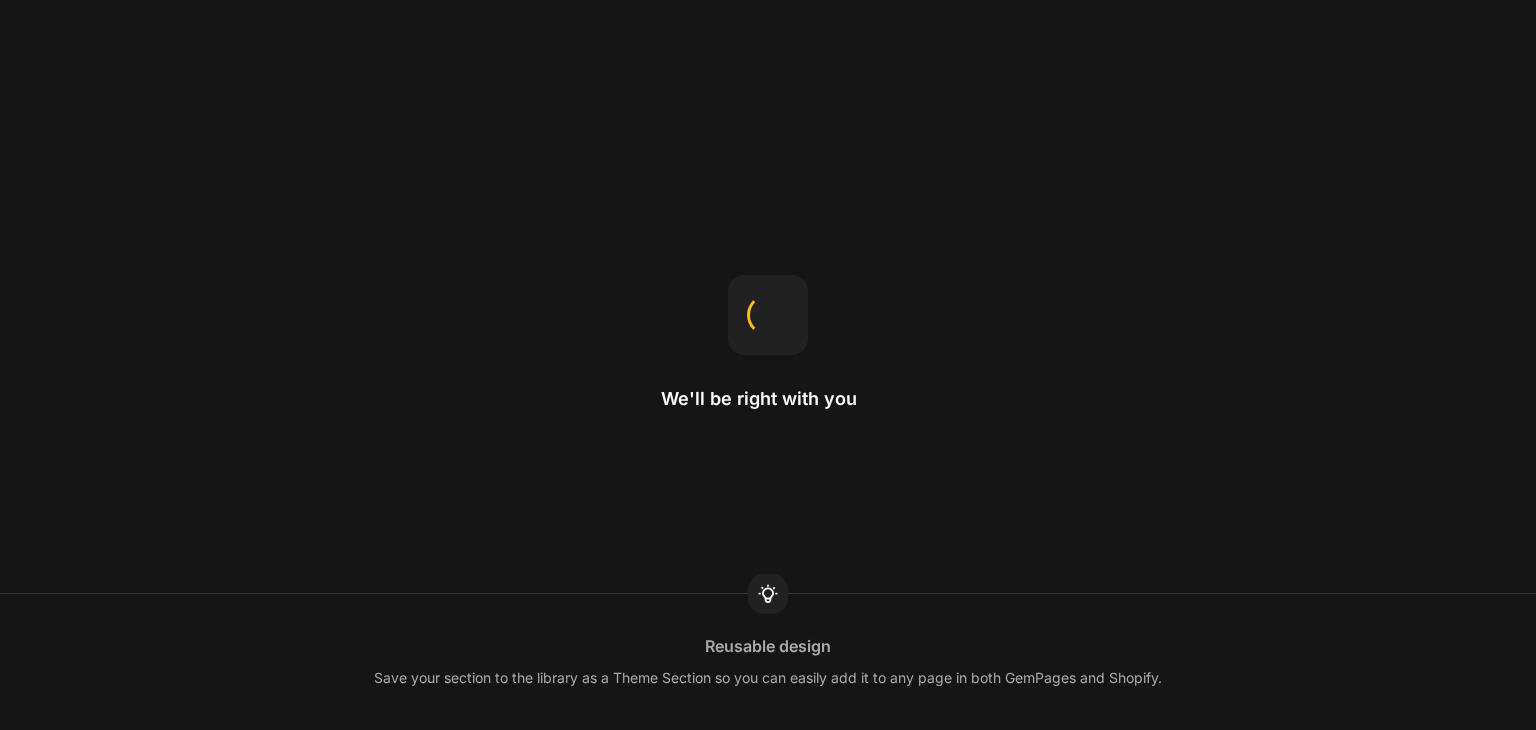scroll, scrollTop: 0, scrollLeft: 0, axis: both 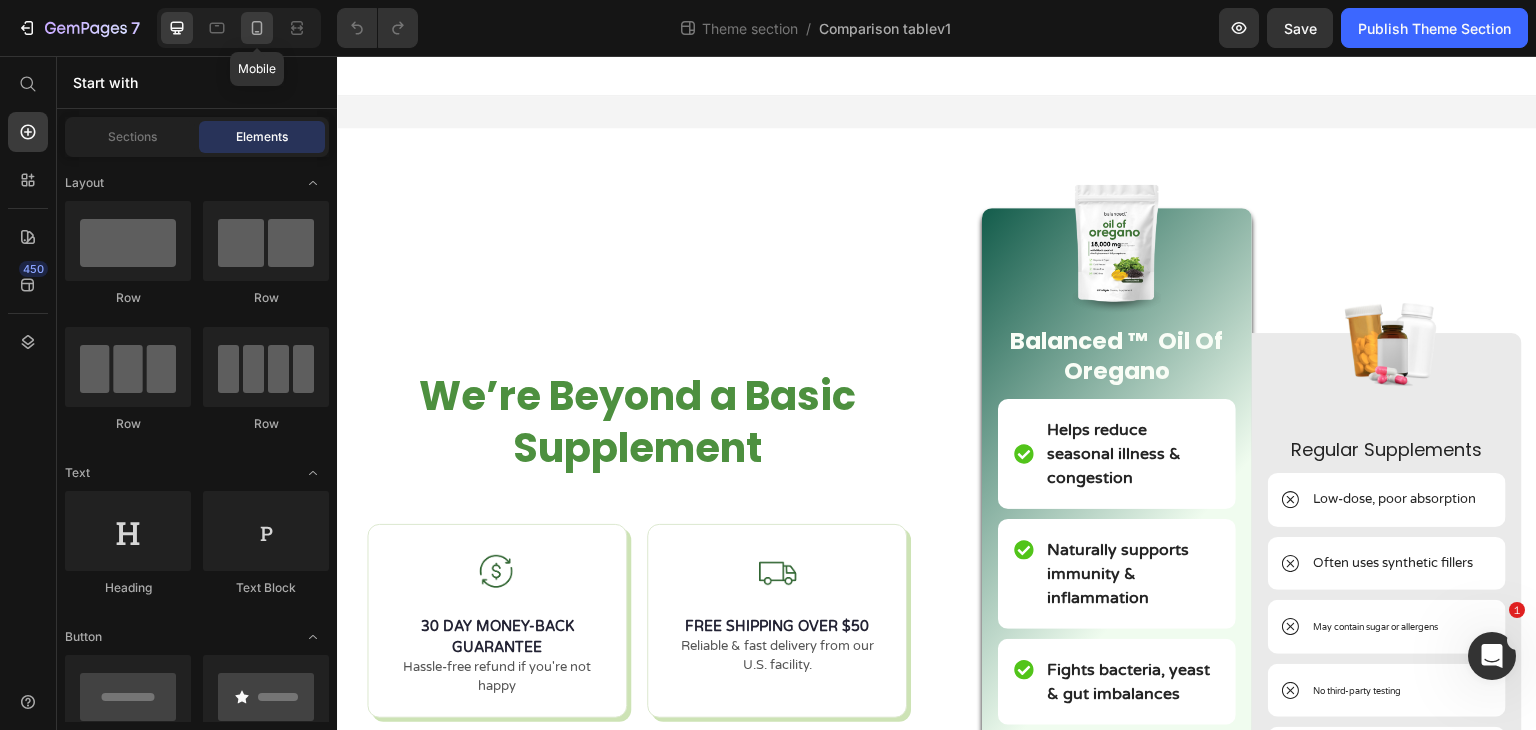 click 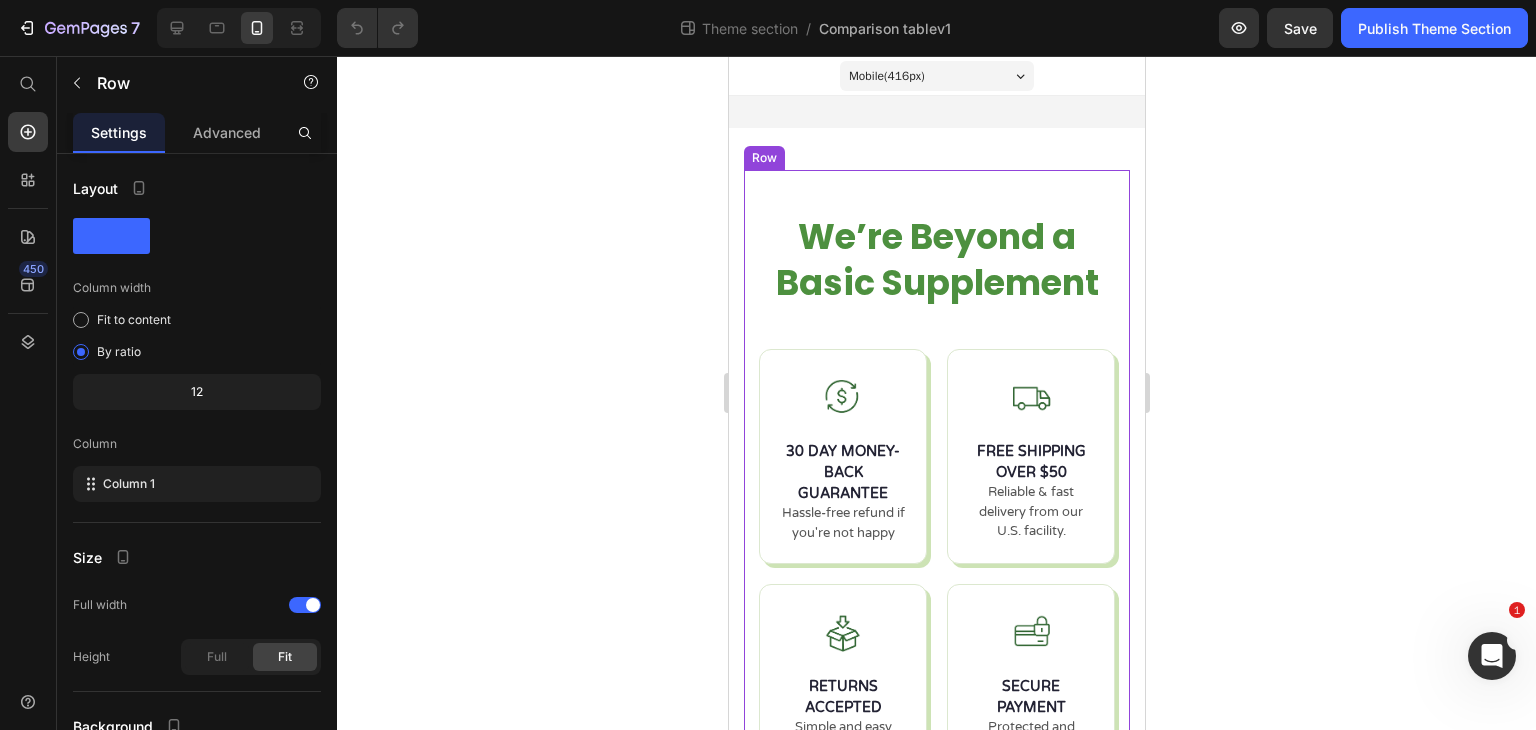 click on "We’re Beyond a Basic Supplement Heading Row
30 DAY MONEY-BACK GUARANTEE
Hassle-free refund if you're not happy
FREE SHIPPING OVER $50
Reliable & fast delivery from our U.S. facility.
RETURNS ACCEPTED
Simple and easy return process
SECURE PAYMENT
Protected and encrypted checkout
Custom Code Row" at bounding box center [936, 504] 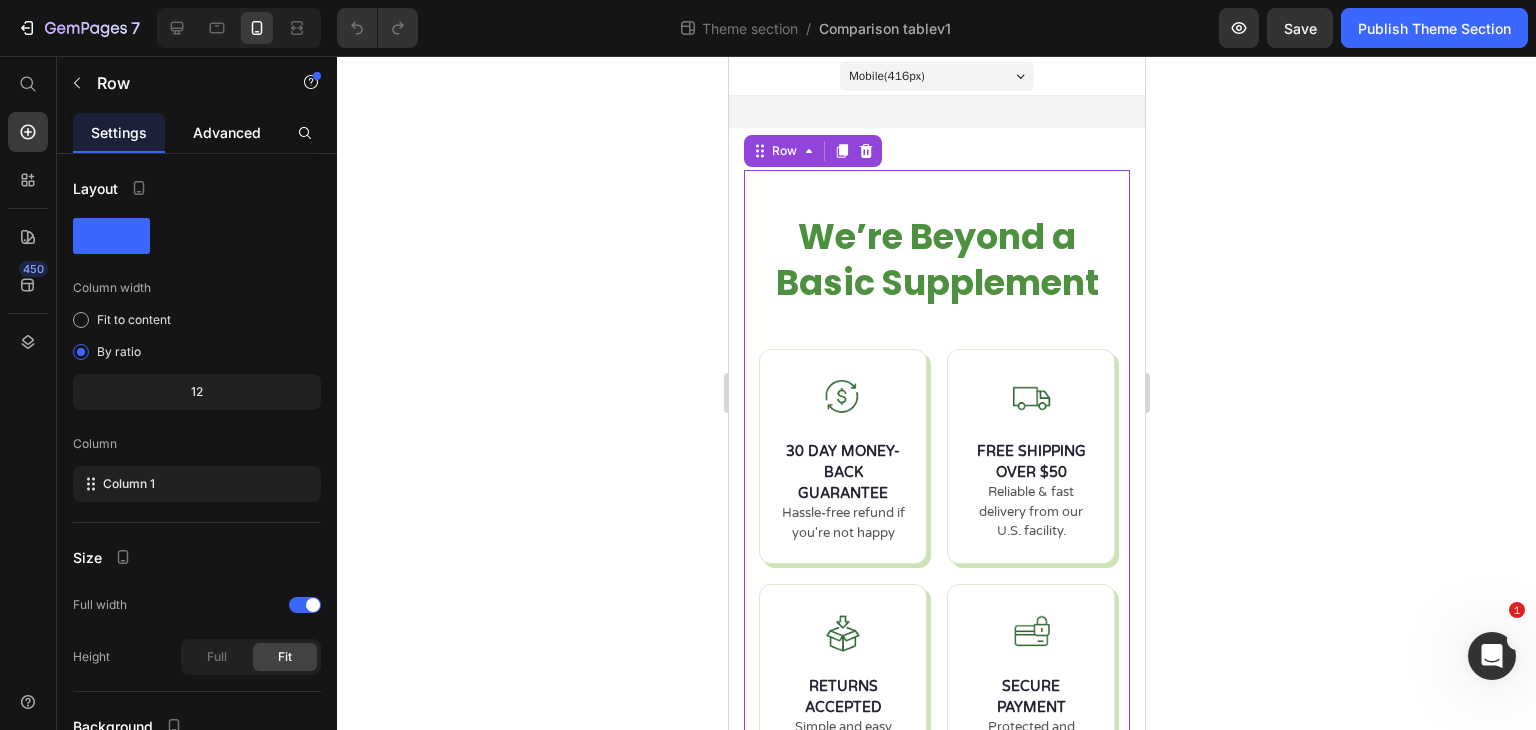 click on "Advanced" at bounding box center (227, 132) 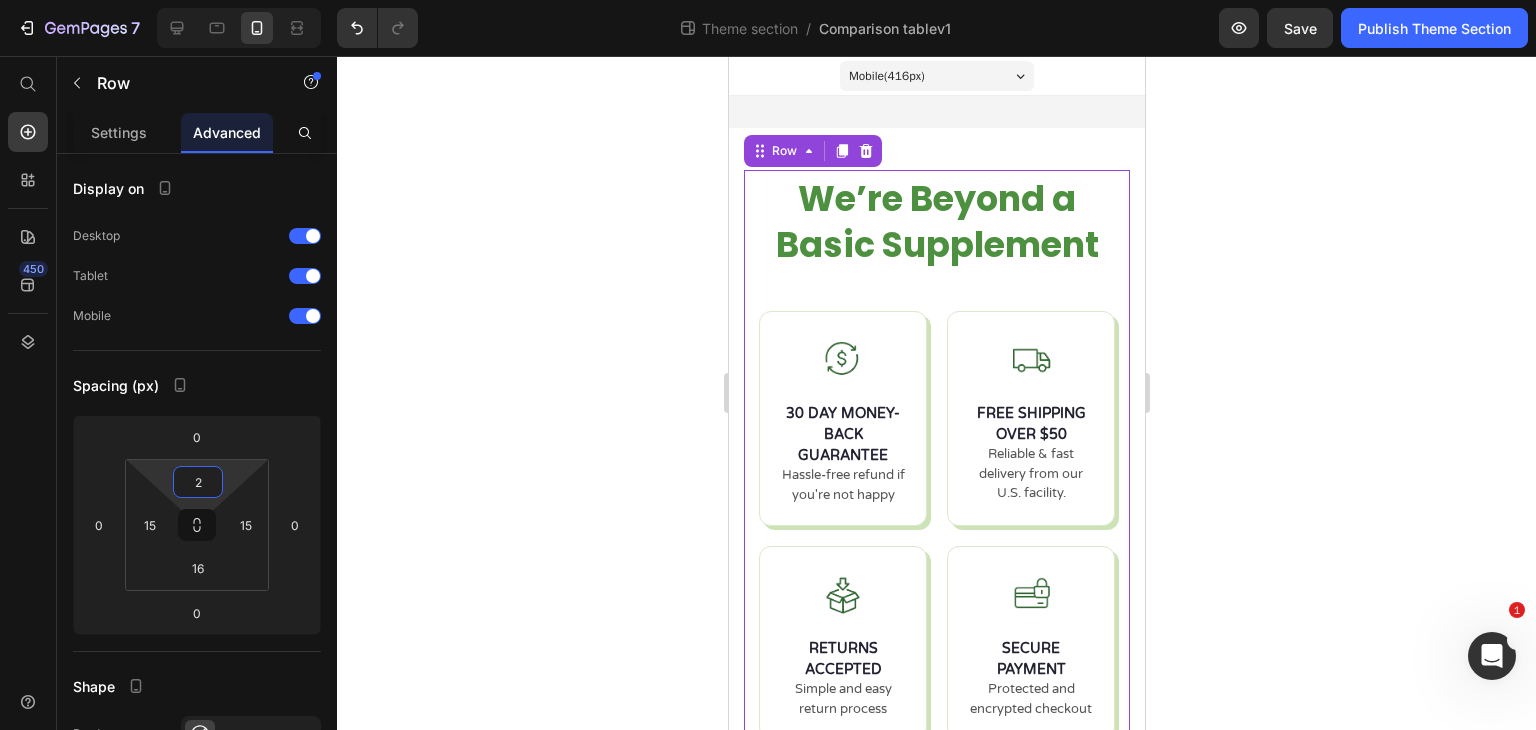 type on "0" 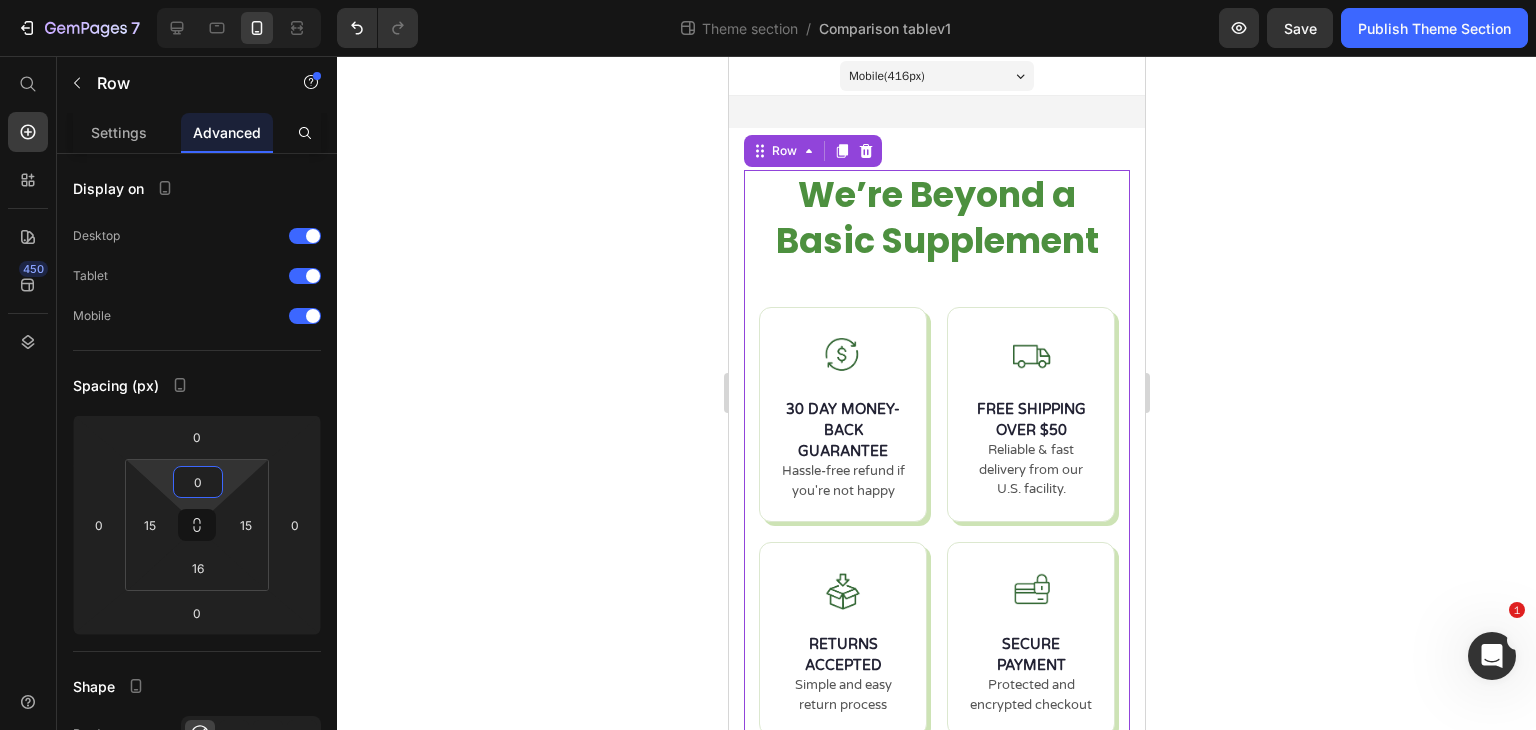 drag, startPoint x: 241, startPoint y: 471, endPoint x: 247, endPoint y: 498, distance: 27.658634 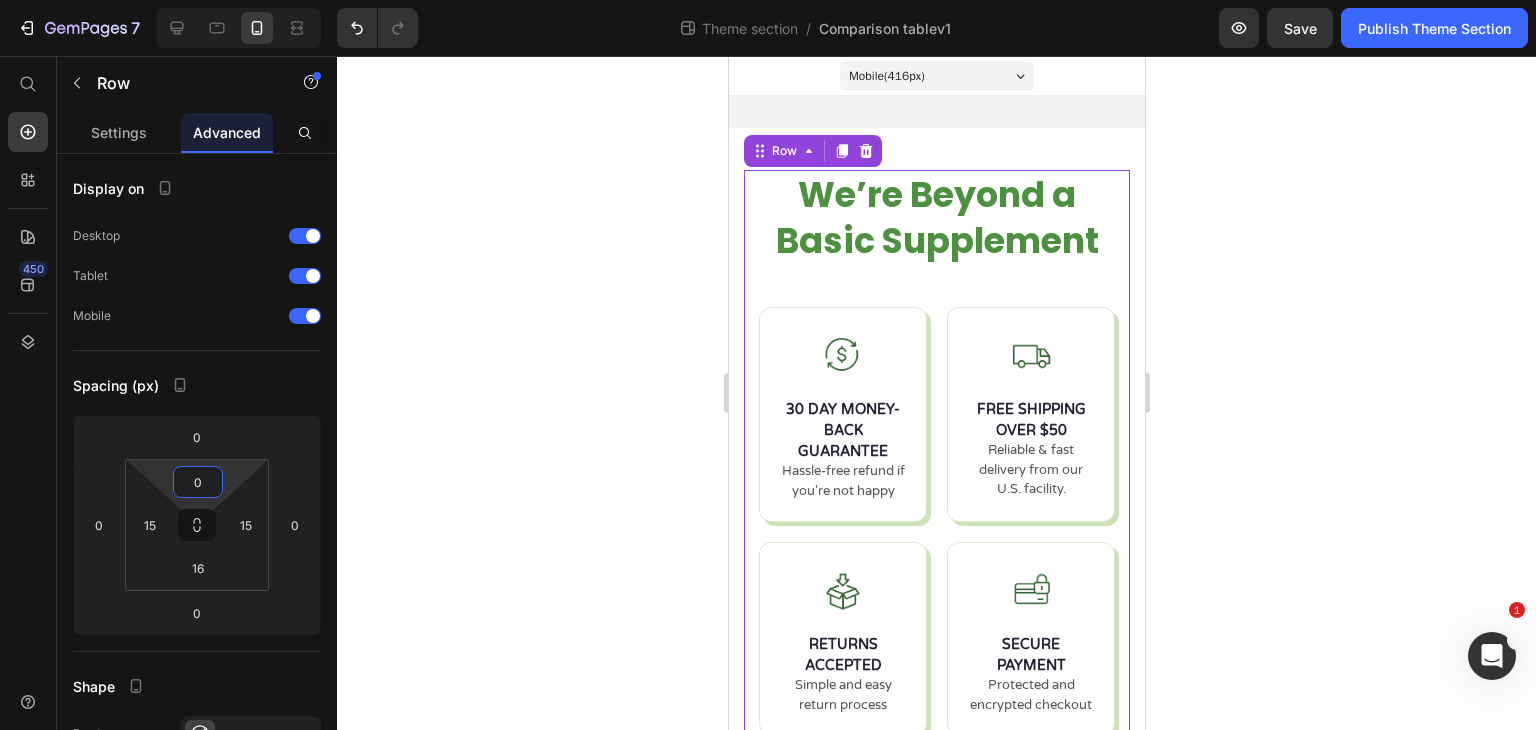 click on "7  Theme section  /  Comparison tablev1 Preview  Save   Publish Theme Section  450 Start with Sections Elements Hero Section Product Detail Brands Trusted Badges Guarantee Product Breakdown How to use Testimonials Compare Bundle FAQs Social Proof Brand Story Product List Collection Blog List Contact Sticky Add to Cart Custom Footer Browse Library 450 Layout
Row
Row
Row
Row Text
Heading
Text Block Button
Button
Button Media
Image
Image" at bounding box center (768, 0) 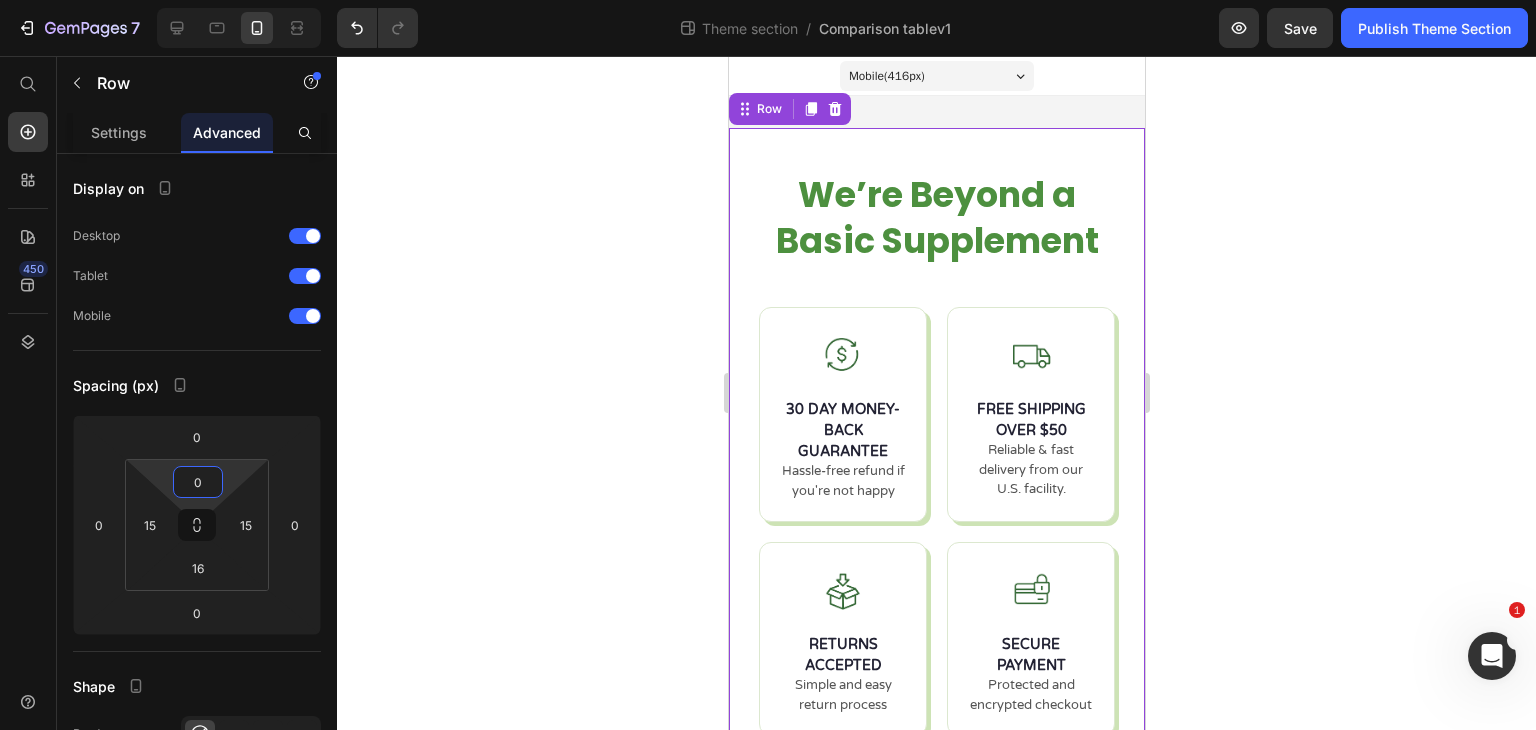 click on "We’re Beyond a Basic Supplement Heading Row
30 DAY MONEY-BACK GUARANTEE
Hassle-free refund if you're not happy
FREE SHIPPING OVER $50
Reliable & fast delivery from our U.S. facility.
RETURNS ACCEPTED
Simple and easy return process
SECURE PAYMENT
Protected and encrypted checkout
Custom Code Row Image Balanced ™  Oil Of Oregano Text Block Helps reduce seasonal illness & congestion Item List Naturally supports immunity & inflammation Item List Fights bacteria, yeast & gut imbalances Item List 3x more potent than most brands Item List Plant-based, no synthetic fillers Item List USA-made in certified facilities Item List Row Image Regular Supplements Text Block
Low-dose, poor absorption Item List
Often uses synthetic fillers Item List
May contain sugar or allergens Item List
No third-party testing" at bounding box center [936, 822] 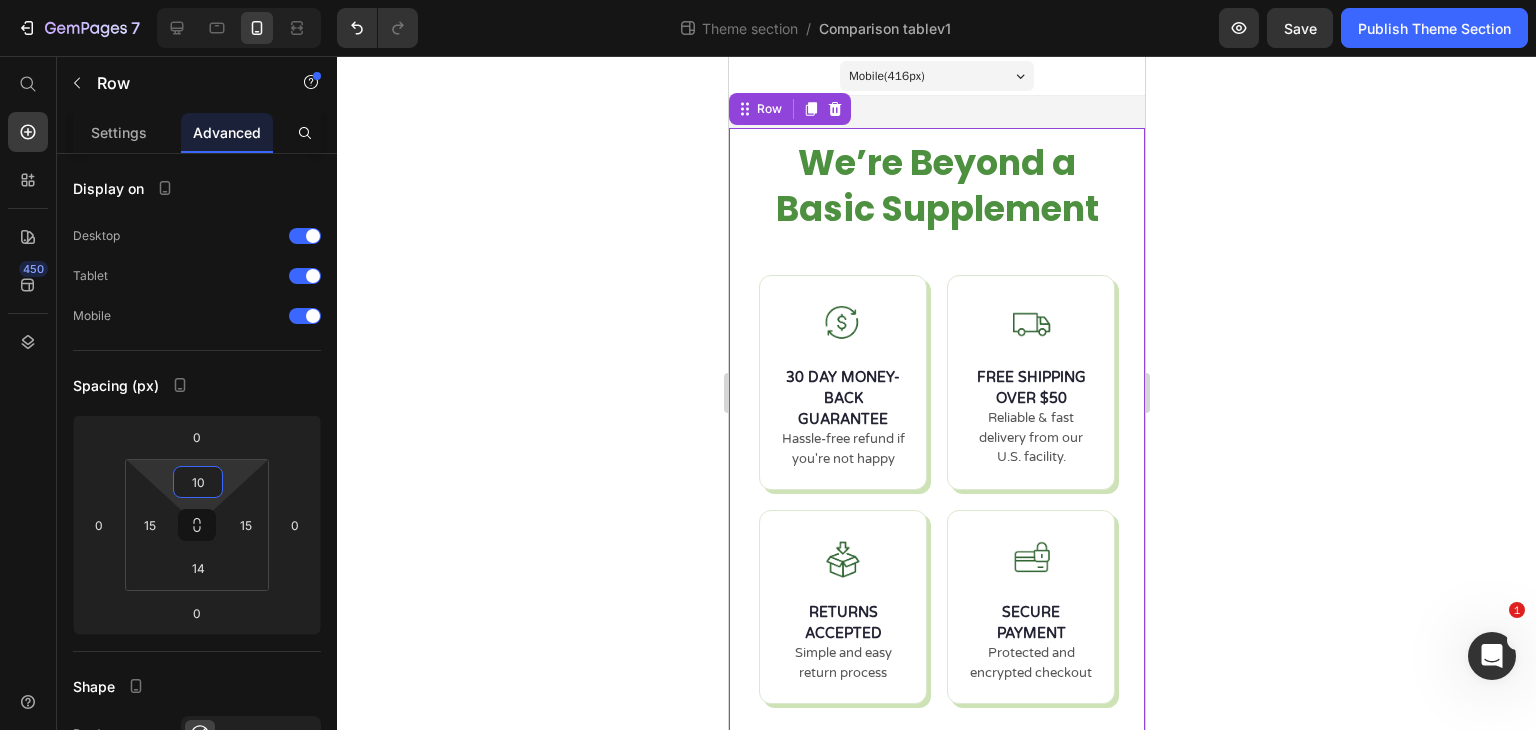type on "0" 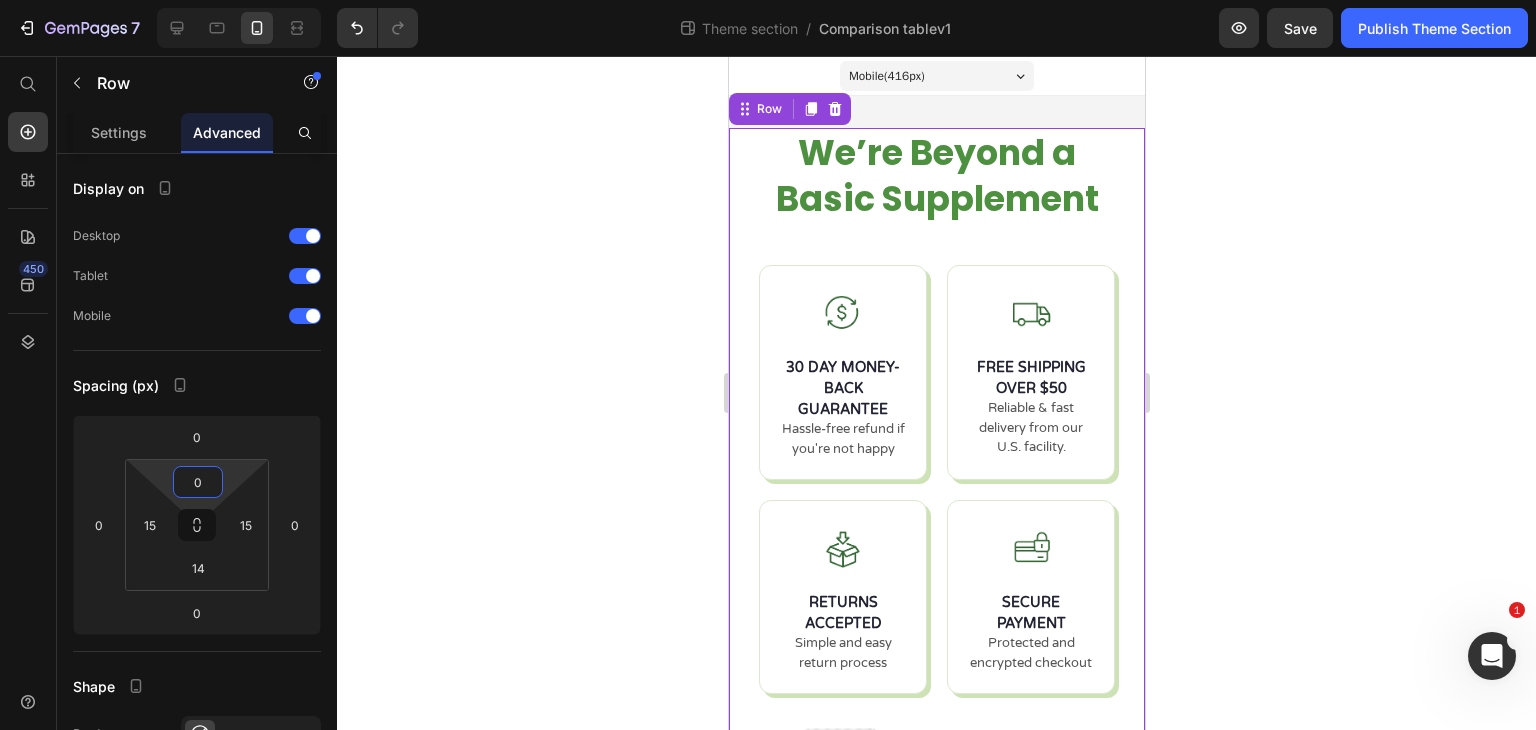 drag, startPoint x: 236, startPoint y: 472, endPoint x: 240, endPoint y: 493, distance: 21.377558 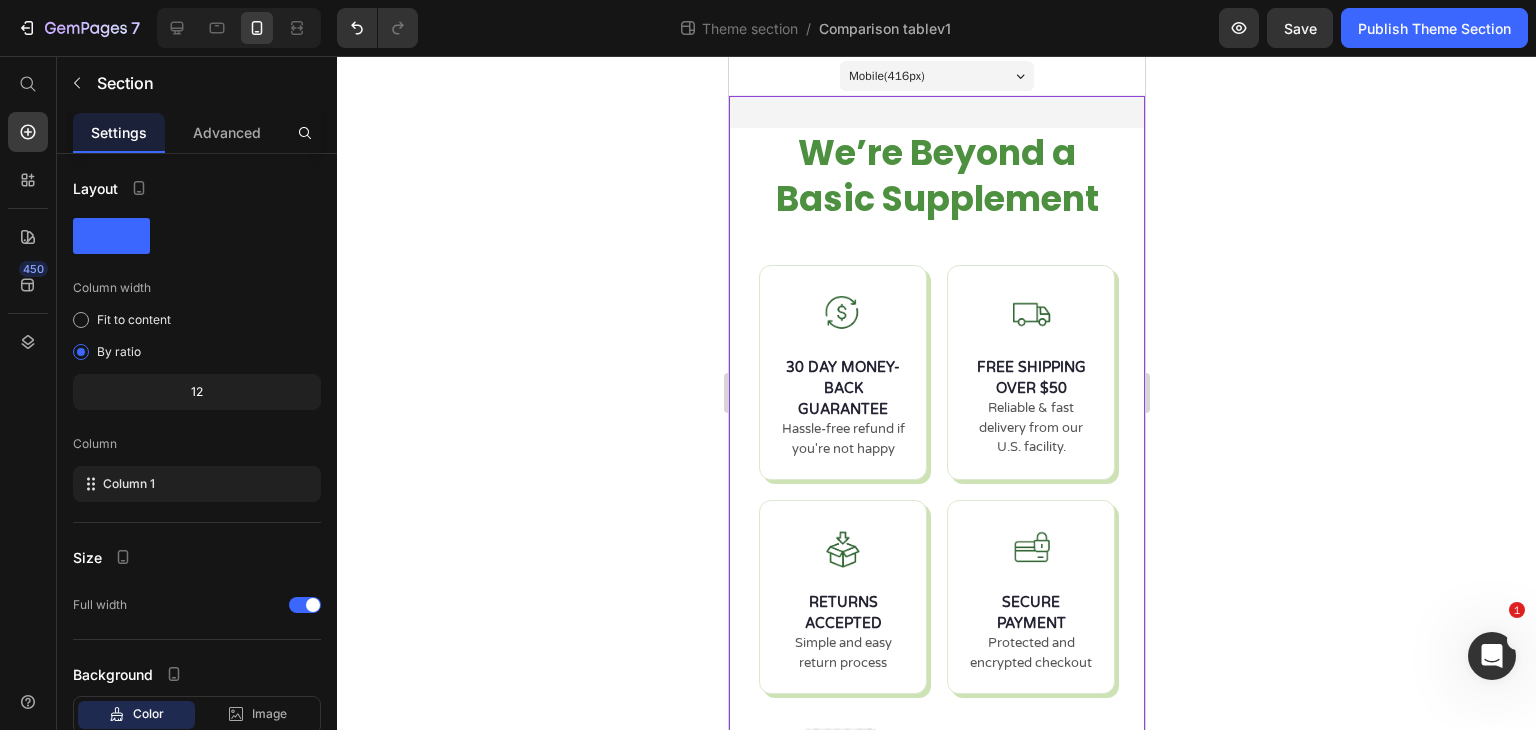 click on "We’re Beyond a Basic Supplement Heading Row
30 DAY MONEY-BACK GUARANTEE
Hassle-free refund if you're not happy
FREE SHIPPING OVER $50
Reliable & fast delivery from our U.S. facility.
RETURNS ACCEPTED
Simple and easy return process
SECURE PAYMENT
Protected and encrypted checkout
Custom Code Row Image Balanced ™  Oil Of Oregano Text Block Helps reduce seasonal illness & congestion Item List Naturally supports immunity & inflammation Item List Fights bacteria, yeast & gut imbalances Item List 3x more potent than most brands Item List Plant-based, no synthetic fillers Item List USA-made in certified facilities Item List Row Image Regular Supplements Text Block
Low-dose, poor absorption Item List
Often uses synthetic fillers Item List
May contain sugar or allergens Item List
No third-party testing" at bounding box center (936, 801) 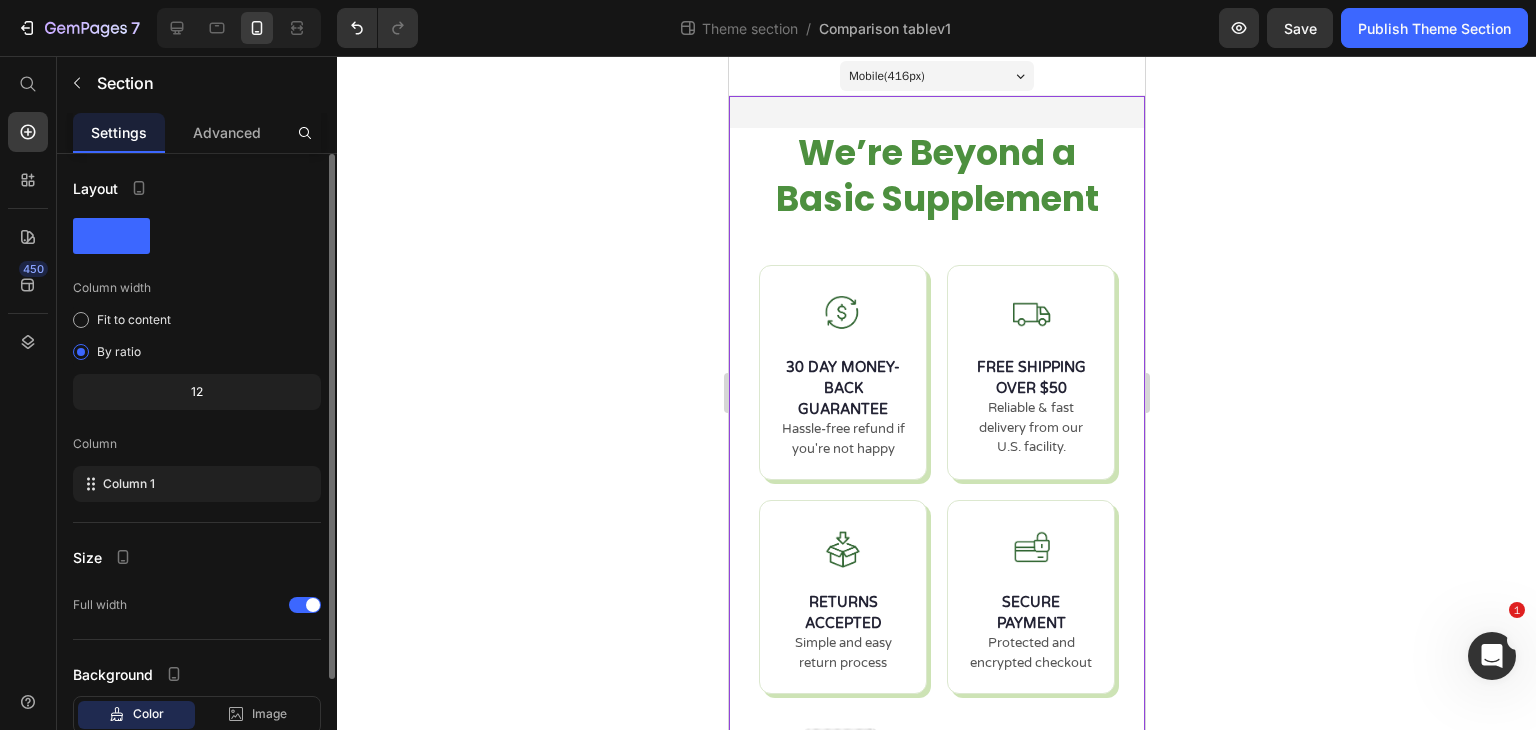 scroll, scrollTop: 129, scrollLeft: 0, axis: vertical 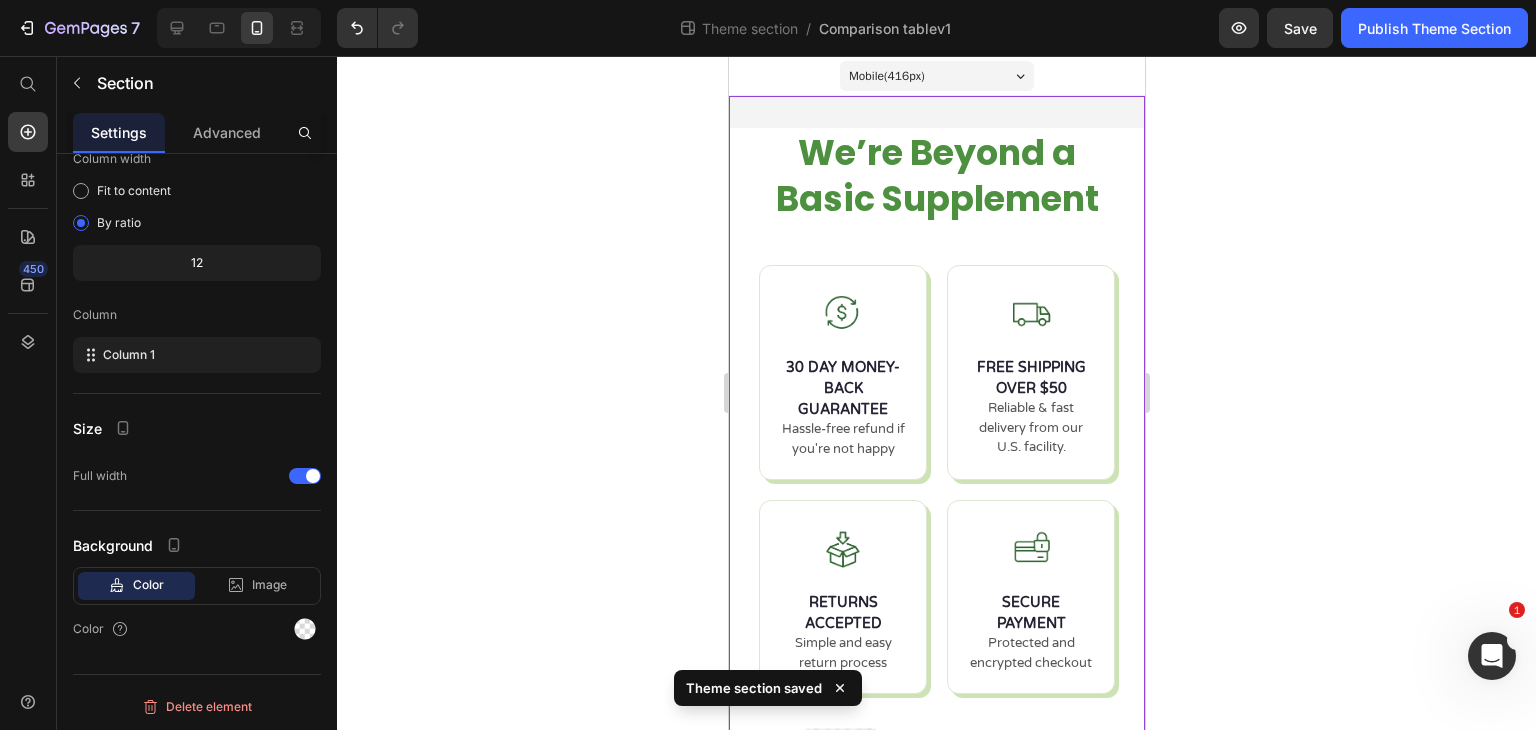 click on "We’re Beyond a Basic Supplement Heading Row
30 DAY MONEY-BACK GUARANTEE
Hassle-free refund if you're not happy
FREE SHIPPING OVER $50
Reliable & fast delivery from our U.S. facility.
RETURNS ACCEPTED
Simple and easy return process
SECURE PAYMENT
Protected and encrypted checkout
Custom Code Row Image Balanced ™  Oil Of Oregano Text Block Helps reduce seasonal illness & congestion Item List Naturally supports immunity & inflammation Item List Fights bacteria, yeast & gut imbalances Item List 3x more potent than most brands Item List Plant-based, no synthetic fillers Item List USA-made in certified facilities Item List Row Image Regular Supplements Text Block
Low-dose, poor absorption Item List
Often uses synthetic fillers Item List
May contain sugar or allergens Item List
No third-party testing" at bounding box center [936, 801] 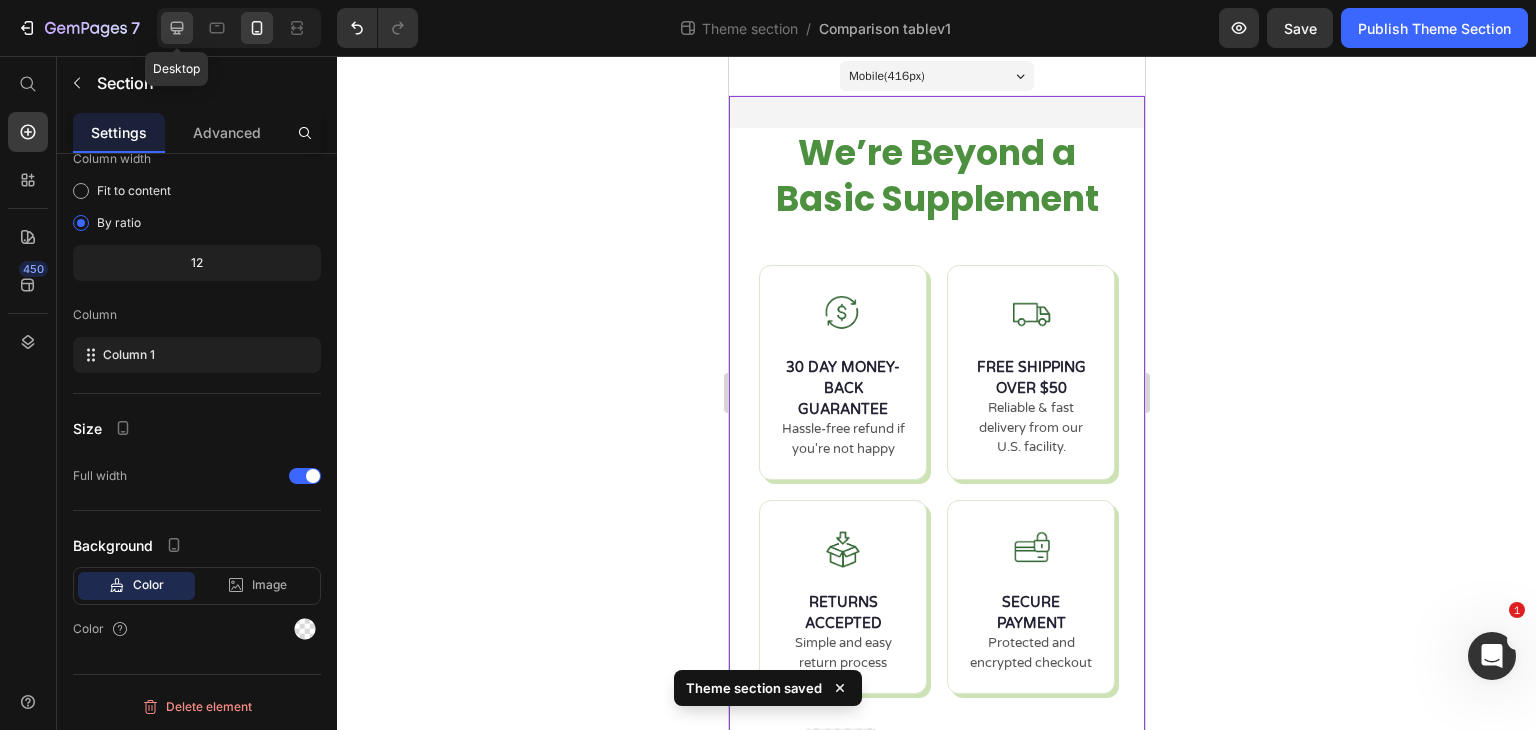 click 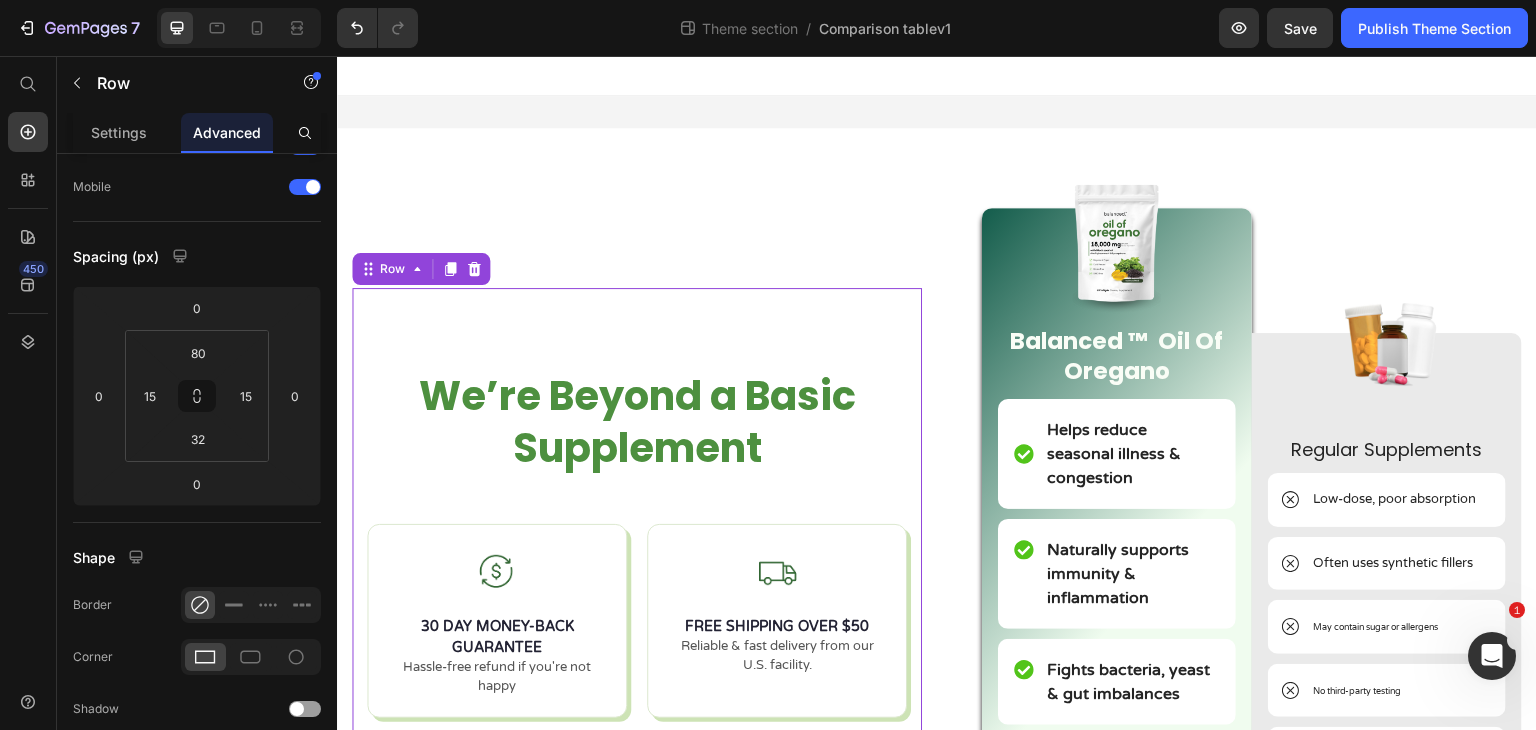 click on "We’re Beyond a Basic Supplement Heading Row
30 DAY MONEY-BACK GUARANTEE
Hassle-free refund if you're not happy
FREE SHIPPING OVER $50
Reliable & fast delivery from our U.S. facility.
RETURNS ACCEPTED
Simple and easy return process
SECURE PAYMENT
Protected and encrypted checkout
Custom Code Row   0" at bounding box center (637, 606) 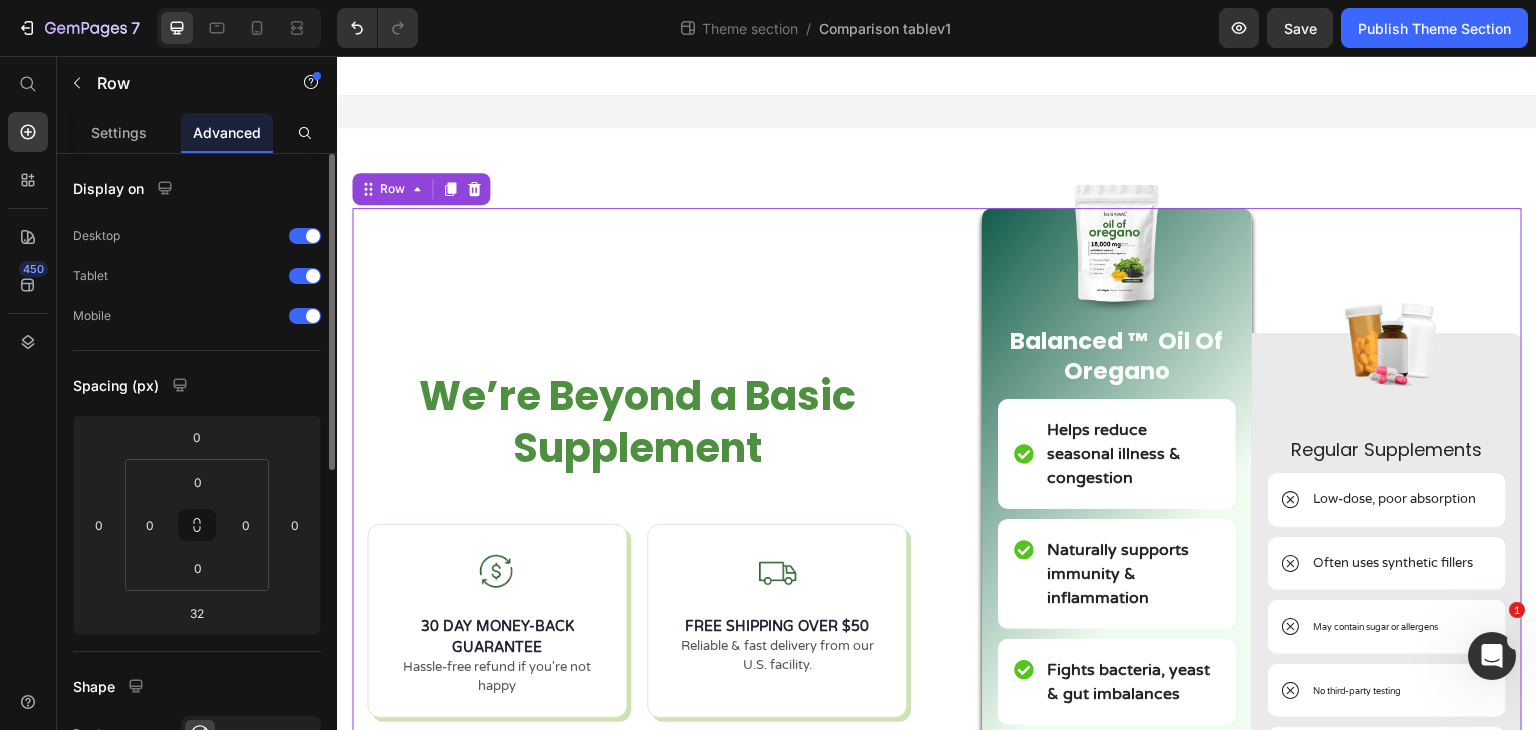 click on "We’re Beyond a Basic Supplement Heading Row
30 DAY MONEY-BACK GUARANTEE
Hassle-free refund if you're not happy
FREE SHIPPING OVER $50
Reliable & fast delivery from our U.S. facility.
RETURNS ACCEPTED
Simple and easy return process
SECURE PAYMENT
Protected and encrypted checkout
Custom Code Row" at bounding box center (637, 605) 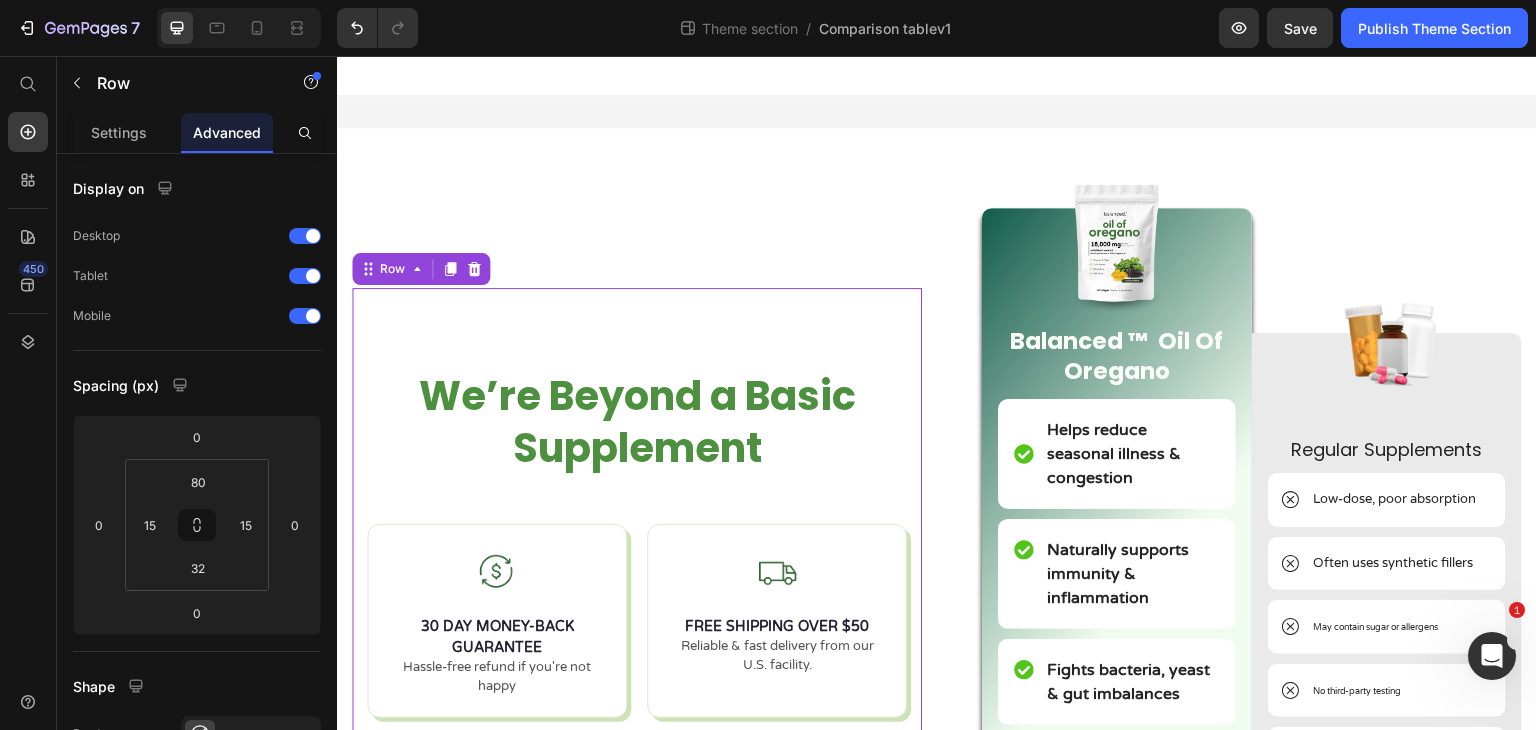 click on "We’re Beyond a Basic Supplement Heading Row
30 DAY MONEY-BACK GUARANTEE
Hassle-free refund if you're not happy
FREE SHIPPING OVER $50
Reliable & fast delivery from our U.S. facility.
RETURNS ACCEPTED
Simple and easy return process
SECURE PAYMENT
Protected and encrypted checkout
Custom Code Row   0" at bounding box center [637, 606] 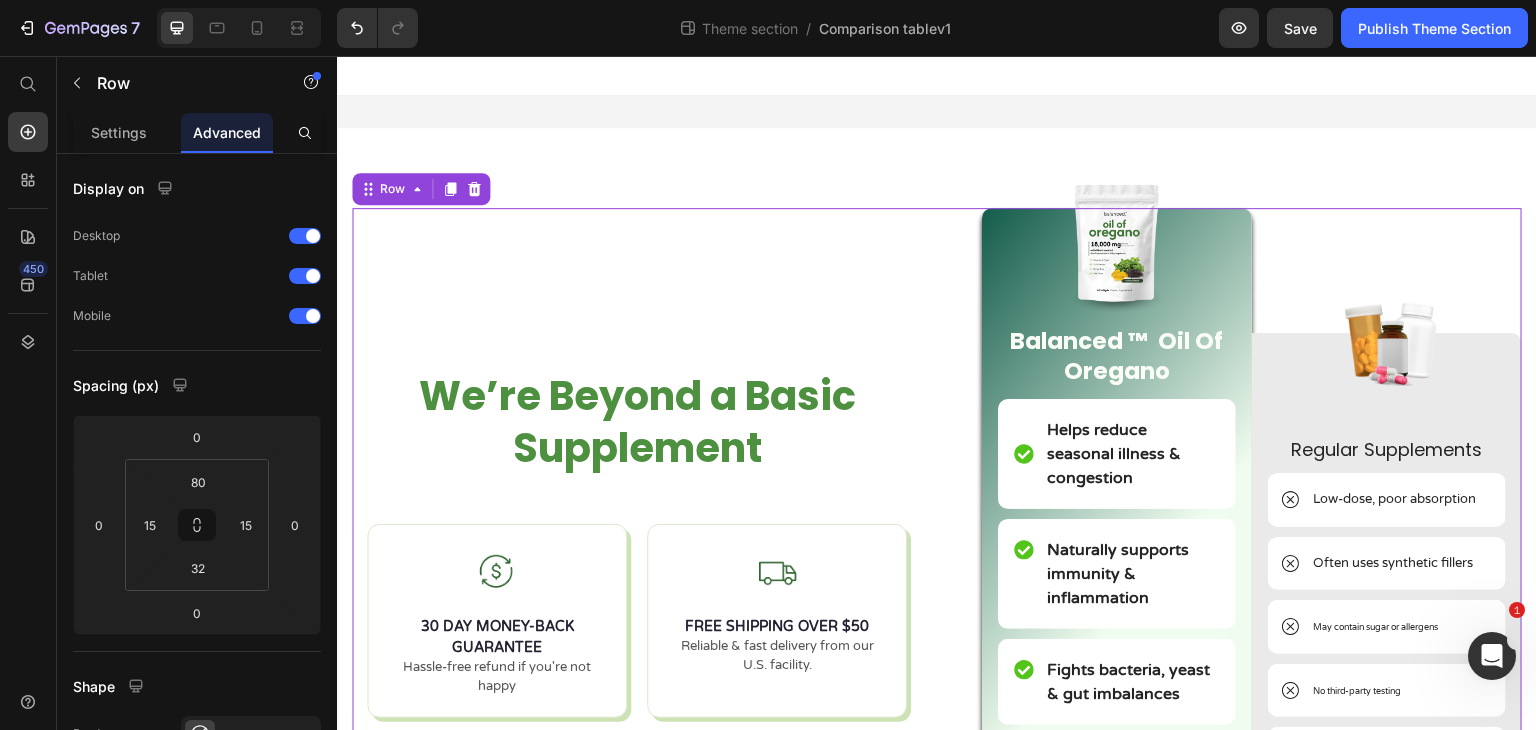 click on "We’re Beyond a Basic Supplement Heading Row
30 DAY MONEY-BACK GUARANTEE
Hassle-free refund if you're not happy
FREE SHIPPING OVER $50
Reliable & fast delivery from our U.S. facility.
RETURNS ACCEPTED
Simple and easy return process
SECURE PAYMENT
Protected and encrypted checkout
Custom Code Row" at bounding box center (637, 605) 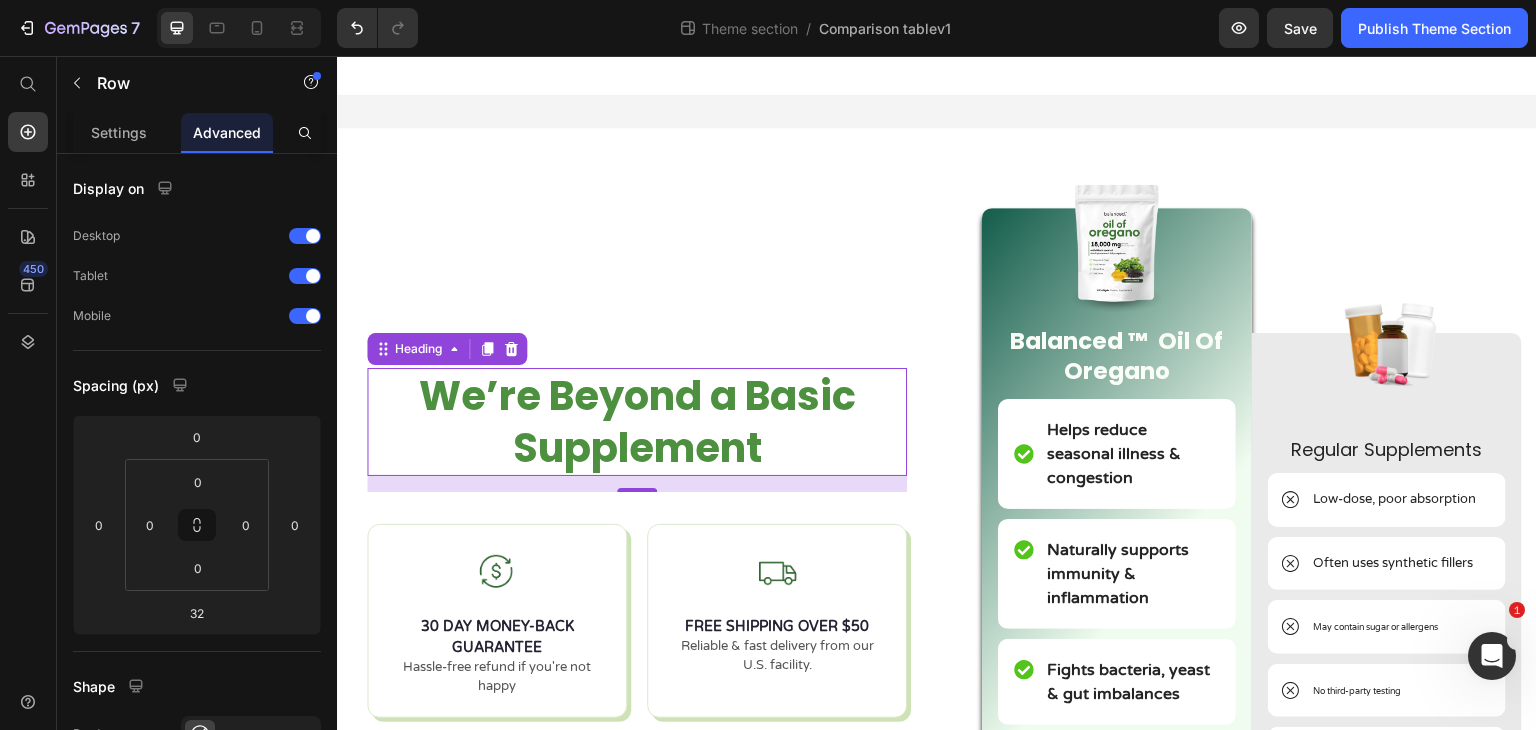 click on "We’re Beyond a Basic Supplement" at bounding box center (637, 422) 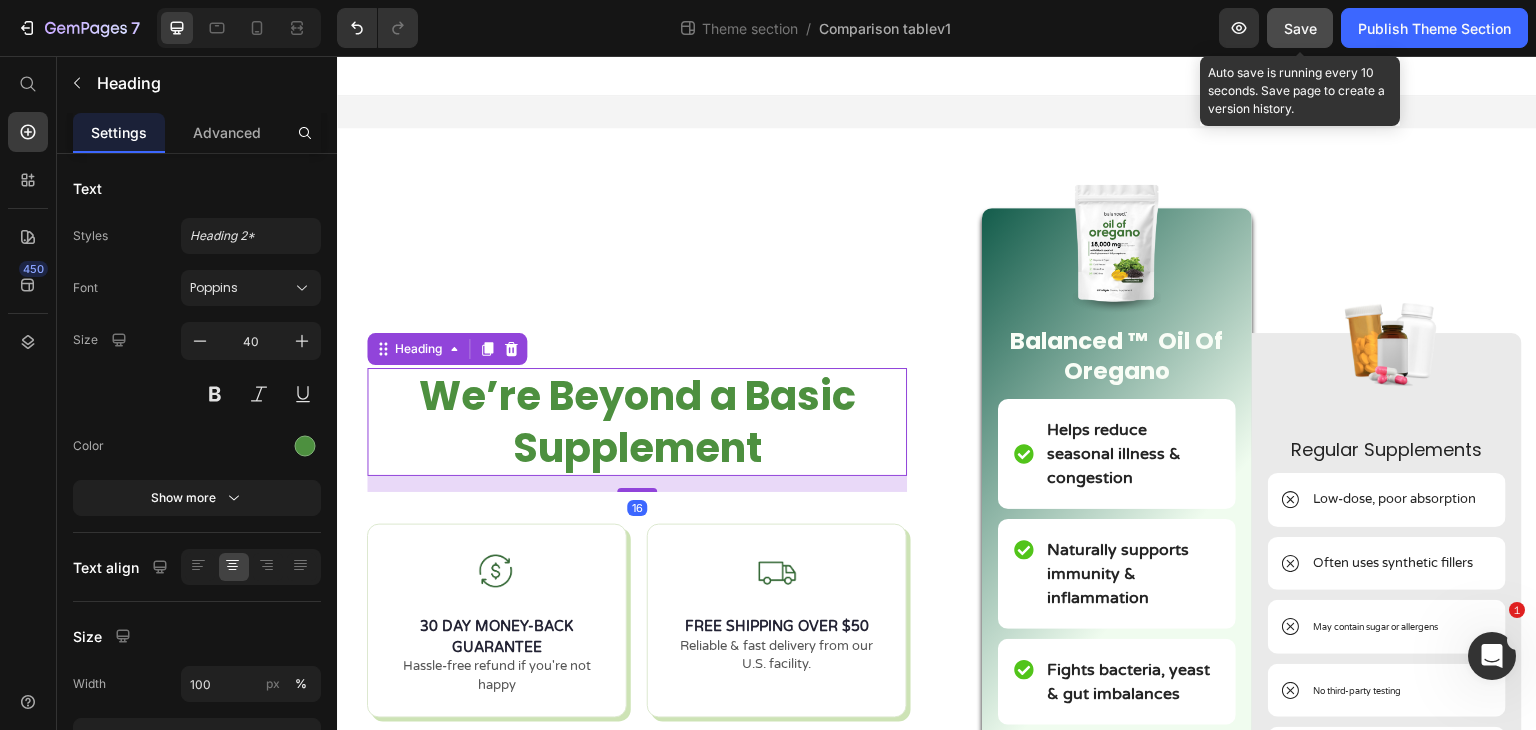 click on "Save" 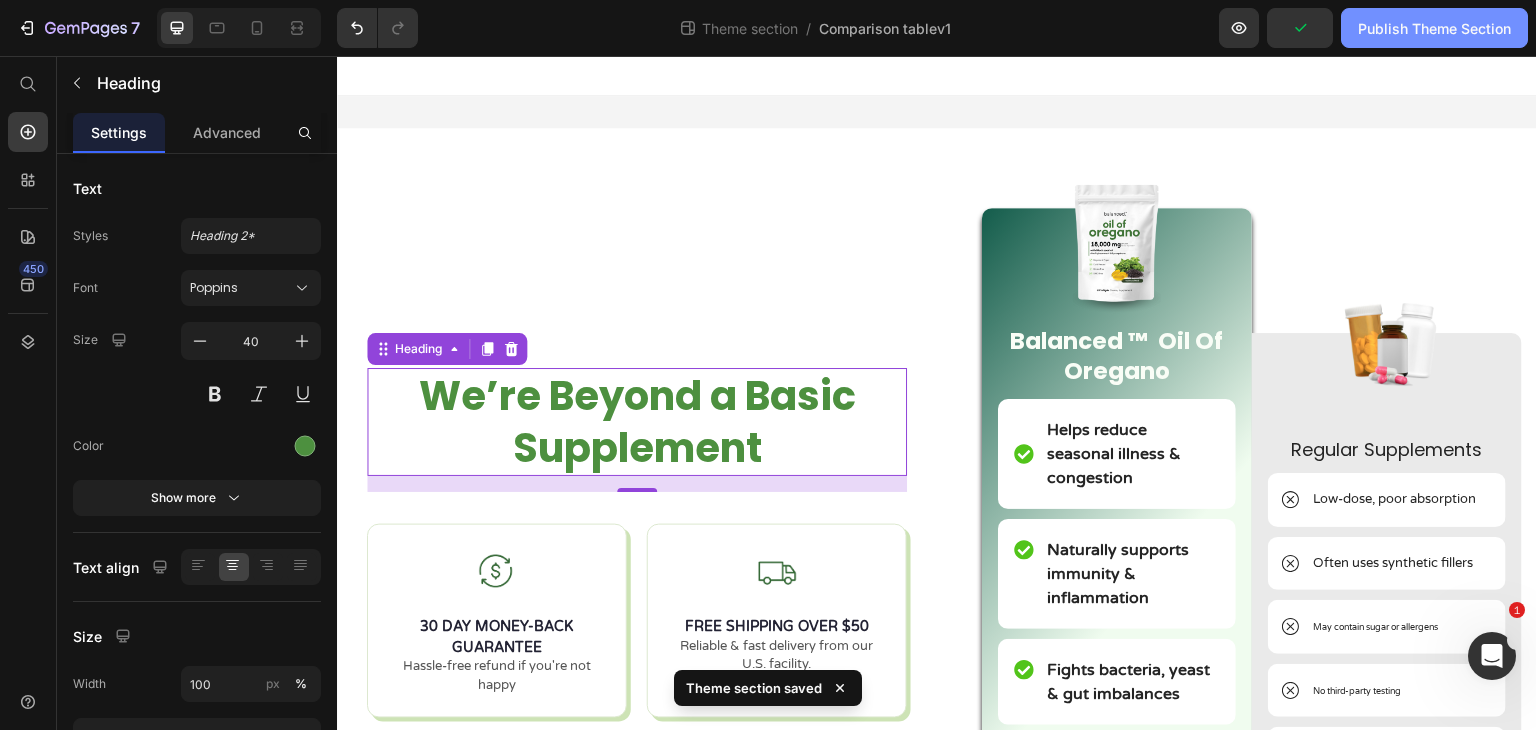 click on "Publish Theme Section" 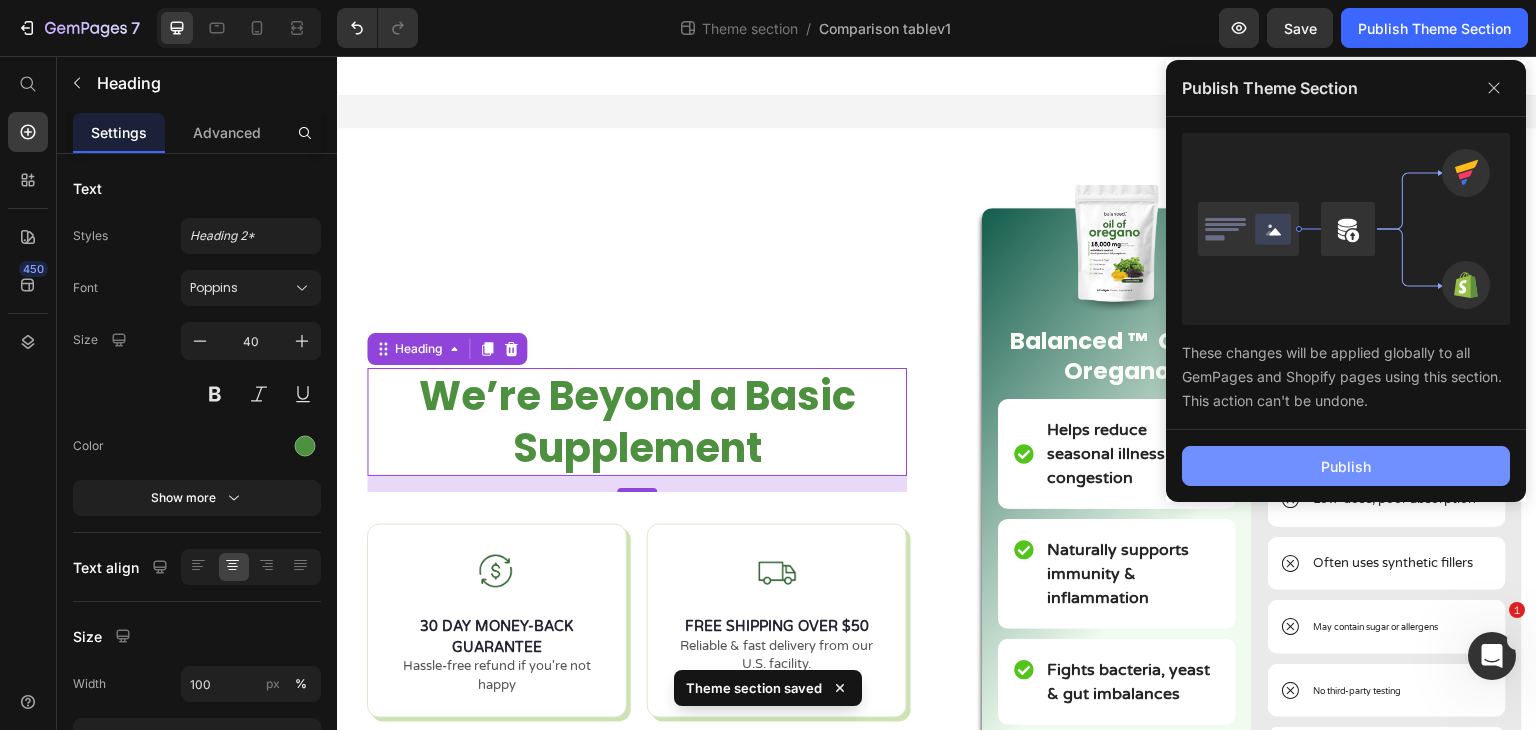click on "Publish" 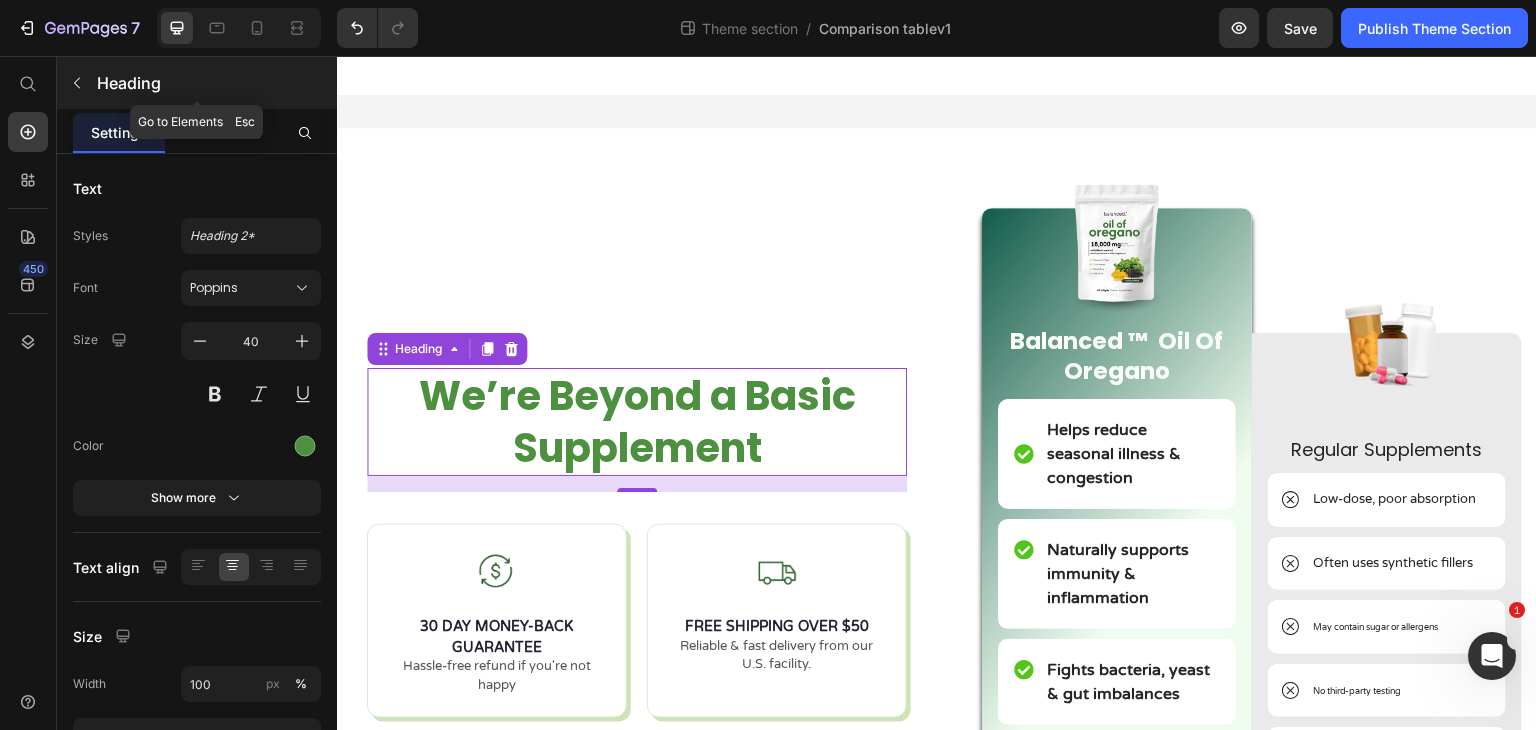 click 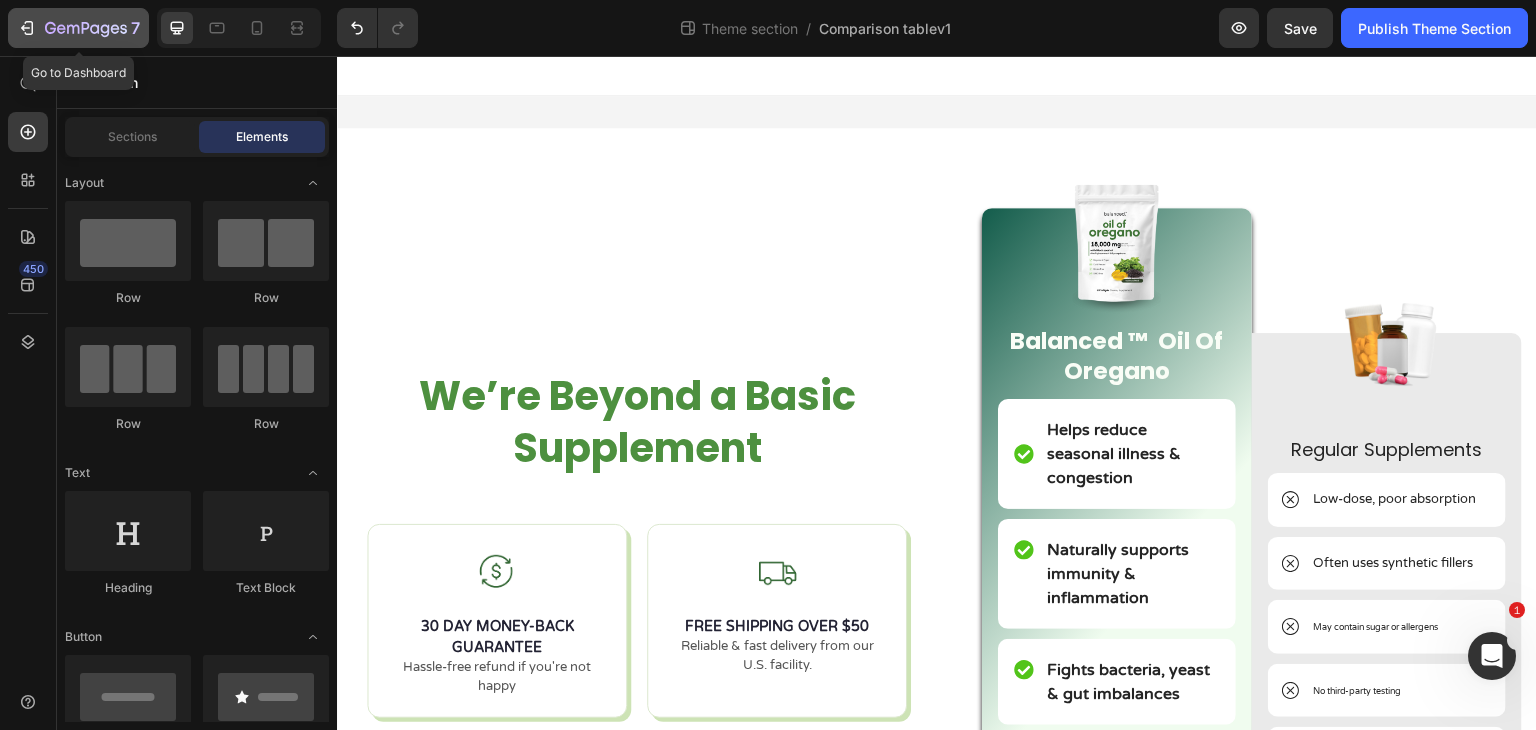 click 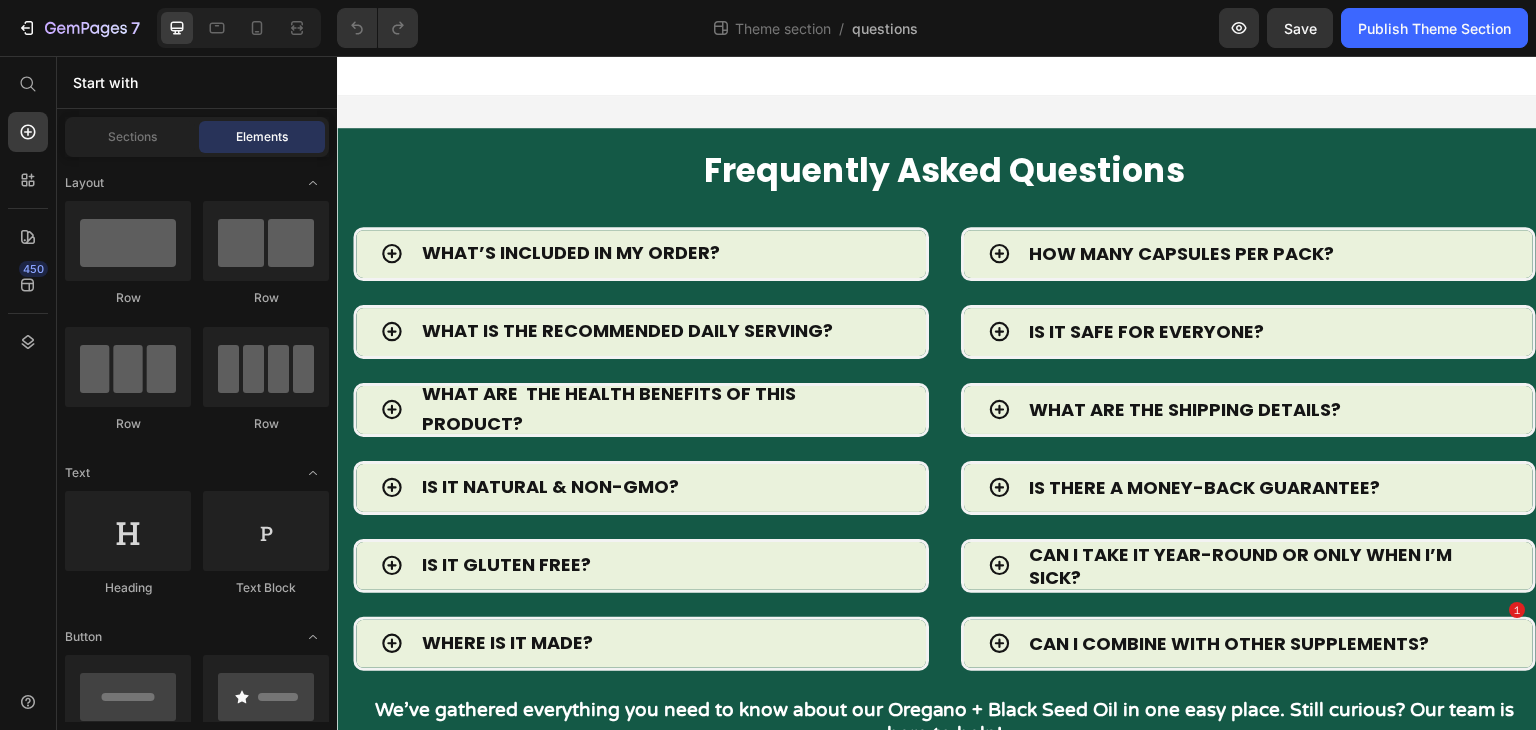 scroll, scrollTop: 0, scrollLeft: 0, axis: both 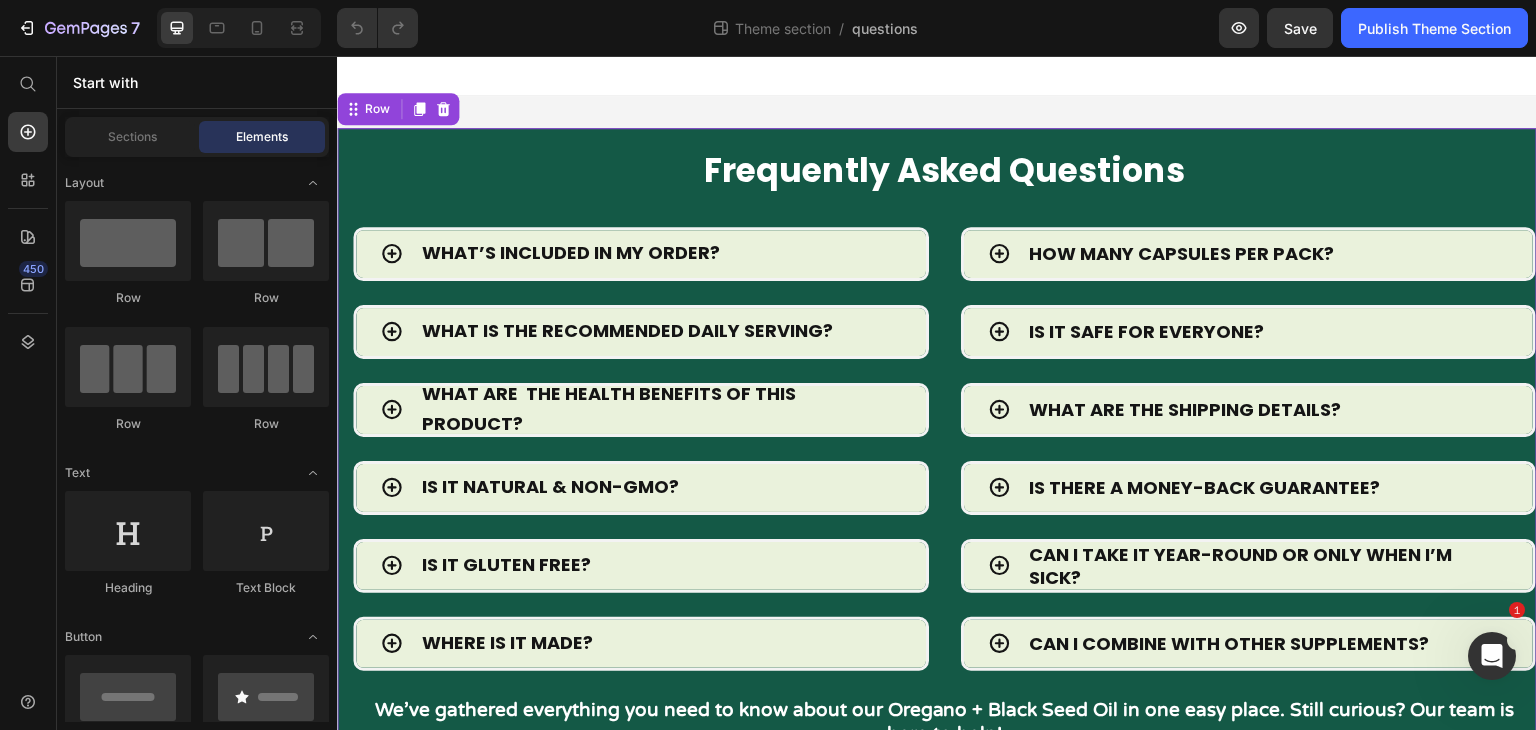 click on "Frequently Asked Questions Heading Row
WHAT’S INCLUDED IN MY ORDER?
WHAT IS THE RECOMMENDED DAILY SERVING?
WHAT ARE  THE HEALTH BENEFITS OF THIS PRODUCT?
IS IT NATURAL & NON-GMO?
IS IT GLUTEN FREE?
WHERE IS IT MADE? Accordion
HOW MANY CAPSULES PER PACK?
IS IT SAFE FOR EVERYONE?
WHAT ARE THE SHIPPING DETAILS?
IS THERE A MONEY-BACK GUARANTEE?
CAN I TAKE IT YEAR-ROUND OR ONLY WHEN I’M SICK?
CAN I COMBINE WITH OTHER SUPPLEMENTS? Accordion Row We’ve gathered everything you need to know about our Oregano + Black Seed Oil in one easy place. Still curious? Our team is here to help! Text block
Get in touch with our team   Button Row   0" at bounding box center (937, 488) 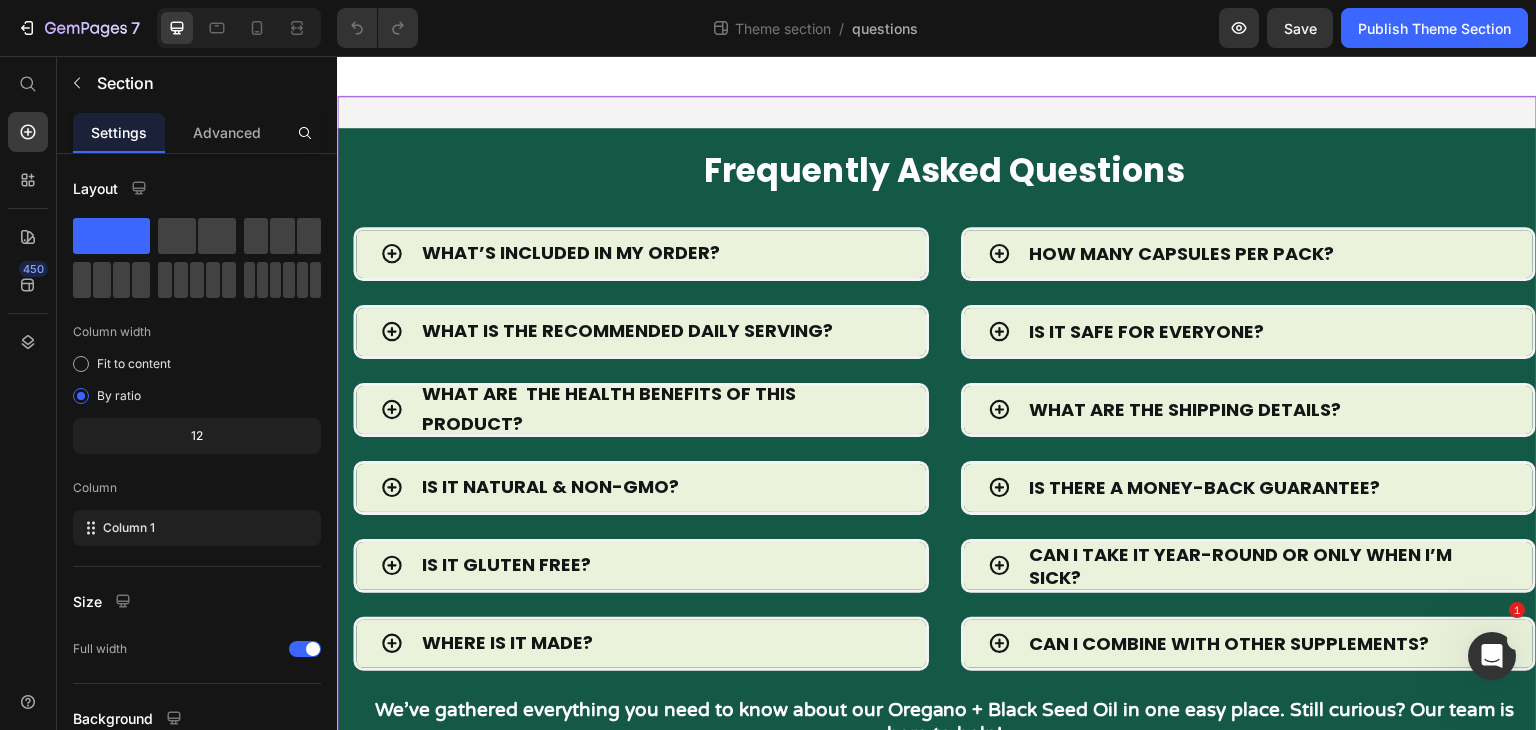 click on "Frequently Asked Questions Heading Row
WHAT’S INCLUDED IN MY ORDER?
WHAT IS THE RECOMMENDED DAILY SERVING?
WHAT ARE  THE HEALTH BENEFITS OF THIS PRODUCT?
IS IT NATURAL & NON-GMO?
IS IT GLUTEN FREE?
WHERE IS IT MADE? Accordion
HOW MANY CAPSULES PER PACK?
IS IT SAFE FOR EVERYONE?
WHAT ARE THE SHIPPING DETAILS?
IS THERE A MONEY-BACK GUARANTEE?
CAN I TAKE IT YEAR-ROUND OR ONLY WHEN I’M SICK?
CAN I COMBINE WITH OTHER SUPPLEMENTS? Accordion Row We’ve gathered everything you need to know about our Oregano + Black Seed Oil in one easy place. Still curious? Our team is here to help! Text block
Get in touch with our team   Button Row" at bounding box center [937, 488] 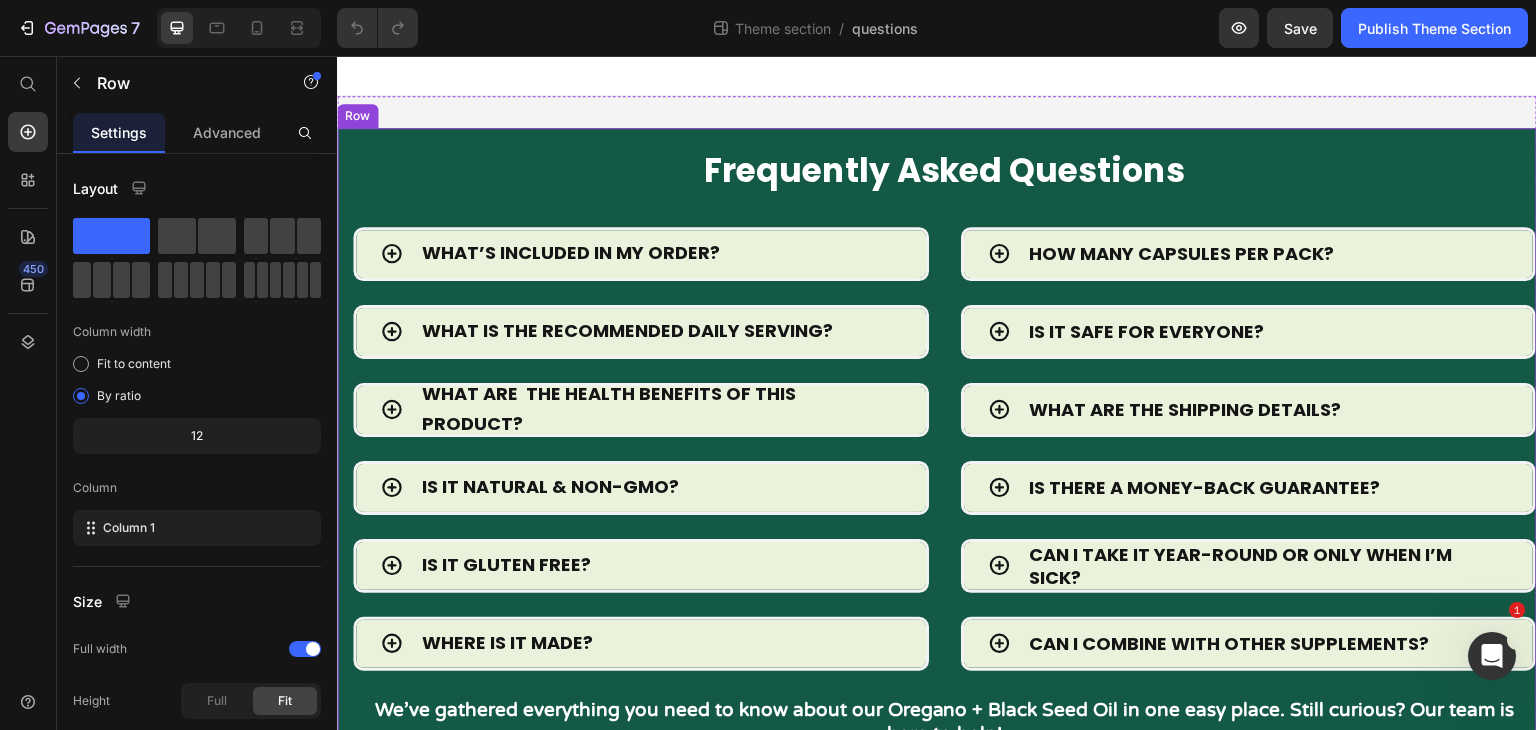 click on "Frequently Asked Questions Heading Row
WHAT’S INCLUDED IN MY ORDER?
WHAT IS THE RECOMMENDED DAILY SERVING?
WHAT ARE  THE HEALTH BENEFITS OF THIS PRODUCT?
IS IT NATURAL & NON-GMO?
IS IT GLUTEN FREE?
WHERE IS IT MADE? Accordion
HOW MANY CAPSULES PER PACK?
IS IT SAFE FOR EVERYONE?
WHAT ARE THE SHIPPING DETAILS?
IS THERE A MONEY-BACK GUARANTEE?
CAN I TAKE IT YEAR-ROUND OR ONLY WHEN I’M SICK?
CAN I COMBINE WITH OTHER SUPPLEMENTS? Accordion Row We’ve gathered everything you need to know about our Oregano + Black Seed Oil in one easy place. Still curious? Our team is here to help! Text block
Get in touch with our team   Button Row" at bounding box center [937, 488] 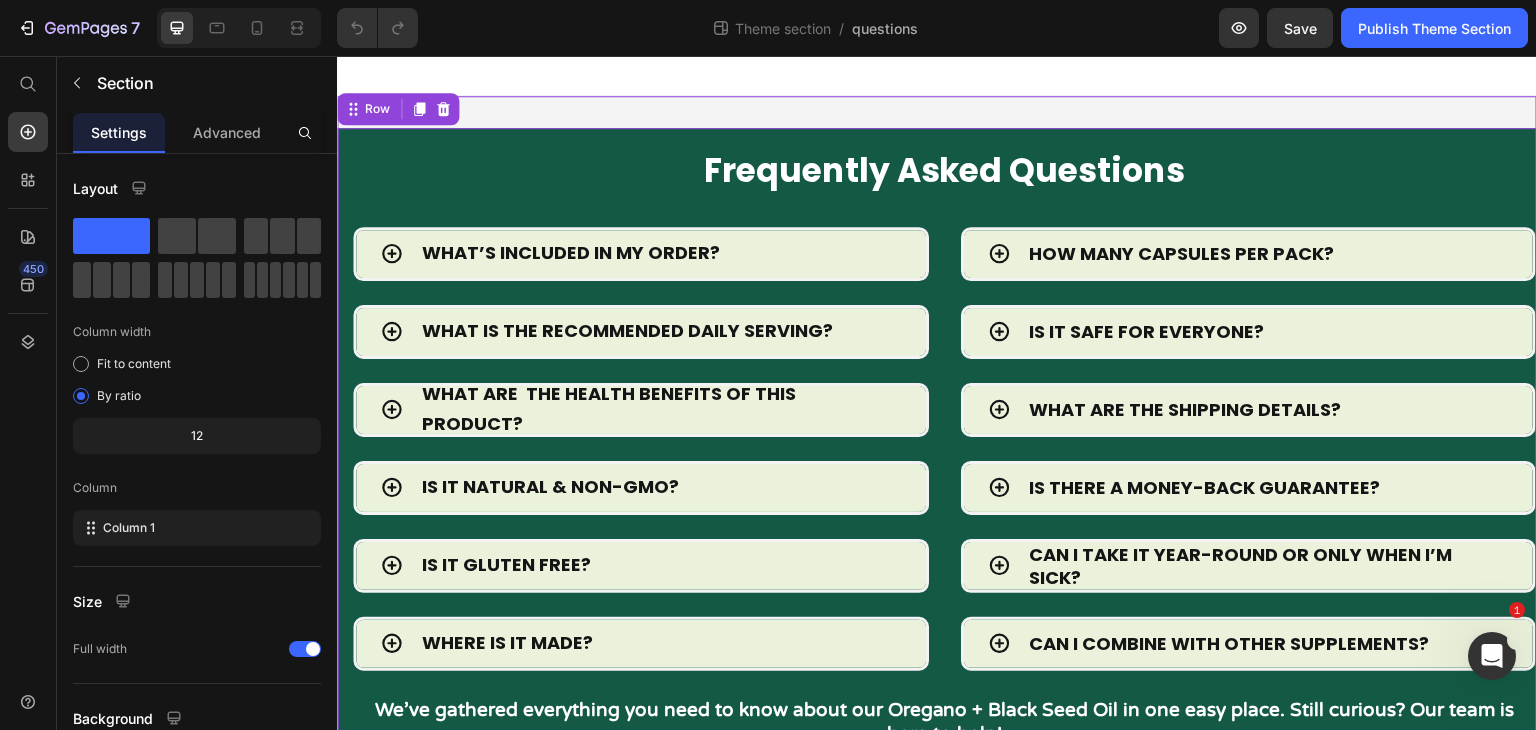 click on "Frequently Asked Questions Heading Row
WHAT’S INCLUDED IN MY ORDER?
WHAT IS THE RECOMMENDED DAILY SERVING?
WHAT ARE  THE HEALTH BENEFITS OF THIS PRODUCT?
IS IT NATURAL & NON-GMO?
IS IT GLUTEN FREE?
WHERE IS IT MADE? Accordion
HOW MANY CAPSULES PER PACK?
IS IT SAFE FOR EVERYONE?
WHAT ARE THE SHIPPING DETAILS?
IS THERE A MONEY-BACK GUARANTEE?
CAN I TAKE IT YEAR-ROUND OR ONLY WHEN I’M SICK?
CAN I COMBINE WITH OTHER SUPPLEMENTS? Accordion Row We’ve gathered everything you need to know about our Oregano + Black Seed Oil in one easy place. Still curious? Our team is here to help! Text block
Get in touch with our team   Button Row   0" at bounding box center [937, 488] 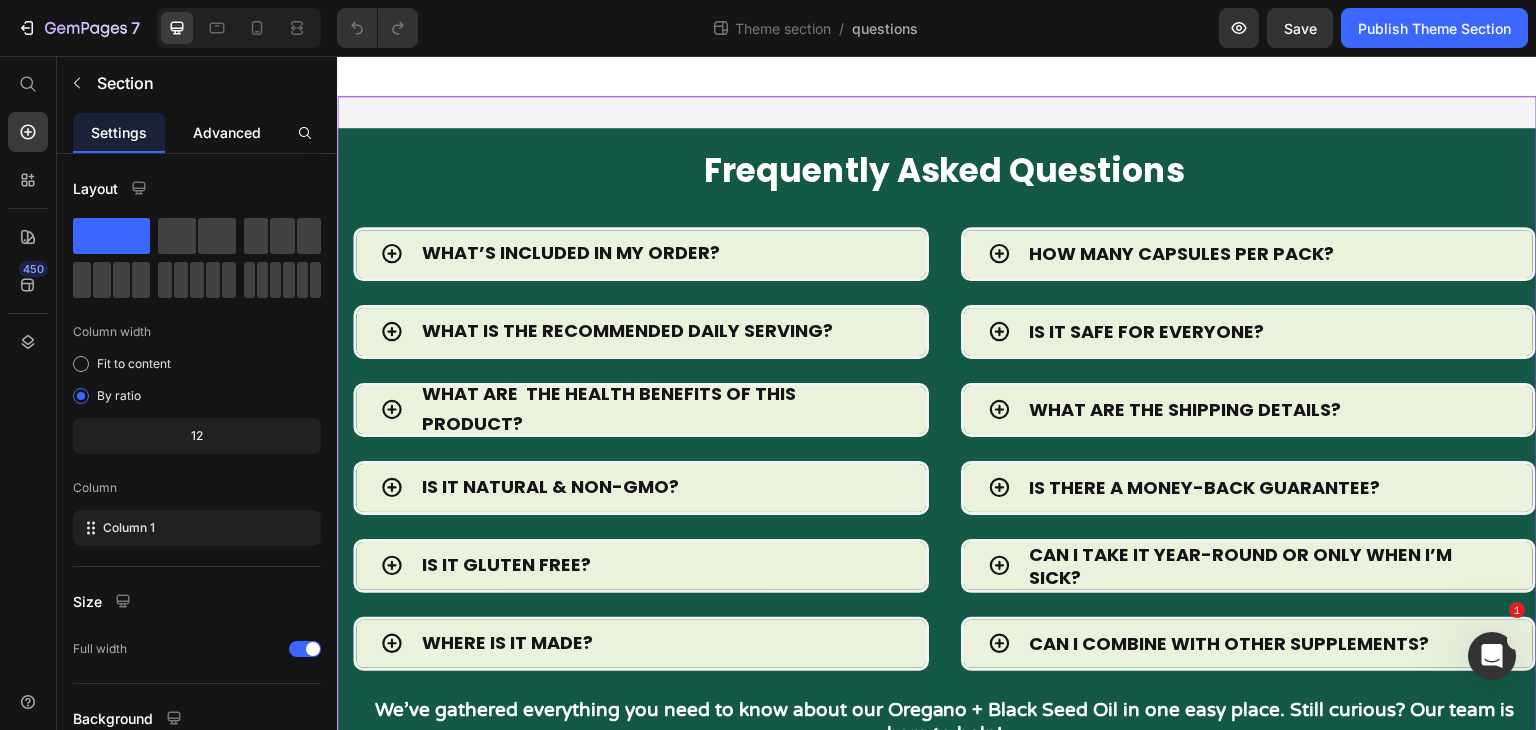click on "Advanced" at bounding box center (227, 132) 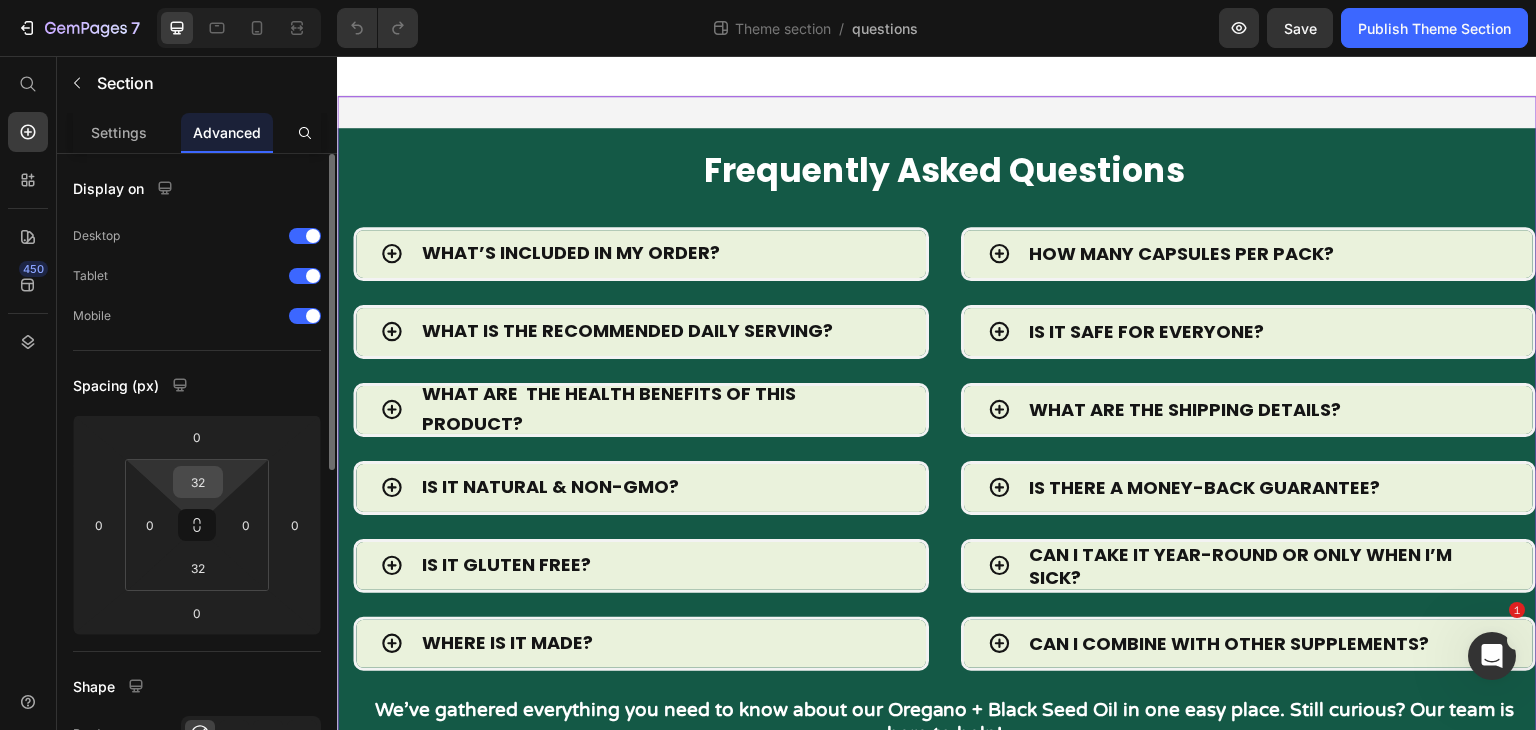 click on "32" at bounding box center [198, 482] 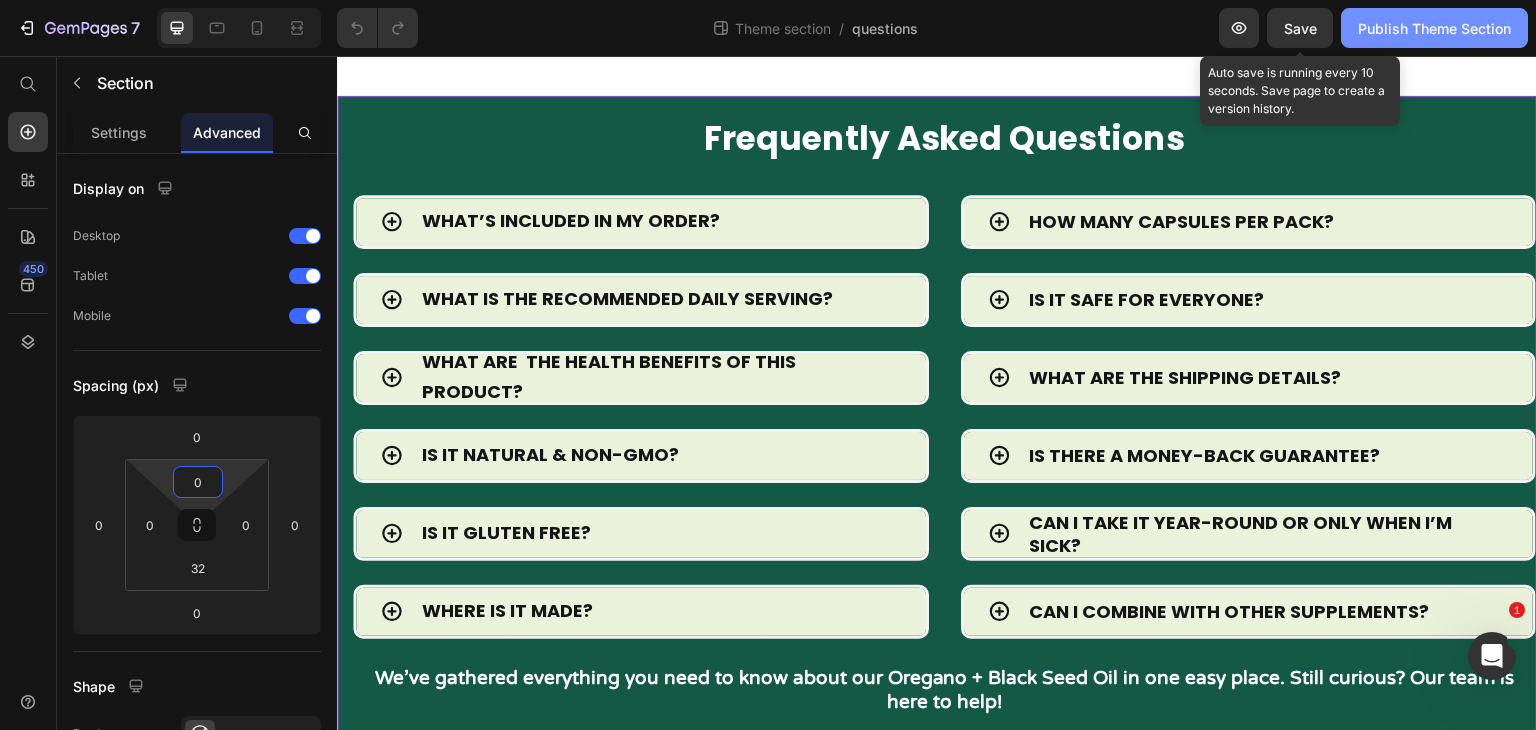 type on "0" 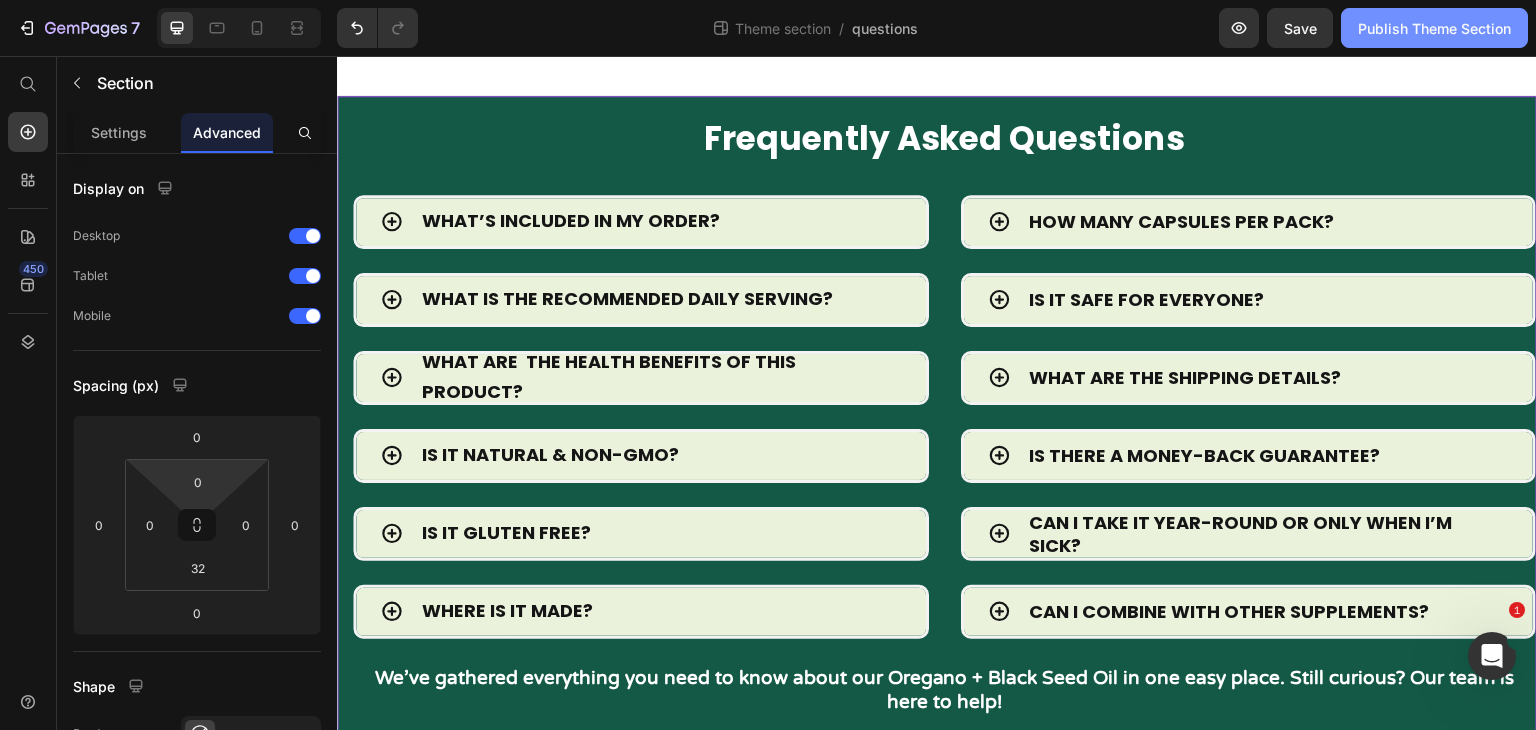 click on "Publish Theme Section" at bounding box center (1434, 28) 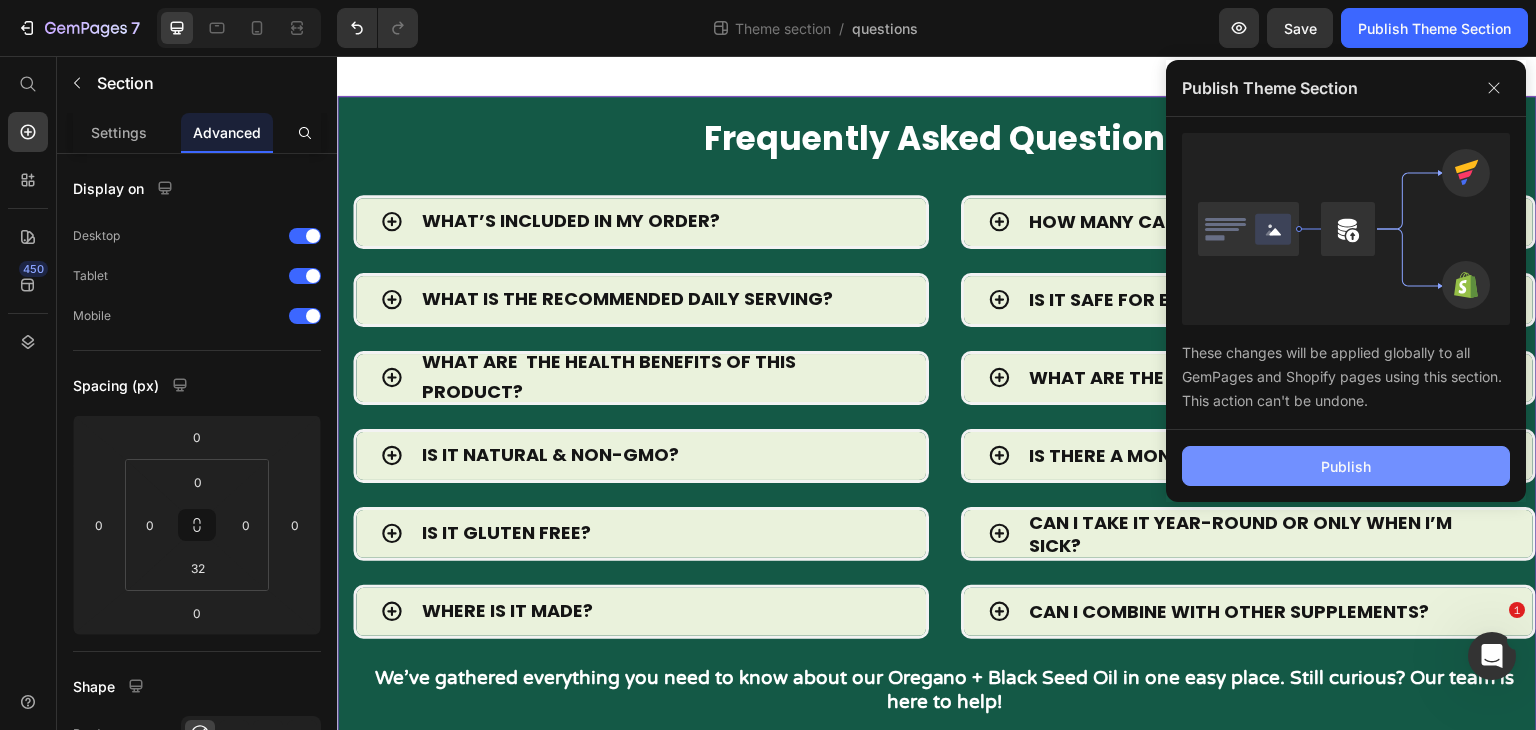 click on "Publish" 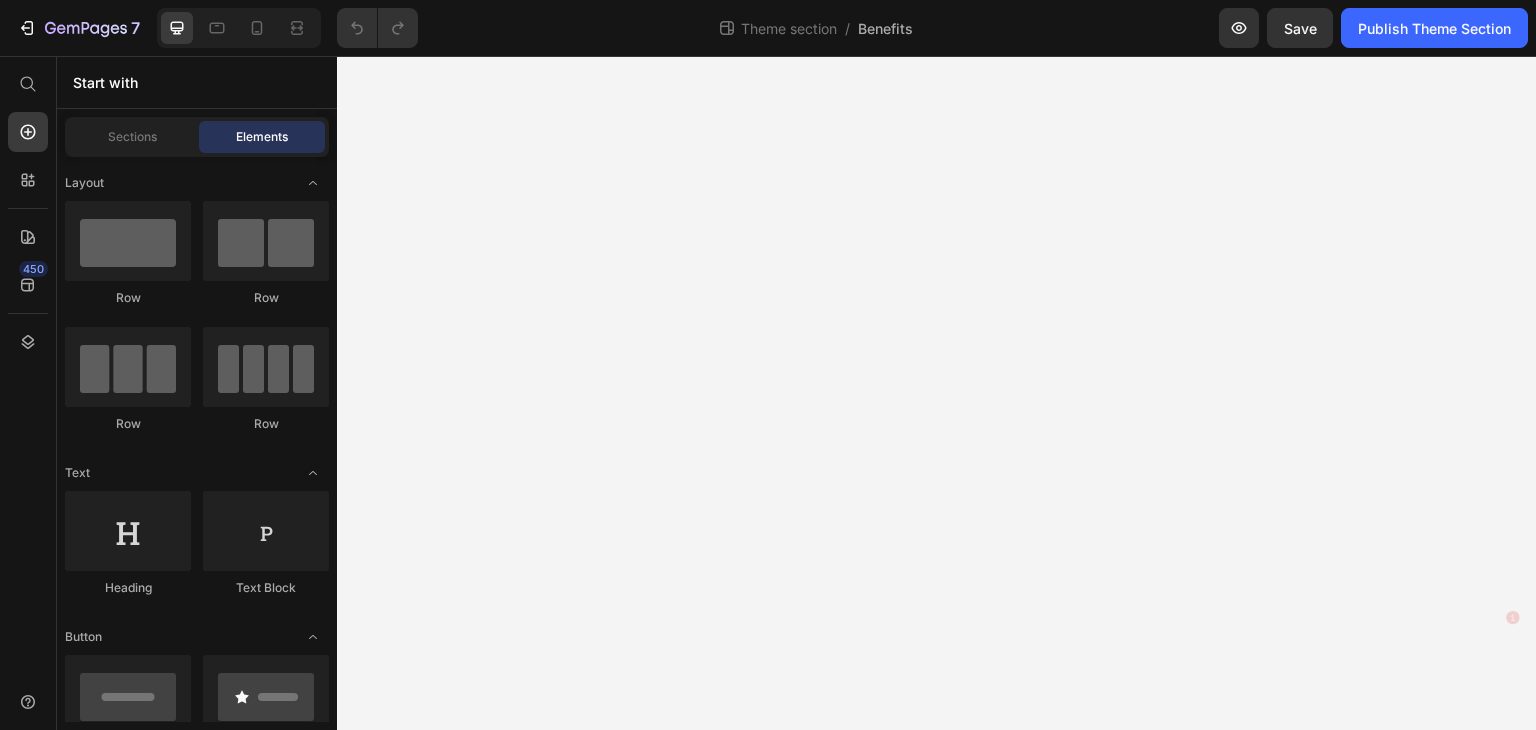 scroll, scrollTop: 0, scrollLeft: 0, axis: both 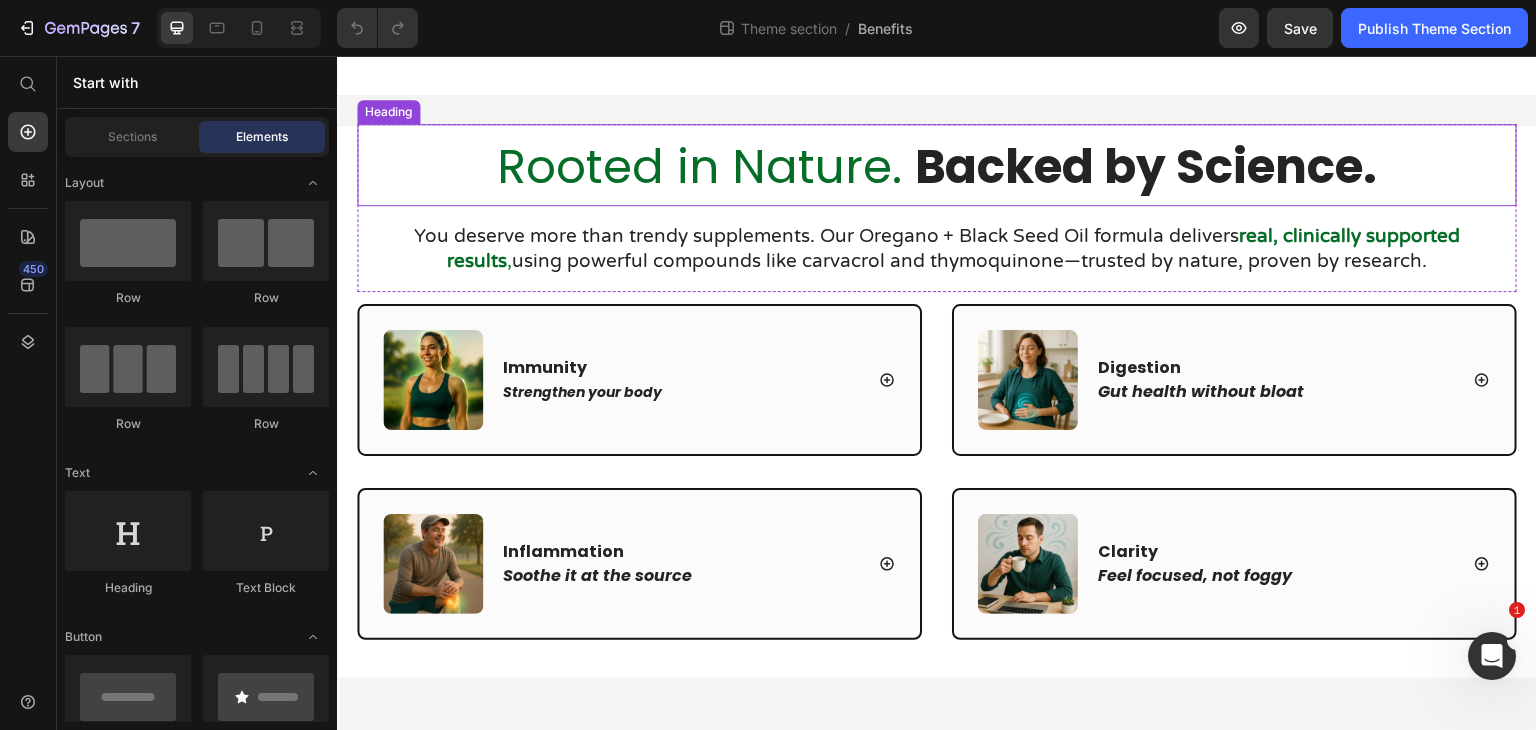 click on "Rooted in Nature.   Backed by Science." at bounding box center (937, 165) 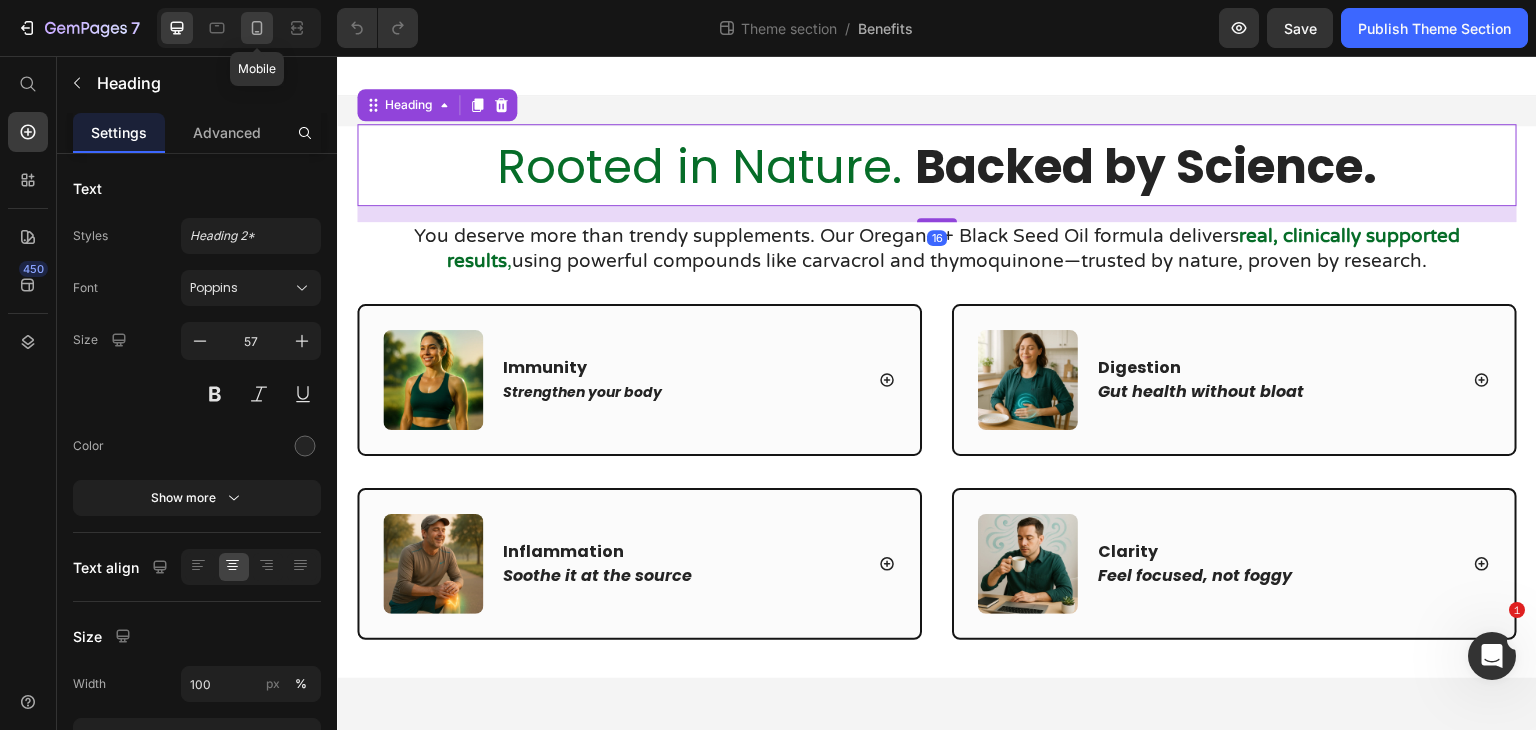 click 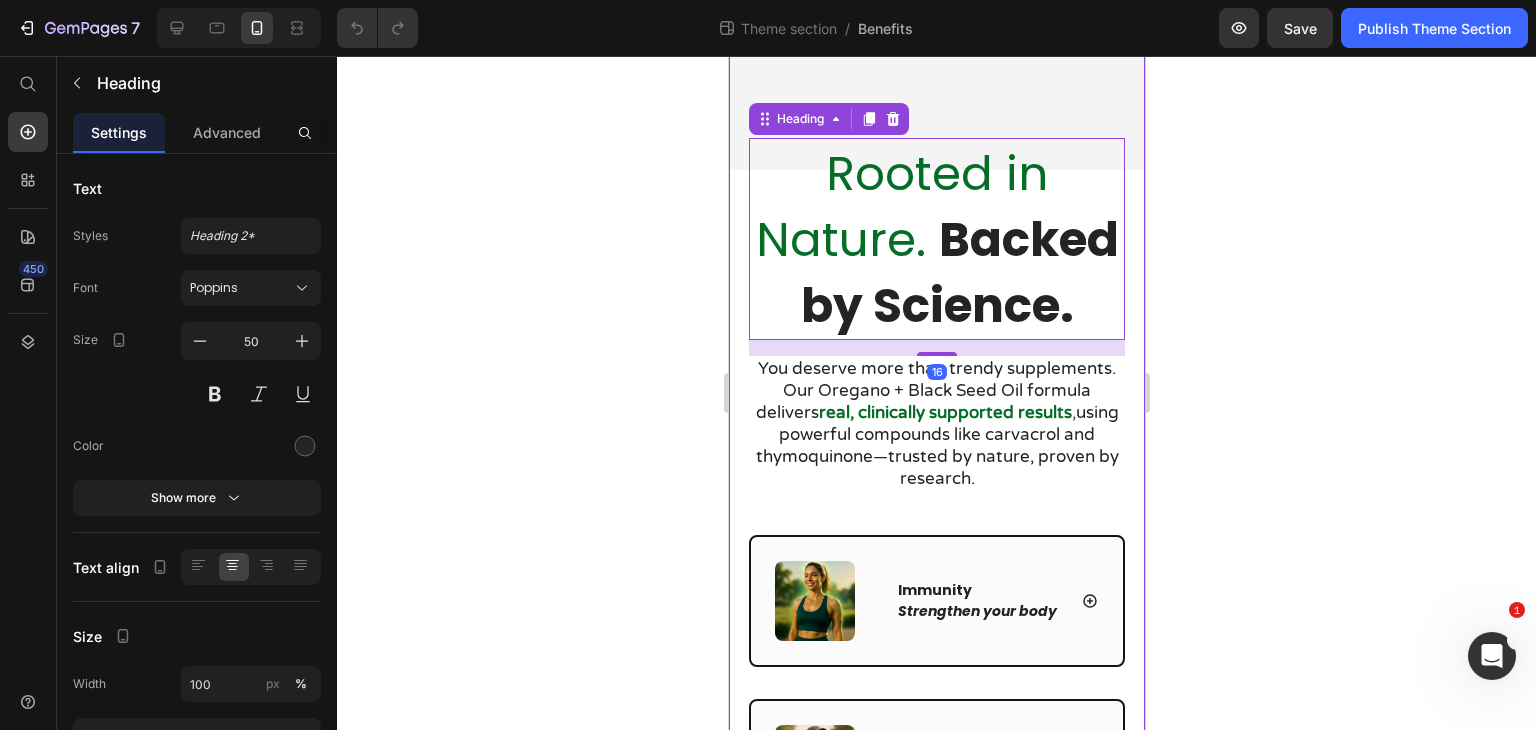 scroll, scrollTop: 60, scrollLeft: 0, axis: vertical 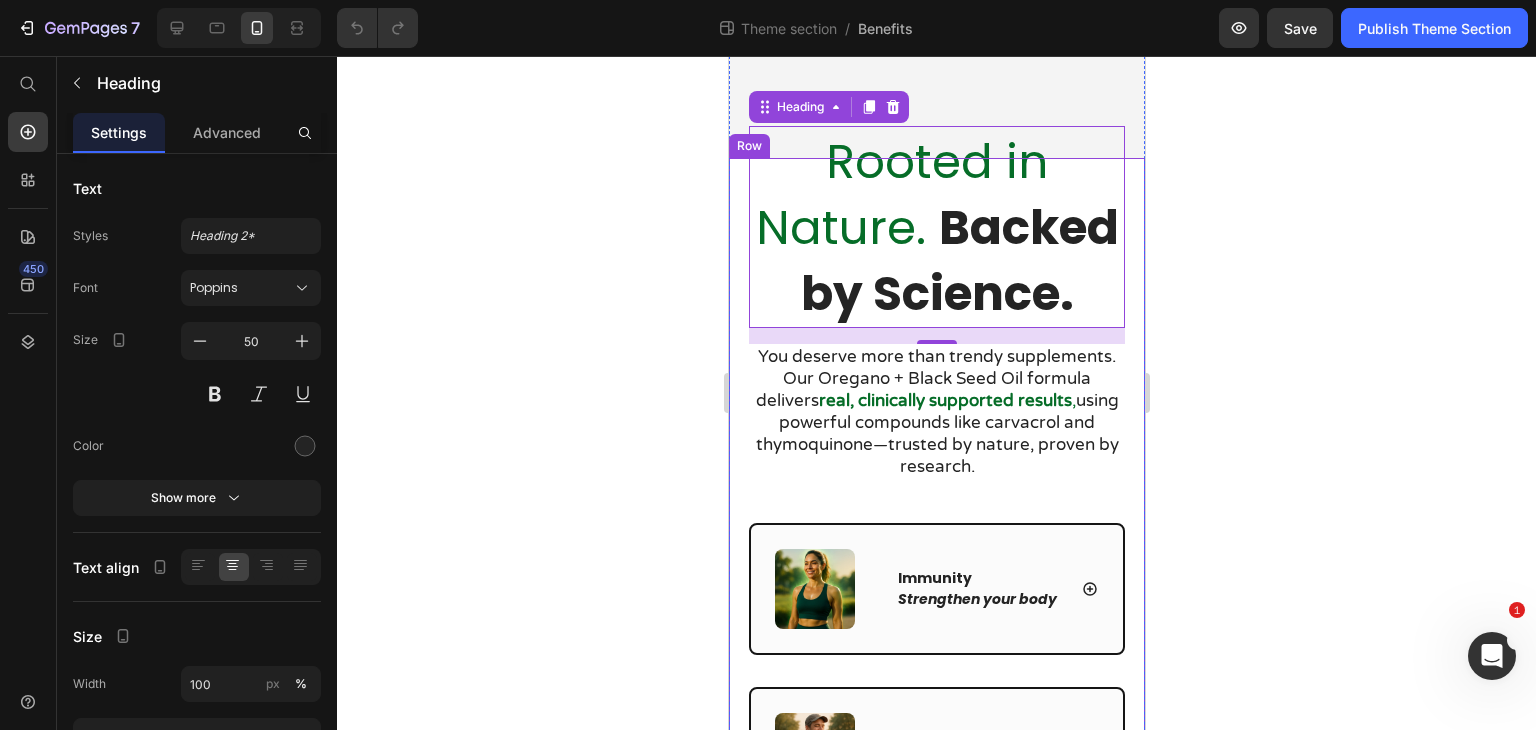 click on "Rooted in Nature.   Backed by Science. Heading   16 You deserve more than trendy supplements. Our Oregano + Black Seed Oil formula delivers  real, clinically supported results ,  using powerful compounds like carvacrol and thymoquinone—trusted by nature, proven by research. Text Block Row Image
Immunity Strengthen your body Accordion Row Image
Inflammation Soothe it at the source Accordion Row Image
Digestion Gut health without bloat Accordion Row Image
Clarity Feel focused, not foggy Accordion Row Row Row" at bounding box center (936, 675) 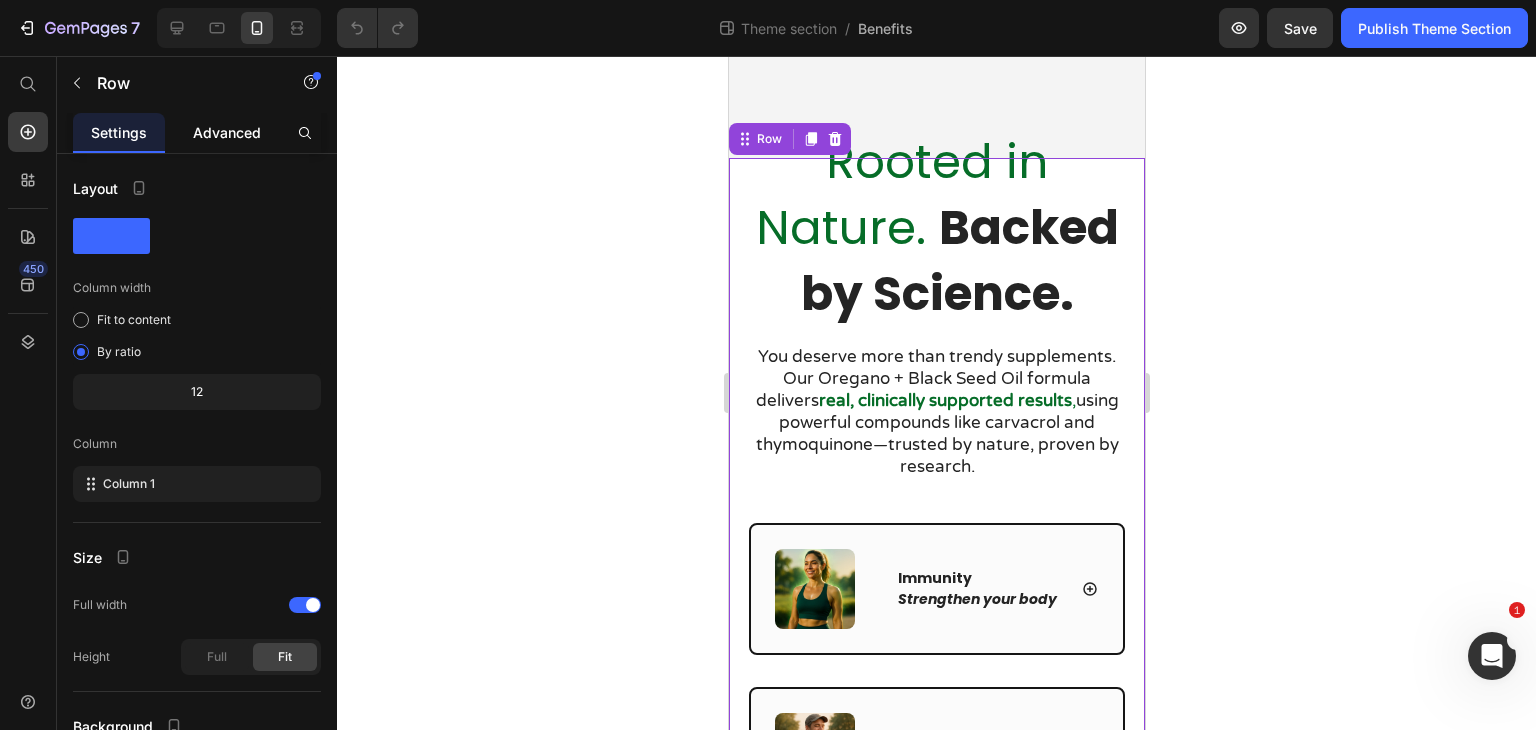 click on "Advanced" at bounding box center (227, 132) 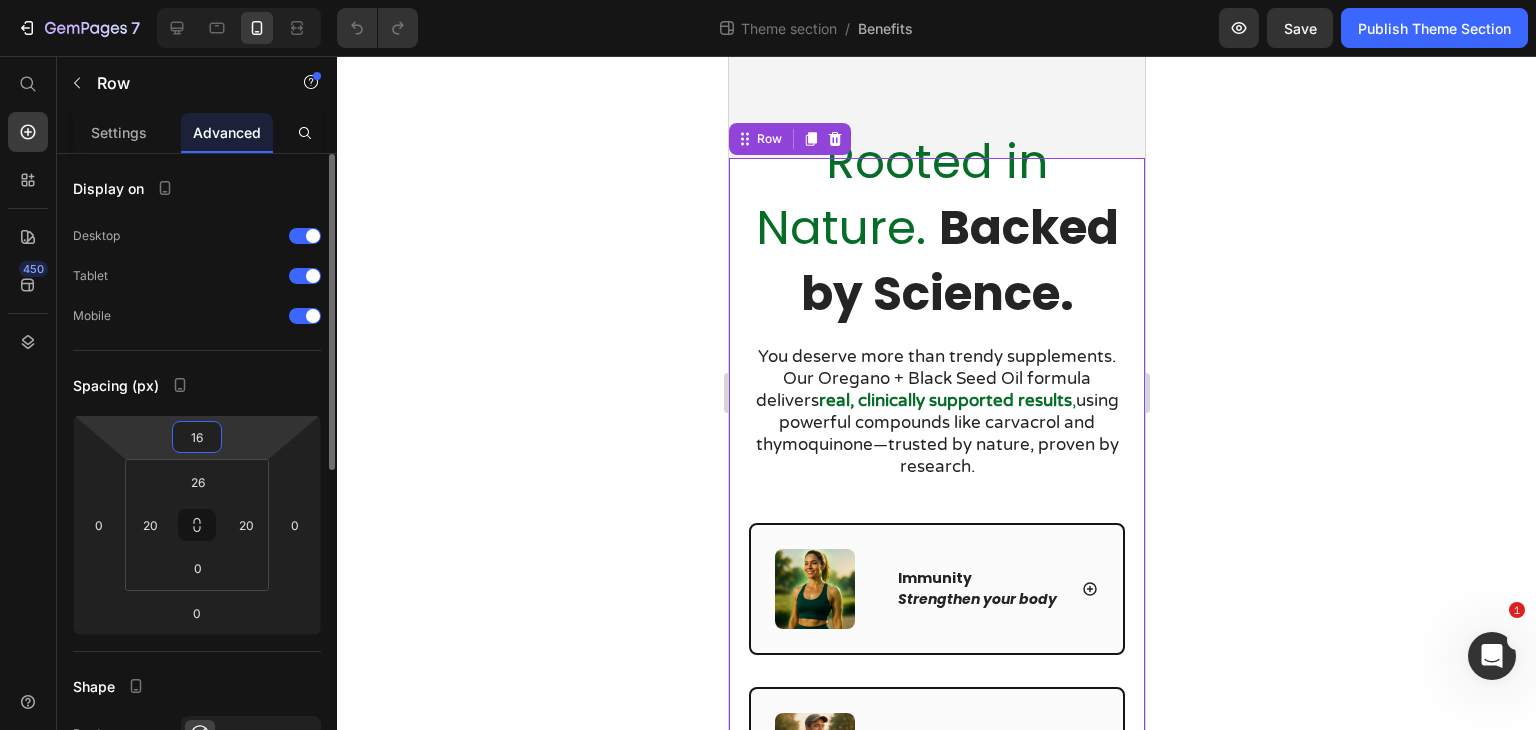 click on "16" at bounding box center (197, 437) 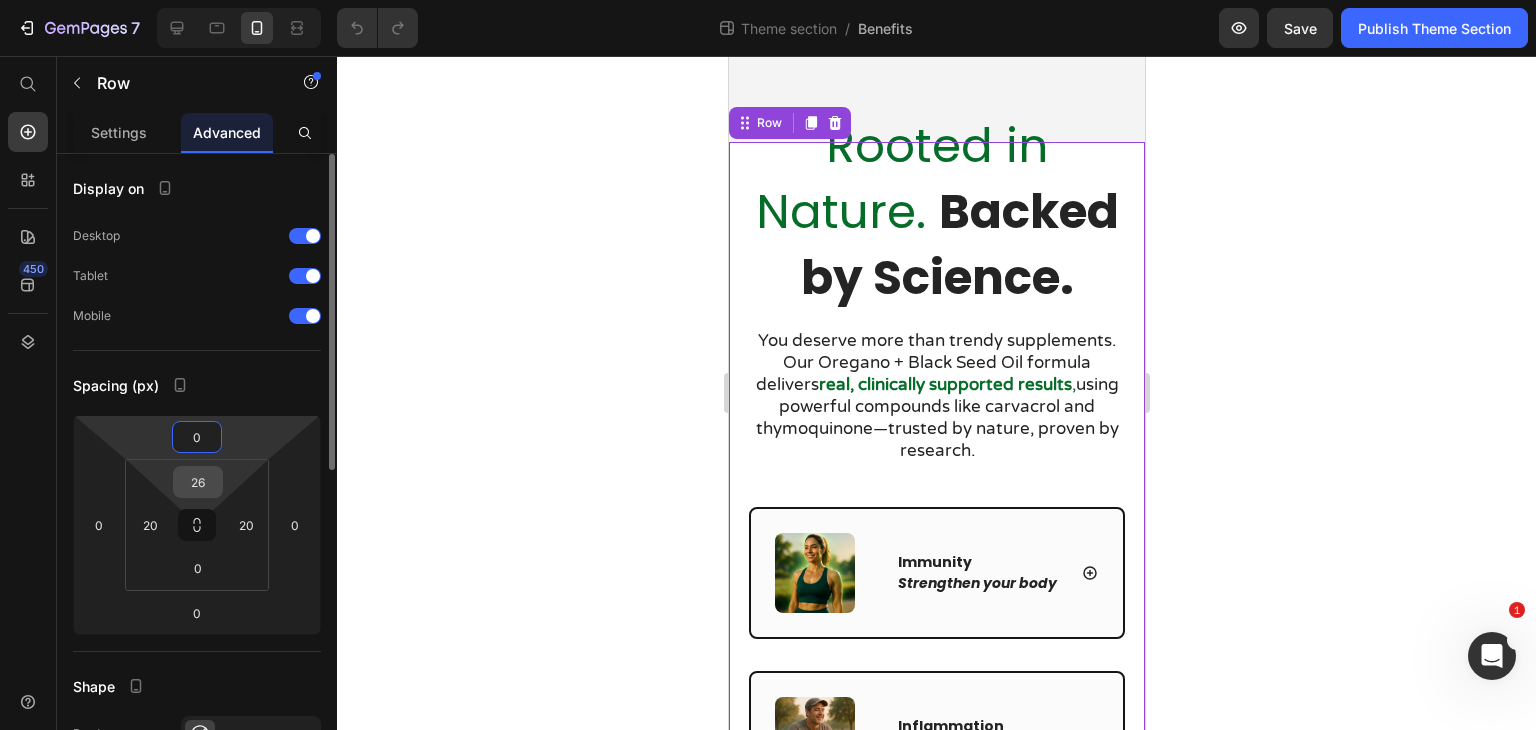 type on "0" 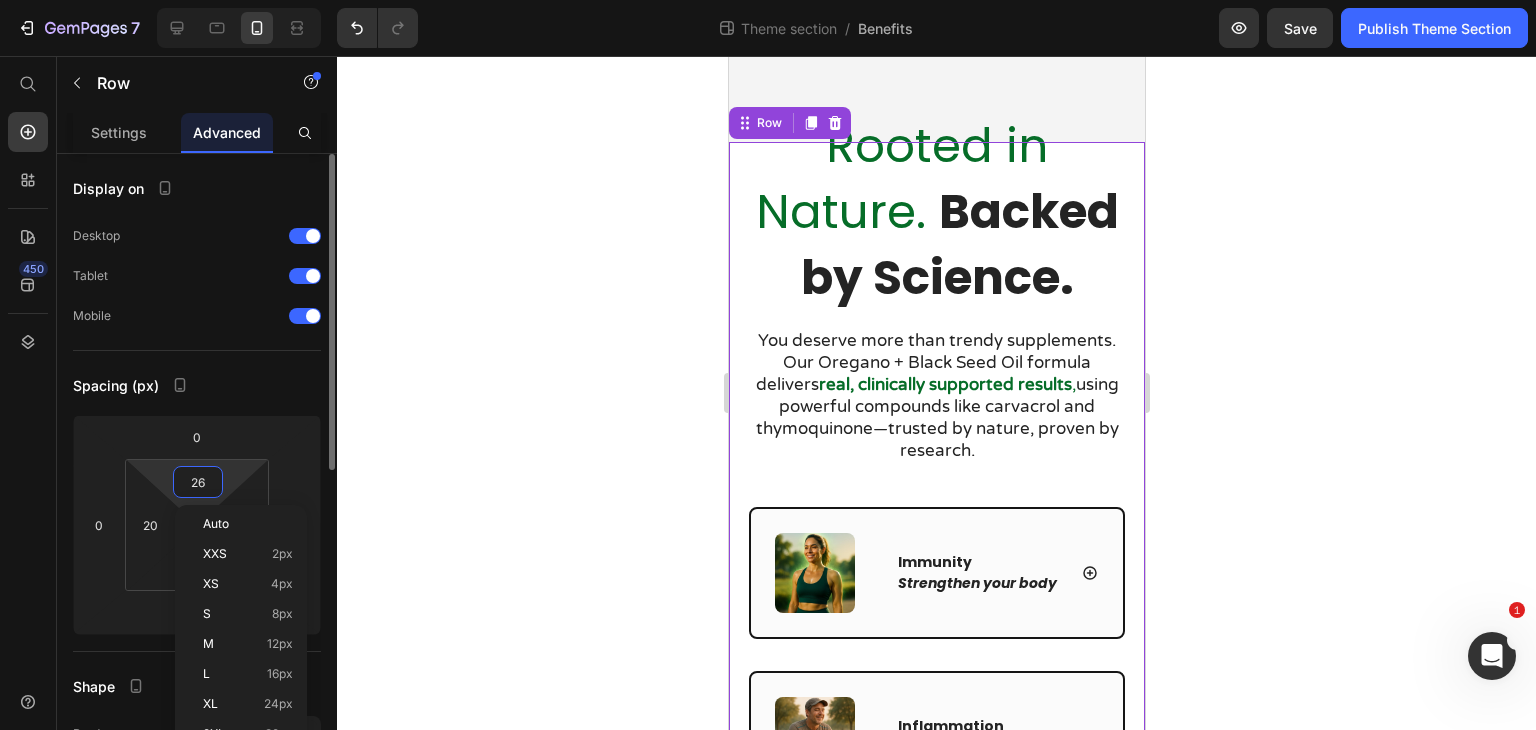 type on "0" 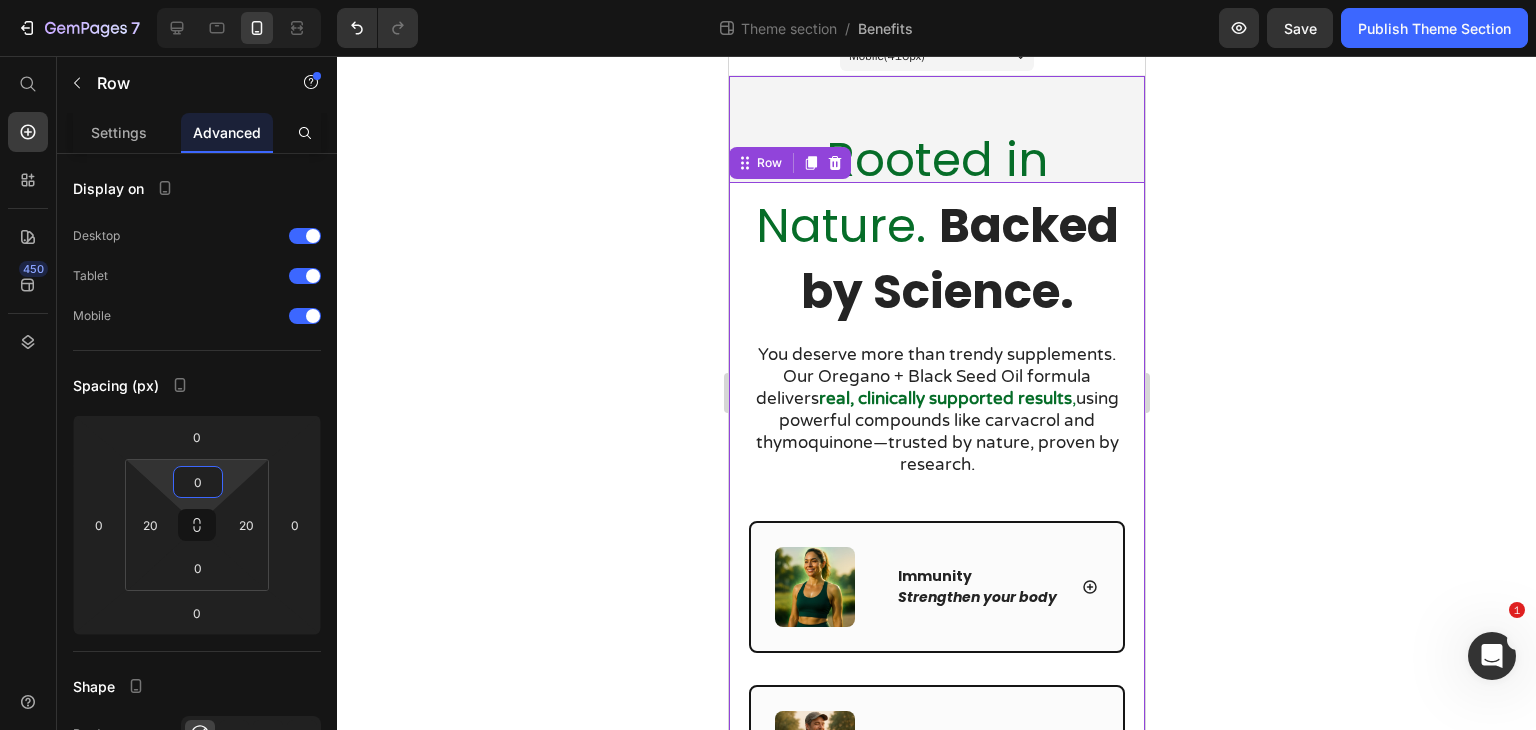 scroll, scrollTop: 0, scrollLeft: 0, axis: both 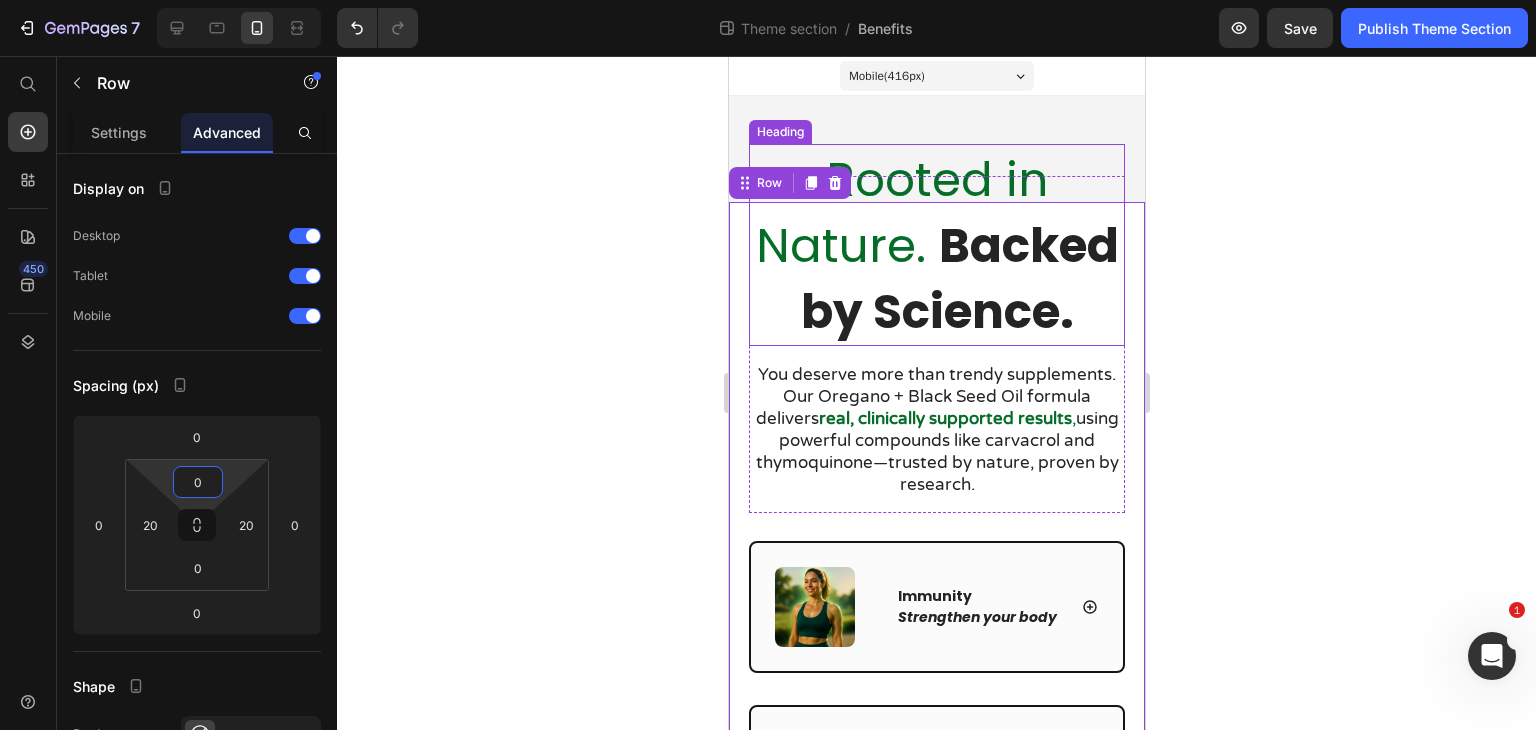click on "Rooted in Nature.   Backed by Science." at bounding box center (936, 245) 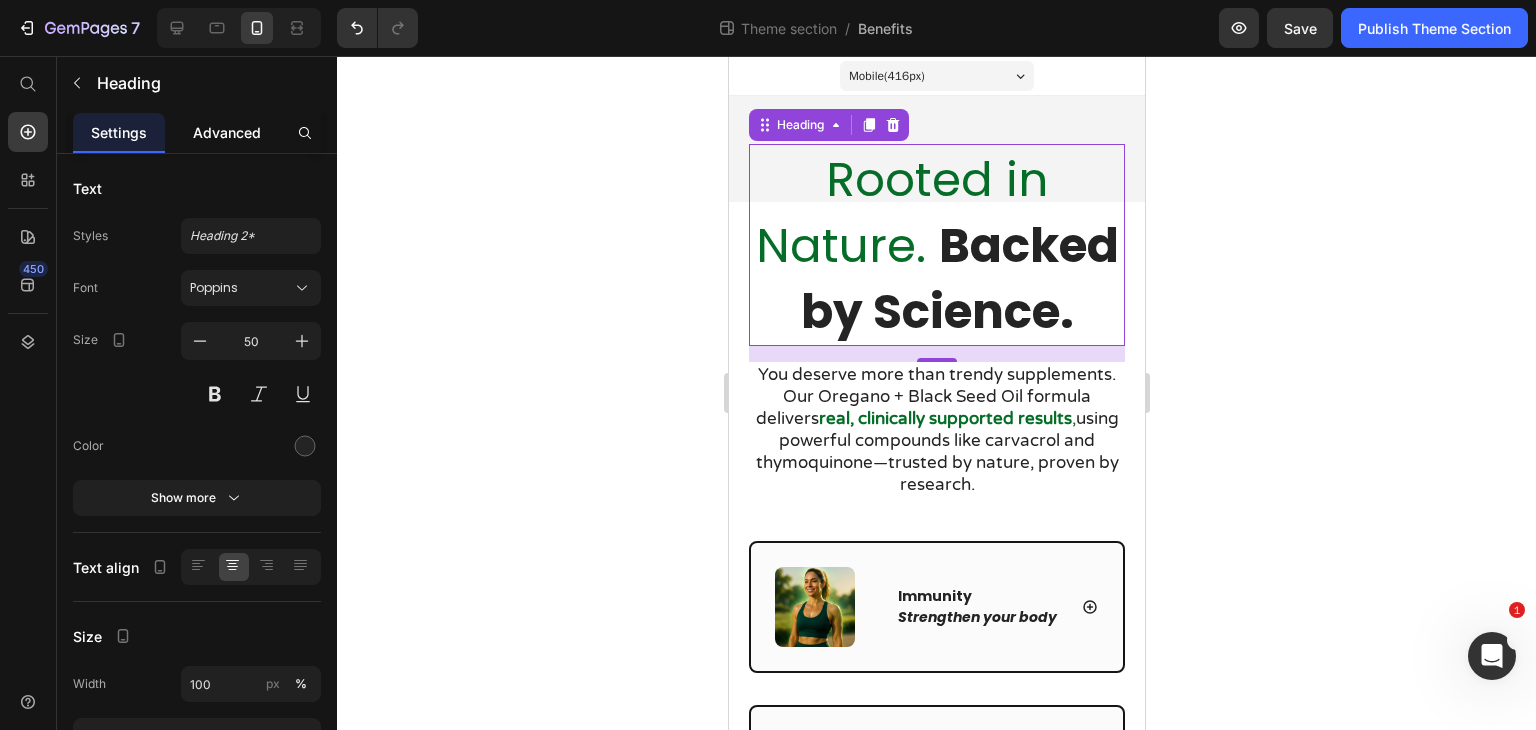 click on "Advanced" at bounding box center (227, 132) 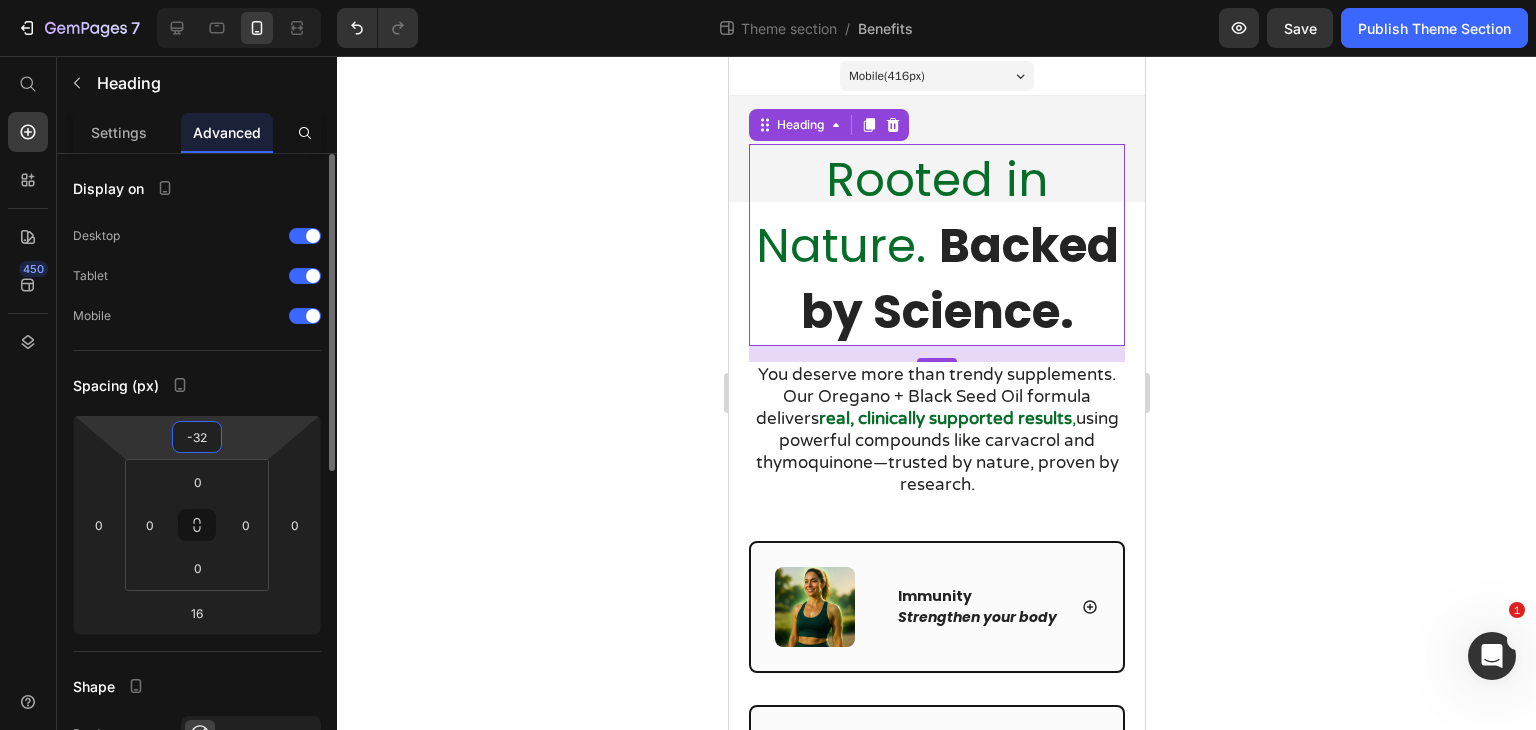 click on "-32" at bounding box center [197, 437] 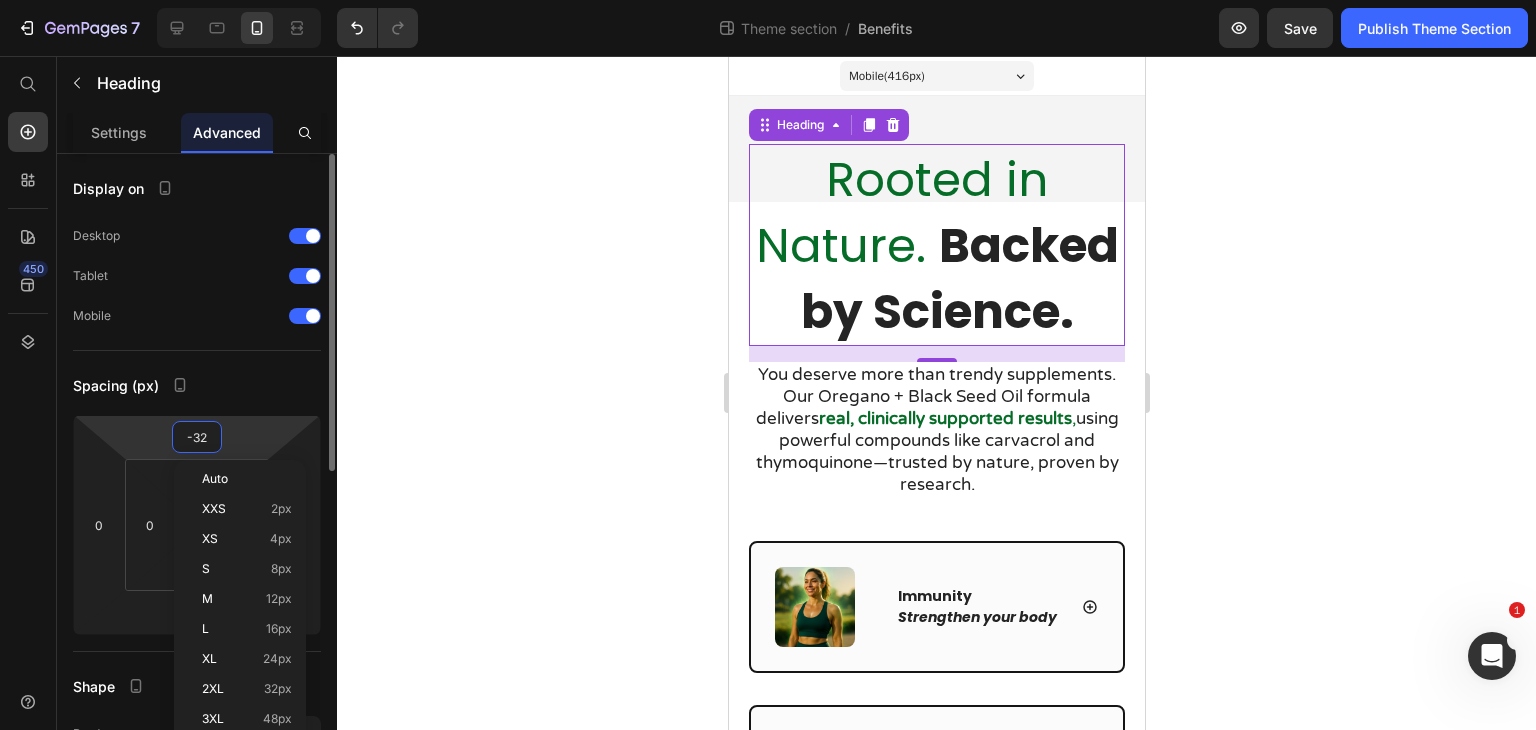 type on "0" 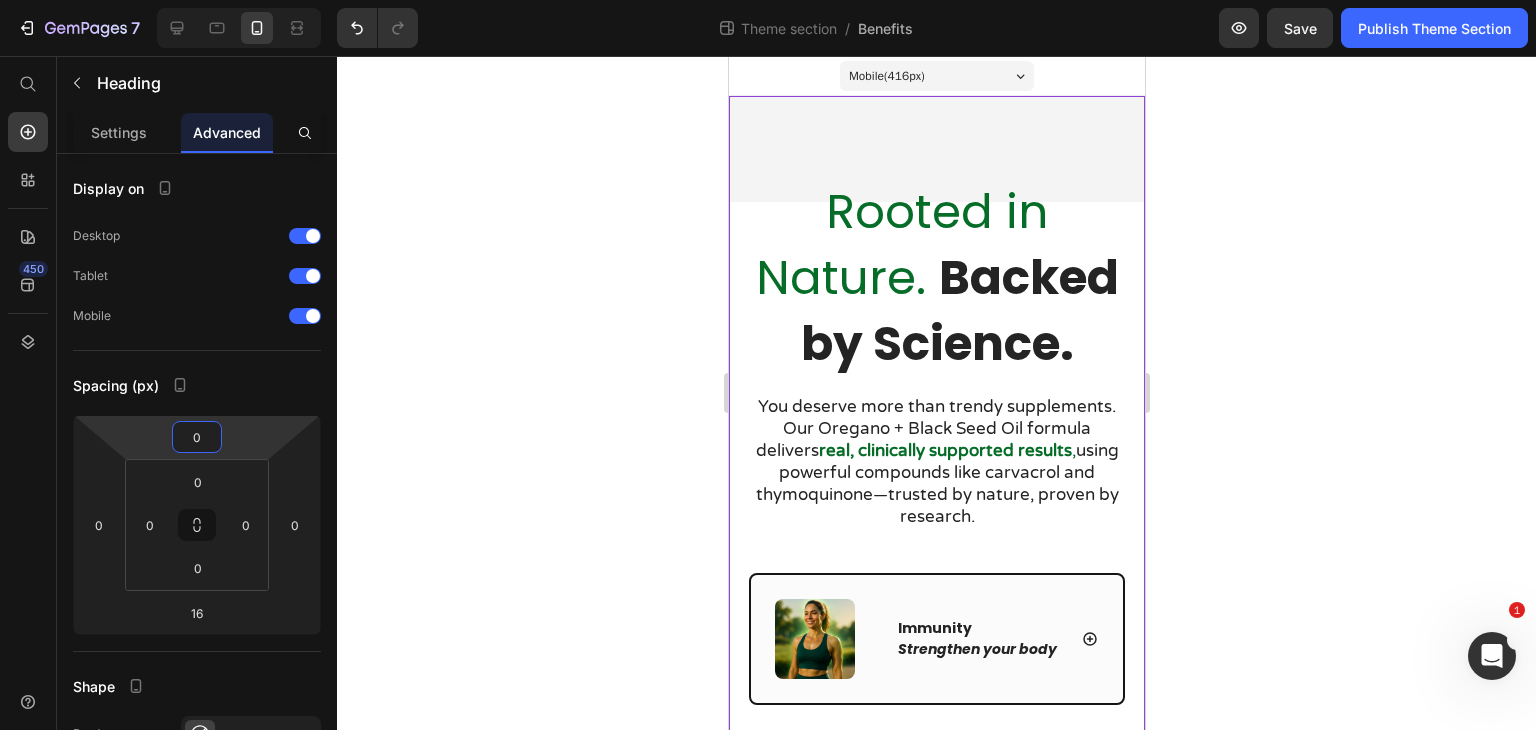 click on "Rooted in Nature.   Backed by Science. Heading You deserve more than trendy supplements. Our Oregano + Black Seed Oil formula delivers  real, clinically supported results ,  using powerful compounds like carvacrol and thymoquinone—trusted by nature, proven by research. Text Block Row Image
Immunity Strengthen your body Accordion Row Image
Inflammation Soothe it at the source Accordion Row Image
Digestion Gut health without bloat Accordion Row Image
Clarity Feel focused, not foggy Accordion Row Row Row" at bounding box center (936, 685) 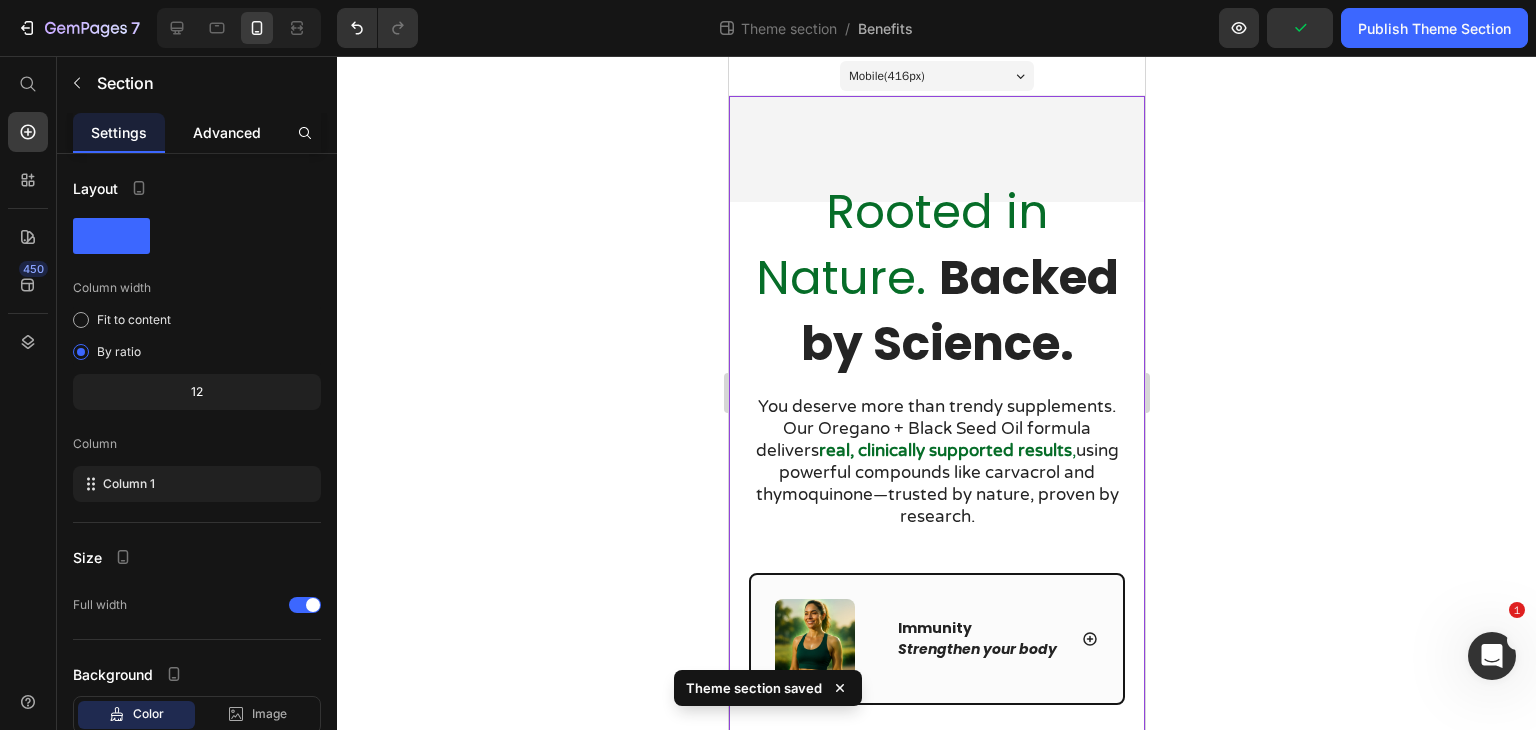 click on "Advanced" at bounding box center [227, 132] 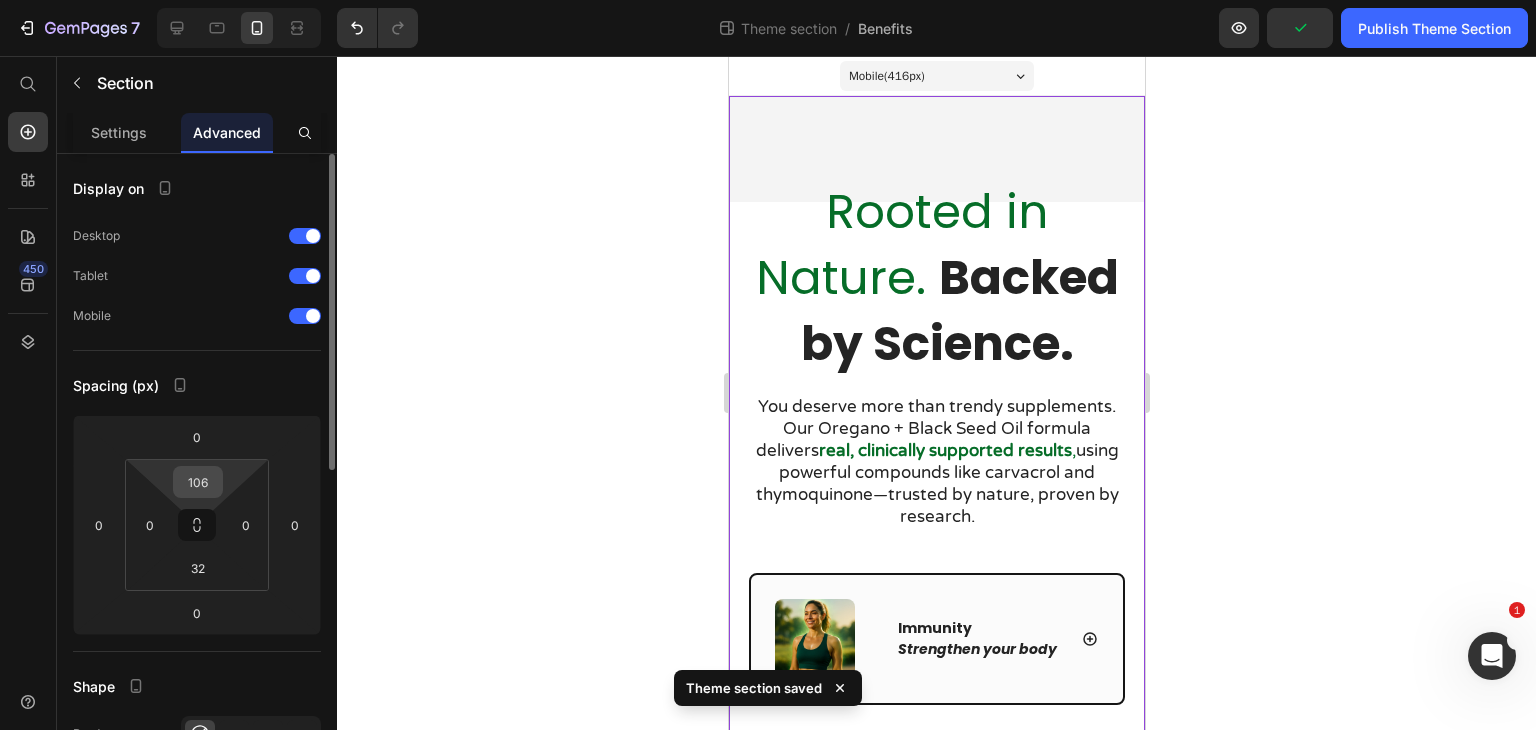 click on "106" at bounding box center [198, 482] 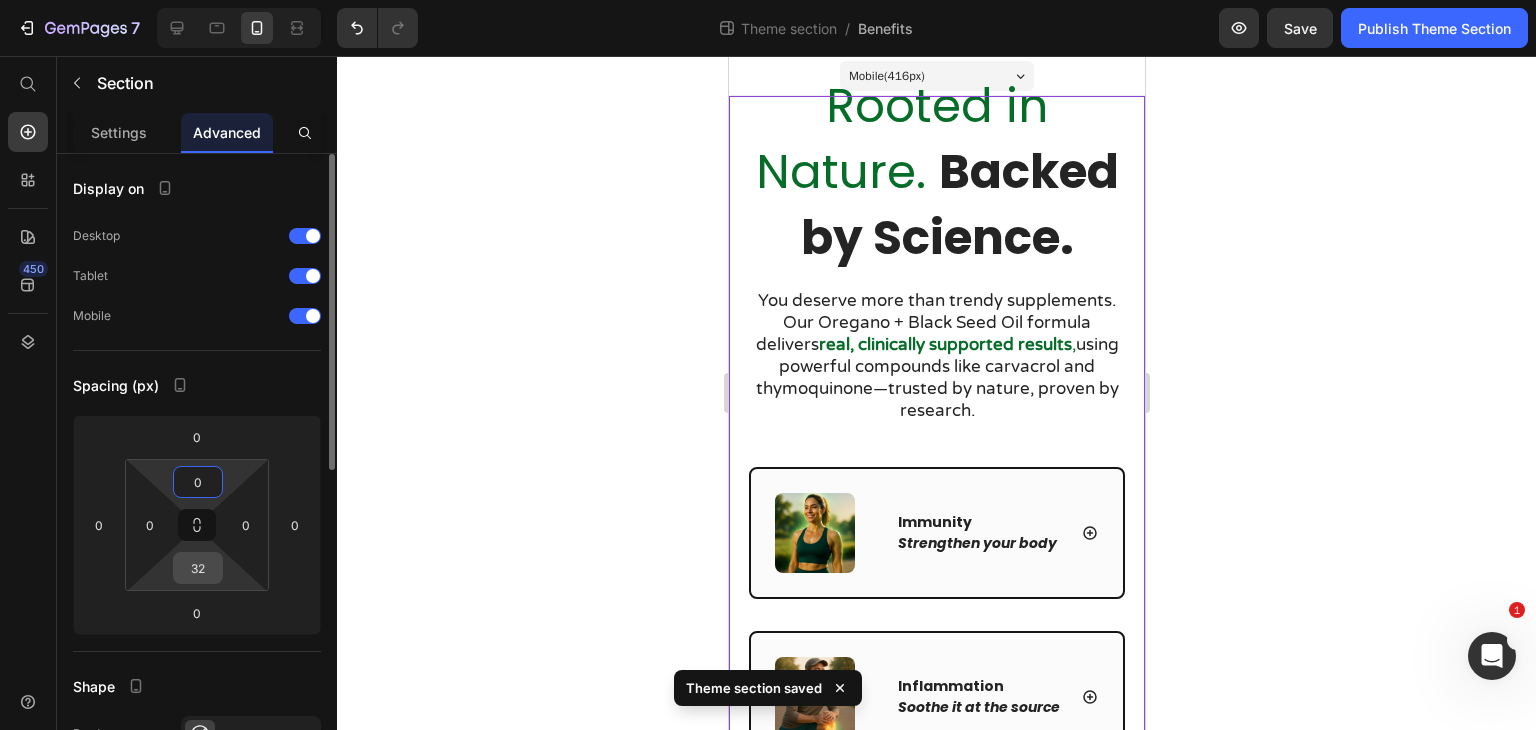 type on "0" 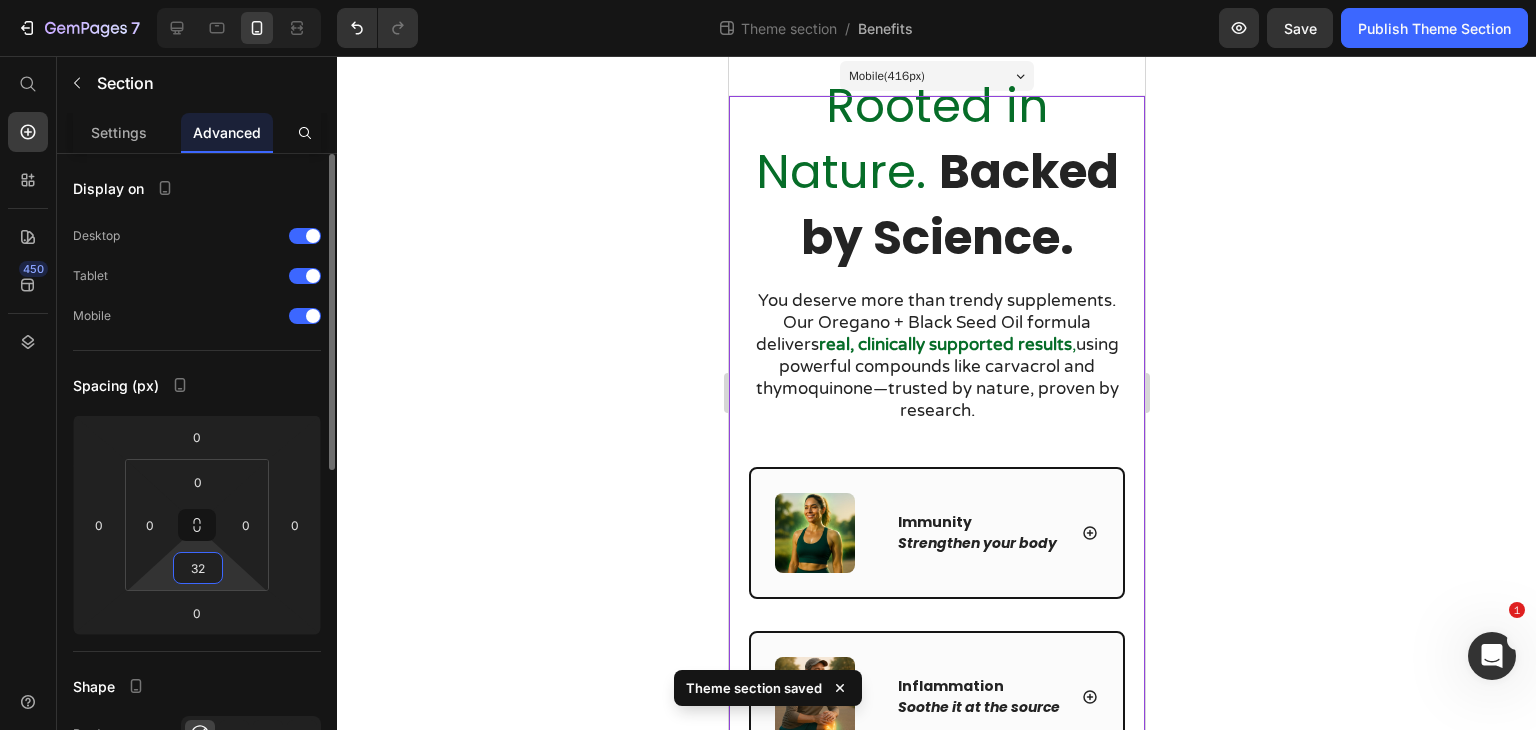 click on "32" at bounding box center (198, 568) 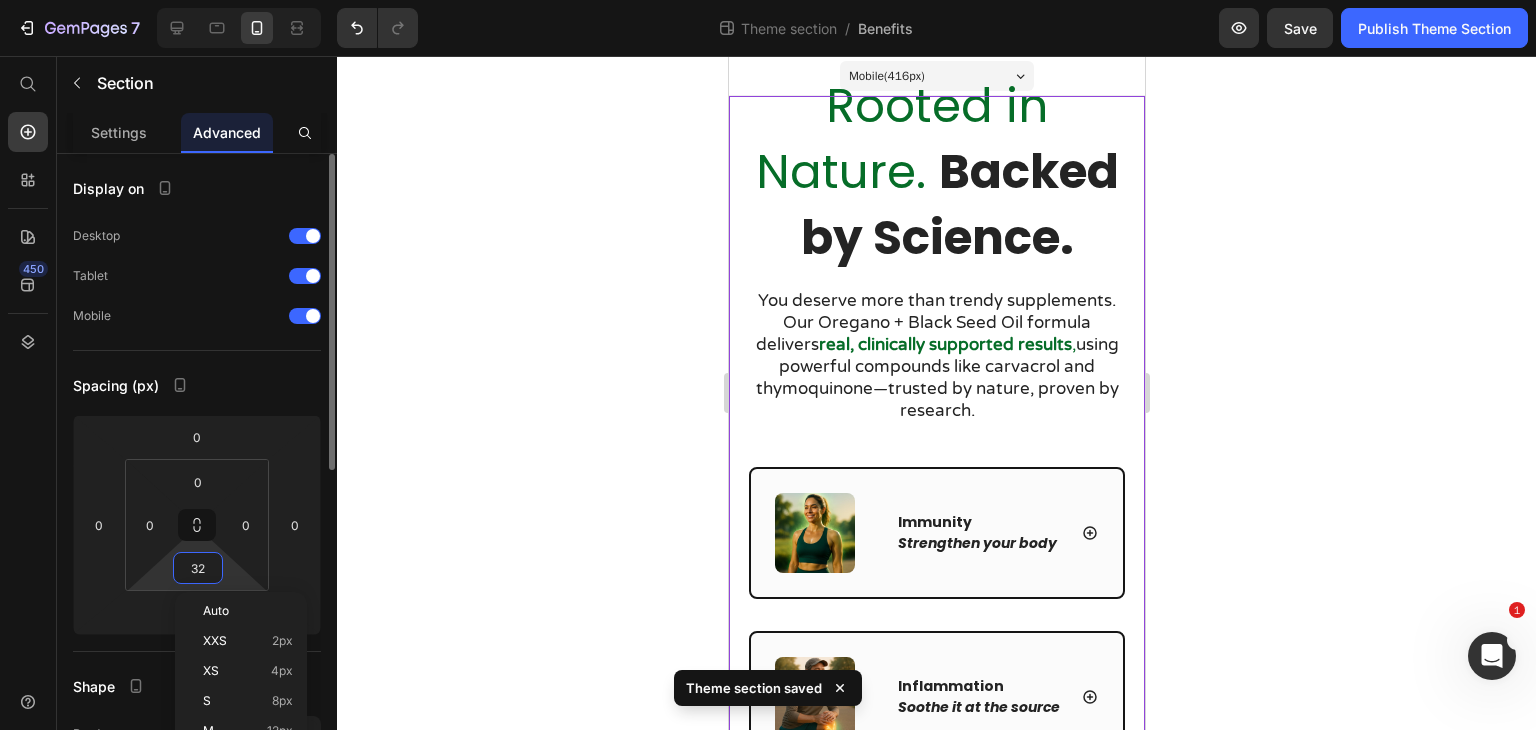 type on "0" 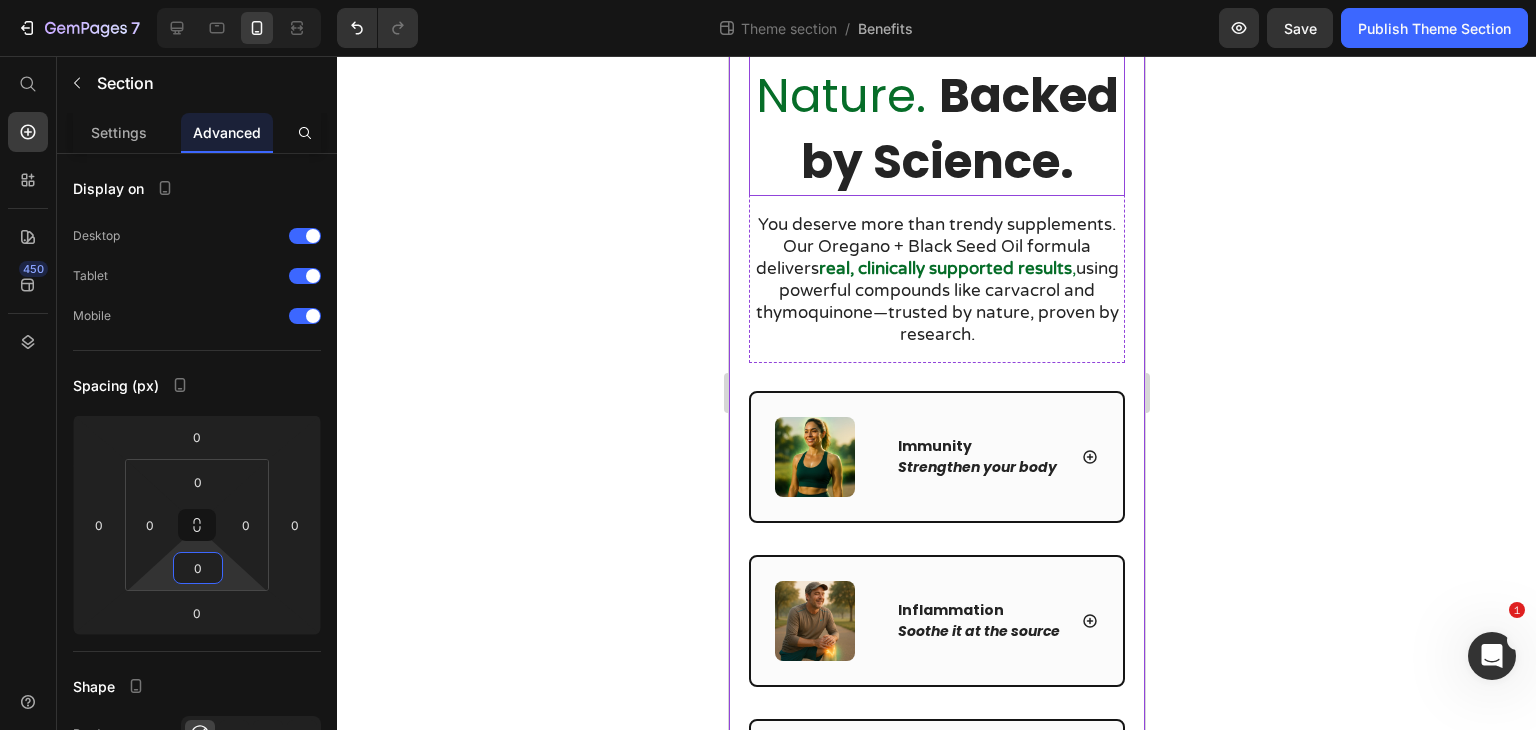 scroll, scrollTop: 0, scrollLeft: 0, axis: both 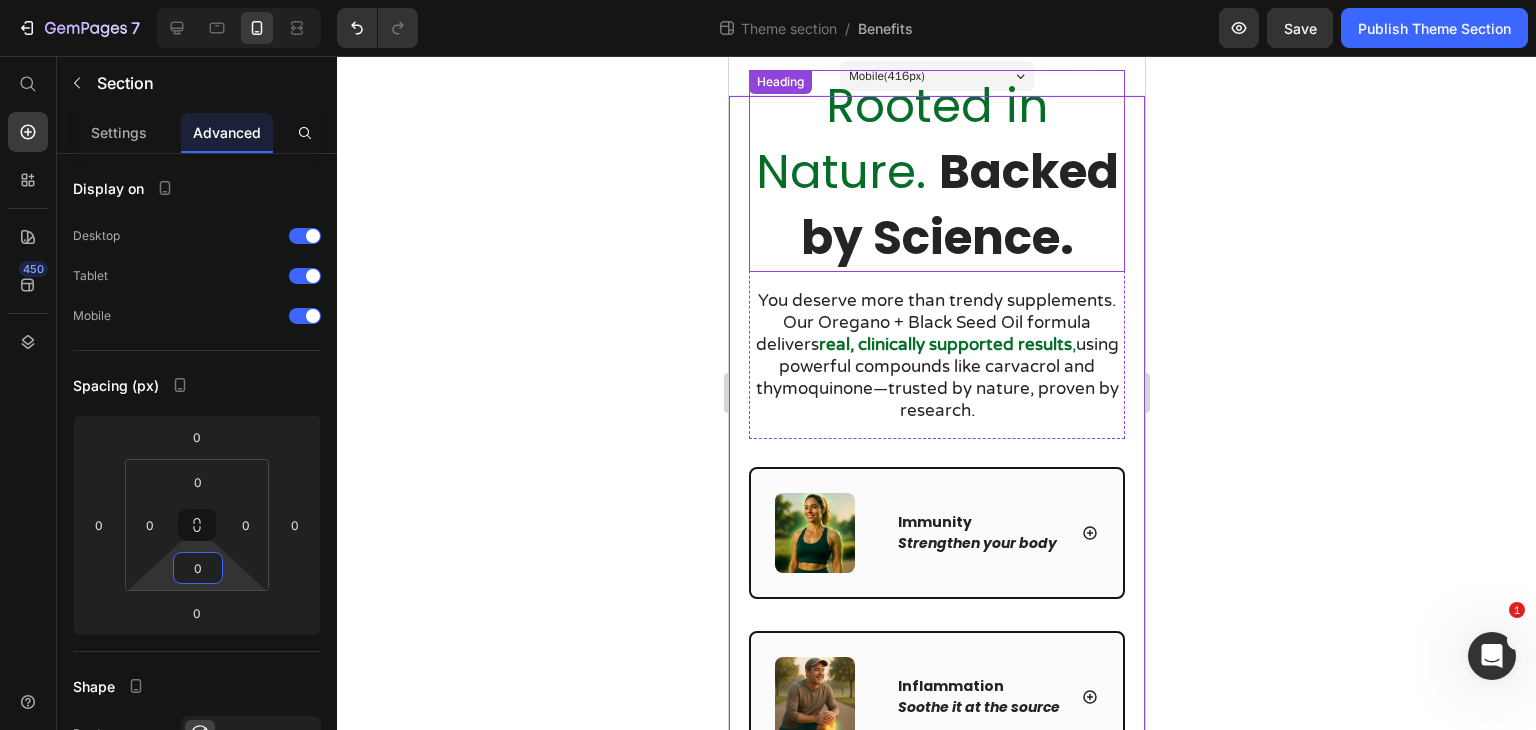 click on "Rooted in Nature.   Backed by Science." at bounding box center (936, 171) 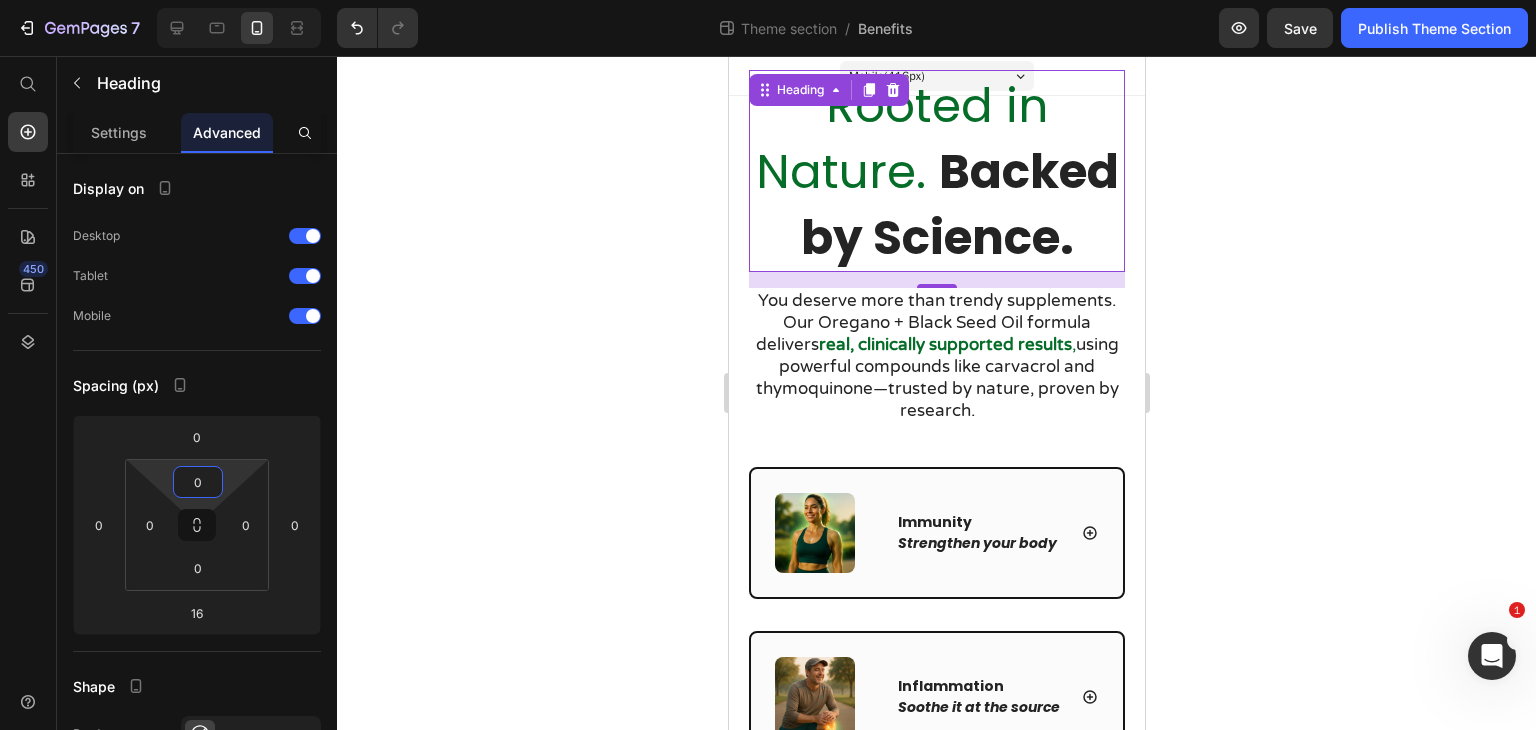 click on "7  Theme section  /  Benefits Preview  Save   Publish Theme Section  450 Start with Sections Elements Hero Section Product Detail Brands Trusted Badges Guarantee Product Breakdown How to use Testimonials Compare Bundle FAQs Social Proof Brand Story Product List Collection Blog List Contact Sticky Add to Cart Custom Footer Browse Library 450 Layout
Row
Row
Row
Row Text
Heading
Text Block Button
Button
Button Media
Image
Image" at bounding box center [768, 0] 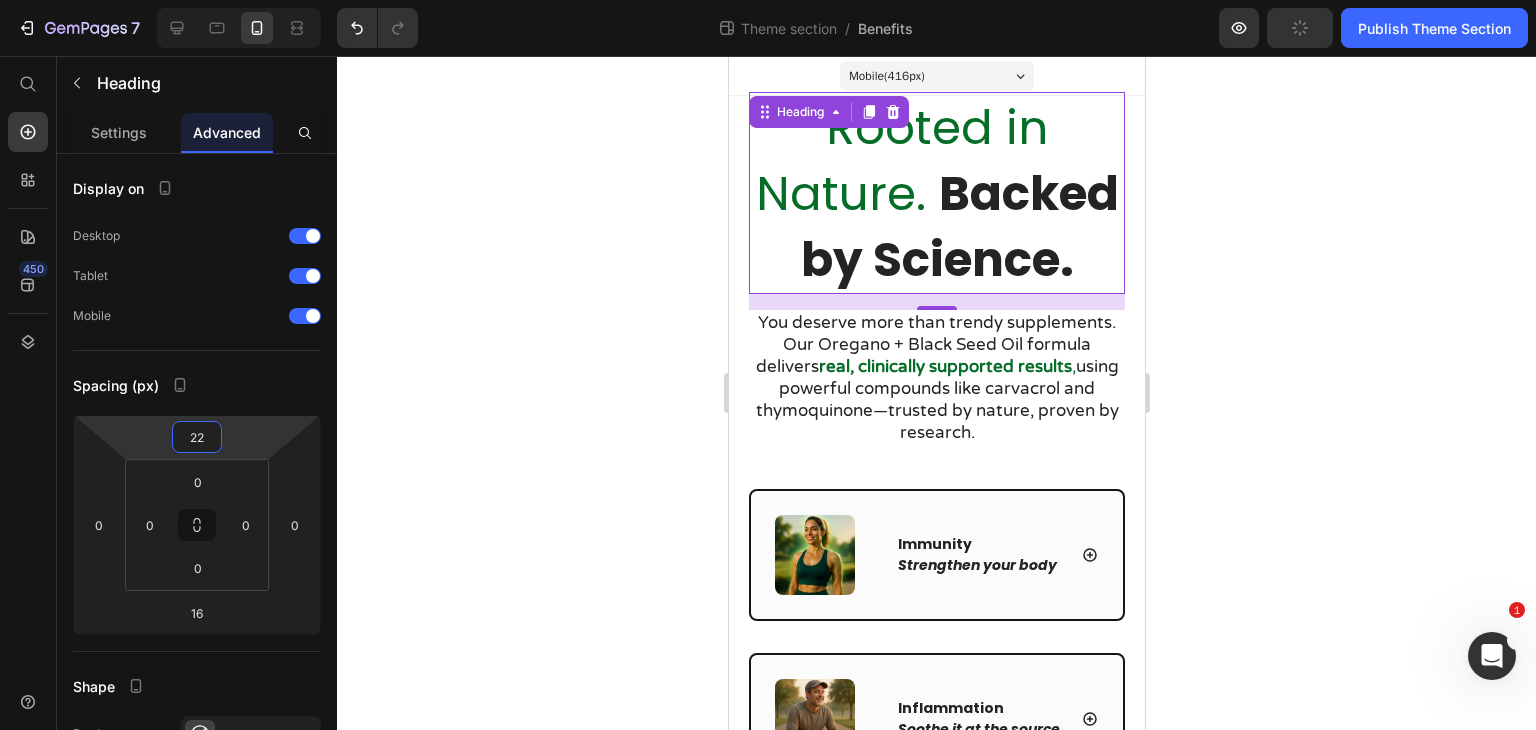 type on "26" 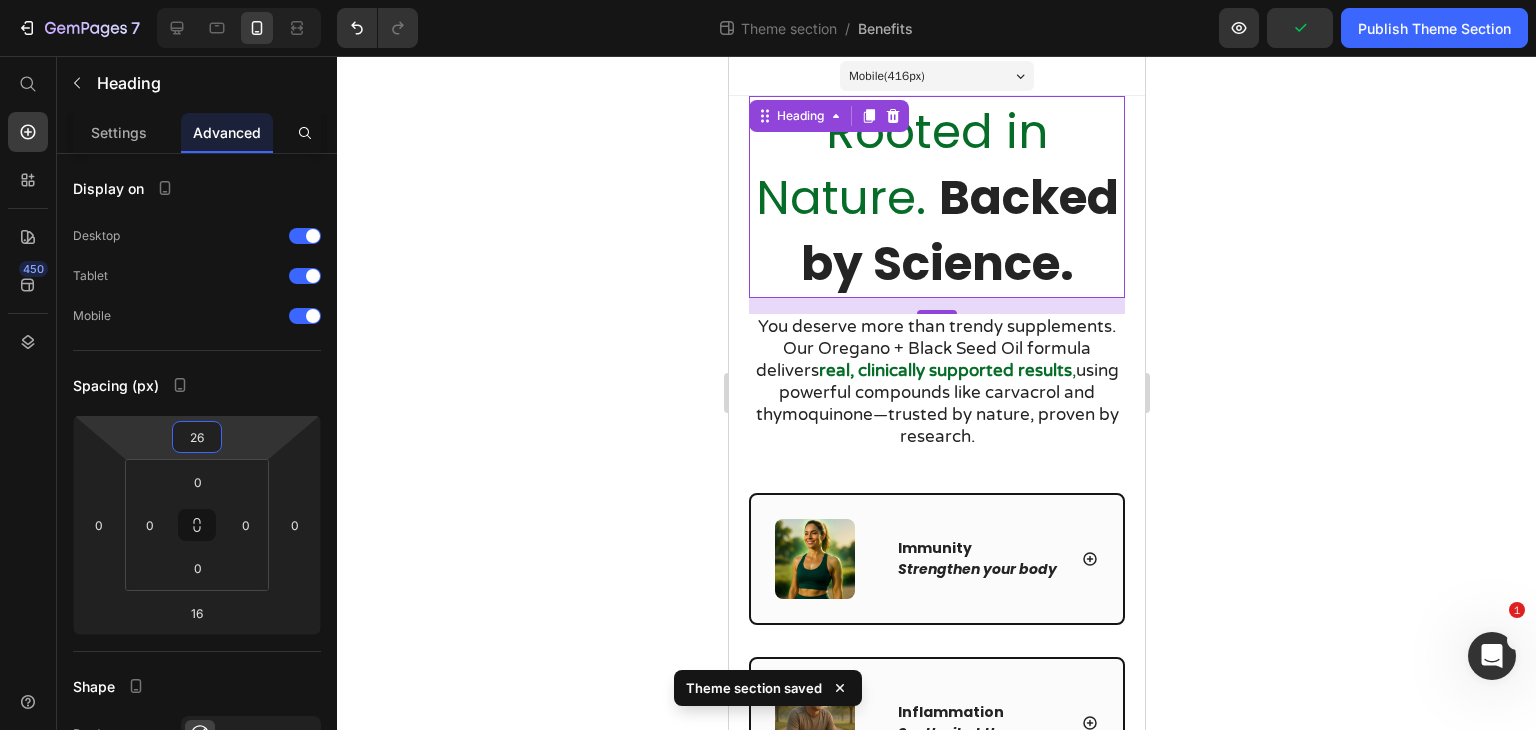 drag, startPoint x: 241, startPoint y: 430, endPoint x: 256, endPoint y: 417, distance: 19.849434 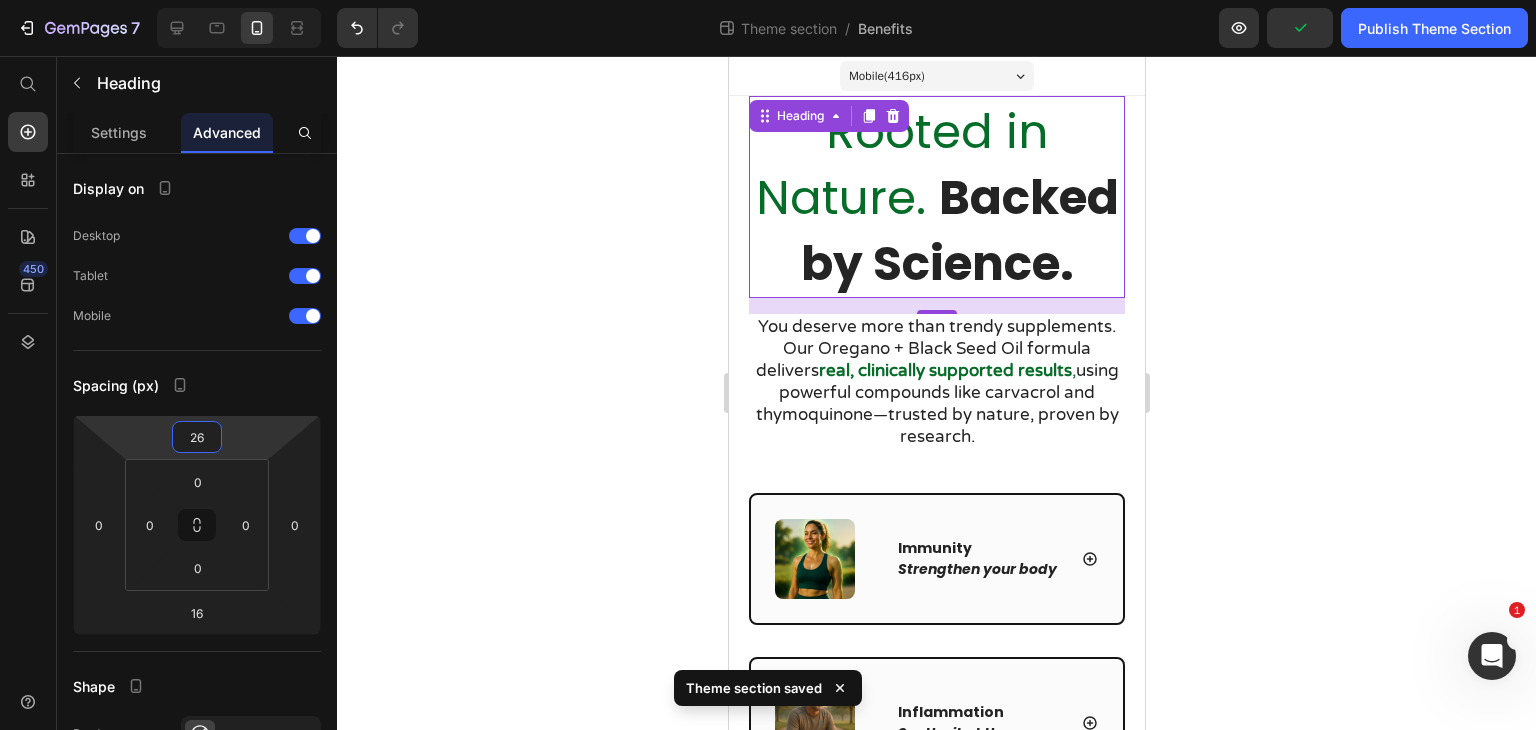 click on "7  Theme section  /  Benefits Preview  Publish Theme Section  450 Start with Sections Elements Hero Section Product Detail Brands Trusted Badges Guarantee Product Breakdown How to use Testimonials Compare Bundle FAQs Social Proof Brand Story Product List Collection Blog List Contact Sticky Add to Cart Custom Footer Browse Library 450 Layout
Row
Row
Row
Row Text
Heading
Text Block Button
Button
Button Media
Image
Image
Video" at bounding box center [768, 0] 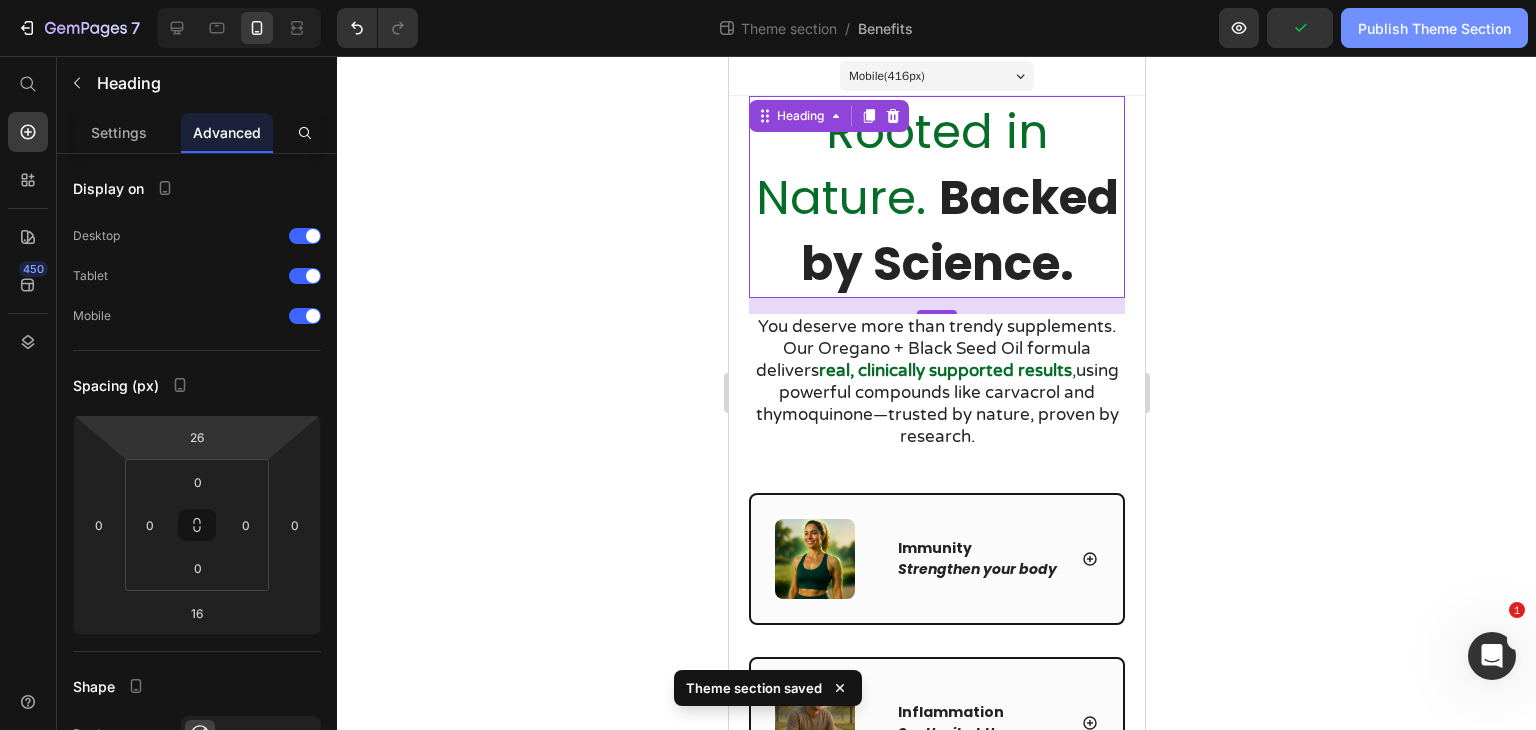 click on "Publish Theme Section" 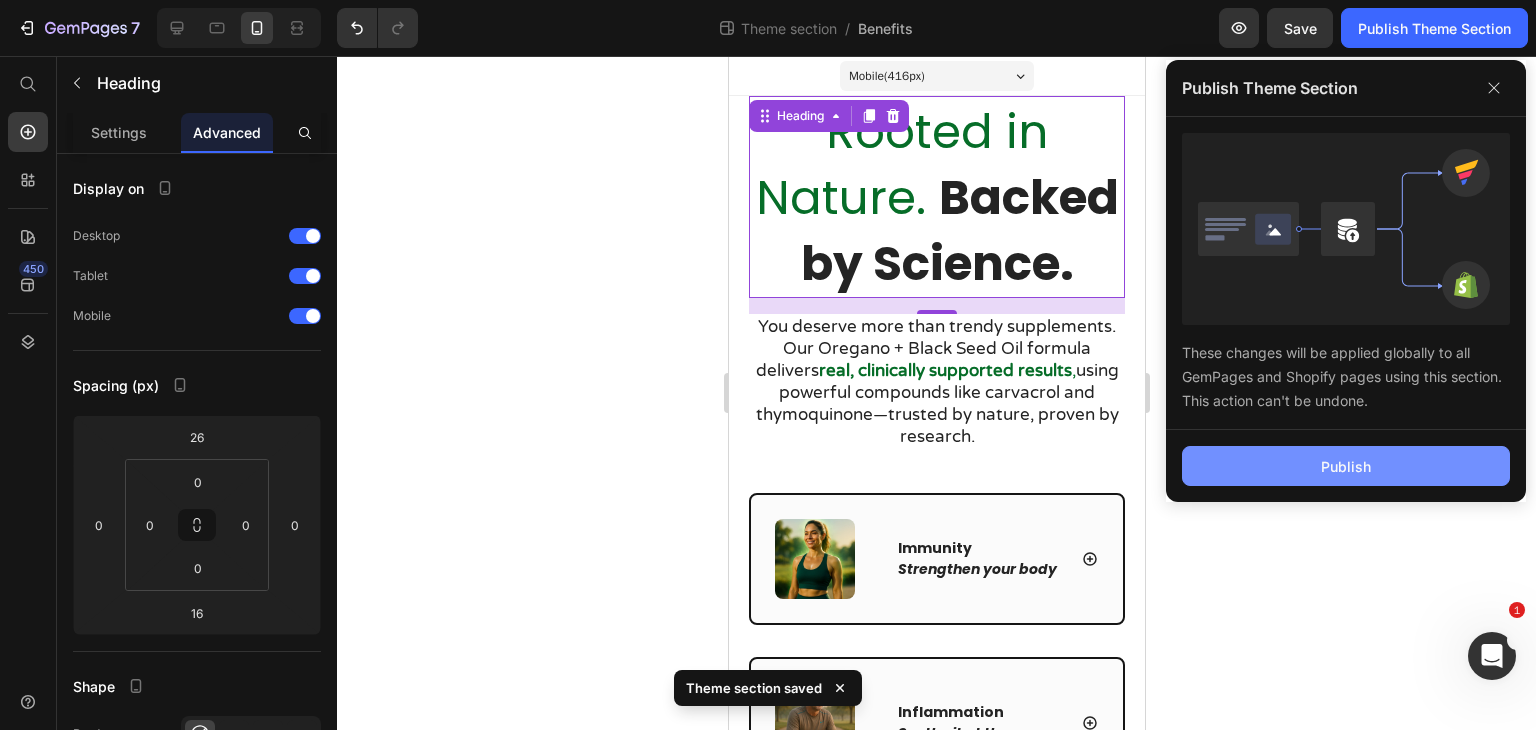 click on "Publish" at bounding box center [1346, 466] 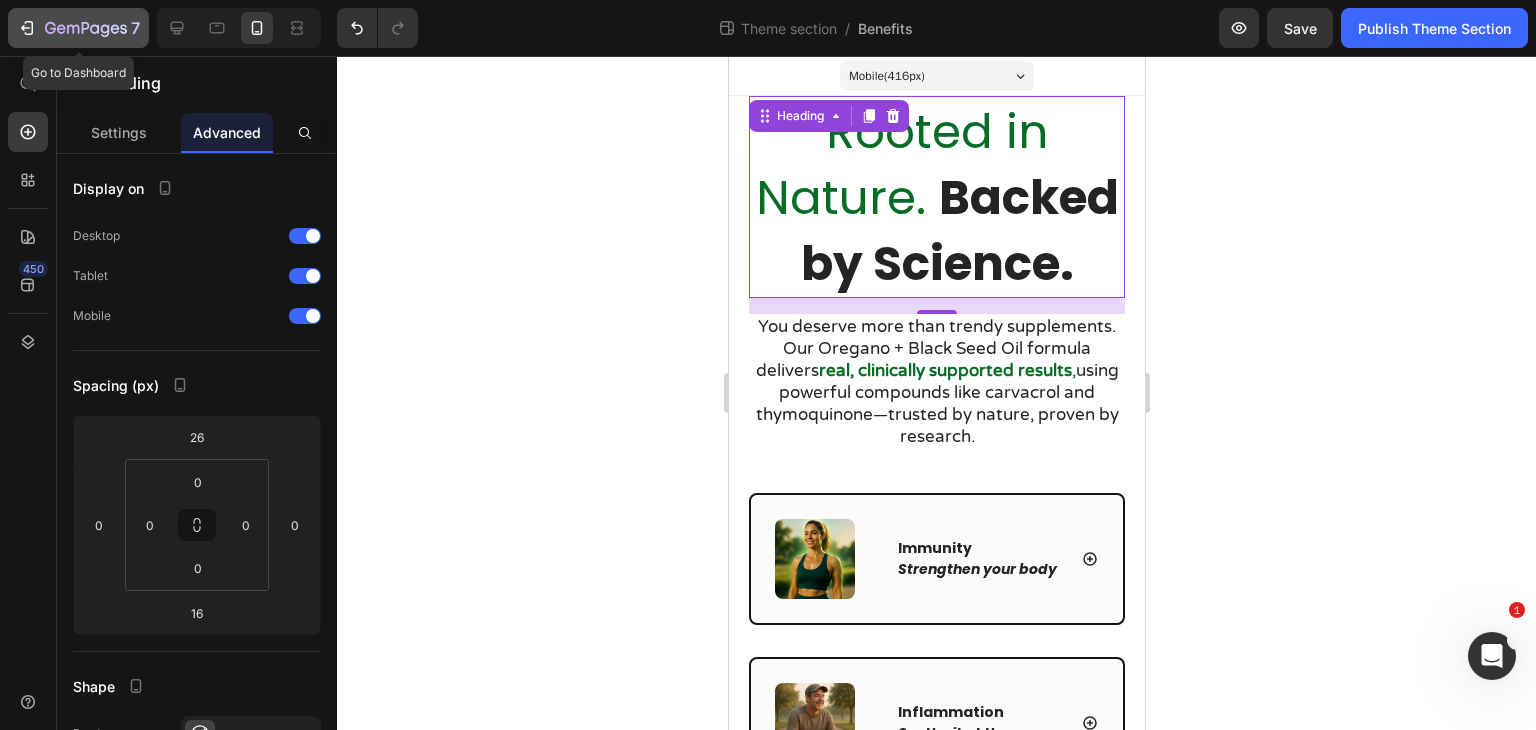 click on "7" 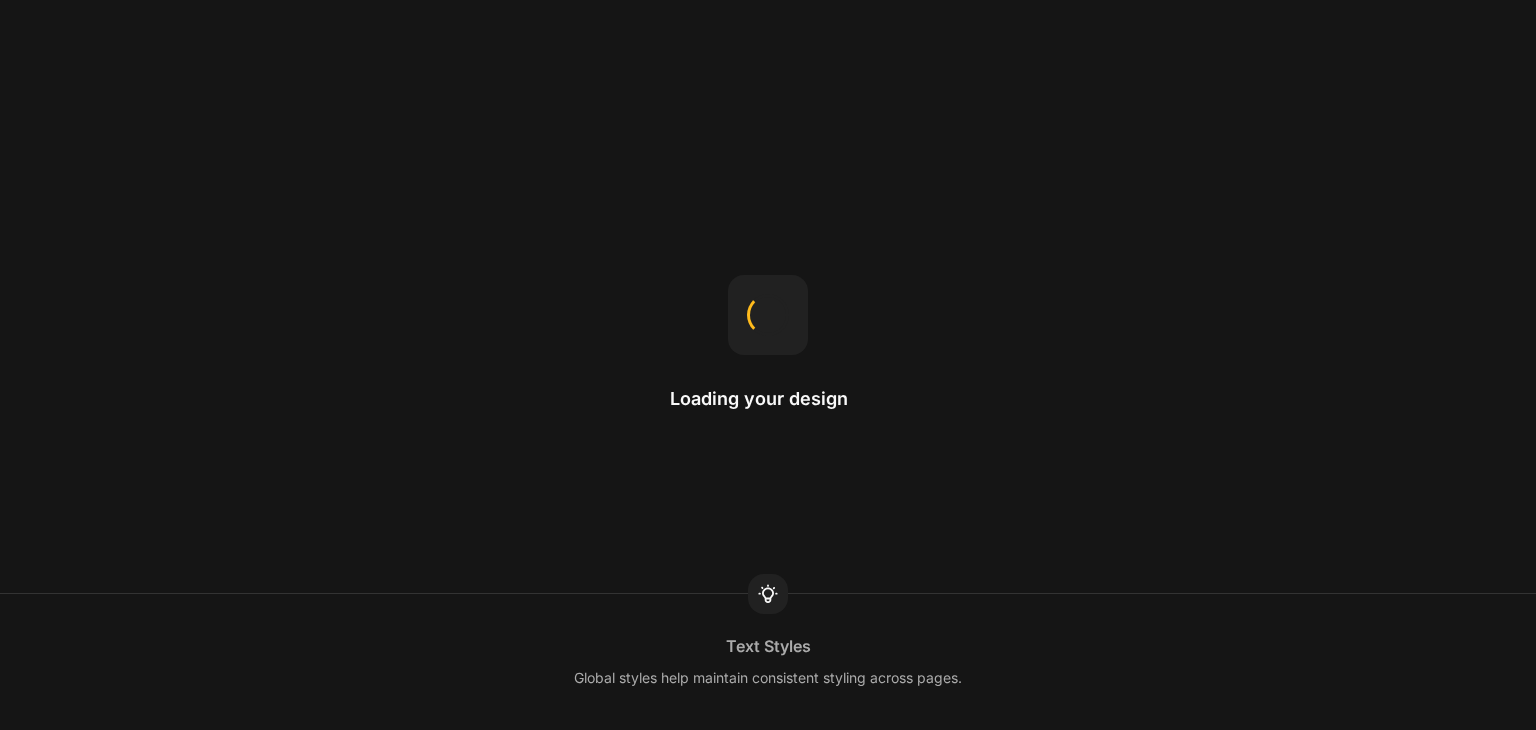 scroll, scrollTop: 0, scrollLeft: 0, axis: both 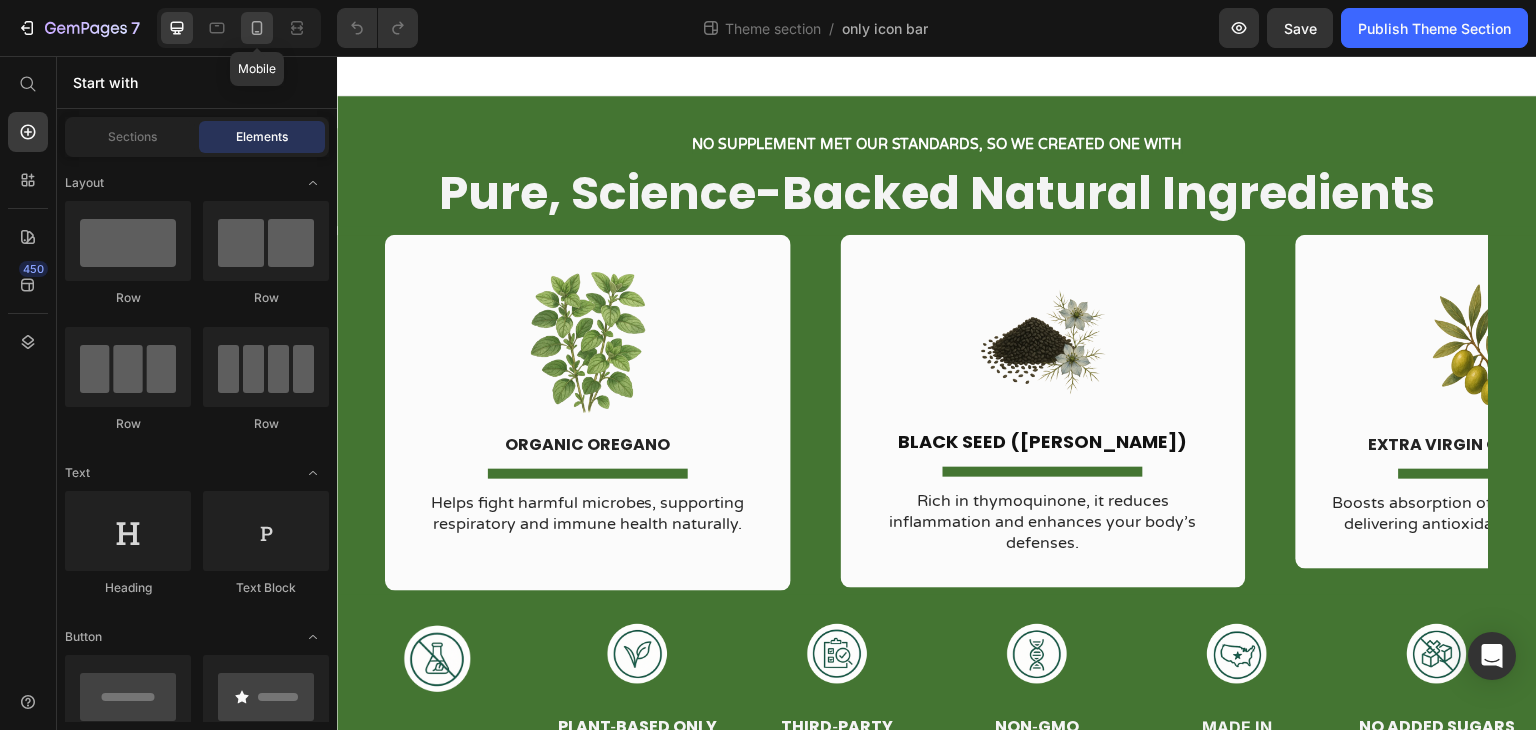 click 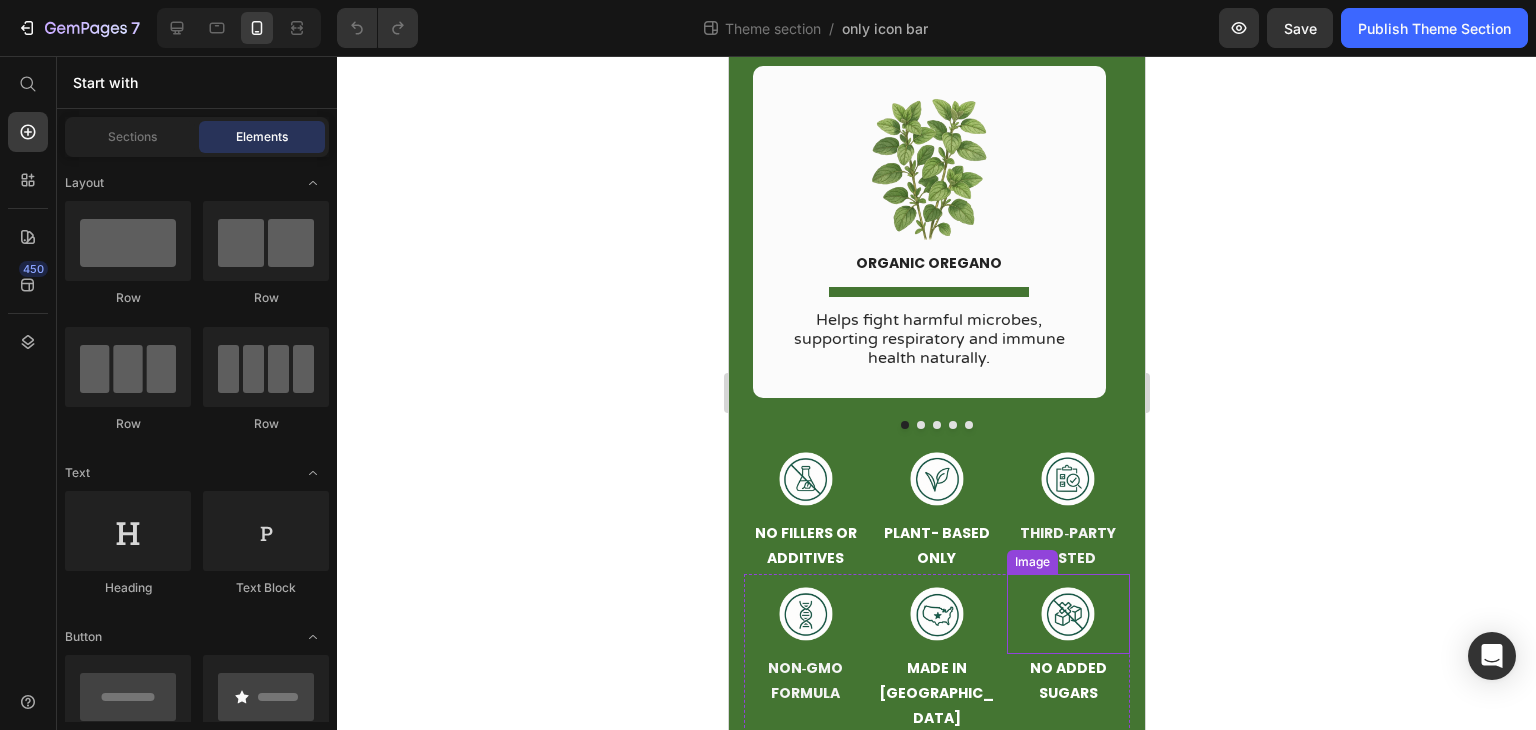 scroll, scrollTop: 338, scrollLeft: 0, axis: vertical 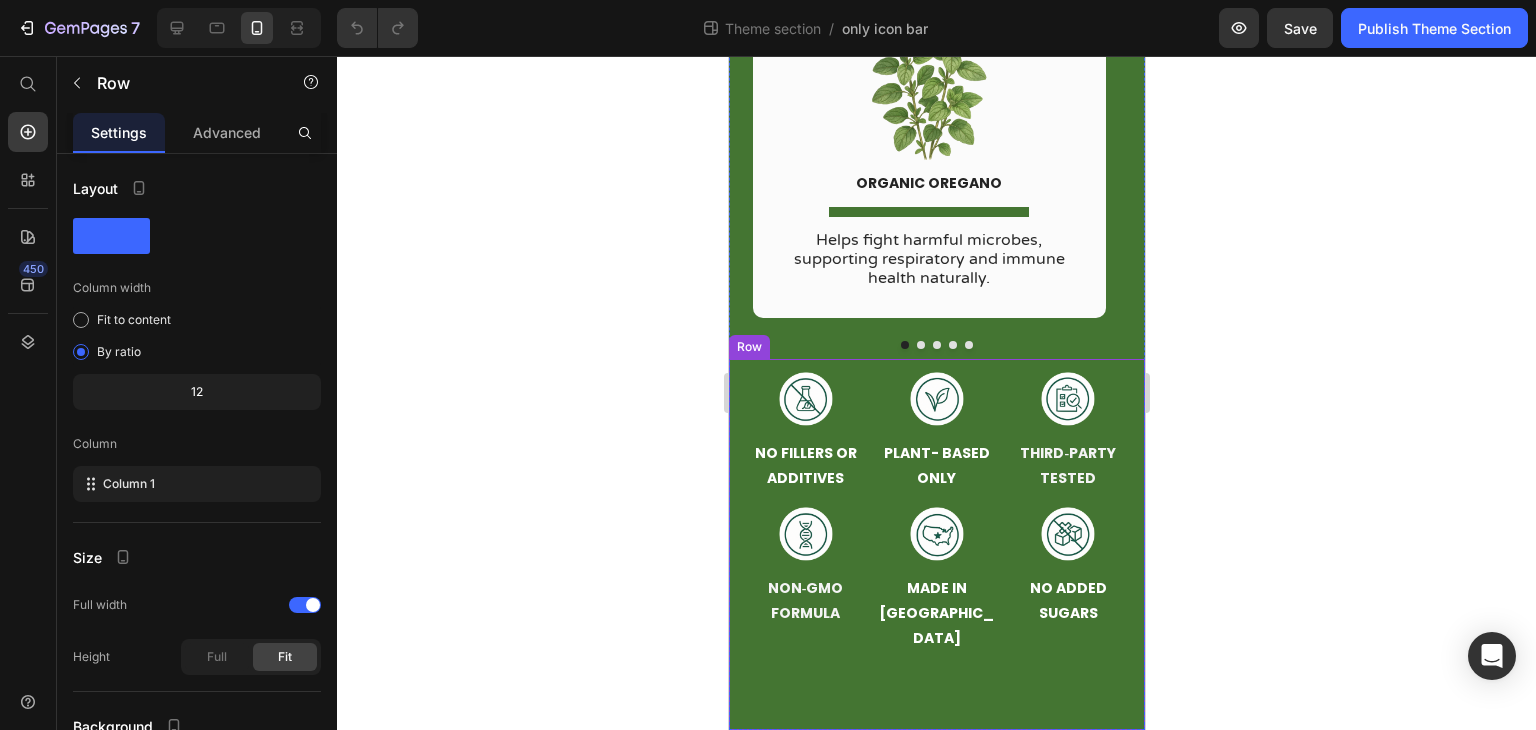 click on "Image NO FILLERS OR ADDITIVES Text Block Image PLANT‑BASED ONLY Text Block Image THIRD‑PARTY TESTED Text Block Image NON‑GMO FORMULA Text Block Image MADE IN USA Text Block Image NO ADDED SUGARS Text Block Row Image NO FILLERS OR ADDITIVES Text Block Image PLANT- BASED ONLY Text Block Image THIRD‑PARTY TESTED Text Block Row Image NON‑GMO FORMULA Text Block Image MADE IN USA Text Block Image NO ADDED SUGARS Text Block Row Row Row" at bounding box center (936, 544) 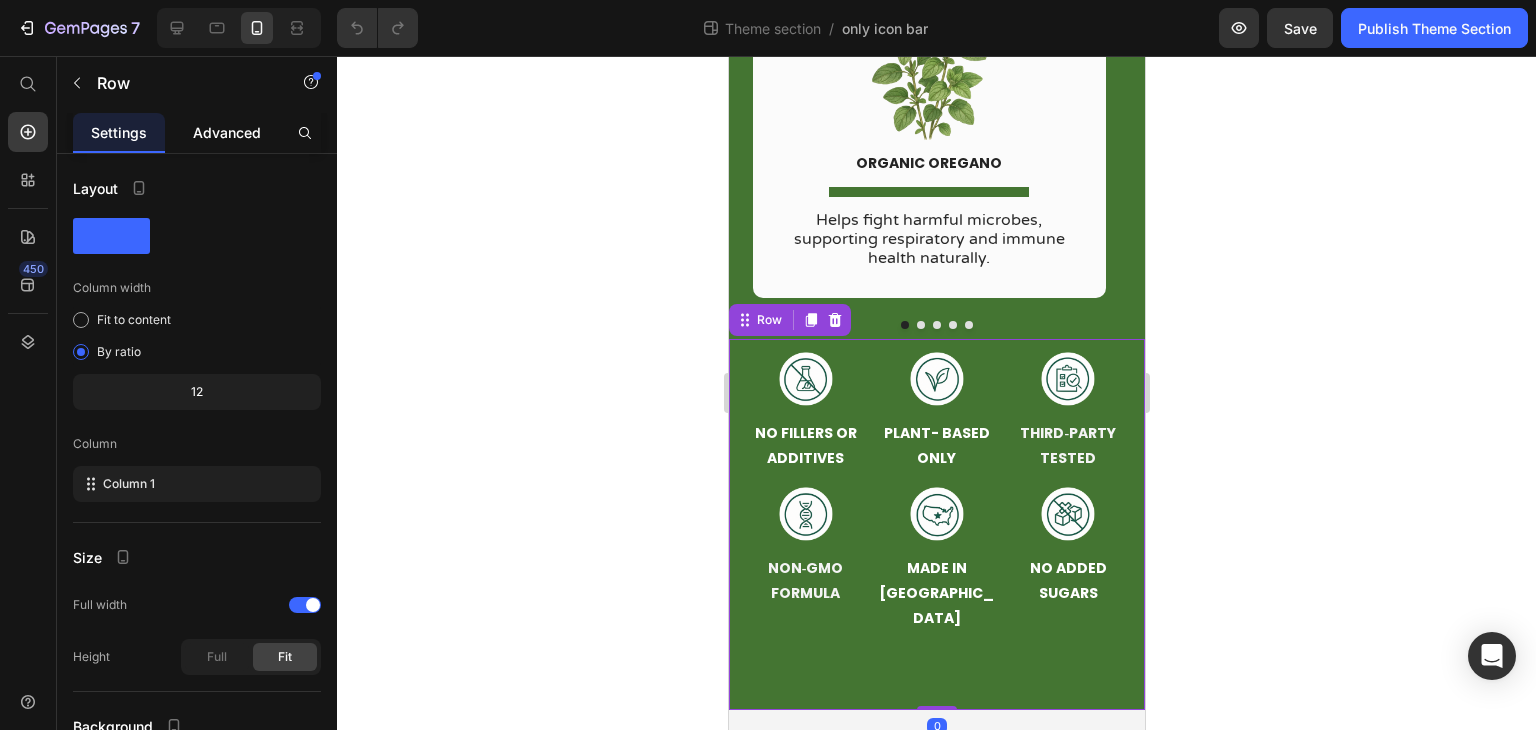 click on "Advanced" 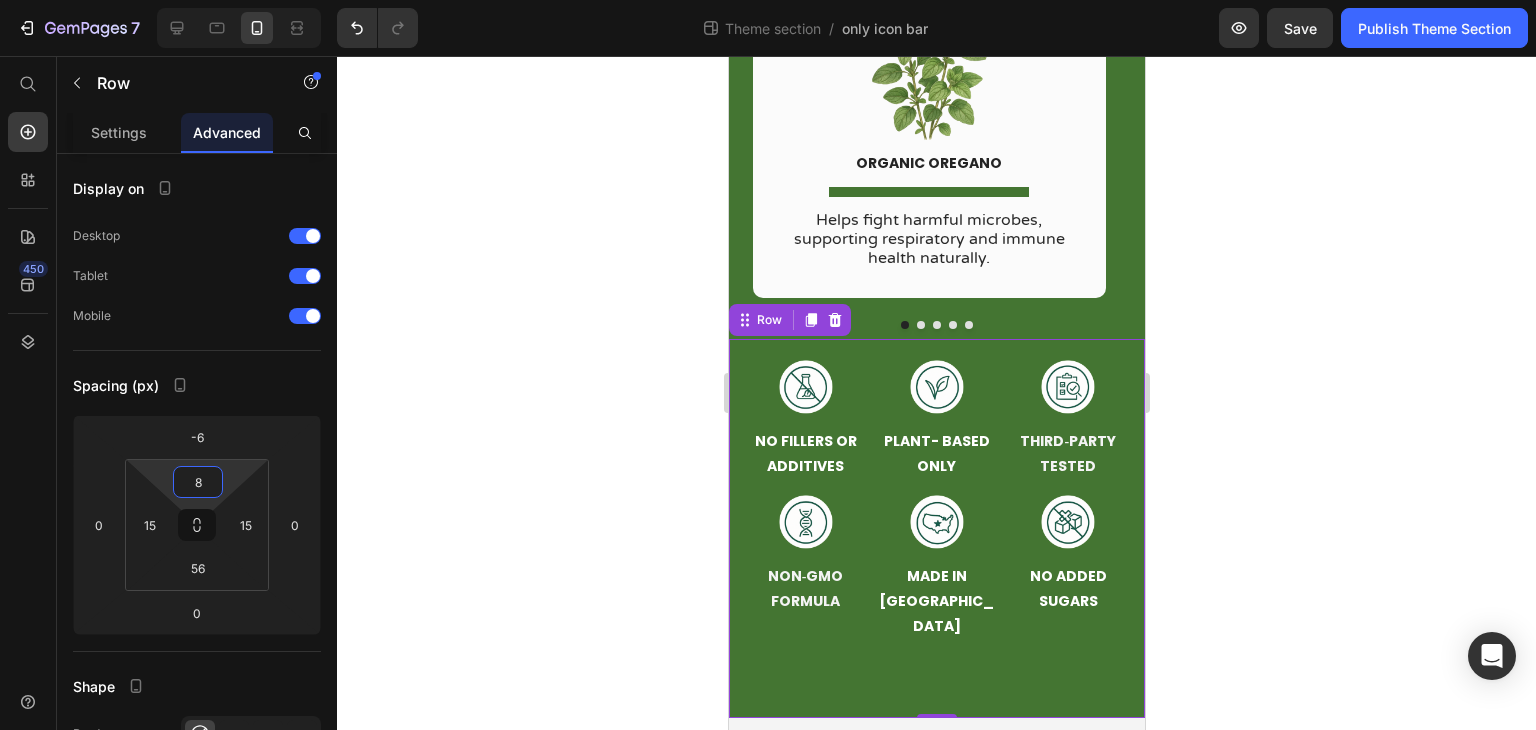 type on "0" 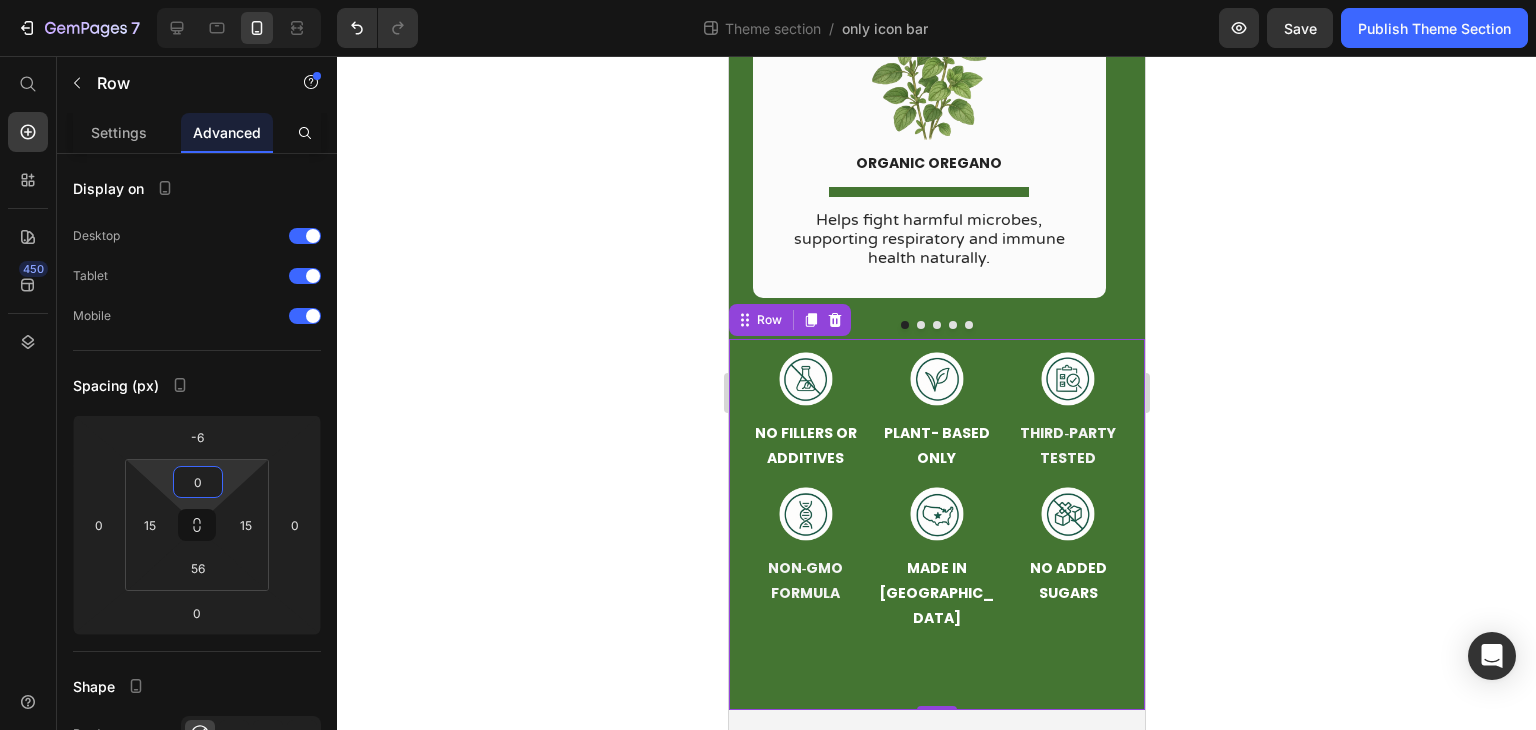 click on "7  Theme section  /  only icon bar Preview  Save   Publish Theme Section  450 Start with Sections Elements Hero Section Product Detail Brands Trusted Badges Guarantee Product Breakdown How to use Testimonials Compare Bundle FAQs Social Proof Brand Story Product List Collection Blog List Contact Sticky Add to Cart Custom Footer Browse Library 450 Layout
Row
Row
Row
Row Text
Heading
Text Block Button
Button
Button Media
Image
Image
Video" at bounding box center [768, 0] 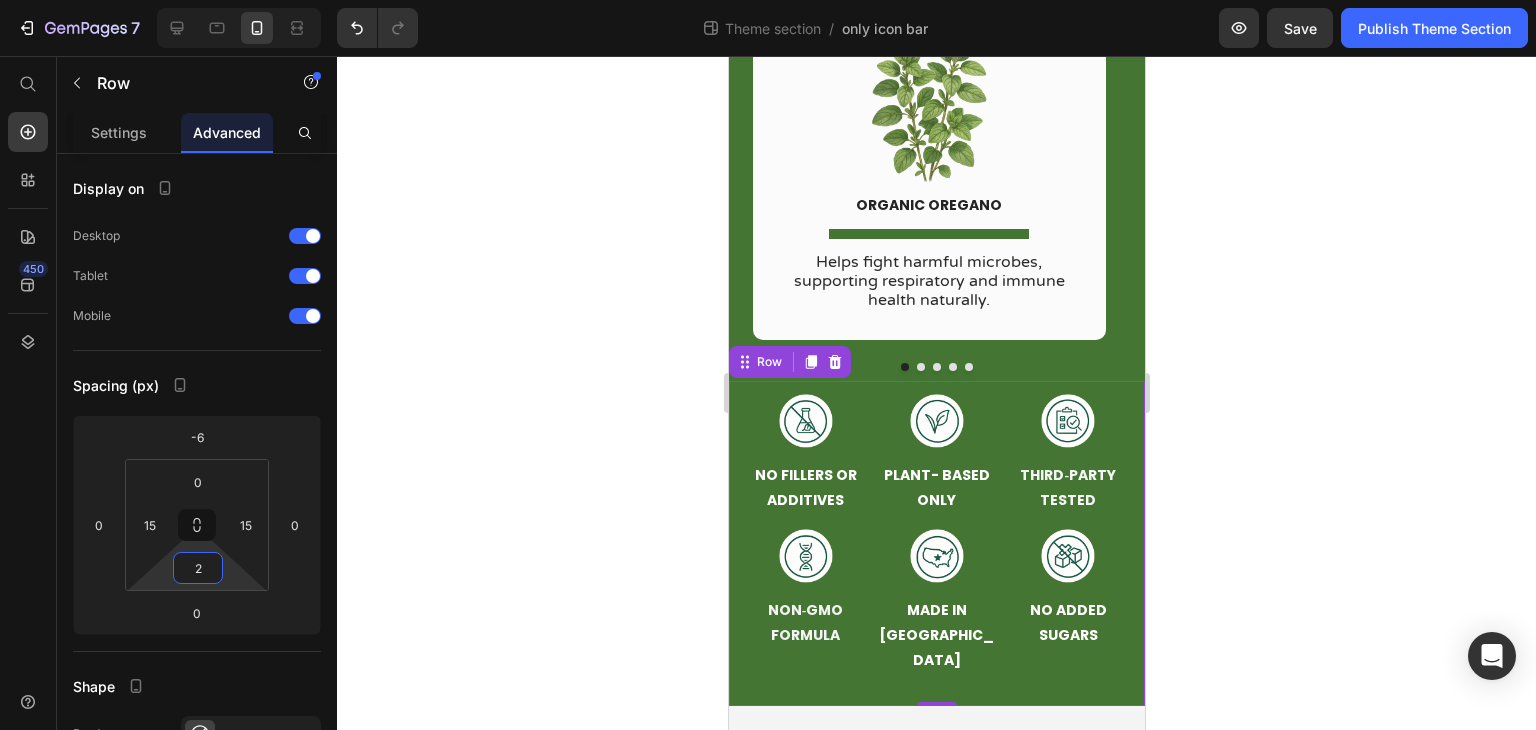 type on "0" 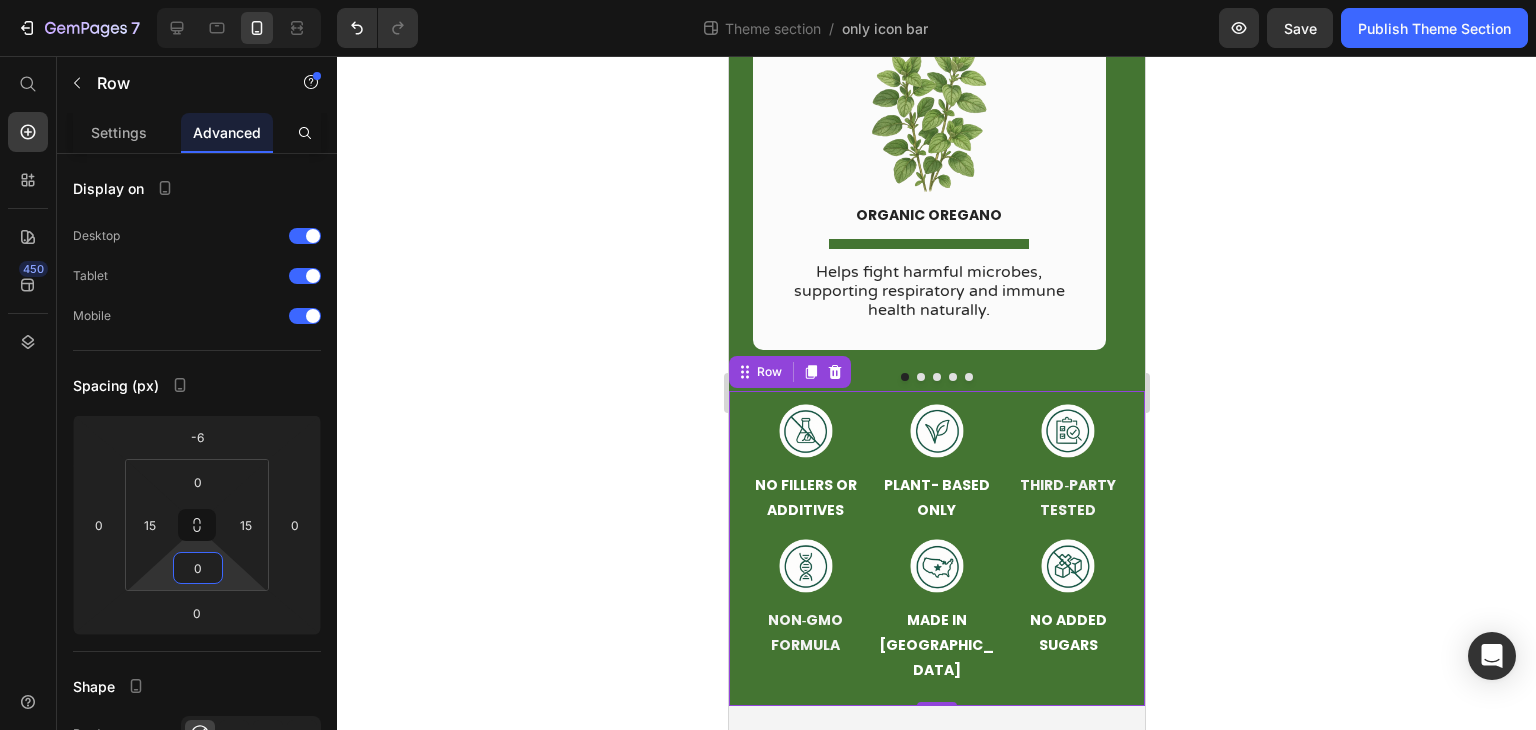 scroll, scrollTop: 306, scrollLeft: 0, axis: vertical 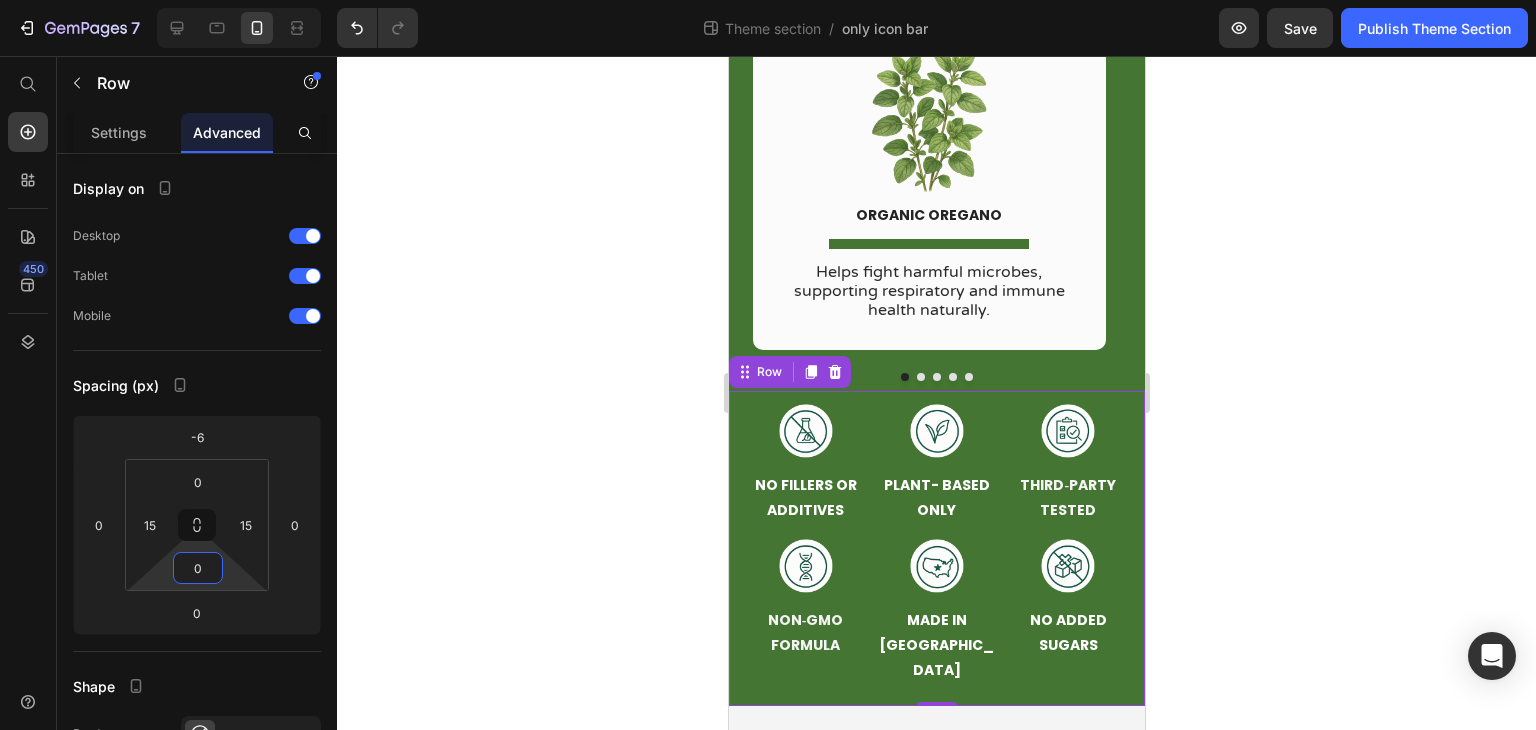 drag, startPoint x: 235, startPoint y: 581, endPoint x: 248, endPoint y: 623, distance: 43.965897 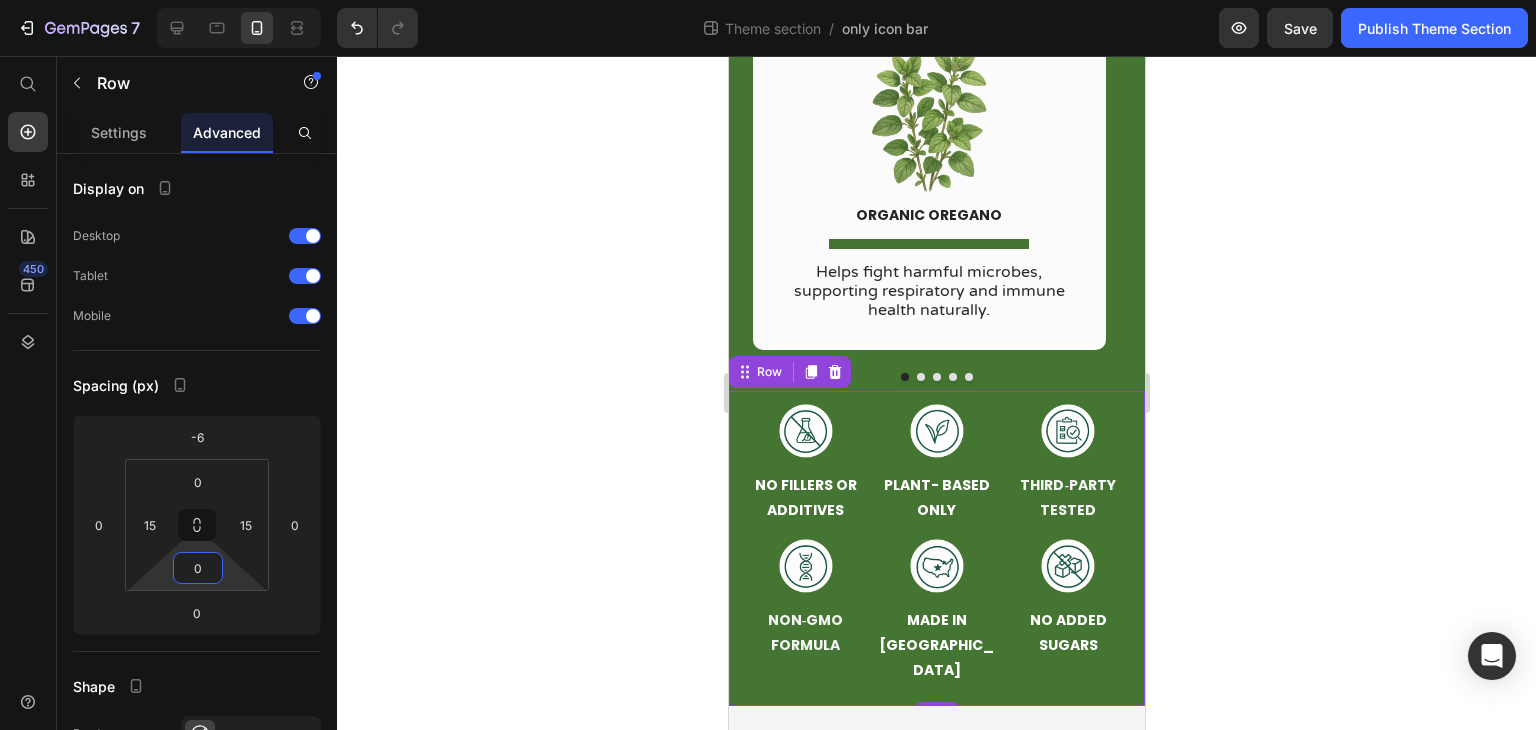 click on "7  Theme section  /  only icon bar Preview  Save   Publish Theme Section  450 Start with Sections Elements Hero Section Product Detail Brands Trusted Badges Guarantee Product Breakdown How to use Testimonials Compare Bundle FAQs Social Proof Brand Story Product List Collection Blog List Contact Sticky Add to Cart Custom Footer Browse Library 450 Layout
Row
Row
Row
Row Text
Heading
Text Block Button
Button
Button Media
Image
Image
Video" at bounding box center (768, 0) 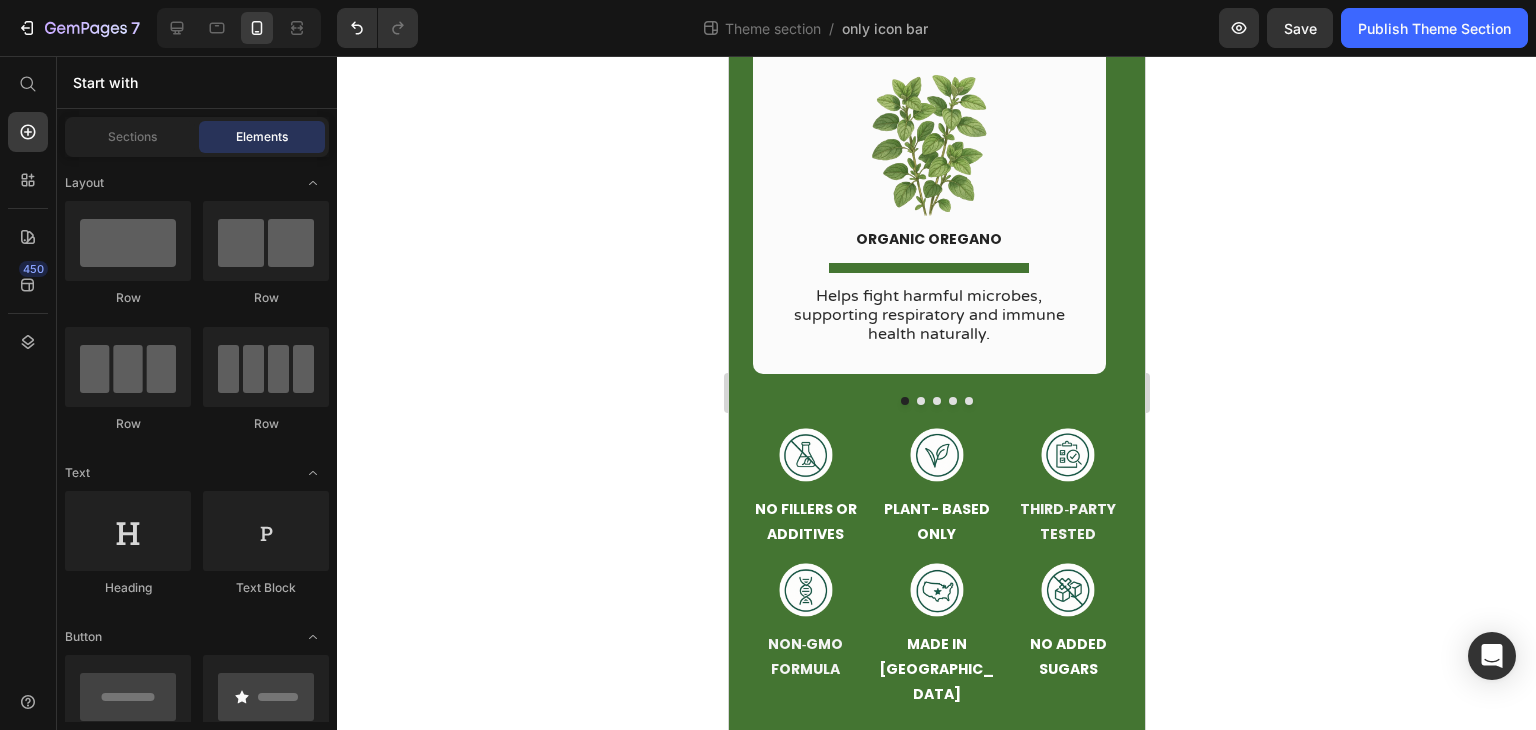 scroll, scrollTop: 282, scrollLeft: 0, axis: vertical 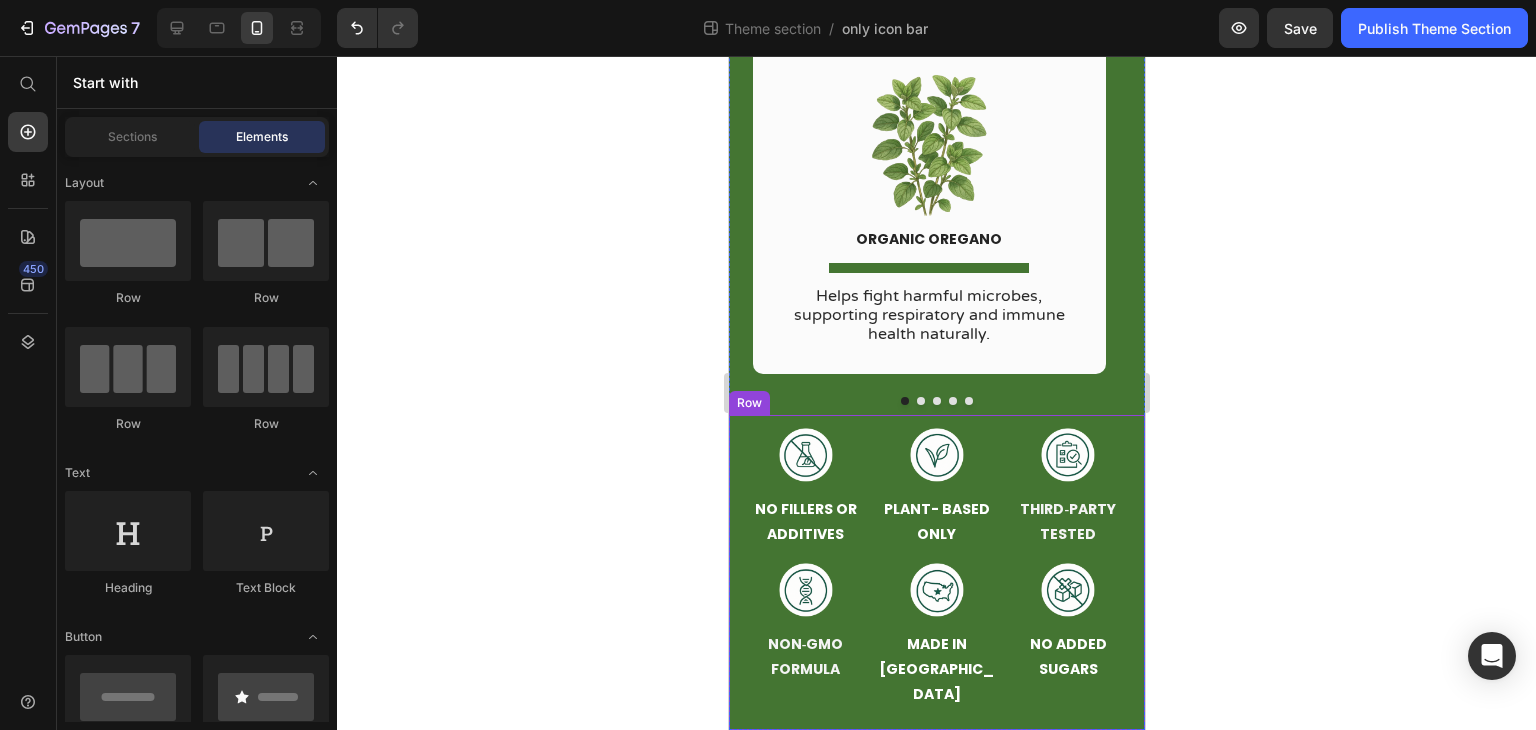 click on "Image NO FILLERS OR ADDITIVES Text Block Image PLANT‑BASED ONLY Text Block Image THIRD‑PARTY TESTED Text Block Image NON‑GMO FORMULA Text Block Image MADE IN USA Text Block Image NO ADDED SUGARS Text Block Row Image NO FILLERS OR ADDITIVES Text Block Image PLANT- BASED ONLY Text Block Image THIRD‑PARTY TESTED Text Block Row Image NON‑GMO FORMULA Text Block Image MADE IN USA Text Block Image NO ADDED SUGARS Text Block Row Row" at bounding box center [936, 572] 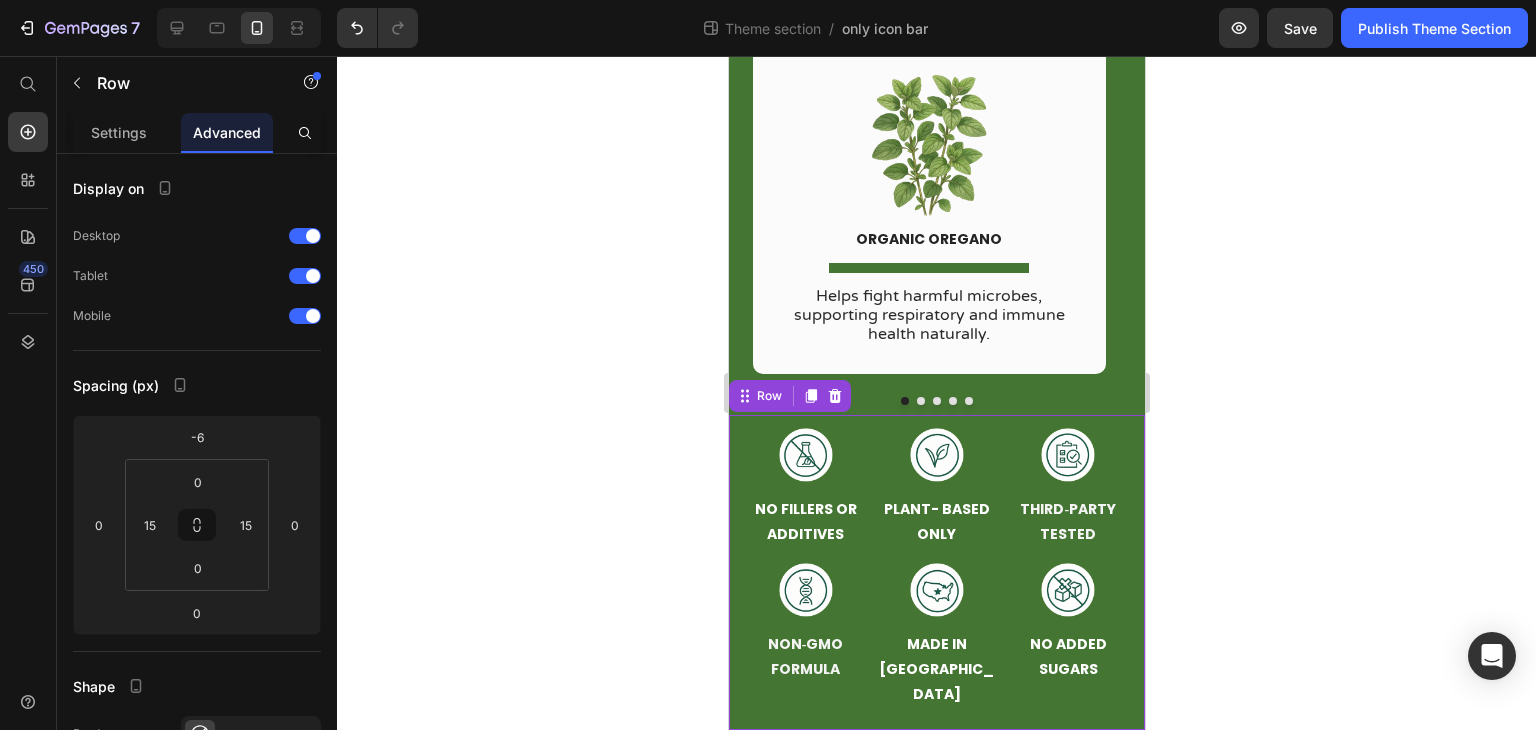 scroll, scrollTop: 306, scrollLeft: 0, axis: vertical 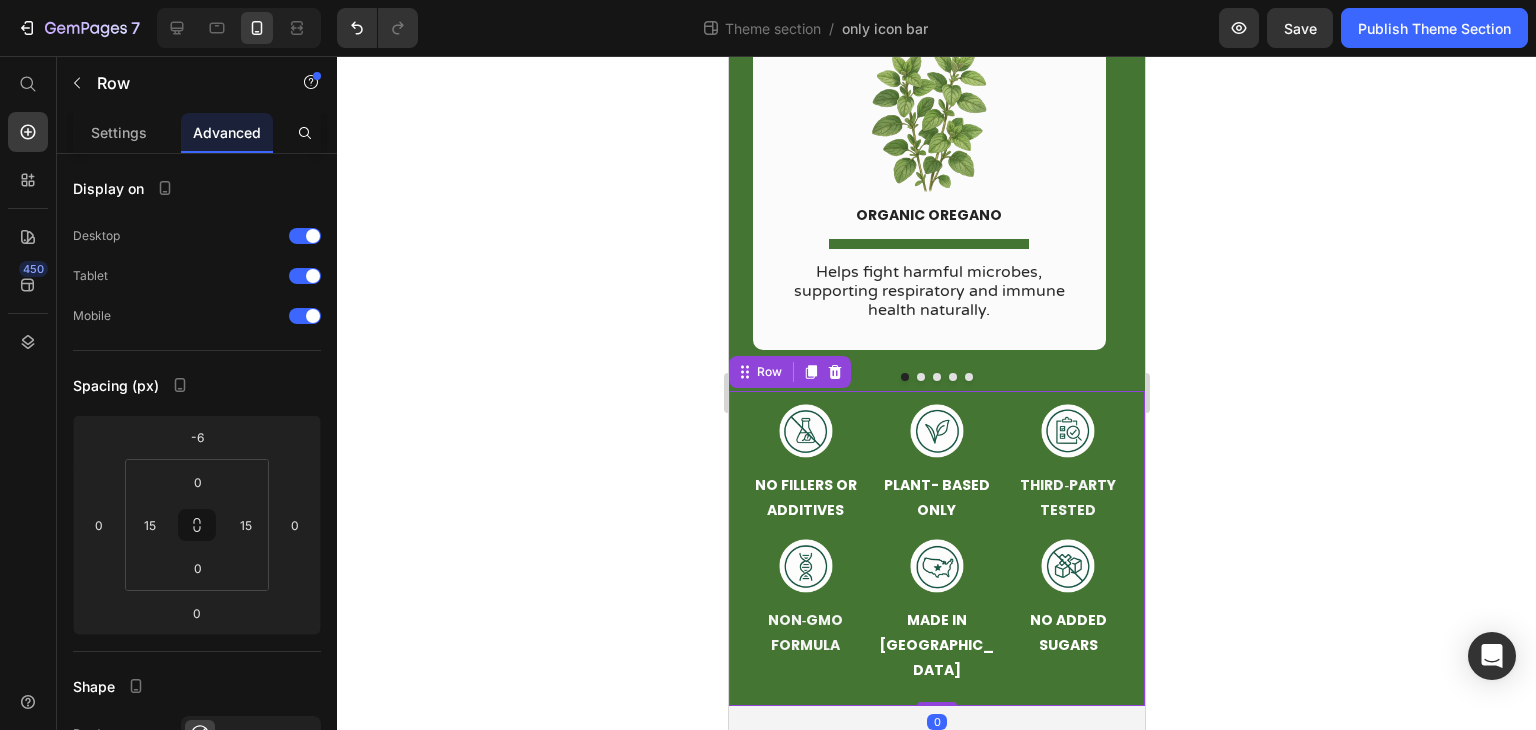 drag, startPoint x: 931, startPoint y: 704, endPoint x: 942, endPoint y: 675, distance: 31.016125 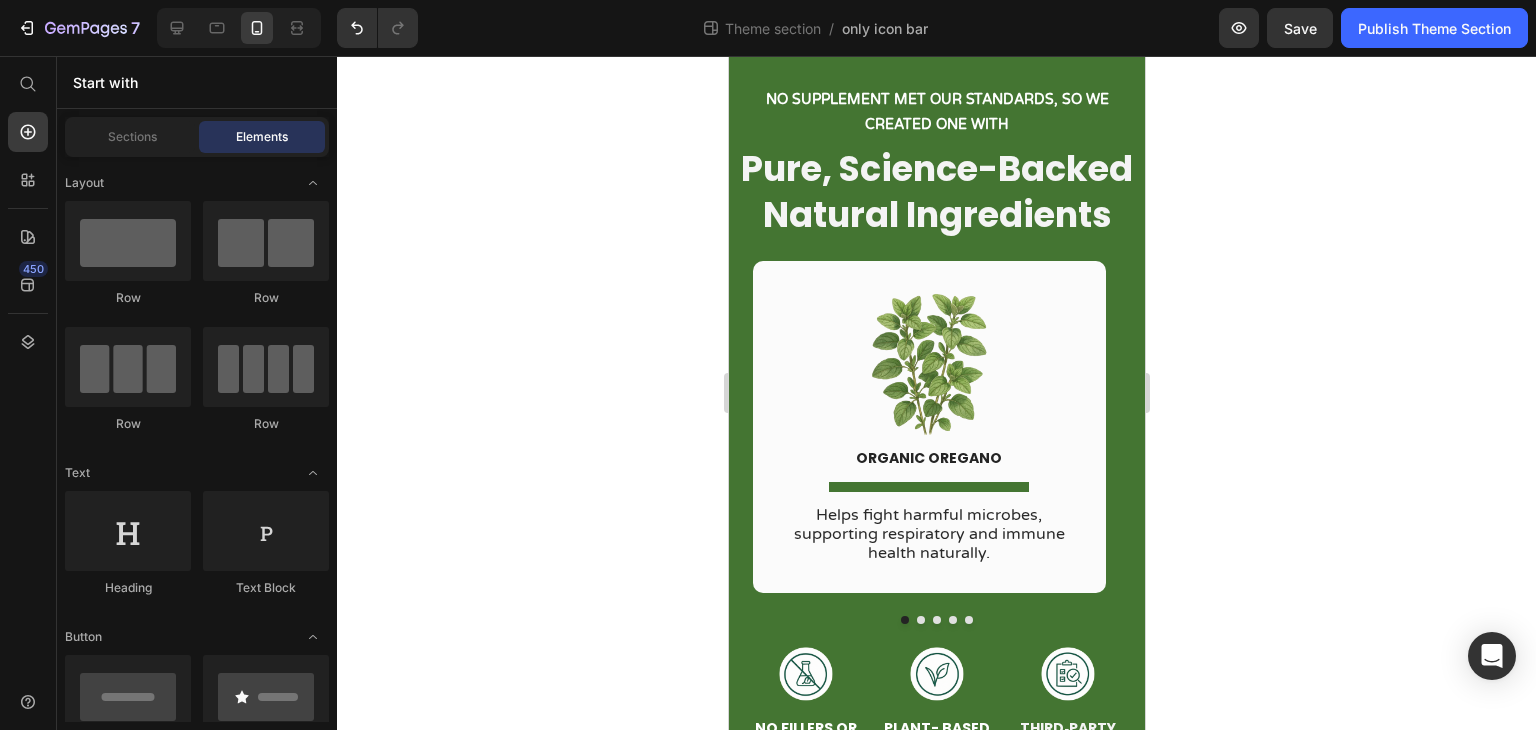 scroll, scrollTop: 0, scrollLeft: 0, axis: both 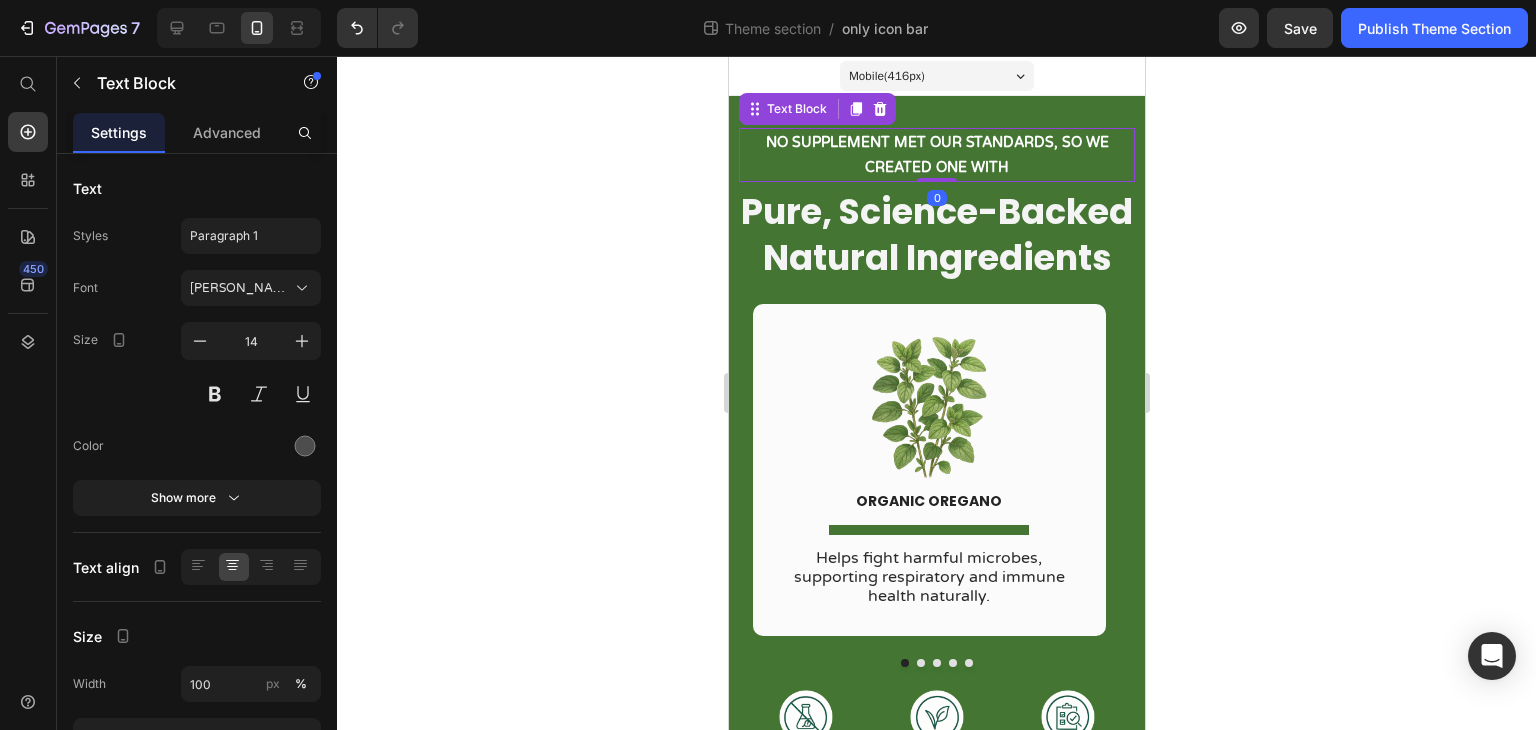 click on "NO SUPPLEMENT MET OUR STANDARDS, SO WE CREATED ONE WITH" at bounding box center (936, 155) 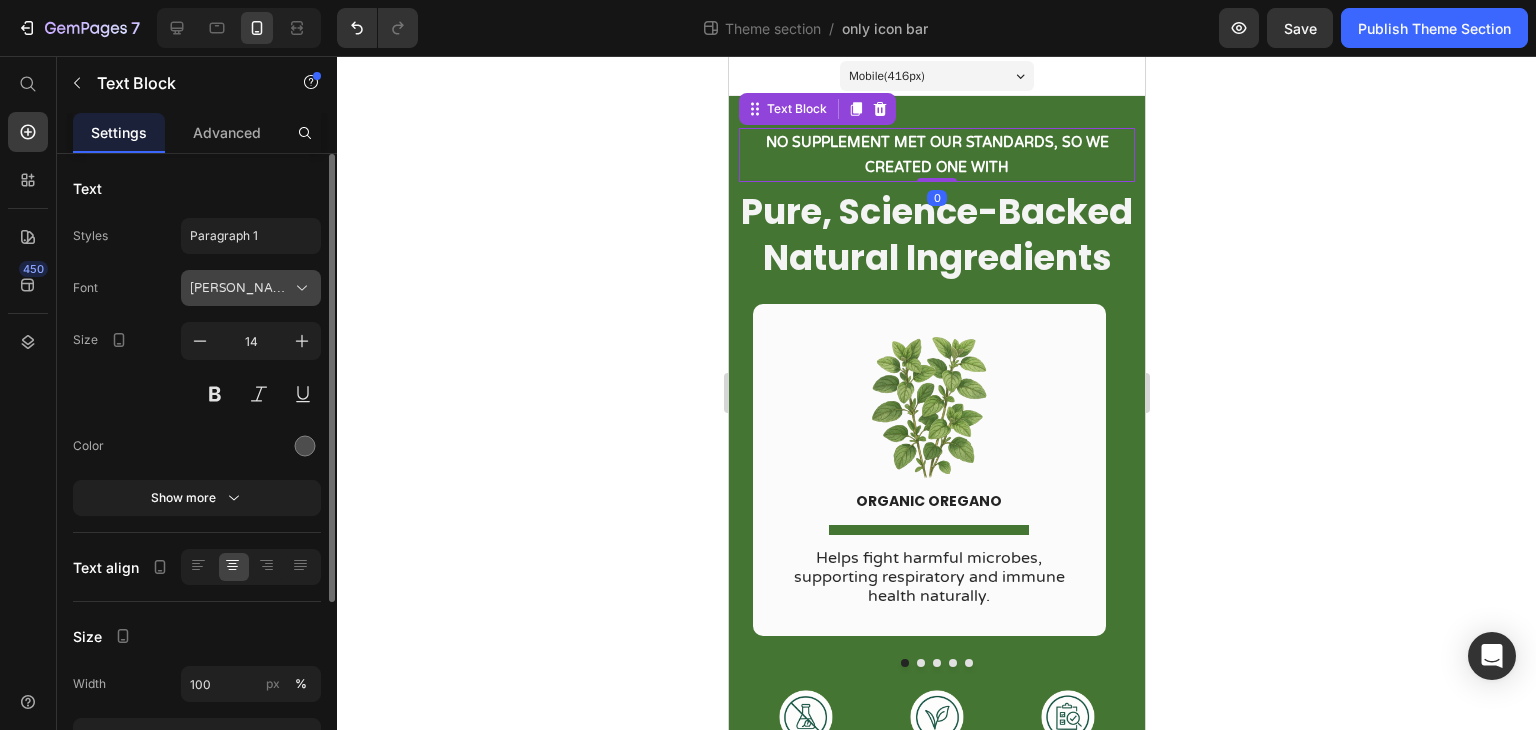 click on "Varela Round" at bounding box center [241, 288] 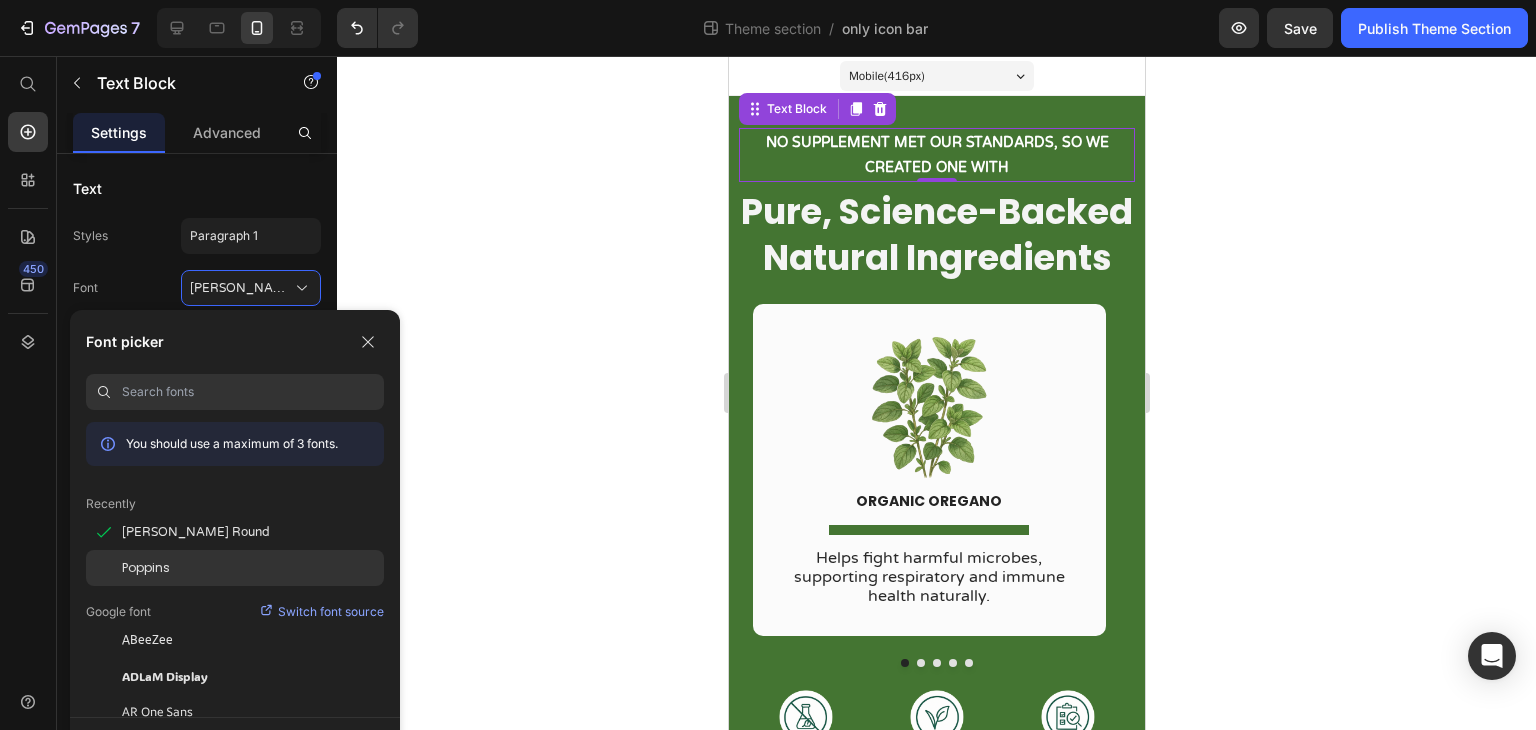 click on "Poppins" at bounding box center (146, 568) 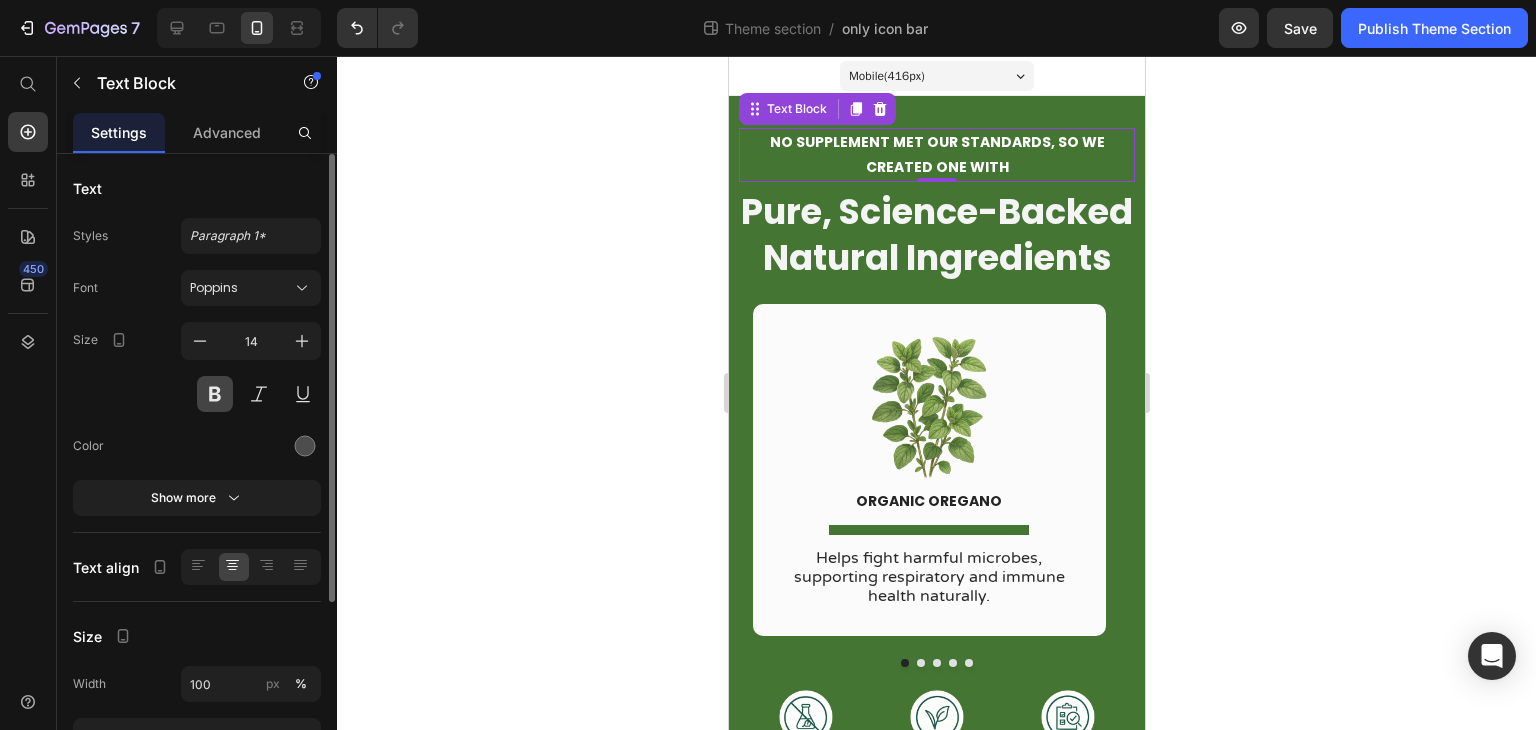 click at bounding box center [215, 394] 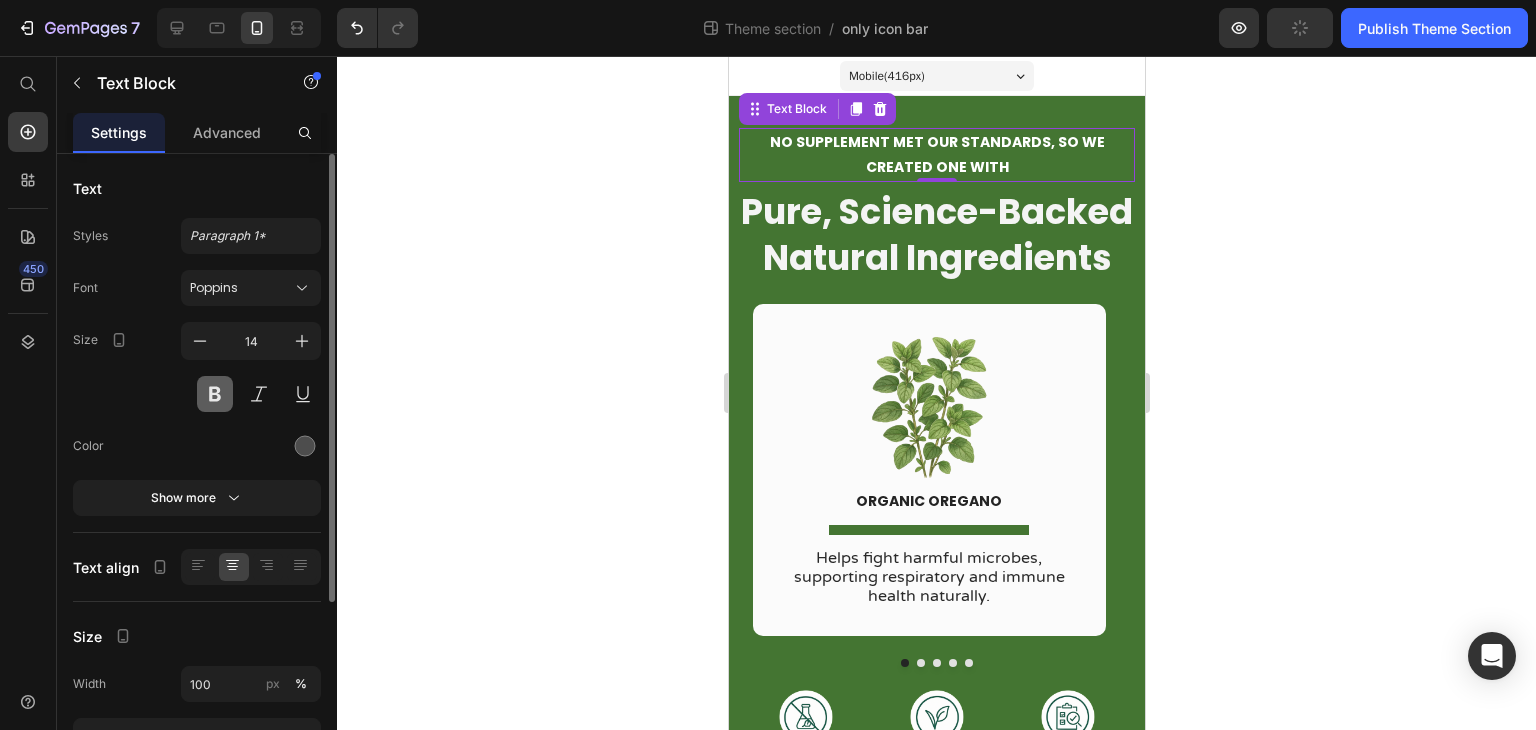click at bounding box center [215, 394] 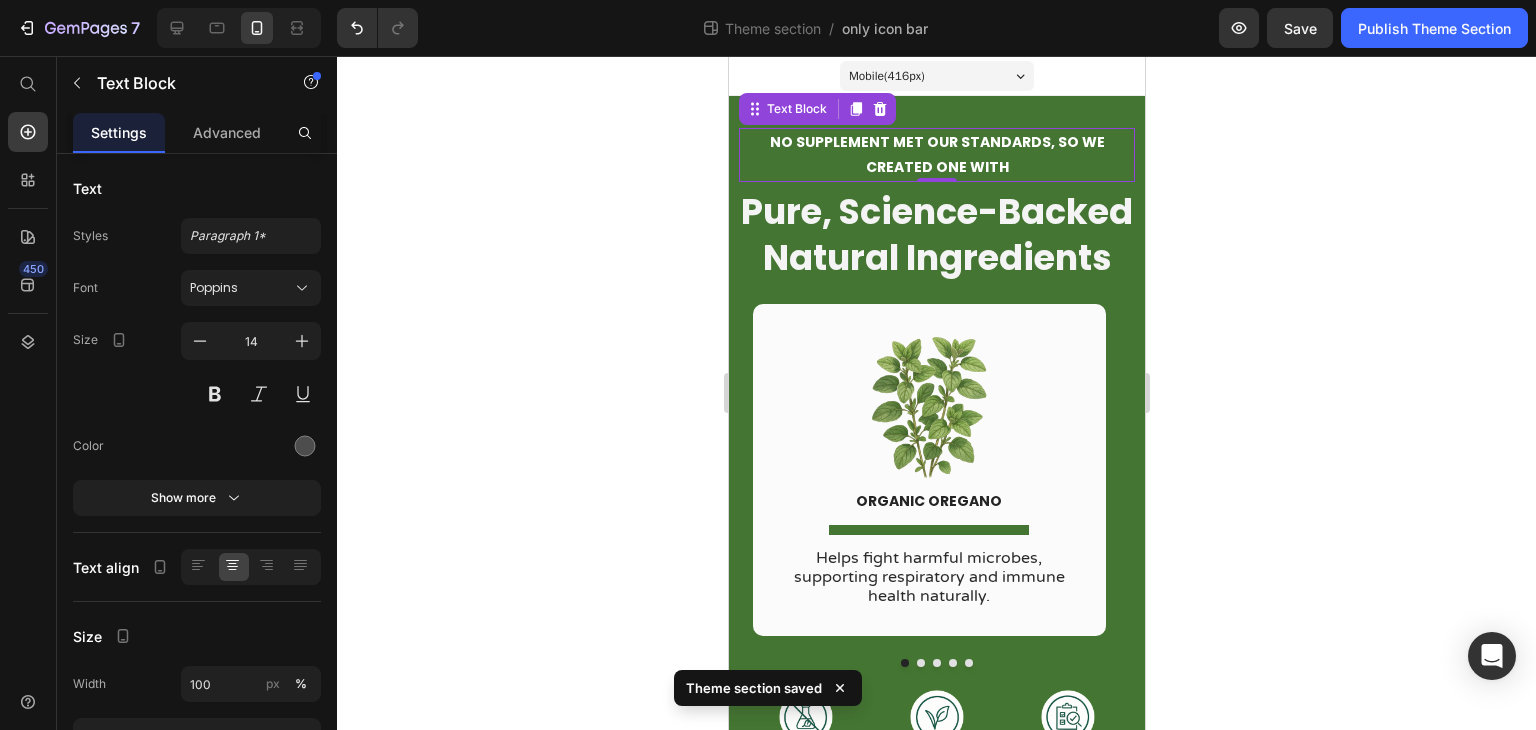 click on "NO SUPPLEMENT MET OUR STANDARDS, SO WE CREATED ONE WITH" at bounding box center [936, 154] 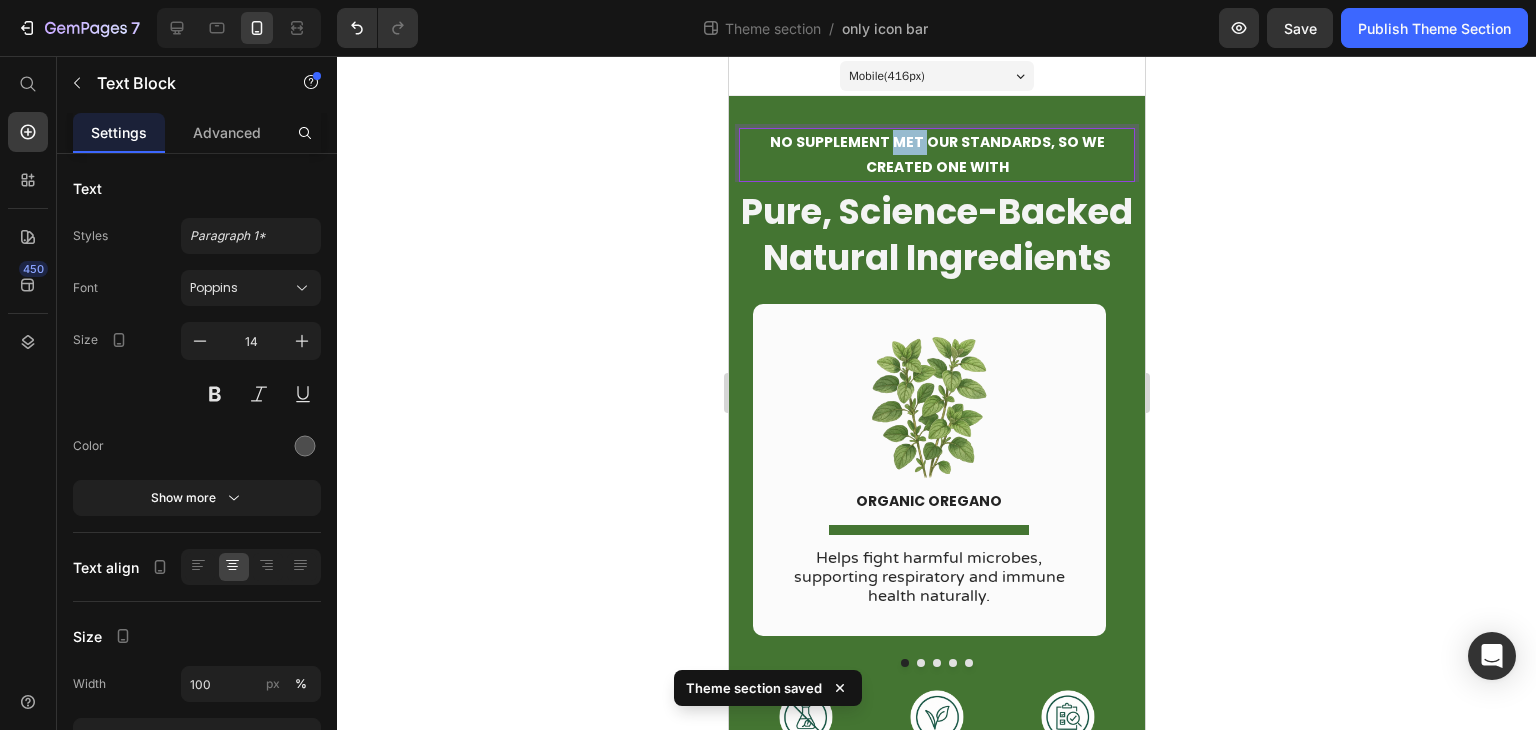 click on "NO SUPPLEMENT MET OUR STANDARDS, SO WE CREATED ONE WITH" at bounding box center [936, 154] 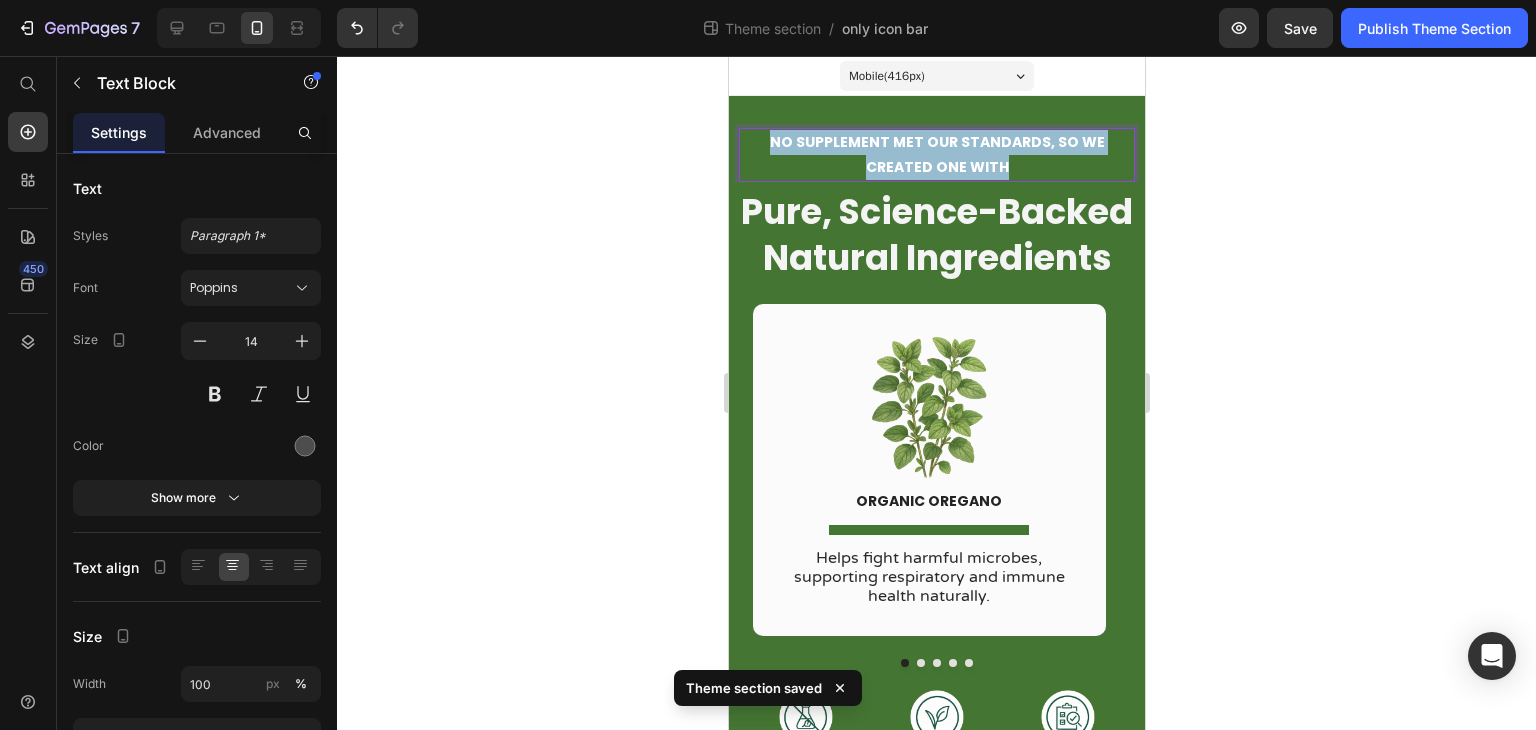 click on "NO SUPPLEMENT MET OUR STANDARDS, SO WE CREATED ONE WITH" at bounding box center [936, 154] 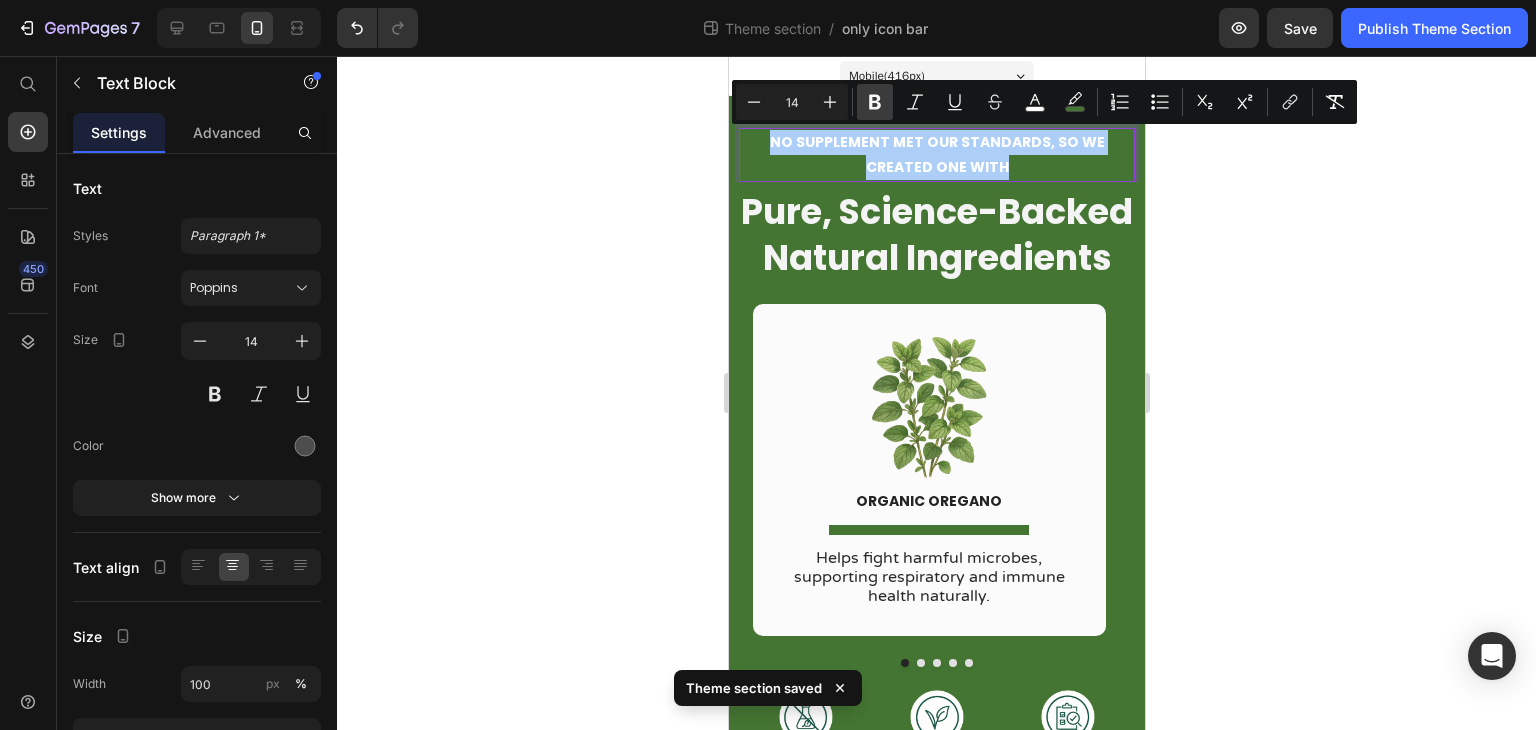 click 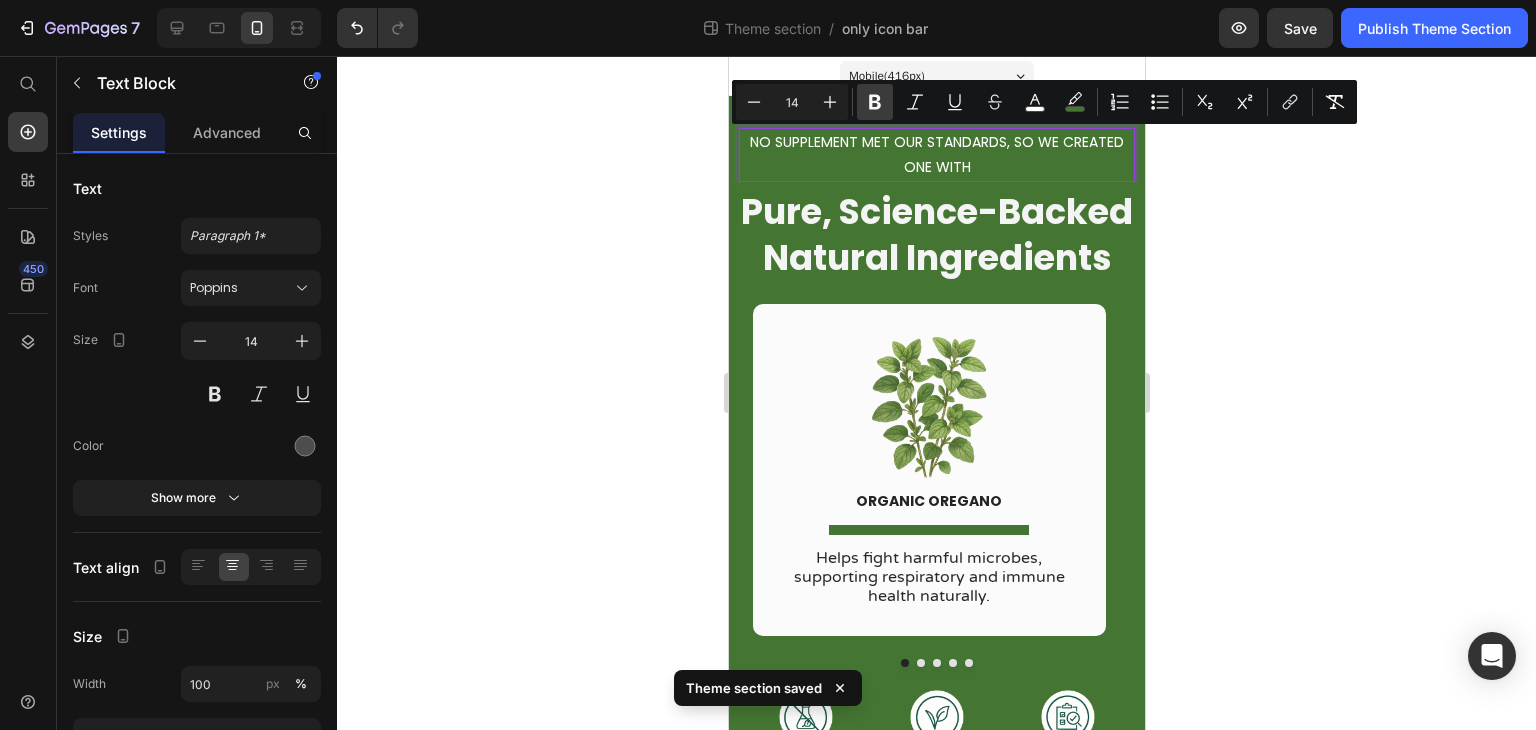 click 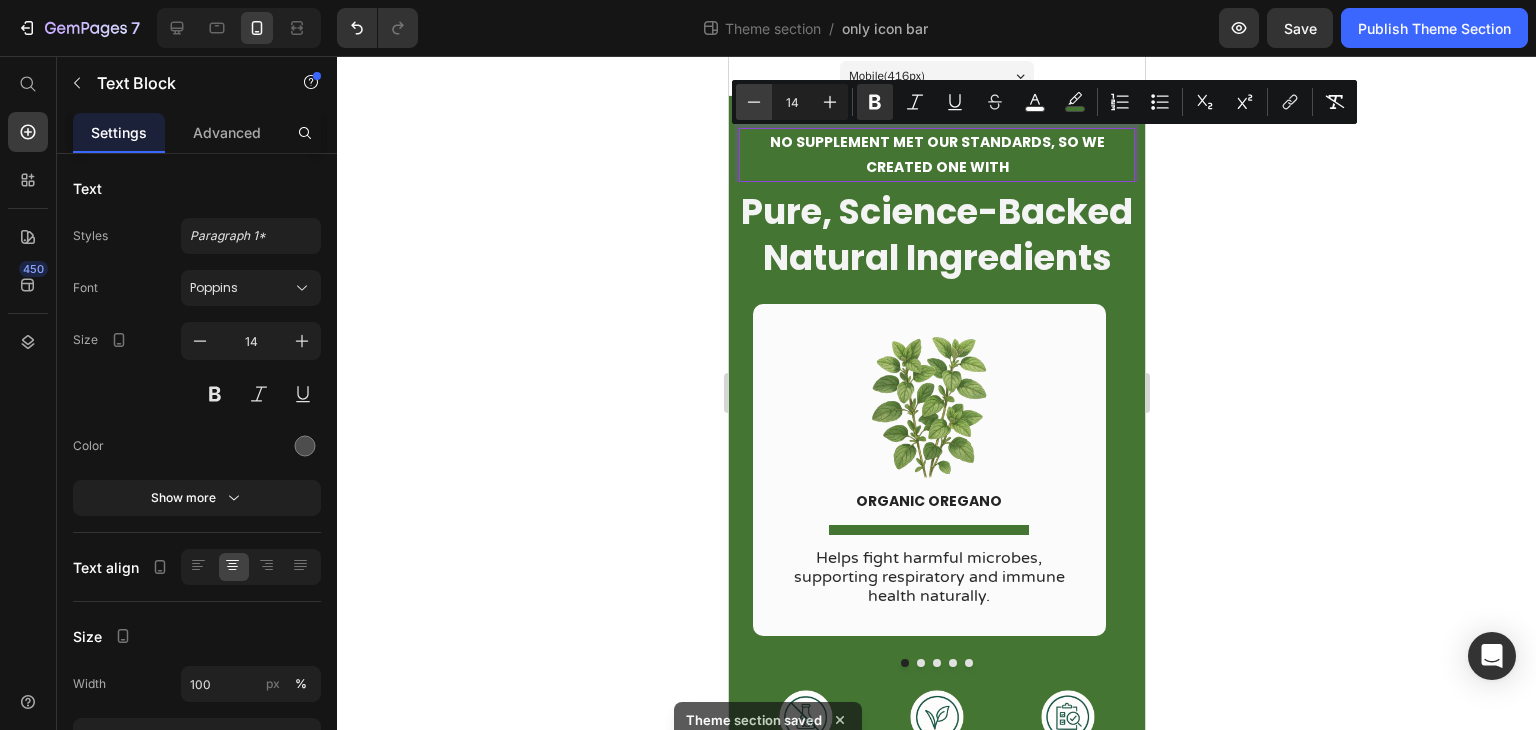 click 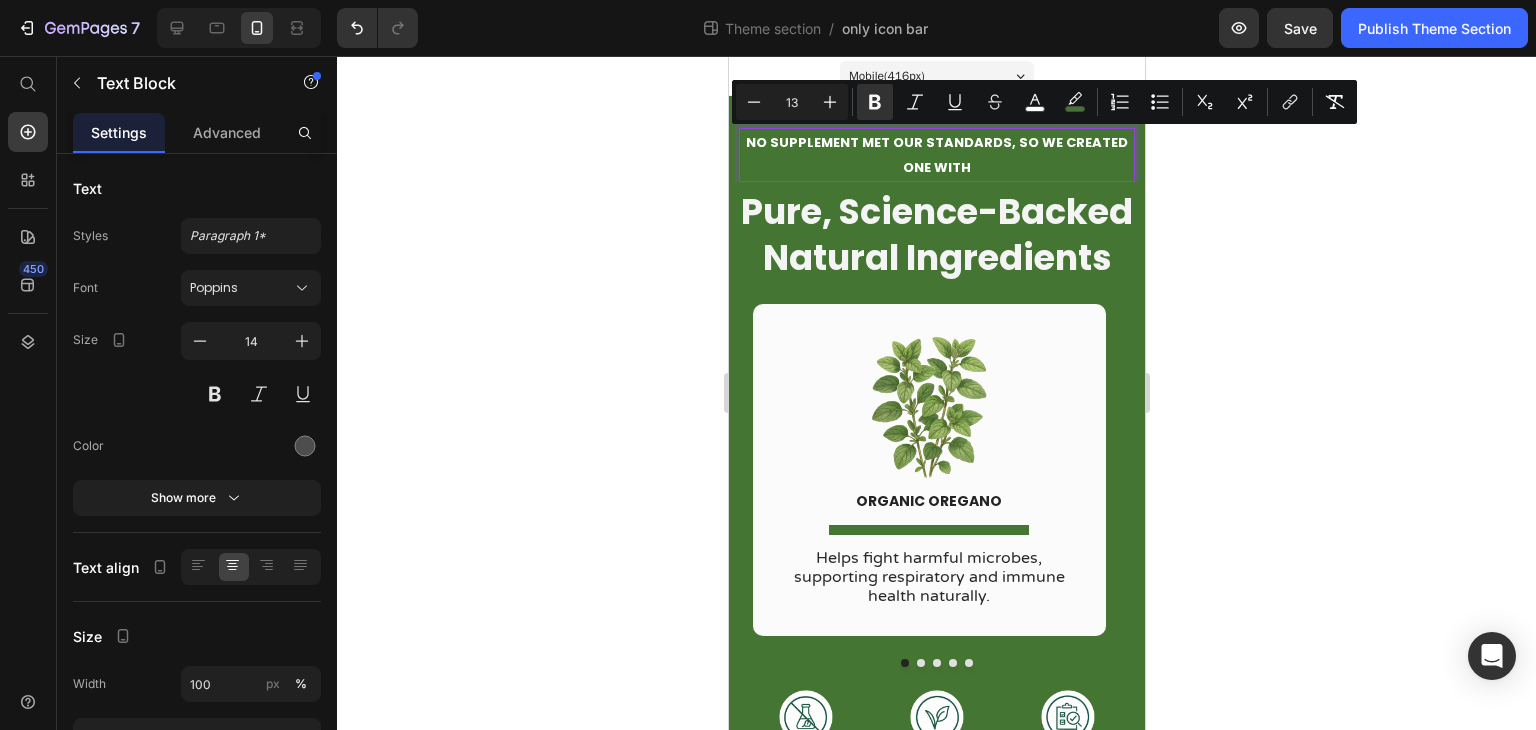 click 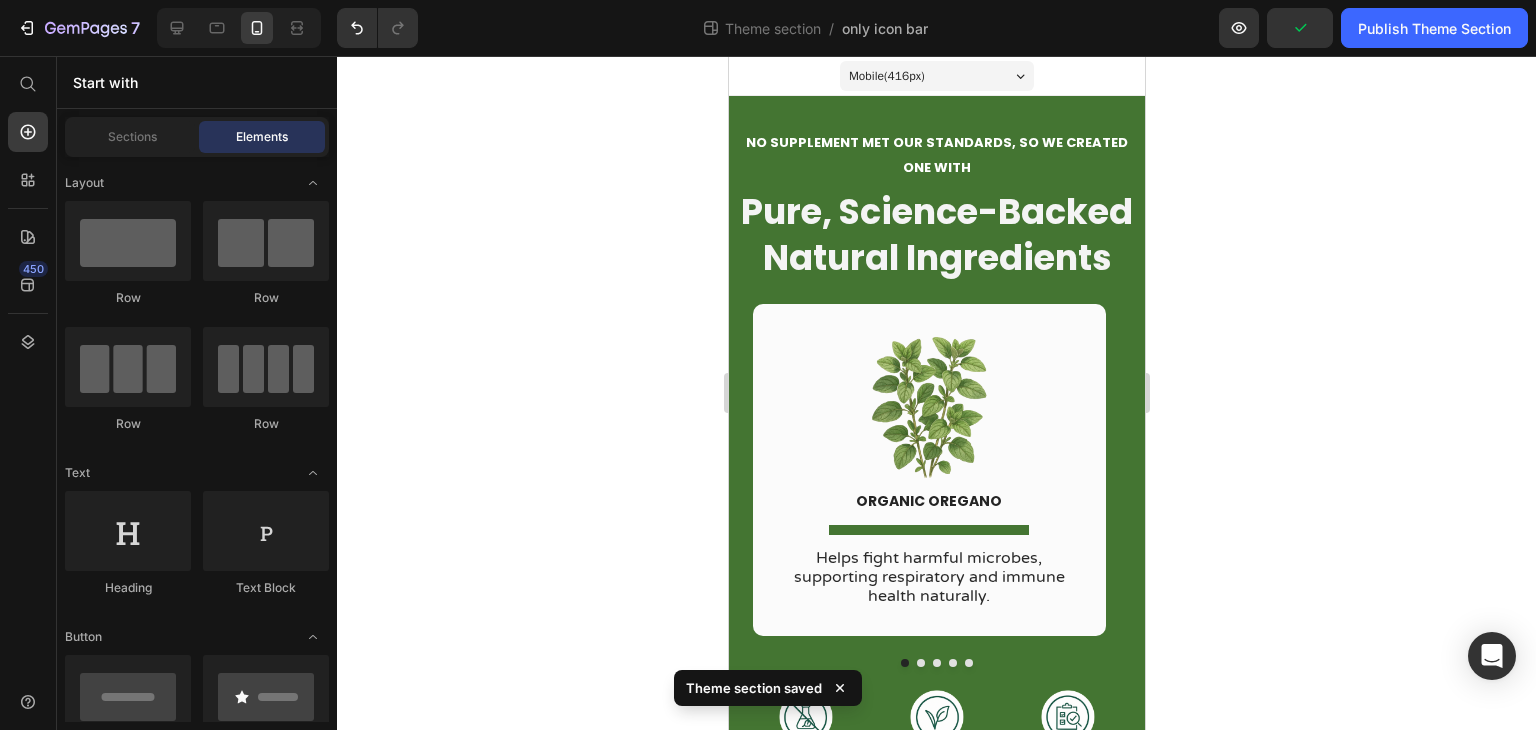 click 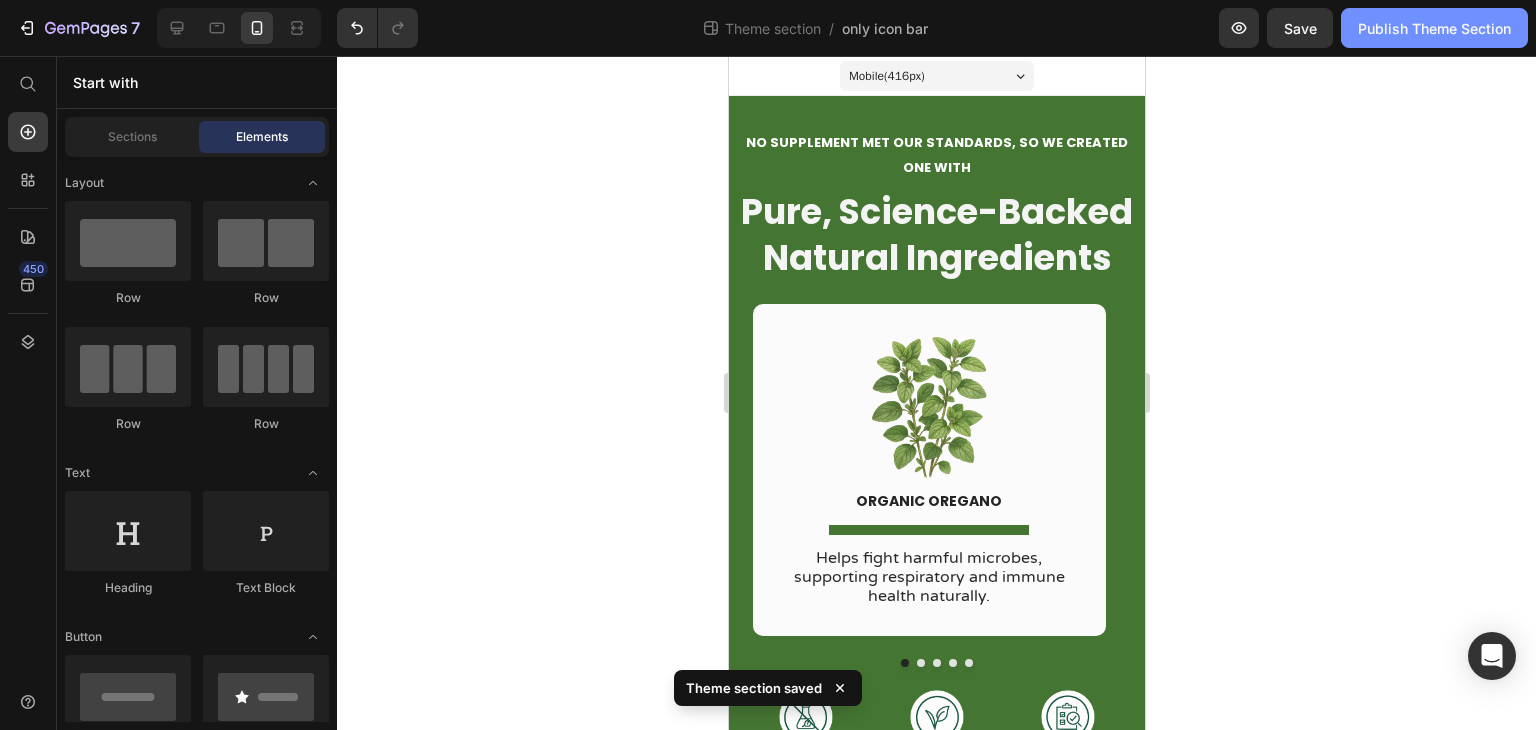 click on "Publish Theme Section" at bounding box center (1434, 28) 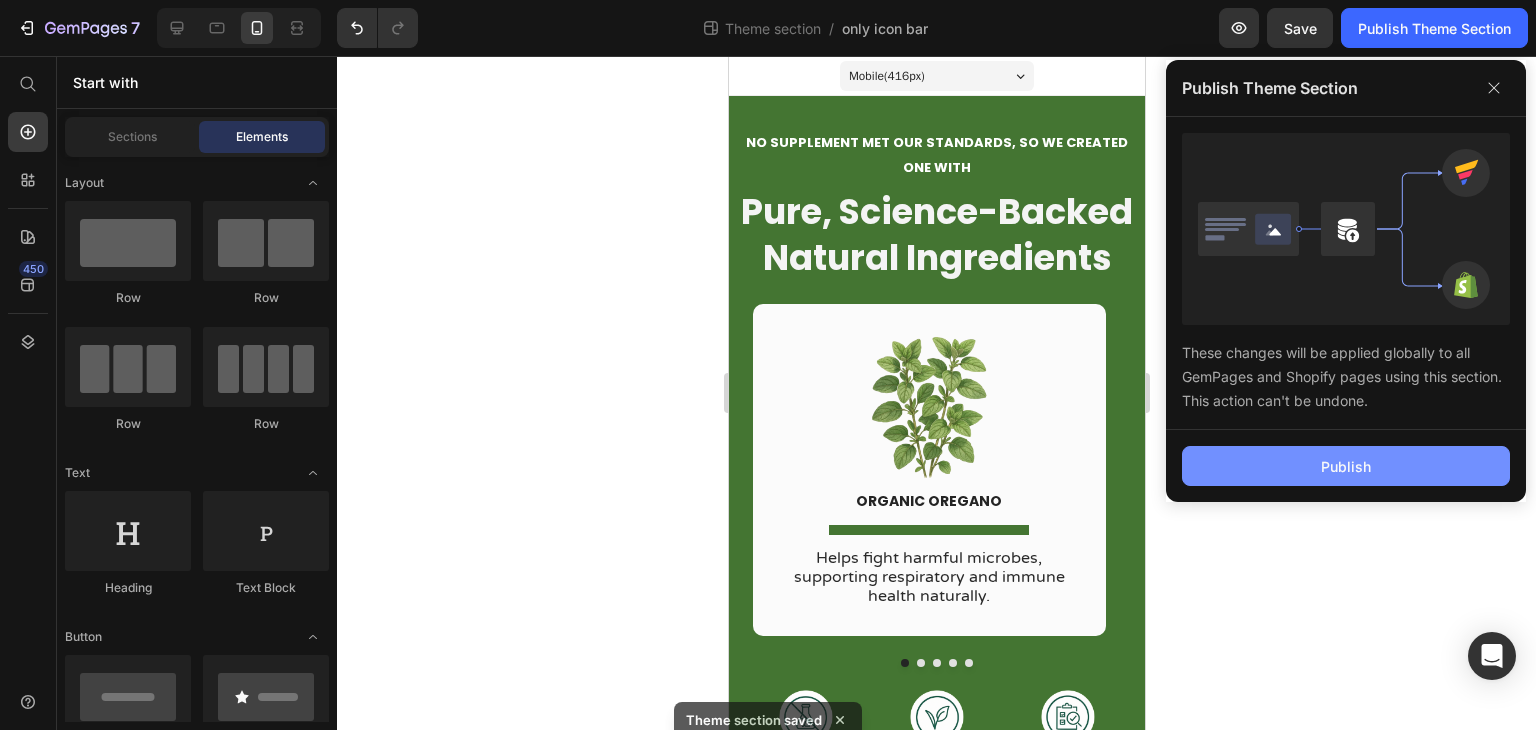 click on "Publish" at bounding box center (1346, 466) 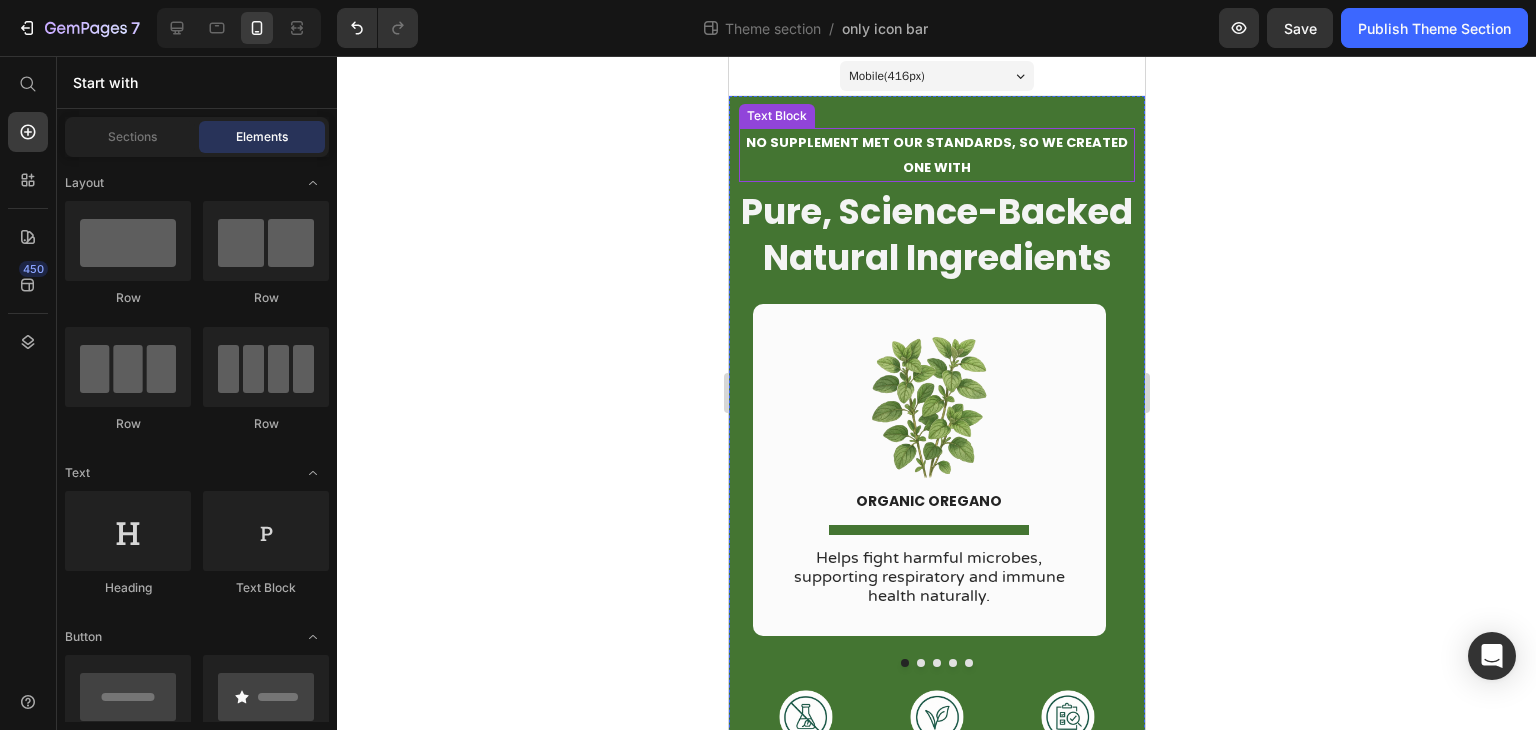 click on "NO SUPPLEMENT MET OUR STANDARDS, SO WE CREATED ONE WITH" at bounding box center [936, 155] 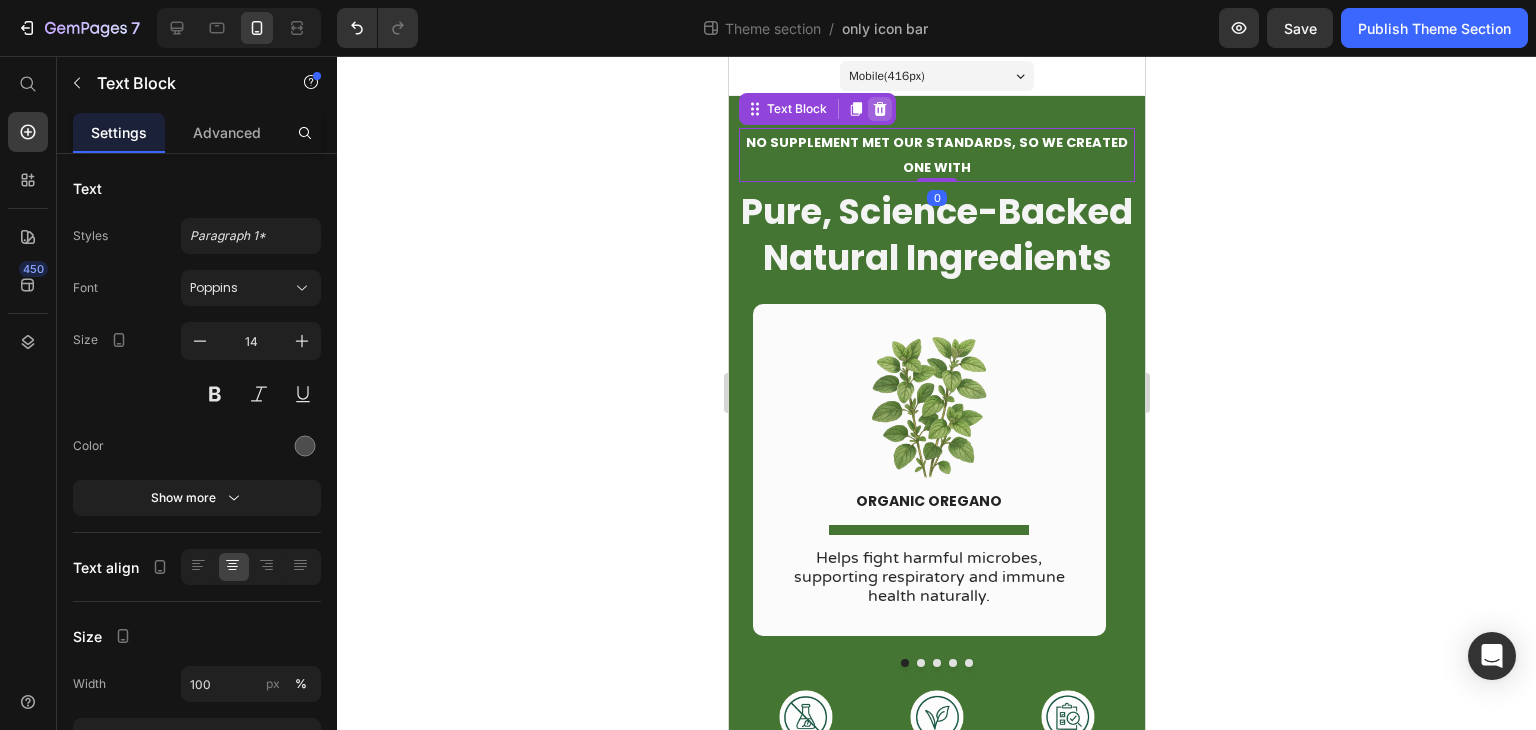 click 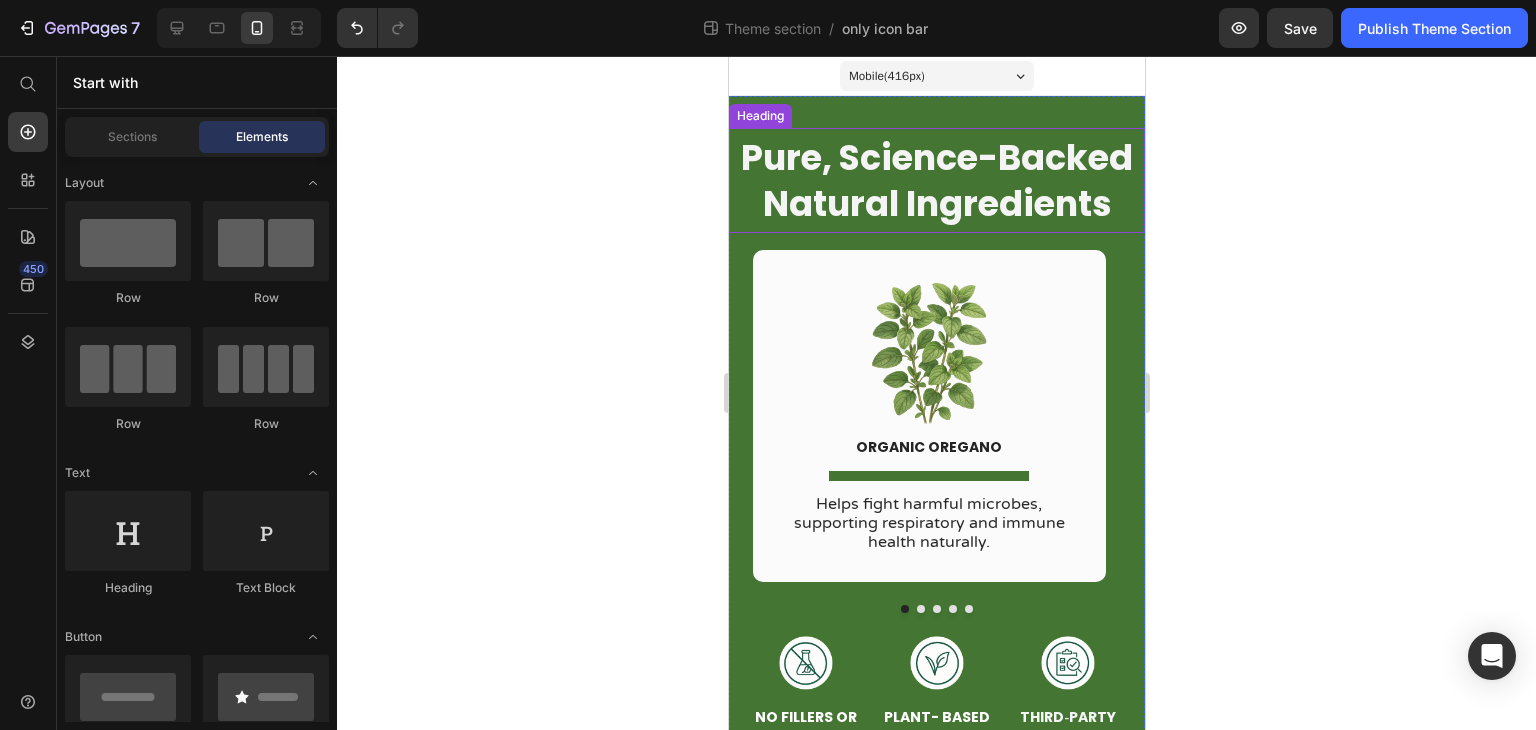 click on "Pure, Science-Backed Natural Ingredients" at bounding box center [936, 180] 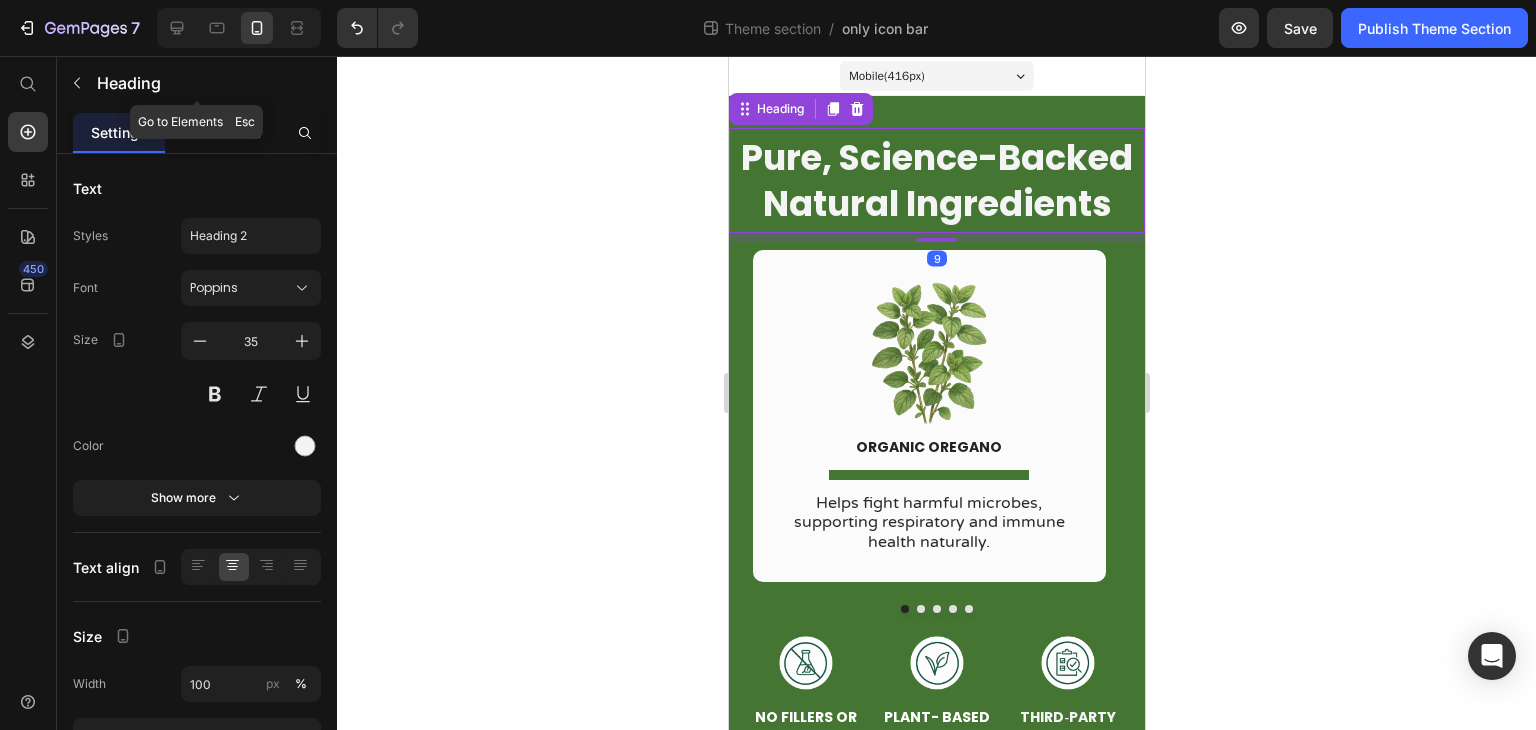 click on "Advanced" 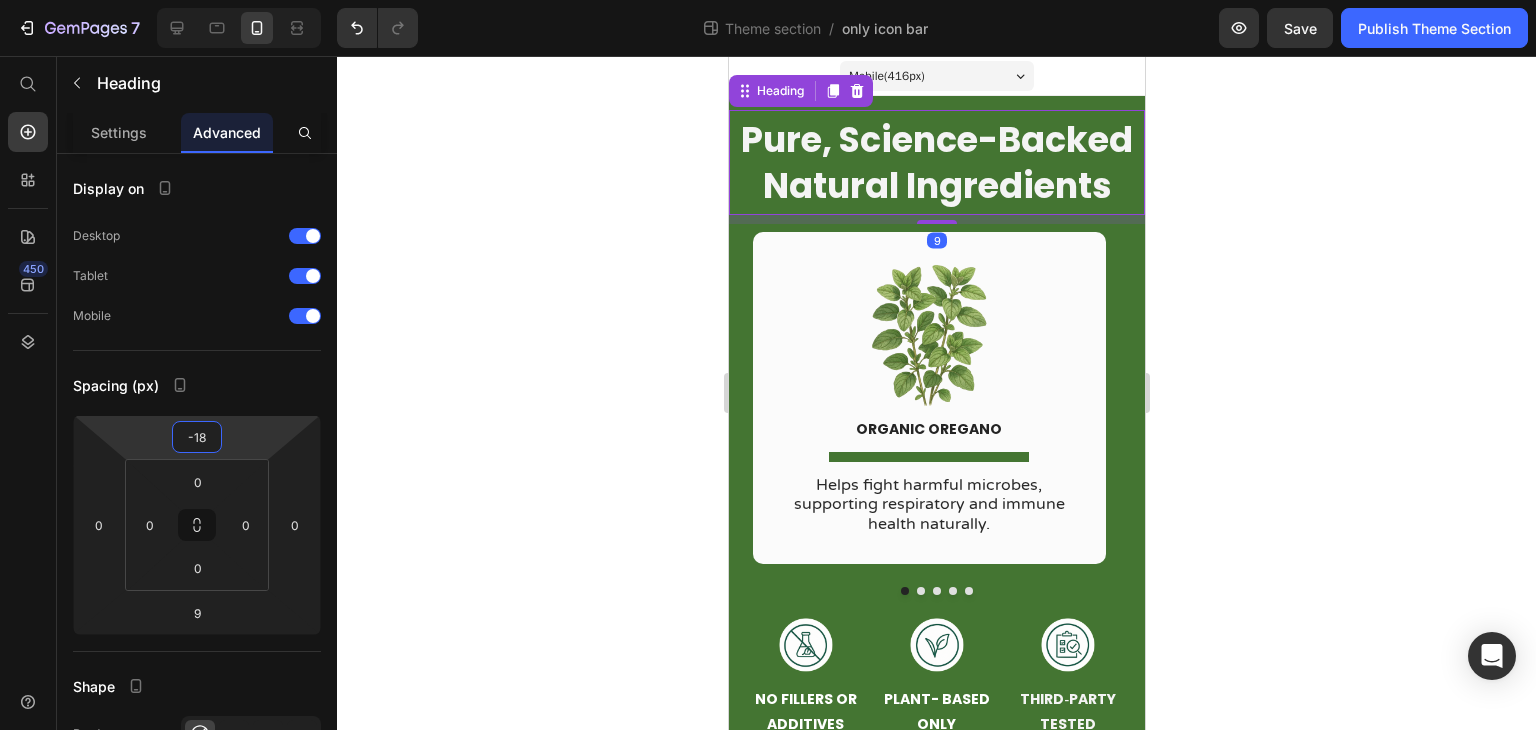 type on "-20" 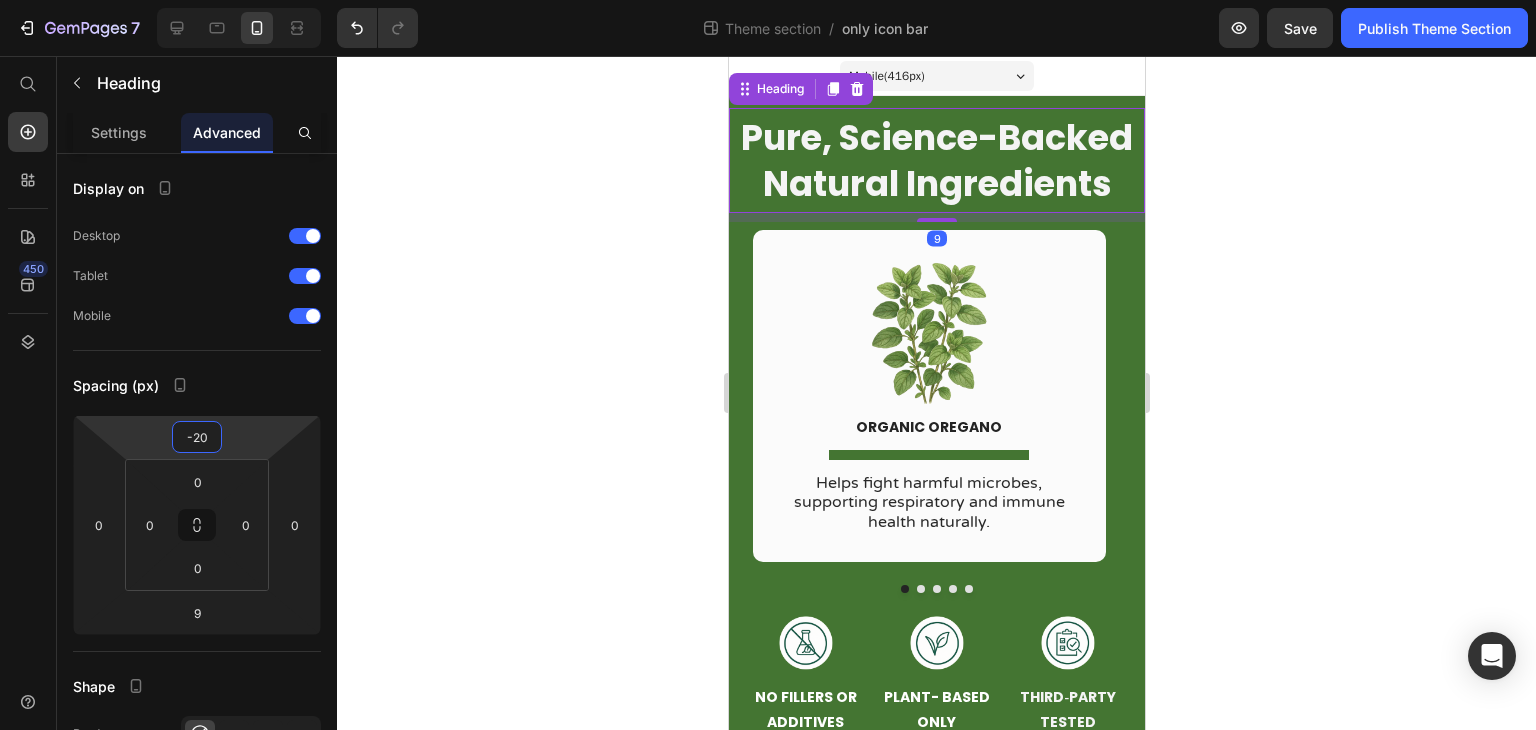 drag, startPoint x: 244, startPoint y: 437, endPoint x: 248, endPoint y: 447, distance: 10.770329 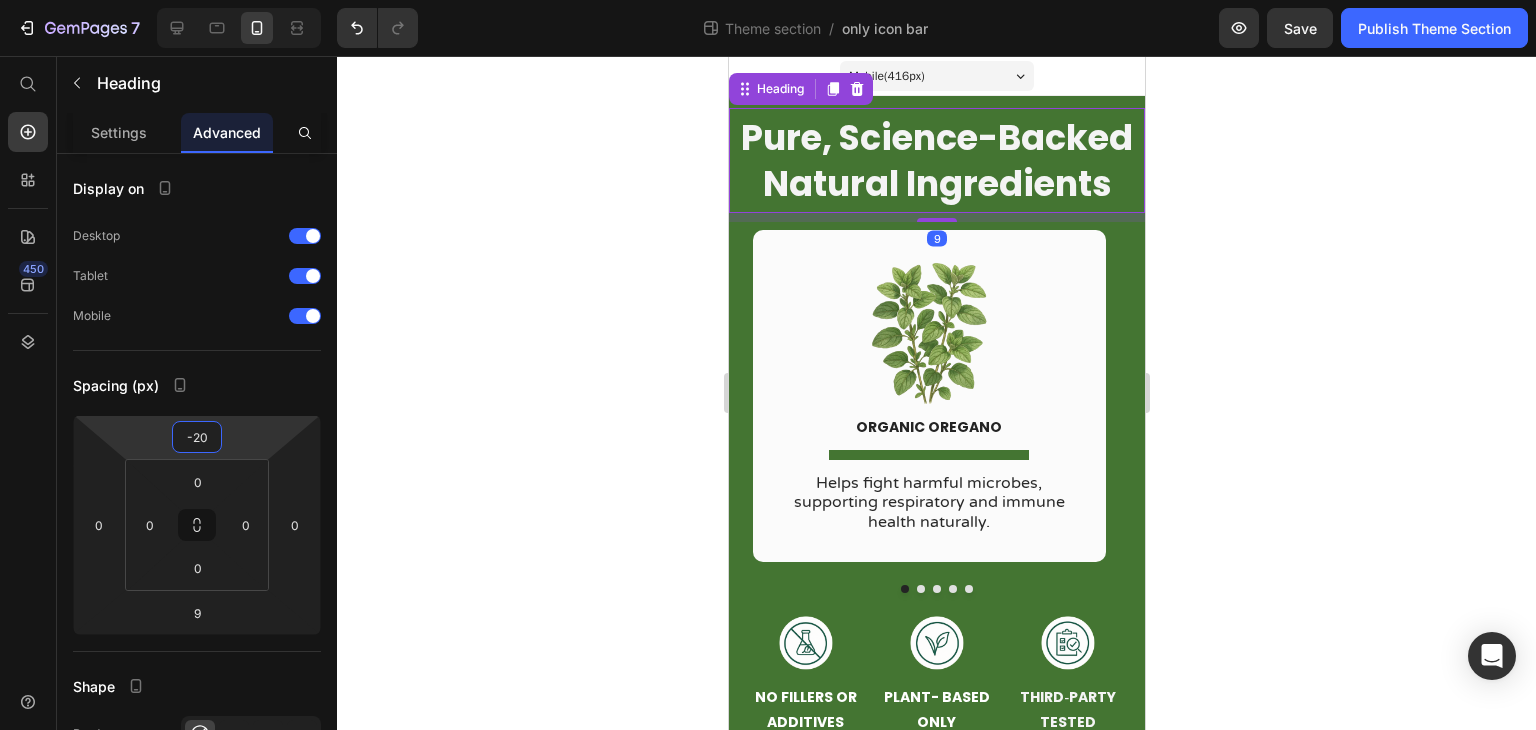 click on "7  Theme section  /  only icon bar Preview  Save   Publish Theme Section  450 Start with Sections Elements Hero Section Product Detail Brands Trusted Badges Guarantee Product Breakdown How to use Testimonials Compare Bundle FAQs Social Proof Brand Story Product List Collection Blog List Contact Sticky Add to Cart Custom Footer Browse Library 450 Layout
Row
Row
Row
Row Text
Heading
Text Block Button
Button
Button Media
Image
Image
Video" at bounding box center [768, 0] 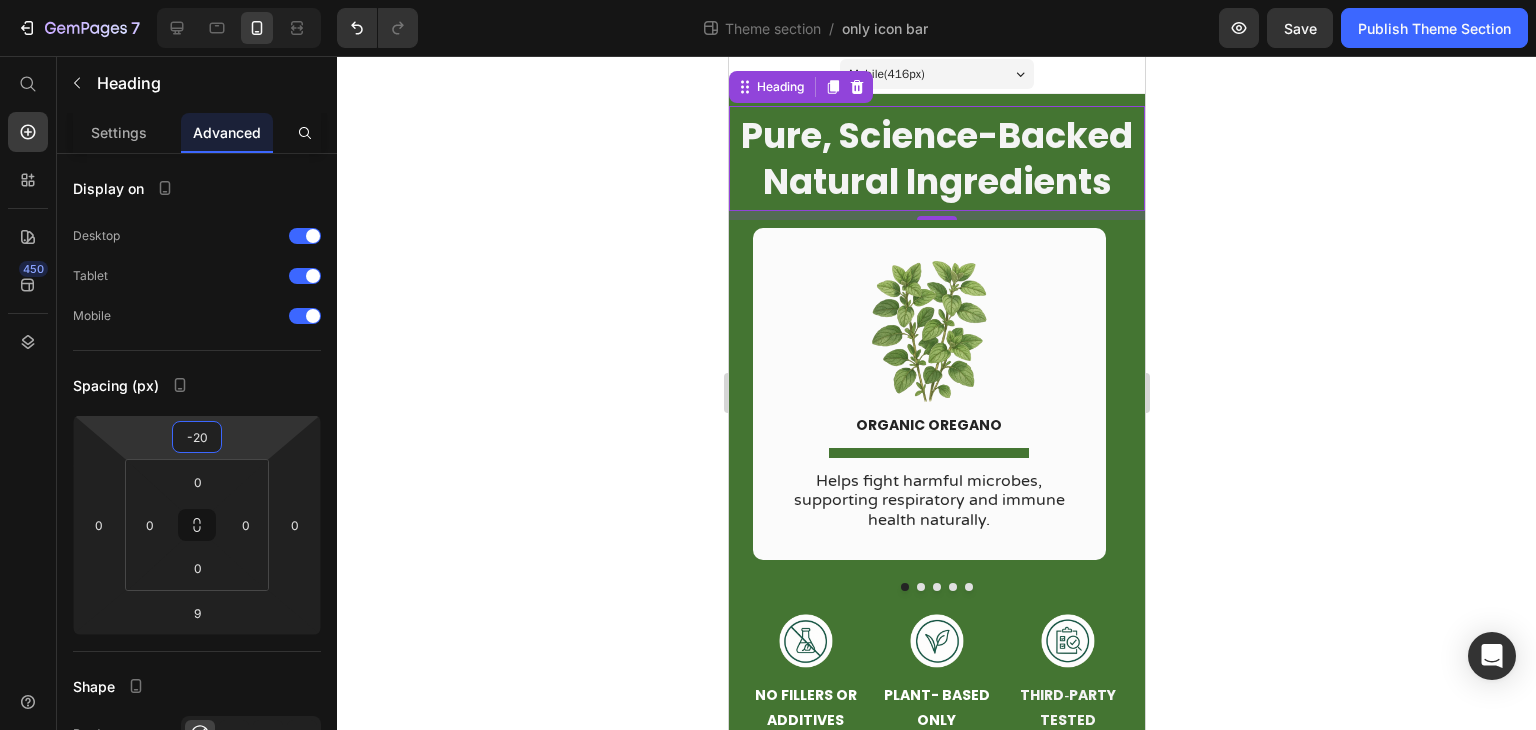 scroll, scrollTop: 0, scrollLeft: 0, axis: both 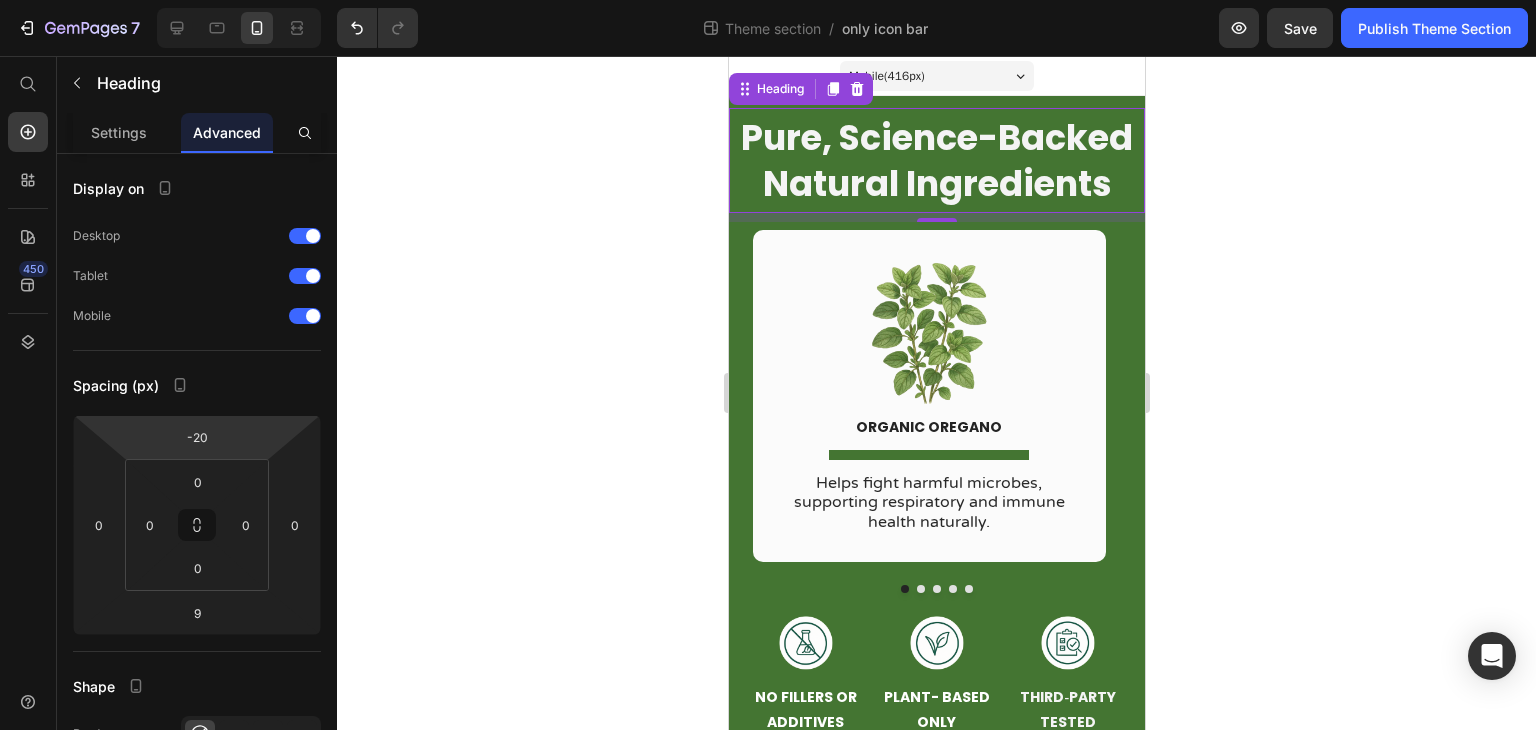 click 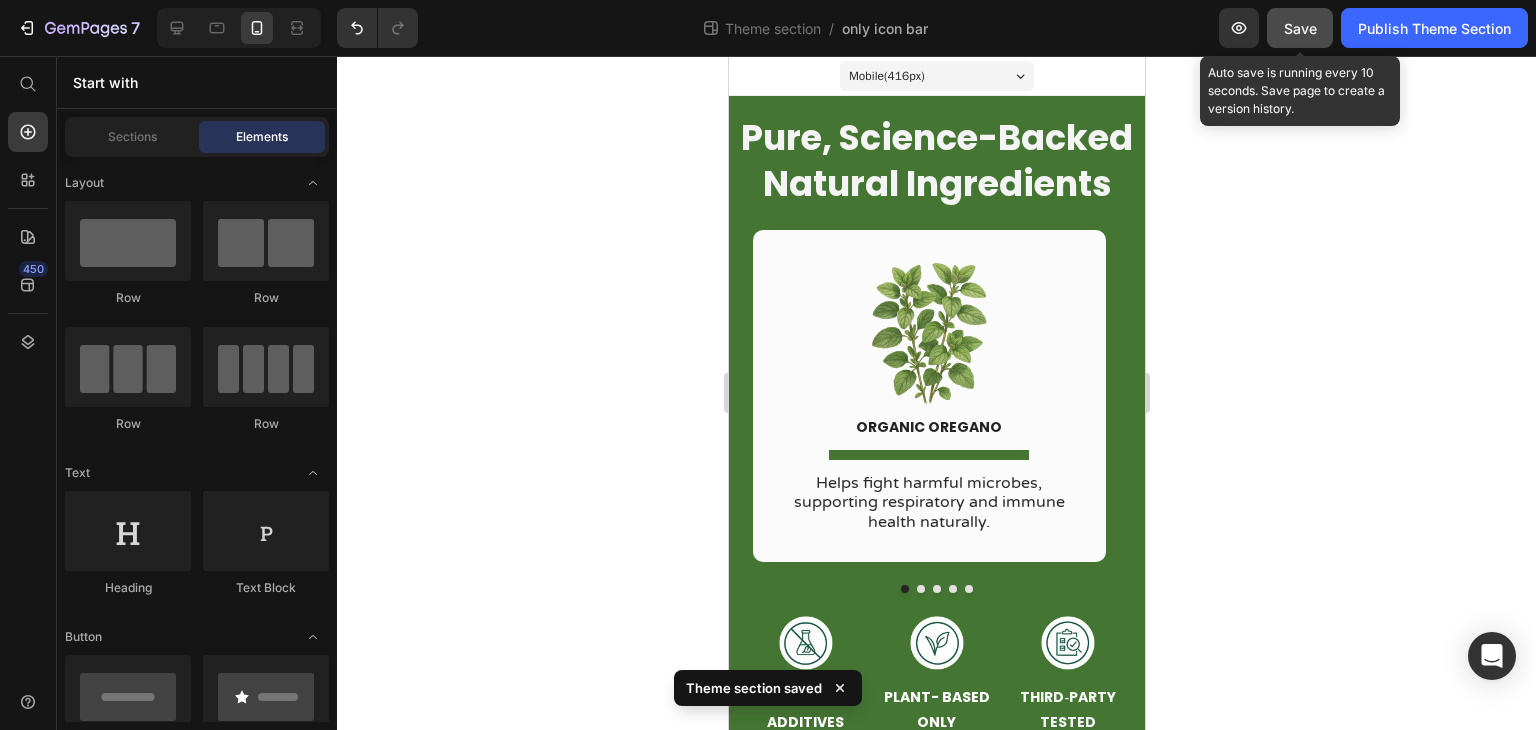 click on "Save" at bounding box center [1300, 28] 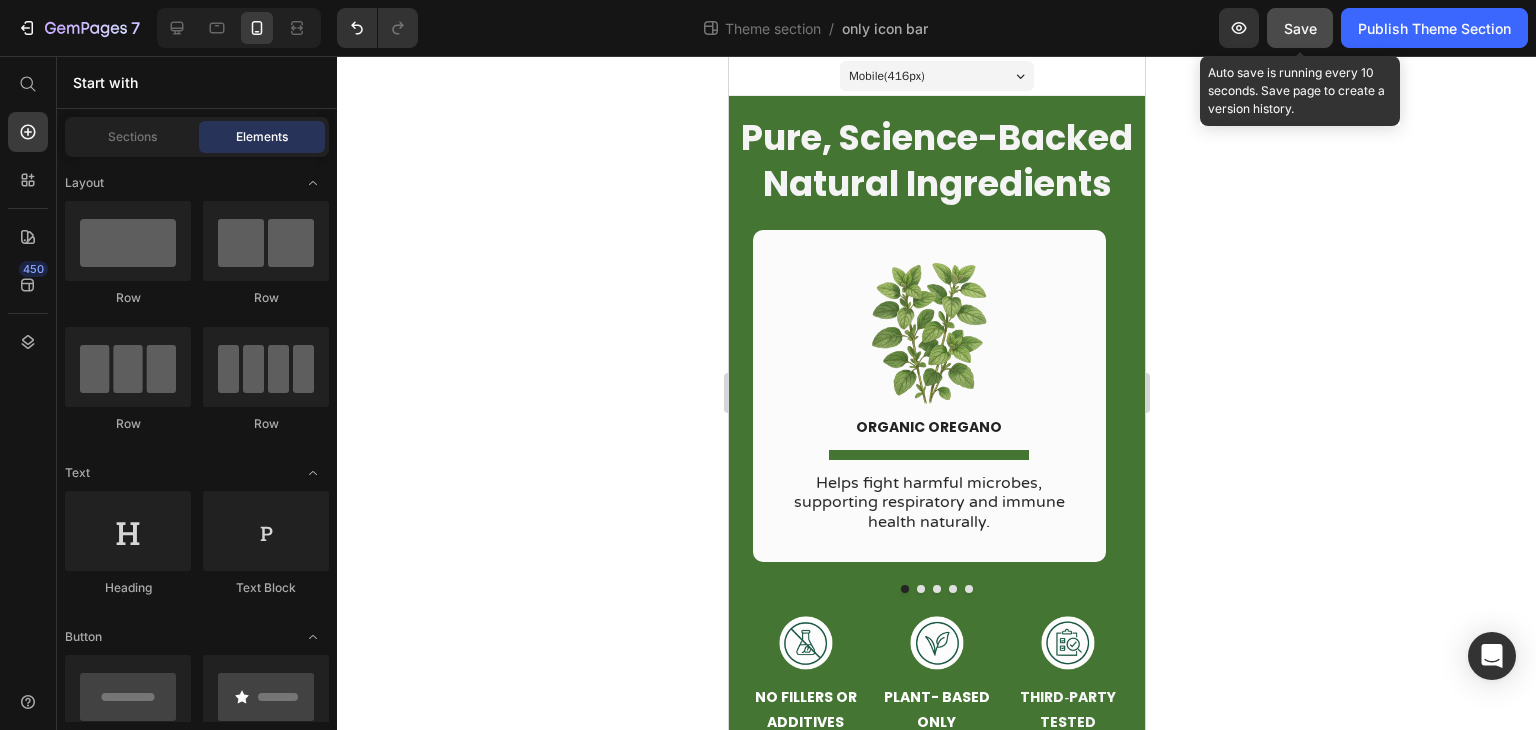 click on "Save" at bounding box center [1300, 28] 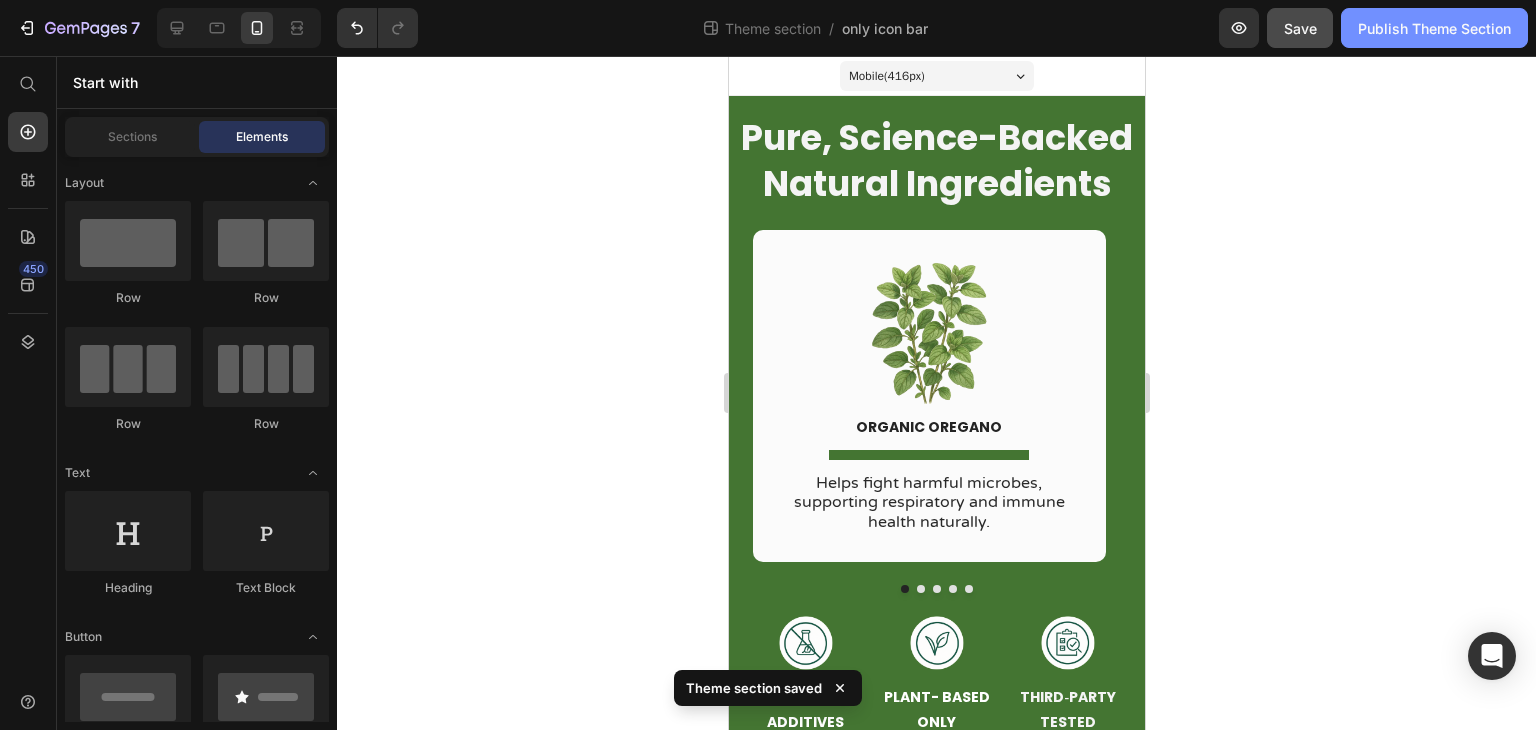 click on "Publish Theme Section" at bounding box center [1434, 28] 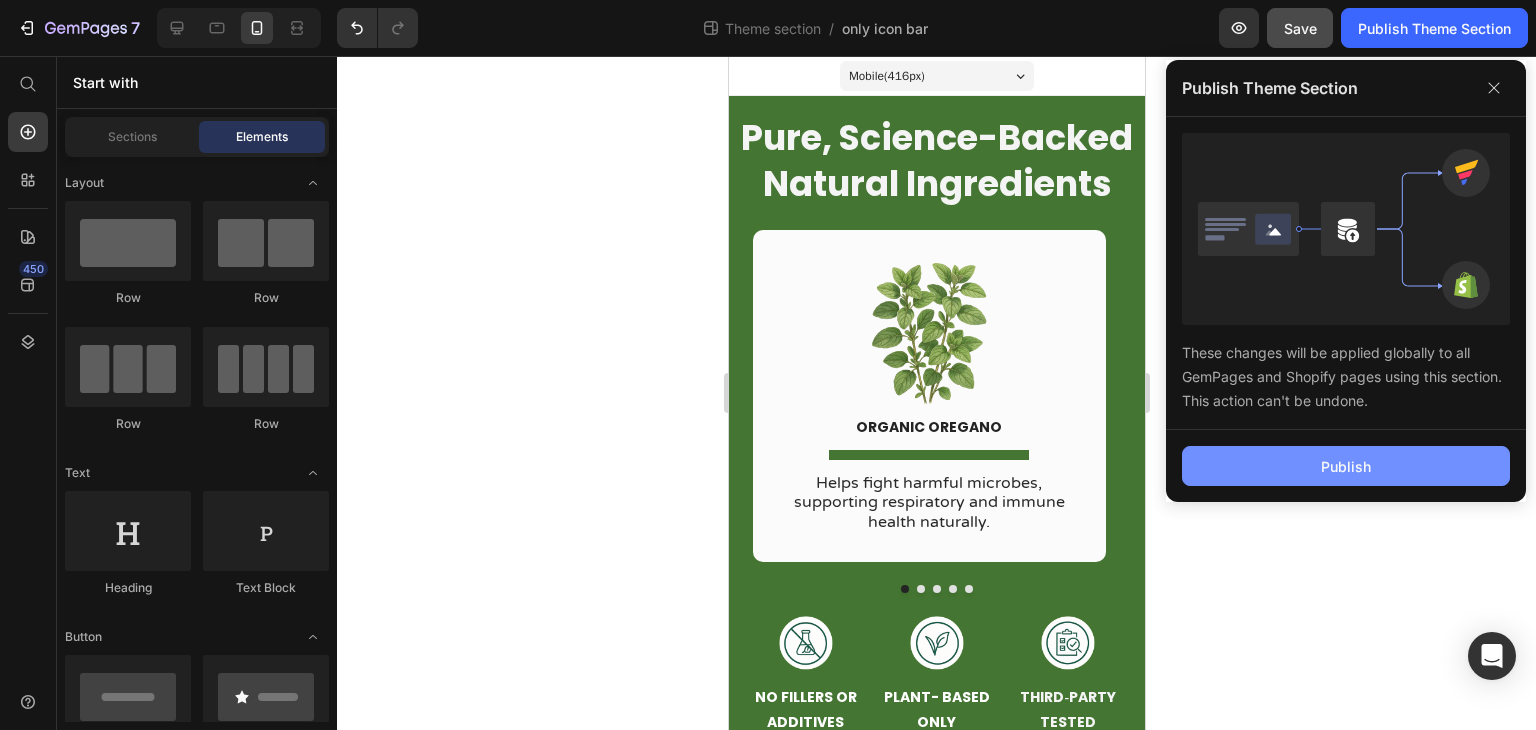 click on "Publish" at bounding box center [1346, 466] 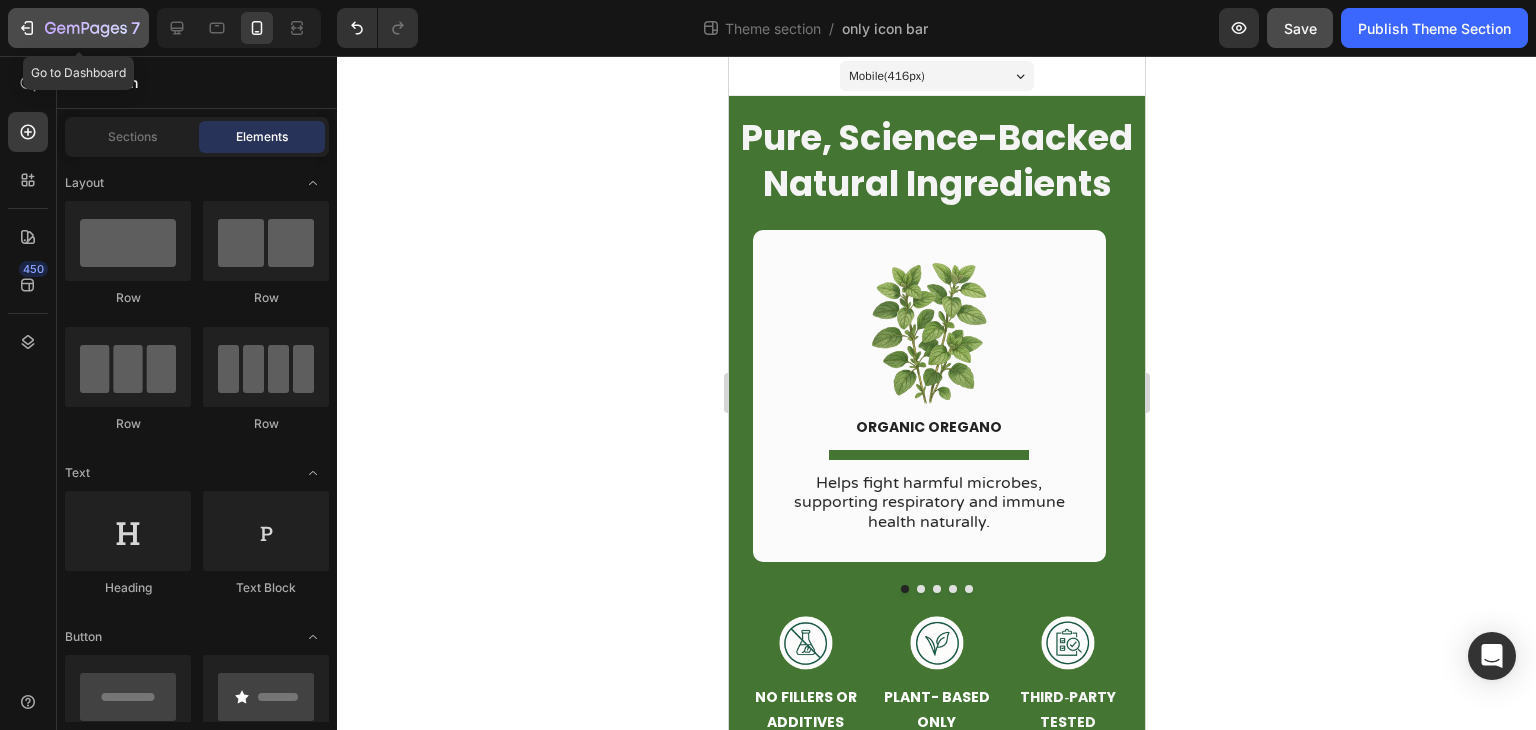 click 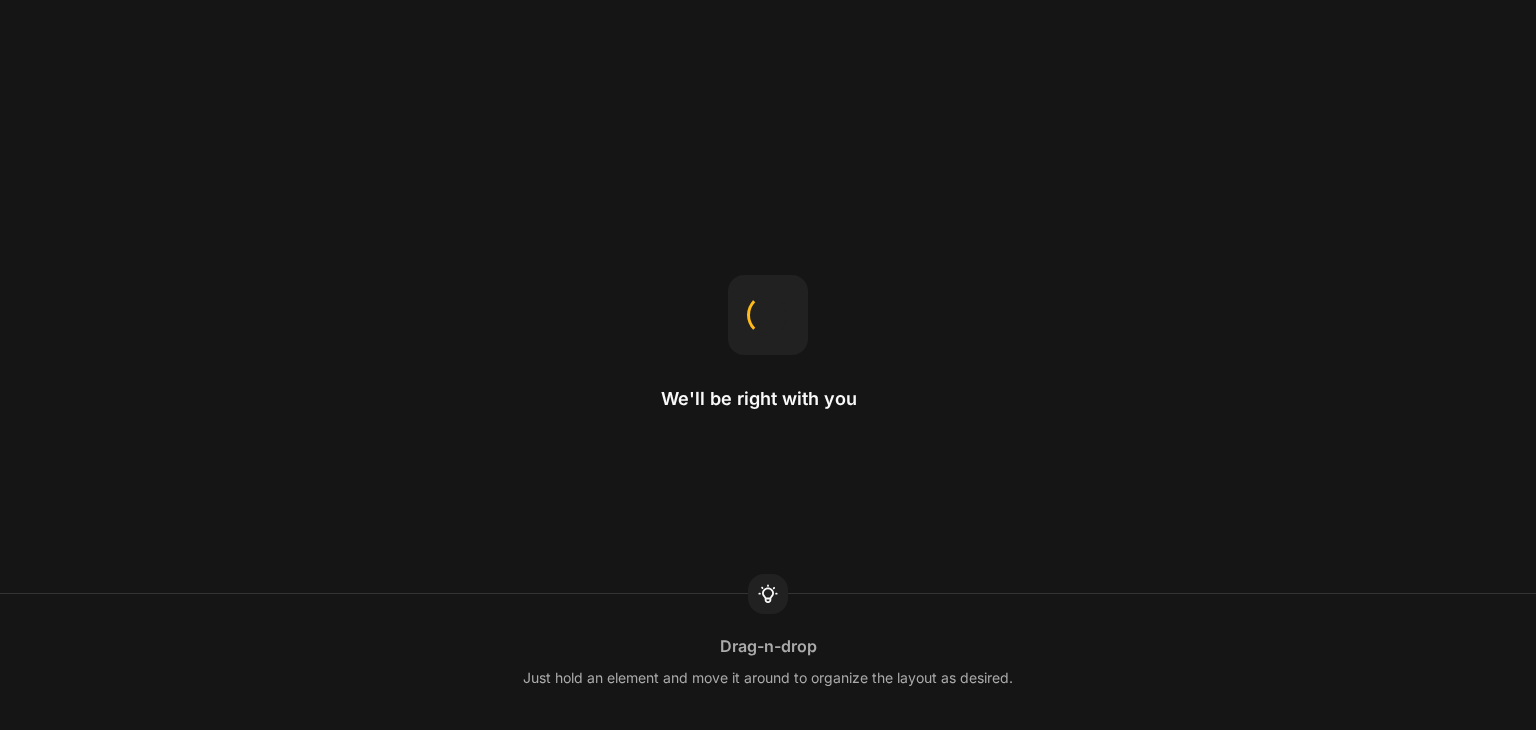scroll, scrollTop: 0, scrollLeft: 0, axis: both 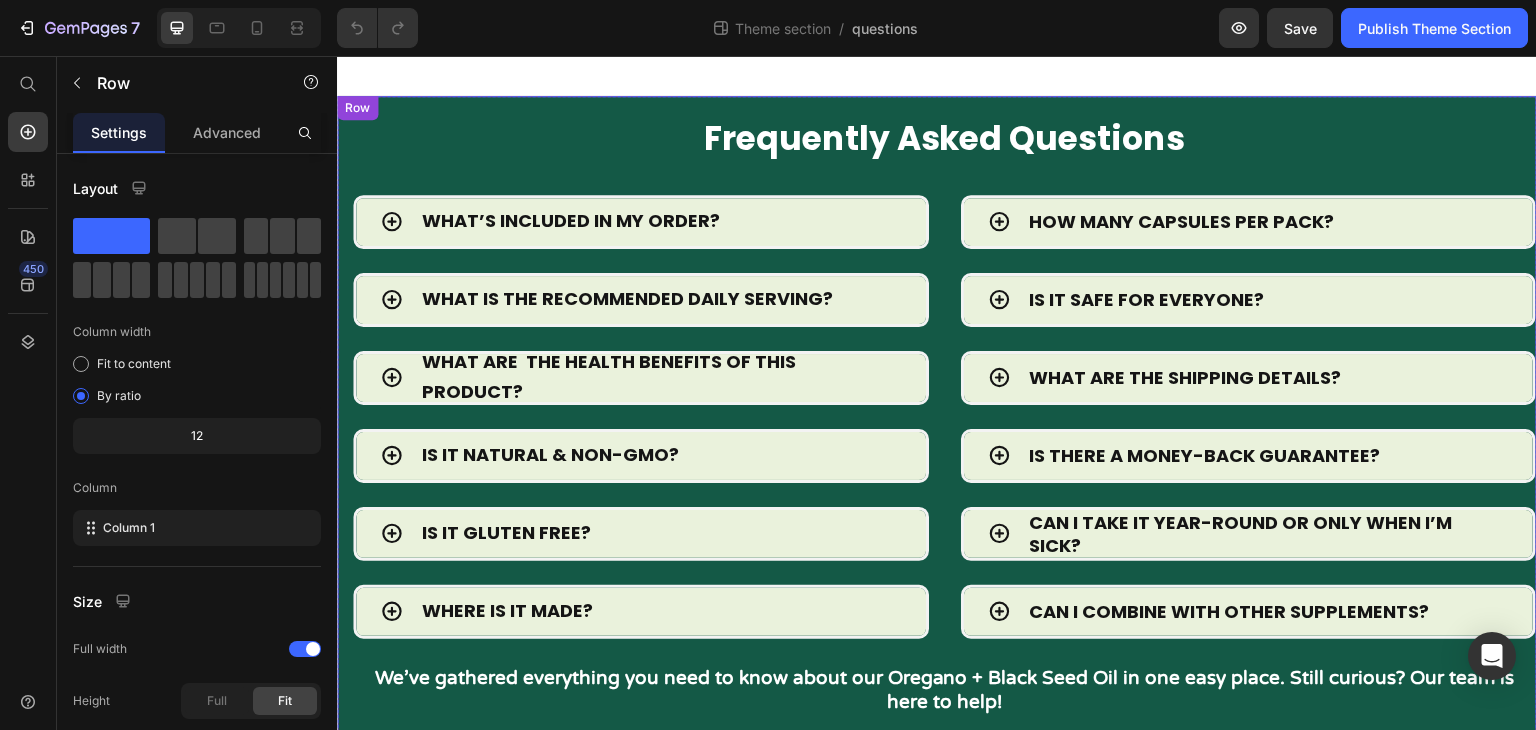 click on "Frequently Asked Questions Heading Row
WHAT’S INCLUDED IN MY ORDER?
WHAT IS THE RECOMMENDED DAILY SERVING?
WHAT ARE  THE HEALTH BENEFITS OF THIS PRODUCT?
IS IT NATURAL & NON-GMO?
IS IT GLUTEN FREE?
WHERE IS IT MADE? Accordion
HOW MANY CAPSULES PER PACK?
IS IT SAFE FOR EVERYONE?
WHAT ARE THE SHIPPING DETAILS?
IS THERE A MONEY-BACK GUARANTEE?
CAN I TAKE IT YEAR-ROUND OR ONLY WHEN I’M SICK?
CAN I COMBINE WITH OTHER SUPPLEMENTS? Accordion Row We’ve gathered everything you need to know about our Oregano + Black Seed Oil in one easy place. Still curious? Our team is here to help! Text block
Get in touch with our team   Button Row" at bounding box center [937, 456] 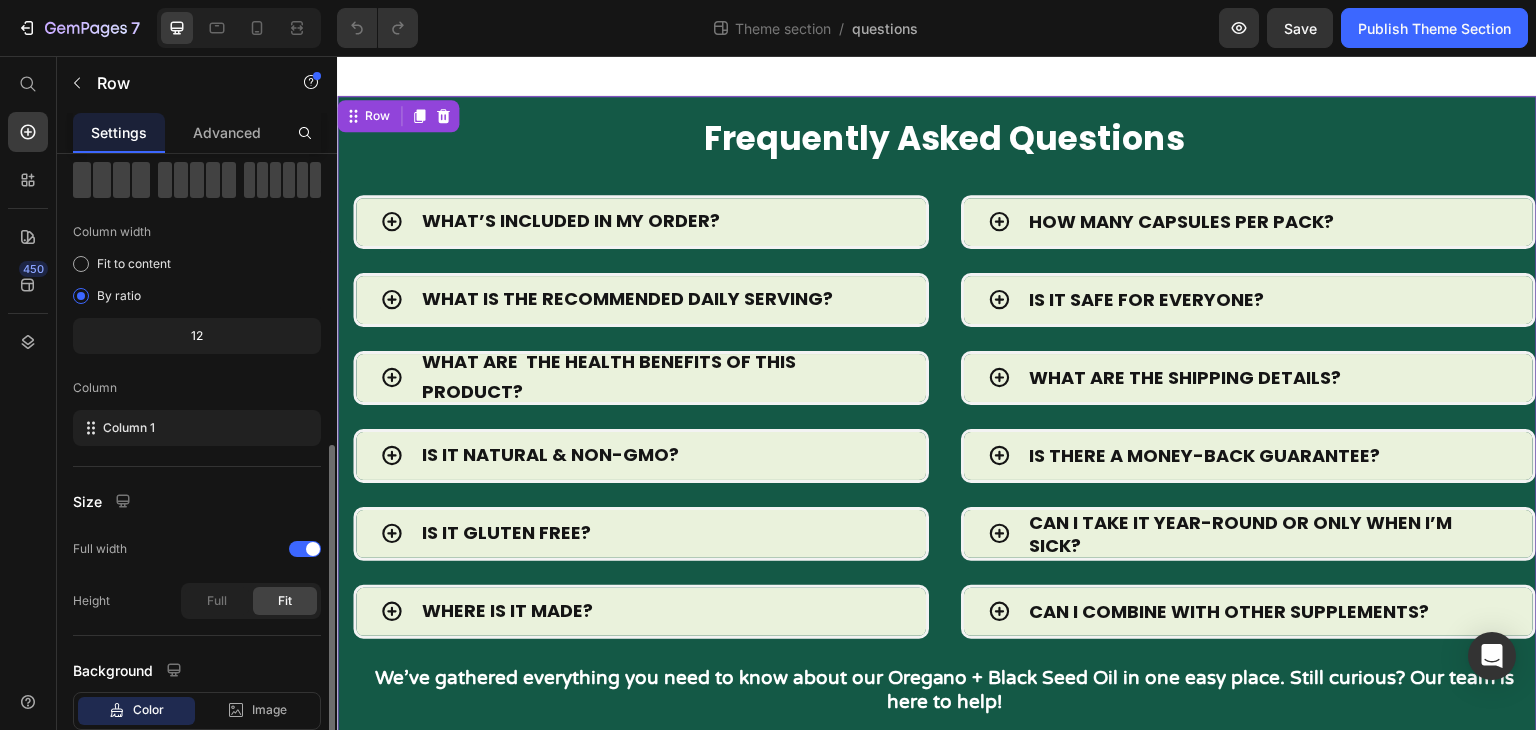 scroll, scrollTop: 225, scrollLeft: 0, axis: vertical 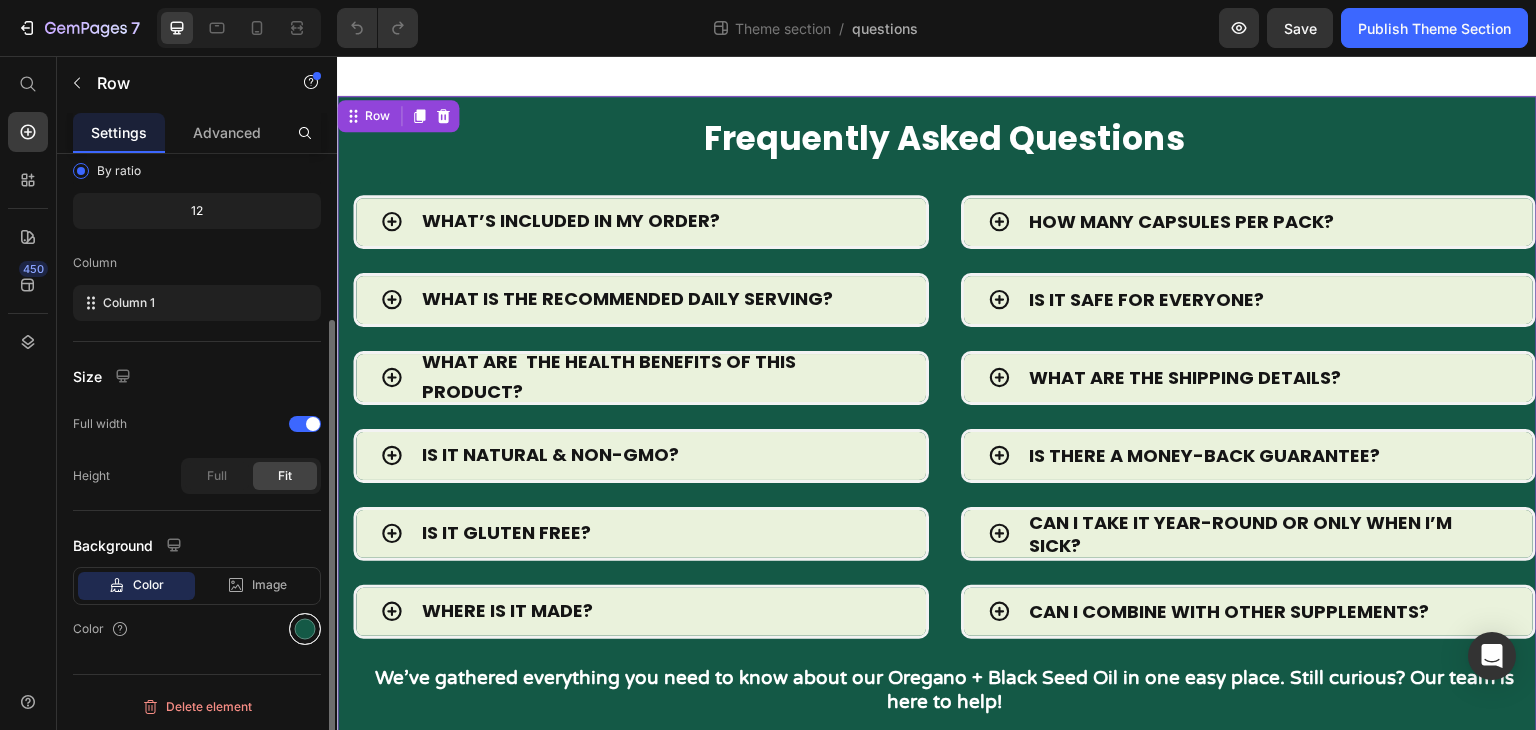 click at bounding box center [305, 629] 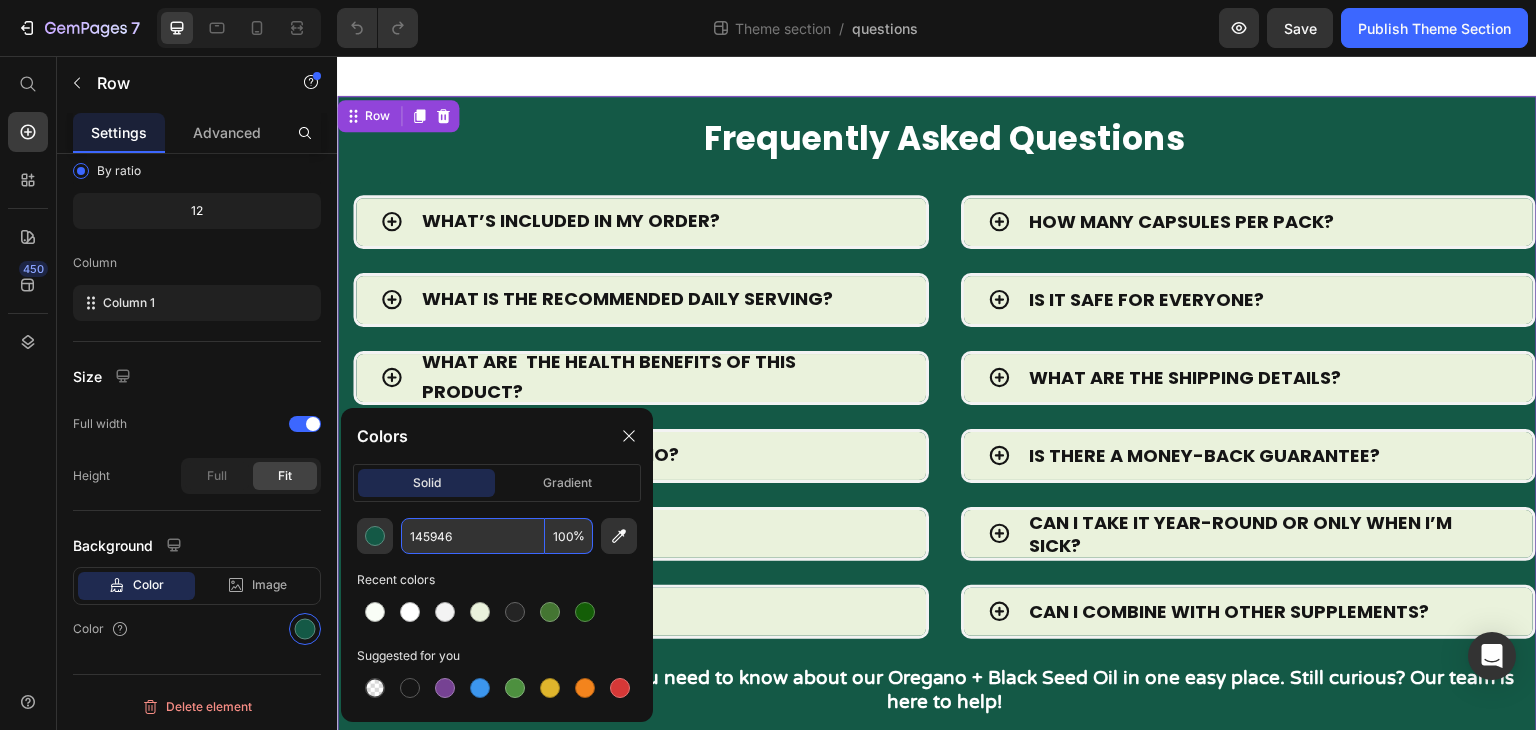 click on "145946" at bounding box center [473, 536] 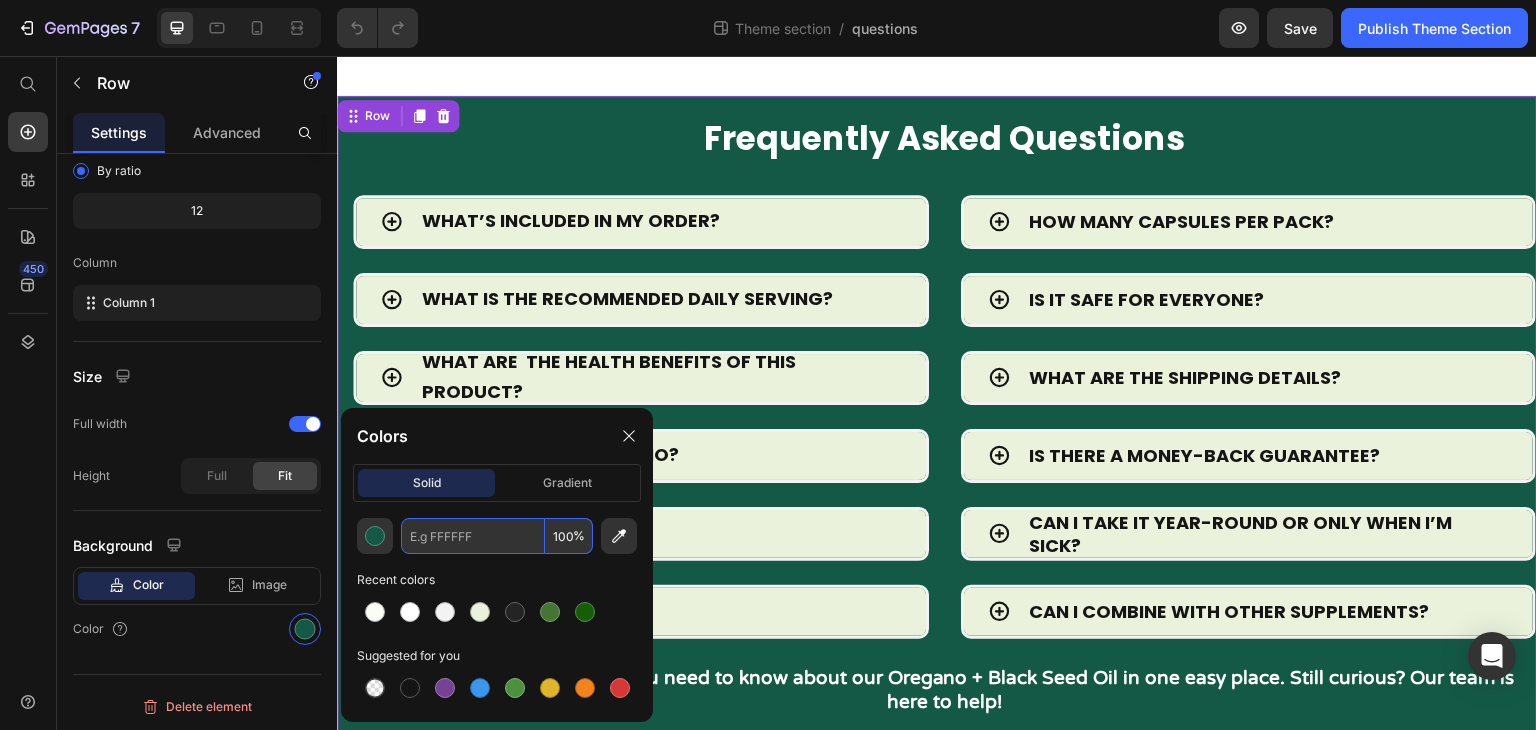 paste on "#447532" 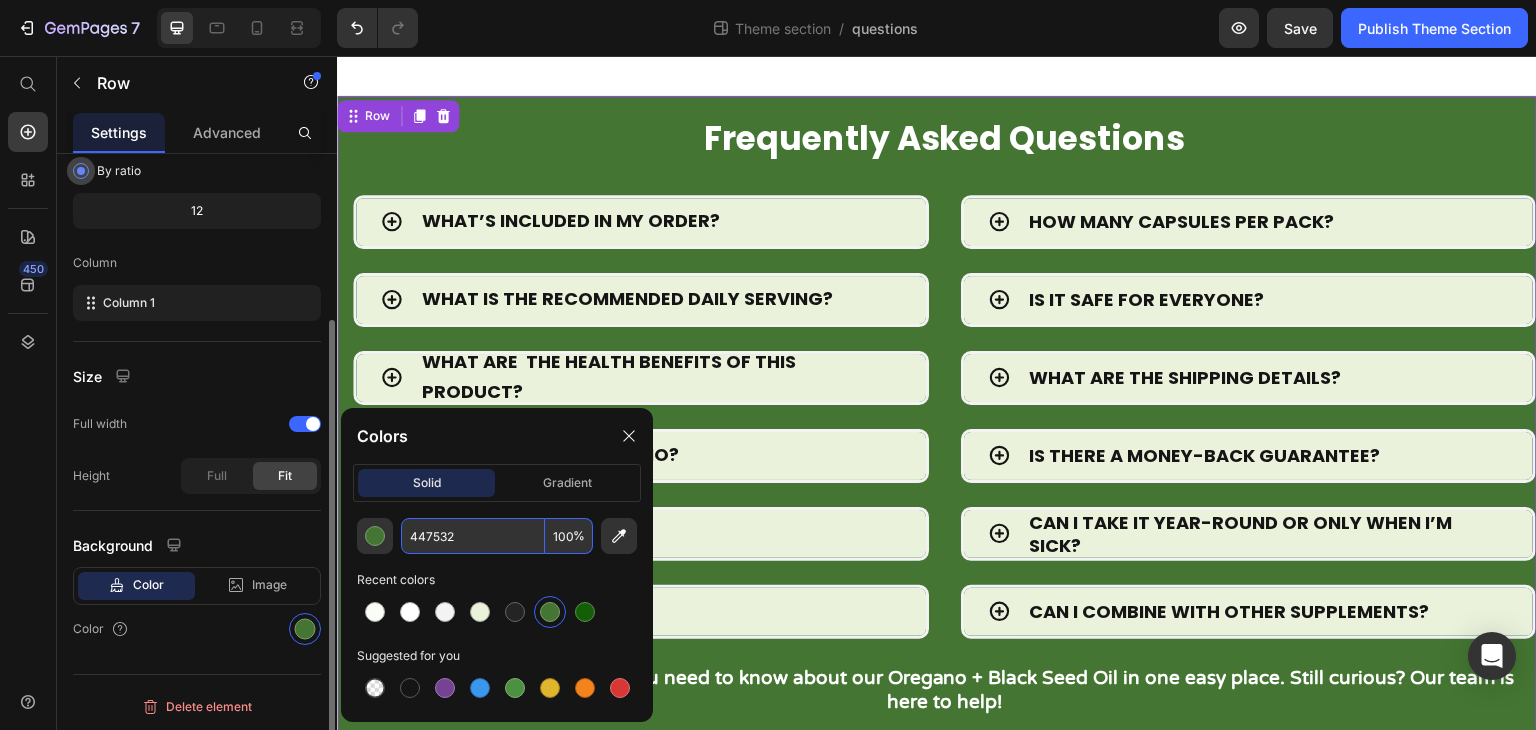 type on "447532" 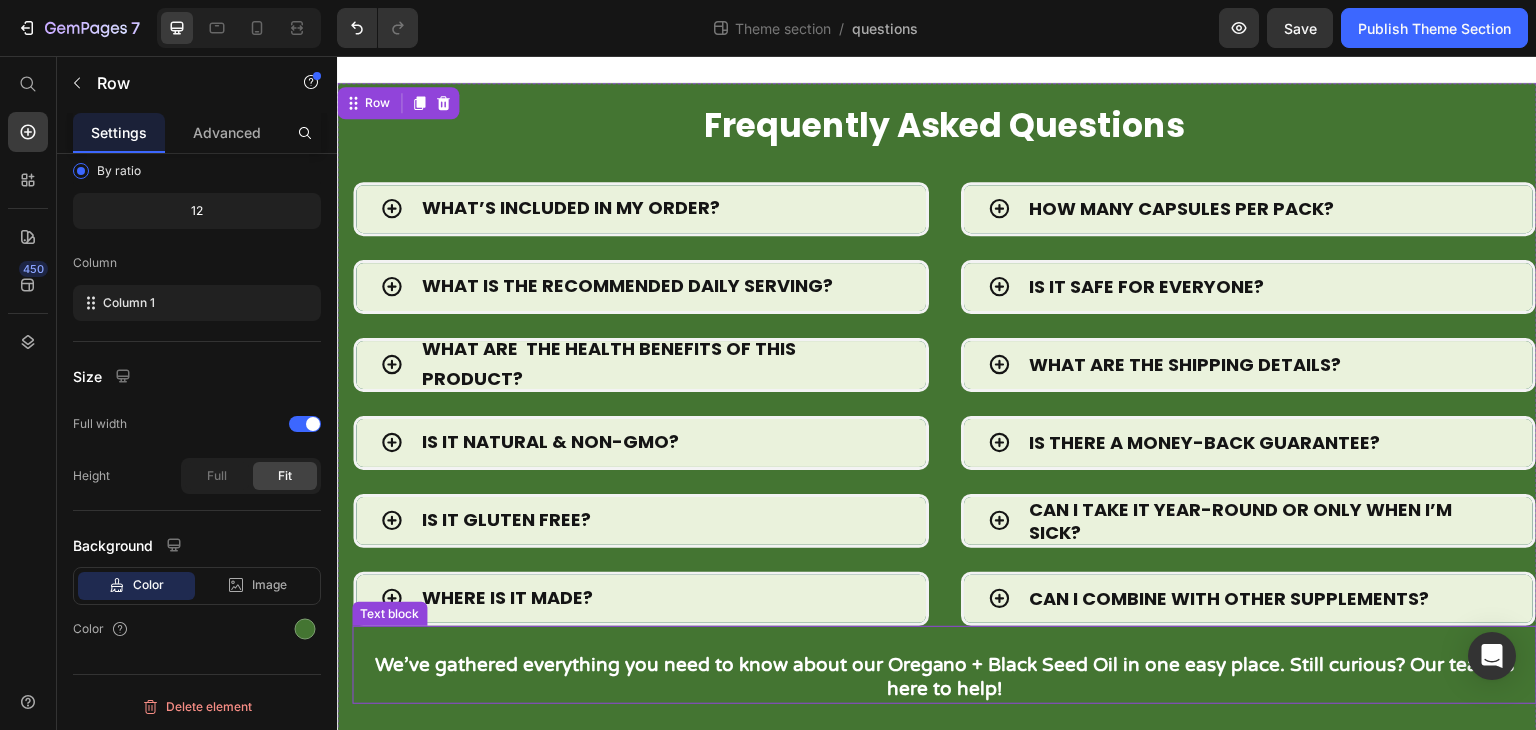 scroll, scrollTop: 110, scrollLeft: 0, axis: vertical 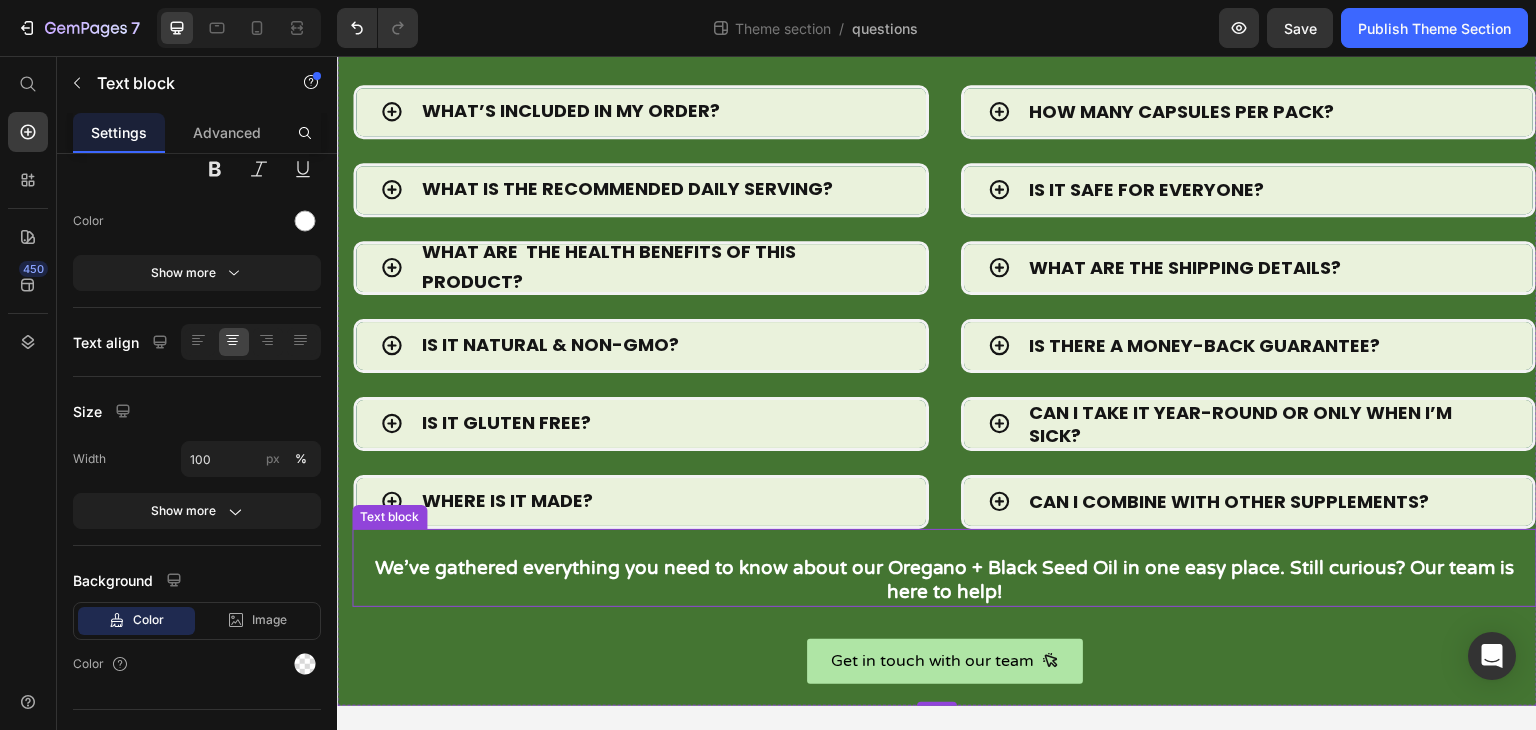 click on "We’ve gathered everything you need to know about our Oregano + Black Seed Oil in one easy place. Still curious? Our team is here to help!" at bounding box center [944, 568] 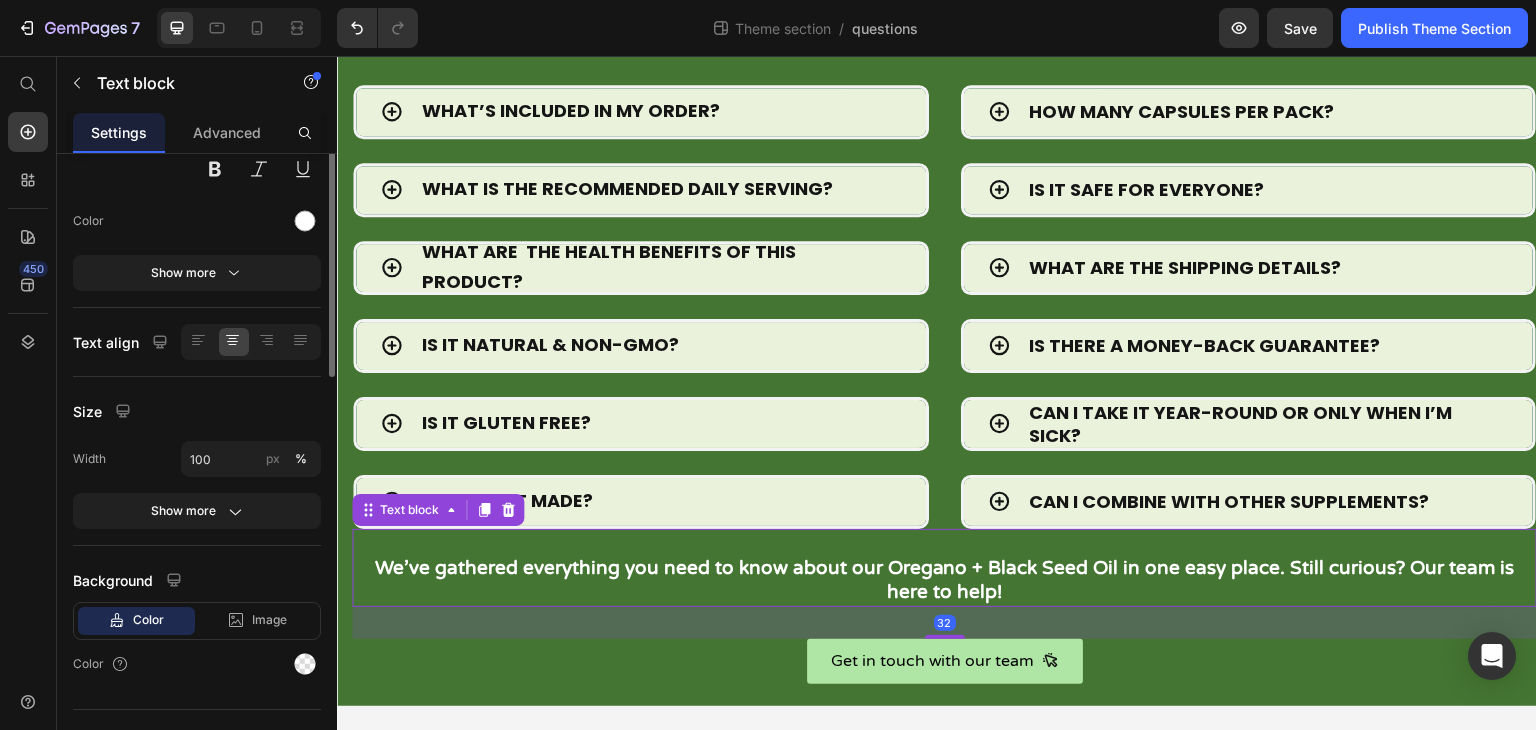 scroll, scrollTop: 0, scrollLeft: 0, axis: both 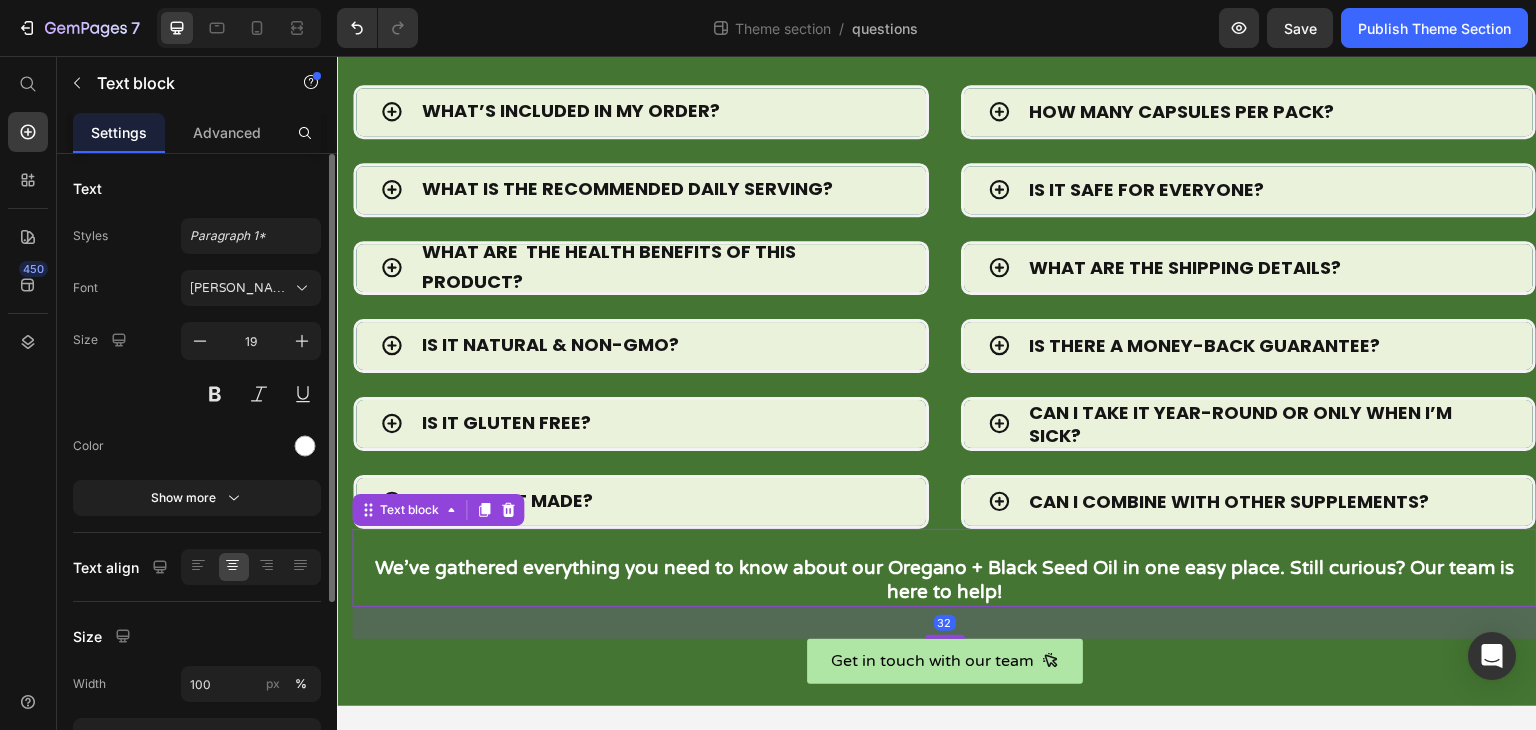 click on "⁠⁠⁠⁠⁠⁠⁠ We’ve gathered everything you need to know about our Oregano + Black Seed Oil in one easy place. Still curious? Our team is here to help!" at bounding box center (944, 568) 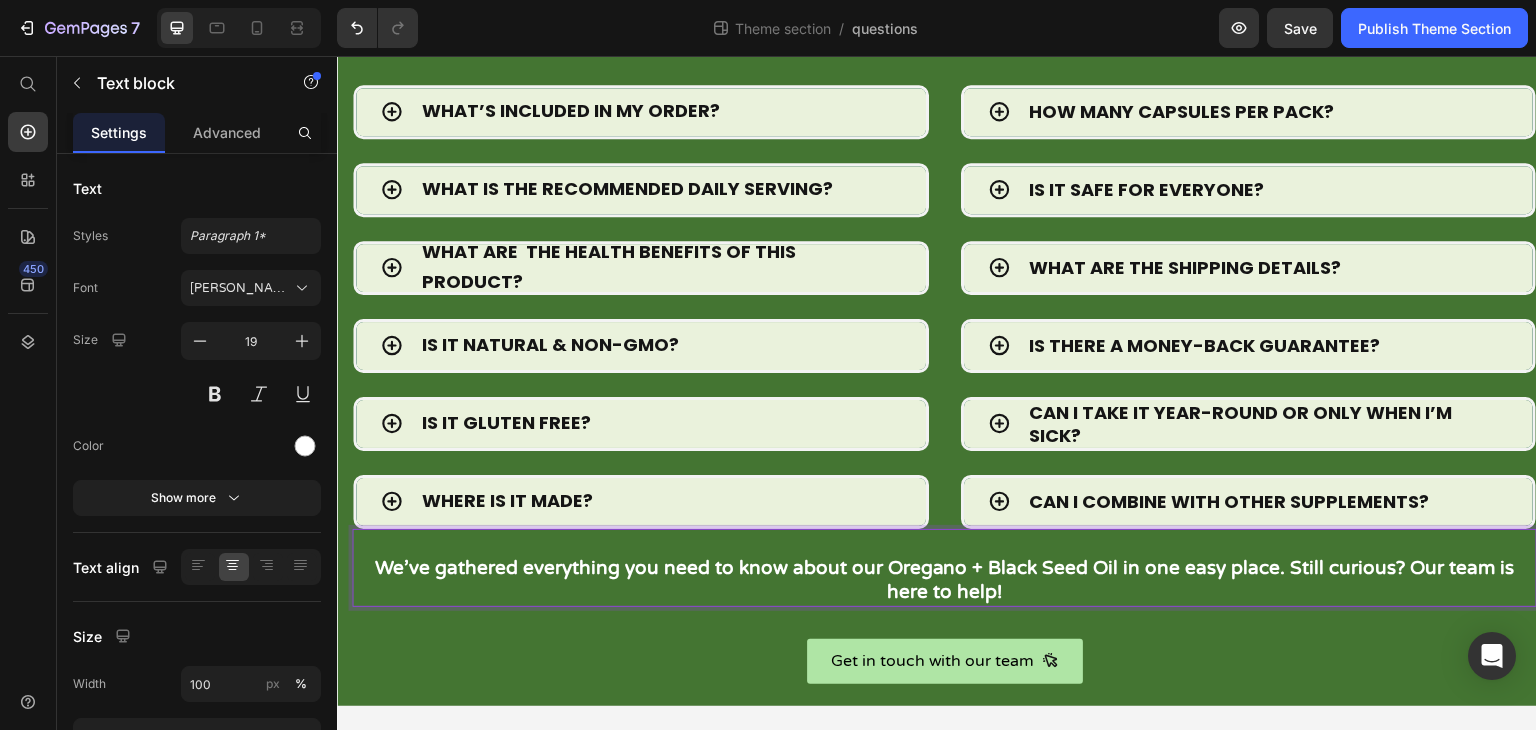 click on "We’ve gathered everything you need to know about our Oregano + Black Seed Oil in one easy place. Still curious? Our team is here to help!" at bounding box center [944, 568] 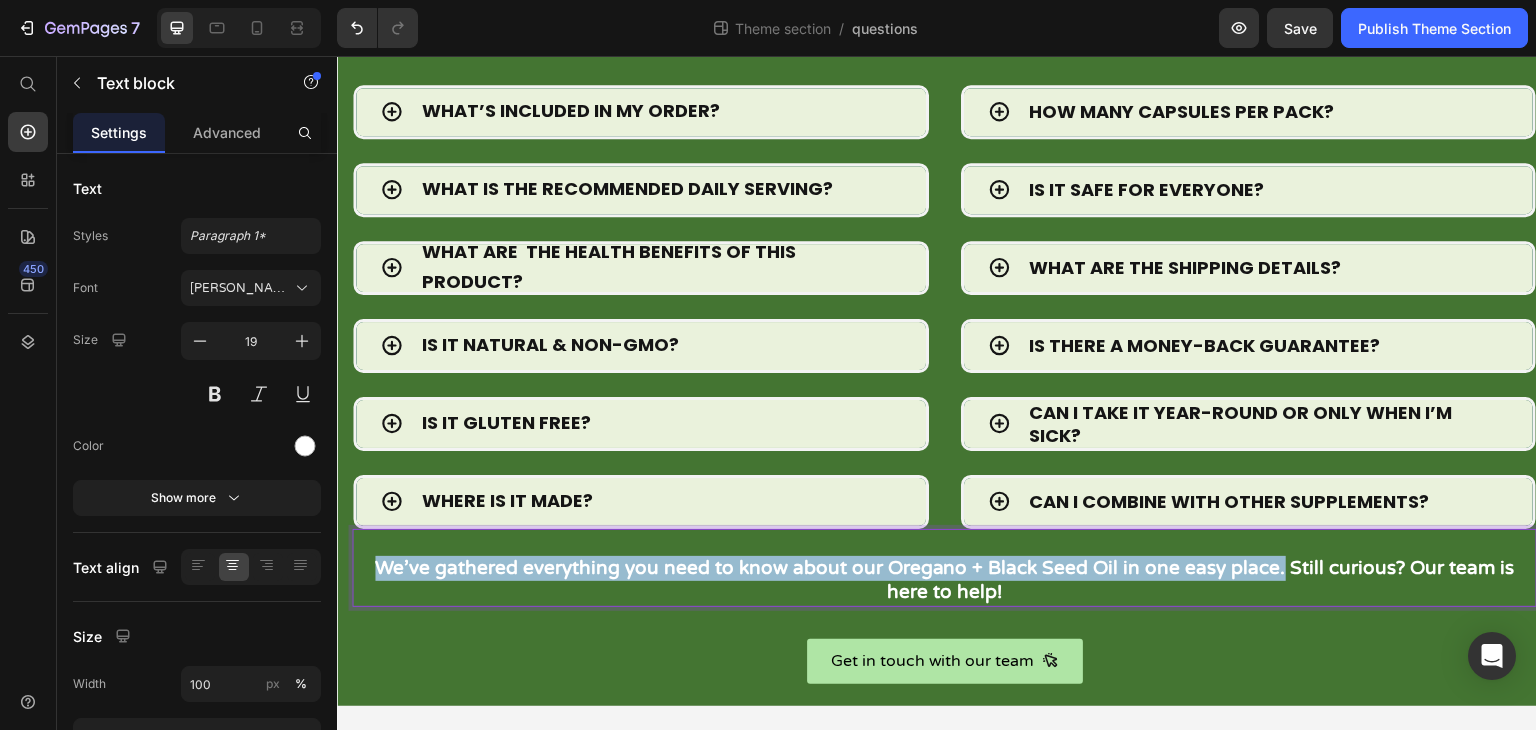 drag, startPoint x: 1271, startPoint y: 558, endPoint x: 372, endPoint y: 553, distance: 899.0139 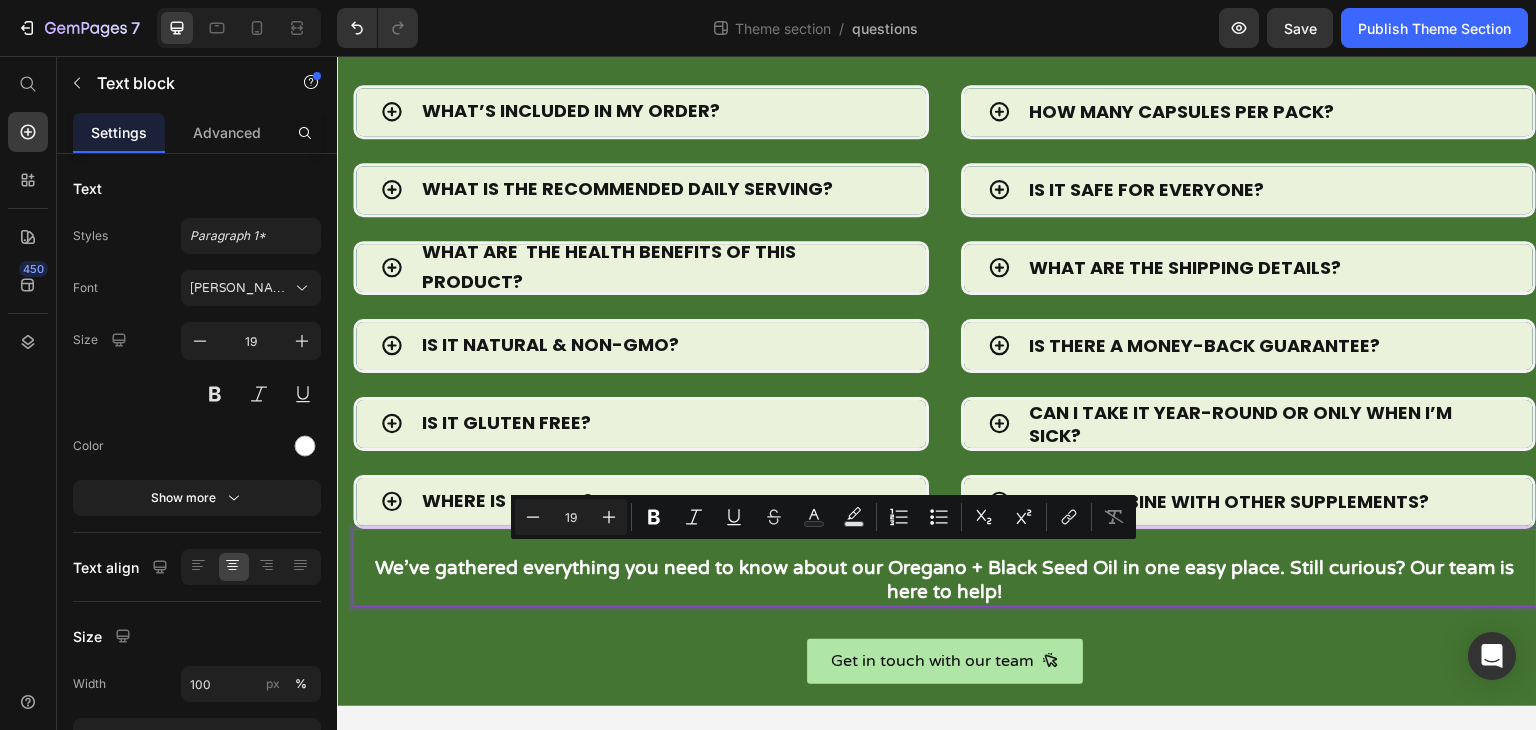 scroll, scrollTop: 85, scrollLeft: 0, axis: vertical 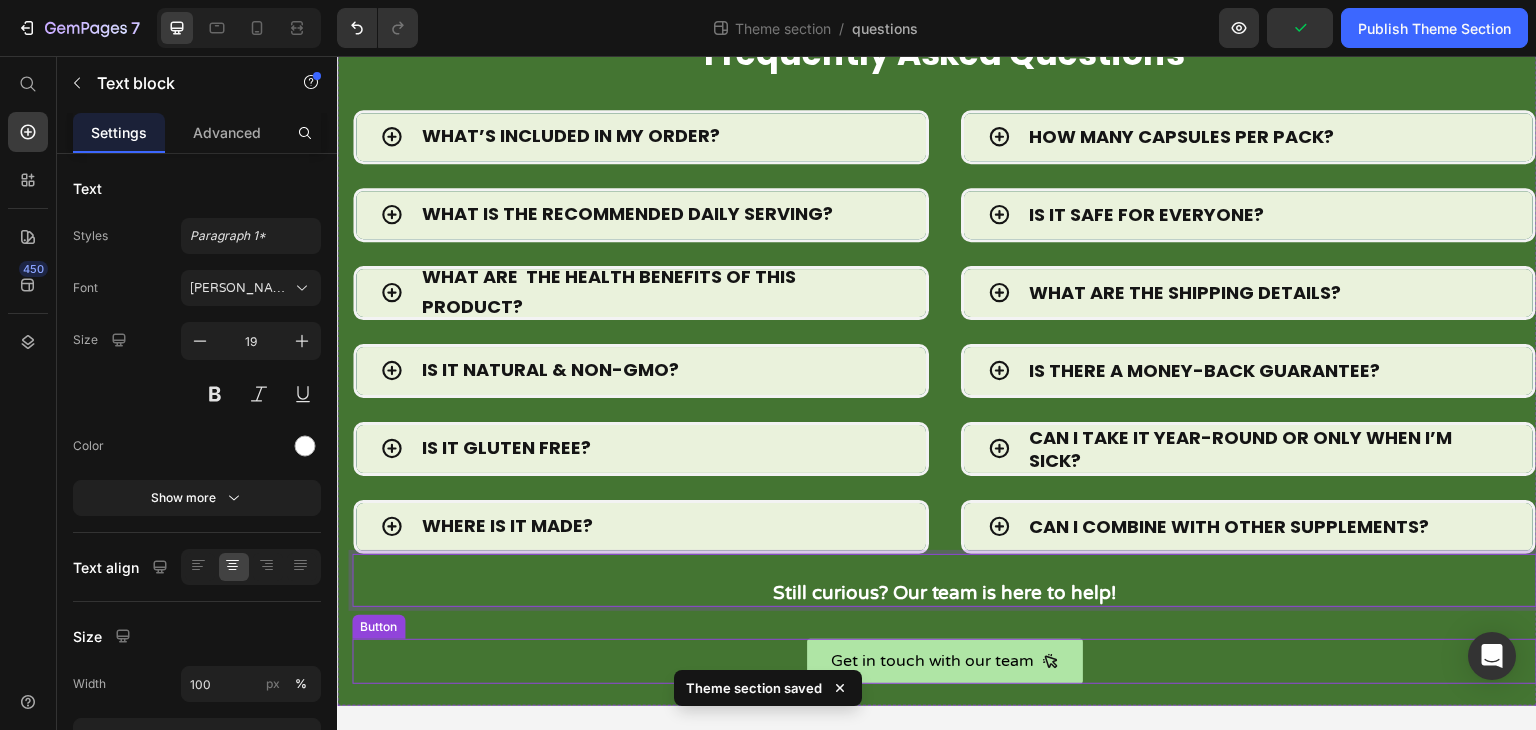 click on "Get in touch with our team" at bounding box center [945, 661] 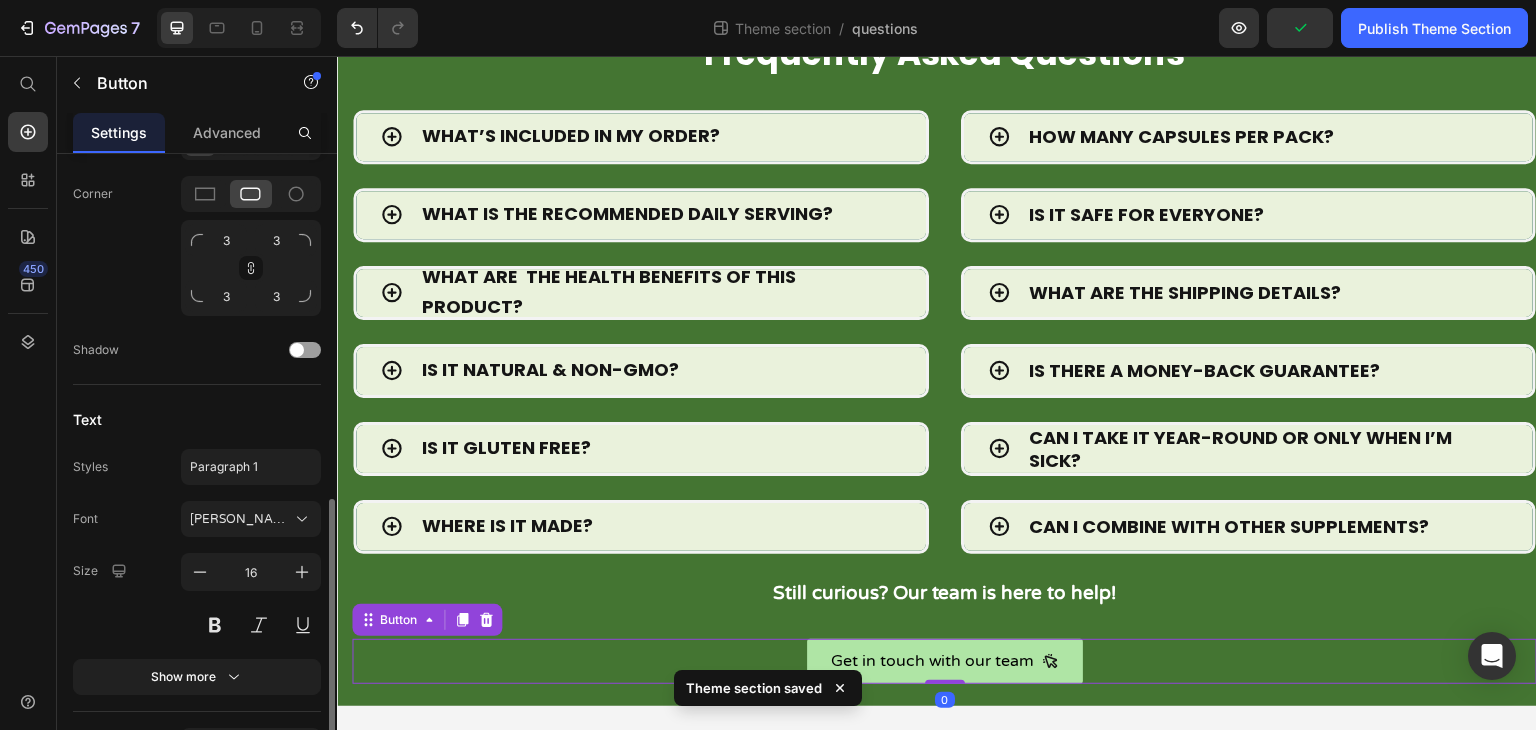 scroll, scrollTop: 700, scrollLeft: 0, axis: vertical 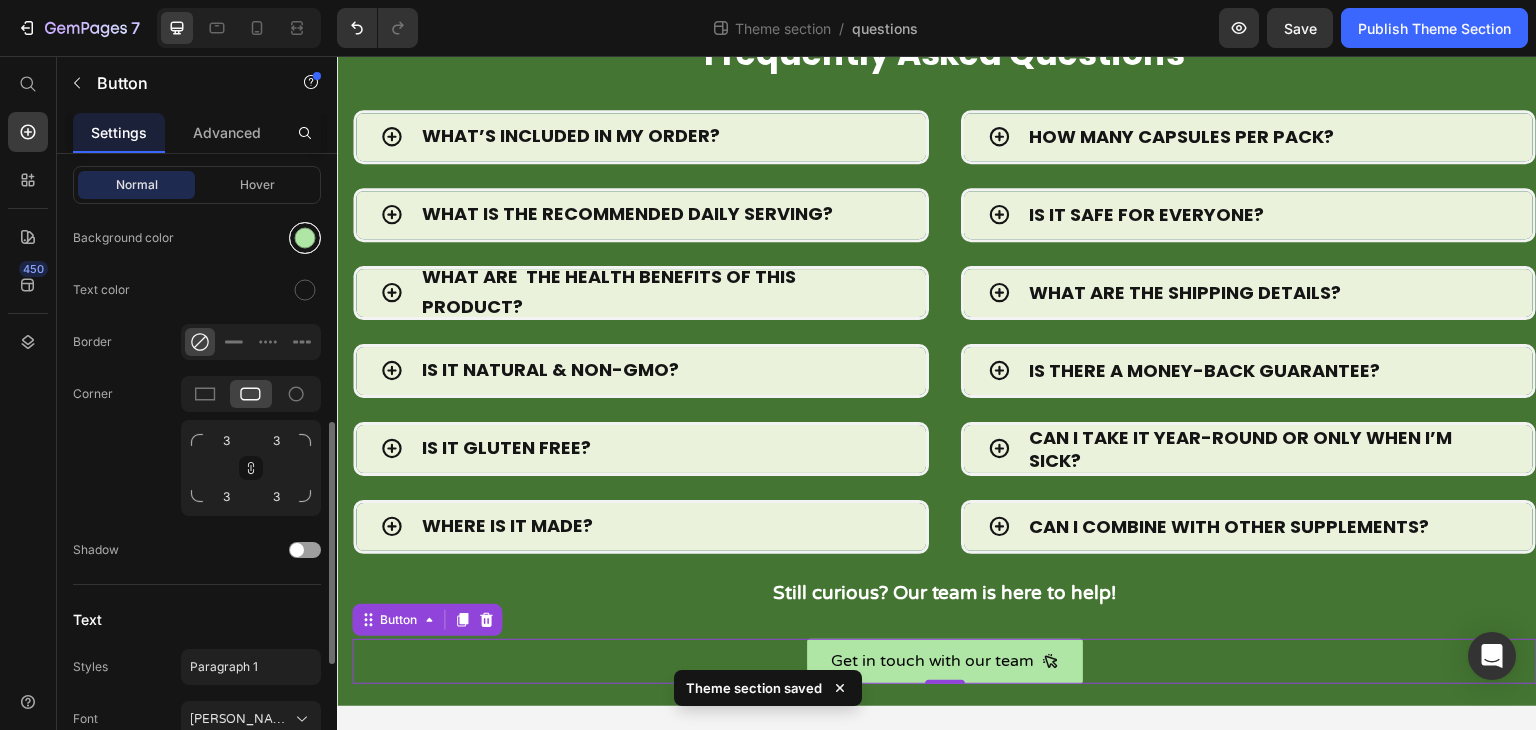 click at bounding box center (305, 238) 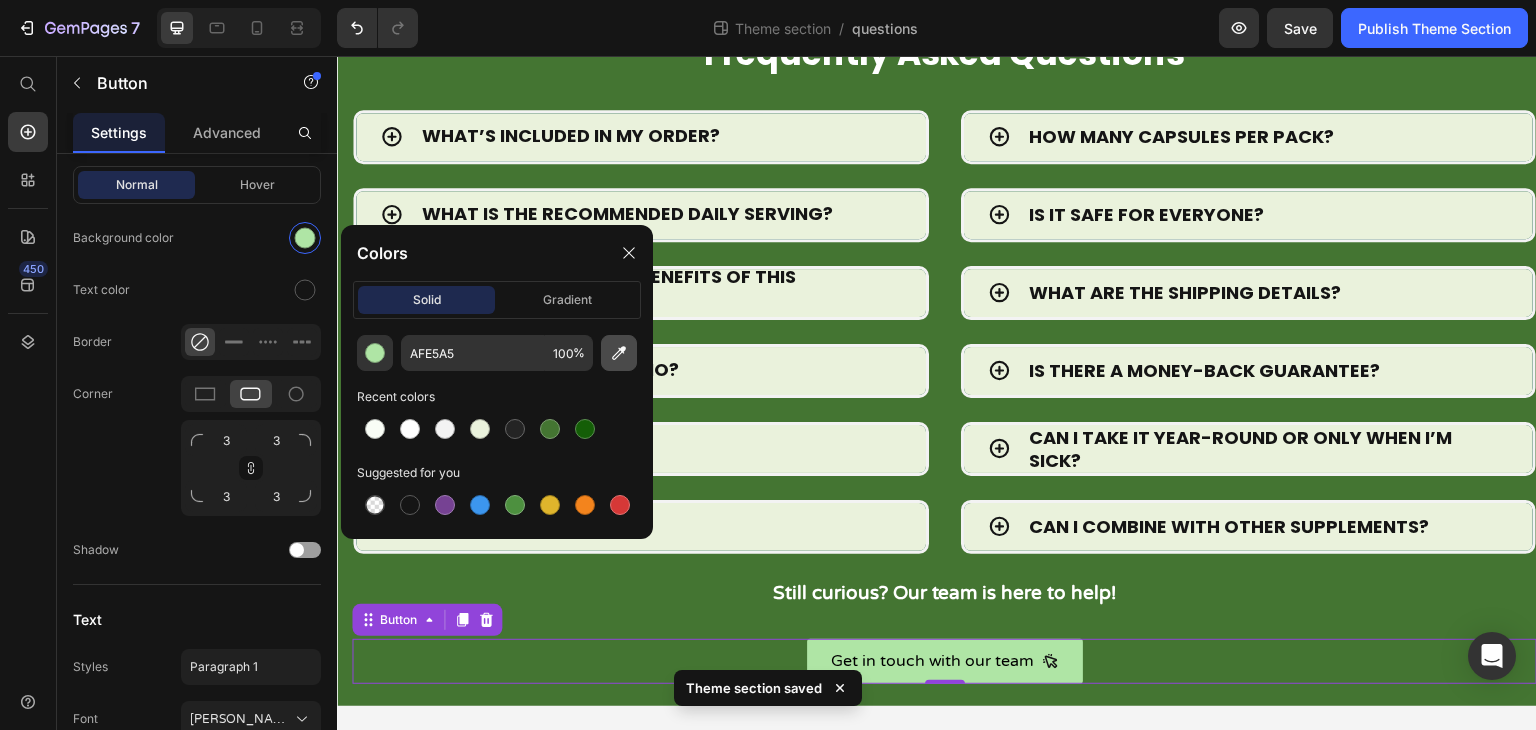 click 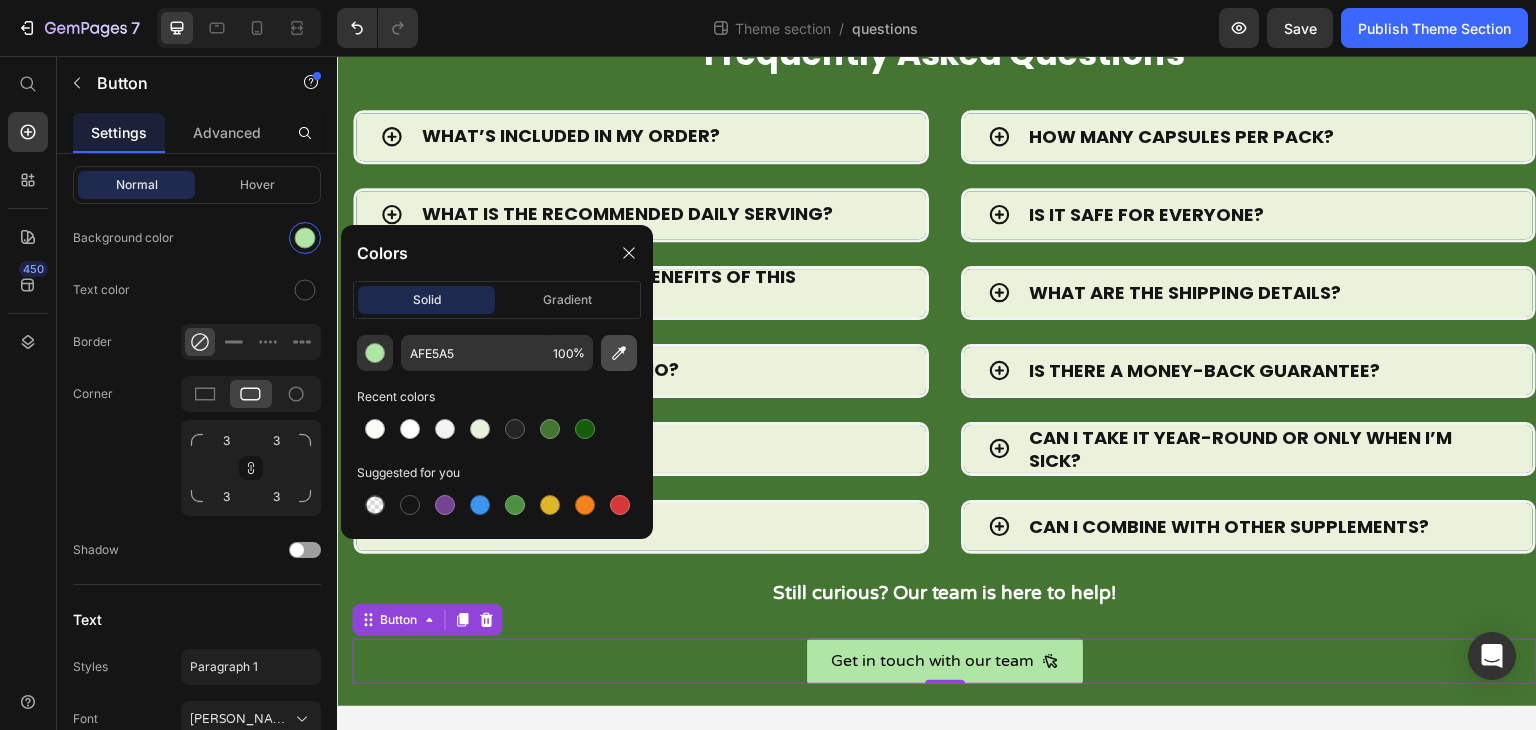 type on "EAF2DC" 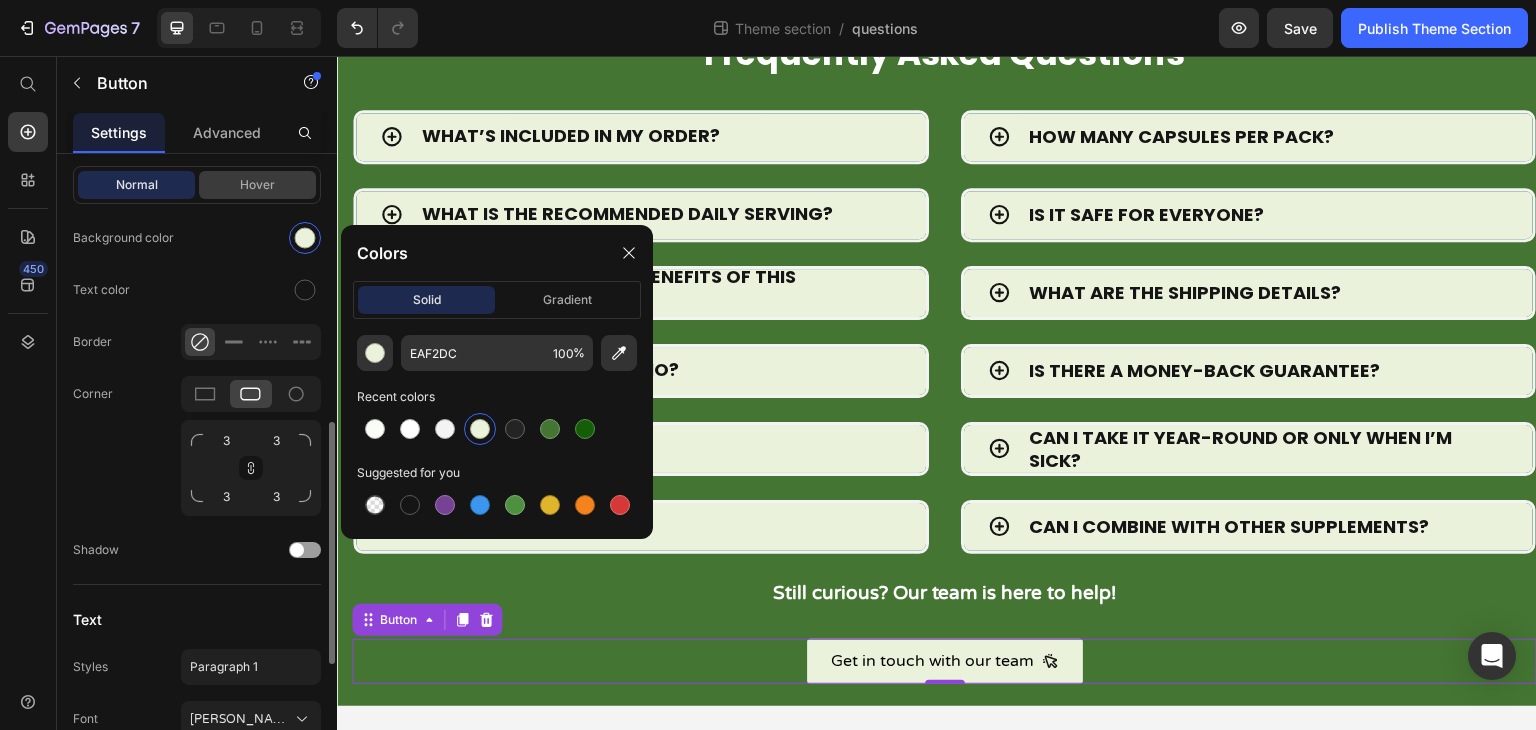 click on "Hover" at bounding box center (257, 185) 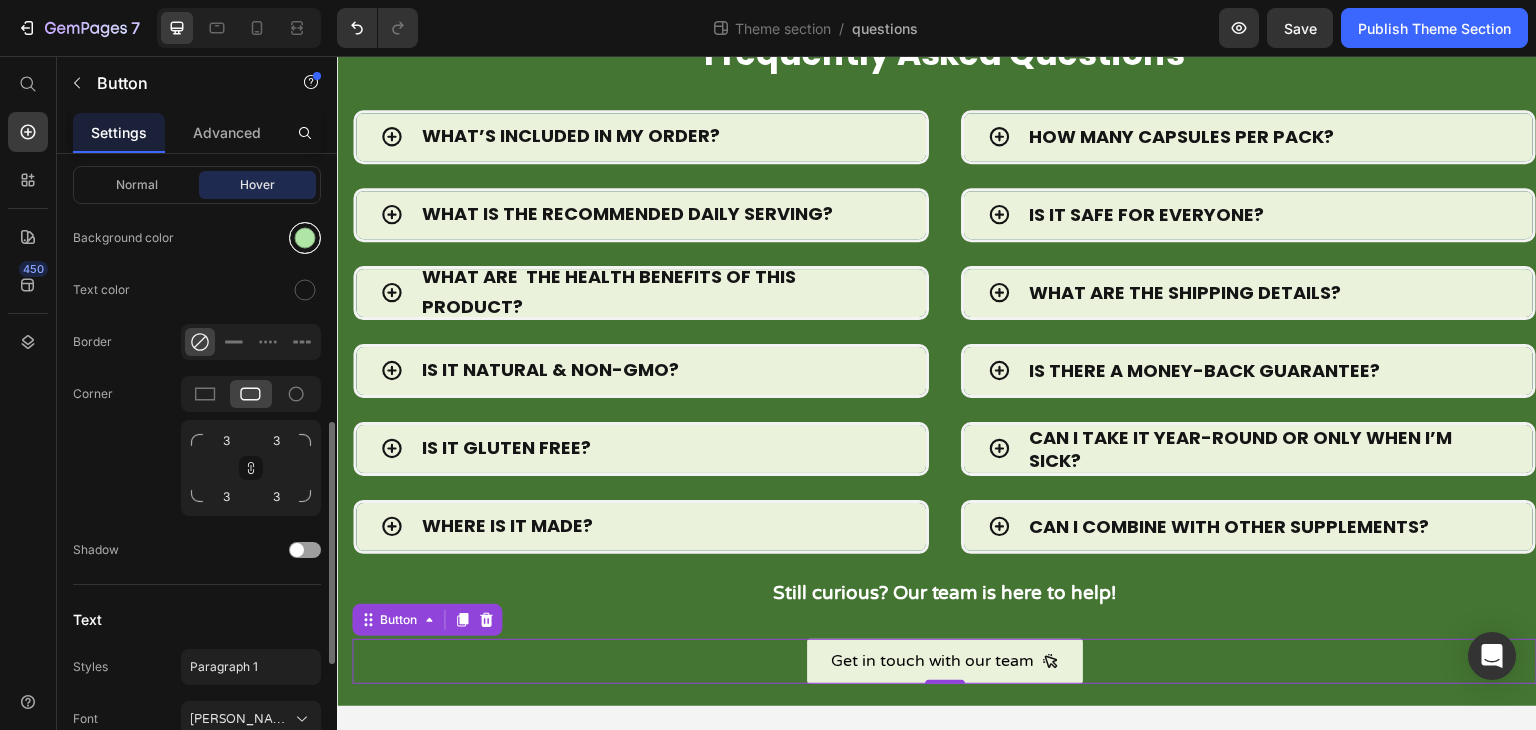 click at bounding box center (305, 238) 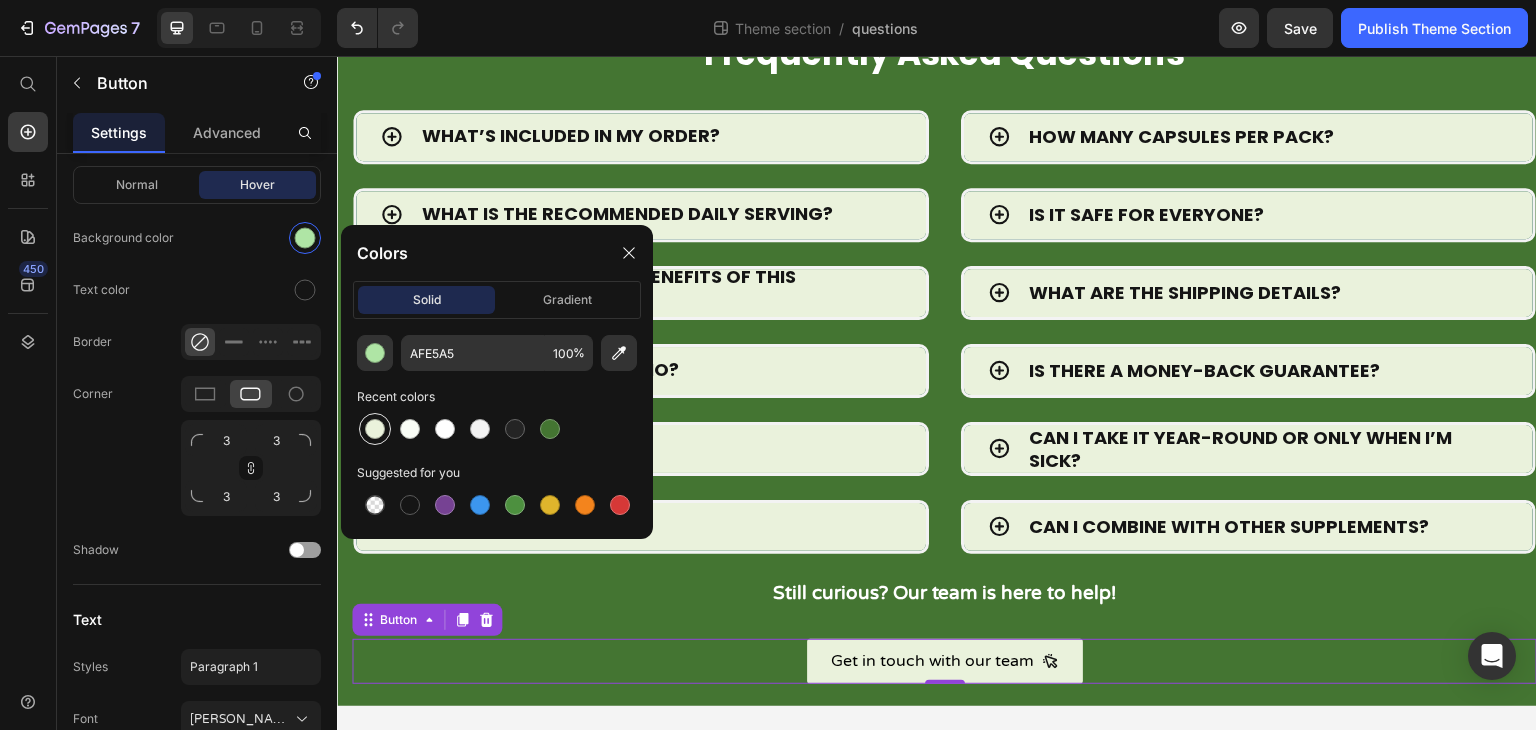 click at bounding box center (375, 429) 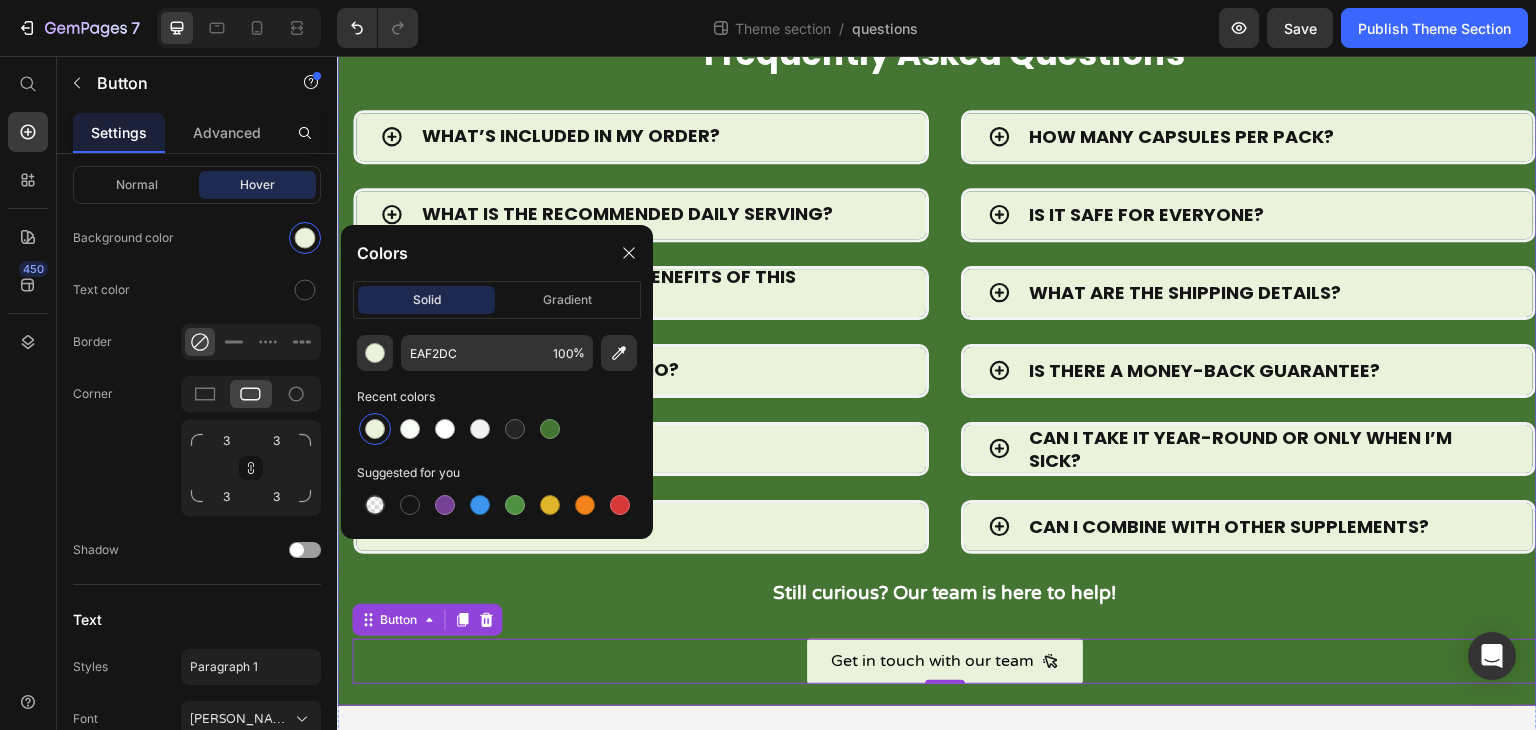 click on "Frequently Asked Questions Heading Row
WHAT’S INCLUDED IN MY ORDER?
WHAT IS THE RECOMMENDED DAILY SERVING?
WHAT ARE  THE HEALTH BENEFITS OF THIS PRODUCT?
IS IT NATURAL & NON-GMO?
IS IT GLUTEN FREE?
WHERE IS IT MADE? Accordion
HOW MANY CAPSULES PER PACK?
IS IT SAFE FOR EVERYONE?
WHAT ARE THE SHIPPING DETAILS?
IS THERE A MONEY-BACK GUARANTEE?
CAN I TAKE IT YEAR-ROUND OR ONLY WHEN I’M SICK?
CAN I COMBINE WITH OTHER SUPPLEMENTS? Accordion Row  Still curious? Our team is here to help! Text block
Get in touch with our team   Button   0" at bounding box center (944, 357) 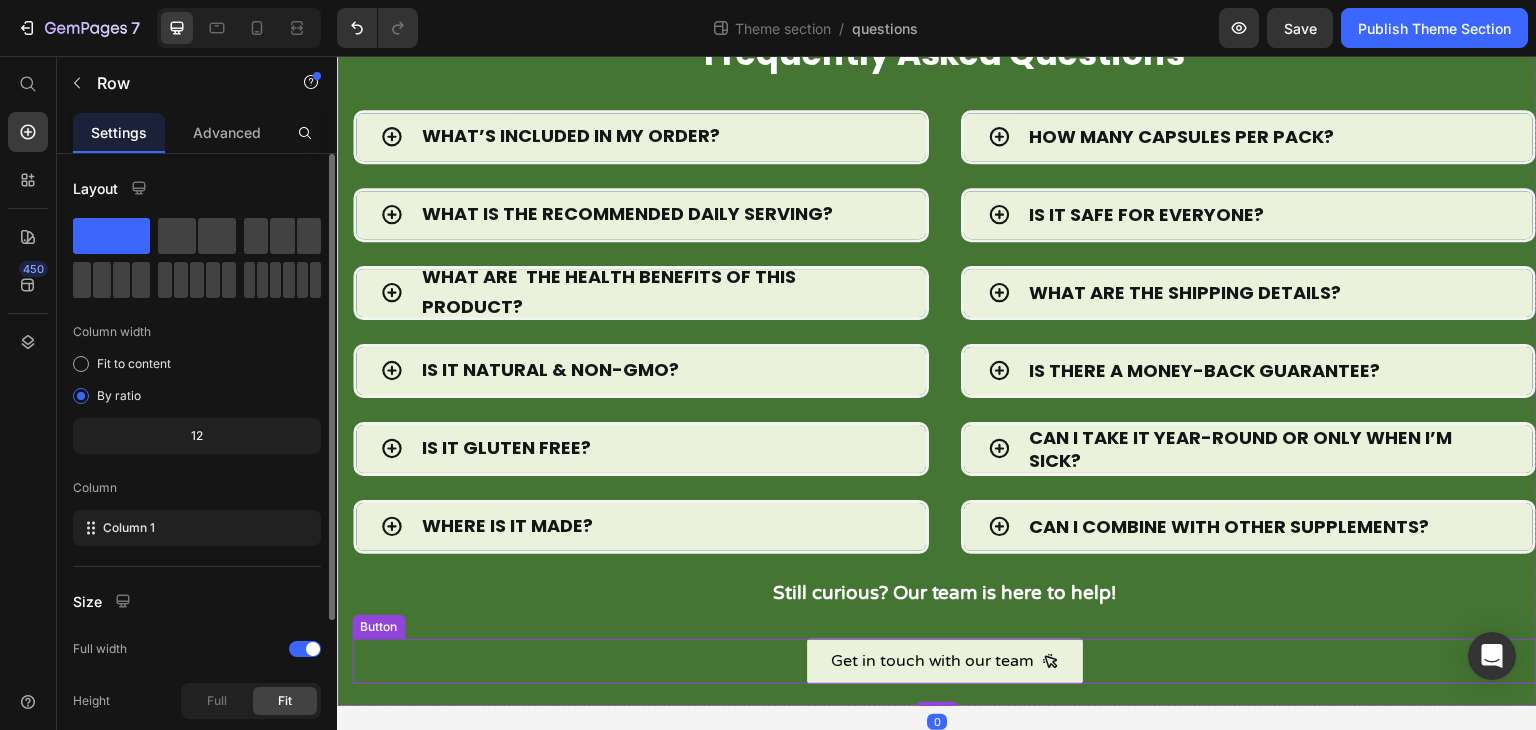 click on "Get in touch with our team   Button" at bounding box center (944, 661) 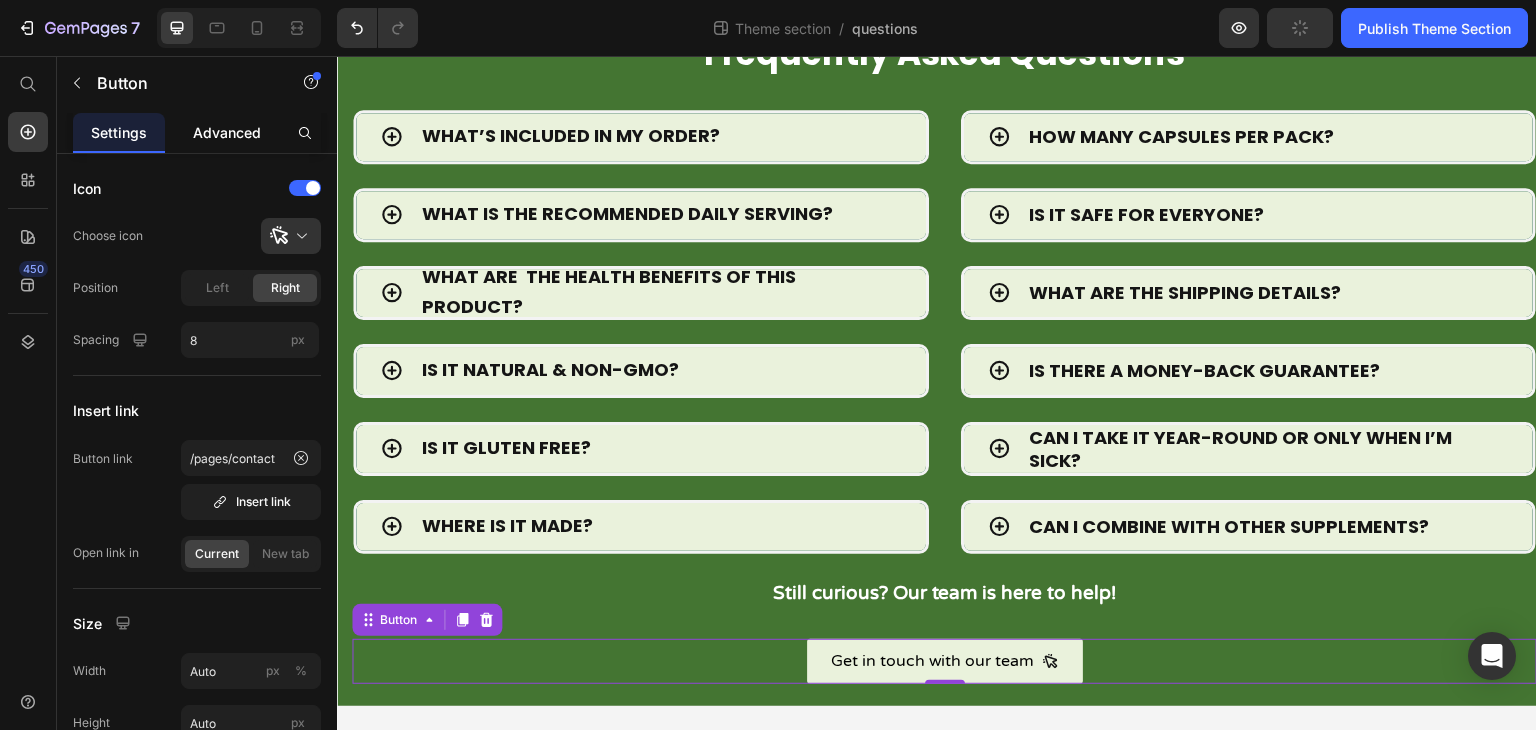 click on "Advanced" at bounding box center [227, 132] 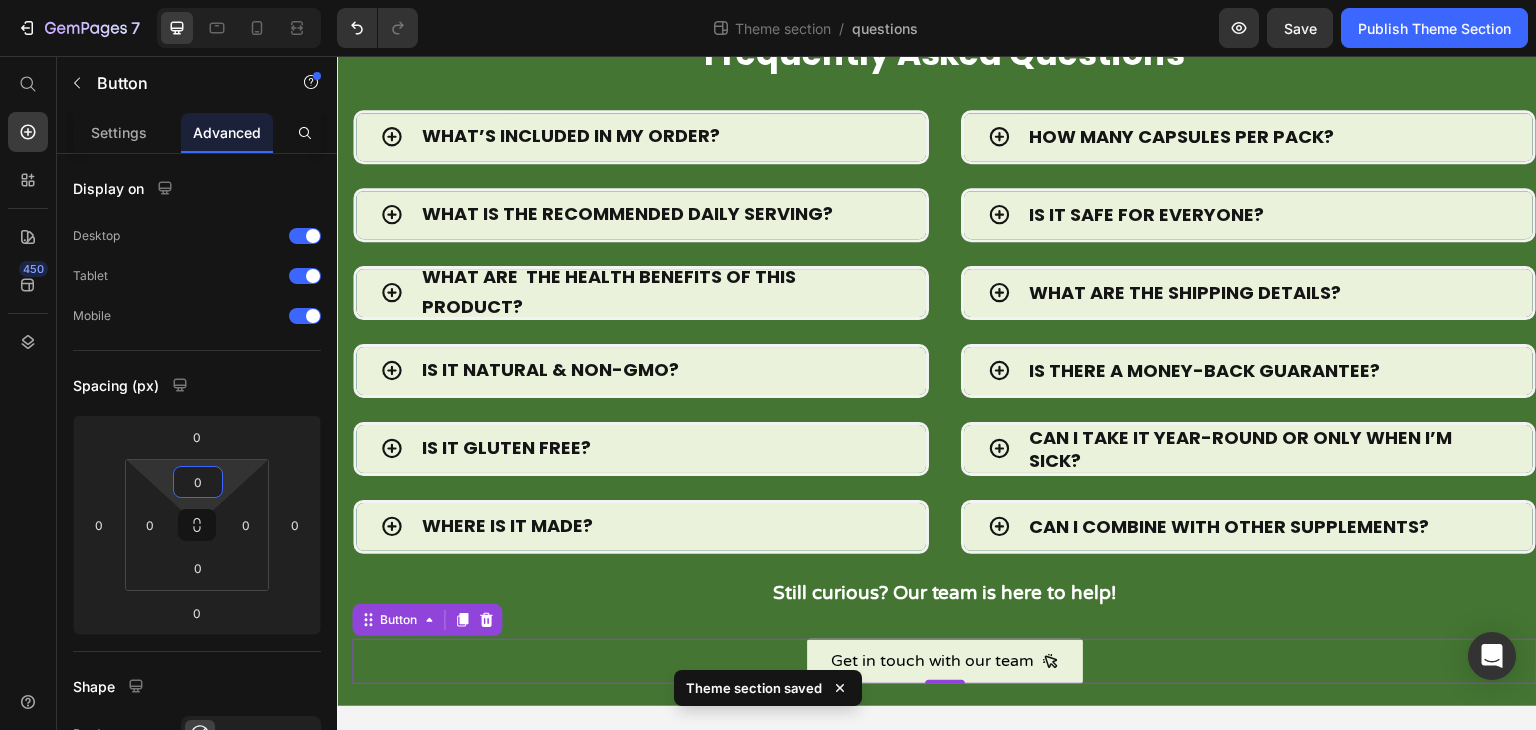 drag, startPoint x: 238, startPoint y: 469, endPoint x: 238, endPoint y: 489, distance: 20 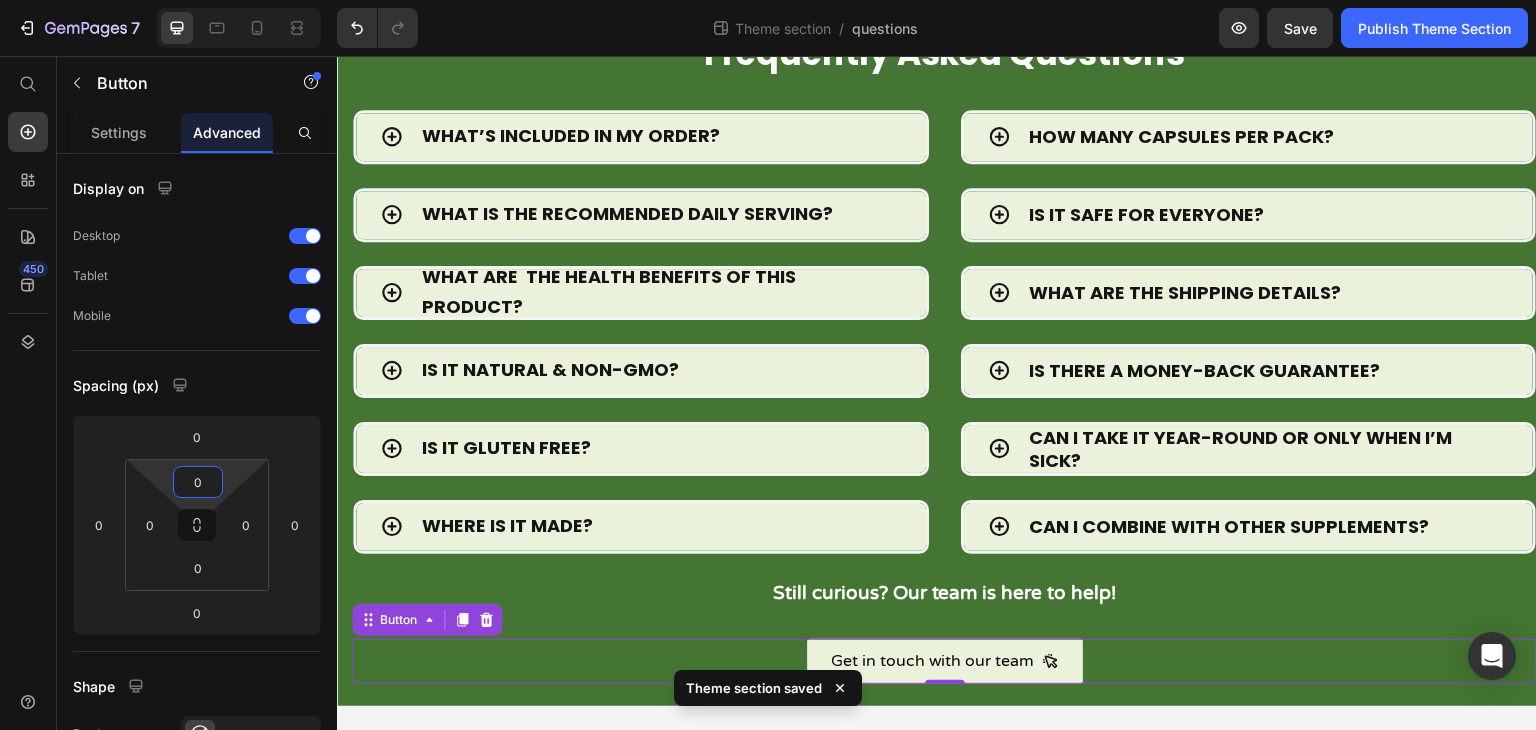 click on "7  Theme section  /  questions Preview  Save   Publish Theme Section  450 Start with Sections Elements Hero Section Product Detail Brands Trusted Badges Guarantee Product Breakdown How to use Testimonials Compare Bundle FAQs Social Proof Brand Story Product List Collection Blog List Contact Sticky Add to Cart Custom Footer Browse Library 450 Layout
Row
Row
Row
Row Text
Heading
Text Block Button
Button
Button Media
Image
Image" at bounding box center (768, 0) 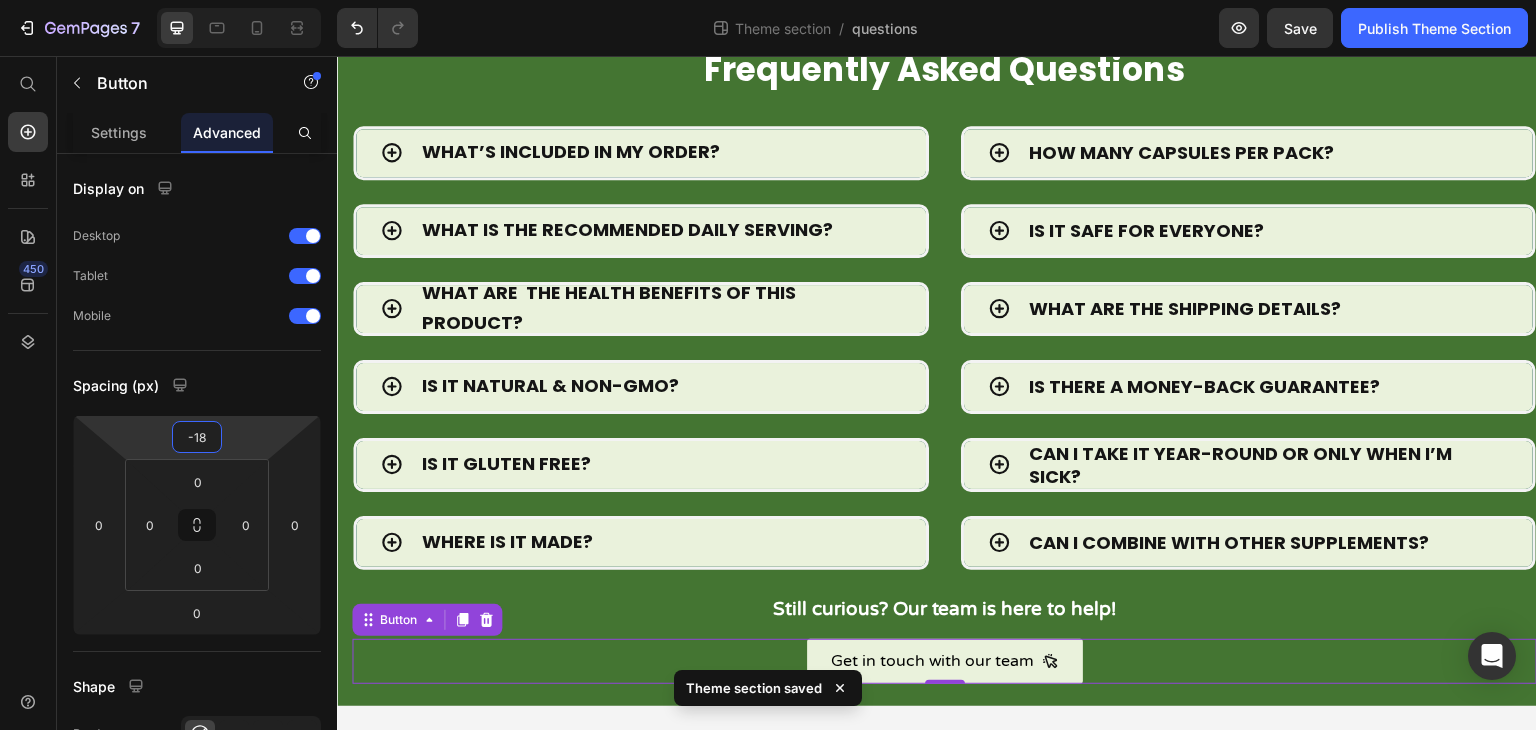 type on "-20" 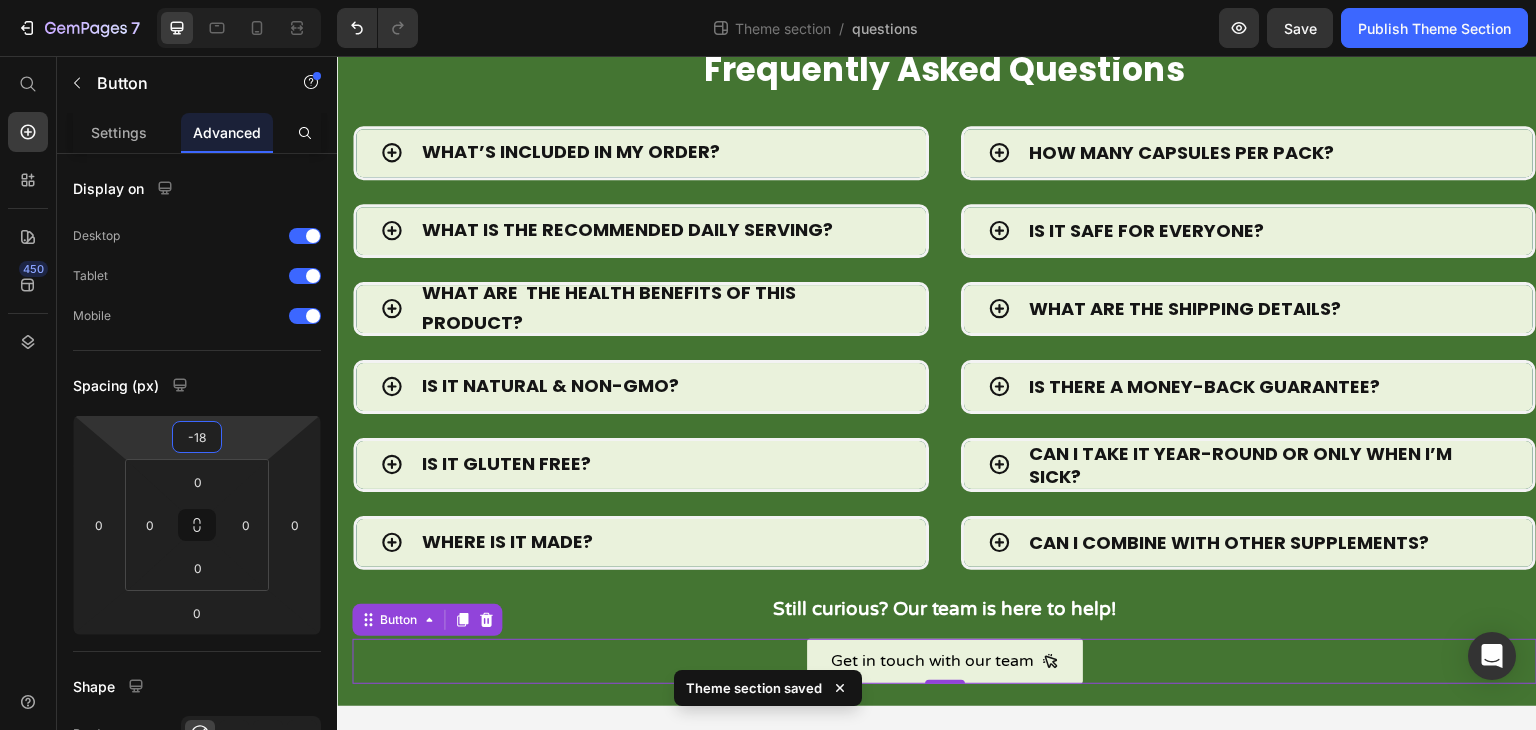 scroll, scrollTop: 65, scrollLeft: 0, axis: vertical 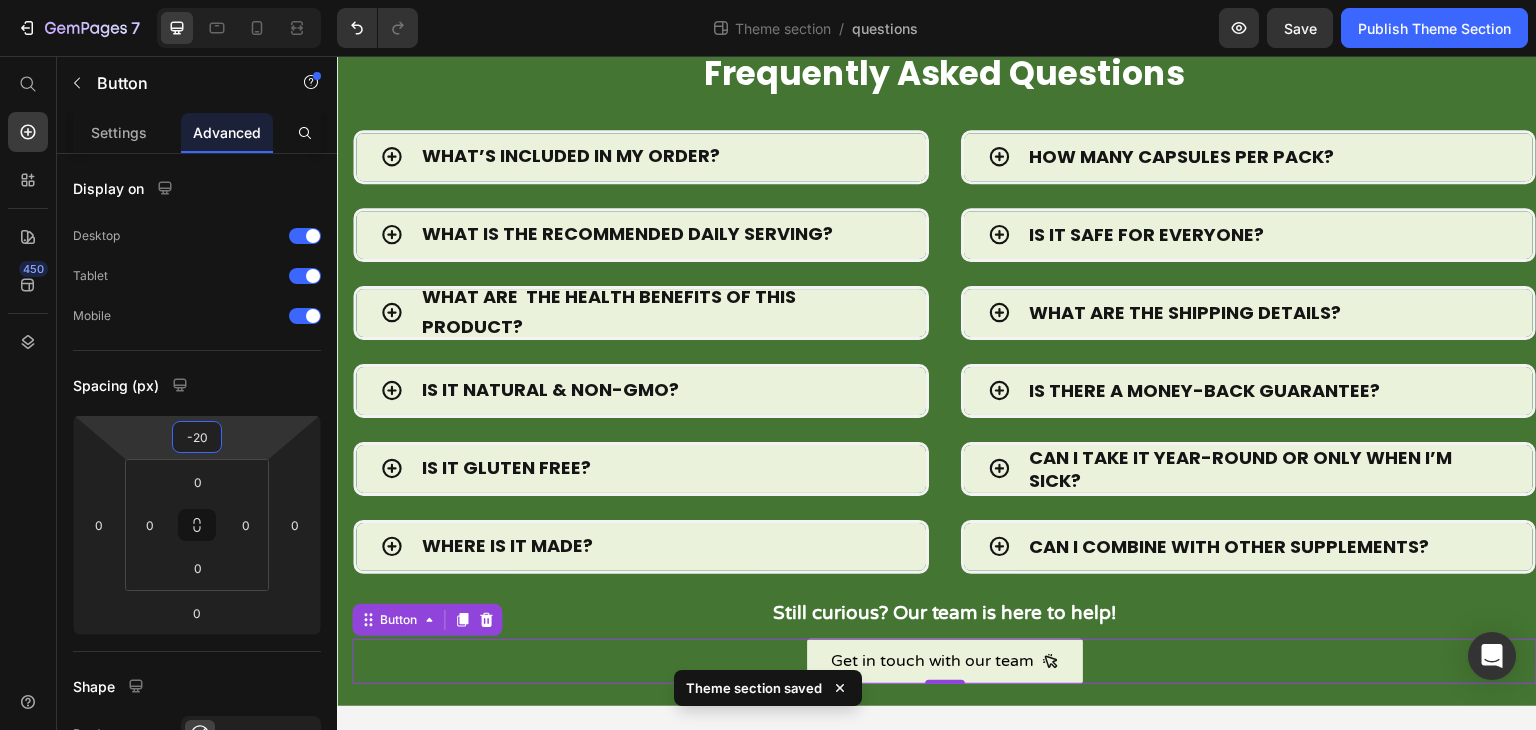 drag, startPoint x: 241, startPoint y: 439, endPoint x: 242, endPoint y: 449, distance: 10.049875 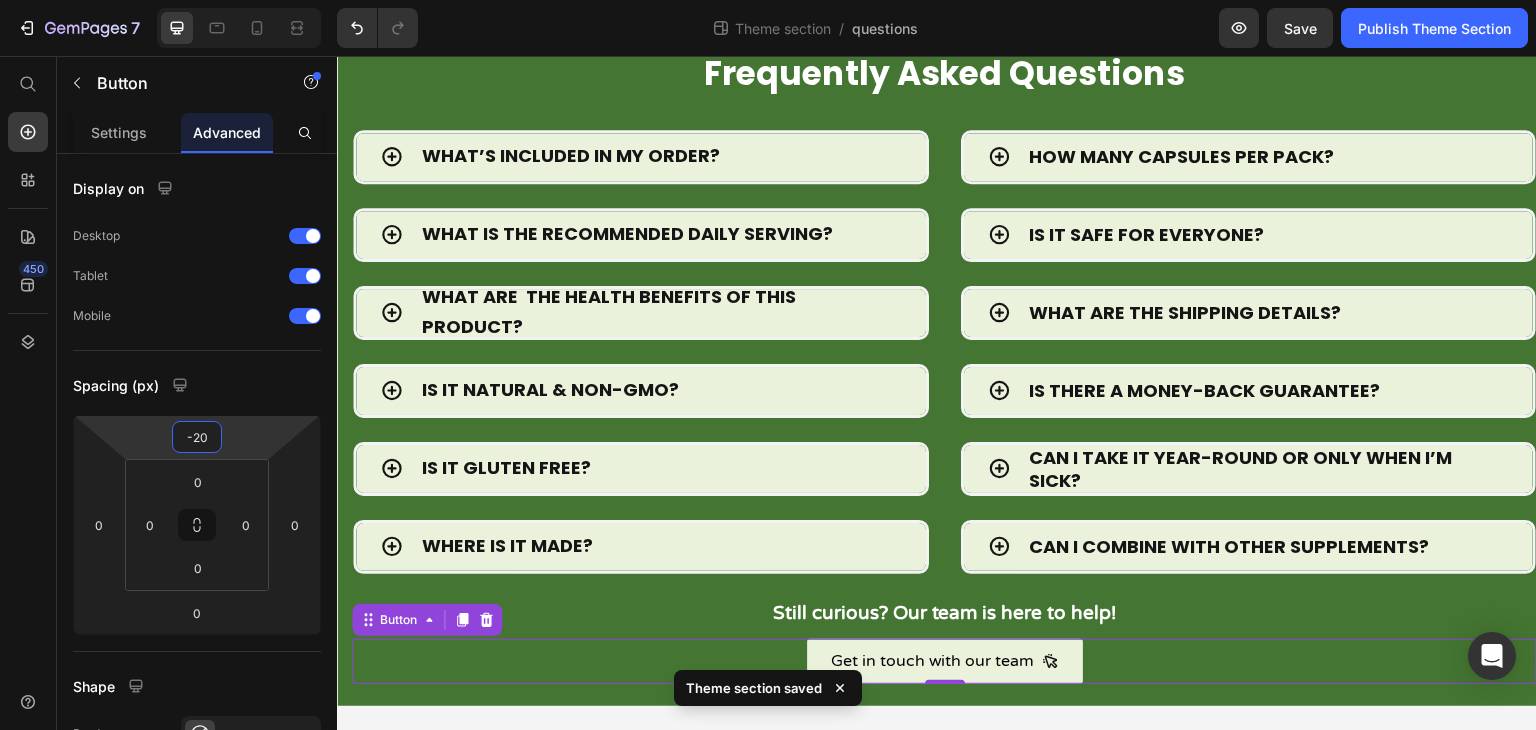 click on "7  Theme section  /  questions Preview  Save   Publish Theme Section  450 Start with Sections Elements Hero Section Product Detail Brands Trusted Badges Guarantee Product Breakdown How to use Testimonials Compare Bundle FAQs Social Proof Brand Story Product List Collection Blog List Contact Sticky Add to Cart Custom Footer Browse Library 450 Layout
Row
Row
Row
Row Text
Heading
Text Block Button
Button
Button Media
Image
Image" at bounding box center (768, 0) 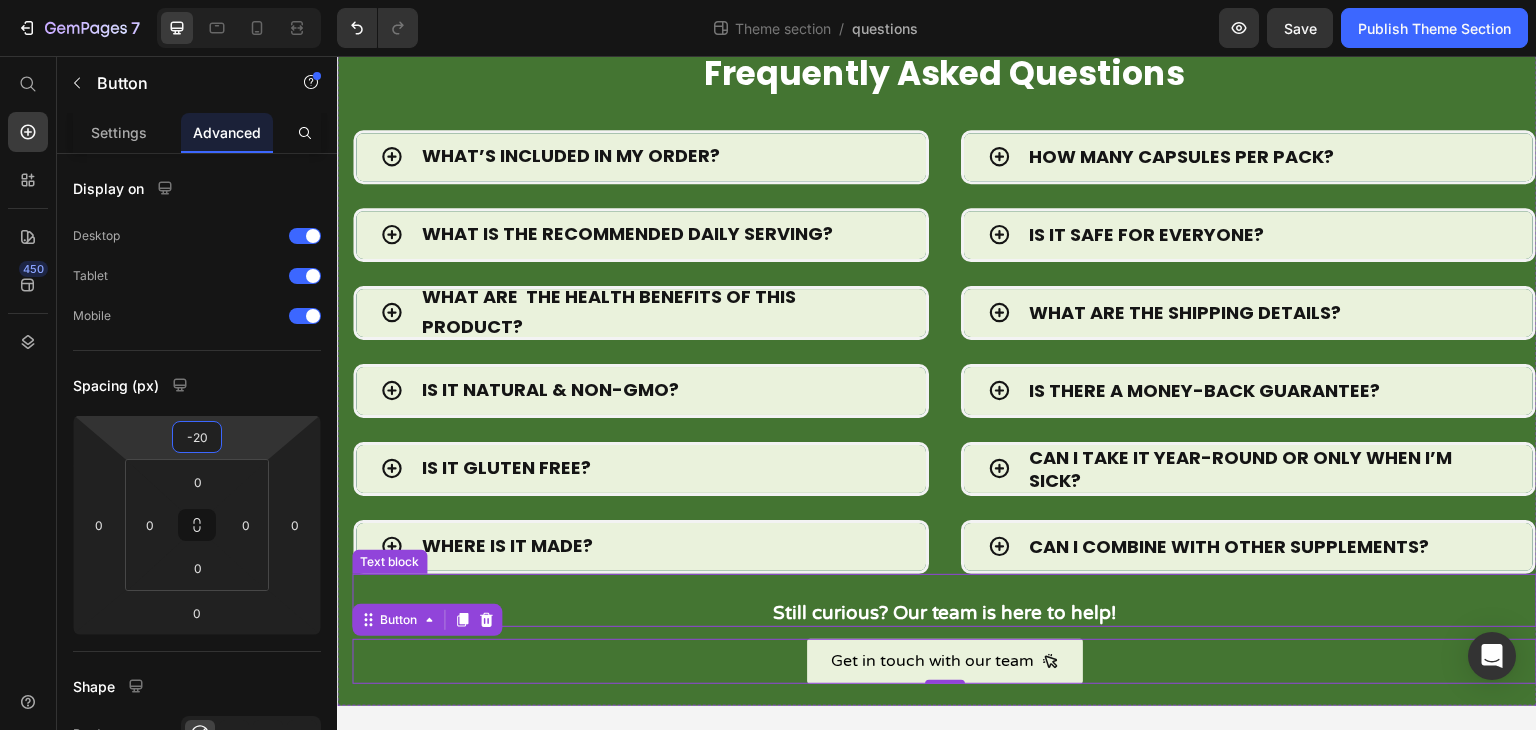 scroll, scrollTop: 0, scrollLeft: 0, axis: both 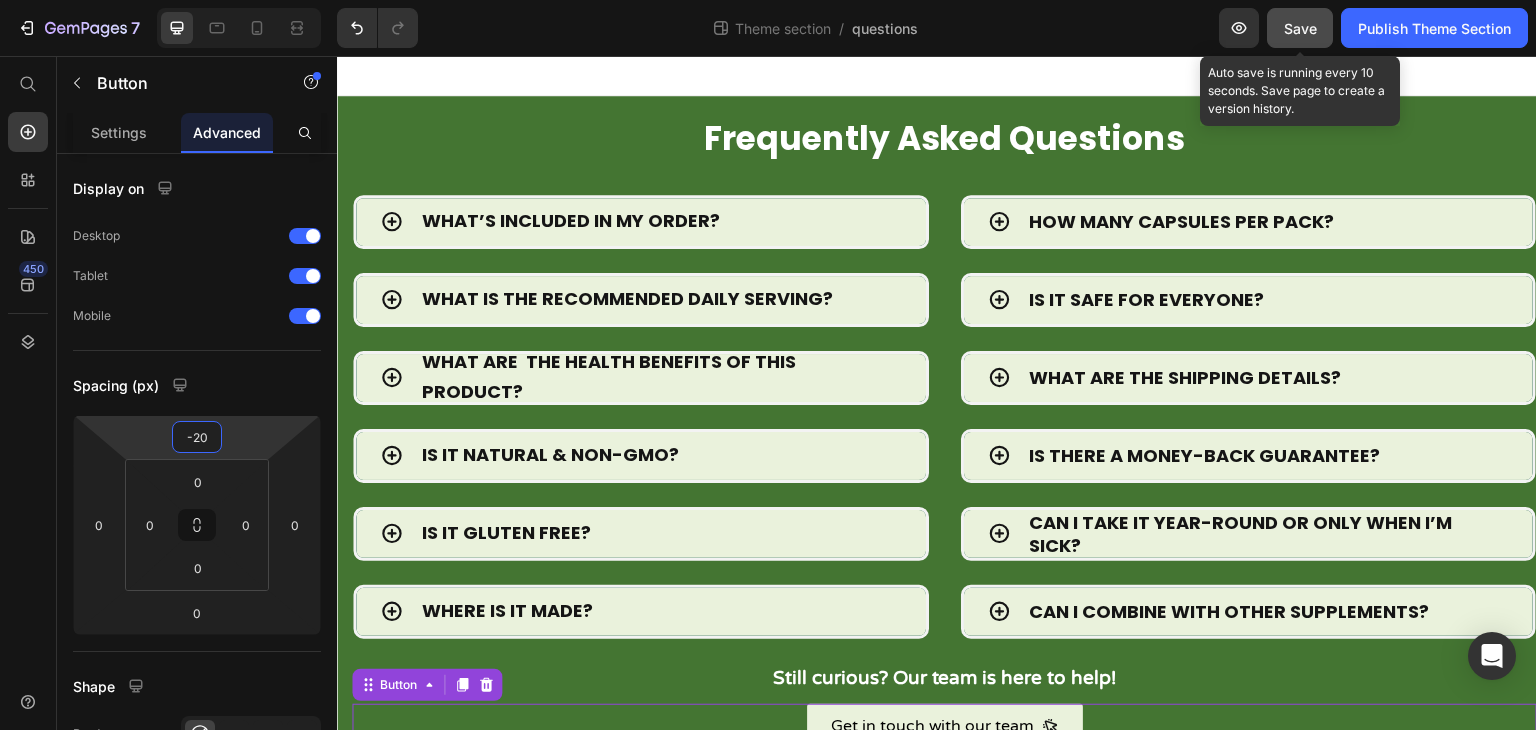 click on "Save" 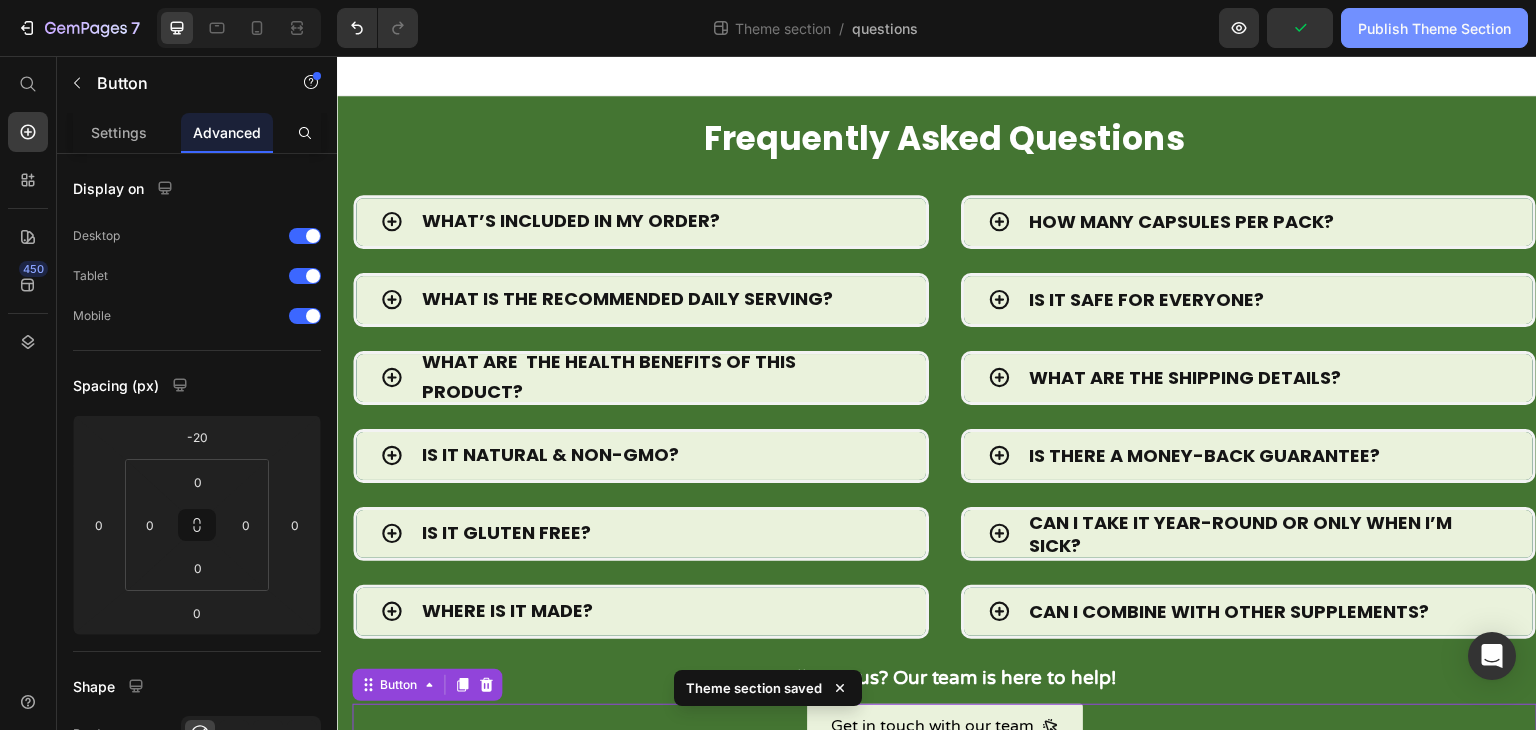 click on "Publish Theme Section" at bounding box center (1434, 28) 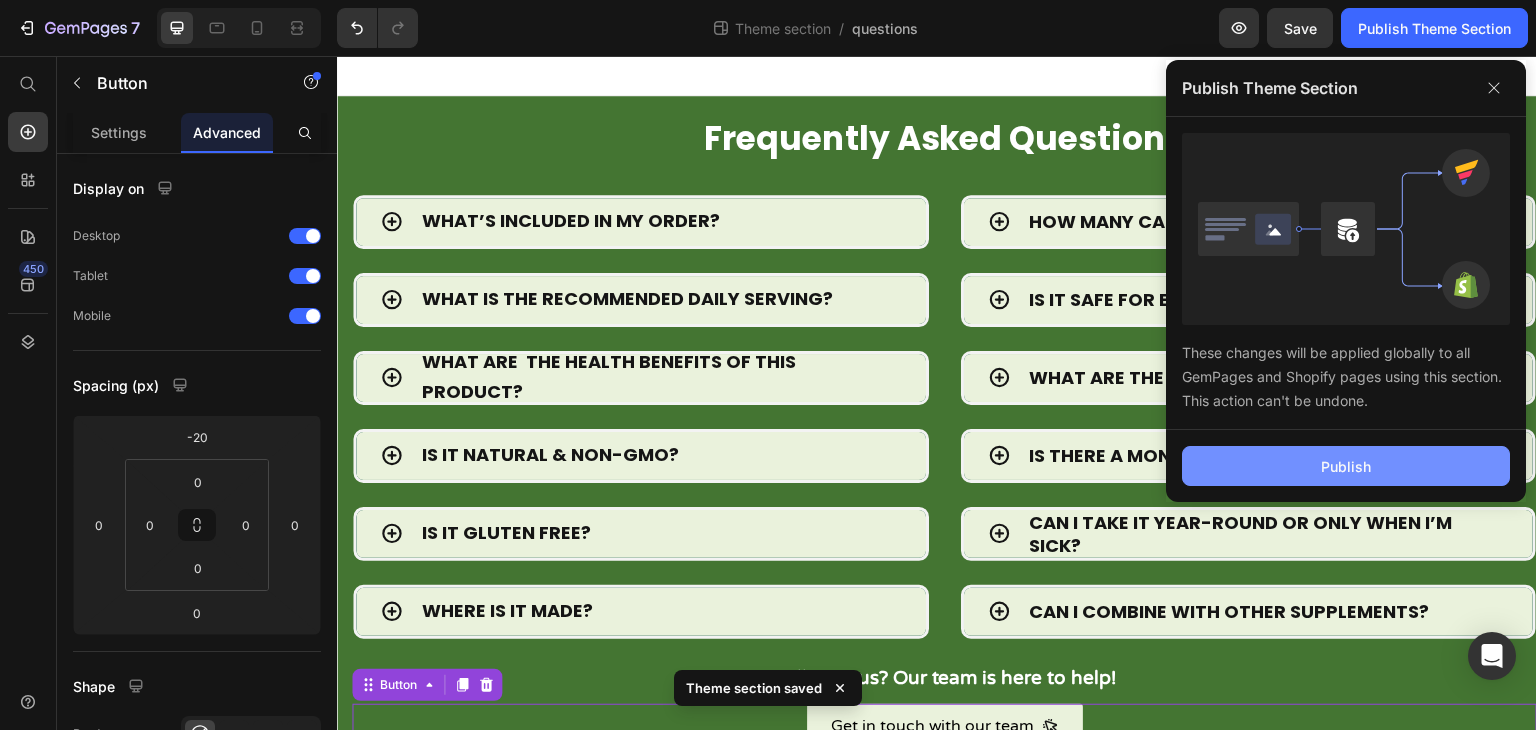 click on "Publish" at bounding box center [1346, 466] 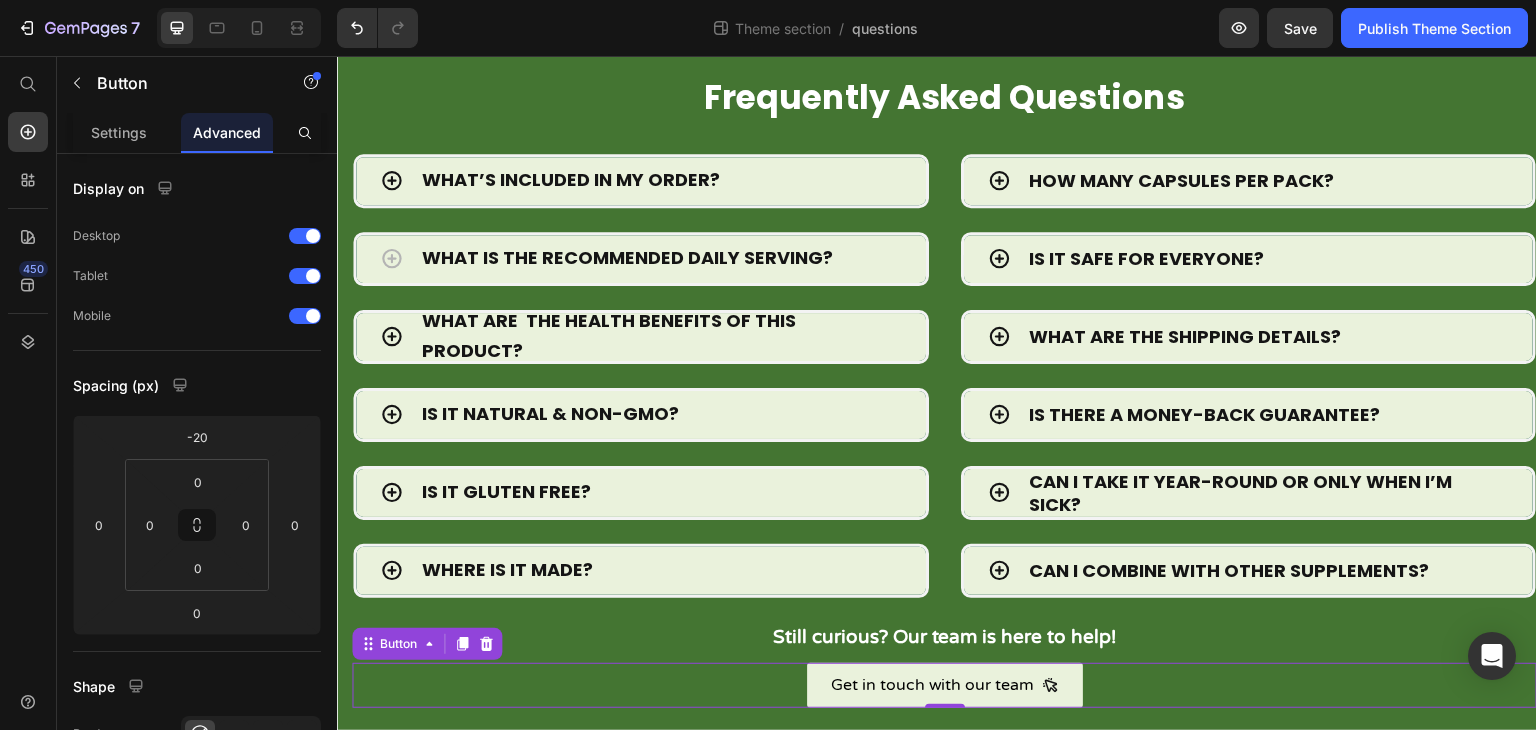 scroll, scrollTop: 0, scrollLeft: 0, axis: both 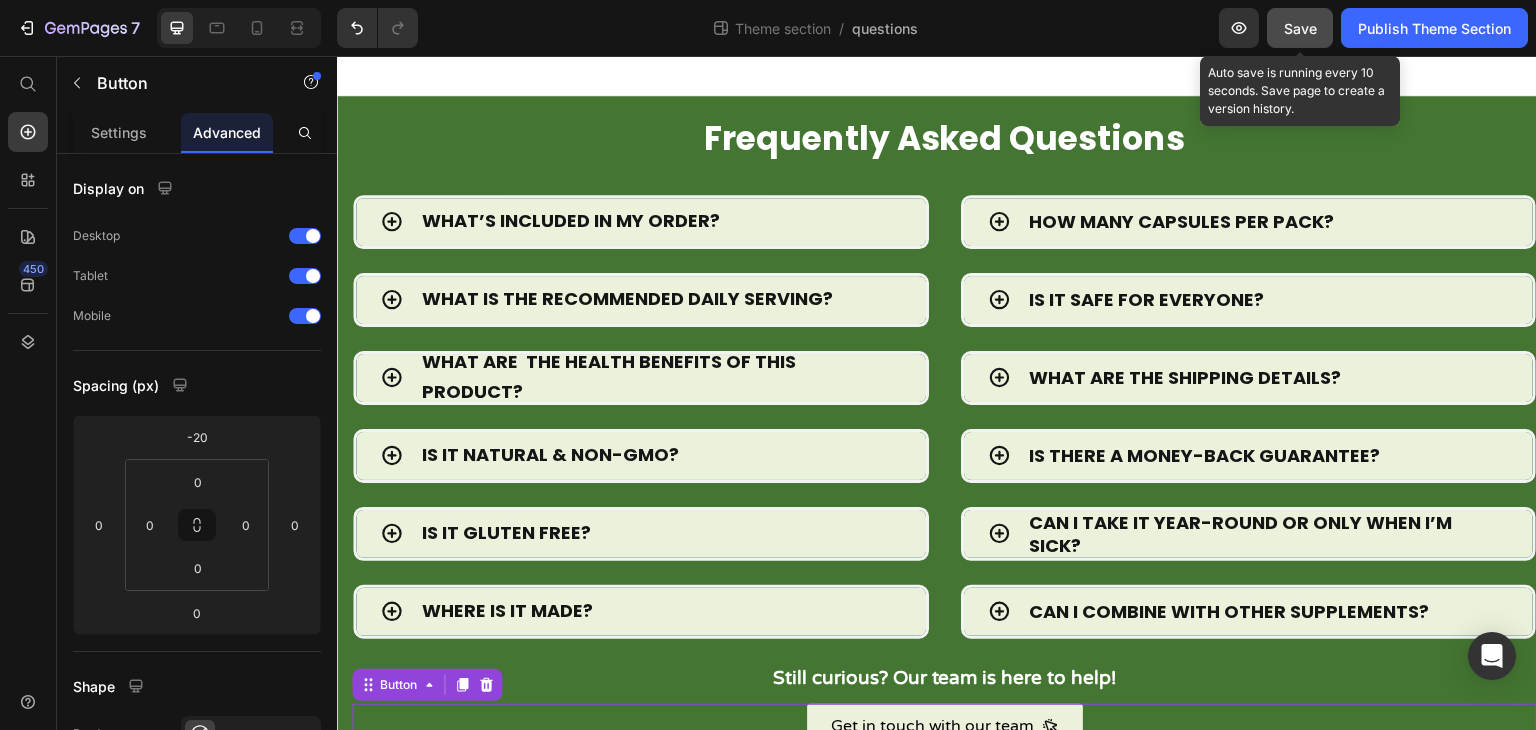 click on "Save" at bounding box center [1300, 28] 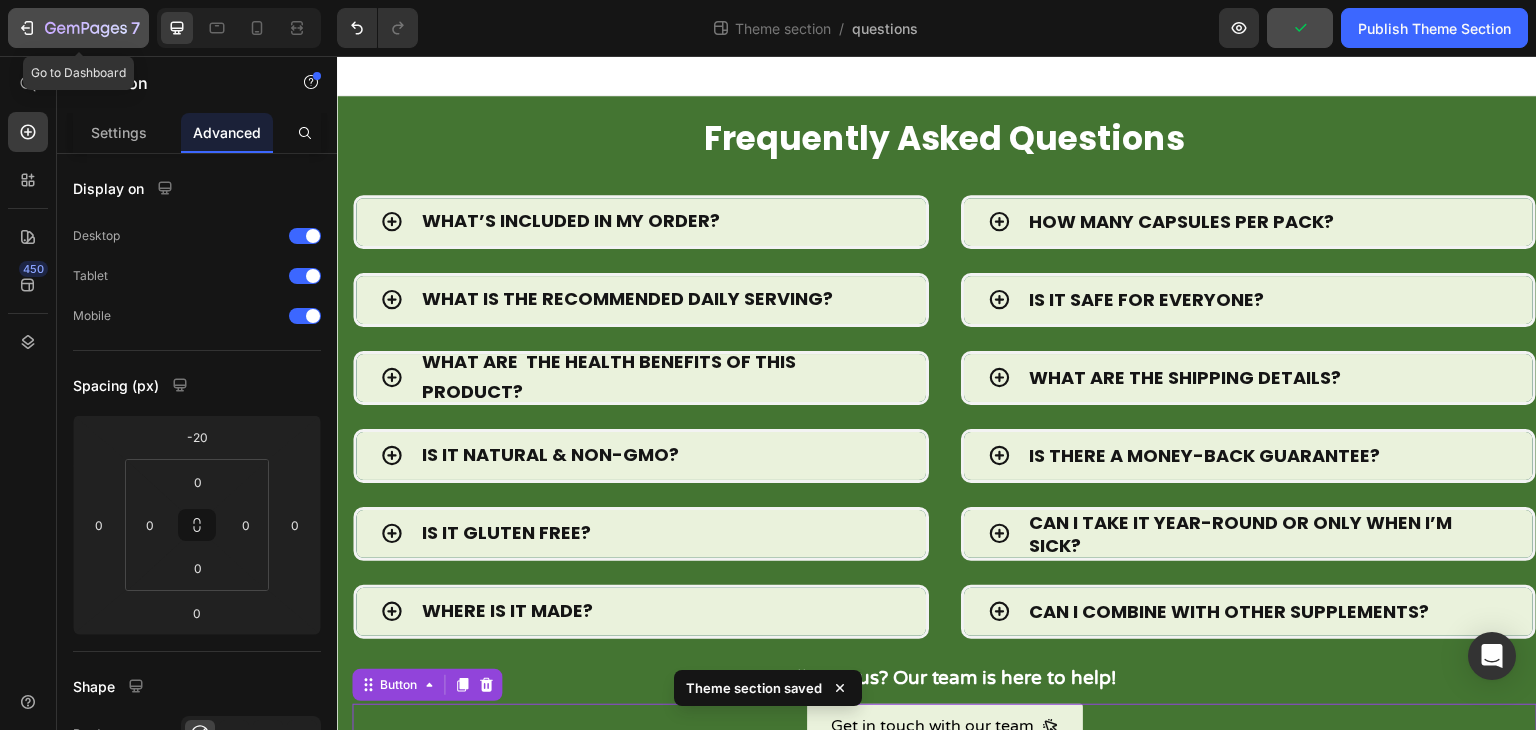 click on "7" 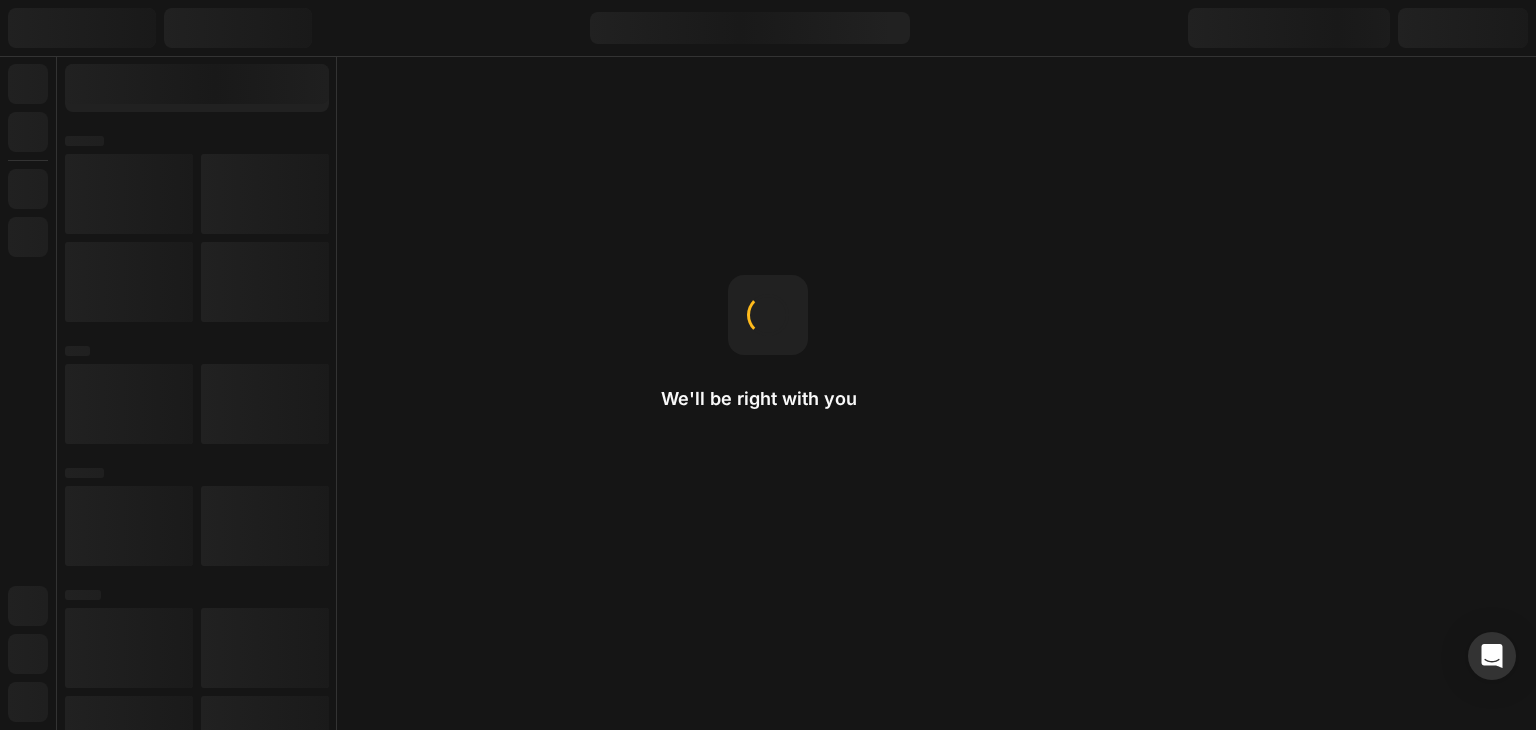 scroll, scrollTop: 0, scrollLeft: 0, axis: both 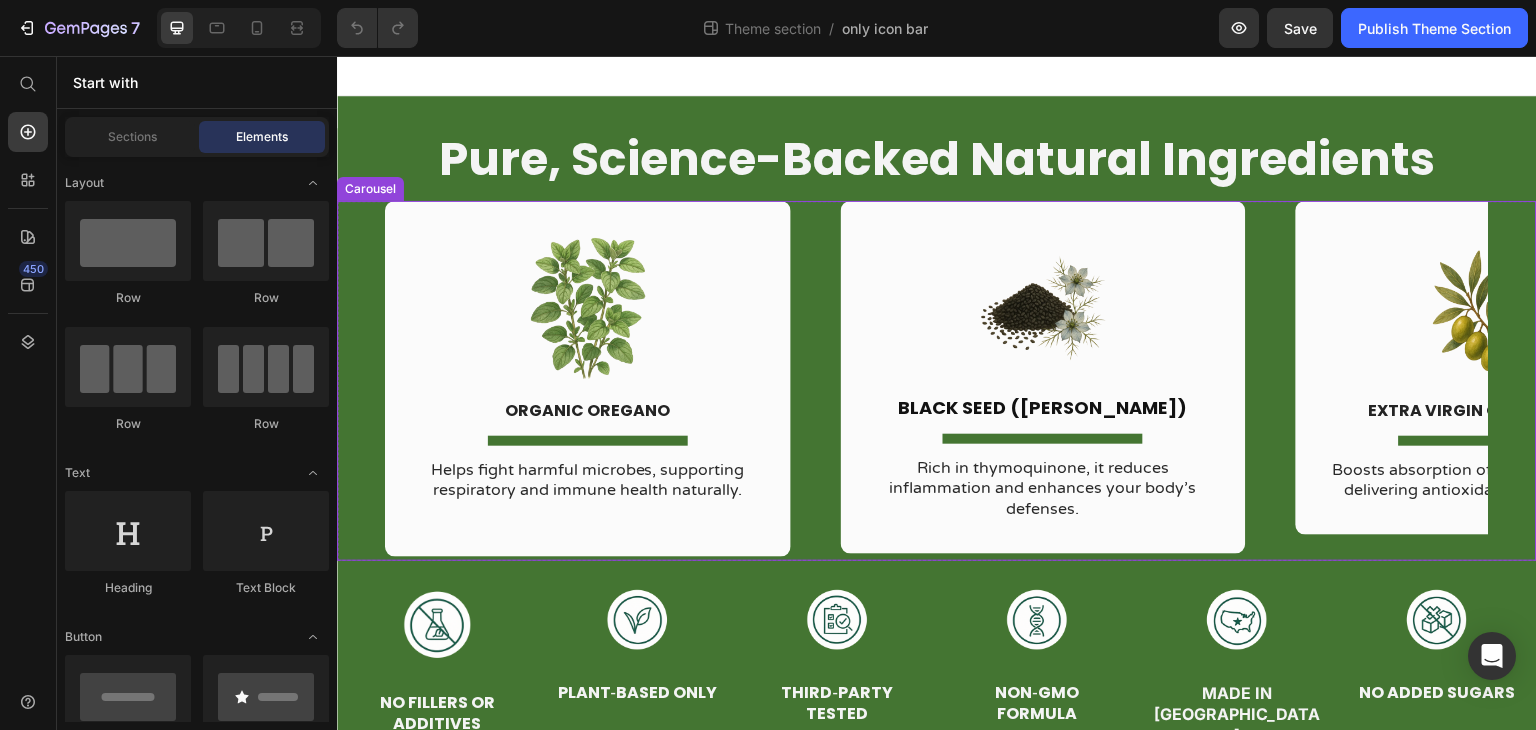 click on "Image ORGANIC OREGANO Text Block                Title Line Helps fight harmful microbes, supporting respiratory and immune health naturally. Text Block Row Image BLACK SEED ([PERSON_NAME]) Text Block                Title Line Rich in thymoquinone, it reduces inflammation and enhances your body’s defenses. Text Block Row Image EXTRA VIRGIN OLIVE OIL (AOVE) Text Block                Title Line Boosts absorption of key compounds while delivering antioxidant-rich nourishment. Text Block Row Image CARVACROL Text Block                Title Line Known for its strong antibacterial and antifungal properties, helps rebalance gut flora and fight infections. Text Block Row Image THYMOQUINONE Text Block                Title Line The powerhouse compound that supports cellular protection and healthy immune response. Text Block Row" at bounding box center (937, 380) 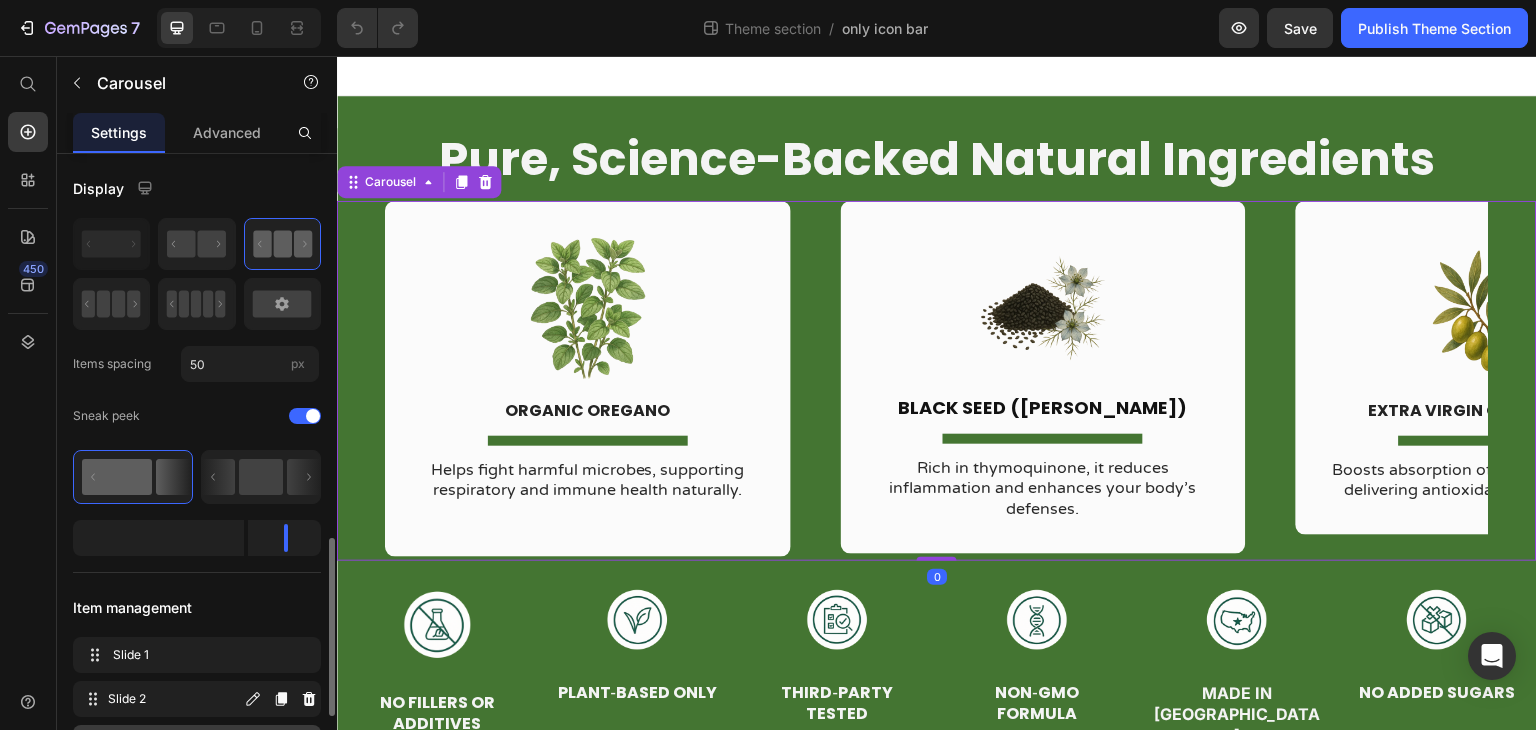 scroll, scrollTop: 300, scrollLeft: 0, axis: vertical 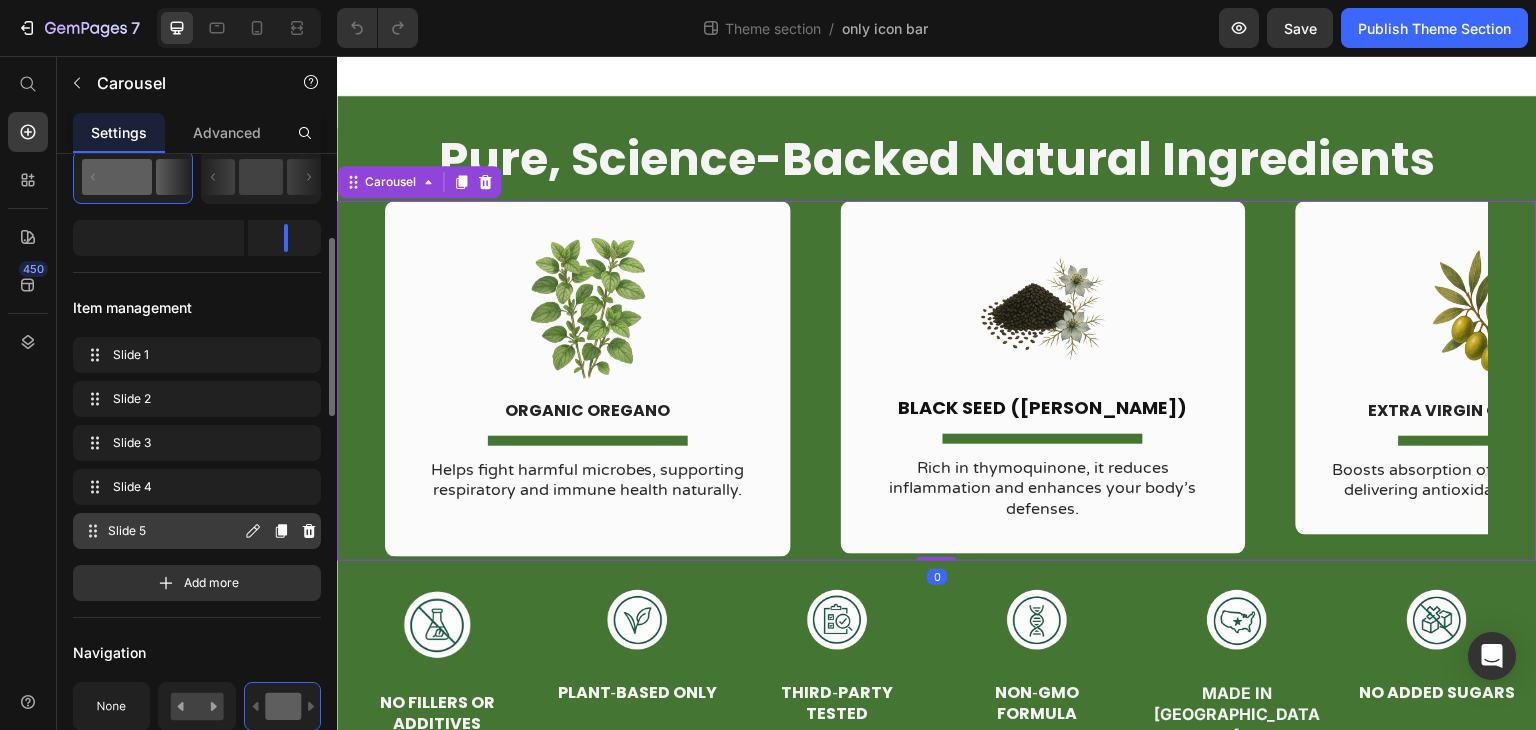click on "Slide 5" at bounding box center (174, 531) 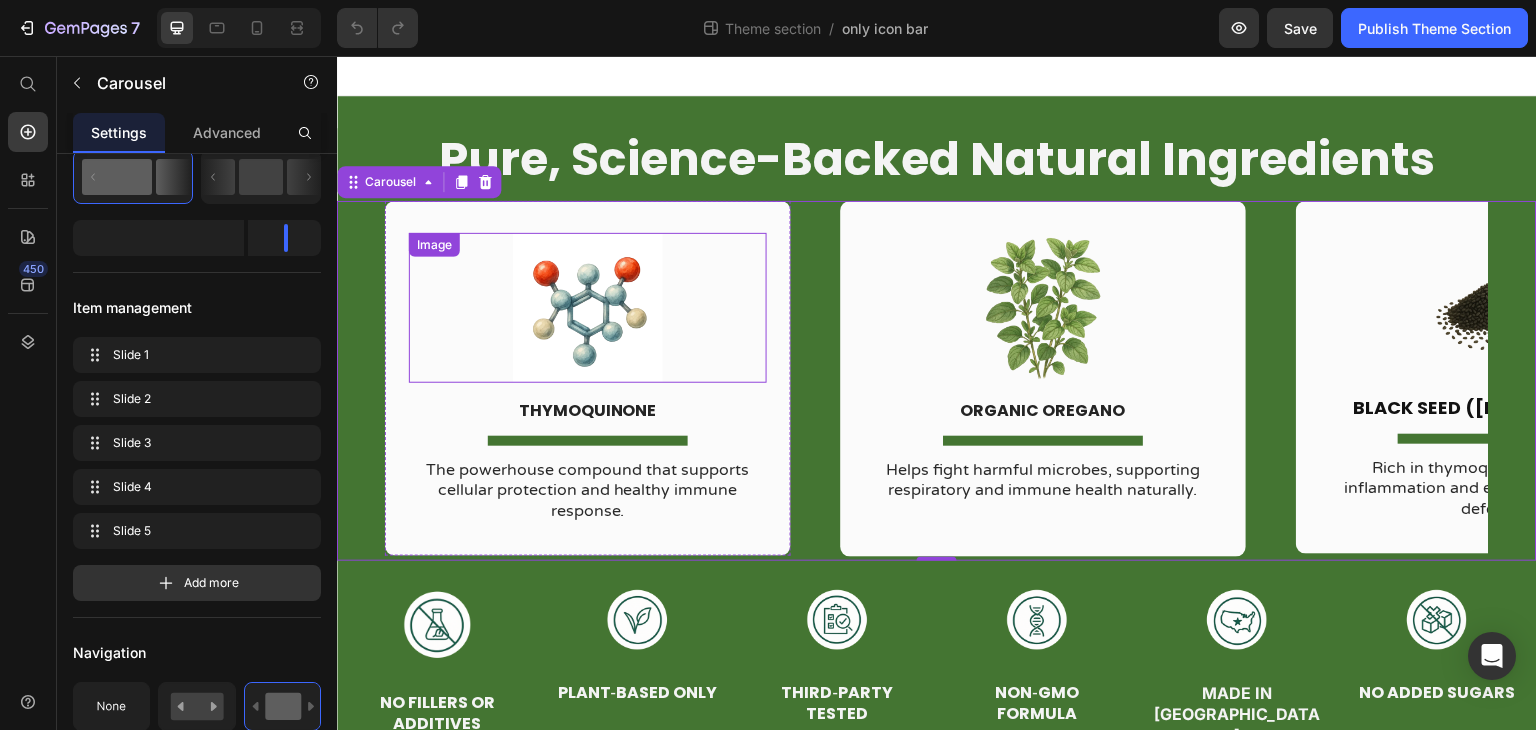 click at bounding box center (588, 308) 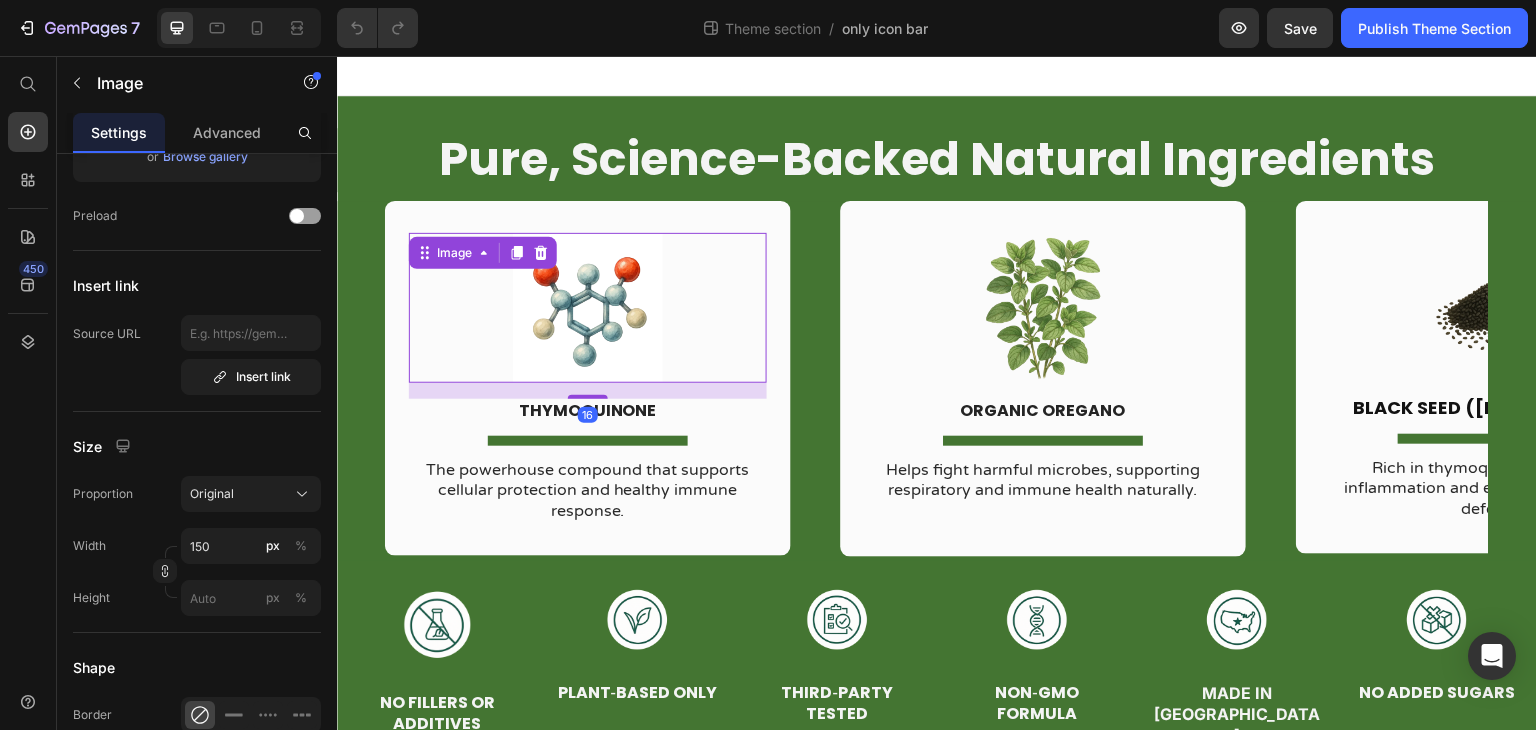 scroll, scrollTop: 0, scrollLeft: 0, axis: both 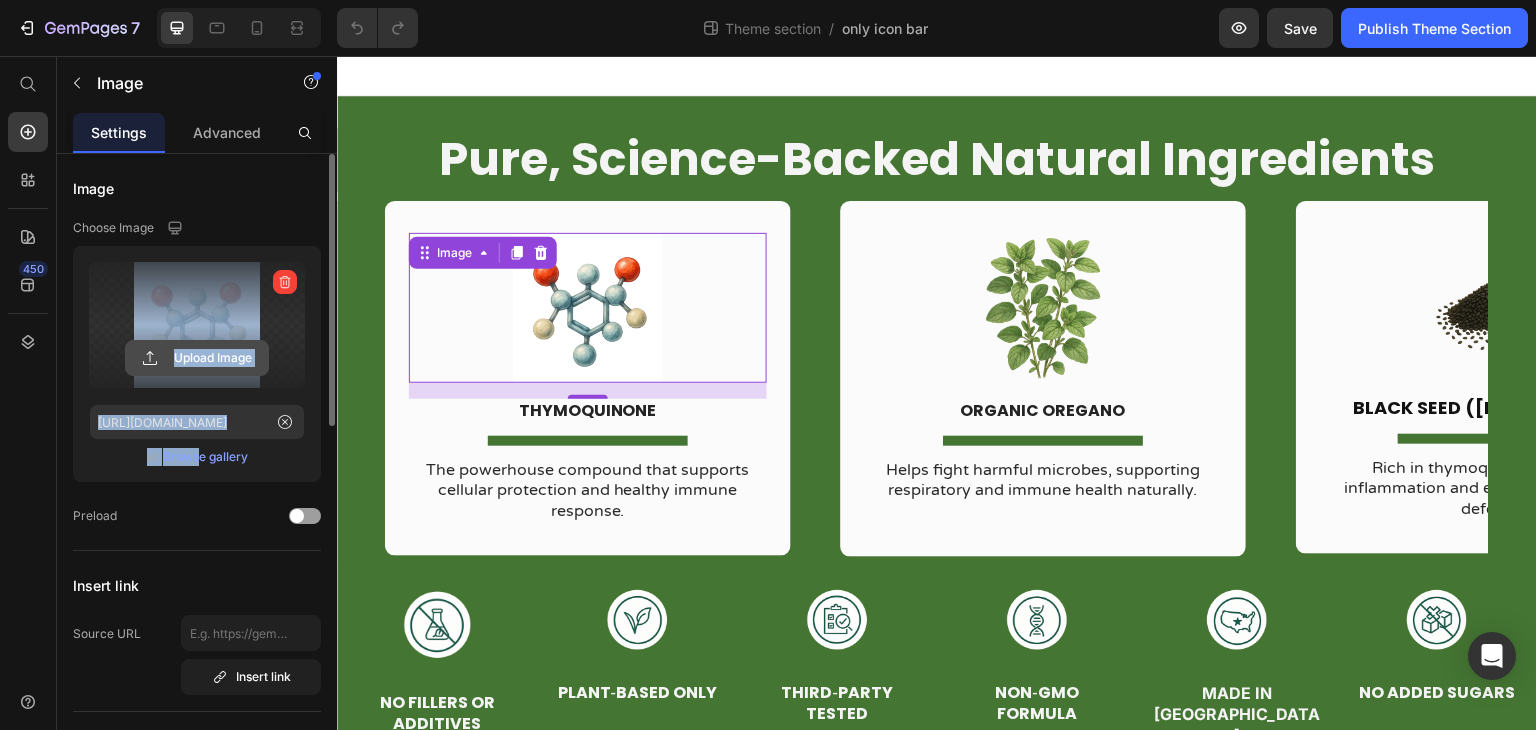 drag, startPoint x: 192, startPoint y: 453, endPoint x: 196, endPoint y: 352, distance: 101.07918 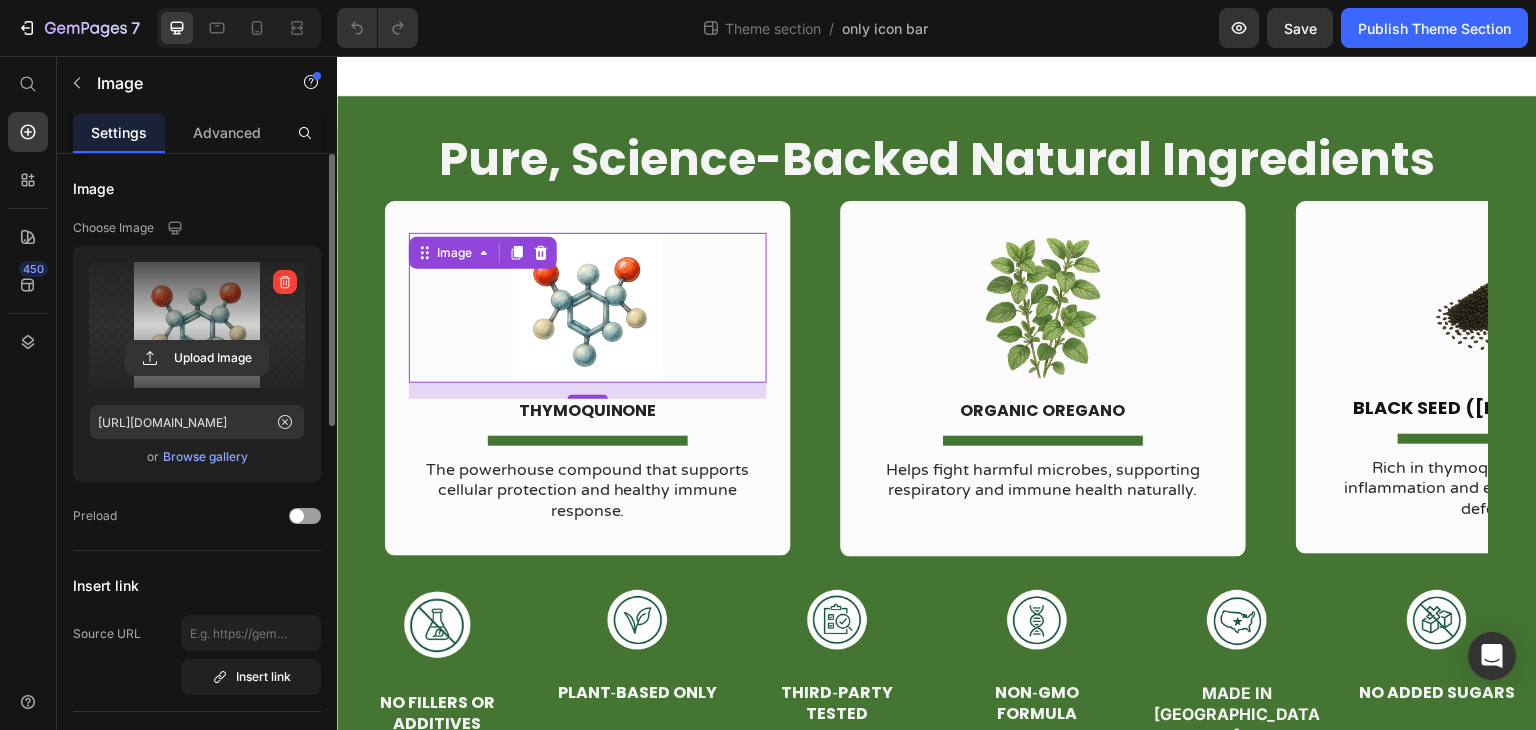 click at bounding box center (197, 325) 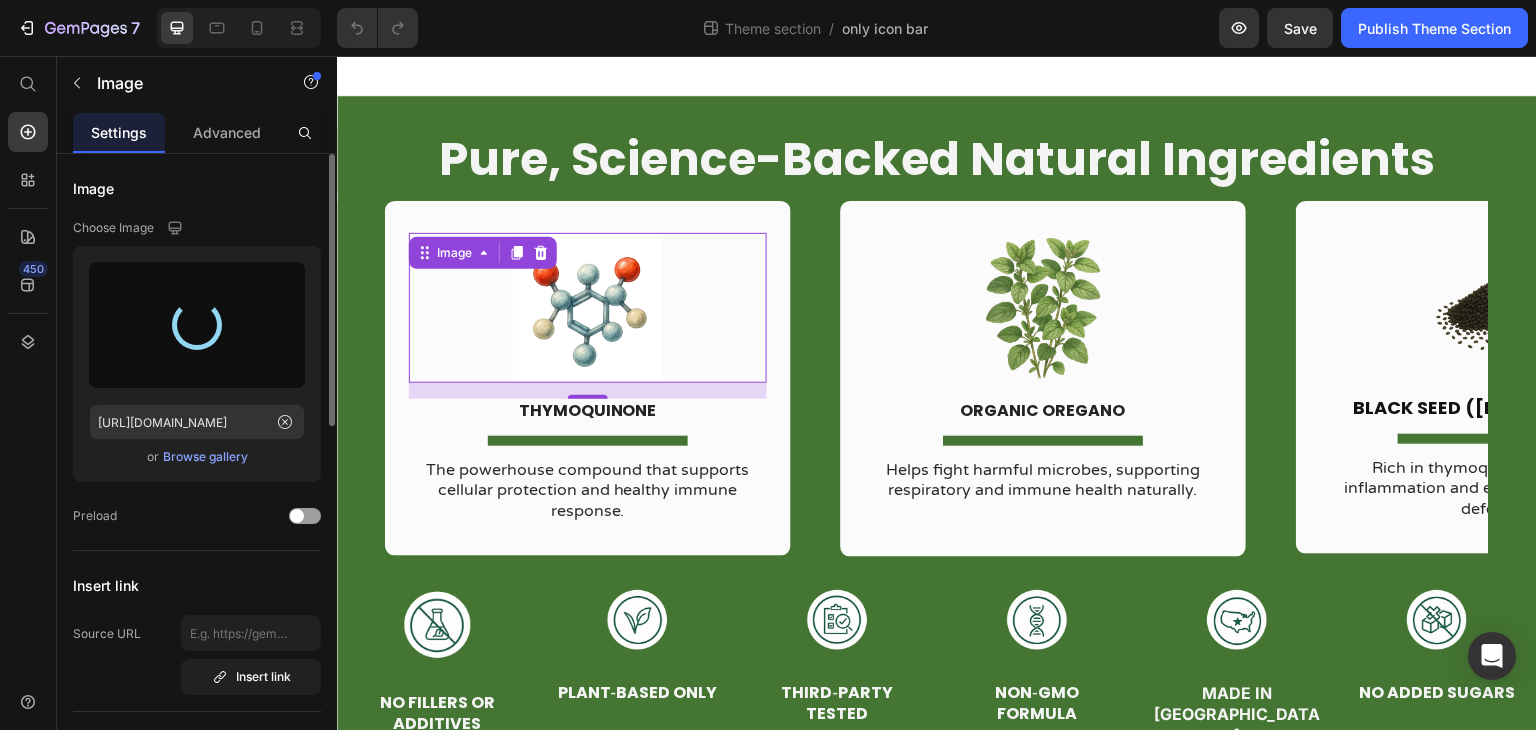 type on "[URL][DOMAIN_NAME]" 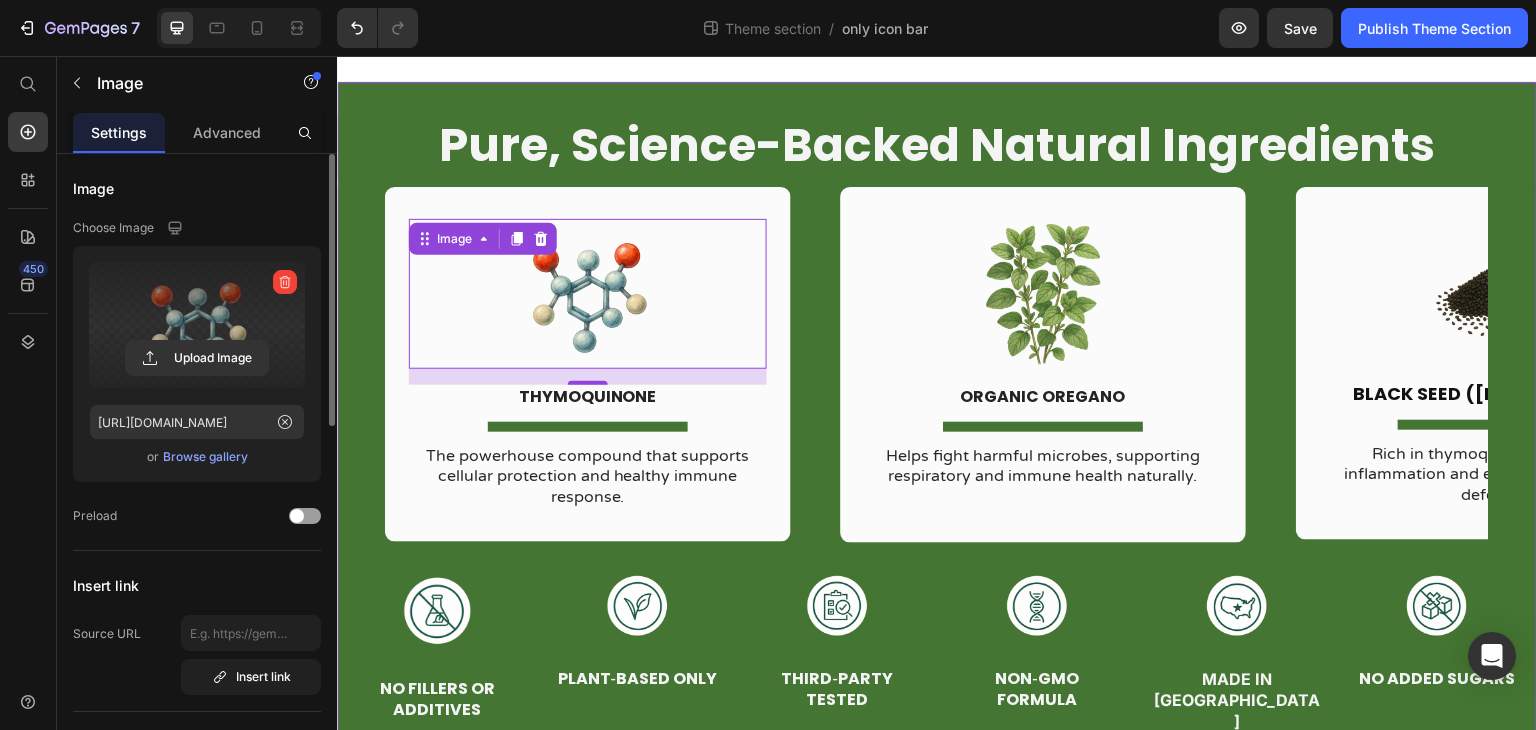 scroll, scrollTop: 40, scrollLeft: 0, axis: vertical 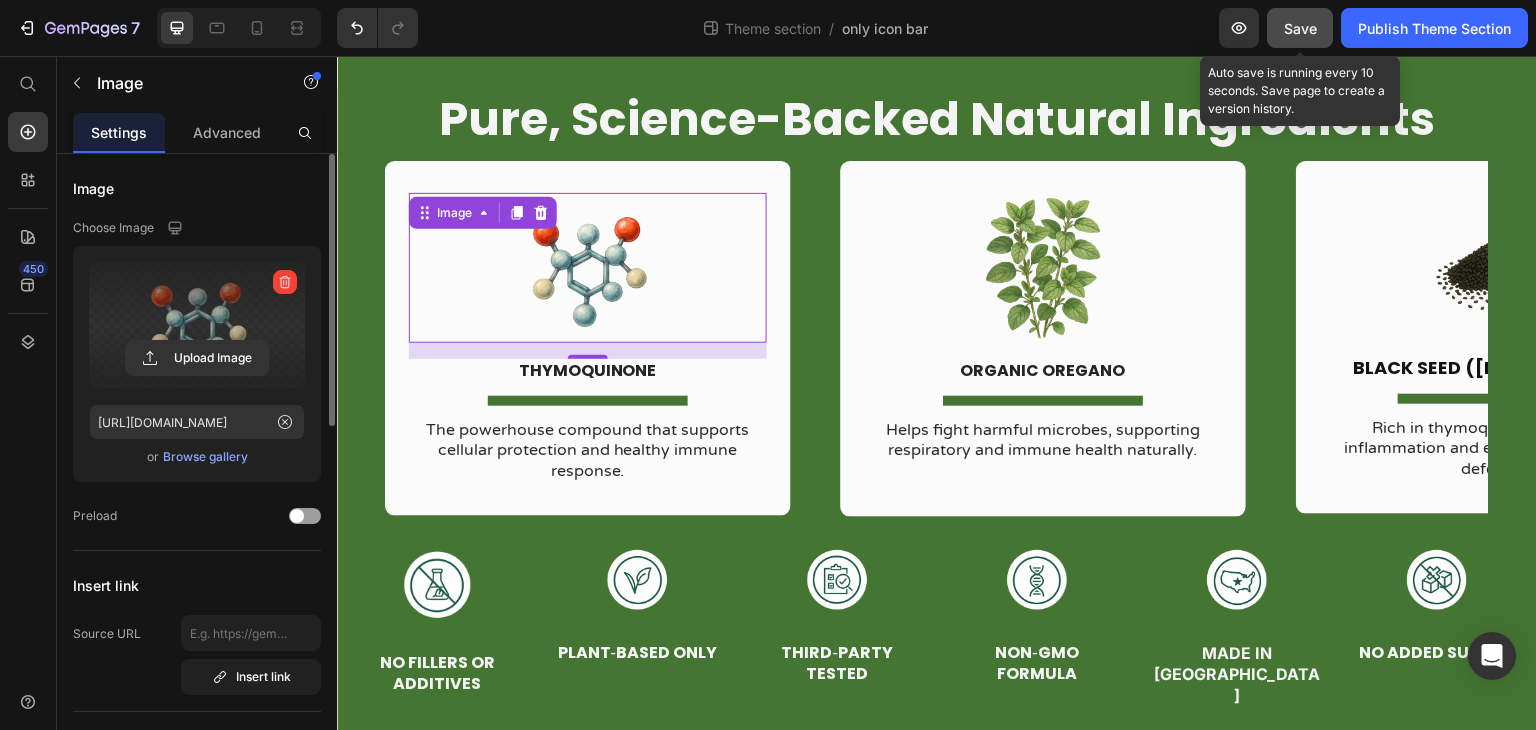 click on "Save" 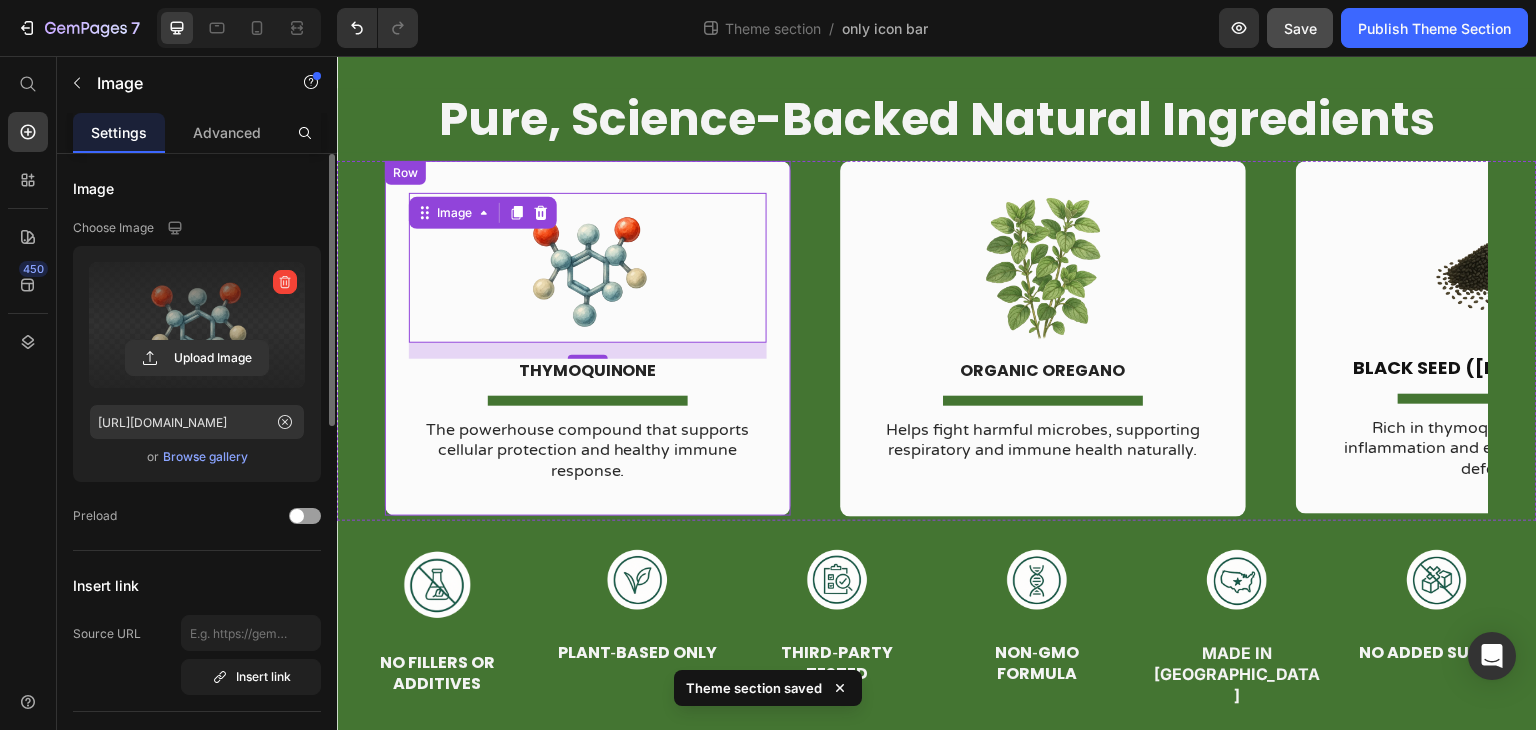 click on "Image   16 THYMOQUINONE Text Block                Title Line The powerhouse compound that supports cellular protection and healthy immune response. Text Block Row" at bounding box center (588, 338) 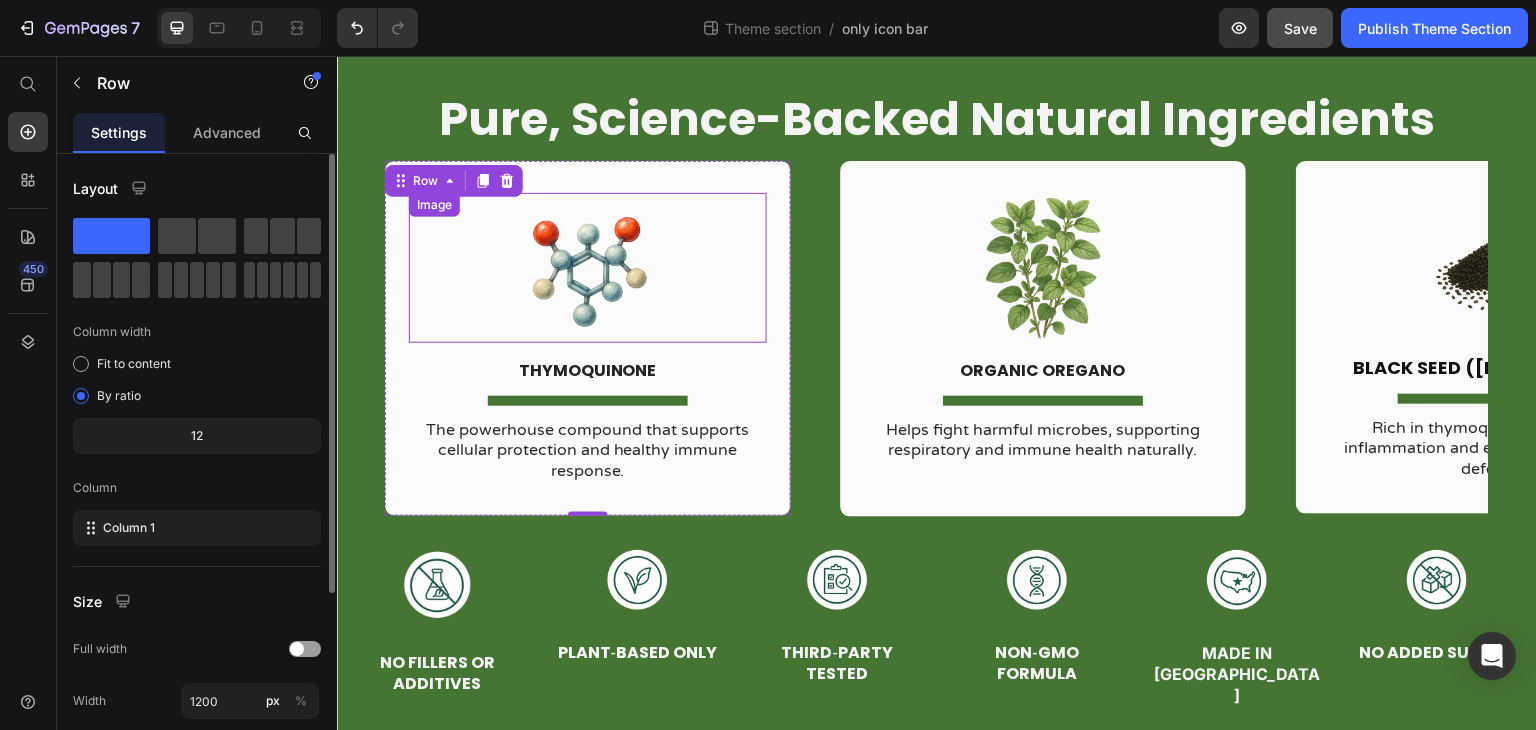 click at bounding box center (588, 268) 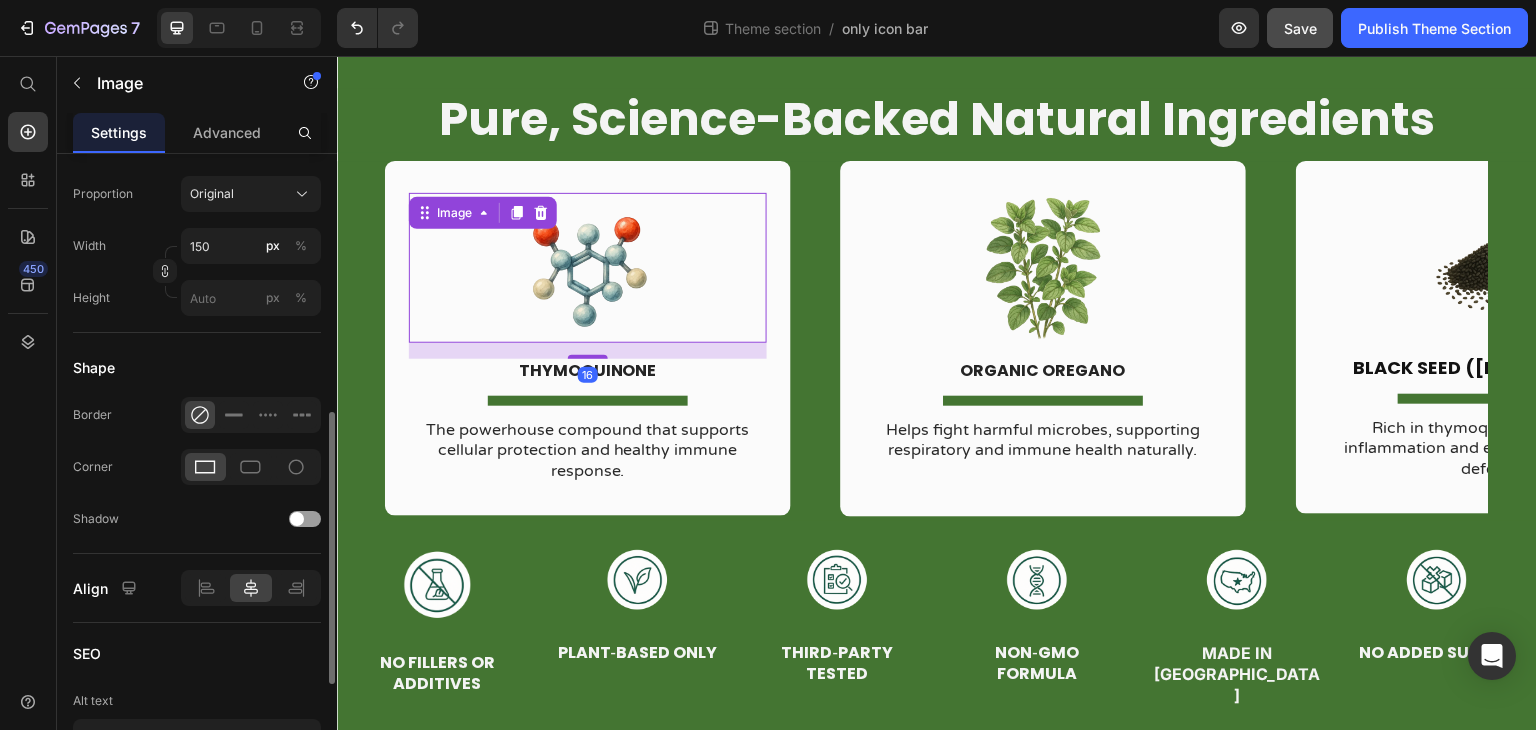 scroll, scrollTop: 500, scrollLeft: 0, axis: vertical 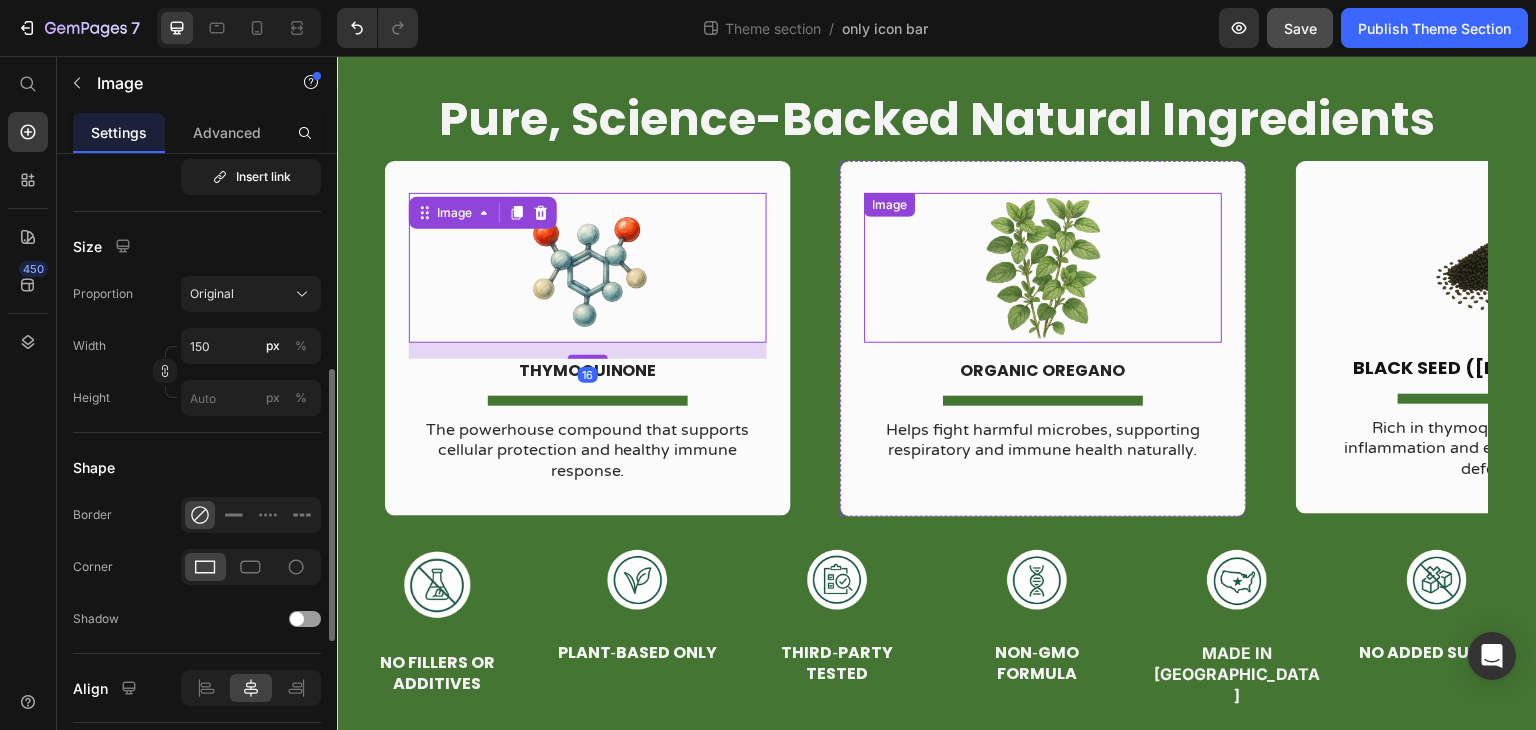 click at bounding box center [1044, 268] 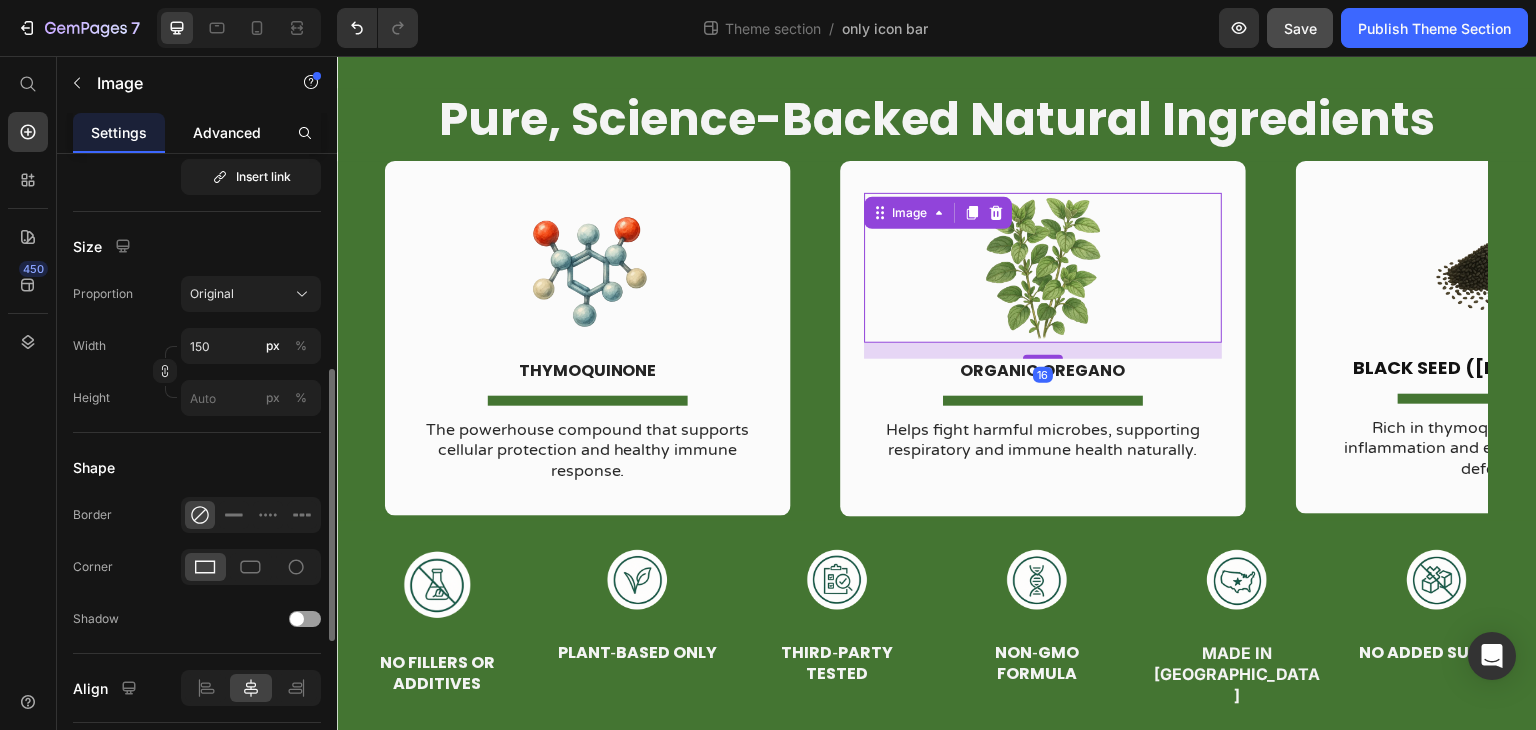 click on "Advanced" at bounding box center [227, 132] 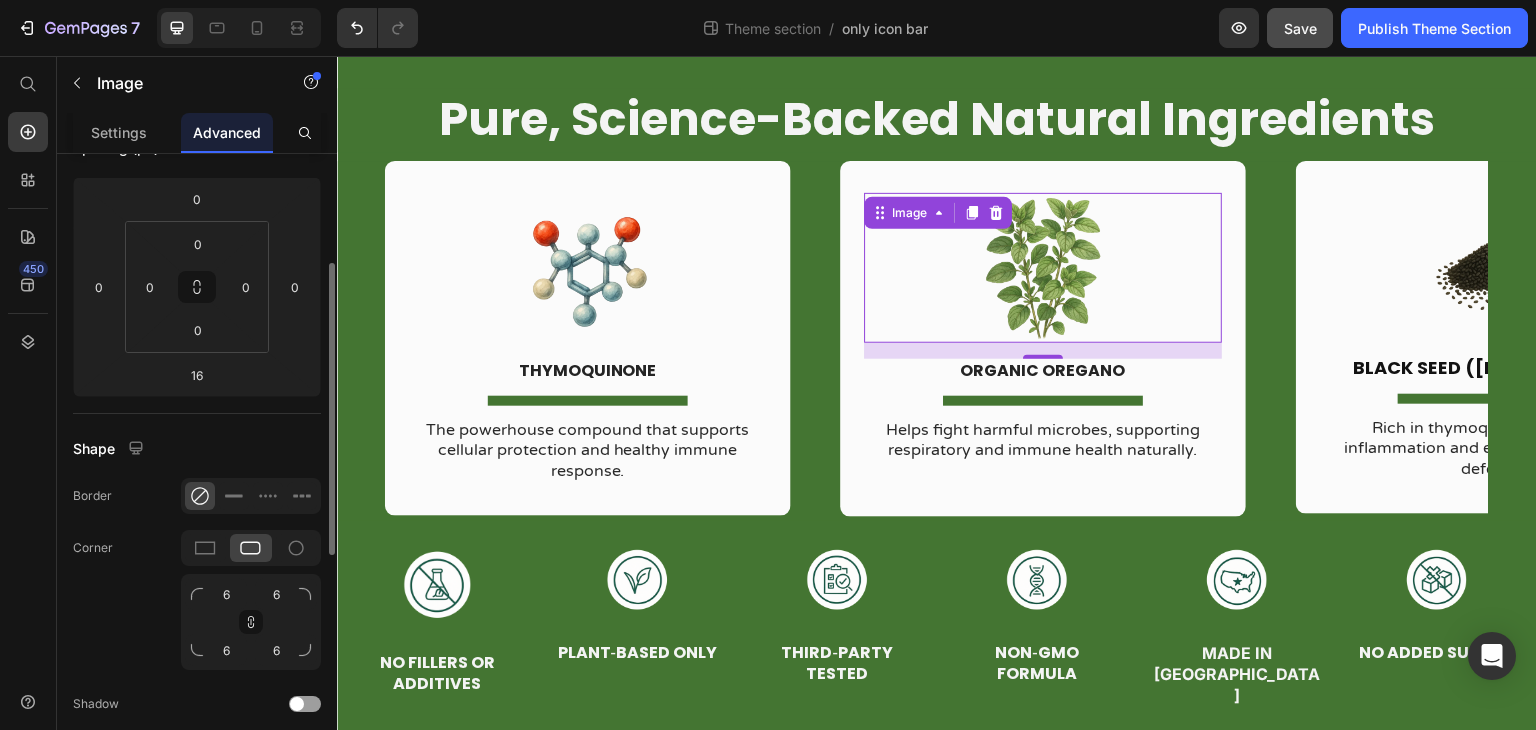 scroll, scrollTop: 138, scrollLeft: 0, axis: vertical 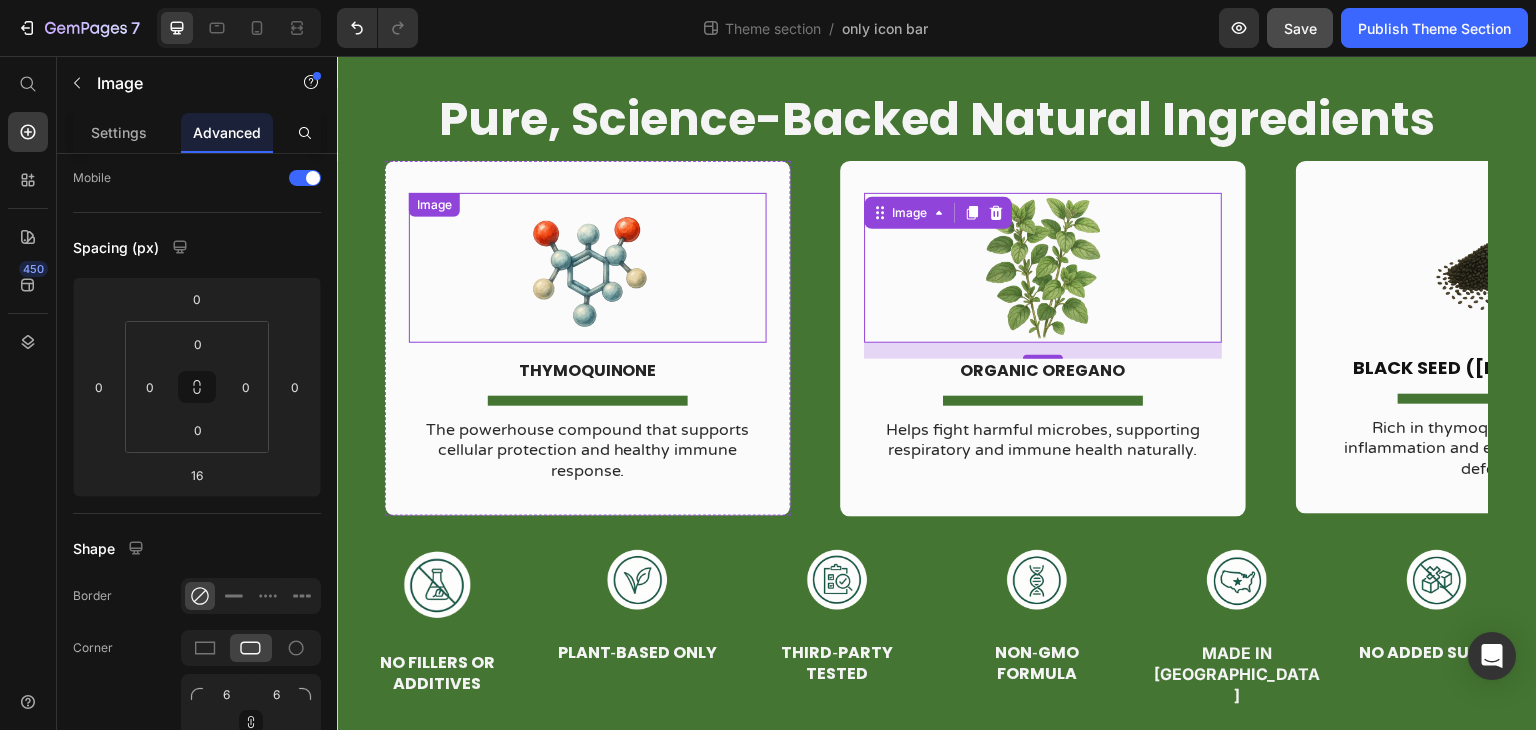click at bounding box center [588, 268] 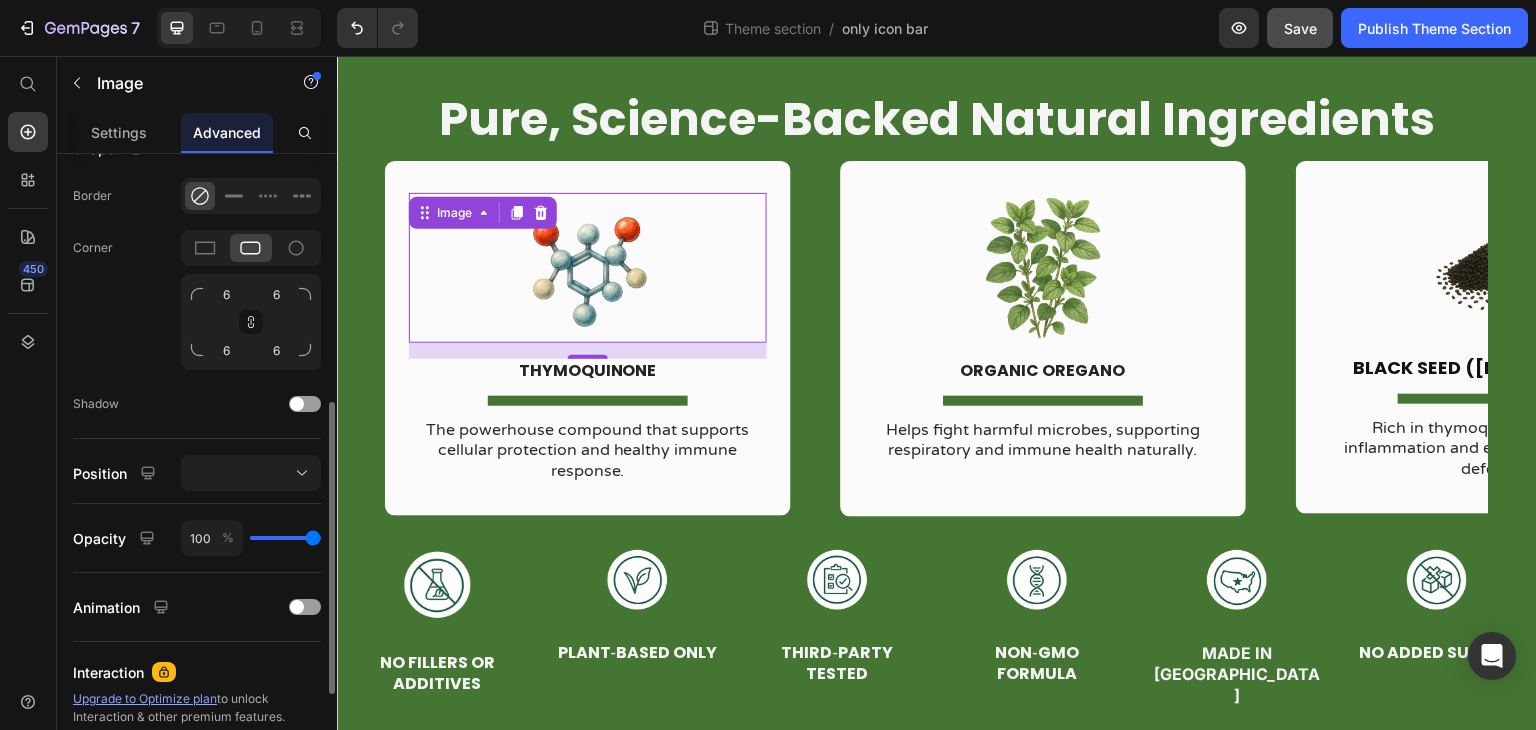scroll, scrollTop: 138, scrollLeft: 0, axis: vertical 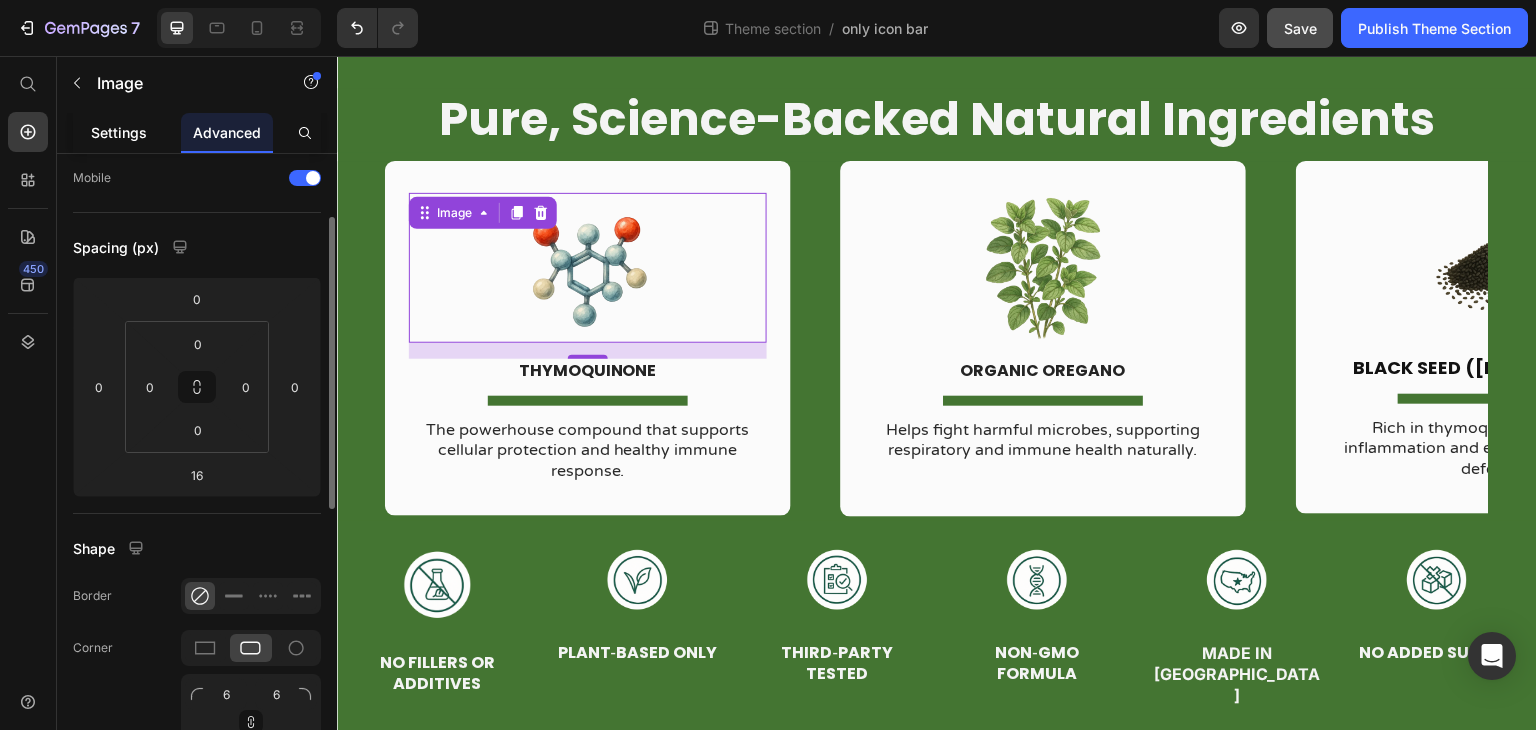 click on "Settings" at bounding box center (119, 132) 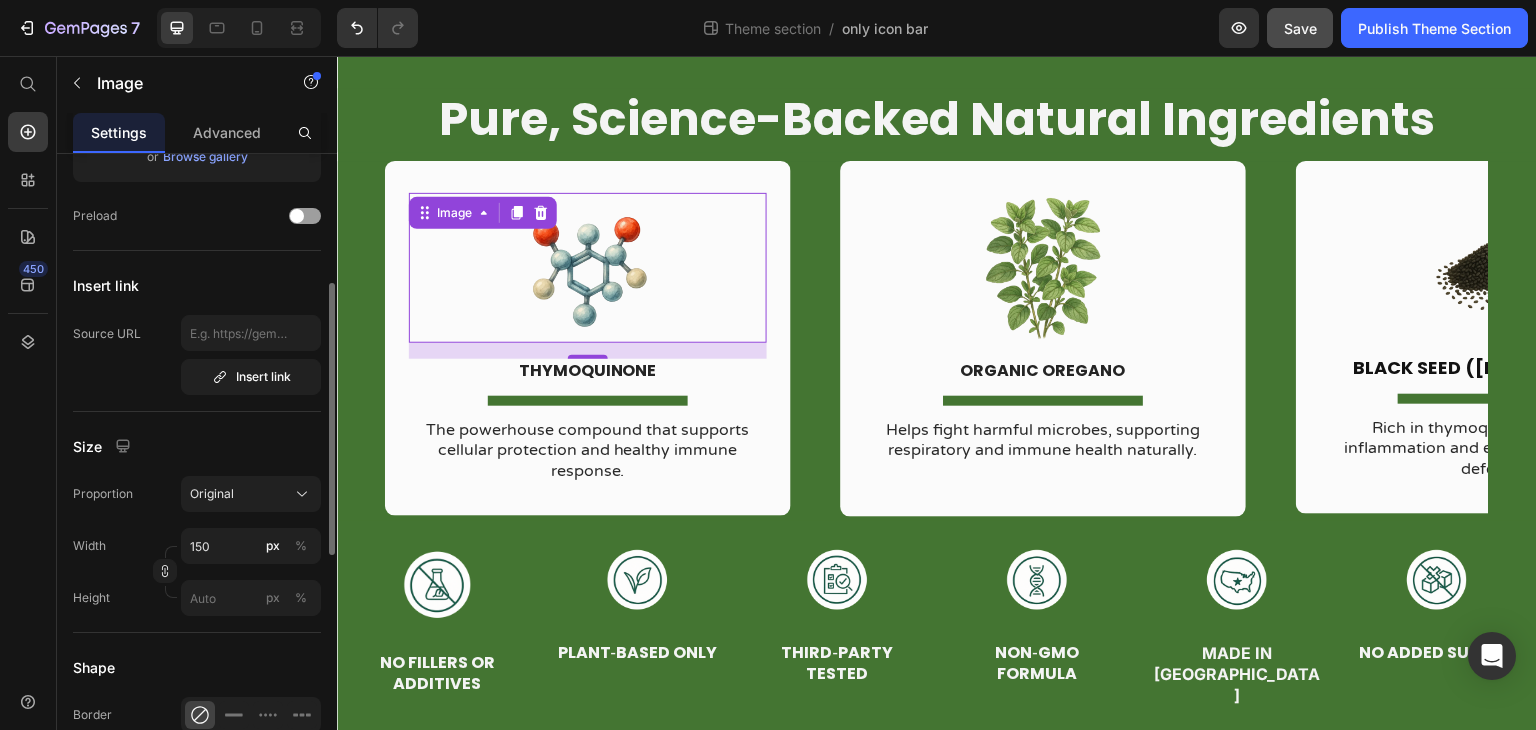 scroll, scrollTop: 500, scrollLeft: 0, axis: vertical 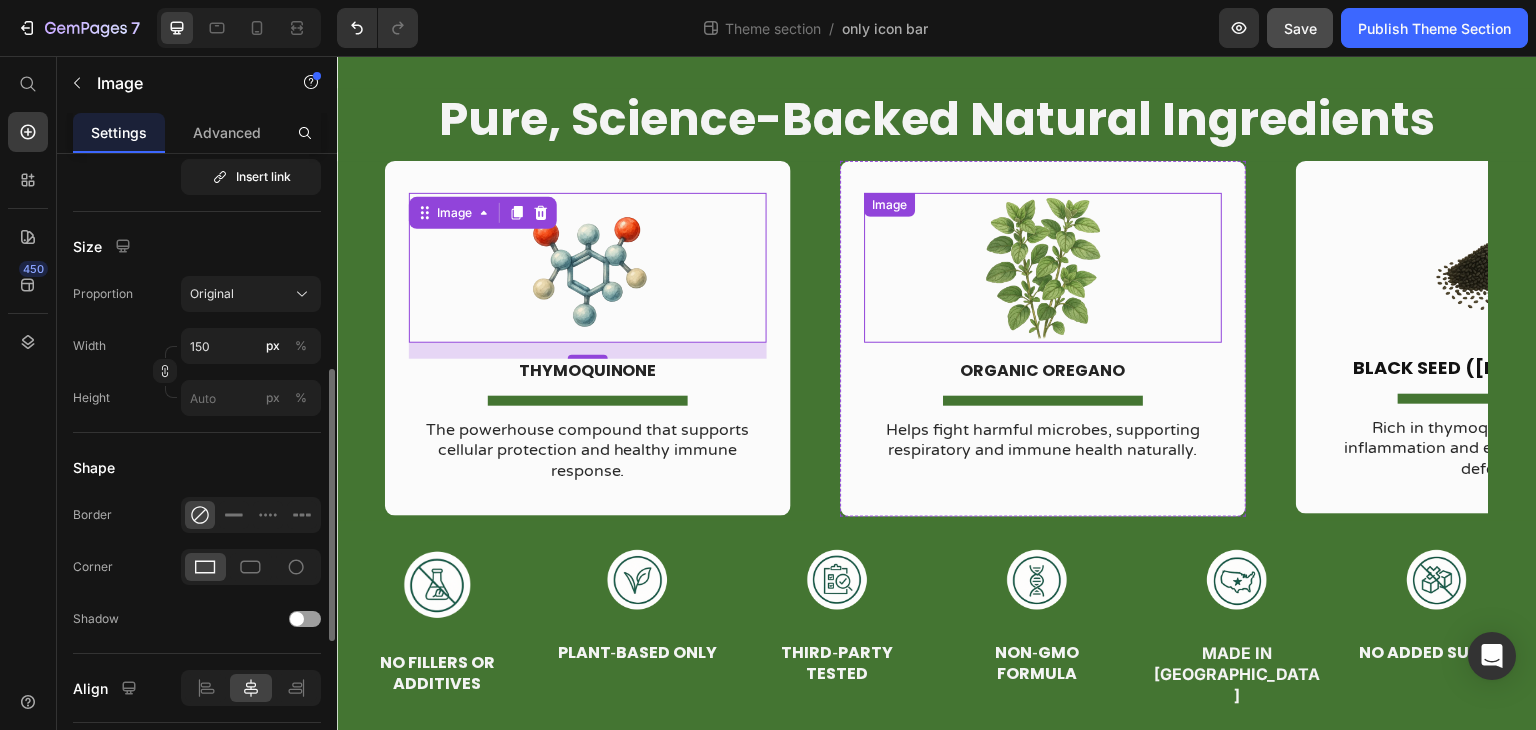 click at bounding box center [1044, 268] 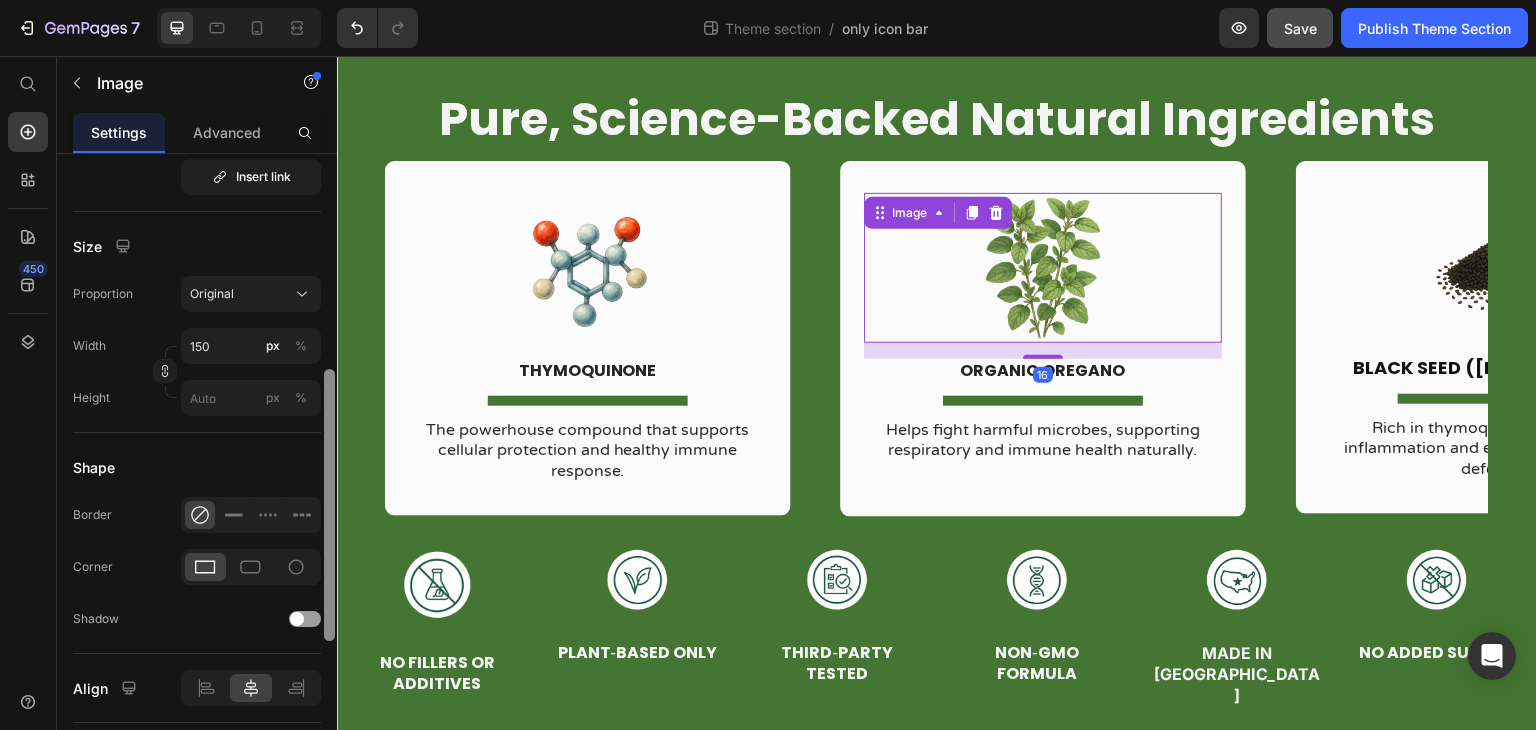 scroll, scrollTop: 700, scrollLeft: 0, axis: vertical 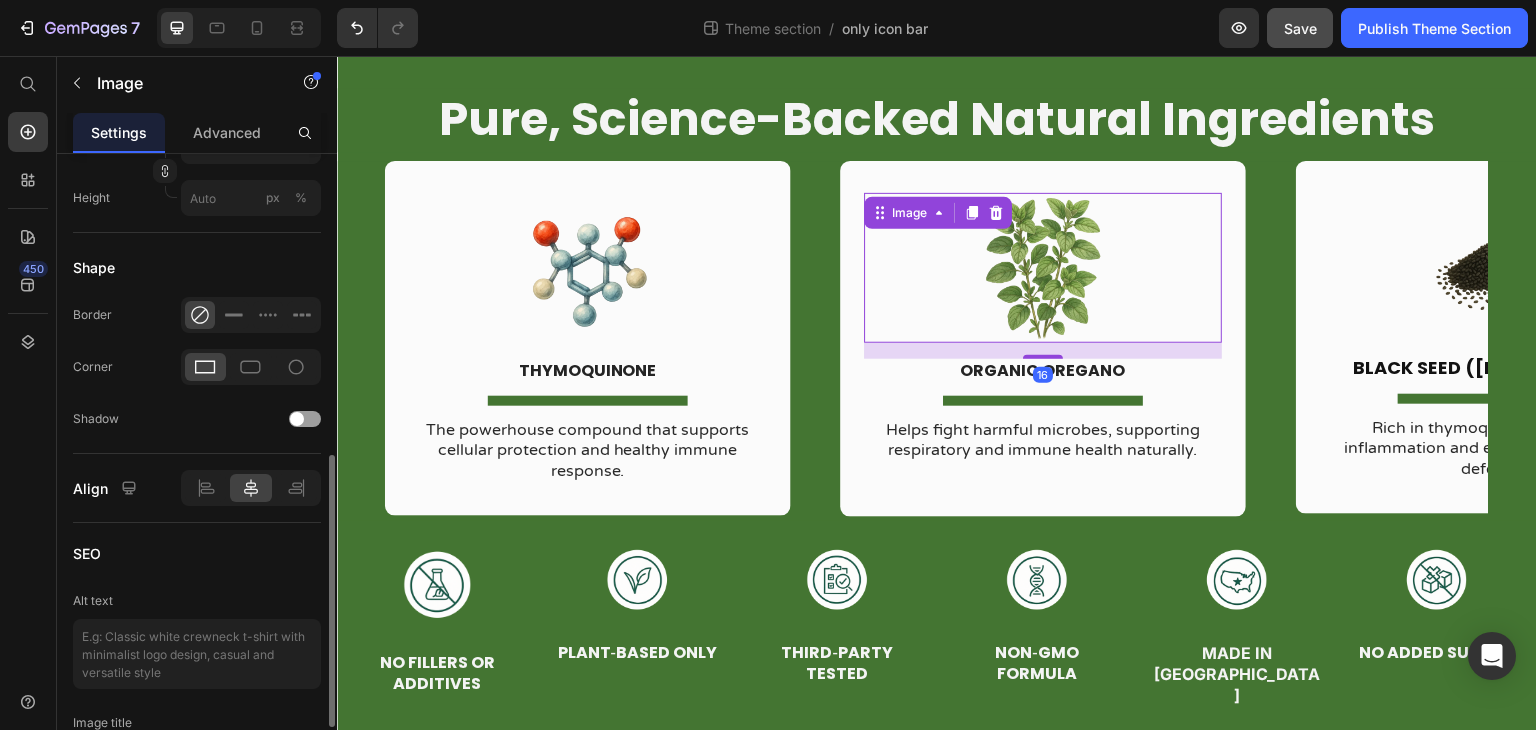 click on "7  Theme section  /  only icon bar Preview  Save   Publish Theme Section" 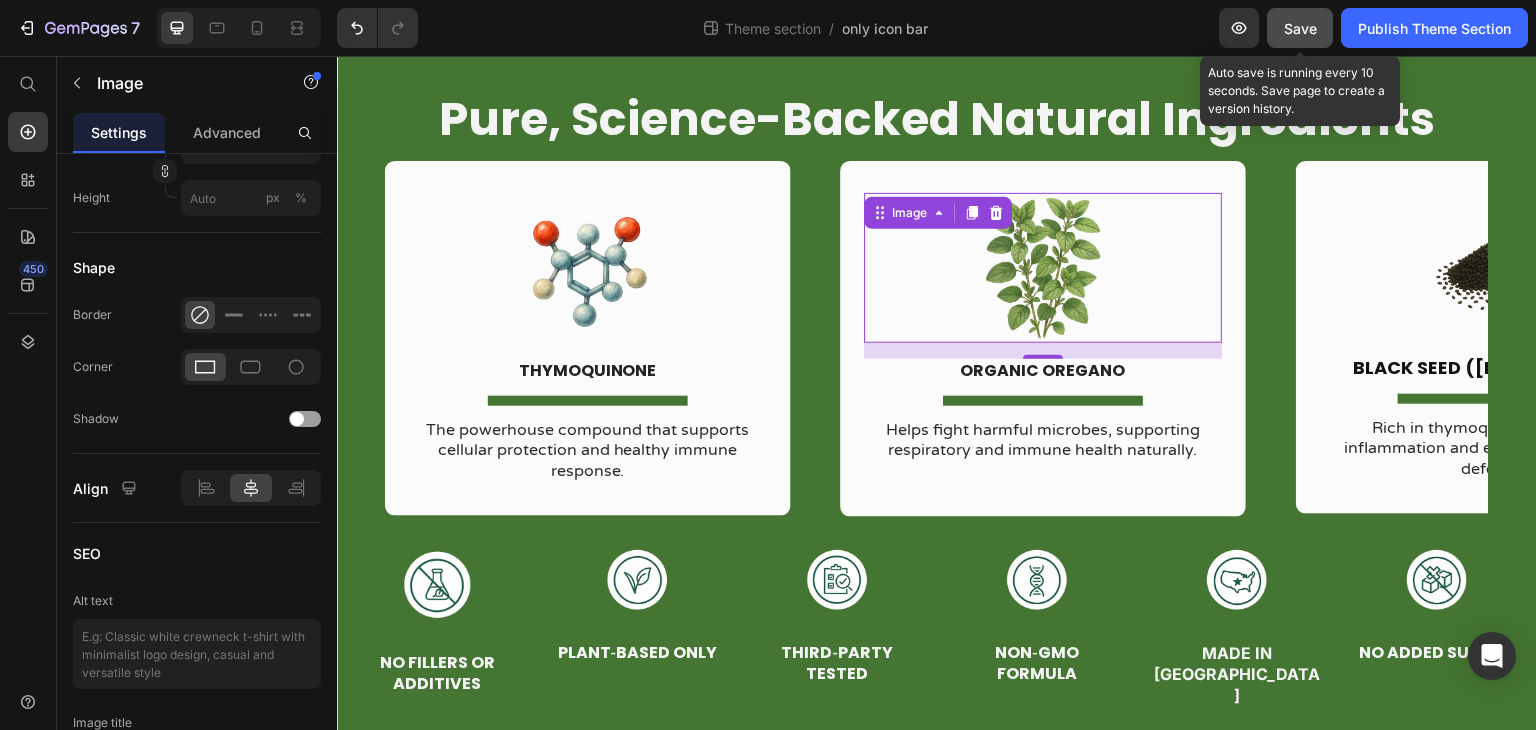 click on "Save" 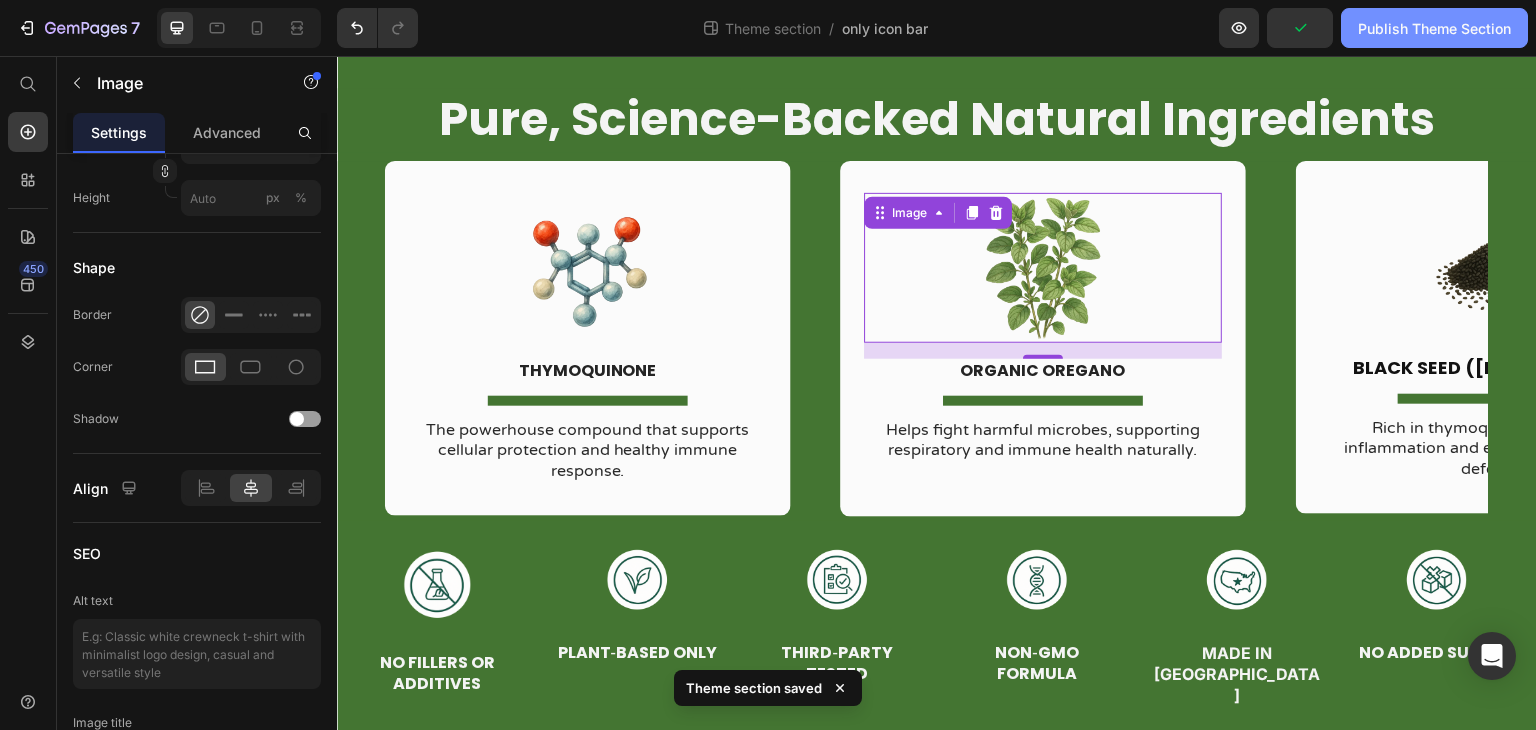 click on "Publish Theme Section" at bounding box center (1434, 28) 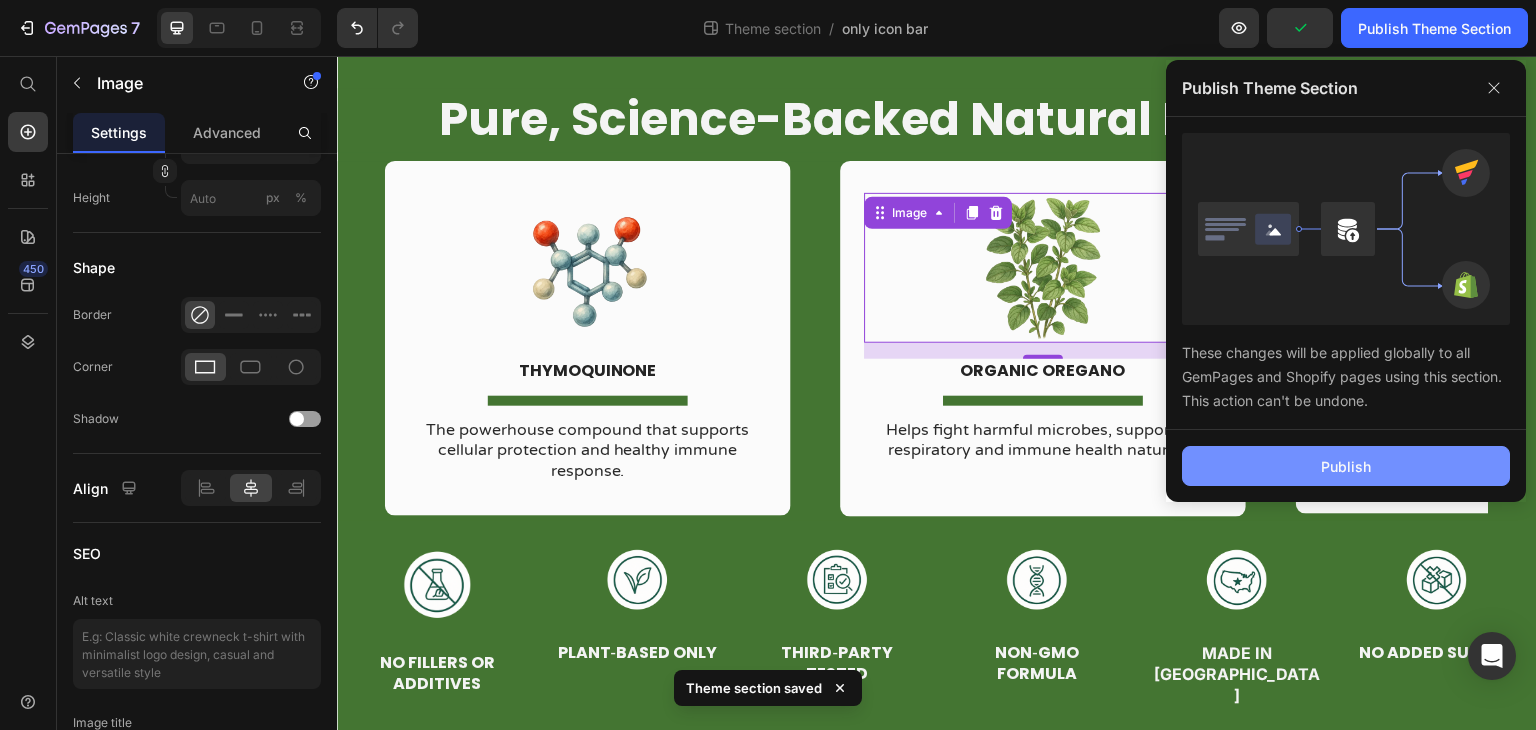 click on "Publish" 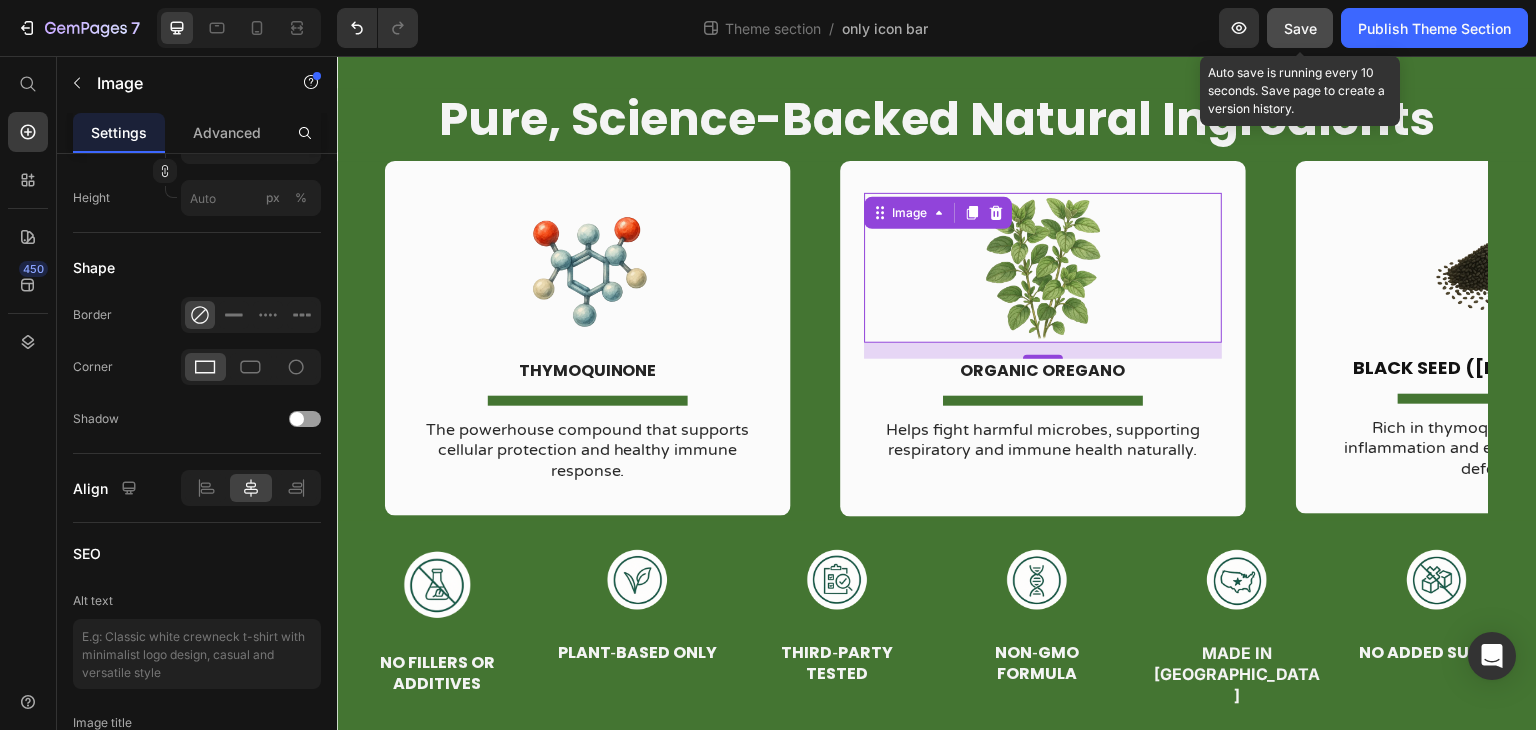 click on "Save" 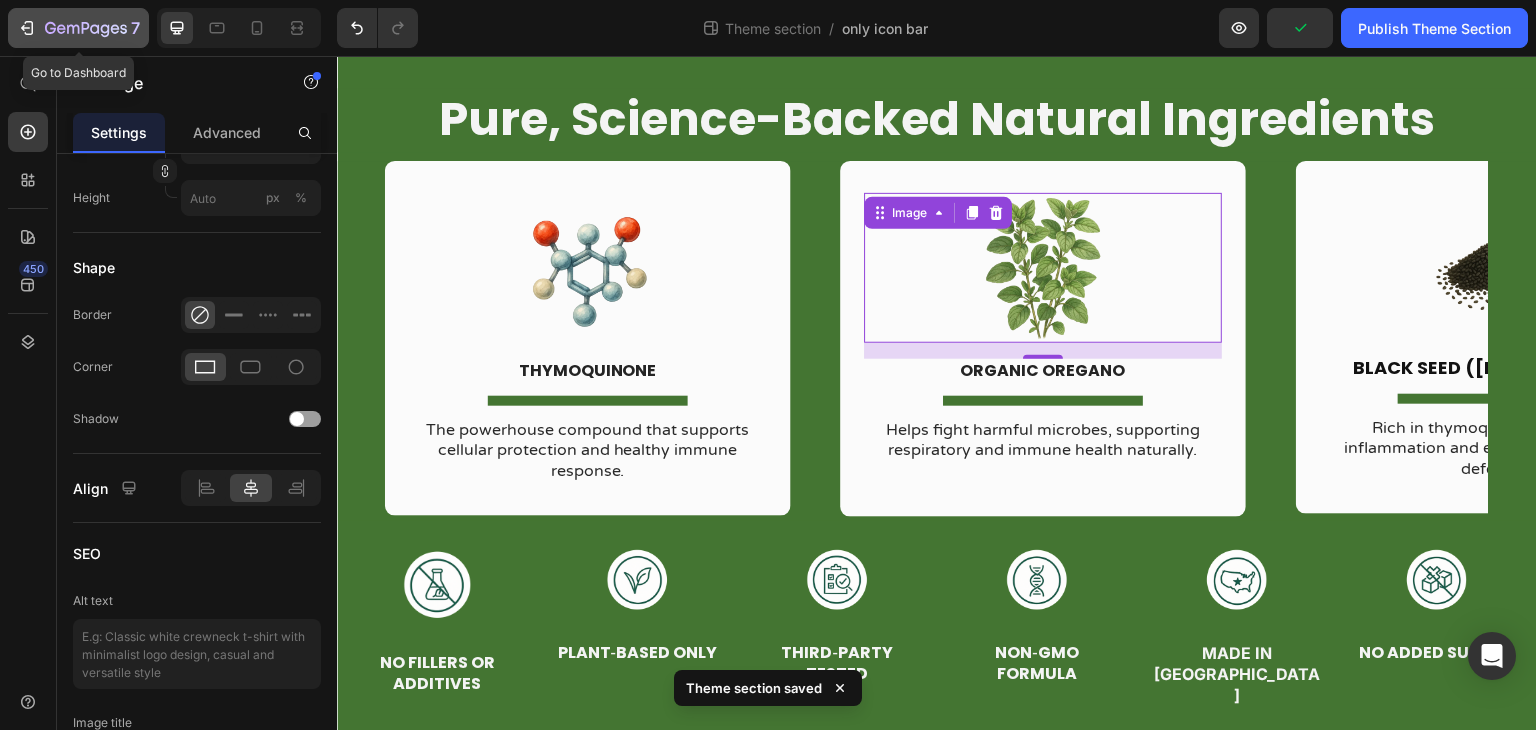 click on "7" 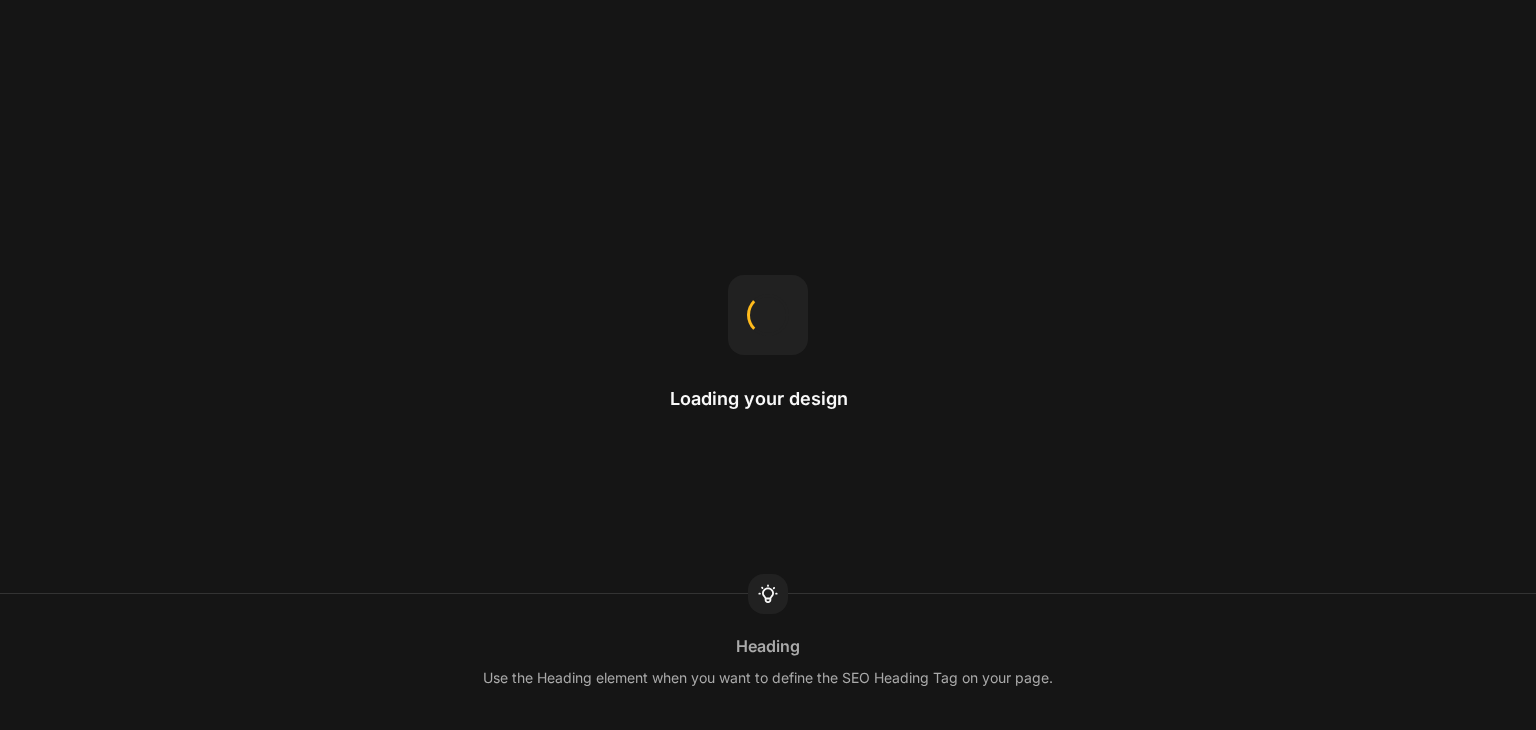 scroll, scrollTop: 0, scrollLeft: 0, axis: both 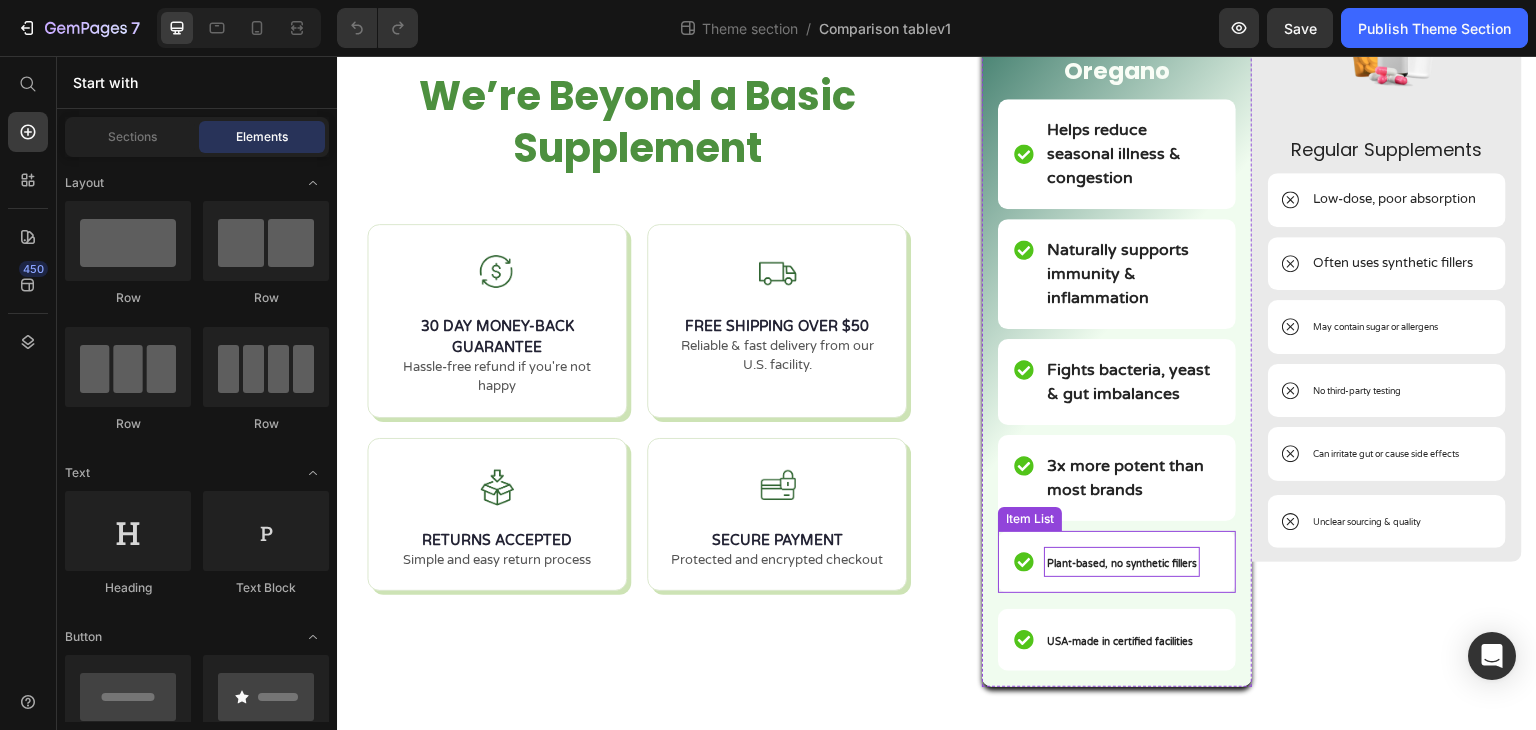 click on "Plant-based, no synthetic fillers" at bounding box center (1122, 562) 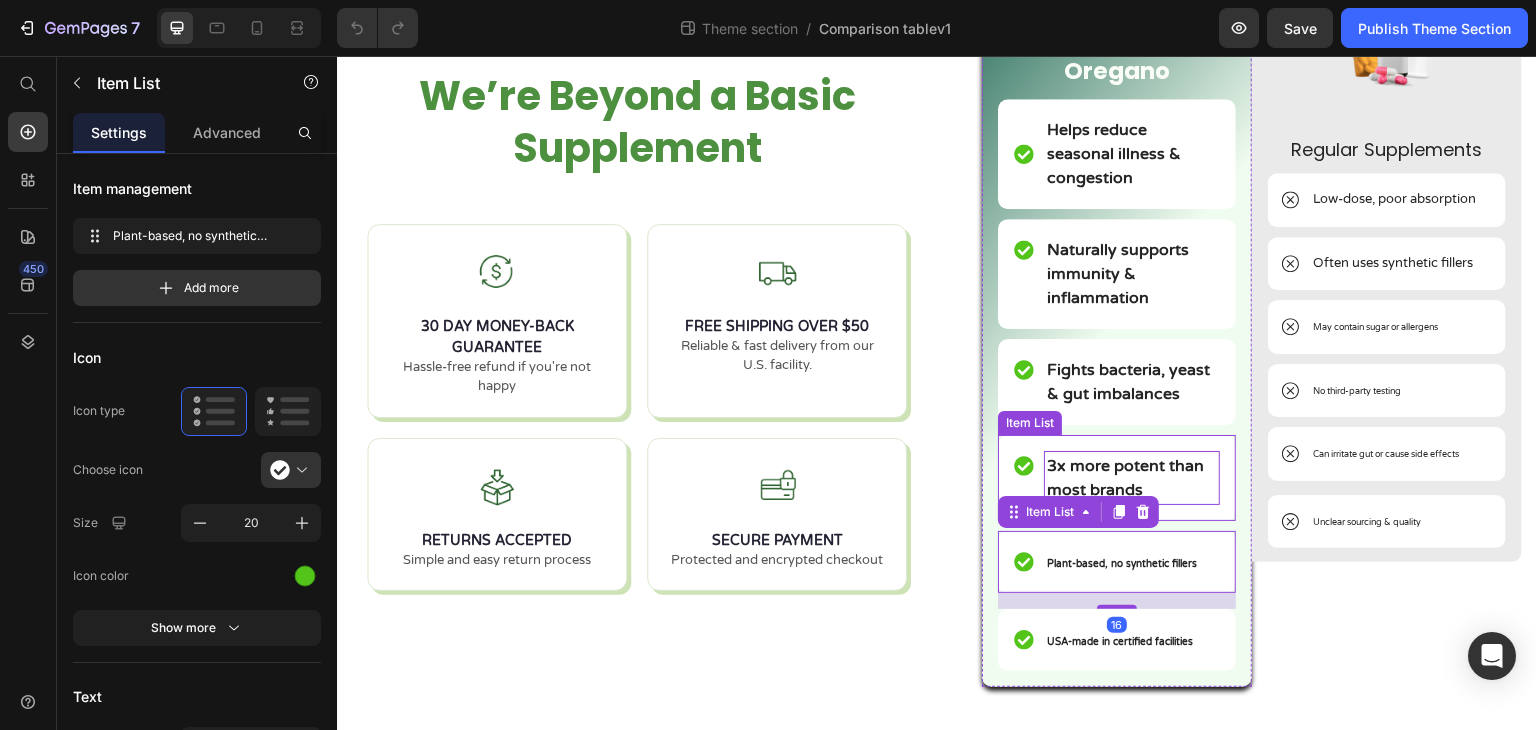 click on "3x more potent than most brands" at bounding box center (1132, 478) 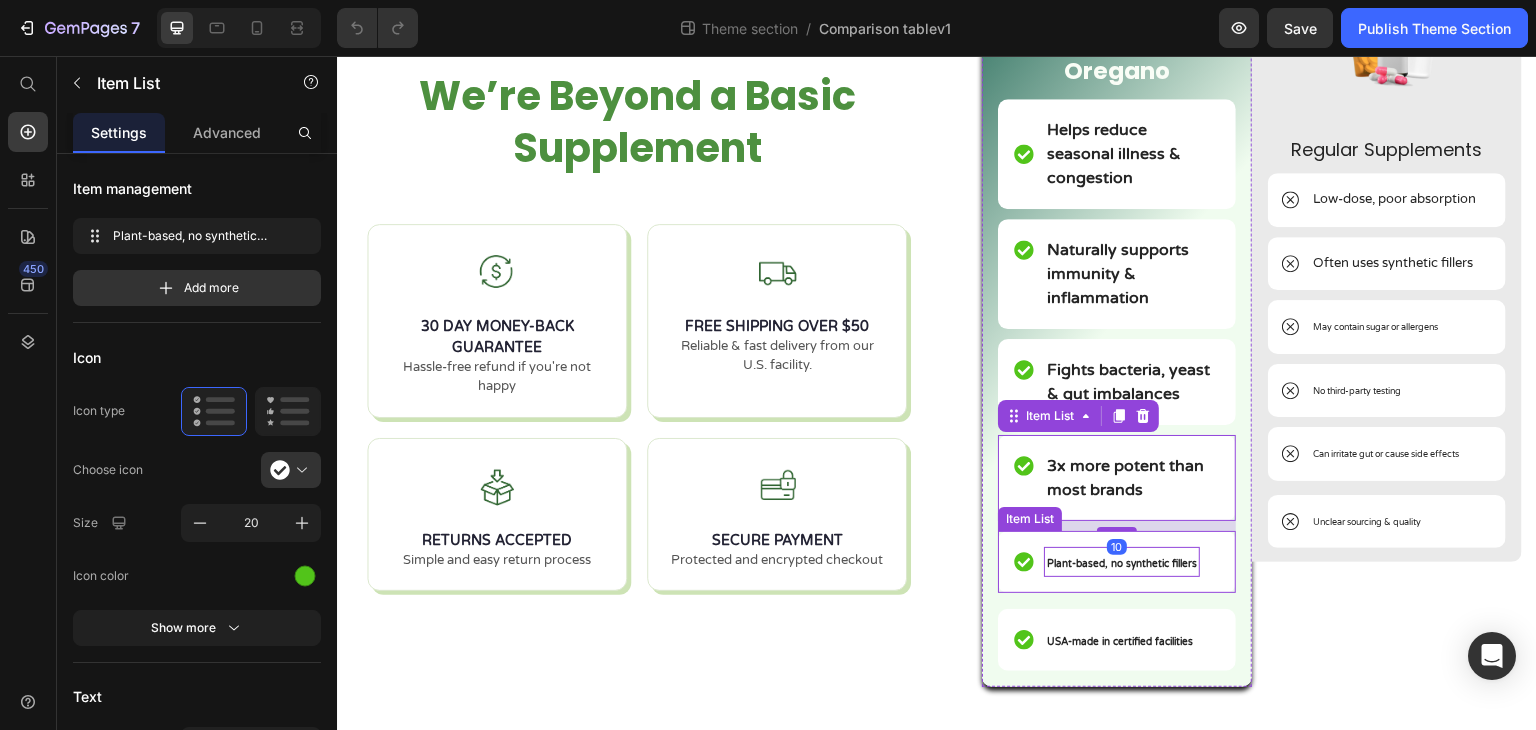 click on "Plant-based, no synthetic fillers" at bounding box center [1122, 562] 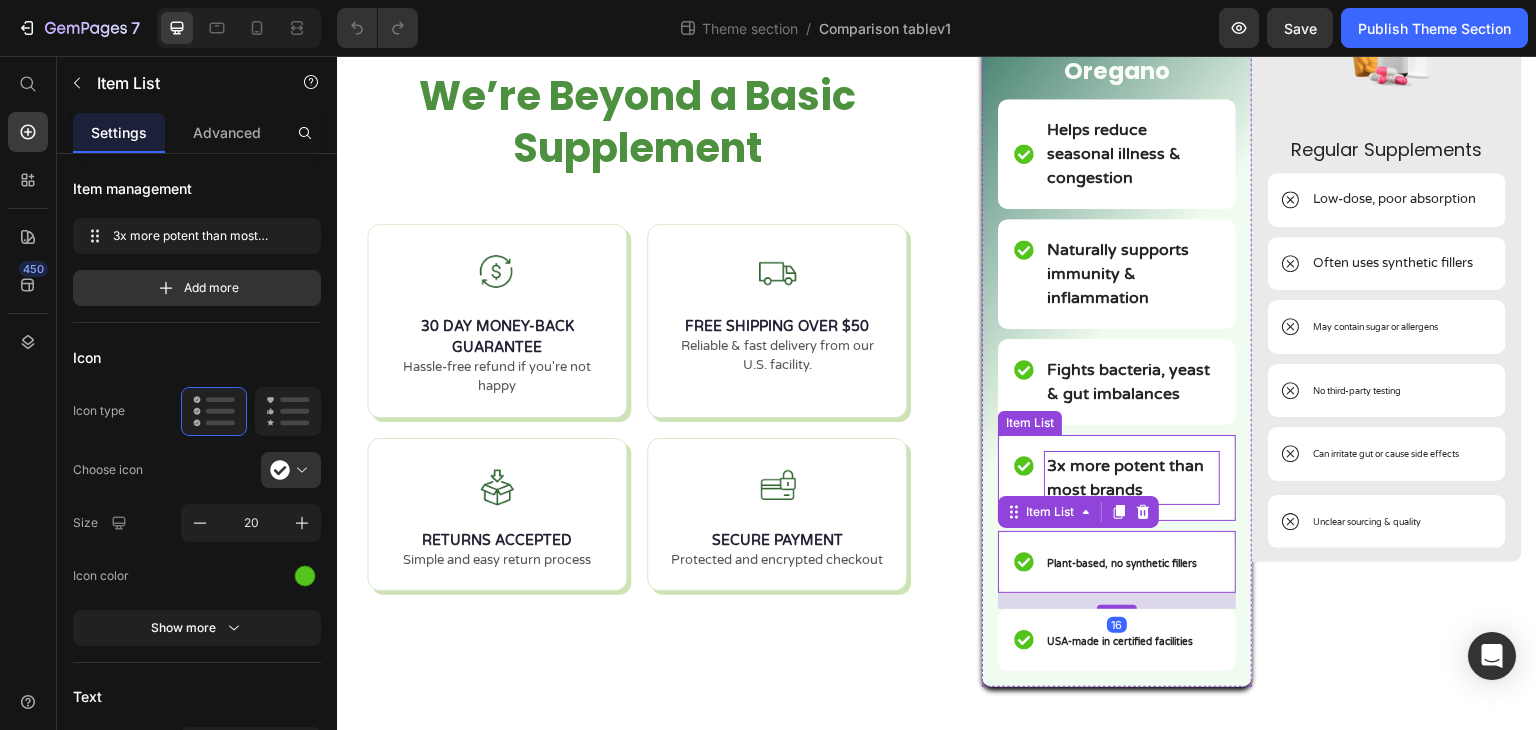 click on "3x more potent than most brands" at bounding box center [1132, 478] 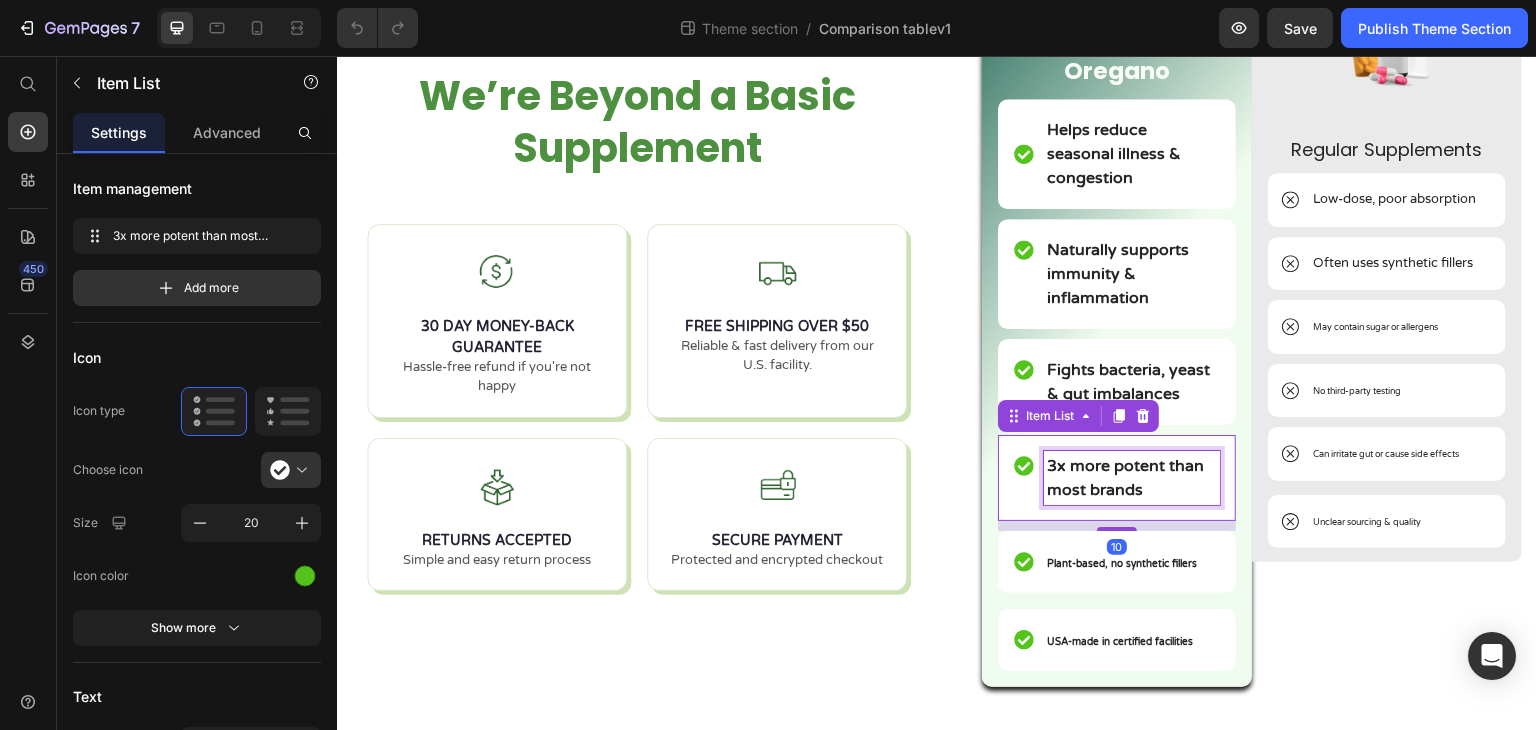 click on "3x more potent than most brands" at bounding box center [1125, 478] 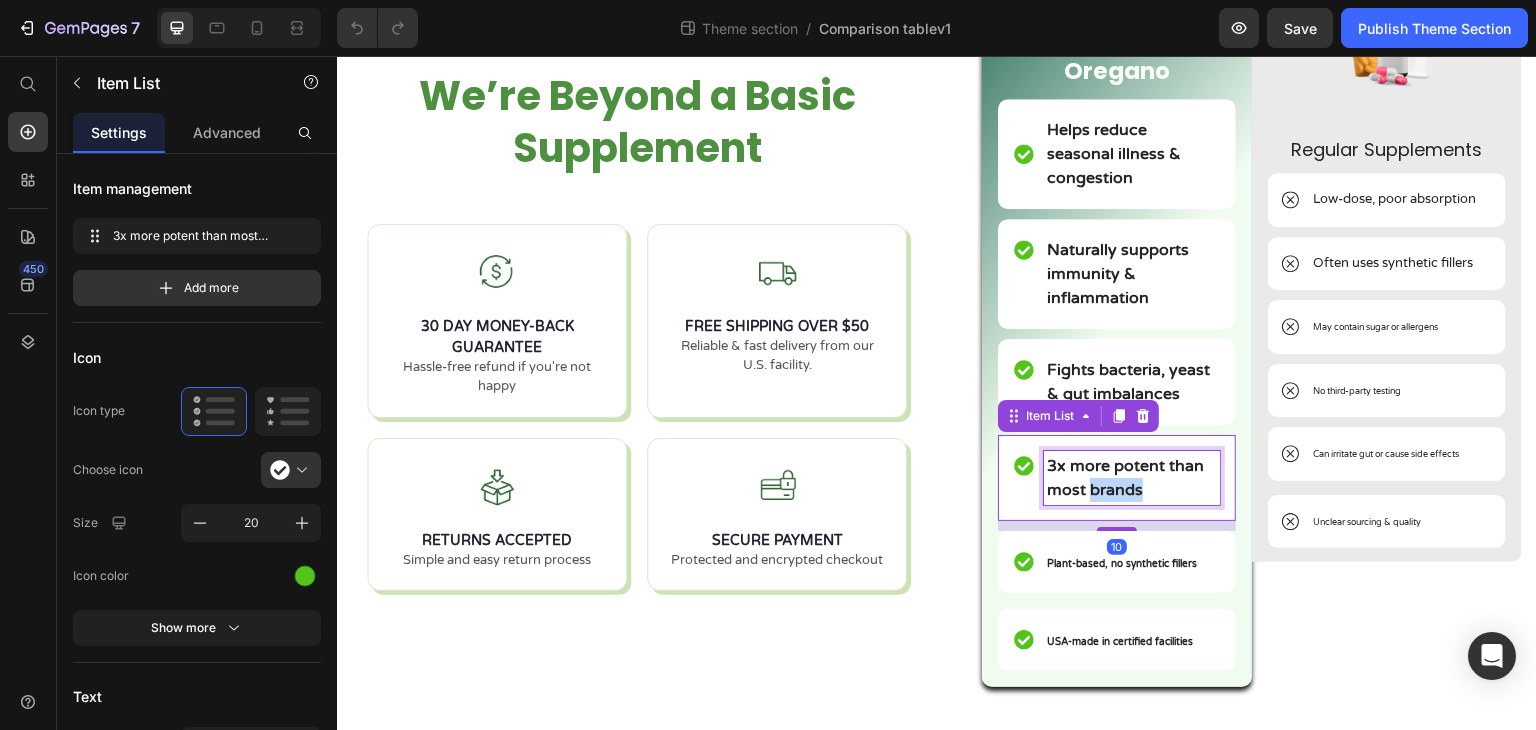 click on "3x more potent than most brands" at bounding box center (1125, 478) 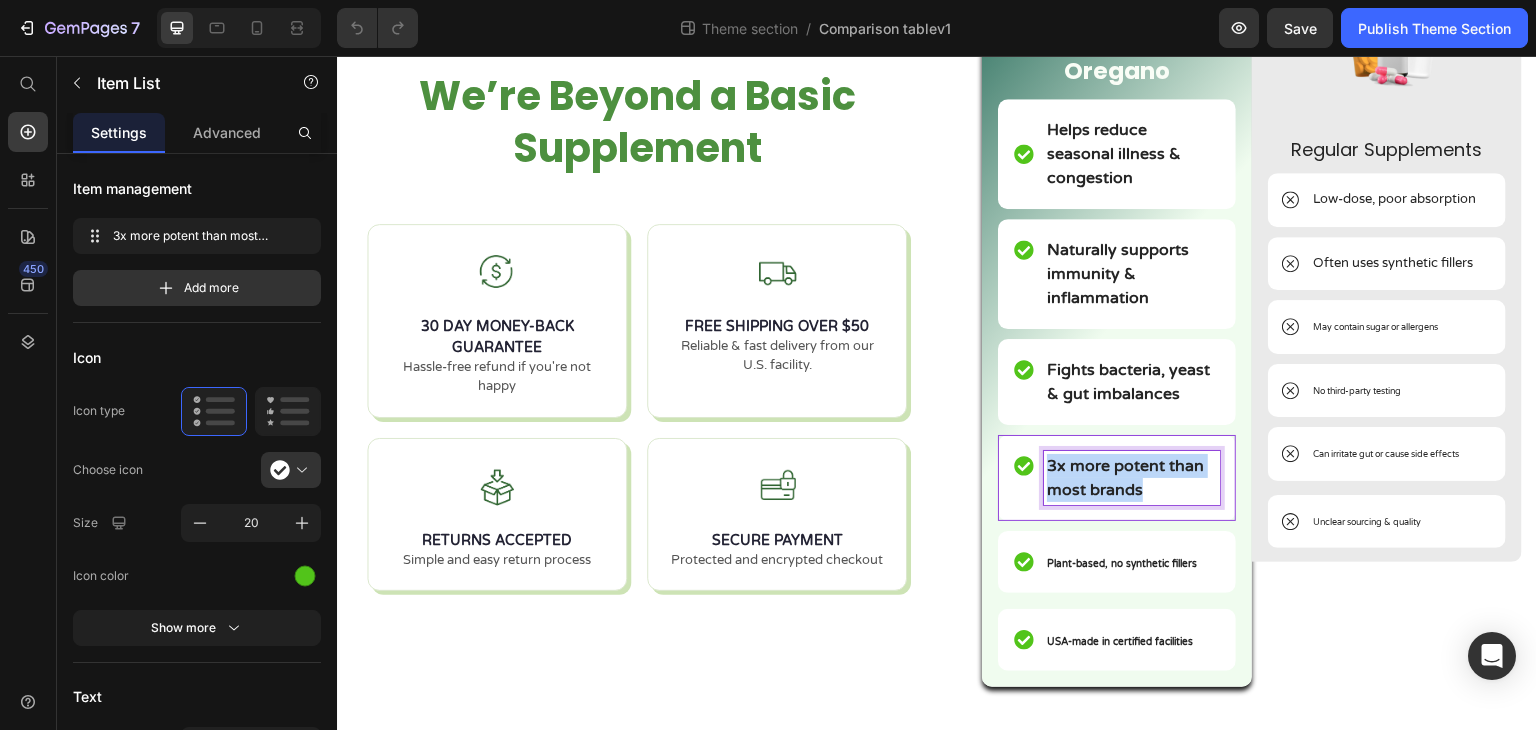 click on "3x more potent than most brands" at bounding box center [1125, 478] 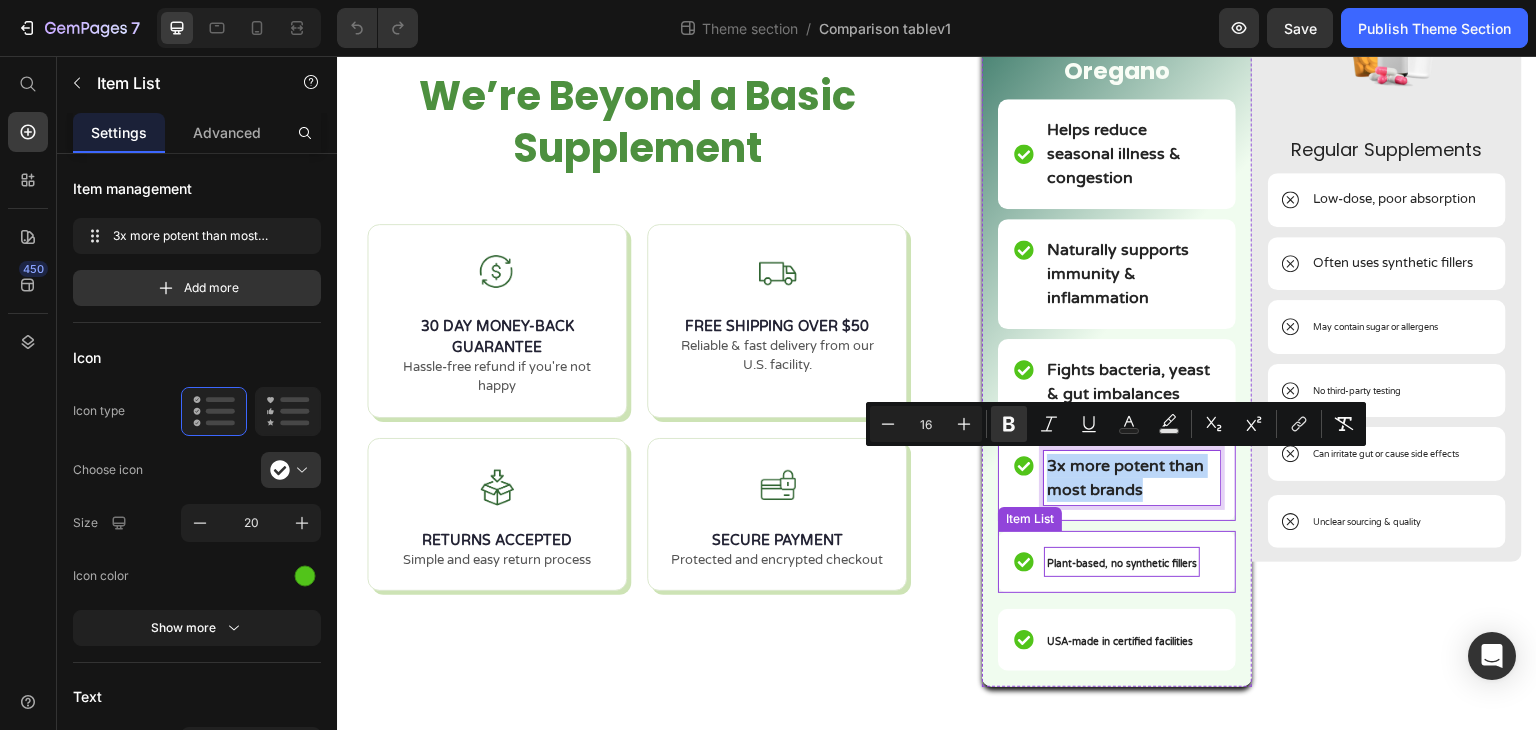 click on "Plant-based, no synthetic fillers" at bounding box center [1122, 564] 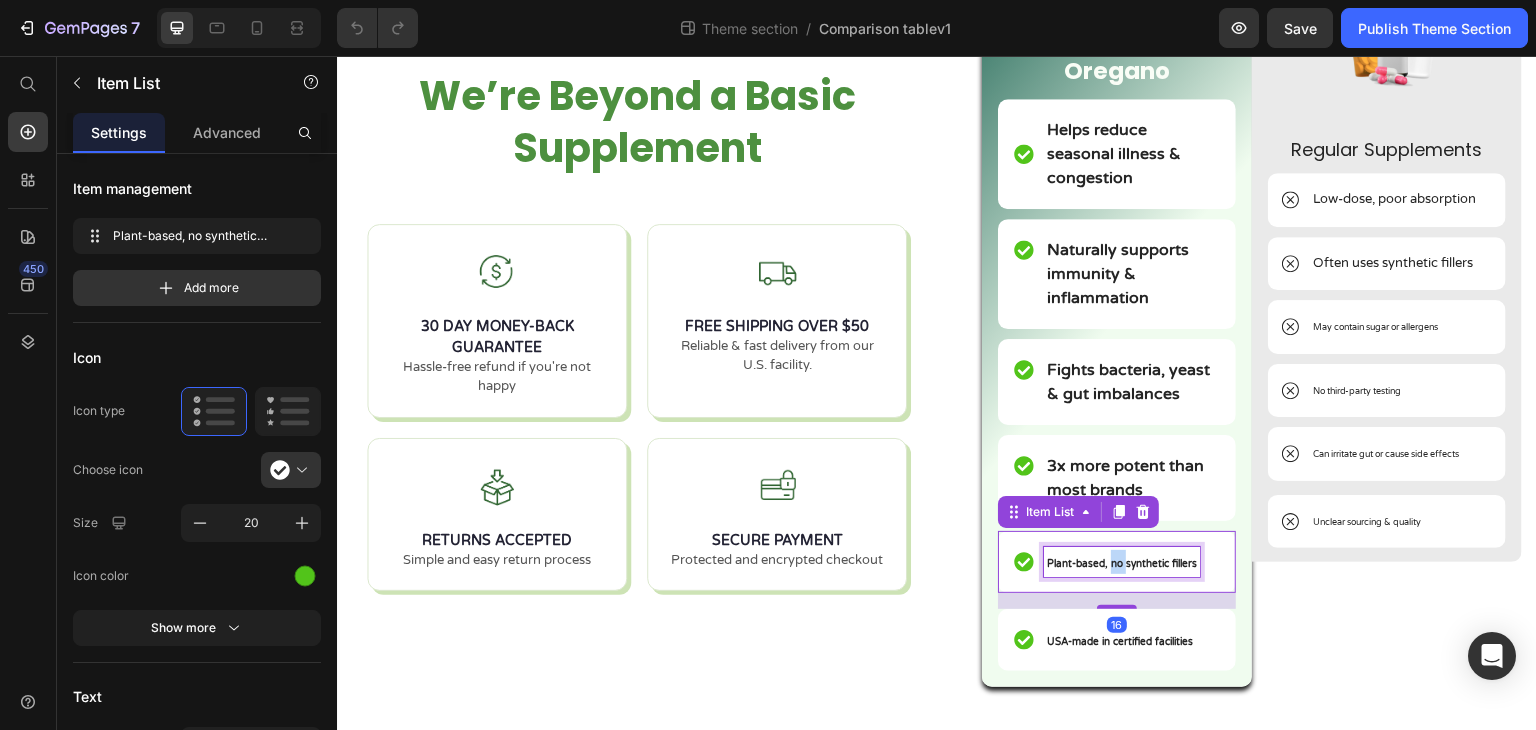 click on "Plant-based, no synthetic fillers" at bounding box center (1122, 564) 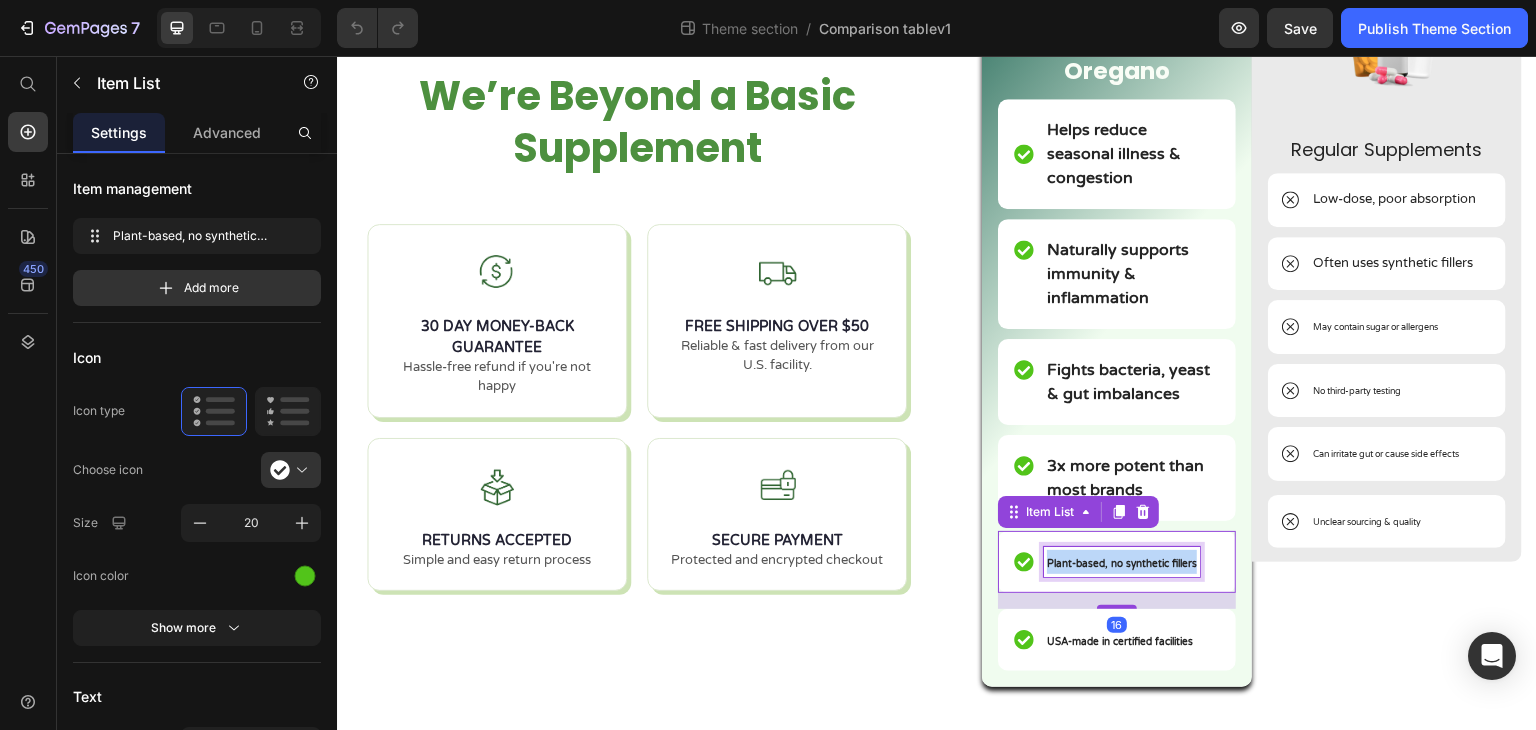 click on "Plant-based, no synthetic fillers" at bounding box center [1122, 564] 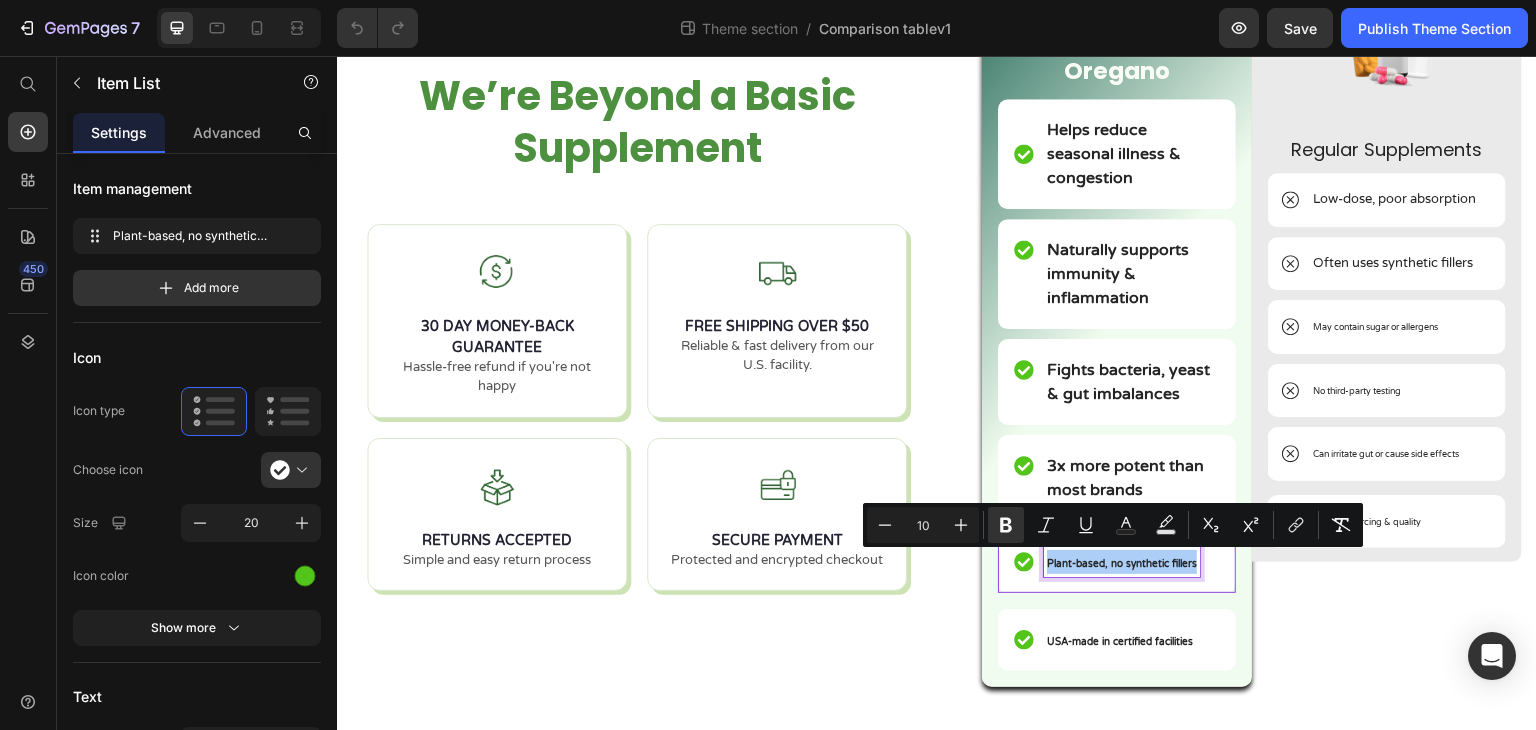 click on "10" at bounding box center [923, 525] 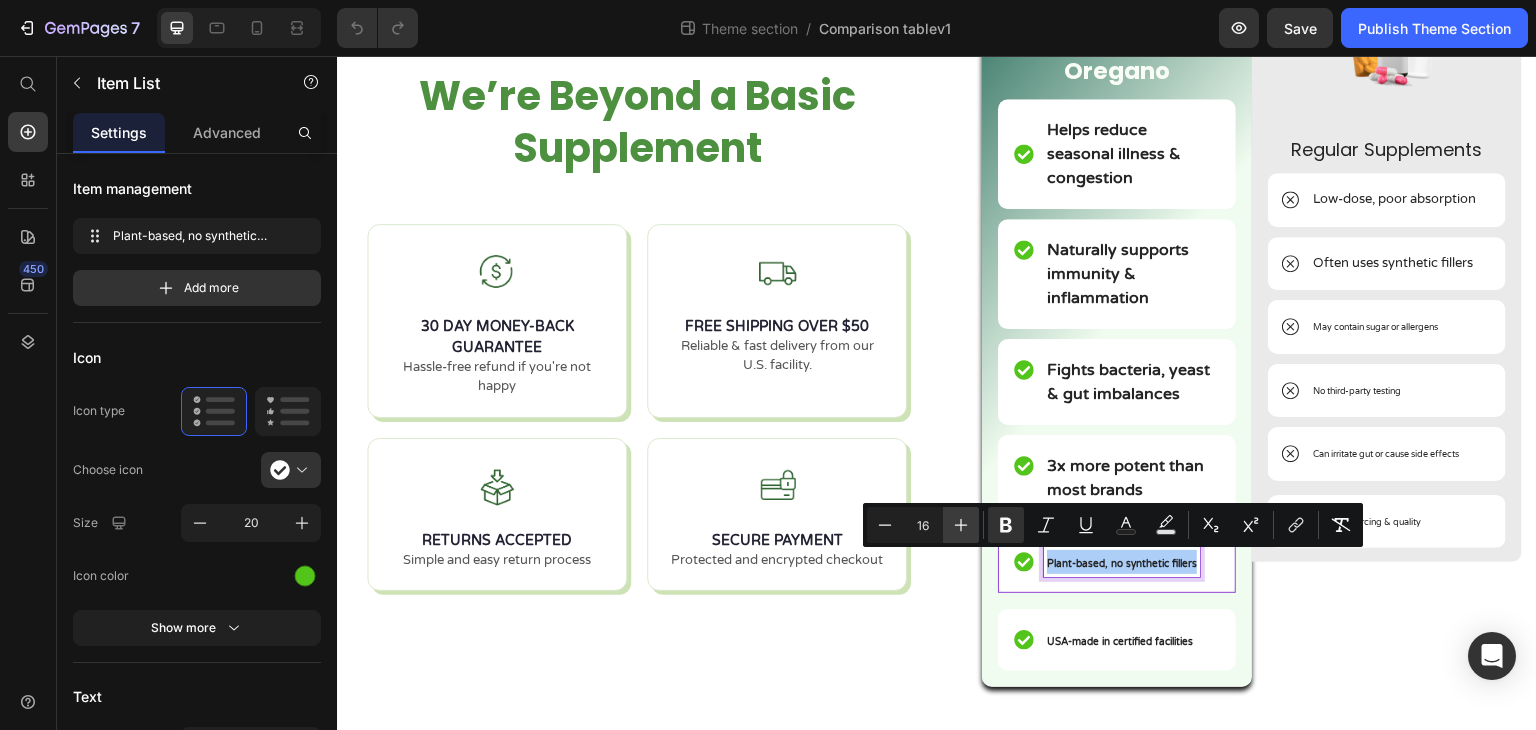 type on "16" 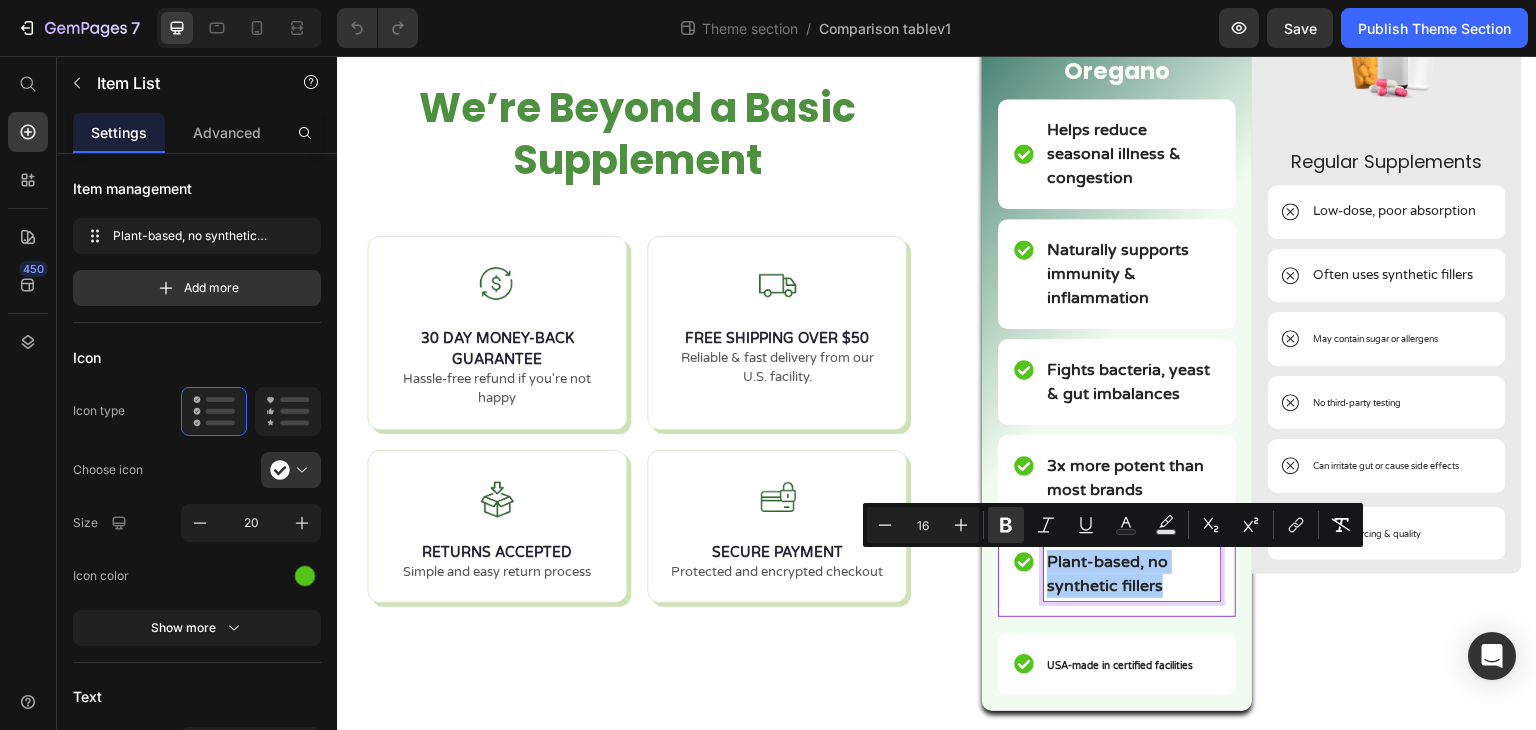 scroll, scrollTop: 312, scrollLeft: 0, axis: vertical 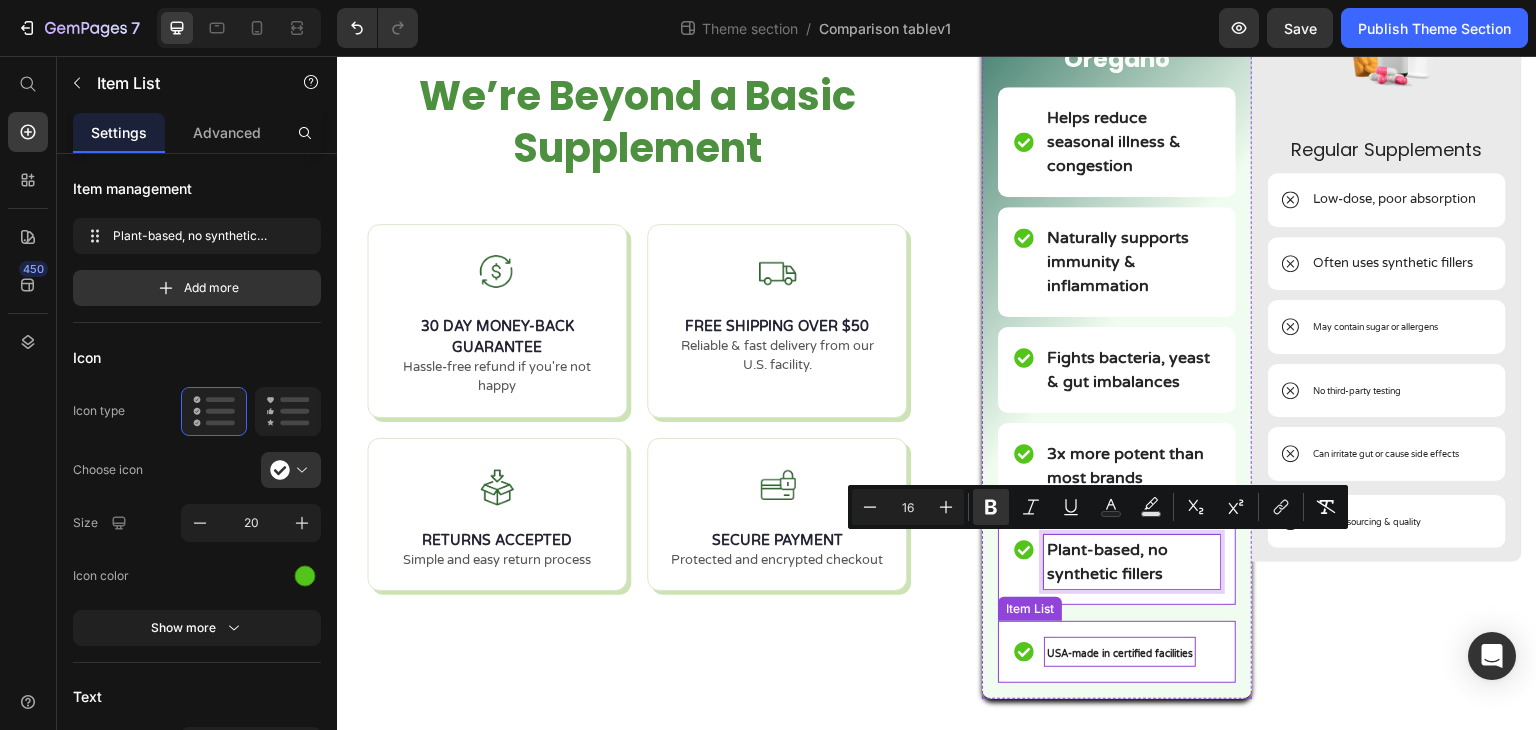 click on "USA-made in certified facilities" at bounding box center (1120, 654) 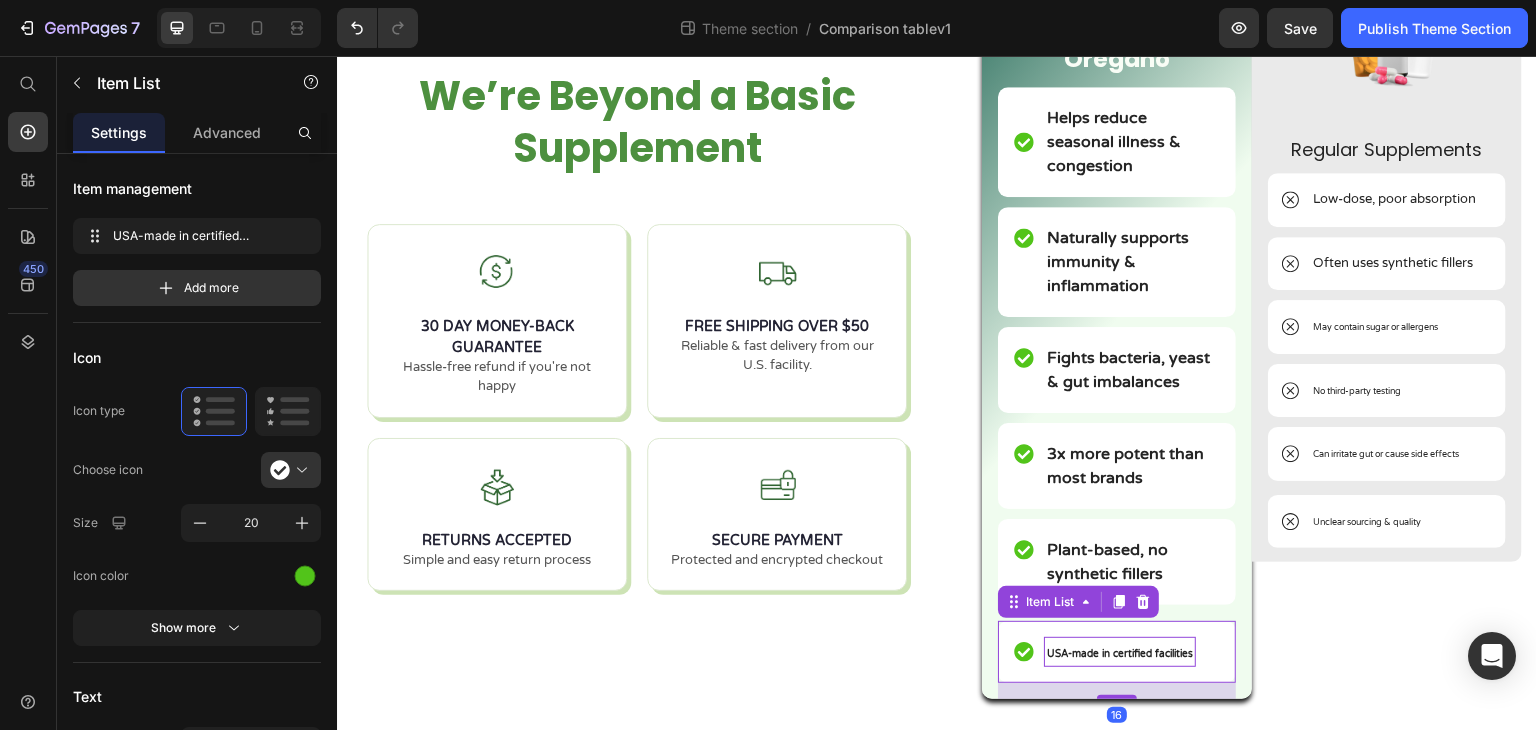 click on "USA-made in certified facilities" at bounding box center [1120, 654] 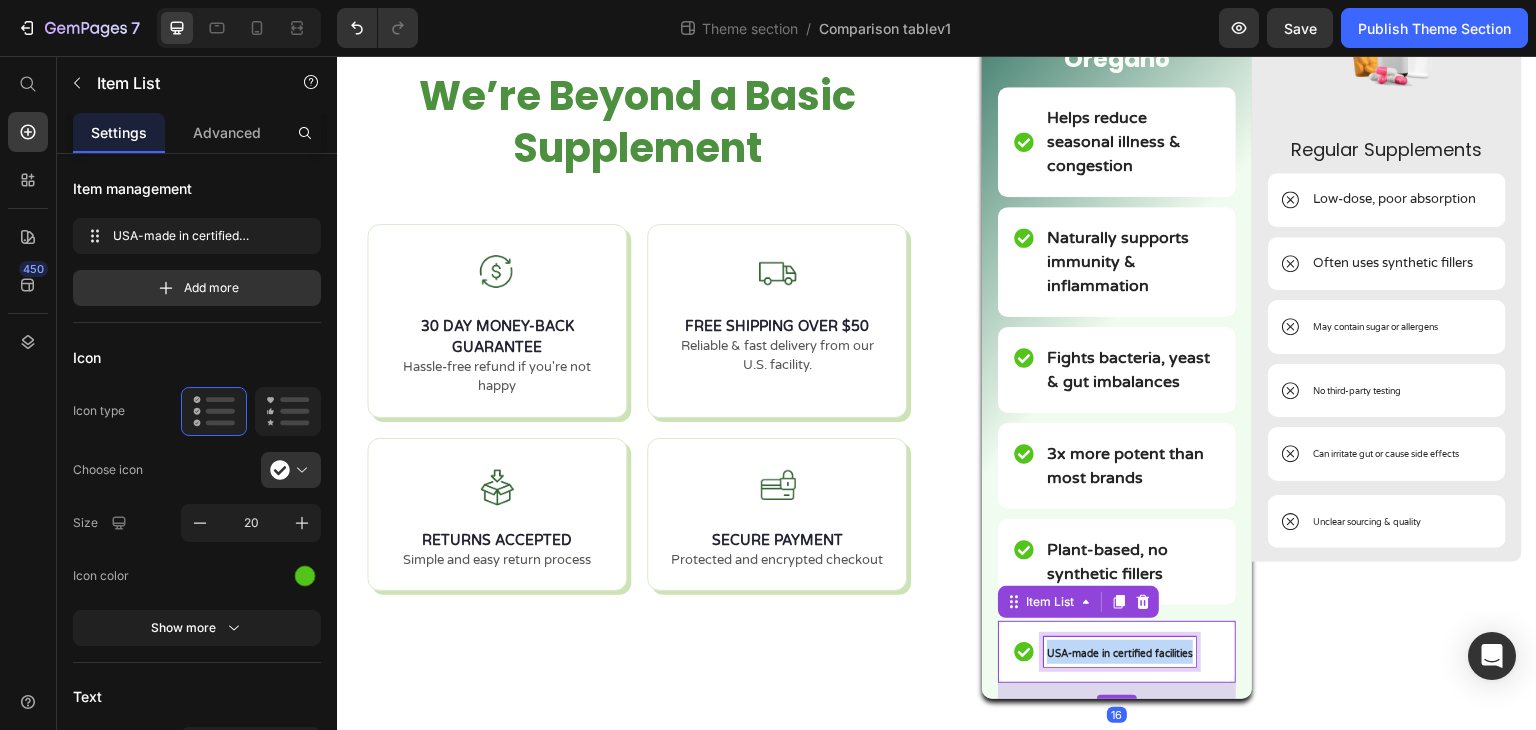 click on "USA-made in certified facilities" at bounding box center (1120, 654) 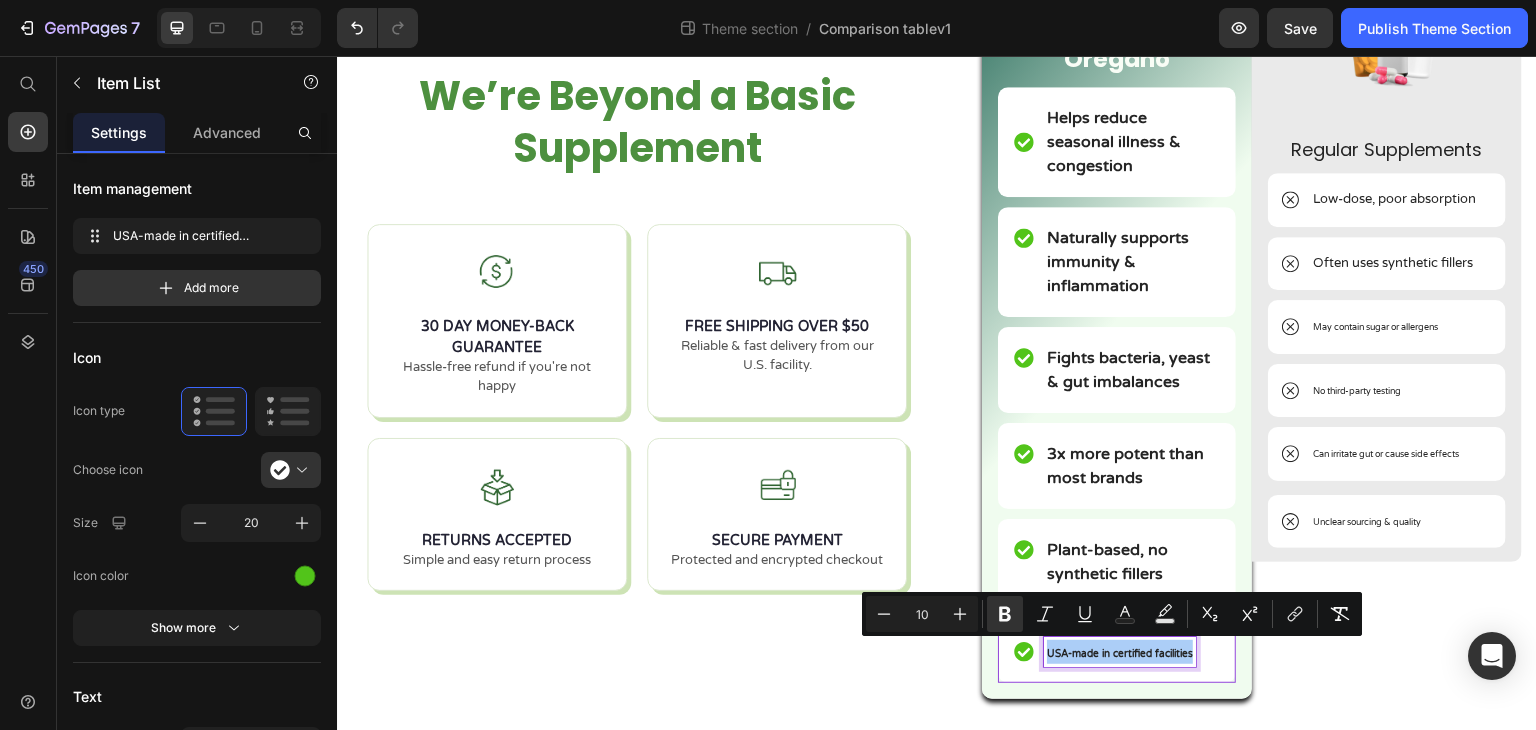 click on "10" at bounding box center (922, 614) 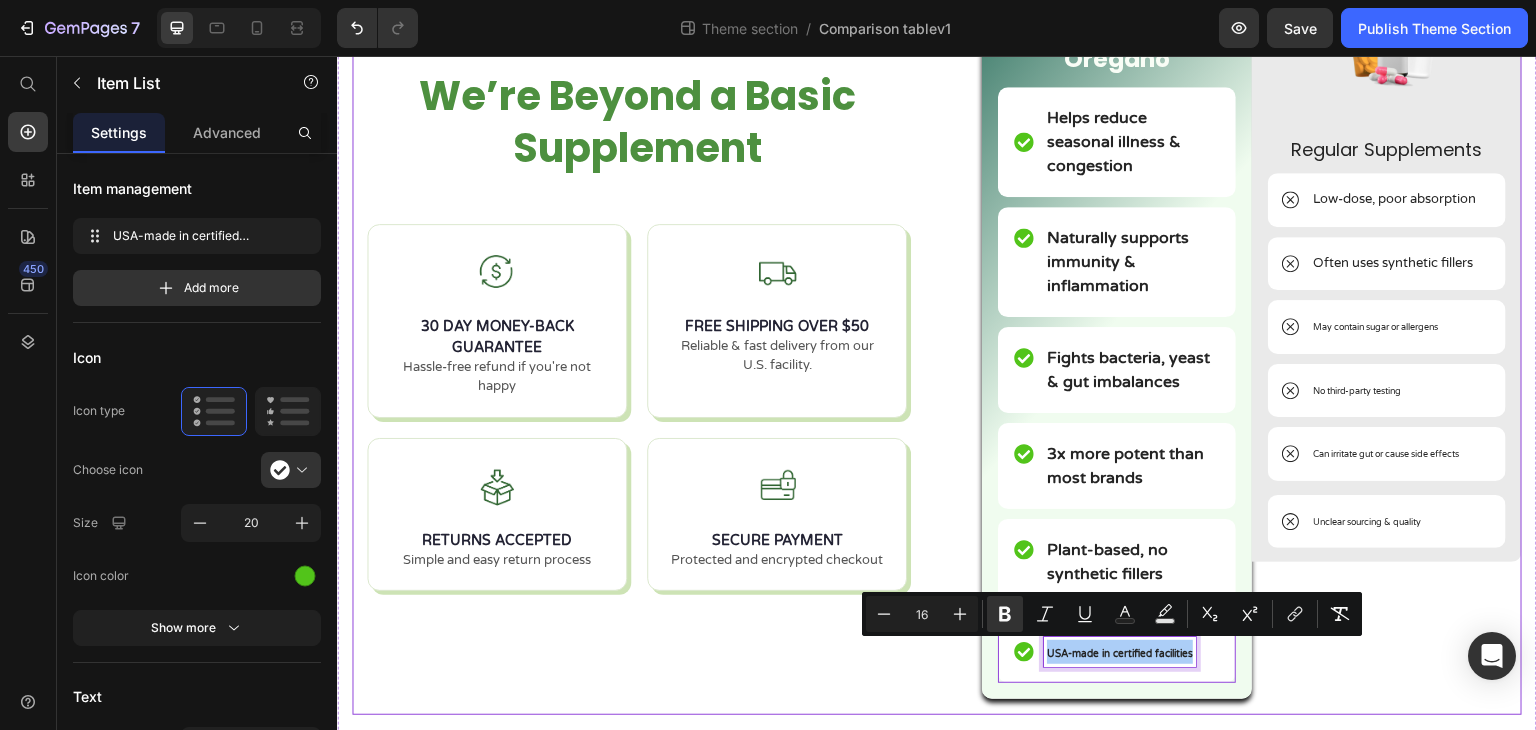 type on "16" 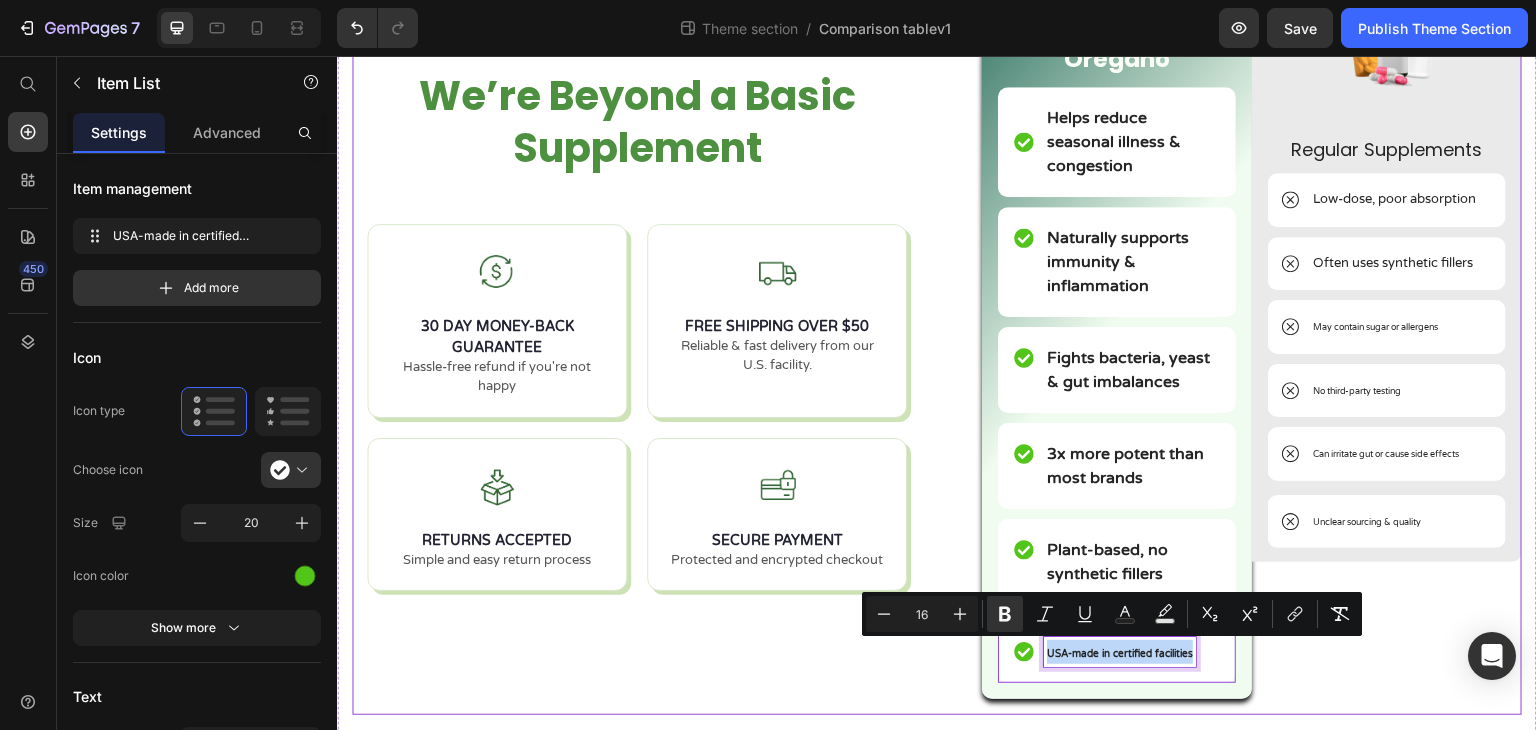 scroll, scrollTop: 324, scrollLeft: 0, axis: vertical 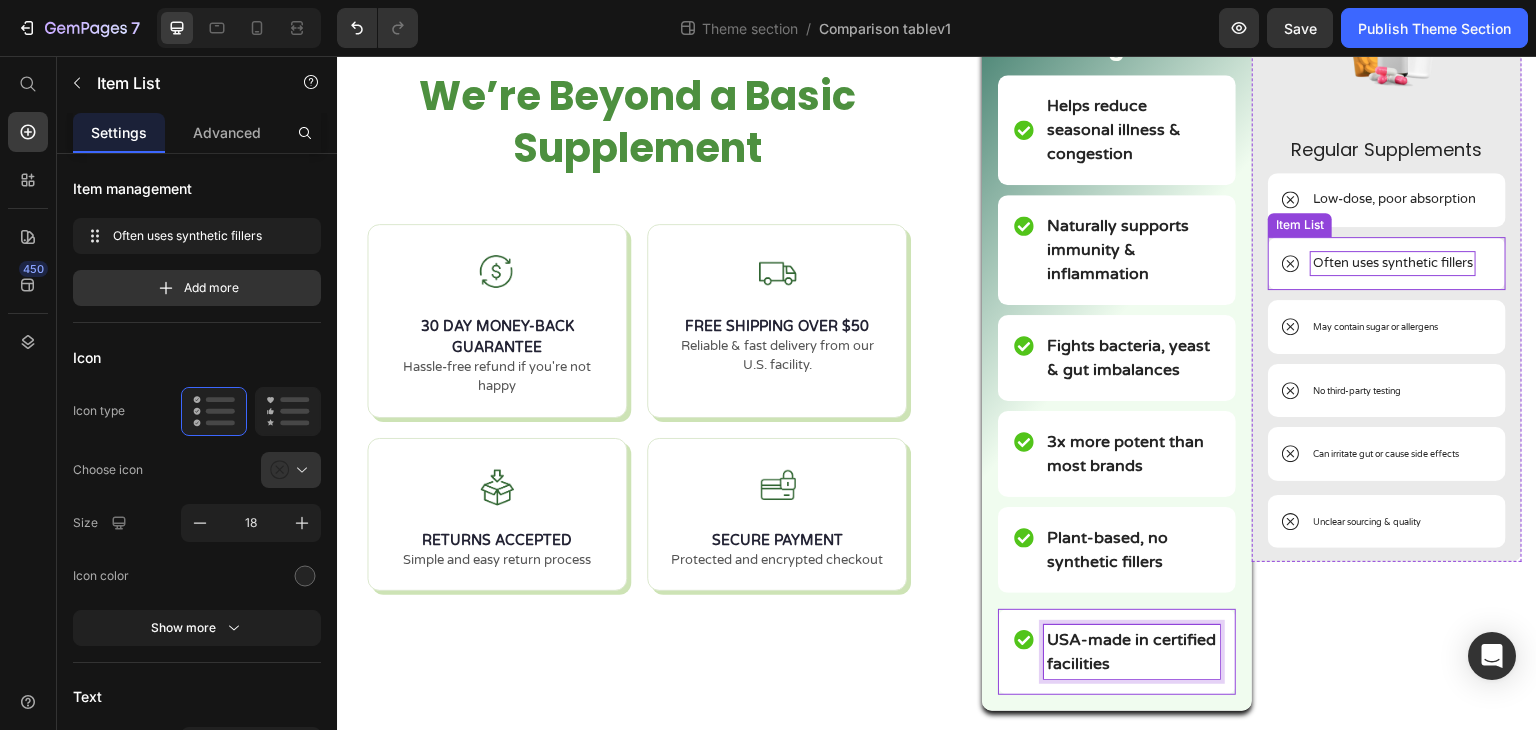 click on "Often uses synthetic fillers" at bounding box center [1393, 264] 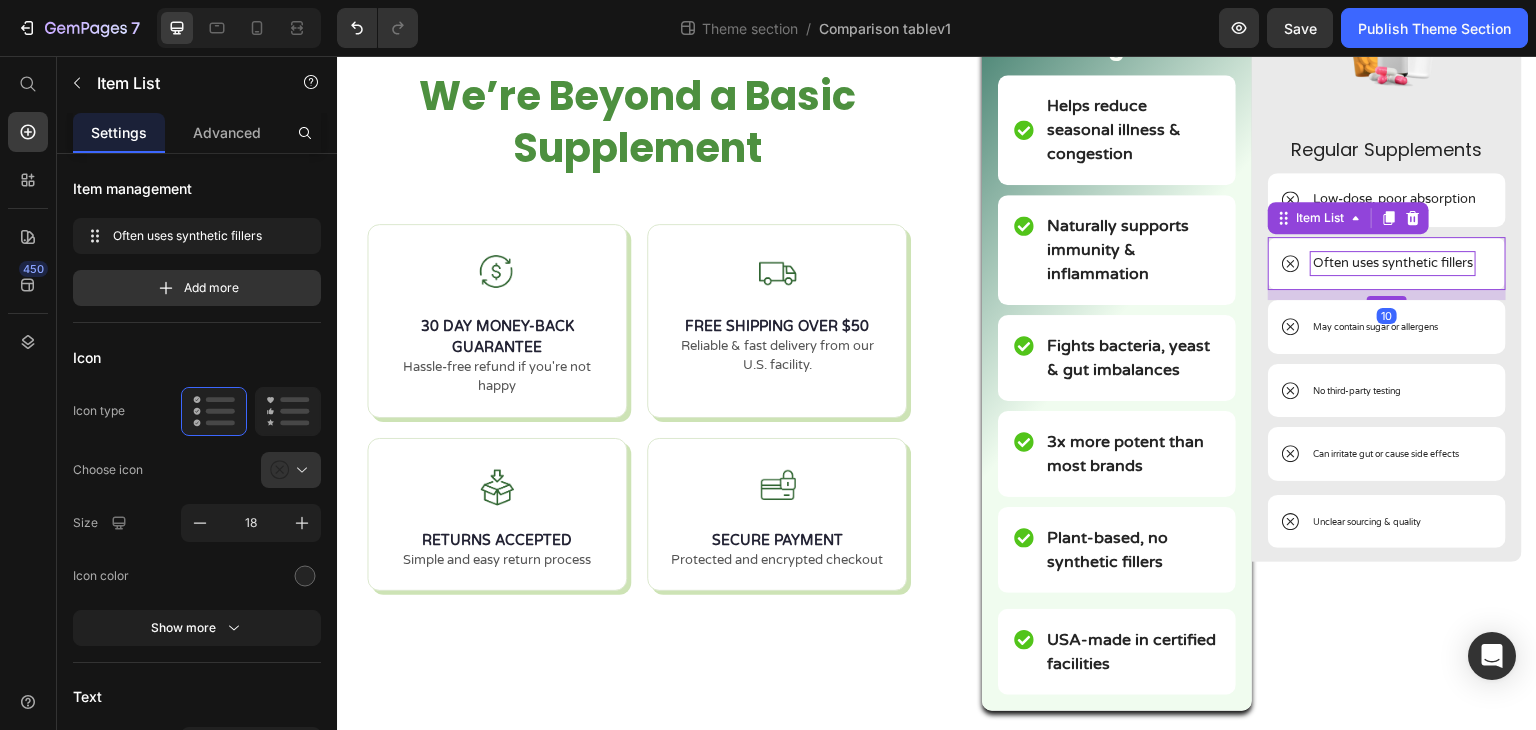 click on "Often uses synthetic fillers" at bounding box center [1393, 264] 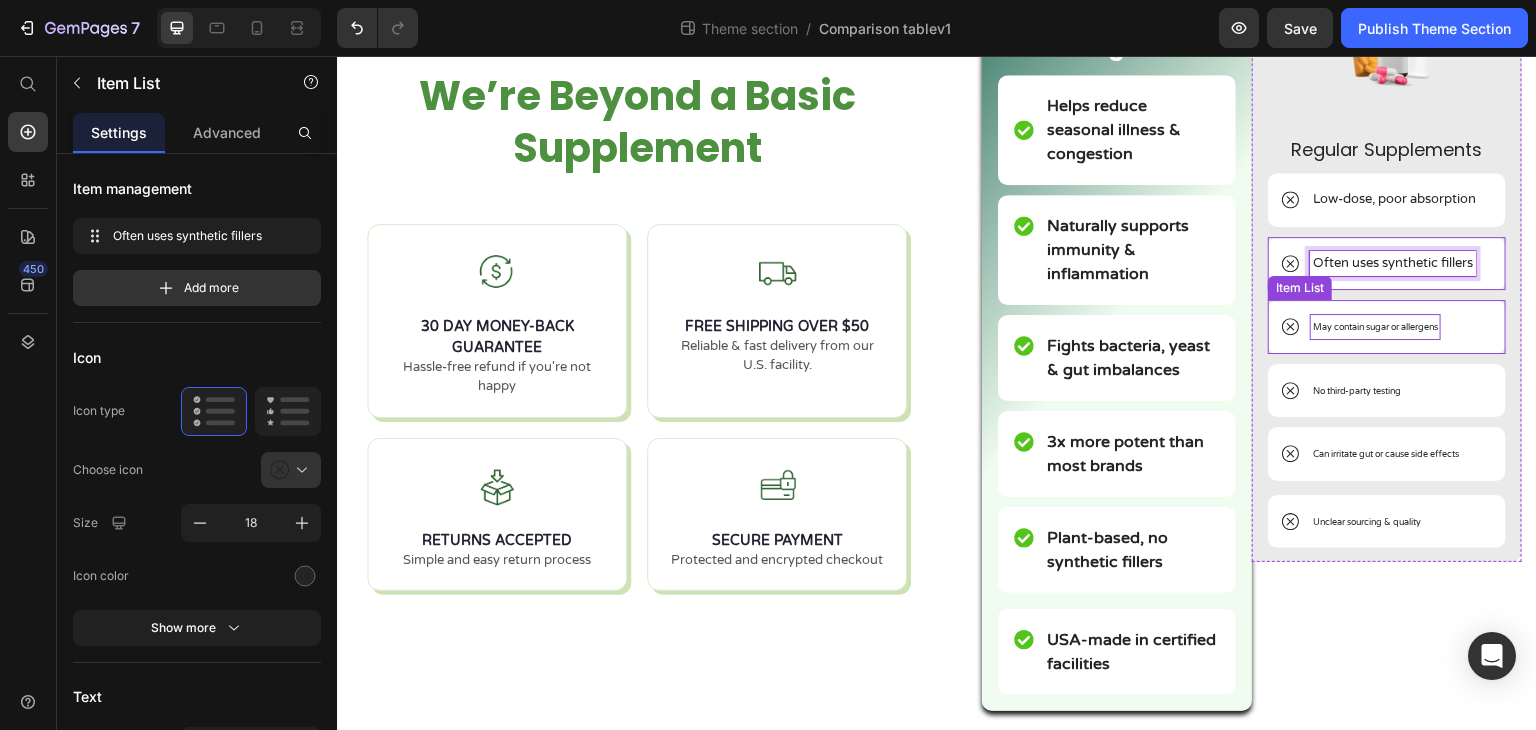 click on "May contain sugar or allergens" at bounding box center [1375, 327] 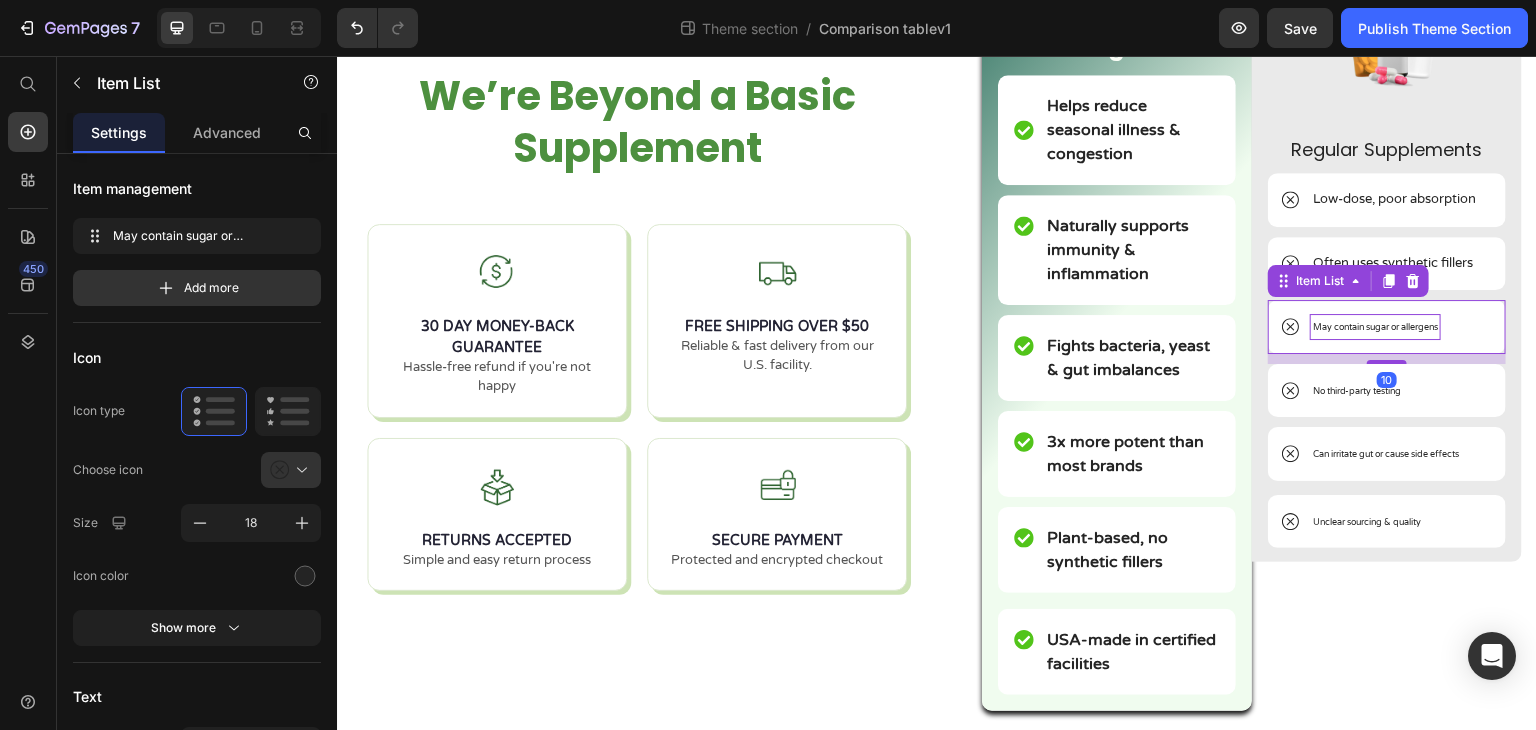 click on "May contain sugar or allergens" at bounding box center [1375, 327] 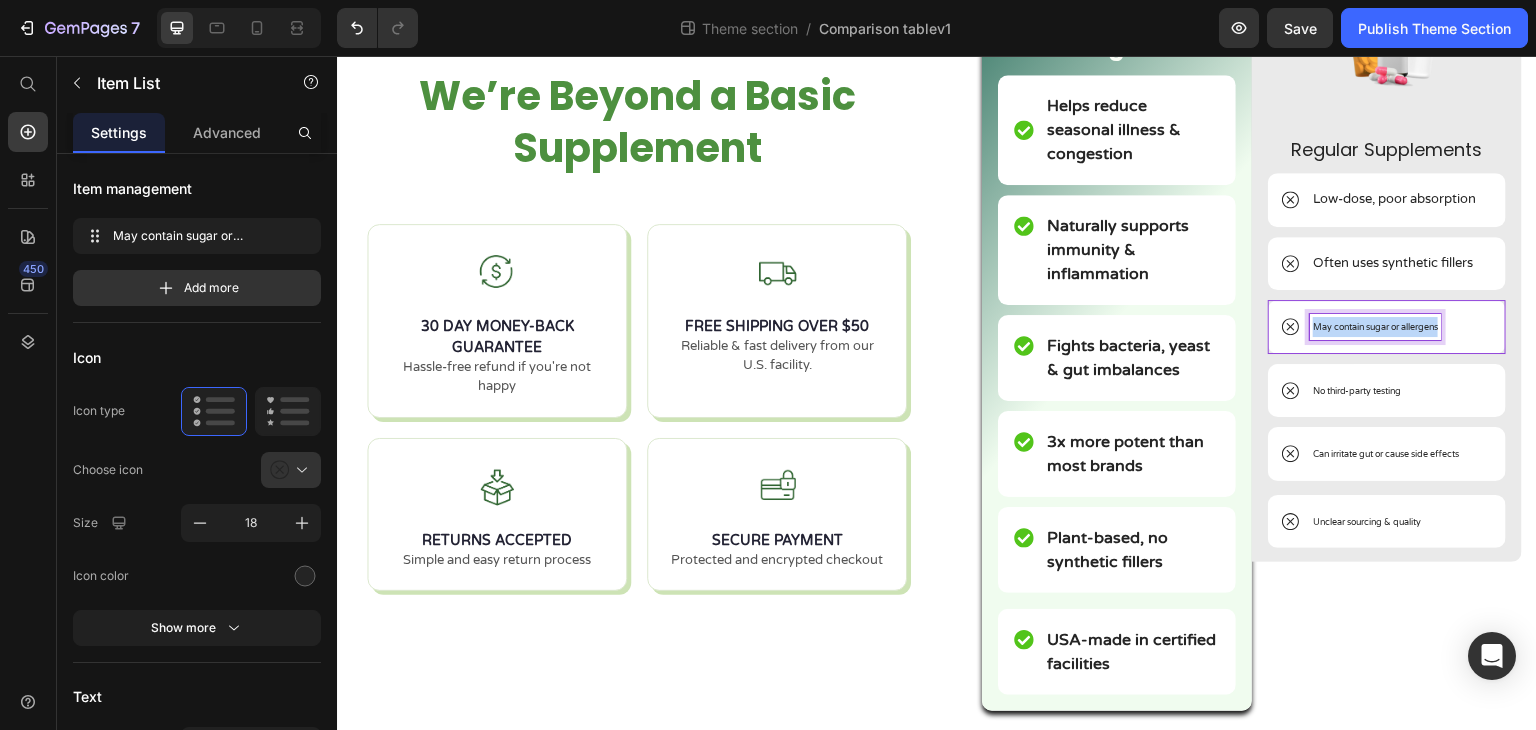 click on "May contain sugar or allergens" at bounding box center [1375, 327] 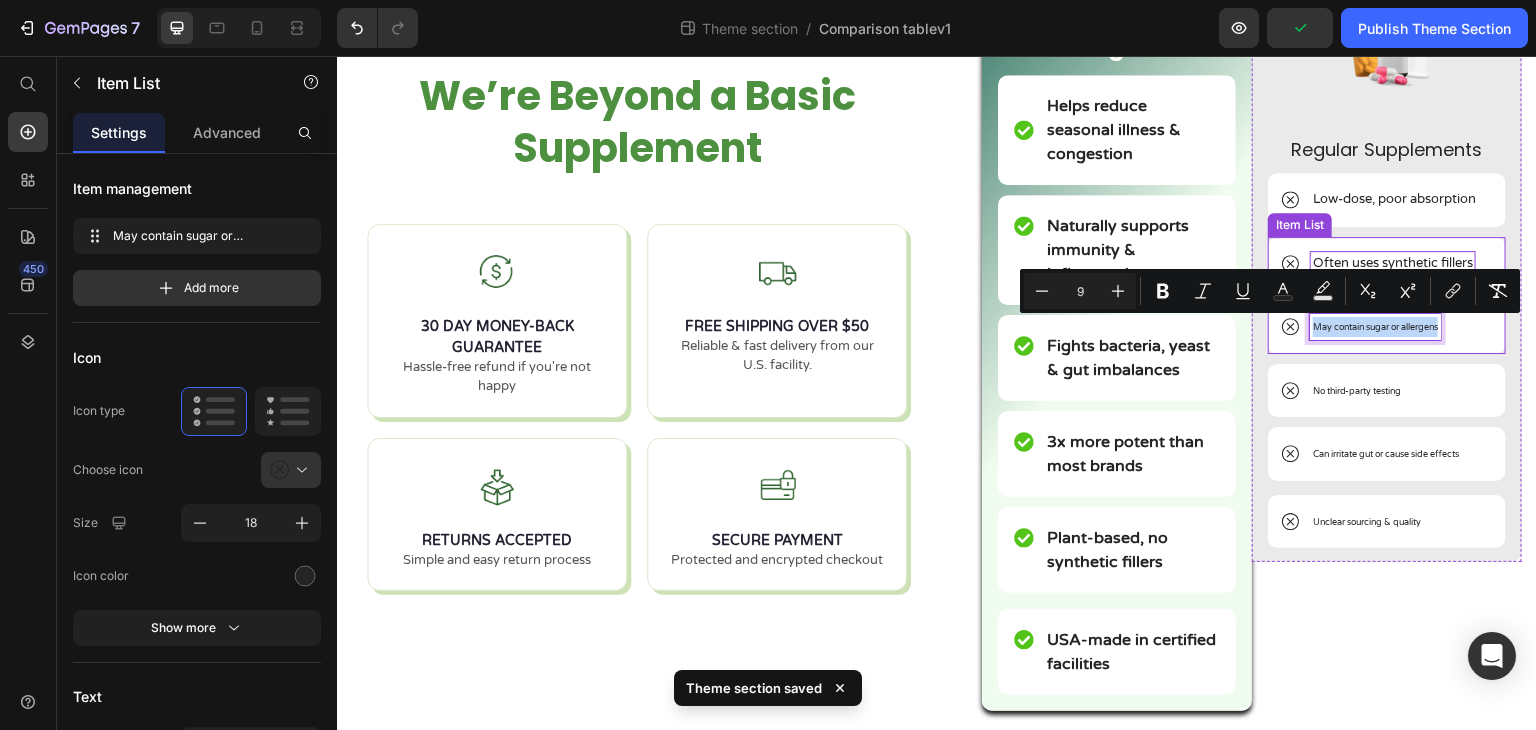 click on "Often uses synthetic fillers" at bounding box center (1393, 264) 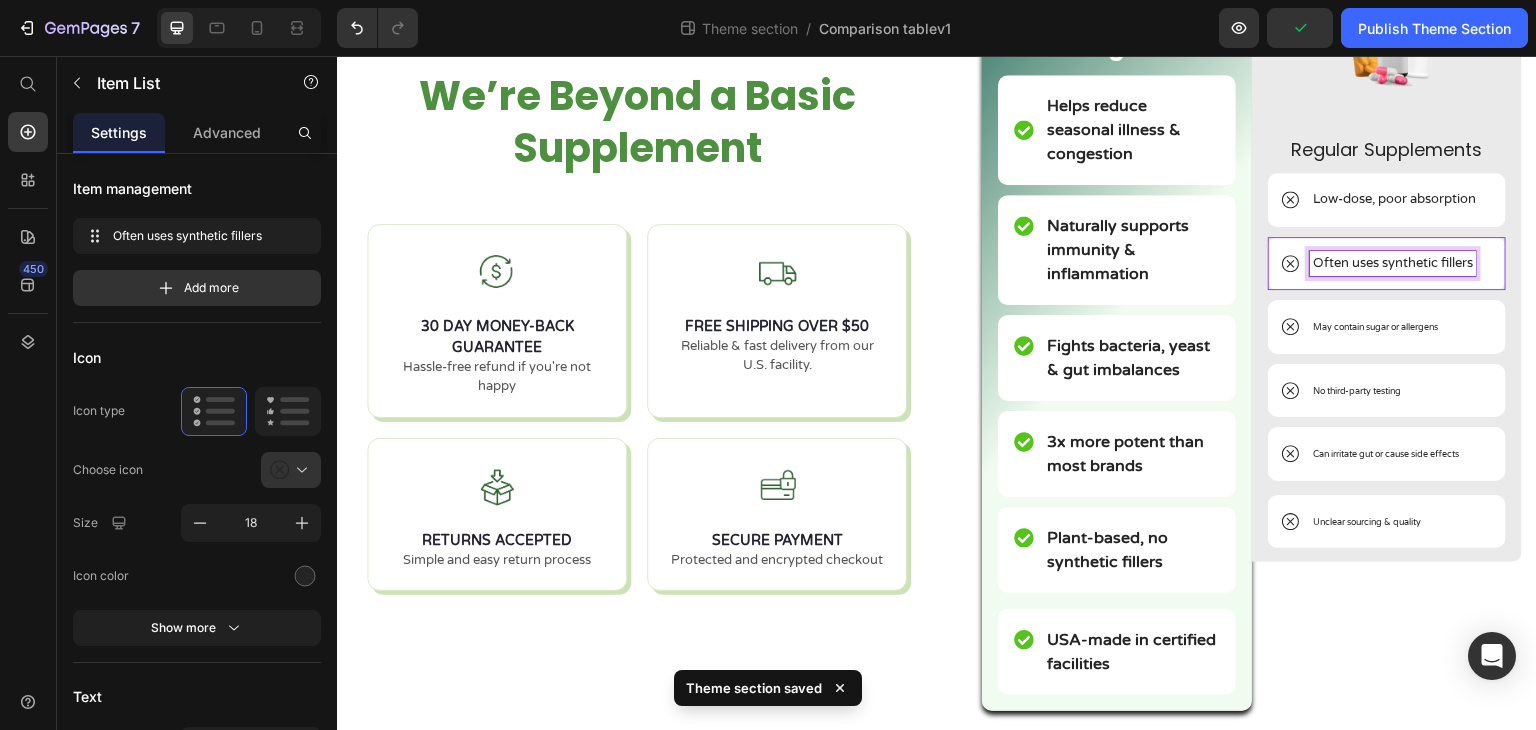 click on "Often uses synthetic fillers" at bounding box center (1393, 264) 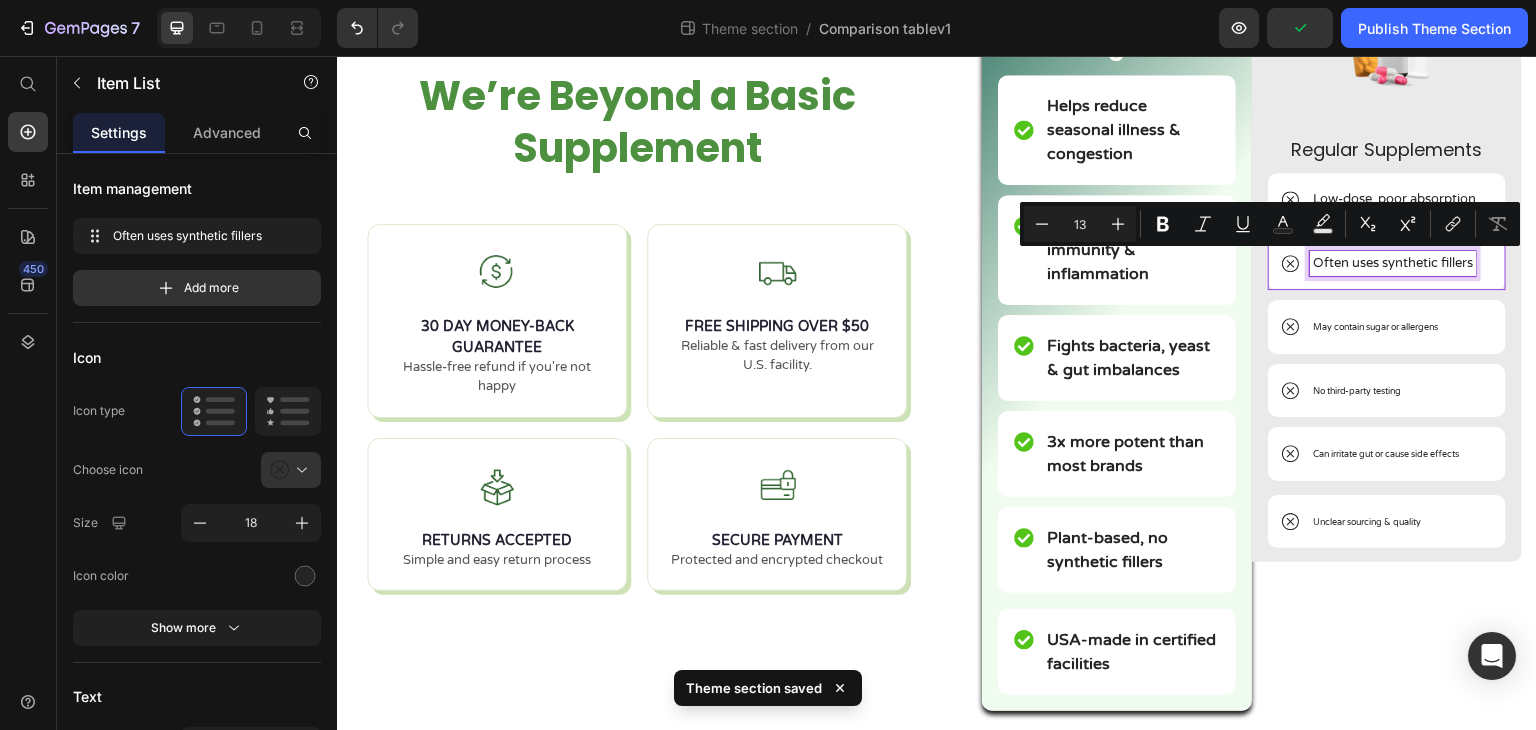 click on "13" at bounding box center (1080, 224) 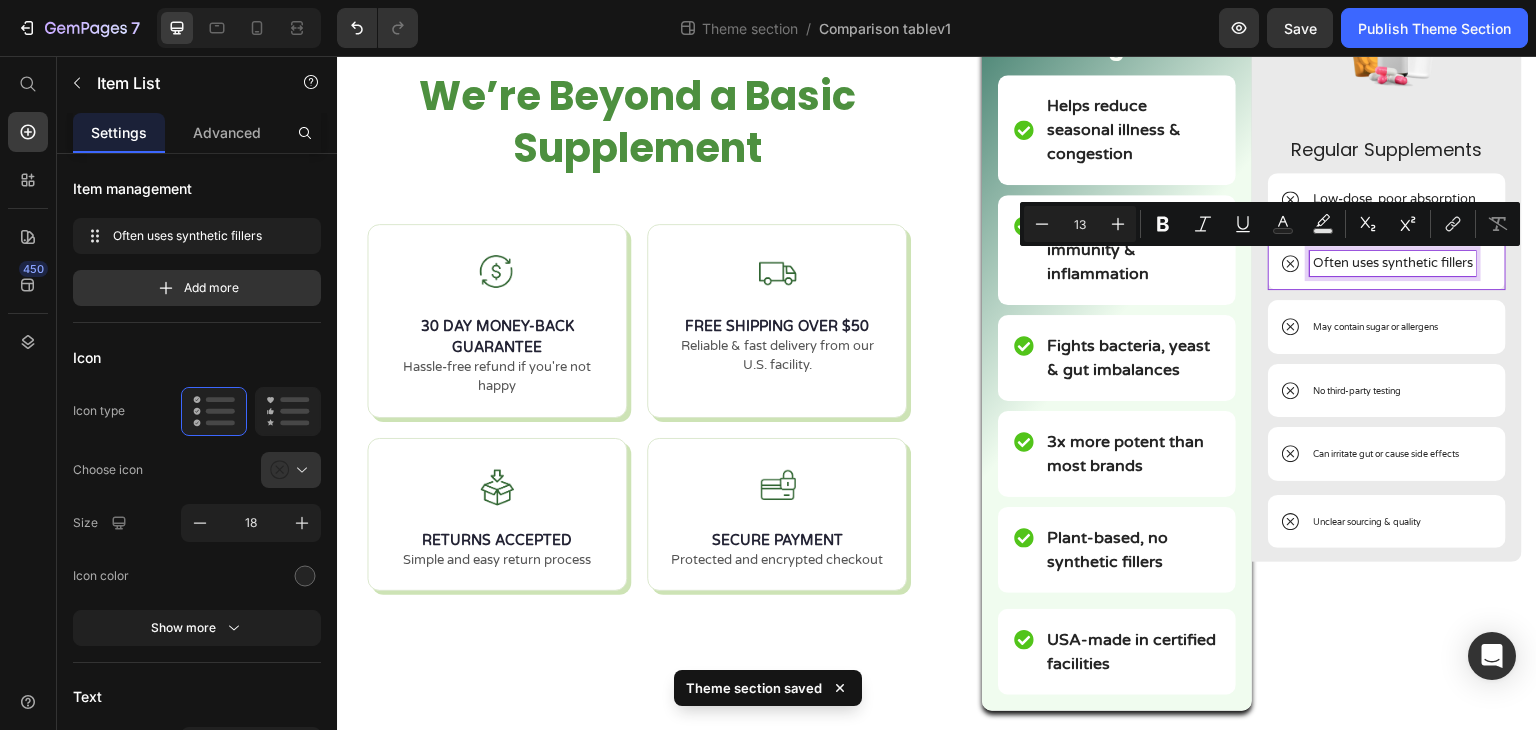 type on "1" 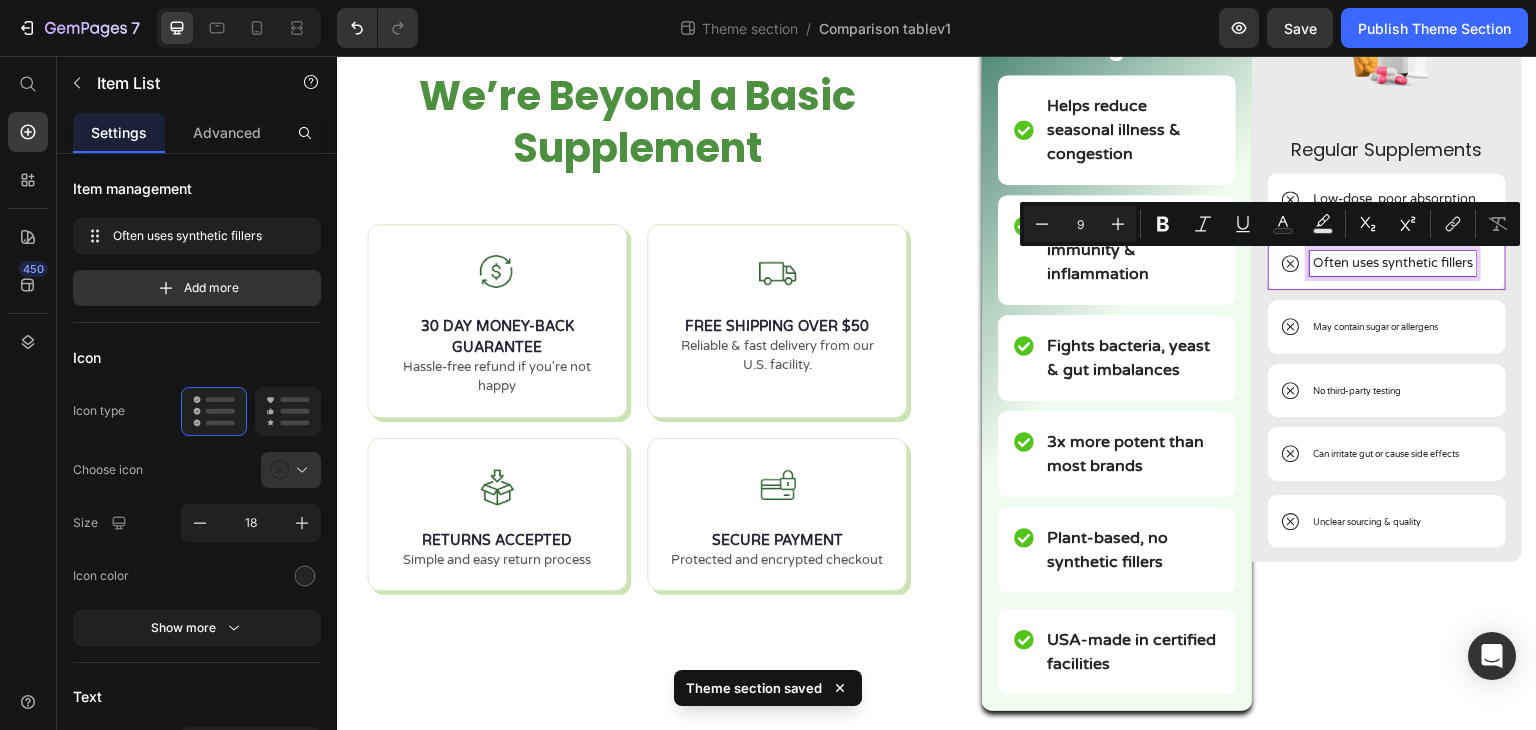 type on "9" 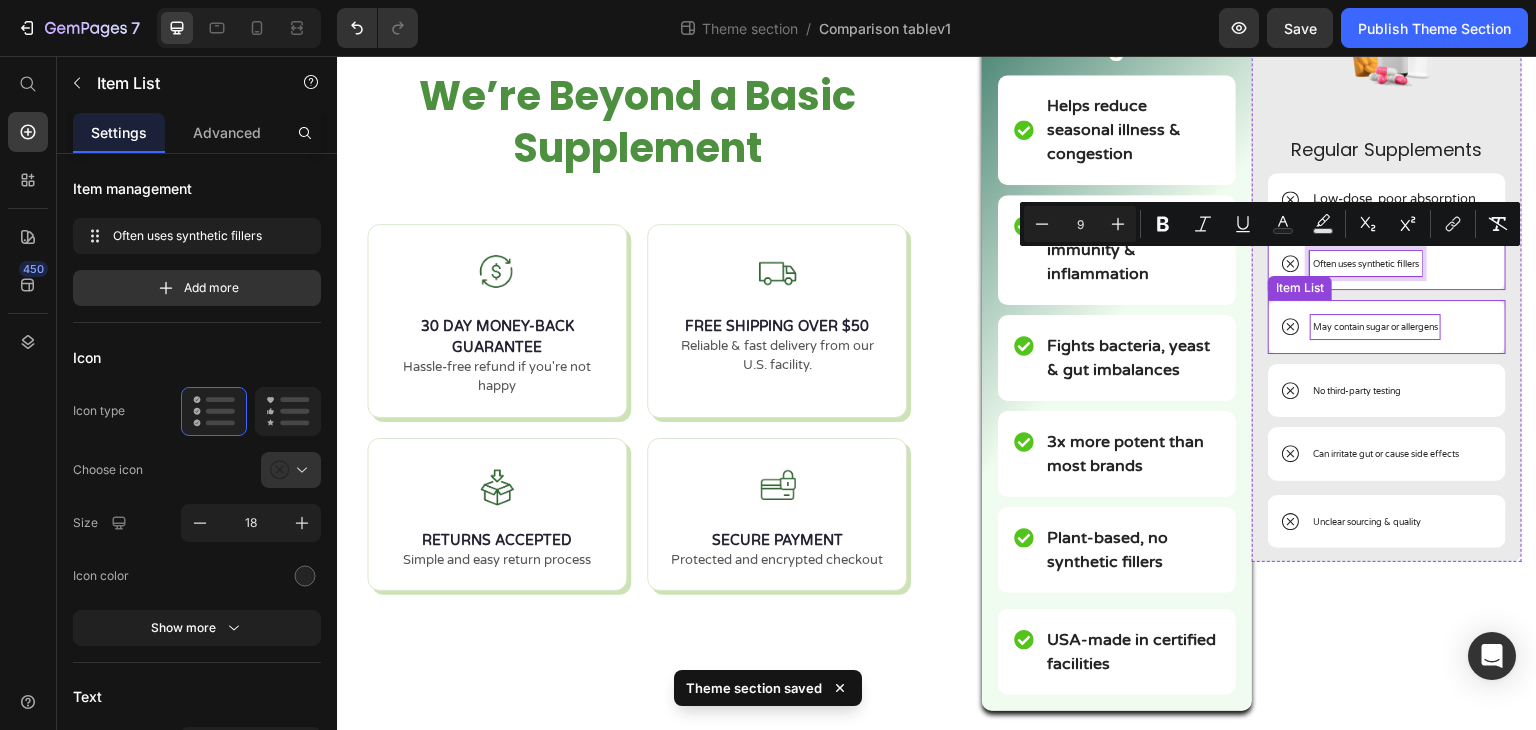 click on "May contain sugar or allergens" at bounding box center (1375, 327) 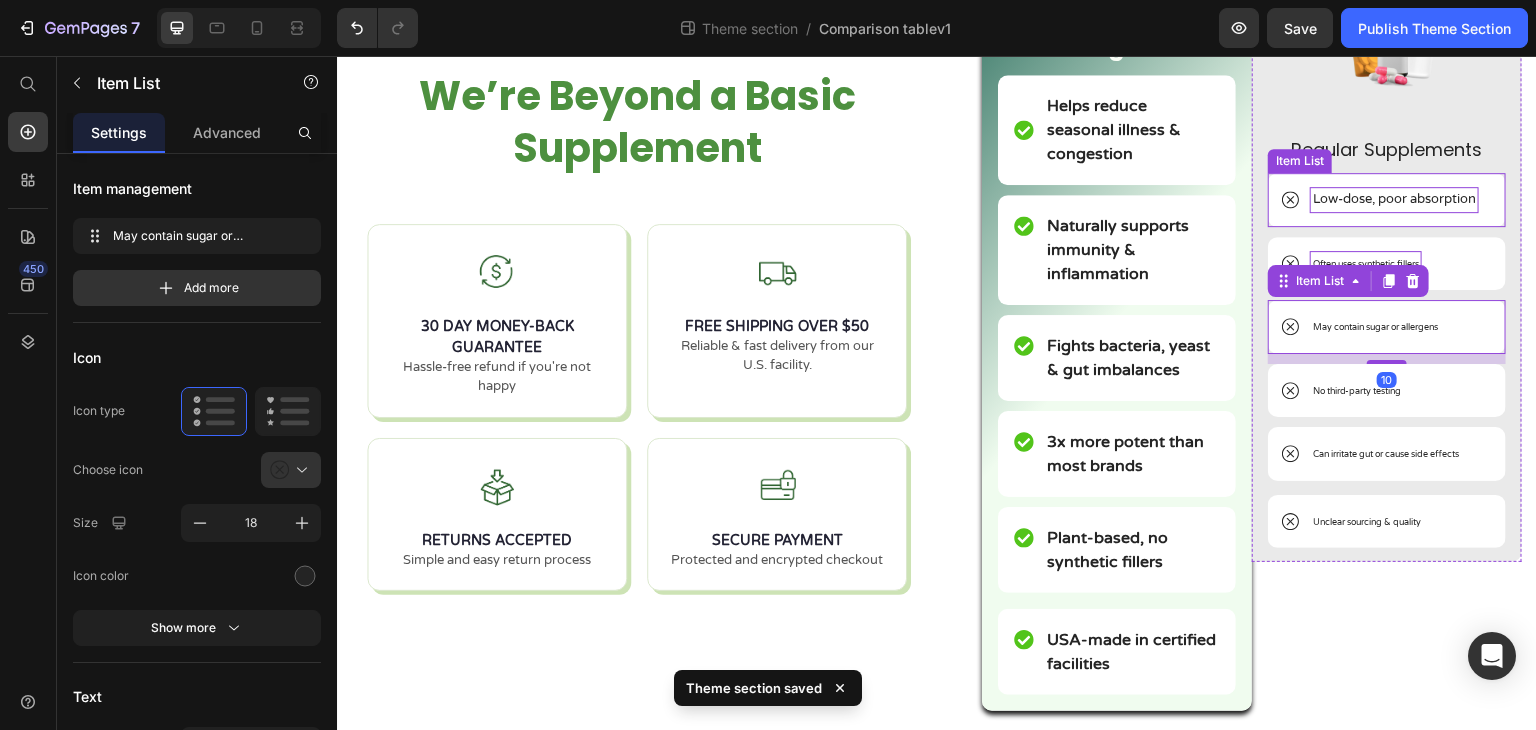 click on "Low-dose, poor absorption" at bounding box center (1394, 200) 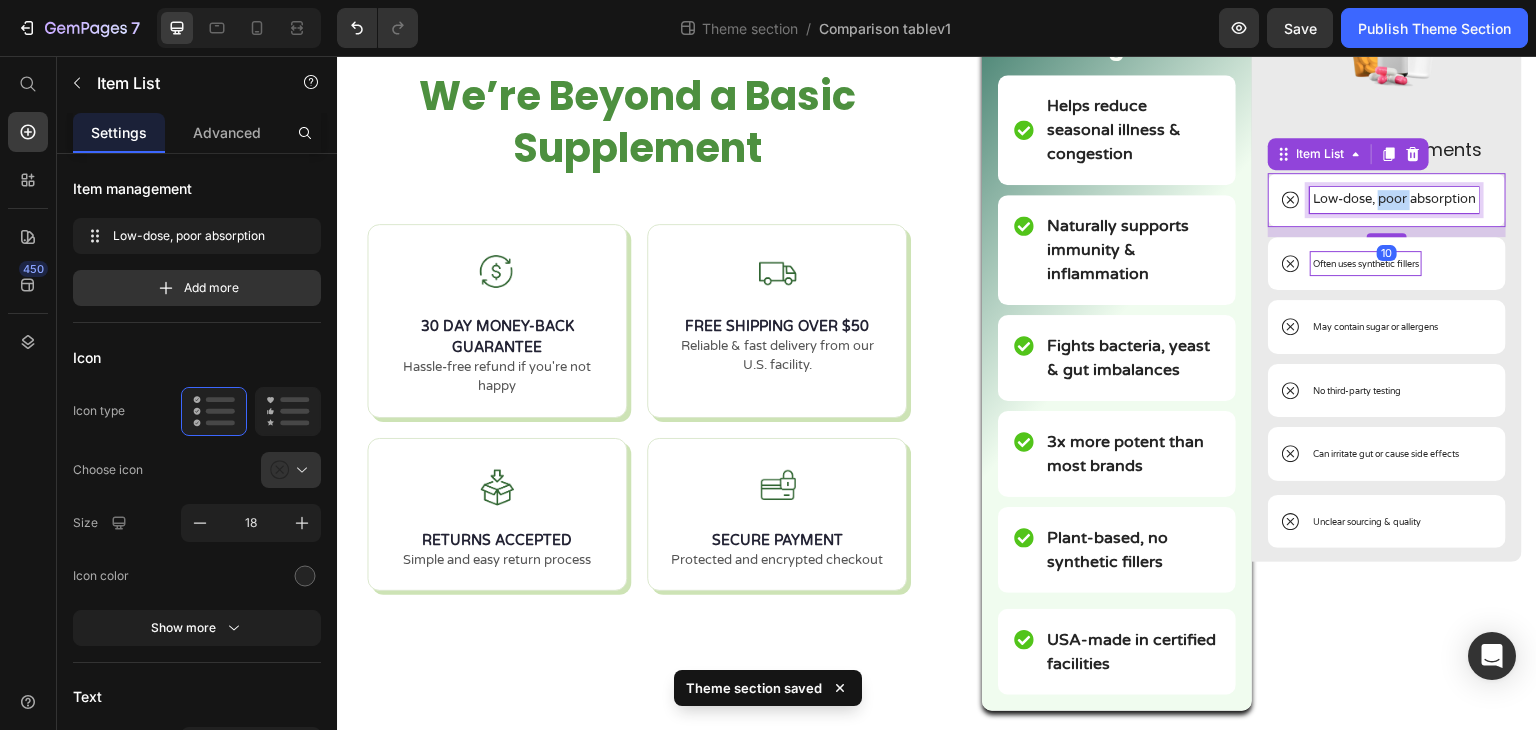 click on "Low-dose, poor absorption" at bounding box center [1394, 200] 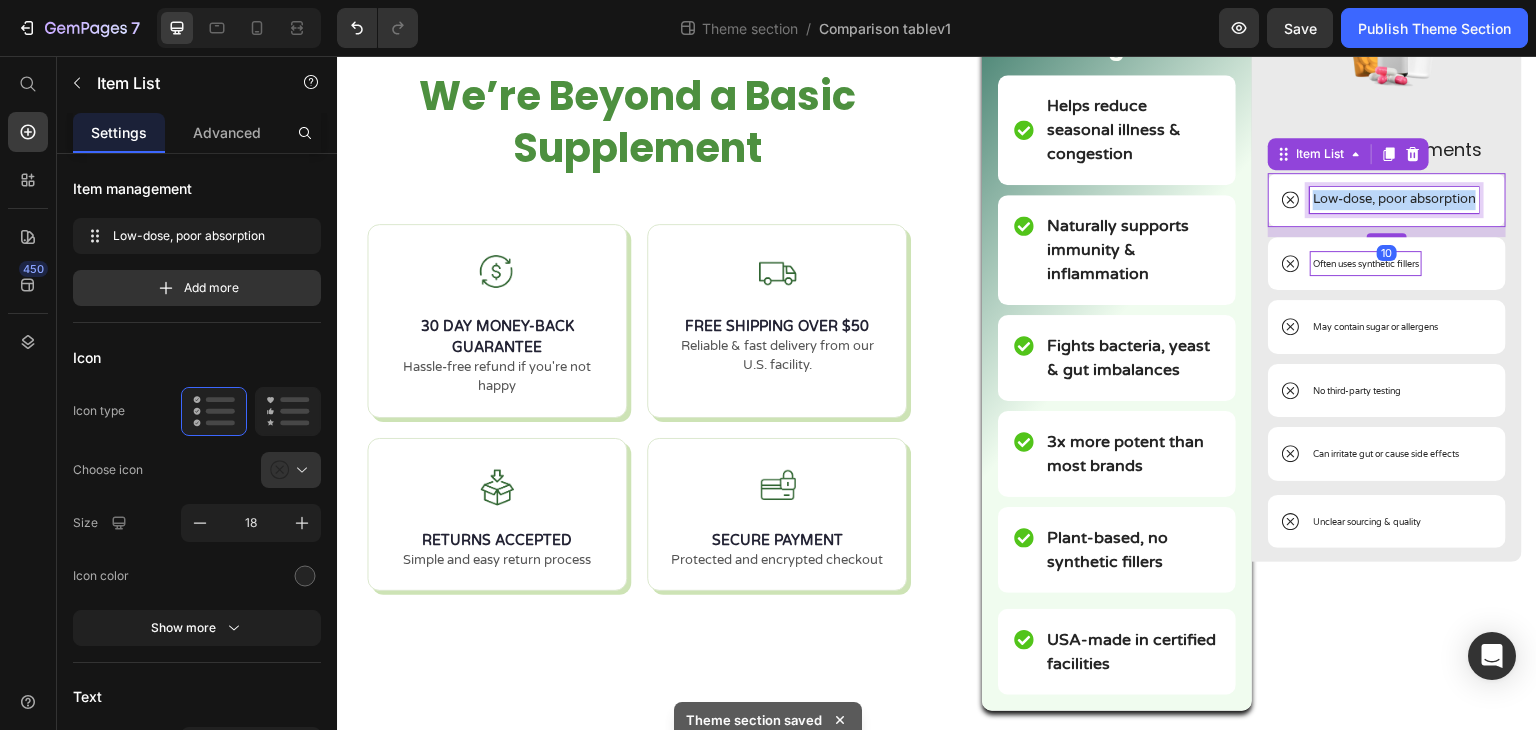 click on "Low-dose, poor absorption" at bounding box center [1394, 200] 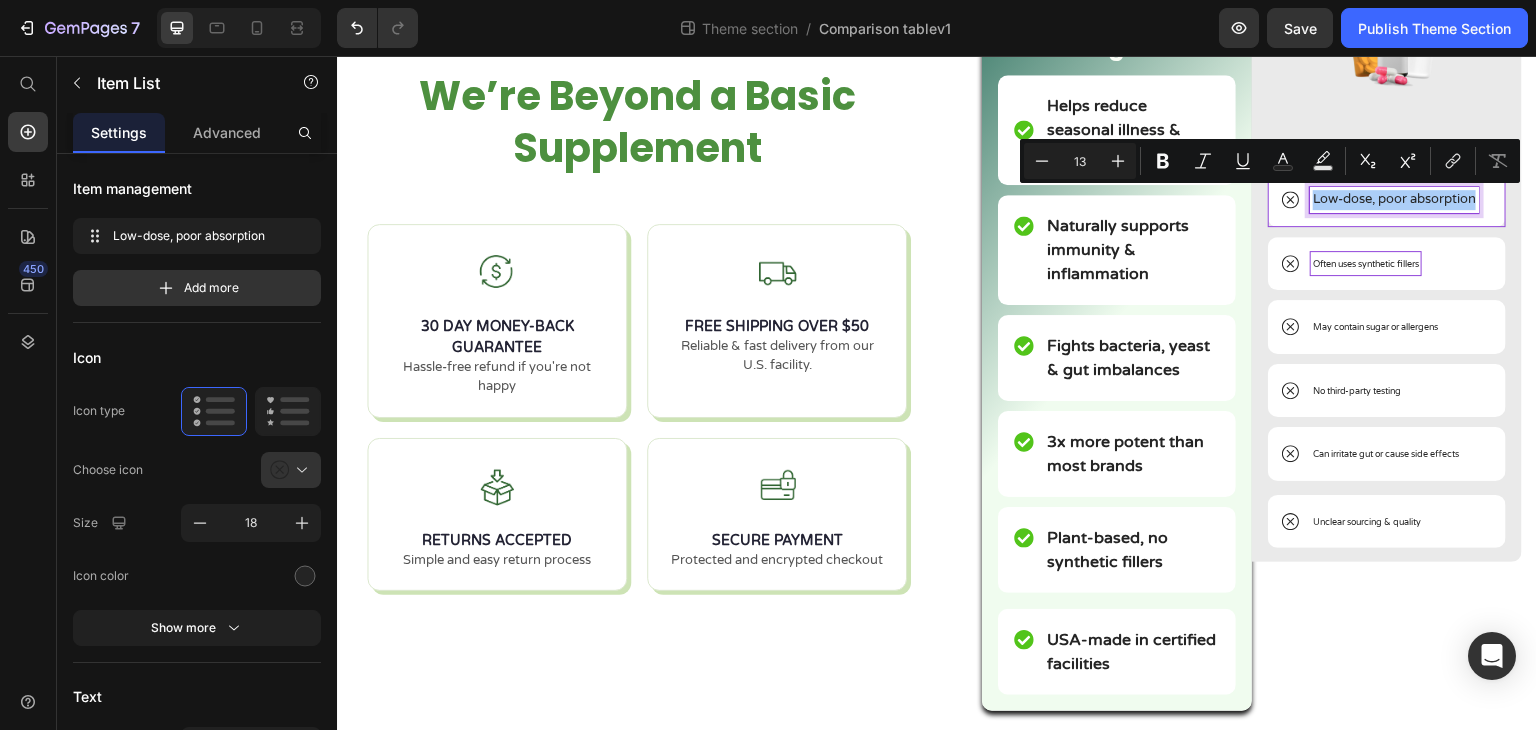 click on "13" at bounding box center (1080, 161) 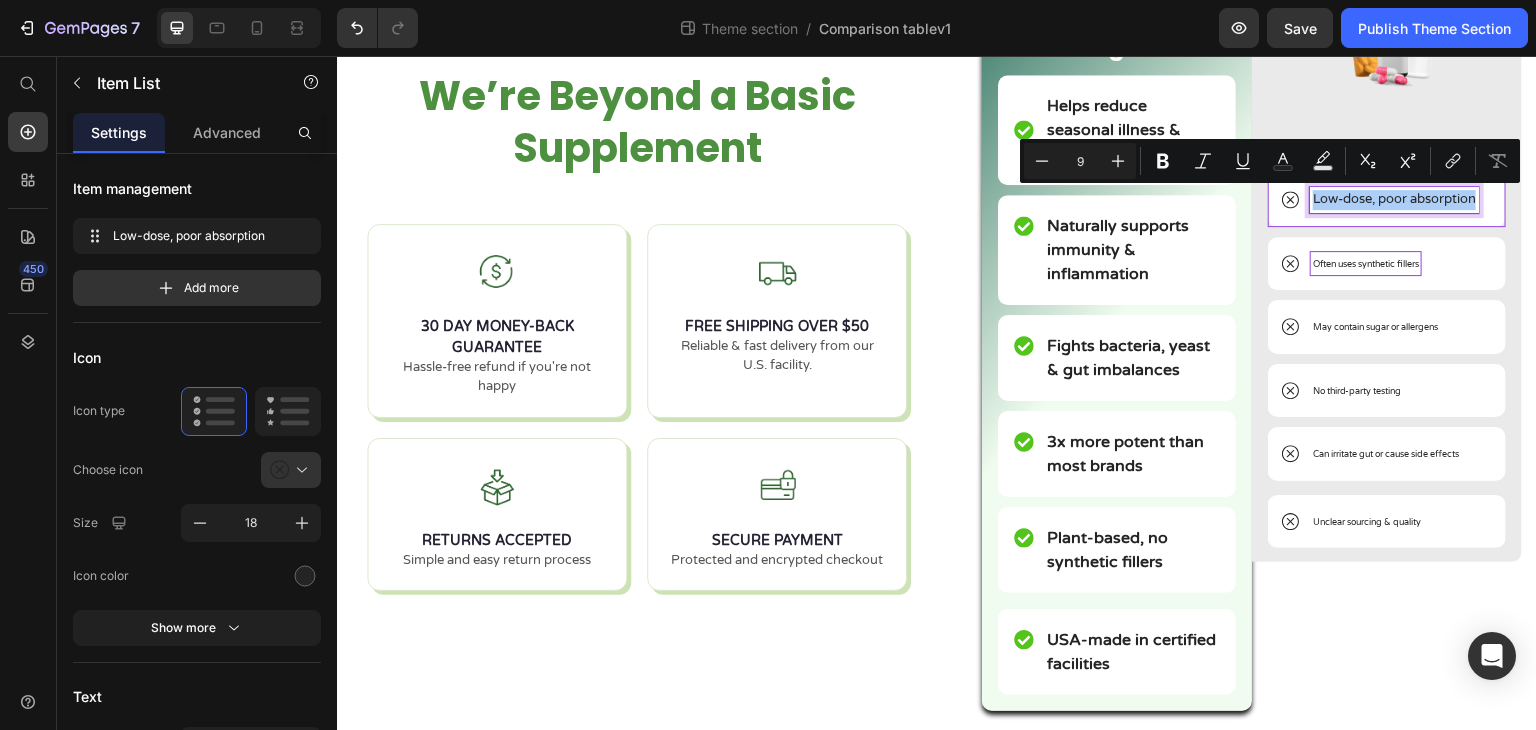 type on "9" 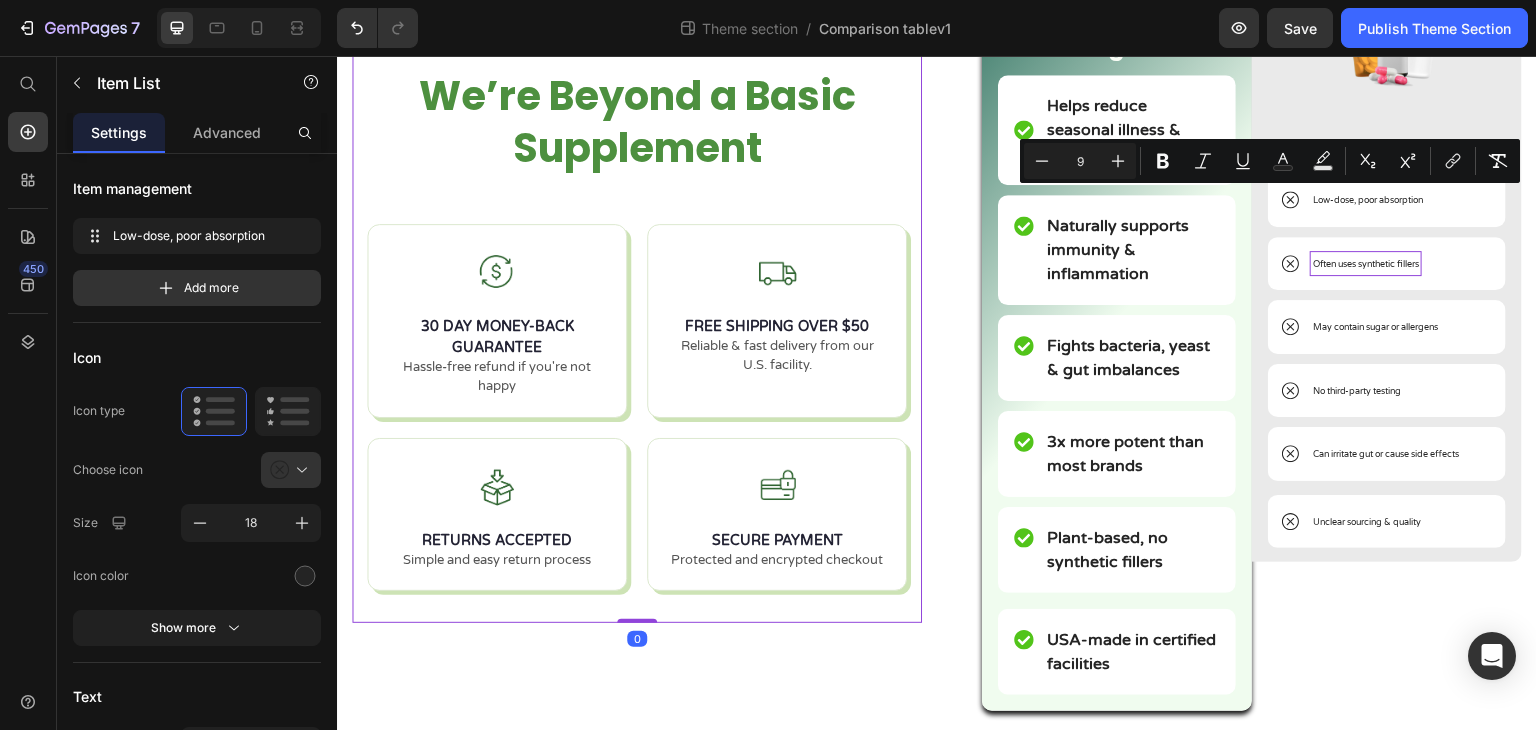 click on "We’re Beyond a Basic Supplement Heading Row
30 DAY MONEY-BACK GUARANTEE
Hassle-free refund if you're not happy
FREE SHIPPING OVER $50
Reliable & fast delivery from our U.S. facility.
RETURNS ACCEPTED
Simple and easy return process
SECURE PAYMENT
Protected and encrypted checkout
Custom Code Row   0" at bounding box center [637, 306] 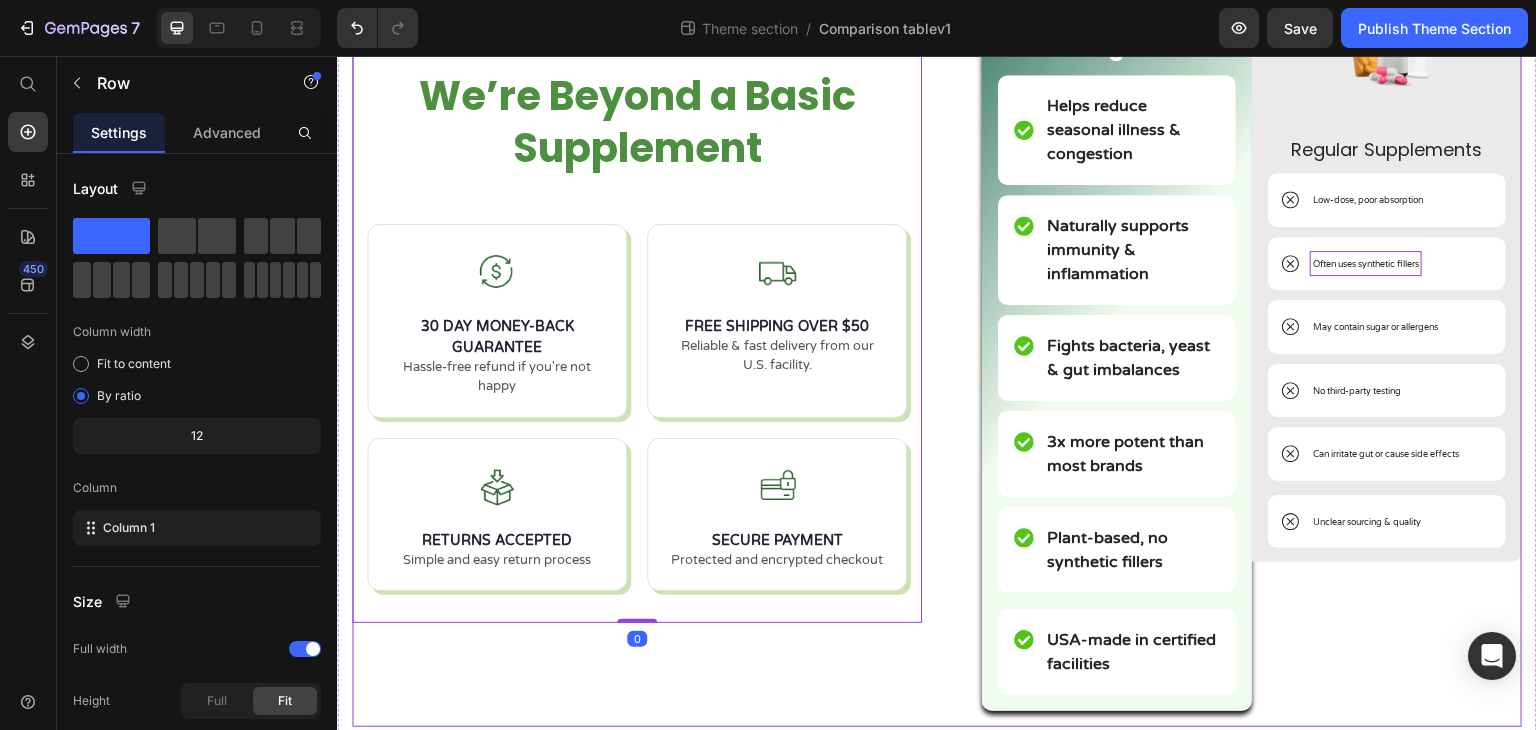 scroll, scrollTop: 124, scrollLeft: 0, axis: vertical 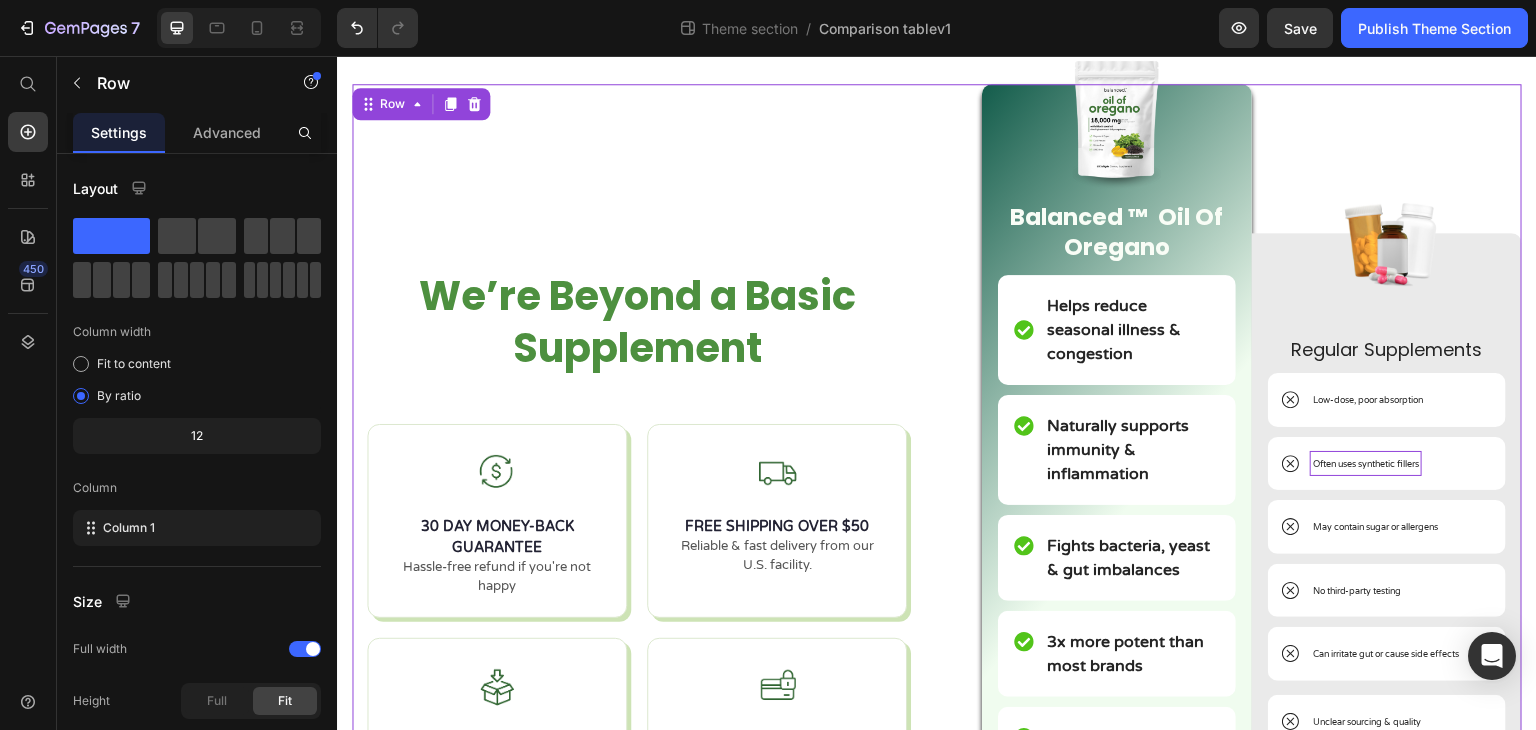 click on "We’re Beyond a Basic Supplement Heading Row
30 DAY MONEY-BACK GUARANTEE
Hassle-free refund if you're not happy
FREE SHIPPING OVER $50
Reliable & fast delivery from our U.S. facility.
RETURNS ACCEPTED
Simple and easy return process
SECURE PAYMENT
Protected and encrypted checkout
Custom Code Row Image Balanced ™  Oil Of Oregano Text Block Helps reduce seasonal illness & congestion Item List Naturally supports immunity & inflammation Item List Fights bacteria, yeast & gut imbalances Item List 3x more potent than most brands Item List Plant-based, no synthetic fillers Item List USA-made in certified facilities Item List Row Image Regular Supplements Text Block
Low-dose, poor absorption Item List
Often uses synthetic fillers Item List
May contain sugar or allergens Item List
No third-party testing" at bounding box center [937, 505] 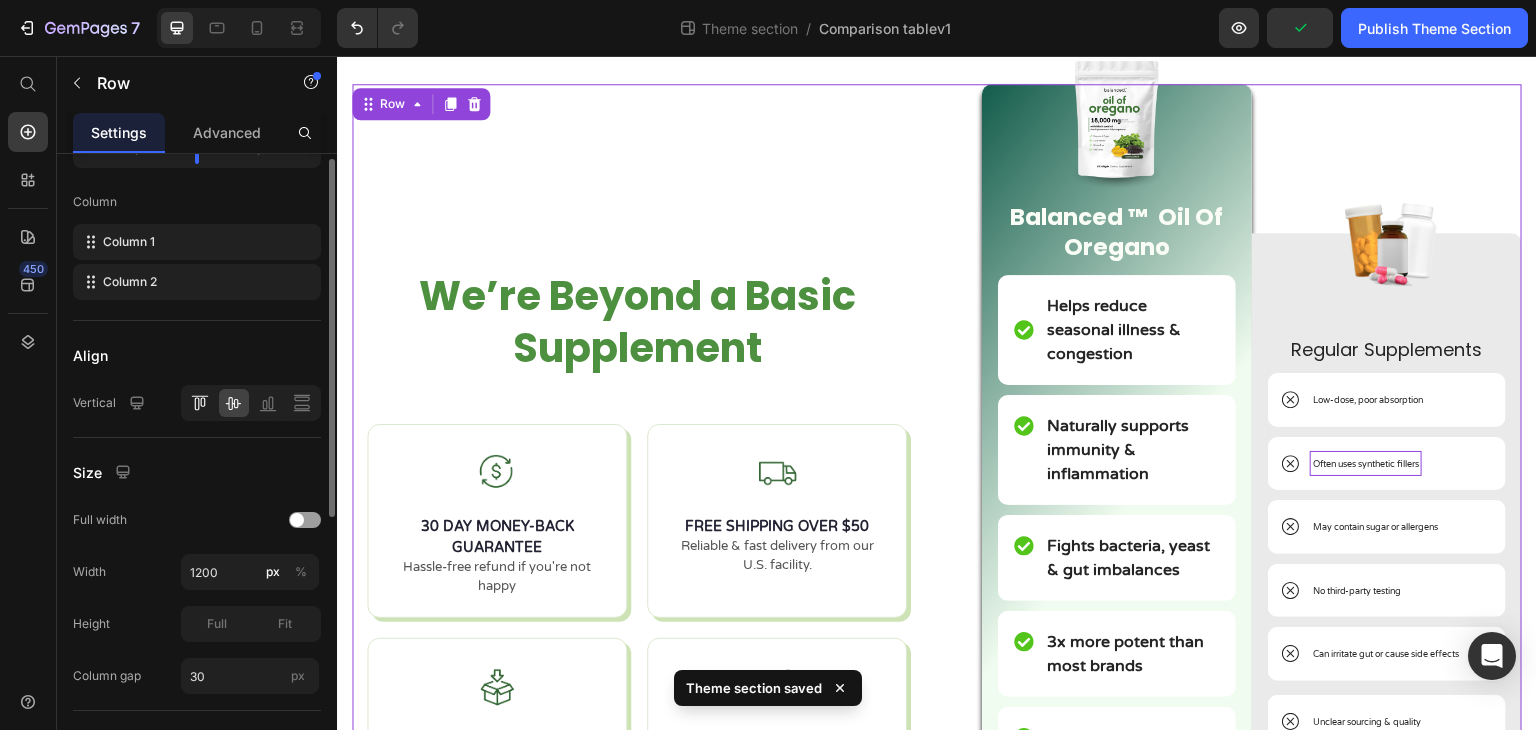 scroll, scrollTop: 0, scrollLeft: 0, axis: both 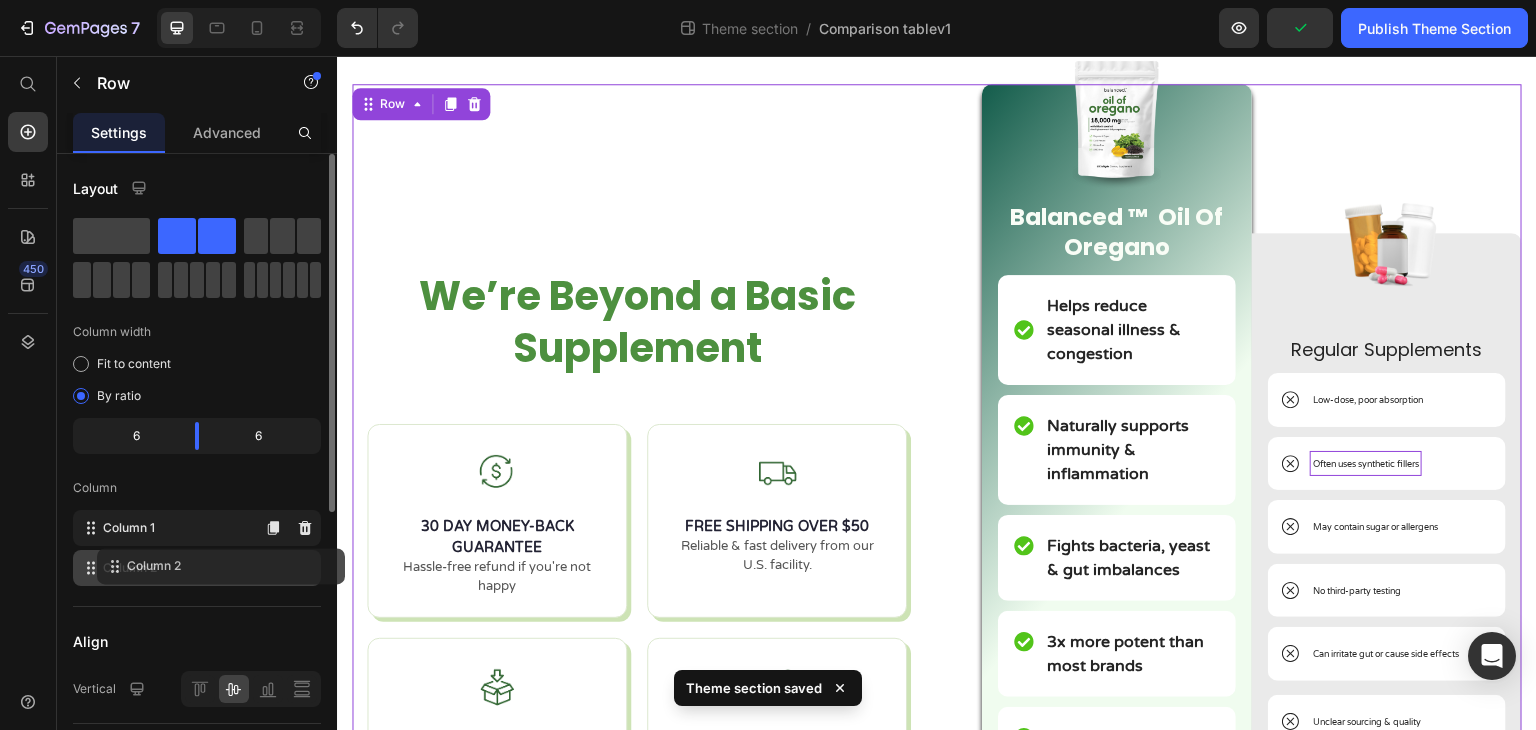 type 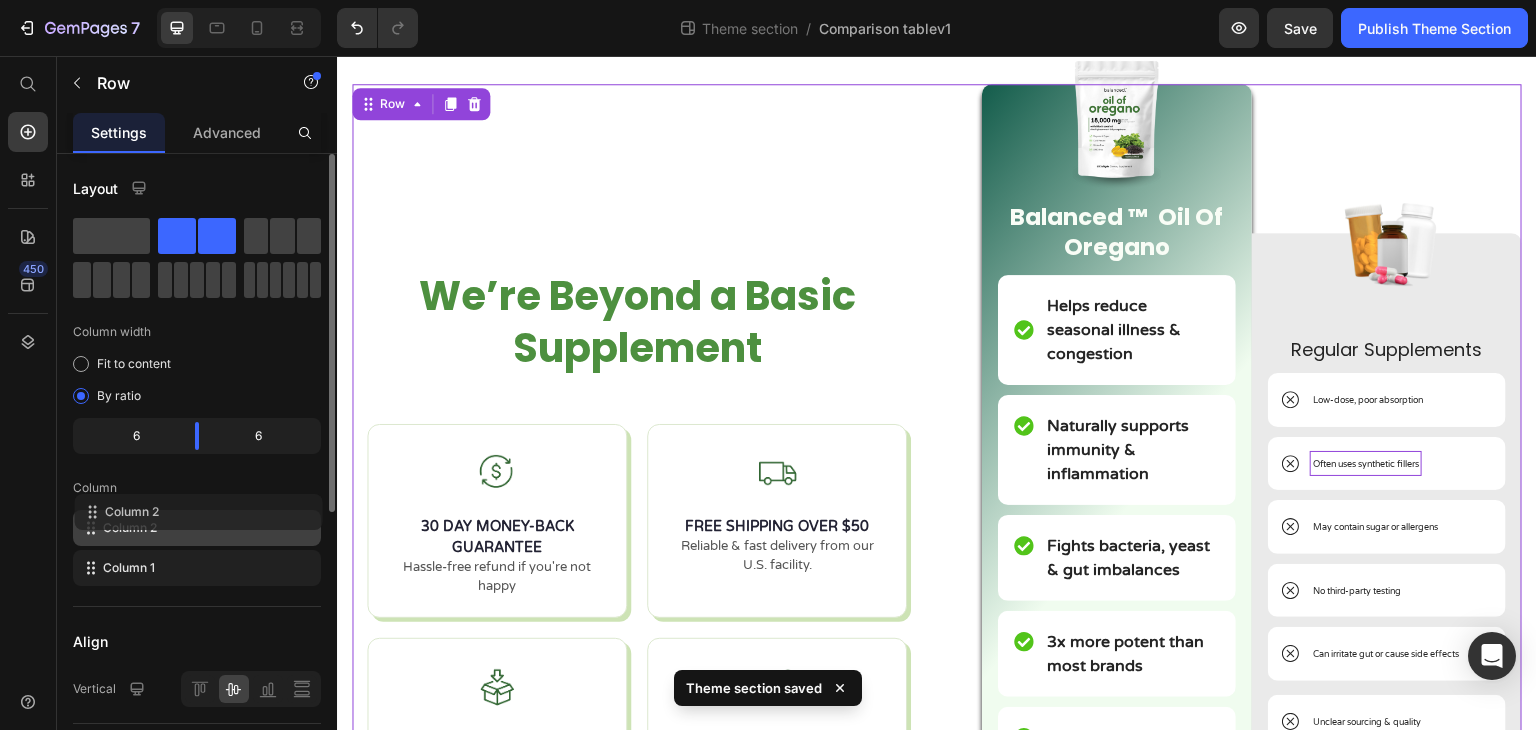 drag, startPoint x: 154, startPoint y: 566, endPoint x: 152, endPoint y: 505, distance: 61.03278 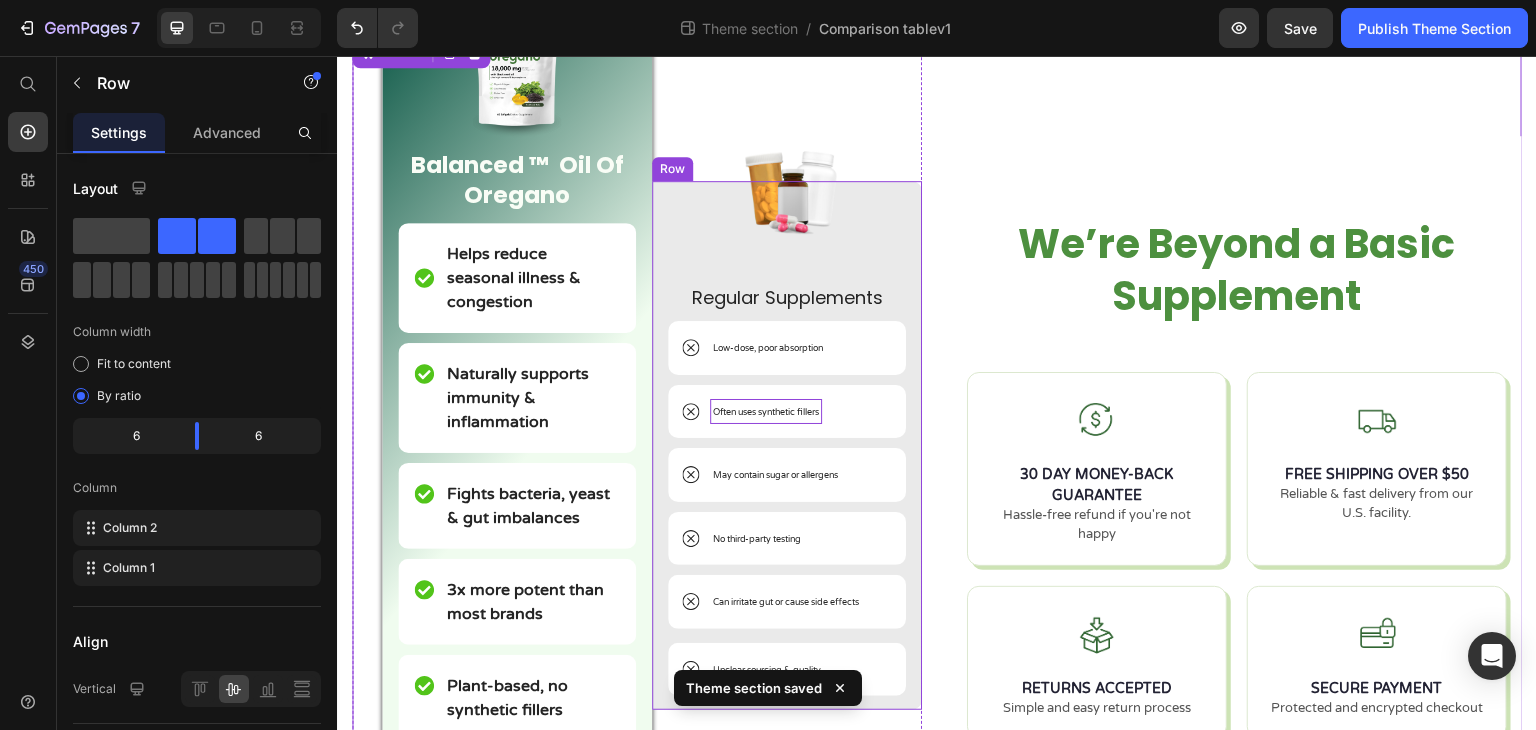 scroll, scrollTop: 324, scrollLeft: 0, axis: vertical 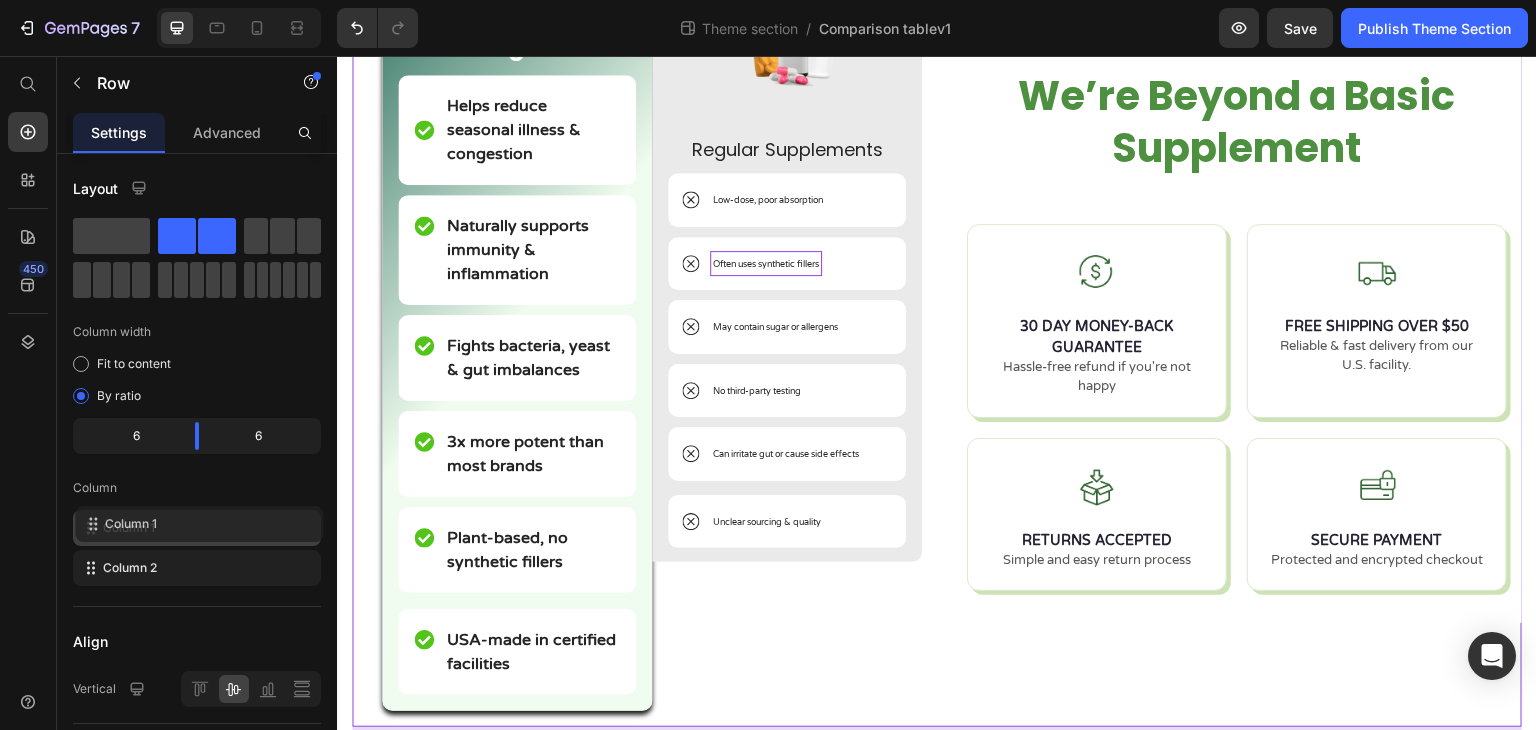 drag, startPoint x: 156, startPoint y: 565, endPoint x: 159, endPoint y: 517, distance: 48.09366 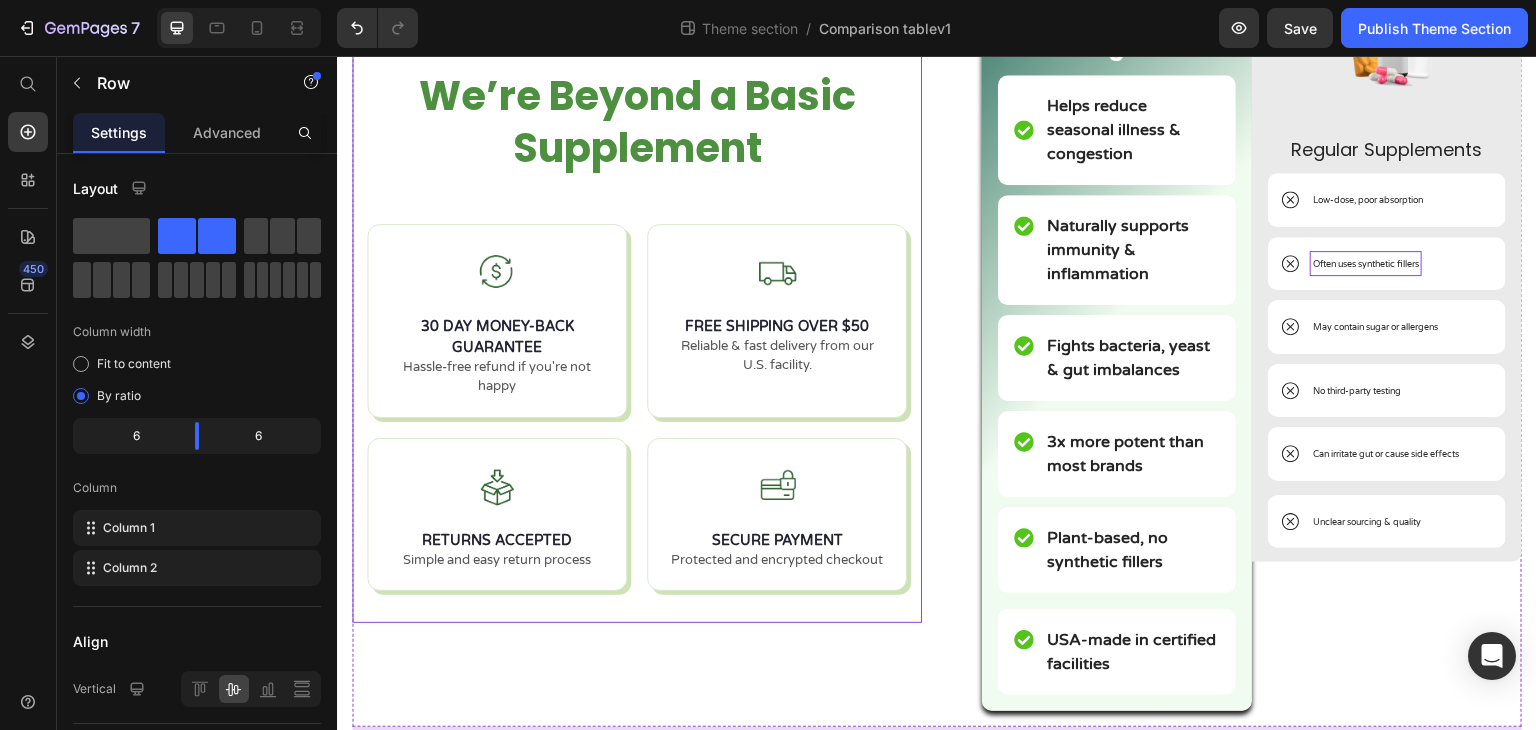 scroll, scrollTop: 124, scrollLeft: 0, axis: vertical 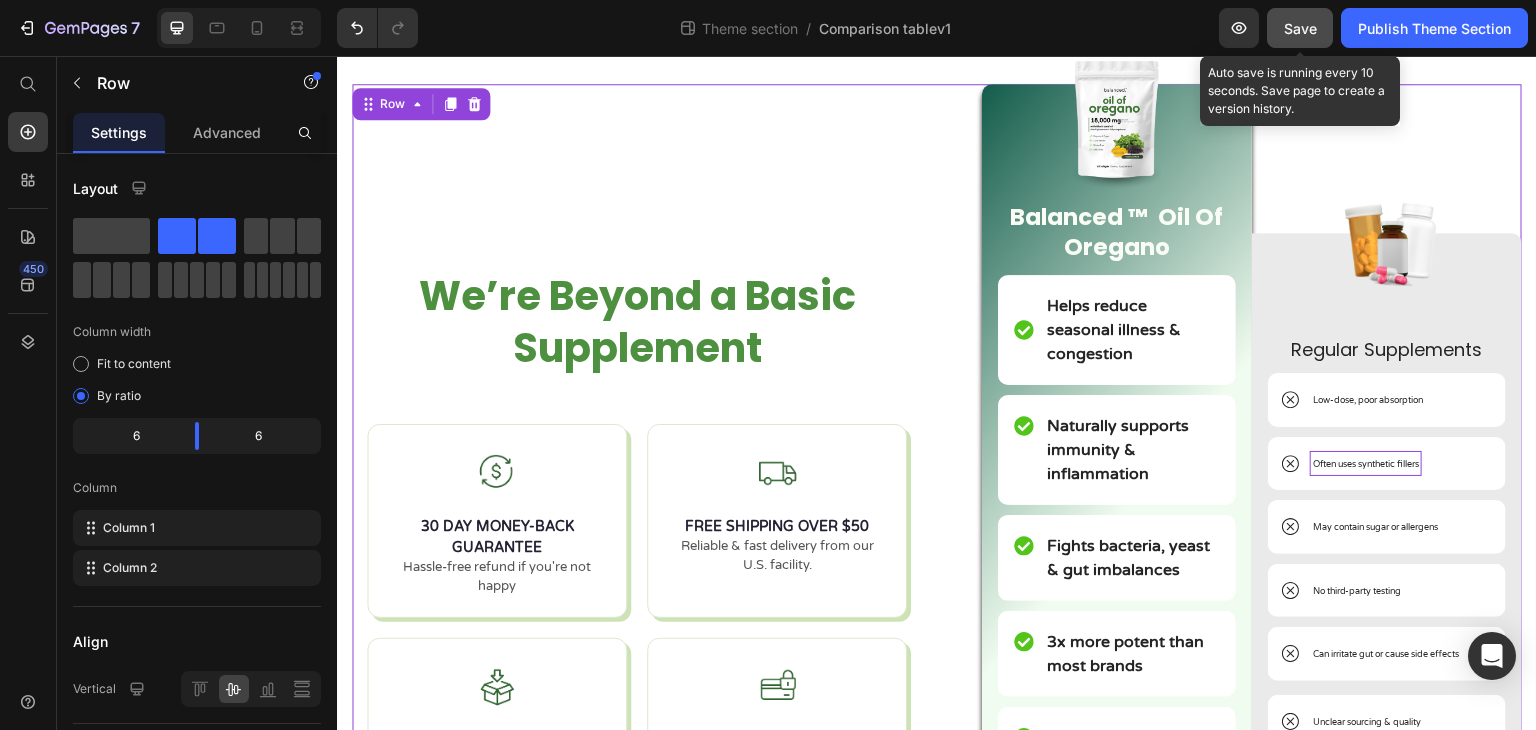 click on "Save" 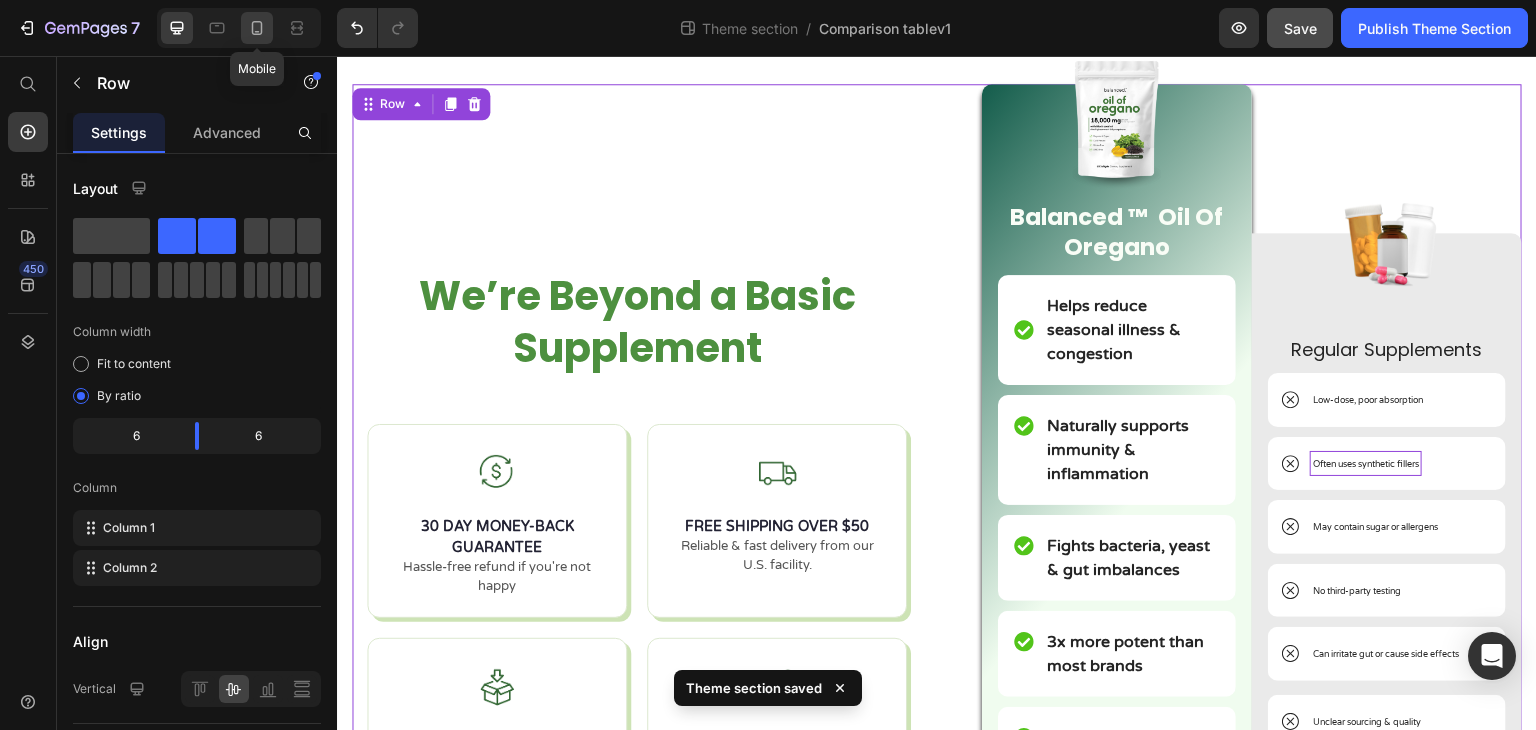 click 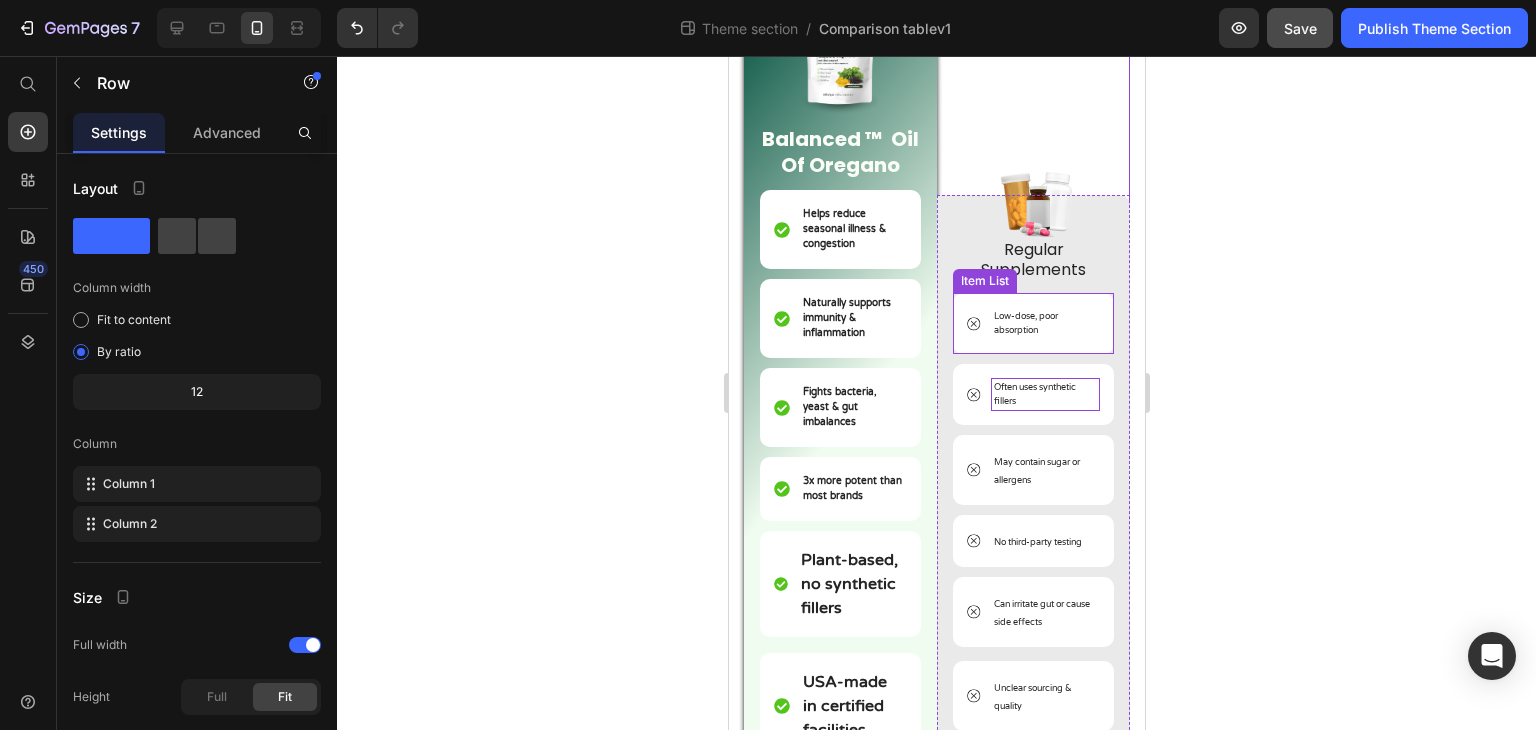 scroll, scrollTop: 900, scrollLeft: 0, axis: vertical 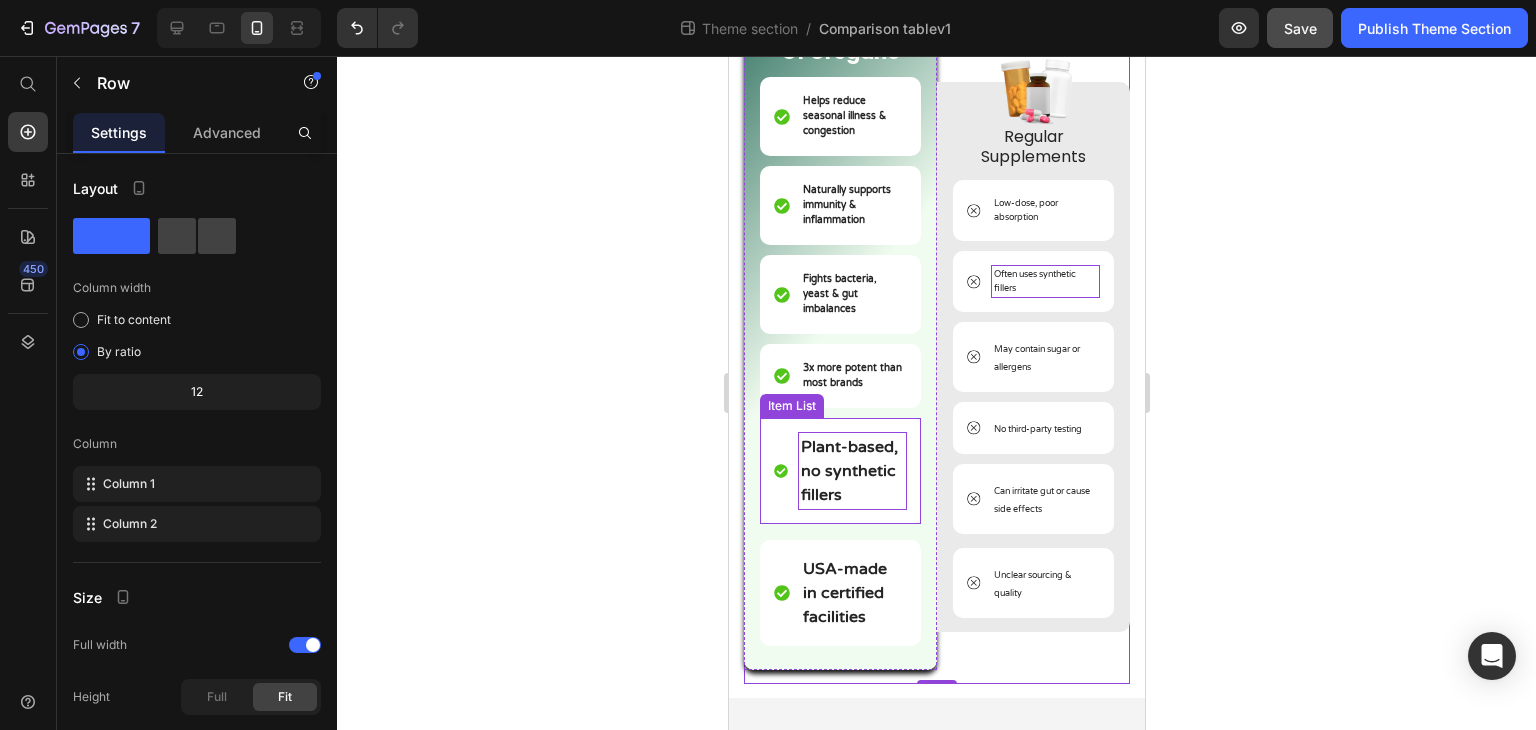 click on "Plant-based, no synthetic fillers" at bounding box center [848, 471] 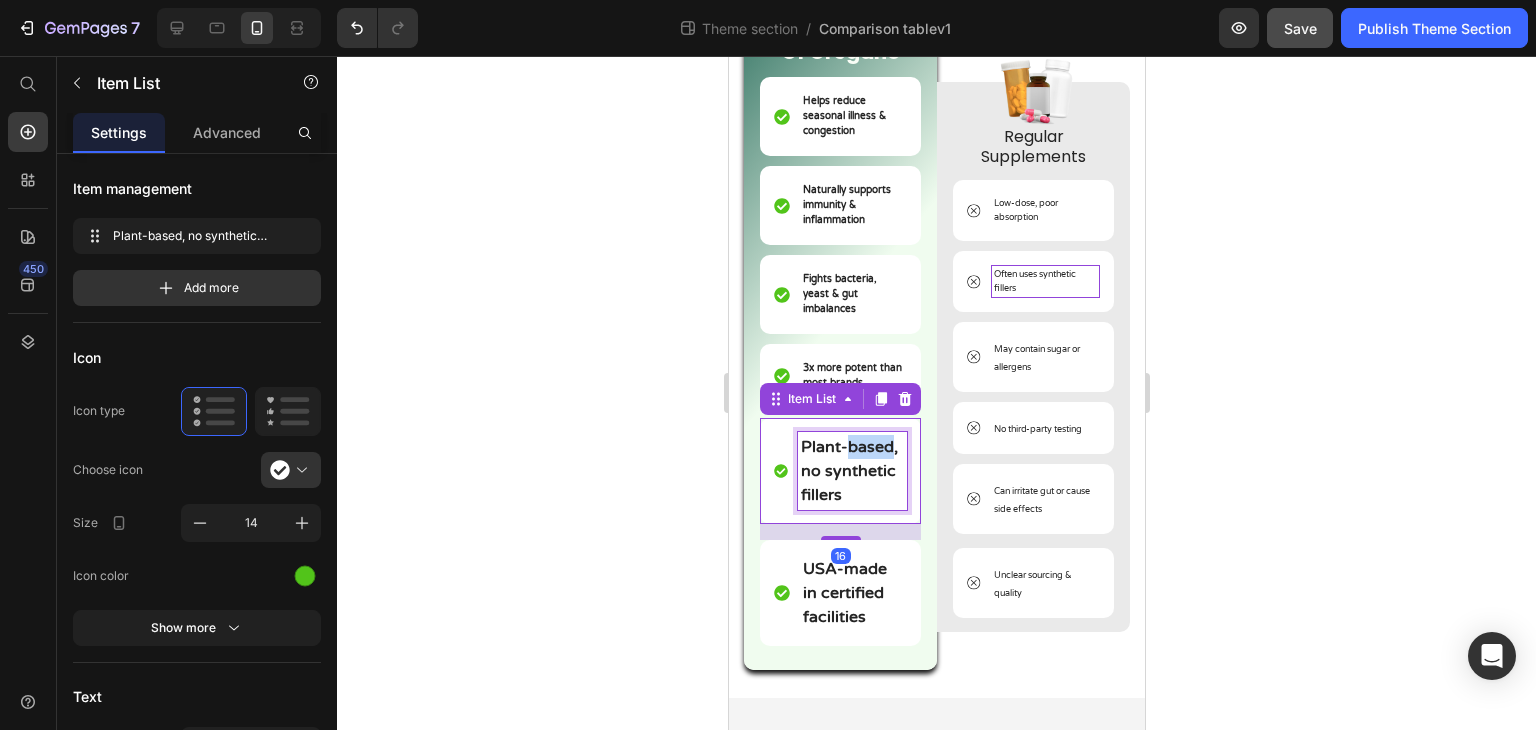 click on "Plant-based, no synthetic fillers" at bounding box center [848, 471] 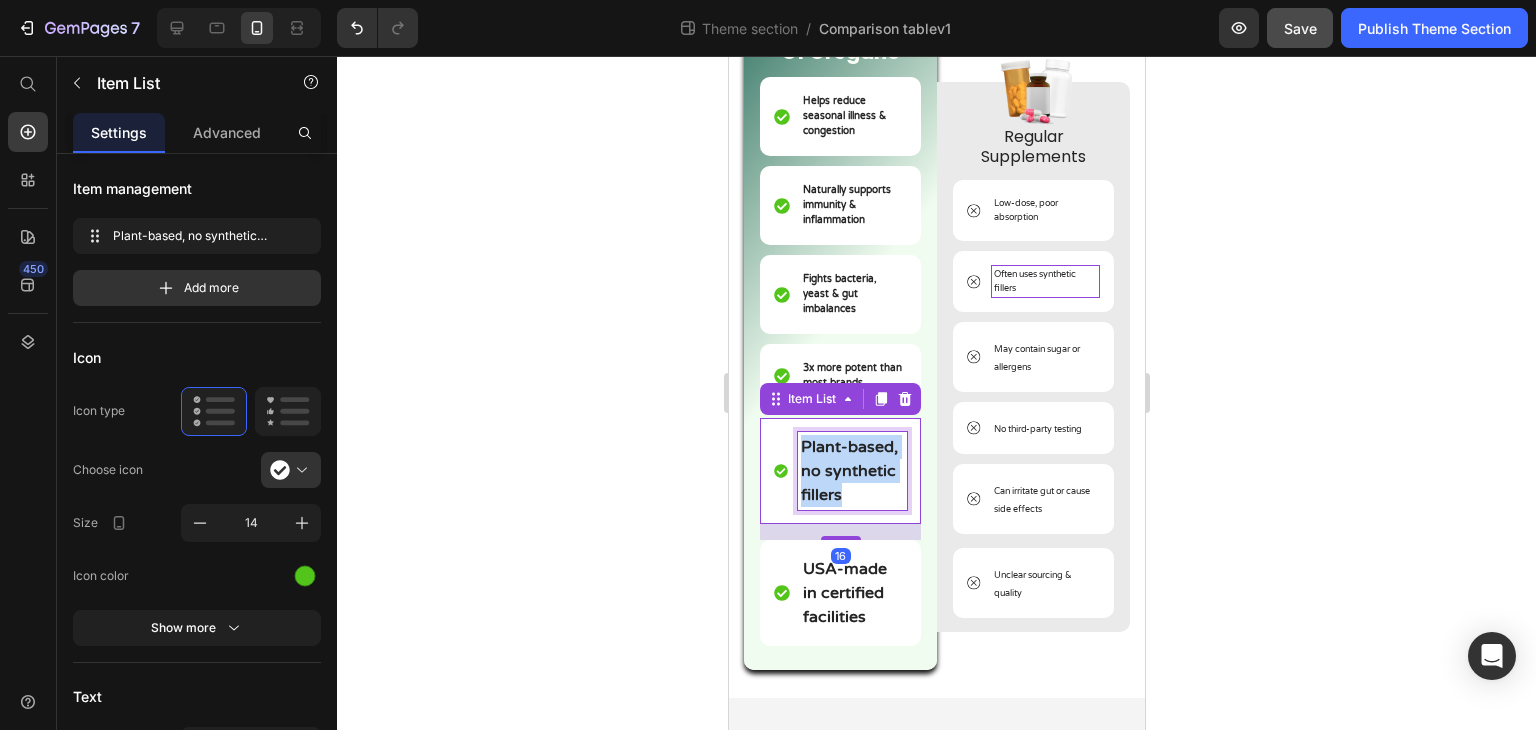 click on "Plant-based, no synthetic fillers" at bounding box center [848, 471] 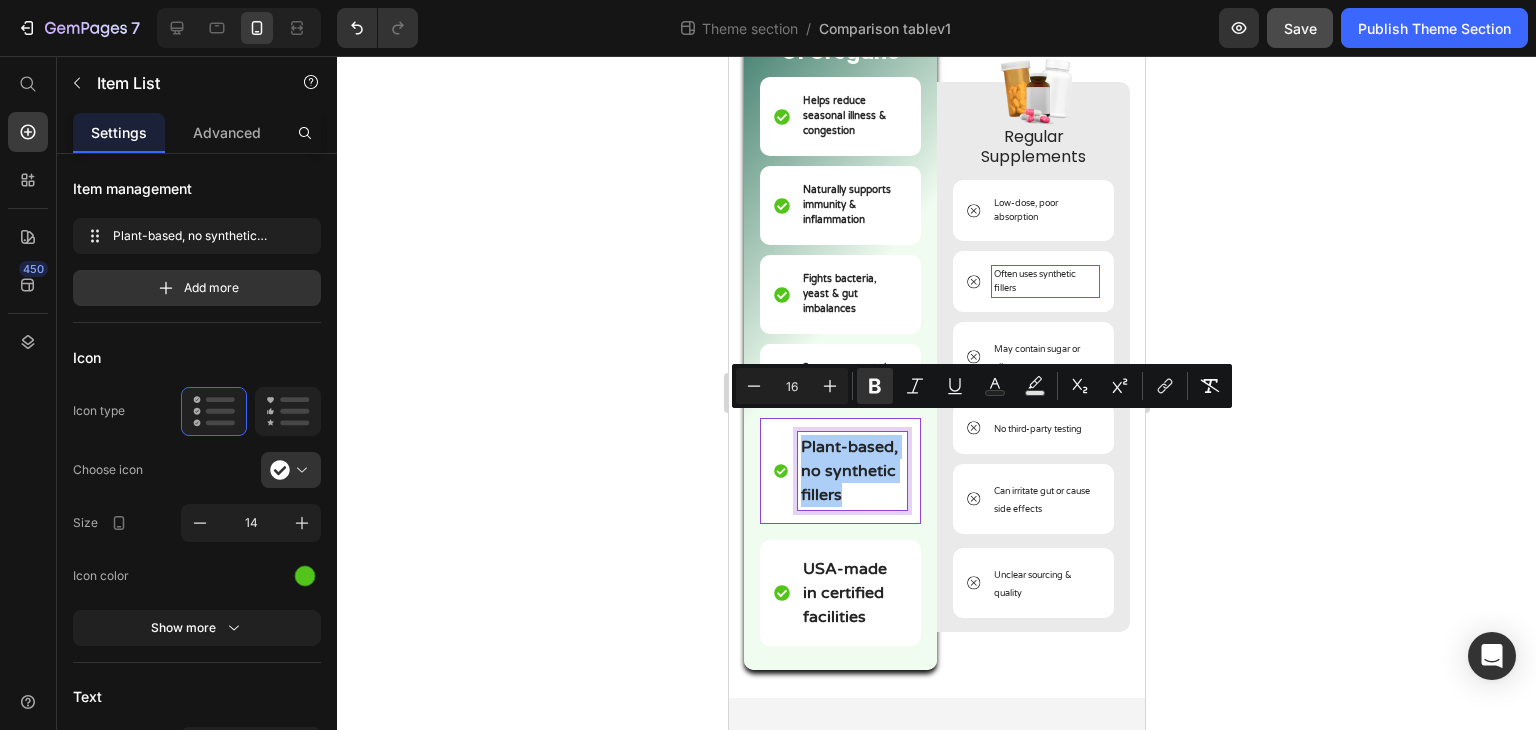click on "16" at bounding box center (792, 386) 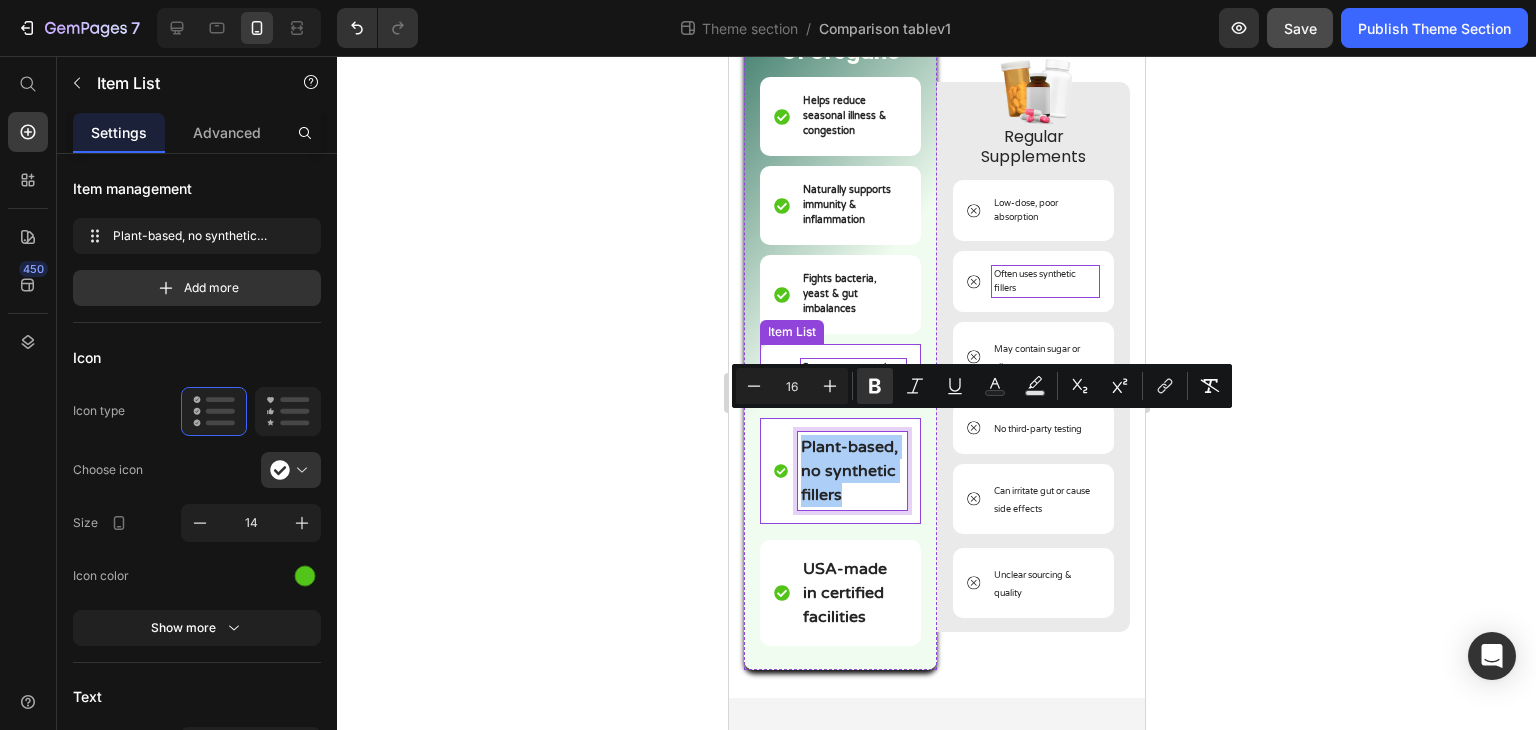 click on "3x more potent than most brands" at bounding box center (852, 376) 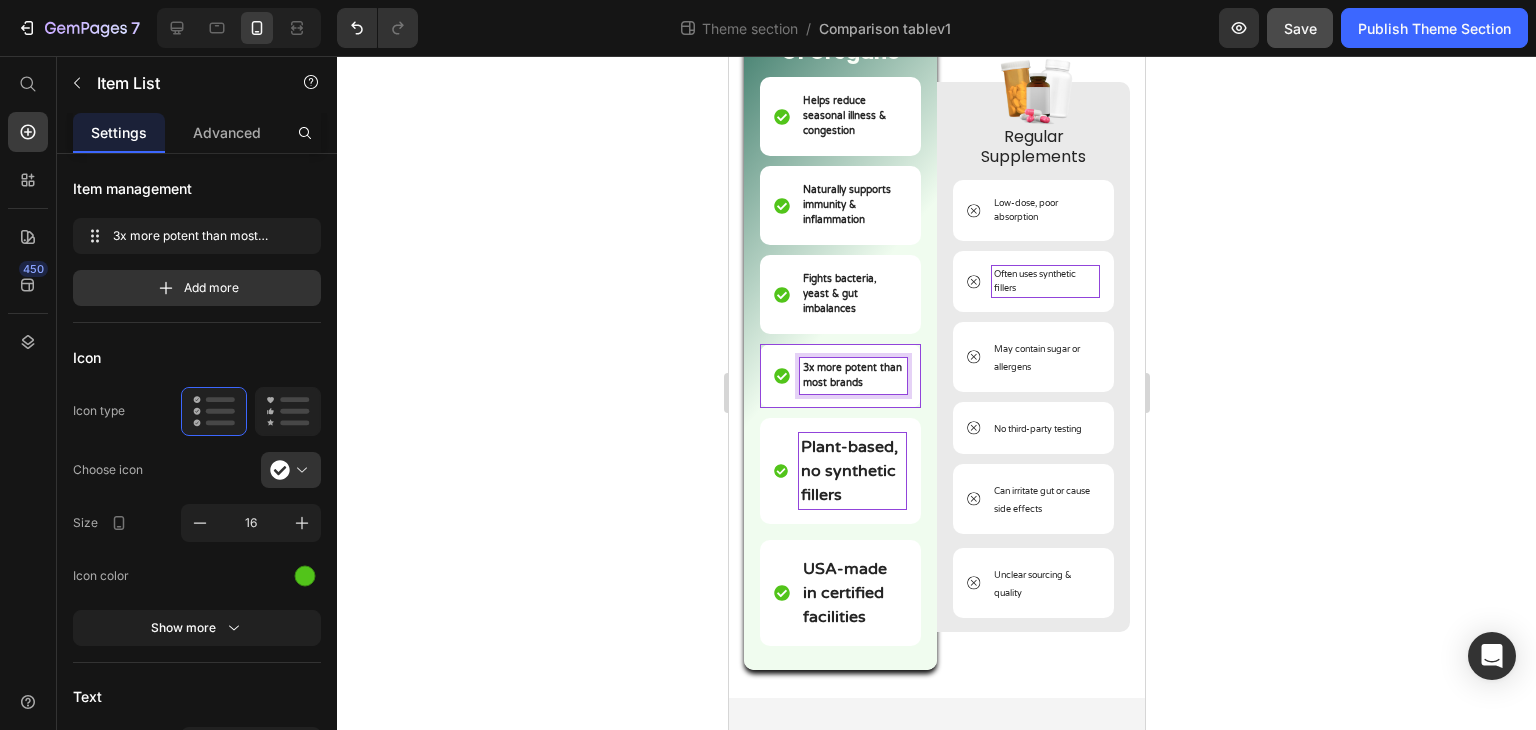 click on "3x more potent than most brands" at bounding box center (851, 375) 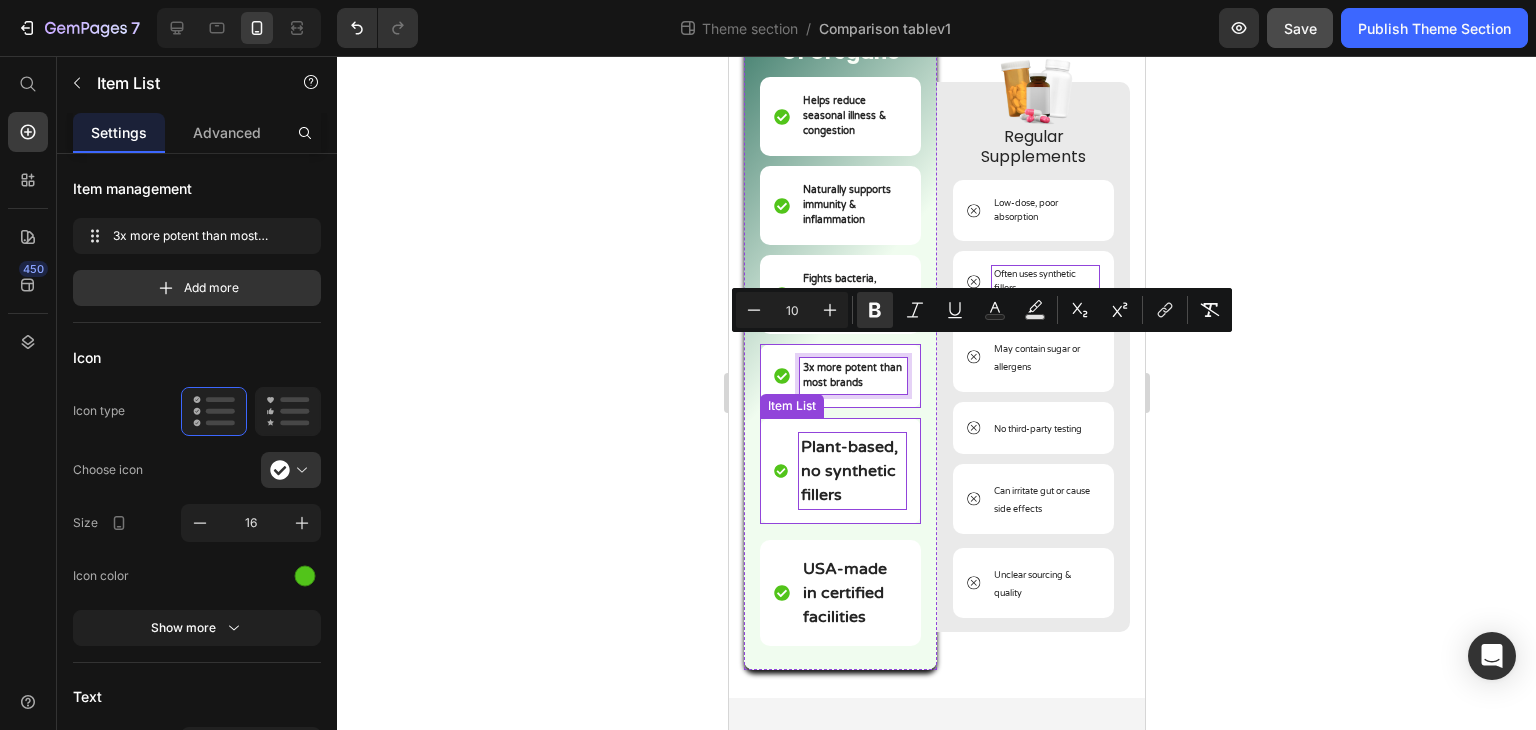 click on "Plant-based, no synthetic fillers" at bounding box center [851, 471] 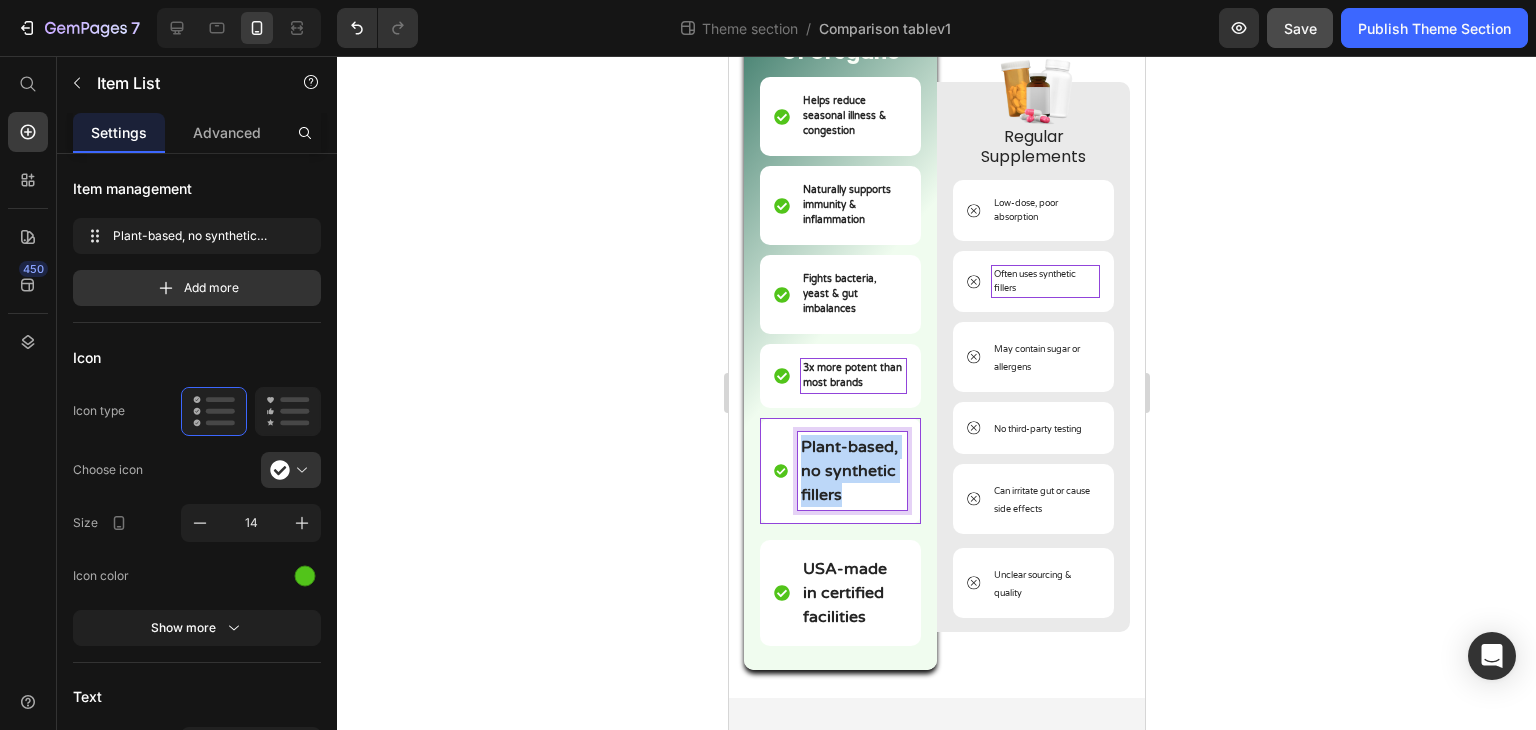 click on "Plant-based, no synthetic fillers" at bounding box center [851, 471] 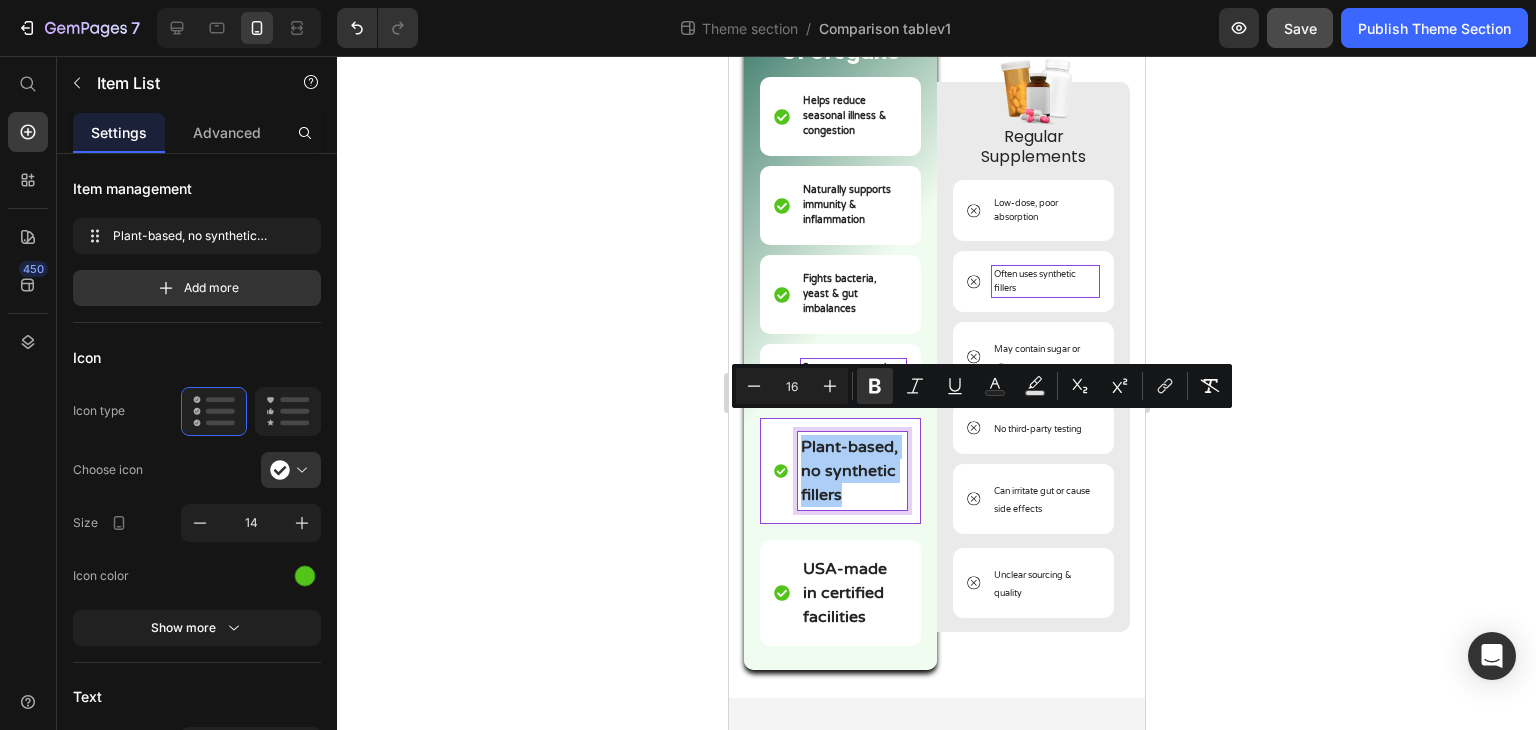 click on "16" at bounding box center (792, 386) 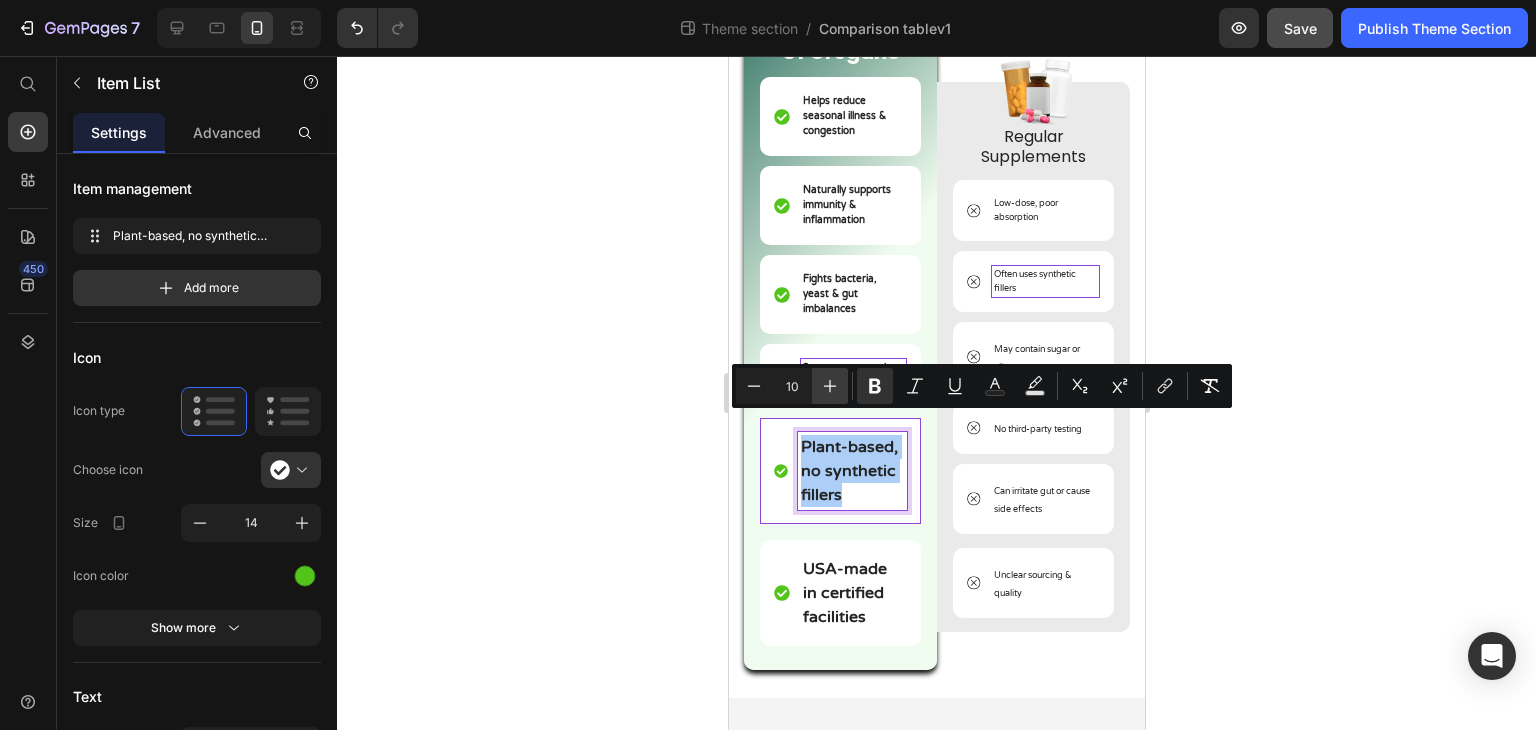 type on "10" 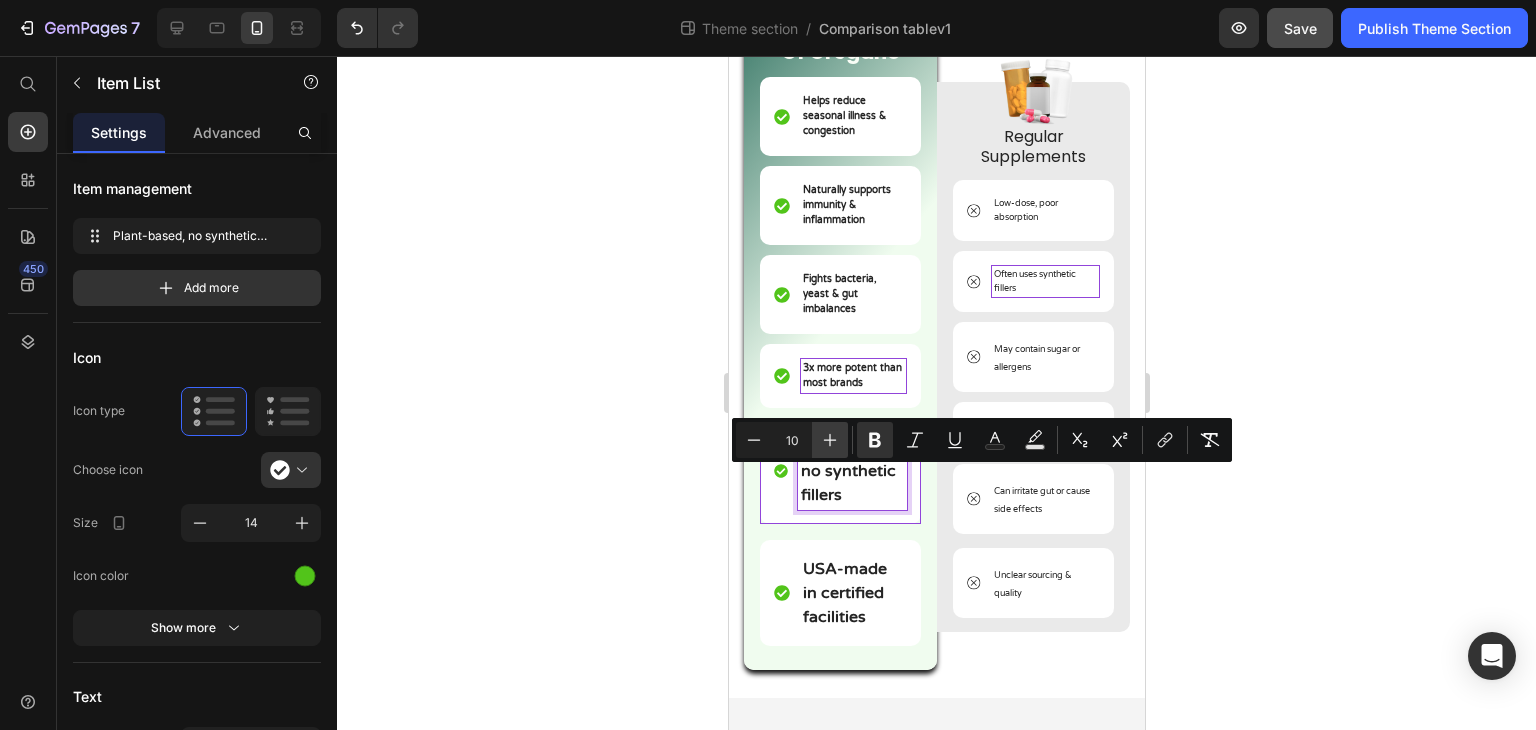 scroll, scrollTop: 848, scrollLeft: 0, axis: vertical 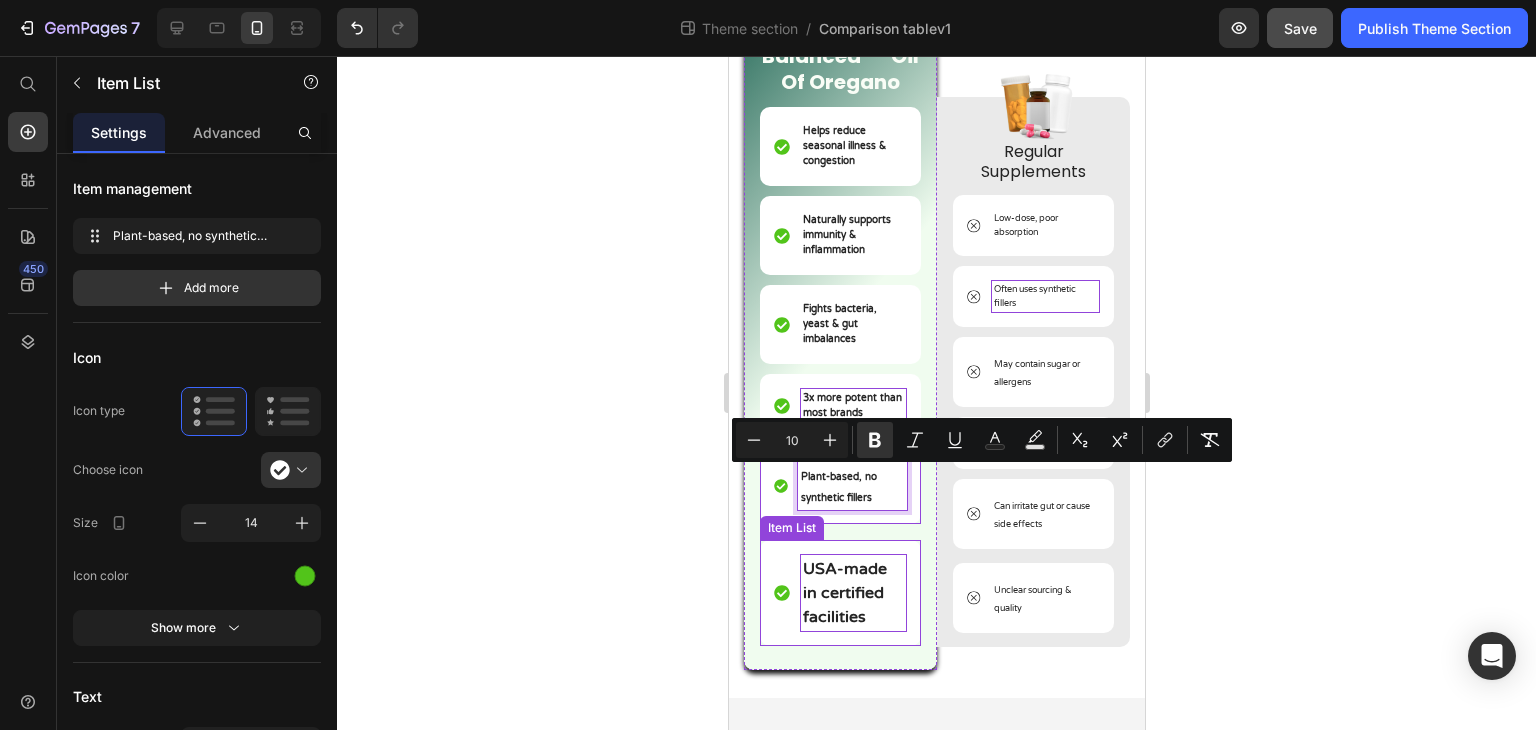 click on "USA-made in certified facilities" at bounding box center (844, 593) 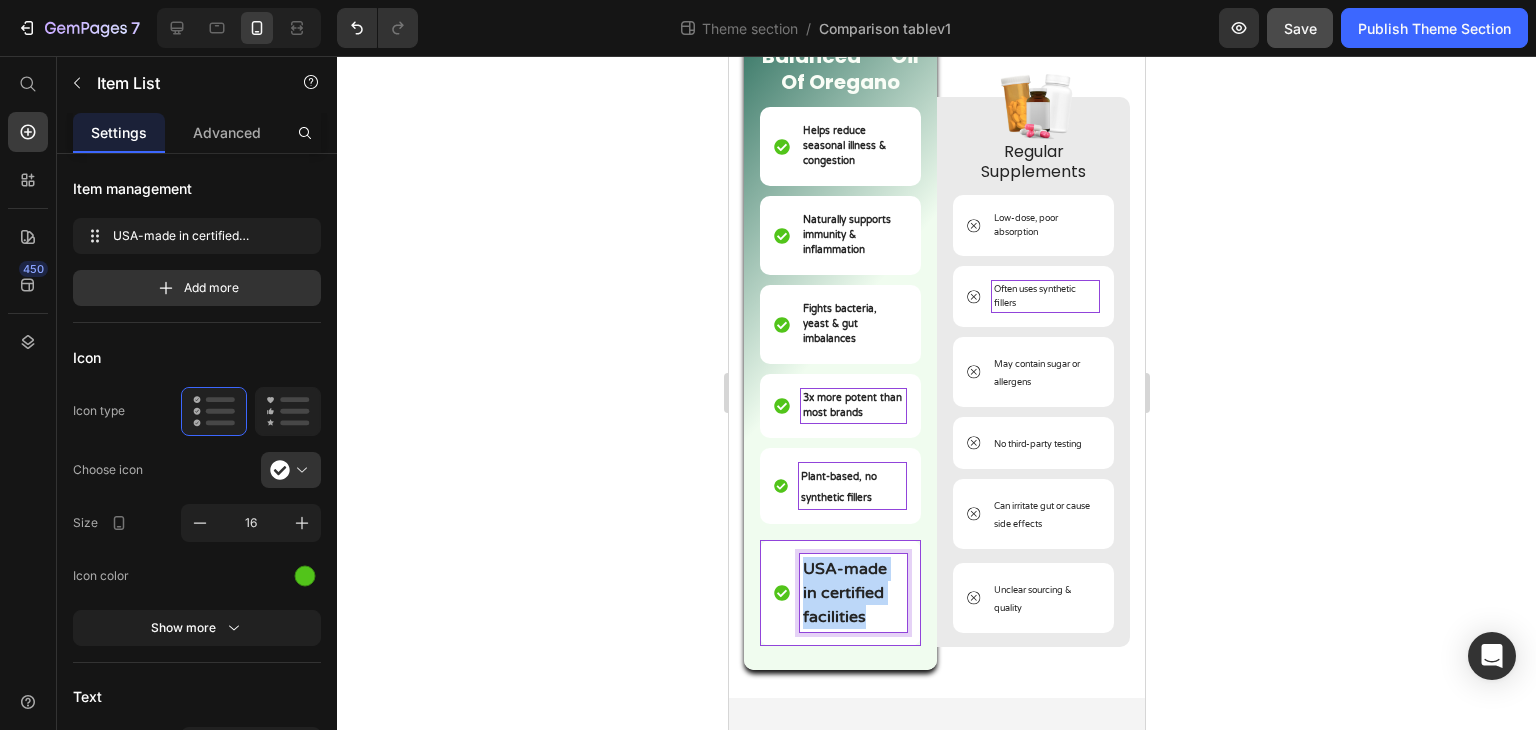 click on "USA-made in certified facilities" at bounding box center (844, 593) 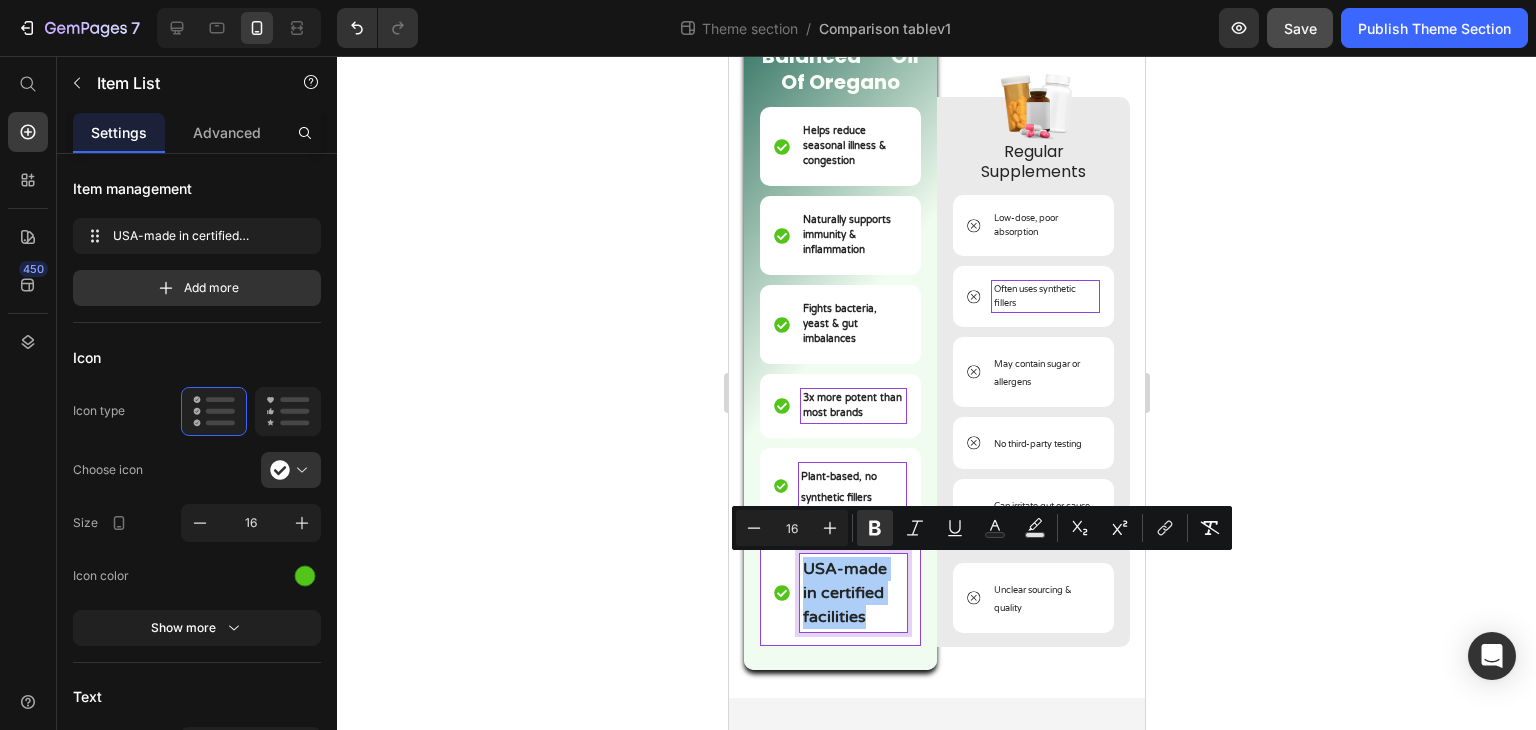 click on "16" at bounding box center [792, 528] 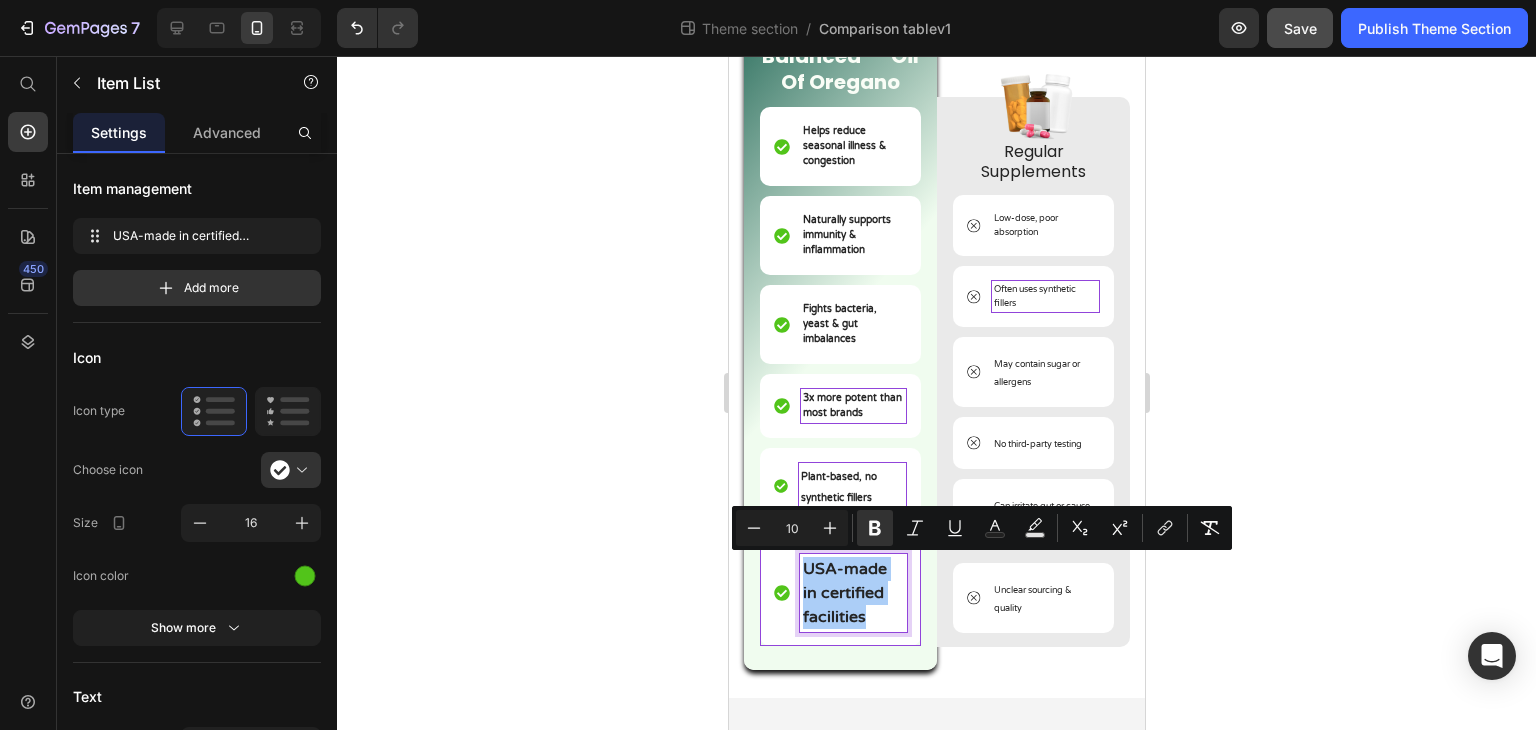 type on "10" 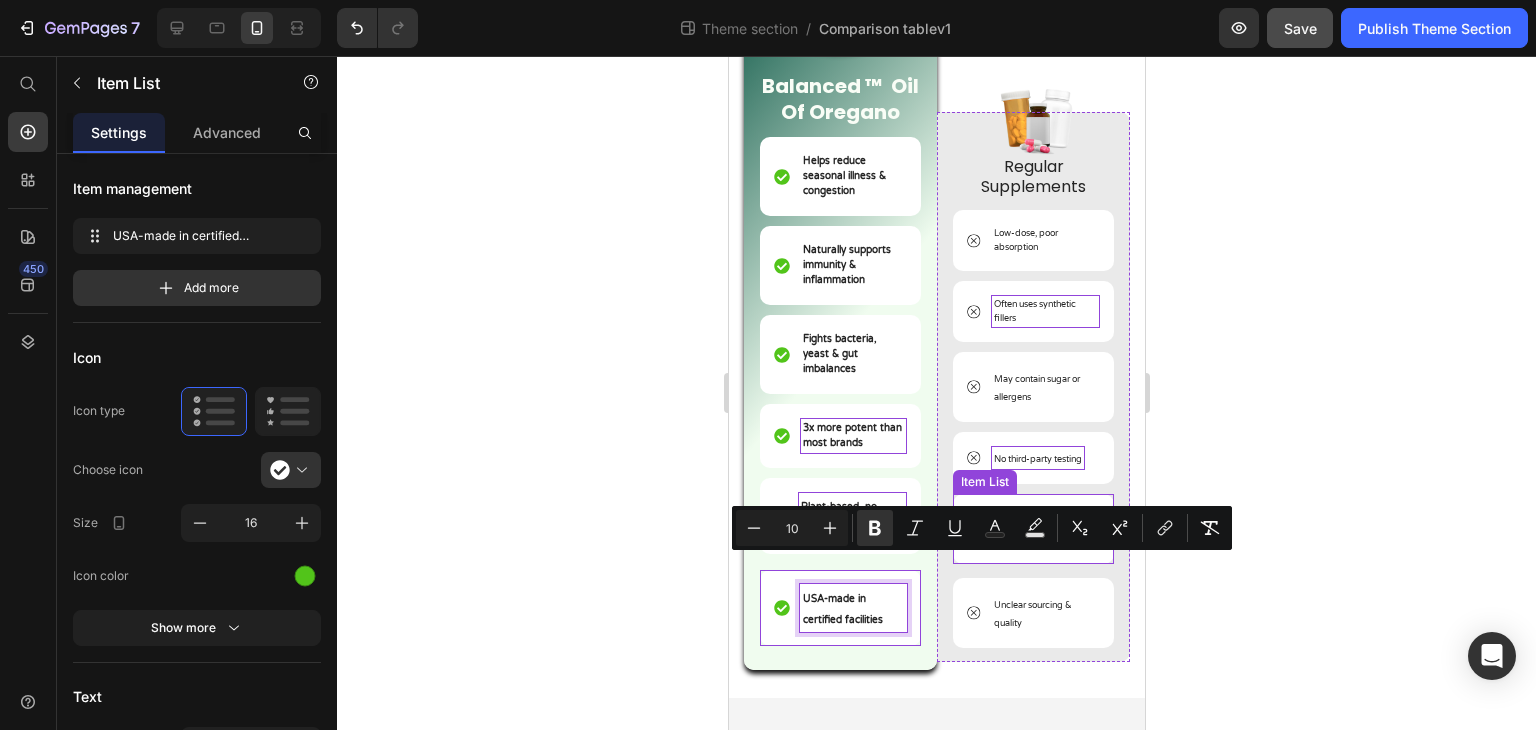 scroll, scrollTop: 818, scrollLeft: 0, axis: vertical 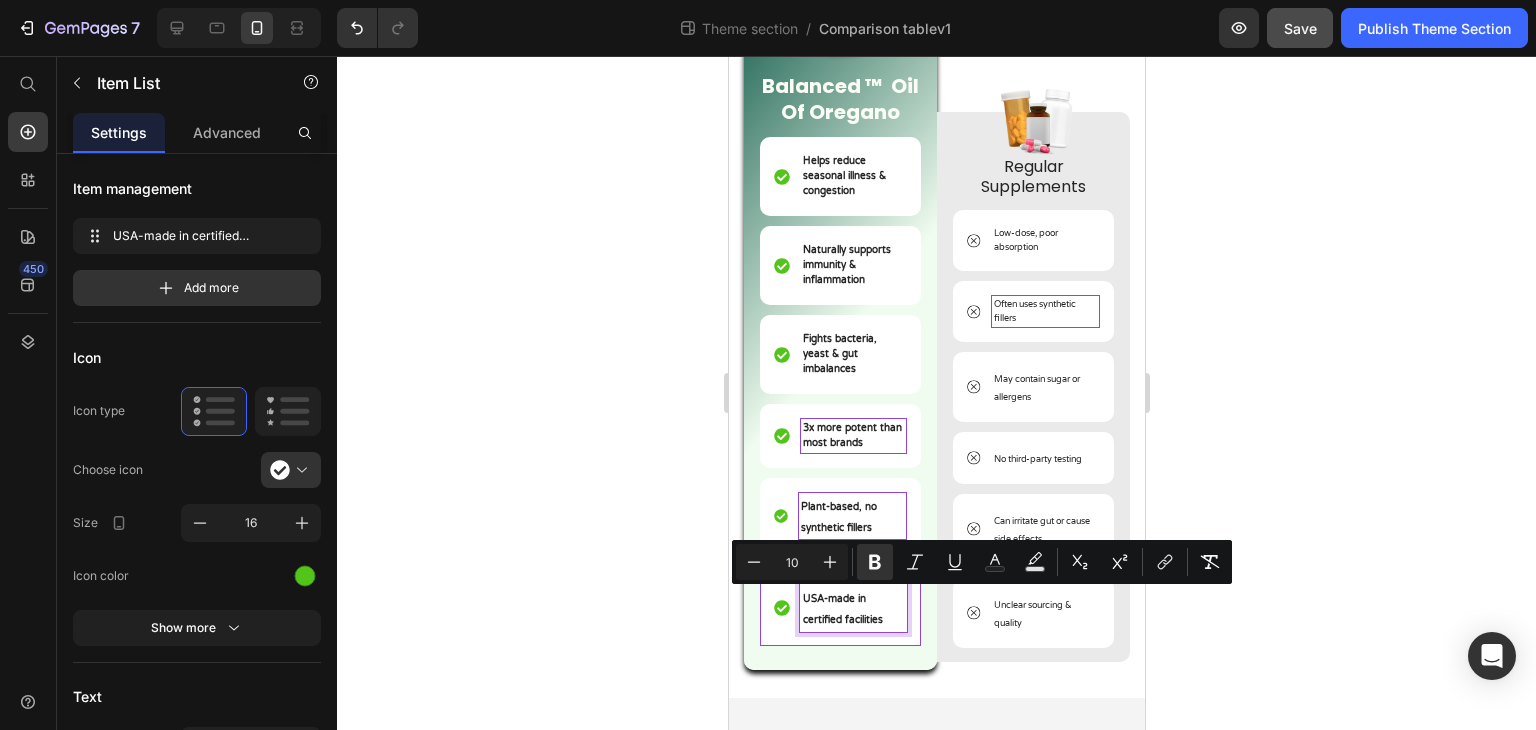click 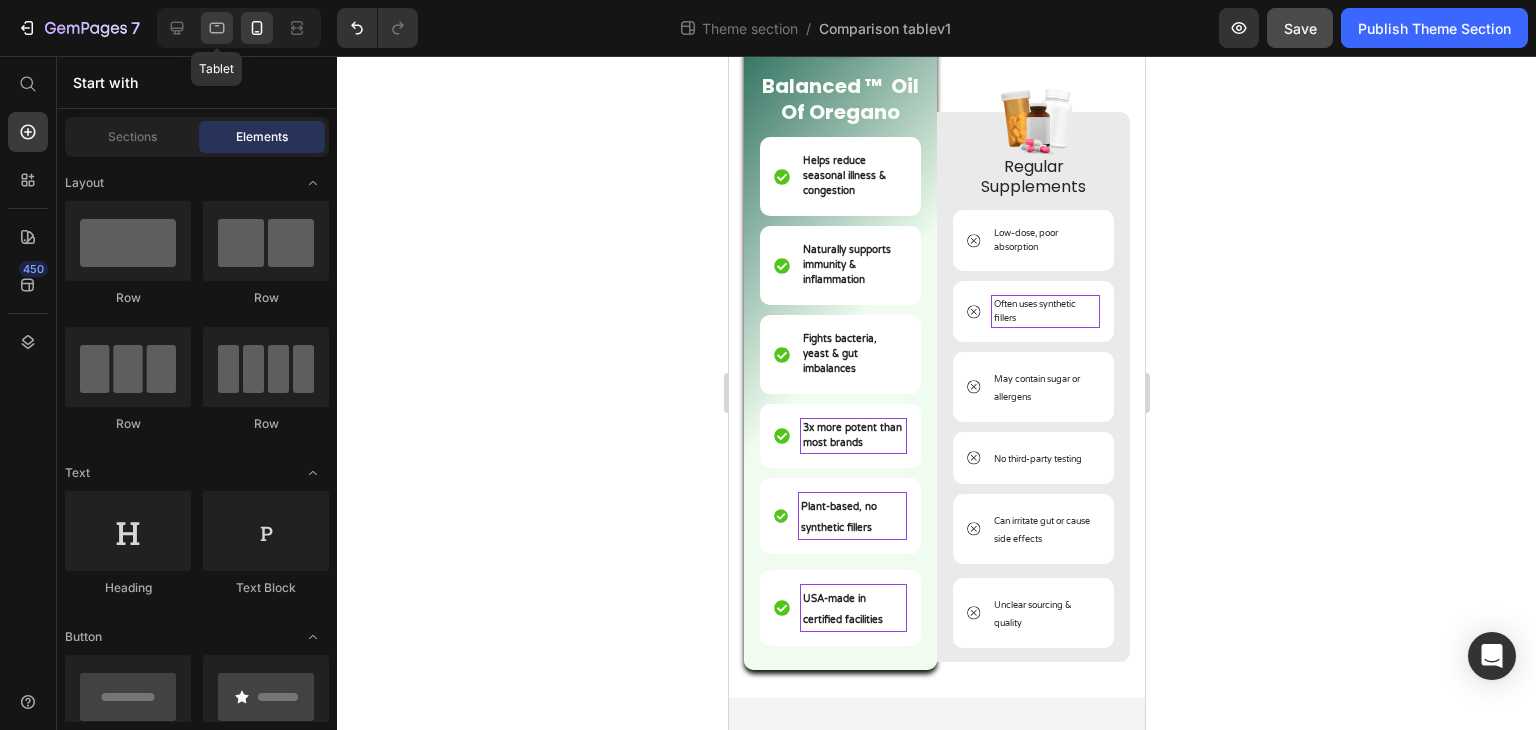 click 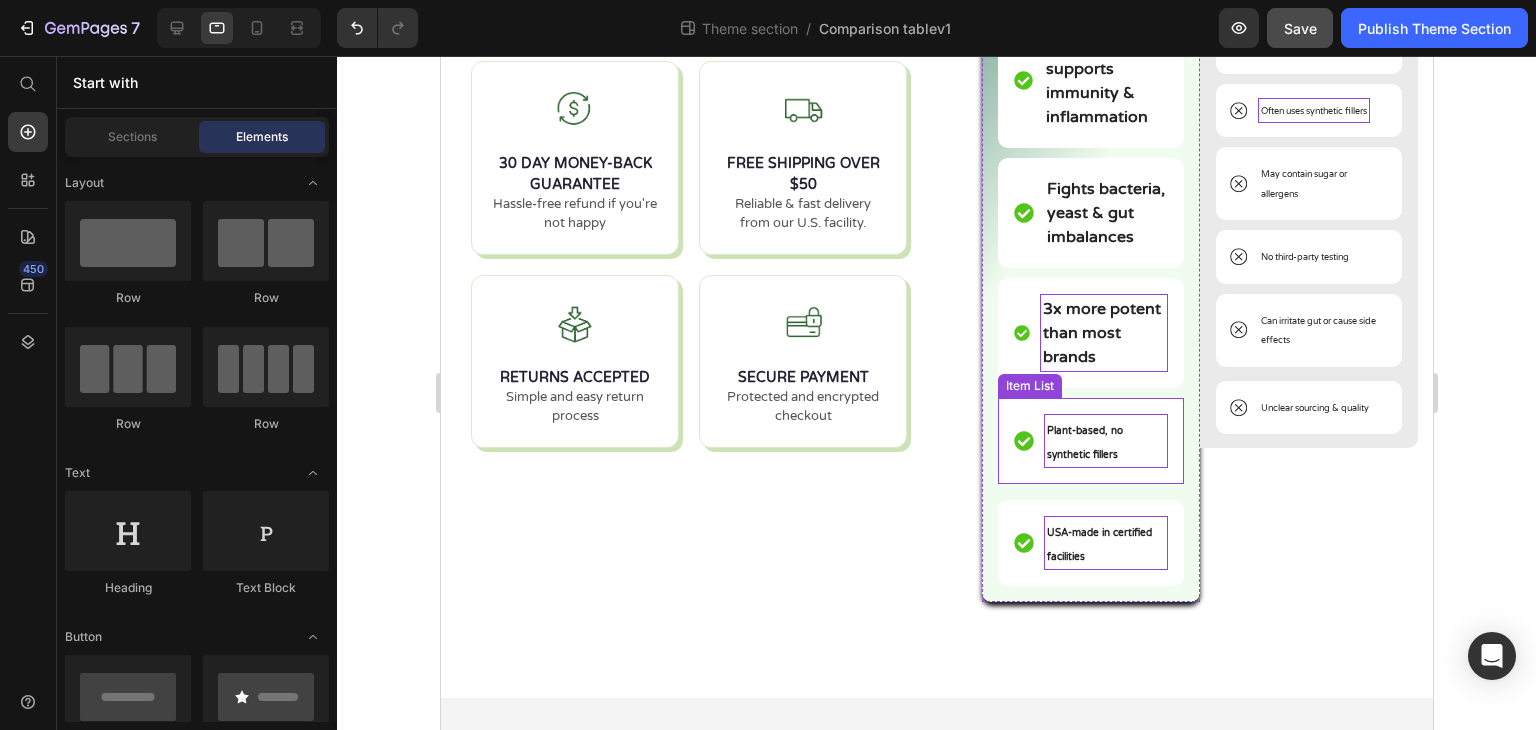 click on "Plant-based, no synthetic fillers" at bounding box center (1105, 441) 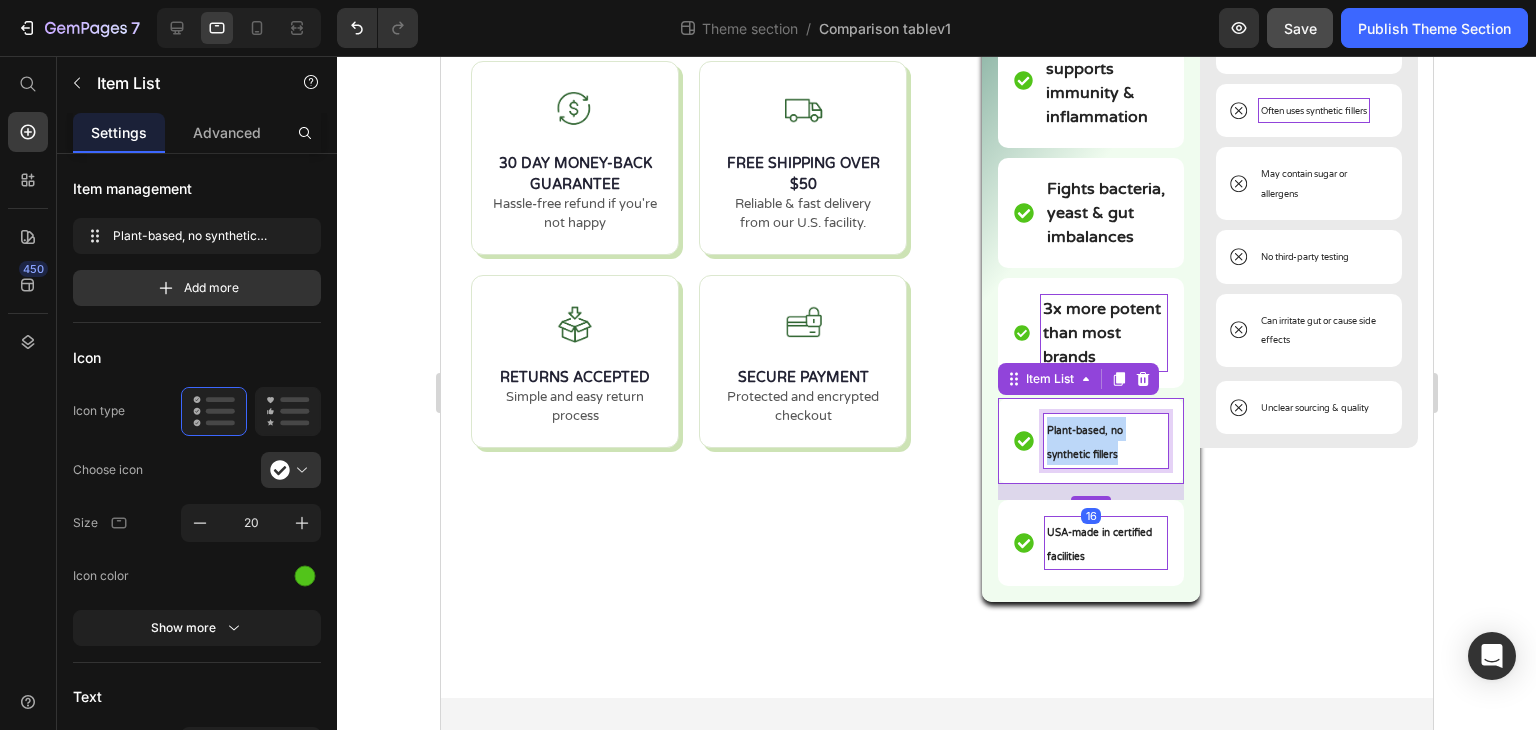 click on "Plant-based, no synthetic fillers" at bounding box center (1105, 441) 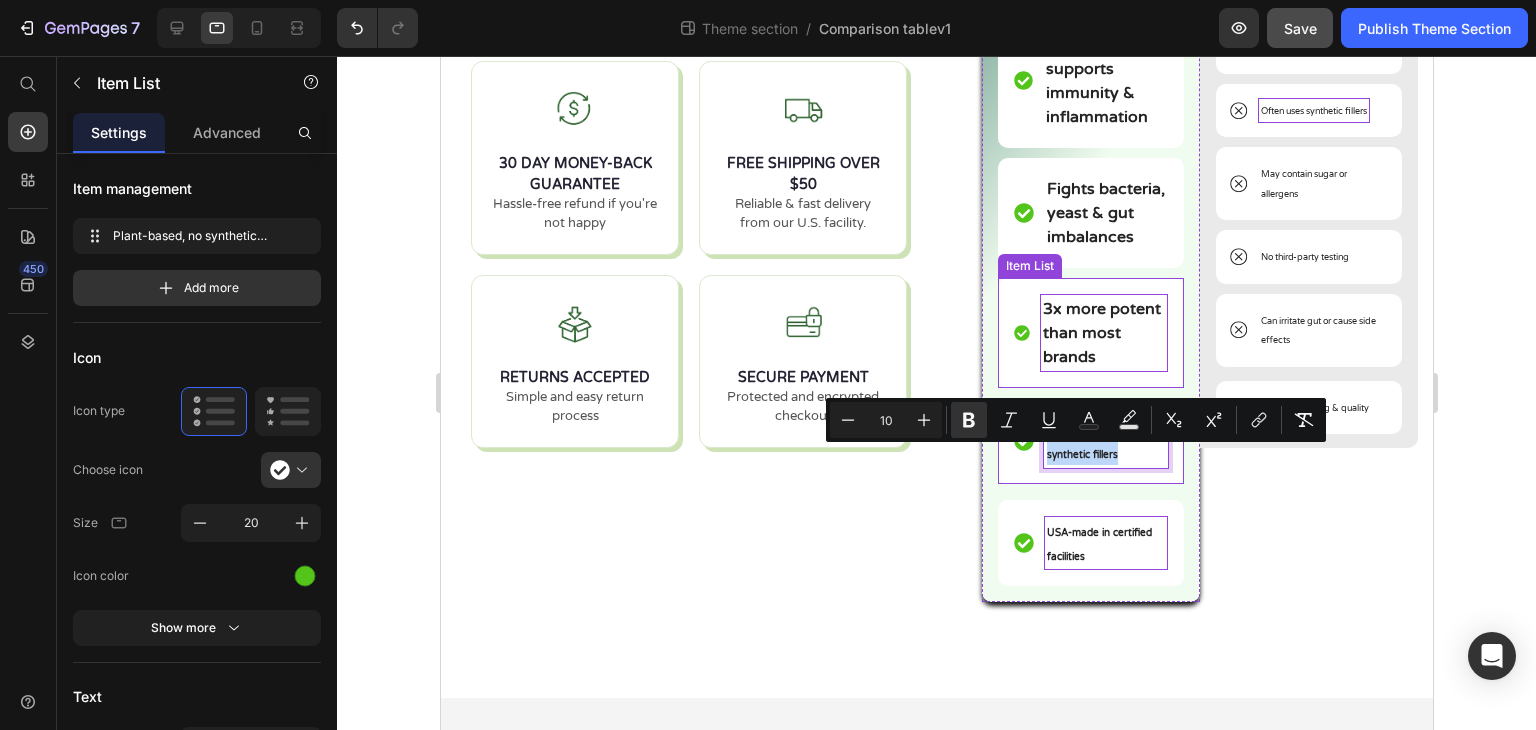click on "3x more potent than most brands" at bounding box center [1103, 333] 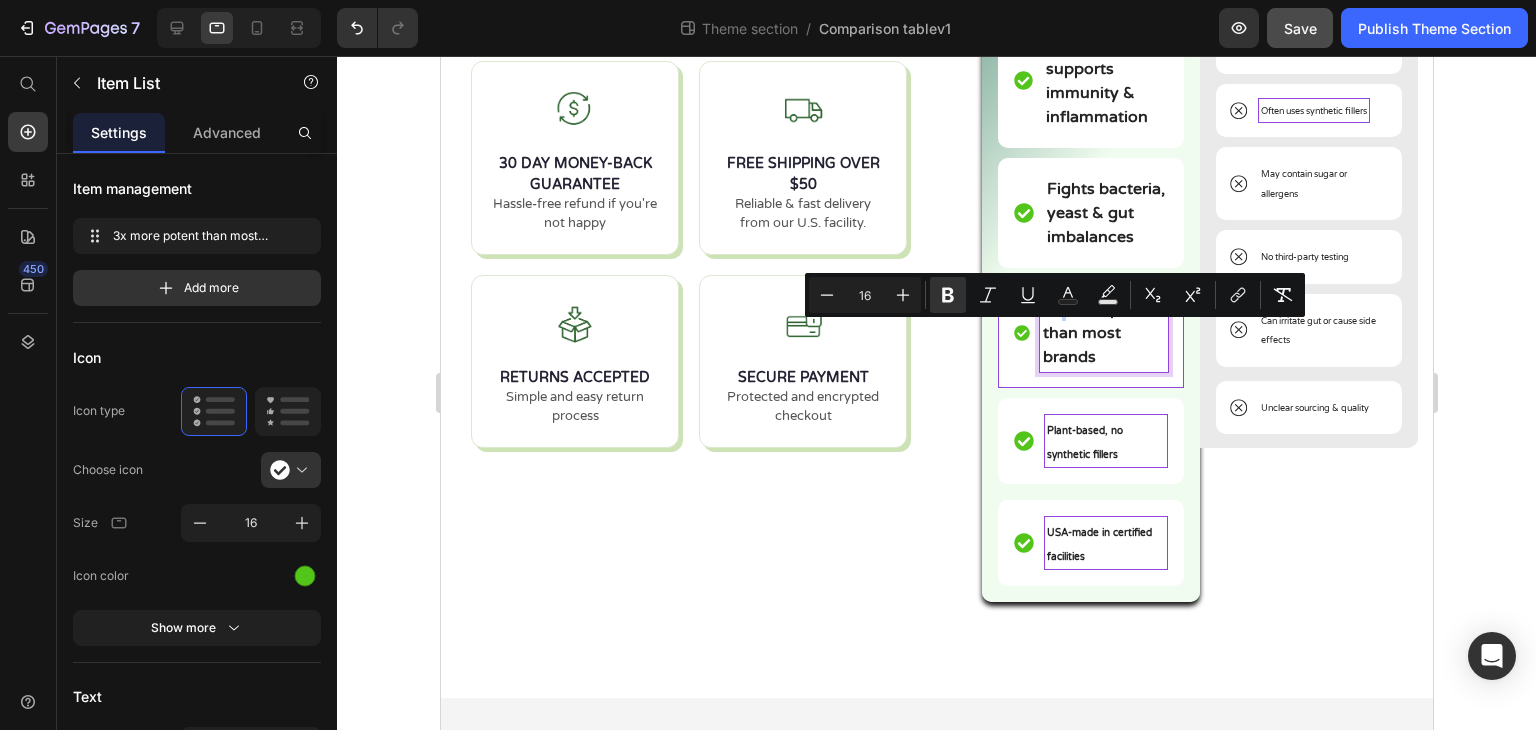 click on "Plant-based, no synthetic fillers" at bounding box center (1105, 441) 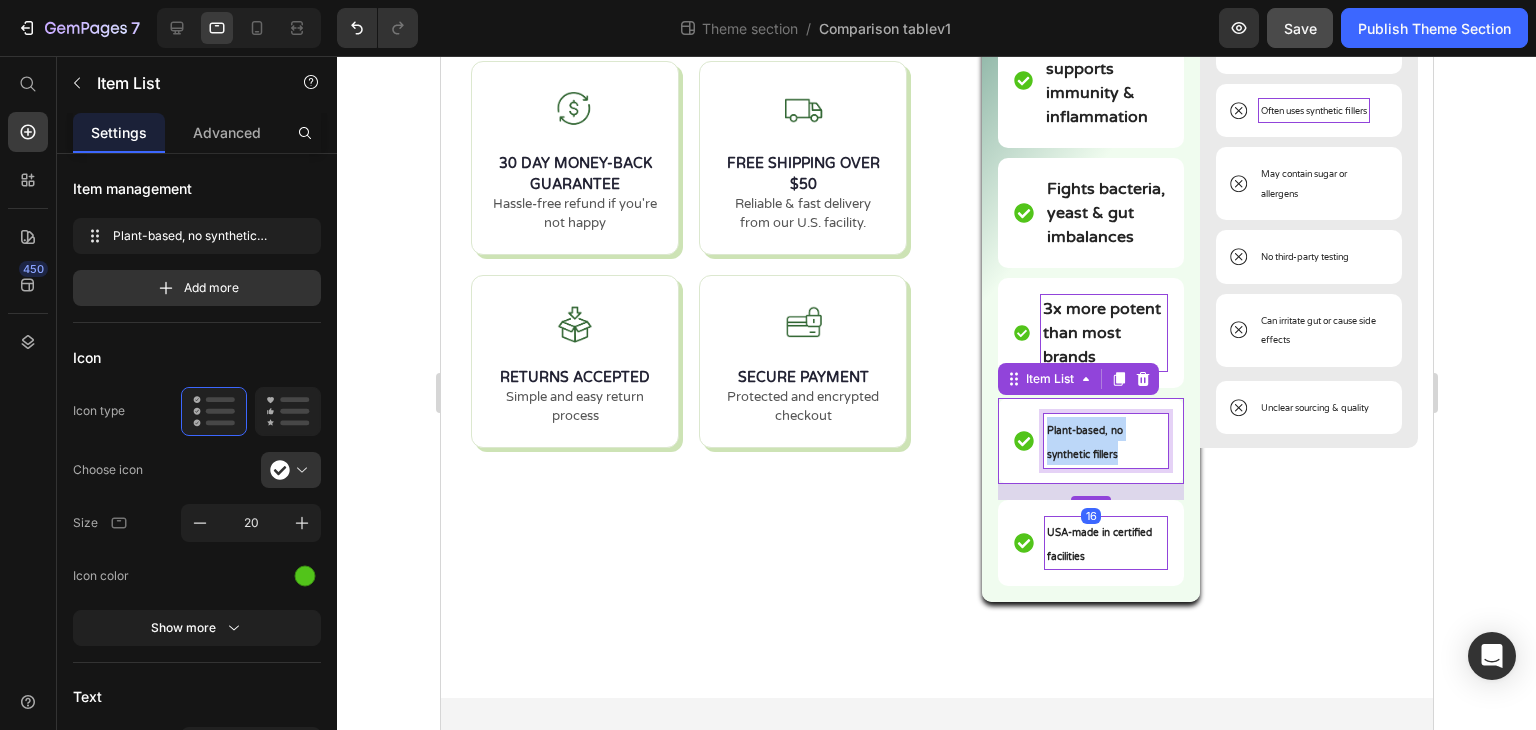 click on "Plant-based, no synthetic fillers" at bounding box center (1105, 441) 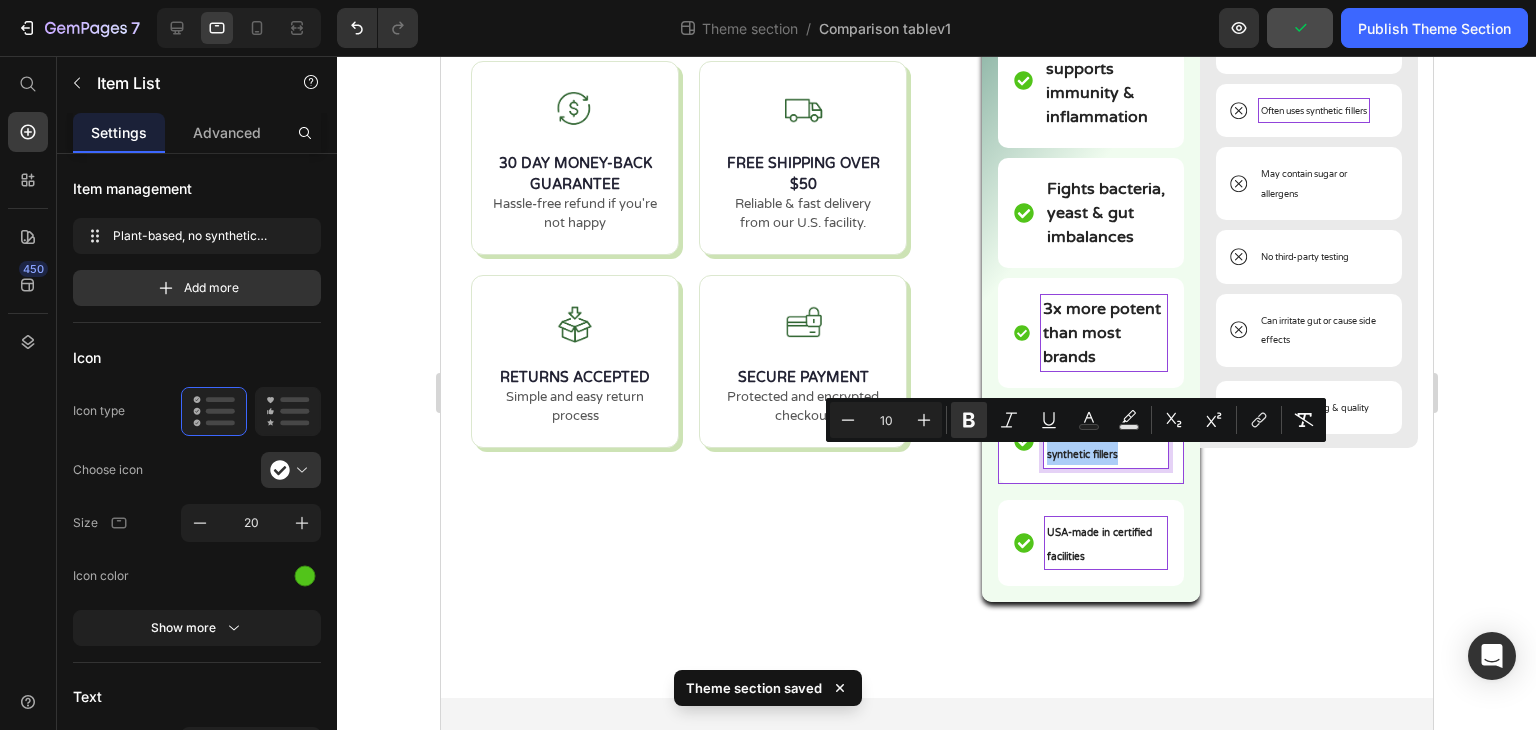 click on "10" at bounding box center [886, 420] 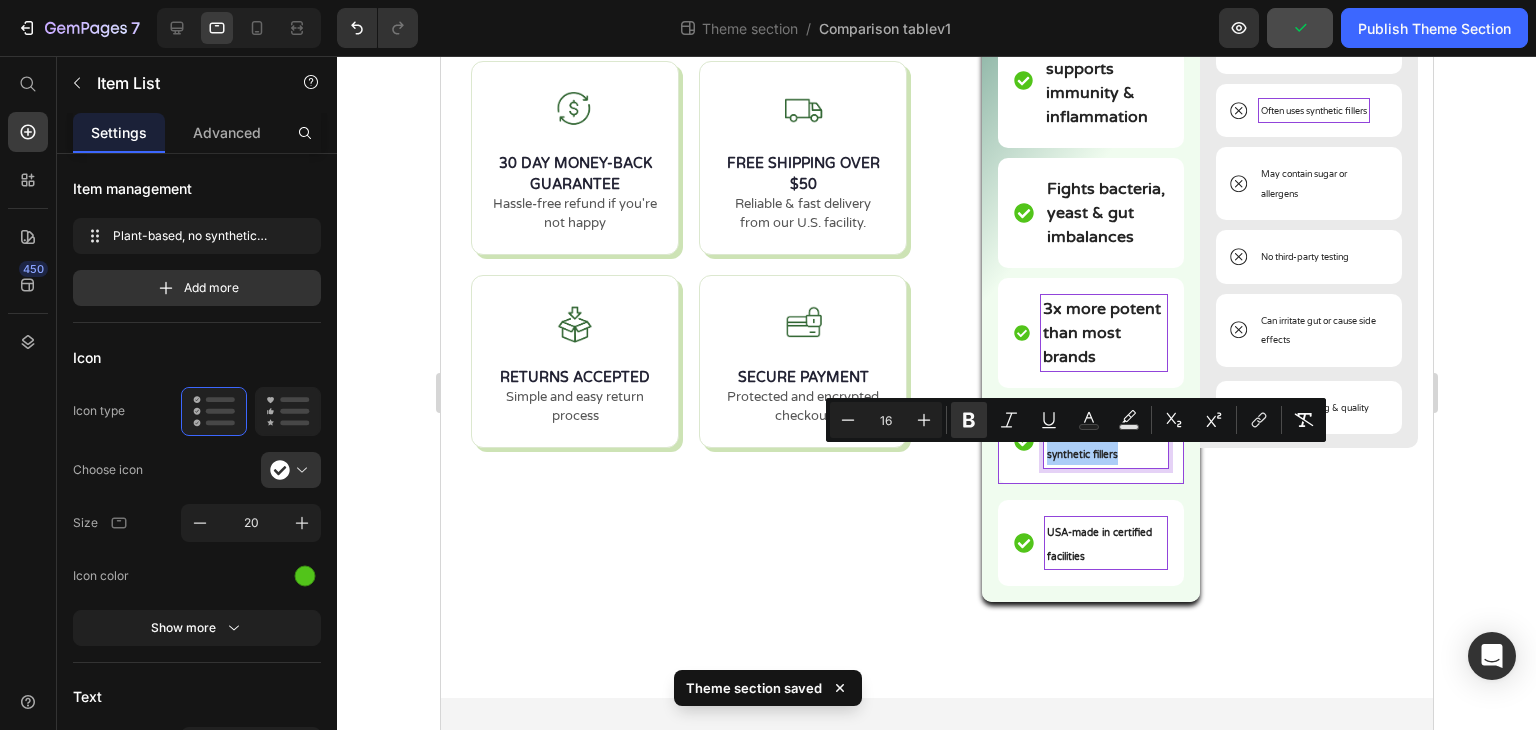 type on "16" 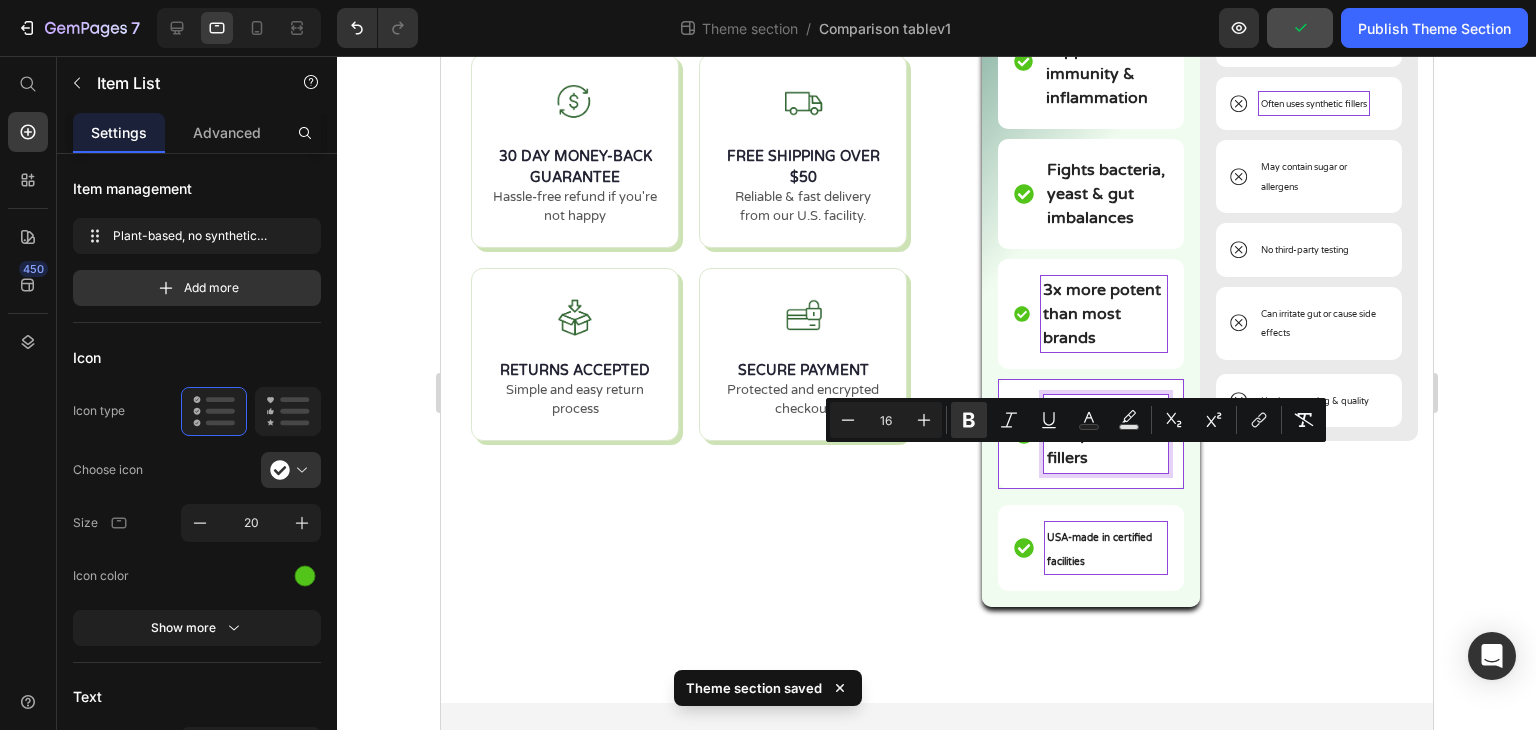 scroll, scrollTop: 536, scrollLeft: 0, axis: vertical 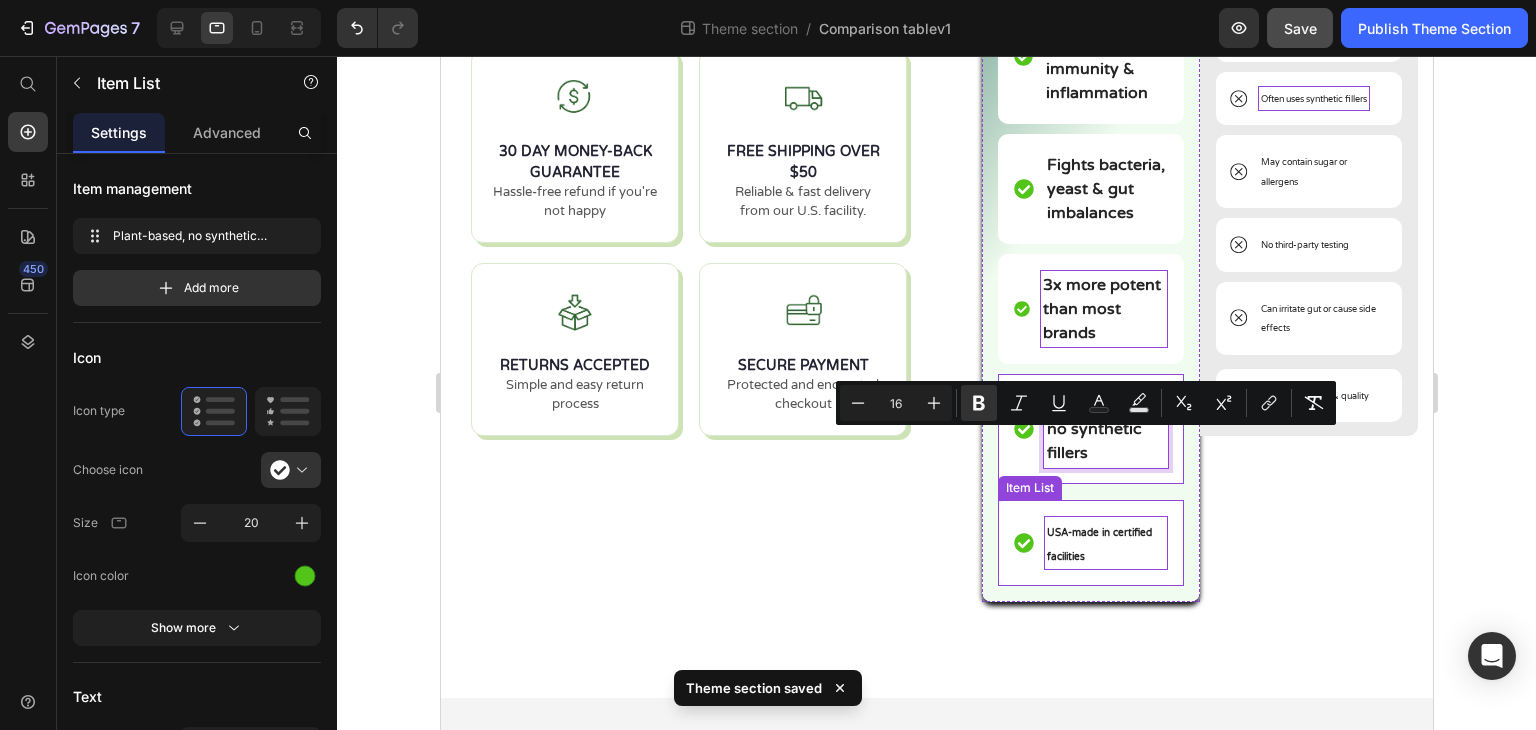 click on "USA-made in certified facilities" at bounding box center [1105, 543] 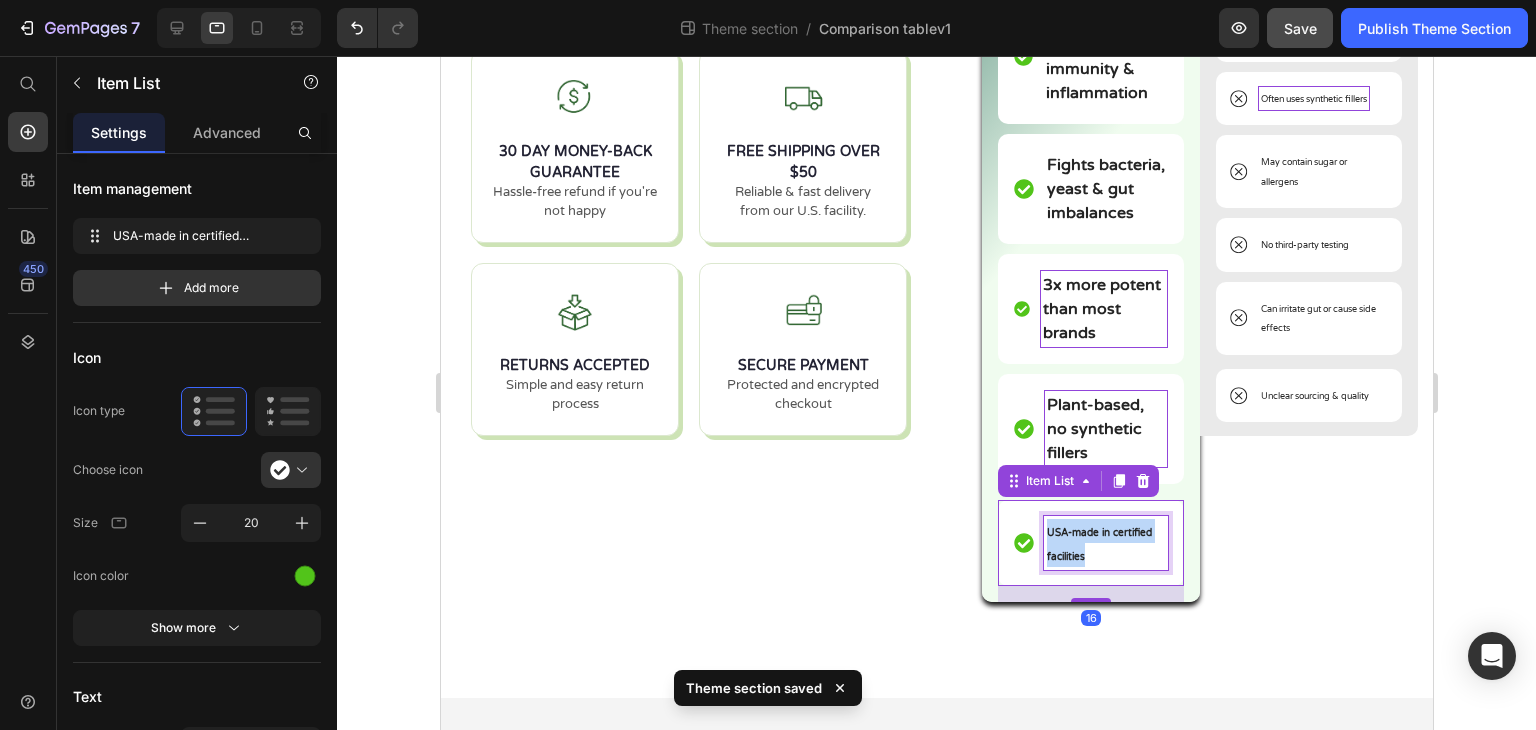 click on "USA-made in certified facilities" at bounding box center (1105, 543) 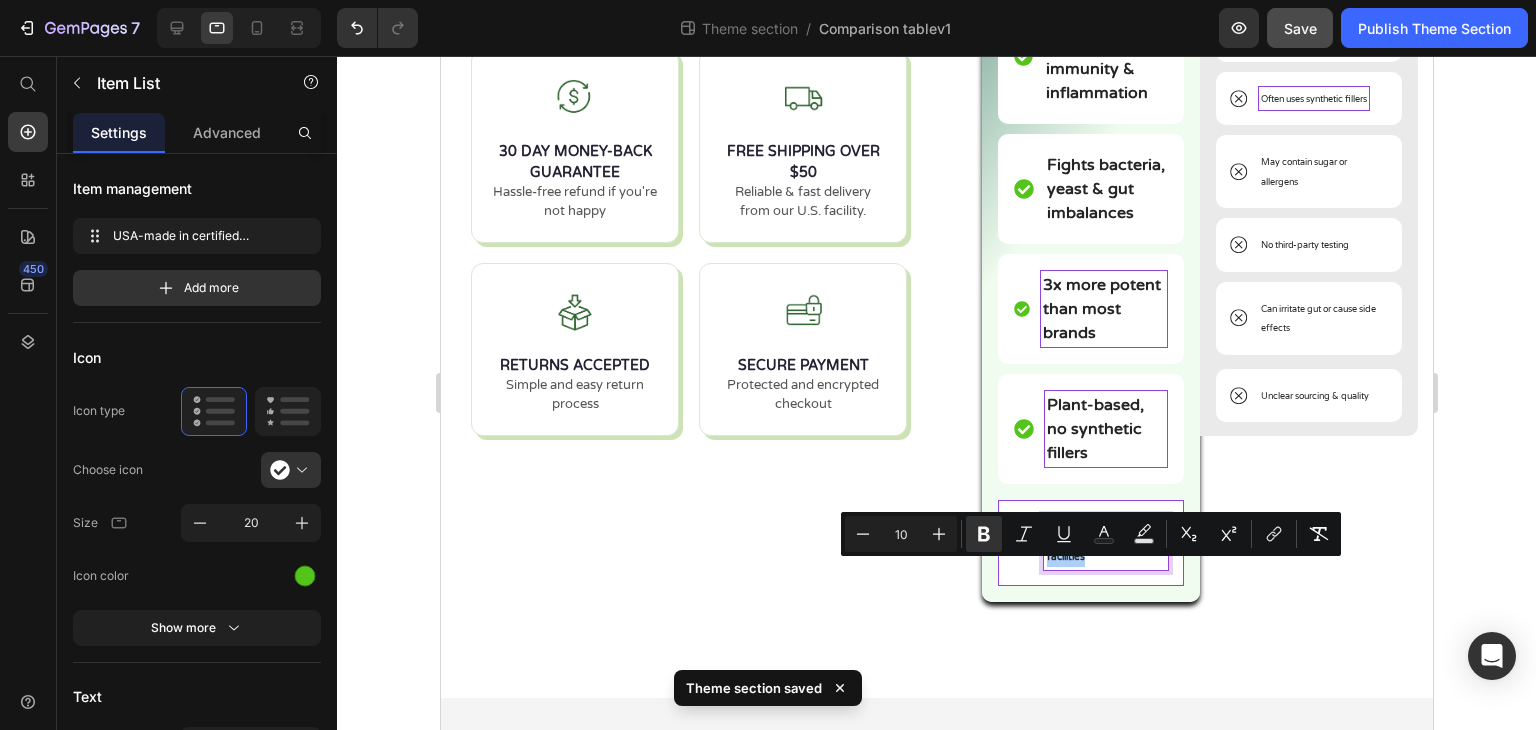 click on "10" at bounding box center [901, 534] 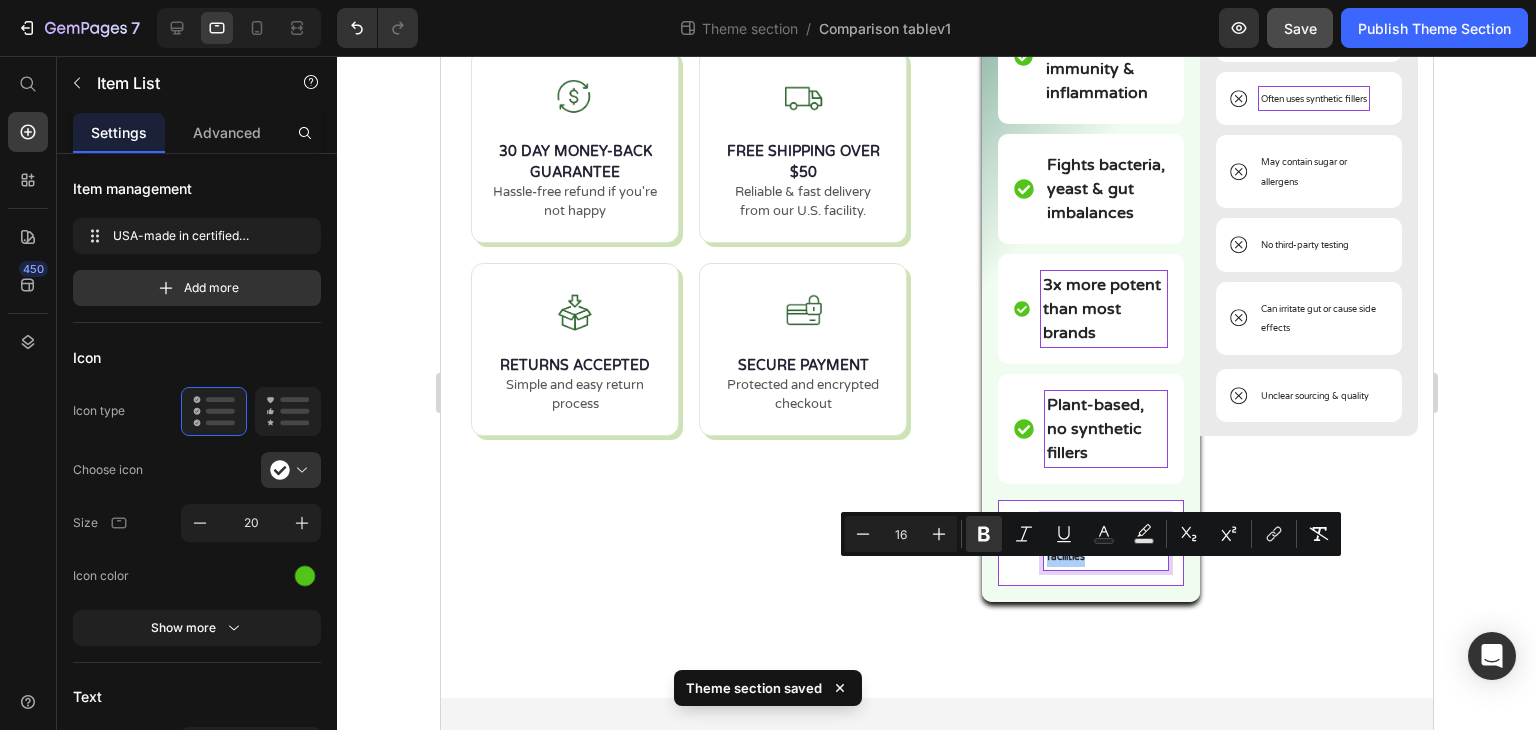 type on "16" 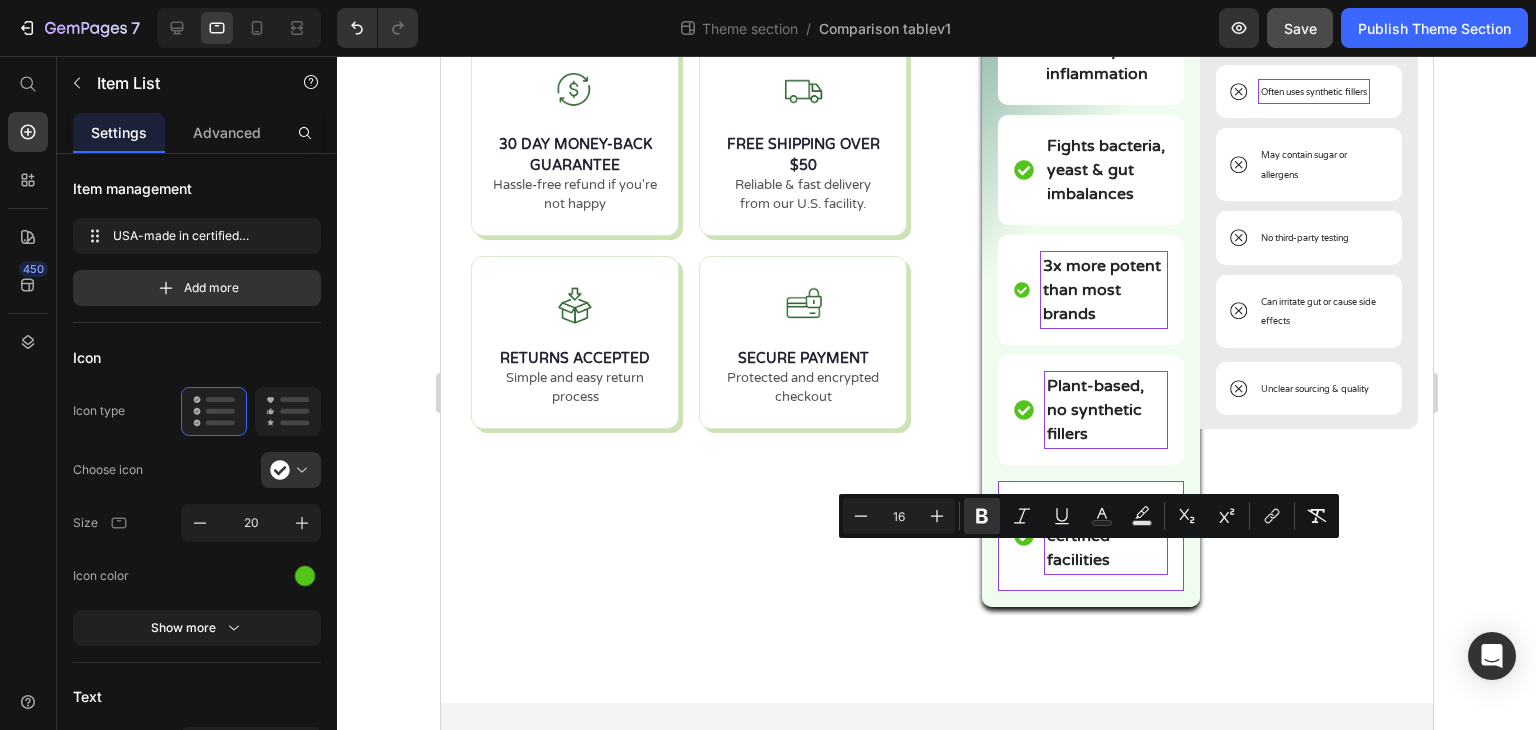 click 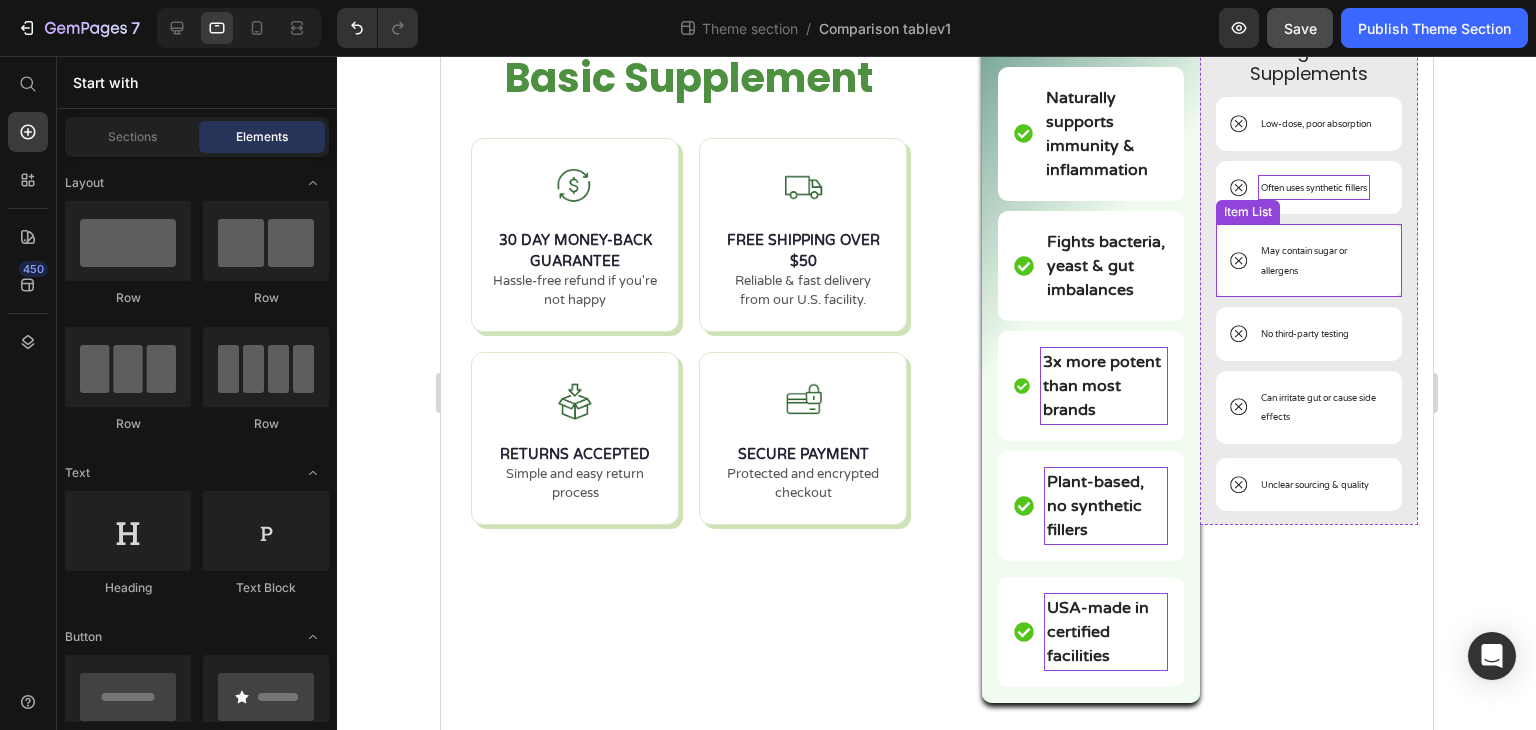 scroll, scrollTop: 348, scrollLeft: 0, axis: vertical 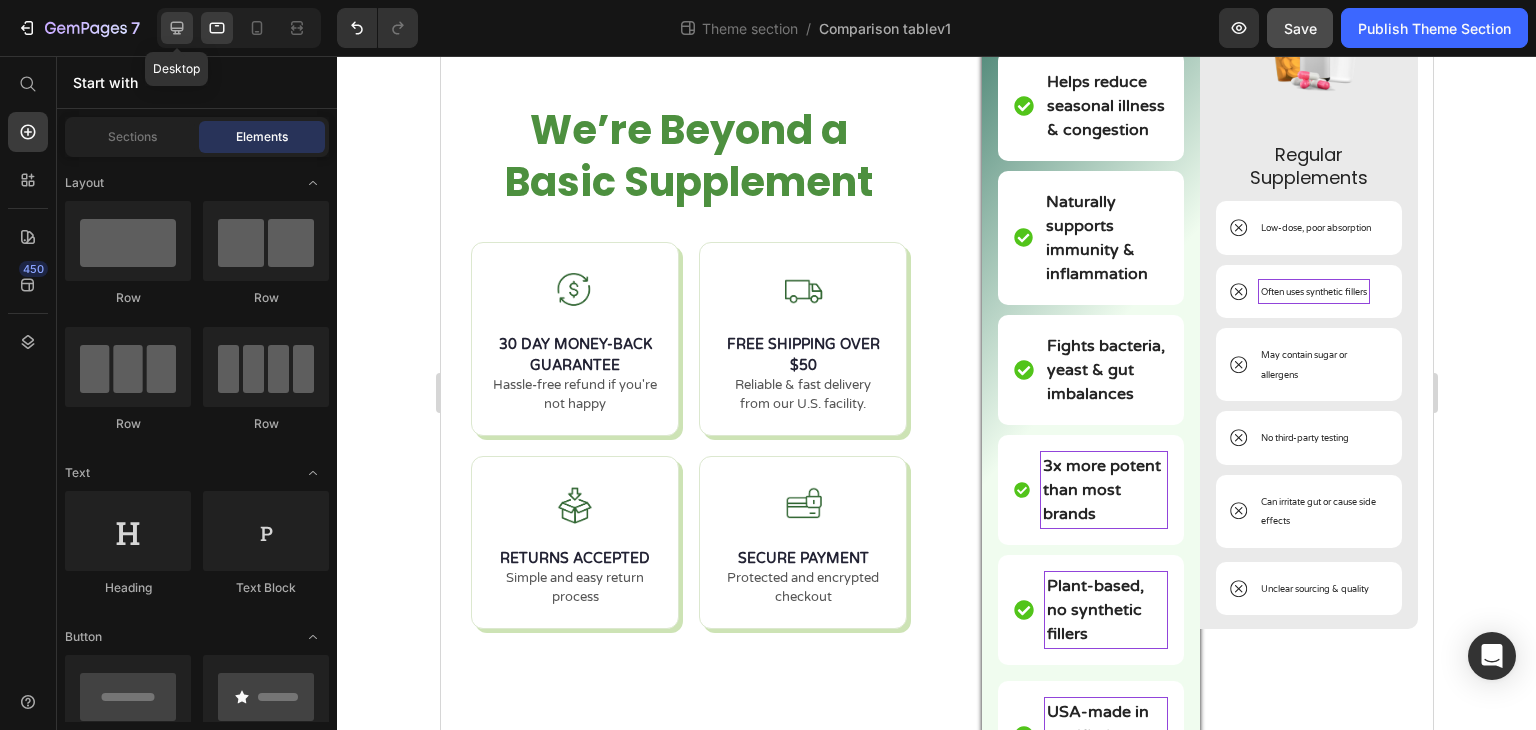 click 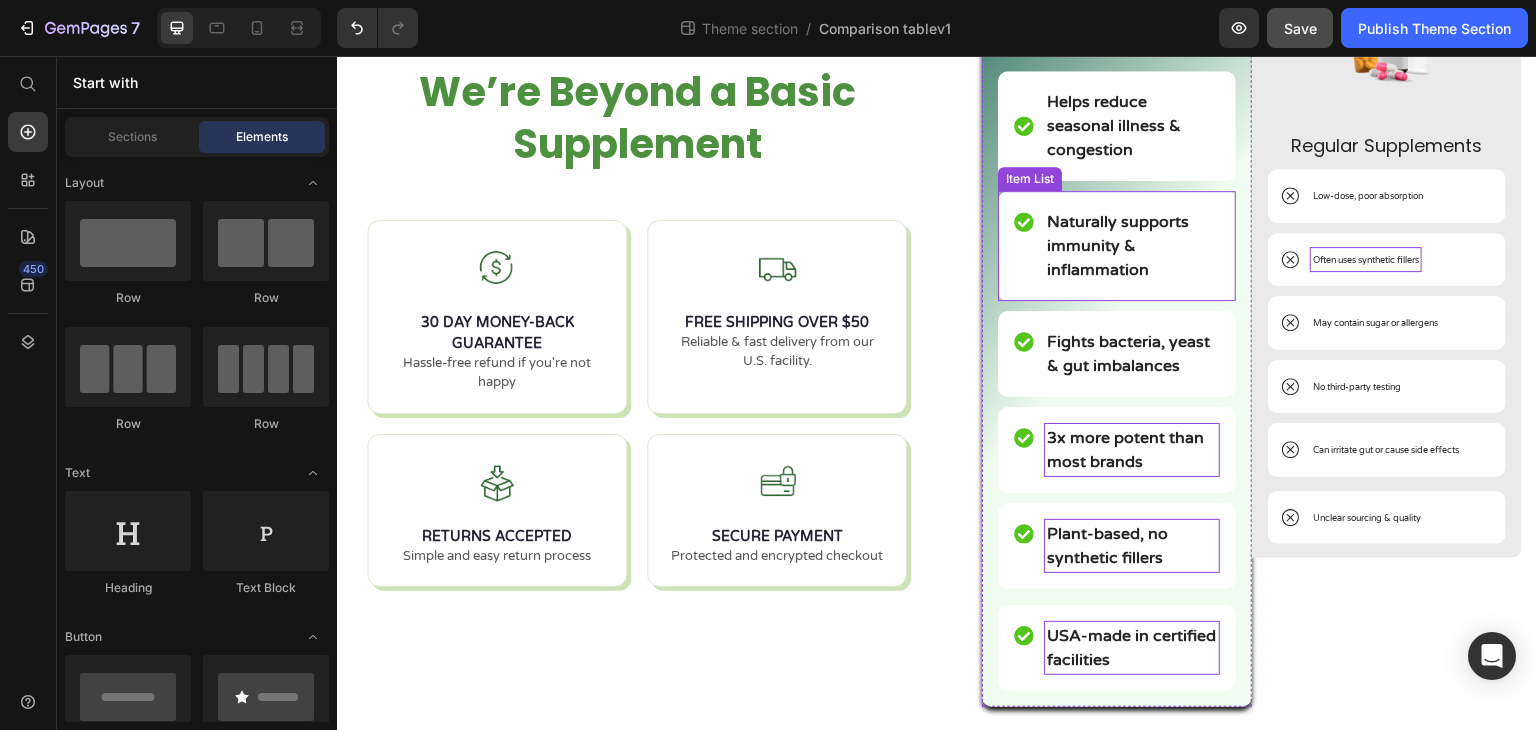 scroll, scrollTop: 230, scrollLeft: 0, axis: vertical 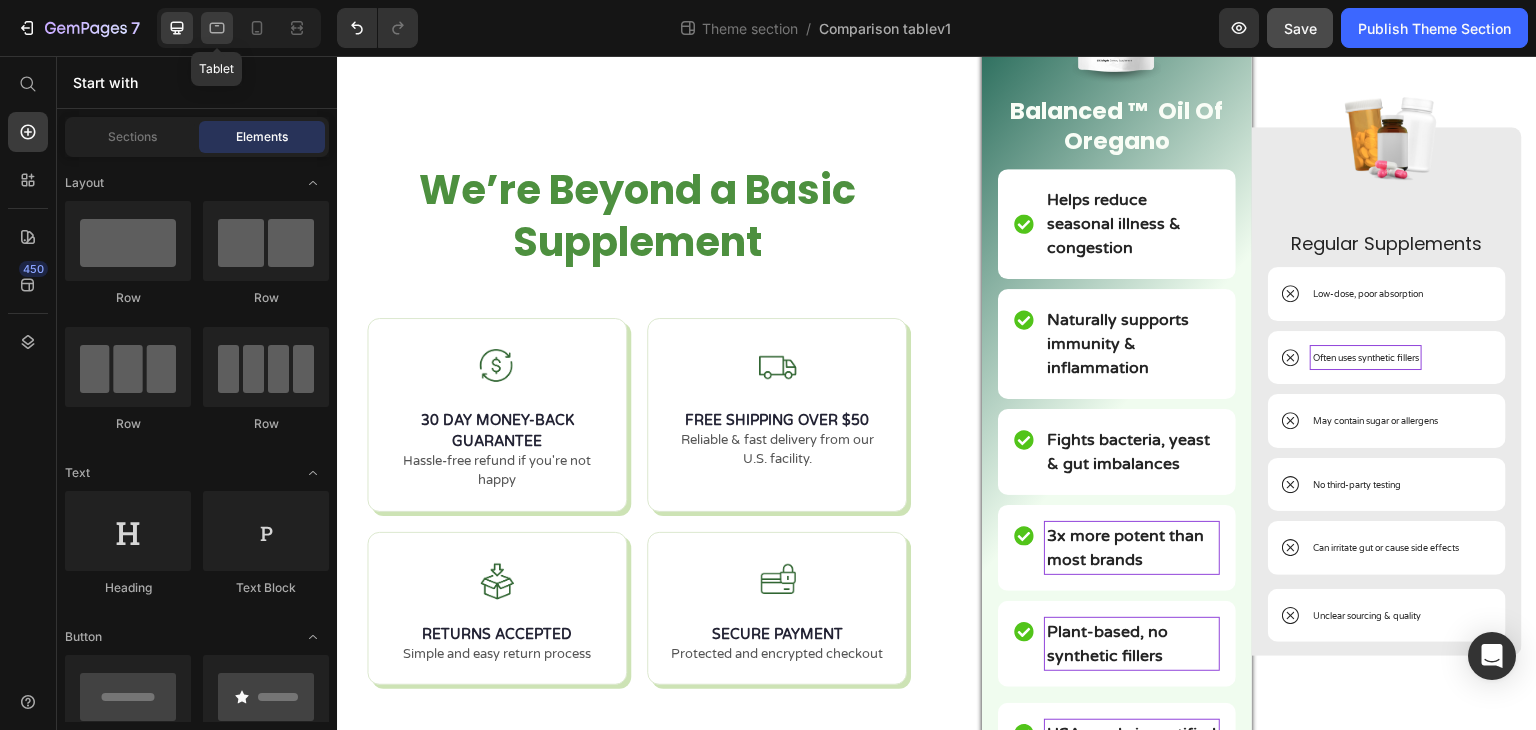 click 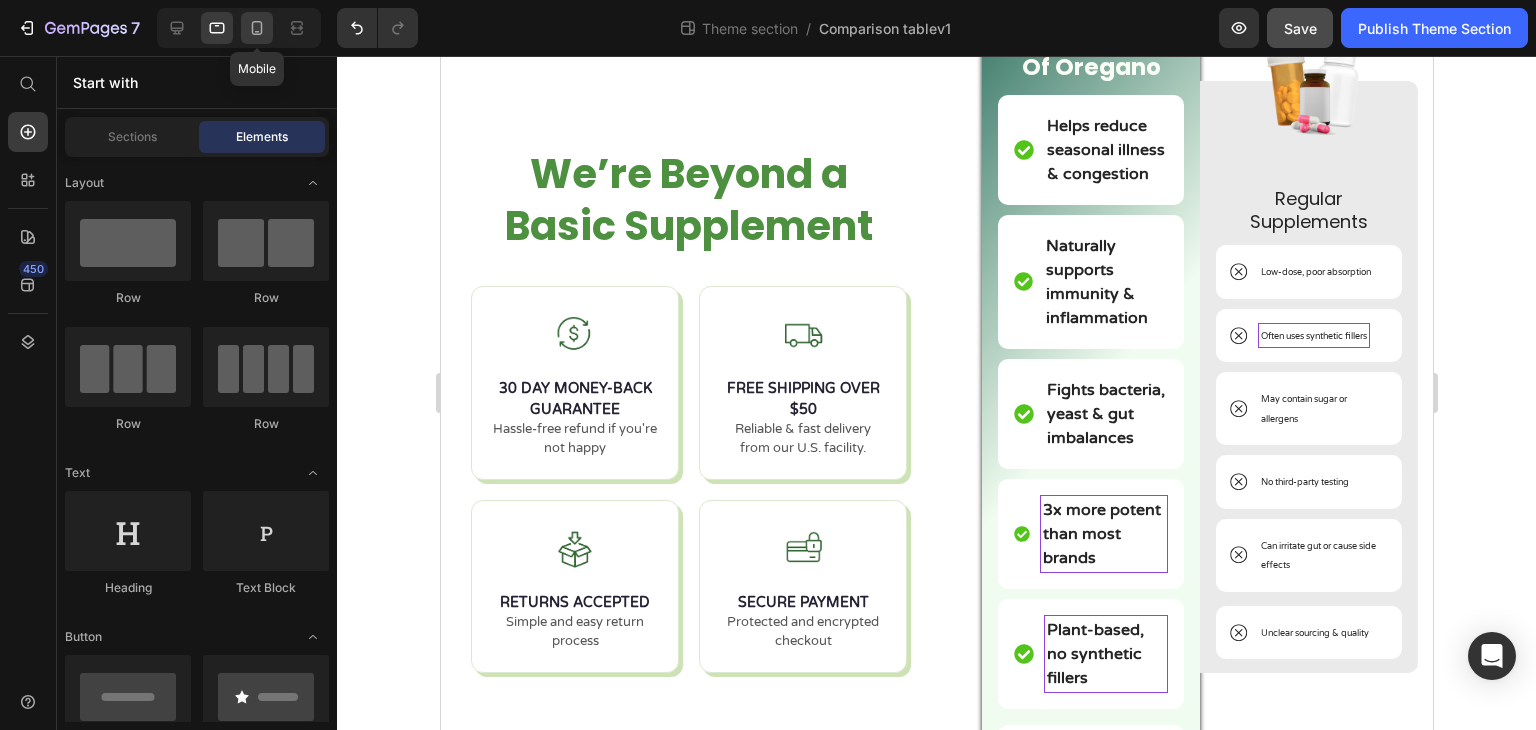 click 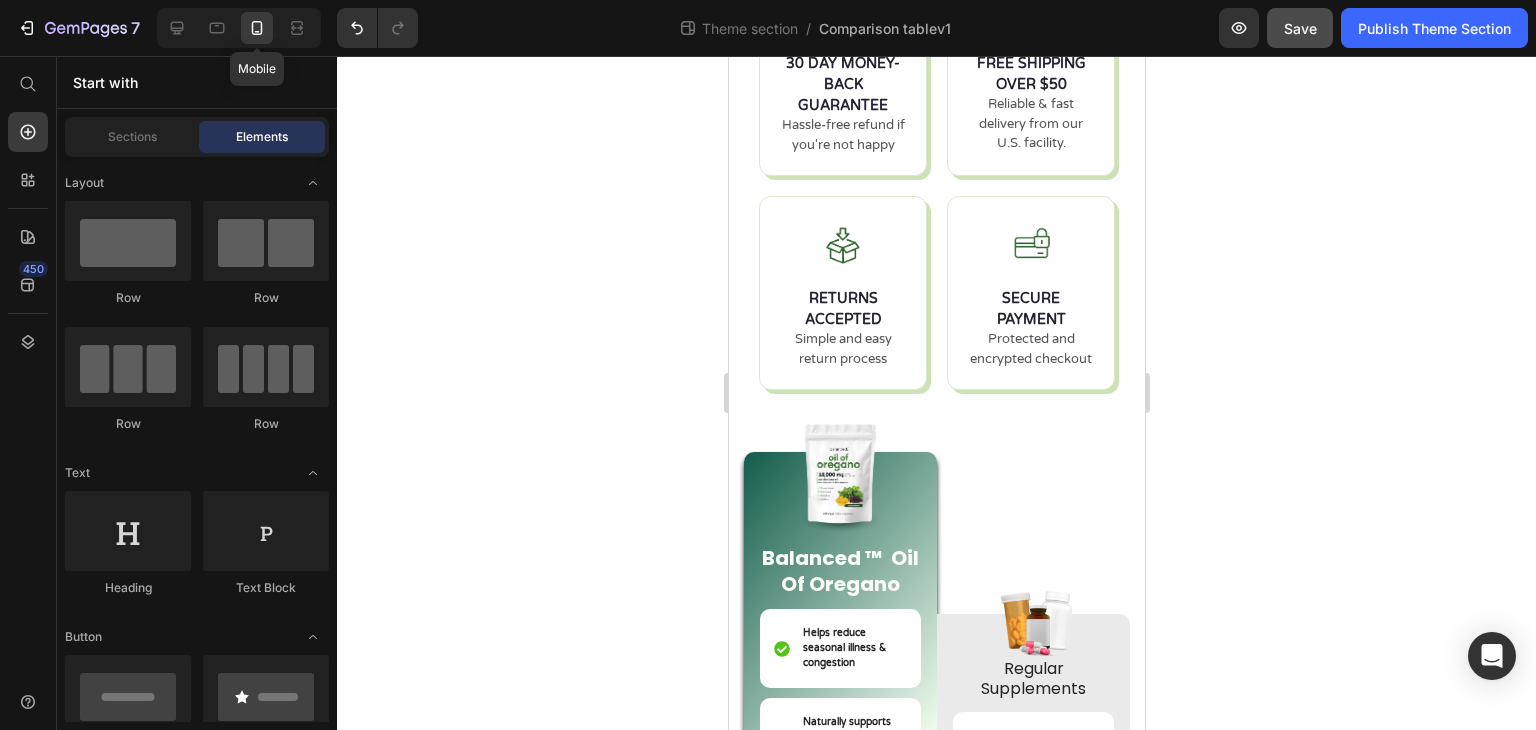 scroll, scrollTop: 470, scrollLeft: 0, axis: vertical 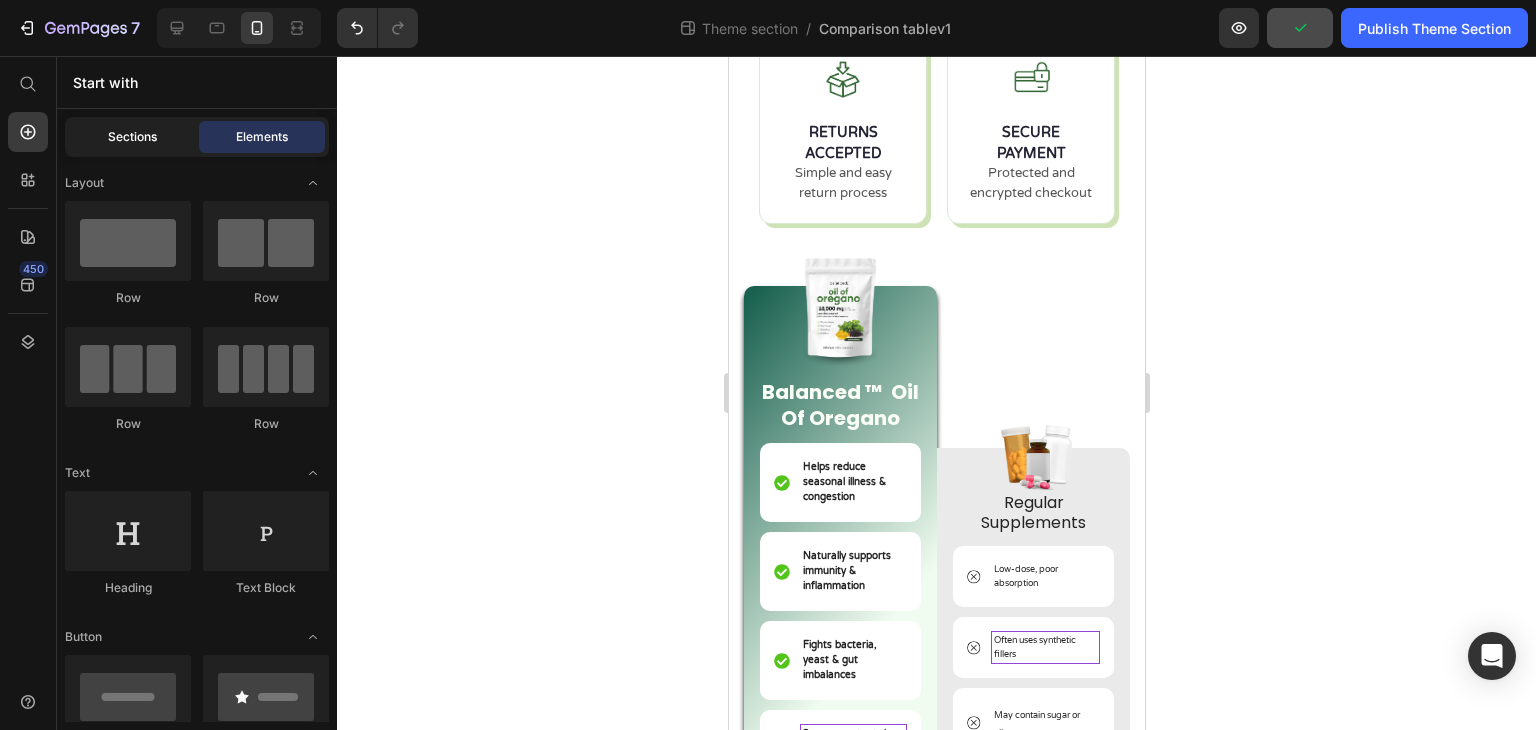 click on "Sections" at bounding box center [132, 137] 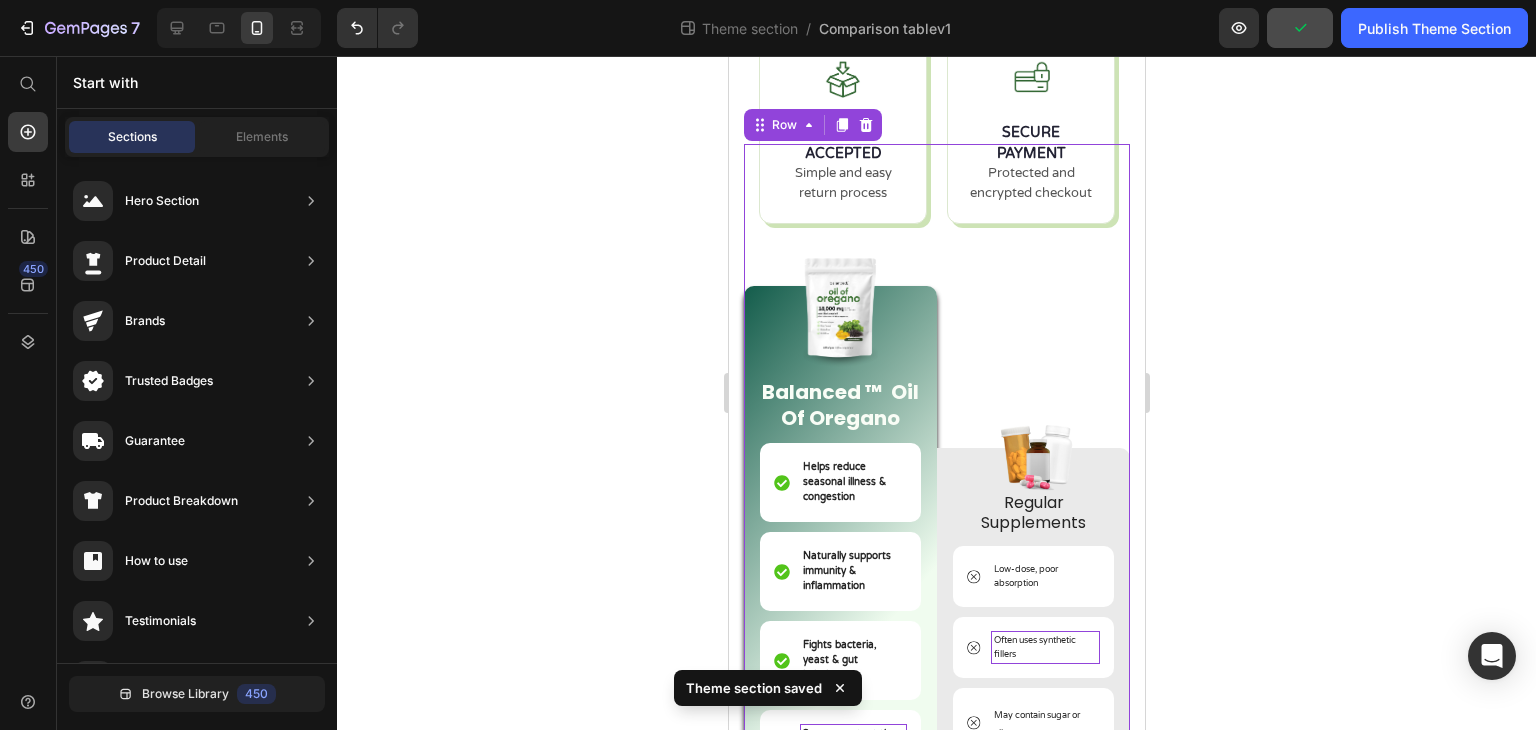 click on "Image Regular Supplements Text Block
Low-dose, poor absorption Item List
Often uses synthetic fillers Item List
May contain sugar or allergens Item List
No third-party testing Item List
Can irritate gut or cause side effects Item List
Unclear sourcing & quality Item List Row" at bounding box center [1032, 590] 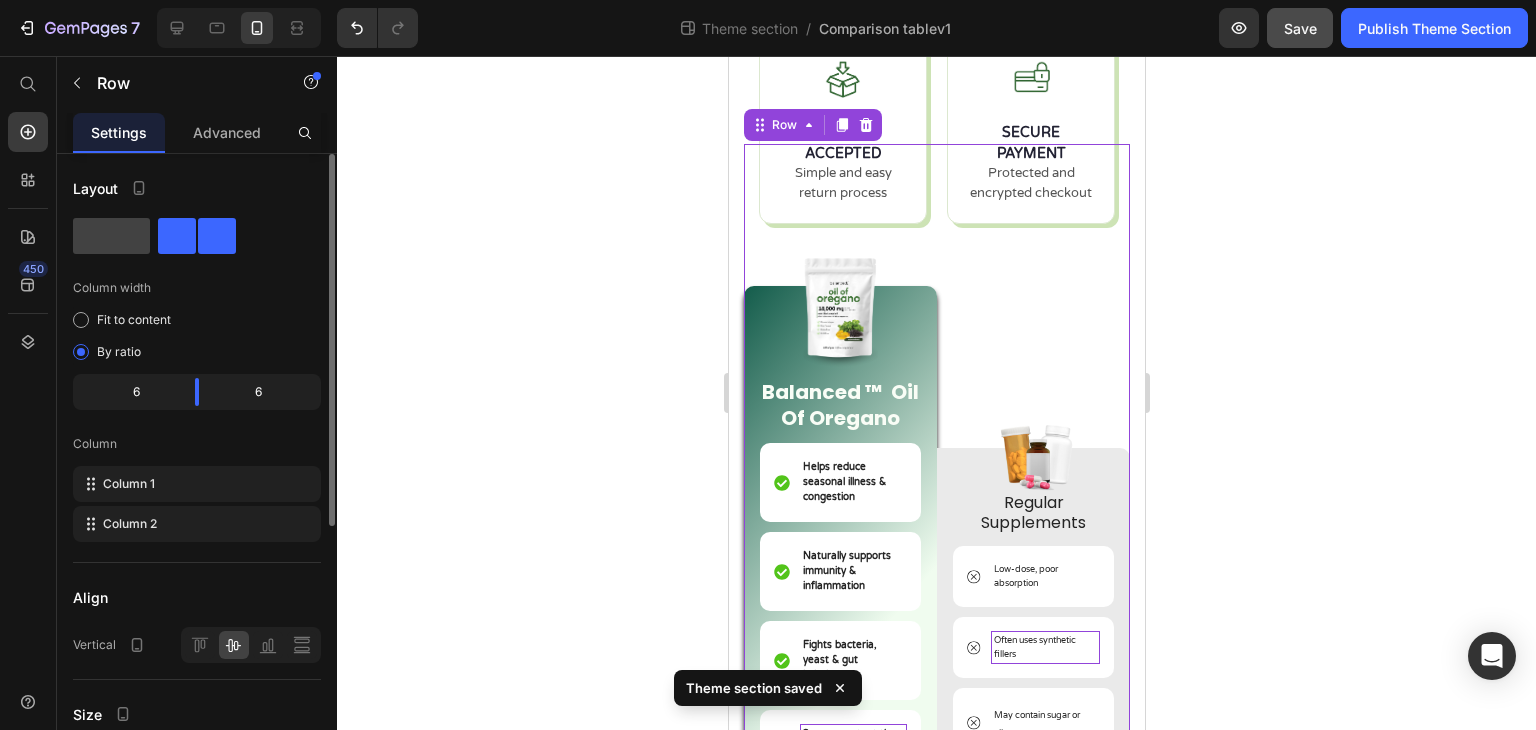 type 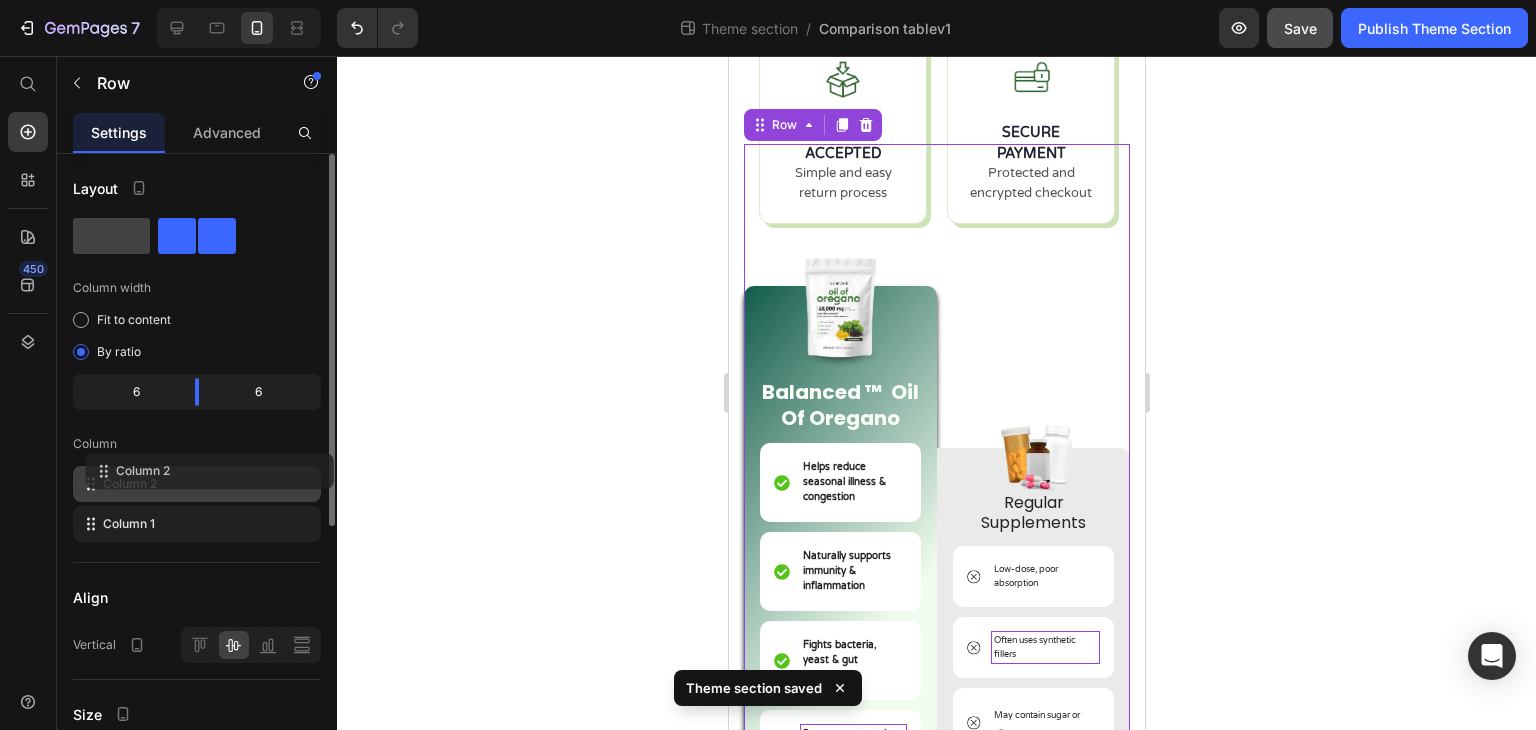 drag, startPoint x: 159, startPoint y: 518, endPoint x: 172, endPoint y: 461, distance: 58.463665 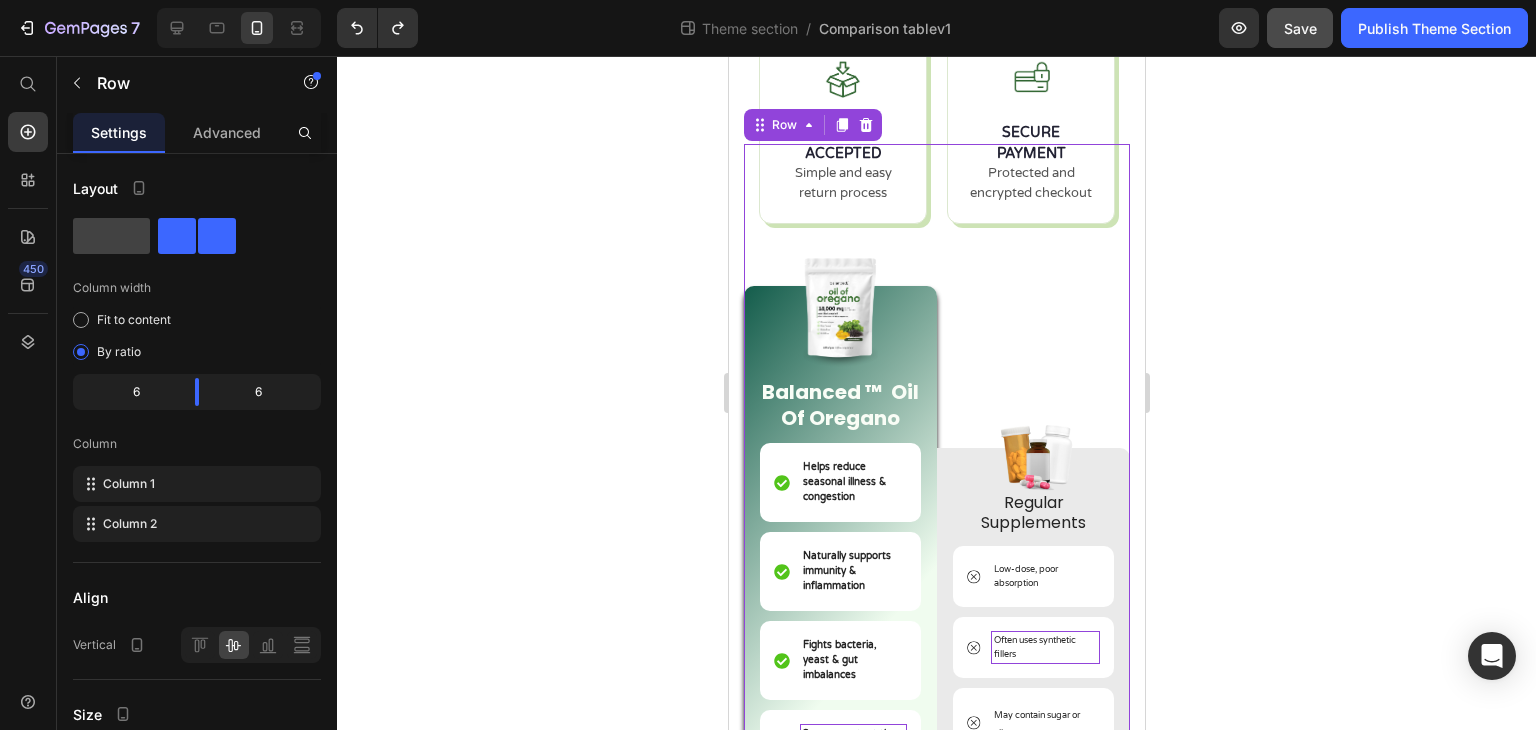 click on "Image Regular Supplements Text Block
Low-dose, poor absorption Item List
Often uses synthetic fillers Item List
May contain sugar or allergens Item List
No third-party testing Item List
Can irritate gut or cause side effects Item List
Unclear sourcing & quality Item List Row" at bounding box center [1032, 590] 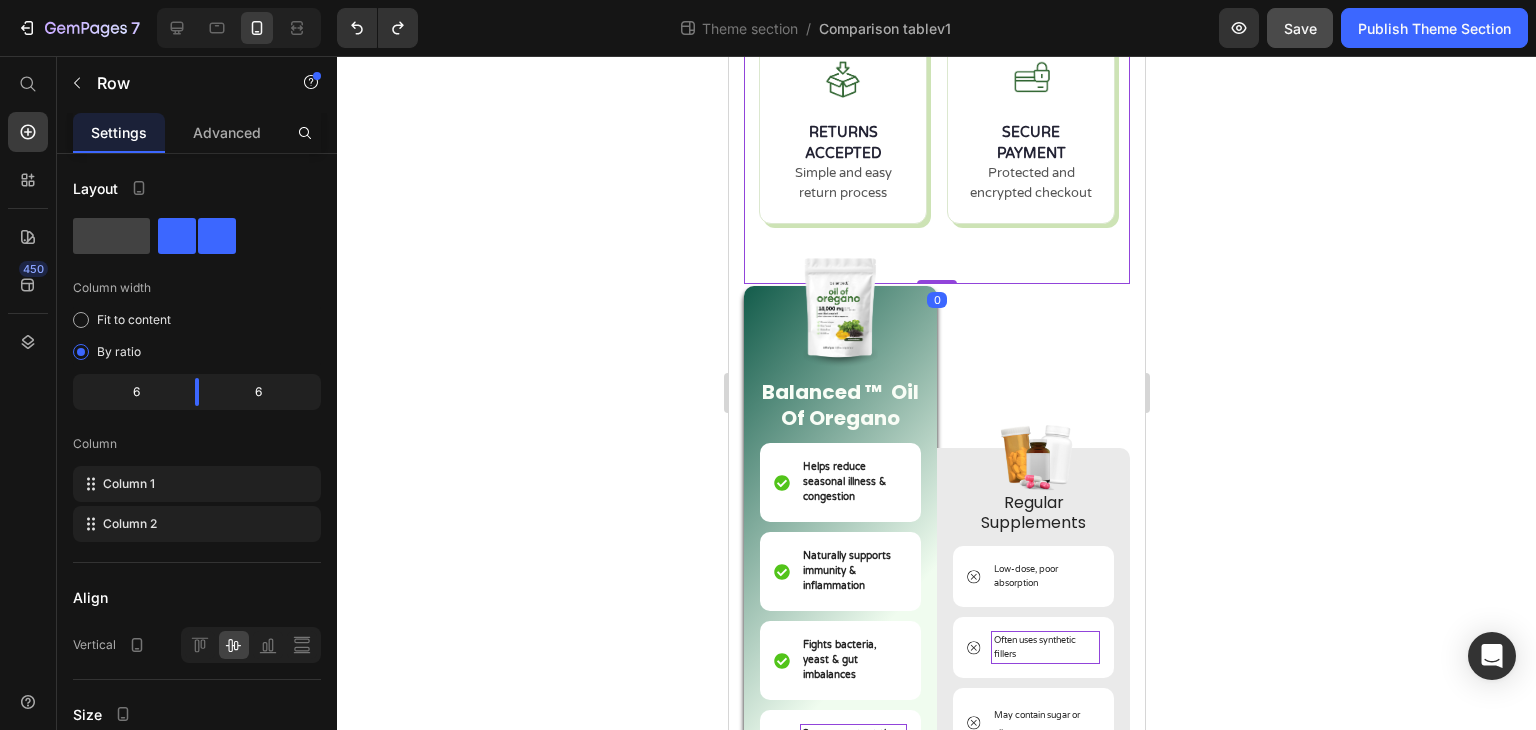 click on "We’re Beyond a Basic Supplement Heading Row
30 DAY MONEY-BACK GUARANTEE
Hassle-free refund if you're not happy
FREE SHIPPING OVER $50
Reliable & fast delivery from our U.S. facility.
RETURNS ACCEPTED
Simple and easy return process
SECURE PAYMENT
Protected and encrypted checkout
Custom Code Row   0" at bounding box center (936, -29) 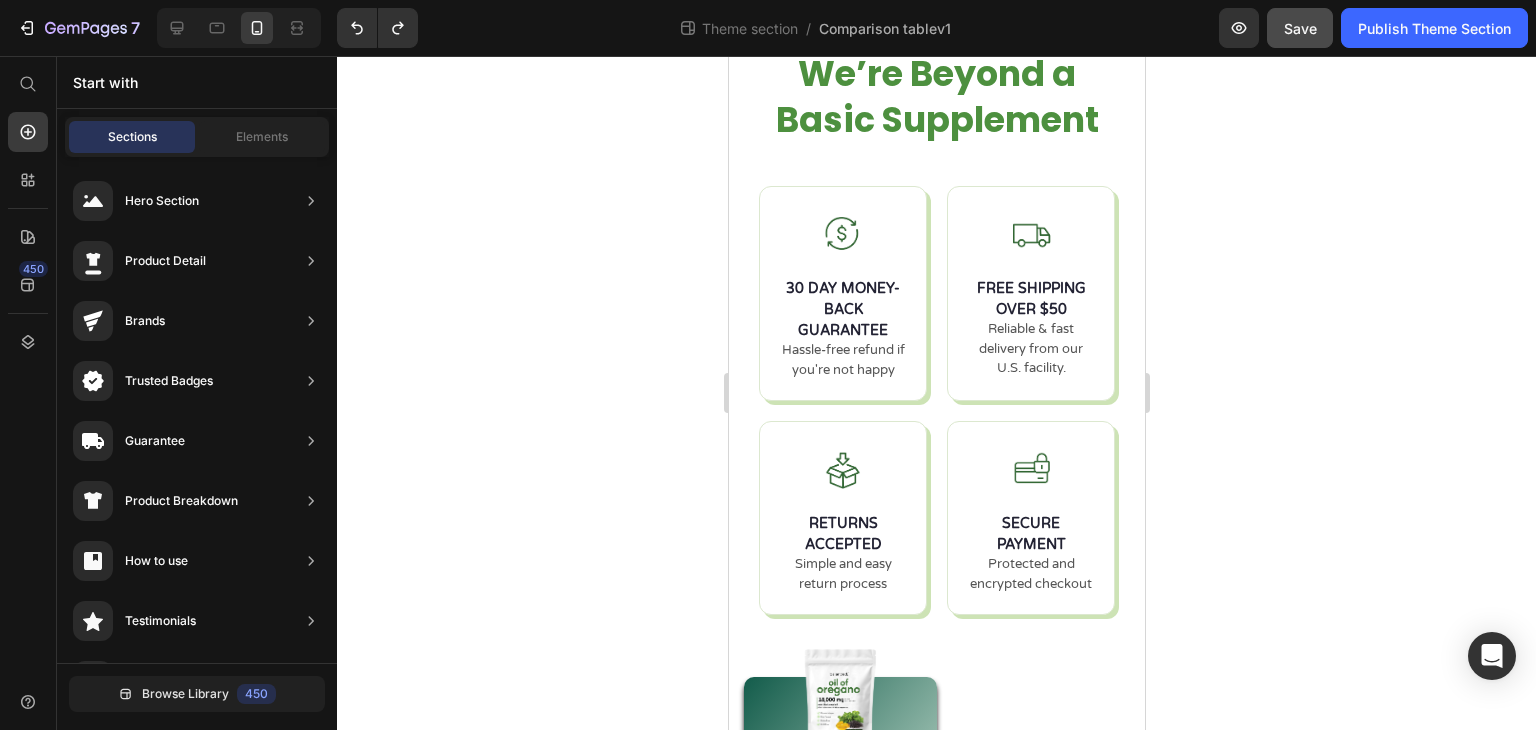 scroll, scrollTop: 41, scrollLeft: 0, axis: vertical 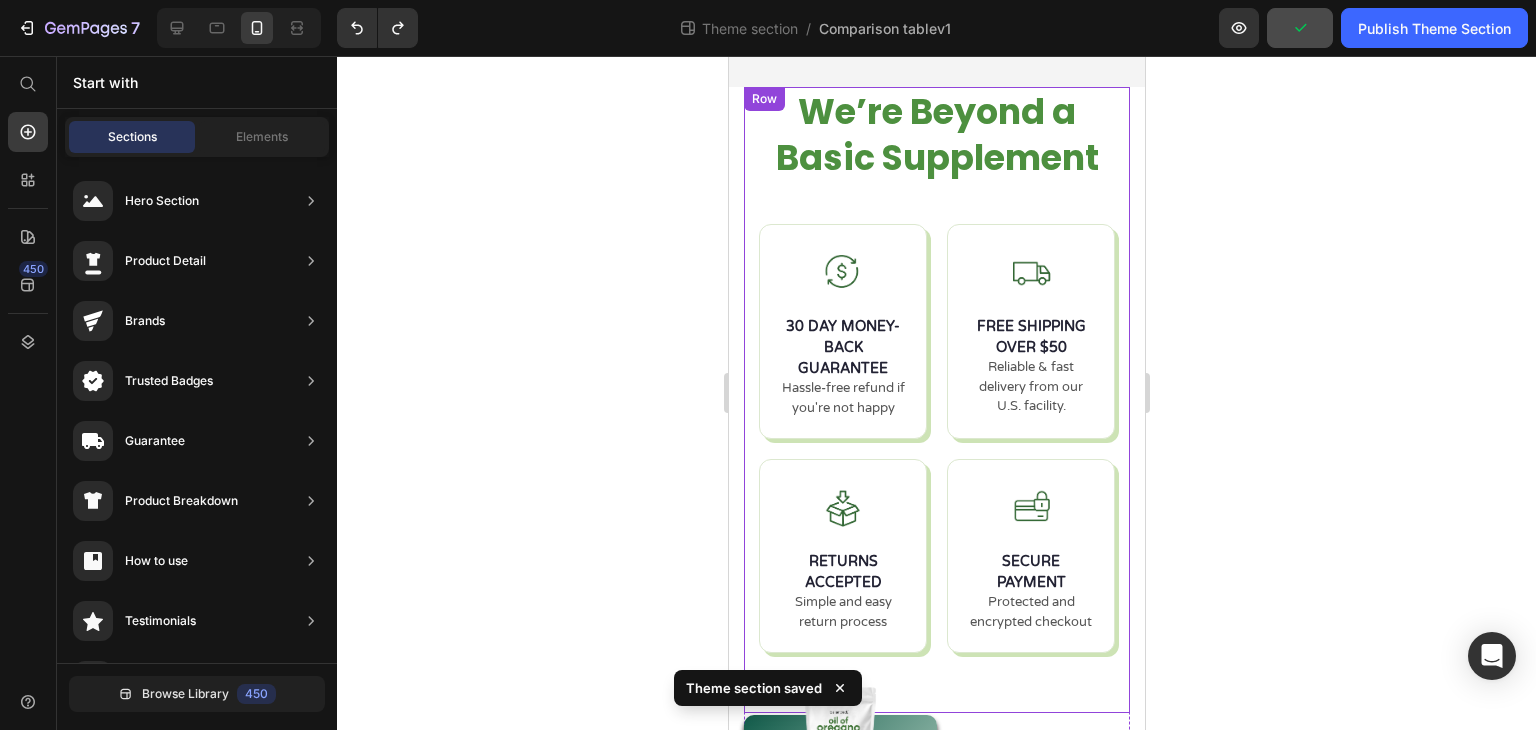 click on "We’re Beyond a Basic Supplement Heading Row
30 DAY MONEY-BACK GUARANTEE
Hassle-free refund if you're not happy
FREE SHIPPING OVER $50
Reliable & fast delivery from our U.S. facility.
RETURNS ACCEPTED
Simple and easy return process
SECURE PAYMENT
Protected and encrypted checkout
Custom Code Row" at bounding box center (936, 400) 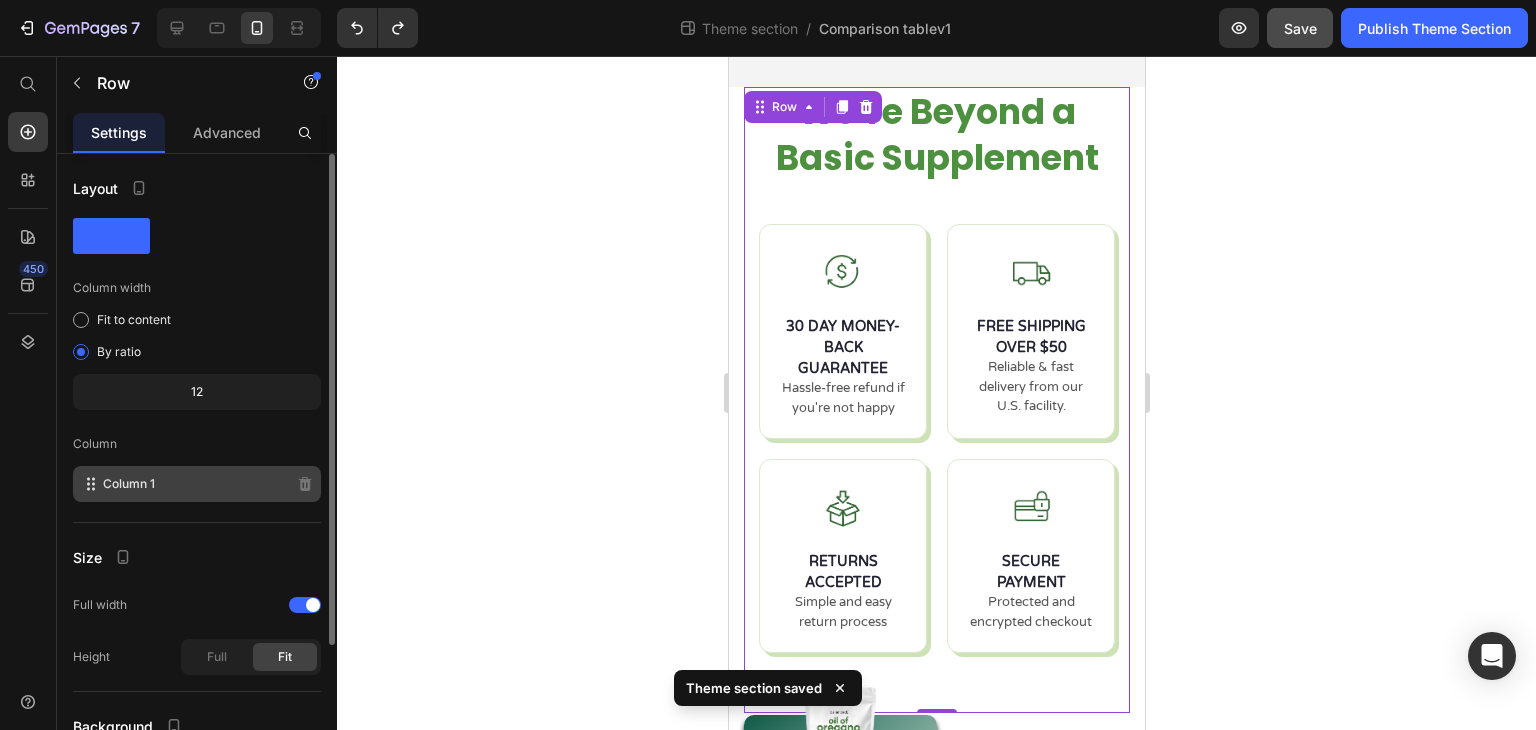 click on "Column 1" at bounding box center [129, 484] 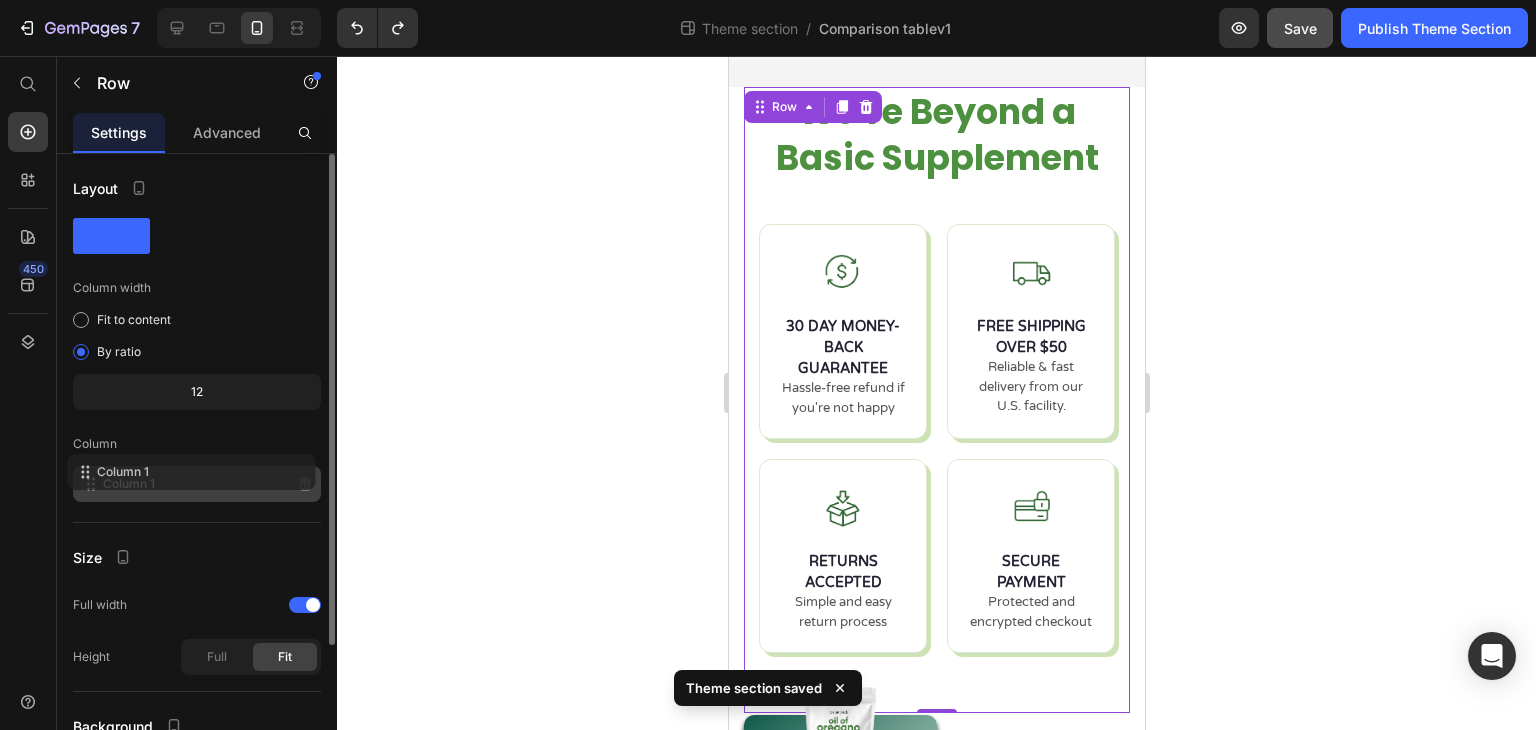 drag, startPoint x: 152, startPoint y: 487, endPoint x: 147, endPoint y: 471, distance: 16.763054 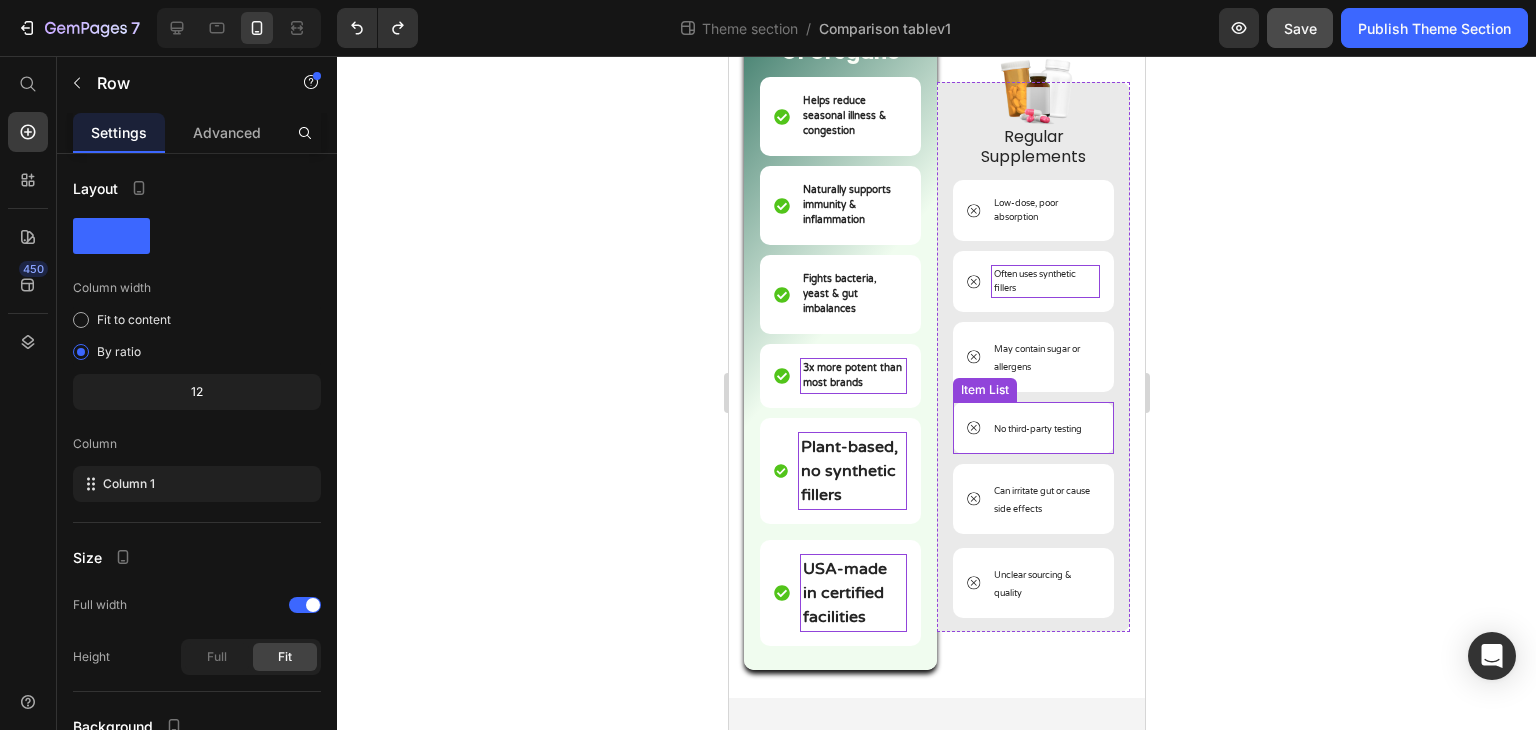 scroll, scrollTop: 902, scrollLeft: 0, axis: vertical 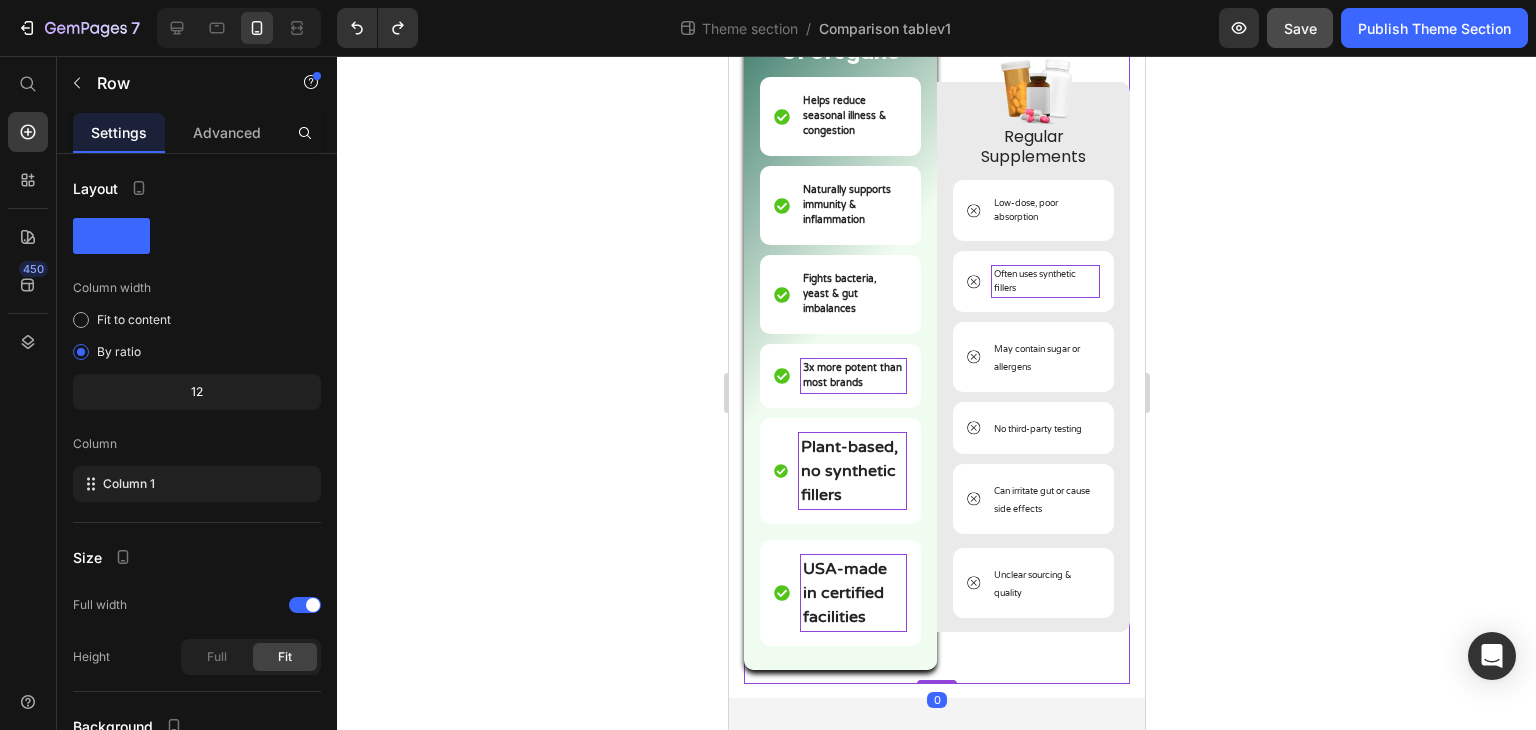 click on "Image Balanced ™  Oil Of Oregano Text Block Helps reduce seasonal illness & congestion Item List Naturally supports immunity & inflammation Item List Fights bacteria, yeast & gut imbalances Item List 3x more potent than most brands Item List Plant-based, no synthetic fillers Item List USA-made in certified facilities Item List Row Image Regular Supplements Text Block
Low-dose, poor absorption Item List
Often uses synthetic fillers Item List
May contain sugar or allergens Item List
No third-party testing Item List
Can irritate gut or cause side effects Item List
Unclear sourcing & quality Item List Row Row" at bounding box center [936, 301] 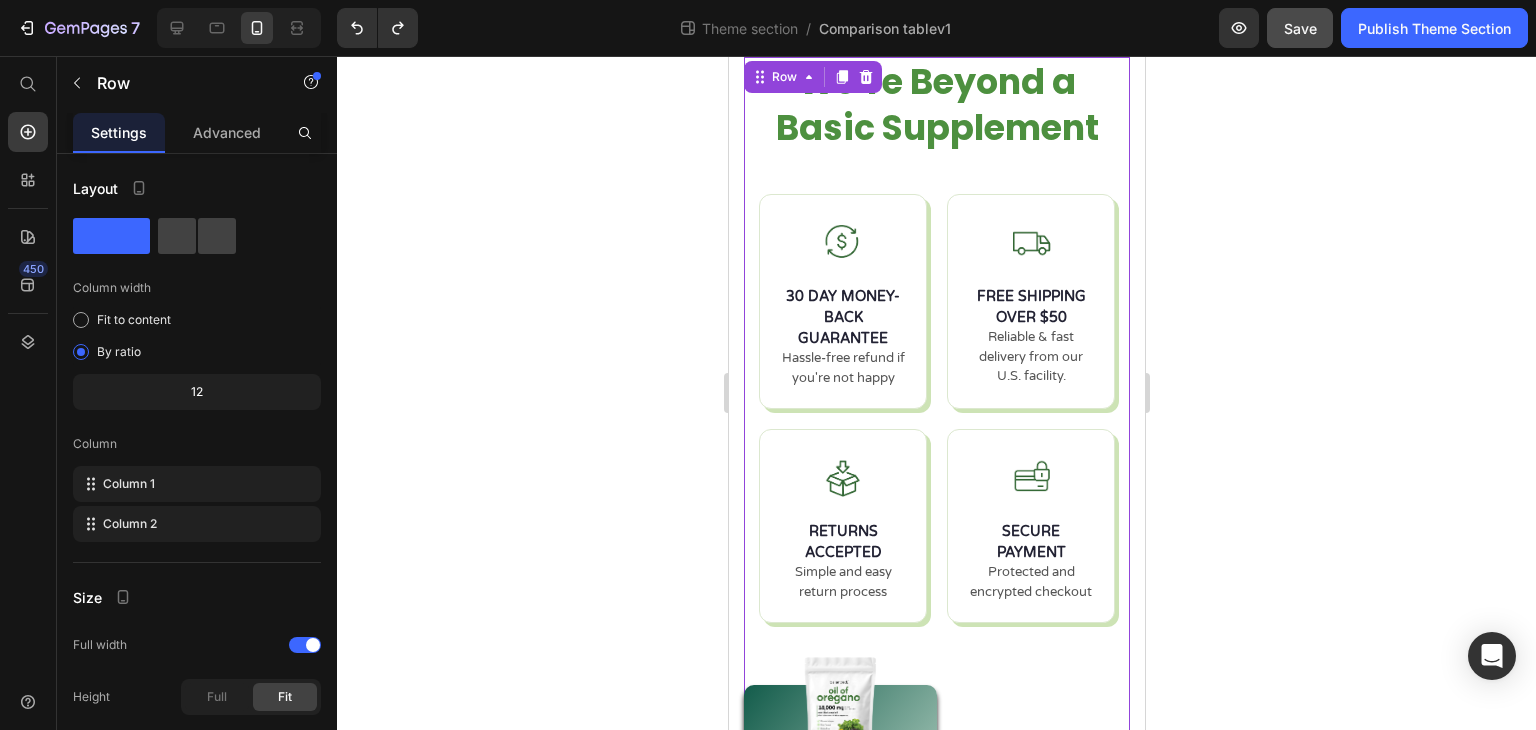 scroll, scrollTop: 2, scrollLeft: 0, axis: vertical 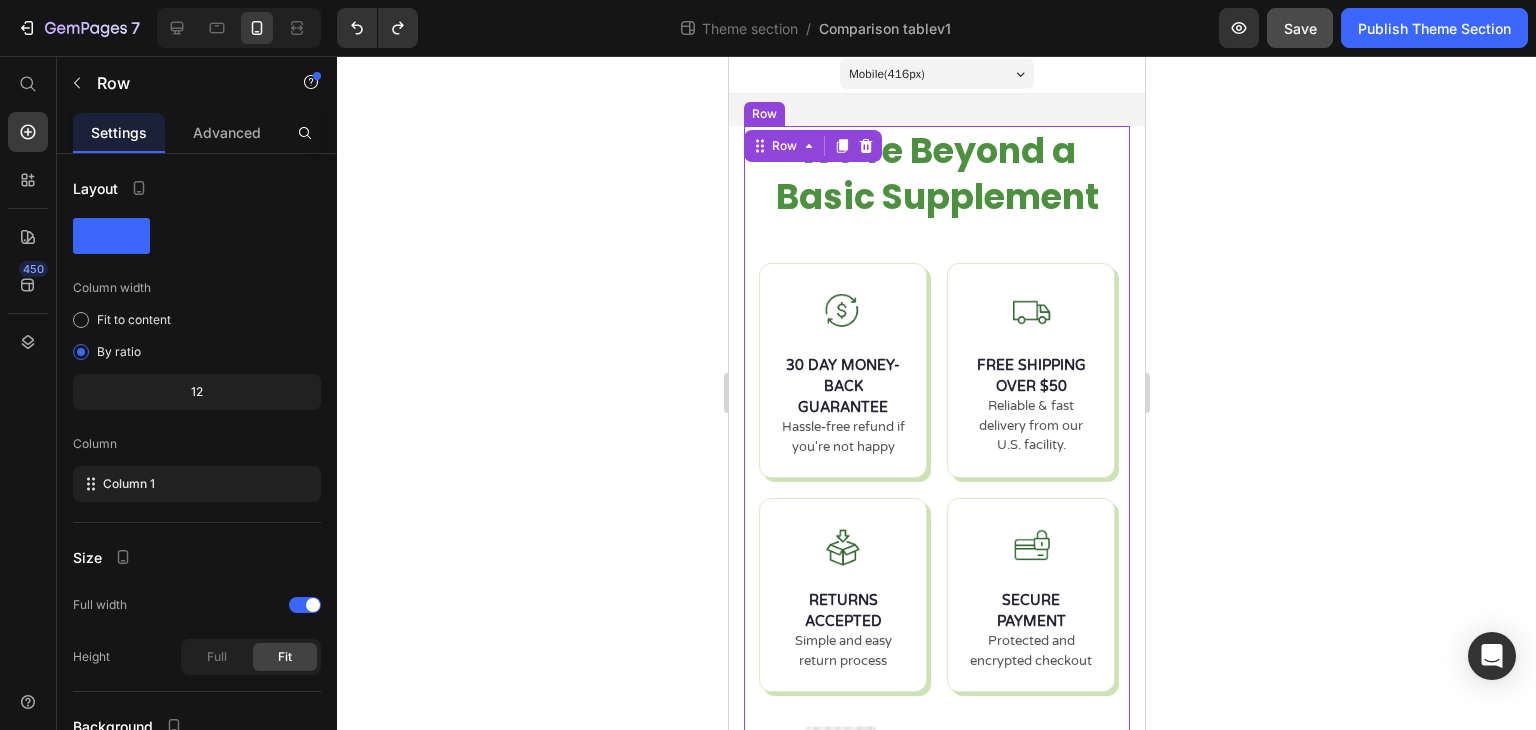 click on "We’re Beyond a Basic Supplement Heading Row
30 DAY MONEY-BACK GUARANTEE
Hassle-free refund if you're not happy
FREE SHIPPING OVER $50
Reliable & fast delivery from our U.S. facility.
RETURNS ACCEPTED
Simple and easy return process
SECURE PAYMENT
Protected and encrypted checkout
Custom Code" at bounding box center [936, 431] 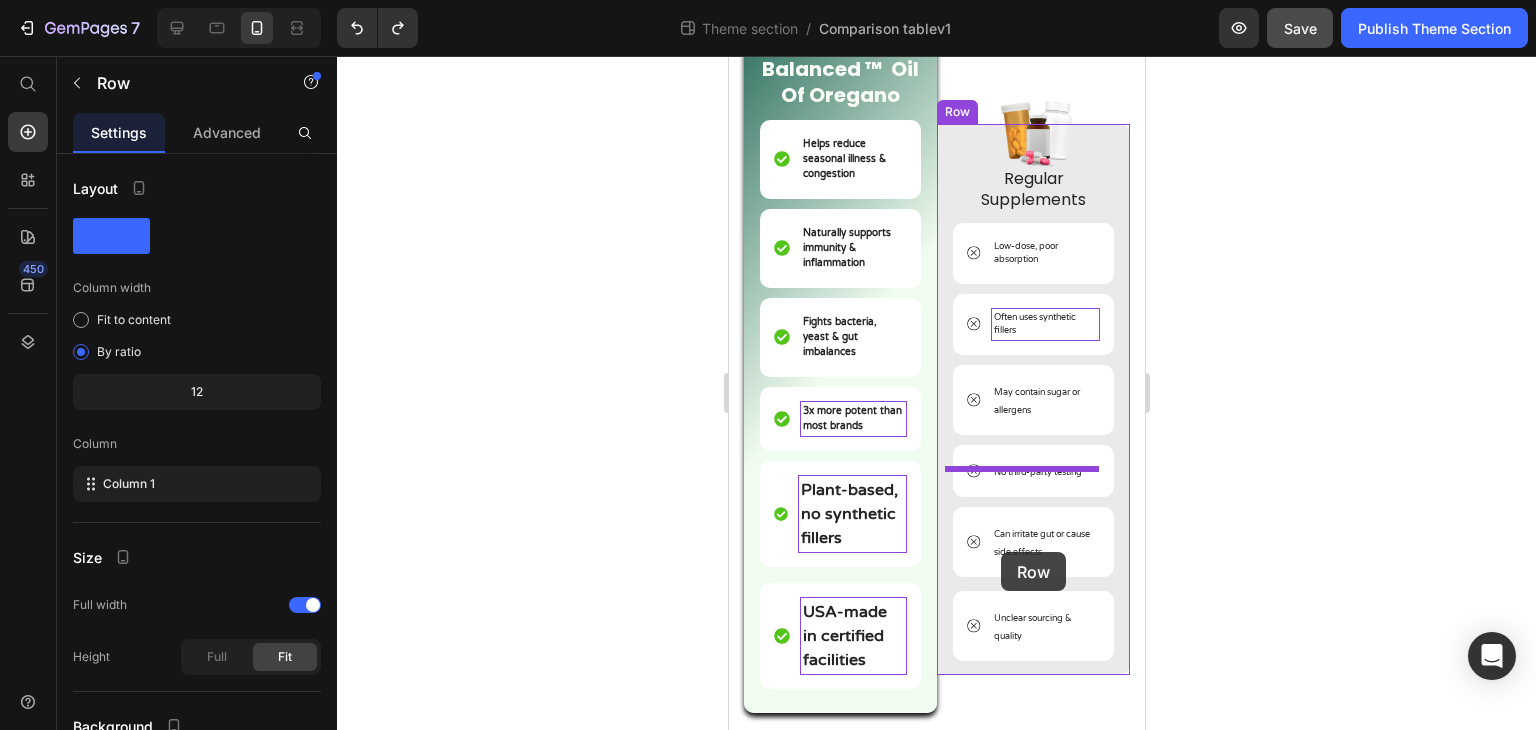 scroll, scrollTop: 902, scrollLeft: 0, axis: vertical 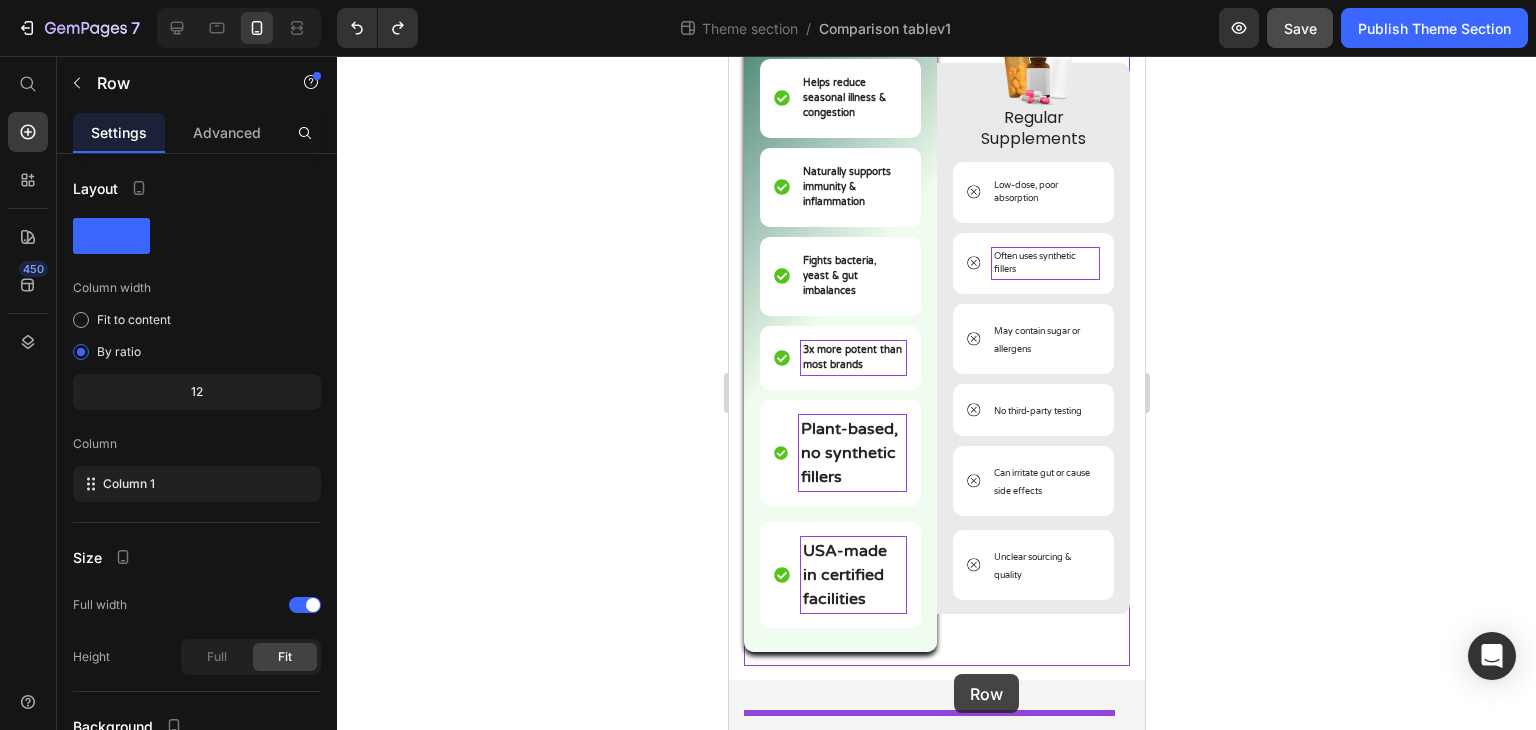 drag, startPoint x: 1087, startPoint y: 244, endPoint x: 953, endPoint y: 674, distance: 450.3954 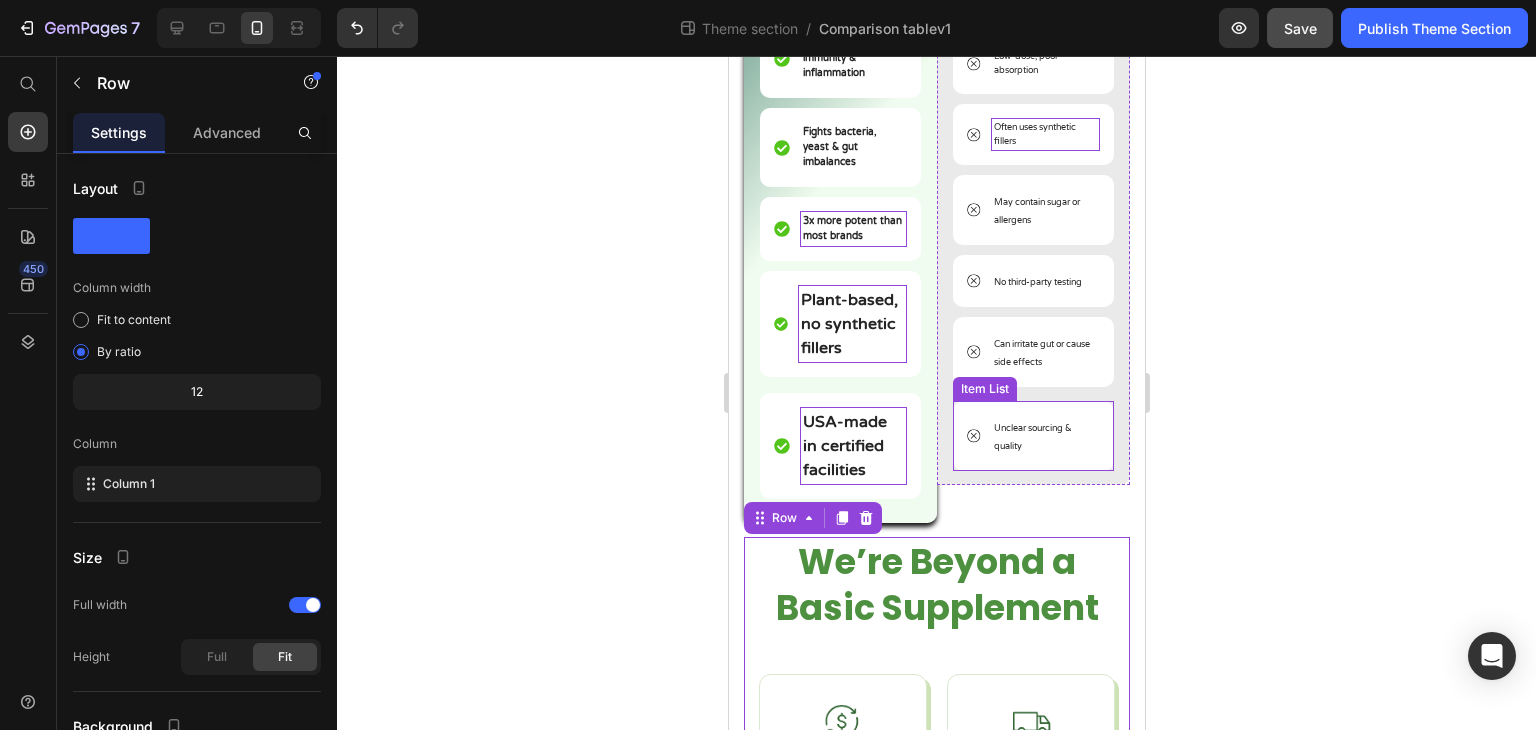 scroll, scrollTop: 817, scrollLeft: 0, axis: vertical 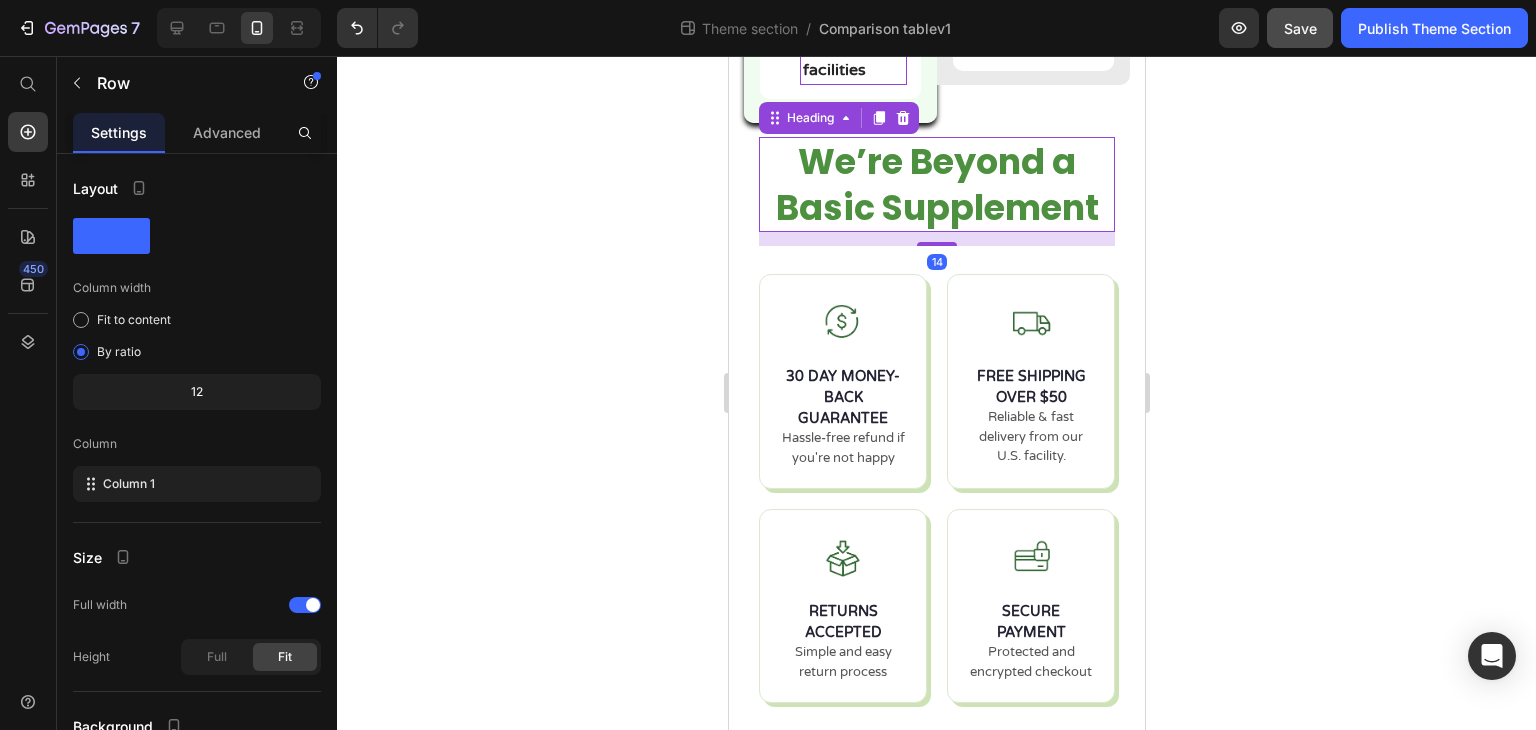 click on "We’re Beyond a Basic Supplement" at bounding box center (936, 184) 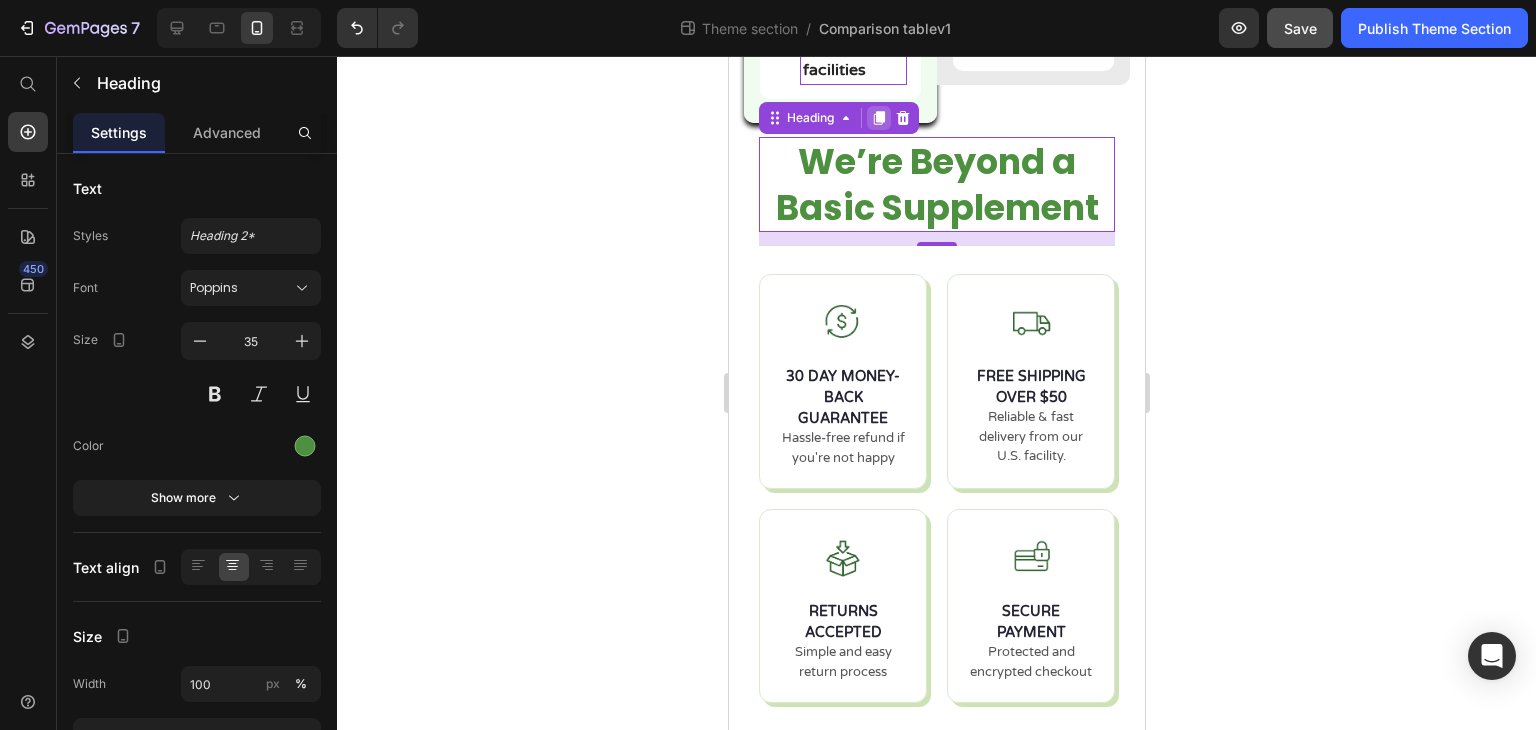 click 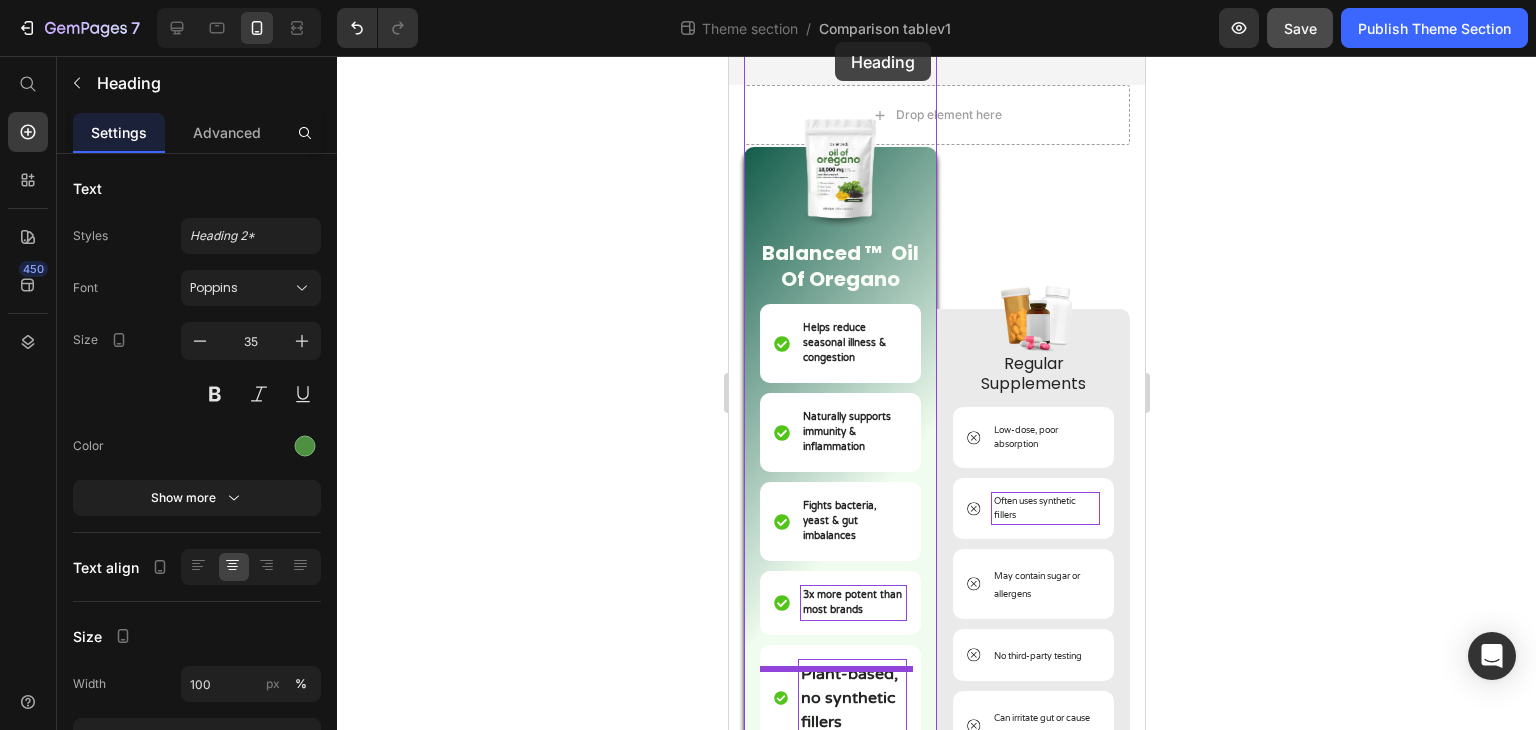 scroll, scrollTop: 0, scrollLeft: 0, axis: both 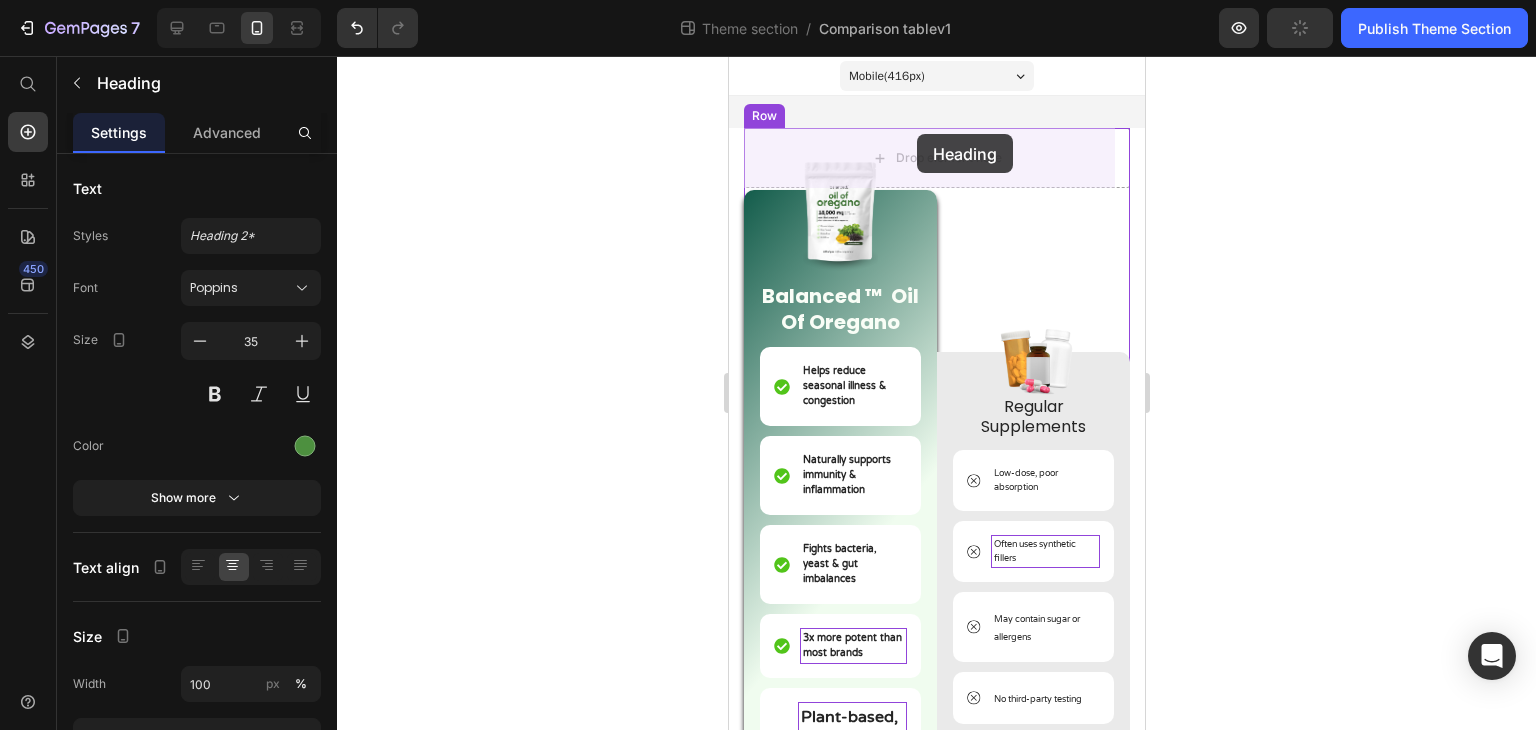 drag, startPoint x: 781, startPoint y: 275, endPoint x: 916, endPoint y: 134, distance: 195.20758 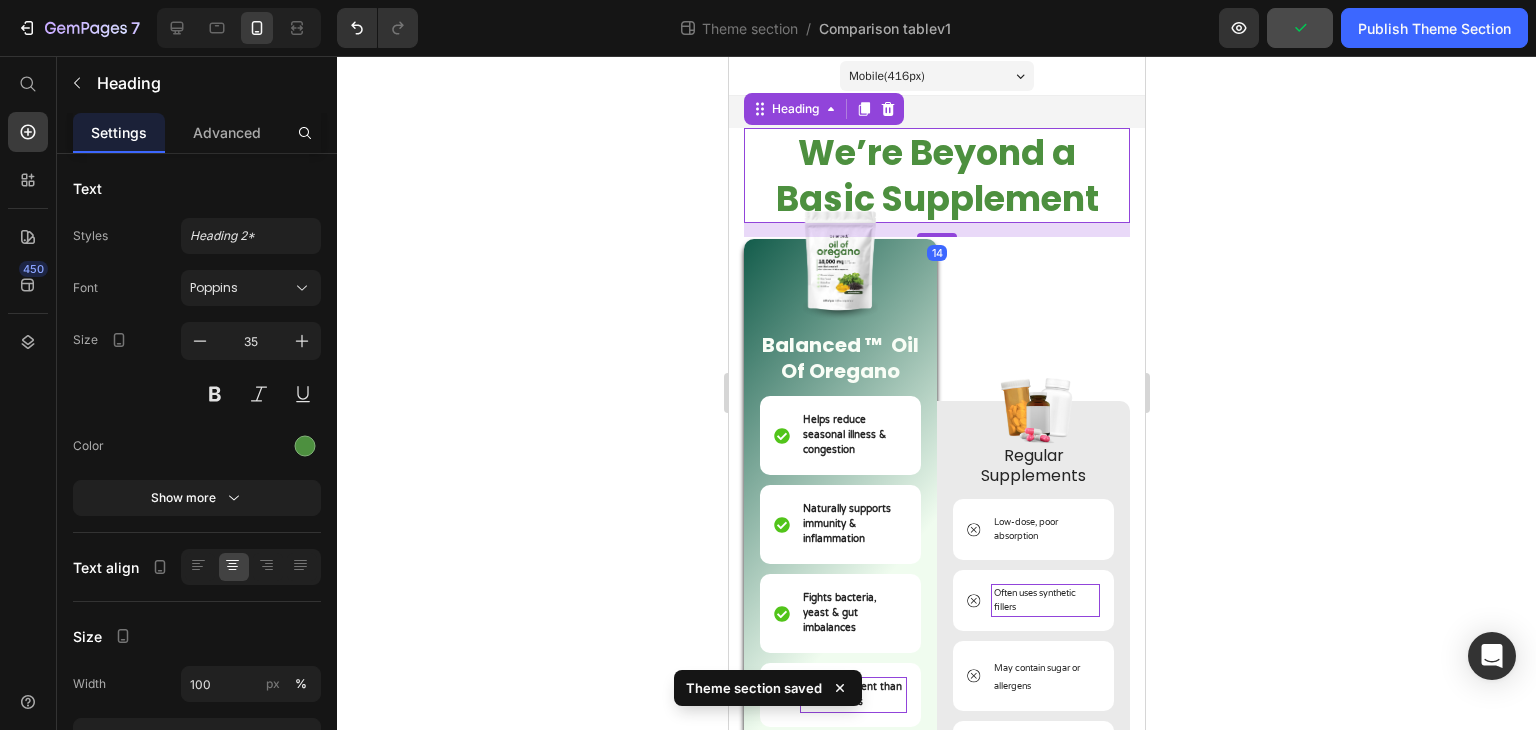 click 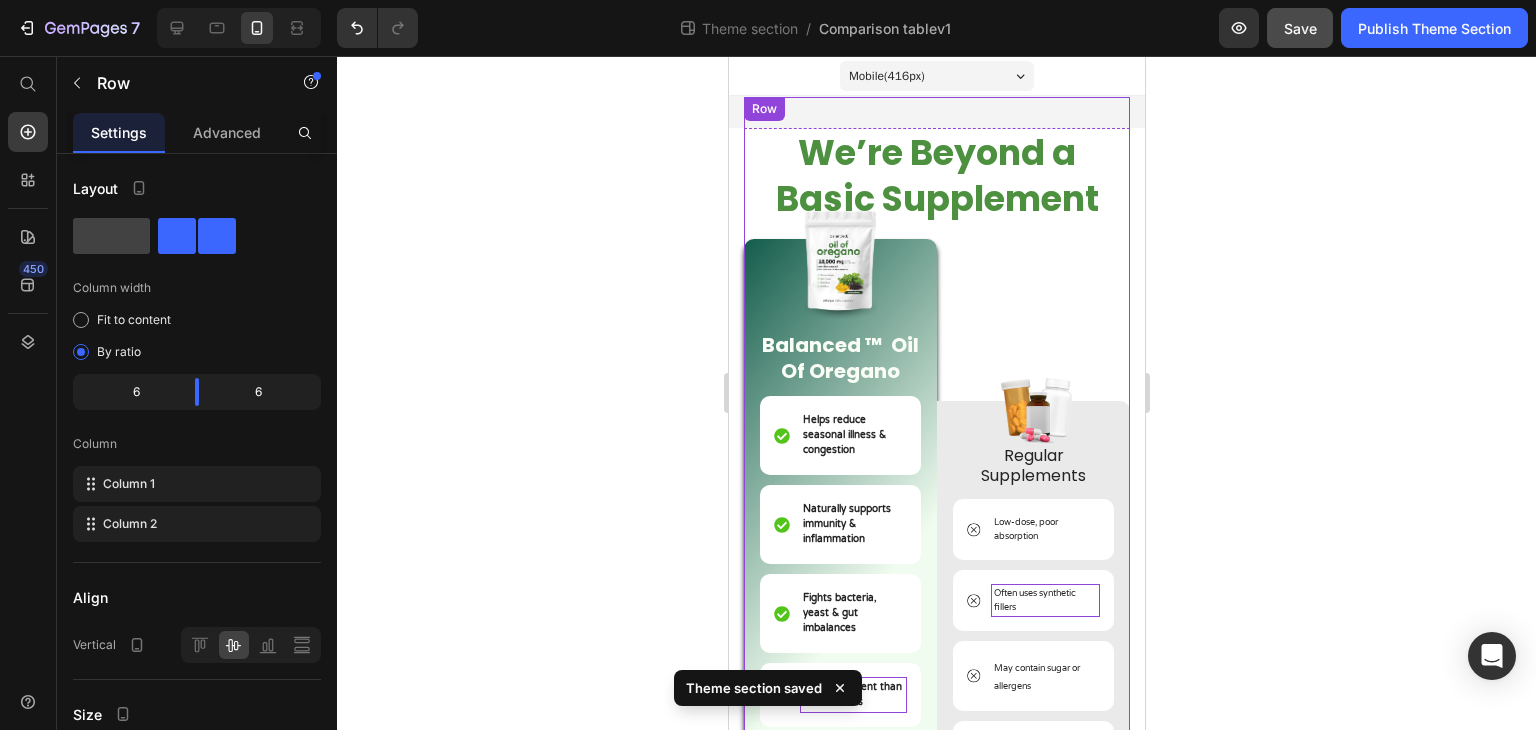 click on "Image Regular Supplements Text Block
Low-dose, poor absorption Item List
Often uses synthetic fillers Item List
May contain sugar or allergens Item List
No third-party testing Item List
Can irritate gut or cause side effects Item List
Unclear sourcing & quality Item List Row" at bounding box center (1032, 543) 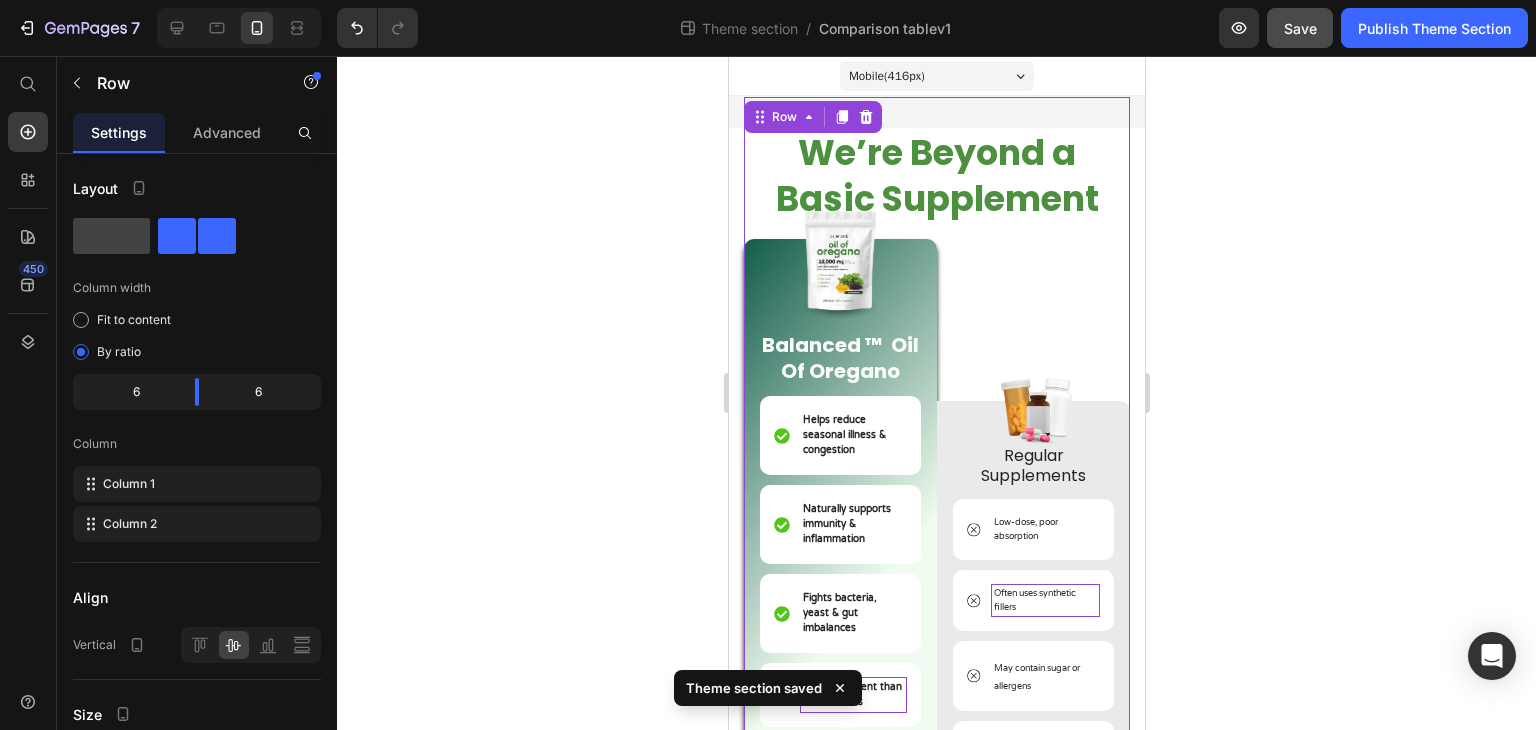 click on "Image Regular Supplements Text Block
Low-dose, poor absorption Item List
Often uses synthetic fillers Item List
May contain sugar or allergens Item List
No third-party testing Item List
Can irritate gut or cause side effects Item List
Unclear sourcing & quality Item List Row" at bounding box center (1032, 543) 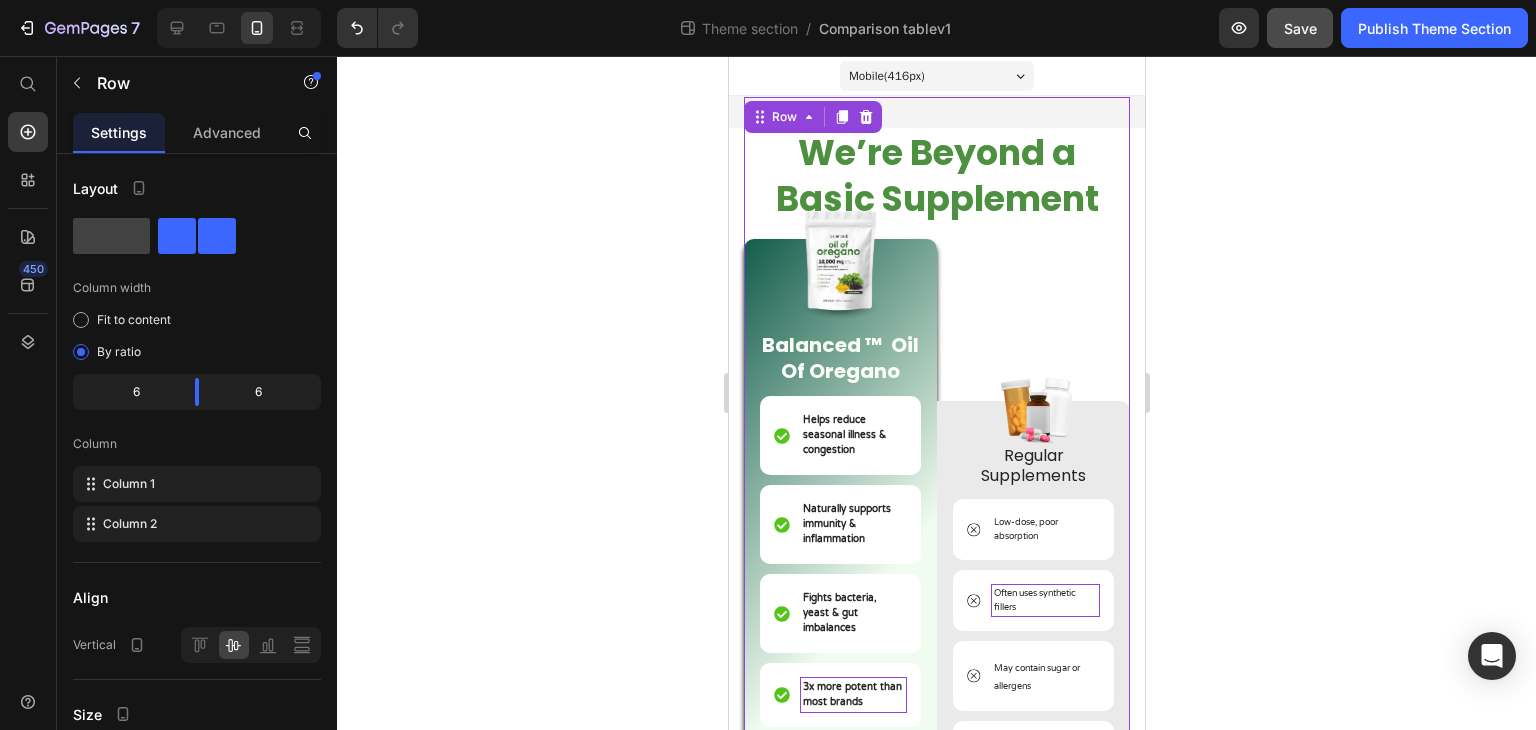 click on "Image Regular Supplements Text Block
Low-dose, poor absorption Item List
Often uses synthetic fillers Item List
May contain sugar or allergens Item List
No third-party testing Item List
Can irritate gut or cause side effects Item List
Unclear sourcing & quality Item List Row" at bounding box center (1032, 543) 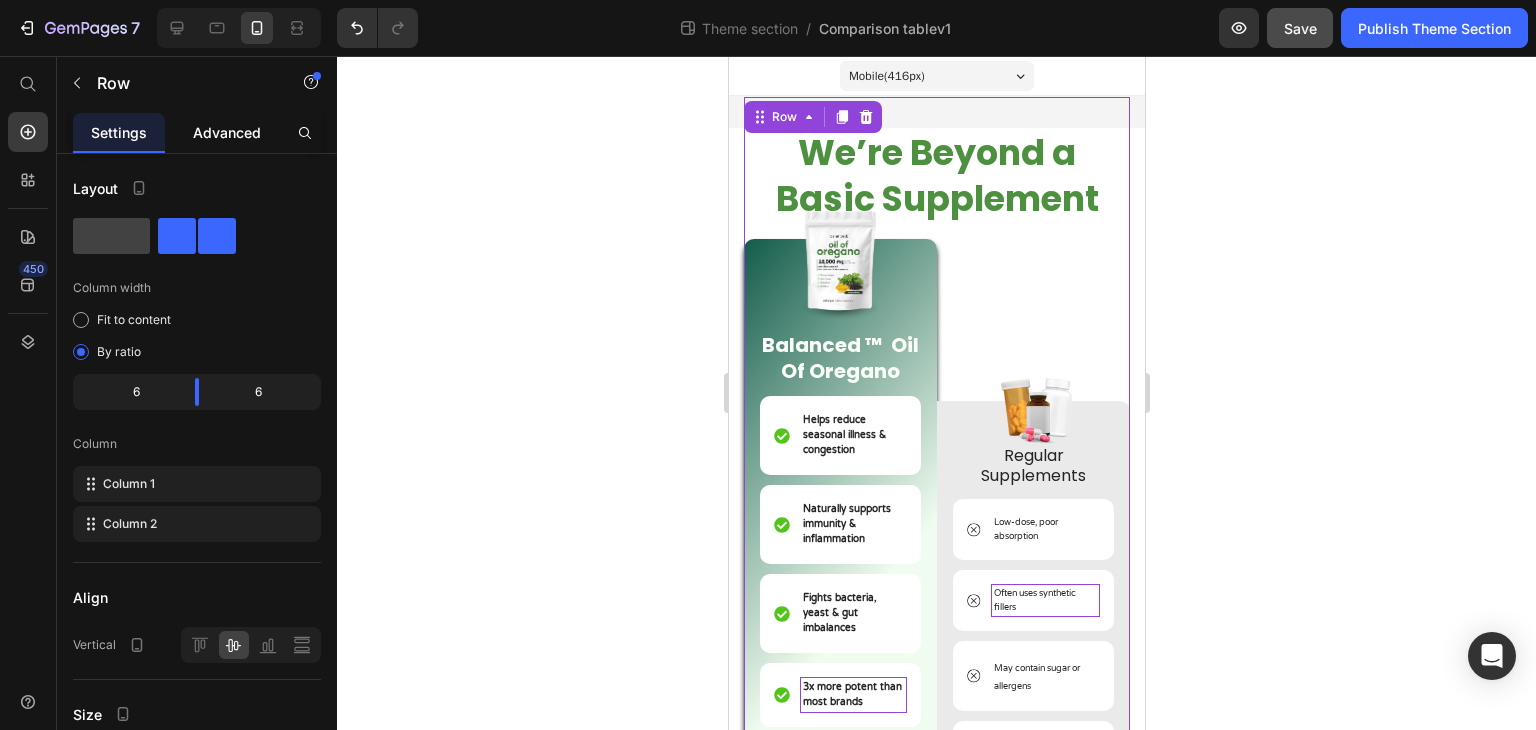 click on "Advanced" 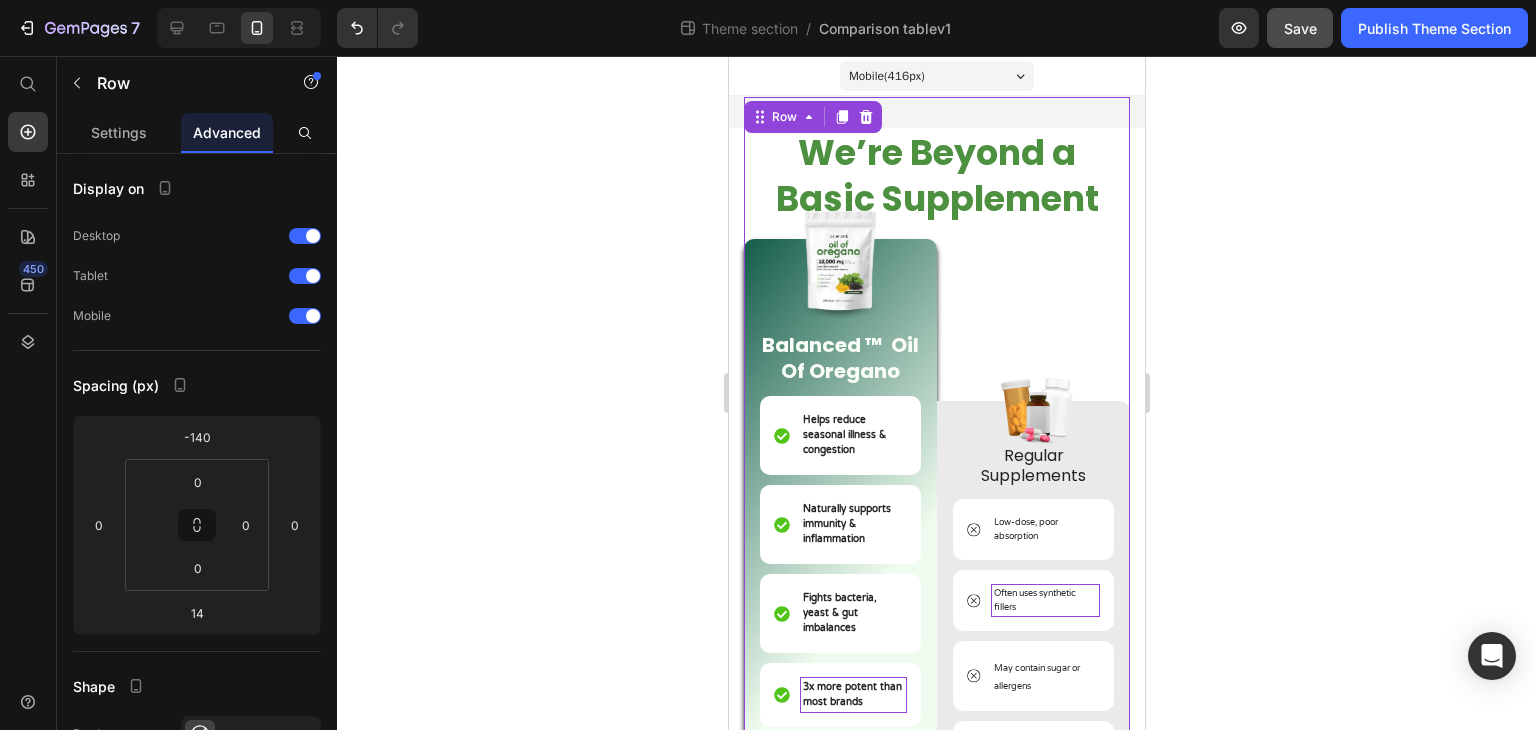 click on "Image Regular Supplements Text Block
Low-dose, poor absorption Item List
Often uses synthetic fillers Item List
May contain sugar or allergens Item List
No third-party testing Item List
Can irritate gut or cause side effects Item List
Unclear sourcing & quality Item List Row" at bounding box center [1032, 543] 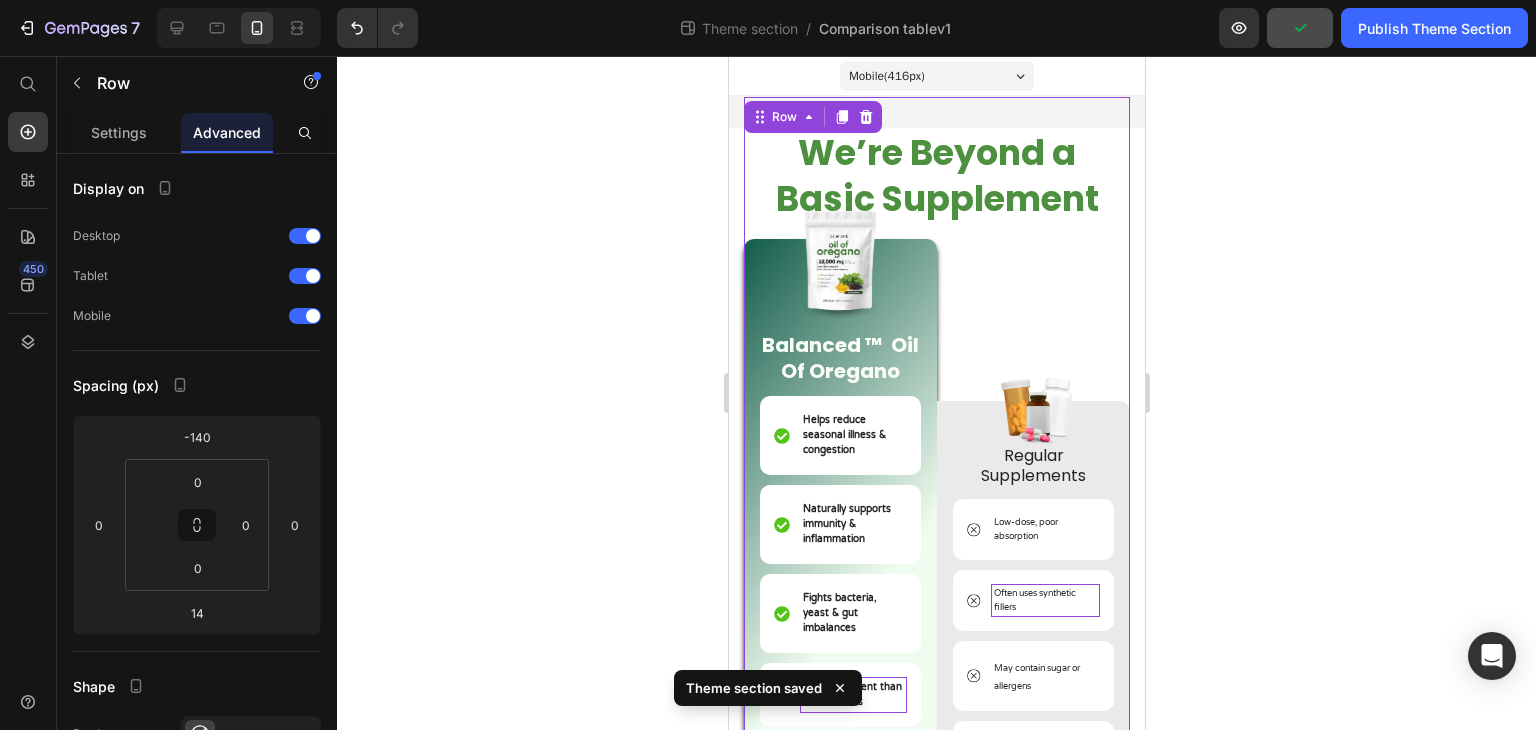 click on "Image Balanced ™  Oil Of Oregano Text Block Helps reduce seasonal illness & congestion Item List Naturally supports immunity & inflammation Item List Fights bacteria, yeast & gut imbalances Item List 3x more potent than most brands Item List Plant-based, no synthetic fillers Item List USA-made in certified facilities Item List Row" at bounding box center (839, 543) 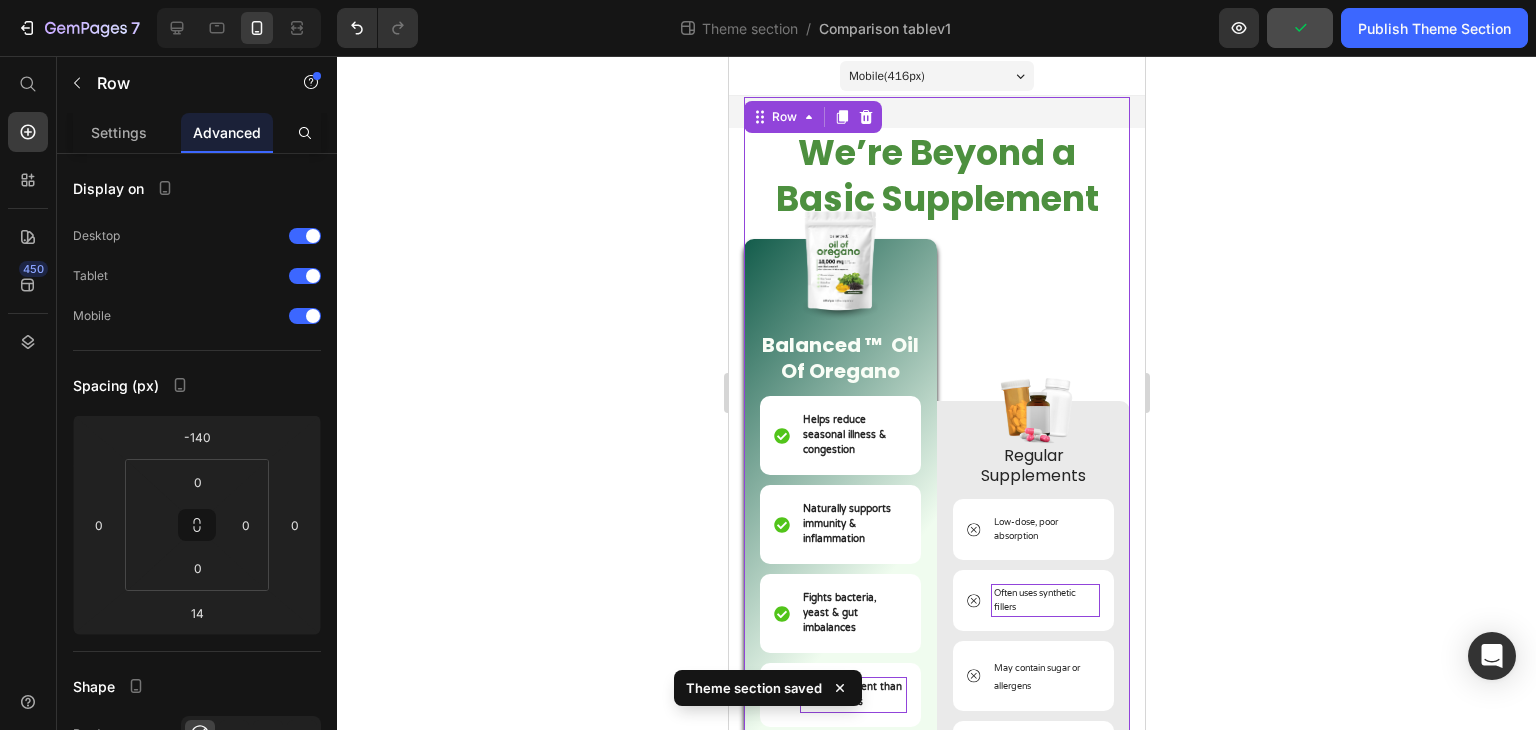 click 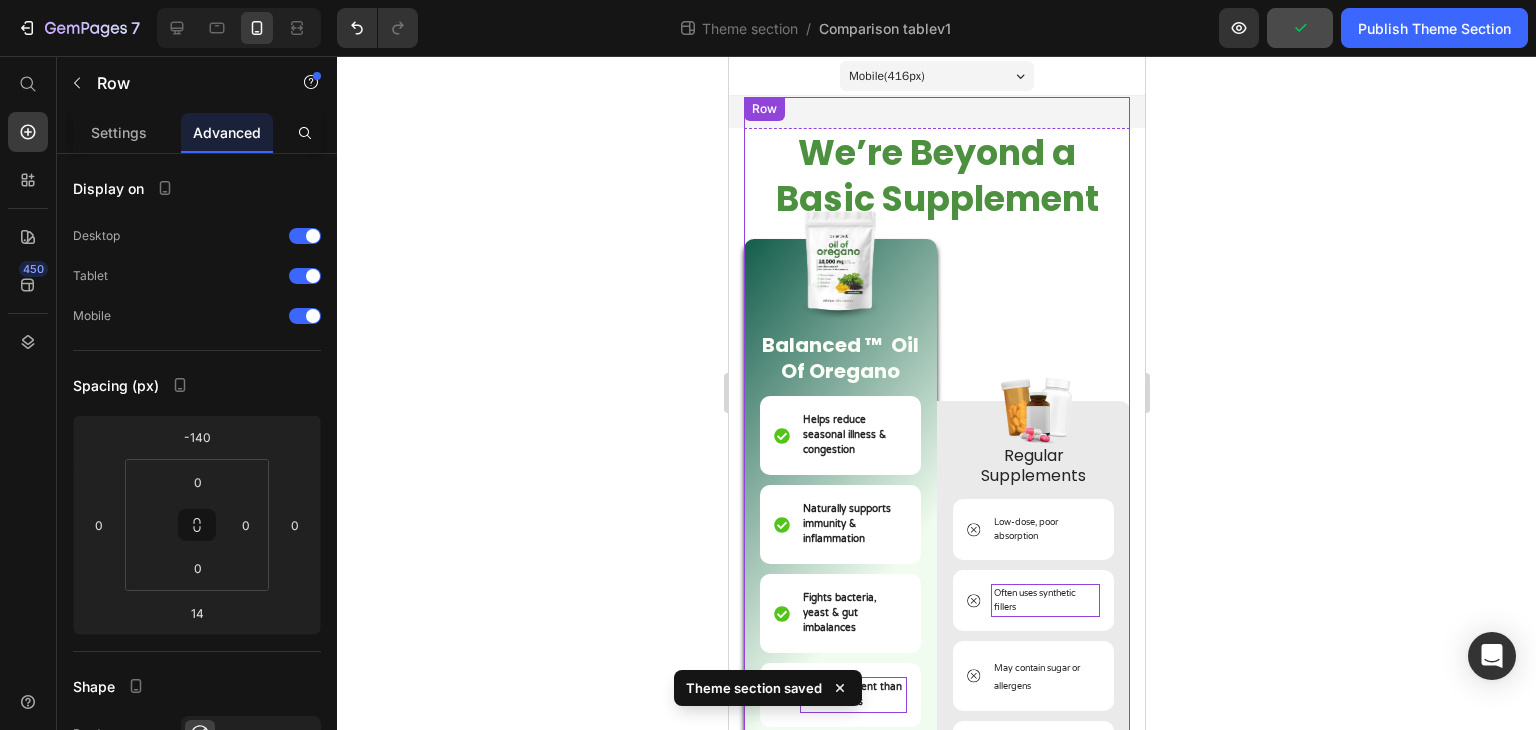 click on "Image Regular Supplements Text Block
Low-dose, poor absorption Item List
Often uses synthetic fillers Item List
May contain sugar or allergens Item List
No third-party testing Item List
Can irritate gut or cause side effects Item List
Unclear sourcing & quality Item List Row" at bounding box center (1032, 543) 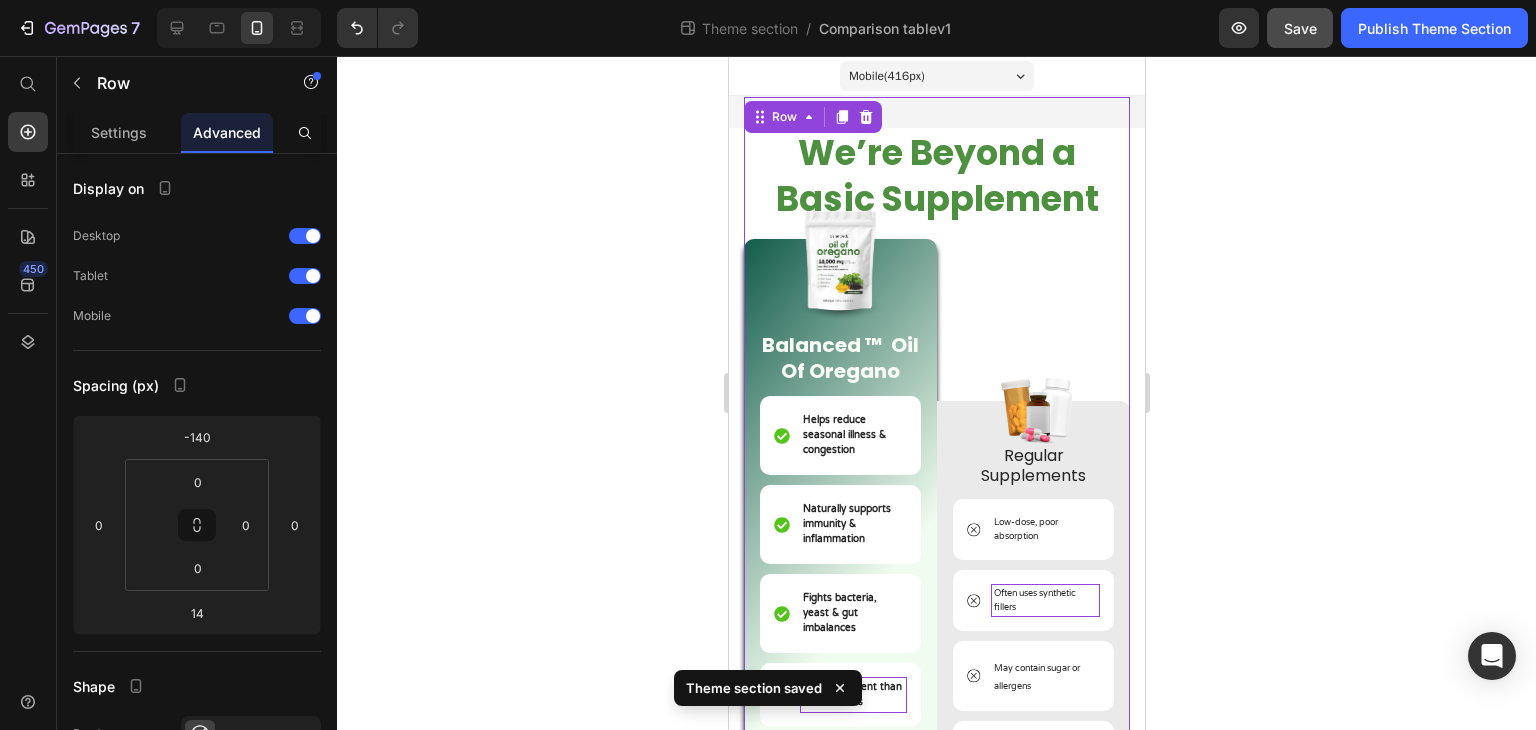 click on "Image Regular Supplements Text Block
Low-dose, poor absorption Item List
Often uses synthetic fillers Item List
May contain sugar or allergens Item List
No third-party testing Item List
Can irritate gut or cause side effects Item List
Unclear sourcing & quality Item List Row" at bounding box center (1032, 543) 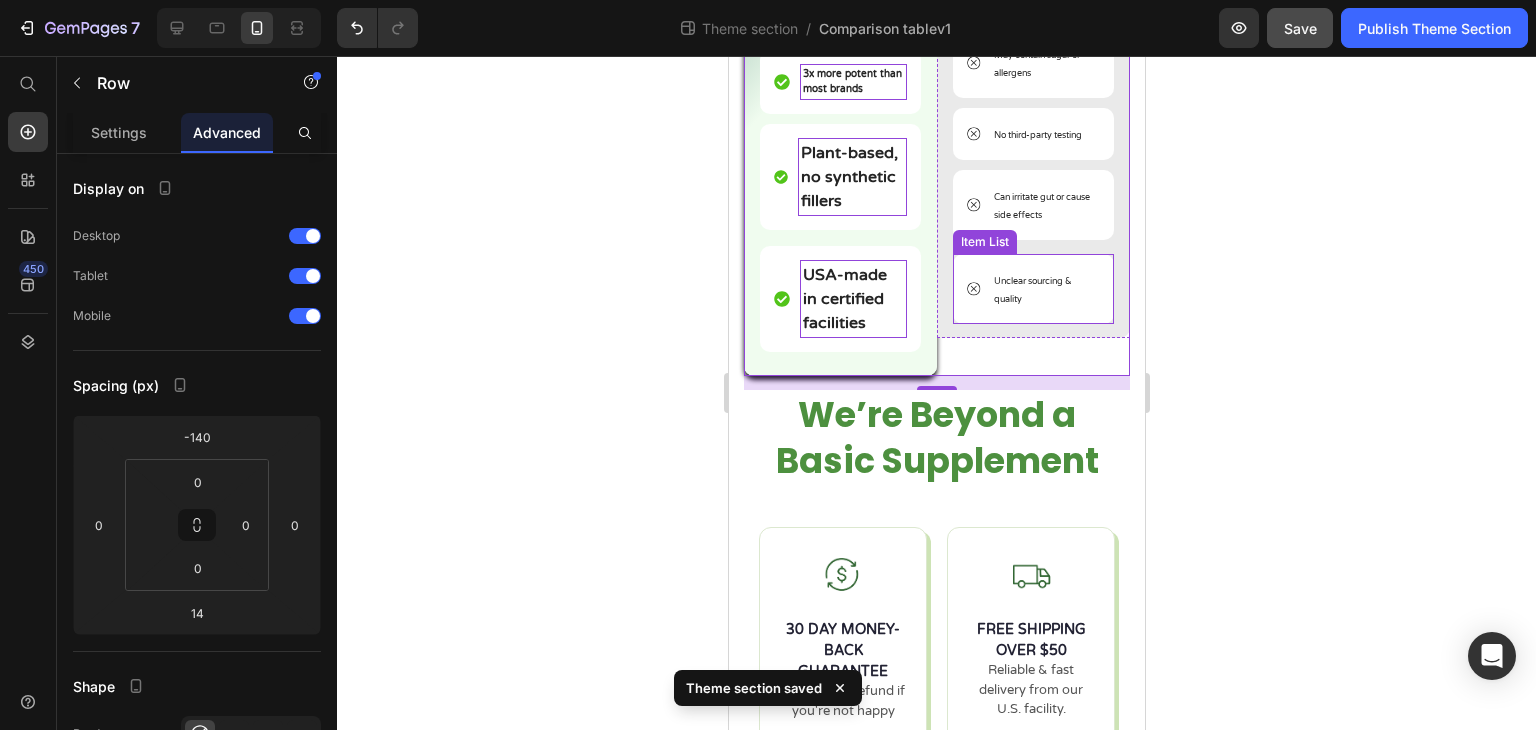 scroll, scrollTop: 1000, scrollLeft: 0, axis: vertical 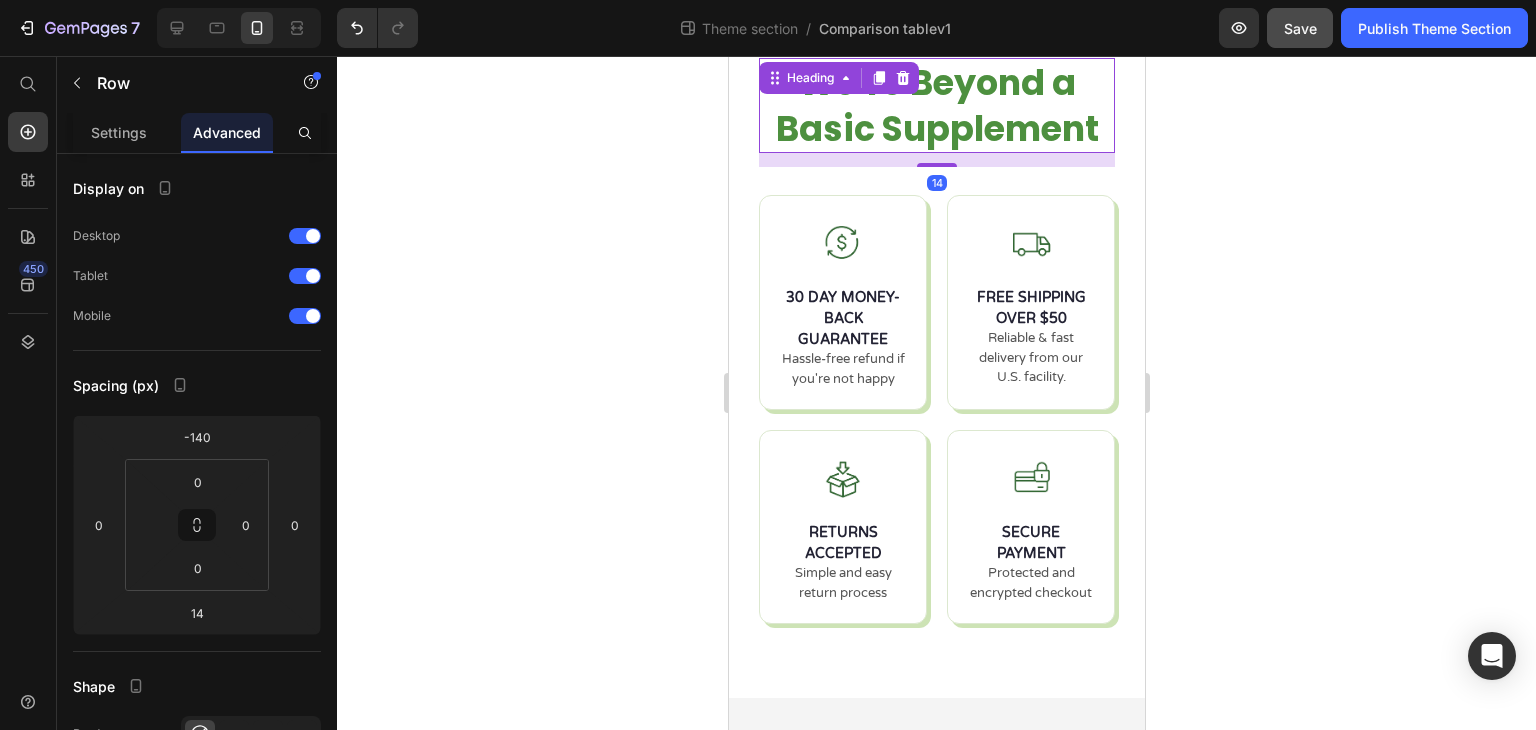 click on "We’re Beyond a Basic Supplement" at bounding box center (936, 105) 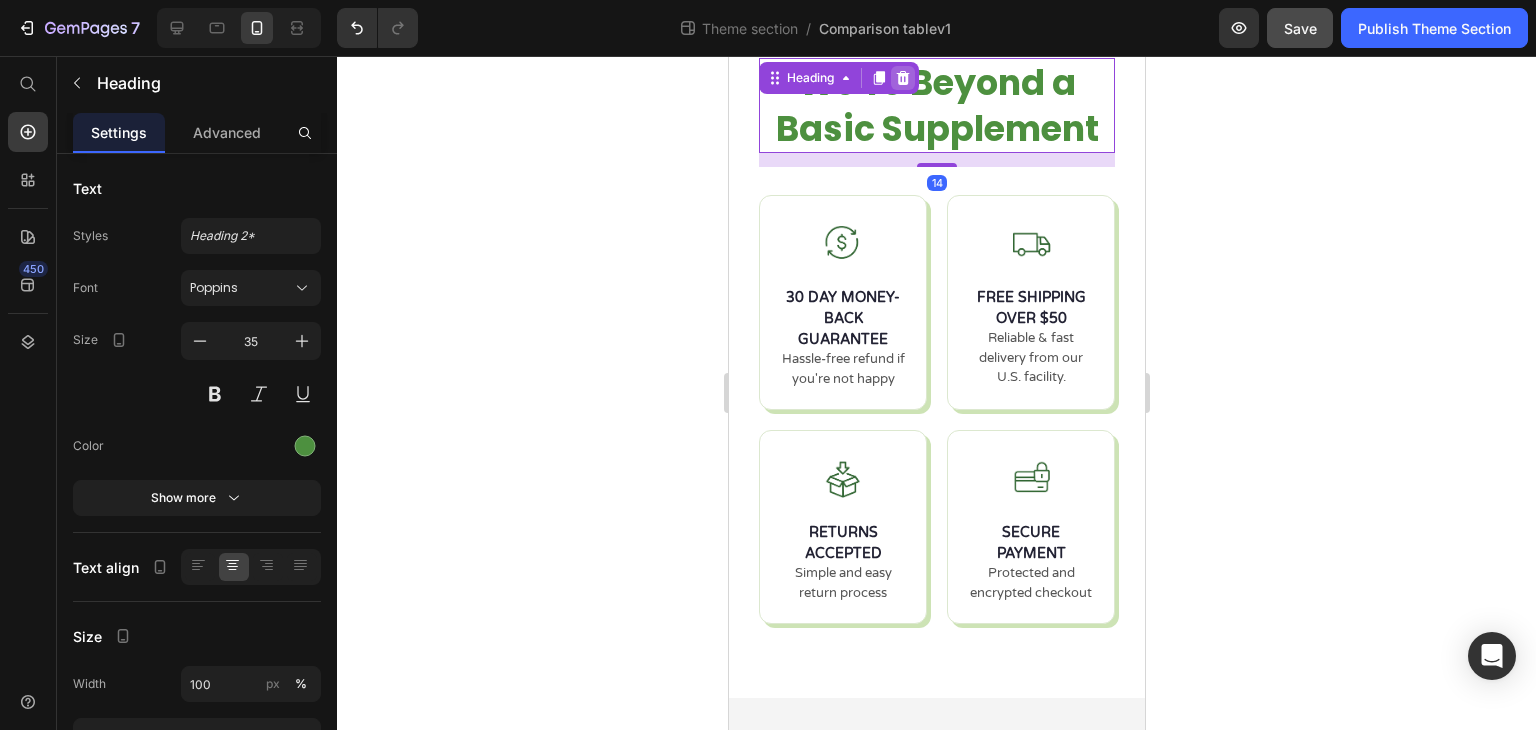 click 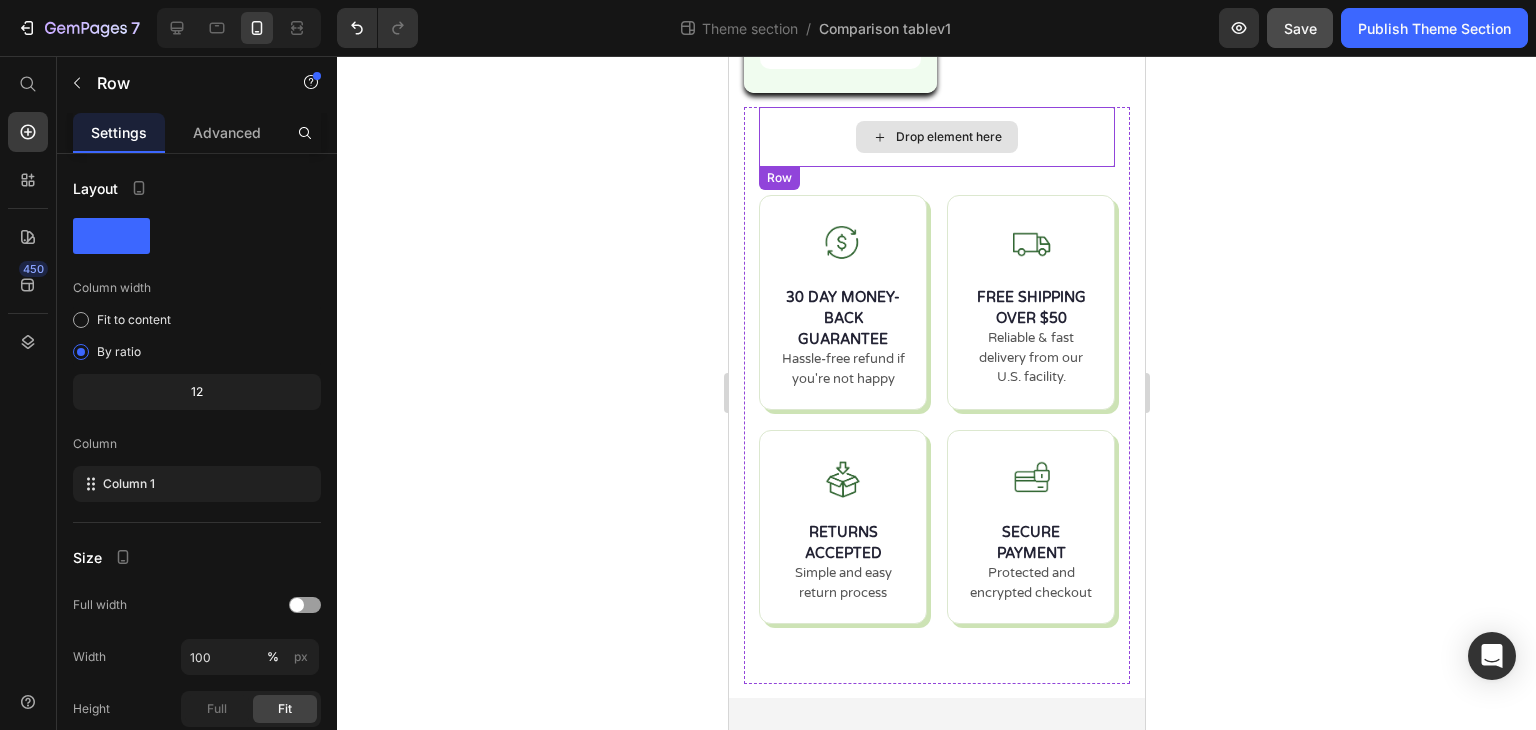 click on "Drop element here" at bounding box center (936, 137) 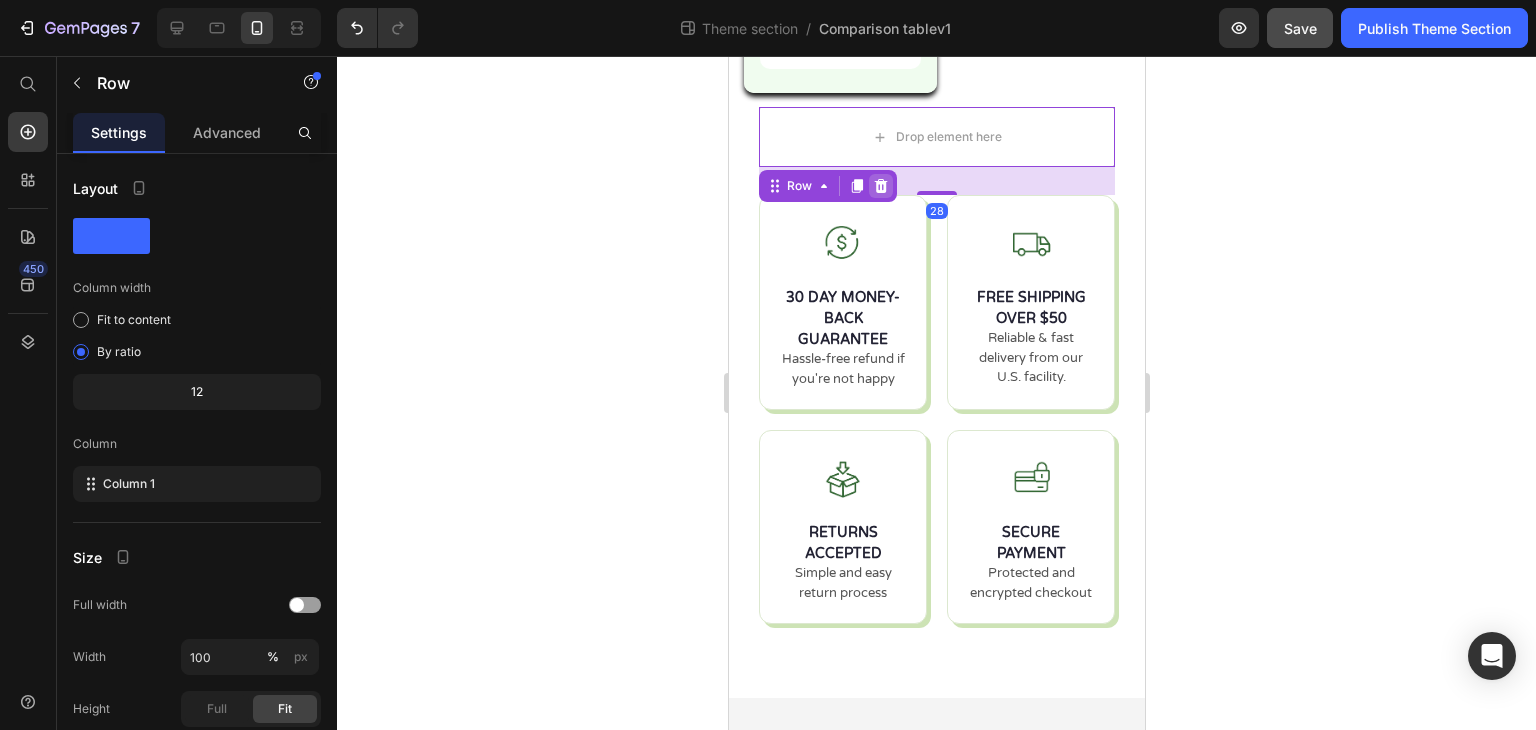 click 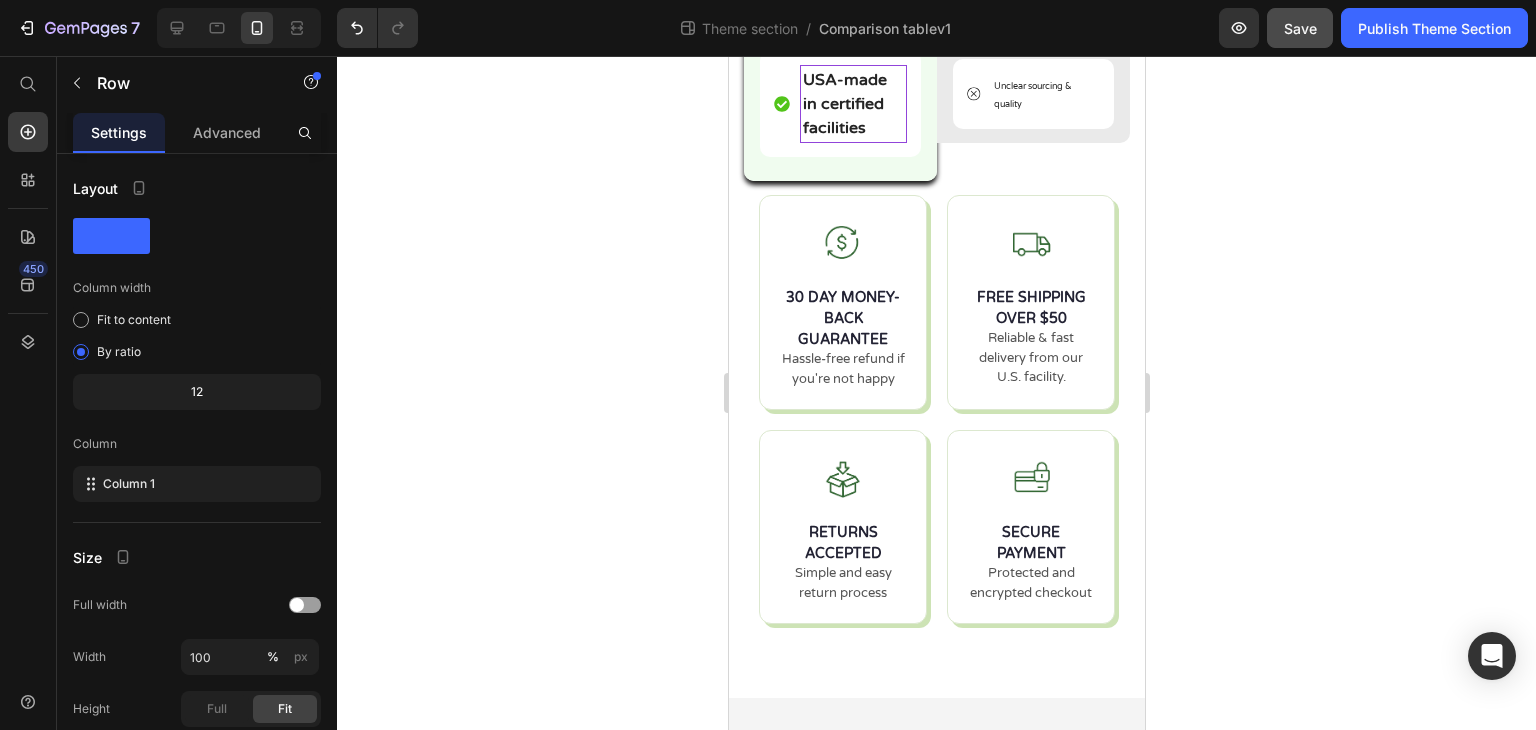 scroll, scrollTop: 874, scrollLeft: 0, axis: vertical 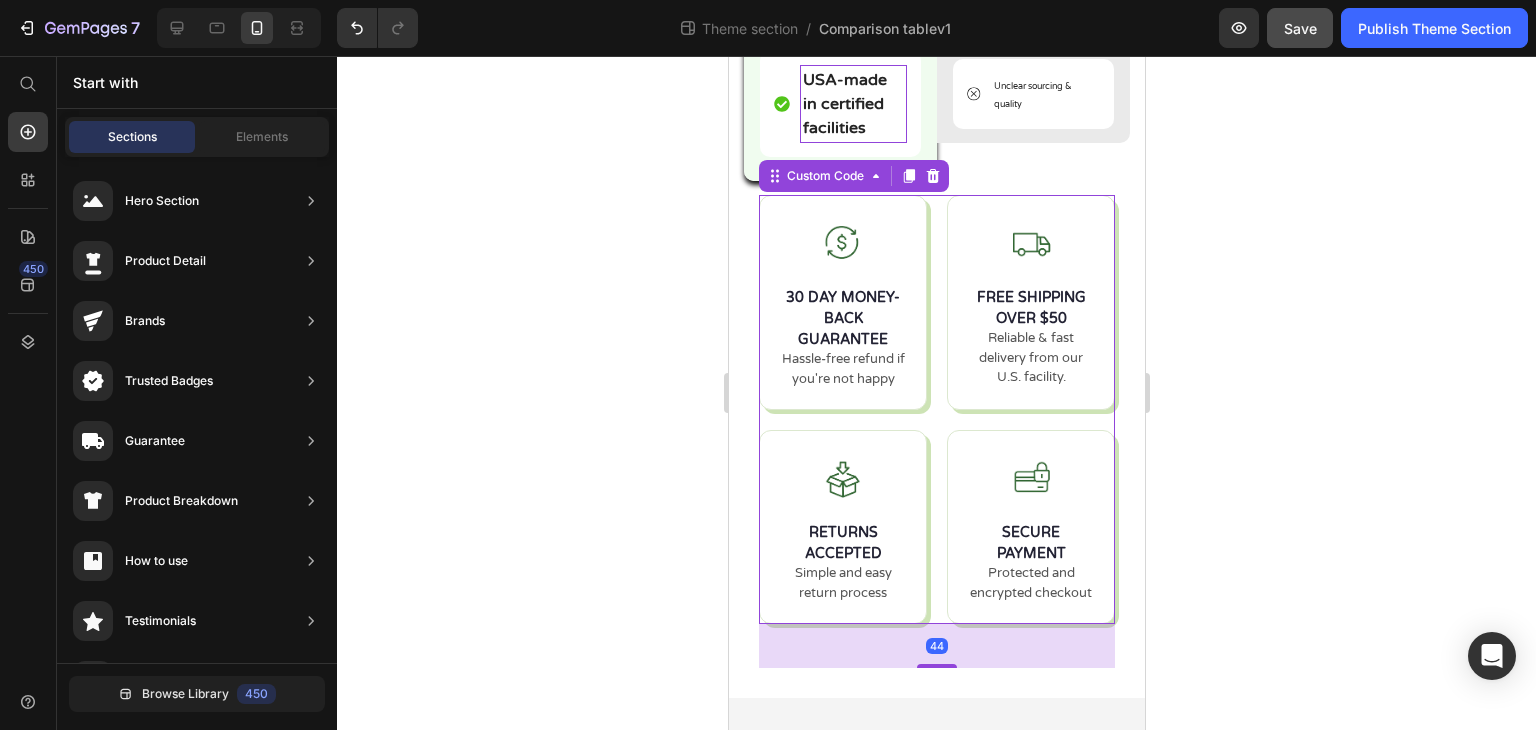 click on "30 DAY MONEY-BACK GUARANTEE
Hassle-free refund if you're not happy
FREE SHIPPING OVER $50
Reliable & fast delivery from our U.S. facility.
RETURNS ACCEPTED
Simple and easy return process
SECURE PAYMENT
Protected and encrypted checkout" at bounding box center [936, 409] 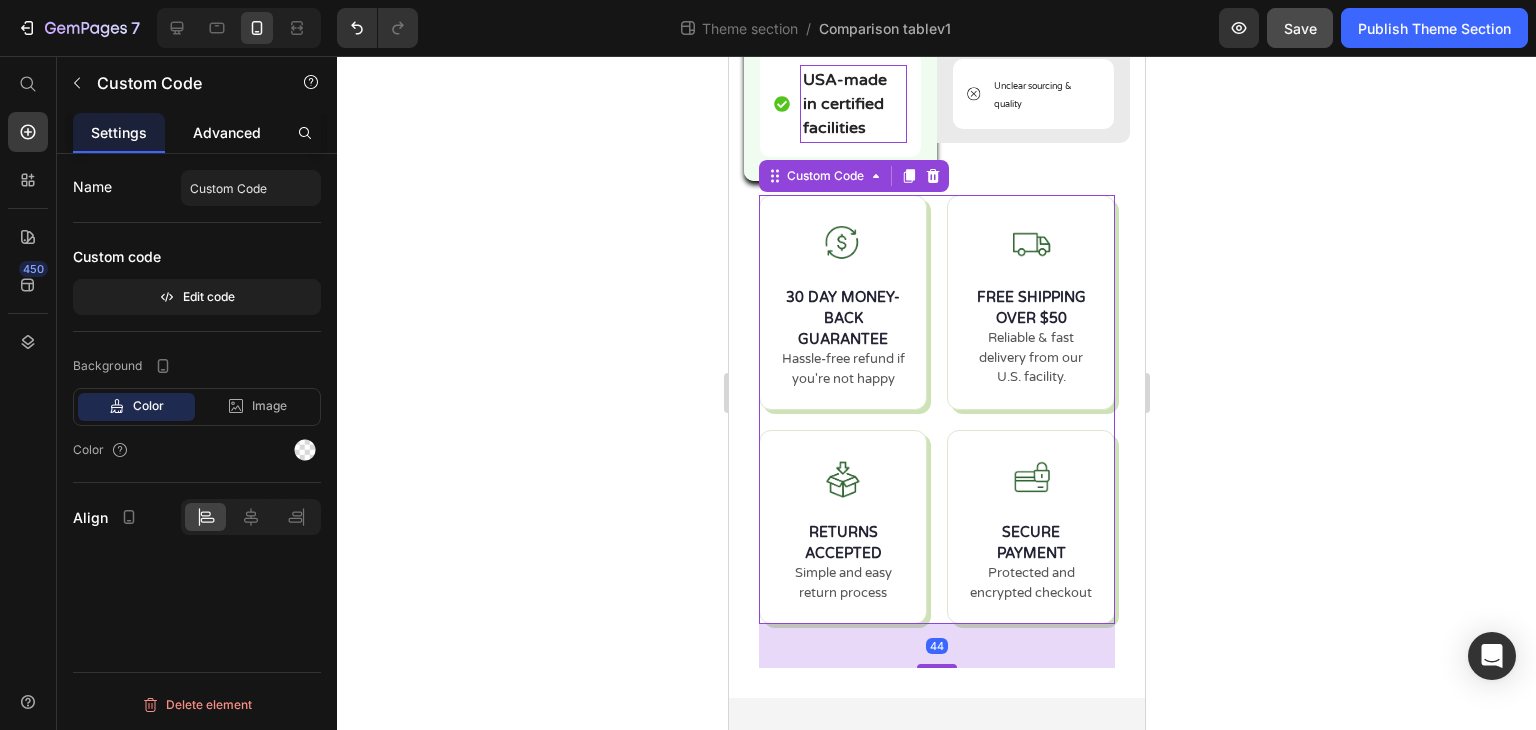click on "Advanced" at bounding box center (227, 132) 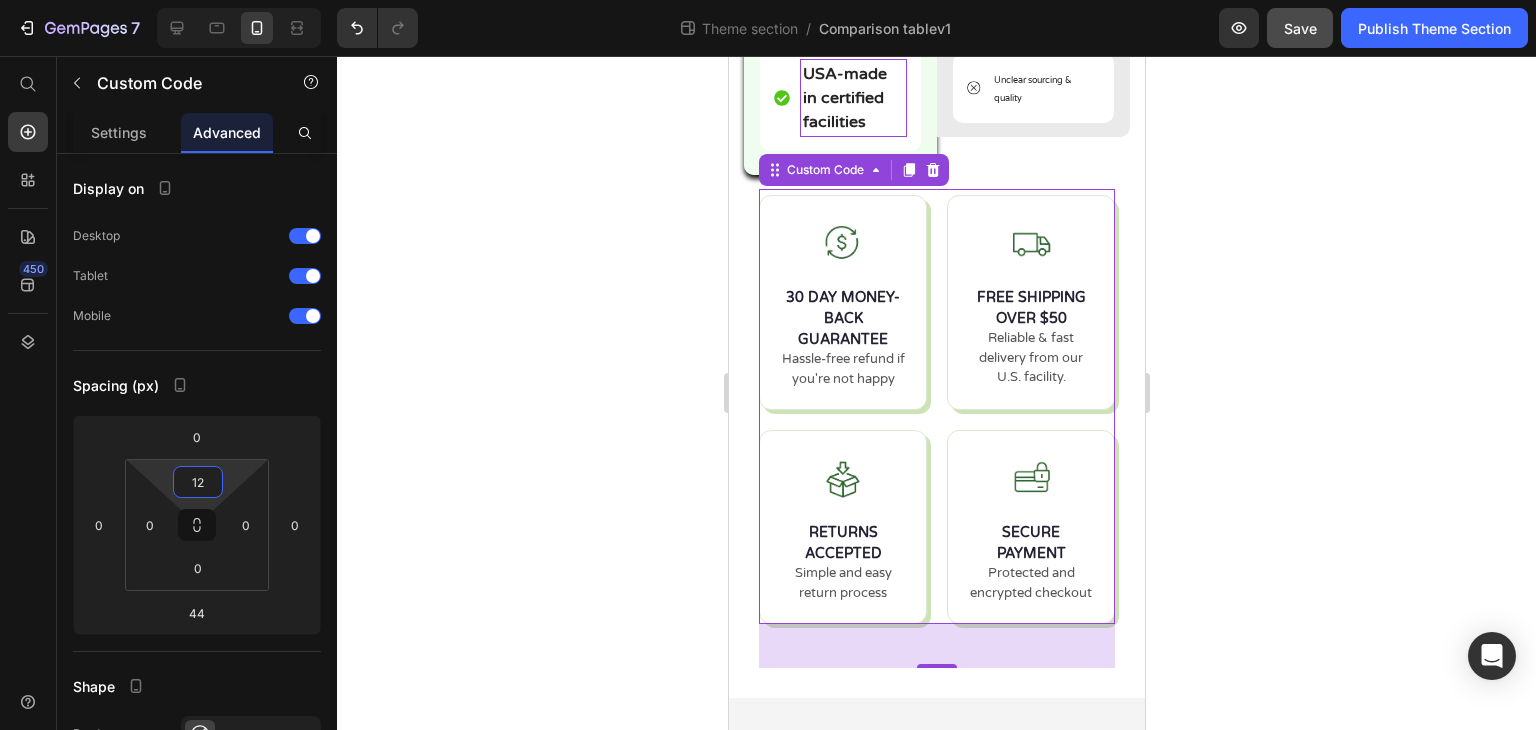 type on "14" 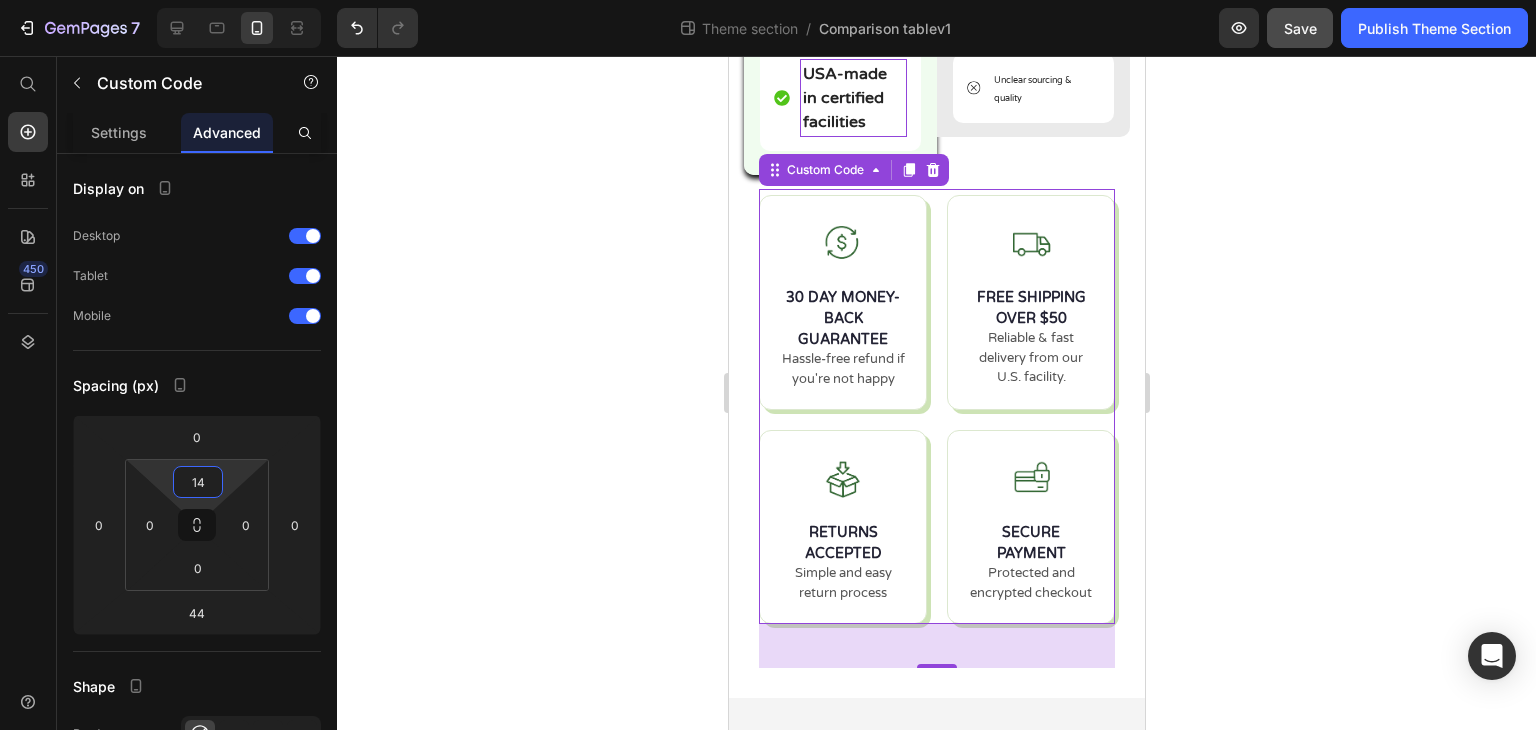 scroll, scrollTop: 888, scrollLeft: 0, axis: vertical 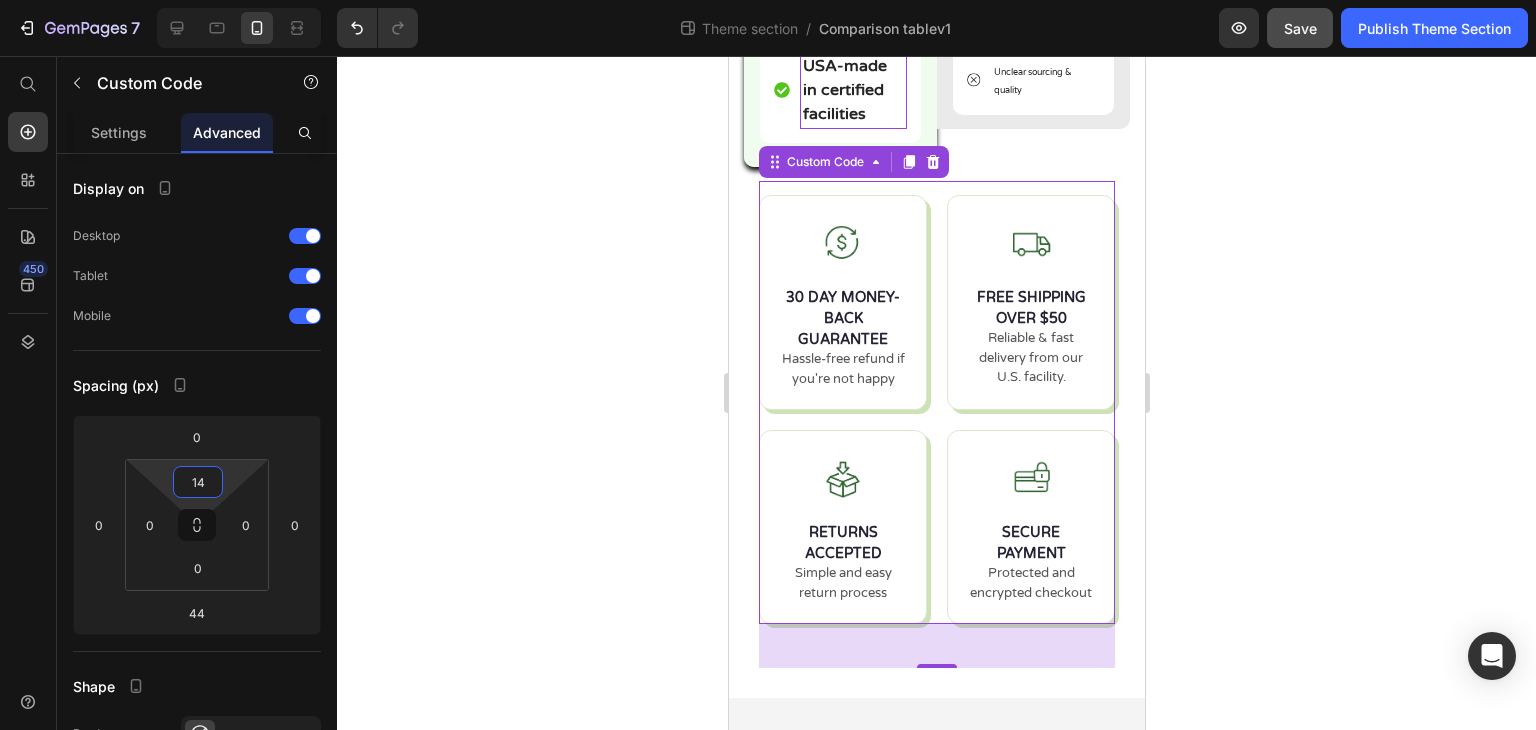 click on "7  Theme section  /  Comparison tablev1 Preview  Save   Publish Theme Section  450 Start with Sections Elements Hero Section Product Detail Brands Trusted Badges Guarantee Product Breakdown How to use Testimonials Compare Bundle FAQs Social Proof Brand Story Product List Collection Blog List Contact Sticky Add to Cart Custom Footer Browse Library 450 Layout
Row
Row
Row
Row Text
Heading
Text Block Button
Button
Button Media
Image
Image" at bounding box center [768, 0] 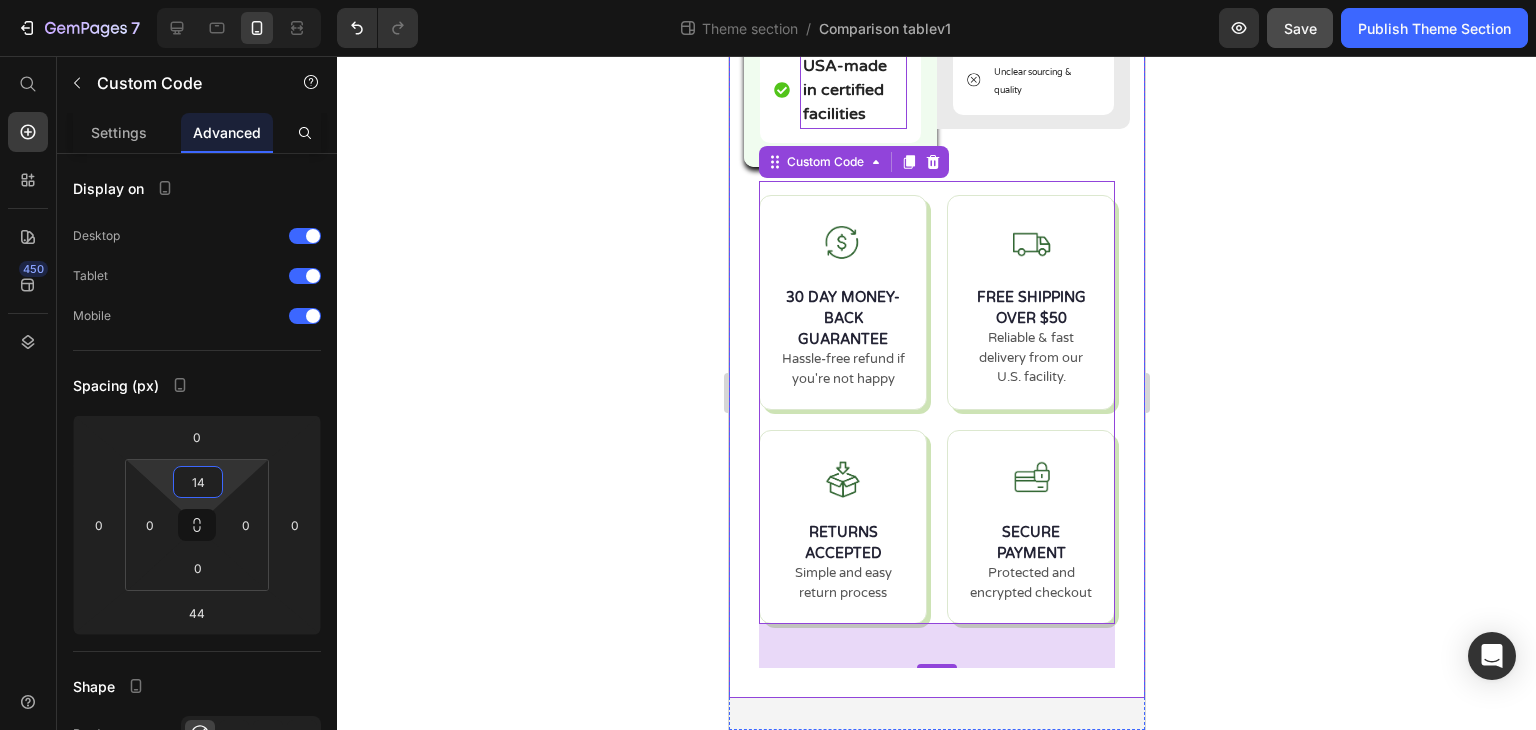 click on "We’re Beyond a Basic Supplement Heading Image Balanced ™  Oil Of Oregano Text Block Helps reduce seasonal illness & congestion Item List Naturally supports immunity & inflammation Item List Fights bacteria, yeast & gut imbalances Item List 3x more potent than most brands Item List Plant-based, no synthetic fillers Item List USA-made in certified facilities Item List Row Image Regular Supplements Text Block
Low-dose, poor absorption Item List
Often uses synthetic fillers Item List
May contain sugar or allergens Item List
No third-party testing Item List
Can irritate gut or cause side effects Item List
Unclear sourcing & quality Item List Row Row
30 DAY MONEY-BACK GUARANTEE
Hassle-free refund if you're not happy
FREE SHIPPING OVER $50
Reliable & fast delivery from our U.S. facility.
RETURNS ACCEPTED" at bounding box center [936, 2] 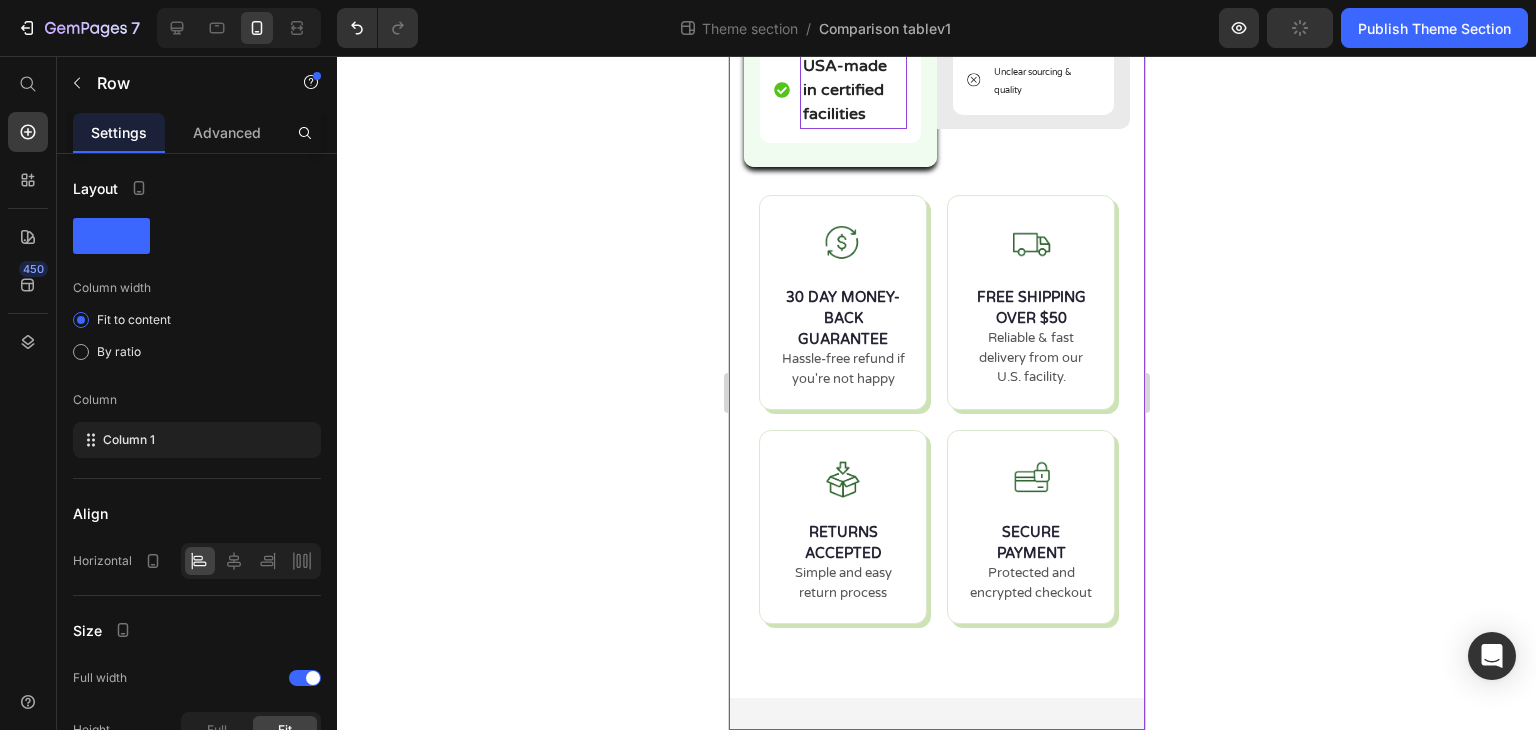 click on "We’re Beyond a Basic Supplement Heading Image Balanced ™  Oil Of Oregano Text Block Helps reduce seasonal illness & congestion Item List Naturally supports immunity & inflammation Item List Fights bacteria, yeast & gut imbalances Item List 3x more potent than most brands Item List Plant-based, no synthetic fillers Item List USA-made in certified facilities Item List Row Image Regular Supplements Text Block
Low-dose, poor absorption Item List
Often uses synthetic fillers Item List
May contain sugar or allergens Item List
No third-party testing Item List
Can irritate gut or cause side effects Item List
Unclear sourcing & quality Item List Row Row
30 DAY MONEY-BACK GUARANTEE
Hassle-free refund if you're not happy
FREE SHIPPING OVER $50
Reliable & fast delivery from our U.S. facility.
RETURNS ACCEPTED" at bounding box center (936, 2) 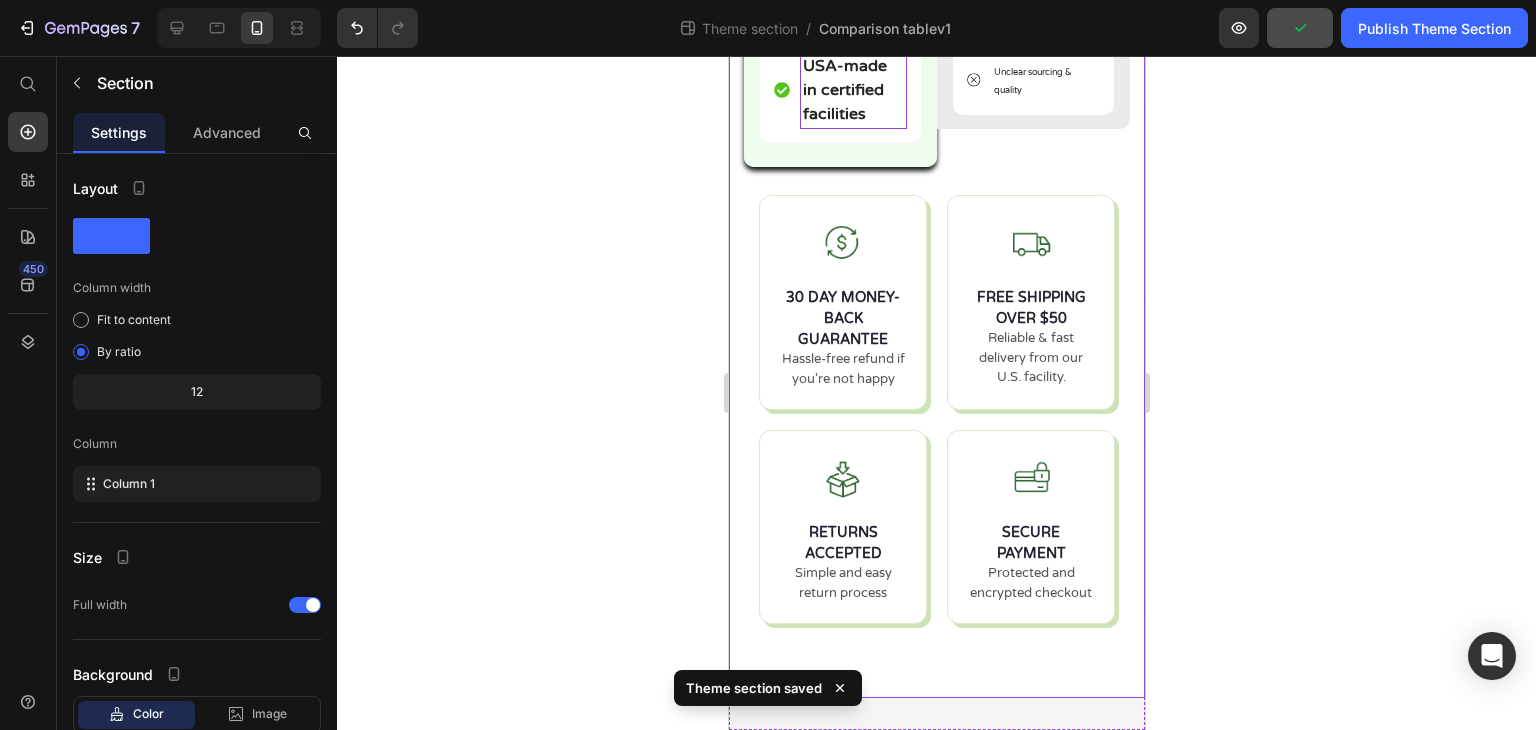click on "30 DAY MONEY-BACK GUARANTEE
Hassle-free refund if you're not happy
FREE SHIPPING OVER $50
Reliable & fast delivery from our U.S. facility.
RETURNS ACCEPTED
Simple and easy return process
SECURE PAYMENT
Protected and encrypted checkout
Custom Code Row" at bounding box center (936, 432) 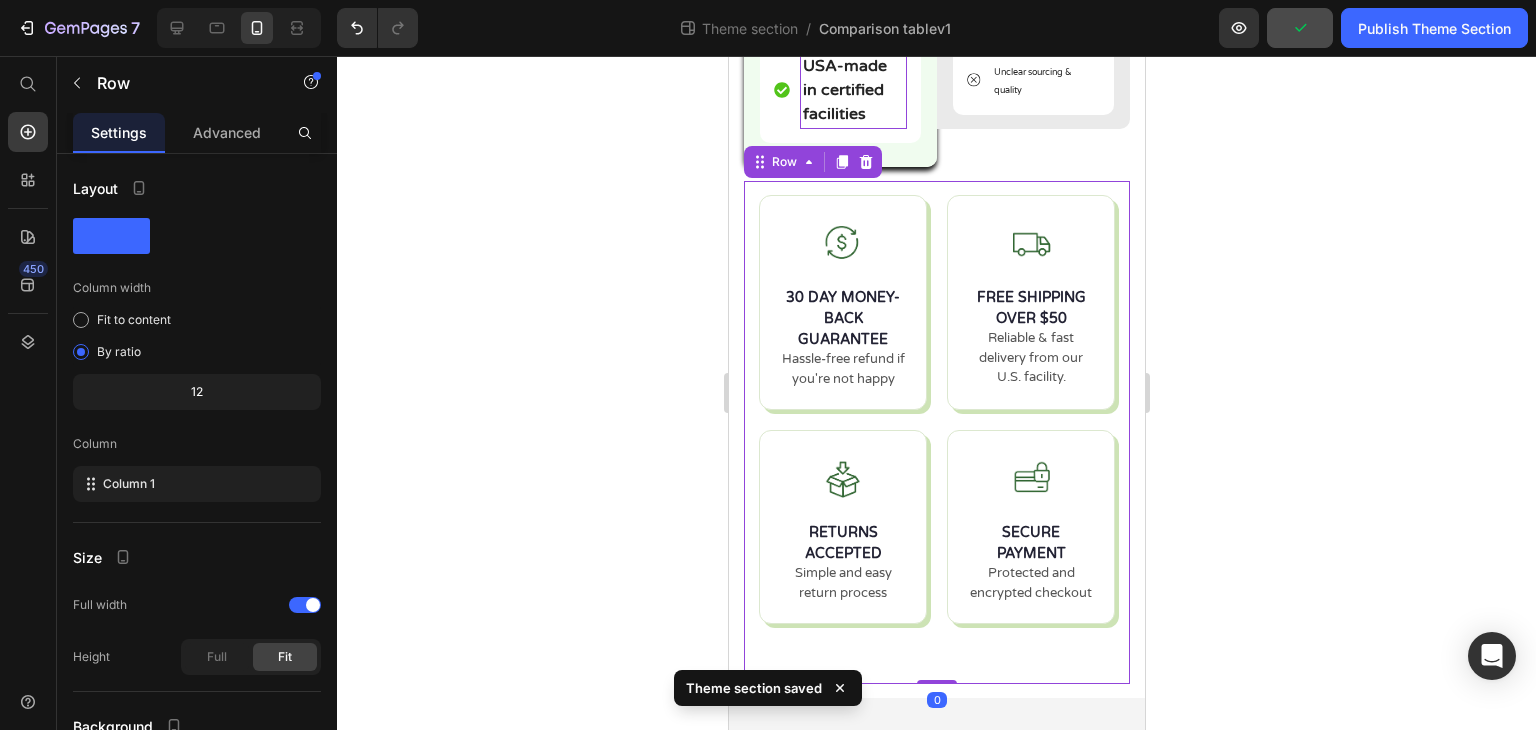 drag, startPoint x: 931, startPoint y: 681, endPoint x: 932, endPoint y: 649, distance: 32.01562 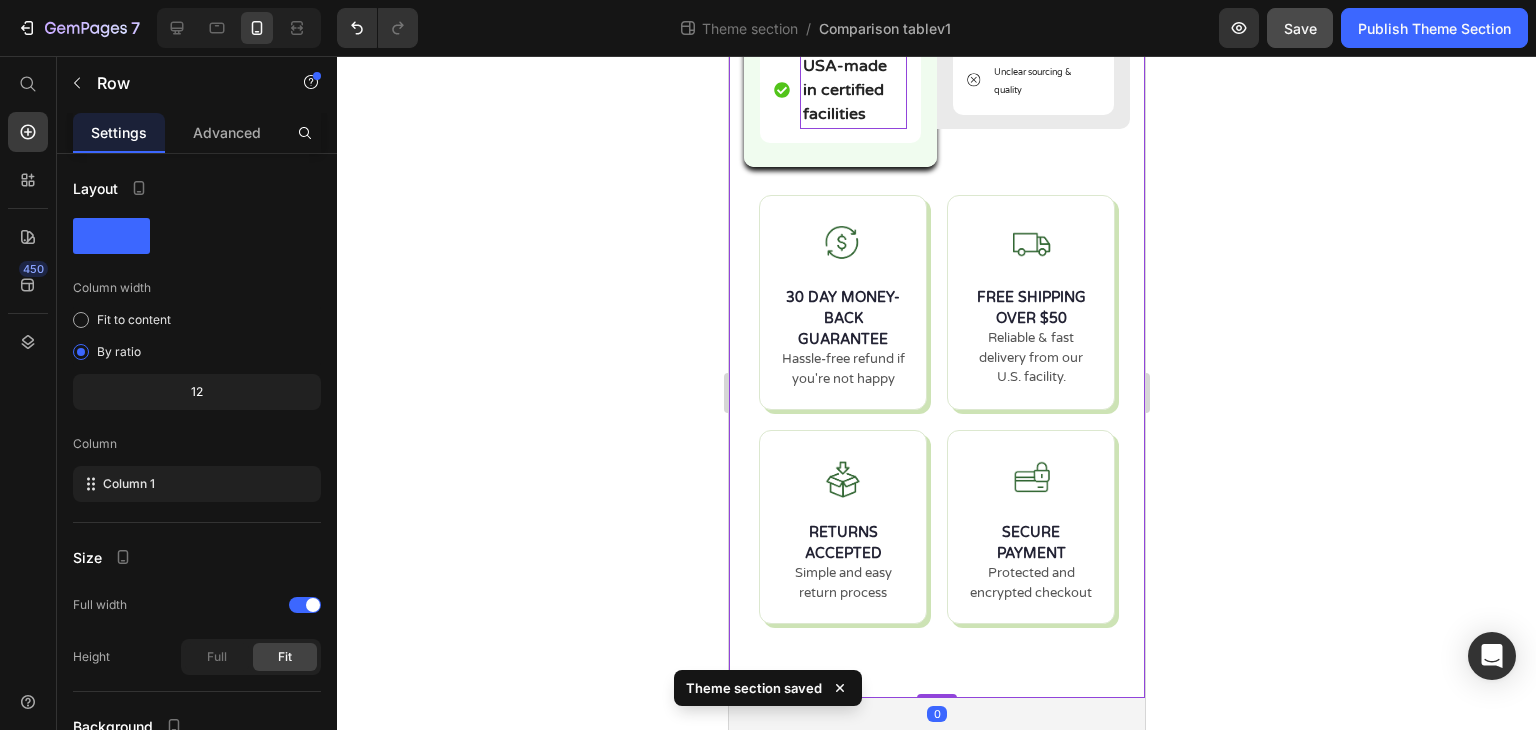 click on "We’re Beyond a Basic Supplement Heading Image Balanced ™  Oil Of Oregano Text Block Helps reduce seasonal illness & congestion Item List Naturally supports immunity & inflammation Item List Fights bacteria, yeast & gut imbalances Item List 3x more potent than most brands Item List Plant-based, no synthetic fillers Item List USA-made in certified facilities Item List Row Image Regular Supplements Text Block
Low-dose, poor absorption Item List
Often uses synthetic fillers Item List
May contain sugar or allergens Item List
No third-party testing Item List
Can irritate gut or cause side effects Item List
Unclear sourcing & quality Item List Row Row
30 DAY MONEY-BACK GUARANTEE
Hassle-free refund if you're not happy
FREE SHIPPING OVER $50
Reliable & fast delivery from our U.S. facility.
RETURNS ACCEPTED" at bounding box center [936, 2] 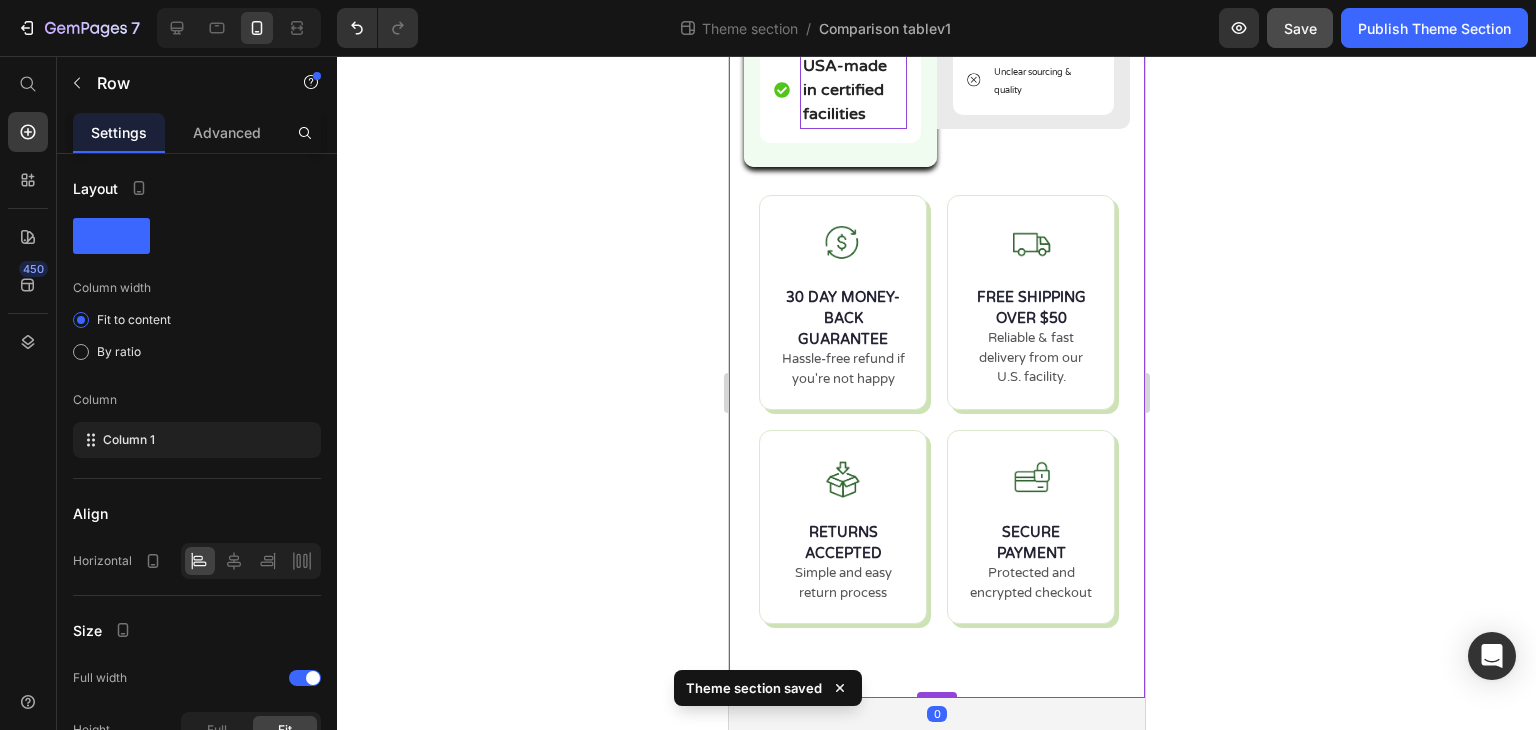 click on "We’re Beyond a Basic Supplement Heading Image Balanced ™  Oil Of Oregano Text Block Helps reduce seasonal illness & congestion Item List Naturally supports immunity & inflammation Item List Fights bacteria, yeast & gut imbalances Item List 3x more potent than most brands Item List Plant-based, no synthetic fillers Item List USA-made in certified facilities Item List Row Image Regular Supplements Text Block
Low-dose, poor absorption Item List
Often uses synthetic fillers Item List
May contain sugar or allergens Item List
No third-party testing Item List
Can irritate gut or cause side effects Item List
Unclear sourcing & quality Item List Row Row
30 DAY MONEY-BACK GUARANTEE
Hassle-free refund if you're not happy
FREE SHIPPING OVER $50
Reliable & fast delivery from our U.S. facility.
RETURNS ACCEPTED" at bounding box center (936, 2) 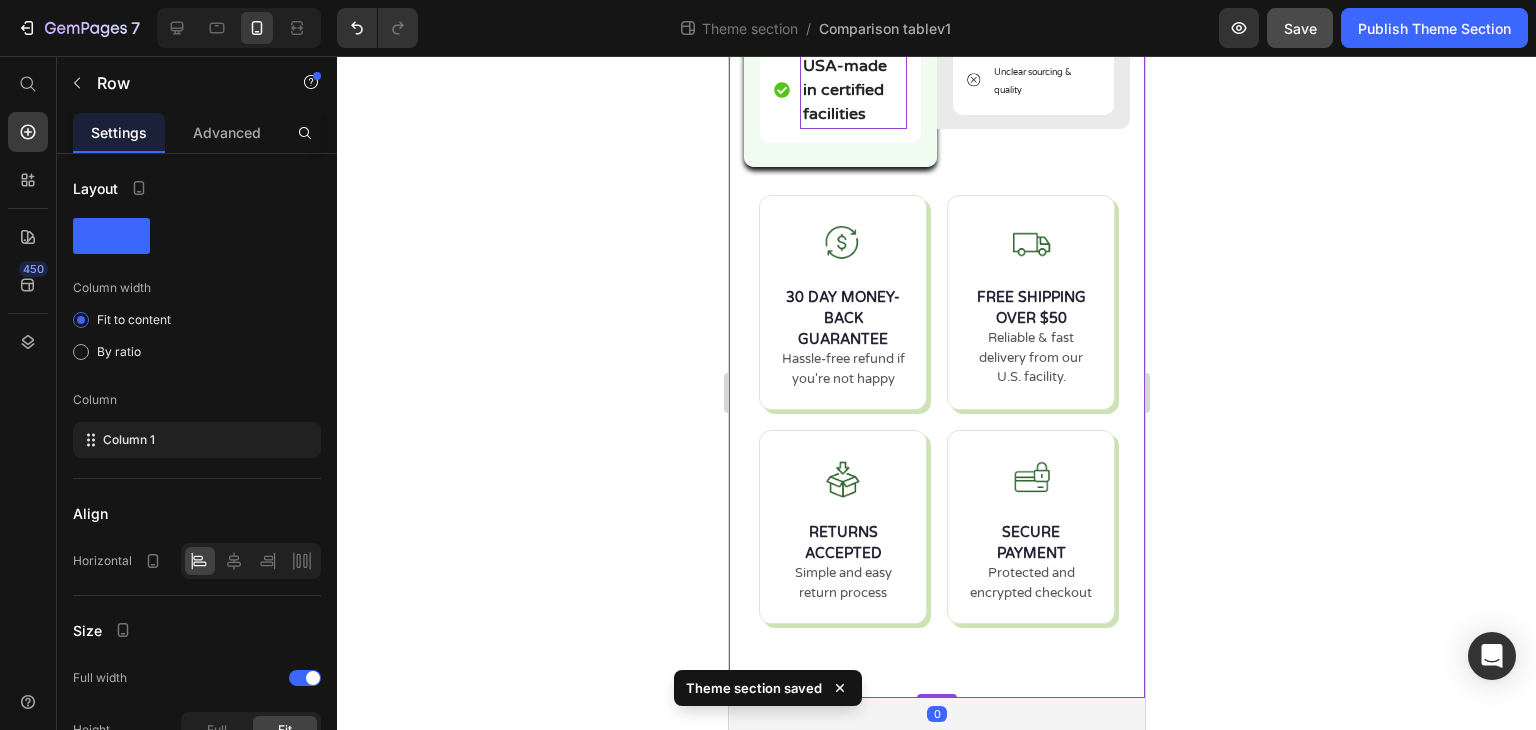 drag, startPoint x: 937, startPoint y: 695, endPoint x: 937, endPoint y: 660, distance: 35 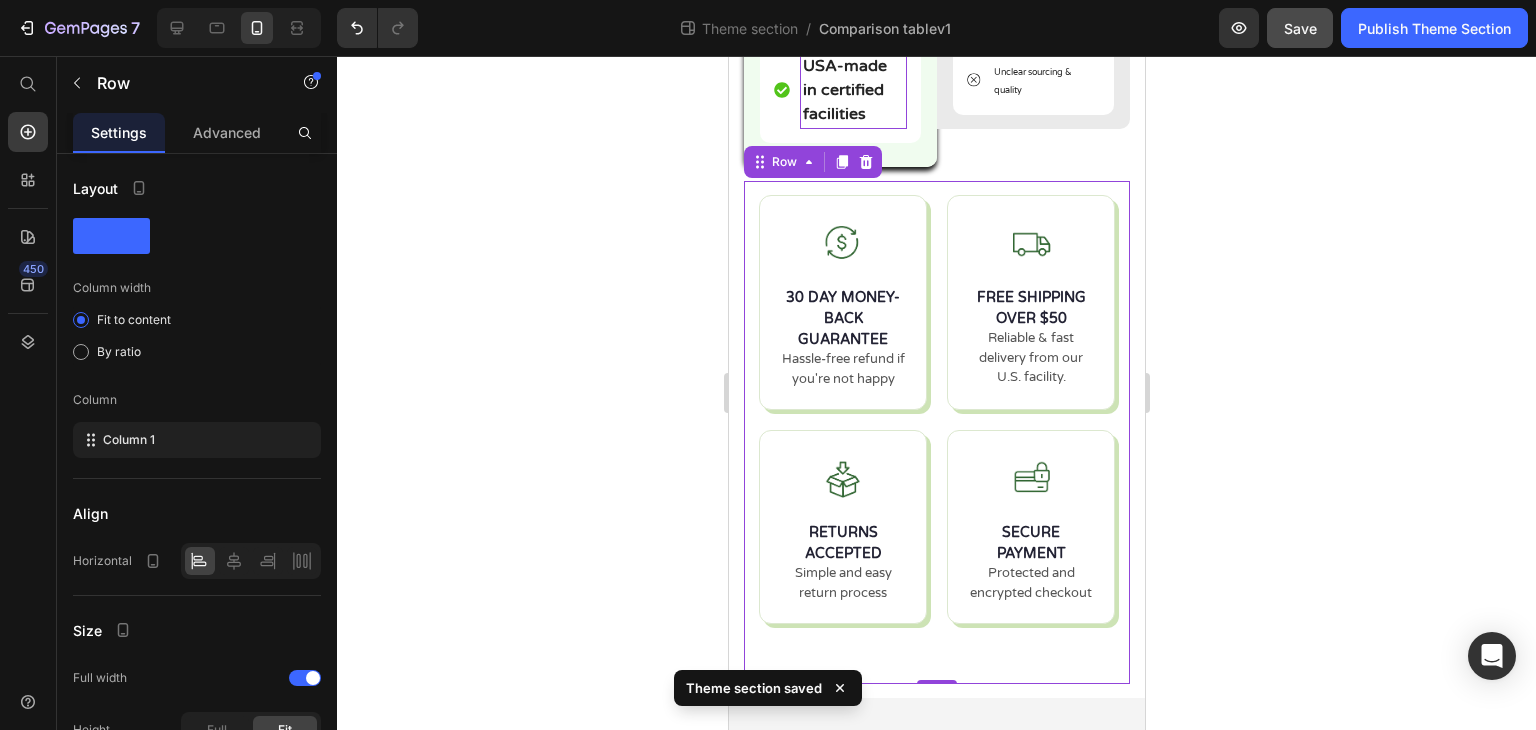 click on "30 DAY MONEY-BACK GUARANTEE
Hassle-free refund if you're not happy
FREE SHIPPING OVER $50
Reliable & fast delivery from our U.S. facility.
RETURNS ACCEPTED
Simple and easy return process
SECURE PAYMENT
Protected and encrypted checkout
Custom Code" at bounding box center [936, 424] 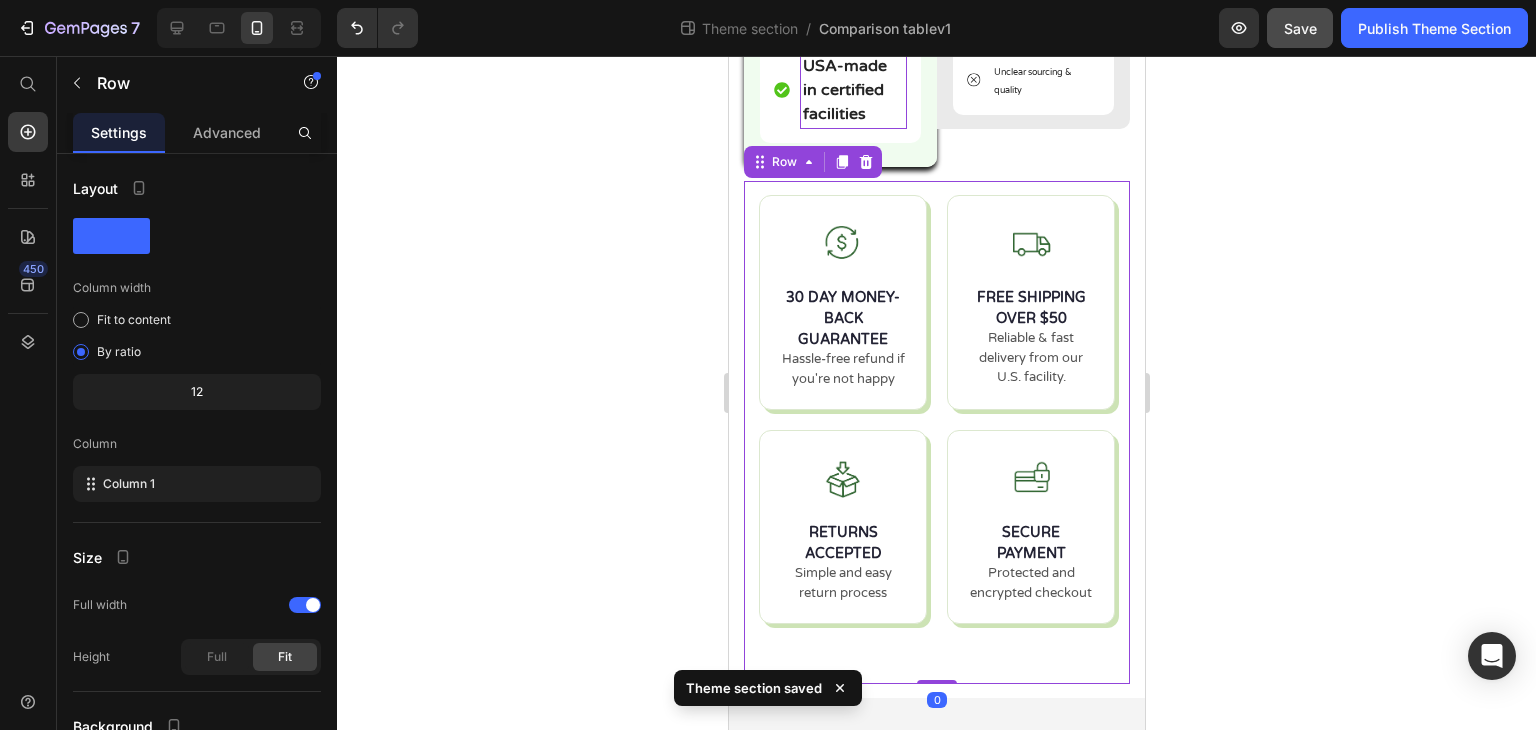 click on "30 DAY MONEY-BACK GUARANTEE
Hassle-free refund if you're not happy
FREE SHIPPING OVER $50
Reliable & fast delivery from our U.S. facility.
RETURNS ACCEPTED
Simple and easy return process
SECURE PAYMENT
Protected and encrypted checkout
Custom Code" at bounding box center (936, 424) 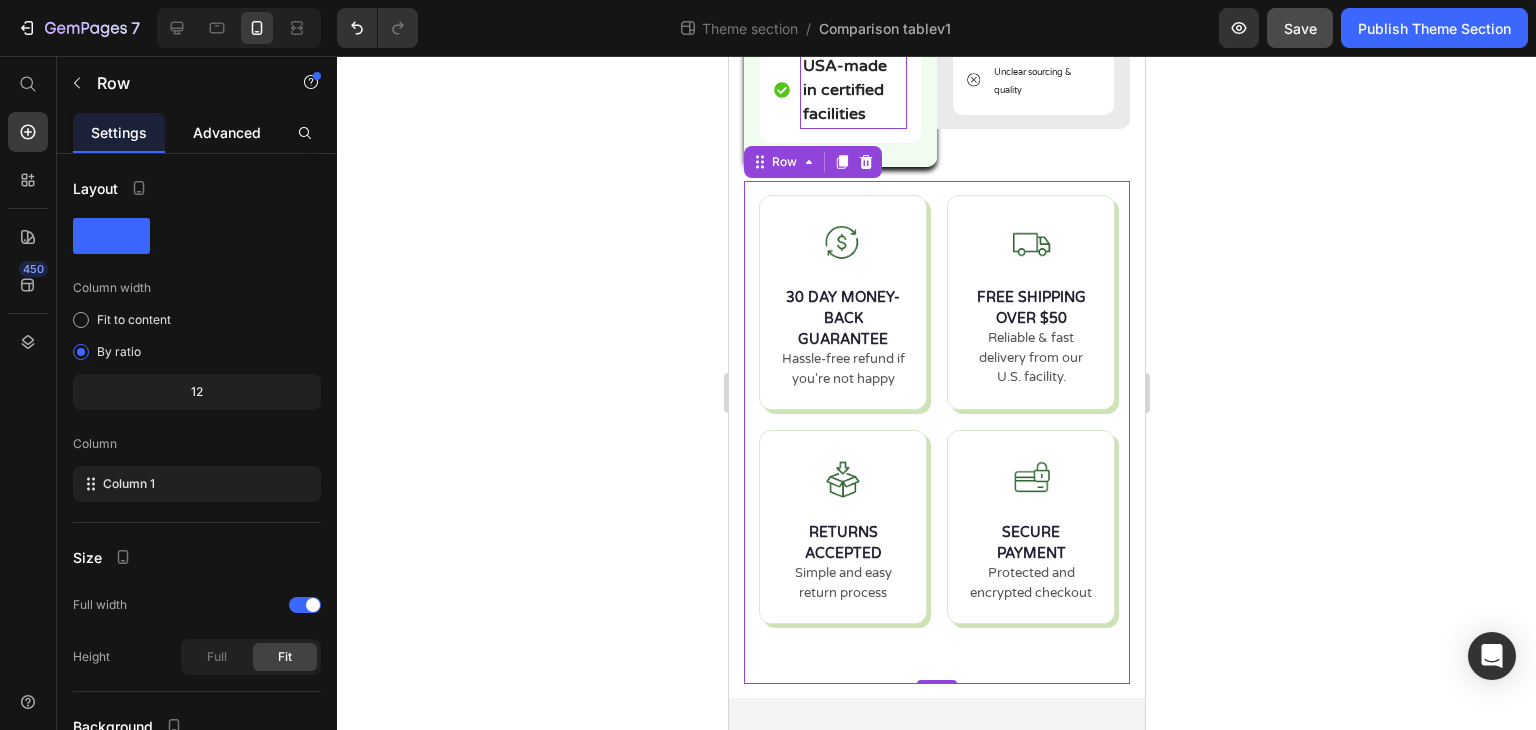 click on "Advanced" at bounding box center [227, 132] 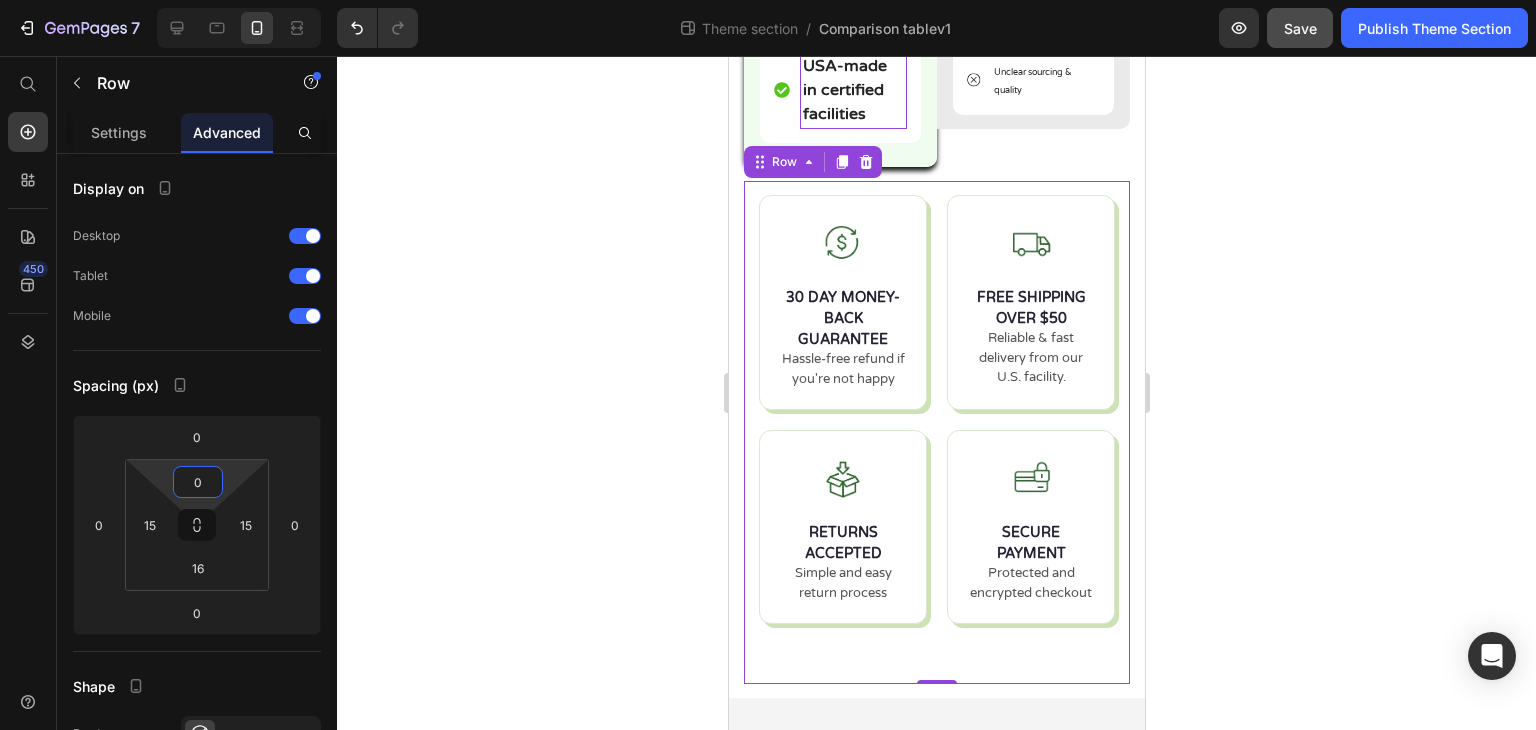 drag, startPoint x: 228, startPoint y: 480, endPoint x: 222, endPoint y: 513, distance: 33.54102 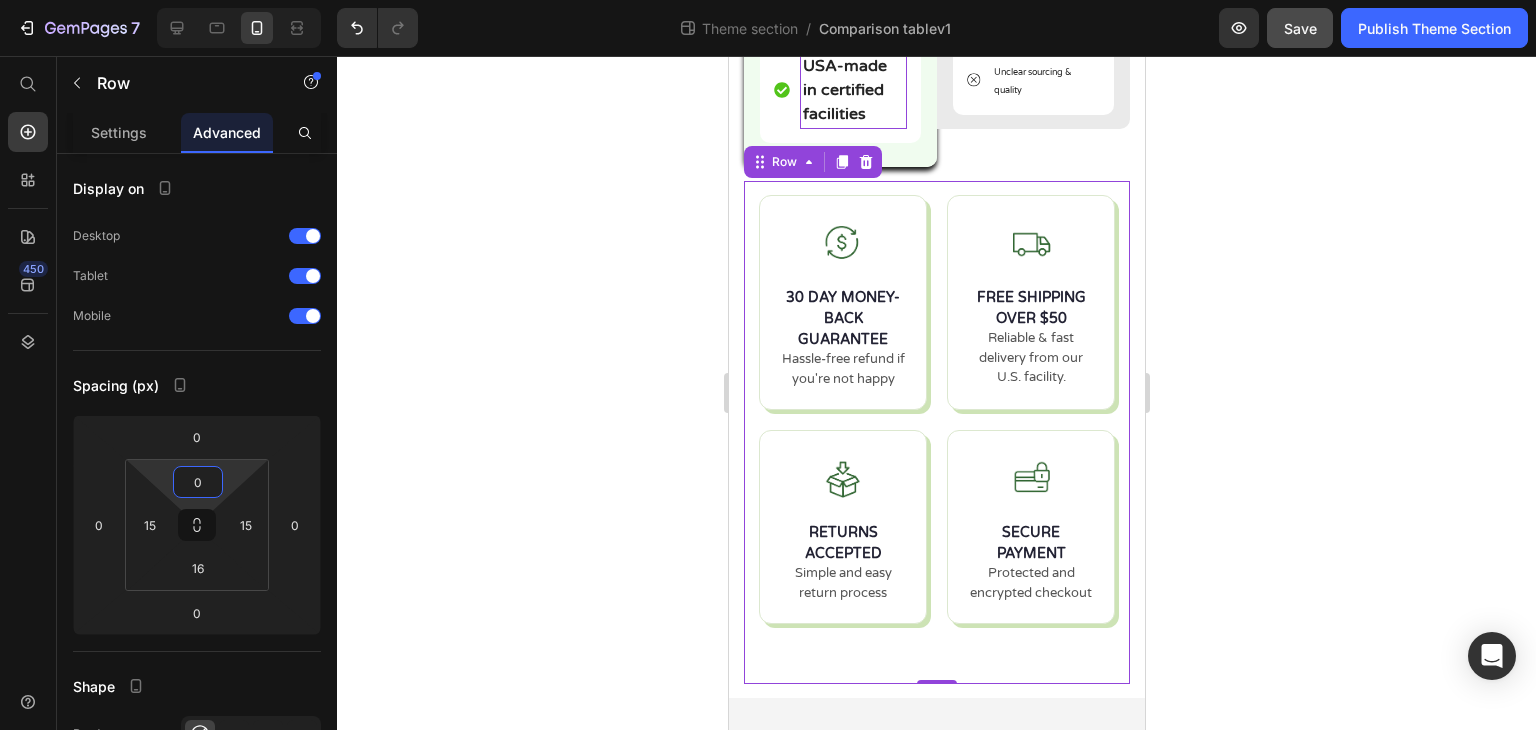 click on "7  Theme section  /  Comparison tablev1 Preview  Save   Publish Theme Section  450 Start with Sections Elements Hero Section Product Detail Brands Trusted Badges Guarantee Product Breakdown How to use Testimonials Compare Bundle FAQs Social Proof Brand Story Product List Collection Blog List Contact Sticky Add to Cart Custom Footer Browse Library 450 Layout
Row
Row
Row
Row Text
Heading
Text Block Button
Button
Button Media
Image
Image" at bounding box center (768, 0) 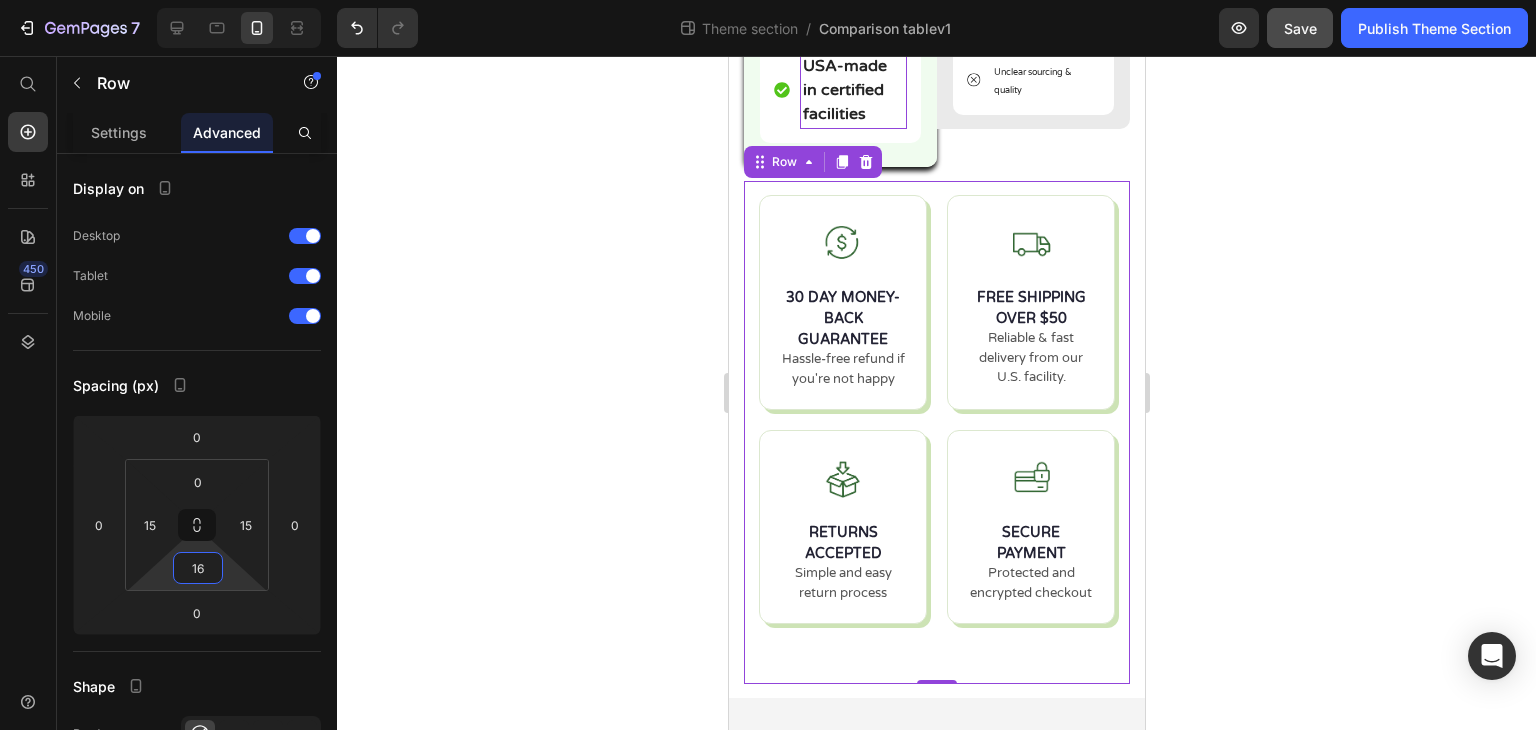 type on "0" 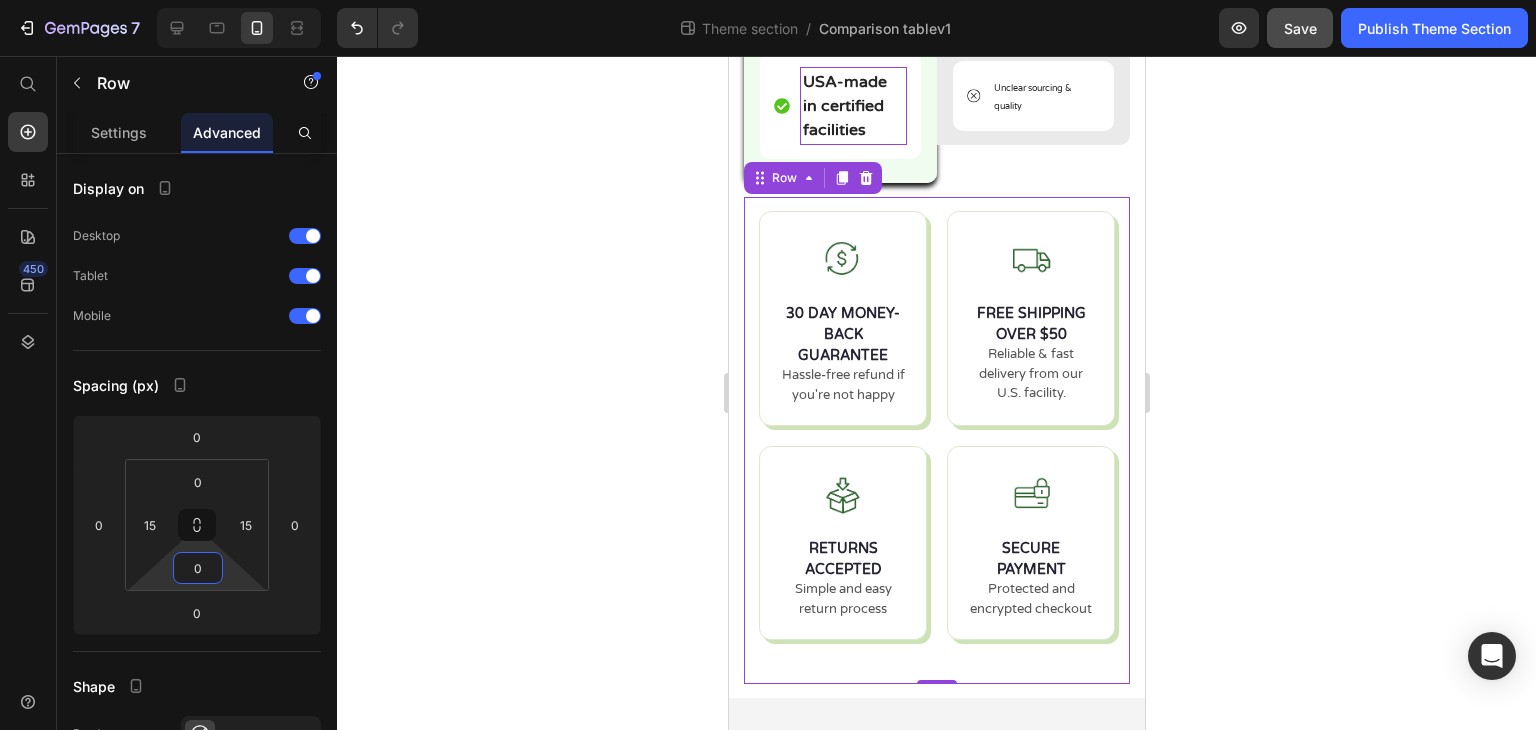 scroll, scrollTop: 872, scrollLeft: 0, axis: vertical 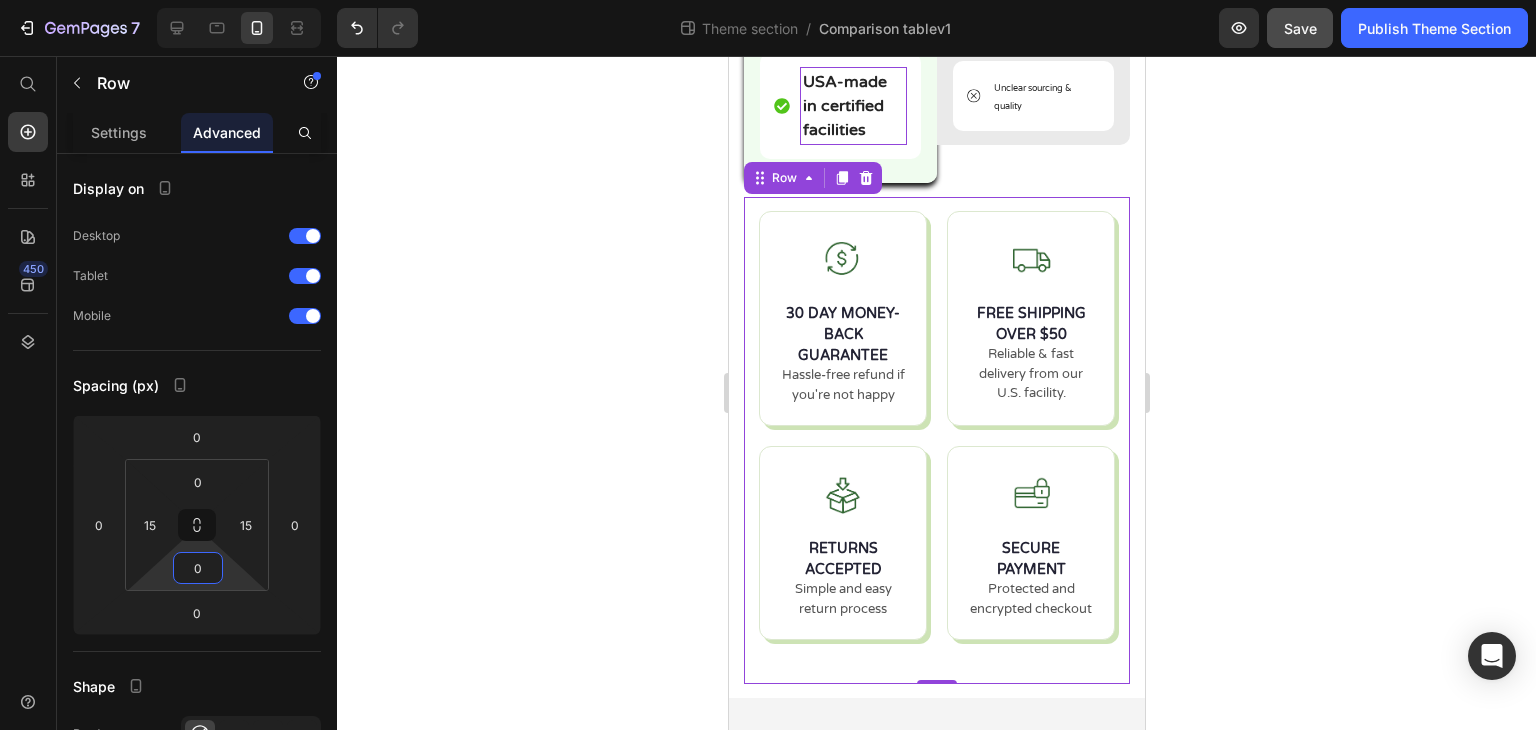 drag, startPoint x: 232, startPoint y: 565, endPoint x: 228, endPoint y: 603, distance: 38.209946 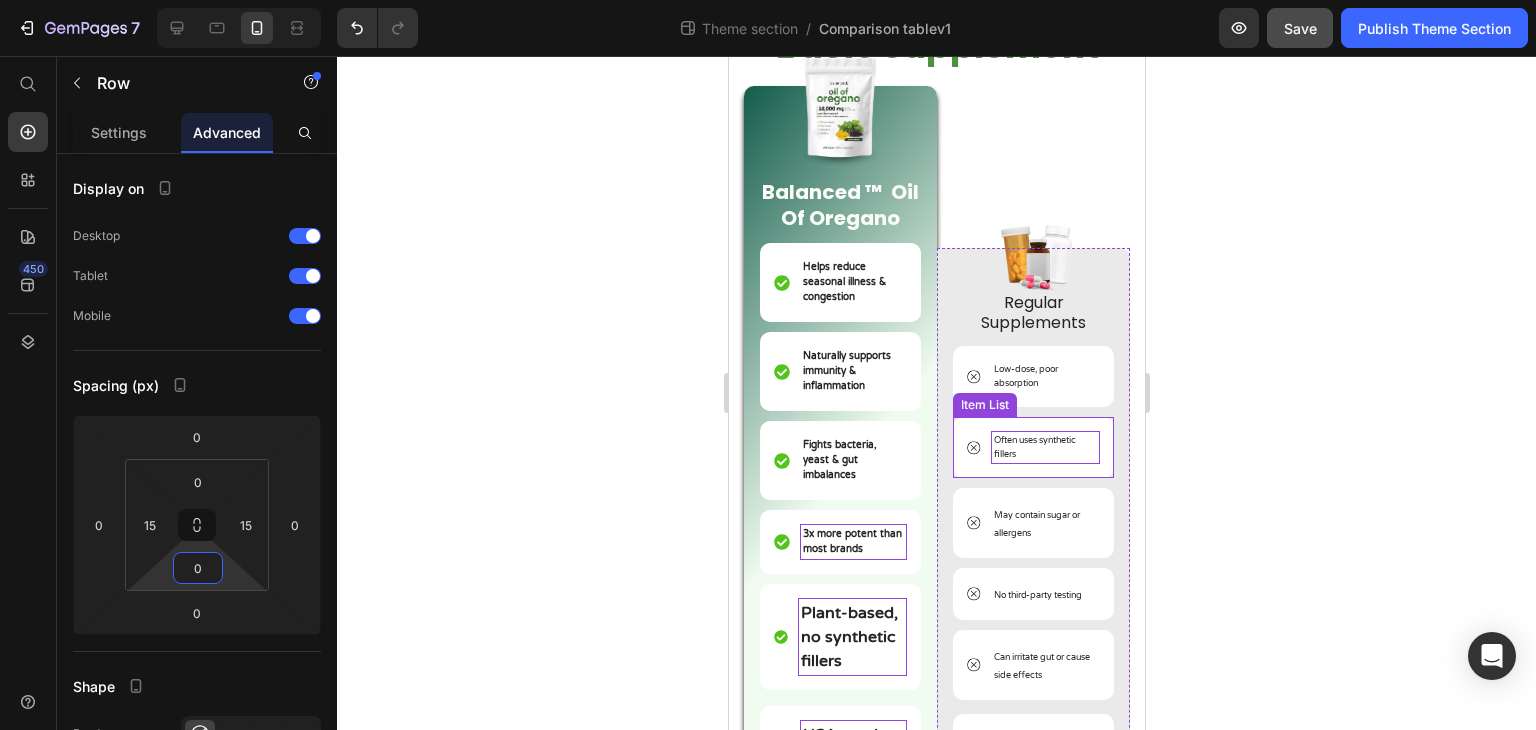 scroll, scrollTop: 0, scrollLeft: 0, axis: both 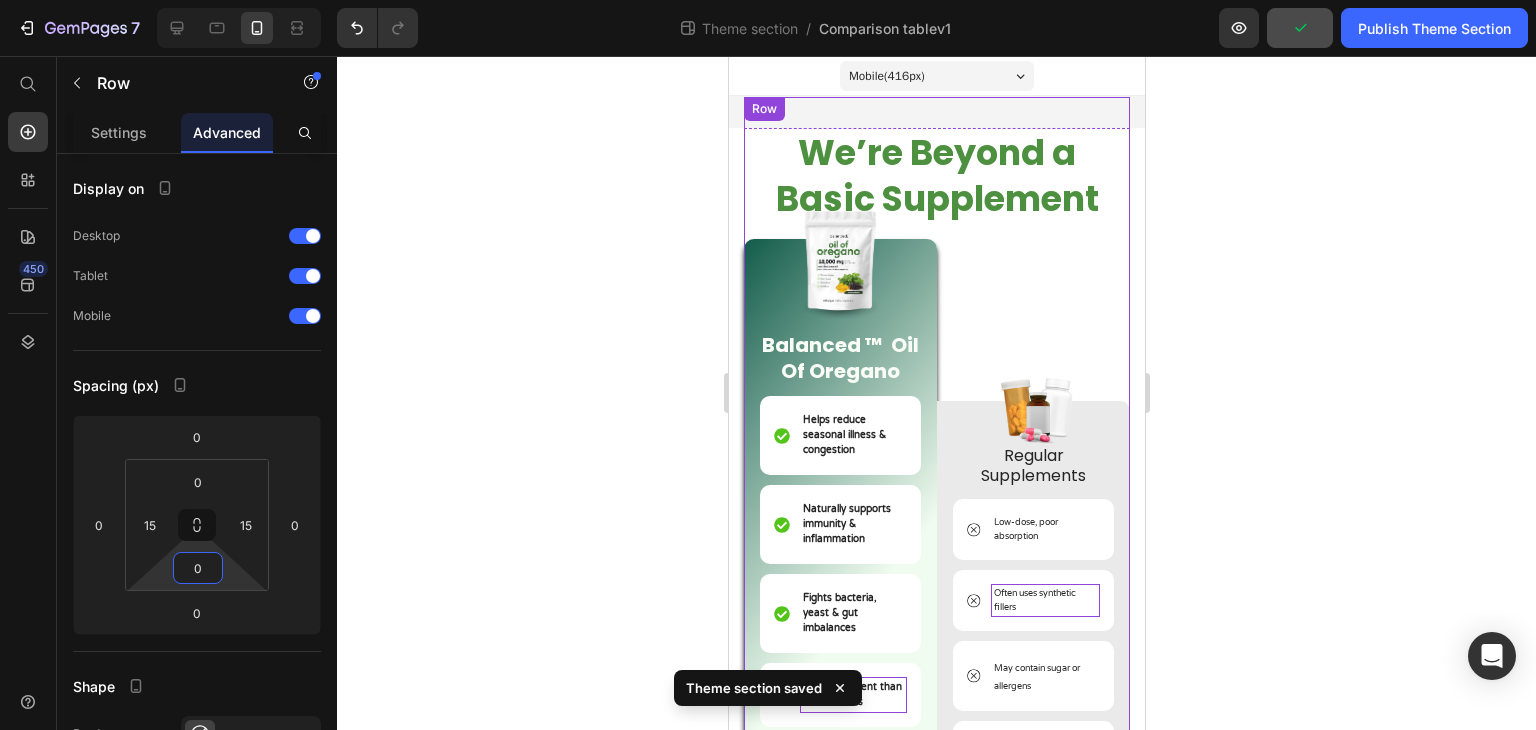 click on "Image Regular Supplements Text Block
Low-dose, poor absorption Item List
Often uses synthetic fillers Item List
May contain sugar or allergens Item List
No third-party testing Item List
Can irritate gut or cause side effects Item List
Unclear sourcing & quality Item List Row" at bounding box center (1032, 543) 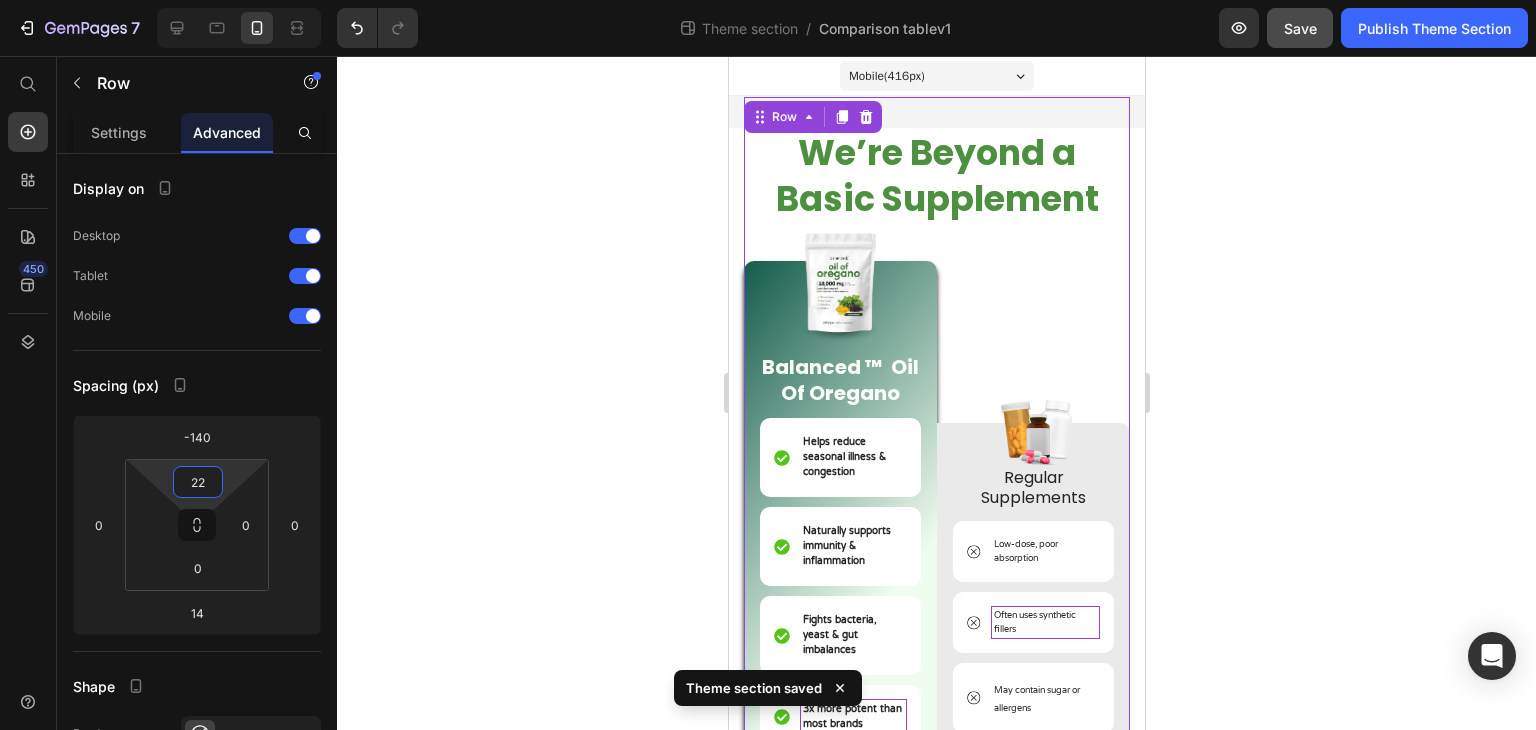 type on "24" 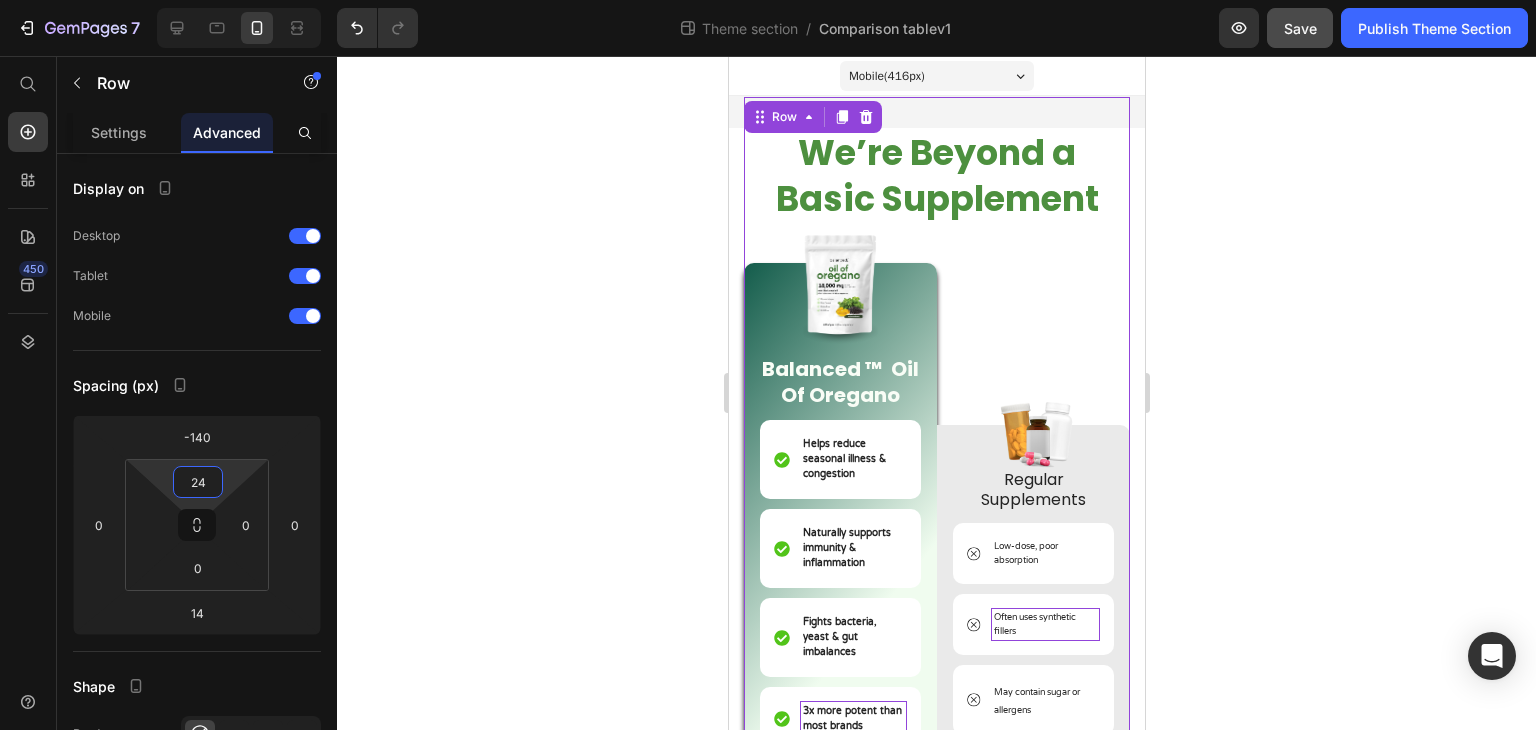 drag, startPoint x: 232, startPoint y: 470, endPoint x: 241, endPoint y: 458, distance: 15 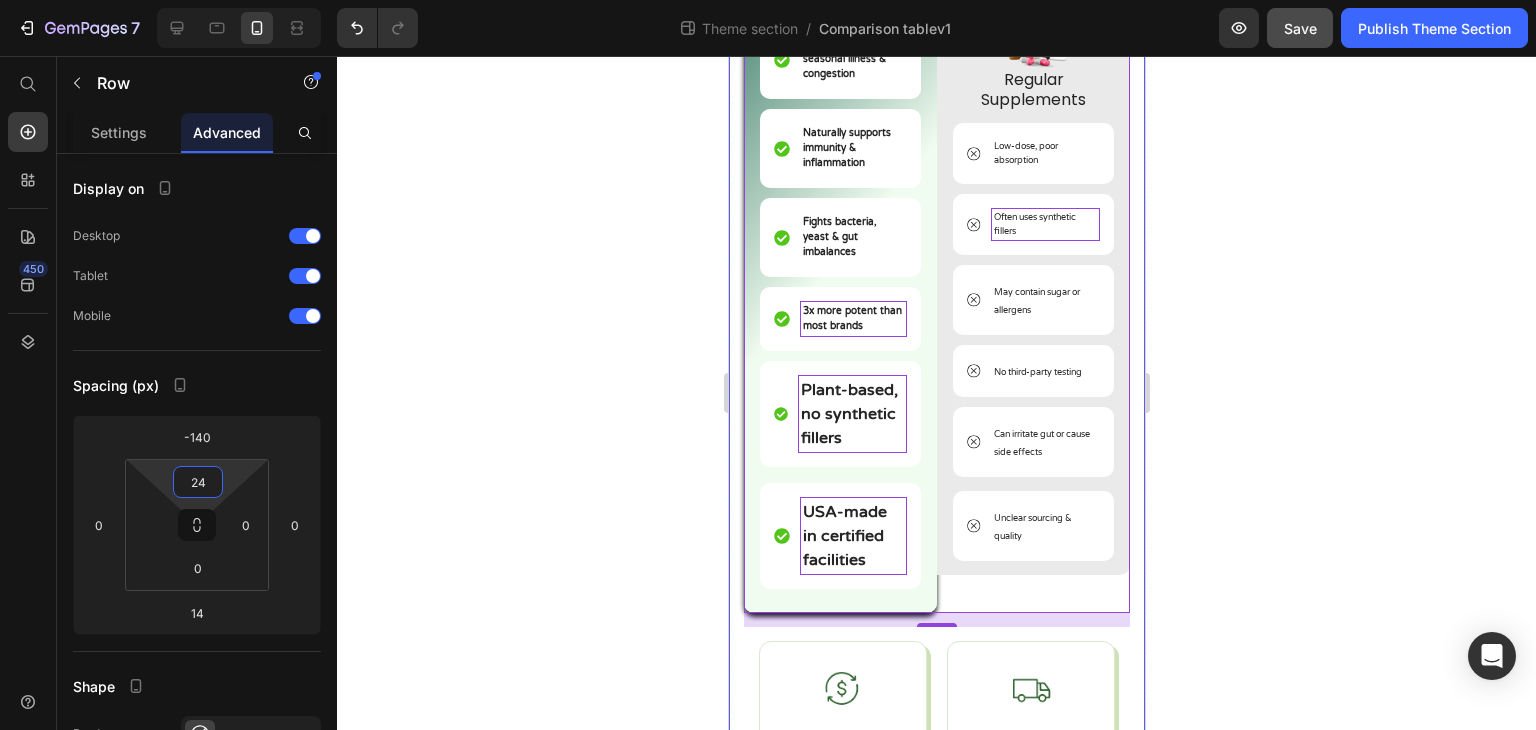 scroll, scrollTop: 600, scrollLeft: 0, axis: vertical 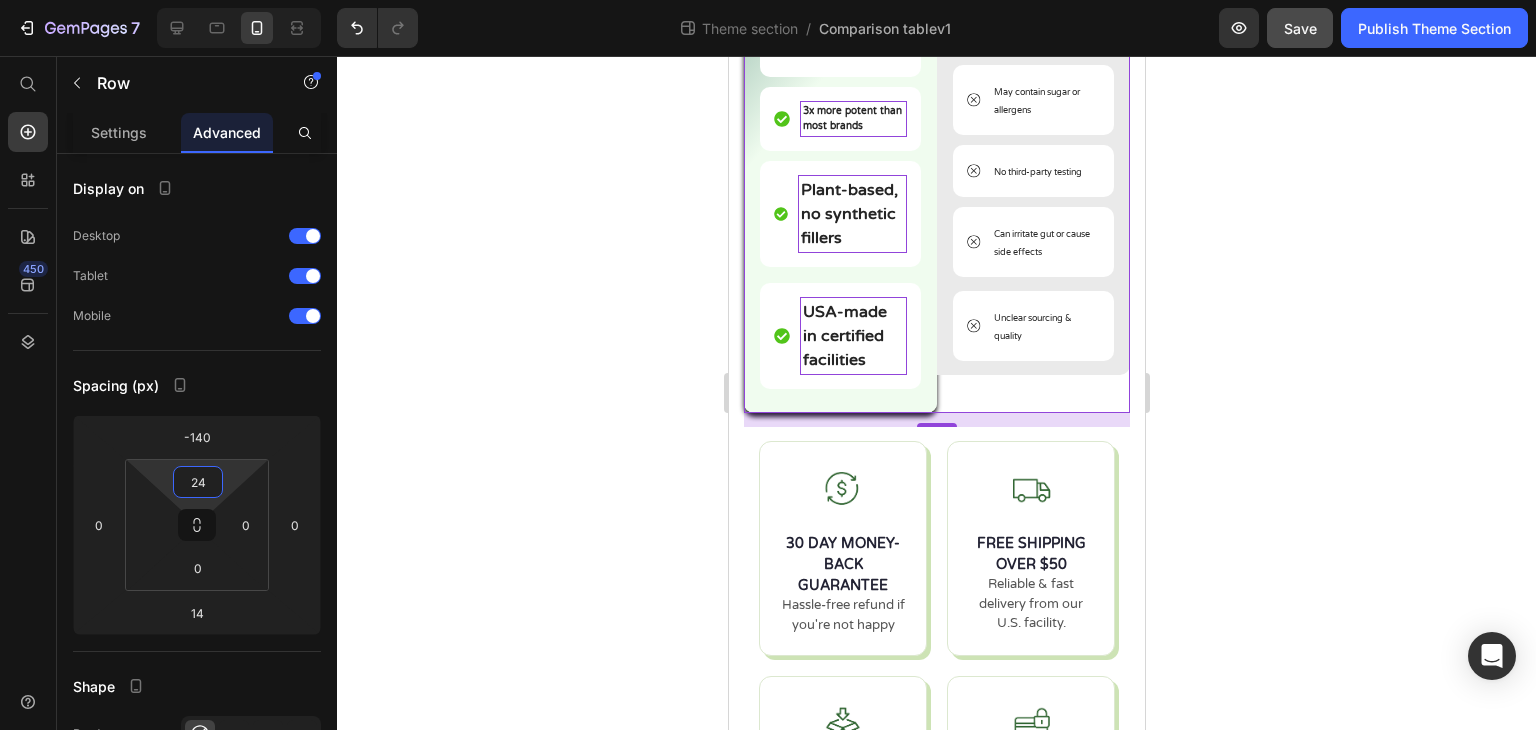 click 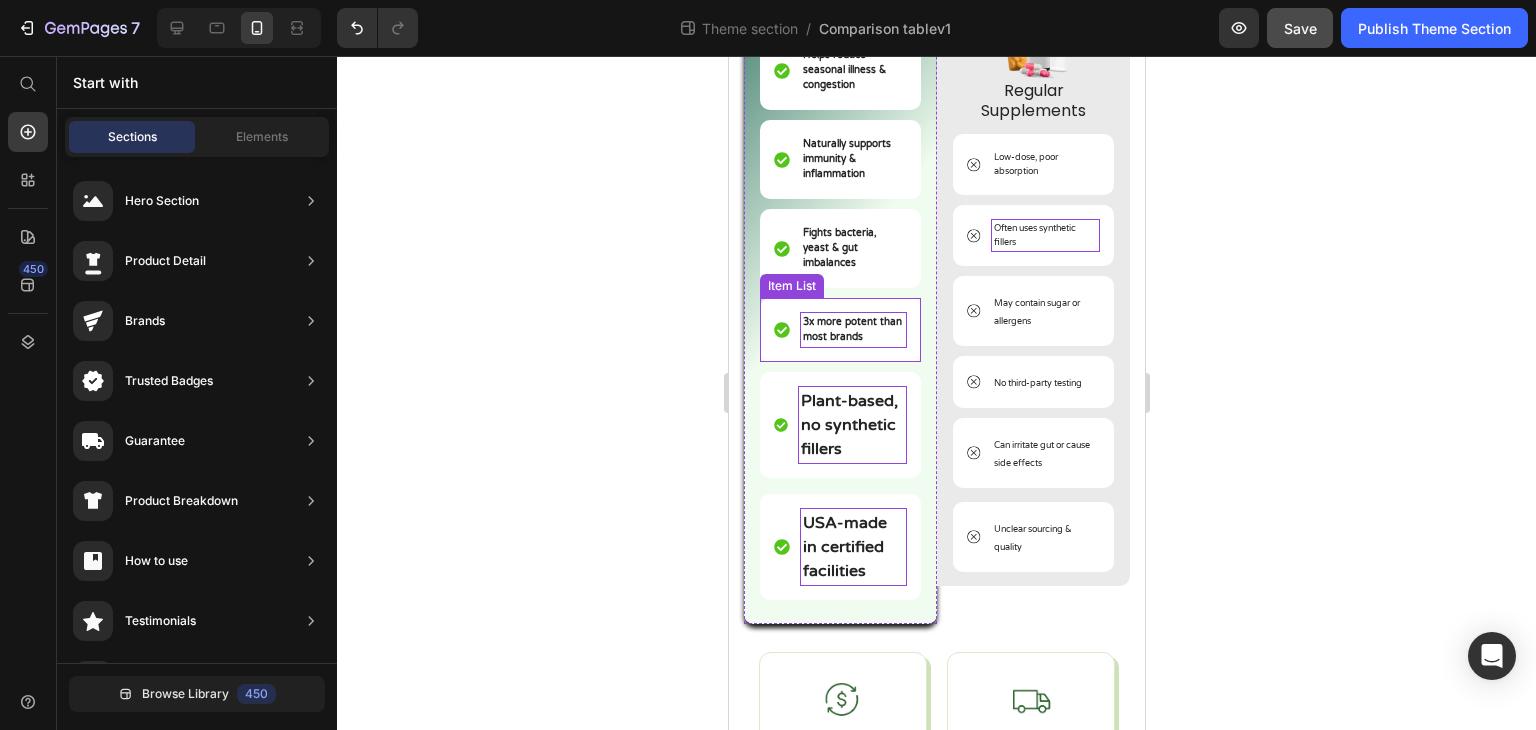scroll, scrollTop: 500, scrollLeft: 0, axis: vertical 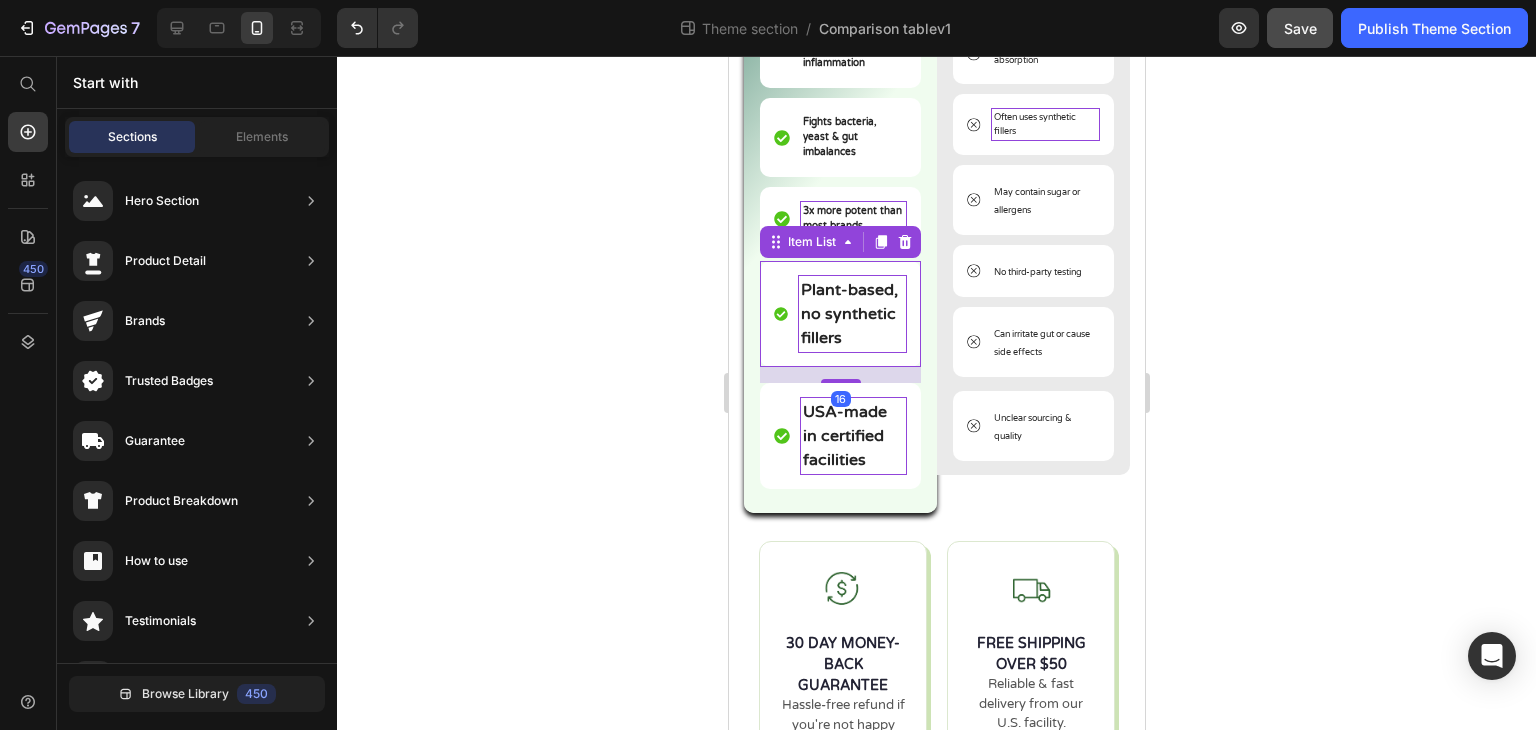 click on "Plant-based, no synthetic fillers" at bounding box center [848, 314] 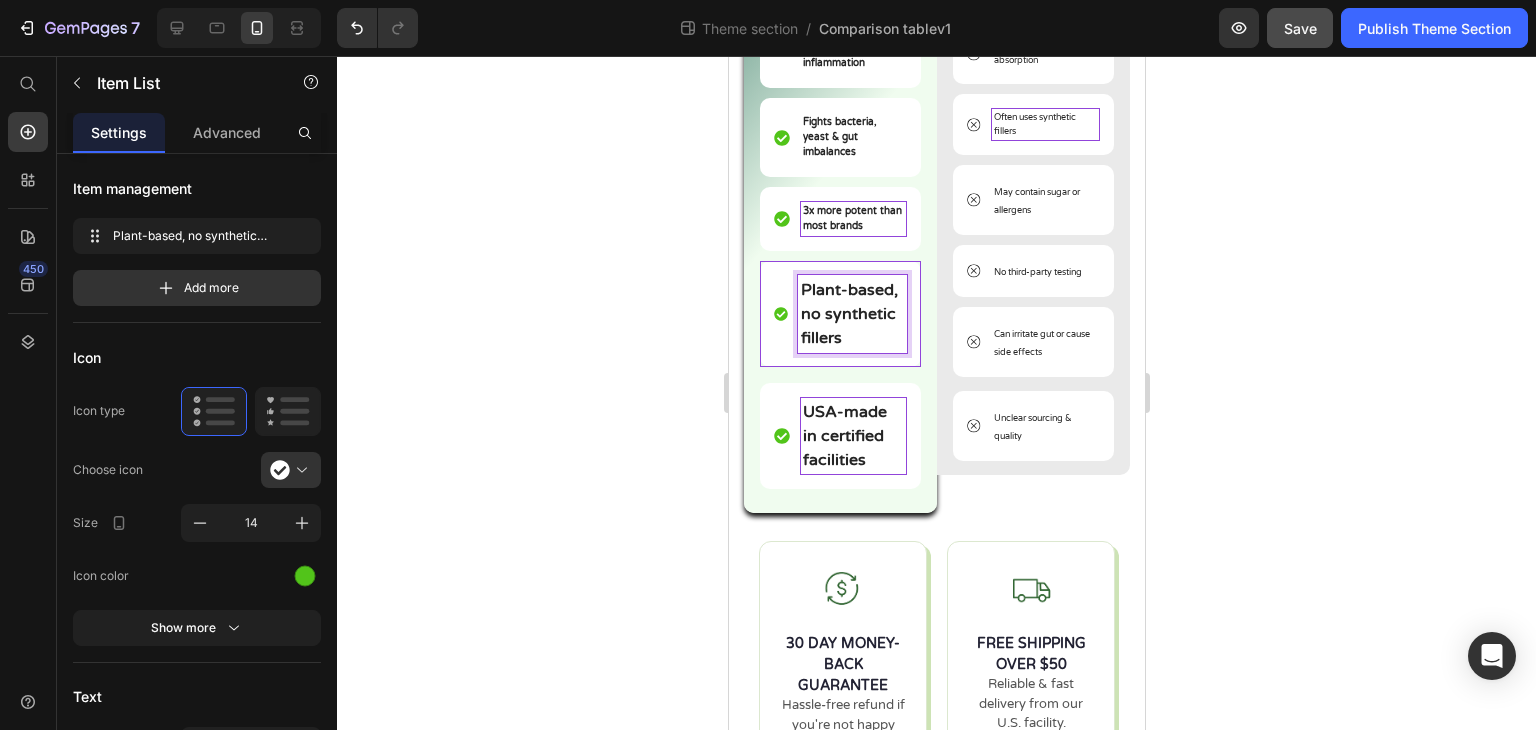 click on "Plant-based, no synthetic fillers" at bounding box center [848, 314] 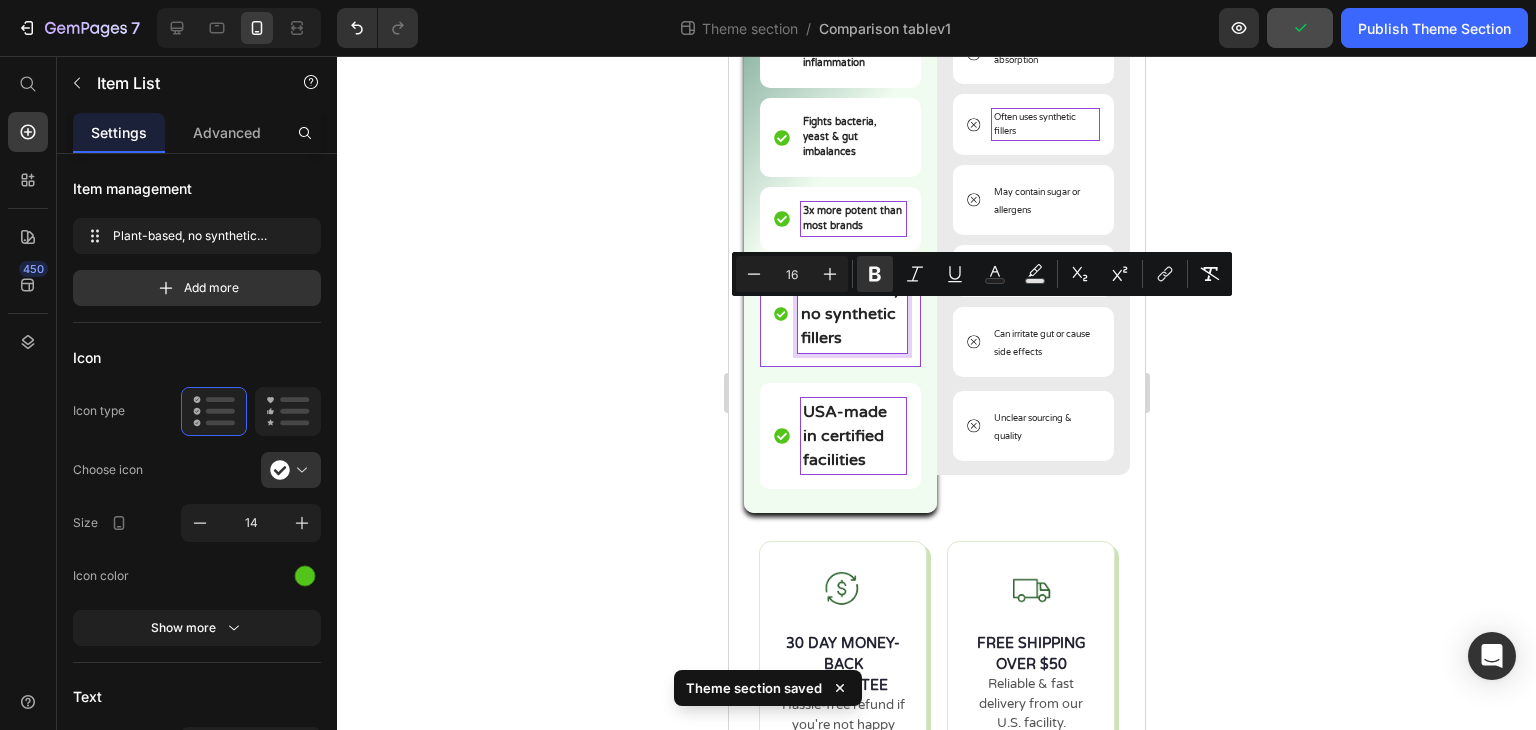 click on "16" at bounding box center [792, 274] 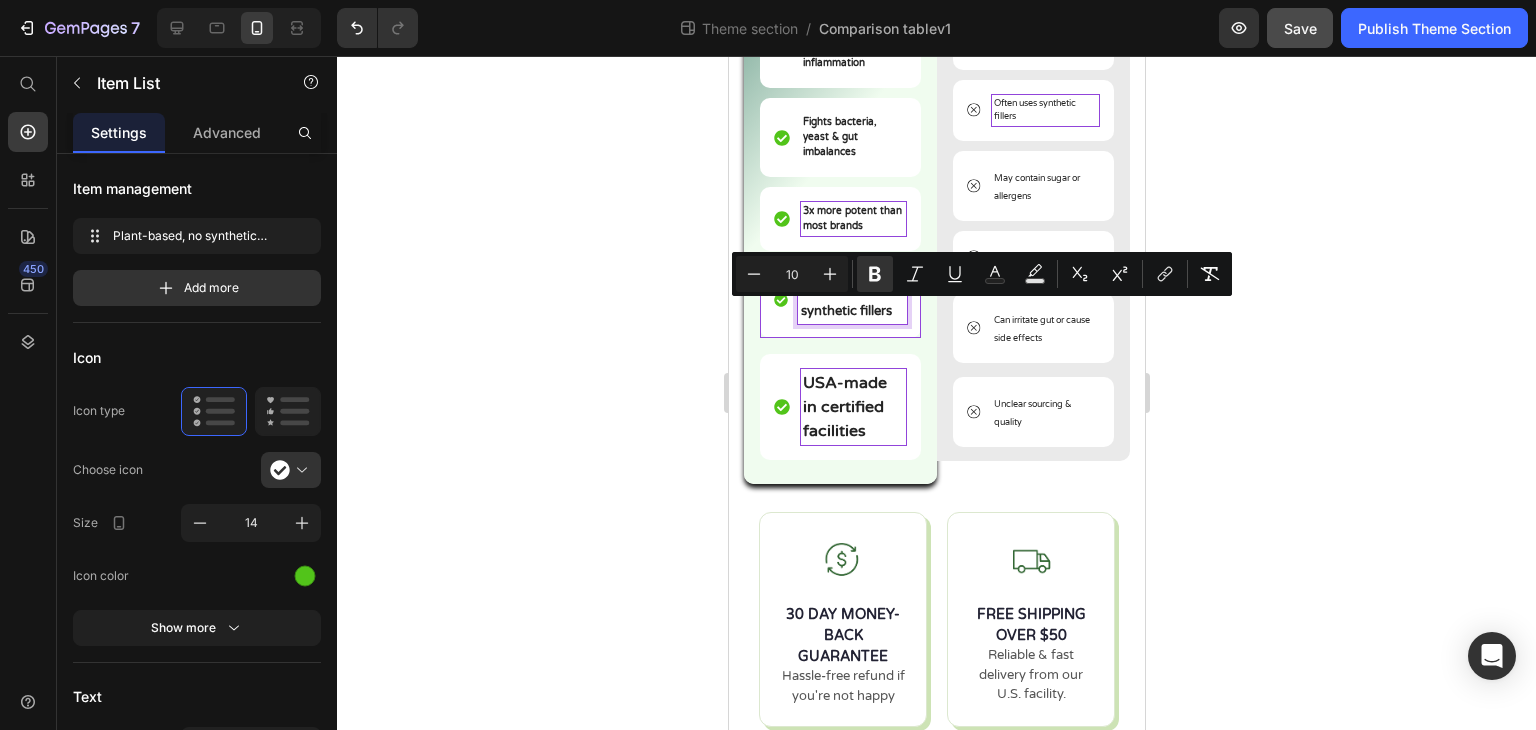 type on "10" 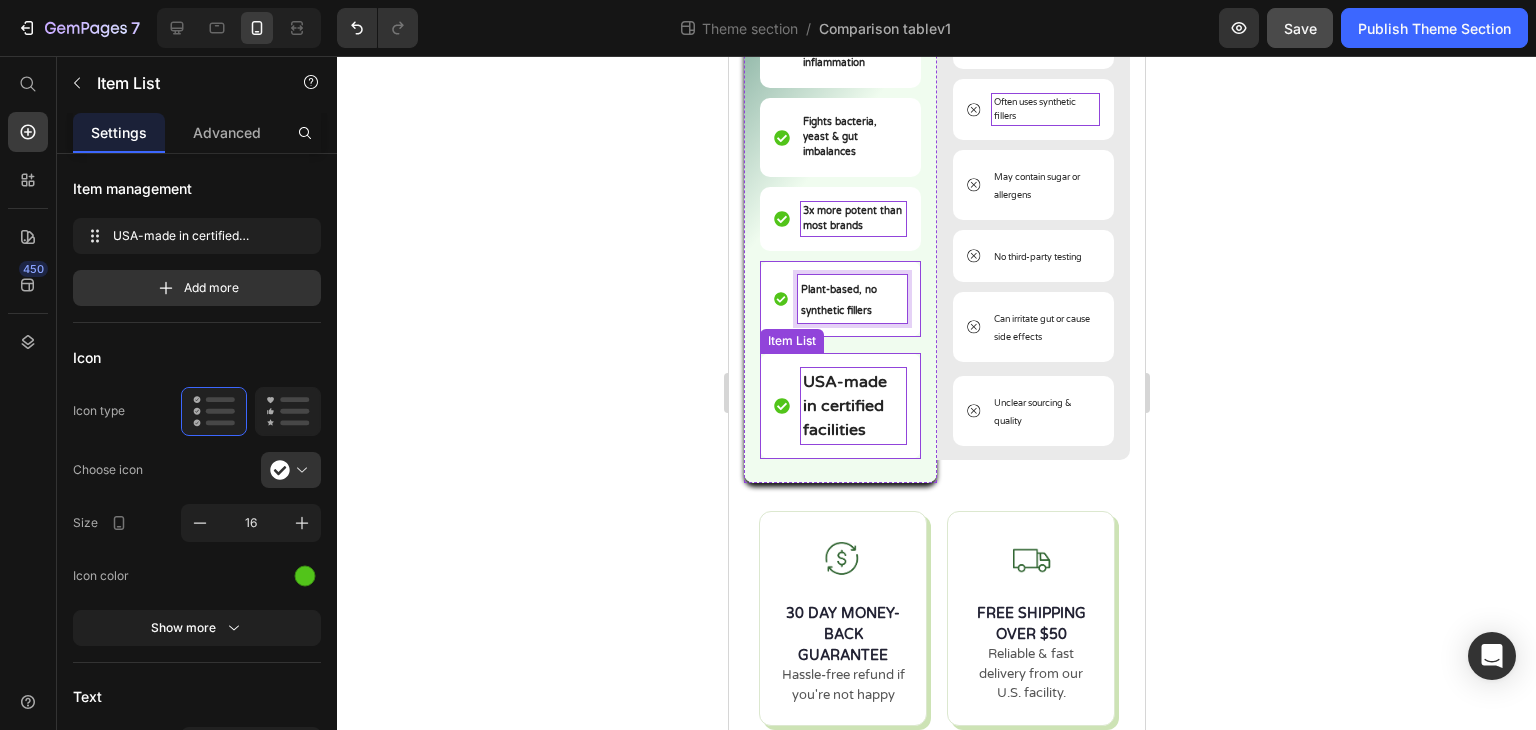 click on "USA-made in certified facilities" at bounding box center [844, 406] 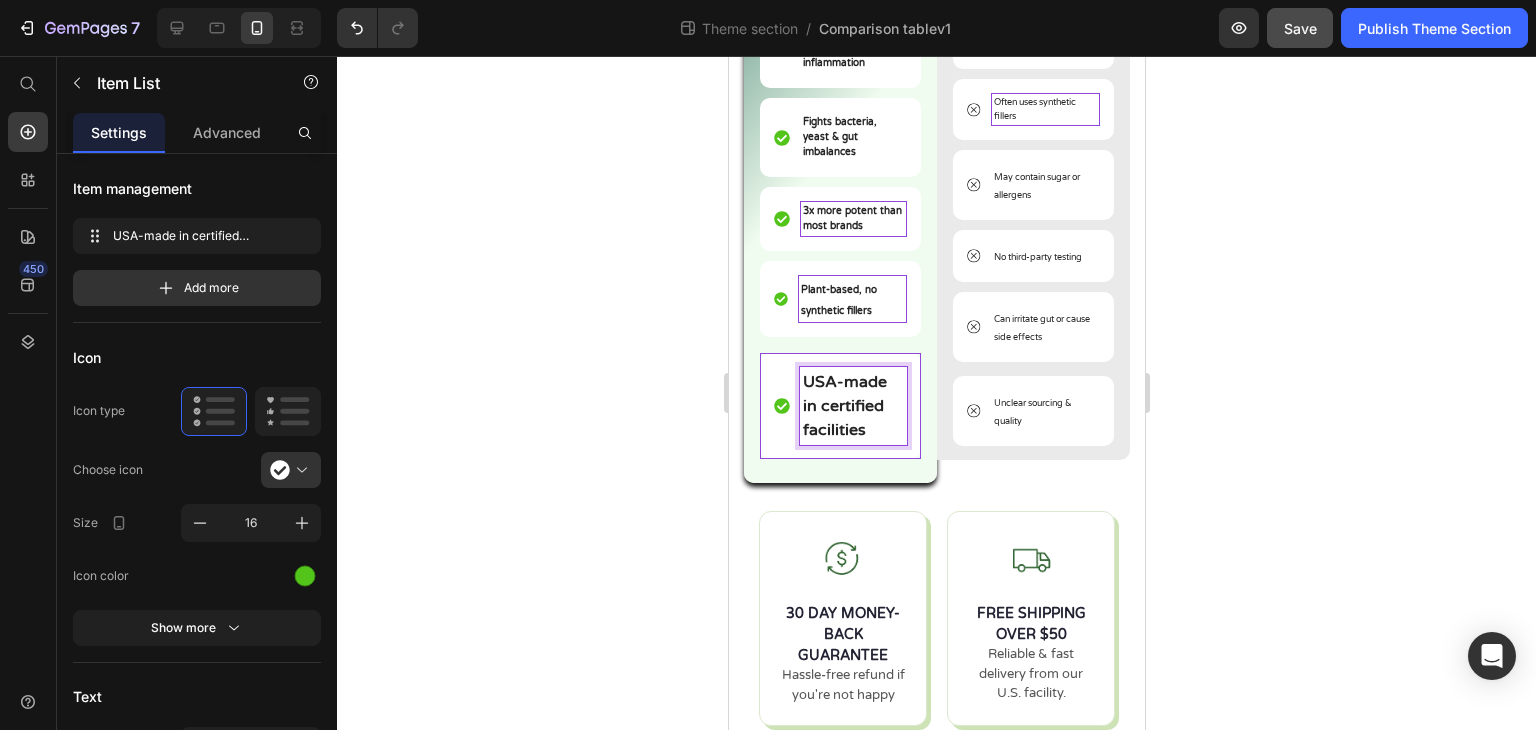 click on "USA-made in certified facilities" at bounding box center [844, 406] 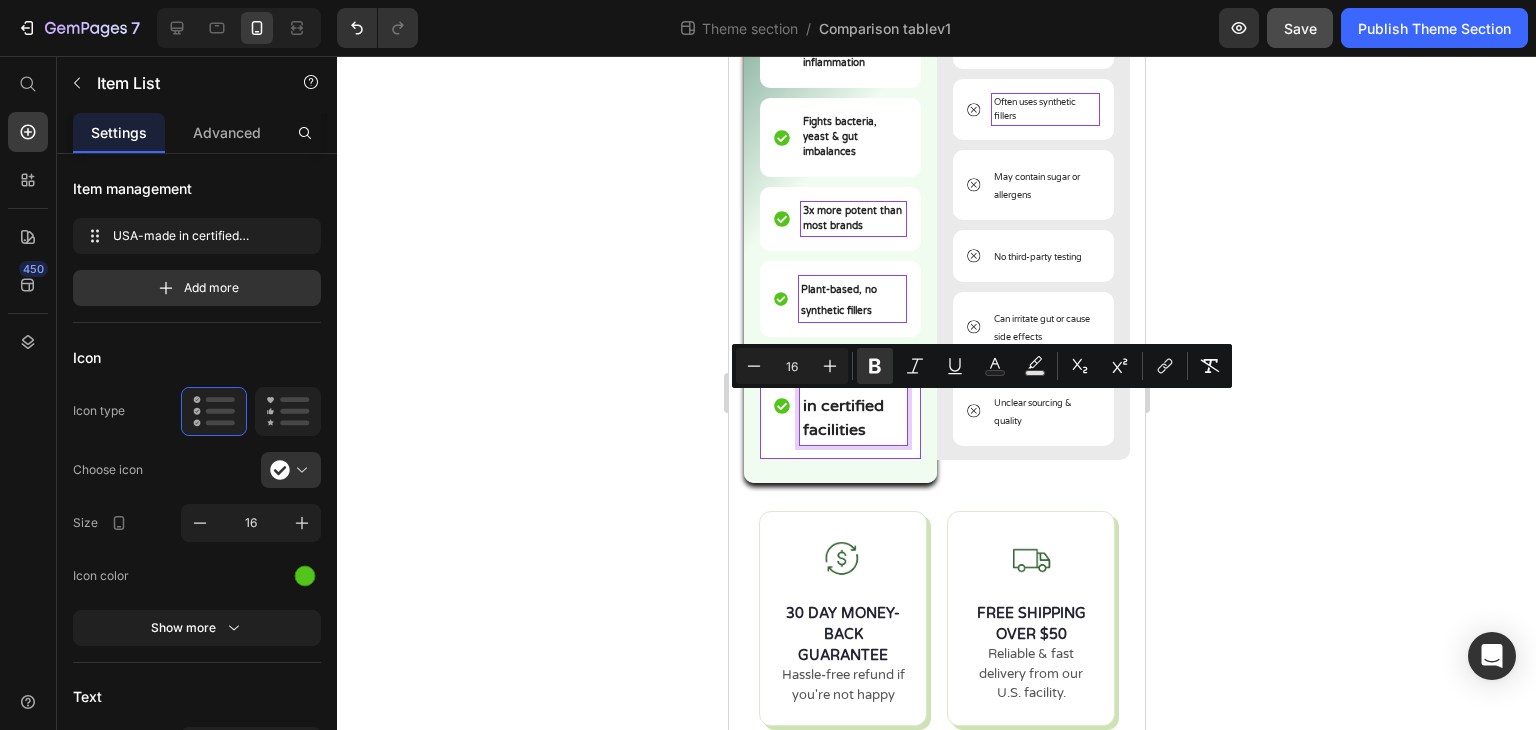 click on "16" at bounding box center (792, 366) 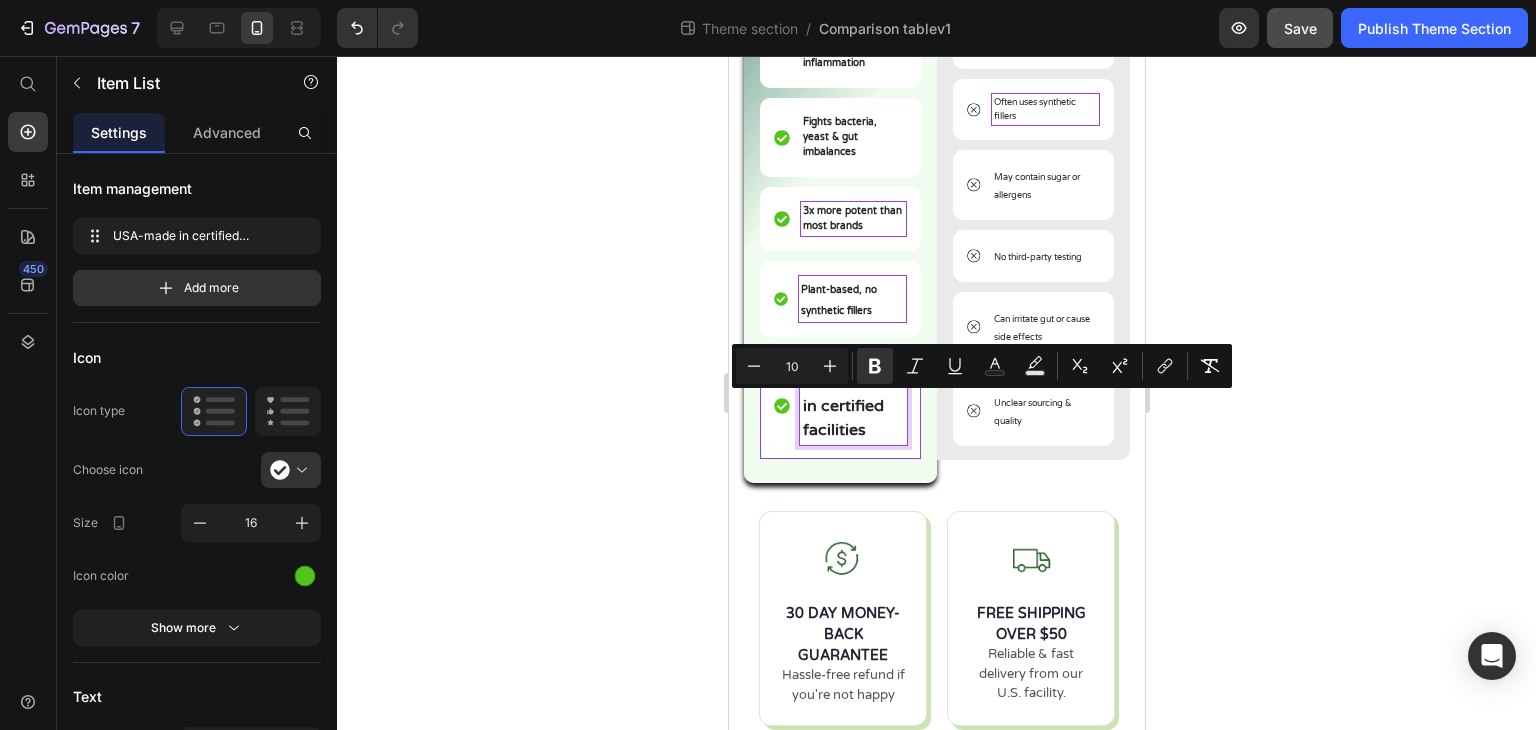 type on "10" 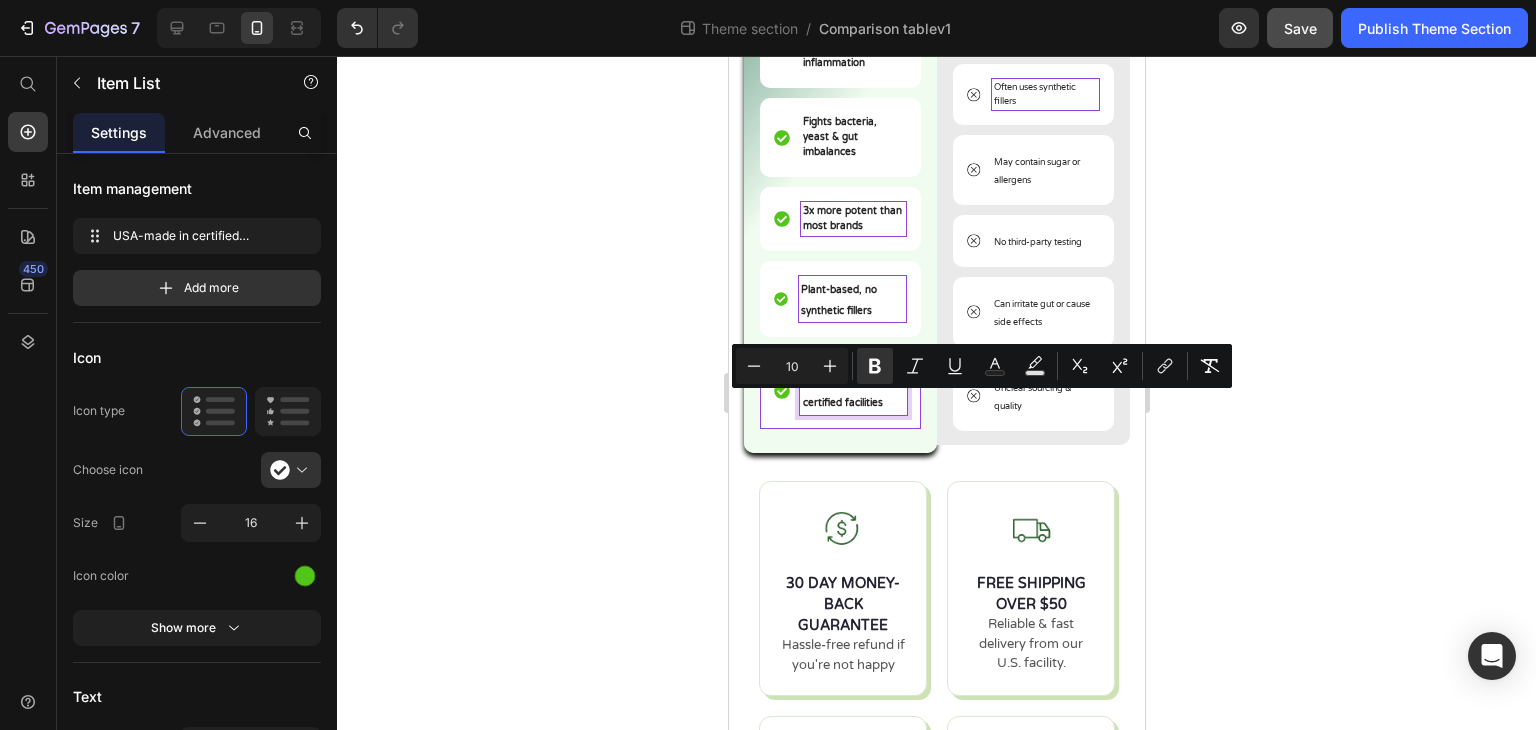 click 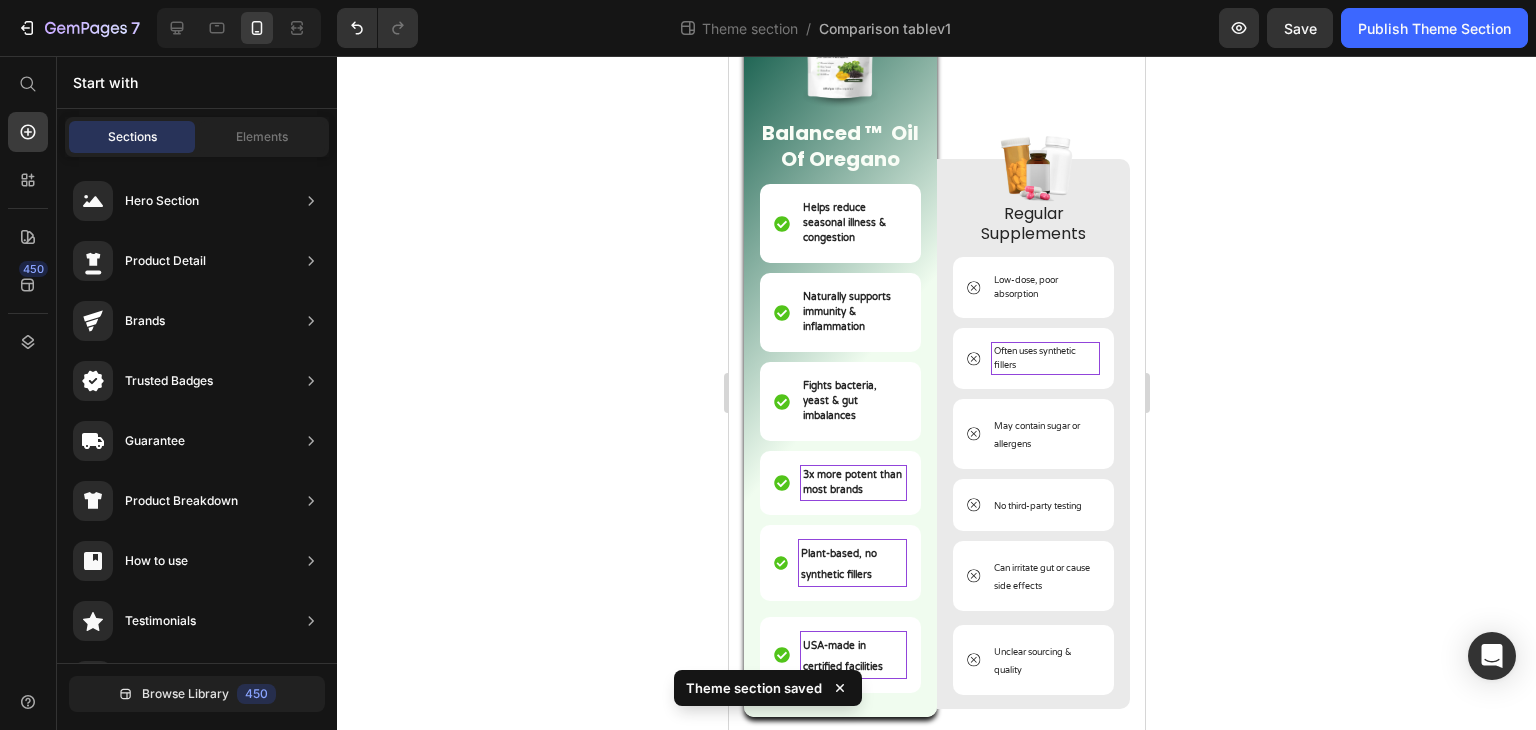 scroll, scrollTop: 0, scrollLeft: 0, axis: both 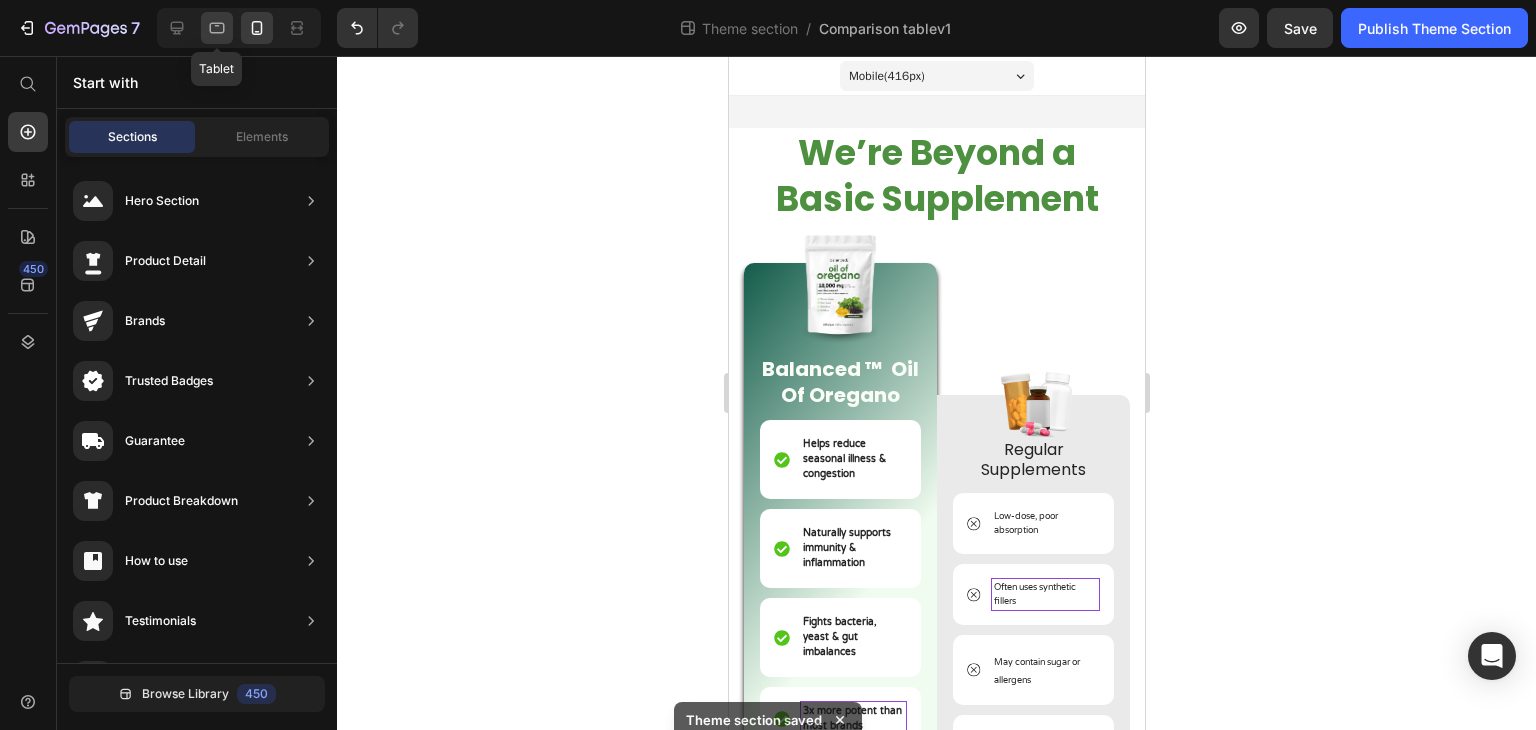 click 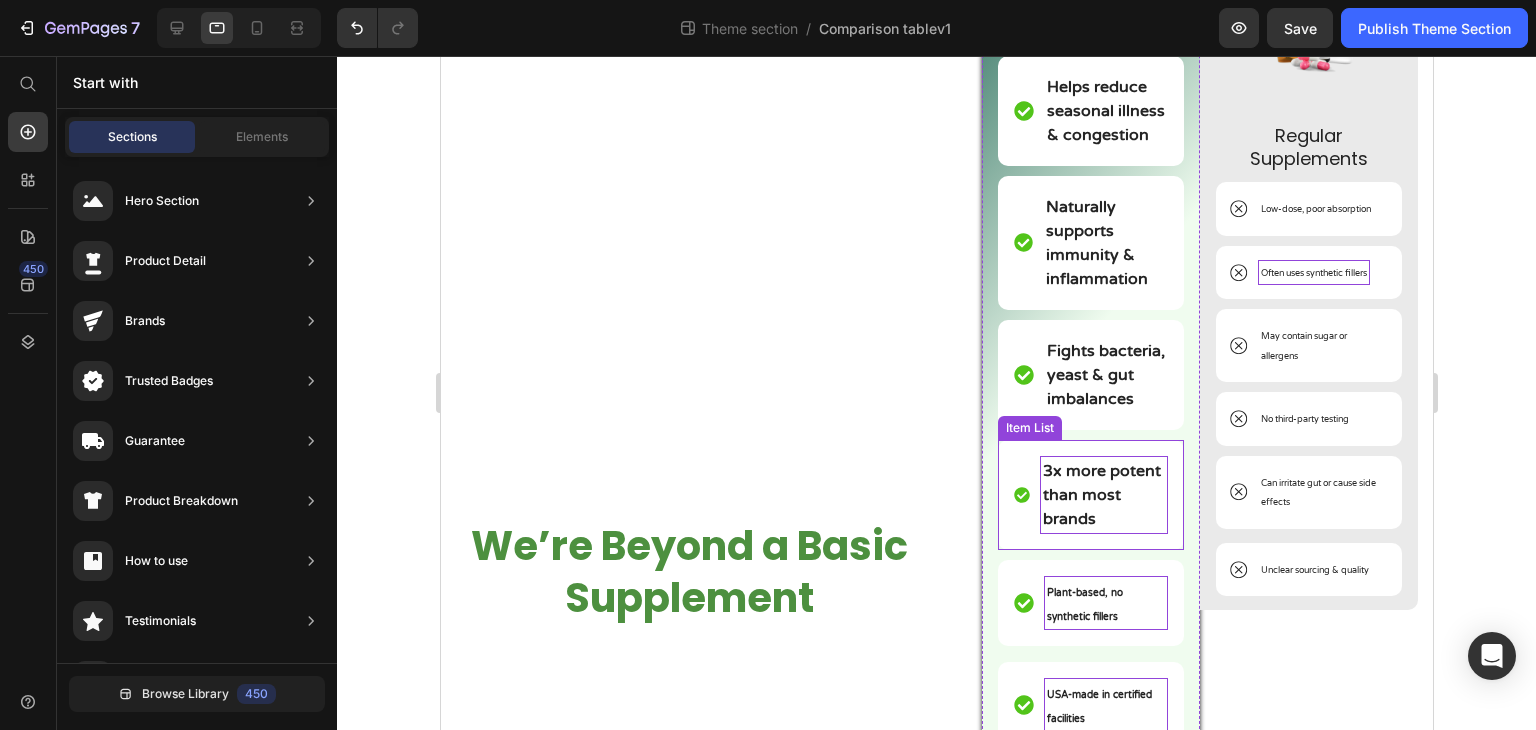scroll, scrollTop: 600, scrollLeft: 0, axis: vertical 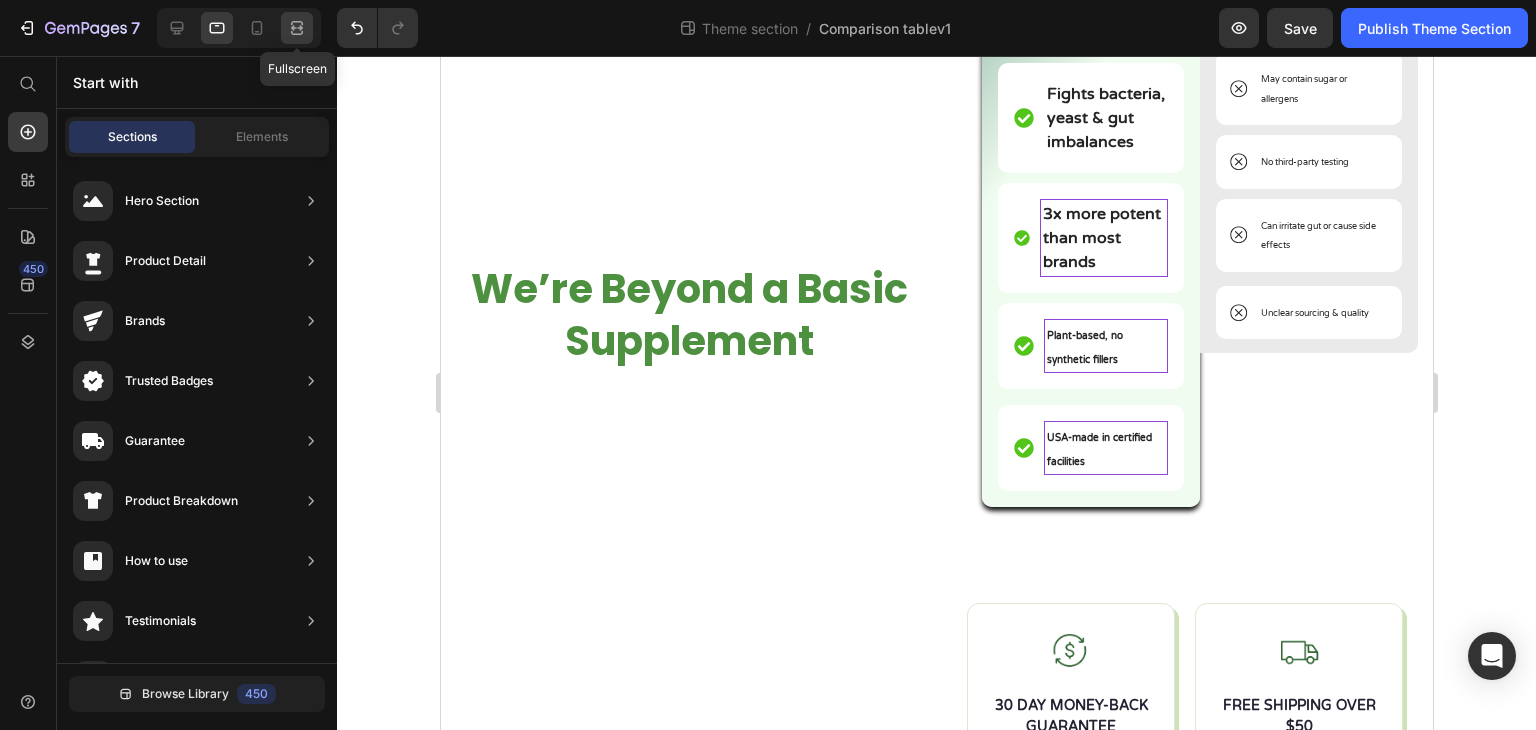 click 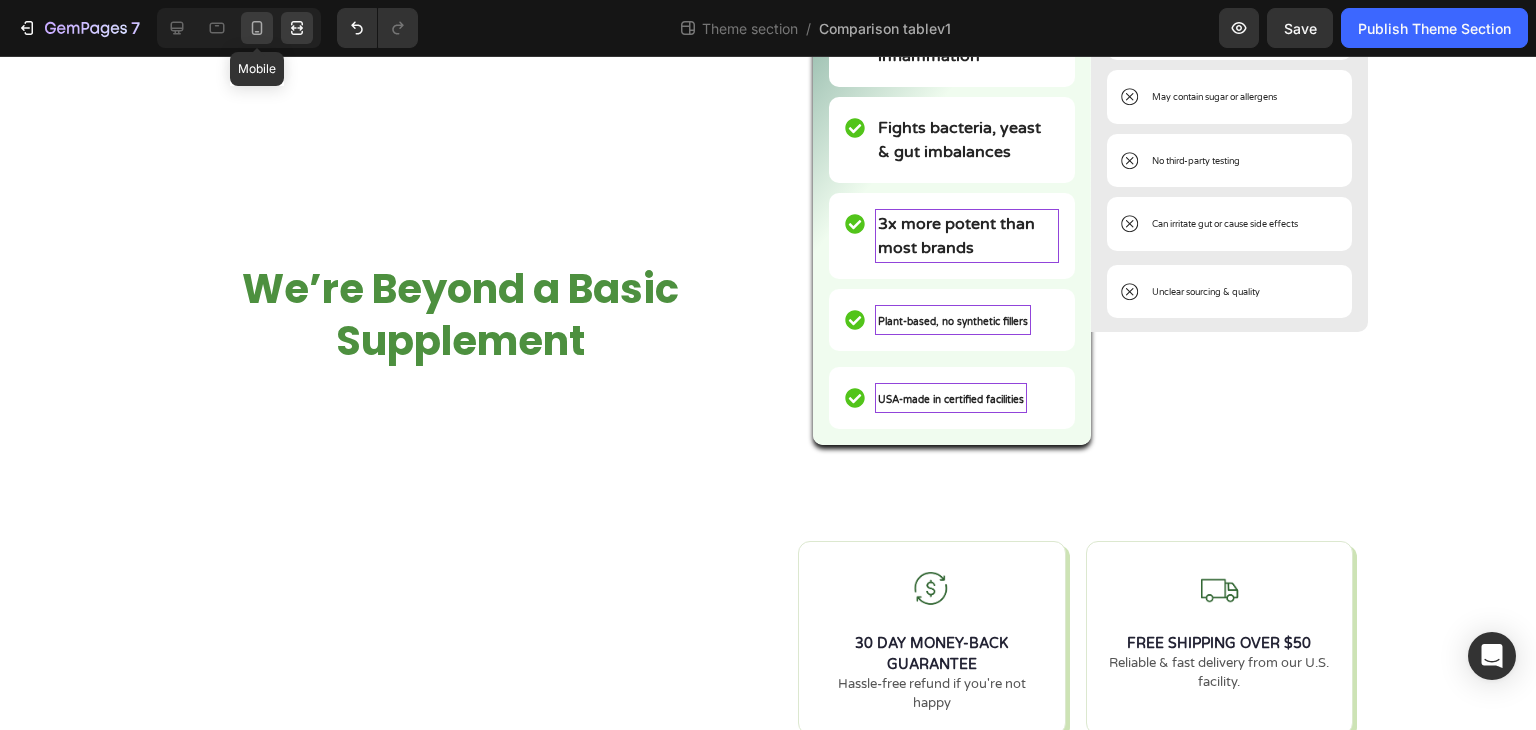 click 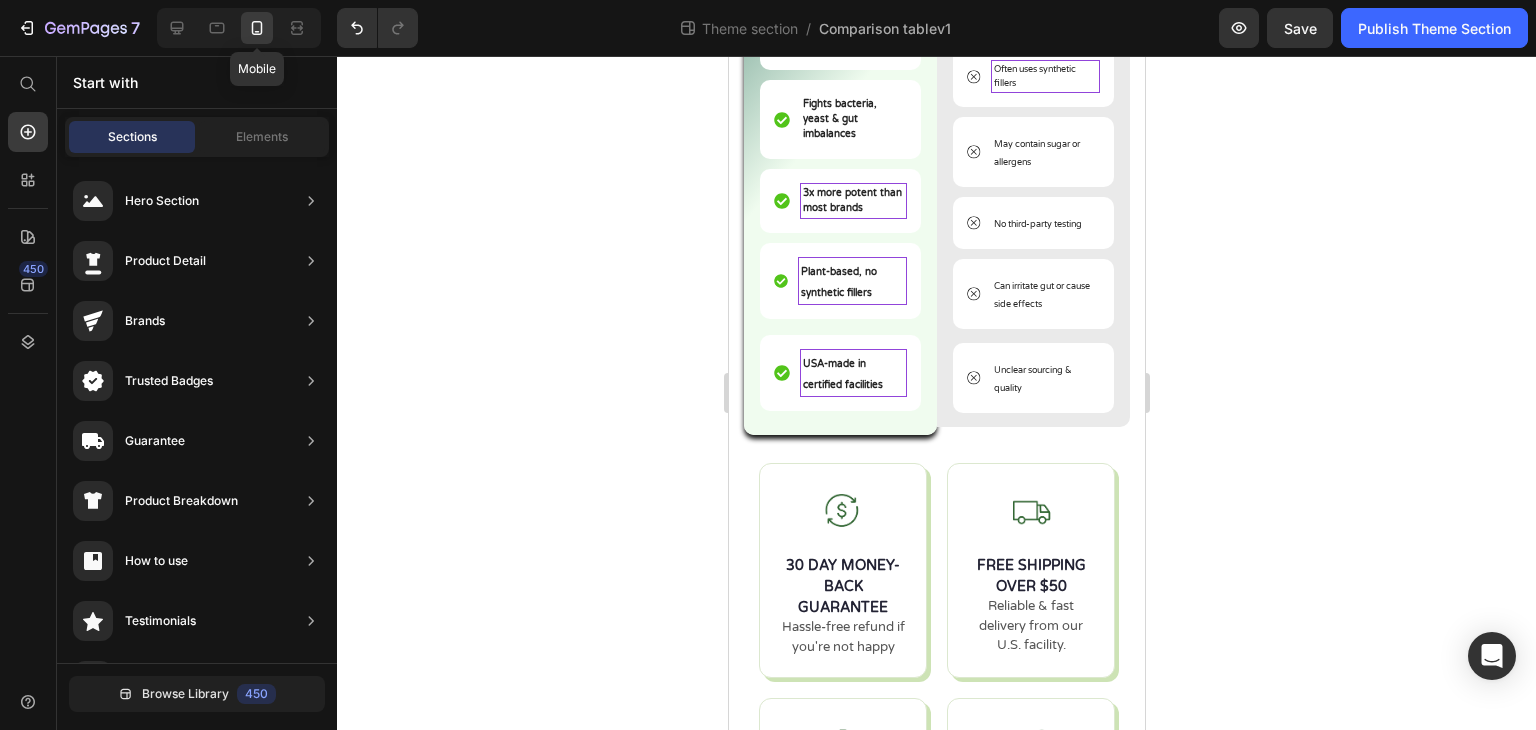scroll, scrollTop: 604, scrollLeft: 0, axis: vertical 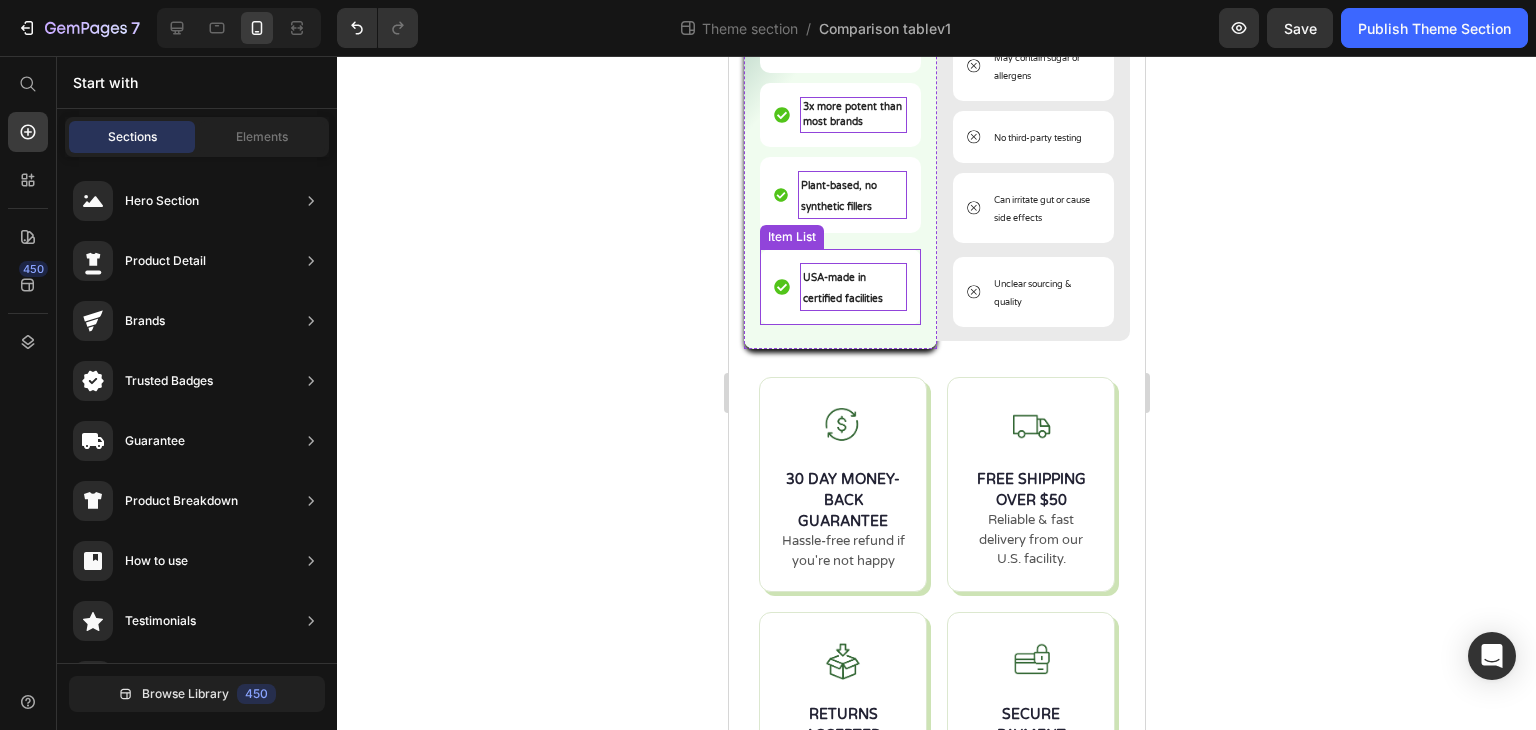 click on "USA-made in certified facilities" at bounding box center [852, 287] 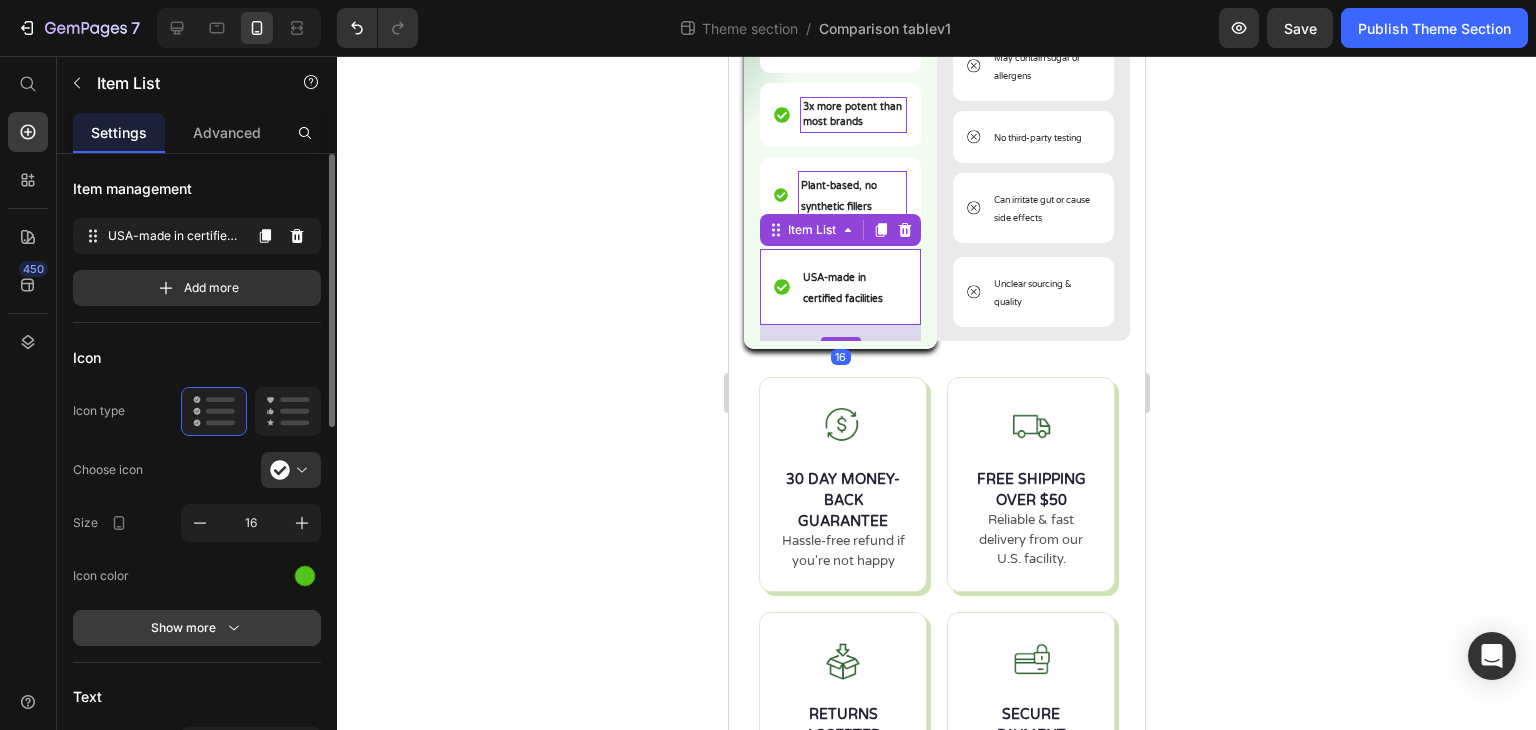 scroll, scrollTop: 300, scrollLeft: 0, axis: vertical 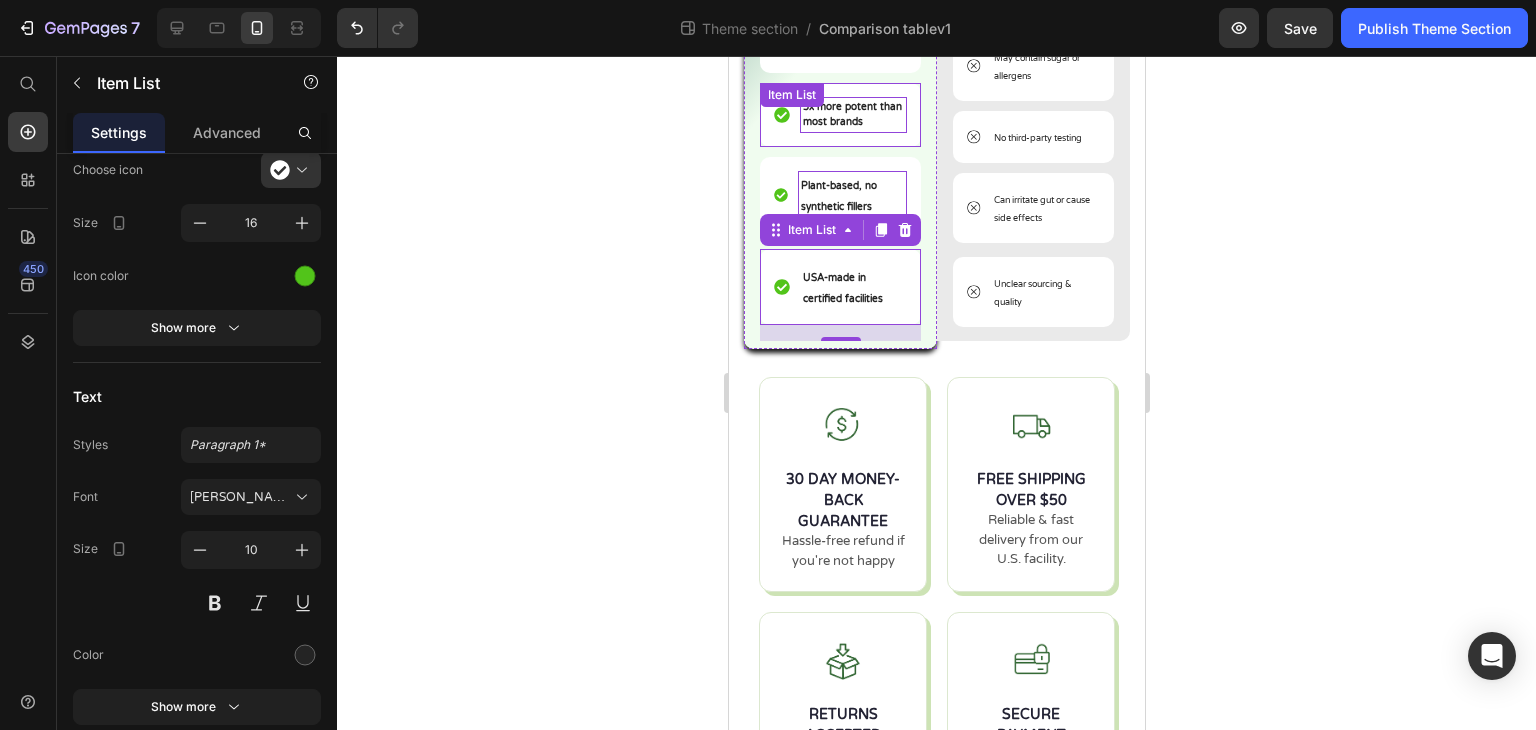 click on "3x more potent than most brands" at bounding box center [851, 114] 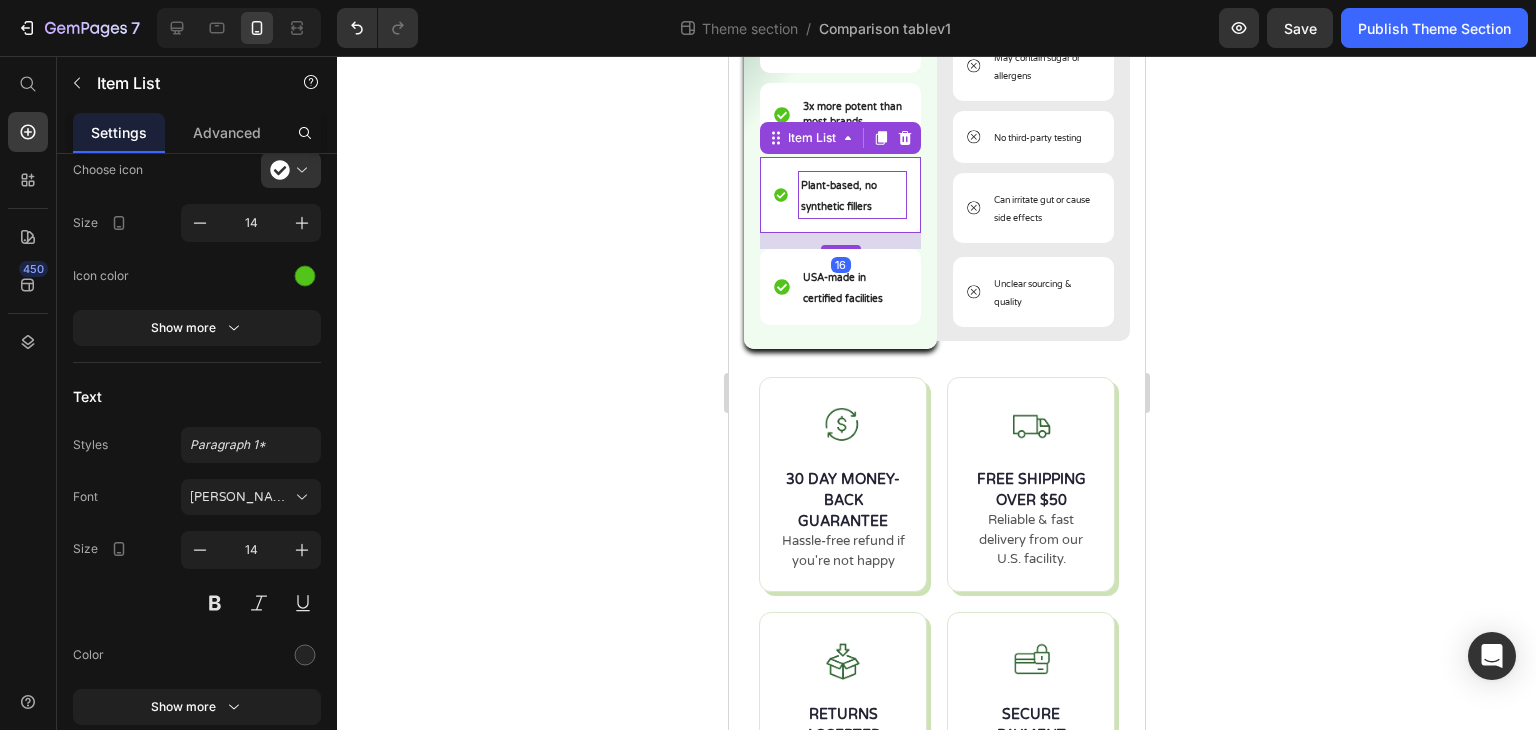 click on "Plant-based, no synthetic fillers" at bounding box center (851, 195) 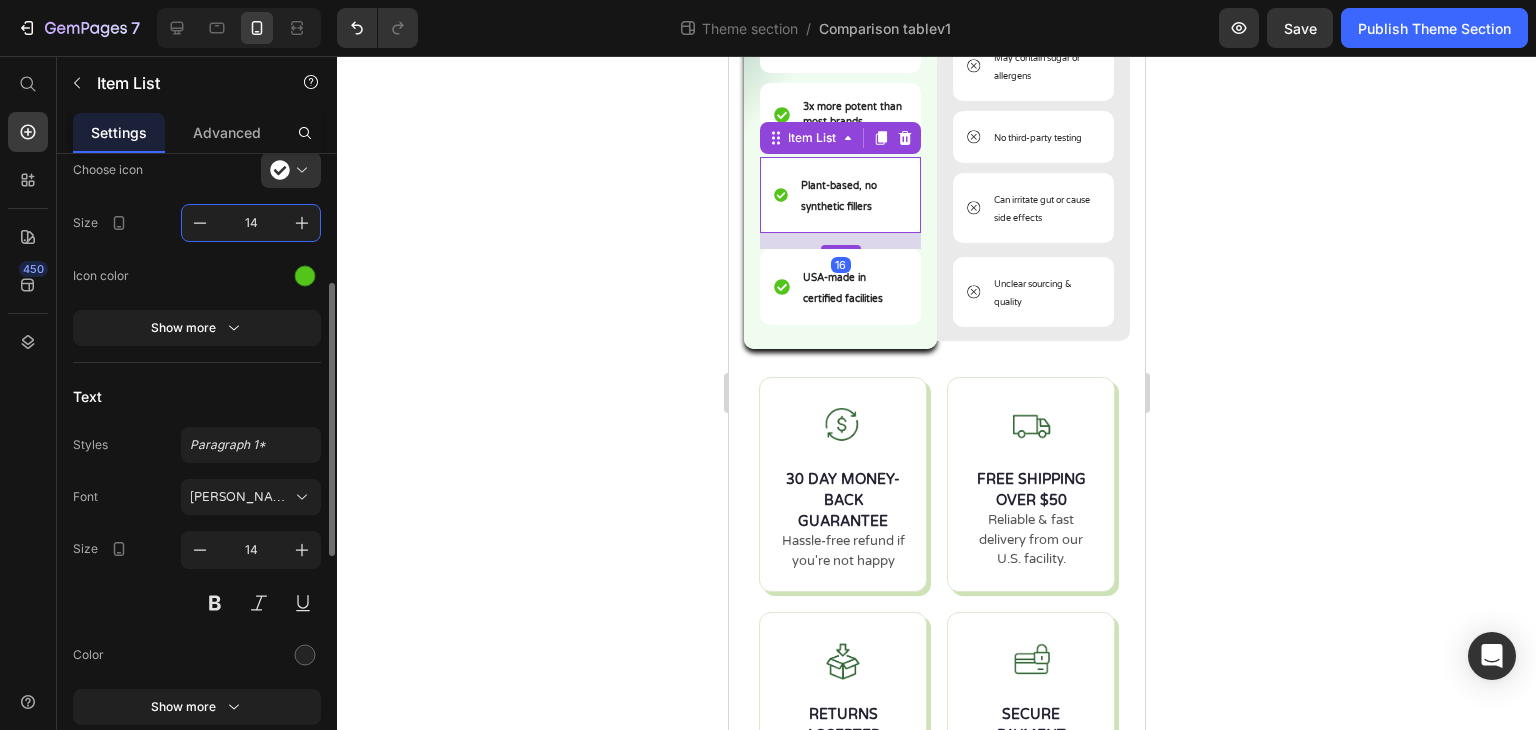 click on "14" at bounding box center [251, 223] 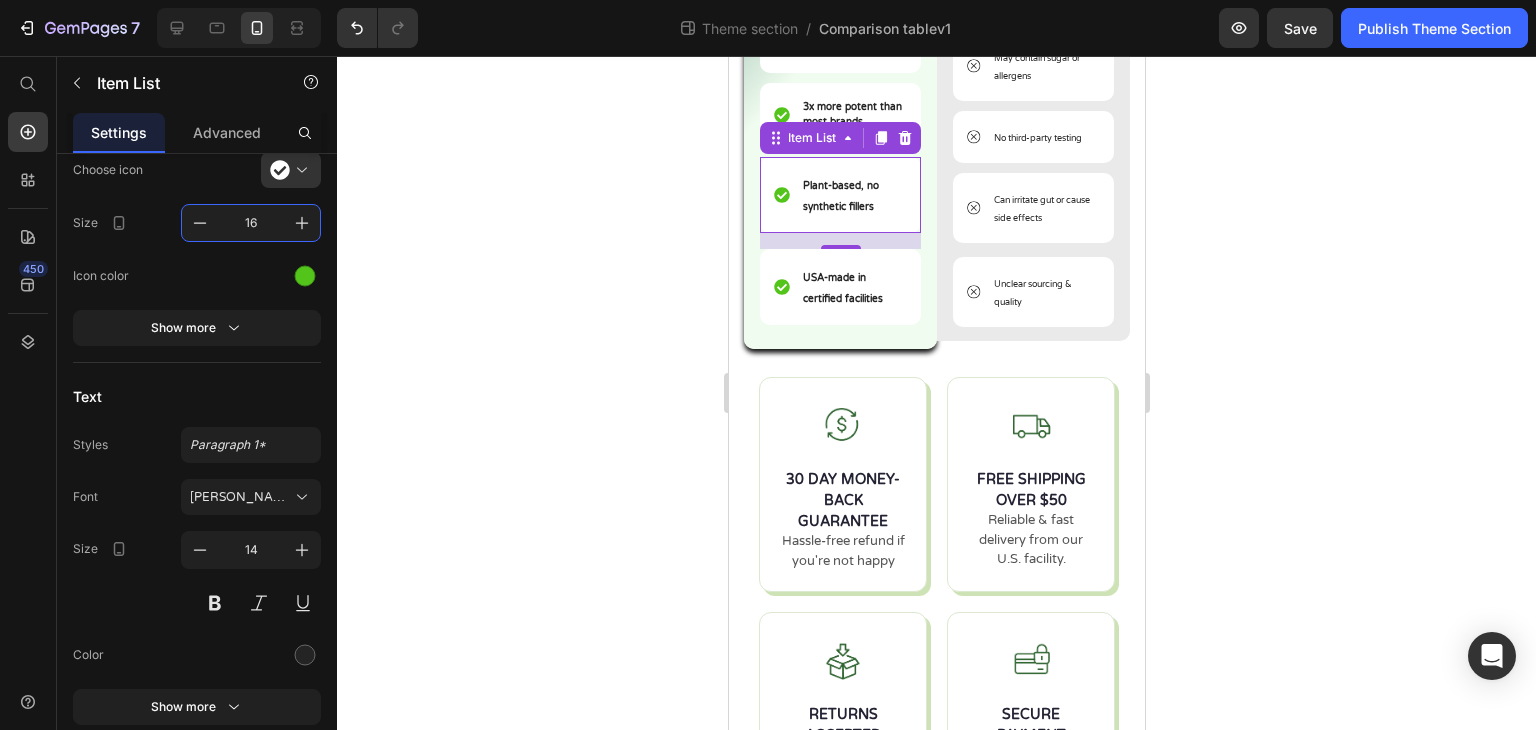 type on "16" 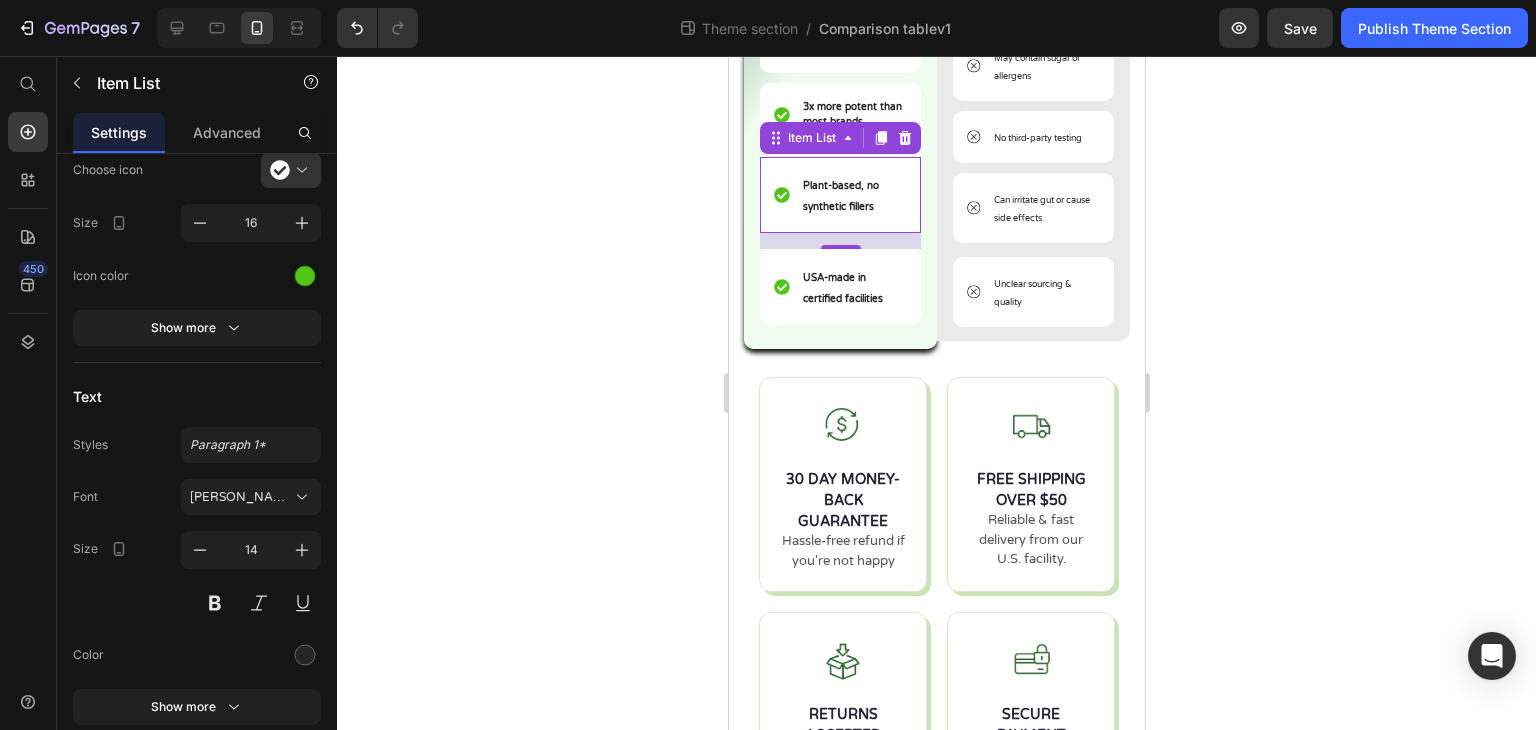 click 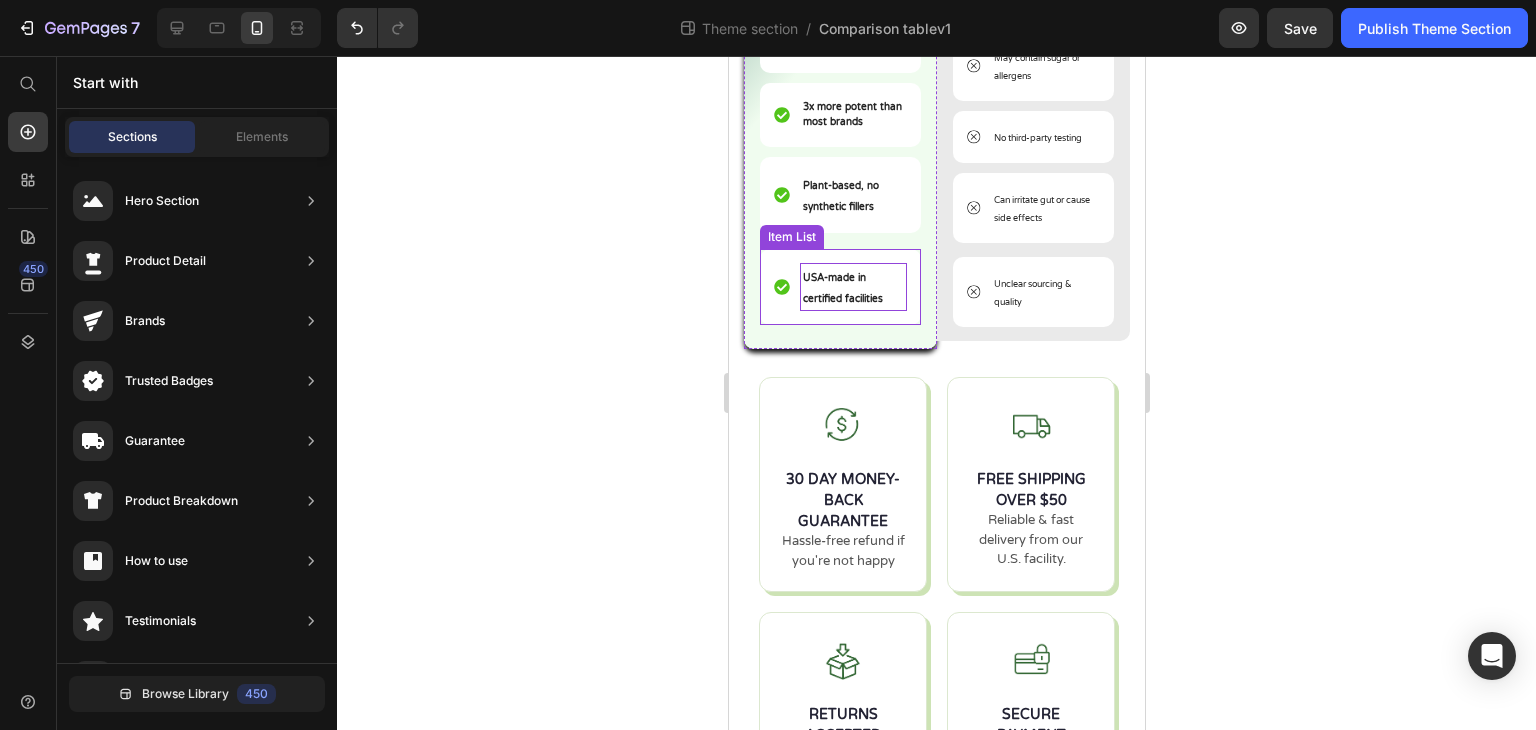 click on "USA-made in certified facilities" at bounding box center [852, 287] 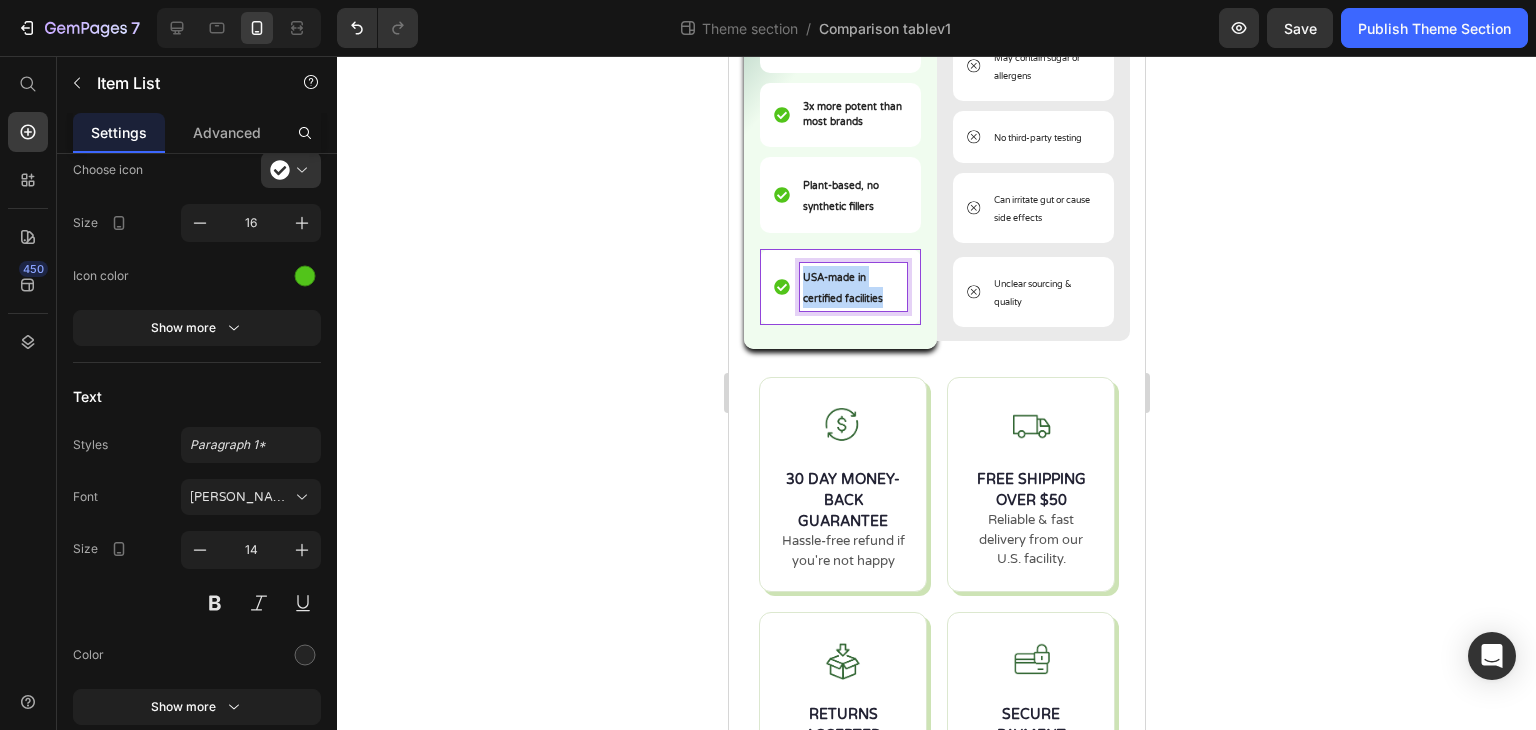 click on "USA-made in certified facilities" at bounding box center [852, 287] 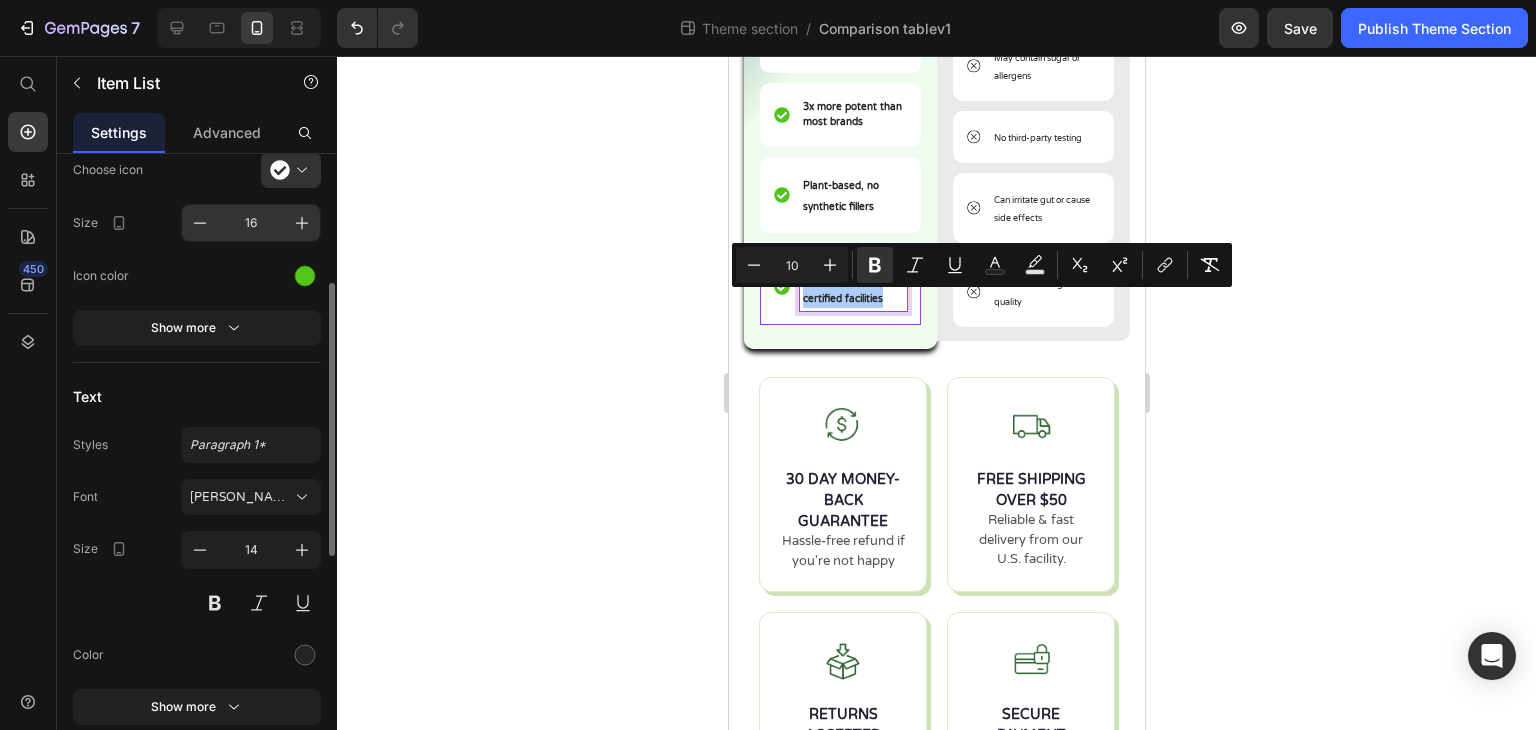 click on "16" at bounding box center [251, 223] 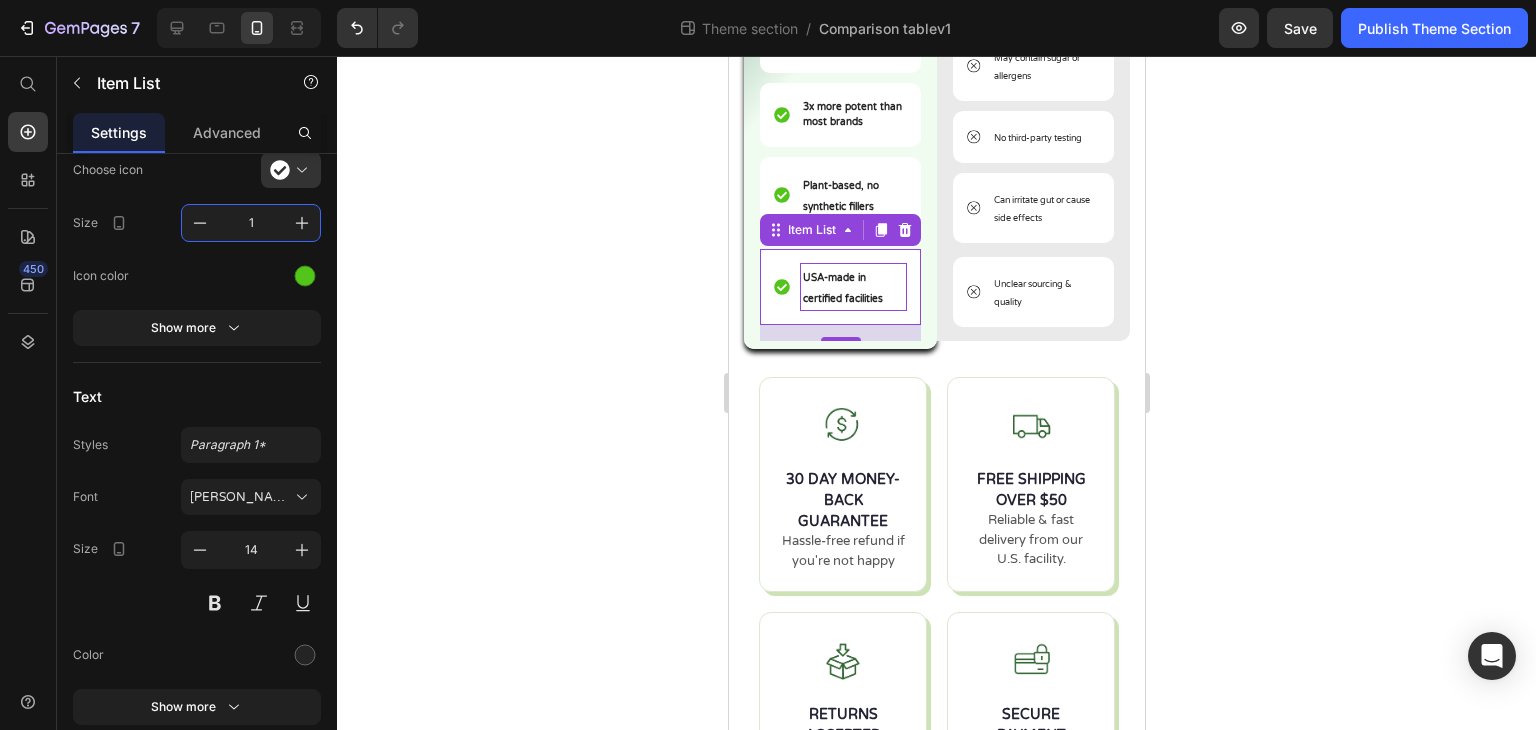 type on "16" 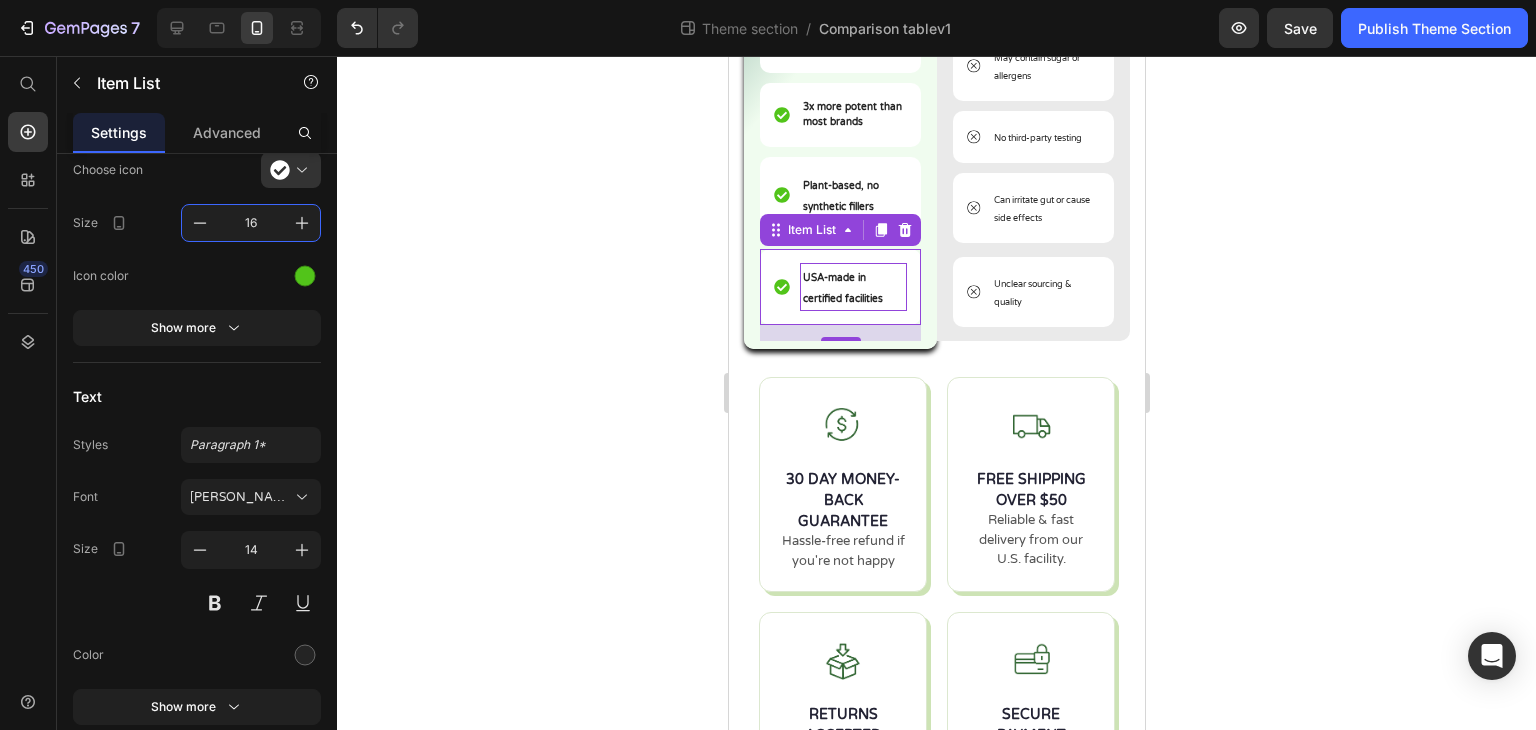 click 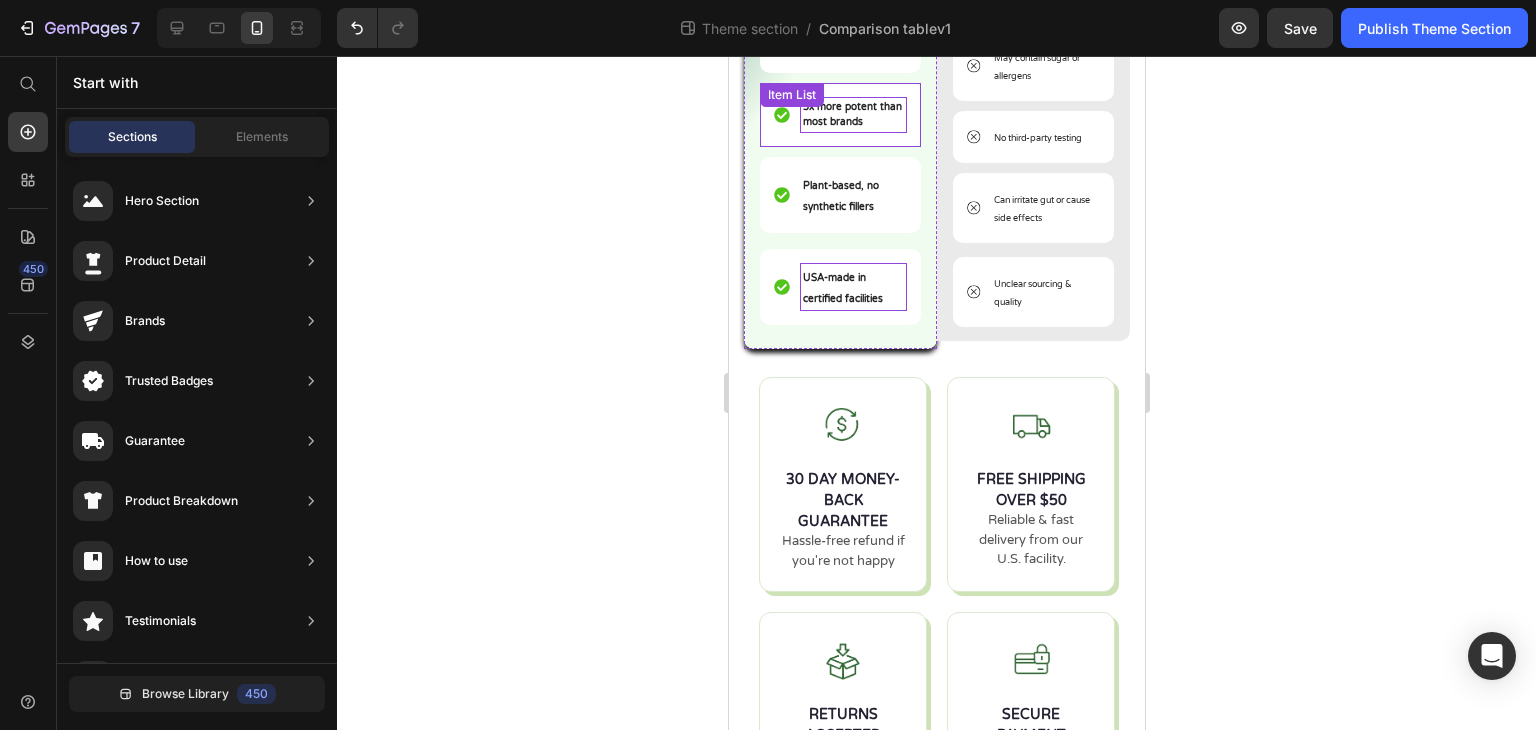 click on "3x more potent than most brands Item List" at bounding box center (839, 115) 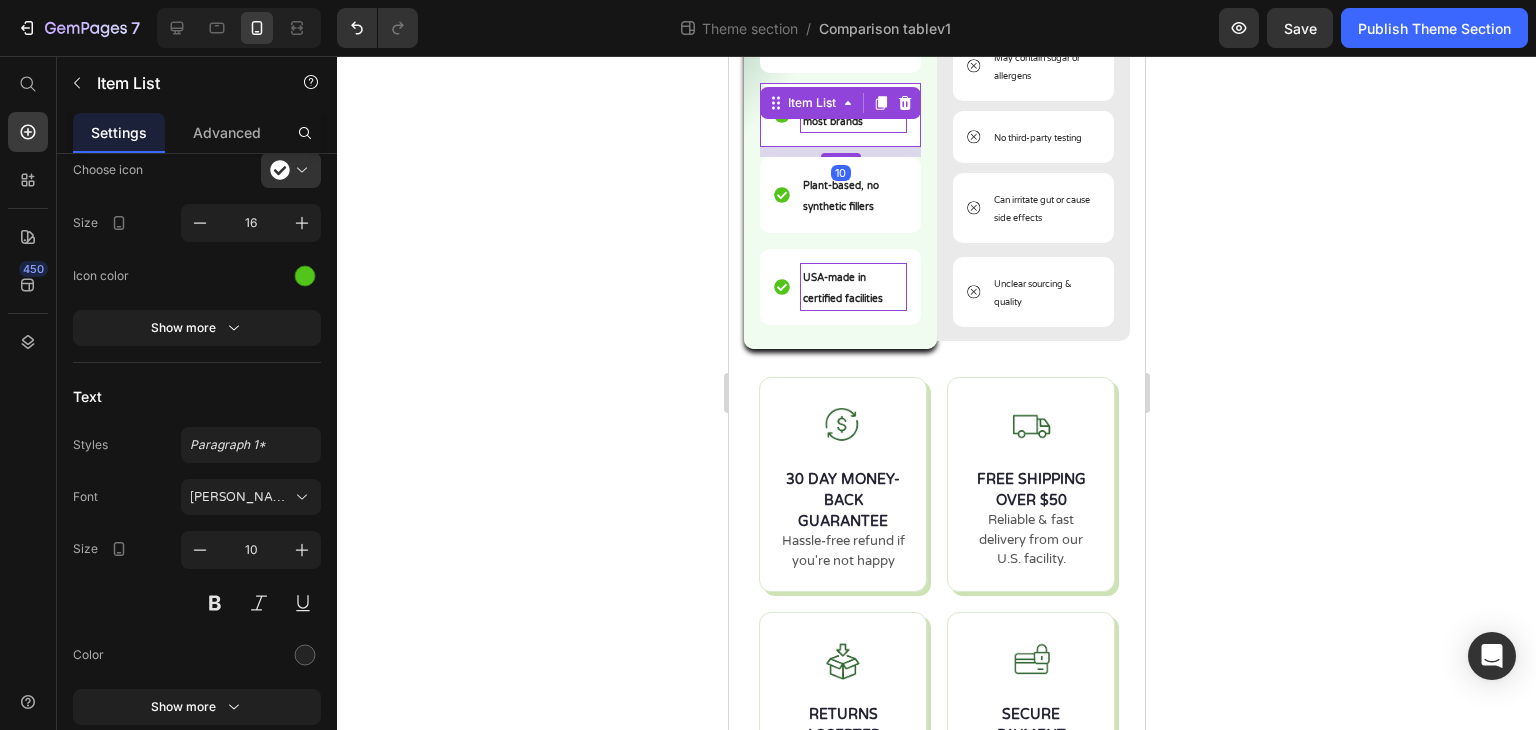 click on "Item List" at bounding box center [811, 103] 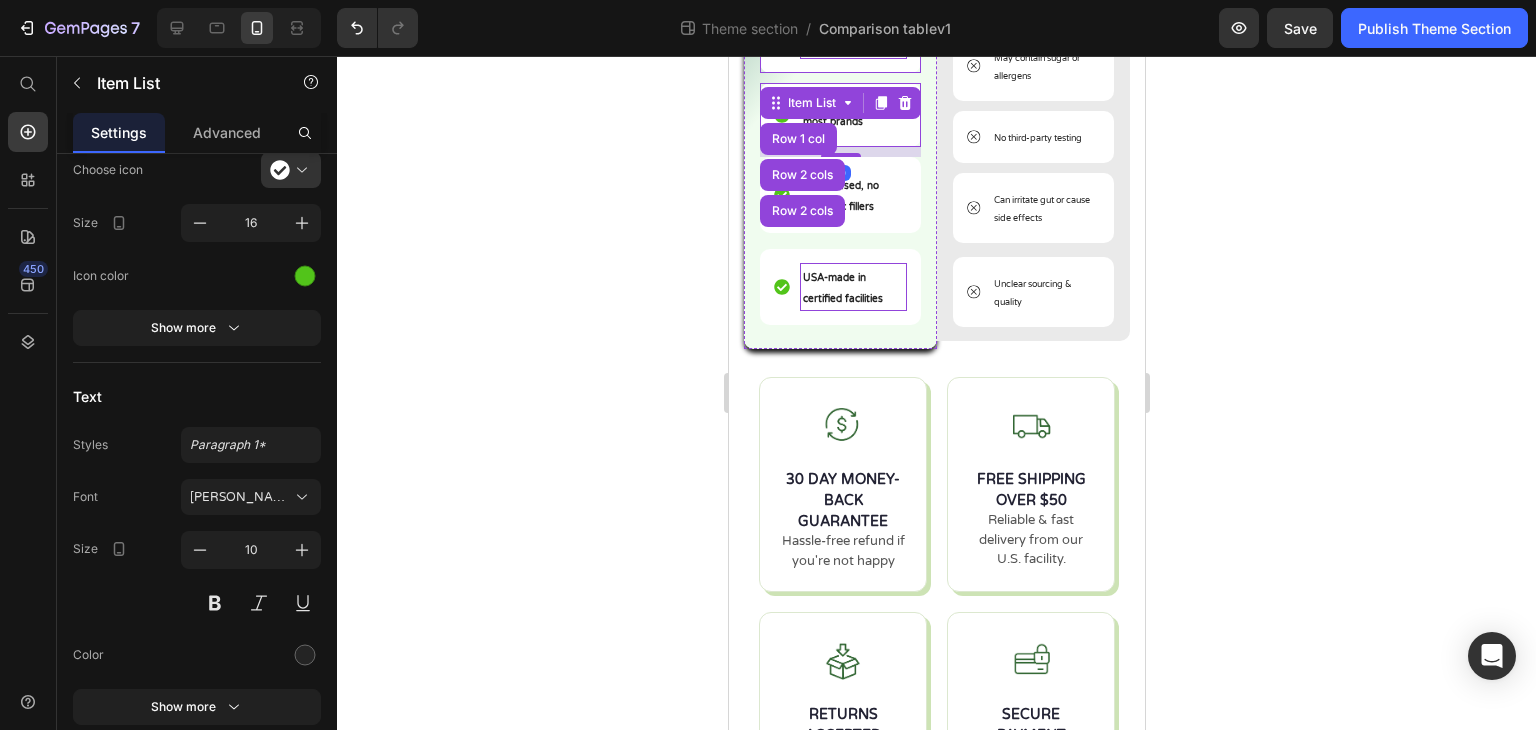 click on "Fights bacteria, yeast & gut imbalances" at bounding box center [852, 33] 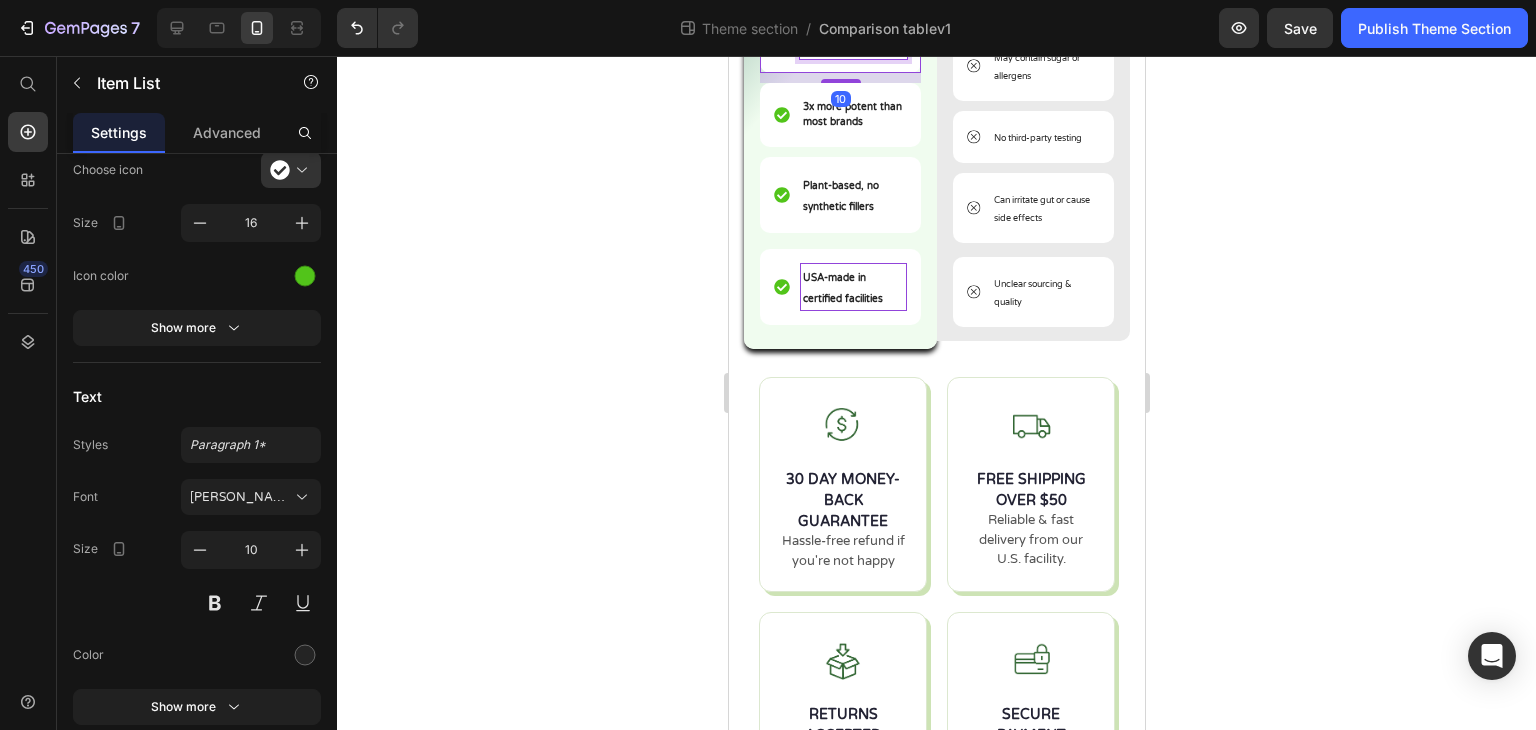 click on "Fights bacteria, yeast & gut imbalances" at bounding box center [852, 33] 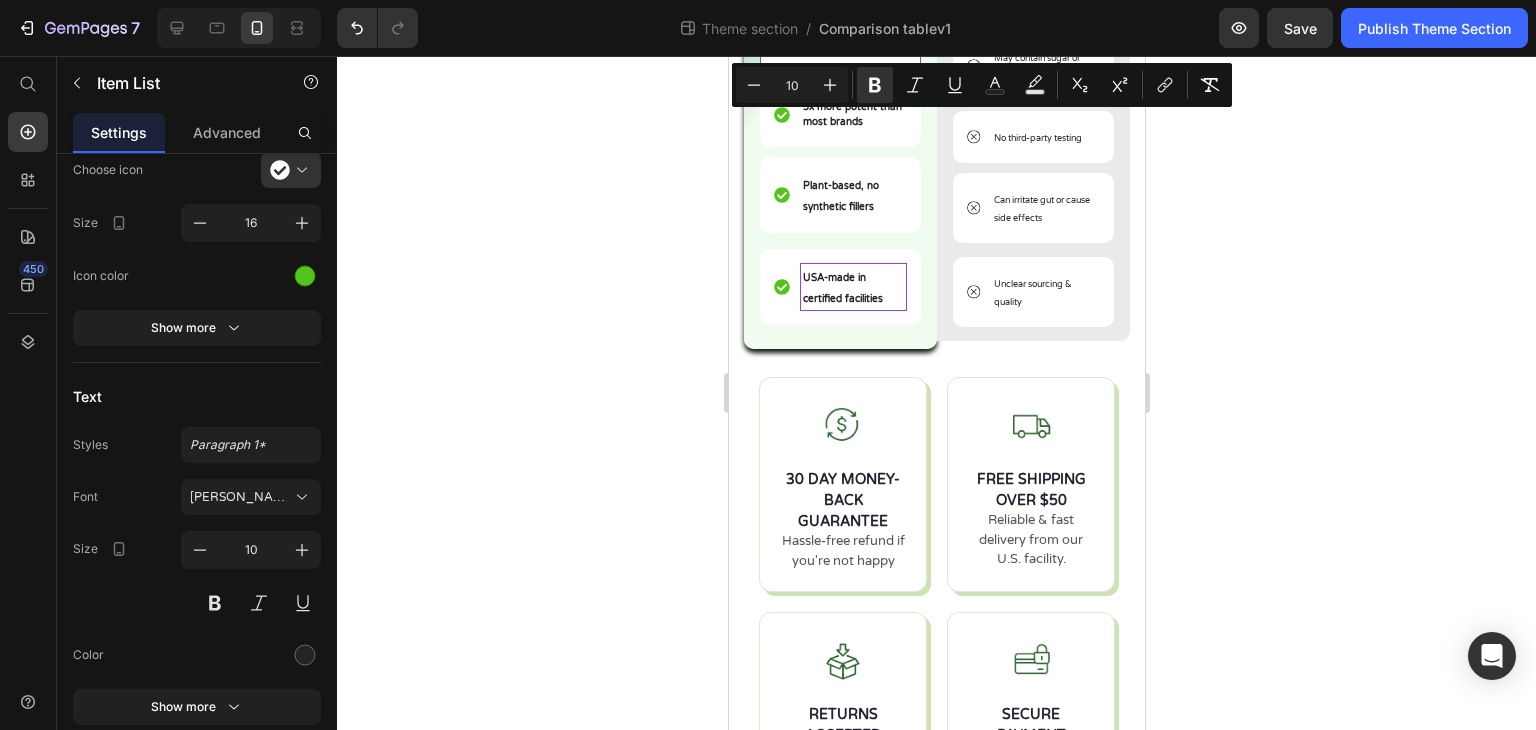 click 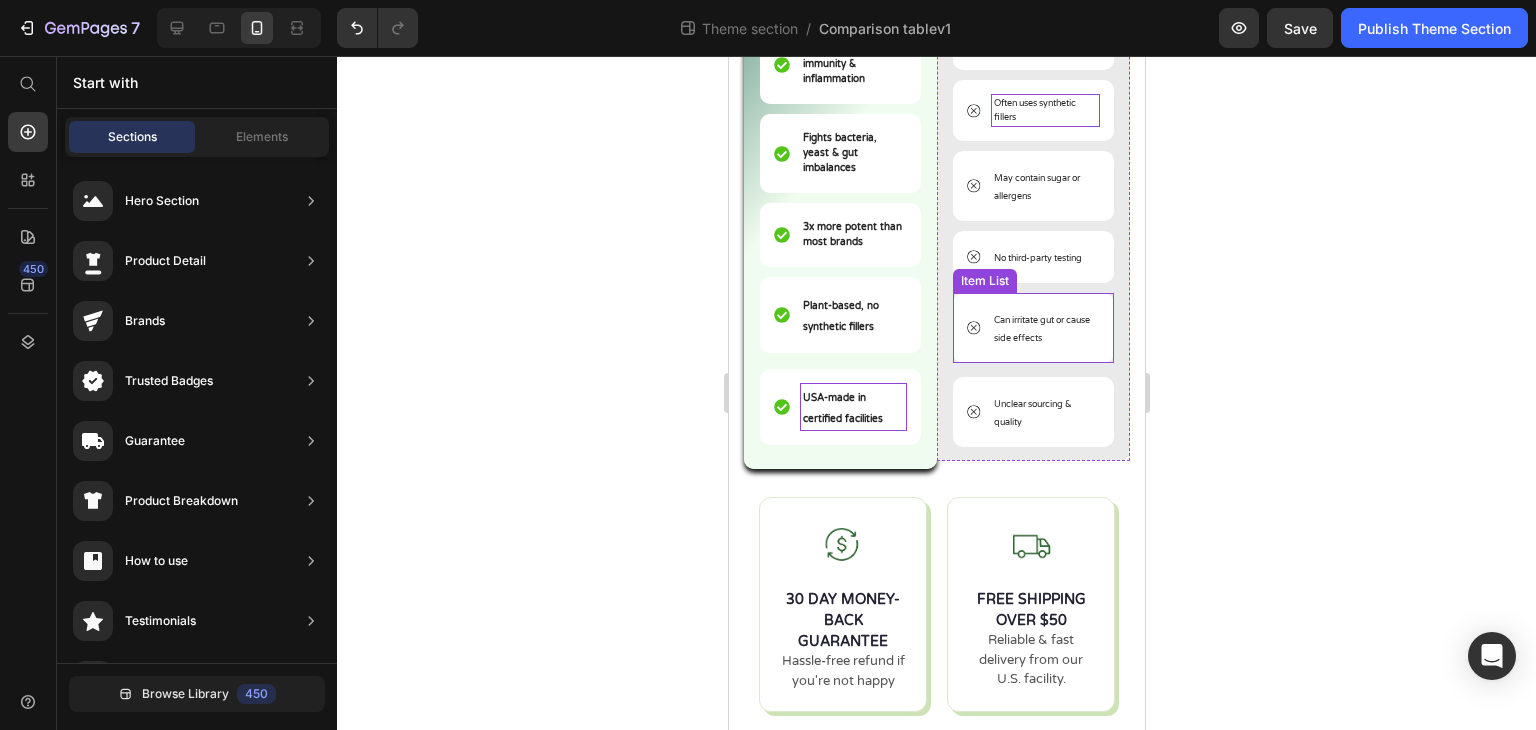 scroll, scrollTop: 404, scrollLeft: 0, axis: vertical 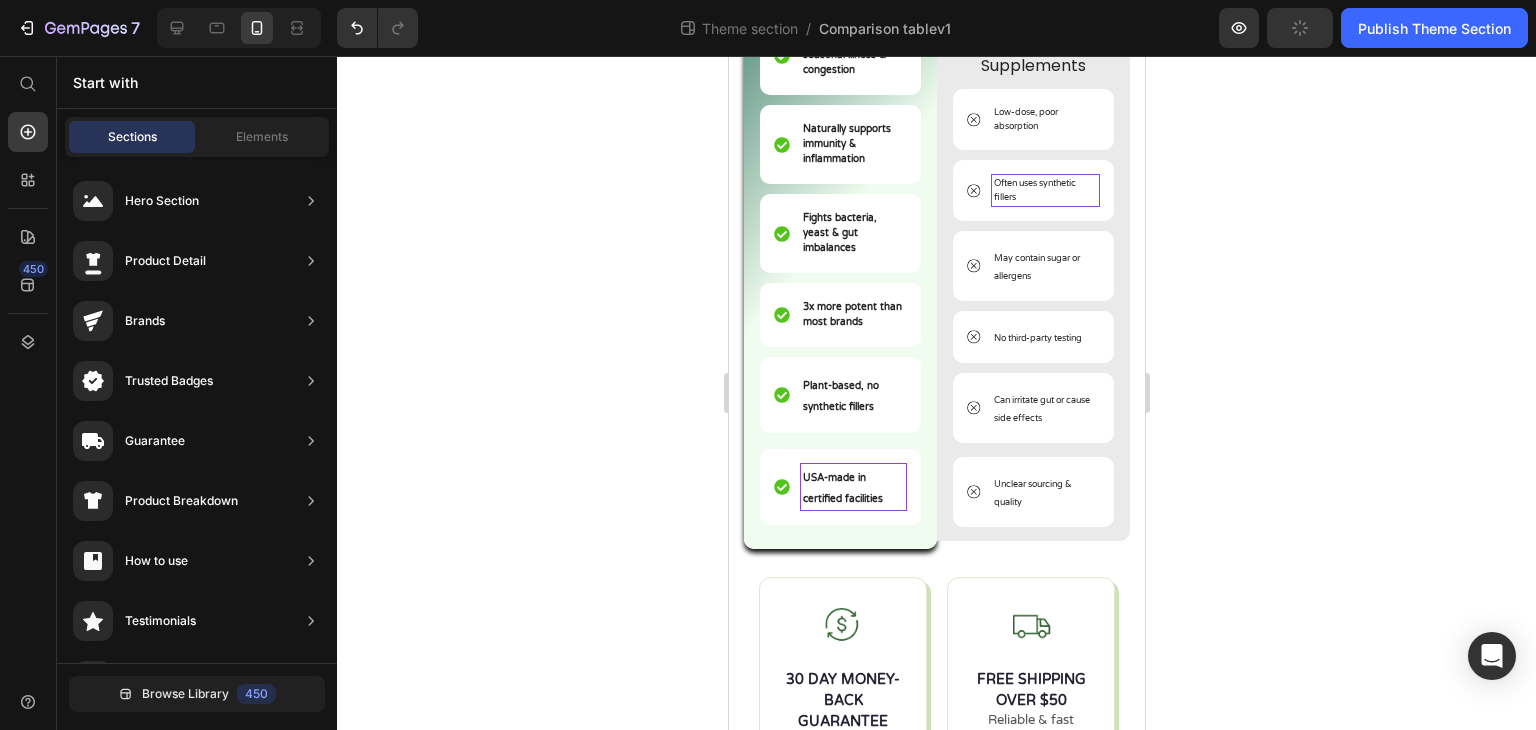 drag, startPoint x: 1263, startPoint y: 75, endPoint x: 1240, endPoint y: 108, distance: 40.22437 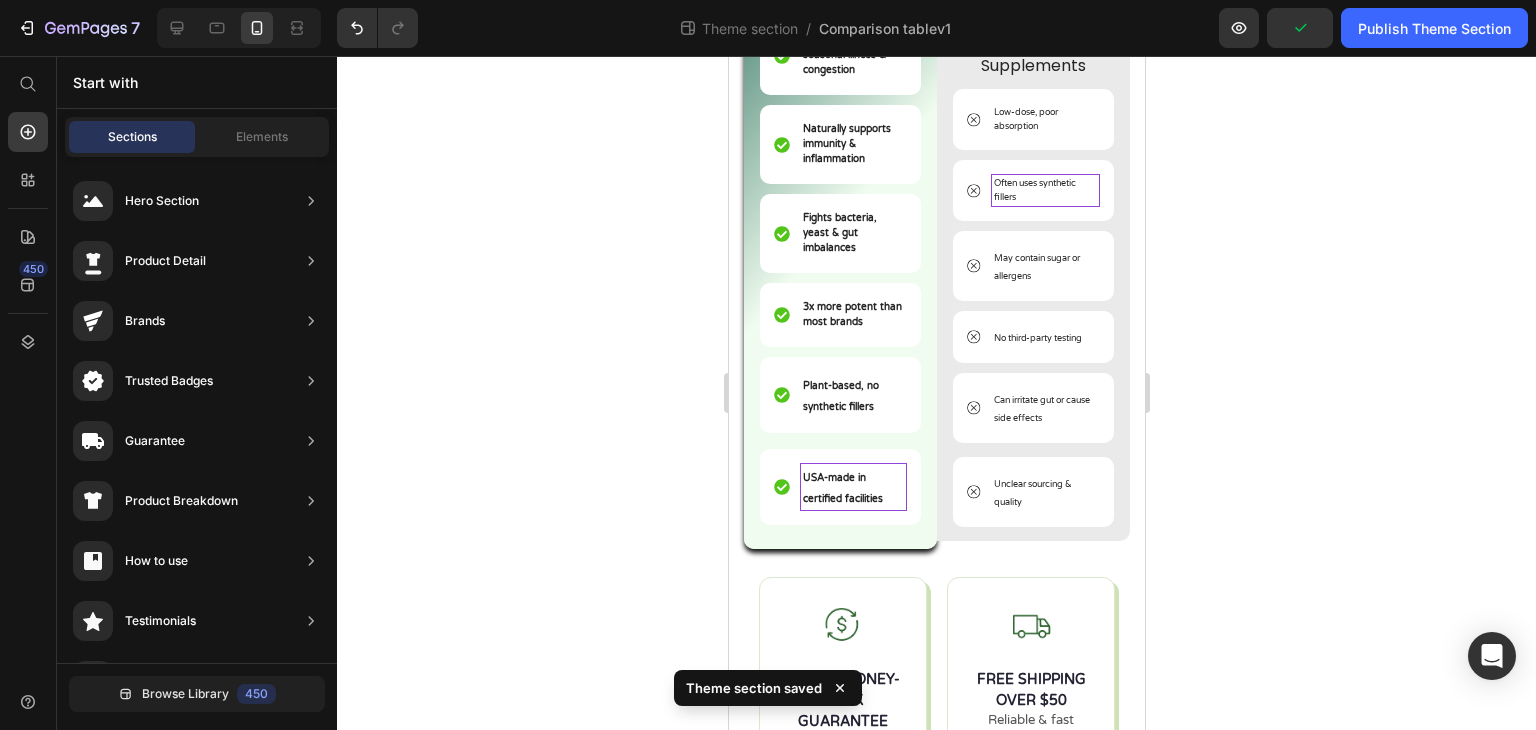 drag, startPoint x: 1240, startPoint y: 108, endPoint x: 1400, endPoint y: 290, distance: 242.33035 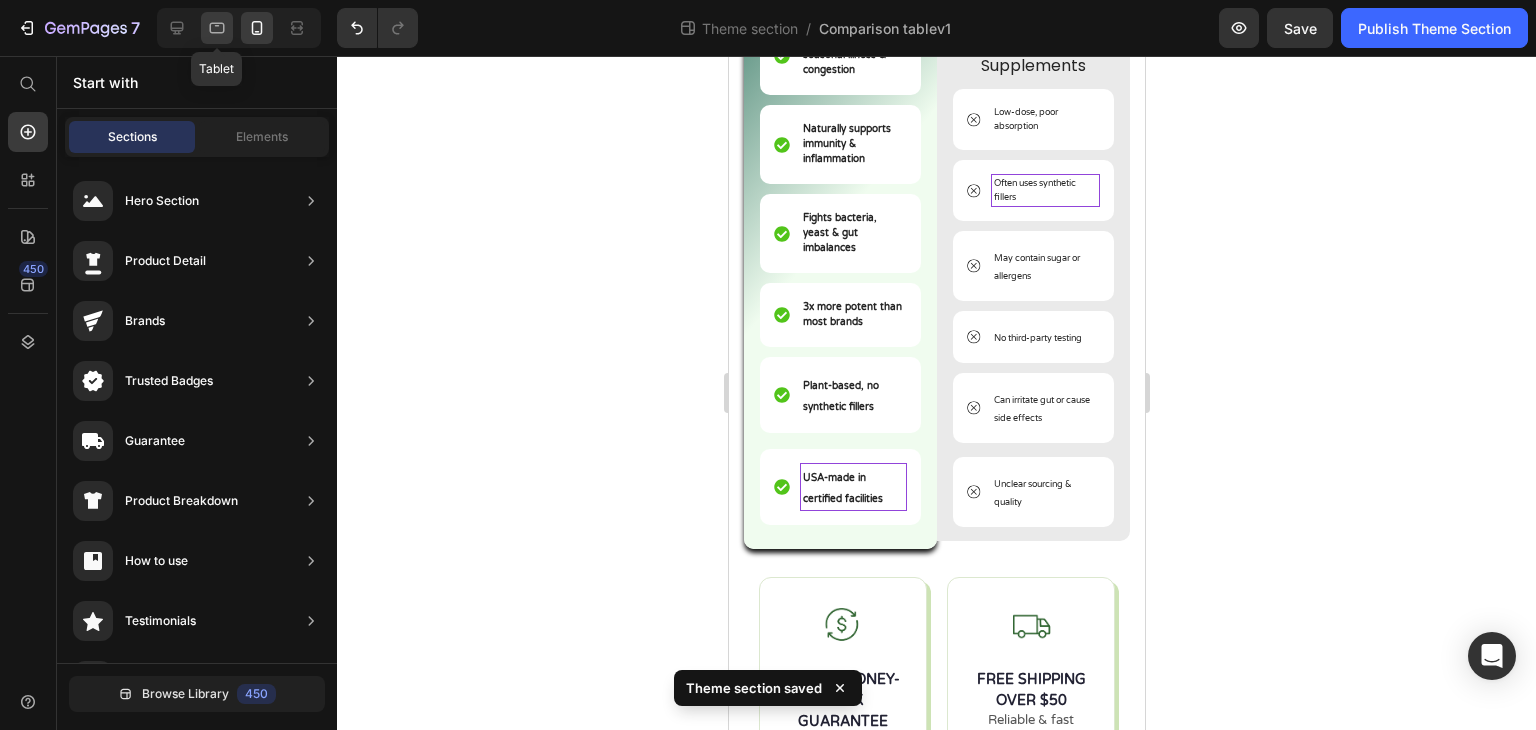 click 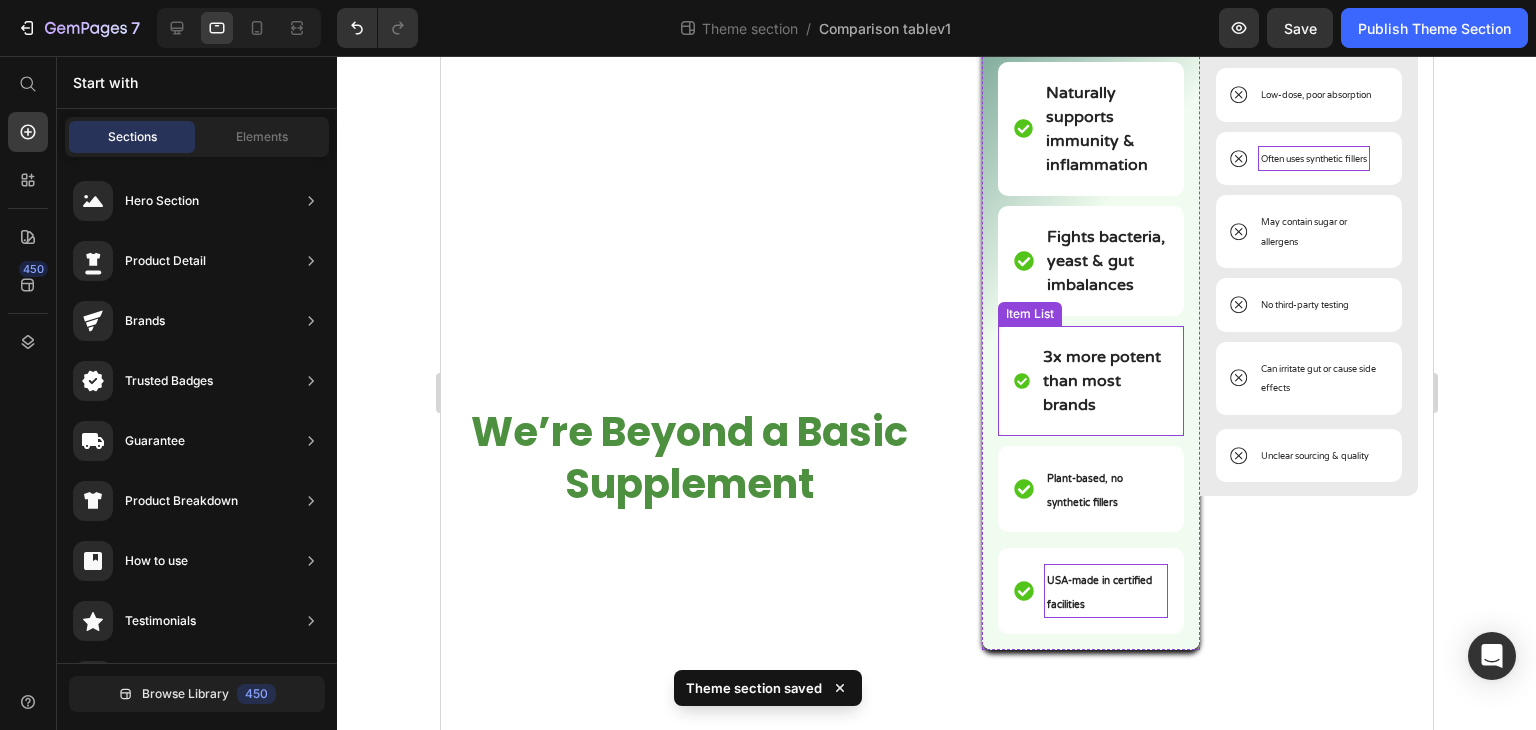 scroll, scrollTop: 557, scrollLeft: 0, axis: vertical 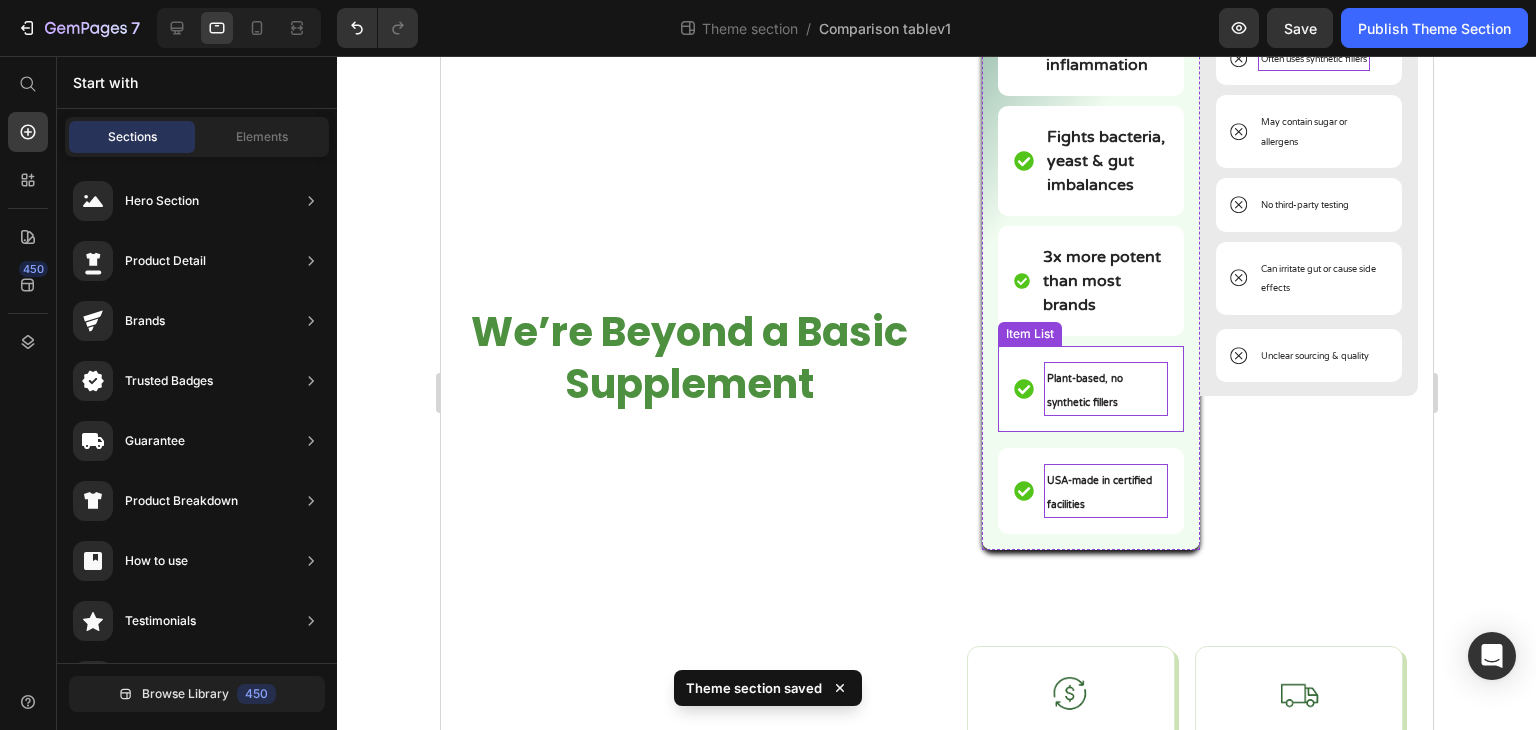 click on "Plant-based, no synthetic fillers" at bounding box center (1084, 391) 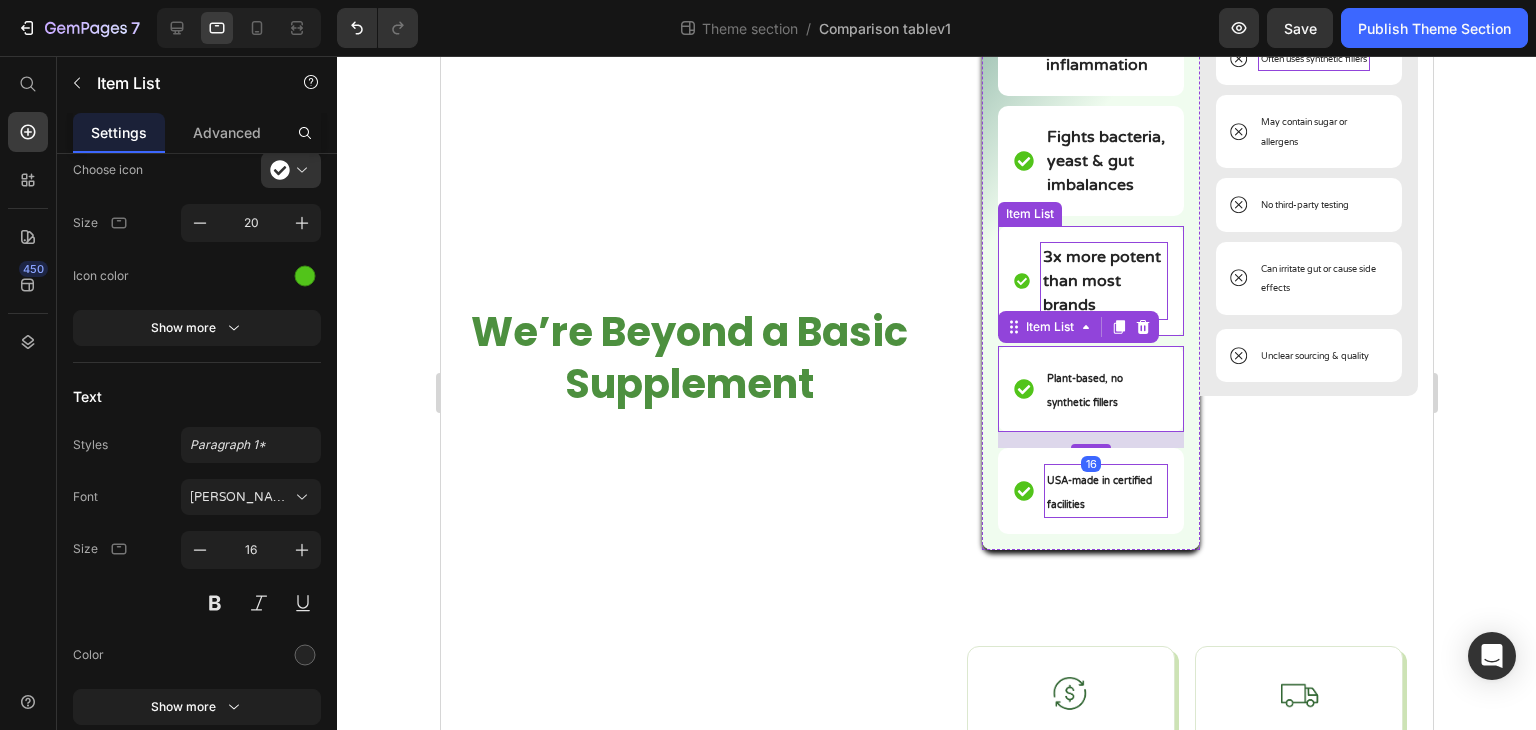click on "3x more potent than most brands" at bounding box center (1101, 281) 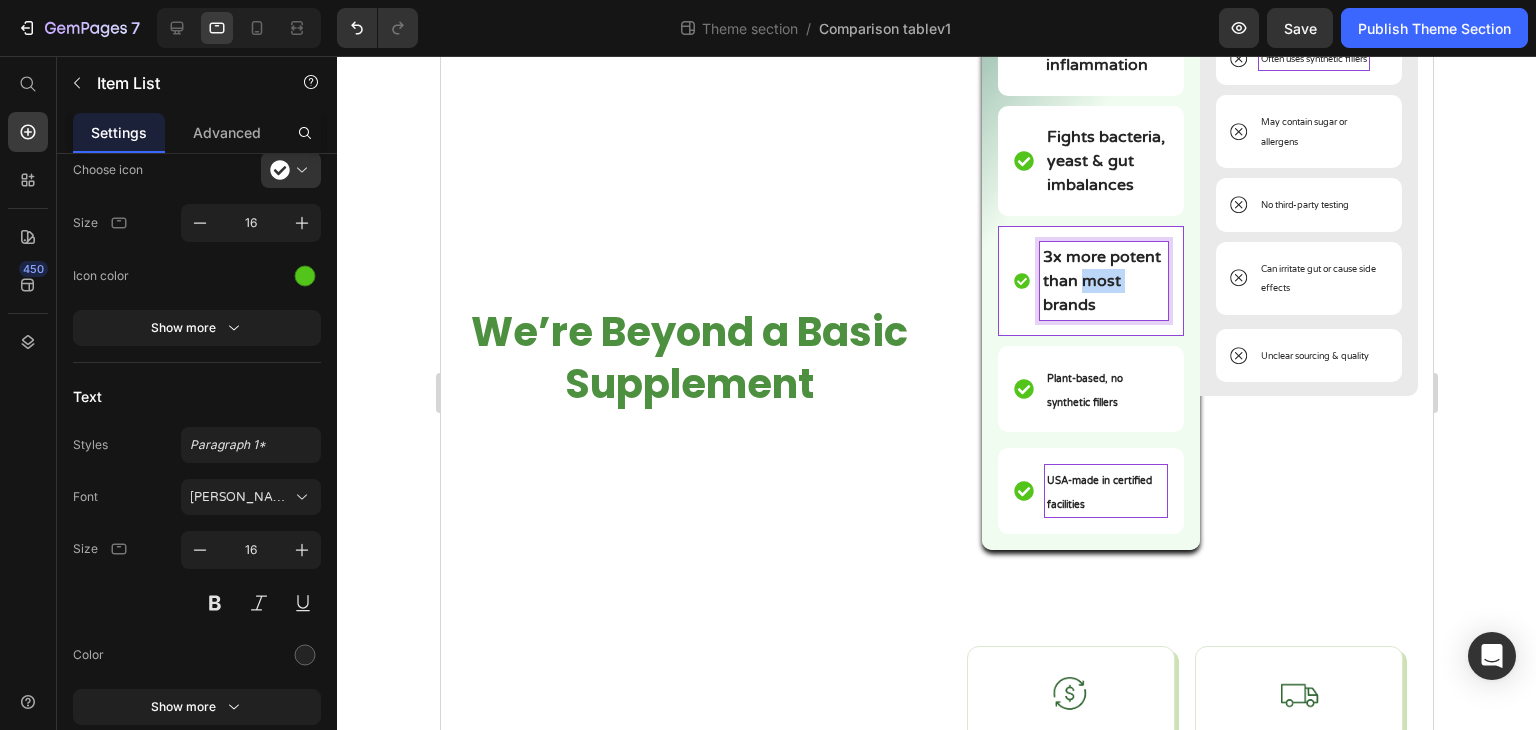 click on "3x more potent than most brands" at bounding box center [1101, 281] 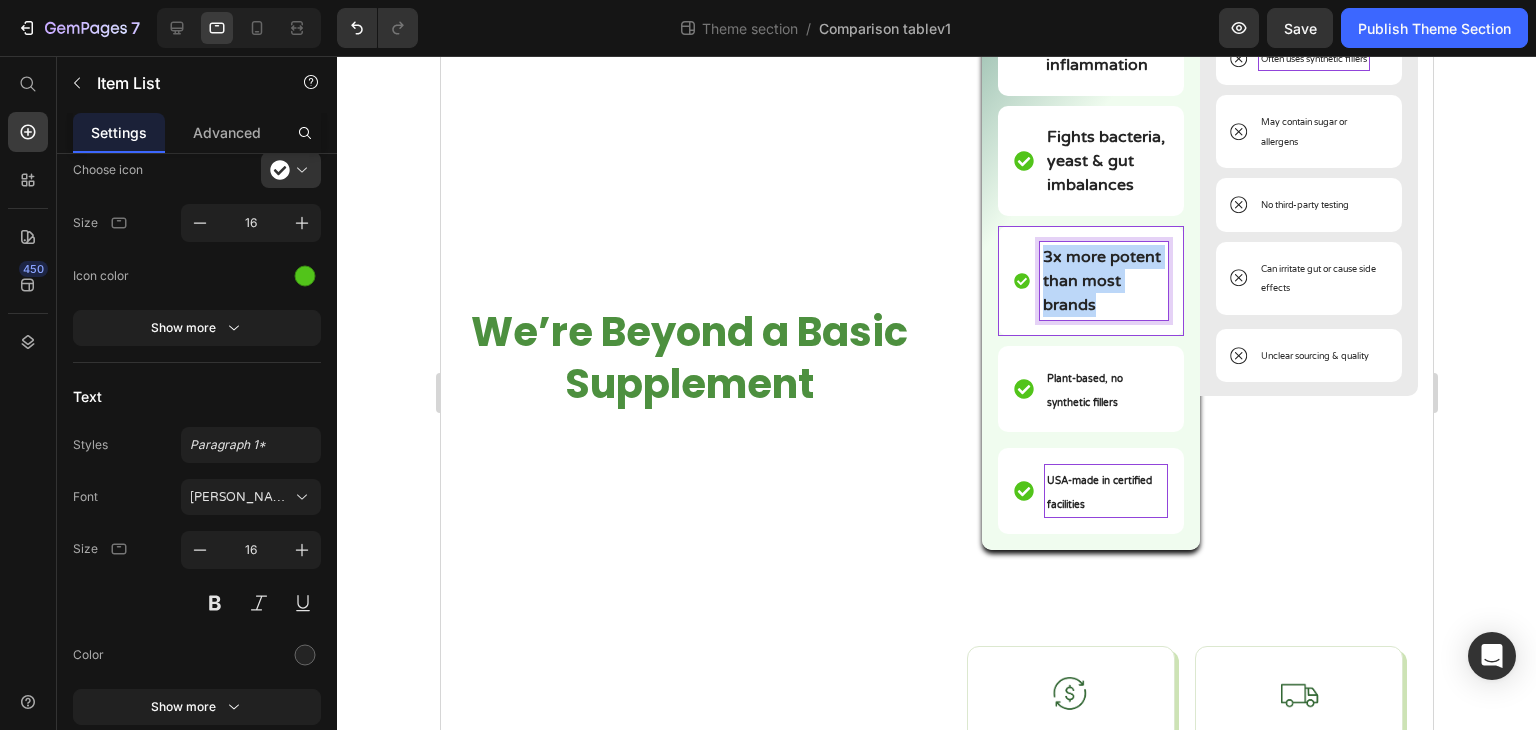 click on "3x more potent than most brands" at bounding box center [1101, 281] 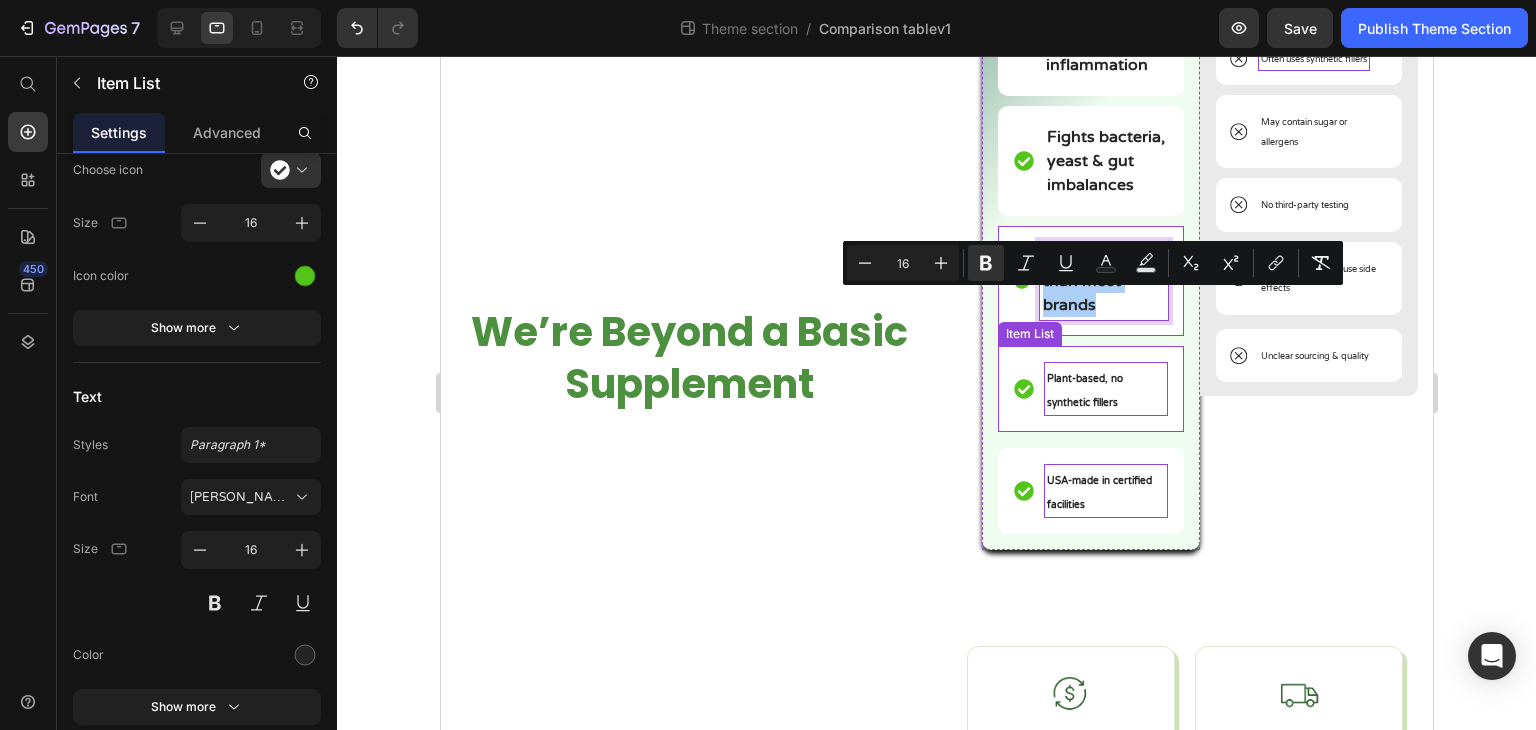 click on "Plant-based, no synthetic fillers" at bounding box center (1105, 389) 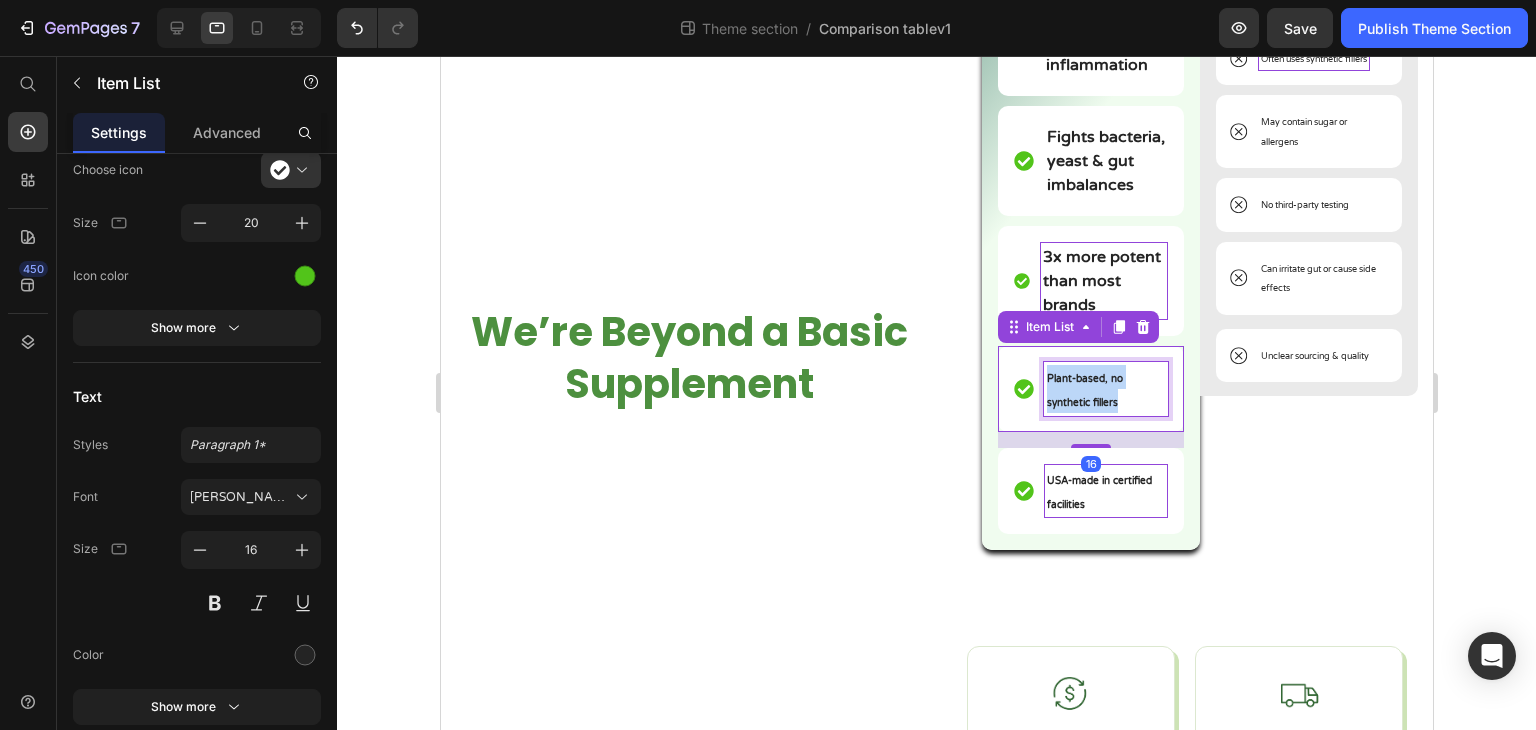 click on "Plant-based, no synthetic fillers" at bounding box center [1105, 389] 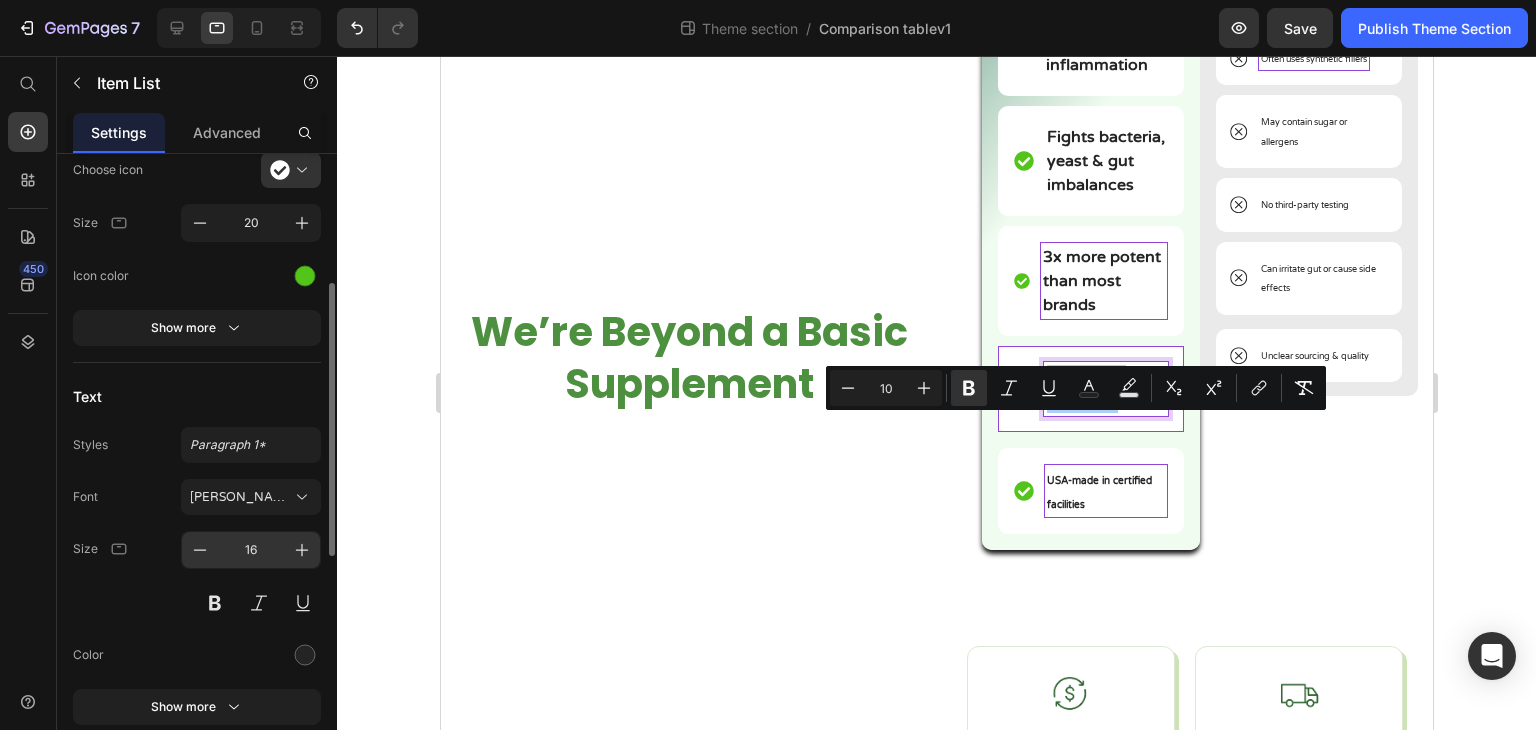 click on "16" at bounding box center [251, 550] 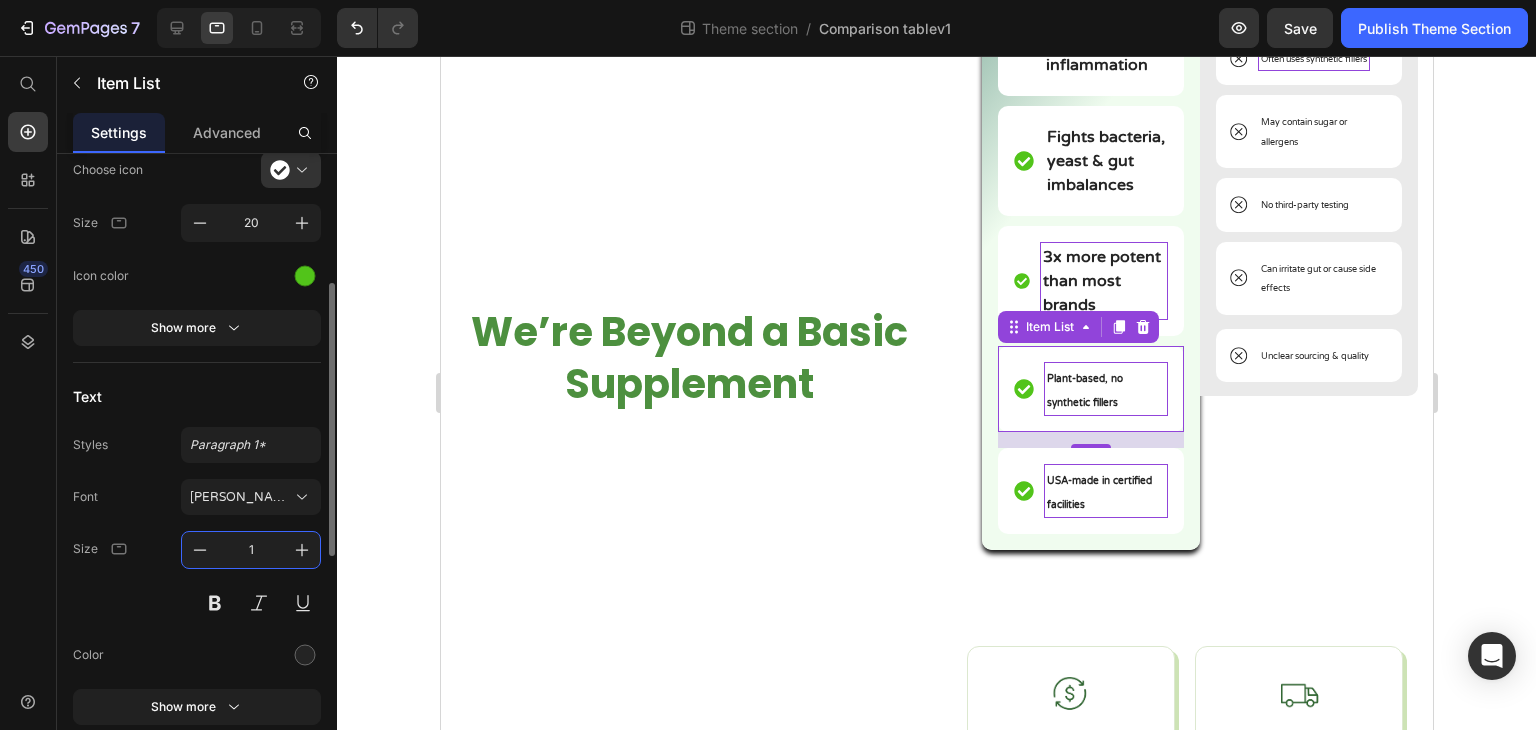 type on "16" 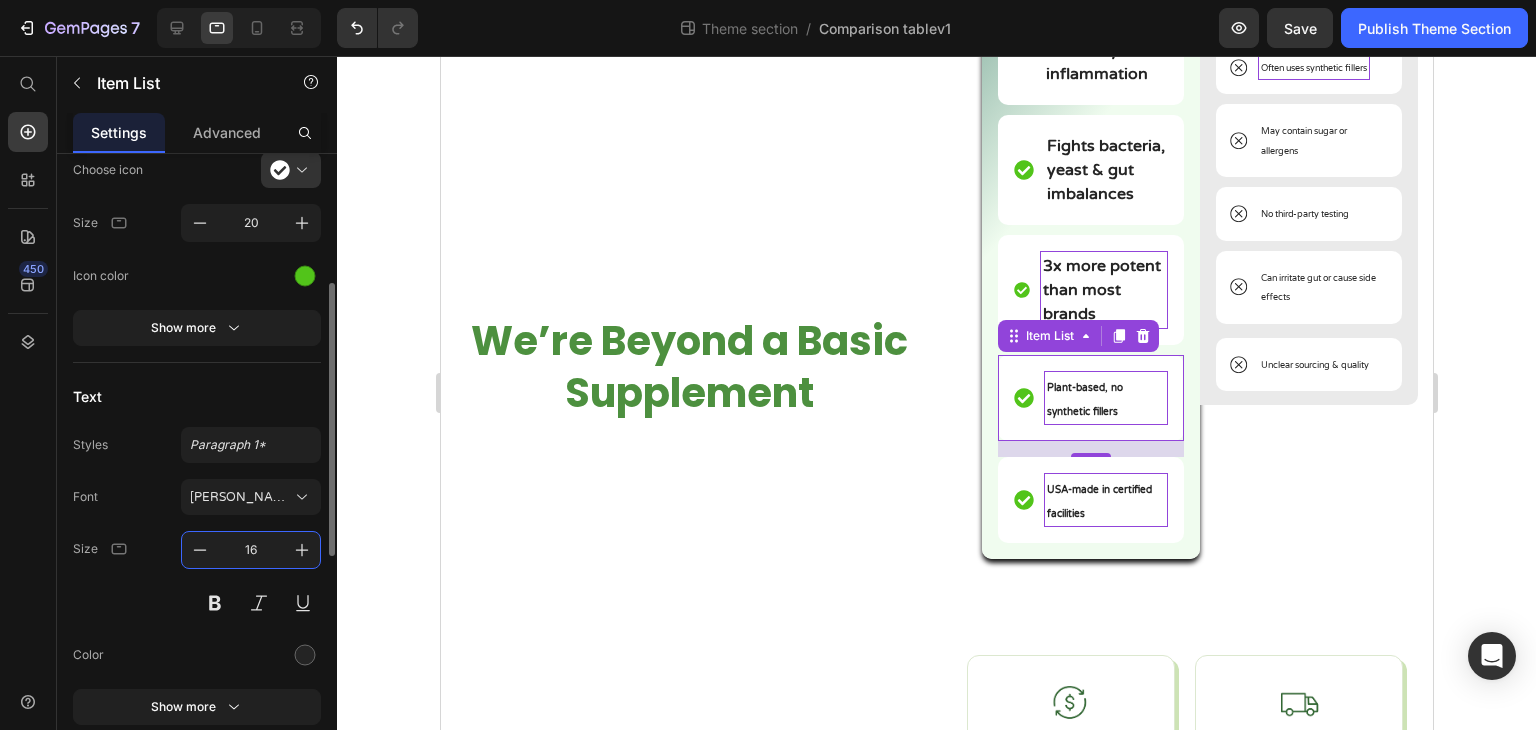 scroll, scrollTop: 557, scrollLeft: 0, axis: vertical 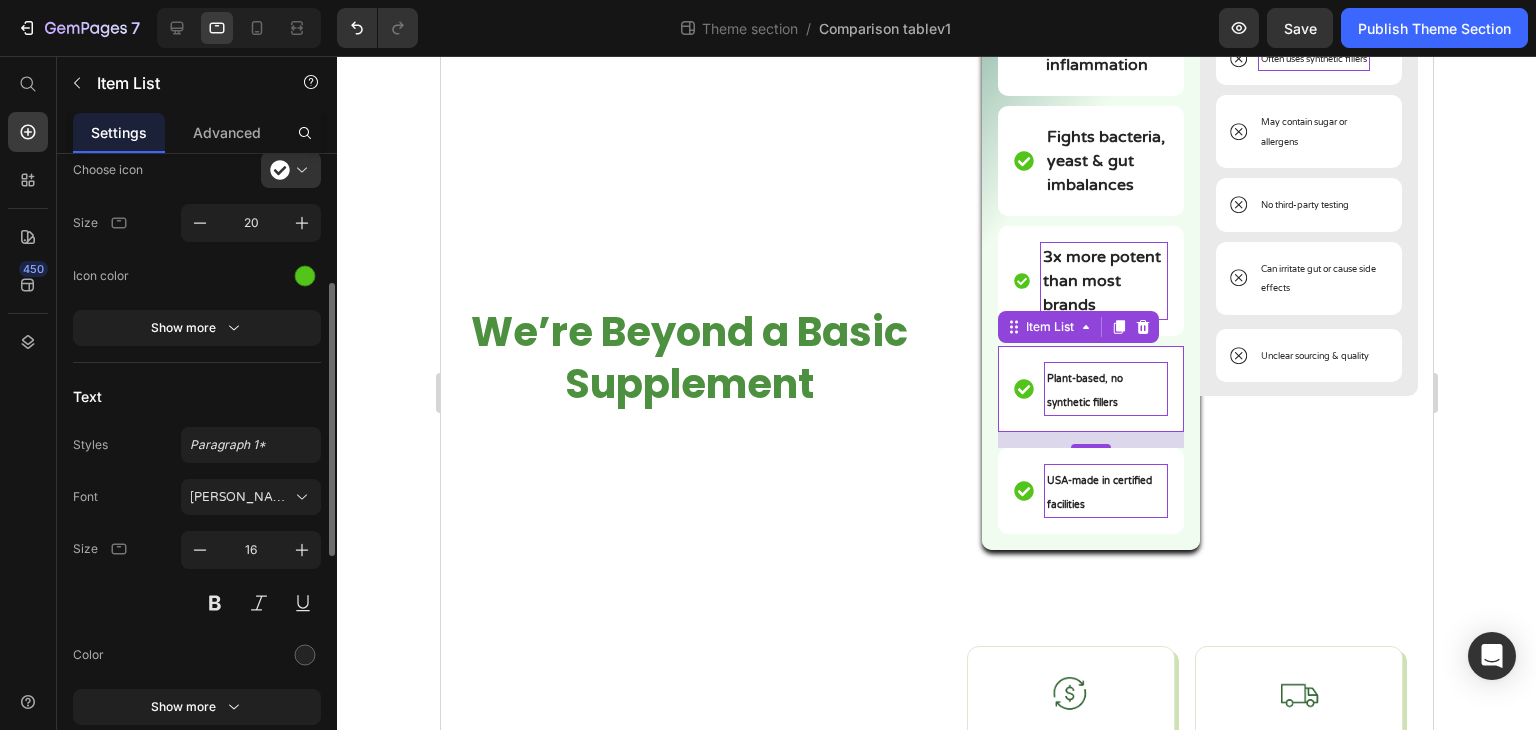 click on "Text" at bounding box center (197, 397) 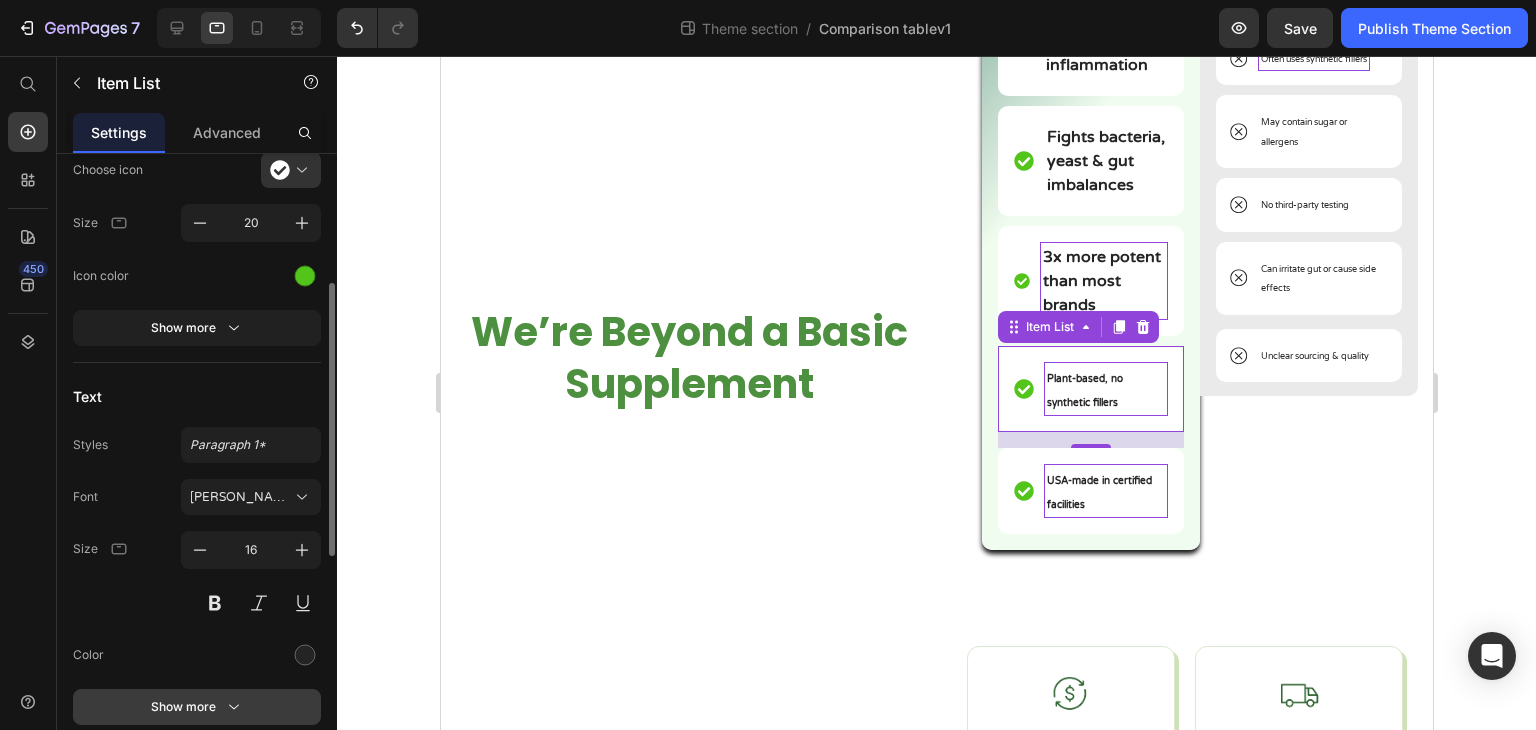 click 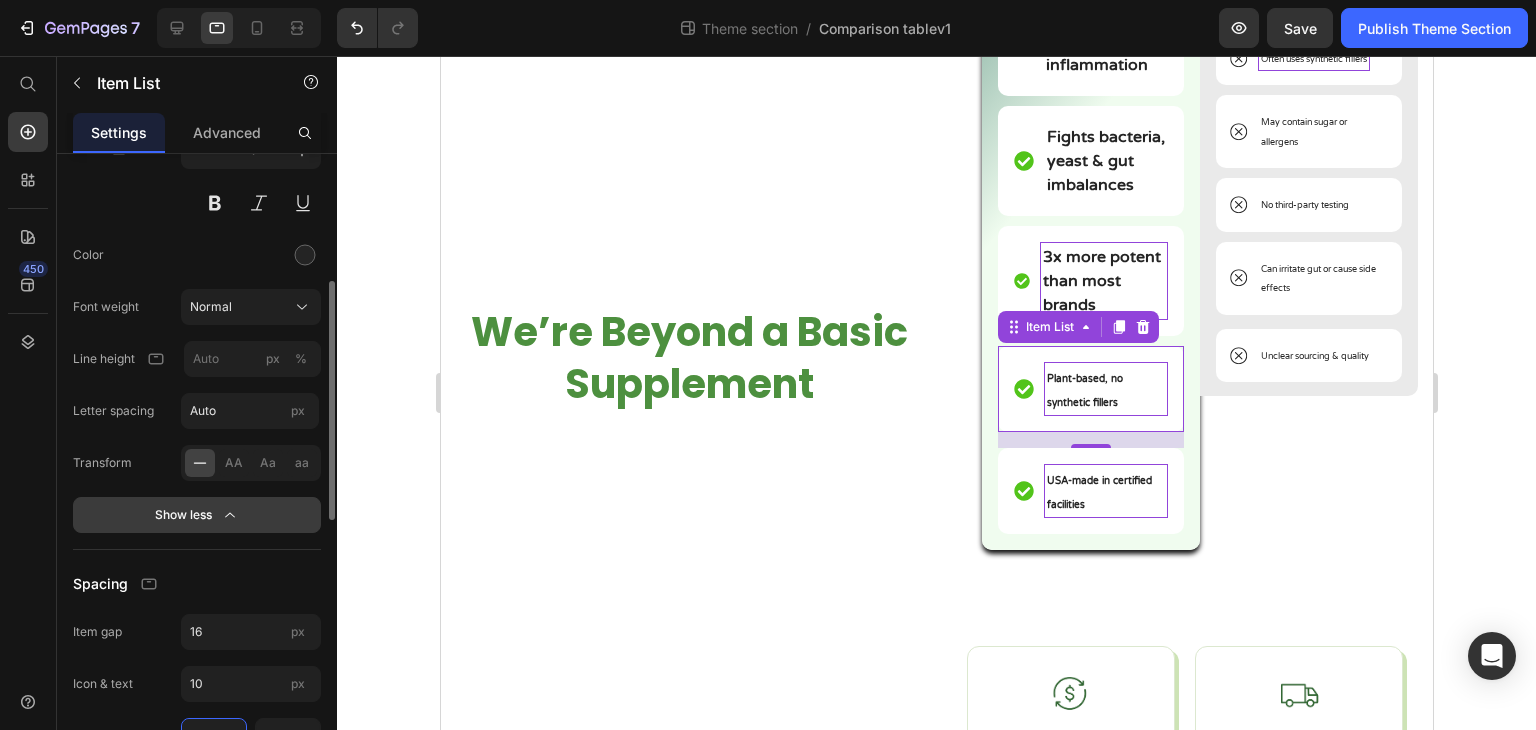 scroll, scrollTop: 600, scrollLeft: 0, axis: vertical 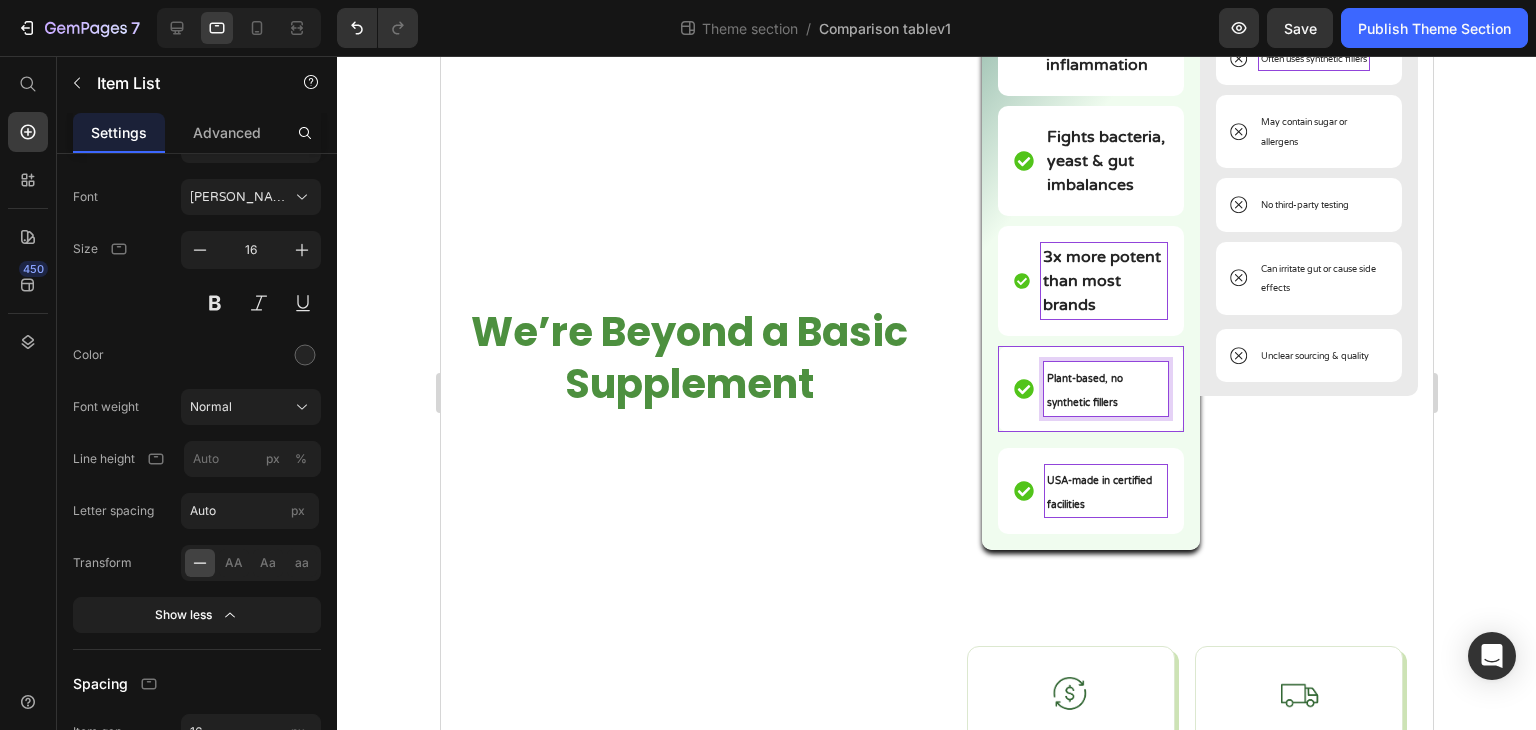 click on "Plant-based, no synthetic fillers" at bounding box center (1105, 389) 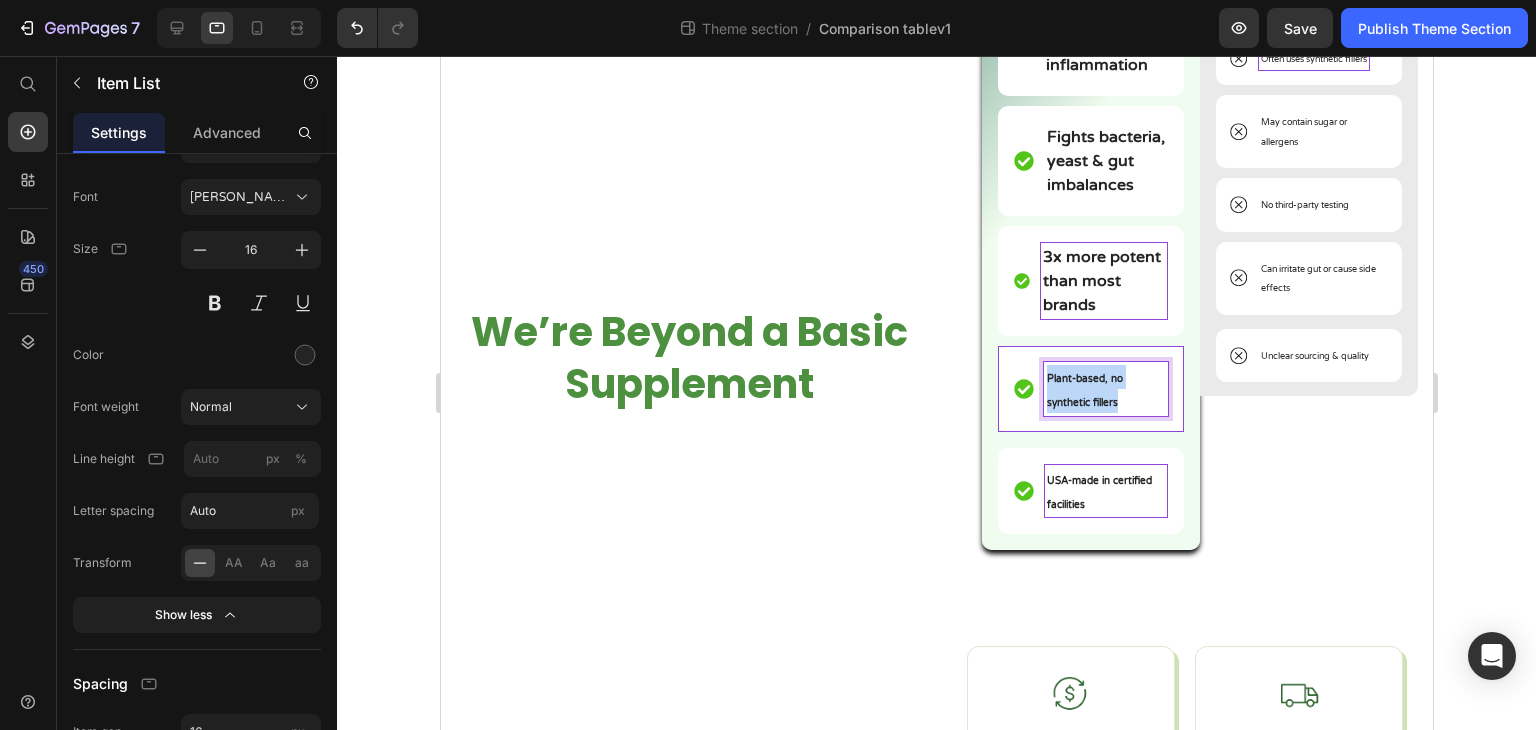 click on "Plant-based, no synthetic fillers" at bounding box center (1105, 389) 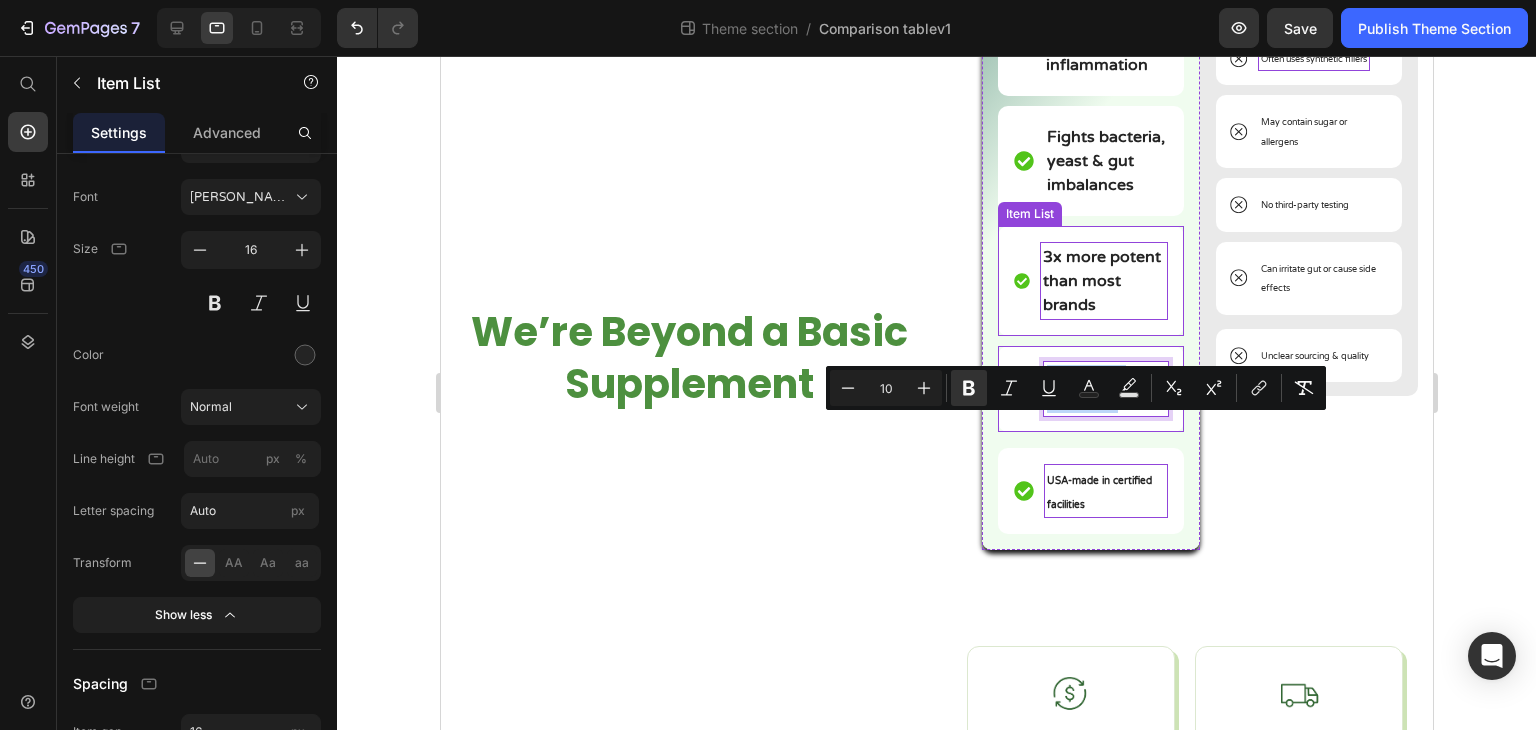 click on "3x more potent than most brands" at bounding box center [1103, 281] 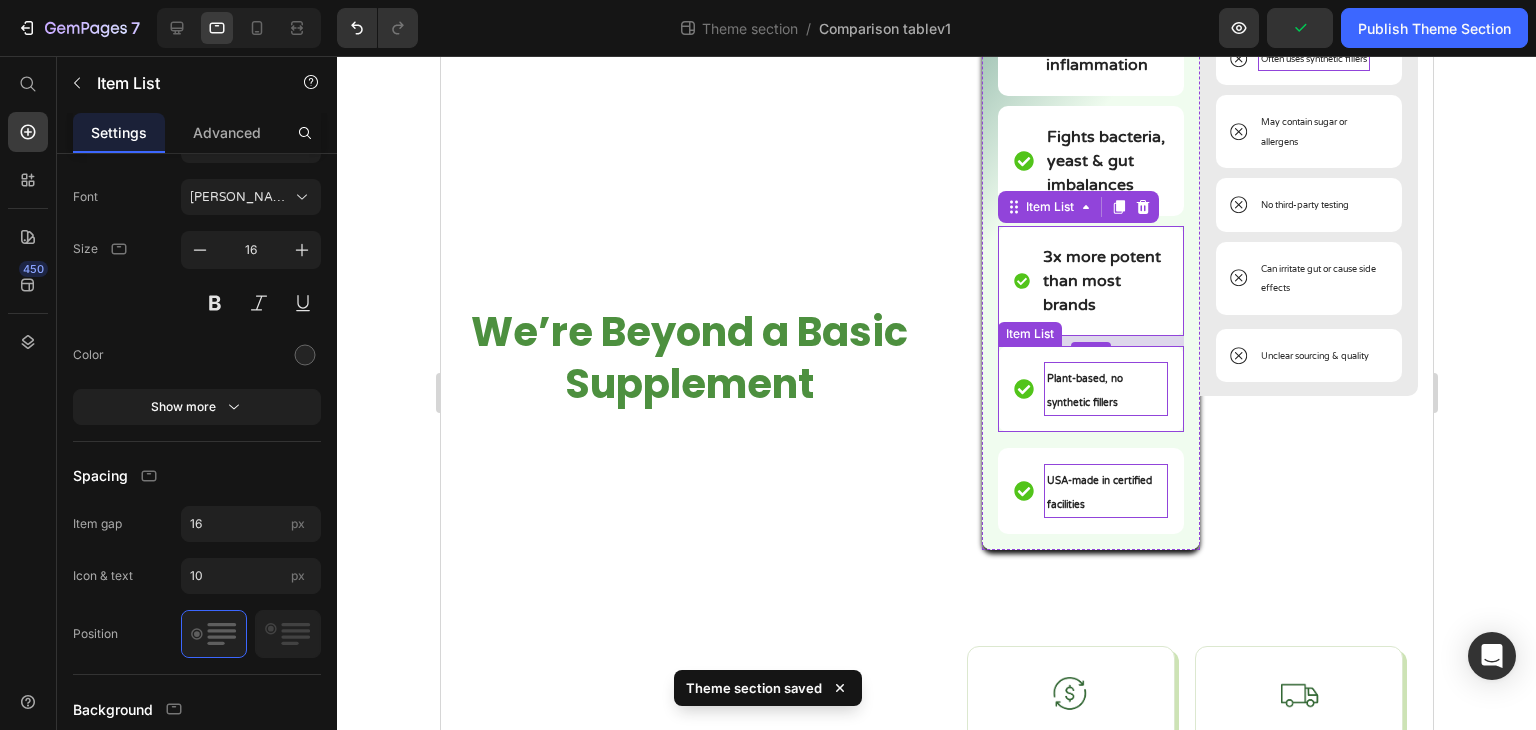 click on "Plant-based, no synthetic fillers" at bounding box center [1105, 389] 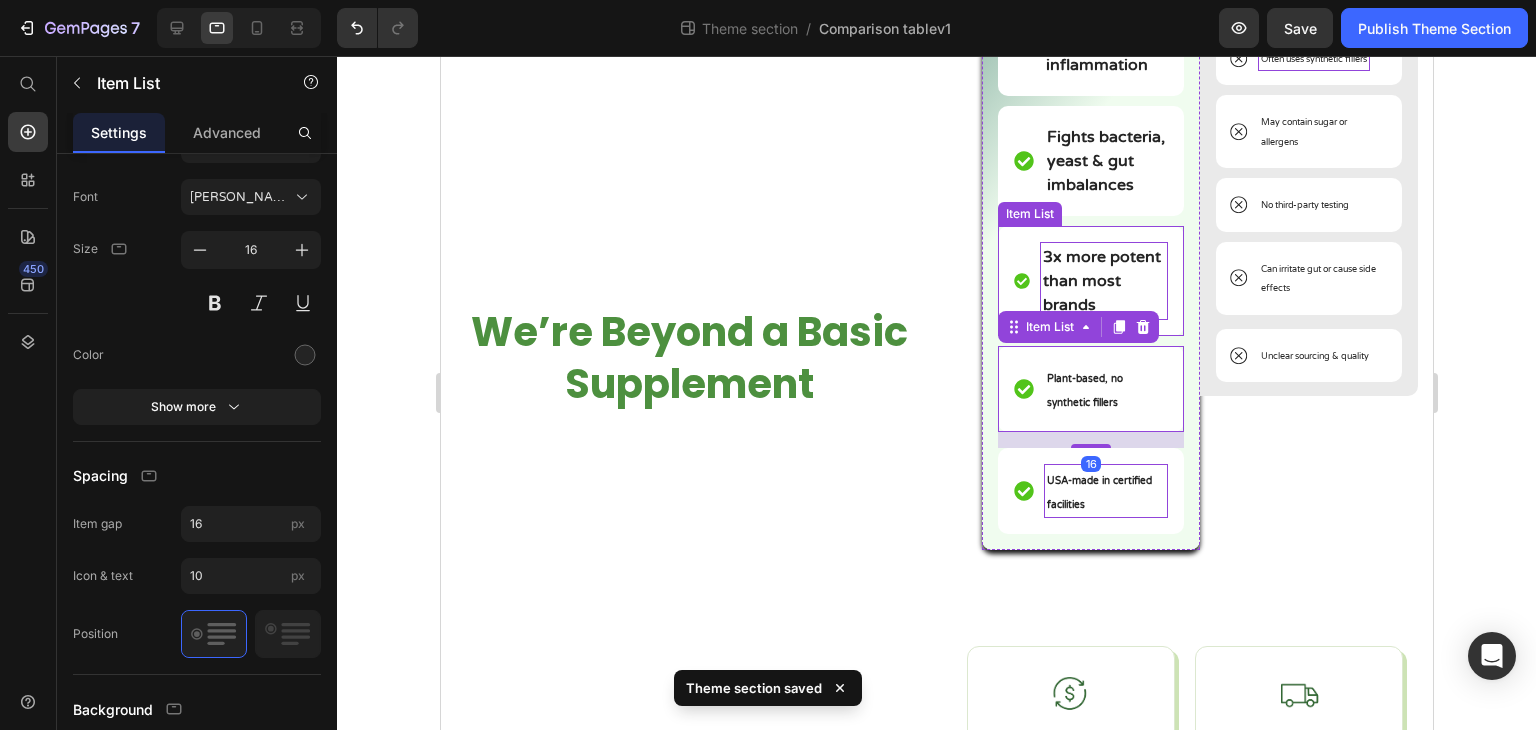 click on "3x more potent than most brands" at bounding box center (1101, 281) 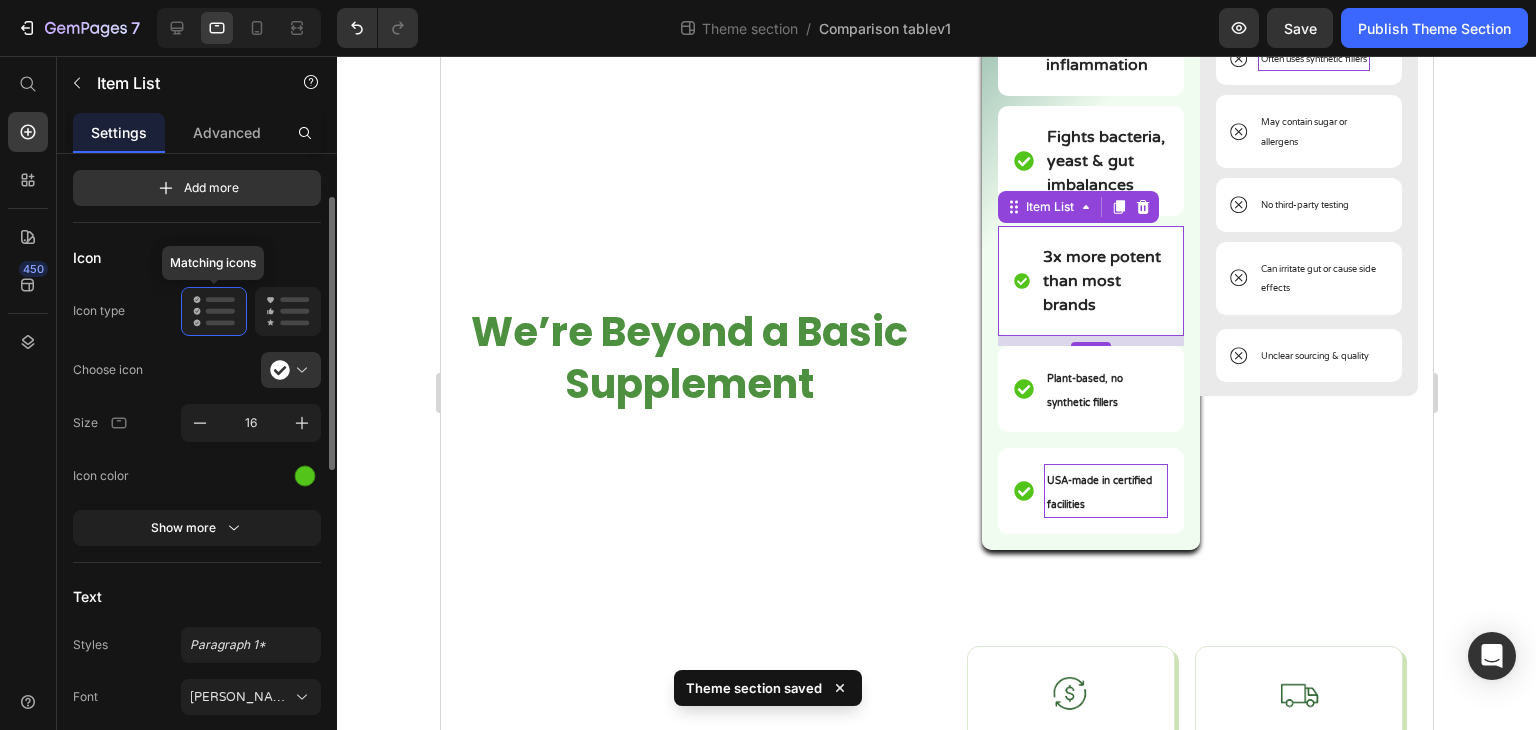 scroll, scrollTop: 0, scrollLeft: 0, axis: both 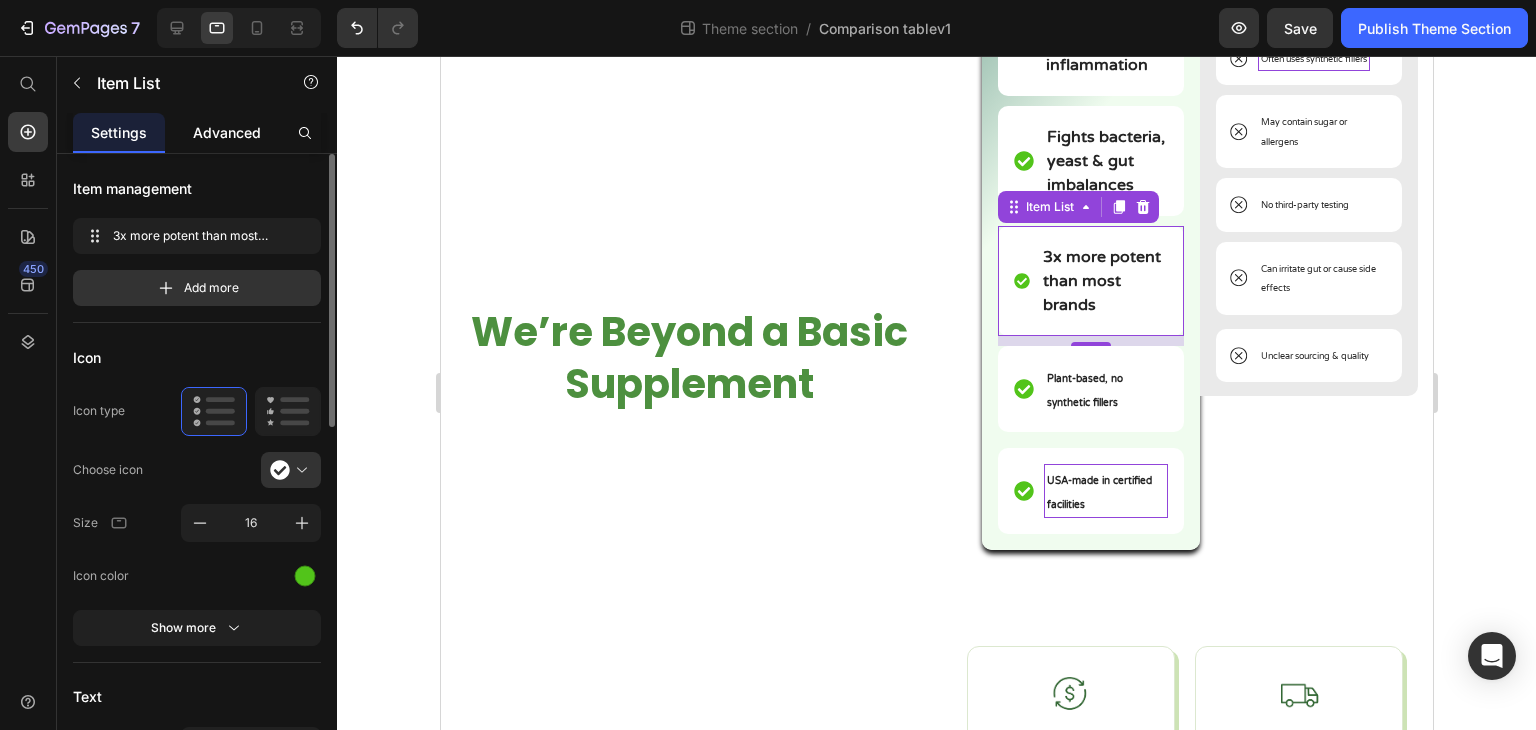click on "Advanced" at bounding box center [227, 132] 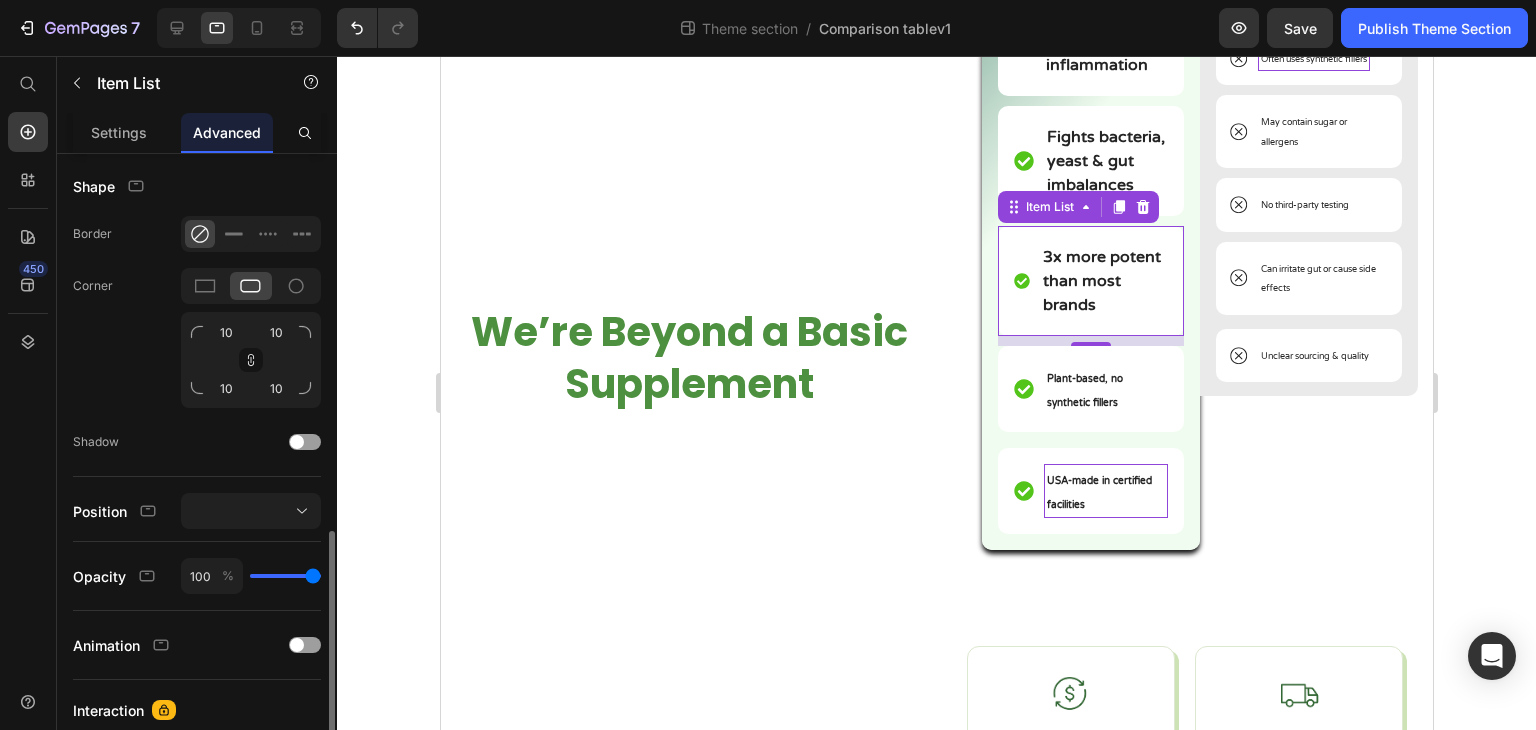 scroll, scrollTop: 700, scrollLeft: 0, axis: vertical 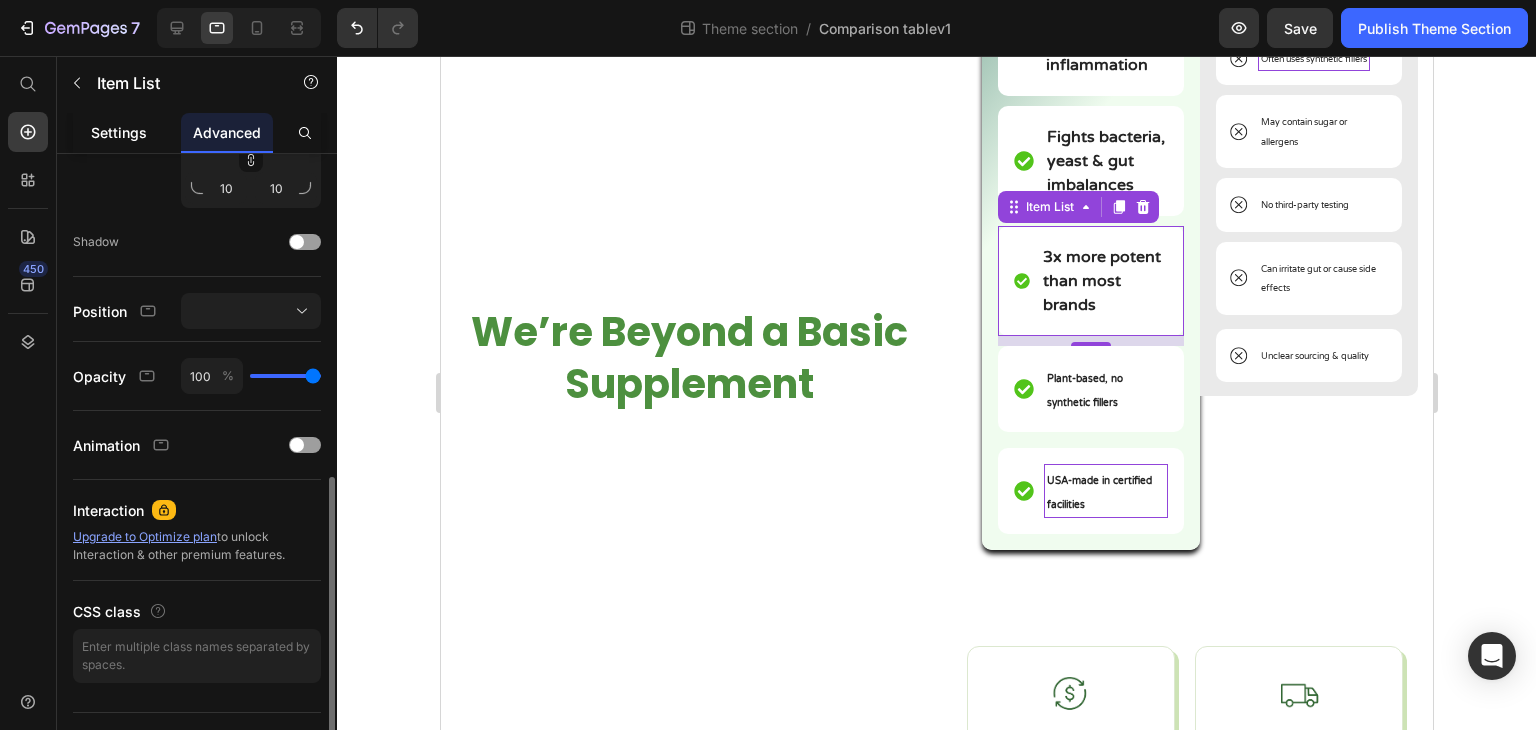 click on "Settings" at bounding box center (119, 132) 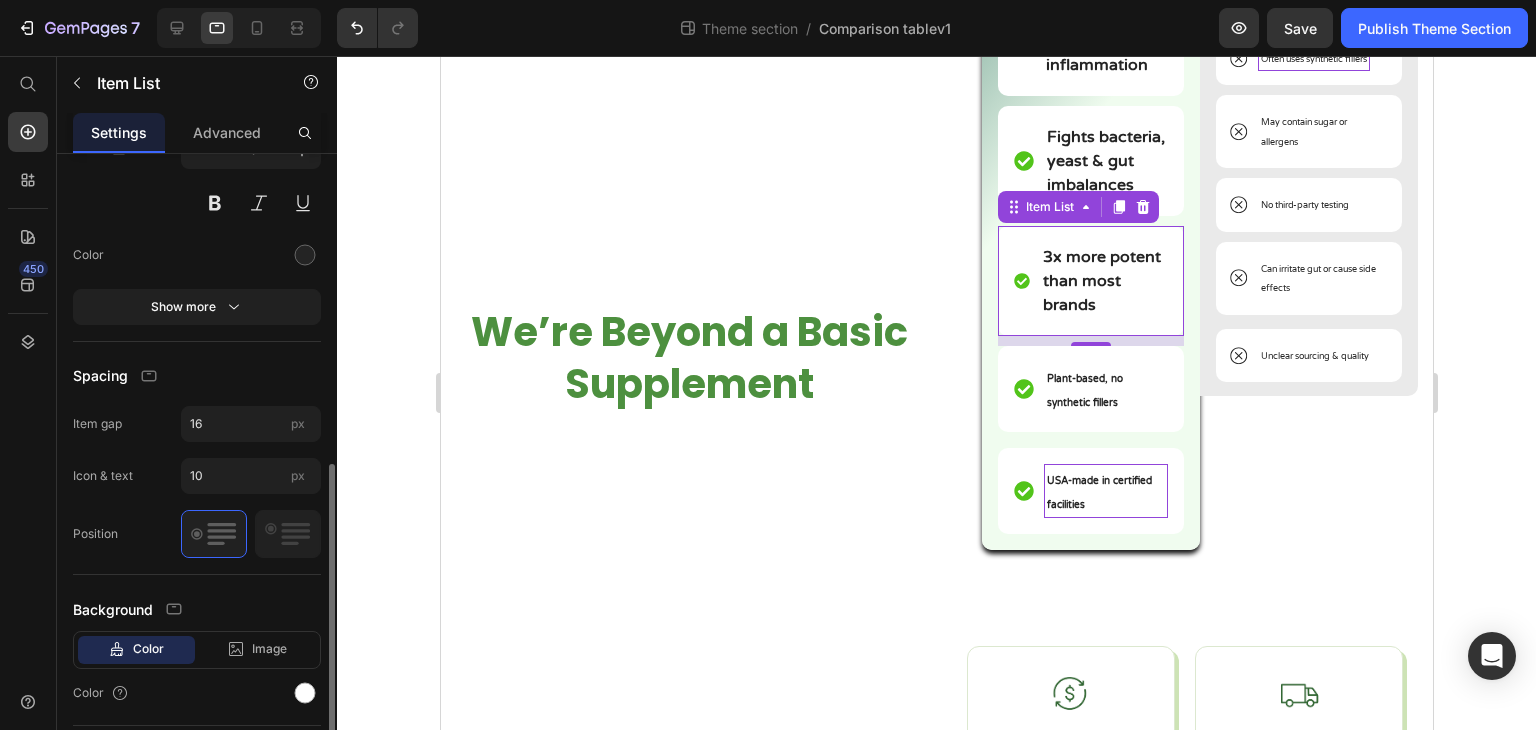 scroll, scrollTop: 0, scrollLeft: 0, axis: both 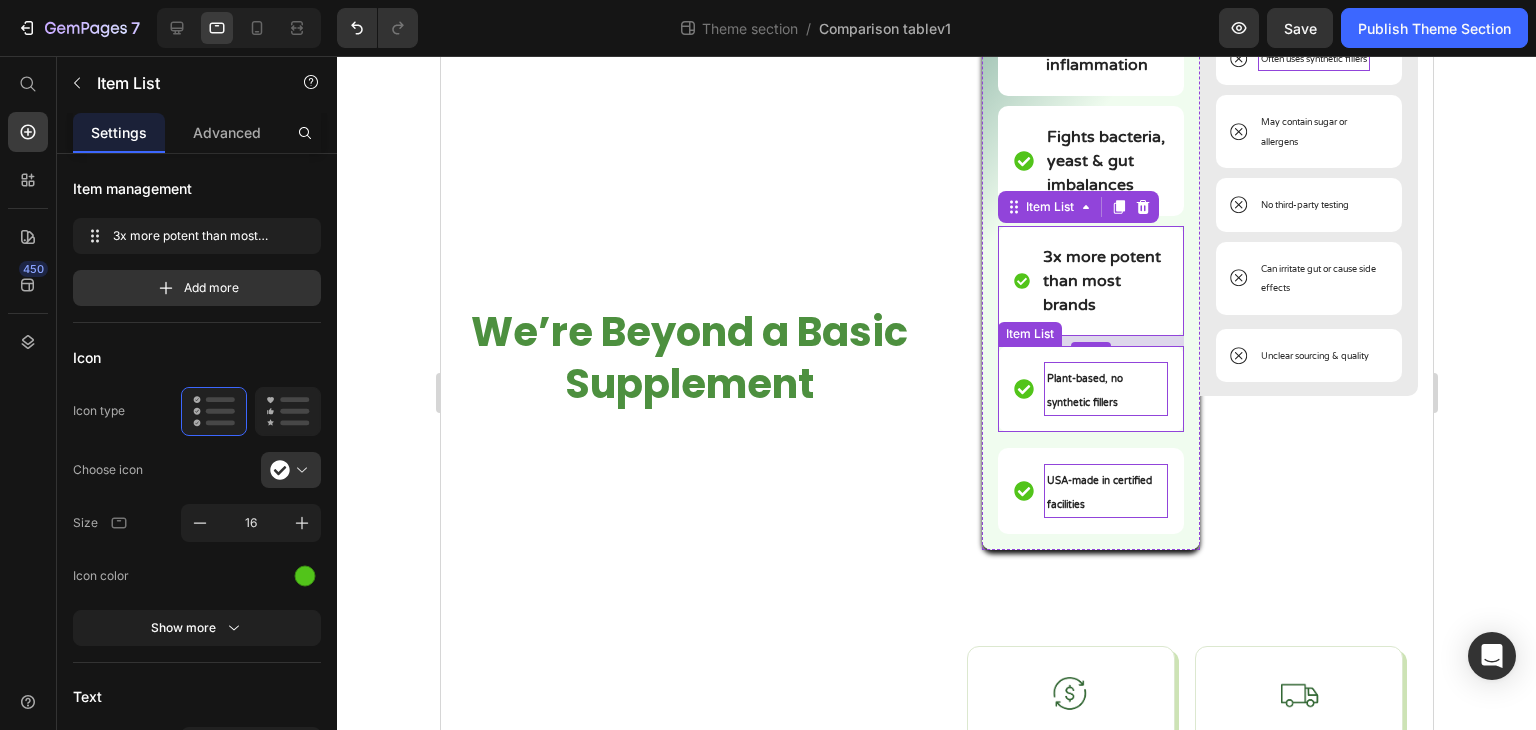 click on "Plant-based, no synthetic fillers" at bounding box center [1105, 389] 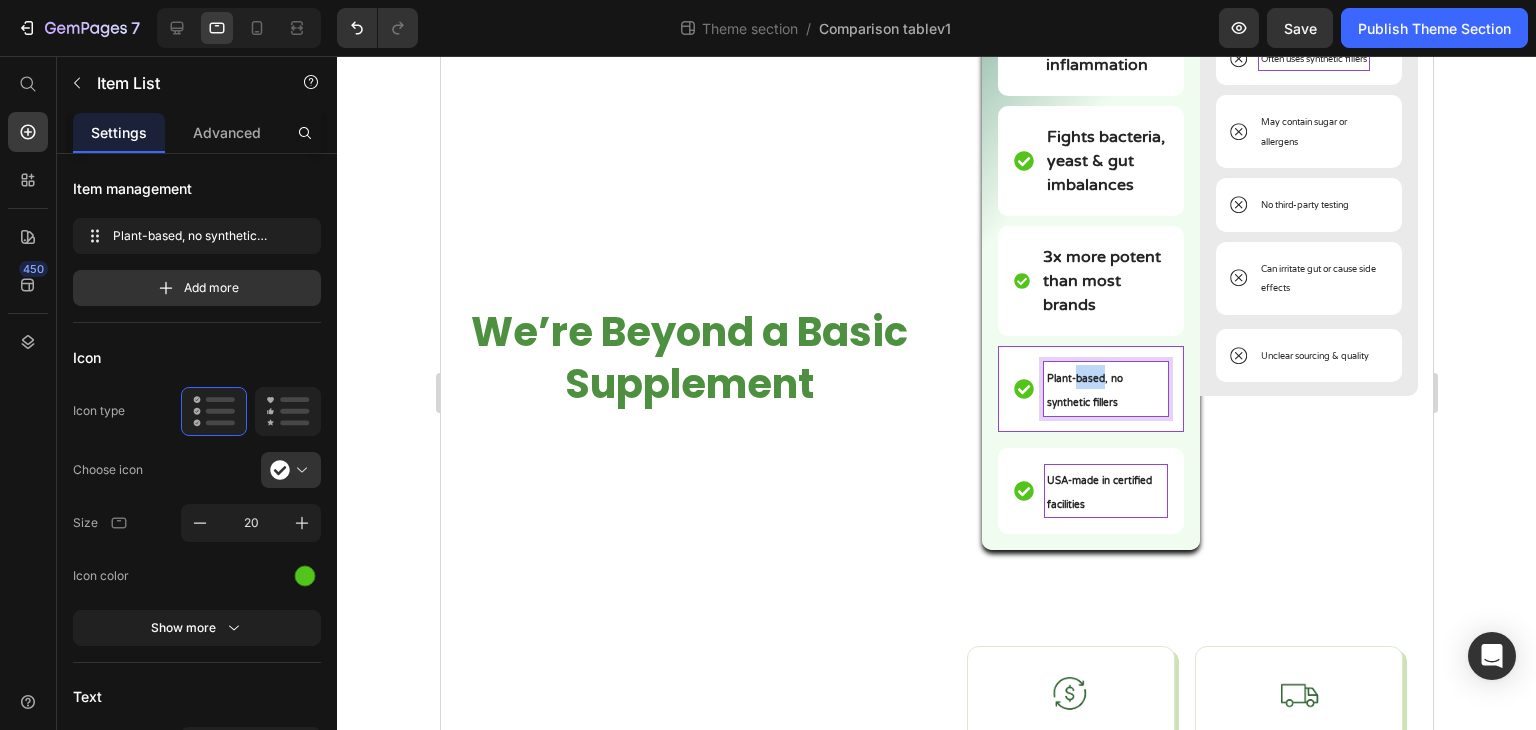 click on "Plant-based, no synthetic fillers" at bounding box center [1084, 391] 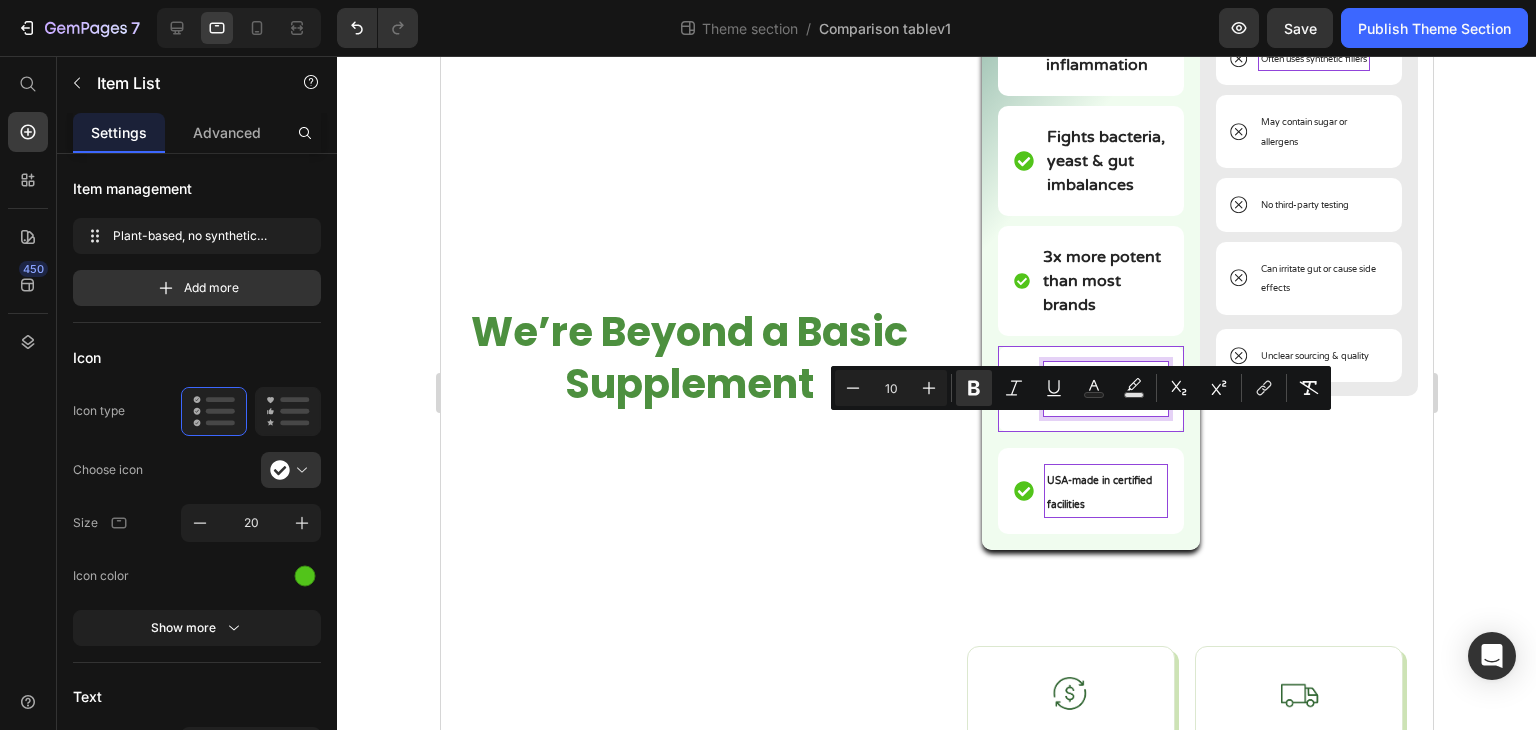 click on "Plant-based, no synthetic fillers" at bounding box center [1105, 389] 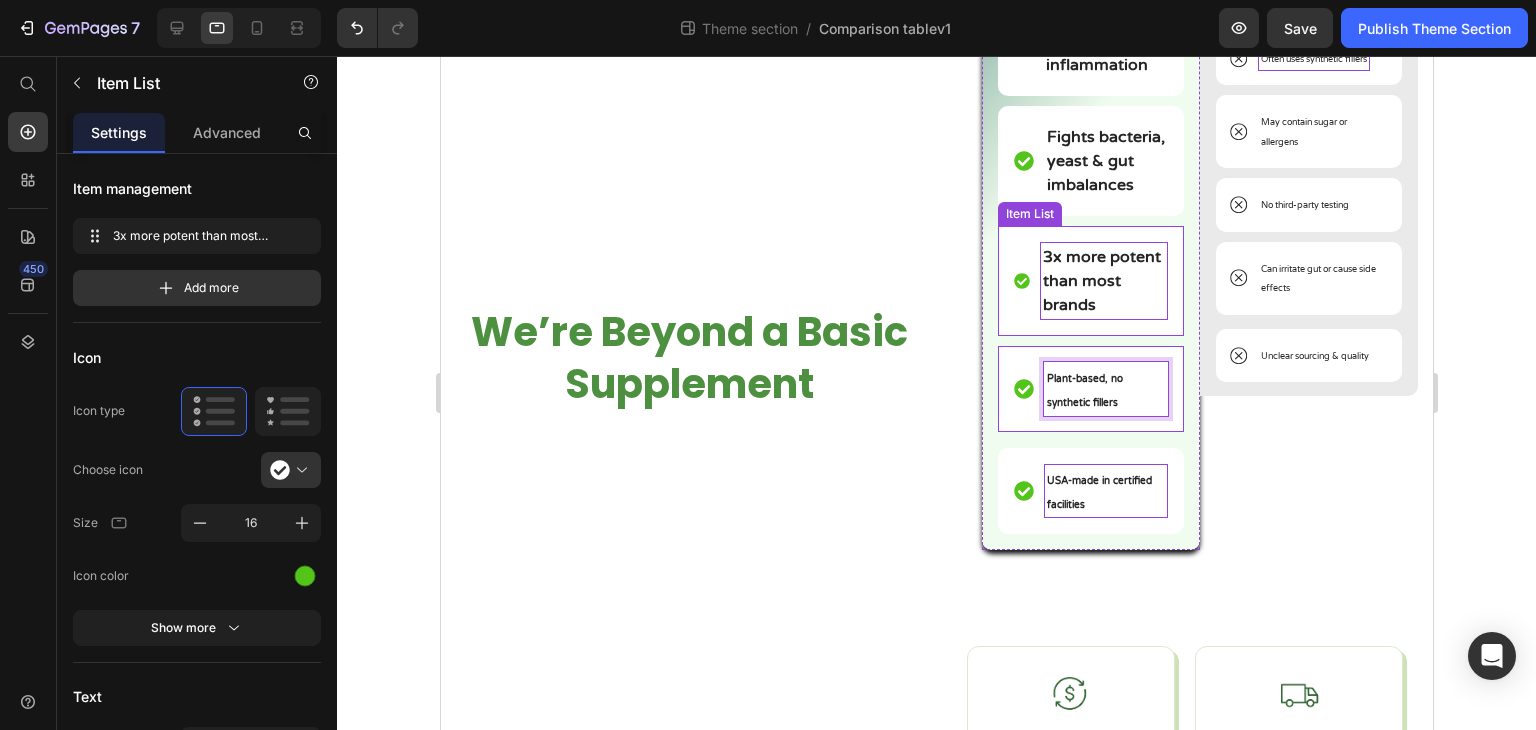 click on "3x more potent than most brands" at bounding box center [1103, 281] 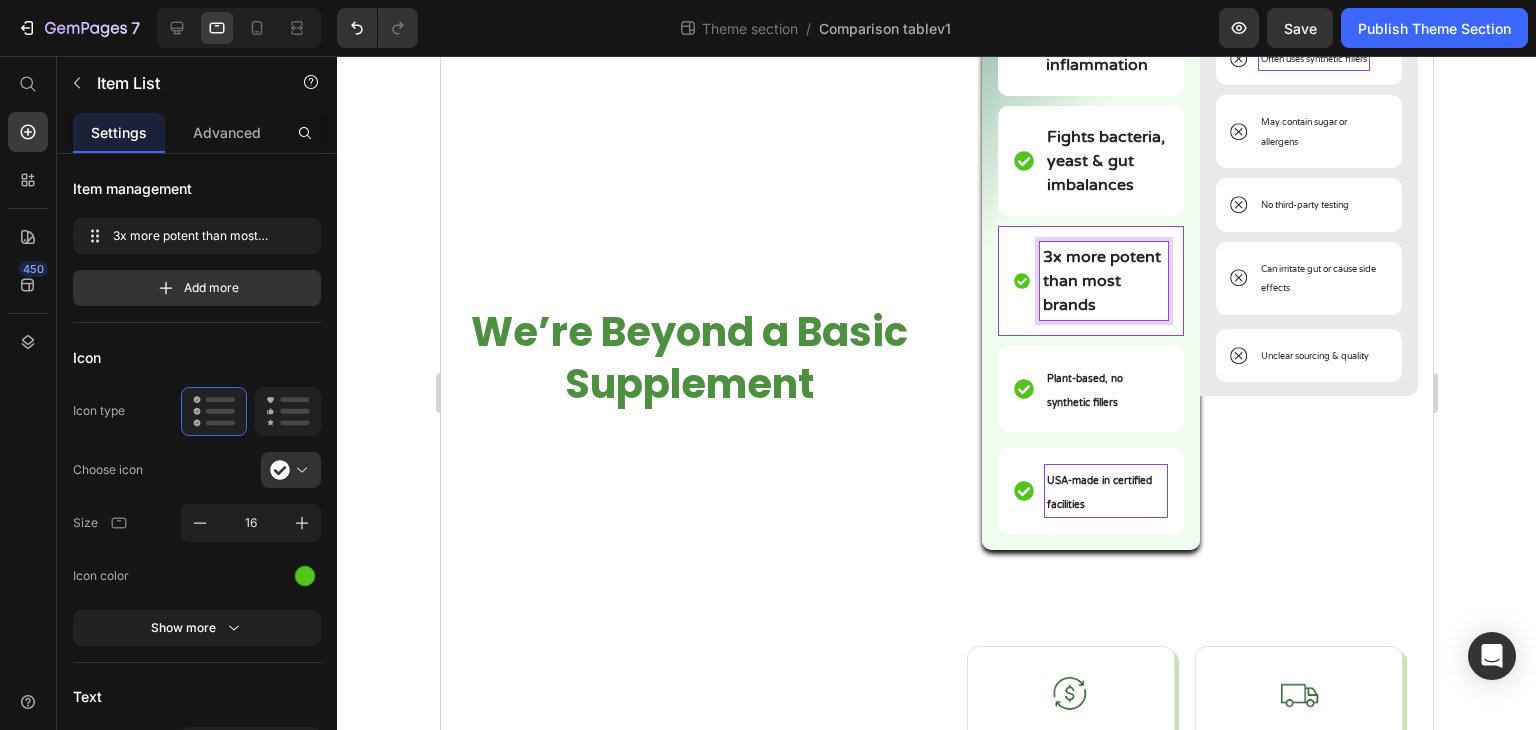 click on "3x more potent than most brands" at bounding box center [1103, 281] 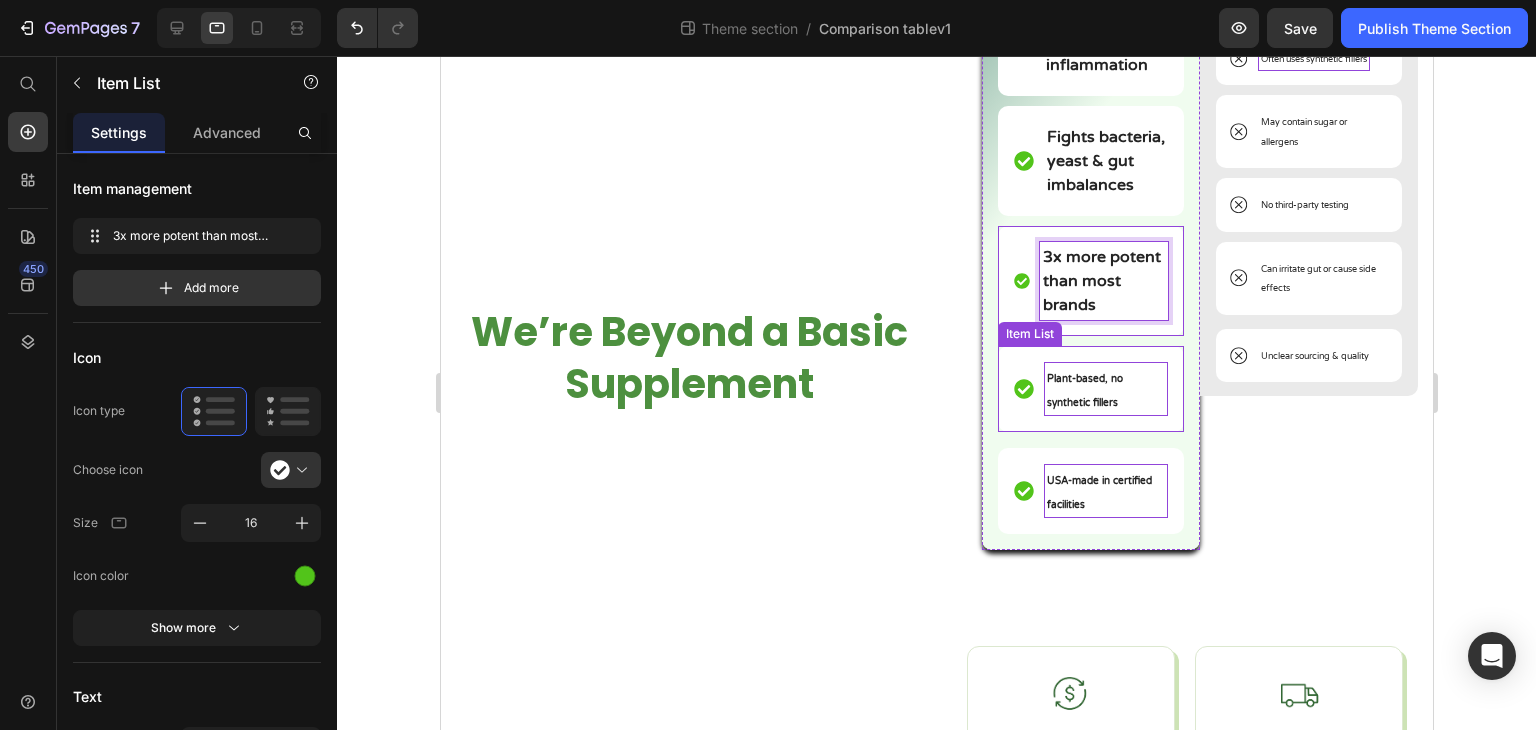 click on "Plant-based, no synthetic fillers" at bounding box center [1105, 389] 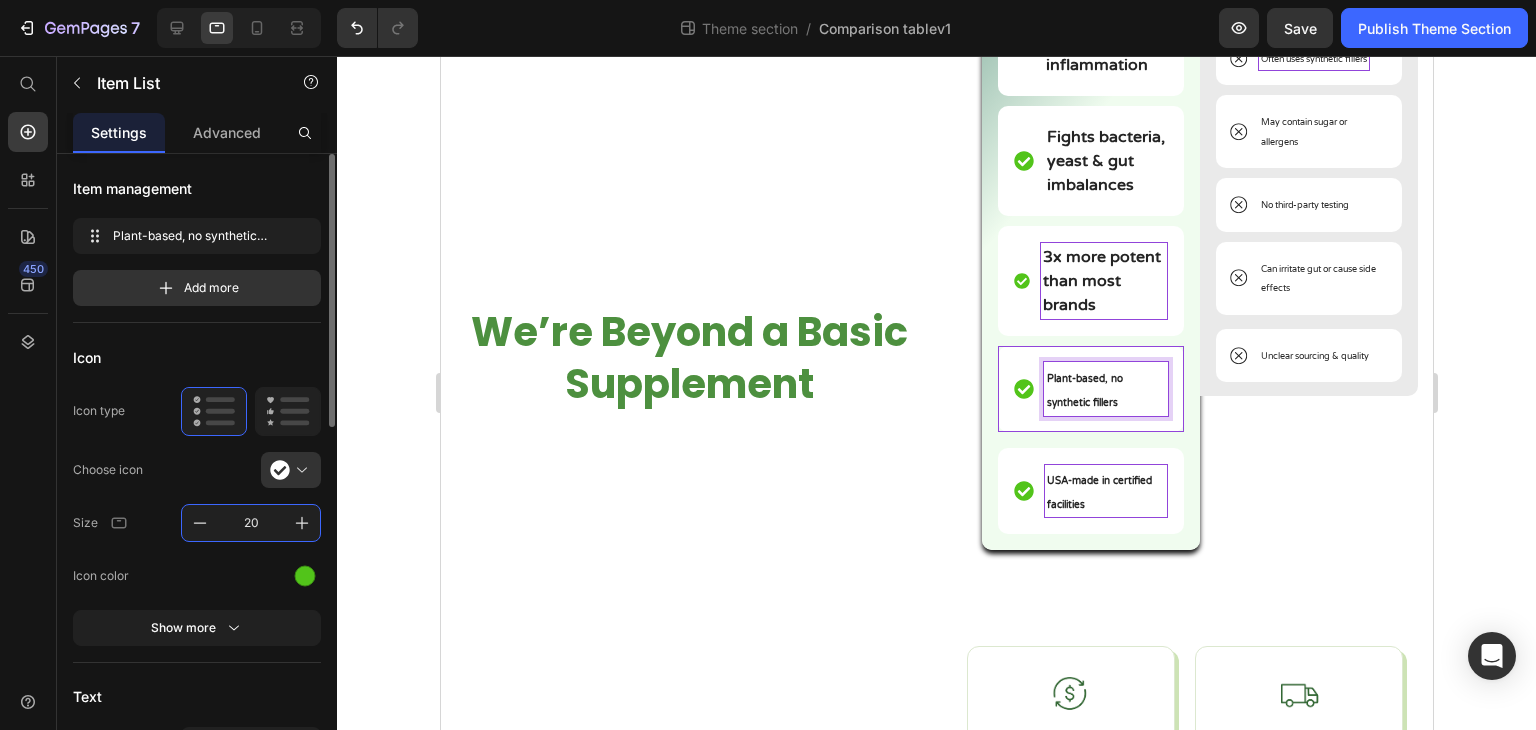click on "20" at bounding box center (251, 523) 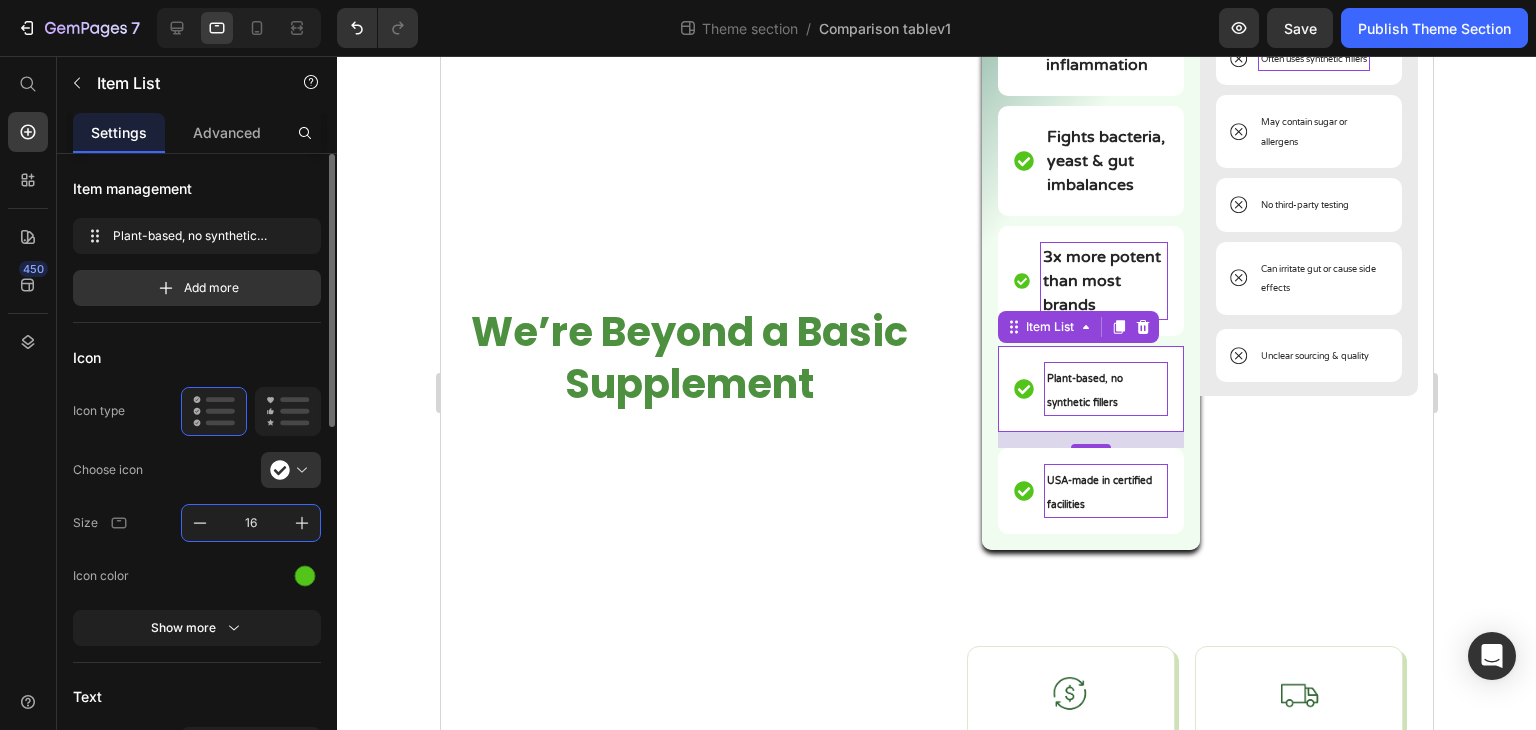 type on "16" 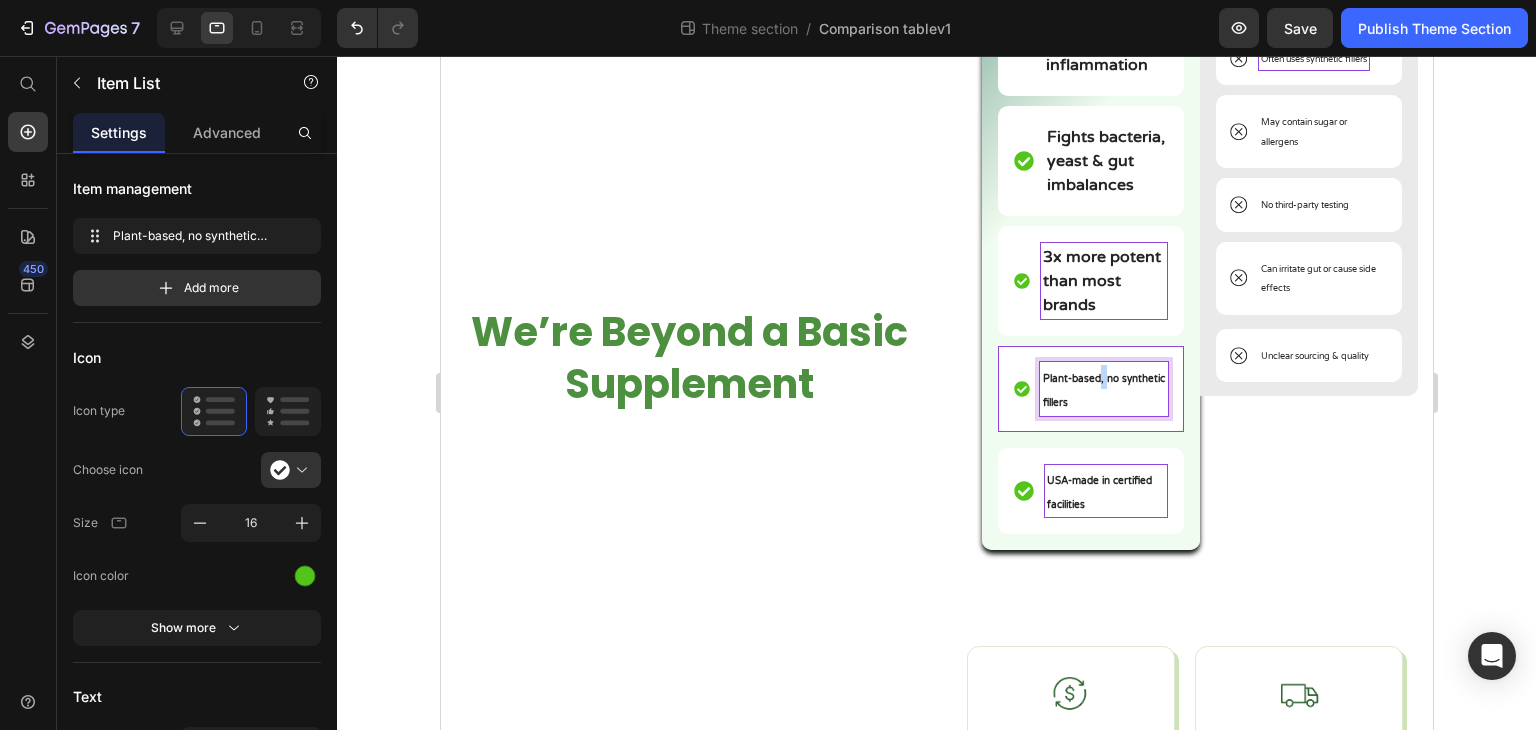 click on "Plant-based, no synthetic fillers" at bounding box center (1103, 391) 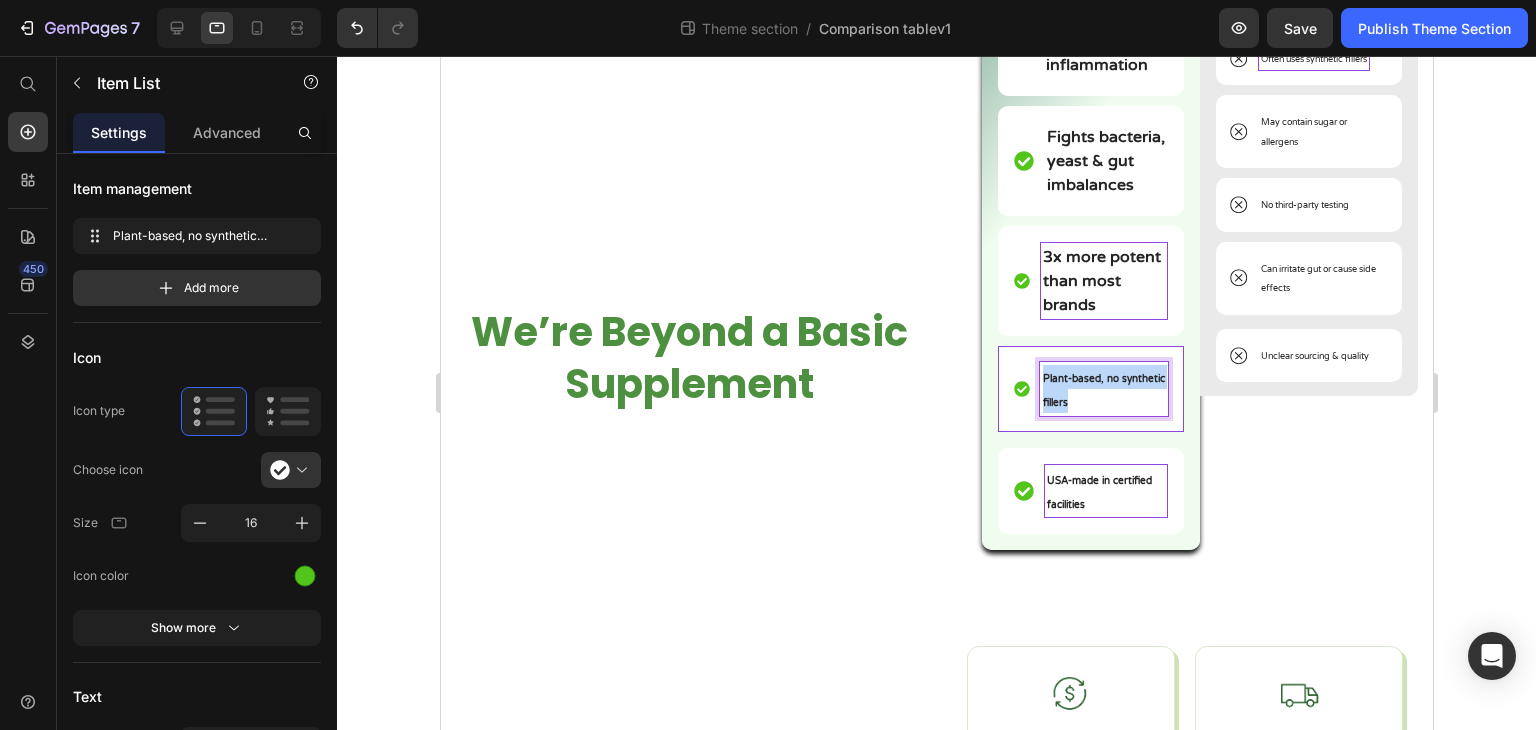 click on "Plant-based, no synthetic fillers" at bounding box center [1103, 391] 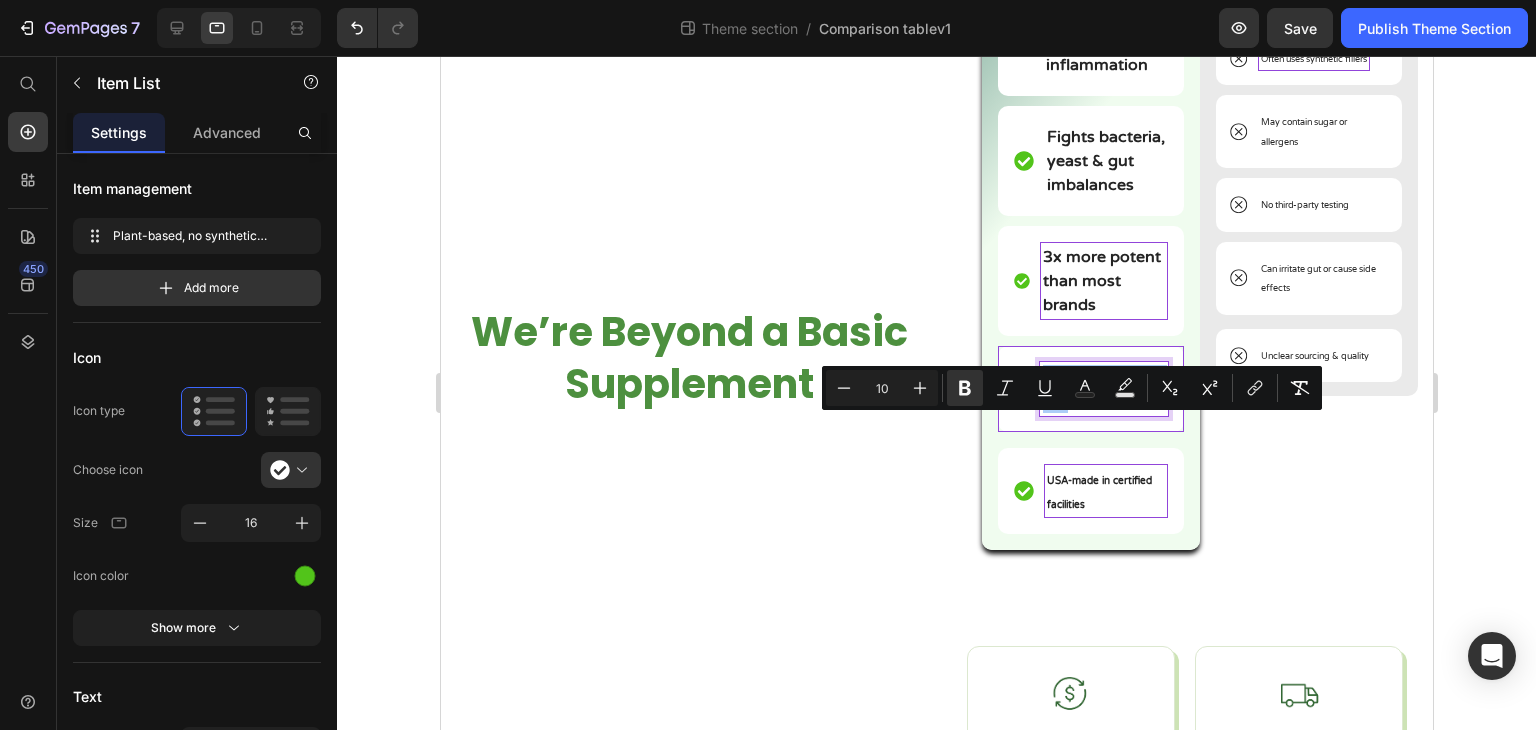 click on "10" at bounding box center (882, 388) 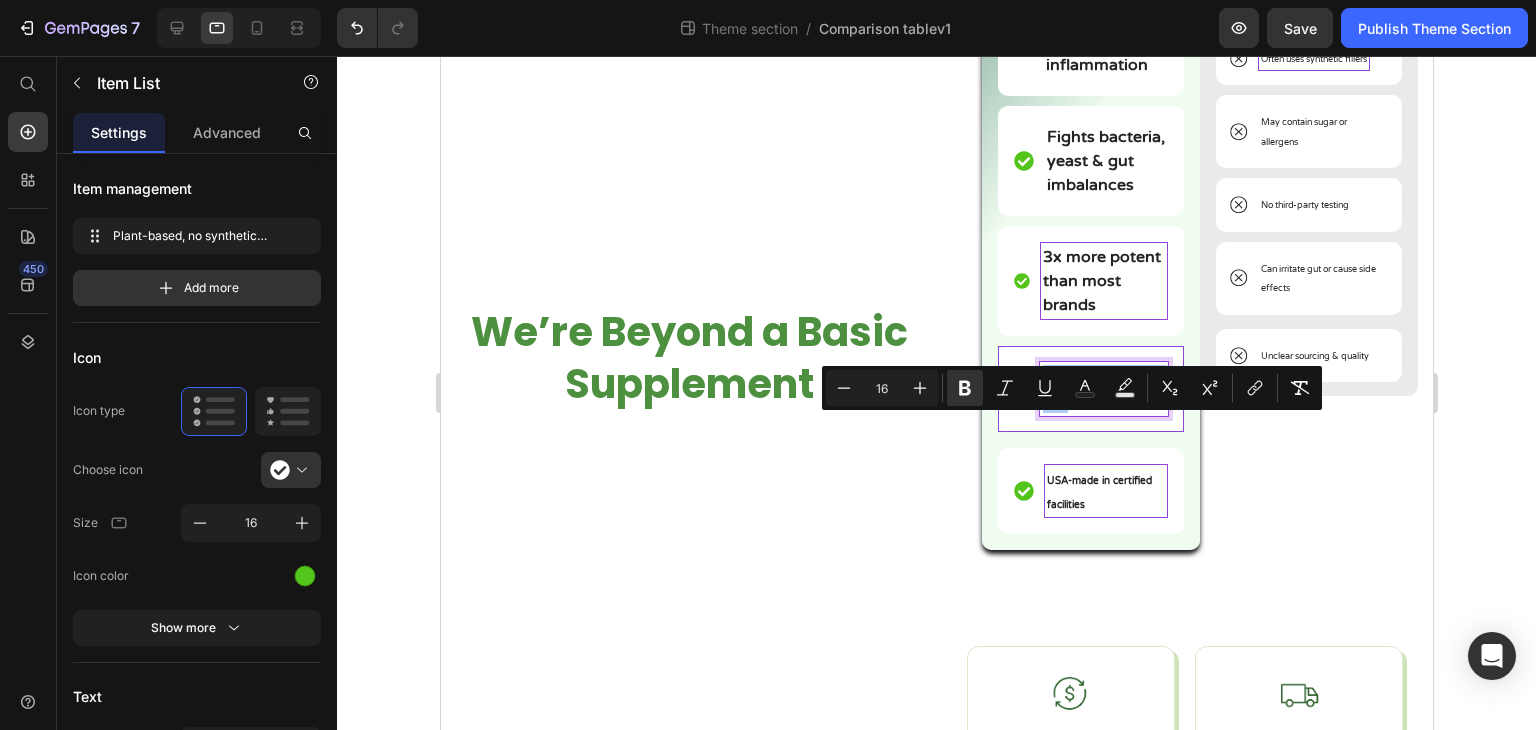 type on "16" 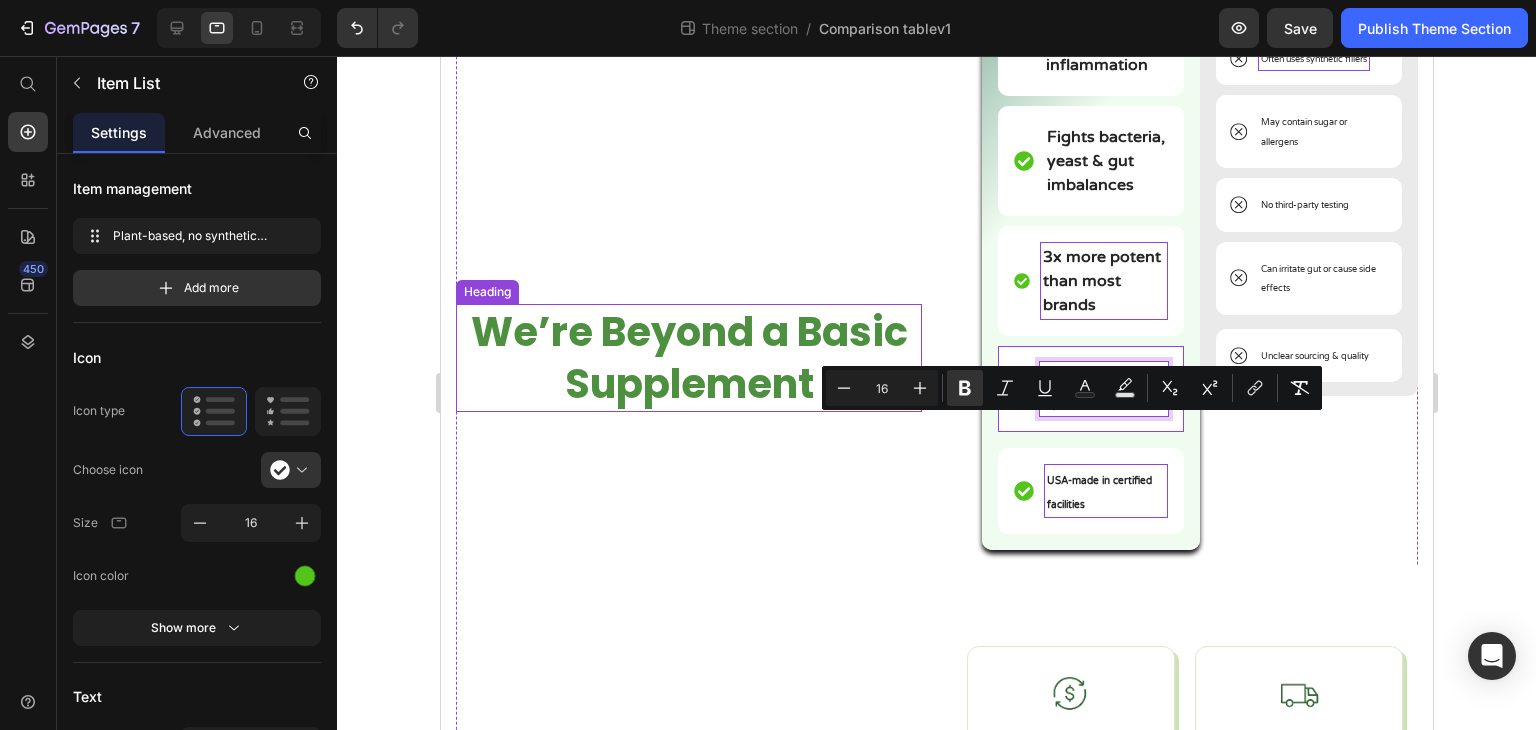 scroll, scrollTop: 569, scrollLeft: 0, axis: vertical 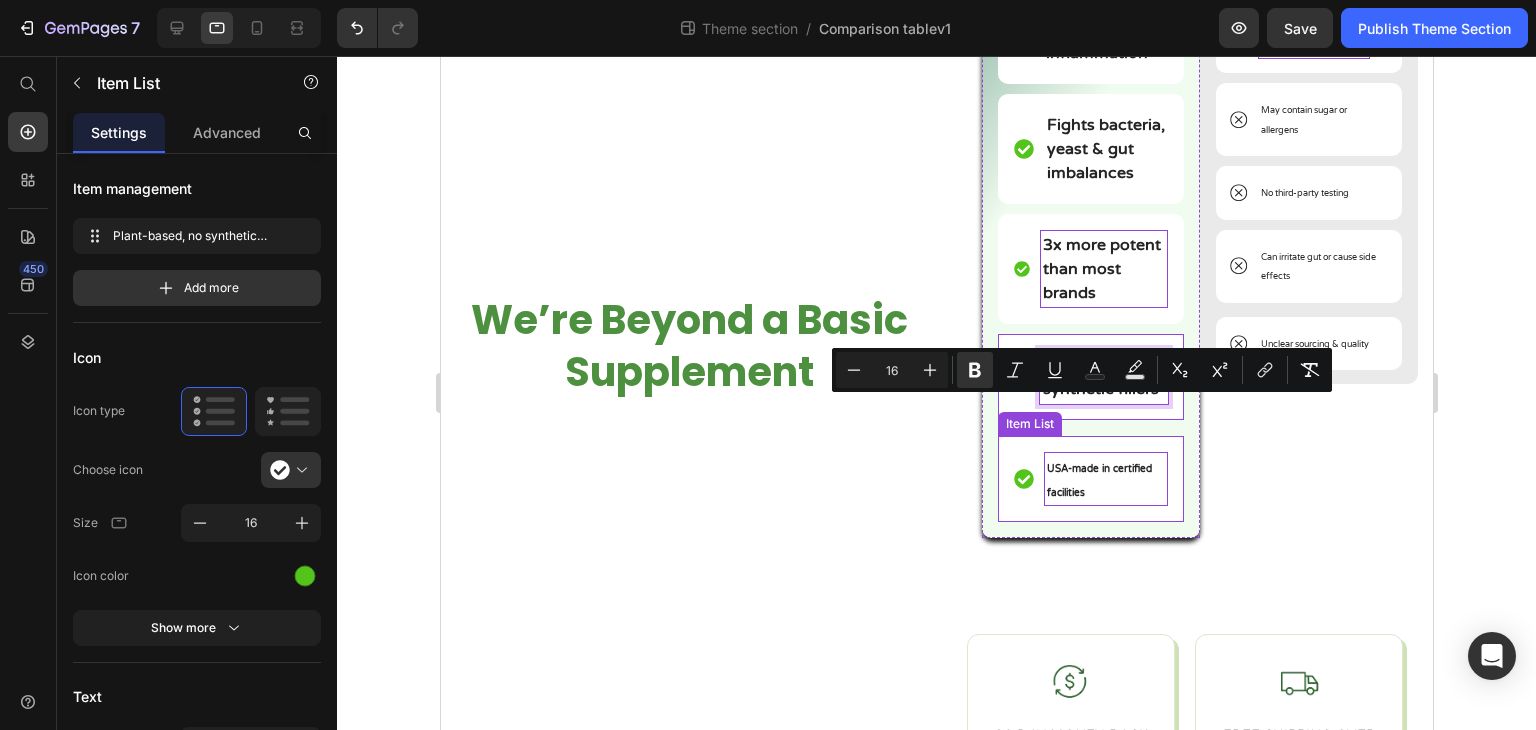 click on "USA-made in certified facilities" at bounding box center (1098, 481) 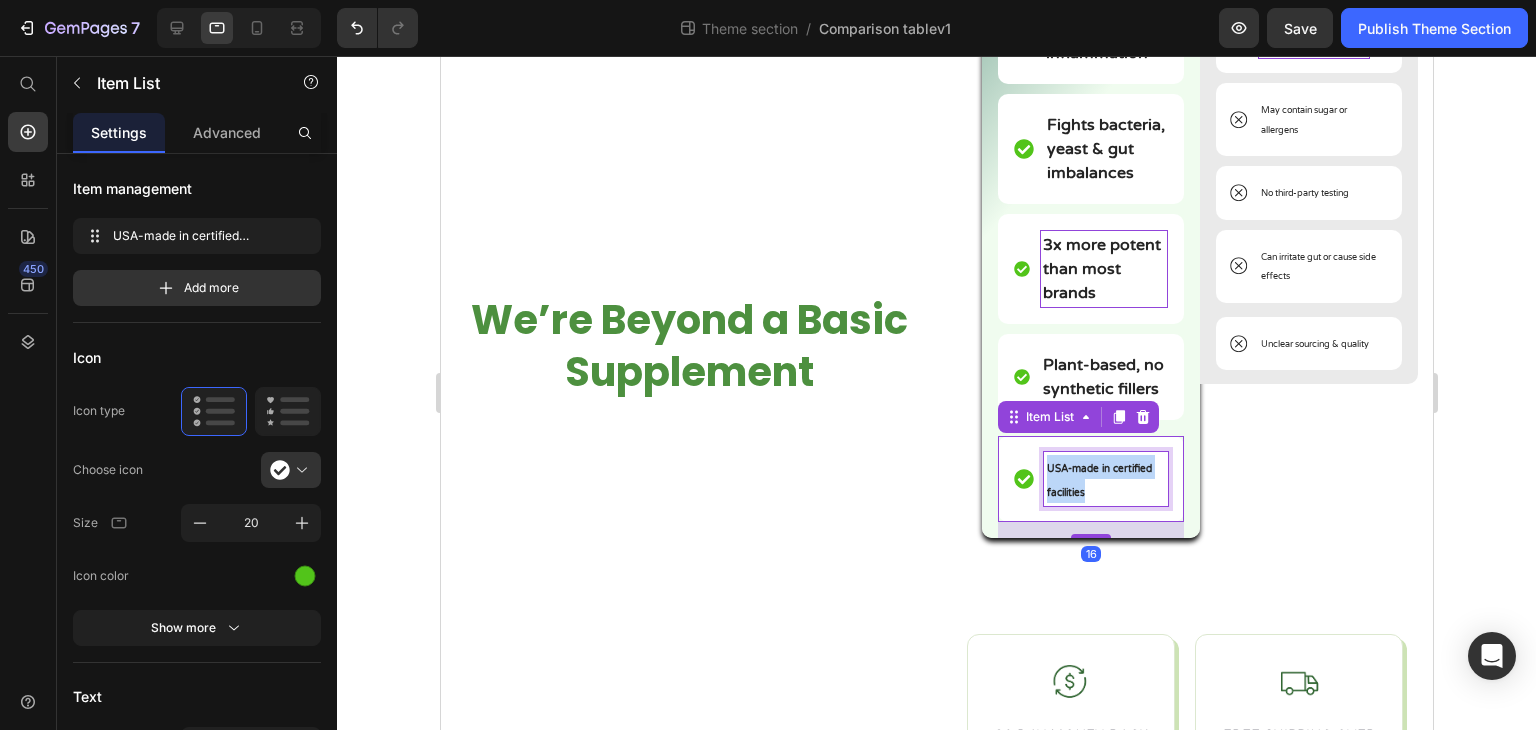 click on "USA-made in certified facilities" at bounding box center [1098, 481] 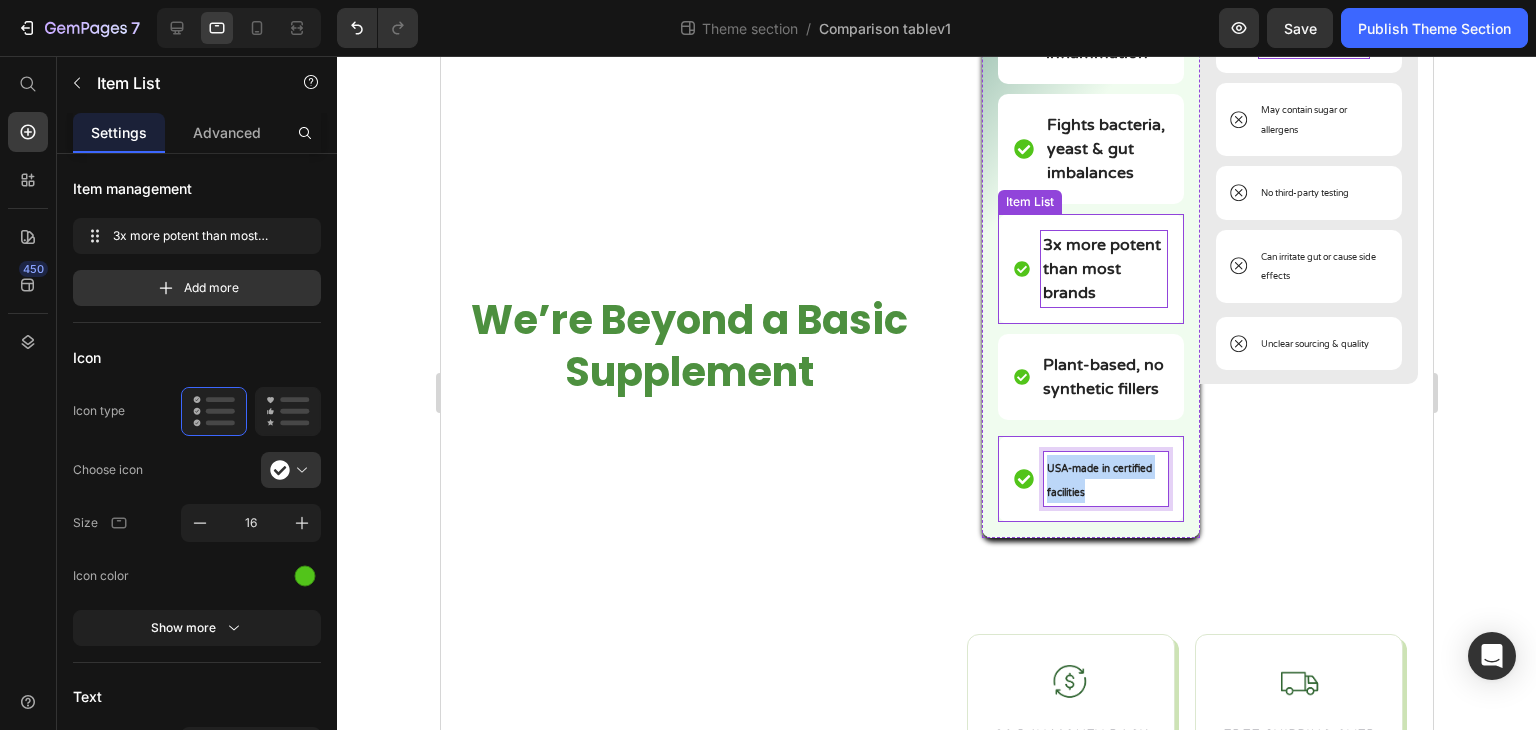 click on "3x more potent than most brands" at bounding box center [1103, 269] 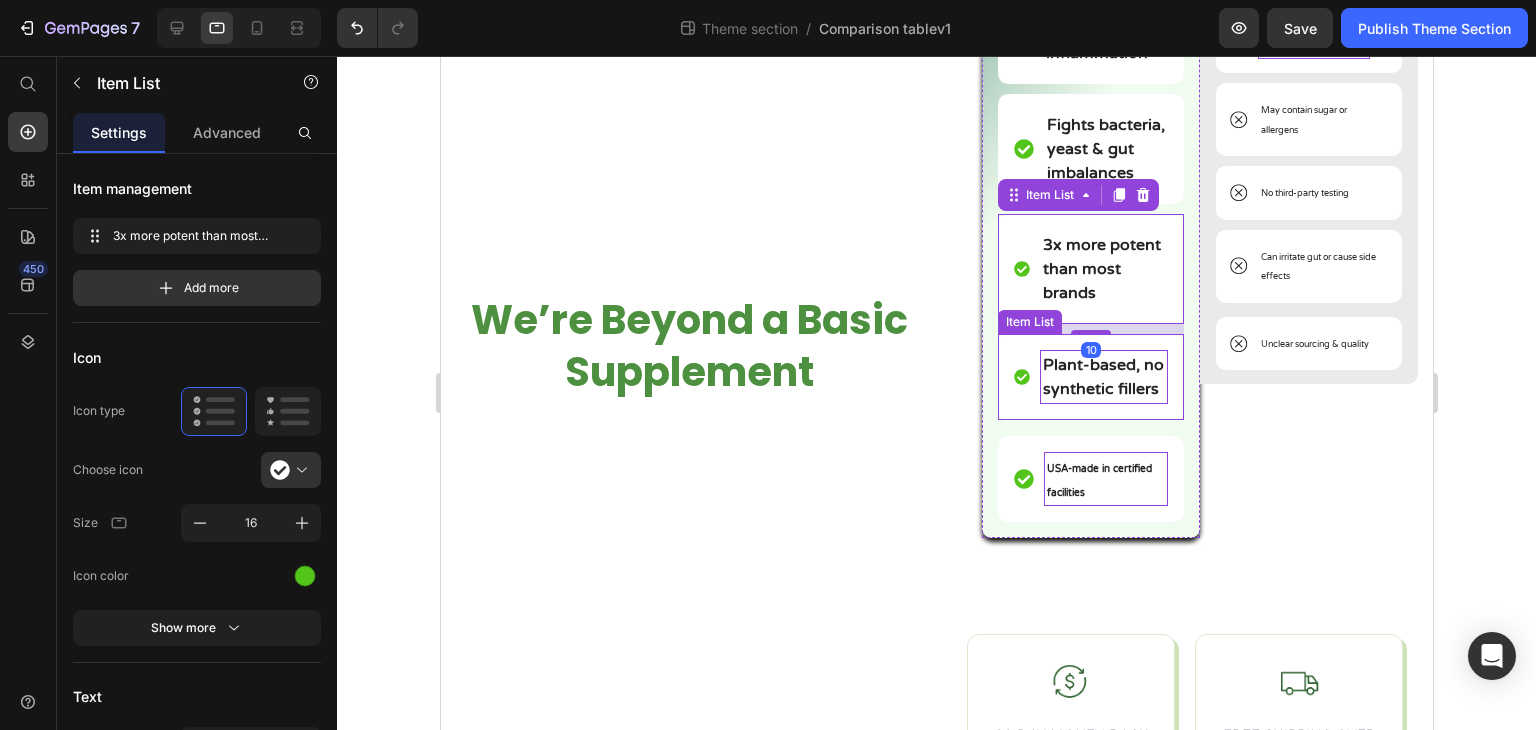 click on "Plant-based, no synthetic fillers" at bounding box center [1103, 377] 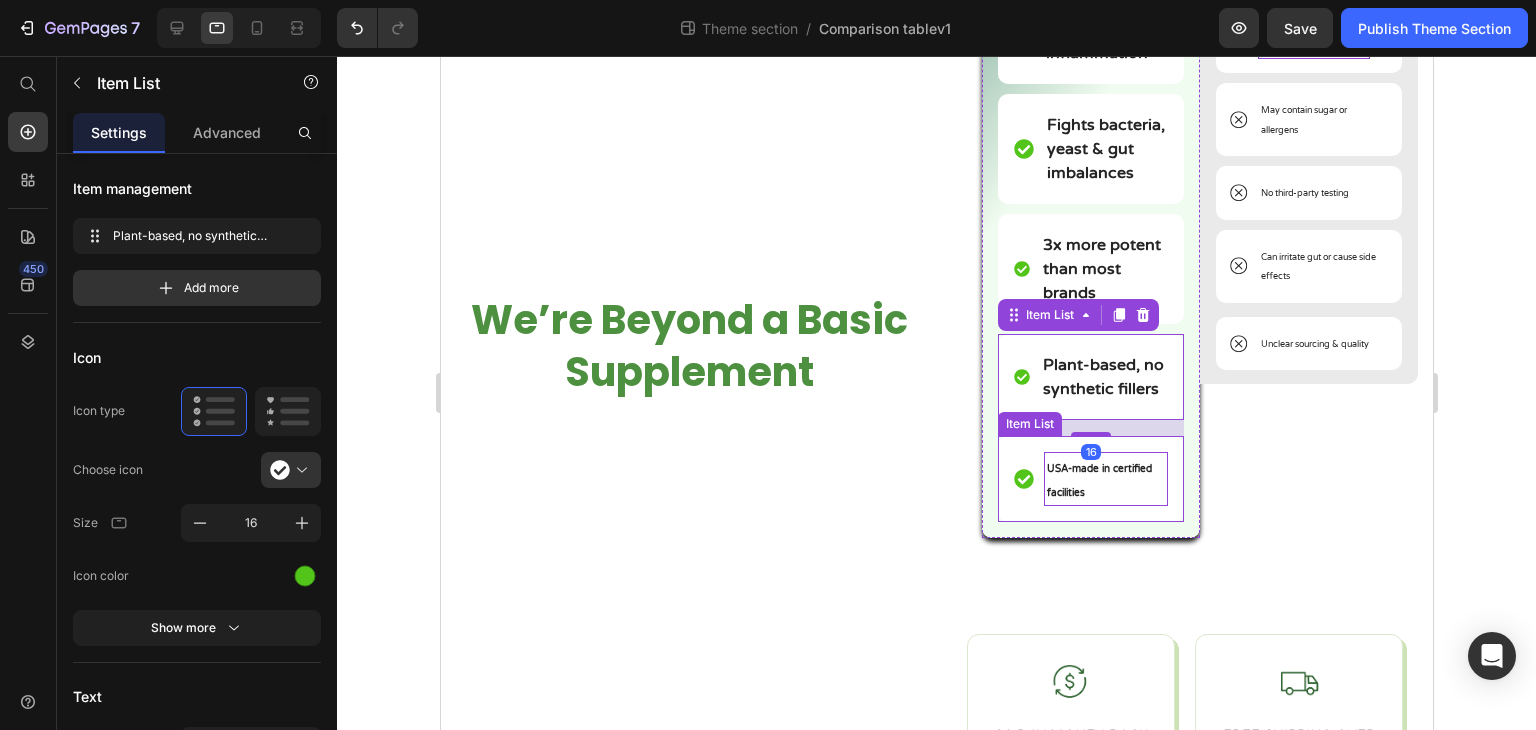 click on "USA-made in certified facilities" at bounding box center [1105, 479] 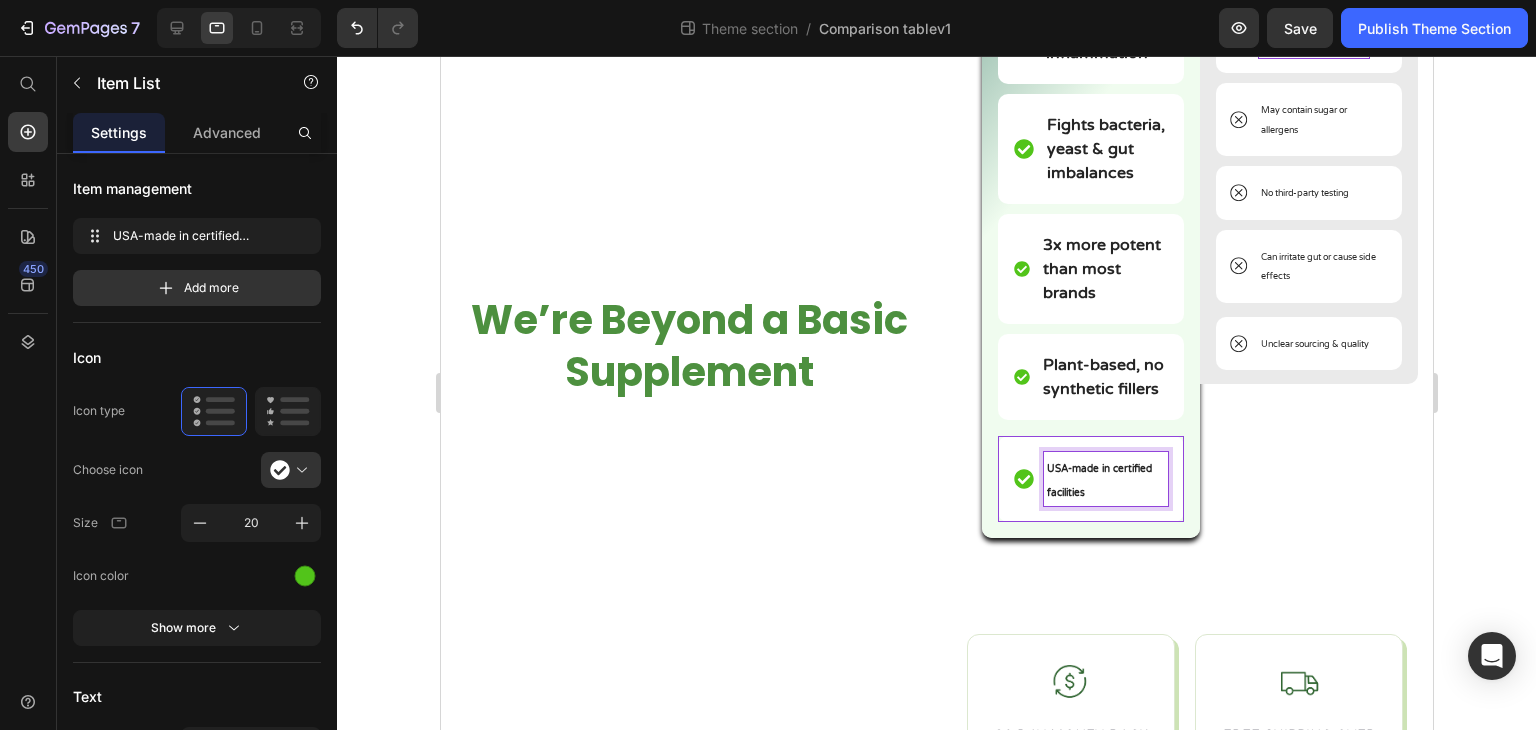 click on "USA-made in certified facilities" at bounding box center [1105, 479] 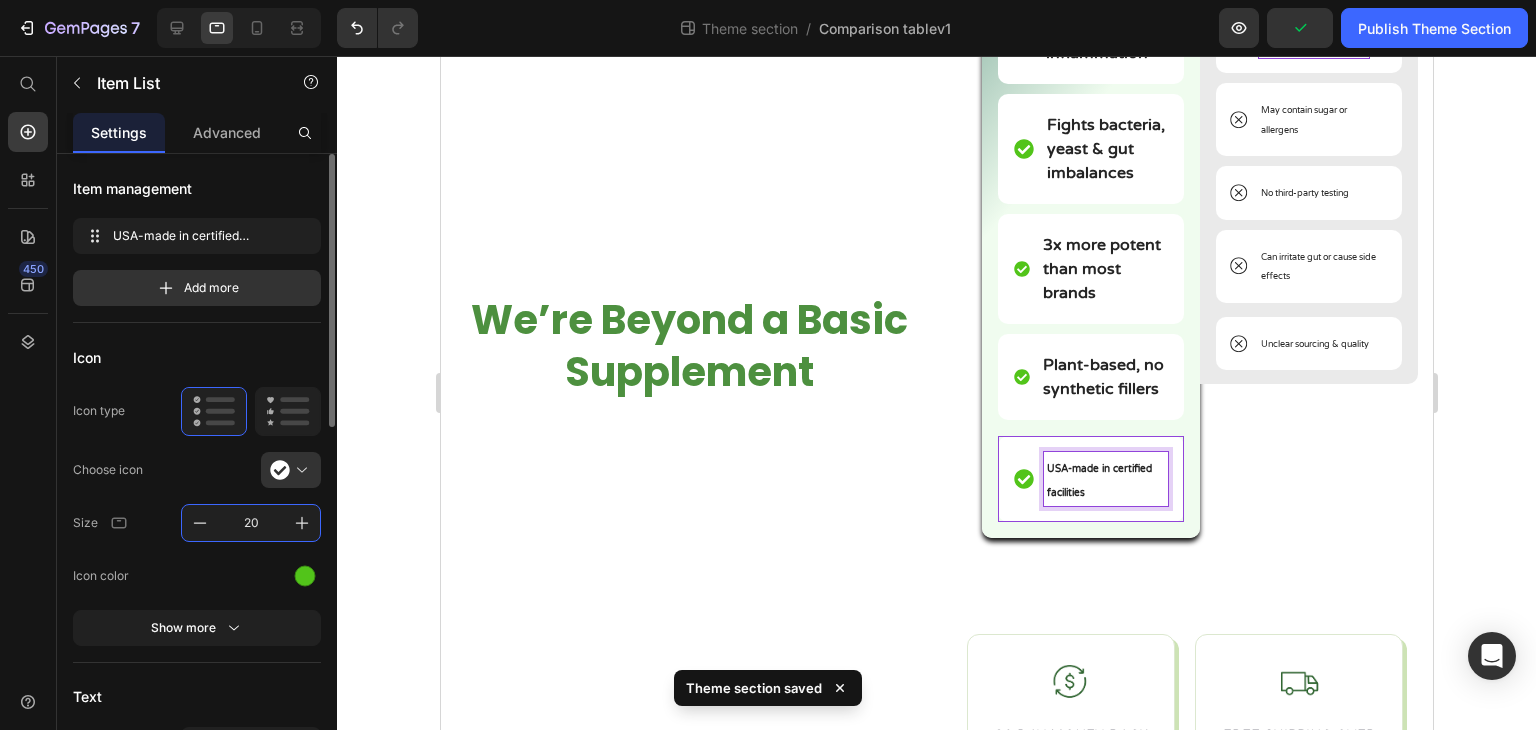 click on "20" at bounding box center [251, 523] 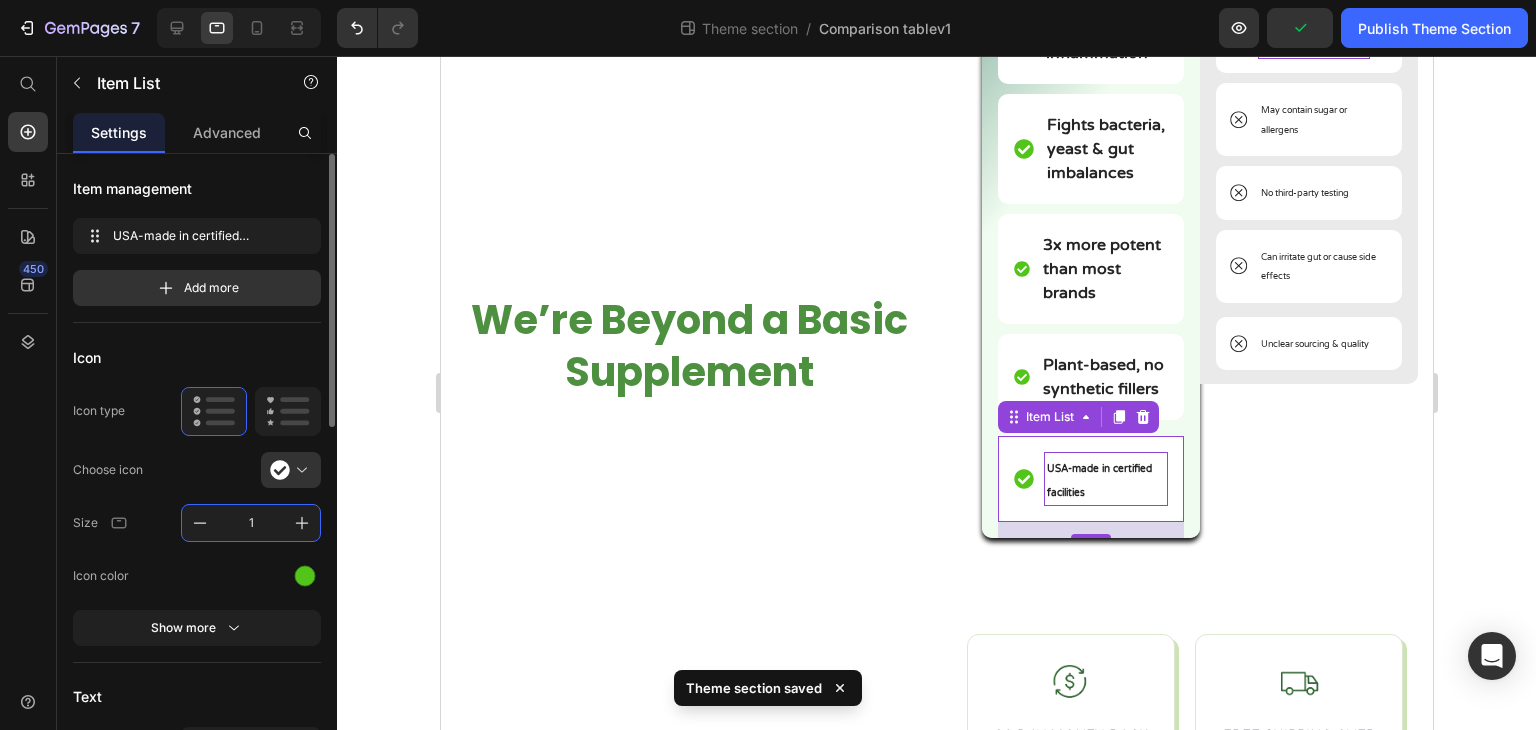 type on "16" 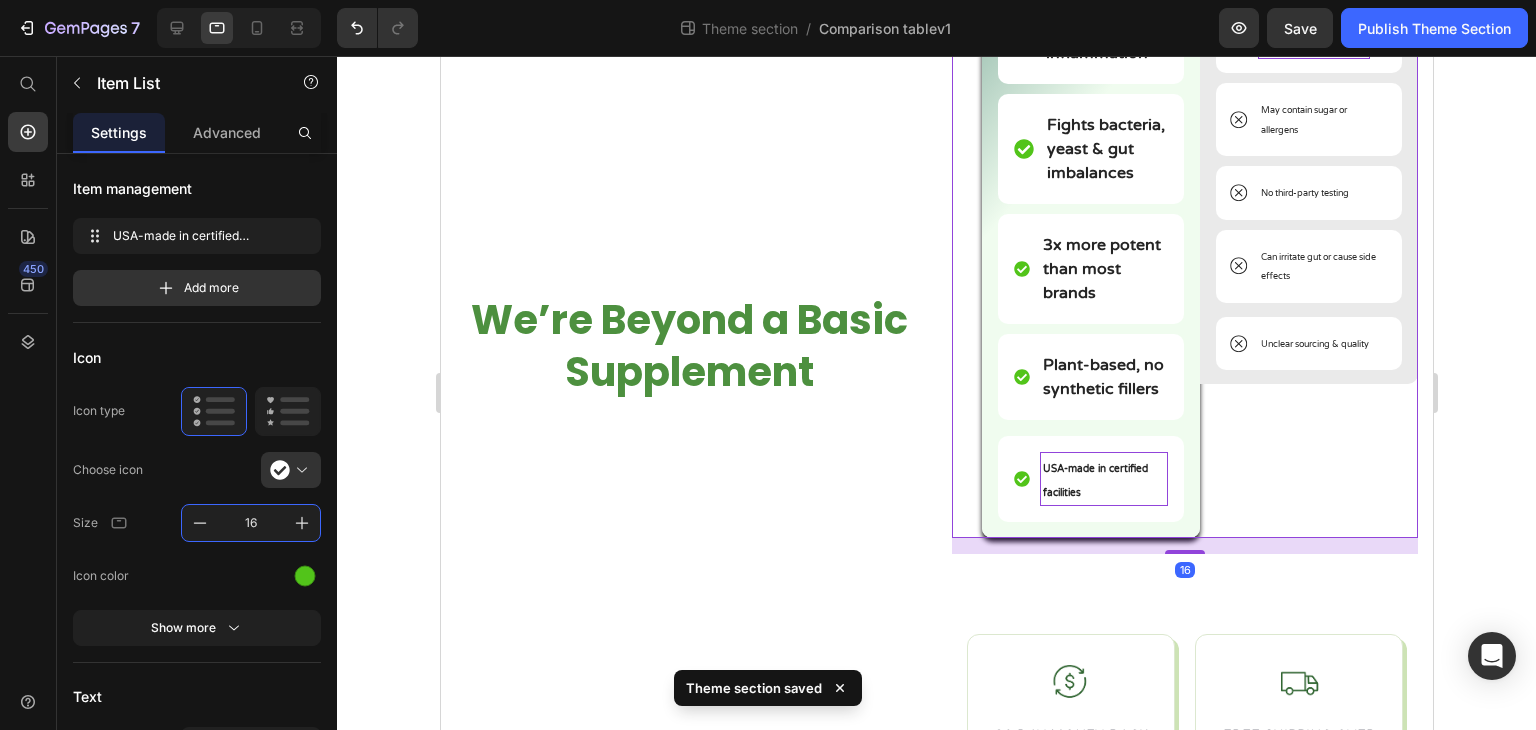 click on "Image Regular Supplements Text Block
Low-dose, poor absorption Item List
Often uses synthetic fillers Item List
May contain sugar or allergens Item List
No third-party testing Item List
Can irritate gut or cause side effects Item List
Unclear sourcing & quality Item List Row" at bounding box center (1308, 88) 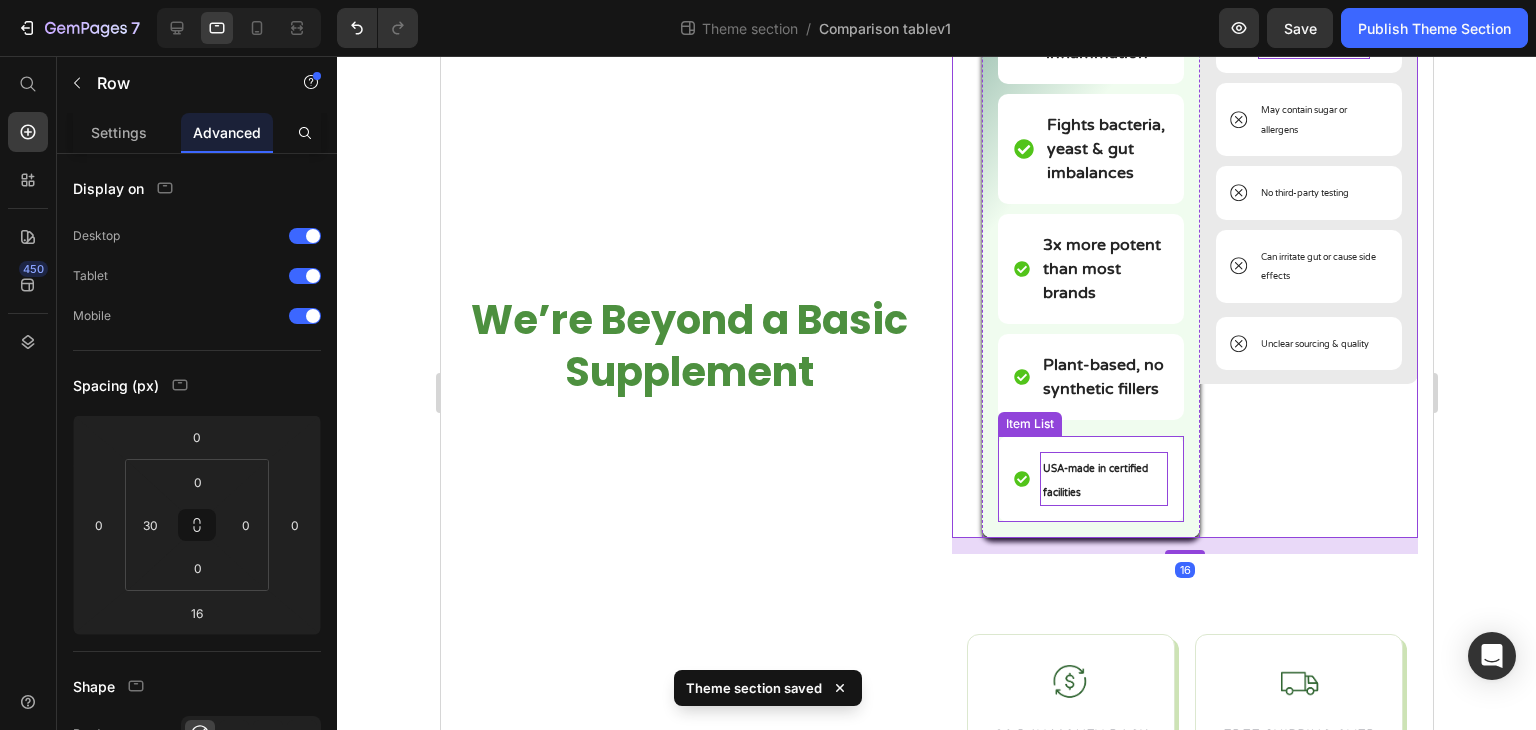 click on "USA-made in certified facilities" at bounding box center (1094, 481) 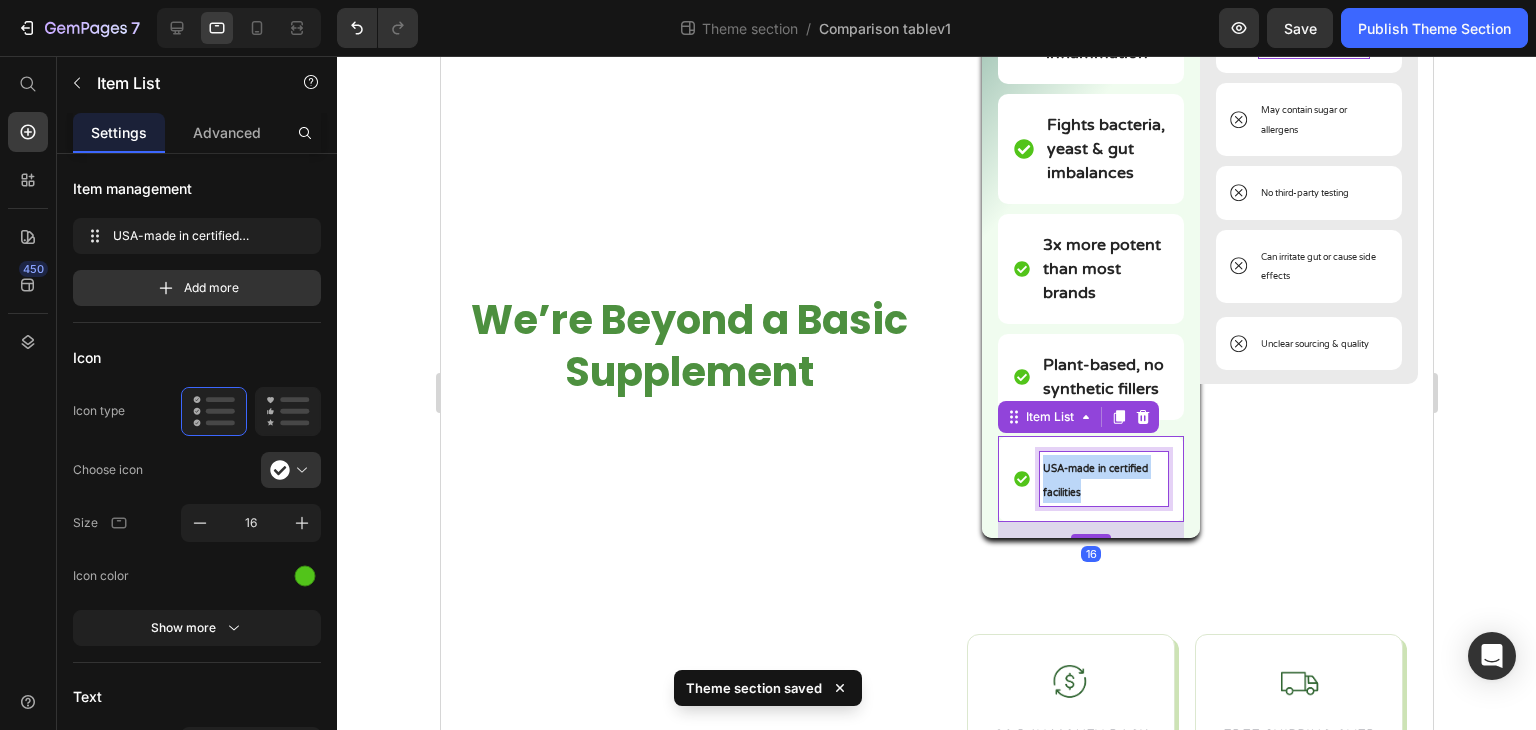 click on "USA-made in certified facilities" at bounding box center (1094, 481) 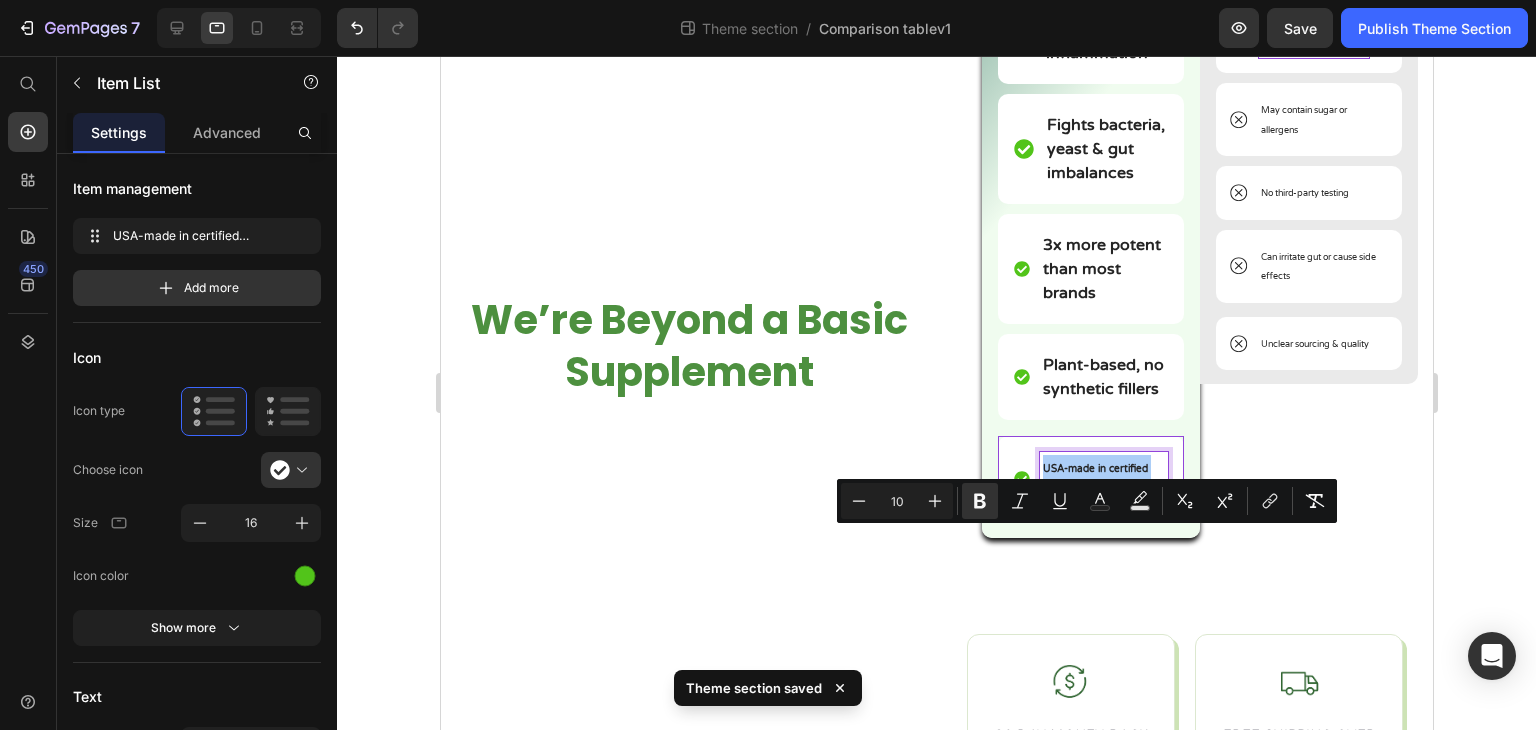 click on "10" at bounding box center [897, 501] 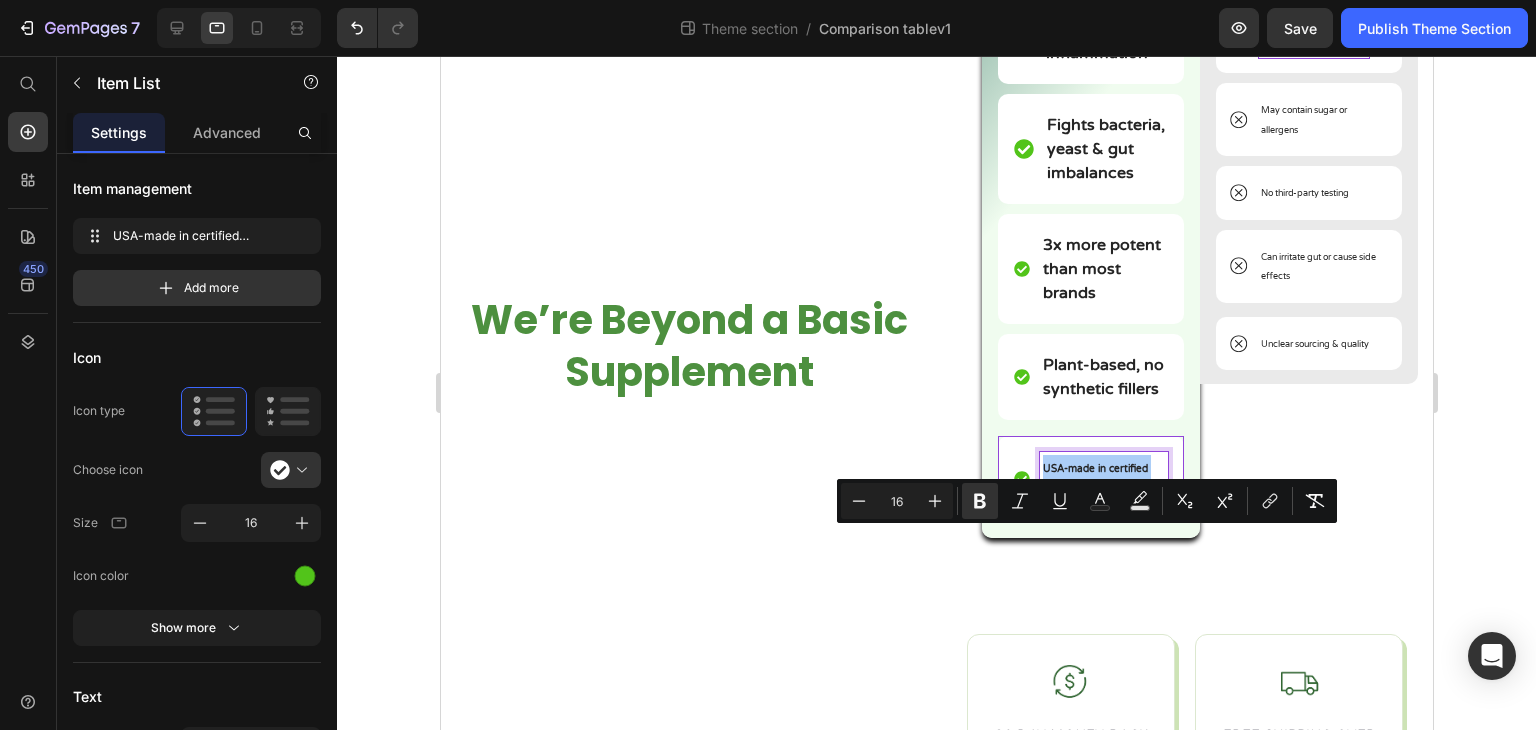 type on "16" 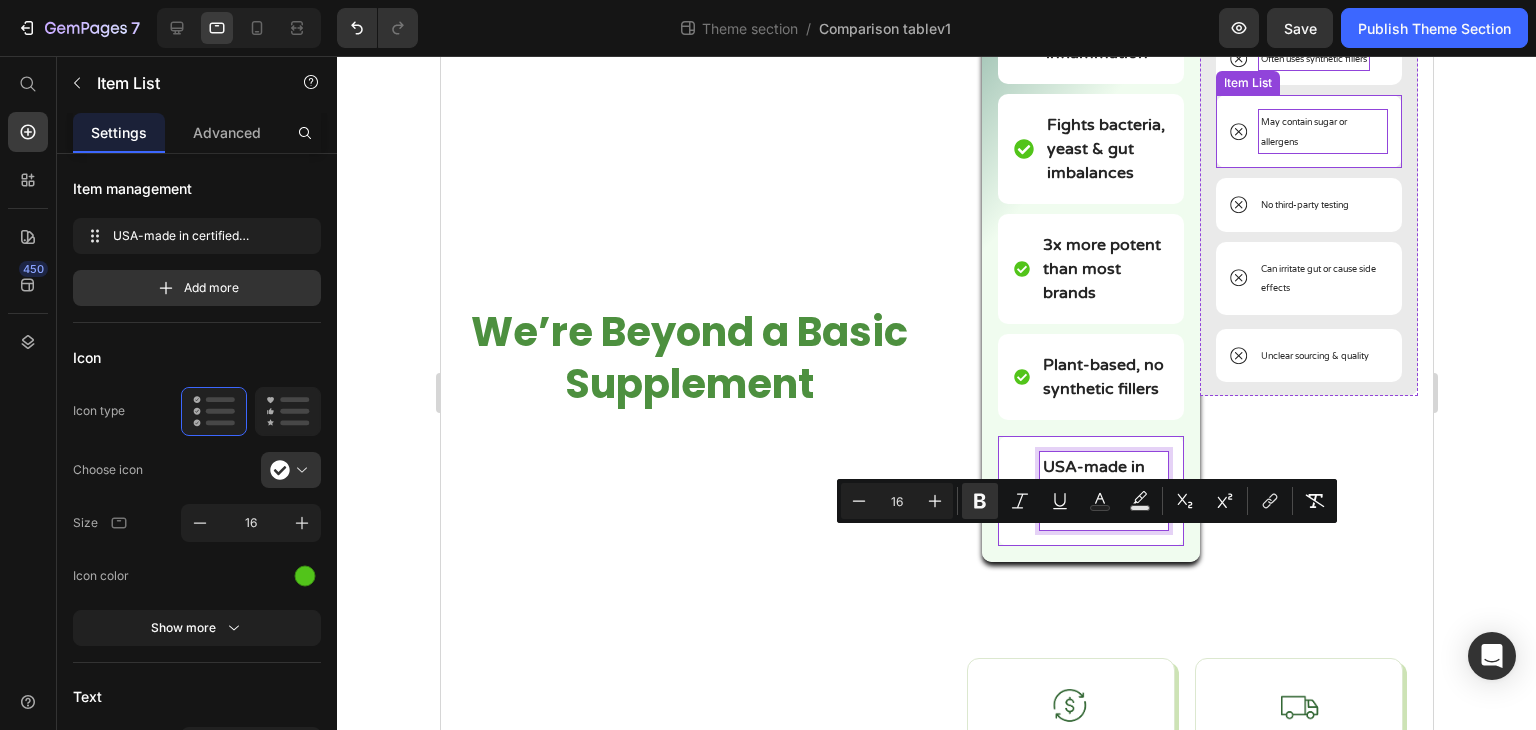 scroll, scrollTop: 581, scrollLeft: 0, axis: vertical 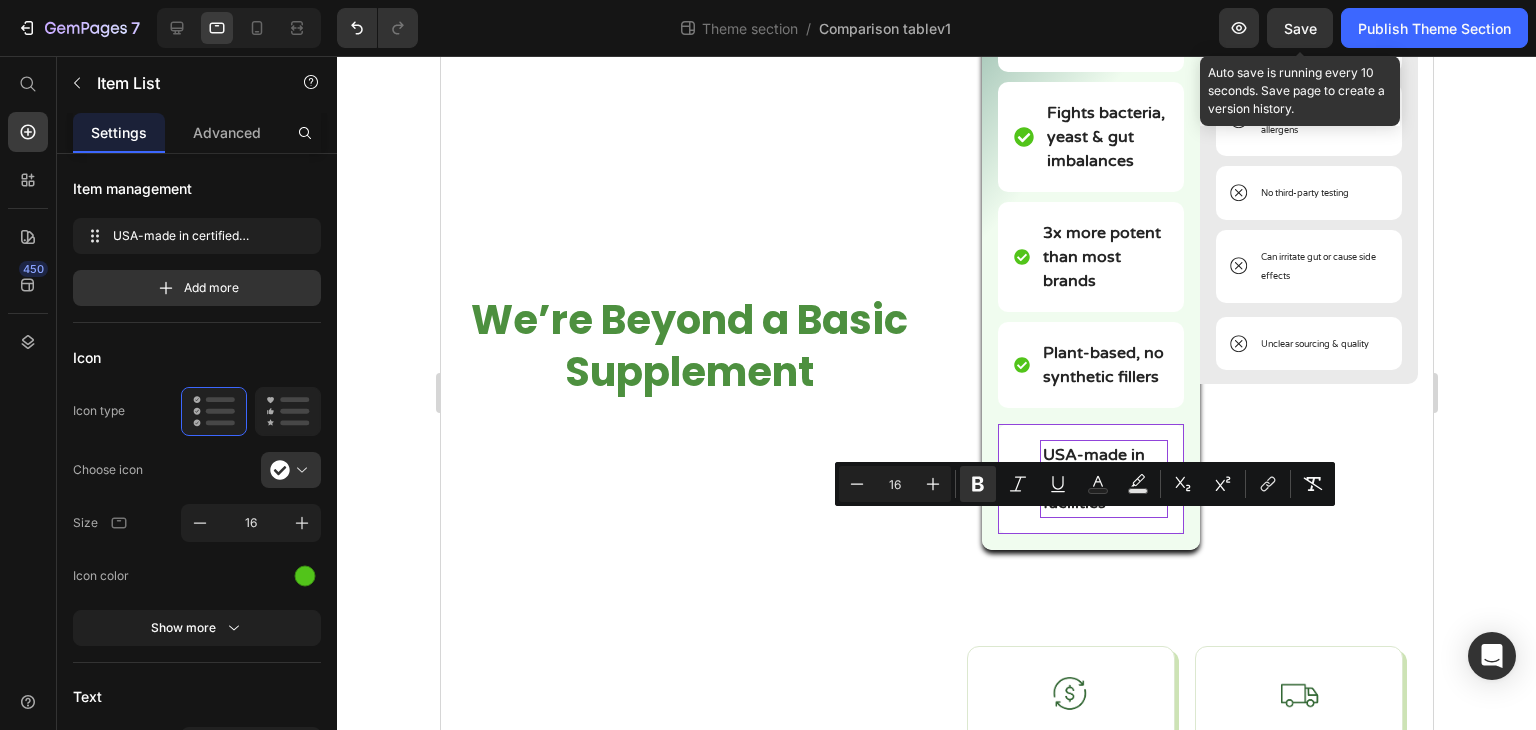 click on "Save" at bounding box center (1300, 28) 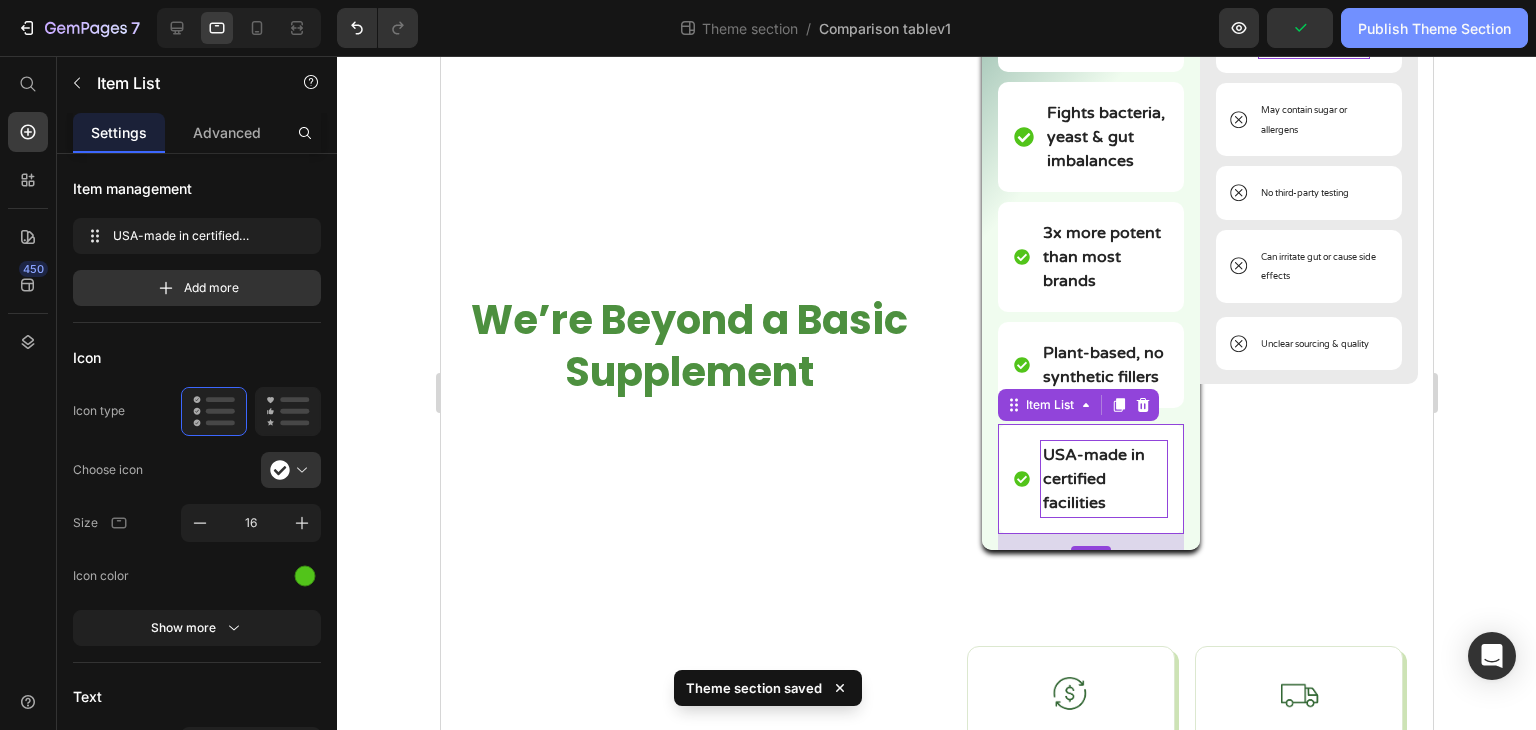 click on "Publish Theme Section" at bounding box center [1434, 28] 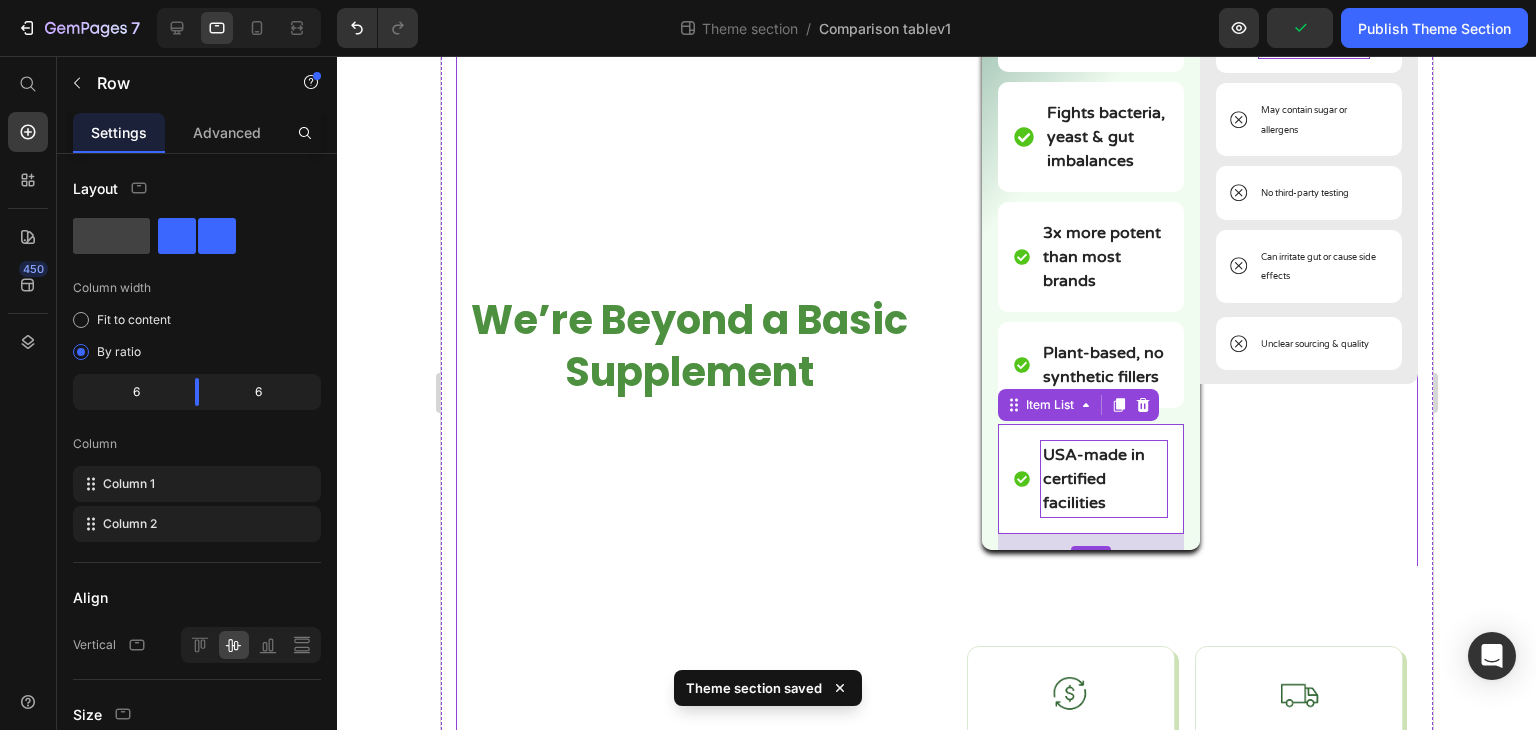 click on "We’re Beyond a Basic Supplement Heading" at bounding box center [688, 346] 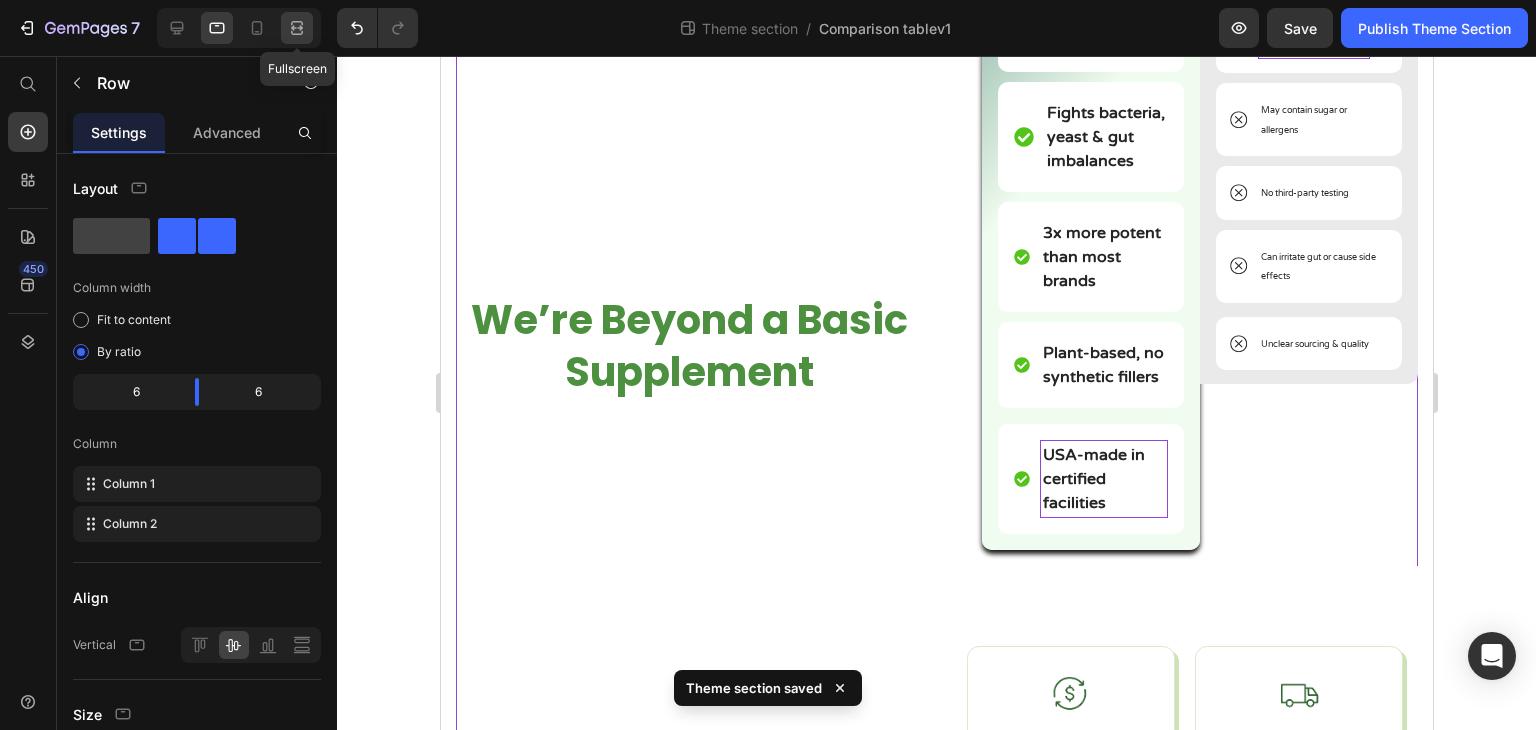 click 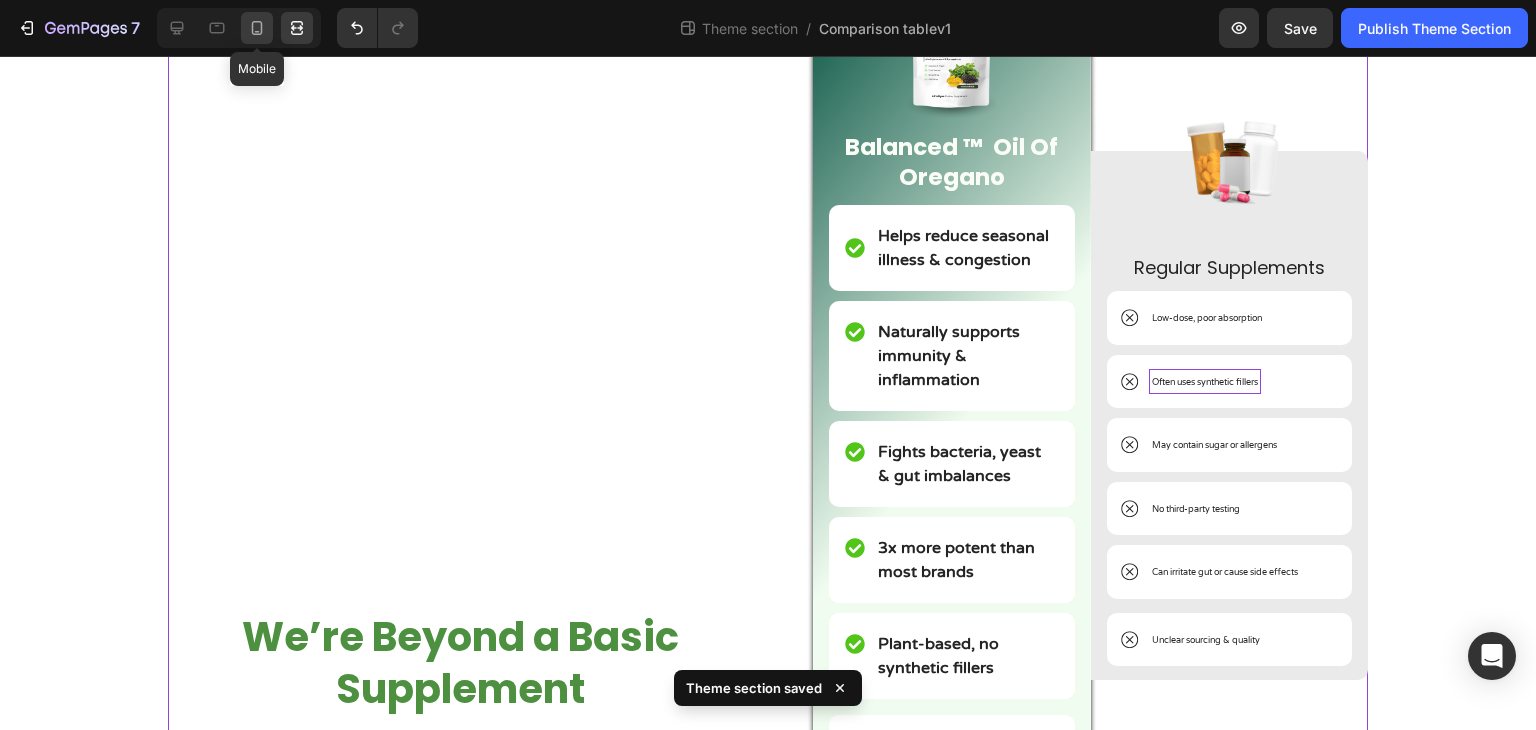 click 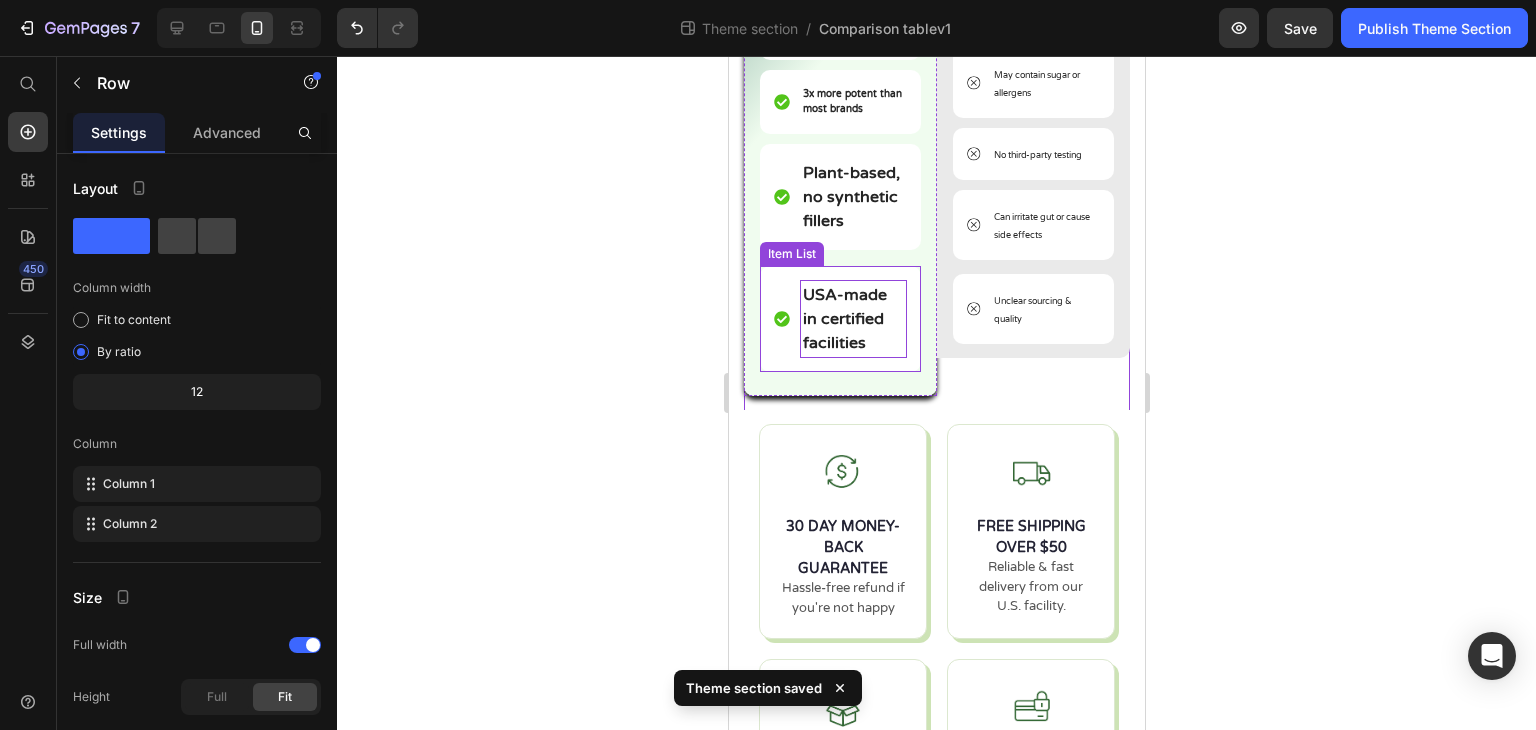 scroll, scrollTop: 417, scrollLeft: 0, axis: vertical 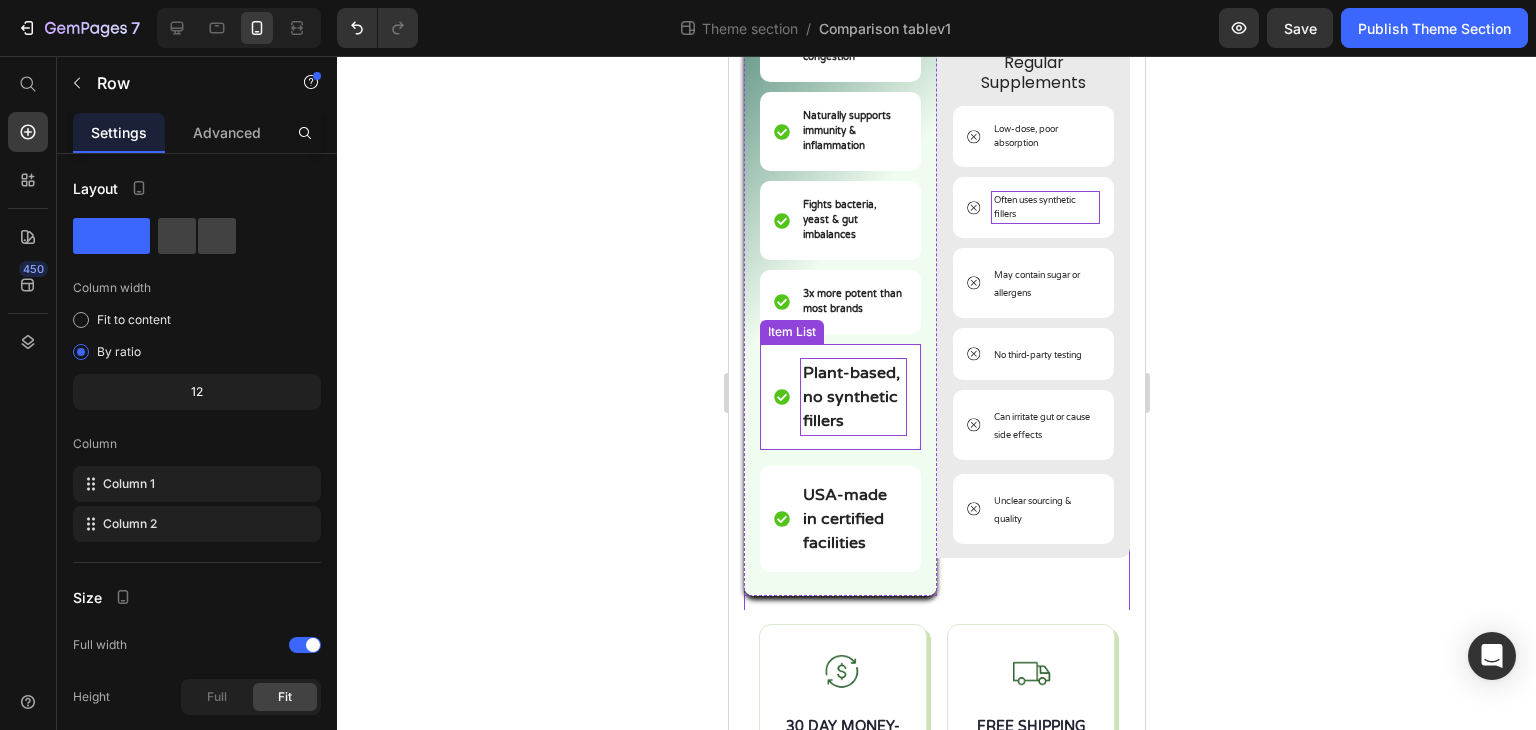 click on "Plant-based, no synthetic fillers" at bounding box center (850, 397) 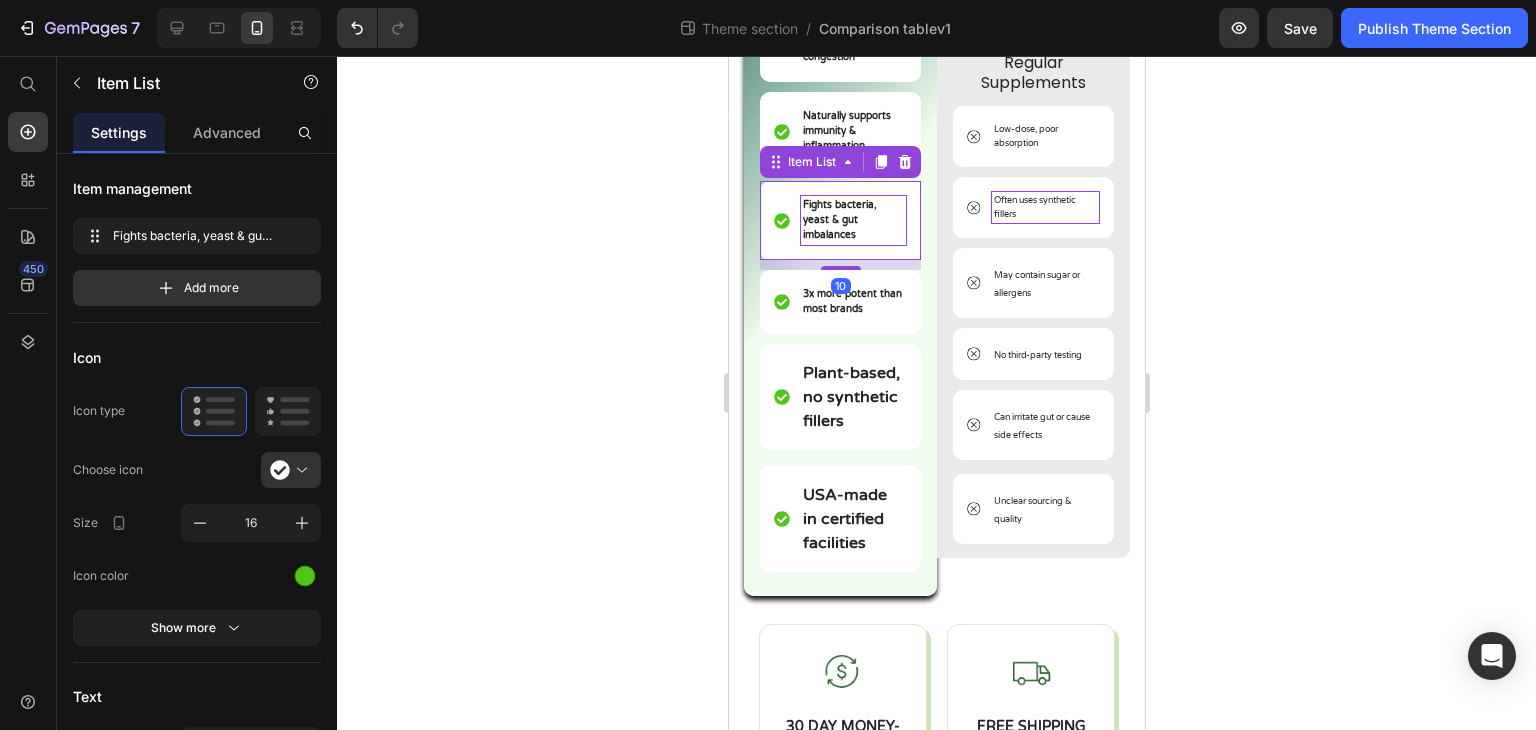 click on "Fights bacteria, yeast & gut imbalances" at bounding box center [839, 220] 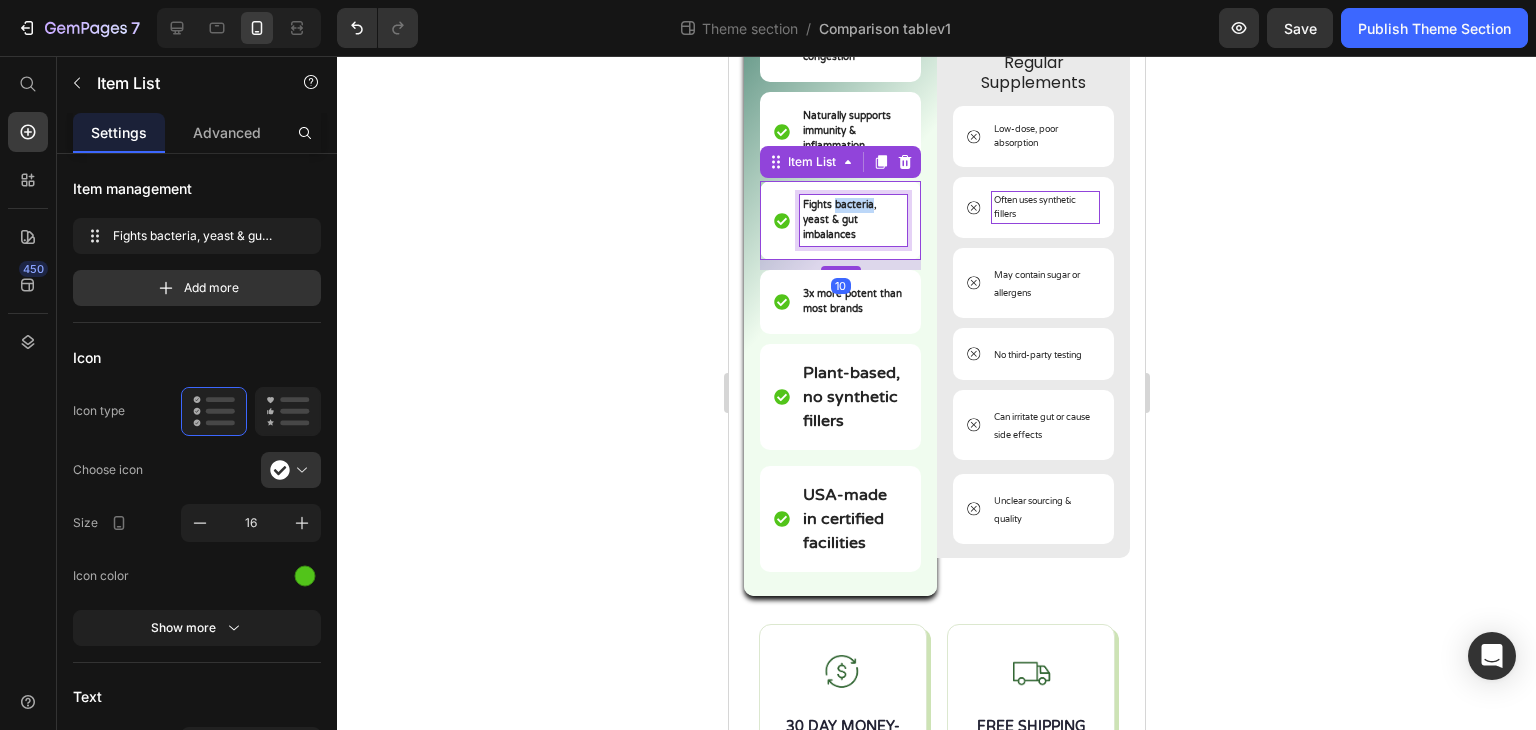 click on "Fights bacteria, yeast & gut imbalances" at bounding box center [839, 220] 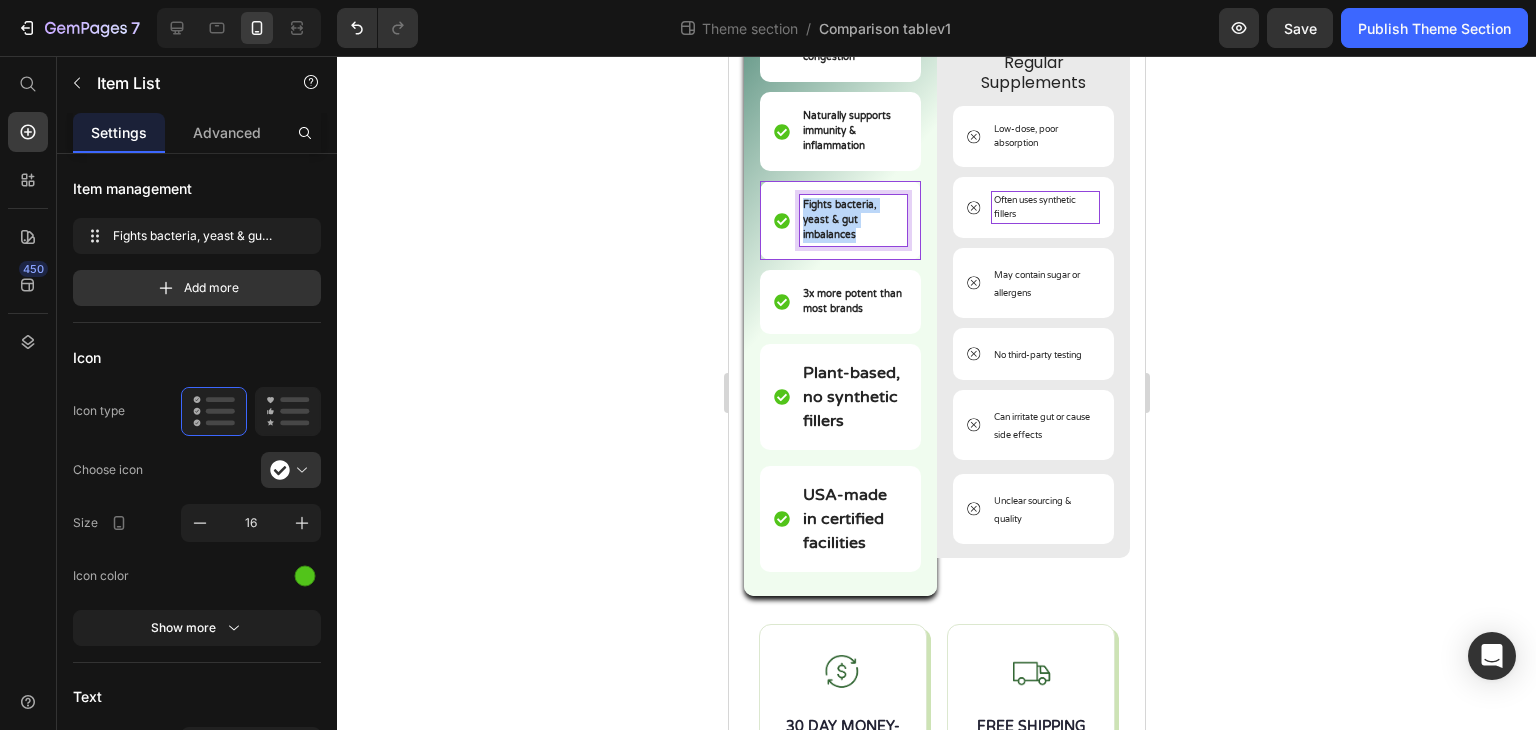 click on "Fights bacteria, yeast & gut imbalances" at bounding box center (839, 220) 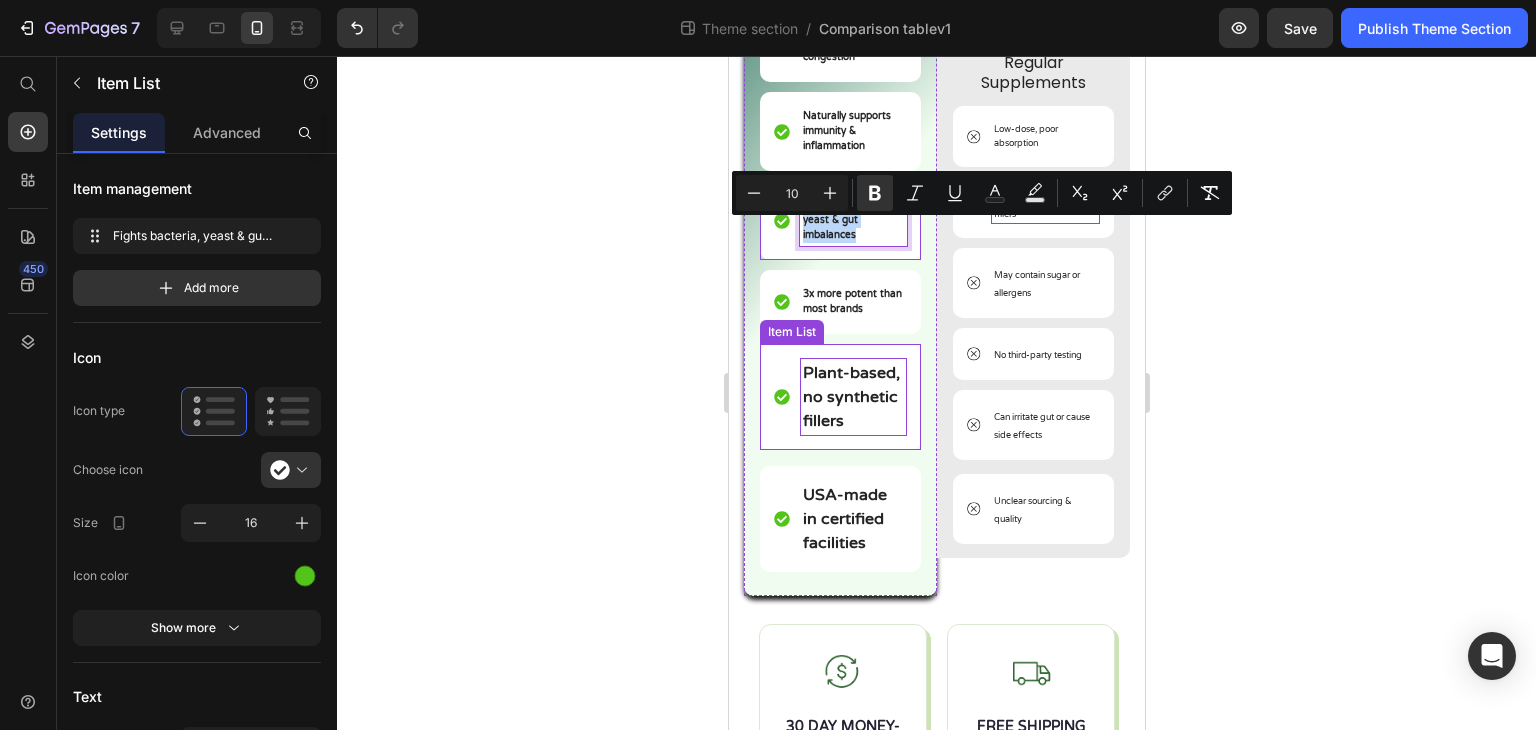 click on "Plant-based, no synthetic fillers" at bounding box center [852, 397] 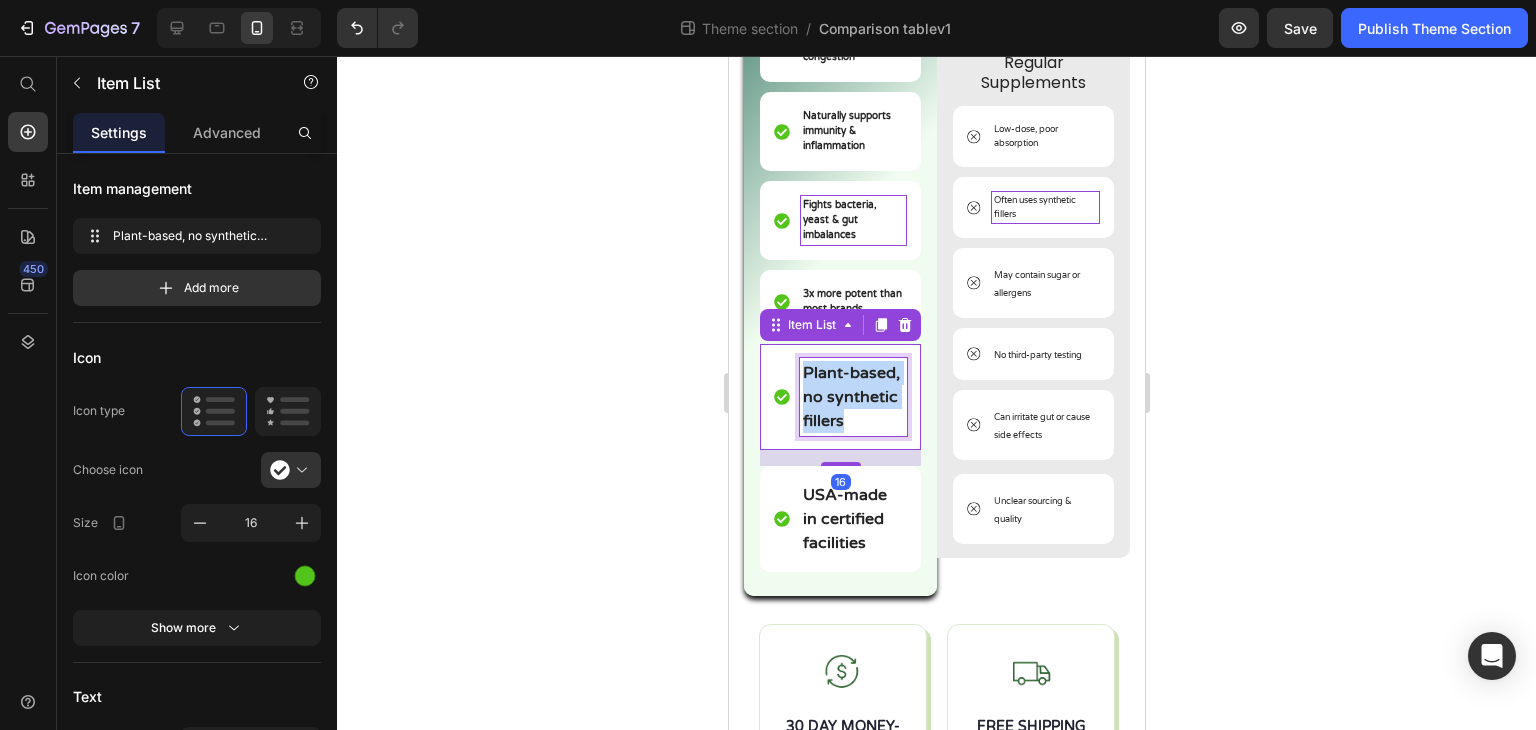 click on "Plant-based, no synthetic fillers" at bounding box center [852, 397] 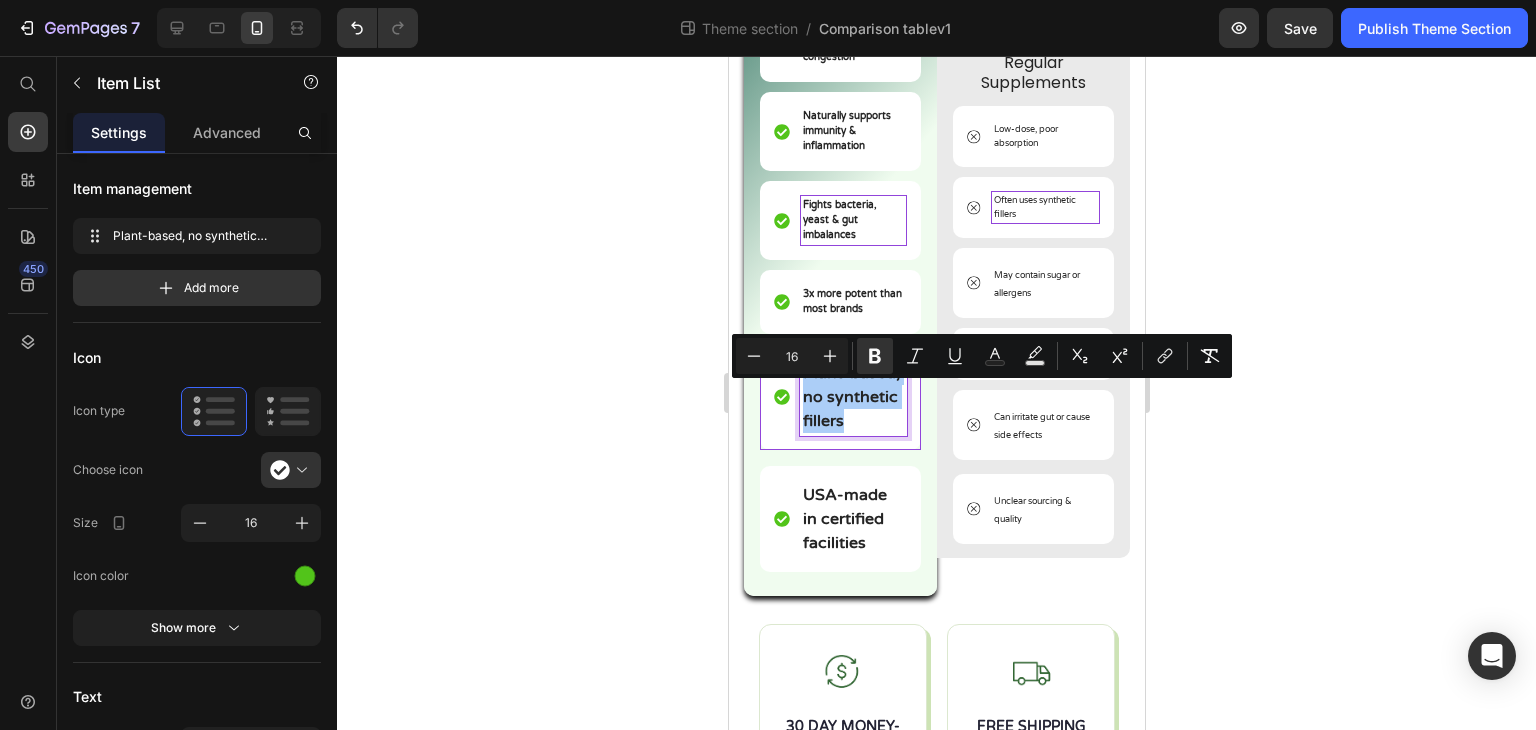 click on "16" at bounding box center [792, 356] 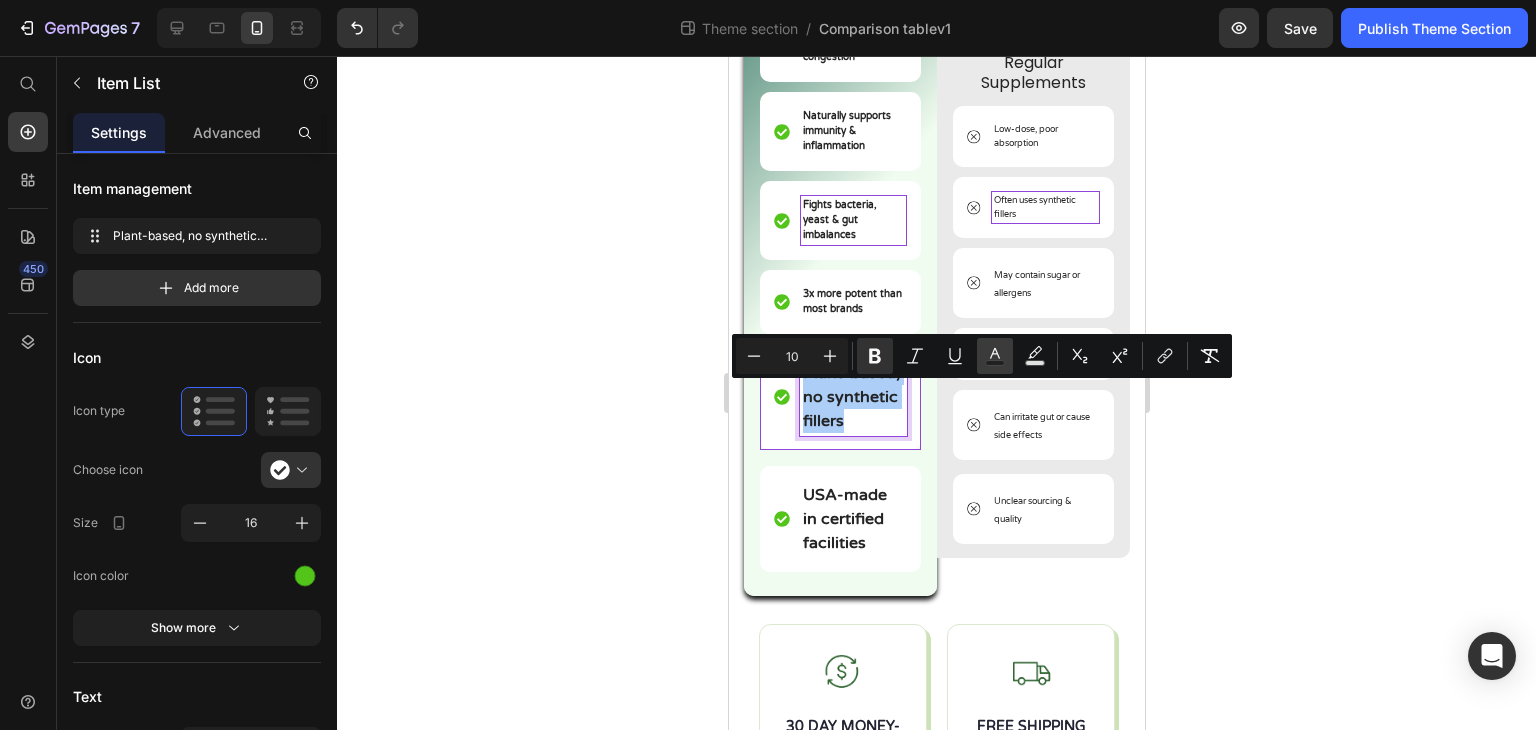 type on "10" 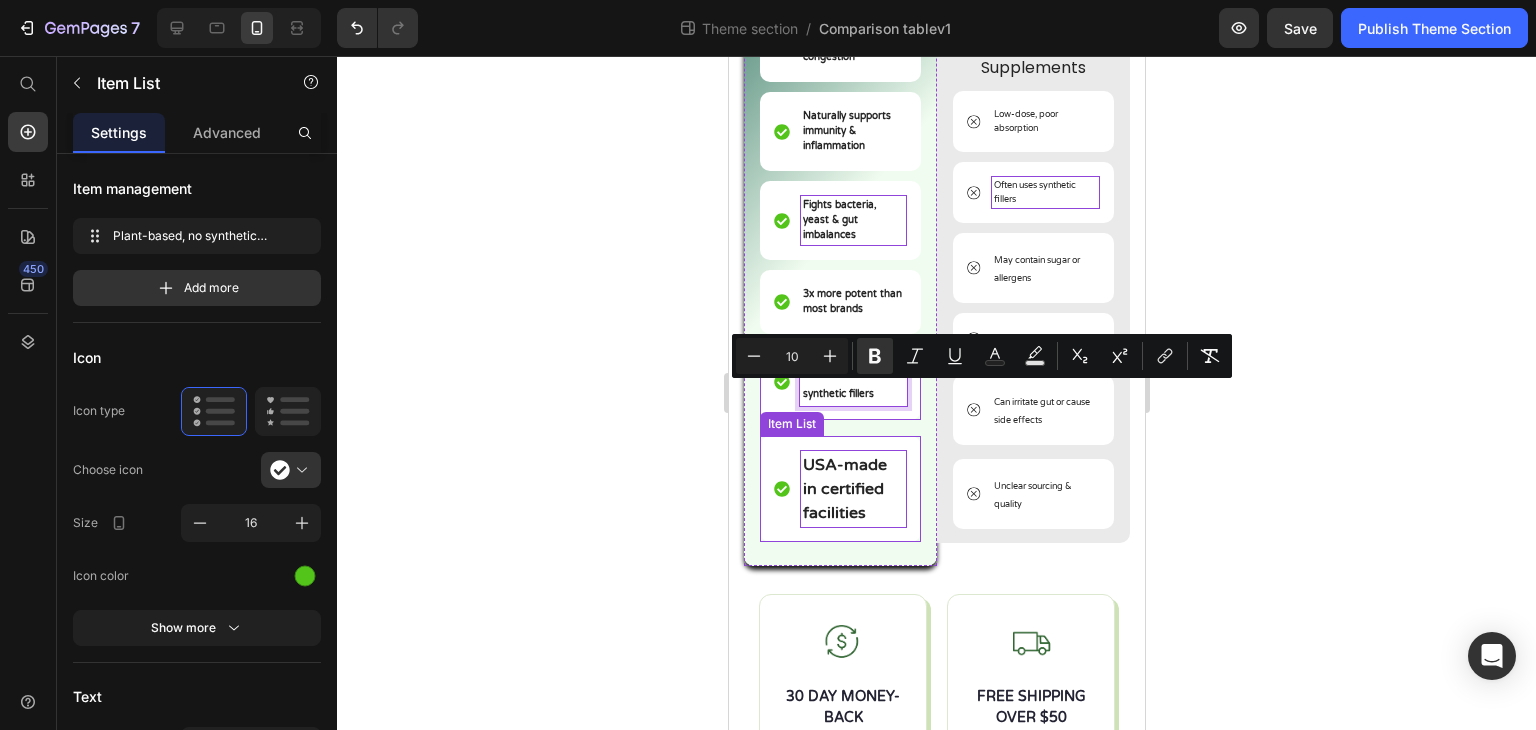 click on "USA-made in certified facilities" at bounding box center [852, 489] 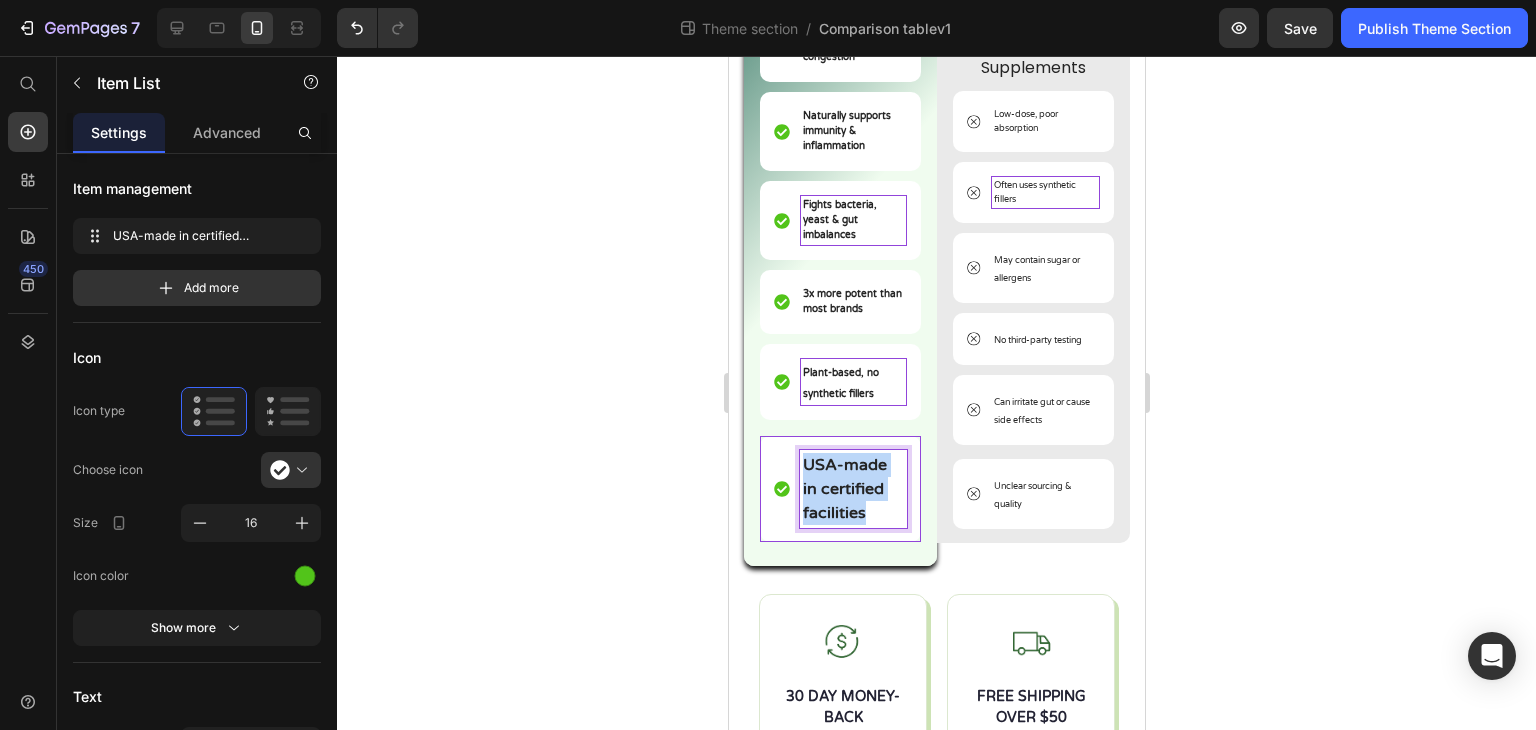 click on "USA-made in certified facilities" at bounding box center [852, 489] 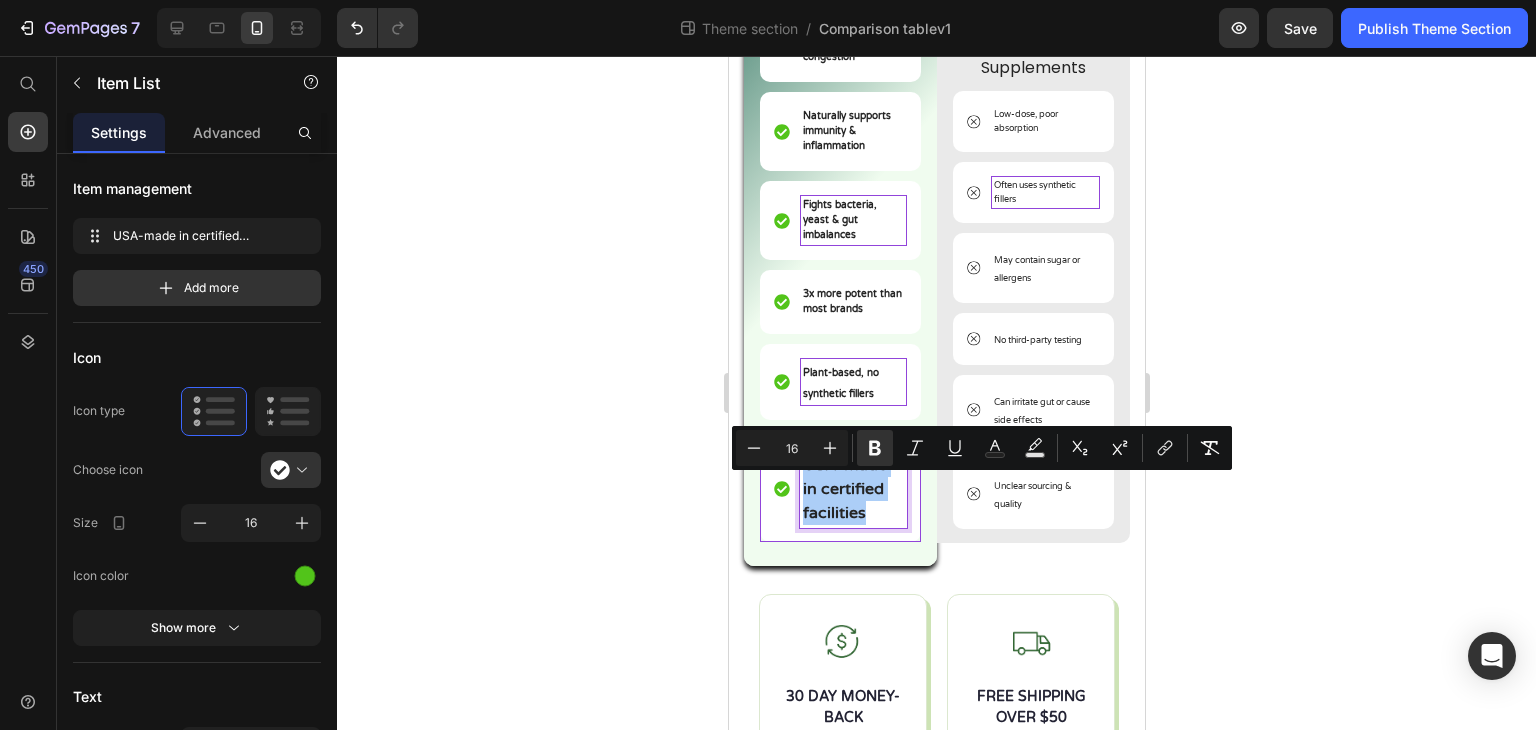 click on "16" at bounding box center [792, 448] 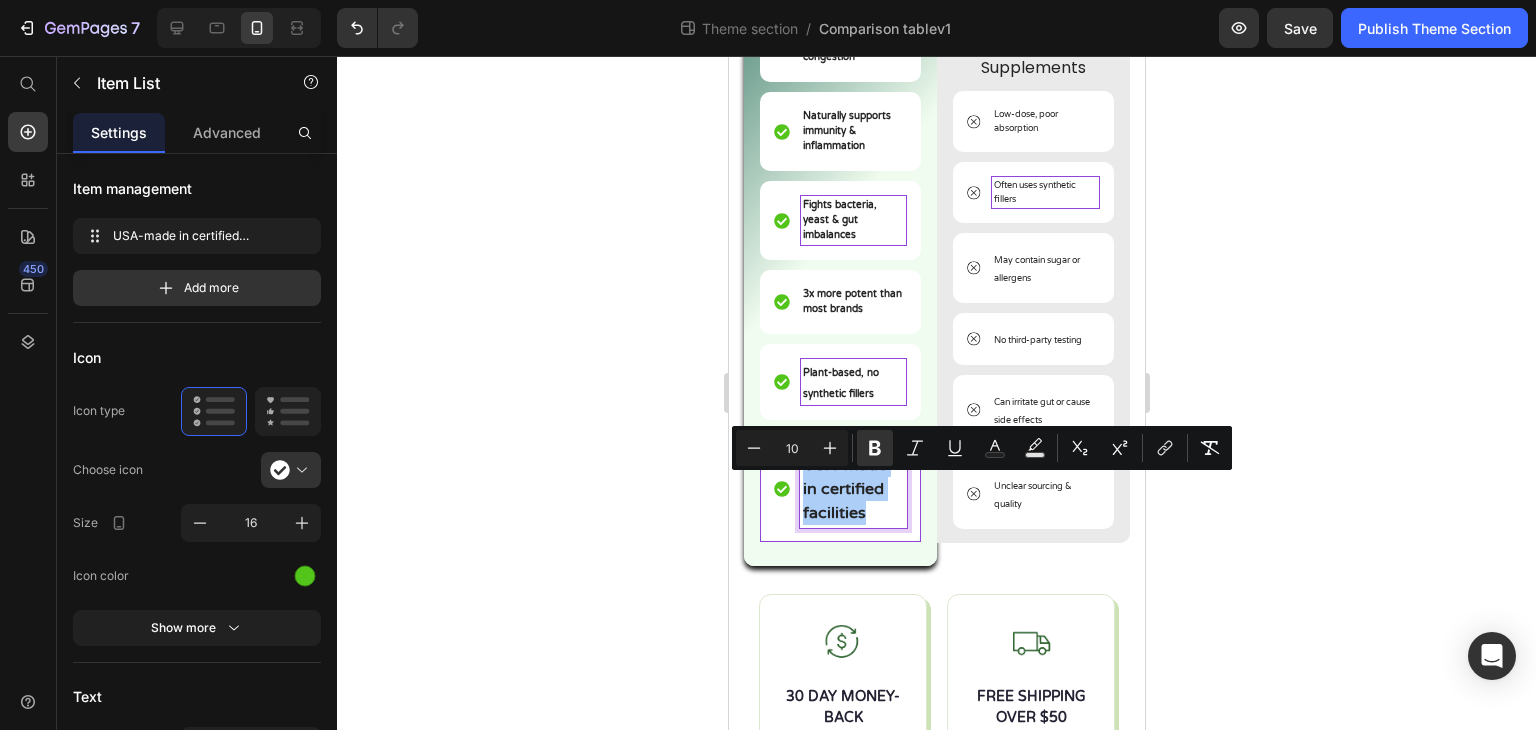 type on "10" 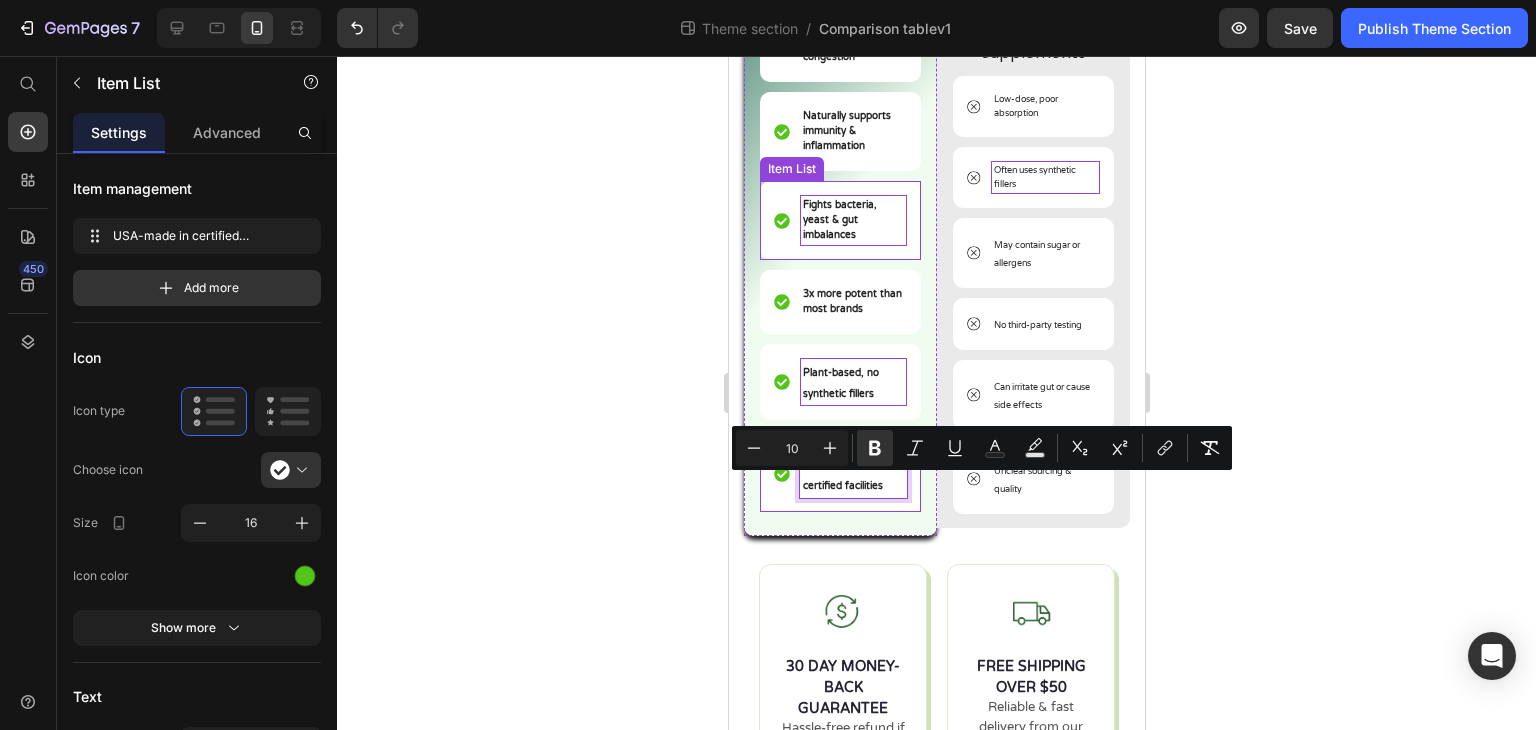 click on "Fights bacteria, yeast & gut imbalances" at bounding box center (839, 220) 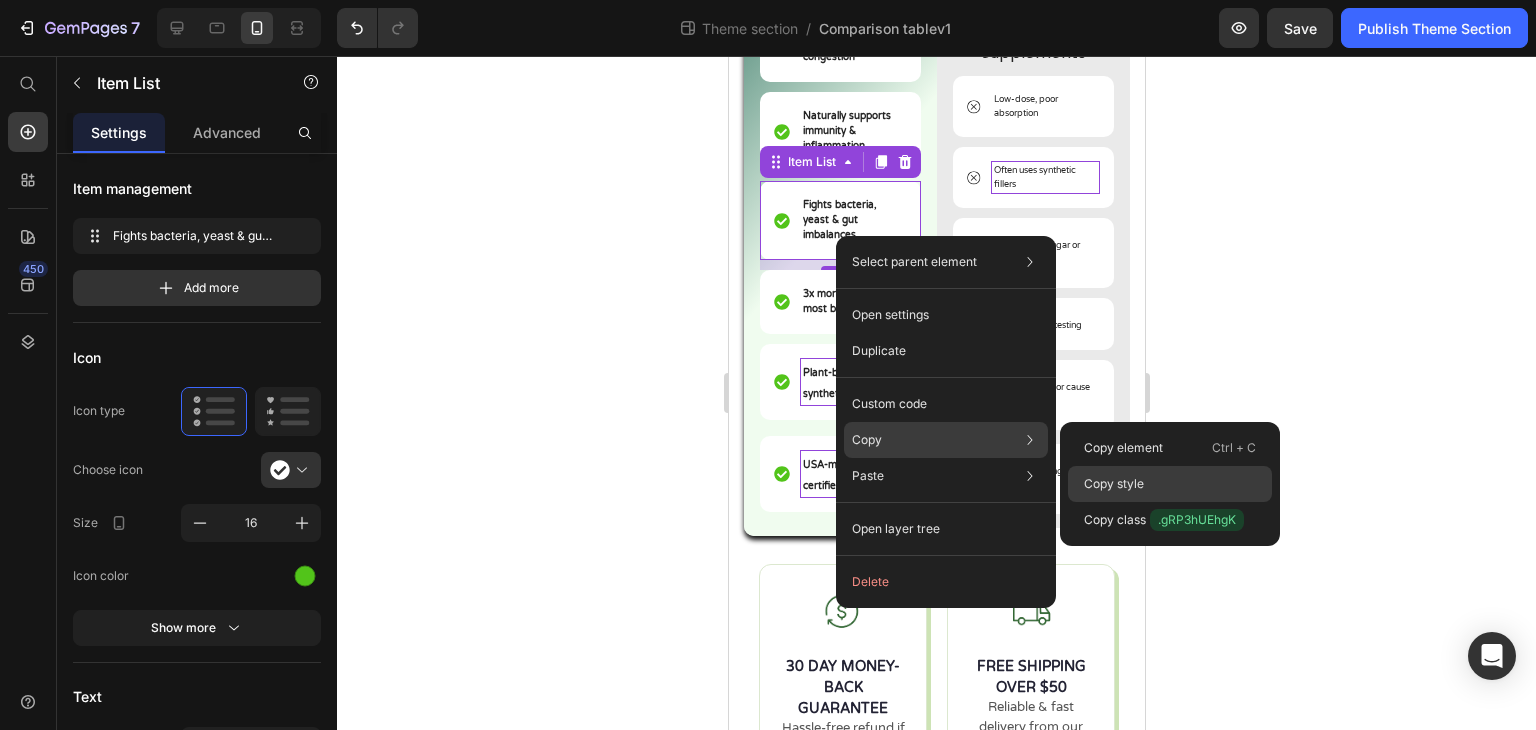 click on "Copy style" at bounding box center (1114, 484) 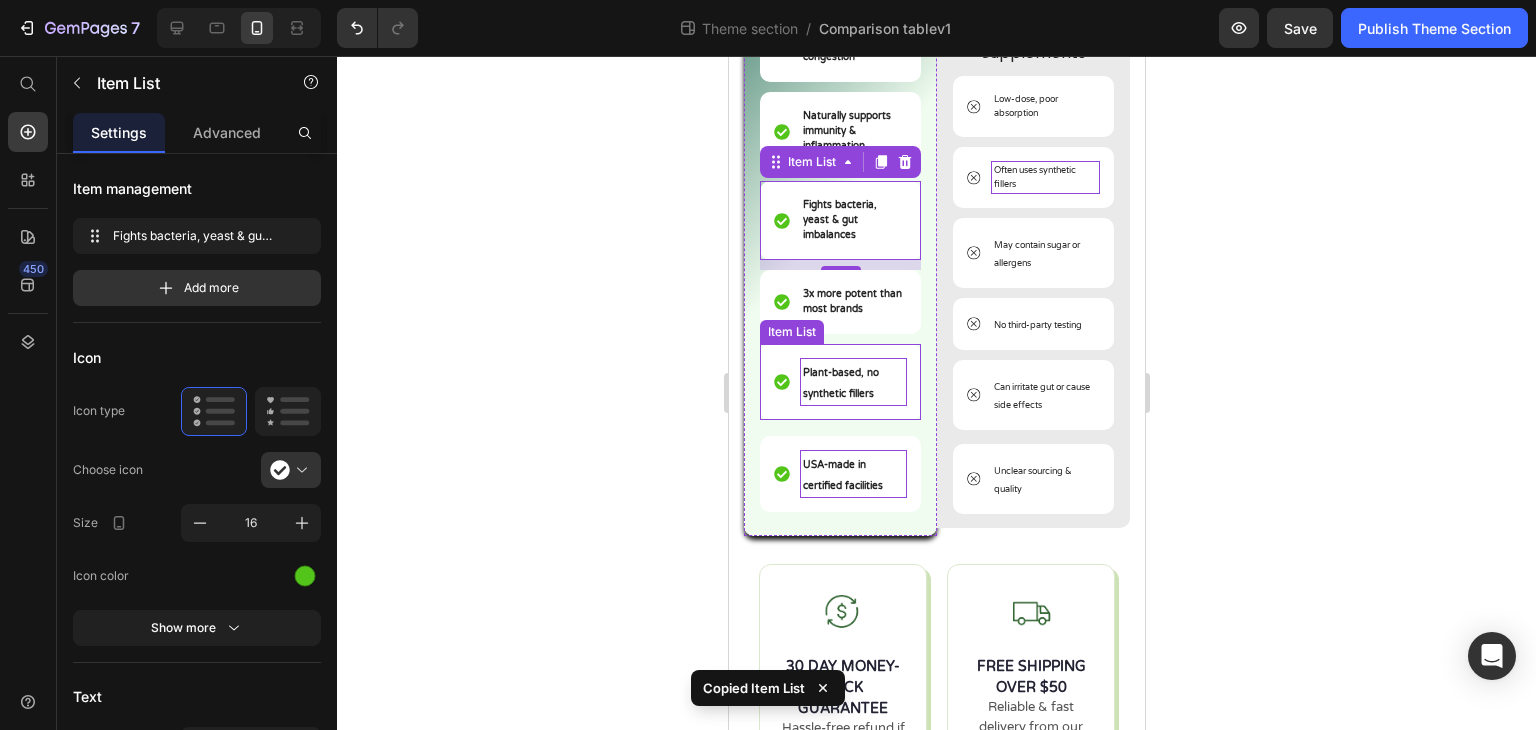 click on "Plant-based, no synthetic fillers" at bounding box center (840, 383) 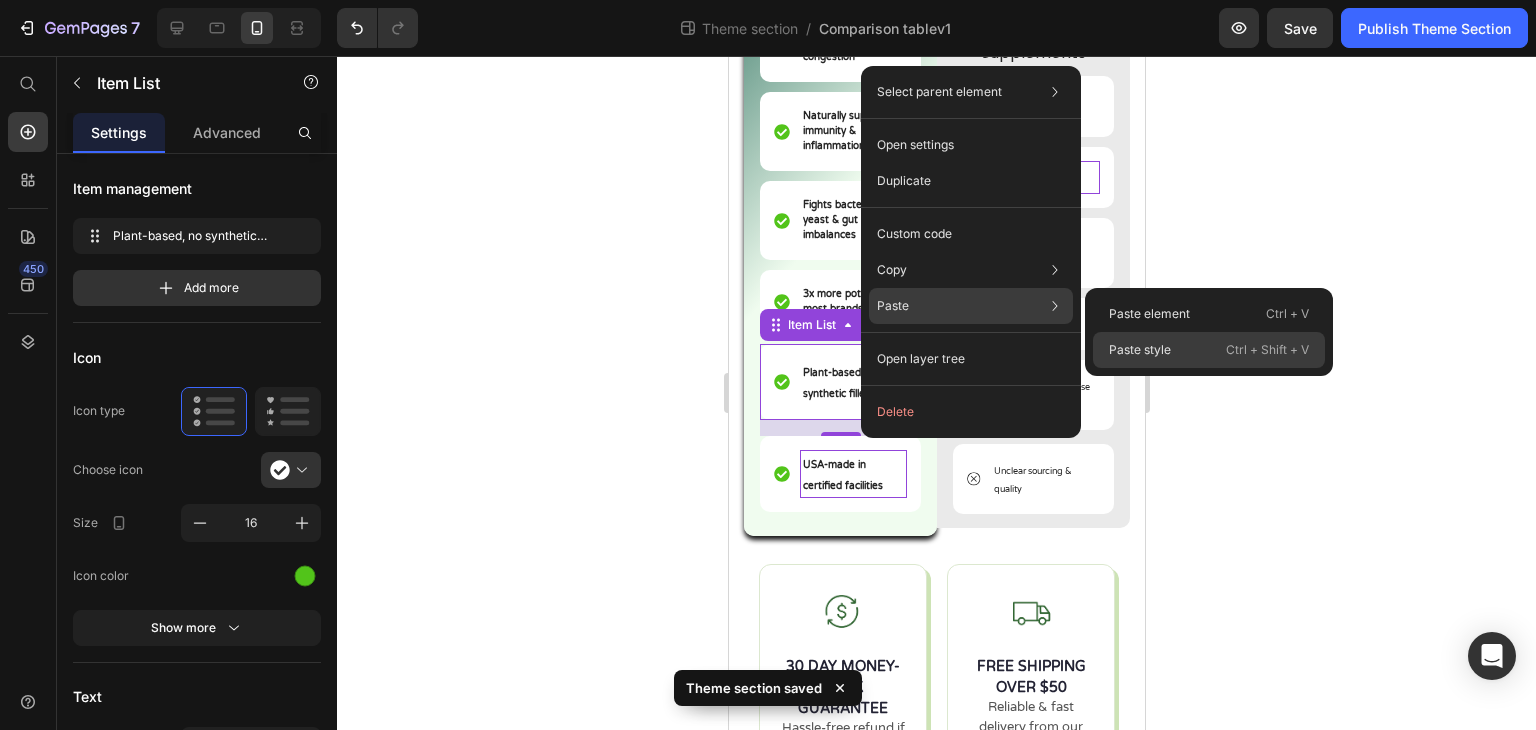 click on "Paste style  Ctrl + Shift + V" 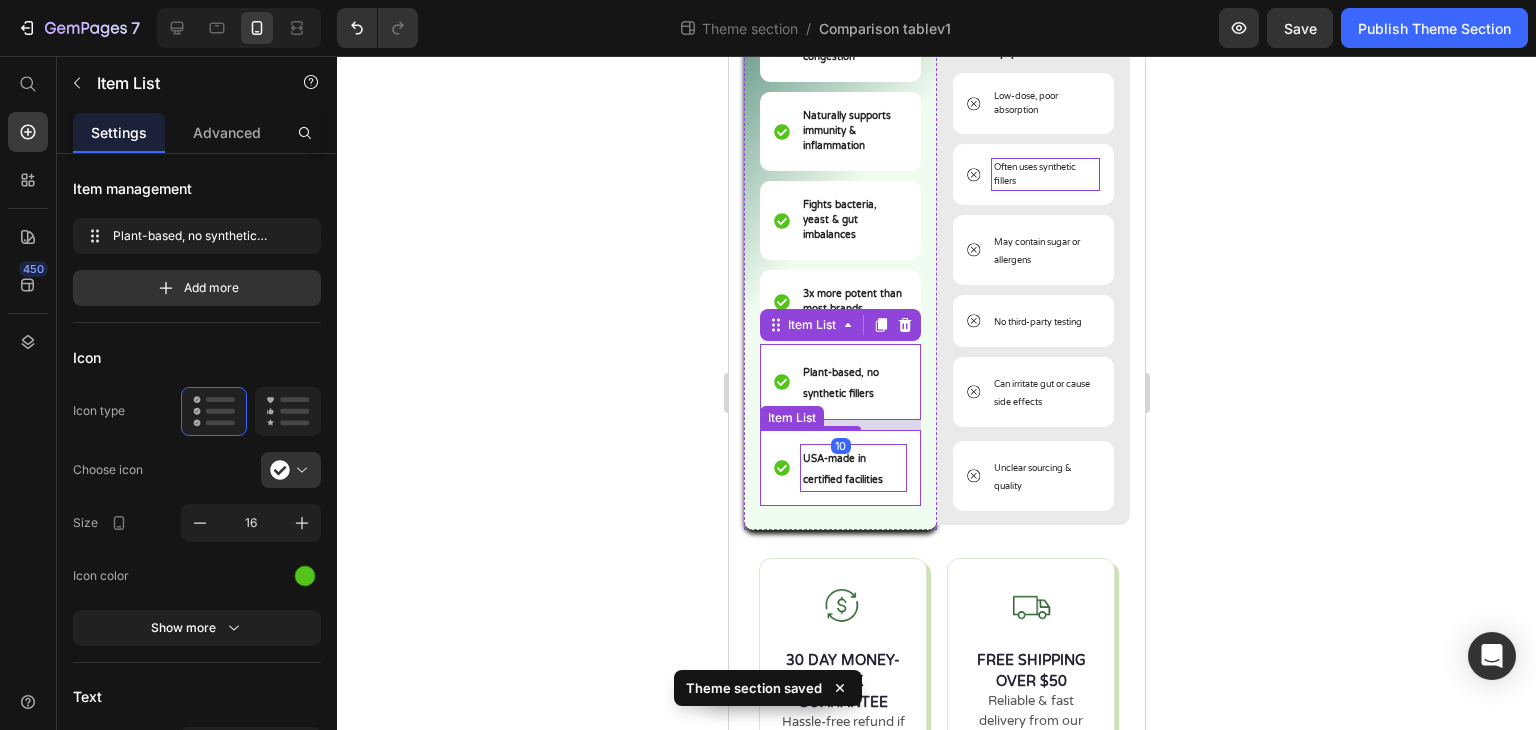 click on "USA-made in certified facilities" at bounding box center (852, 468) 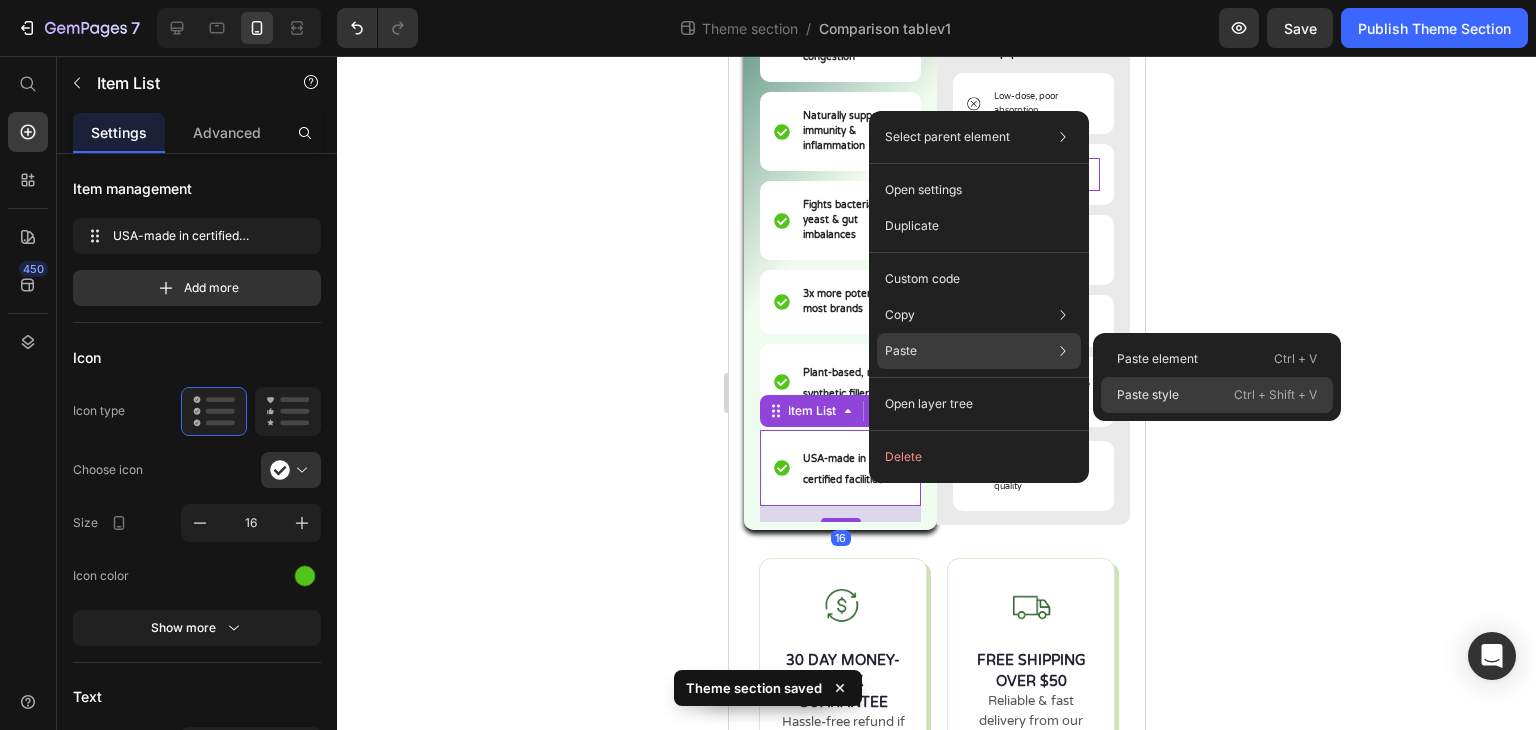 click on "Paste style  Ctrl + Shift + V" 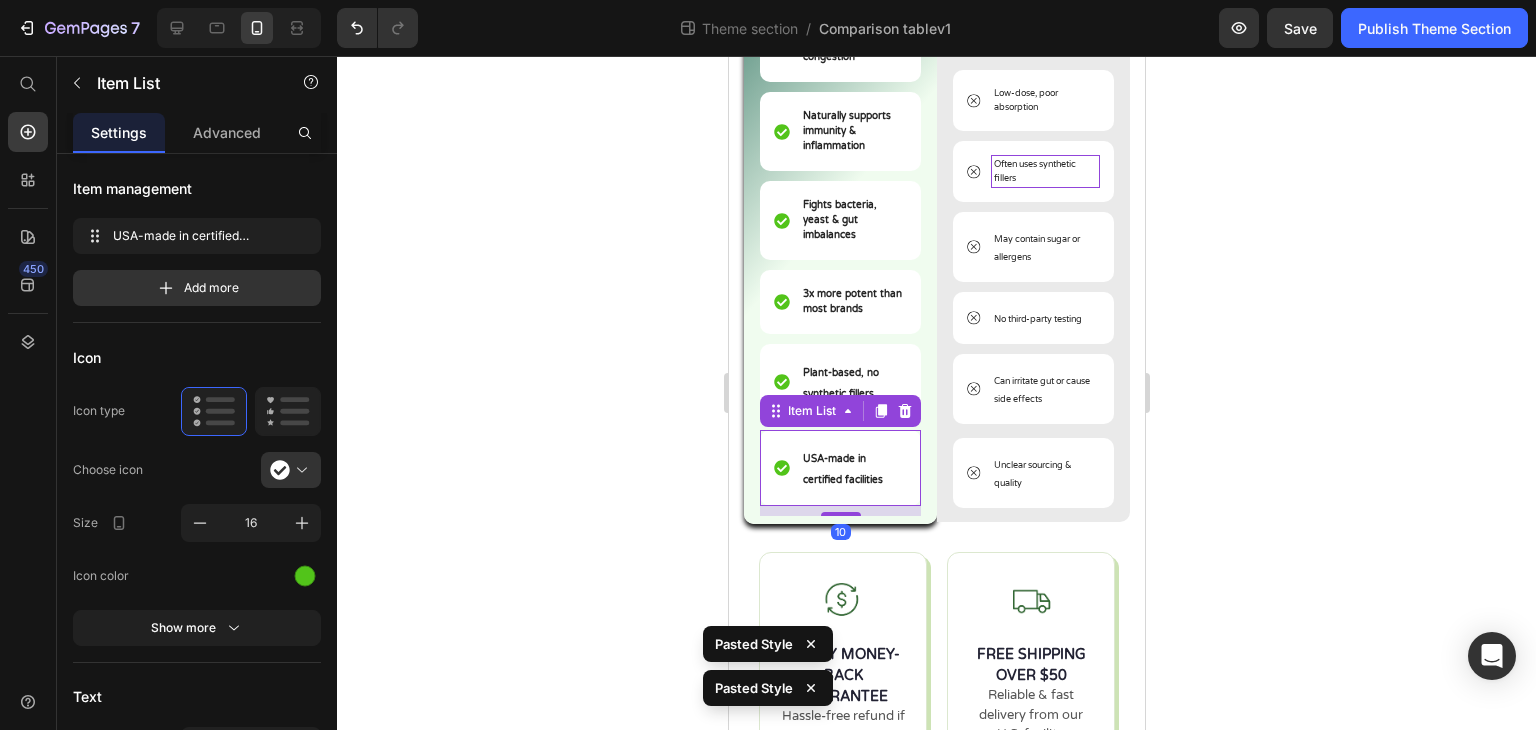 click 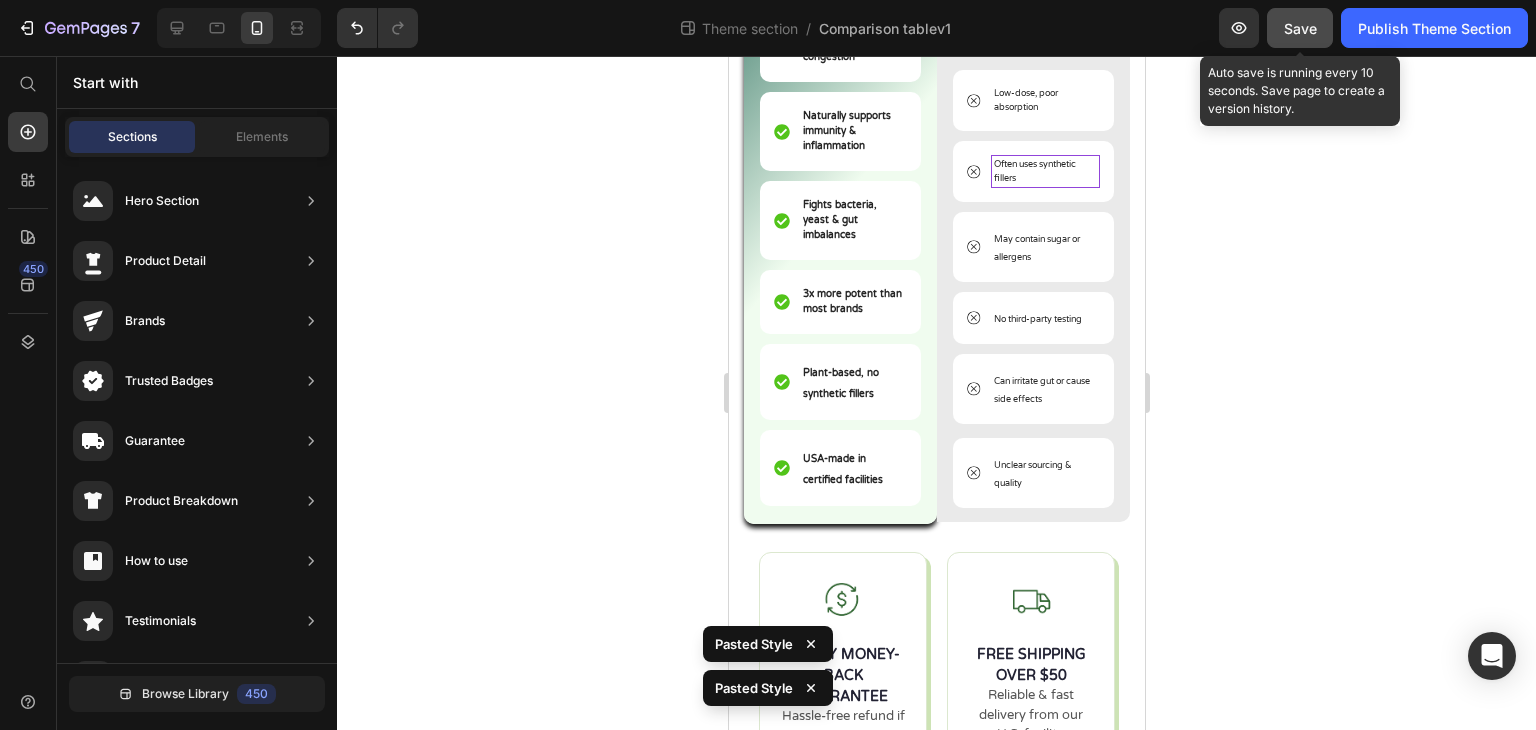 click on "Save" 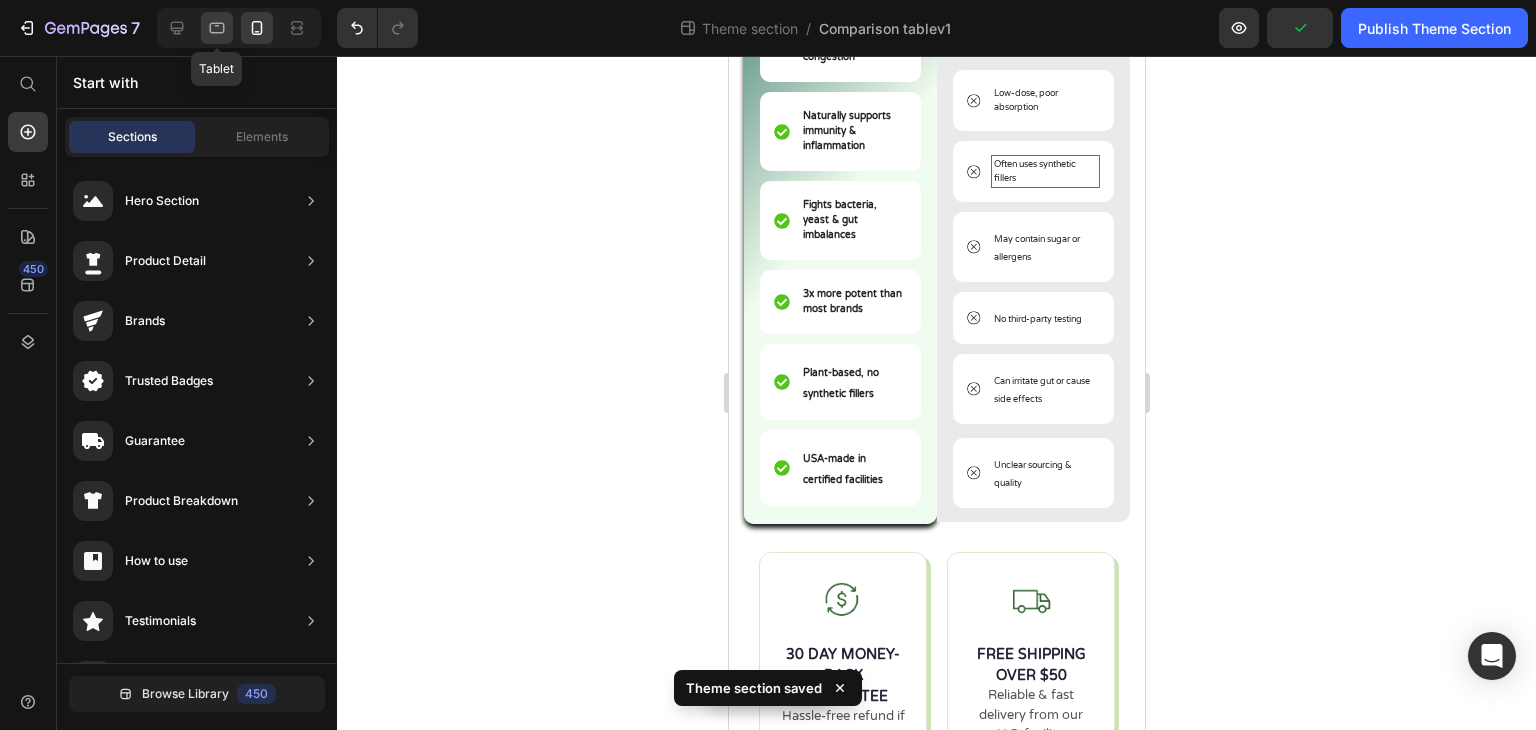 click 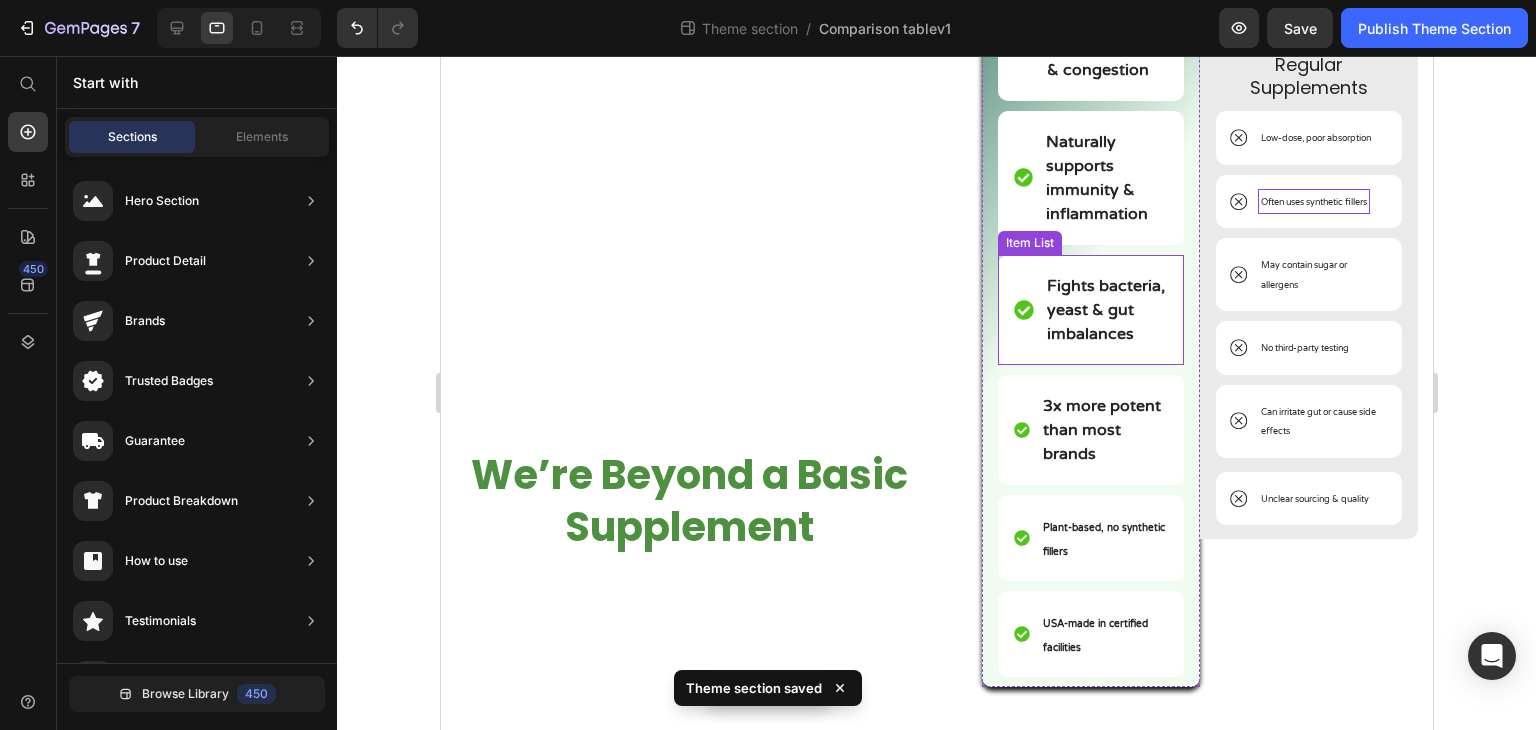 scroll, scrollTop: 555, scrollLeft: 0, axis: vertical 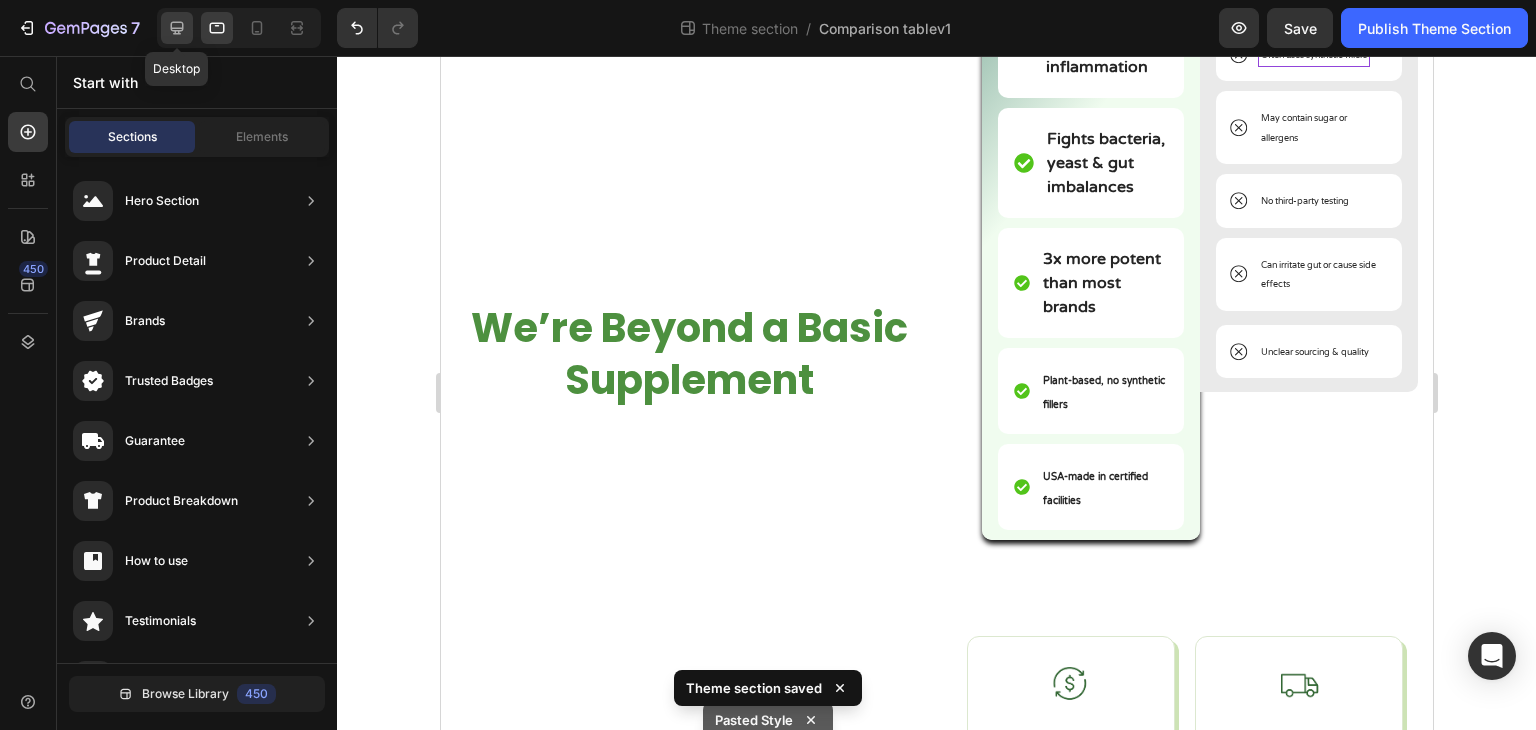 click 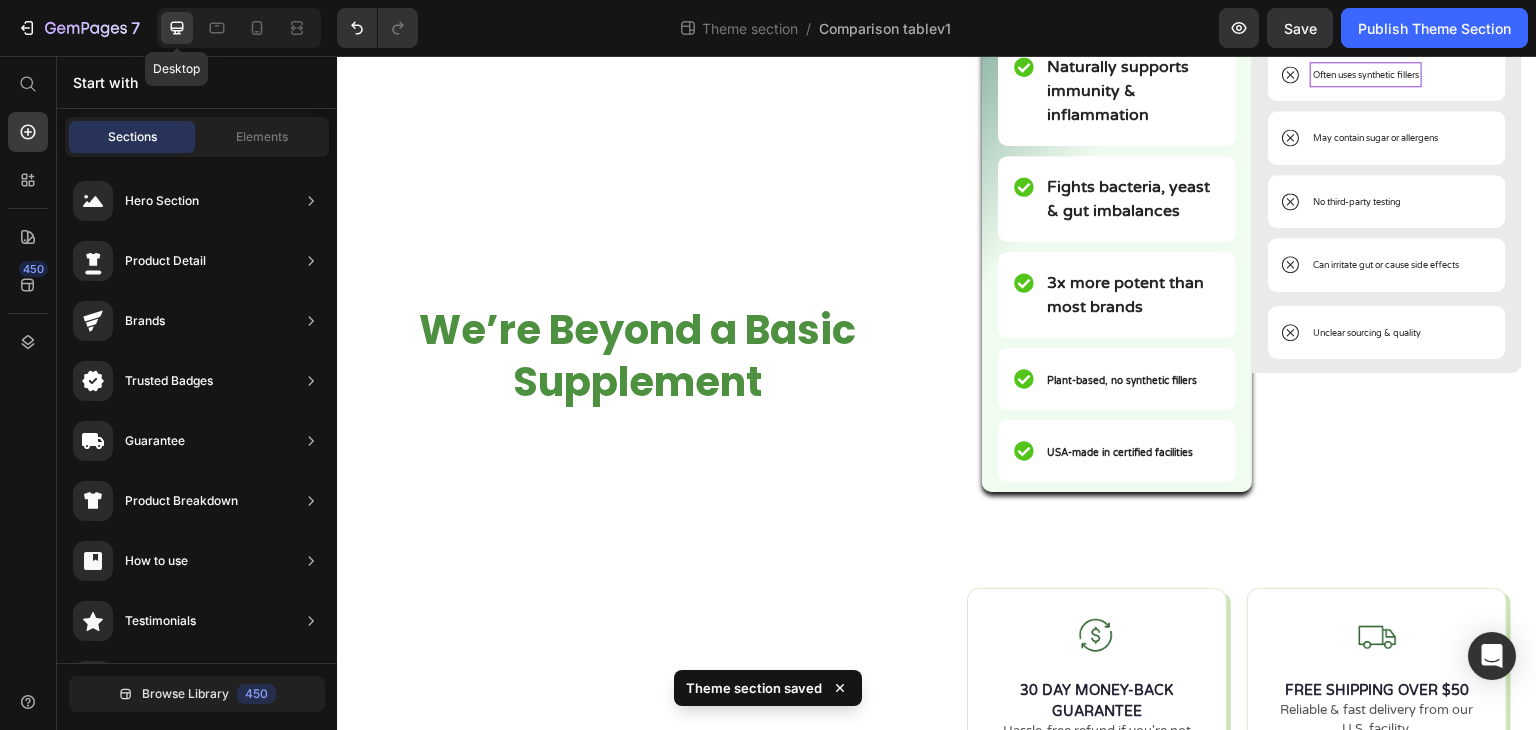 scroll, scrollTop: 460, scrollLeft: 0, axis: vertical 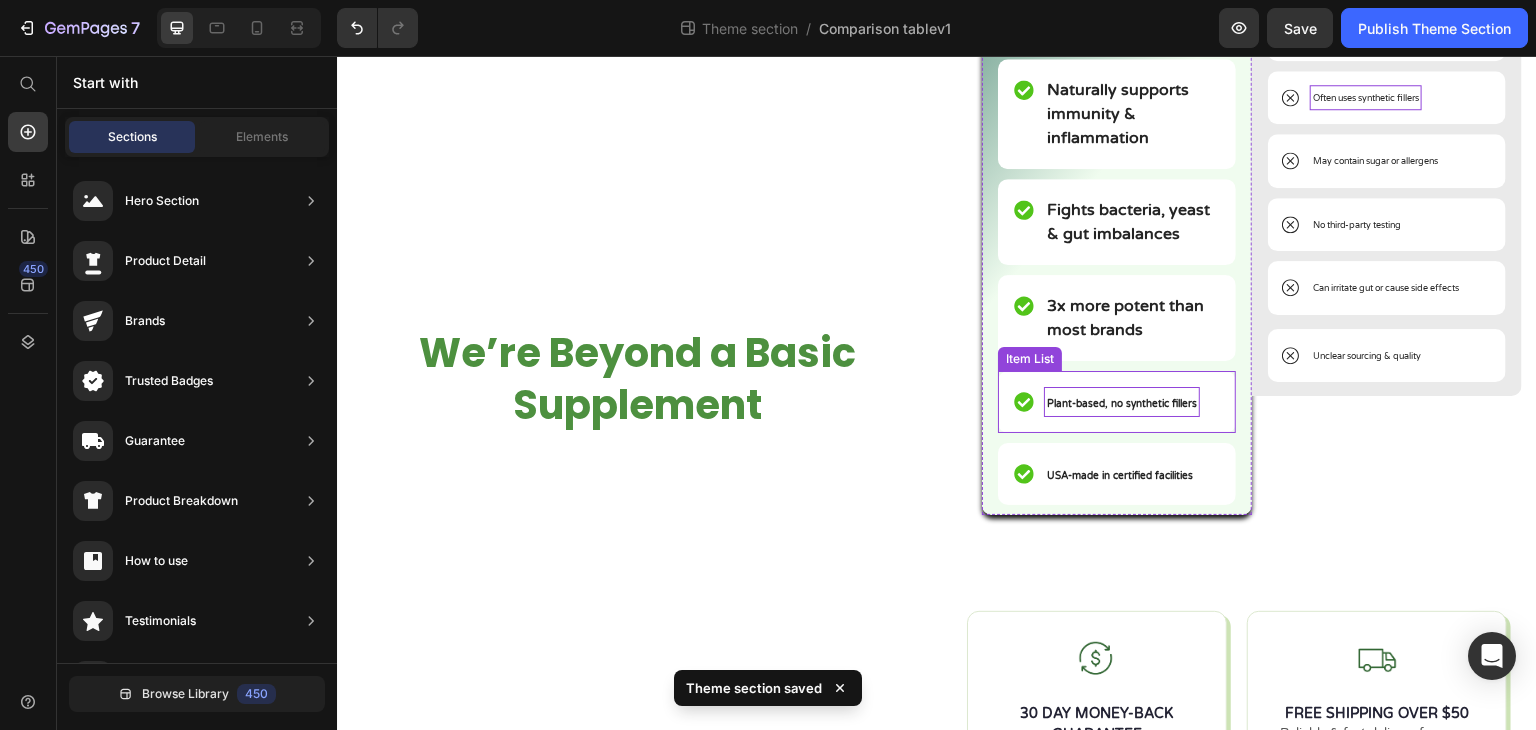 click on "Plant-based, no synthetic fillers" at bounding box center (1122, 402) 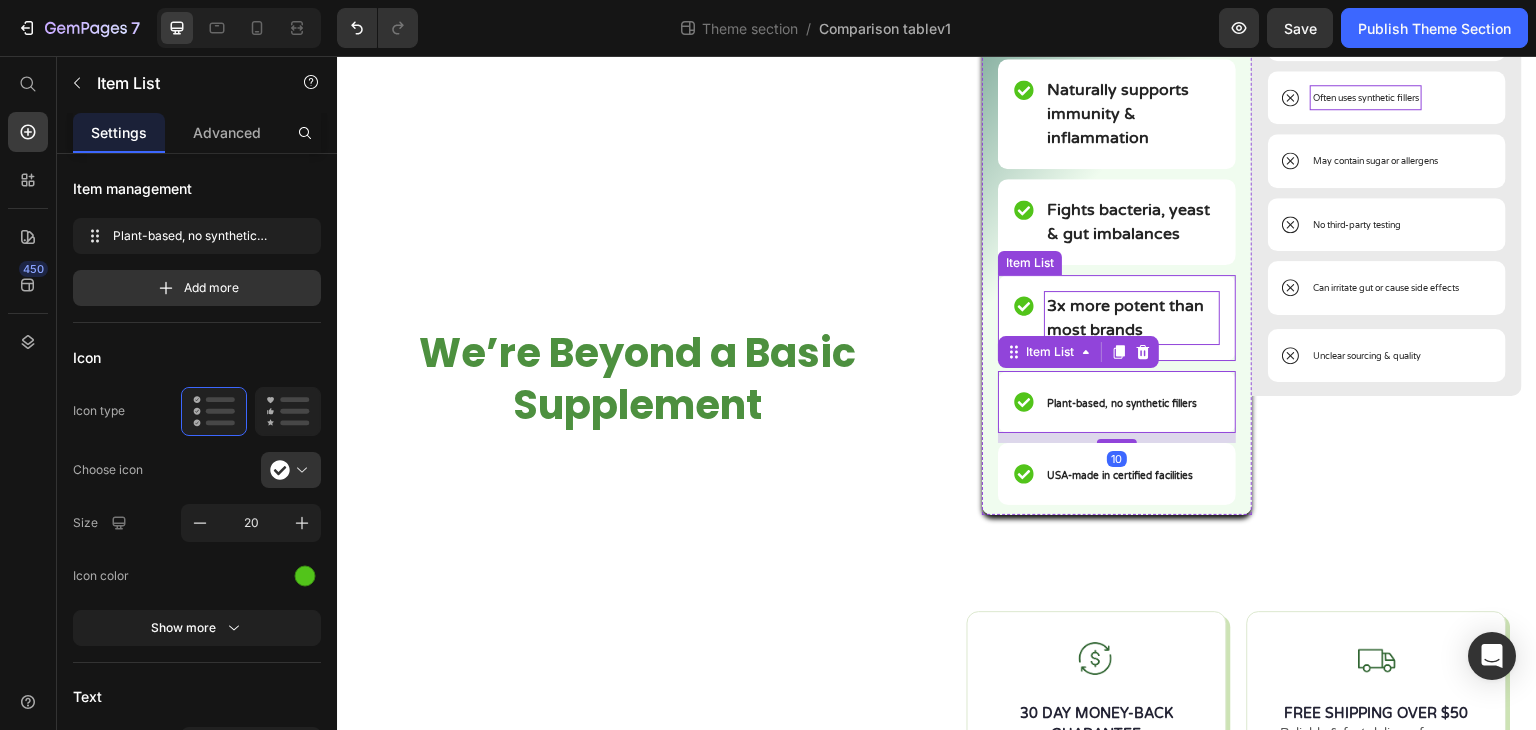 click on "3x more potent than most brands" at bounding box center [1125, 318] 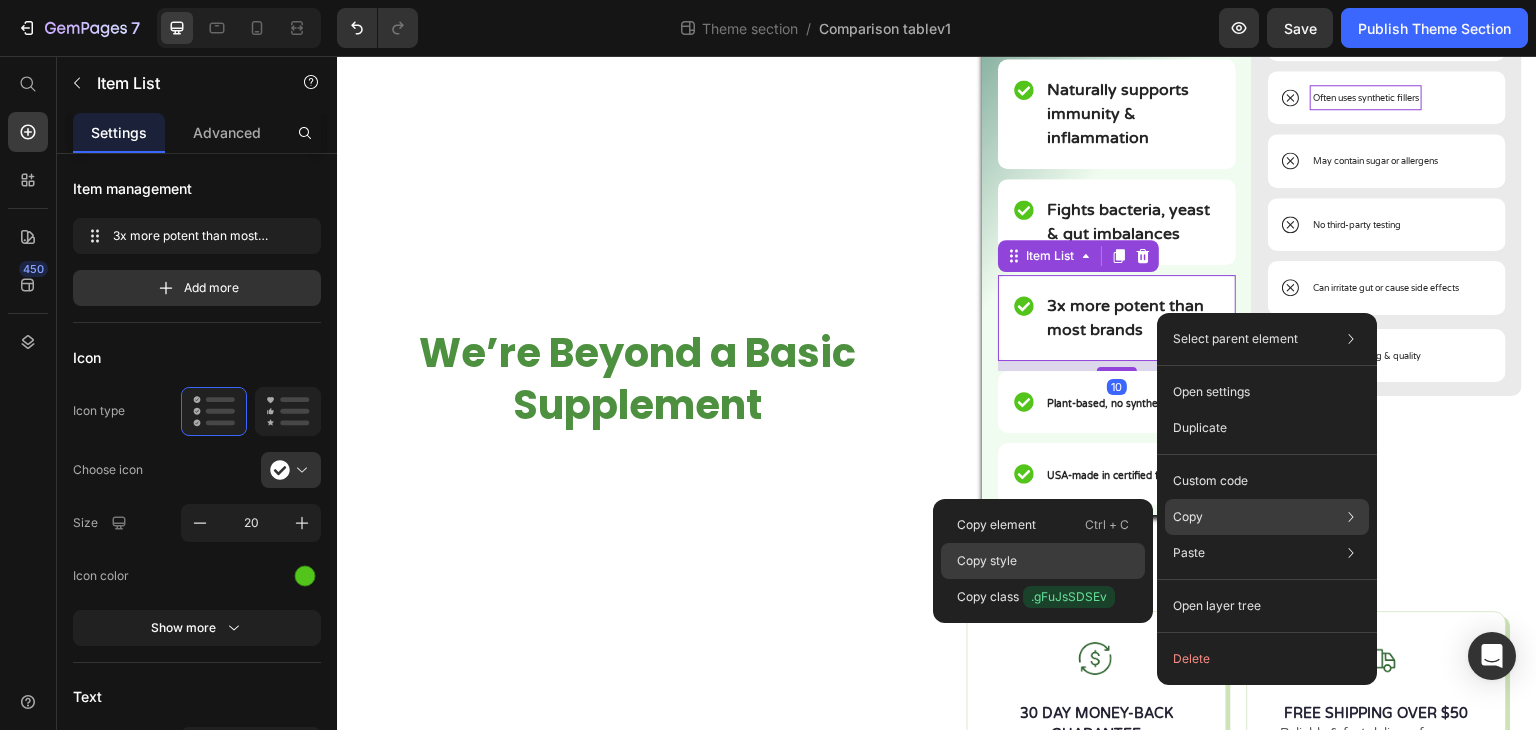 click on "Copy style" 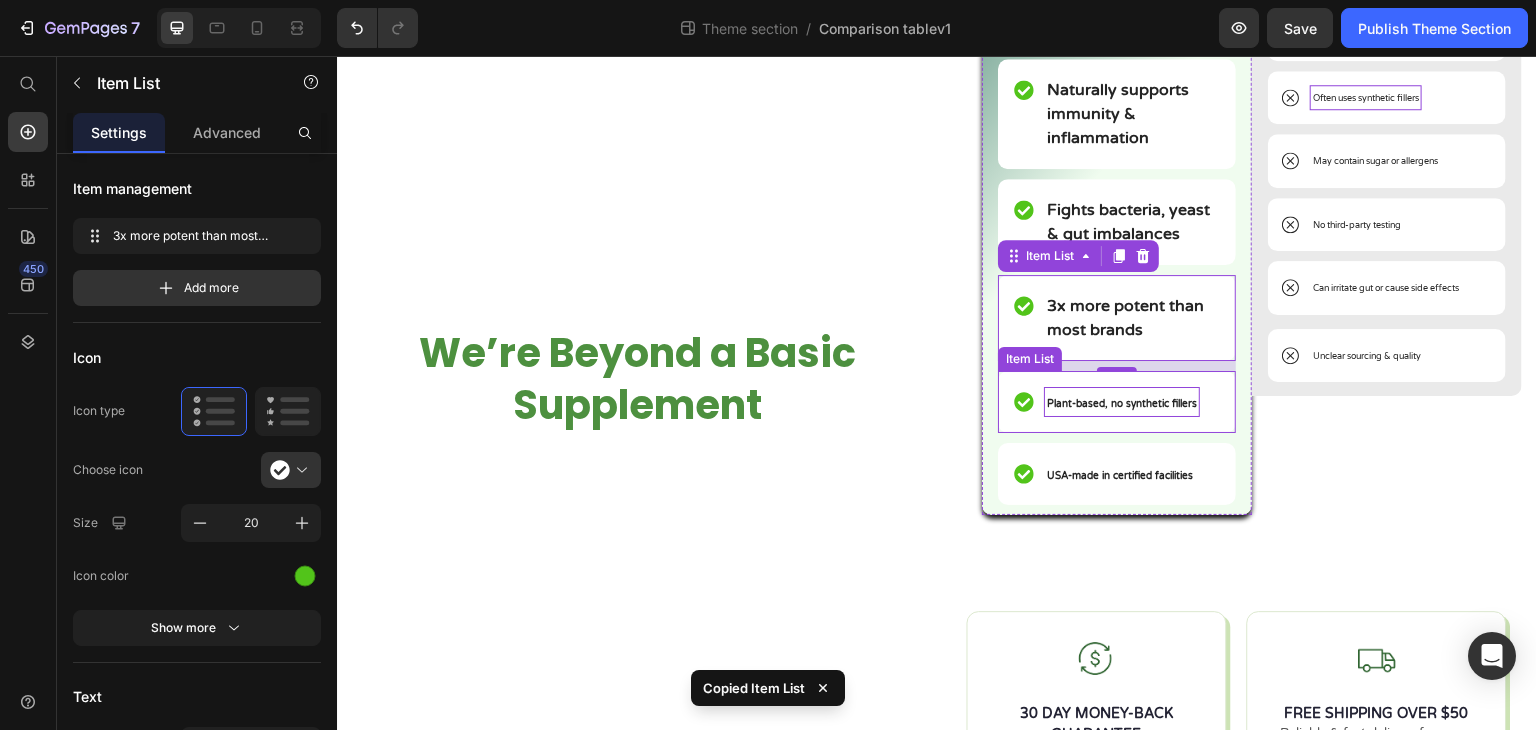 click on "Plant-based, no synthetic fillers" at bounding box center (1122, 402) 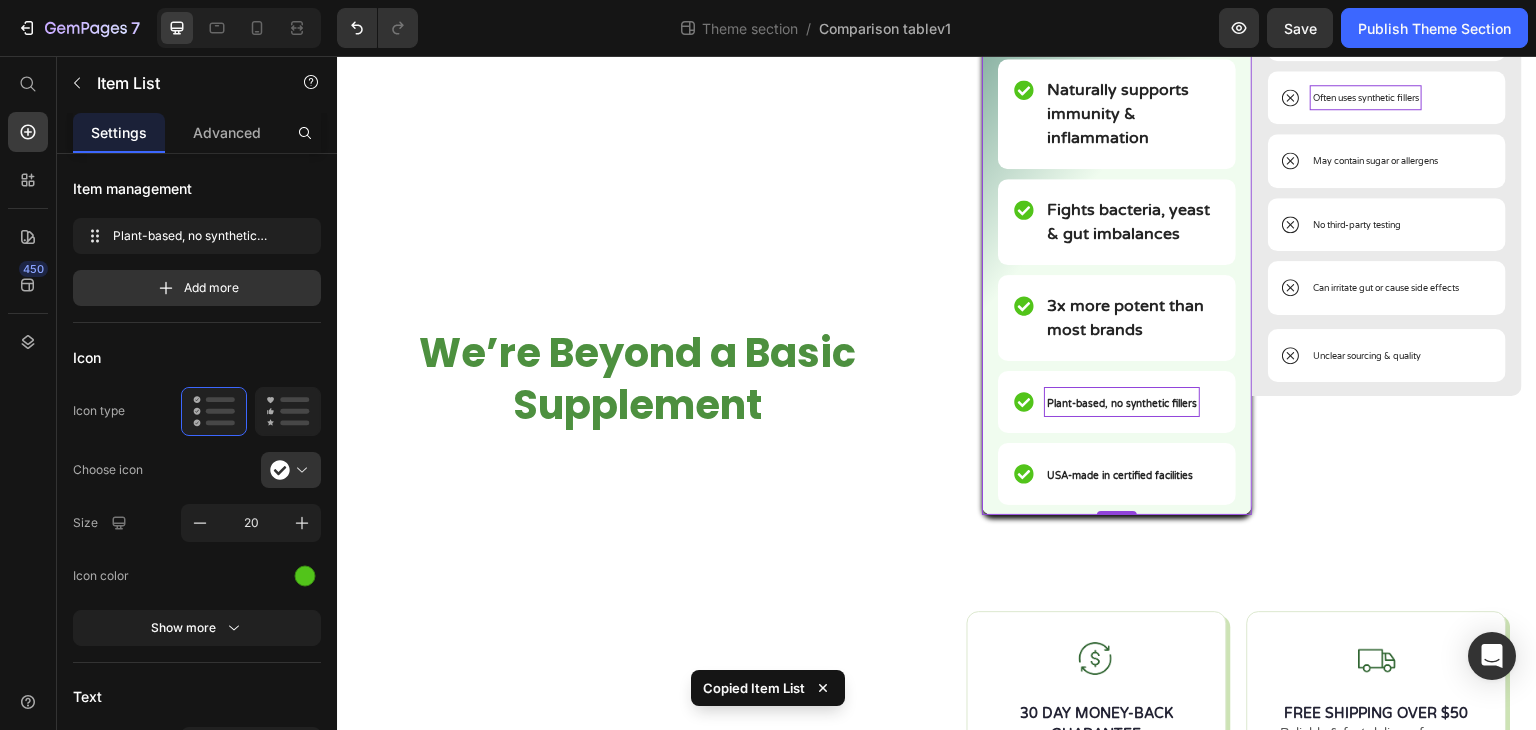 drag, startPoint x: 1124, startPoint y: 401, endPoint x: 1175, endPoint y: 433, distance: 60.207973 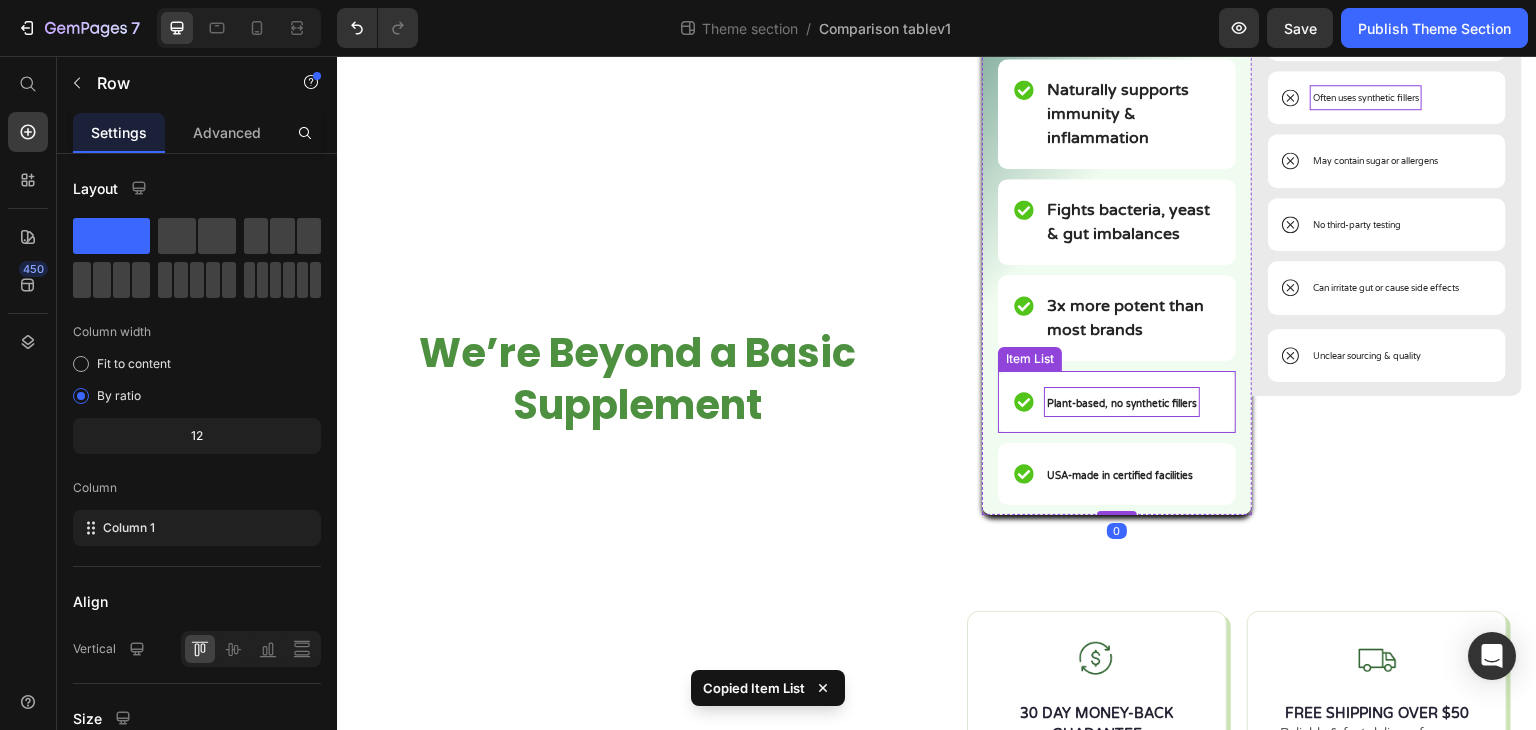 click on "Plant-based, no synthetic fillers" at bounding box center (1122, 404) 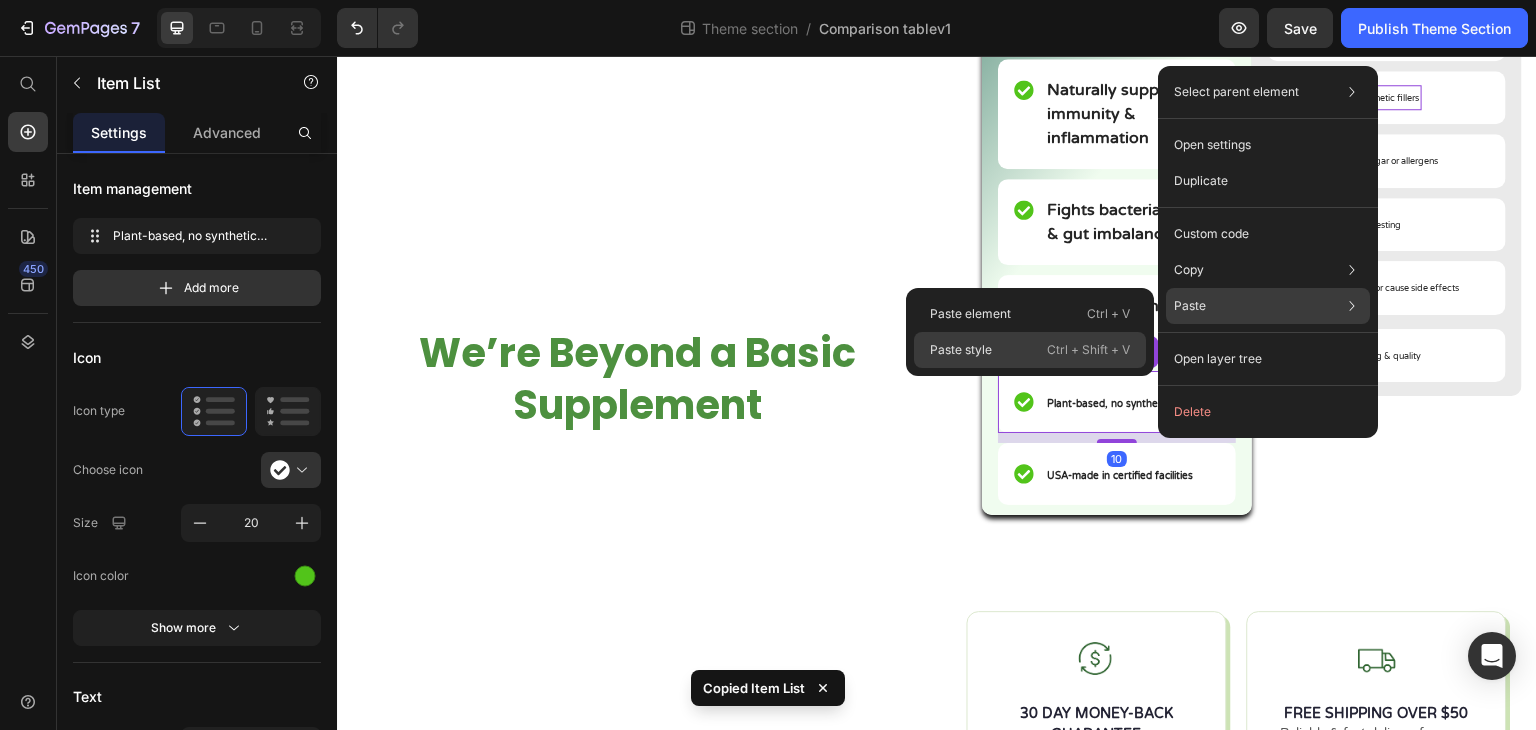 click on "Paste style  Ctrl + Shift + V" 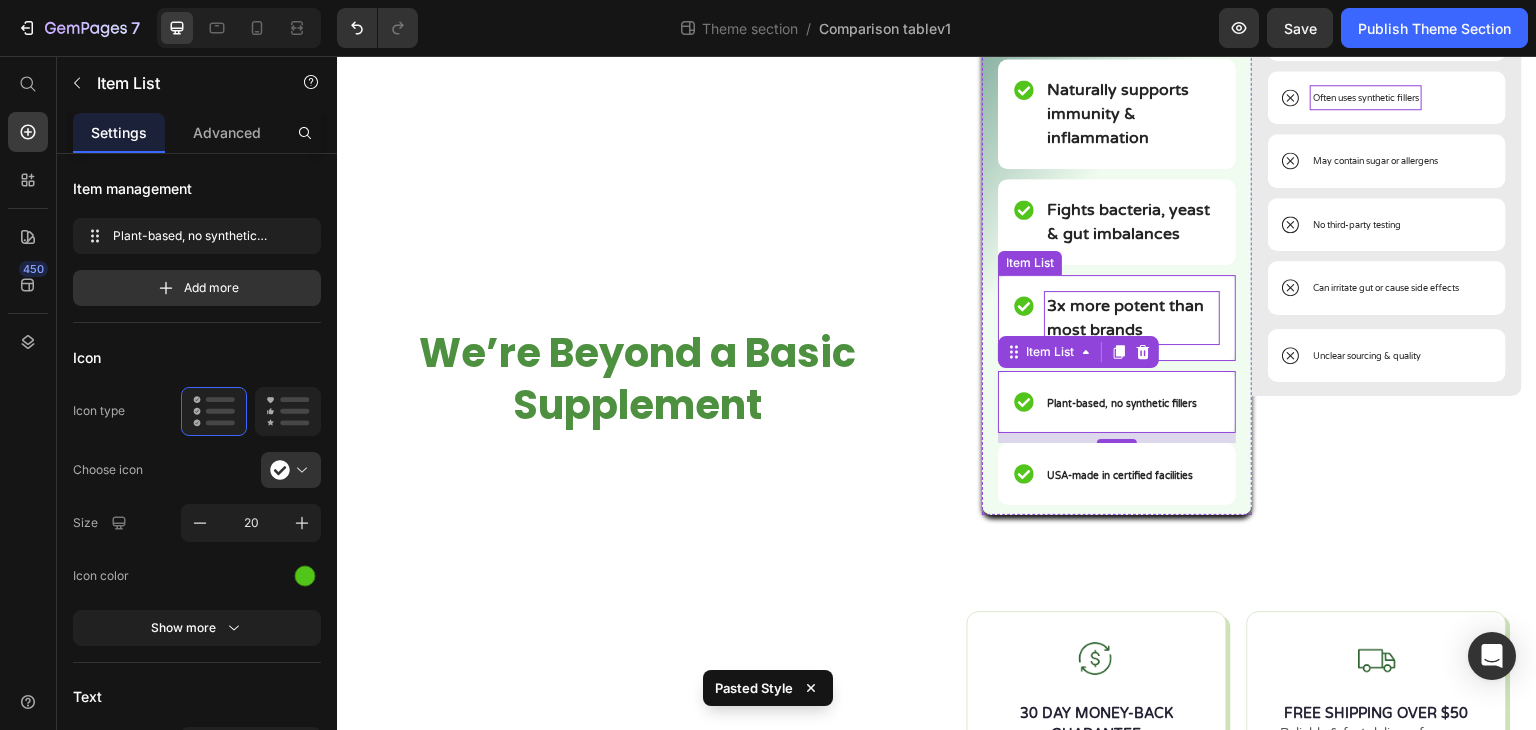 click on "3x more potent than most brands" at bounding box center [1125, 318] 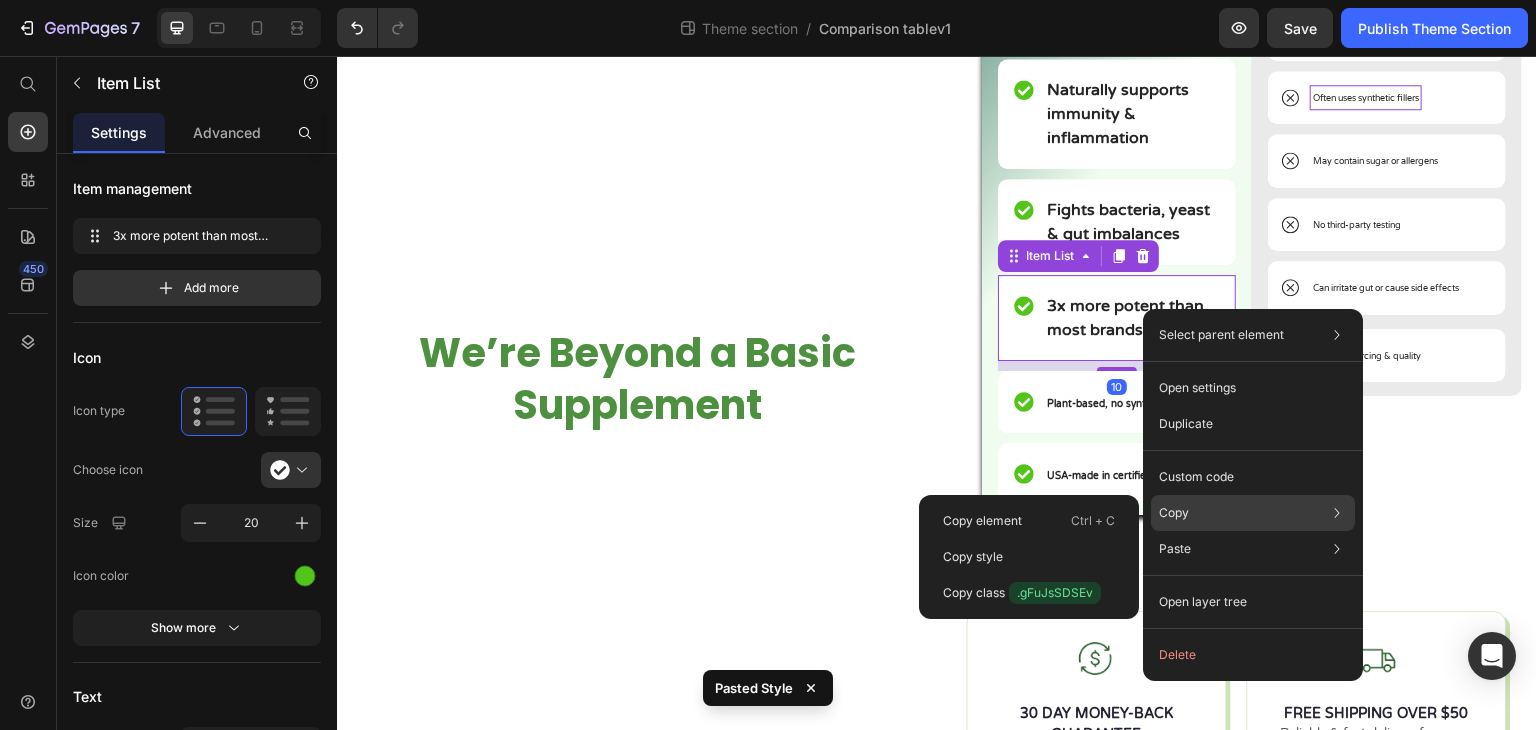 click on "Copy Copy element  Ctrl + C Copy style  Copy class  .gFuJsSDSEv" 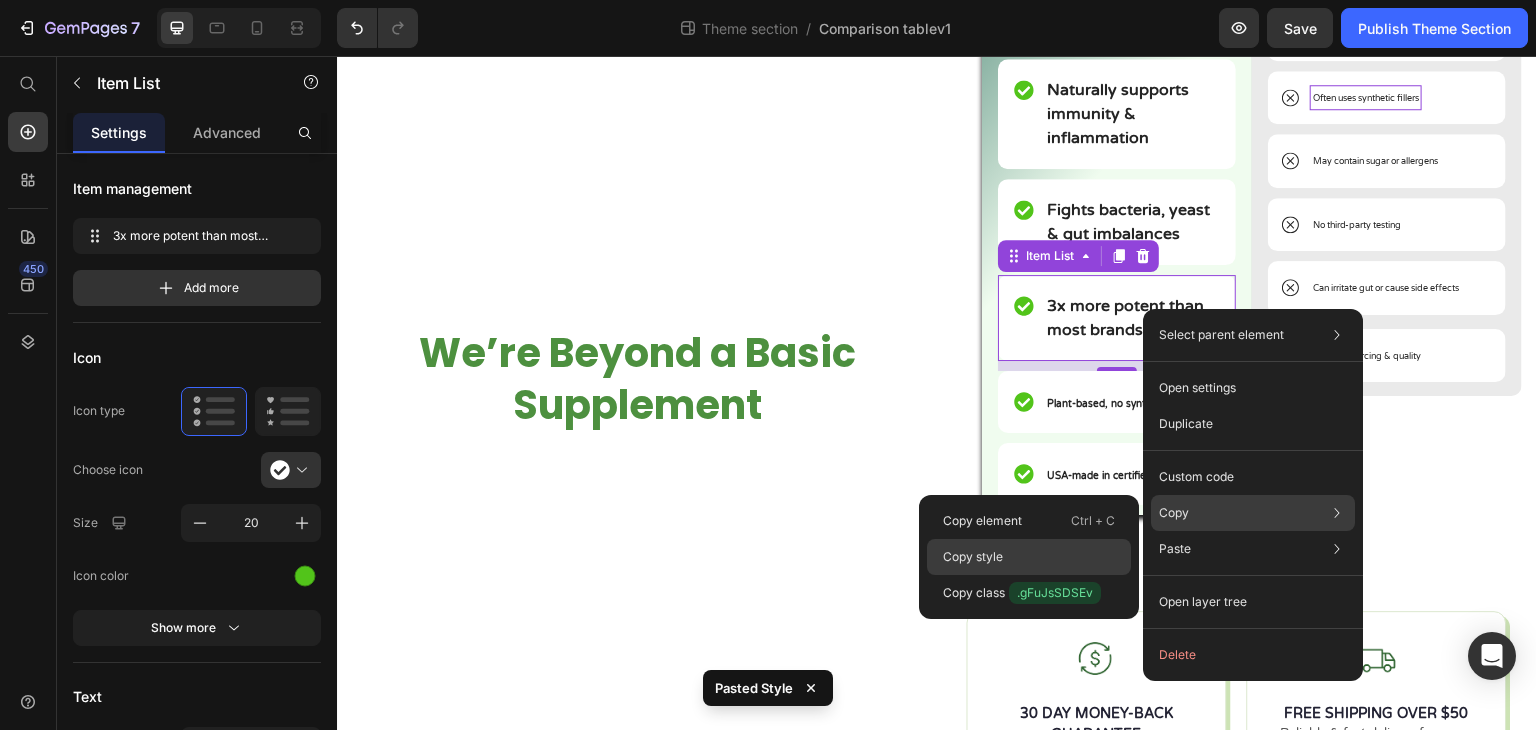 click on "Copy style" 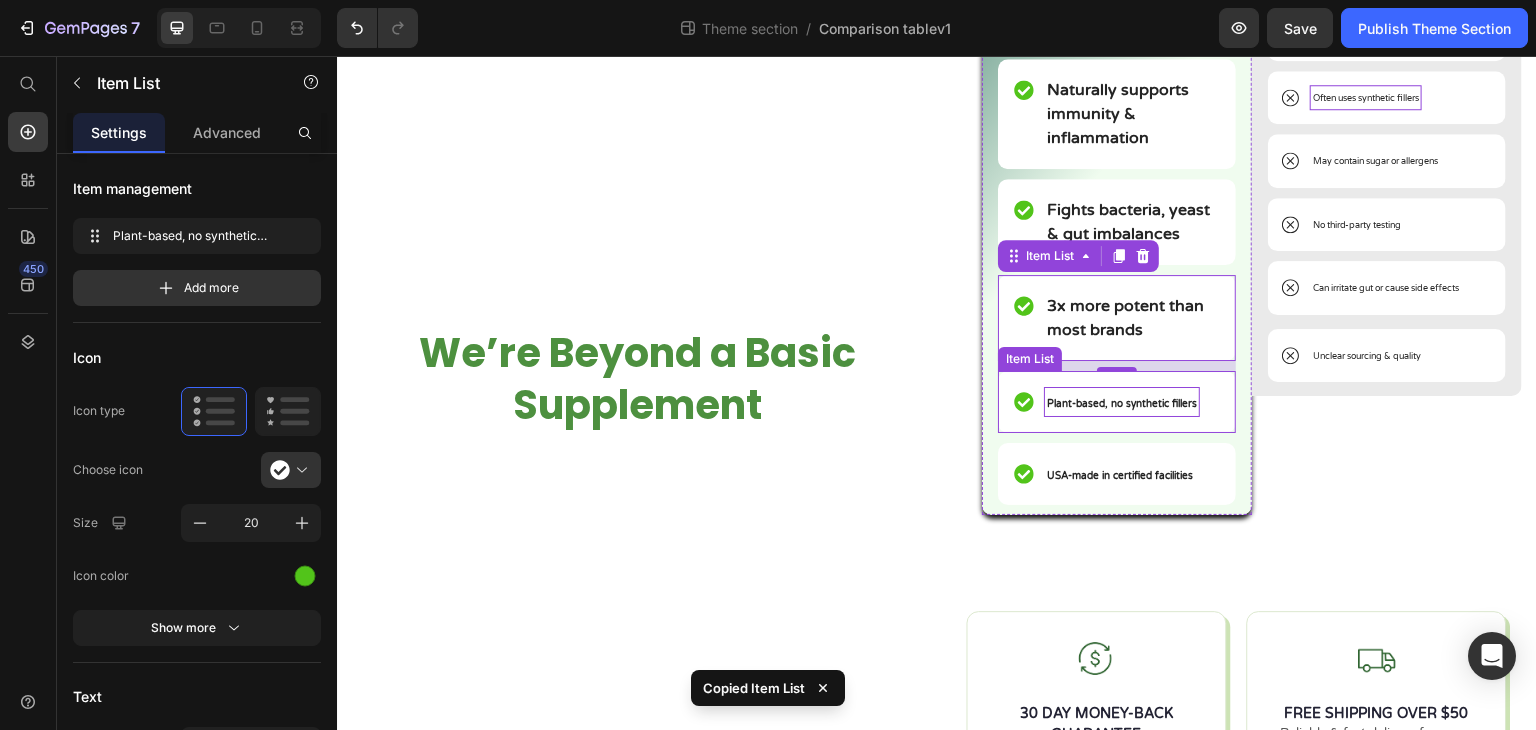 click on "Plant-based, no synthetic fillers" at bounding box center (1122, 404) 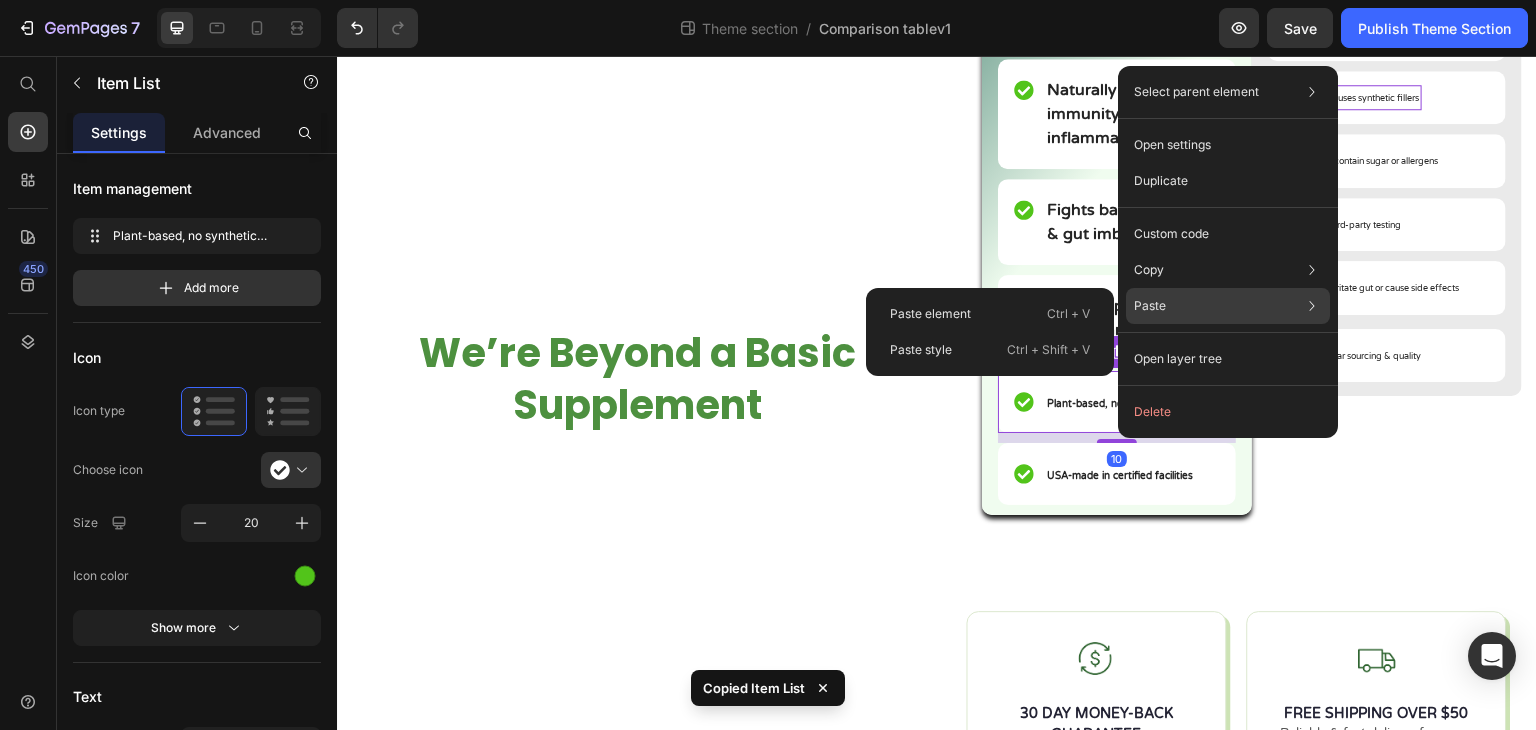 click on "Paste Paste element  Ctrl + V Paste style  Ctrl + Shift + V" 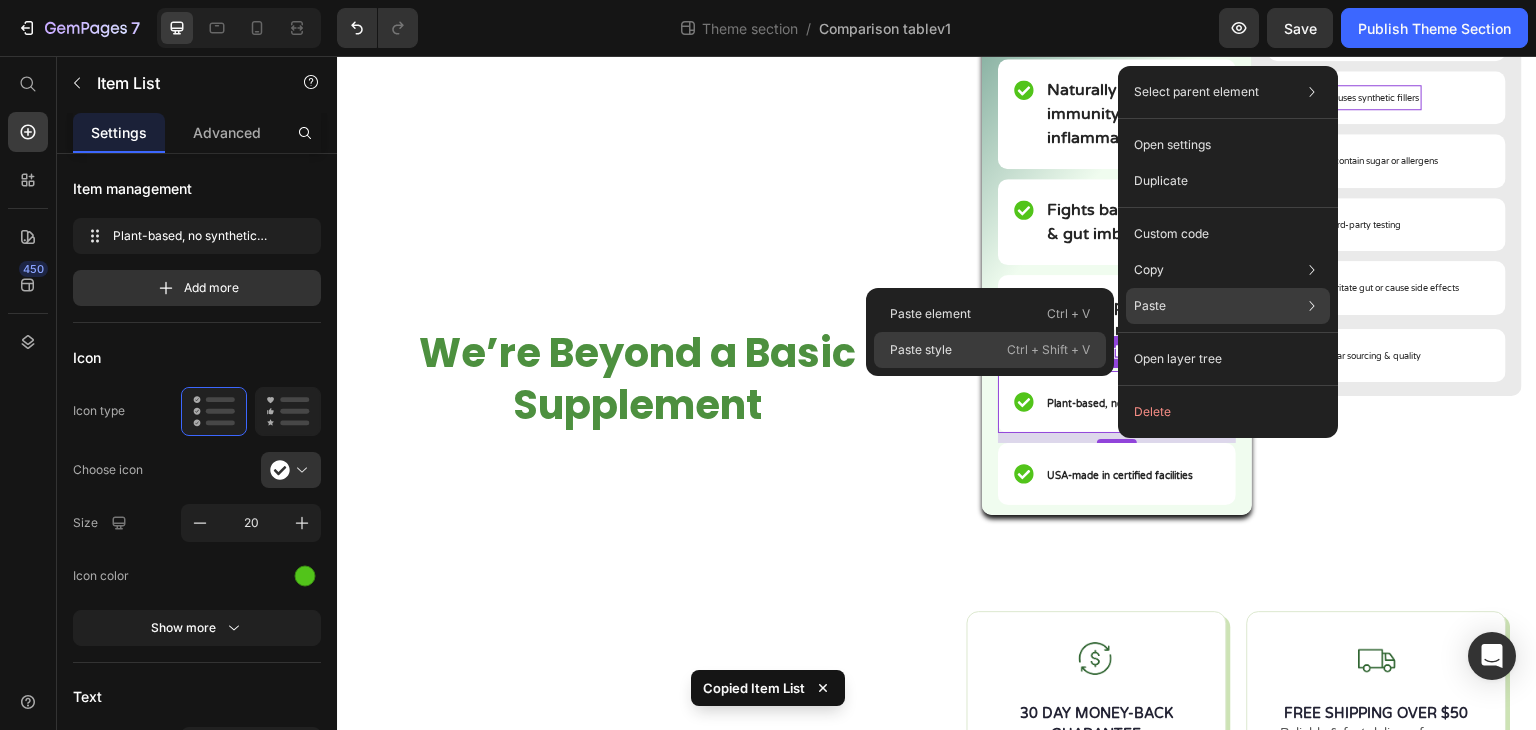 click on "Paste style  Ctrl + Shift + V" 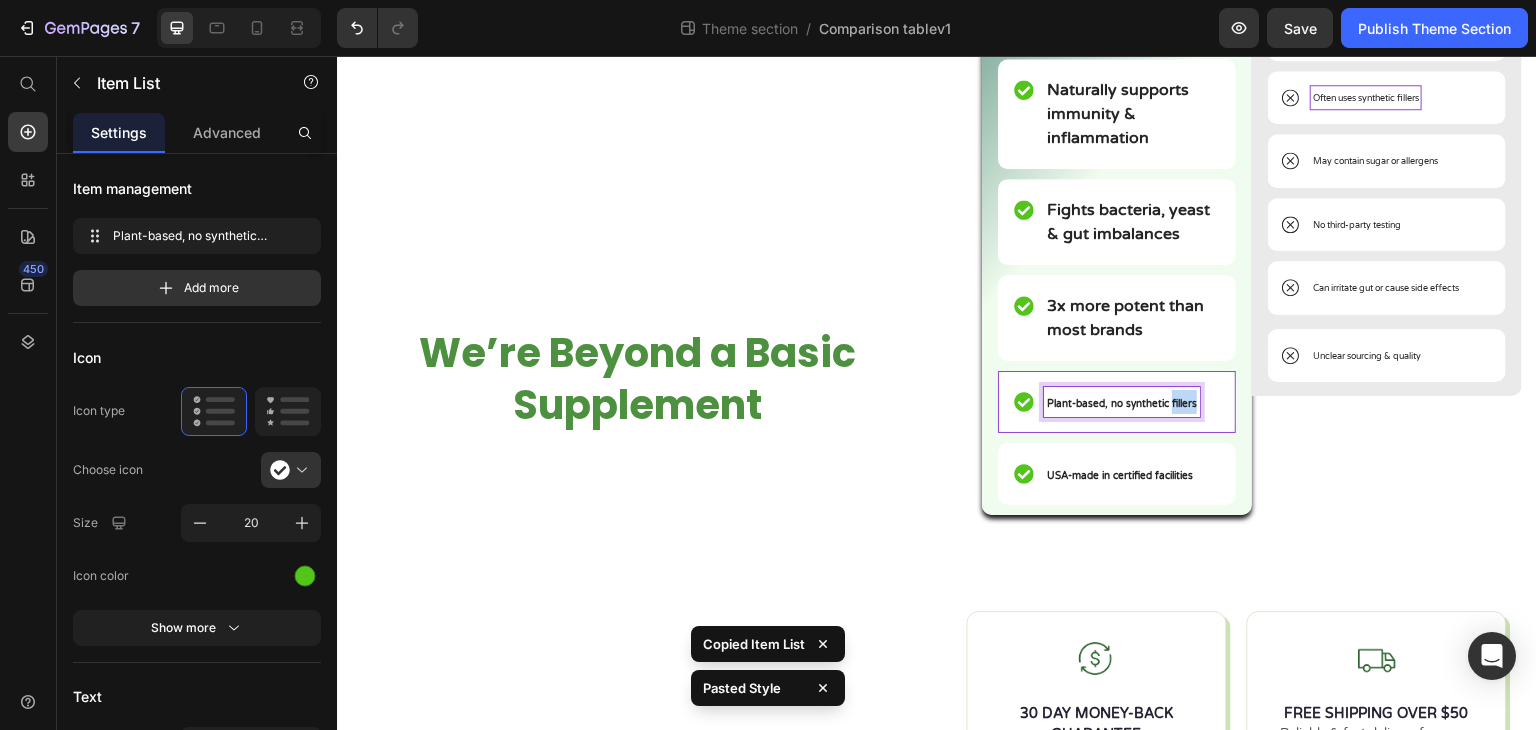 click on "Plant-based, no synthetic fillers" at bounding box center (1122, 404) 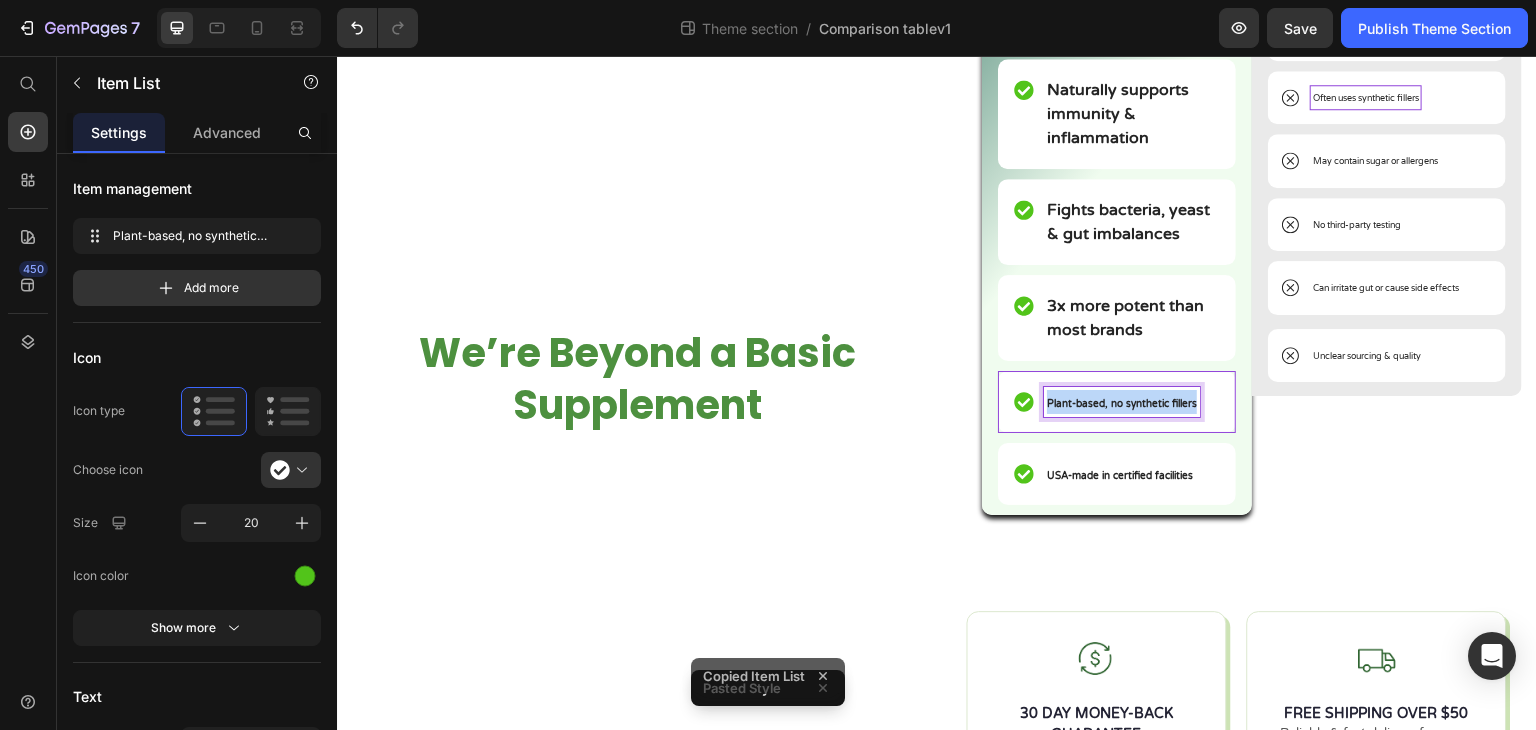 click on "Plant-based, no synthetic fillers" at bounding box center (1122, 404) 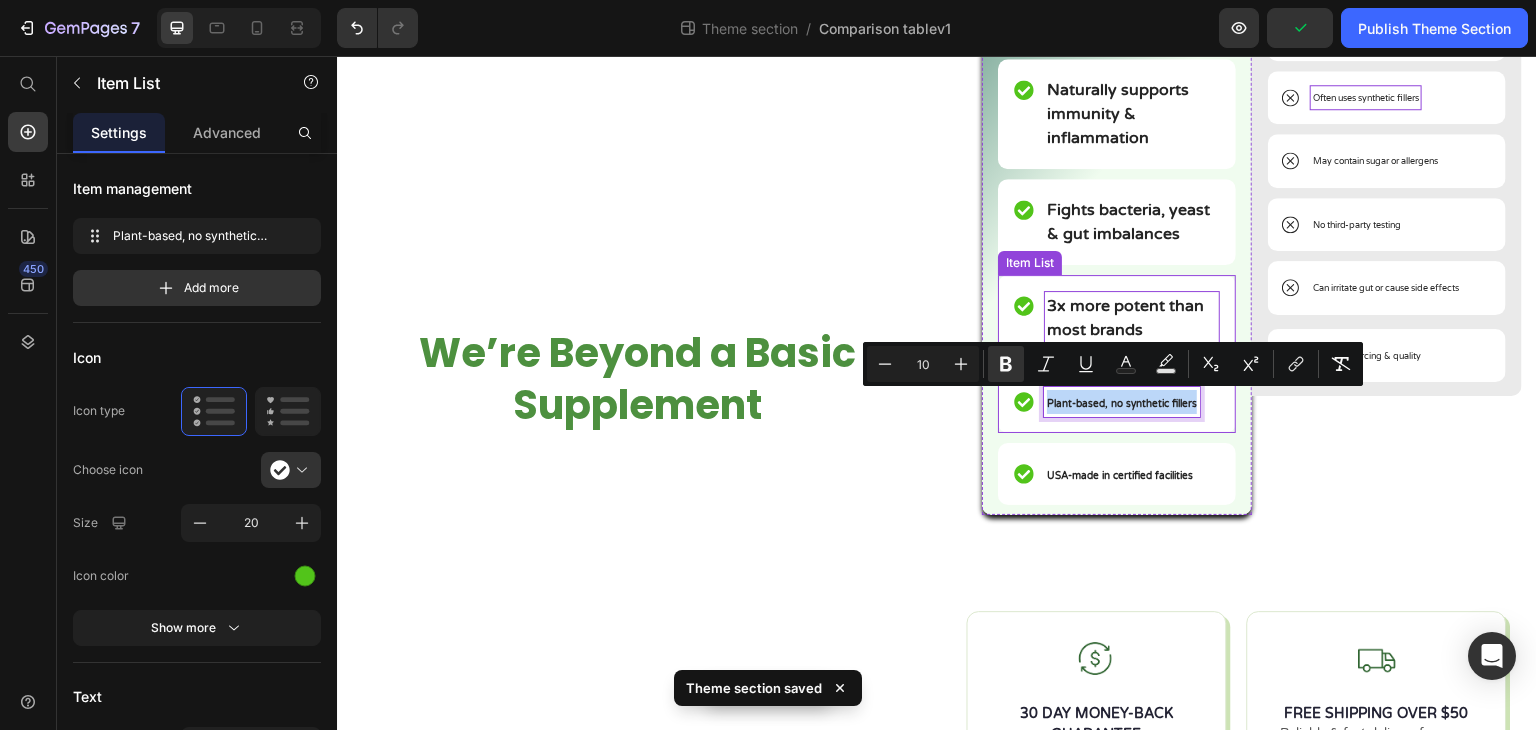 click on "3x more potent than most brands" at bounding box center [1125, 318] 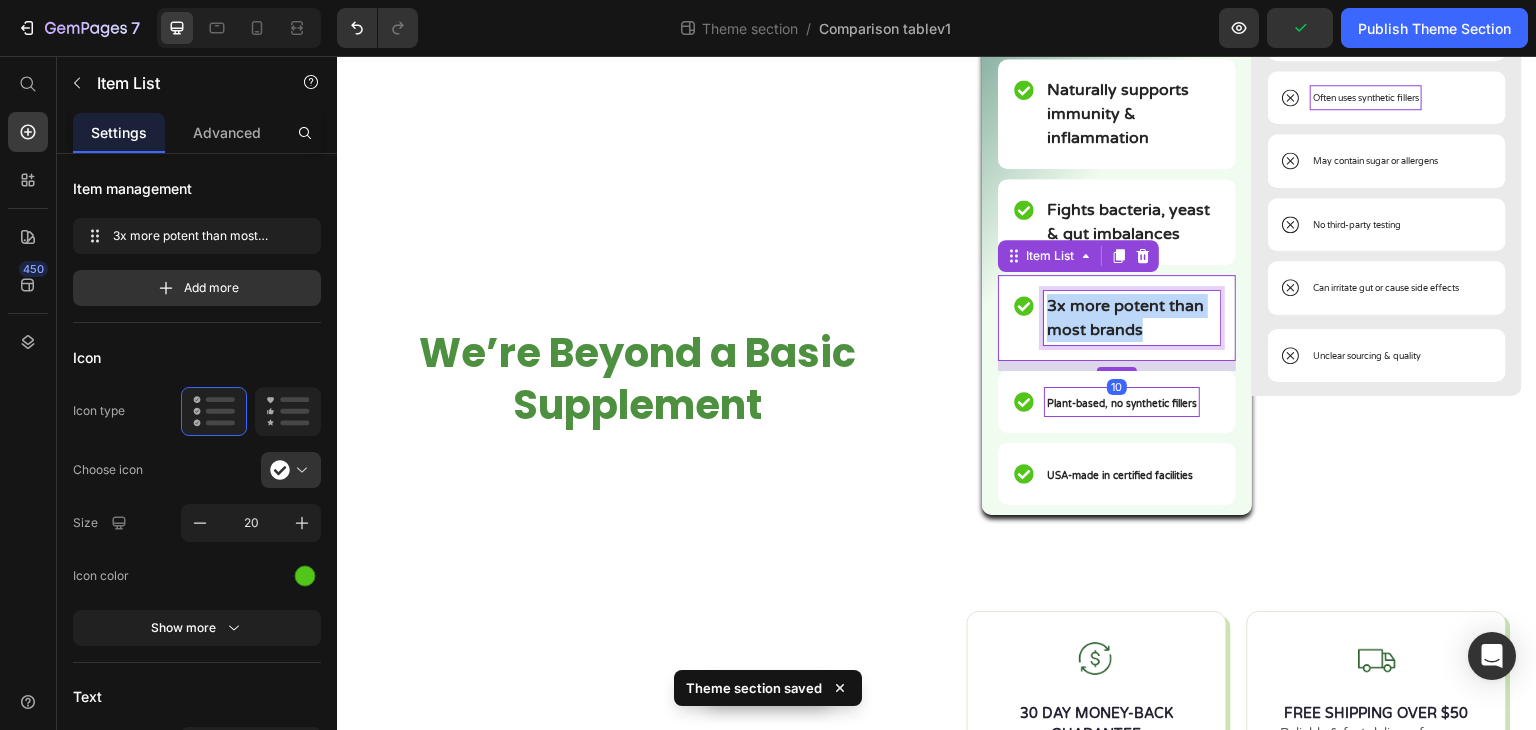 click on "3x more potent than most brands" at bounding box center [1125, 318] 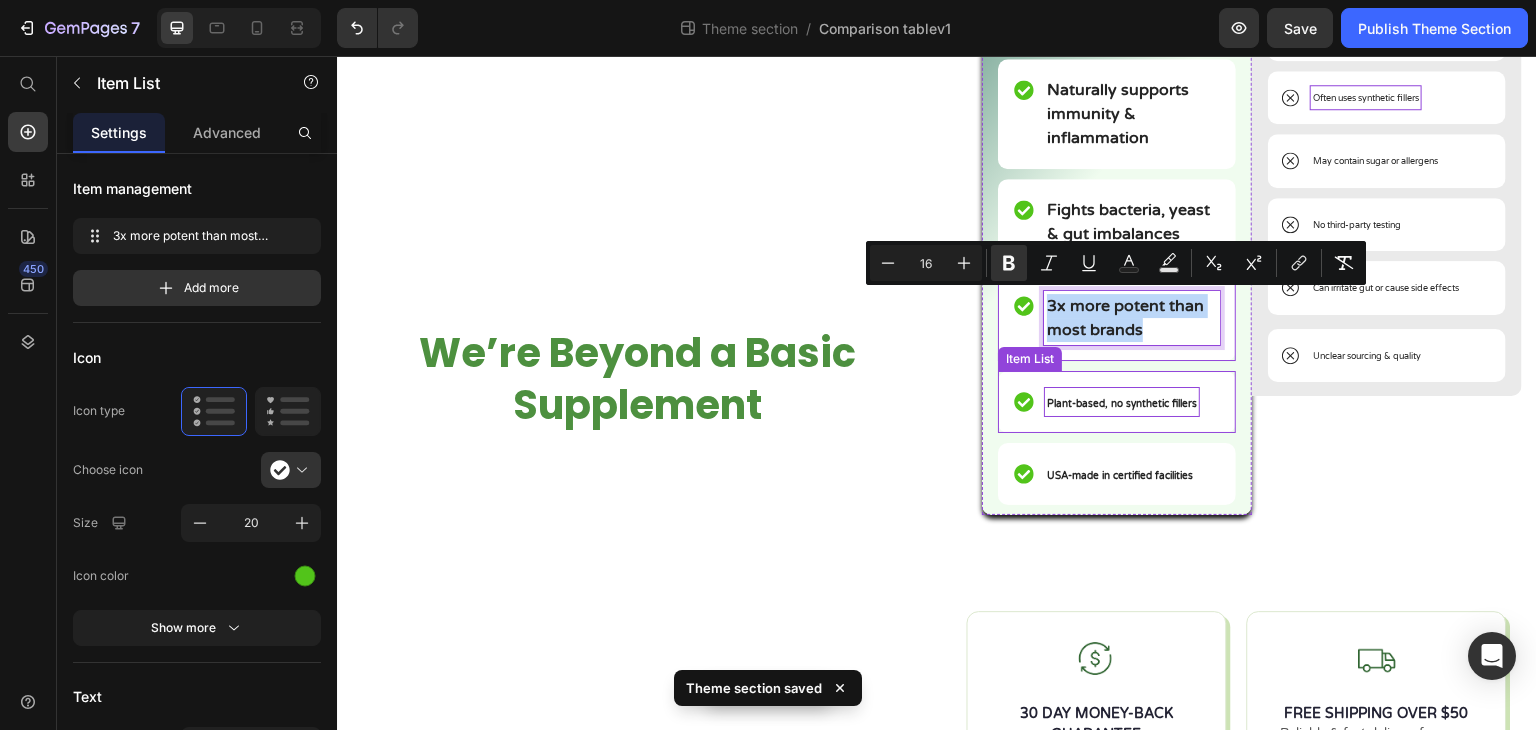click on "Plant-based, no synthetic fillers" at bounding box center (1122, 404) 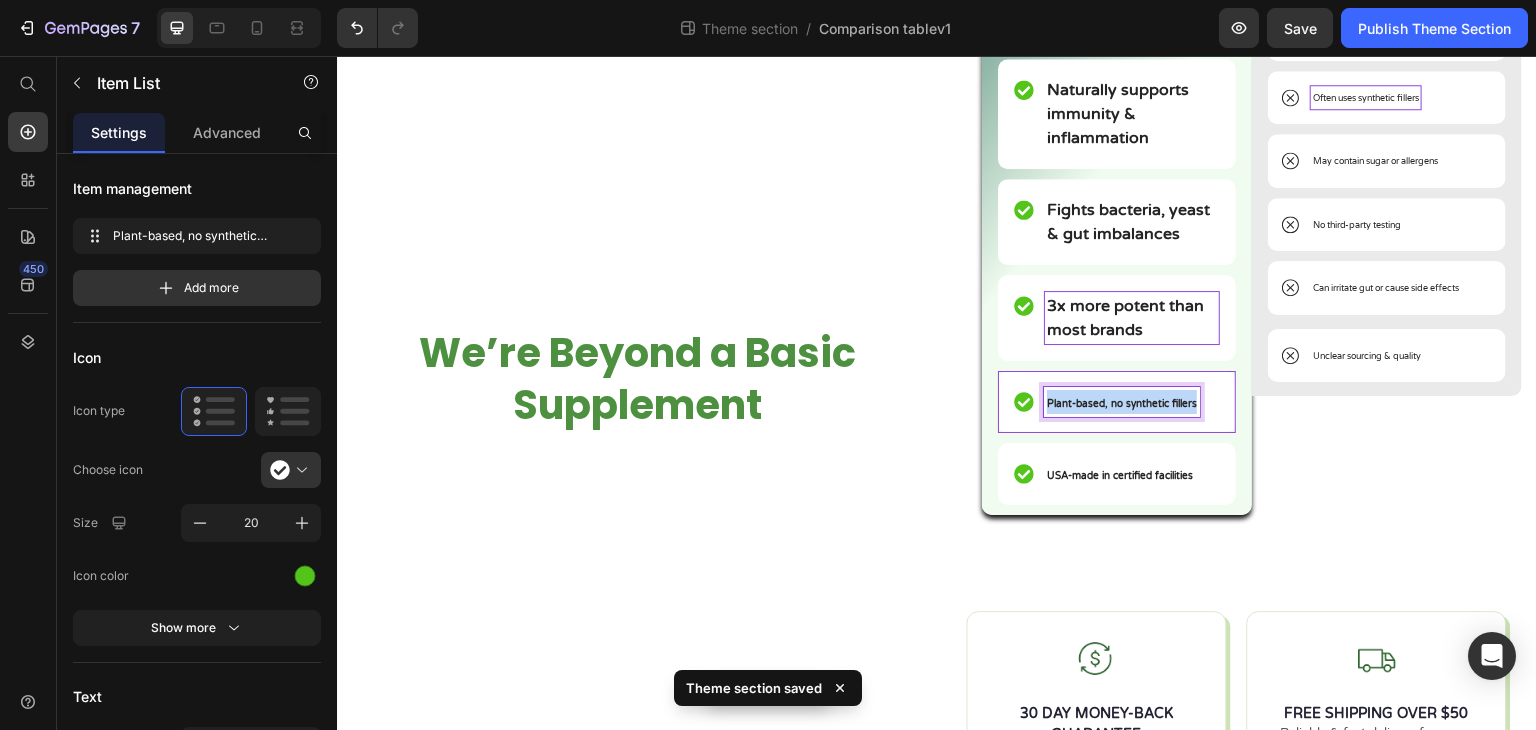 click on "Plant-based, no synthetic fillers" at bounding box center [1122, 404] 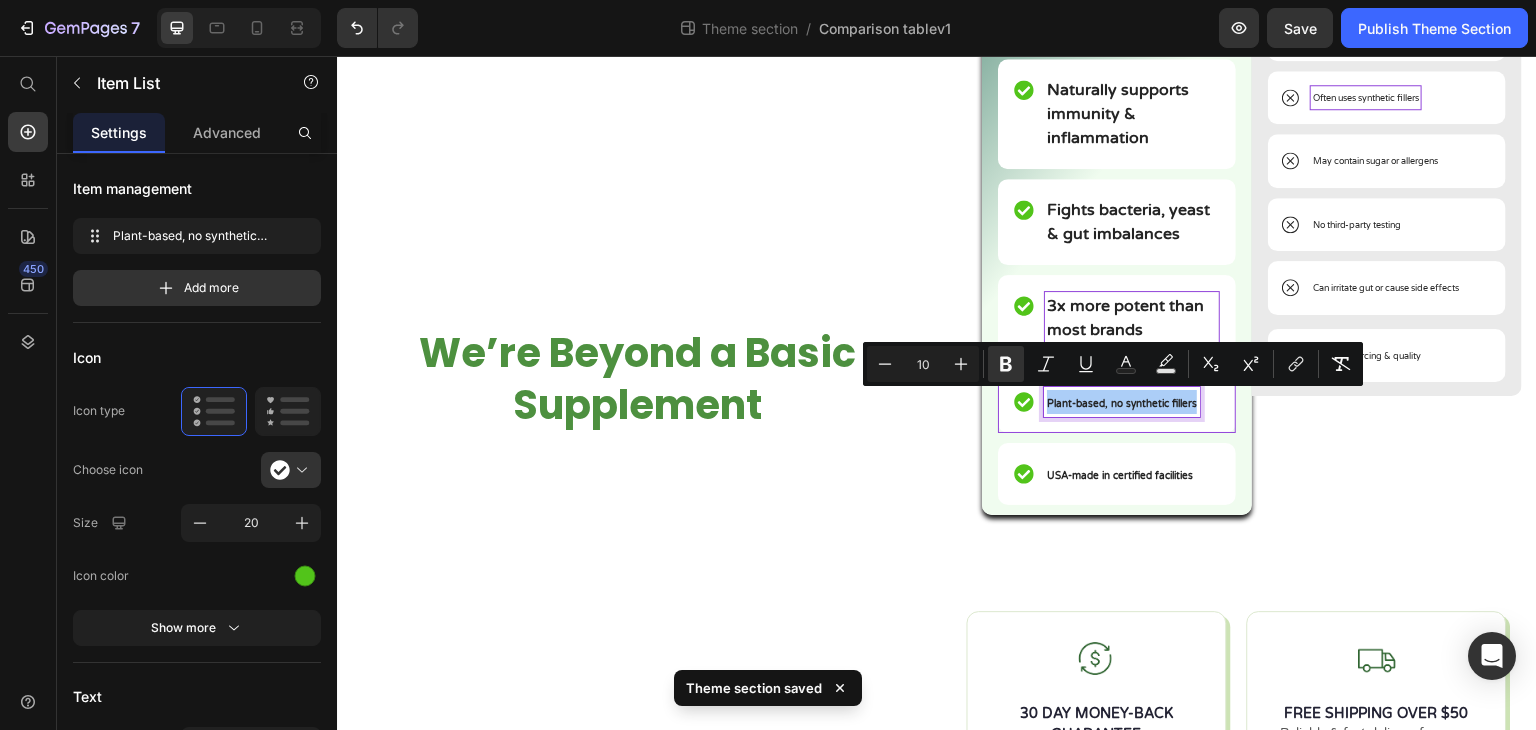 click on "10" at bounding box center [923, 364] 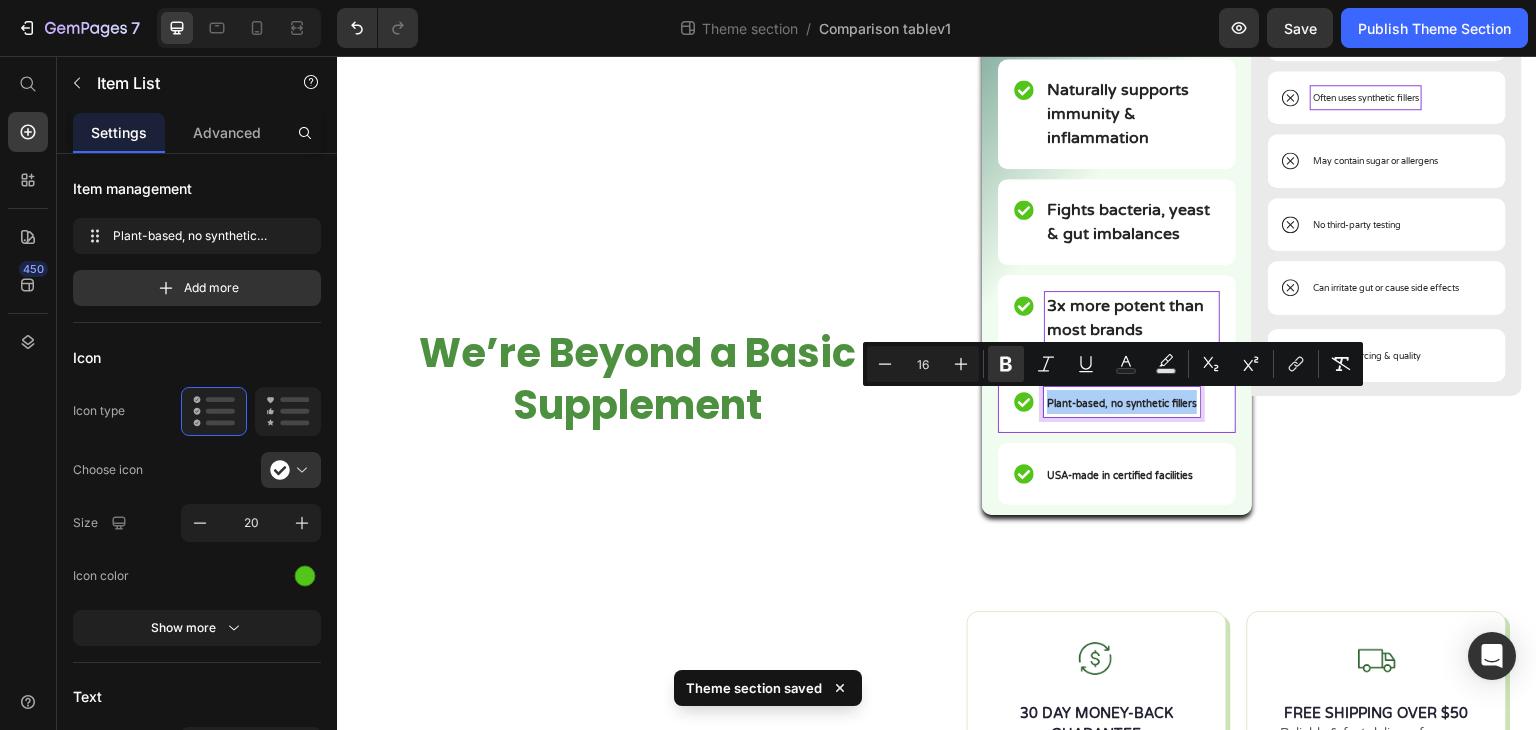 type on "16" 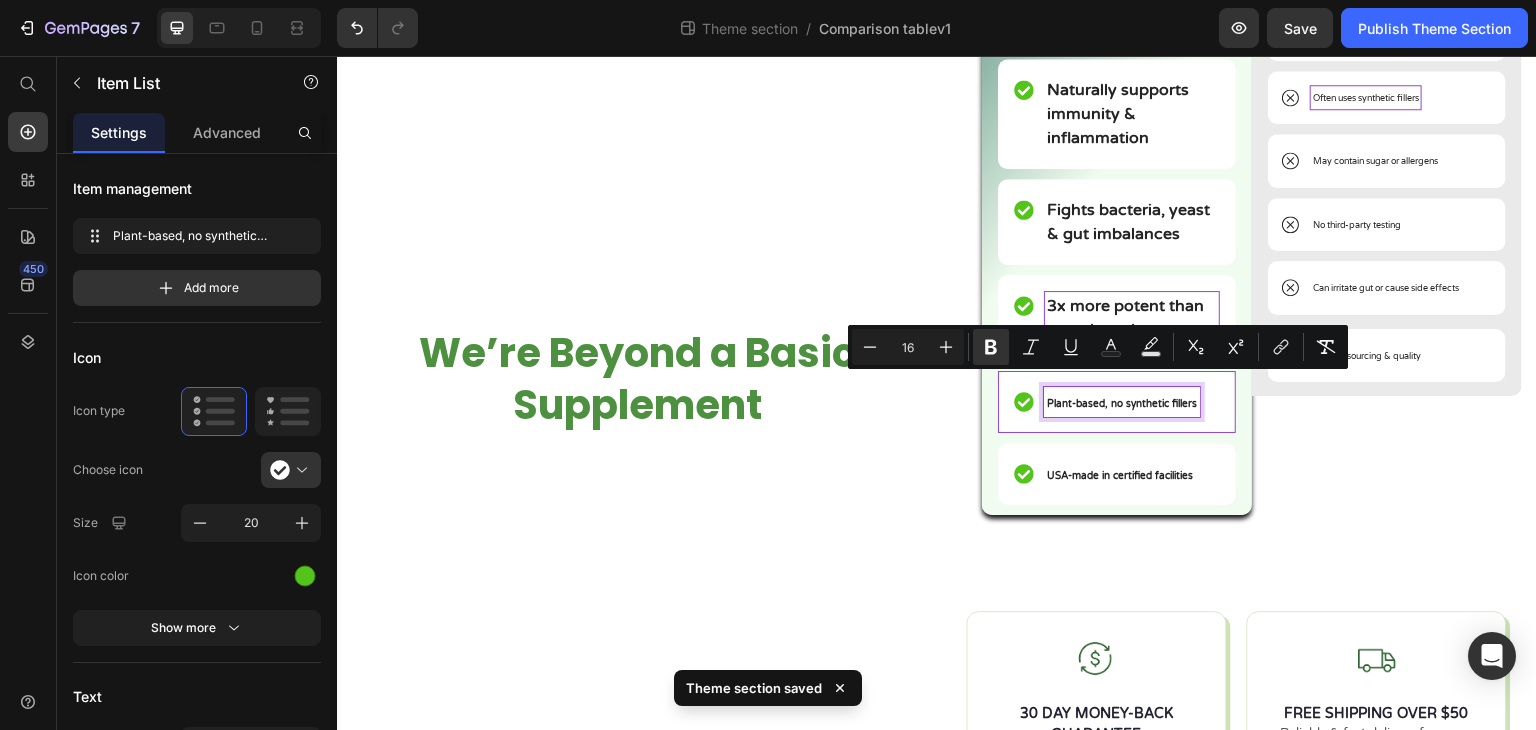 scroll, scrollTop: 472, scrollLeft: 0, axis: vertical 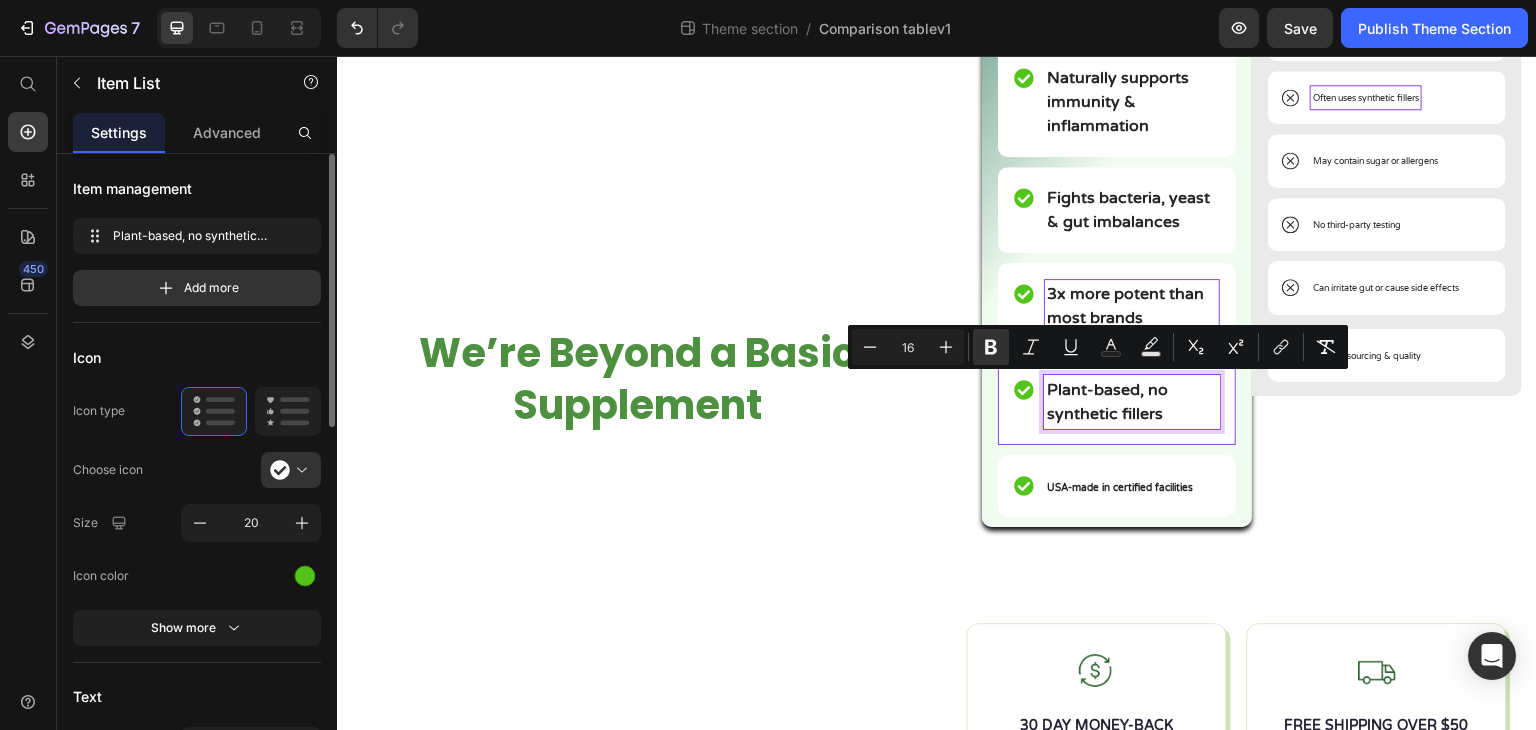 click on "Icon" at bounding box center [197, 357] 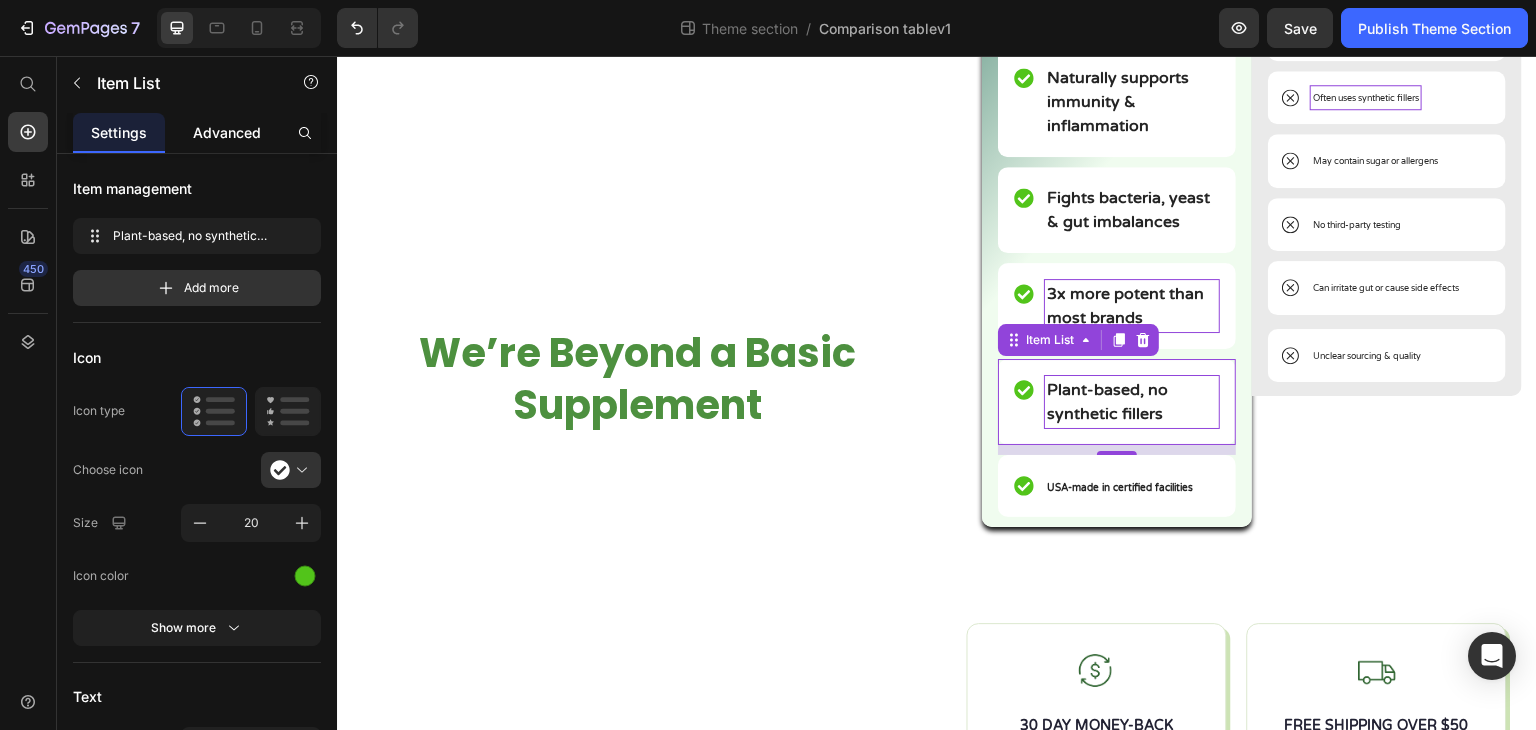 click on "Advanced" 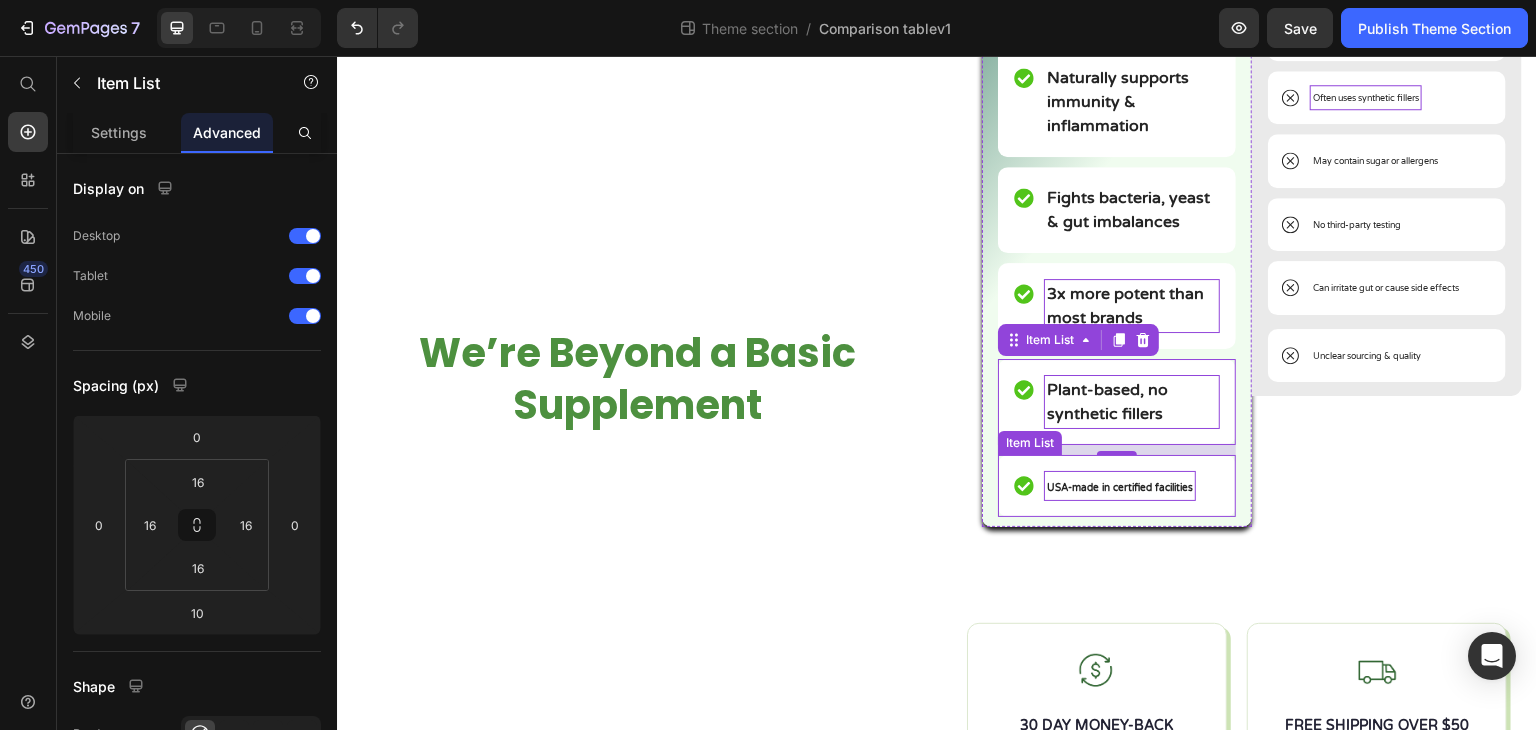 click on "USA-made in certified facilities" at bounding box center (1120, 488) 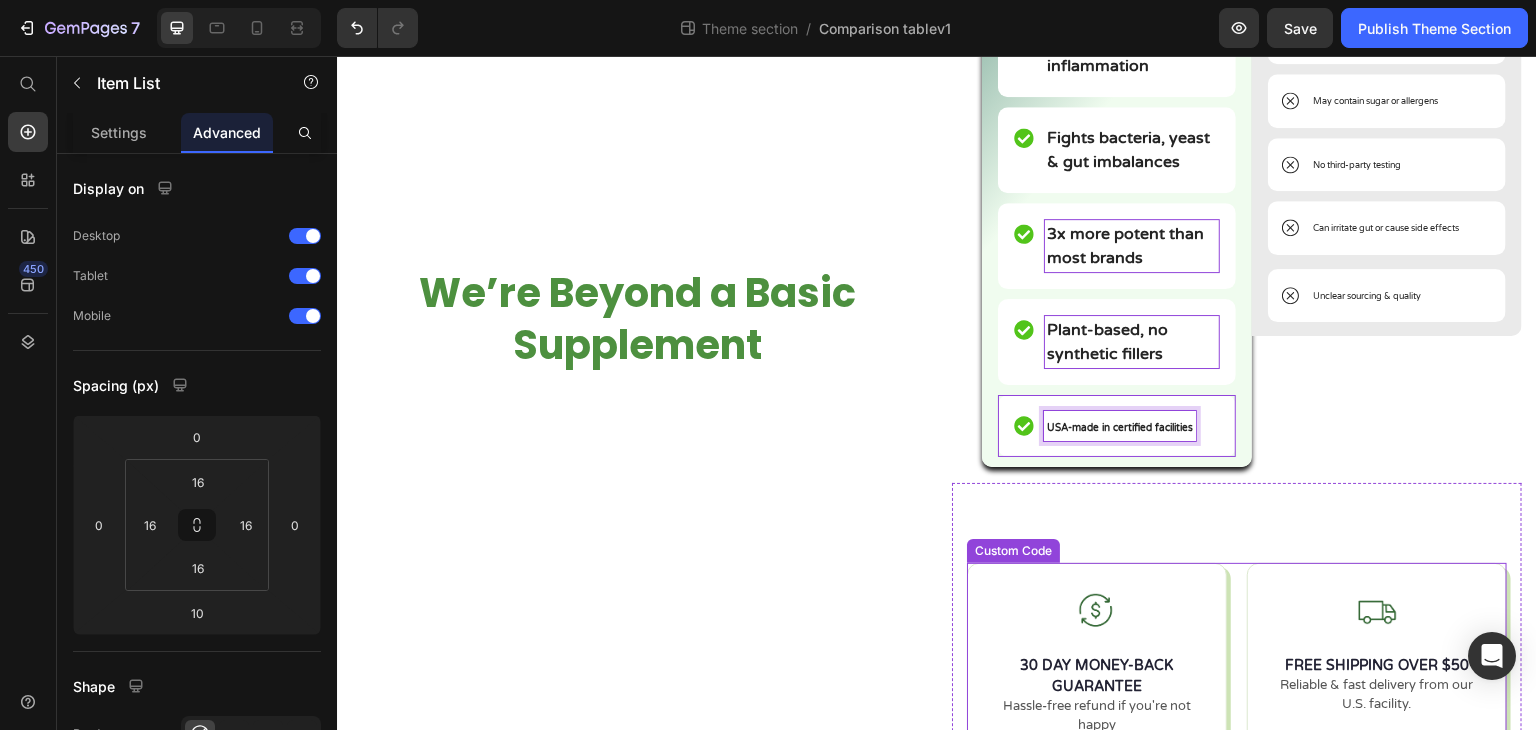 scroll, scrollTop: 372, scrollLeft: 0, axis: vertical 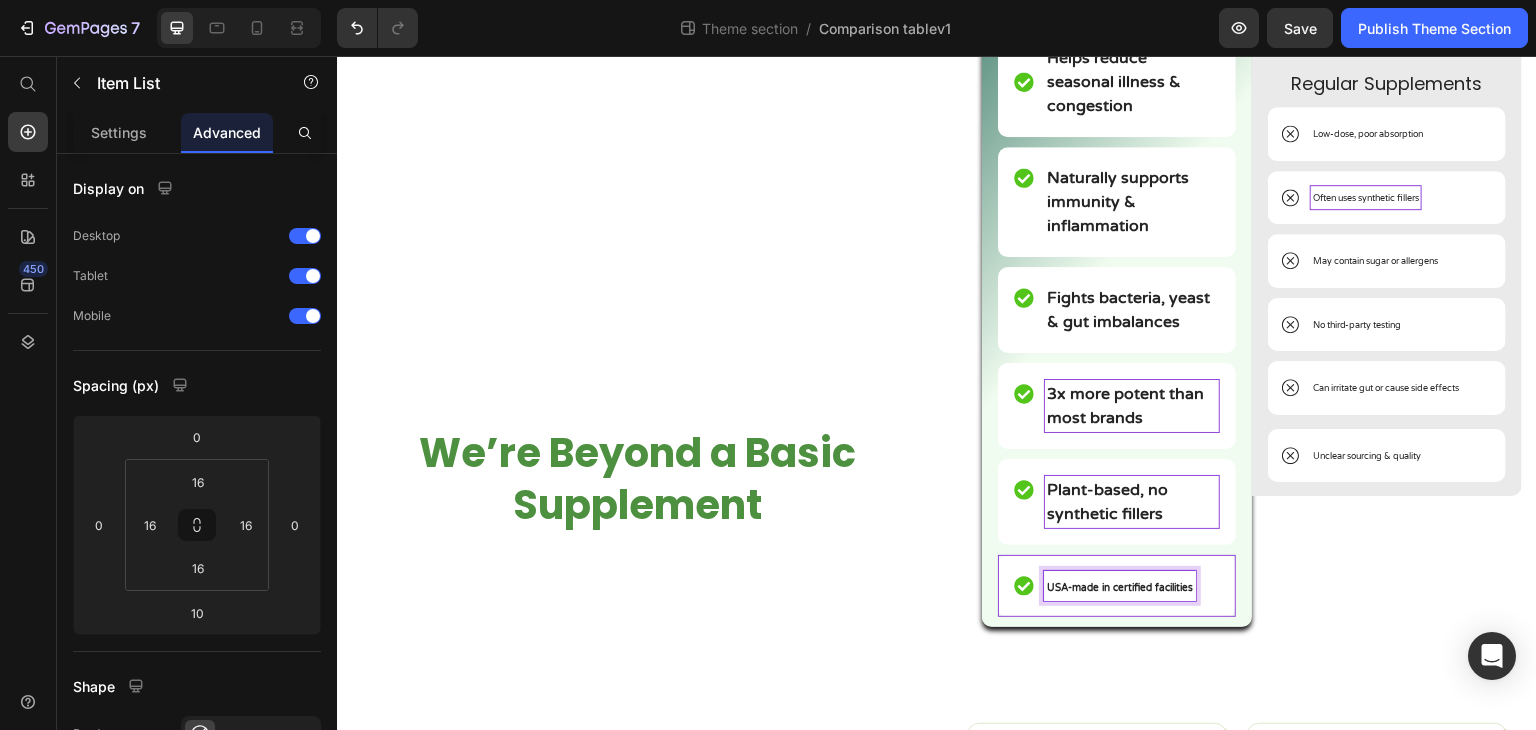 click on "USA-made in certified facilities" at bounding box center [1120, 586] 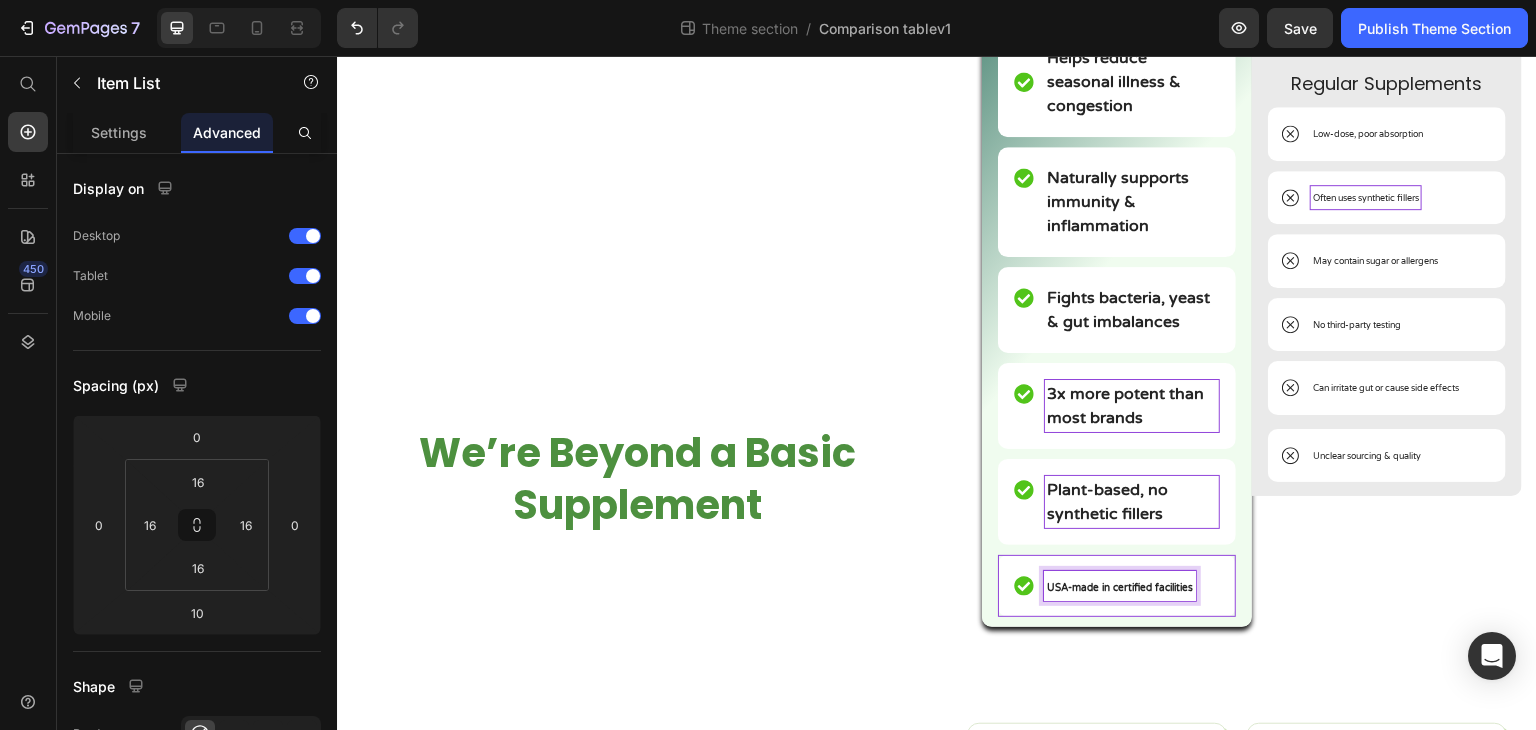 click on "USA-made in certified facilities" at bounding box center [1120, 588] 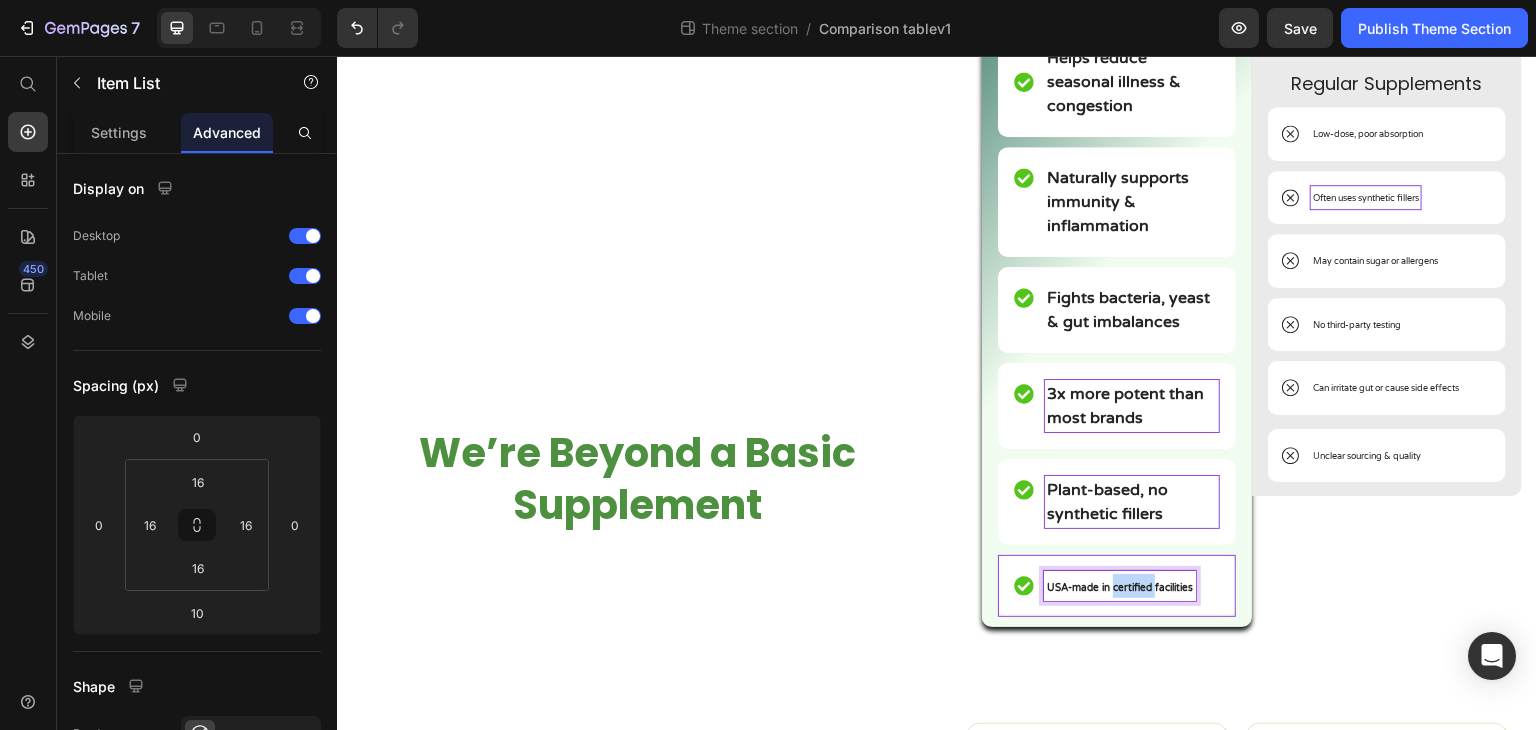 click on "USA-made in certified facilities" at bounding box center [1120, 588] 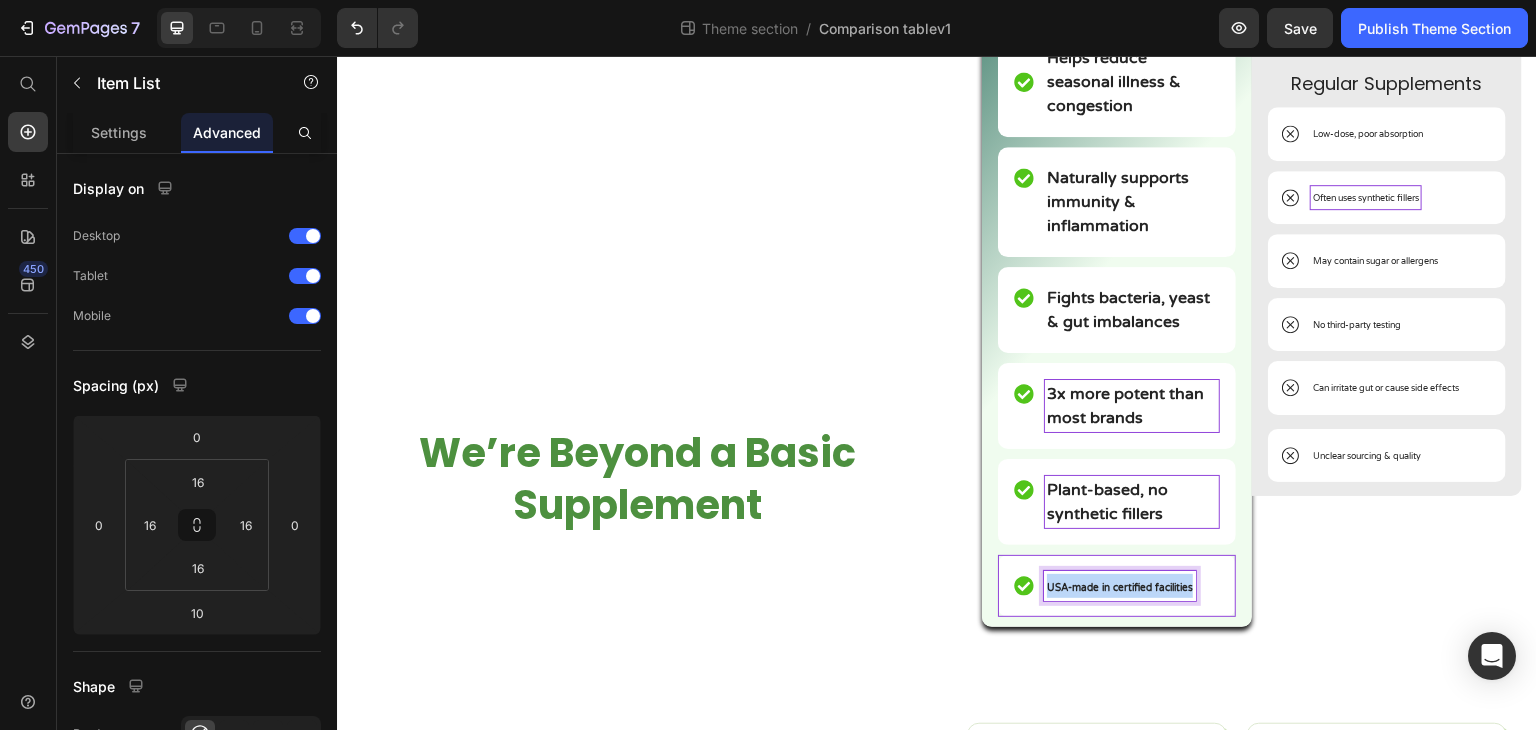 click on "USA-made in certified facilities" at bounding box center (1120, 588) 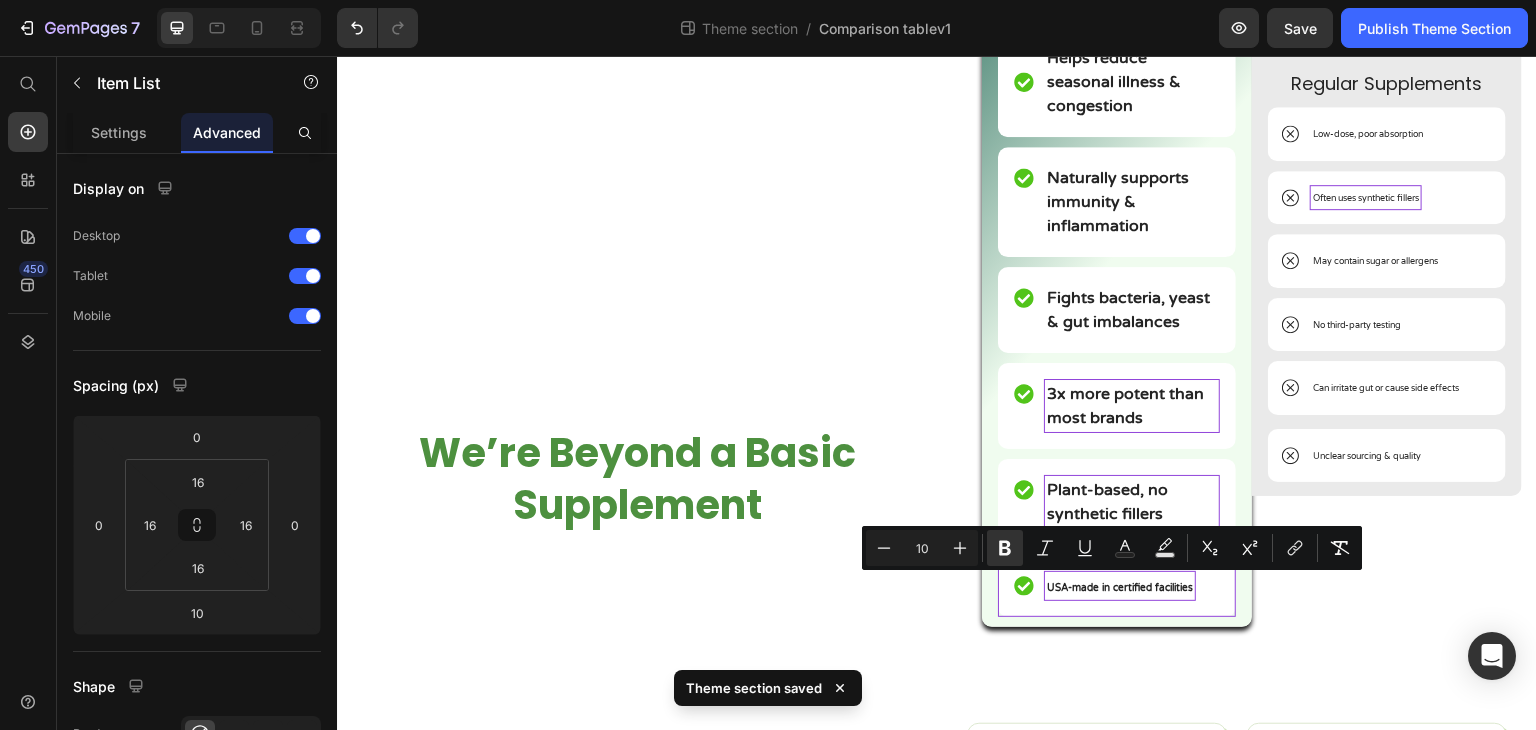 click on "10" at bounding box center (922, 548) 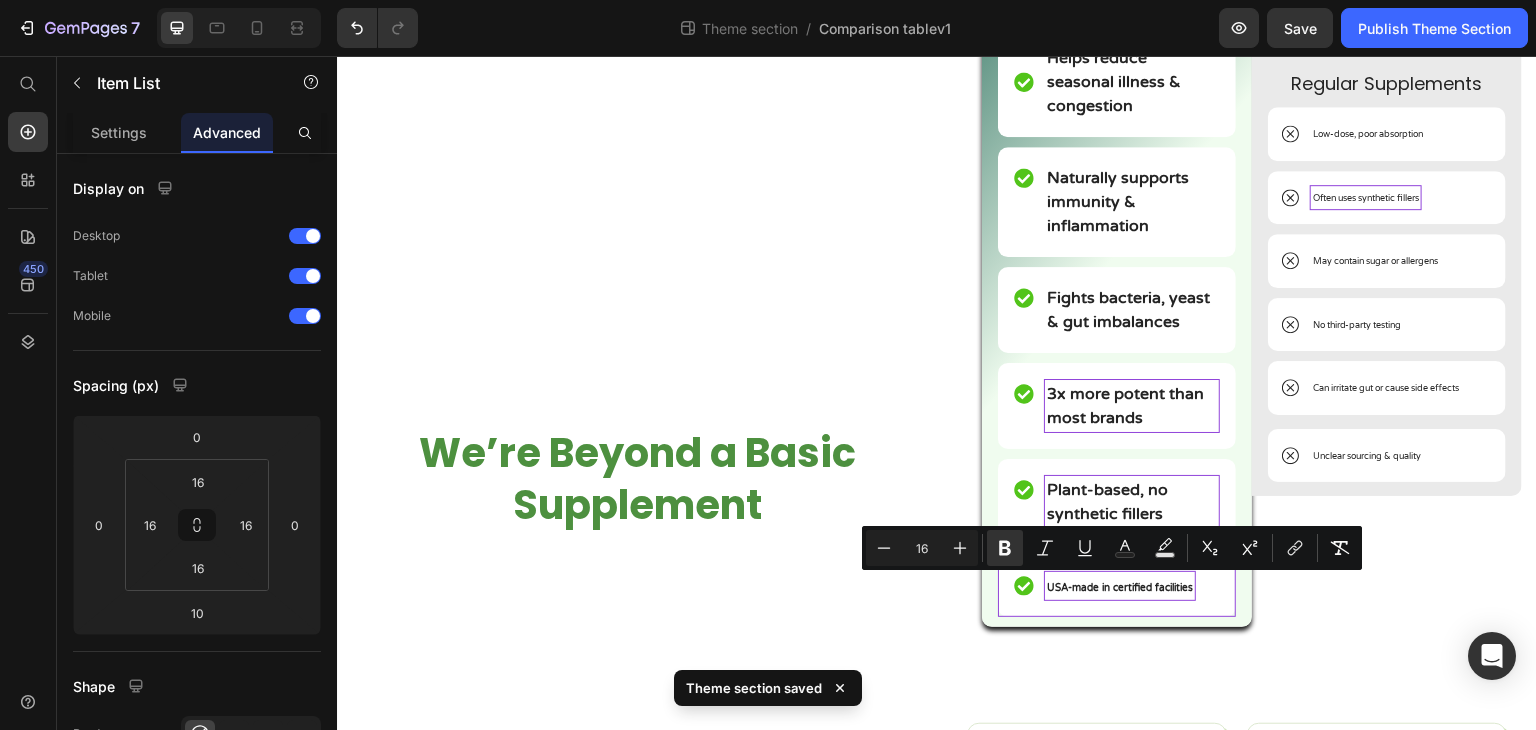 type on "16" 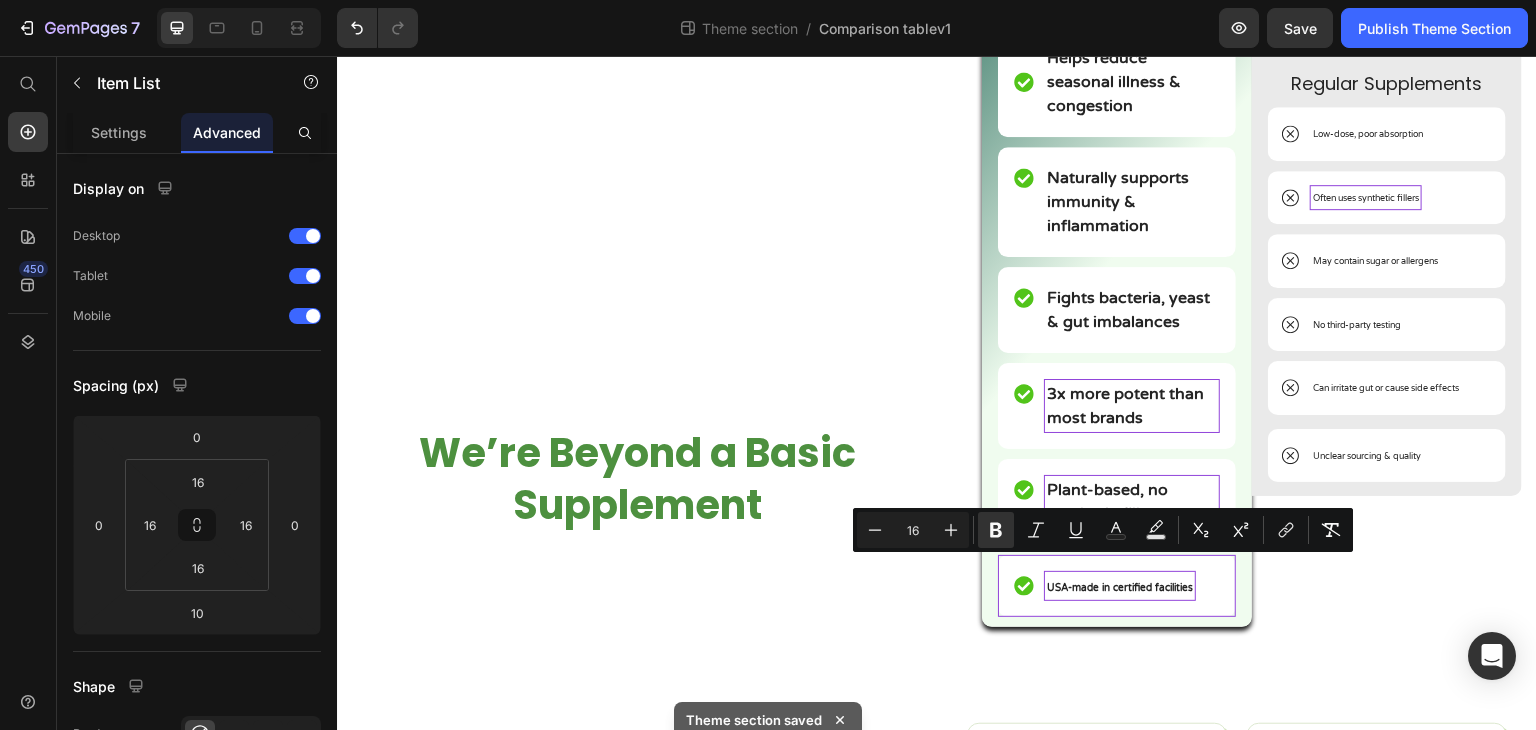scroll, scrollTop: 384, scrollLeft: 0, axis: vertical 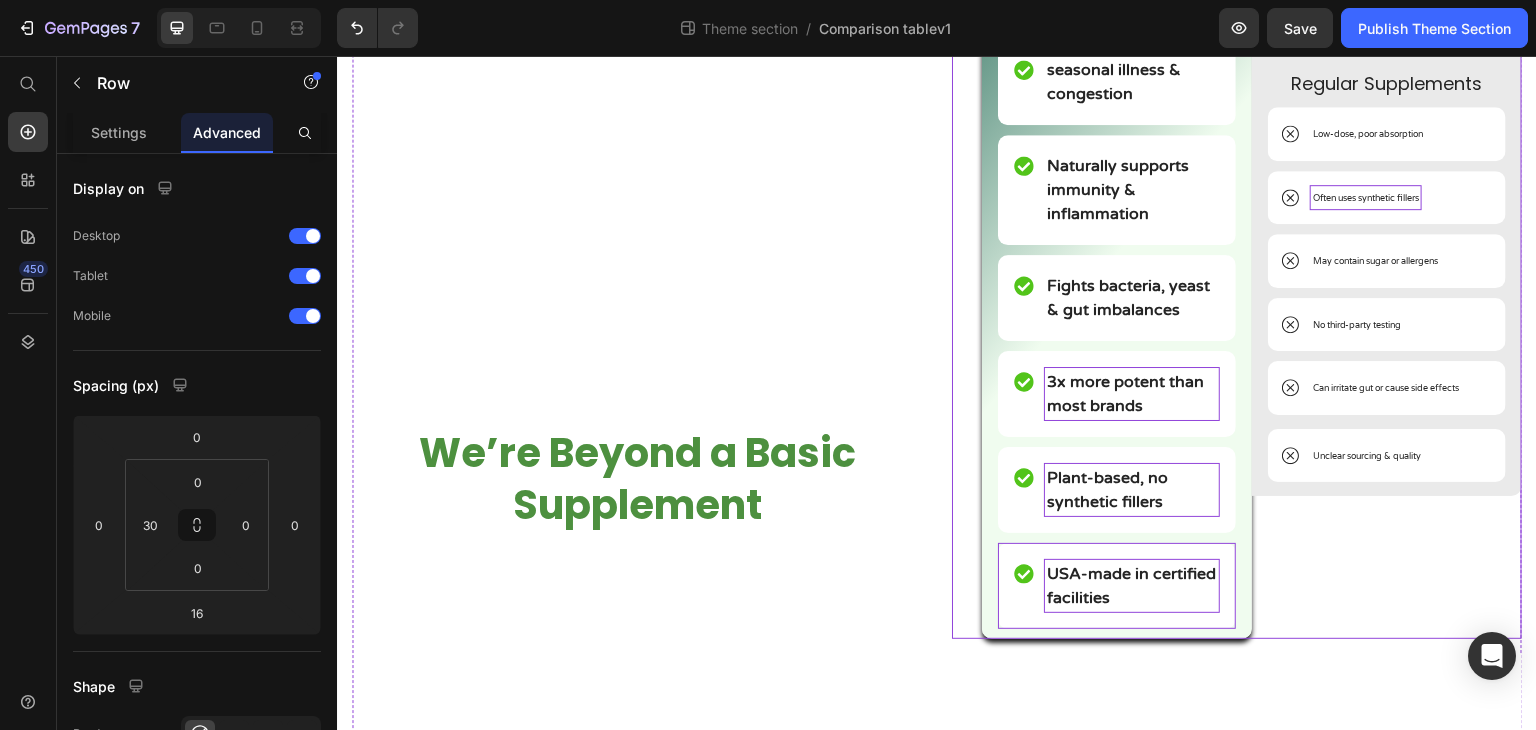 click on "Image Regular Supplements Text Block
Low-dose, poor absorption Item List
Often uses synthetic fillers Item List
May contain sugar or allergens Item List
No third-party testing Item List
Can irritate gut or cause side effects Item List
Unclear sourcing & quality Item List Row" at bounding box center [1387, 231] 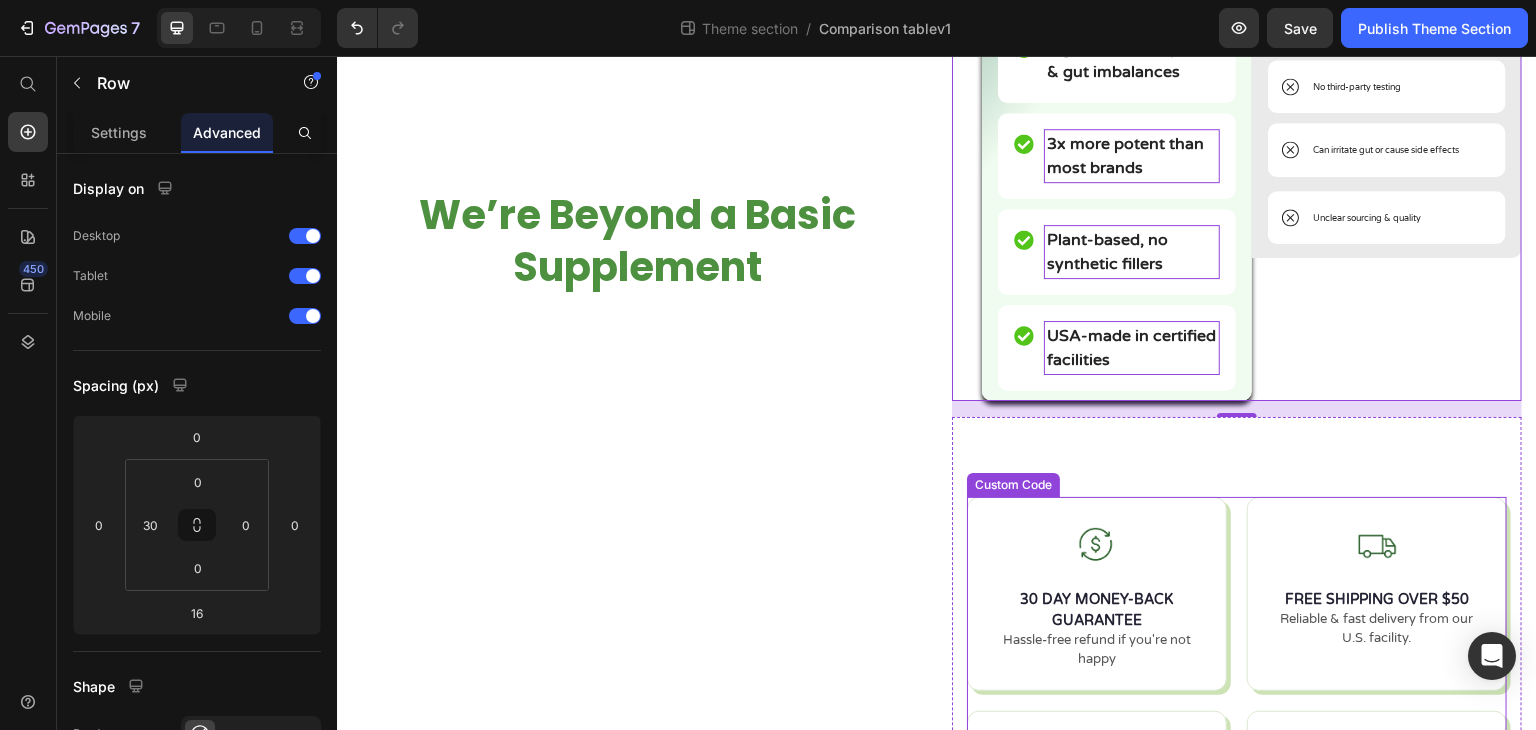 scroll, scrollTop: 784, scrollLeft: 0, axis: vertical 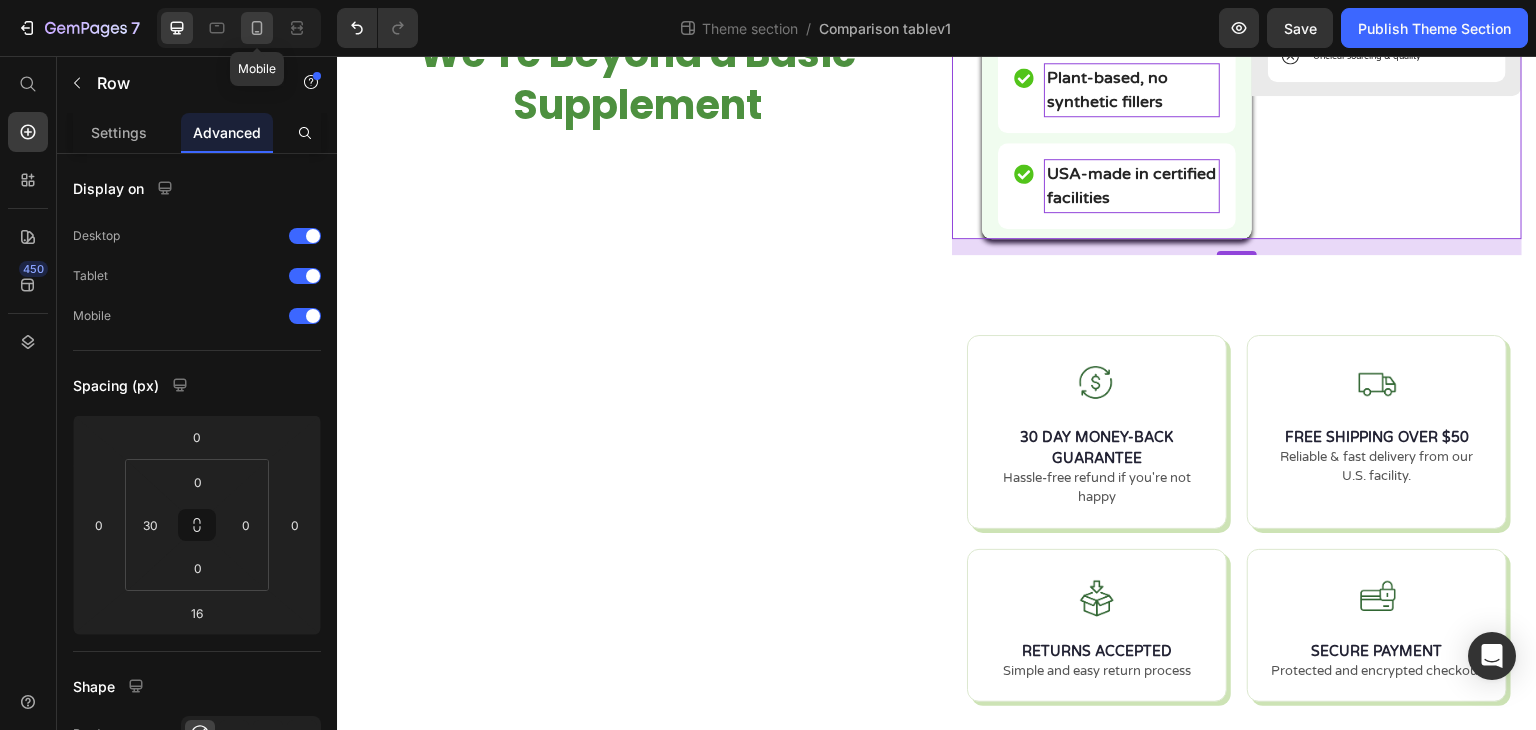 click 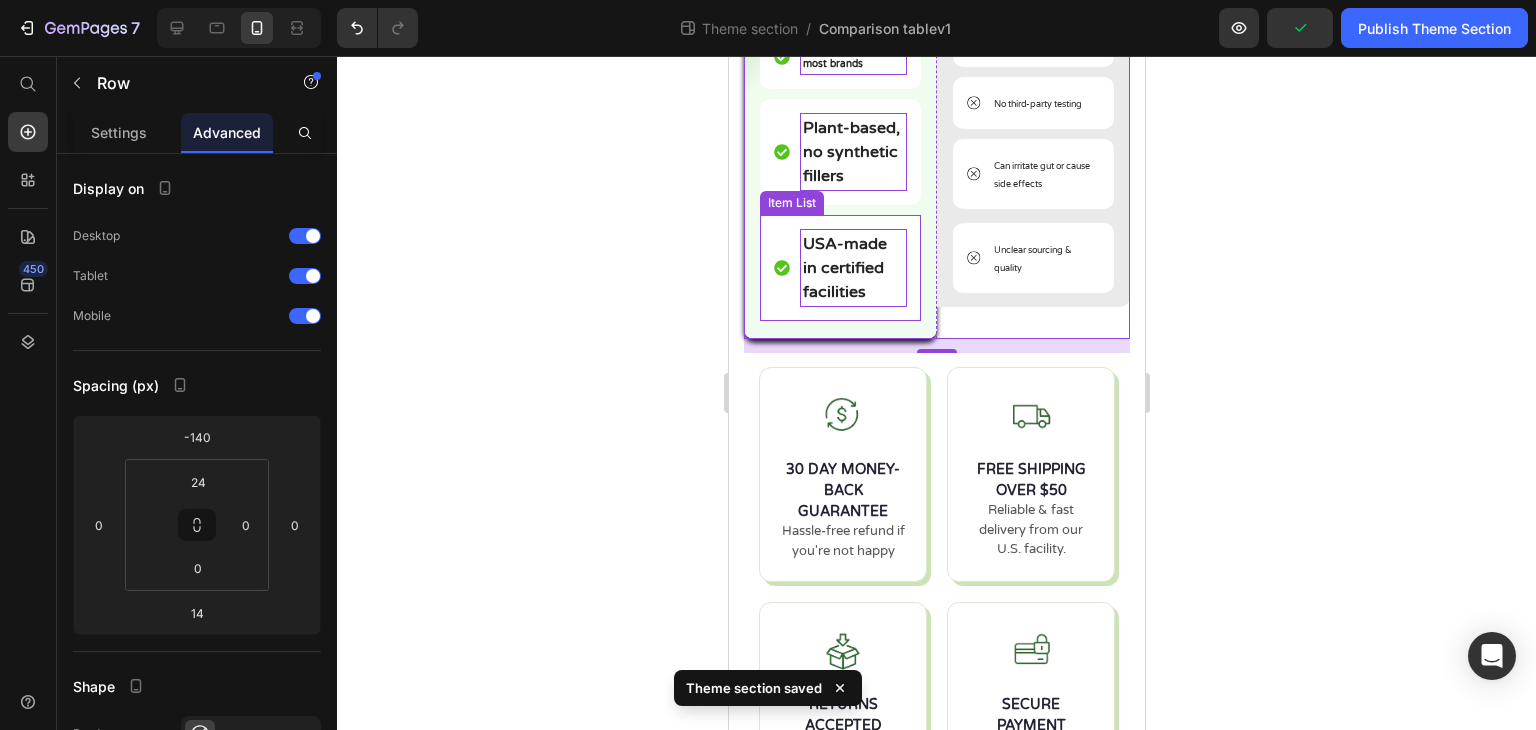 scroll, scrollTop: 800, scrollLeft: 0, axis: vertical 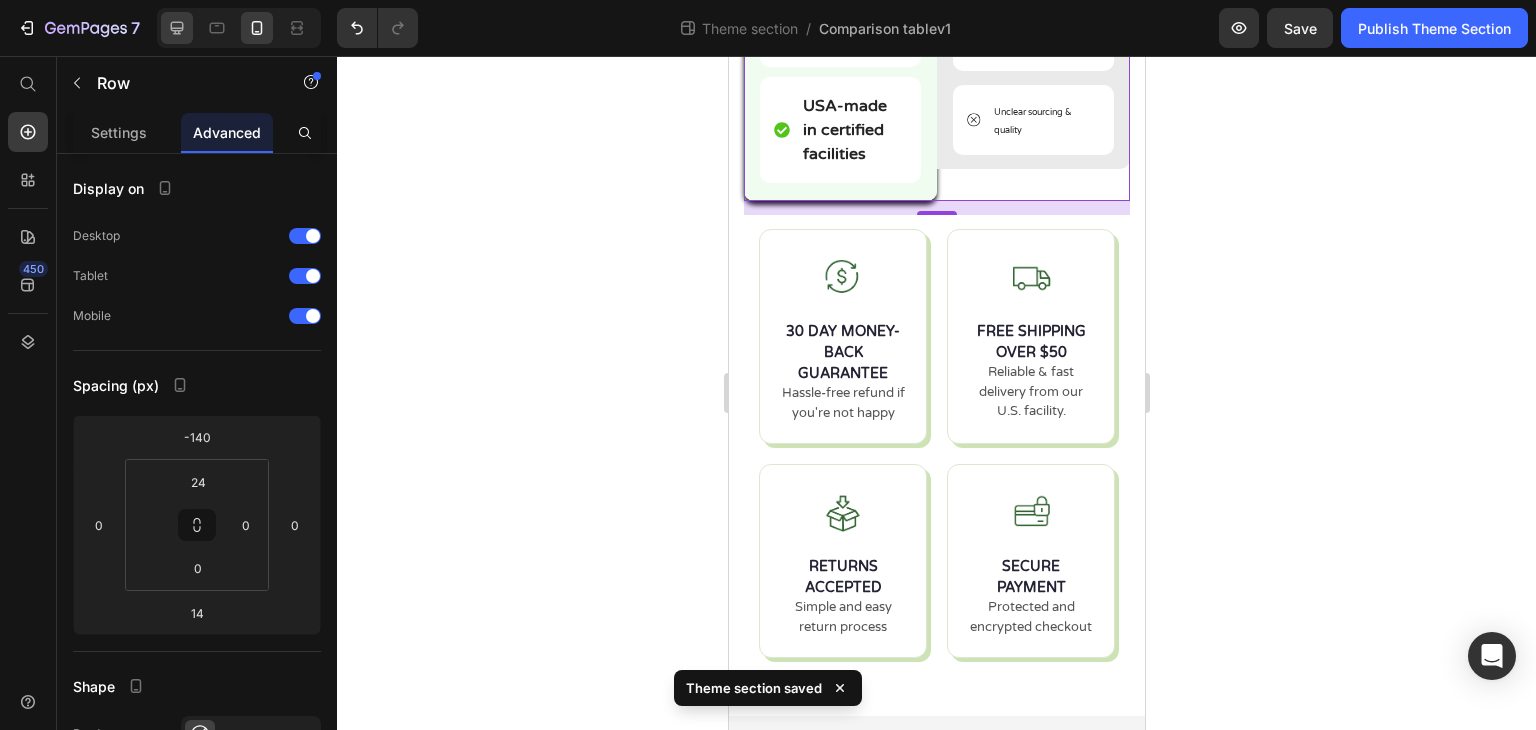 click 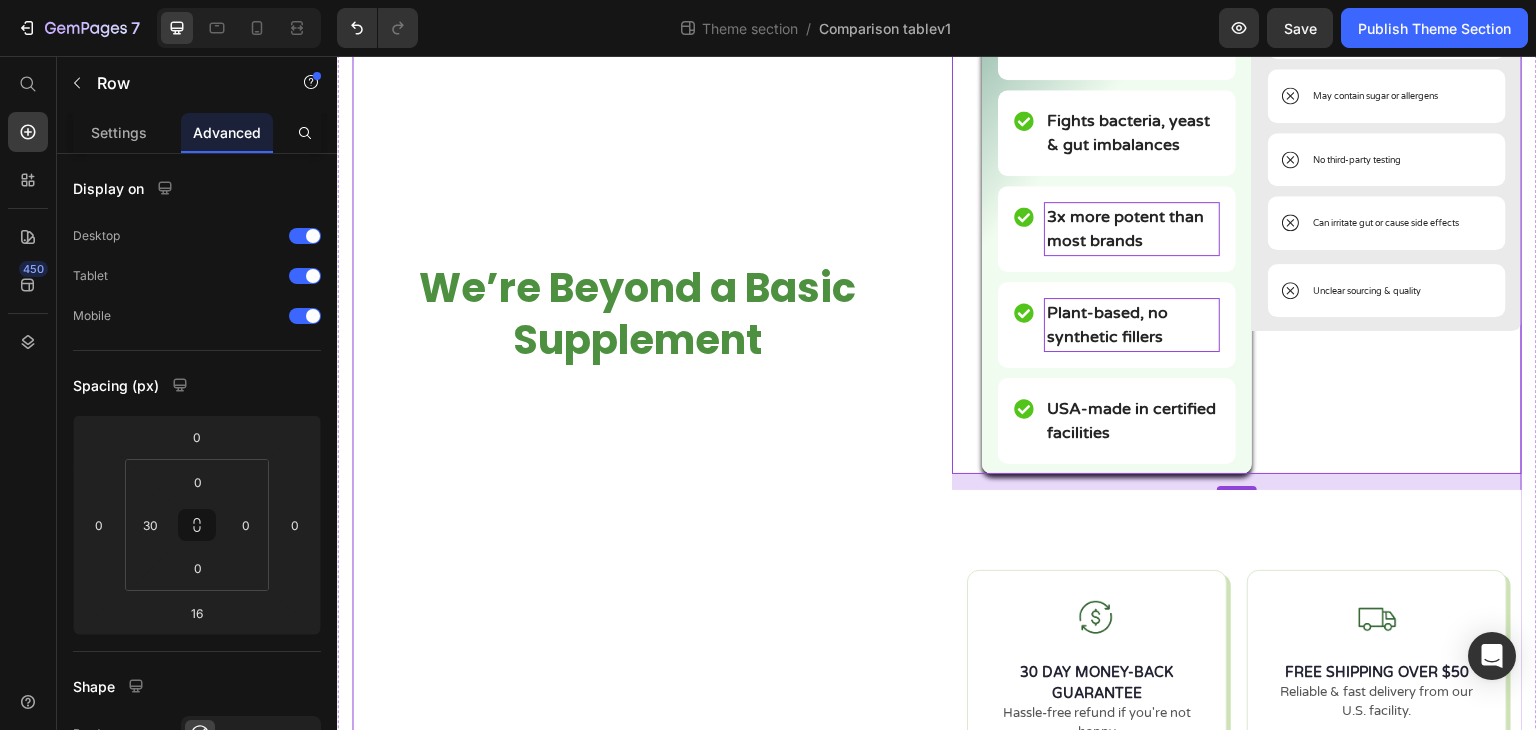 scroll, scrollTop: 749, scrollLeft: 0, axis: vertical 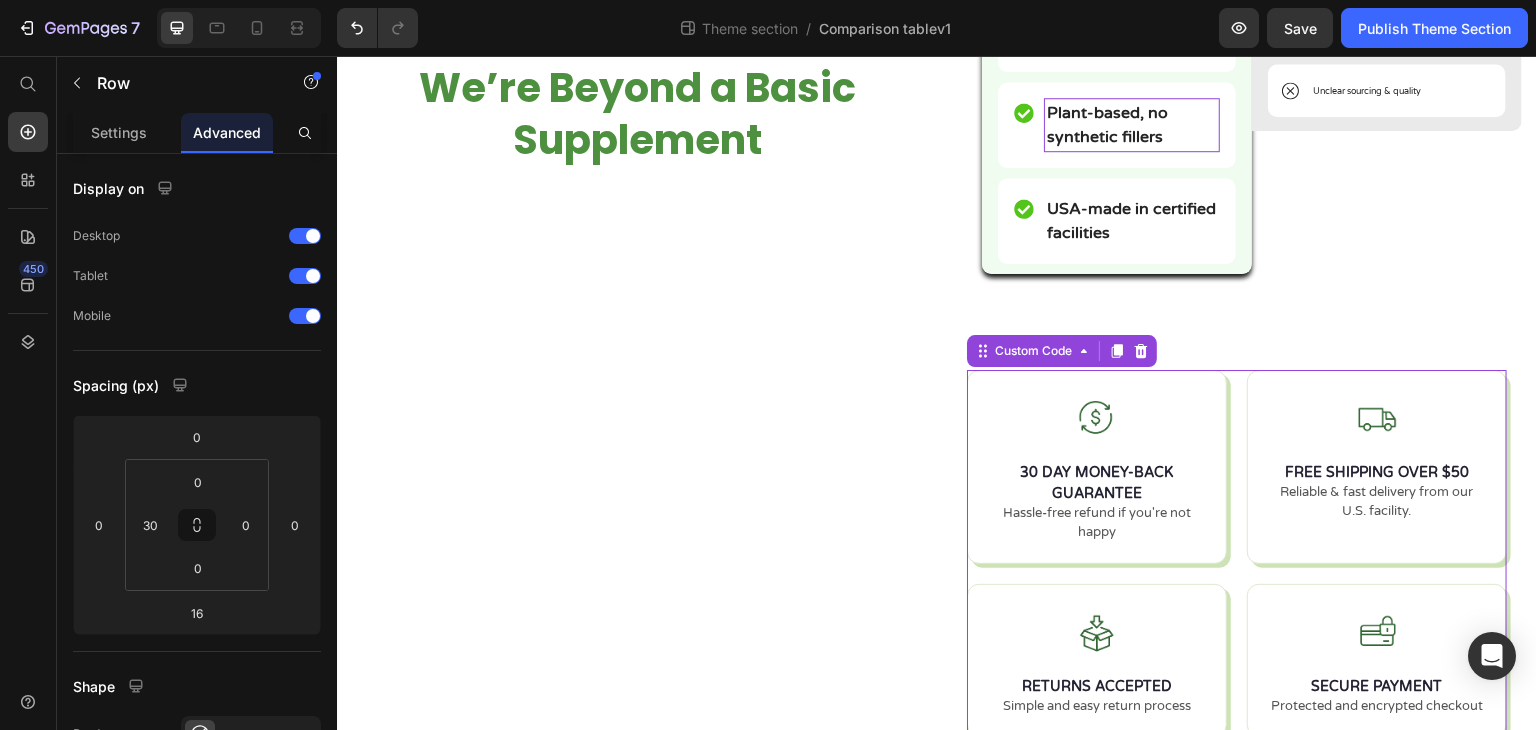 click on "30 DAY MONEY-BACK GUARANTEE
Hassle-free refund if you're not happy
FREE SHIPPING OVER $50
Reliable & fast delivery from our U.S. facility.
RETURNS ACCEPTED
Simple and easy return process
SECURE PAYMENT
Protected and encrypted checkout" at bounding box center [1237, 554] 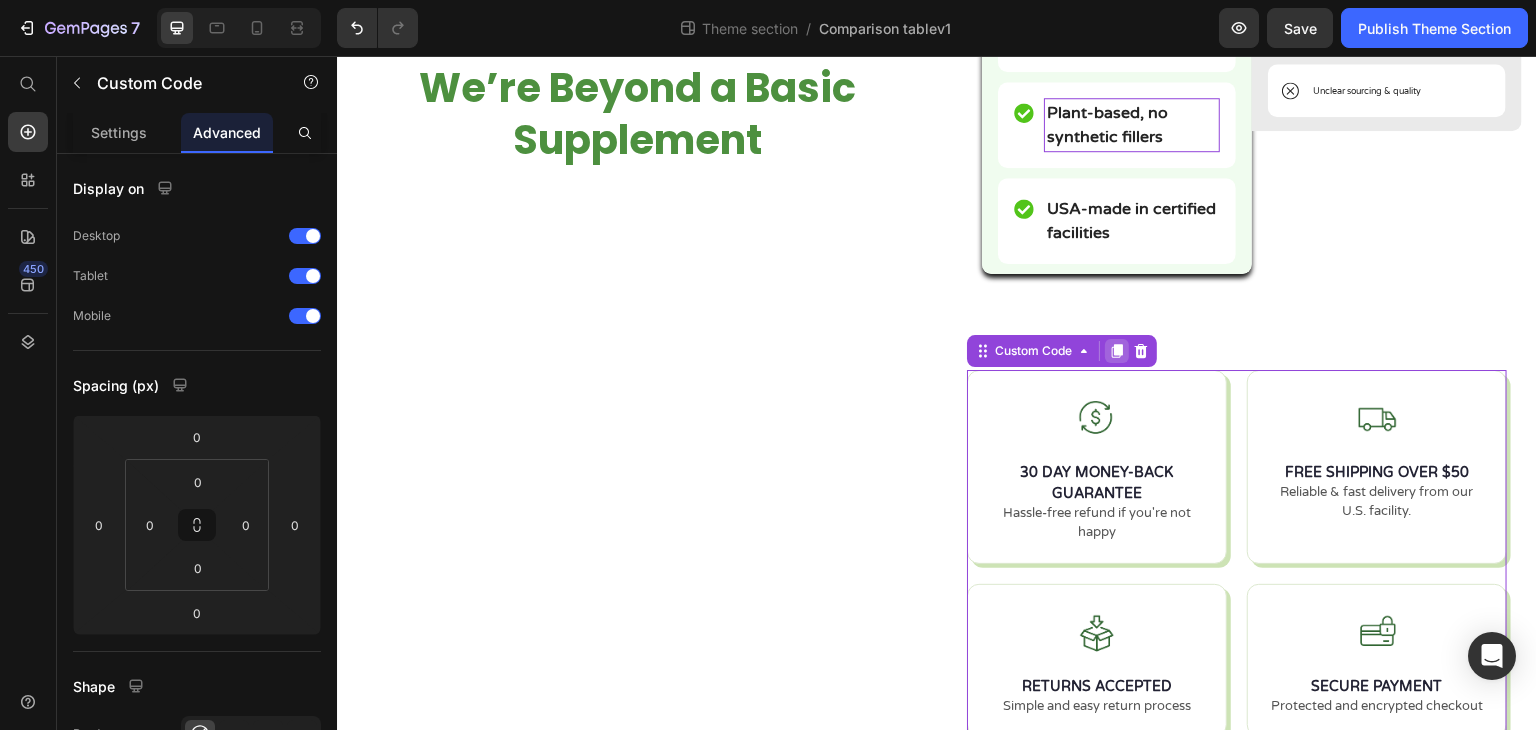 click at bounding box center [1117, 351] 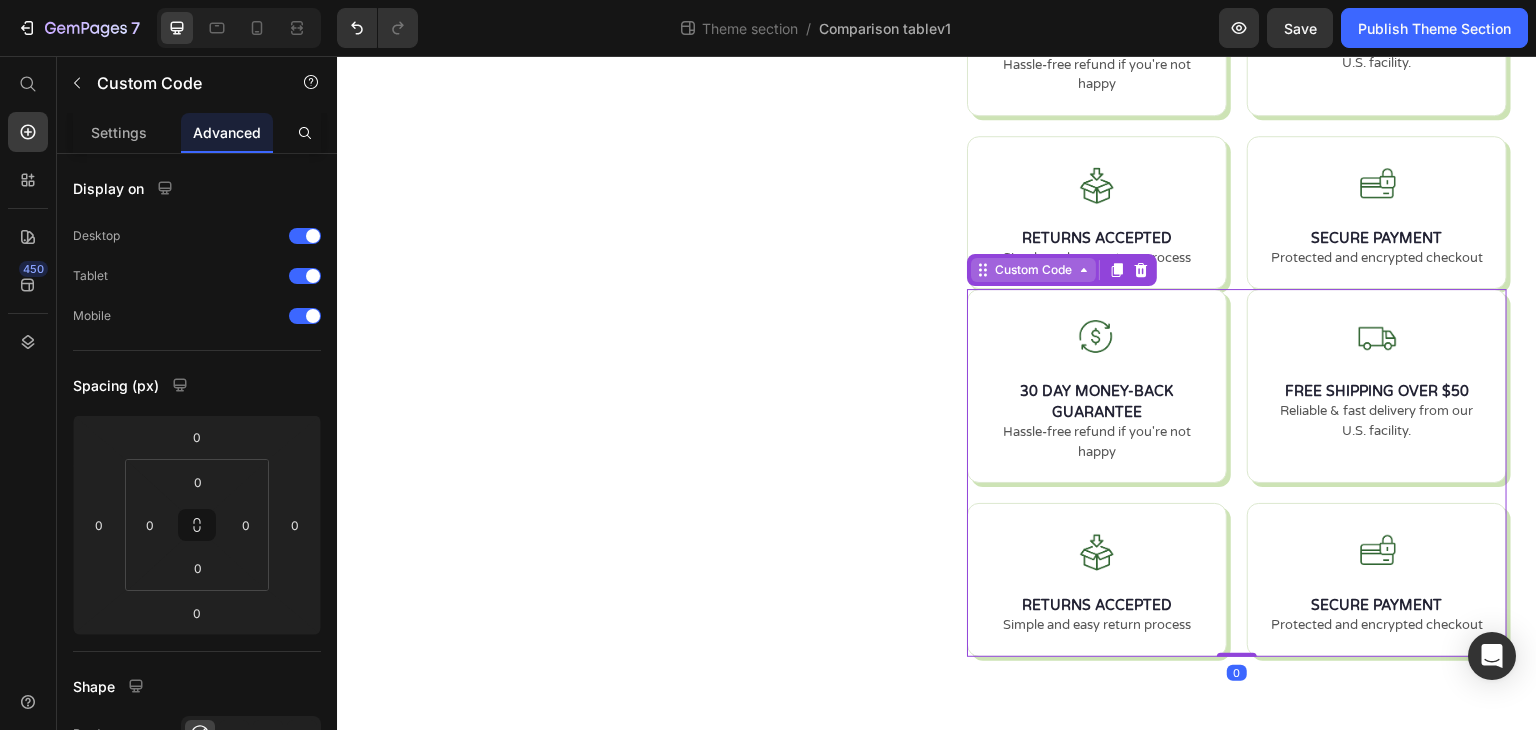 scroll, scrollTop: 1163, scrollLeft: 0, axis: vertical 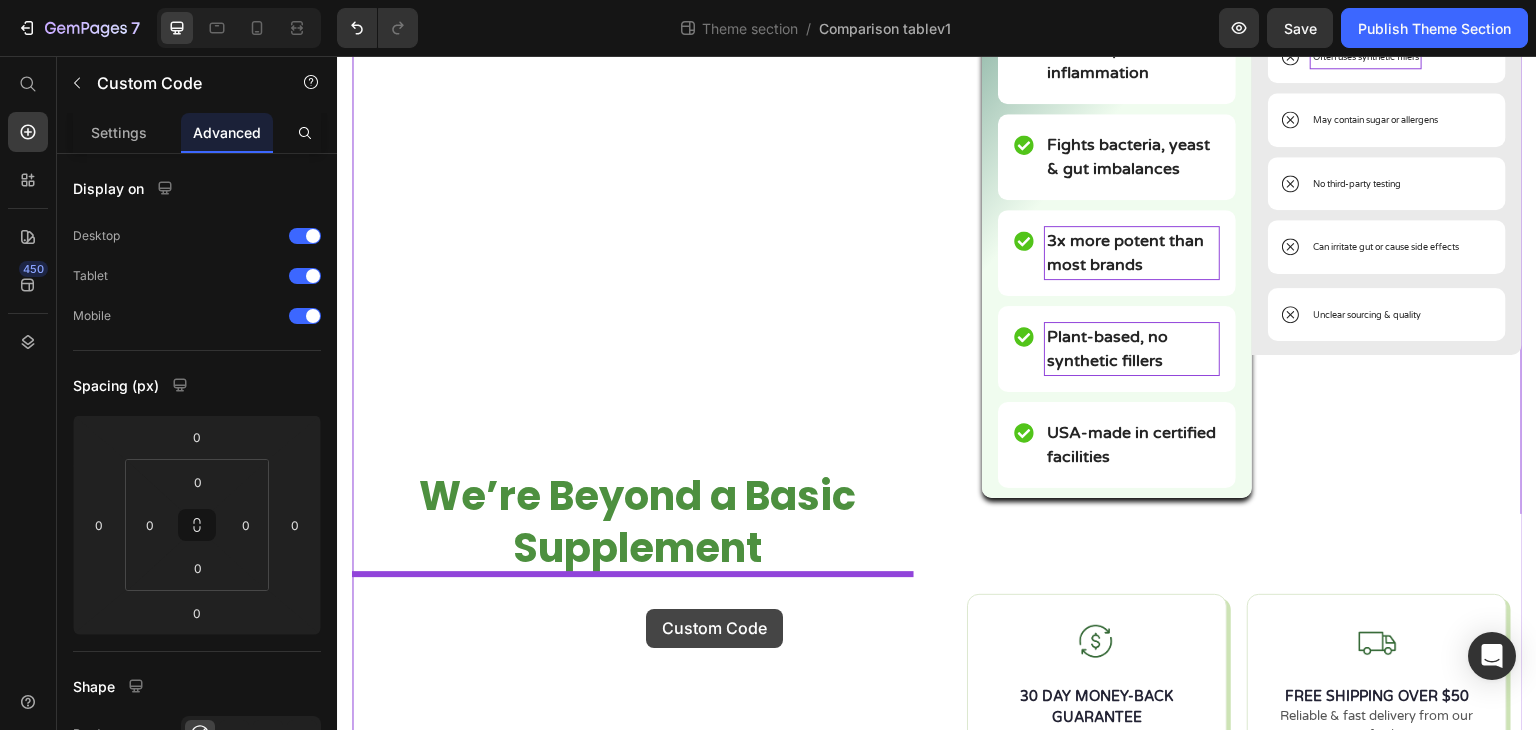 drag, startPoint x: 1003, startPoint y: 308, endPoint x: 646, endPoint y: 609, distance: 466.95825 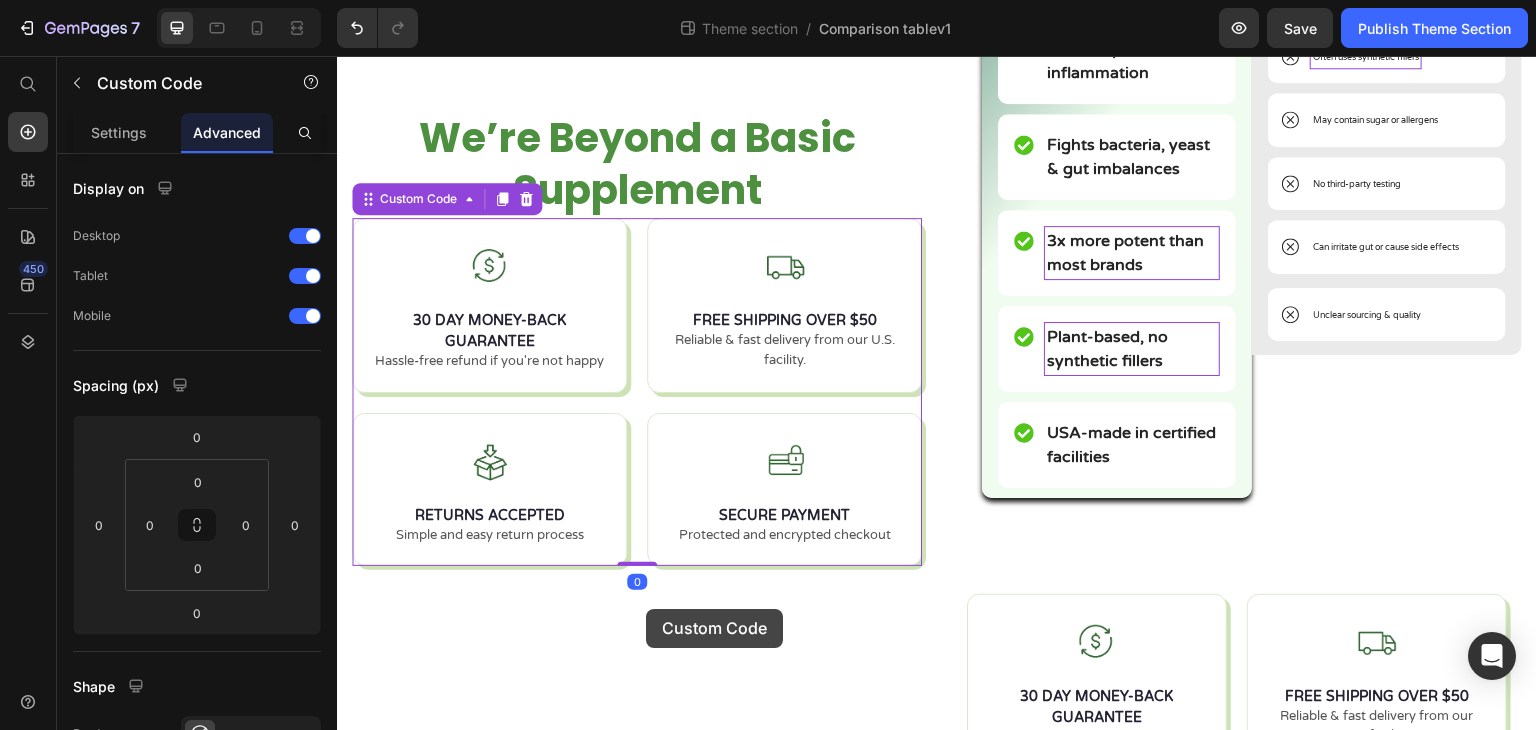 scroll, scrollTop: 158, scrollLeft: 0, axis: vertical 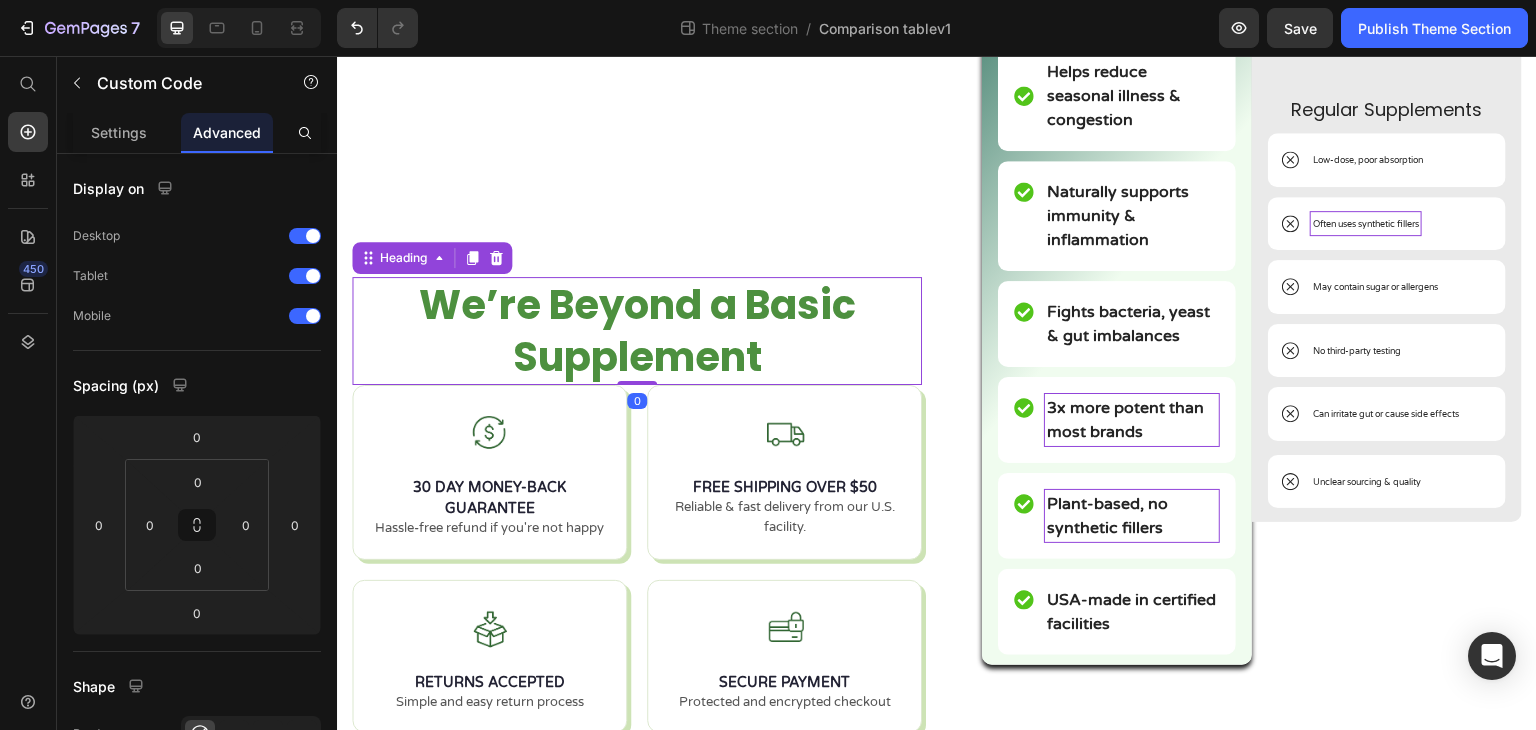 click on "We’re Beyond a Basic Supplement" at bounding box center [637, 331] 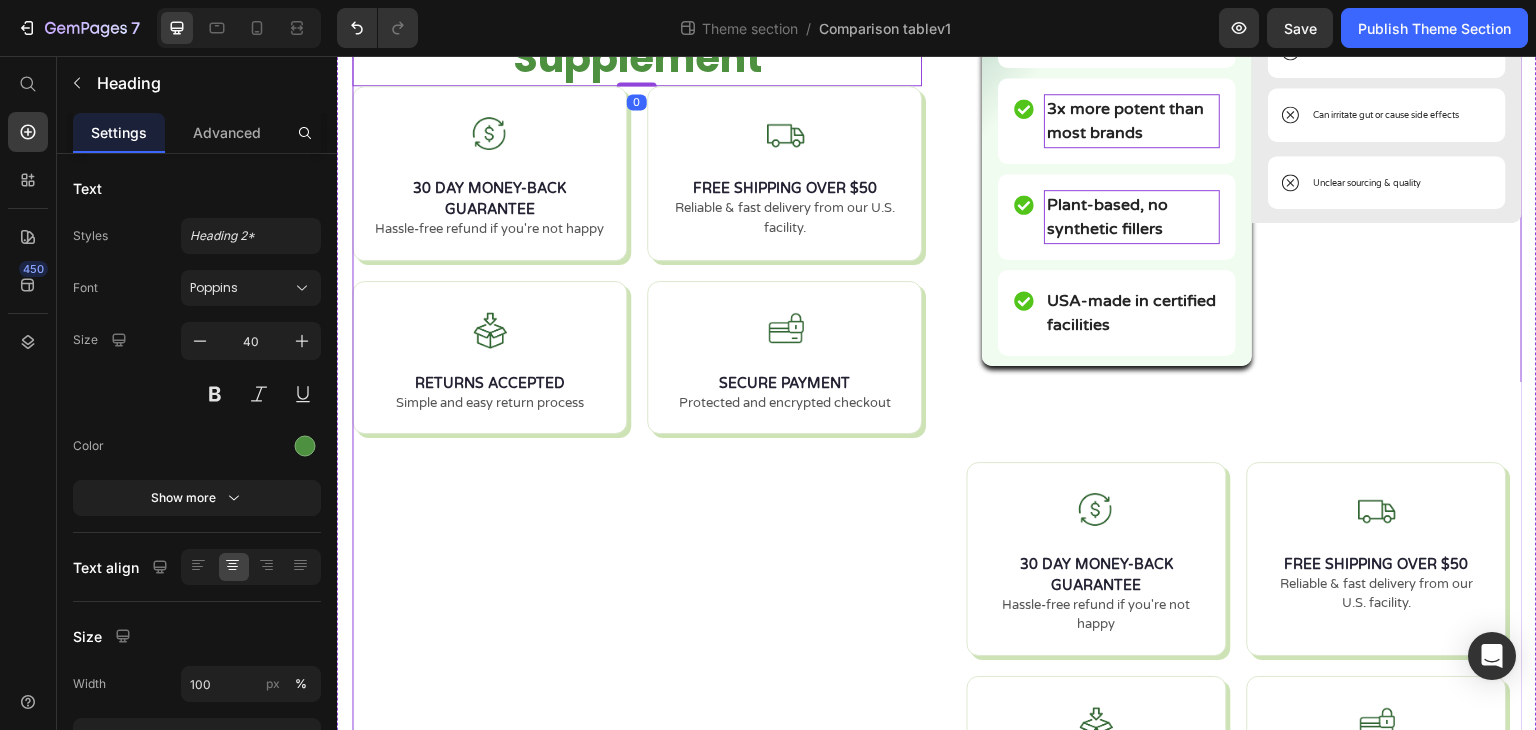 scroll, scrollTop: 658, scrollLeft: 0, axis: vertical 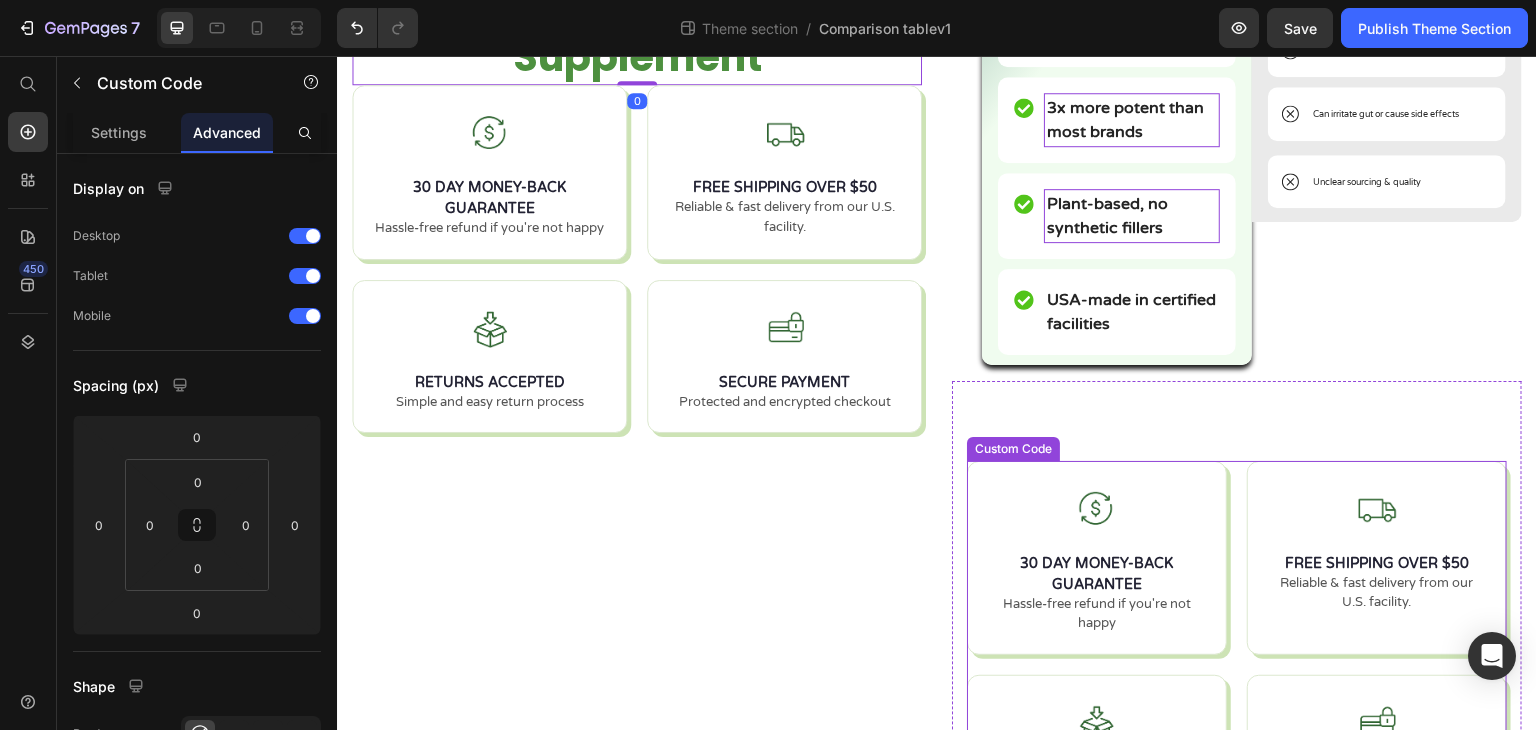 click on "30 DAY MONEY-BACK GUARANTEE
Hassle-free refund if you're not happy" at bounding box center (1097, 558) 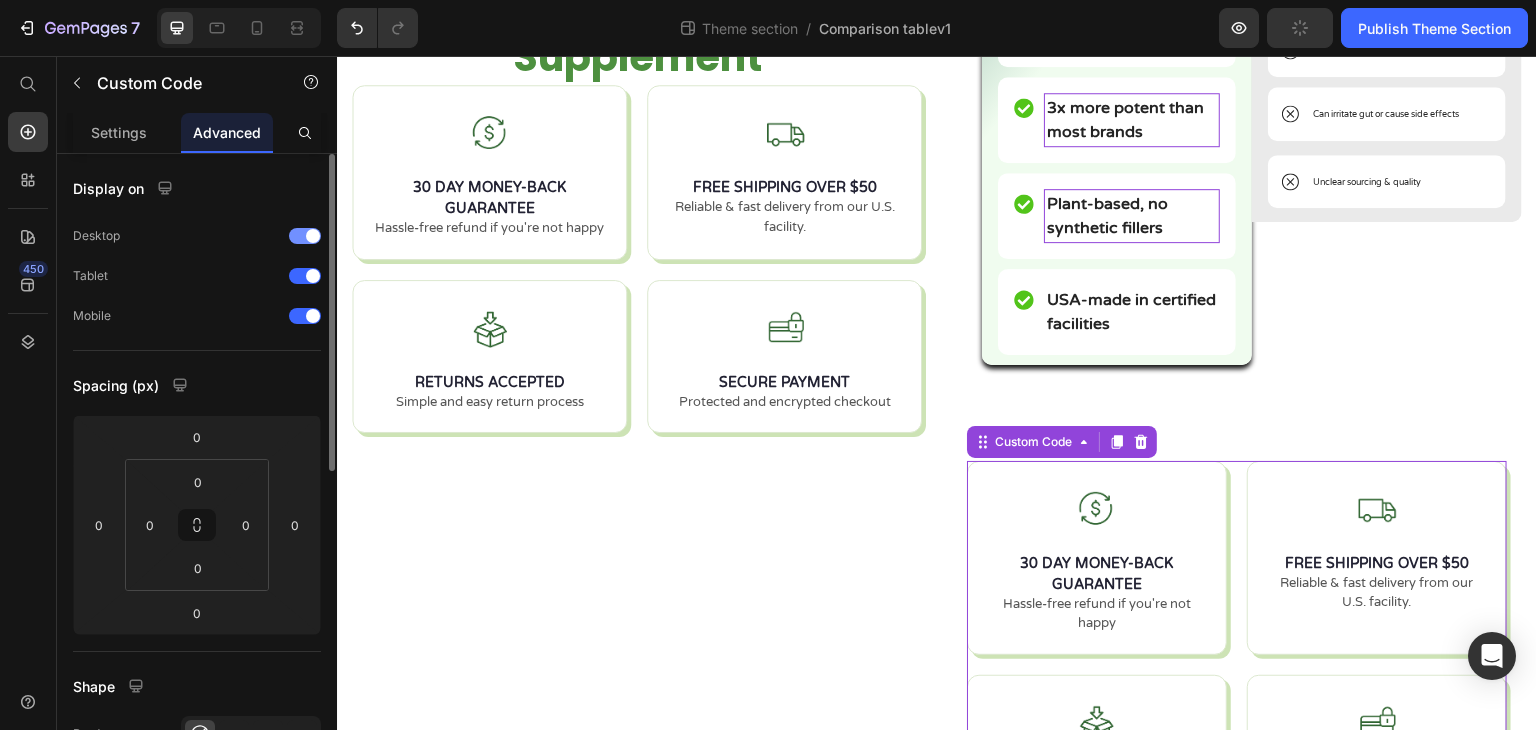 click at bounding box center (305, 236) 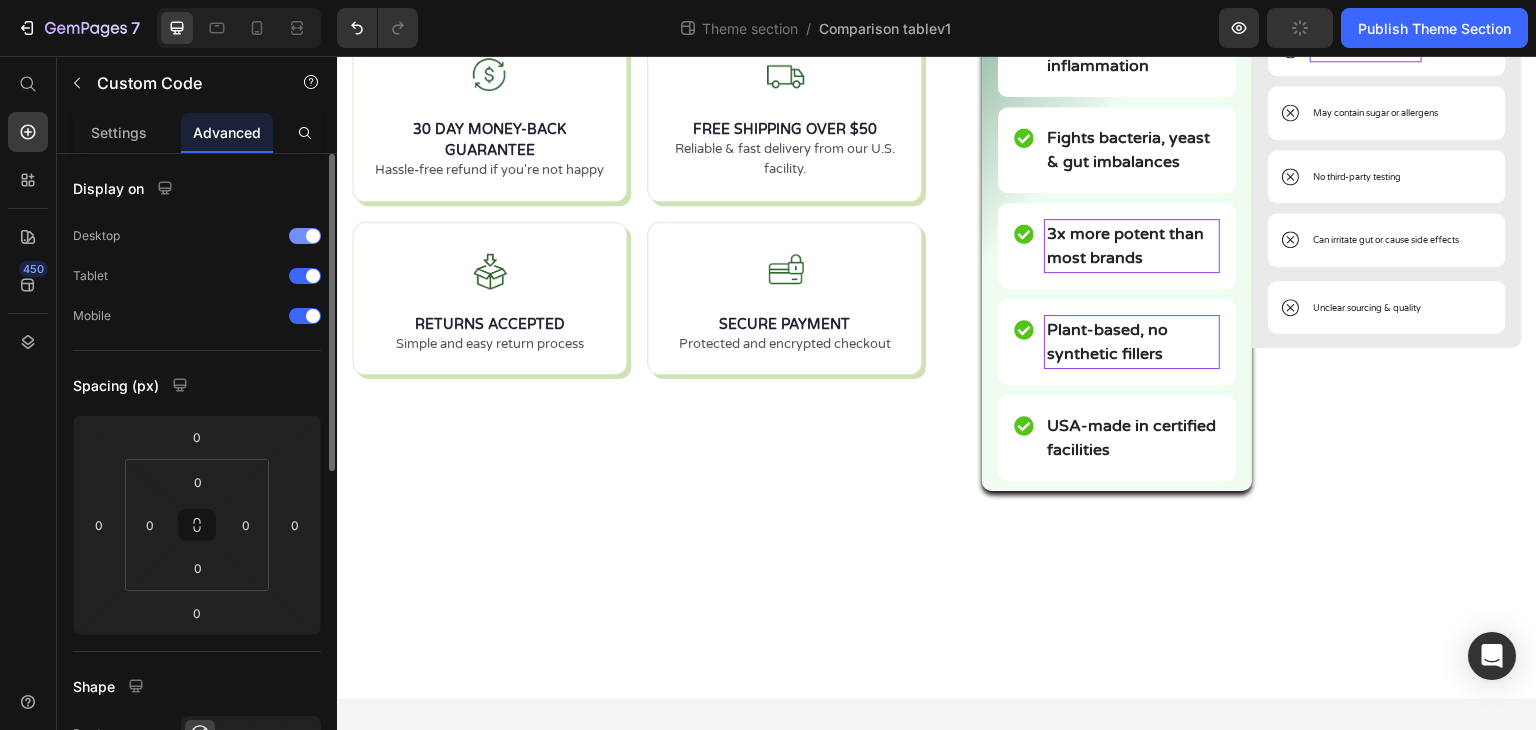 scroll, scrollTop: 475, scrollLeft: 0, axis: vertical 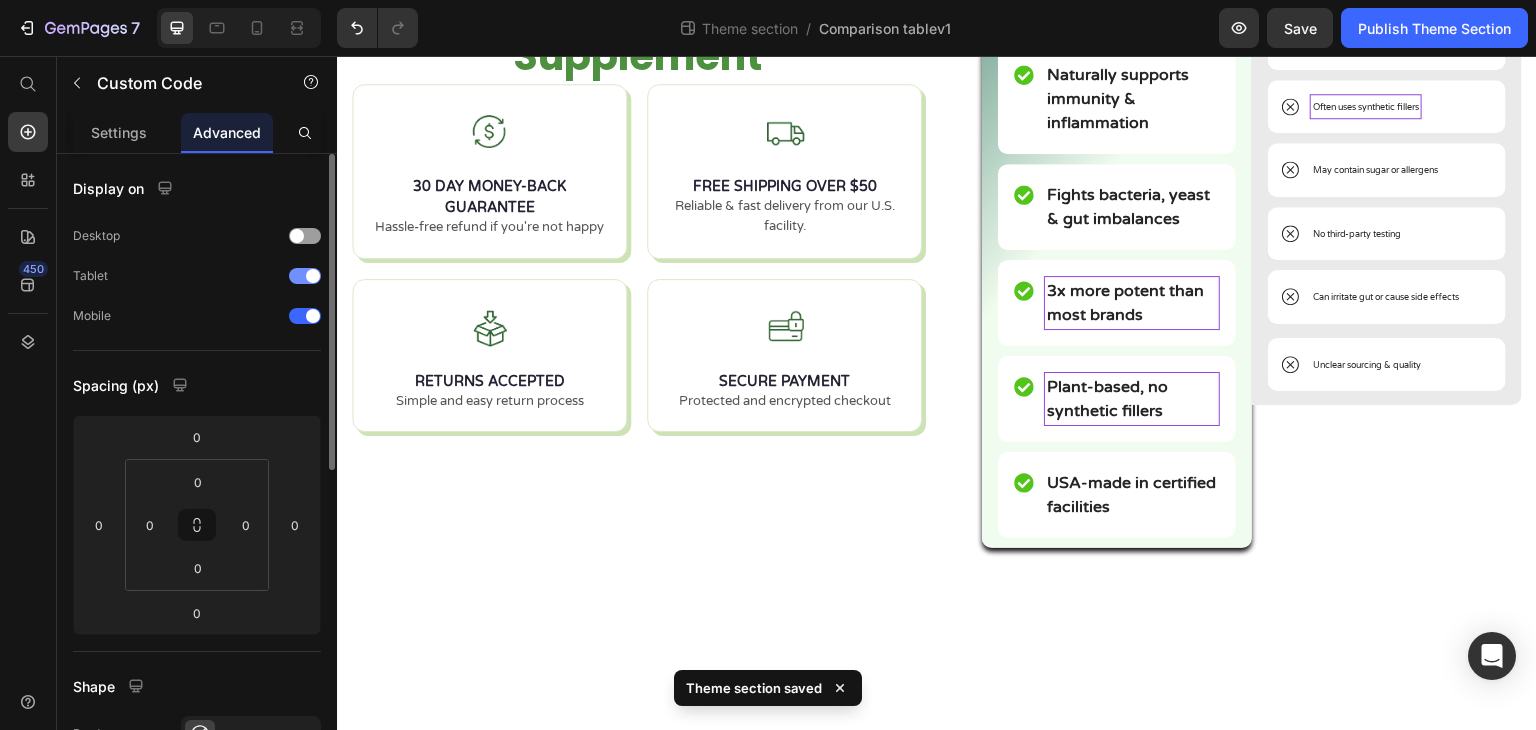 click at bounding box center (305, 276) 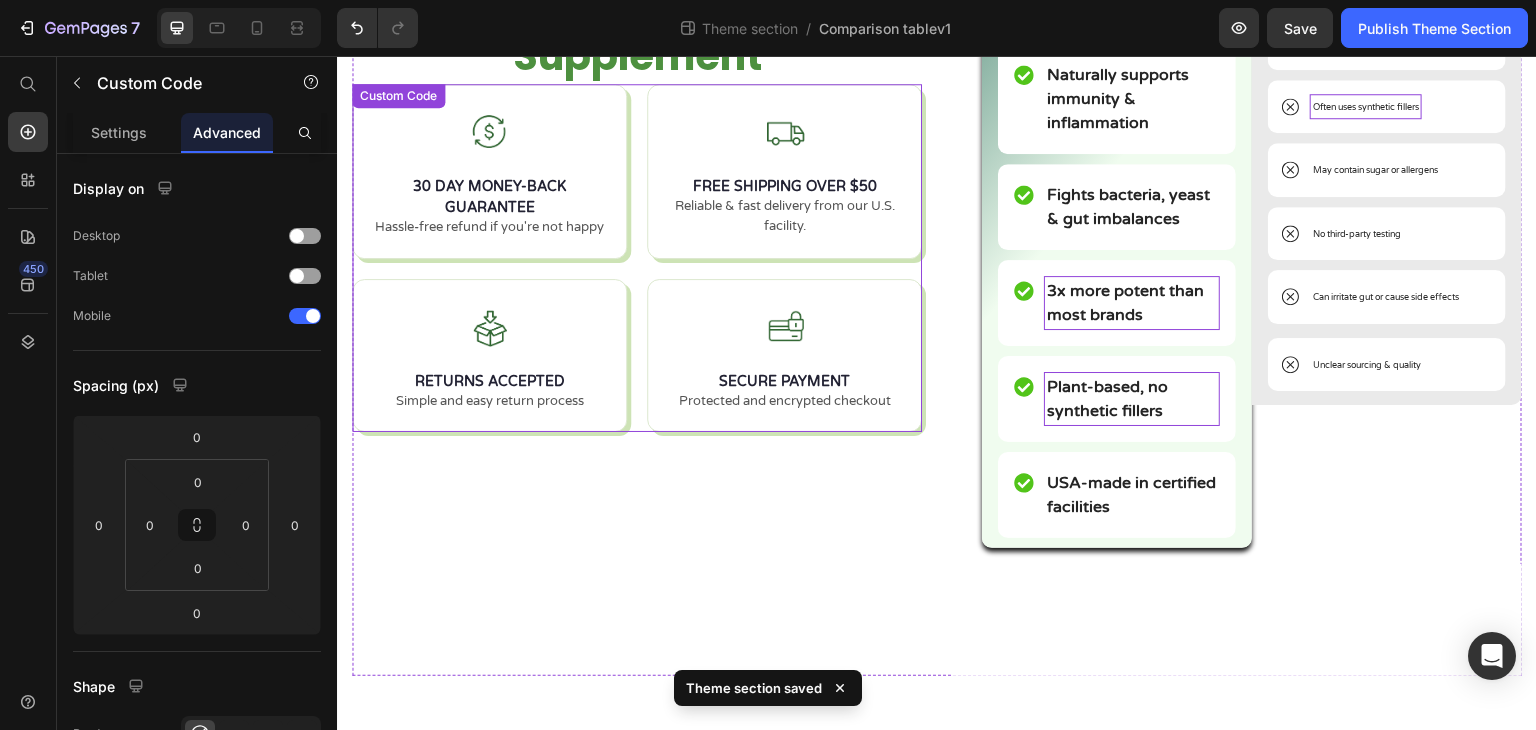 scroll, scrollTop: 175, scrollLeft: 0, axis: vertical 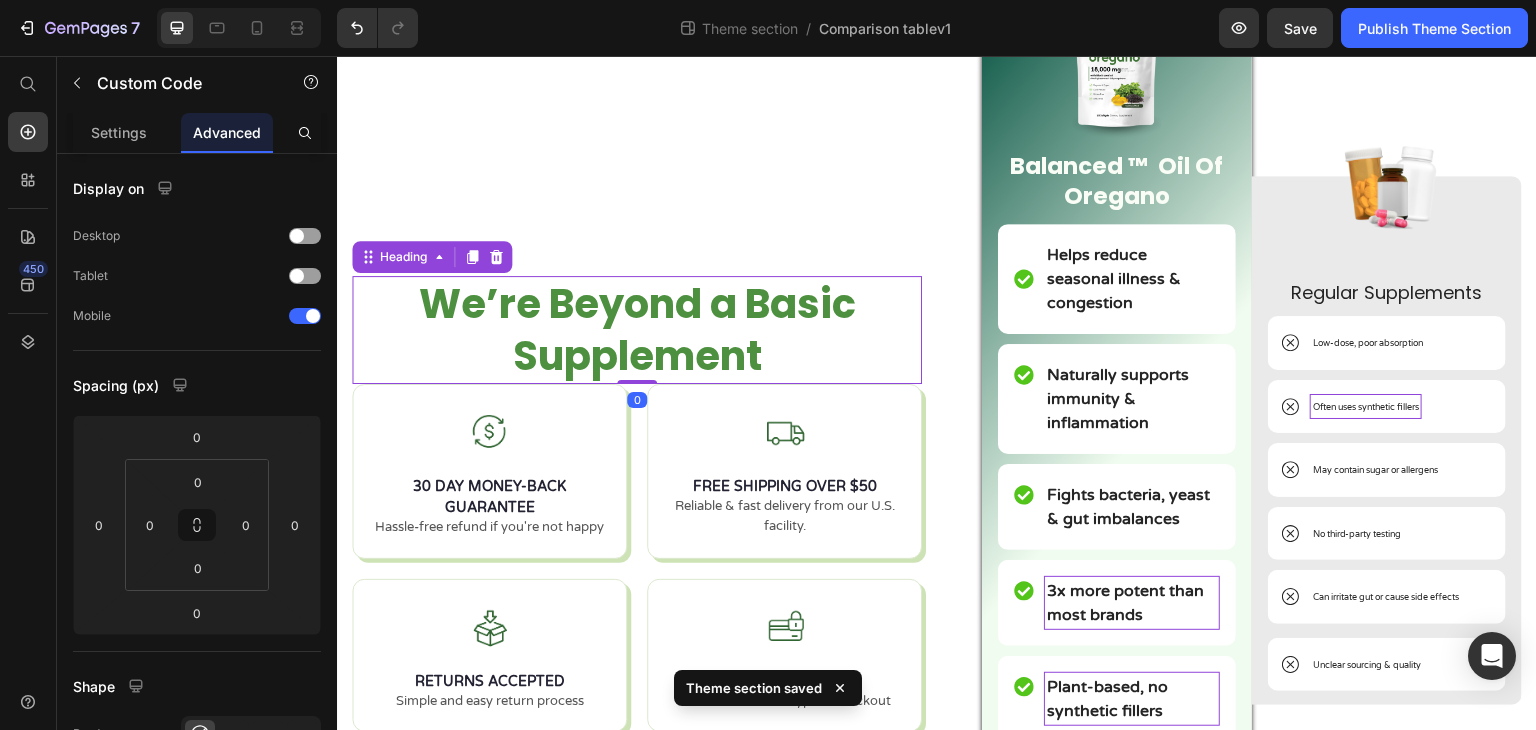 click on "We’re Beyond a Basic Supplement" at bounding box center (637, 330) 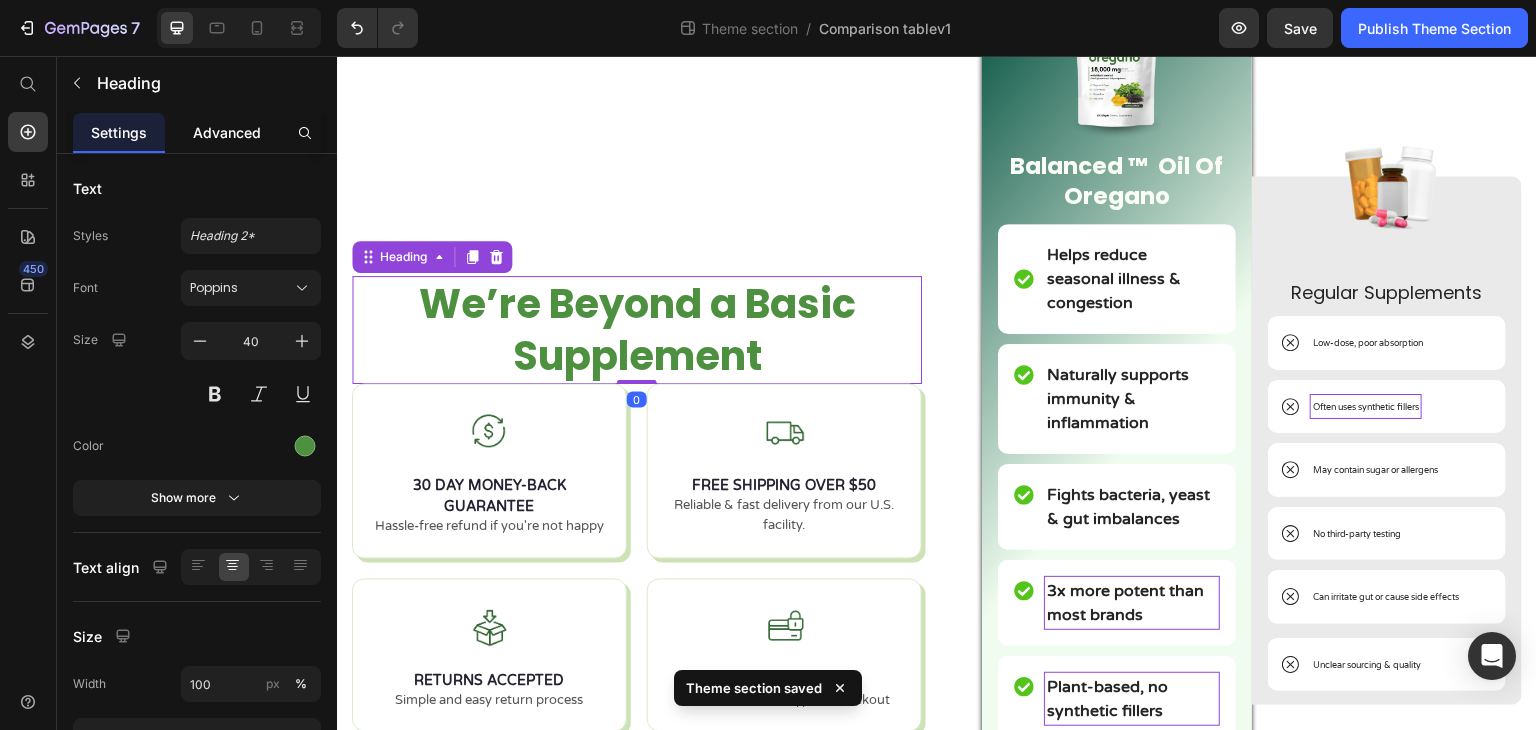 click on "Advanced" at bounding box center (227, 132) 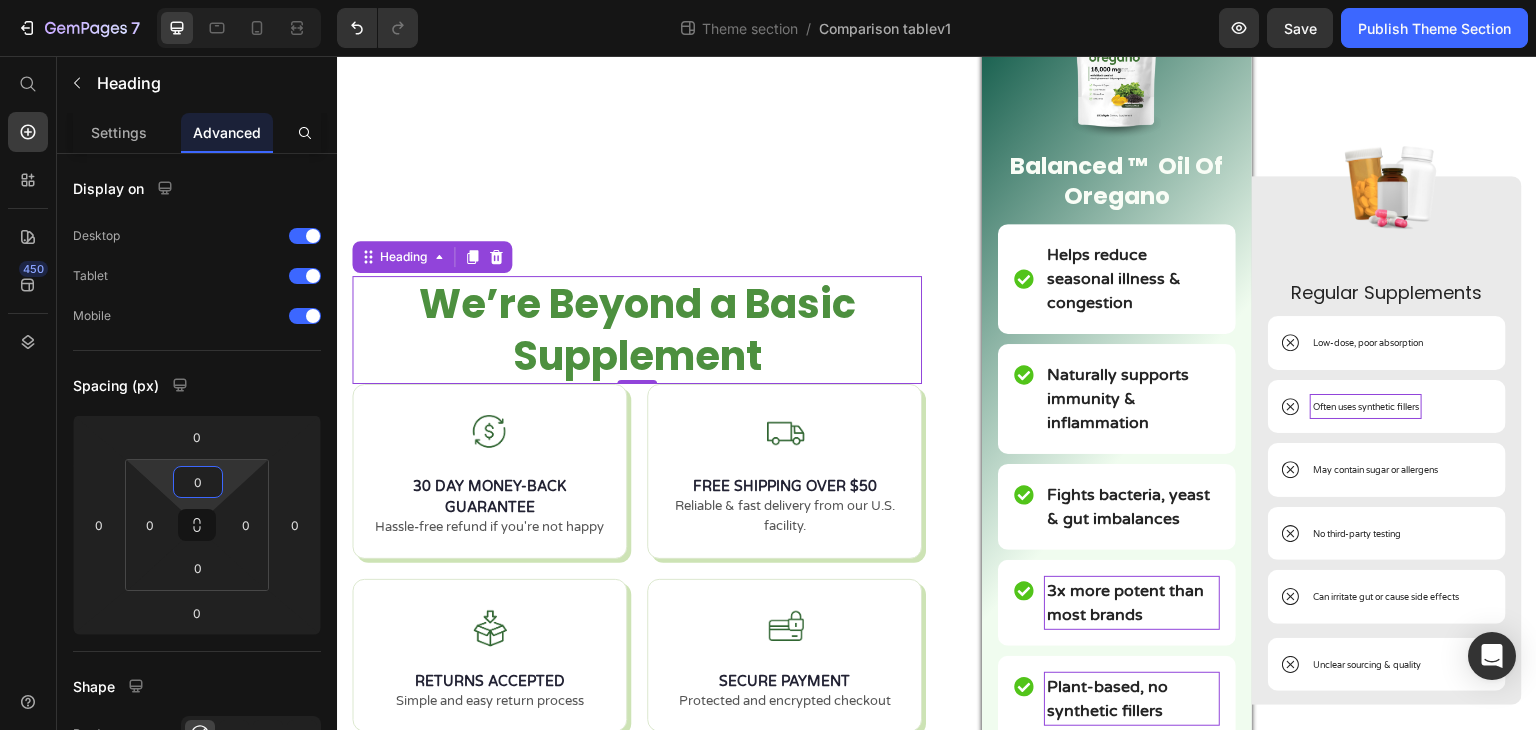drag, startPoint x: 240, startPoint y: 470, endPoint x: 236, endPoint y: 485, distance: 15.524175 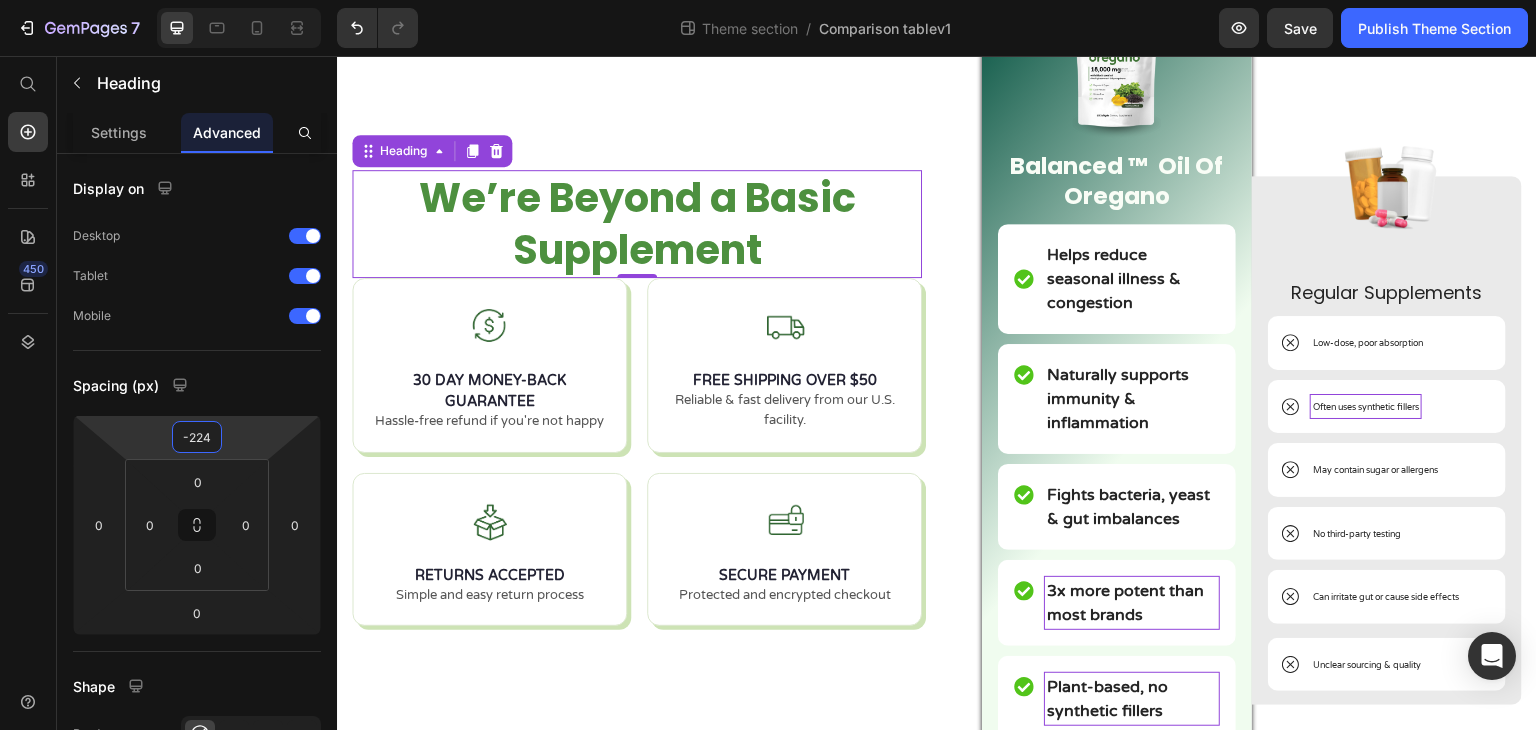 type on "-226" 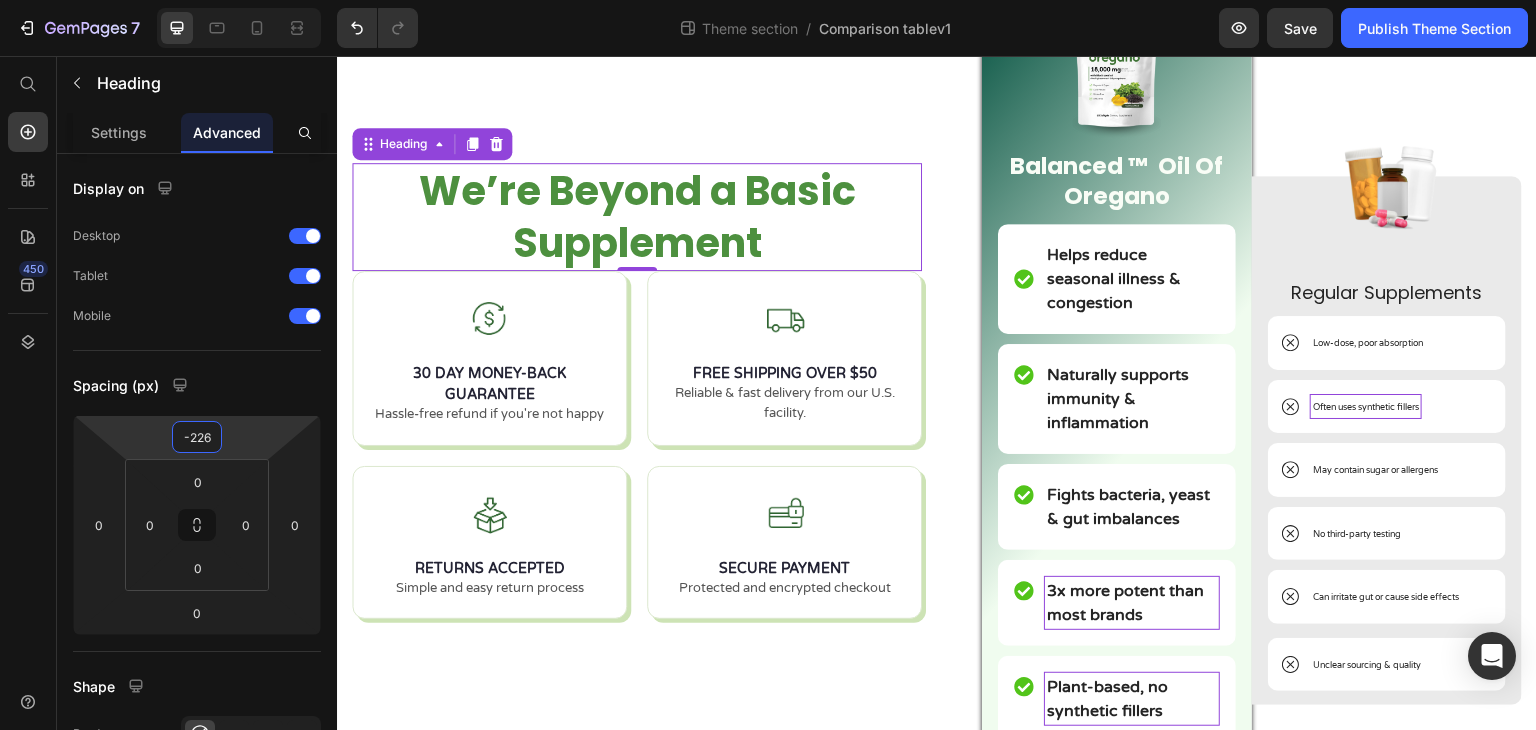 drag, startPoint x: 246, startPoint y: 433, endPoint x: 222, endPoint y: 546, distance: 115.52056 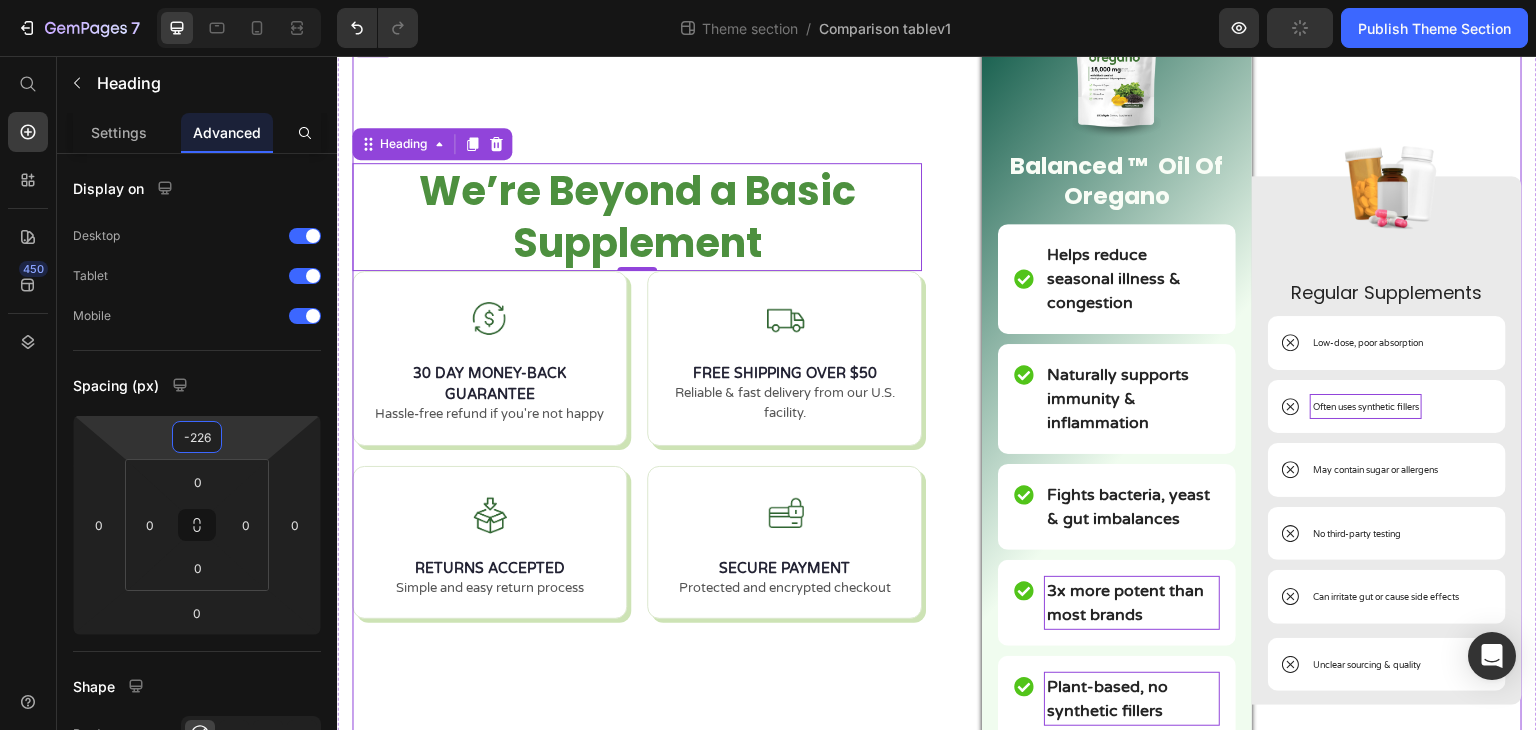 click on "We’re Beyond a Basic Supplement Heading   0
30 DAY MONEY-BACK GUARANTEE
Hassle-free refund if you're not happy
FREE SHIPPING OVER $50
Reliable & fast delivery from our U.S. facility.
RETURNS ACCEPTED
Simple and easy return process
SECURE PAYMENT
Protected and encrypted checkout
Custom Code Image Balanced ™  Oil Of Oregano Text Block Helps reduce seasonal illness & congestion Item List Naturally supports immunity & inflammation Item List Fights bacteria, yeast & gut imbalances Item List 3x more potent than most brands Item List Plant-based, no synthetic fillers Item List USA-made in certified facilities Item List Row Image Regular Supplements Text Block
Low-dose, poor absorption Item List
Often uses synthetic fillers Item List
May contain sugar or allergens Item List
No third-party testing Item List" at bounding box center [937, 504] 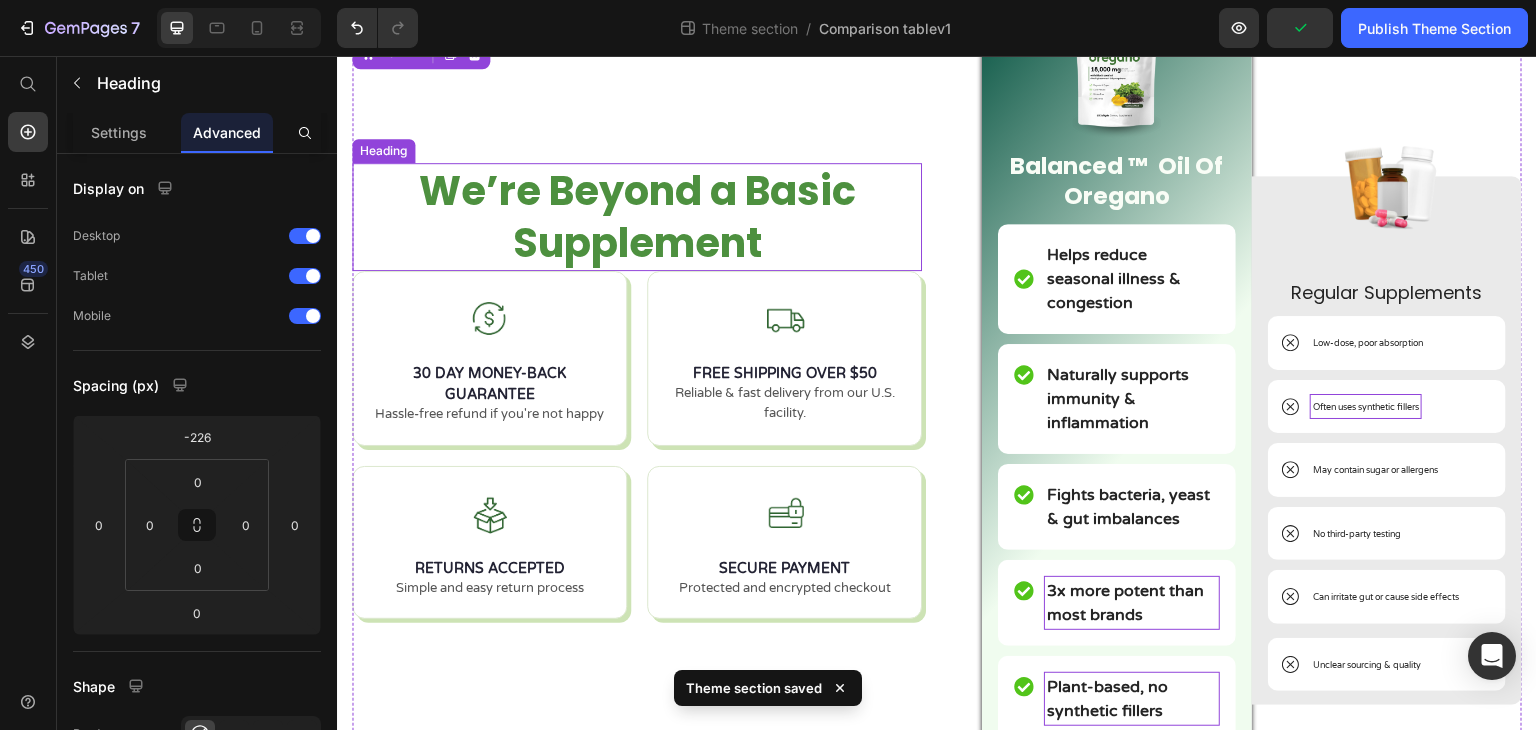 click on "We’re Beyond a Basic Supplement" at bounding box center [637, 217] 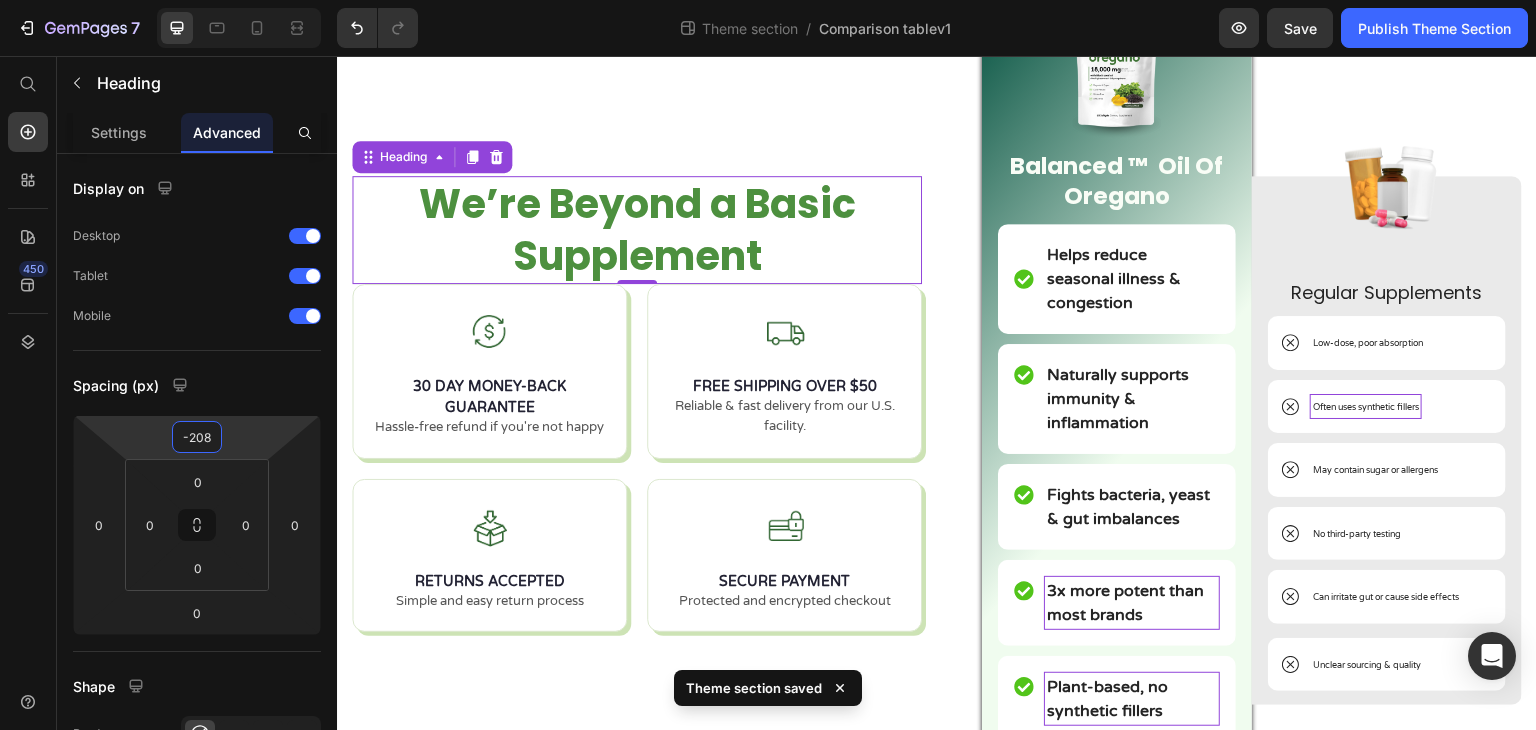 type on "-210" 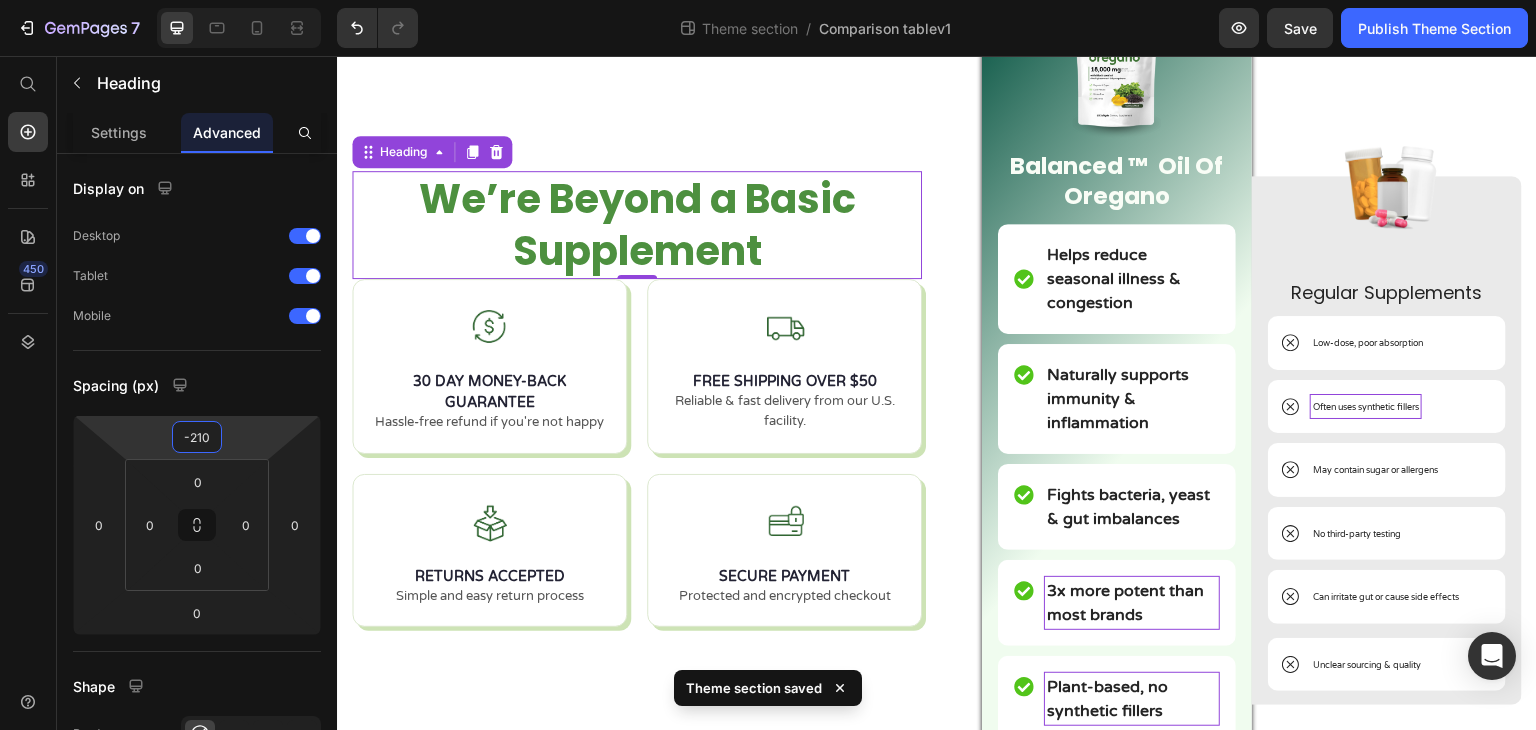 click on "7  Theme section  /  Comparison tablev1 Preview  Save   Publish Theme Section  450 Start with Sections Elements Hero Section Product Detail Brands Trusted Badges Guarantee Product Breakdown How to use Testimonials Compare Bundle FAQs Social Proof Brand Story Product List Collection Blog List Contact Sticky Add to Cart Custom Footer Browse Library 450 Layout
Row
Row
Row
Row Text
Heading
Text Block Button
Button
Button Media
Image
Image" at bounding box center [768, 0] 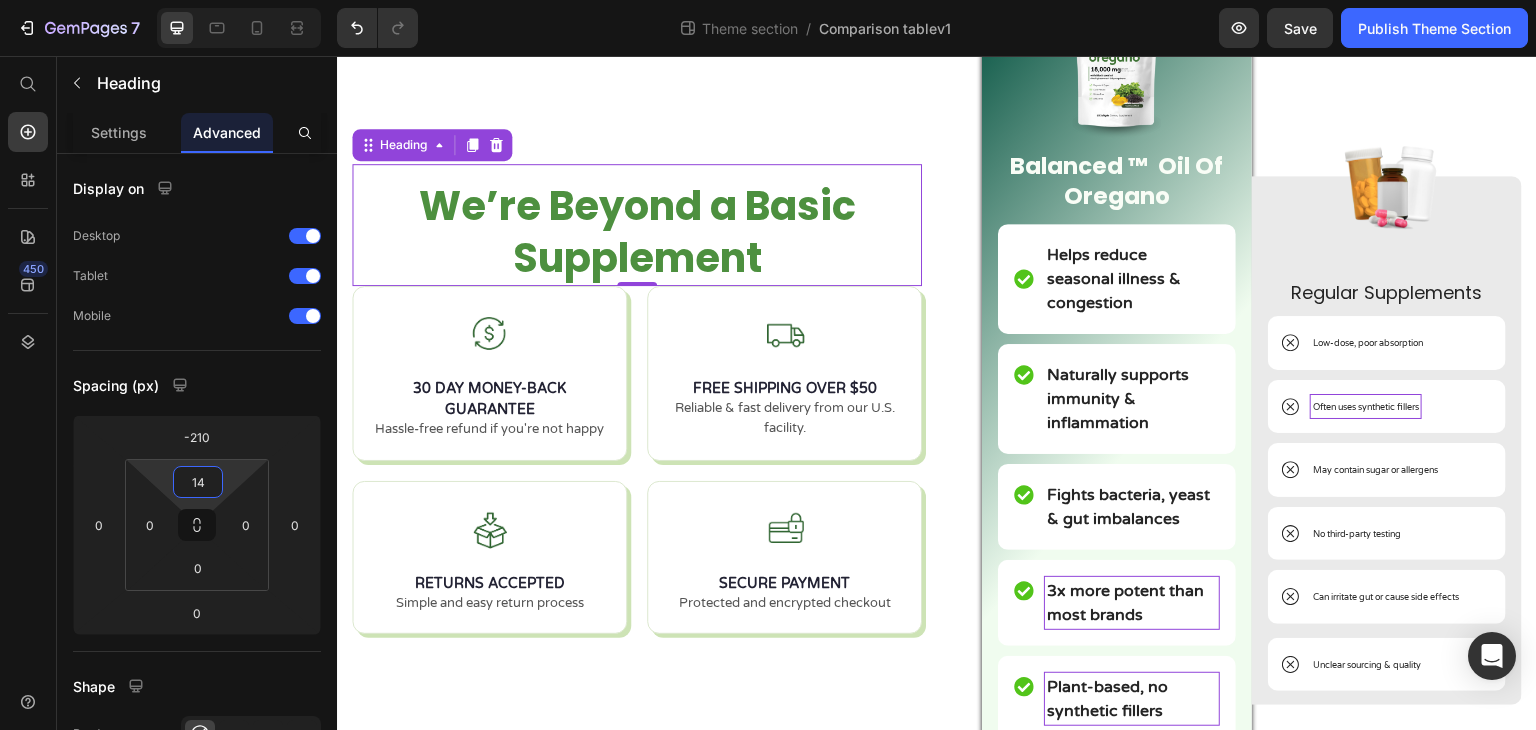 type on "18" 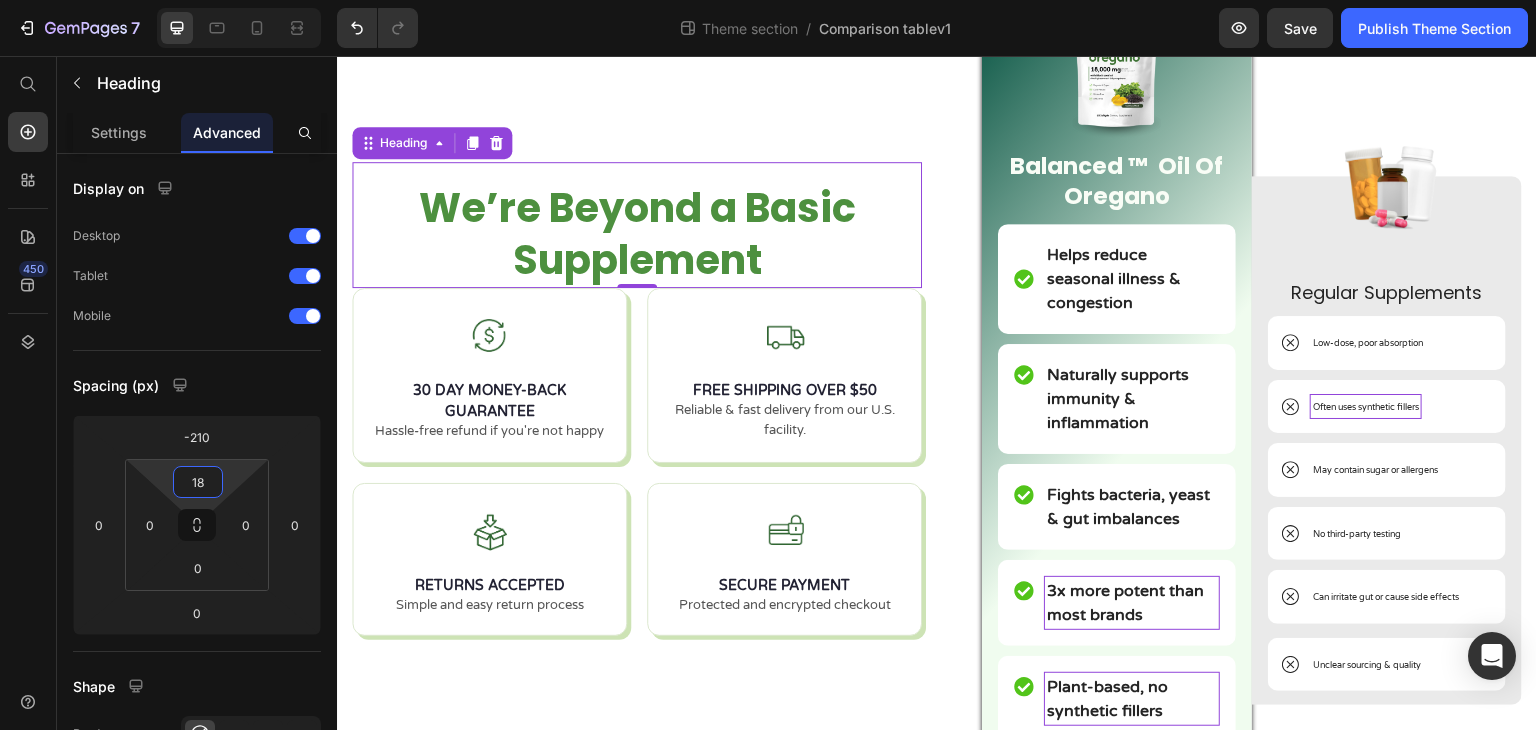 drag, startPoint x: 229, startPoint y: 466, endPoint x: 236, endPoint y: 457, distance: 11.401754 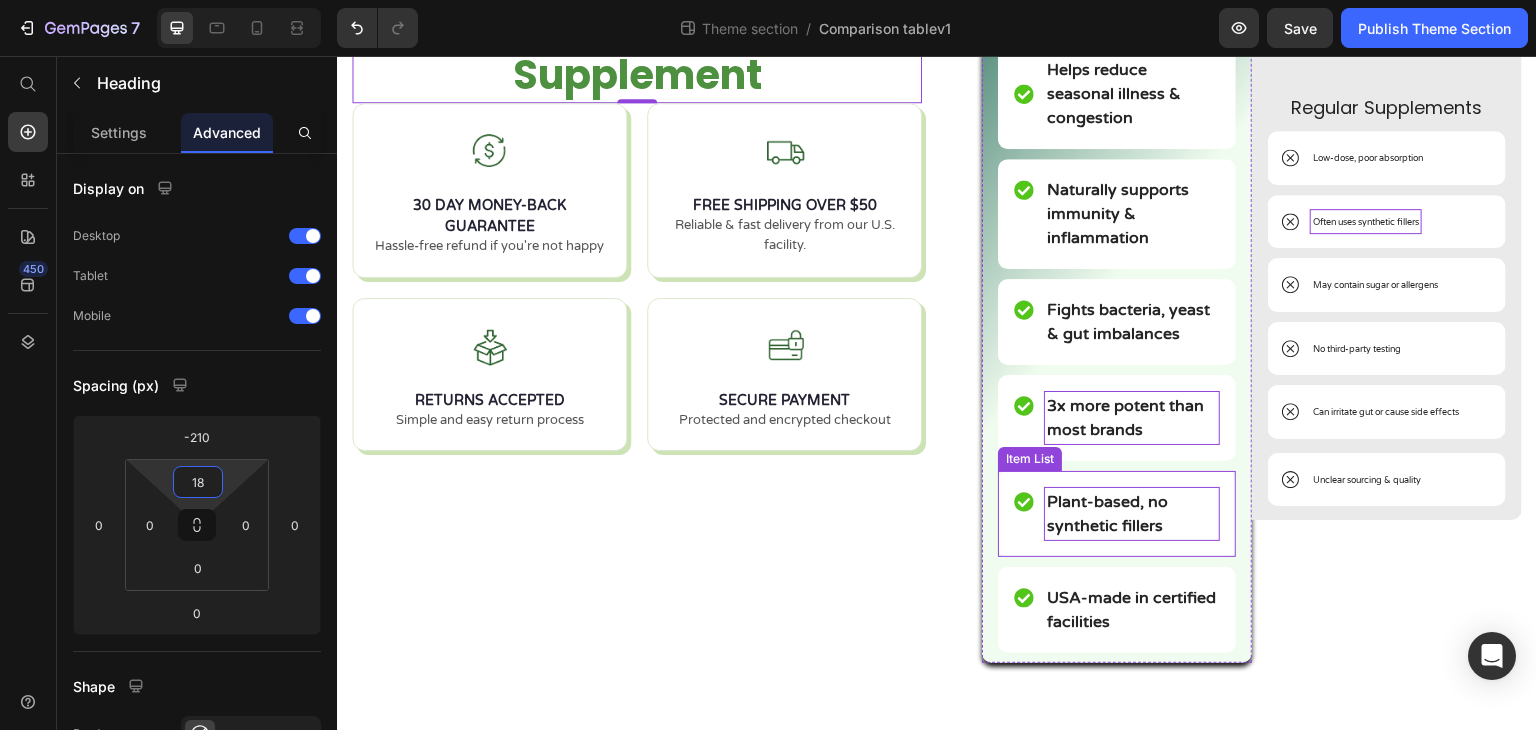 scroll, scrollTop: 475, scrollLeft: 0, axis: vertical 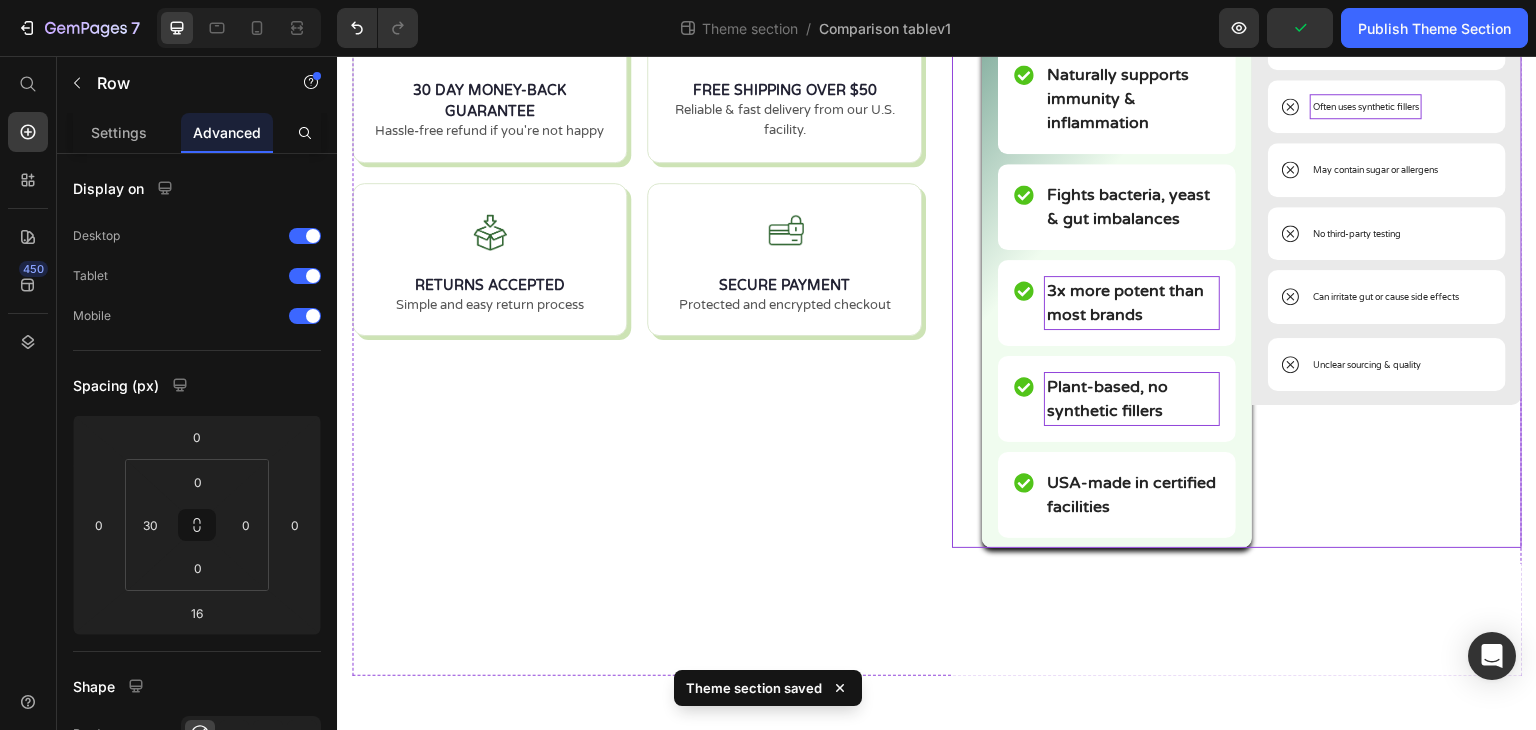 click on "Image Regular Supplements Text Block
Low-dose, poor absorption Item List
Often uses synthetic fillers Item List
May contain sugar or allergens Item List
No third-party testing Item List
Can irritate gut or cause side effects Item List
Unclear sourcing & quality Item List Row" at bounding box center (1387, 140) 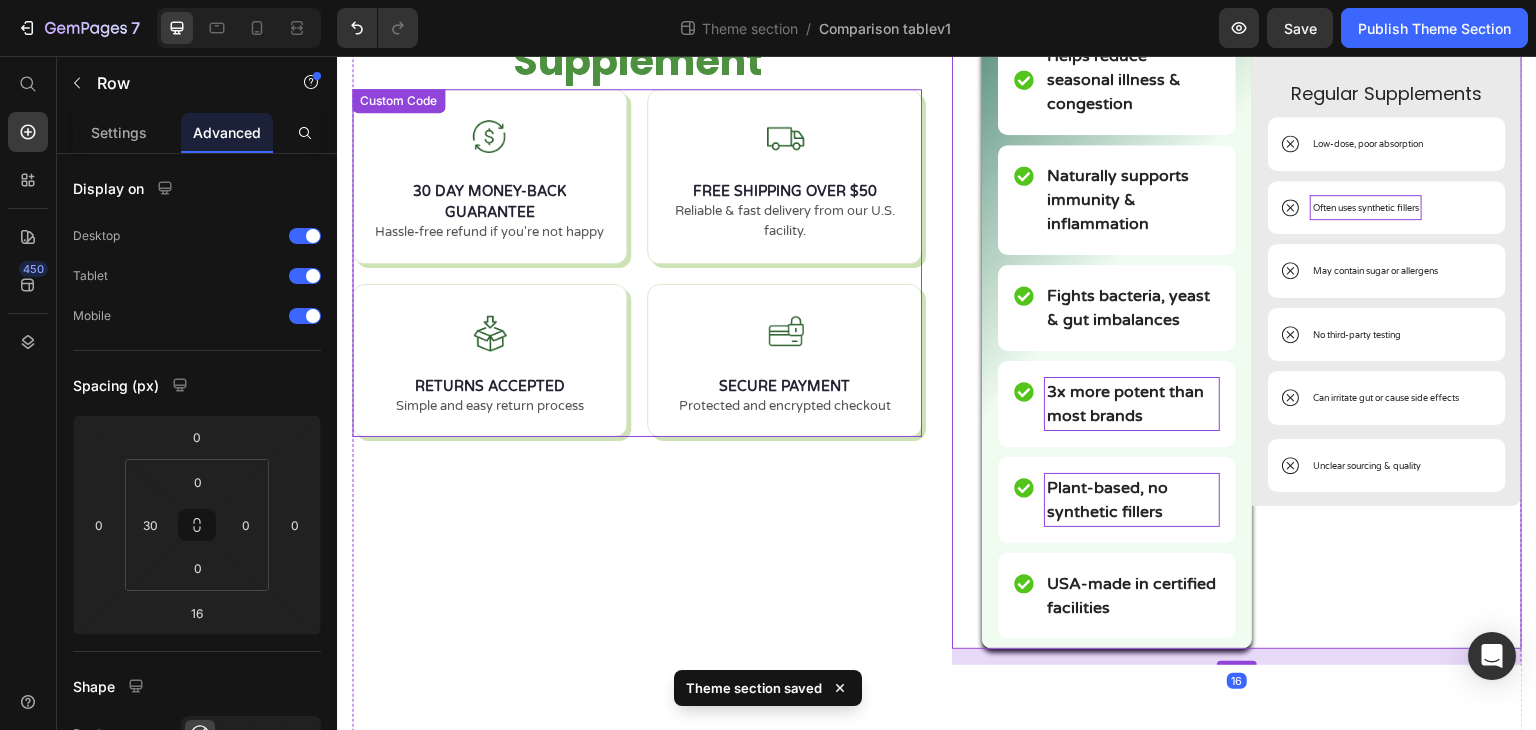 scroll, scrollTop: 275, scrollLeft: 0, axis: vertical 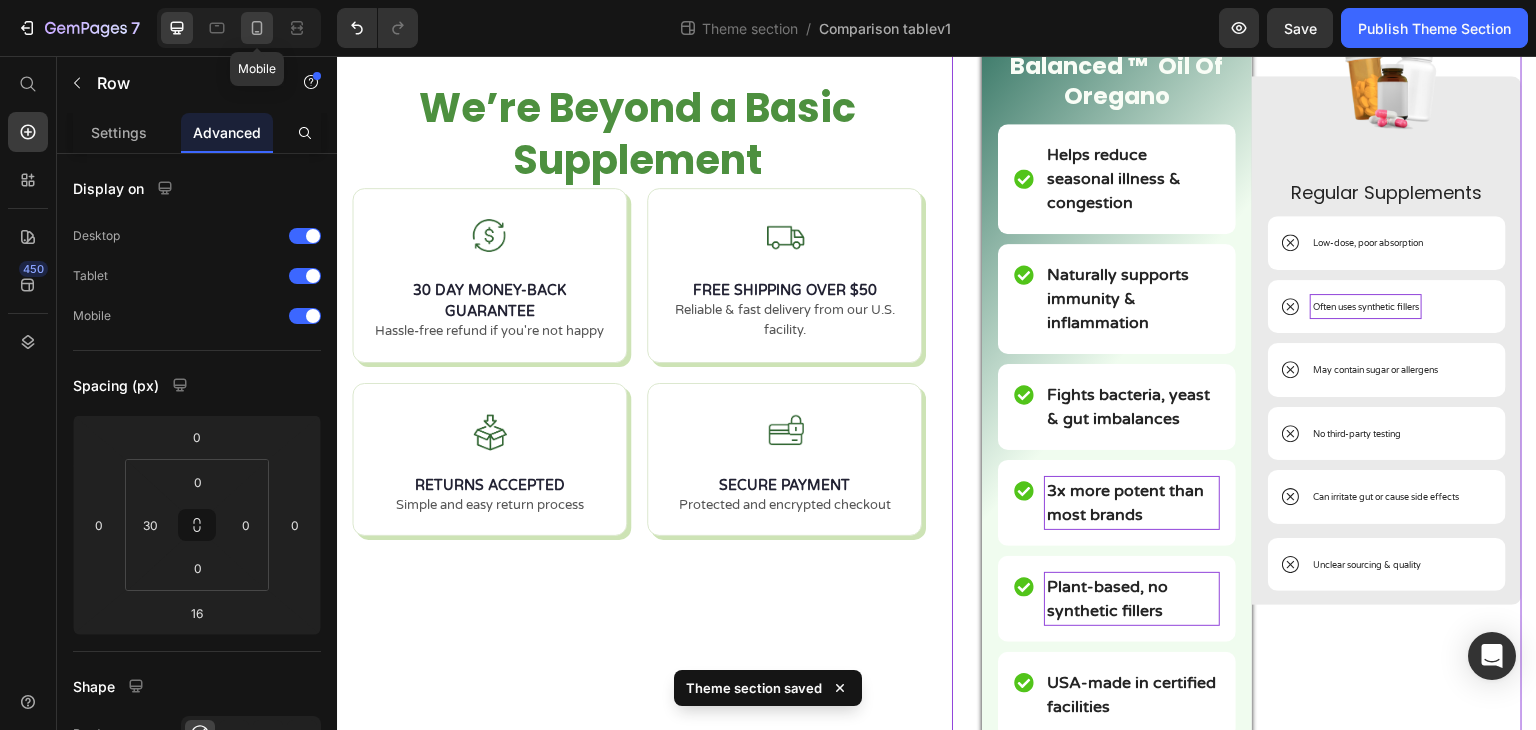 click 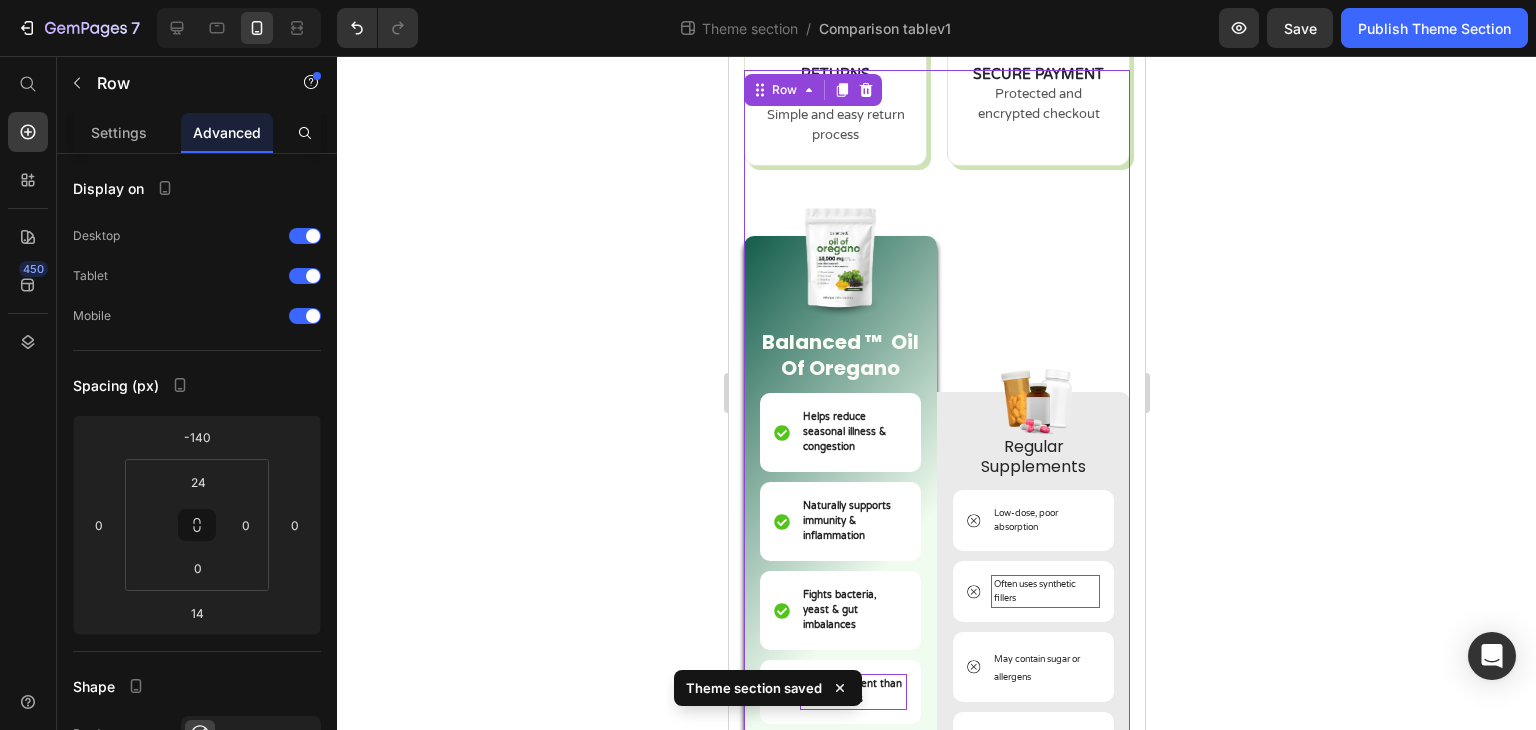 scroll, scrollTop: 264, scrollLeft: 0, axis: vertical 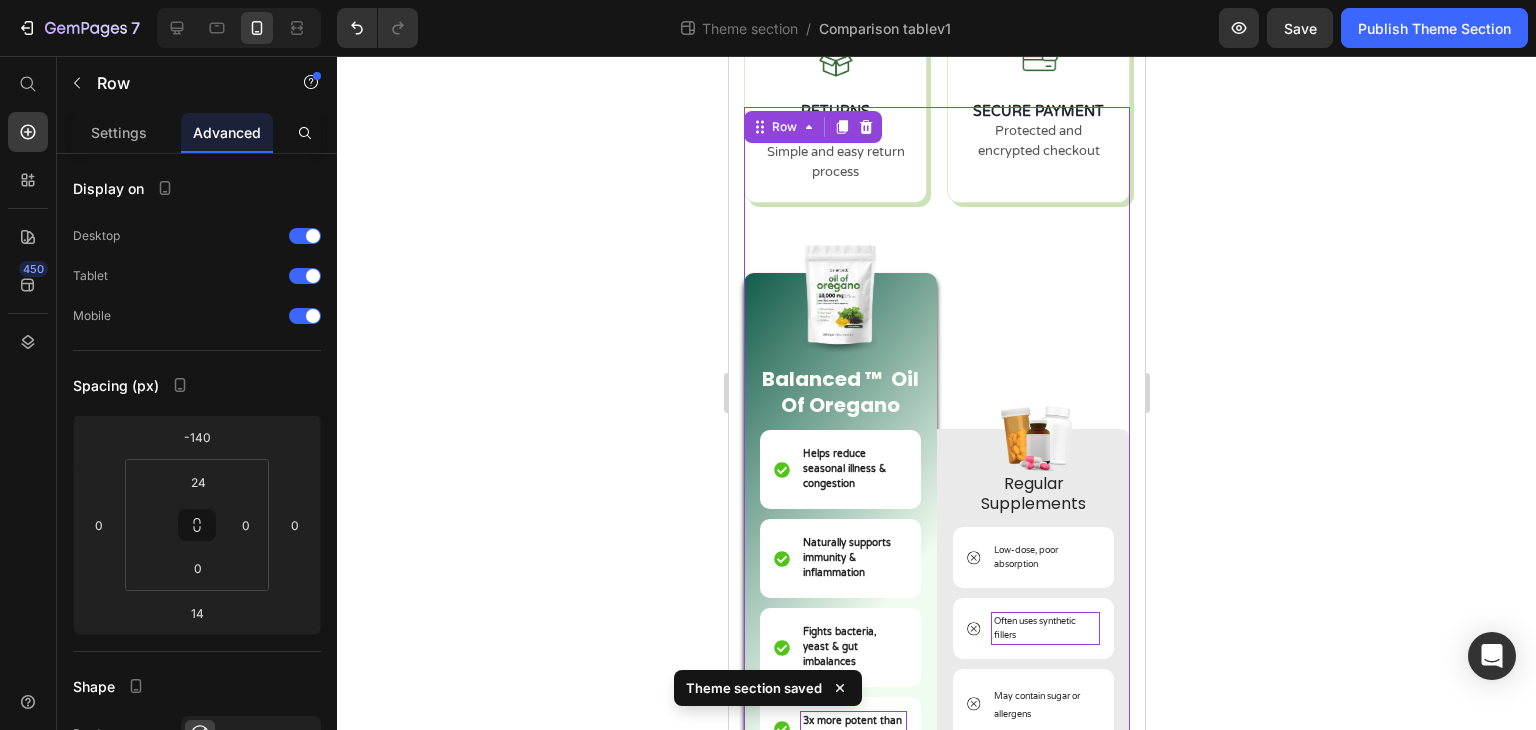 click on "Image Regular Supplements Text Block
Low-dose, poor absorption Item List
Often uses synthetic fillers Item List
May contain sugar or allergens Item List
No third-party testing Item List
Can irritate gut or cause side effects Item List
Unclear sourcing & quality Item List Row" at bounding box center (1032, 571) 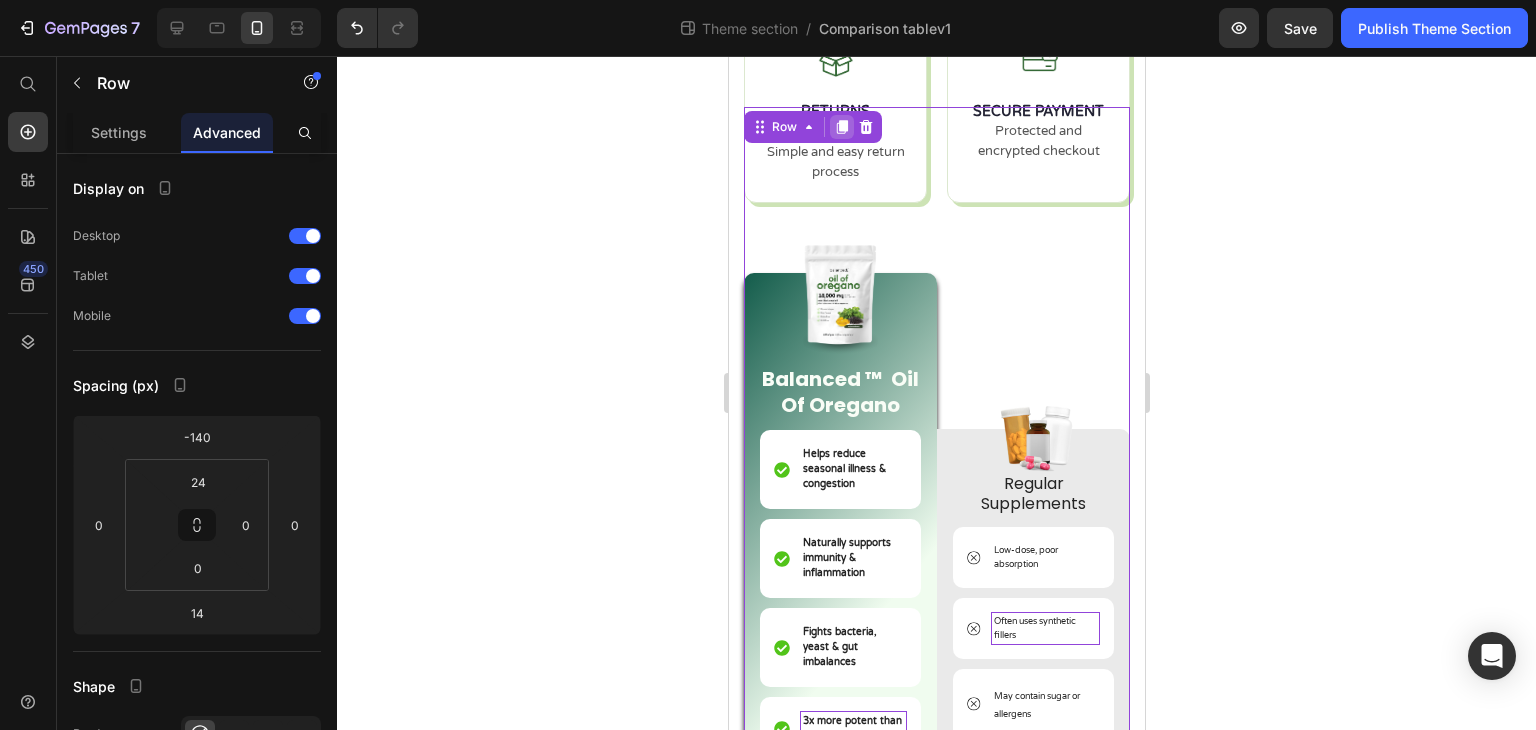 click 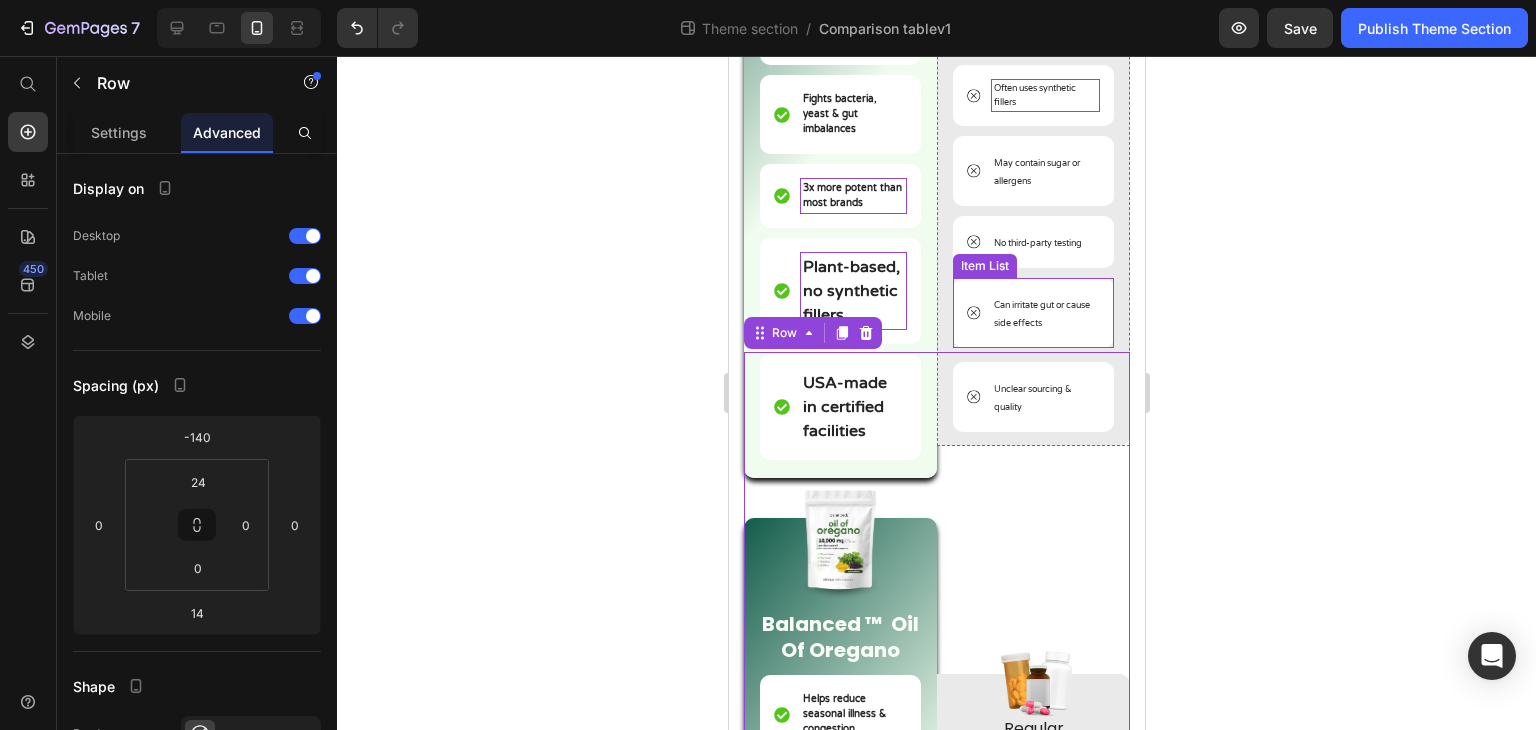 scroll, scrollTop: 789, scrollLeft: 0, axis: vertical 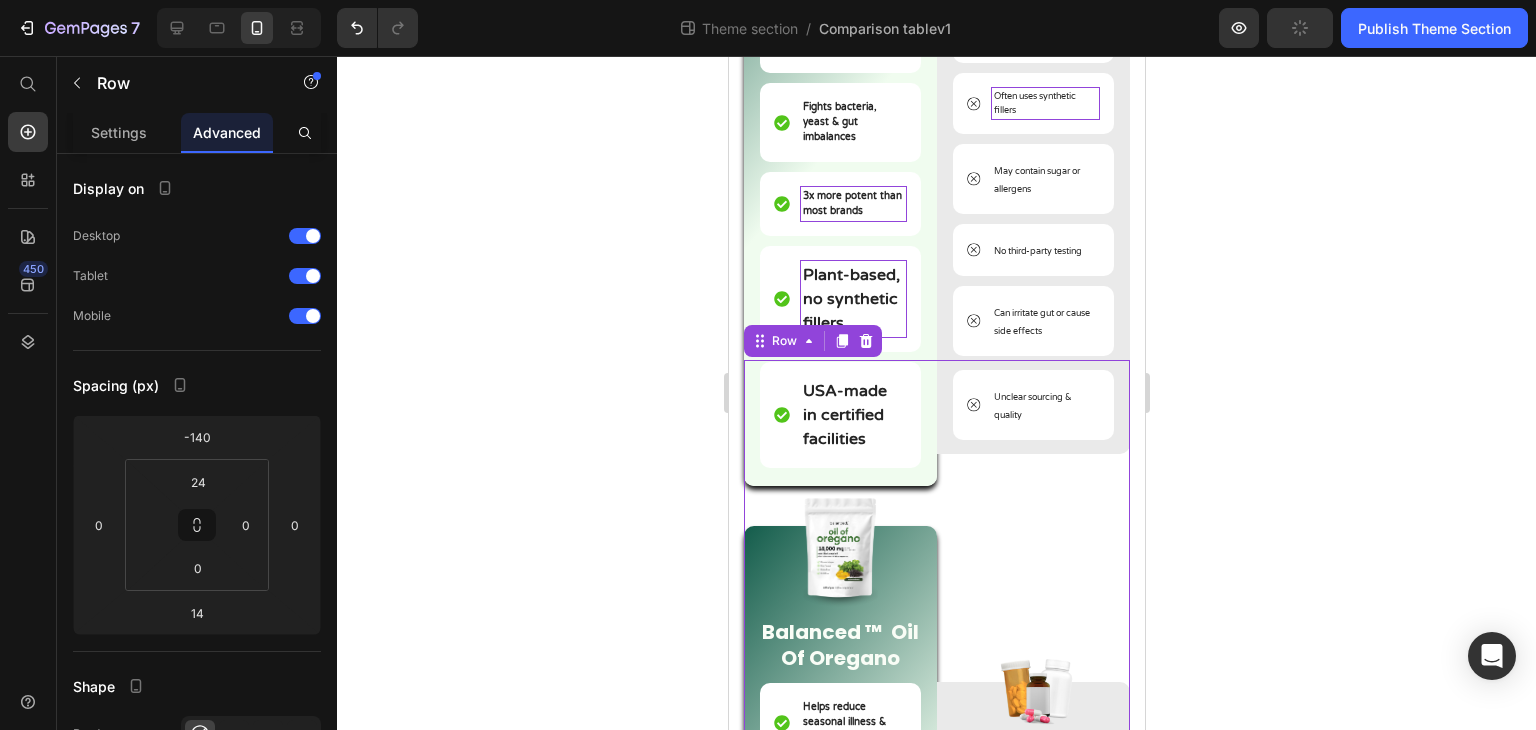 click on "Image Regular Supplements Text Block
Low-dose, poor absorption Item List
Often uses synthetic fillers Item List
May contain sugar or allergens Item List
No third-party testing Item List
Can irritate gut or cause side effects Item List
Unclear sourcing & quality Item List Row" at bounding box center (1032, 824) 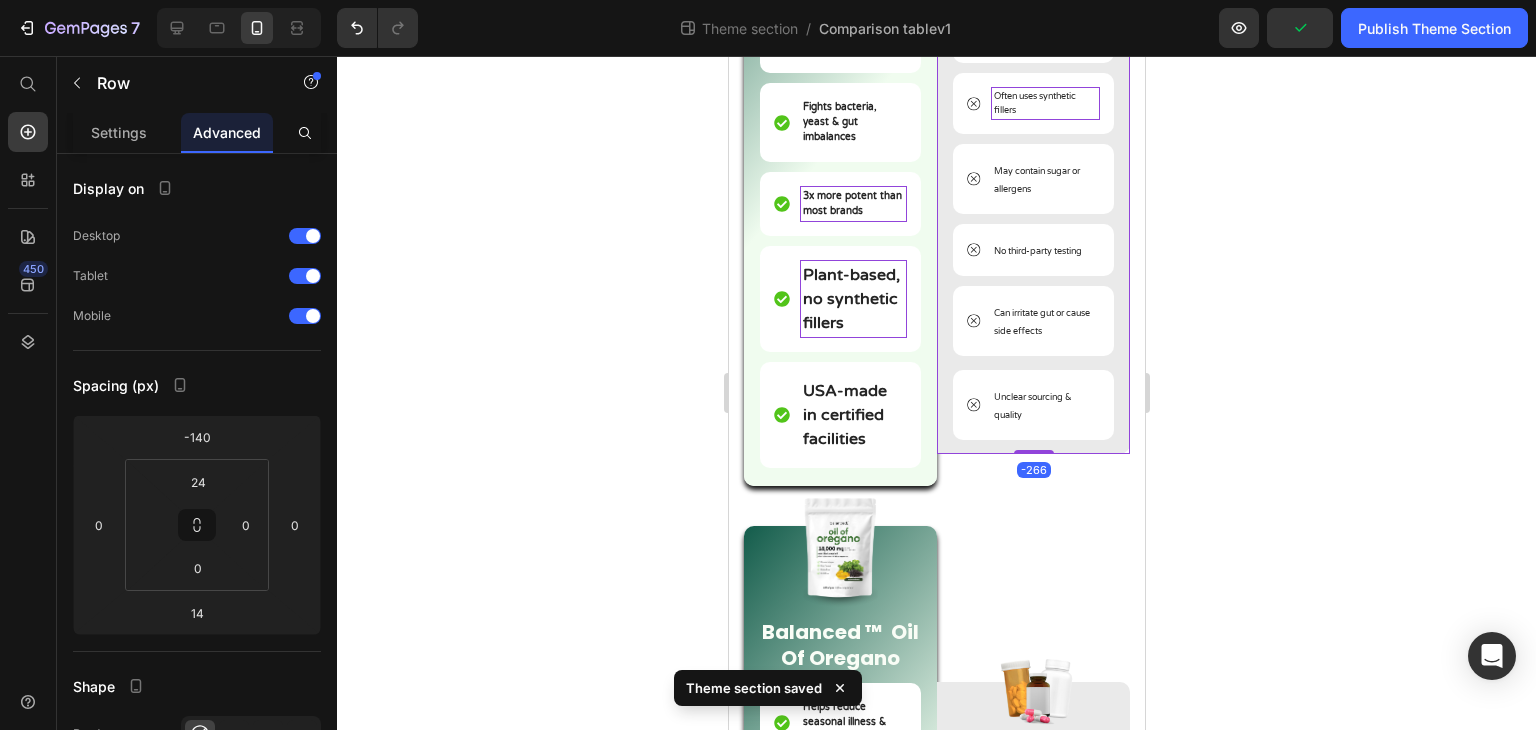 click on "Image Regular Supplements Text Block
Low-dose, poor absorption Item List
Often uses synthetic fillers Item List
May contain sugar or allergens Item List
No third-party testing Item List
Can irritate gut or cause side effects Item List
Unclear sourcing & quality Item List Row   -266" at bounding box center (1032, 179) 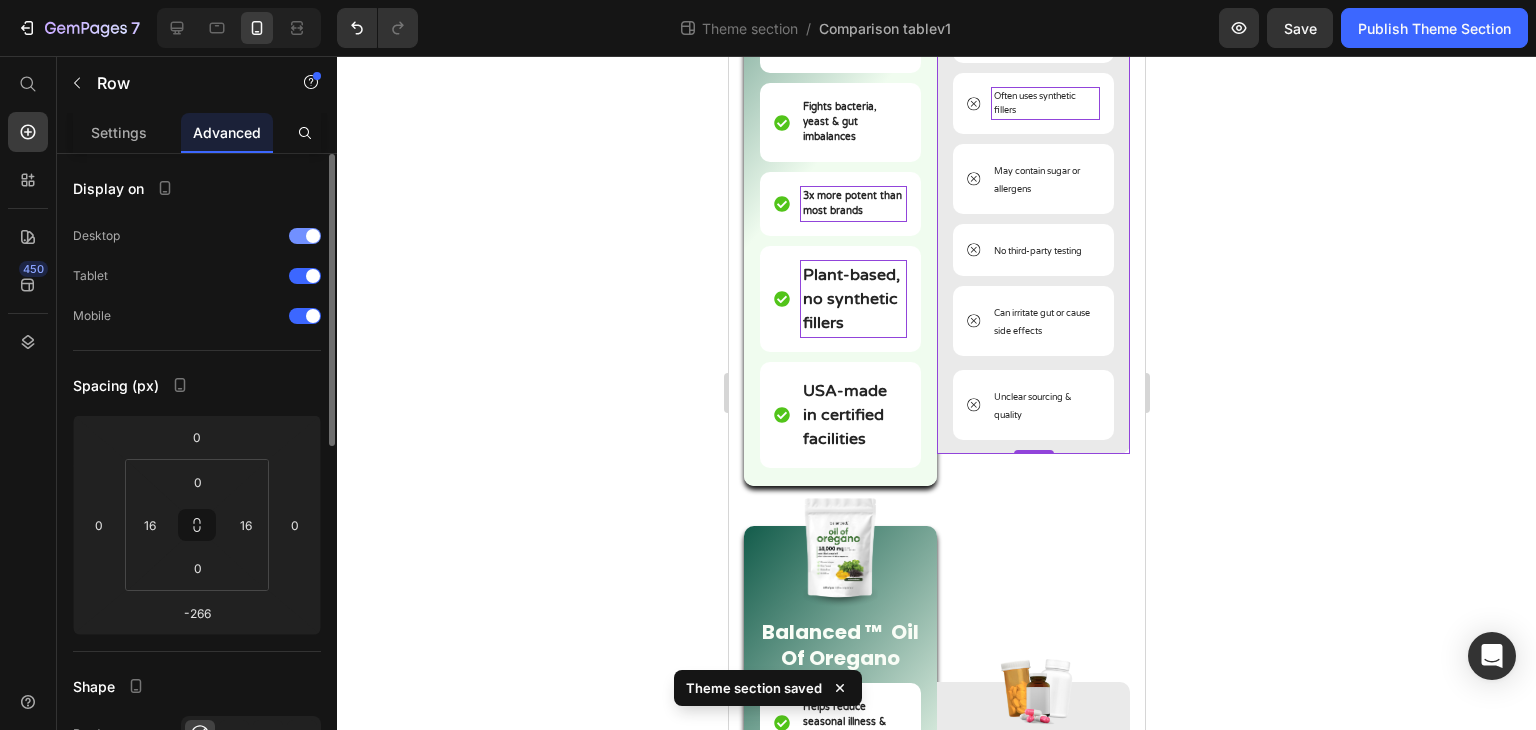click at bounding box center [305, 236] 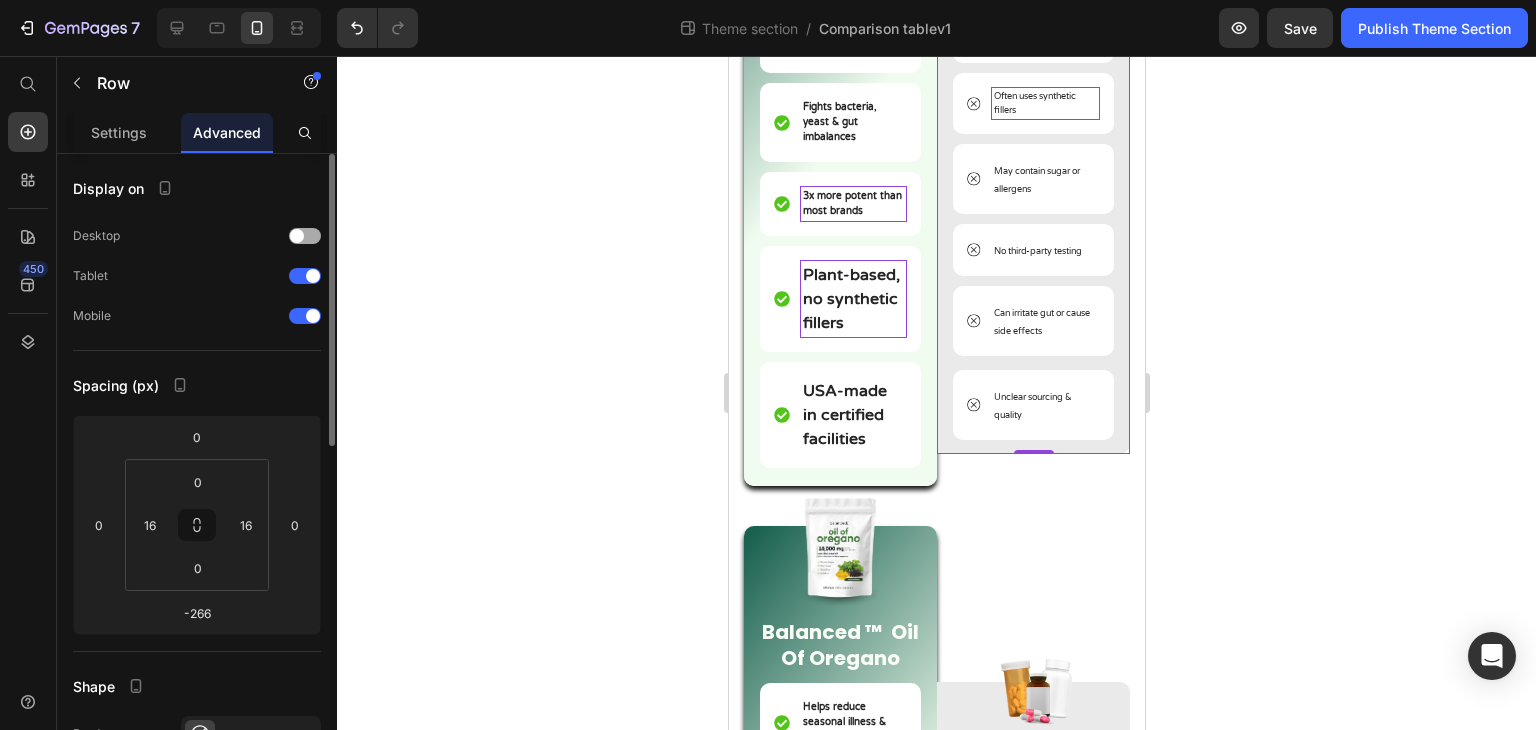 click on "Desktop" at bounding box center [197, 236] 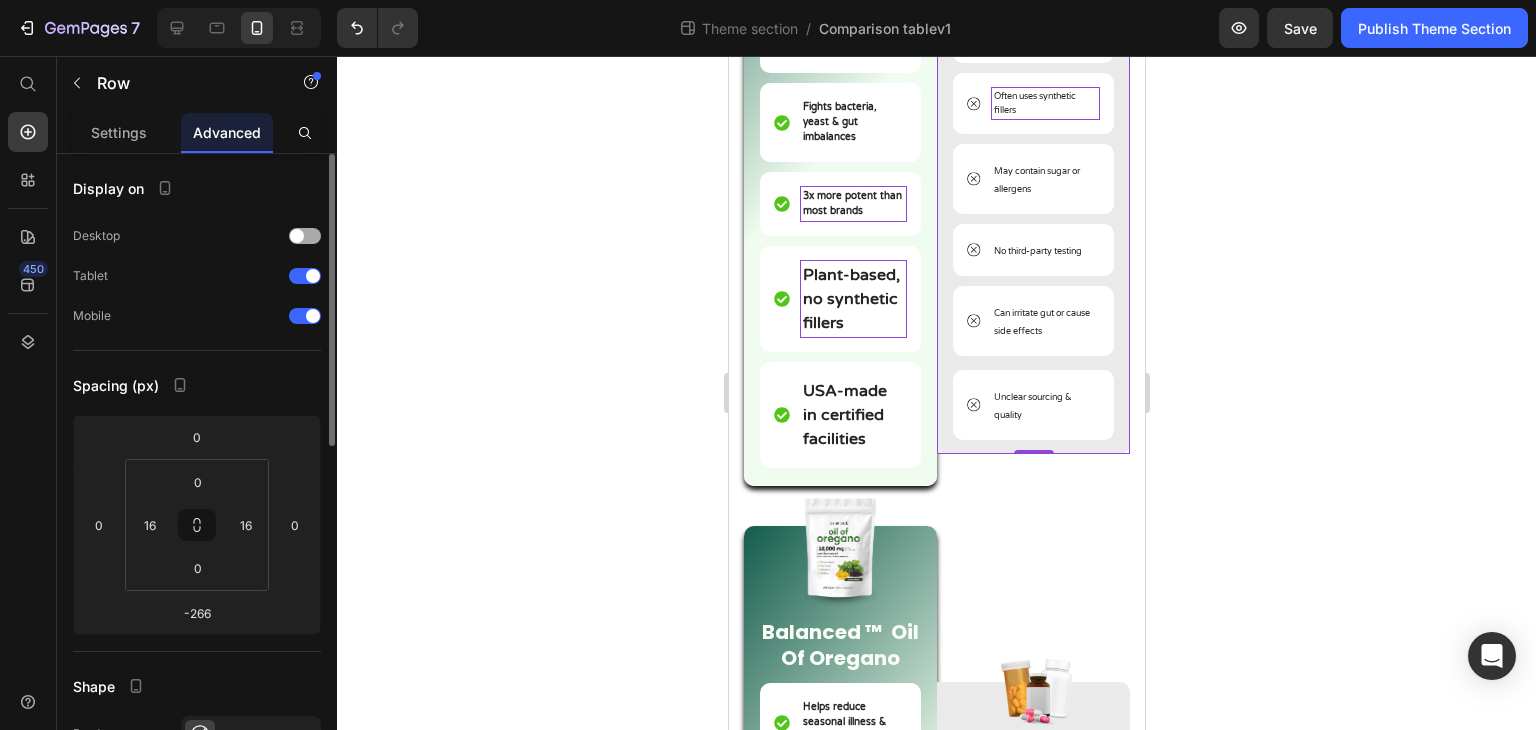 click at bounding box center (305, 236) 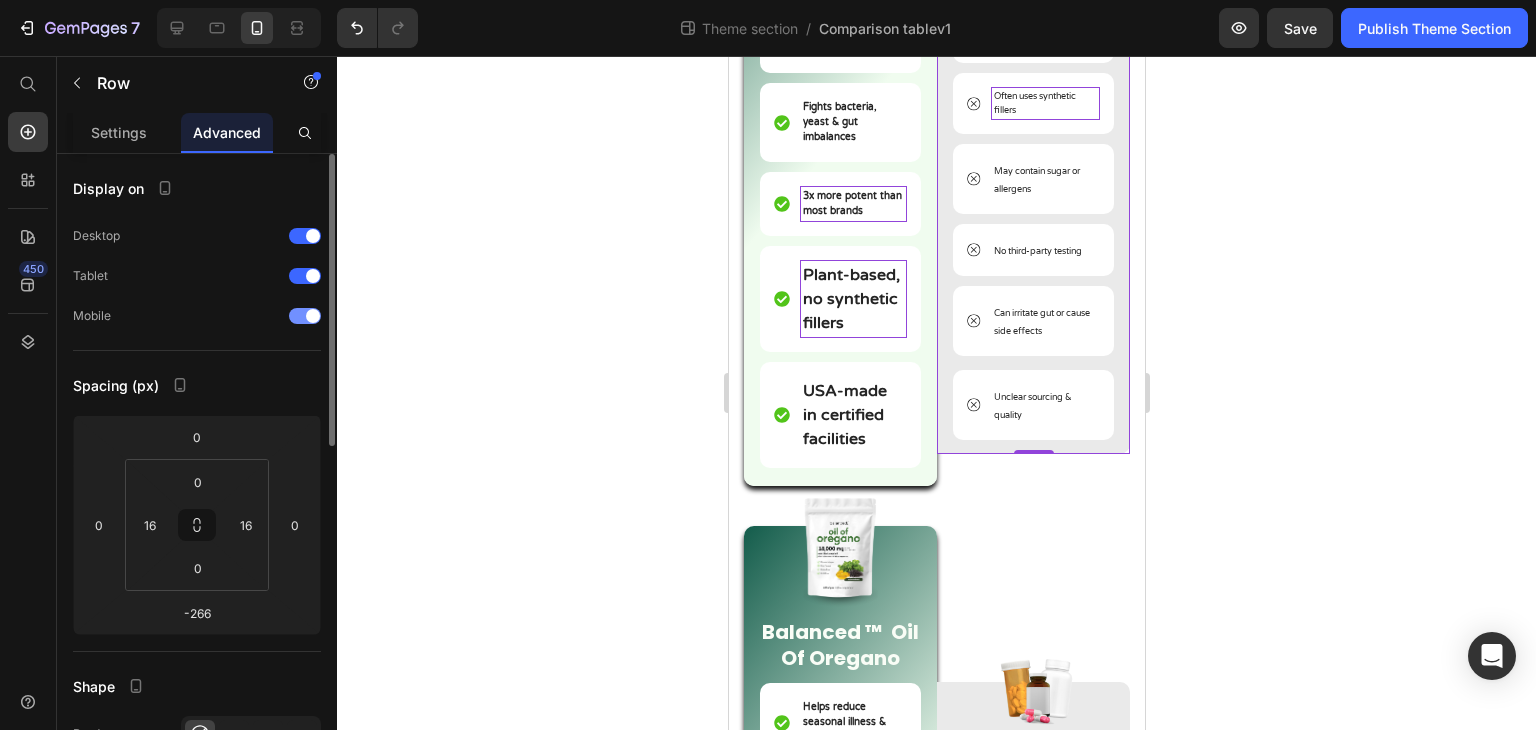 click at bounding box center [305, 316] 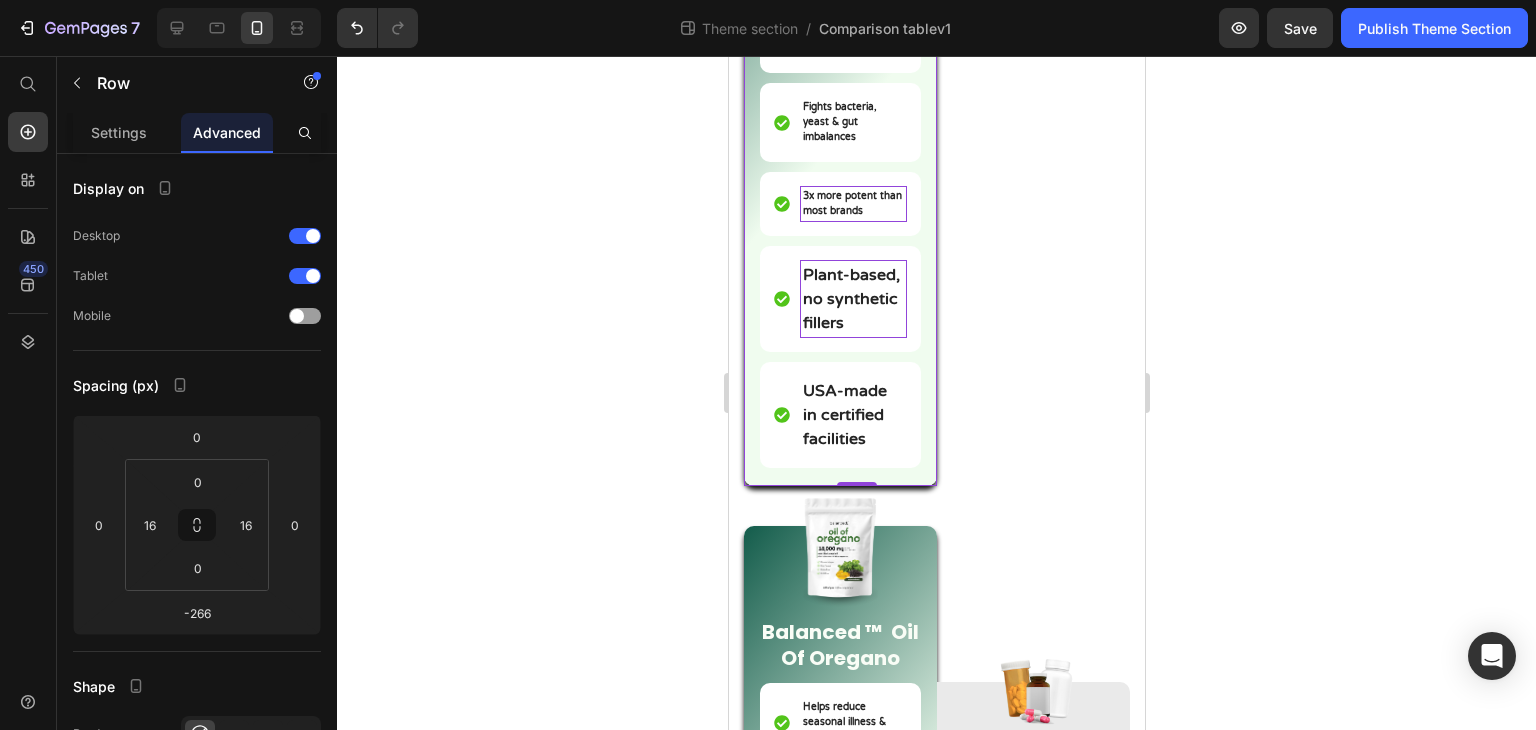 click on "Image Balanced ™  Oil Of Oregano Text Block Helps reduce seasonal illness & congestion Item List Naturally supports immunity & inflammation Item List Fights bacteria, yeast & gut imbalances Item List 3x more potent than most brands Item List Plant-based, no synthetic fillers Item List USA-made in certified facilities Item List Row   0" at bounding box center (839, 117) 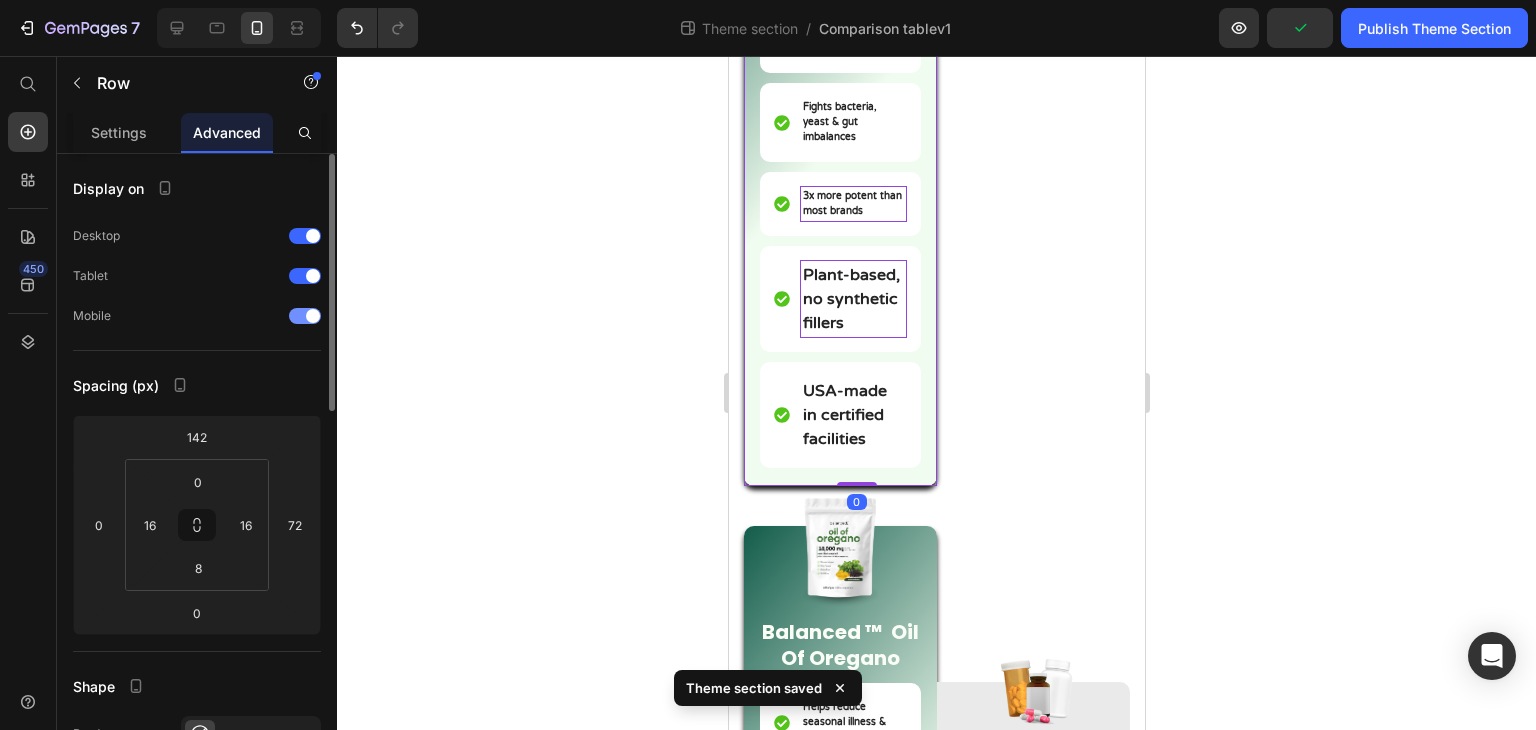 click at bounding box center (305, 316) 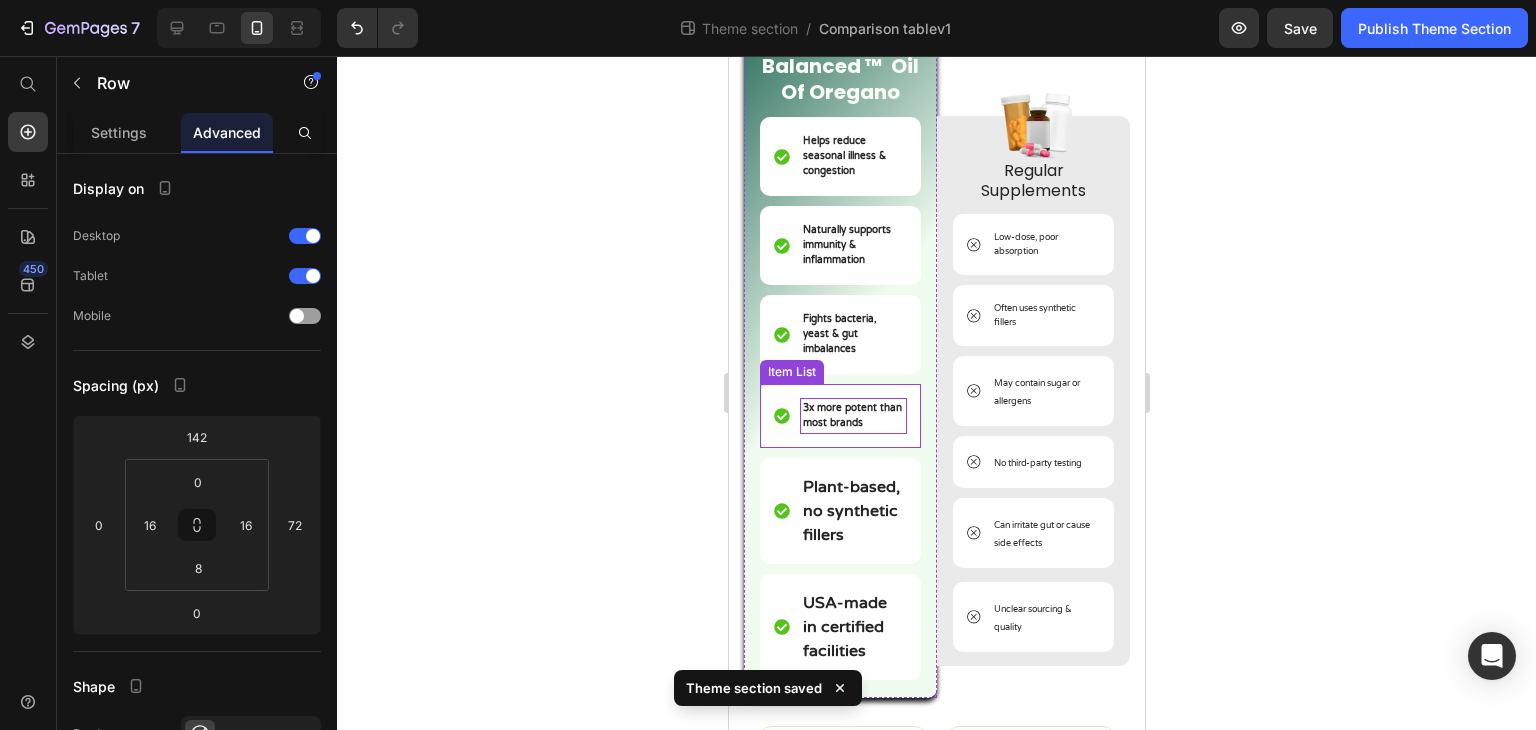scroll, scrollTop: 675, scrollLeft: 0, axis: vertical 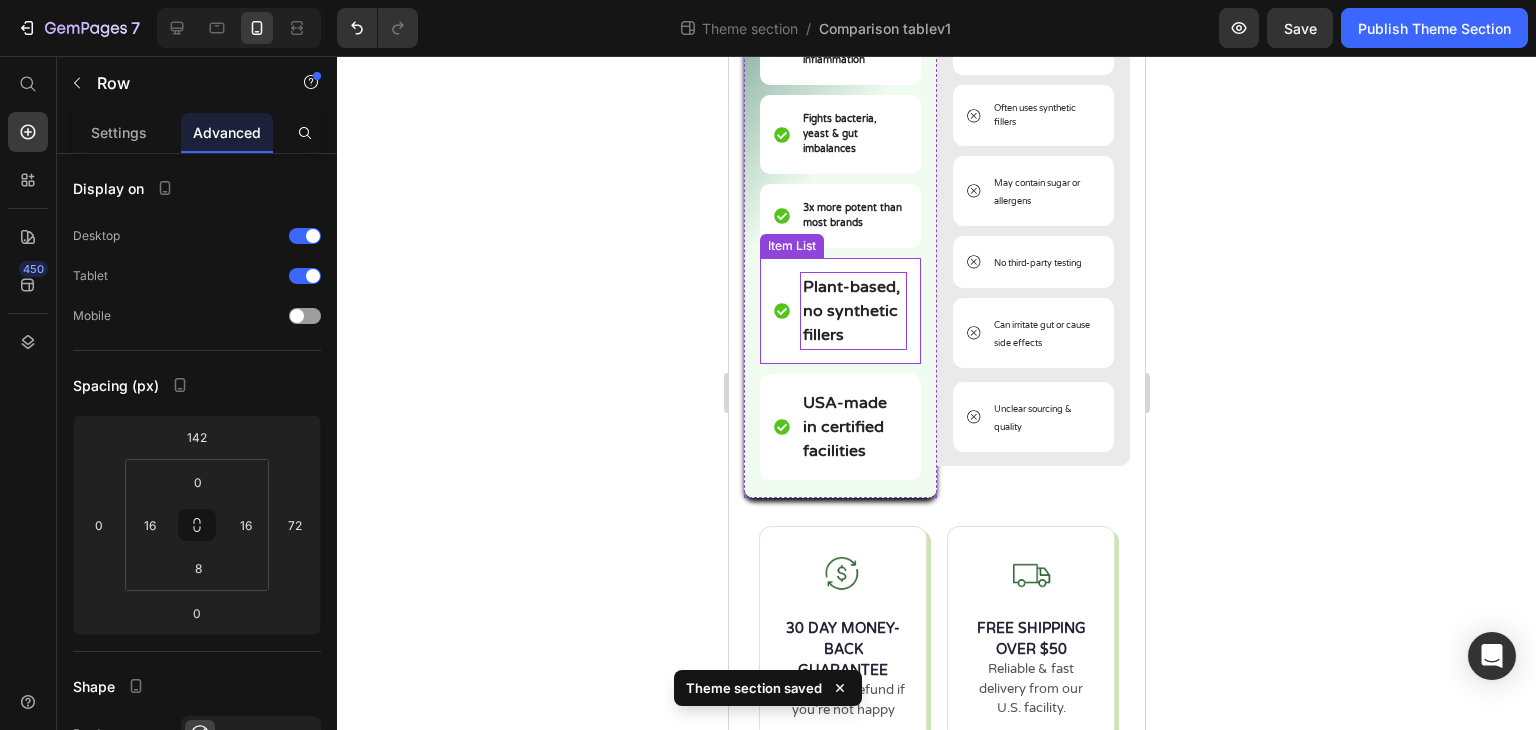 click on "Plant-based, no synthetic fillers" at bounding box center [852, 311] 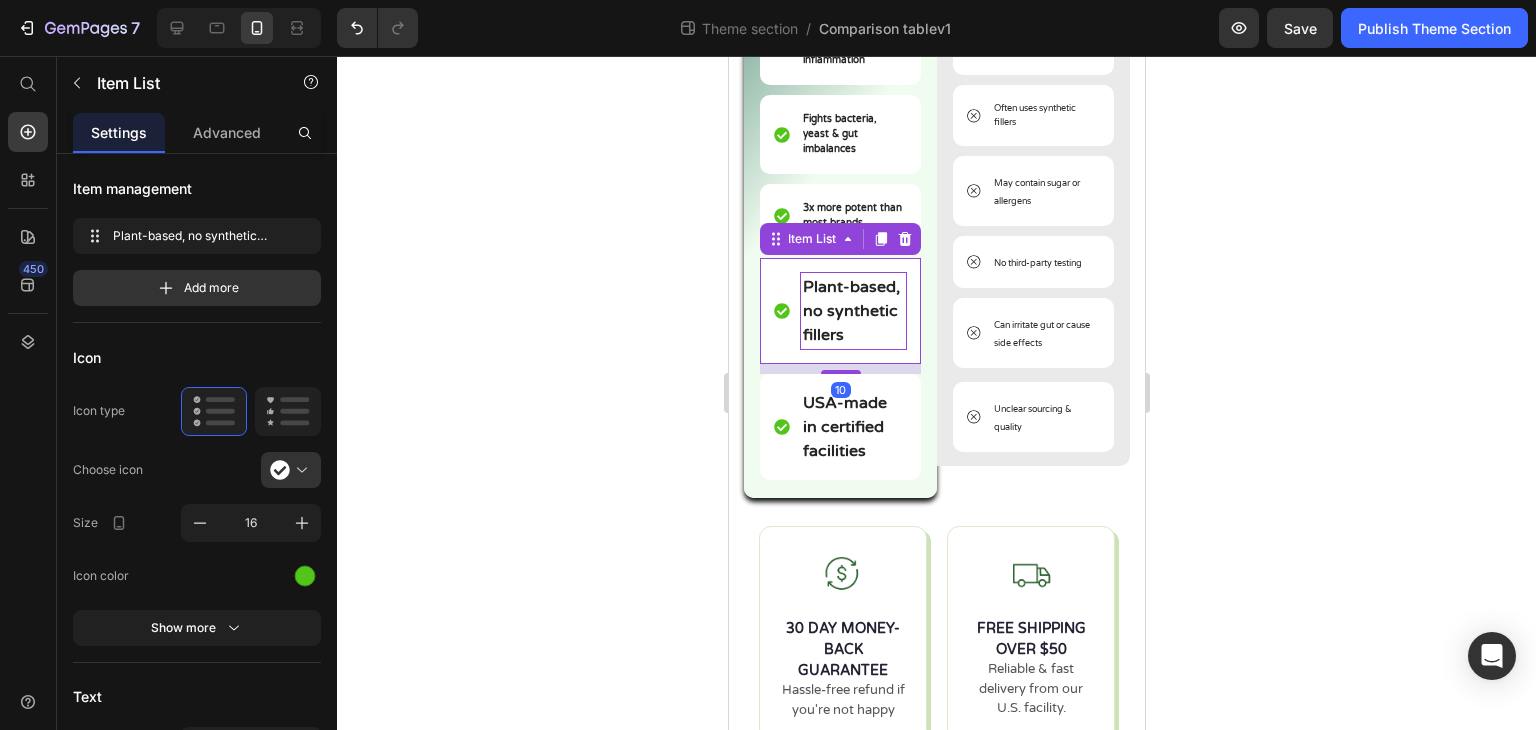 click on "Plant-based, no synthetic fillers" at bounding box center [850, 311] 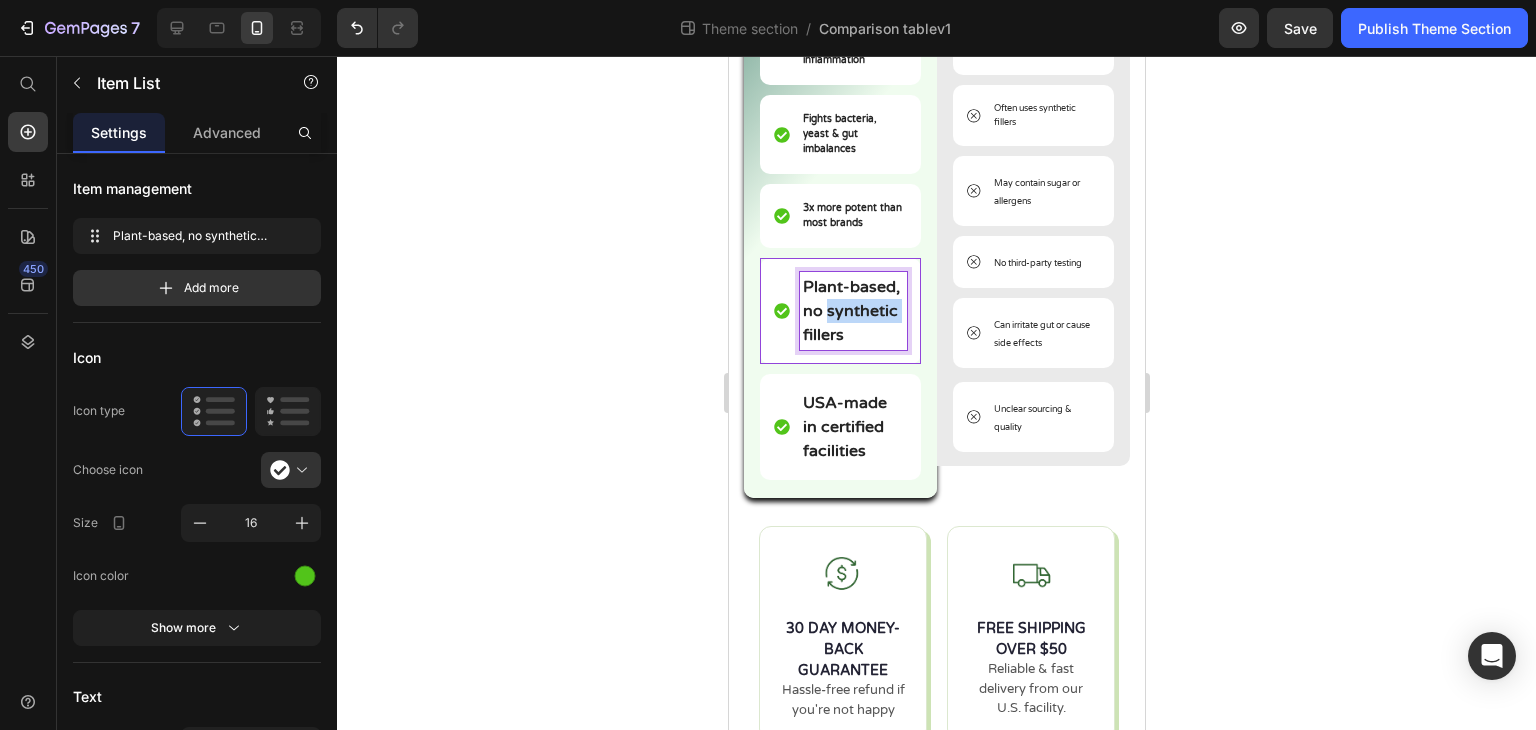 click on "Plant-based, no synthetic fillers" at bounding box center [850, 311] 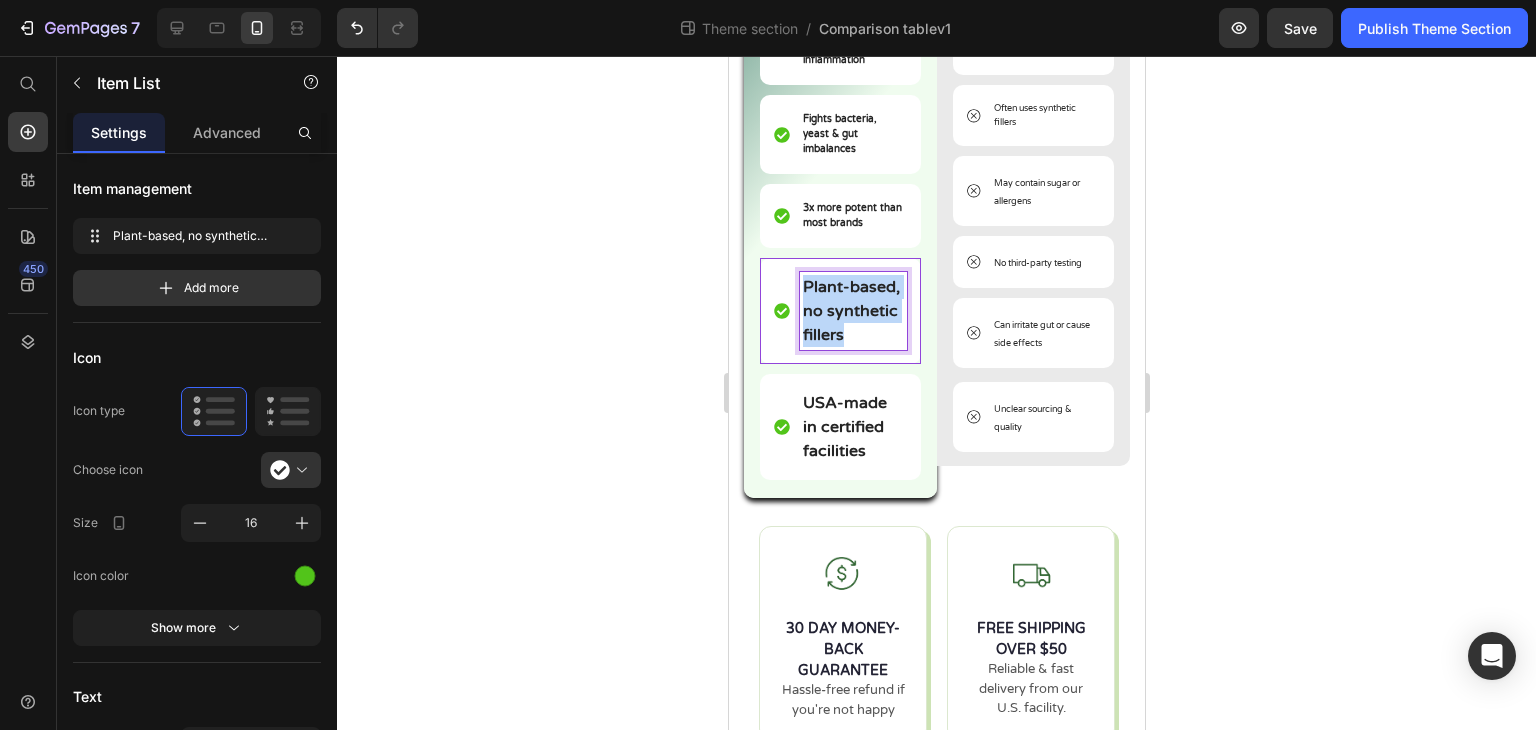 click on "Plant-based, no synthetic fillers" at bounding box center (850, 311) 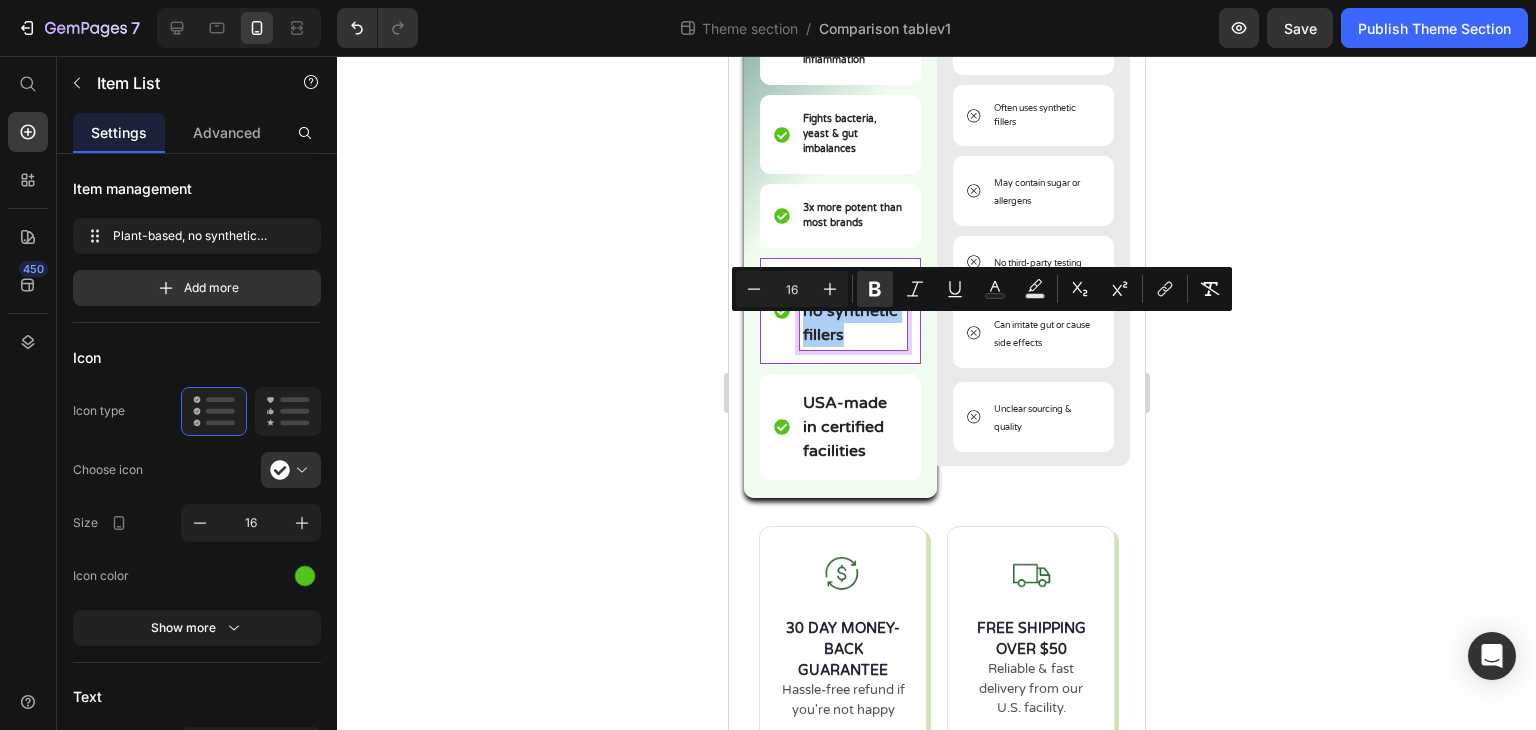 click on "16" at bounding box center (792, 289) 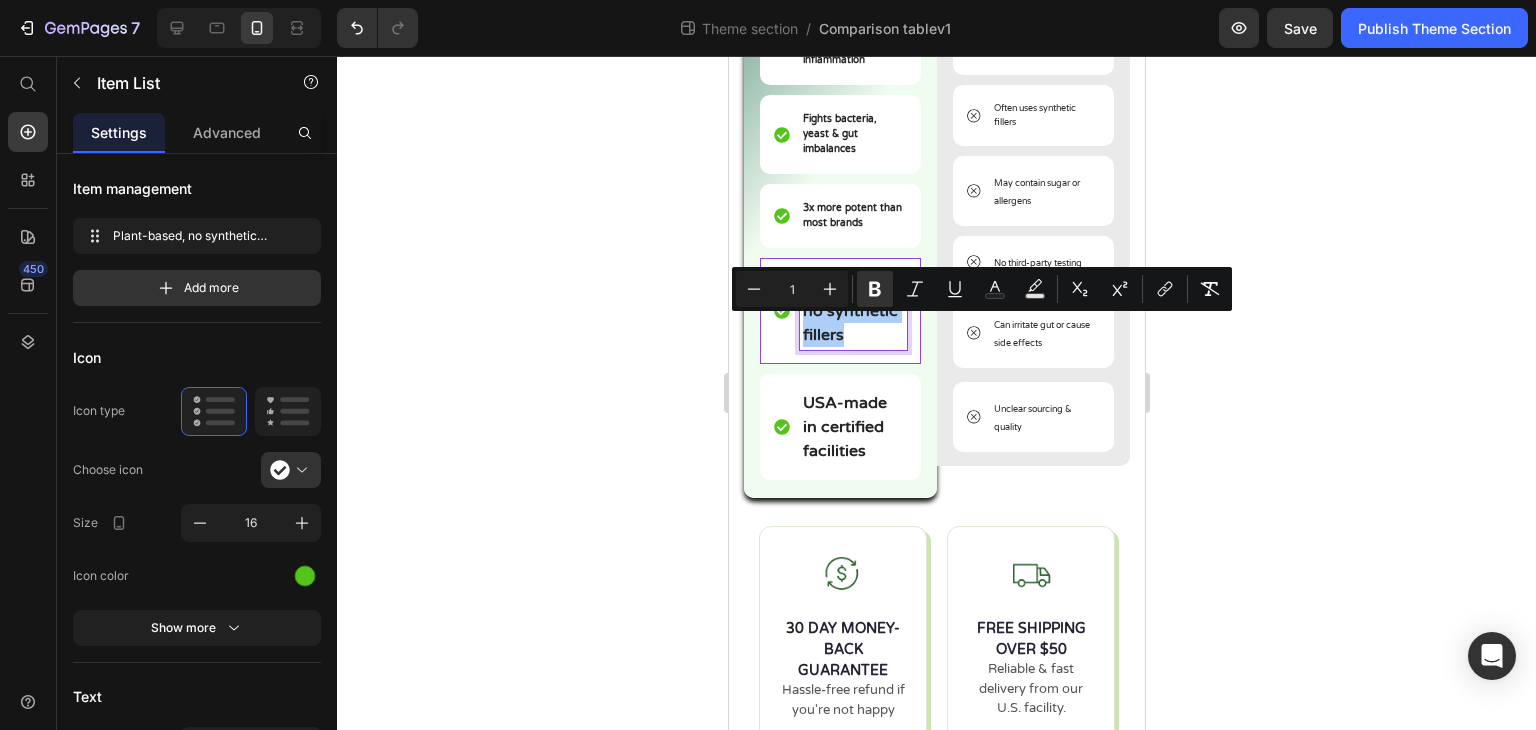 type on "1" 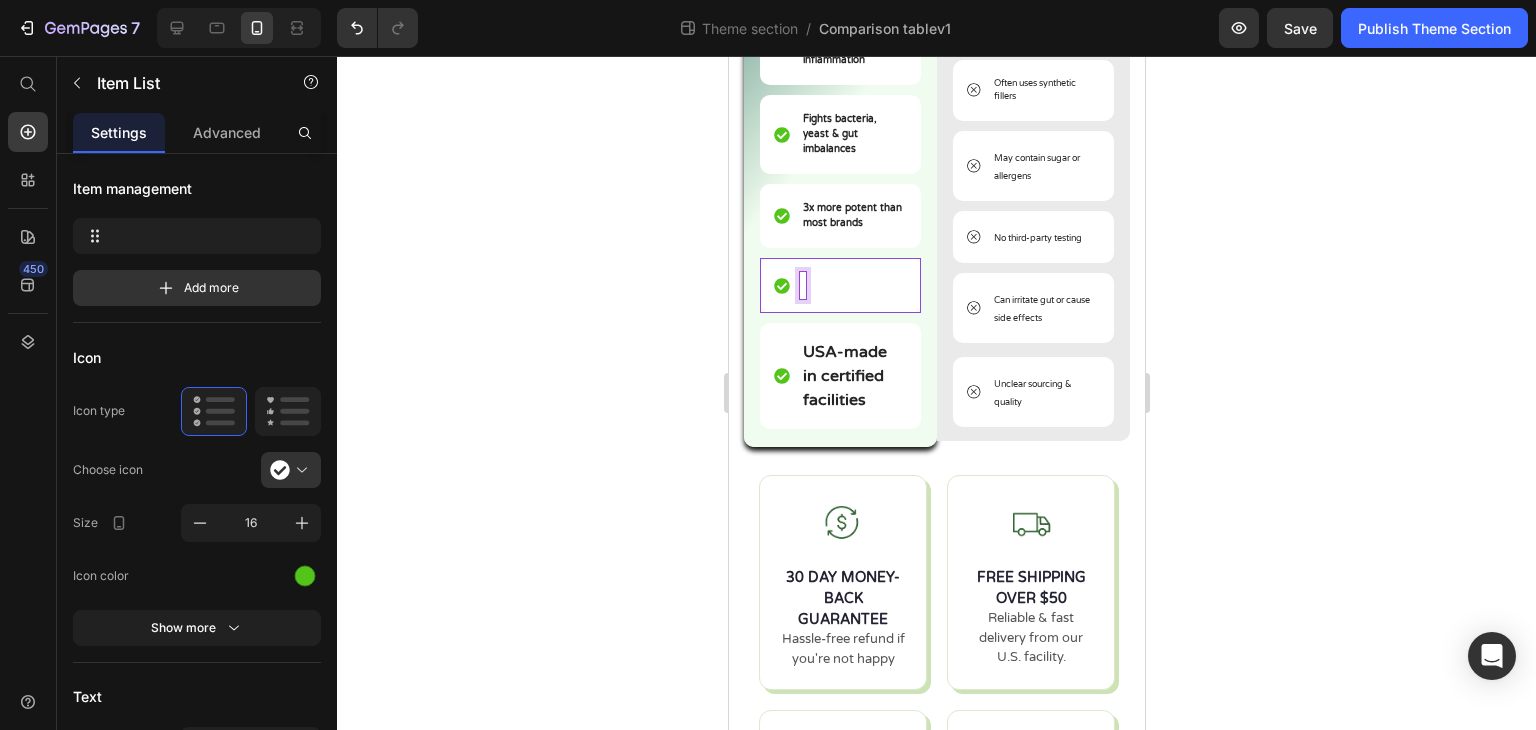 scroll, scrollTop: 670, scrollLeft: 0, axis: vertical 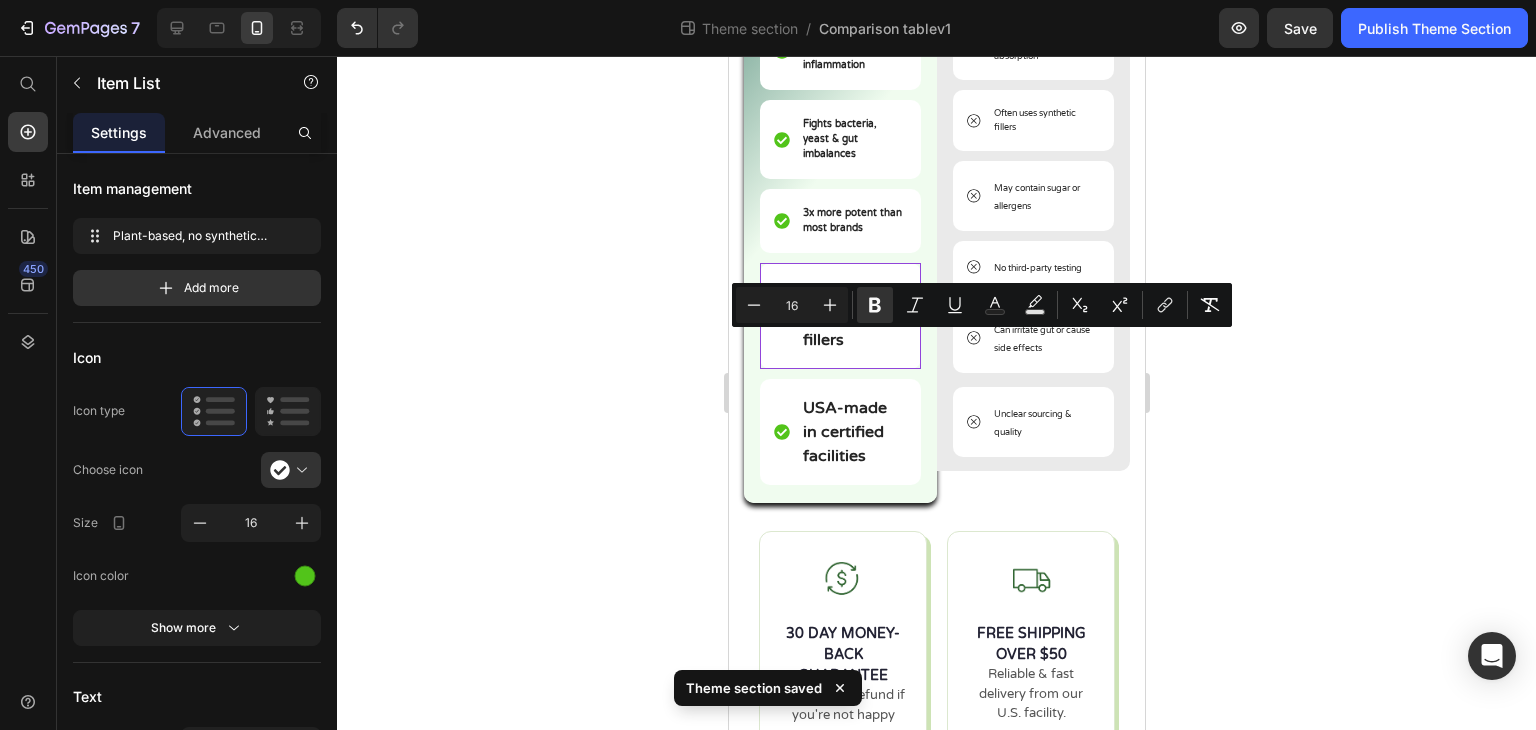 click on "16" at bounding box center [792, 305] 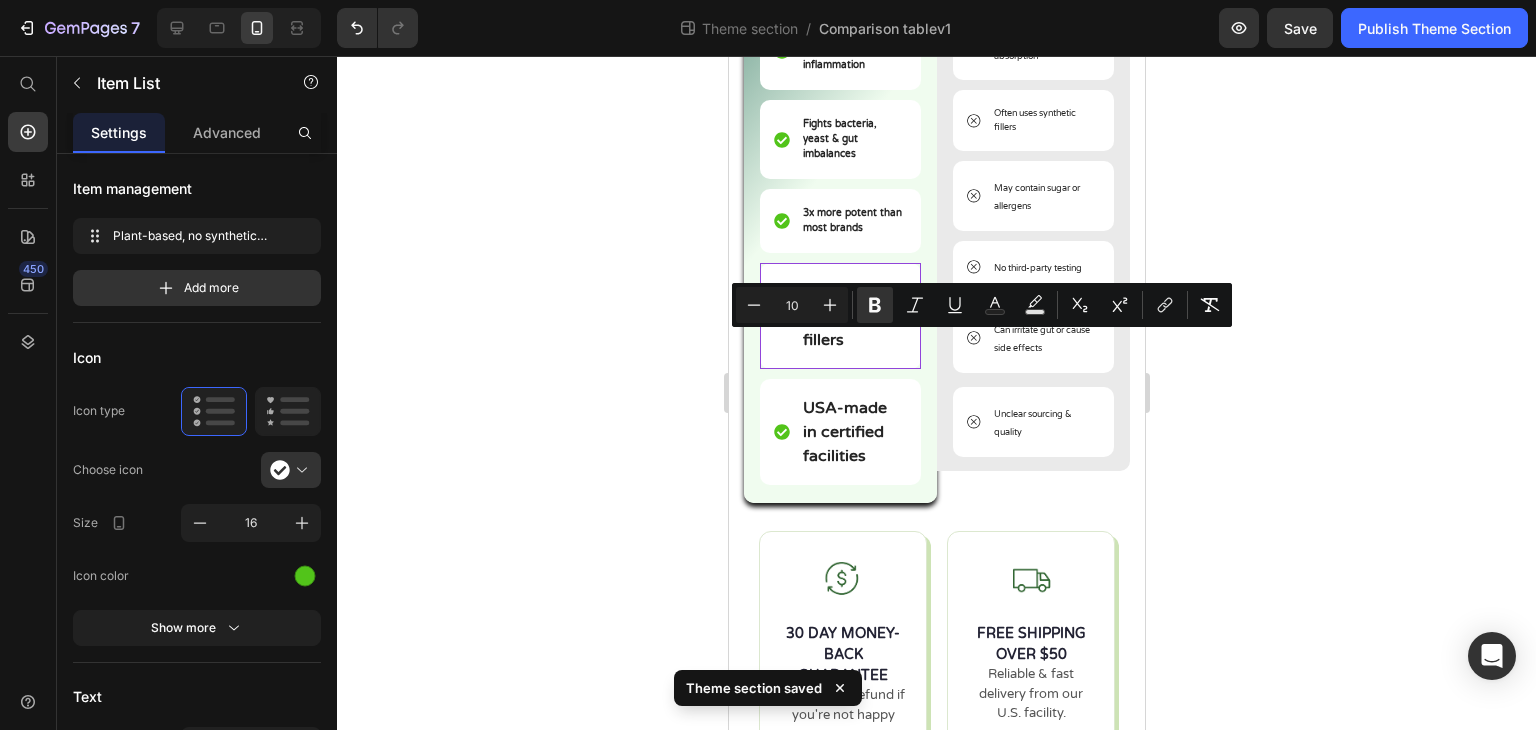 type on "10" 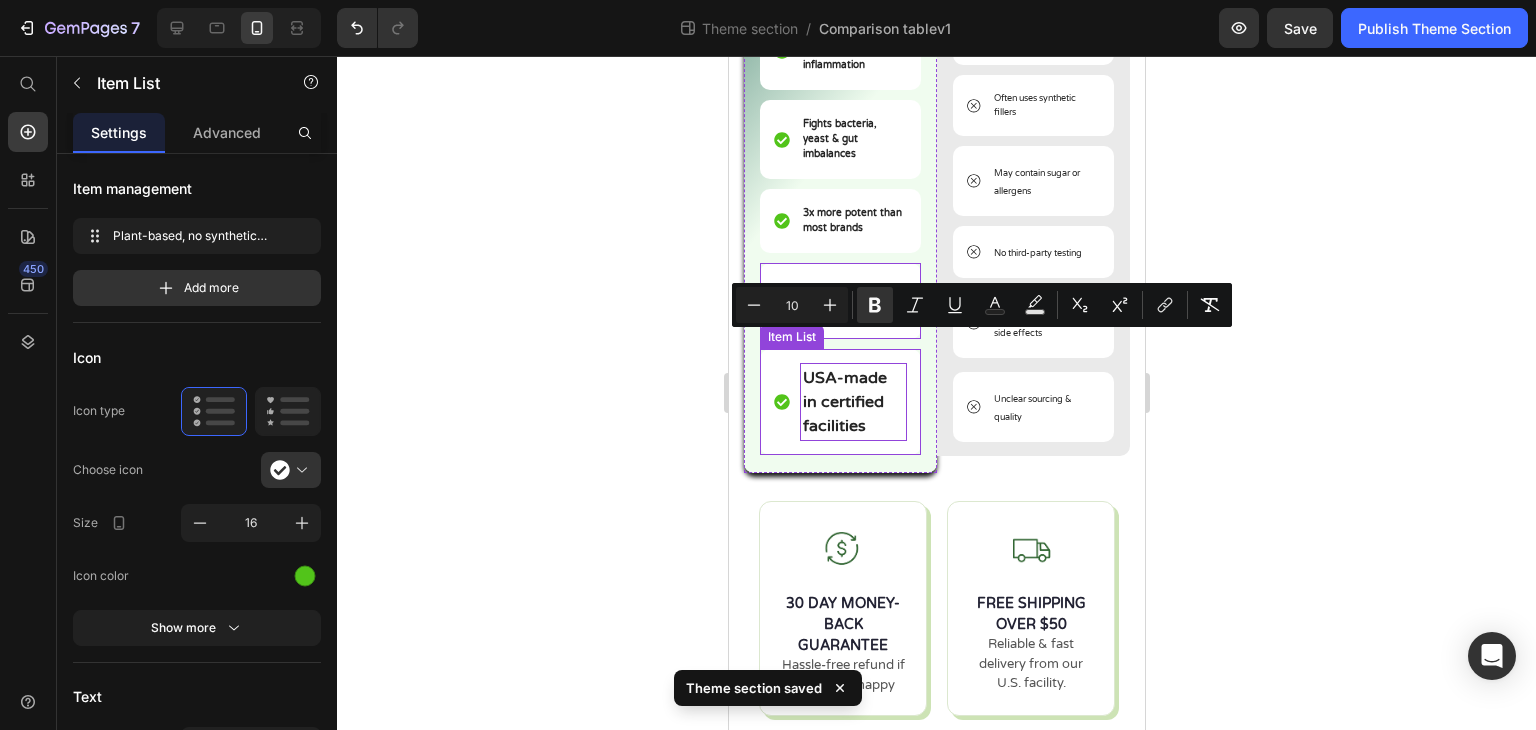 click on "USA-made in certified facilities" at bounding box center [852, 402] 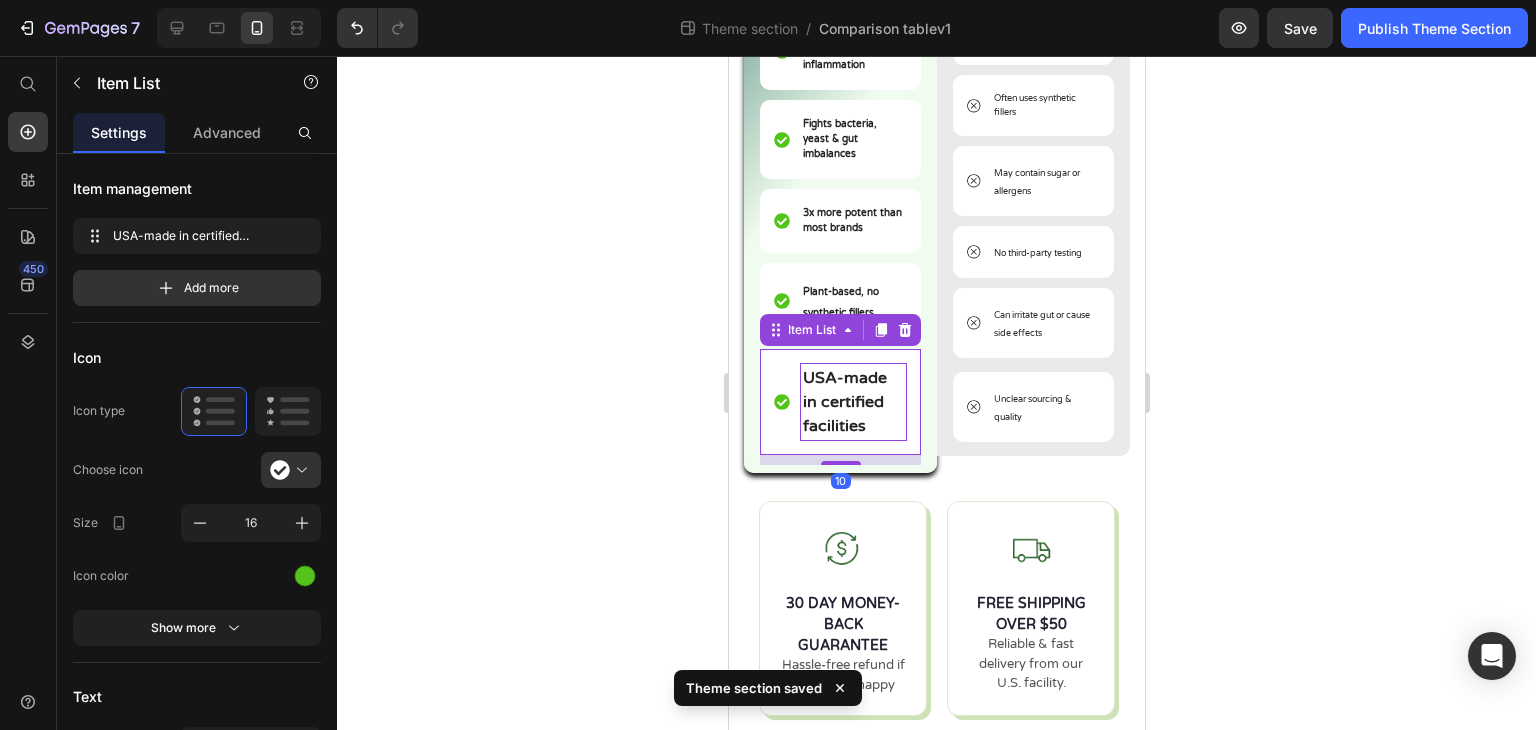 click on "USA-made in certified facilities" at bounding box center [852, 402] 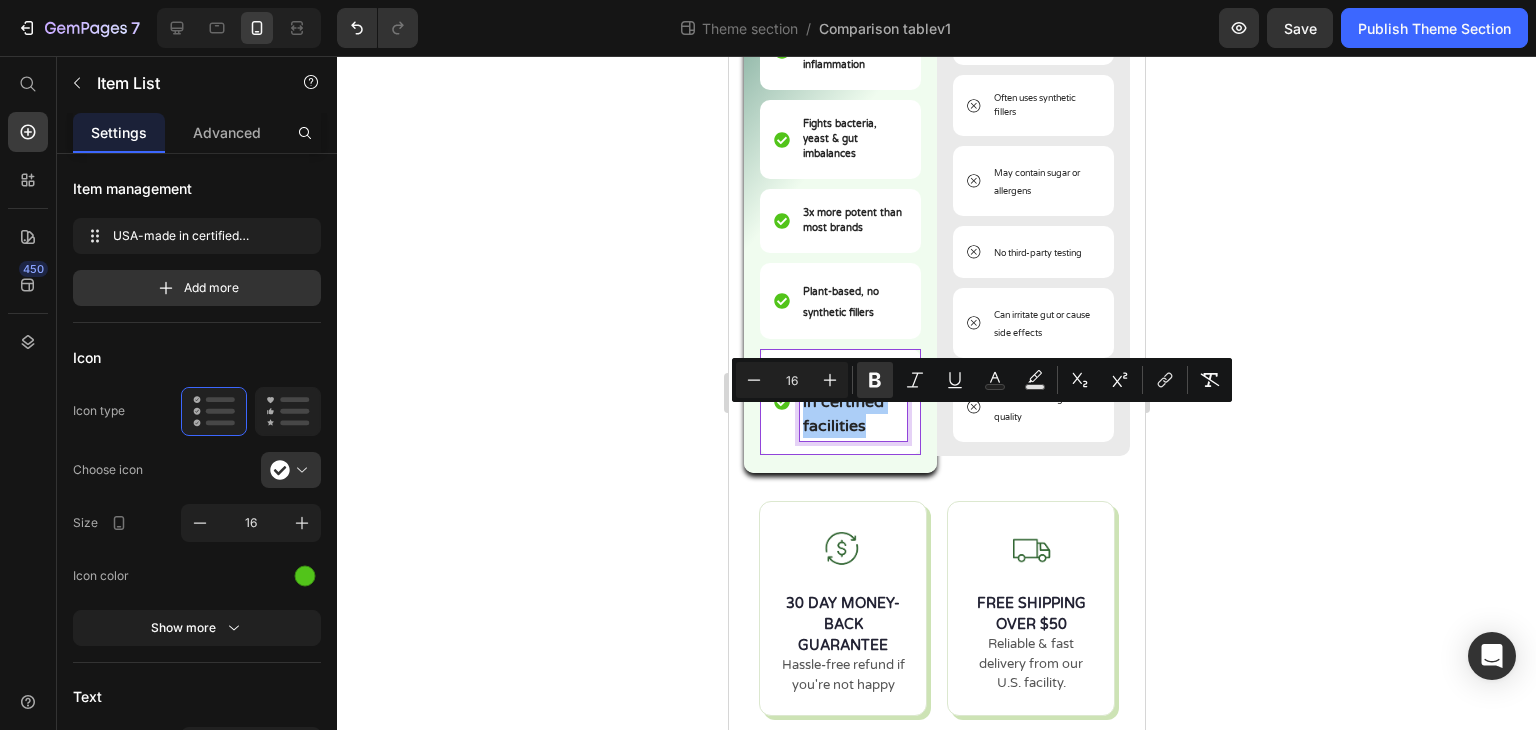 click on "16" at bounding box center [792, 380] 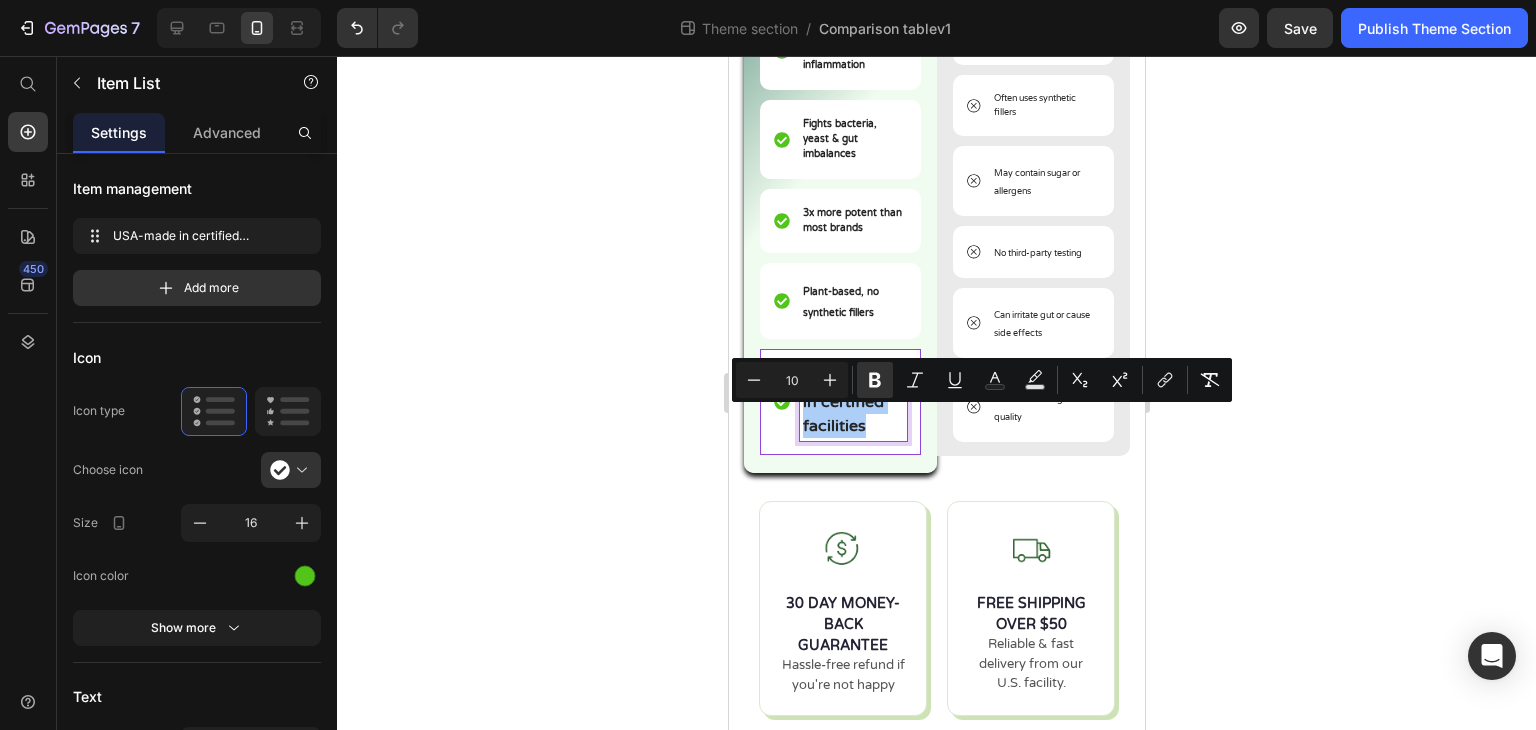type on "10" 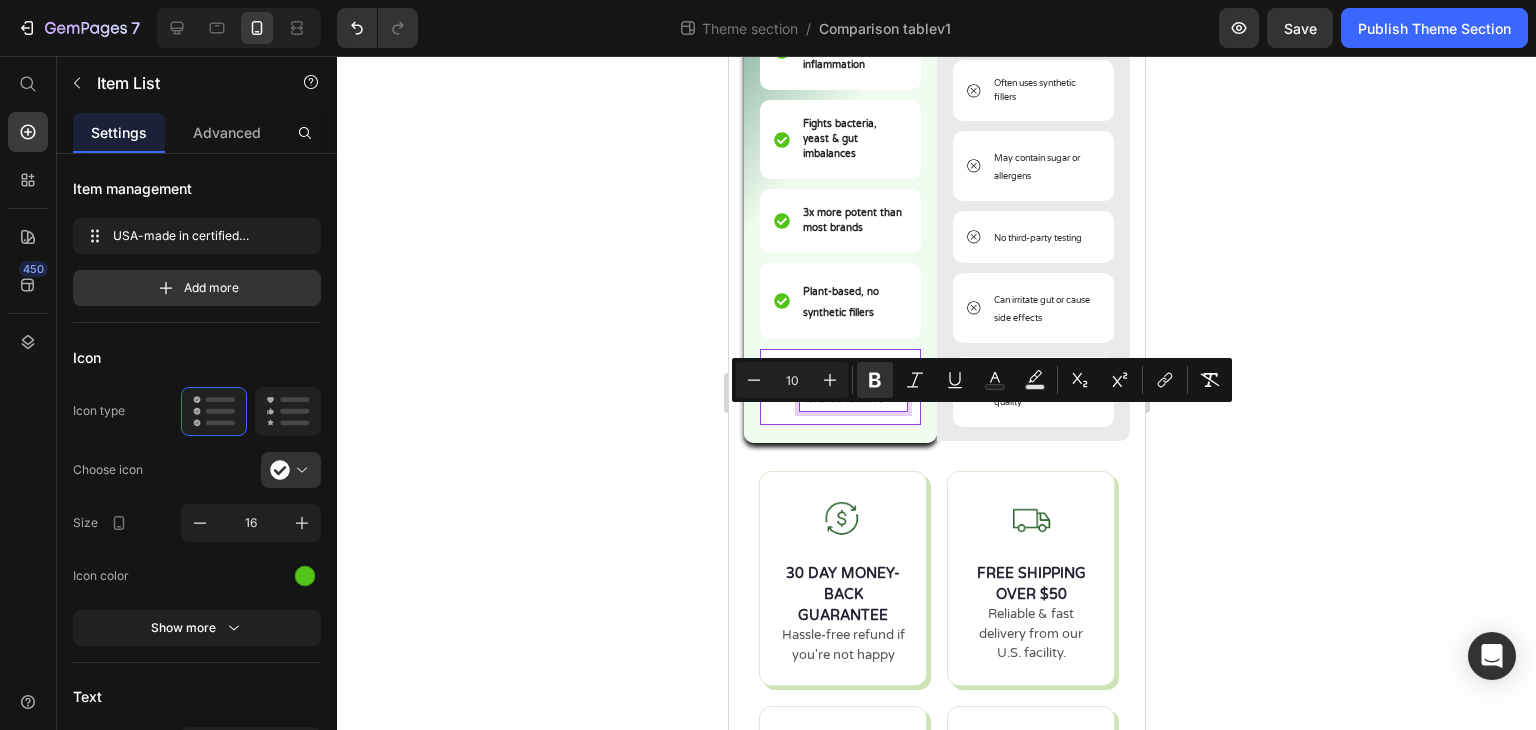 click 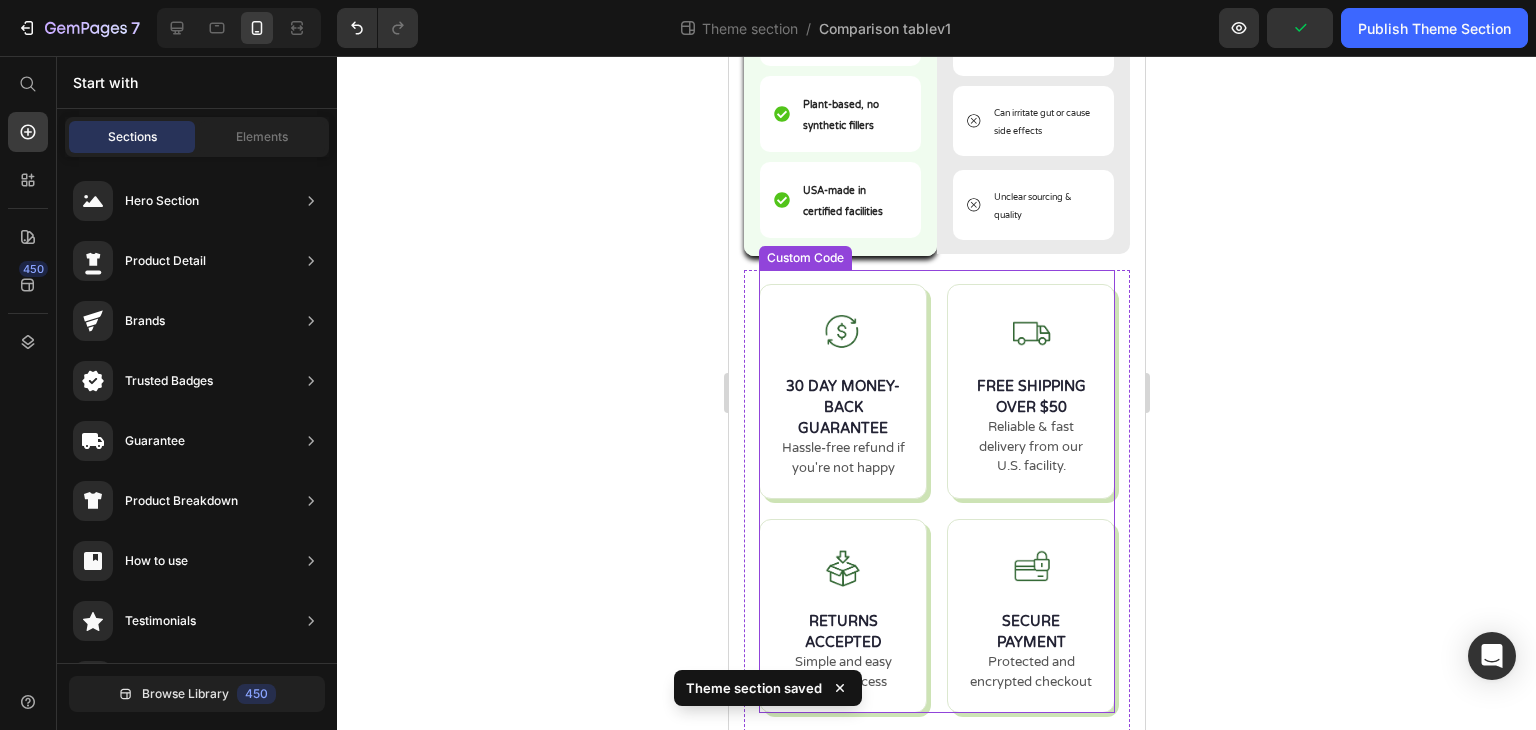 scroll, scrollTop: 991, scrollLeft: 0, axis: vertical 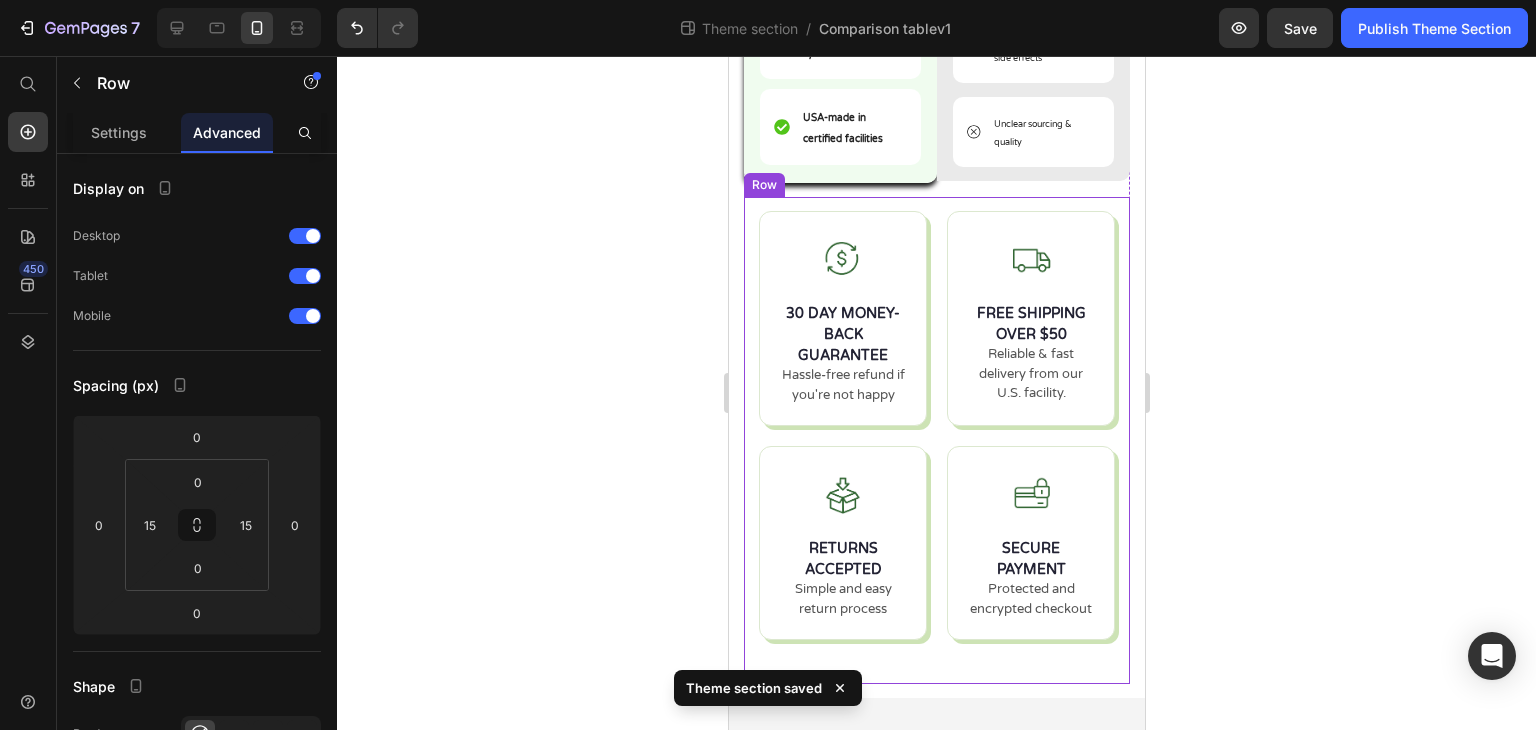 click on "30 DAY MONEY-BACK GUARANTEE
Hassle-free refund if you're not happy
FREE SHIPPING OVER $50
Reliable & fast delivery from our U.S. facility.
RETURNS ACCEPTED
Simple and easy return process
SECURE PAYMENT
Protected and encrypted checkout
Custom Code" at bounding box center [936, 440] 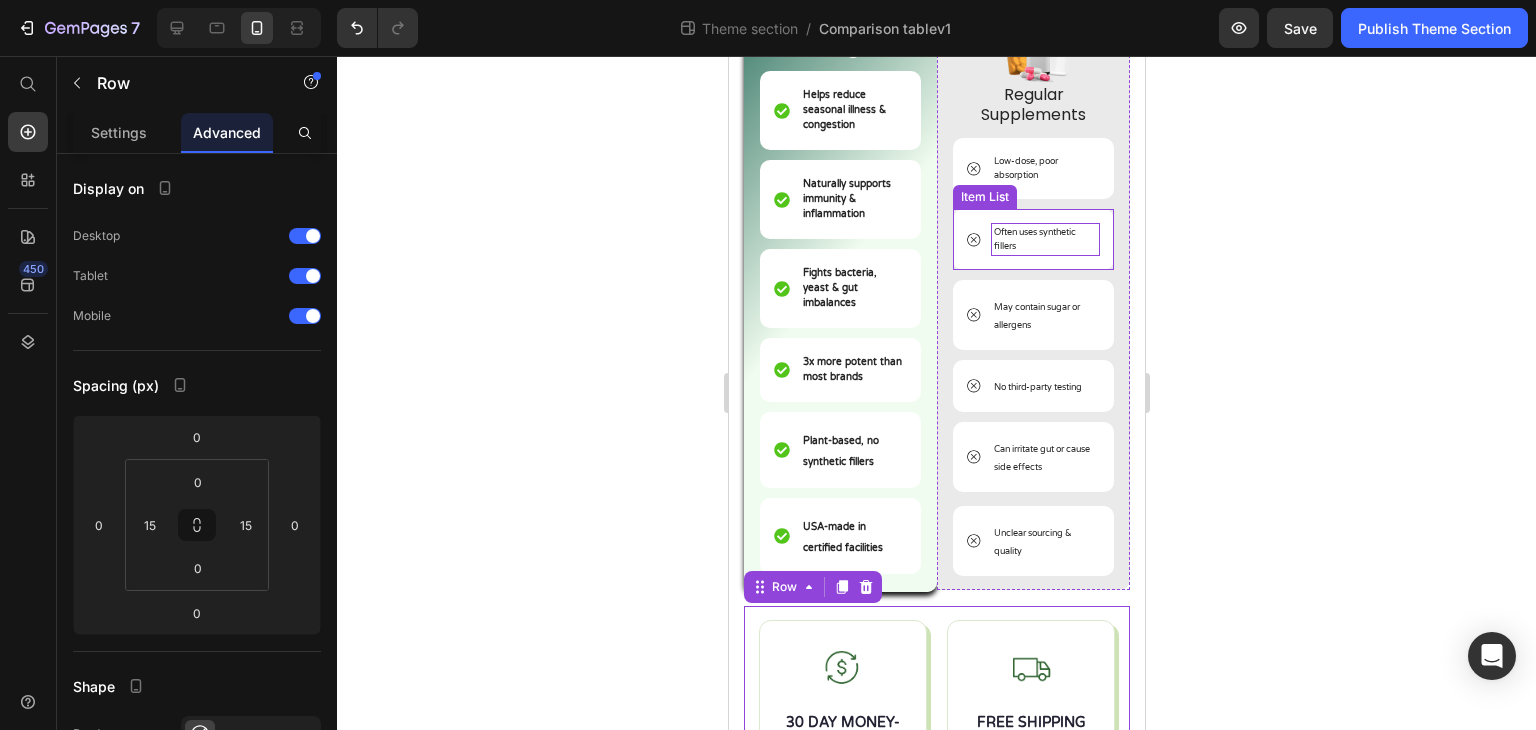 scroll, scrollTop: 791, scrollLeft: 0, axis: vertical 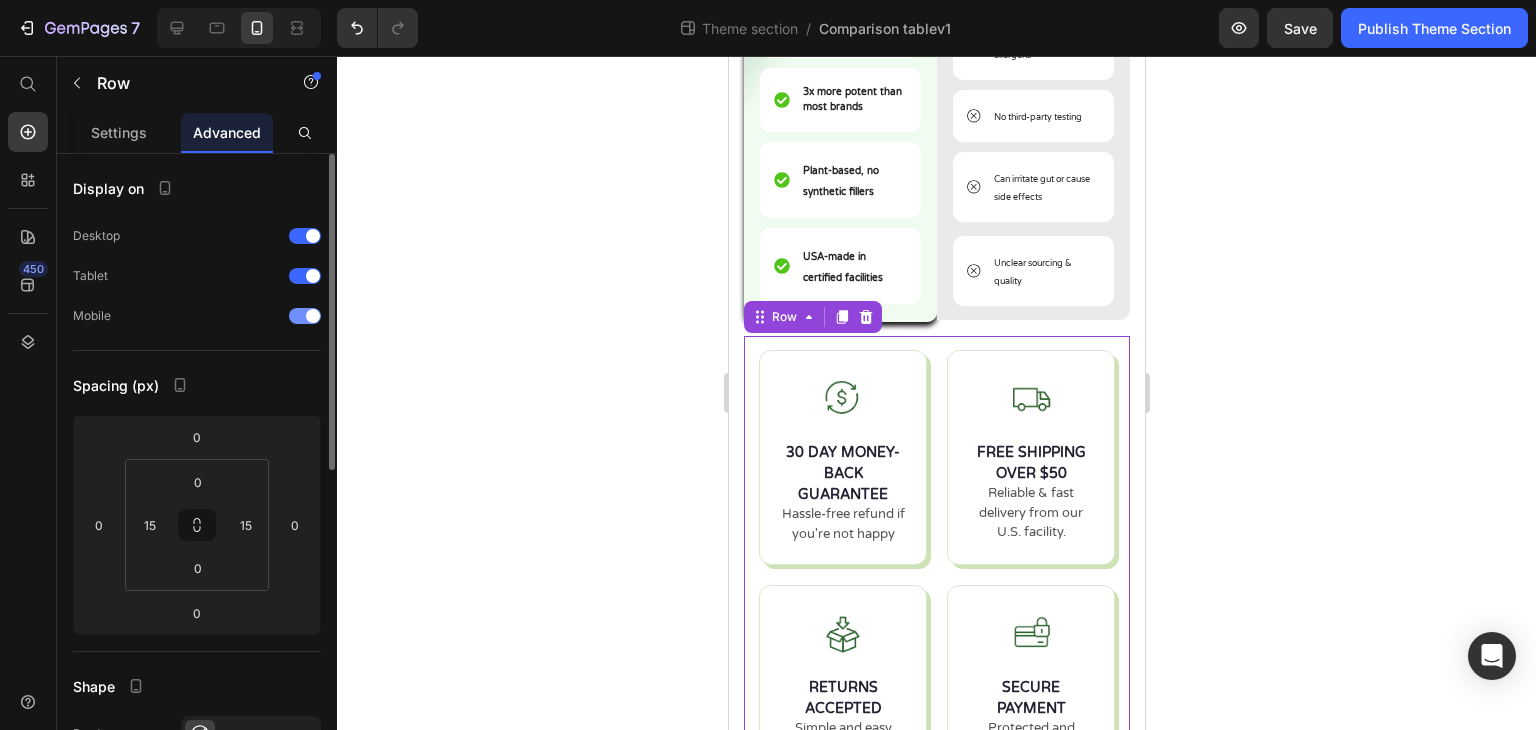 click at bounding box center (313, 316) 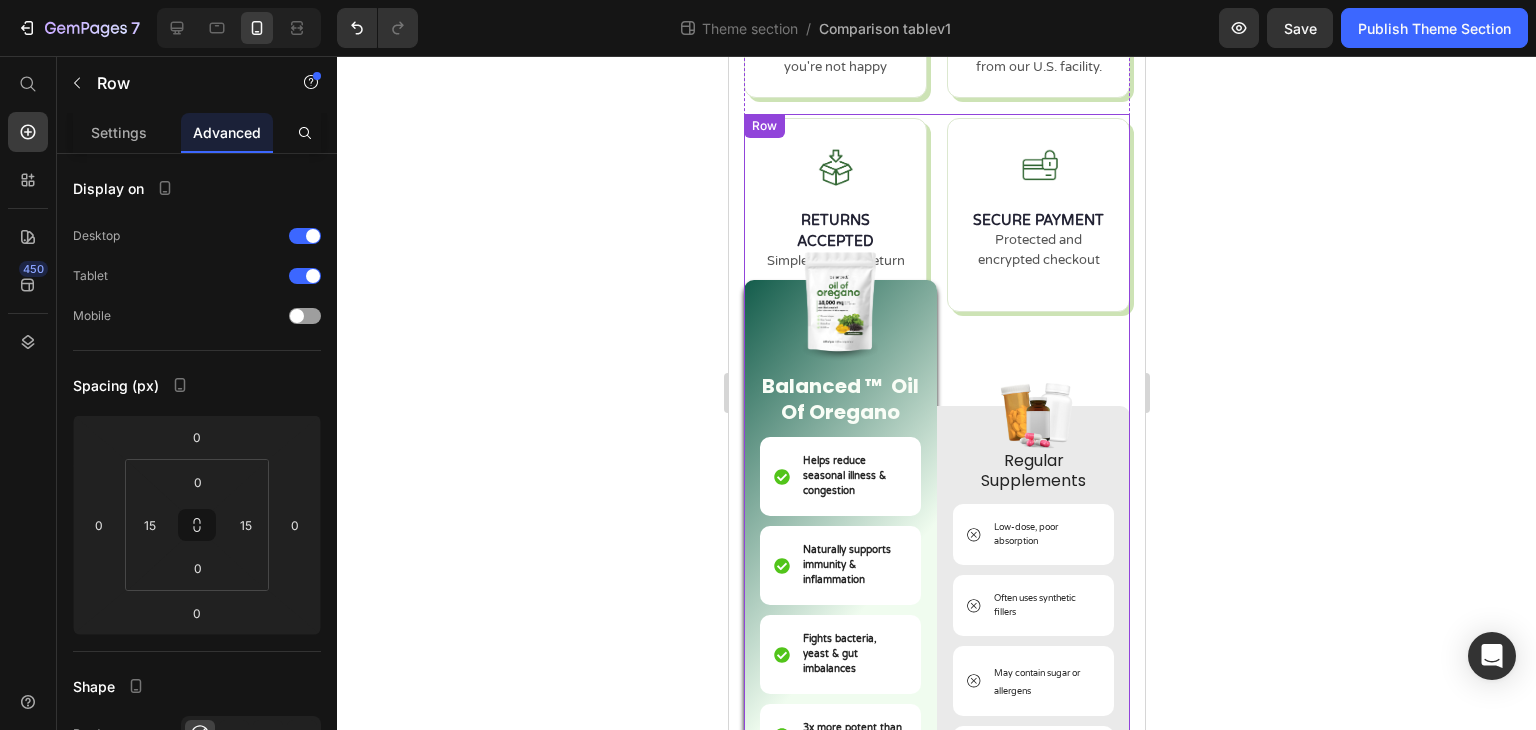scroll, scrollTop: 0, scrollLeft: 0, axis: both 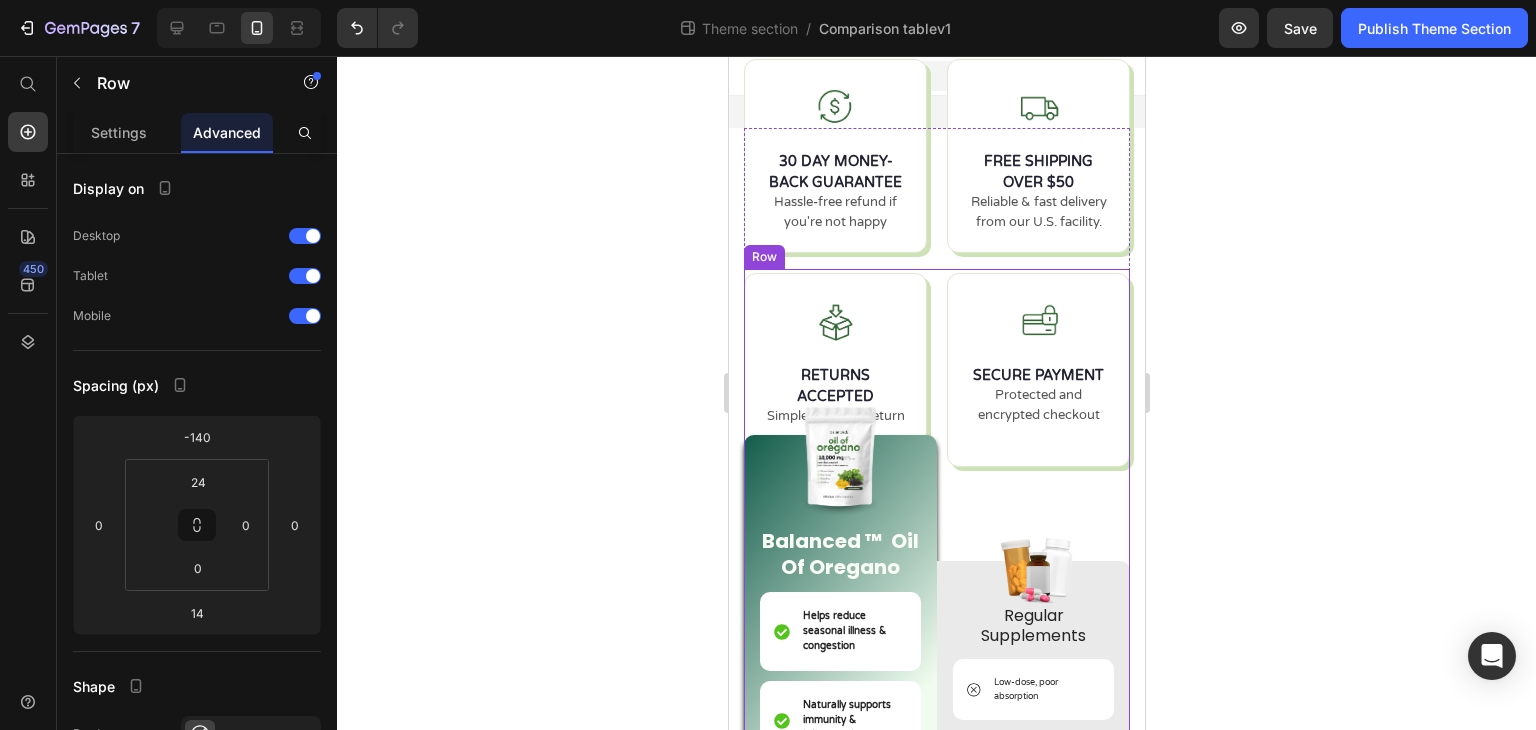 click on "Image Regular Supplements Text Block
Low-dose, poor absorption Item List
Often uses synthetic fillers Item List
May contain sugar or allergens Item List
No third-party testing Item List
Can irritate gut or cause side effects Item List
Unclear sourcing & quality Item List Row" at bounding box center [1032, 703] 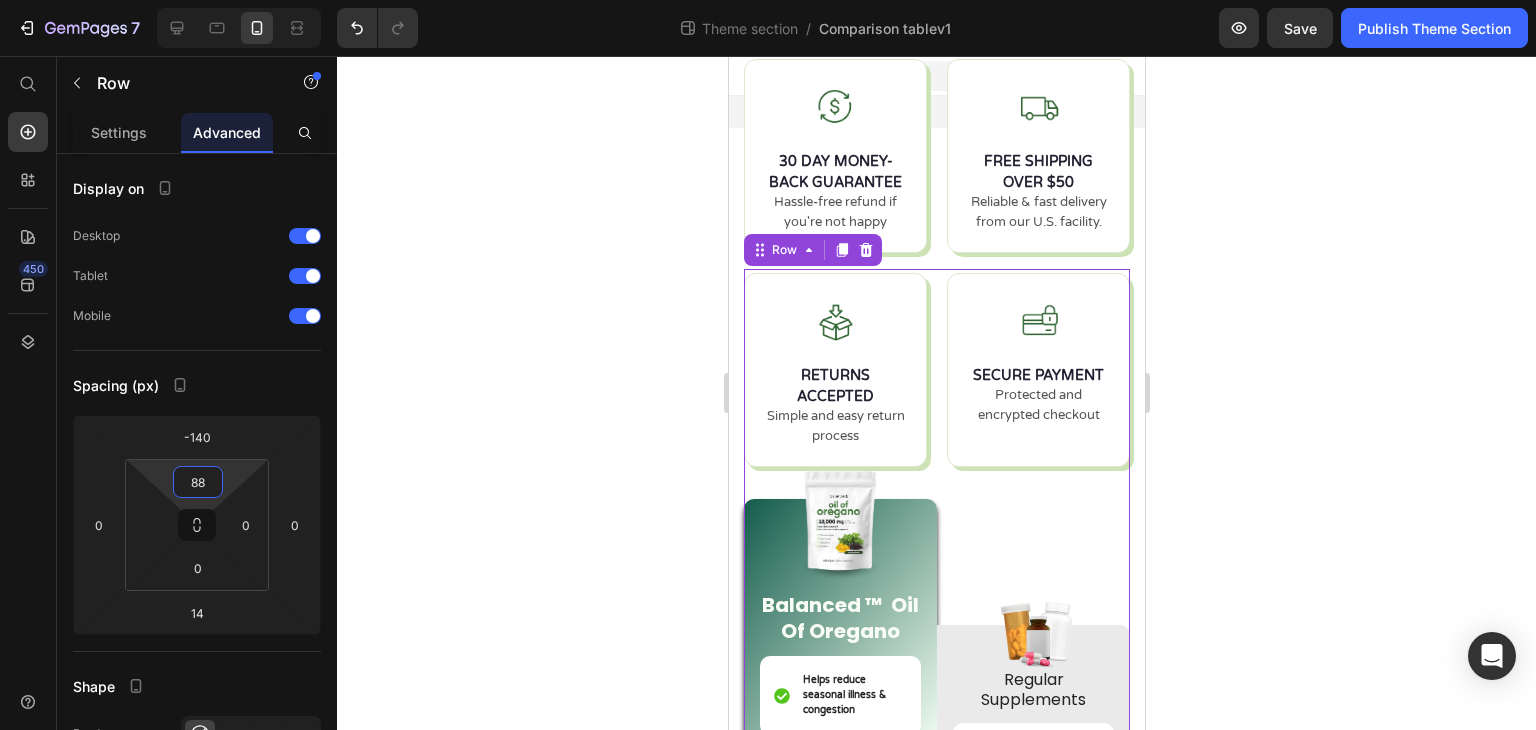 type on "92" 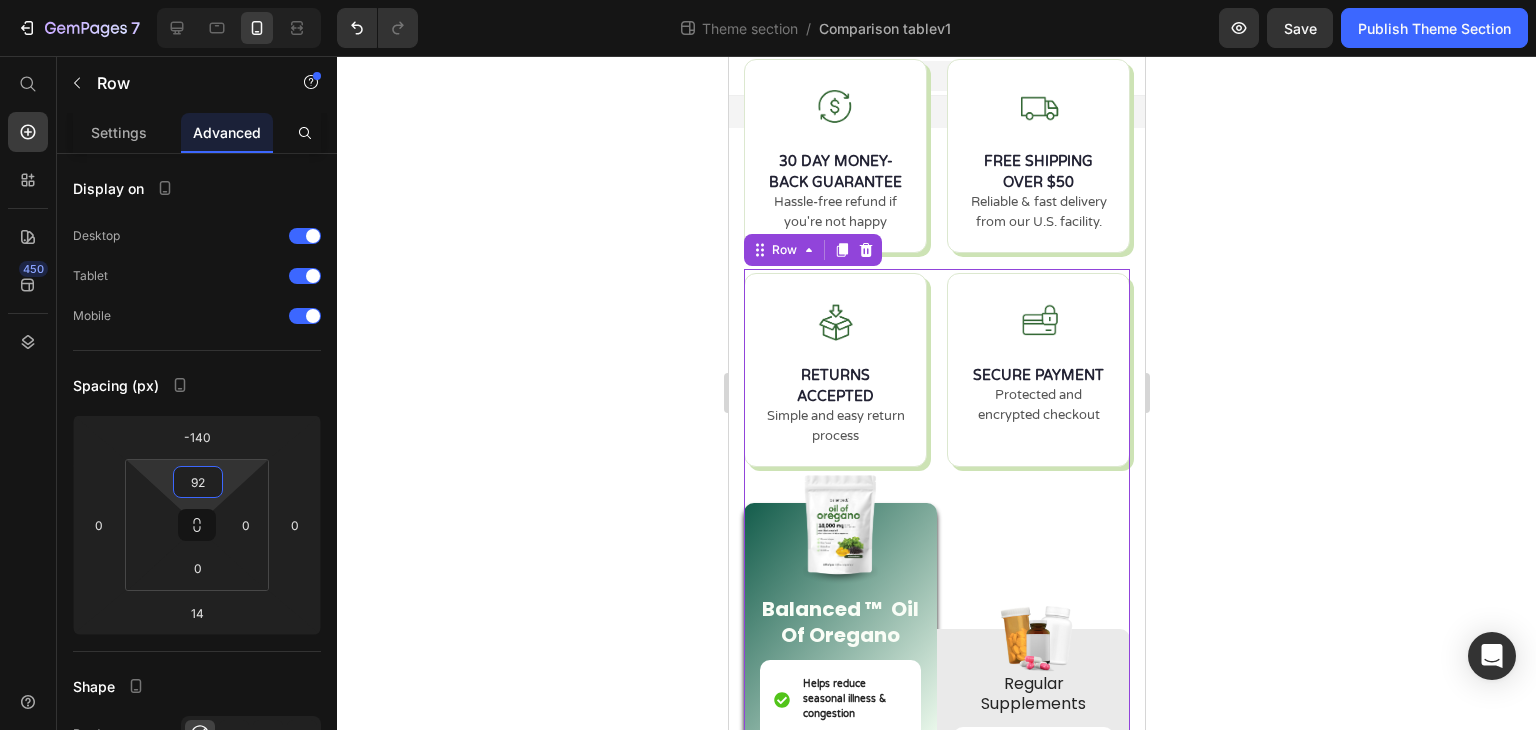 drag, startPoint x: 235, startPoint y: 469, endPoint x: 236, endPoint y: 435, distance: 34.0147 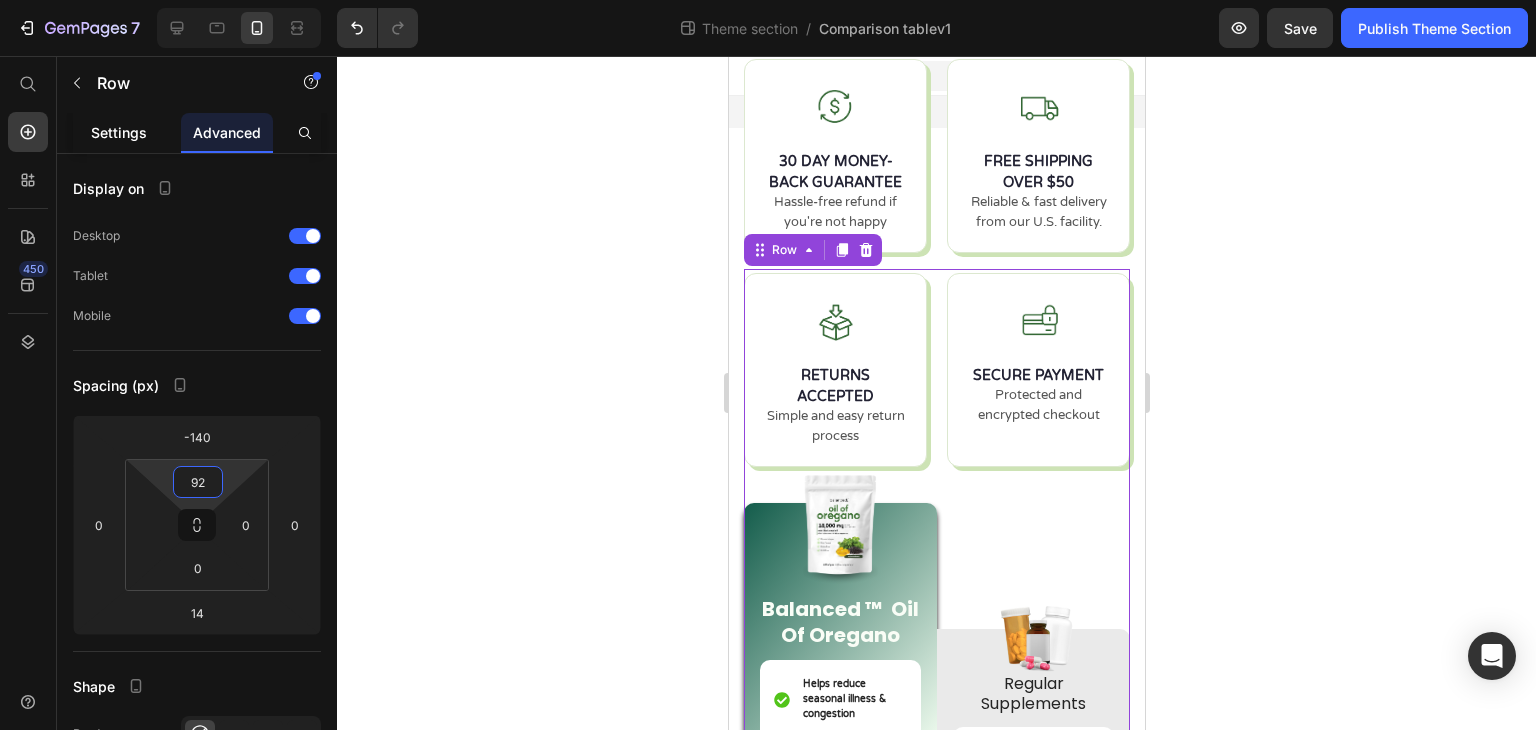 click on "Settings" at bounding box center [119, 132] 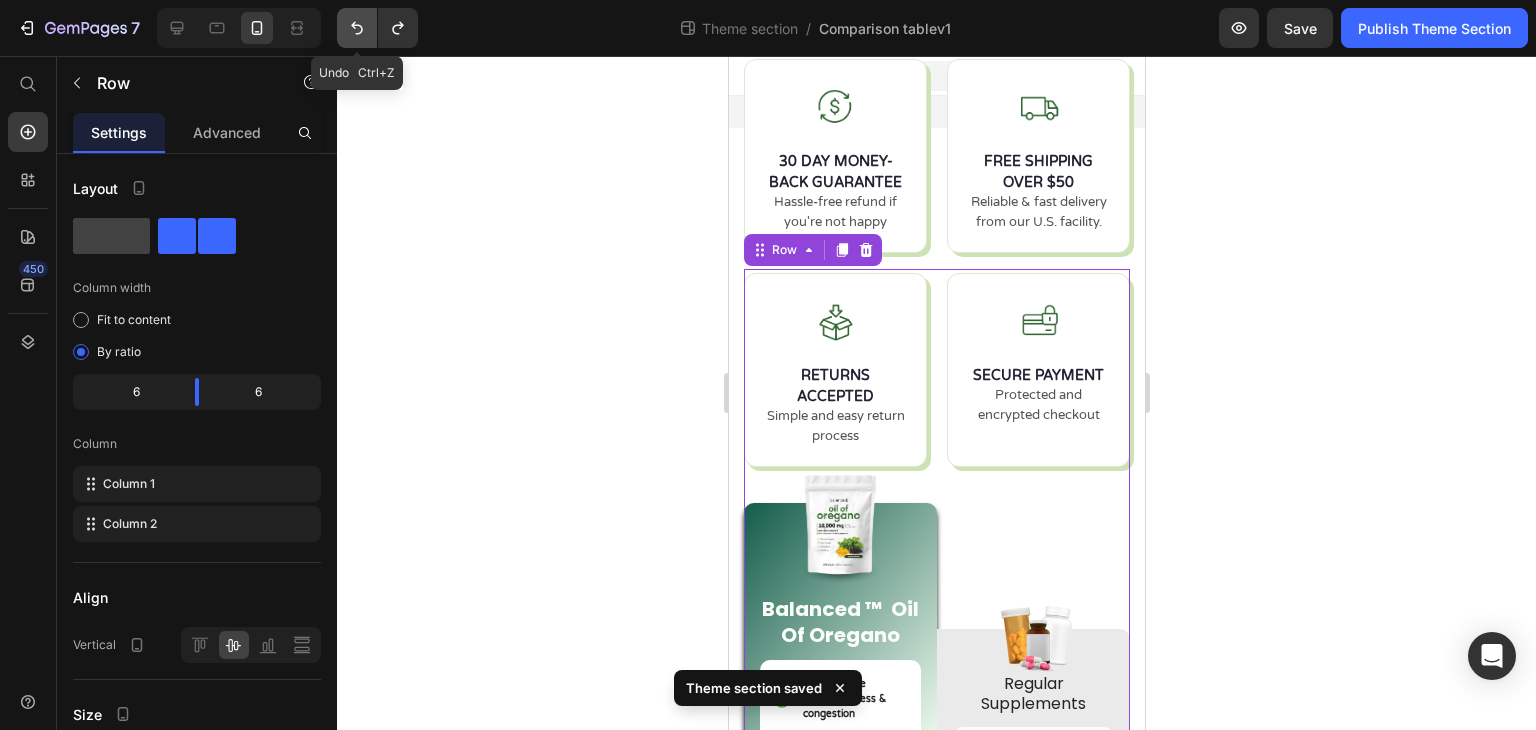 click 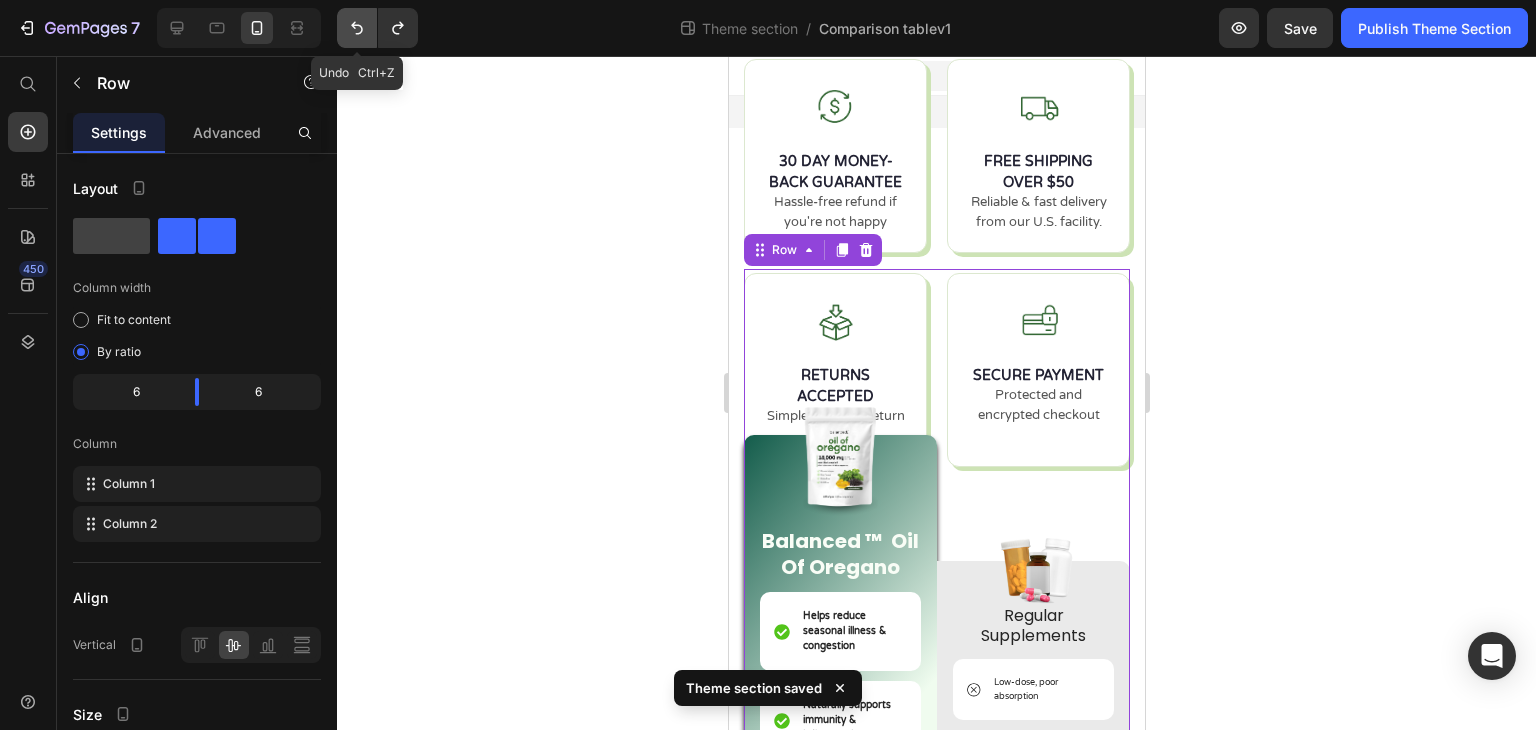 click 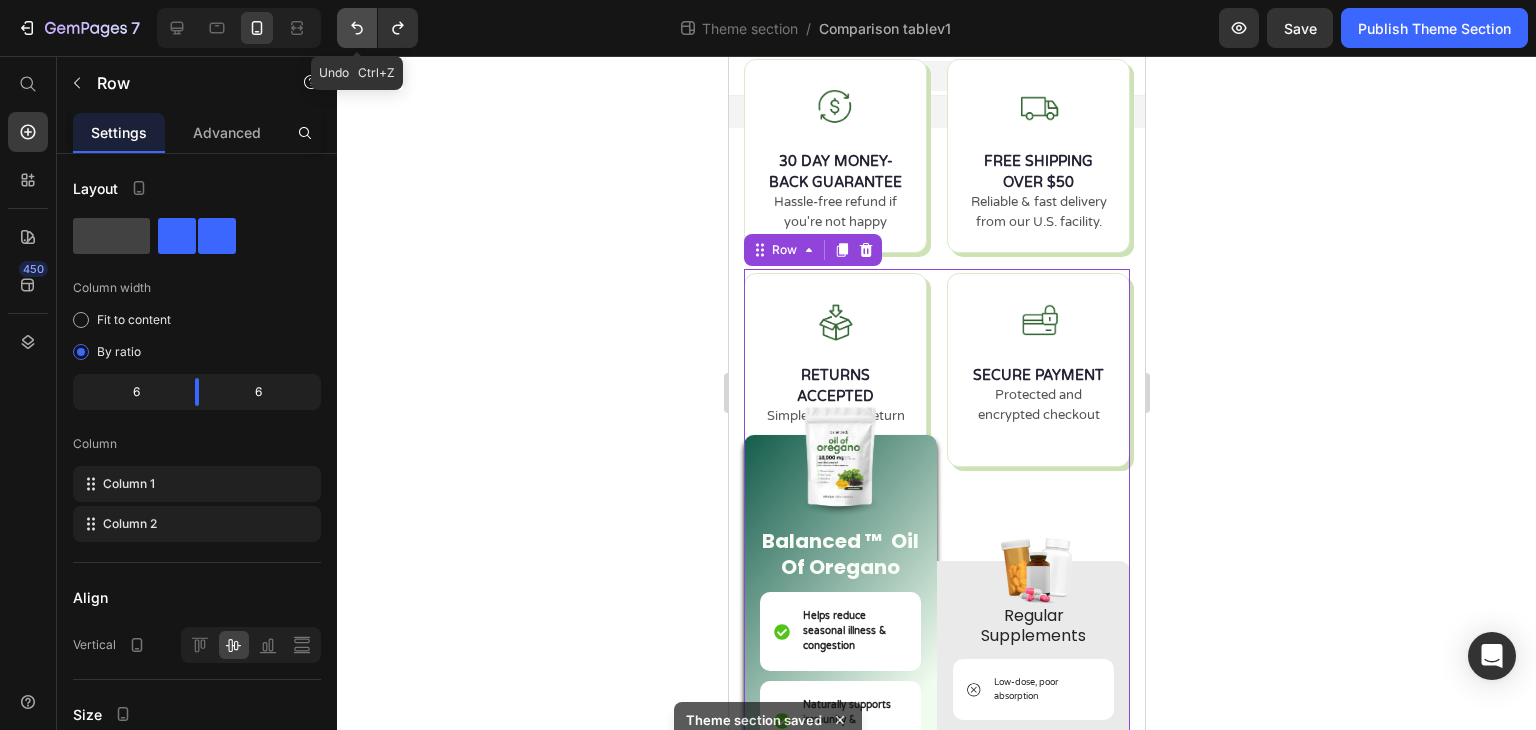 click 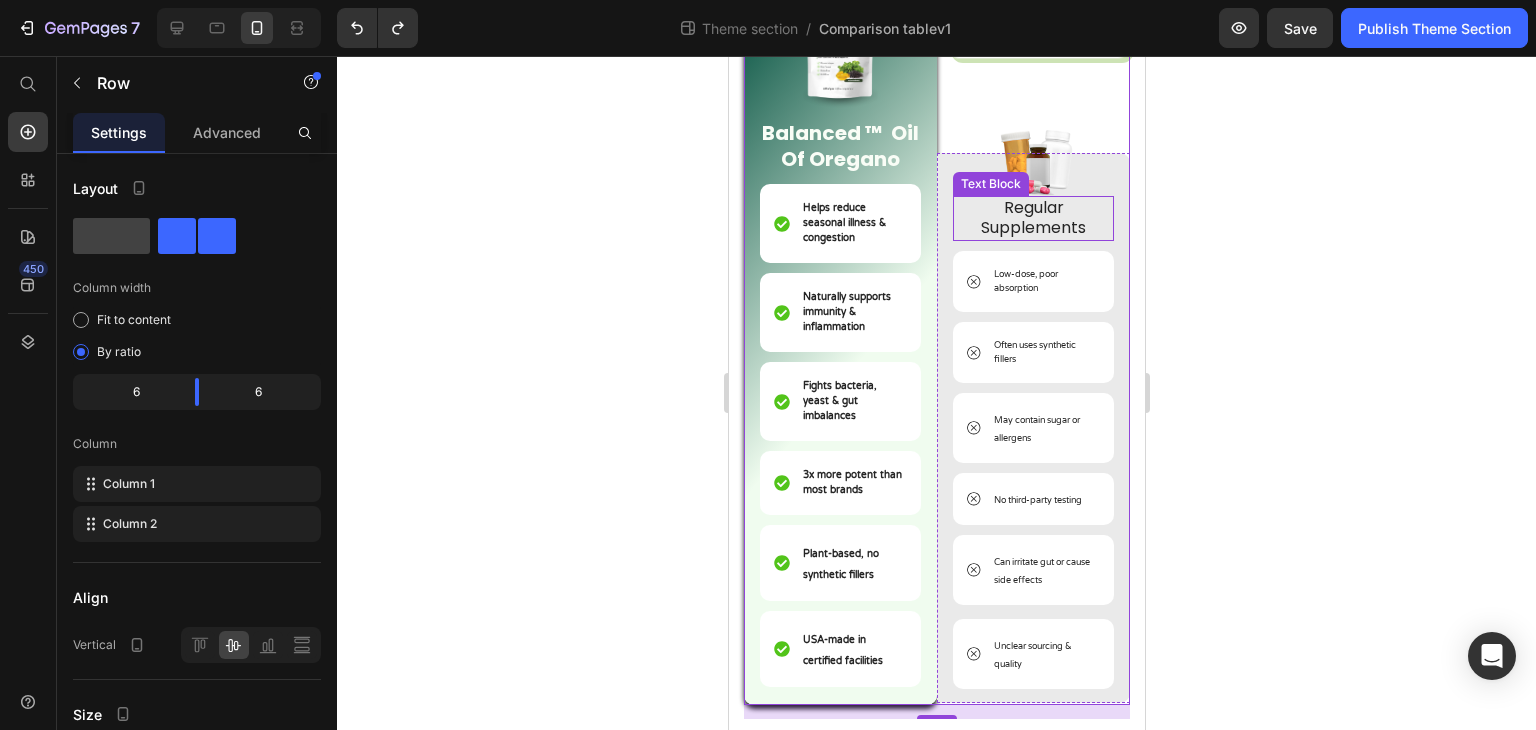scroll, scrollTop: 300, scrollLeft: 0, axis: vertical 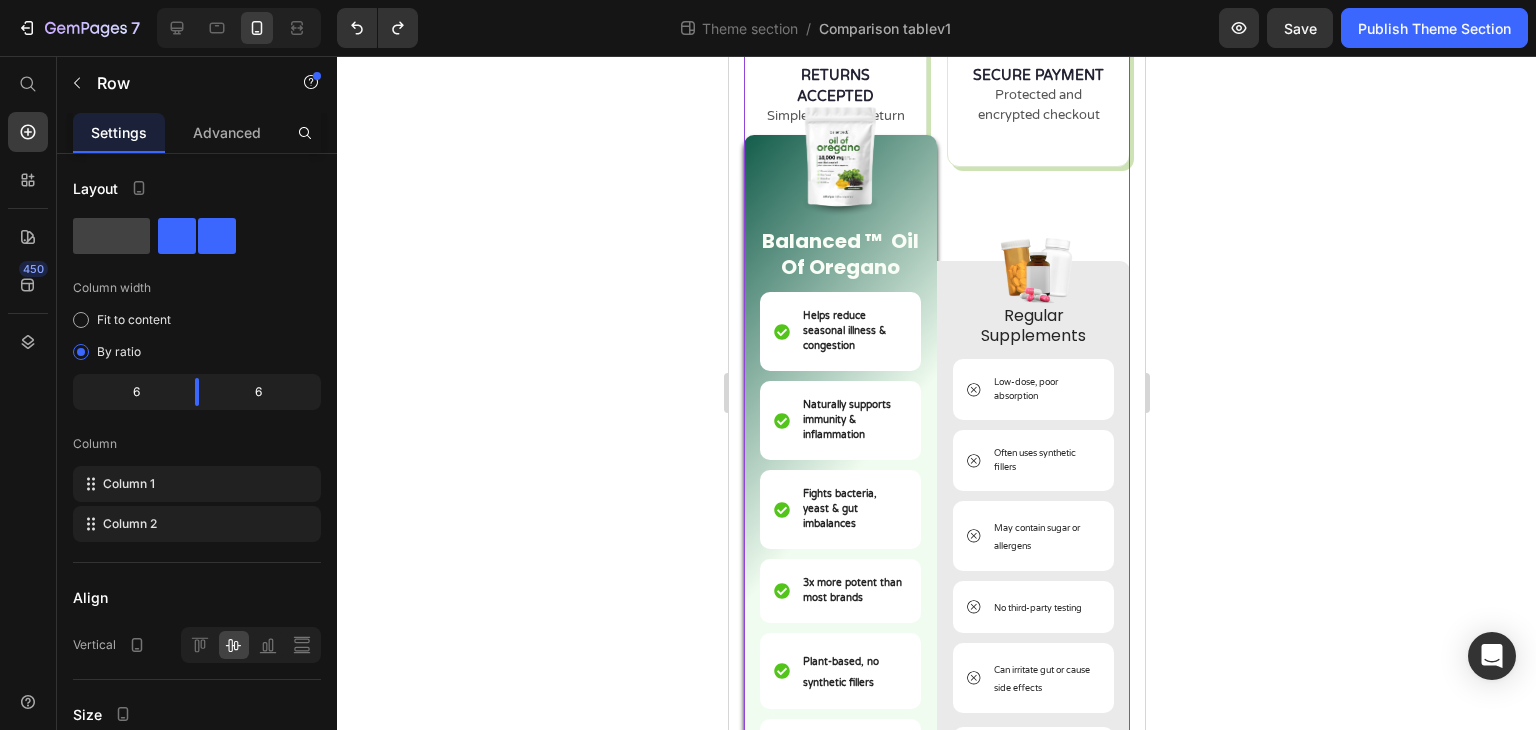 click on "Image Regular Supplements Text Block
Low-dose, poor absorption Item List
Often uses synthetic fillers Item List
May contain sugar or allergens Item List
No third-party testing Item List
Can irritate gut or cause side effects Item List
Unclear sourcing & quality Item List Row" at bounding box center (1032, 403) 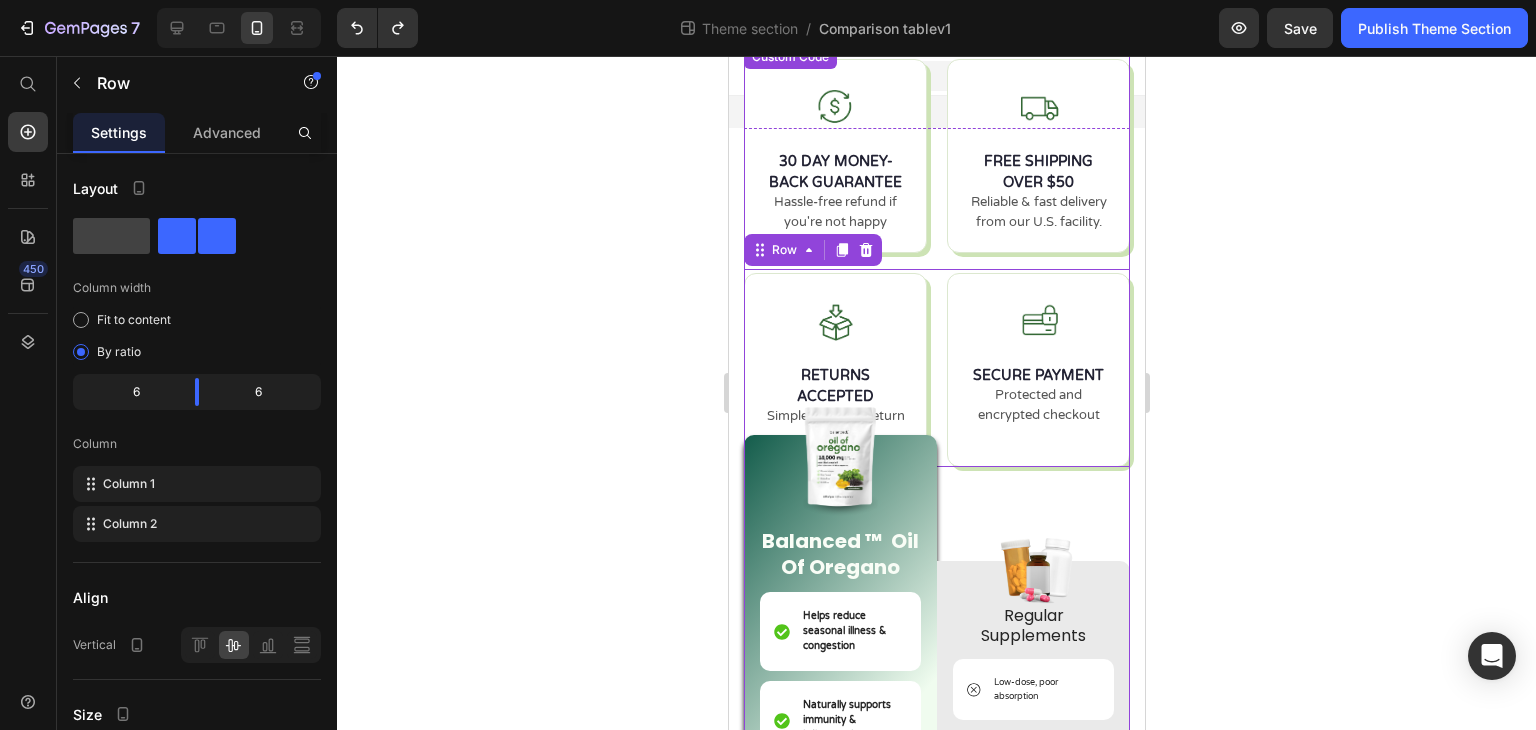 click on "30 DAY MONEY-BACK GUARANTEE
Hassle-free refund if you're not happy
FREE SHIPPING OVER $50
Reliable & fast delivery from our U.S. facility.
RETURNS ACCEPTED
Simple and easy return process
SECURE PAYMENT
Protected and encrypted checkout" at bounding box center (936, 263) 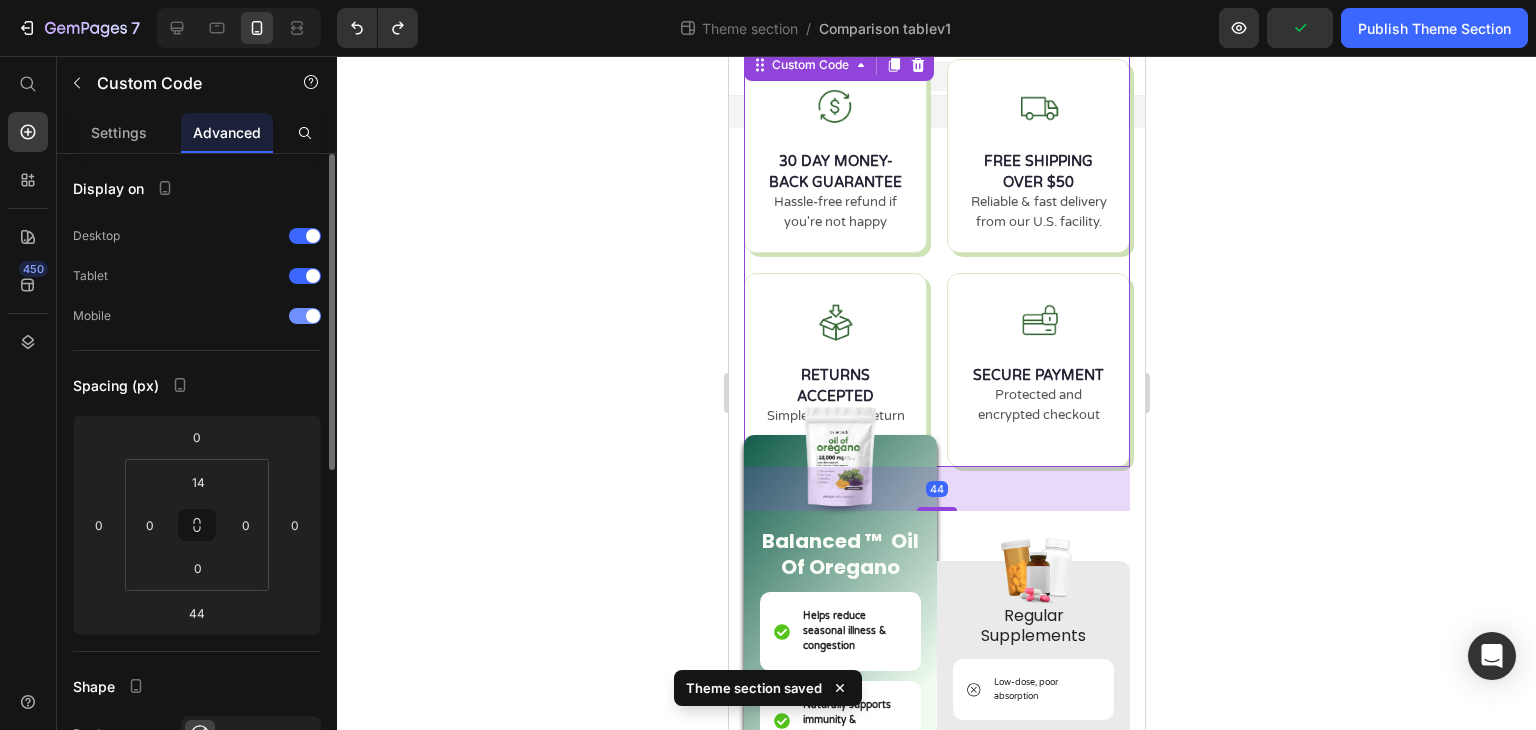 click on "Mobile" at bounding box center [197, 316] 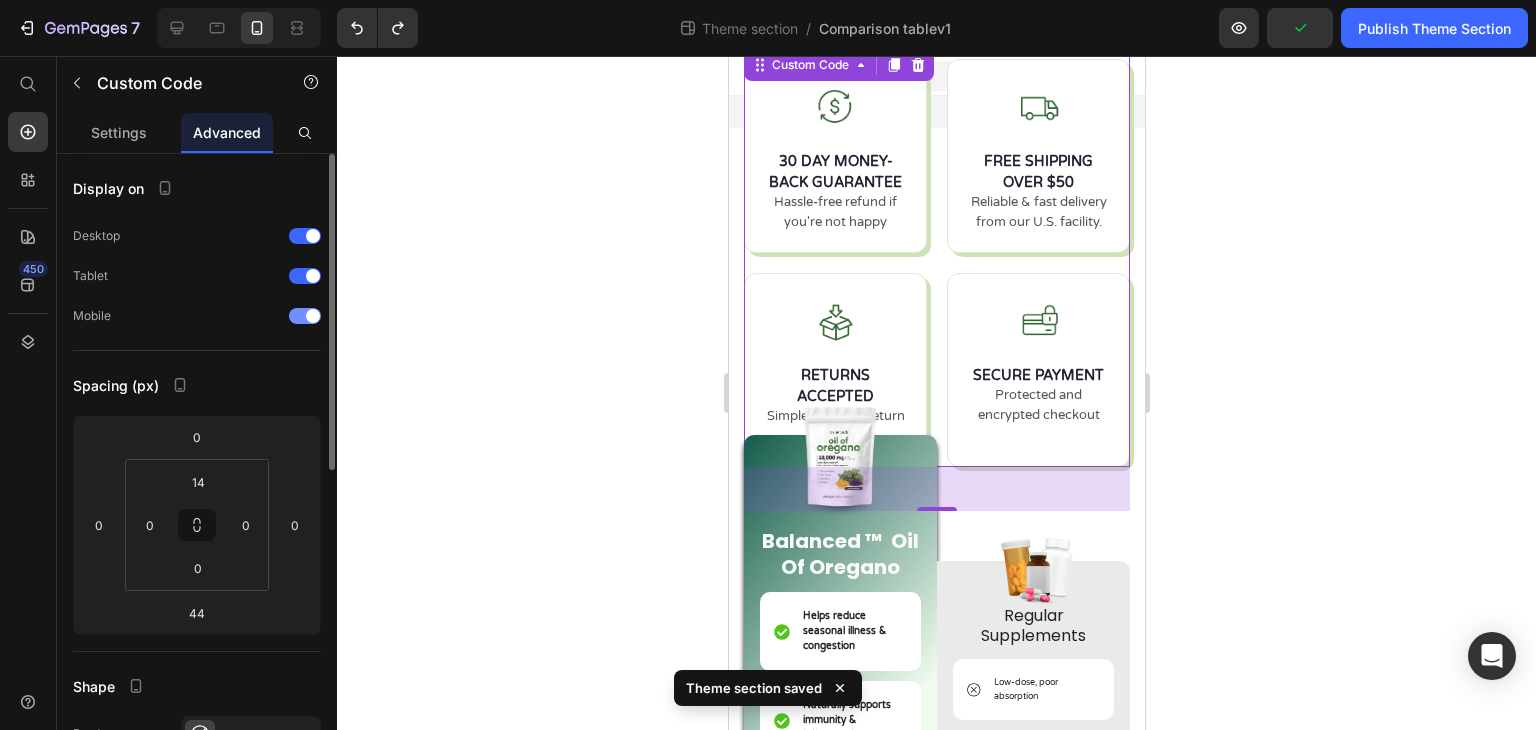 click at bounding box center (305, 316) 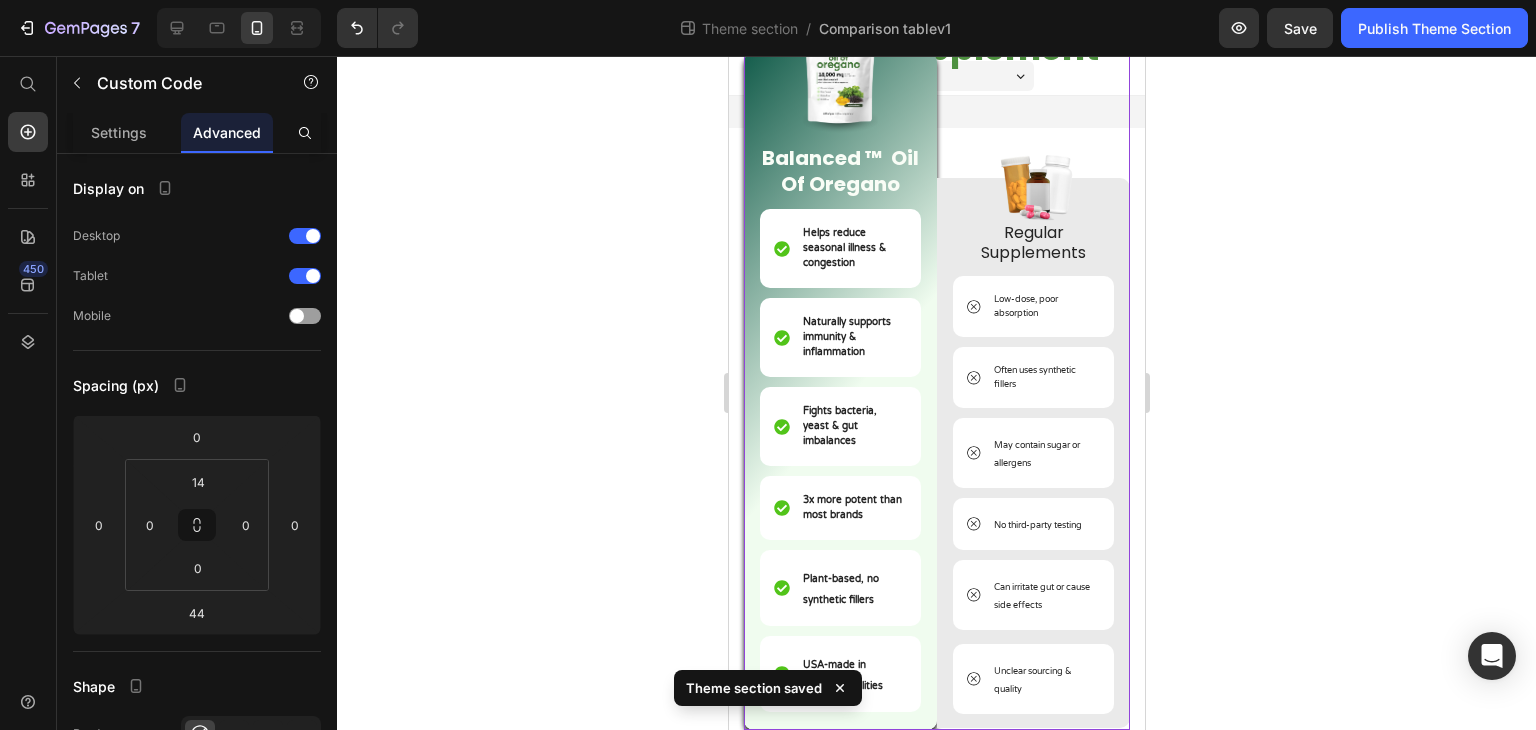 click on "Image Regular Supplements Text Block
Low-dose, poor absorption Item List
Often uses synthetic fillers Item List
May contain sugar or allergens Item List
No third-party testing Item List
Can irritate gut or cause side effects Item List
Unclear sourcing & quality Item List Row" at bounding box center [1032, 320] 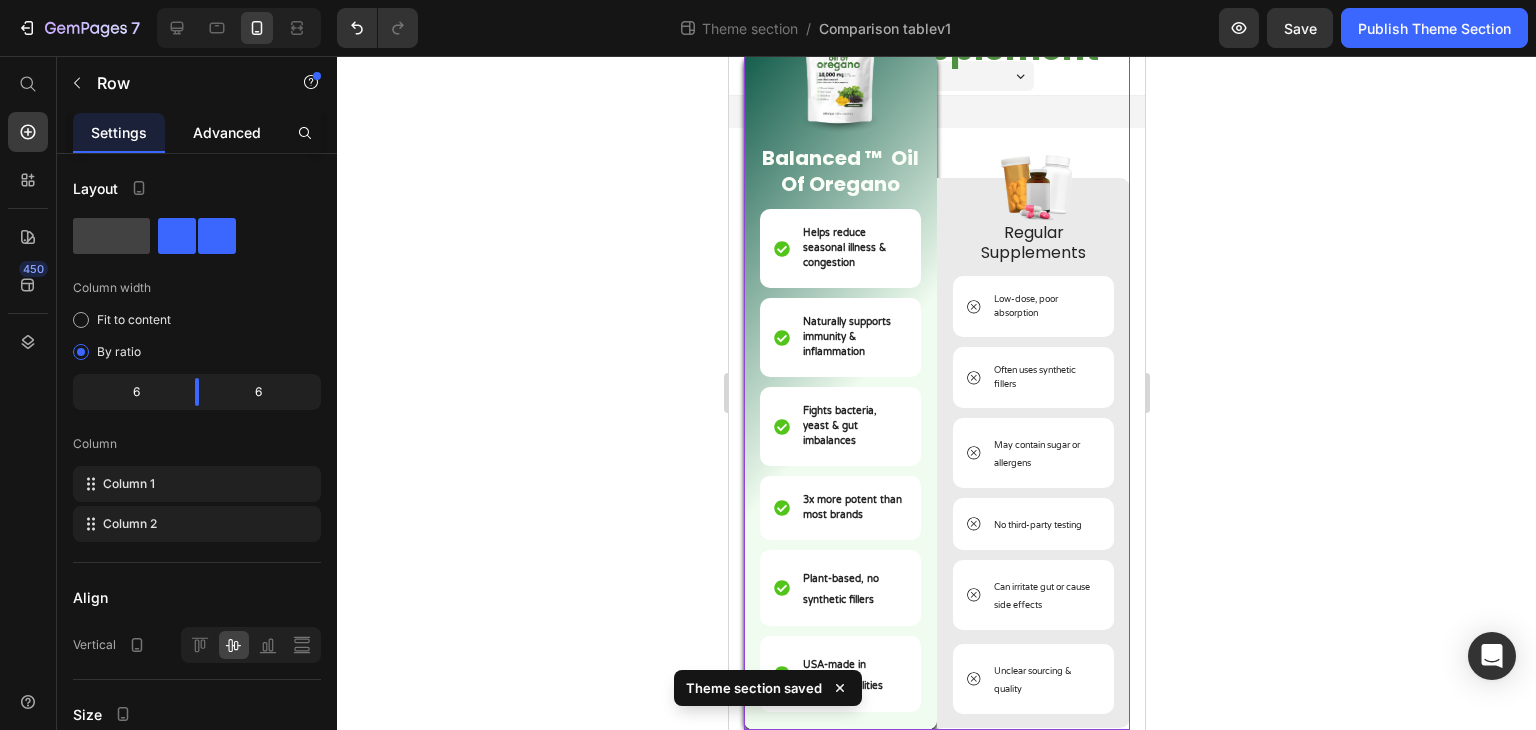 click on "Advanced" at bounding box center (227, 132) 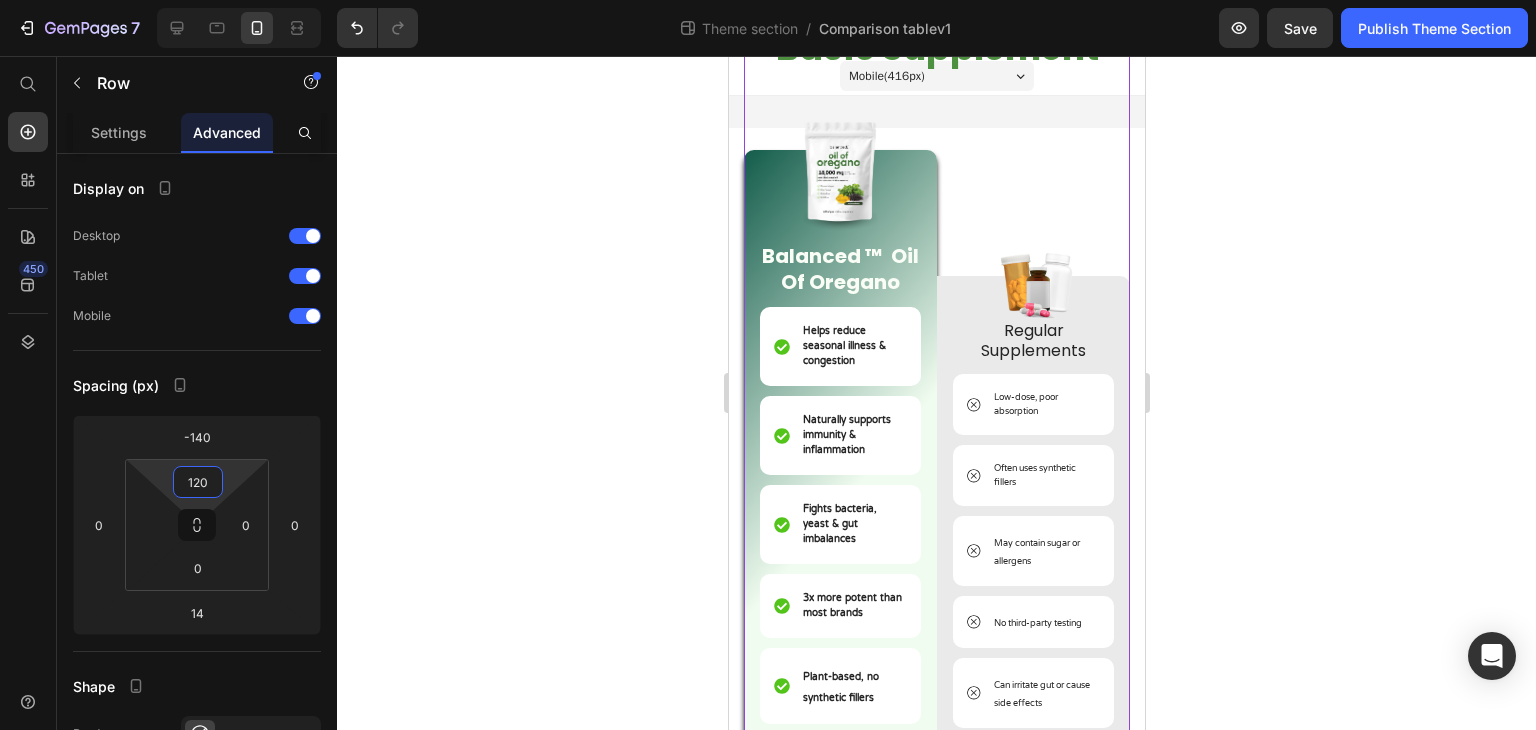 type on "130" 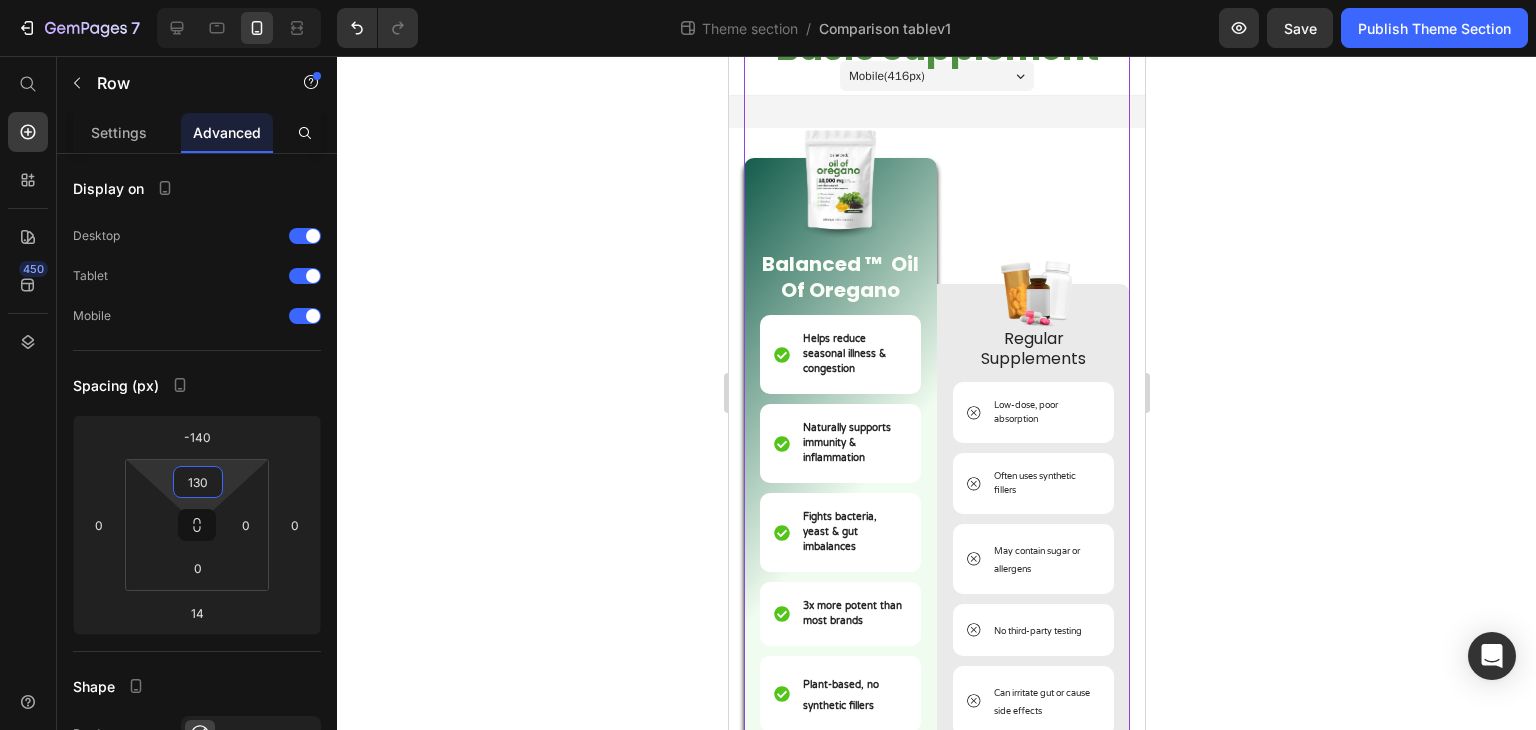 drag, startPoint x: 236, startPoint y: 469, endPoint x: 238, endPoint y: 416, distance: 53.037724 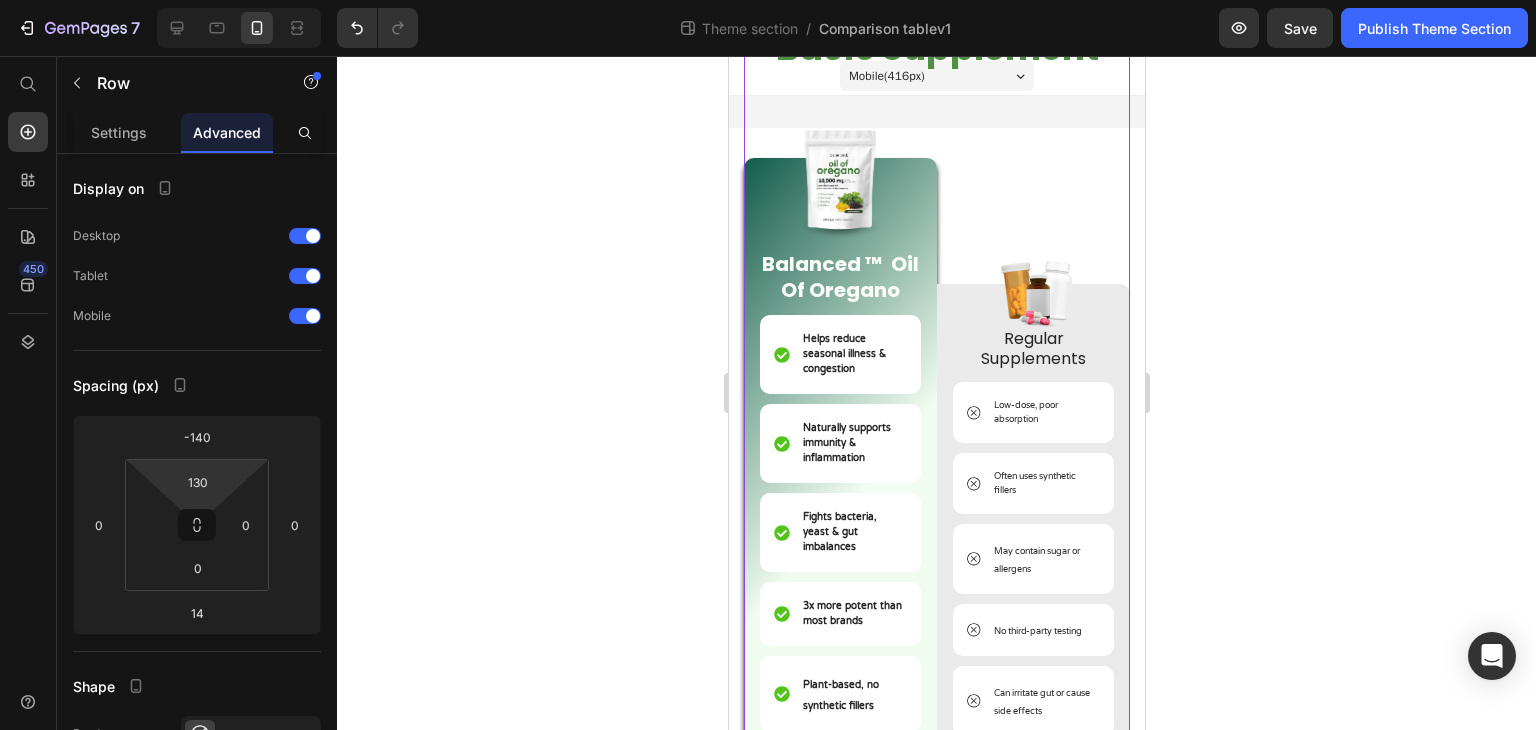 click on "Image Regular Supplements Text Block
Low-dose, poor absorption Item List
Often uses synthetic fillers Item List
May contain sugar or allergens Item List
No third-party testing Item List
Can irritate gut or cause side effects Item List
Unclear sourcing & quality Item List Row" at bounding box center (1032, 426) 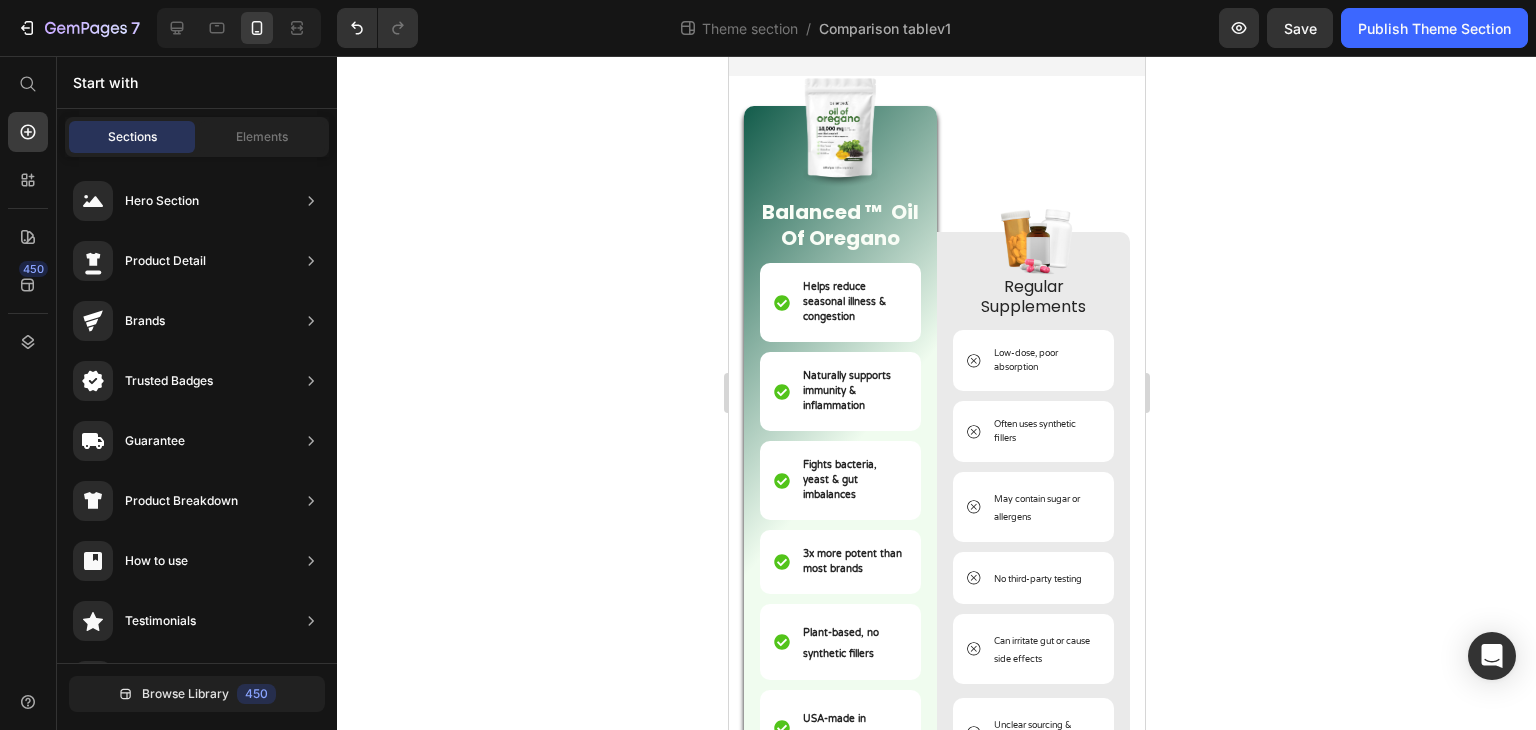 scroll, scrollTop: 0, scrollLeft: 0, axis: both 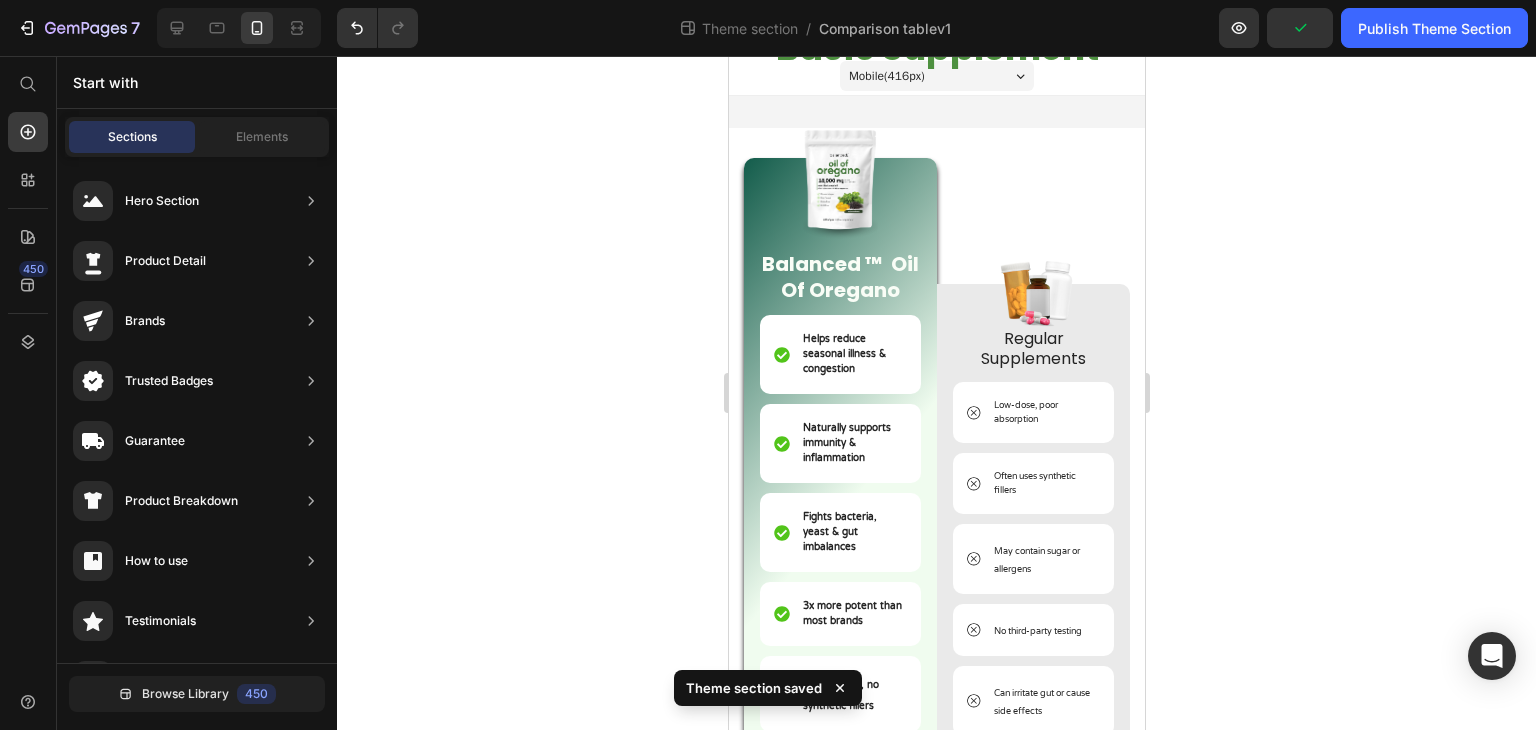 click on "7  Theme section  /  Comparison tablev1 Preview  Publish Theme Section" 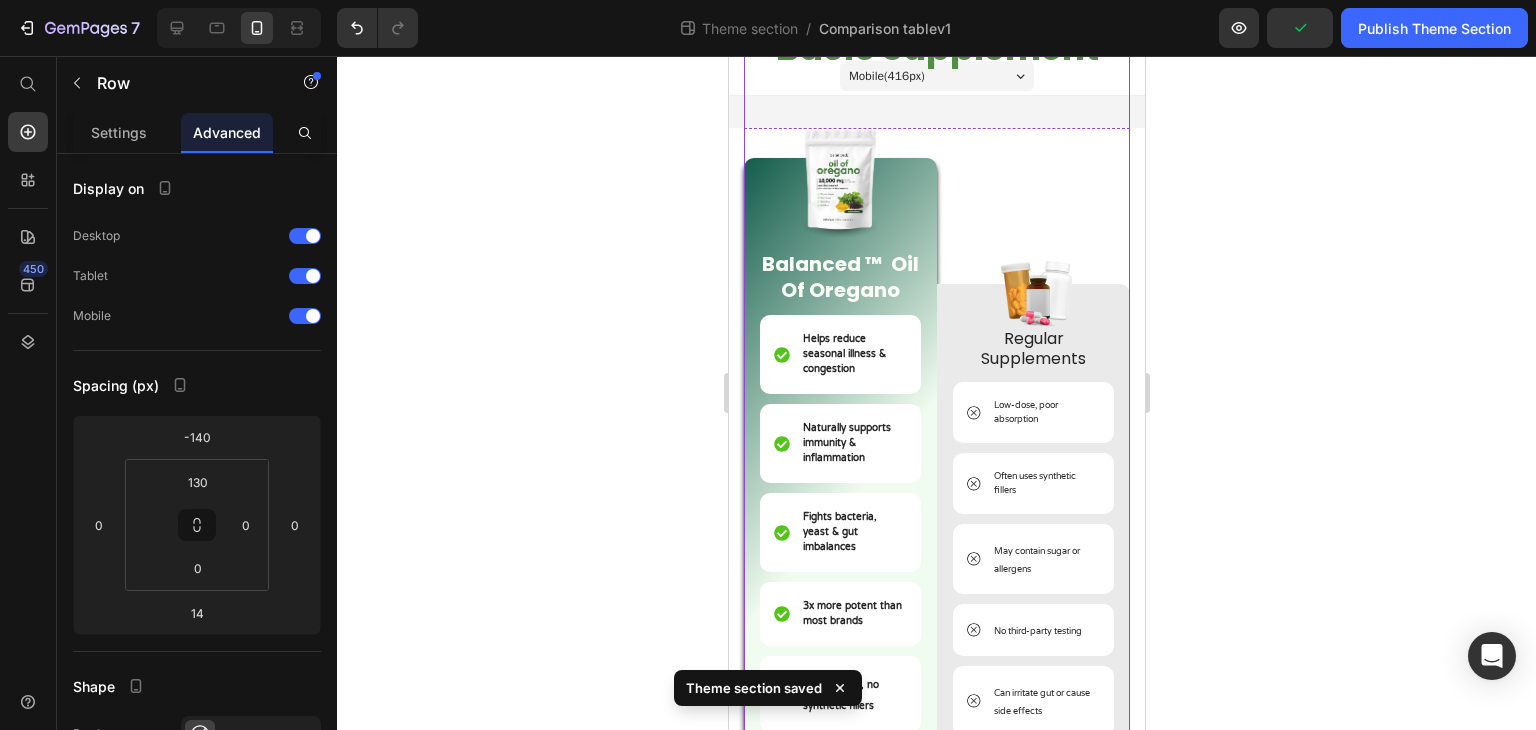 click on "Image Regular Supplements Text Block
Low-dose, poor absorption Item List
Often uses synthetic fillers Item List
May contain sugar or allergens Item List
No third-party testing Item List
Can irritate gut or cause side effects Item List
Unclear sourcing & quality Item List Row" at bounding box center (1032, 426) 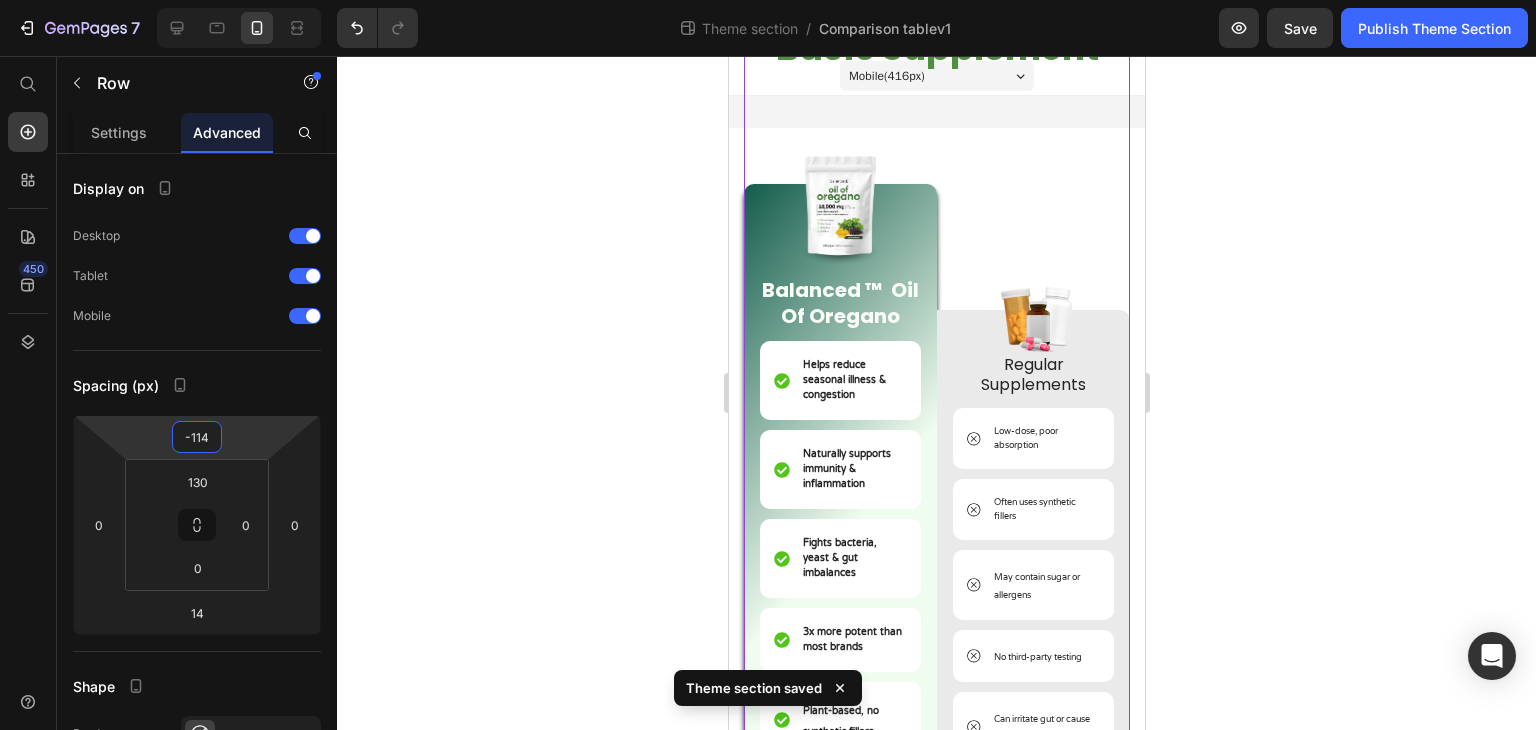 type on "-122" 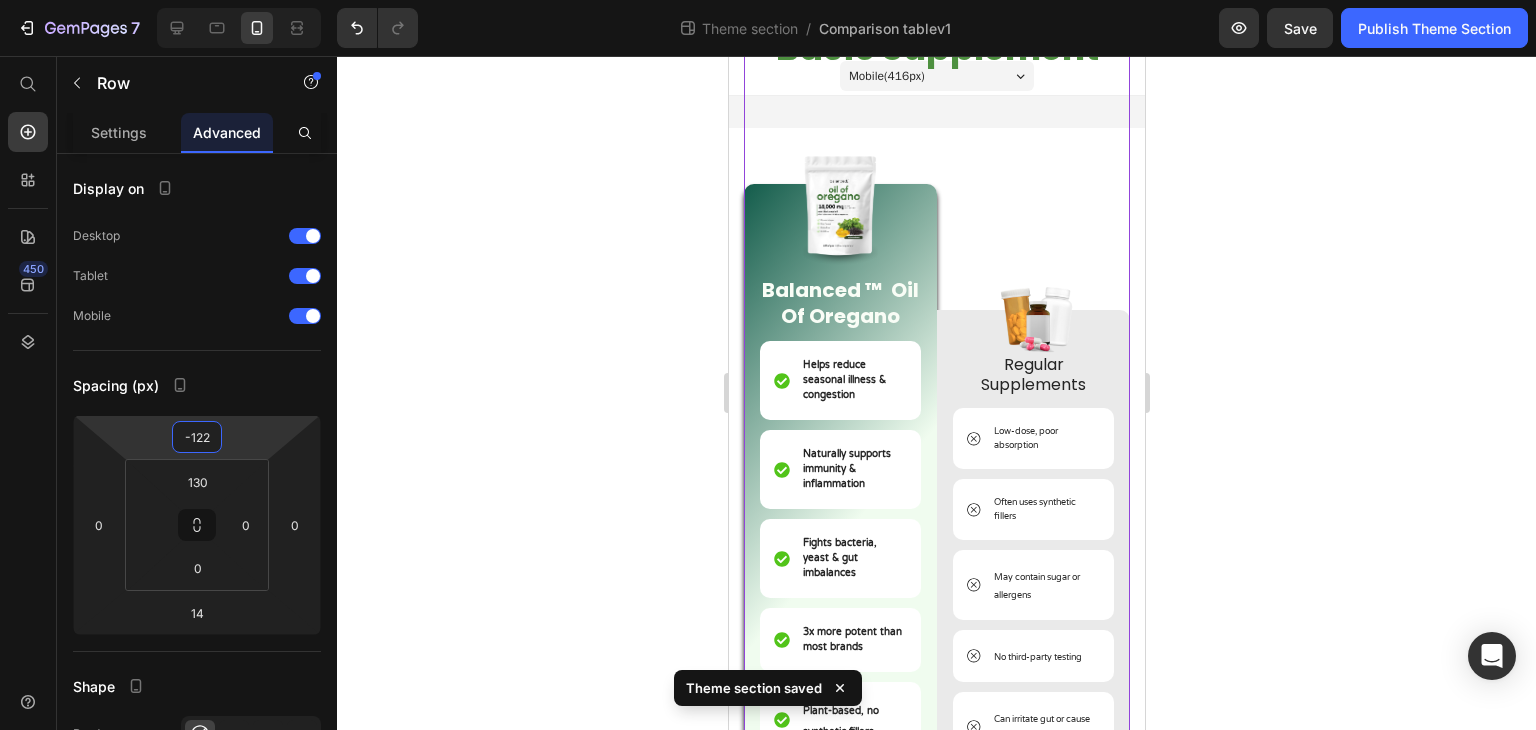 click on "7  Theme section  /  Comparison tablev1 Preview  Save   Publish Theme Section  450 Start with Sections Elements Hero Section Product Detail Brands Trusted Badges Guarantee Product Breakdown How to use Testimonials Compare Bundle FAQs Social Proof Brand Story Product List Collection Blog List Contact Sticky Add to Cart Custom Footer Browse Library 450 Layout
Row
Row
Row
Row Text
Heading
Text Block Button
Button
Button Media
Image
Image" at bounding box center [768, 0] 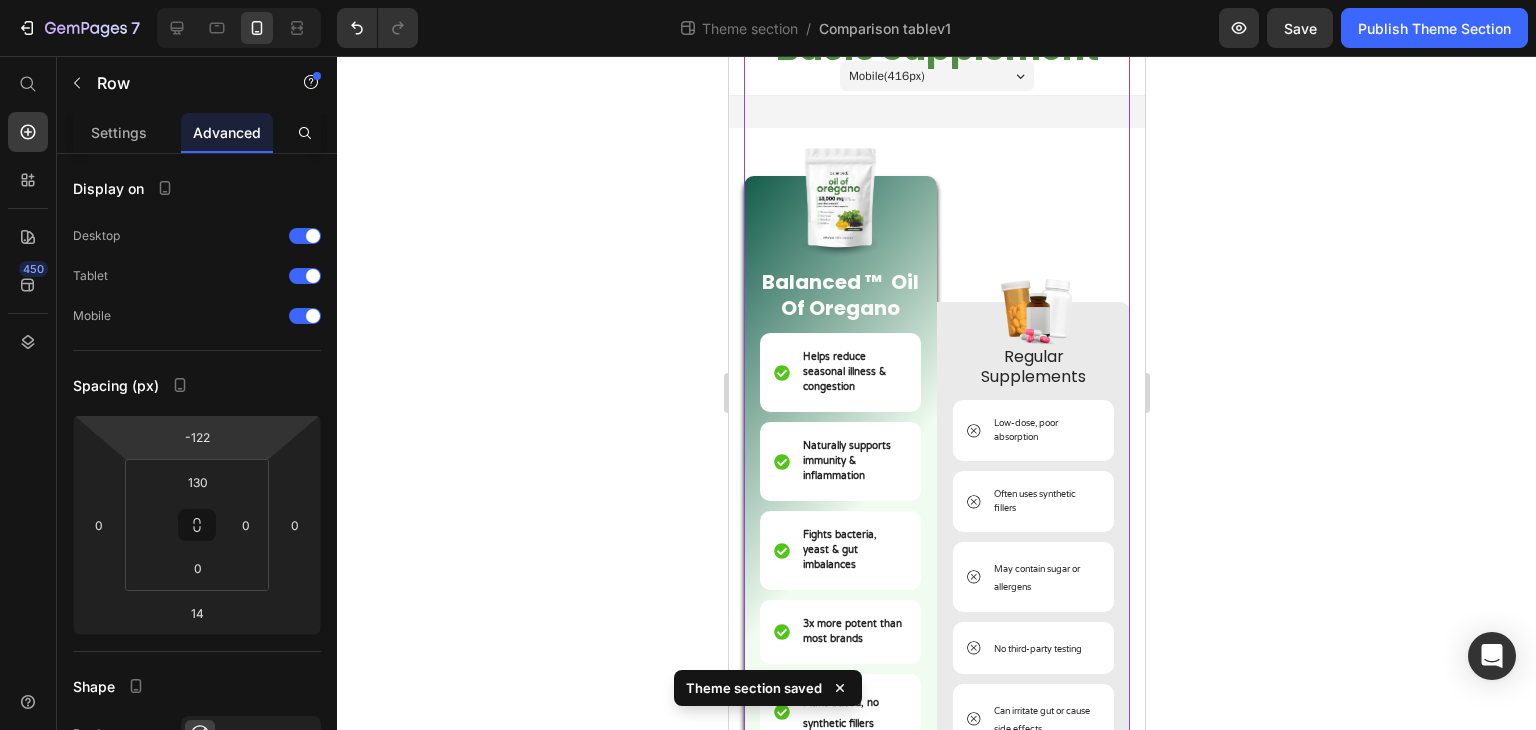 click on "Image Balanced ™  Oil Of Oregano Text Block Helps reduce seasonal illness & congestion Item List Naturally supports immunity & inflammation Item List Fights bacteria, yeast & gut imbalances Item List 3x more potent than most brands Item List Plant-based, no synthetic fillers Item List USA-made in certified facilities Item List Row" at bounding box center (839, 444) 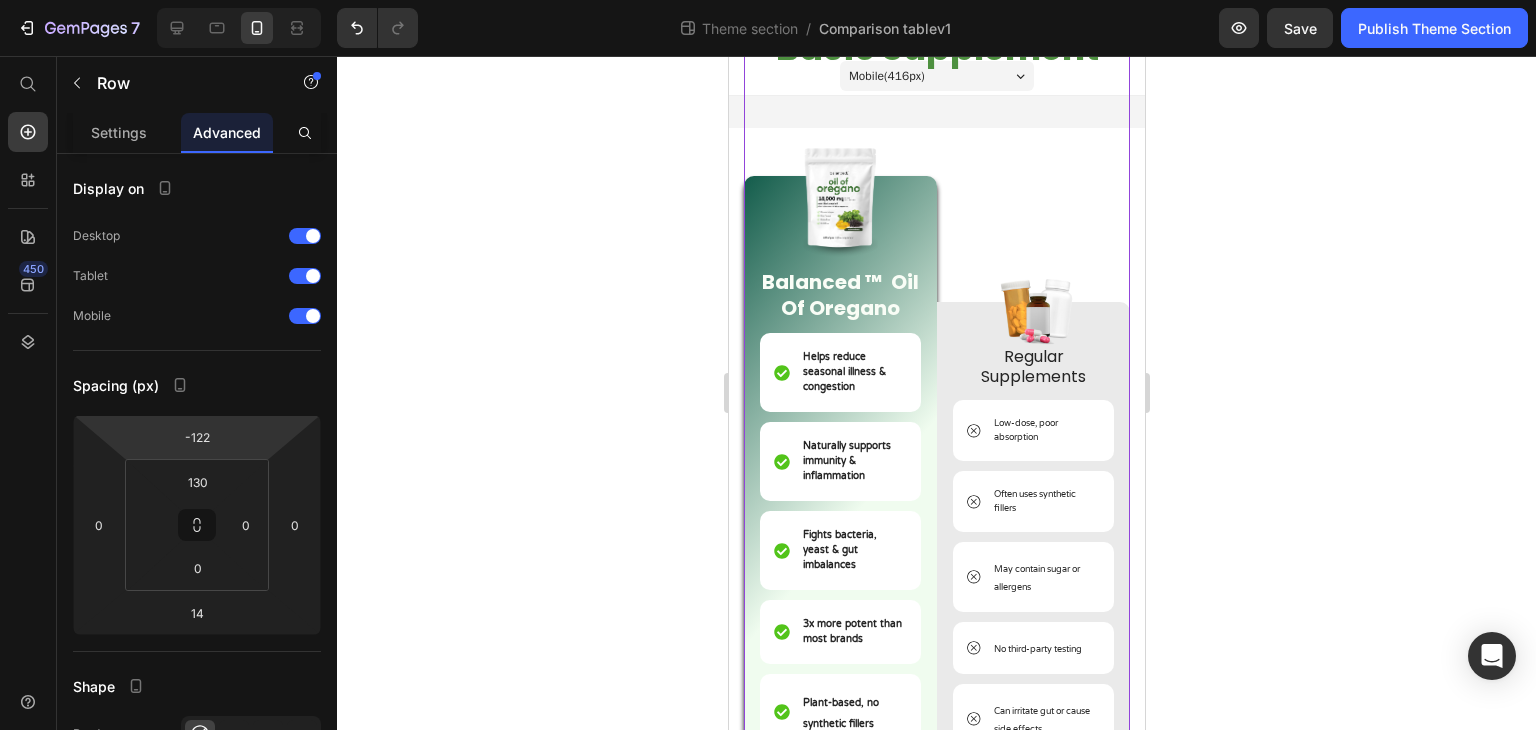 click on "7  Theme section  /  Comparison tablev1 Preview  Save   Publish Theme Section" 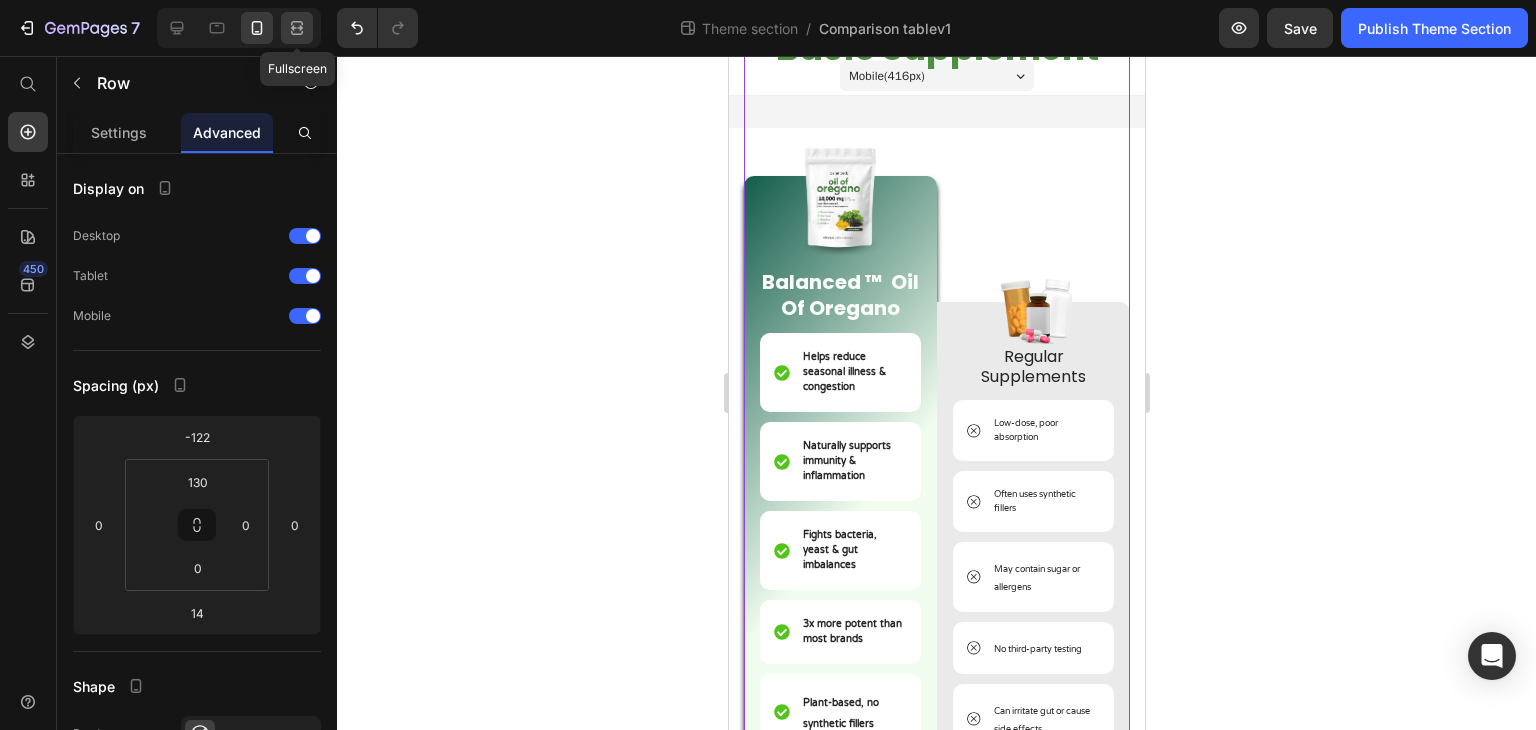 click 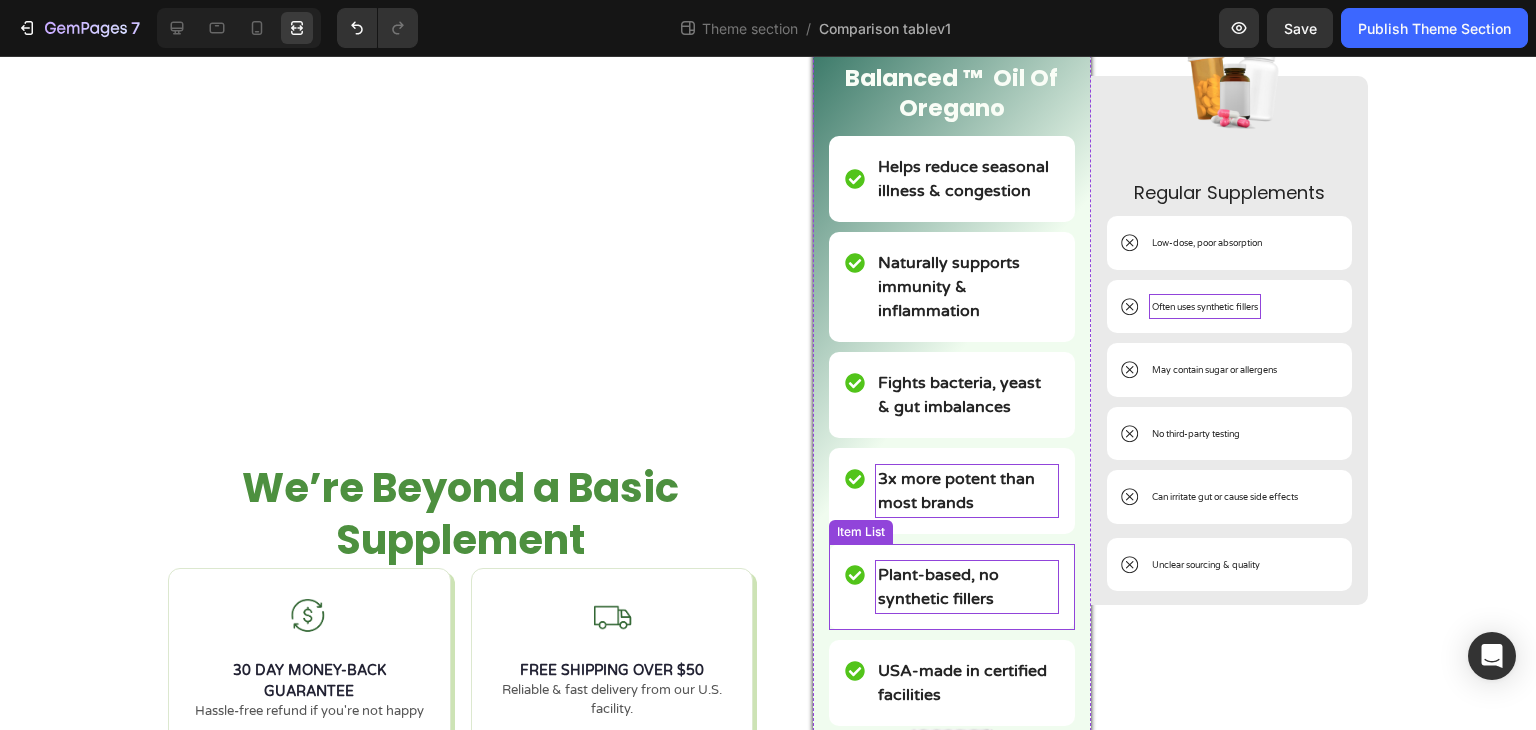 scroll, scrollTop: 0, scrollLeft: 0, axis: both 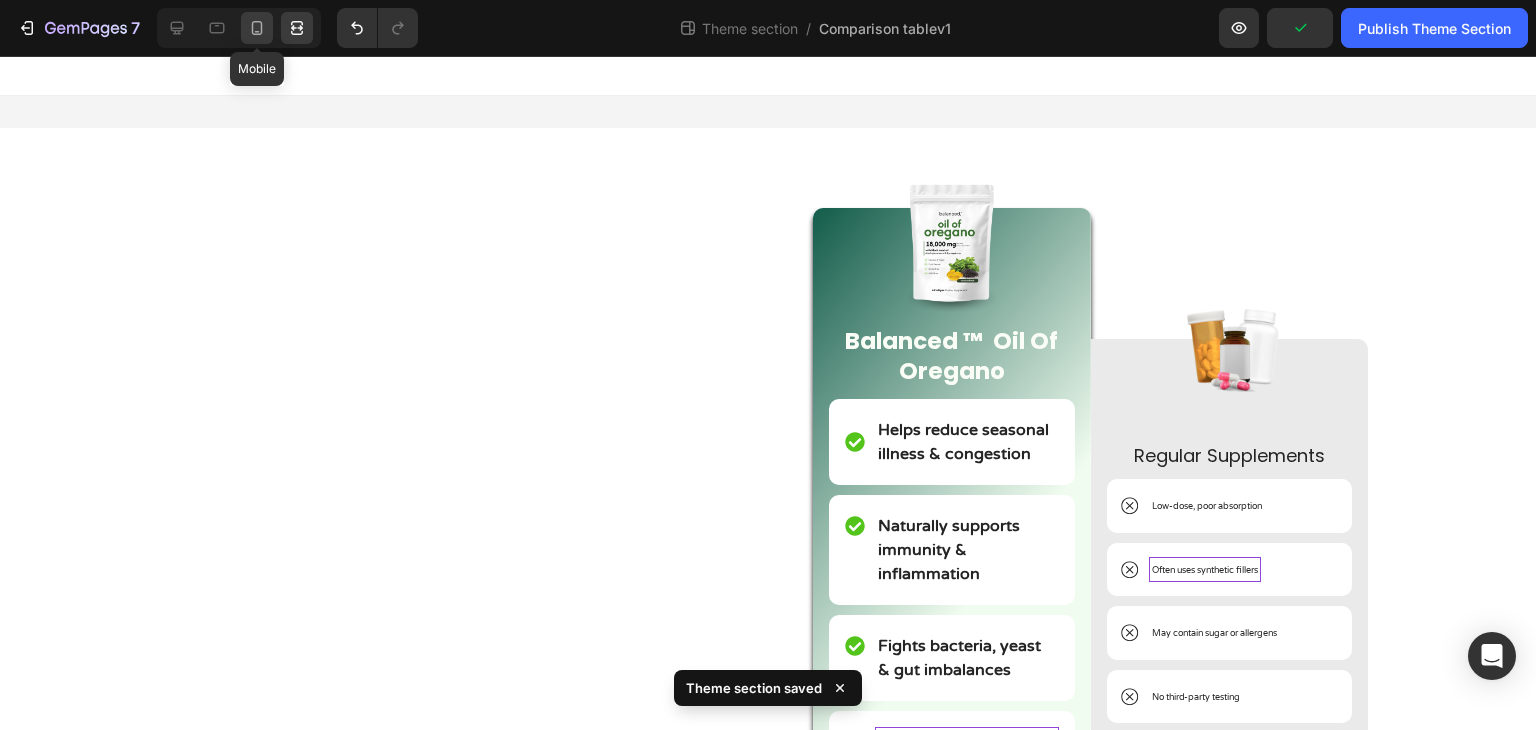 click 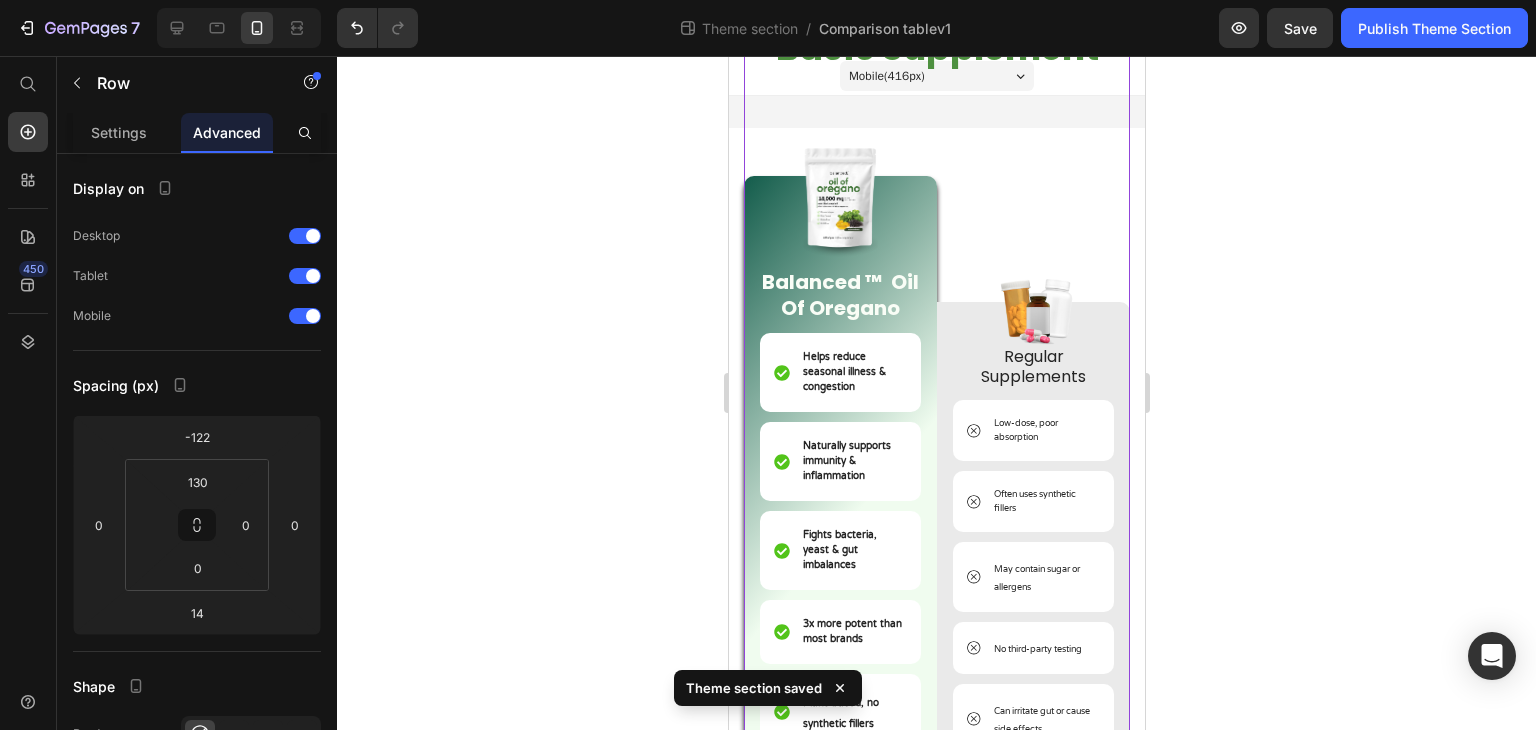 click on "Image Balanced ™  Oil Of Oregano Text Block Helps reduce seasonal illness & congestion Item List Naturally supports immunity & inflammation Item List Fights bacteria, yeast & gut imbalances Item List 3x more potent than most brands Item List Plant-based, no synthetic fillers Item List USA-made in certified facilities Item List Row" at bounding box center (839, 444) 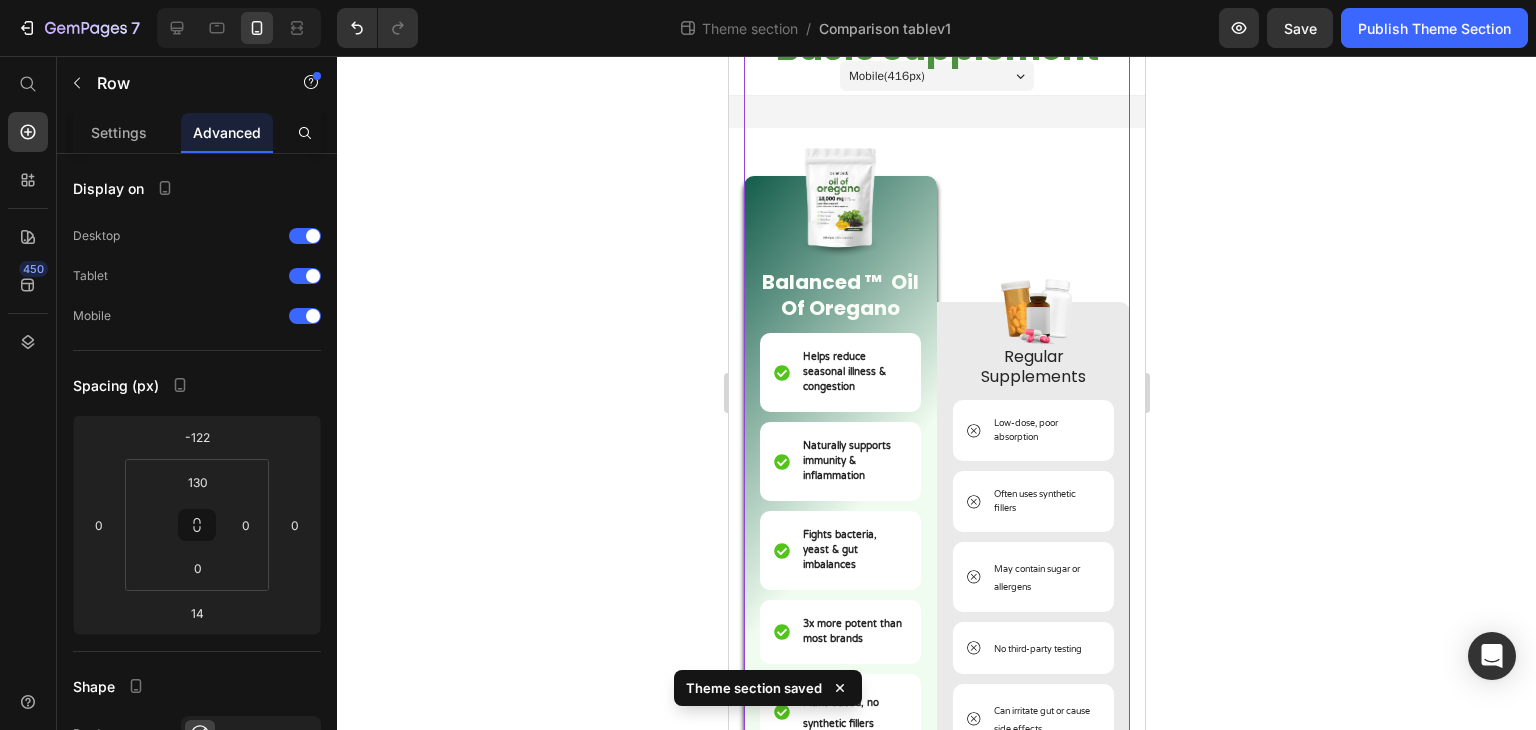 click on "Image Balanced ™  Oil Of Oregano Text Block Helps reduce seasonal illness & congestion Item List Naturally supports immunity & inflammation Item List Fights bacteria, yeast & gut imbalances Item List 3x more potent than most brands Item List Plant-based, no synthetic fillers Item List USA-made in certified facilities Item List Row" at bounding box center (839, 444) 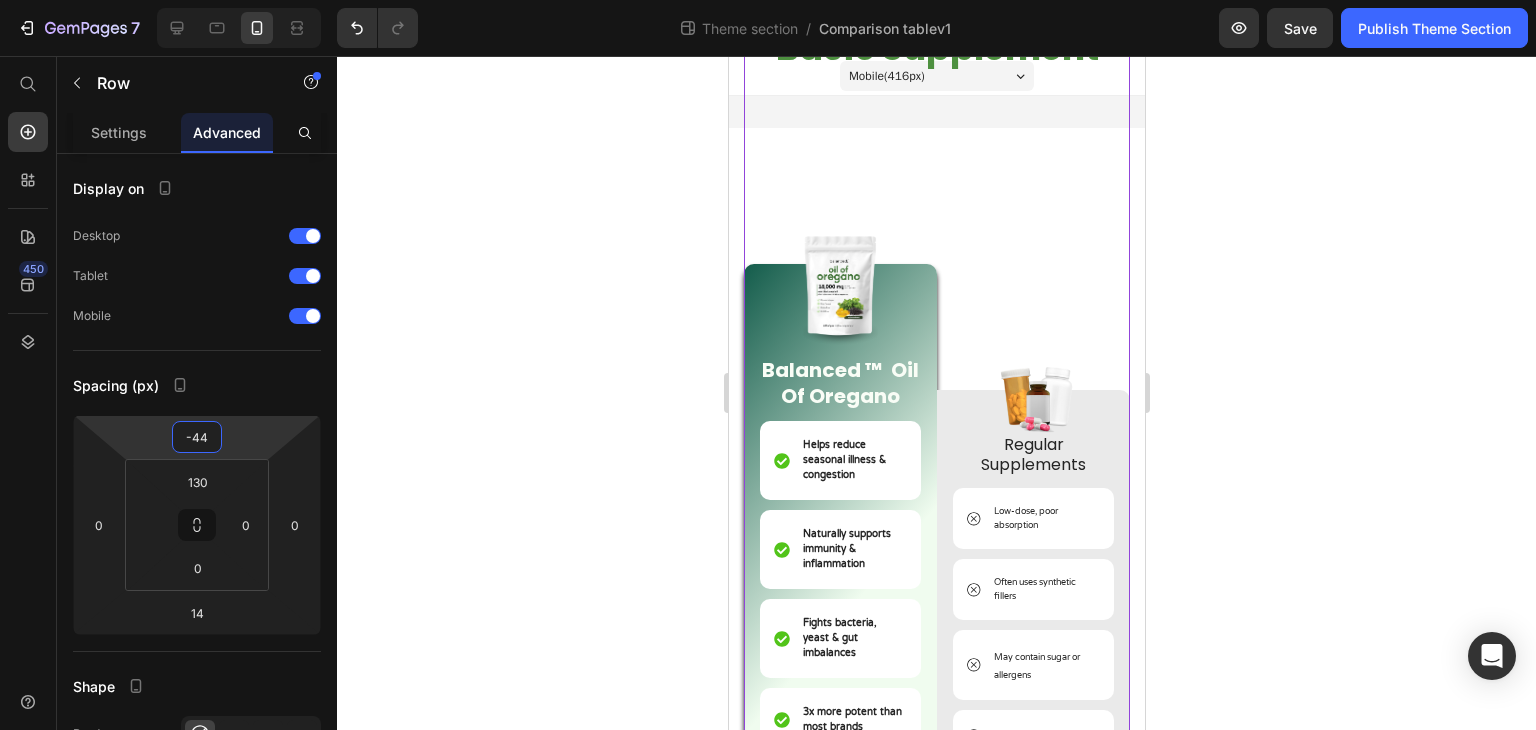 type on "-46" 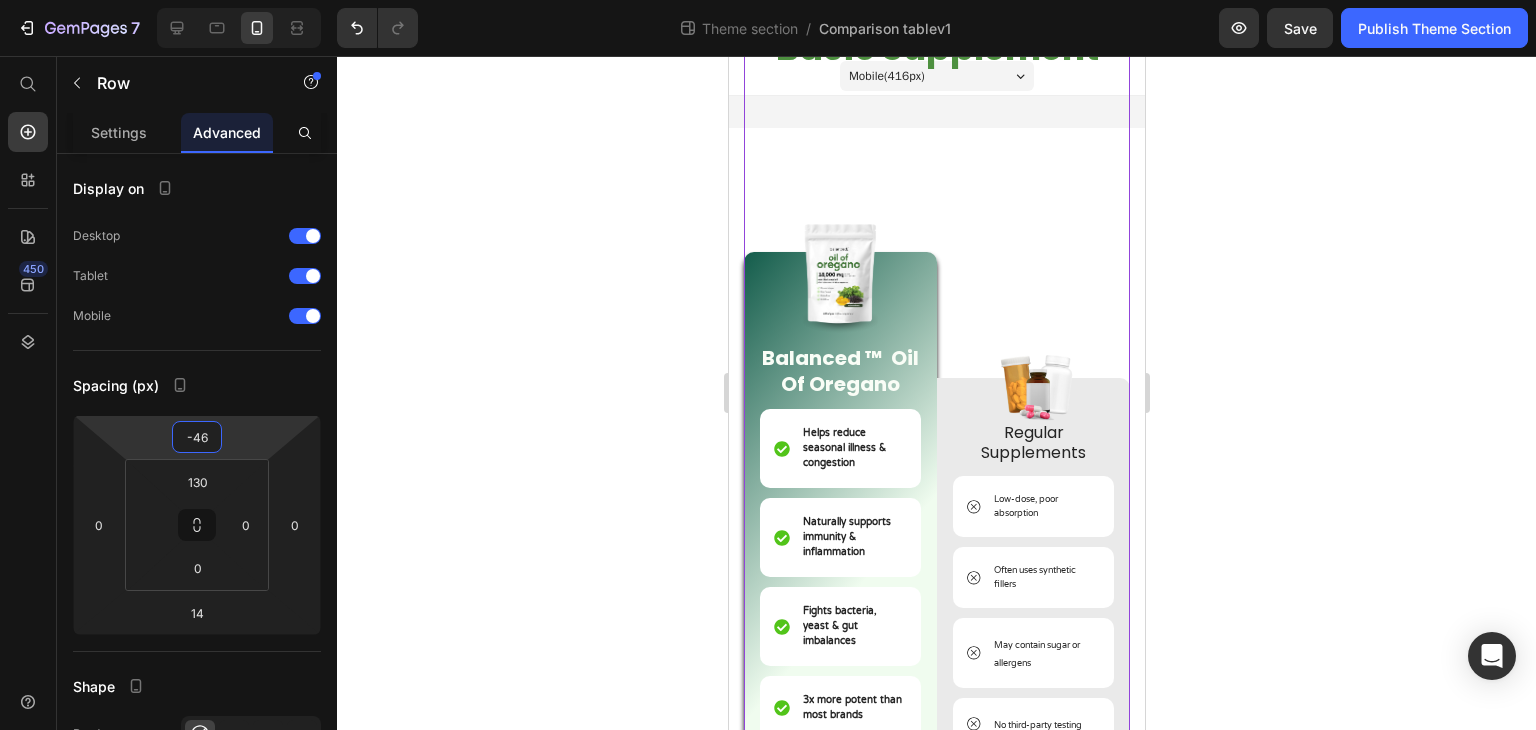 drag, startPoint x: 263, startPoint y: 437, endPoint x: 269, endPoint y: 399, distance: 38.470768 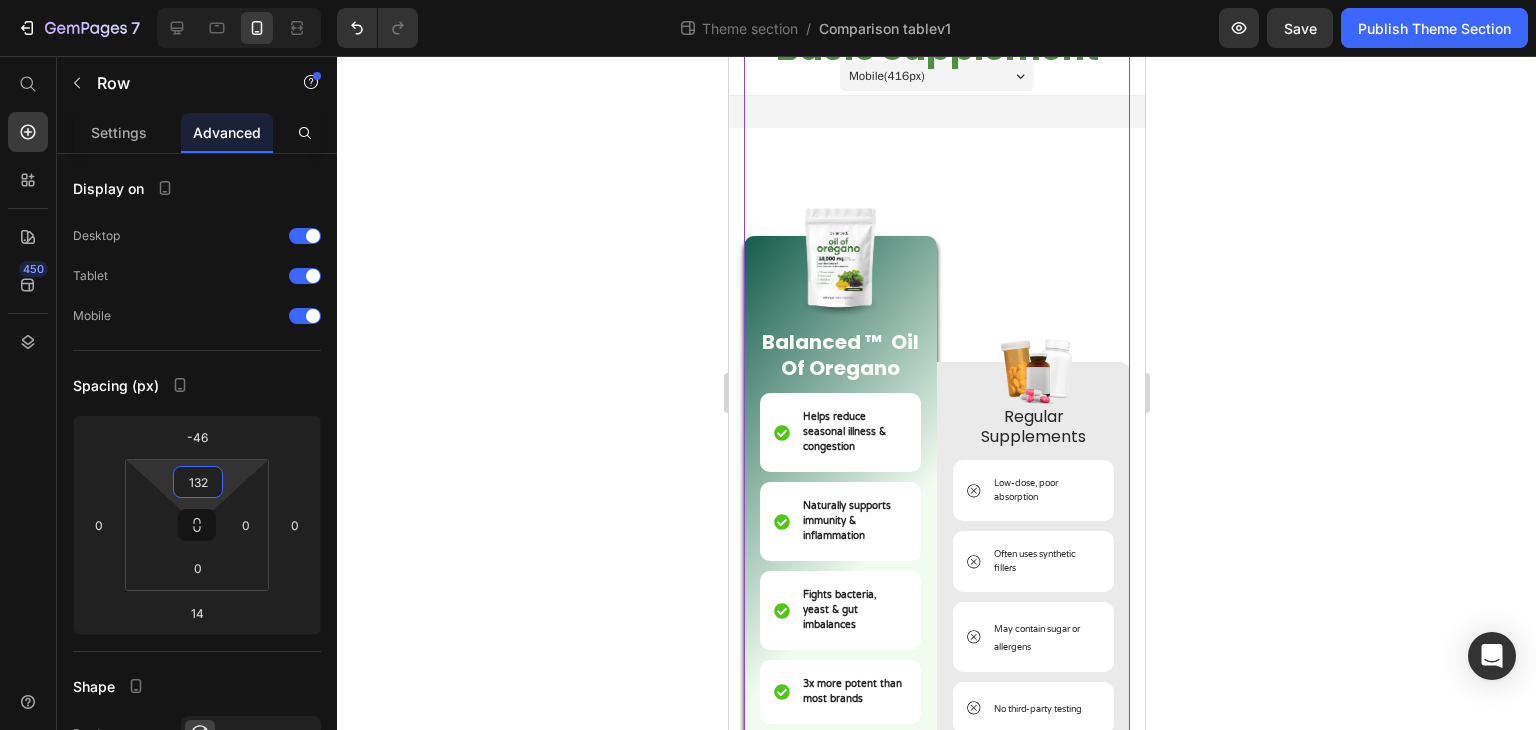 type on "136" 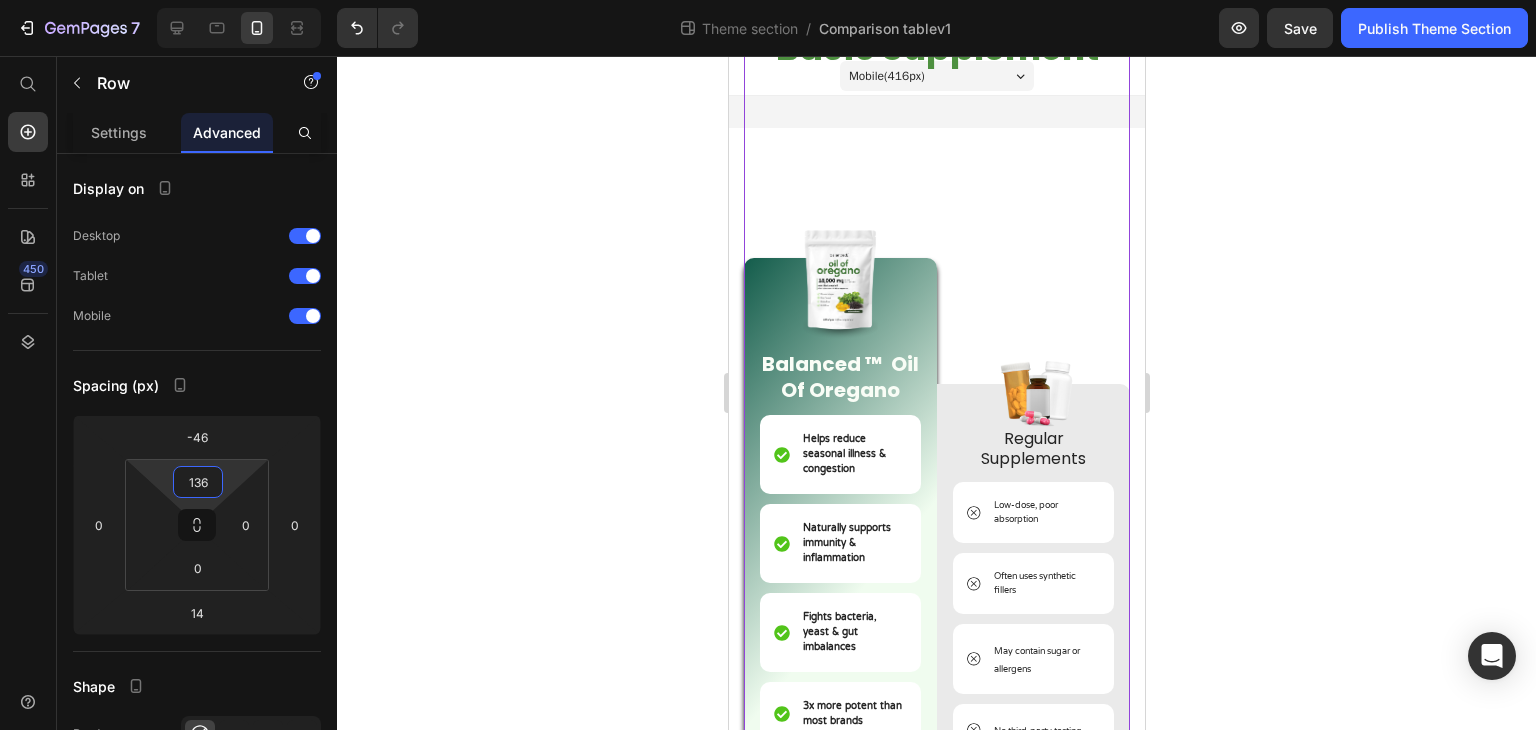 click on "7  Theme section  /  Comparison tablev1 Preview  Save   Publish Theme Section  450 Start with Sections Elements Hero Section Product Detail Brands Trusted Badges Guarantee Product Breakdown How to use Testimonials Compare Bundle FAQs Social Proof Brand Story Product List Collection Blog List Contact Sticky Add to Cart Custom Footer Browse Library 450 Layout
Row
Row
Row
Row Text
Heading
Text Block Button
Button
Button Media
Image
Image" at bounding box center [768, 0] 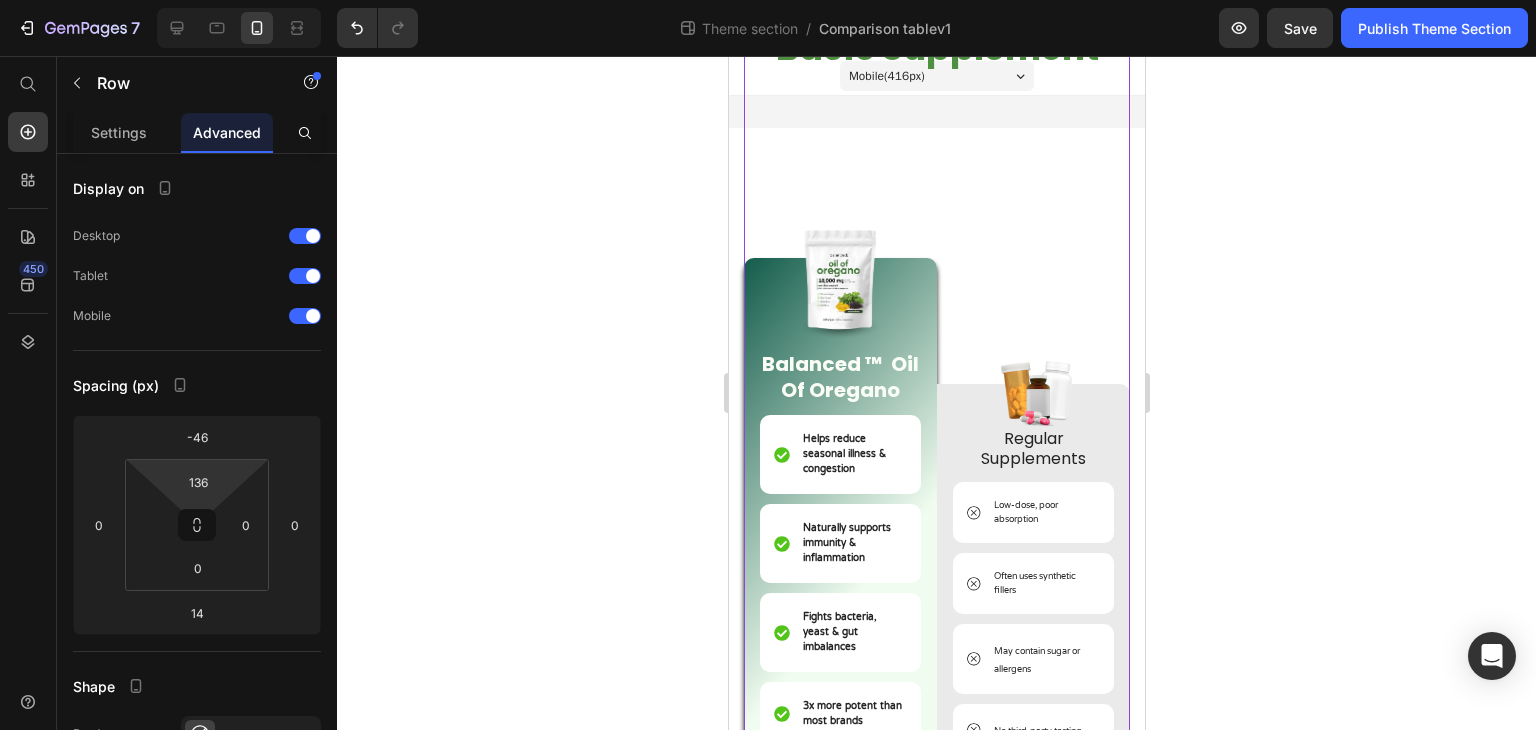 click on "Image Balanced ™  Oil Of Oregano Text Block Helps reduce seasonal illness & congestion Item List Naturally supports immunity & inflammation Item List Fights bacteria, yeast & gut imbalances Item List 3x more potent than most brands Item List Plant-based, no synthetic fillers Item List USA-made in certified facilities Item List Row Image Regular Supplements Text Block
Low-dose, poor absorption Item List
Often uses synthetic fillers Item List
May contain sugar or allergens Item List
No third-party testing Item List
Can irritate gut or cause side effects Item List
Unclear sourcing & quality Item List Row Row   14" at bounding box center (936, 458) 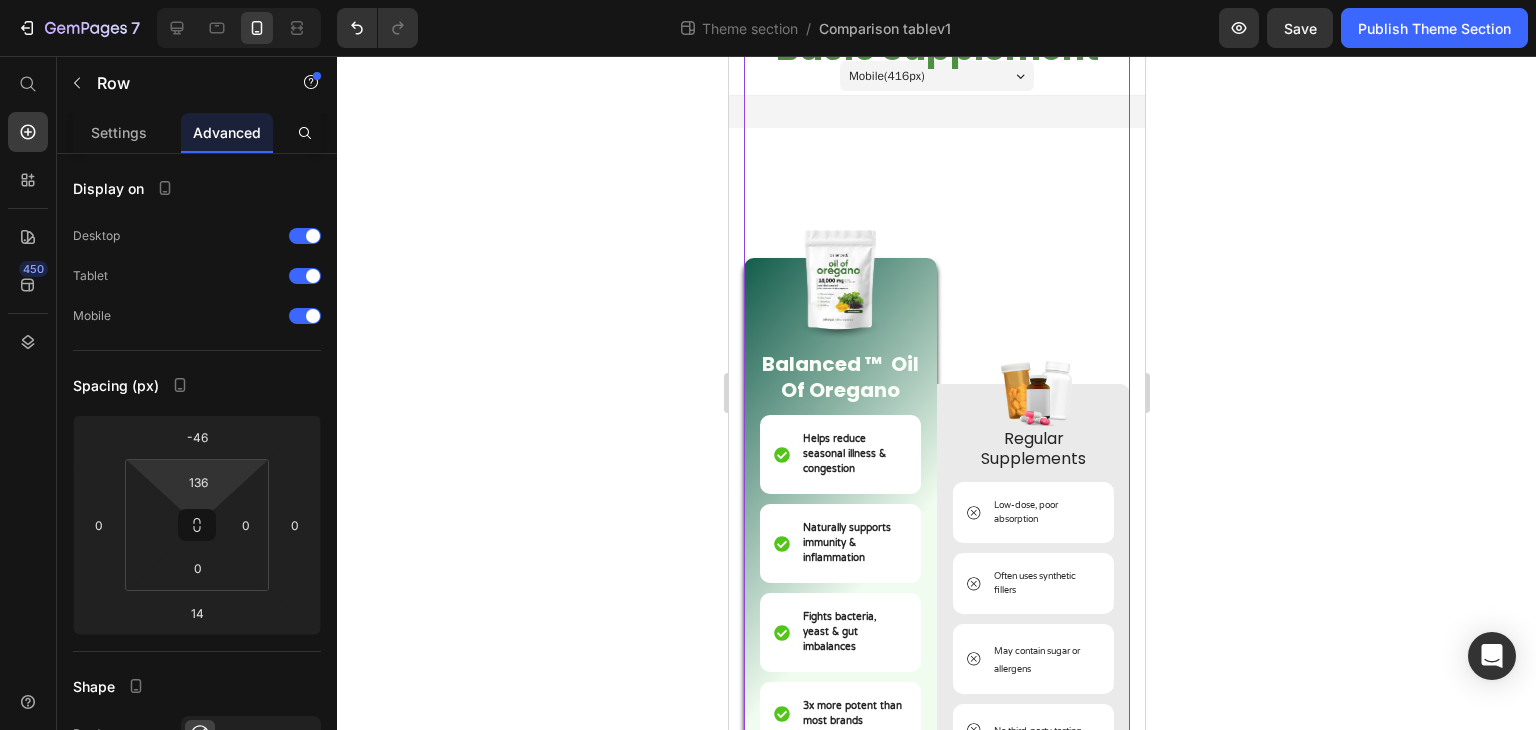click on "7  Theme section  /  Comparison tablev1 Preview  Save   Publish Theme Section" 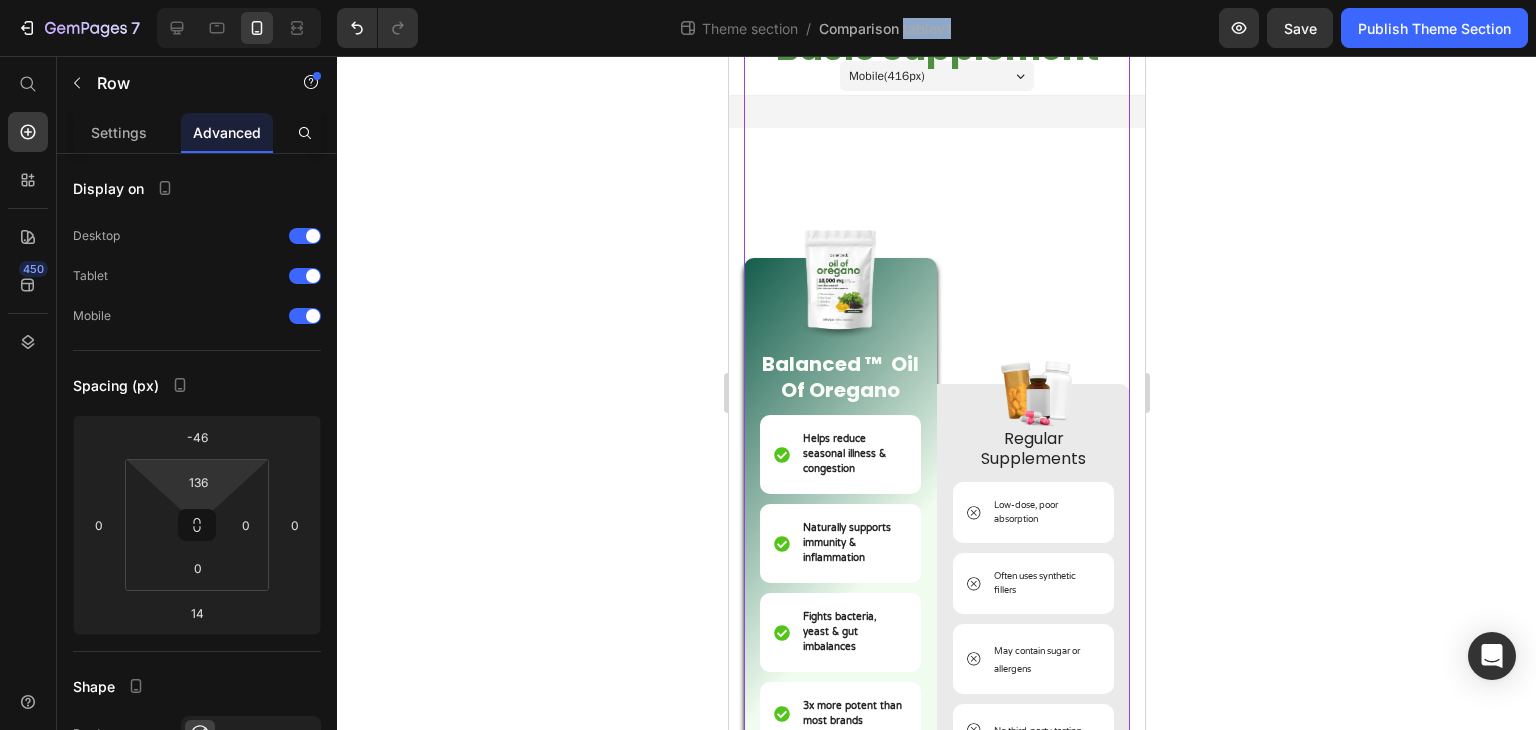 click on "7  Theme section  /  Comparison tablev1 Preview  Save   Publish Theme Section" 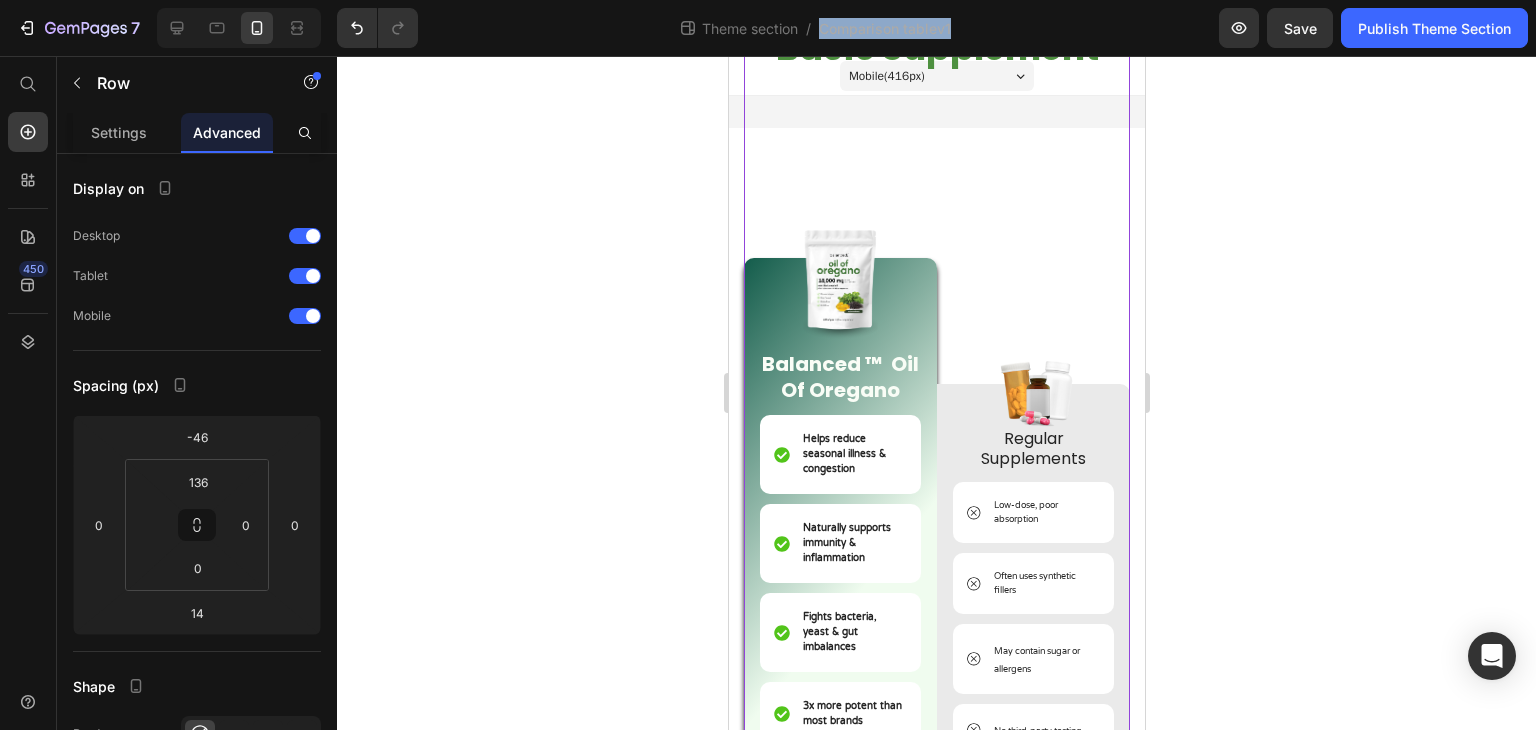 click on "7  Theme section  /  Comparison tablev1 Preview  Save   Publish Theme Section" 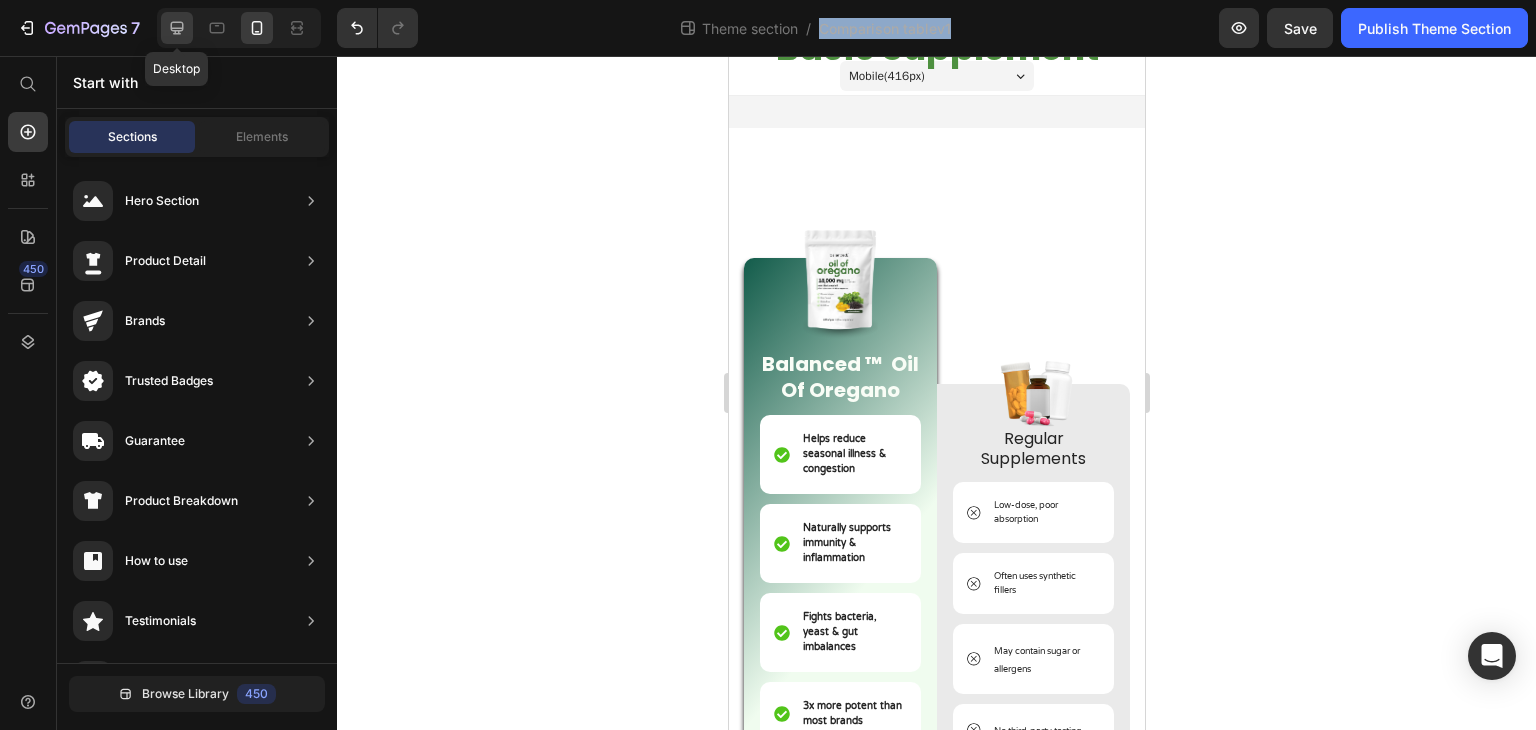 click 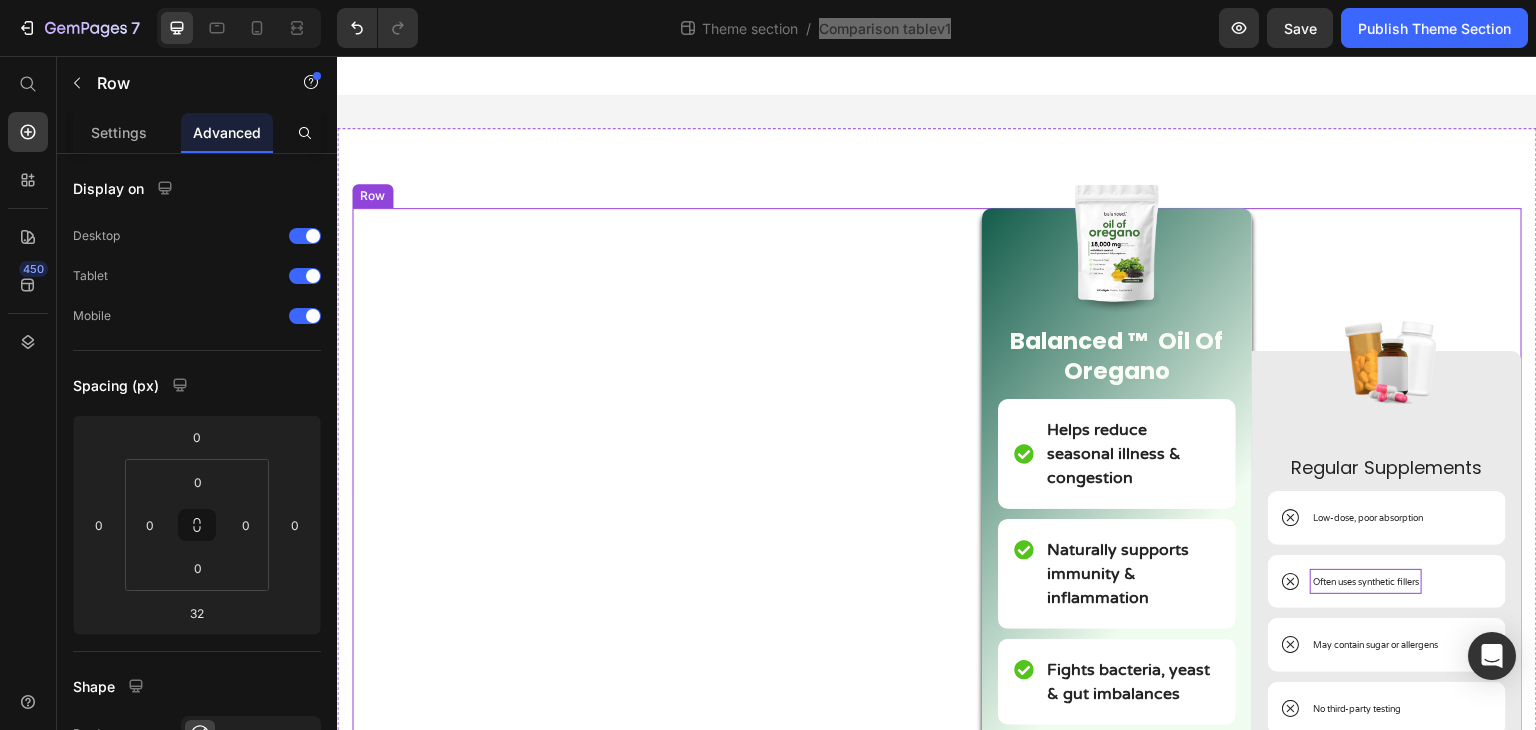 click on "We’re Beyond a Basic Supplement Heading
30 DAY MONEY-BACK GUARANTEE
Hassle-free refund if you're not happy
FREE SHIPPING OVER $50
Reliable & fast delivery from our U.S. facility.
RETURNS ACCEPTED
Simple and easy return process
SECURE PAYMENT
Protected and encrypted checkout
Custom Code" at bounding box center [637, 1071] 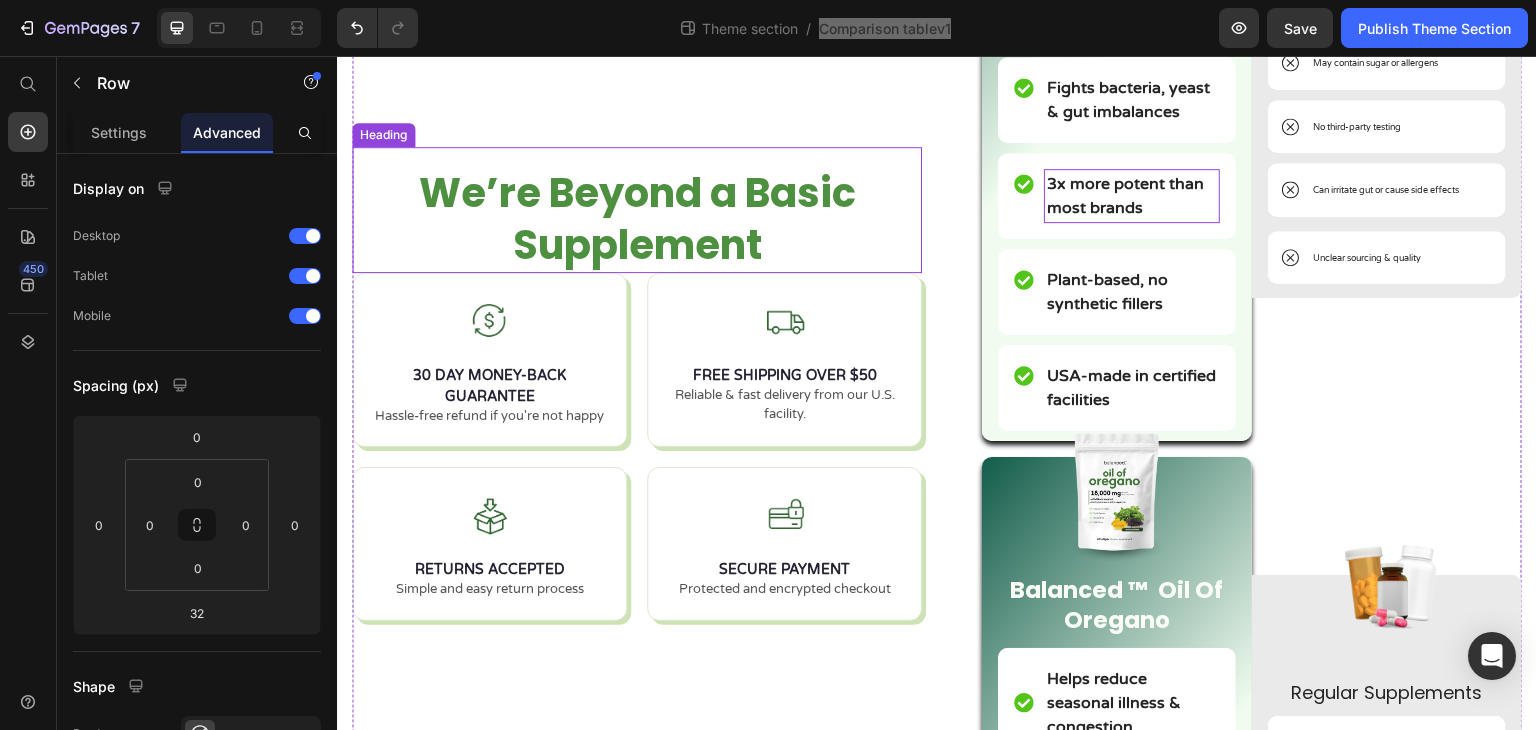 scroll, scrollTop: 700, scrollLeft: 0, axis: vertical 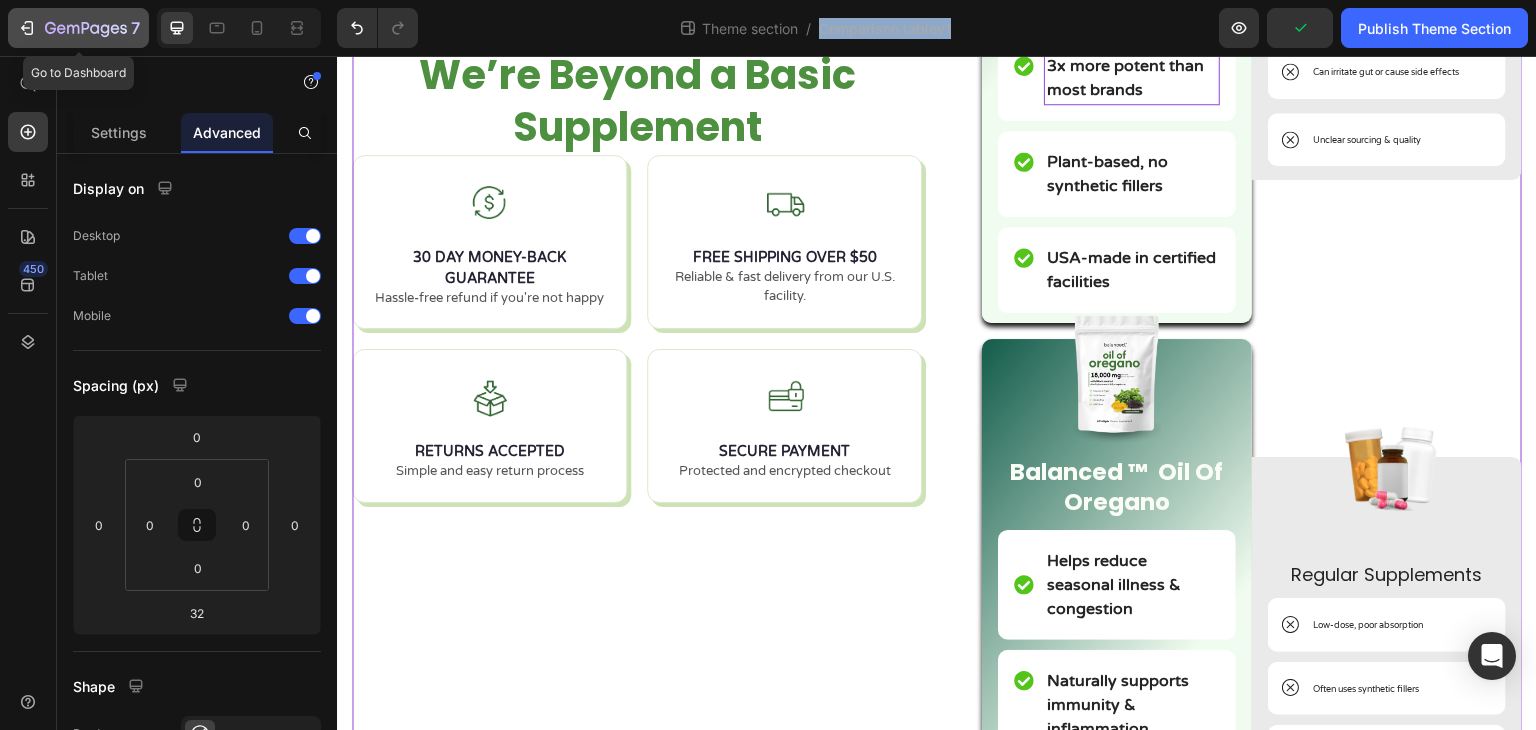 click 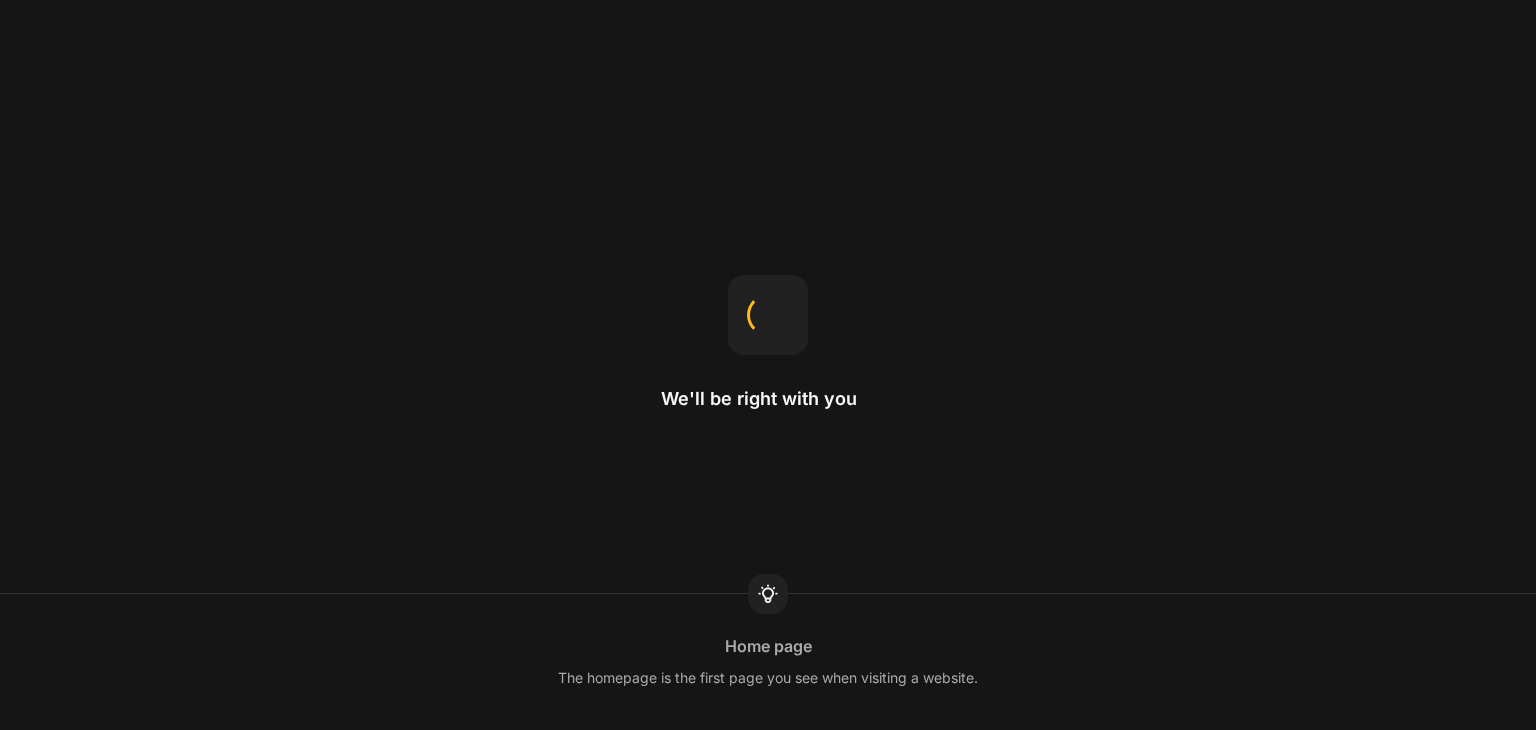 scroll, scrollTop: 0, scrollLeft: 0, axis: both 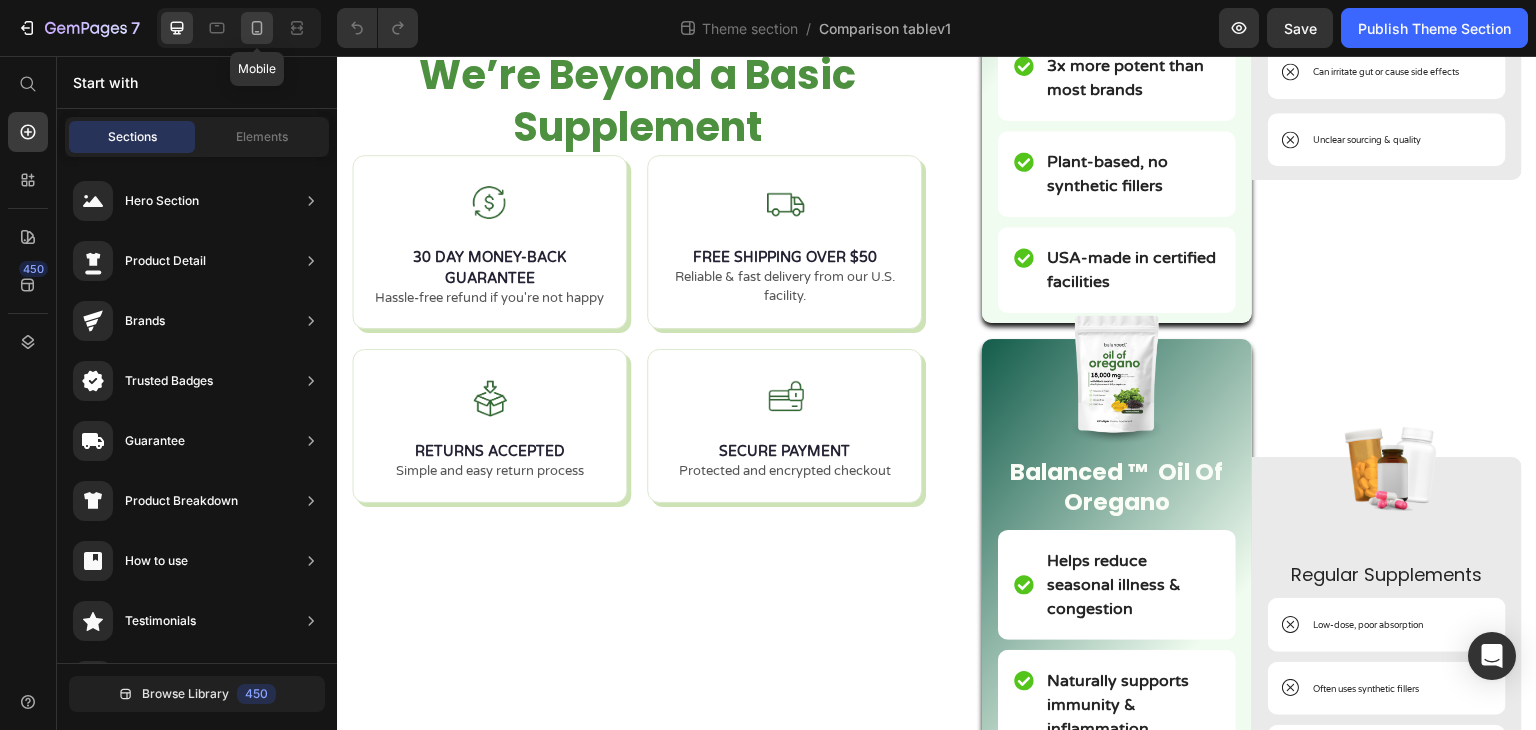 click 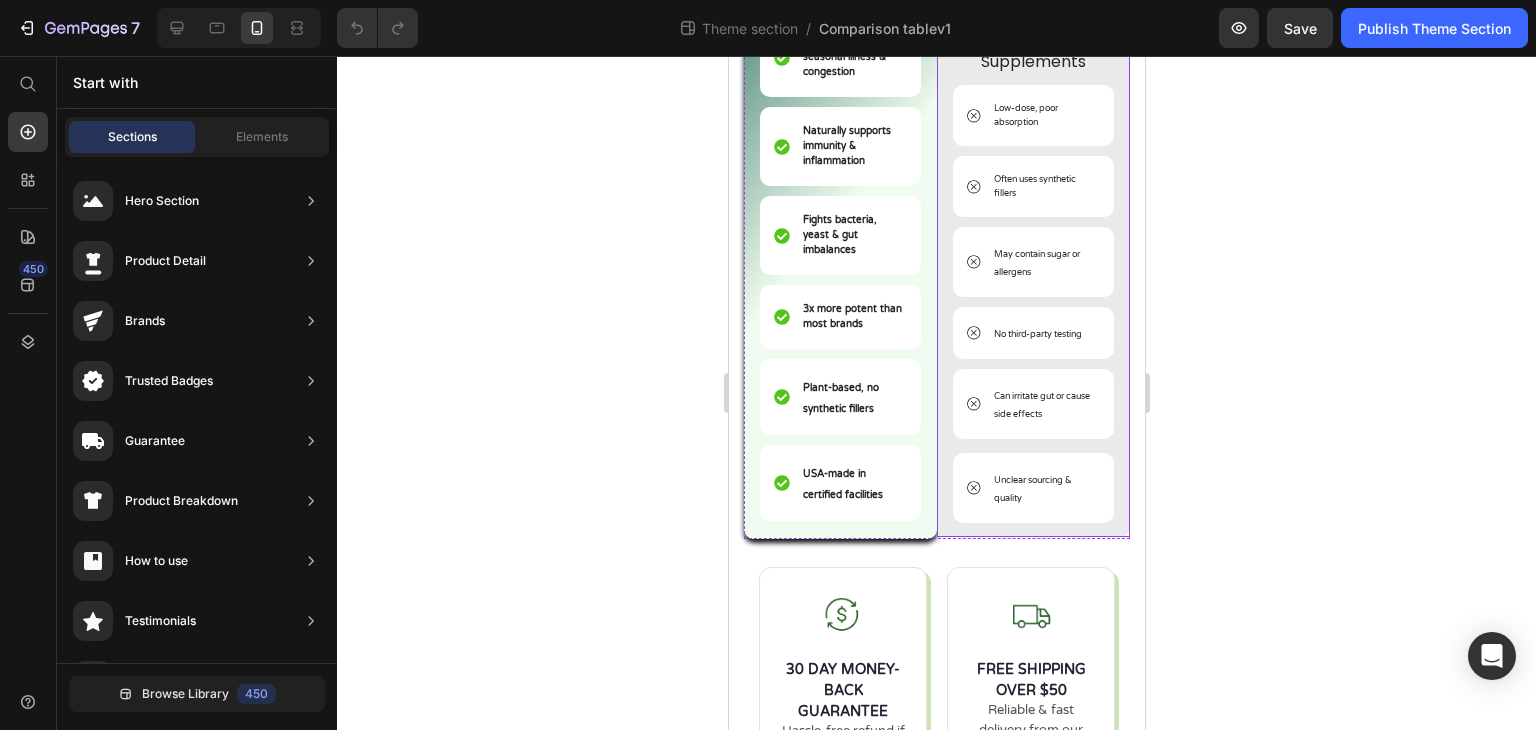 scroll, scrollTop: 396, scrollLeft: 0, axis: vertical 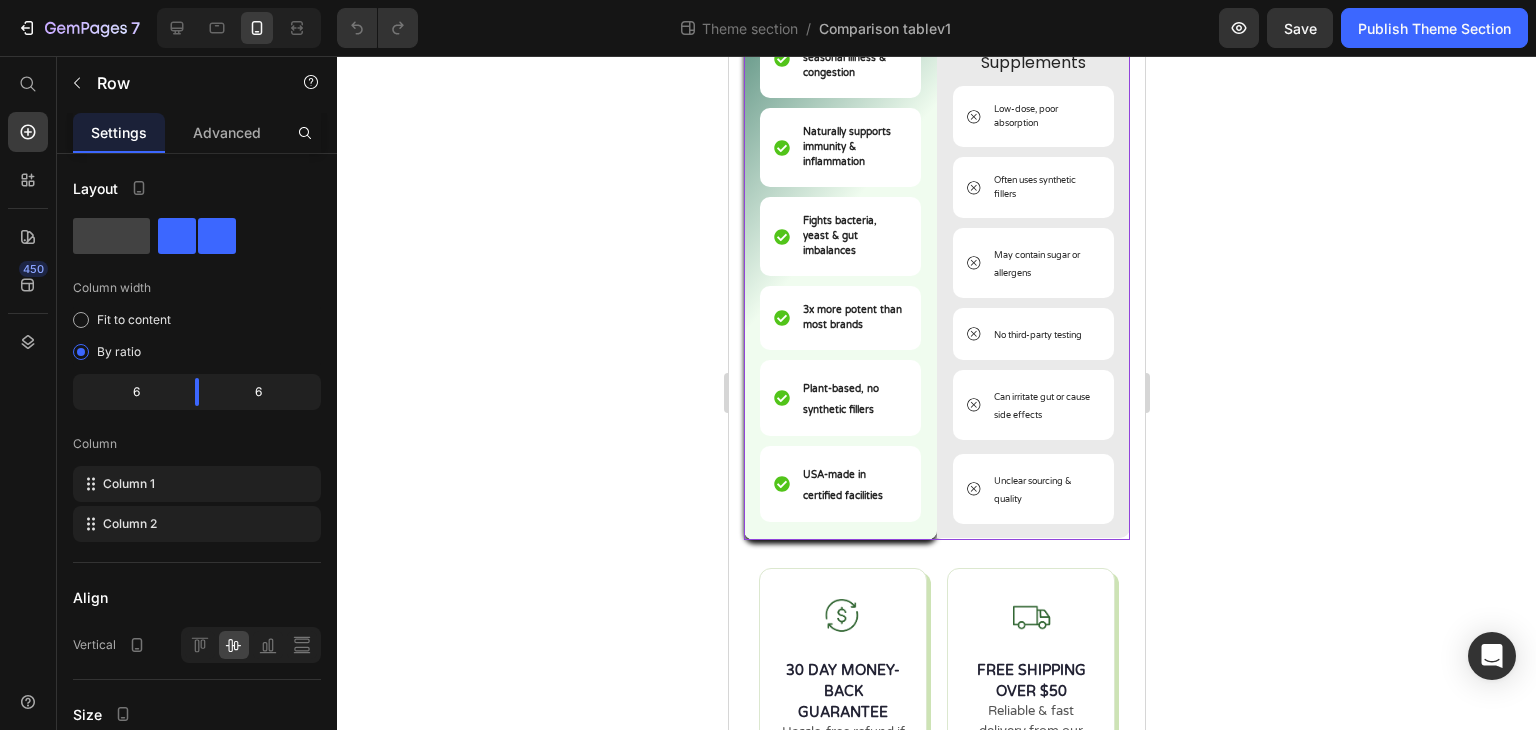 click on "Image Regular Supplements Text Block
Low-dose, poor absorption Item List
Often uses synthetic fillers Item List
May contain sugar or allergens Item List
No third-party testing Item List
Can irritate gut or cause side effects Item List
Unclear sourcing & quality Item List Row" at bounding box center [1032, 130] 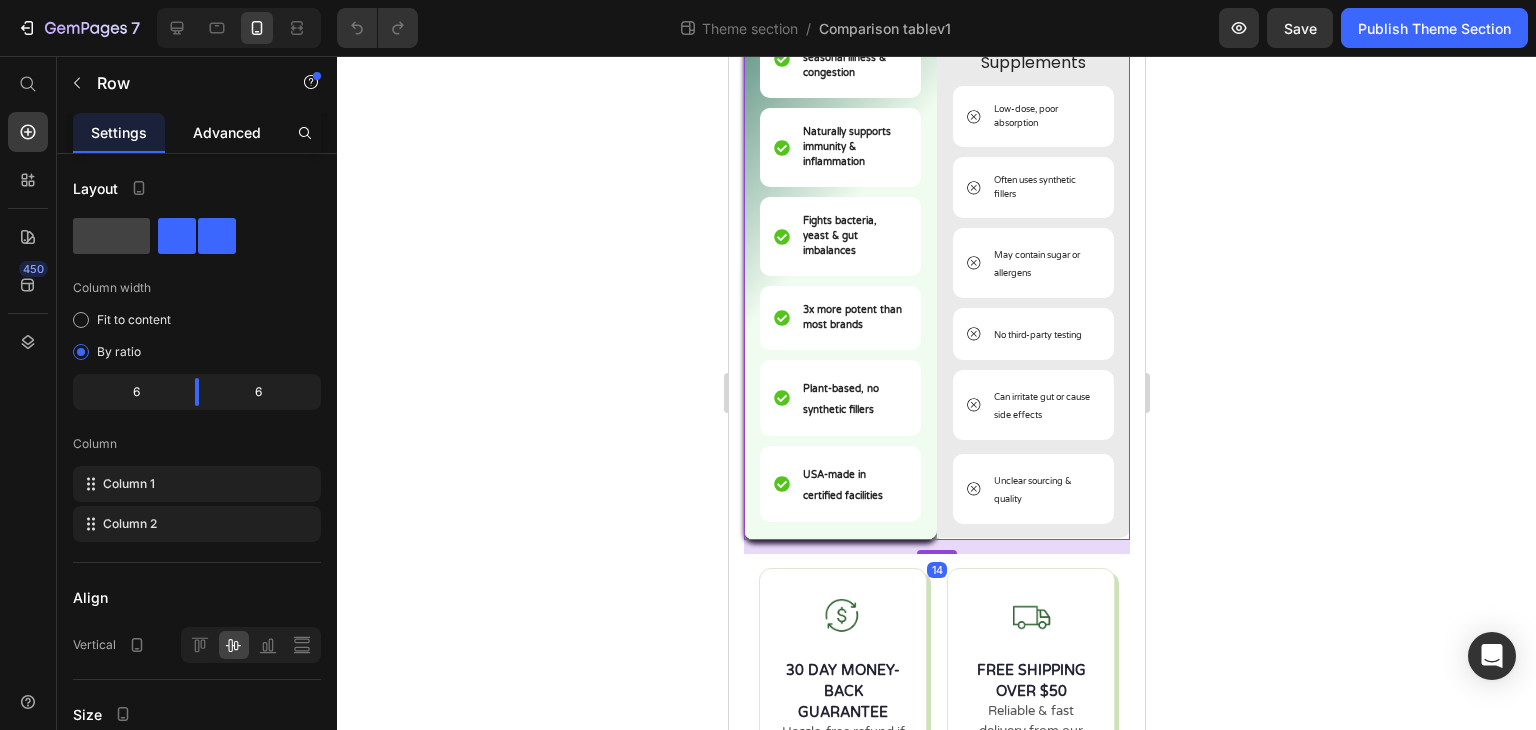 click on "Advanced" at bounding box center (227, 132) 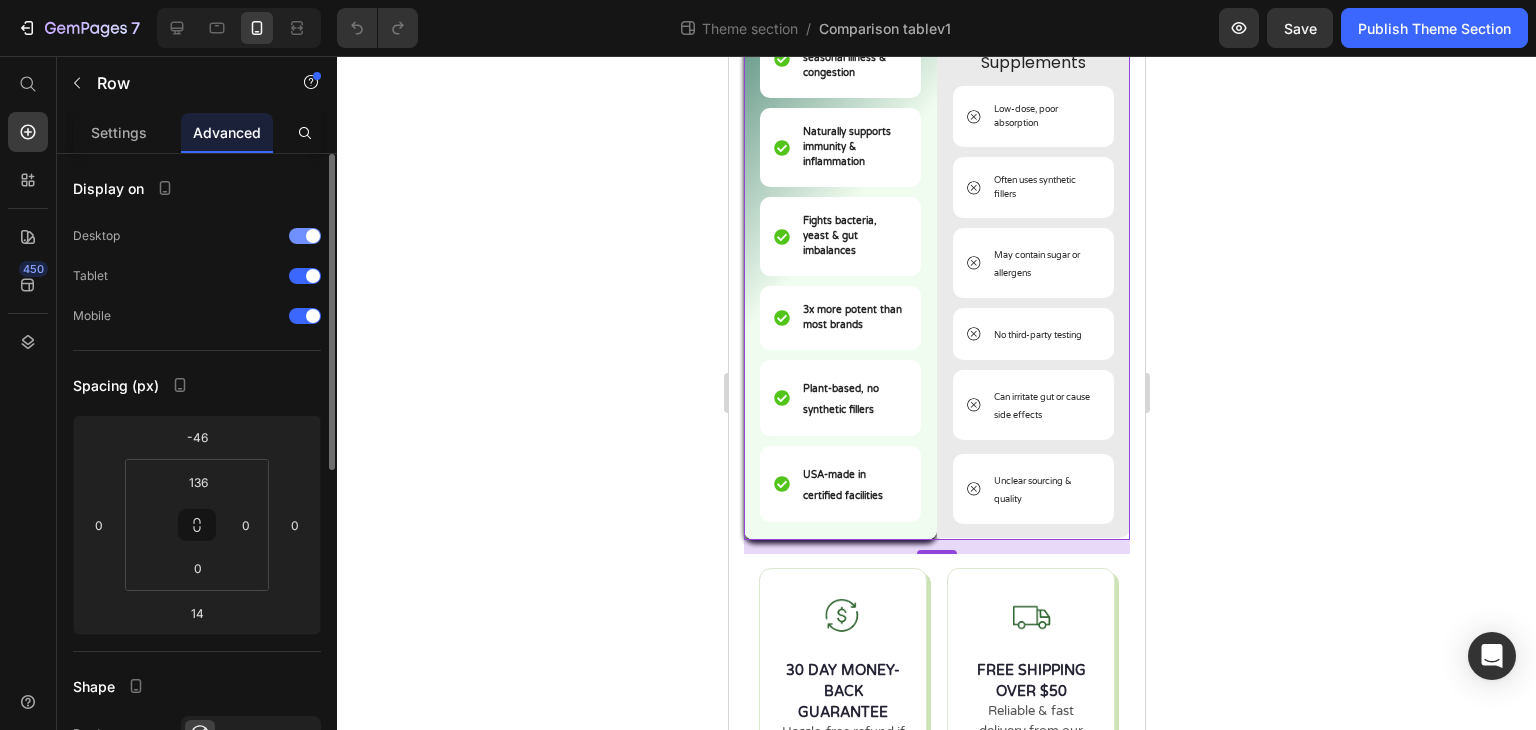 click at bounding box center [305, 236] 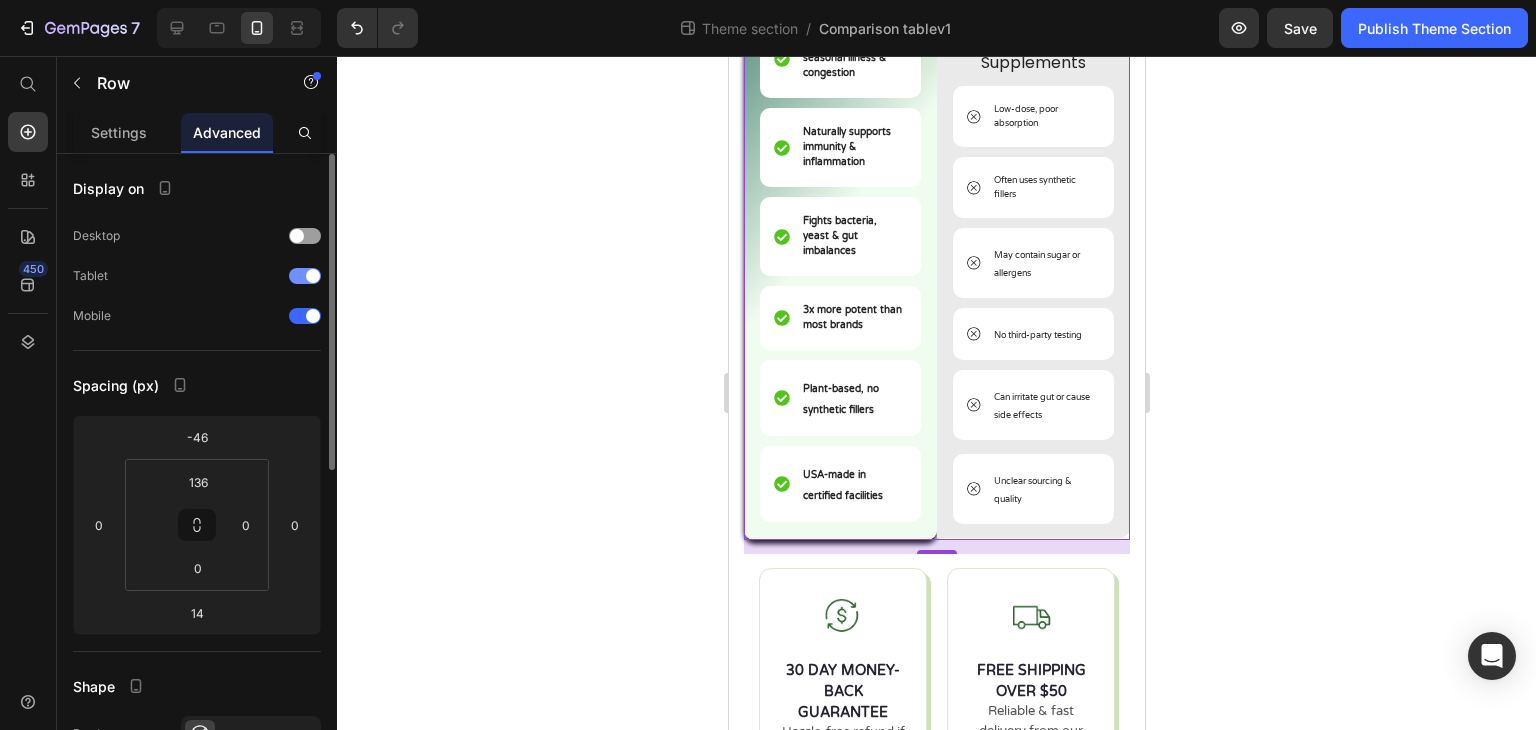 click at bounding box center [305, 276] 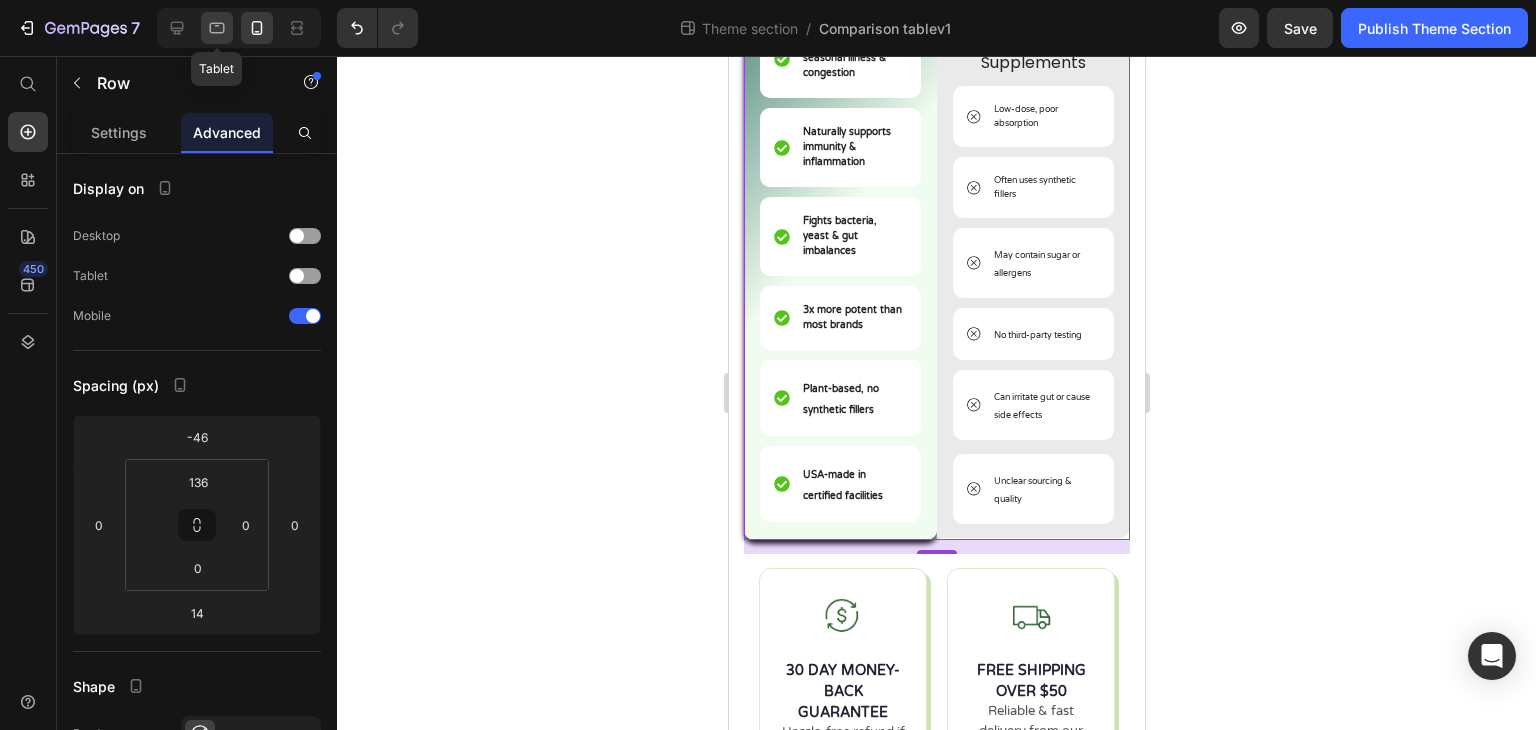 click 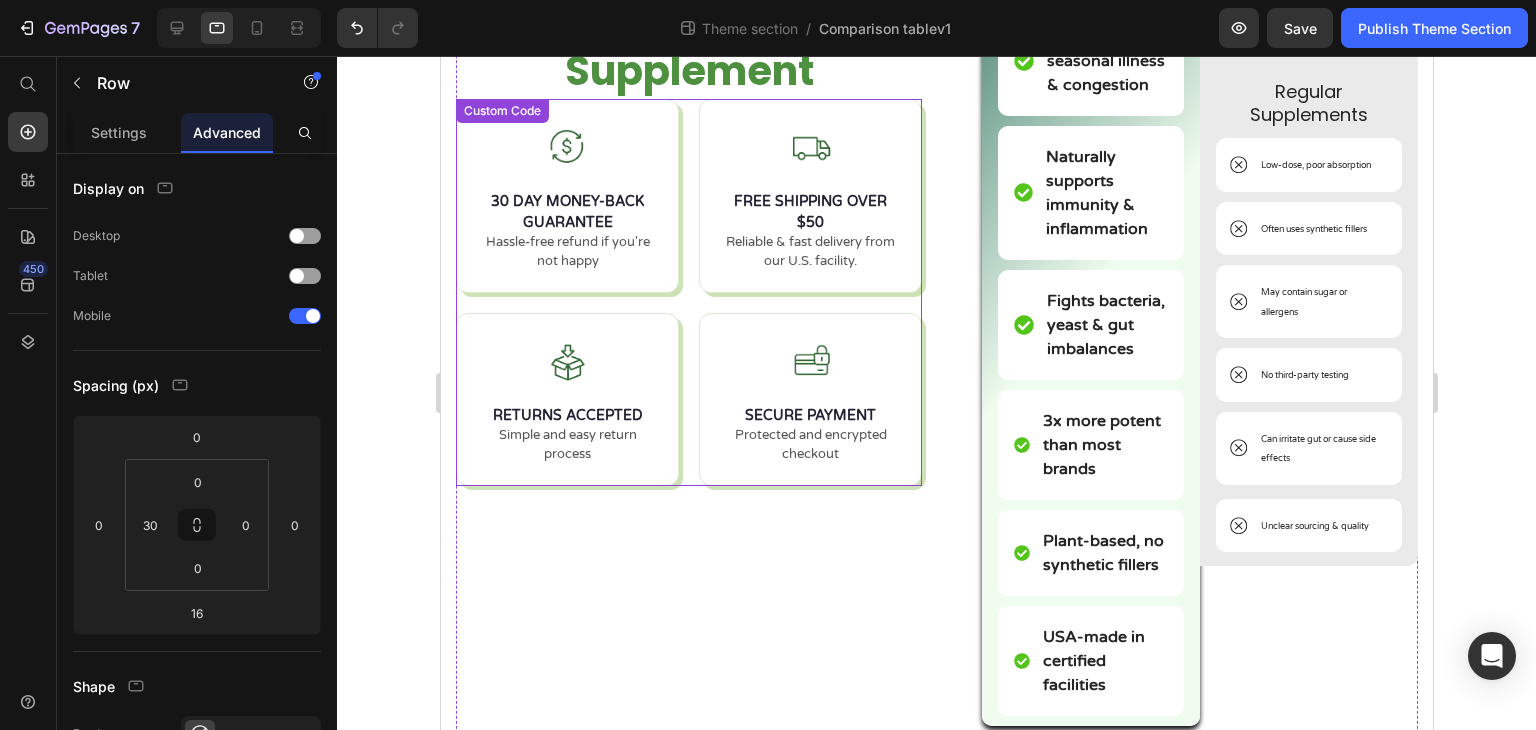 scroll, scrollTop: 99, scrollLeft: 0, axis: vertical 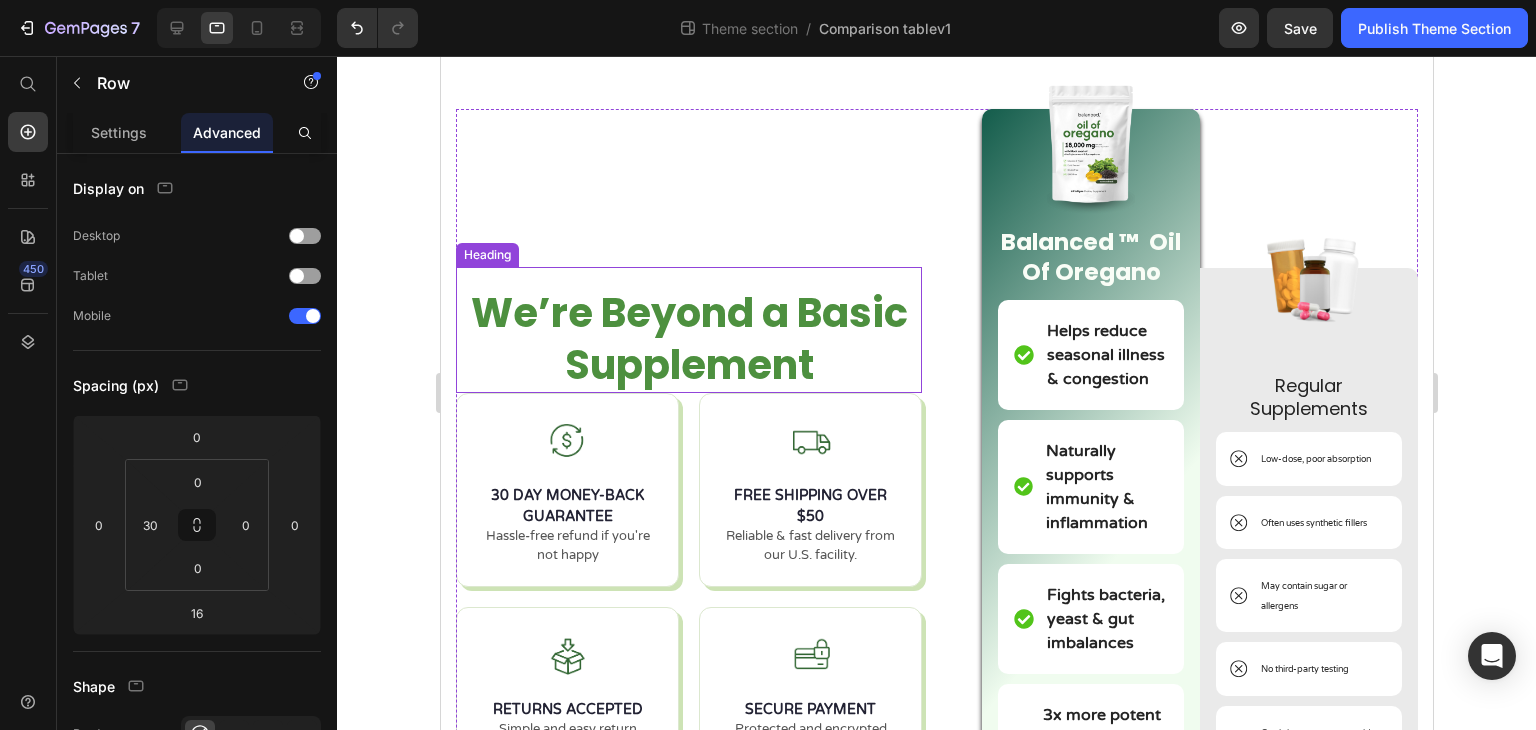 click on "We’re Beyond a Basic Supplement" at bounding box center [688, 339] 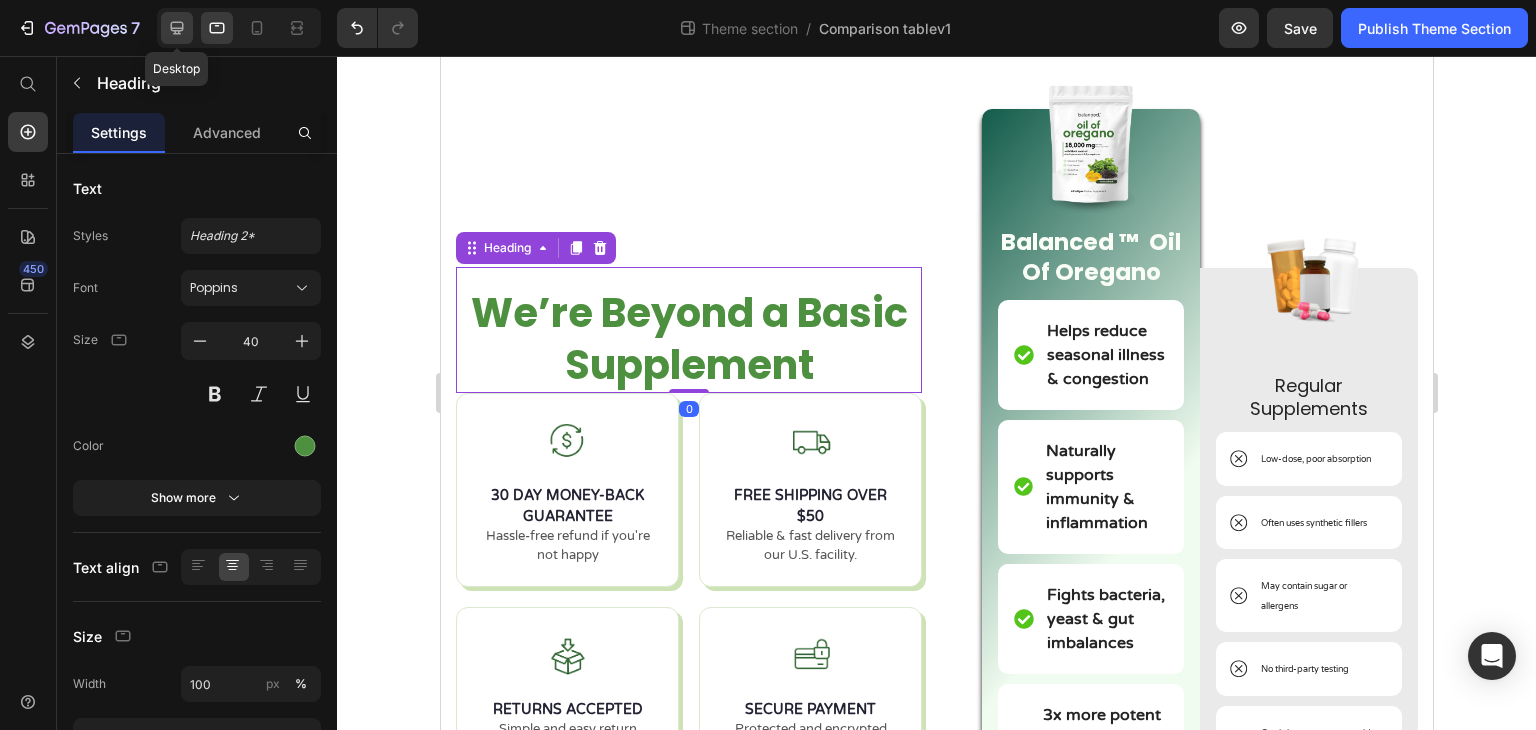click 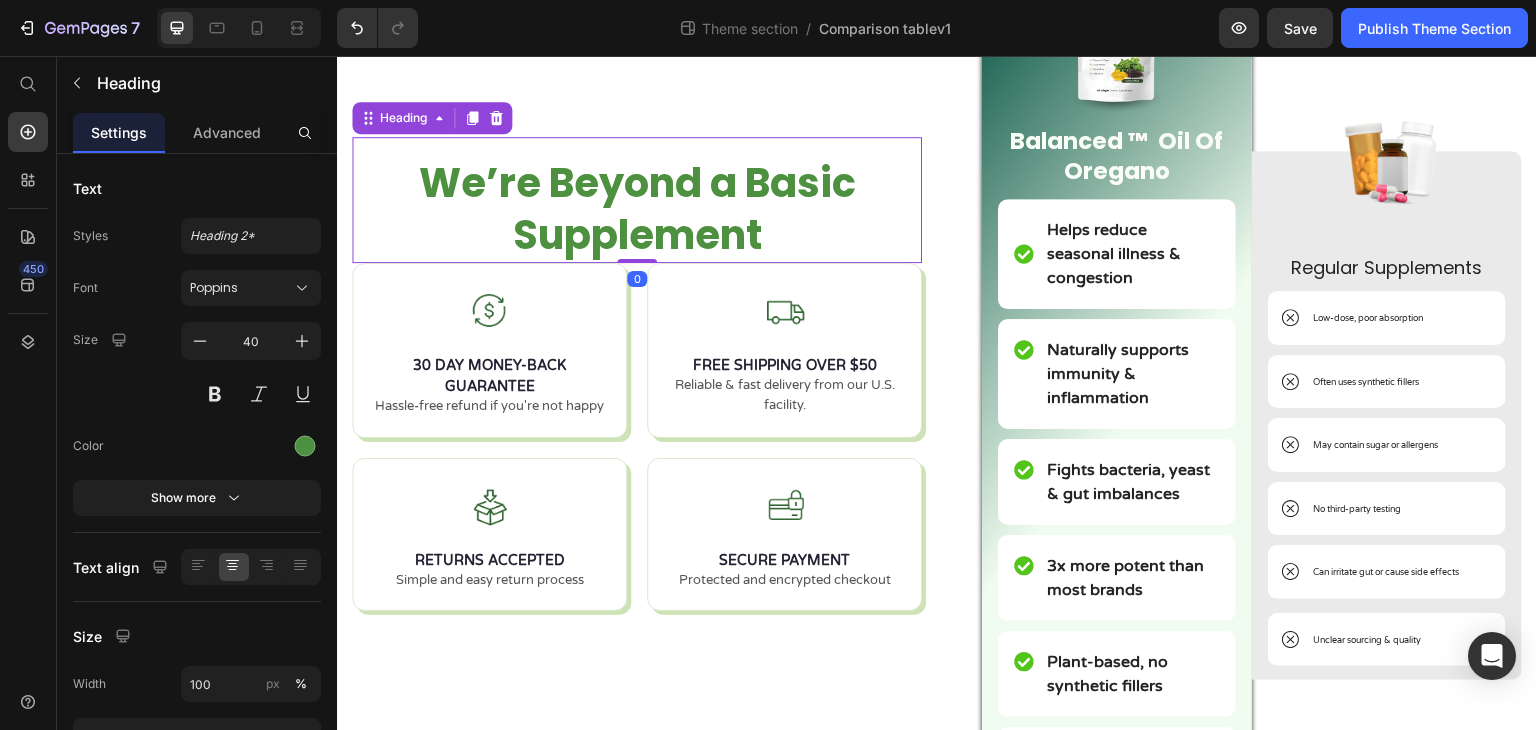 scroll, scrollTop: 200, scrollLeft: 0, axis: vertical 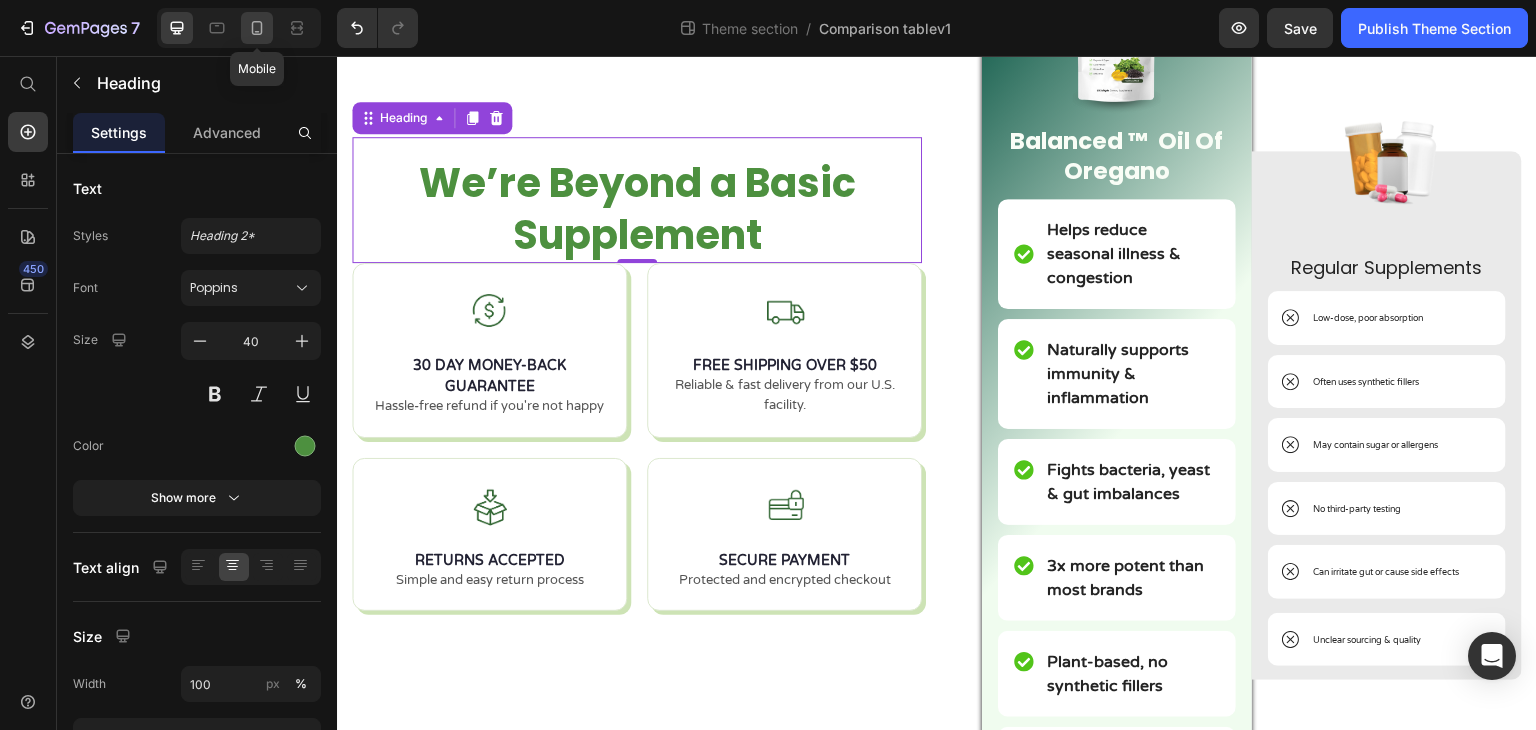 click 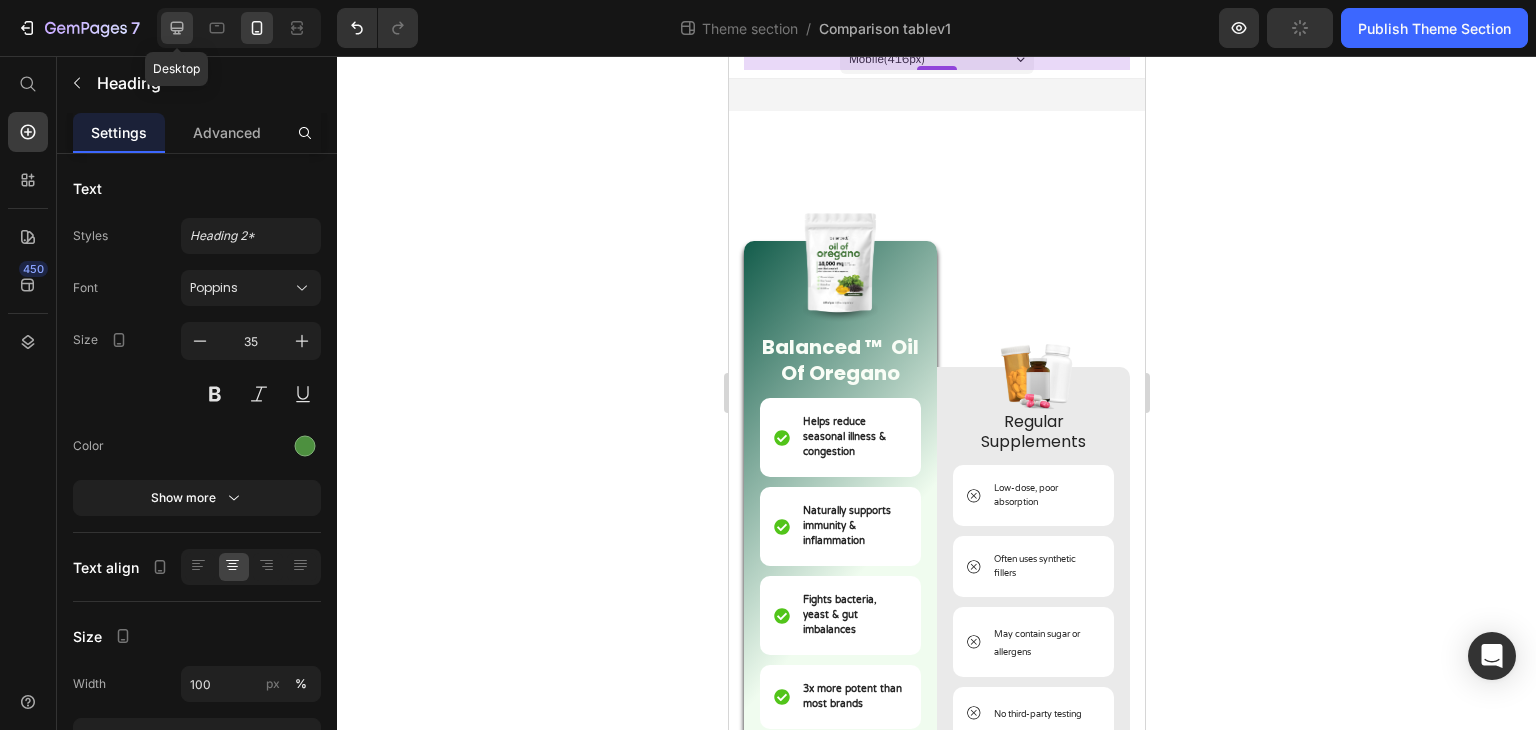 scroll, scrollTop: 0, scrollLeft: 0, axis: both 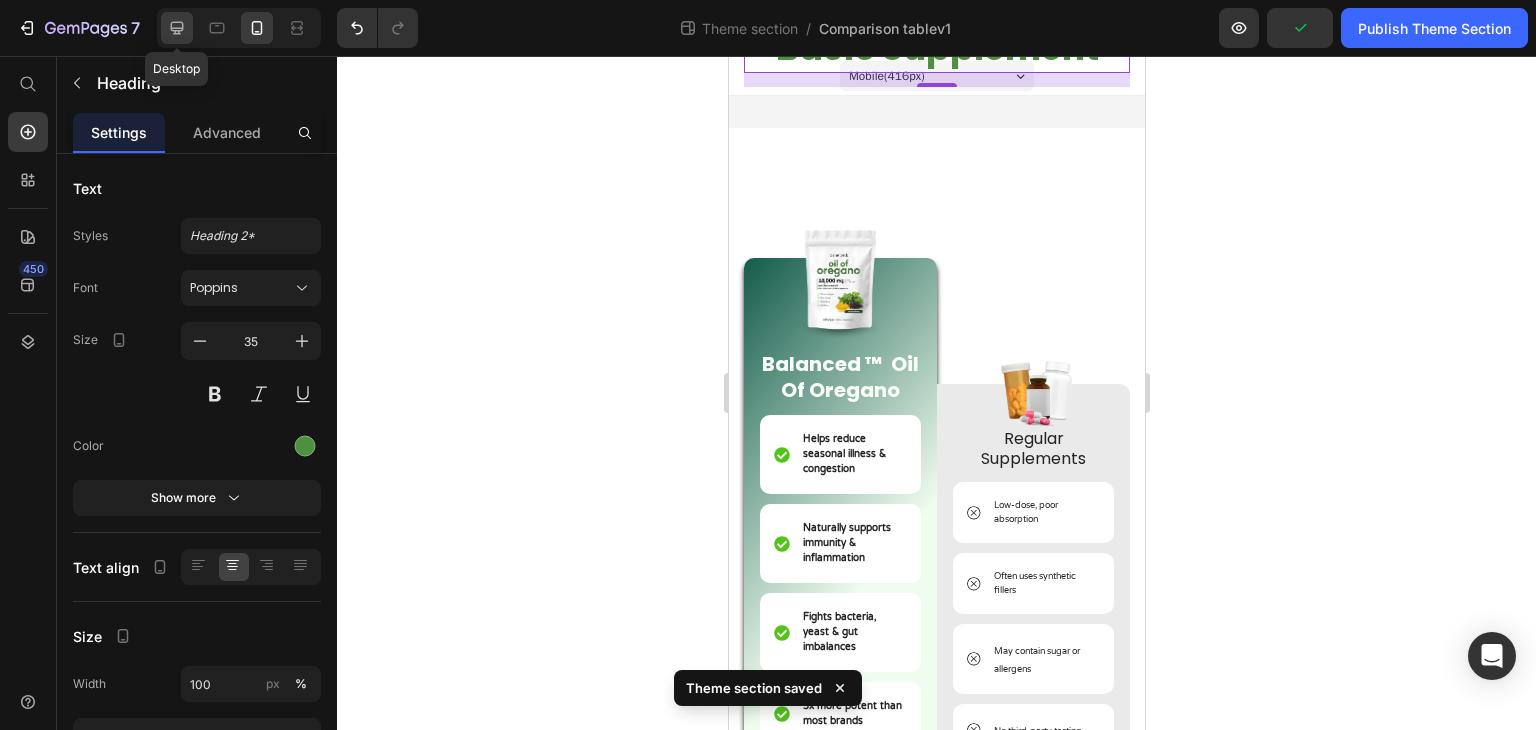 click 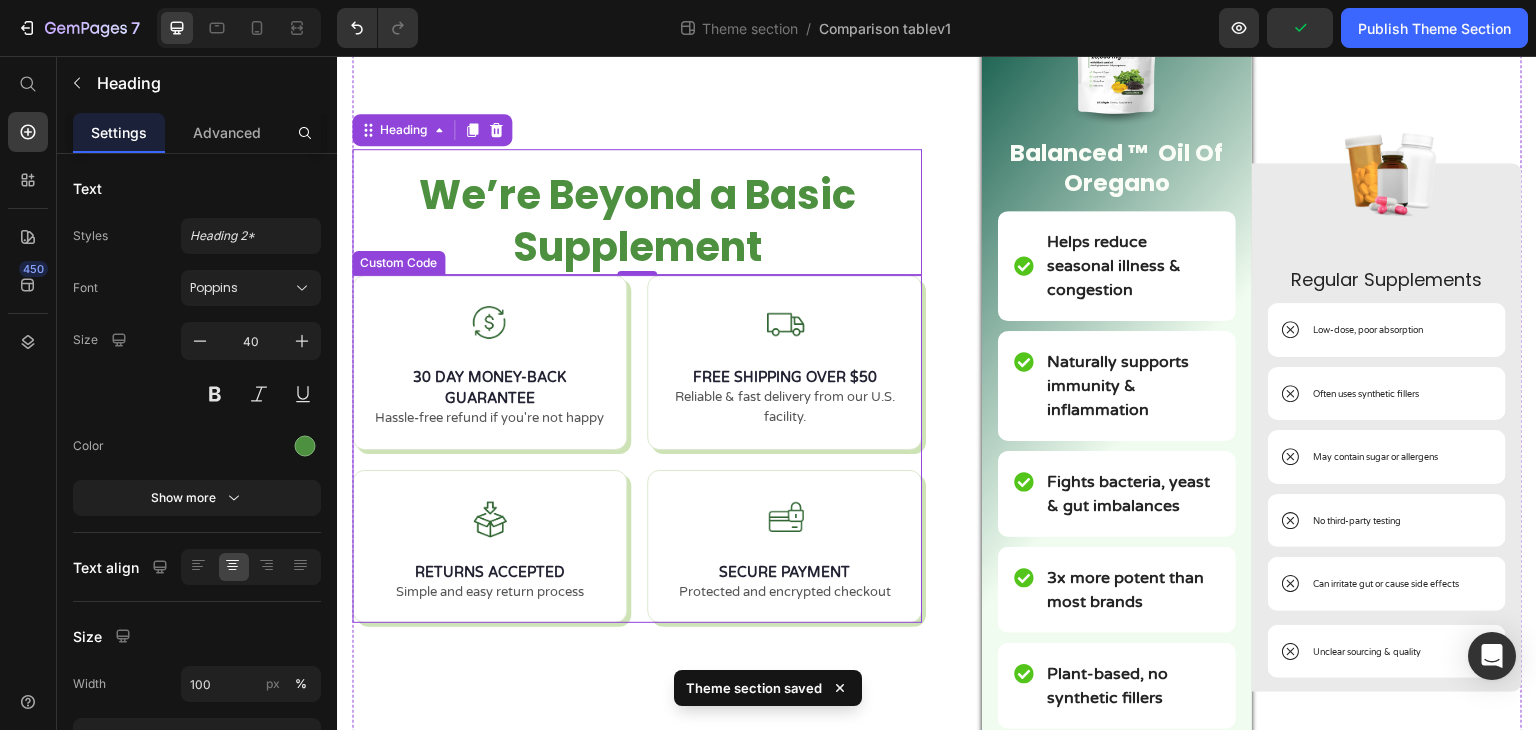 scroll, scrollTop: 200, scrollLeft: 0, axis: vertical 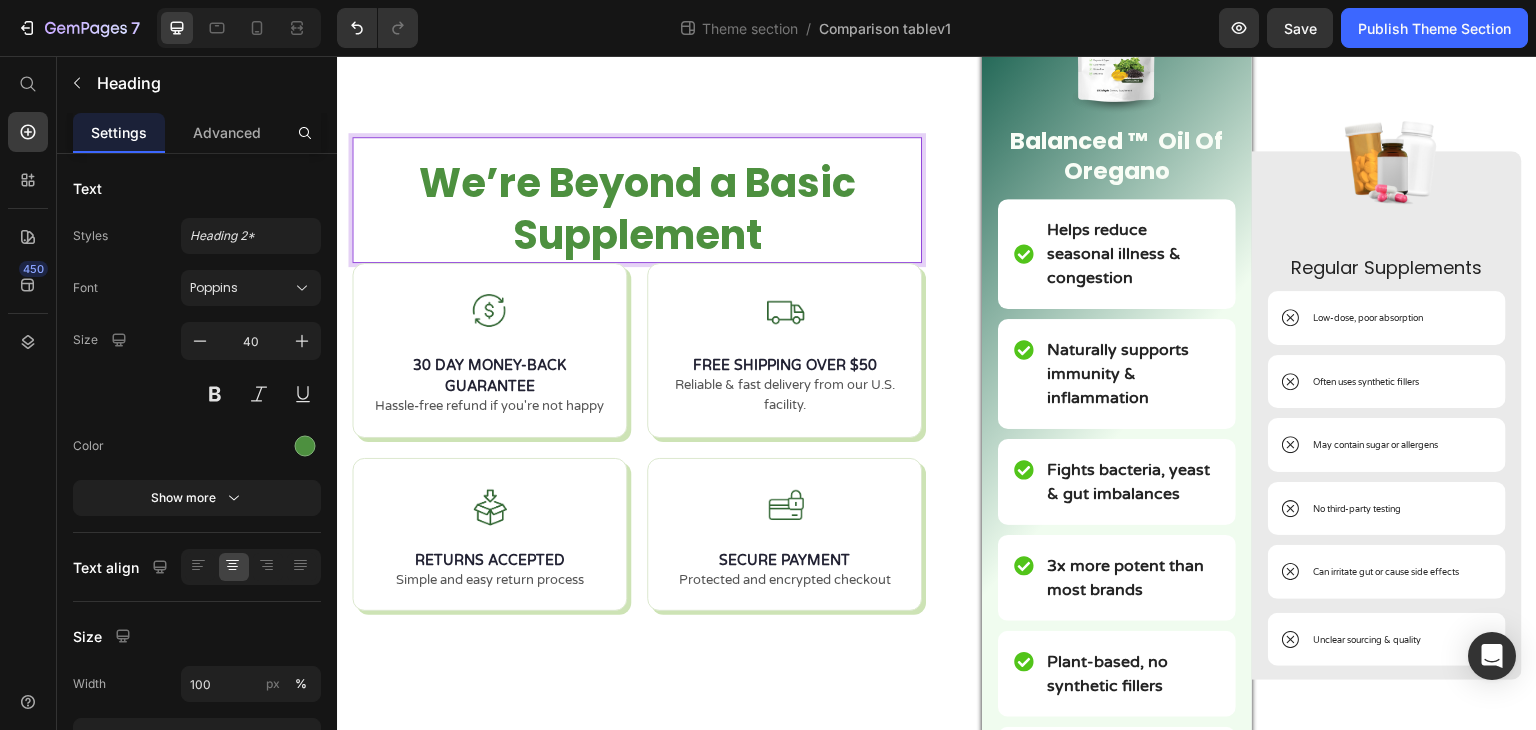 click on "We’re Beyond a Basic Supplement" at bounding box center (637, 209) 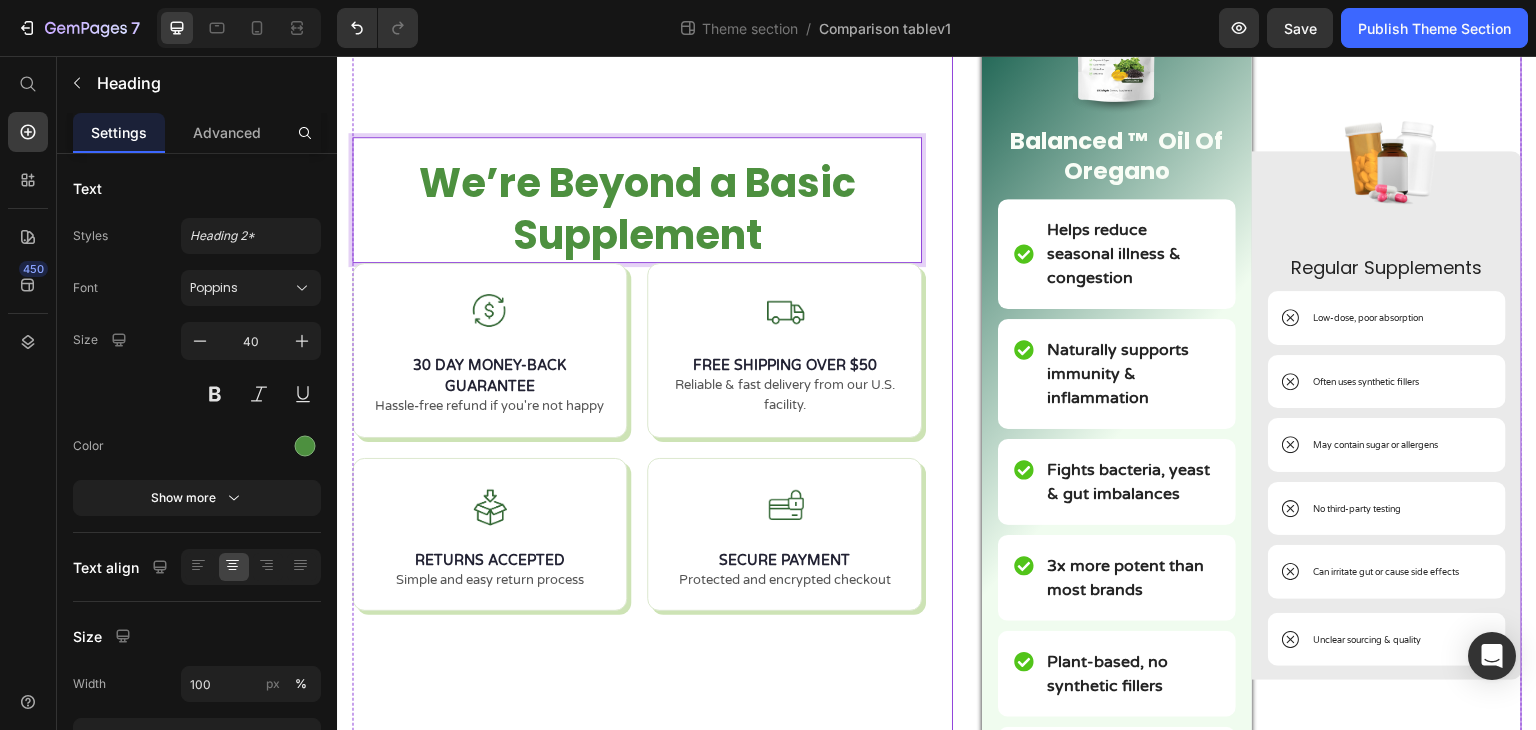 click on "We’re Beyond a Basic Supplement Heading   0
30 DAY MONEY-BACK GUARANTEE
Hassle-free refund if you're not happy
FREE SHIPPING OVER $50
Reliable & fast delivery from our U.S. facility.
RETURNS ACCEPTED
Simple and easy return process
SECURE PAYMENT
Protected and encrypted checkout
Custom Code Image Balanced ™  Oil Of Oregano Text Block Helps reduce seasonal illness & congestion Item List Naturally supports immunity & inflammation Item List Fights bacteria, yeast & gut imbalances Item List 3x more potent than most brands Item List Plant-based, no synthetic fillers Item List USA-made in certified facilities Item List Row Image Regular Supplements Text Block
Low-dose, poor absorption Item List
Often uses synthetic fillers Item List
May contain sugar or allergens Item List
No third-party testing Item List" at bounding box center [937, 479] 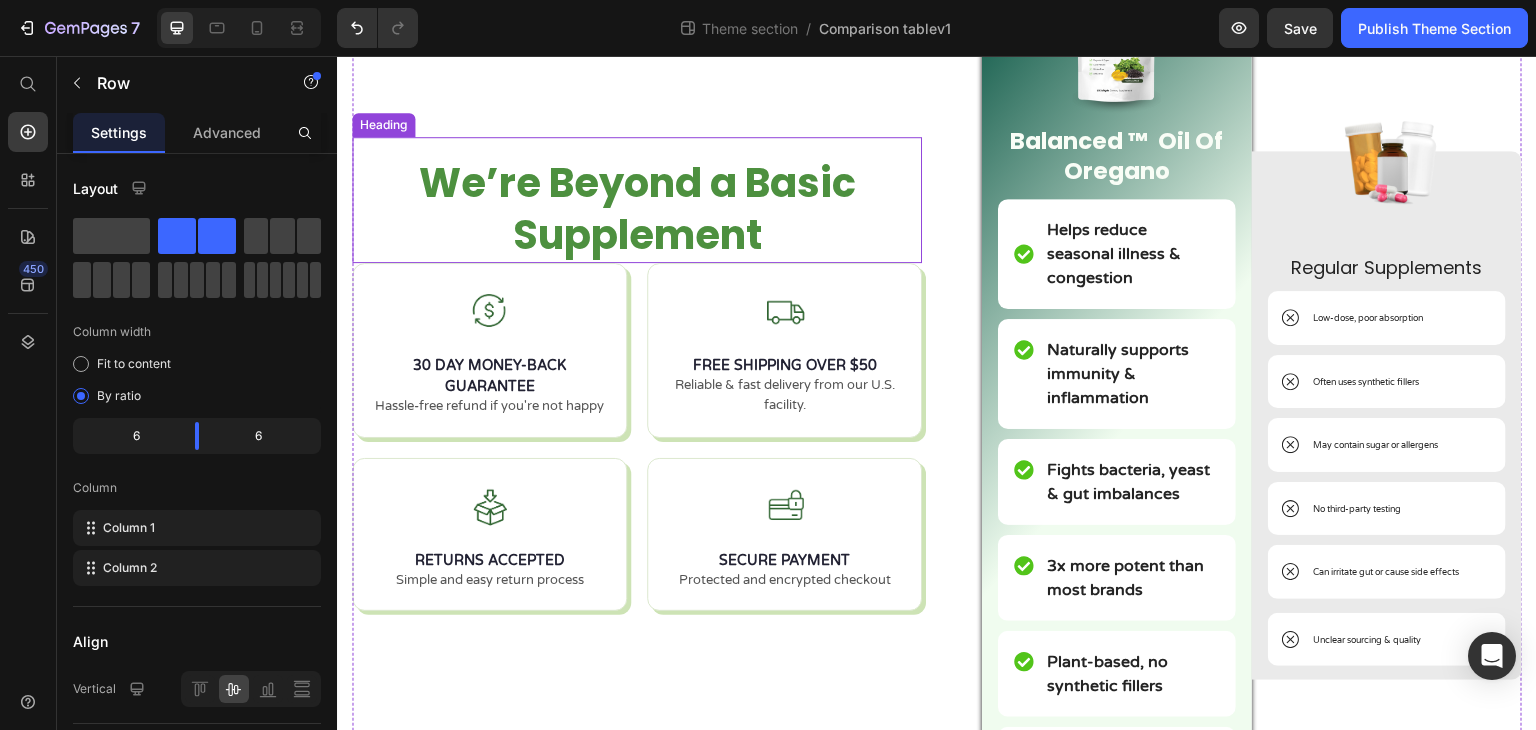 click on "We’re Beyond a Basic Supplement" at bounding box center [637, 209] 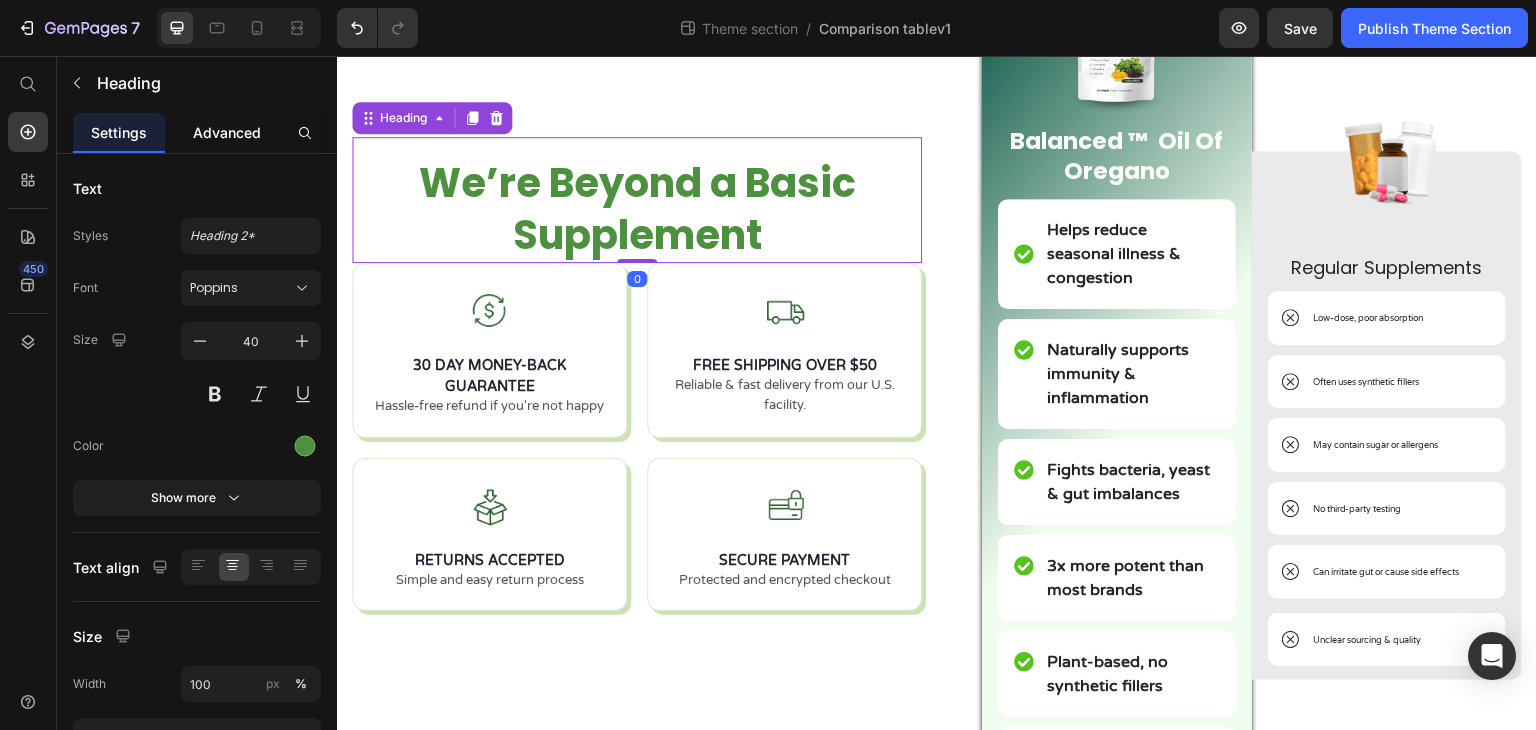 click on "Advanced" at bounding box center (227, 132) 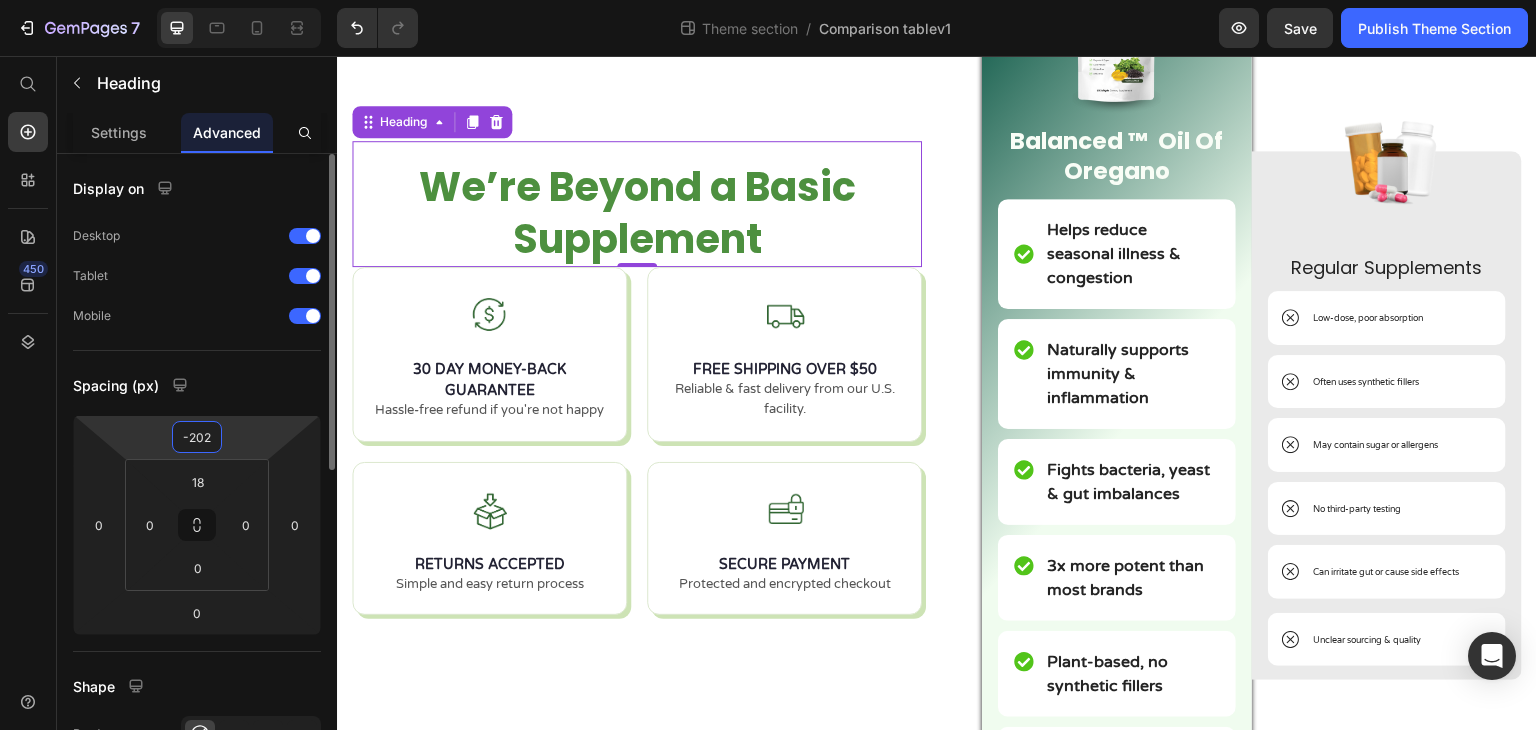 type on "-206" 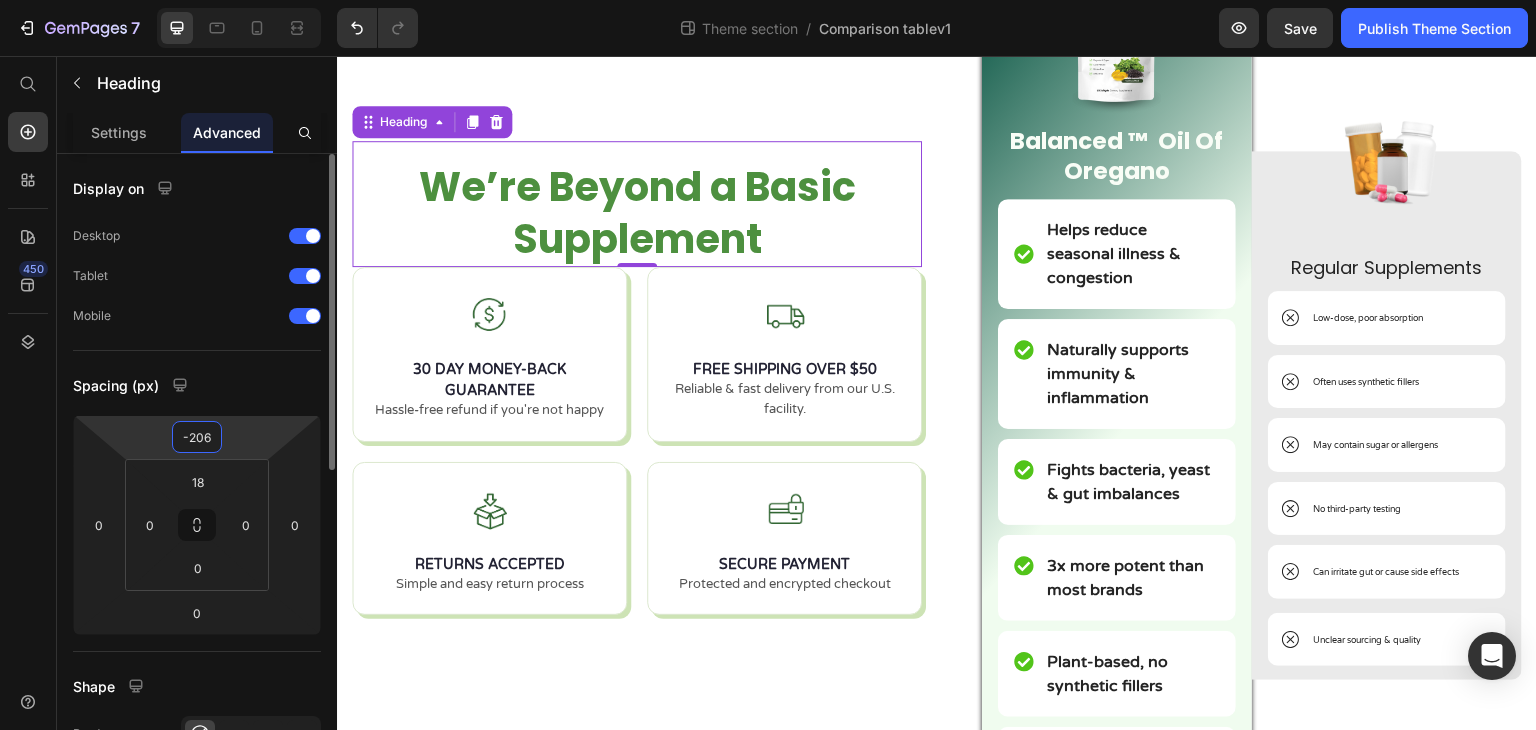 click on "7  Theme section  /  Comparison tablev1 Preview  Save   Publish Theme Section  450 Start with Sections Elements Hero Section Product Detail Brands Trusted Badges Guarantee Product Breakdown How to use Testimonials Compare Bundle FAQs Social Proof Brand Story Product List Collection Blog List Contact Sticky Add to Cart Custom Footer Browse Library 450 Layout
Row
Row
Row
Row Text
Heading
Text Block Button
Button
Button Media
Image
Image" at bounding box center [768, 0] 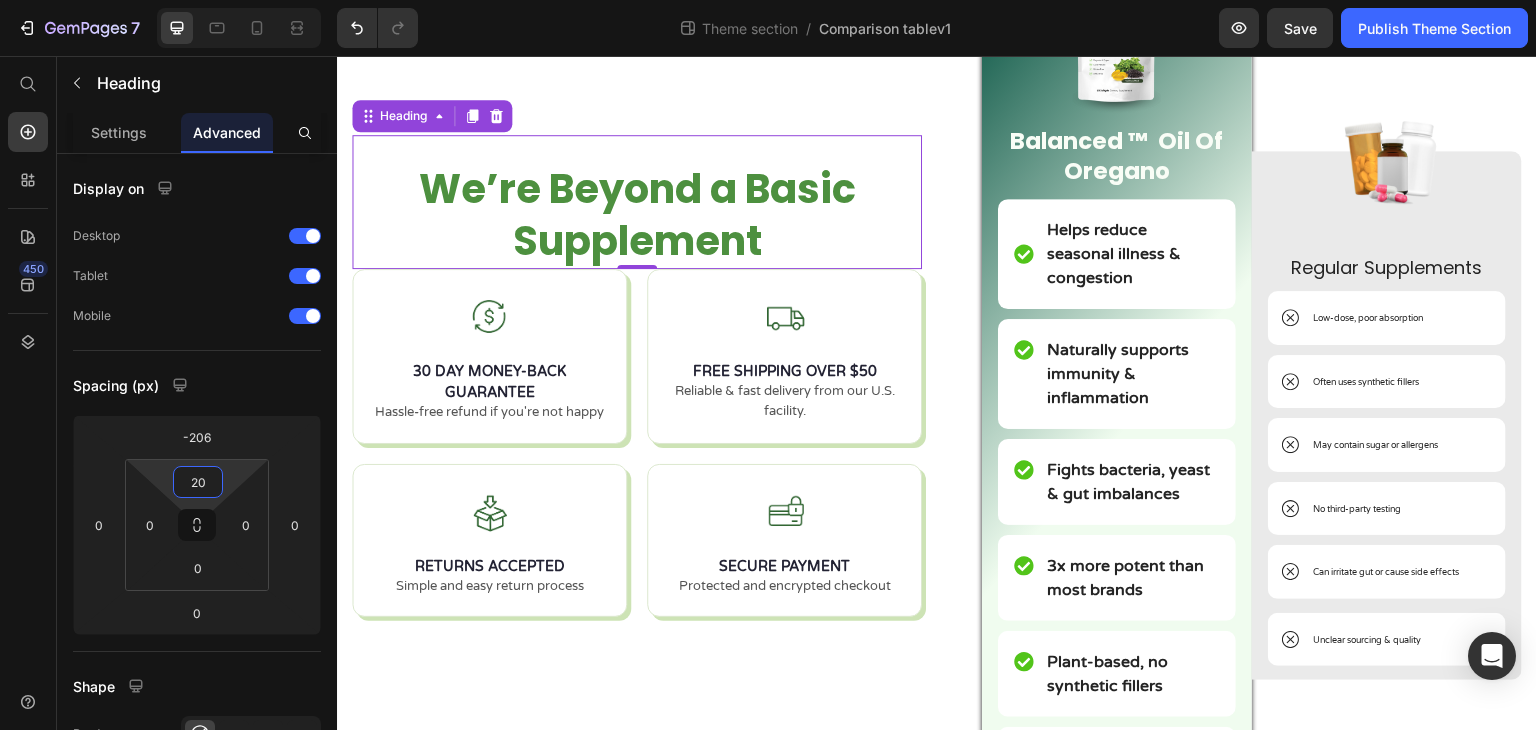 type on "18" 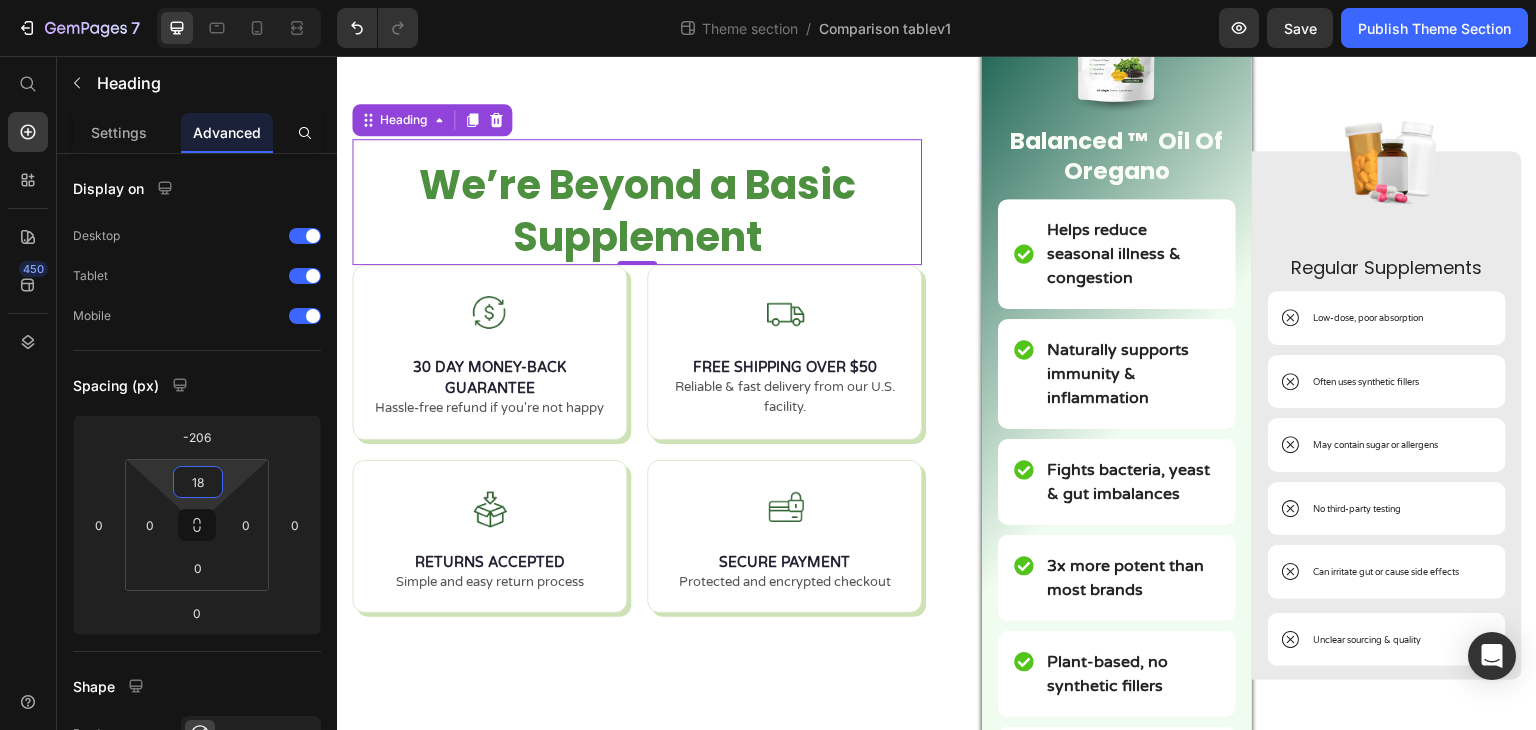 click on "7  Theme section  /  Comparison tablev1 Preview  Save   Publish Theme Section  450 Start with Sections Elements Hero Section Product Detail Brands Trusted Badges Guarantee Product Breakdown How to use Testimonials Compare Bundle FAQs Social Proof Brand Story Product List Collection Blog List Contact Sticky Add to Cart Custom Footer Browse Library 450 Layout
Row
Row
Row
Row Text
Heading
Text Block Button
Button
Button Media
Image
Image" at bounding box center (768, 0) 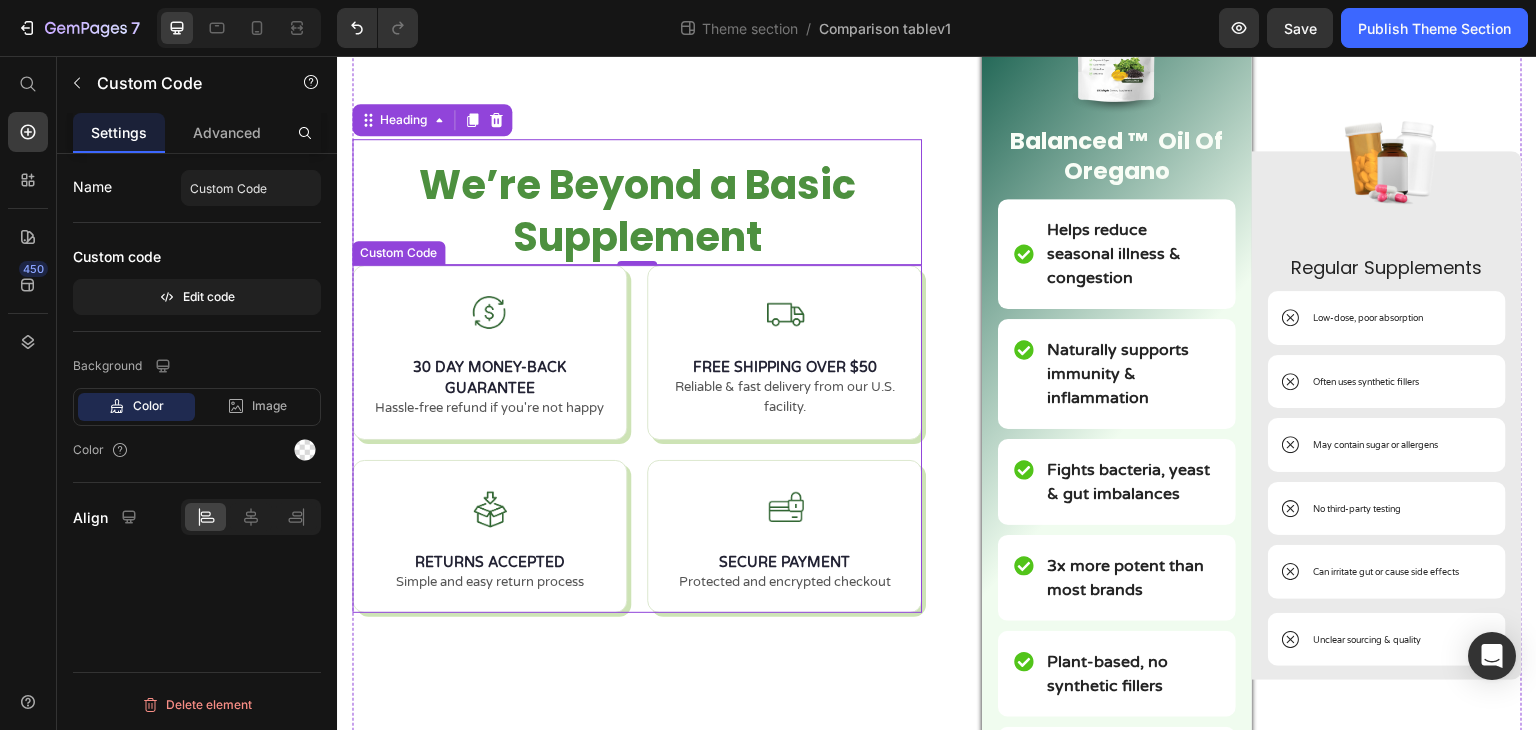 click on "30 DAY MONEY-BACK GUARANTEE
Hassle-free refund if you're not happy
FREE SHIPPING OVER $50
Reliable & fast delivery from our U.S. facility.
RETURNS ACCEPTED
Simple and easy return process
SECURE PAYMENT
Protected and encrypted checkout" at bounding box center (637, 439) 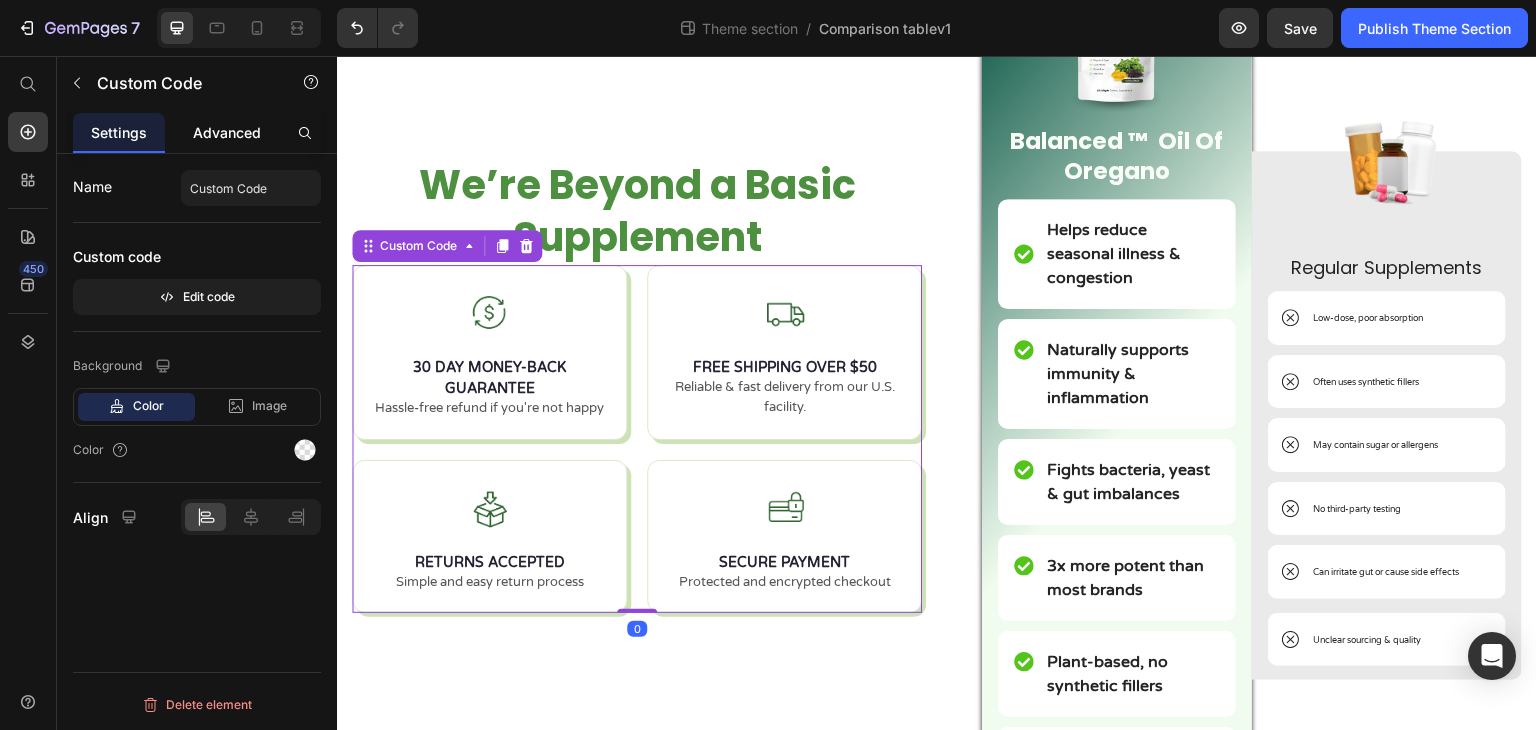 click on "Advanced" 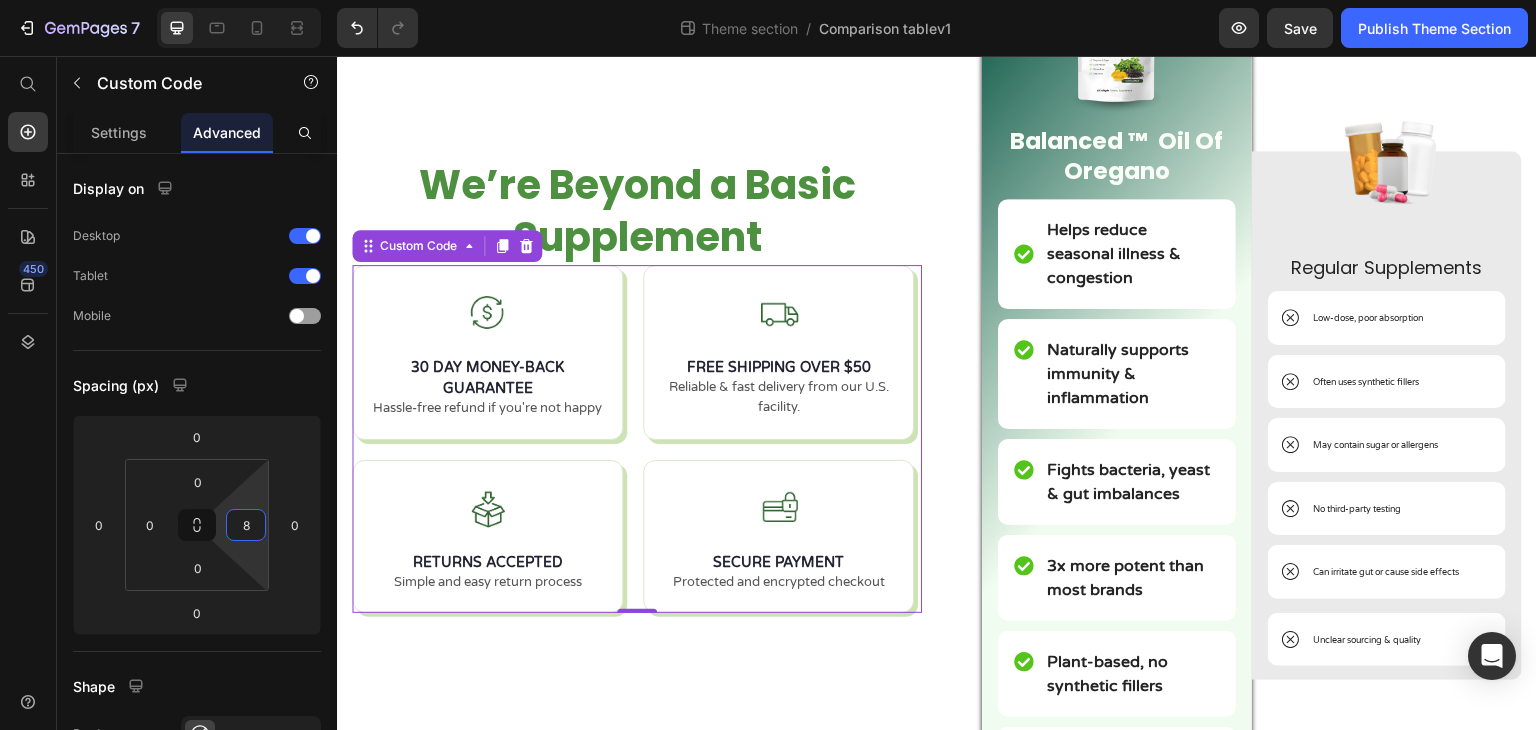 click on "7  Theme section  /  Comparison tablev1 Preview  Save   Publish Theme Section  450 Start with Sections Elements Hero Section Product Detail Brands Trusted Badges Guarantee Product Breakdown How to use Testimonials Compare Bundle FAQs Social Proof Brand Story Product List Collection Blog List Contact Sticky Add to Cart Custom Footer Browse Library 450 Layout
Row
Row
Row
Row Text
Heading
Text Block Button
Button
Button Media
Image
Image" at bounding box center (768, 0) 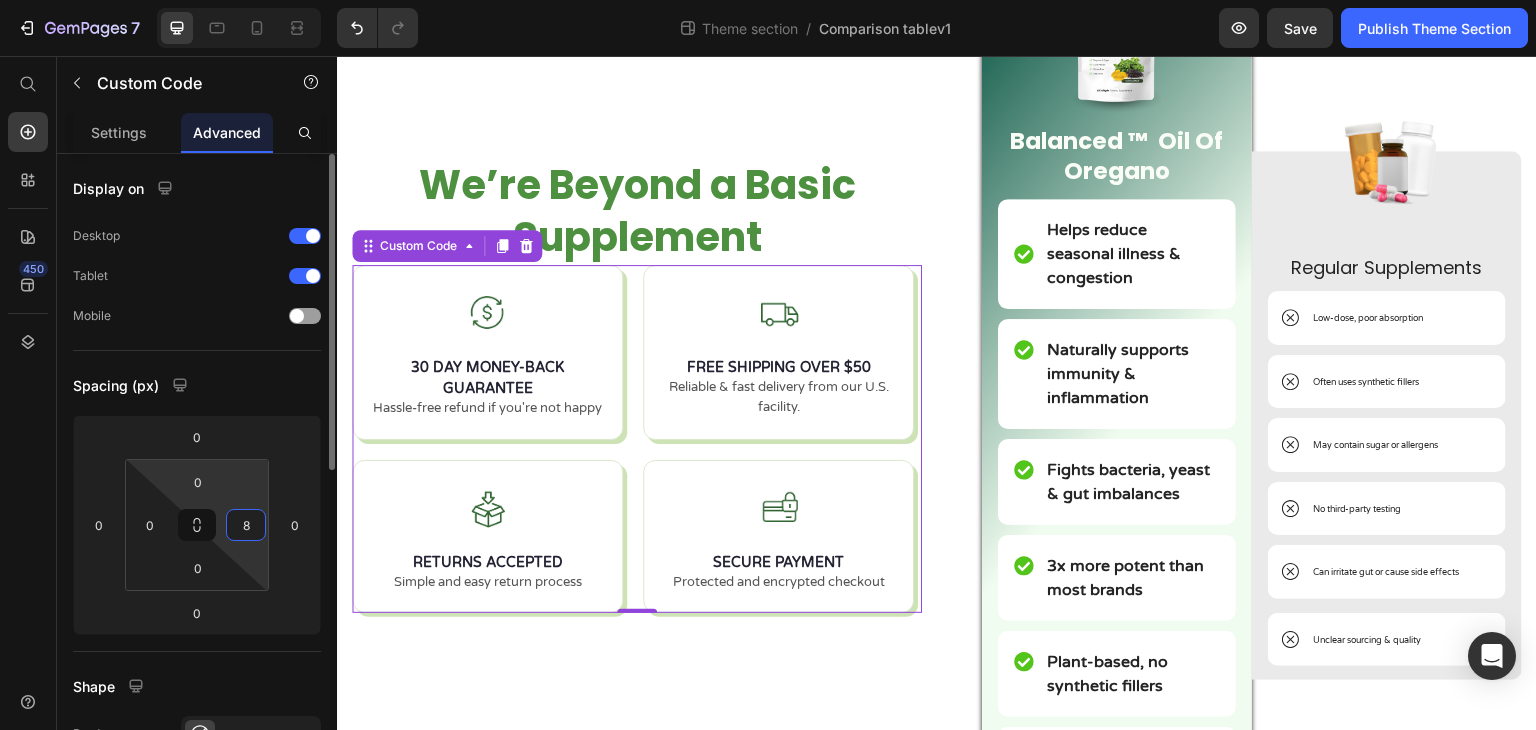 type on "0" 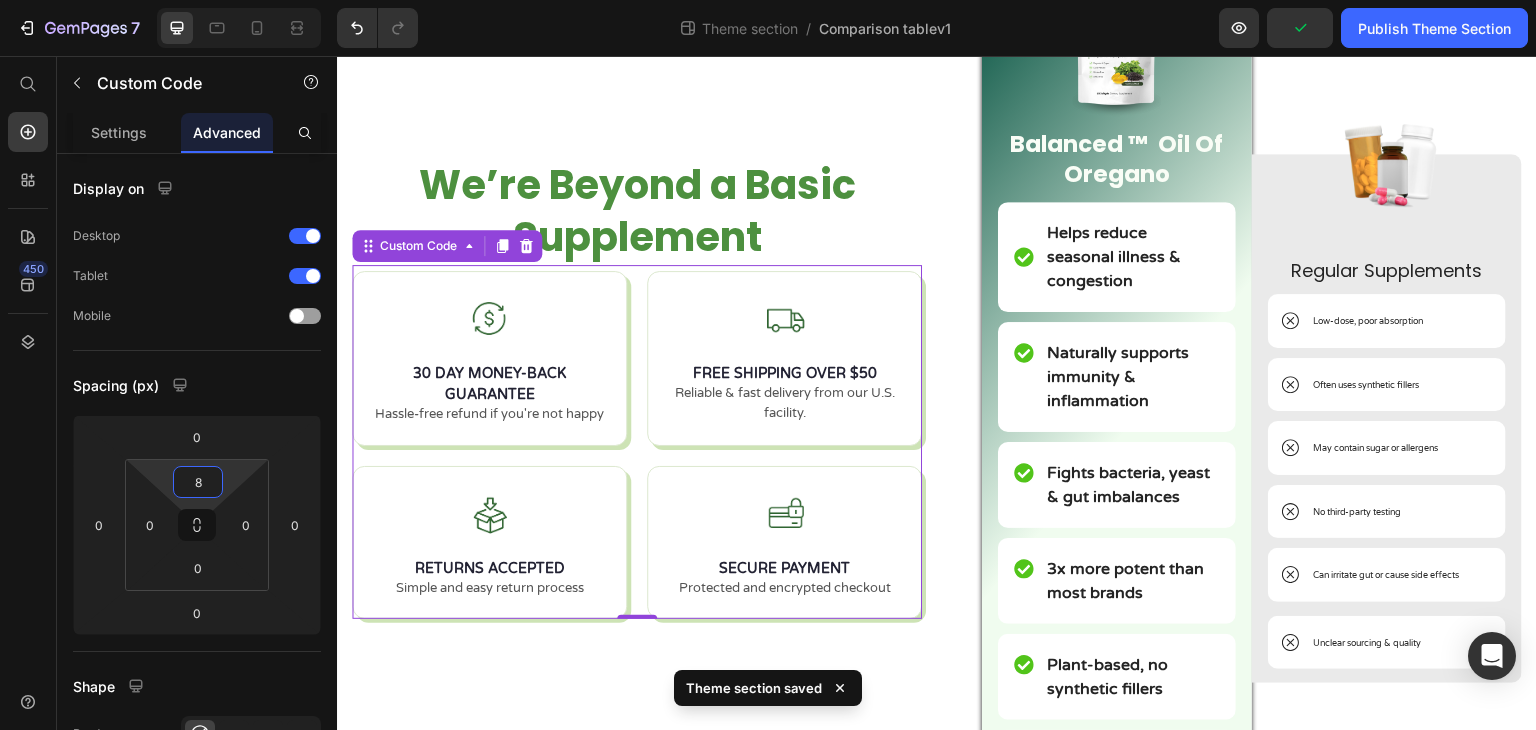 type on "10" 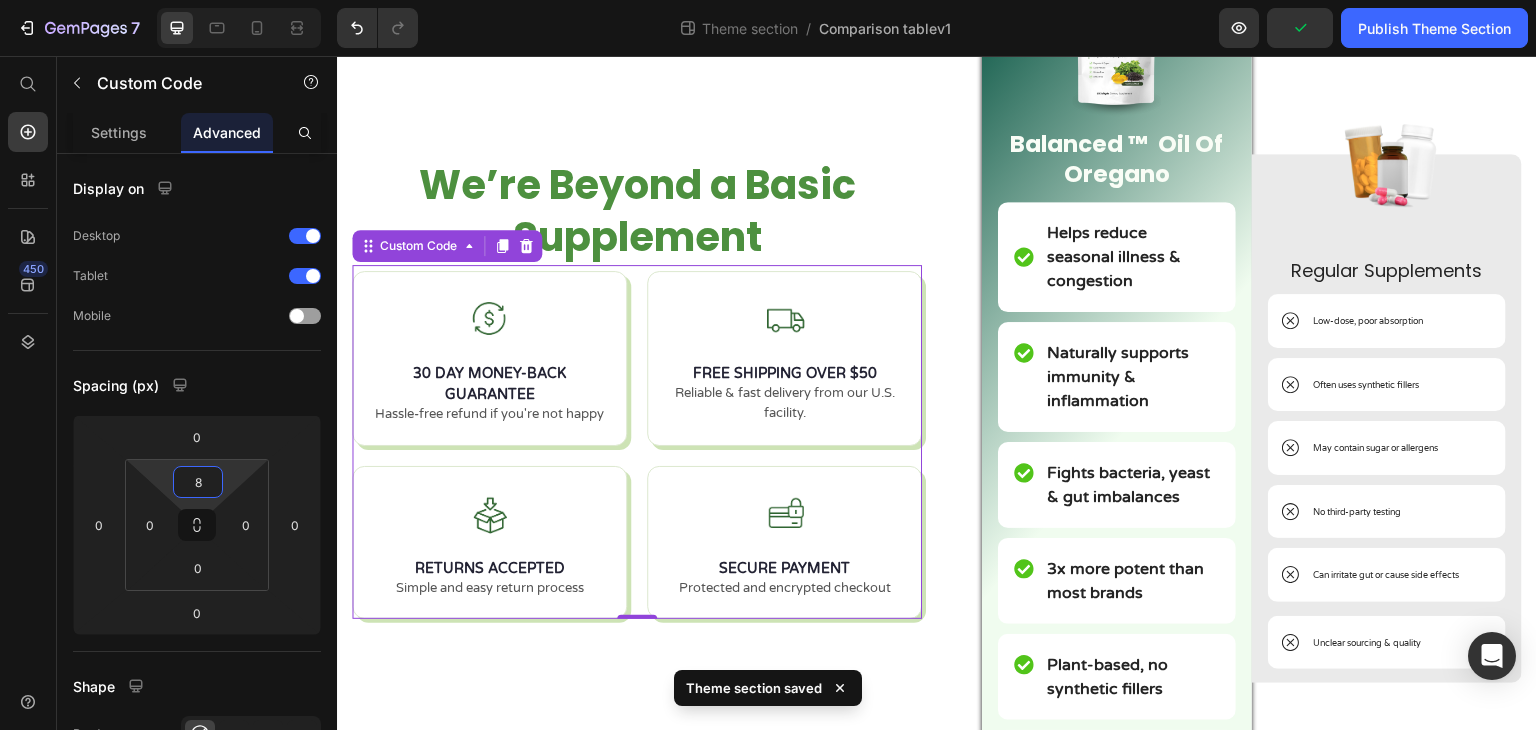 scroll, scrollTop: 196, scrollLeft: 0, axis: vertical 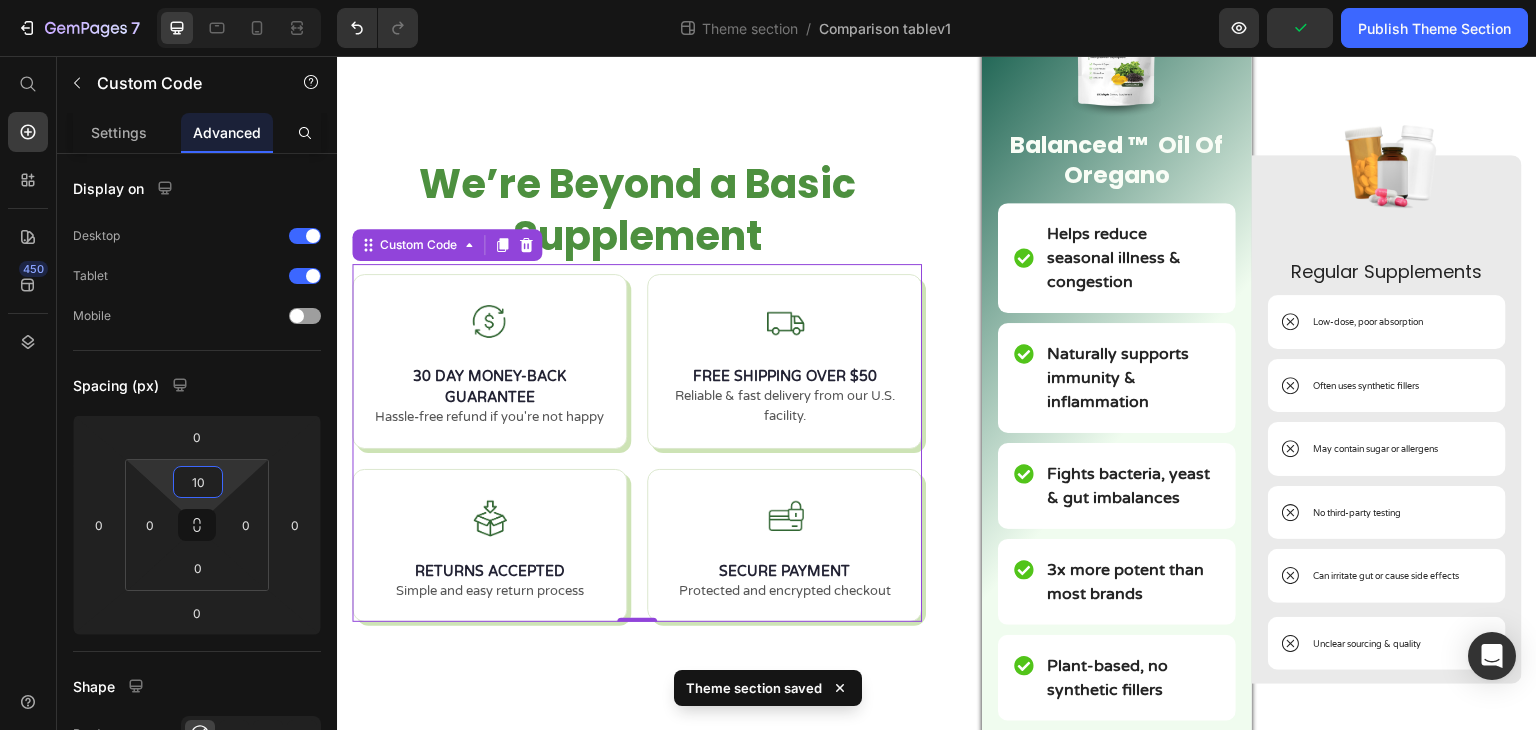 drag, startPoint x: 224, startPoint y: 473, endPoint x: 229, endPoint y: 460, distance: 13.928389 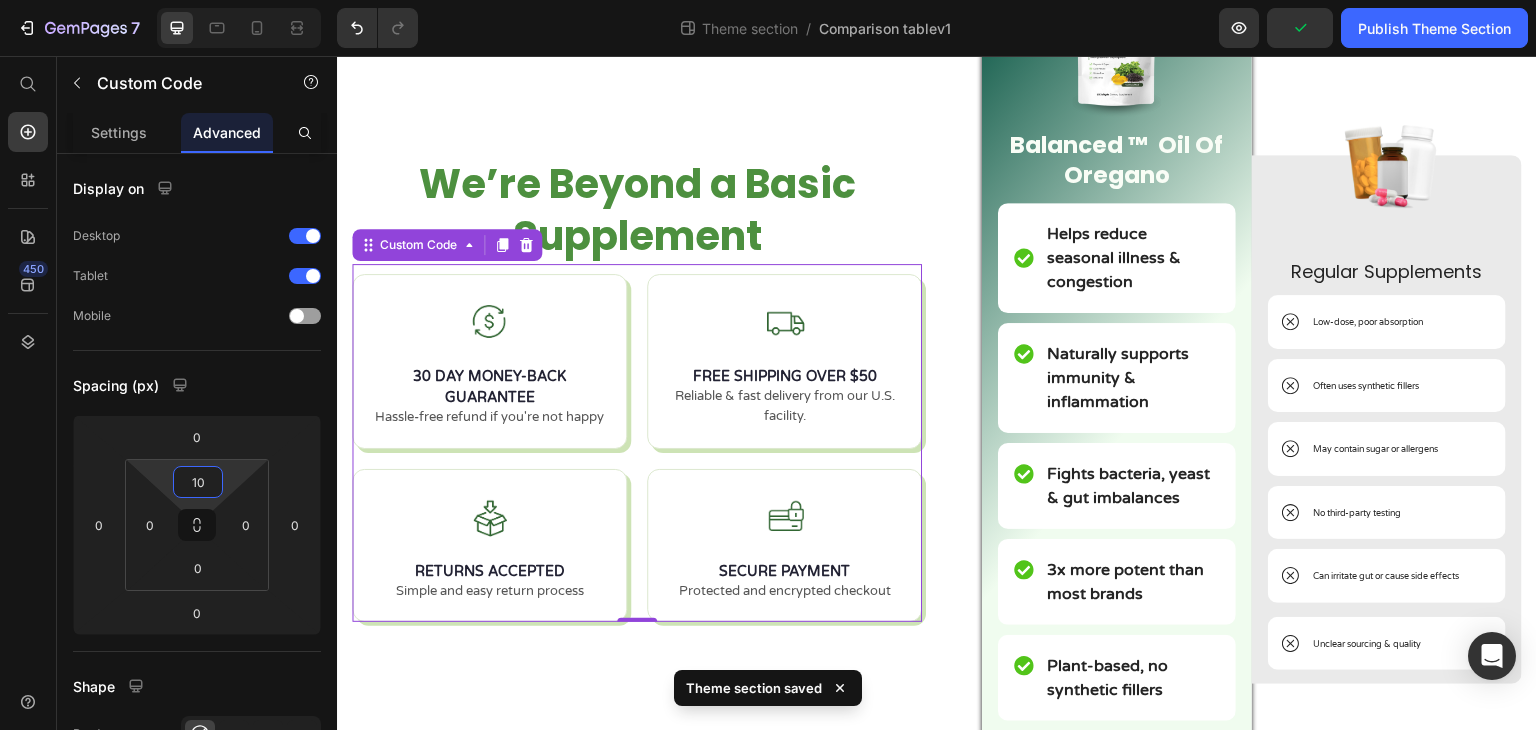 click on "7  Theme section  /  Comparison tablev1 Preview  Publish Theme Section  450 Start with Sections Elements Hero Section Product Detail Brands Trusted Badges Guarantee Product Breakdown How to use Testimonials Compare Bundle FAQs Social Proof Brand Story Product List Collection Blog List Contact Sticky Add to Cart Custom Footer Browse Library 450 Layout
Row
Row
Row
Row Text
Heading
Text Block Button
Button
Button Media
Image
Image" at bounding box center [768, 0] 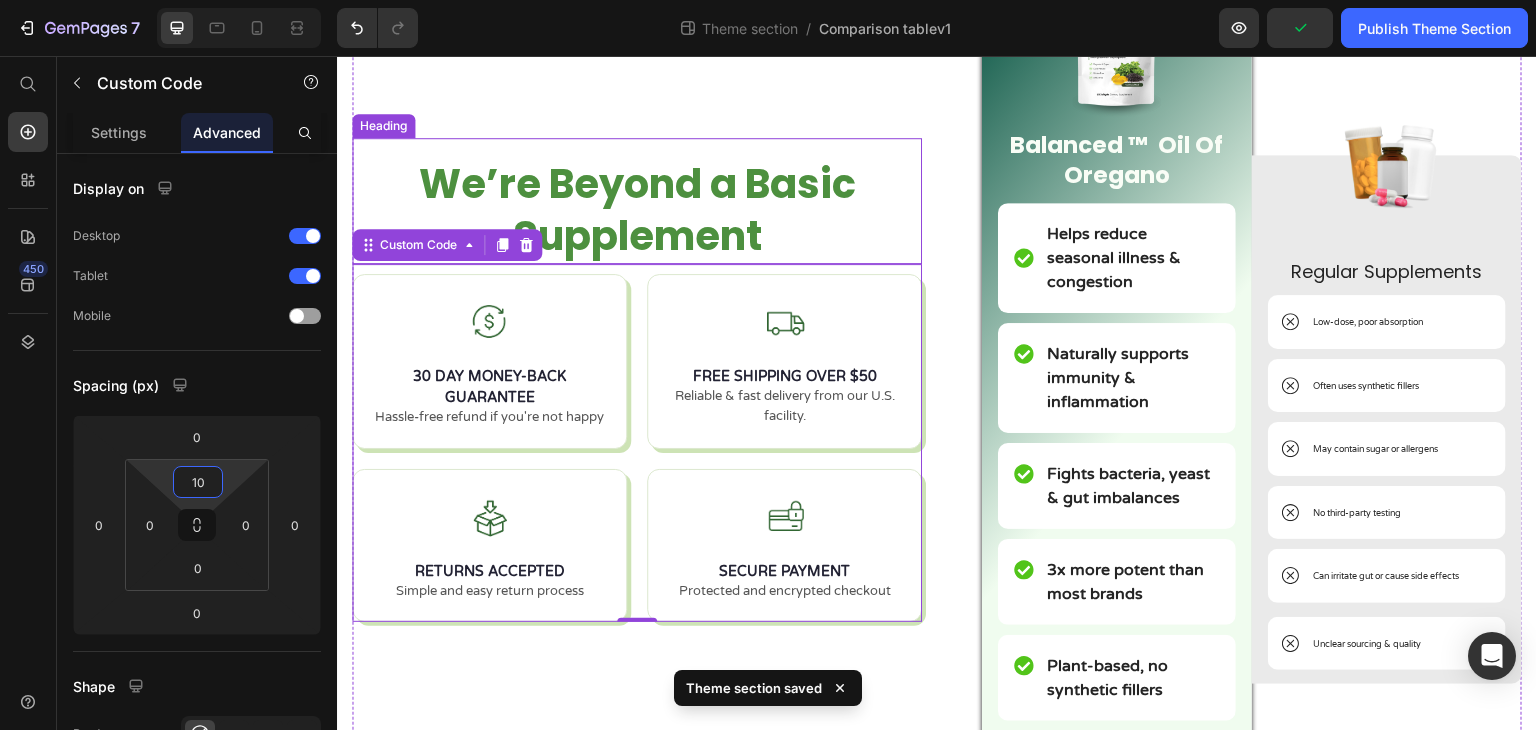 click on "We’re Beyond a Basic Supplement" at bounding box center (637, 210) 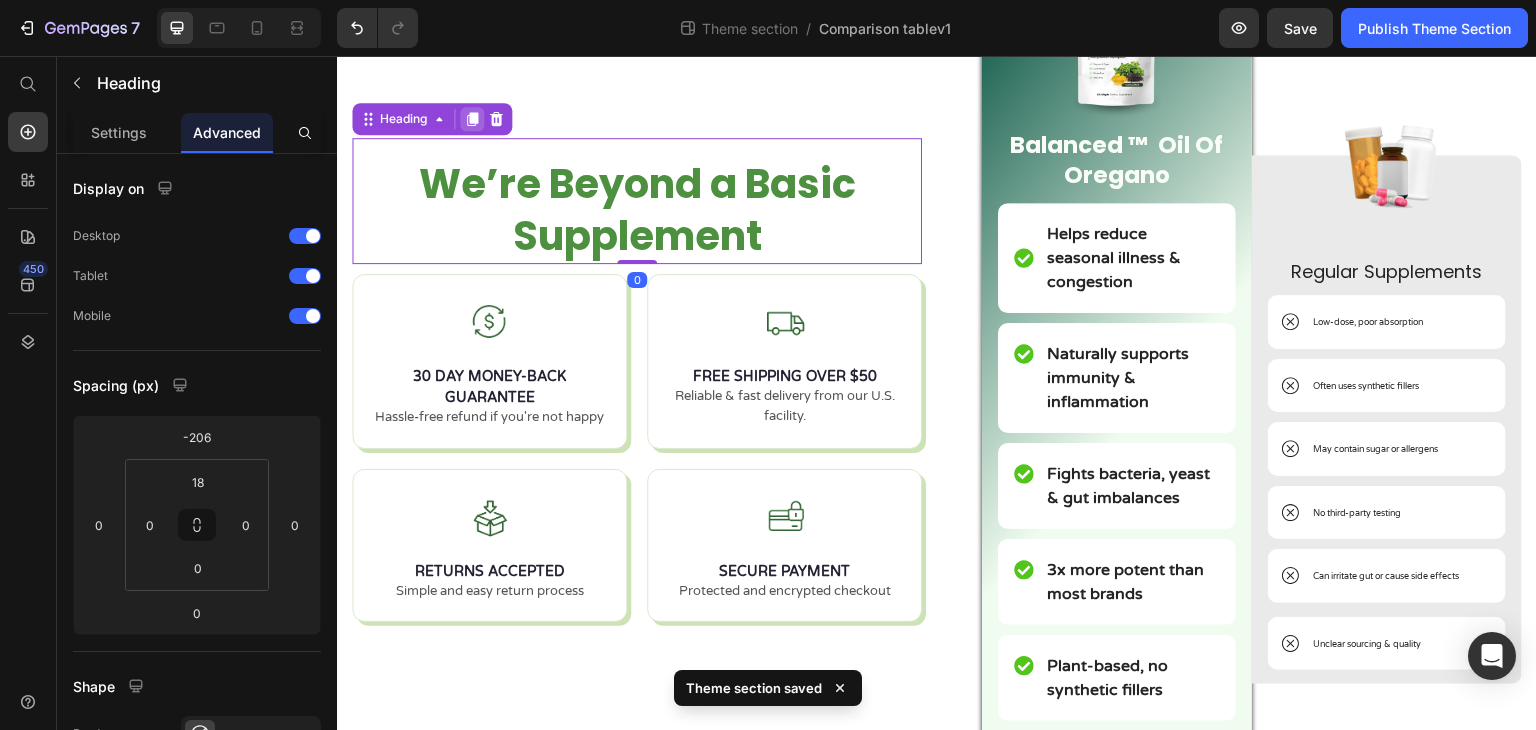 click 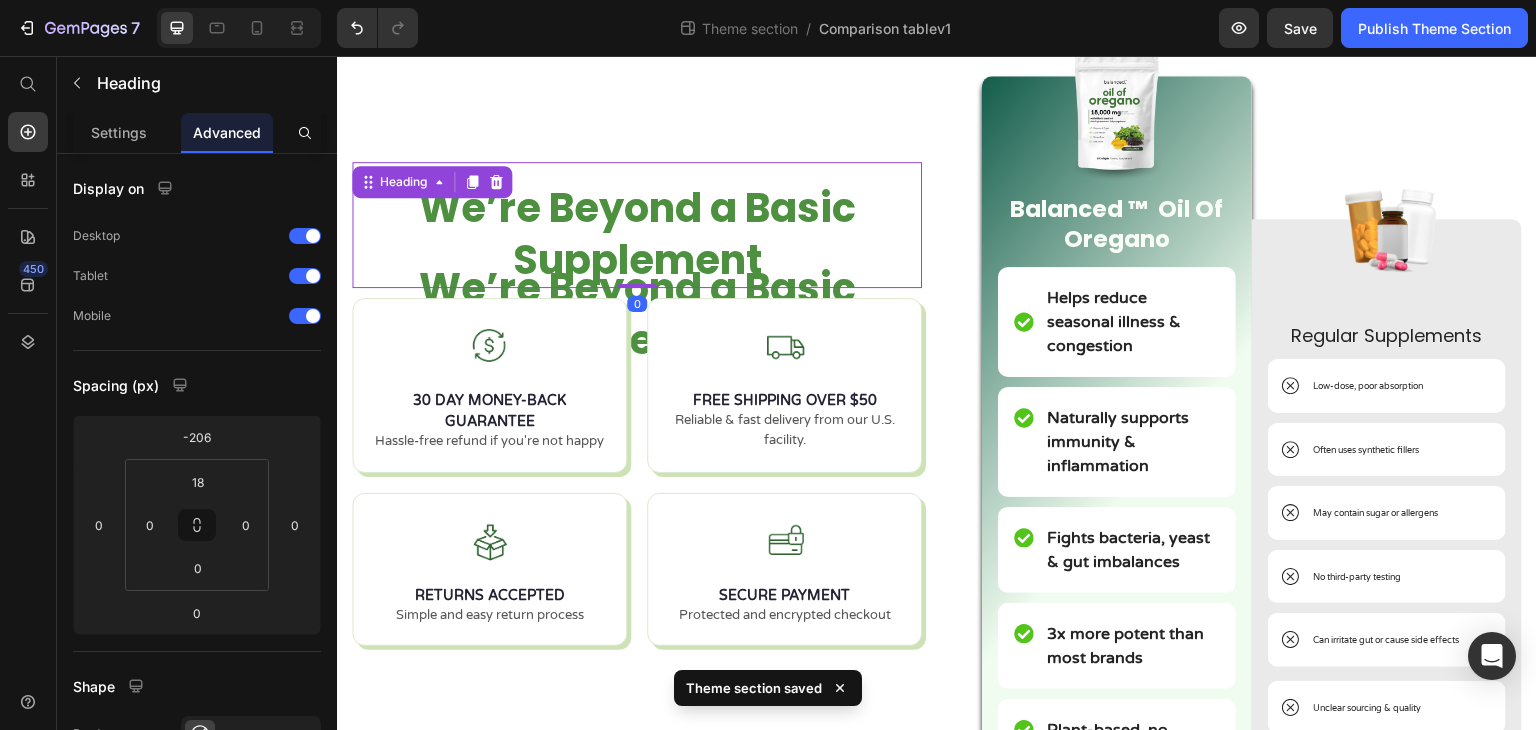 scroll, scrollTop: 36, scrollLeft: 0, axis: vertical 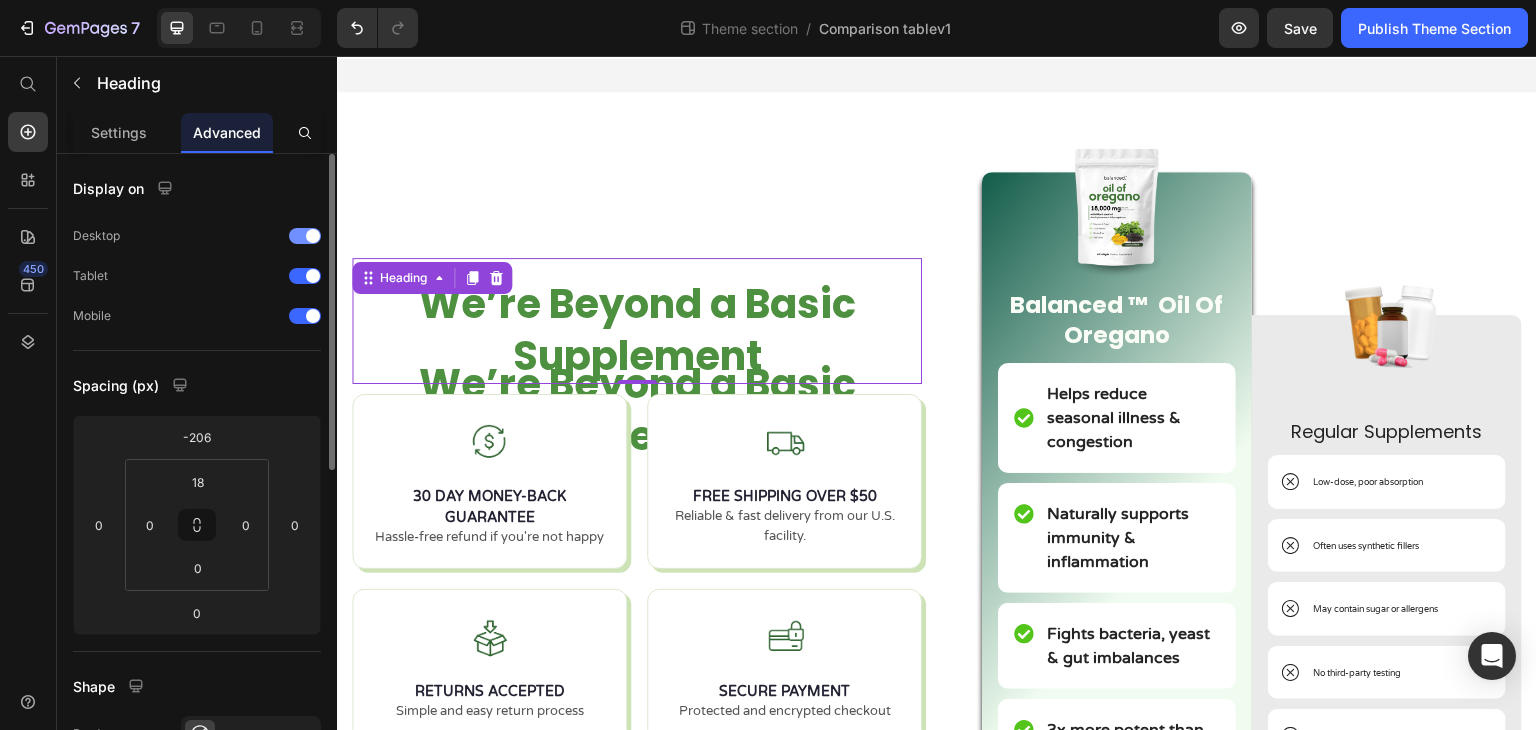 click at bounding box center [305, 236] 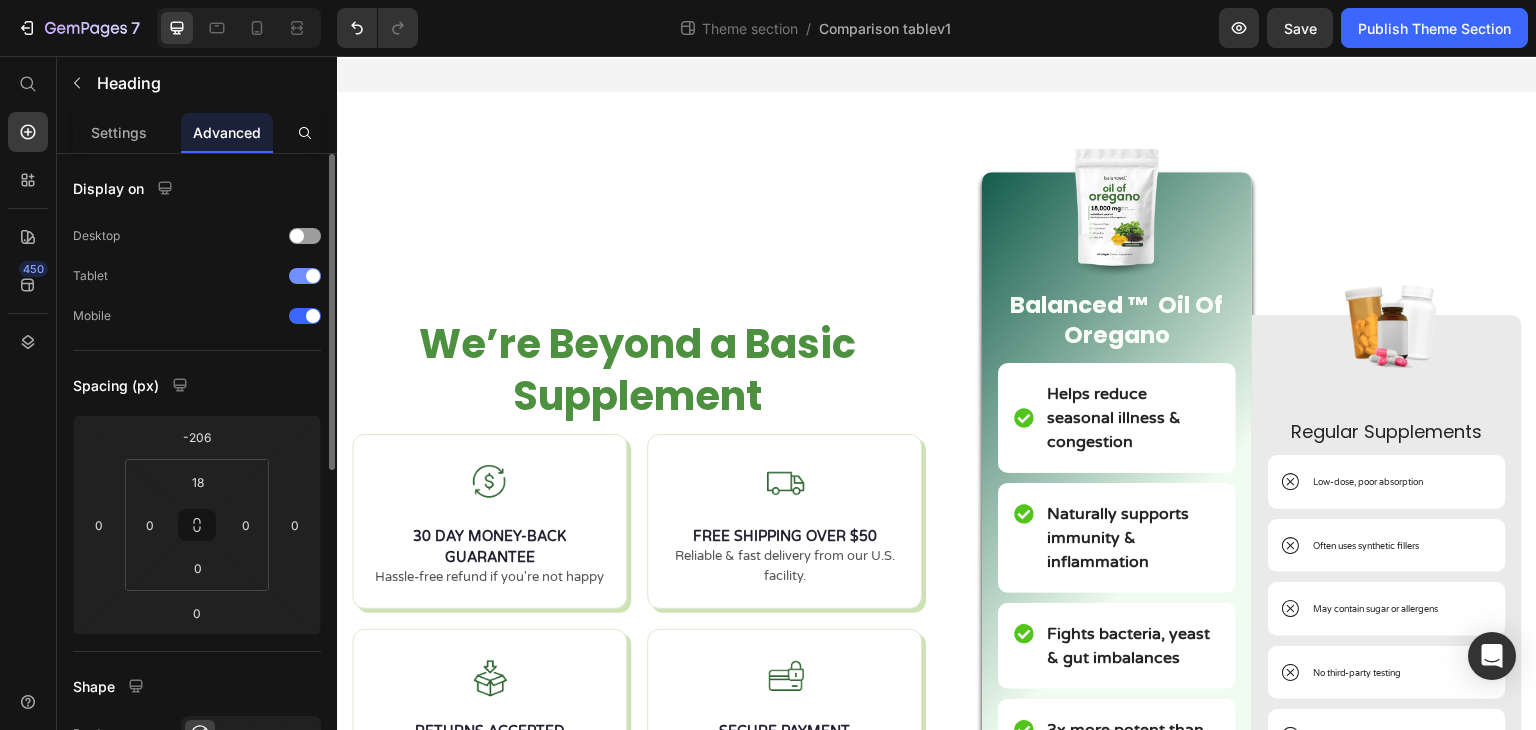 click at bounding box center [305, 276] 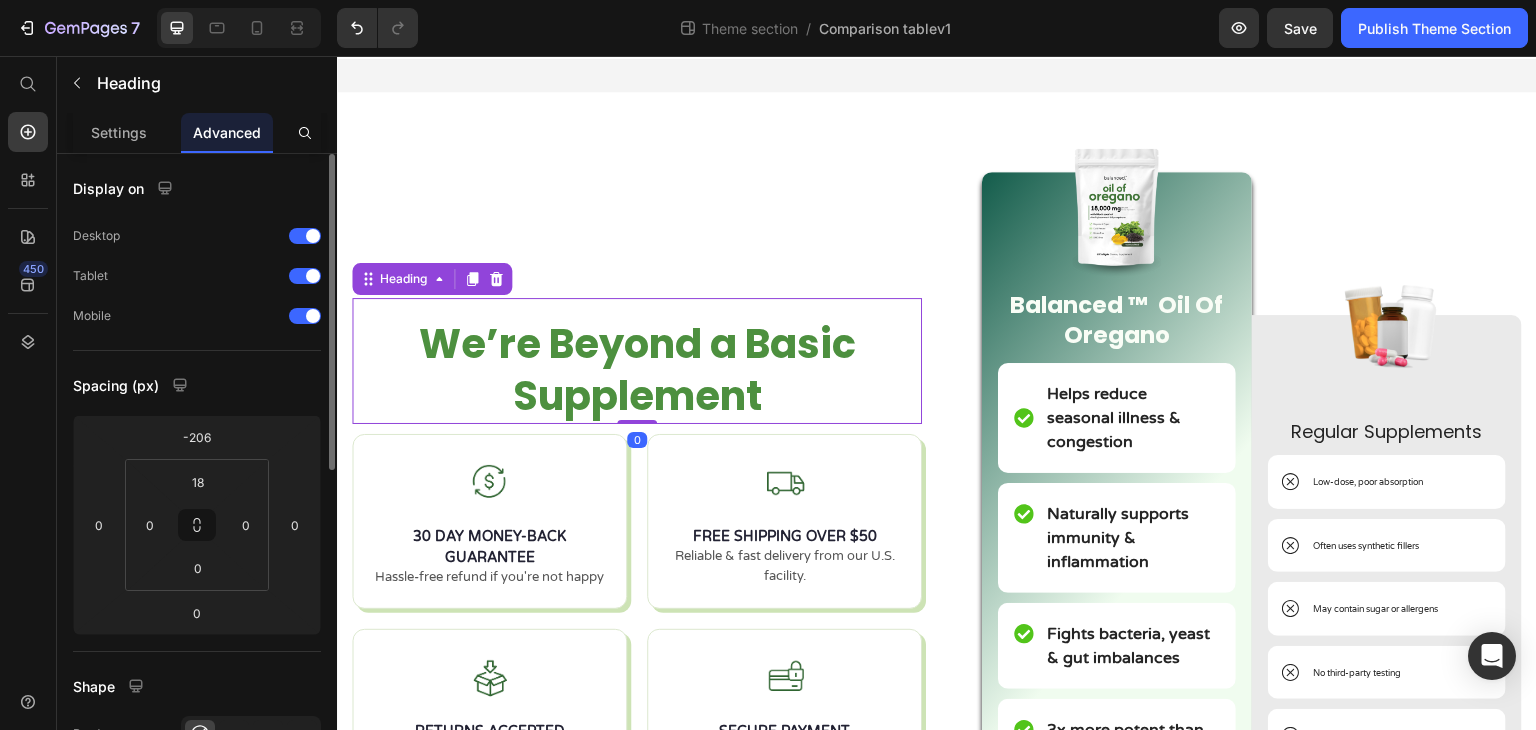 click on "We’re Beyond a Basic Supplement" at bounding box center (637, 370) 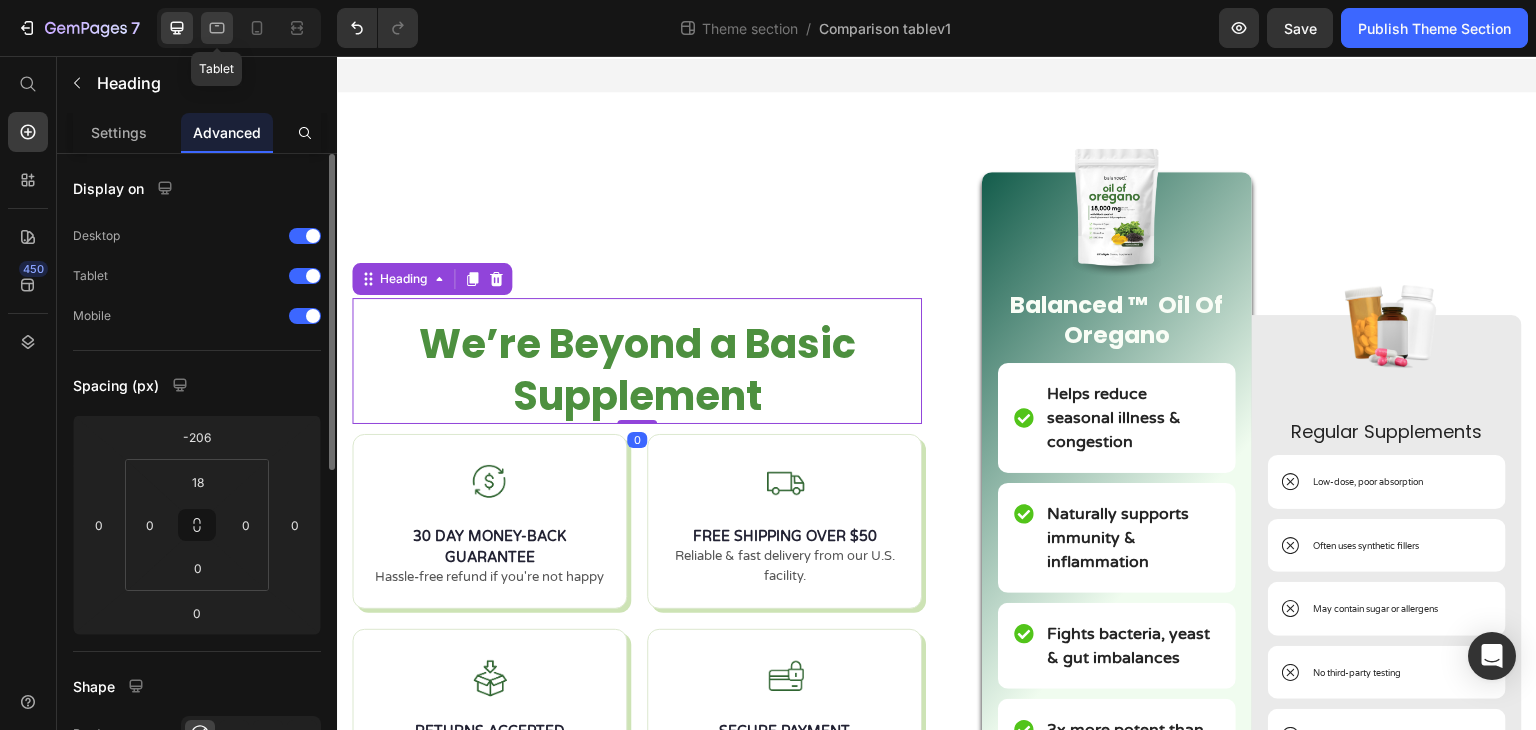 click 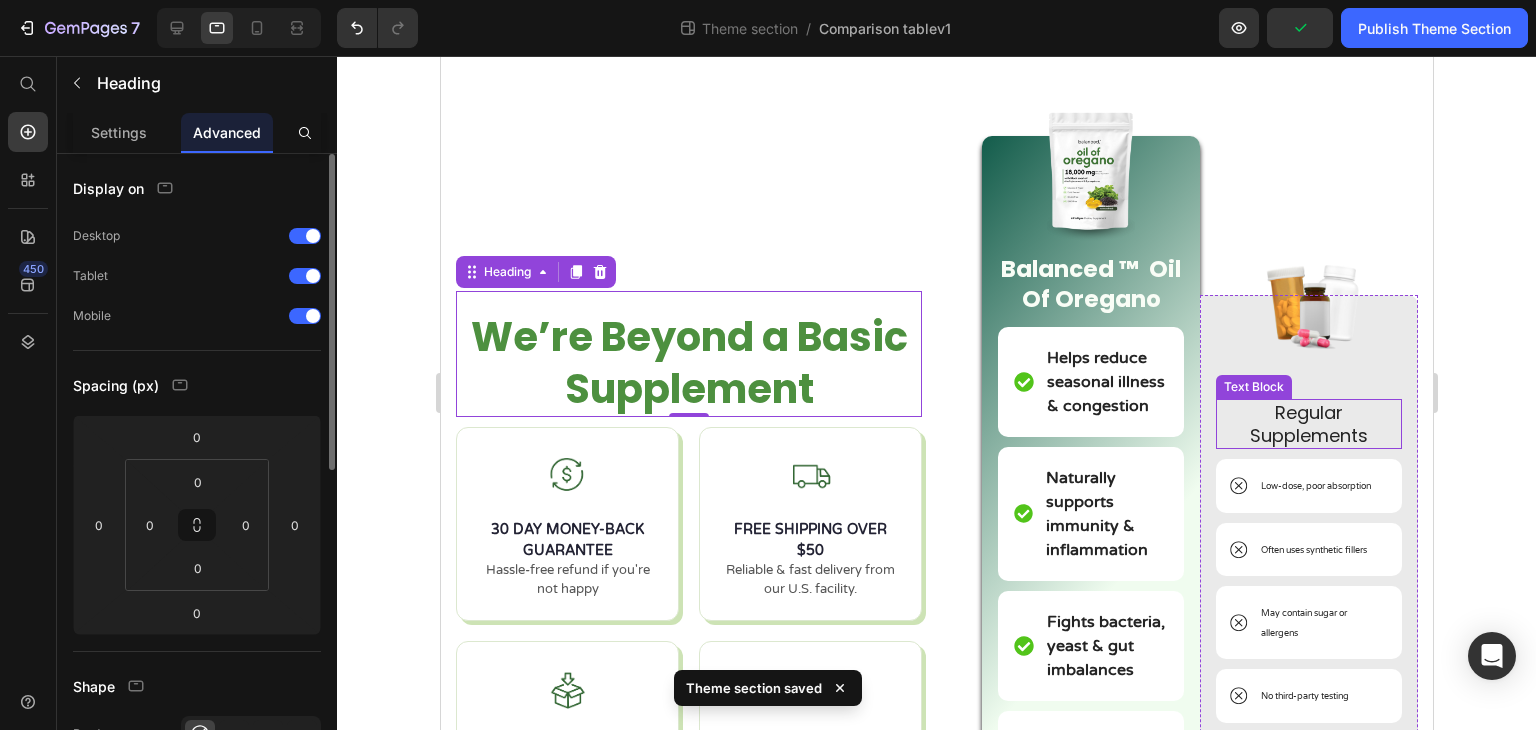scroll, scrollTop: 372, scrollLeft: 0, axis: vertical 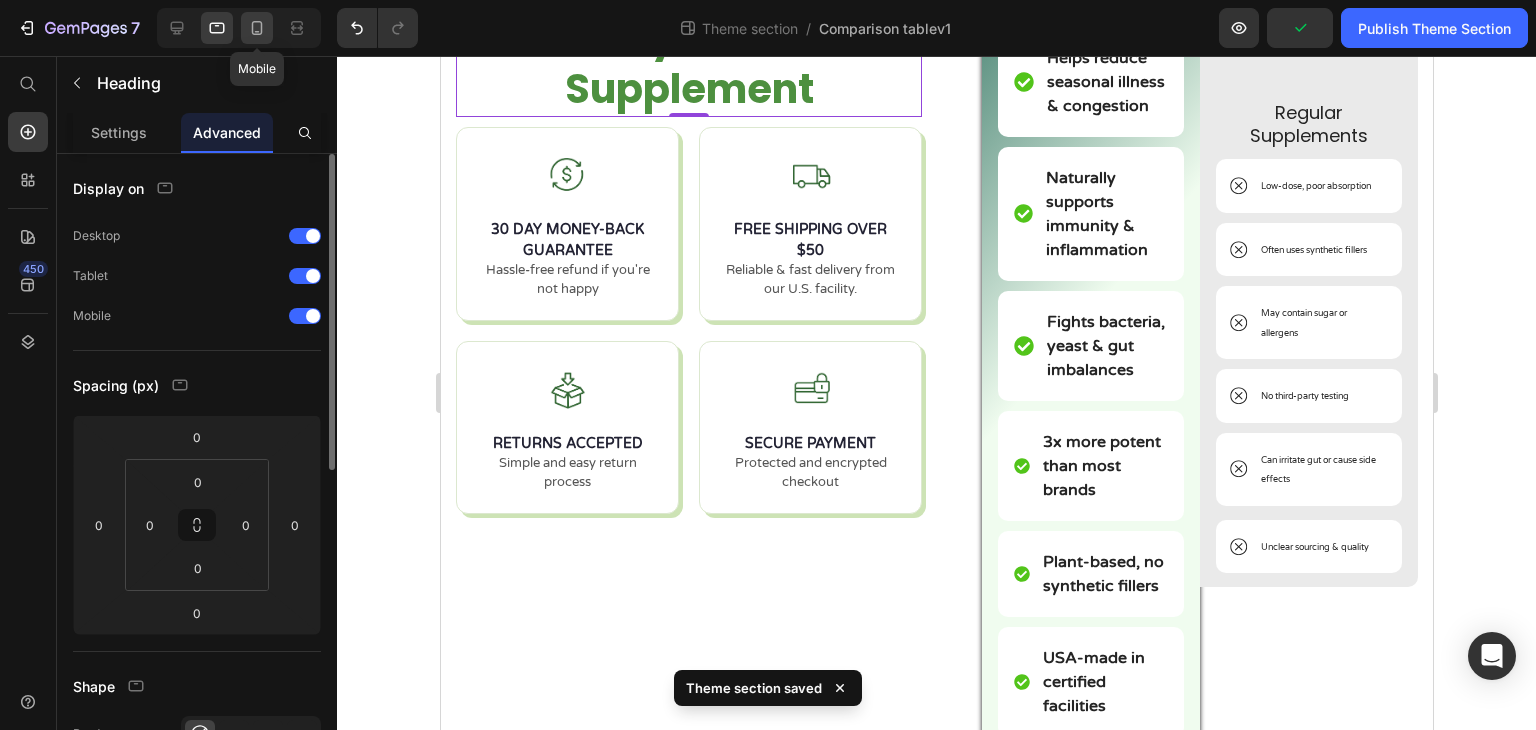 click 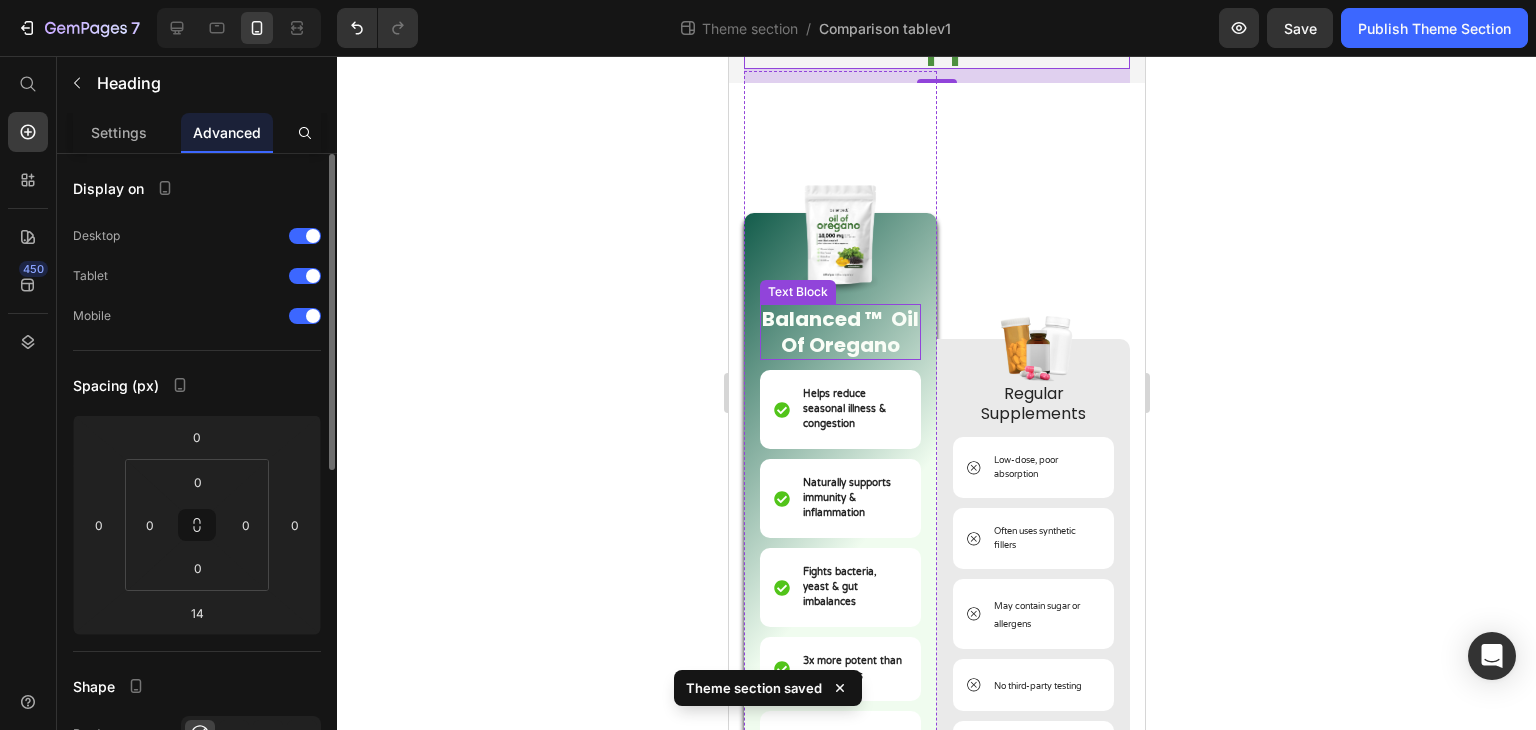 scroll, scrollTop: 0, scrollLeft: 0, axis: both 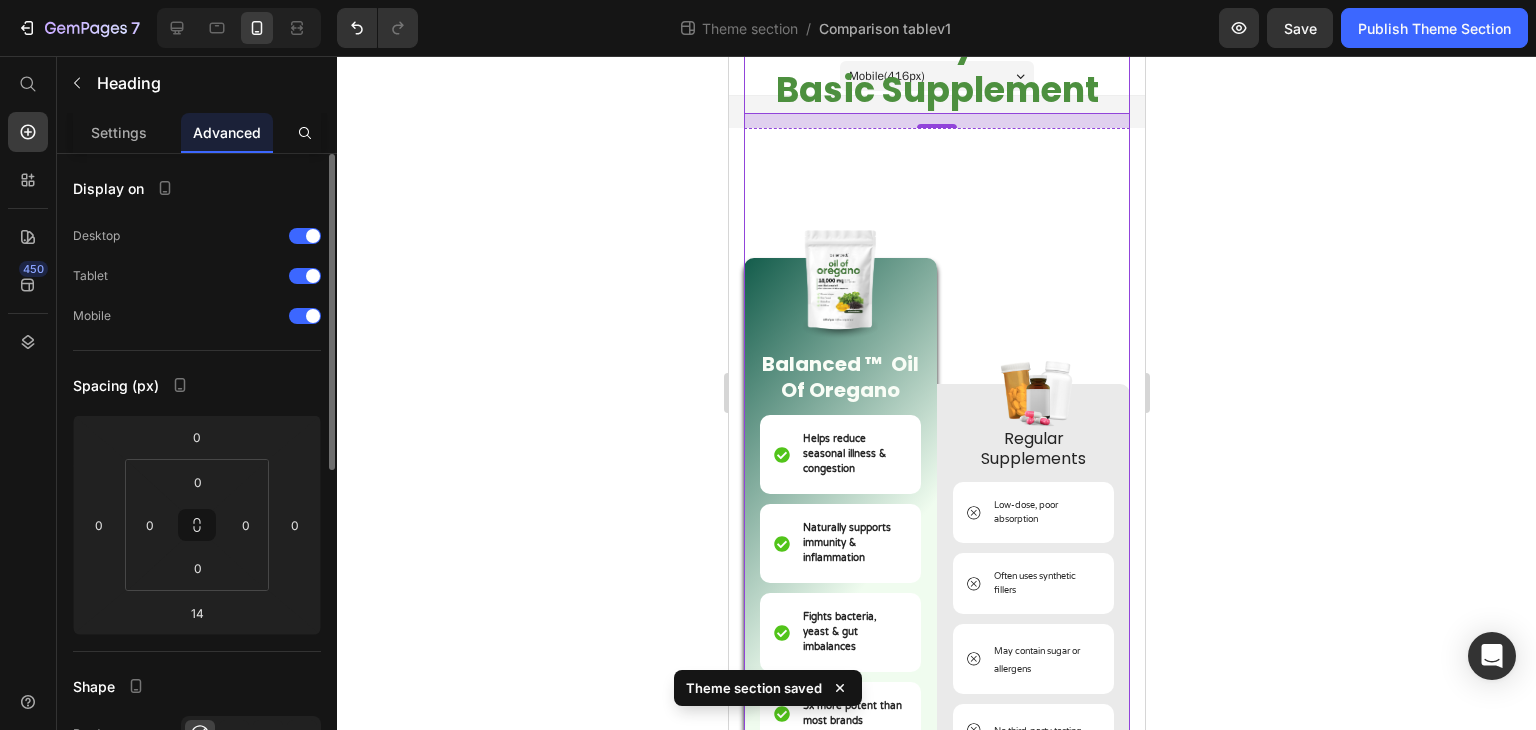 click on "Image Balanced ™  Oil Of Oregano Text Block Helps reduce seasonal illness & congestion Item List Naturally supports immunity & inflammation Item List Fights bacteria, yeast & gut imbalances Item List 3x more potent than most brands Item List Plant-based, no synthetic fillers Item List USA-made in certified facilities Item List Row Image Regular Supplements Text Block
Low-dose, poor absorption Item List
Often uses synthetic fillers Item List
May contain sugar or allergens Item List
No third-party testing Item List
Can irritate gut or cause side effects Item List
Unclear sourcing & quality Item List Row Row" at bounding box center [936, 458] 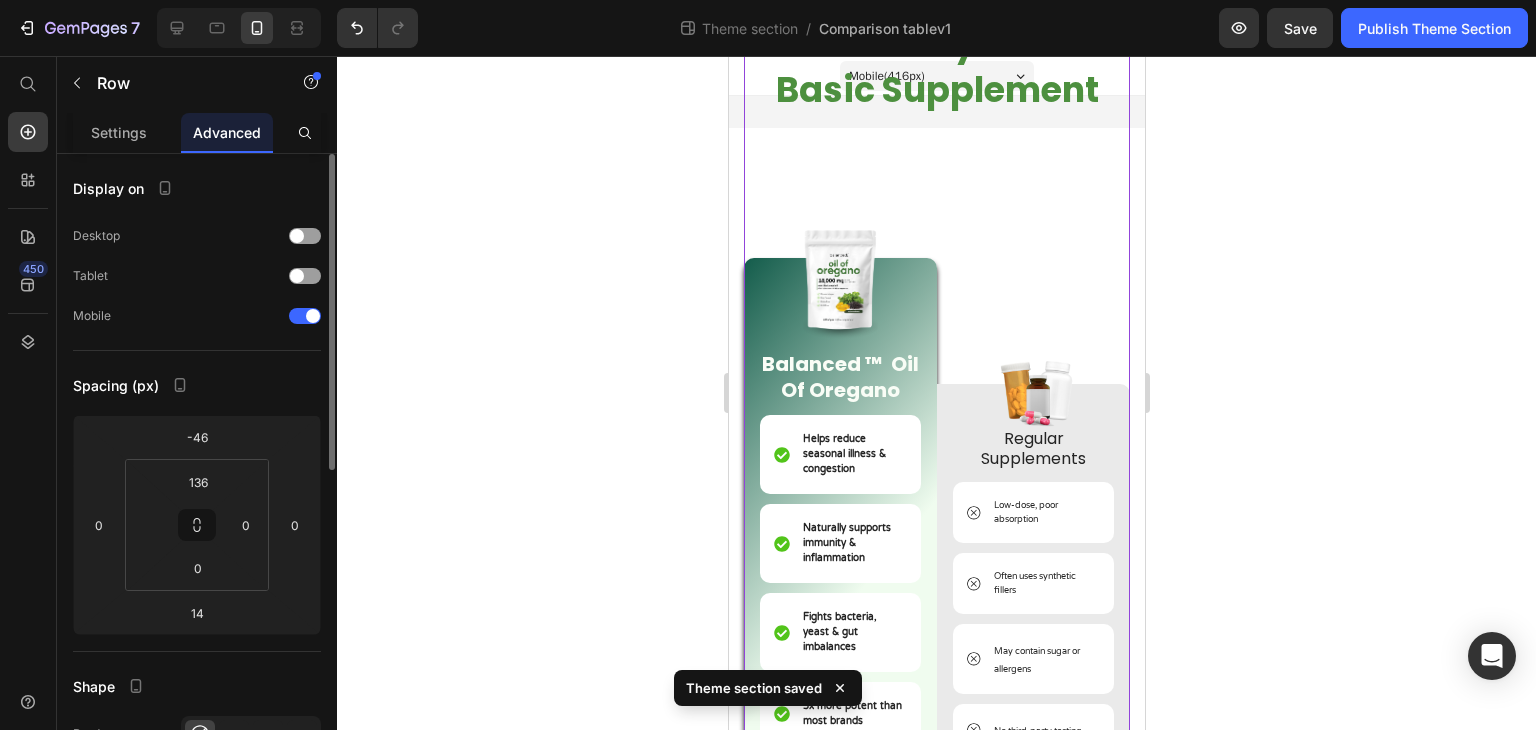 click on "Image Regular Supplements Text Block
Low-dose, poor absorption Item List
Often uses synthetic fillers Item List
May contain sugar or allergens Item List
No third-party testing Item List
Can irritate gut or cause side effects Item List
Unclear sourcing & quality Item List Row" at bounding box center (1032, 526) 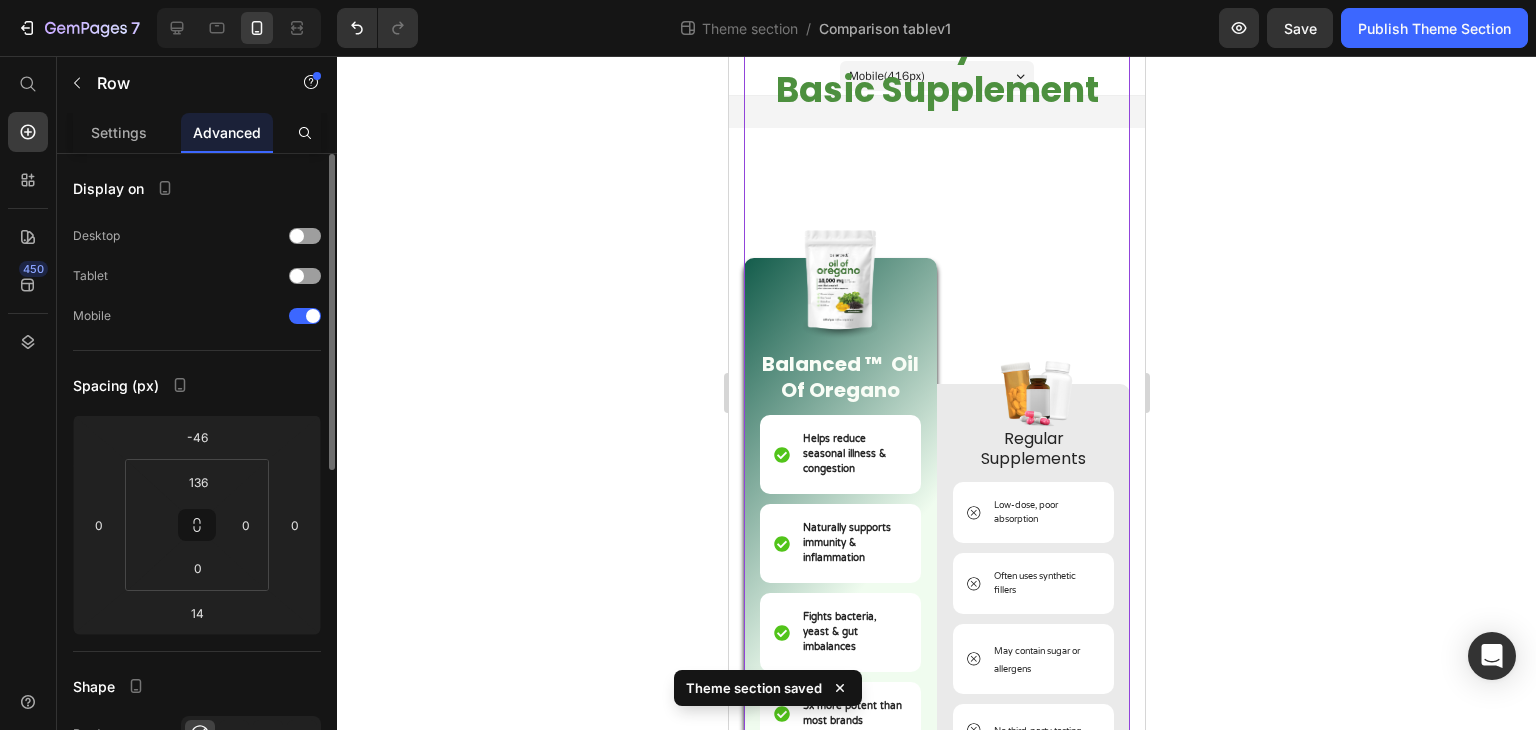 click on "Image Regular Supplements Text Block
Low-dose, poor absorption Item List
Often uses synthetic fillers Item List
May contain sugar or allergens Item List
No third-party testing Item List
Can irritate gut or cause side effects Item List
Unclear sourcing & quality Item List Row" at bounding box center [1032, 526] 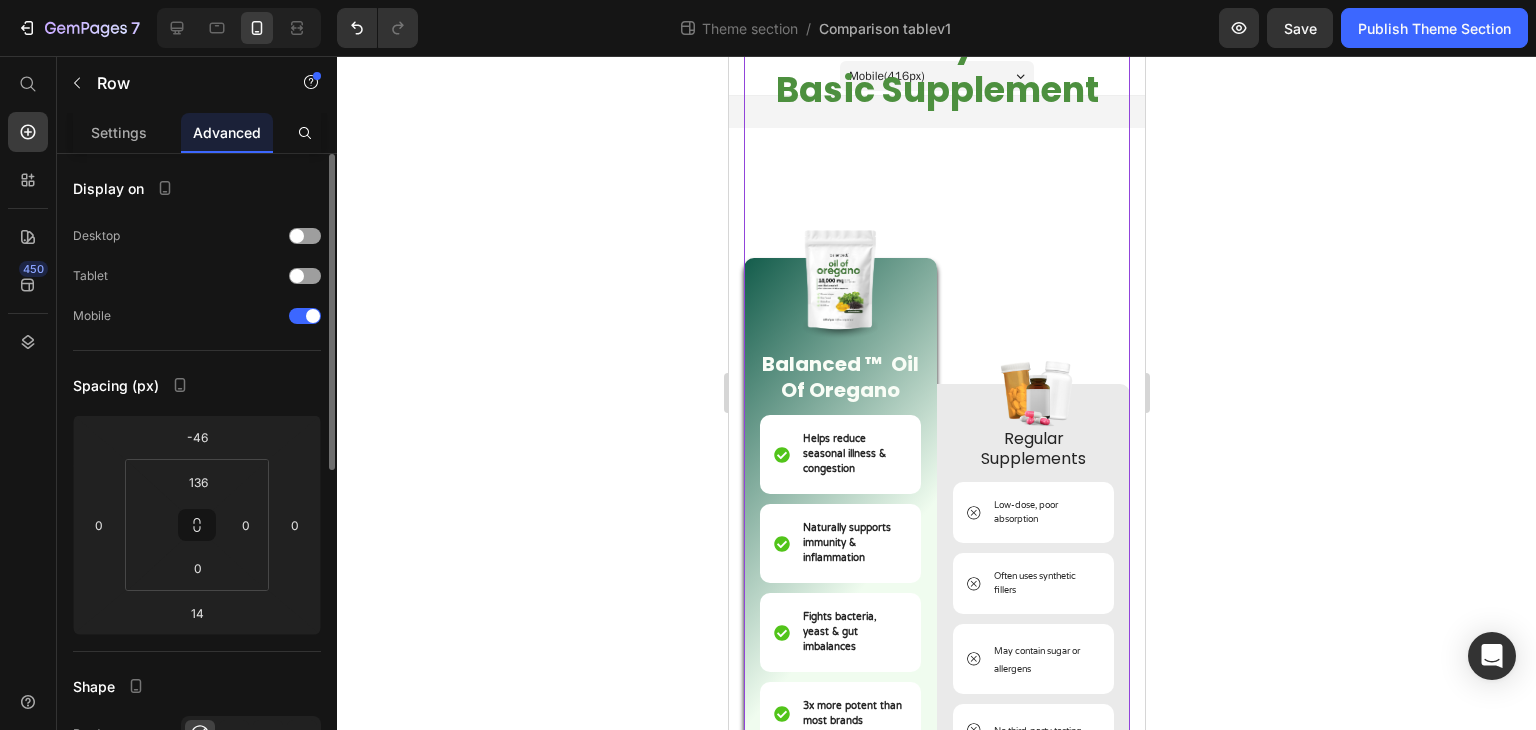 click on "Image Balanced ™  Oil Of Oregano Text Block Helps reduce seasonal illness & congestion Item List Naturally supports immunity & inflammation Item List Fights bacteria, yeast & gut imbalances Item List 3x more potent than most brands Item List Plant-based, no synthetic fillers Item List USA-made in certified facilities Item List Row Image Regular Supplements Text Block
Low-dose, poor absorption Item List
Often uses synthetic fillers Item List
May contain sugar or allergens Item List
No third-party testing Item List
Can irritate gut or cause side effects Item List
Unclear sourcing & quality Item List Row Row   14" at bounding box center [936, 458] 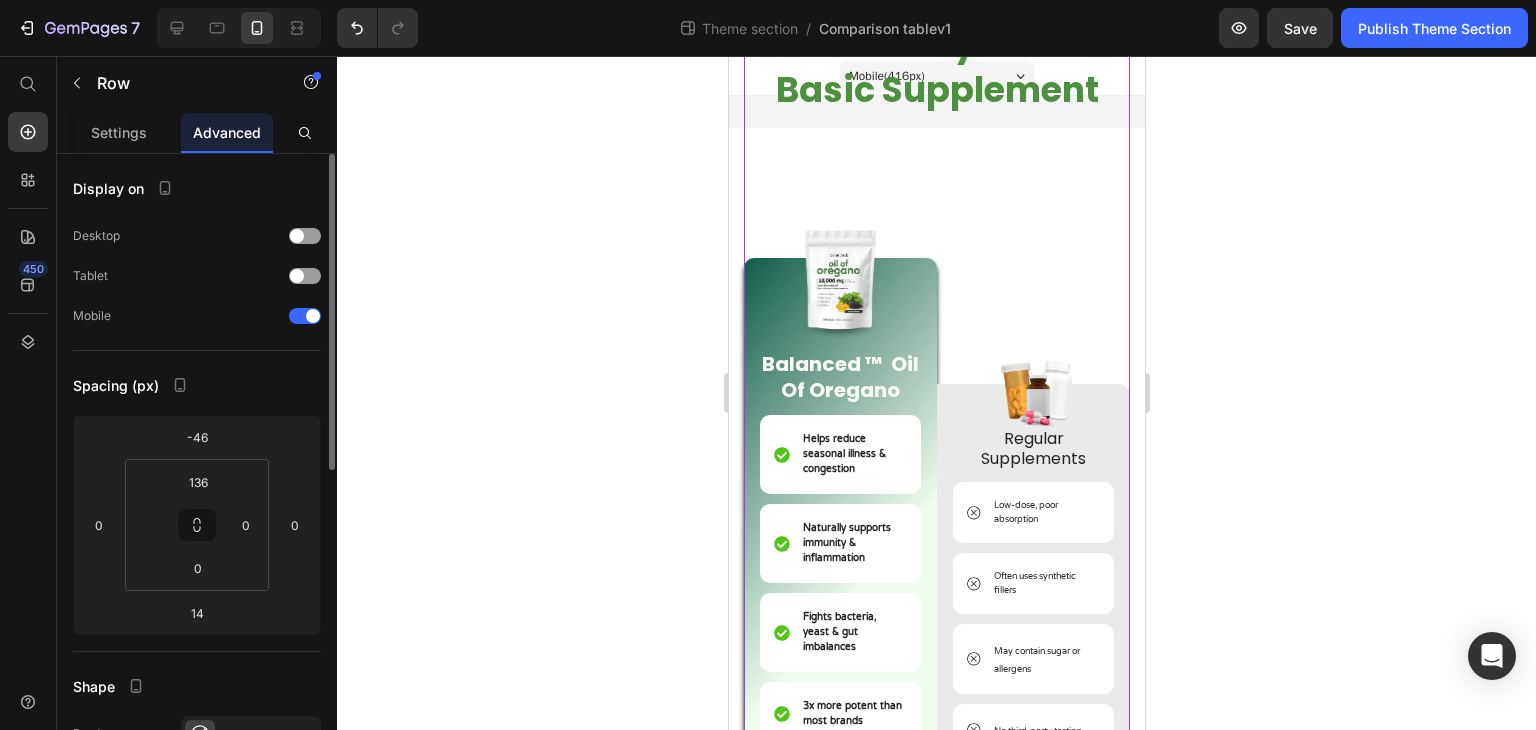 click on "Image Regular Supplements Text Block
Low-dose, poor absorption Item List
Often uses synthetic fillers Item List
May contain sugar or allergens Item List
No third-party testing Item List
Can irritate gut or cause side effects Item List
Unclear sourcing & quality Item List Row" at bounding box center [1032, 526] 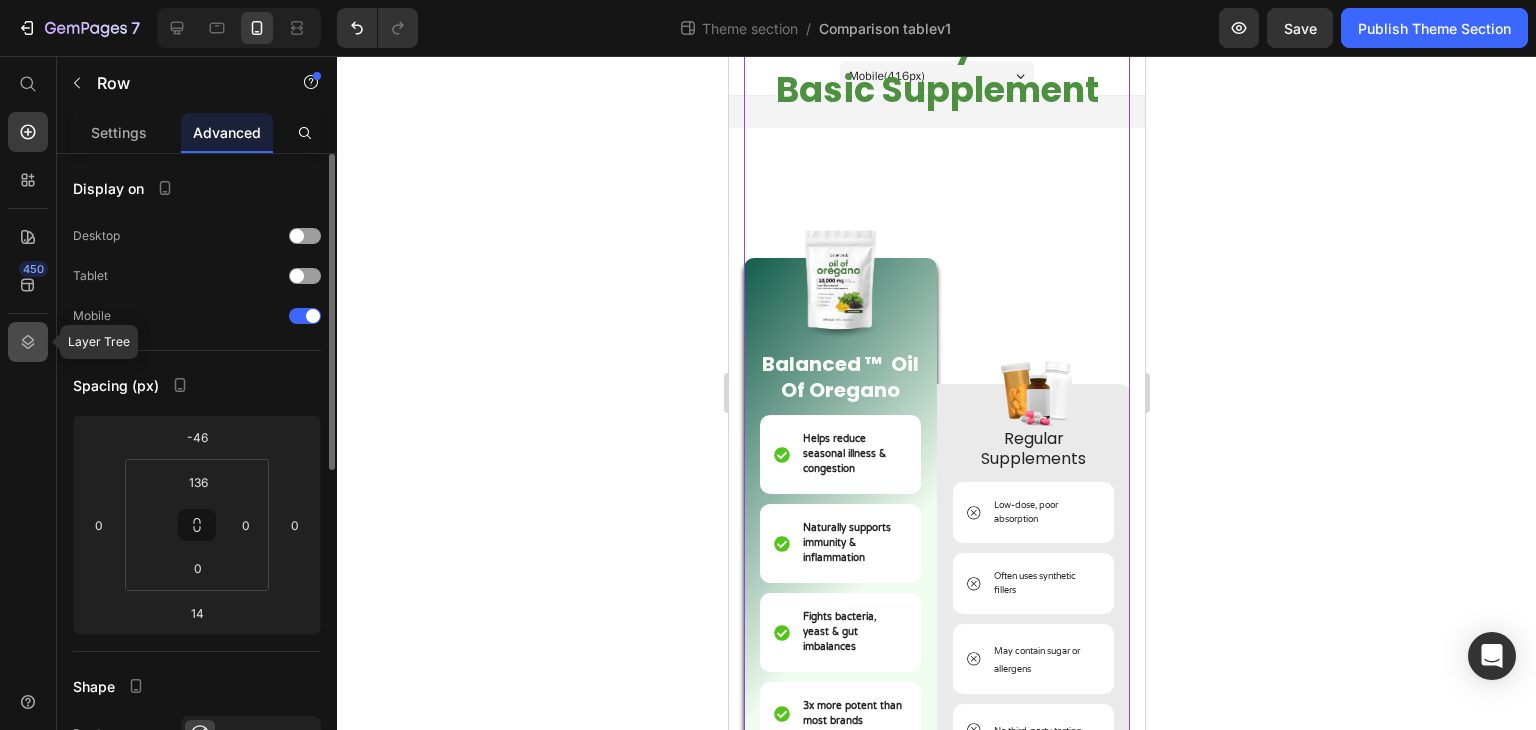 click 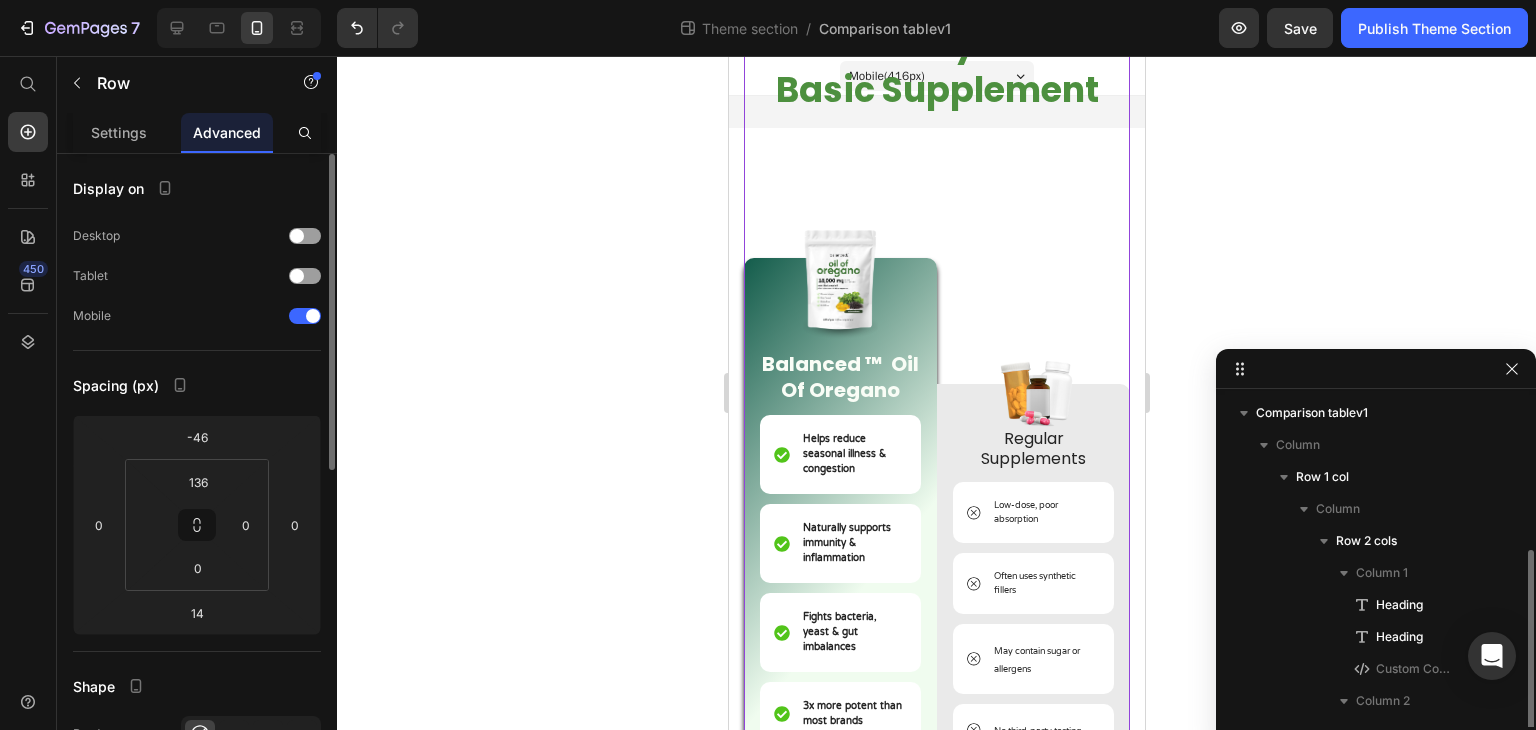 scroll, scrollTop: 85, scrollLeft: 0, axis: vertical 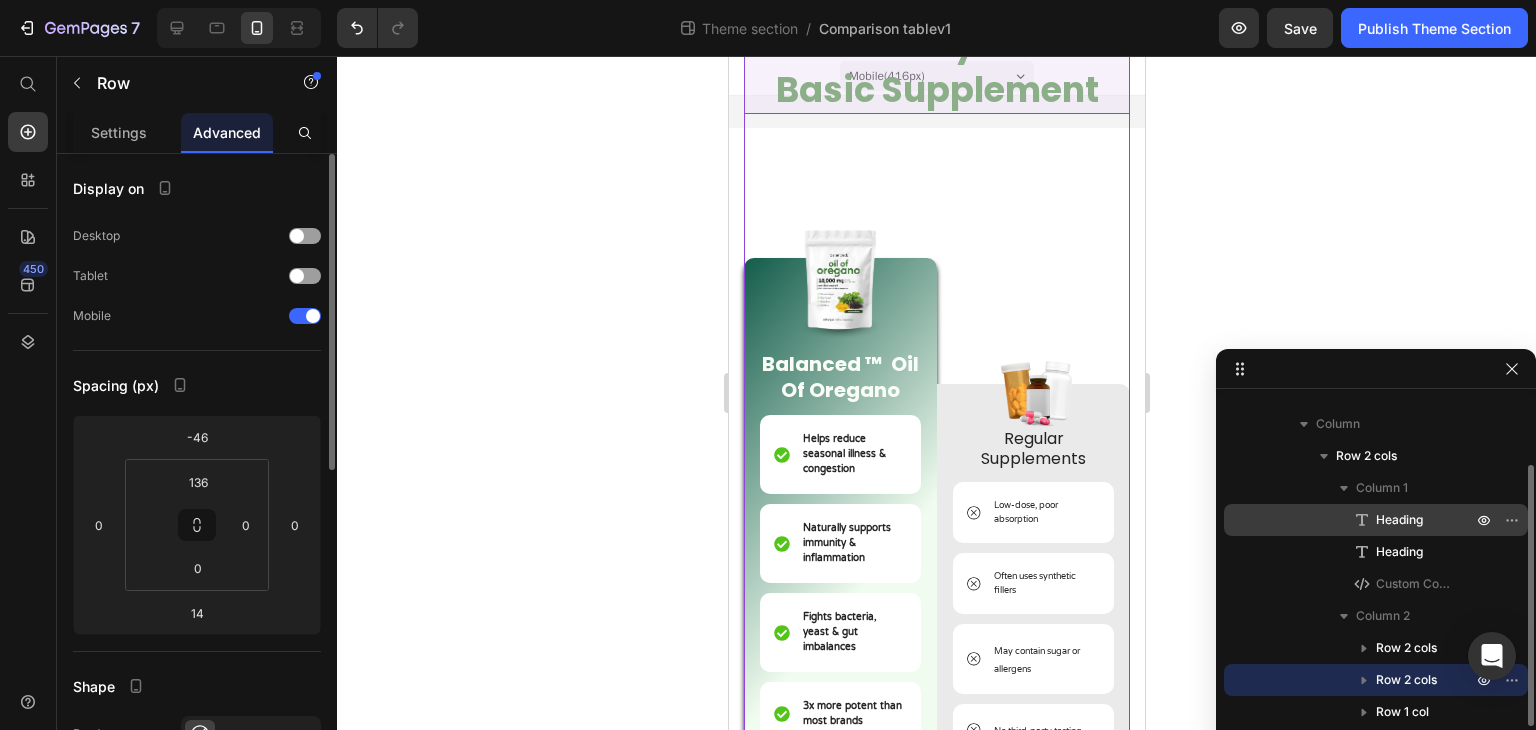 click on "Heading" at bounding box center (1399, 520) 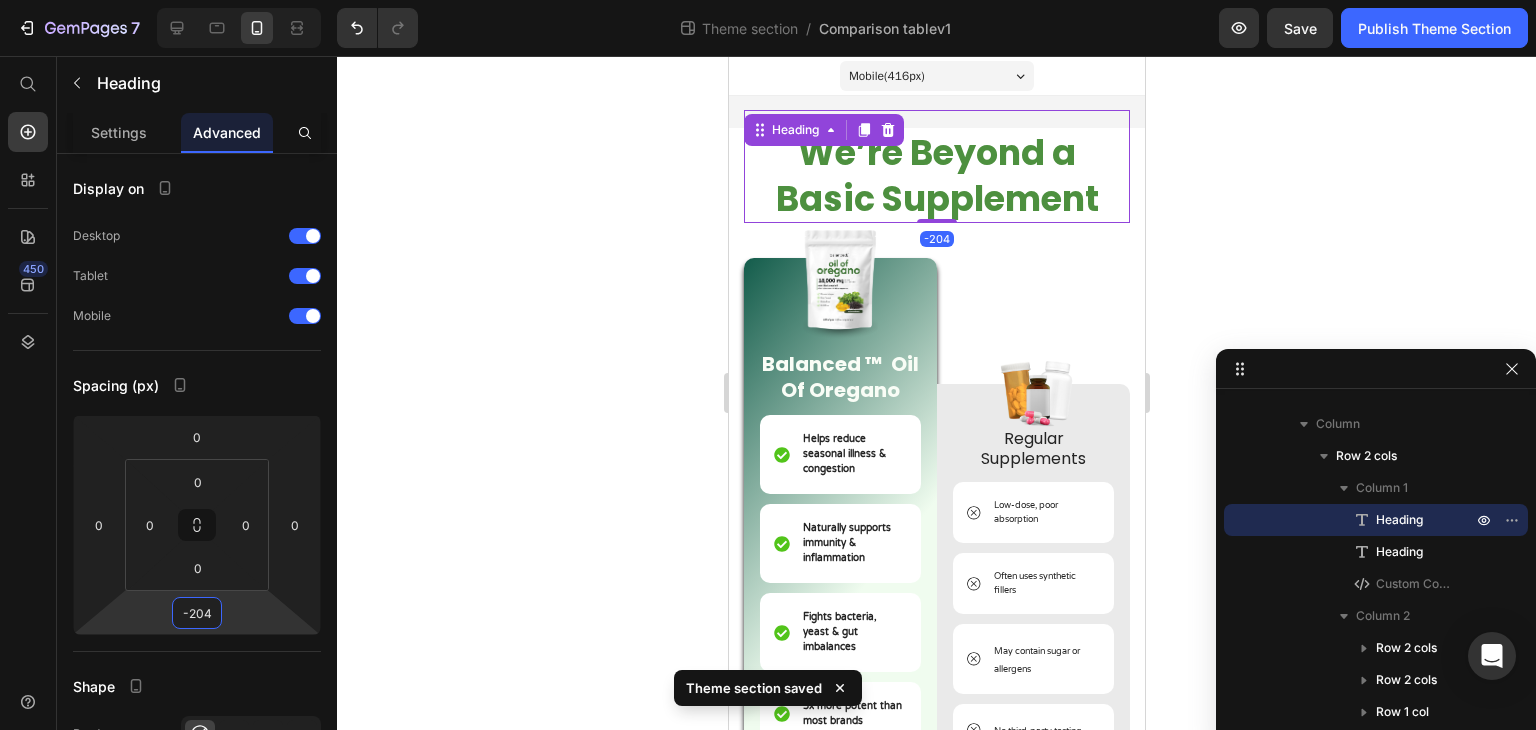 type on "-206" 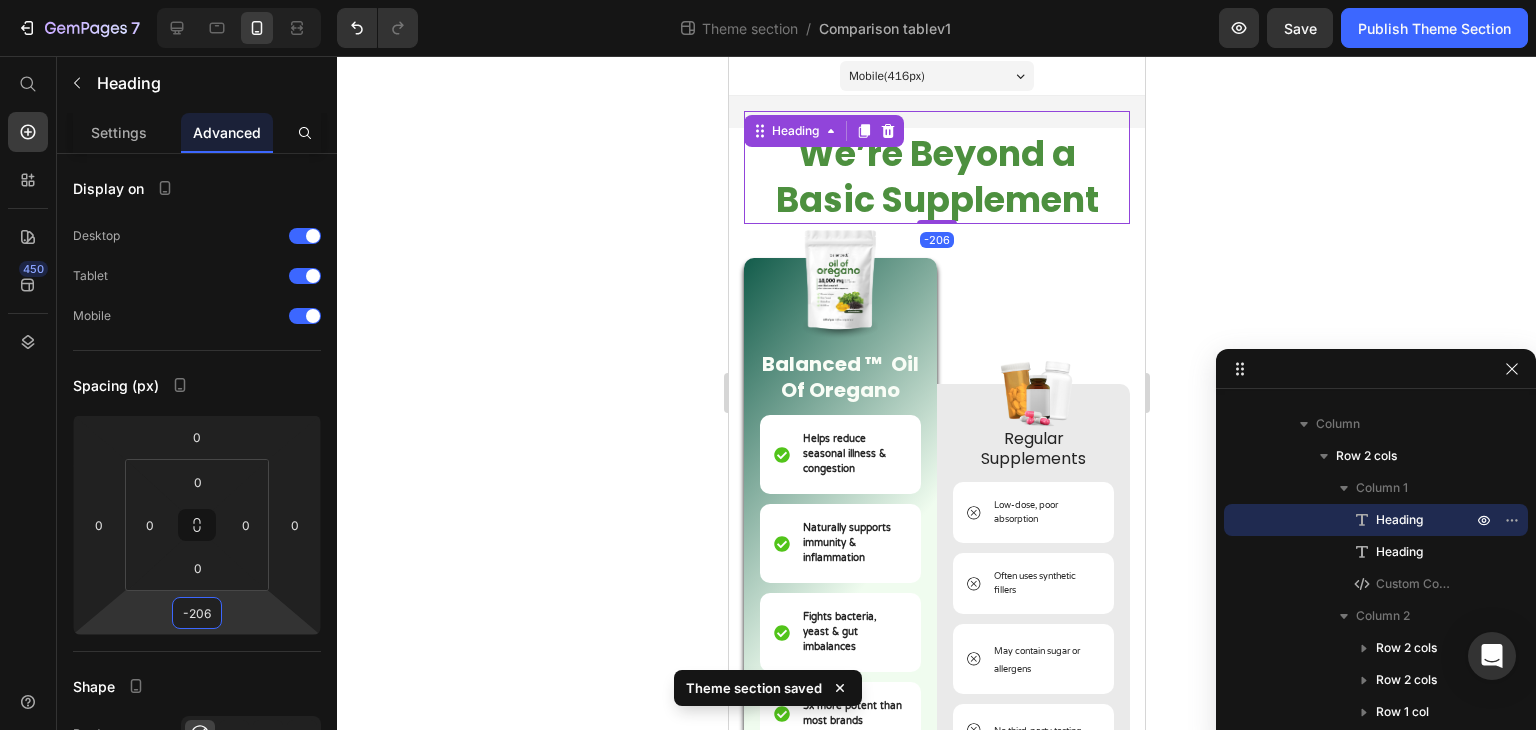 drag, startPoint x: 231, startPoint y: 604, endPoint x: 263, endPoint y: 714, distance: 114.56003 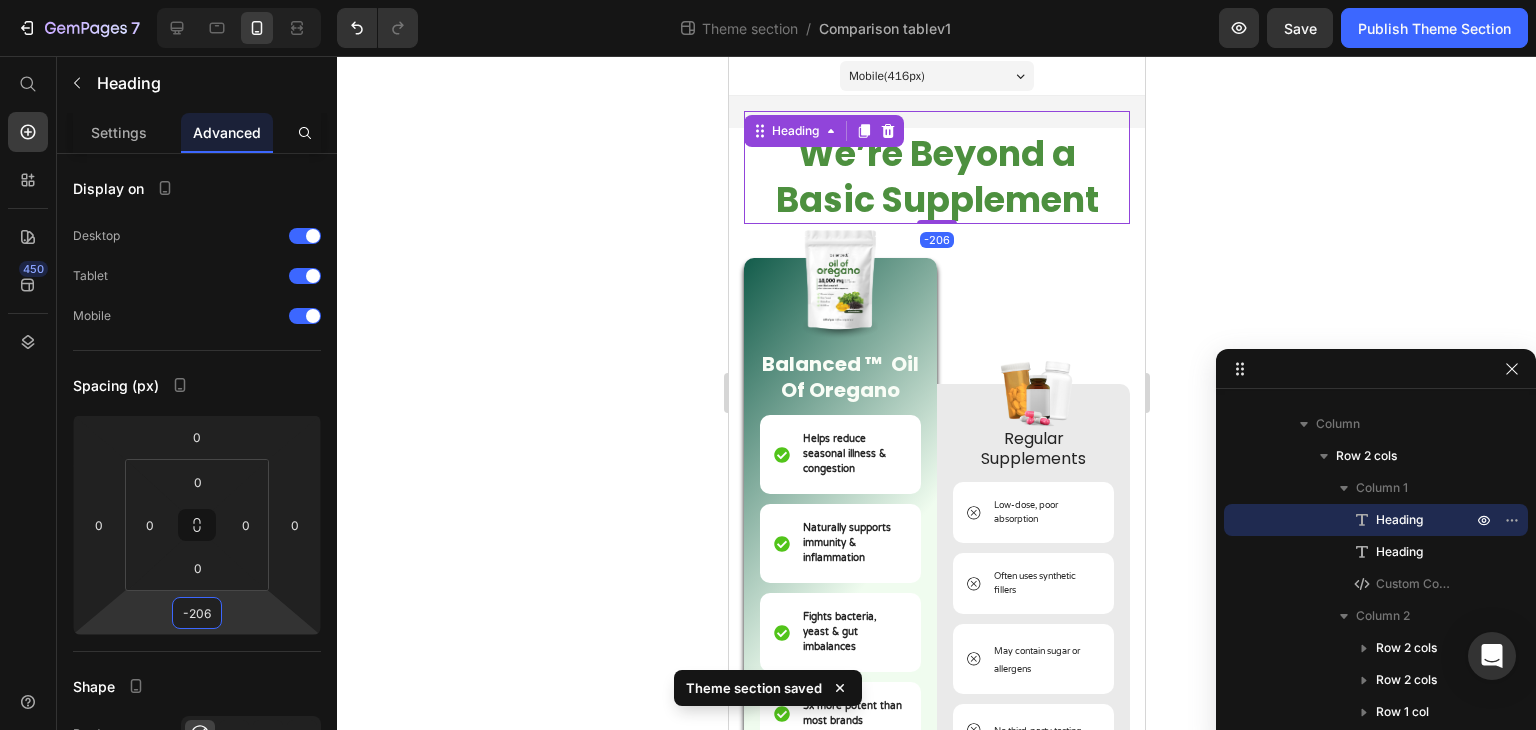 click on "7  Theme section  /  Comparison tablev1 Preview  Save   Publish Theme Section  450 Start with Sections Elements Hero Section Product Detail Brands Trusted Badges Guarantee Product Breakdown How to use Testimonials Compare Bundle FAQs Social Proof Brand Story Product List Collection Blog List Contact Sticky Add to Cart Custom Footer Browse Library 450 Layout
Row
Row
Row
Row Text
Heading
Text Block Button
Button
Button Media
Image
Image" at bounding box center (768, 0) 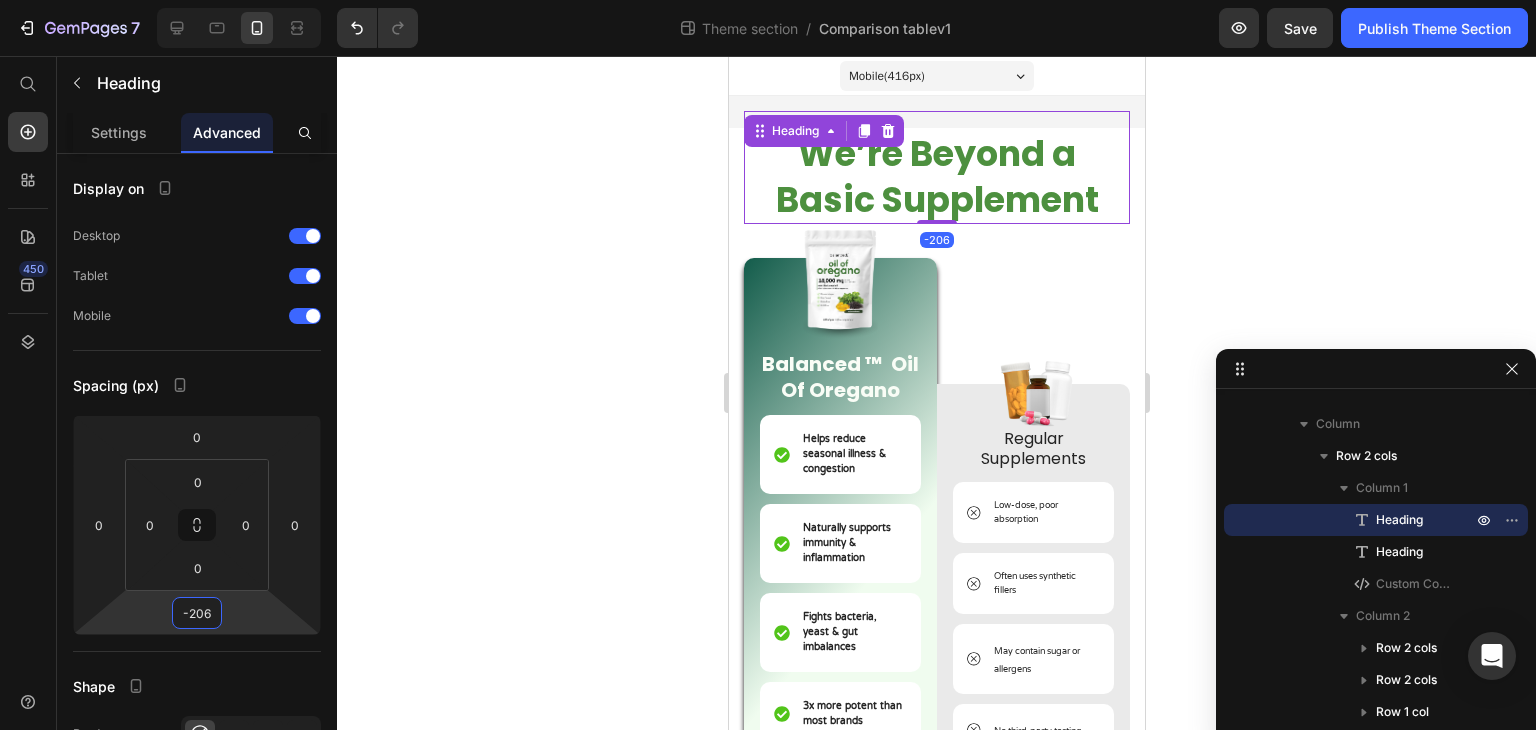 click 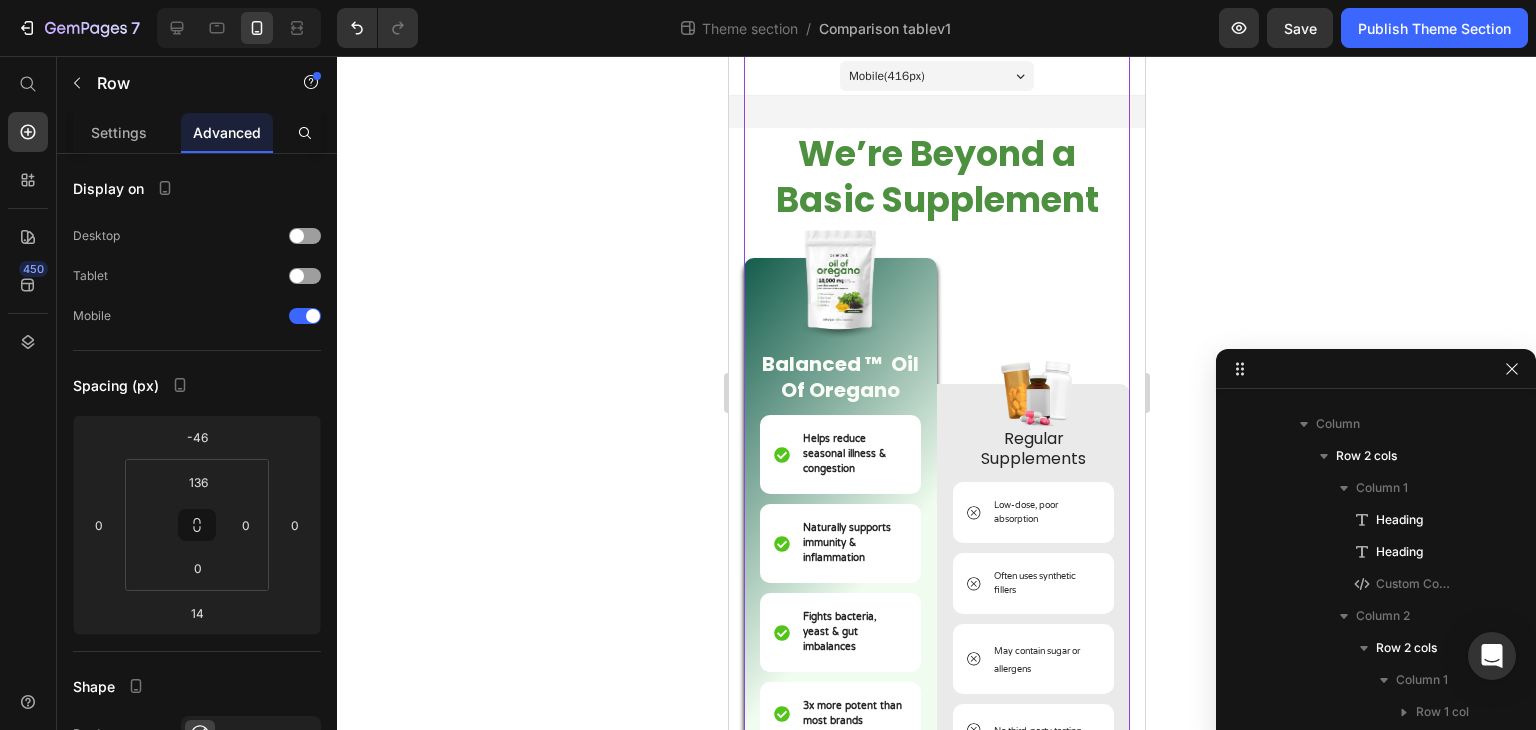 click on "Image Regular Supplements Text Block
Low-dose, poor absorption Item List
Often uses synthetic fillers Item List
May contain sugar or allergens Item List
No third-party testing Item List
Can irritate gut or cause side effects Item List
Unclear sourcing & quality Item List Row" at bounding box center (1032, 526) 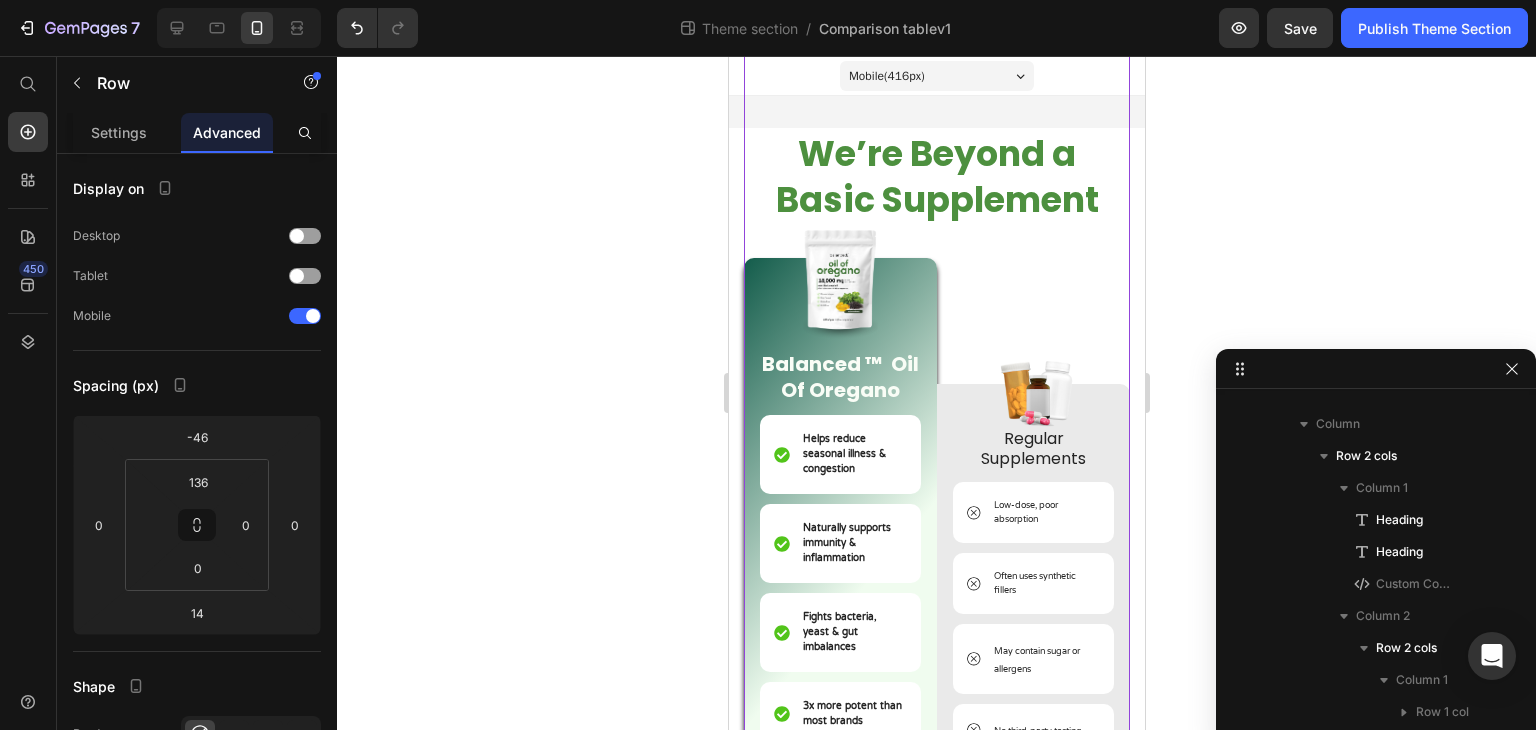 scroll, scrollTop: 346, scrollLeft: 0, axis: vertical 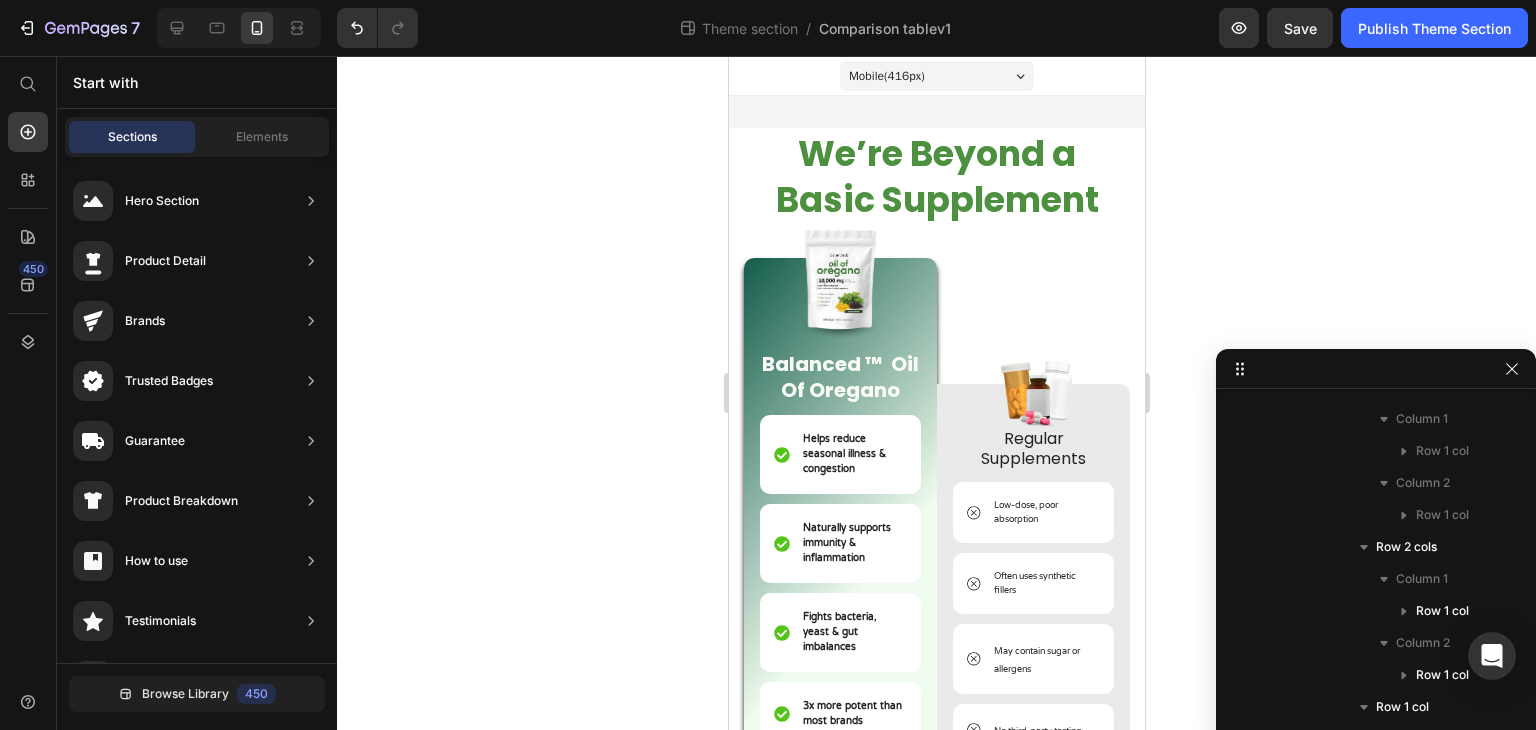 drag, startPoint x: 1136, startPoint y: 138, endPoint x: 2243, endPoint y: 141, distance: 1107.004 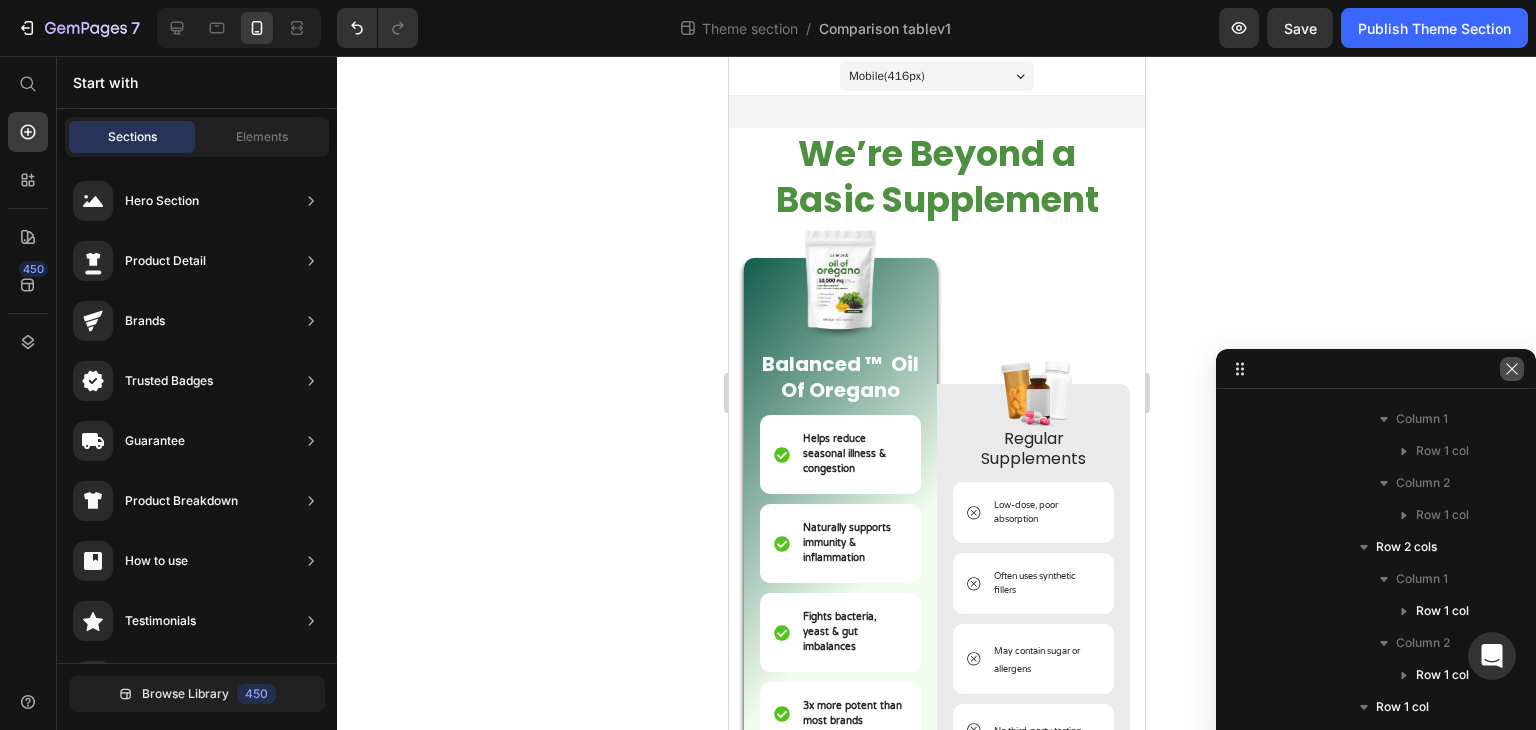 click 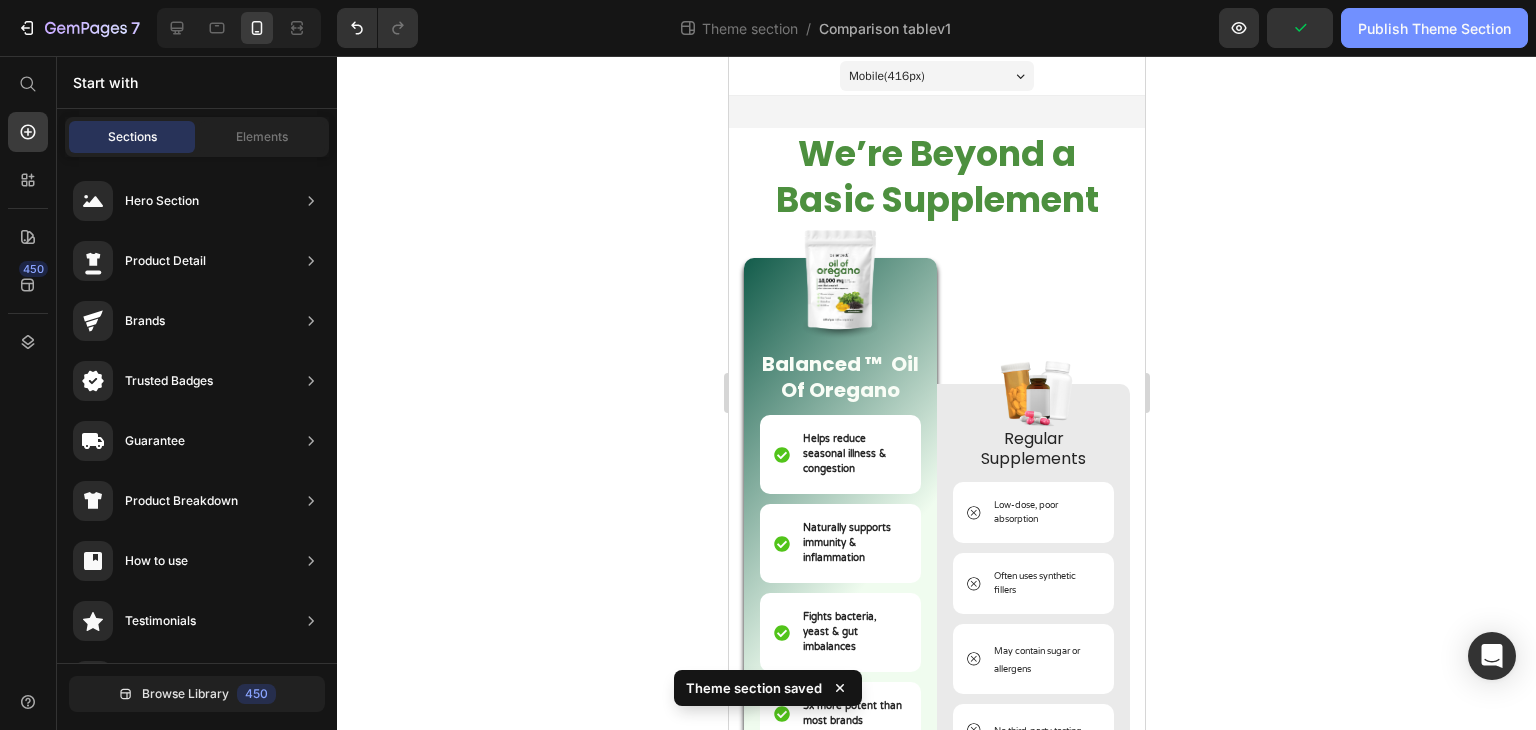 click on "Publish Theme Section" 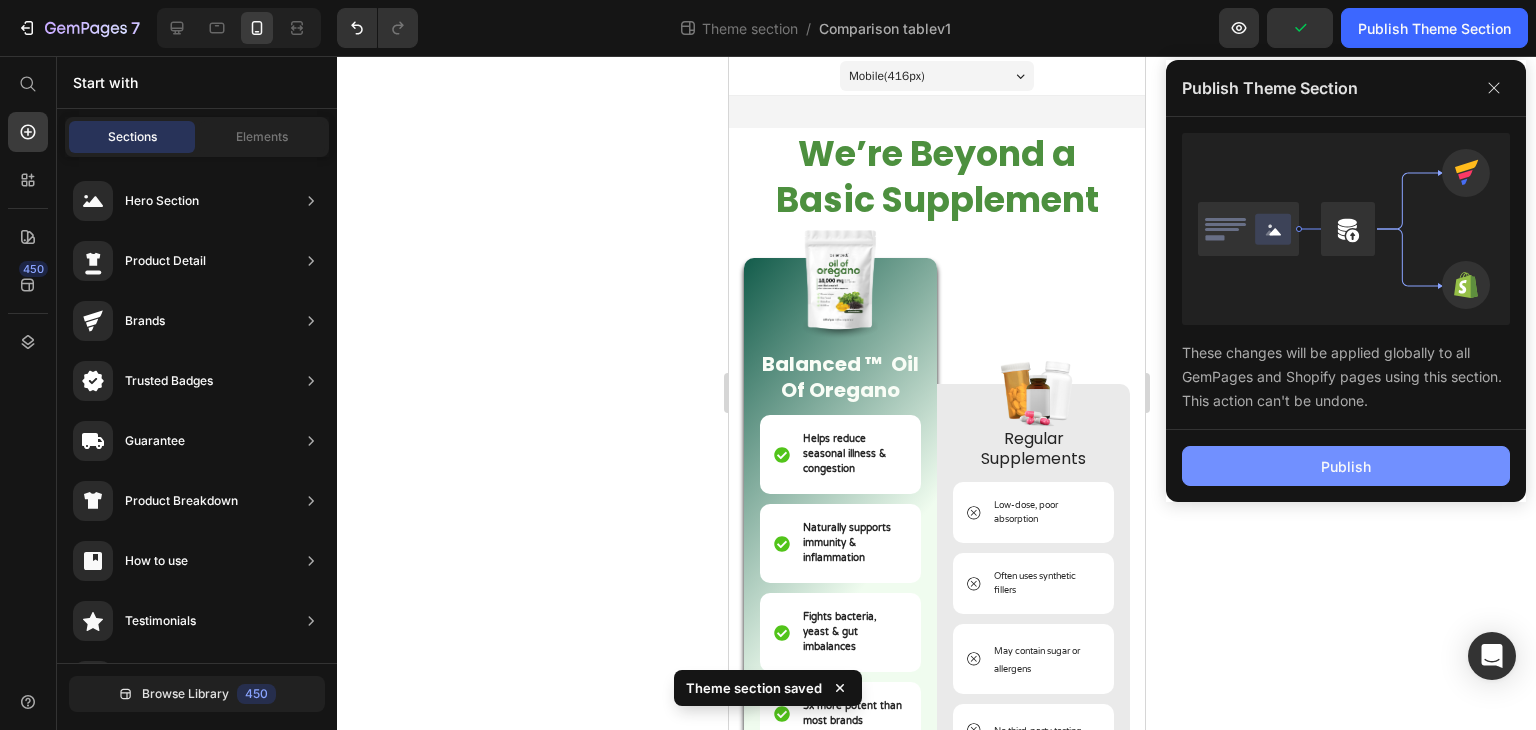 click on "Publish" at bounding box center (1346, 466) 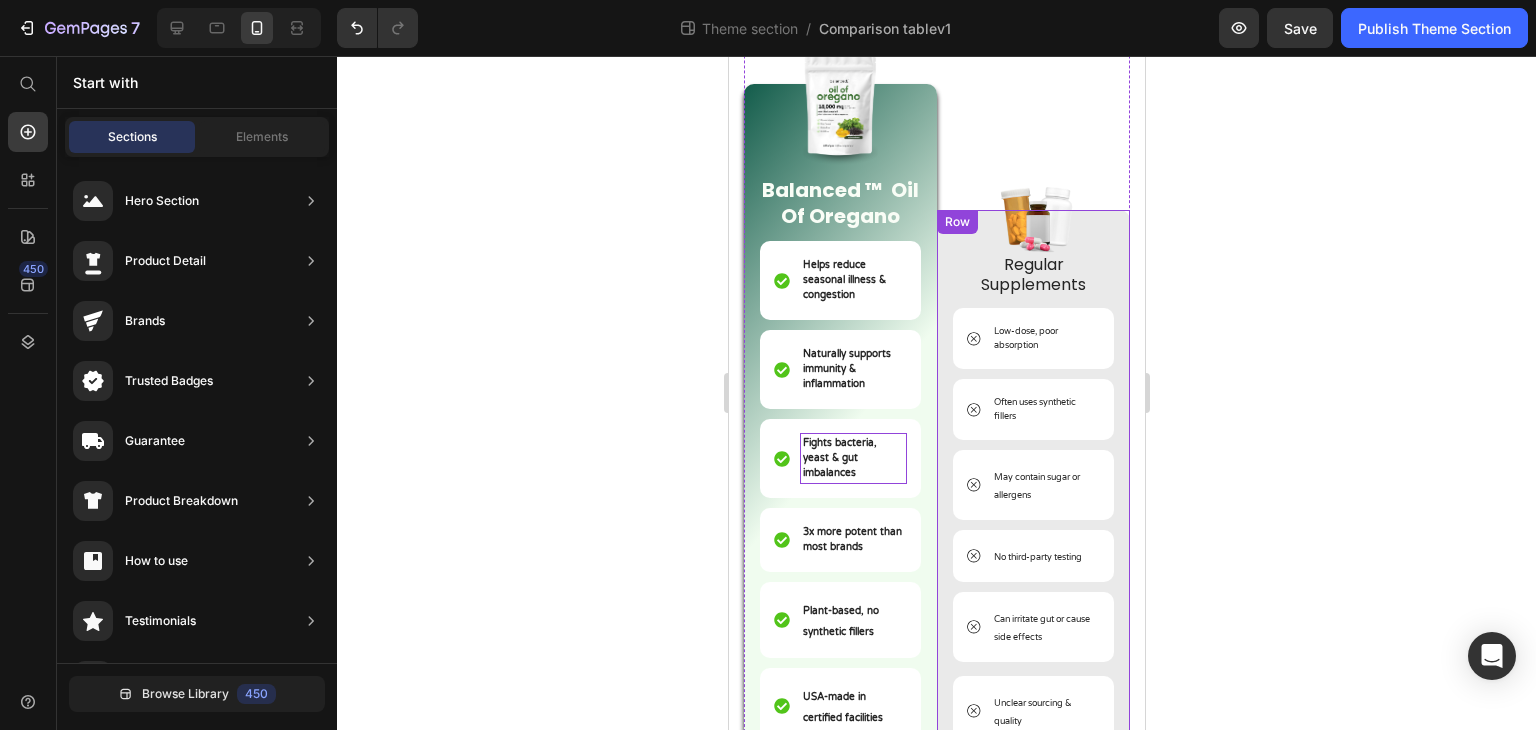 scroll, scrollTop: 300, scrollLeft: 0, axis: vertical 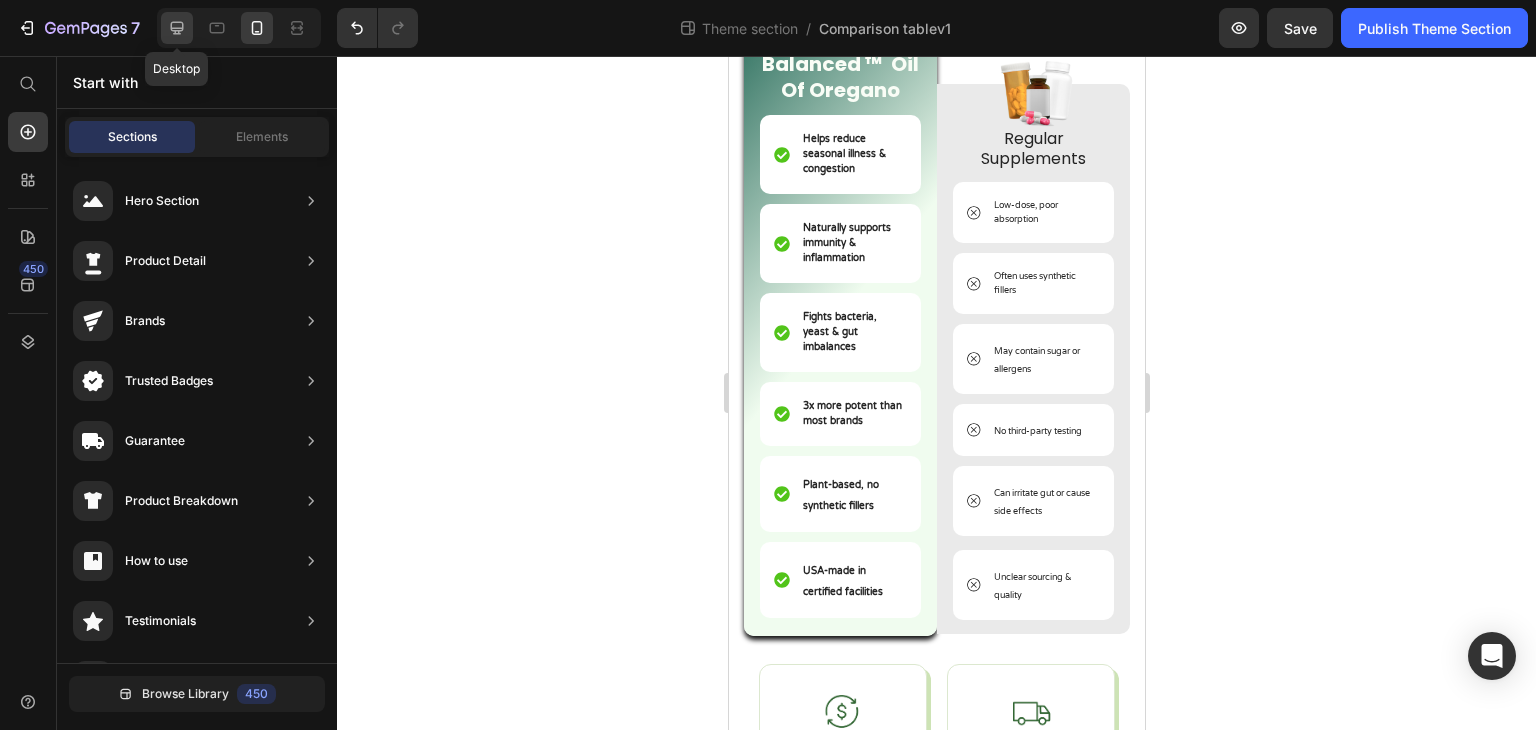 click 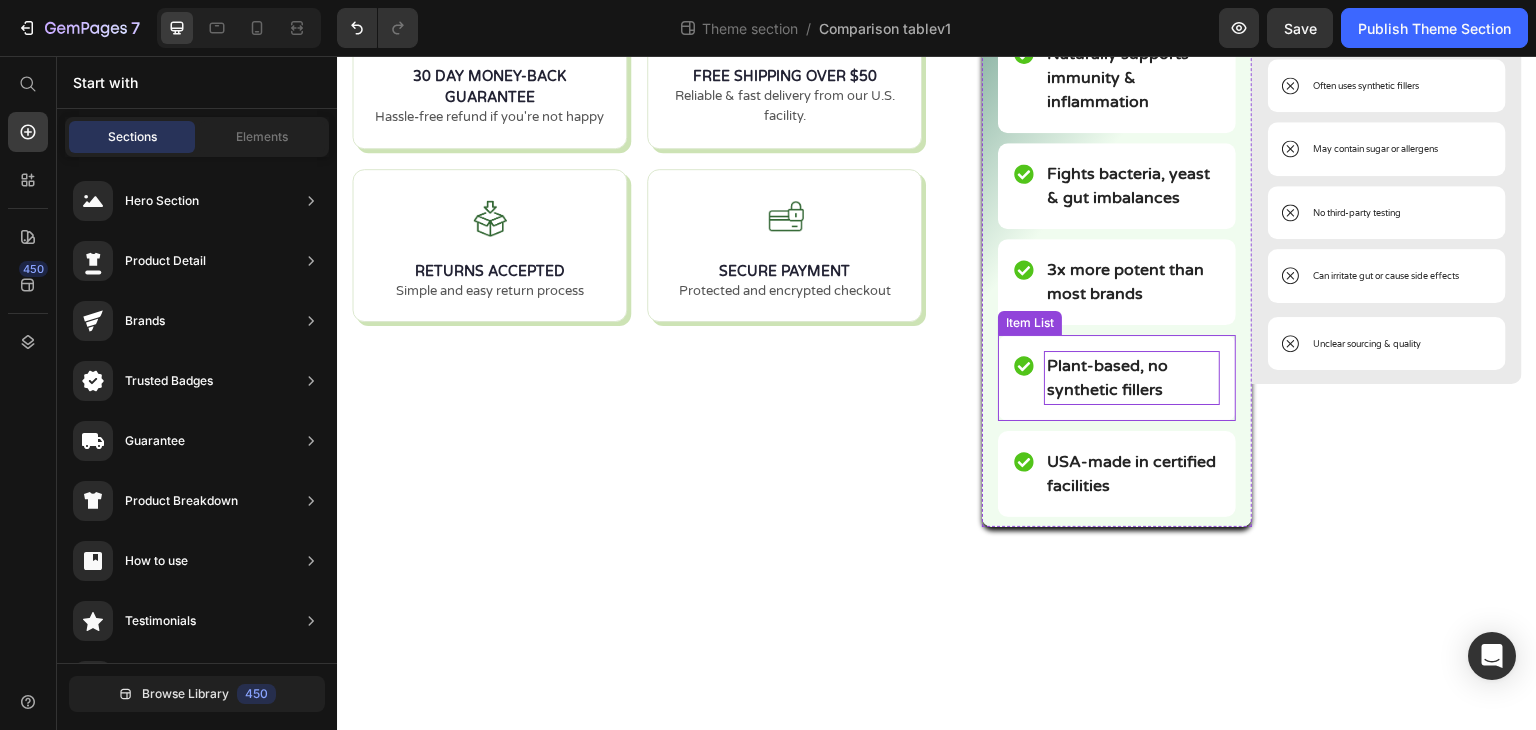 scroll, scrollTop: 497, scrollLeft: 0, axis: vertical 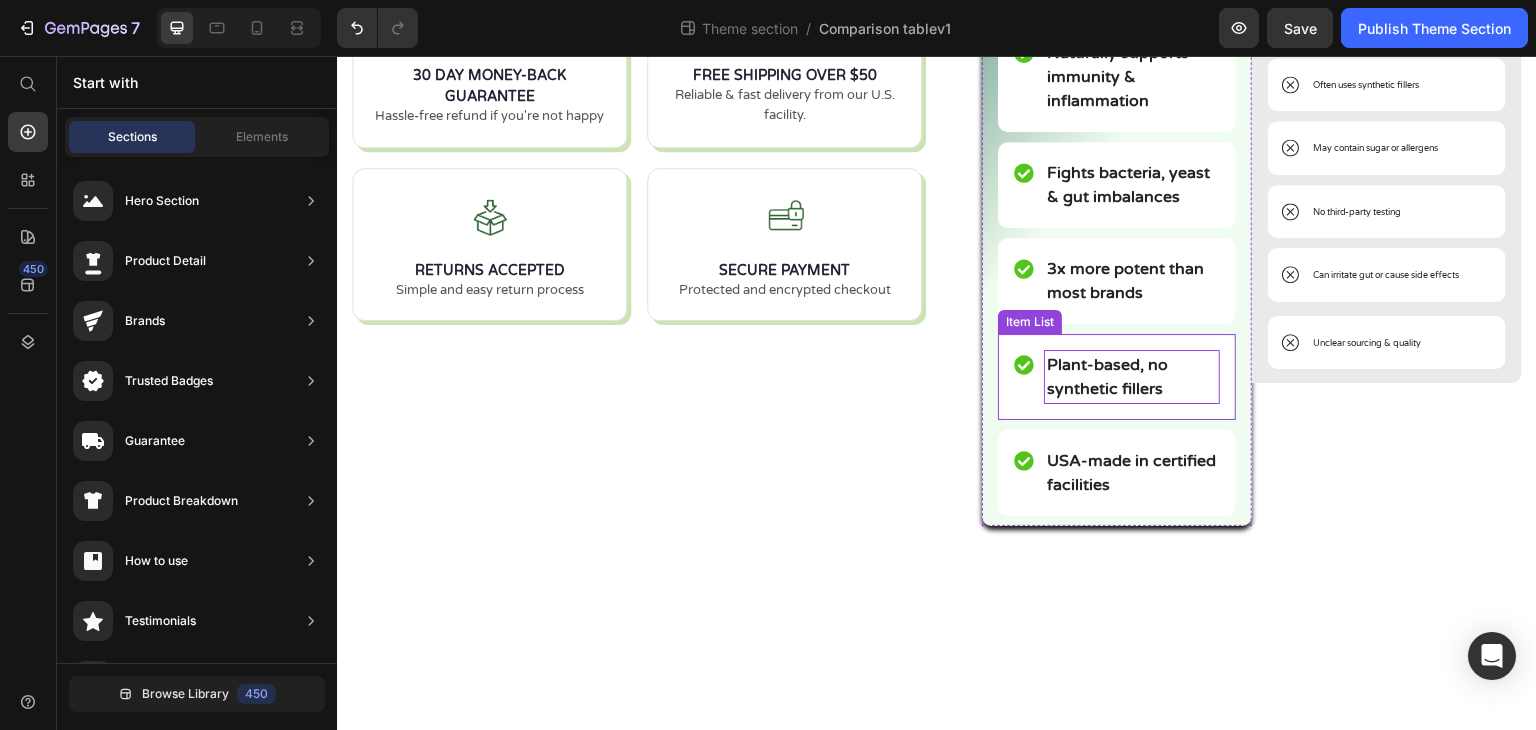 click on "Plant-based, no synthetic fillers" at bounding box center [1107, 377] 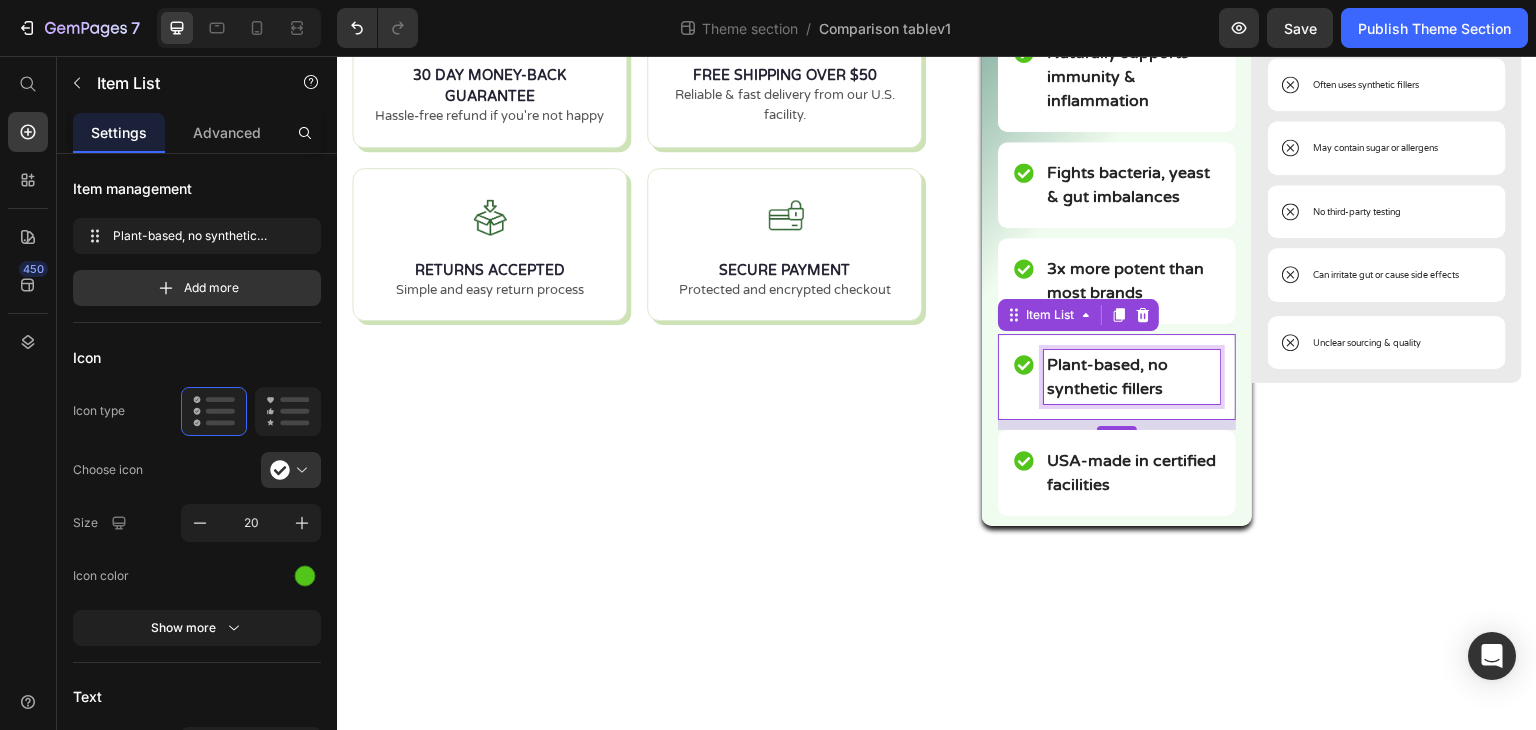 click on "Plant-based, no synthetic fillers" at bounding box center [1107, 377] 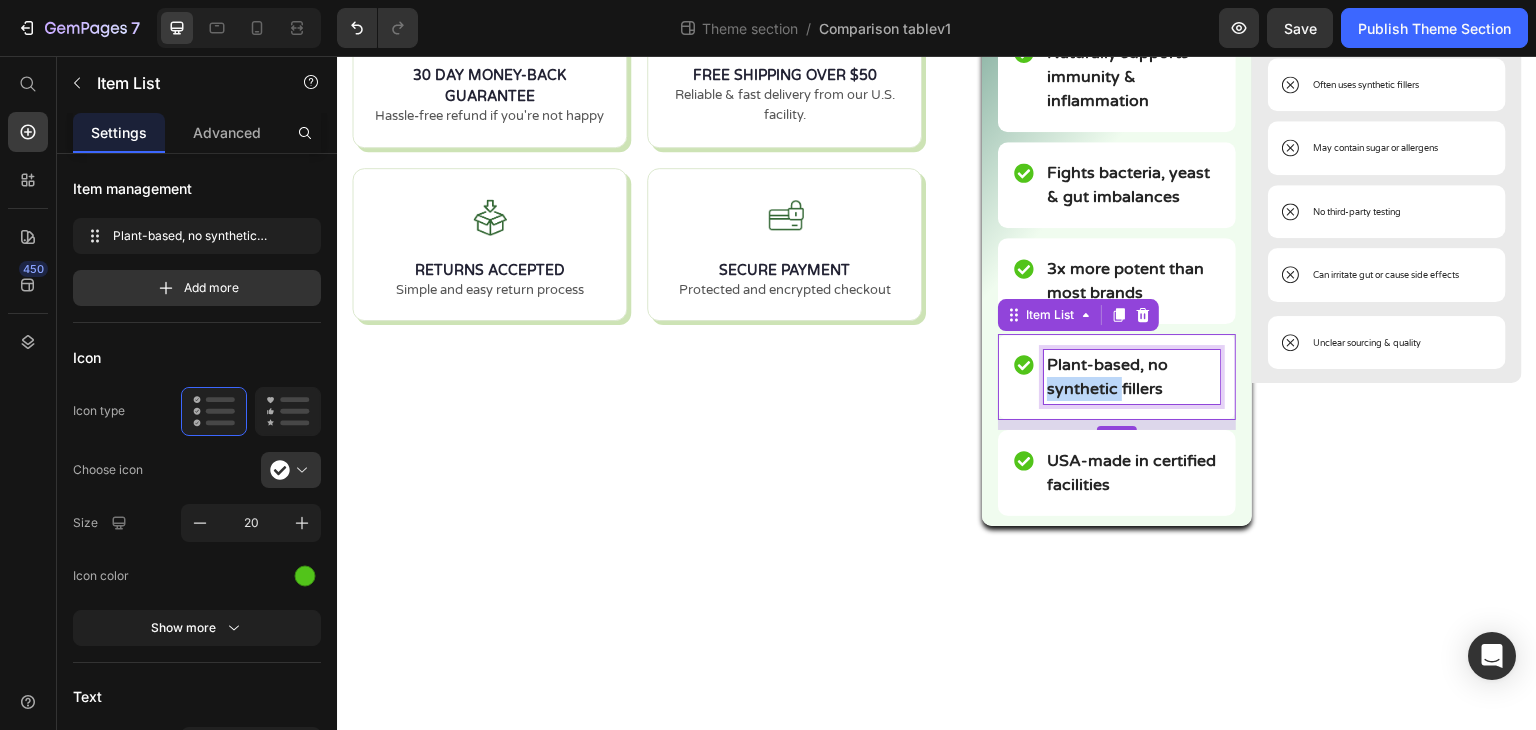 click on "Plant-based, no synthetic fillers" at bounding box center (1107, 377) 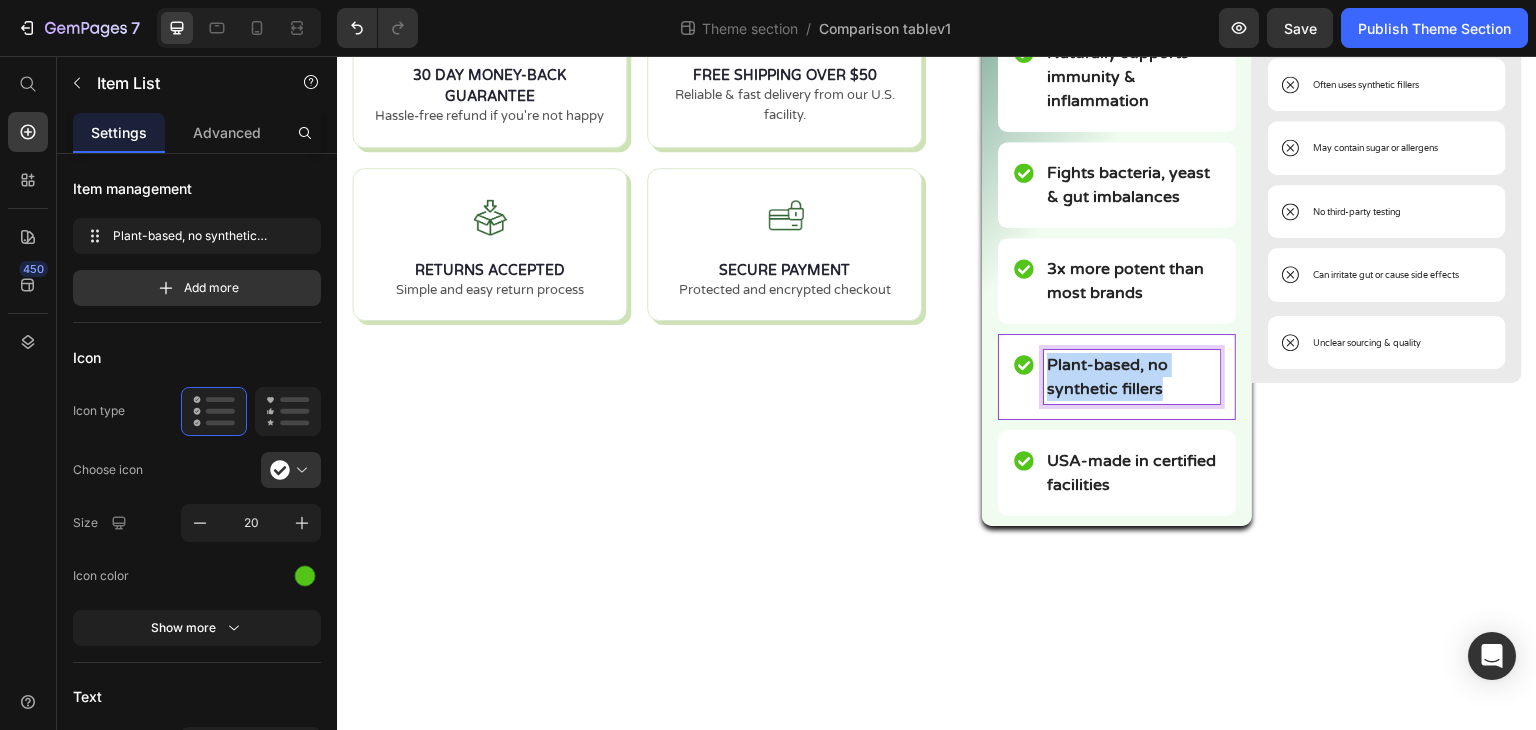 click on "Plant-based, no synthetic fillers" at bounding box center (1107, 377) 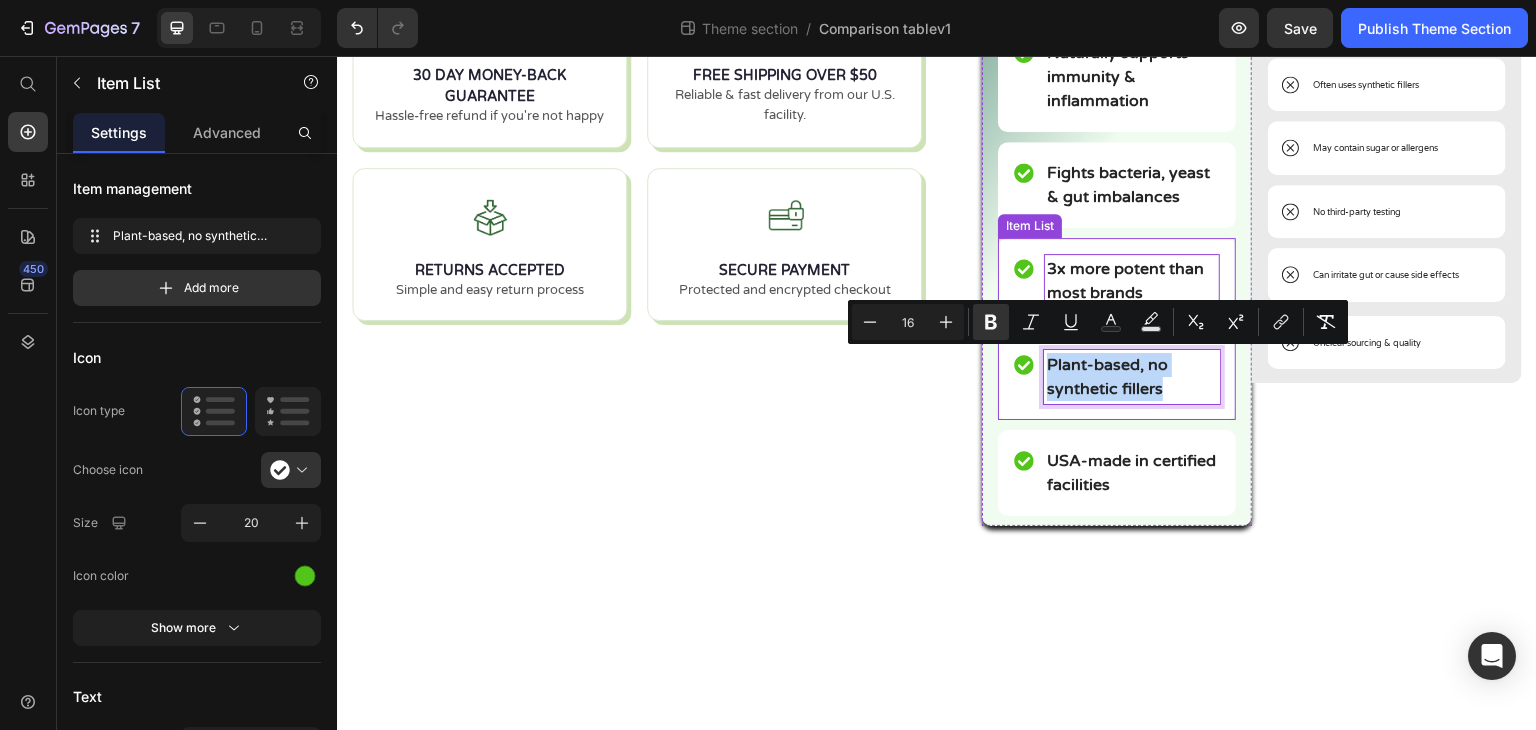 click on "3x more potent than most brands" at bounding box center [1125, 281] 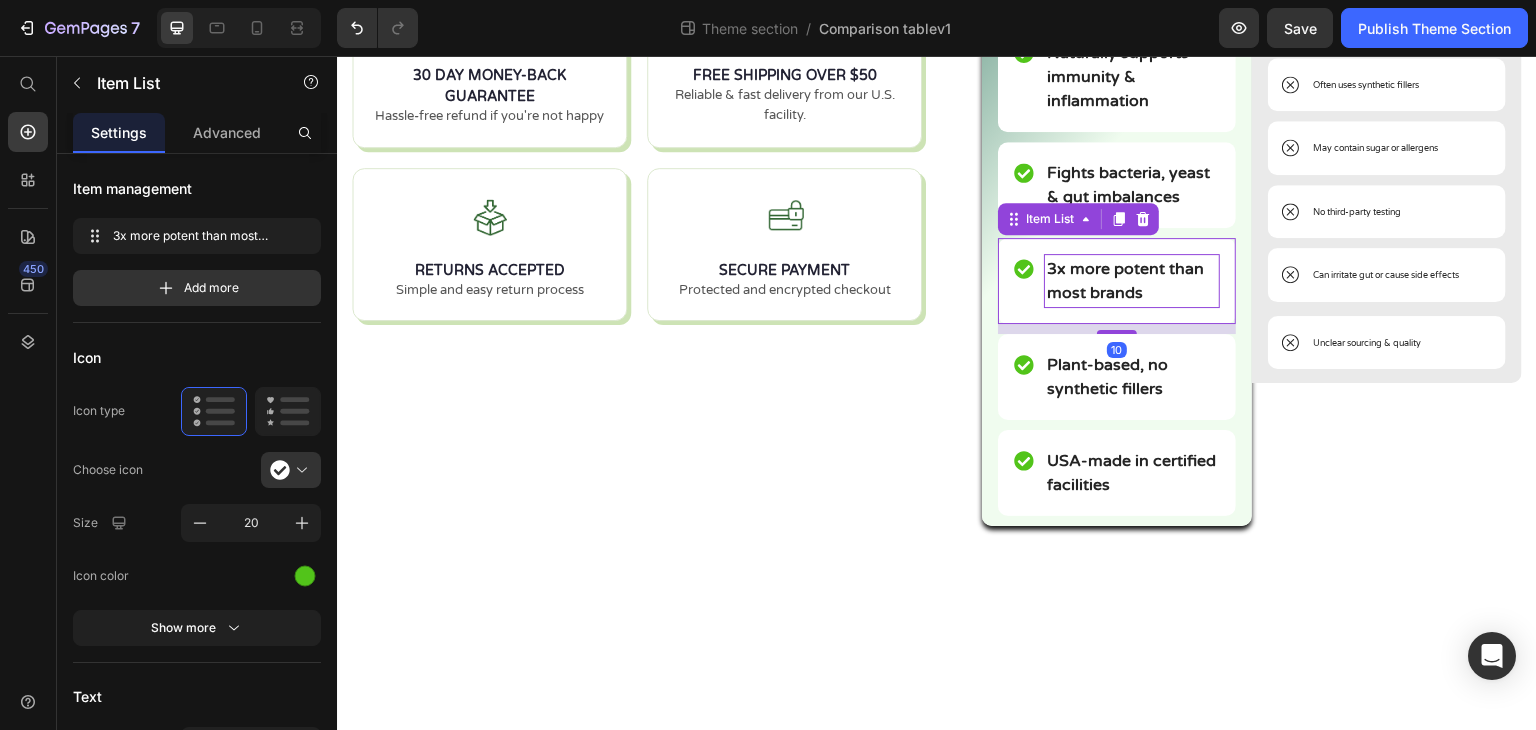 click on "3x more potent than most brands" at bounding box center (1125, 281) 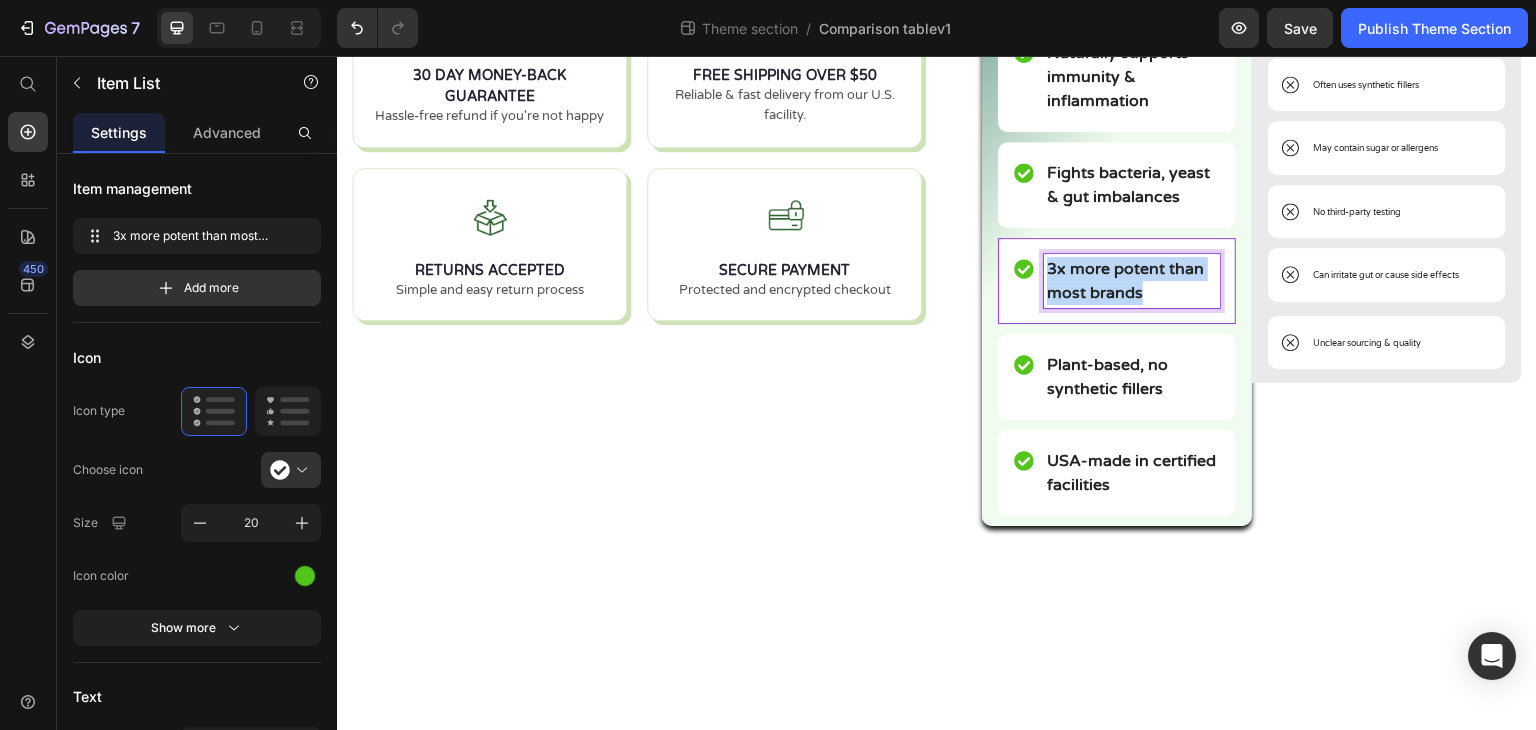 click on "3x more potent than most brands" at bounding box center (1125, 281) 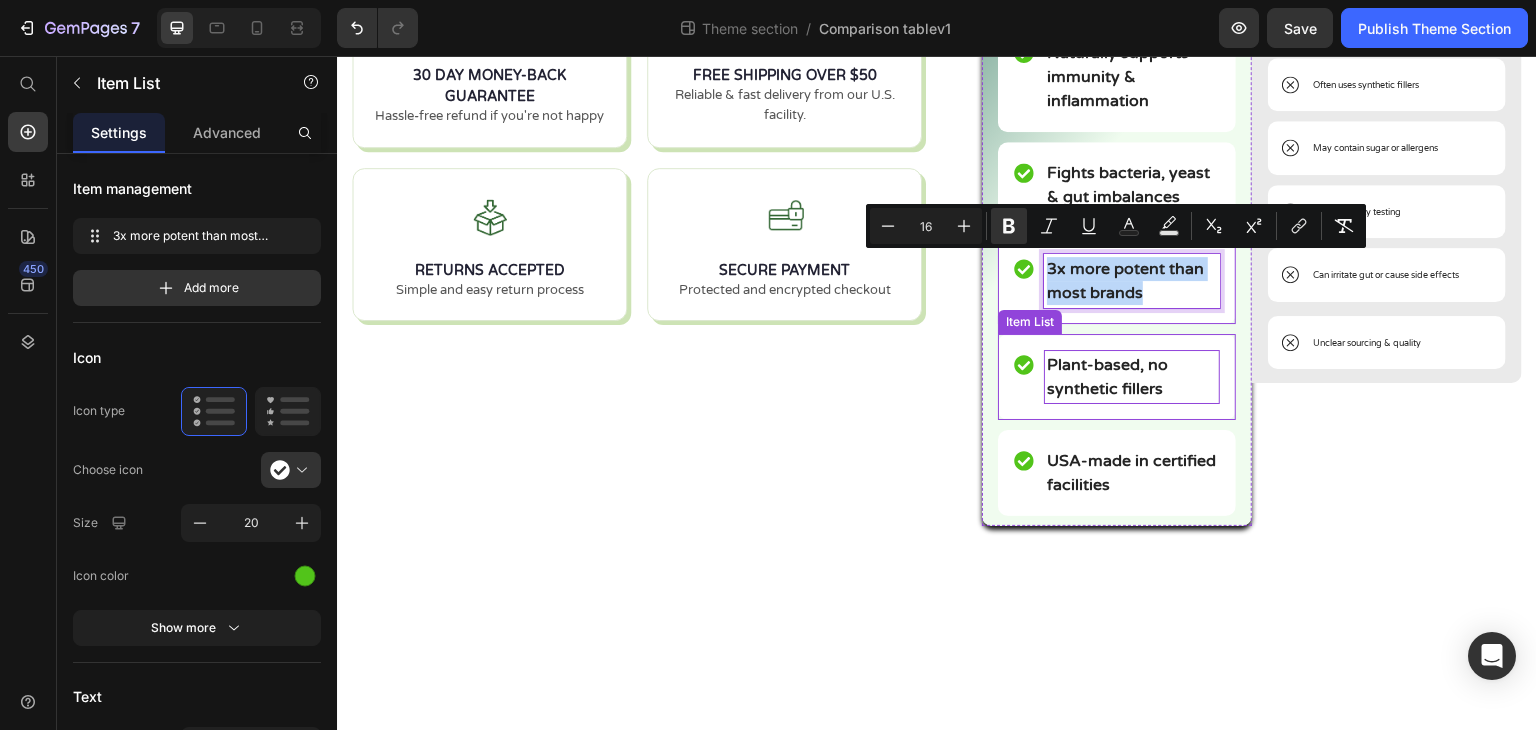 click on "Plant-based, no synthetic fillers" at bounding box center [1107, 377] 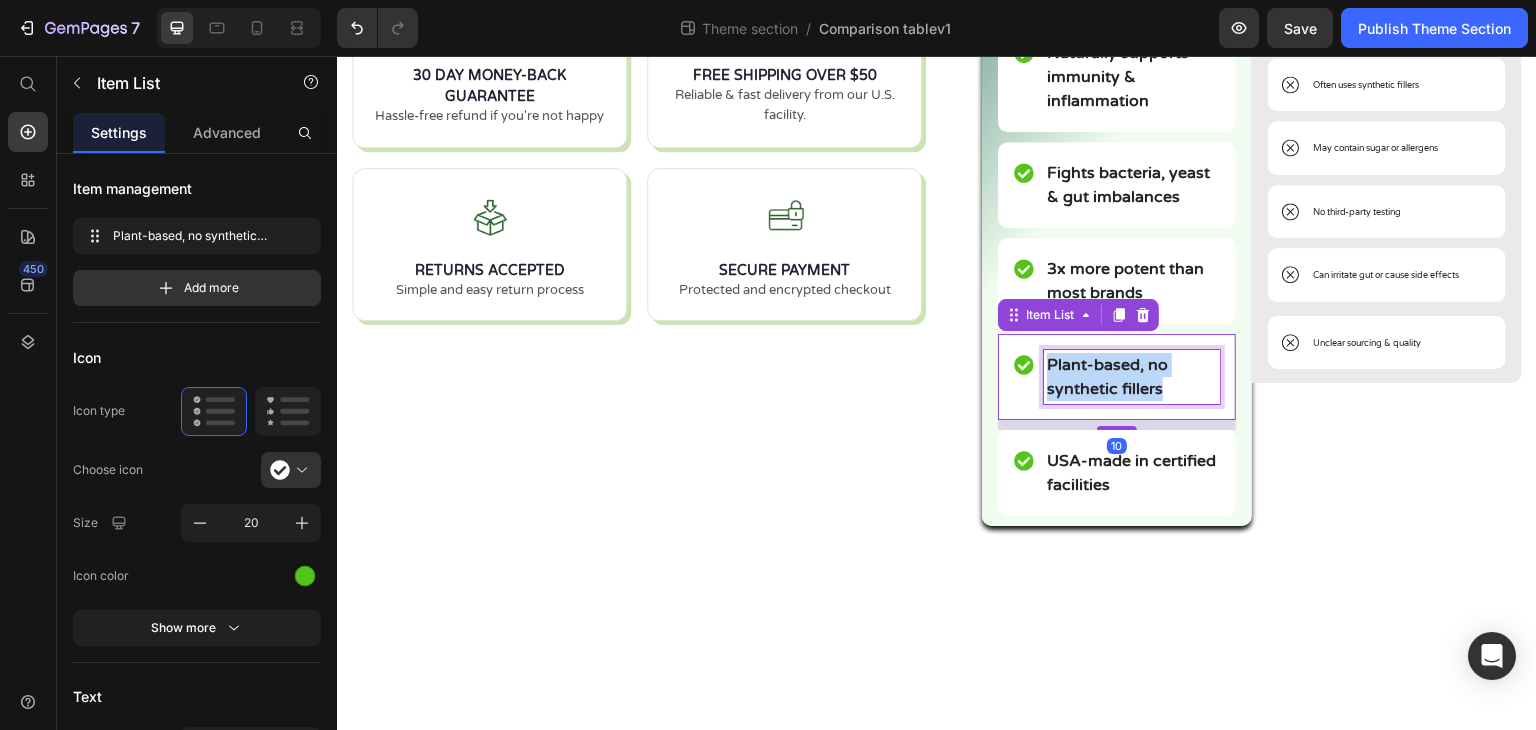 click on "Plant-based, no synthetic fillers" at bounding box center [1107, 377] 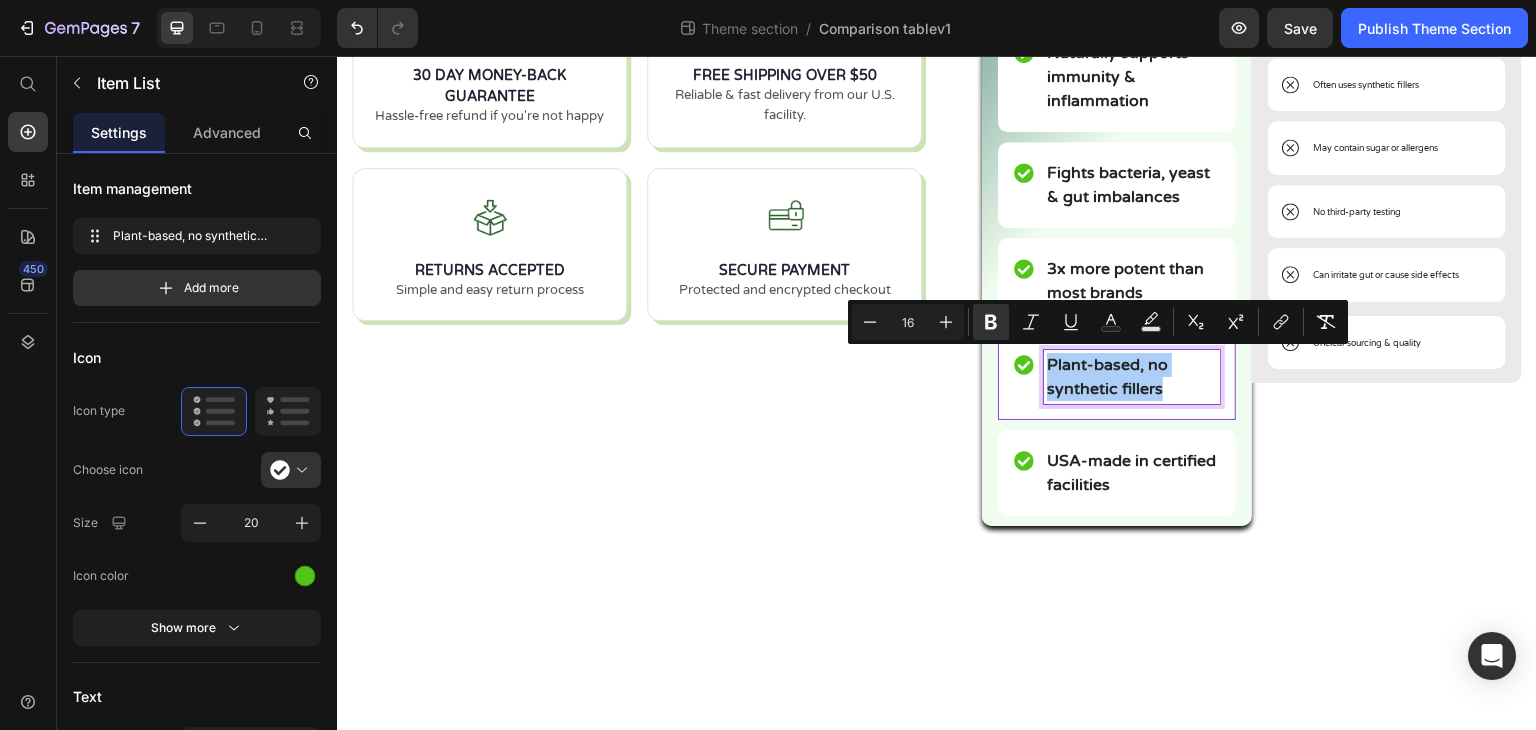 click on "16" at bounding box center [908, 322] 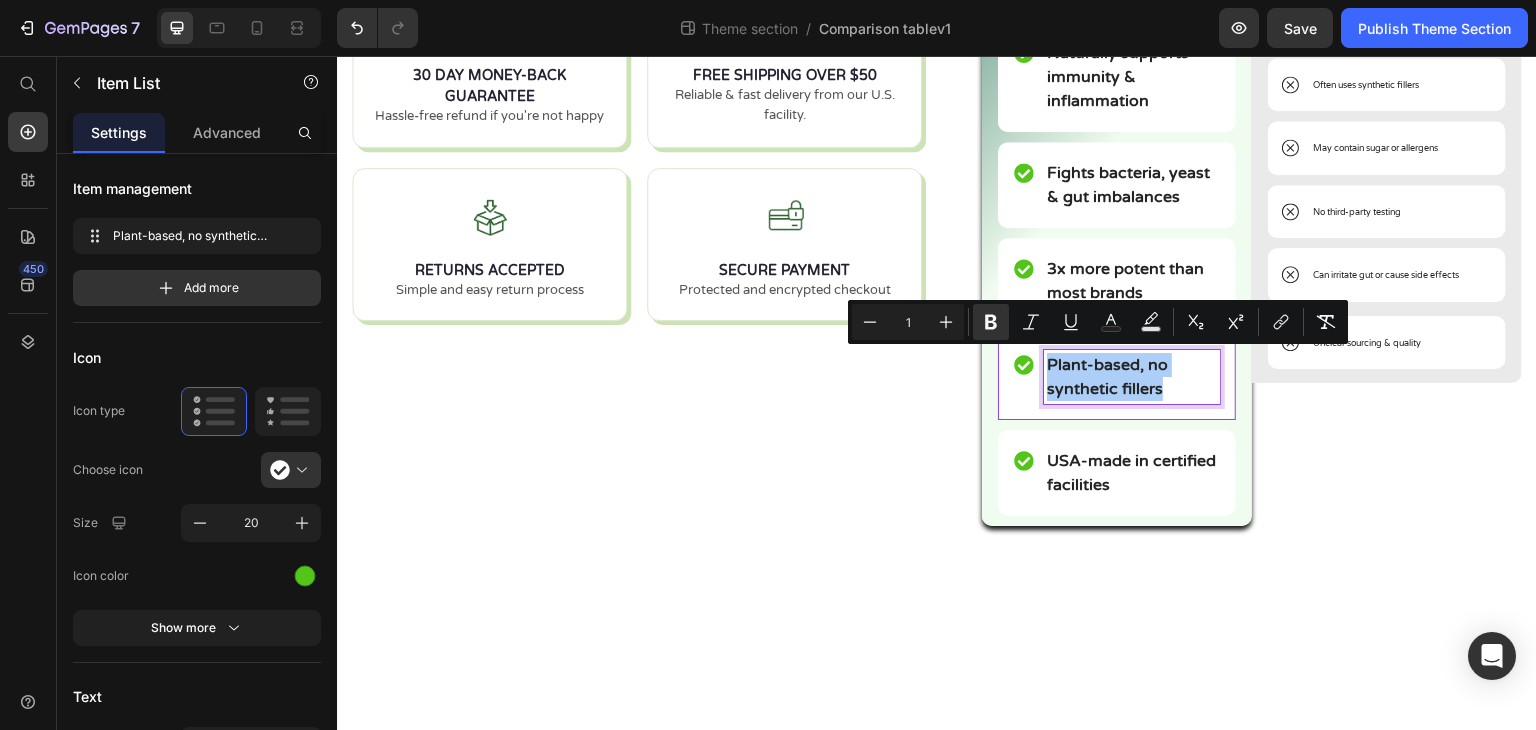 type on "16" 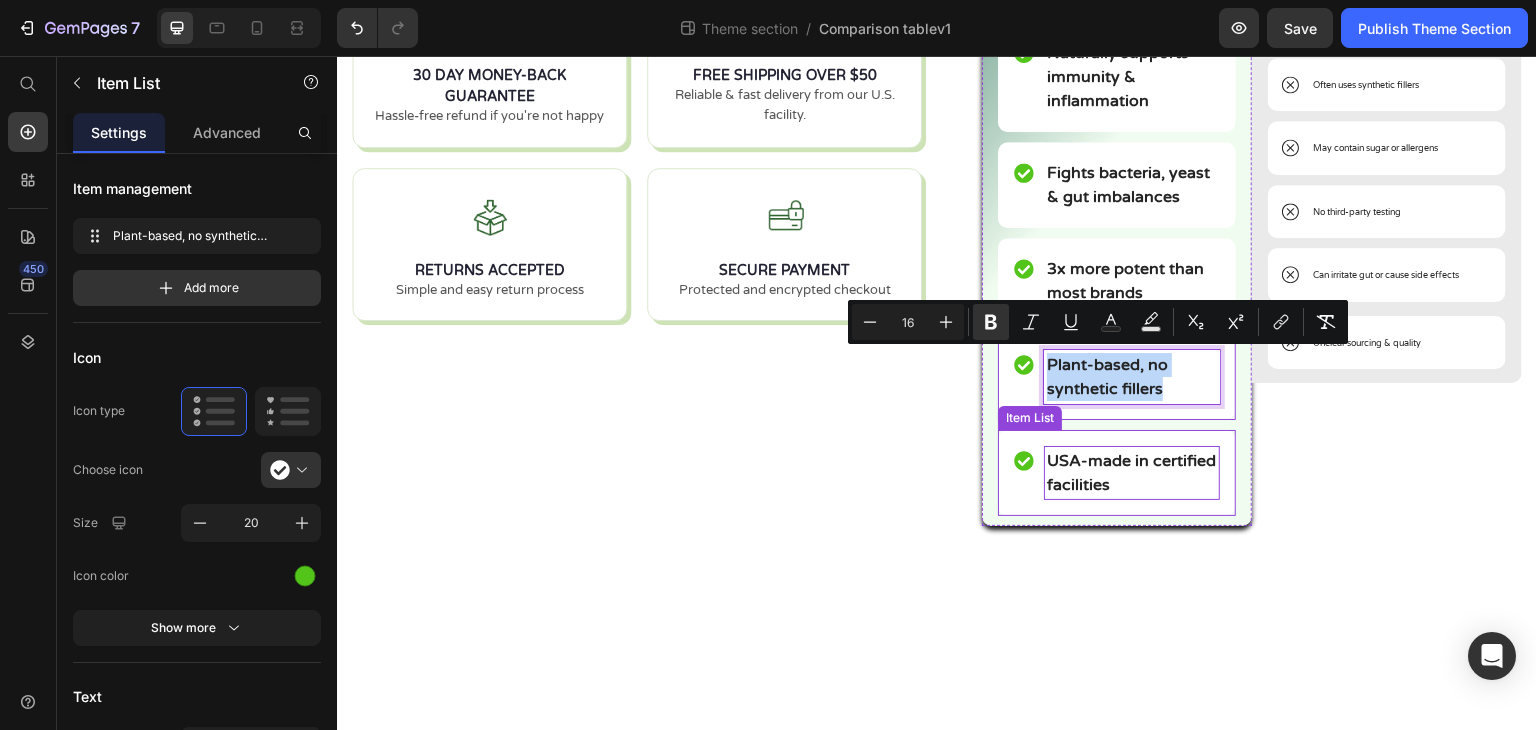 click on "USA-made in certified facilities" at bounding box center (1131, 473) 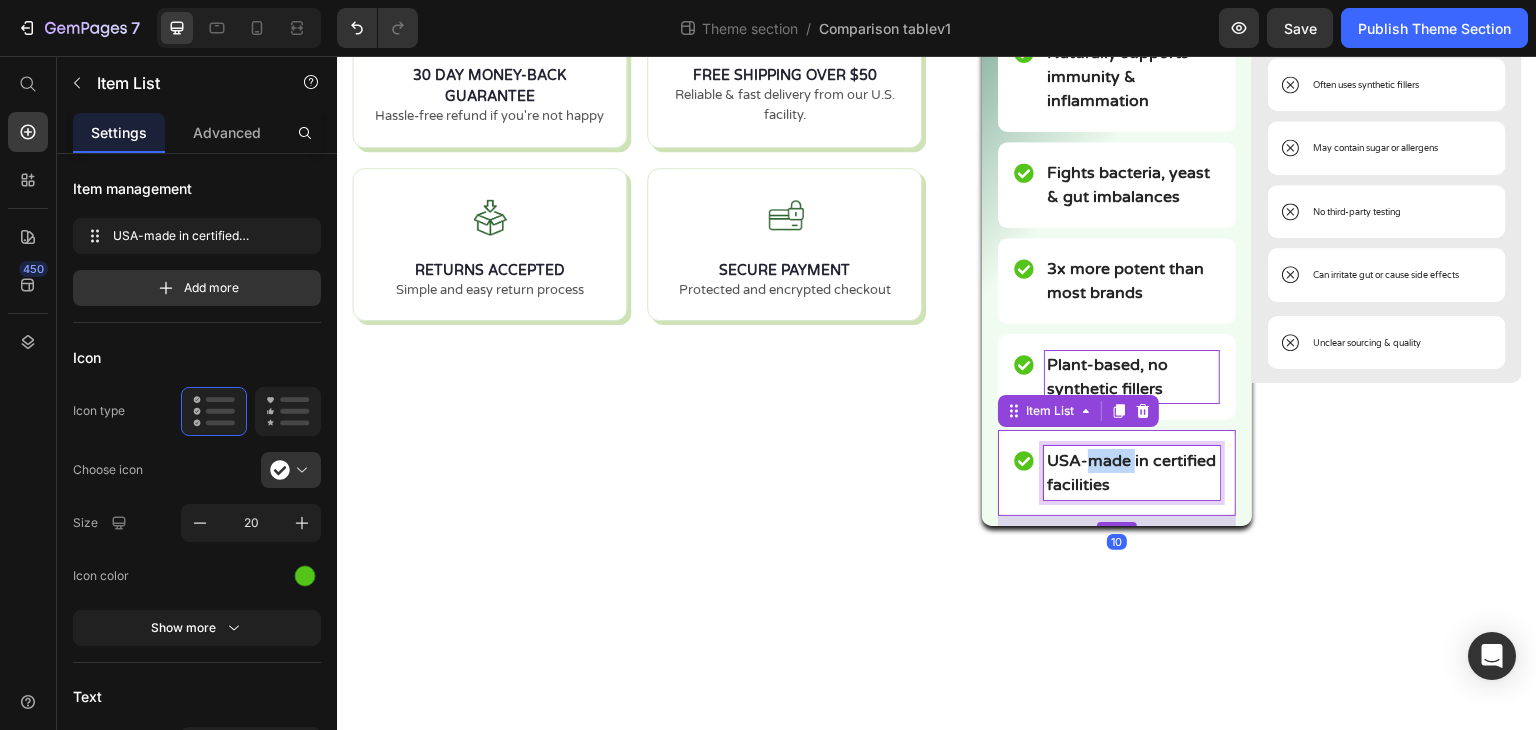 click on "USA-made in certified facilities" at bounding box center (1131, 473) 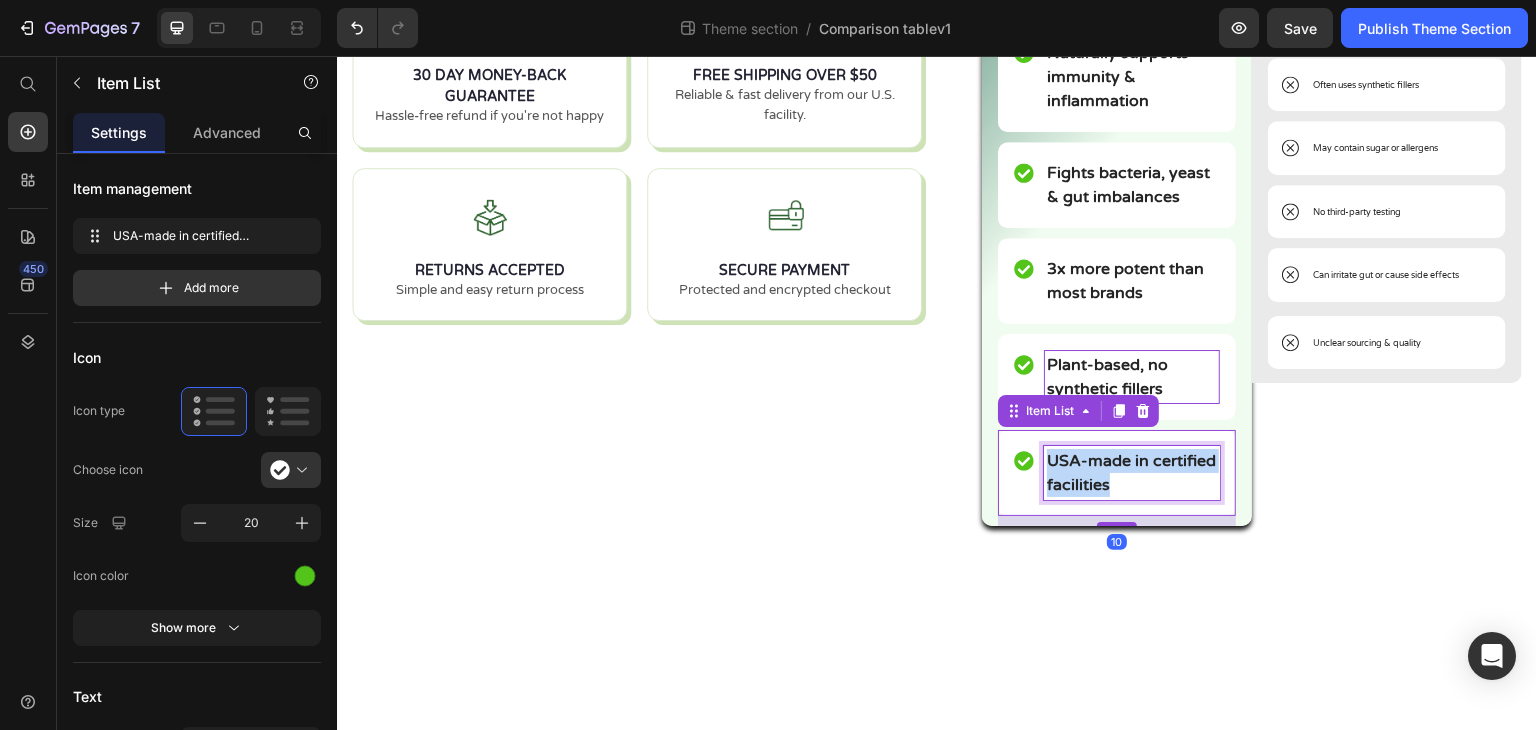 click on "USA-made in certified facilities" at bounding box center (1131, 473) 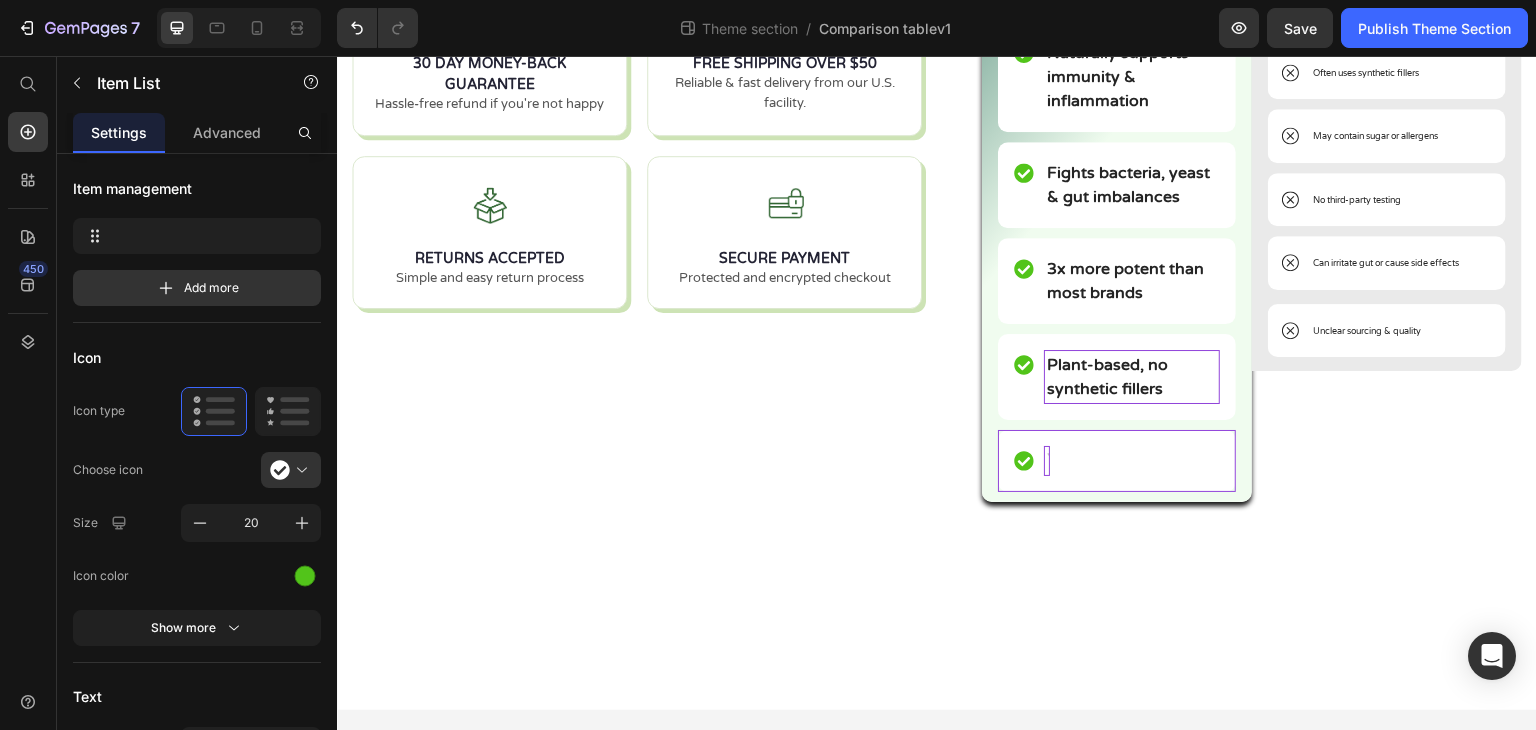 scroll, scrollTop: 496, scrollLeft: 0, axis: vertical 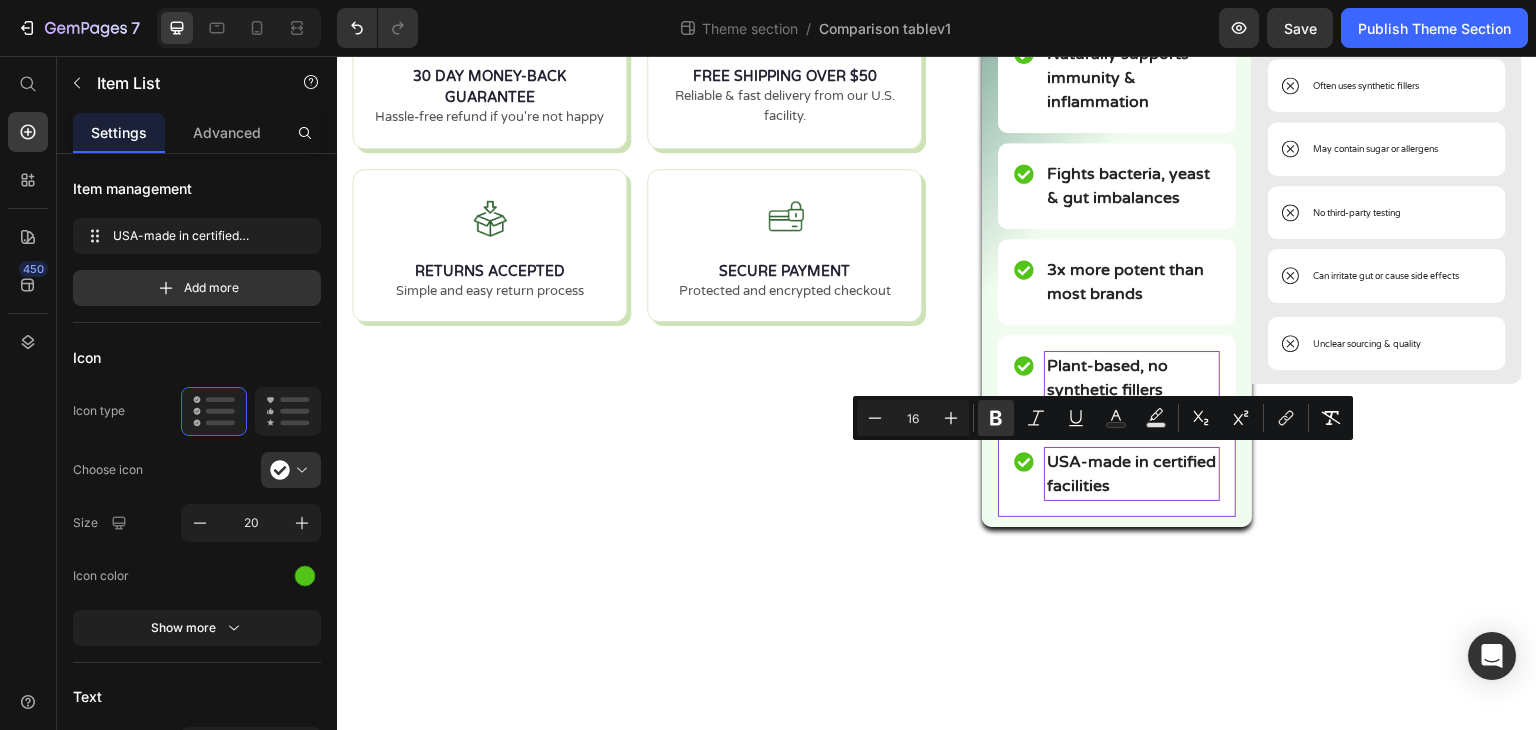 click on "16" at bounding box center (913, 418) 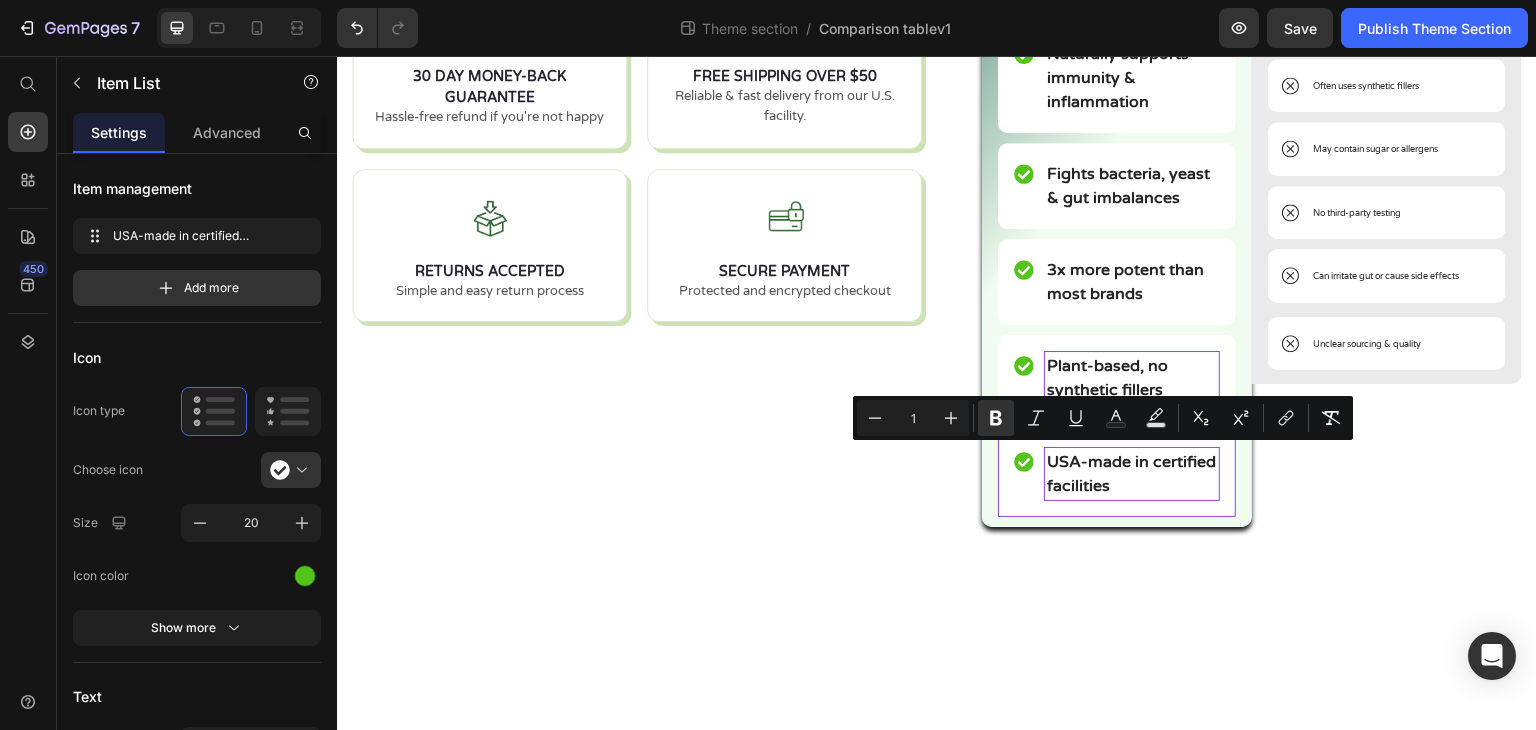type on "16" 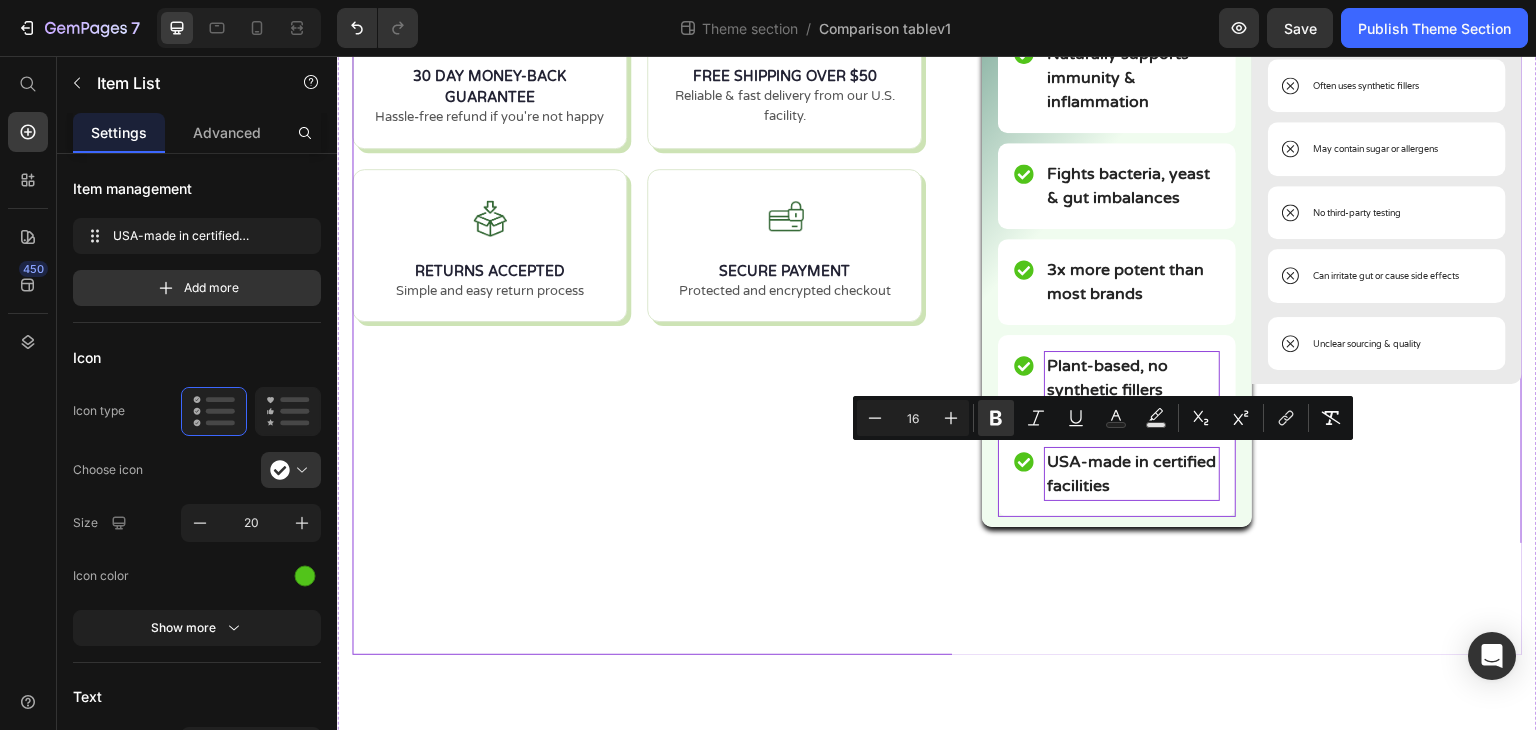 click on "Image Balanced ™  Oil Of Oregano Text Block Helps reduce seasonal illness & congestion Item List Naturally supports immunity & inflammation Item List Fights bacteria, yeast & gut imbalances Item List 3x more potent than most brands Item List Plant-based, no synthetic fillers Item List USA-made in certified facilities Item List   10 Row Image Regular Supplements Text Block
Low-dose, poor absorption Item List
Often uses synthetic fillers Item List
May contain sugar or allergens Item List
No third-party testing Item List
Can irritate gut or cause side effects Item List
Unclear sourcing & quality Item List Row Row" at bounding box center (1237, 119) 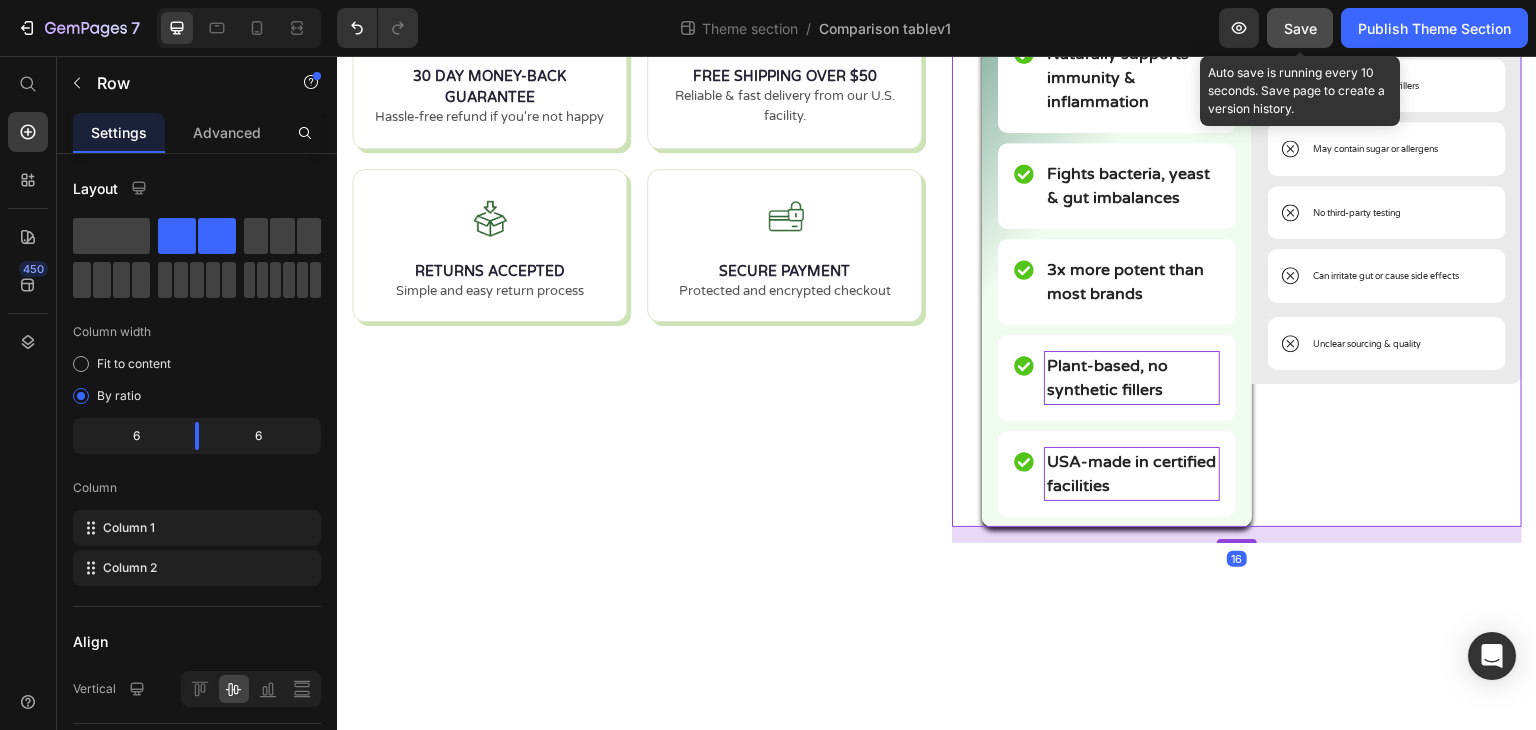 click on "Save" at bounding box center (1300, 28) 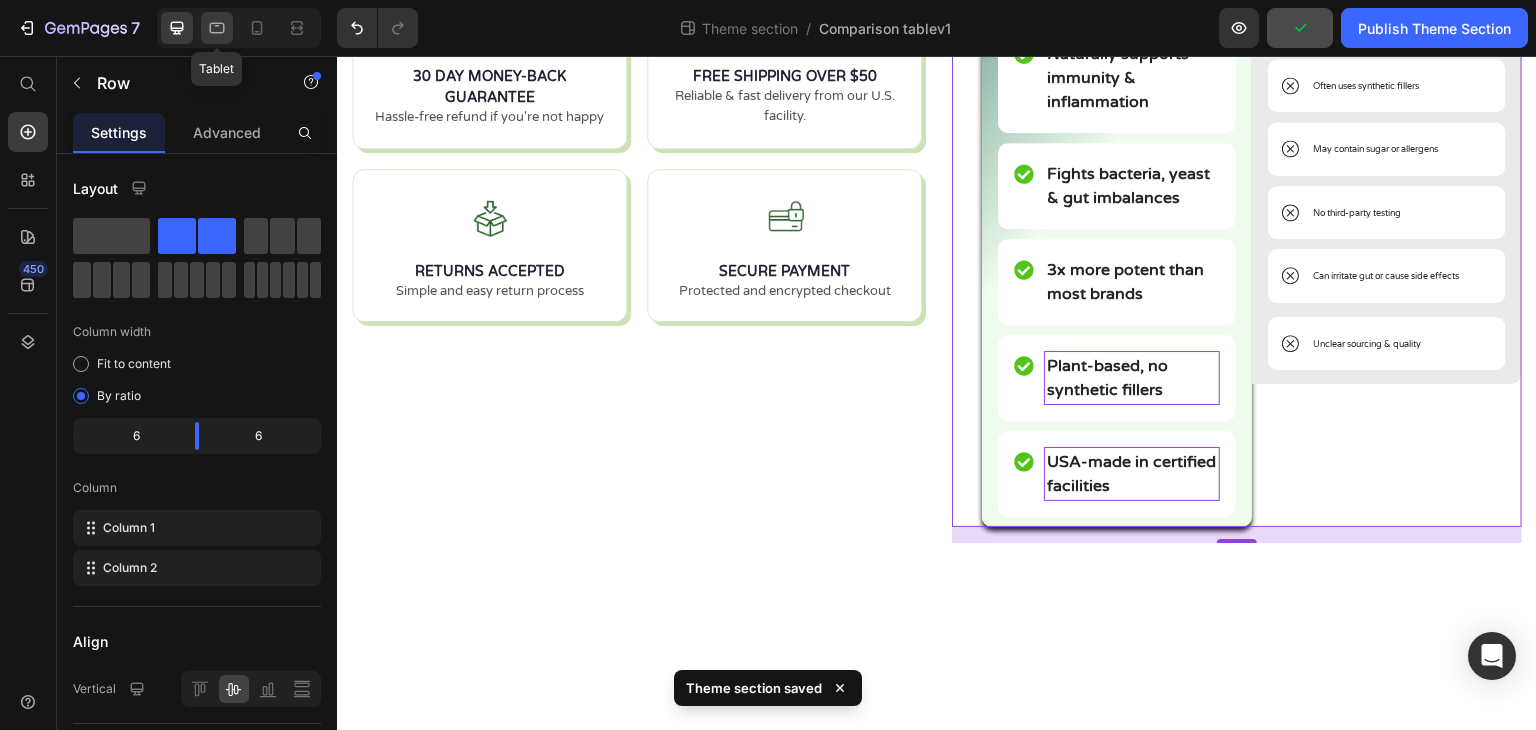 click 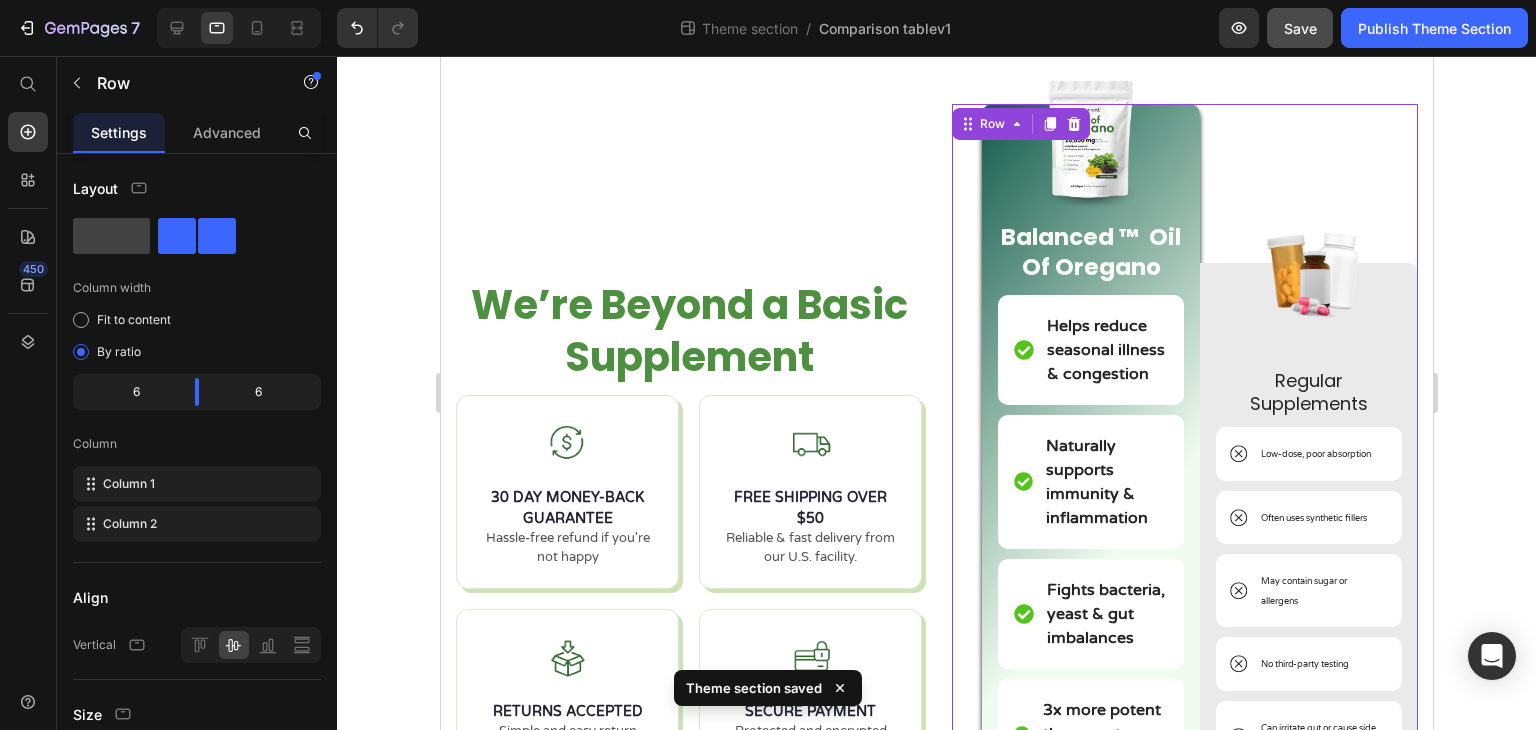 scroll, scrollTop: 82, scrollLeft: 0, axis: vertical 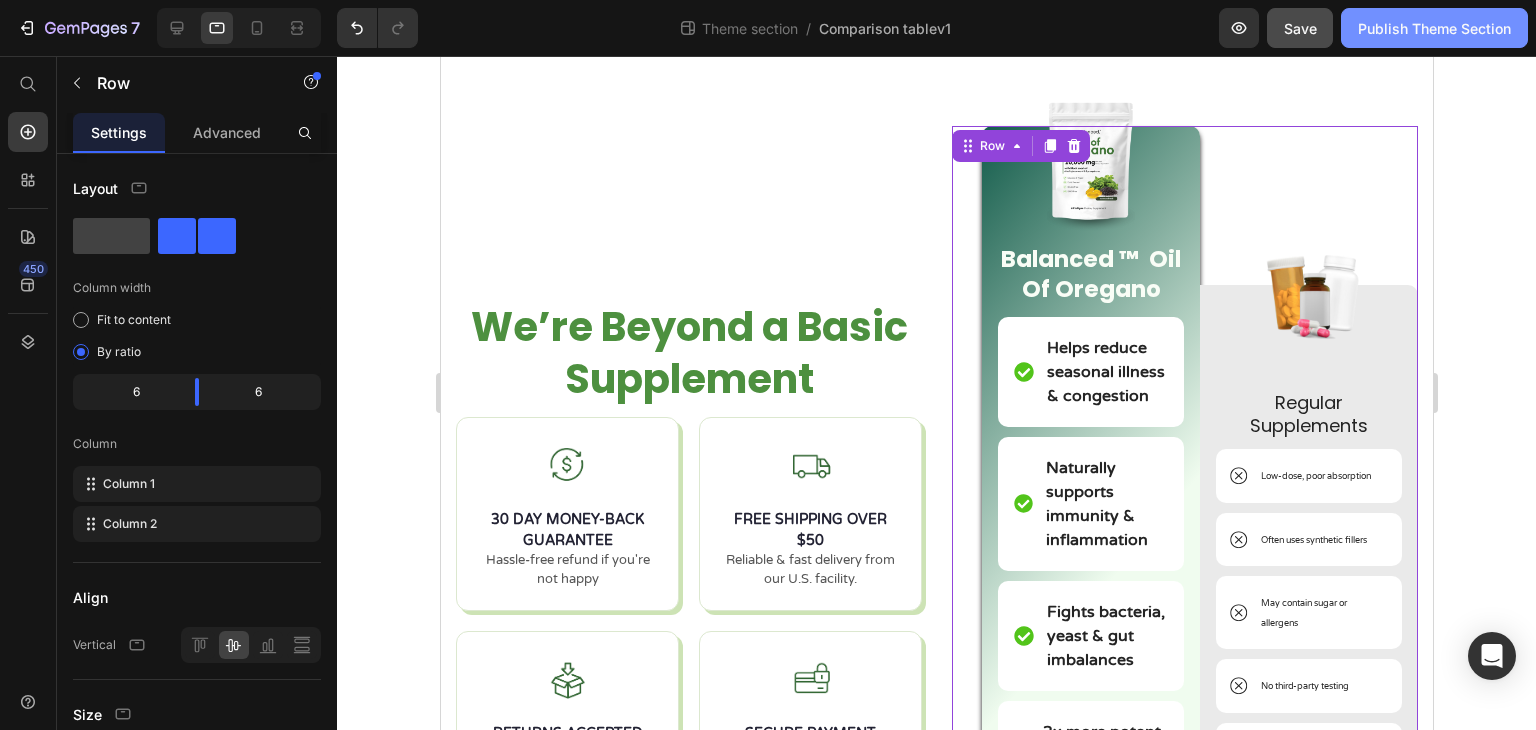 click on "Publish Theme Section" 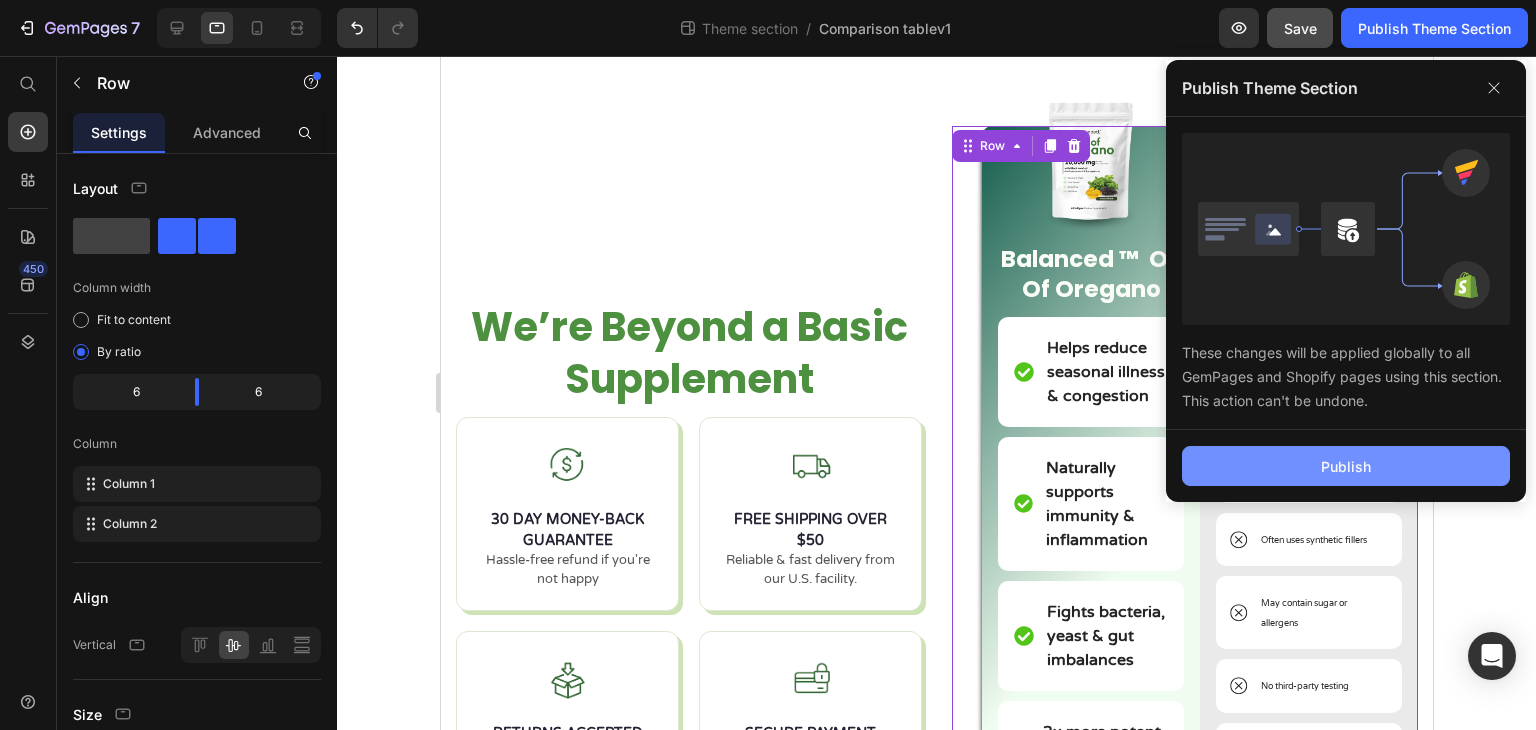 click on "Publish" at bounding box center [1346, 466] 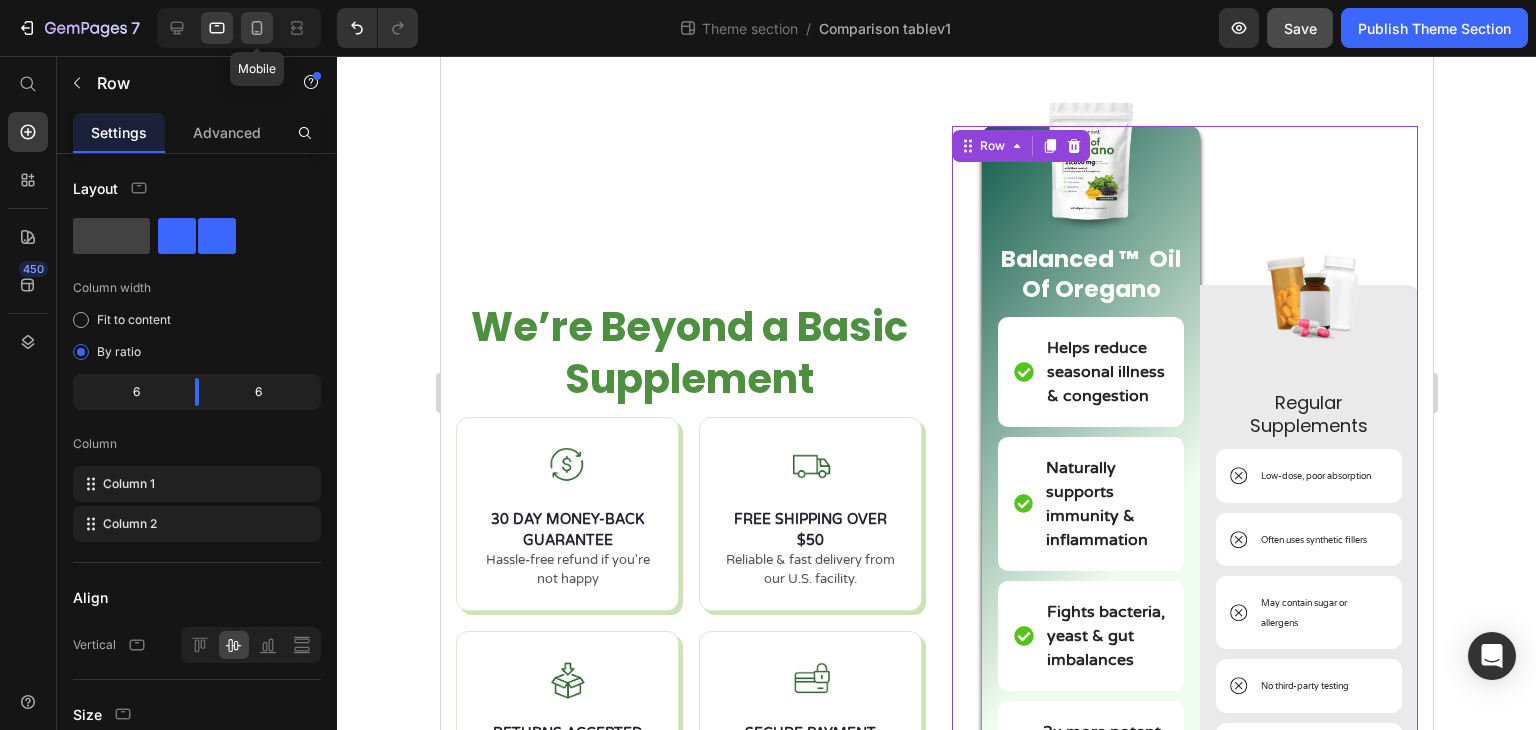 click 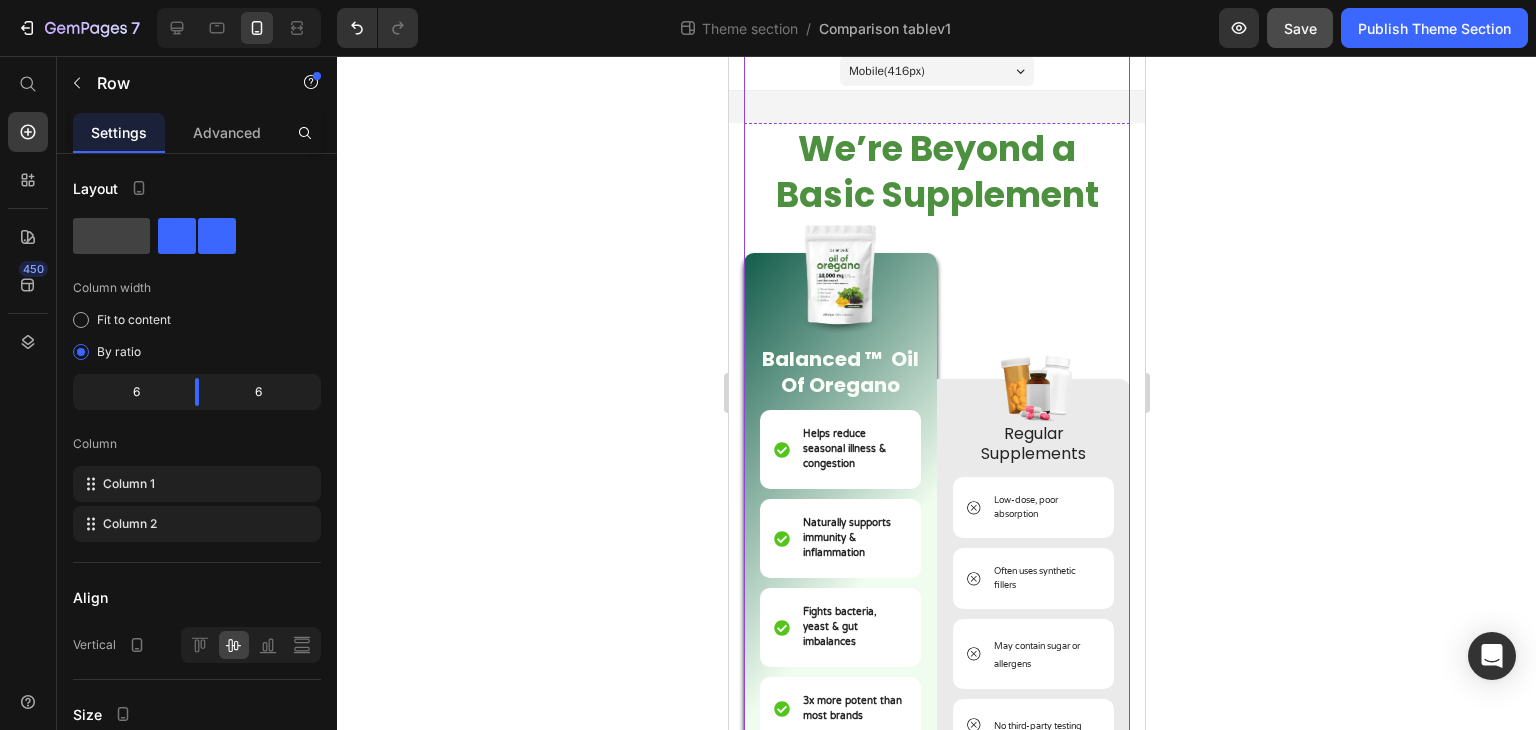 scroll, scrollTop: 0, scrollLeft: 0, axis: both 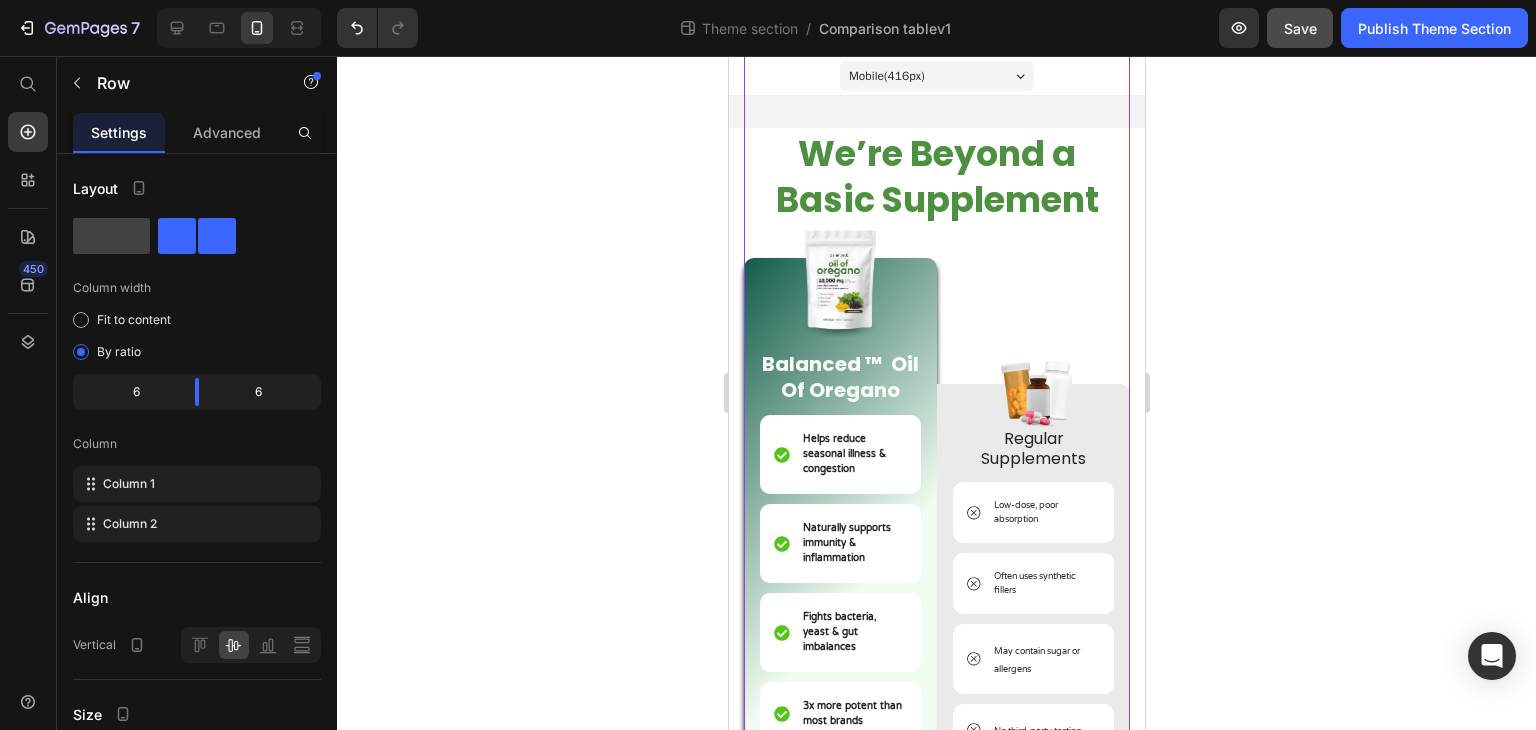 click on "Image Regular Supplements Text Block
Low-dose, poor absorption Item List
Often uses synthetic fillers Item List
May contain sugar or allergens Item List
No third-party testing Item List
Can irritate gut or cause side effects Item List
Unclear sourcing & quality Item List Row" at bounding box center [1032, 526] 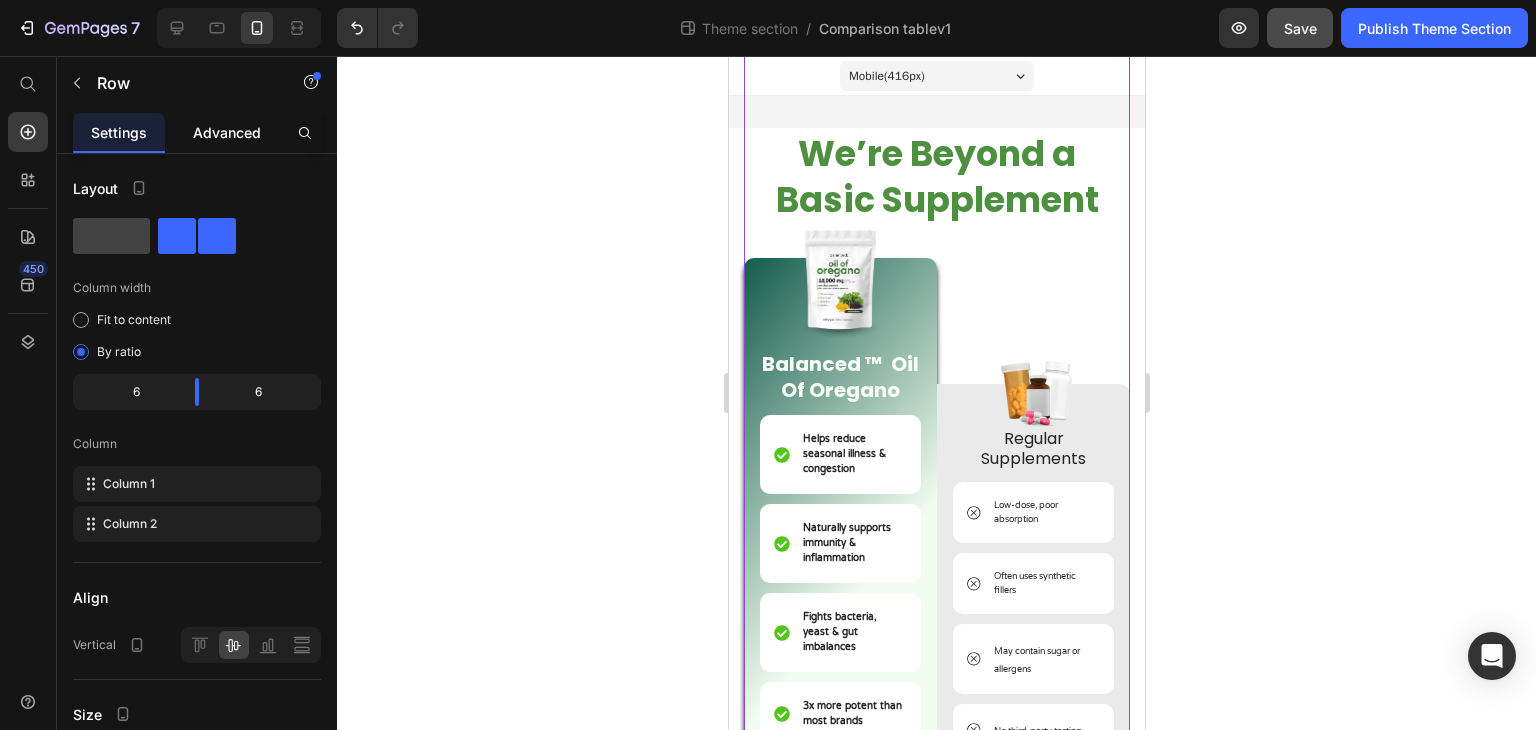 click on "Advanced" at bounding box center (227, 132) 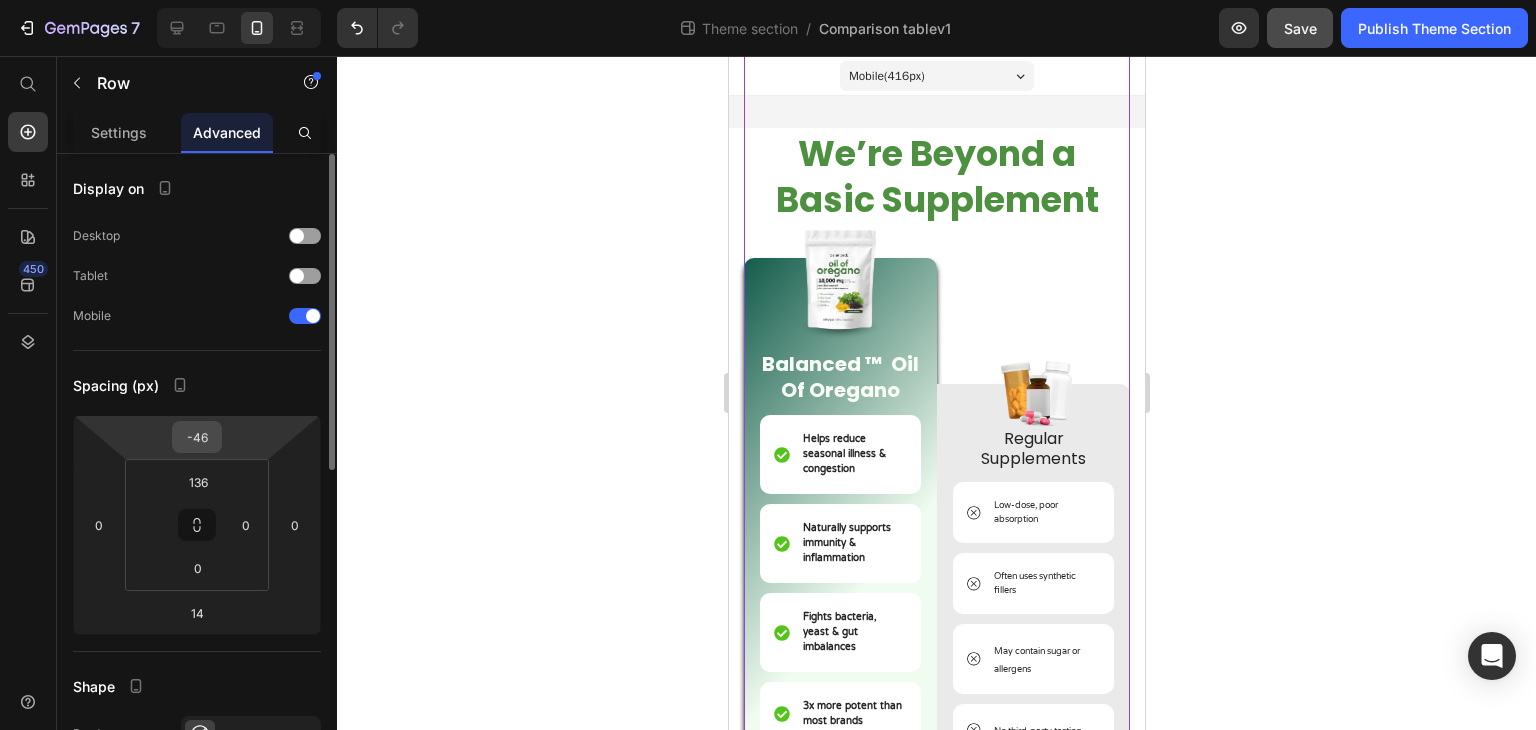 click on "-46" at bounding box center [197, 437] 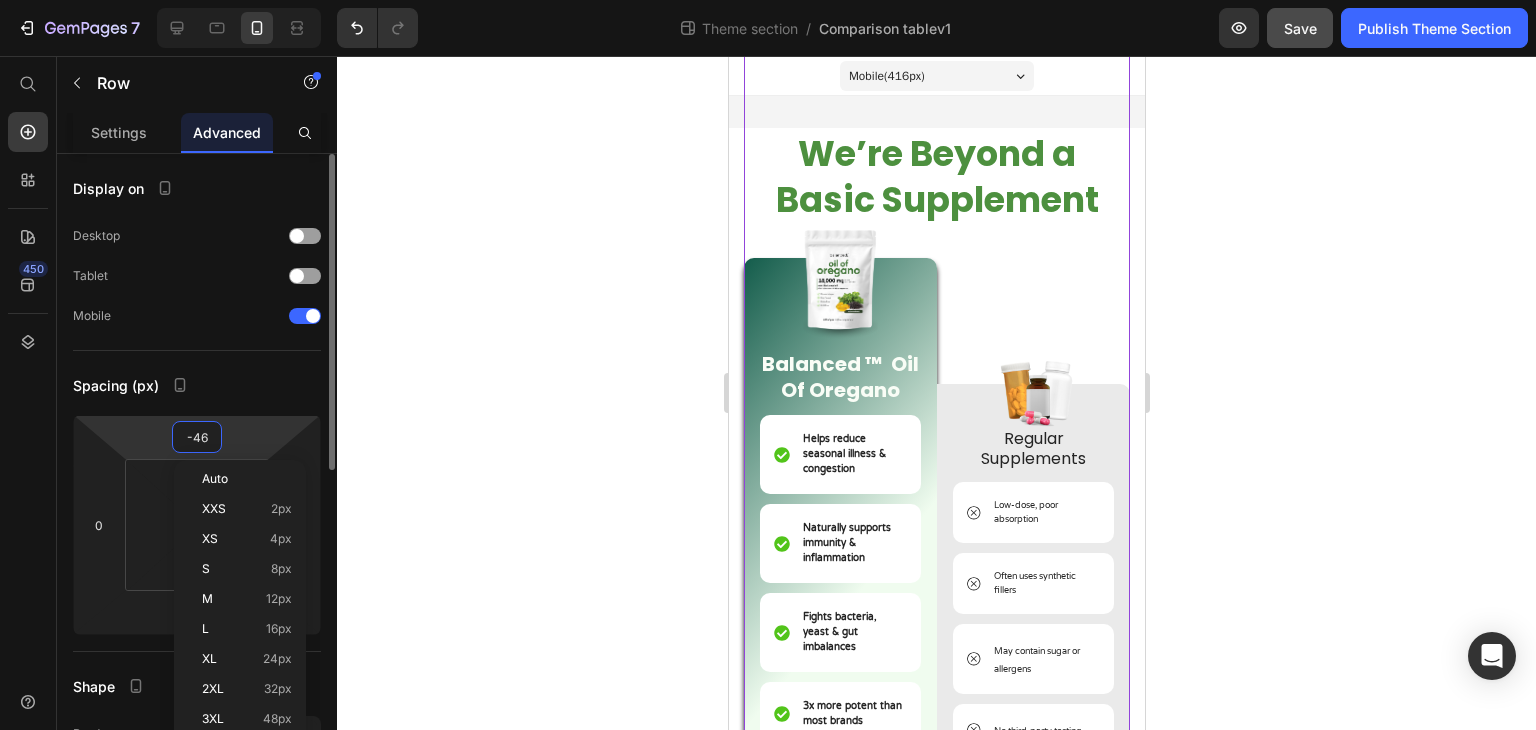 click on "-46" at bounding box center (197, 437) 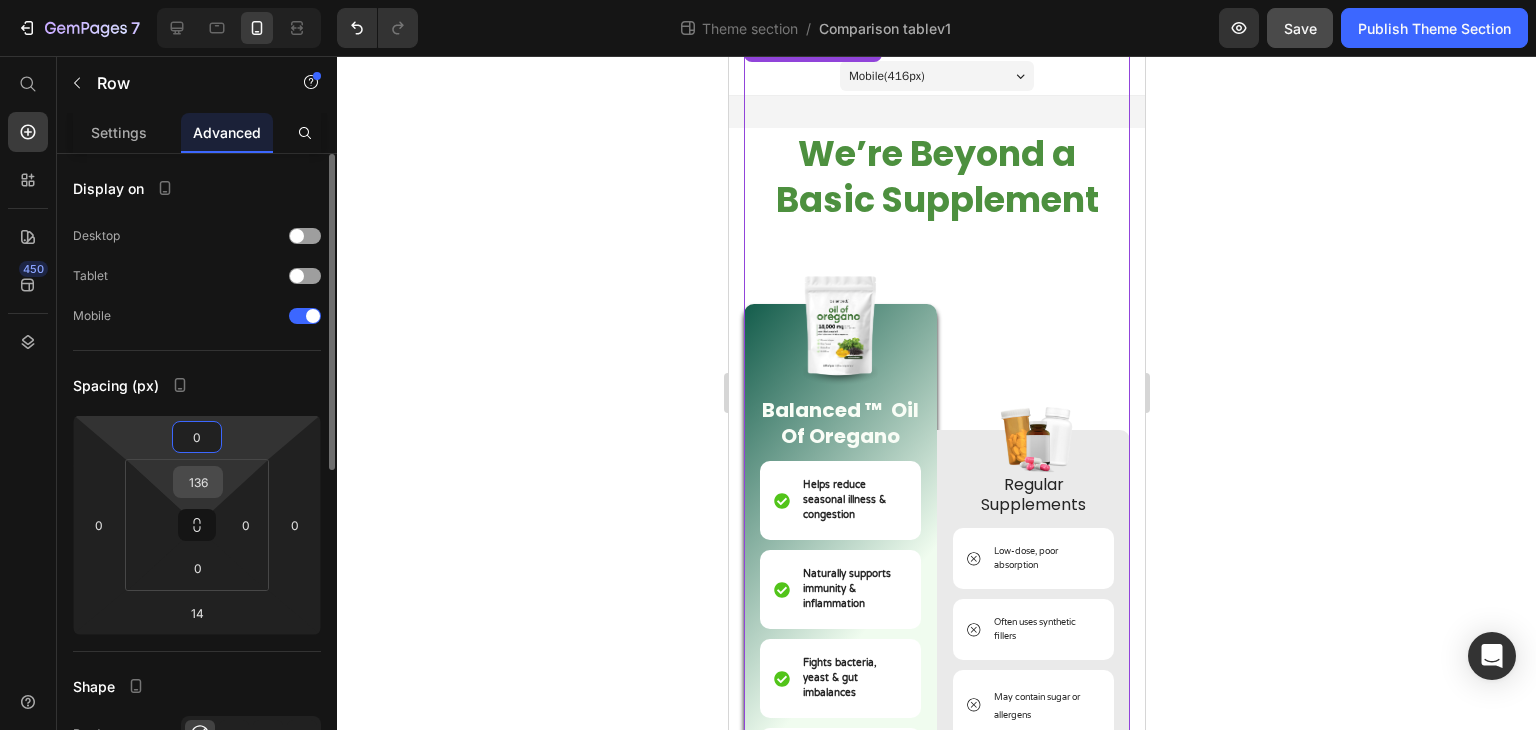 type on "0" 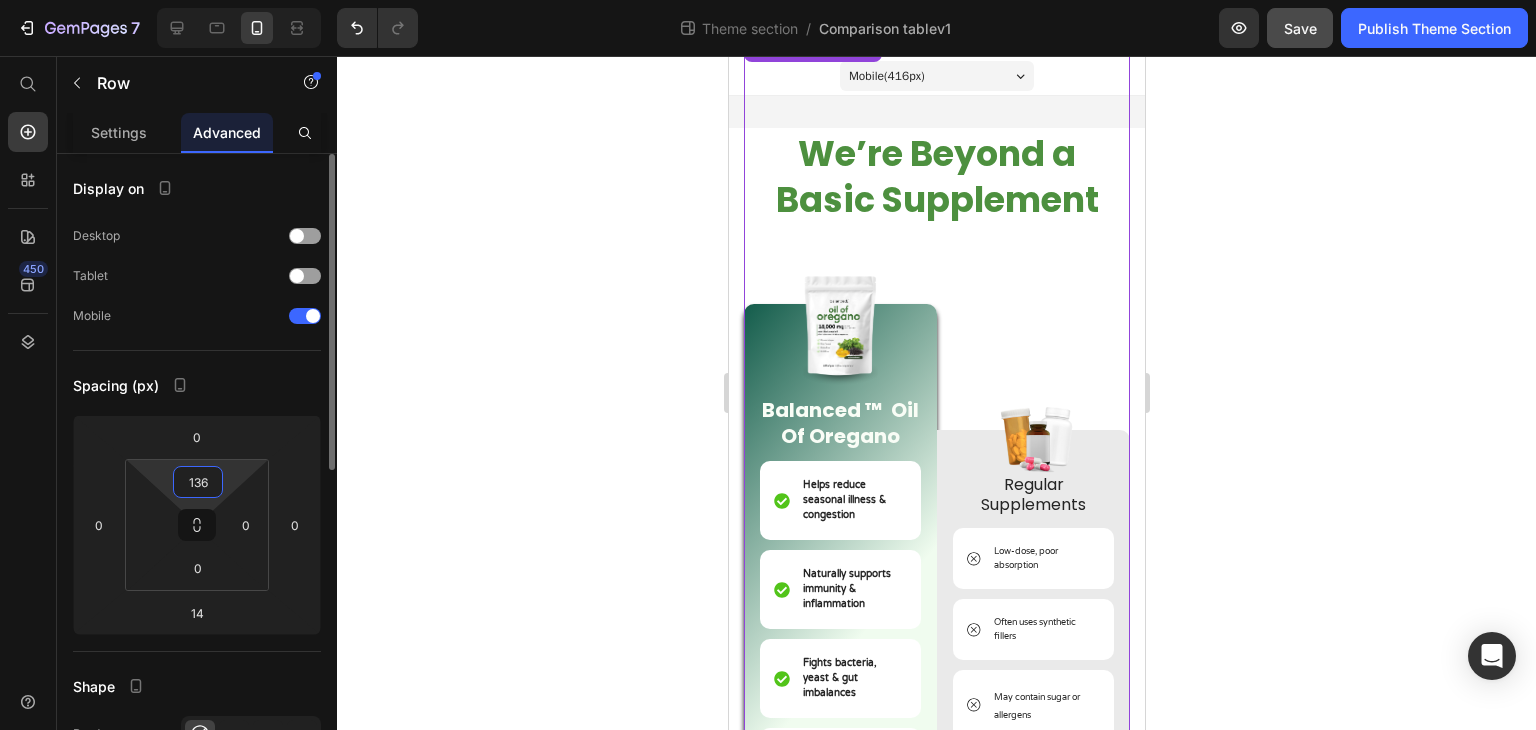 click on "136" at bounding box center (198, 482) 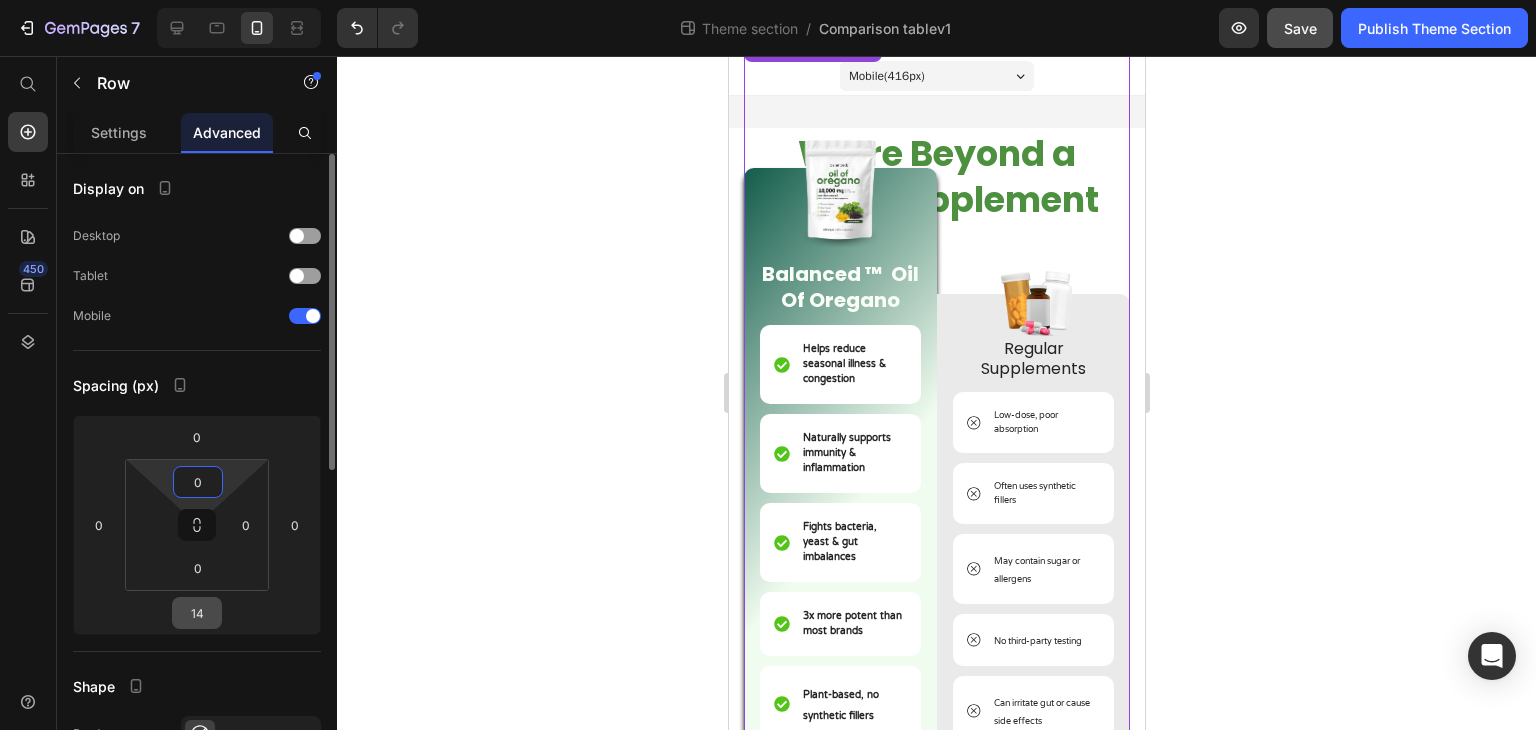 type on "0" 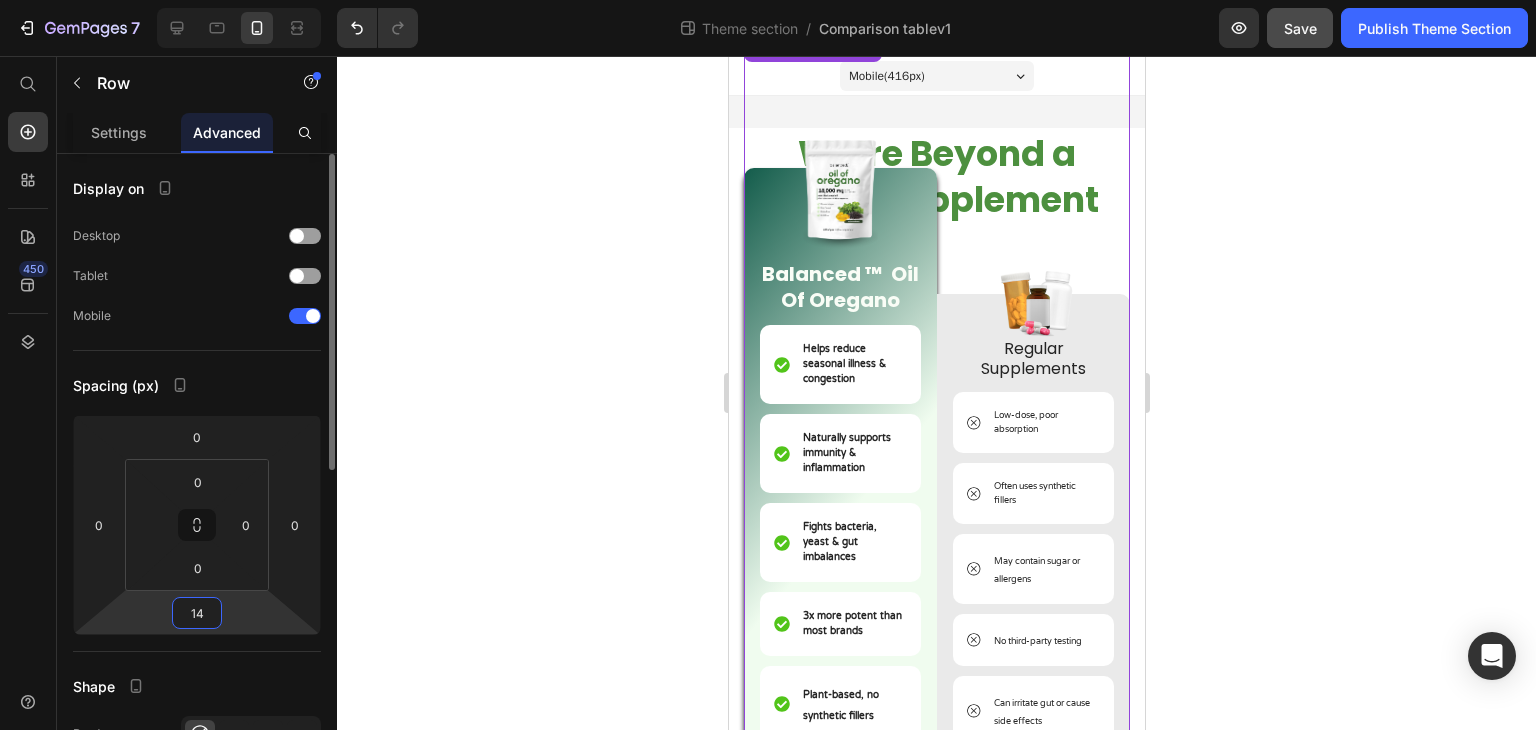 click on "14" at bounding box center (197, 613) 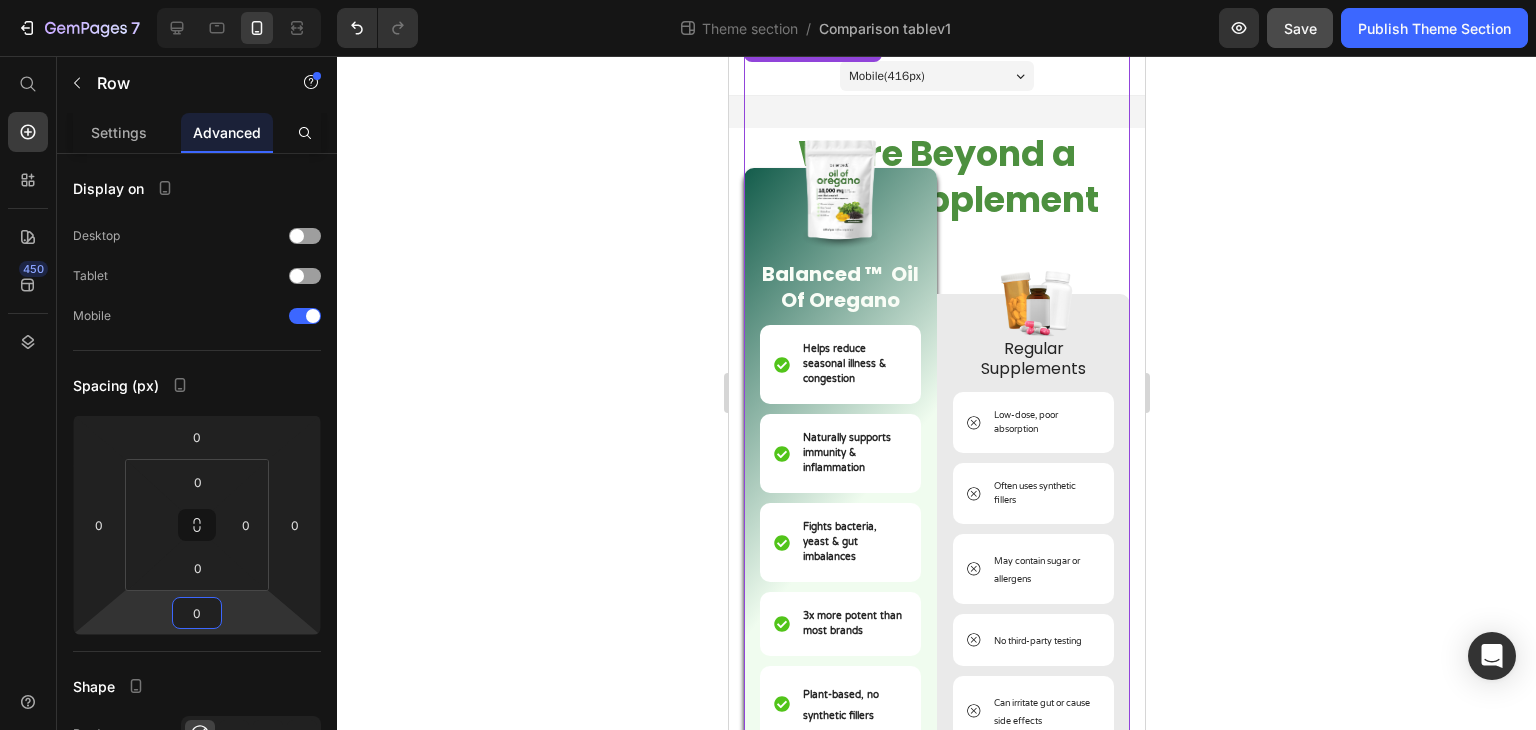 type on "0" 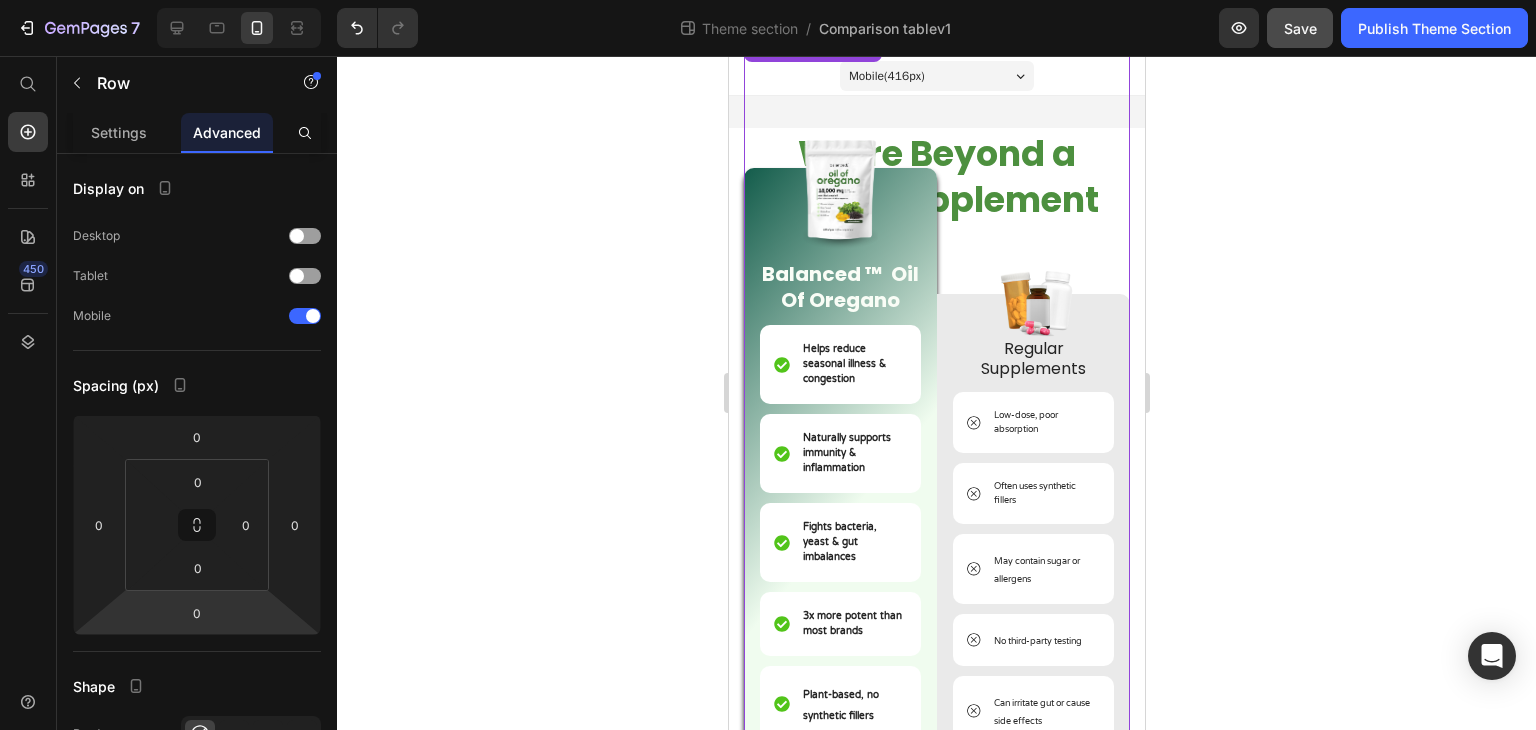 click on "Image Regular Supplements Text Block
Low-dose, poor absorption Item List
Often uses synthetic fillers Item List
May contain sugar or allergens Item List
No third-party testing Item List
Can irritate gut or cause side effects Item List
Unclear sourcing & quality Item List Row" at bounding box center [1032, 436] 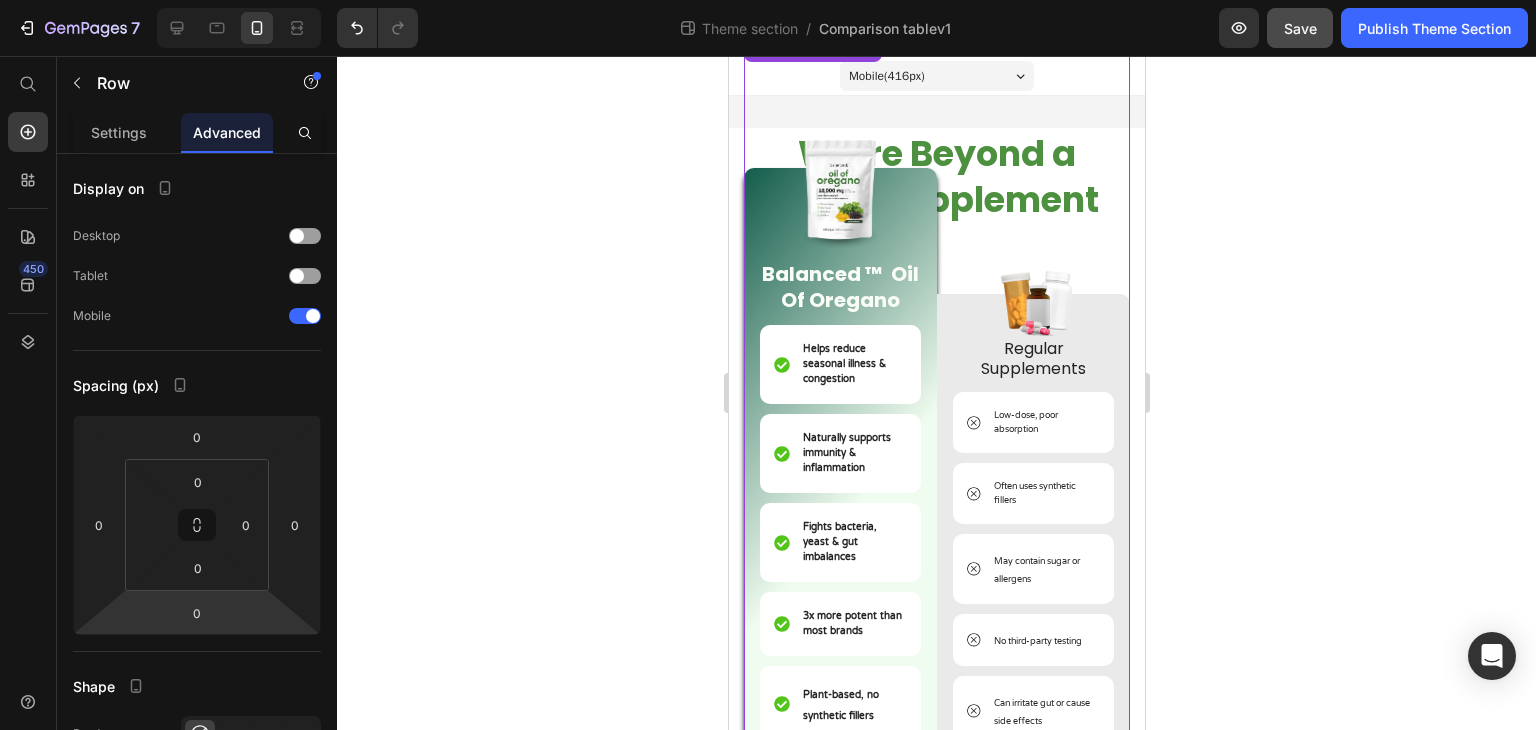 click on "Image Regular Supplements Text Block
Low-dose, poor absorption Item List
Often uses synthetic fillers Item List
May contain sugar or allergens Item List
No third-party testing Item List
Can irritate gut or cause side effects Item List
Unclear sourcing & quality Item List Row" at bounding box center [1032, 436] 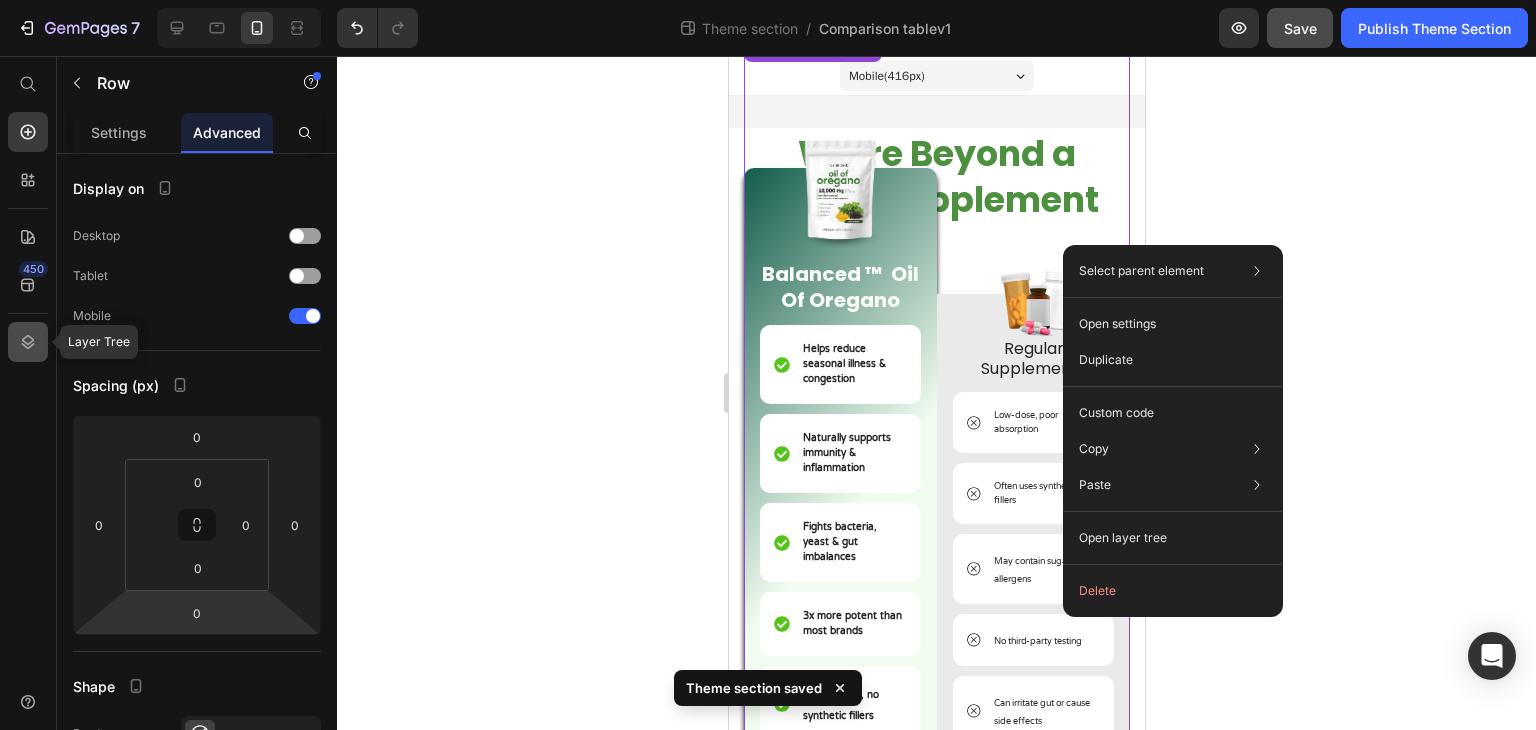 click 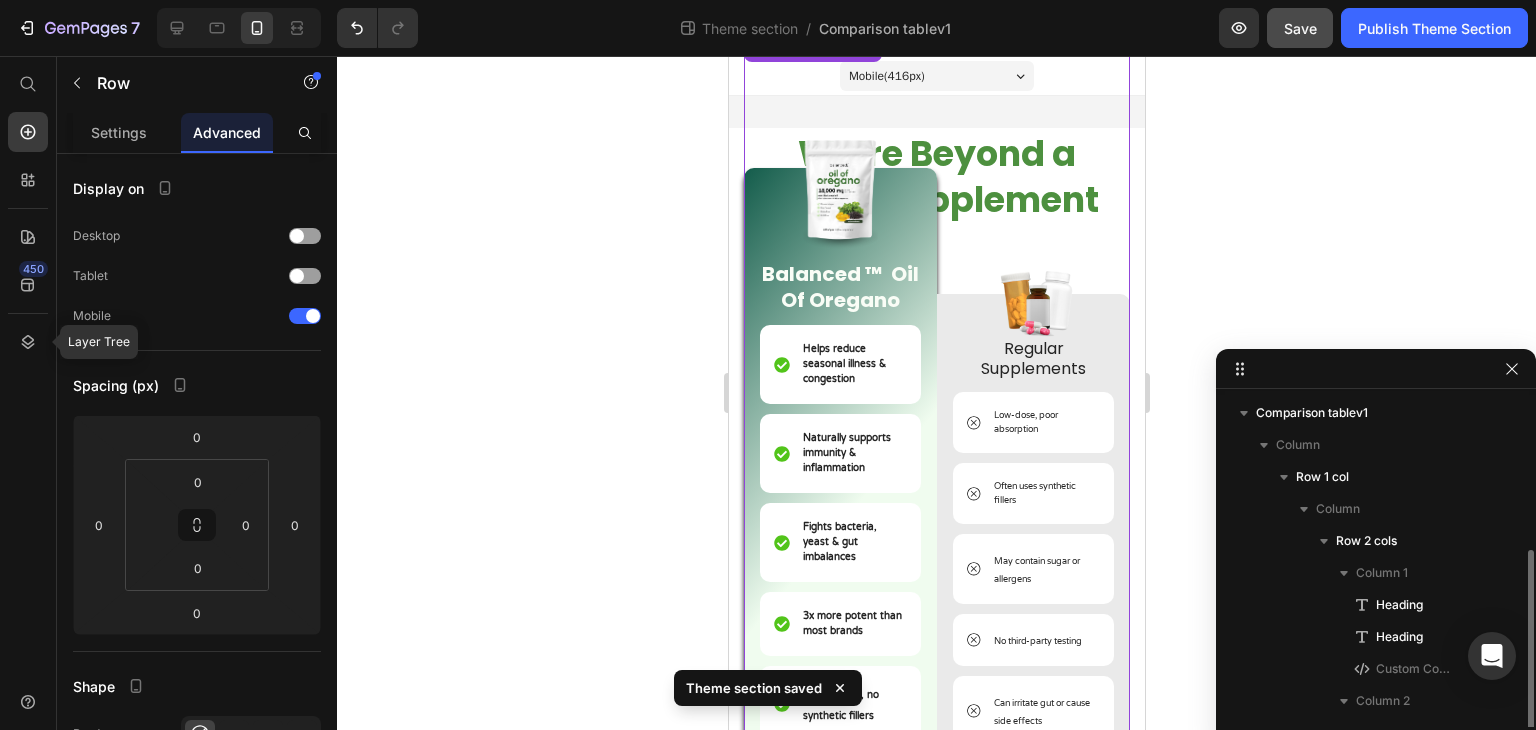 scroll, scrollTop: 85, scrollLeft: 0, axis: vertical 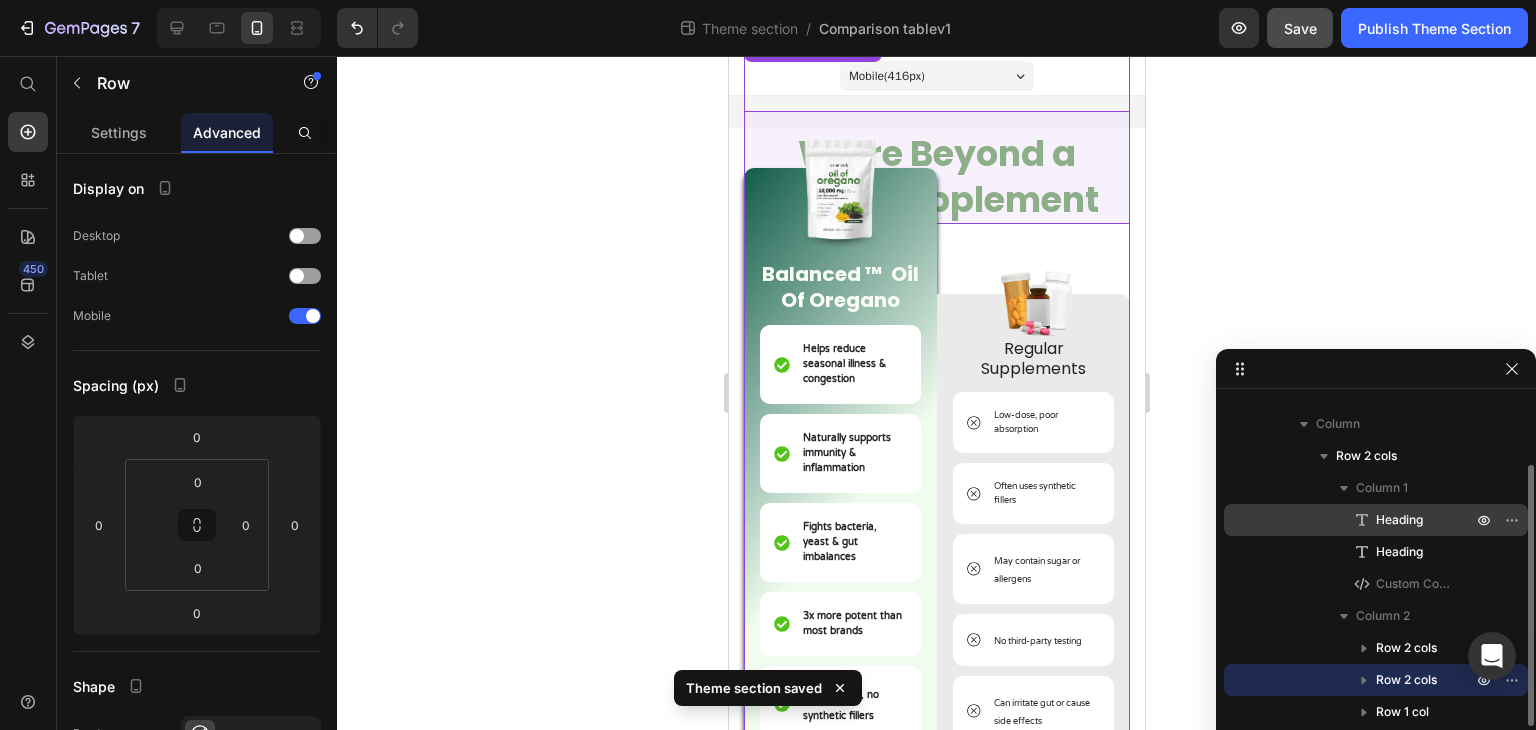 click on "Heading" at bounding box center (1402, 520) 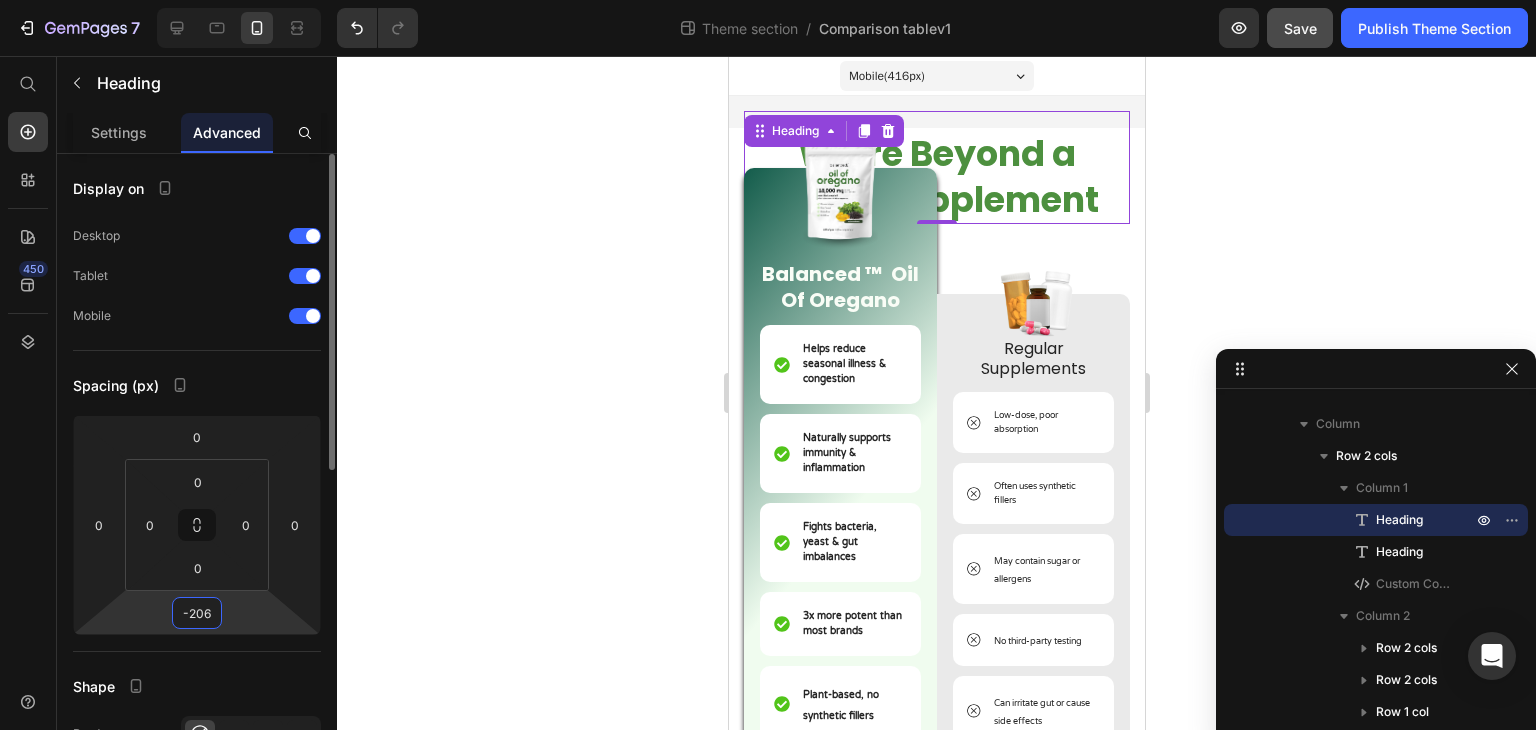 click on "-206" at bounding box center (197, 613) 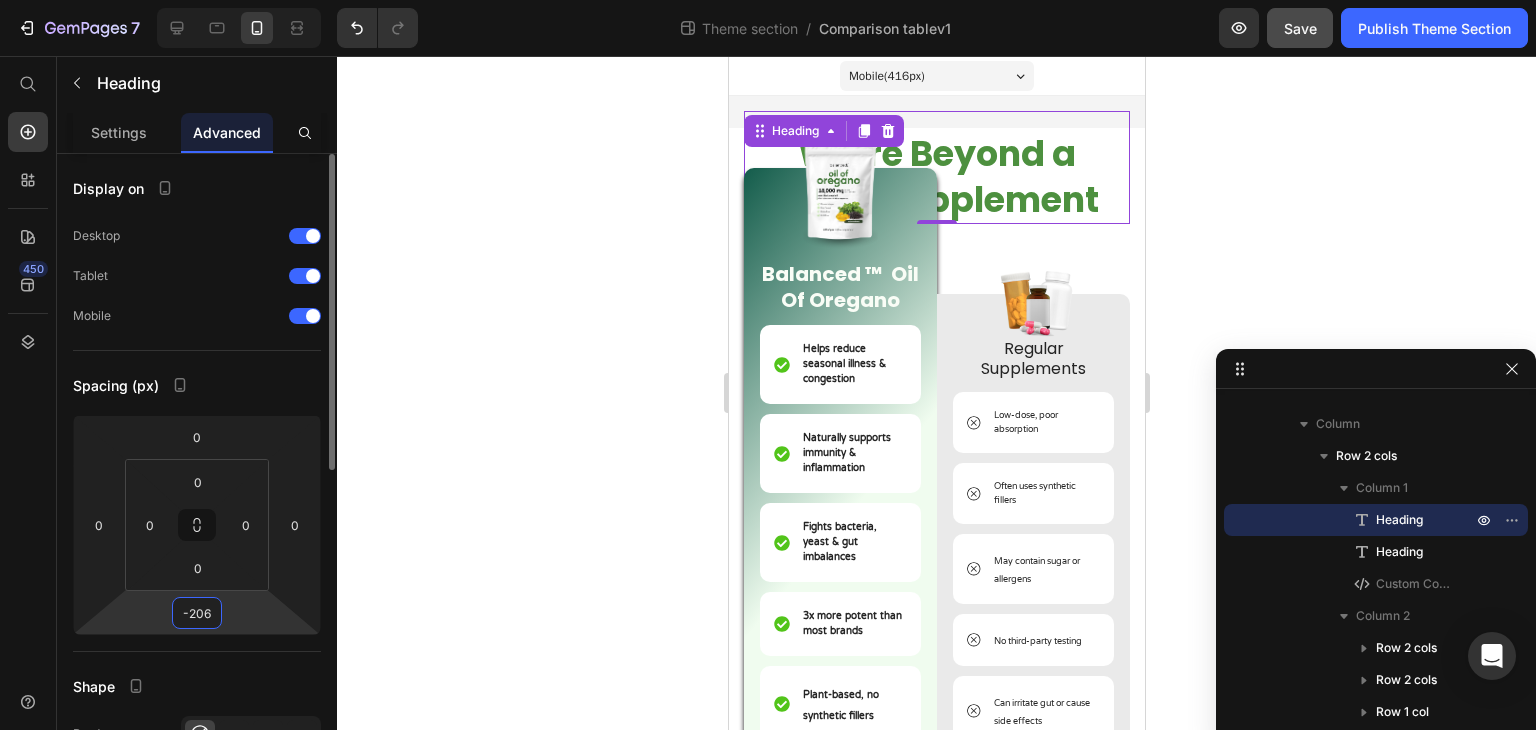 click on "-206" at bounding box center [197, 613] 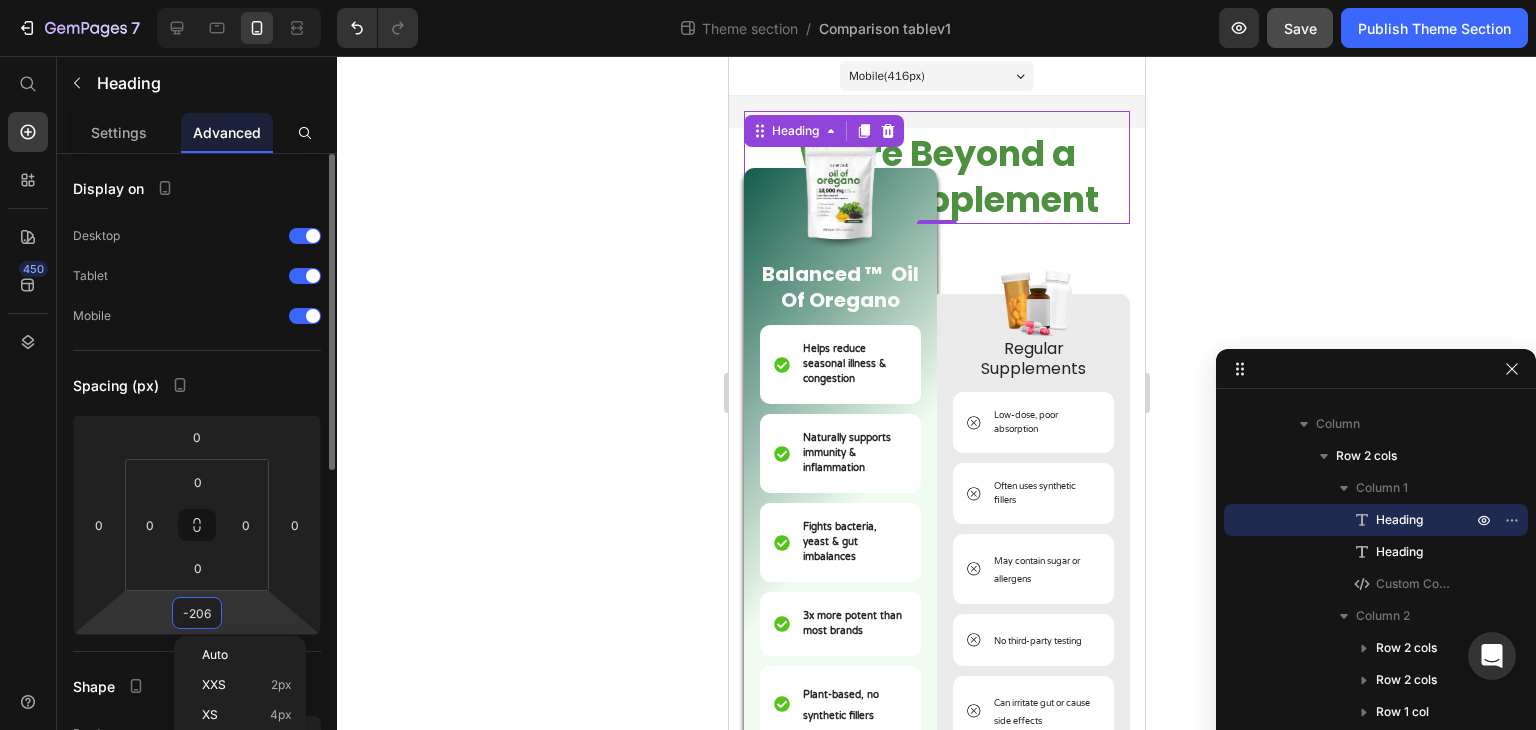 type on "0" 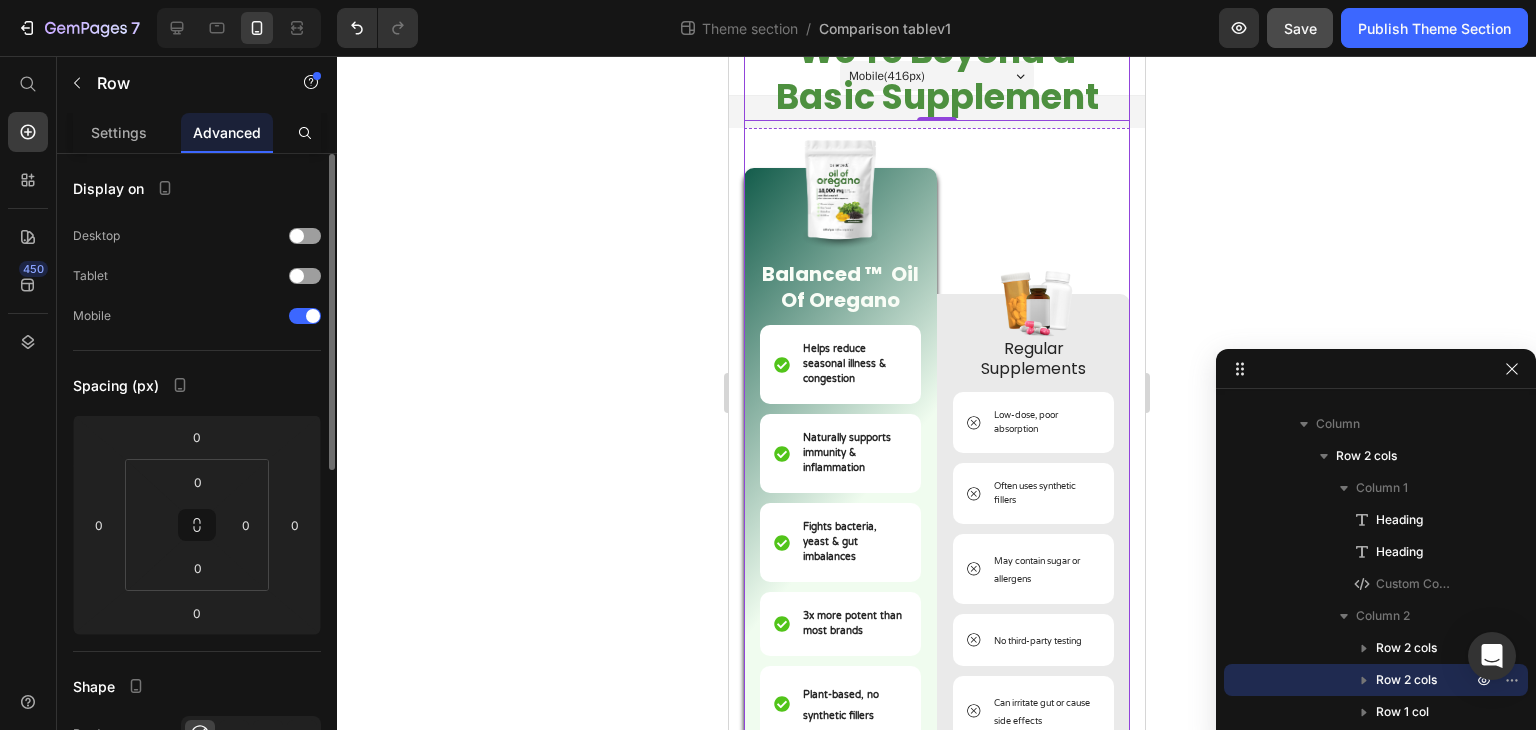 click on "Image Regular Supplements Text Block
Low-dose, poor absorption Item List
Often uses synthetic fillers Item List
May contain sugar or allergens Item List
No third-party testing Item List
Can irritate gut or cause side effects Item List
Unclear sourcing & quality Item List Row" at bounding box center (1032, 436) 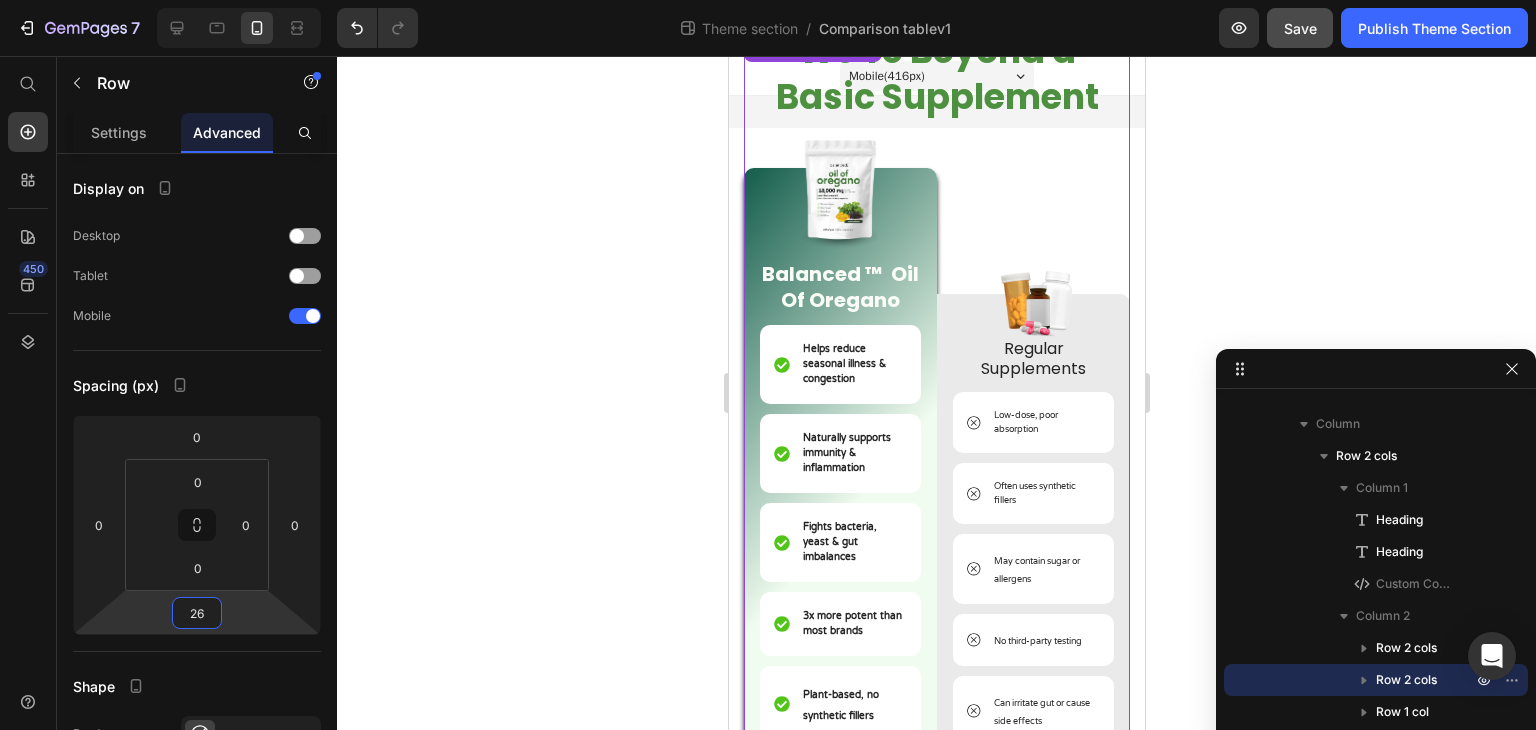 drag, startPoint x: 234, startPoint y: 609, endPoint x: 238, endPoint y: 596, distance: 13.601471 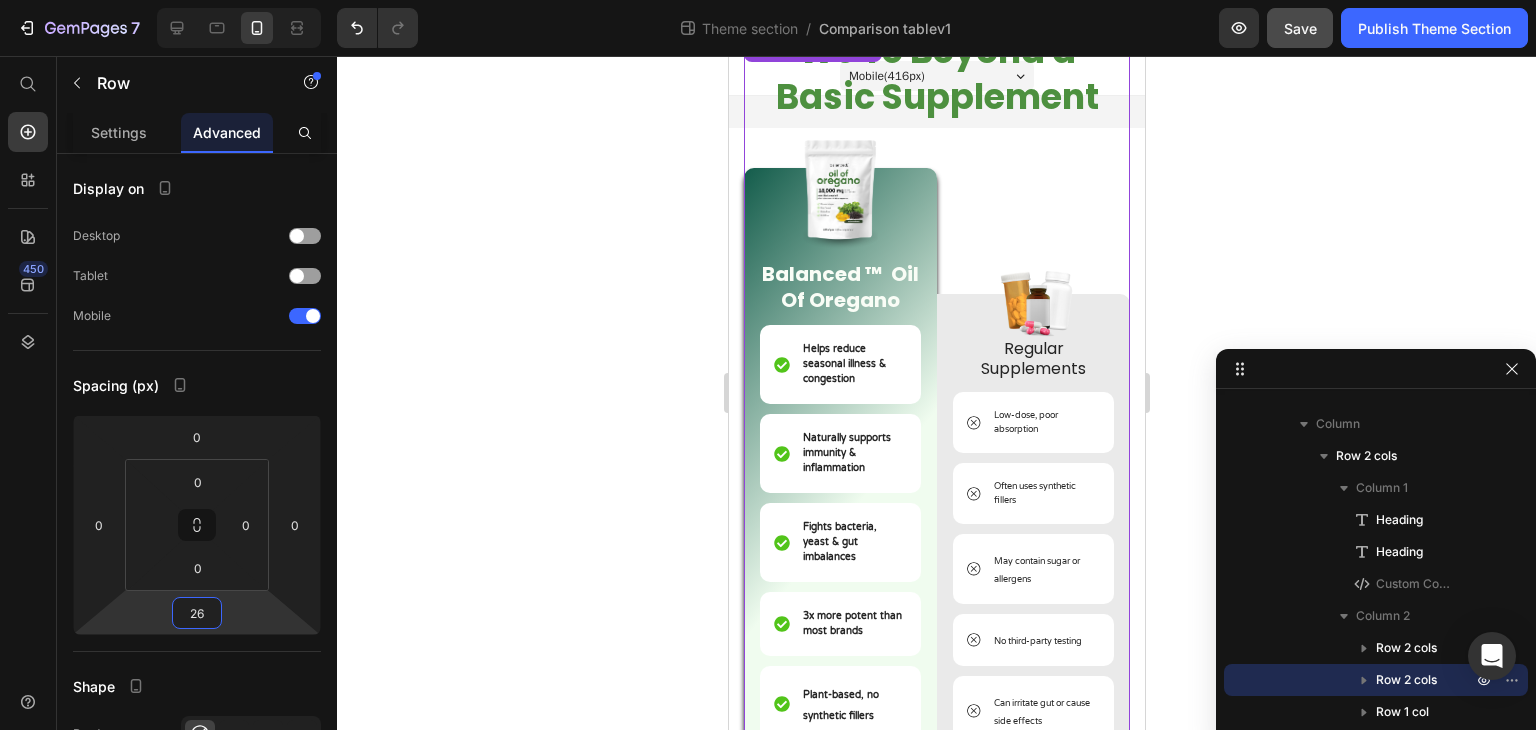 click on "7  Theme section  /  Comparison tablev1 Preview  Save   Publish Theme Section  450 Start with Sections Elements Hero Section Product Detail Brands Trusted Badges Guarantee Product Breakdown How to use Testimonials Compare Bundle FAQs Social Proof Brand Story Product List Collection Blog List Contact Sticky Add to Cart Custom Footer Browse Library 450 Layout
Row
Row
Row
Row Text
Heading
Text Block Button
Button
Button Media
Image
Image" at bounding box center (768, 0) 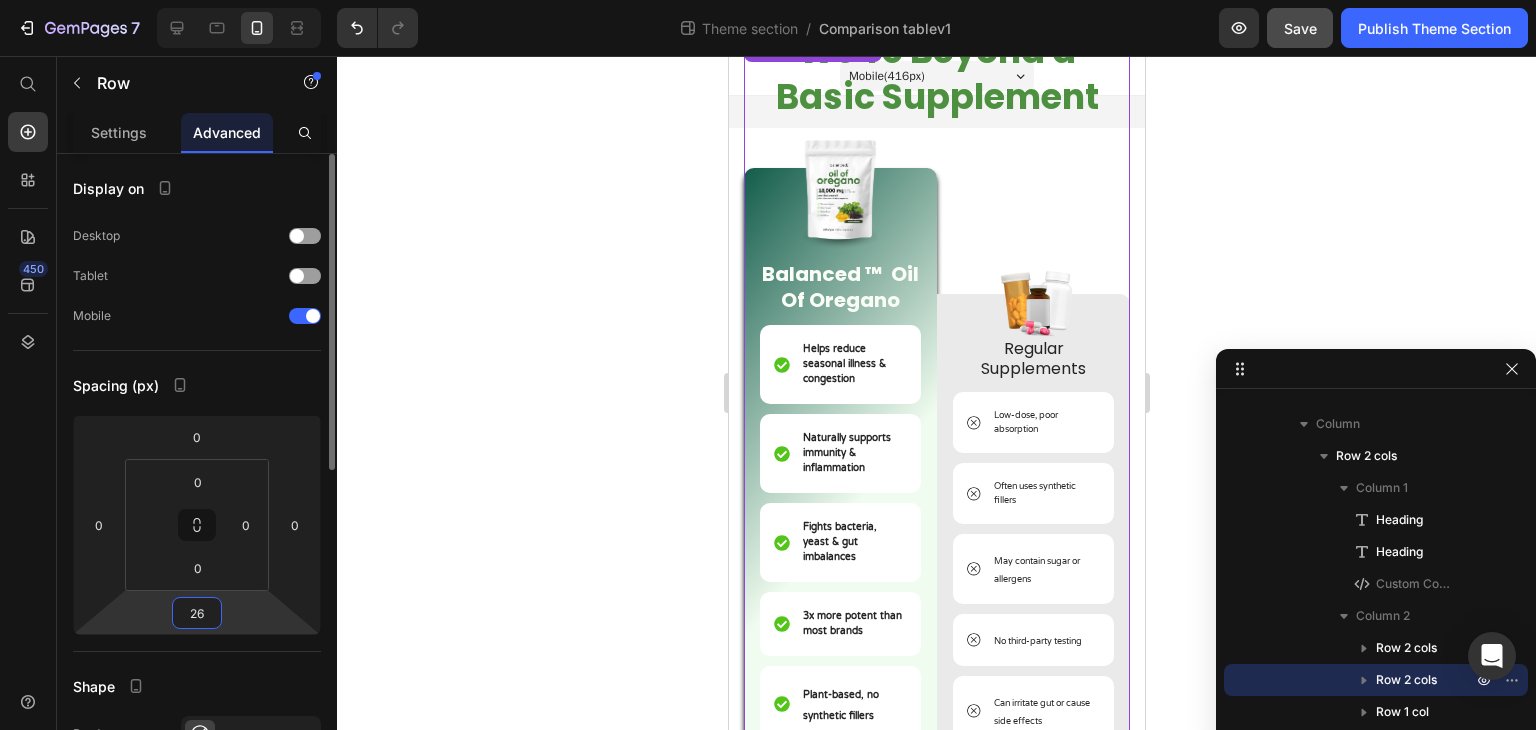click on "26" at bounding box center (197, 613) 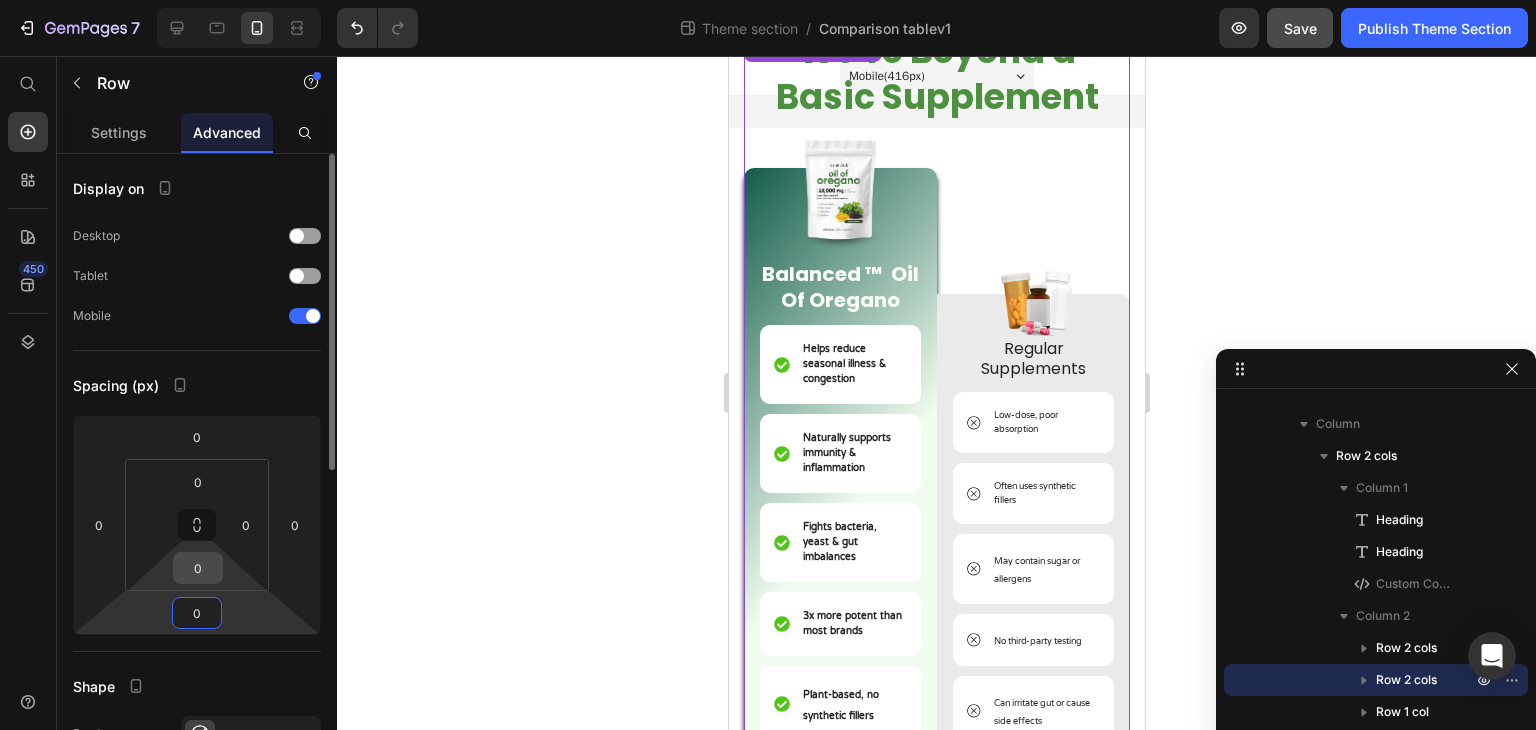 type on "0" 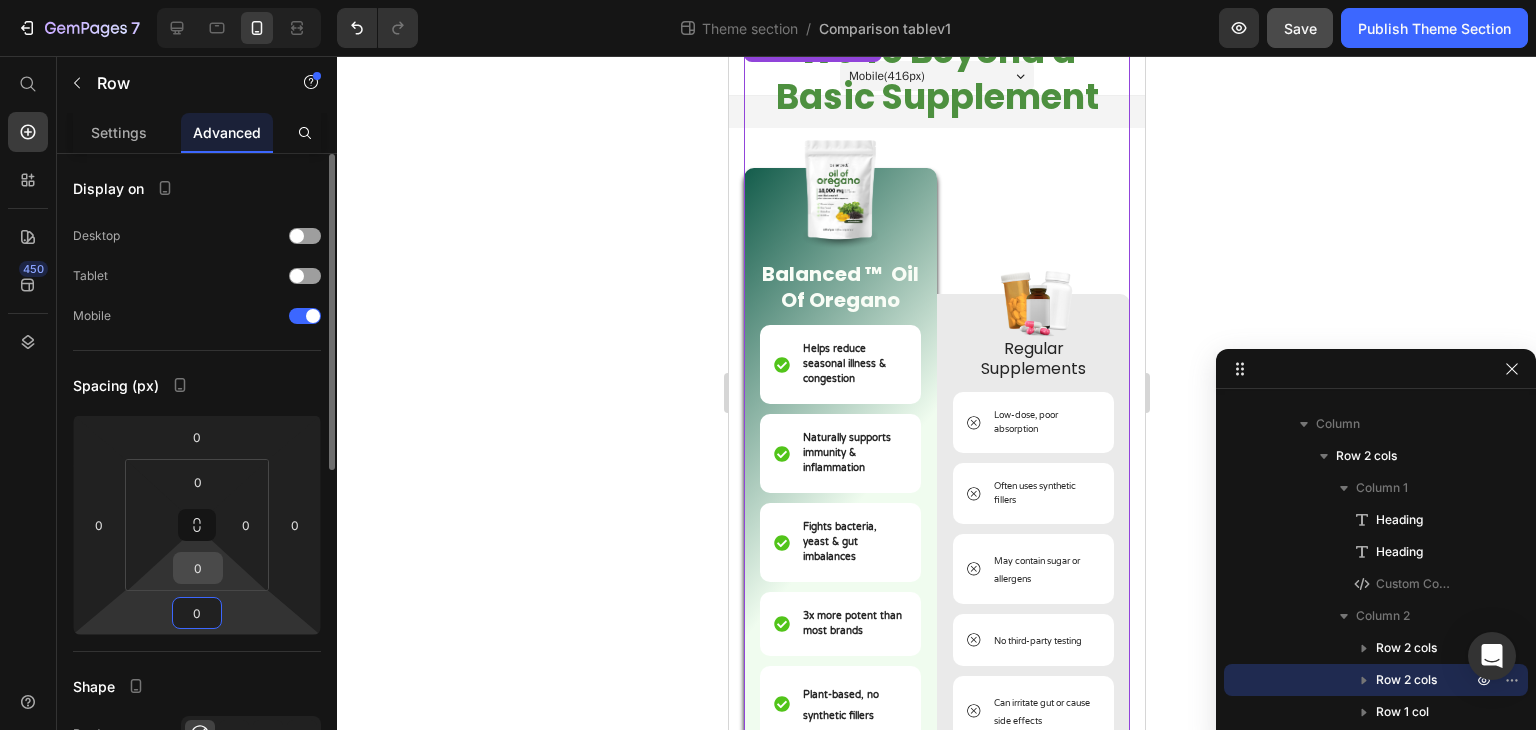 click on "0" at bounding box center [198, 568] 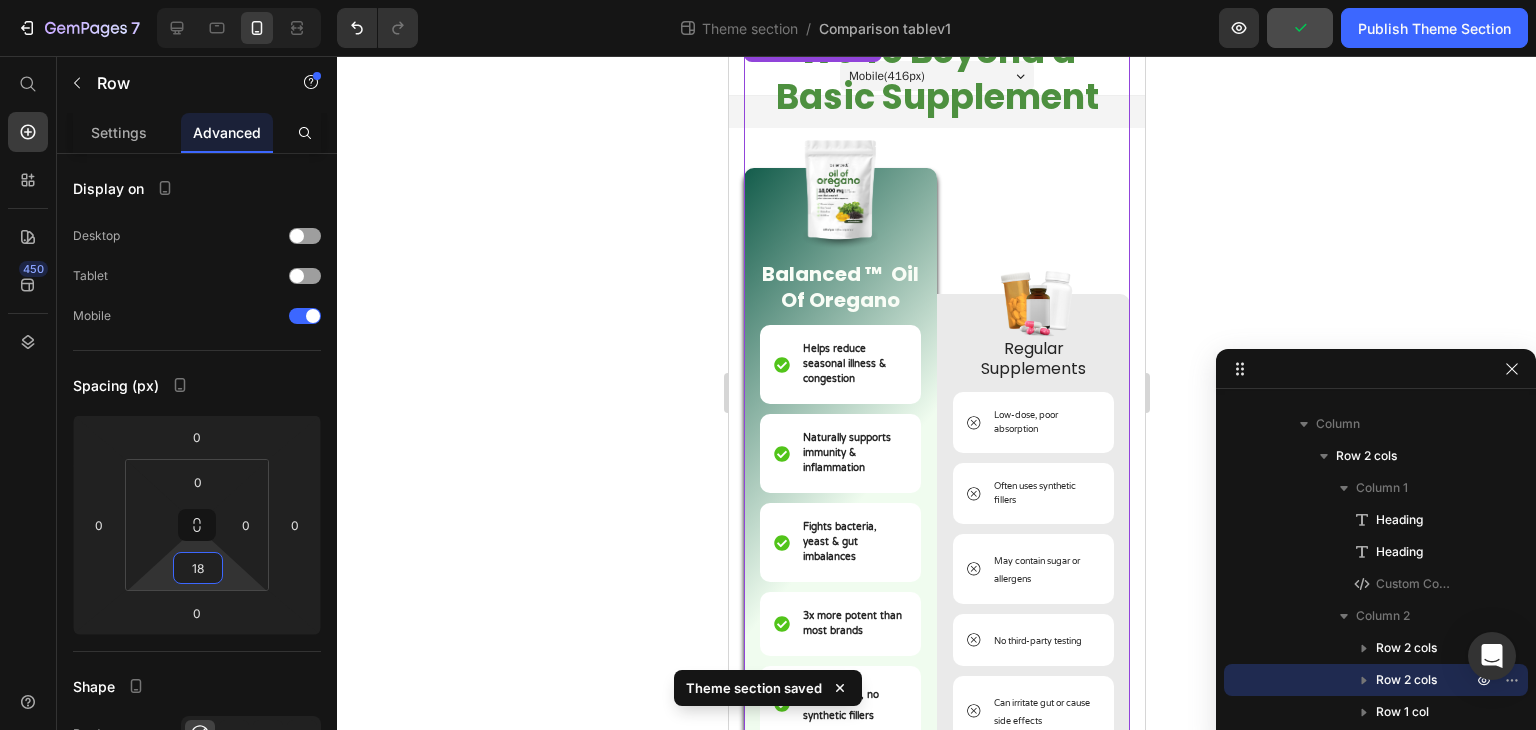 type on "0" 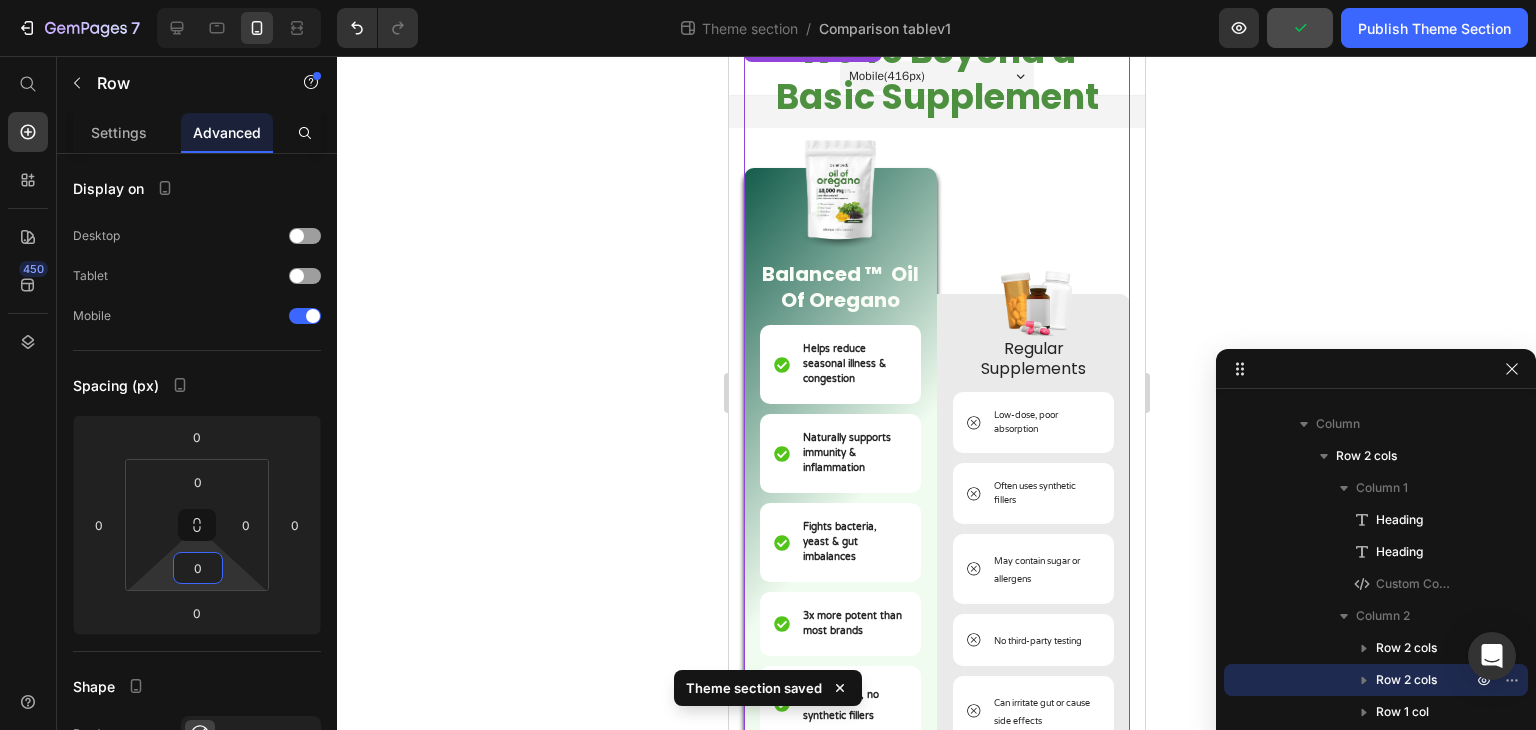 click on "7  Theme section  /  Comparison tablev1 Preview  Publish Theme Section  450 Start with Sections Elements Hero Section Product Detail Brands Trusted Badges Guarantee Product Breakdown How to use Testimonials Compare Bundle FAQs Social Proof Brand Story Product List Collection Blog List Contact Sticky Add to Cart Custom Footer Browse Library 450 Layout
Row
Row
Row
Row Text
Heading
Text Block Button
Button
Button Media
Image
Image" at bounding box center [768, 0] 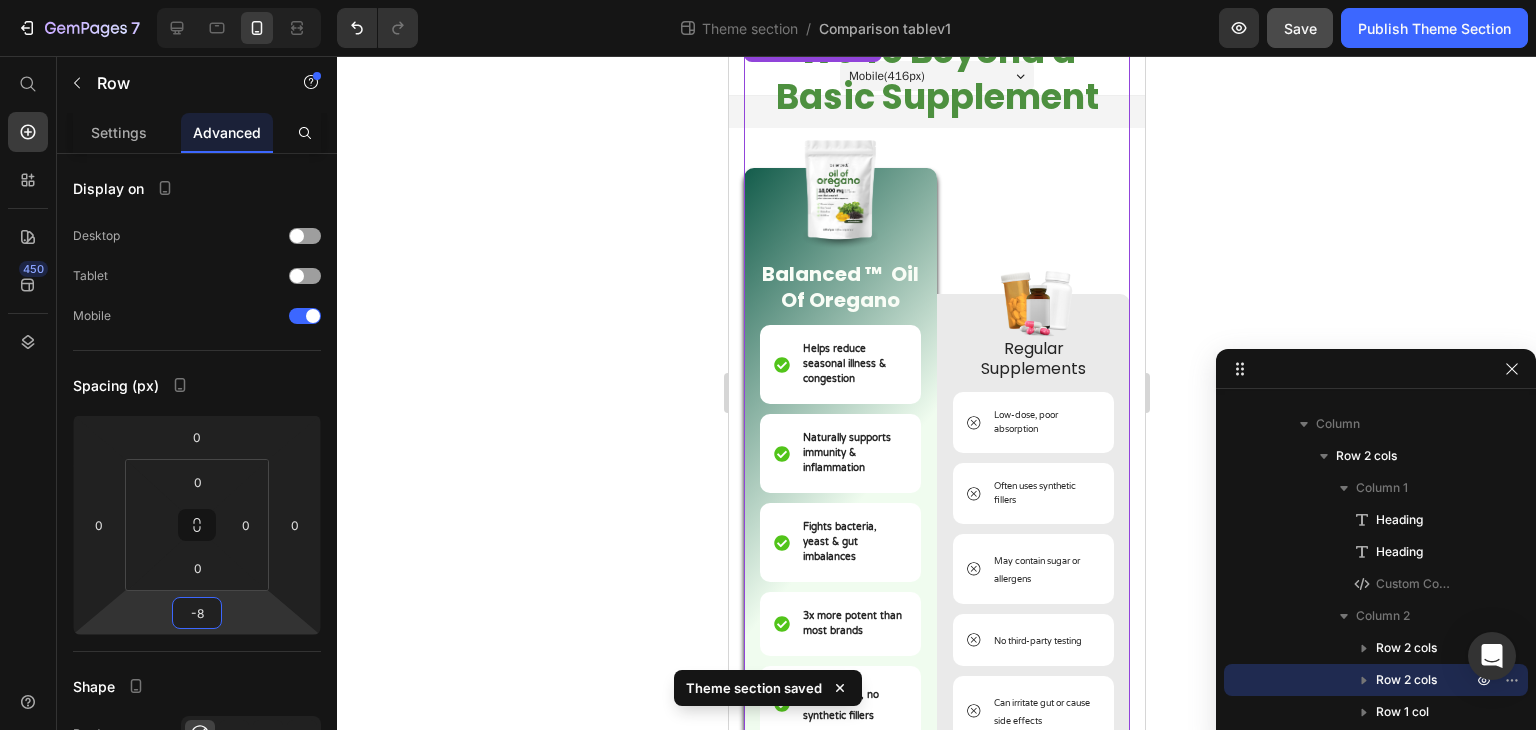click on "7  Theme section  /  Comparison tablev1 Preview  Save   Publish Theme Section  450 Start with Sections Elements Hero Section Product Detail Brands Trusted Badges Guarantee Product Breakdown How to use Testimonials Compare Bundle FAQs Social Proof Brand Story Product List Collection Blog List Contact Sticky Add to Cart Custom Footer Browse Library 450 Layout
Row
Row
Row
Row Text
Heading
Text Block Button
Button
Button Media
Image
Image" at bounding box center [768, 0] 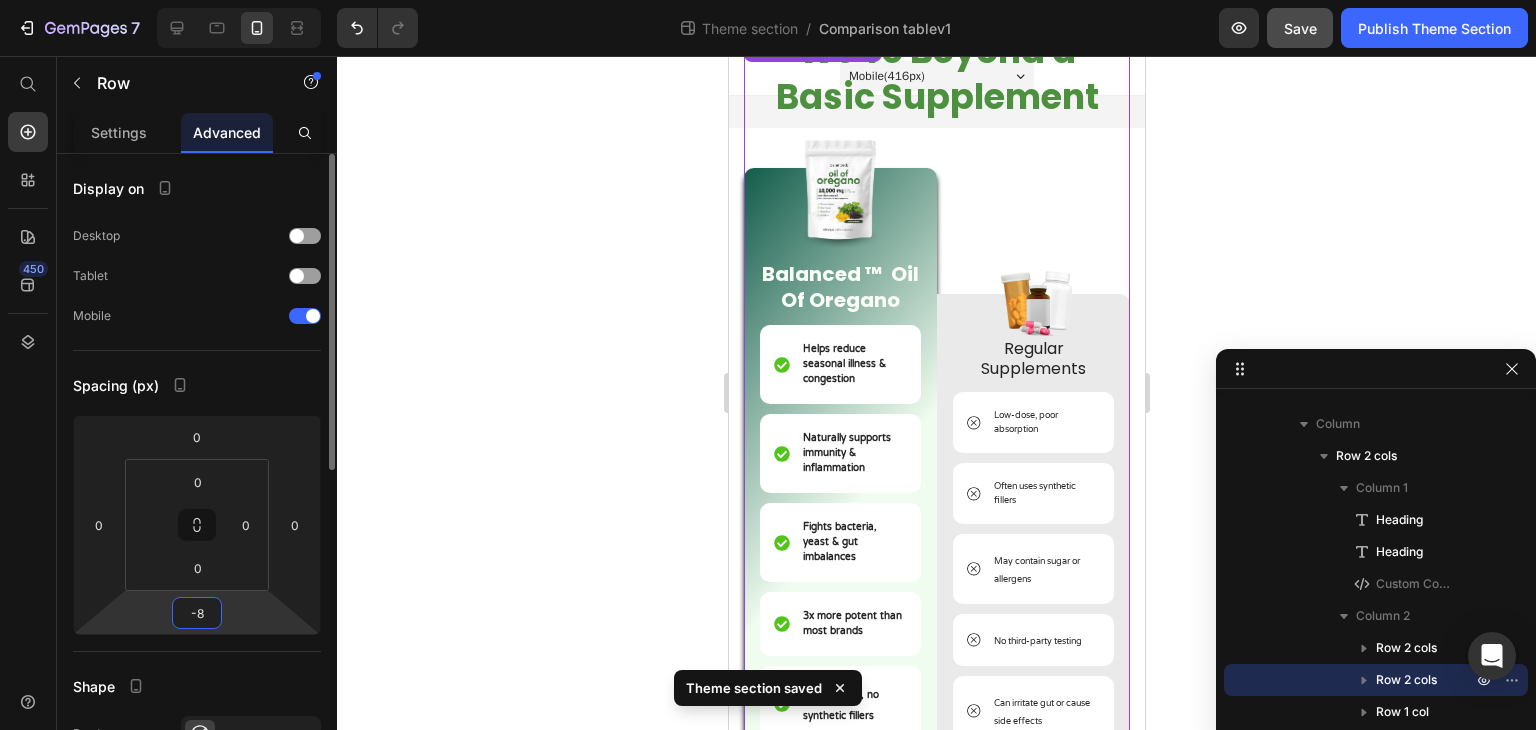 click on "-8" at bounding box center [197, 613] 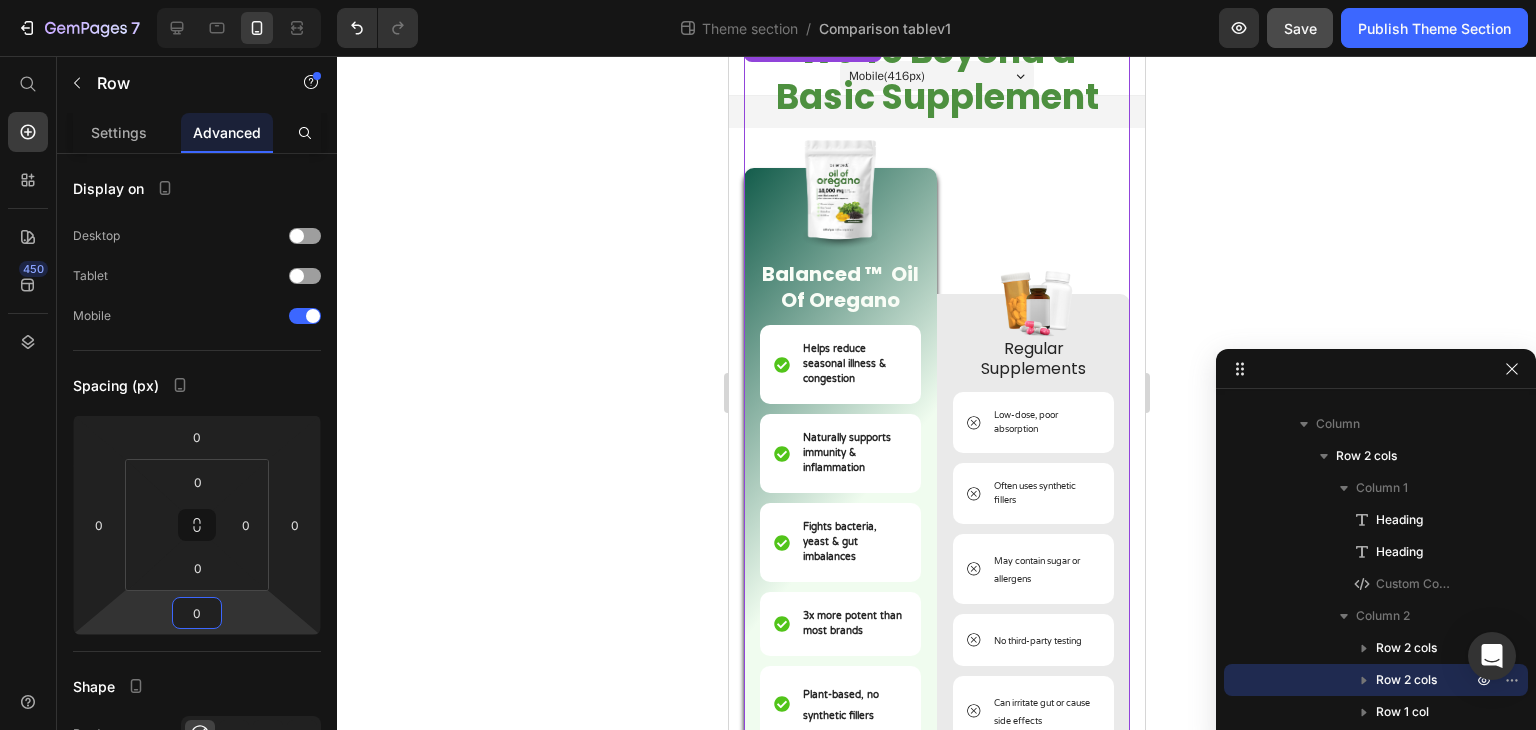 type on "0" 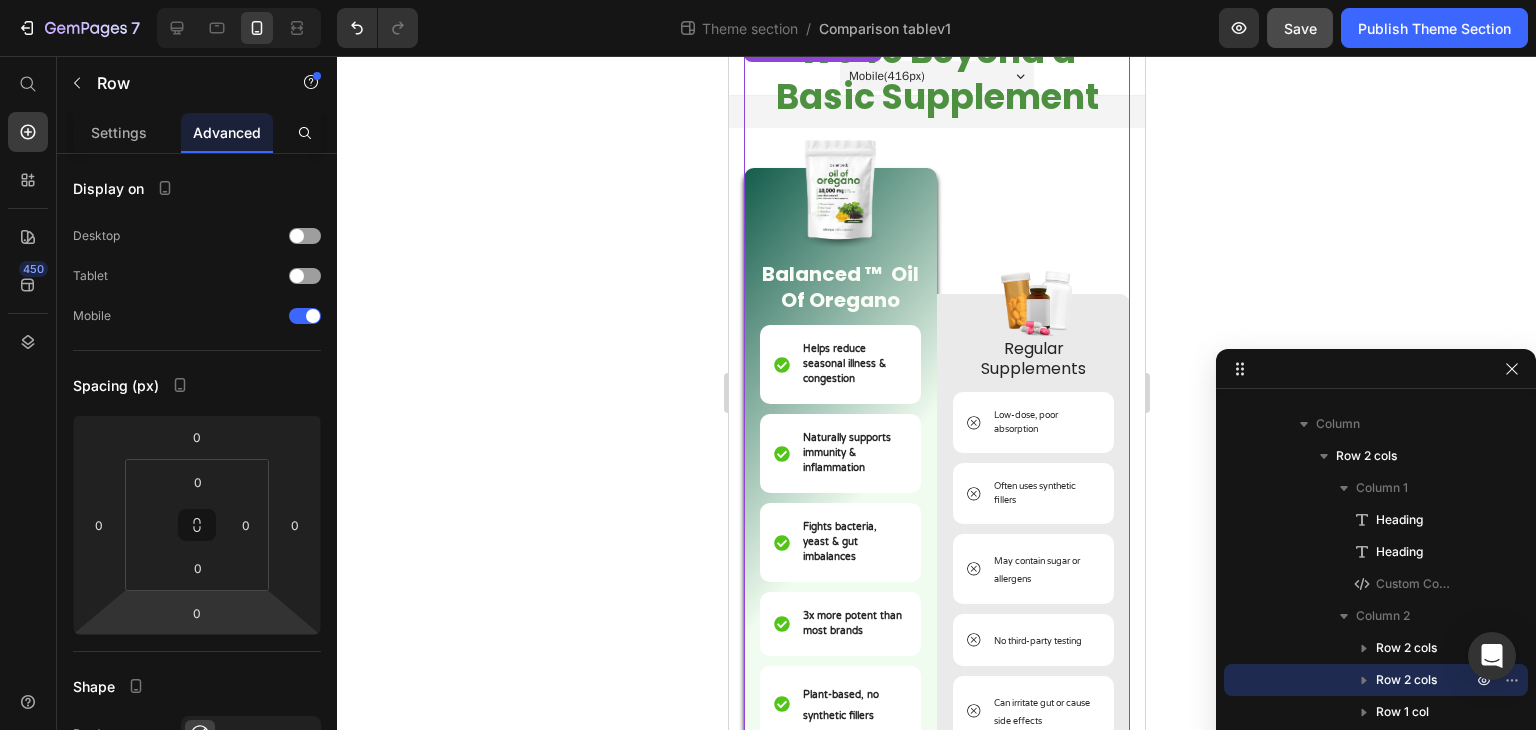 click on "Image Regular Supplements Text Block
Low-dose, poor absorption Item List
Often uses synthetic fillers Item List
May contain sugar or allergens Item List
No third-party testing Item List
Can irritate gut or cause side effects Item List
Unclear sourcing & quality Item List Row" at bounding box center (1032, 436) 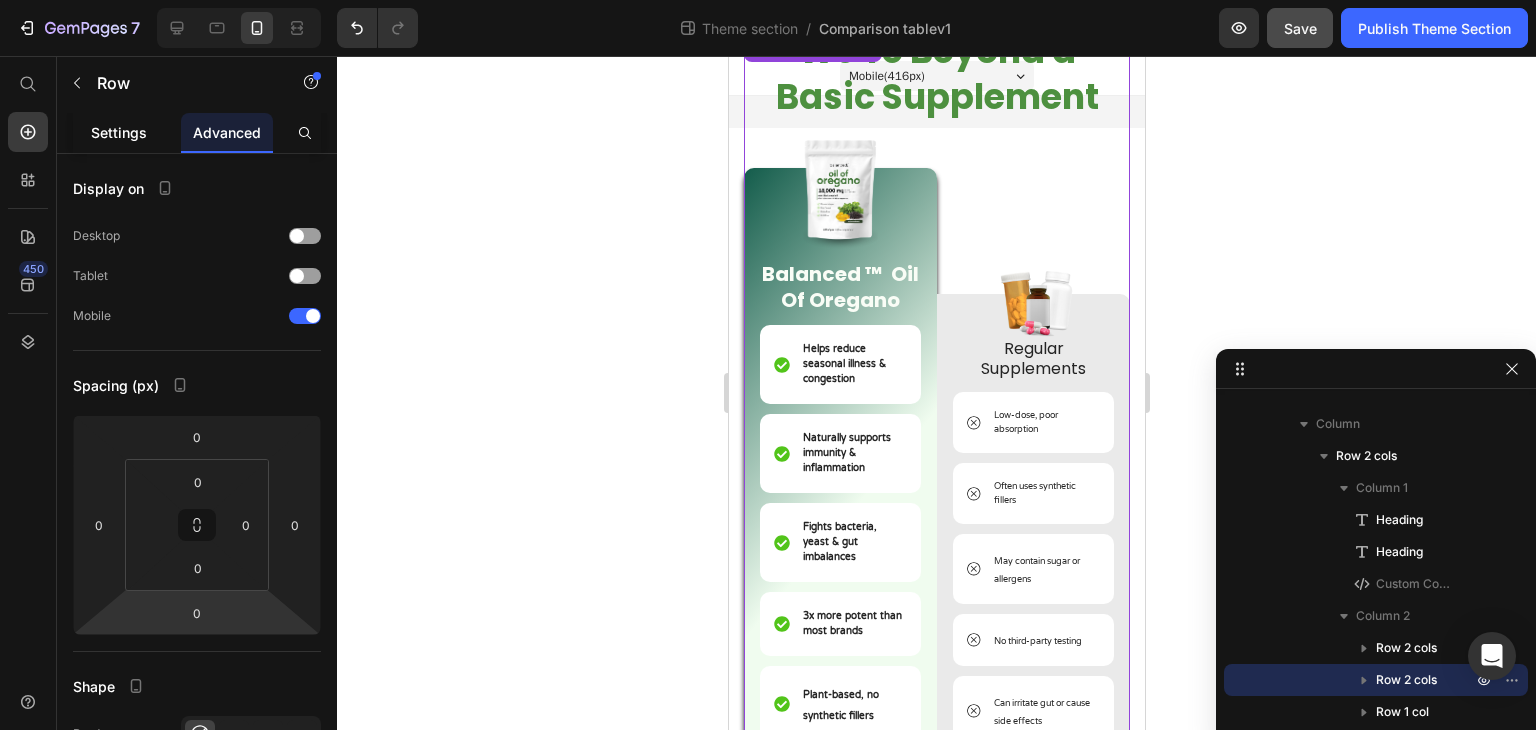 click on "Settings" at bounding box center [119, 132] 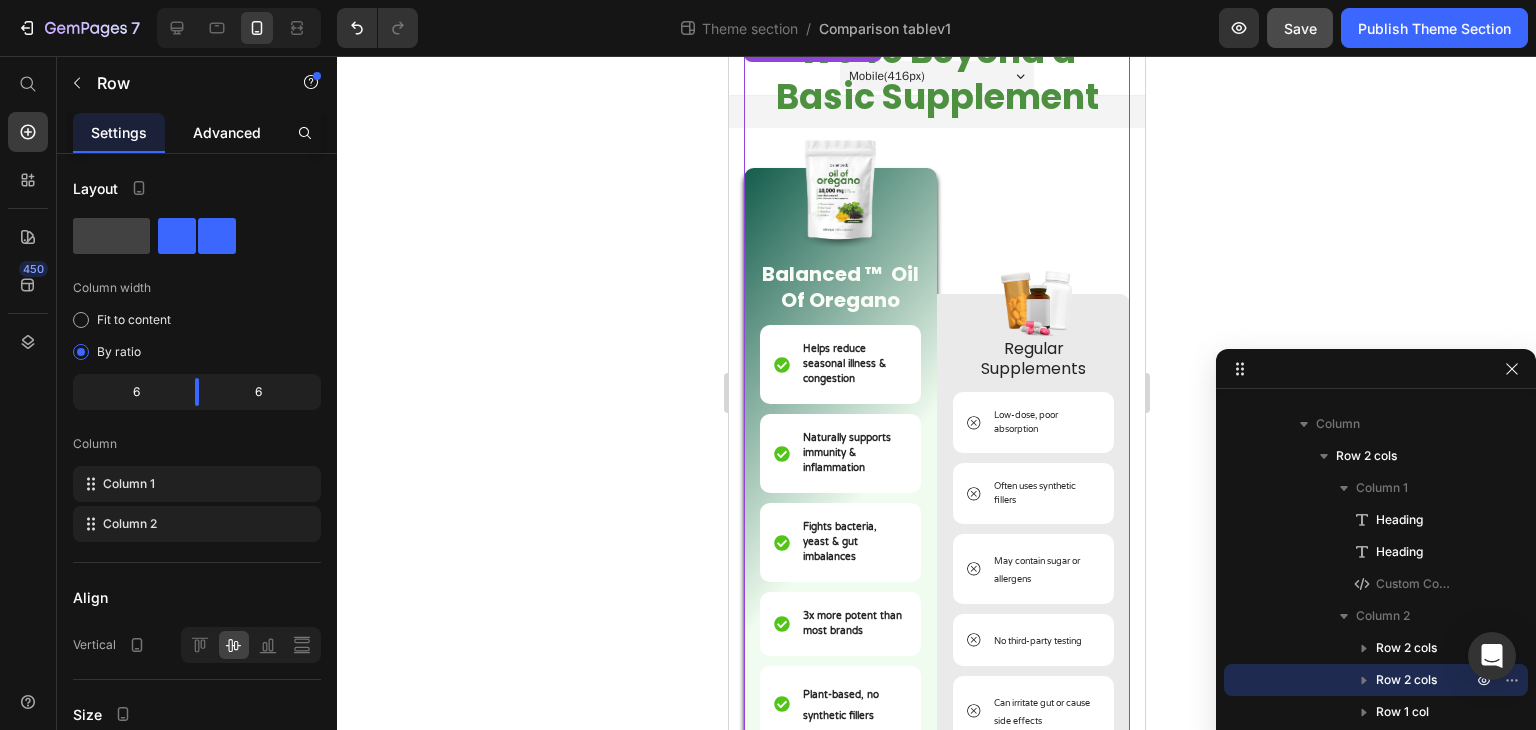 click on "Advanced" at bounding box center (227, 132) 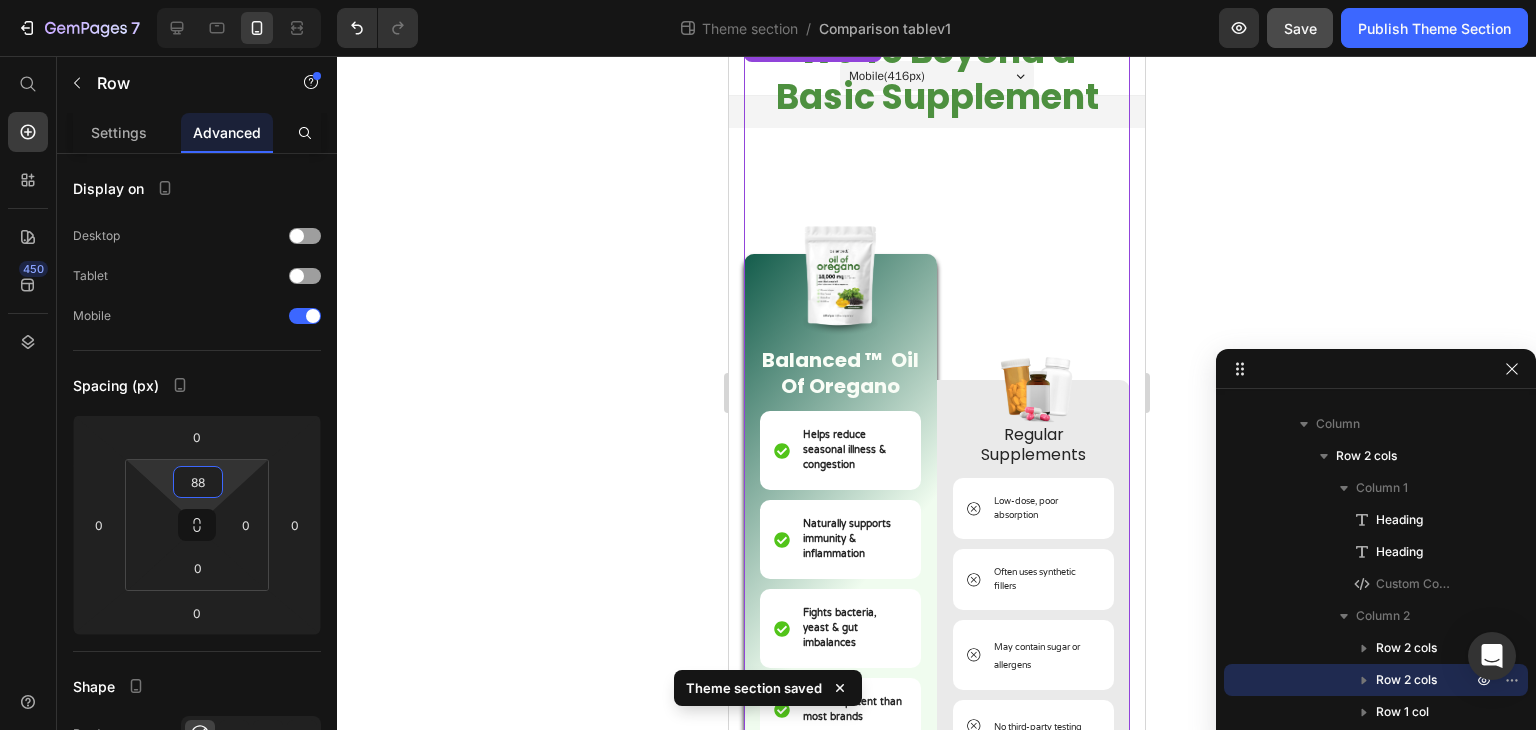 type on "92" 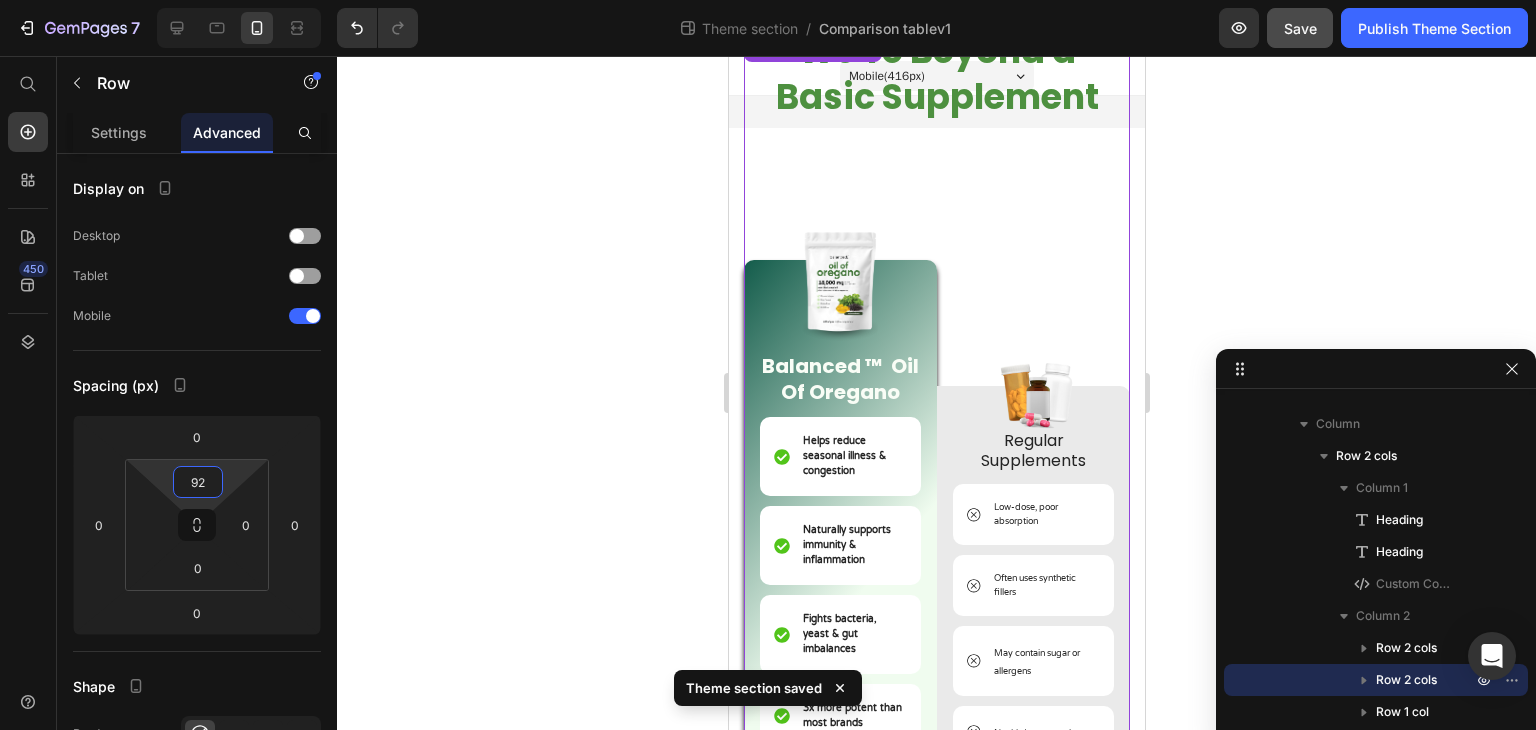 drag, startPoint x: 237, startPoint y: 468, endPoint x: 239, endPoint y: 422, distance: 46.043457 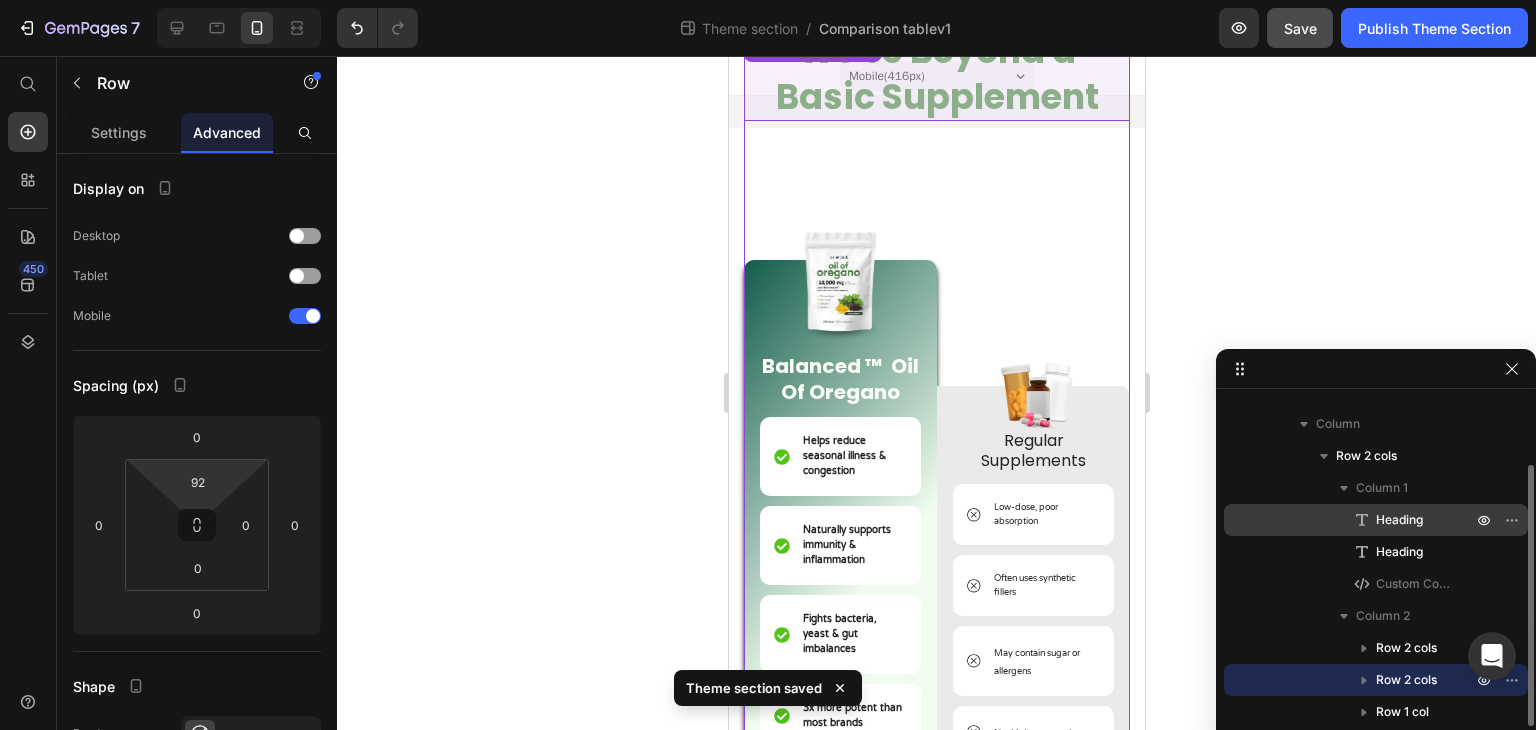 click on "Heading" at bounding box center [1399, 520] 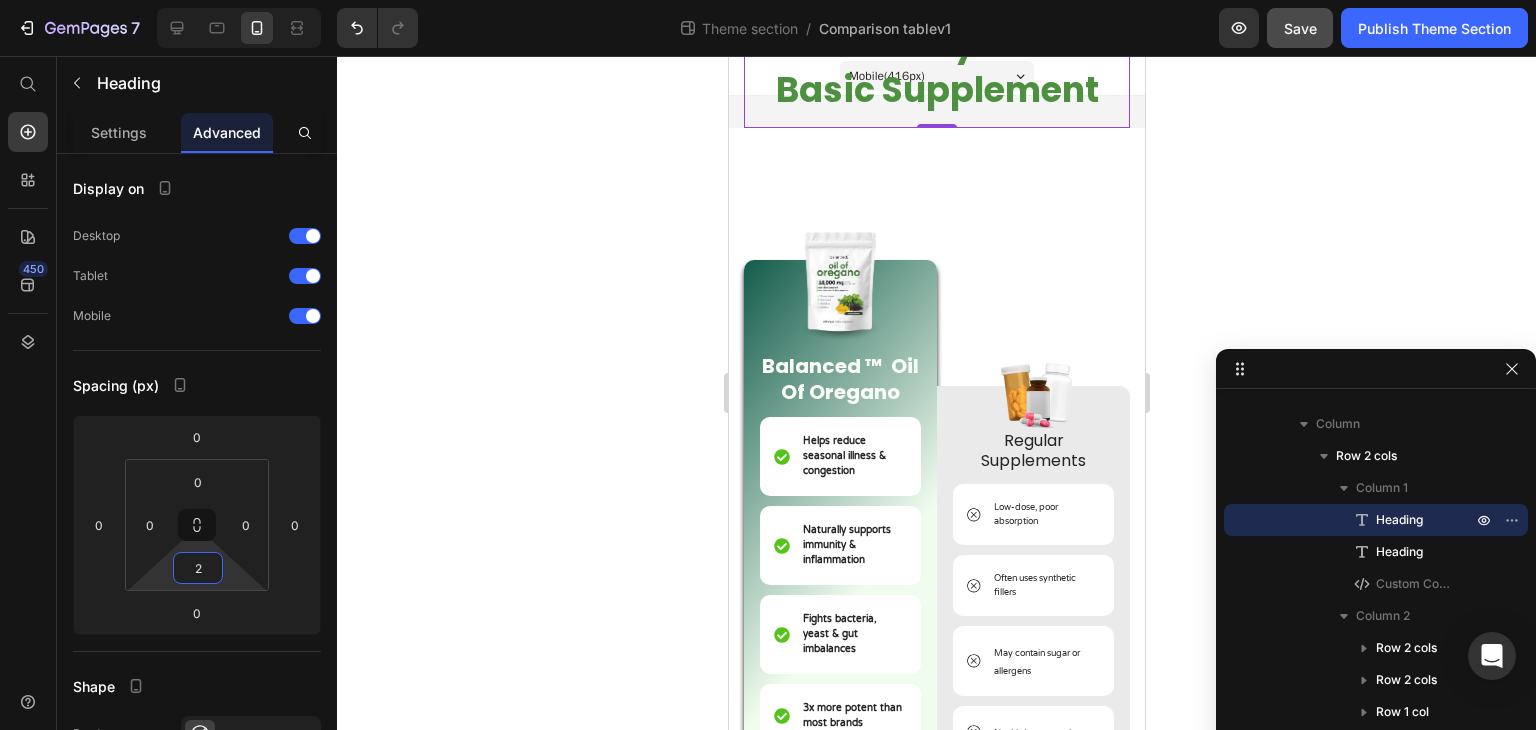 type on "0" 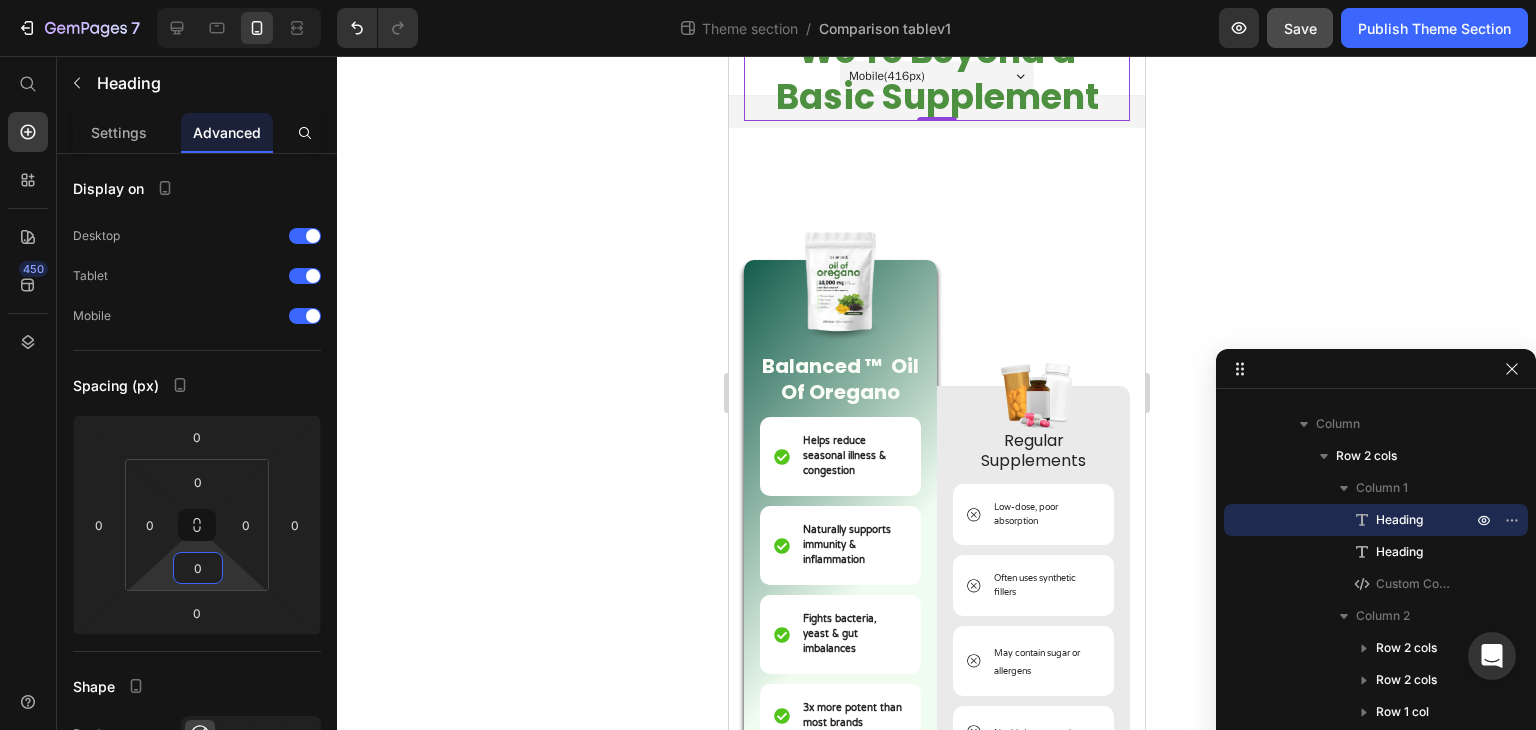 drag, startPoint x: 235, startPoint y: 576, endPoint x: 237, endPoint y: 595, distance: 19.104973 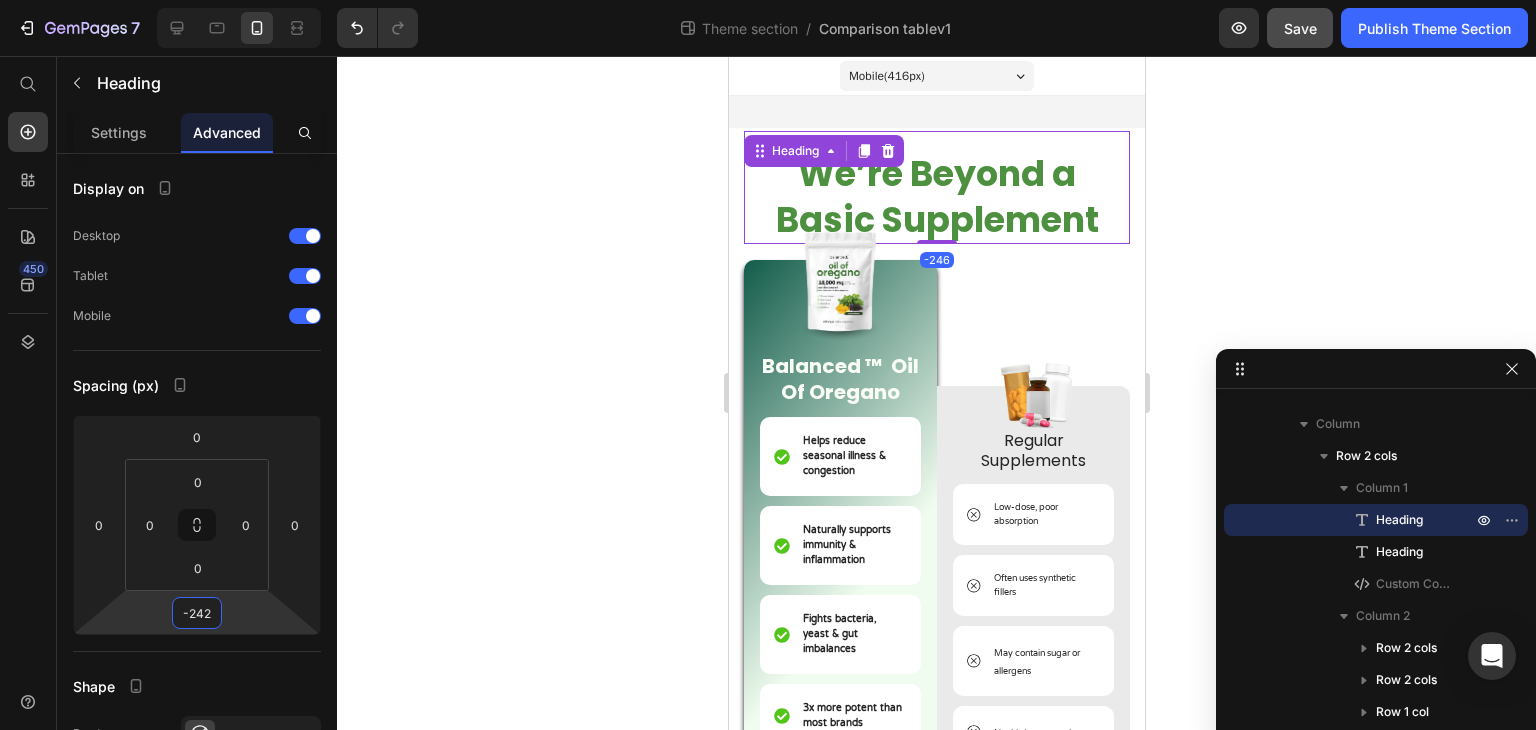 type on "-240" 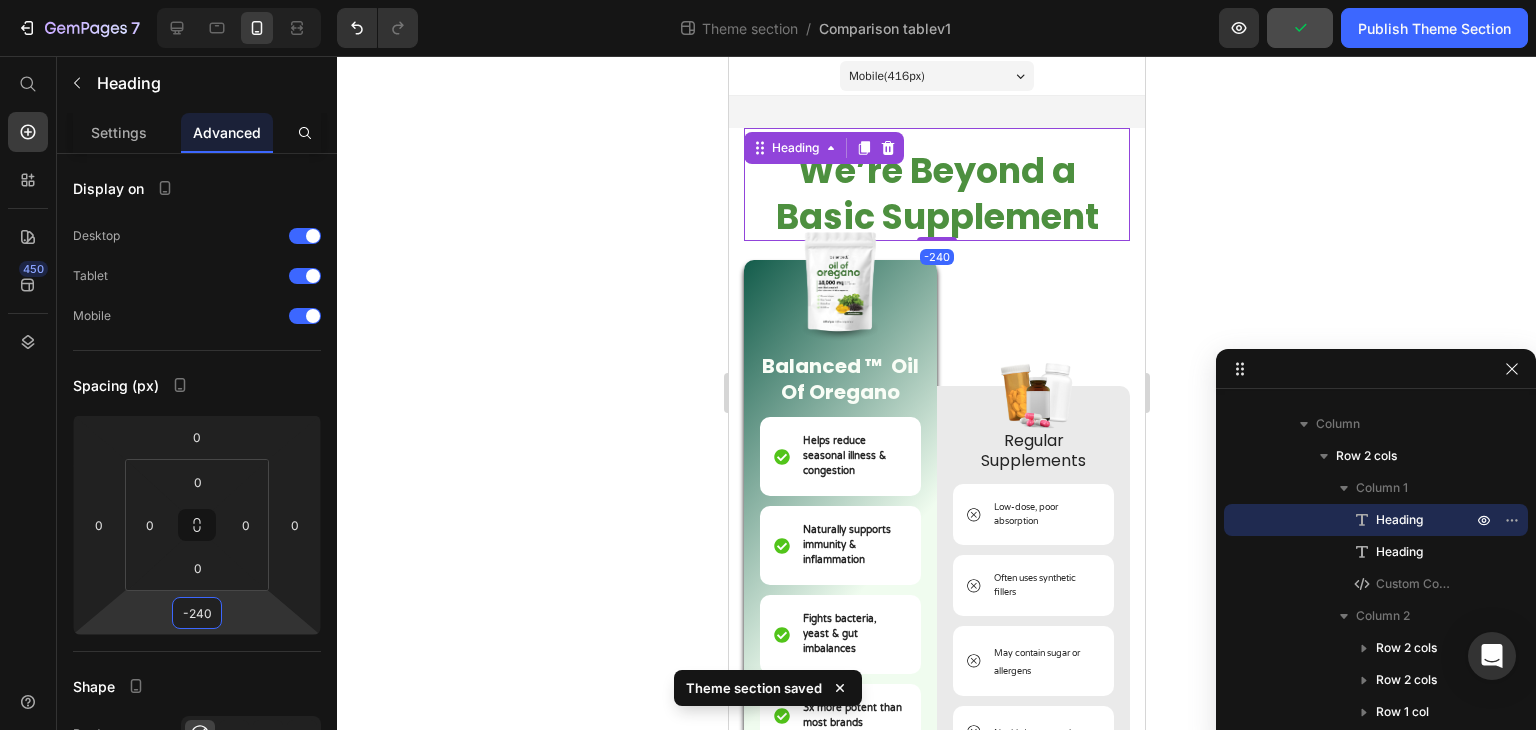 drag, startPoint x: 241, startPoint y: 622, endPoint x: 243, endPoint y: 742, distance: 120.01666 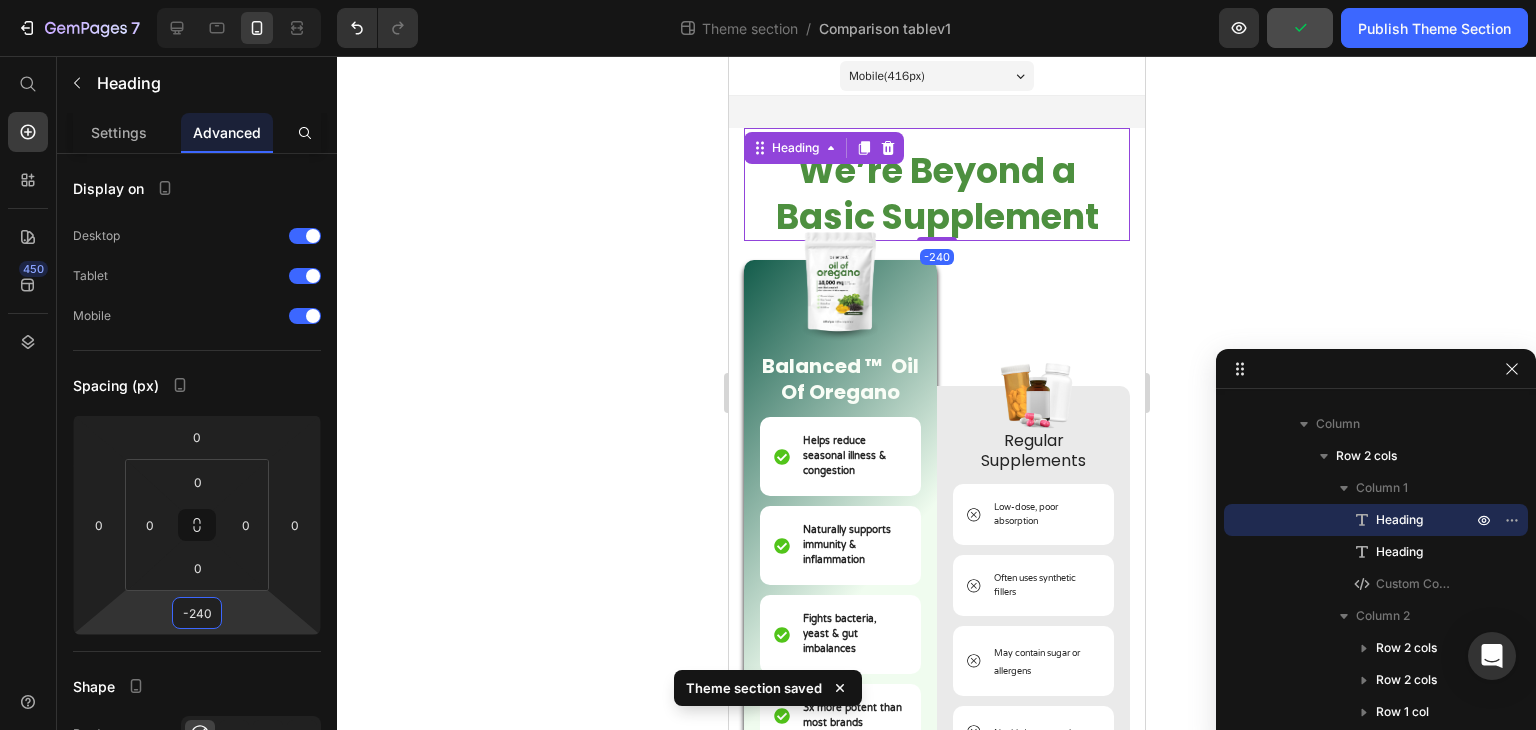 click on "7  Theme section  /  Comparison tablev1 Preview  Publish Theme Section  450 Start with Sections Elements Hero Section Product Detail Brands Trusted Badges Guarantee Product Breakdown How to use Testimonials Compare Bundle FAQs Social Proof Brand Story Product List Collection Blog List Contact Sticky Add to Cart Custom Footer Browse Library 450 Layout
Row
Row
Row
Row Text
Heading
Text Block Button
Button
Button Media
Image
Image" at bounding box center (768, 0) 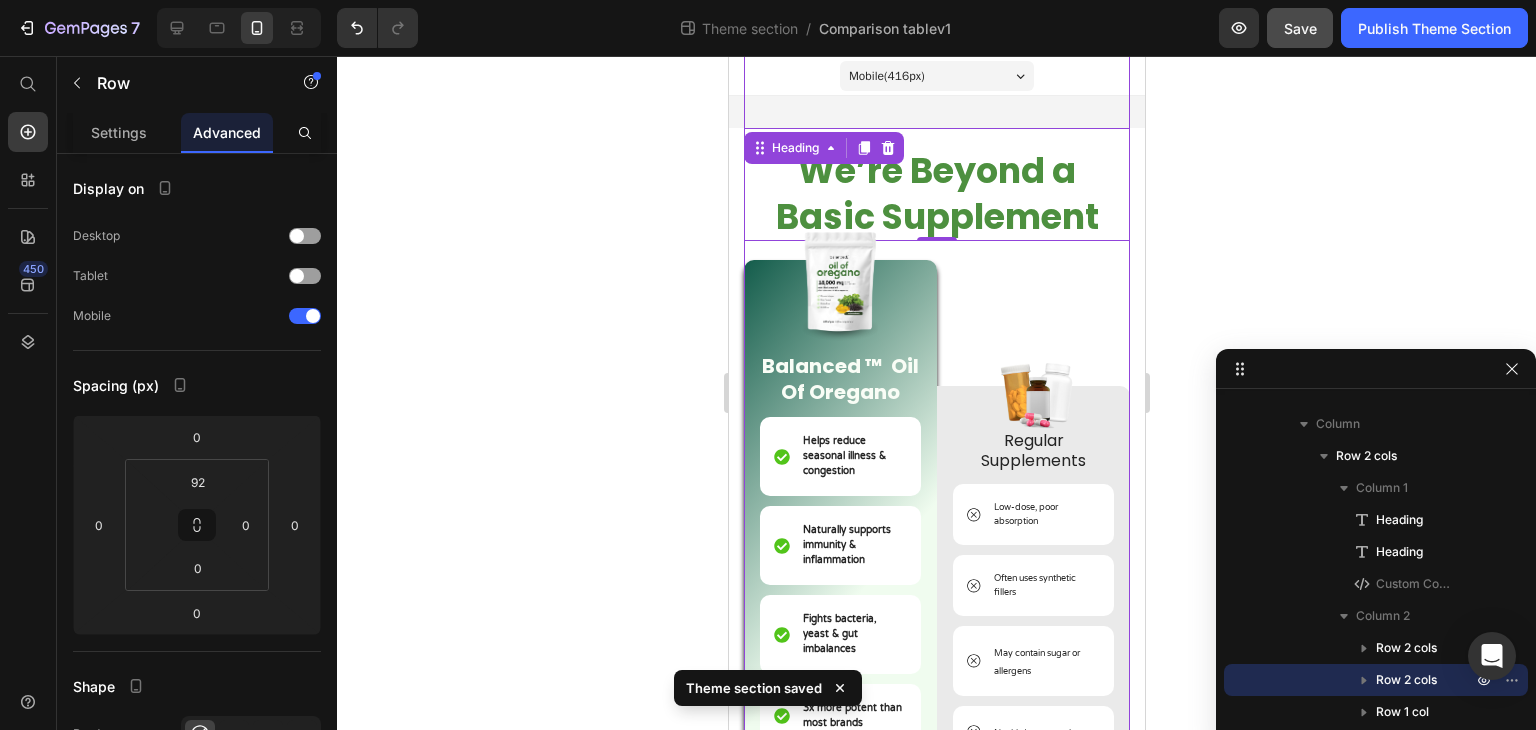 click on "Image Regular Supplements Text Block
Low-dose, poor absorption Item List
Often uses synthetic fillers Item List
May contain sugar or allergens Item List
No third-party testing Item List
Can irritate gut or cause side effects Item List
Unclear sourcing & quality Item List Row" at bounding box center (1032, 528) 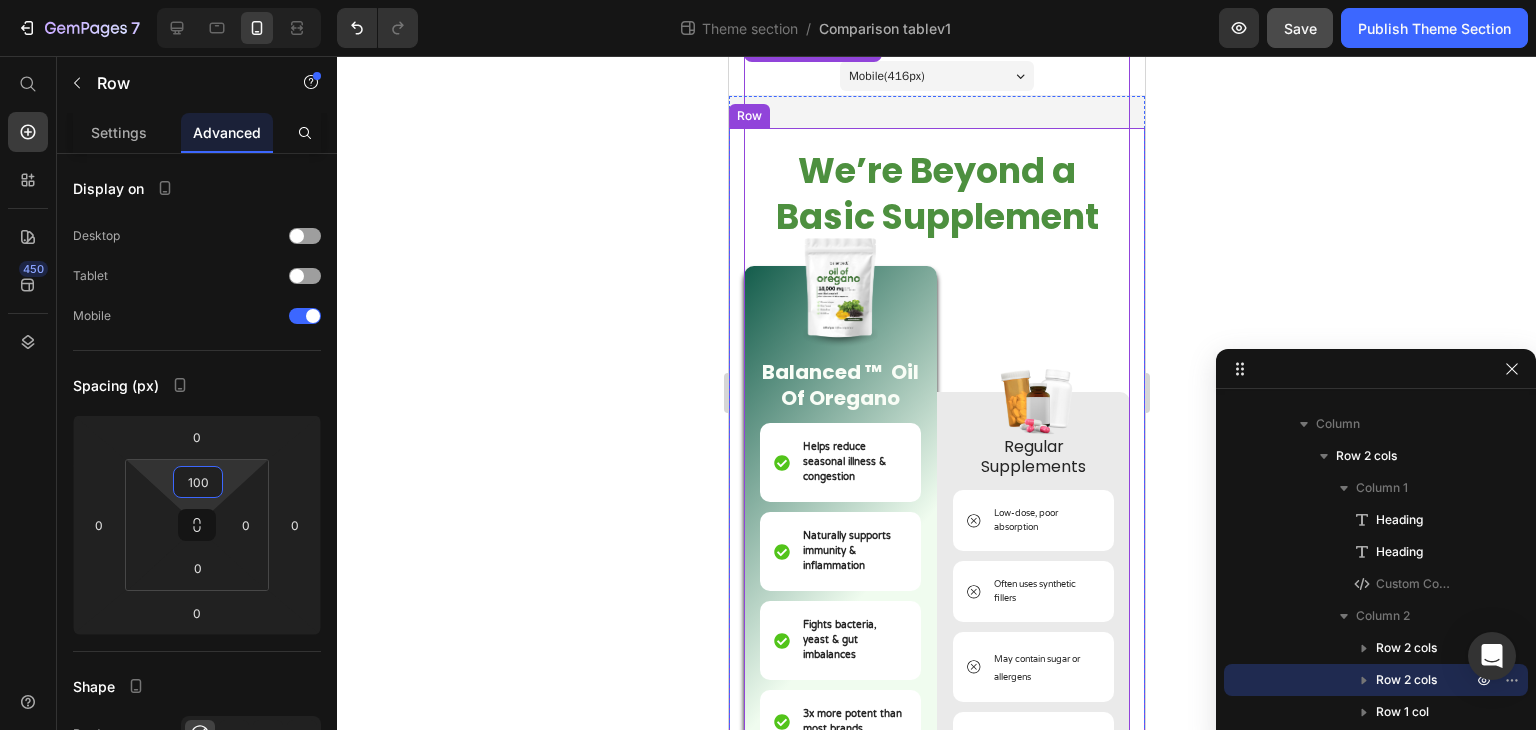 type on "102" 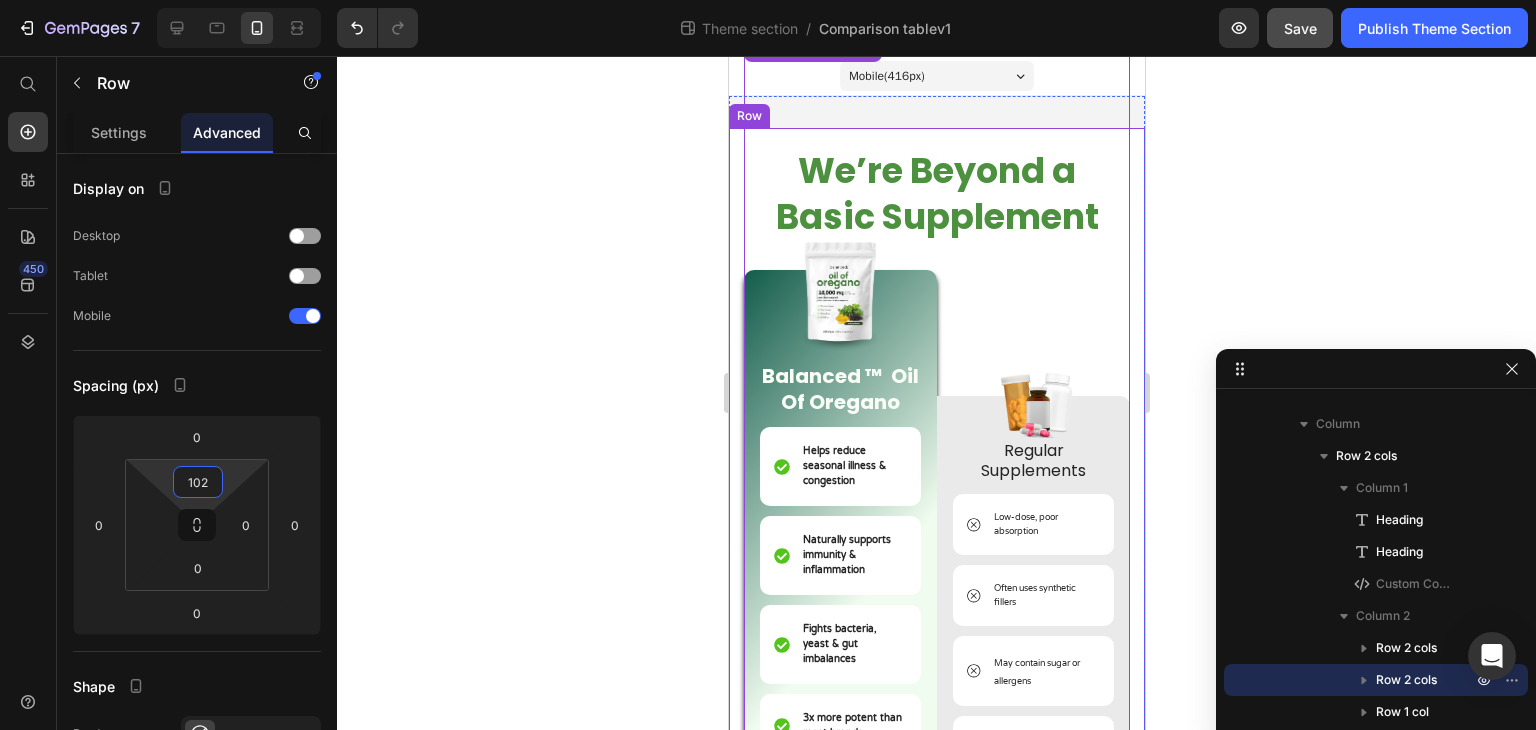 click on "7  Theme section  /  Comparison tablev1 Preview  Save   Publish Theme Section  450 Start with Sections Elements Hero Section Product Detail Brands Trusted Badges Guarantee Product Breakdown How to use Testimonials Compare Bundle FAQs Social Proof Brand Story Product List Collection Blog List Contact Sticky Add to Cart Custom Footer Browse Library 450 Layout
Row
Row
Row
Row Text
Heading
Text Block Button
Button
Button Media
Image
Image" at bounding box center [768, 0] 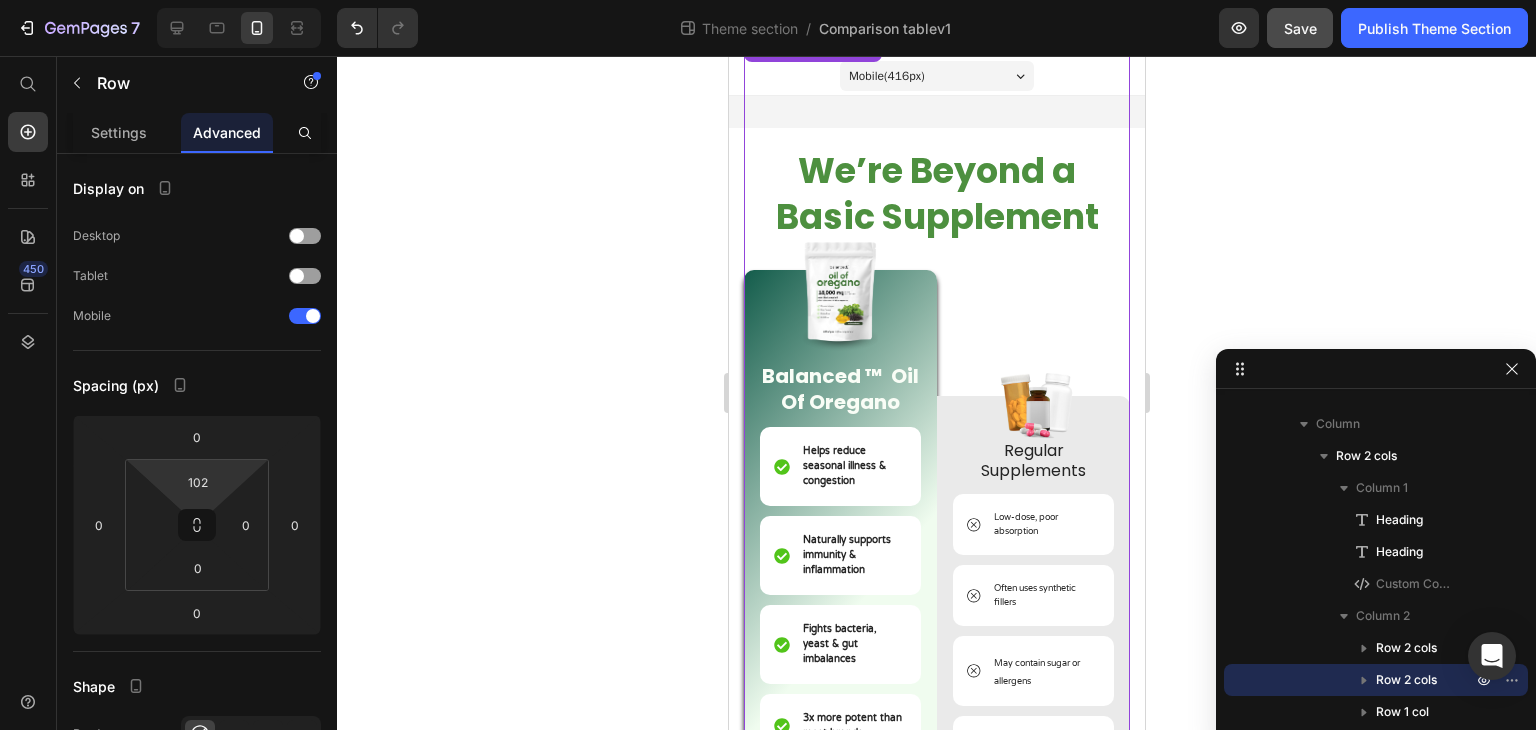 click on "Image Balanced ™  Oil Of Oregano Text Block Helps reduce seasonal illness & congestion Item List Naturally supports immunity & inflammation Item List Fights bacteria, yeast & gut imbalances Item List 3x more potent than most brands Item List Plant-based, no synthetic fillers Item List USA-made in certified facilities Item List Row Image Regular Supplements Text Block
Low-dose, poor absorption Item List
Often uses synthetic fillers Item List
May contain sugar or allergens Item List
No third-party testing Item List
Can irritate gut or cause side effects Item List
Unclear sourcing & quality Item List Row Row   0" at bounding box center (936, 487) 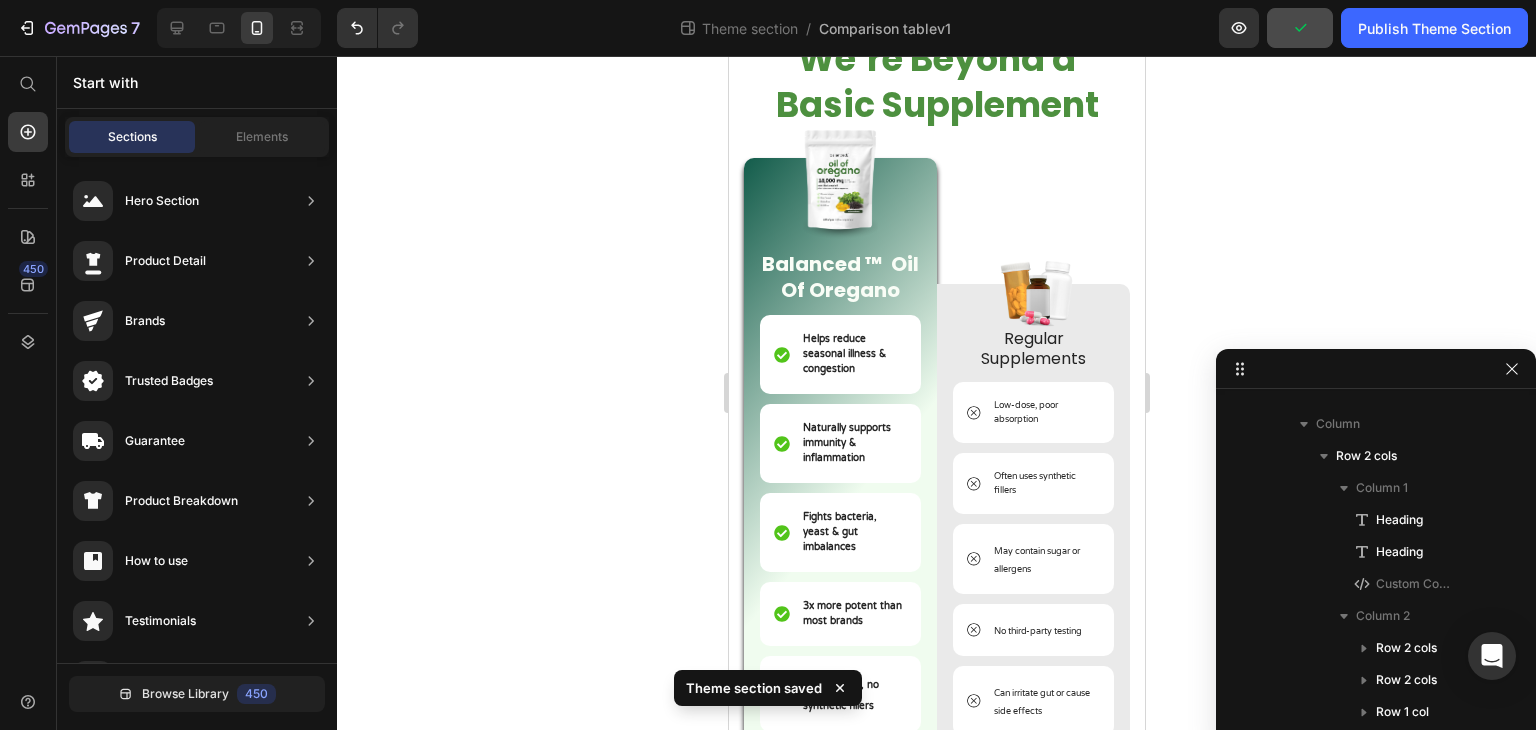 scroll, scrollTop: 0, scrollLeft: 0, axis: both 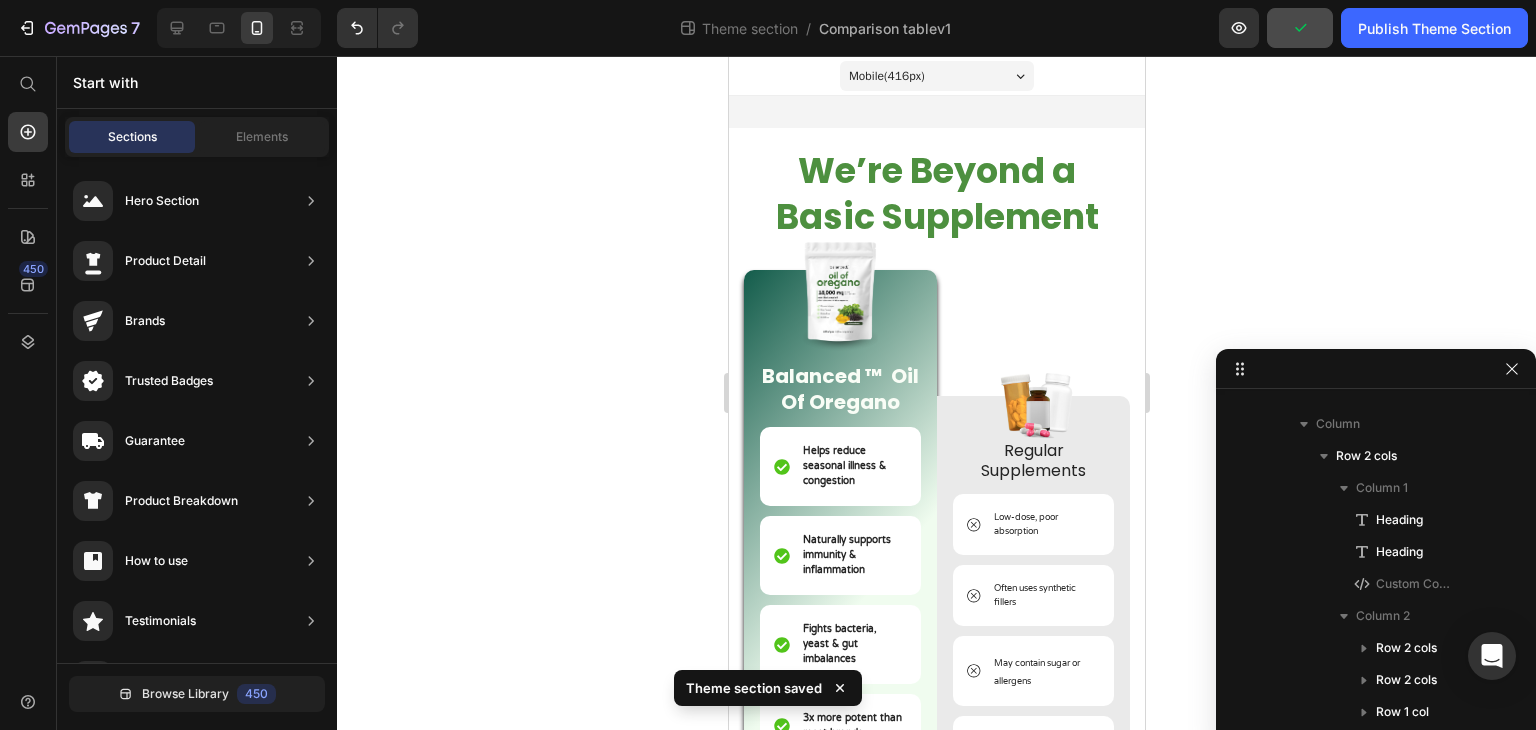 drag, startPoint x: 1135, startPoint y: 169, endPoint x: 2103, endPoint y: 117, distance: 969.3957 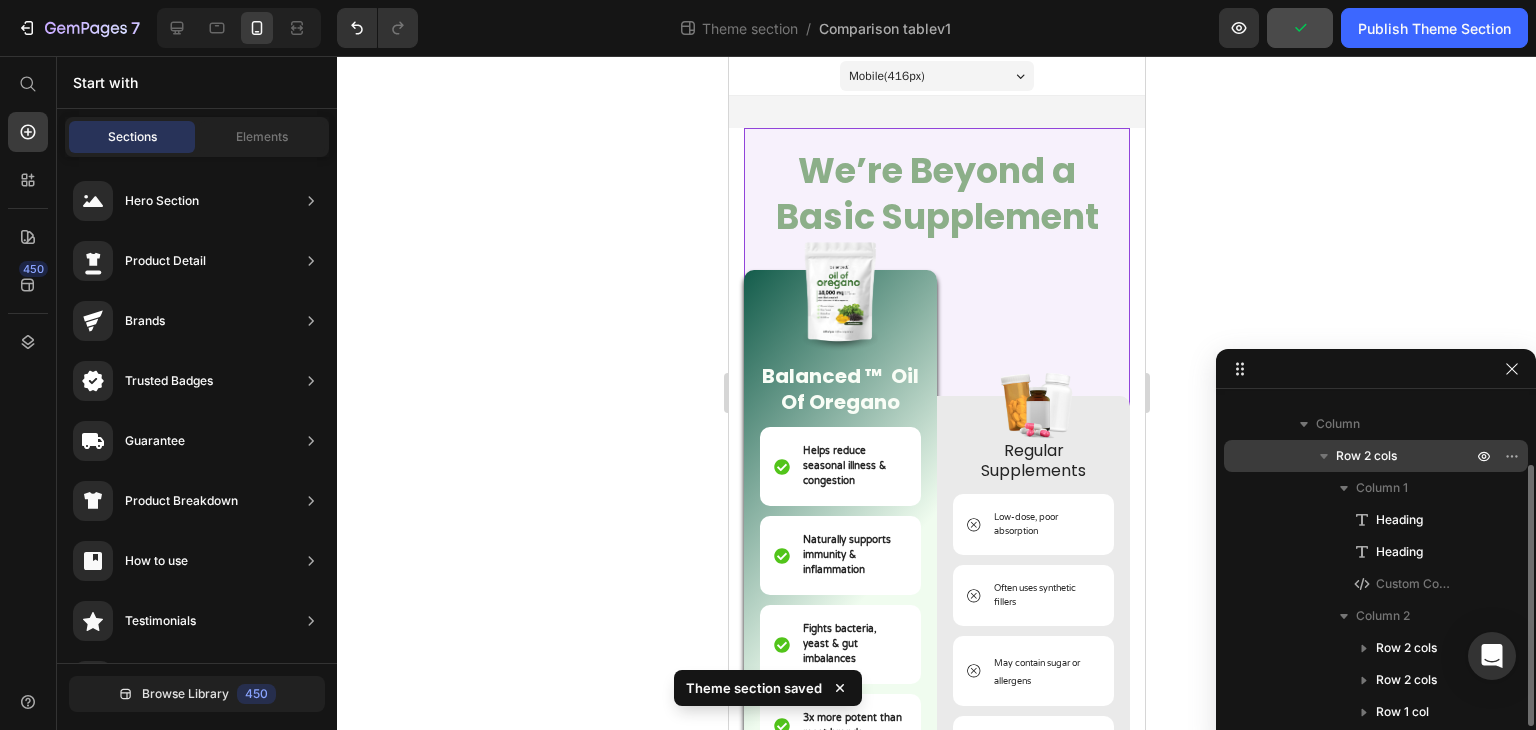 click on "Row 2 cols" at bounding box center [1376, 456] 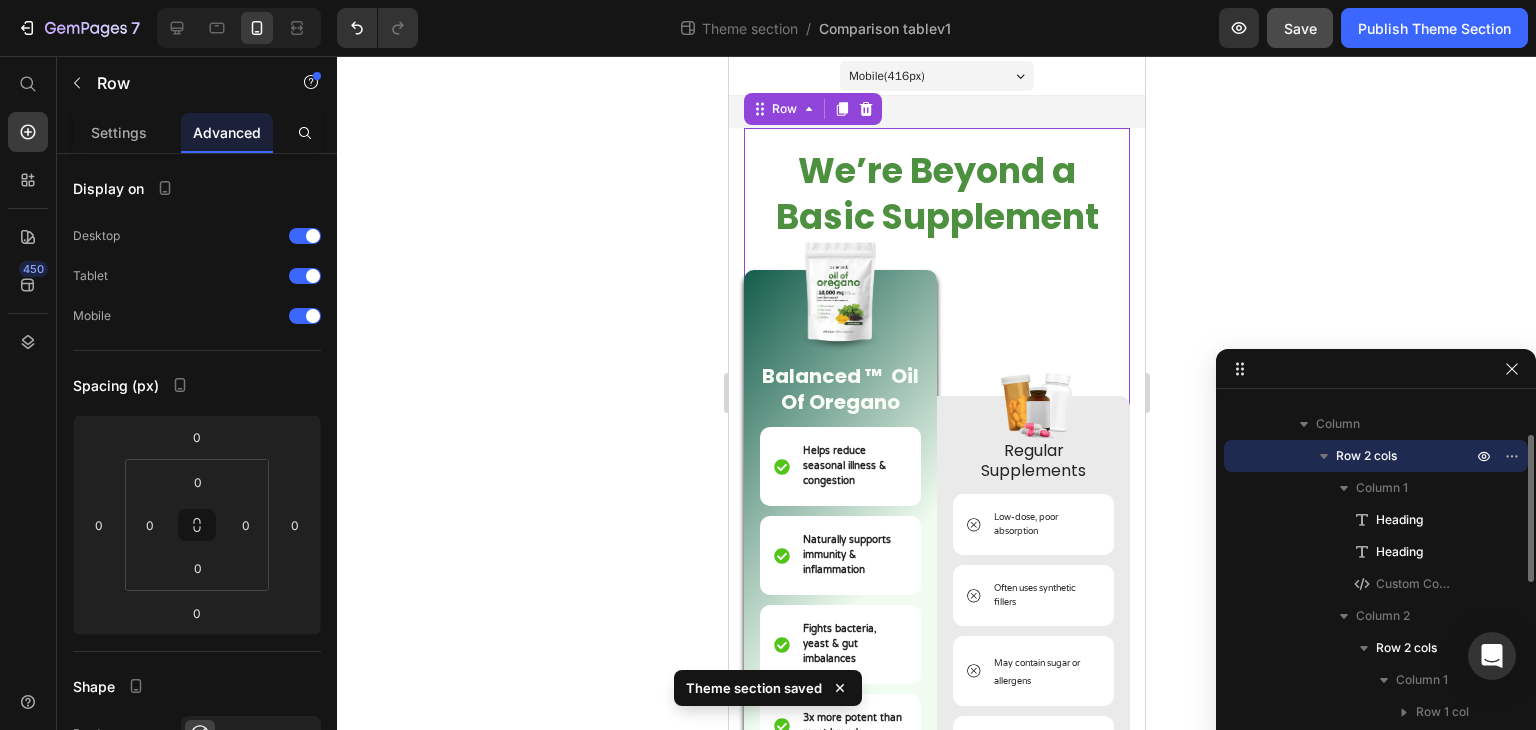 scroll, scrollTop: 2, scrollLeft: 0, axis: vertical 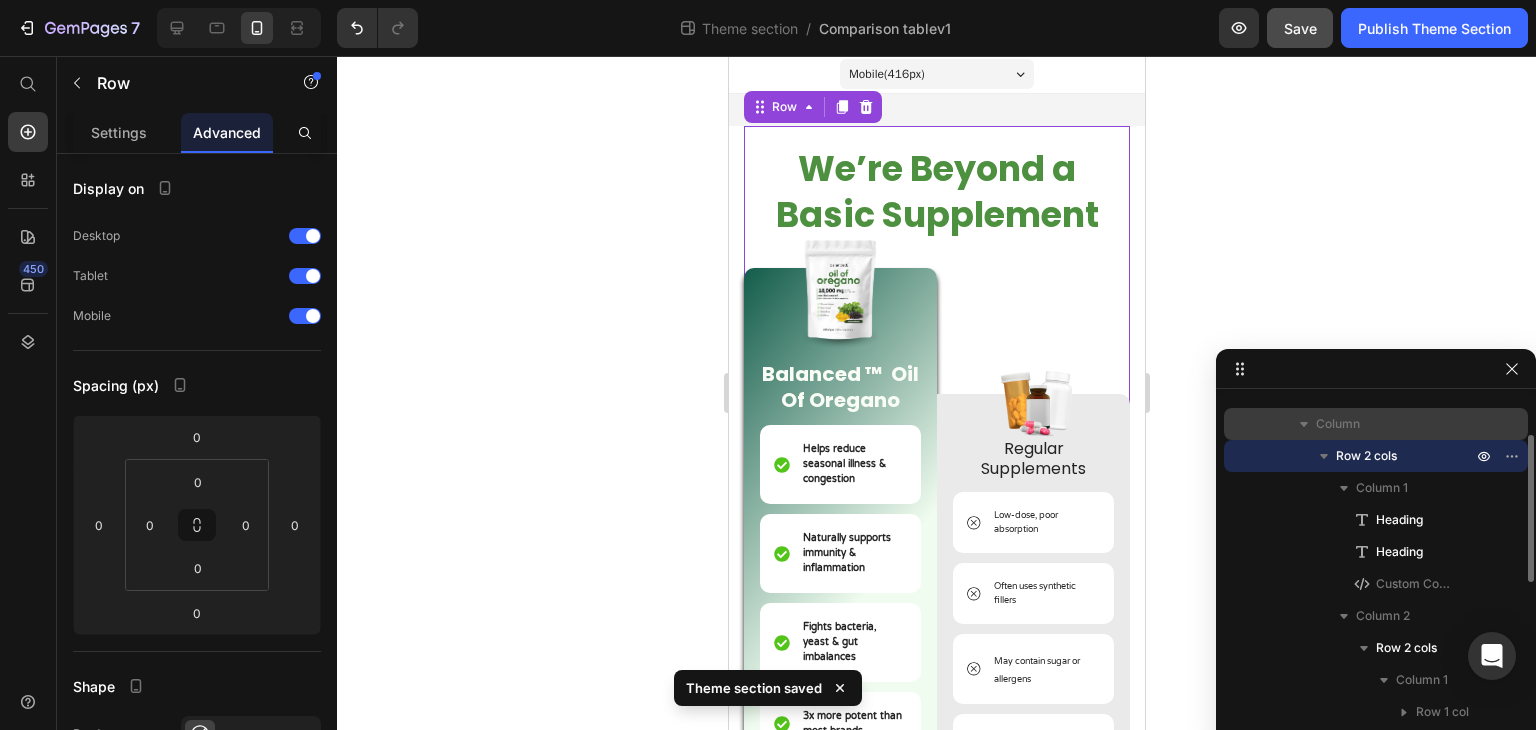 click on "Column" at bounding box center (1338, 424) 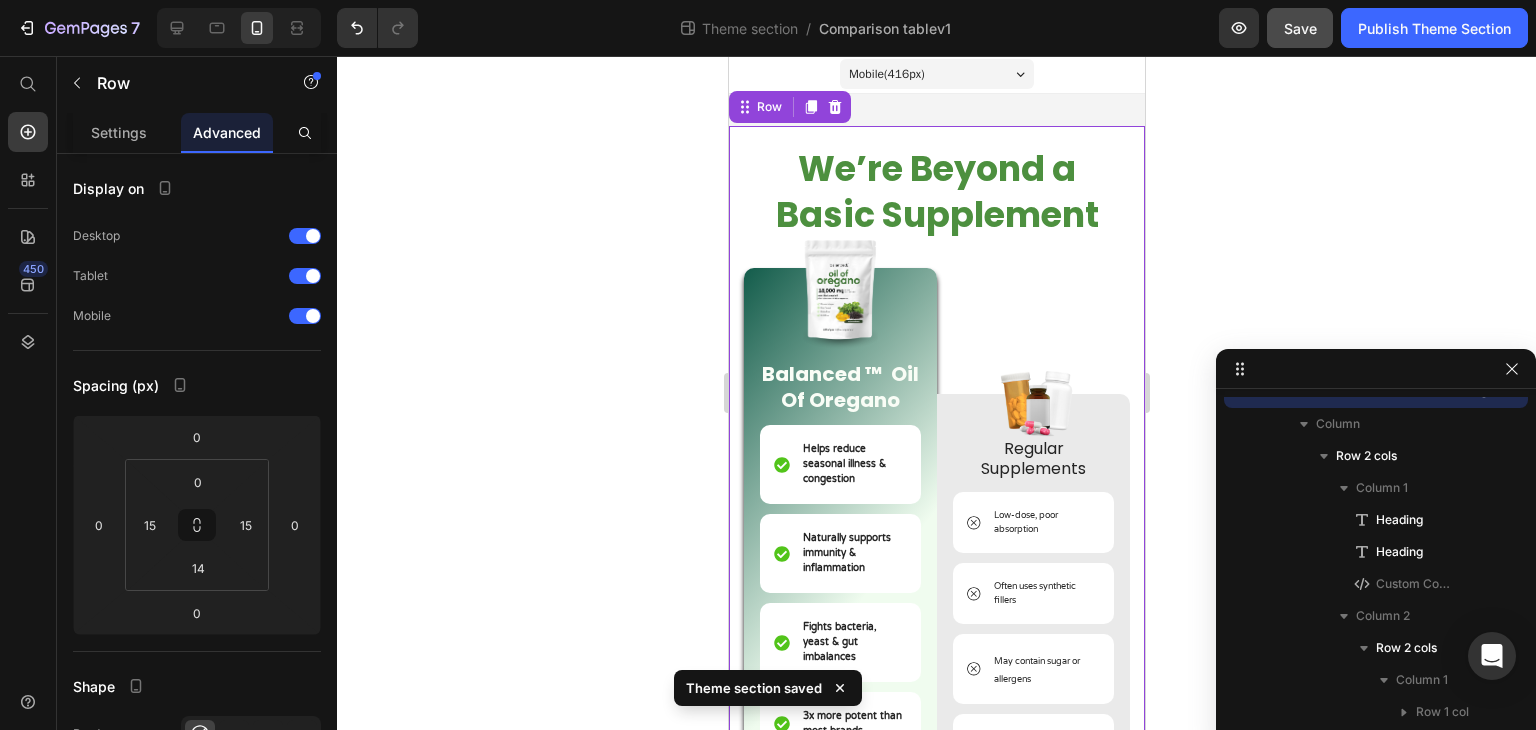 scroll, scrollTop: 0, scrollLeft: 0, axis: both 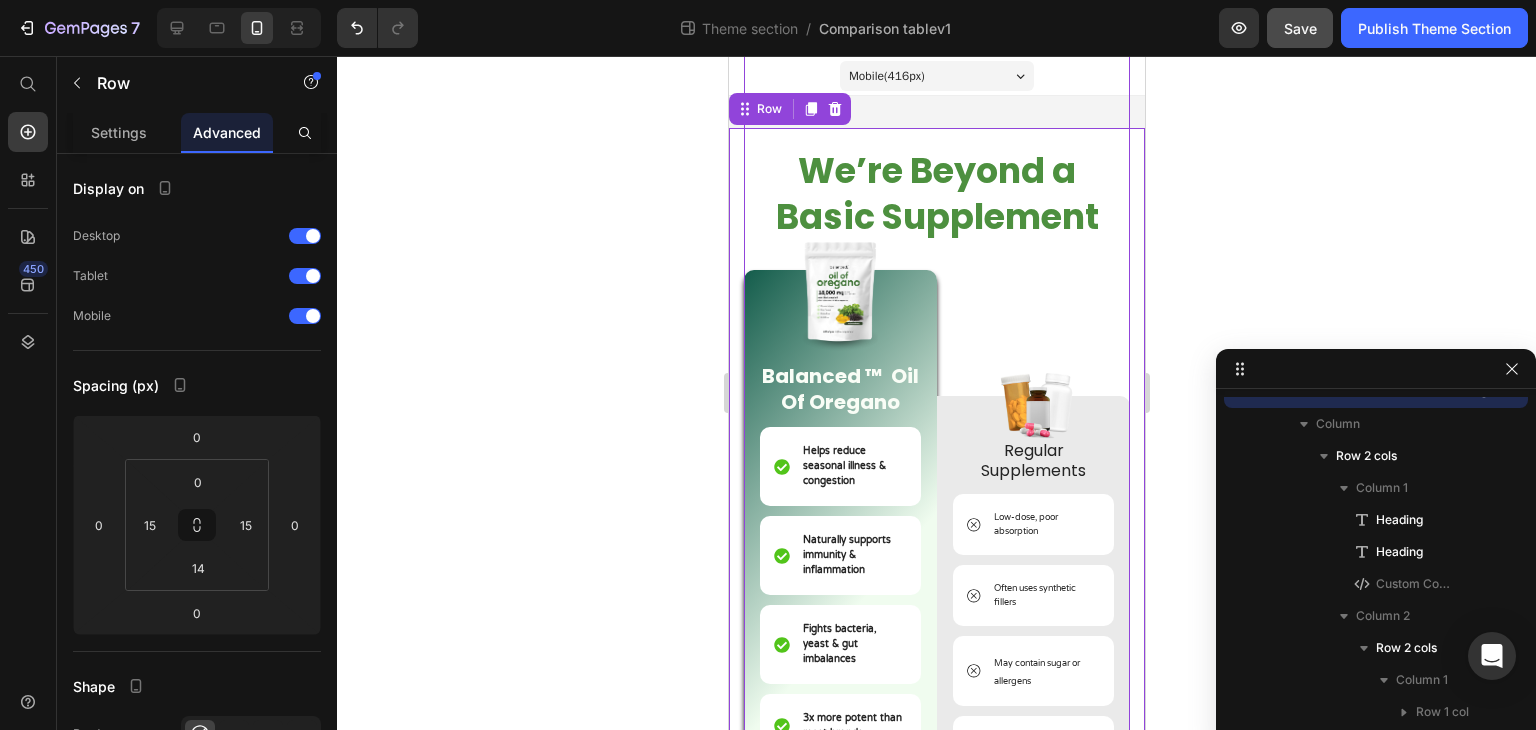 click on "Image Balanced ™  Oil Of Oregano Text Block Helps reduce seasonal illness & congestion Item List Naturally supports immunity & inflammation Item List Fights bacteria, yeast & gut imbalances Item List 3x more potent than most brands Item List Plant-based, no synthetic fillers Item List USA-made in certified facilities Item List Row Image Regular Supplements Text Block
Low-dose, poor absorption Item List
Often uses synthetic fillers Item List
May contain sugar or allergens Item List
No third-party testing Item List
Can irritate gut or cause side effects Item List
Unclear sourcing & quality Item List Row Row" at bounding box center (936, 487) 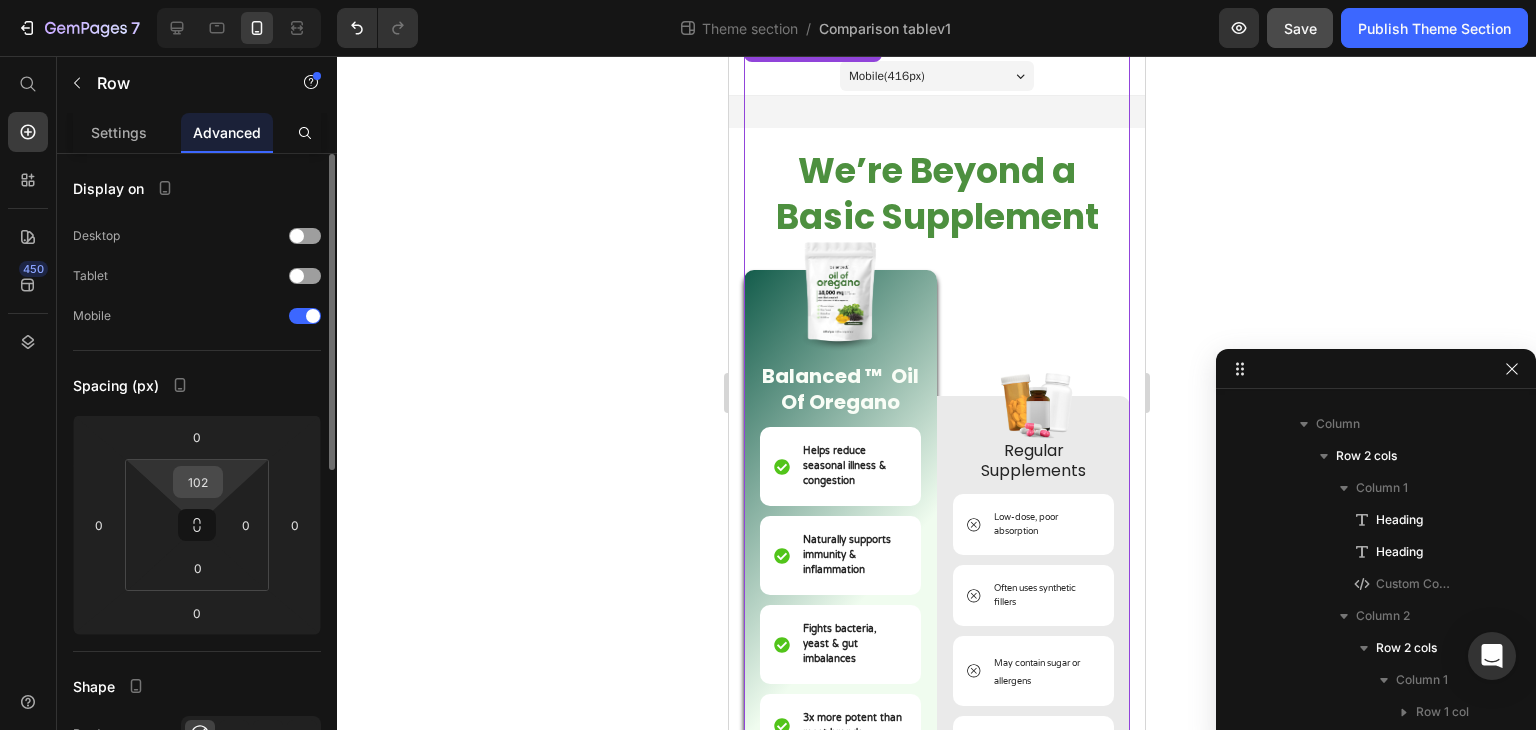 click on "102" at bounding box center [198, 482] 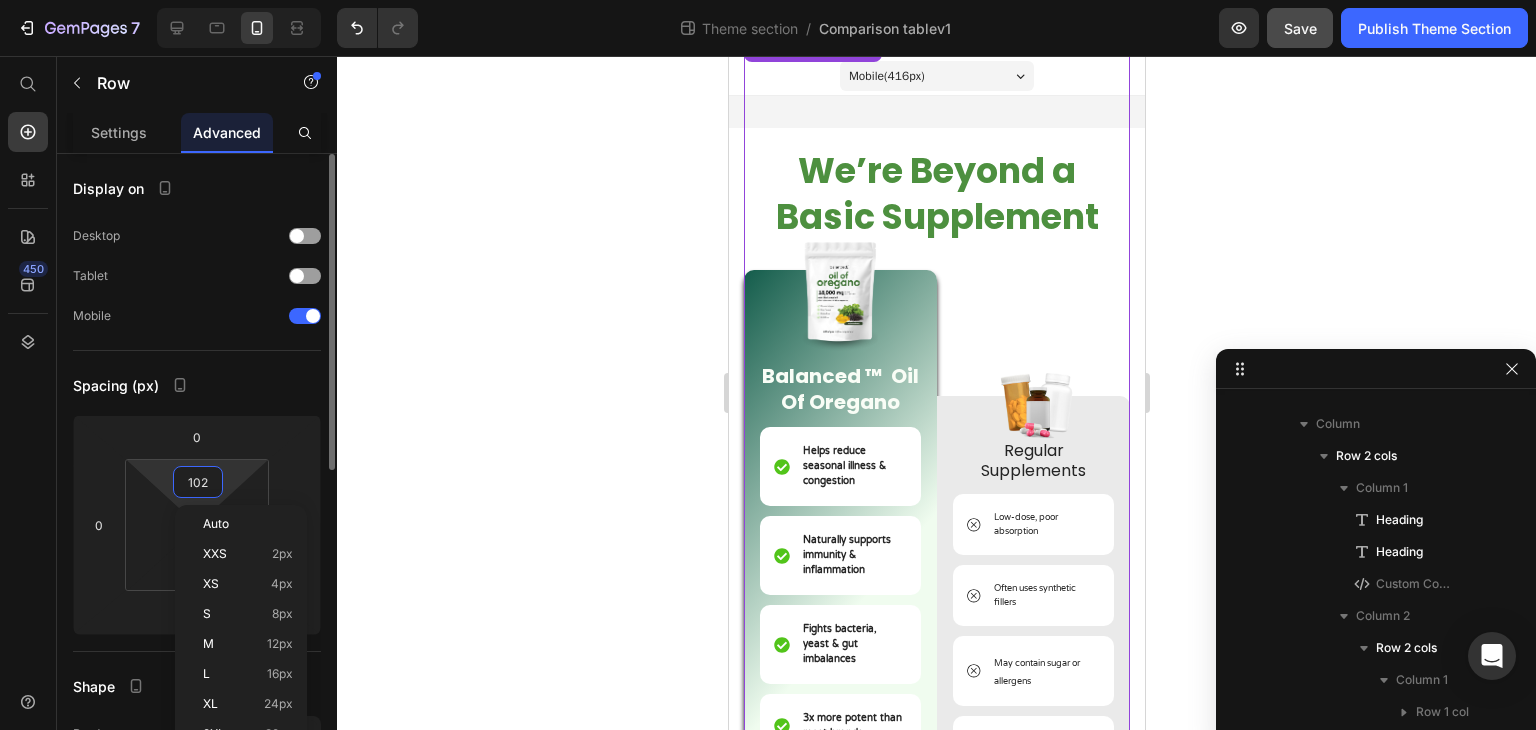 click on "102" at bounding box center (198, 482) 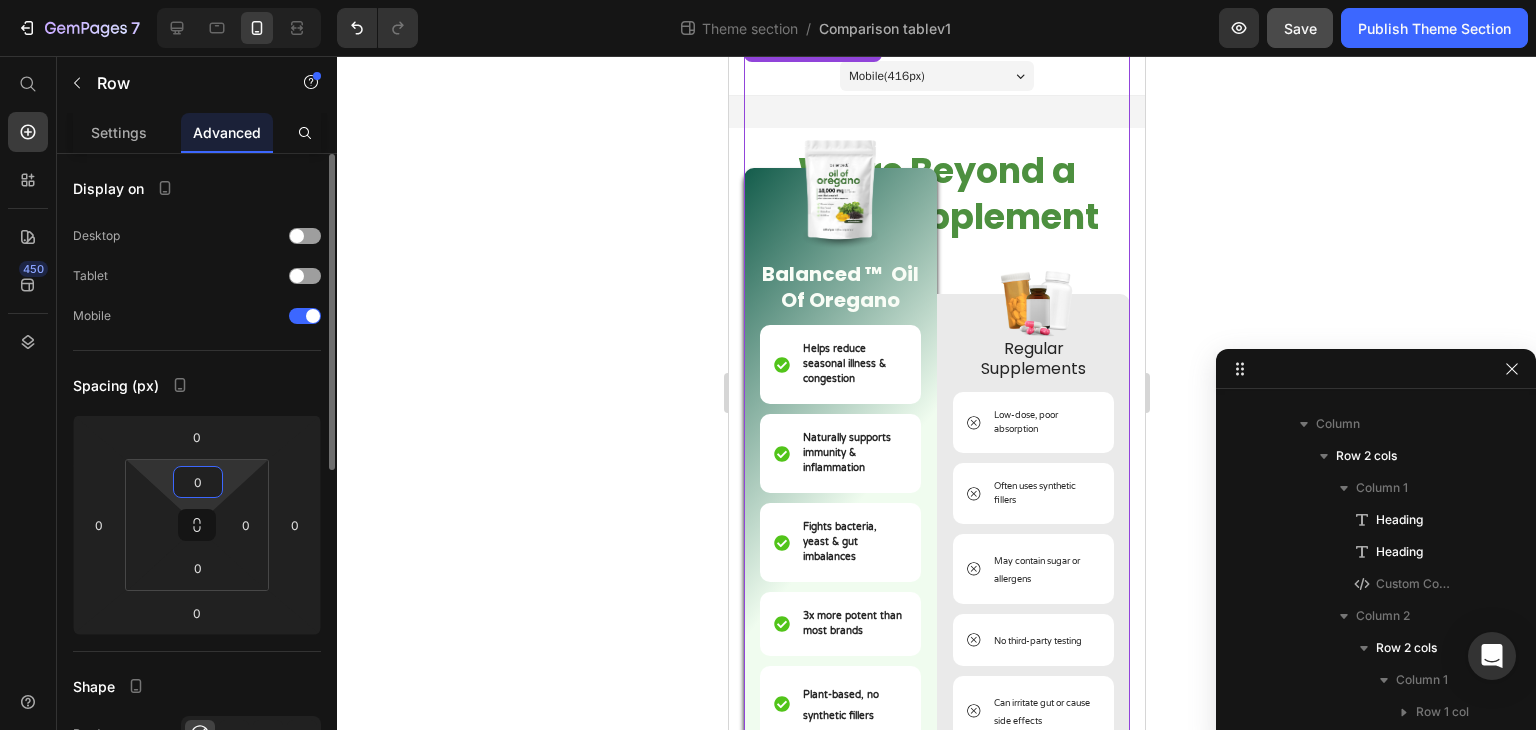 type on "102" 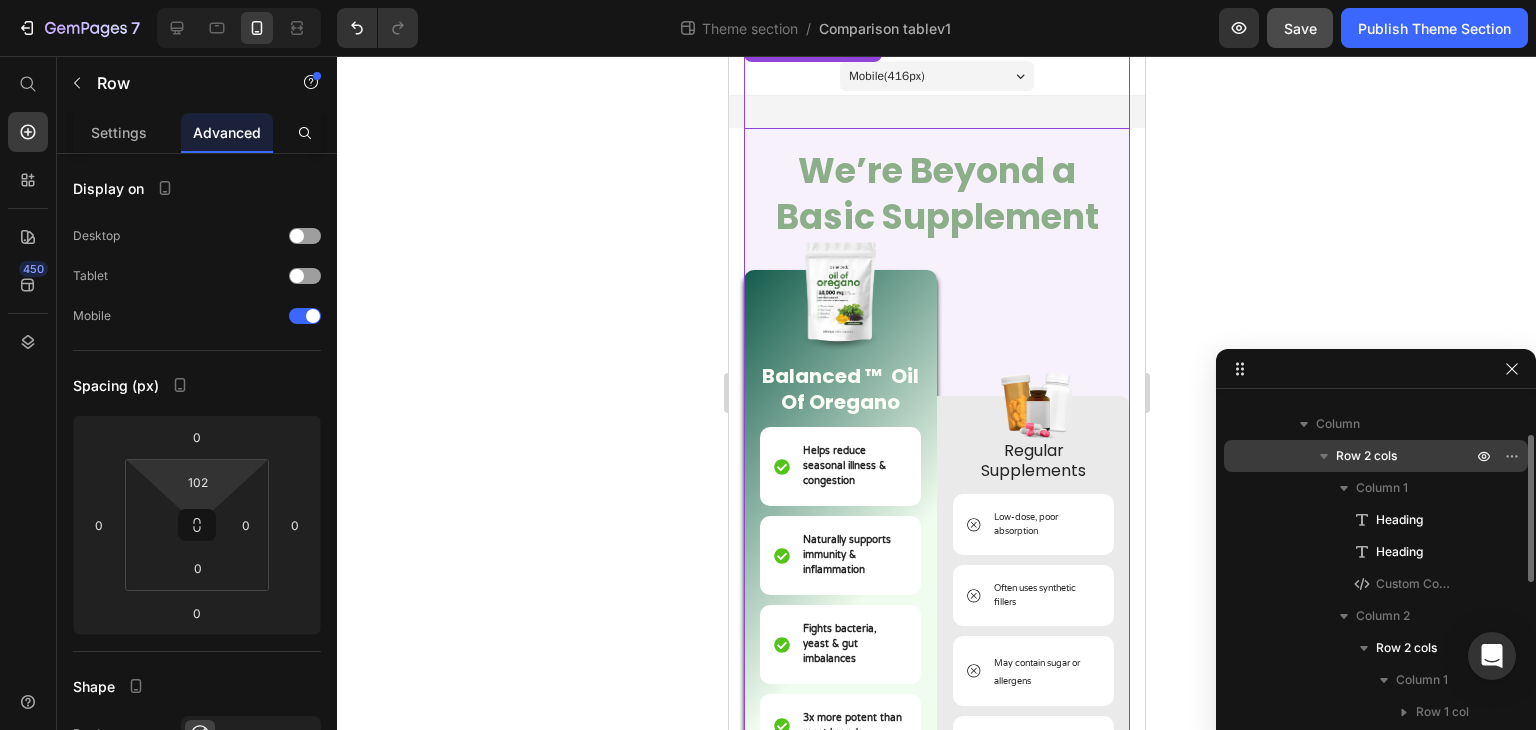 click on "Row 2 cols" at bounding box center (1366, 456) 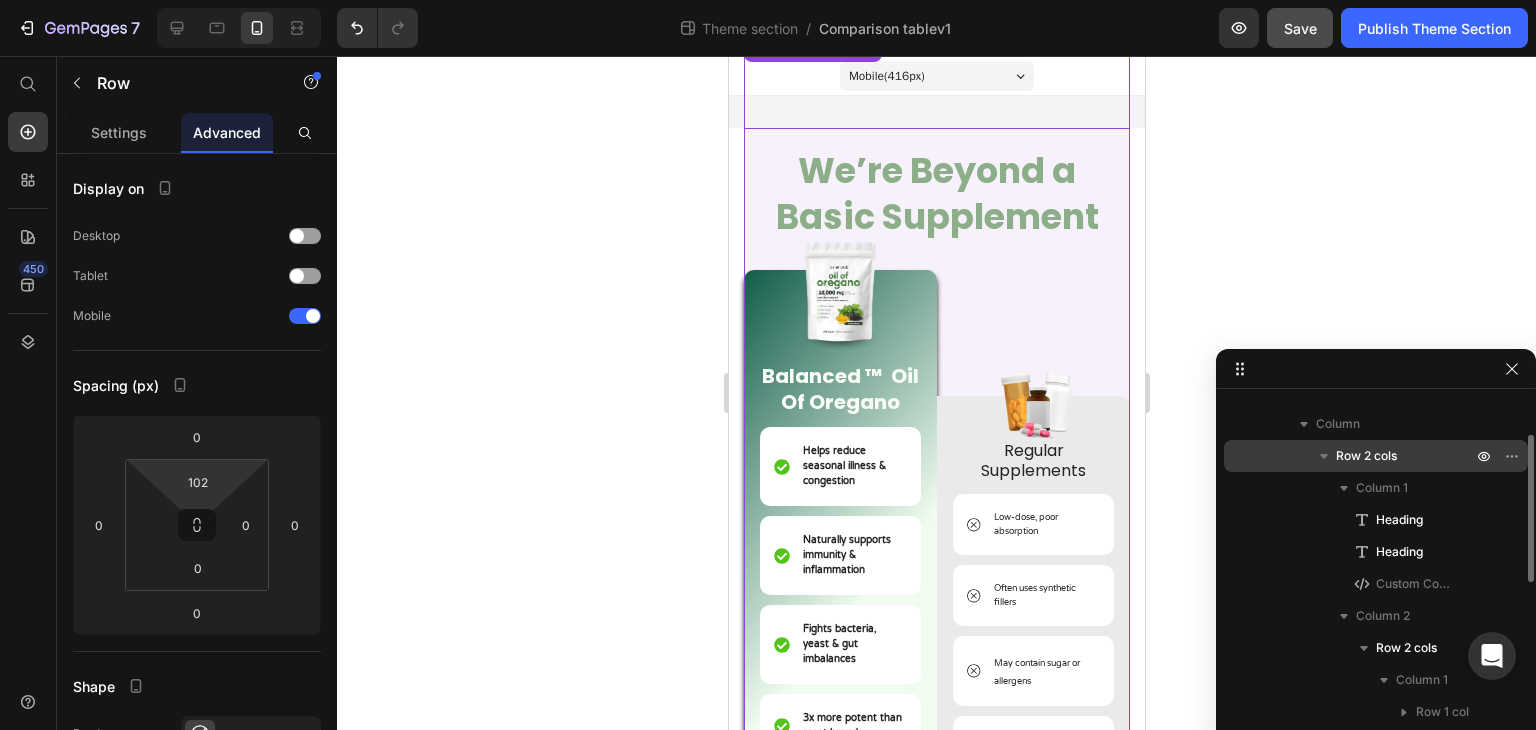 scroll, scrollTop: 2, scrollLeft: 0, axis: vertical 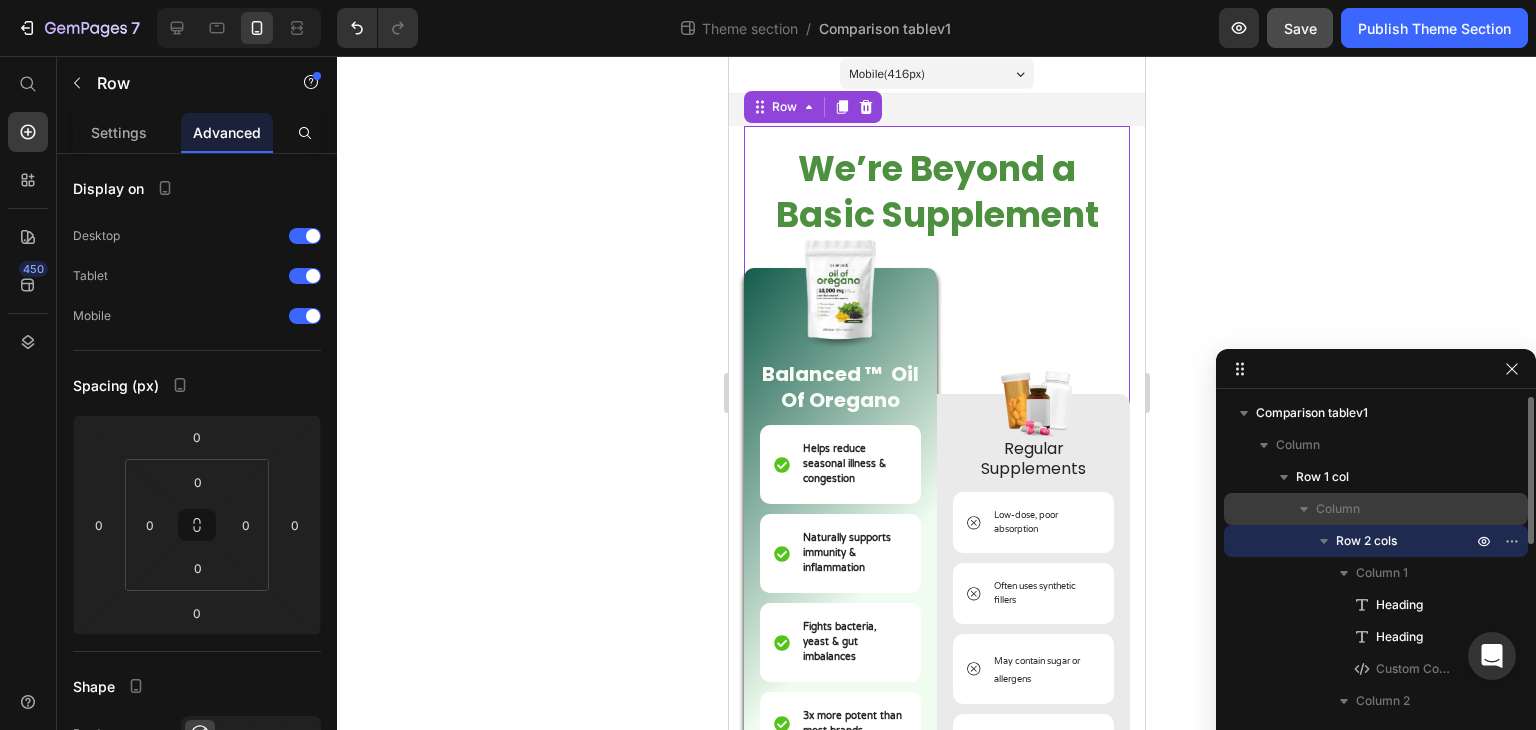 click on "Column" at bounding box center [1338, 509] 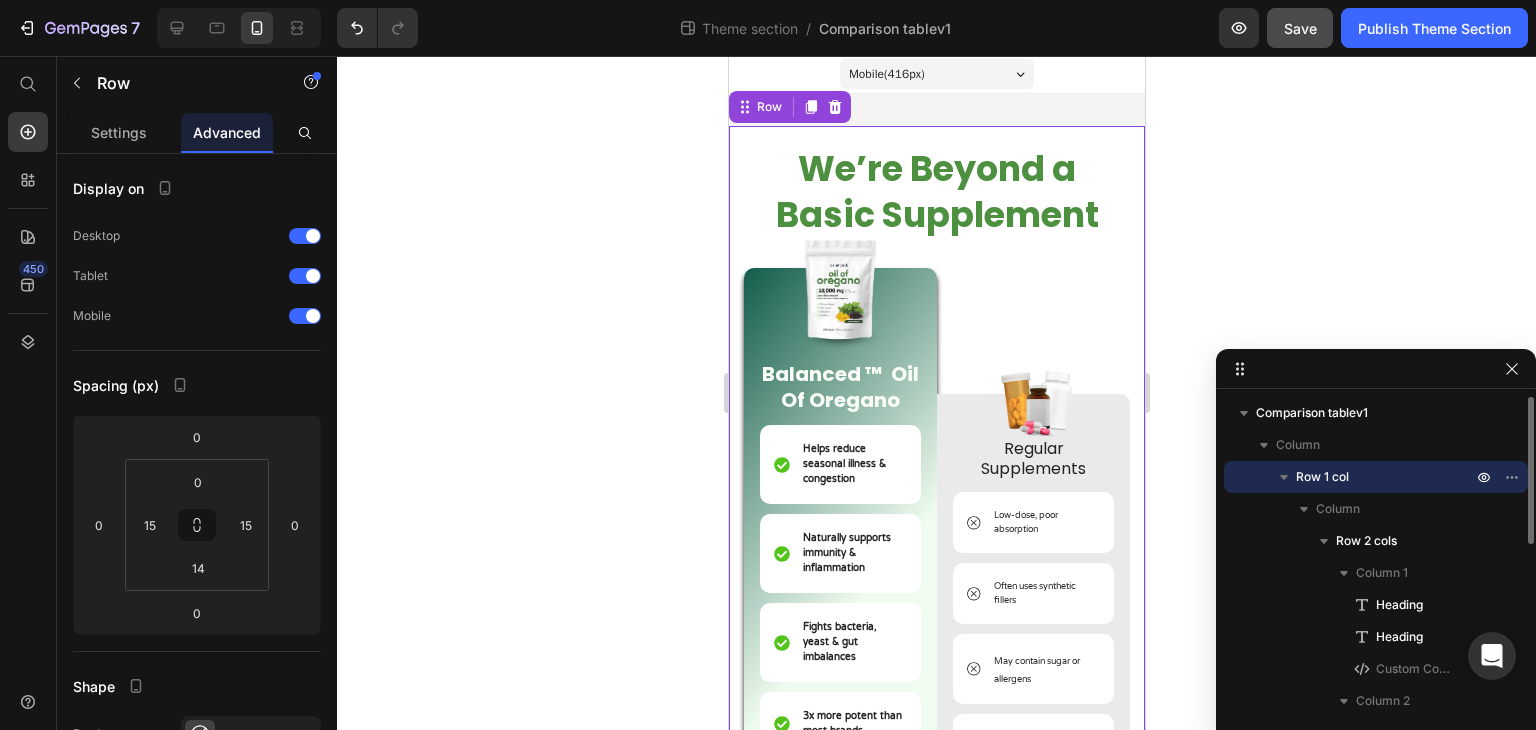 click on "Row 1 col" at bounding box center [1376, 477] 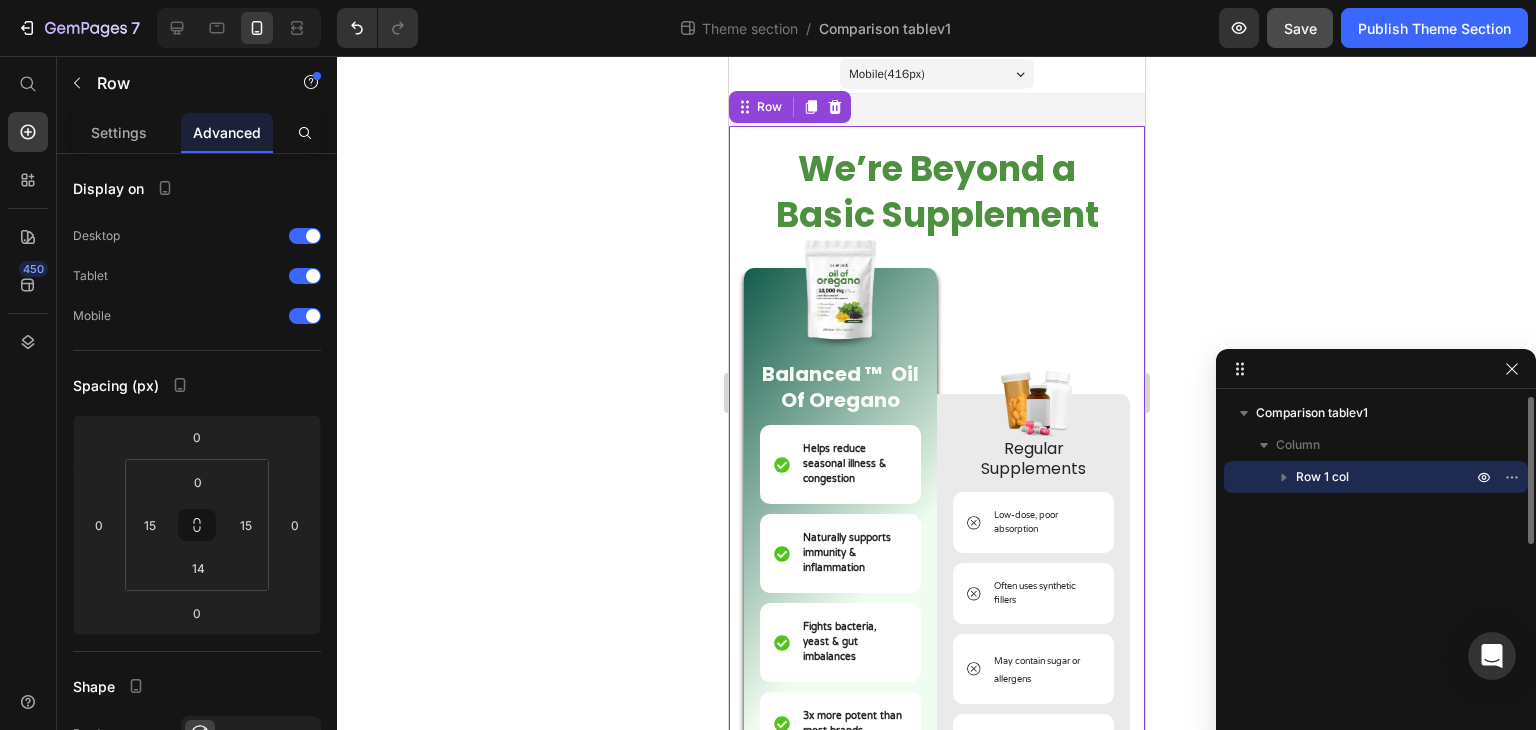 scroll, scrollTop: 1, scrollLeft: 0, axis: vertical 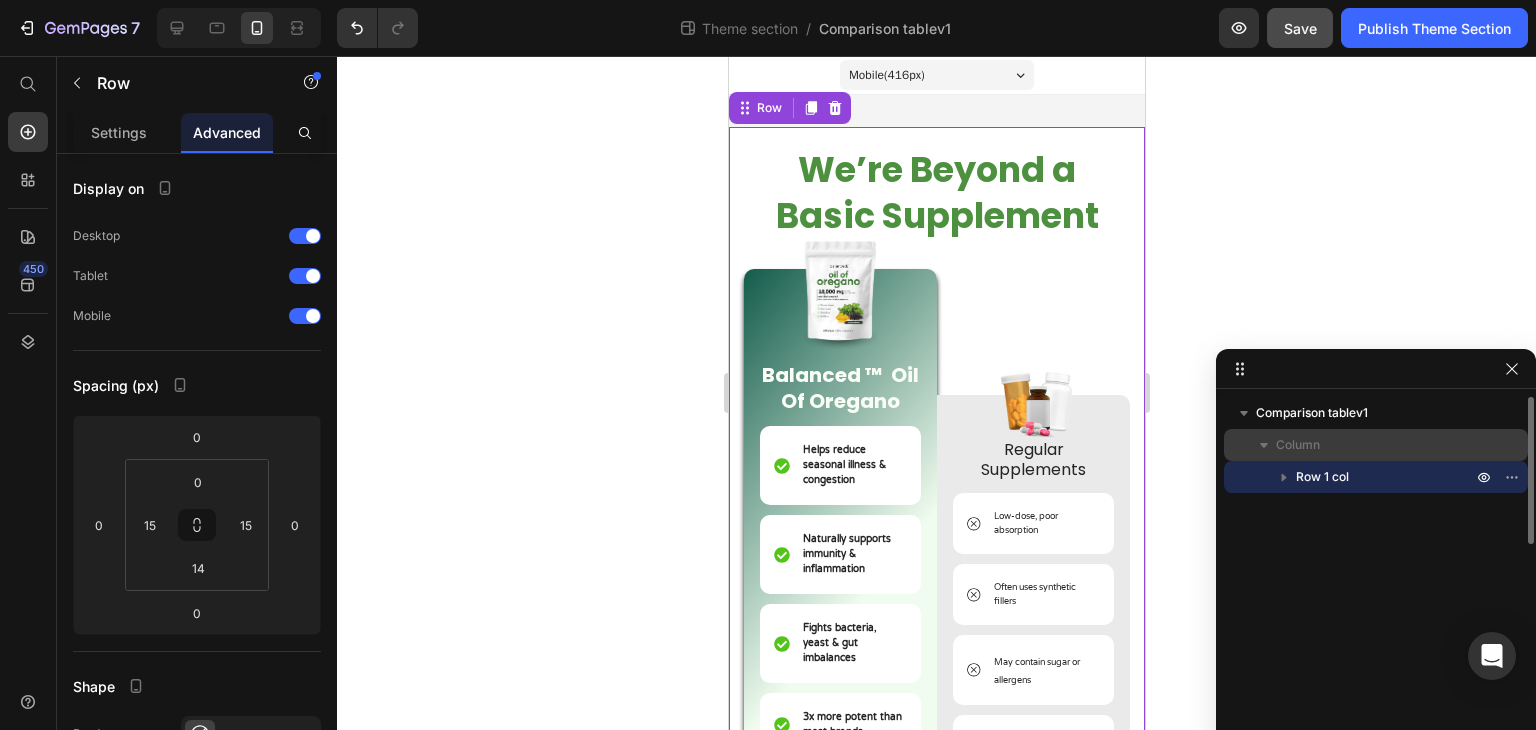 click on "Column" at bounding box center [1298, 445] 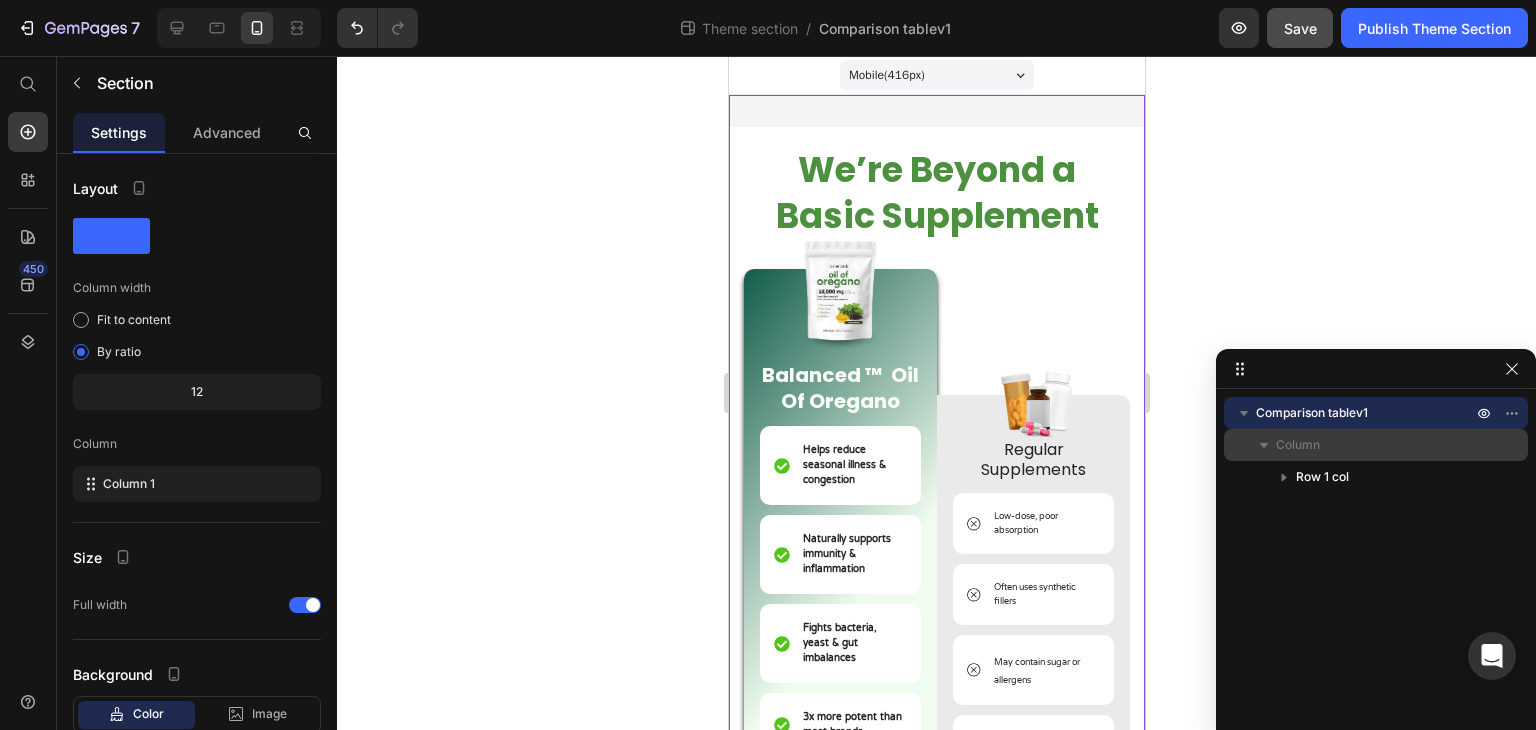 click on "Column" at bounding box center [1298, 445] 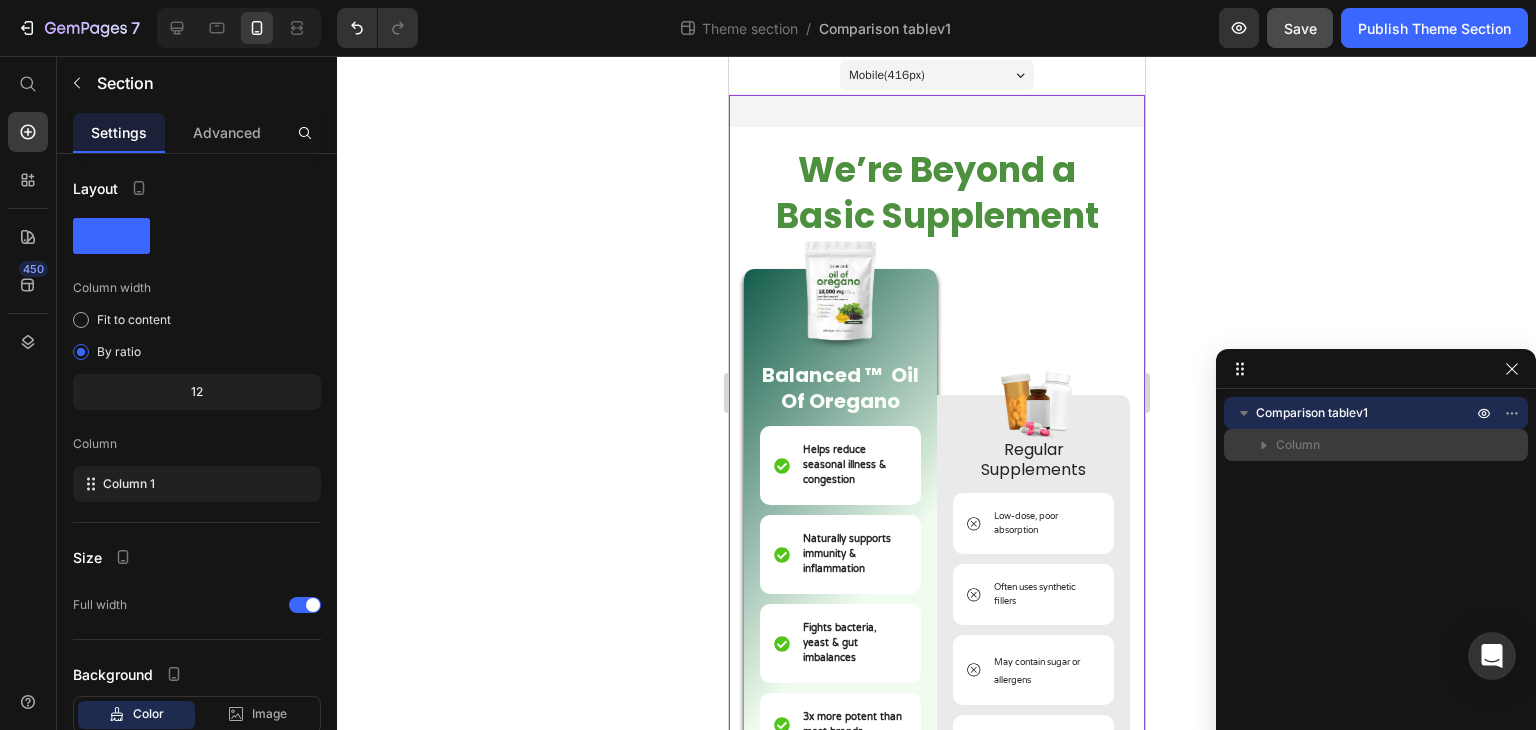 click on "Column" at bounding box center (1298, 445) 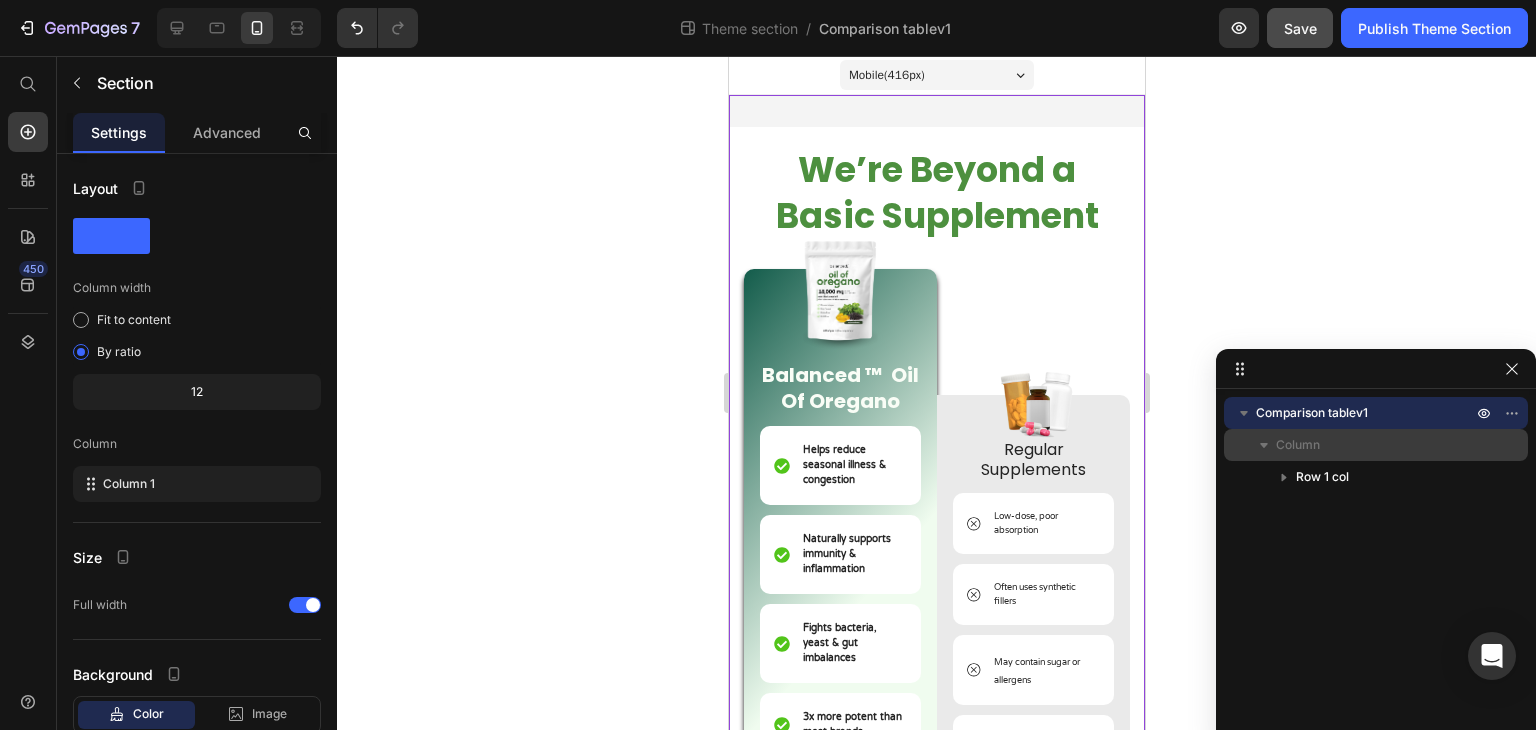 click on "Column" at bounding box center [1298, 445] 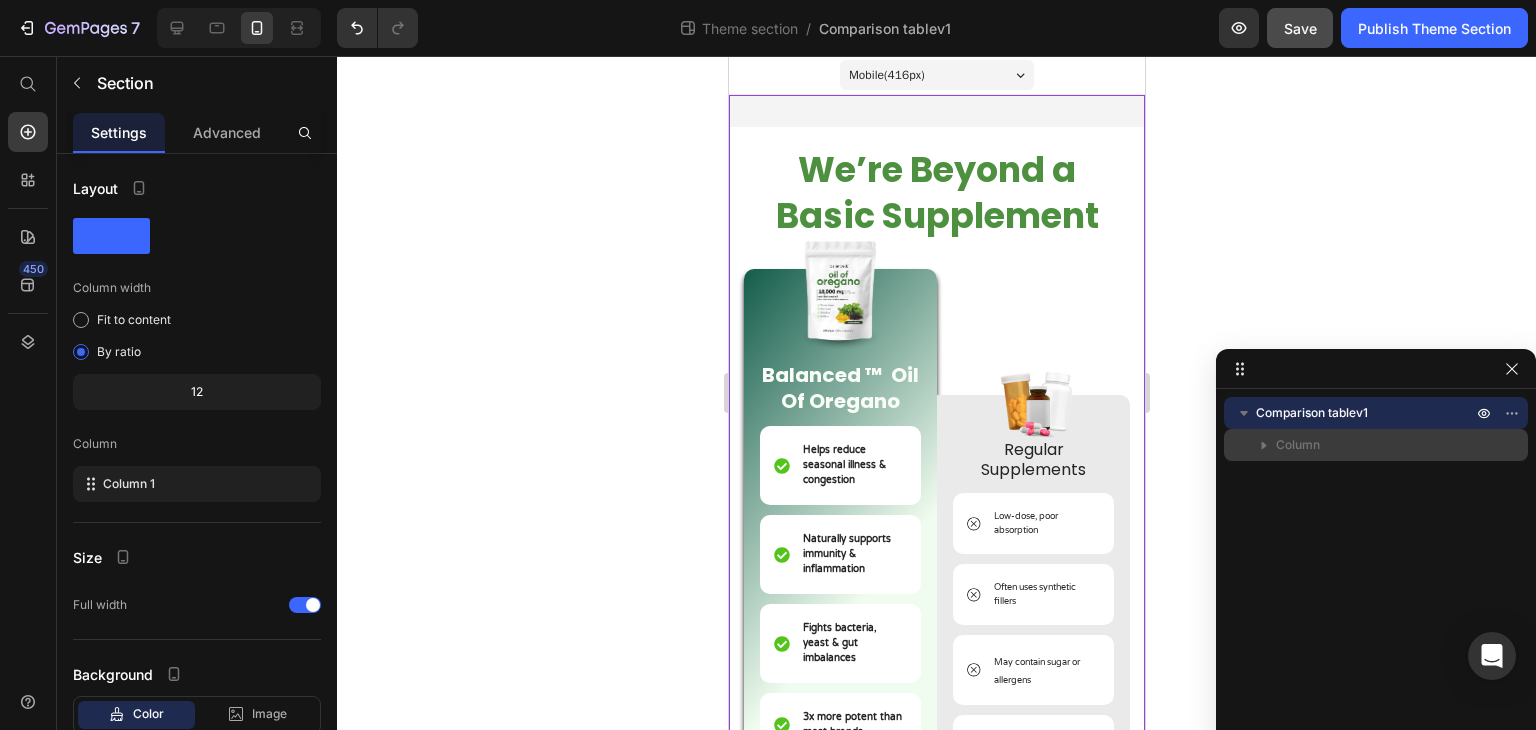 click on "Column" at bounding box center [1298, 445] 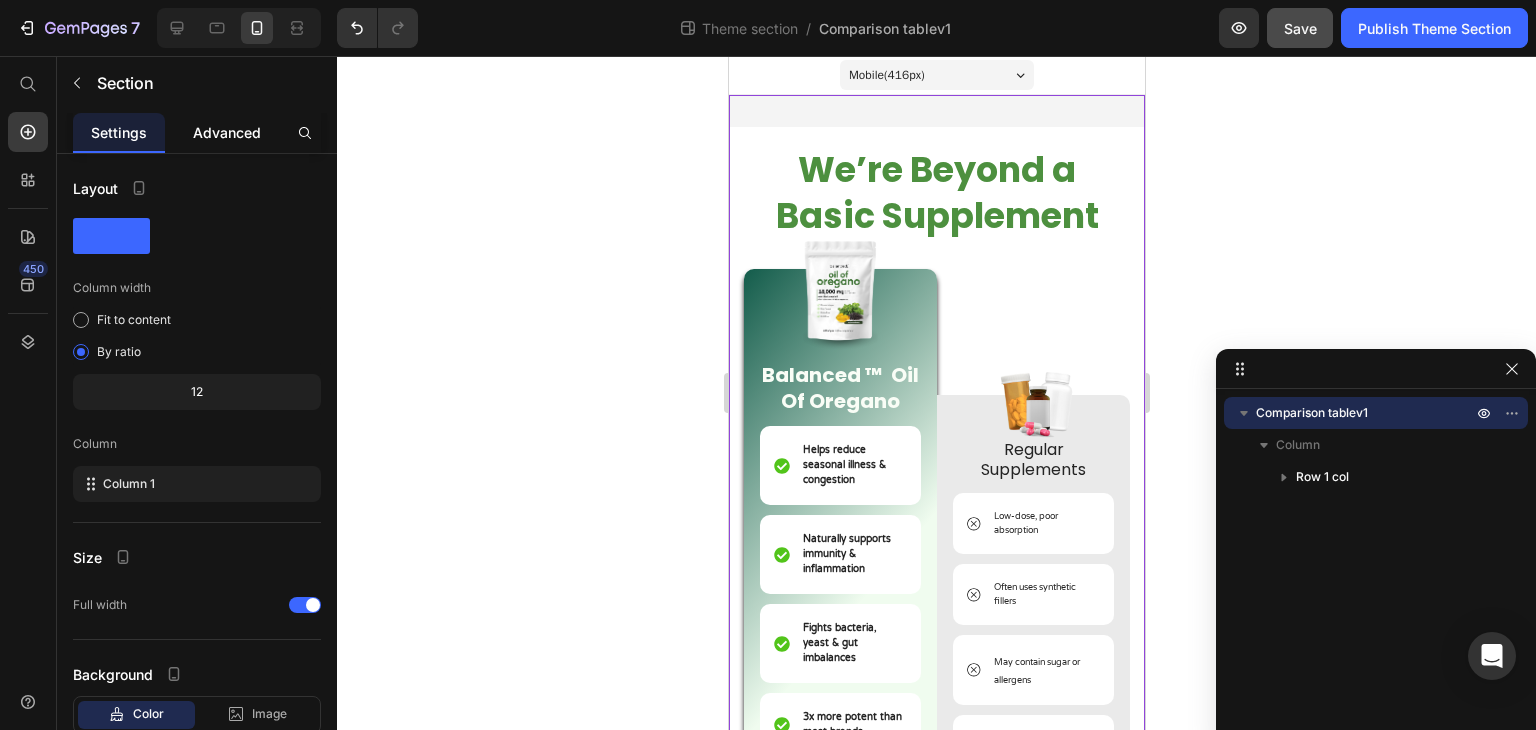 click on "Advanced" at bounding box center (227, 132) 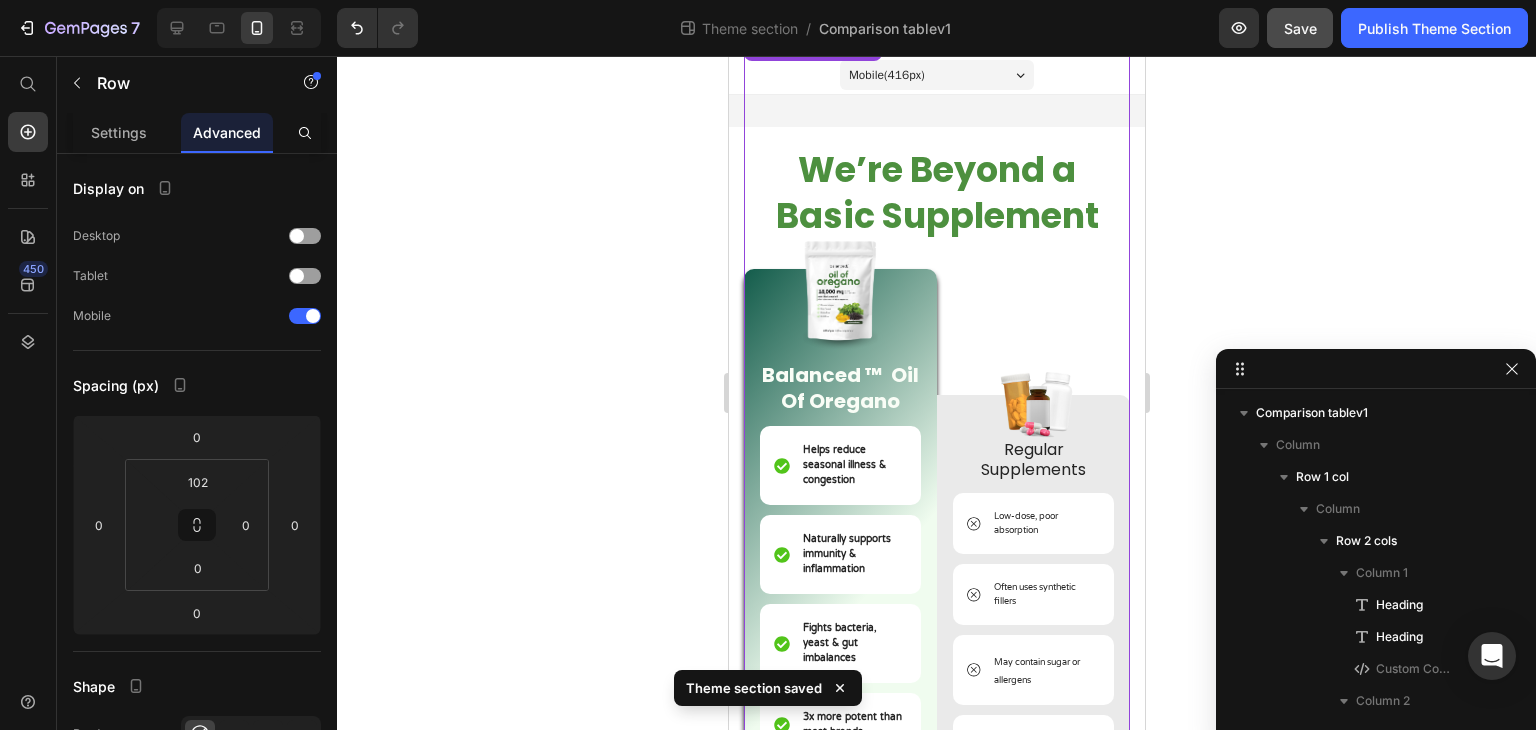 click on "Image Regular Supplements Text Block
Low-dose, poor absorption Item List
Often uses synthetic fillers Item List
May contain sugar or allergens Item List
No third-party testing Item List
Can irritate gut or cause side effects Item List
Unclear sourcing & quality Item List Row" at bounding box center [1032, 537] 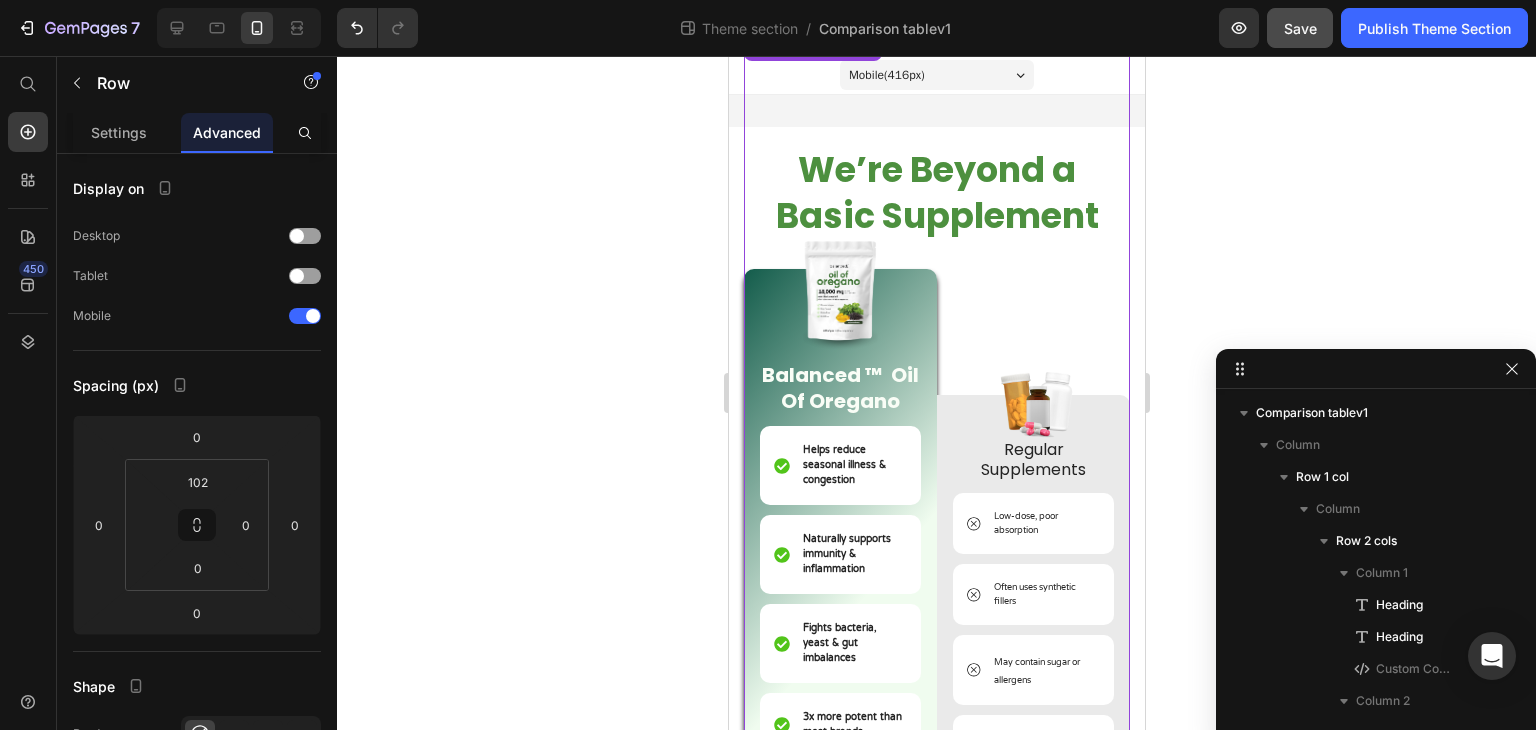 click on "Row" at bounding box center [812, 45] 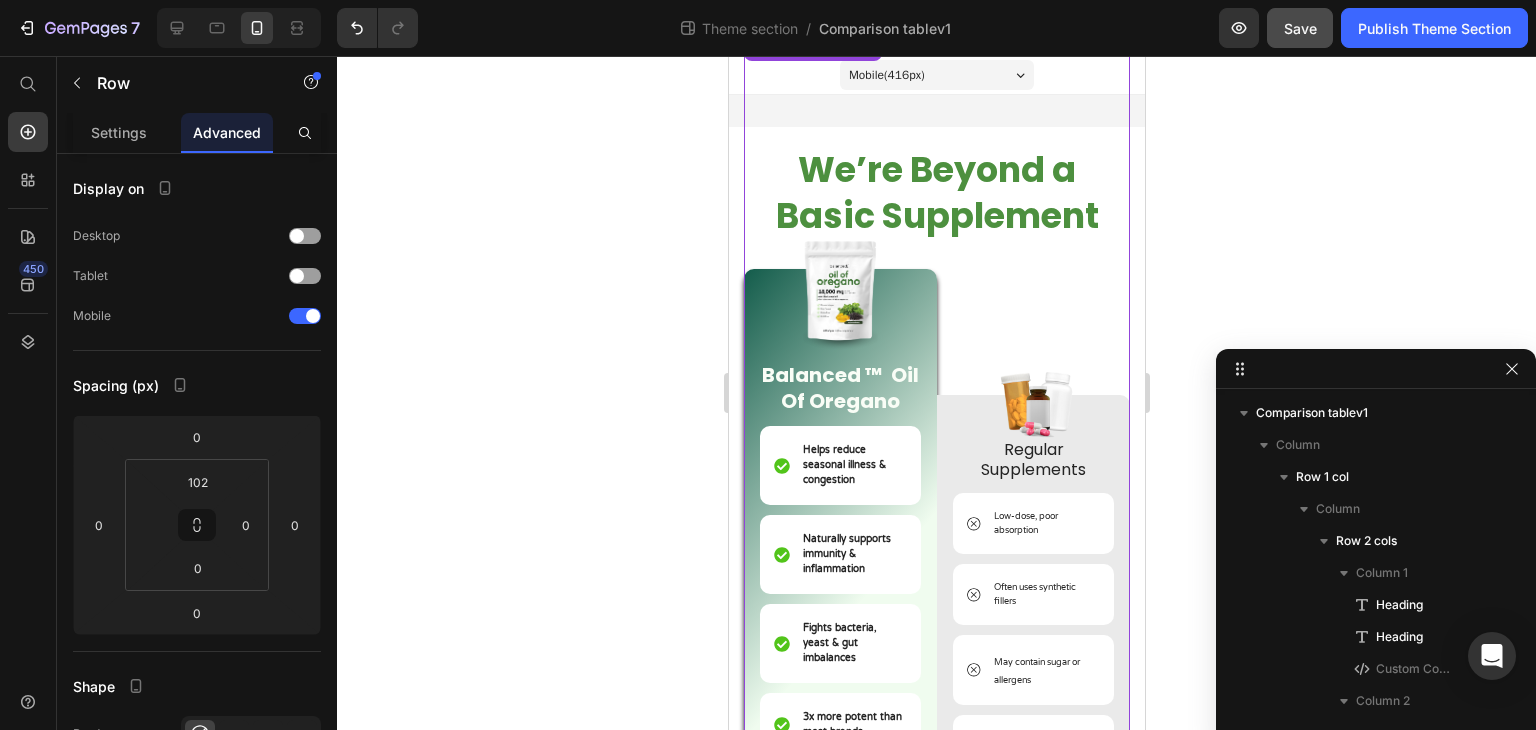 click on "Row" at bounding box center [812, 45] 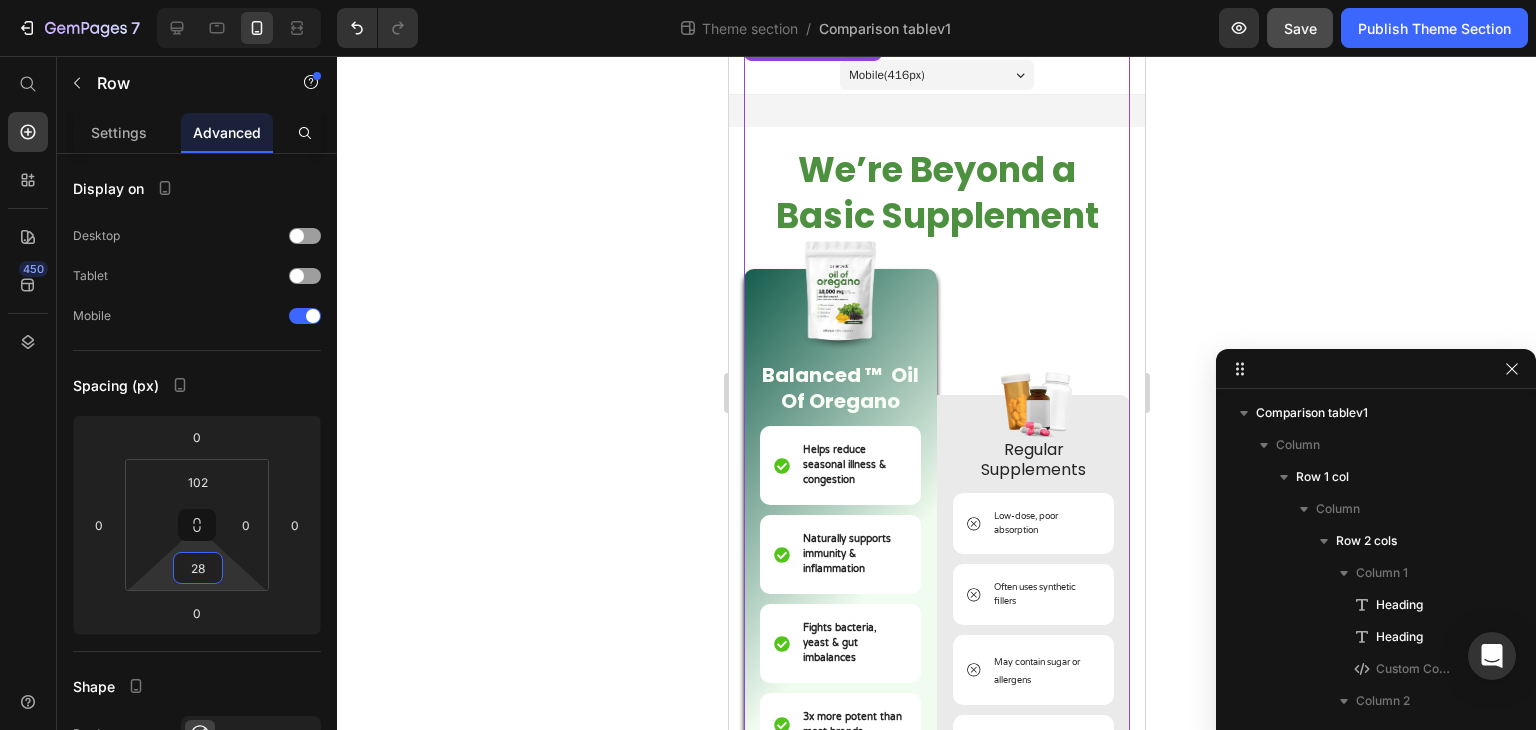 type on "0" 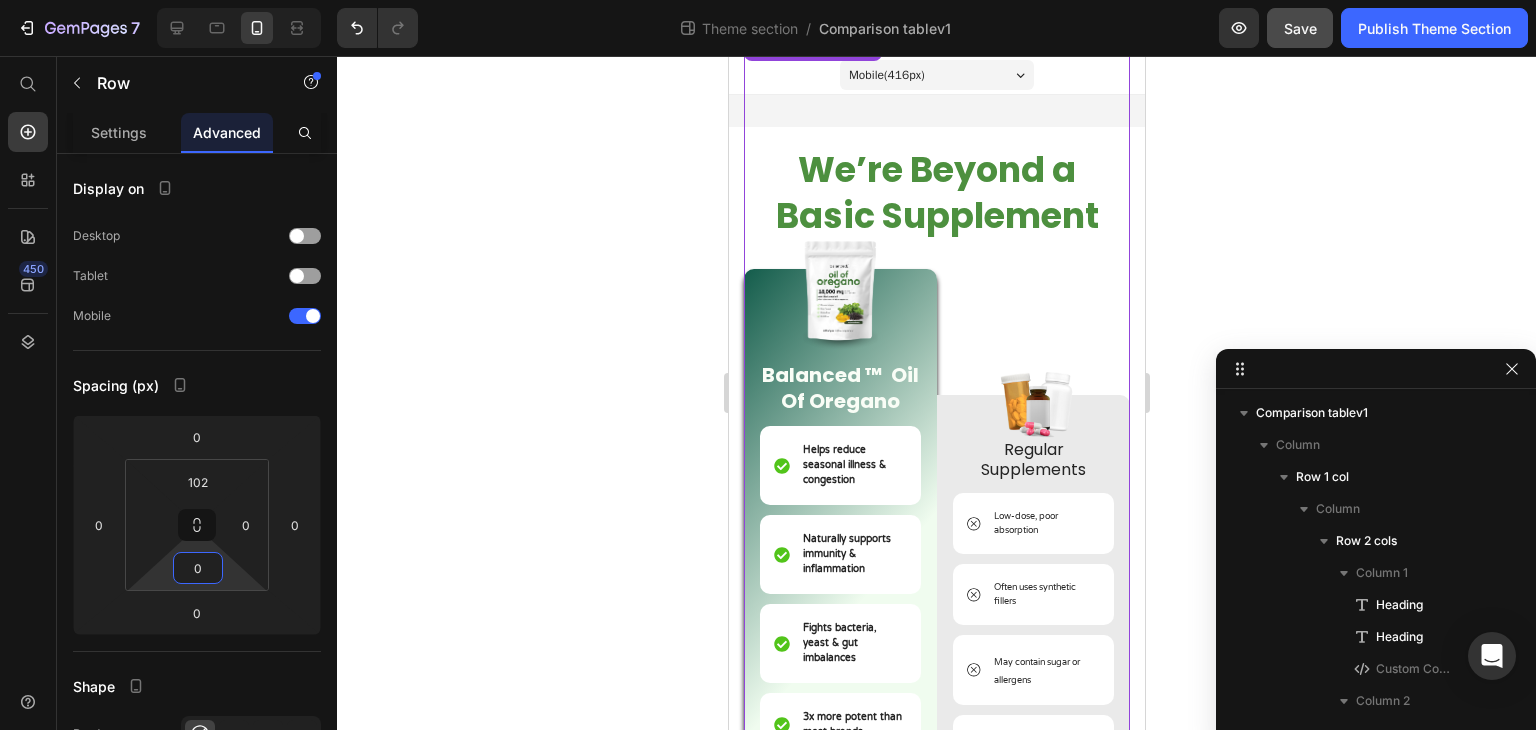 drag, startPoint x: 231, startPoint y: 572, endPoint x: 229, endPoint y: 585, distance: 13.152946 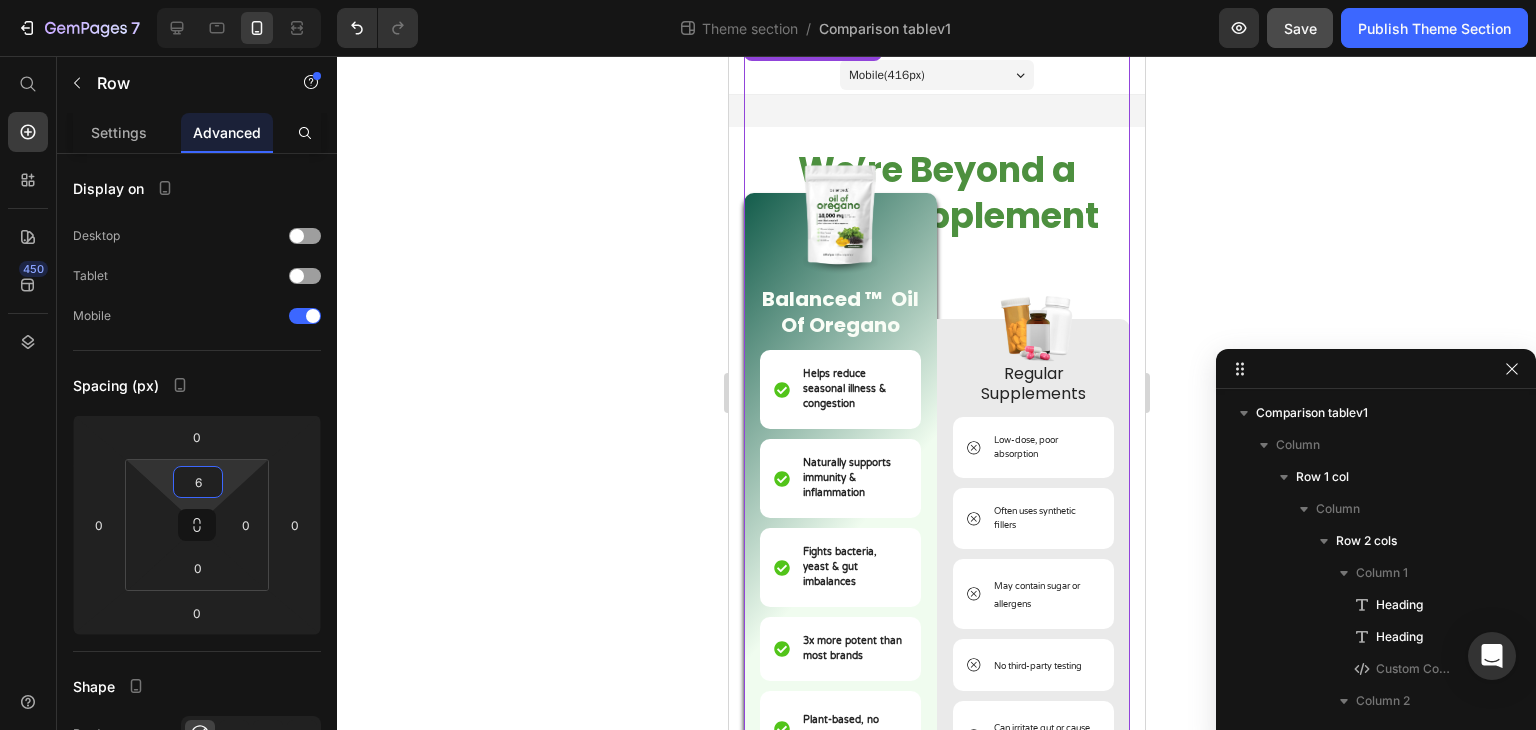 type on "0" 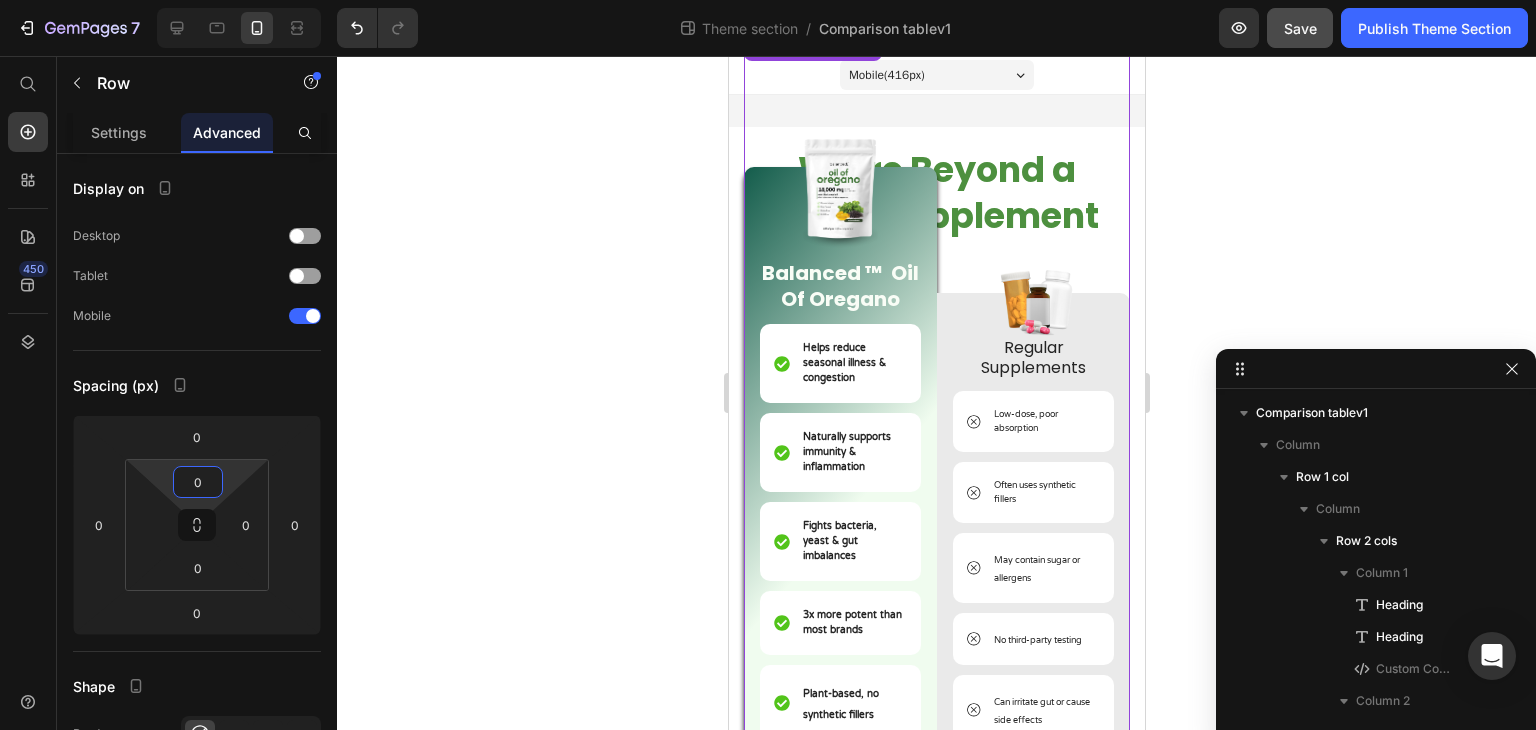 drag, startPoint x: 228, startPoint y: 482, endPoint x: 214, endPoint y: 617, distance: 135.72398 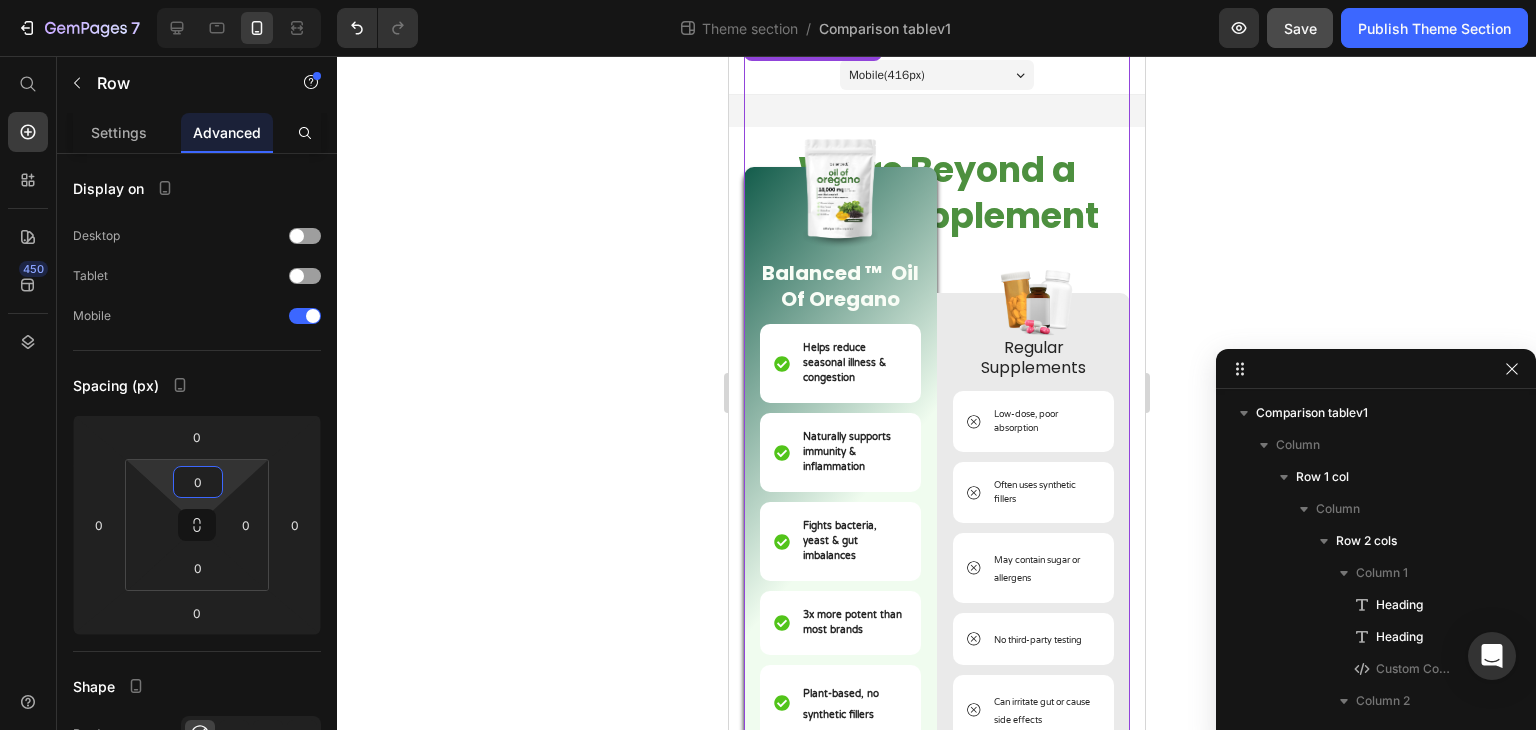 click on "7  Theme section  /  Comparison tablev1 Preview  Save   Publish Theme Section  450 Start with Sections Elements Hero Section Product Detail Brands Trusted Badges Guarantee Product Breakdown How to use Testimonials Compare Bundle FAQs Social Proof Brand Story Product List Collection Blog List Contact Sticky Add to Cart Custom Footer Browse Library 450 Layout
Row
Row
Row
Row Text
Heading
Text Block Button
Button
Button Media
Image
Image" at bounding box center (768, 0) 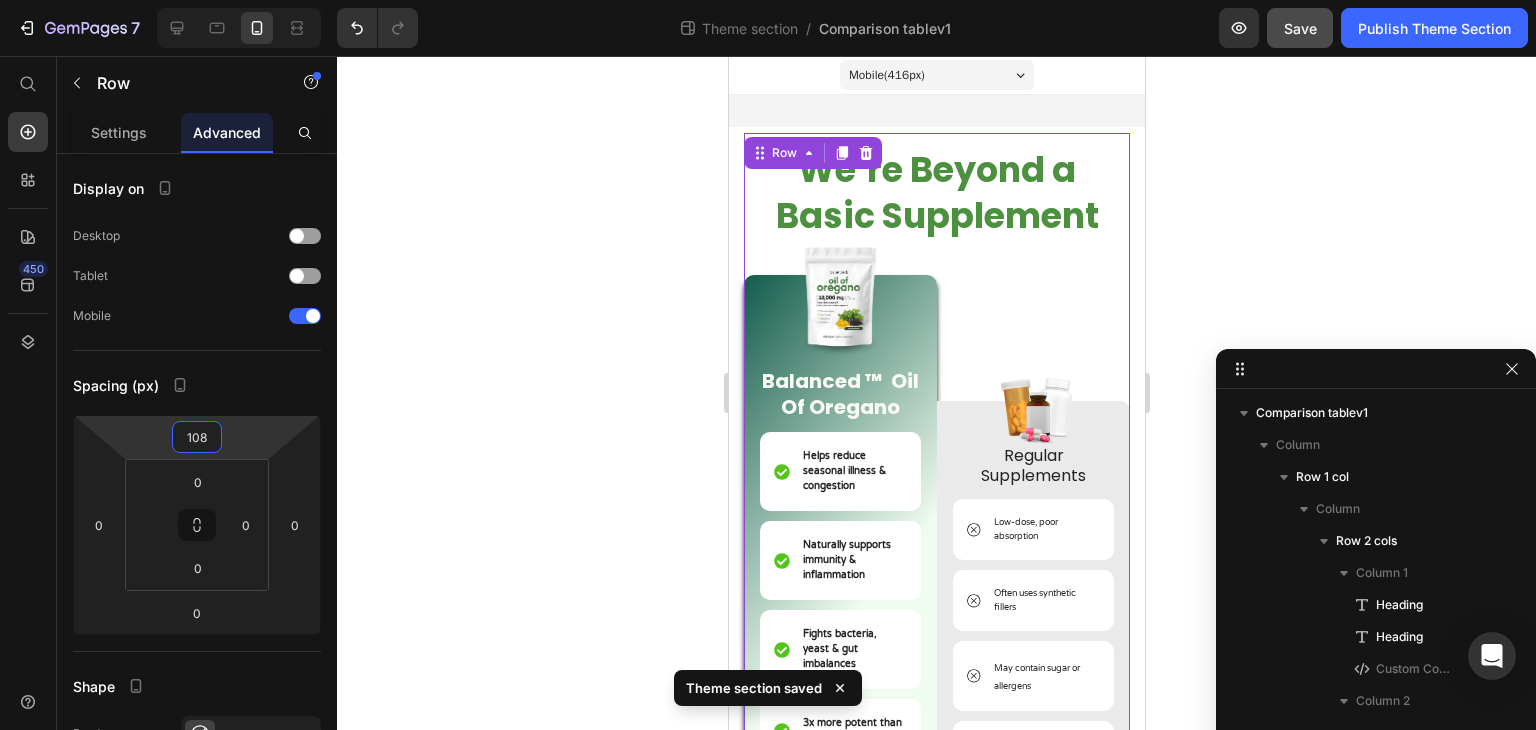 type on "100" 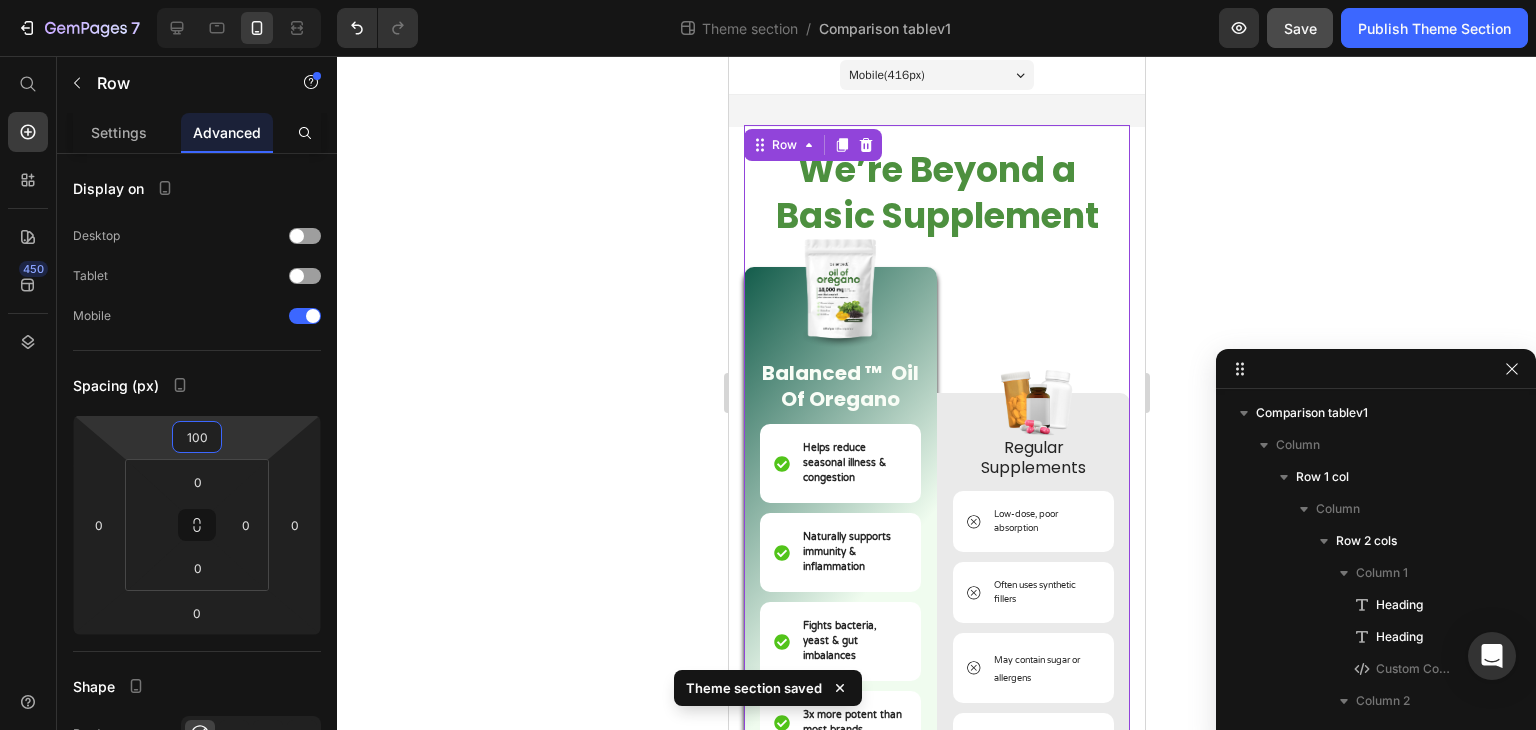 drag, startPoint x: 249, startPoint y: 435, endPoint x: 255, endPoint y: 385, distance: 50.358715 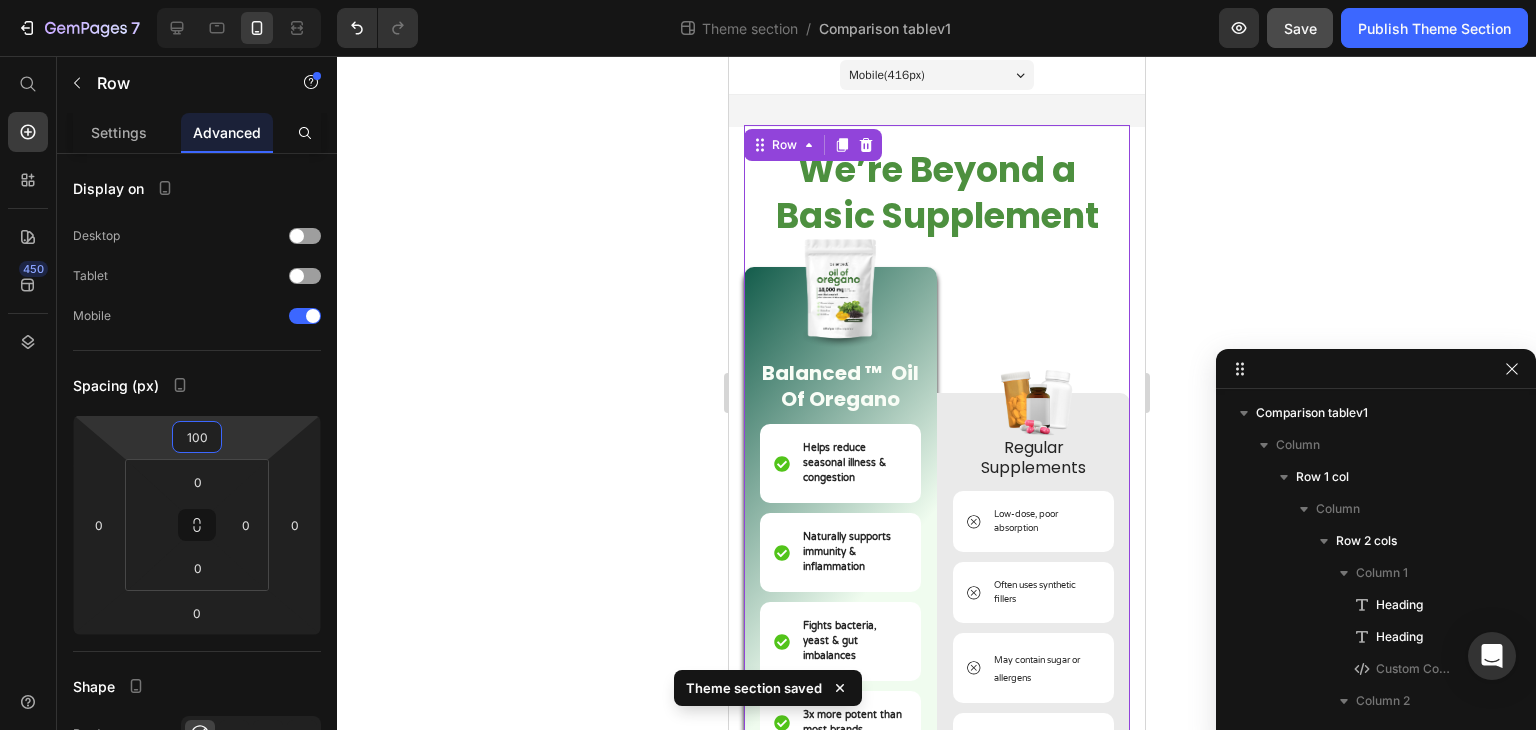 click on "7  Theme section  /  Comparison tablev1 Preview  Save   Publish Theme Section  450 Start with Sections Elements Hero Section Product Detail Brands Trusted Badges Guarantee Product Breakdown How to use Testimonials Compare Bundle FAQs Social Proof Brand Story Product List Collection Blog List Contact Sticky Add to Cart Custom Footer Browse Library 450 Layout
Row
Row
Row
Row Text
Heading
Text Block Button
Button
Button Media
Image
Image" at bounding box center (768, 0) 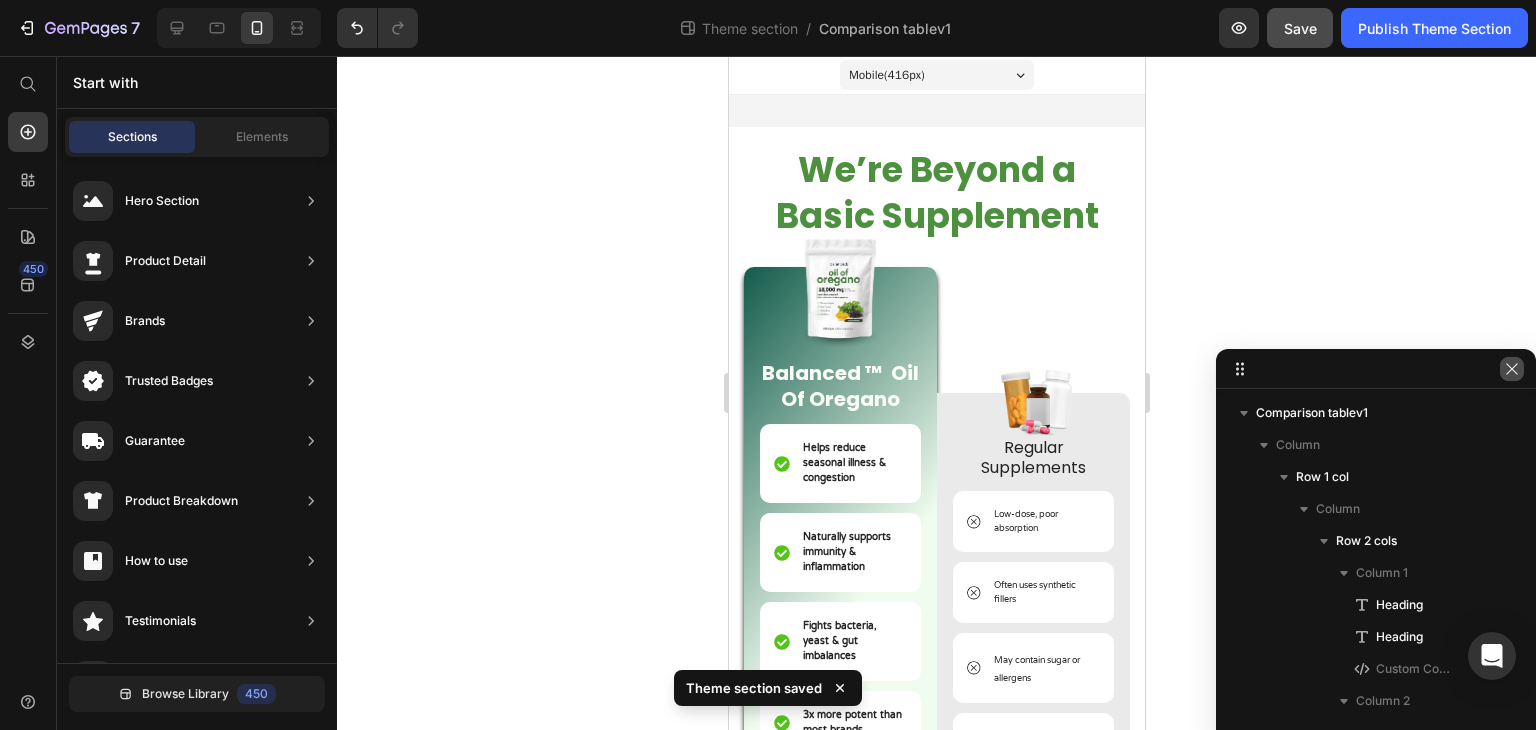 click at bounding box center [1512, 369] 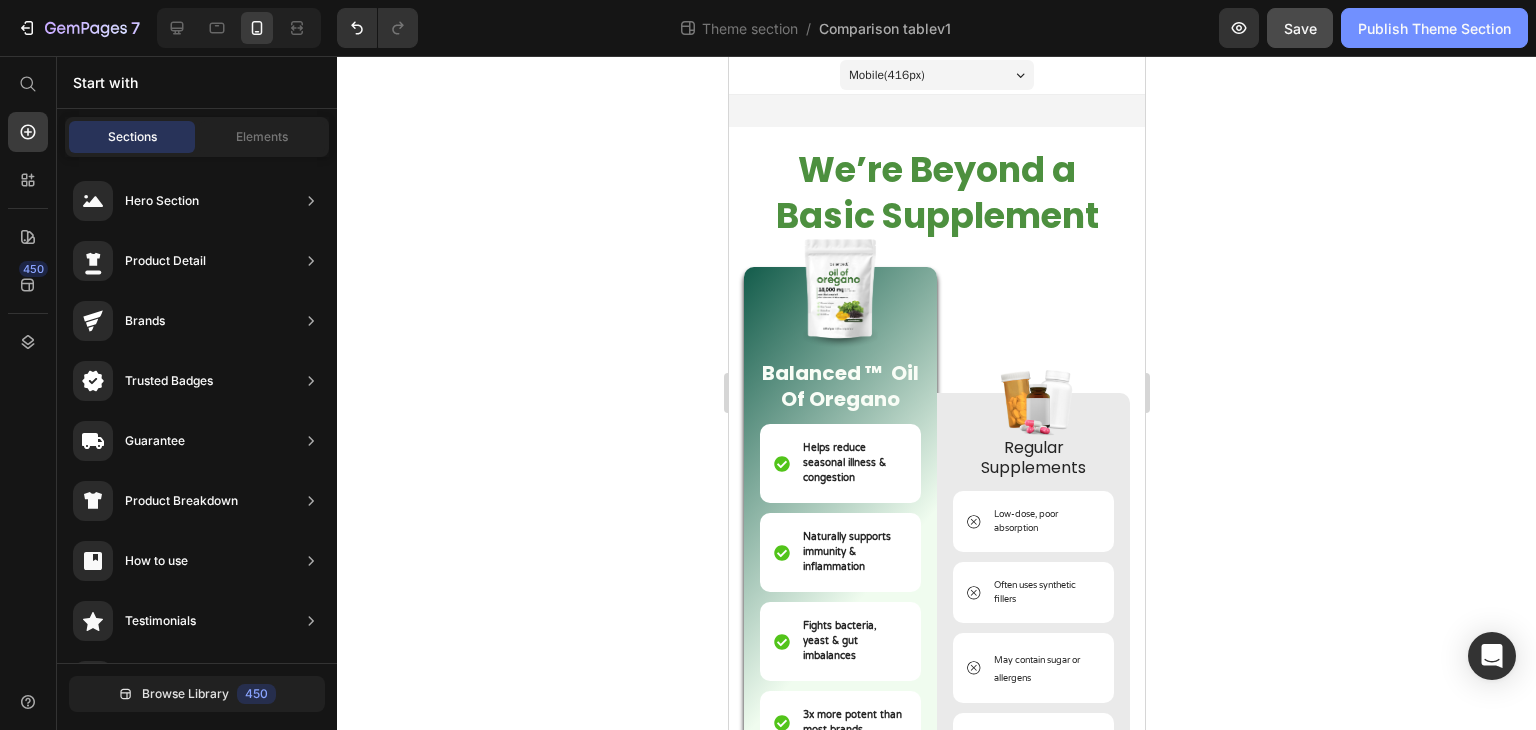 click on "Publish Theme Section" at bounding box center [1434, 28] 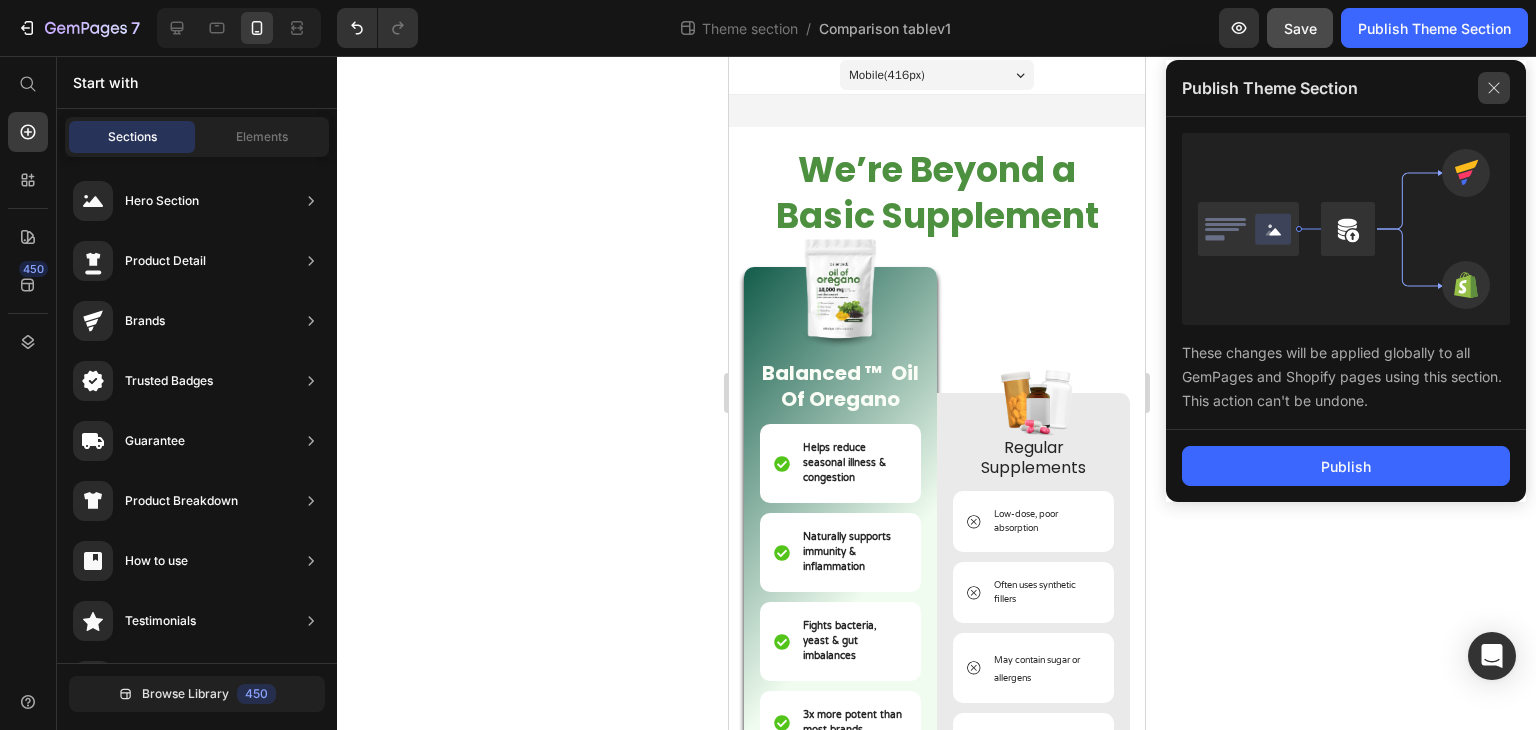 click 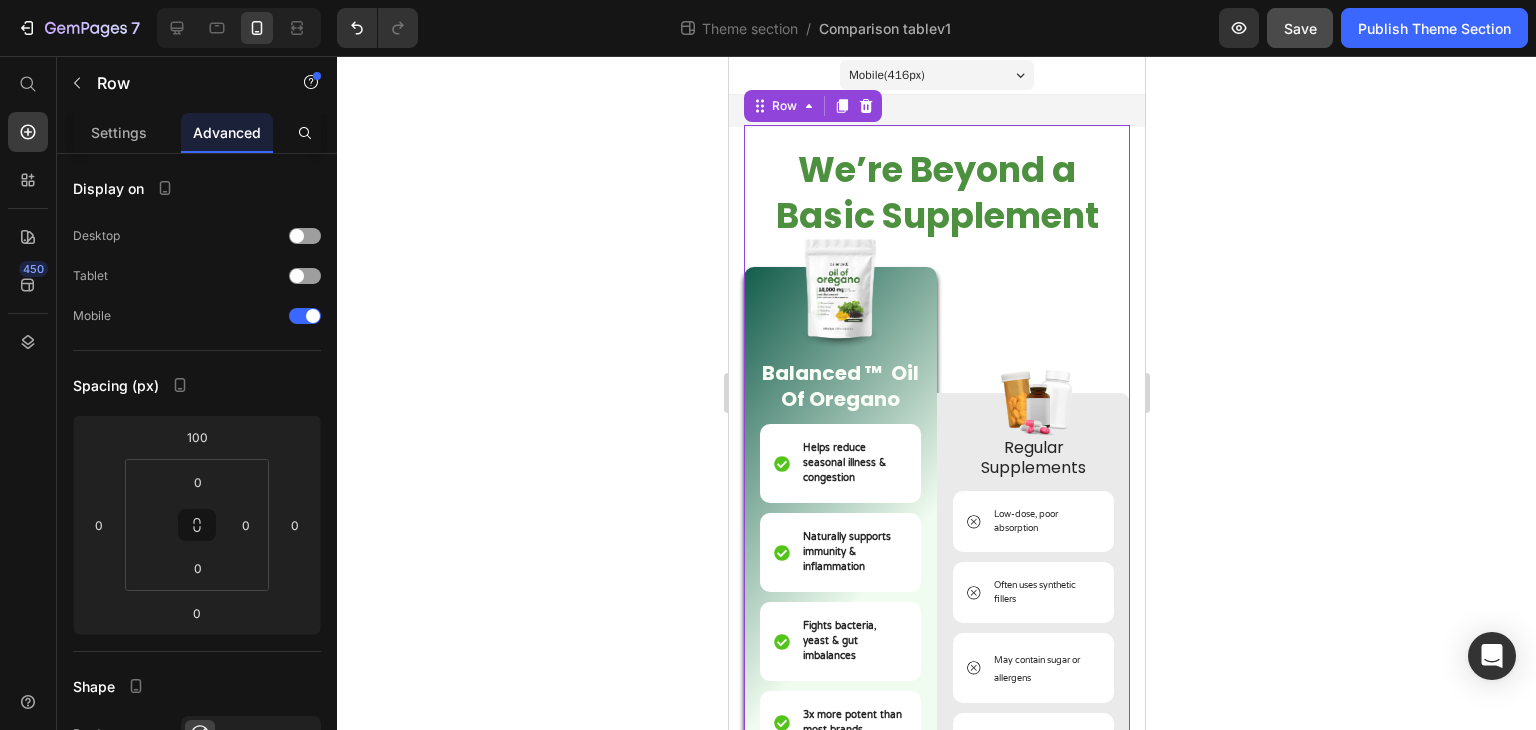 click on "Image Regular Supplements Text Block
Low-dose, poor absorption Item List
Often uses synthetic fillers Item List
May contain sugar or allergens Item List
No third-party testing Item List
Can irritate gut or cause side effects Item List
Unclear sourcing & quality Item List Row" at bounding box center [1032, 535] 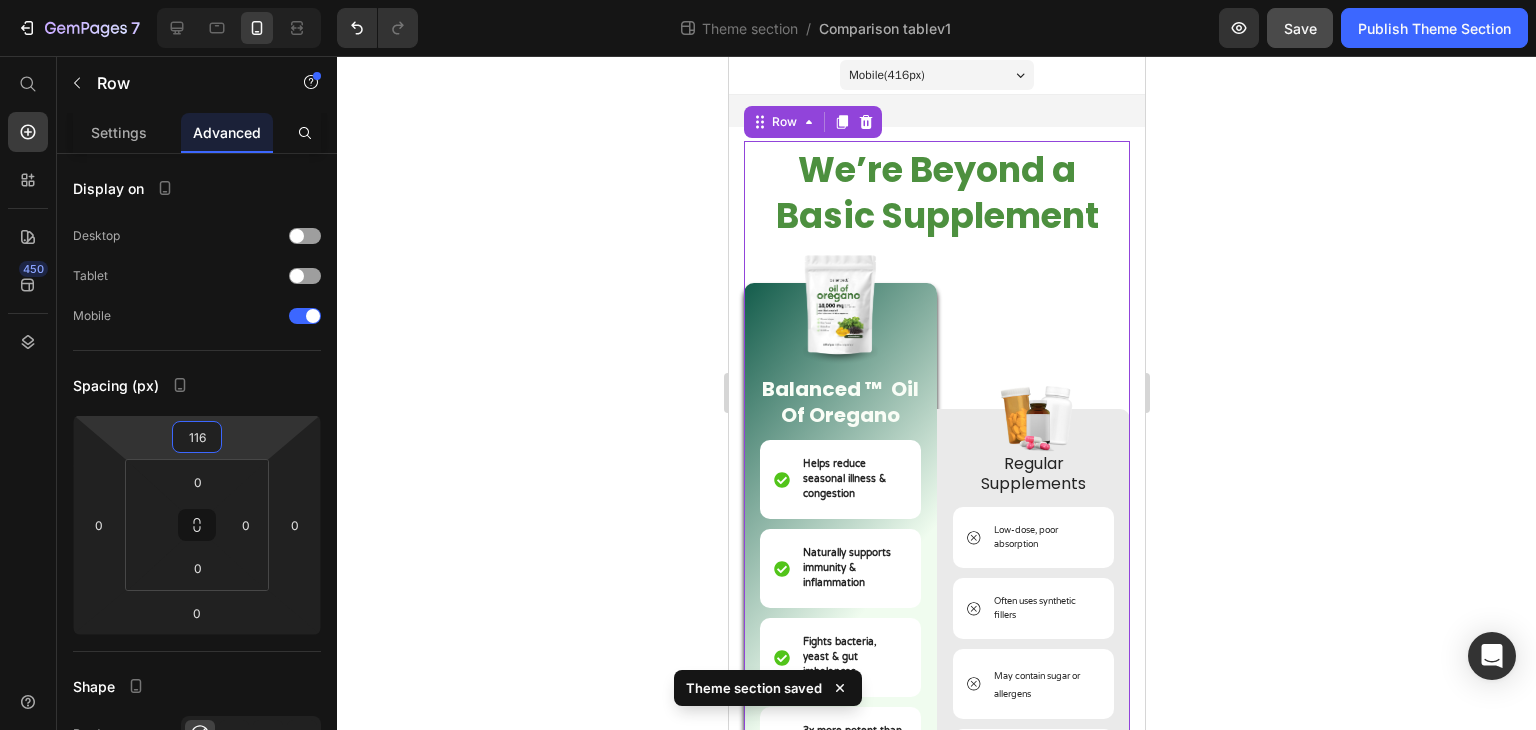 type on "118" 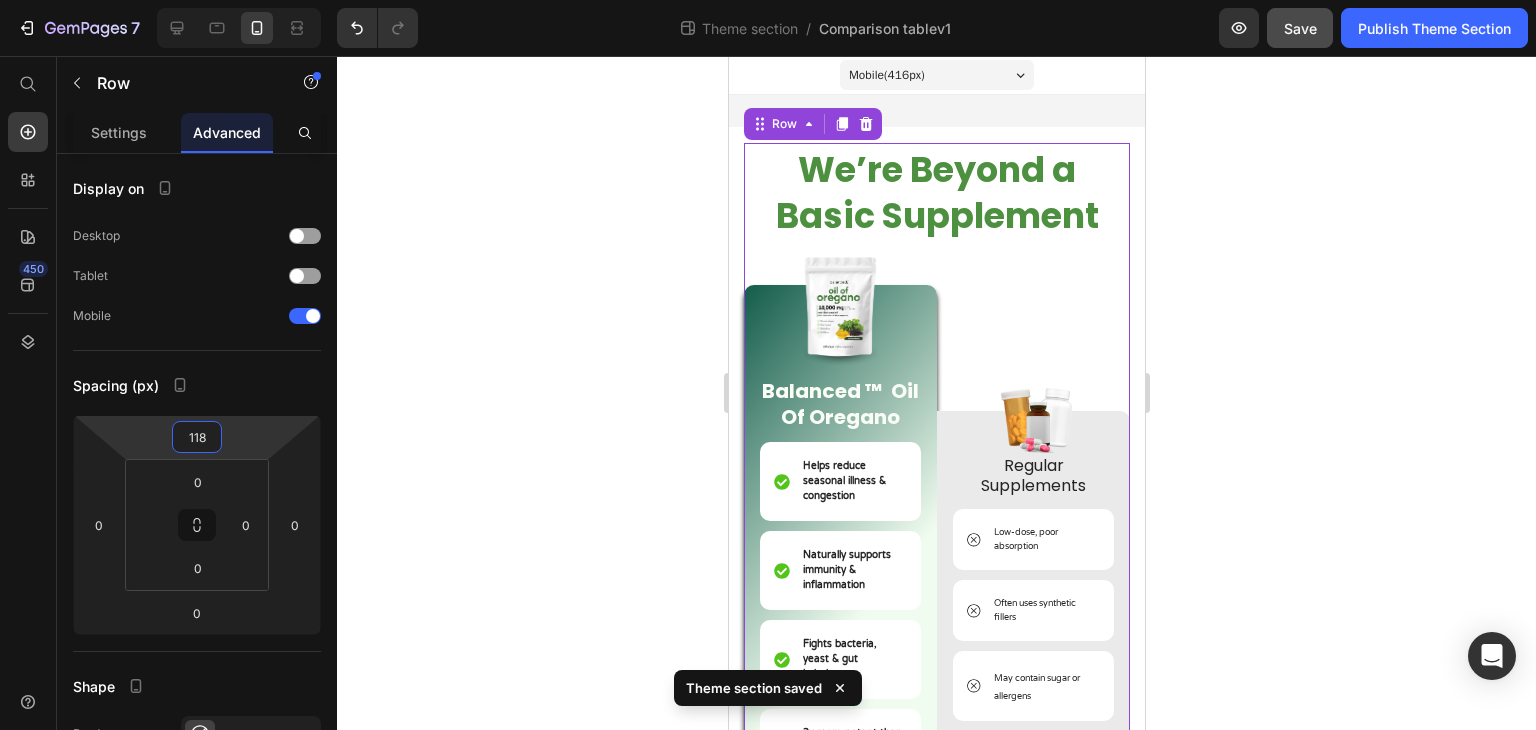drag, startPoint x: 233, startPoint y: 438, endPoint x: 243, endPoint y: 429, distance: 13.453624 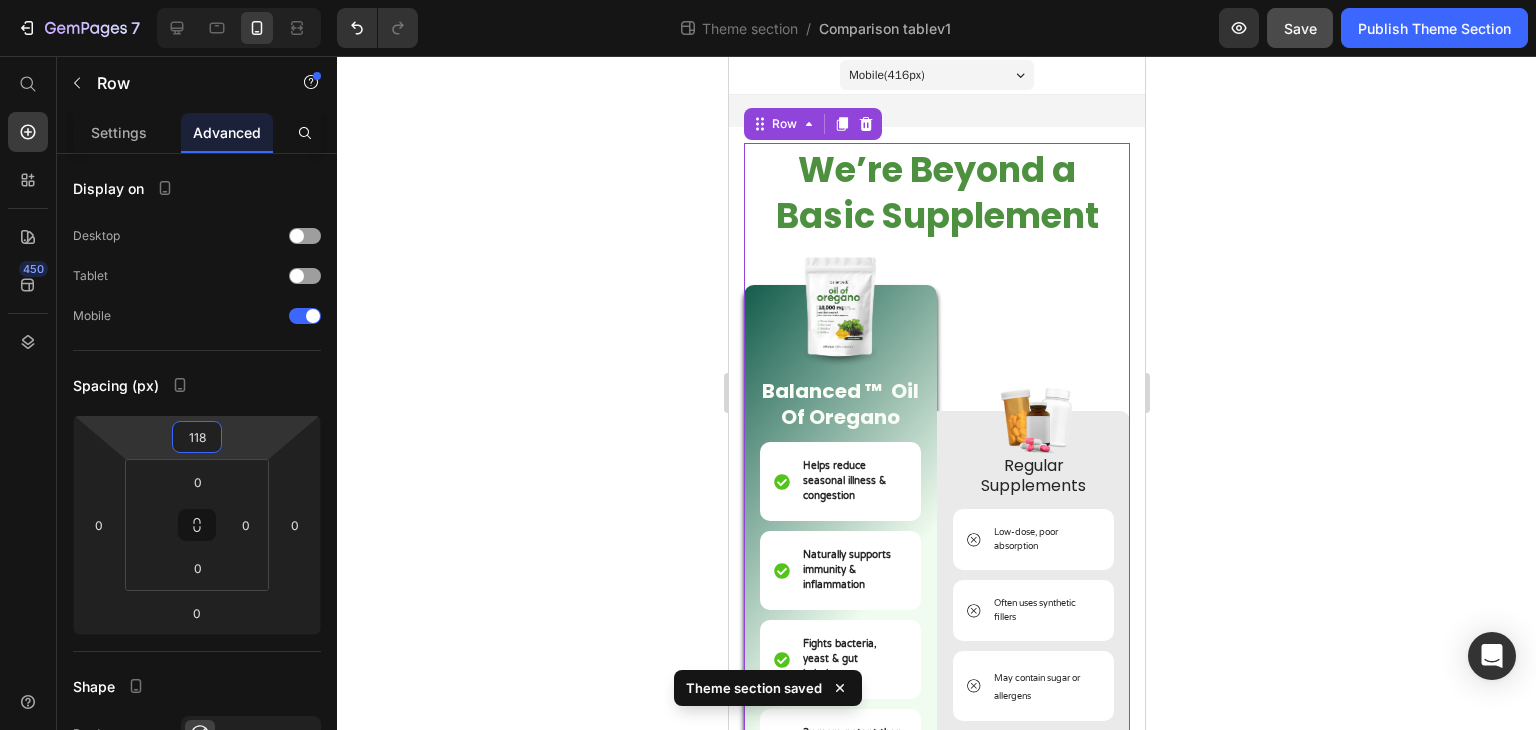 click on "7  Theme section  /  Comparison tablev1 Preview  Save   Publish Theme Section  450 Start with Sections Elements Hero Section Product Detail Brands Trusted Badges Guarantee Product Breakdown How to use Testimonials Compare Bundle FAQs Social Proof Brand Story Product List Collection Blog List Contact Sticky Add to Cart Custom Footer Browse Library 450 Layout
Row
Row
Row
Row Text
Heading
Text Block Button
Button
Button Media
Image
Image" at bounding box center (768, 0) 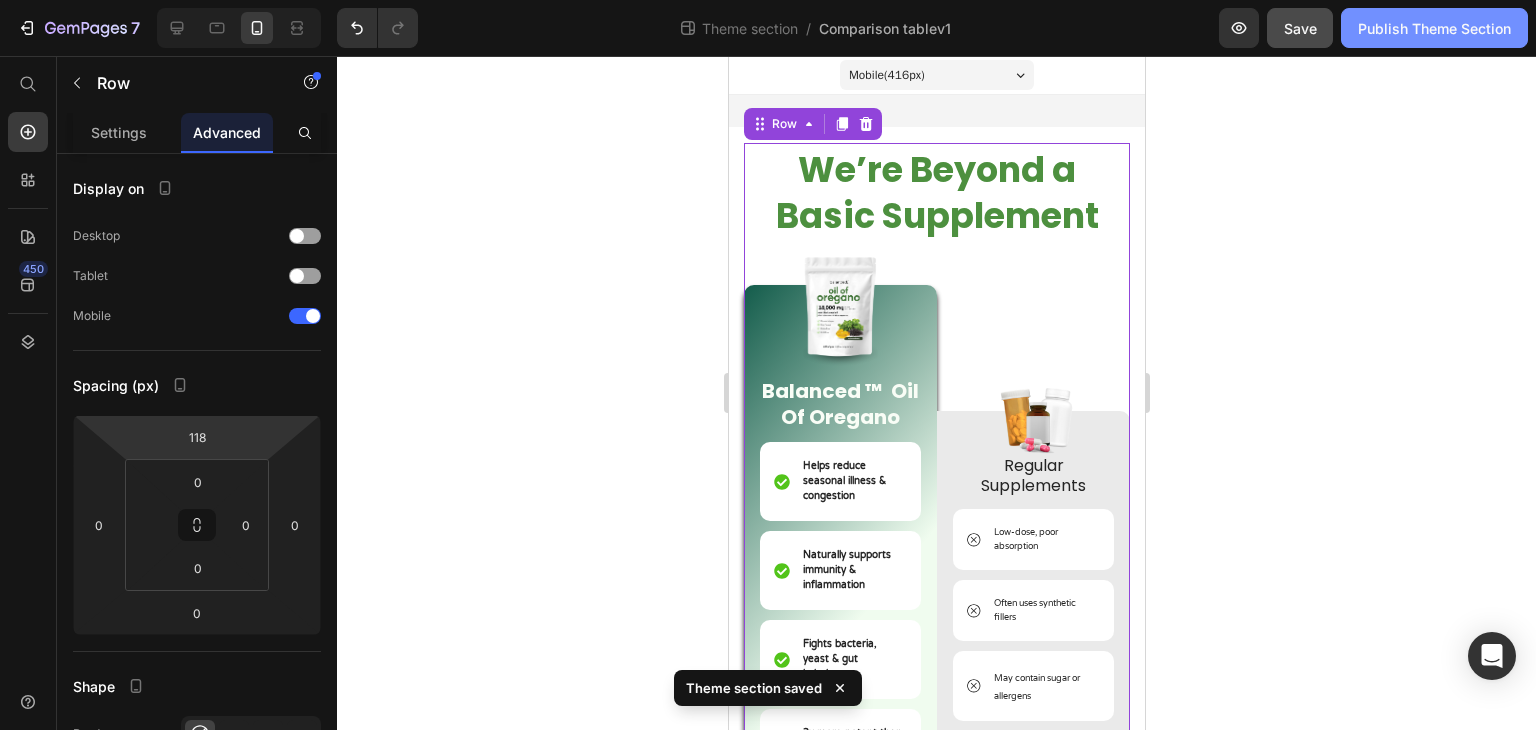 click on "Publish Theme Section" 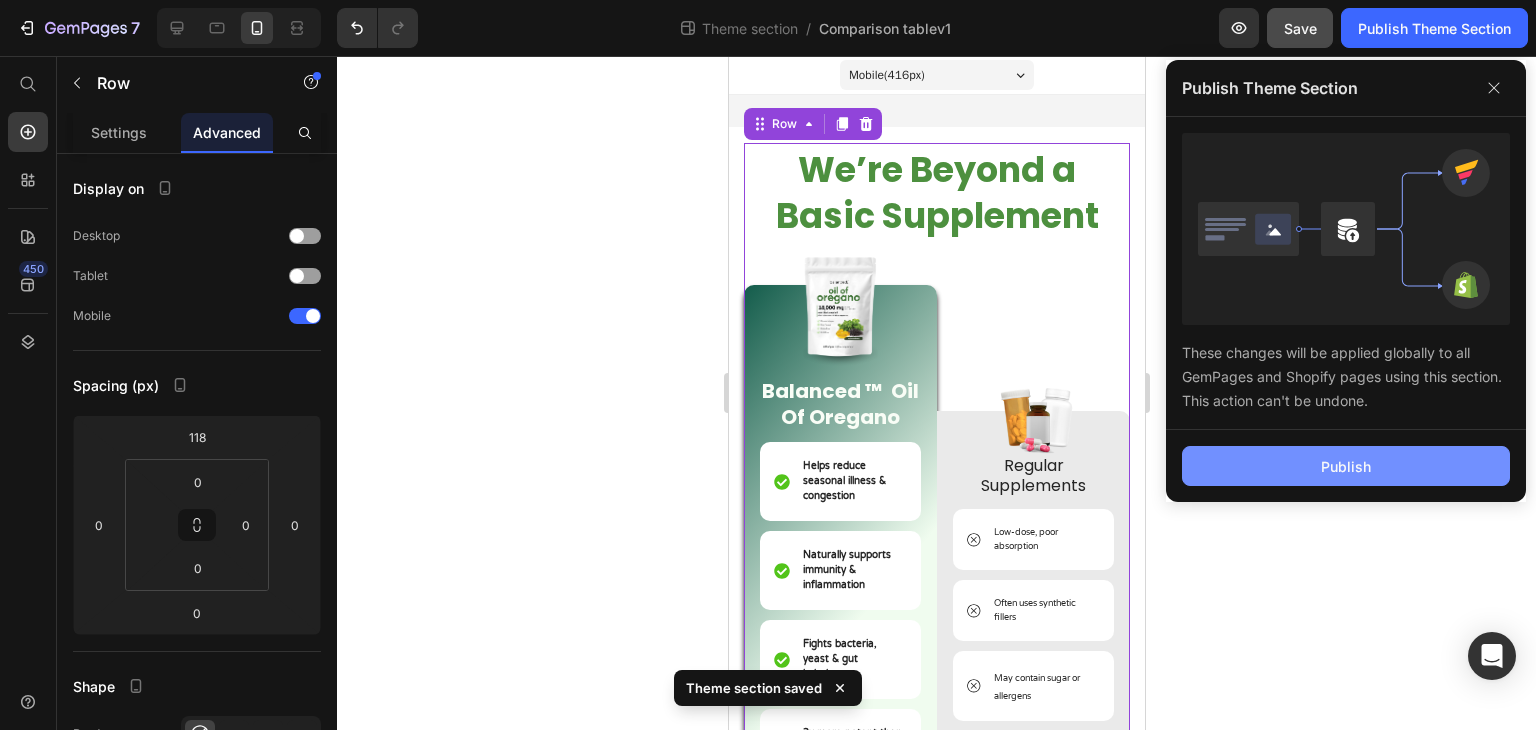 click on "Publish" 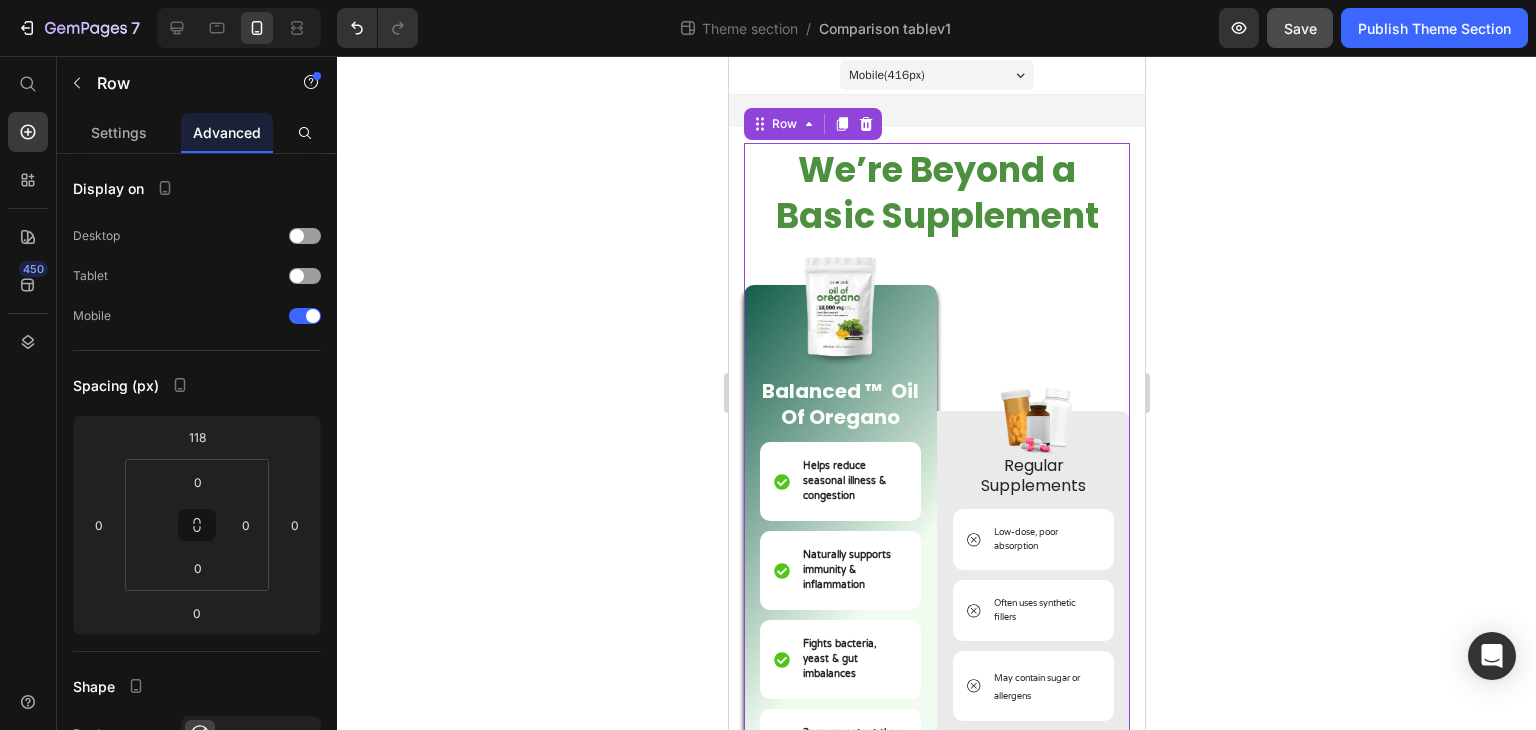 click on "Image Regular Supplements Text Block
Low-dose, poor absorption Item List
Often uses synthetic fillers Item List
May contain sugar or allergens Item List
No third-party testing Item List
Can irritate gut or cause side effects Item List
Unclear sourcing & quality Item List Row" at bounding box center (1032, 553) 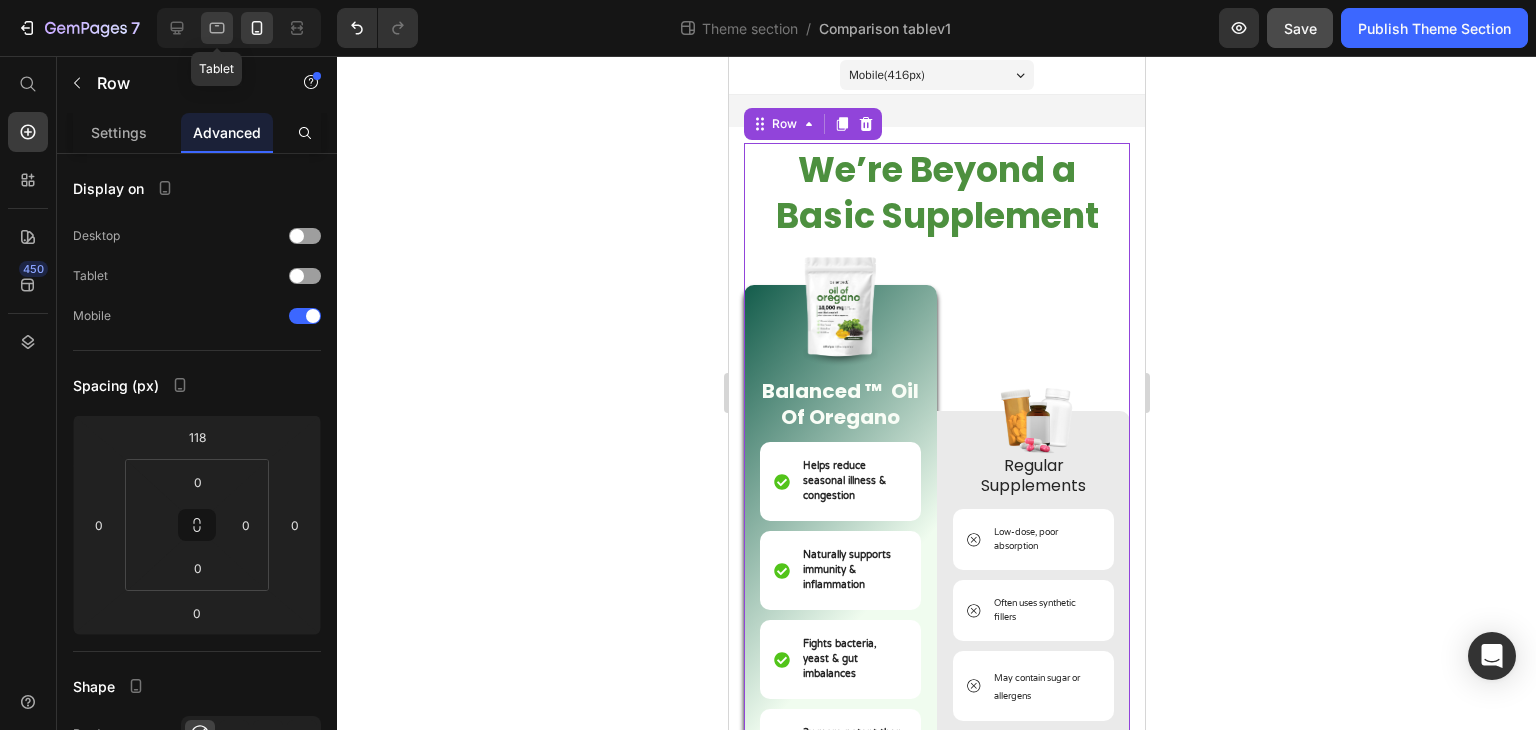 click 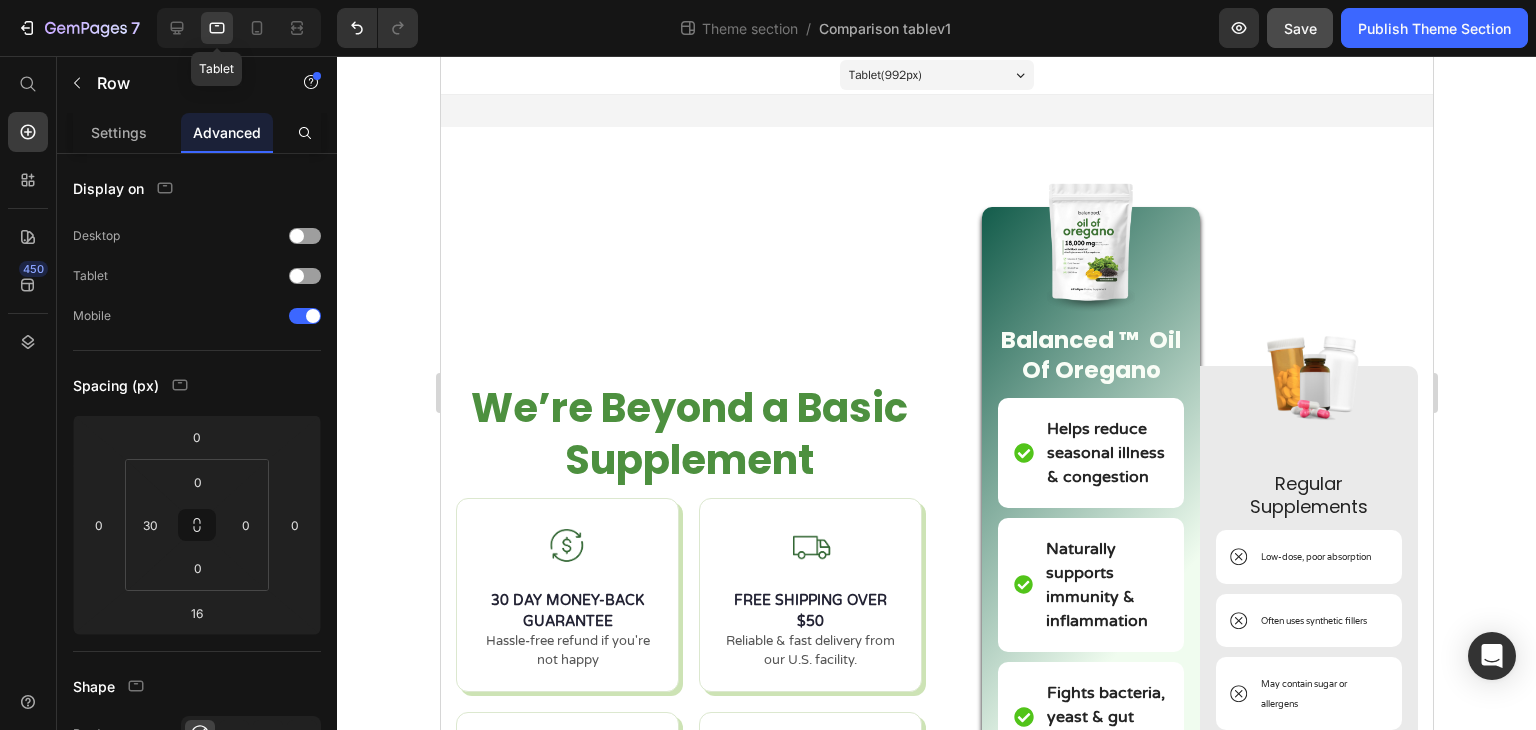scroll, scrollTop: 0, scrollLeft: 0, axis: both 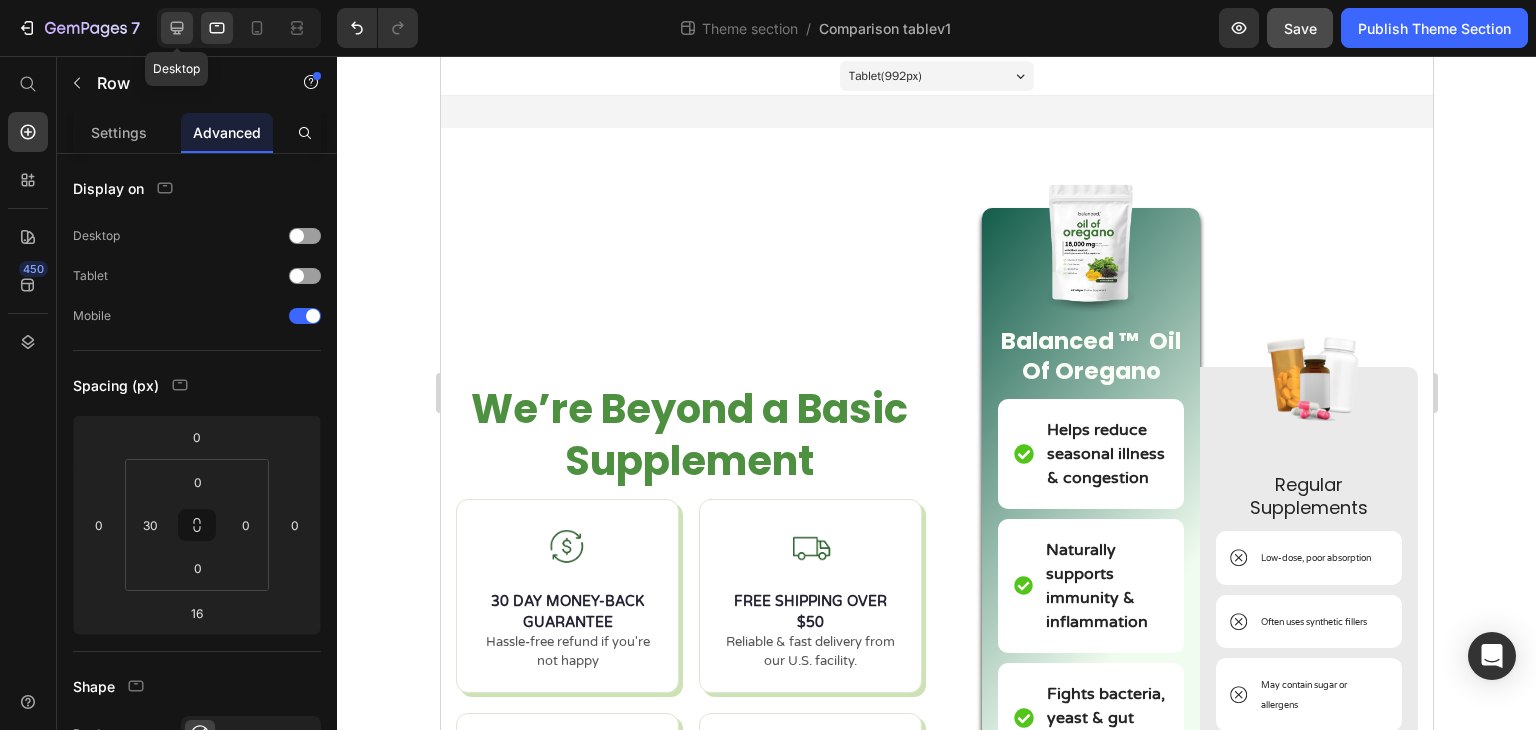 click 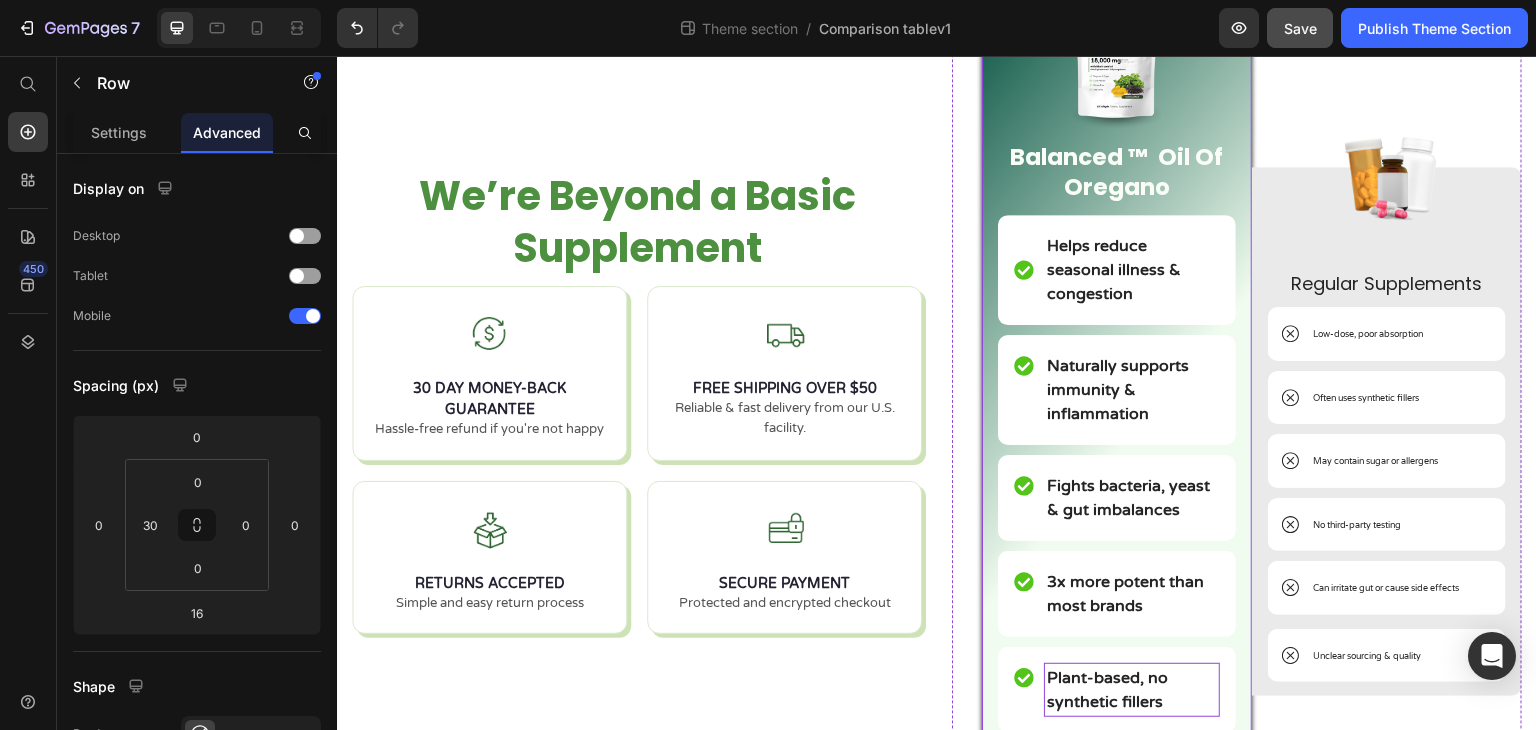 scroll, scrollTop: 100, scrollLeft: 0, axis: vertical 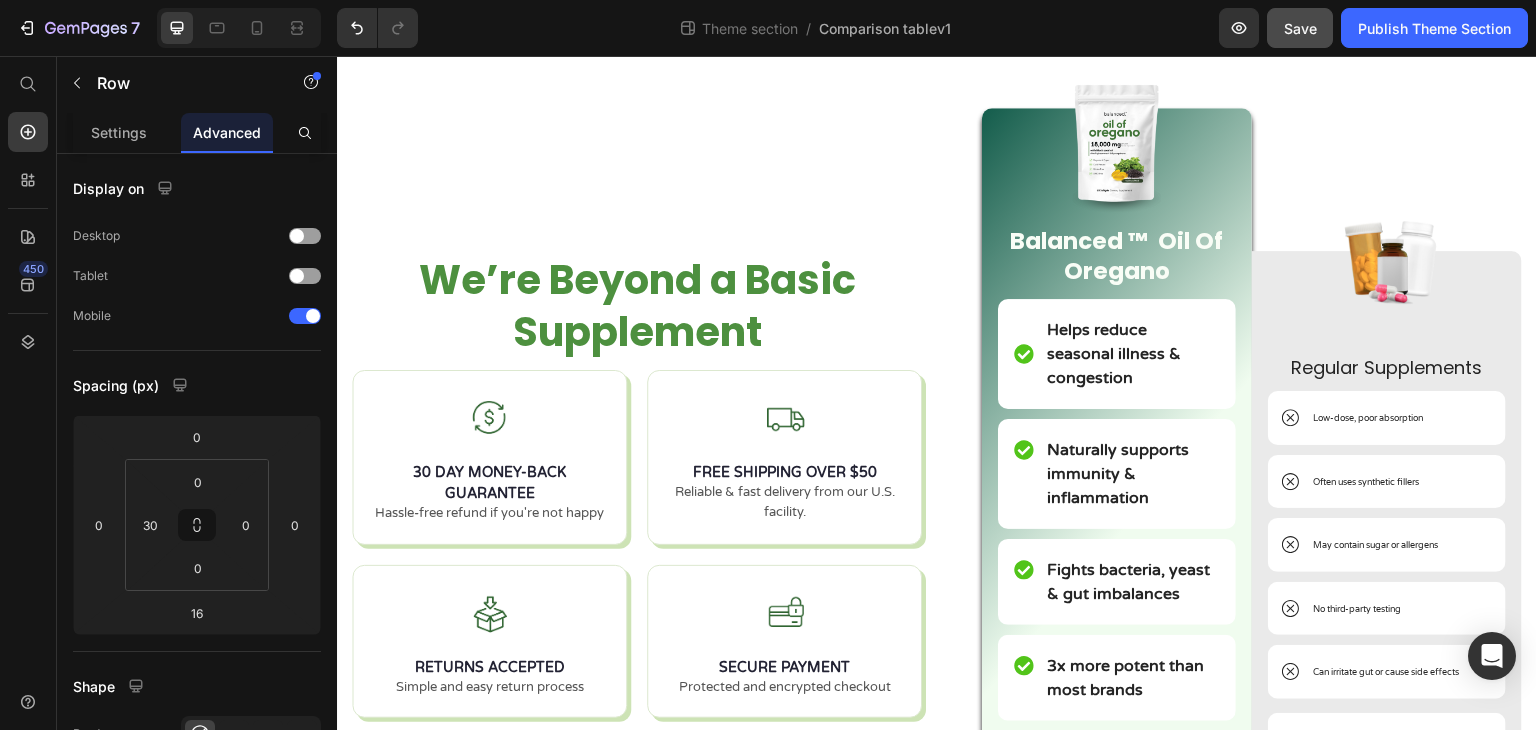 drag, startPoint x: 301, startPoint y: 21, endPoint x: 329, endPoint y: 9, distance: 30.463093 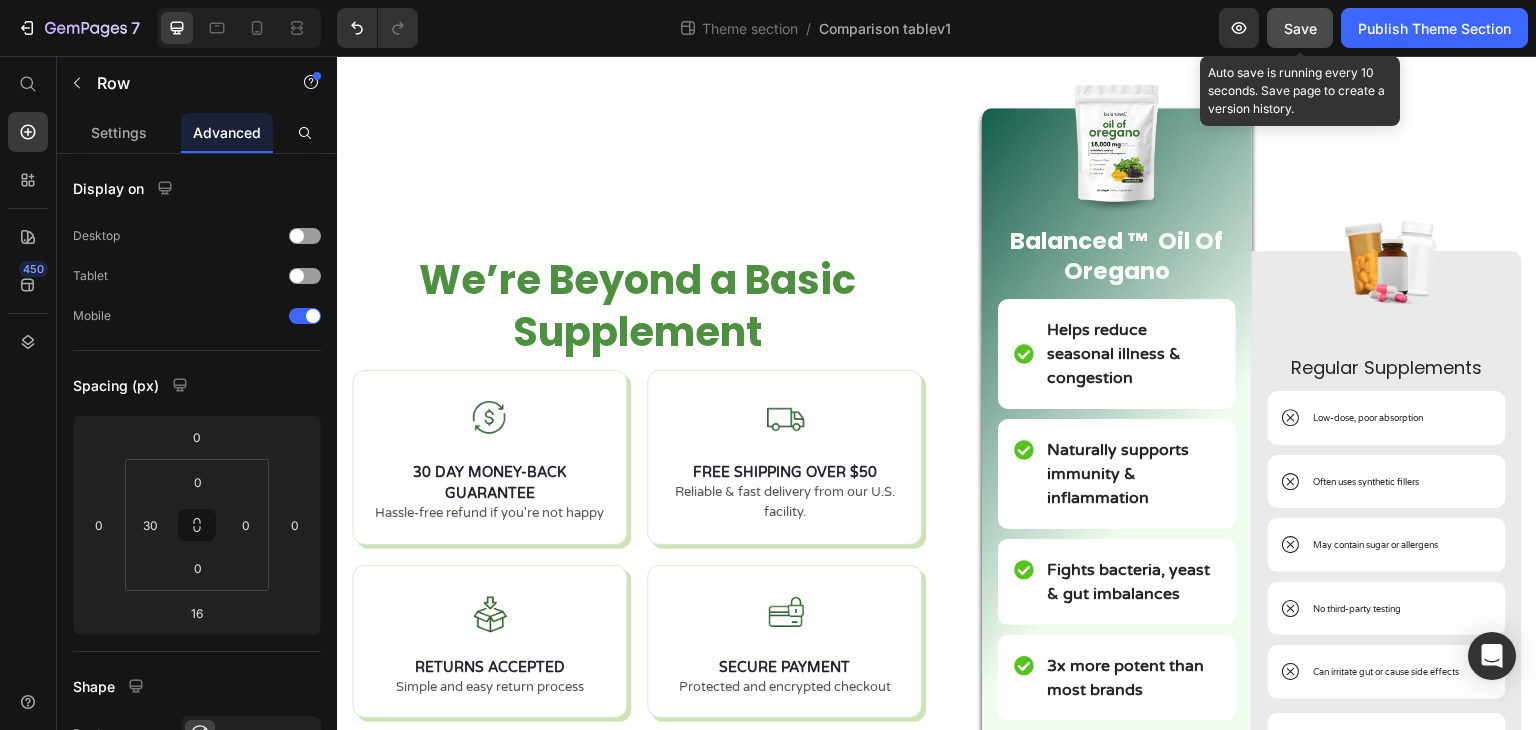 click on "Save" at bounding box center [1300, 28] 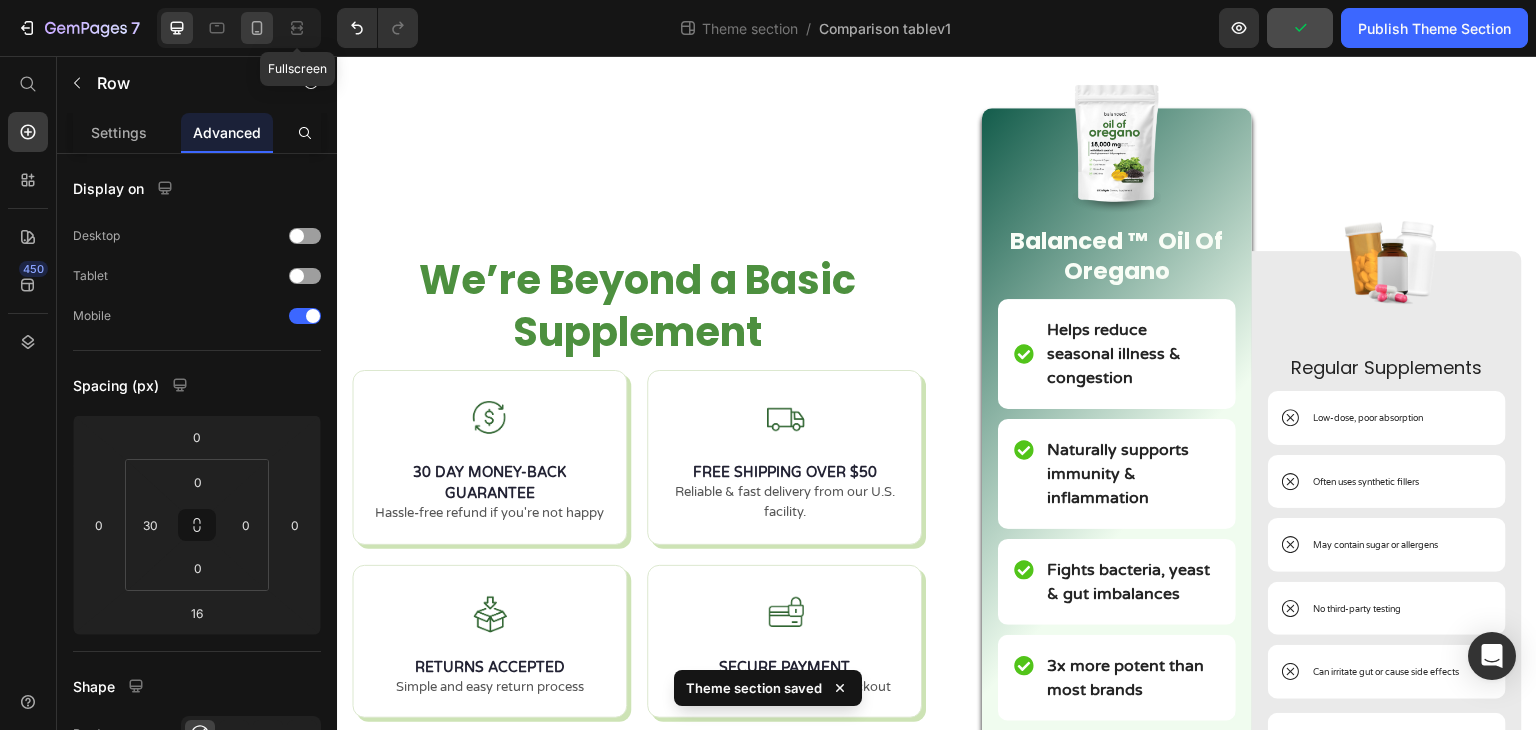drag, startPoint x: 296, startPoint y: 37, endPoint x: 258, endPoint y: 21, distance: 41.231056 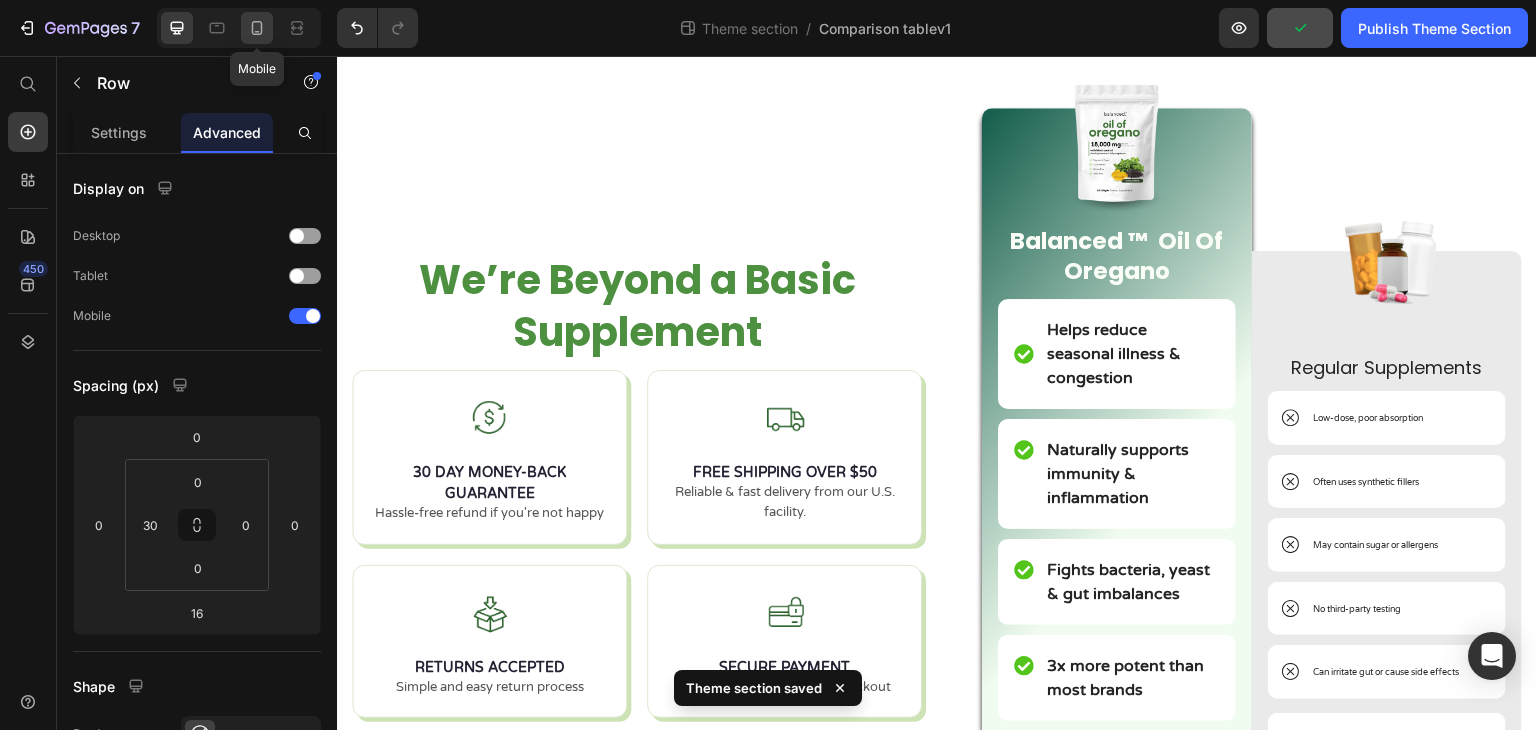 click 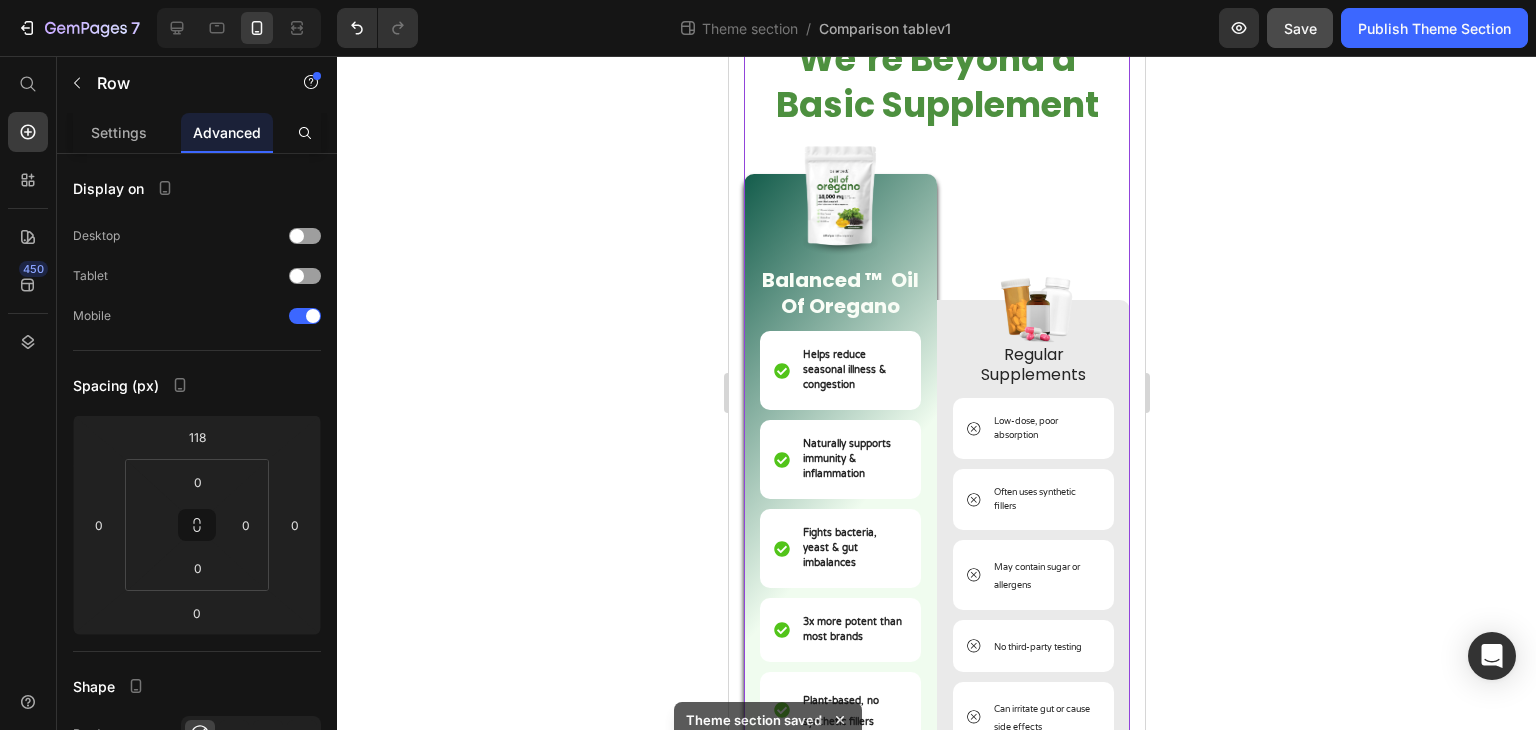scroll, scrollTop: 18, scrollLeft: 0, axis: vertical 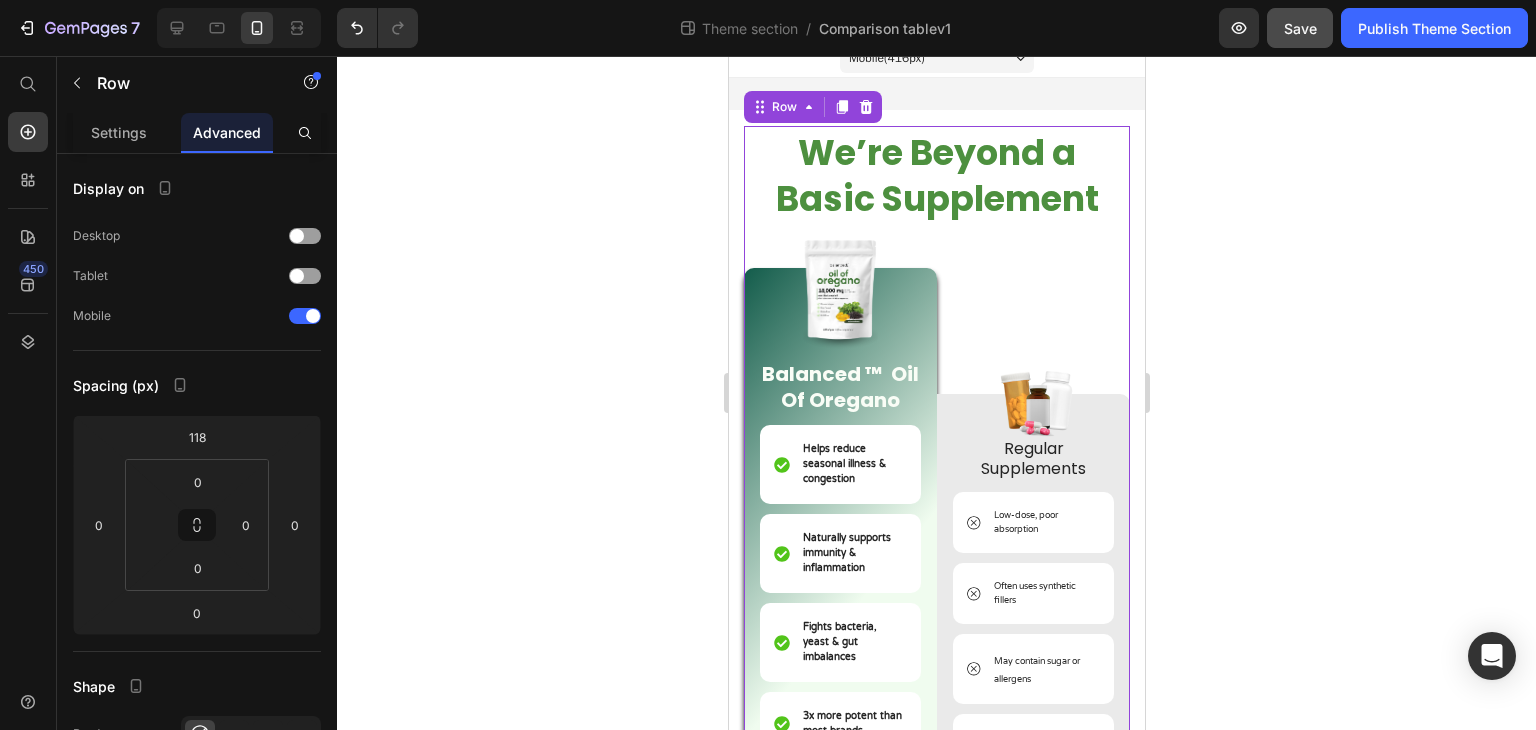 click on "Image Regular Supplements Text Block
Low-dose, poor absorption Item List
Often uses synthetic fillers Item List
May contain sugar or allergens Item List
No third-party testing Item List
Can irritate gut or cause side effects Item List
Unclear sourcing & quality Item List Row" at bounding box center (1032, 536) 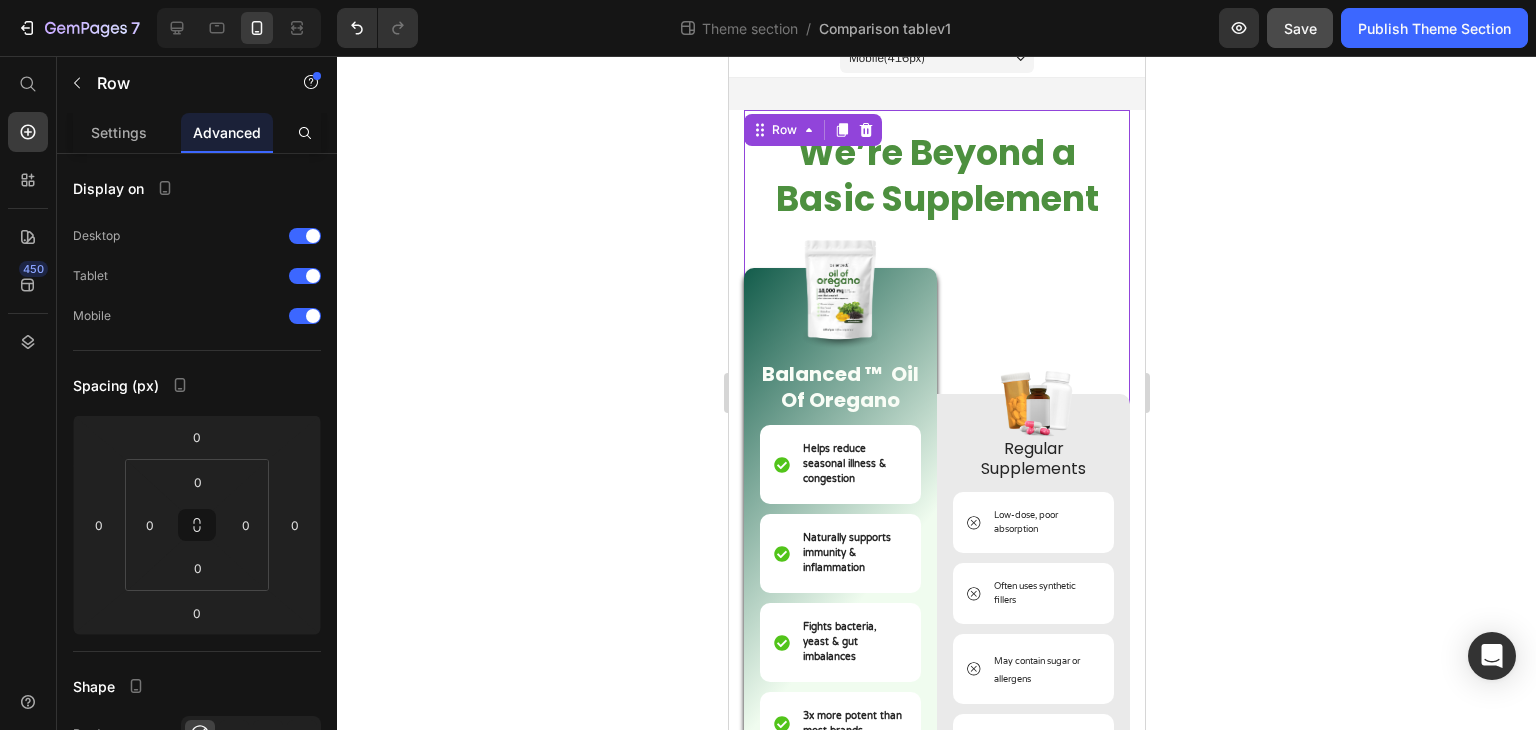 scroll, scrollTop: 0, scrollLeft: 0, axis: both 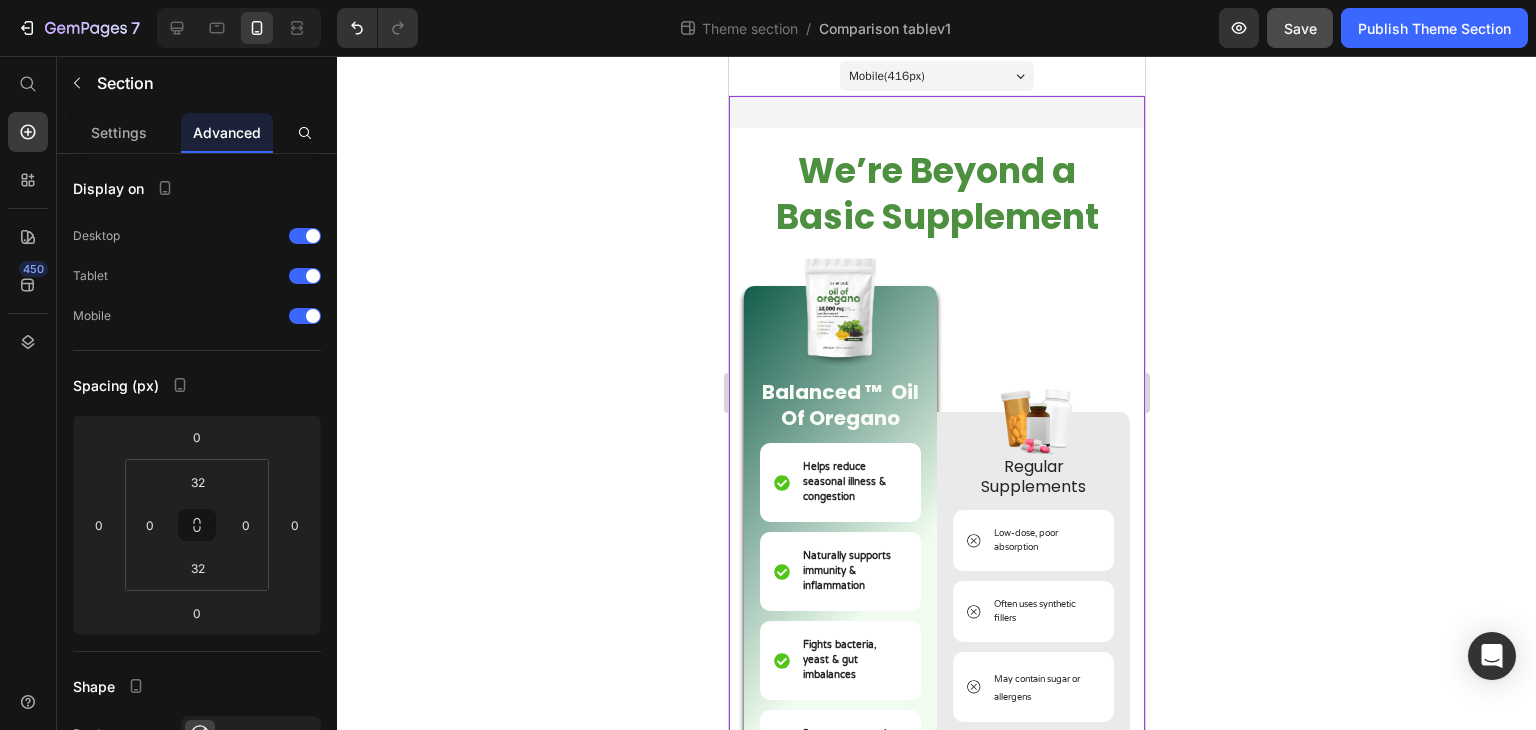 click on "⁠⁠⁠⁠⁠⁠⁠ We’re Beyond a Basic Supplement Heading We’re Beyond a Basic Supplement Heading
30 DAY MONEY-BACK GUARANTEE
Hassle-free refund if you're not happy
FREE SHIPPING OVER $50
Reliable & fast delivery from our U.S. facility.
RETURNS ACCEPTED
Simple and easy return process
SECURE PAYMENT
Protected and encrypted checkout
Custom Code Image Balanced ™  Oil Of Oregano Text Block Helps reduce seasonal illness & congestion Item List Naturally supports immunity & inflammation Item List Fights bacteria, yeast & gut imbalances Item List 3x more potent than most brands Item List Plant-based, no synthetic fillers Item List USA-made in certified facilities Item List Row Image Regular Supplements Text Block
Low-dose, poor absorption Item List
Often uses synthetic fillers Item List
May contain sugar or allergens" at bounding box center [936, 796] 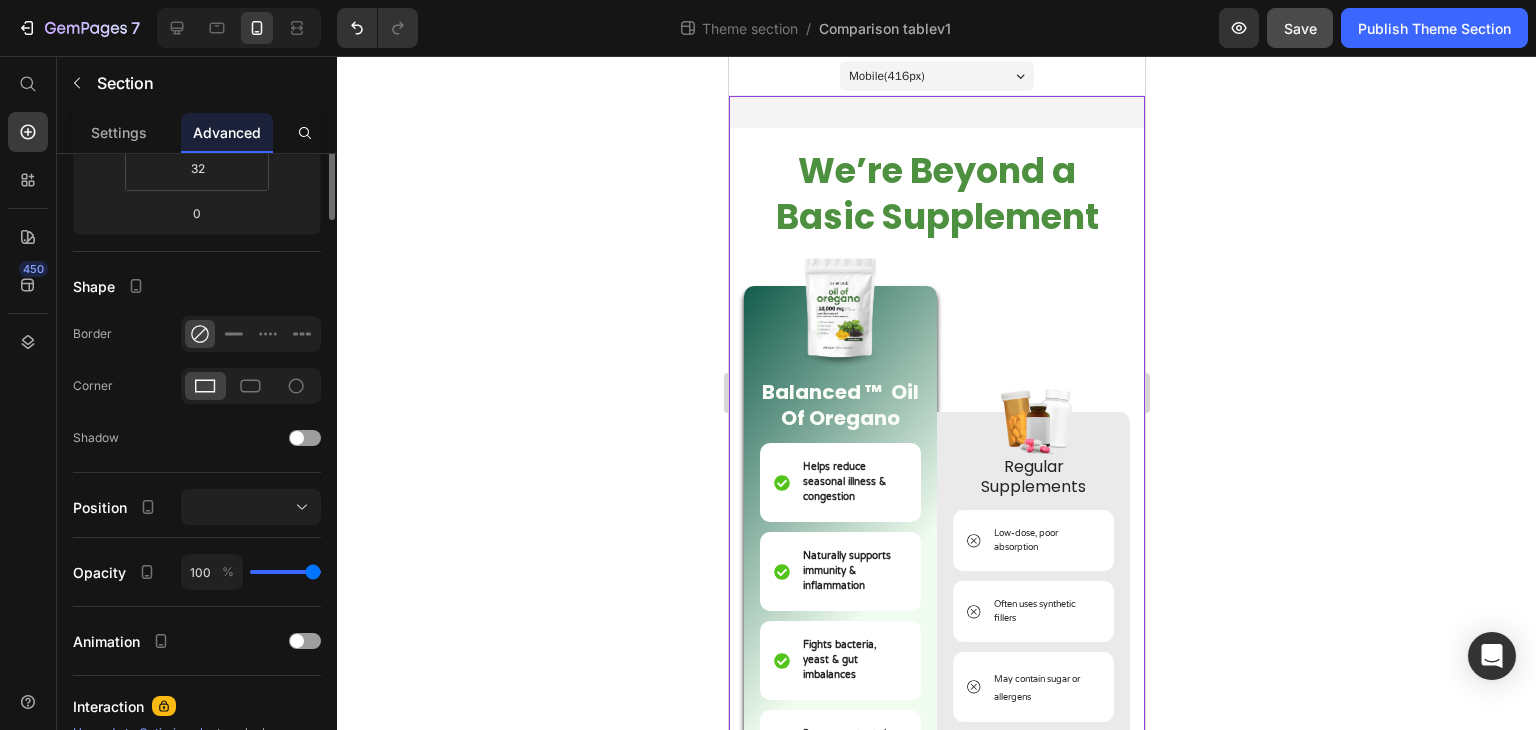 scroll, scrollTop: 100, scrollLeft: 0, axis: vertical 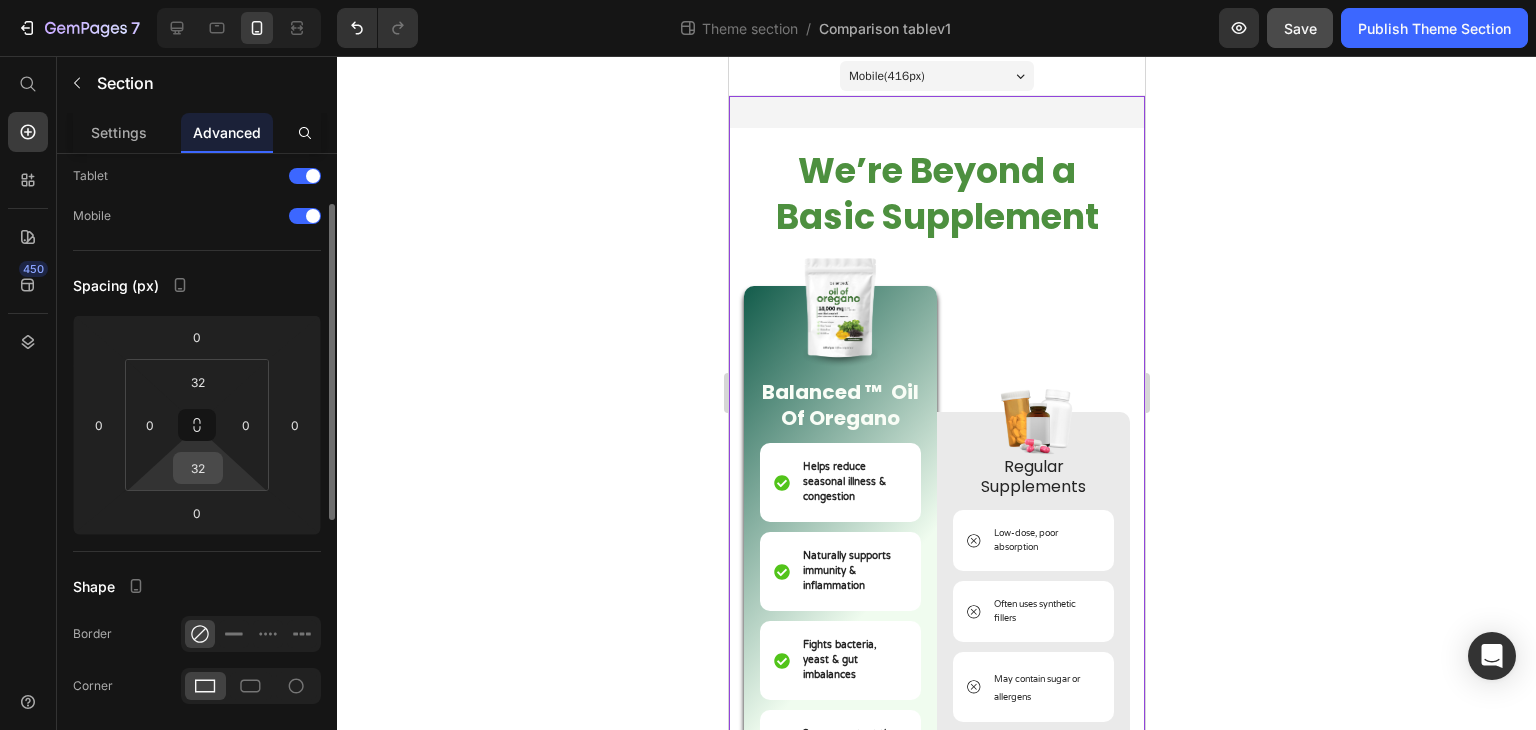 click on "32" at bounding box center [198, 468] 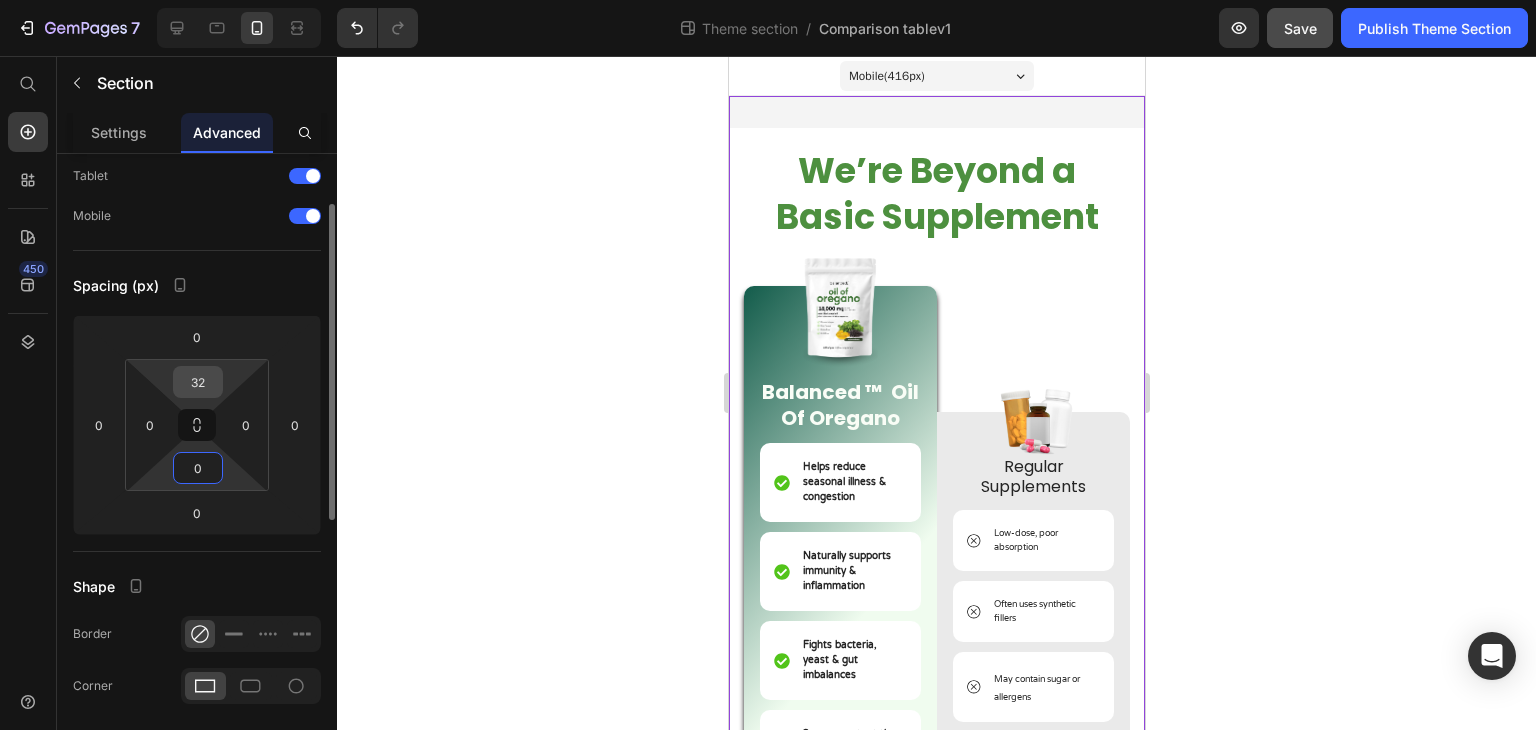 type on "0" 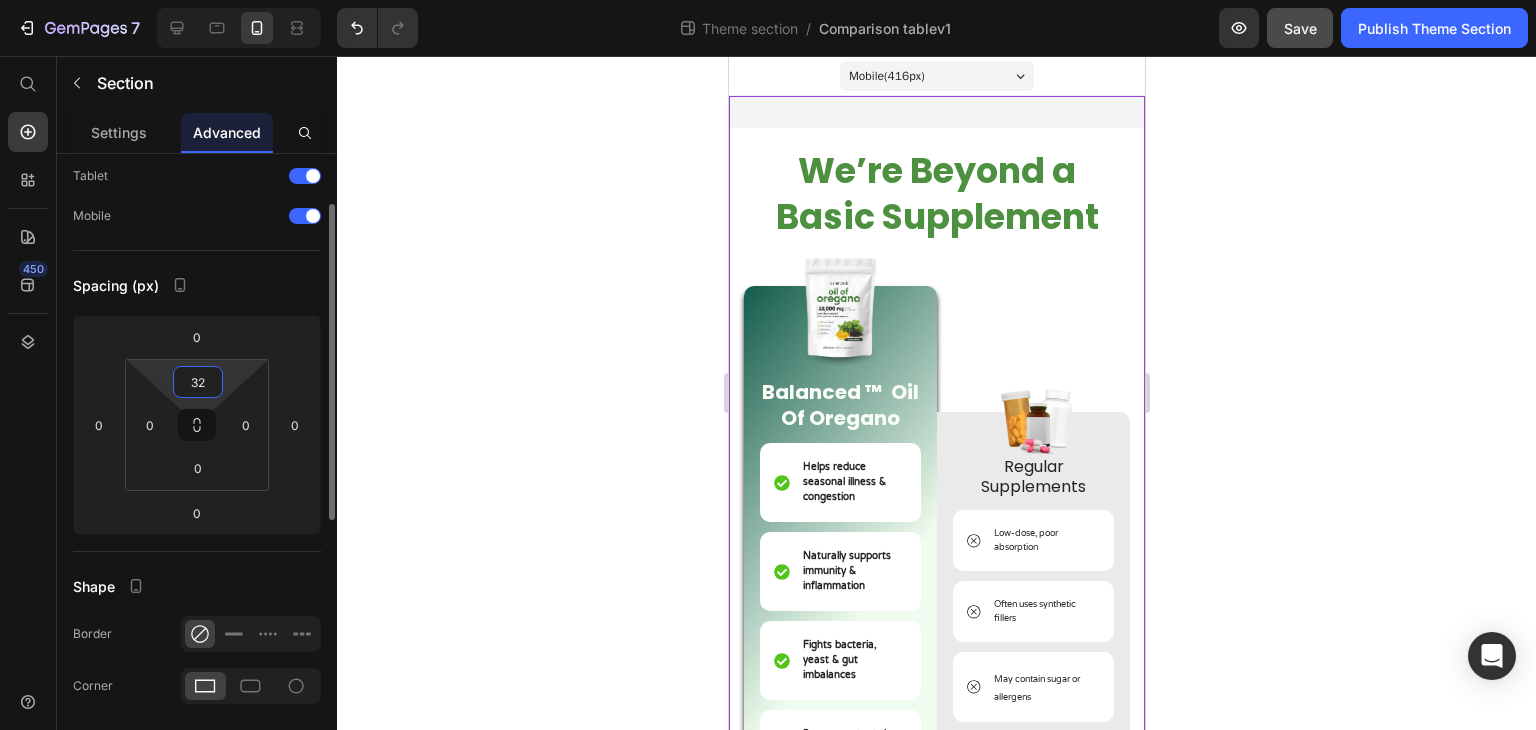 click on "32" at bounding box center [198, 382] 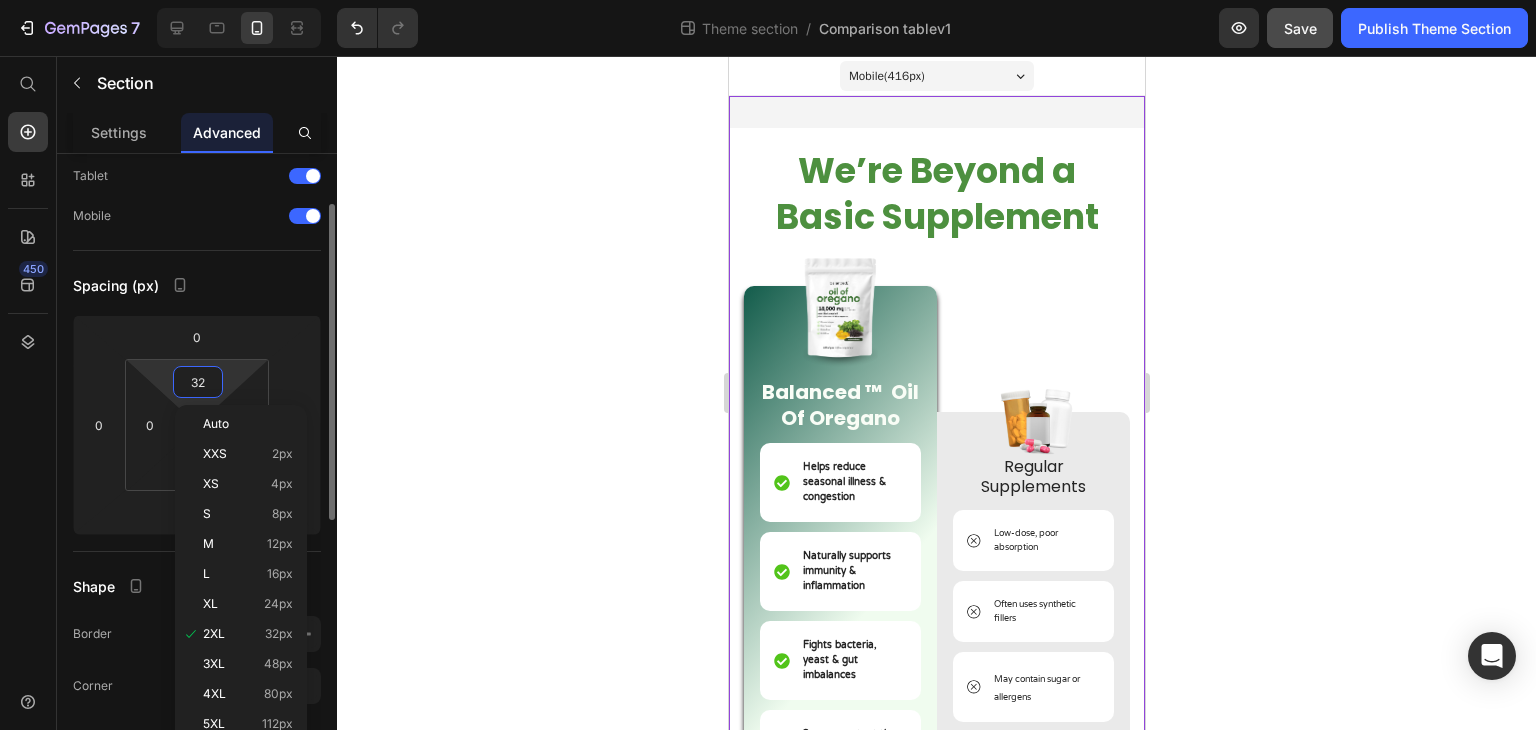 type on "0" 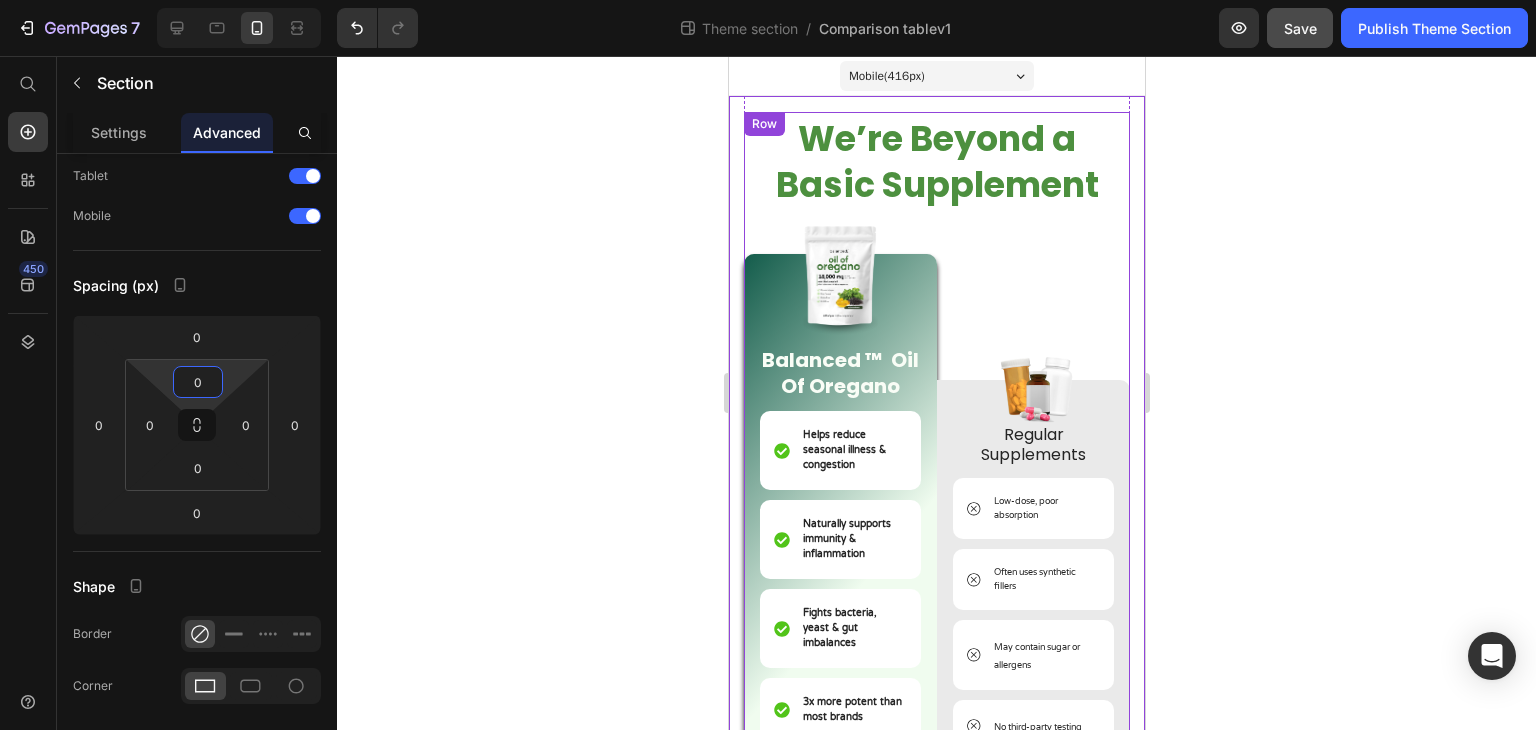 click on "Image Regular Supplements Text Block
Low-dose, poor absorption Item List
Often uses synthetic fillers Item List
May contain sugar or allergens Item List
No third-party testing Item List
Can irritate gut or cause side effects Item List
Unclear sourcing & quality Item List Row" at bounding box center [1032, 522] 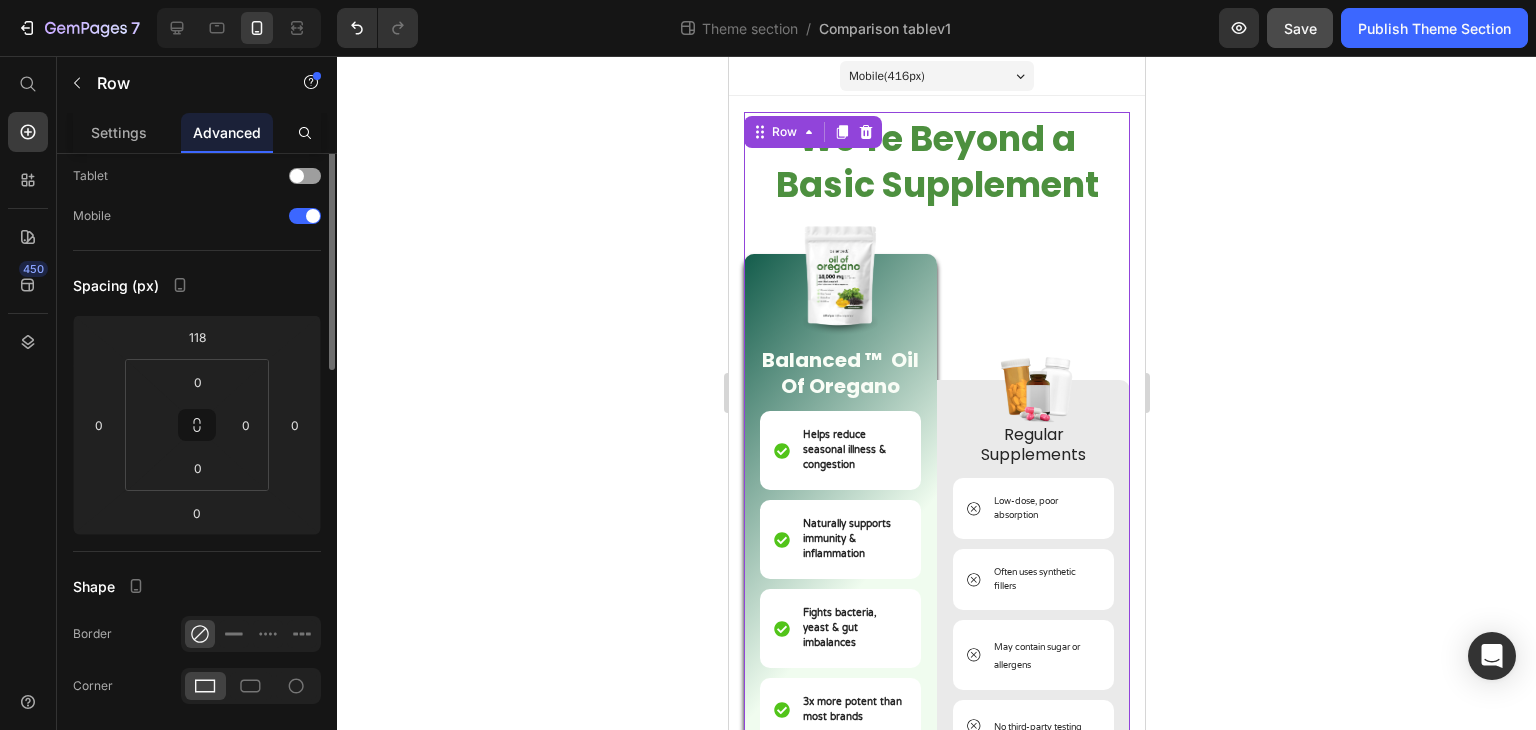 scroll, scrollTop: 0, scrollLeft: 0, axis: both 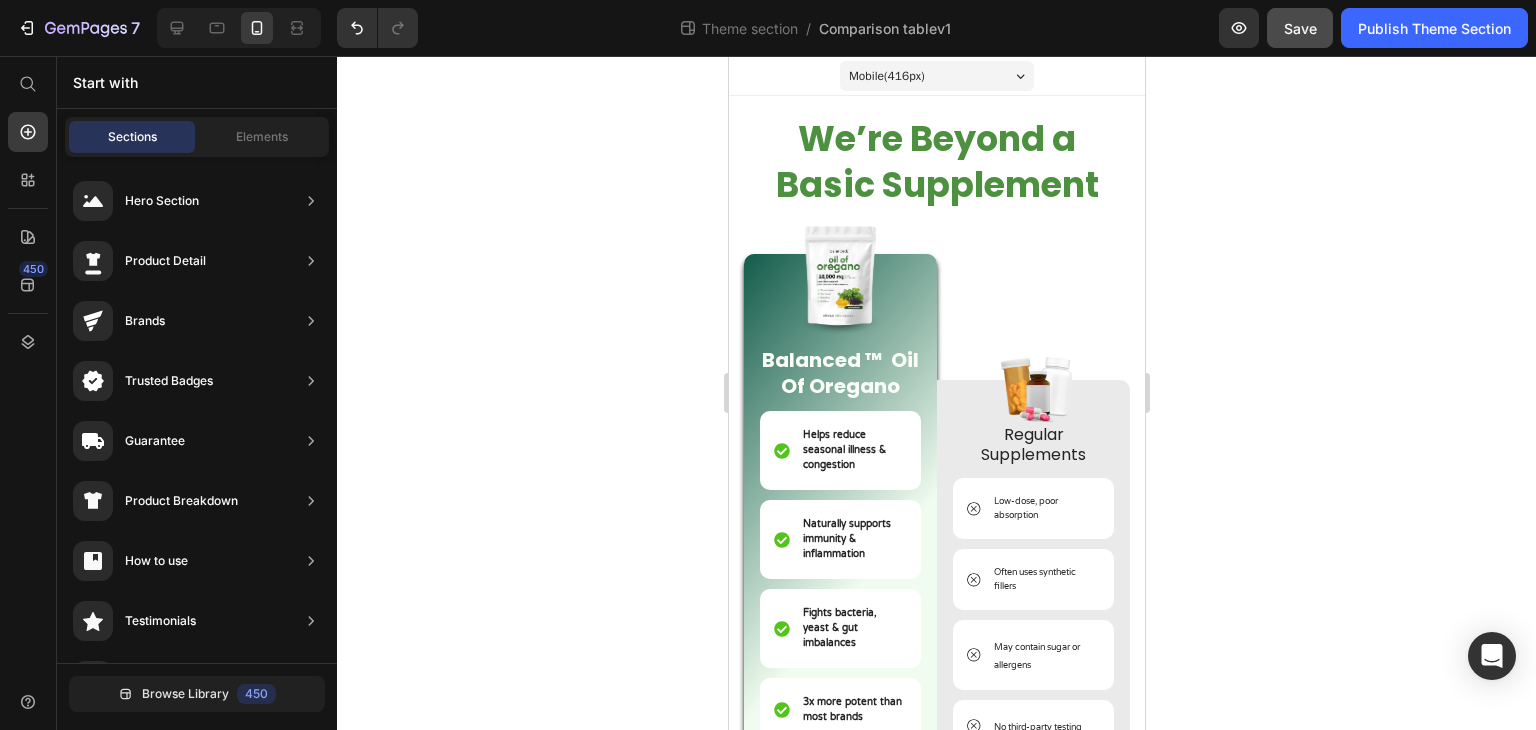 click on "Mobile  ( 416 px) iPhone 13 Mini iPhone 13 Pro iPhone 11 Pro Max iPhone 15 Pro Max Pixel 7 Galaxy S8+ Galaxy S20 Ultra iPad Mini iPad Air iPad Pro" at bounding box center (936, 76) 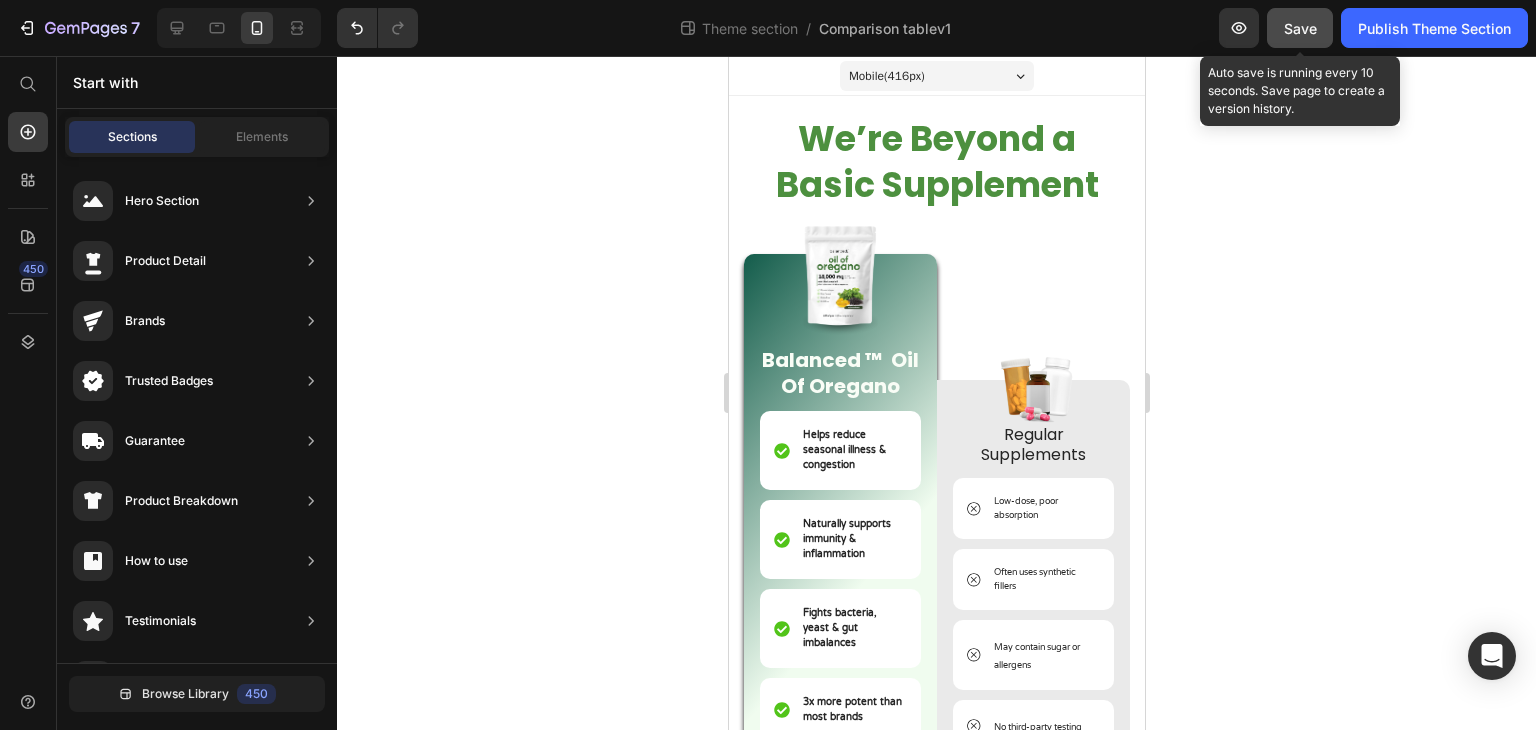 click on "Save" at bounding box center [1300, 28] 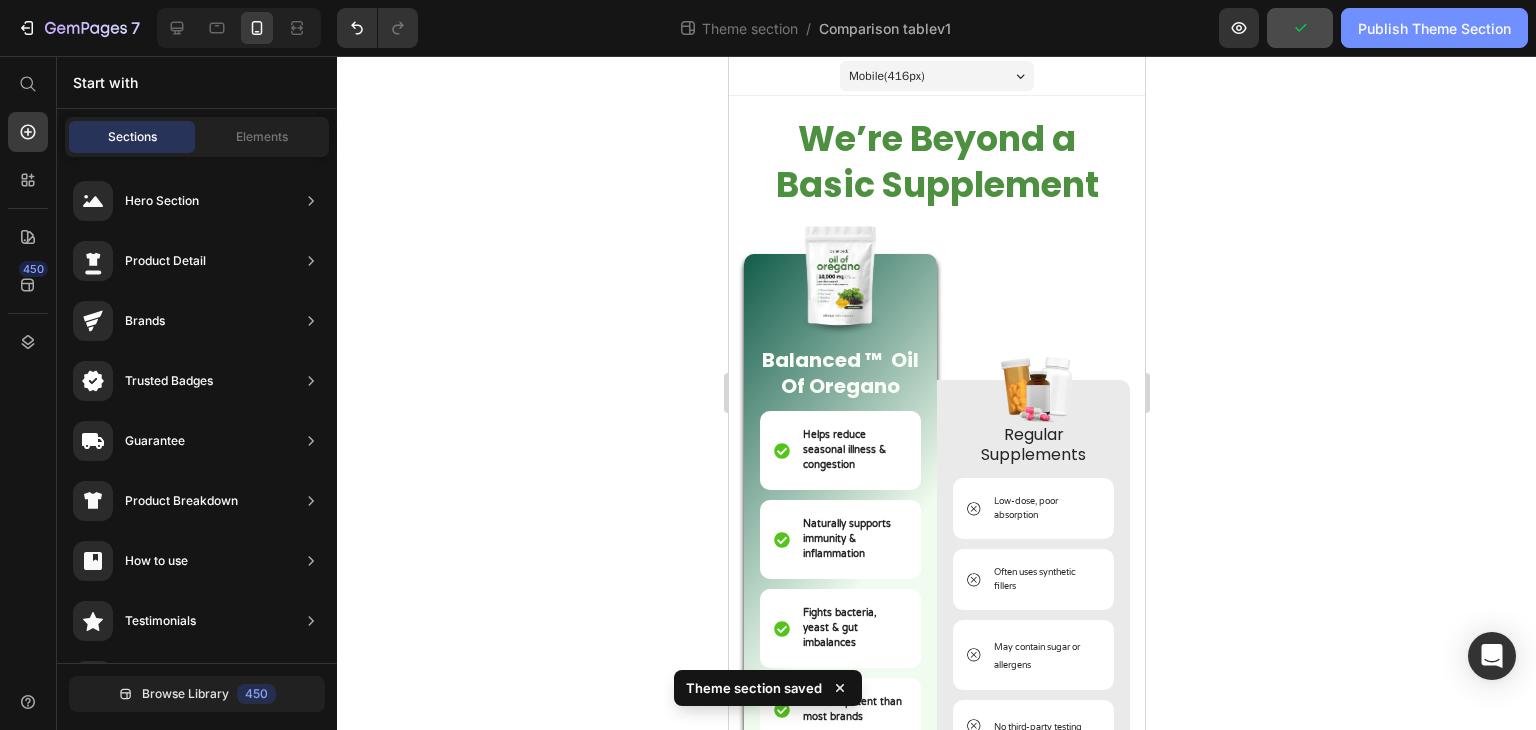 click on "Publish Theme Section" at bounding box center [1434, 28] 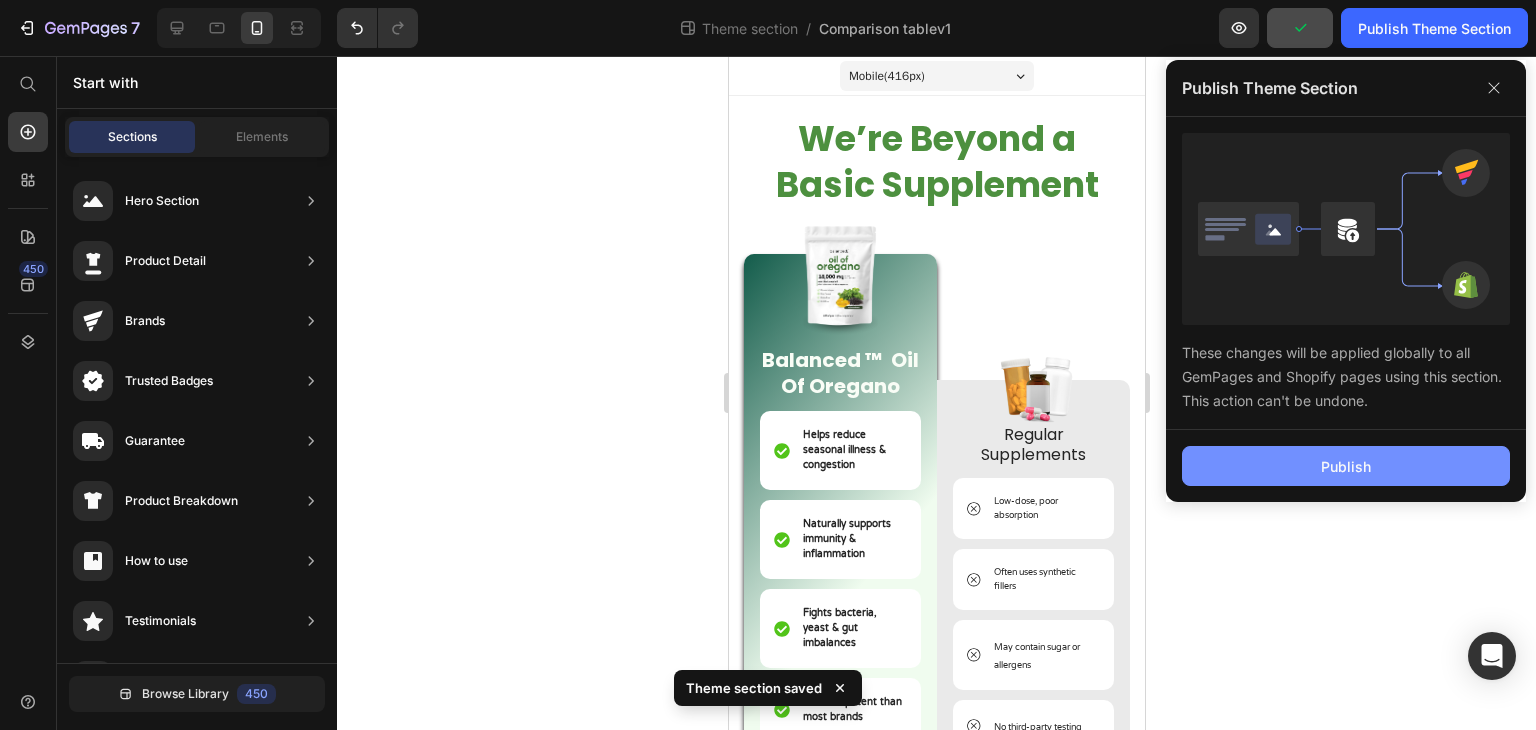 click on "Publish" at bounding box center [1346, 466] 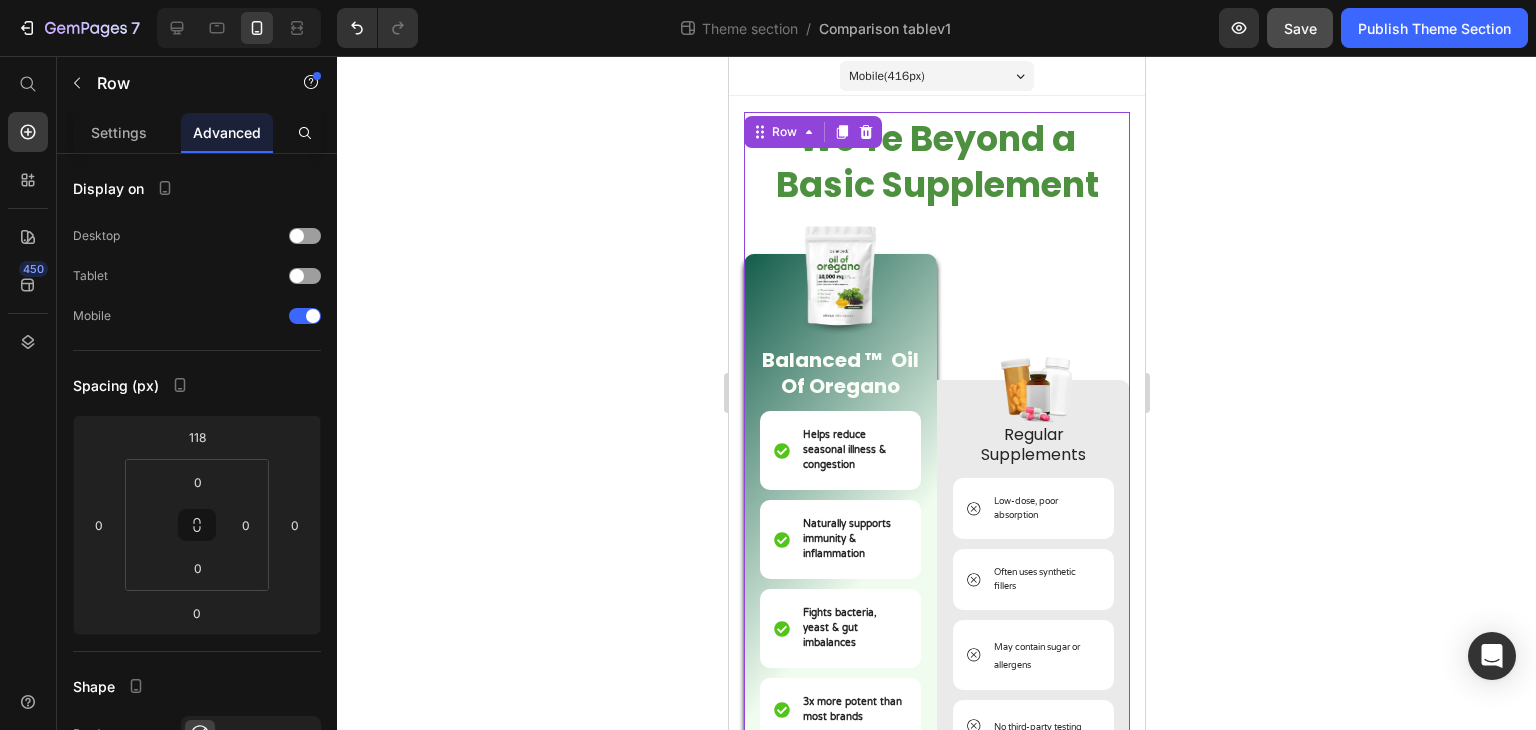 click on "Image Regular Supplements Text Block
Low-dose, poor absorption Item List
Often uses synthetic fillers Item List
May contain sugar or allergens Item List
No third-party testing Item List
Can irritate gut or cause side effects Item List
Unclear sourcing & quality Item List Row" at bounding box center (1032, 522) 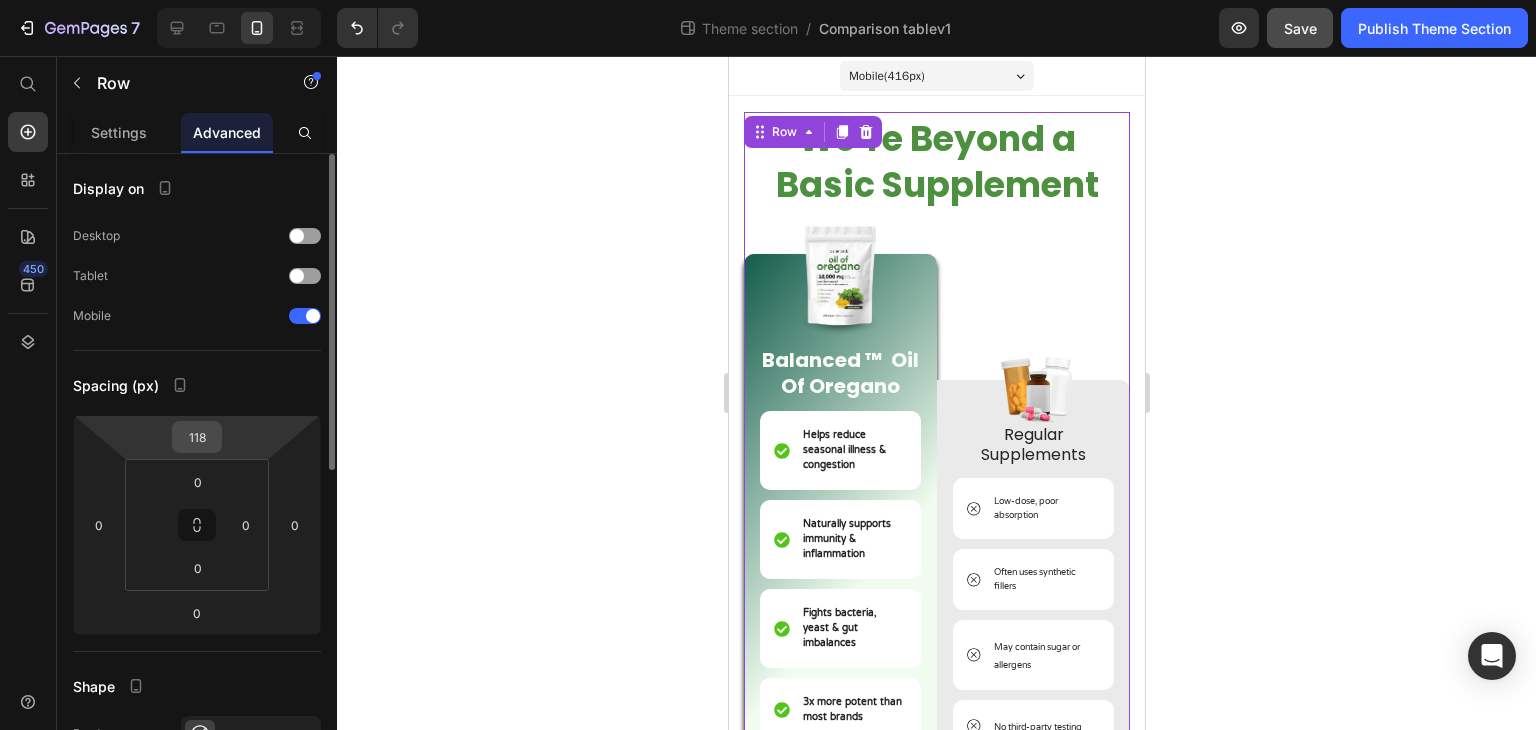click on "118" at bounding box center [197, 437] 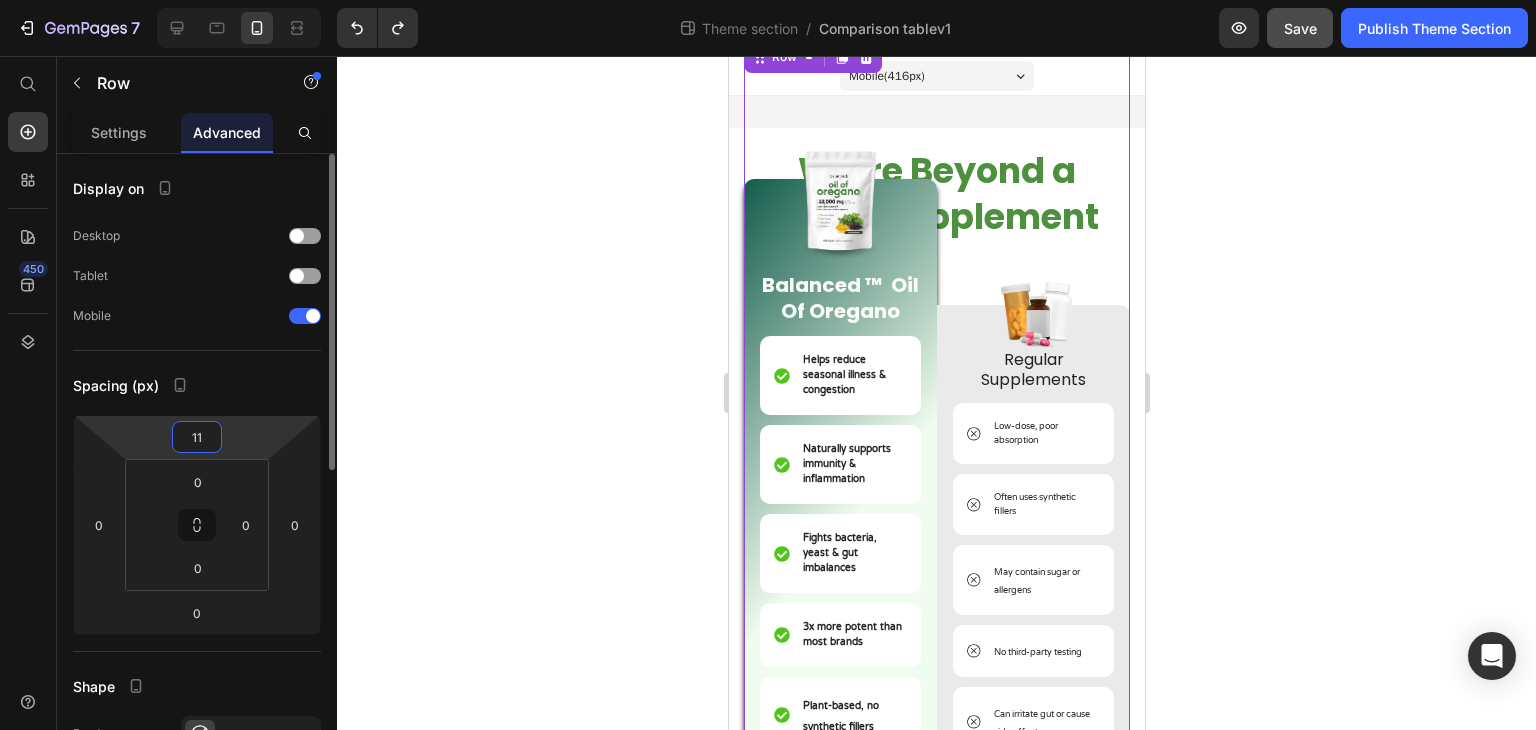 type on "118" 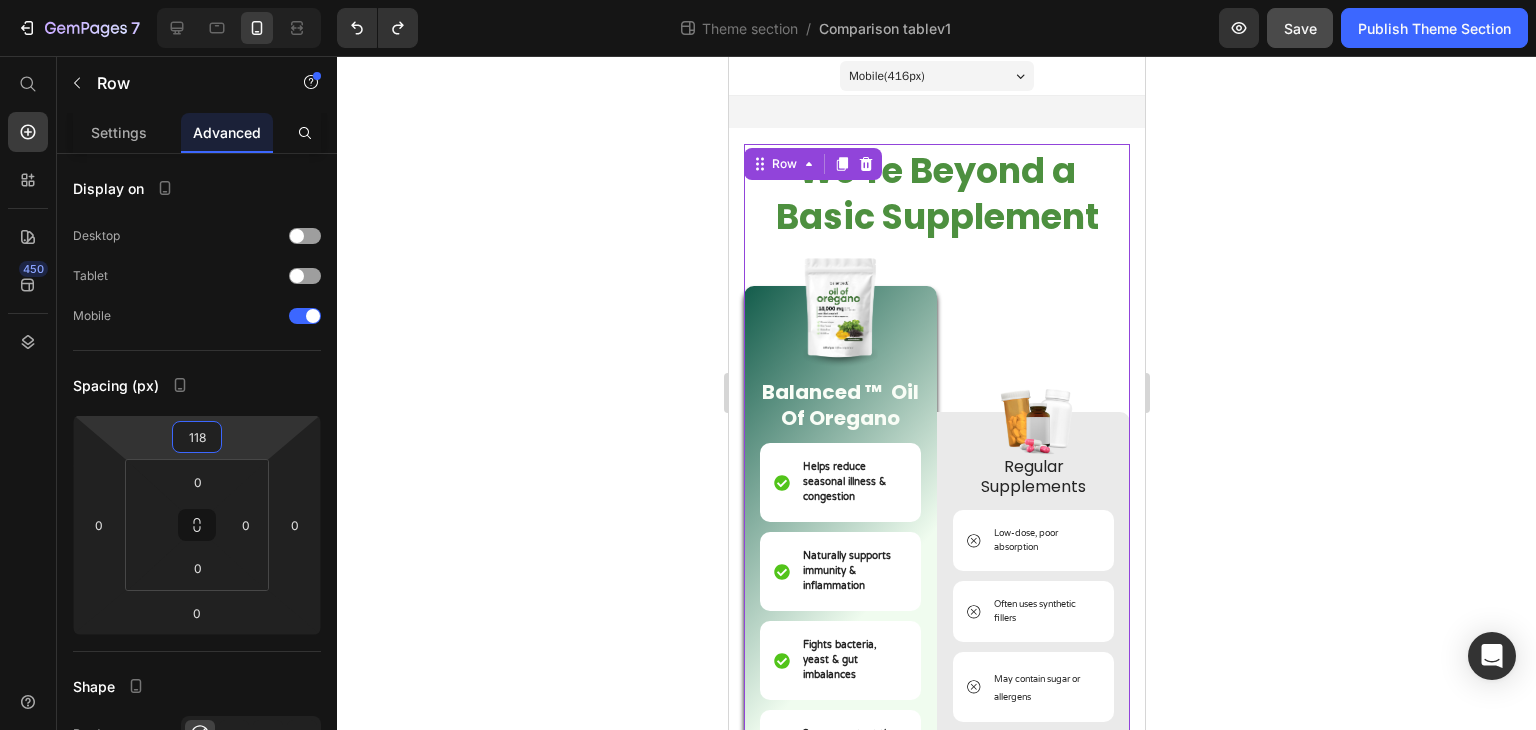 click on "Image Regular Supplements Text Block
Low-dose, poor absorption Item List
Often uses synthetic fillers Item List
May contain sugar or allergens Item List
No third-party testing Item List
Can irritate gut or cause side effects Item List
Unclear sourcing & quality Item List Row" at bounding box center (1032, 554) 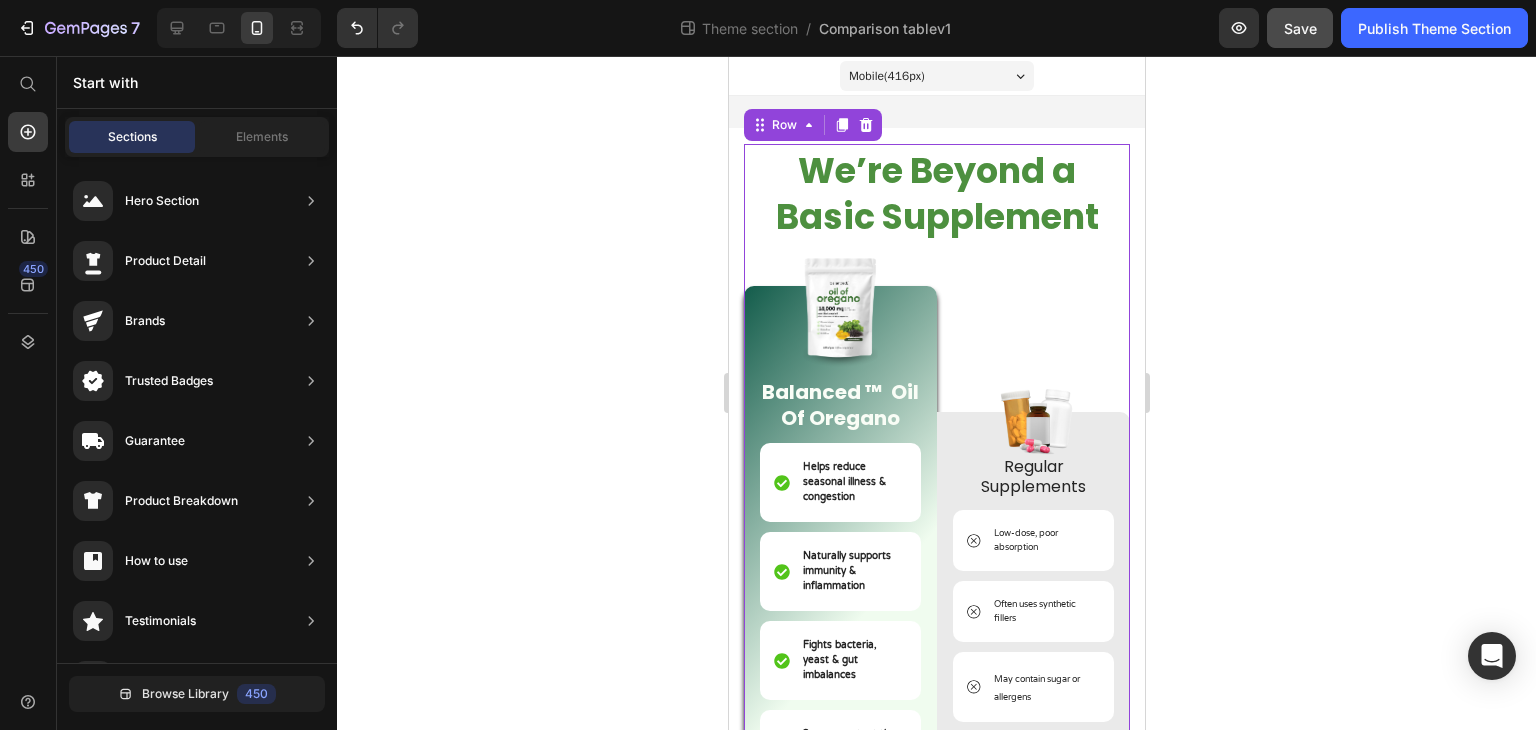 click on "Image Regular Supplements Text Block
Low-dose, poor absorption Item List
Often uses synthetic fillers Item List
May contain sugar or allergens Item List
No third-party testing Item List
Can irritate gut or cause side effects Item List
Unclear sourcing & quality Item List Row" at bounding box center (1032, 554) 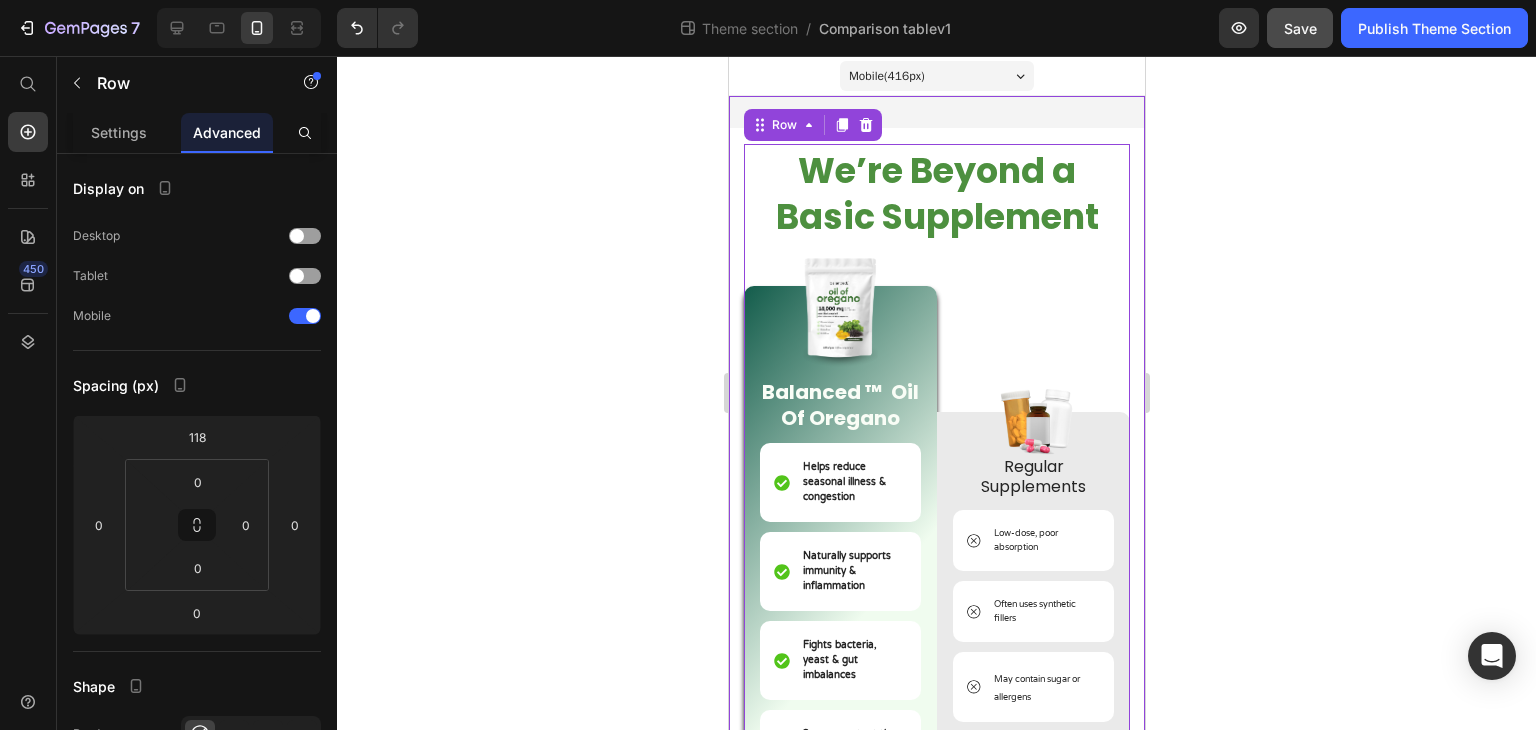 click on "⁠⁠⁠⁠⁠⁠⁠ We’re Beyond a Basic Supplement Heading We’re Beyond a Basic Supplement Heading
30 DAY MONEY-BACK GUARANTEE
Hassle-free refund if you're not happy
FREE SHIPPING OVER $50
Reliable & fast delivery from our U.S. facility.
RETURNS ACCEPTED
Simple and easy return process
SECURE PAYMENT
Protected and encrypted checkout
Custom Code Image Balanced ™  Oil Of Oregano Text Block Helps reduce seasonal illness & congestion Item List Naturally supports immunity & inflammation Item List Fights bacteria, yeast & gut imbalances Item List 3x more potent than most brands Item List Plant-based, no synthetic fillers Item List USA-made in certified facilities Item List Row Image Regular Supplements Text Block
Low-dose, poor absorption Item List
Often uses synthetic fillers Item List
May contain sugar or allergens" at bounding box center [936, 780] 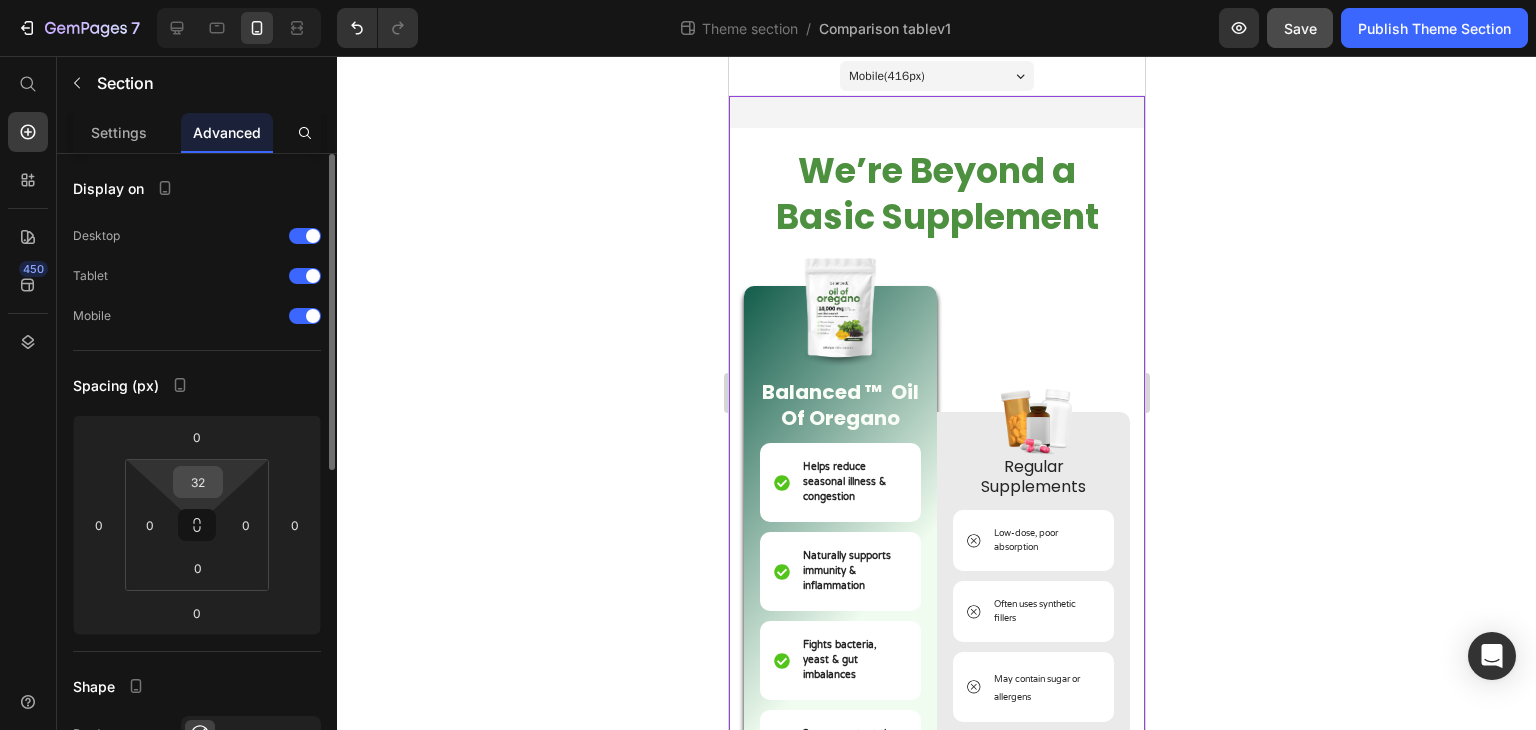 click on "32" at bounding box center (198, 482) 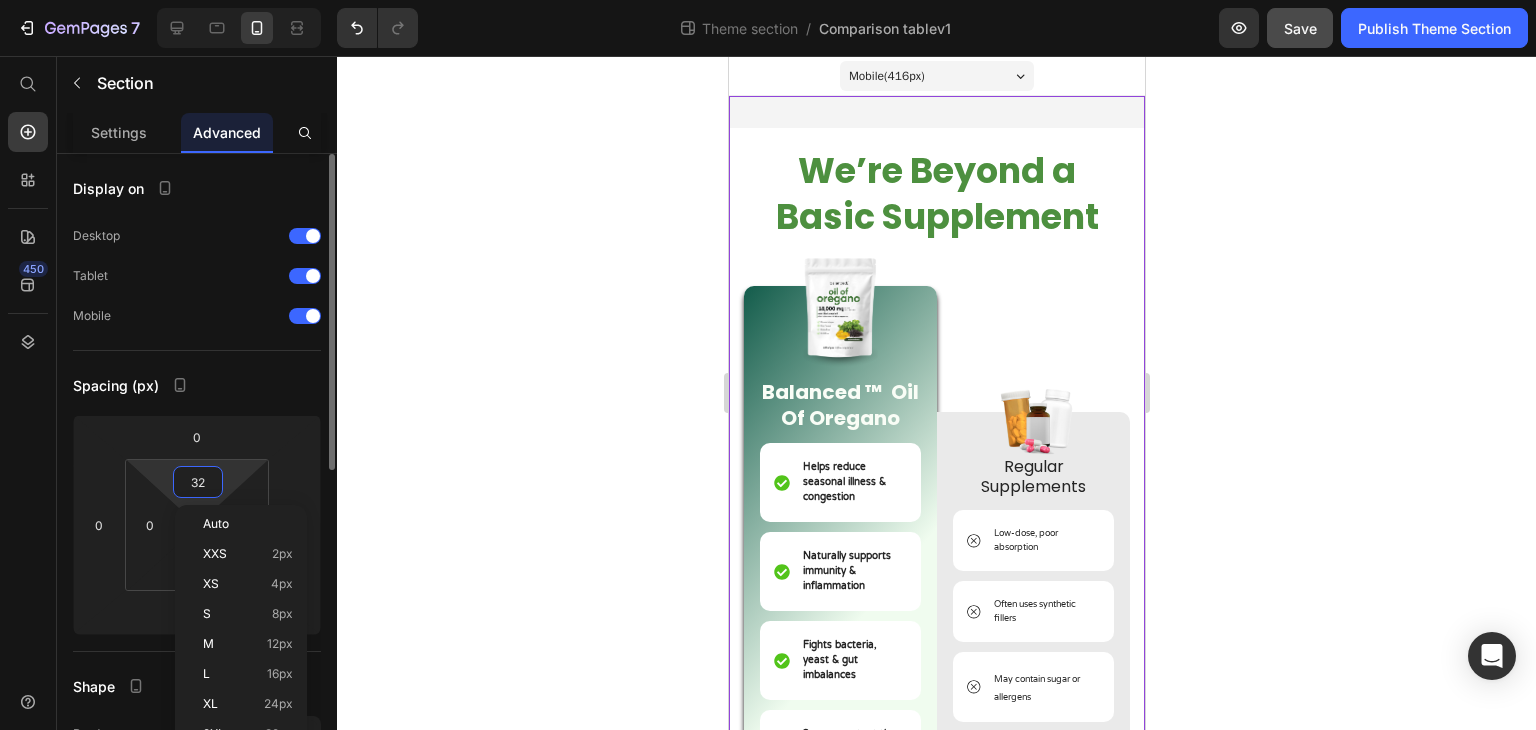 click on "32" at bounding box center (198, 482) 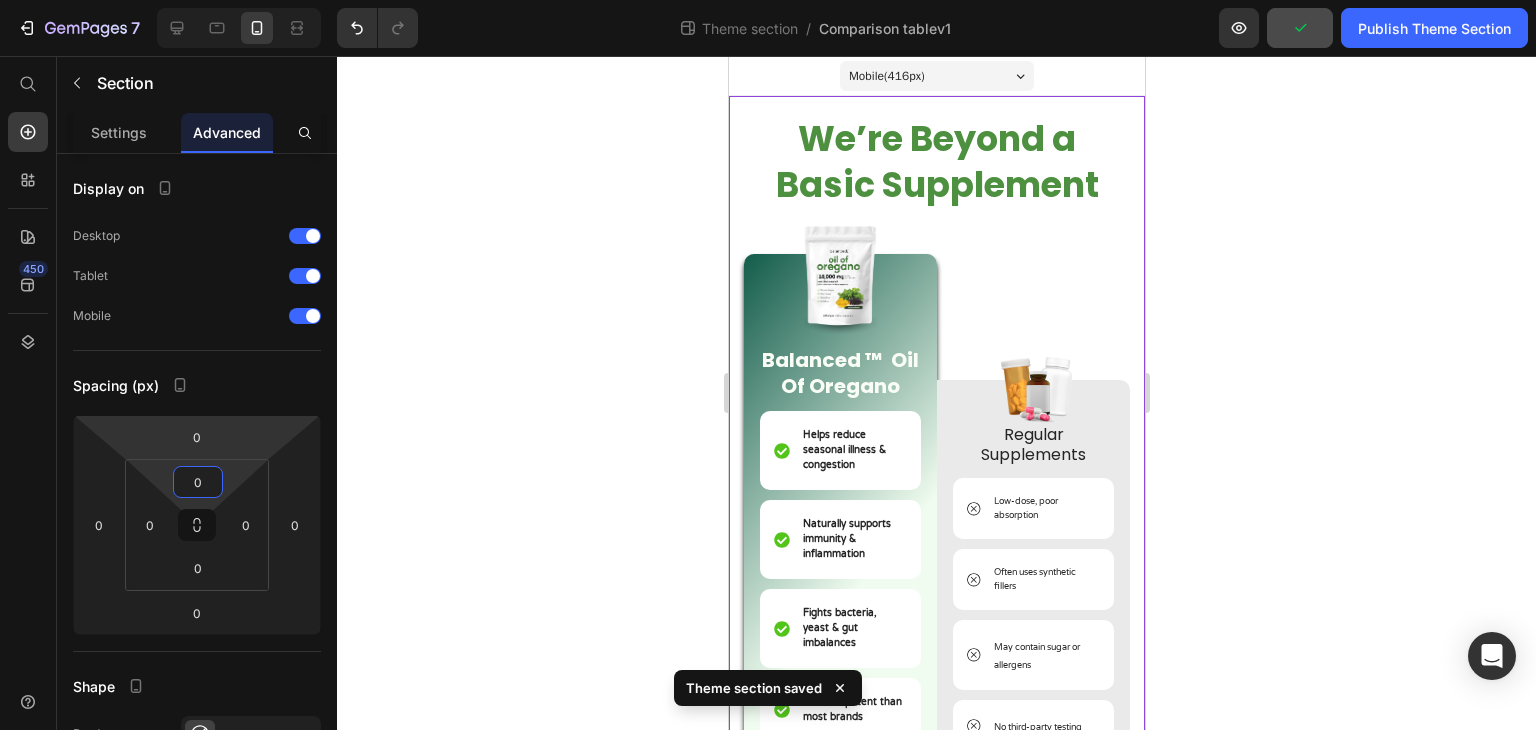 type on "0" 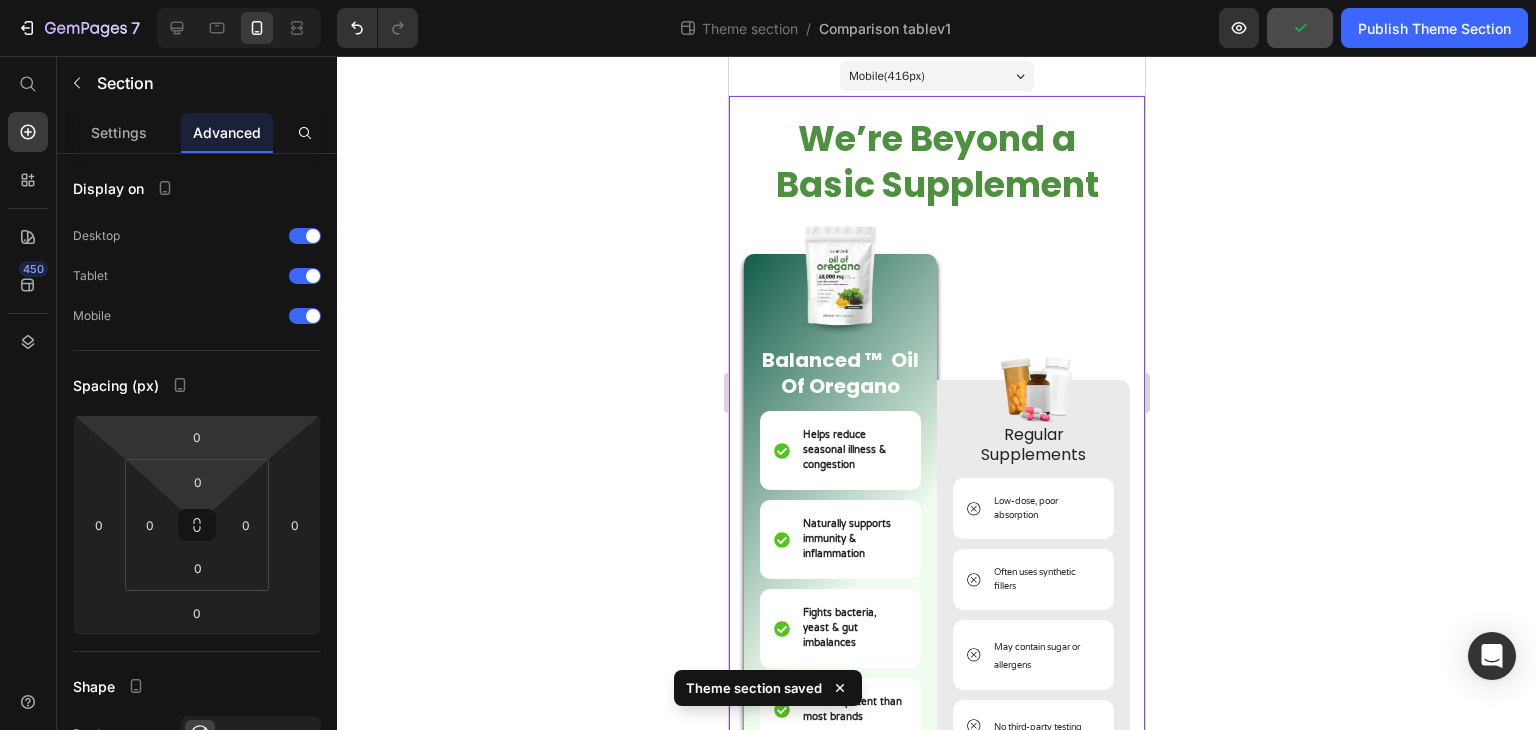 click 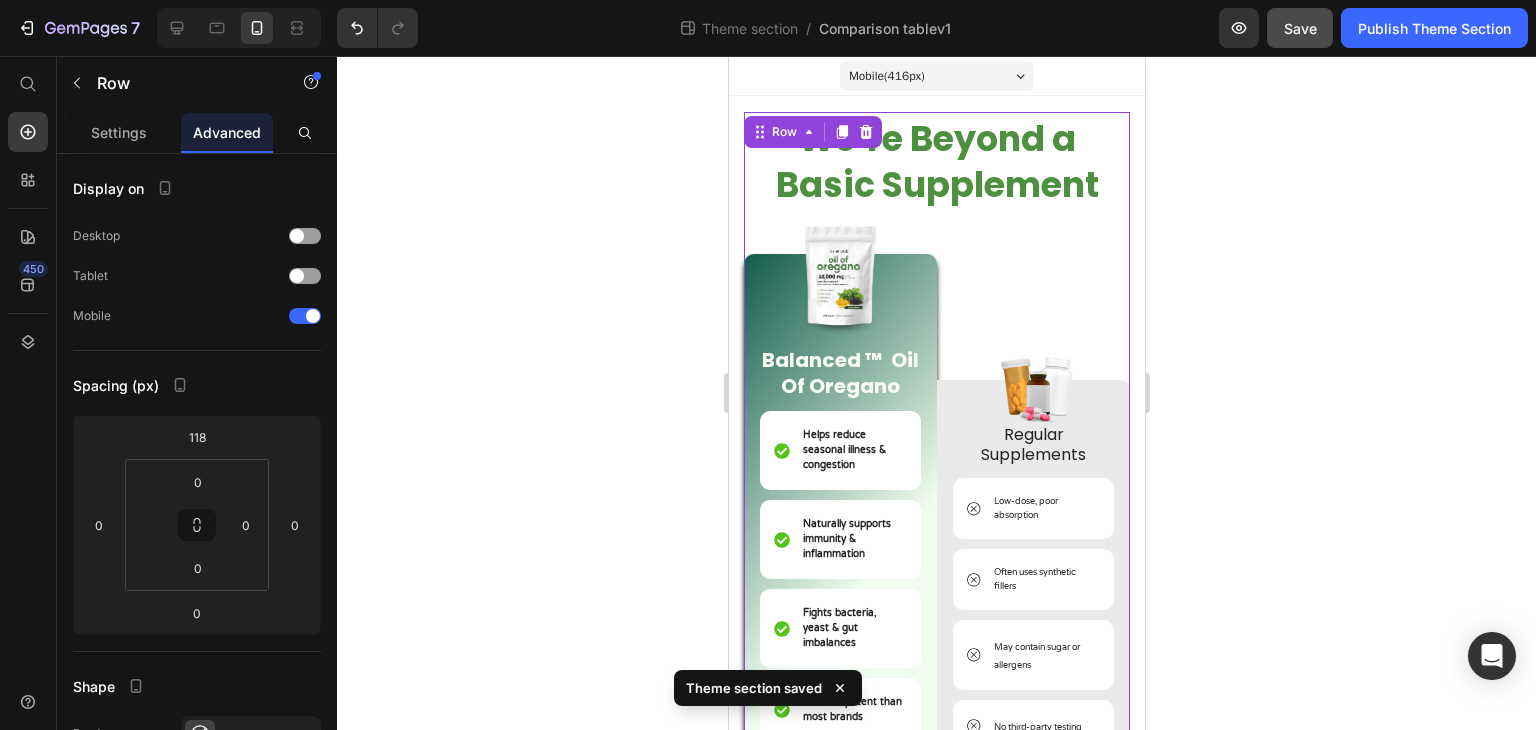 click on "Image Regular Supplements Text Block
Low-dose, poor absorption Item List
Often uses synthetic fillers Item List
May contain sugar or allergens Item List
No third-party testing Item List
Can irritate gut or cause side effects Item List
Unclear sourcing & quality Item List Row" at bounding box center (1032, 522) 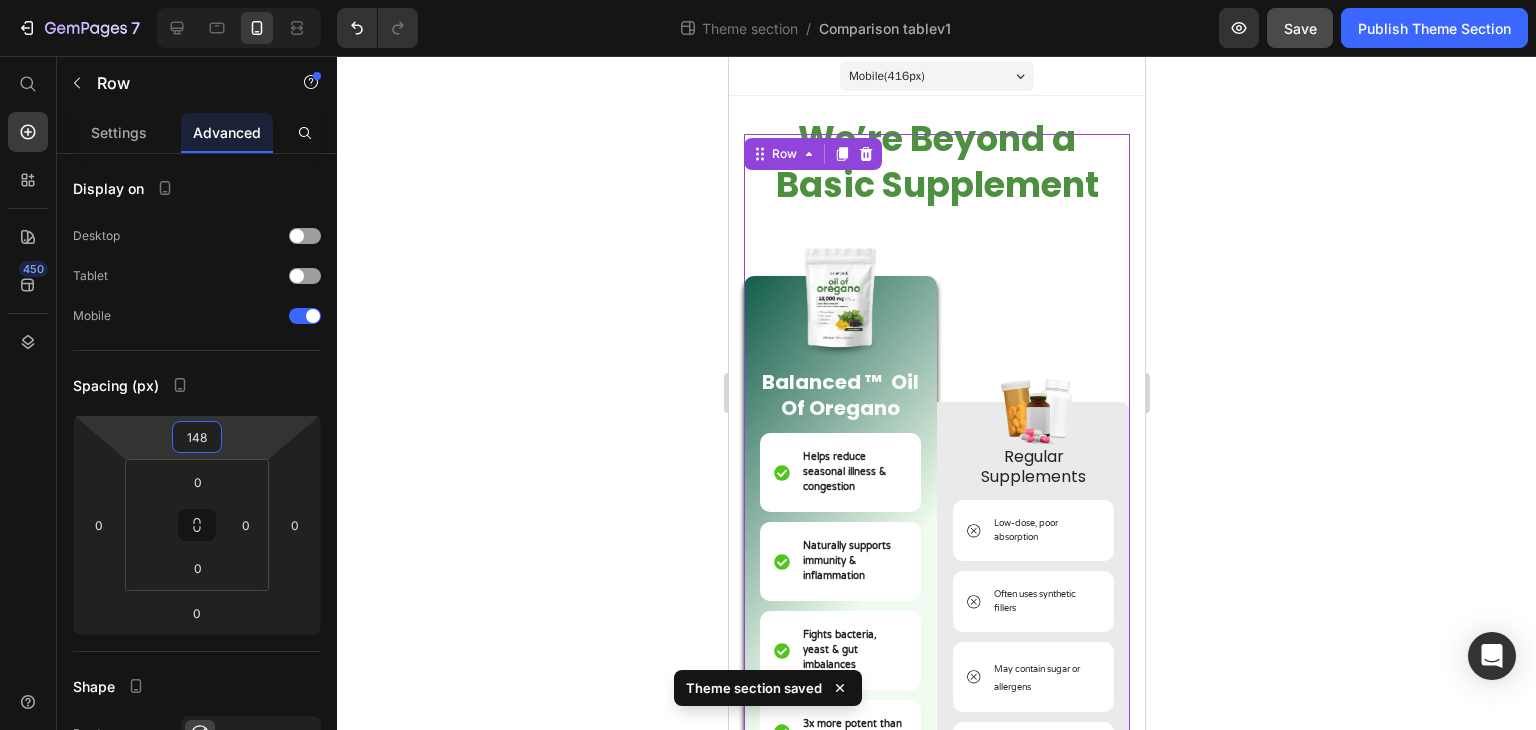 type on "154" 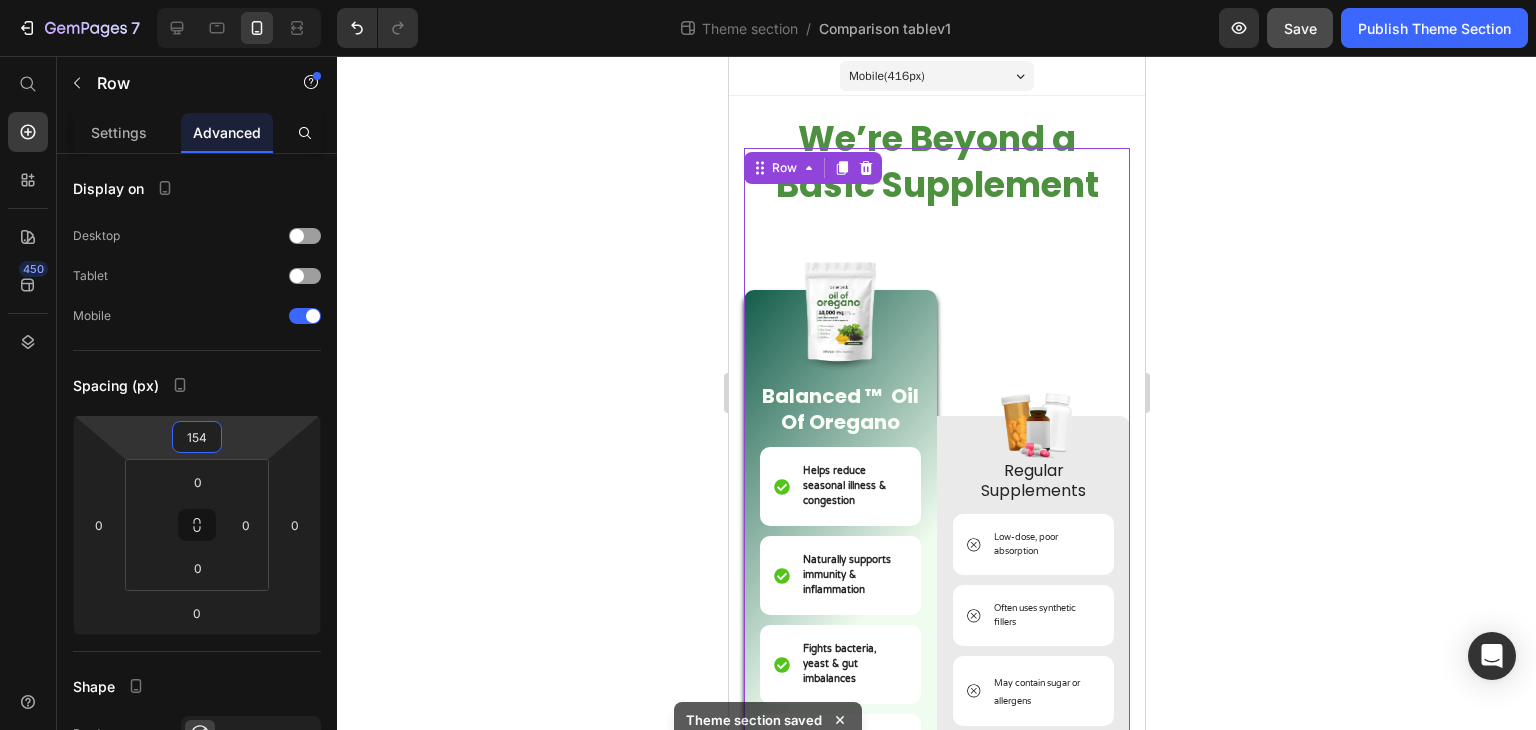 drag, startPoint x: 265, startPoint y: 427, endPoint x: 274, endPoint y: 409, distance: 20.12461 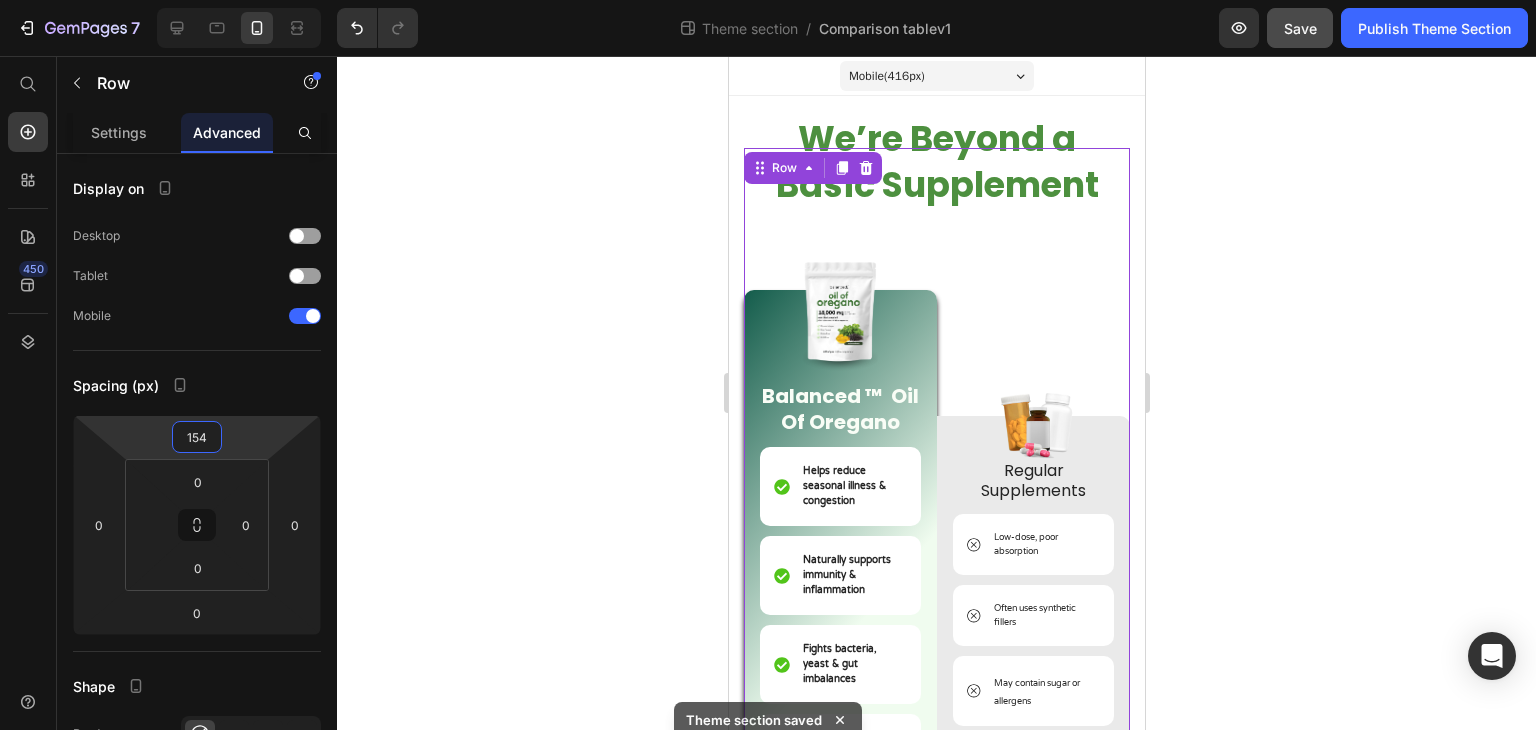 click on "7  Theme section  /  Comparison tablev1 Preview  Save   Publish Theme Section  450 Start with Sections Elements Hero Section Product Detail Brands Trusted Badges Guarantee Product Breakdown How to use Testimonials Compare Bundle FAQs Social Proof Brand Story Product List Collection Blog List Contact Sticky Add to Cart Custom Footer Browse Library 450 Layout
Row
Row
Row
Row Text
Heading
Text Block Button
Button
Button Media
Image
Image" at bounding box center (768, 0) 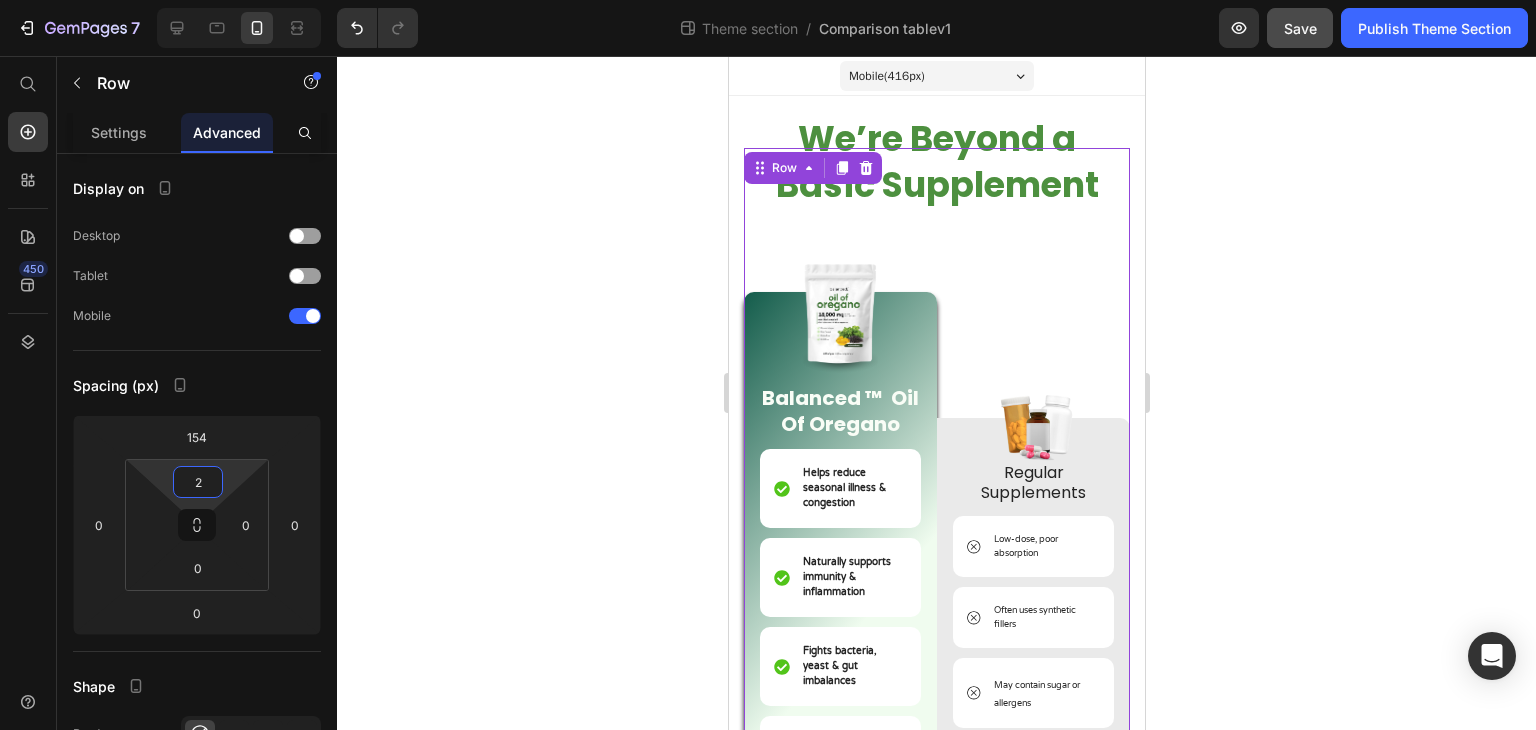 type on "0" 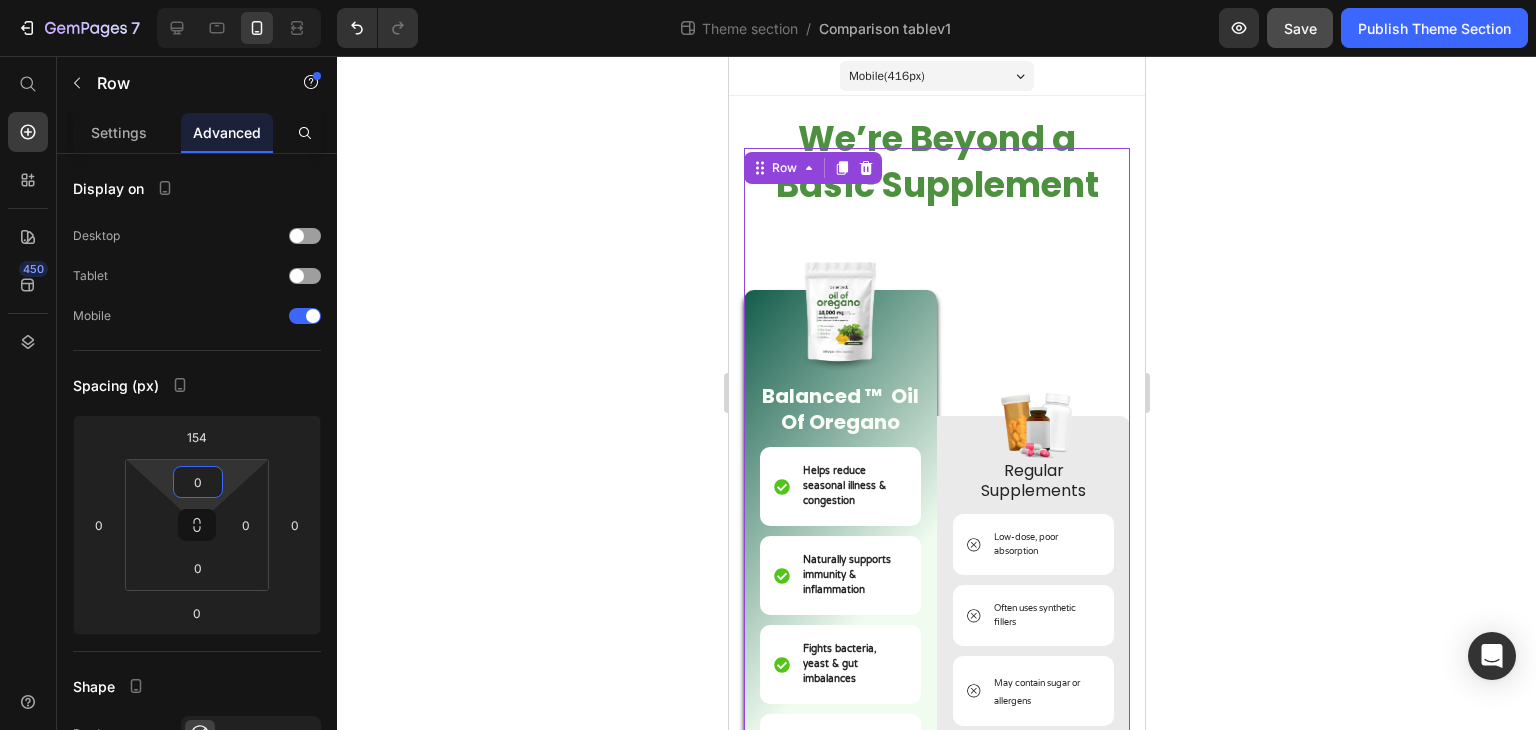 click on "7  Theme section  /  Comparison tablev1 Preview  Save   Publish Theme Section  450 Start with Sections Elements Hero Section Product Detail Brands Trusted Badges Guarantee Product Breakdown How to use Testimonials Compare Bundle FAQs Social Proof Brand Story Product List Collection Blog List Contact Sticky Add to Cart Custom Footer Browse Library 450 Layout
Row
Row
Row
Row Text
Heading
Text Block Button
Button
Button Media
Image
Image" at bounding box center (768, 0) 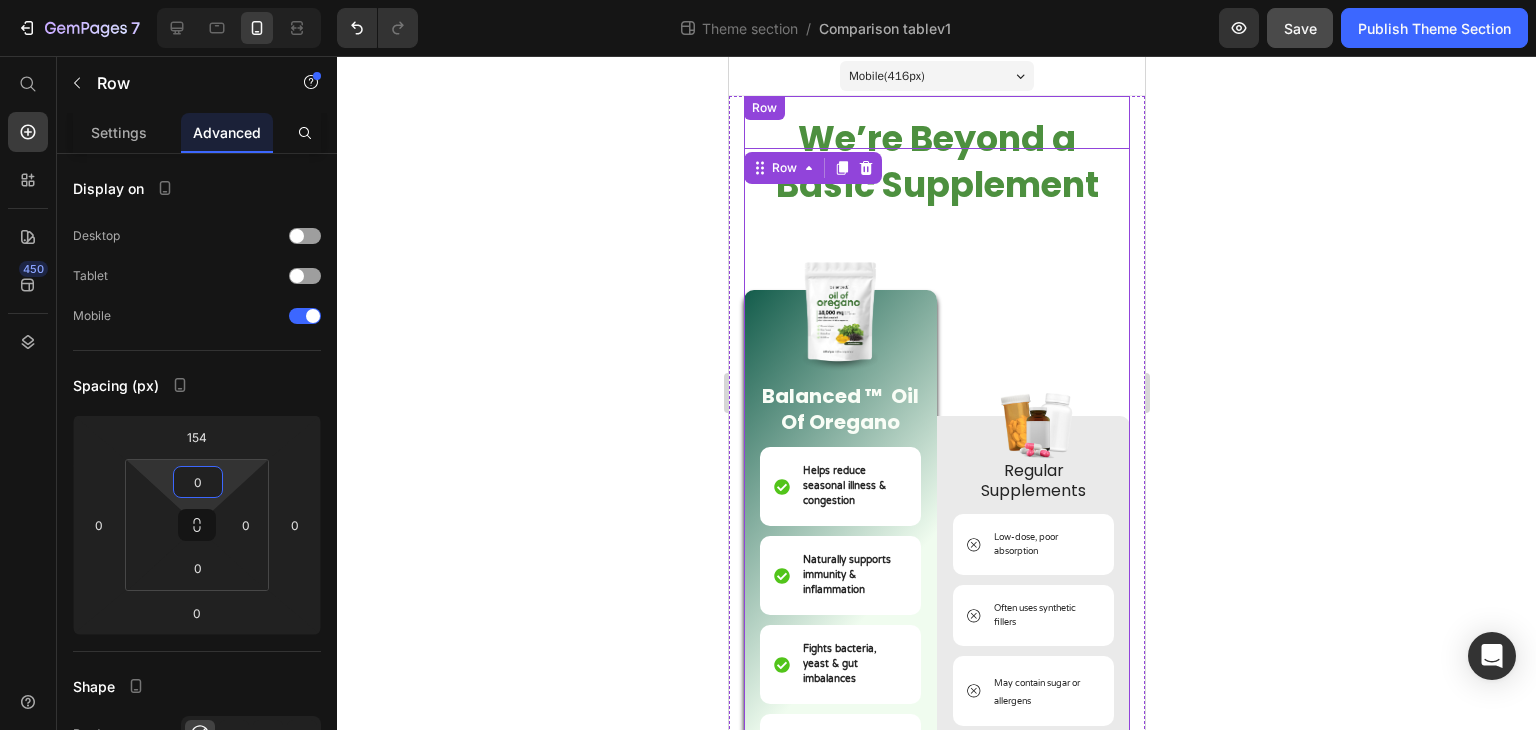 click on "Image Balanced ™  Oil Of Oregano Text Block Helps reduce seasonal illness & congestion Item List Naturally supports immunity & inflammation Item List Fights bacteria, yeast & gut imbalances Item List 3x more potent than most brands Item List Plant-based, no synthetic fillers Item List USA-made in certified facilities Item List Row Image Regular Supplements Text Block
Low-dose, poor absorption Item List
Often uses synthetic fillers Item List
May contain sugar or allergens Item List
No third-party testing Item List
Can irritate gut or cause side effects Item List
Unclear sourcing & quality Item List Row Row Image Balanced ™  Oil Of Oregano Text Block Helps reduce seasonal illness & congestion Item List Naturally supports immunity & inflammation Item List Fights bacteria, yeast & gut imbalances Item List 3x more potent than most brands Item List Plant-based, no synthetic fillers Item List" at bounding box center (936, 775) 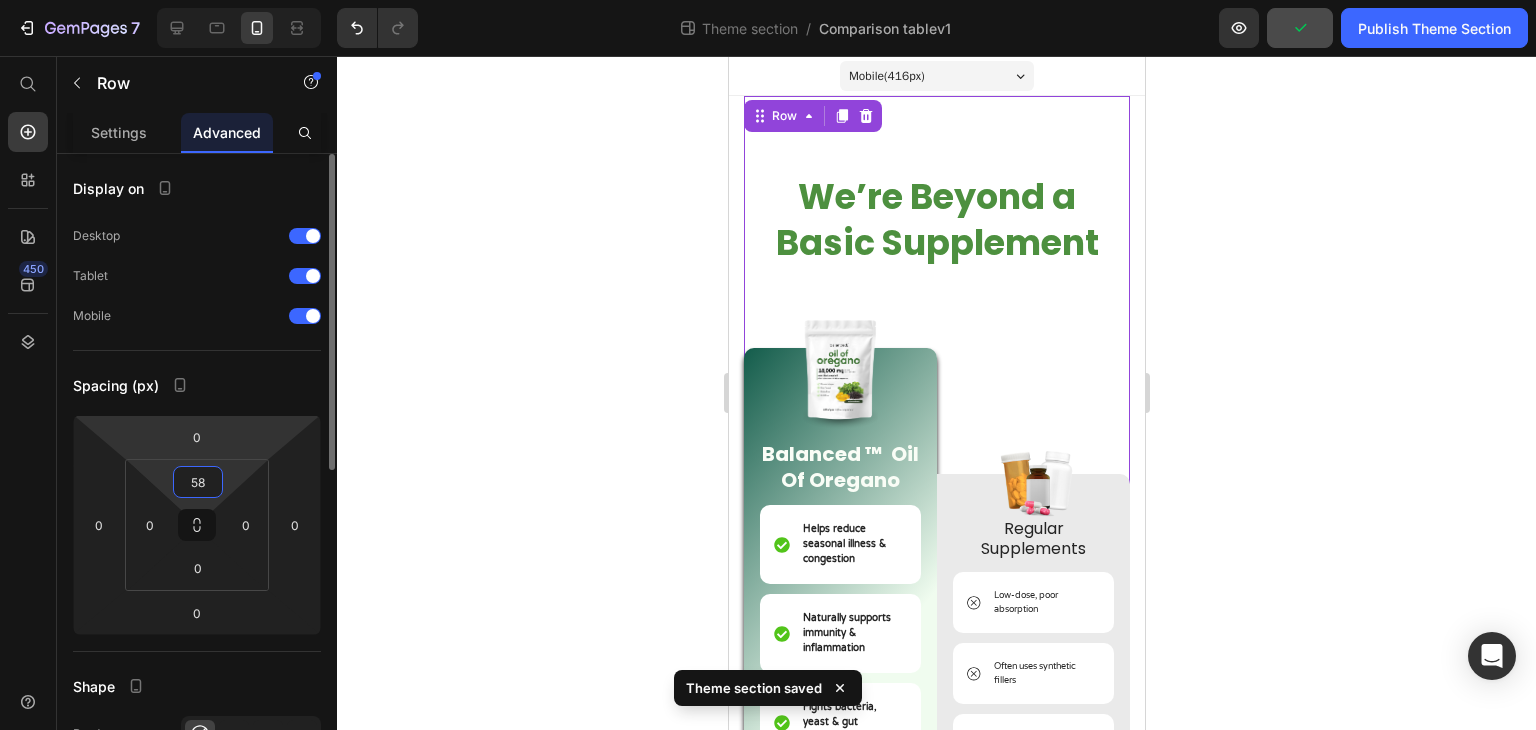 drag, startPoint x: 240, startPoint y: 481, endPoint x: 253, endPoint y: 451, distance: 32.695564 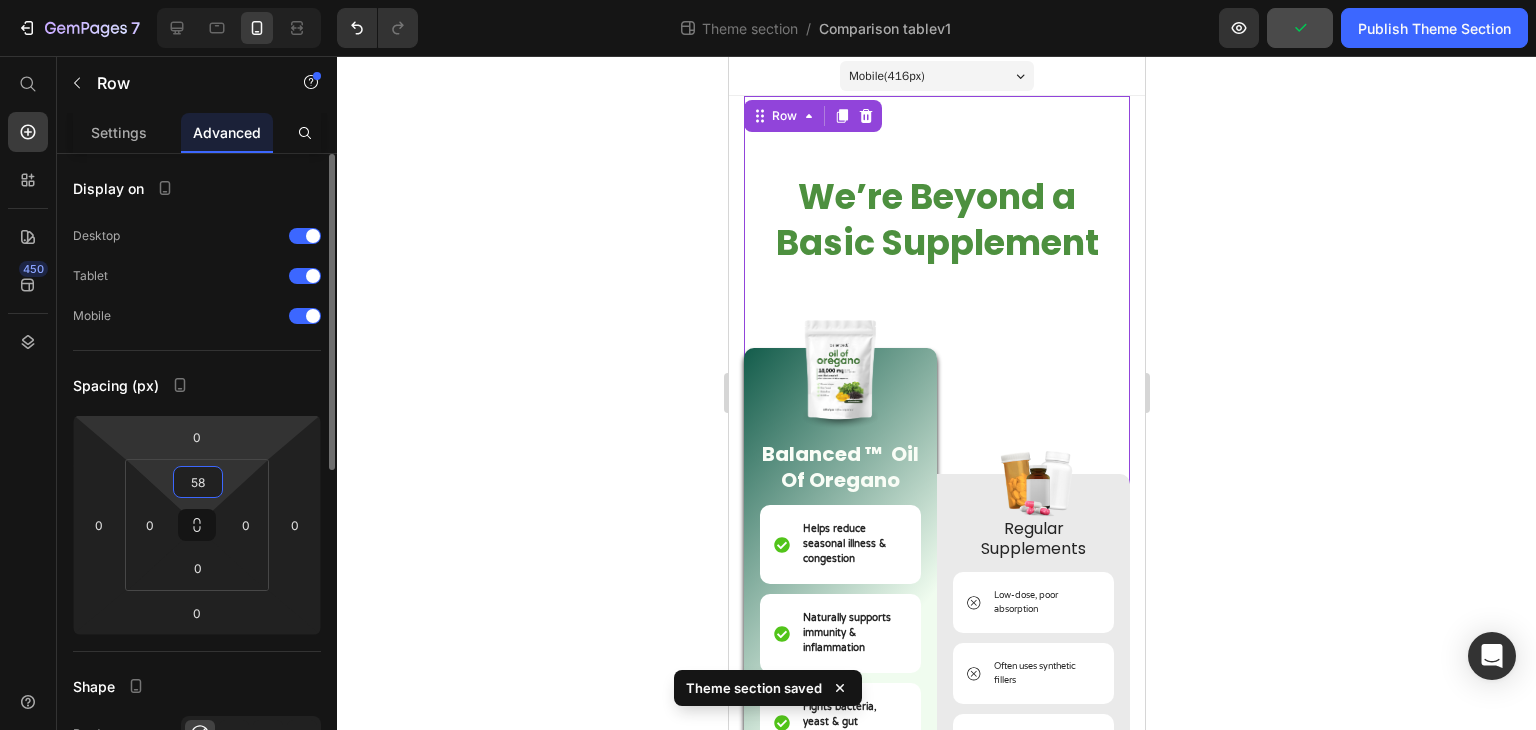 click on "7  Theme section  /  Comparison tablev1 Preview  Publish Theme Section  450 Start with Sections Elements Hero Section Product Detail Brands Trusted Badges Guarantee Product Breakdown How to use Testimonials Compare Bundle FAQs Social Proof Brand Story Product List Collection Blog List Contact Sticky Add to Cart Custom Footer Browse Library 450 Layout
Row
Row
Row
Row Text
Heading
Text Block Button
Button
Button Media
Image
Image" at bounding box center (768, 0) 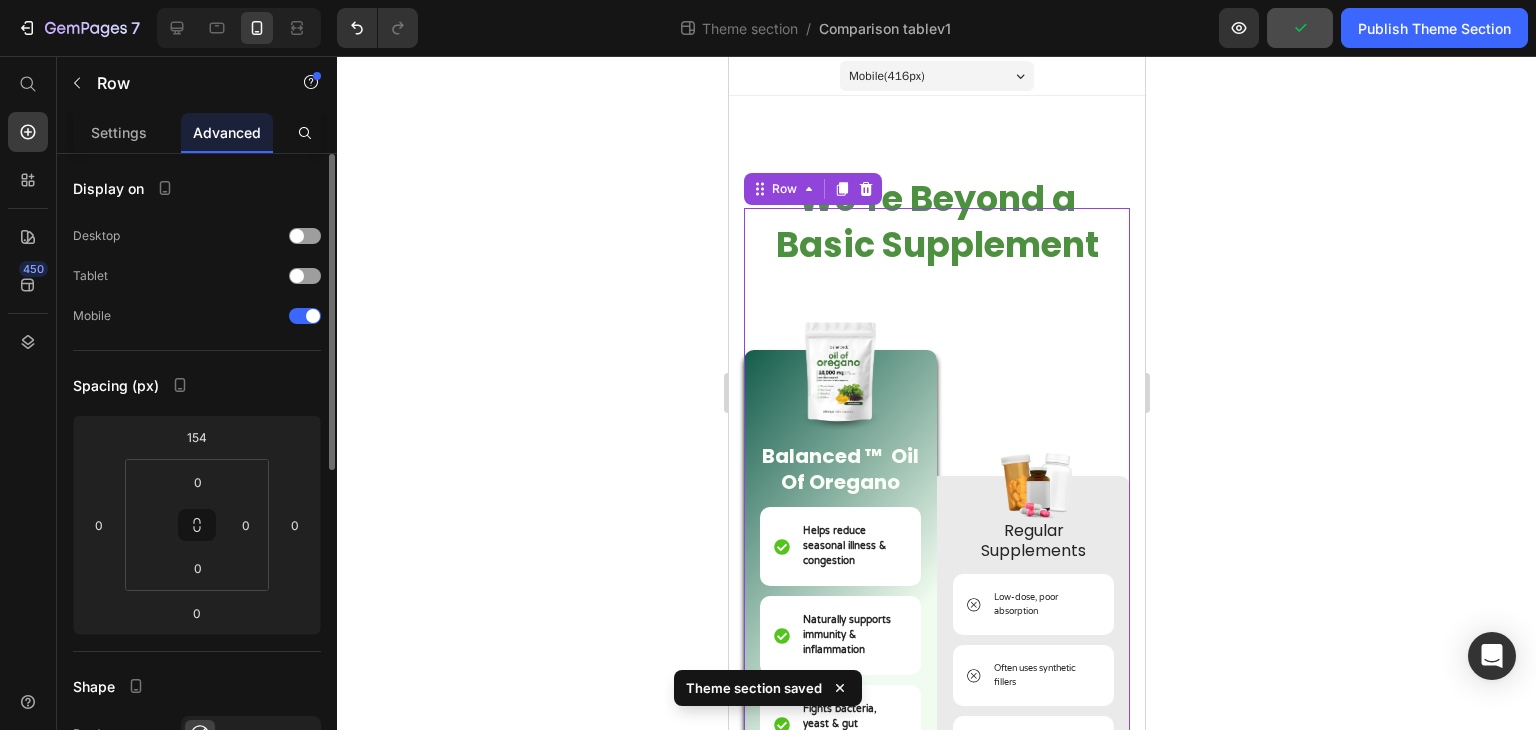 click on "Image Regular Supplements Text Block
Low-dose, poor absorption Item List
Often uses synthetic fillers Item List
May contain sugar or allergens Item List
No third-party testing Item List
Can irritate gut or cause side effects Item List
Unclear sourcing & quality Item List Row" at bounding box center [1032, 618] 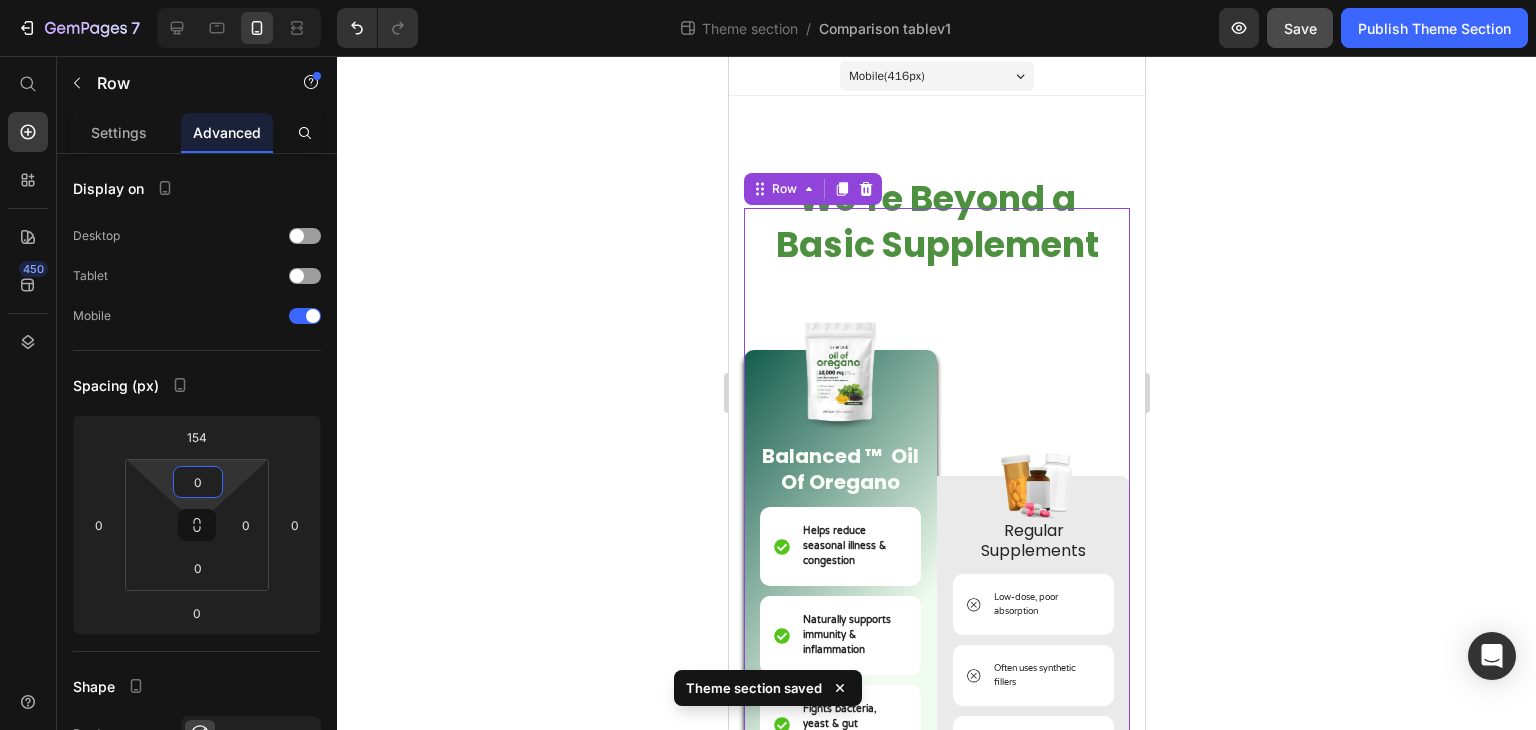 drag, startPoint x: 236, startPoint y: 473, endPoint x: 238, endPoint y: 487, distance: 14.142136 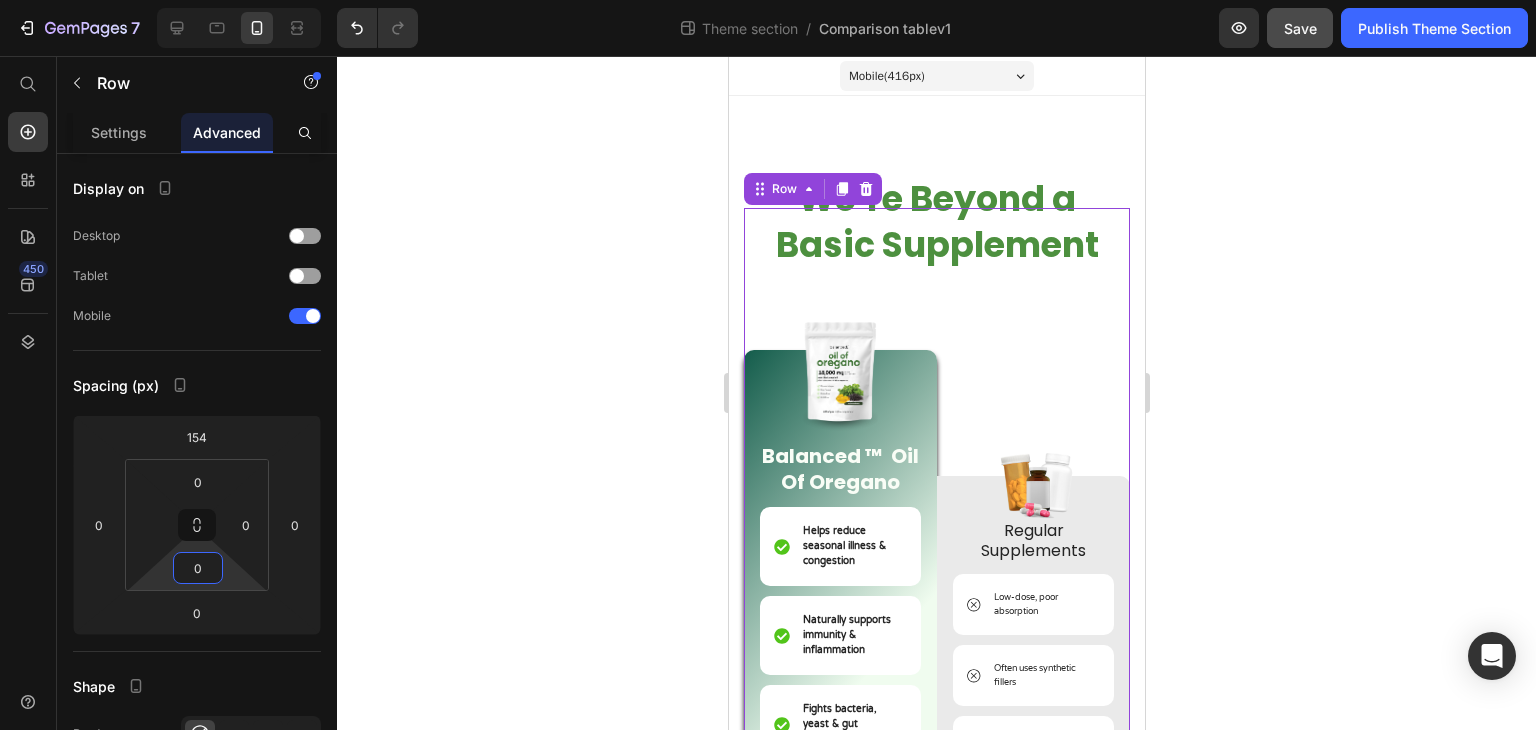click on "7  Theme section  /  Comparison tablev1 Preview  Save   Publish Theme Section  450 Start with Sections Elements Hero Section Product Detail Brands Trusted Badges Guarantee Product Breakdown How to use Testimonials Compare Bundle FAQs Social Proof Brand Story Product List Collection Blog List Contact Sticky Add to Cart Custom Footer Browse Library 450 Layout
Row
Row
Row
Row Text
Heading
Text Block Button
Button
Button Media
Image
Image" at bounding box center [768, 0] 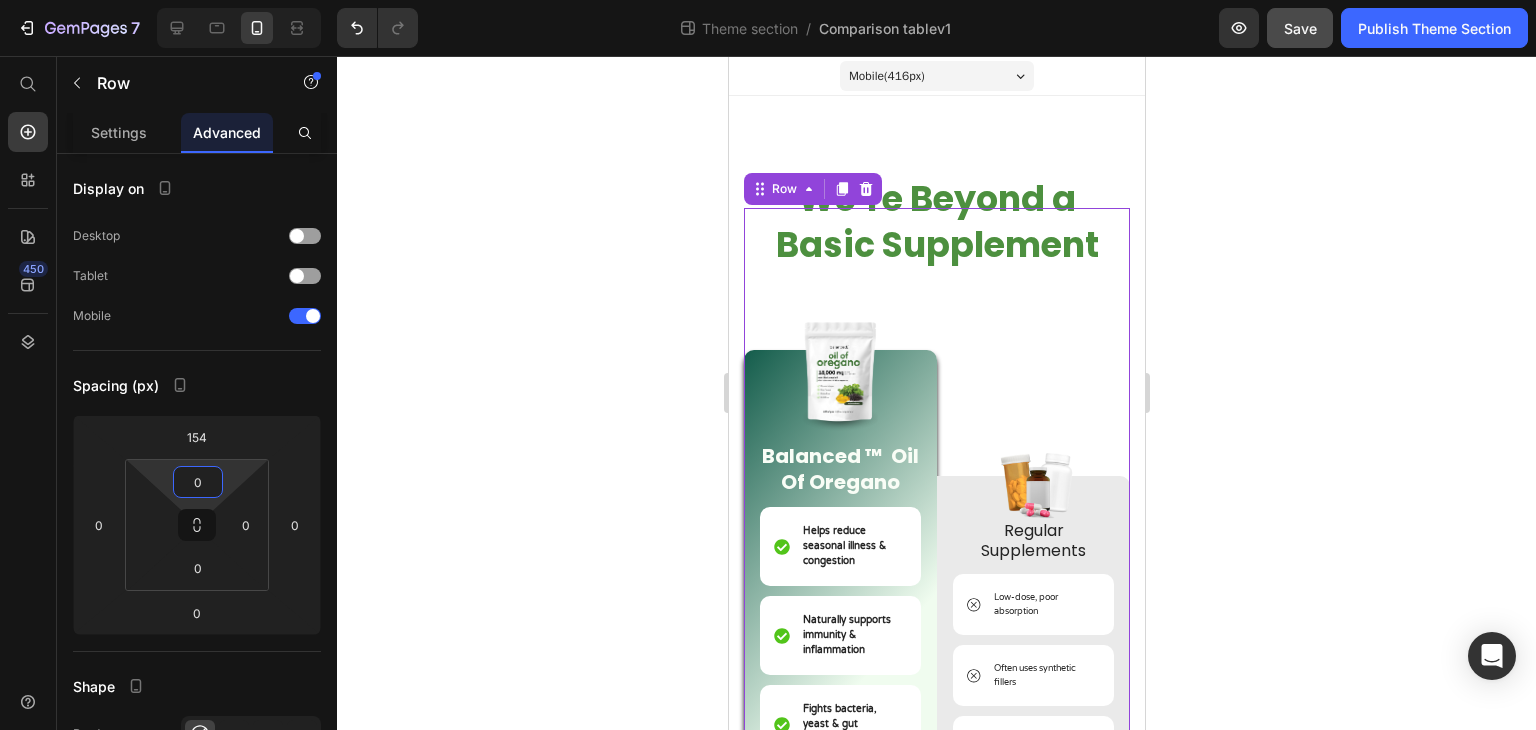 click on "7  Theme section  /  Comparison tablev1 Preview  Save   Publish Theme Section  450 Start with Sections Elements Hero Section Product Detail Brands Trusted Badges Guarantee Product Breakdown How to use Testimonials Compare Bundle FAQs Social Proof Brand Story Product List Collection Blog List Contact Sticky Add to Cart Custom Footer Browse Library 450 Layout
Row
Row
Row
Row Text
Heading
Text Block Button
Button
Button Media
Image
Image" at bounding box center (768, 0) 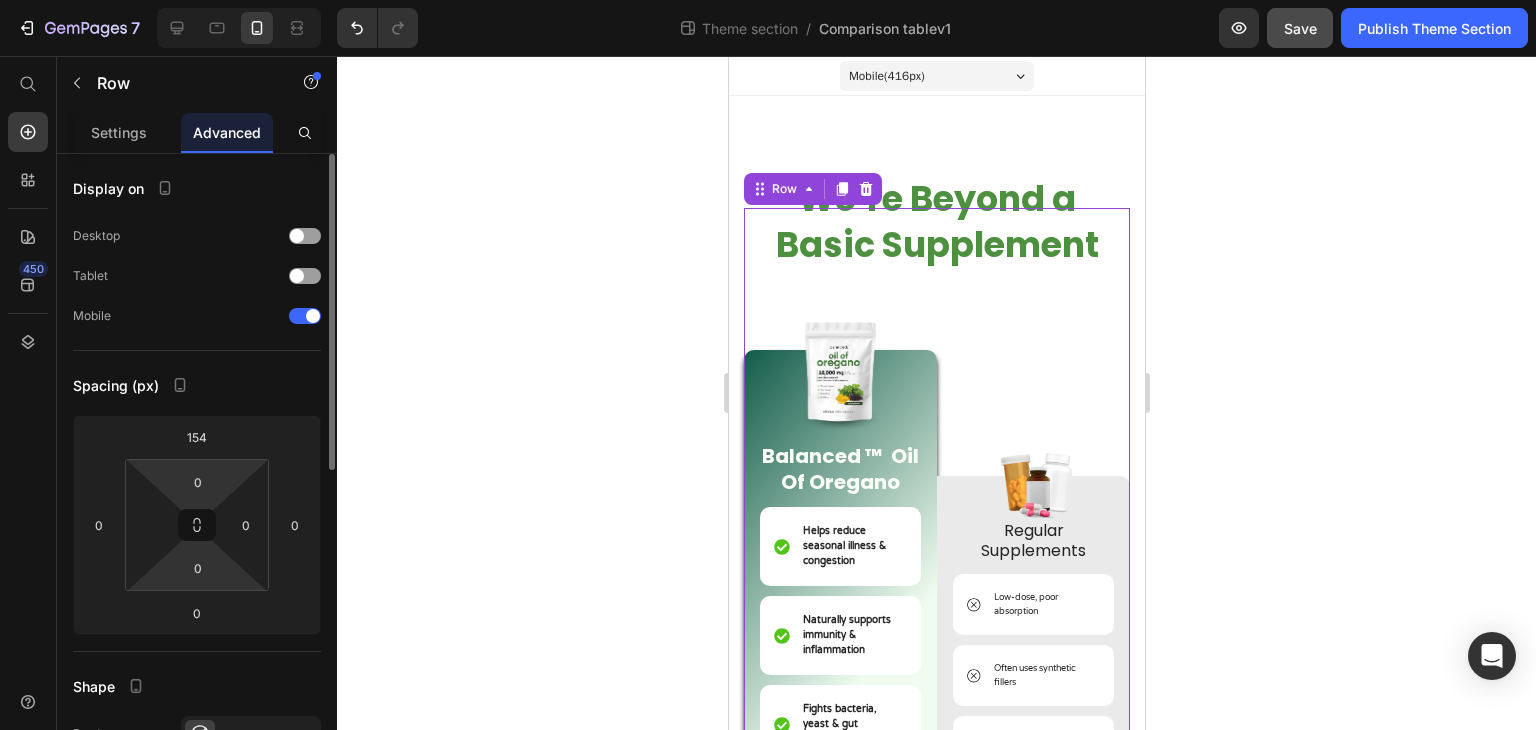 drag, startPoint x: 221, startPoint y: 569, endPoint x: 222, endPoint y: 582, distance: 13.038404 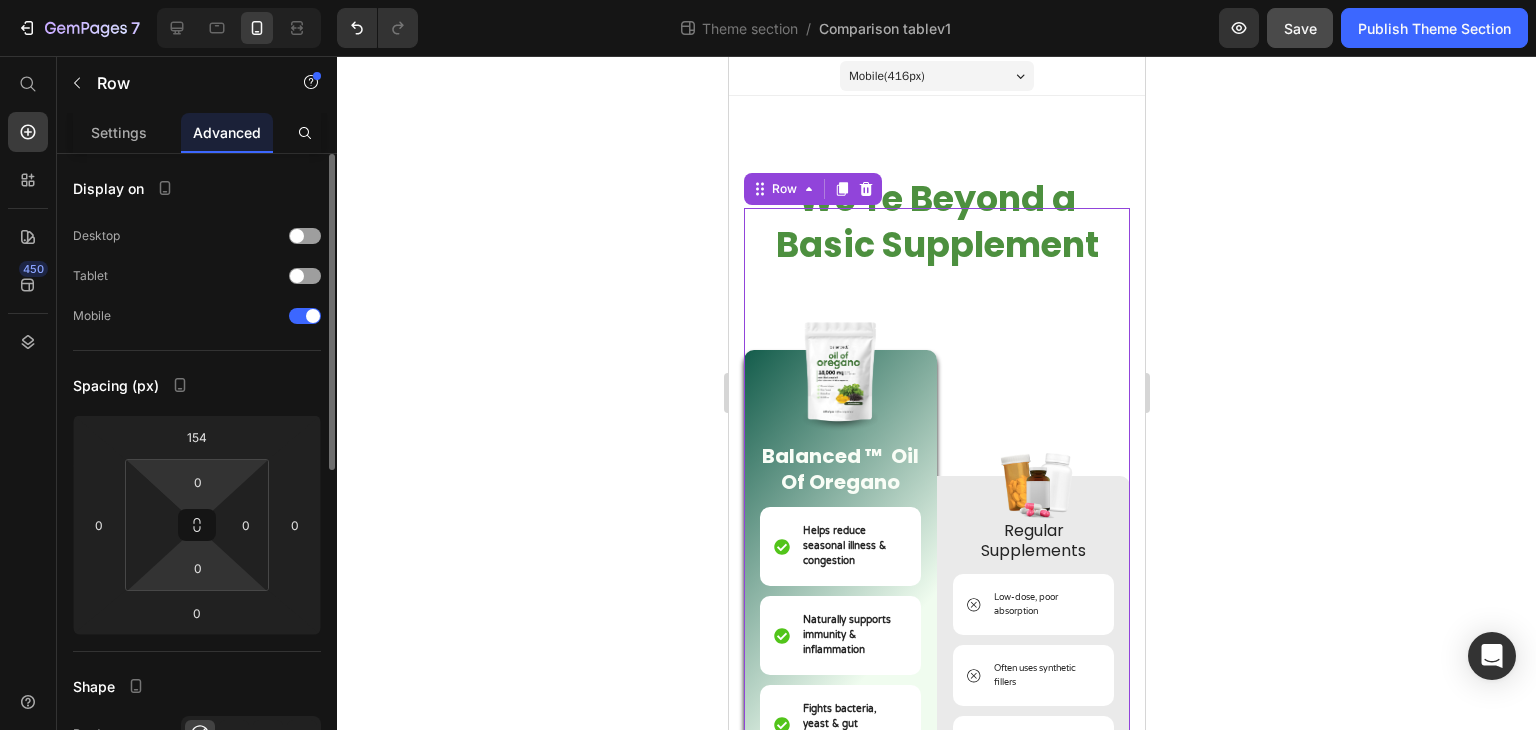 click on "0" at bounding box center (198, 568) 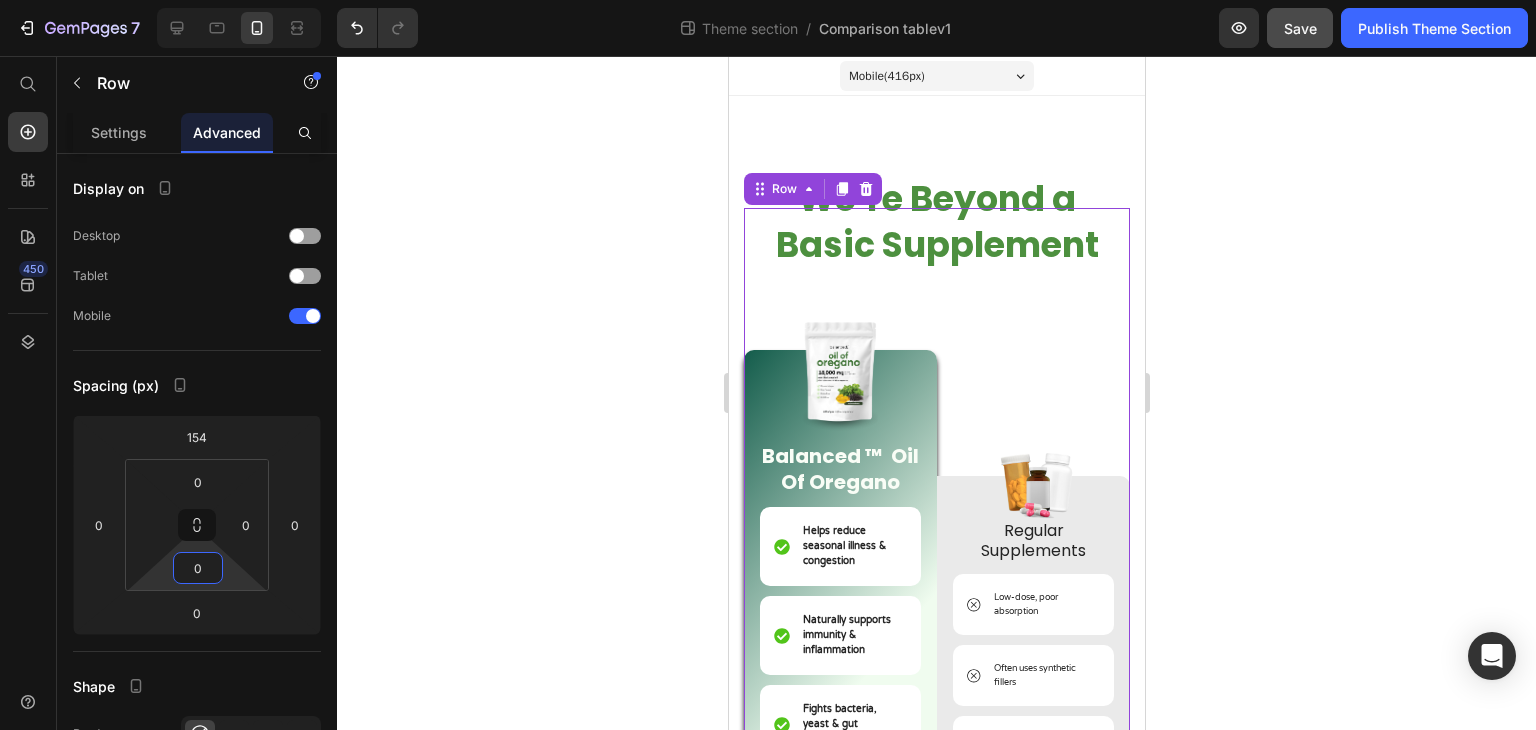 drag, startPoint x: 228, startPoint y: 569, endPoint x: 232, endPoint y: 581, distance: 12.649111 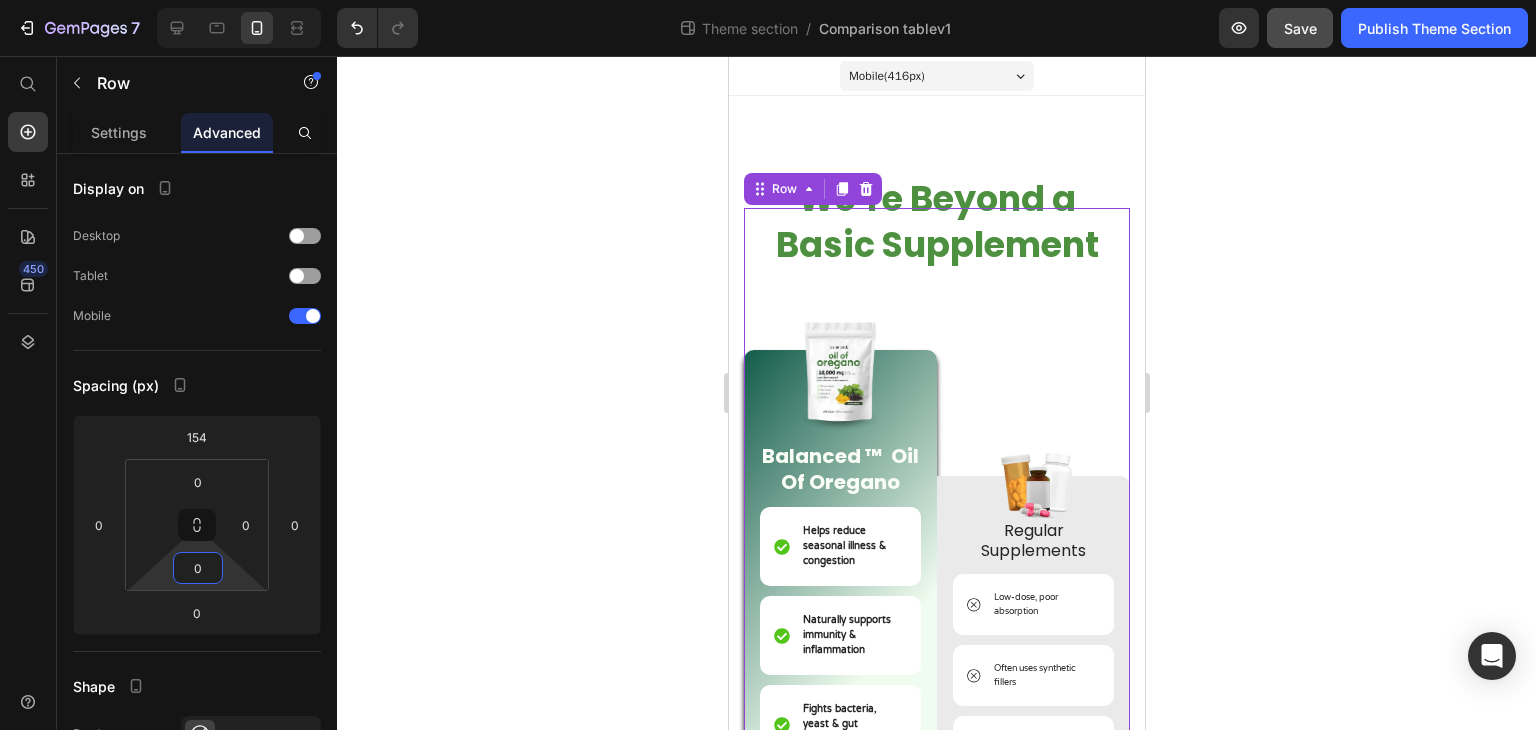 click on "7  Theme section  /  Comparison tablev1 Preview  Save   Publish Theme Section  450 Start with Sections Elements Hero Section Product Detail Brands Trusted Badges Guarantee Product Breakdown How to use Testimonials Compare Bundle FAQs Social Proof Brand Story Product List Collection Blog List Contact Sticky Add to Cart Custom Footer Browse Library 450 Layout
Row
Row
Row
Row Text
Heading
Text Block Button
Button
Button Media
Image
Image" at bounding box center (768, 0) 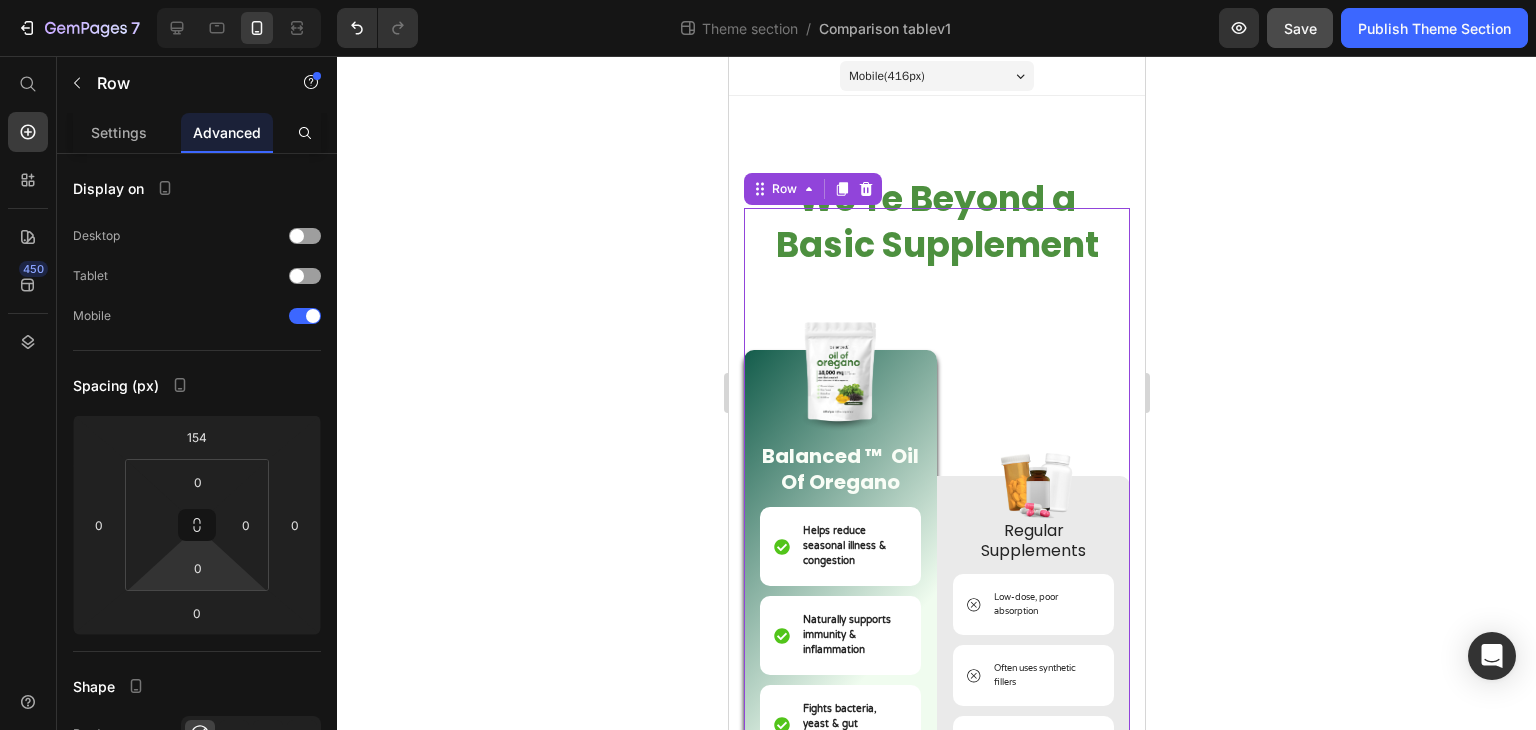 click on "7  Theme section  /  Comparison tablev1 Preview  Save   Publish Theme Section  450 Start with Sections Elements Hero Section Product Detail Brands Trusted Badges Guarantee Product Breakdown How to use Testimonials Compare Bundle FAQs Social Proof Brand Story Product List Collection Blog List Contact Sticky Add to Cart Custom Footer Browse Library 450 Layout
Row
Row
Row
Row Text
Heading
Text Block Button
Button
Button Media
Image
Image" at bounding box center (768, 0) 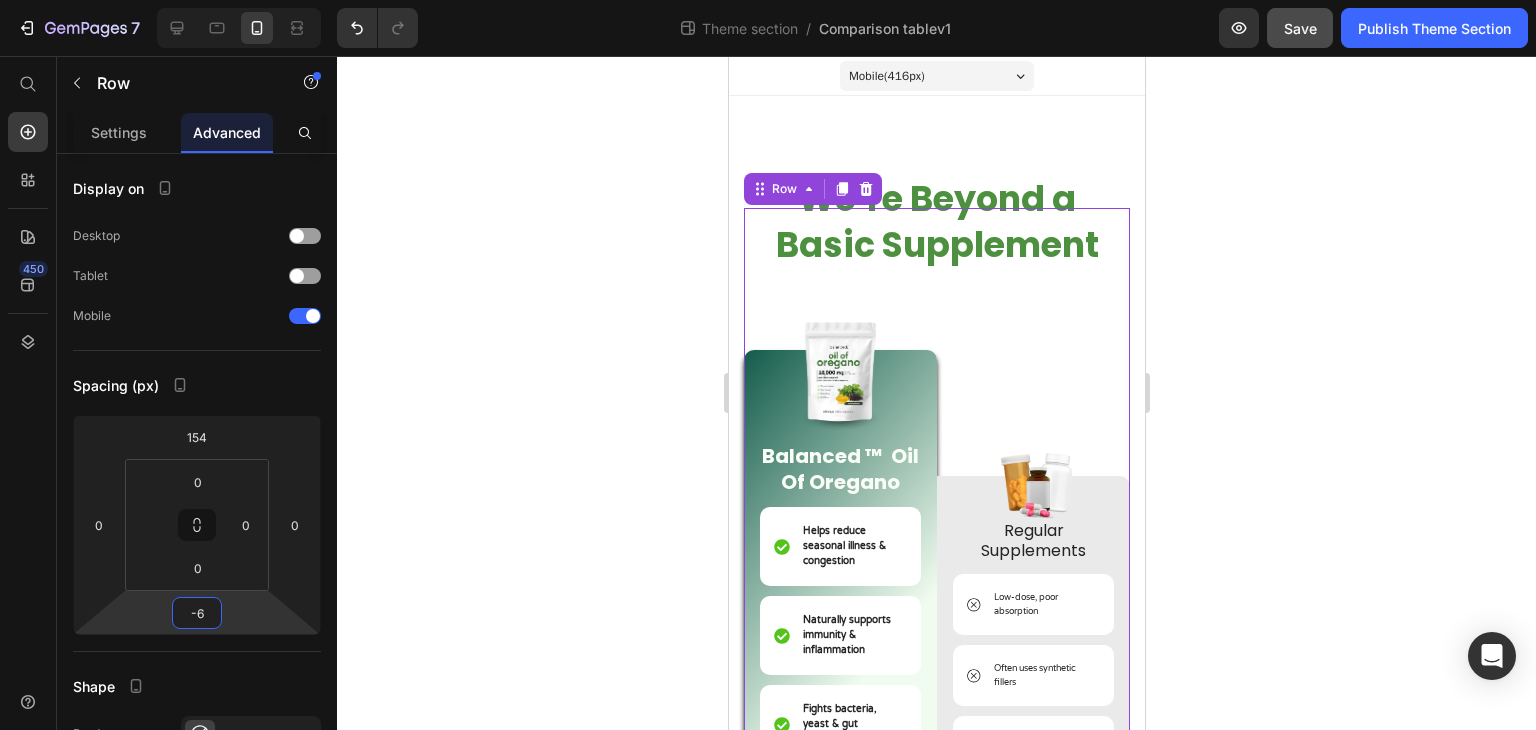 type on "-10" 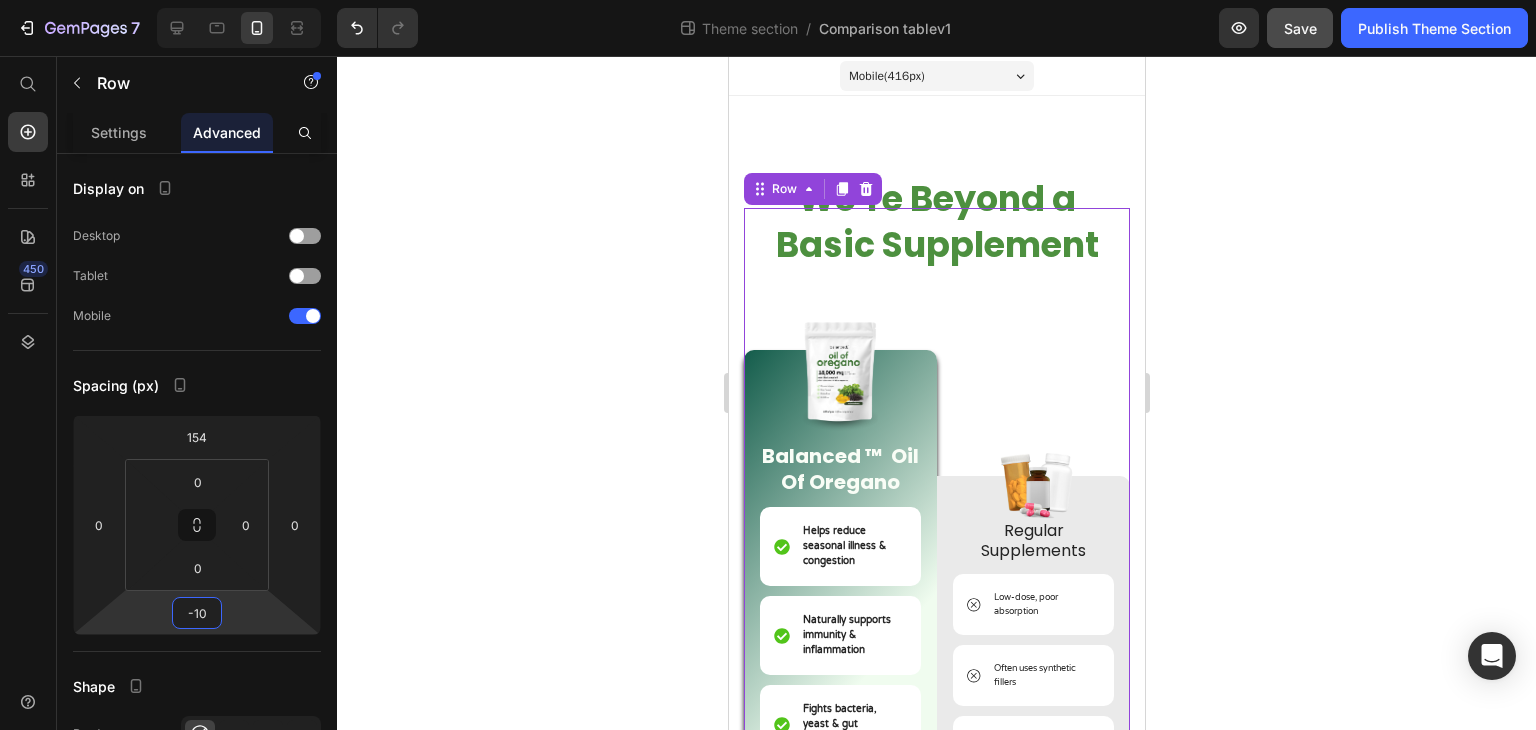 click on "7  Theme section  /  Comparison tablev1 Preview  Save   Publish Theme Section  450 Start with Sections Elements Hero Section Product Detail Brands Trusted Badges Guarantee Product Breakdown How to use Testimonials Compare Bundle FAQs Social Proof Brand Story Product List Collection Blog List Contact Sticky Add to Cart Custom Footer Browse Library 450 Layout
Row
Row
Row
Row Text
Heading
Text Block Button
Button
Button Media
Image
Image" at bounding box center (768, 0) 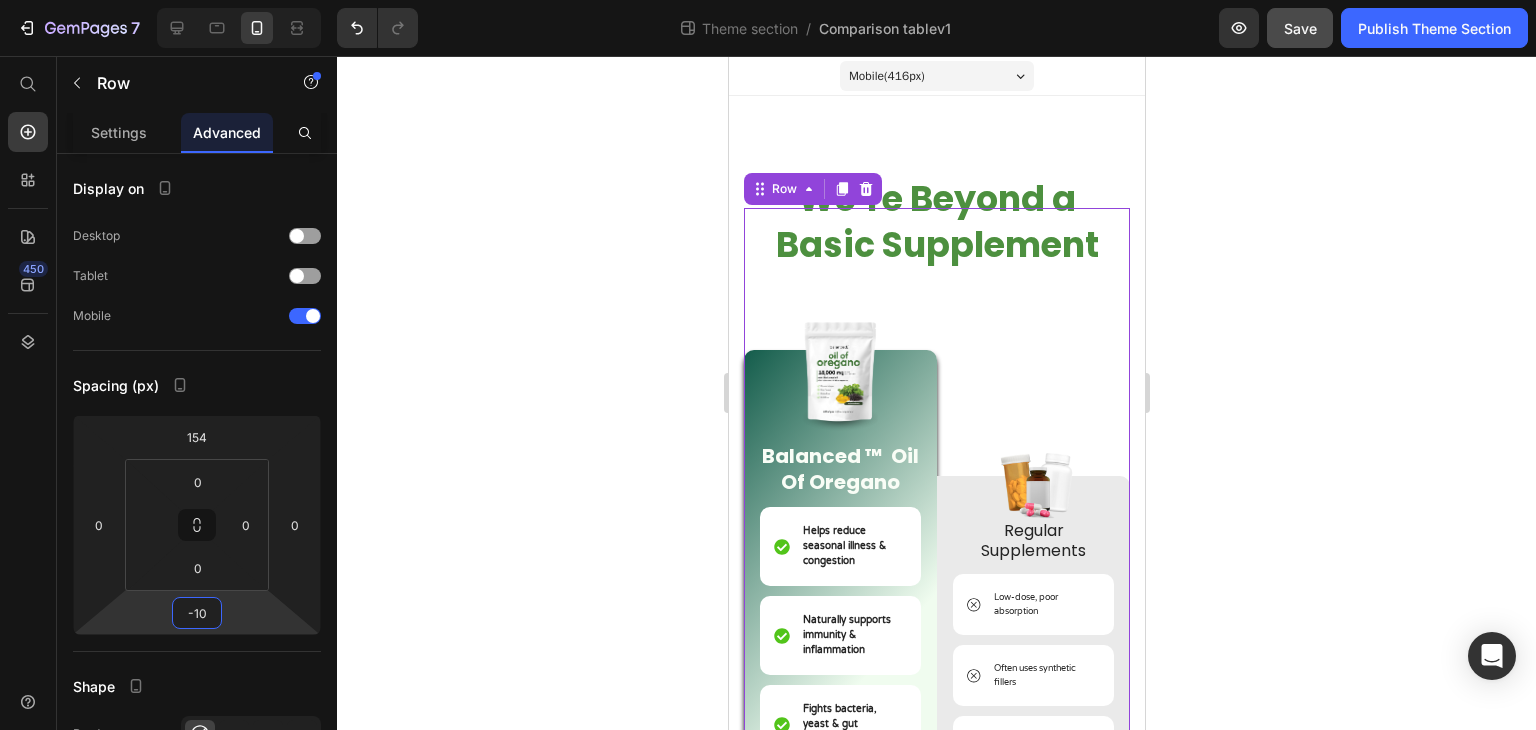 click on "Image Regular Supplements Text Block
Low-dose, poor absorption Item List
Often uses synthetic fillers Item List
May contain sugar or allergens Item List
No third-party testing Item List
Can irritate gut or cause side effects Item List
Unclear sourcing & quality Item List Row" at bounding box center (1032, 618) 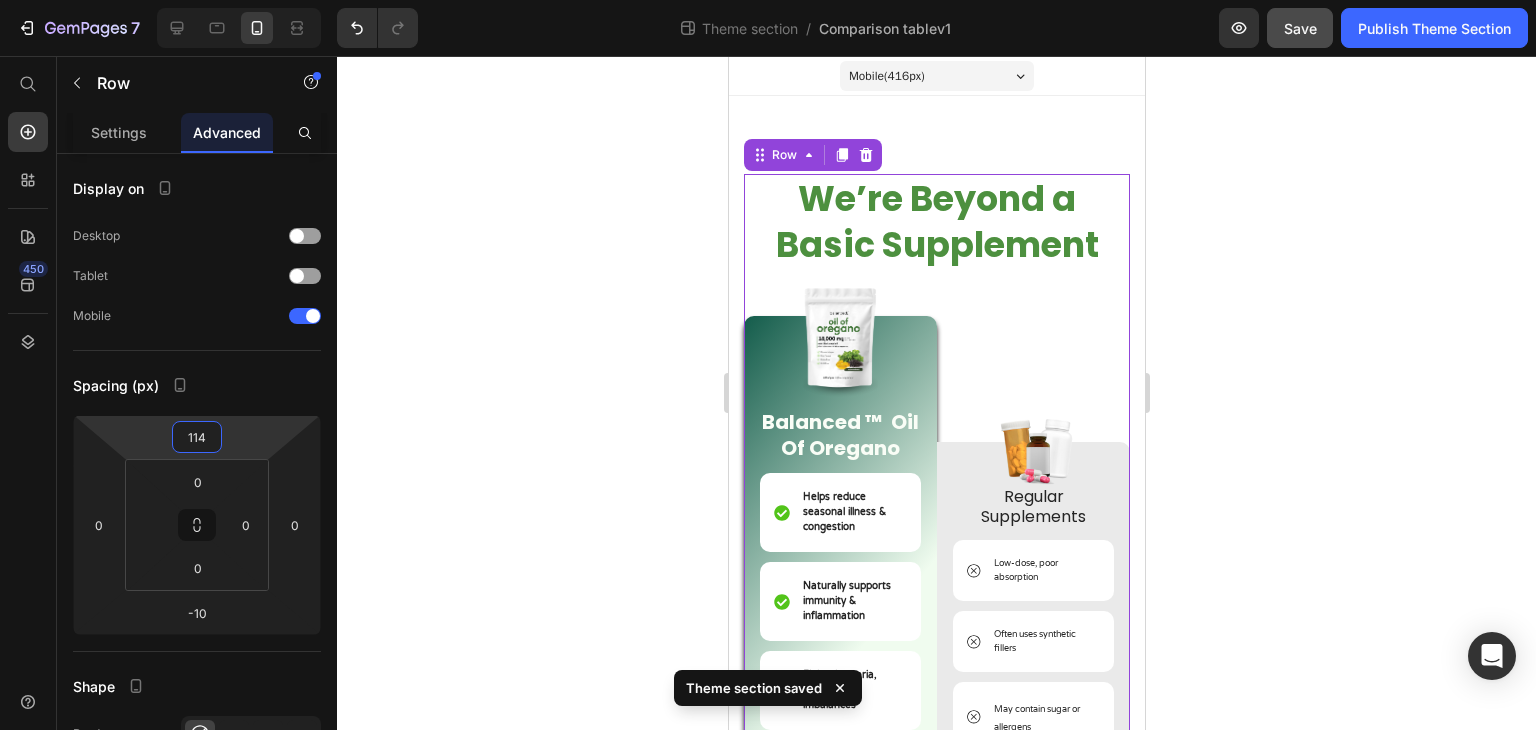 type on "112" 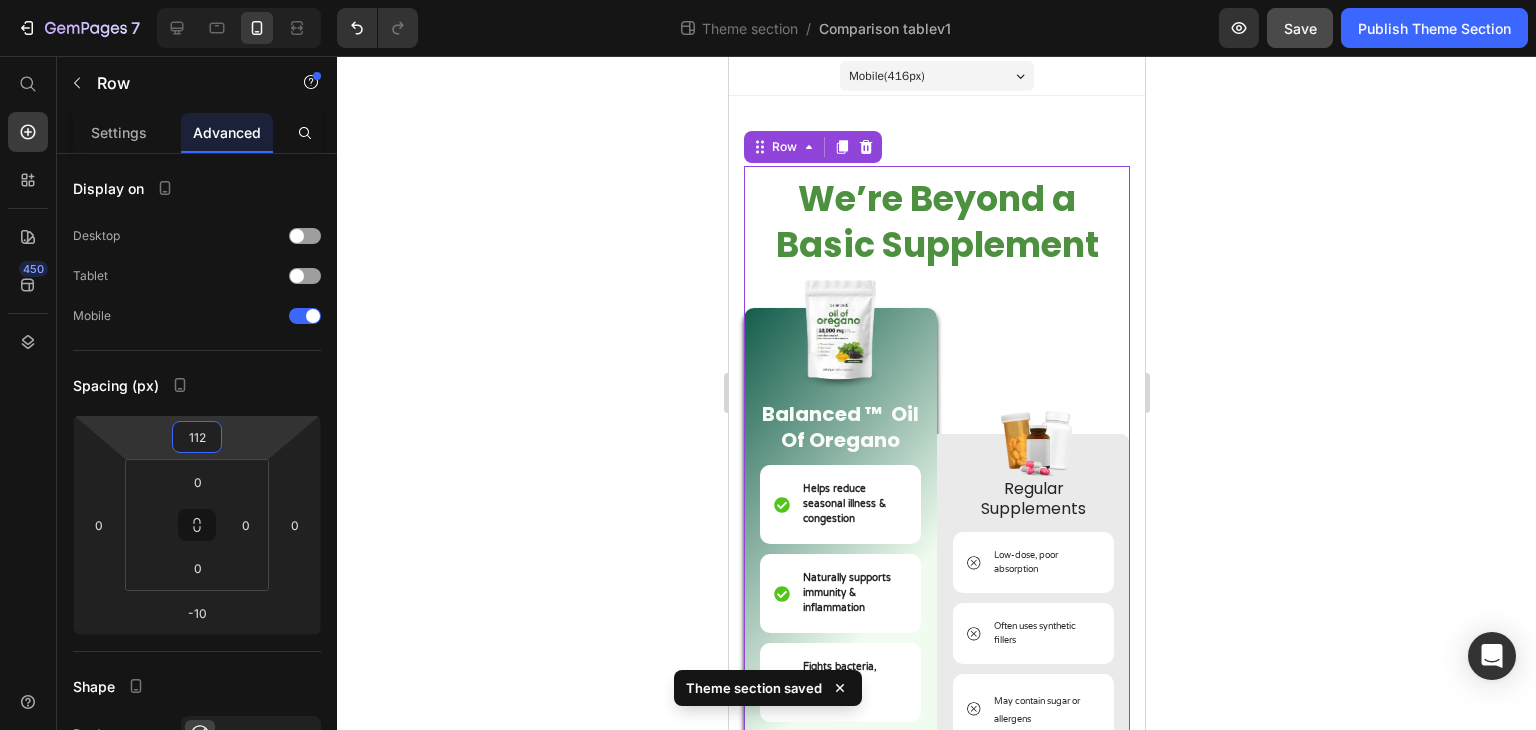 drag, startPoint x: 256, startPoint y: 437, endPoint x: 249, endPoint y: 458, distance: 22.135944 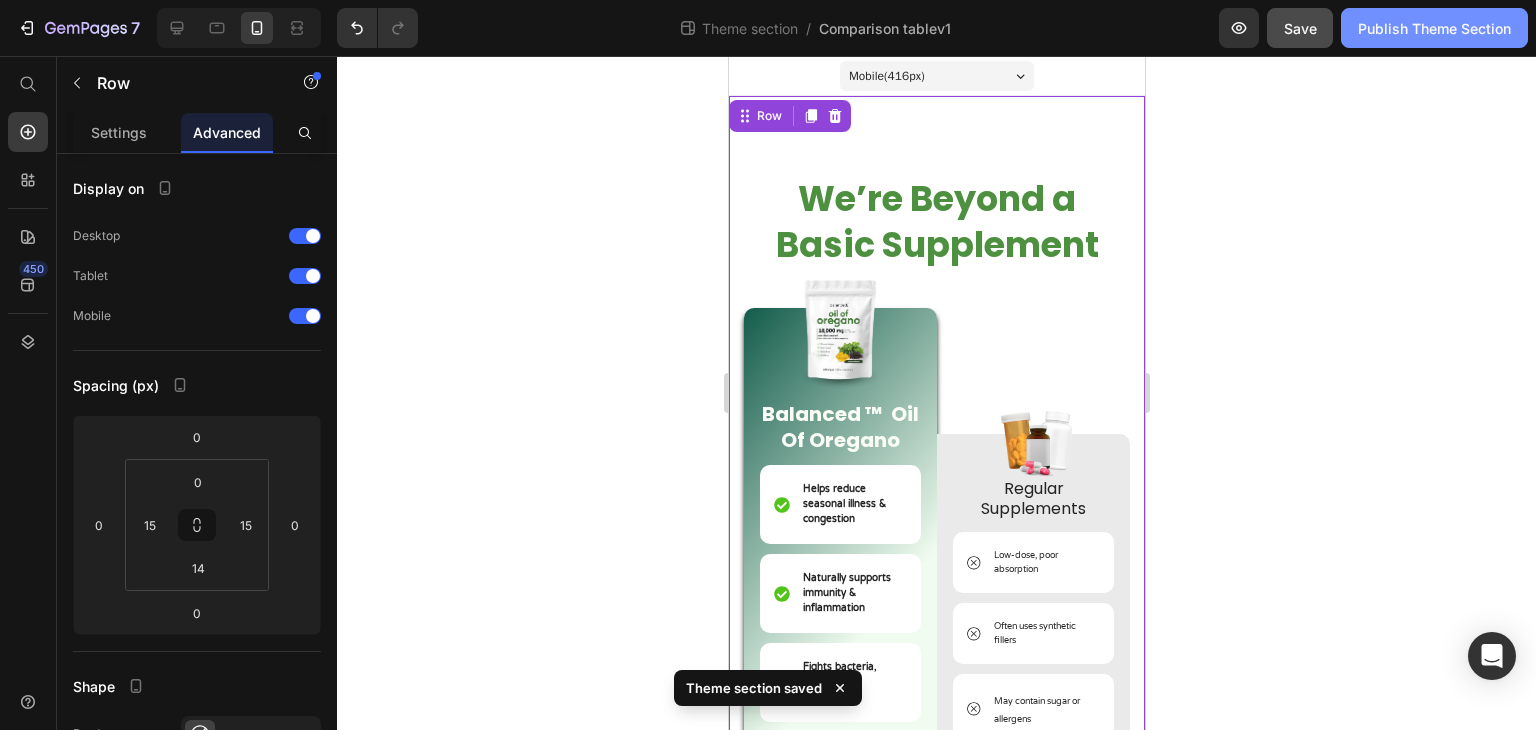 click on "Publish Theme Section" at bounding box center (1434, 28) 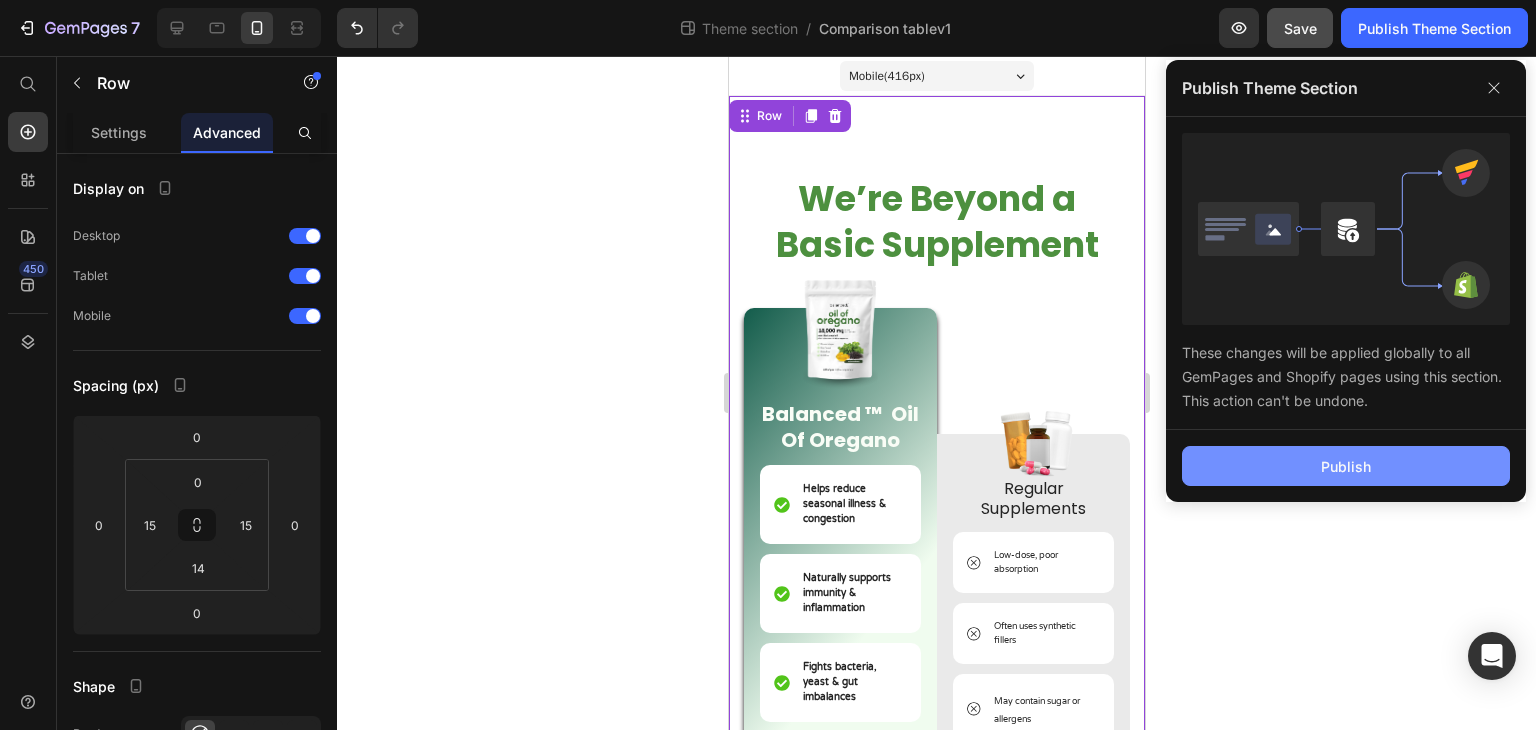 click on "Publish" at bounding box center (1346, 466) 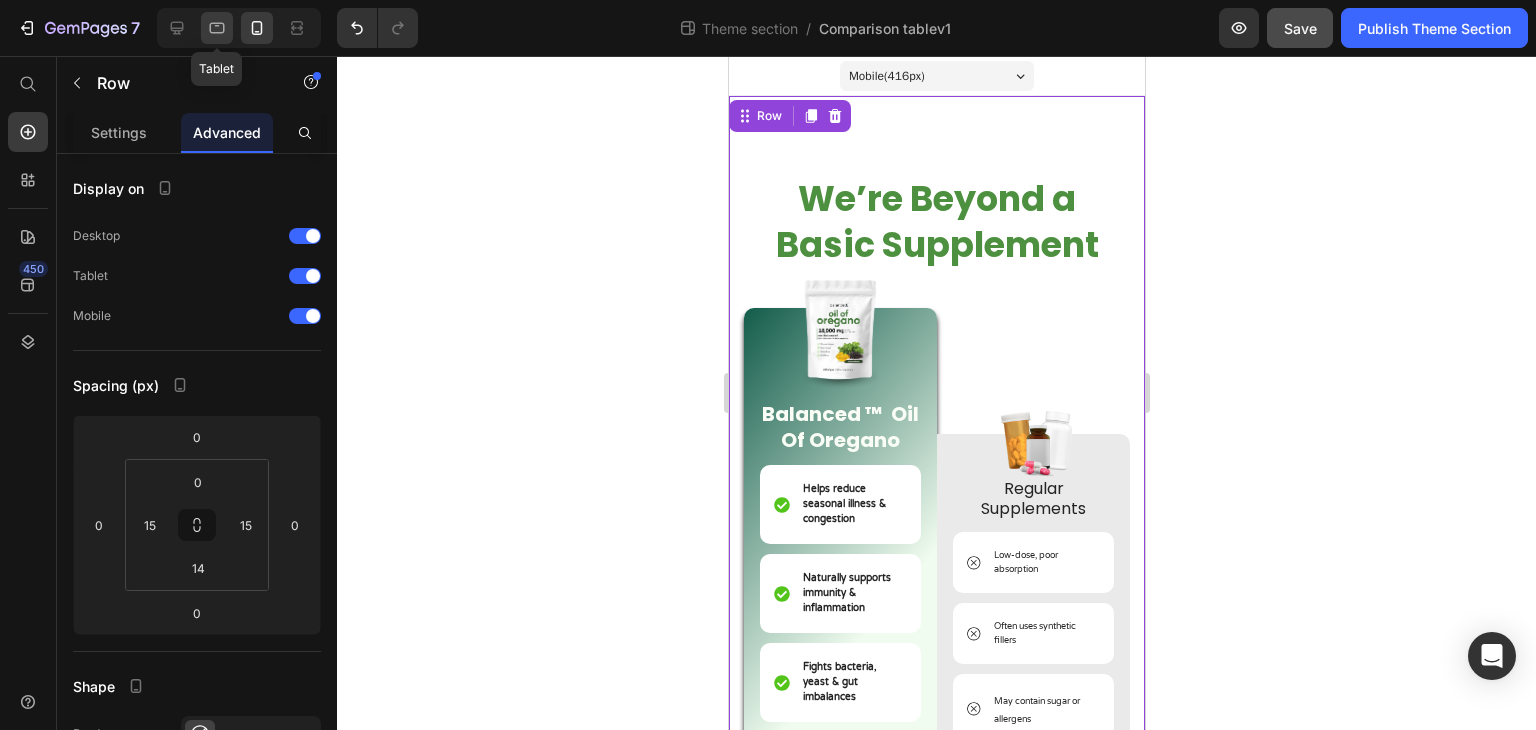click 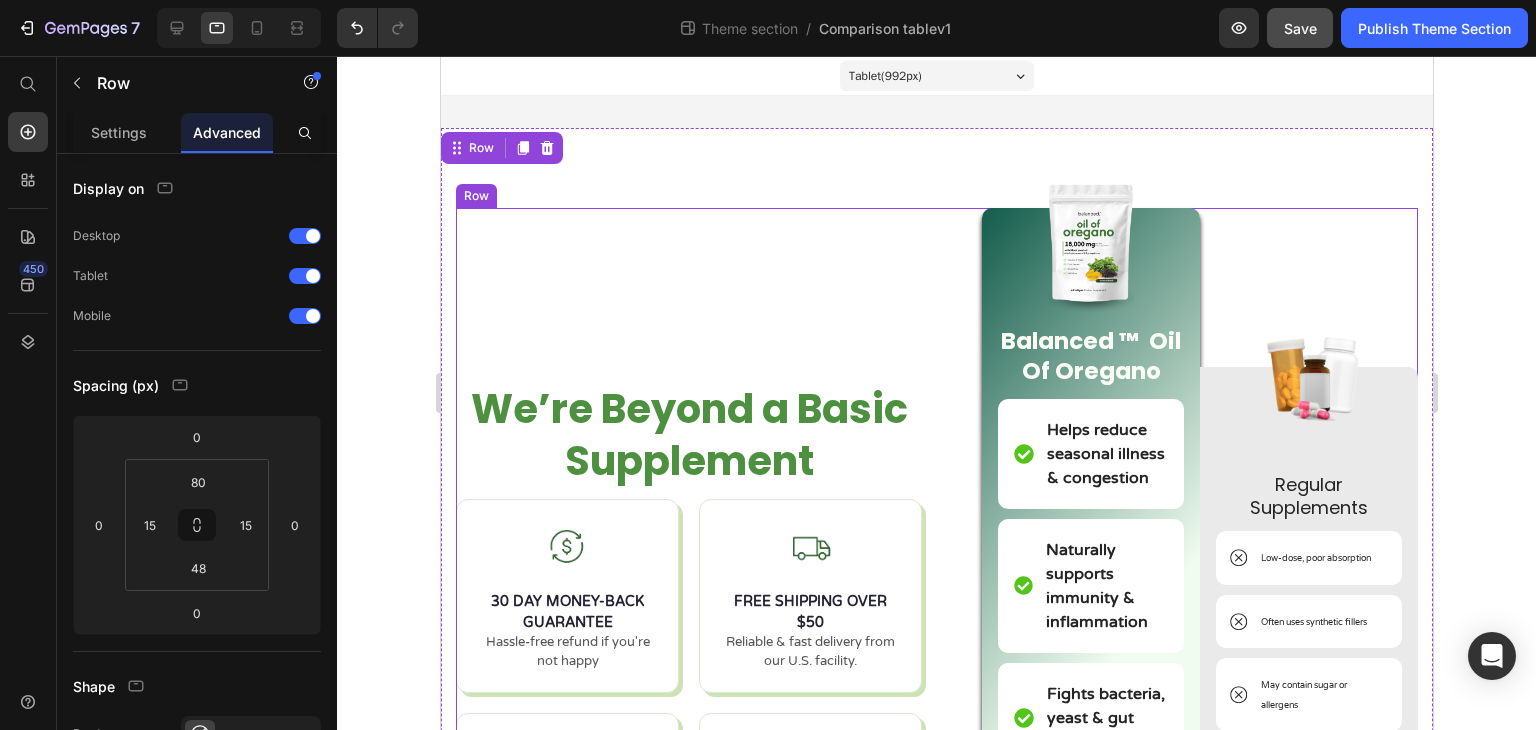scroll, scrollTop: 2, scrollLeft: 0, axis: vertical 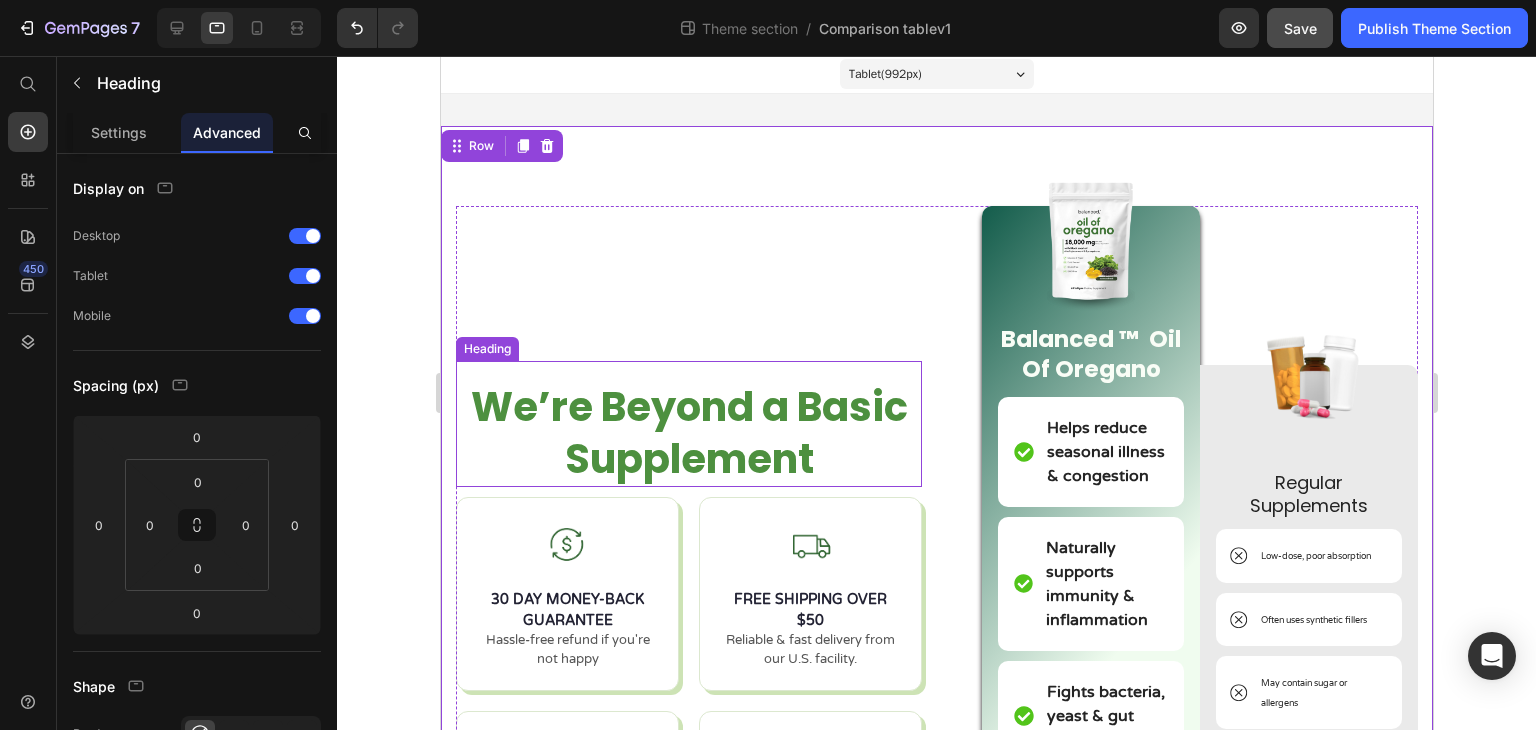 click on "⁠⁠⁠⁠⁠⁠⁠ We’re Beyond a Basic Supplement" at bounding box center (688, 433) 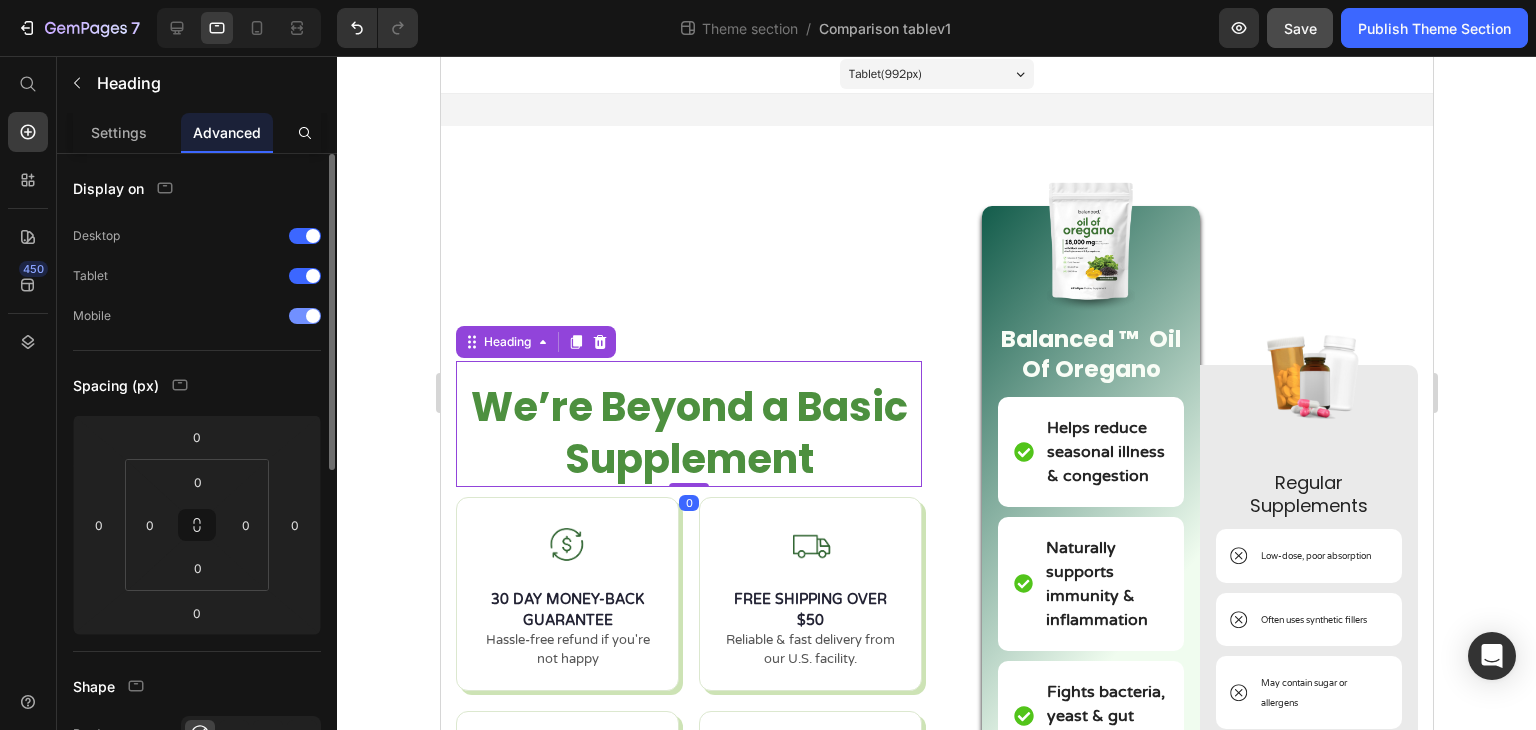 click at bounding box center [313, 316] 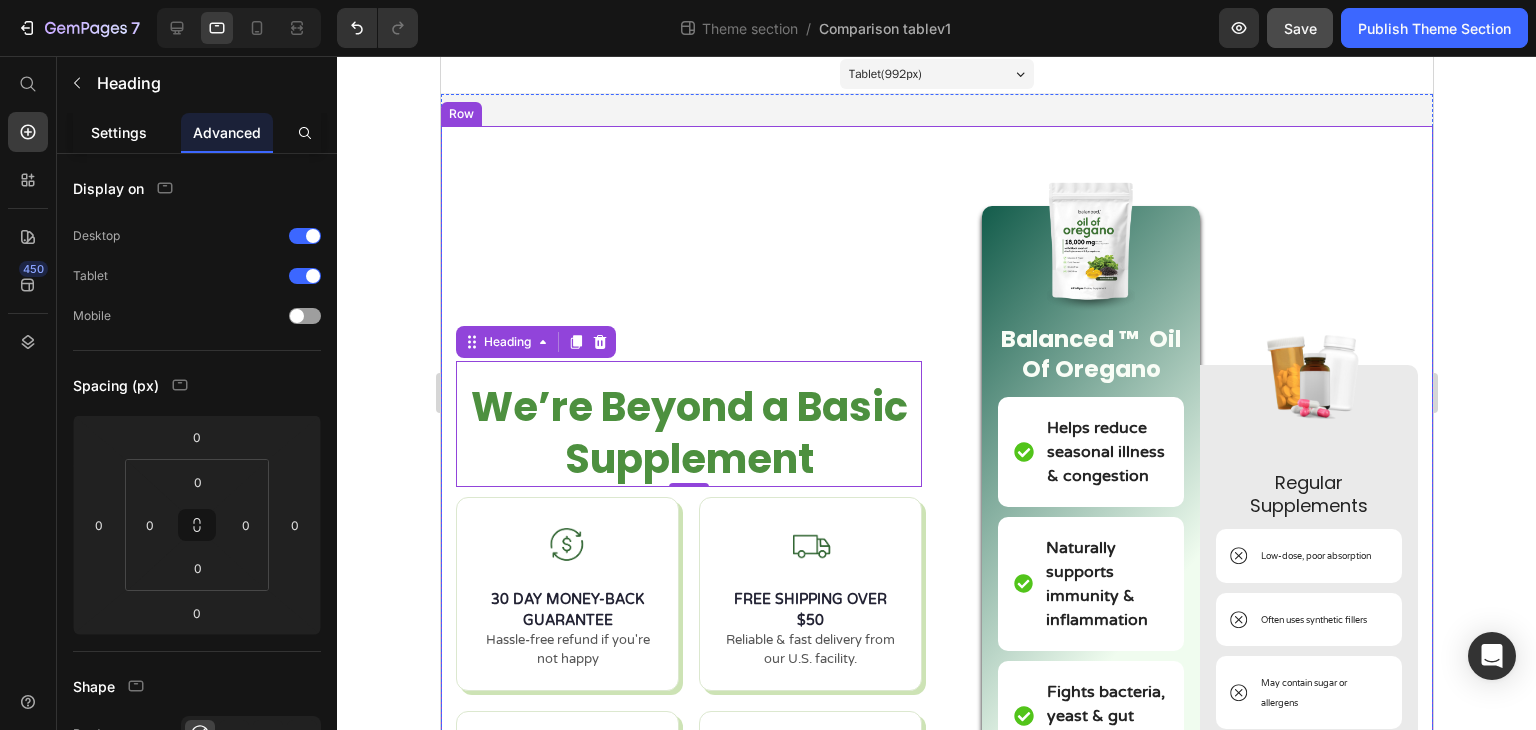 click on "Settings" at bounding box center [119, 132] 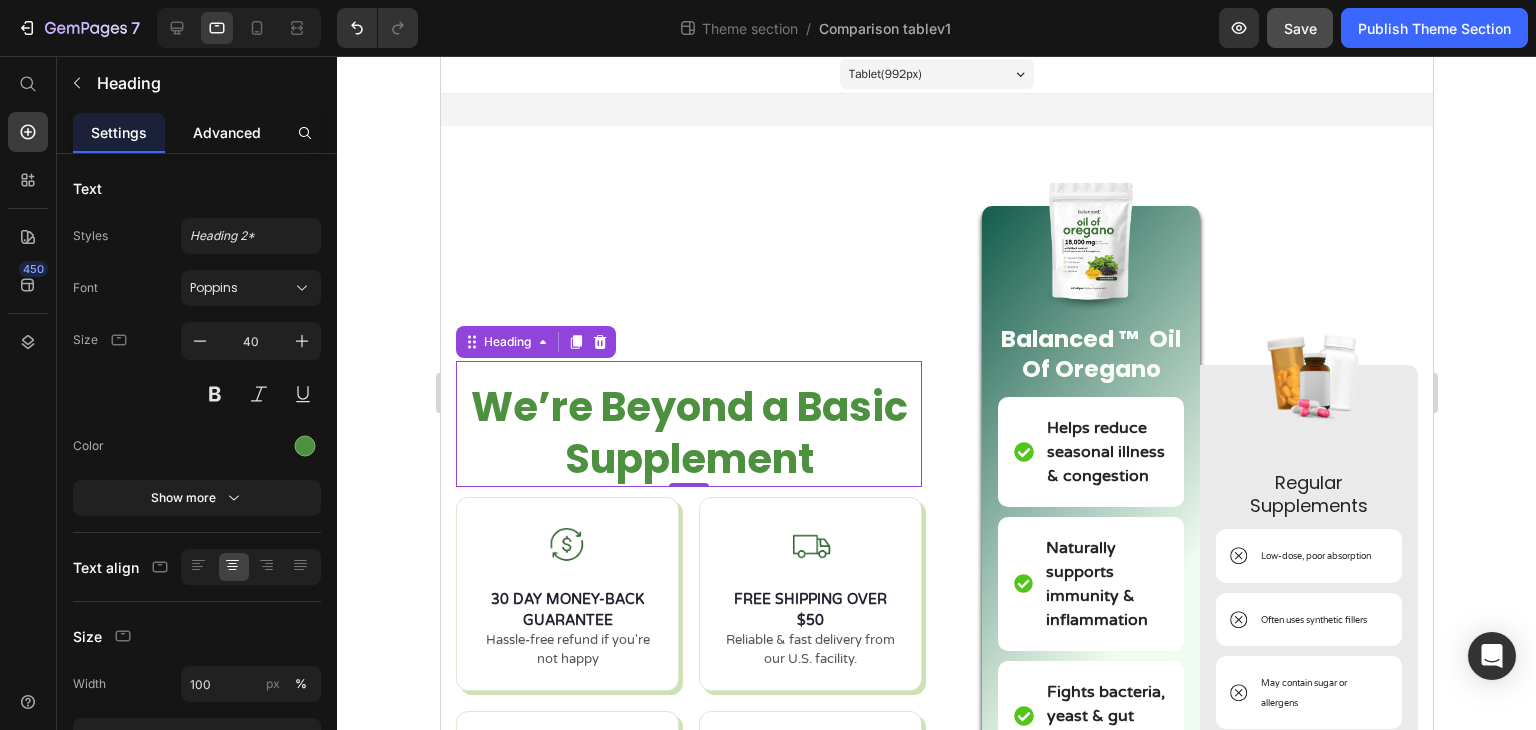 click on "Advanced" 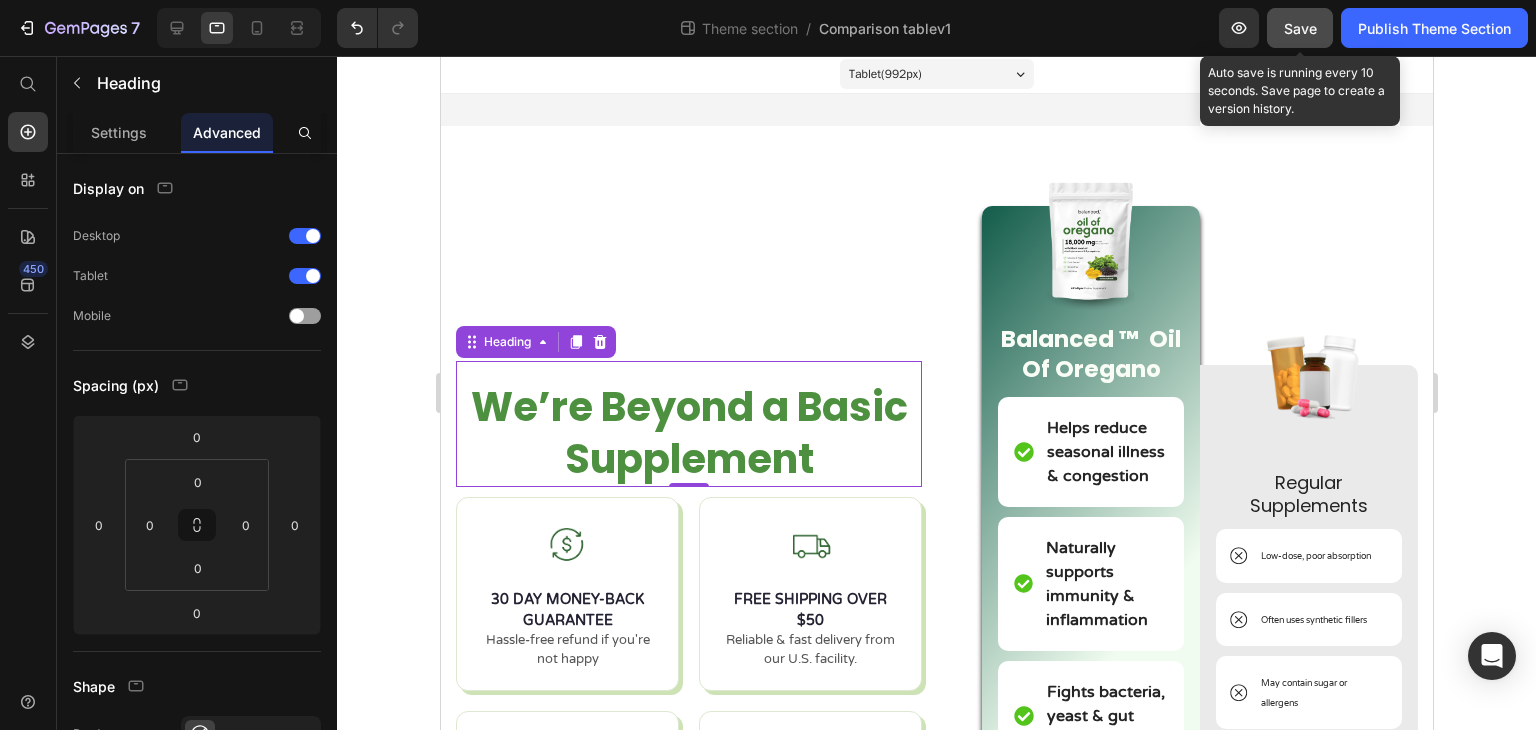 click on "Save" at bounding box center (1300, 28) 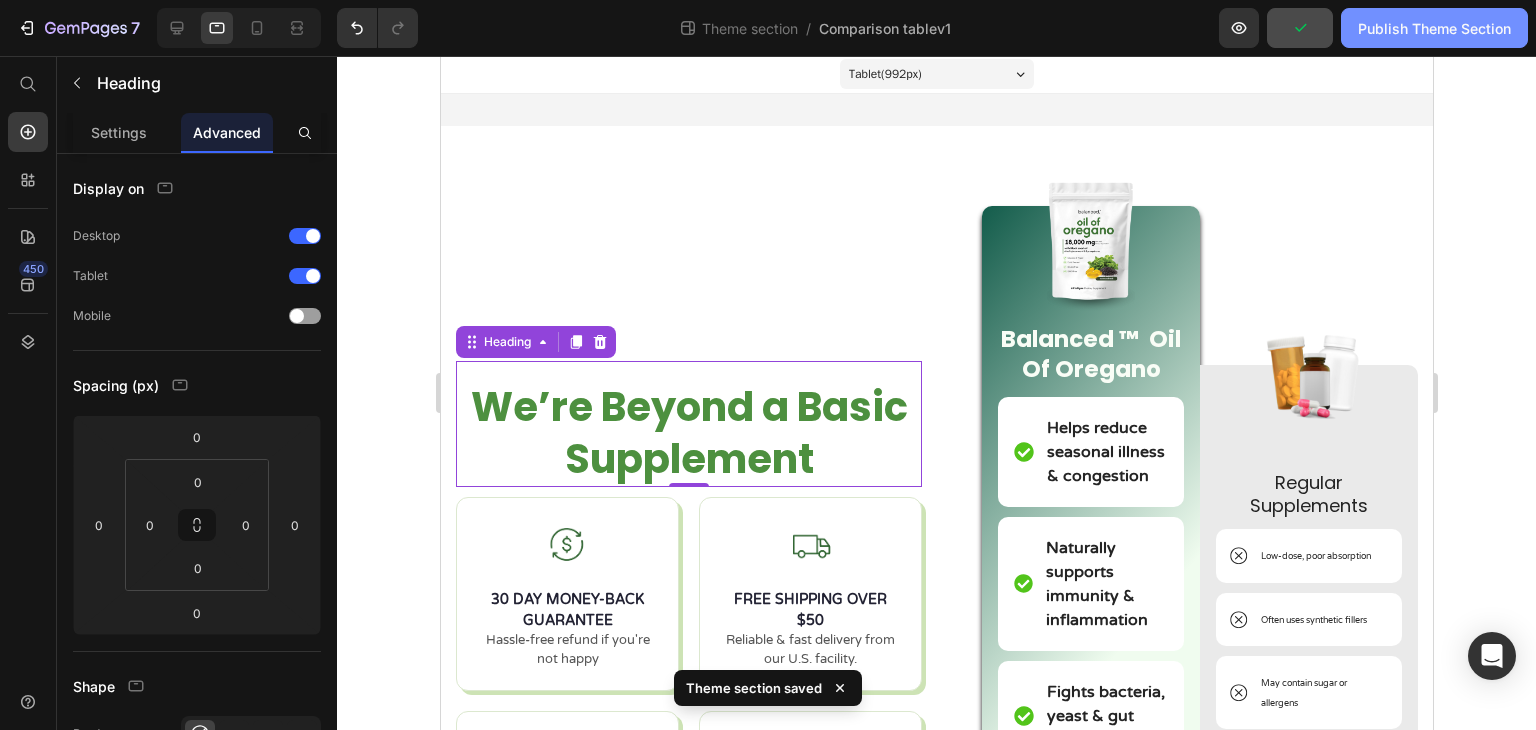 click on "Publish Theme Section" 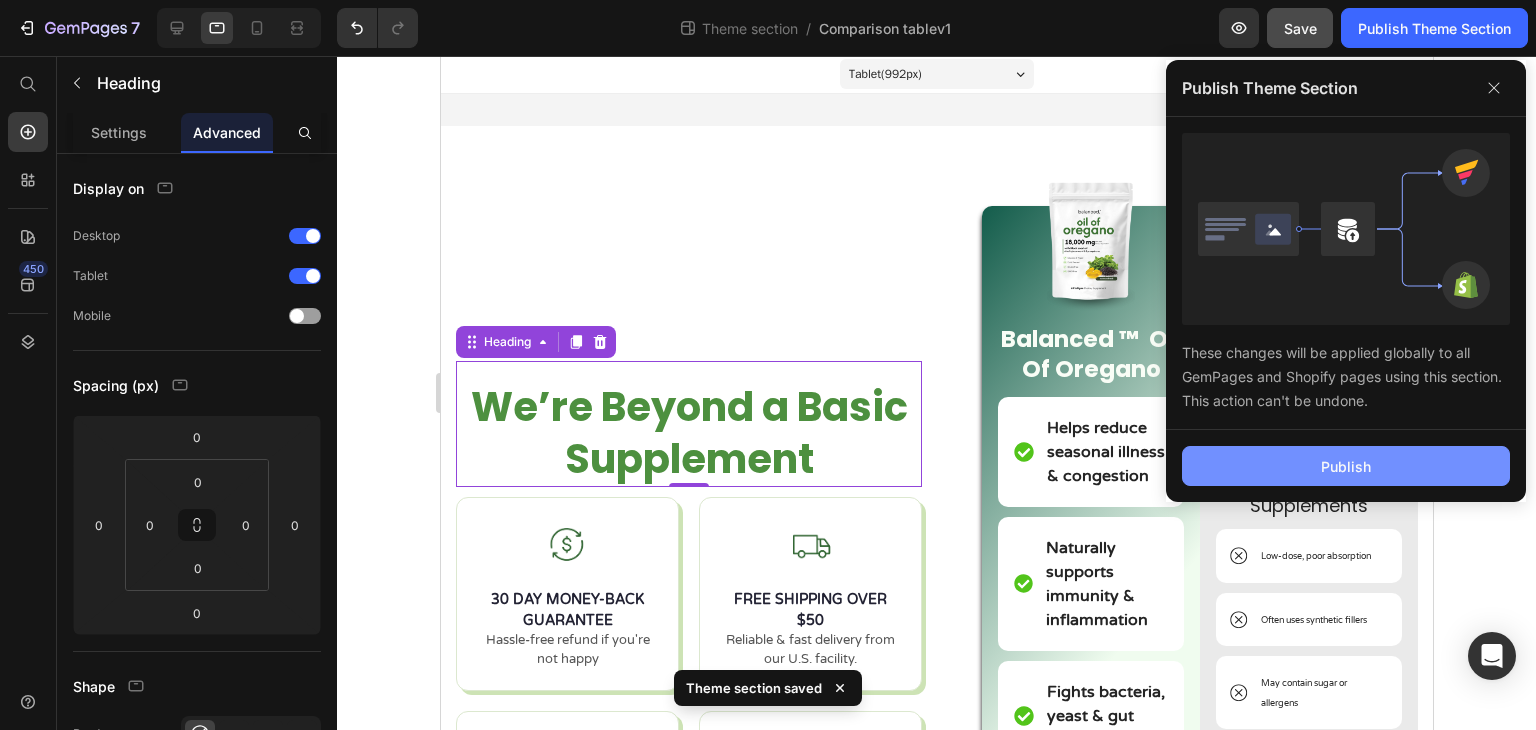 click on "Publish" 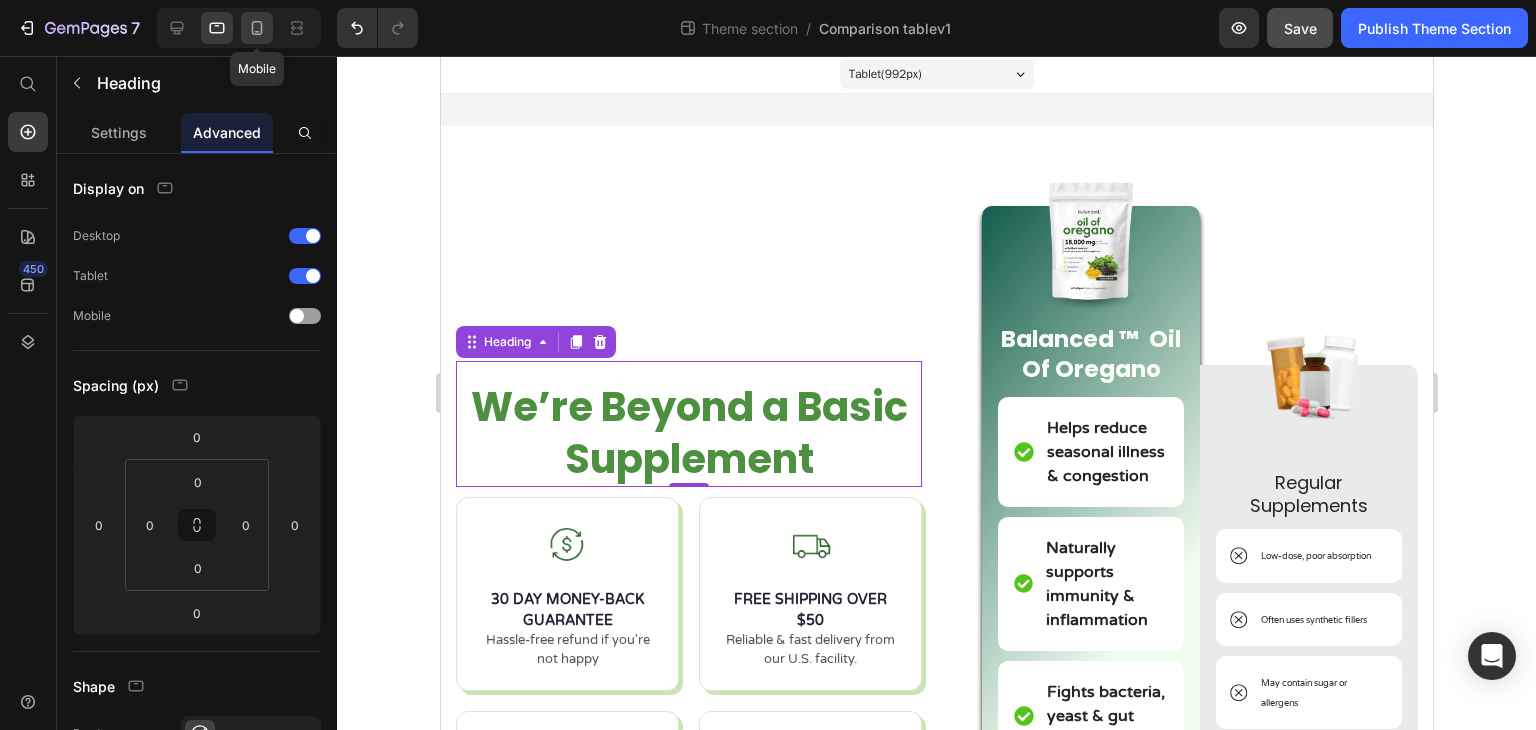 click 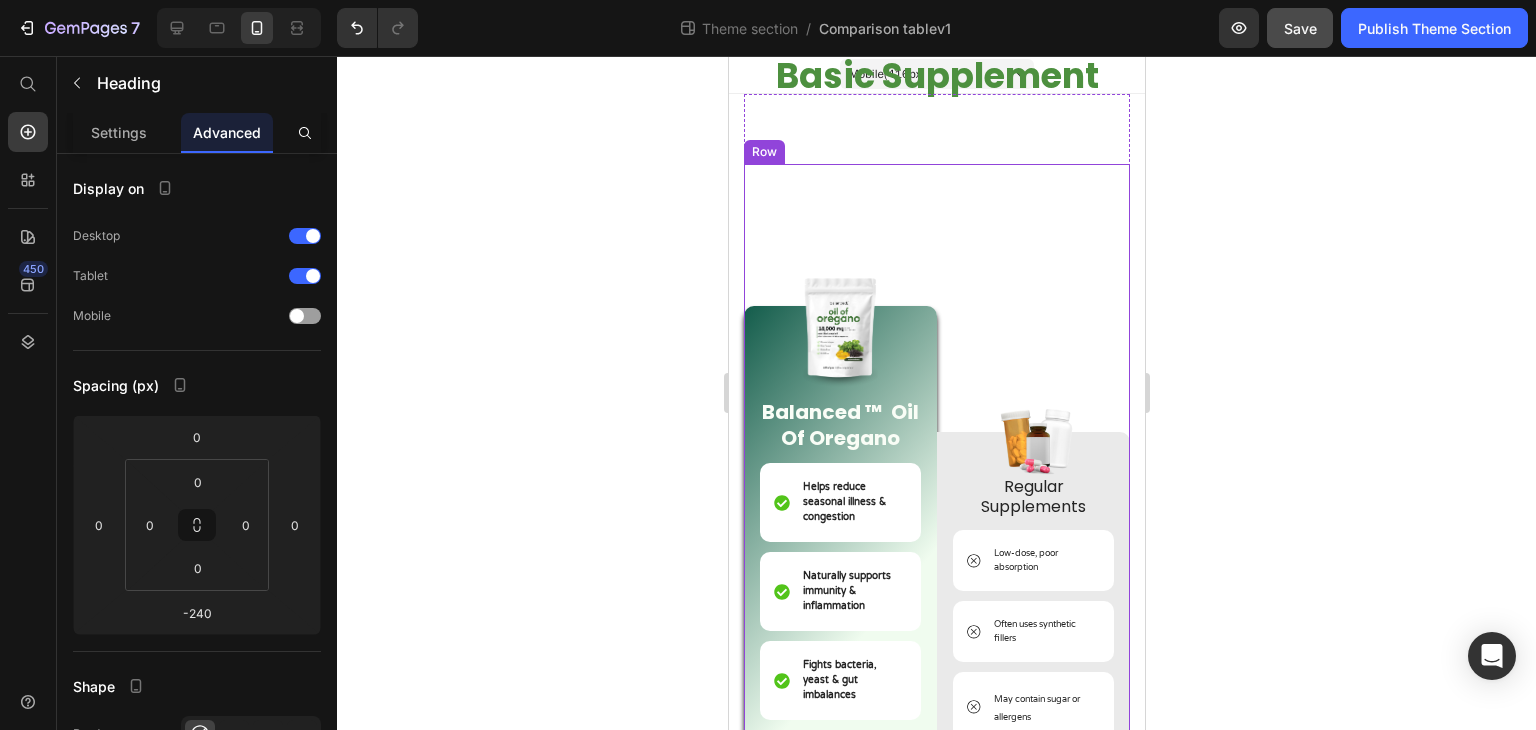 scroll, scrollTop: 0, scrollLeft: 0, axis: both 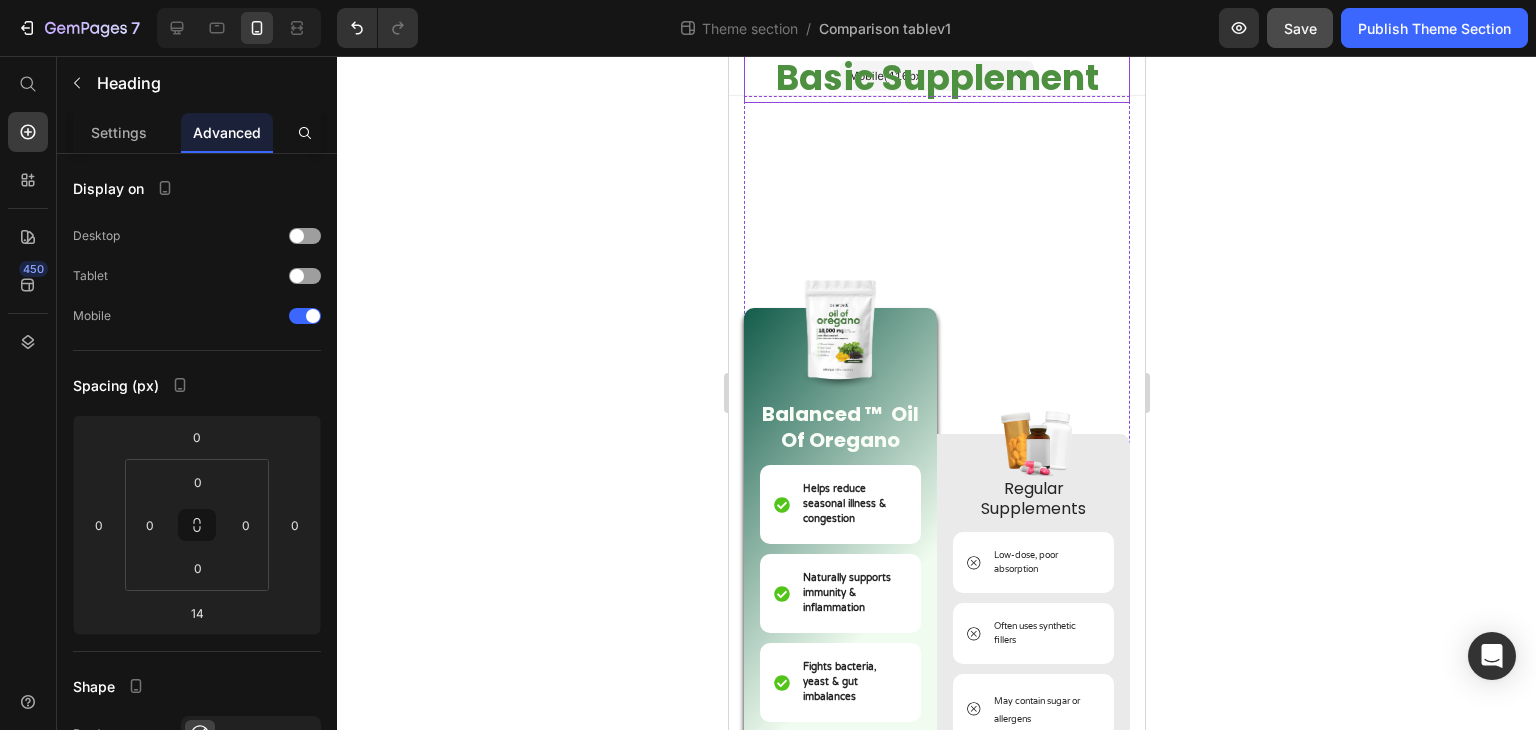 click on "We’re Beyond a Basic Supplement" at bounding box center [936, 55] 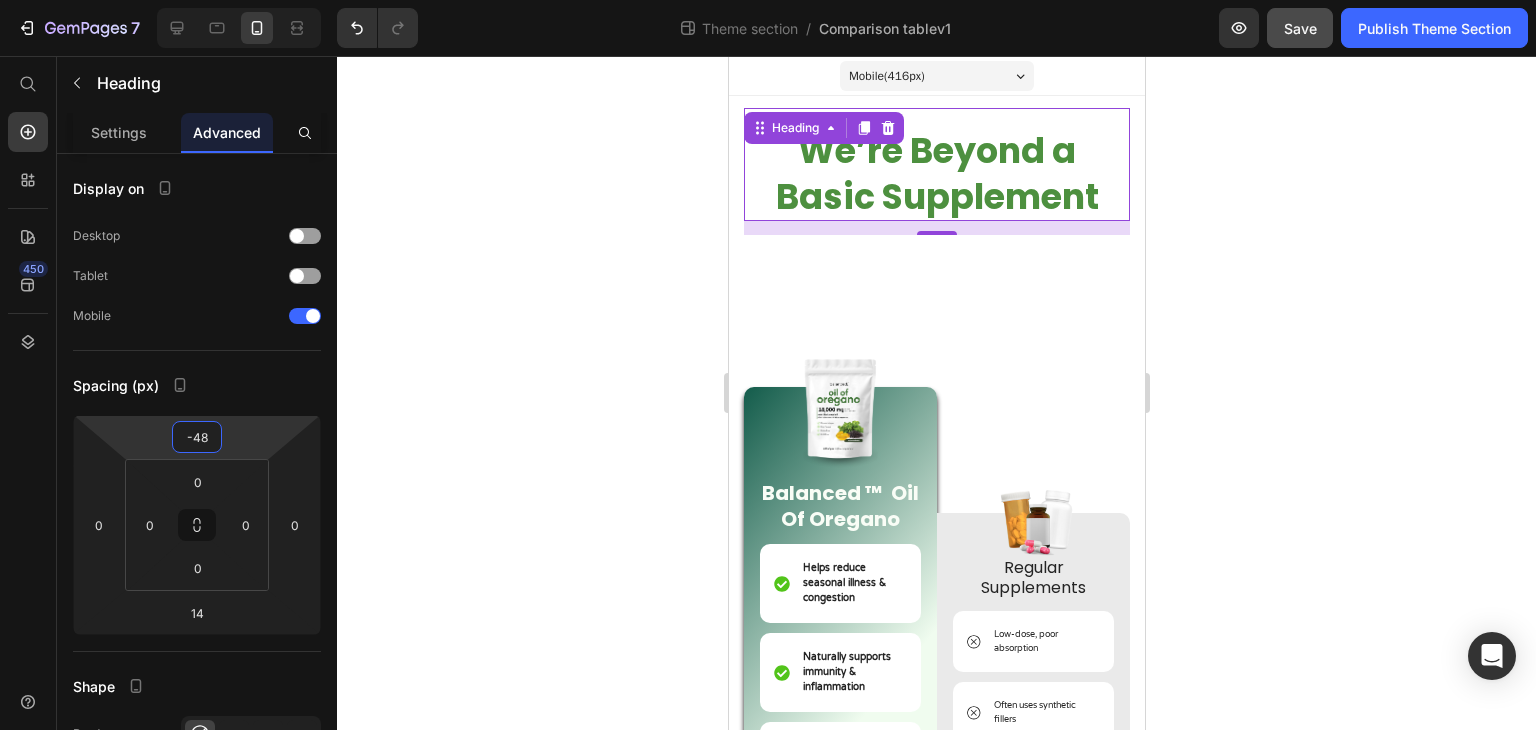 type on "-50" 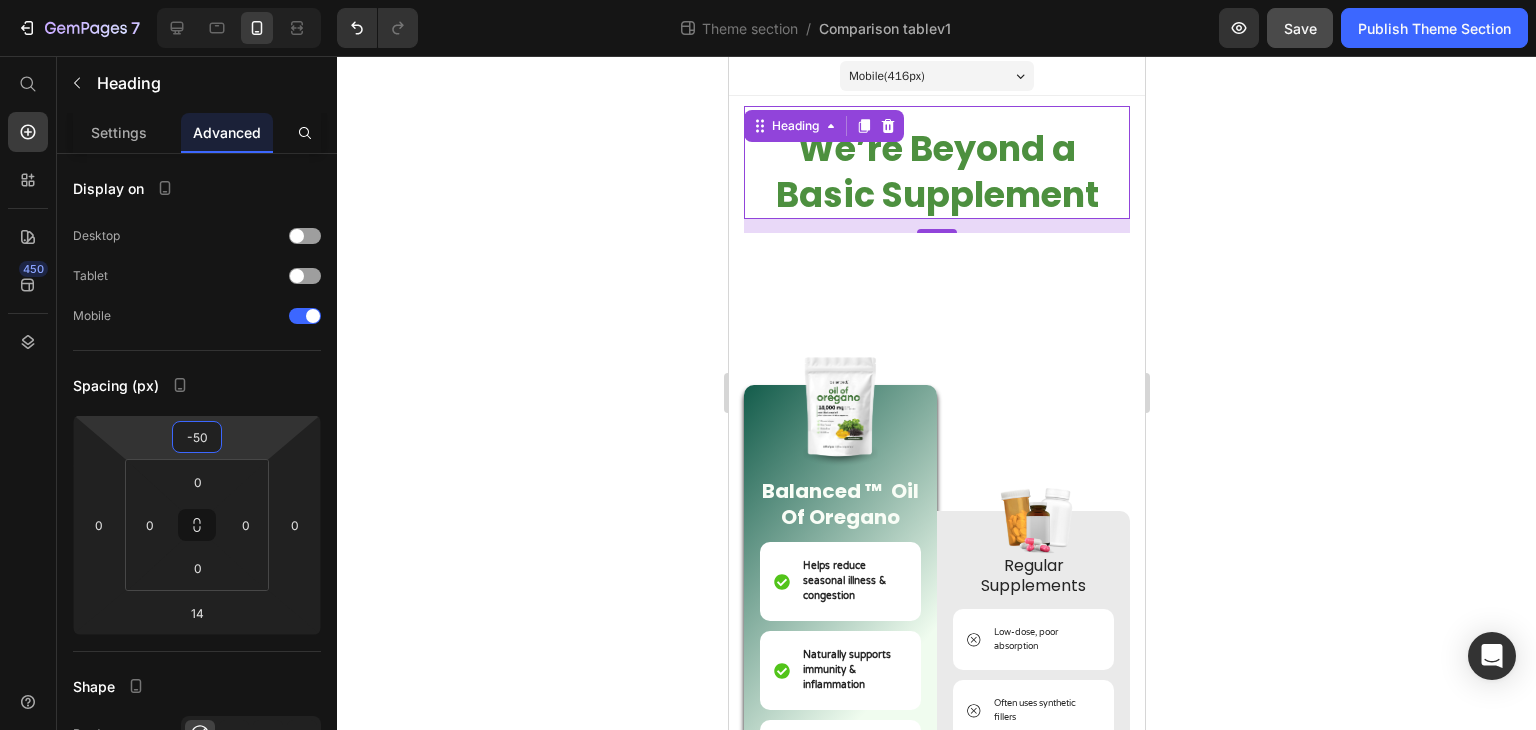 drag, startPoint x: 251, startPoint y: 434, endPoint x: 257, endPoint y: 459, distance: 25.70992 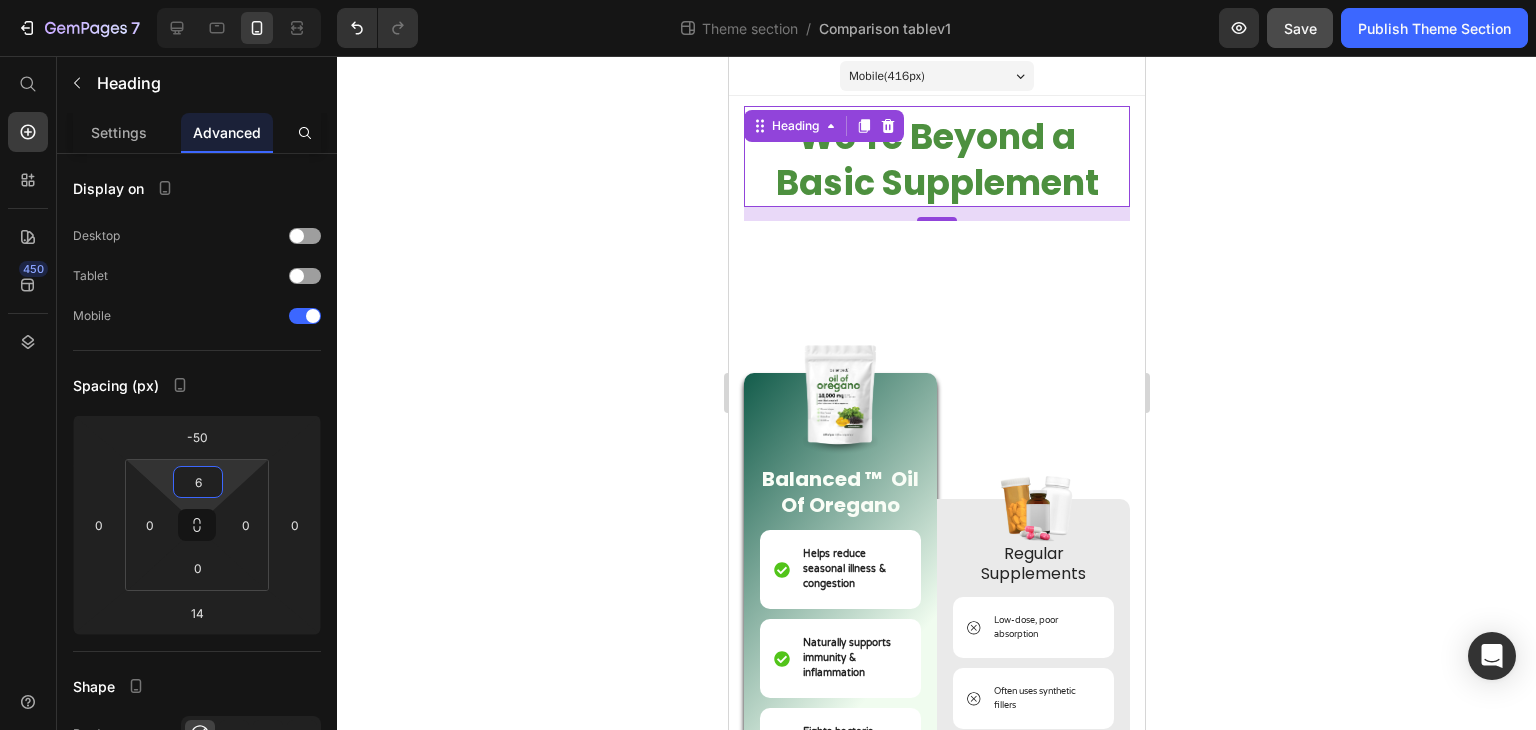 type on "10" 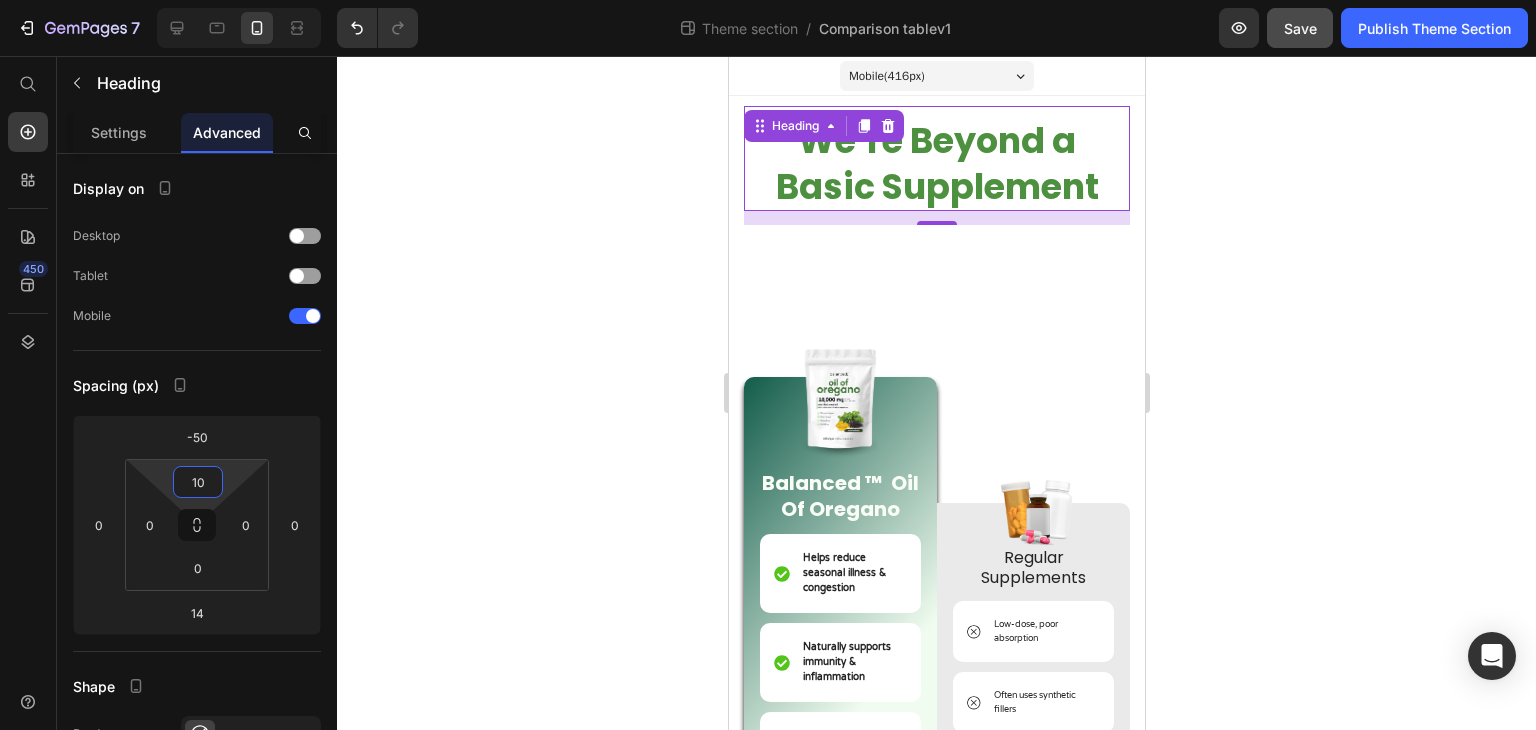 click on "7  Theme section  /  Comparison tablev1 Preview  Save   Publish Theme Section  450 Start with Sections Elements Hero Section Product Detail Brands Trusted Badges Guarantee Product Breakdown How to use Testimonials Compare Bundle FAQs Social Proof Brand Story Product List Collection Blog List Contact Sticky Add to Cart Custom Footer Browse Library 450 Layout
Row
Row
Row
Row Text
Heading
Text Block Button
Button
Button Media
Image
Image" at bounding box center (768, 0) 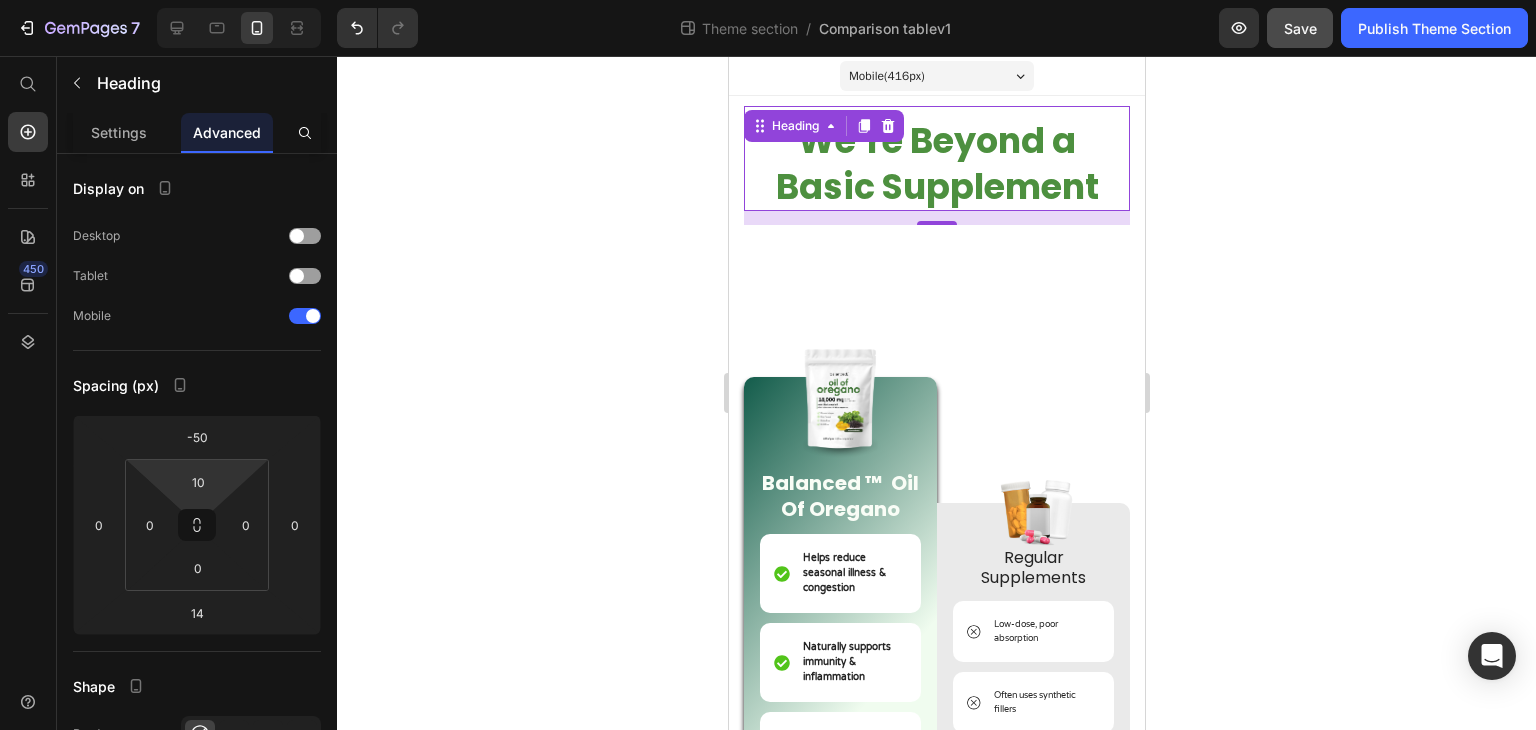 click on "14" at bounding box center [936, 218] 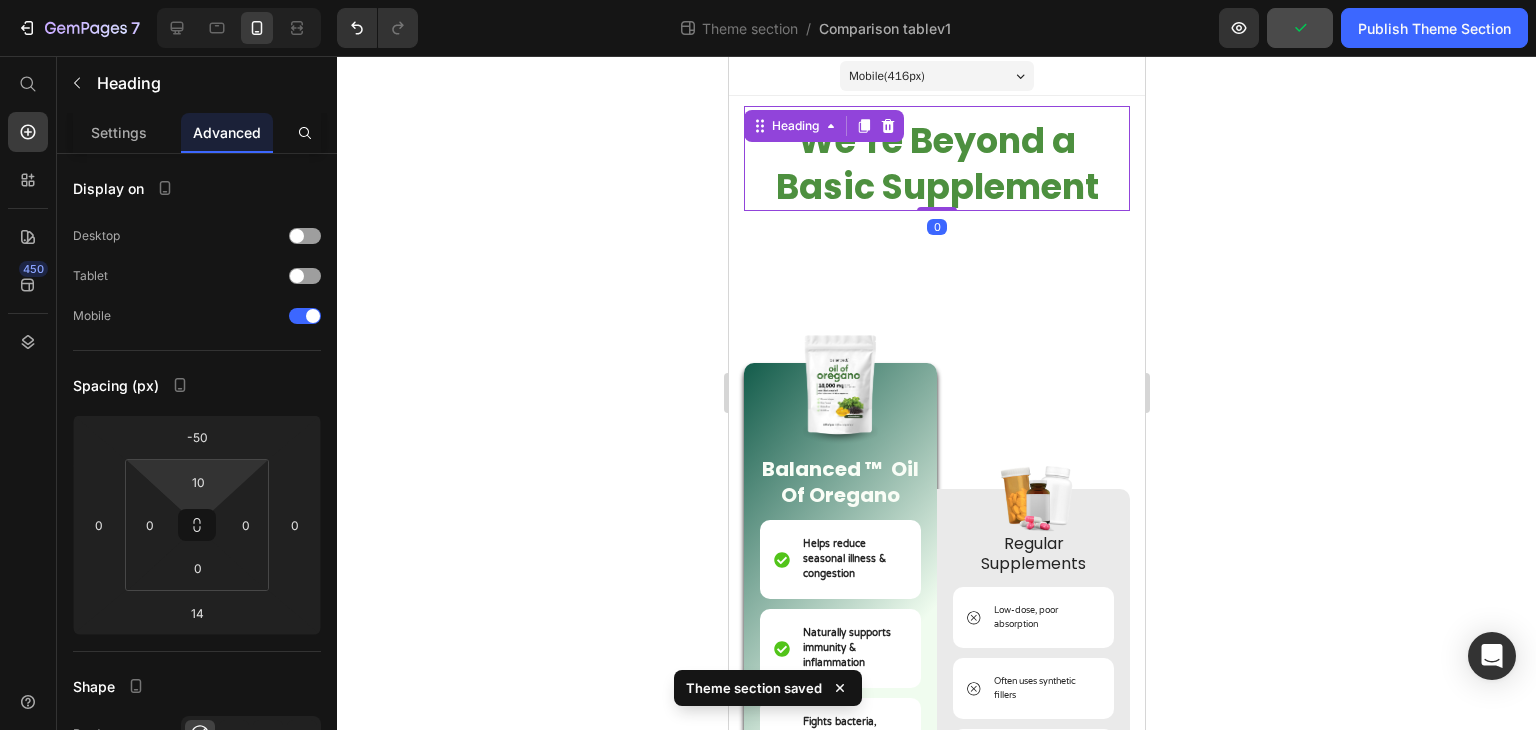 drag, startPoint x: 930, startPoint y: 223, endPoint x: 935, endPoint y: 196, distance: 27.45906 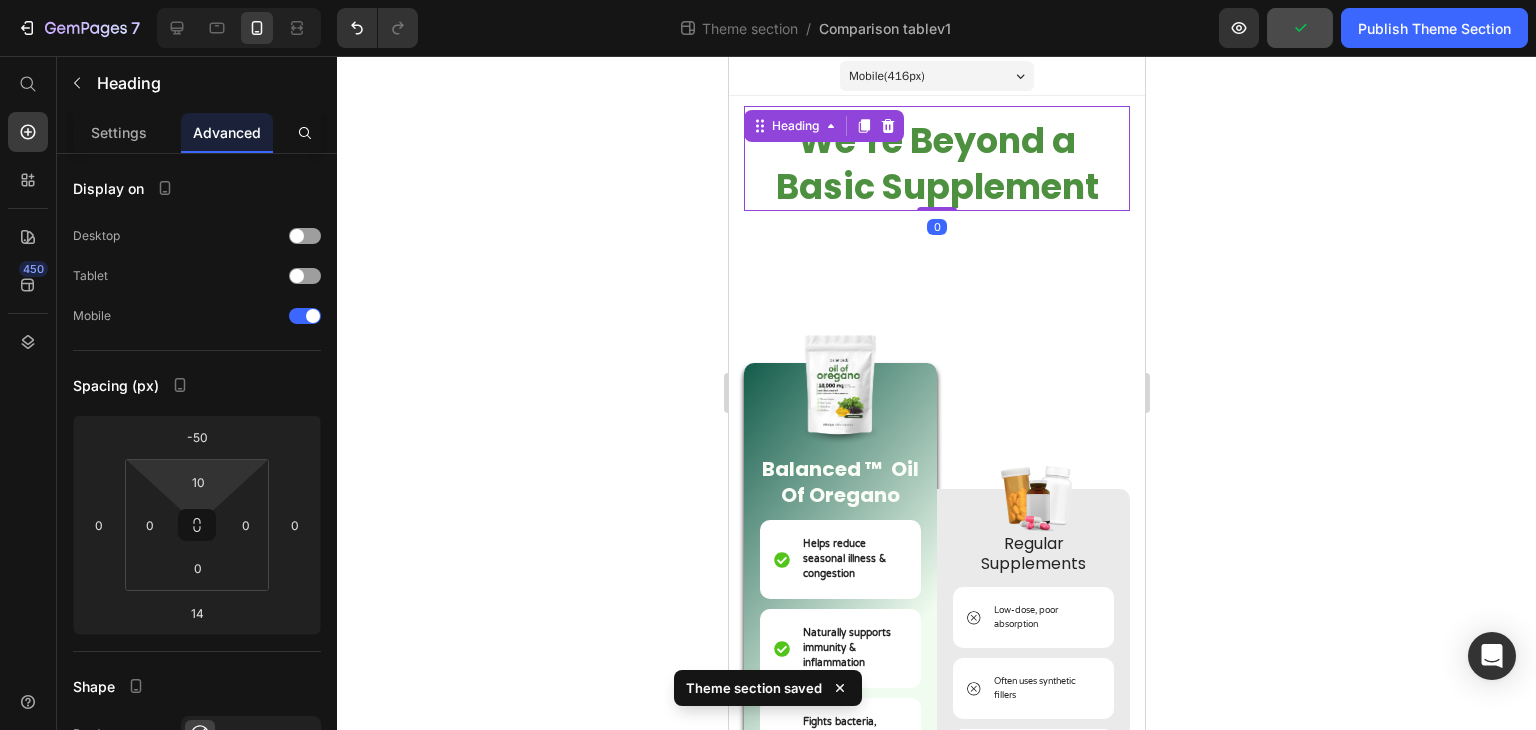 click on "We’re Beyond a Basic Supplement Heading   0" at bounding box center (936, 158) 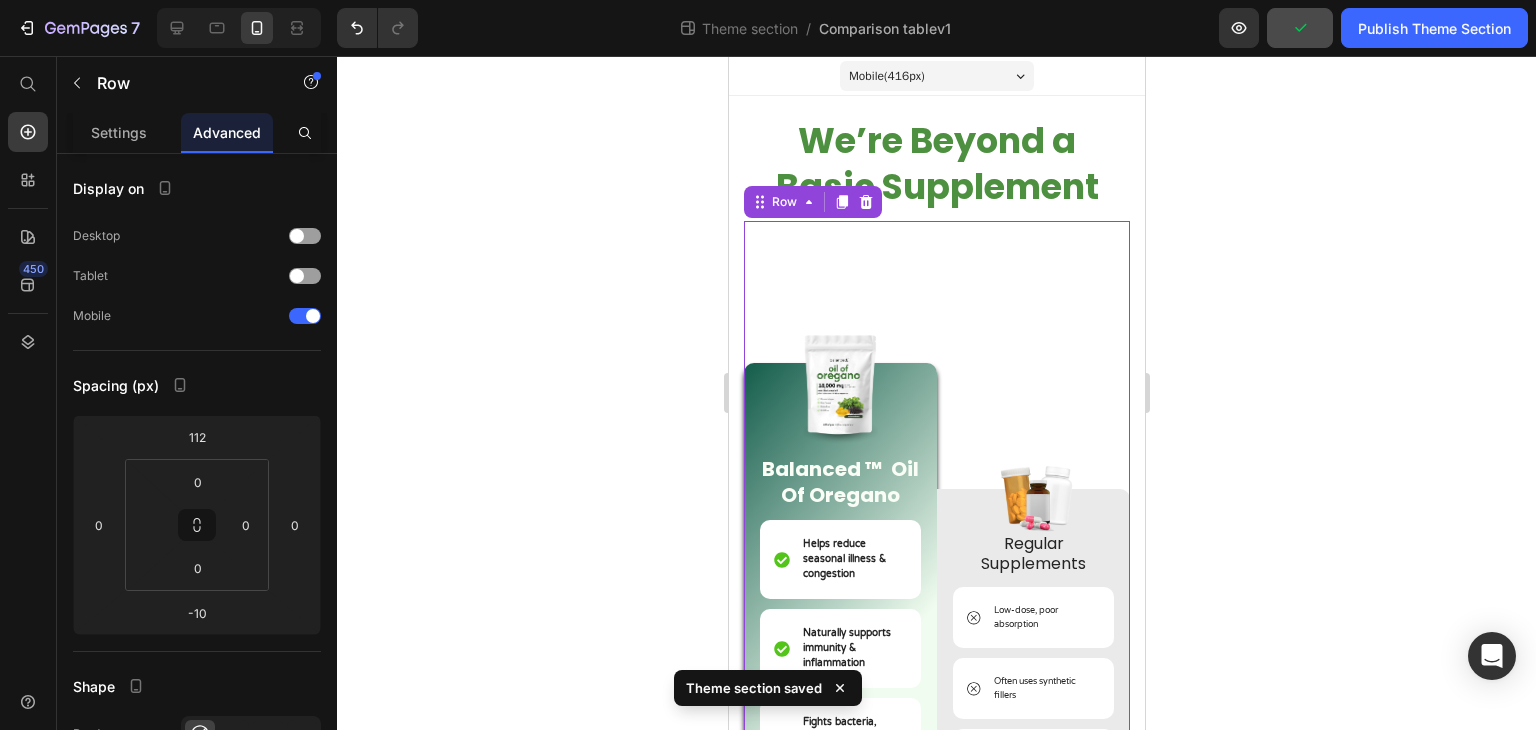 click on "Image Regular Supplements Text Block
Low-dose, poor absorption Item List
Often uses synthetic fillers Item List
May contain sugar or allergens Item List
No third-party testing Item List
Can irritate gut or cause side effects Item List
Unclear sourcing & quality Item List Row" at bounding box center (1032, 631) 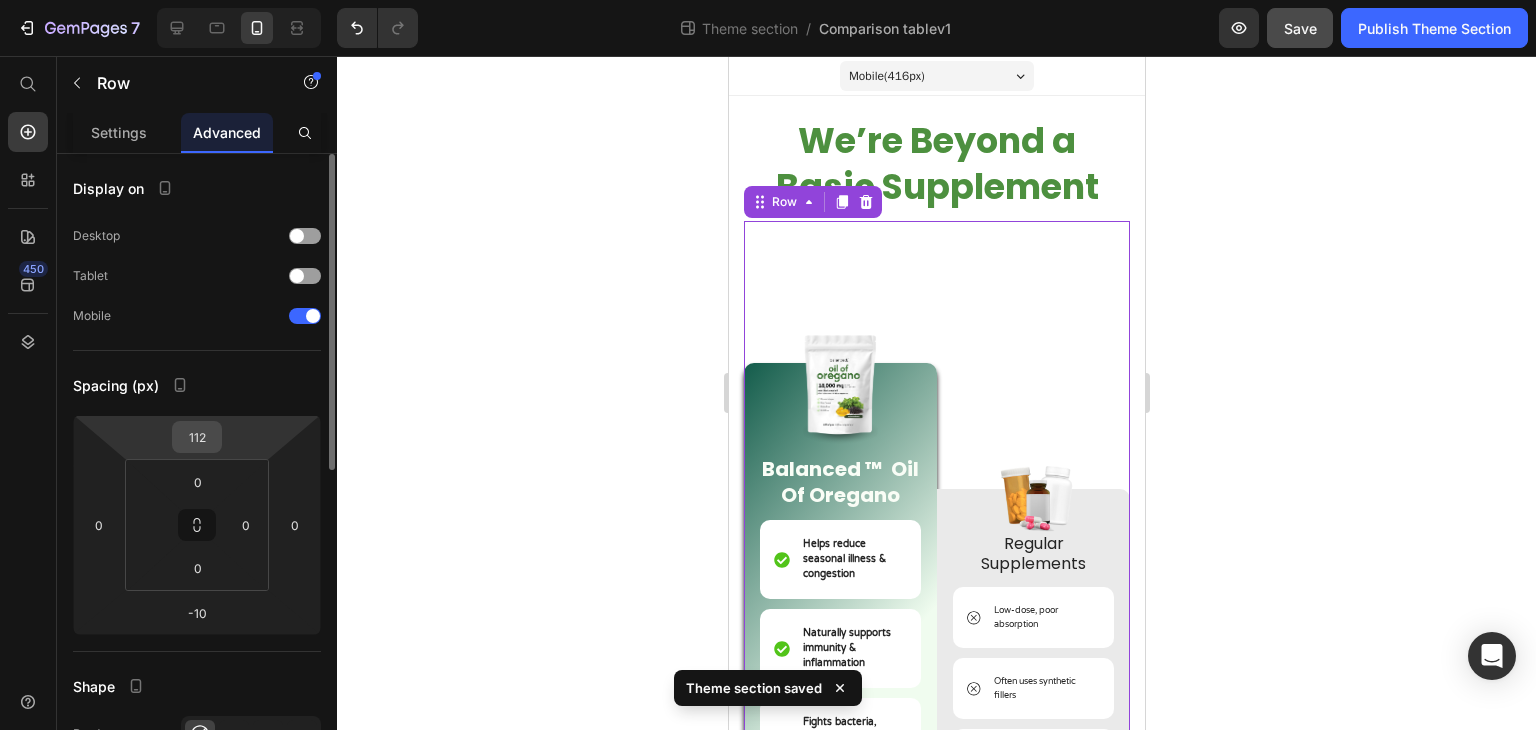 click on "112" at bounding box center [197, 437] 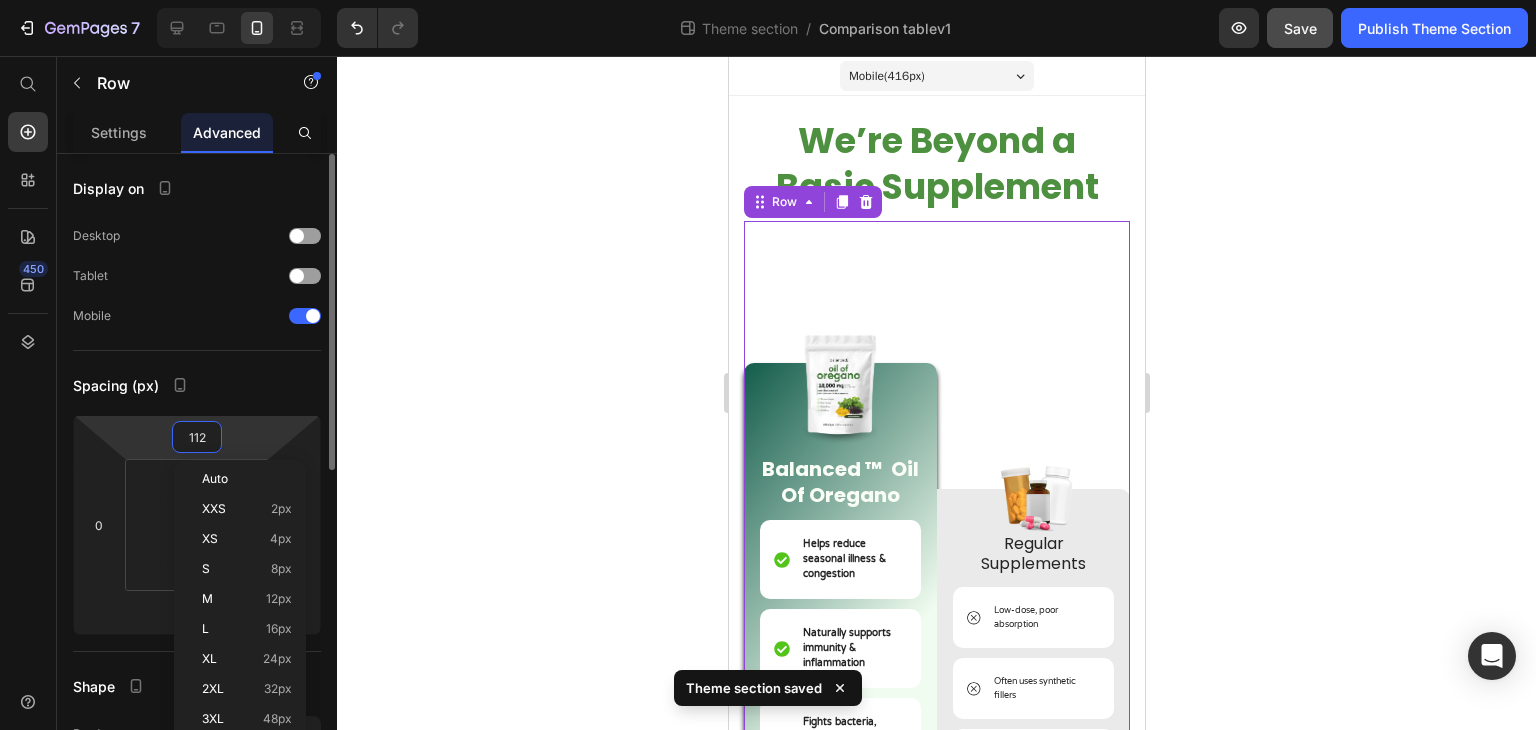click on "112" at bounding box center [197, 437] 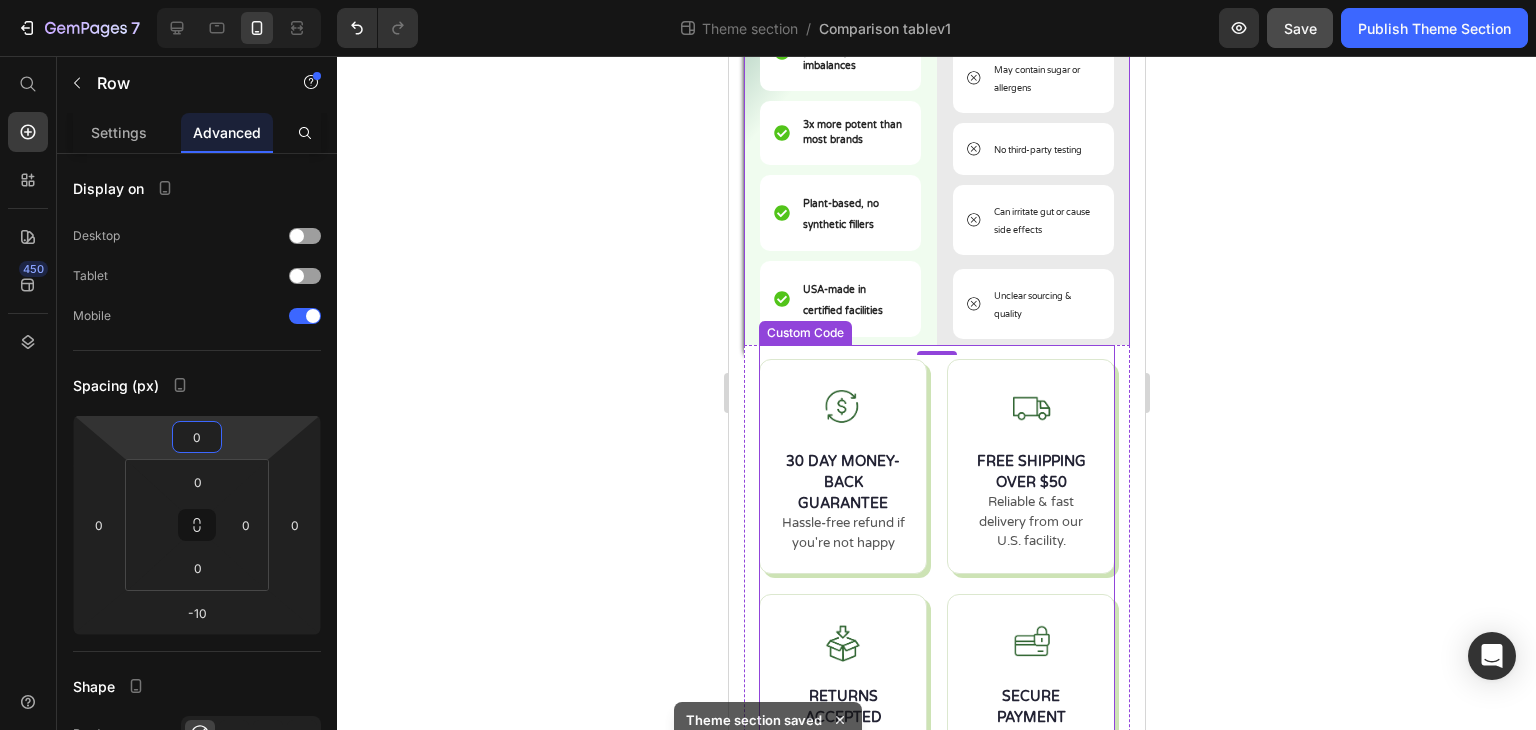 scroll, scrollTop: 732, scrollLeft: 0, axis: vertical 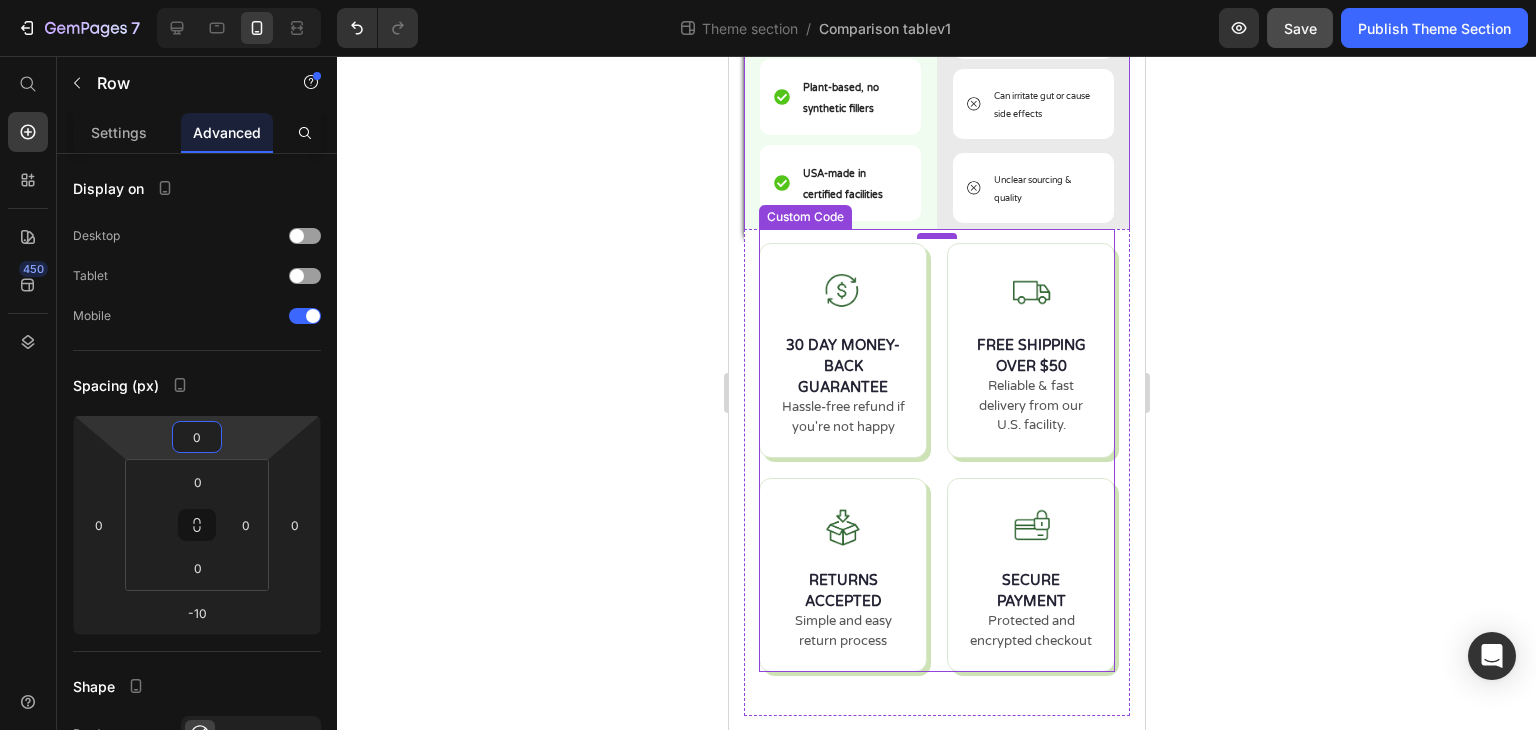 type on "0" 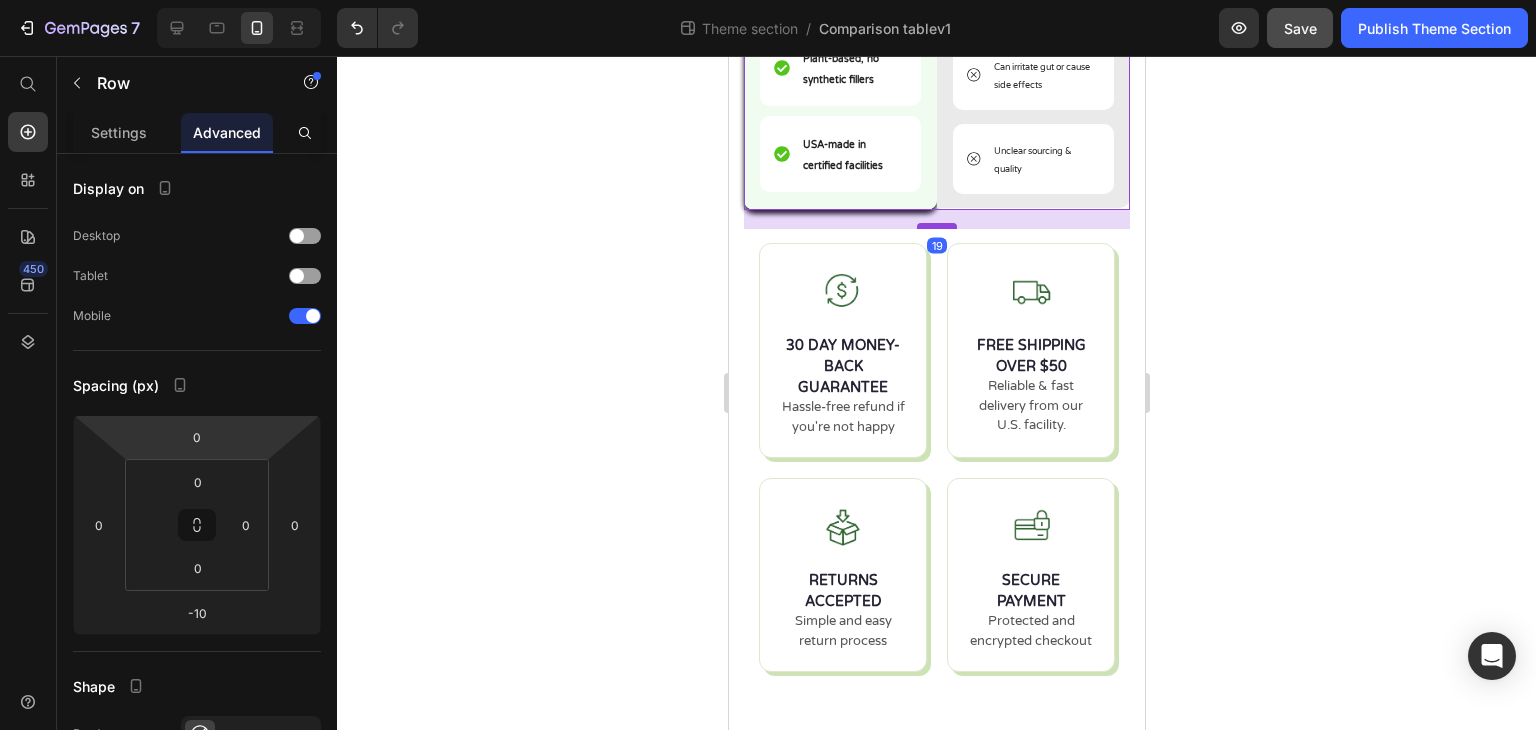drag, startPoint x: 940, startPoint y: 218, endPoint x: 935, endPoint y: 237, distance: 19.646883 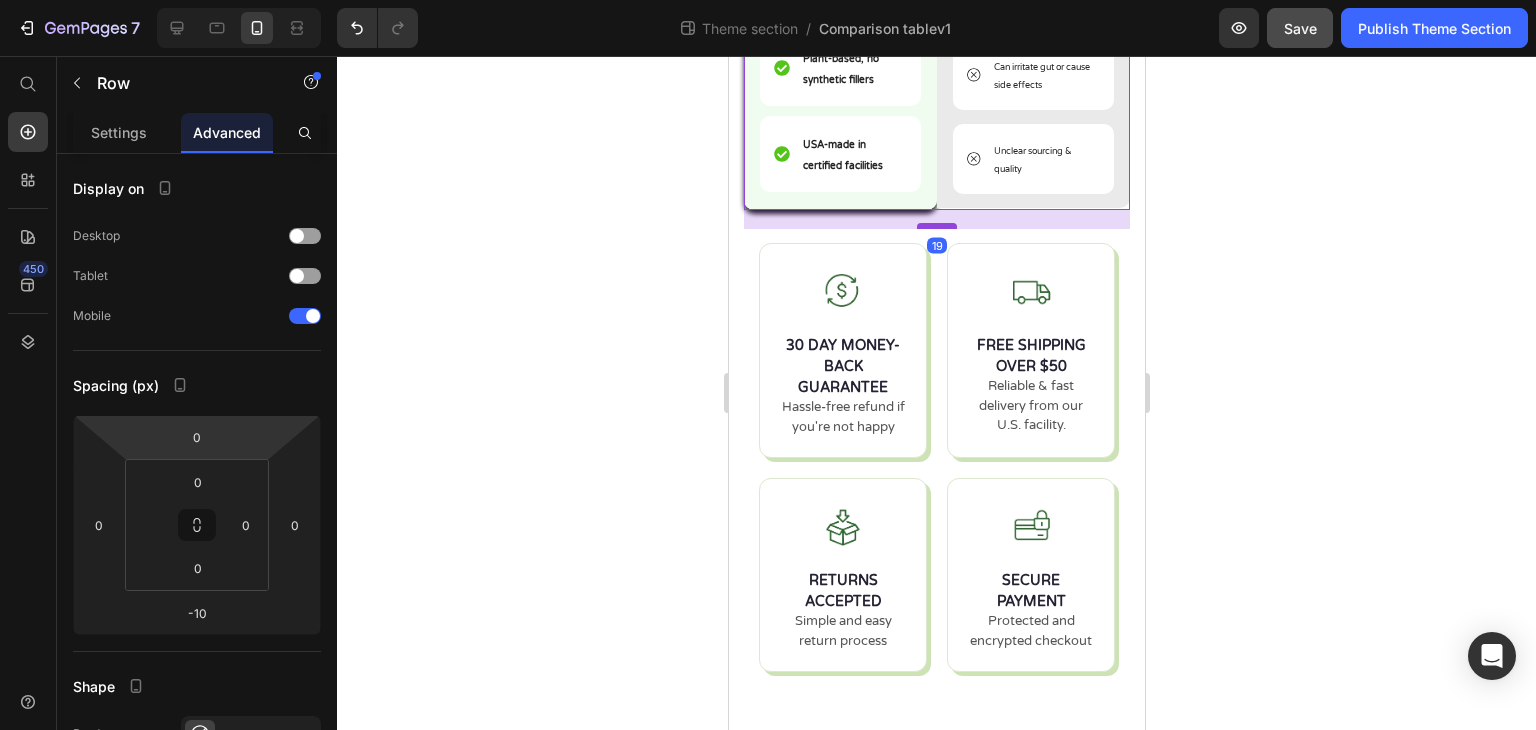 click at bounding box center (936, 226) 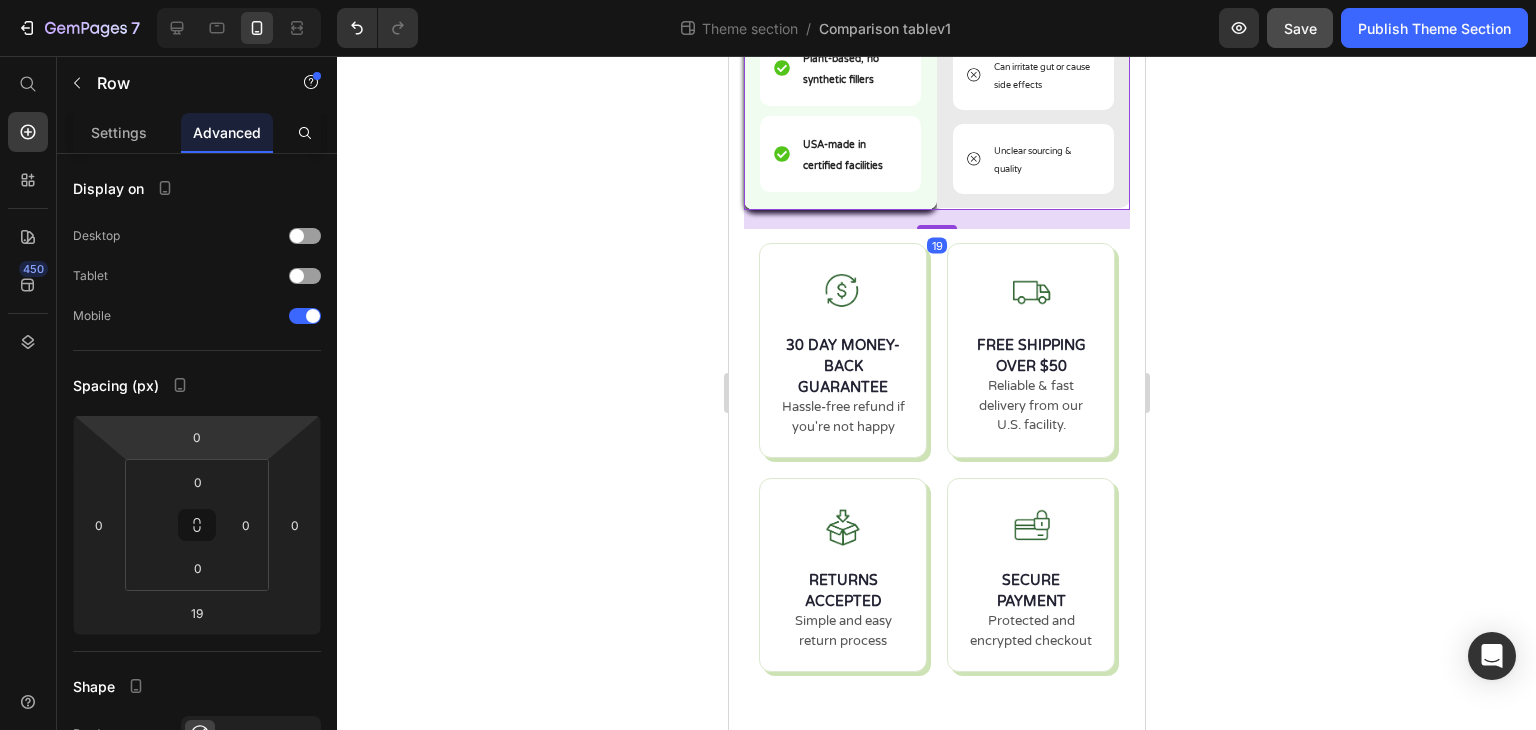 click 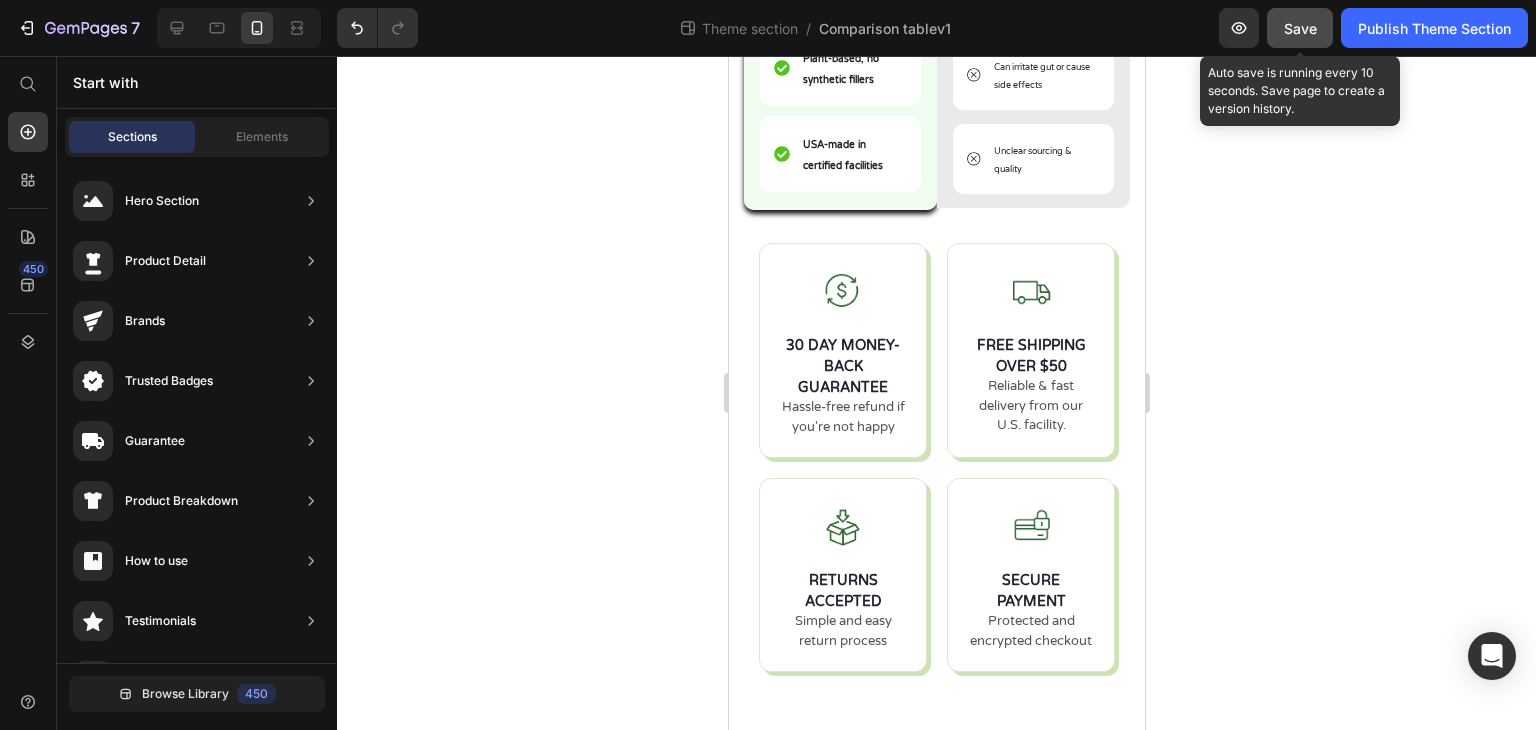 click on "Save" at bounding box center (1300, 28) 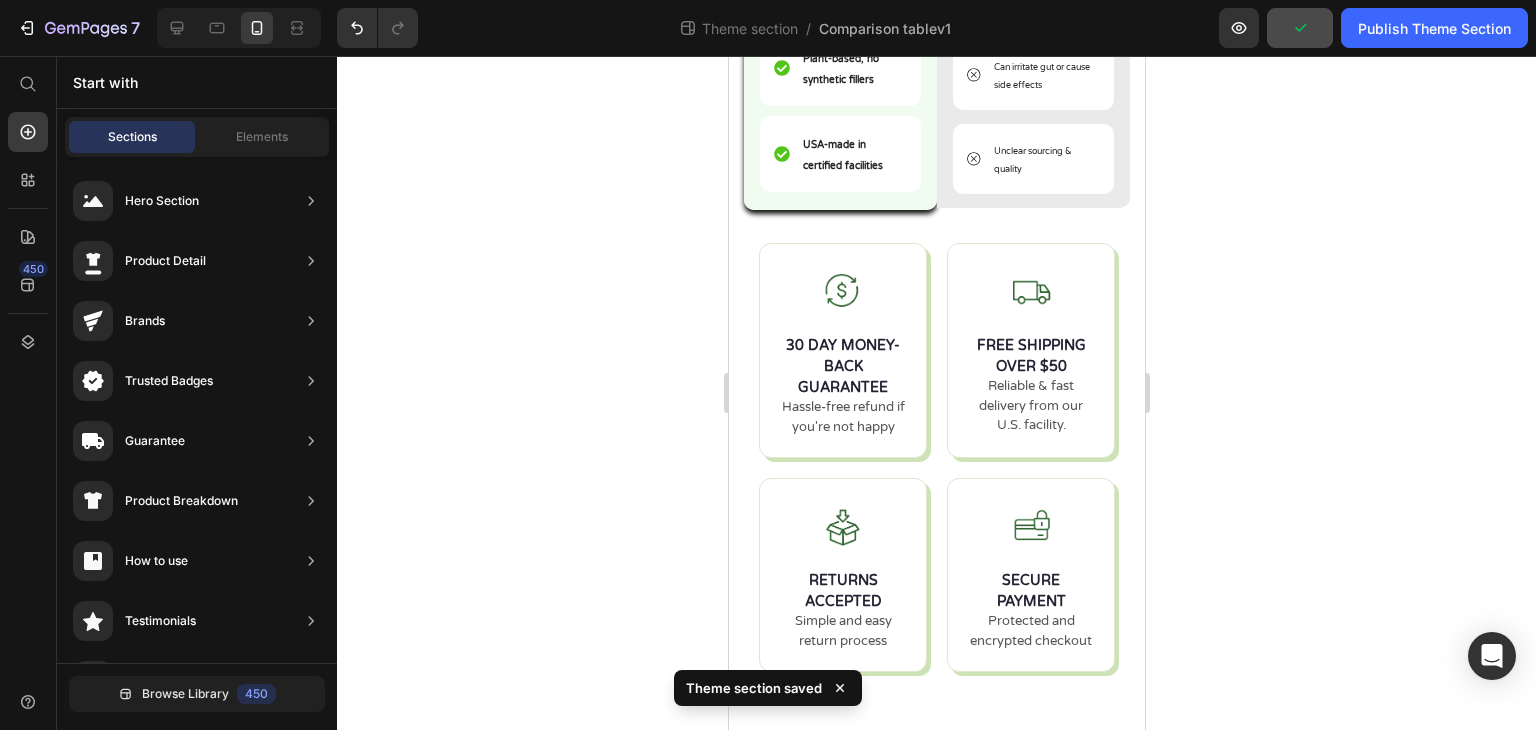 click on "7  Theme section  /  Comparison tablev1 Preview  Publish Theme Section" 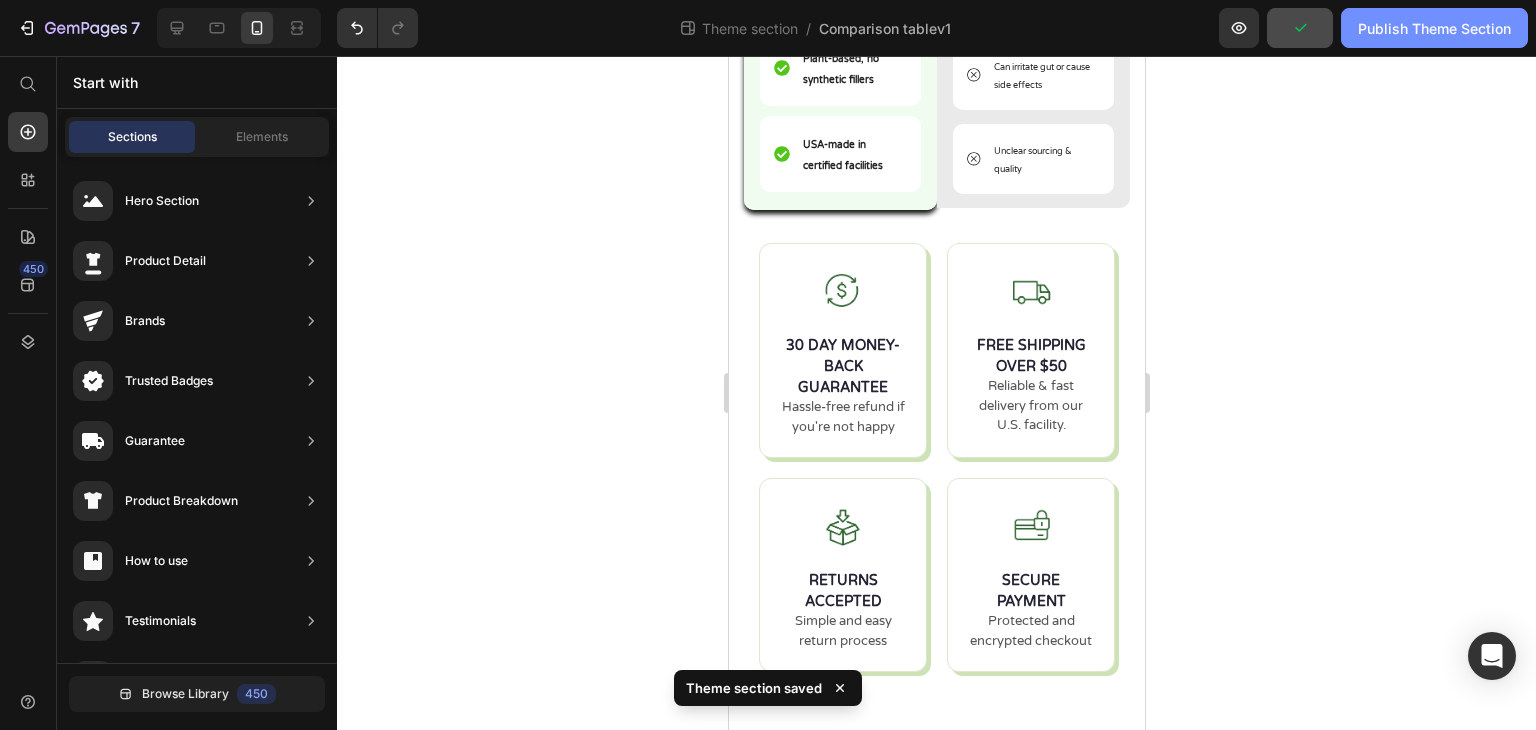 click on "Publish Theme Section" at bounding box center [1434, 28] 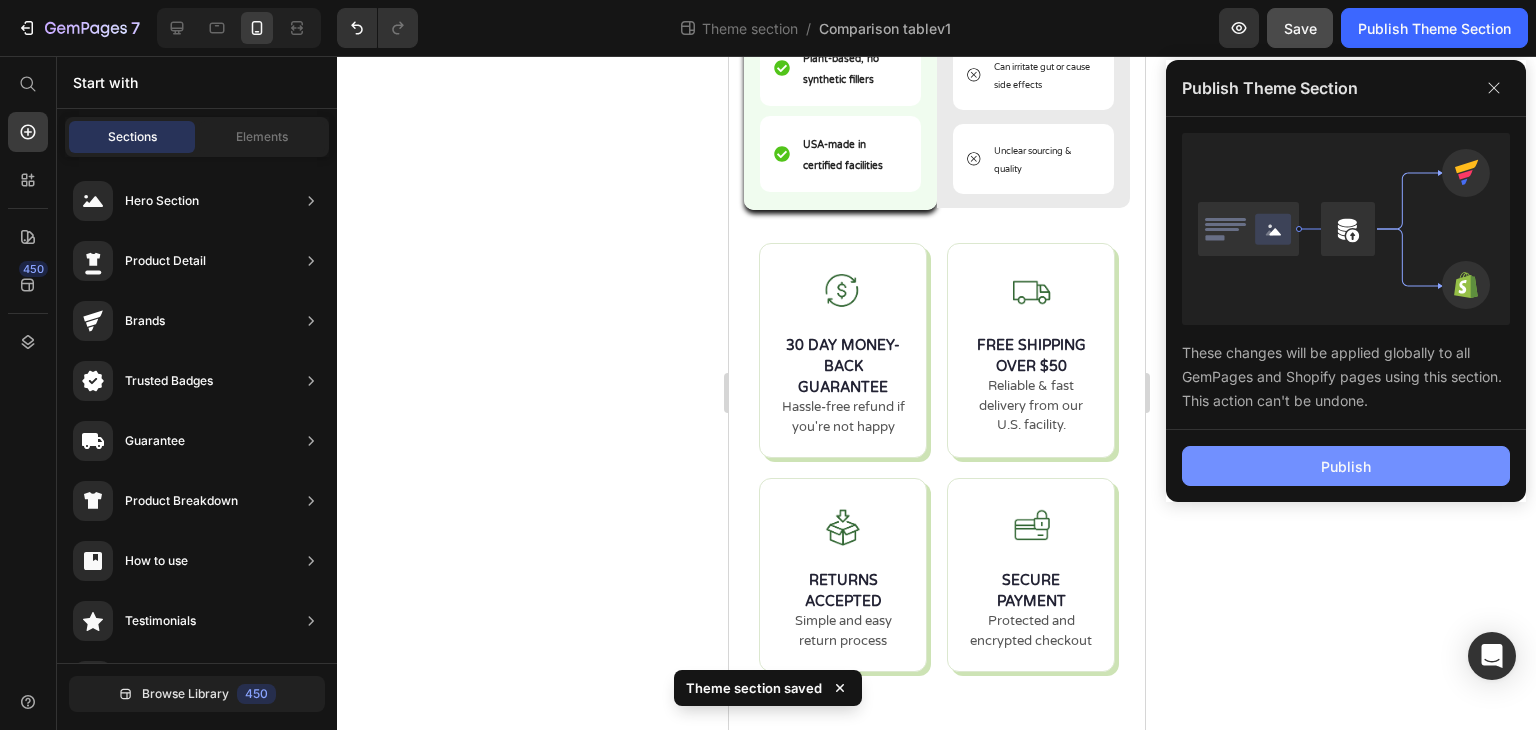 click on "Publish" 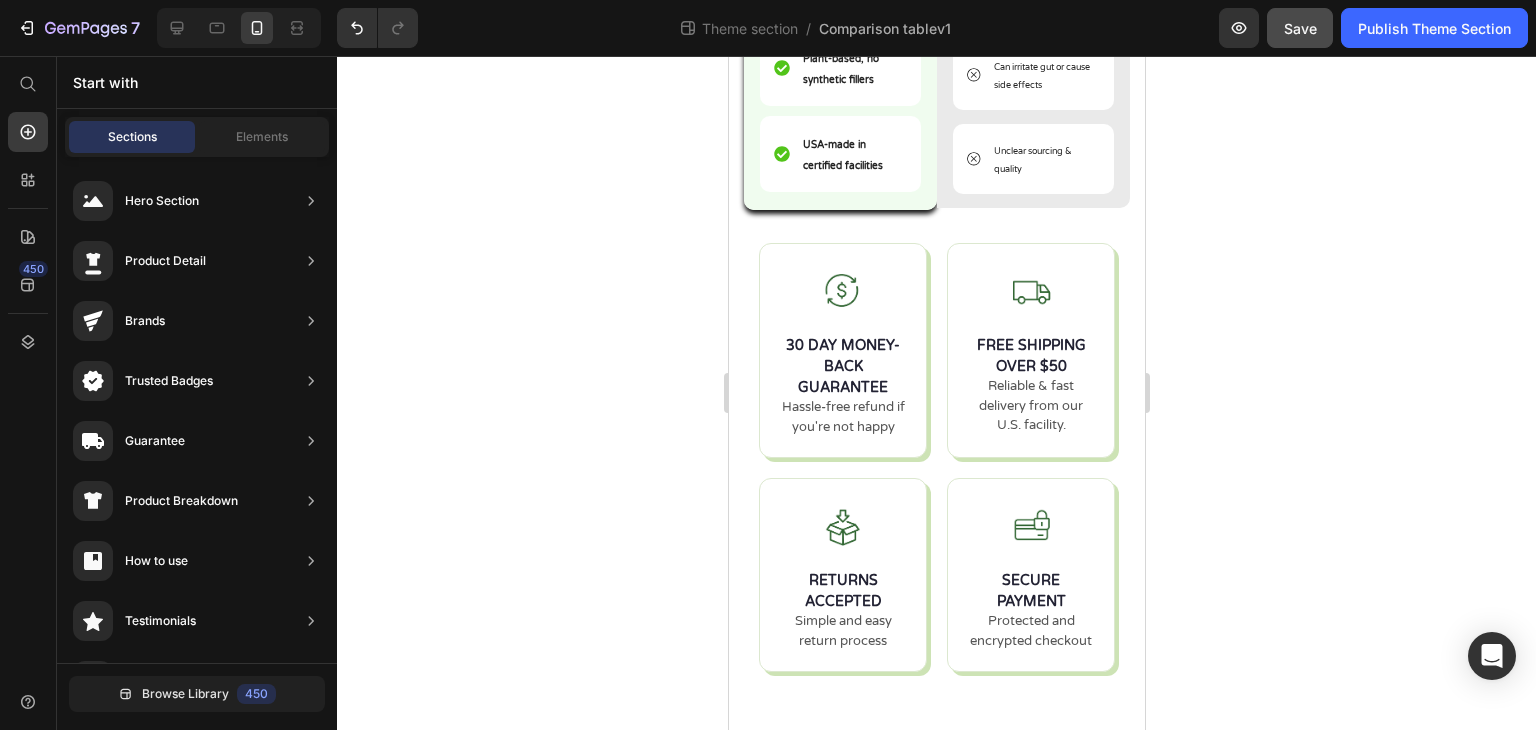 drag, startPoint x: 95, startPoint y: 24, endPoint x: 540, endPoint y: 163, distance: 466.20383 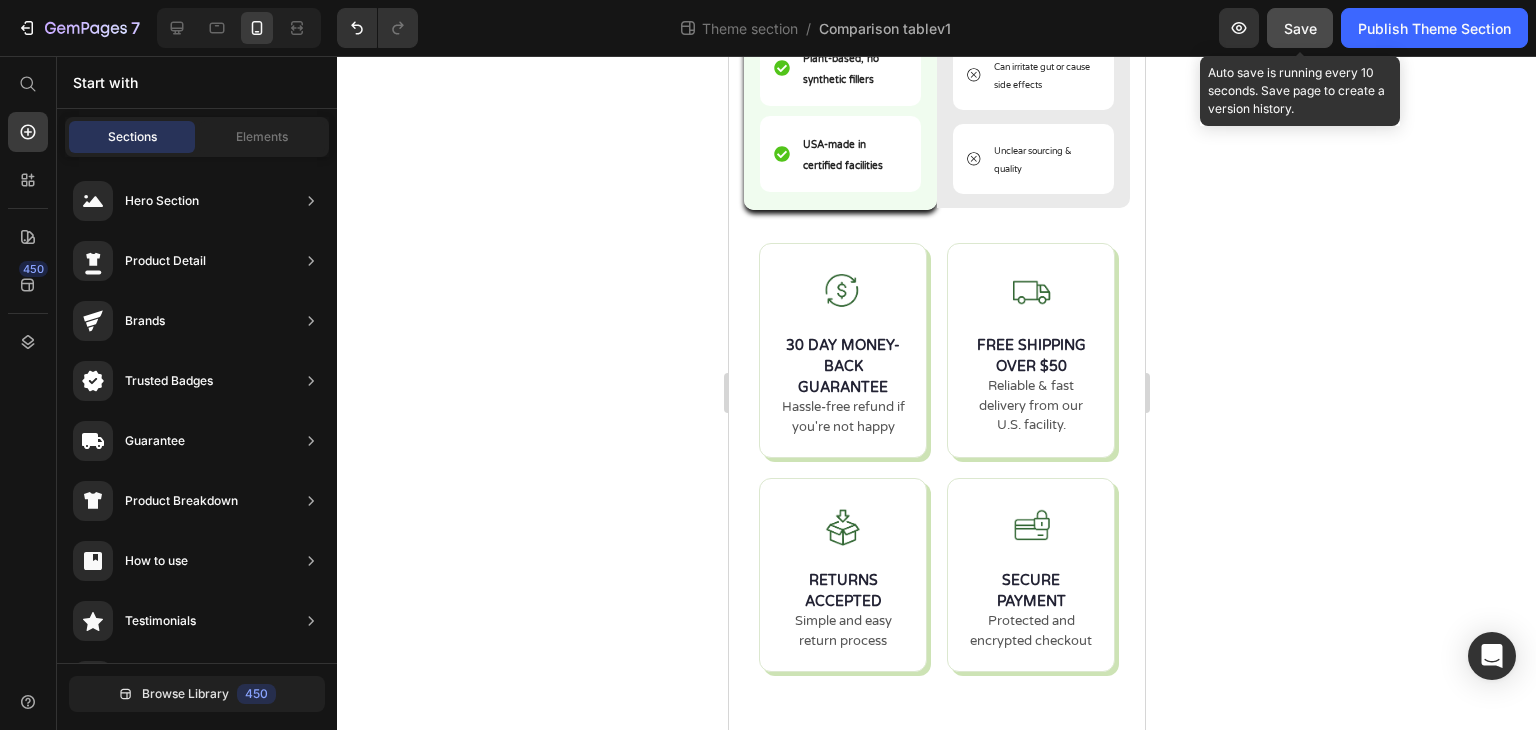 click on "Save" at bounding box center (1300, 28) 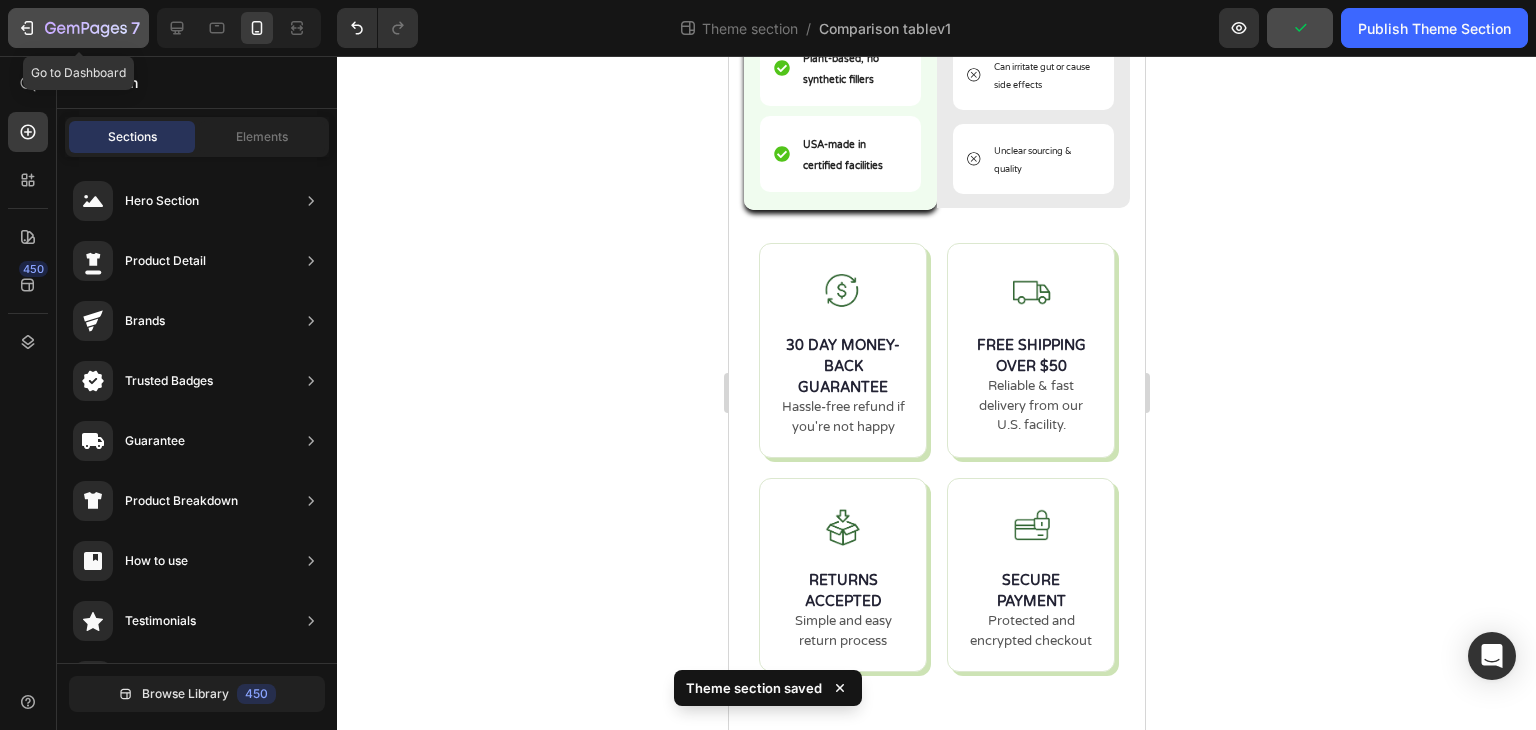 click 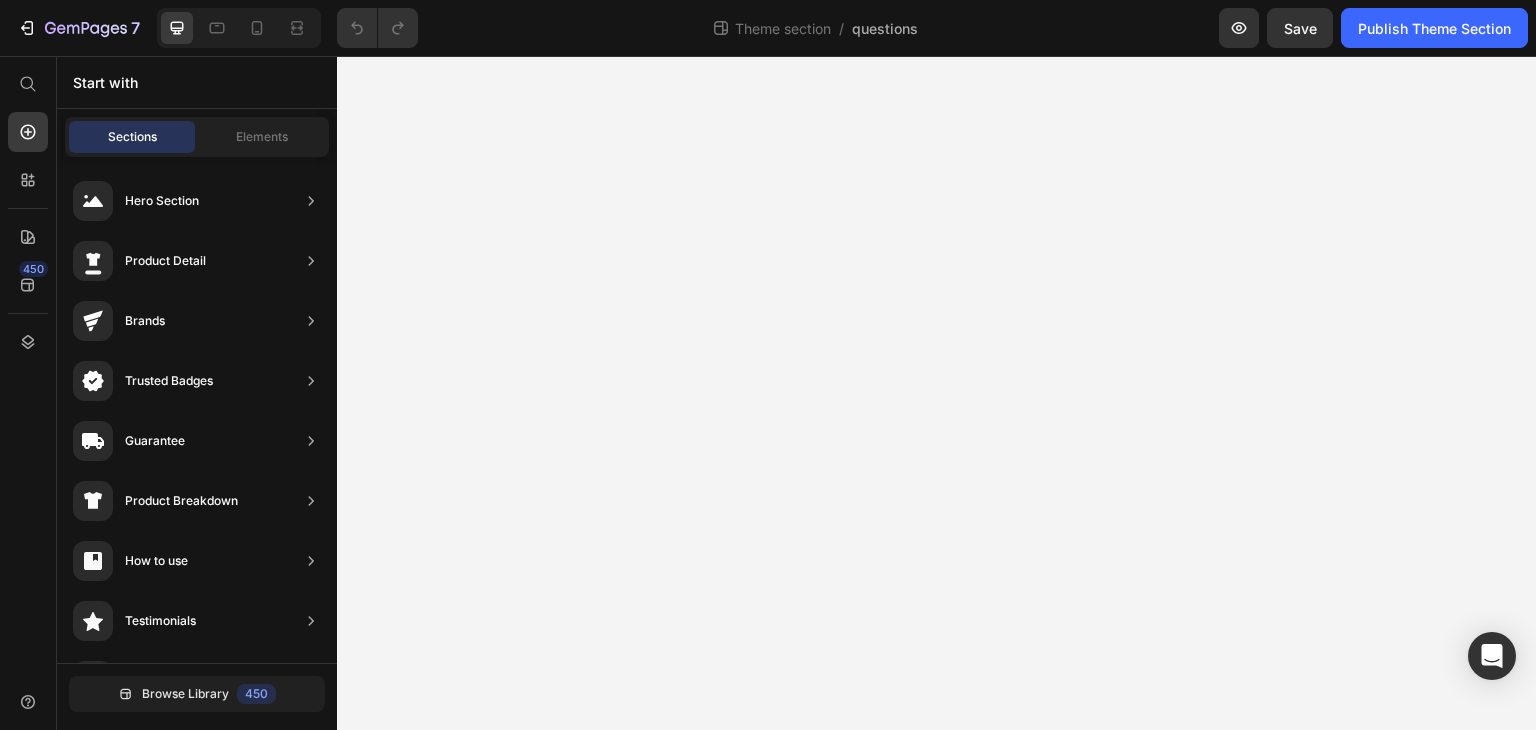 scroll, scrollTop: 0, scrollLeft: 0, axis: both 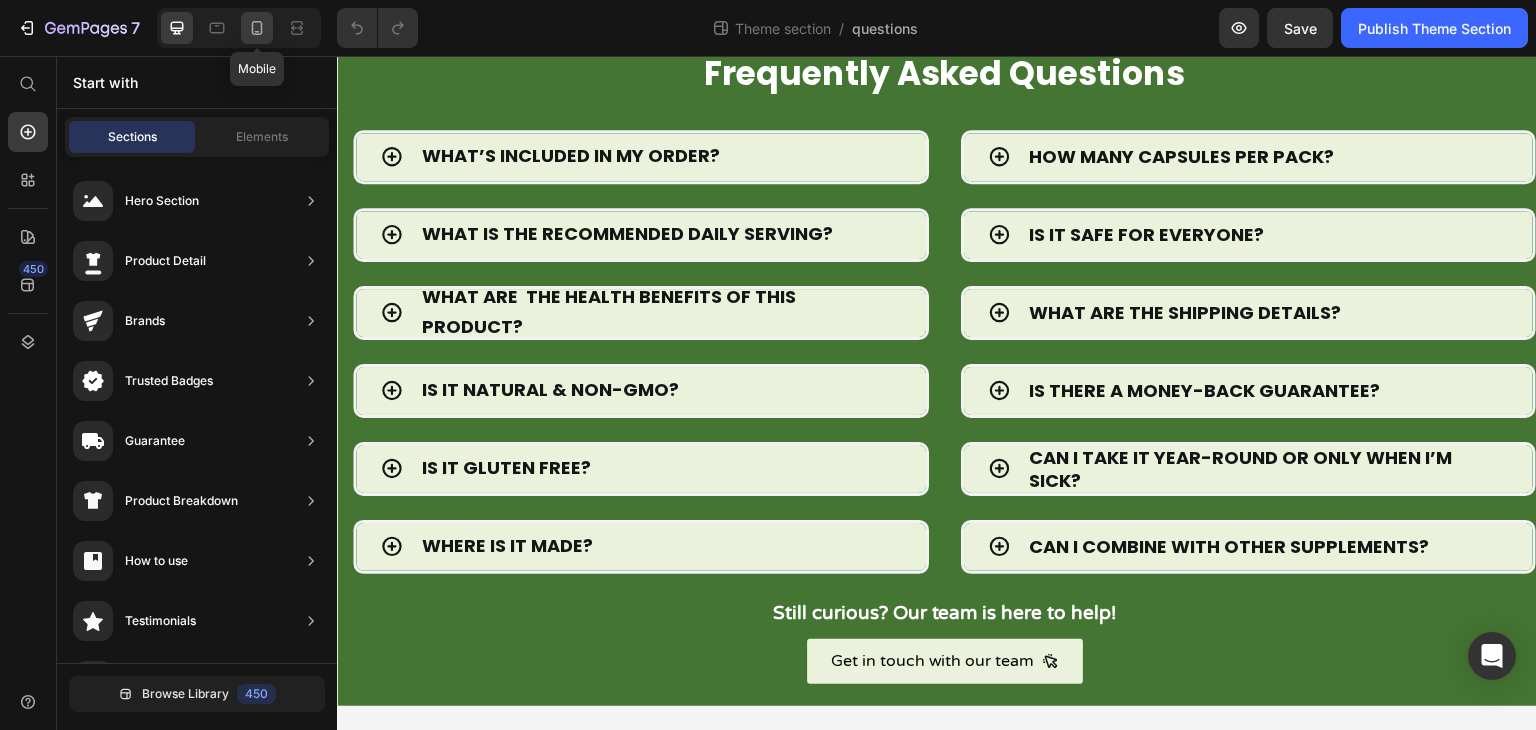 click 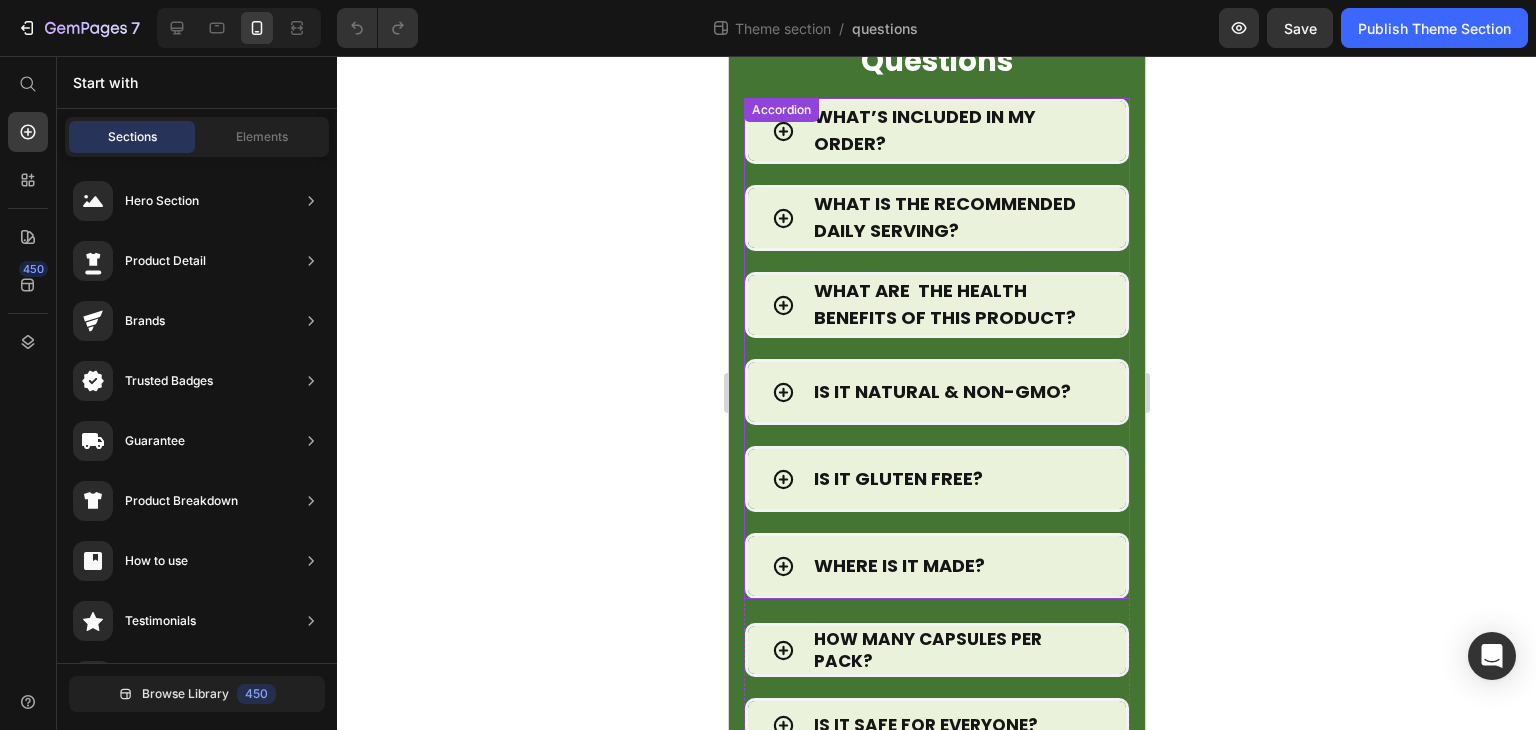 scroll, scrollTop: 489, scrollLeft: 0, axis: vertical 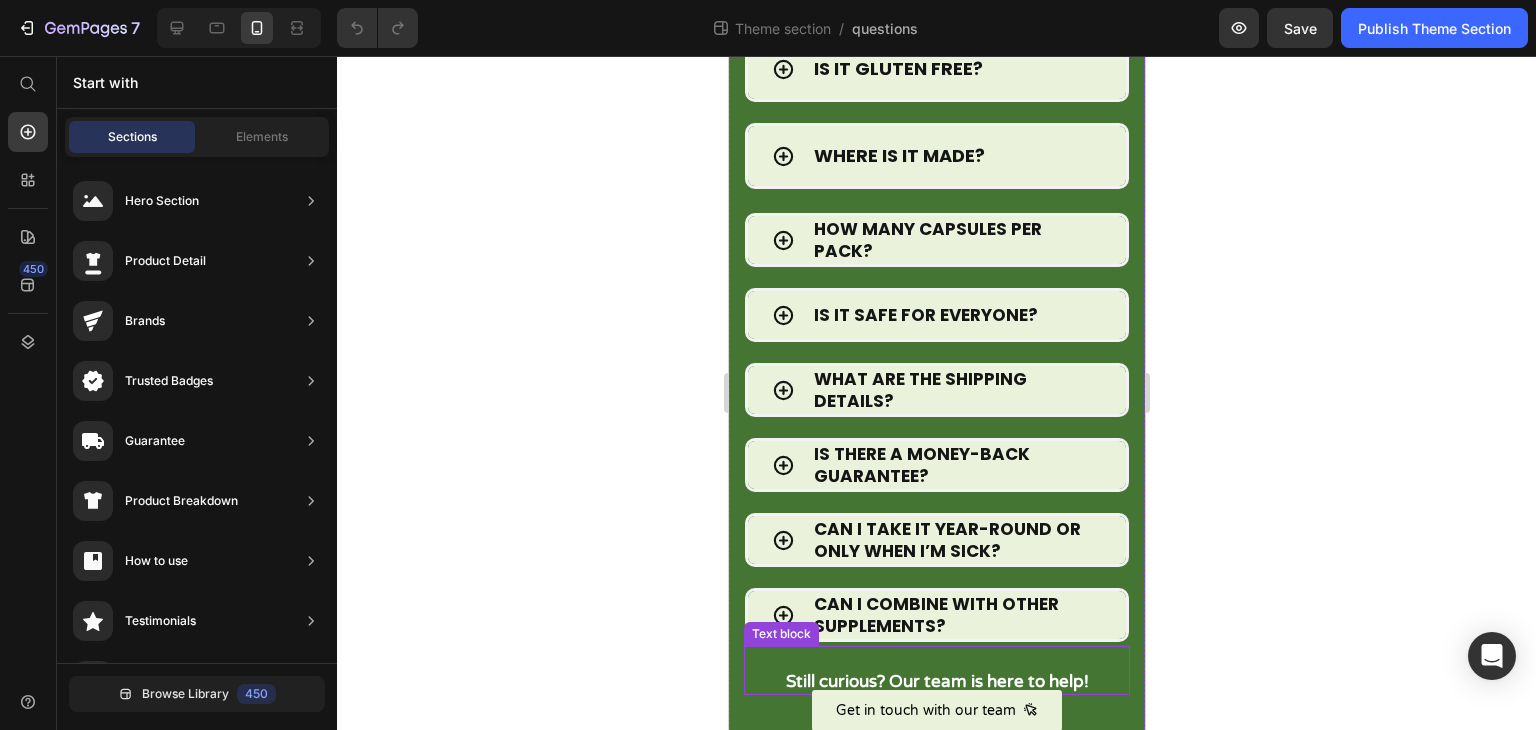 click on "Still curious? Our team is here to help!" at bounding box center [936, 670] 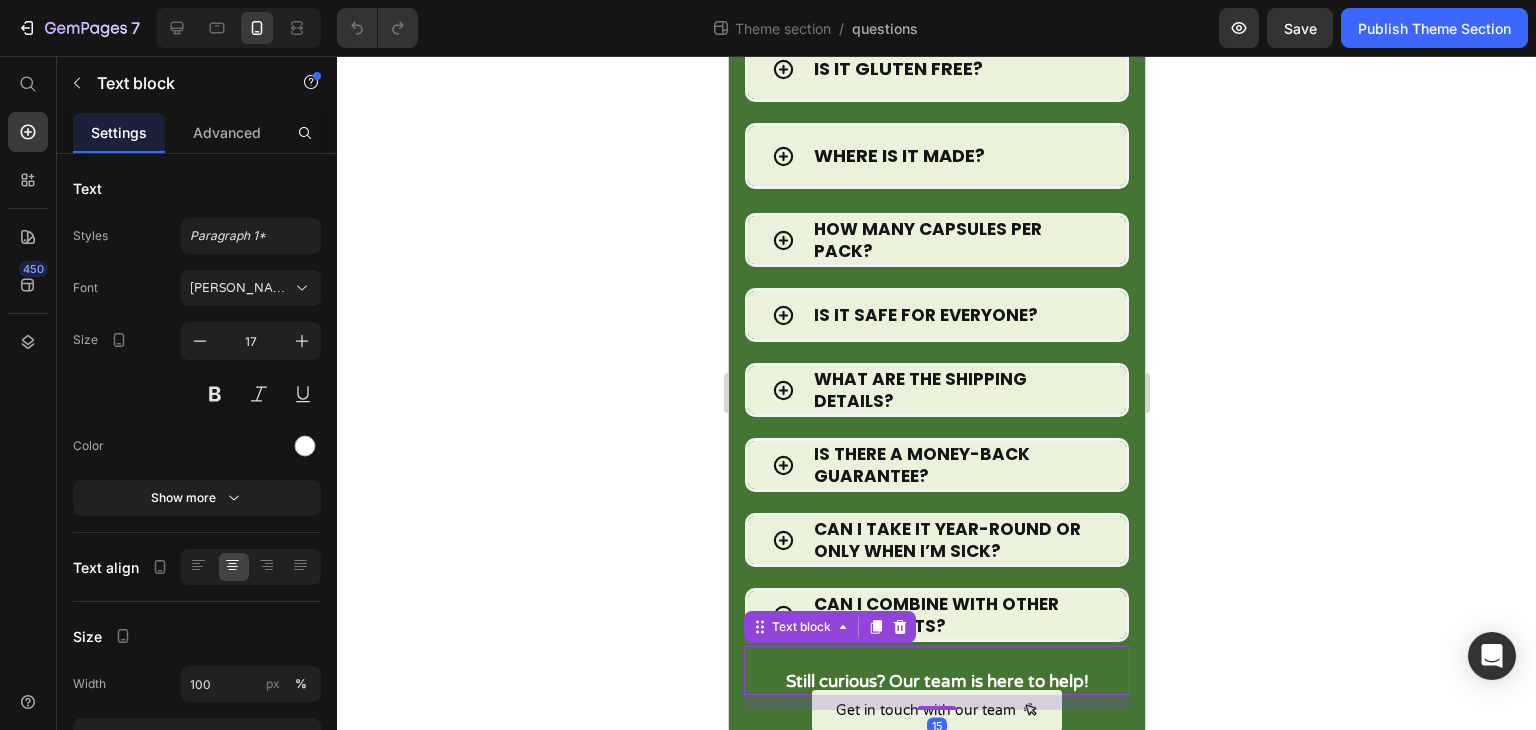 click on "⁠⁠⁠⁠⁠⁠⁠  Still curious? Our team is here to help!" at bounding box center [936, 670] 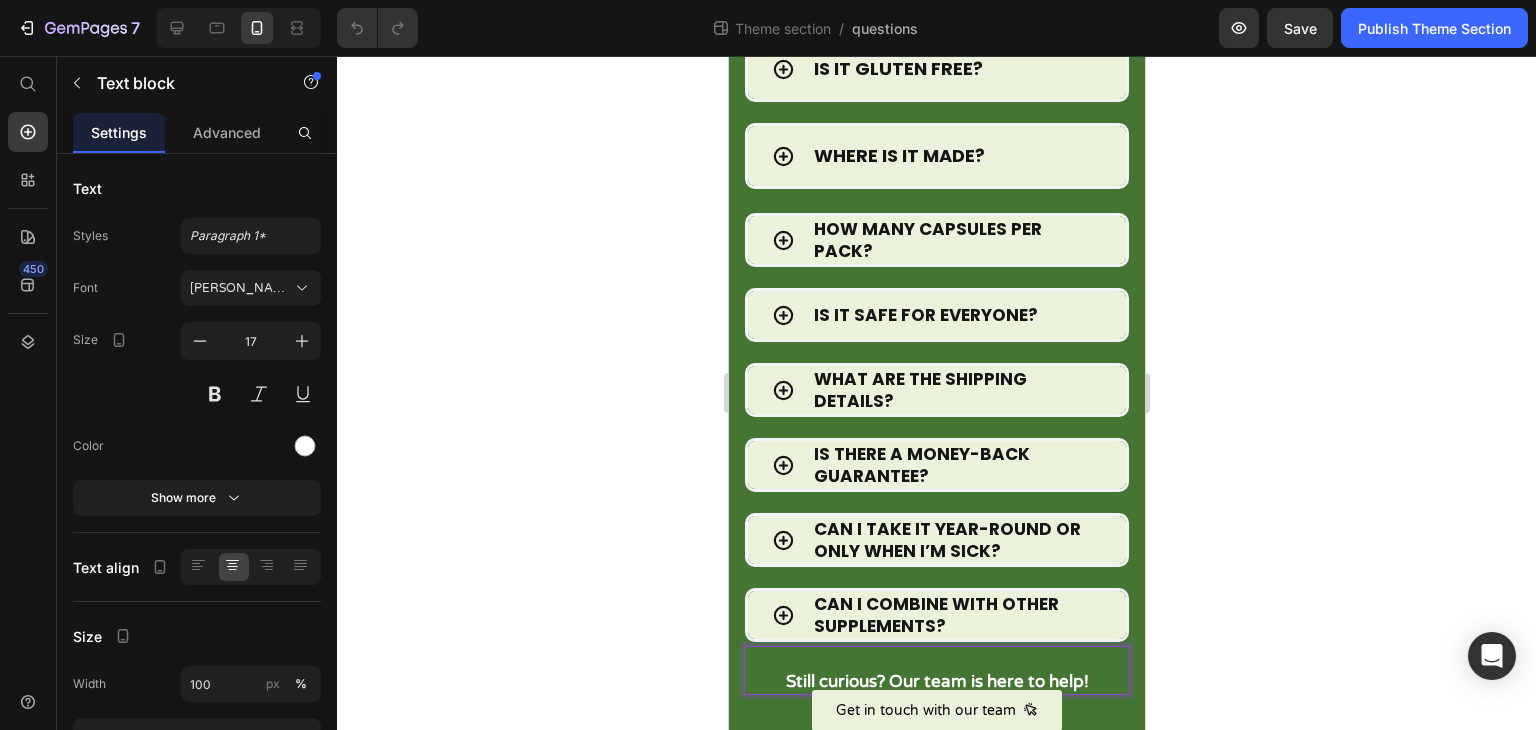 click on "⁠⁠⁠⁠⁠⁠⁠  Still curious? Our team is here to help!" at bounding box center (936, 670) 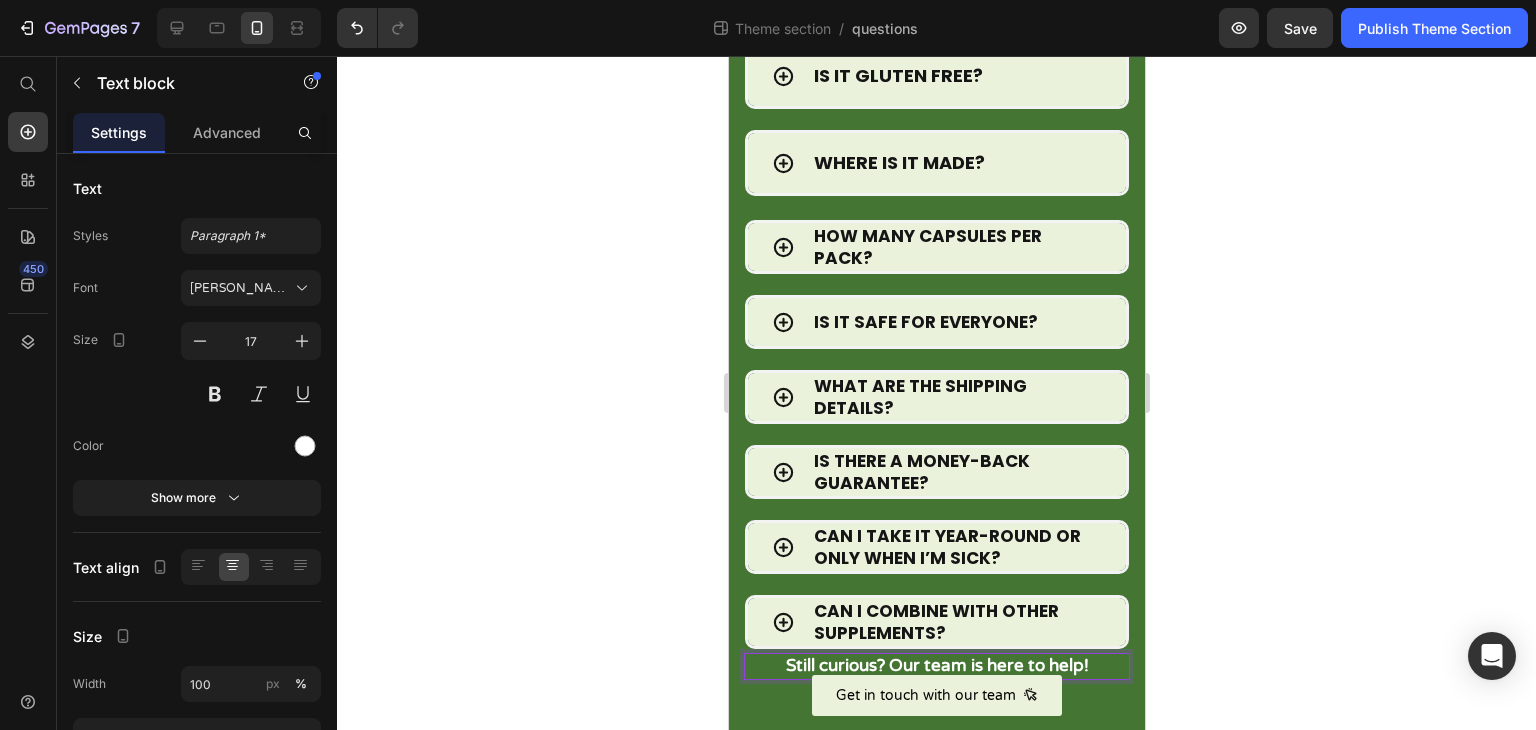 scroll, scrollTop: 468, scrollLeft: 0, axis: vertical 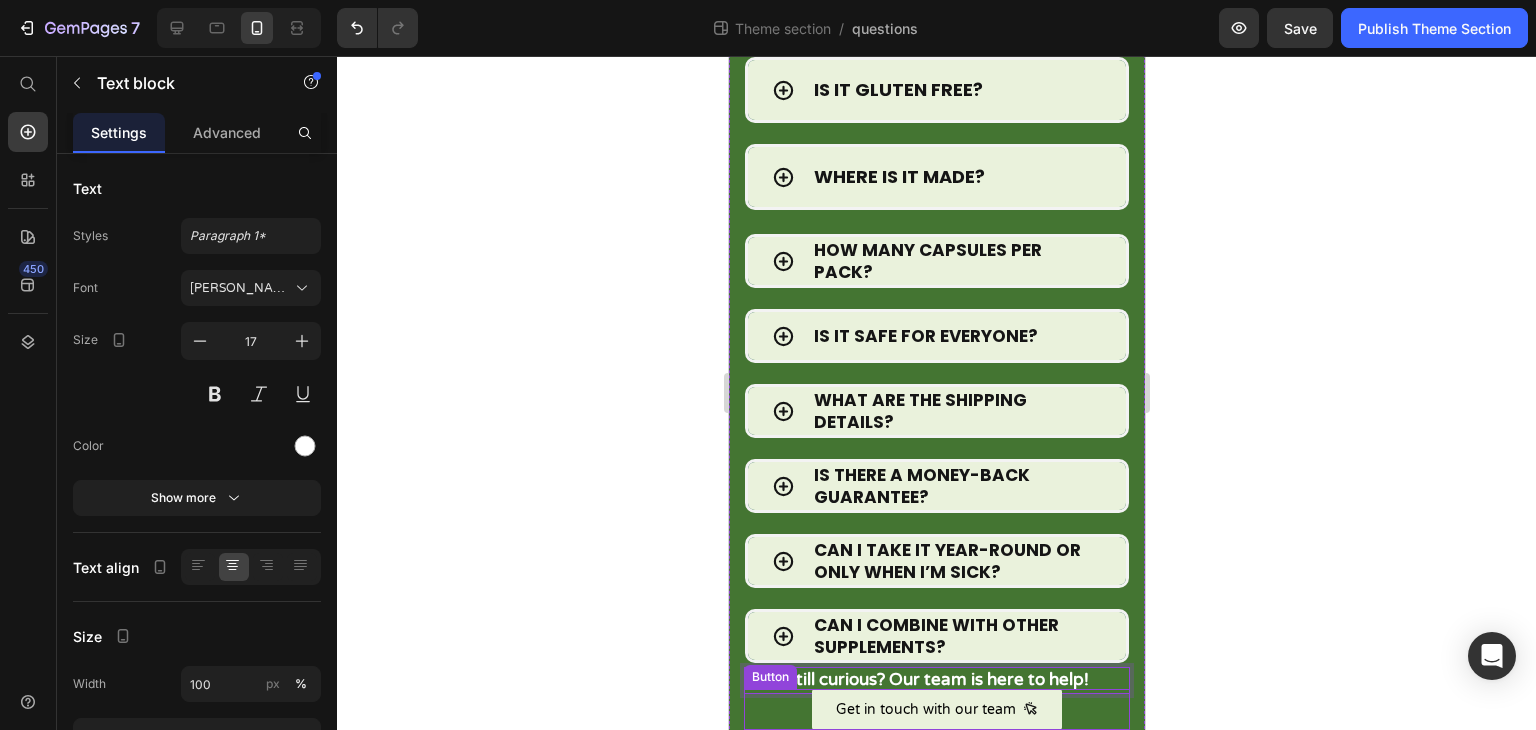 click on "Get in touch with our team   Button" at bounding box center [936, 709] 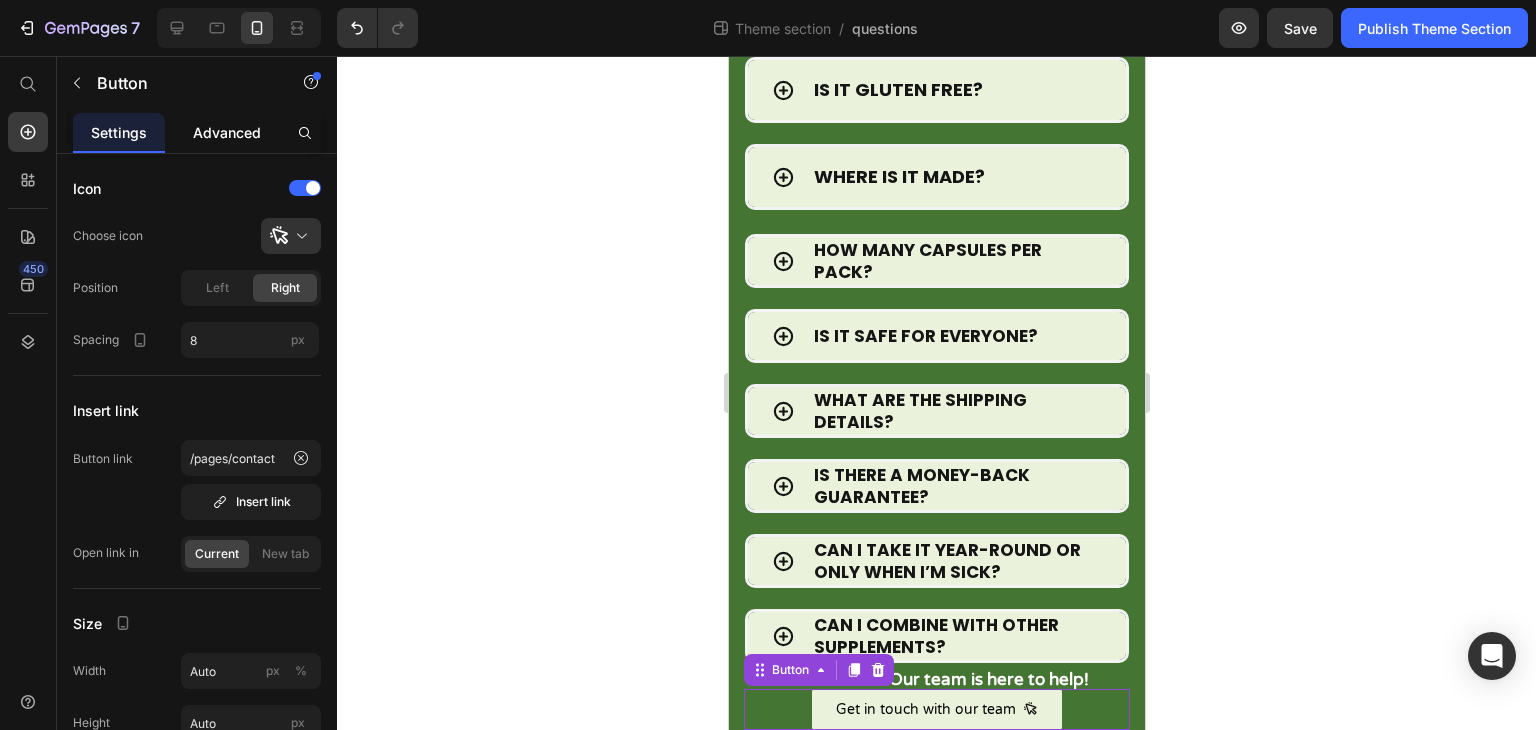 click on "Advanced" 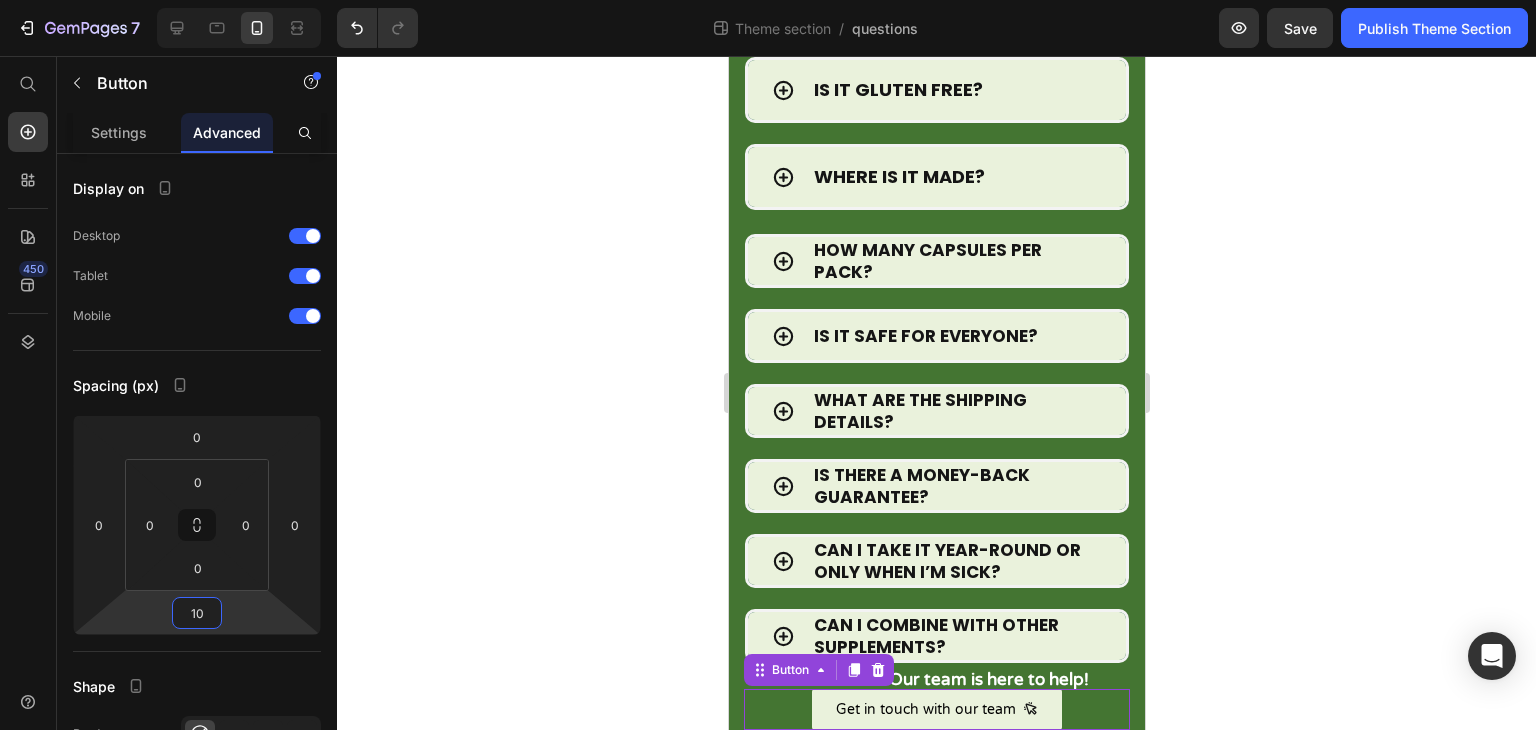 type on "12" 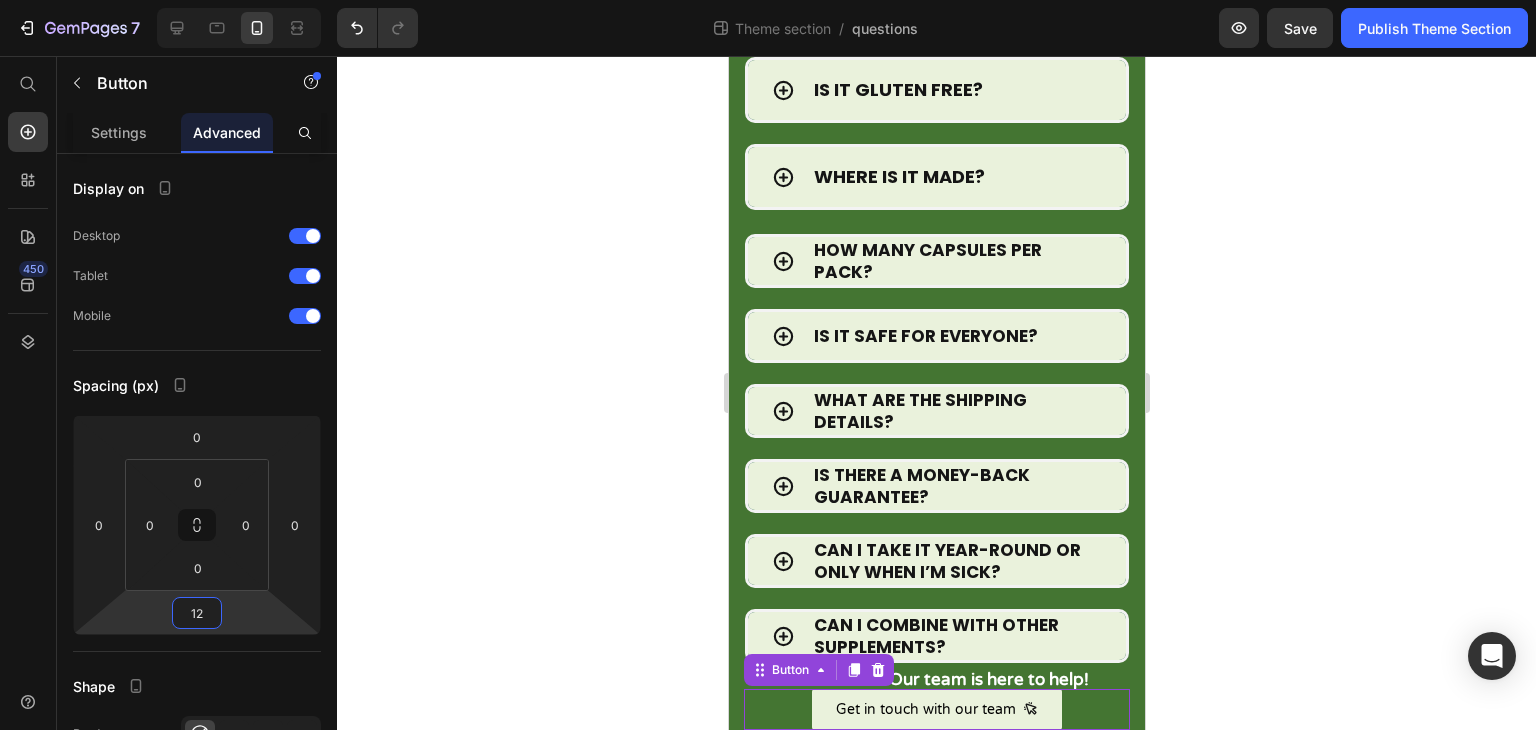 click on "7  Theme section  /  questions Preview  Save   Publish Theme Section  450 Start with Sections Elements Hero Section Product Detail Brands Trusted Badges Guarantee Product Breakdown How to use Testimonials Compare Bundle FAQs Social Proof Brand Story Product List Collection Blog List Contact Sticky Add to Cart Custom Footer Browse Library 450 Layout
Row
Row
Row
Row Text
Heading
Text Block Button
Button
Button Media
Image
Image" at bounding box center (768, 0) 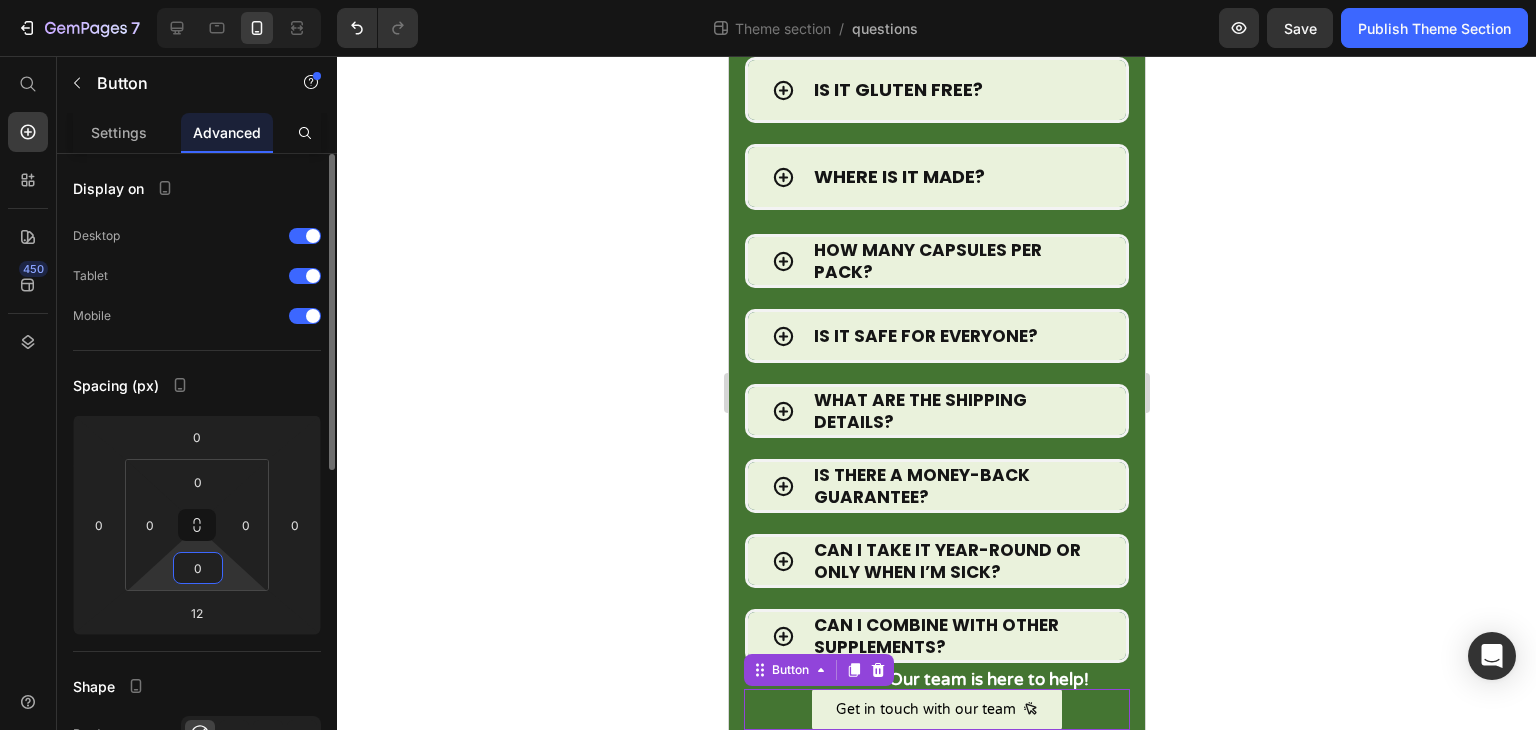click on "7  Theme section  /  questions Preview  Save   Publish Theme Section  450 Start with Sections Elements Hero Section Product Detail Brands Trusted Badges Guarantee Product Breakdown How to use Testimonials Compare Bundle FAQs Social Proof Brand Story Product List Collection Blog List Contact Sticky Add to Cart Custom Footer Browse Library 450 Layout
Row
Row
Row
Row Text
Heading
Text Block Button
Button
Button Media
Image
Image" at bounding box center [768, 0] 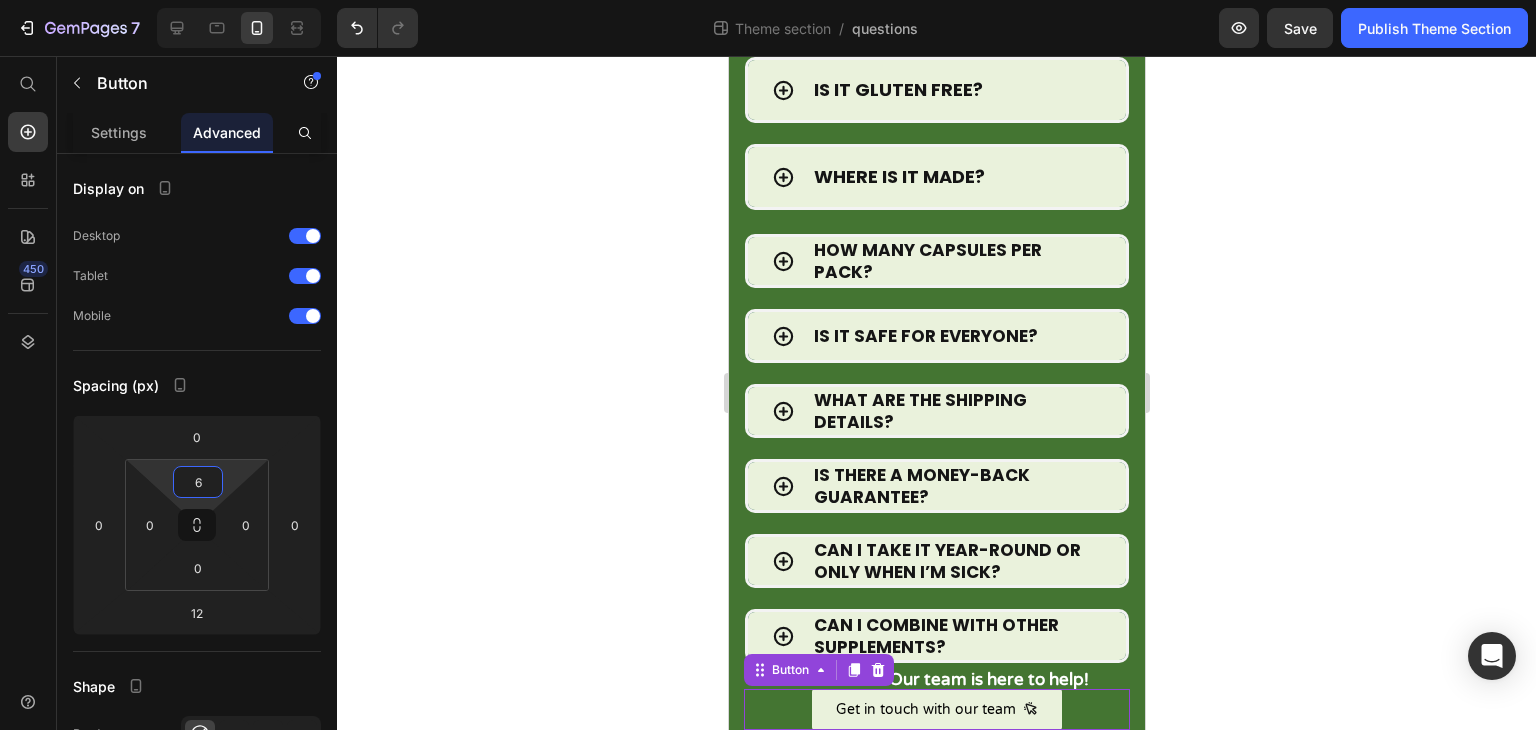 type on "12" 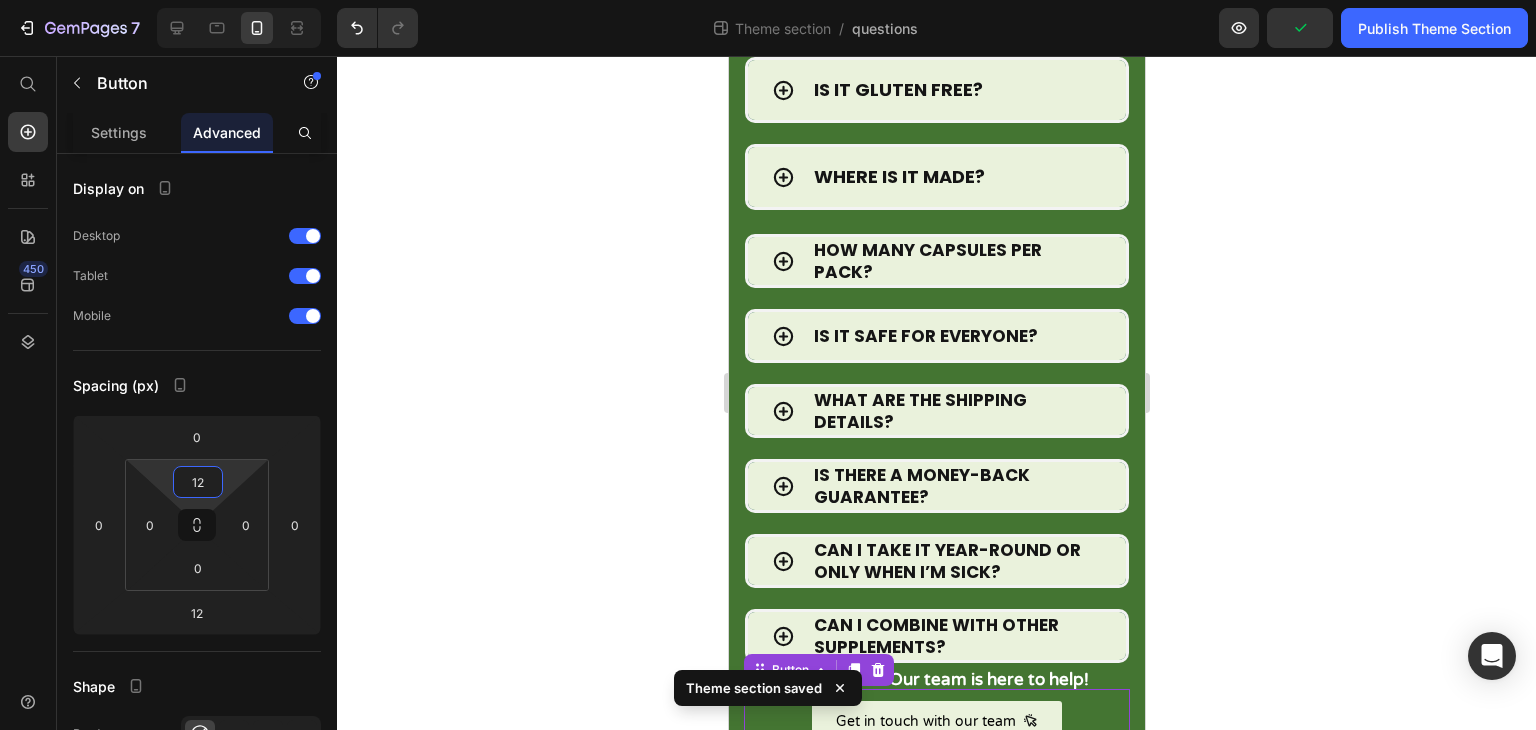 click on "7  Theme section  /  questions Preview  Publish Theme Section  450 Start with Sections Elements Hero Section Product Detail Brands Trusted Badges Guarantee Product Breakdown How to use Testimonials Compare Bundle FAQs Social Proof Brand Story Product List Collection Blog List Contact Sticky Add to Cart Custom Footer Browse Library 450 Layout
Row
Row
Row
Row Text
Heading
Text Block Button
Button
Button Media
Image
Image
Video" at bounding box center (768, 0) 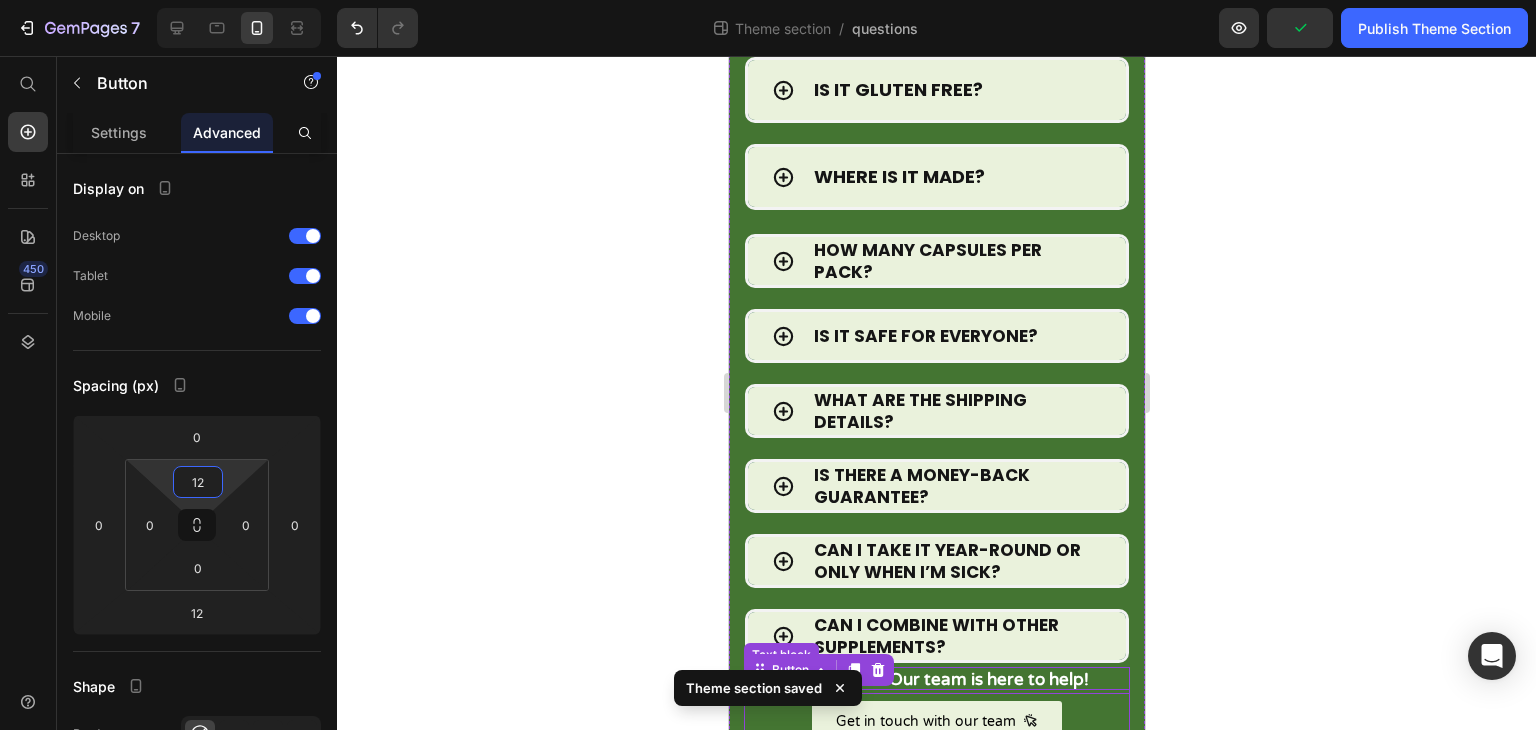 click on "Still curious? Our team is here to help!" at bounding box center [936, 680] 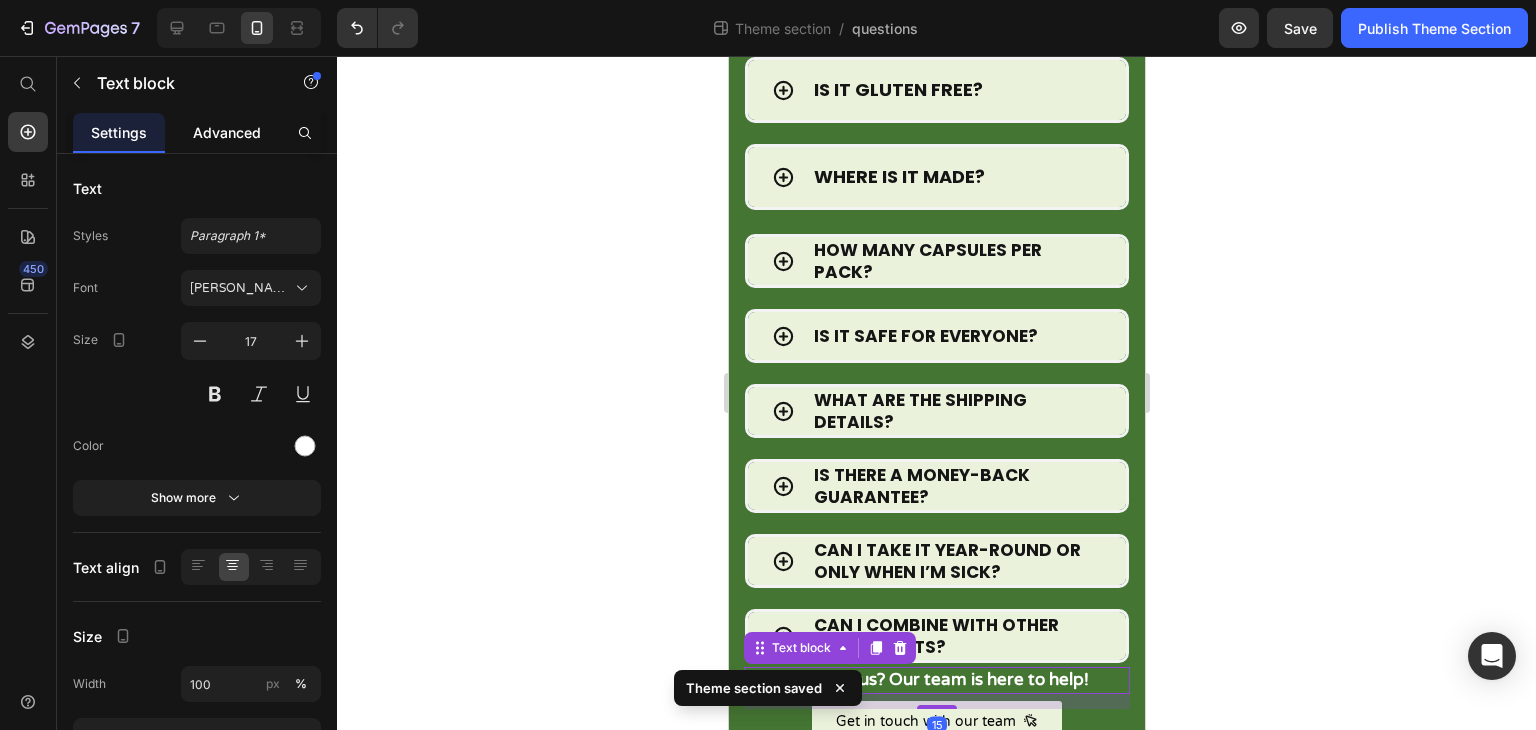 click on "Advanced" at bounding box center (227, 132) 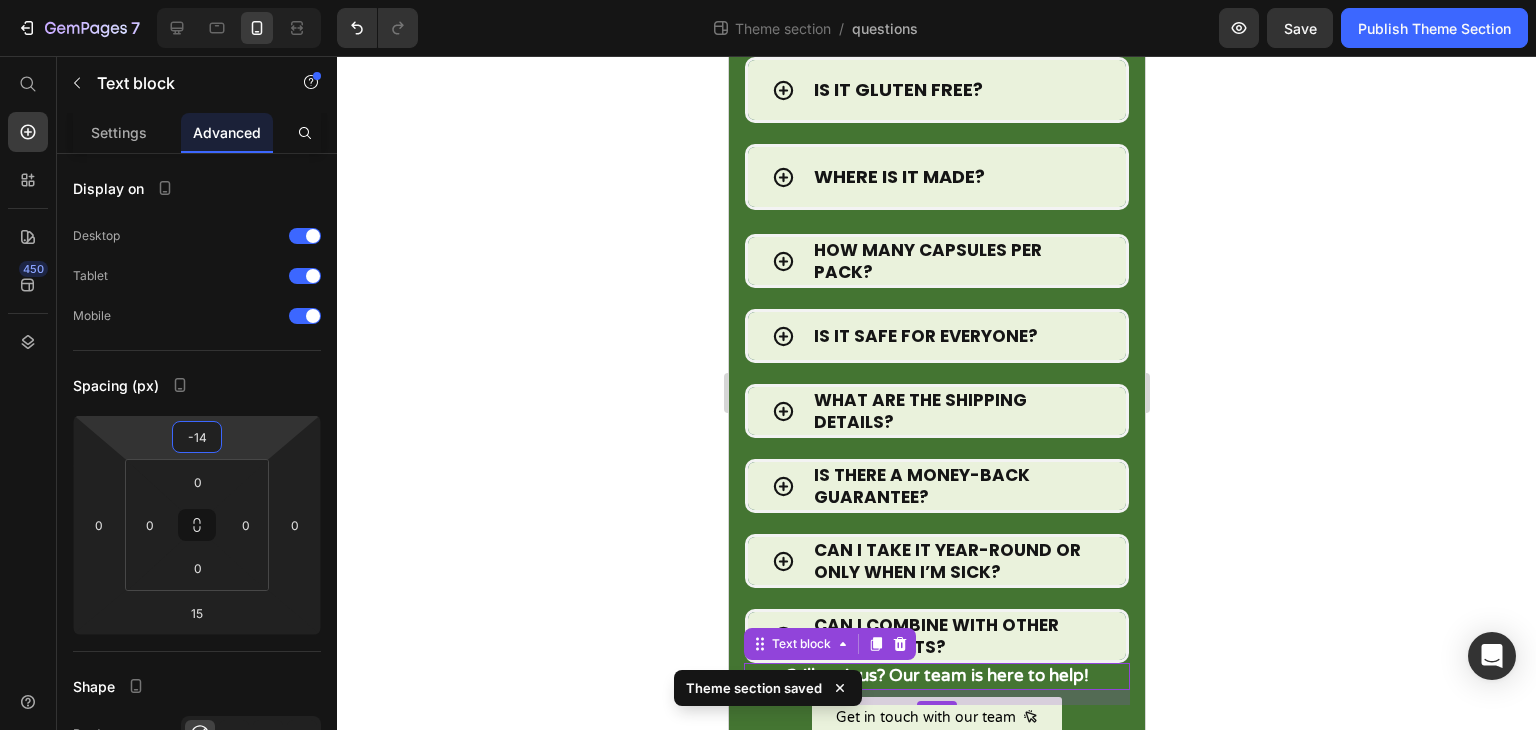type on "-12" 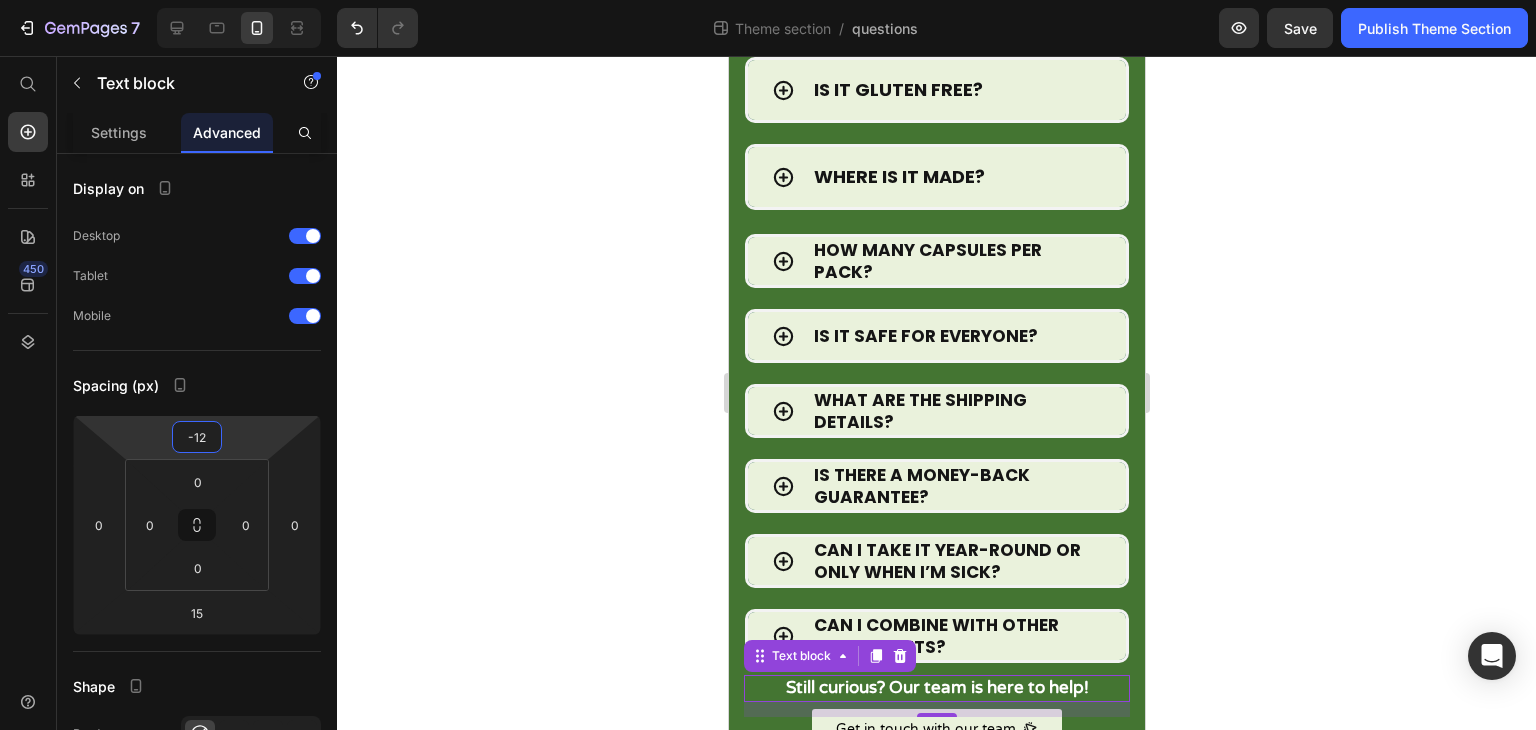 click on "7  Theme section  /  questions Preview  Save   Publish Theme Section  450 Start with Sections Elements Hero Section Product Detail Brands Trusted Badges Guarantee Product Breakdown How to use Testimonials Compare Bundle FAQs Social Proof Brand Story Product List Collection Blog List Contact Sticky Add to Cart Custom Footer Browse Library 450 Layout
Row
Row
Row
Row Text
Heading
Text Block Button
Button
Button Media
Image
Image" at bounding box center (768, 0) 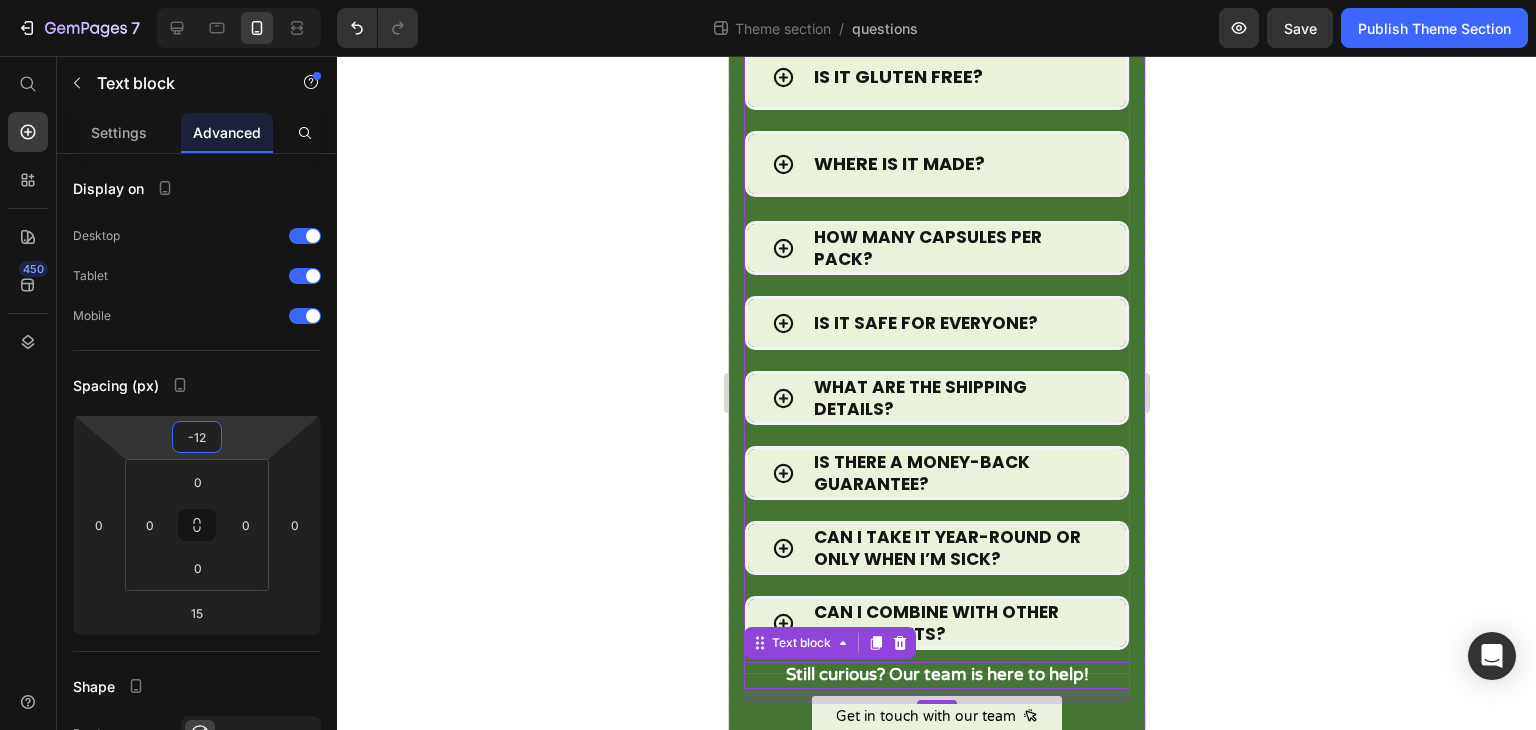 scroll, scrollTop: 485, scrollLeft: 0, axis: vertical 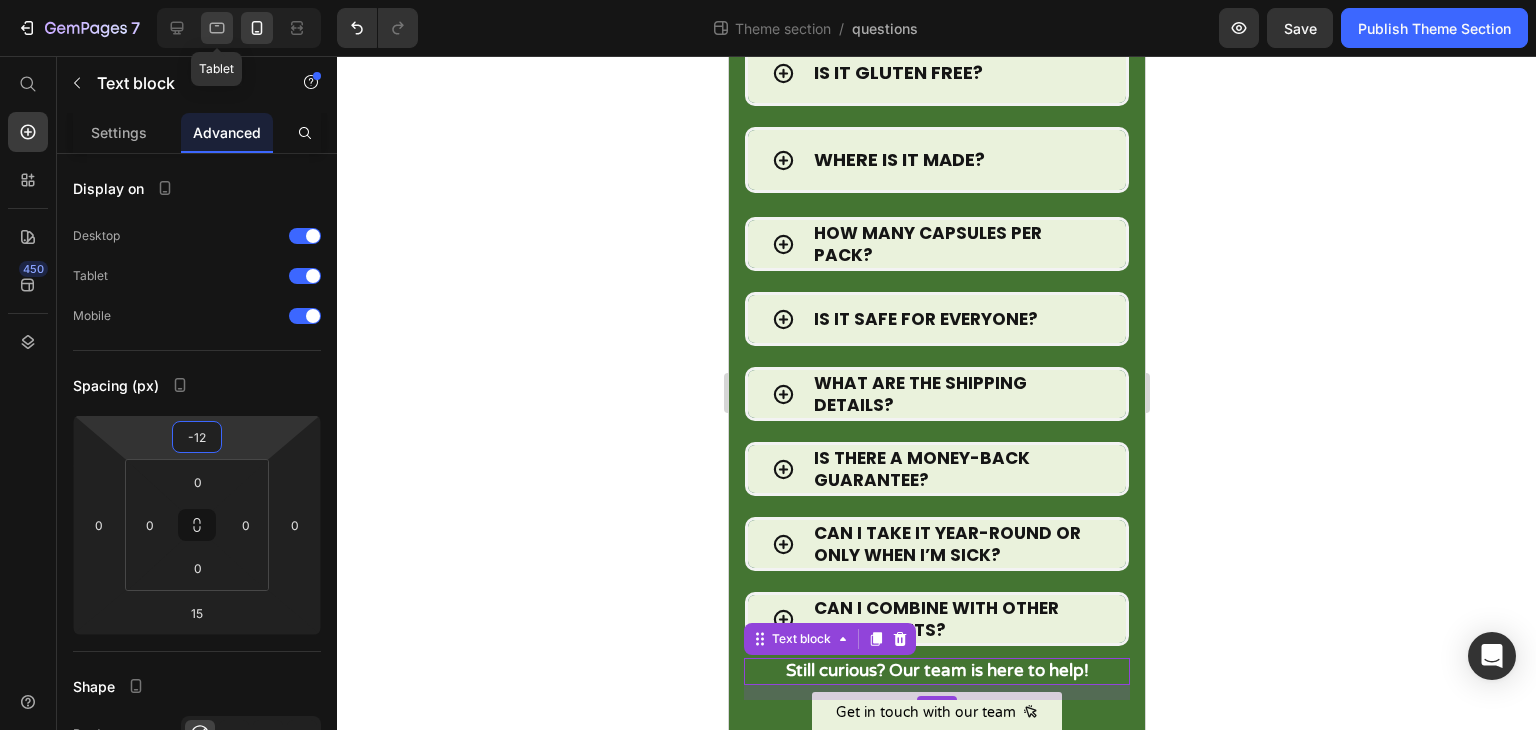 click 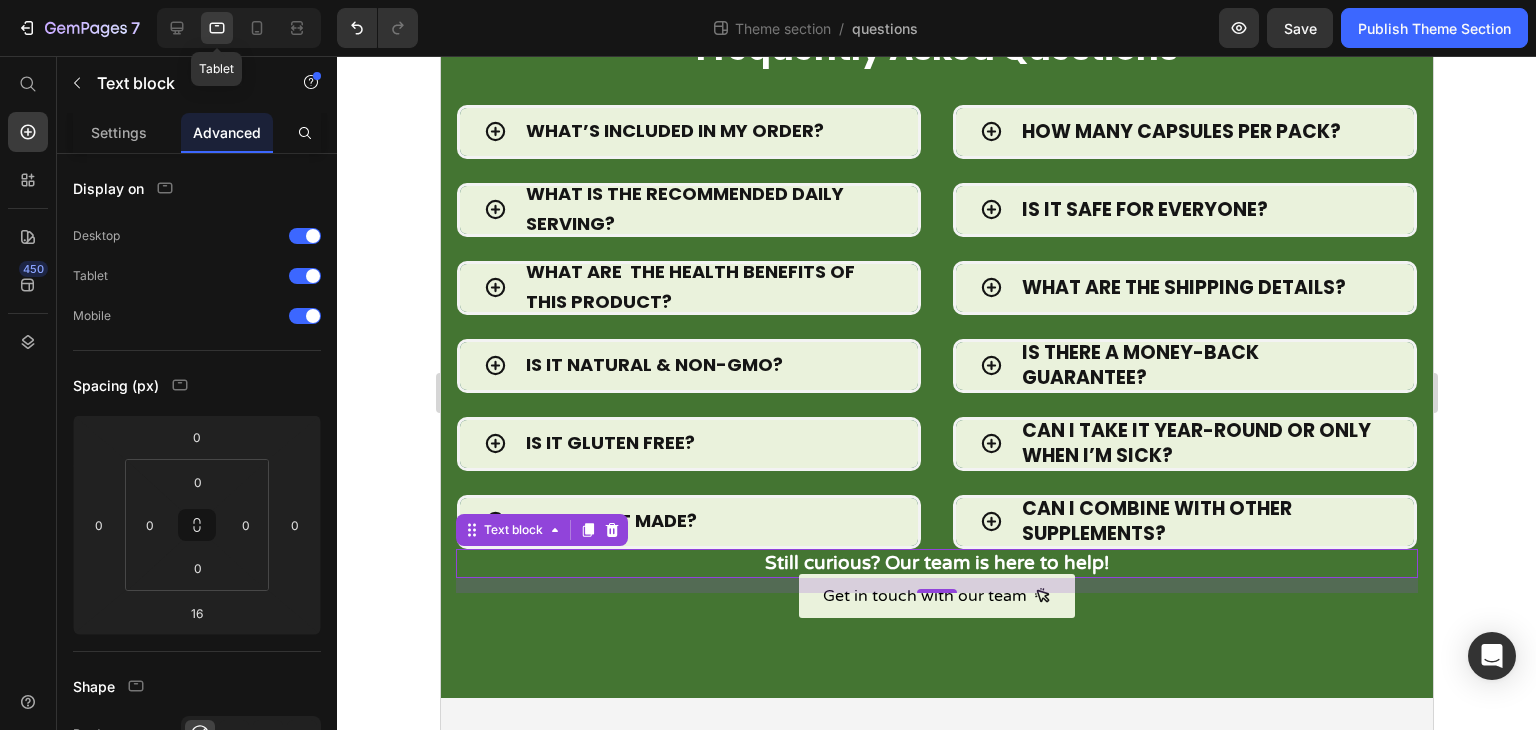 scroll, scrollTop: 144, scrollLeft: 0, axis: vertical 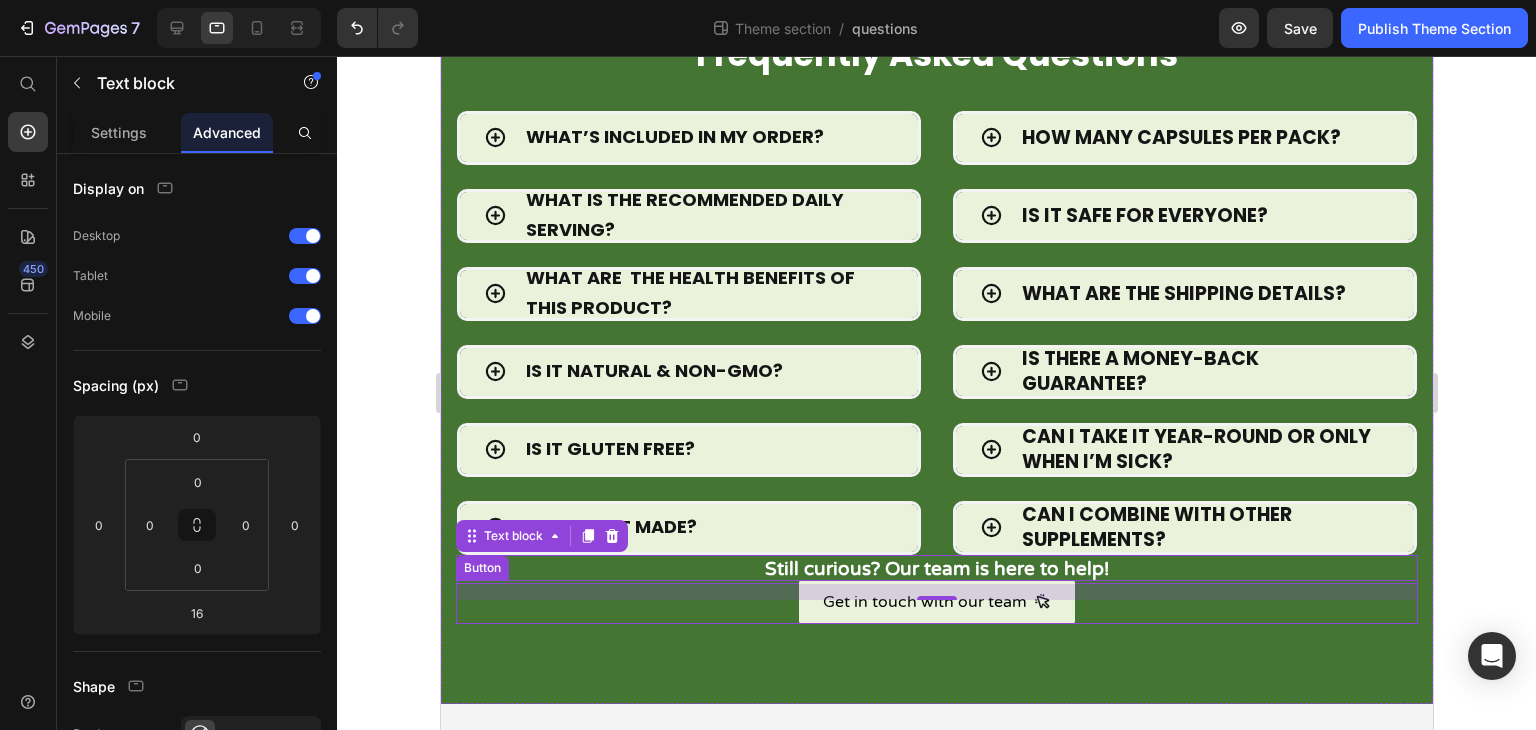 click on "Get in touch with our team   Button" at bounding box center [936, 602] 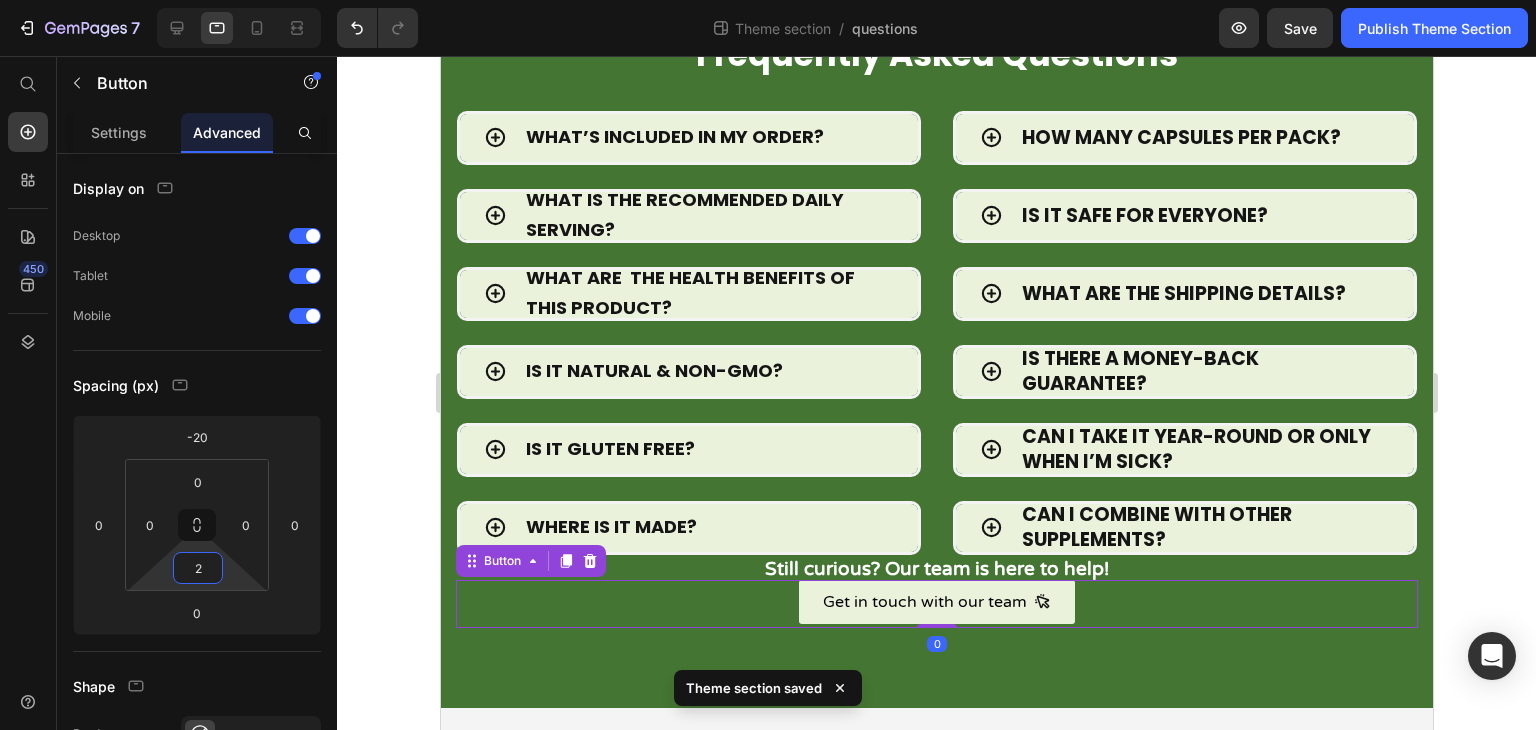 type on "0" 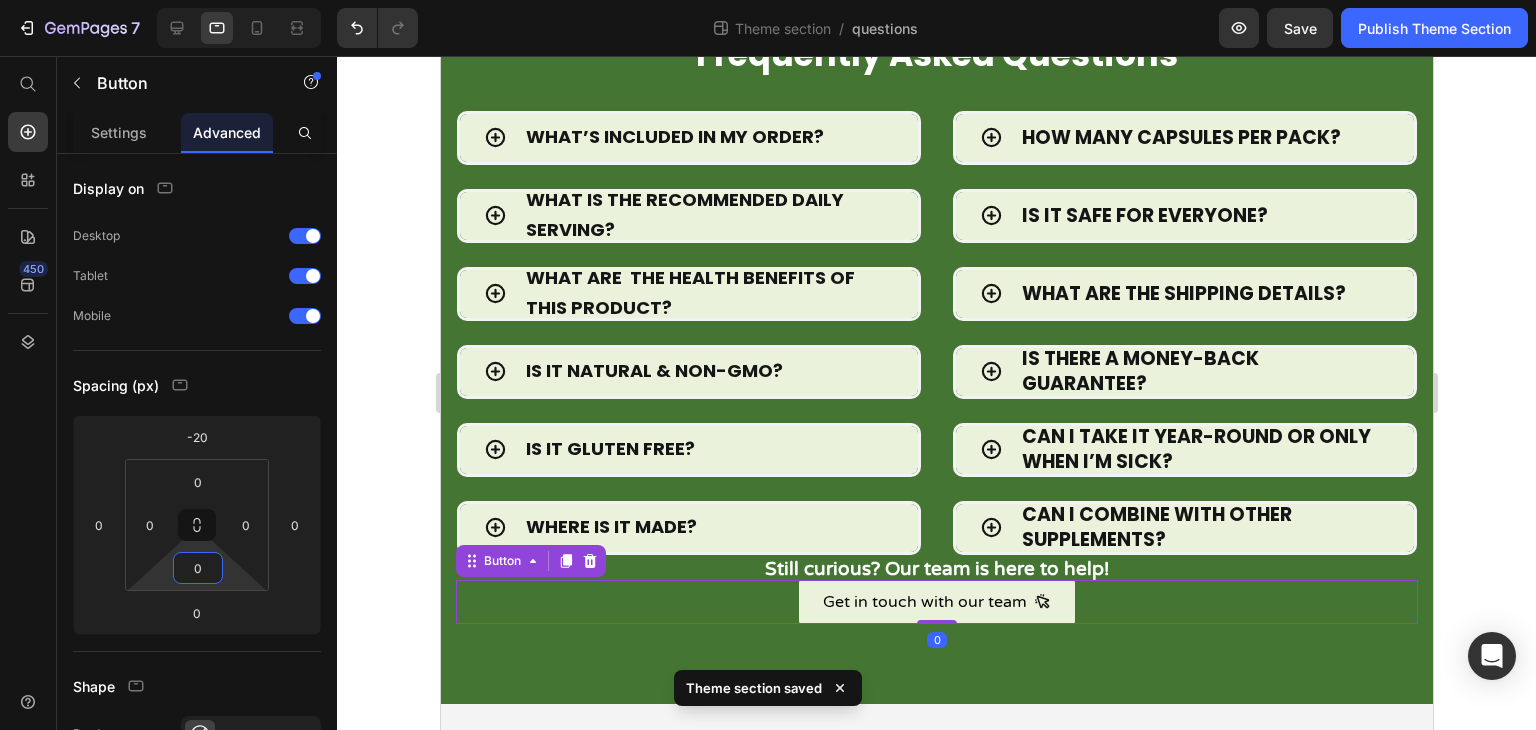 drag, startPoint x: 235, startPoint y: 585, endPoint x: 232, endPoint y: 611, distance: 26.172504 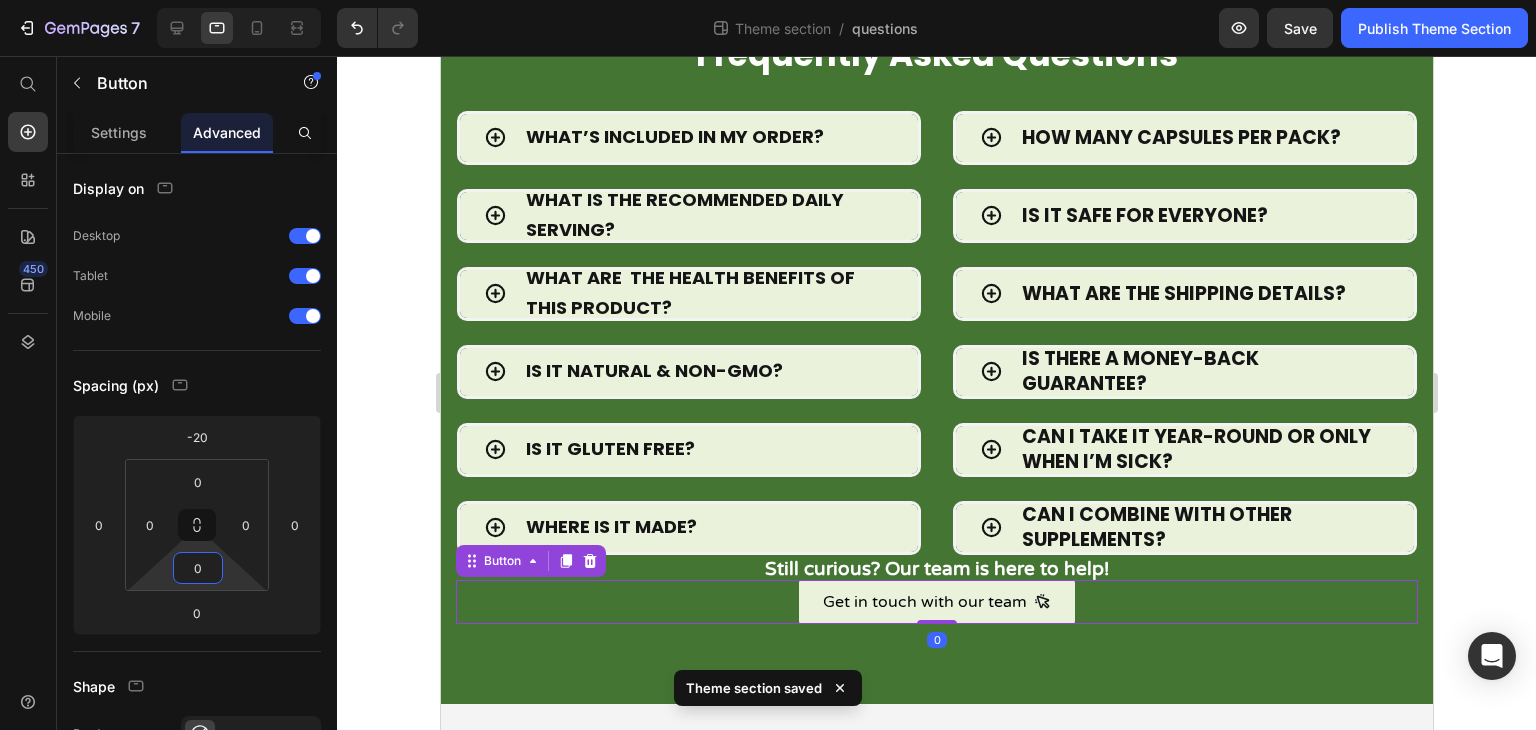 click on "7  Theme section  /  questions Preview  Save   Publish Theme Section  450 Start with Sections Elements Hero Section Product Detail Brands Trusted Badges Guarantee Product Breakdown How to use Testimonials Compare Bundle FAQs Social Proof Brand Story Product List Collection Blog List Contact Sticky Add to Cart Custom Footer Browse Library 450 Layout
Row
Row
Row
Row Text
Heading
Text Block Button
Button
Button Media
Image
Image" at bounding box center (768, 0) 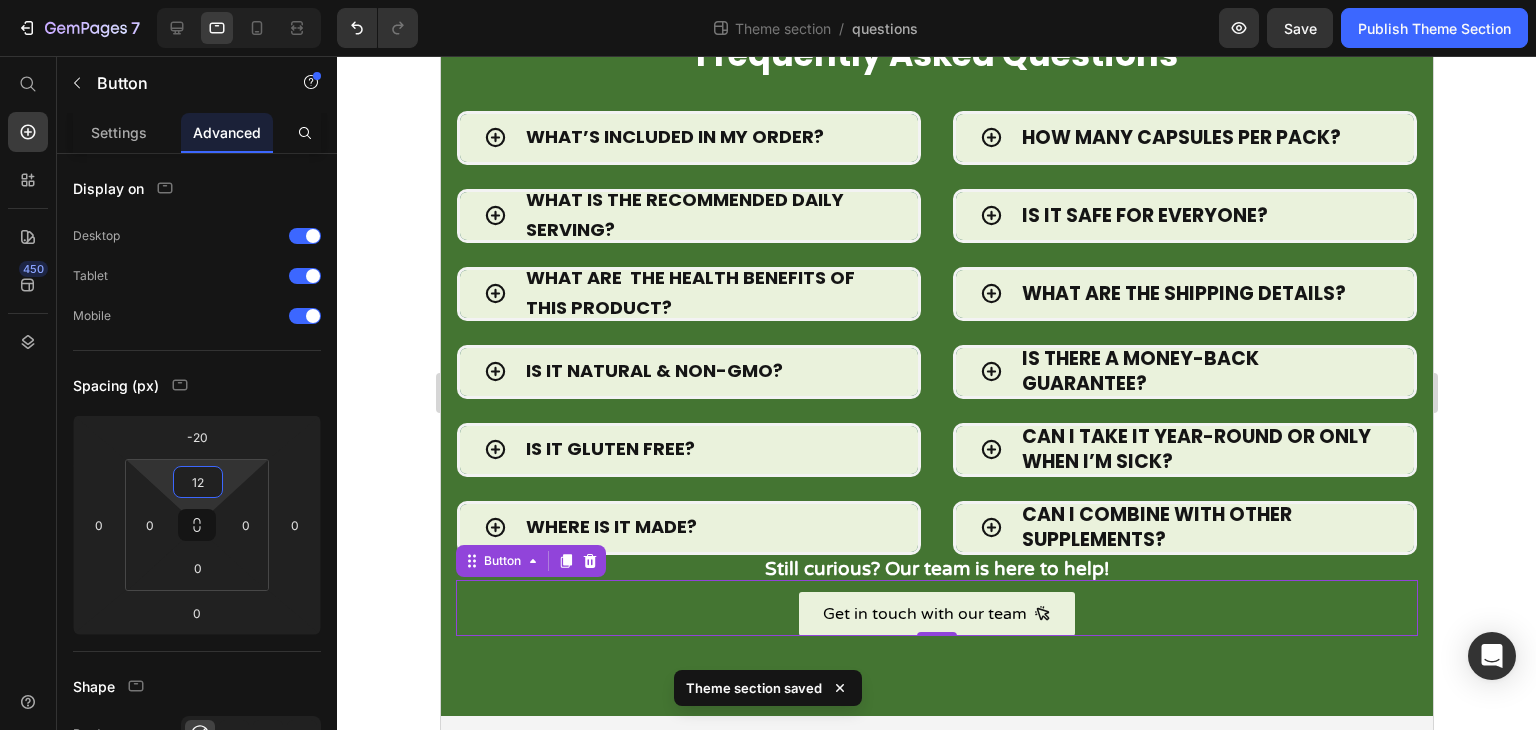 type on "14" 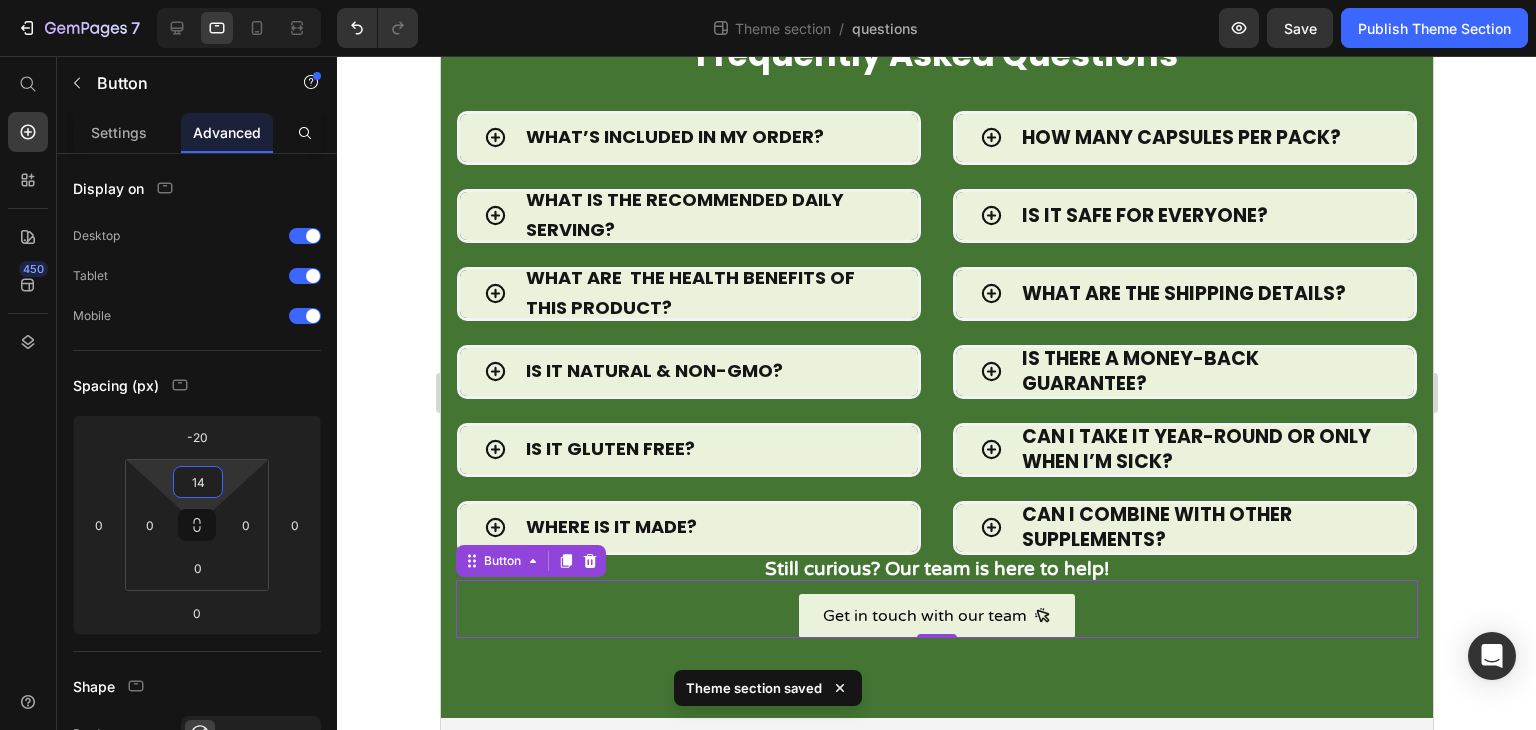 click on "7  Theme section  /  questions Preview  Save   Publish Theme Section  450 Start with Sections Elements Hero Section Product Detail Brands Trusted Badges Guarantee Product Breakdown How to use Testimonials Compare Bundle FAQs Social Proof Brand Story Product List Collection Blog List Contact Sticky Add to Cart Custom Footer Browse Library 450 Layout
Row
Row
Row
Row Text
Heading
Text Block Button
Button
Button Media
Image
Image" at bounding box center [768, 0] 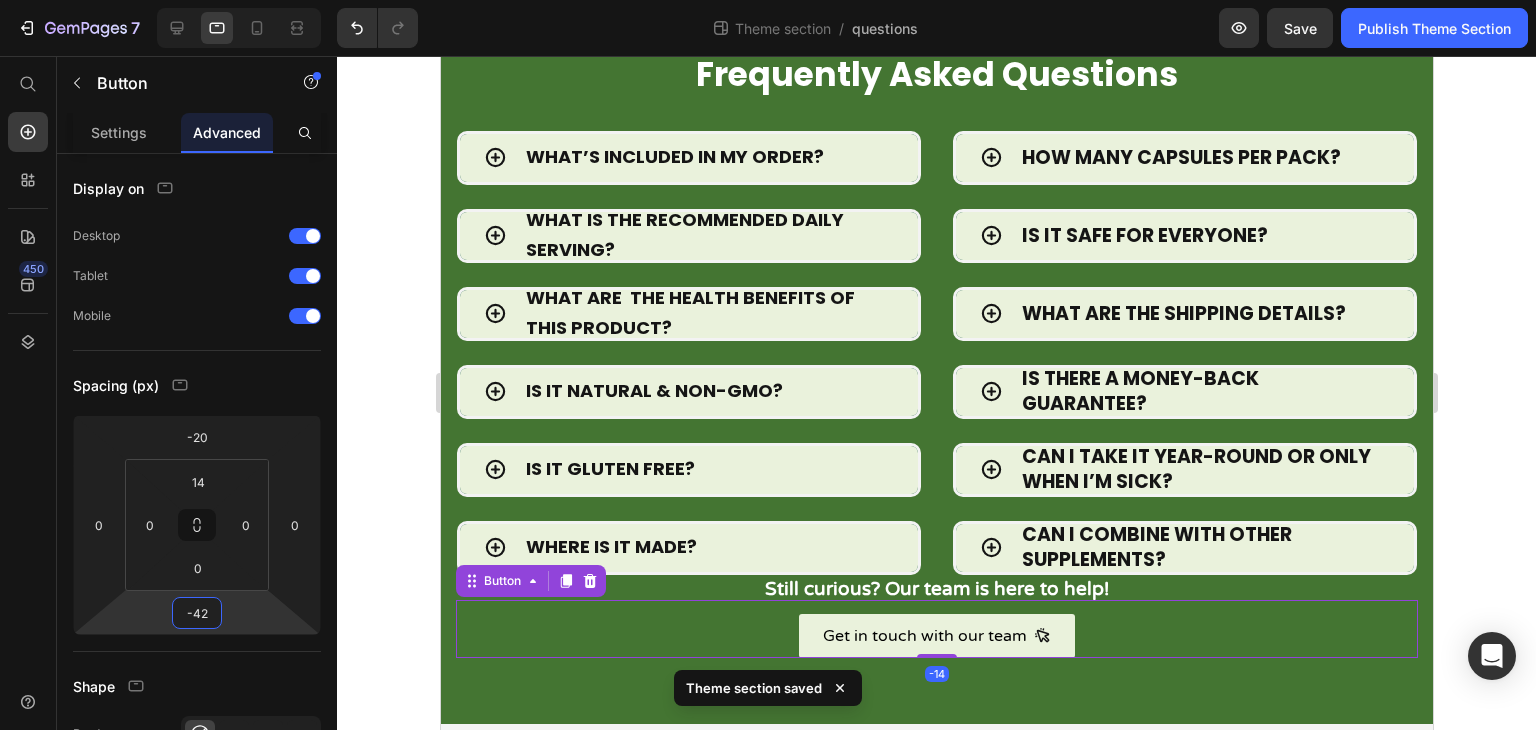 type on "-44" 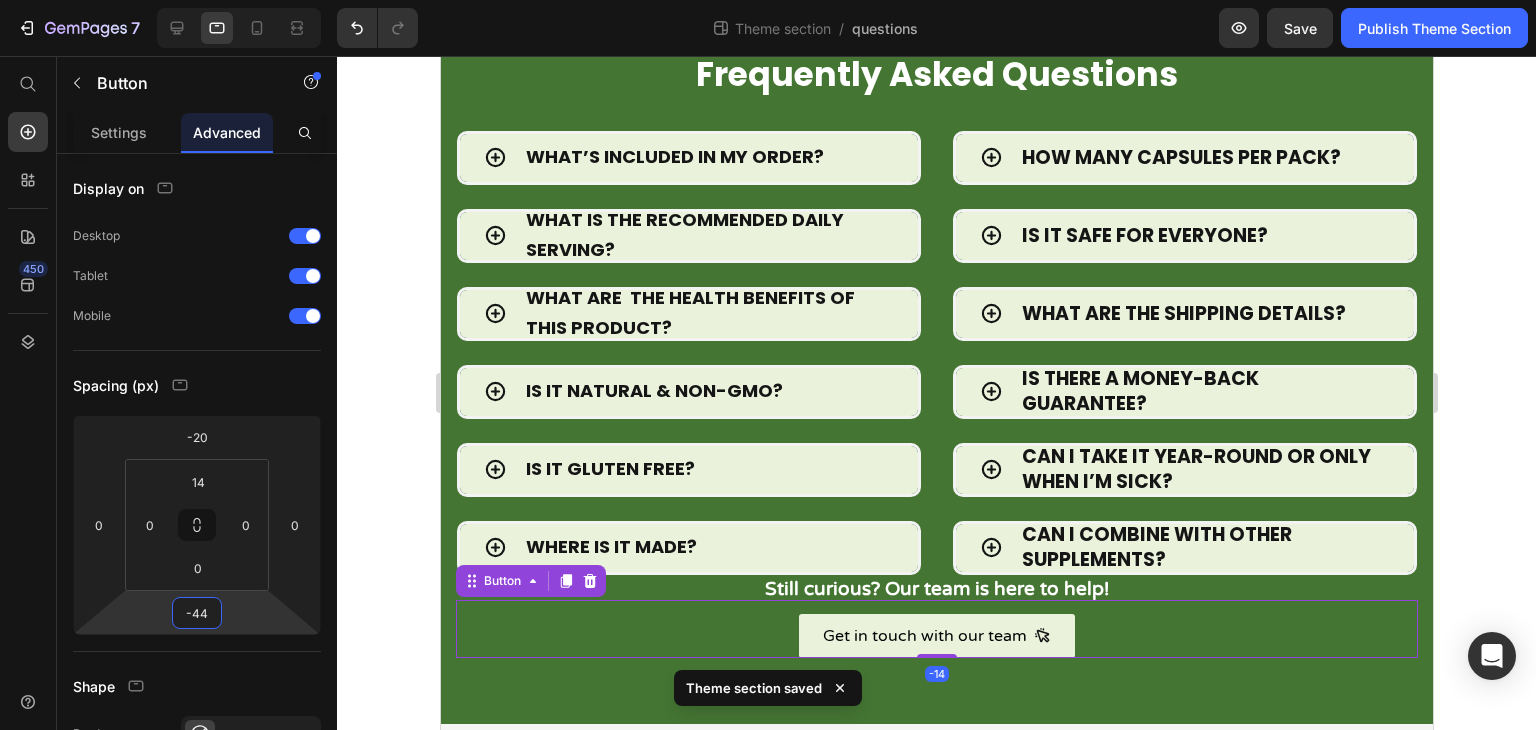 scroll, scrollTop: 113, scrollLeft: 0, axis: vertical 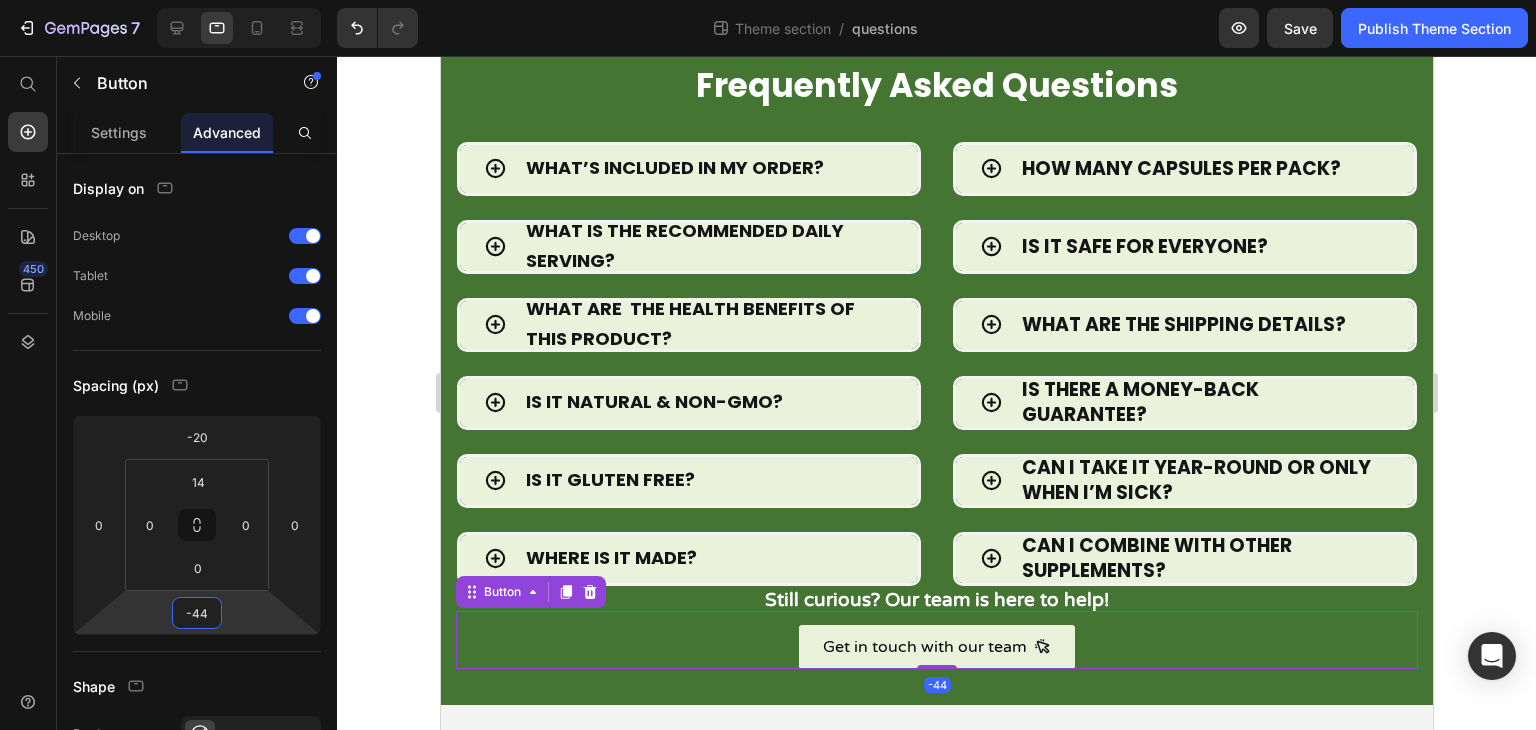 drag, startPoint x: 238, startPoint y: 612, endPoint x: 377, endPoint y: 538, distance: 157.47063 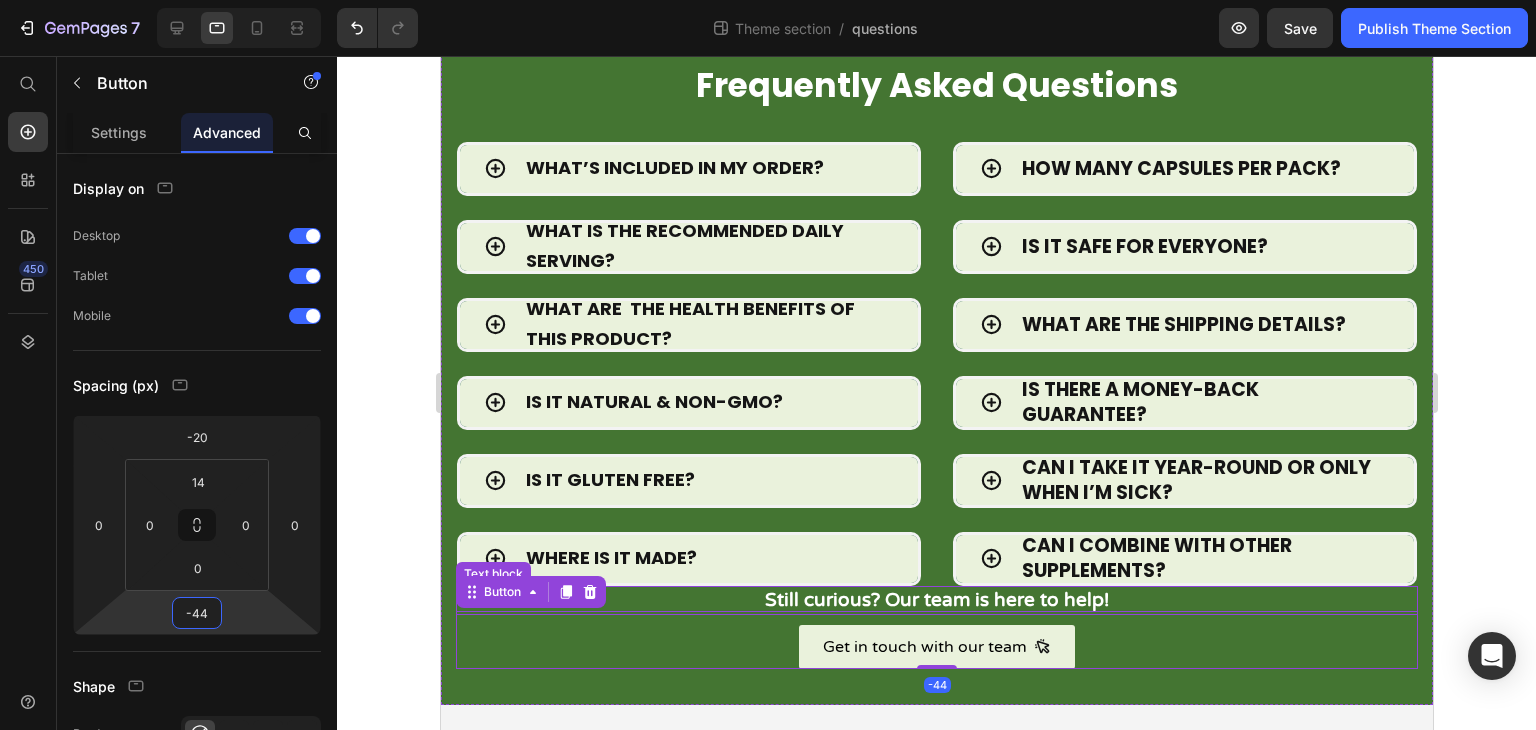 click on "Still curious? Our team is here to help!" at bounding box center [936, 600] 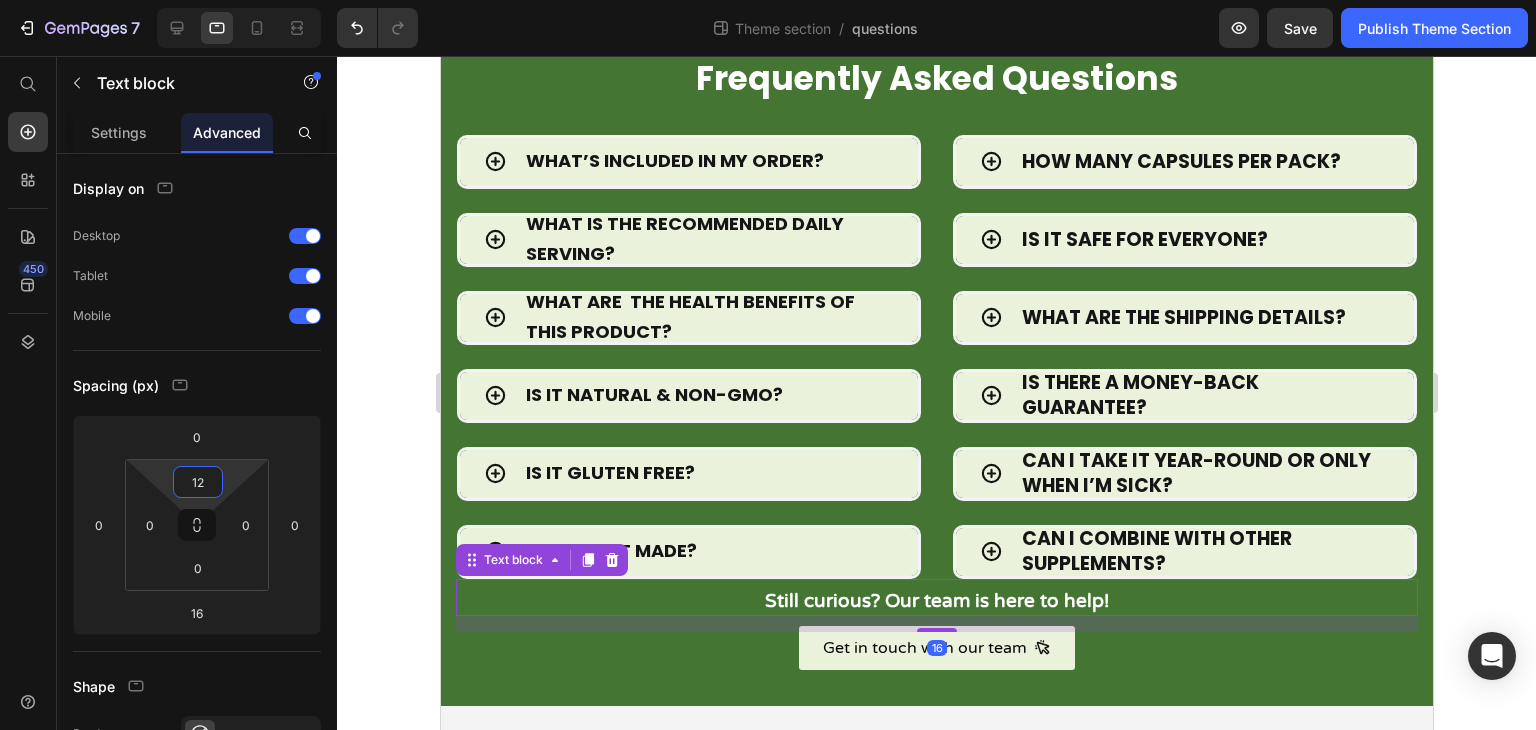 type on "14" 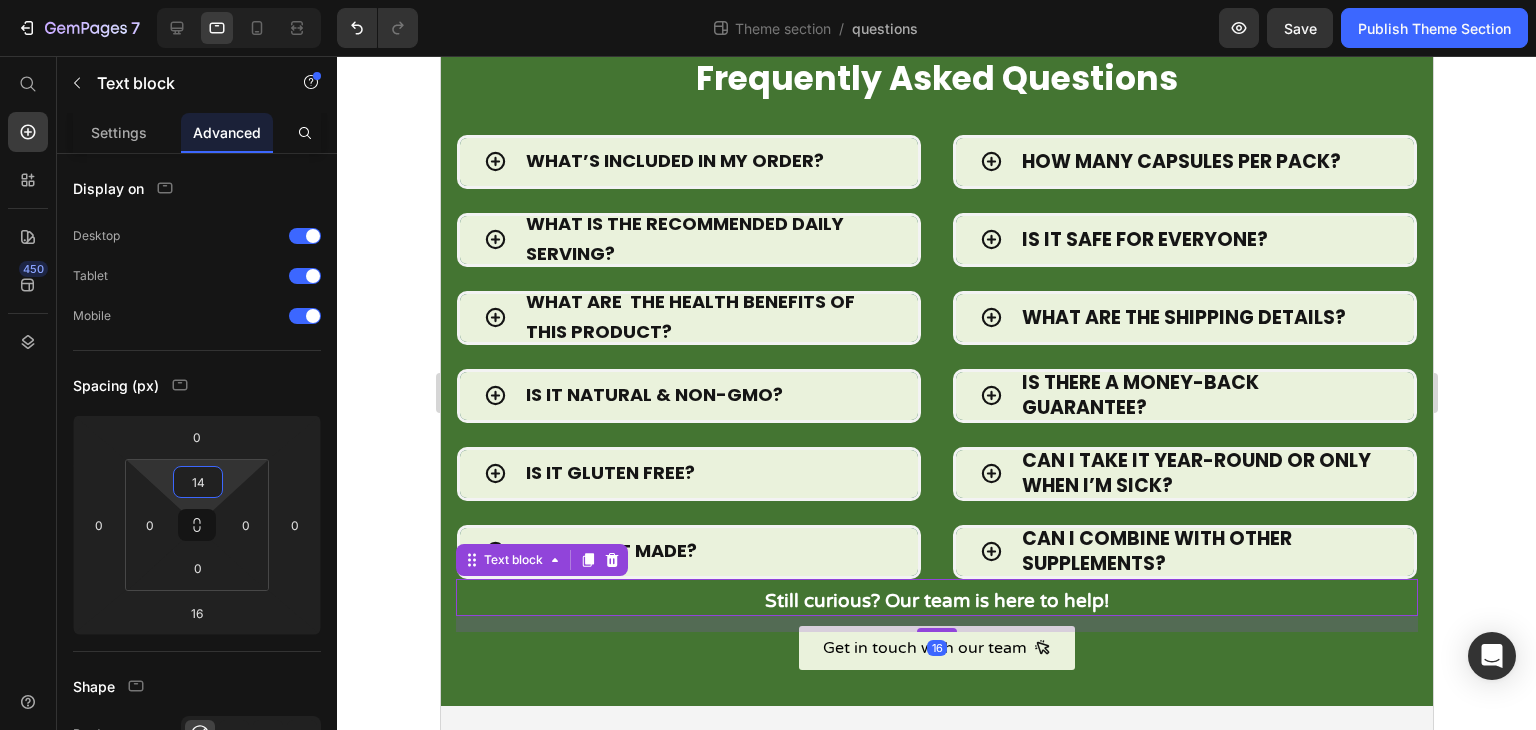 scroll, scrollTop: 128, scrollLeft: 0, axis: vertical 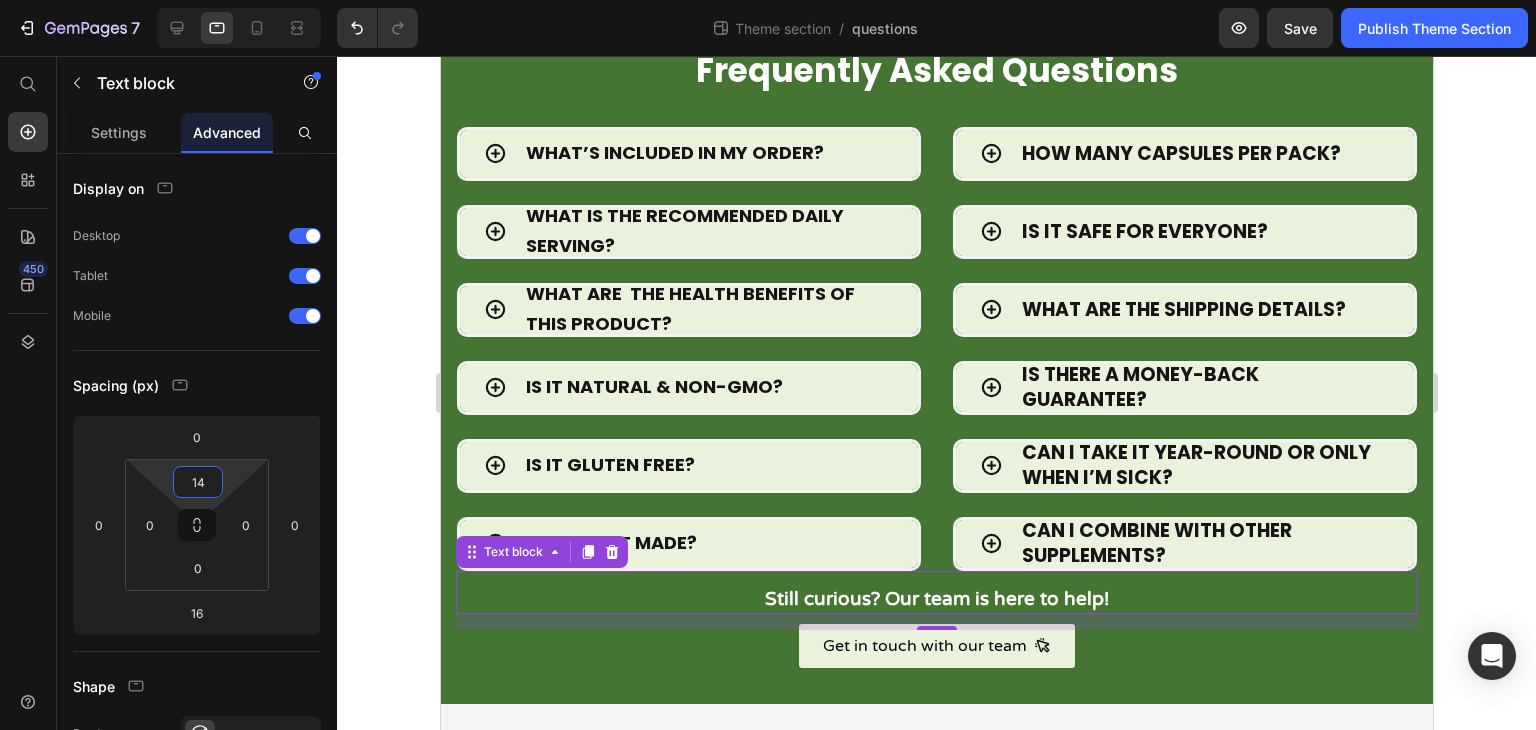 click on "7  Theme section  /  questions Preview  Save   Publish Theme Section  450 Start with Sections Elements Hero Section Product Detail Brands Trusted Badges Guarantee Product Breakdown How to use Testimonials Compare Bundle FAQs Social Proof Brand Story Product List Collection Blog List Contact Sticky Add to Cart Custom Footer Browse Library 450 Layout
Row
Row
Row
Row Text
Heading
Text Block Button
Button
Button Media
Image
Image" at bounding box center [768, 0] 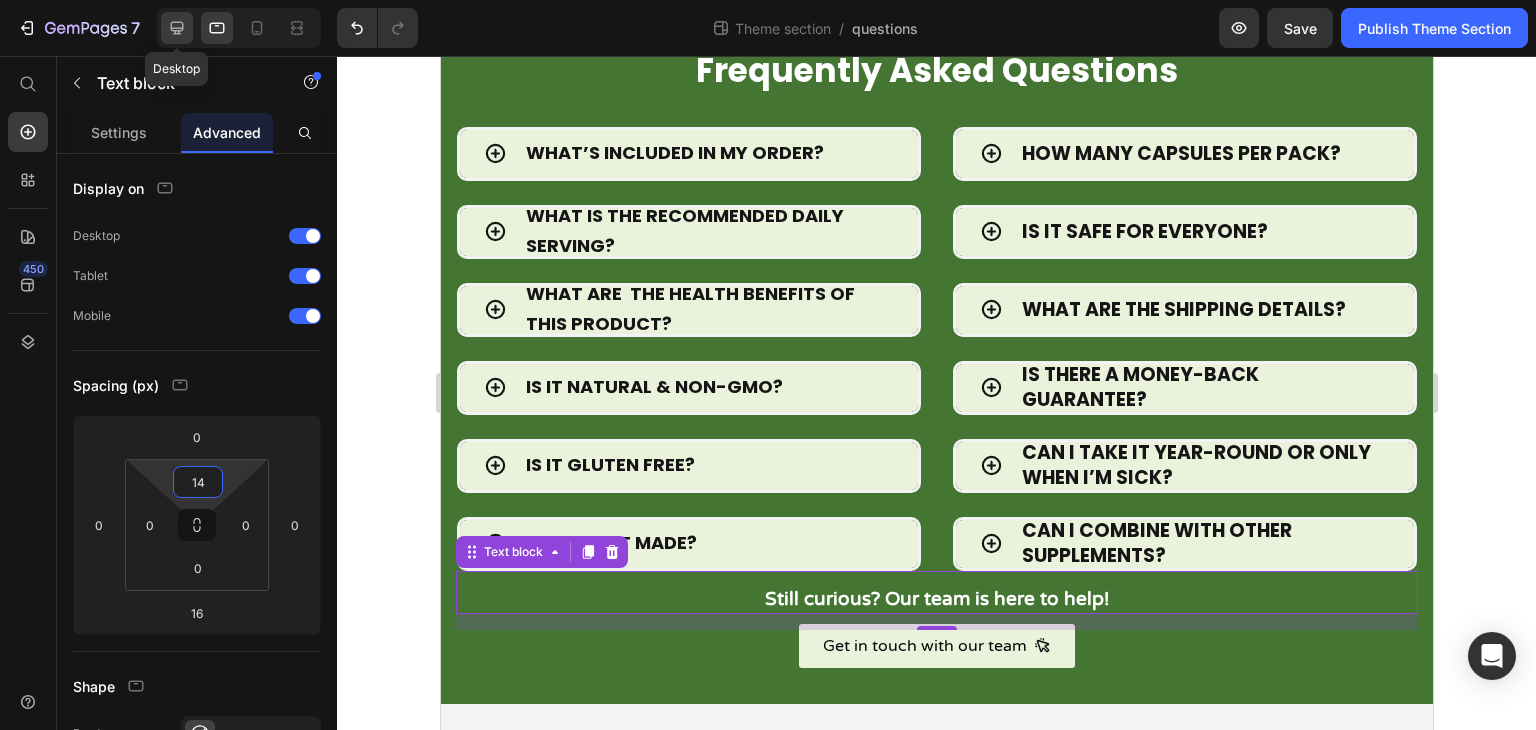 click 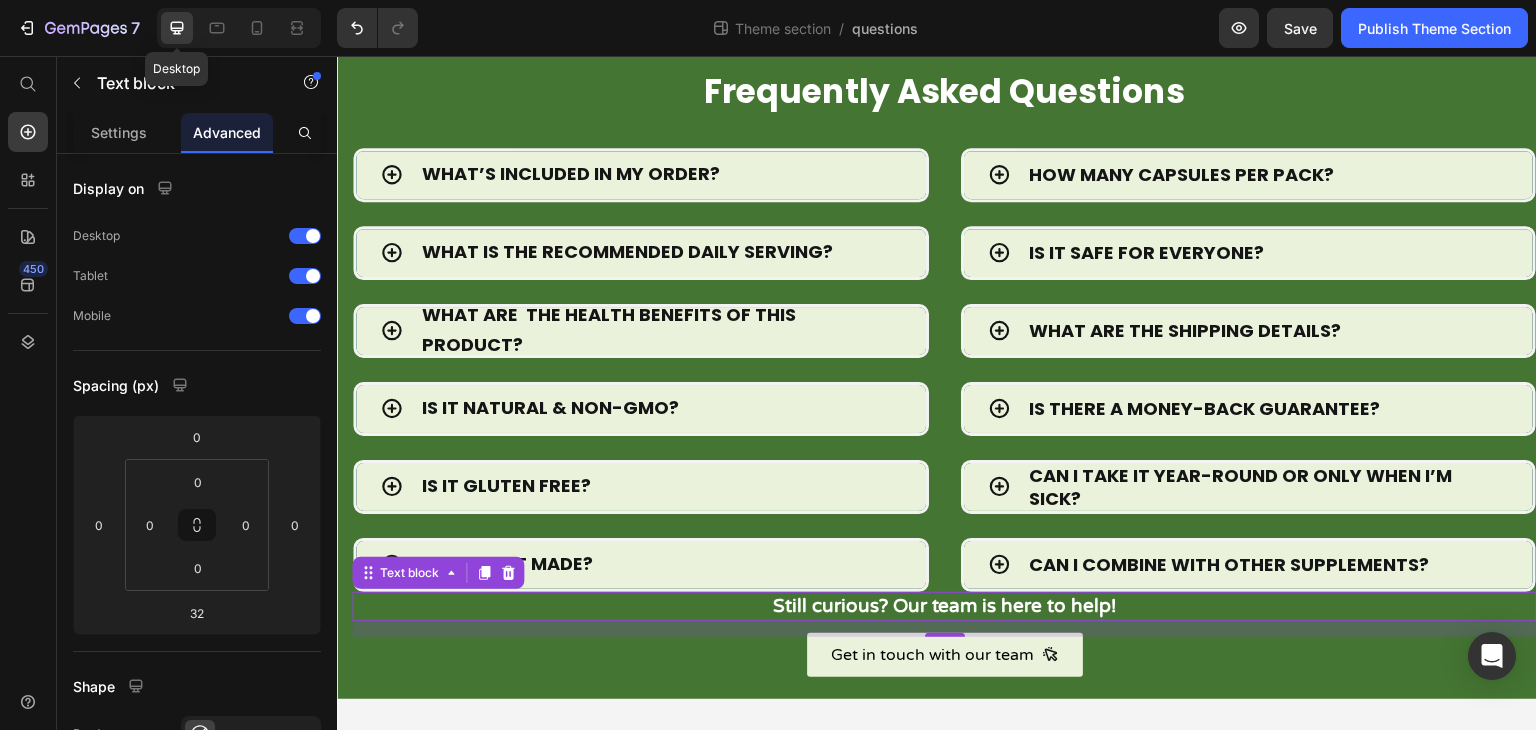 scroll, scrollTop: 40, scrollLeft: 0, axis: vertical 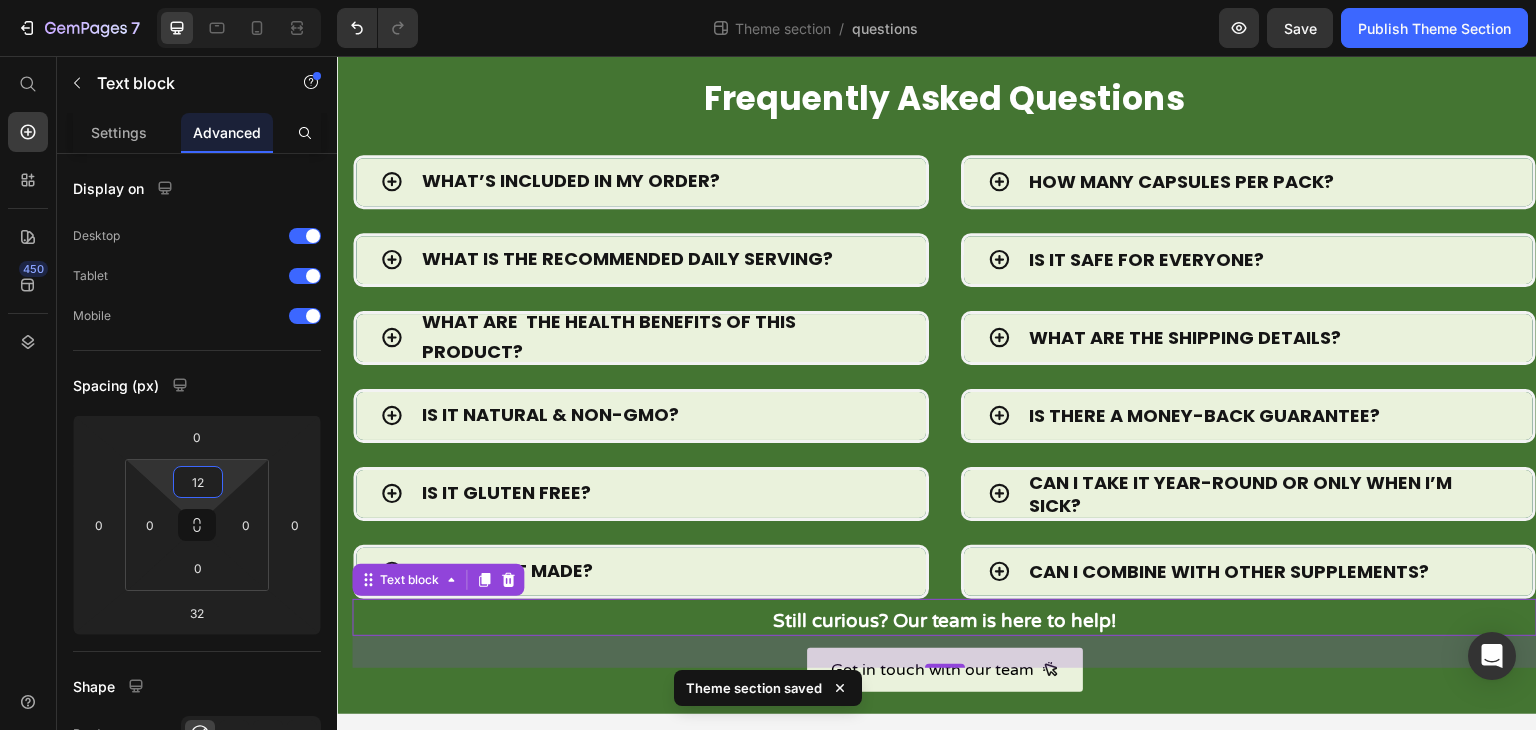 type on "14" 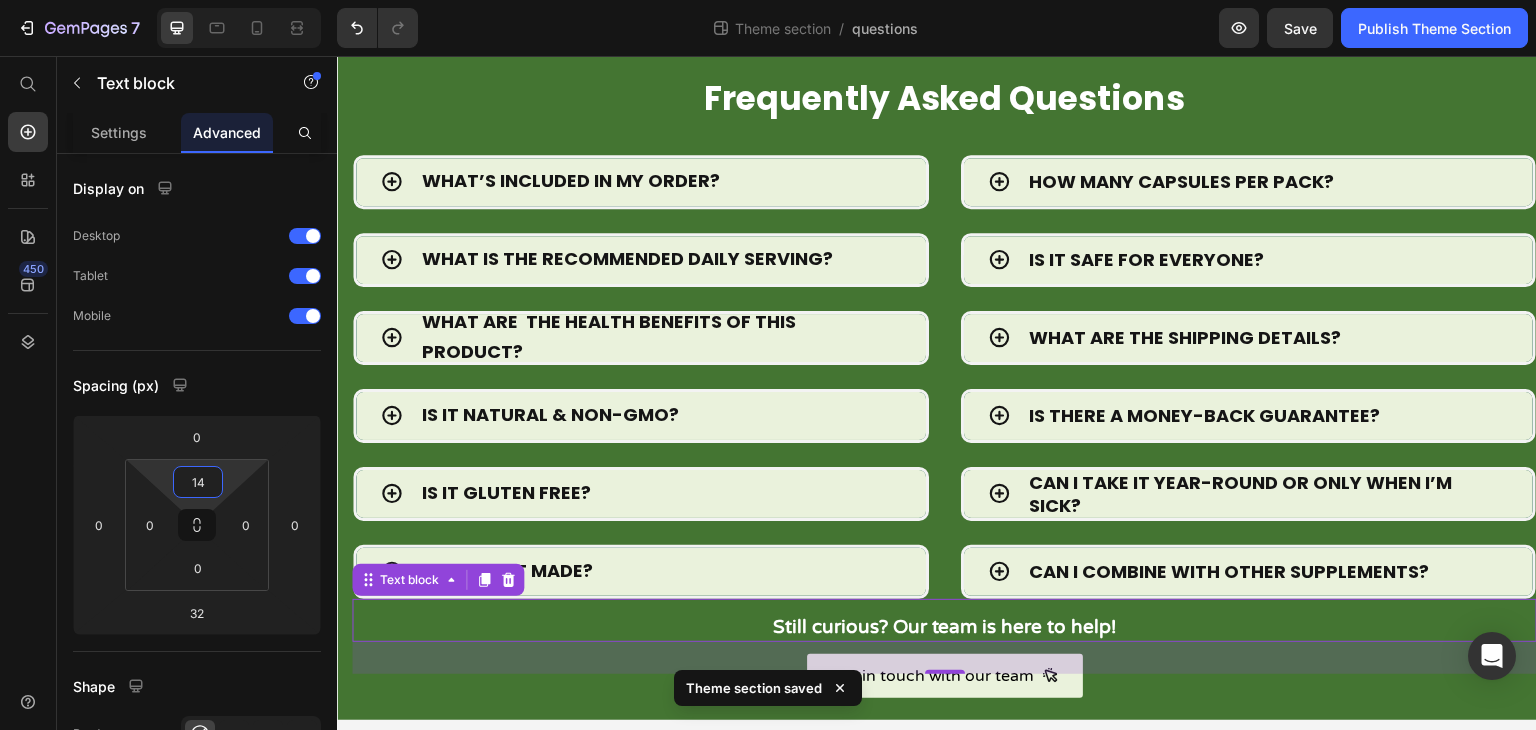 click on "7  Theme section  /  questions Preview  Save   Publish Theme Section  450 Start with Sections Elements Hero Section Product Detail Brands Trusted Badges Guarantee Product Breakdown How to use Testimonials Compare Bundle FAQs Social Proof Brand Story Product List Collection Blog List Contact Sticky Add to Cart Custom Footer Browse Library 450 Layout
Row
Row
Row
Row Text
Heading
Text Block Button
Button
Button Media
Image
Image" at bounding box center [768, 0] 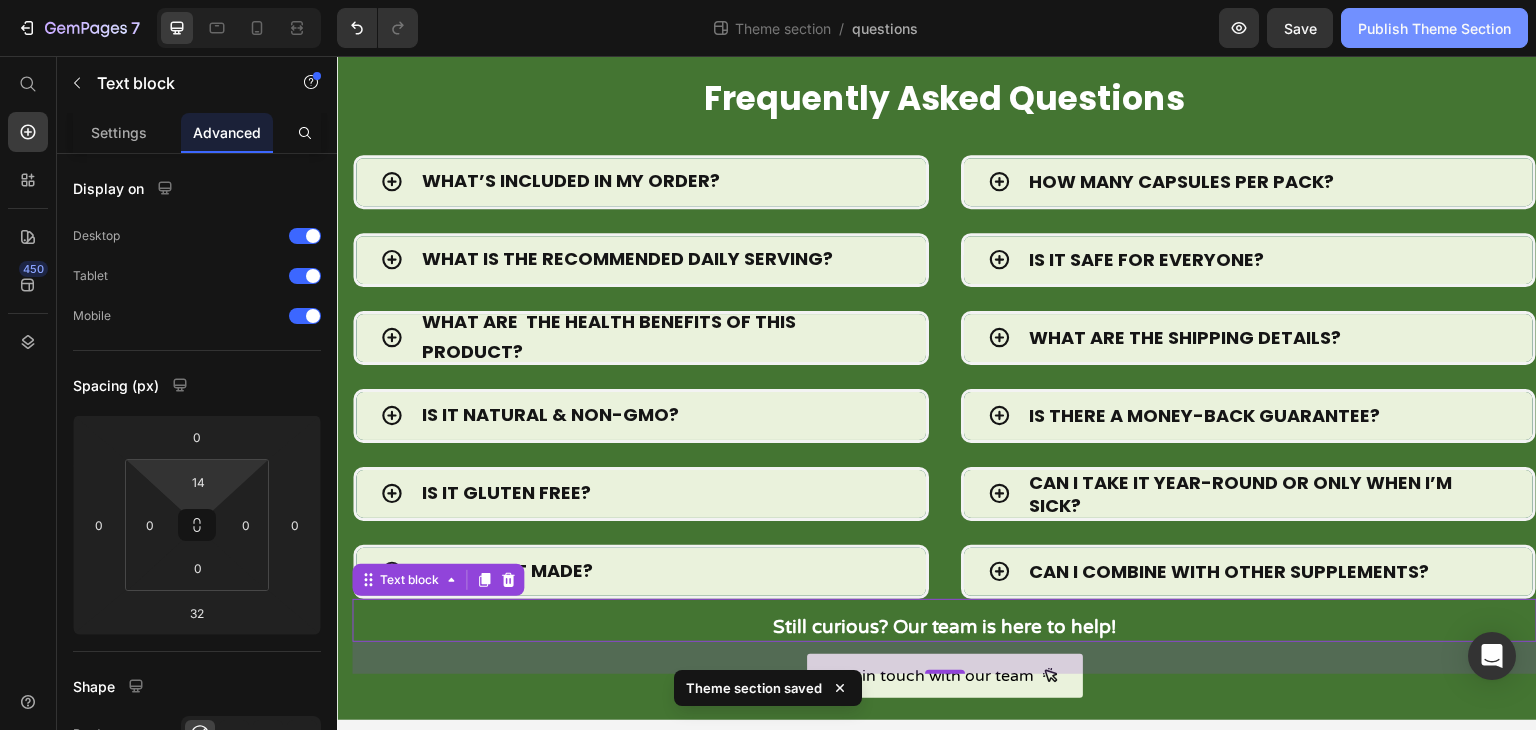 click on "Publish Theme Section" at bounding box center [1434, 28] 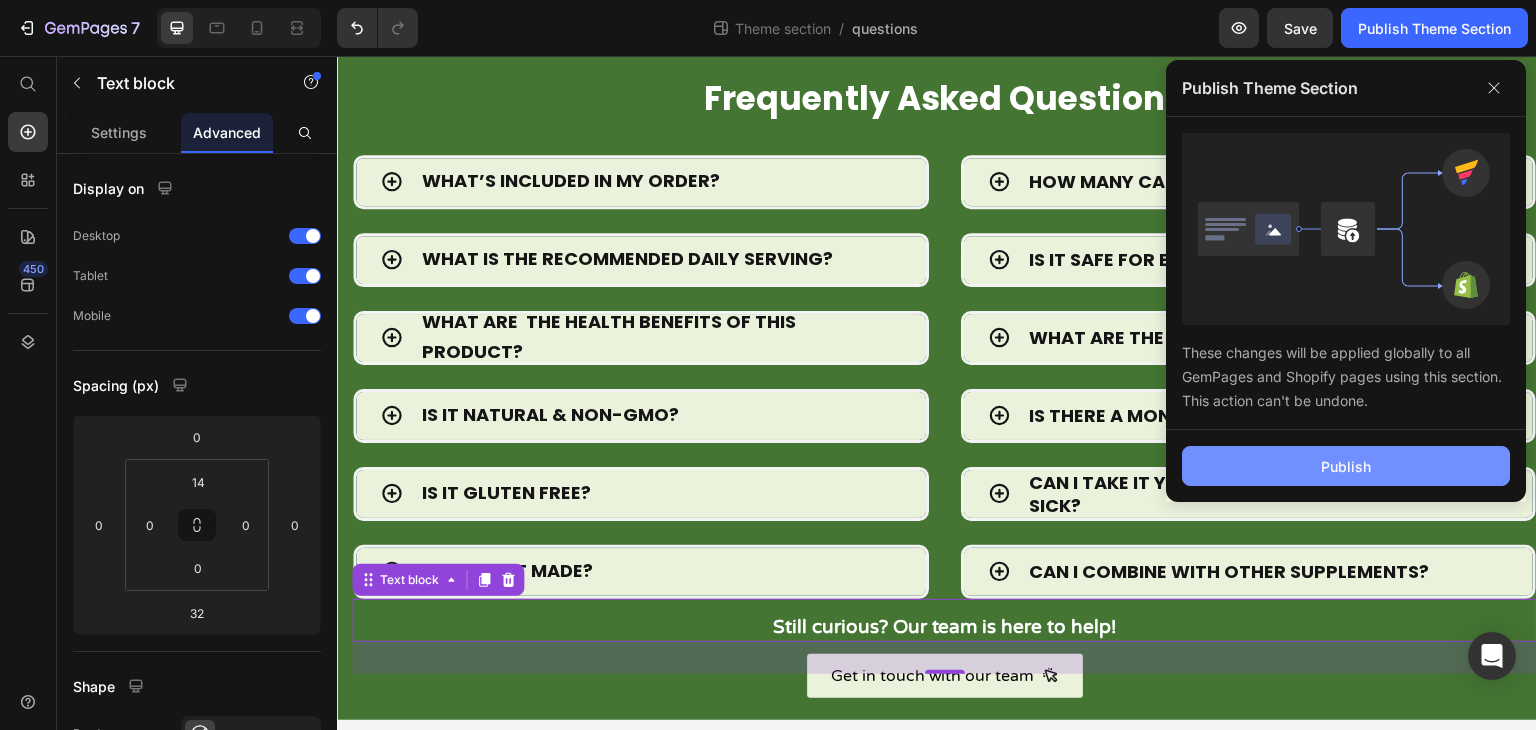 click on "Publish" 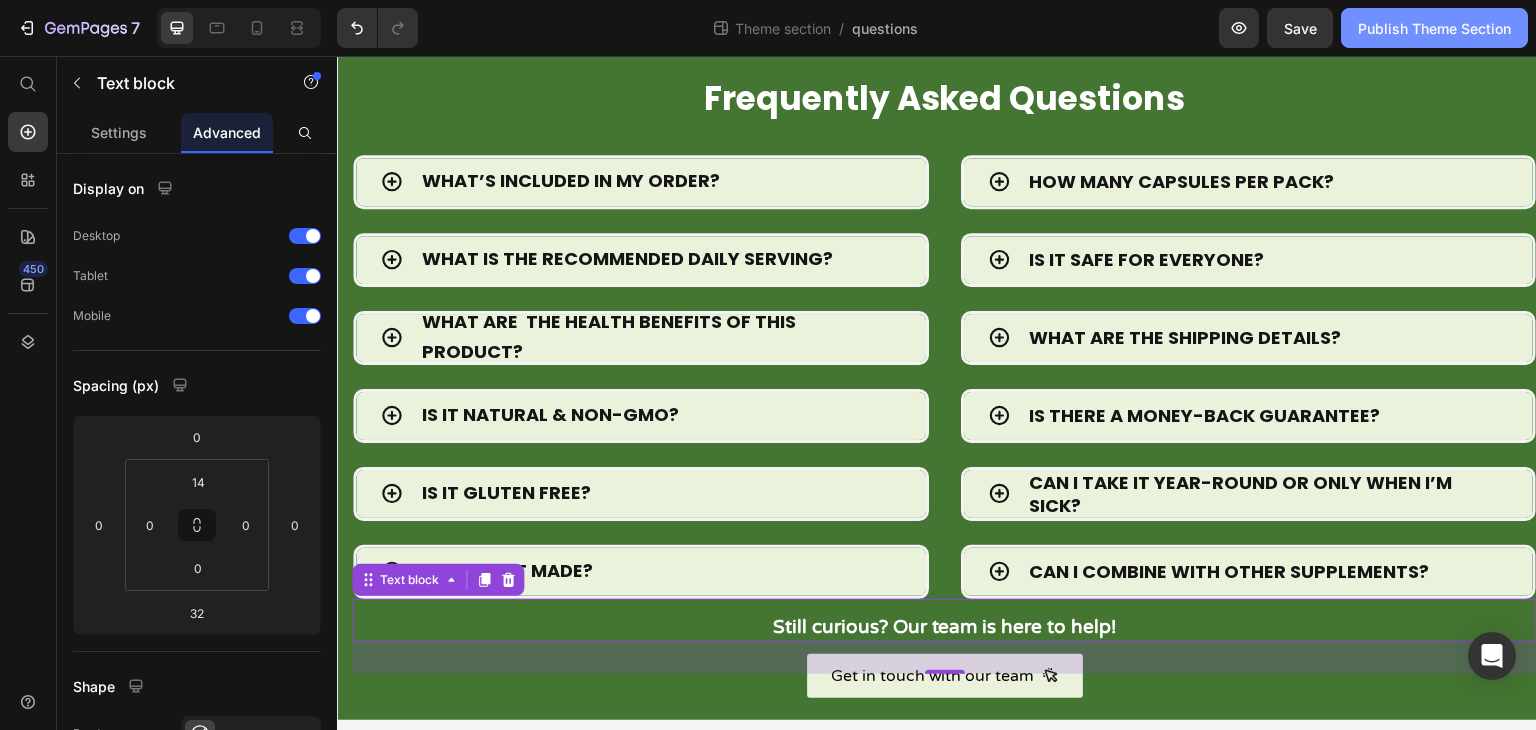 click on "Publish Theme Section" at bounding box center [1434, 28] 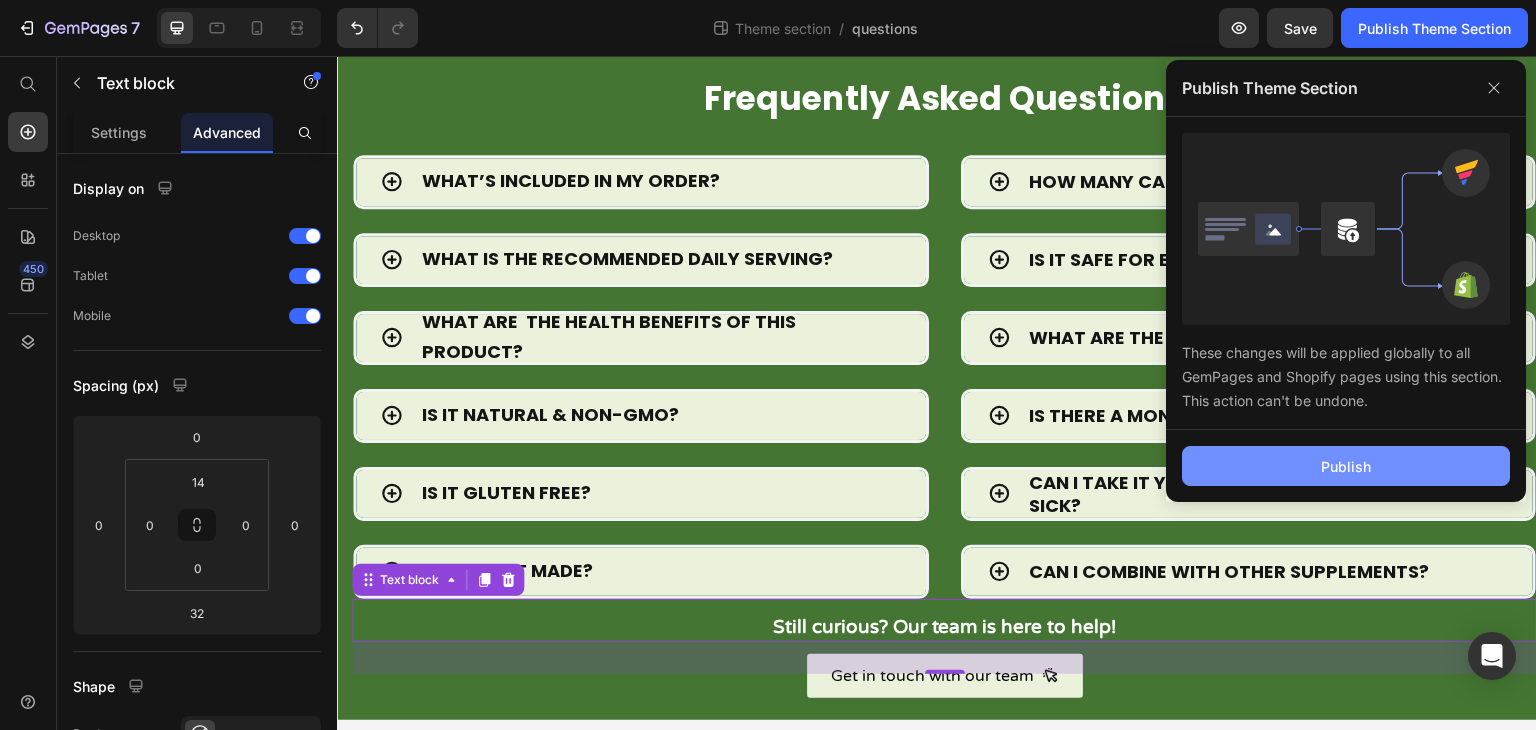click on "Publish" 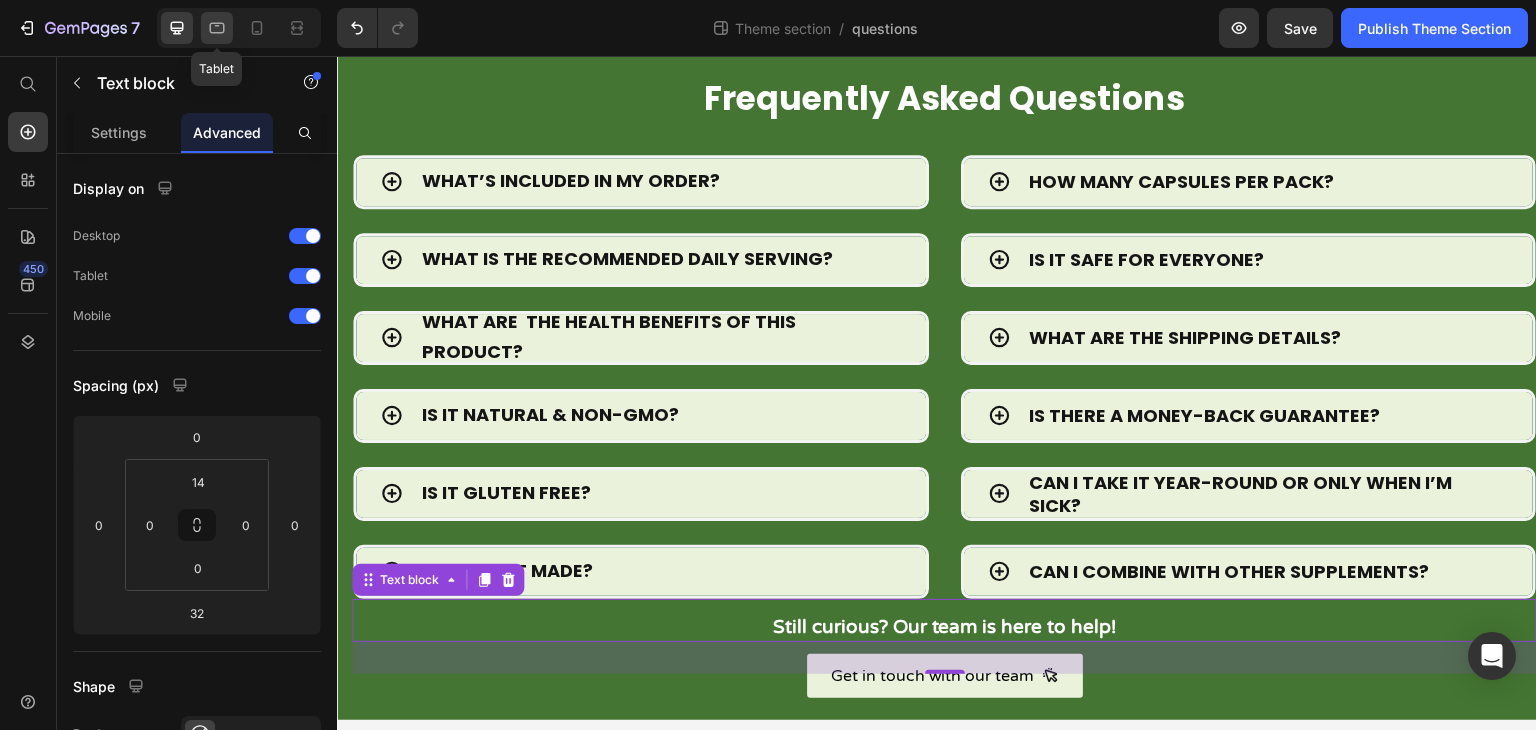click 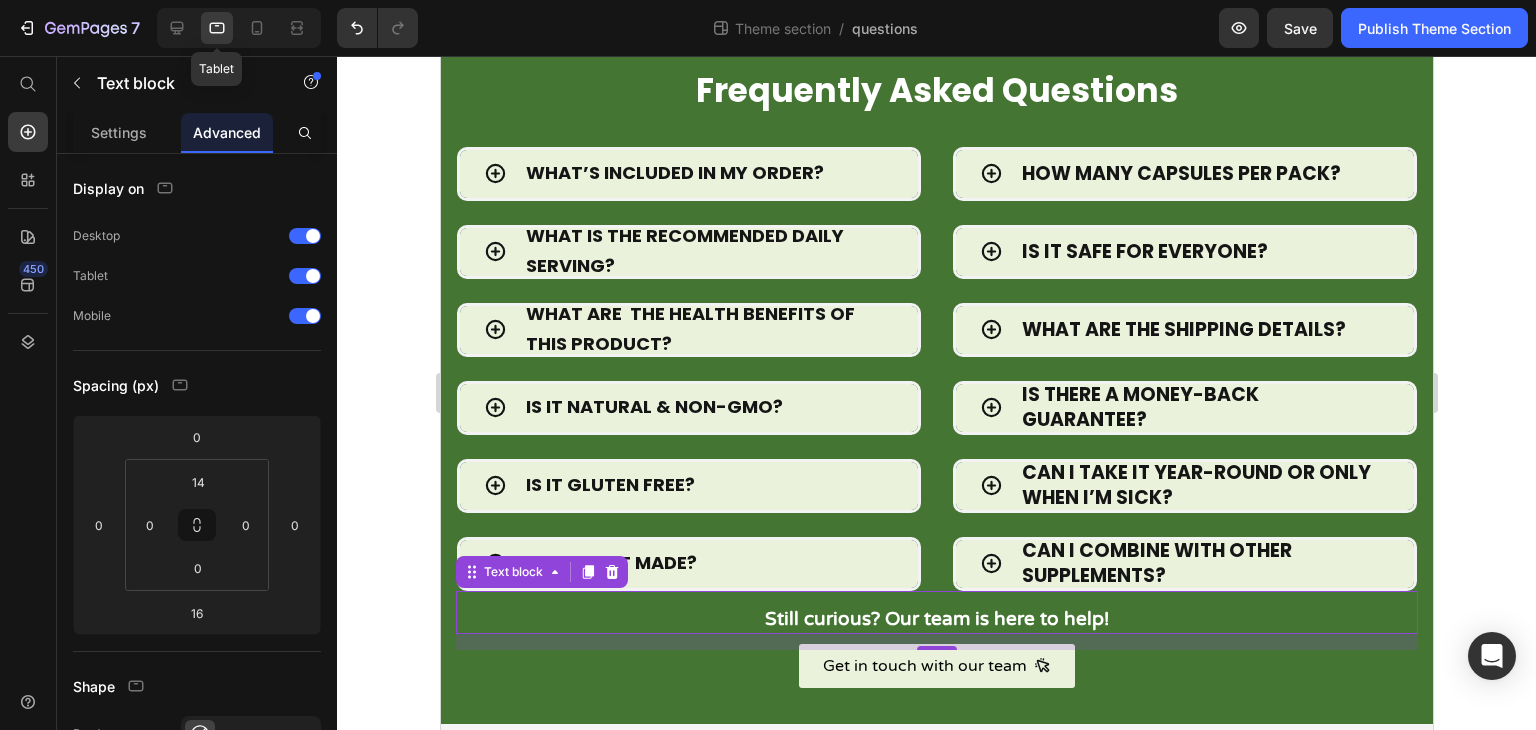 scroll, scrollTop: 128, scrollLeft: 0, axis: vertical 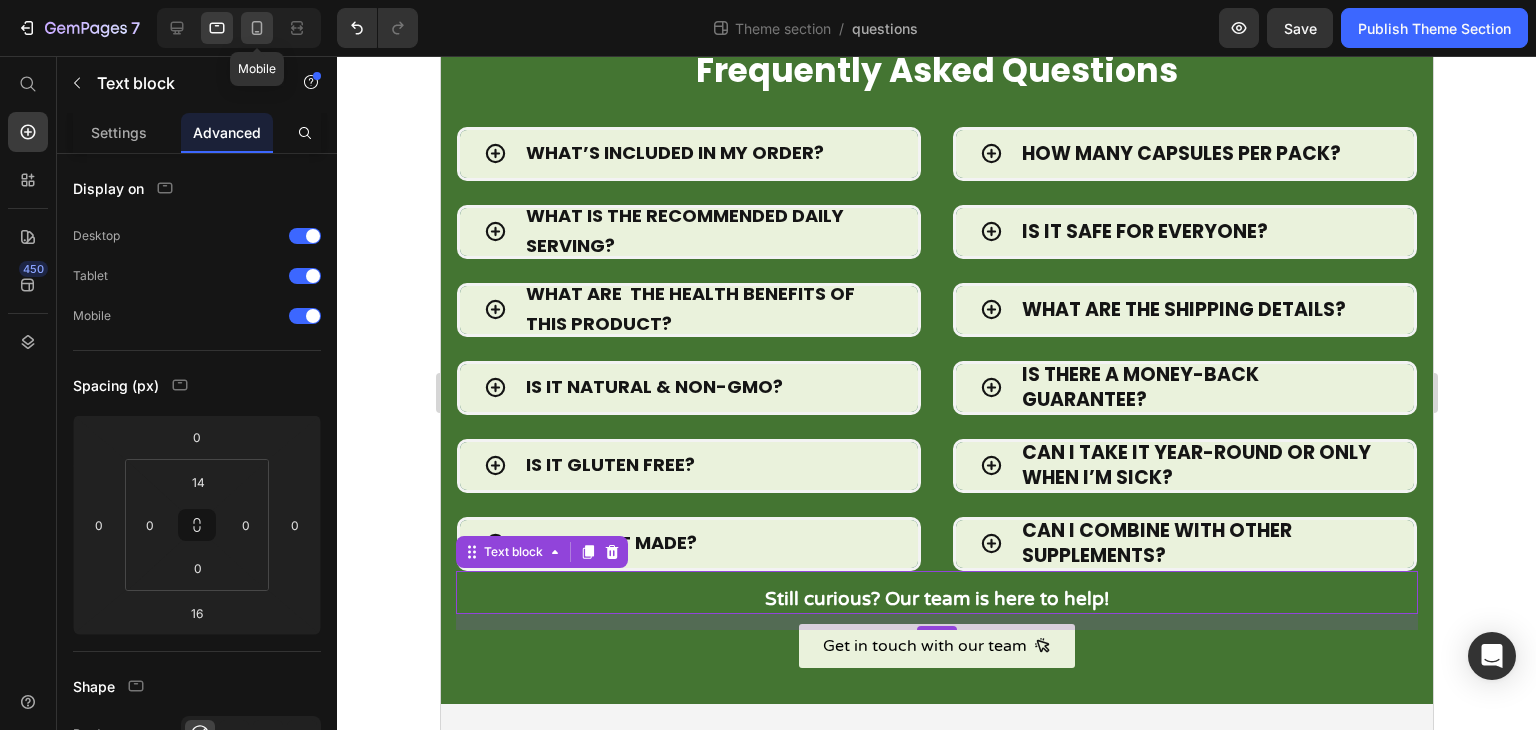 click 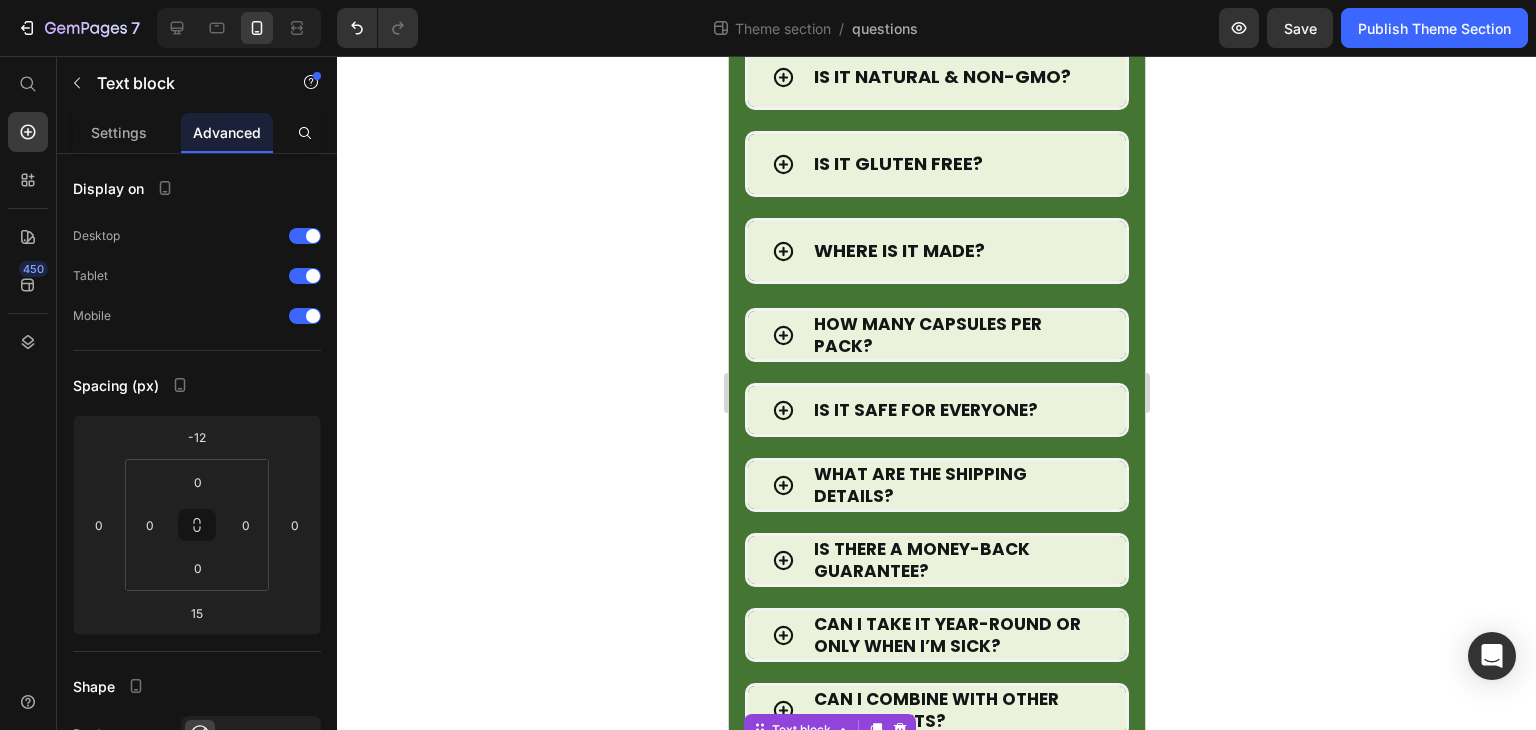scroll, scrollTop: 485, scrollLeft: 0, axis: vertical 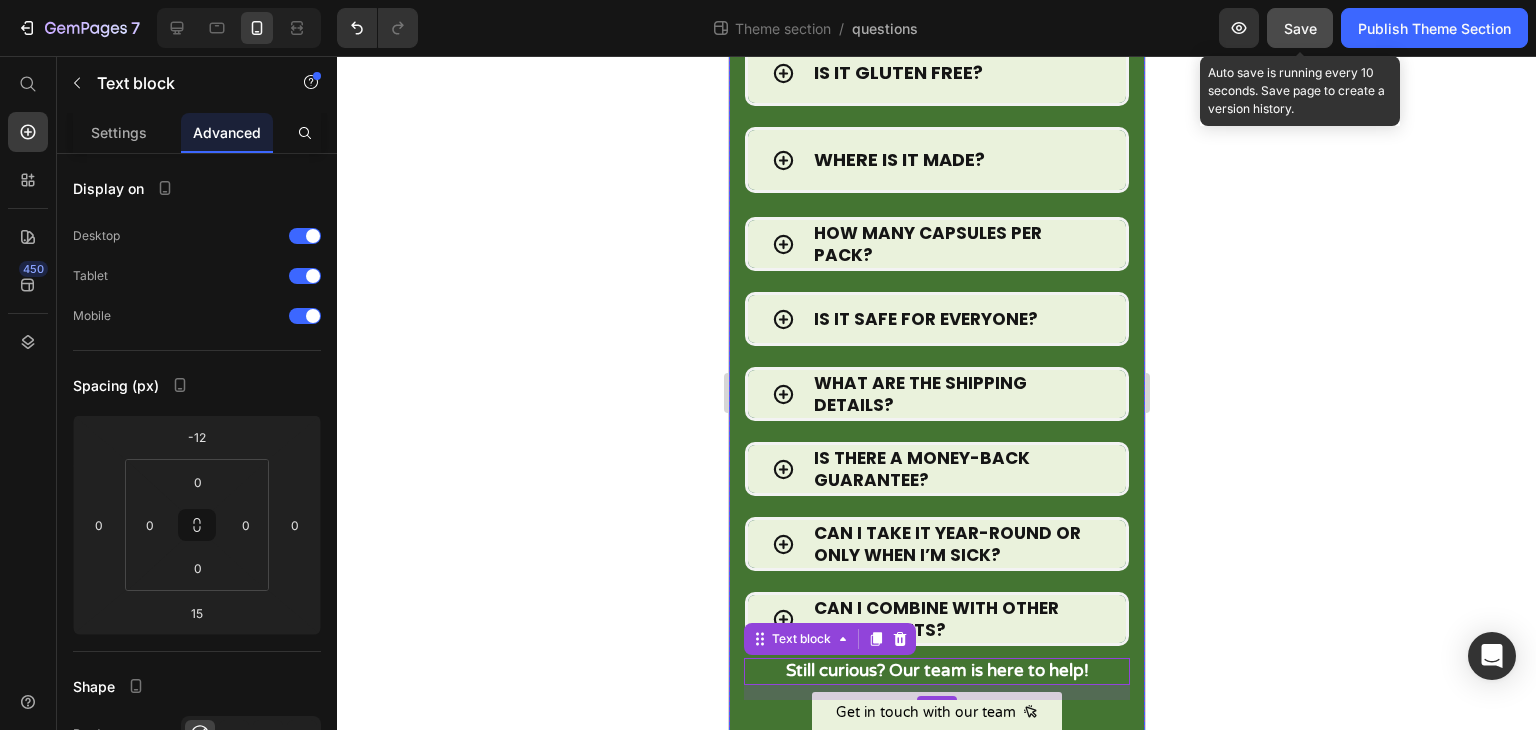 click on "Save" 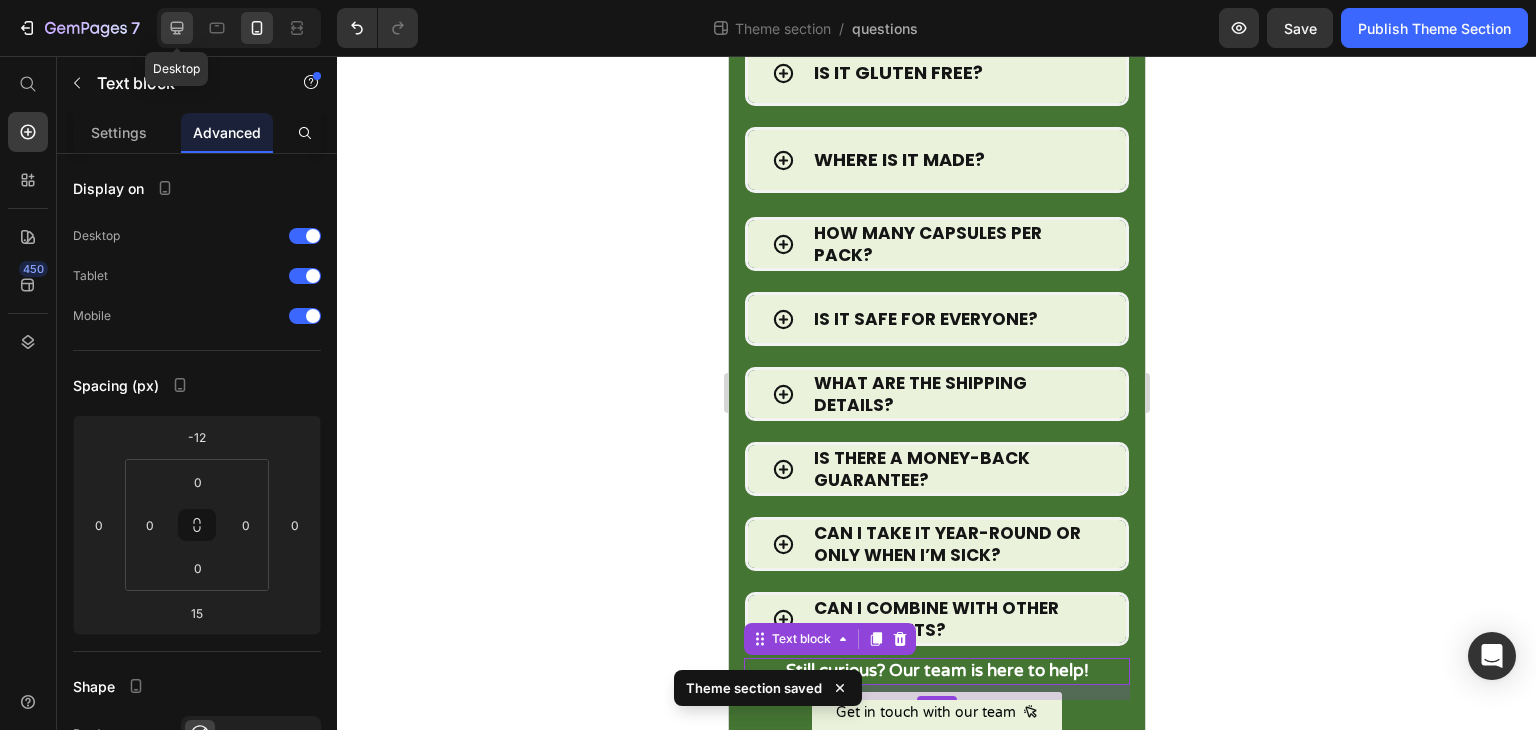 click 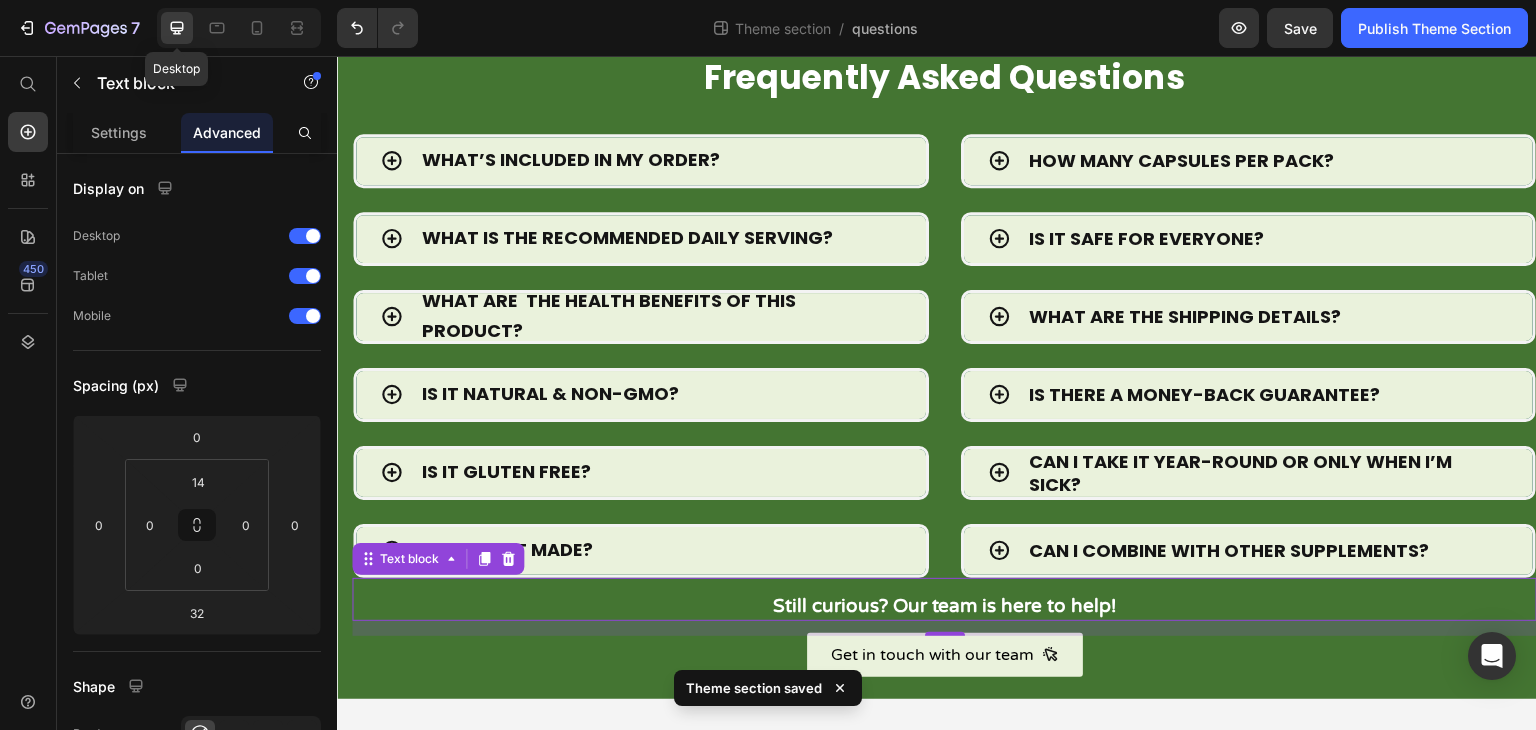 scroll, scrollTop: 55, scrollLeft: 0, axis: vertical 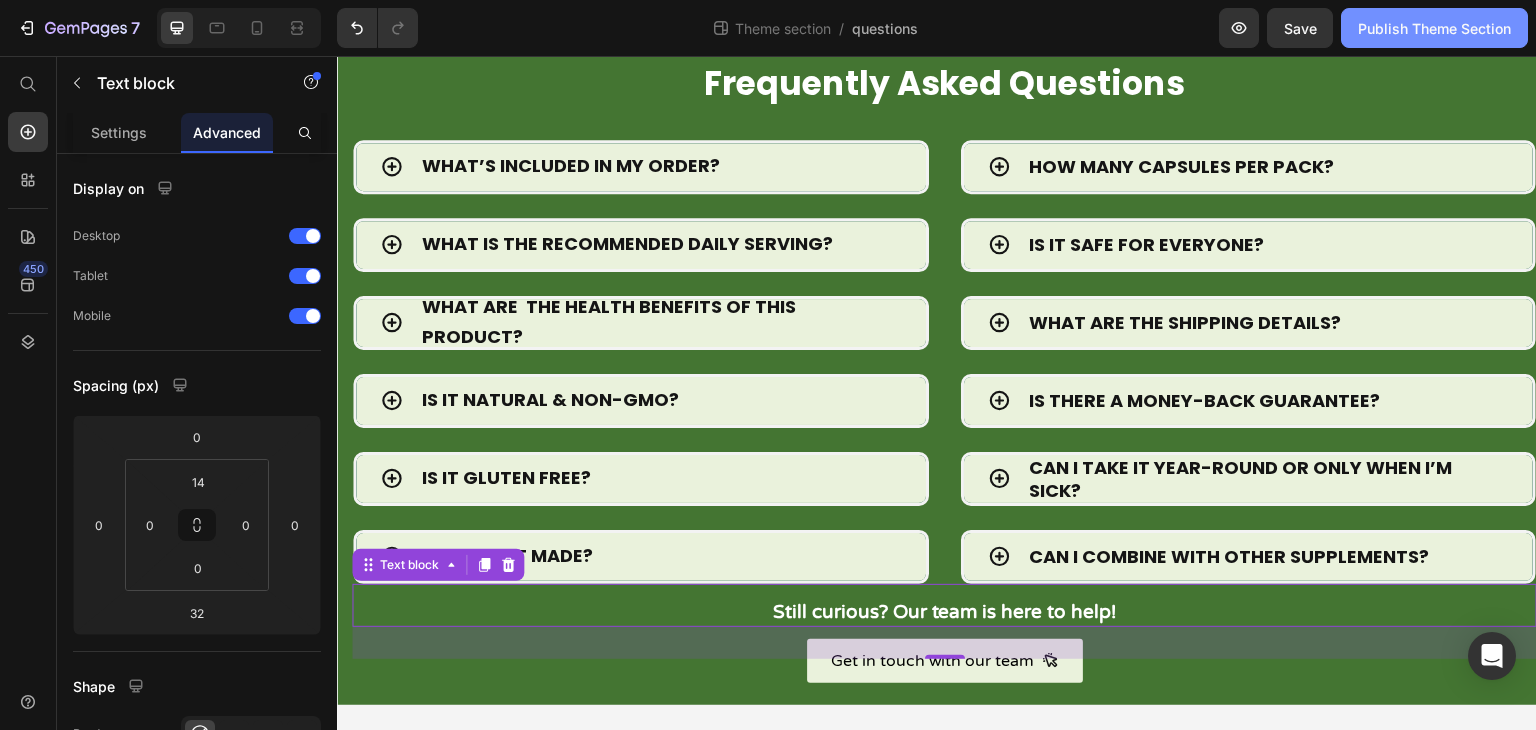click on "Publish Theme Section" at bounding box center [1434, 28] 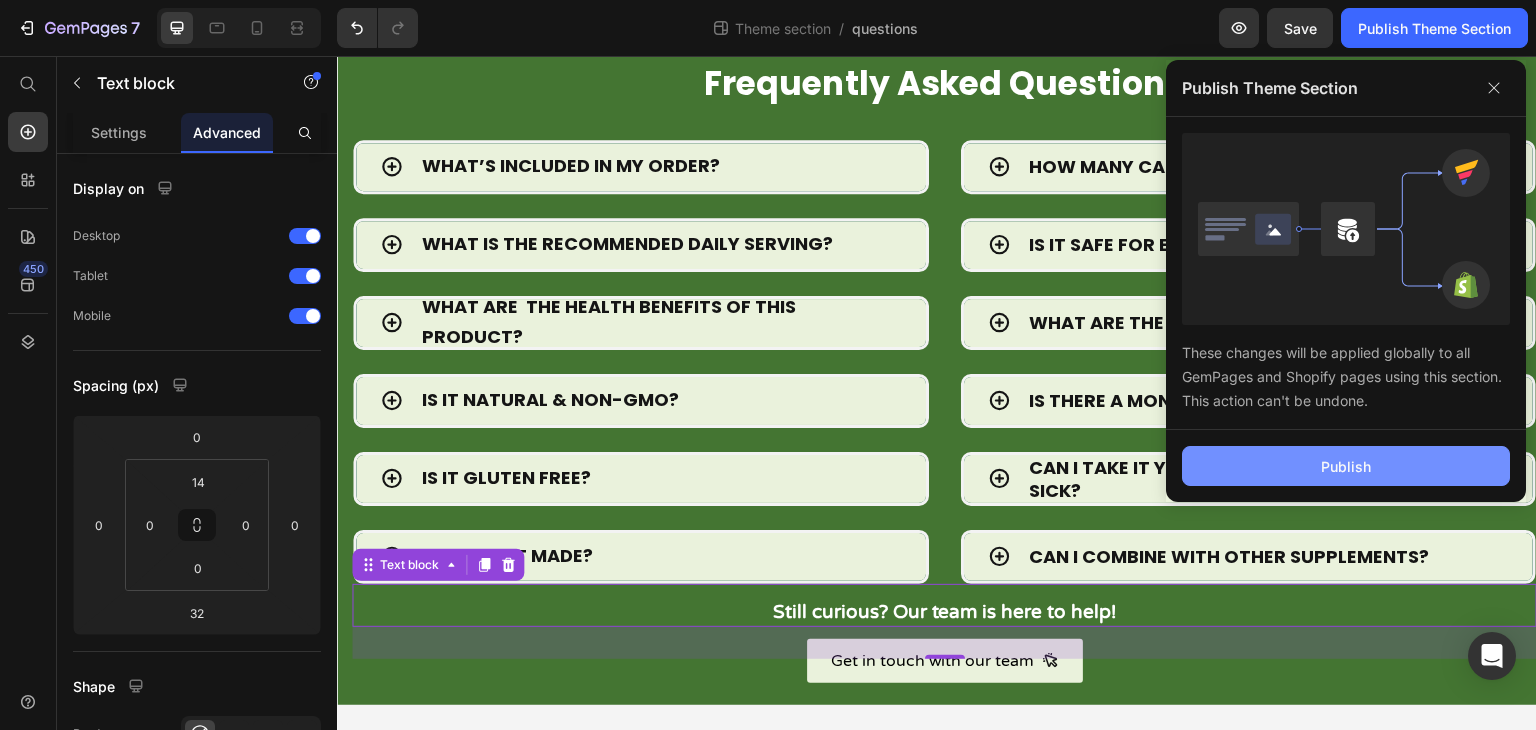click on "Publish" 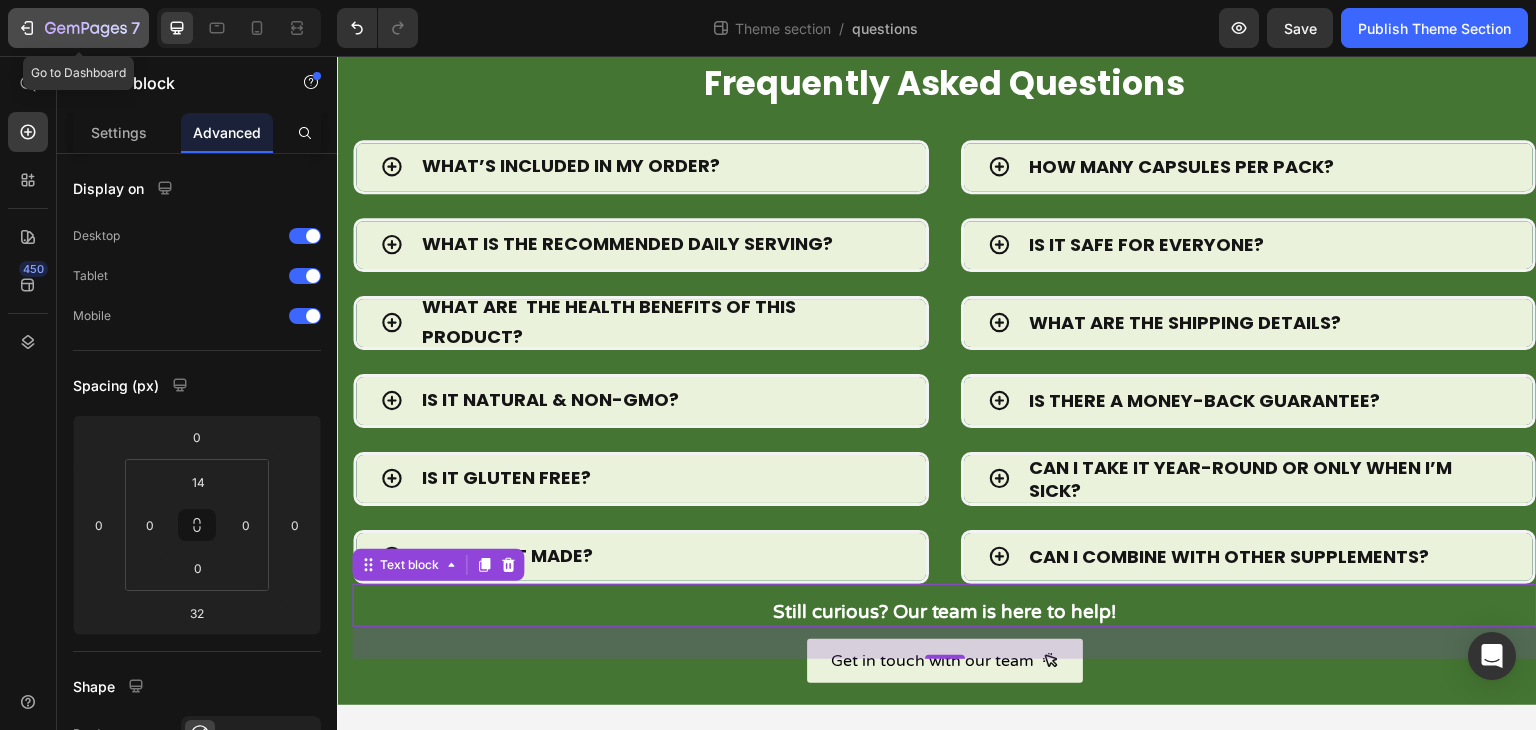 click 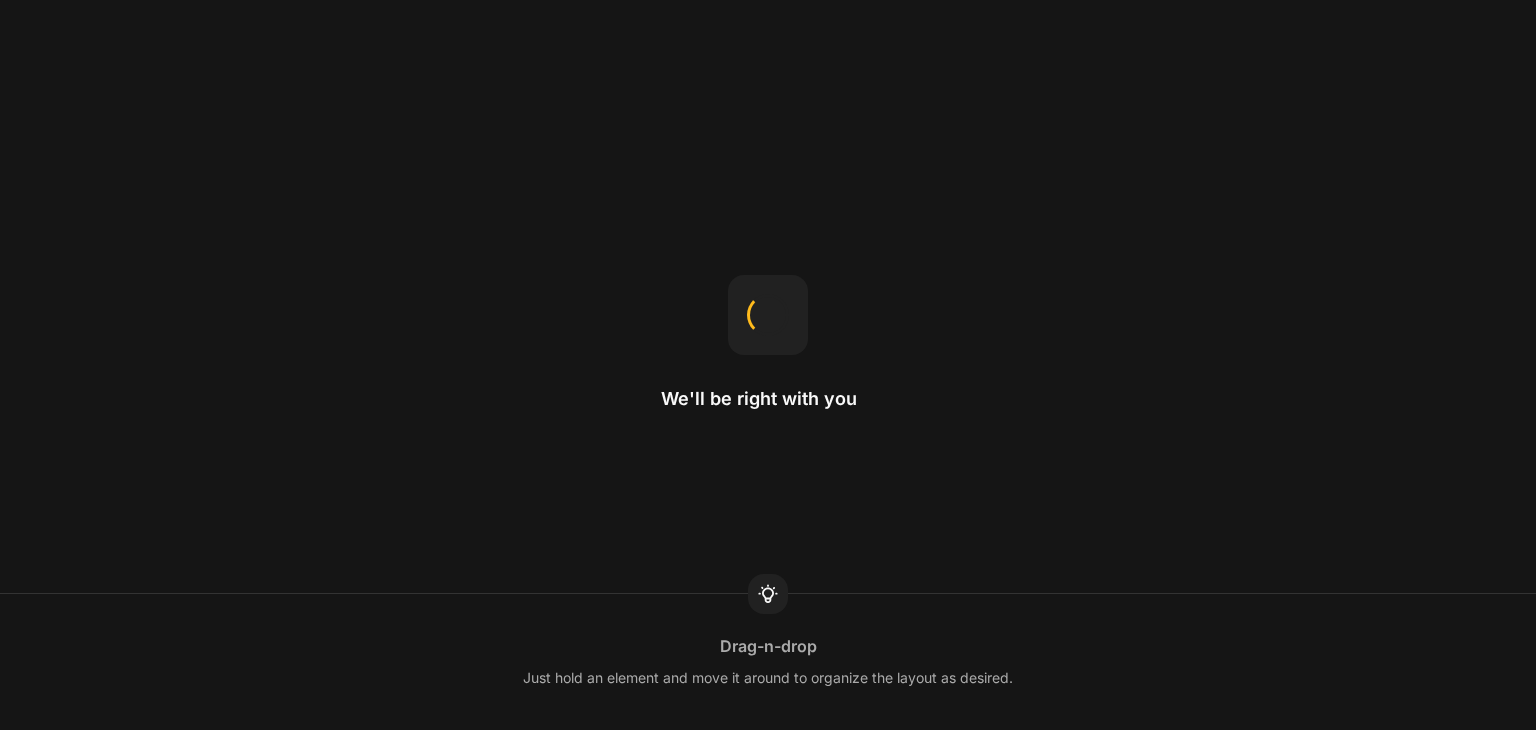 scroll, scrollTop: 0, scrollLeft: 0, axis: both 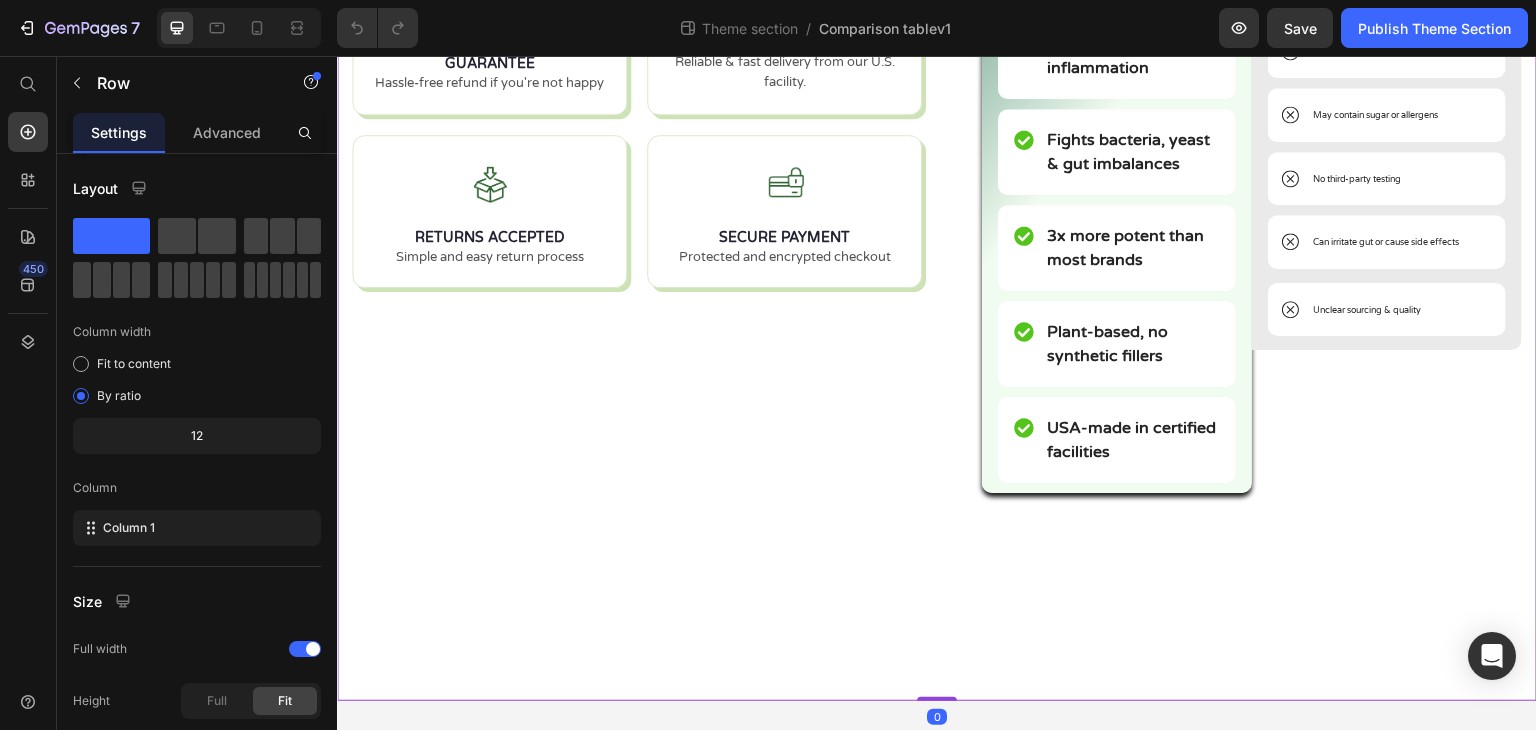 click on "We’re Beyond a Basic Supplement Heading We’re Beyond a Basic Supplement Heading
30 DAY MONEY-BACK GUARANTEE
Hassle-free refund if you're not happy
FREE SHIPPING OVER $50
Reliable & fast delivery from our U.S. facility.
RETURNS ACCEPTED
Simple and easy return process
SECURE PAYMENT
Protected and encrypted checkout
Custom Code Image Balanced ™  Oil Of Oregano Text Block Helps reduce seasonal illness & congestion Item List Naturally supports immunity & inflammation Item List Fights bacteria, yeast & gut imbalances Item List 3x more potent than most brands Item List Plant-based, no synthetic fillers Item List USA-made in certified facilities Item List Row Image Regular Supplements Text Block
Low-dose, poor absorption Item List
Often uses synthetic fillers Item List
May contain sugar or allergens Item List" at bounding box center (937, 149) 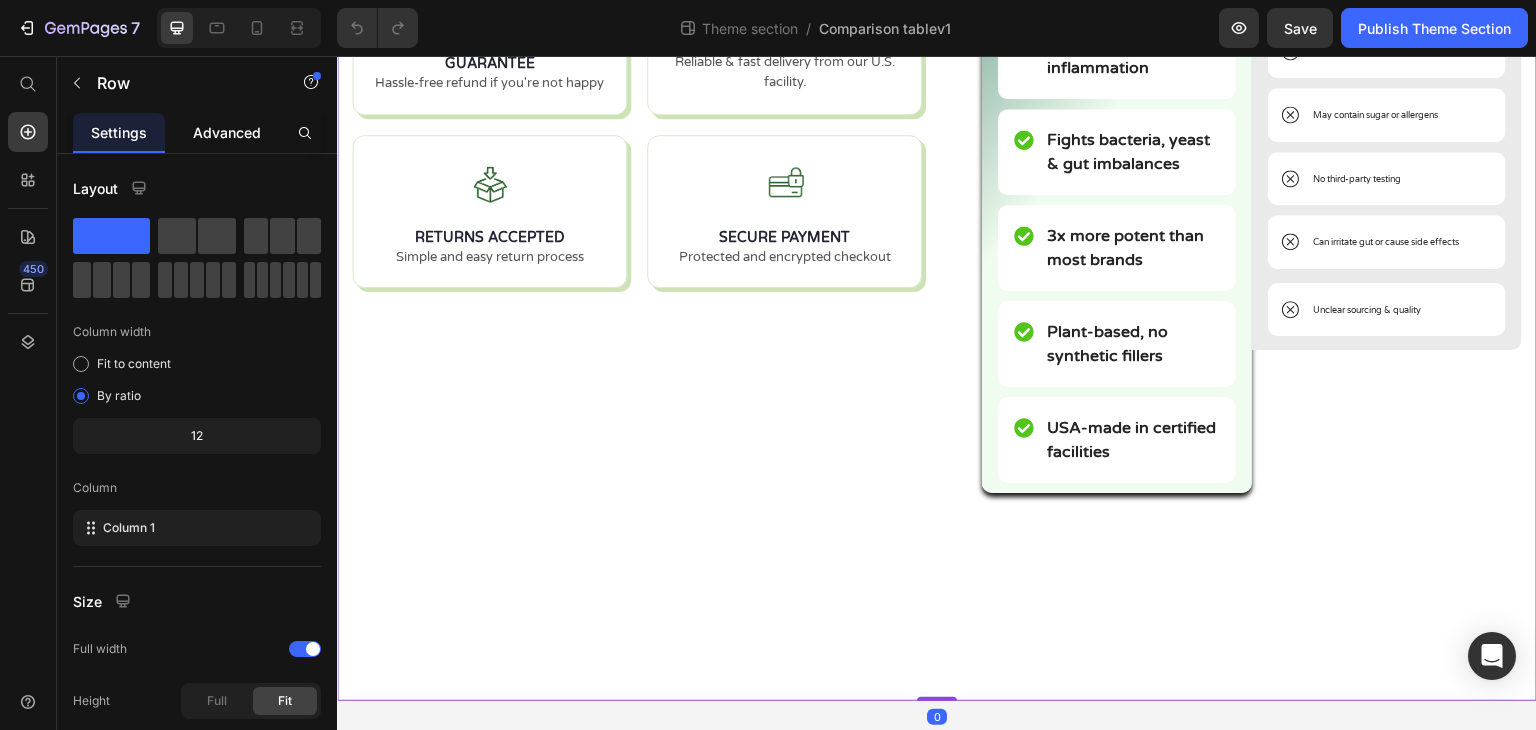 click on "Advanced" at bounding box center [227, 132] 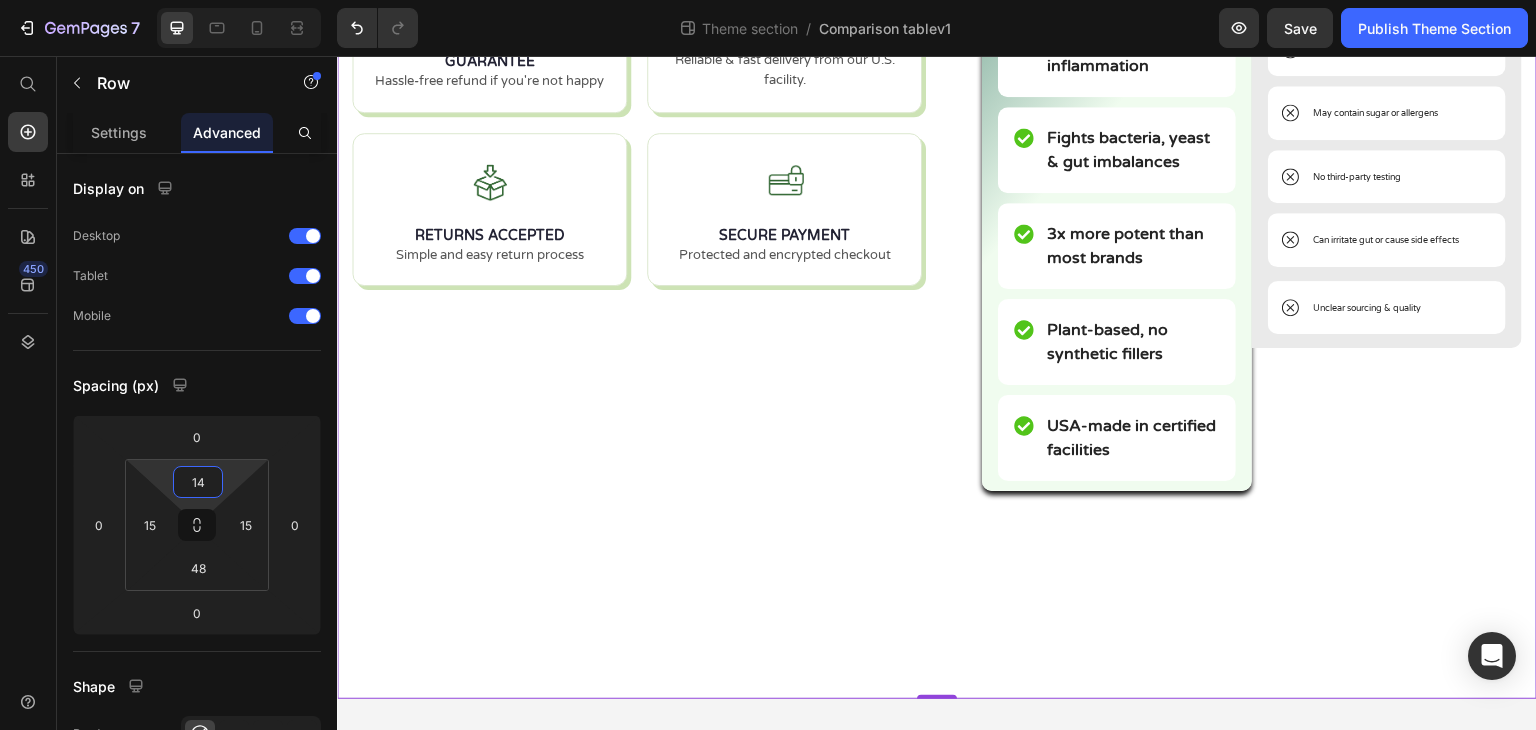 scroll, scrollTop: 464, scrollLeft: 0, axis: vertical 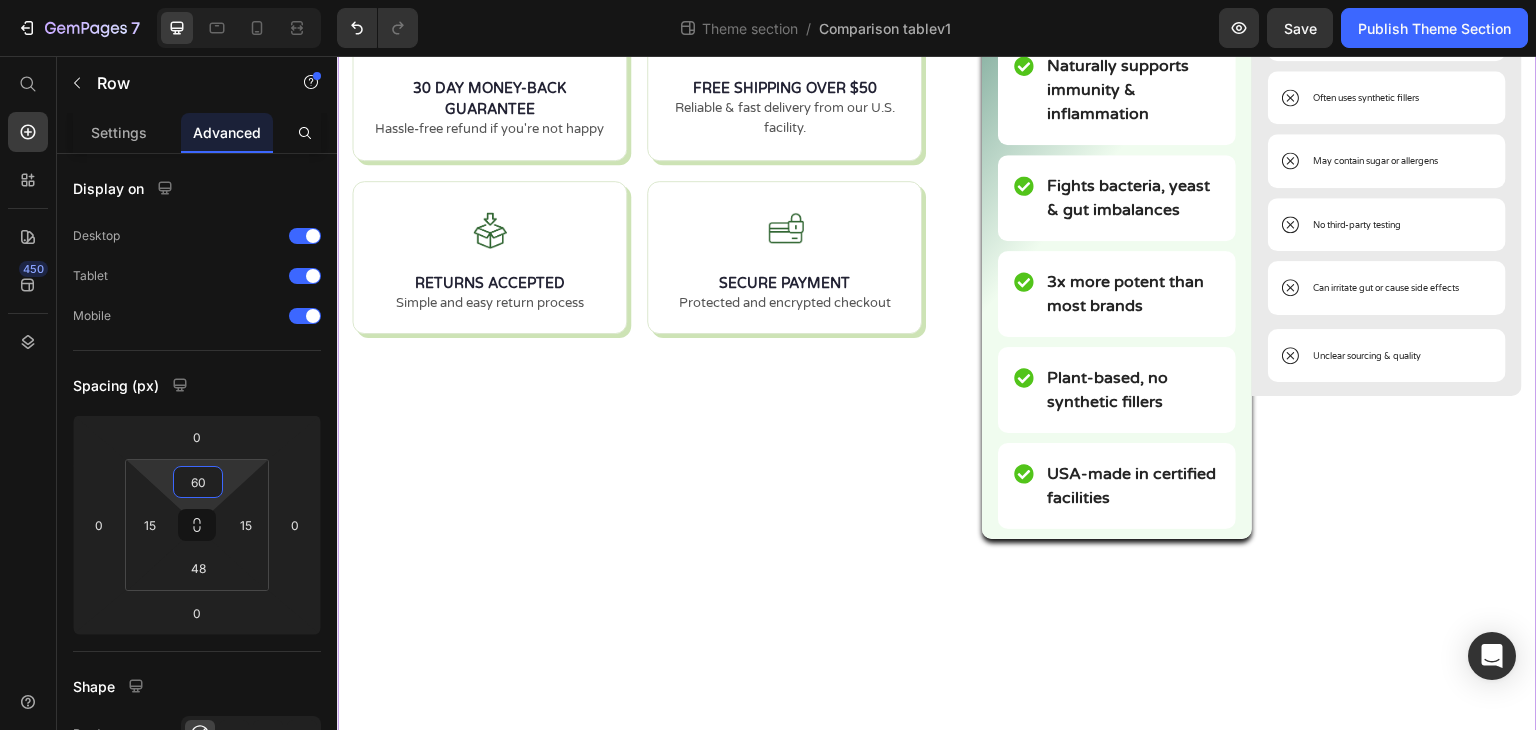 type on "58" 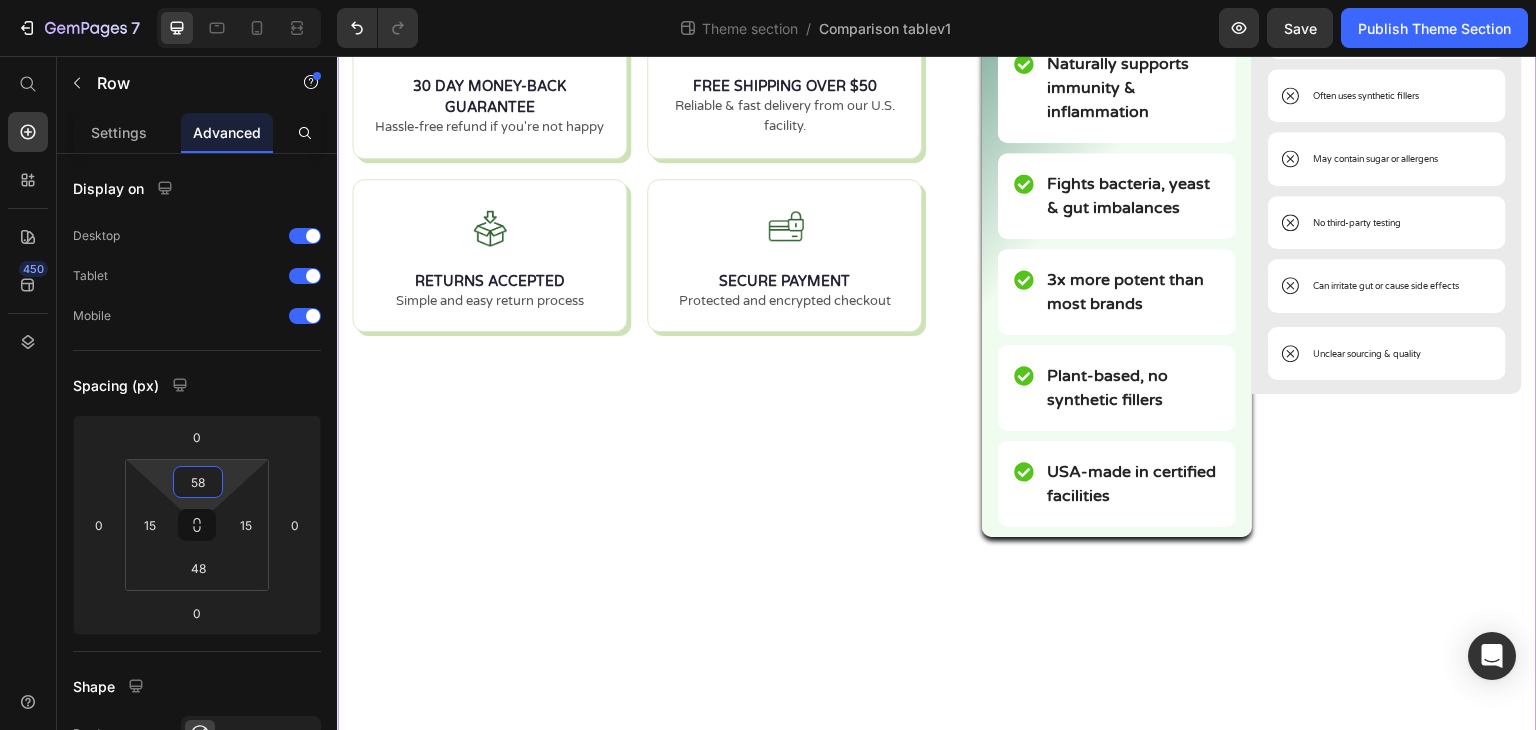 drag, startPoint x: 229, startPoint y: 472, endPoint x: 239, endPoint y: 483, distance: 14.866069 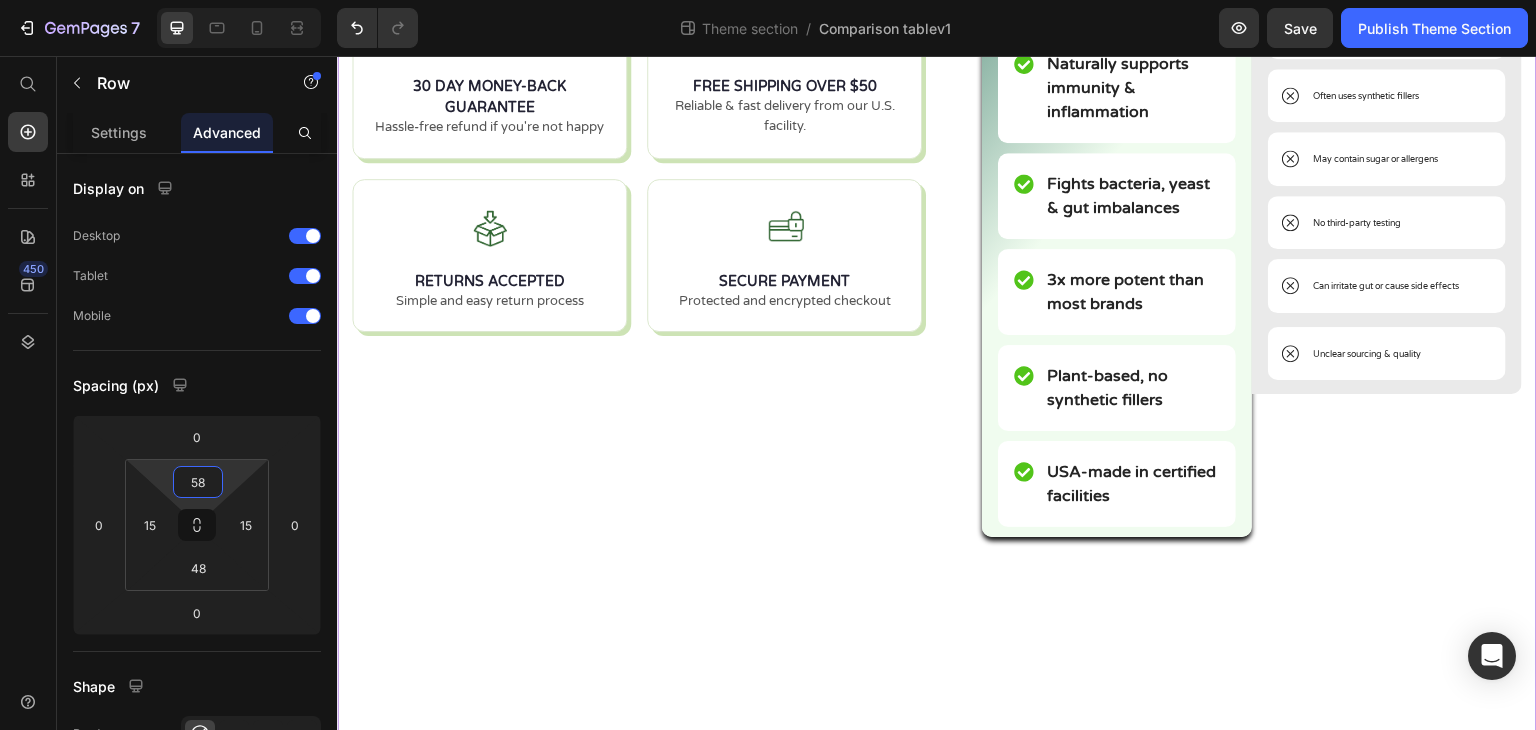 click on "7  Theme section  /  Comparison tablev1 Preview  Save   Publish Theme Section  450 Start with Sections Elements Hero Section Product Detail Brands Trusted Badges Guarantee Product Breakdown How to use Testimonials Compare Bundle FAQs Social Proof Brand Story Product List Collection Blog List Contact Sticky Add to Cart Custom Footer Browse Library 450 Layout
Row
Row
Row
Row Text
Heading
Text Block Button
Button
Button Media
Image
Image" at bounding box center (768, 0) 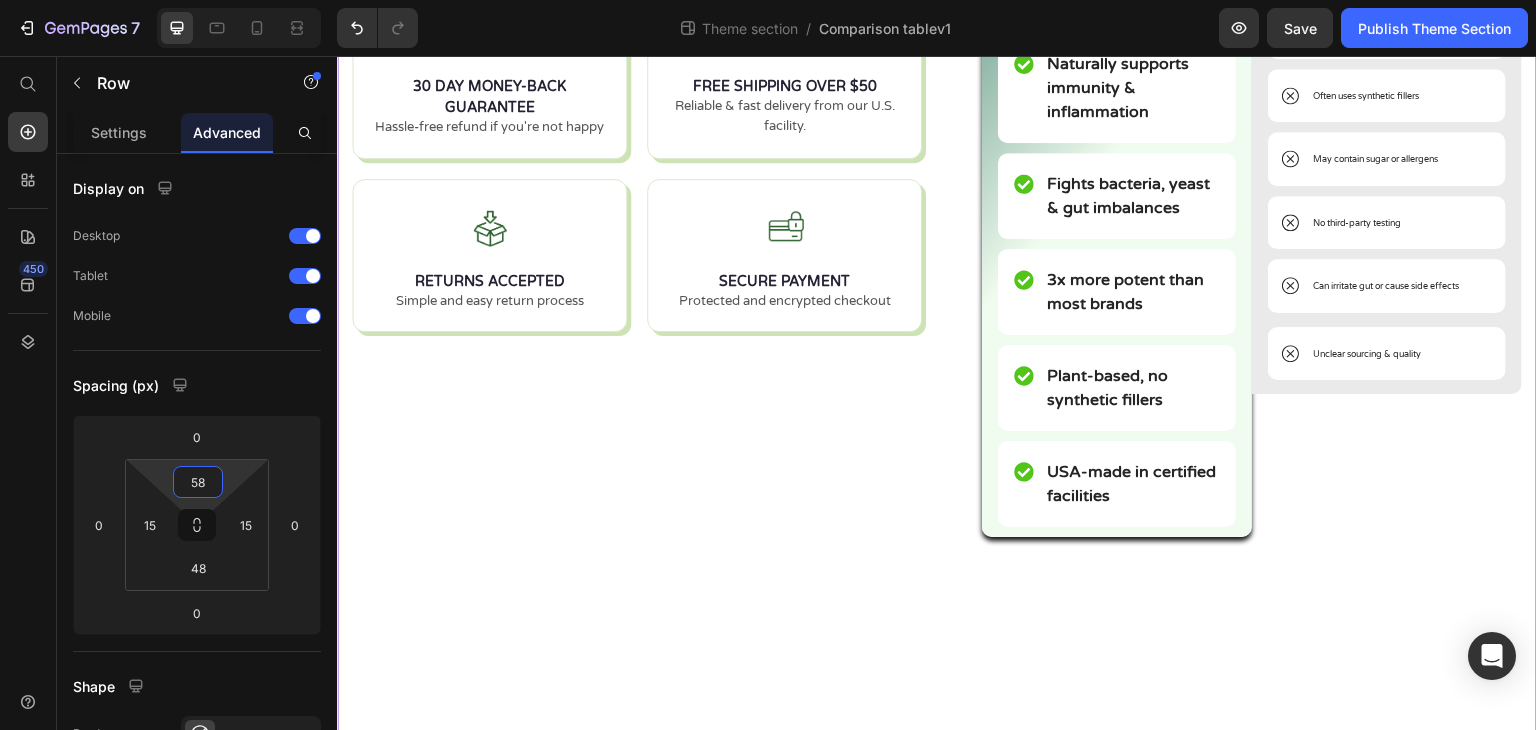 scroll, scrollTop: 492, scrollLeft: 0, axis: vertical 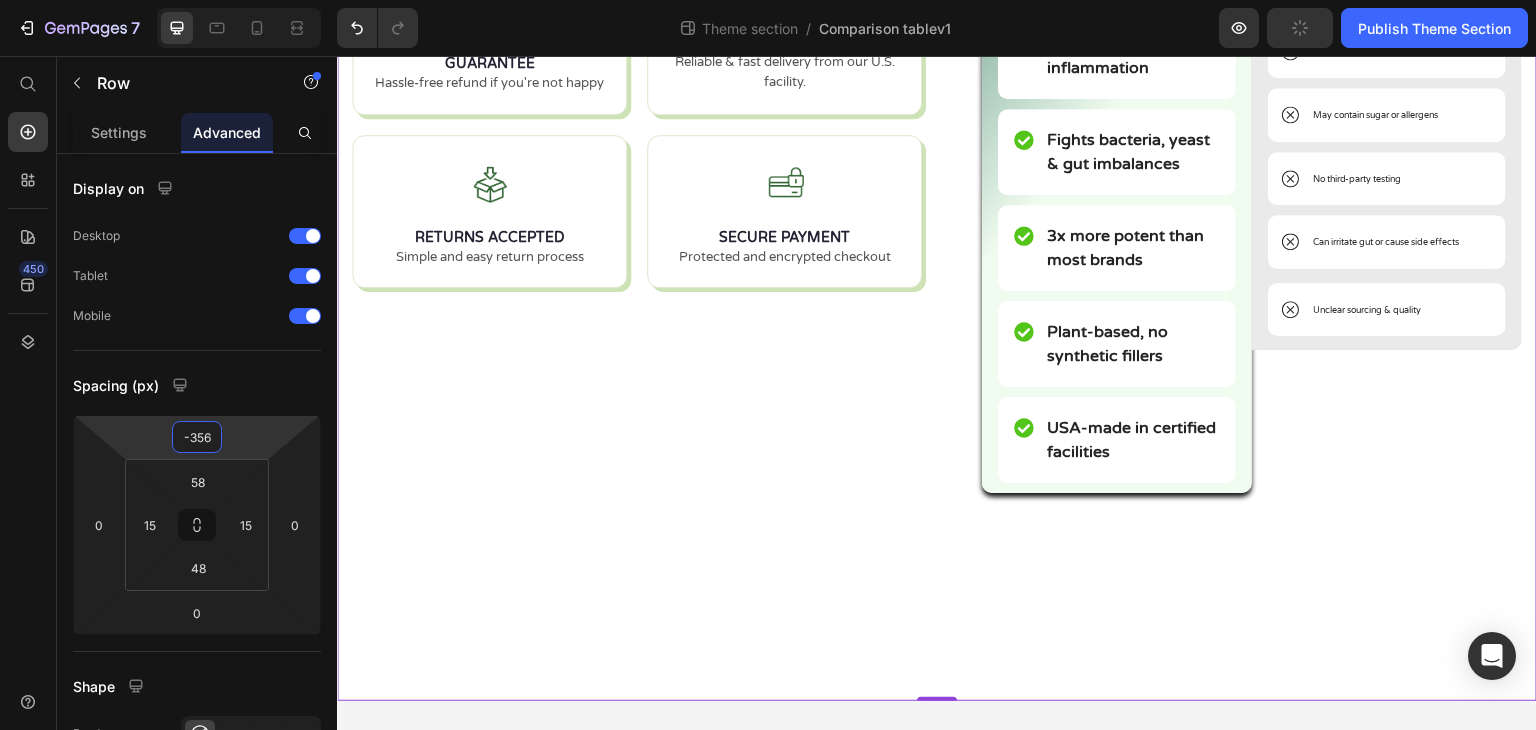 drag, startPoint x: 260, startPoint y: 431, endPoint x: 288, endPoint y: 609, distance: 180.1888 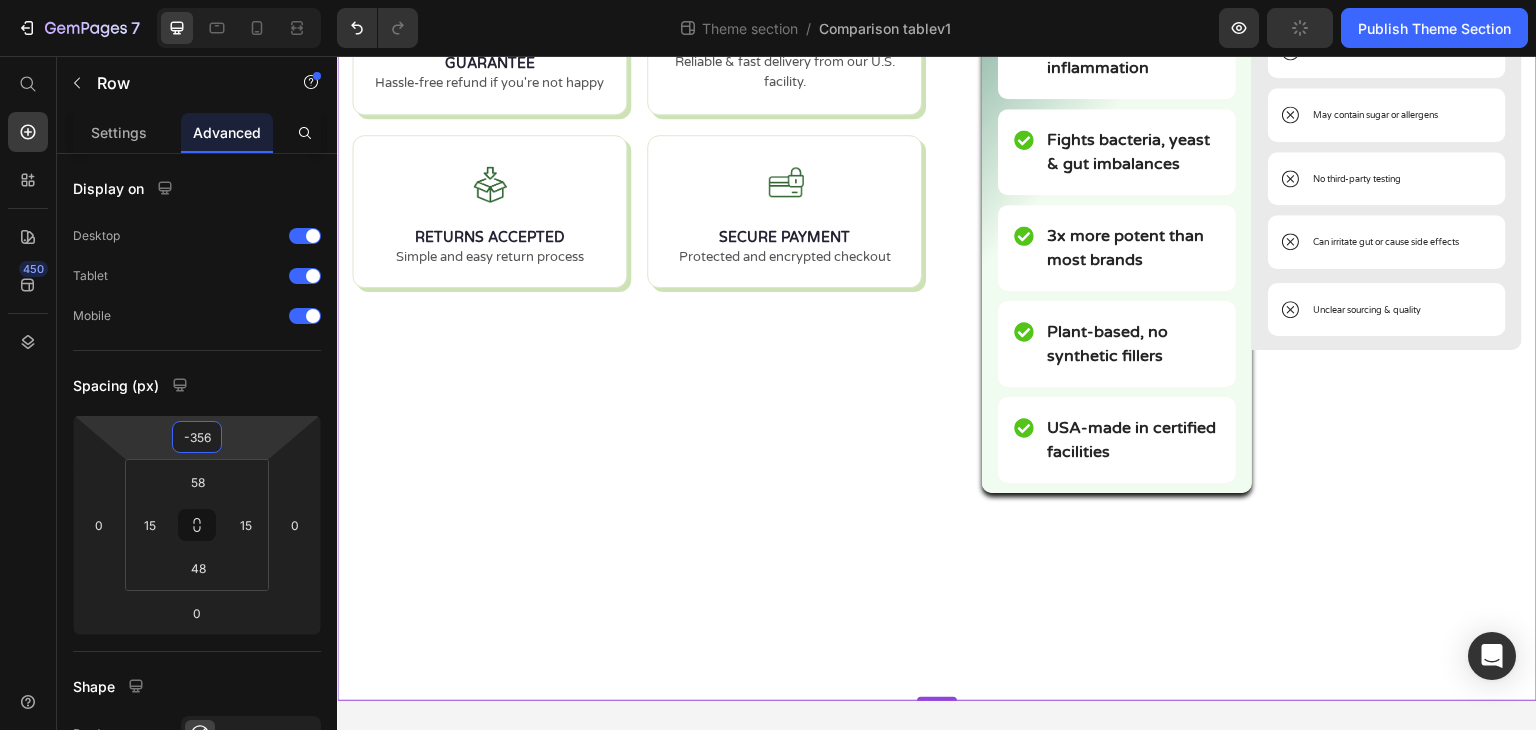 click on "7  Theme section  /  Comparison tablev1 Preview  Publish Theme Section  450 Start with Sections Elements Hero Section Product Detail Brands Trusted Badges Guarantee Product Breakdown How to use Testimonials Compare Bundle FAQs Social Proof Brand Story Product List Collection Blog List Contact Sticky Add to Cart Custom Footer Browse Library 450 Layout
Row
Row
Row
Row Text
Heading
Text Block Button
Button
Button Media
Image
Image" at bounding box center [768, 0] 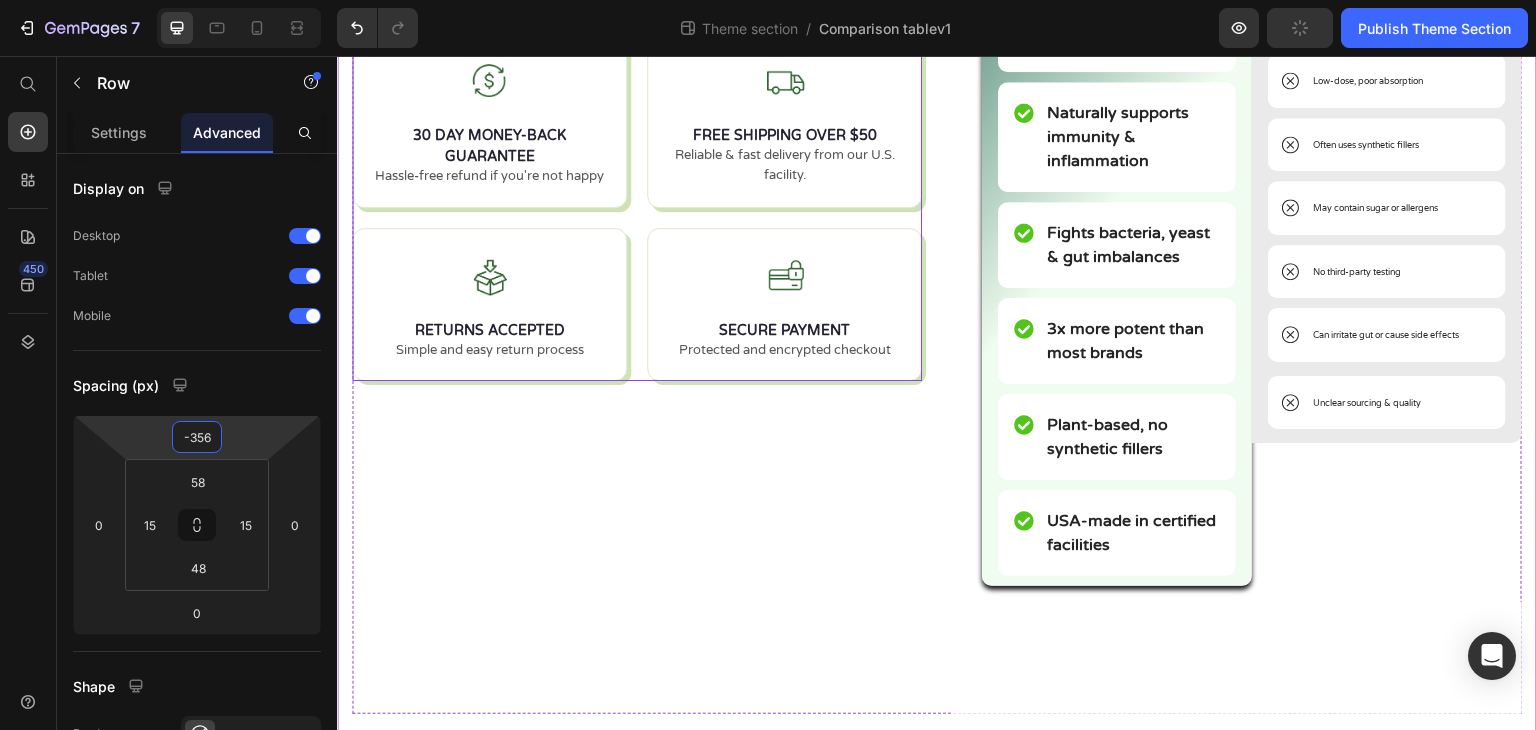 scroll, scrollTop: 0, scrollLeft: 0, axis: both 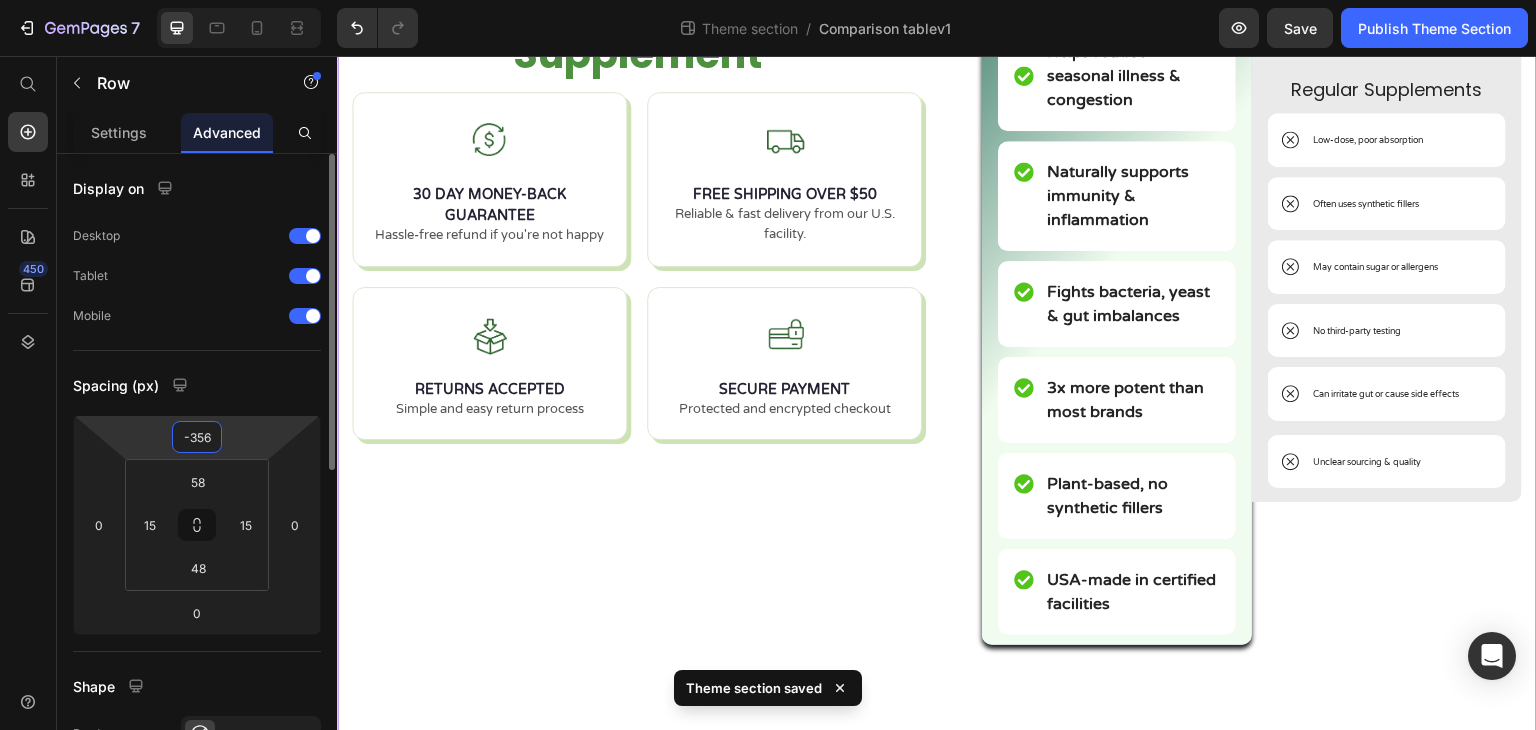 click on "-356" at bounding box center [197, 437] 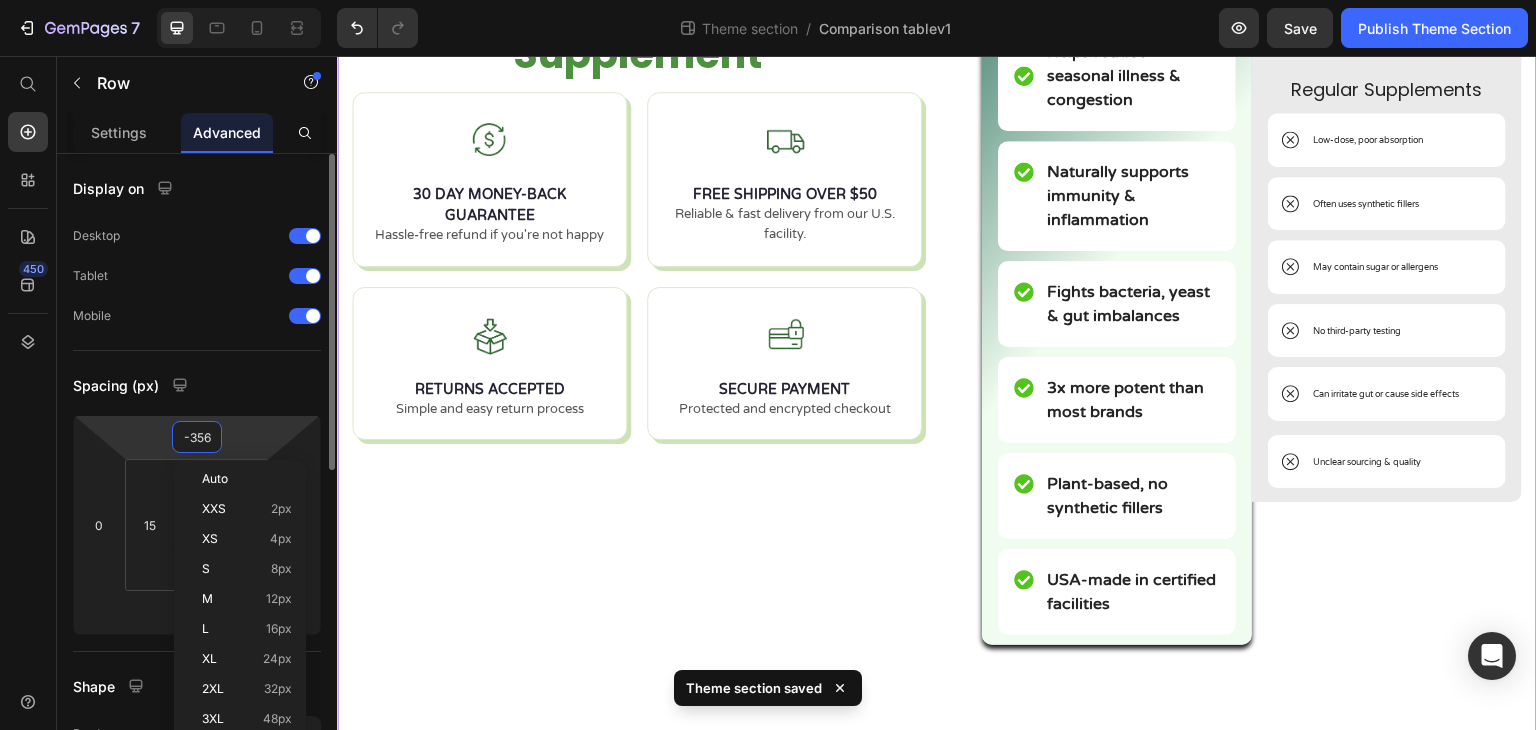 click on "-356" at bounding box center (197, 437) 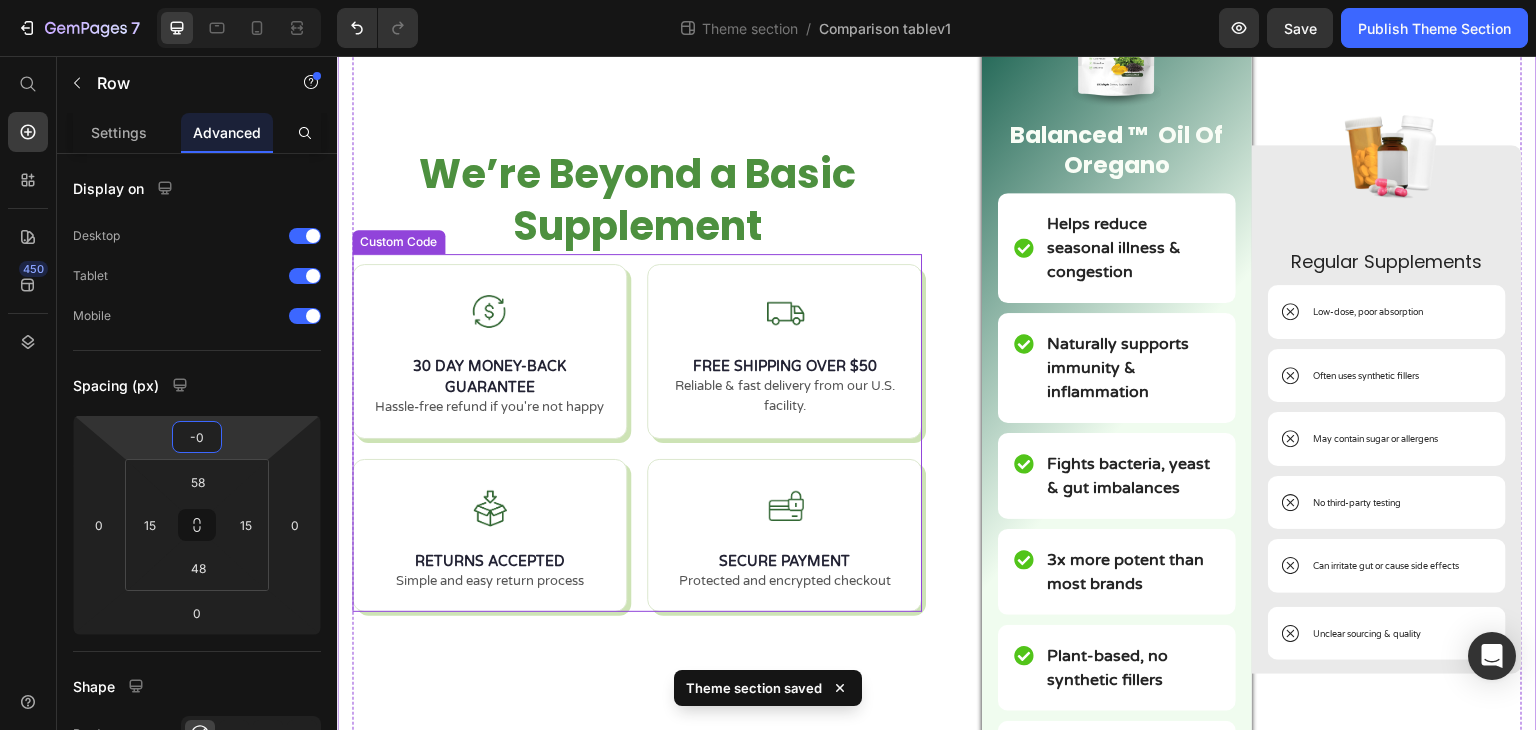 scroll, scrollTop: 100, scrollLeft: 0, axis: vertical 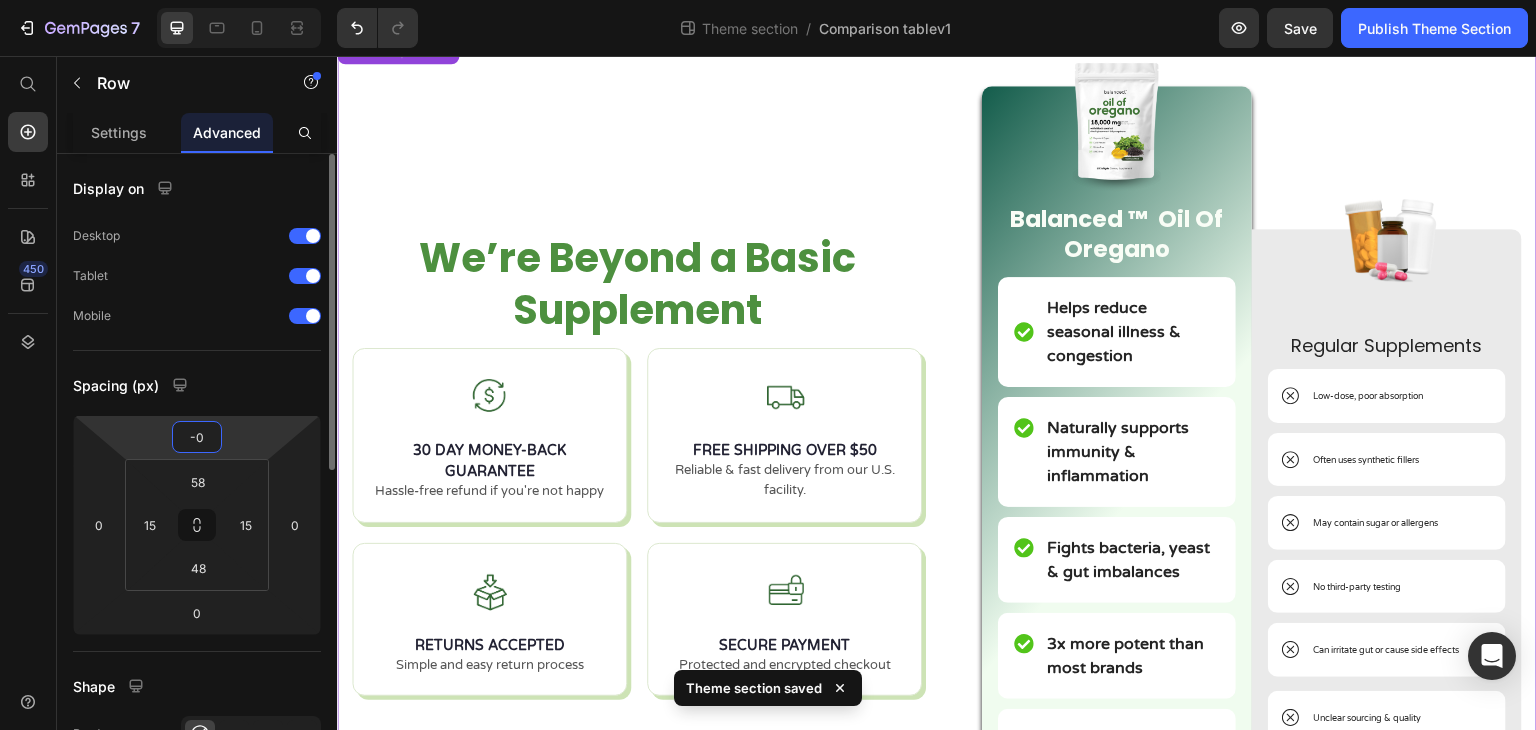type on "0" 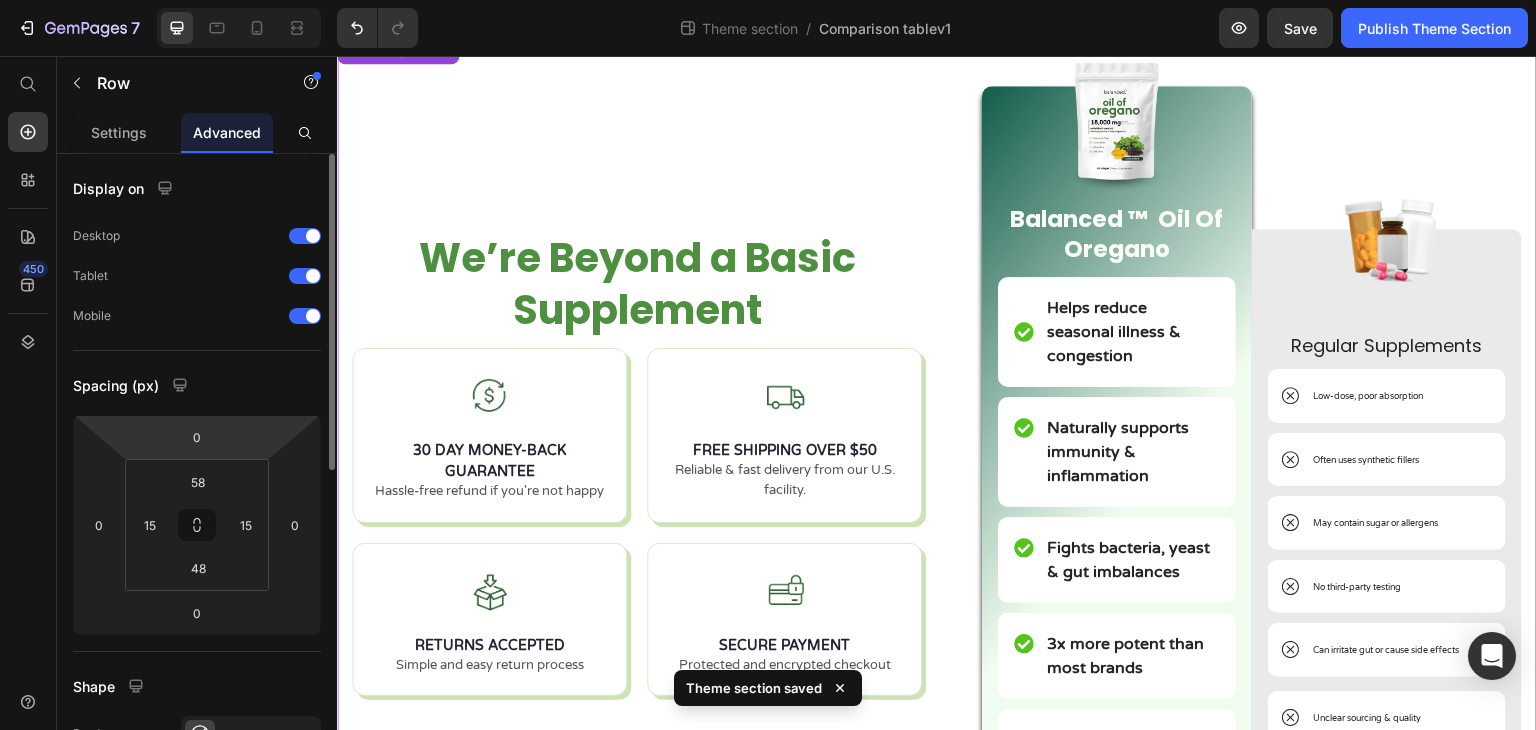 click on "Spacing (px)" at bounding box center (197, 385) 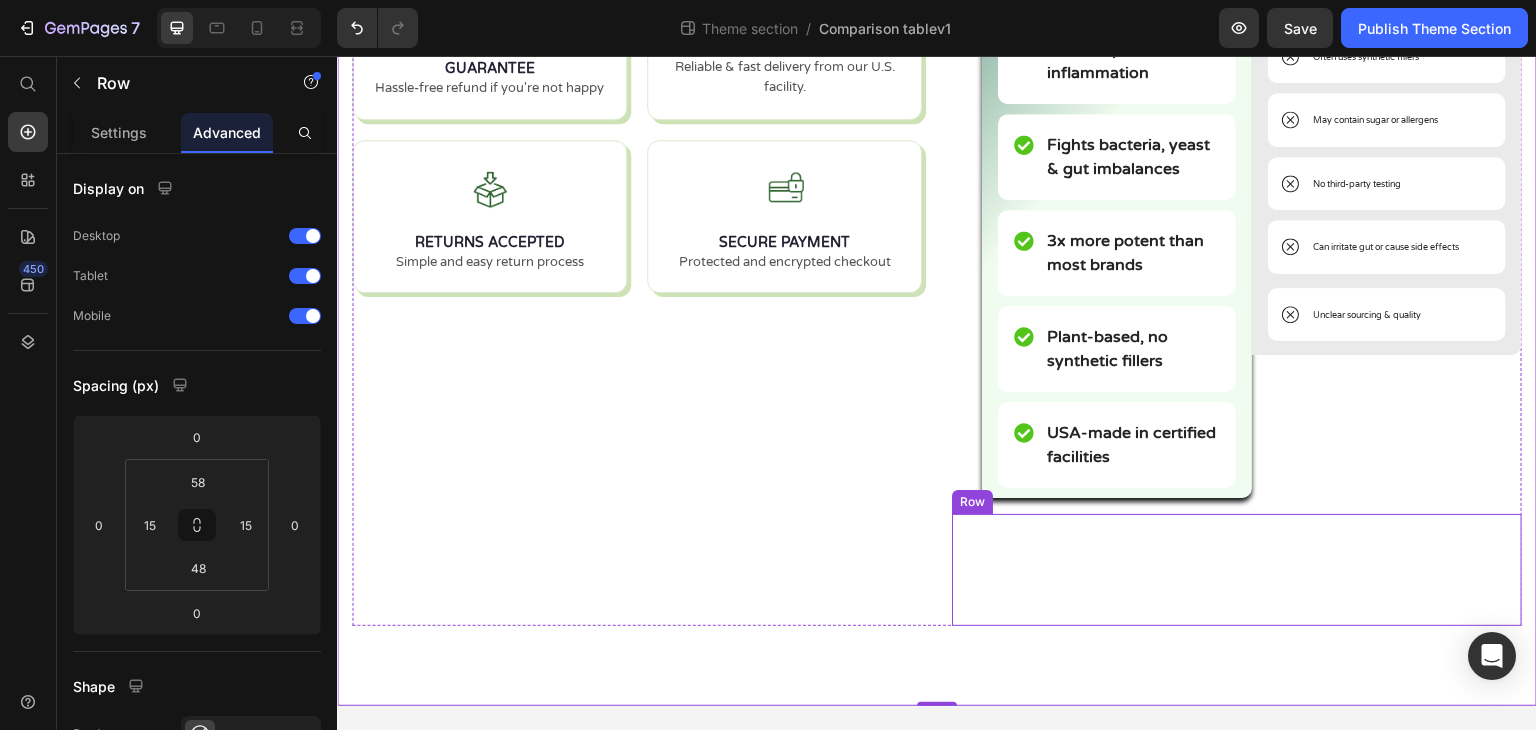 scroll, scrollTop: 508, scrollLeft: 0, axis: vertical 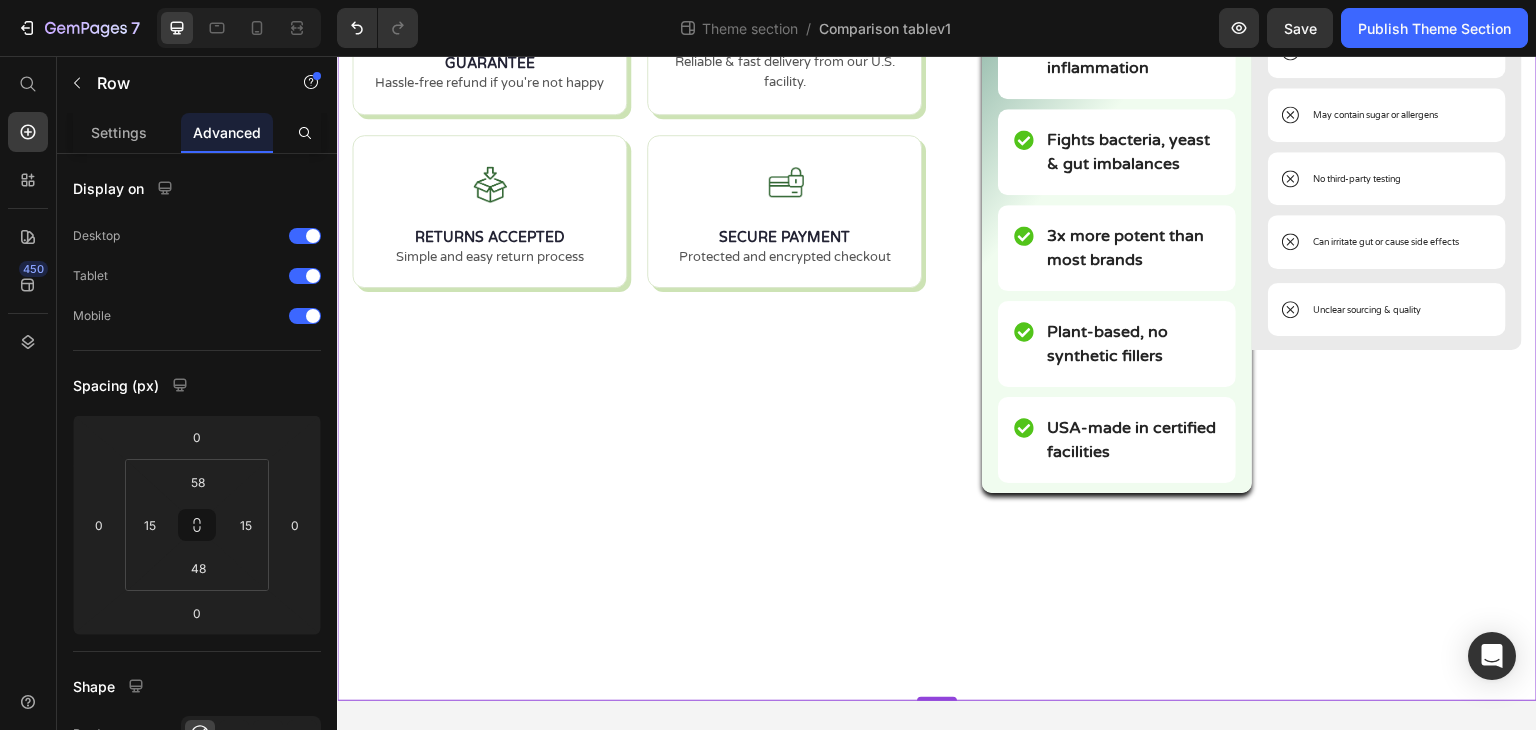 click on "We’re Beyond a Basic Supplement Heading We’re Beyond a Basic Supplement Heading
30 DAY MONEY-BACK GUARANTEE
Hassle-free refund if you're not happy
FREE SHIPPING OVER $50
Reliable & fast delivery from our U.S. facility.
RETURNS ACCEPTED
Simple and easy return process
SECURE PAYMENT
Protected and encrypted checkout
Custom Code Image Balanced ™  Oil Of Oregano Text Block Helps reduce seasonal illness & congestion Item List Naturally supports immunity & inflammation Item List Fights bacteria, yeast & gut imbalances Item List 3x more potent than most brands Item List Plant-based, no synthetic fillers Item List USA-made in certified facilities Item List Row Image Regular Supplements Text Block
Low-dose, poor absorption Item List
Often uses synthetic fillers Item List
May contain sugar or allergens Item List" at bounding box center (937, 160) 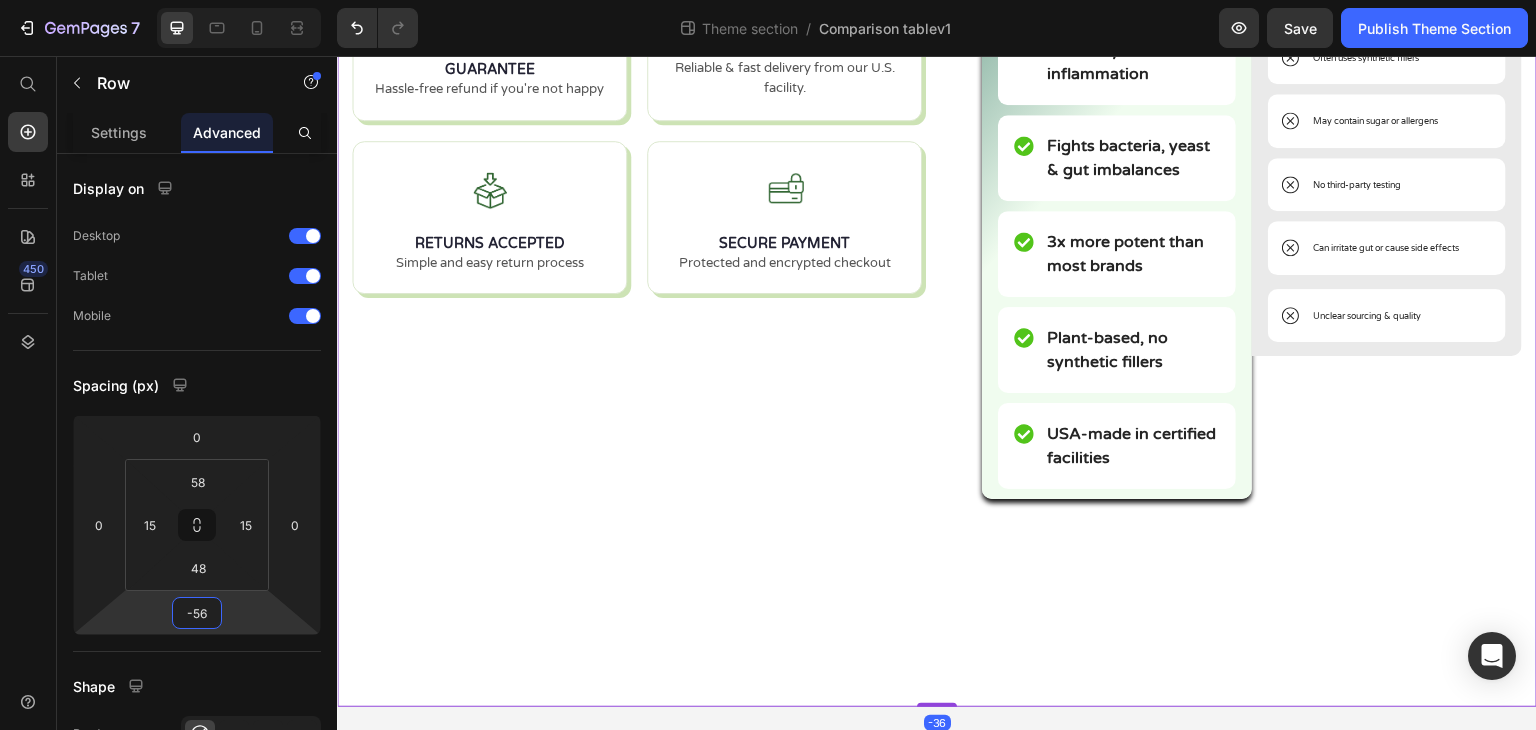 scroll, scrollTop: 500, scrollLeft: 0, axis: vertical 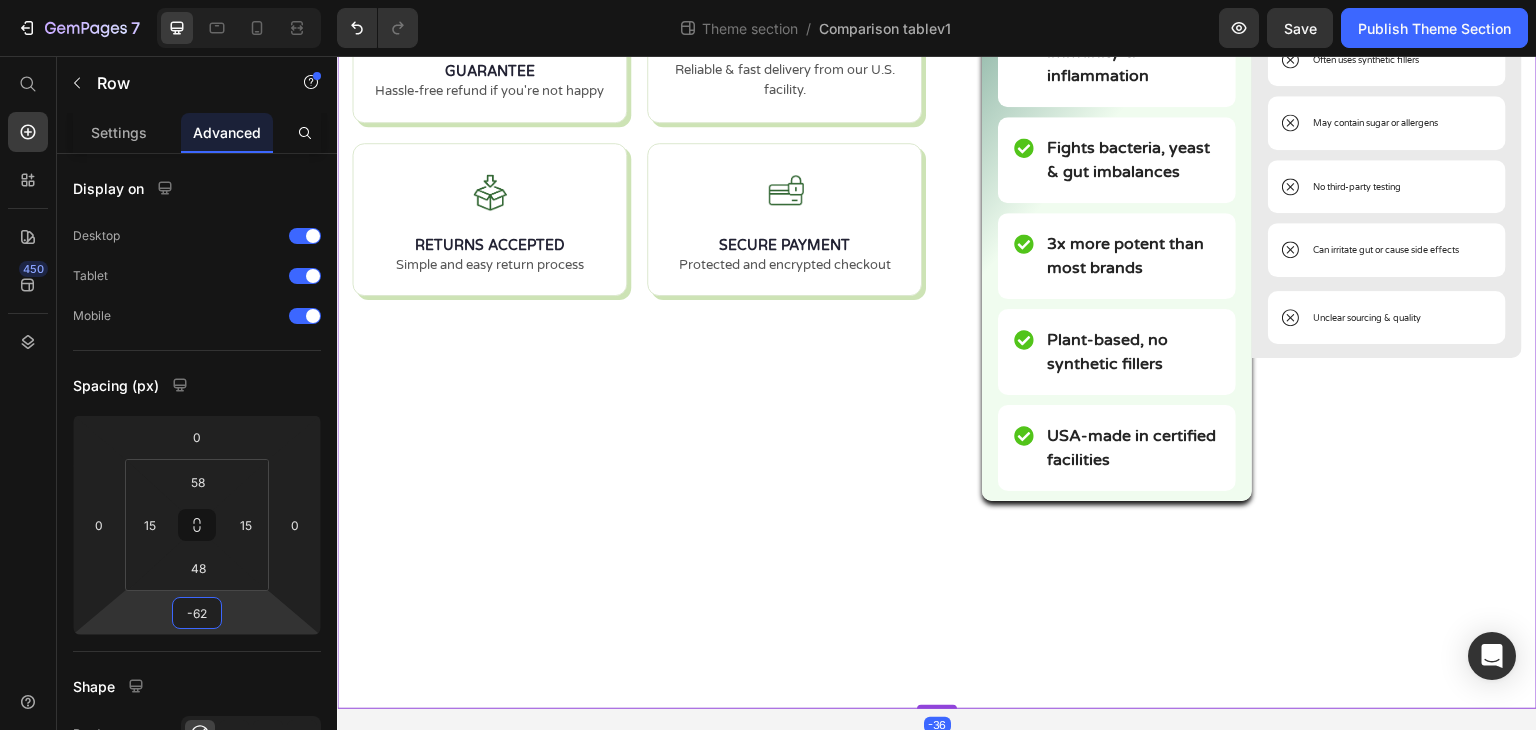 type on "-64" 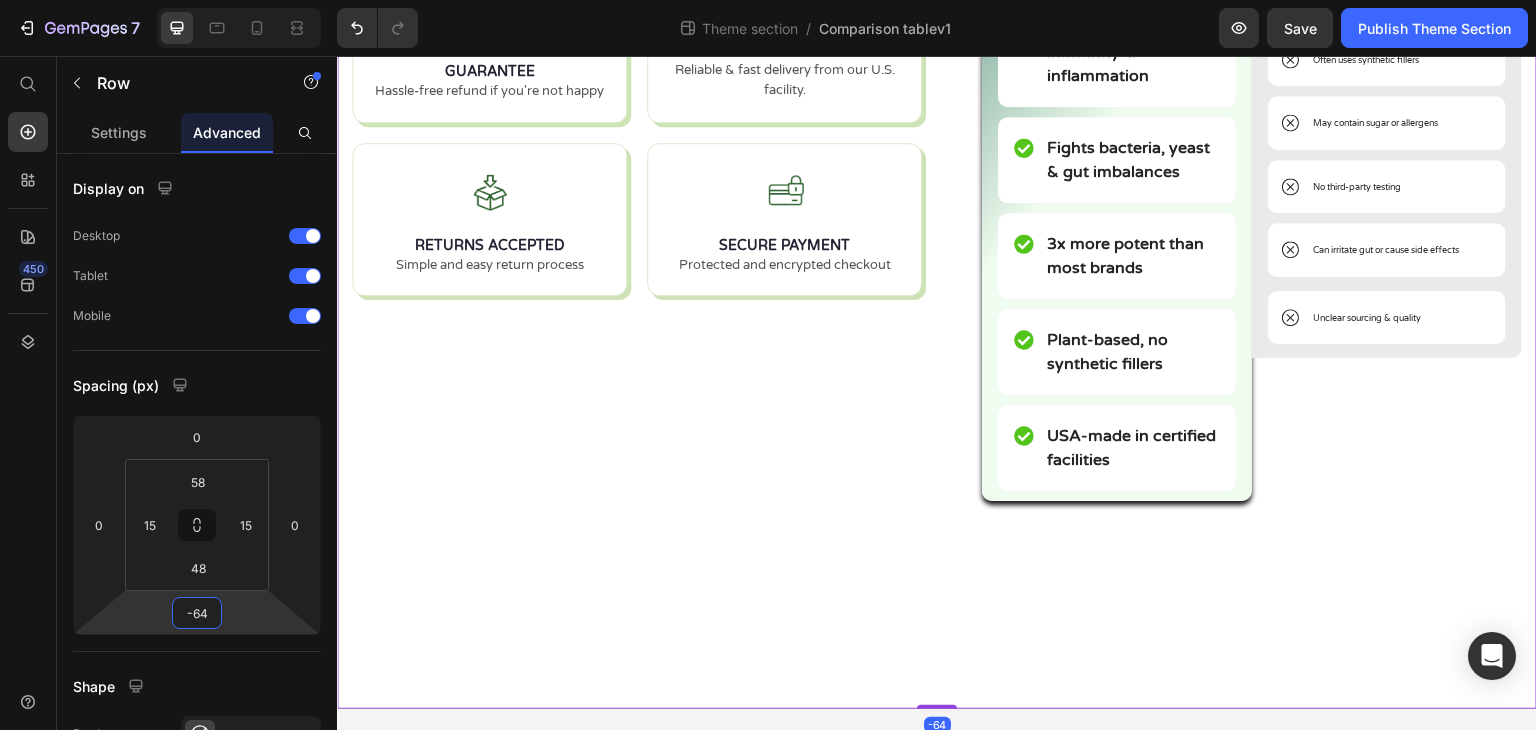 drag, startPoint x: 249, startPoint y: 597, endPoint x: 257, endPoint y: 629, distance: 32.984844 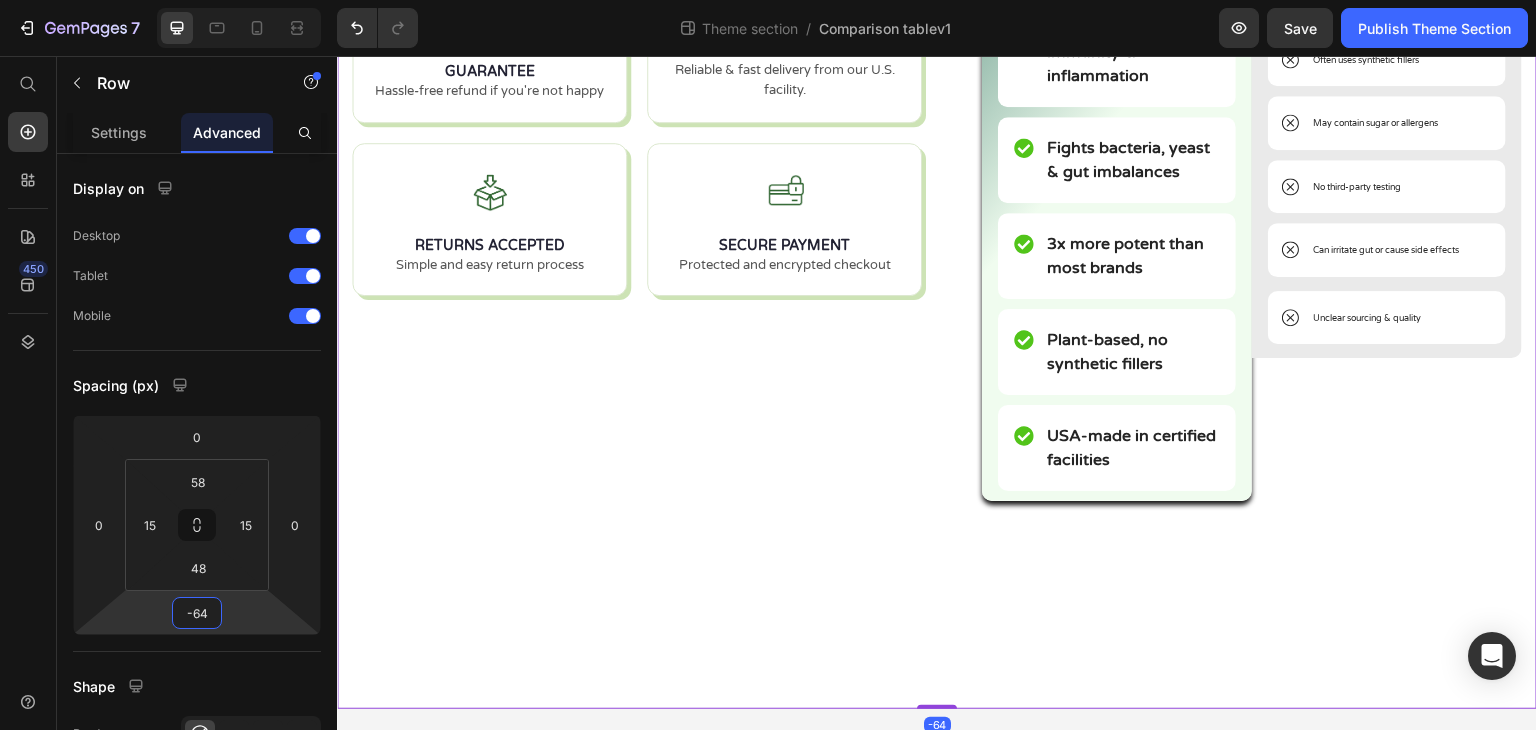 click on "7  Theme section  /  Comparison tablev1 Preview  Save   Publish Theme Section  450 Start with Sections Elements Hero Section Product Detail Brands Trusted Badges Guarantee Product Breakdown How to use Testimonials Compare Bundle FAQs Social Proof Brand Story Product List Collection Blog List Contact Sticky Add to Cart Custom Footer Browse Library 450 Layout
Row
Row
Row
Row Text
Heading
Text Block Button
Button
Button Media
Image
Image" at bounding box center (768, 0) 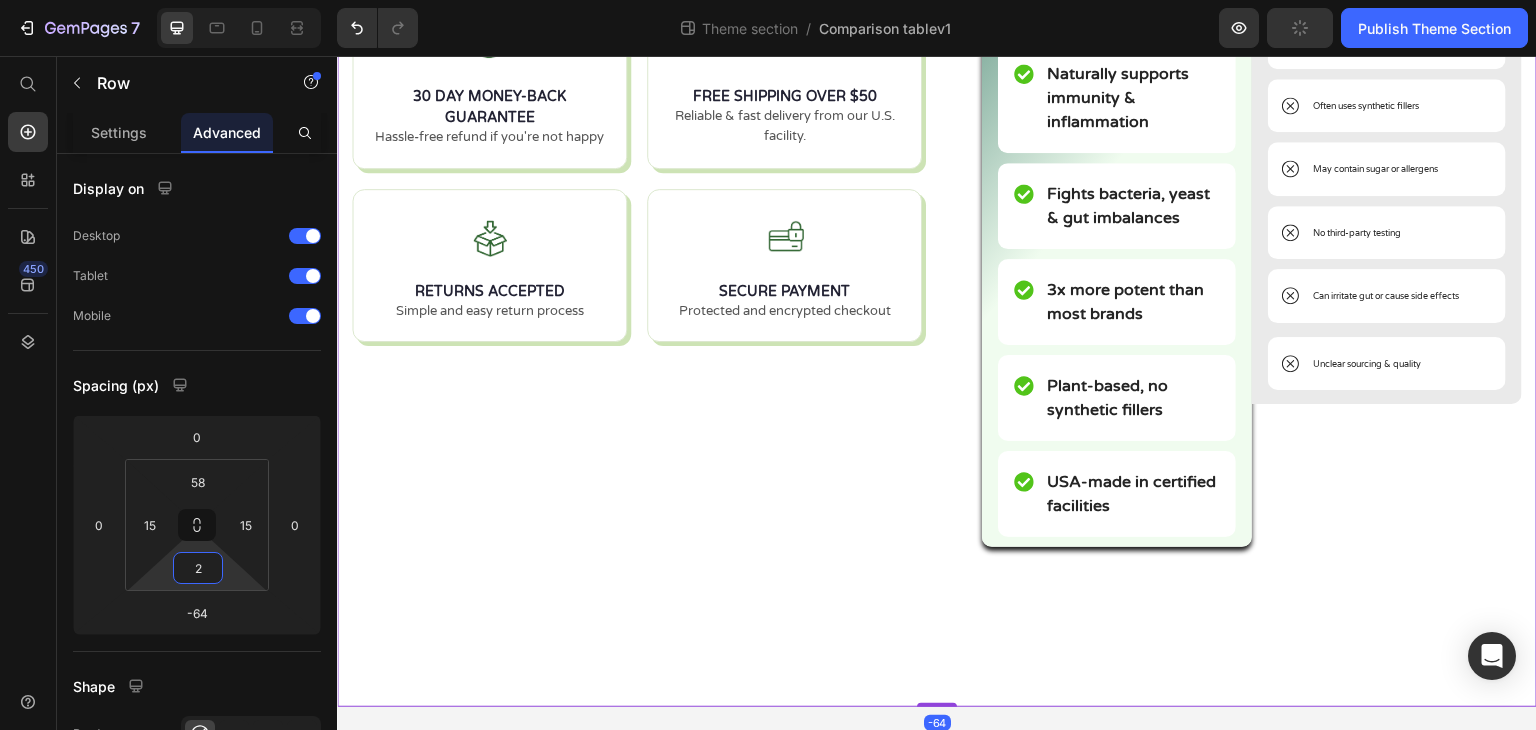 type on "0" 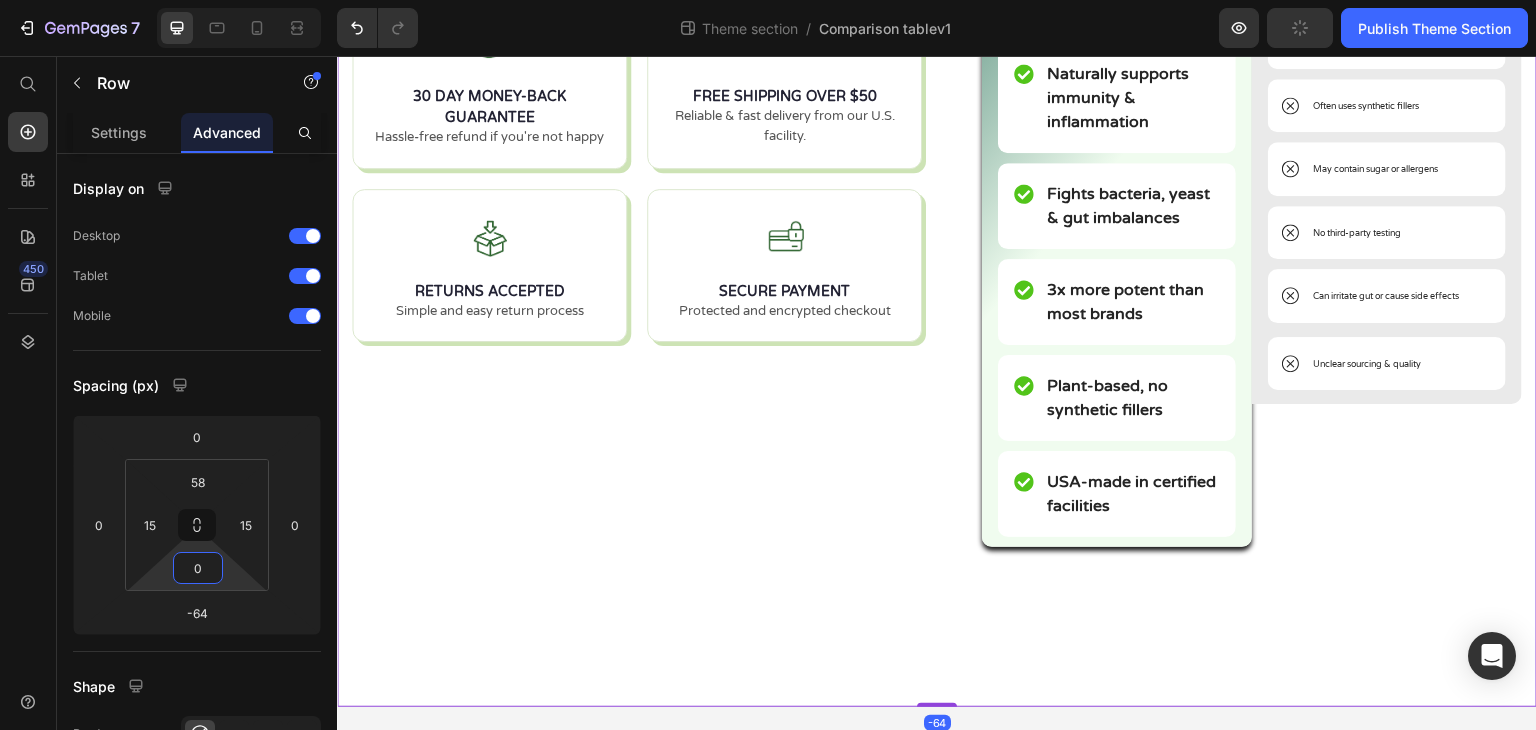scroll, scrollTop: 452, scrollLeft: 0, axis: vertical 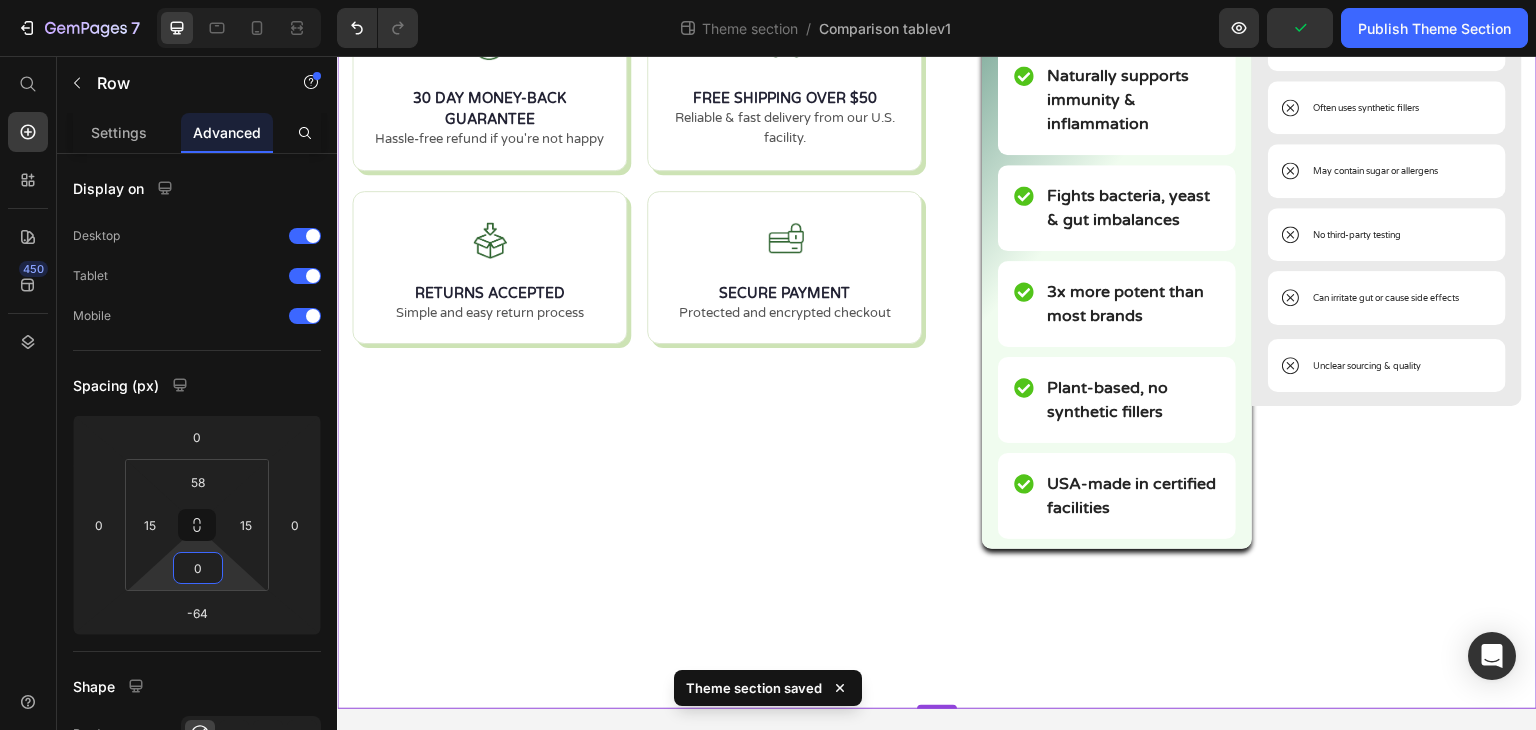 drag, startPoint x: 225, startPoint y: 563, endPoint x: 232, endPoint y: 640, distance: 77.31753 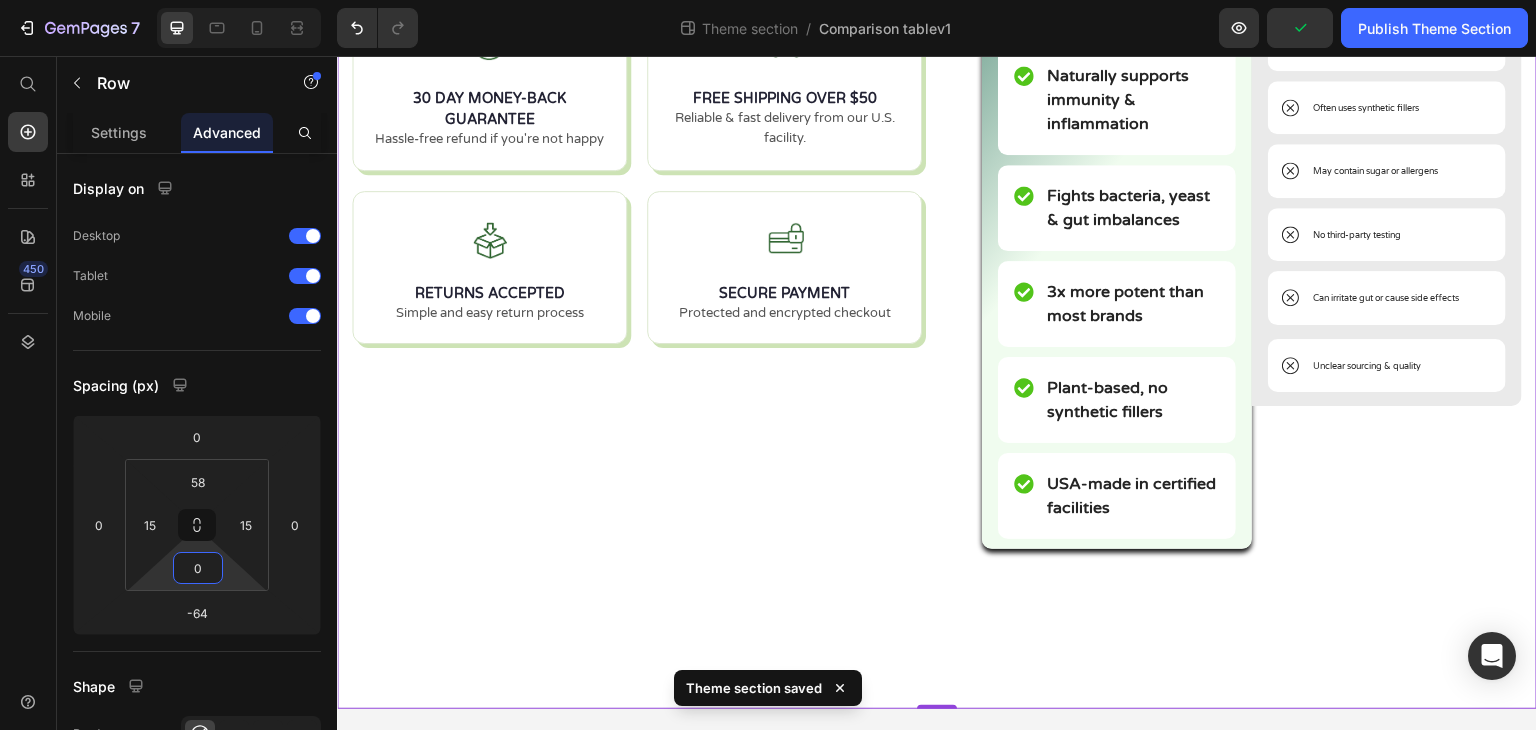 click on "7  Theme section  /  Comparison tablev1 Preview  Publish Theme Section  450 Start with Sections Elements Hero Section Product Detail Brands Trusted Badges Guarantee Product Breakdown How to use Testimonials Compare Bundle FAQs Social Proof Brand Story Product List Collection Blog List Contact Sticky Add to Cart Custom Footer Browse Library 450 Layout
Row
Row
Row
Row Text
Heading
Text Block Button
Button
Button Media
Image
Image" at bounding box center (768, 0) 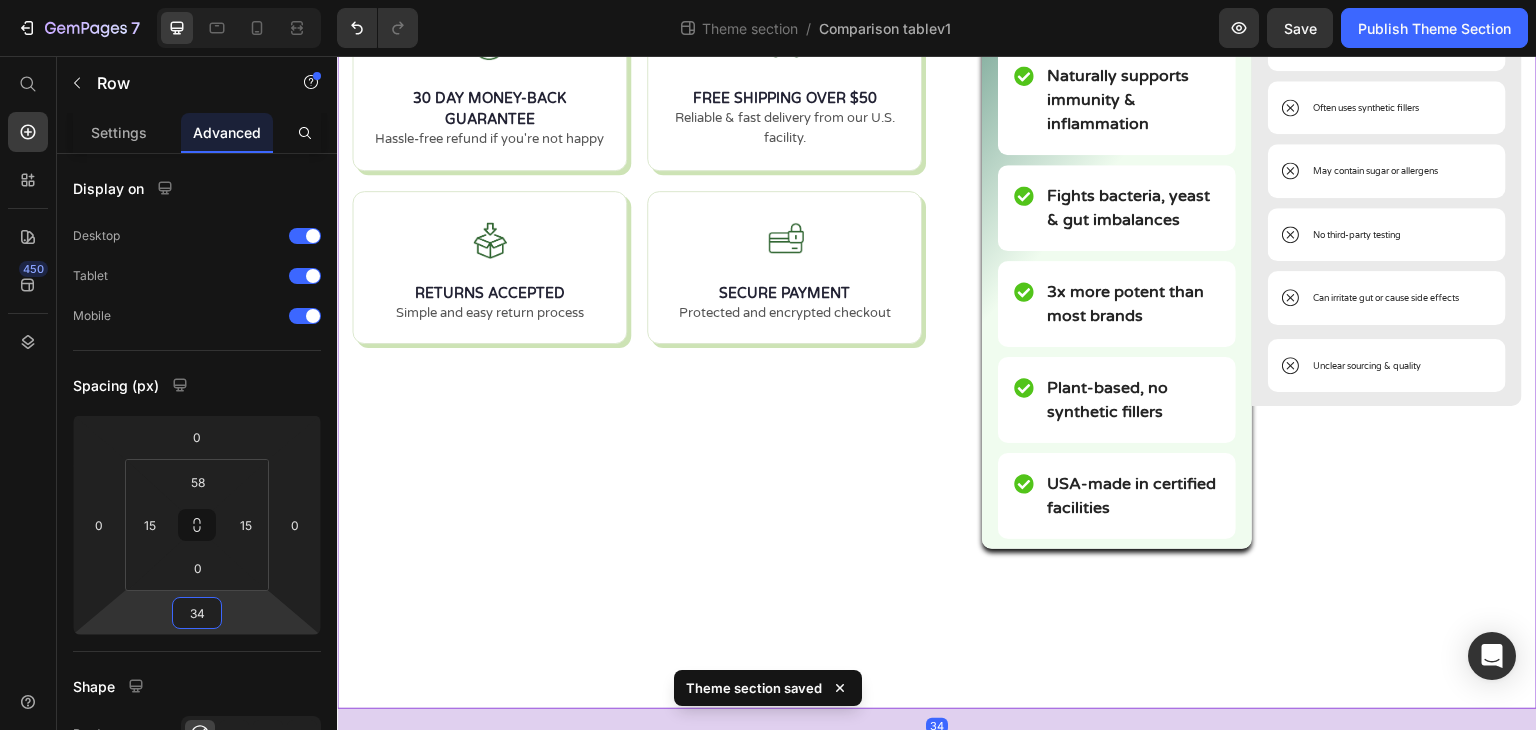 drag, startPoint x: 233, startPoint y: 613, endPoint x: 244, endPoint y: 564, distance: 50.219517 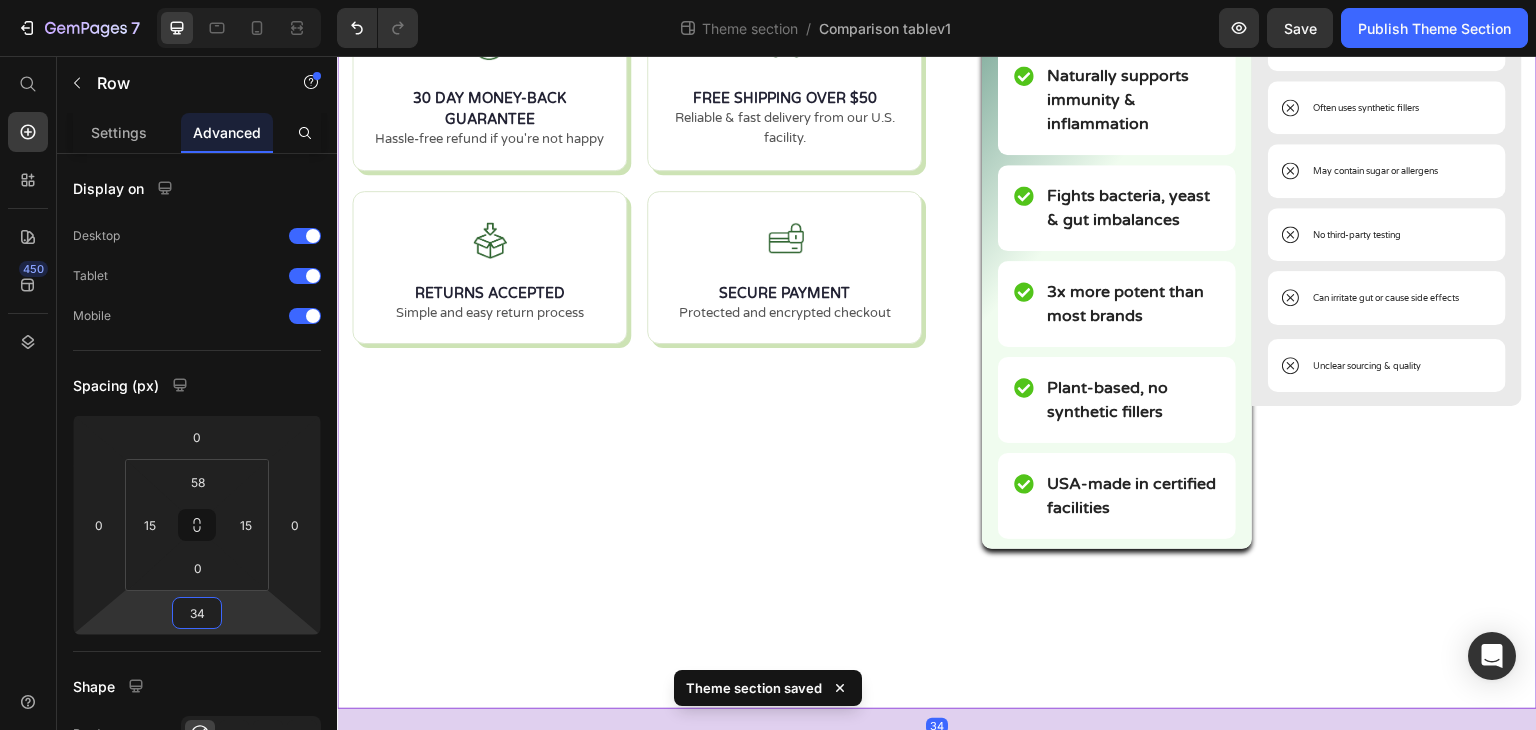 click on "7  Theme section  /  Comparison tablev1 Preview  Save   Publish Theme Section  450 Start with Sections Elements Hero Section Product Detail Brands Trusted Badges Guarantee Product Breakdown How to use Testimonials Compare Bundle FAQs Social Proof Brand Story Product List Collection Blog List Contact Sticky Add to Cart Custom Footer Browse Library 450 Layout
Row
Row
Row
Row Text
Heading
Text Block Button
Button
Button Media
Image
Image" at bounding box center [768, 0] 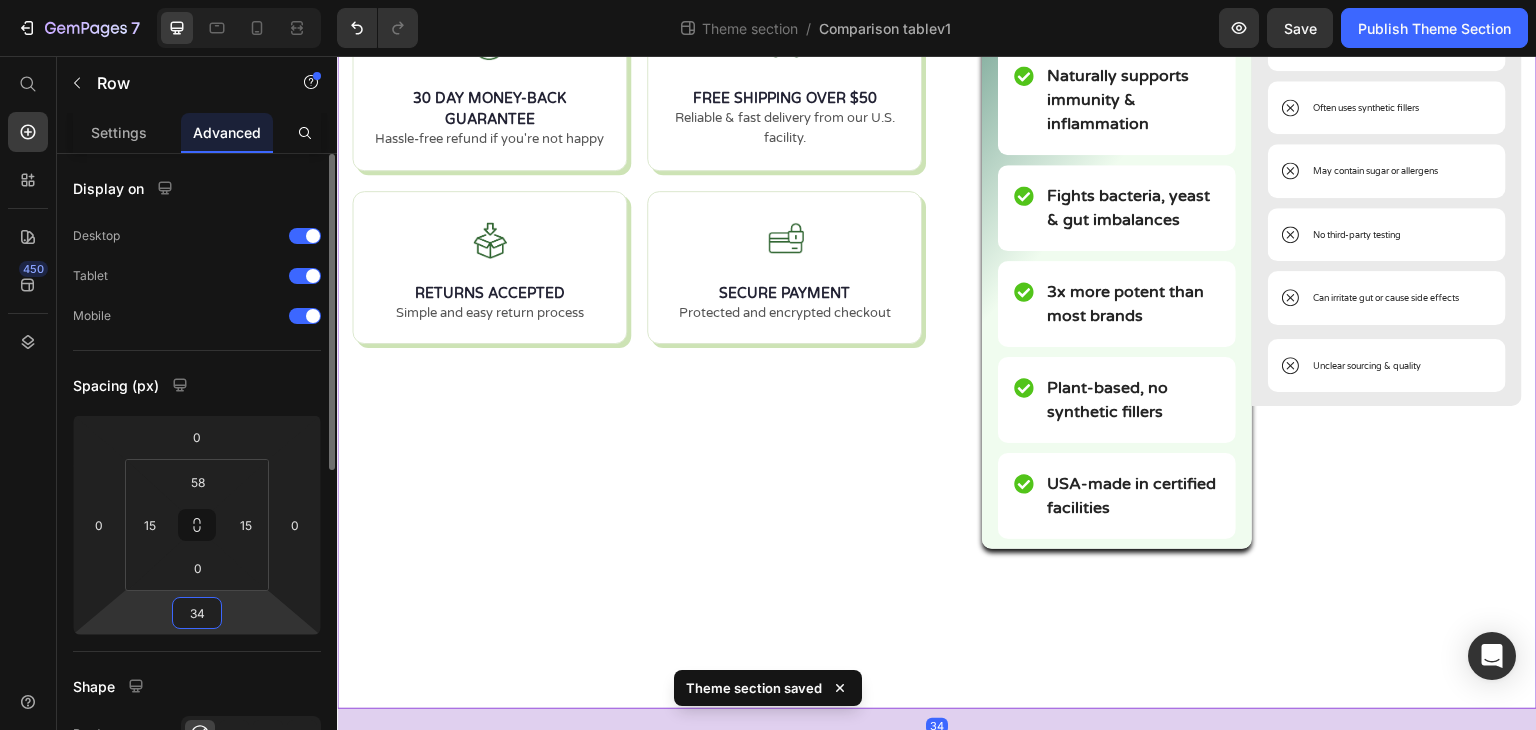 click on "34" at bounding box center [197, 613] 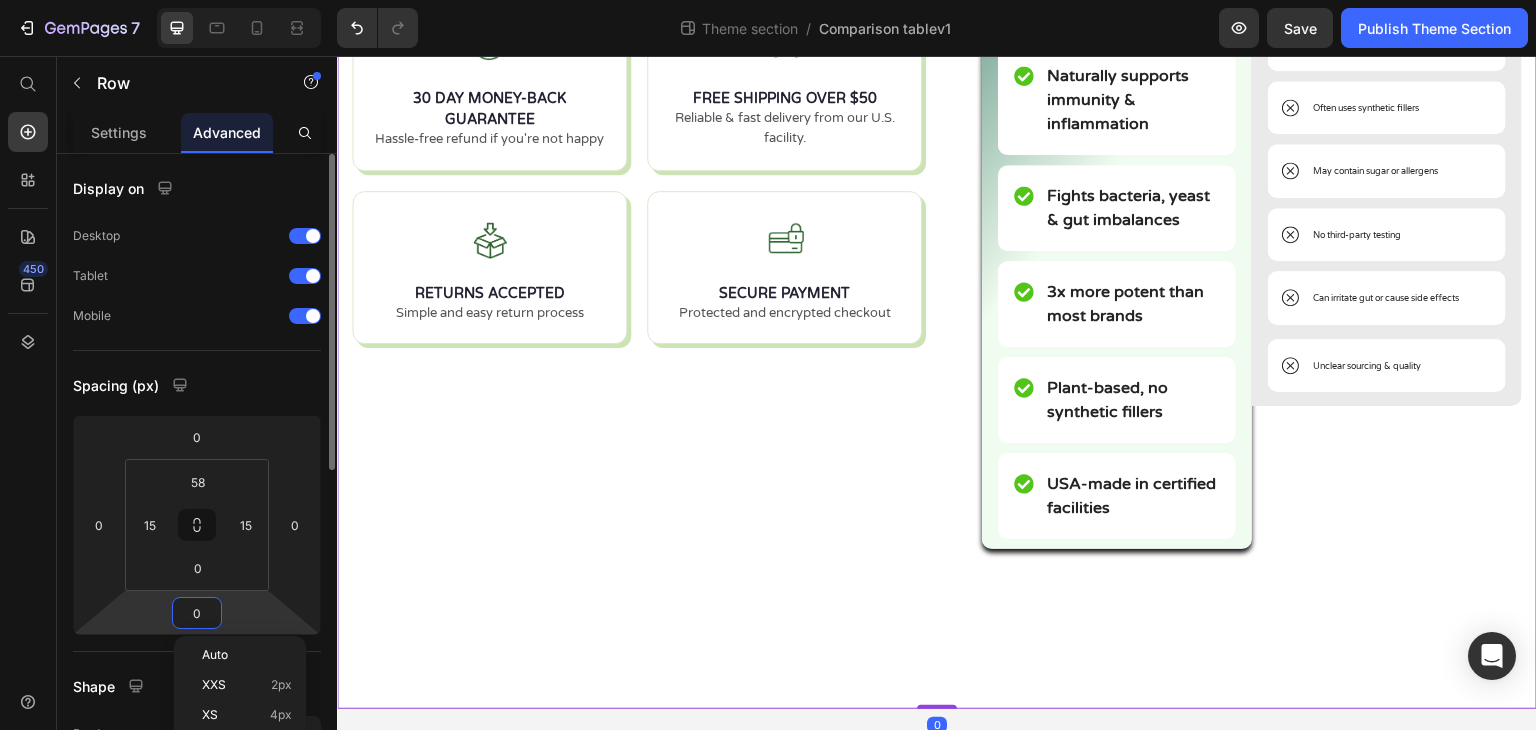 type on "0" 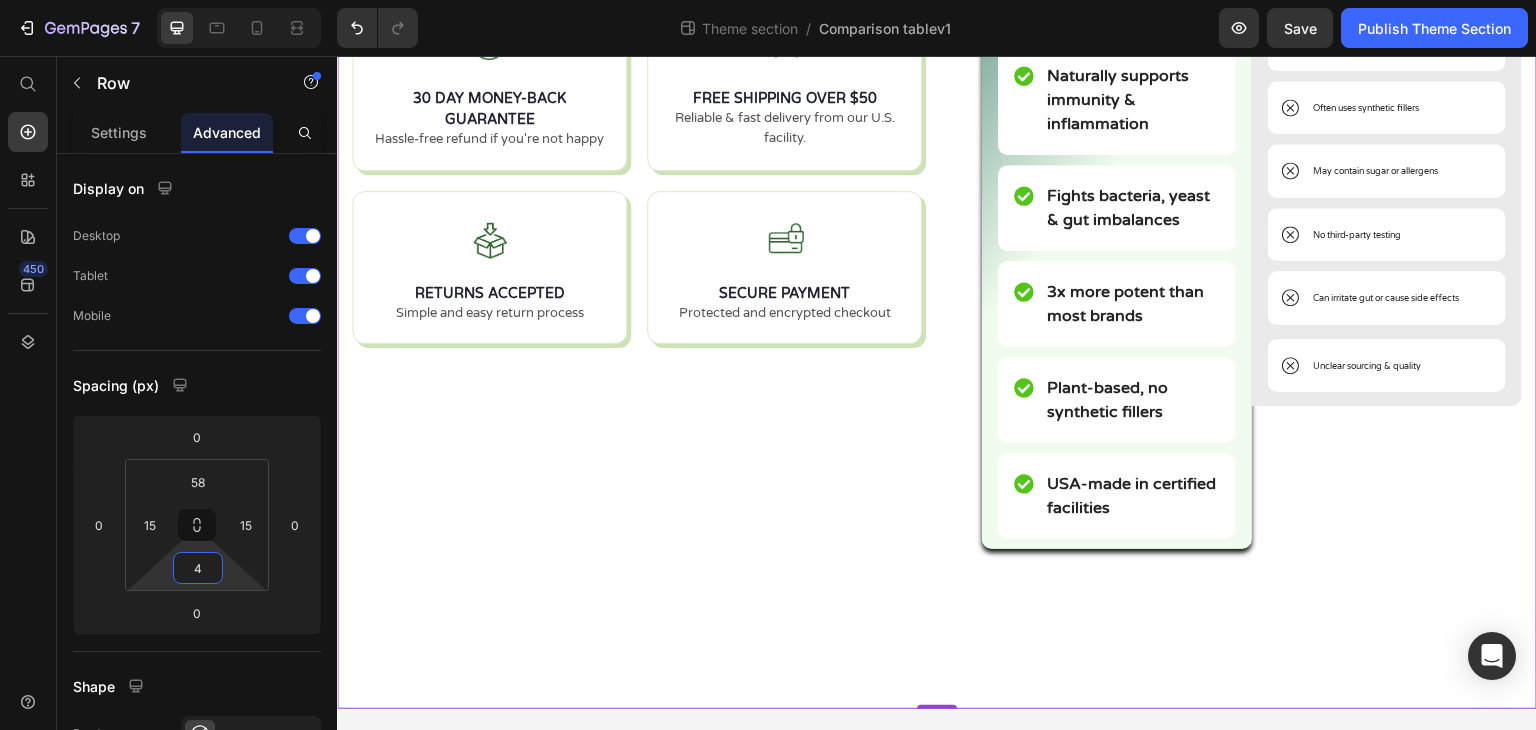 type on "0" 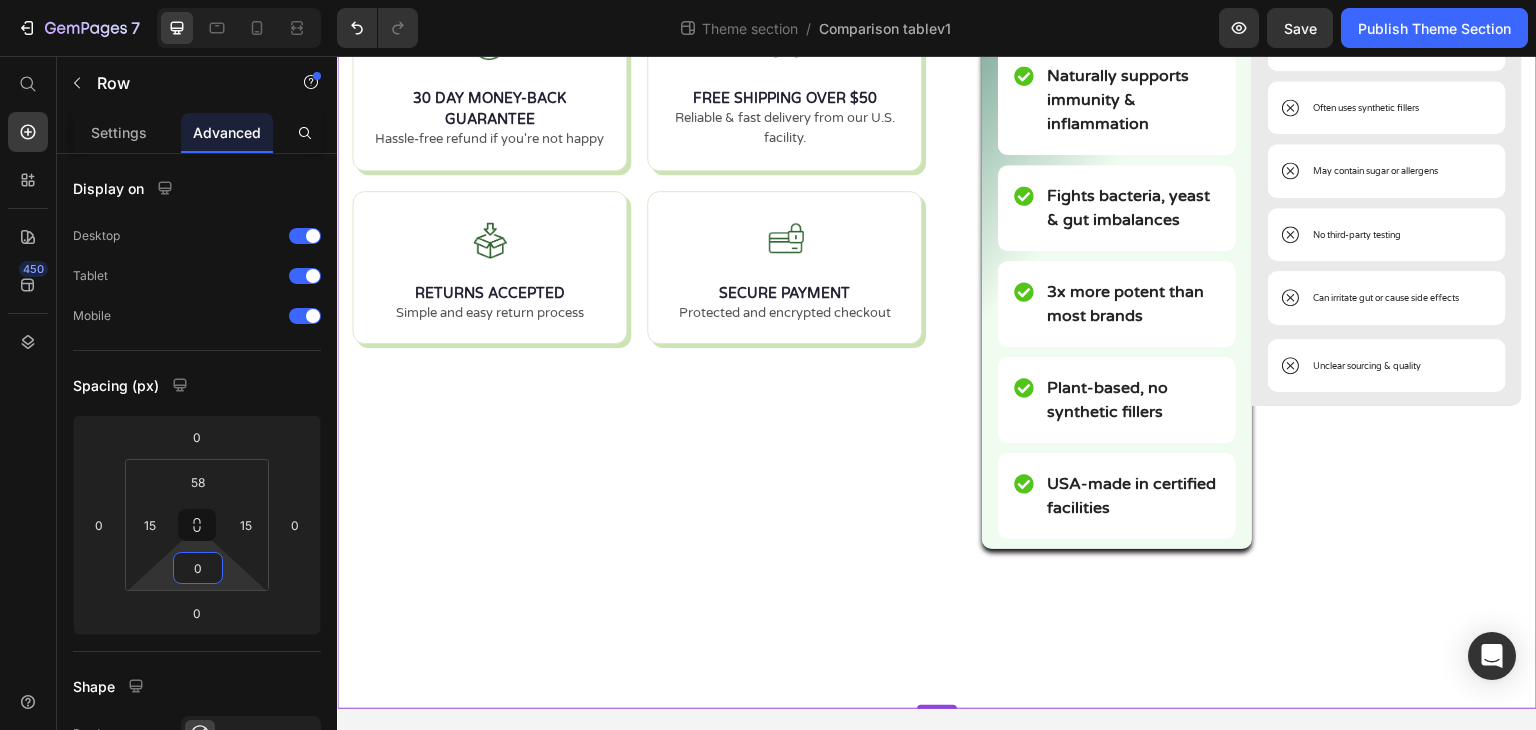 drag, startPoint x: 230, startPoint y: 561, endPoint x: 243, endPoint y: 594, distance: 35.468296 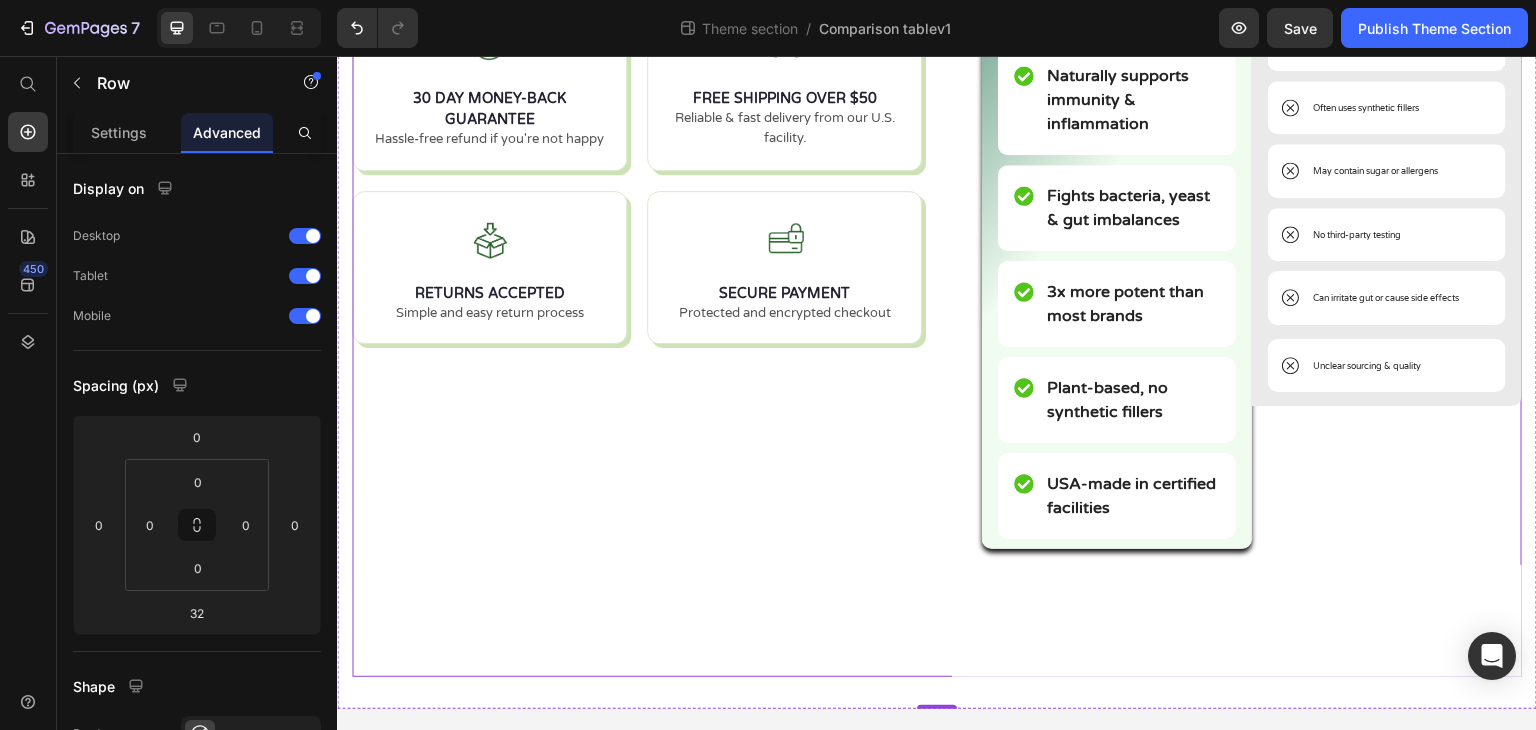 click on "We’re Beyond a Basic Supplement Heading We’re Beyond a Basic Supplement Heading
30 DAY MONEY-BACK GUARANTEE
Hassle-free refund if you're not happy
FREE SHIPPING OVER $50
Reliable & fast delivery from our U.S. facility.
RETURNS ACCEPTED
Simple and easy return process
SECURE PAYMENT
Protected and encrypted checkout
Custom Code" at bounding box center (637, 205) 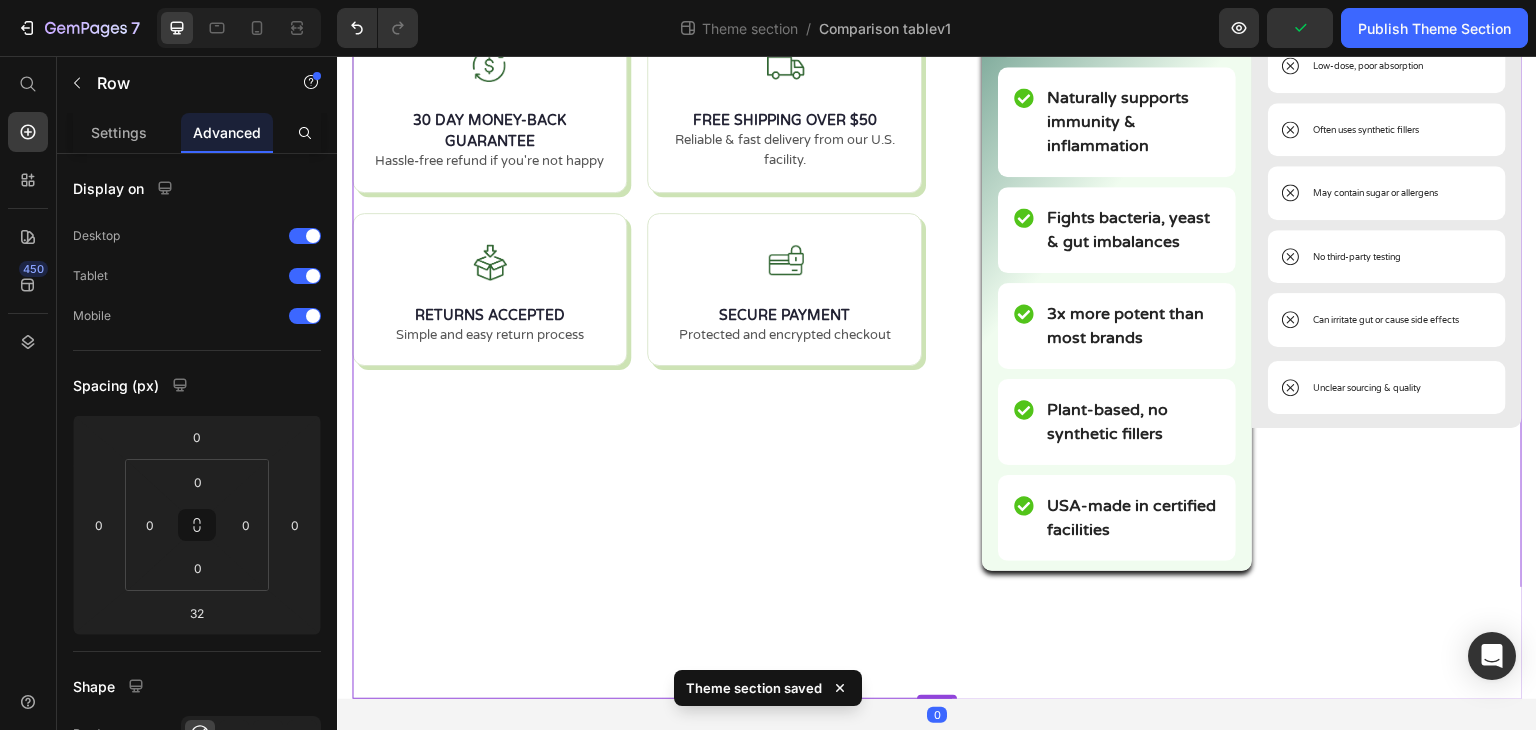 scroll, scrollTop: 428, scrollLeft: 0, axis: vertical 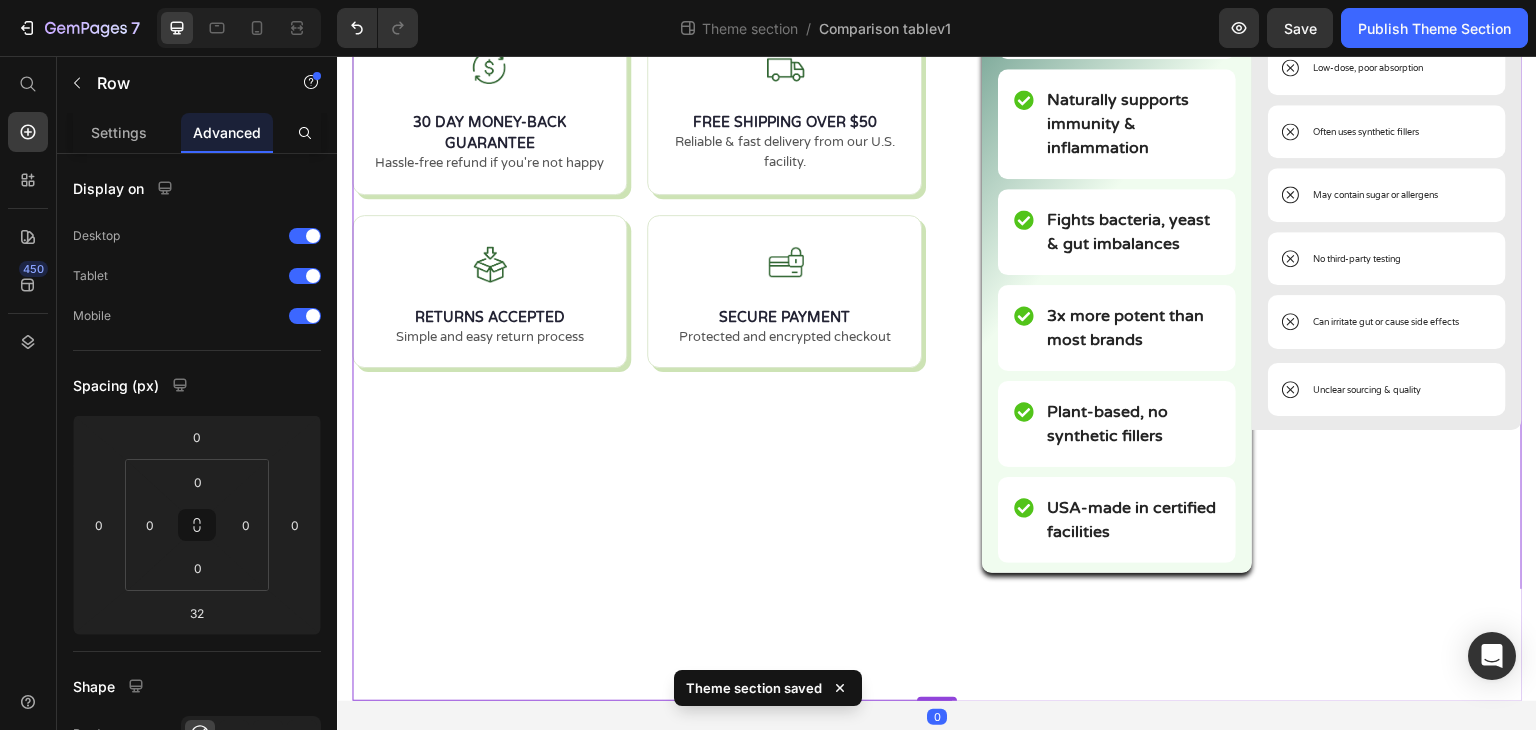 drag, startPoint x: 941, startPoint y: 704, endPoint x: 955, endPoint y: 629, distance: 76.29548 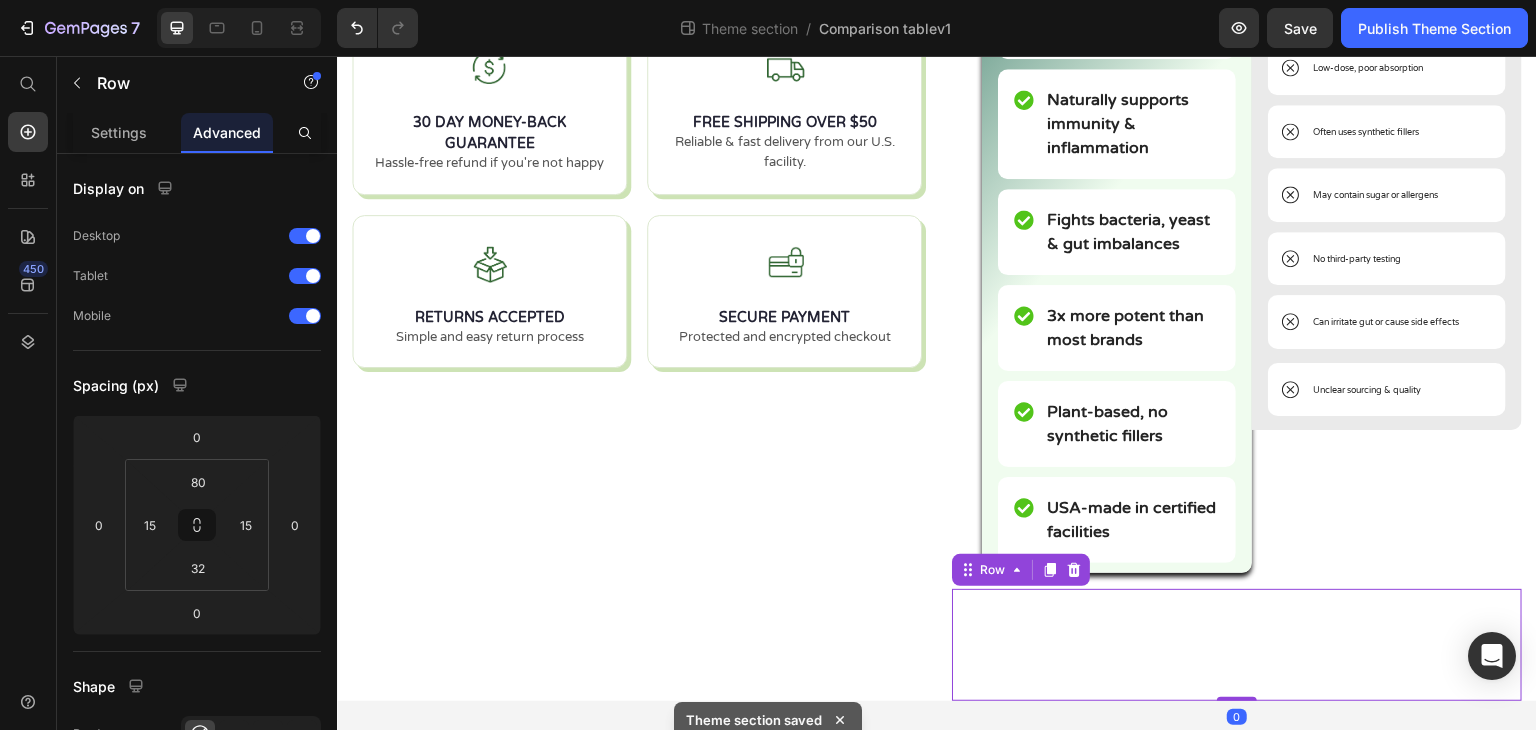 drag, startPoint x: 1235, startPoint y: 696, endPoint x: 1233, endPoint y: 654, distance: 42.047592 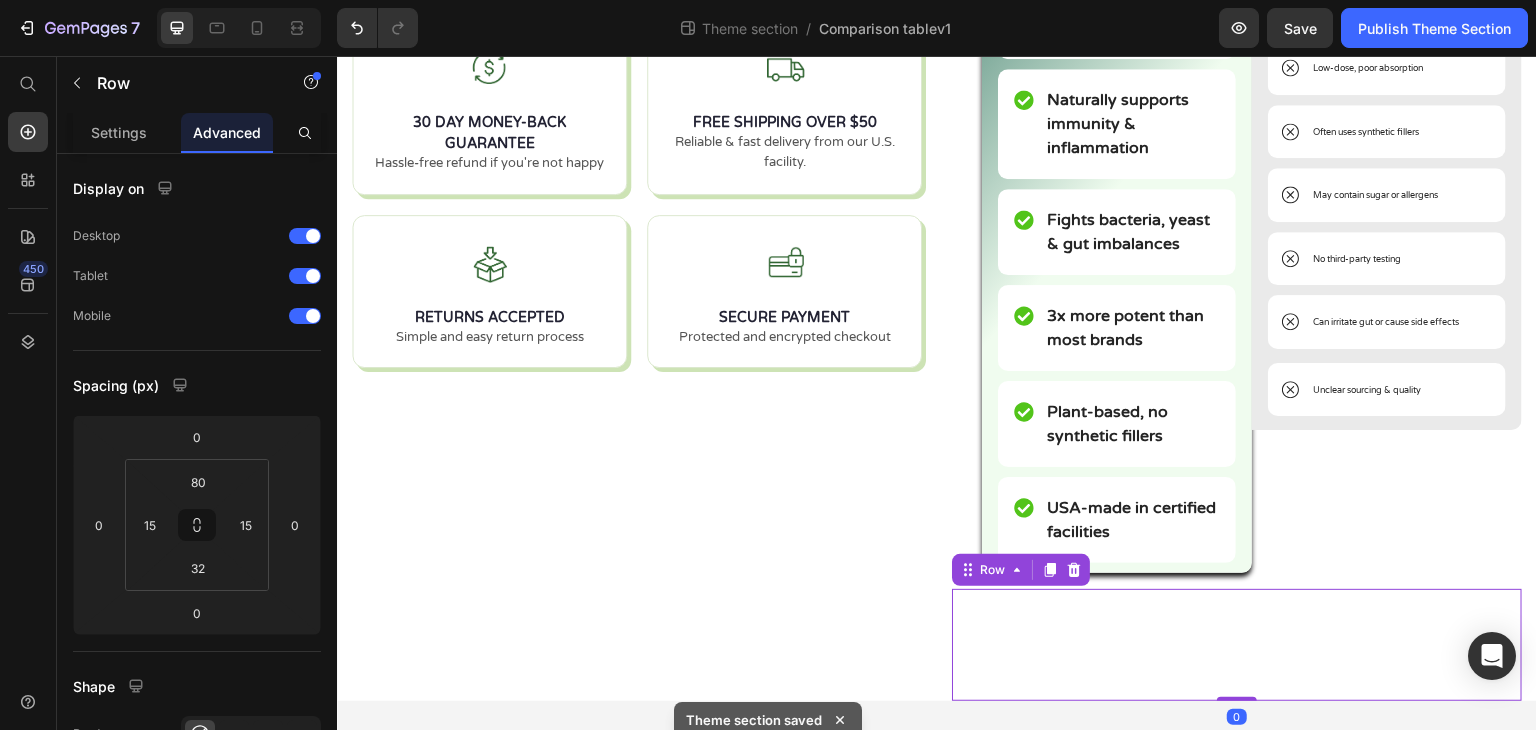 click on "30 DAY MONEY-BACK GUARANTEE
Hassle-free refund if you're not happy
FREE SHIPPING OVER $50
Reliable & fast delivery from our U.S. facility.
RETURNS ACCEPTED
Simple and easy return process
SECURE PAYMENT
Protected and encrypted checkout
Custom Code Row   0" at bounding box center [1237, 645] 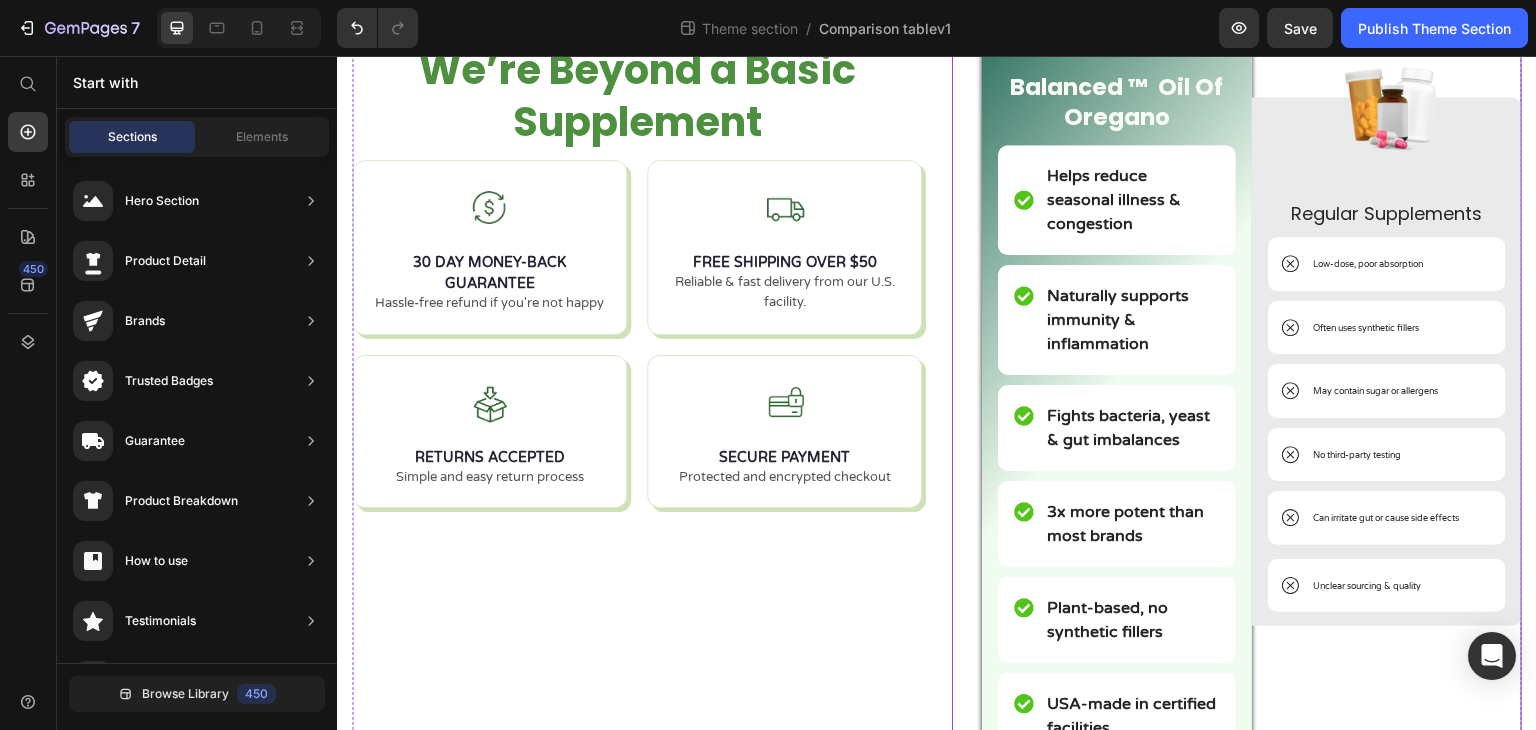 scroll, scrollTop: 0, scrollLeft: 0, axis: both 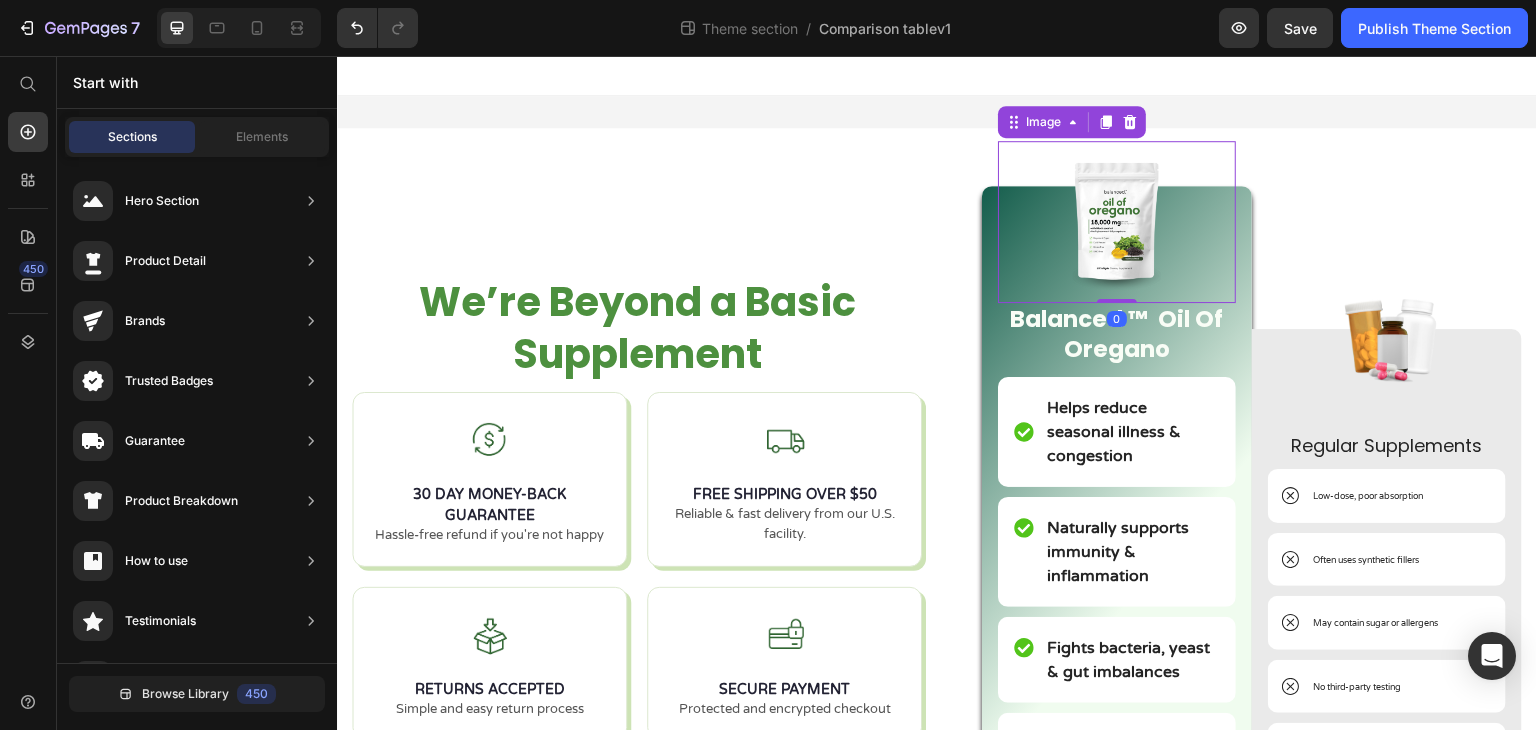 click at bounding box center [1117, 222] 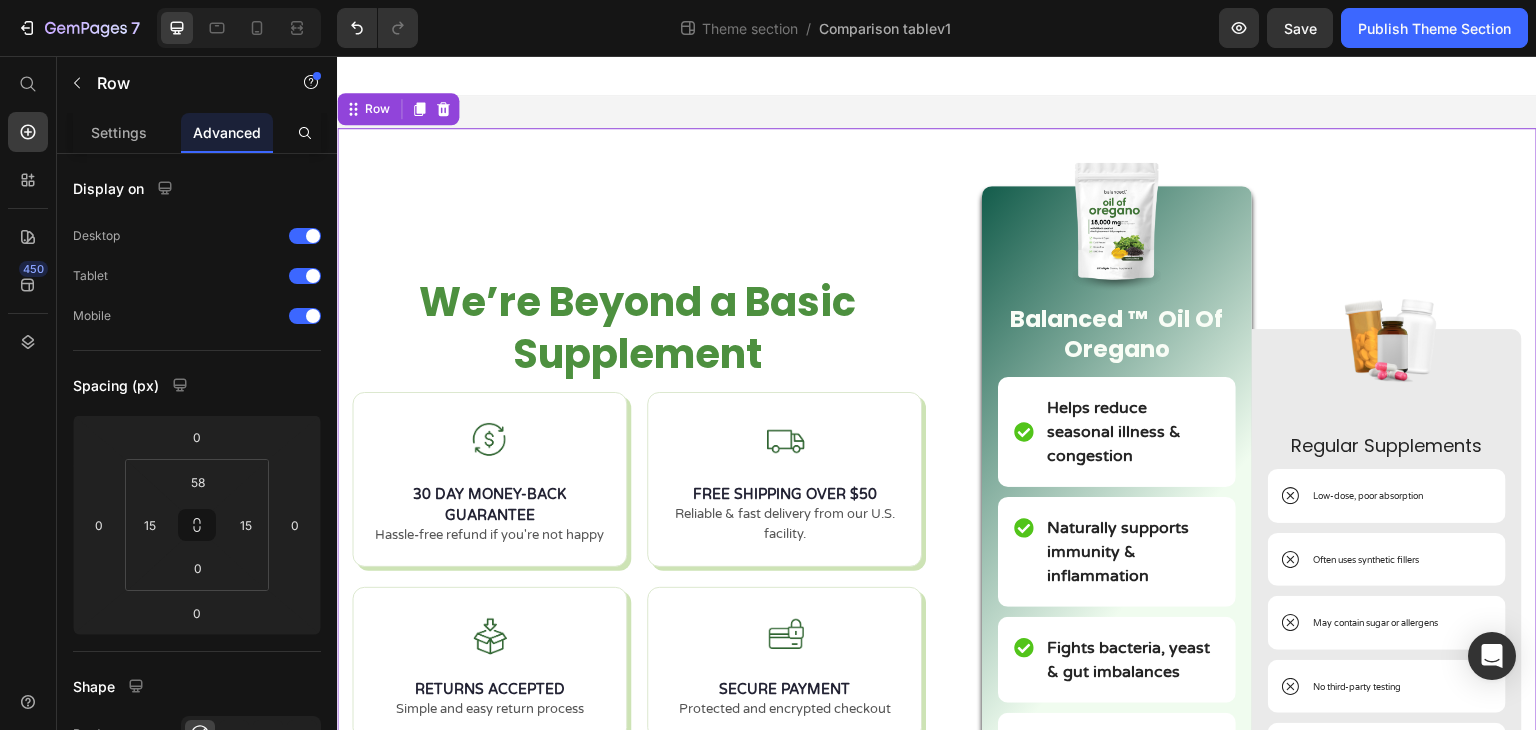 click on "We’re Beyond a Basic Supplement Heading We’re Beyond a Basic Supplement Heading
30 DAY MONEY-BACK GUARANTEE
Hassle-free refund if you're not happy
FREE SHIPPING OVER $50
Reliable & fast delivery from our U.S. facility.
RETURNS ACCEPTED
Simple and easy return process
SECURE PAYMENT
Protected and encrypted checkout
Custom Code Image Balanced ™  Oil Of Oregano Text Block Helps reduce seasonal illness & congestion Item List Naturally supports immunity & inflammation Item List Fights bacteria, yeast & gut imbalances Item List 3x more potent than most brands Item List Plant-based, no synthetic fillers Item List USA-made in certified facilities Item List Row Image Regular Supplements Text Block
Low-dose, poor absorption Item List
Often uses synthetic fillers Item List
May contain sugar or allergens Item List" at bounding box center [937, 572] 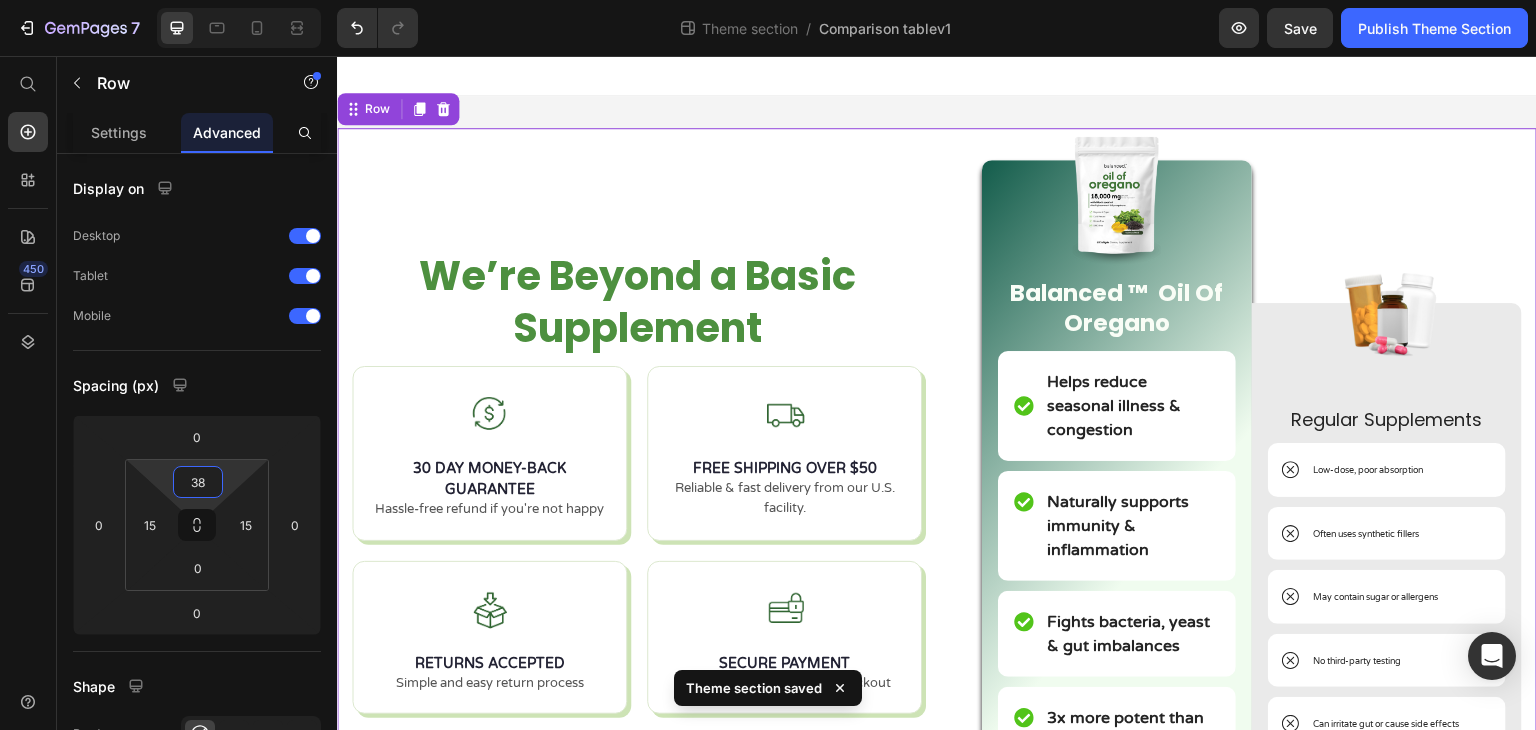 type on "40" 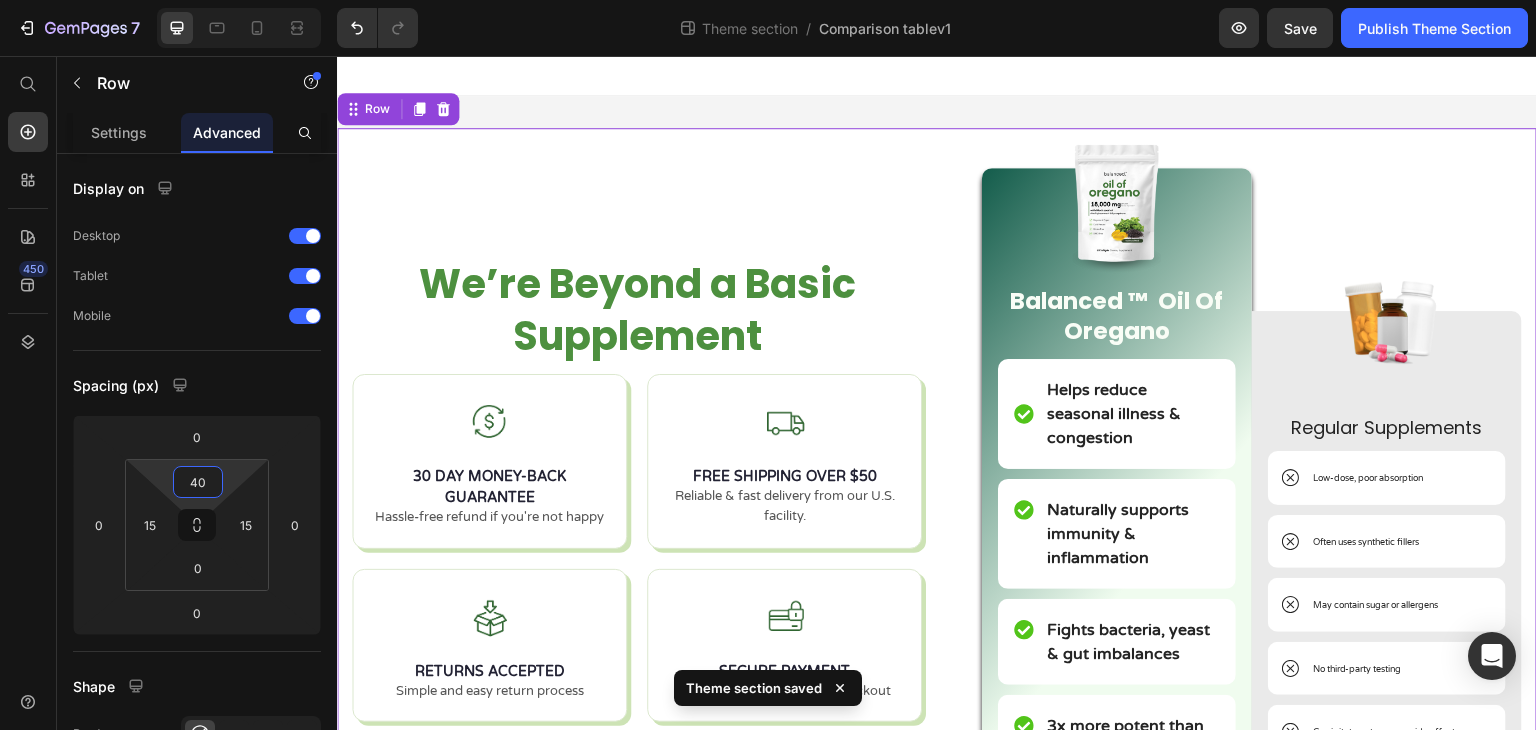 drag, startPoint x: 236, startPoint y: 473, endPoint x: 248, endPoint y: 482, distance: 15 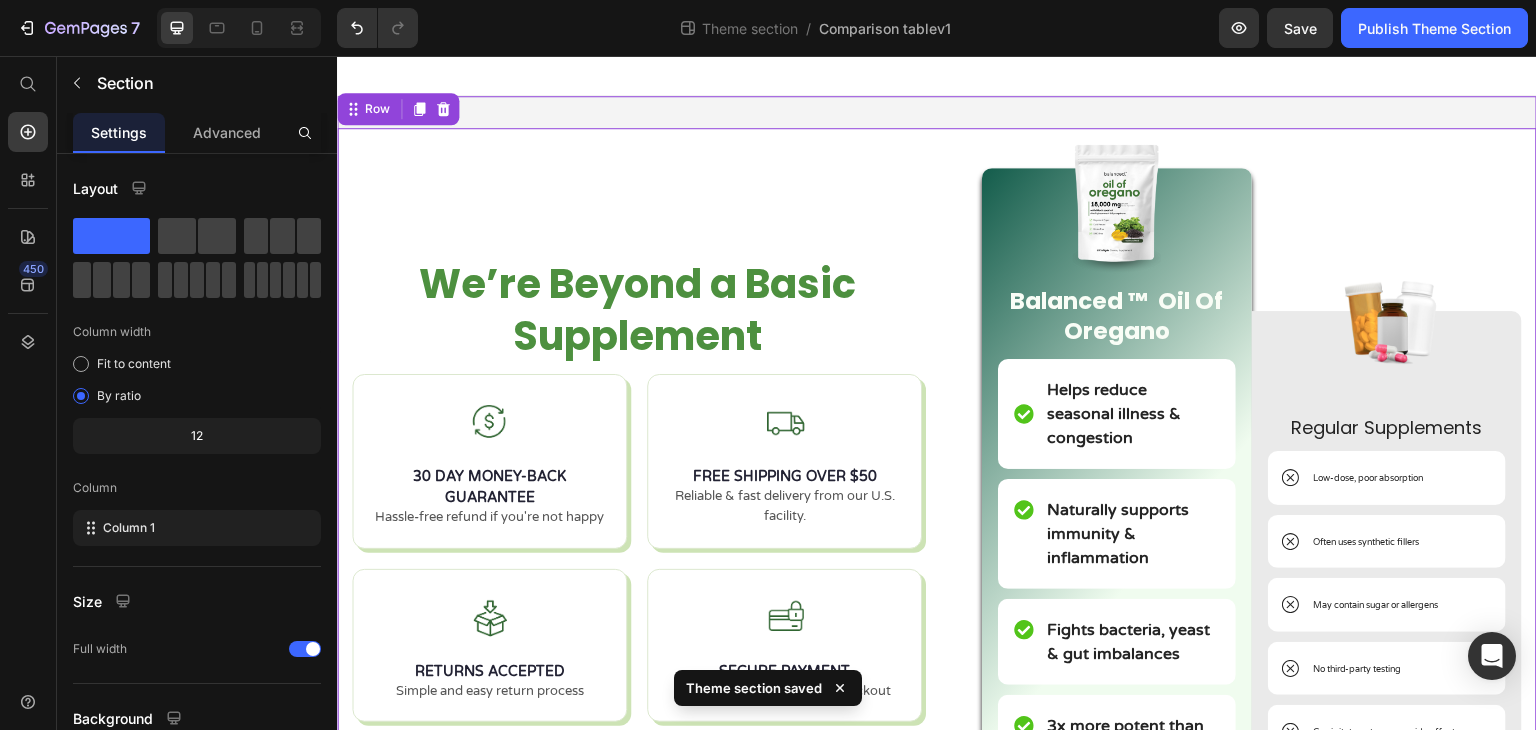click on "We’re Beyond a Basic Supplement Heading We’re Beyond a Basic Supplement Heading
30 DAY MONEY-BACK GUARANTEE
Hassle-free refund if you're not happy
FREE SHIPPING OVER $50
Reliable & fast delivery from our U.S. facility.
RETURNS ACCEPTED
Simple and easy return process
SECURE PAYMENT
Protected and encrypted checkout
Custom Code Image Balanced ™  Oil Of Oregano Text Block Helps reduce seasonal illness & congestion Item List Naturally supports immunity & inflammation Item List Fights bacteria, yeast & gut imbalances Item List 3x more potent than most brands Item List Plant-based, no synthetic fillers Item List USA-made in certified facilities Item List Row Image Regular Supplements Text Block
Low-dose, poor absorption Item List
Often uses synthetic fillers Item List
May contain sugar or allergens Item List" at bounding box center (937, 563) 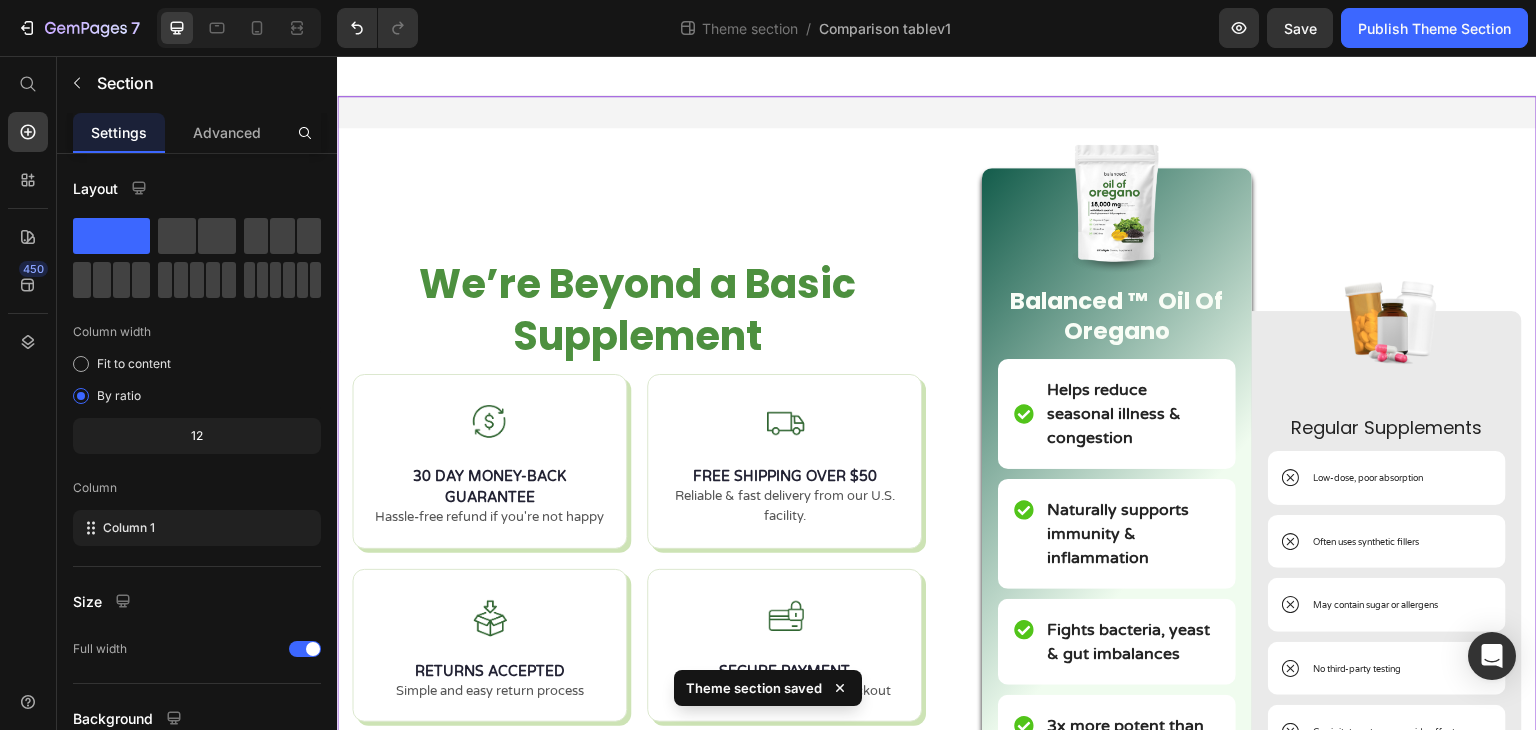 click on "Section" 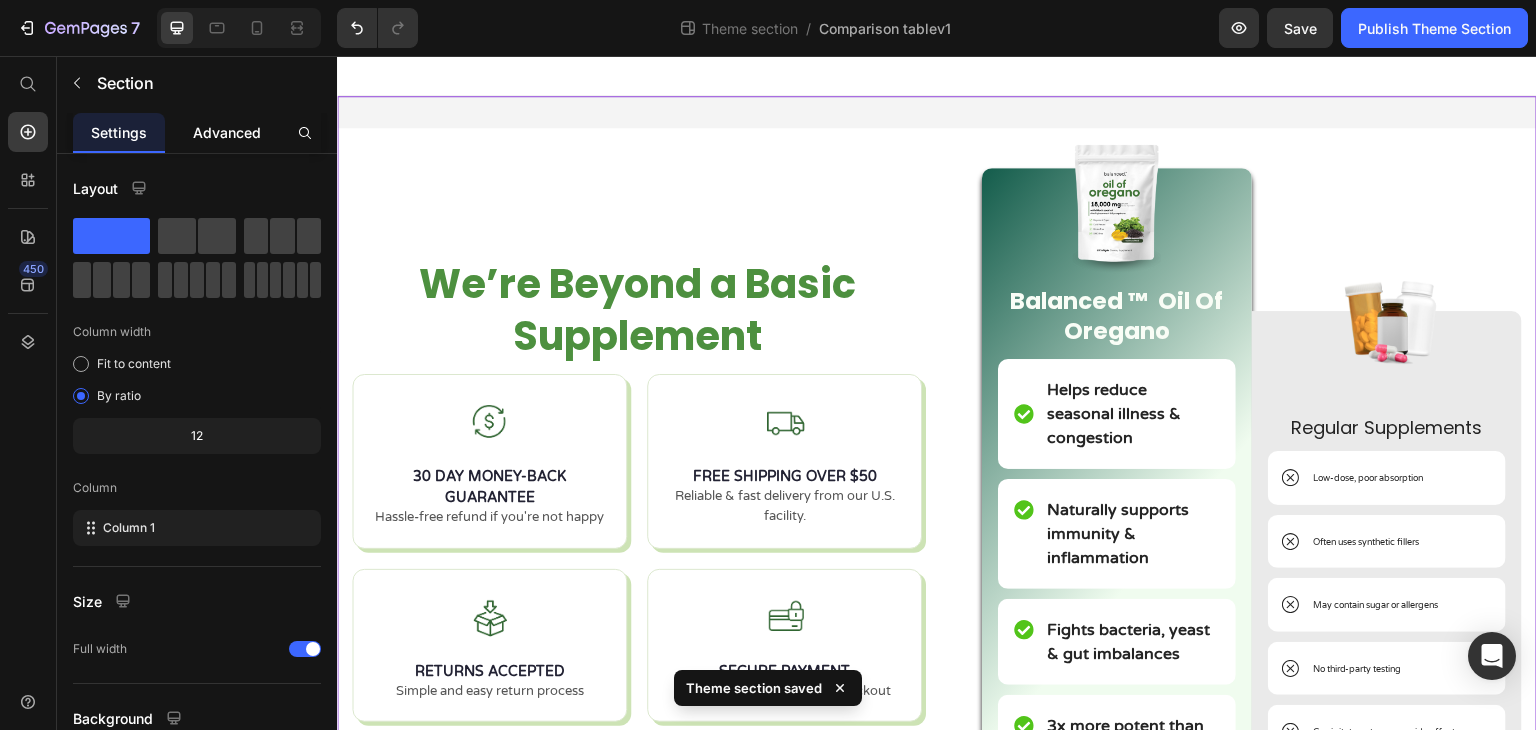 click on "Advanced" at bounding box center (227, 132) 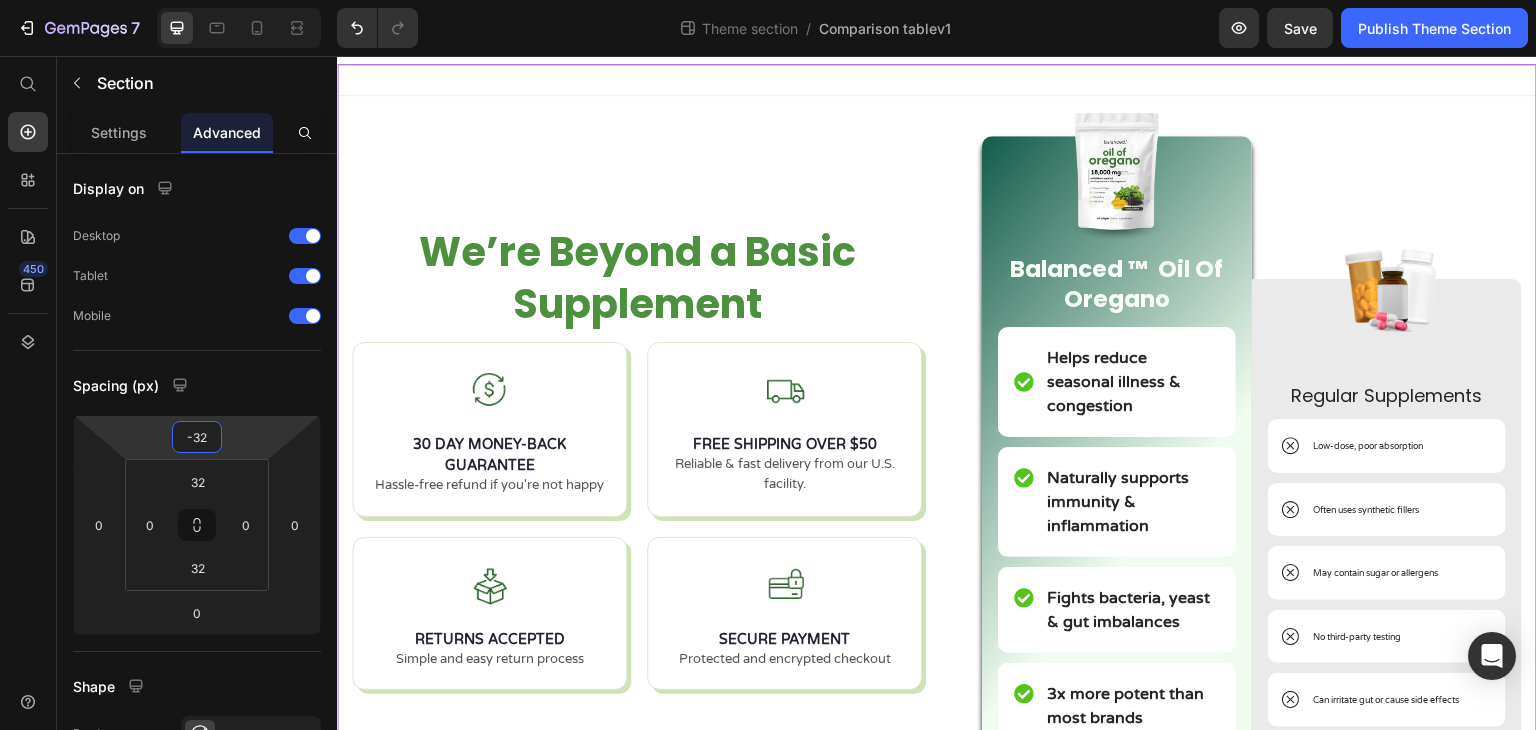 type on "-34" 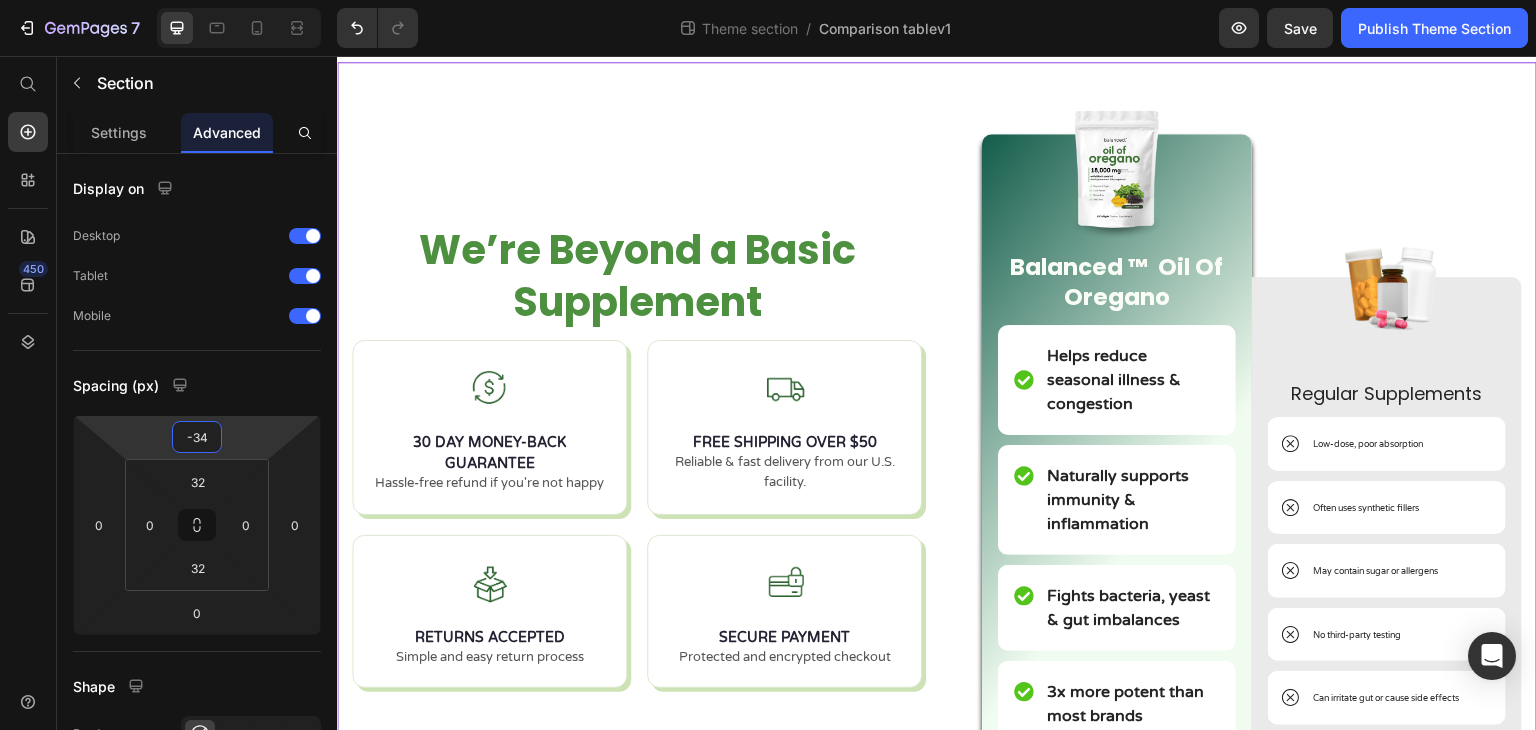 drag, startPoint x: 252, startPoint y: 426, endPoint x: 255, endPoint y: 443, distance: 17.262676 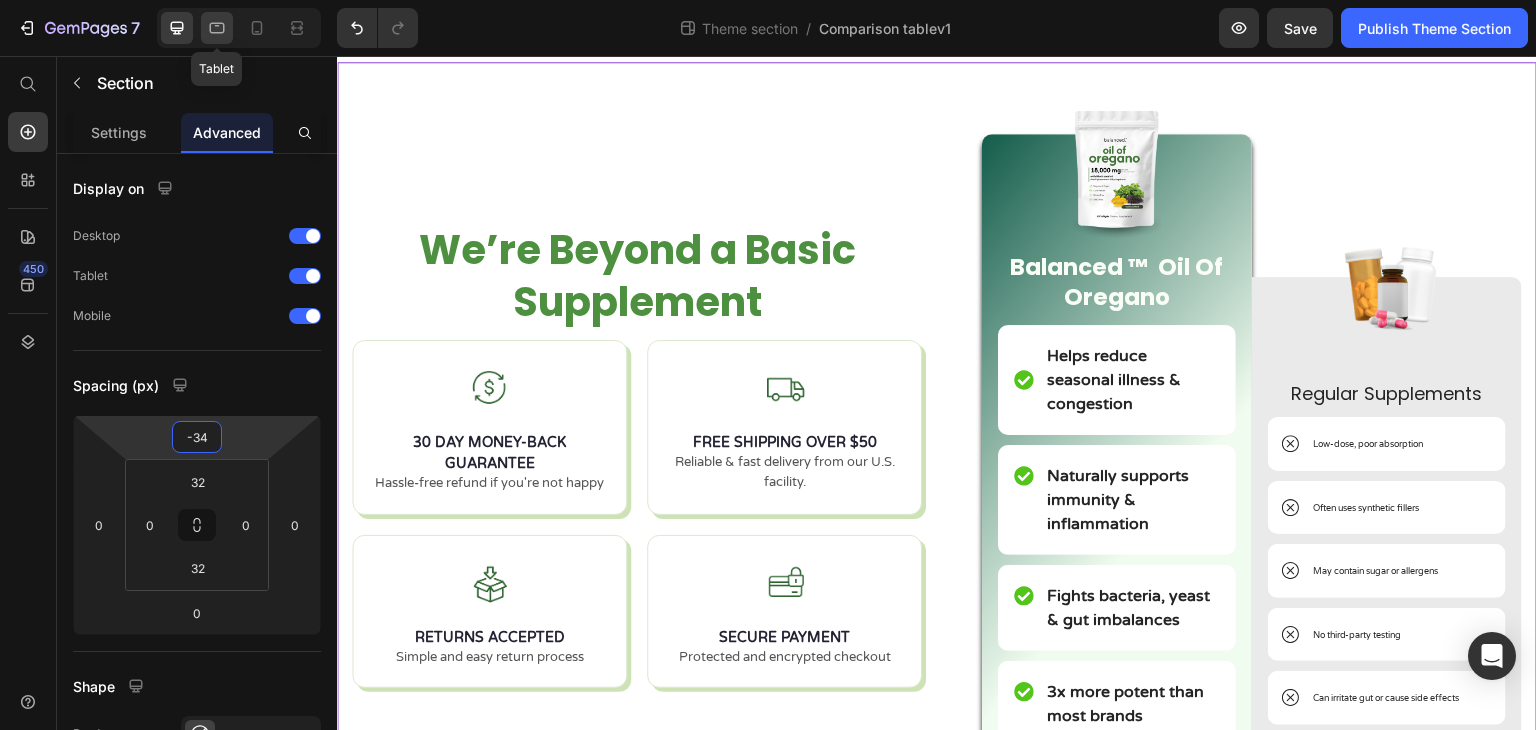 click 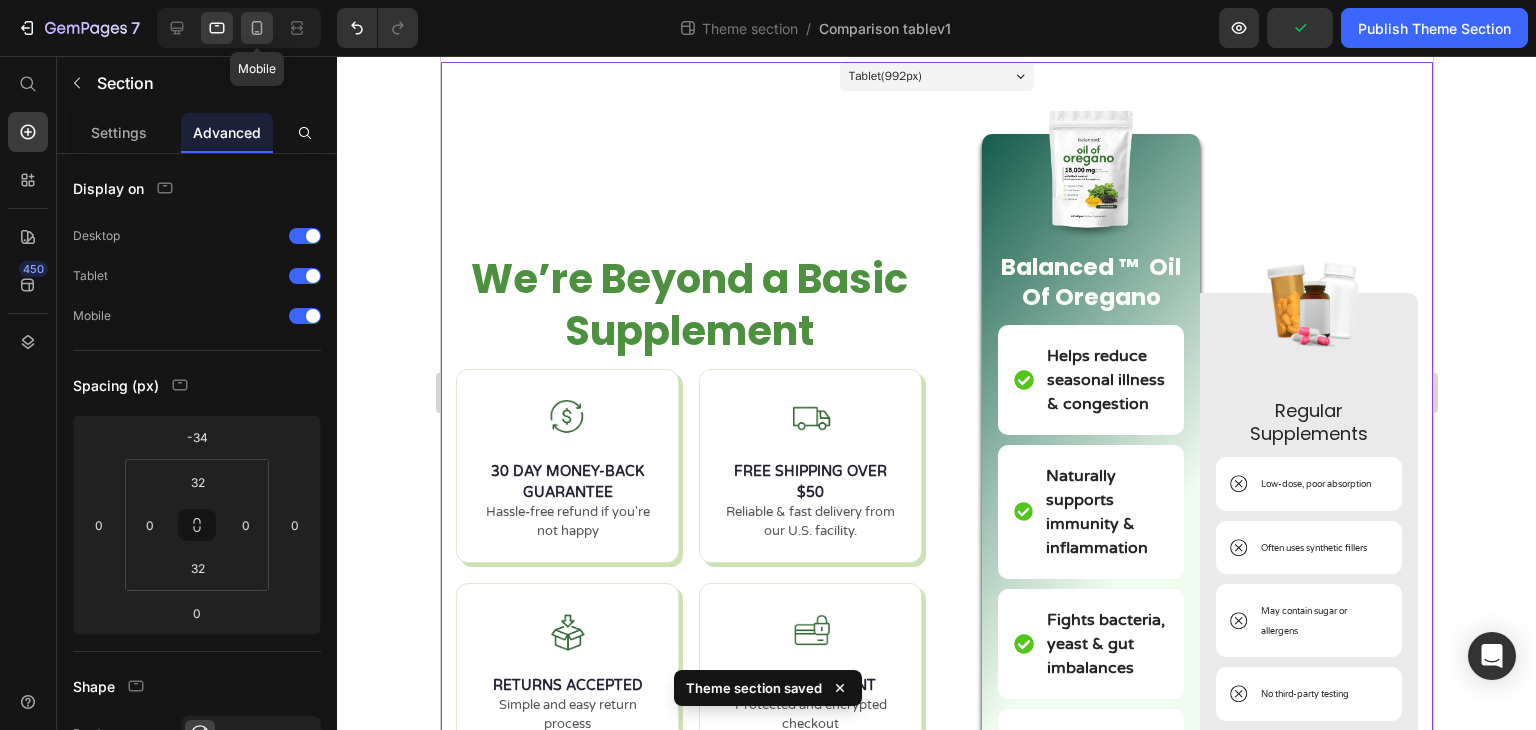 click 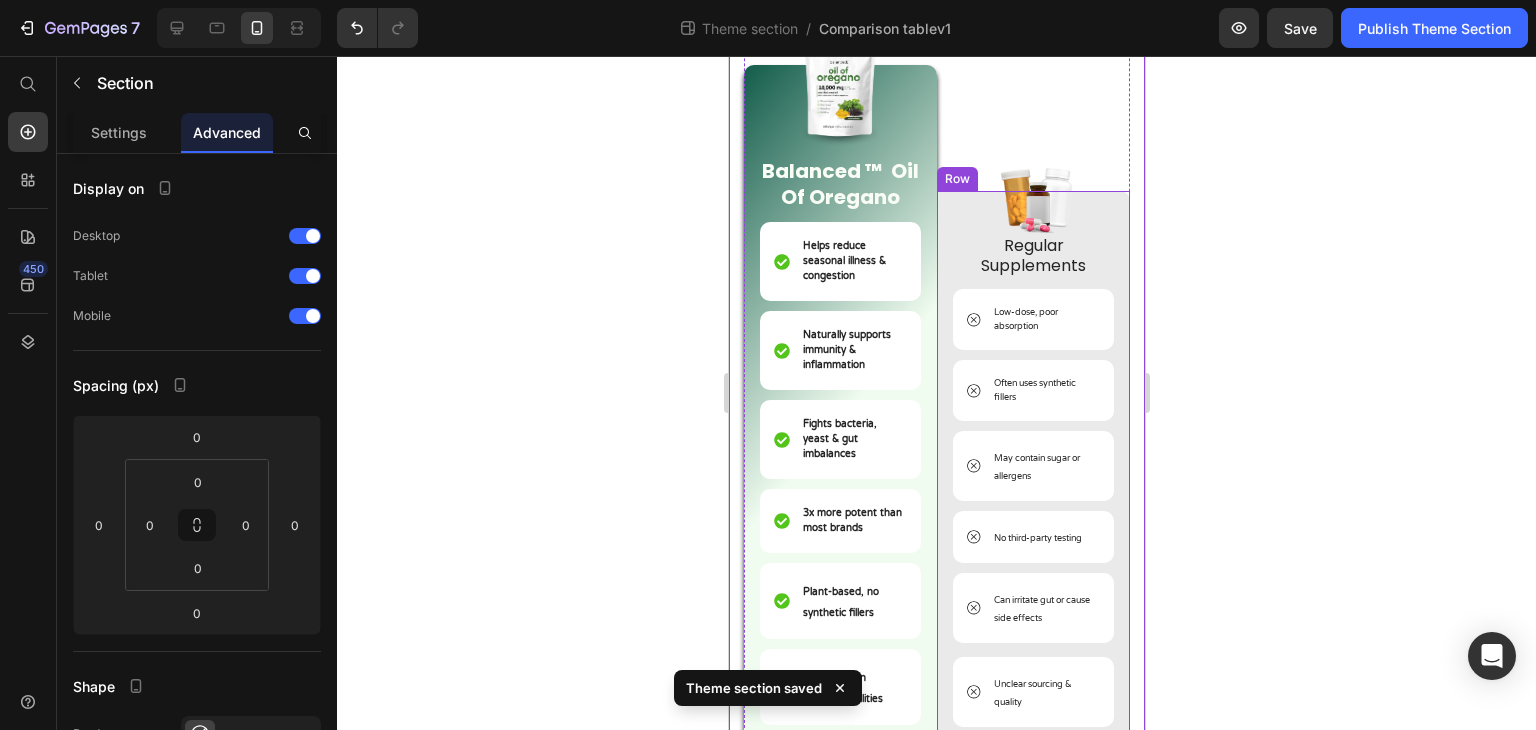 scroll, scrollTop: 0, scrollLeft: 0, axis: both 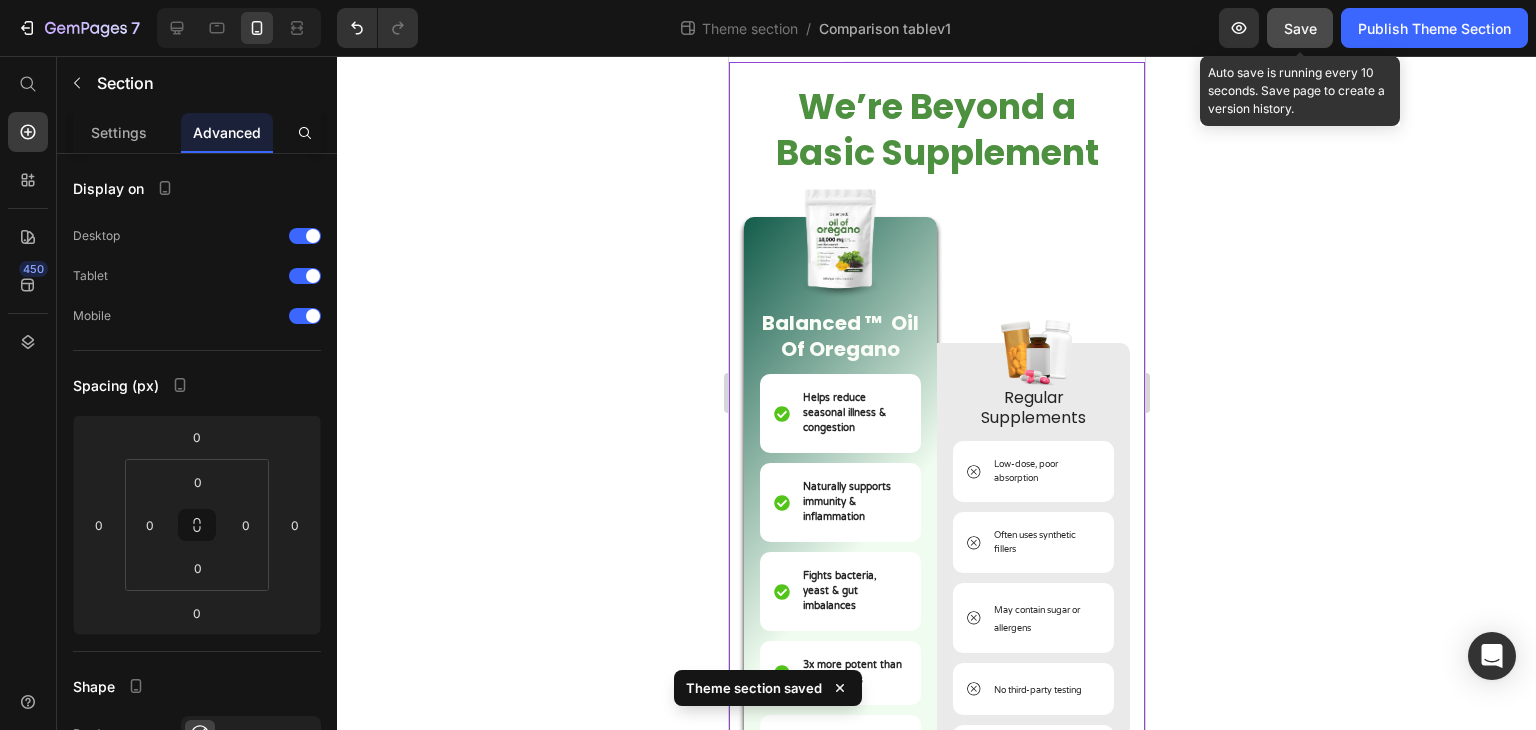 click on "Save" 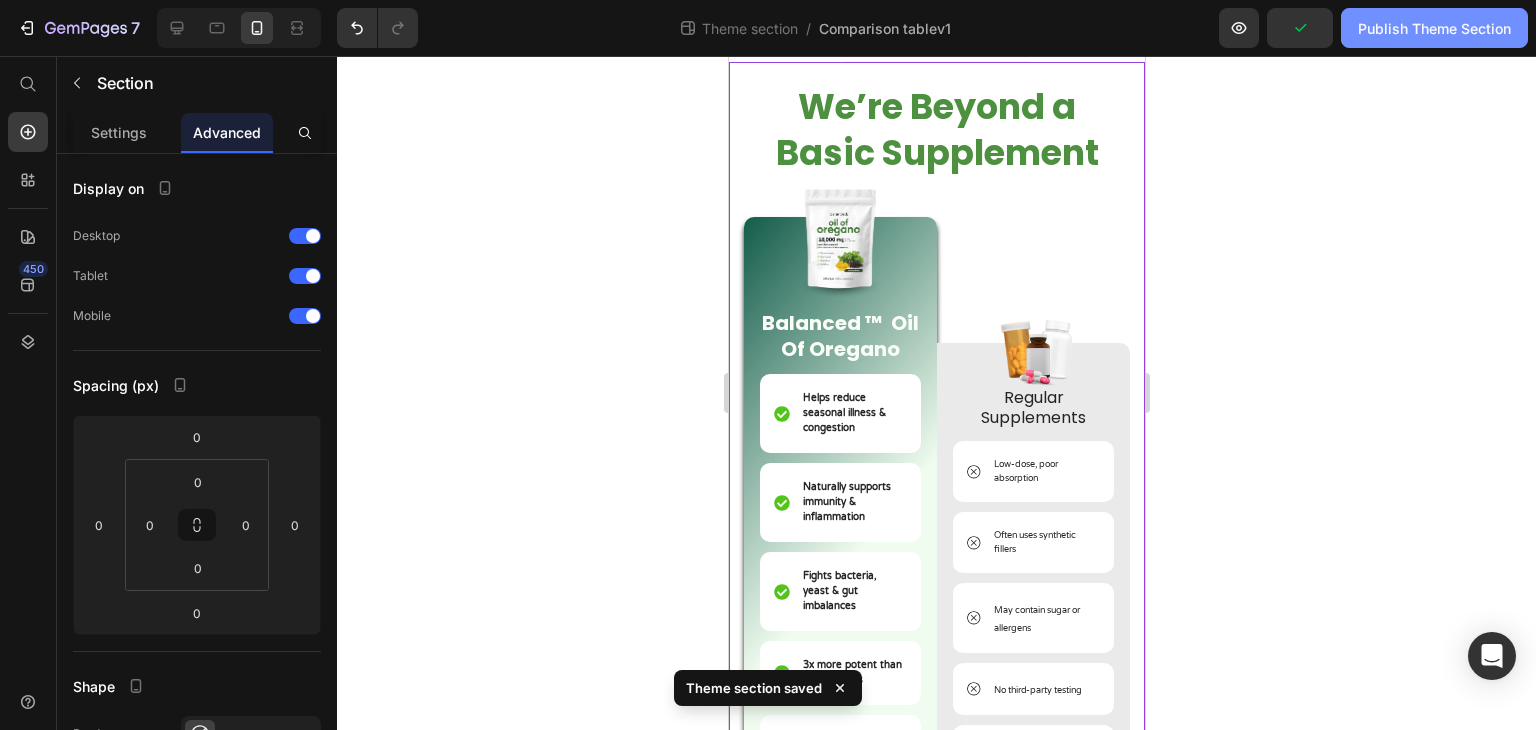 click on "Publish Theme Section" 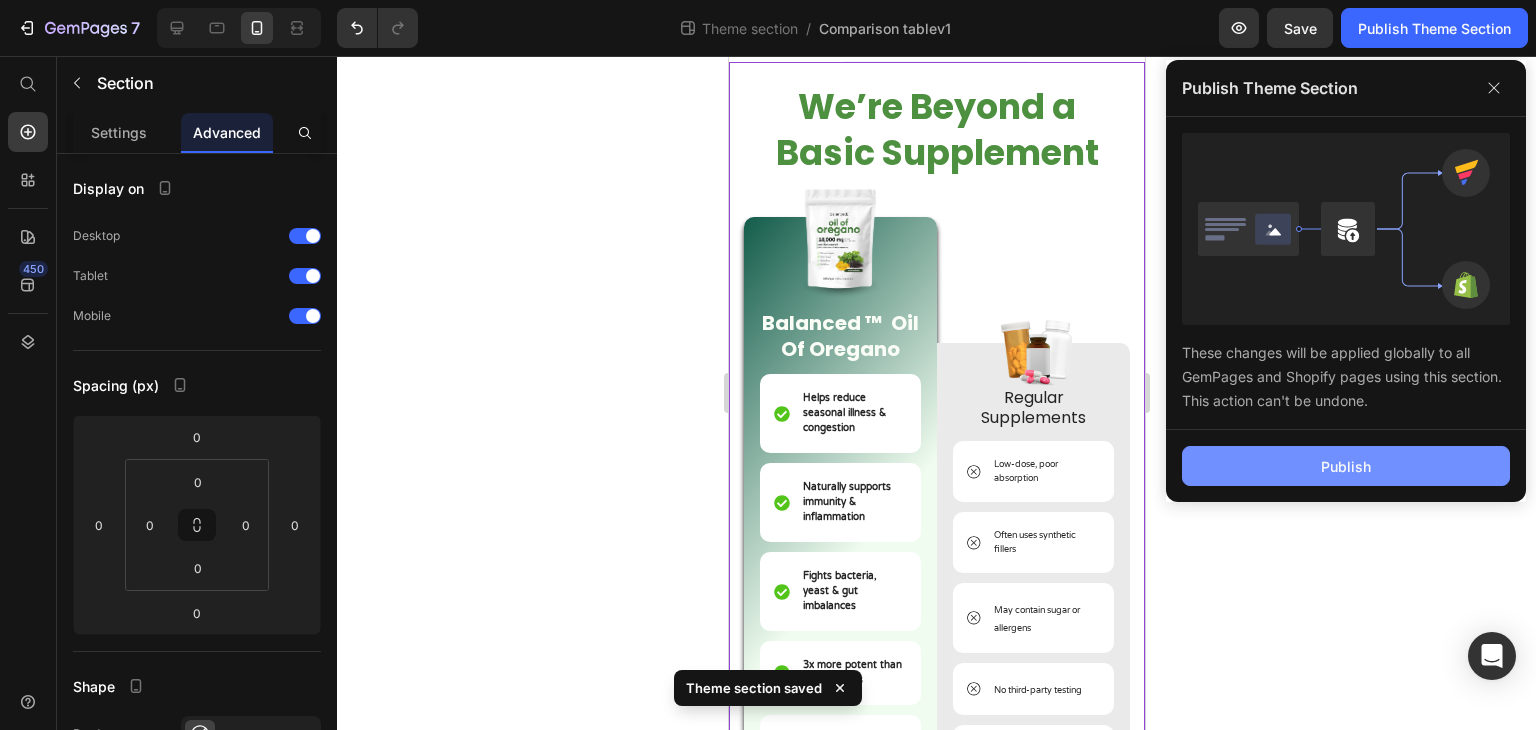 click on "Publish" 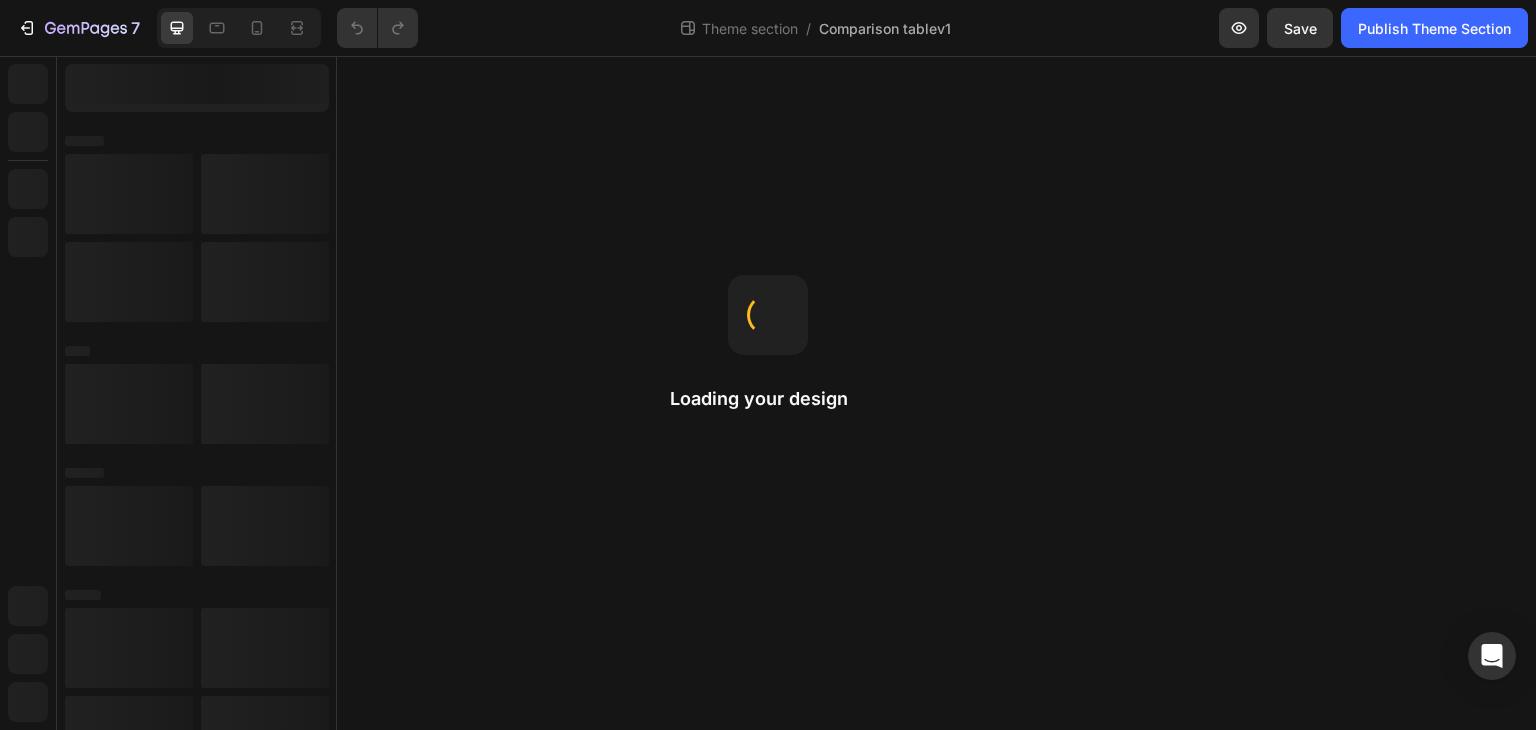 scroll, scrollTop: 0, scrollLeft: 0, axis: both 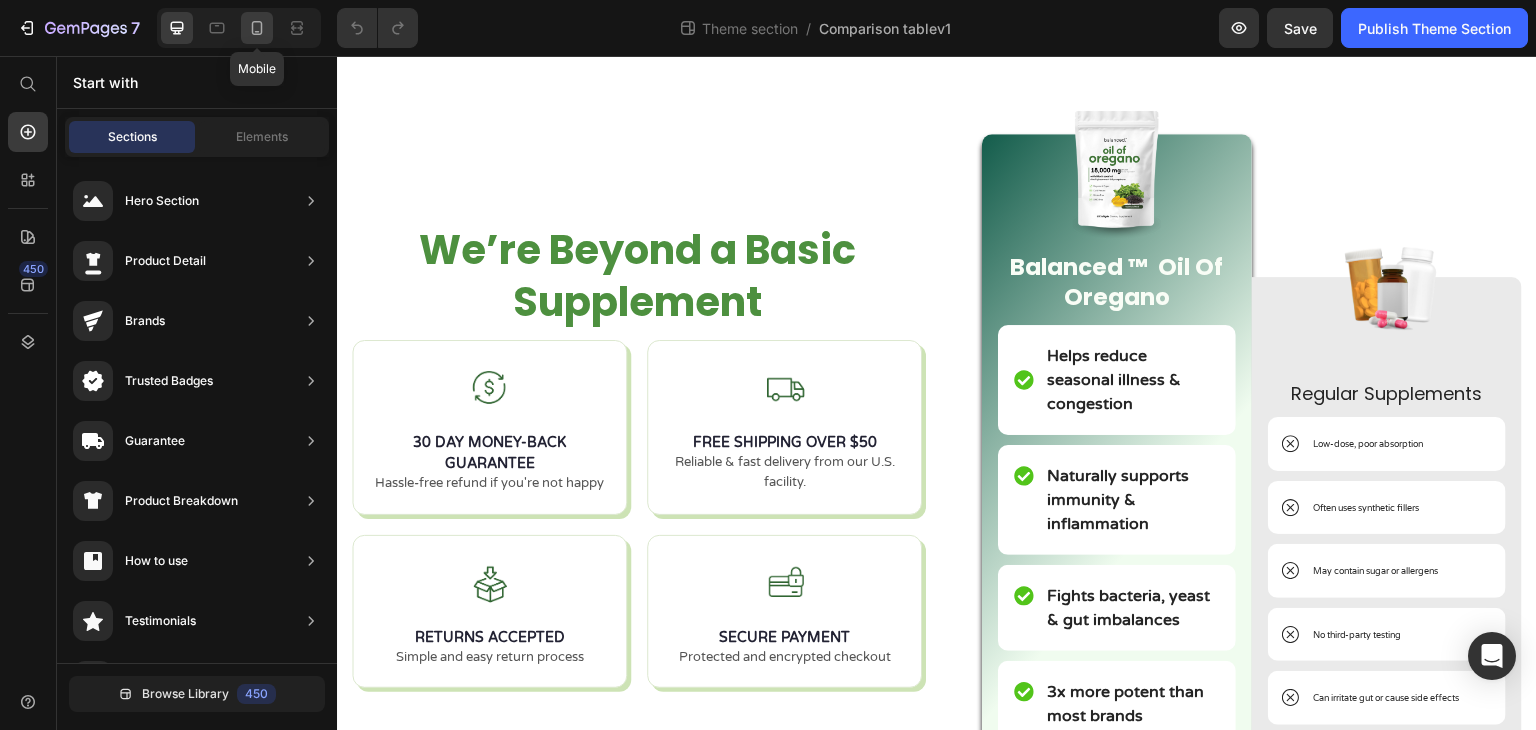 click 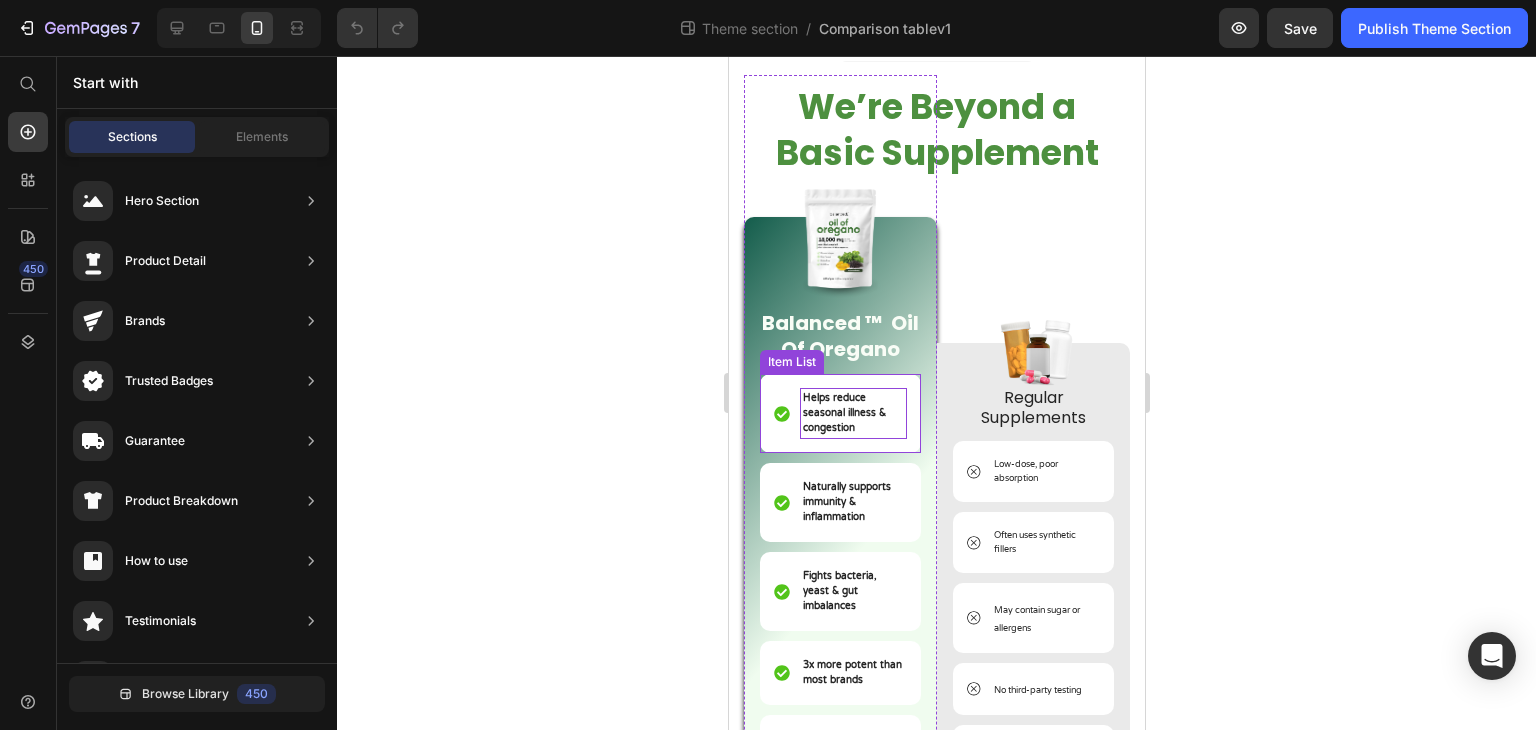 click on "Helps reduce seasonal illness & congestion" at bounding box center [843, 413] 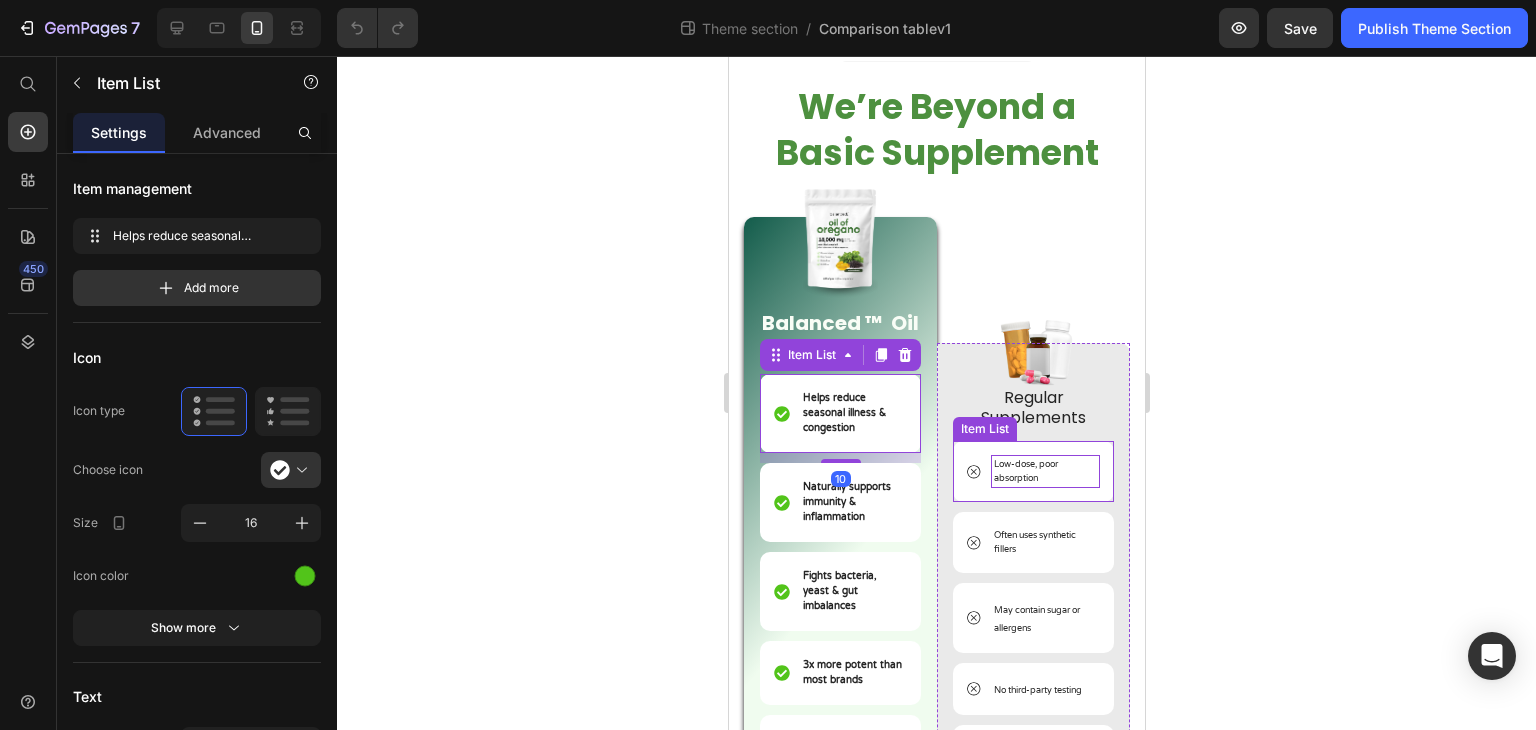click on "Low-dose, poor absorption" at bounding box center [1025, 471] 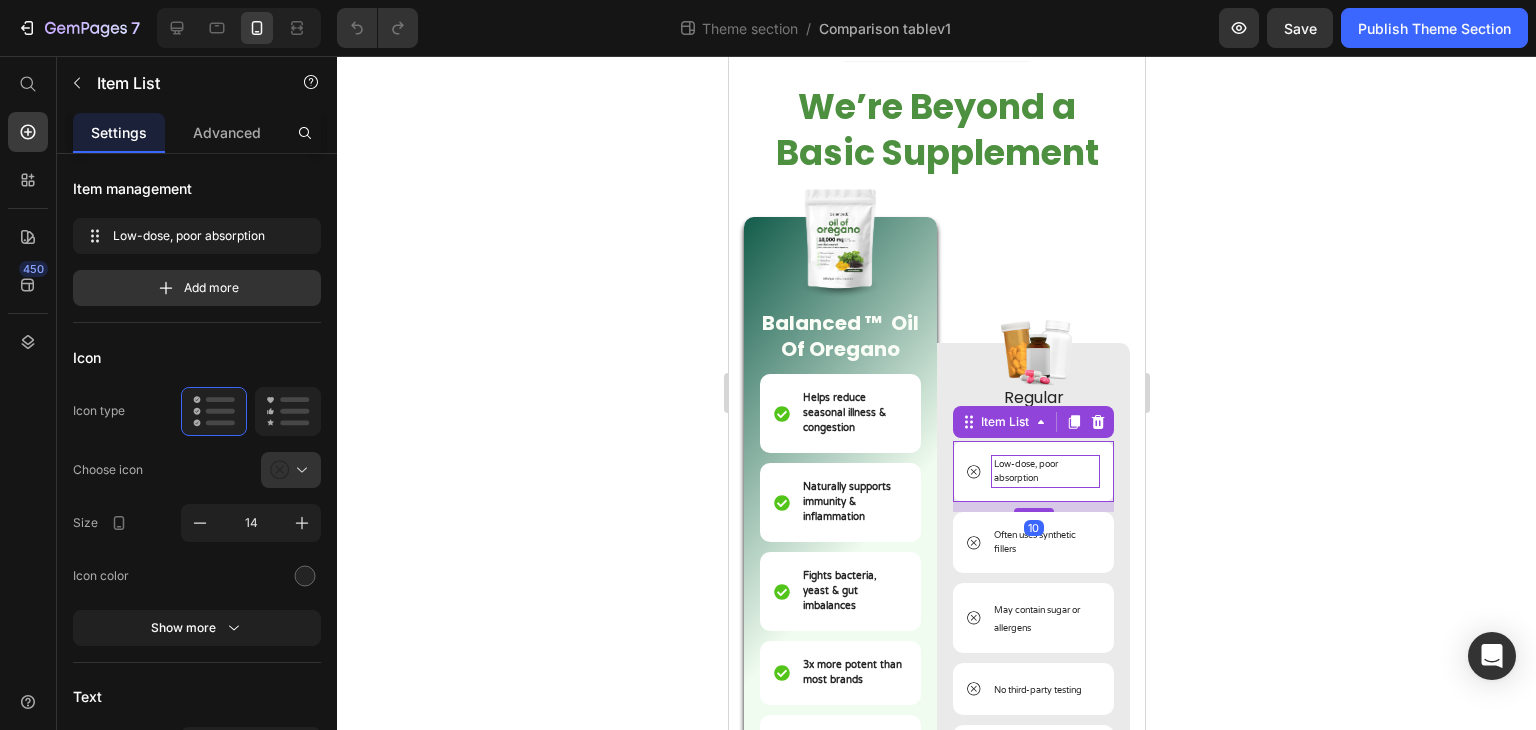 click on "Low-dose, poor absorption" at bounding box center (1025, 471) 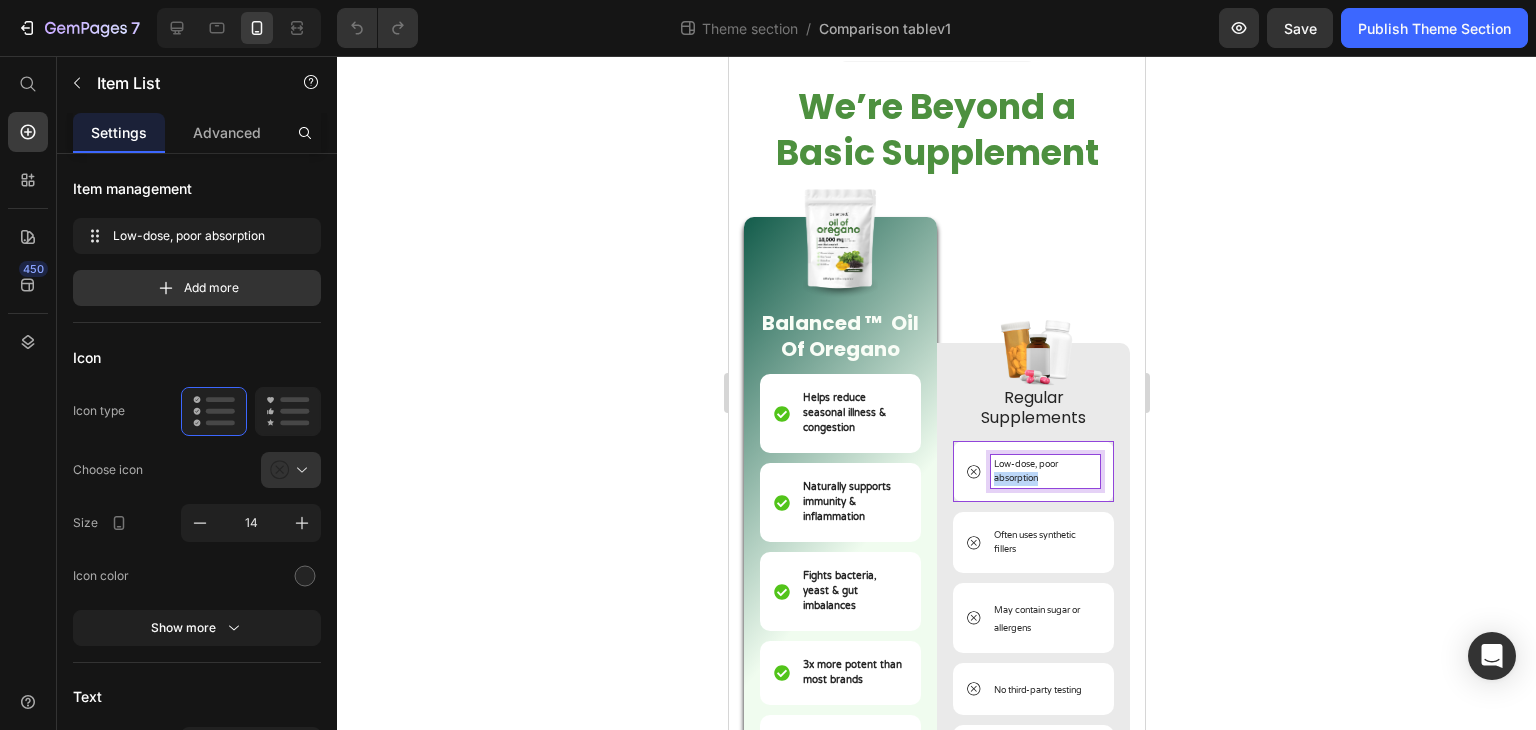 click on "Low-dose, poor absorption" at bounding box center (1025, 471) 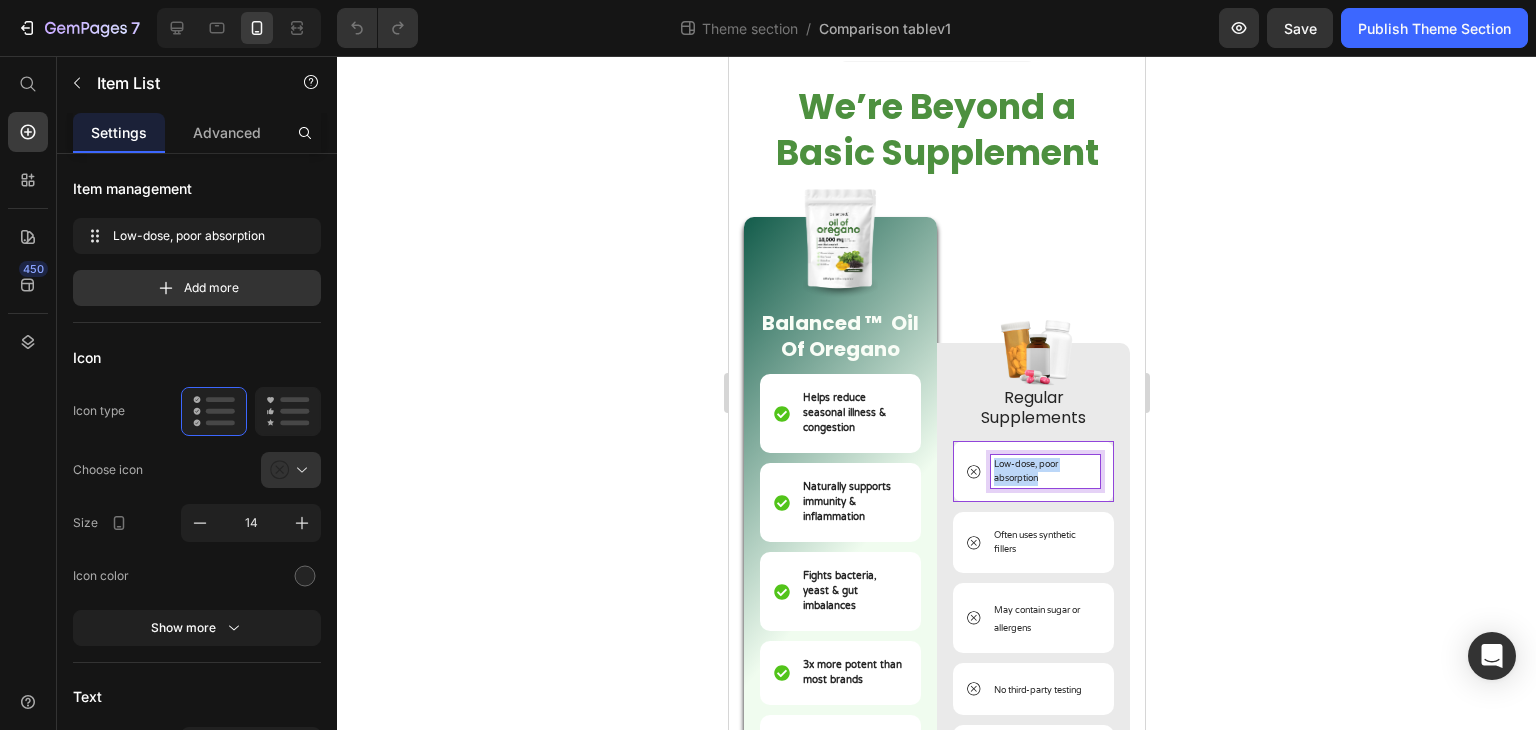 click on "Low-dose, poor absorption" at bounding box center [1025, 471] 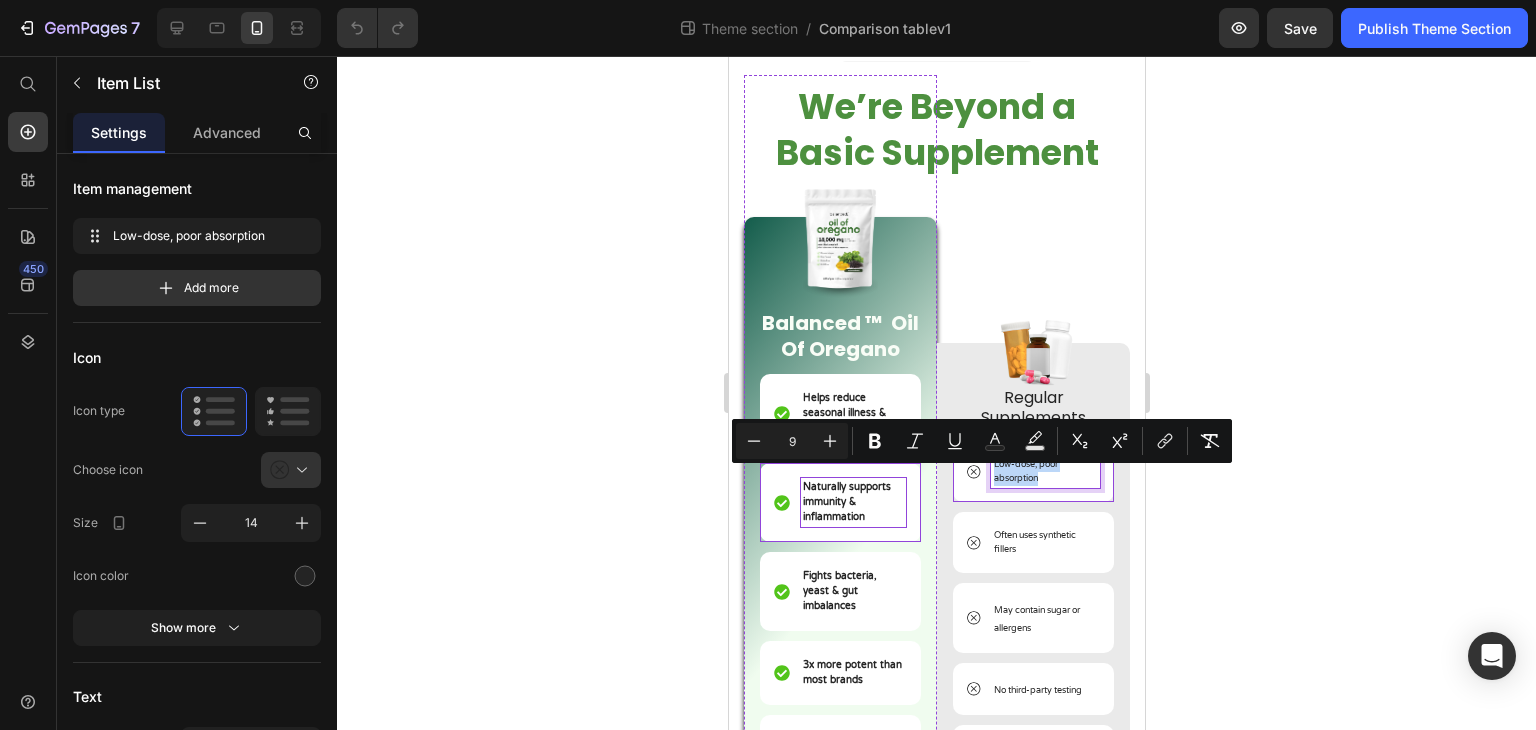 click on "Naturally supports immunity & inflammation" at bounding box center [846, 502] 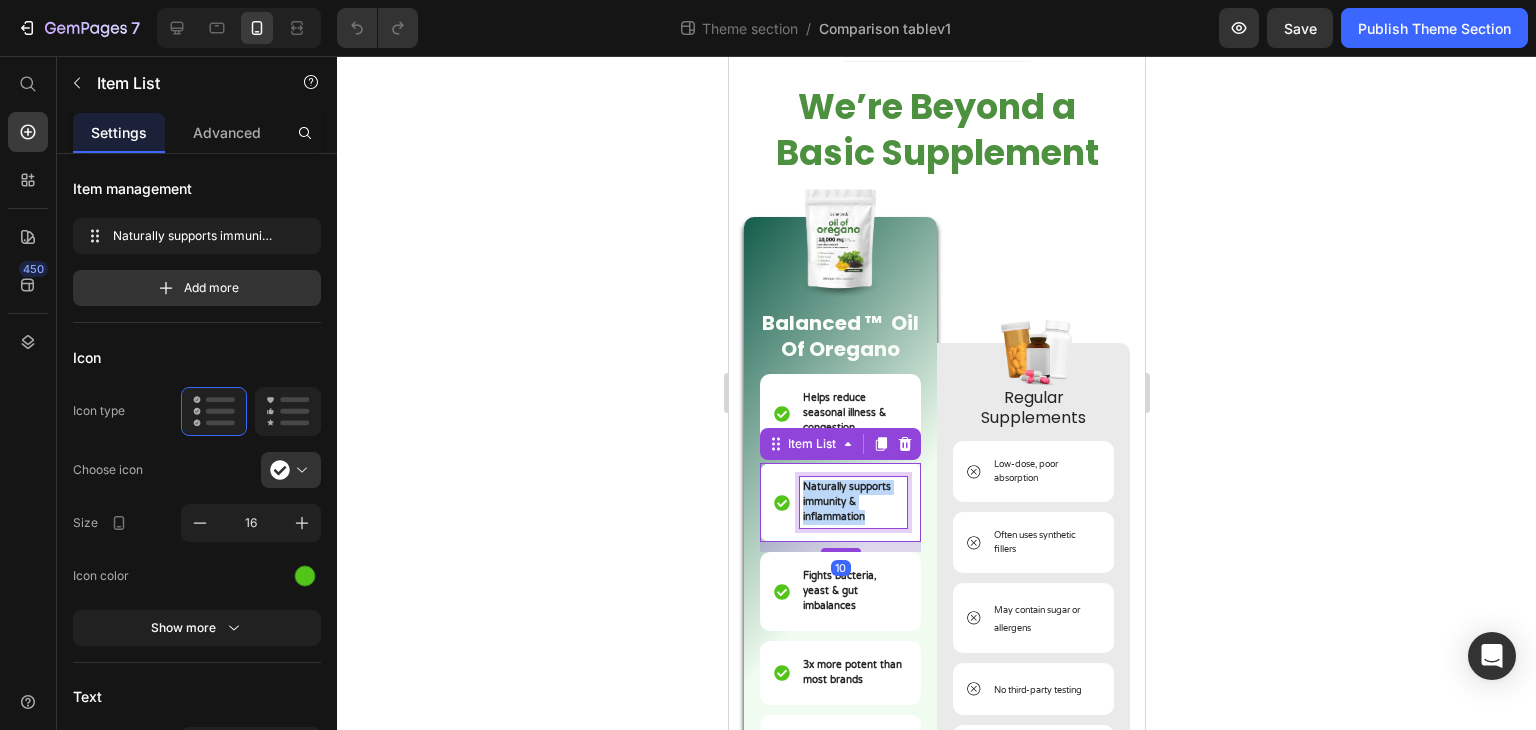 click on "Naturally supports immunity & inflammation" at bounding box center (846, 502) 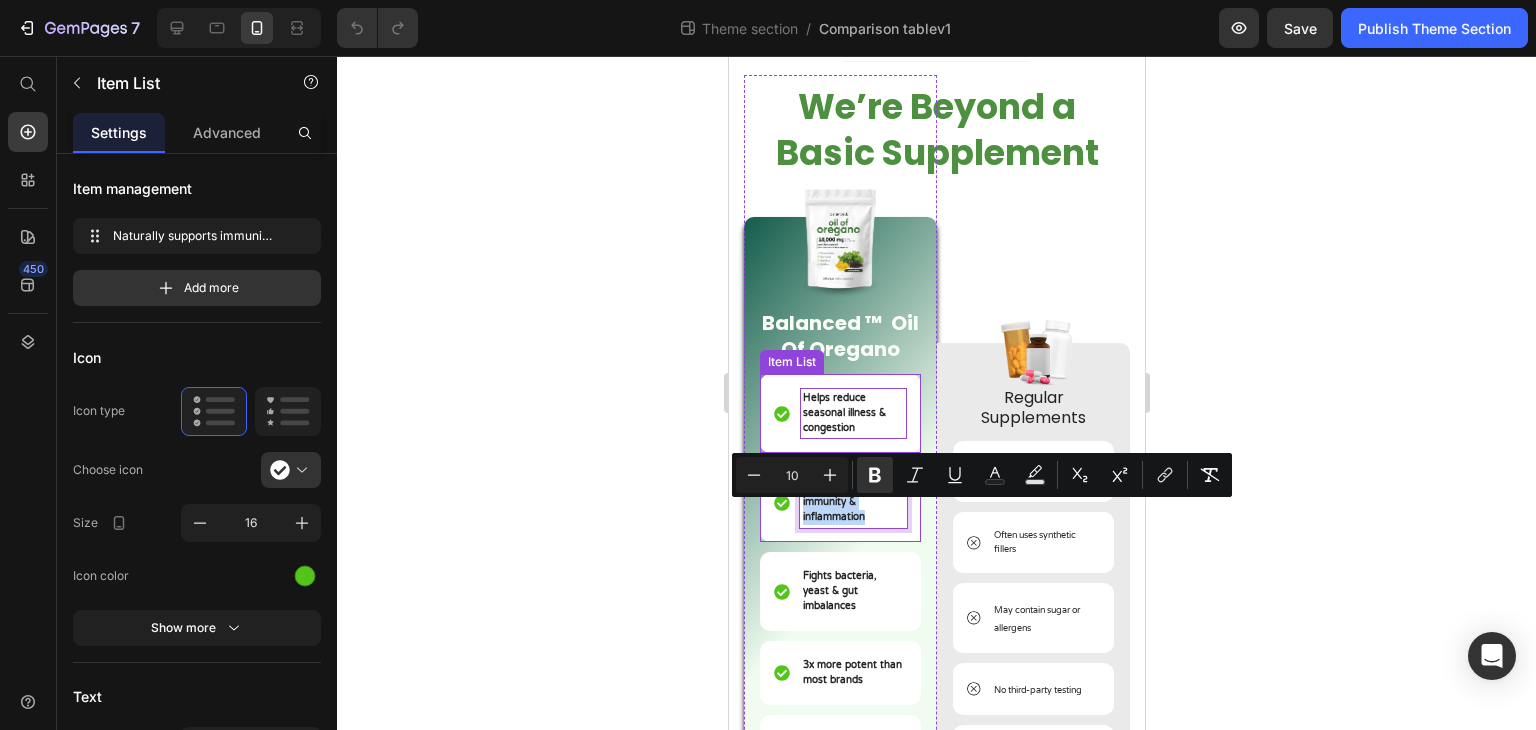 click on "Helps reduce seasonal illness & congestion" at bounding box center [843, 413] 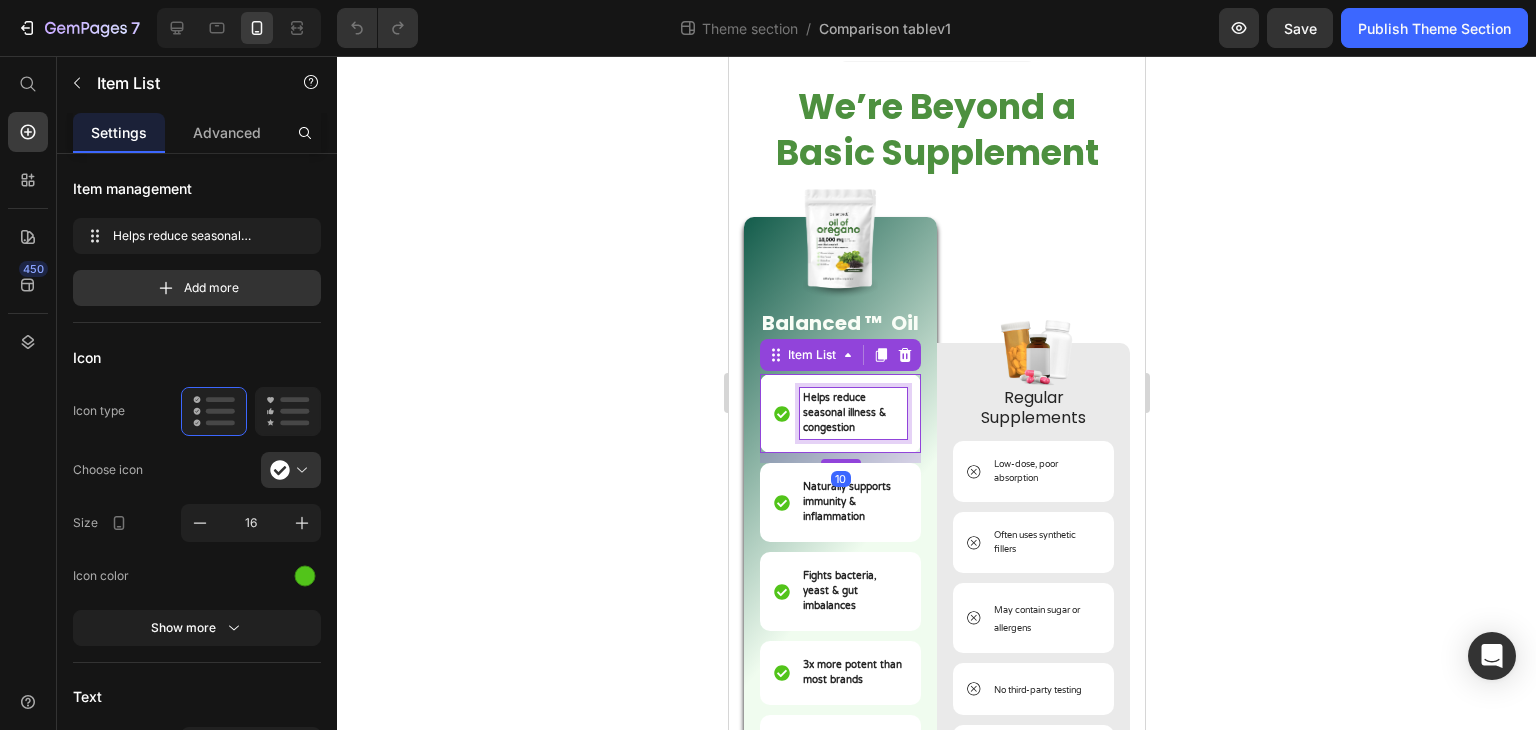 click on "Helps reduce seasonal illness & congestion" at bounding box center (843, 413) 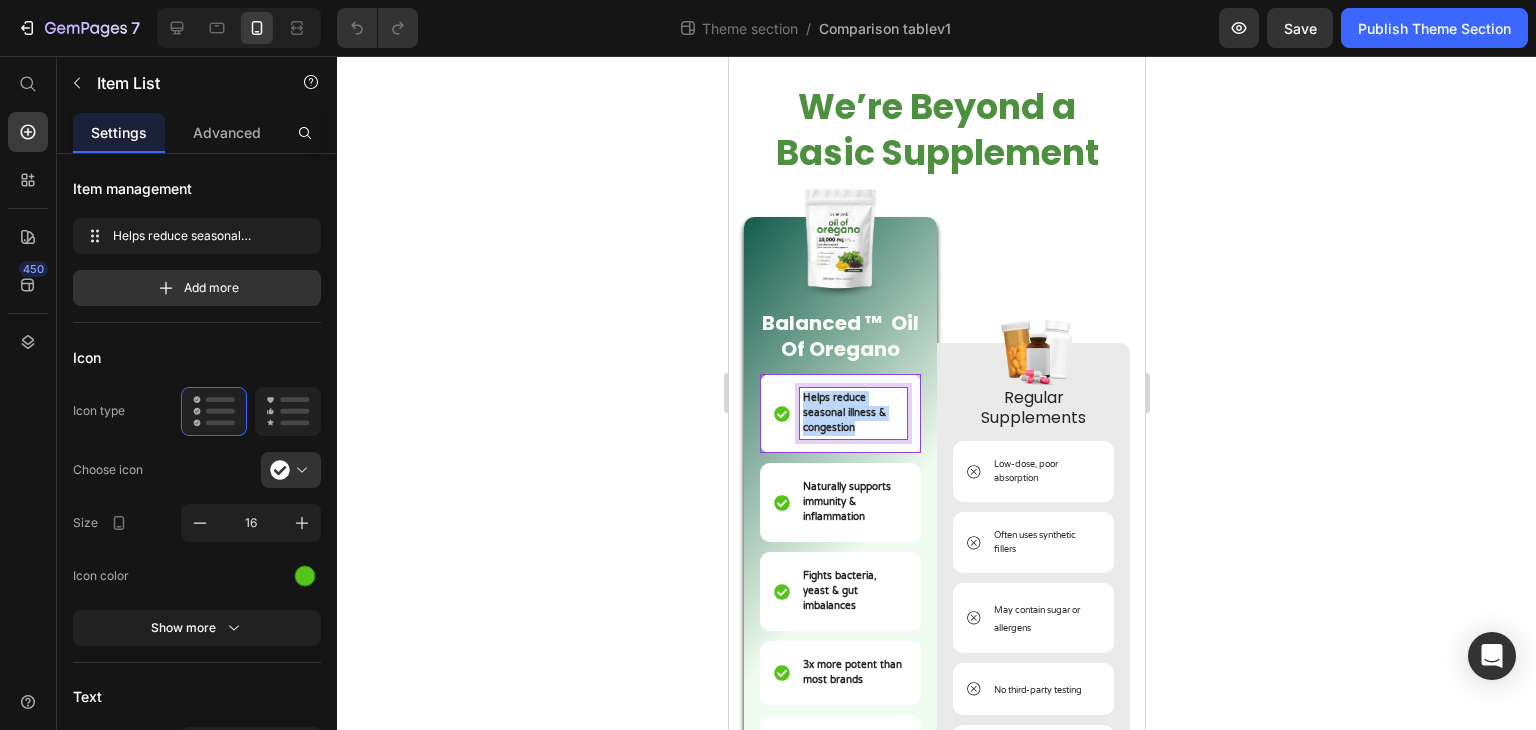 click on "Helps reduce seasonal illness & congestion" at bounding box center (843, 413) 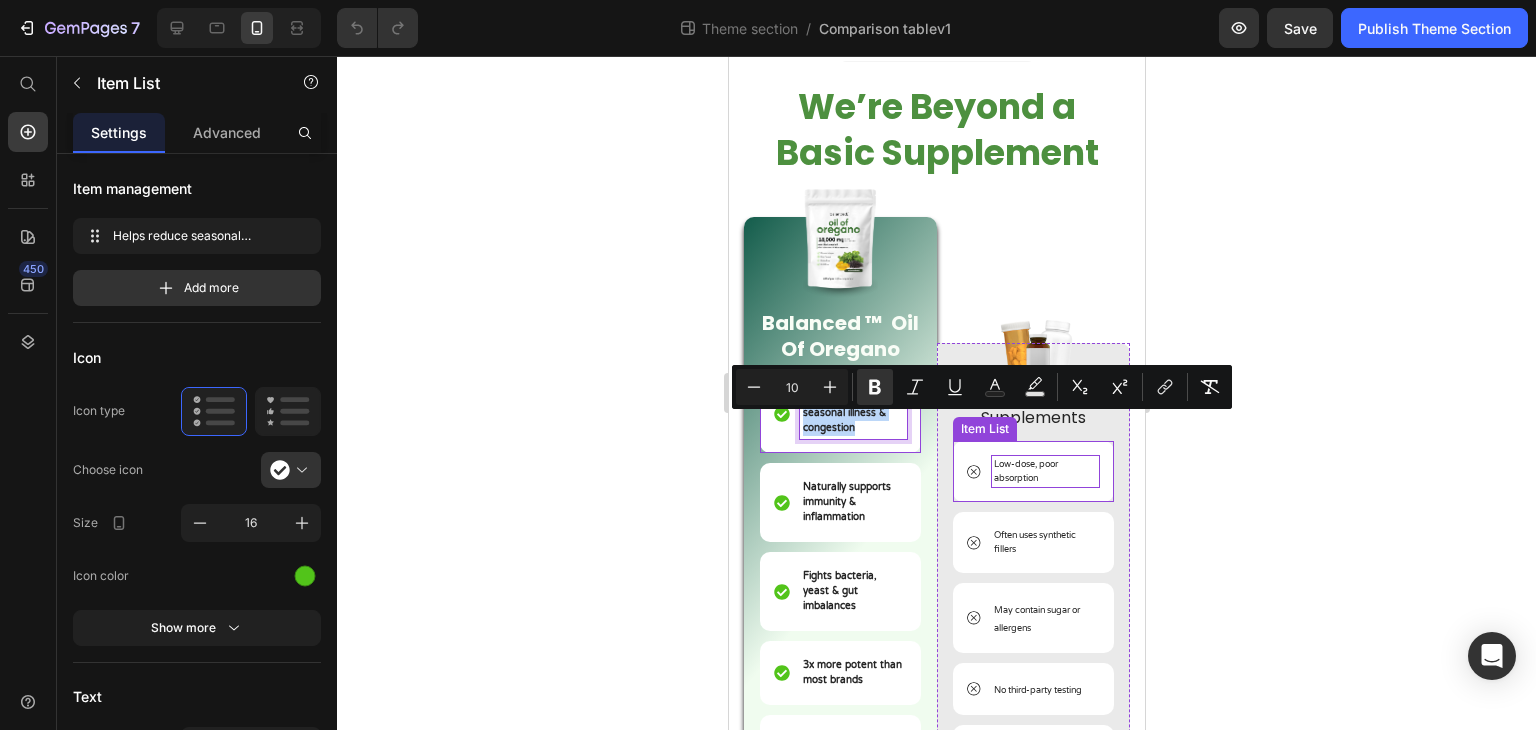click on "Low-dose, poor absorption" at bounding box center (1025, 471) 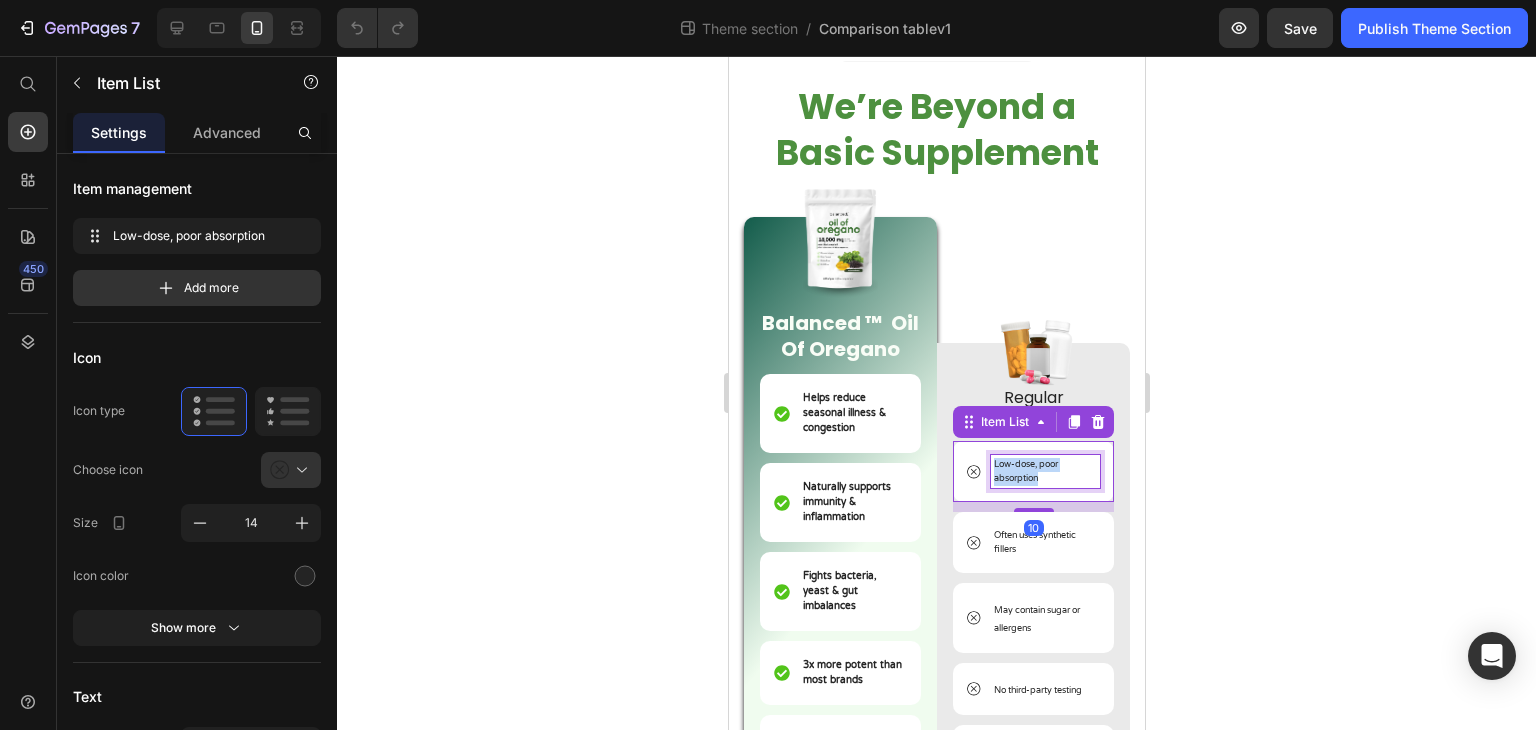 click on "Low-dose, poor absorption" at bounding box center [1025, 471] 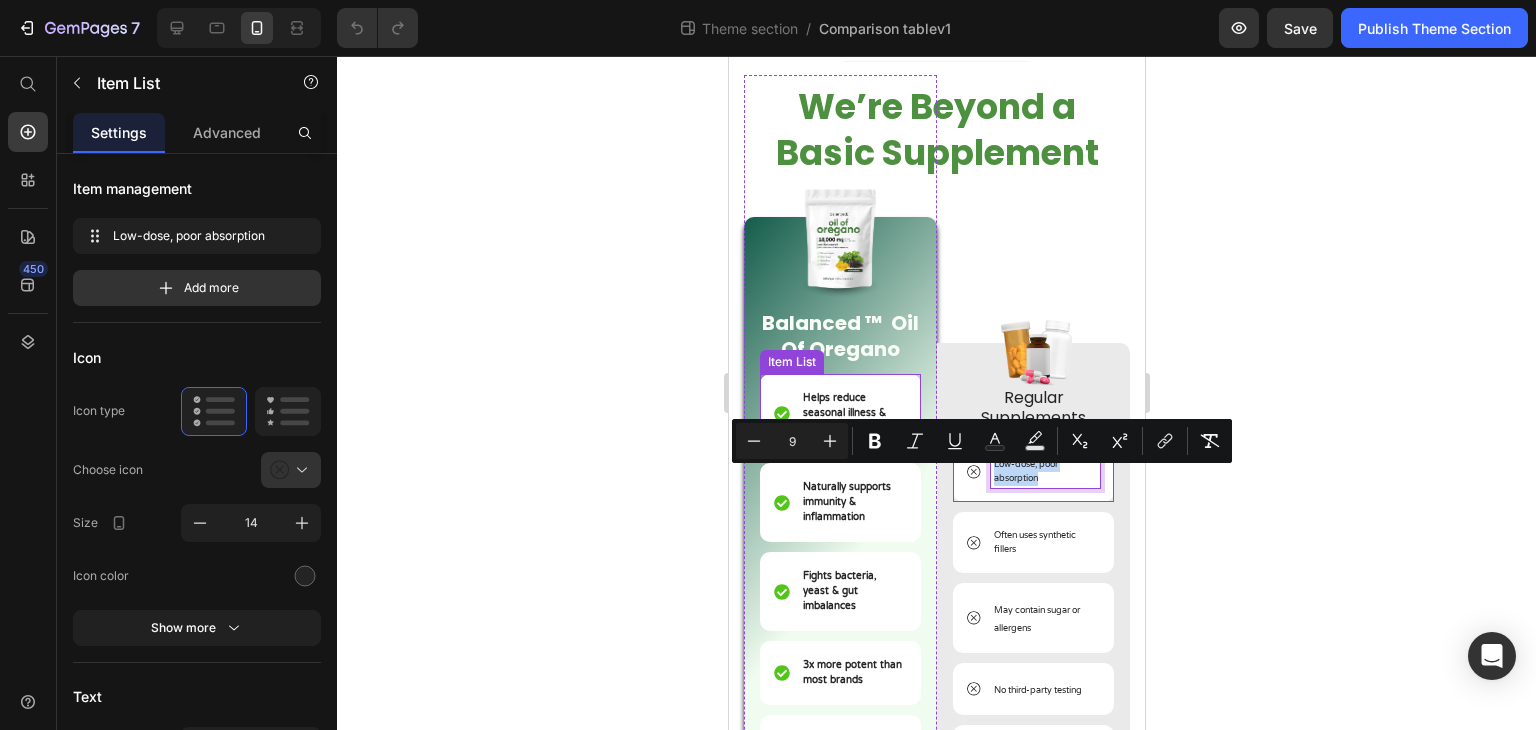 click on "Helps reduce seasonal illness & congestion" at bounding box center (839, 413) 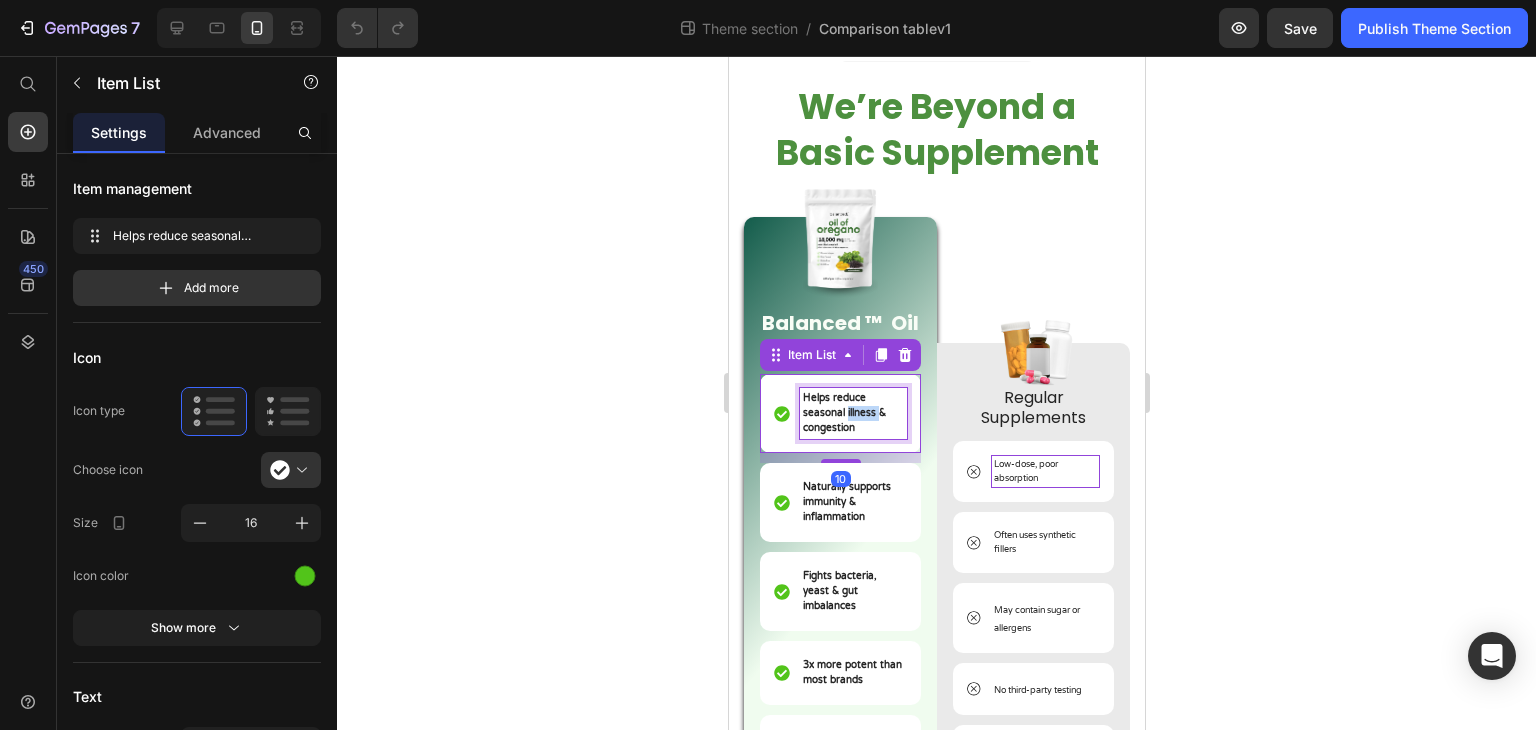 click on "Helps reduce seasonal illness & congestion" at bounding box center (843, 413) 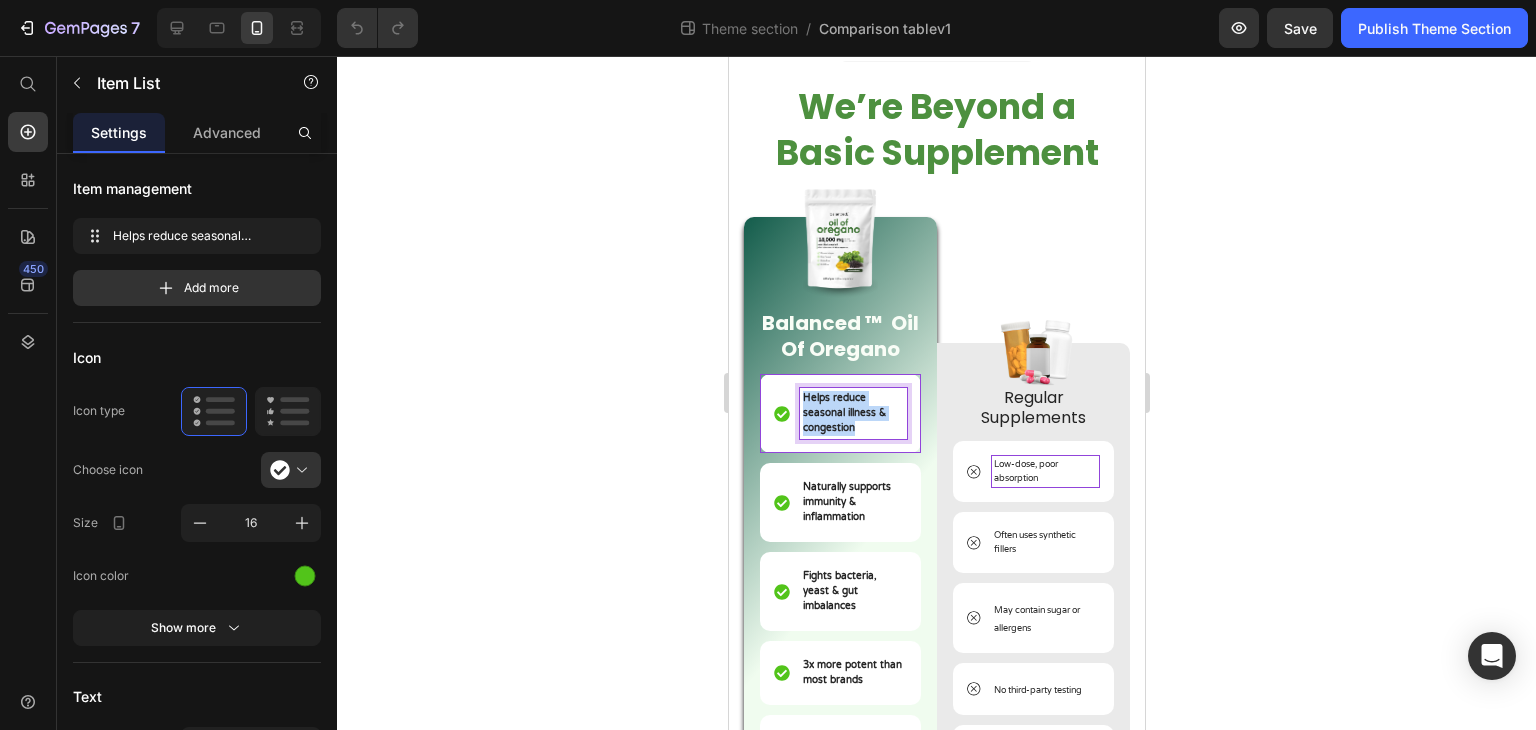 click on "Helps reduce seasonal illness & congestion" at bounding box center (843, 413) 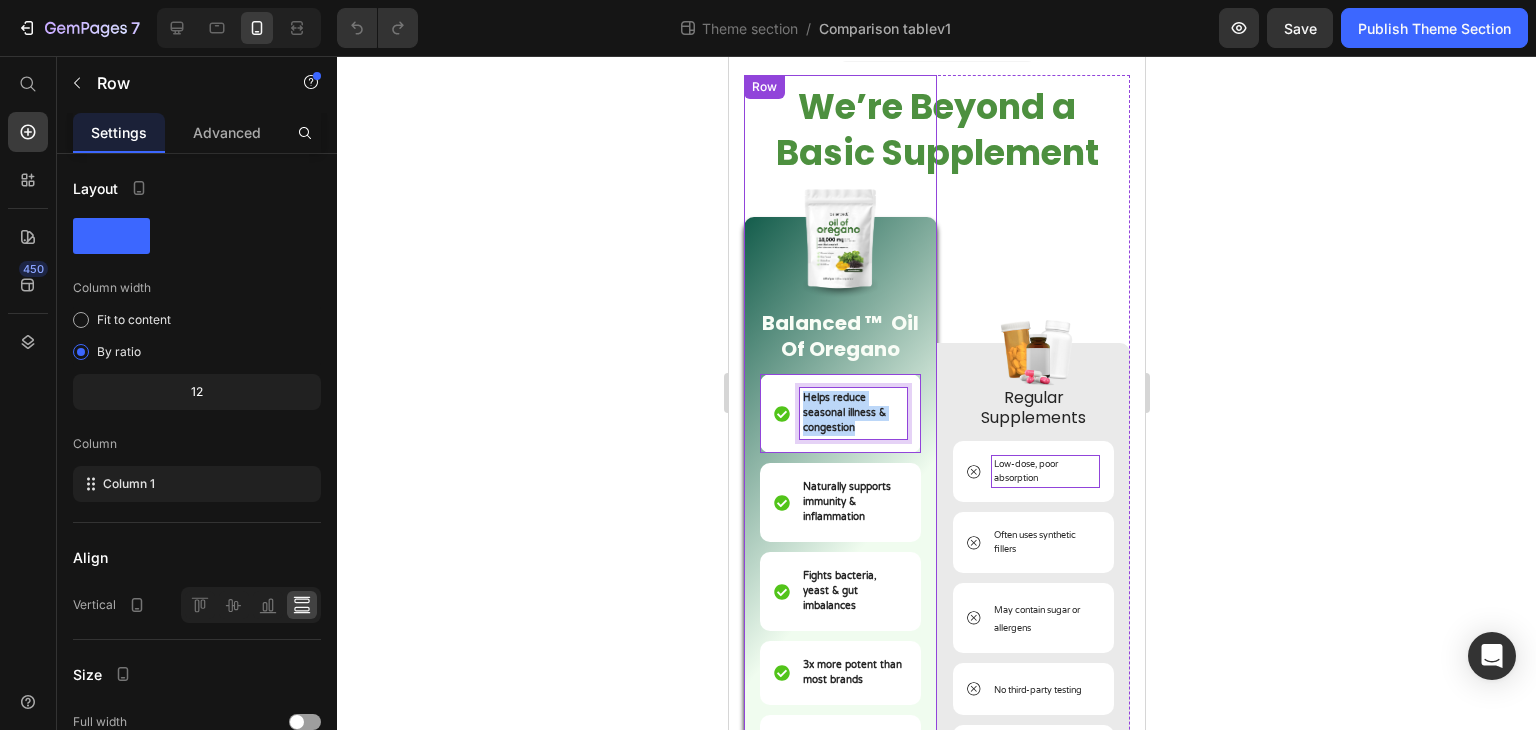 click on "Image Balanced ™  Oil Of Oregano Text Block Helps reduce seasonal illness & congestion Item List   10 Naturally supports immunity & inflammation Item List Fights bacteria, yeast & gut imbalances Item List 3x more potent than most brands Item List Plant-based, no synthetic fillers Item List USA-made in certified facilities Item List Row" at bounding box center [839, 556] 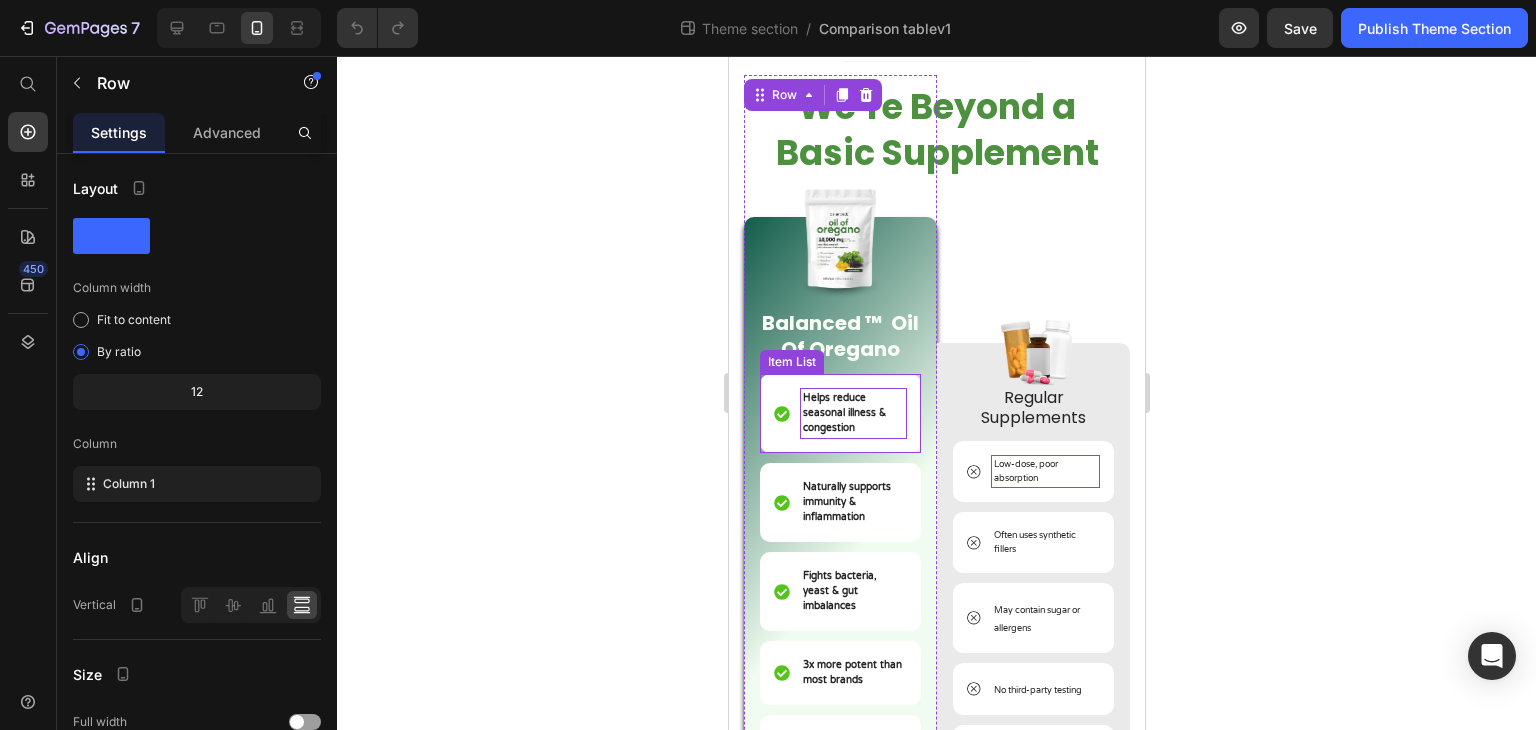 click on "Helps reduce seasonal illness & congestion" at bounding box center [852, 413] 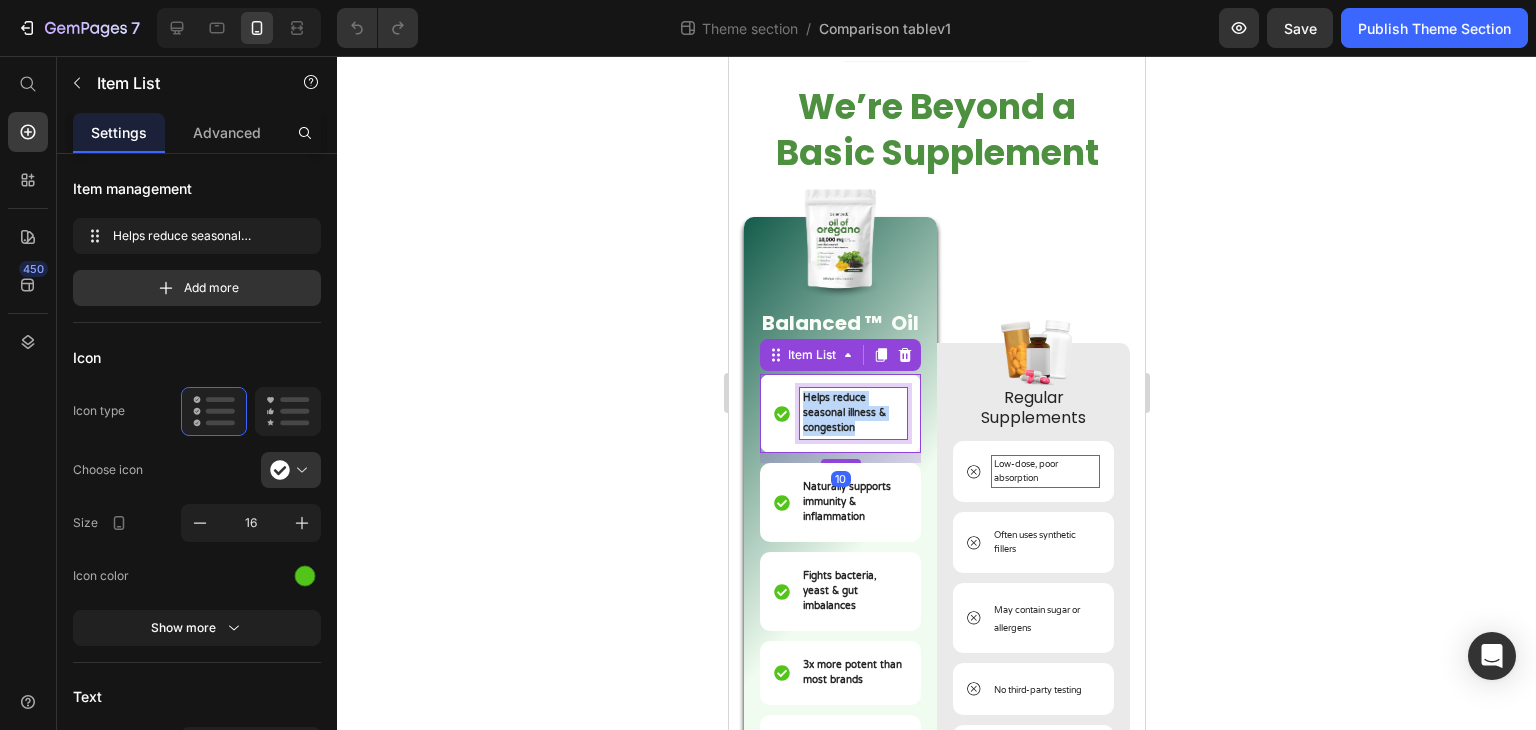 click on "Helps reduce seasonal illness & congestion" at bounding box center [852, 413] 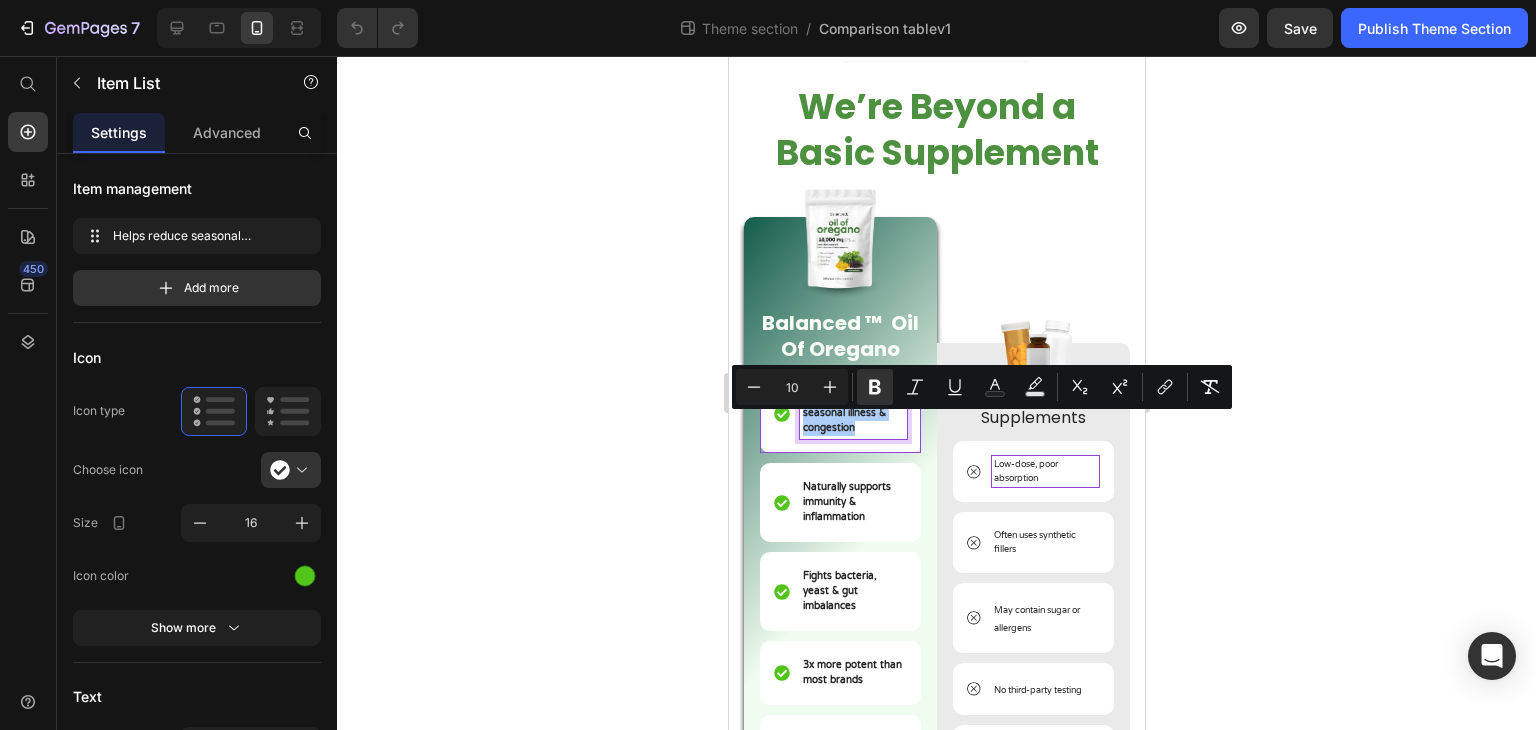 click on "10" at bounding box center [792, 387] 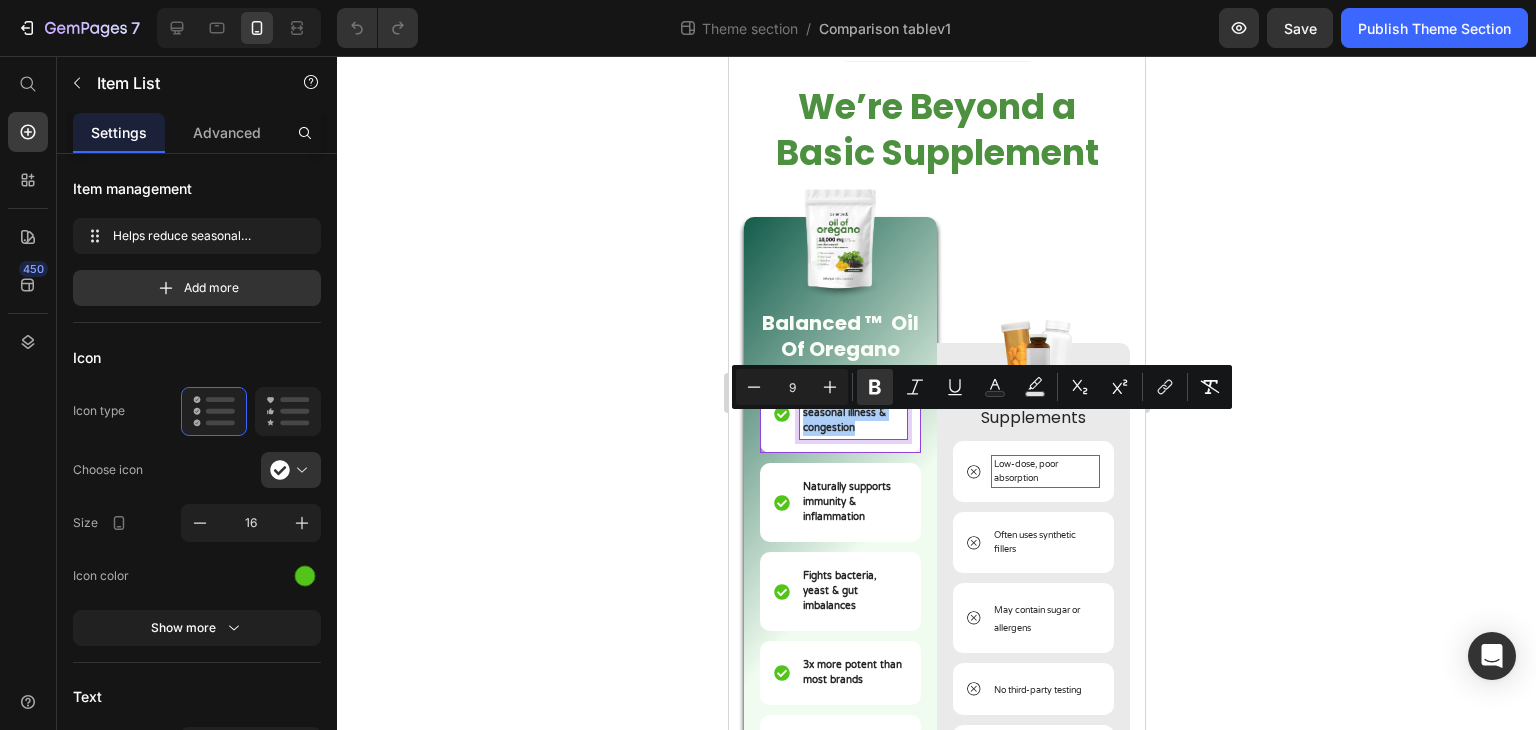 type on "9" 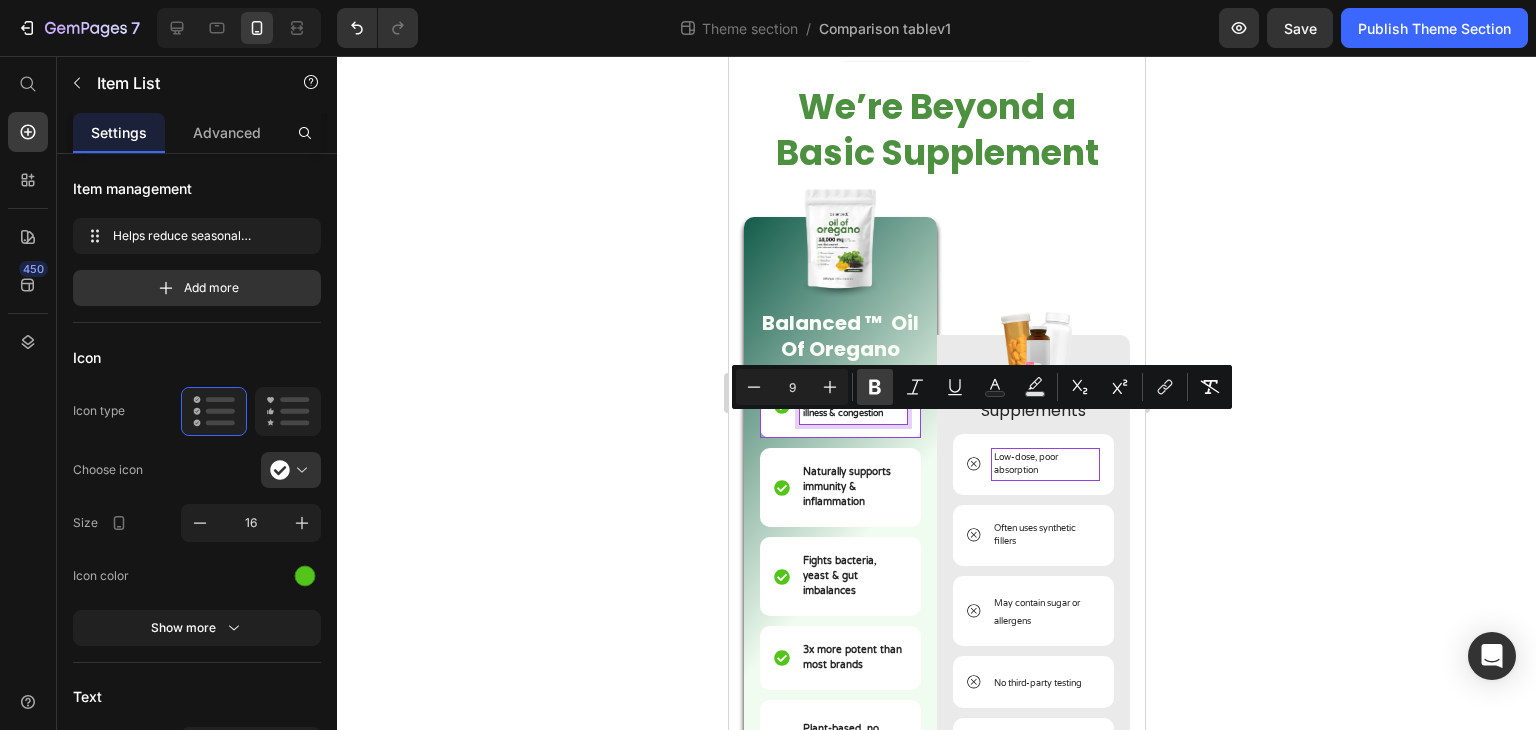 click 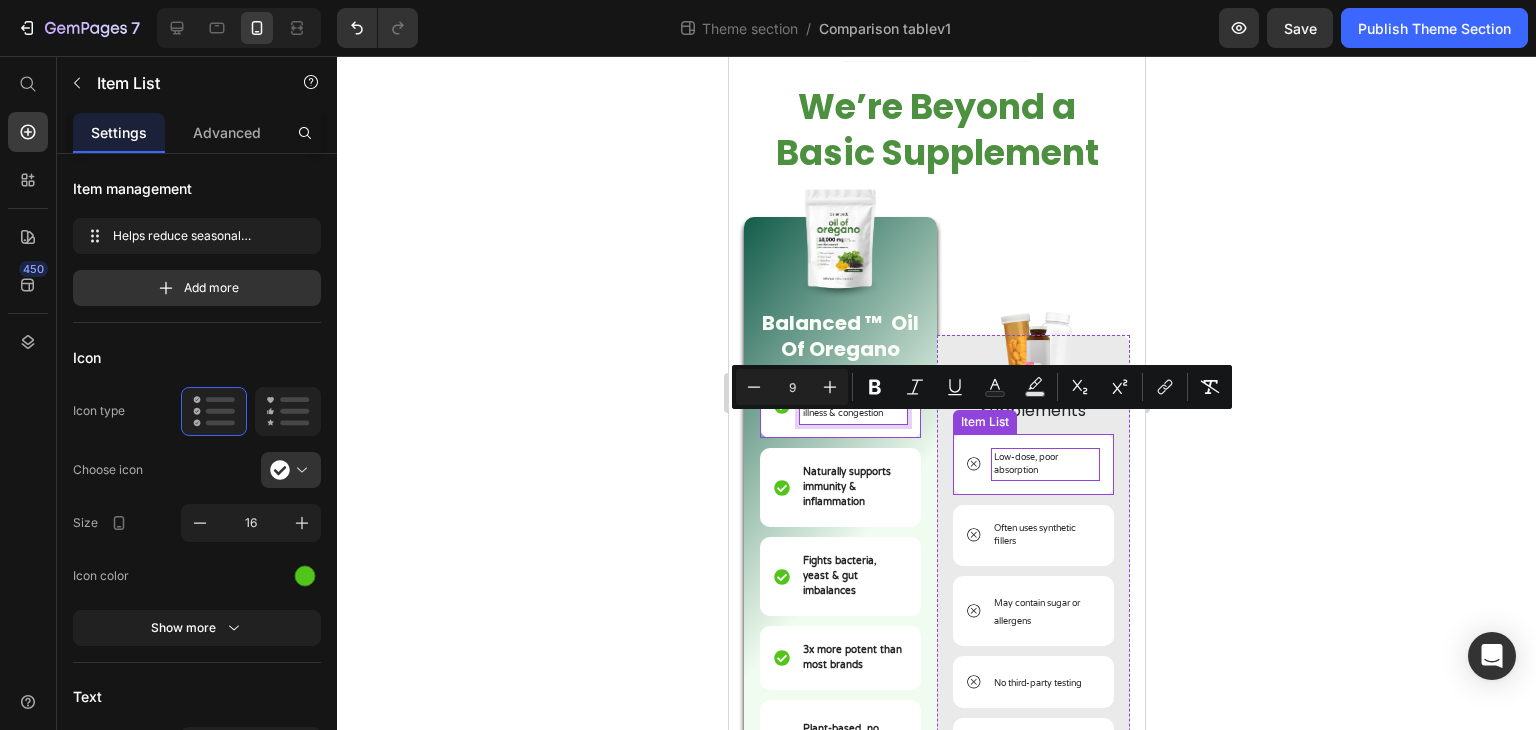 click on "Low-dose, poor absorption" at bounding box center (1025, 464) 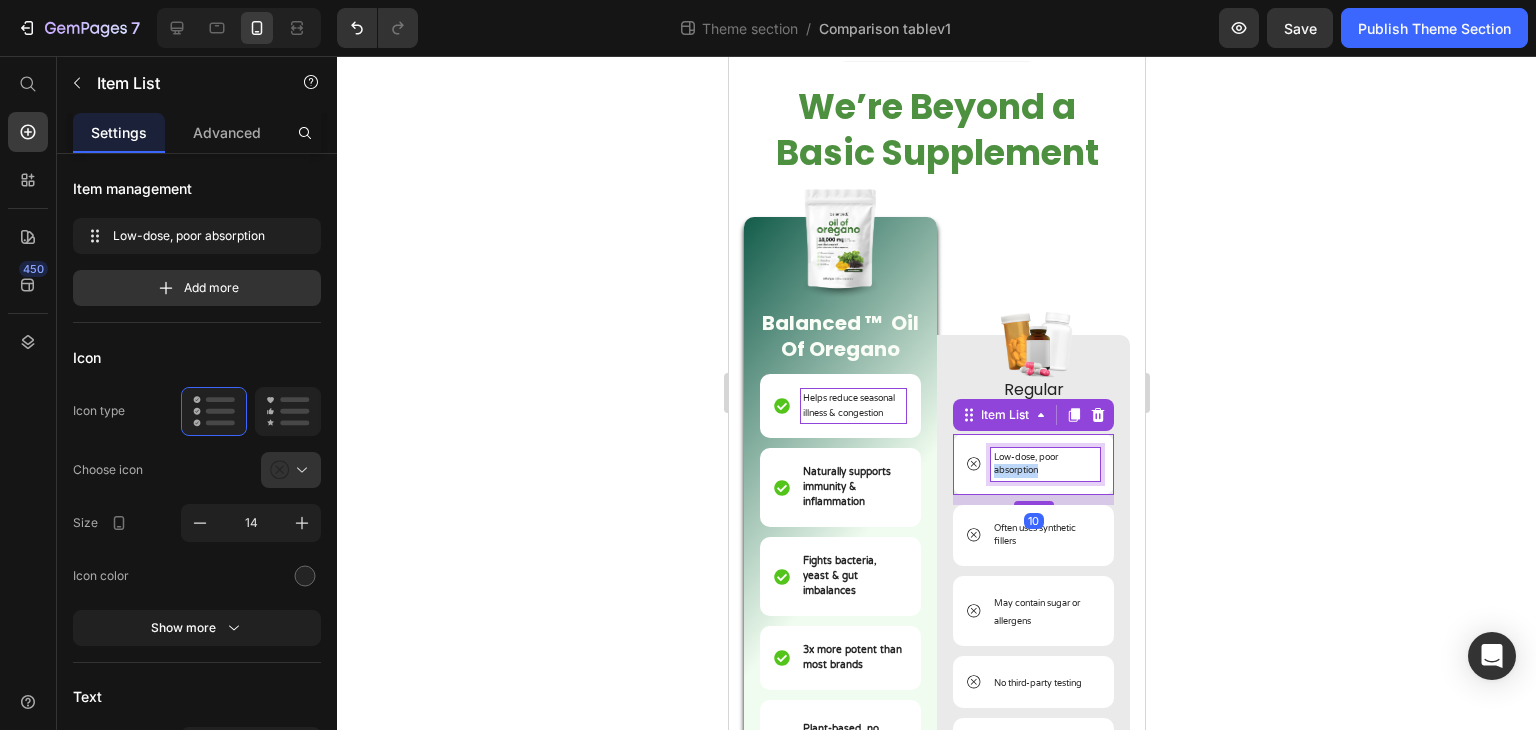 click on "Low-dose, poor absorption" at bounding box center [1025, 464] 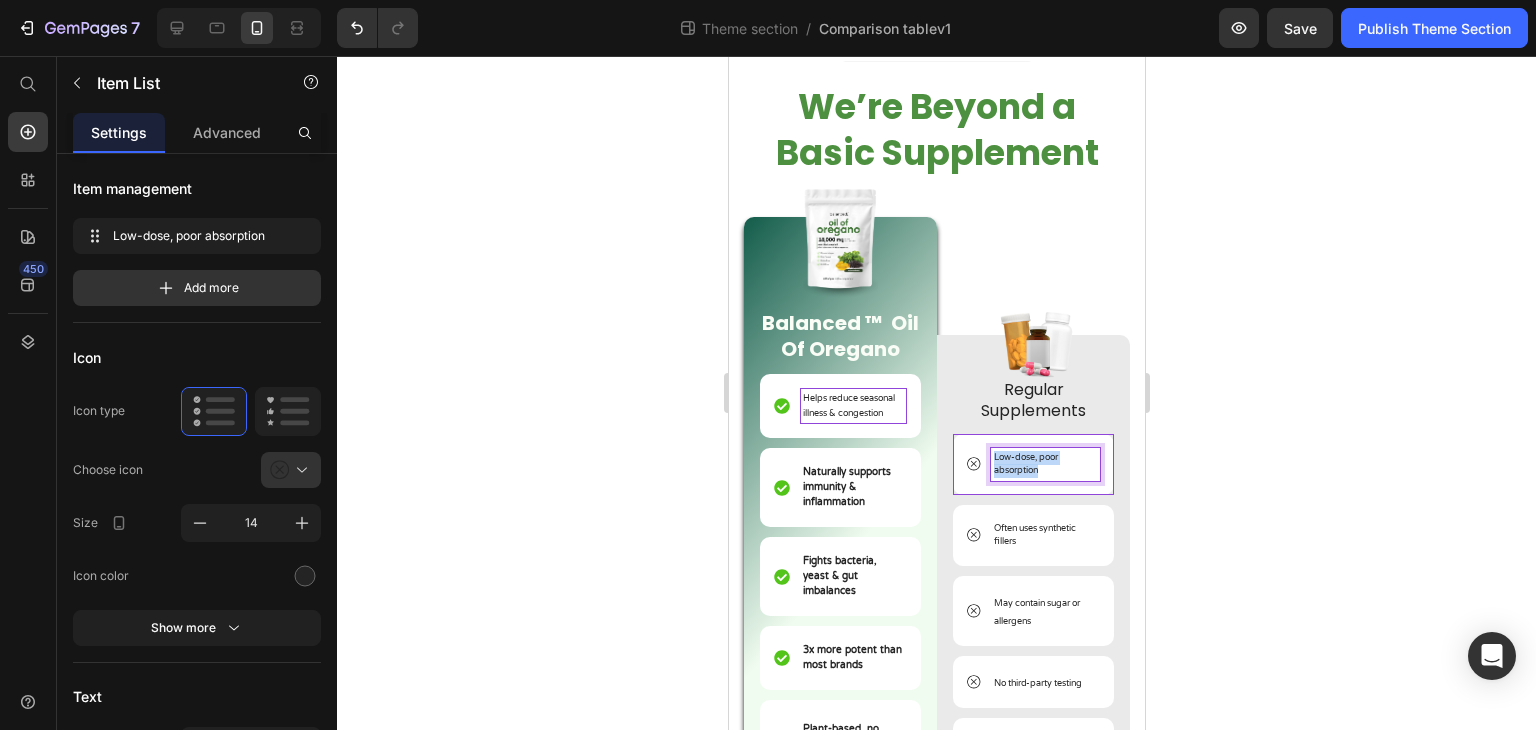 click on "Low-dose, poor absorption" at bounding box center [1025, 464] 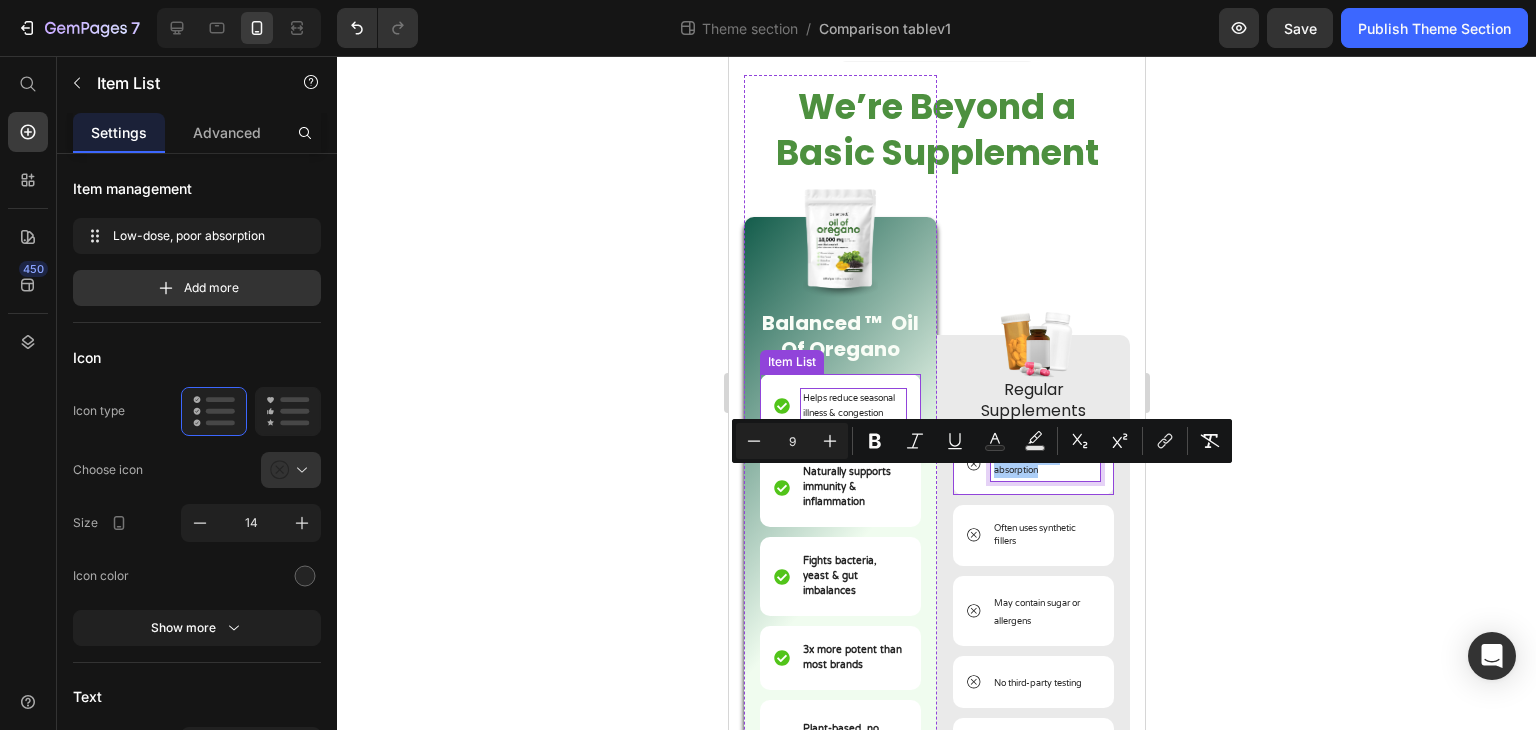 click on "Helps reduce seasonal illness & congestion" at bounding box center [839, 406] 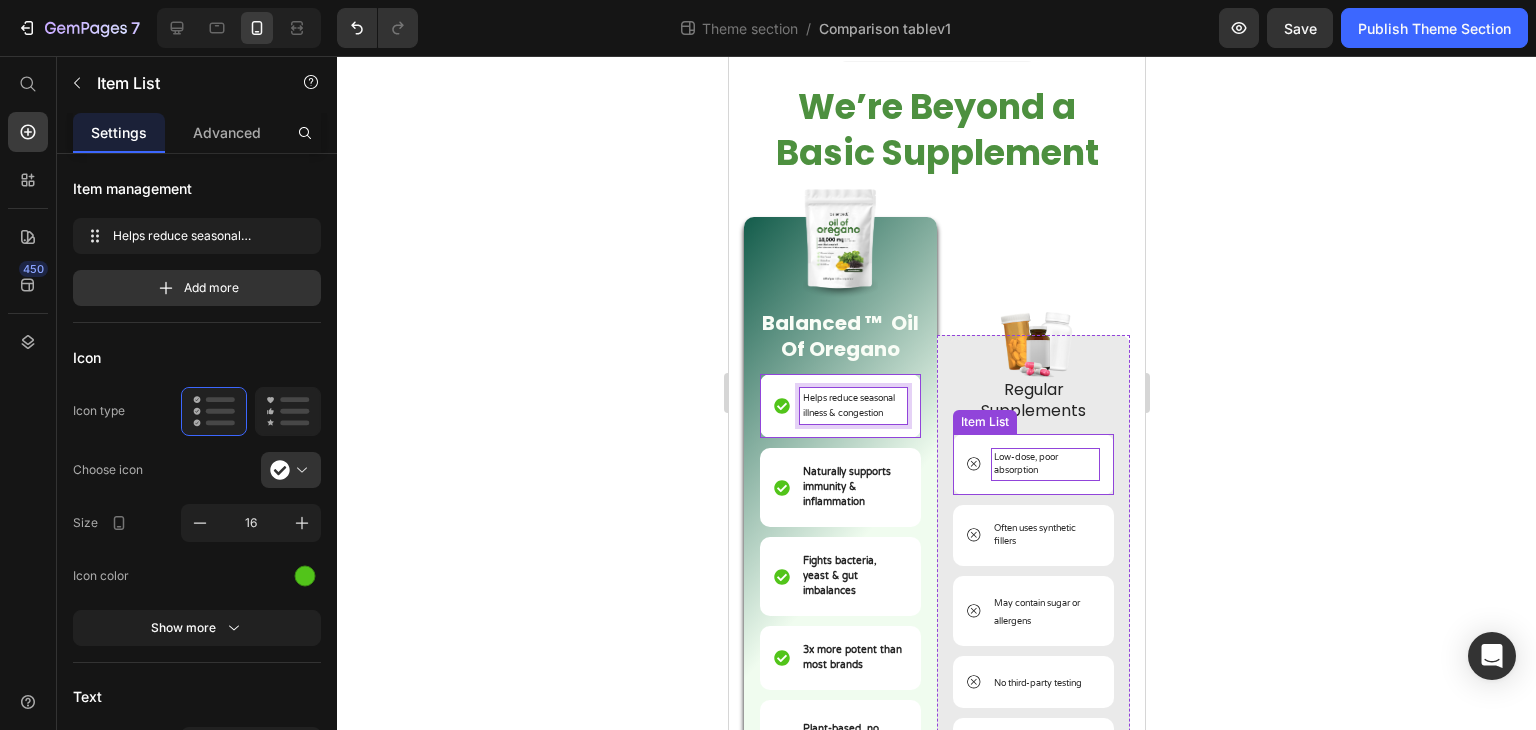 click on "Low-dose, poor absorption" at bounding box center (1025, 464) 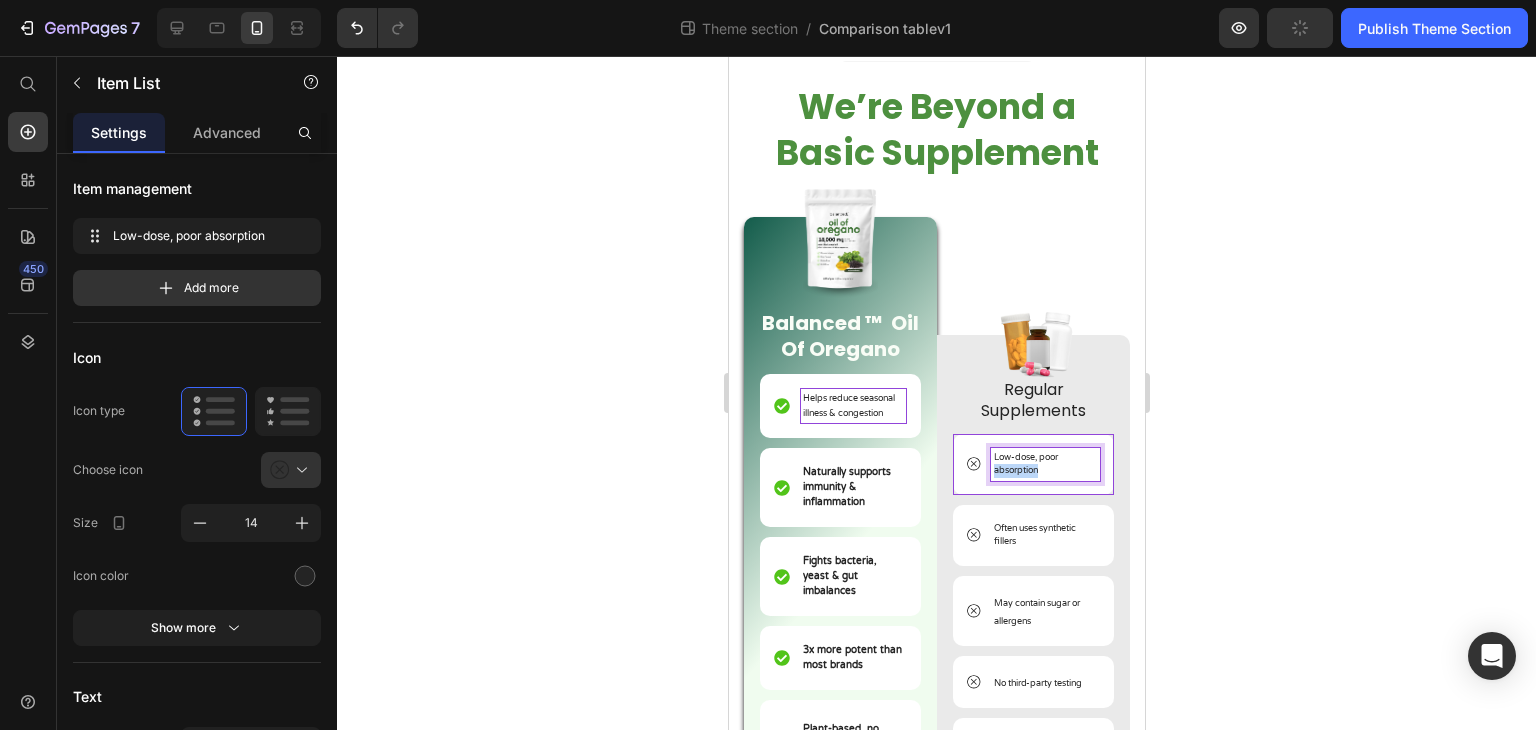 click on "Low-dose, poor absorption" at bounding box center [1025, 464] 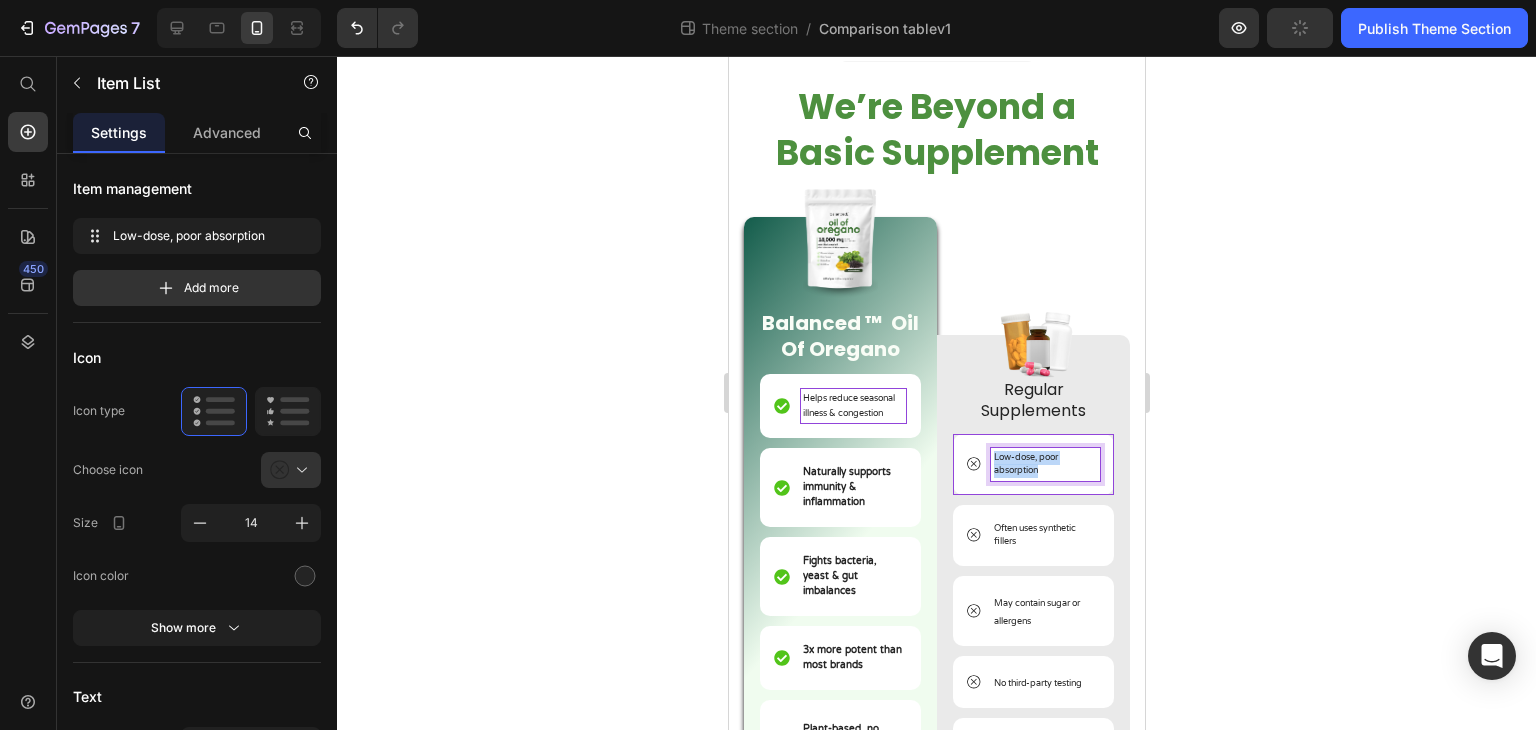 click on "Low-dose, poor absorption" at bounding box center [1025, 464] 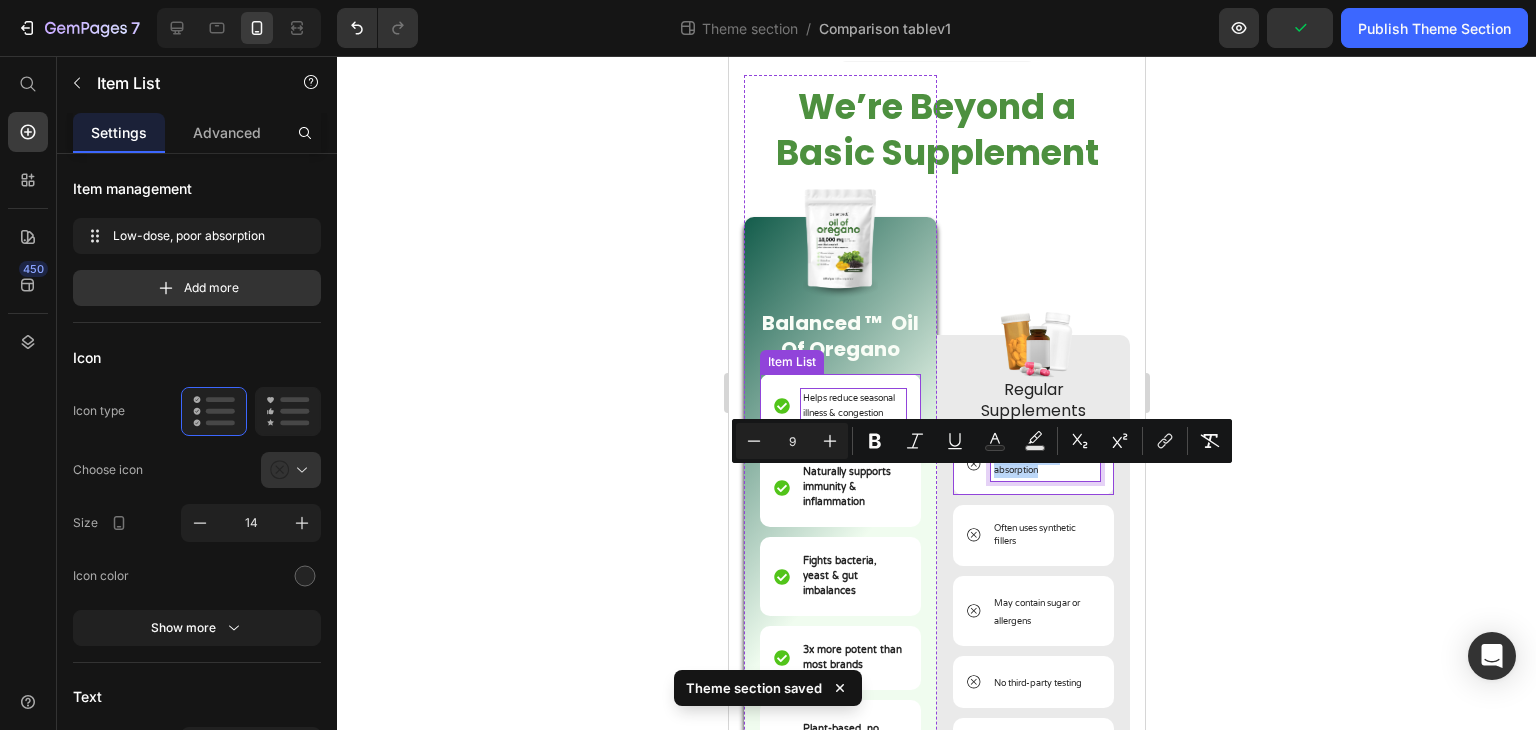click on "Helps reduce seasonal illness & congestion" at bounding box center [839, 406] 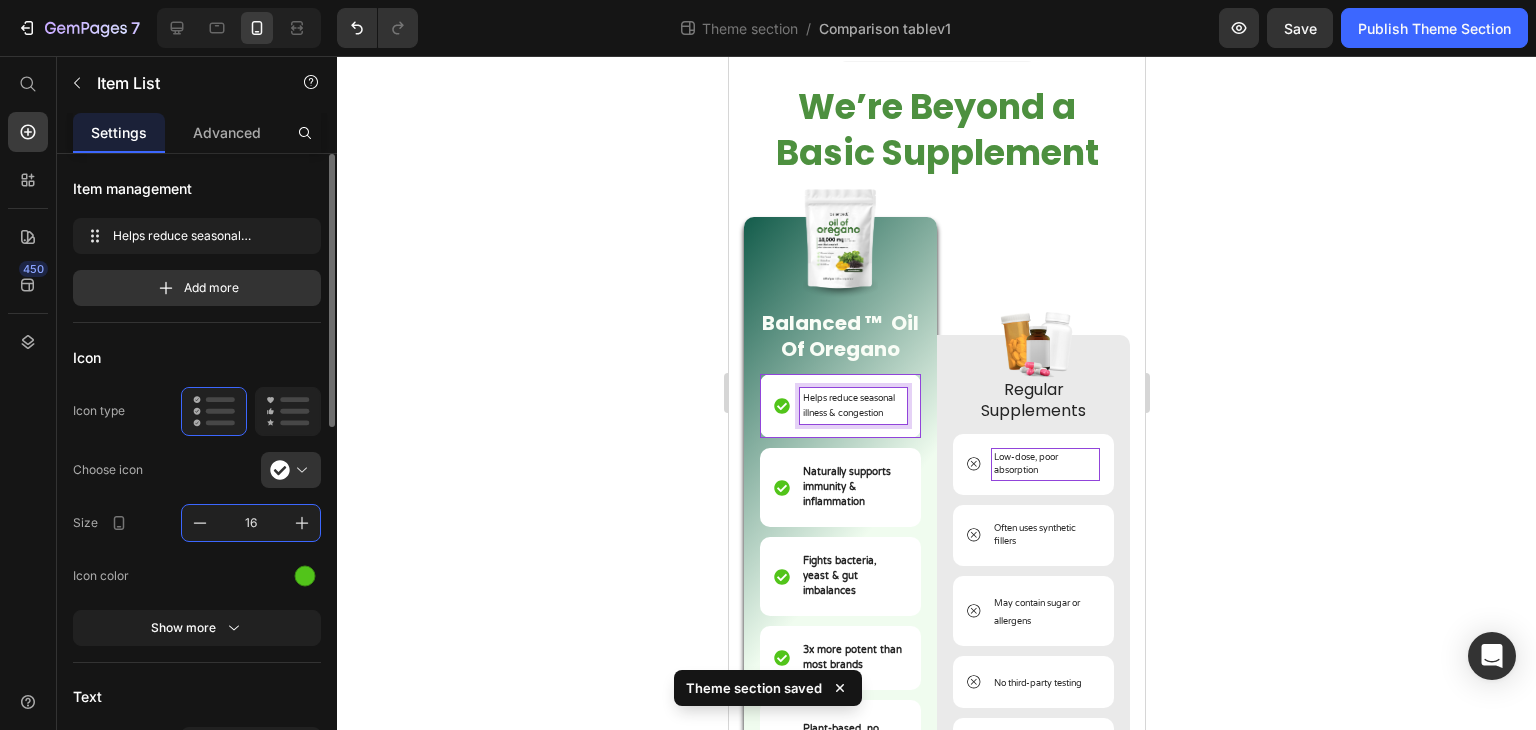 click on "16" at bounding box center [251, 523] 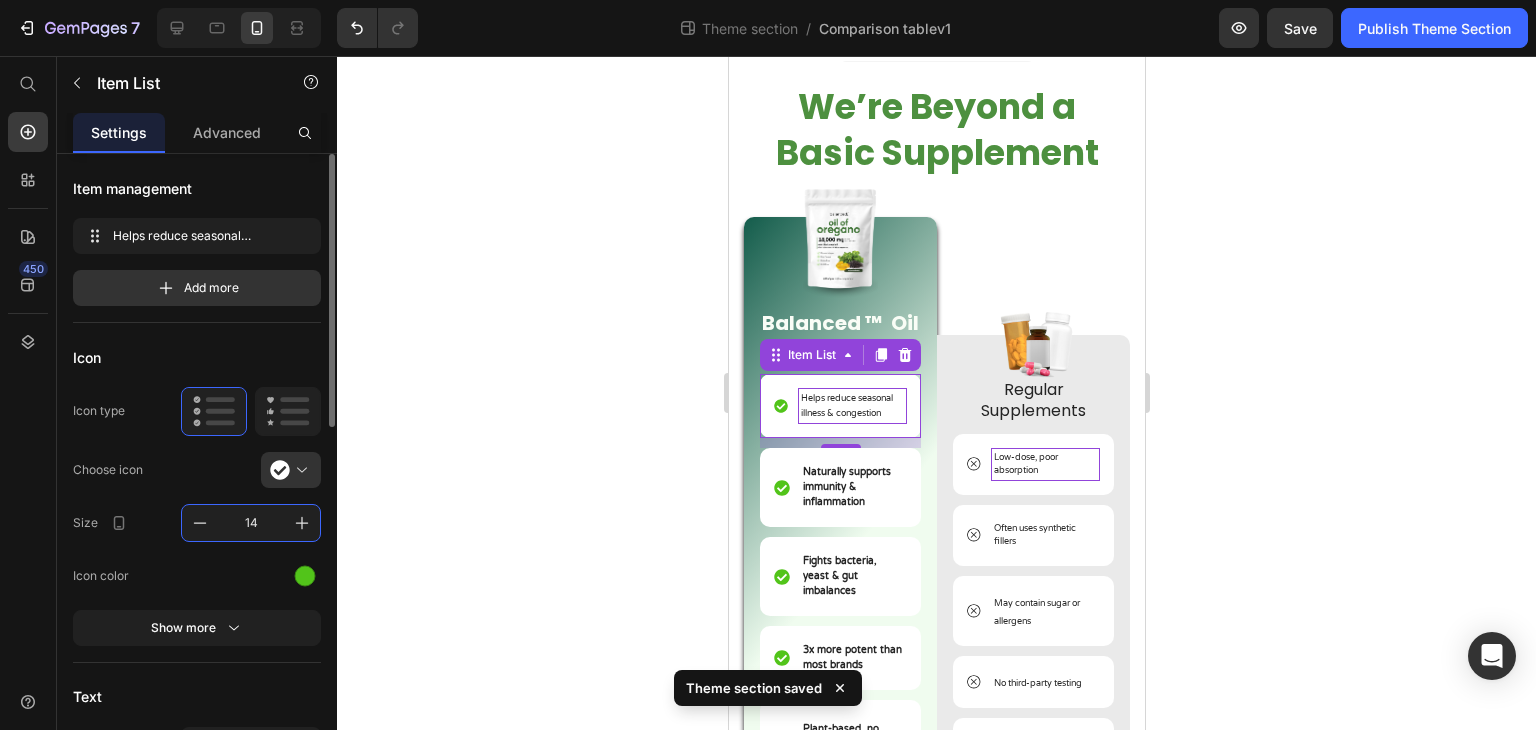 type on "14" 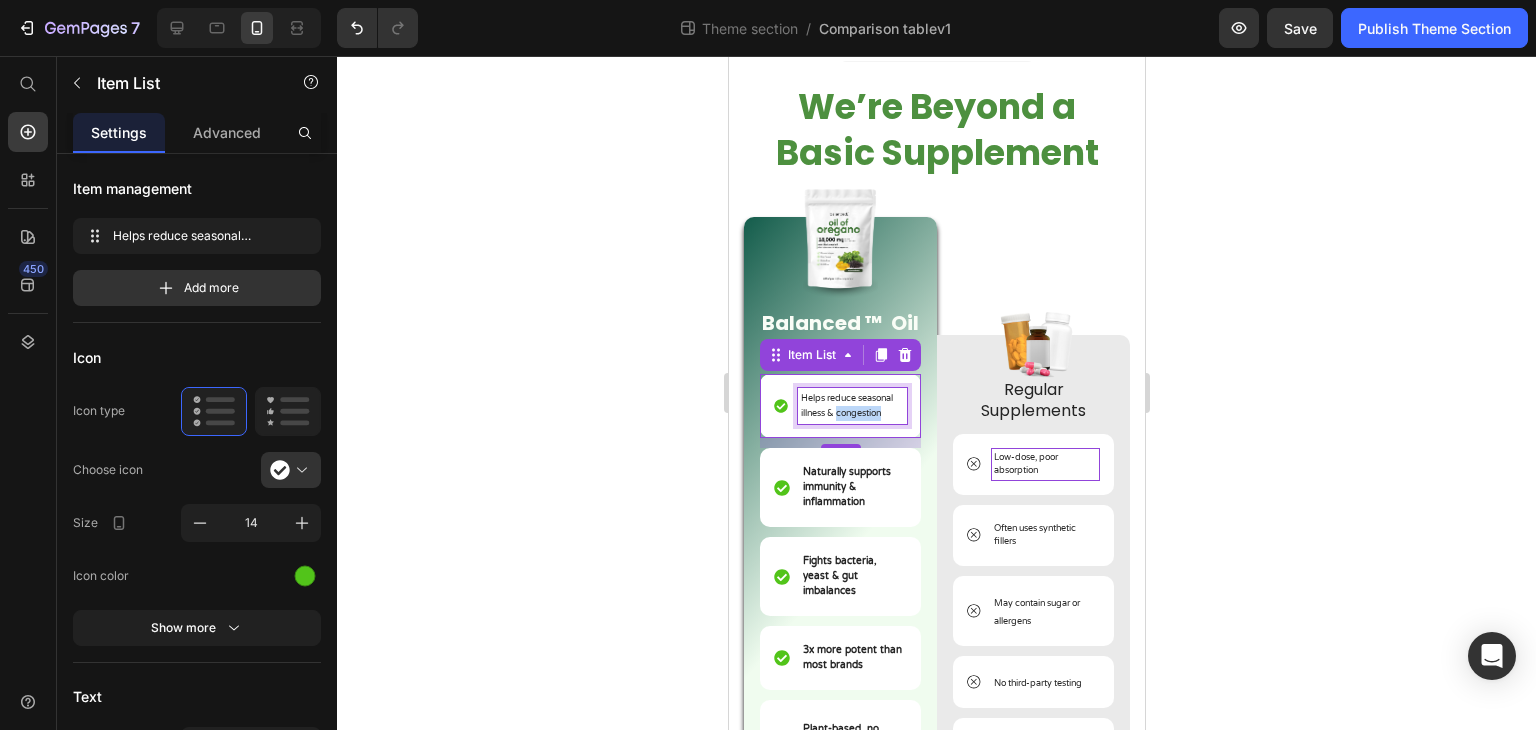 click on "Helps reduce seasonal illness & congestion" at bounding box center (846, 406) 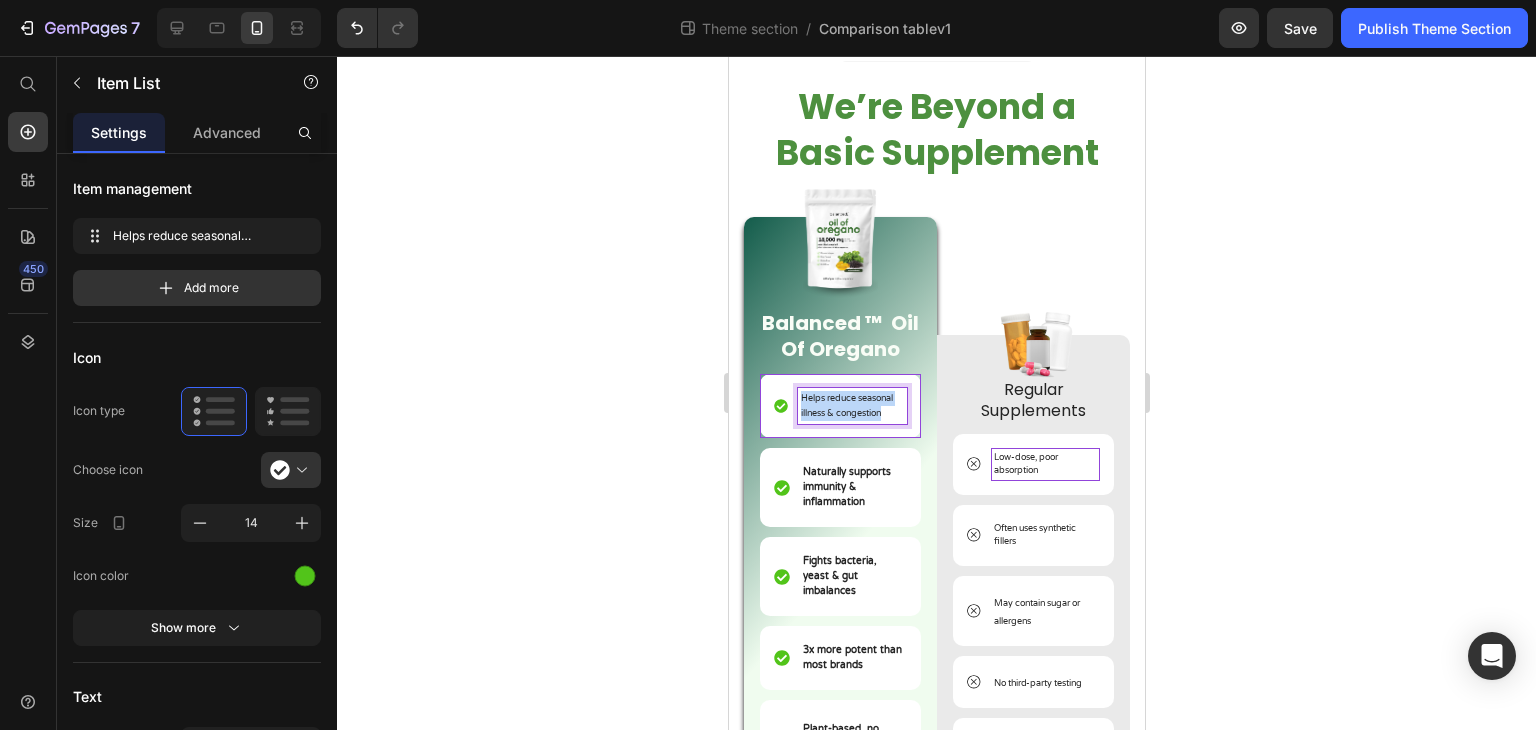 click on "Helps reduce seasonal illness & congestion" at bounding box center (846, 406) 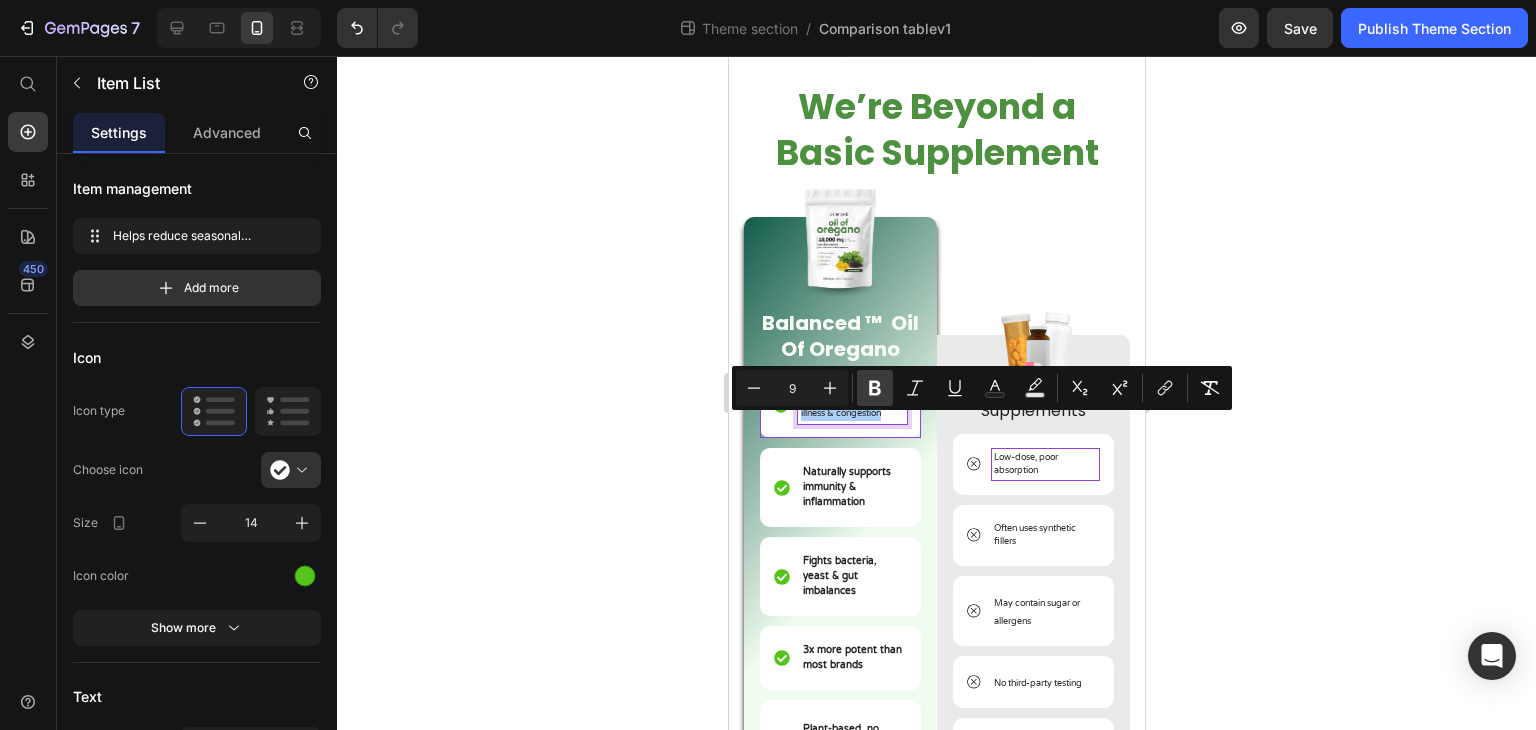 click 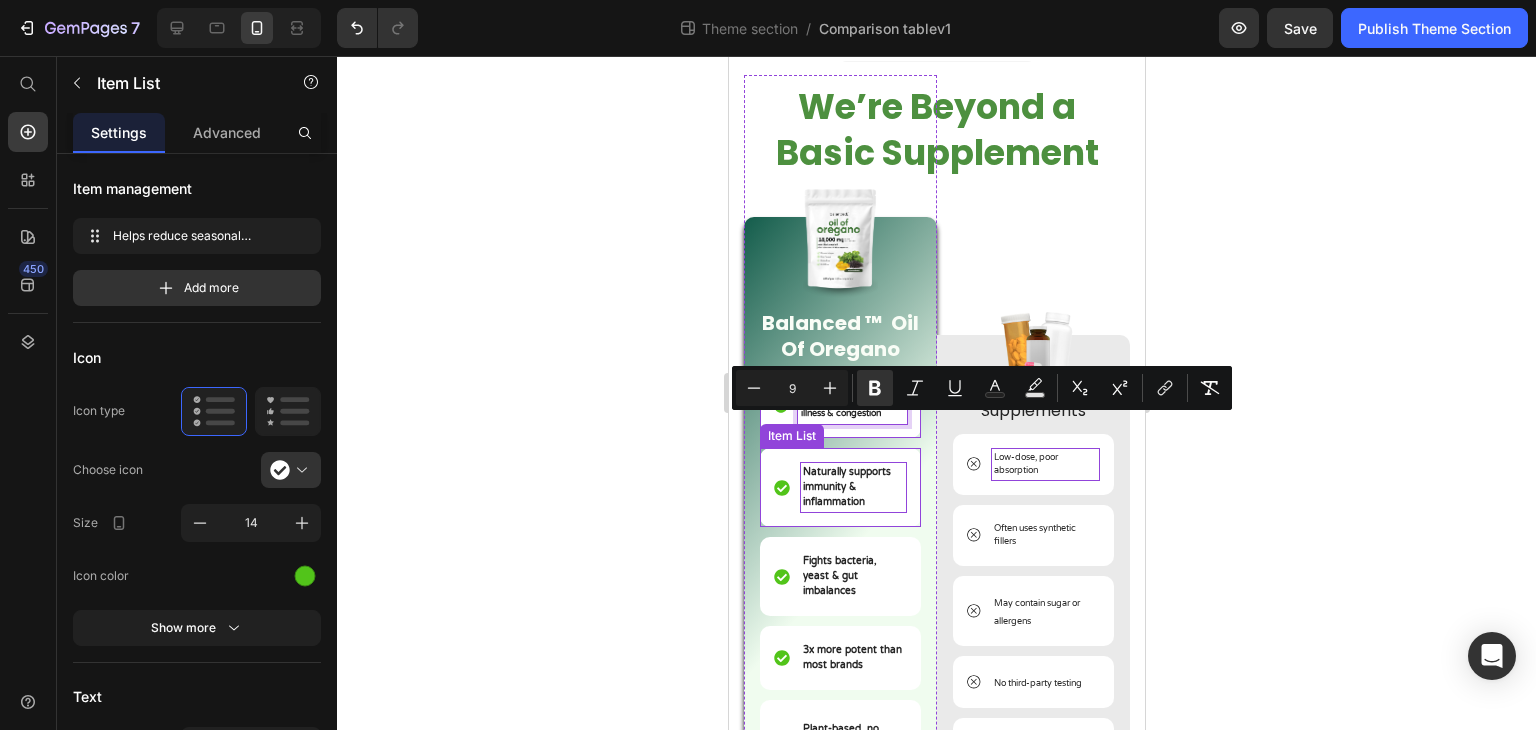 click on "Naturally supports immunity & inflammation" at bounding box center (846, 487) 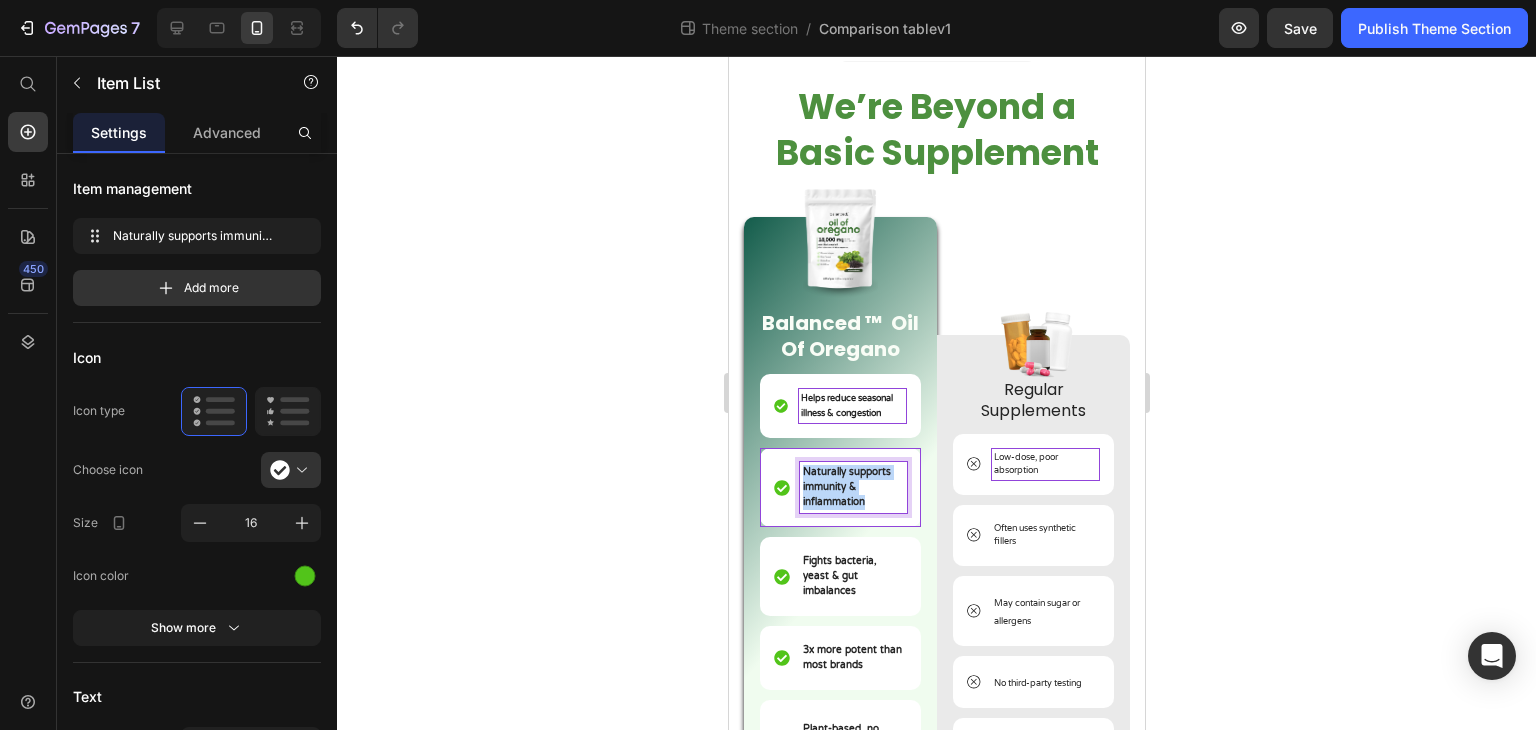 click on "Naturally supports immunity & inflammation" at bounding box center [846, 487] 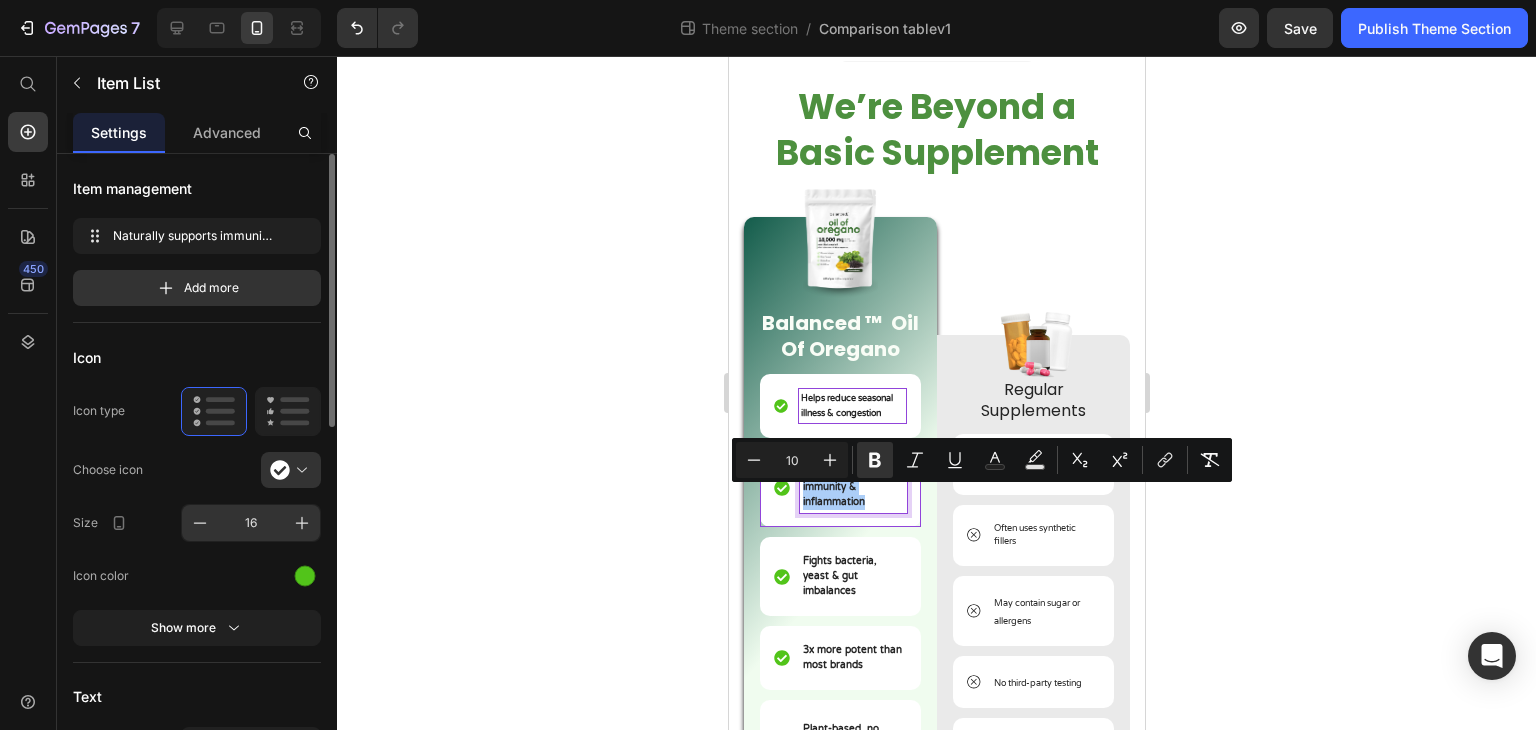 click on "16" at bounding box center (251, 523) 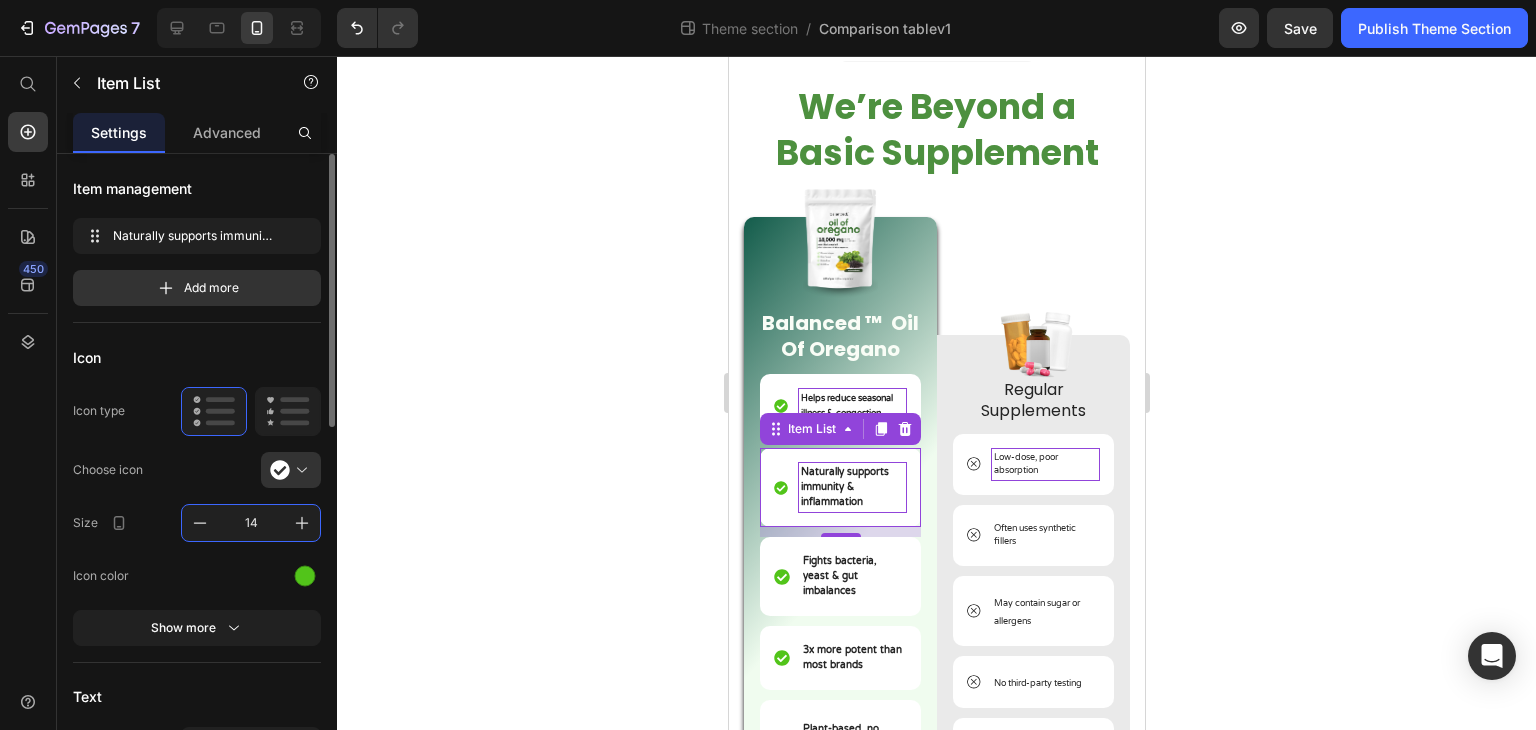 type on "14" 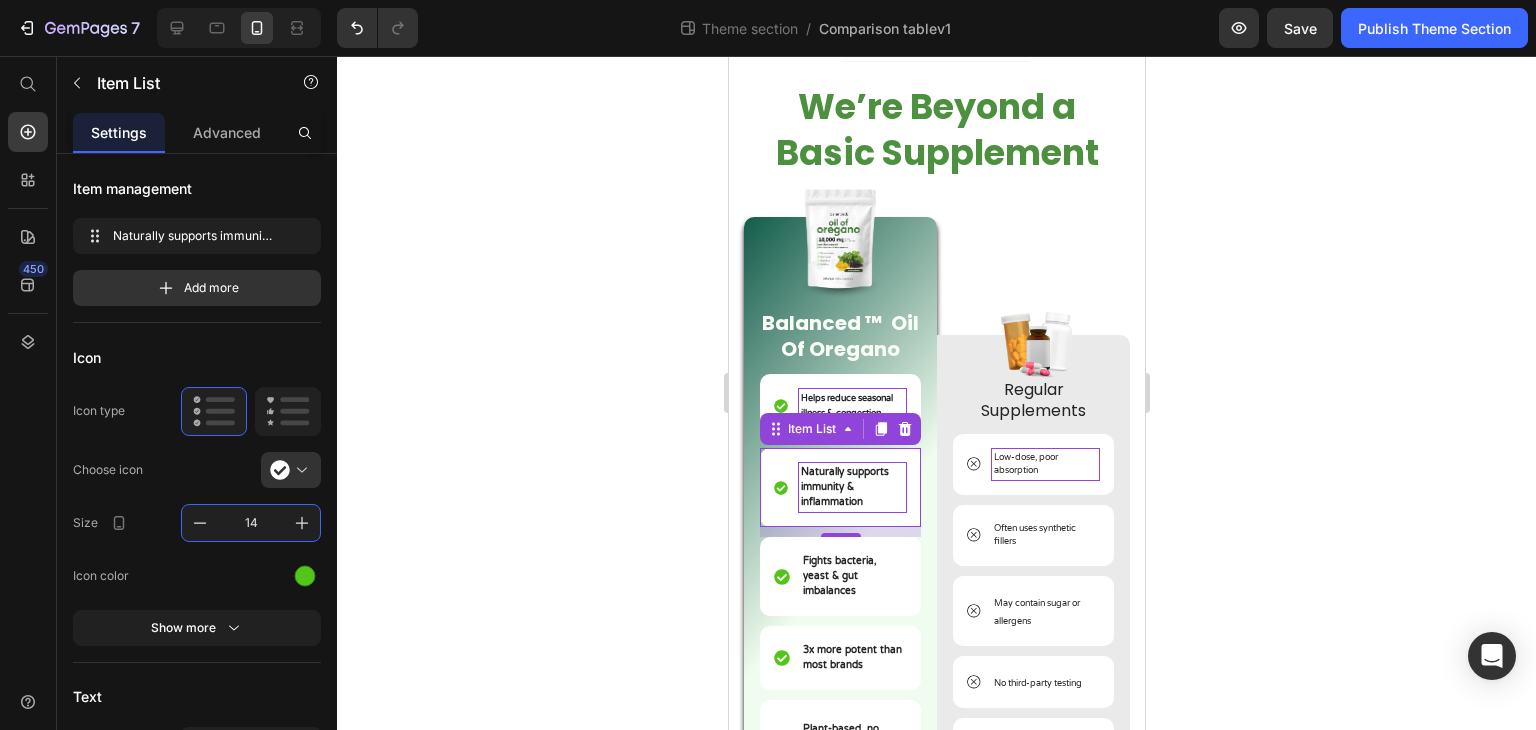 click 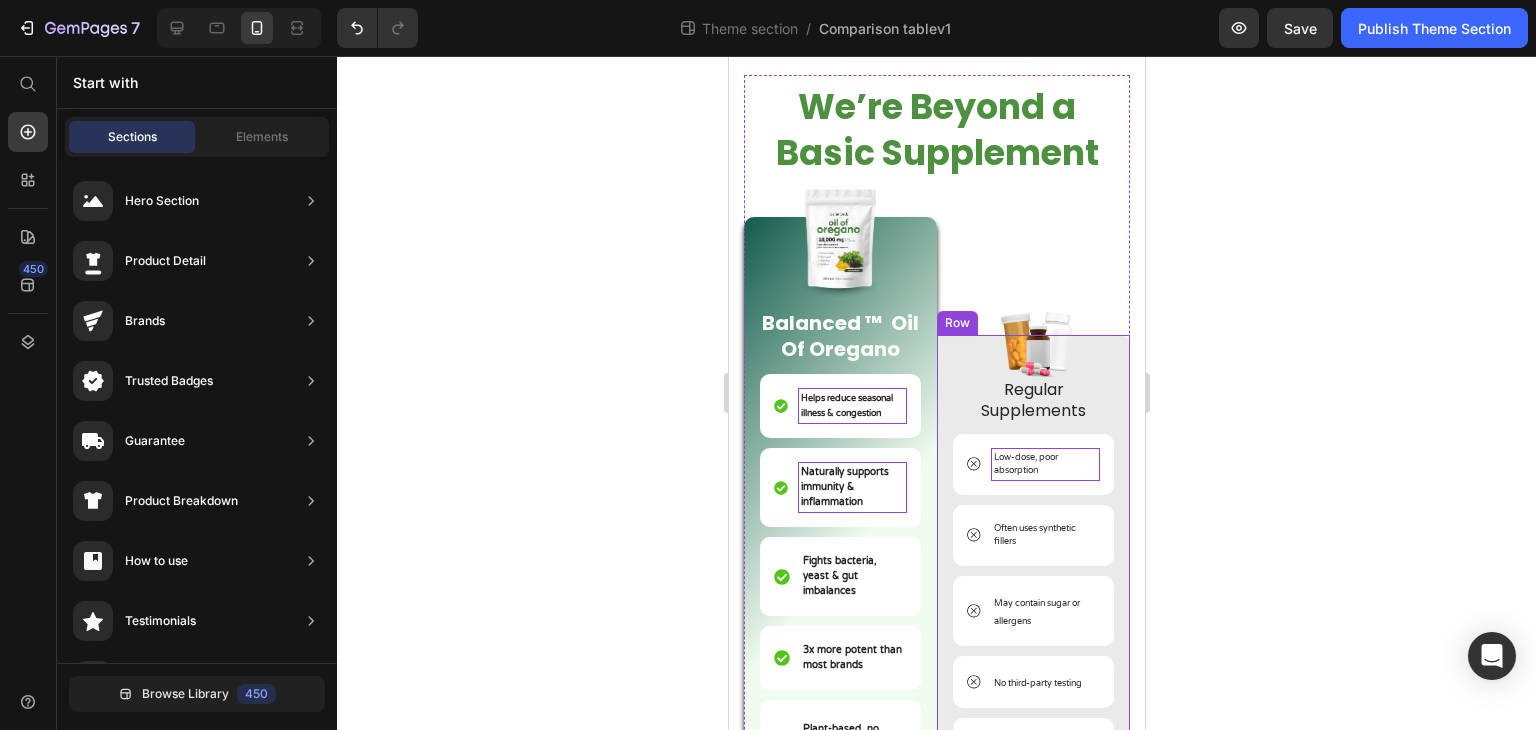 click on "Naturally supports immunity & inflammation" at bounding box center (844, 487) 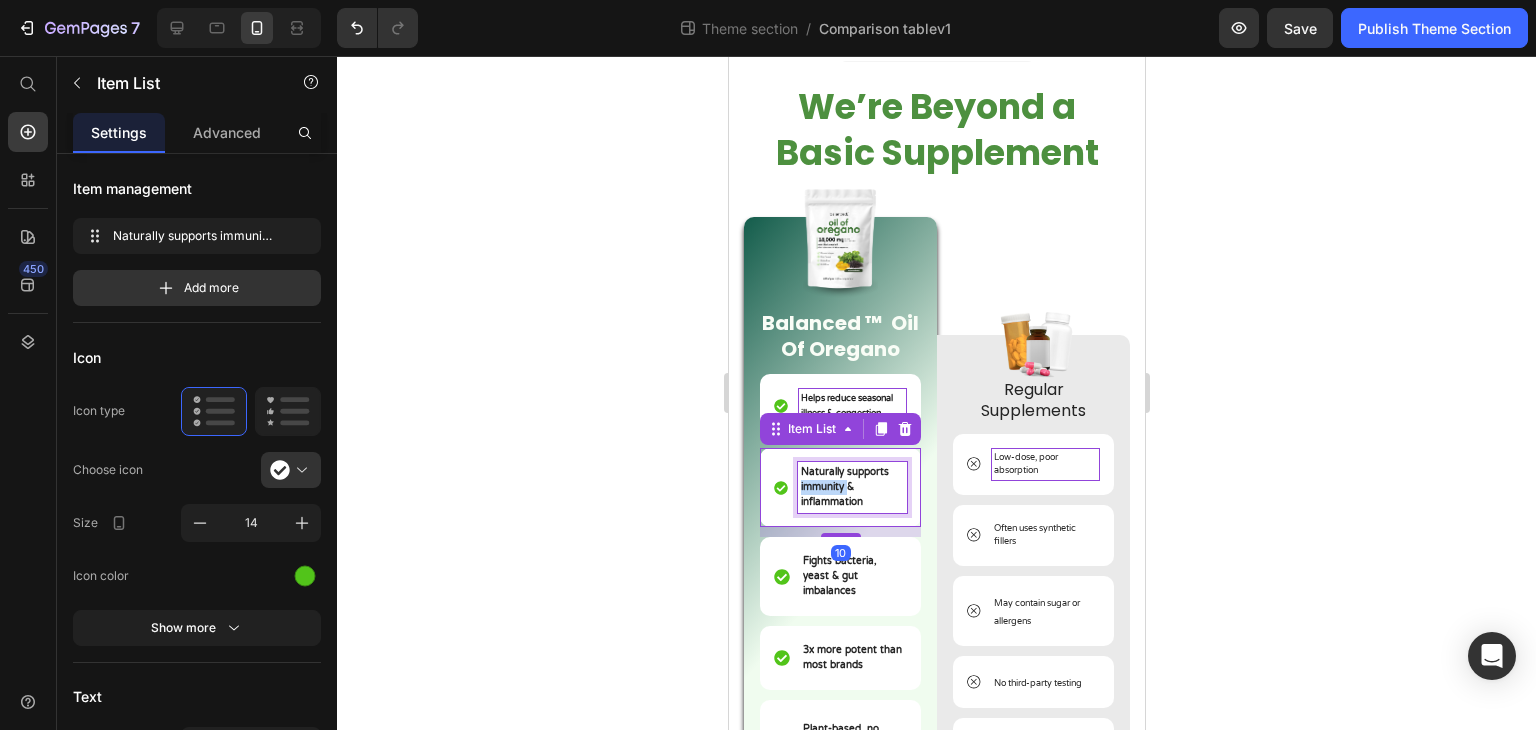 click on "Naturally supports immunity & inflammation" at bounding box center (844, 487) 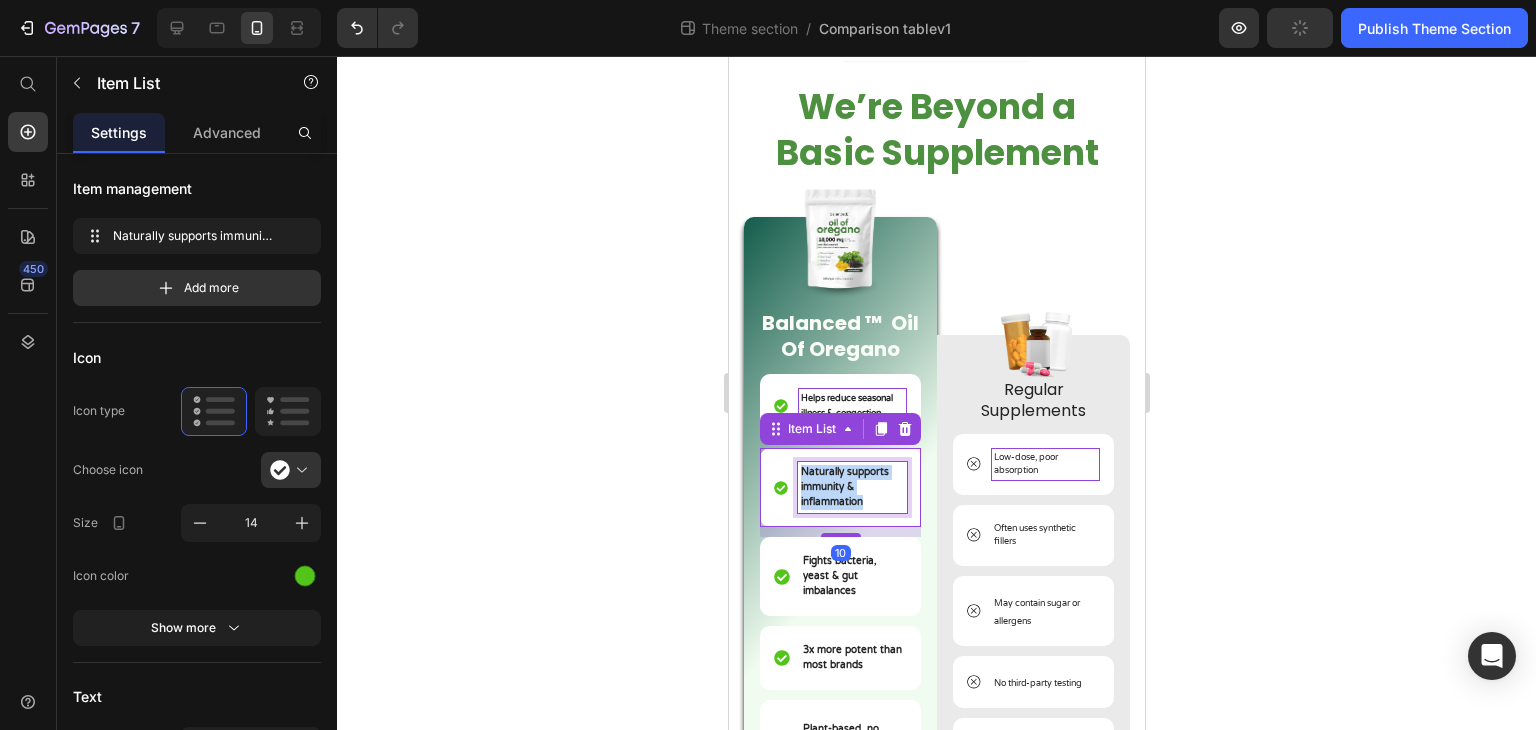 click on "Naturally supports immunity & inflammation" at bounding box center (844, 487) 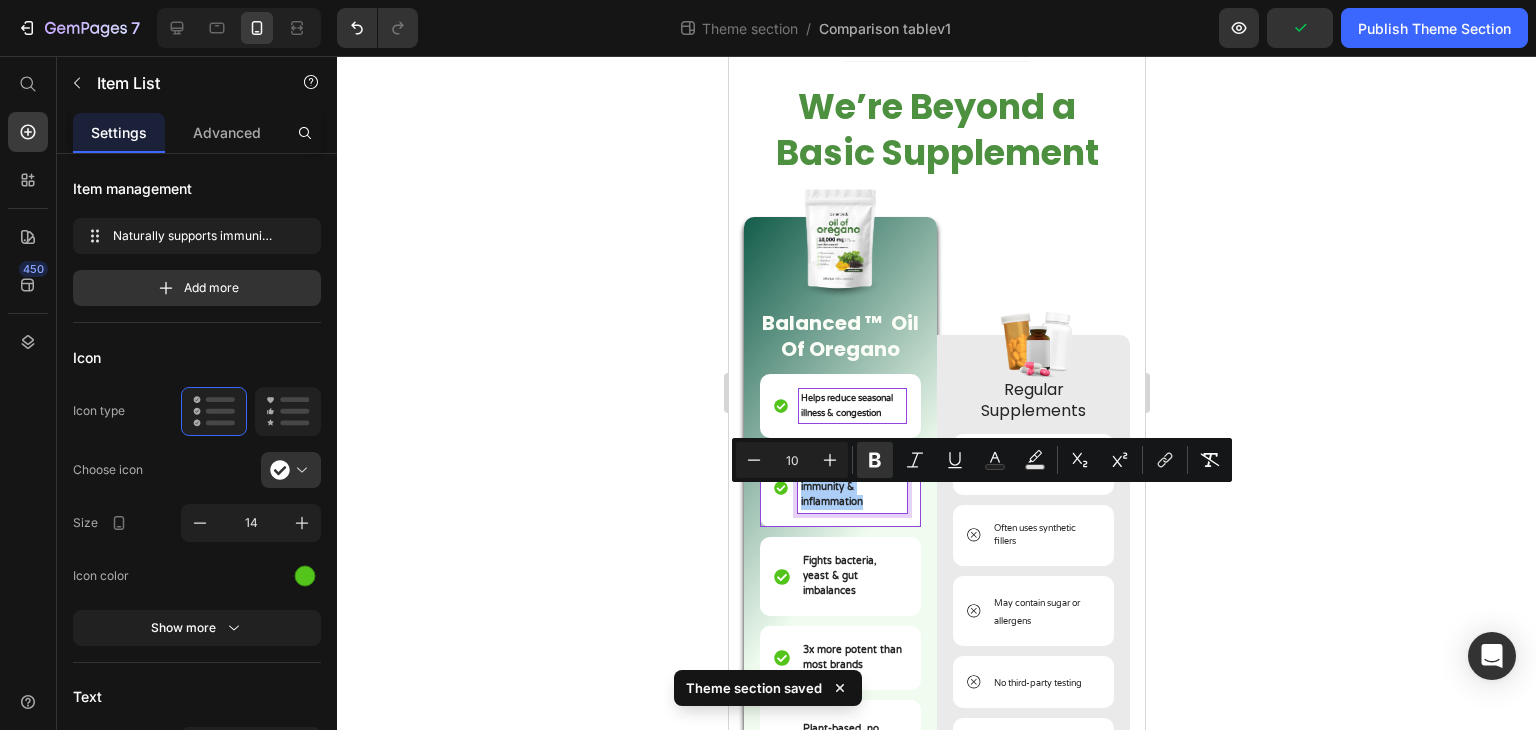 click on "10" at bounding box center [792, 460] 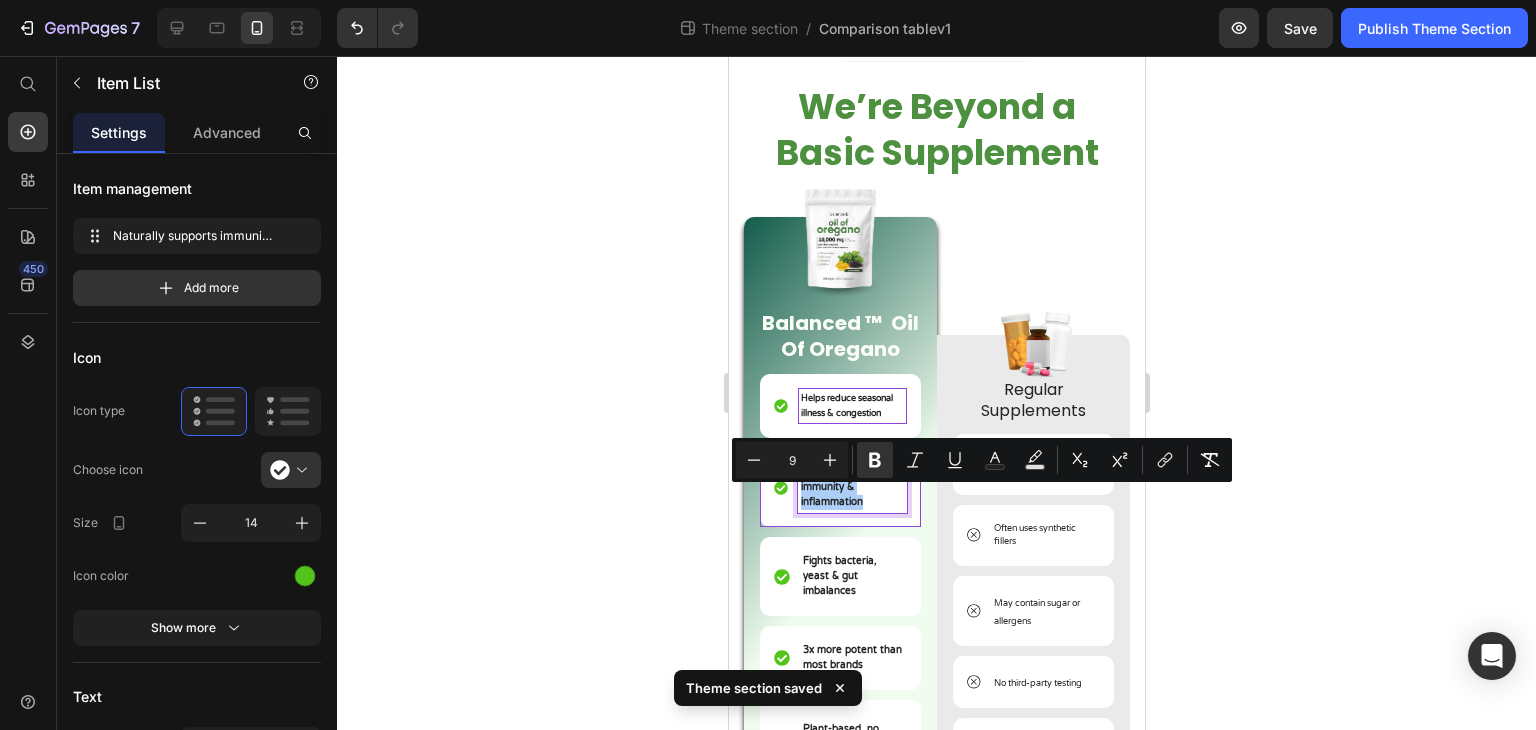 type on "9" 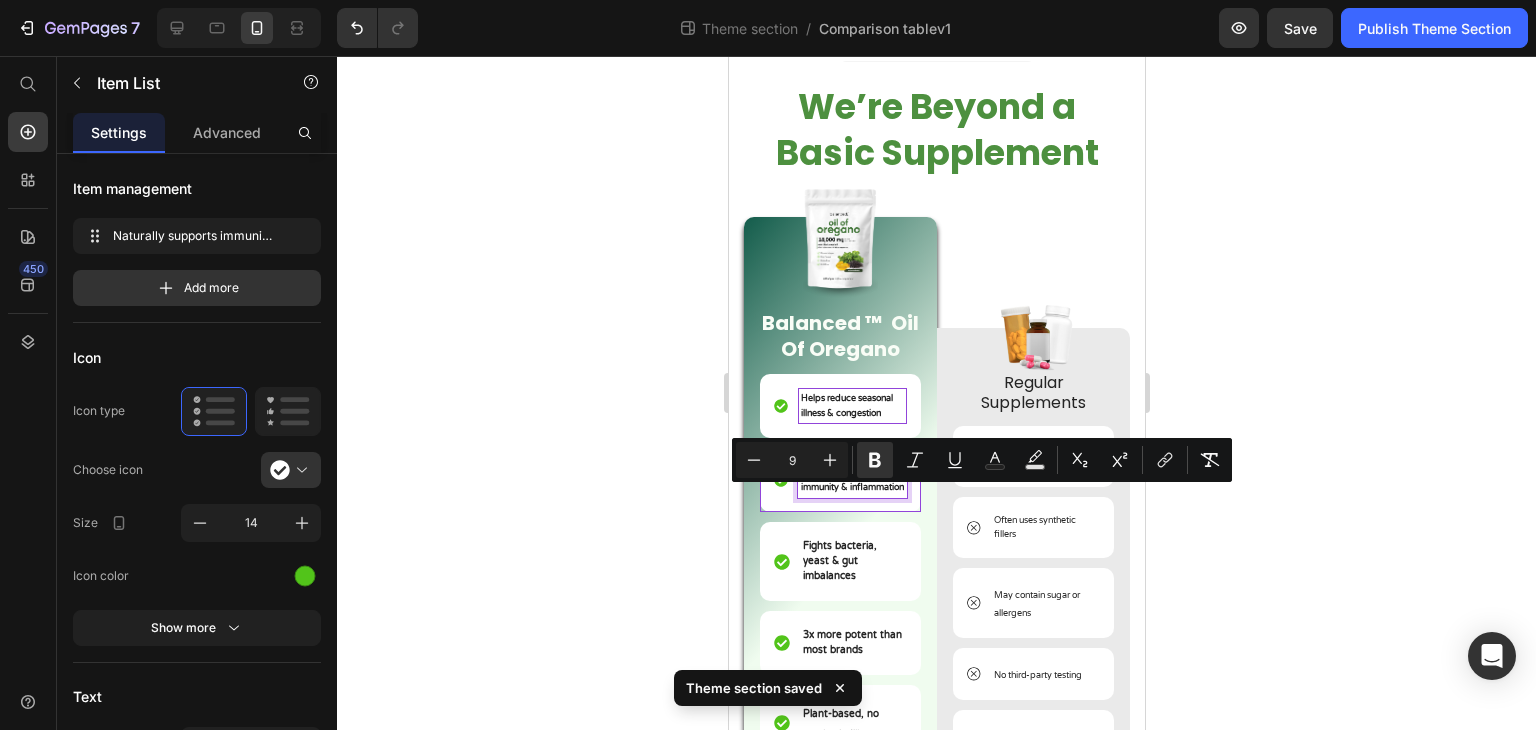 click 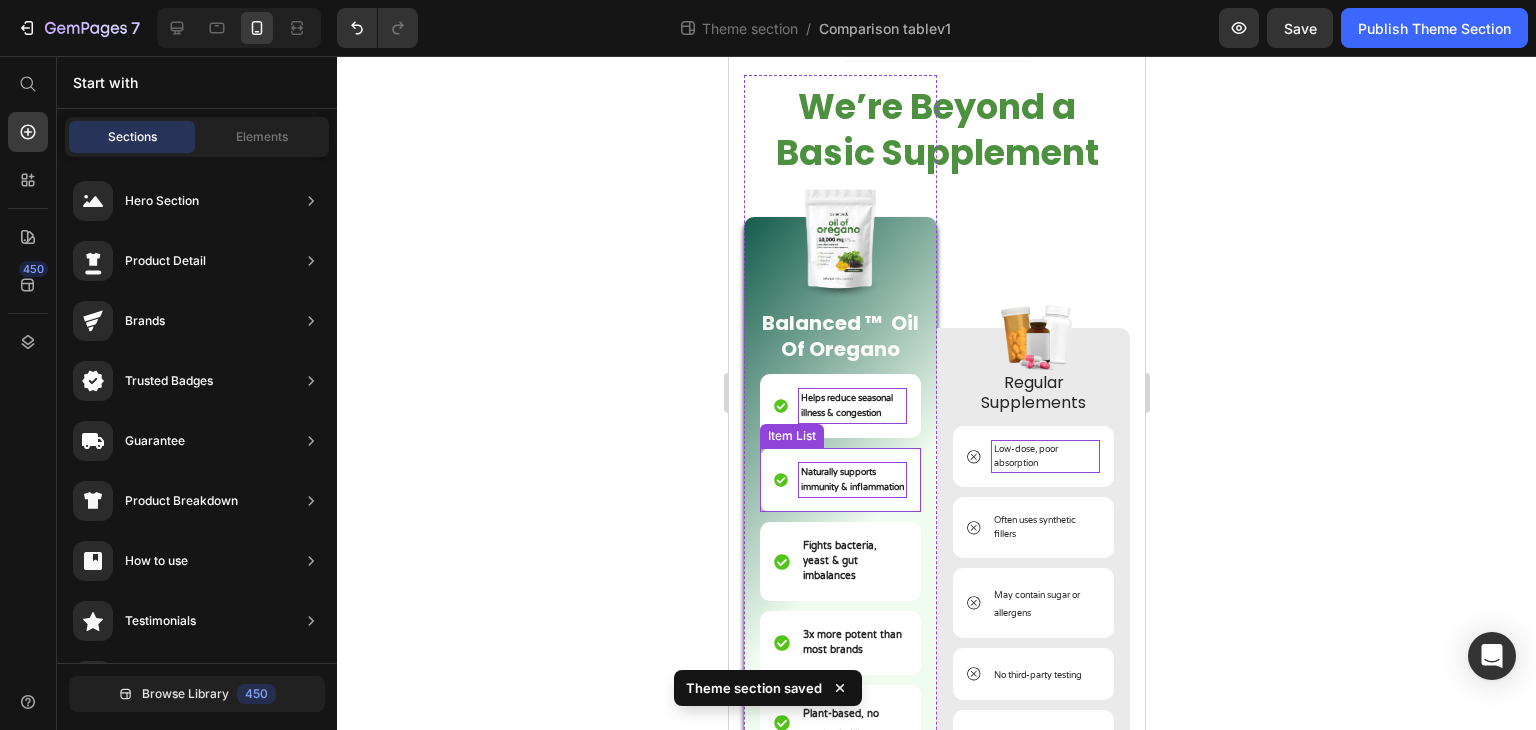 click on "Naturally supports immunity & inflammation" at bounding box center (851, 480) 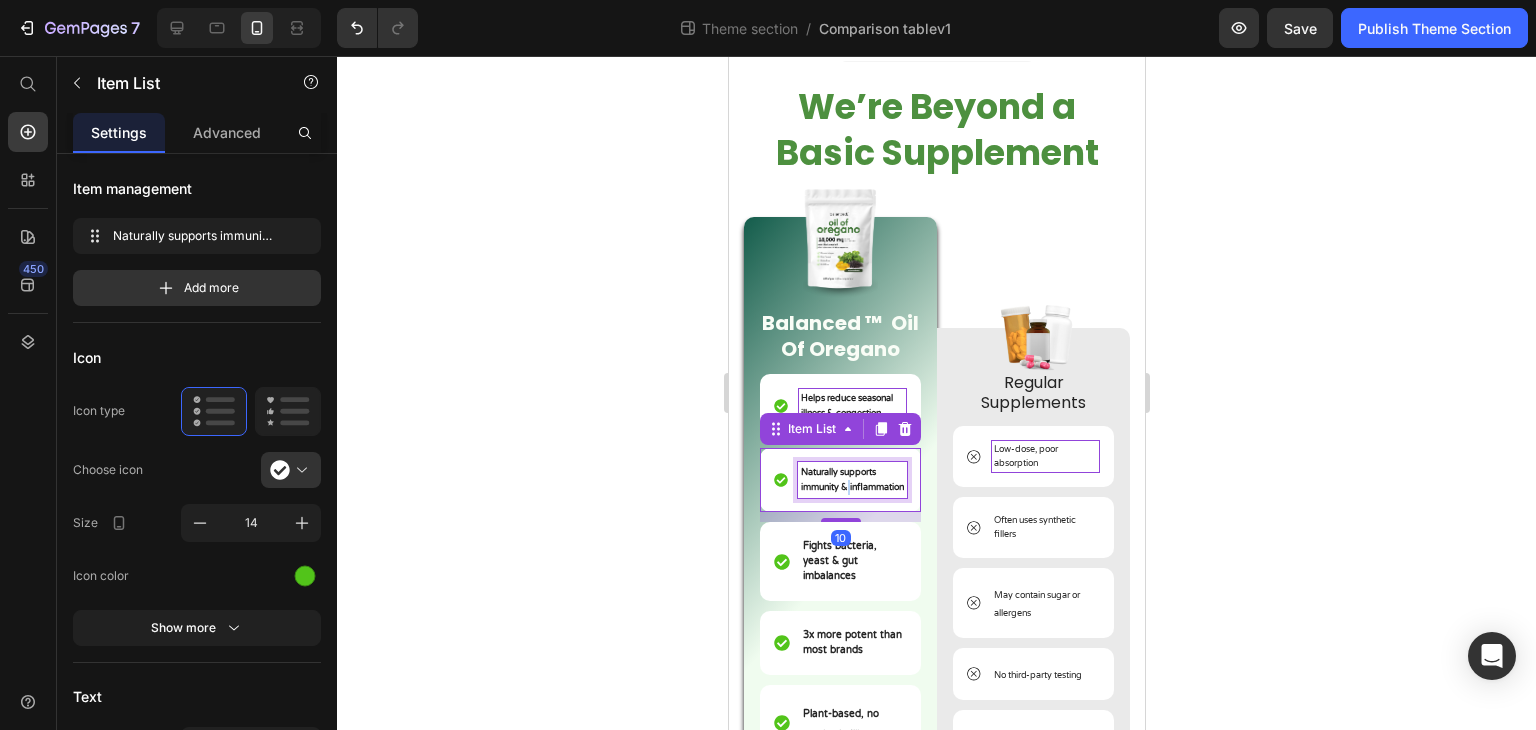 click on "Naturally supports immunity & inflammation" at bounding box center [851, 480] 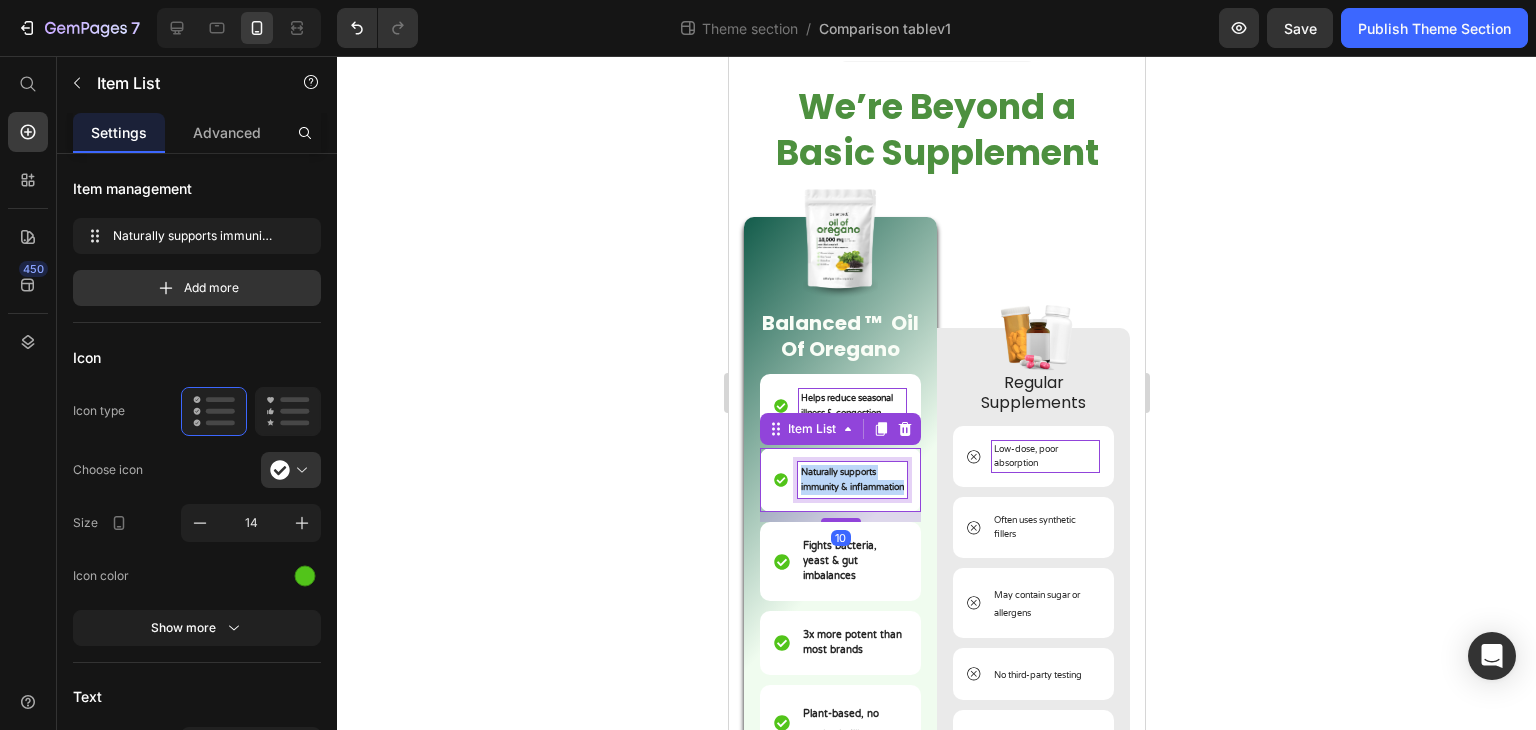click on "Naturally supports immunity & inflammation" at bounding box center (851, 480) 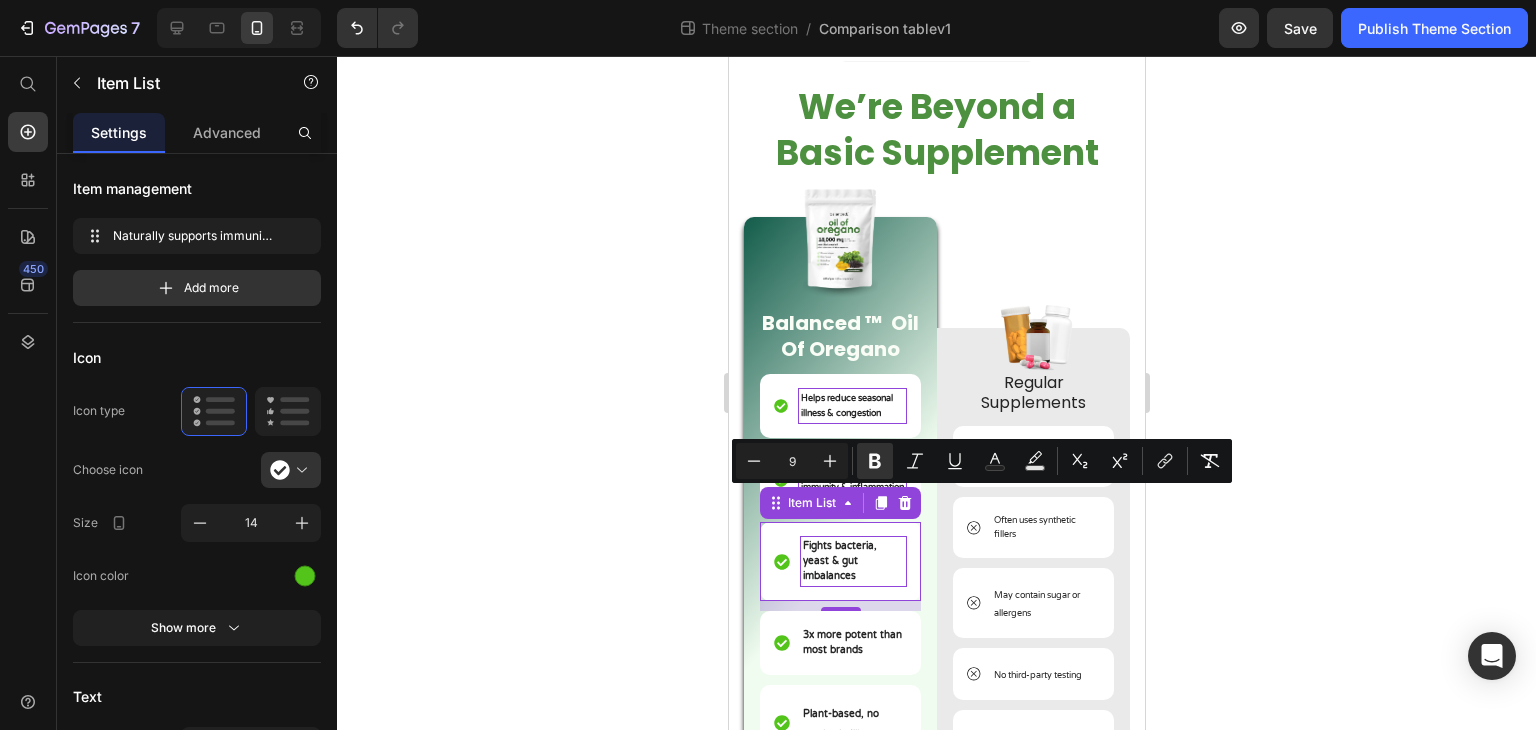click on "Fights bacteria, yeast & gut imbalances" at bounding box center (852, 561) 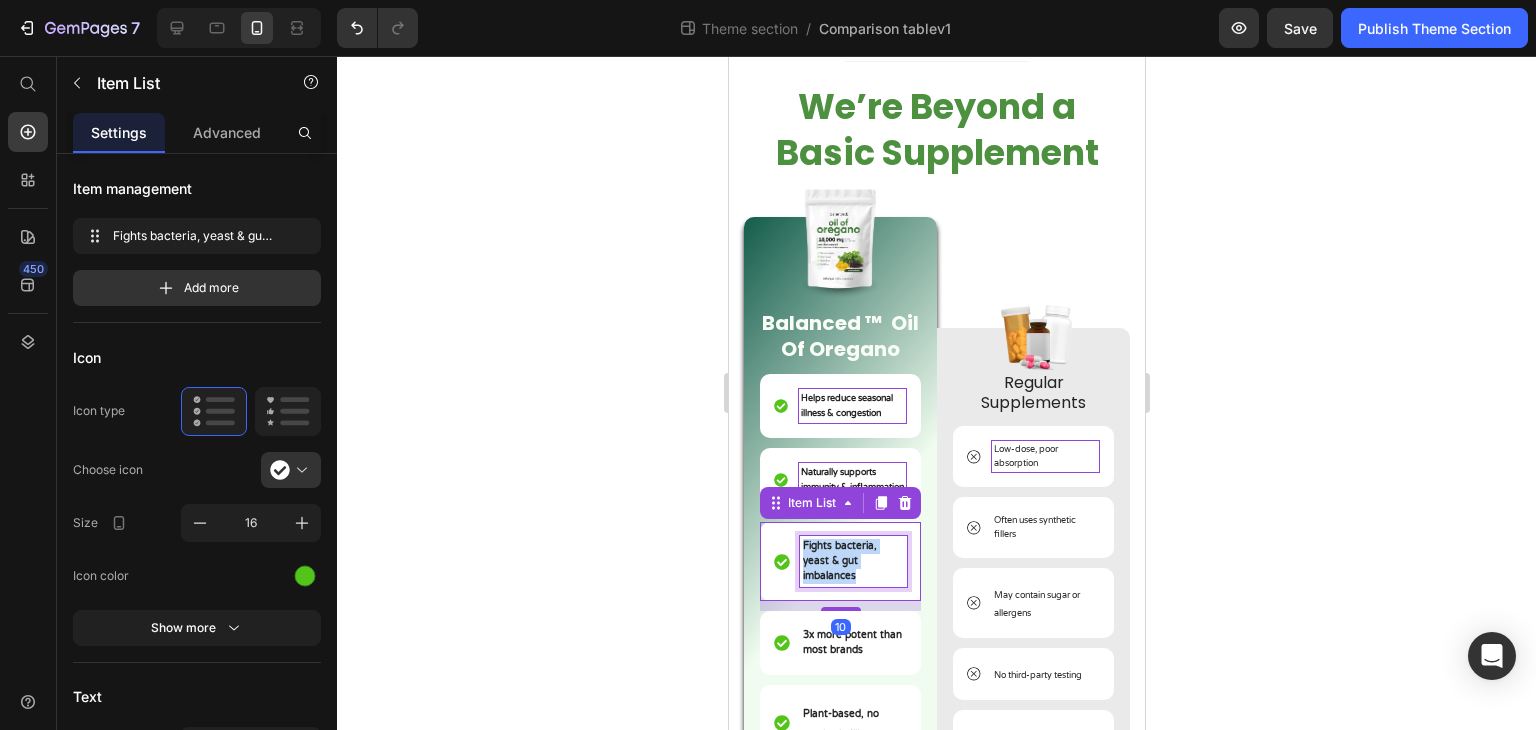 click on "Fights bacteria, yeast & gut imbalances" at bounding box center [852, 561] 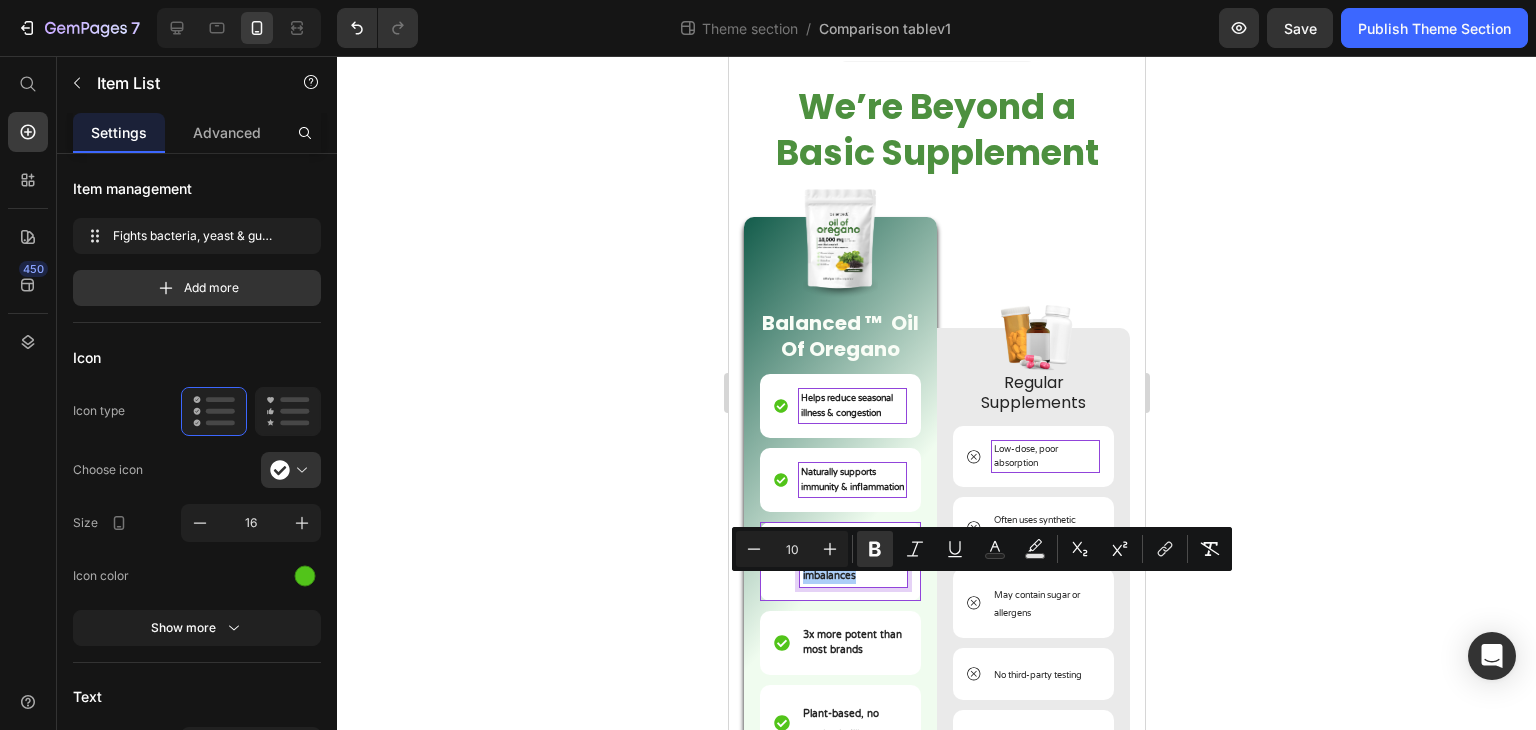 click on "10" at bounding box center (792, 549) 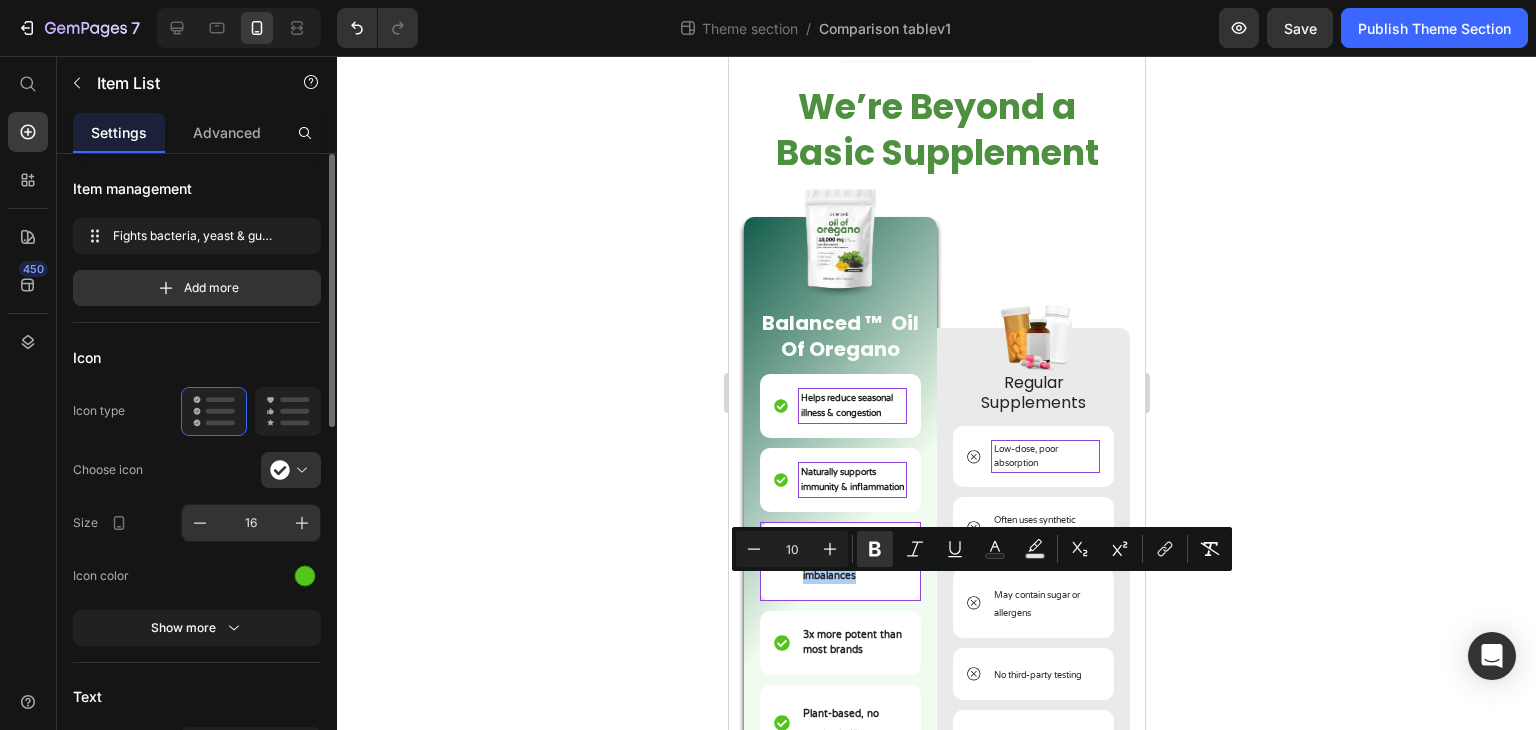 click on "16" at bounding box center (251, 523) 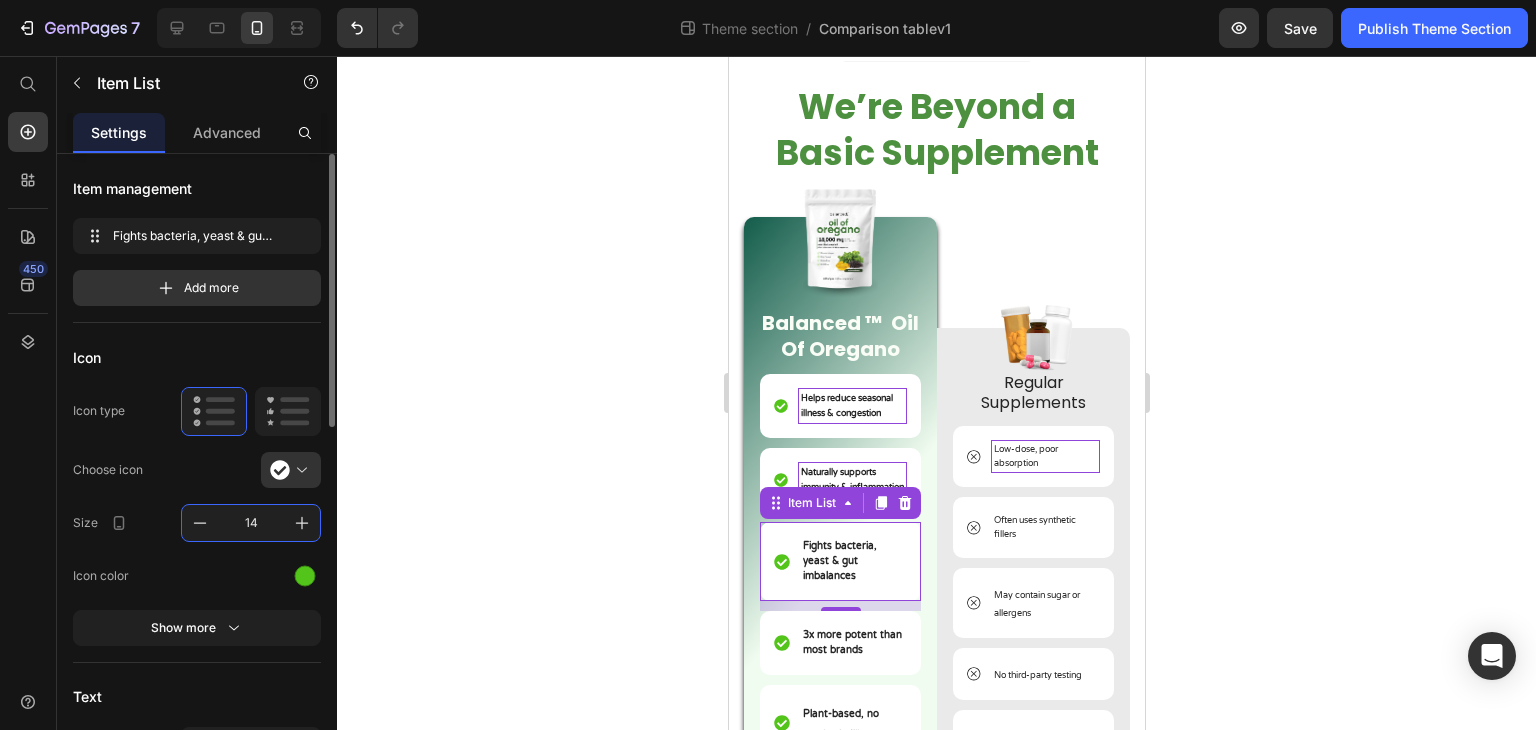 type on "14" 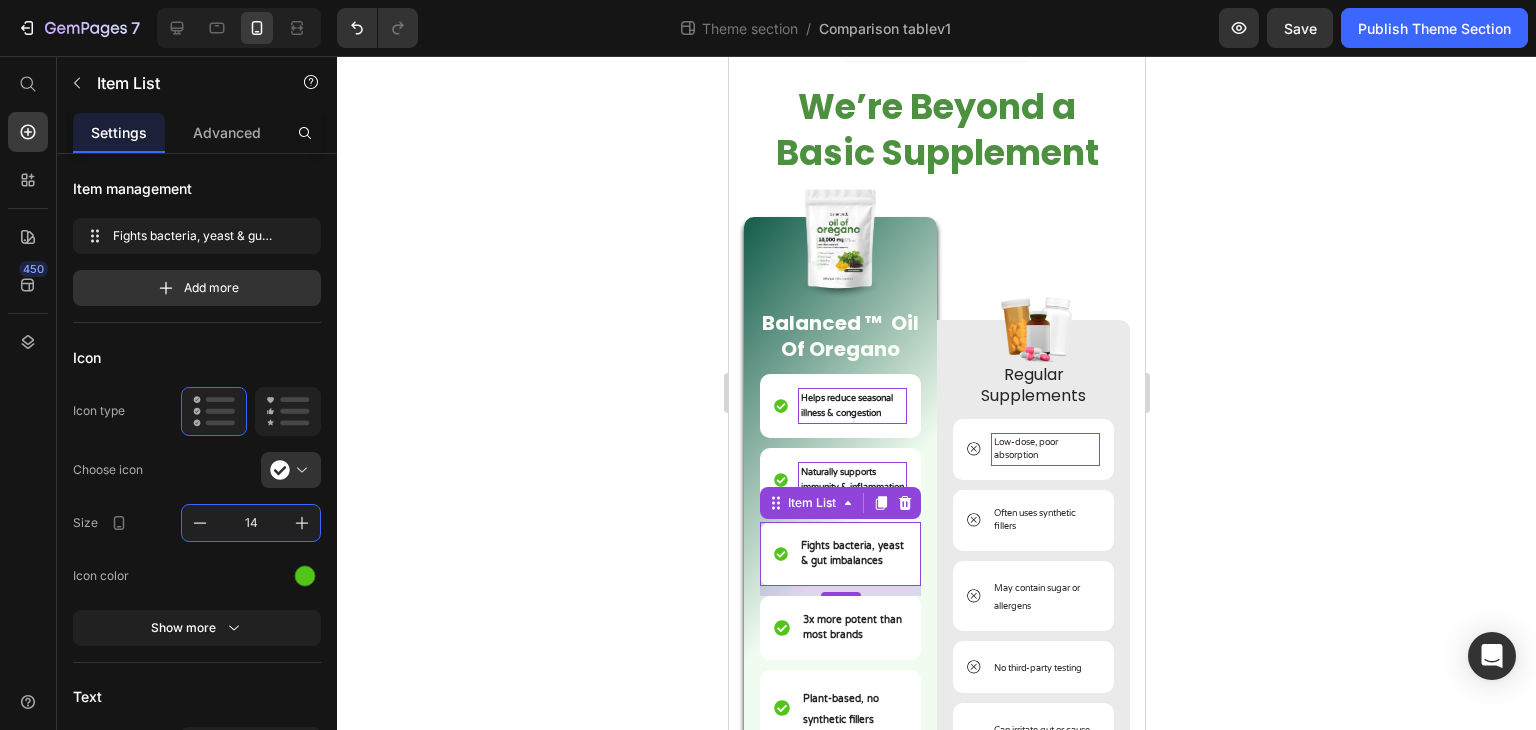 click 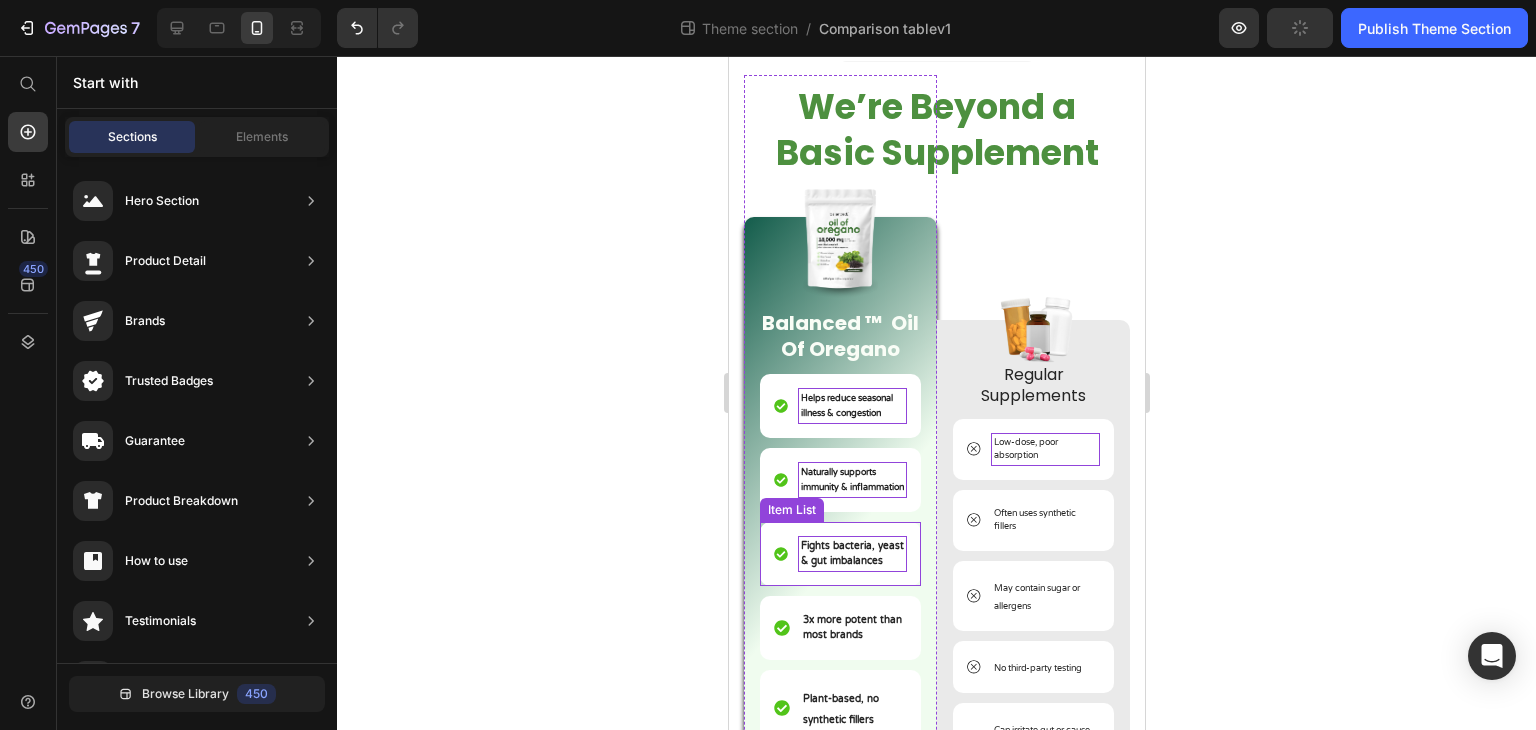 click on "Fights bacteria, yeast & gut imbalances" at bounding box center [851, 553] 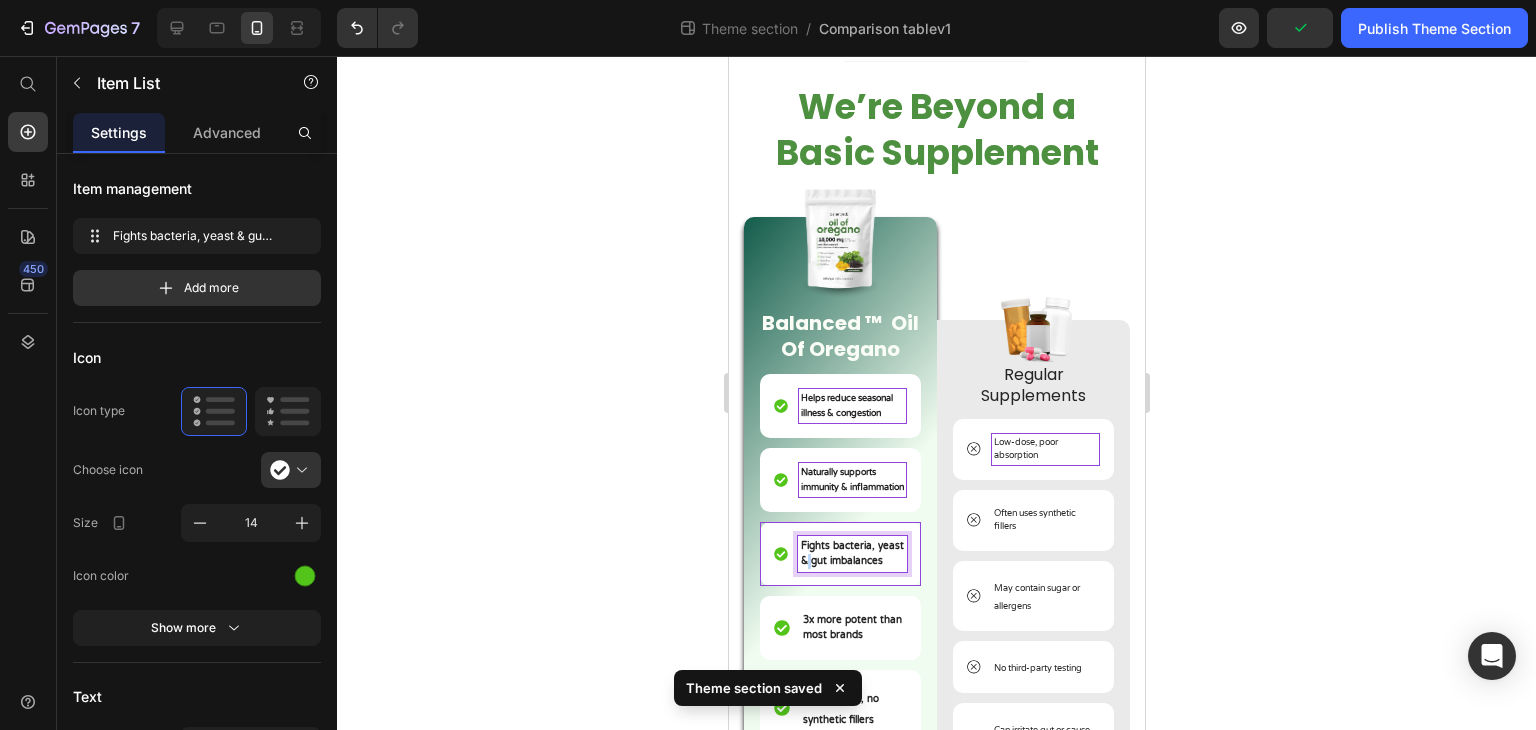 click on "Fights bacteria, yeast & gut imbalances" at bounding box center (851, 553) 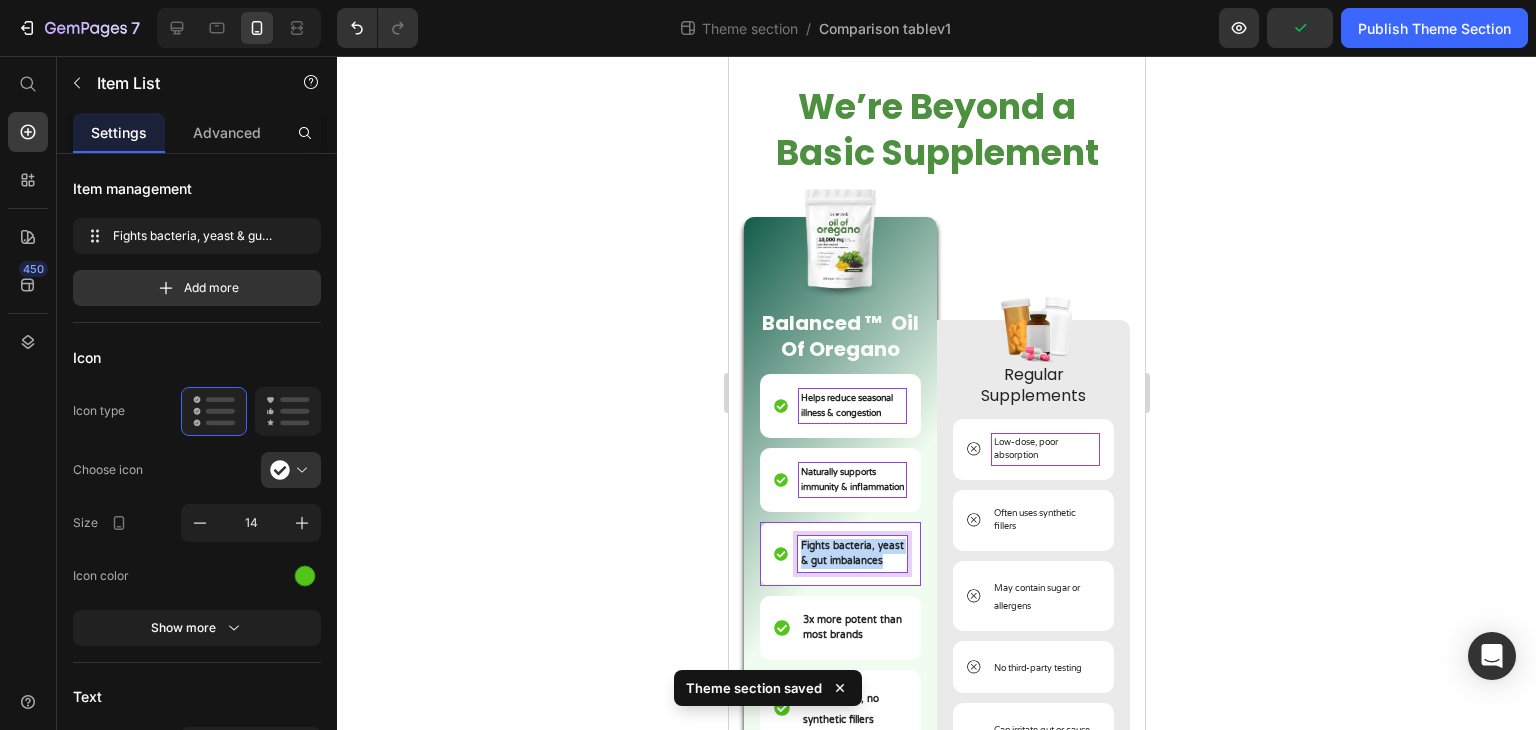 click on "Fights bacteria, yeast & gut imbalances" at bounding box center (851, 553) 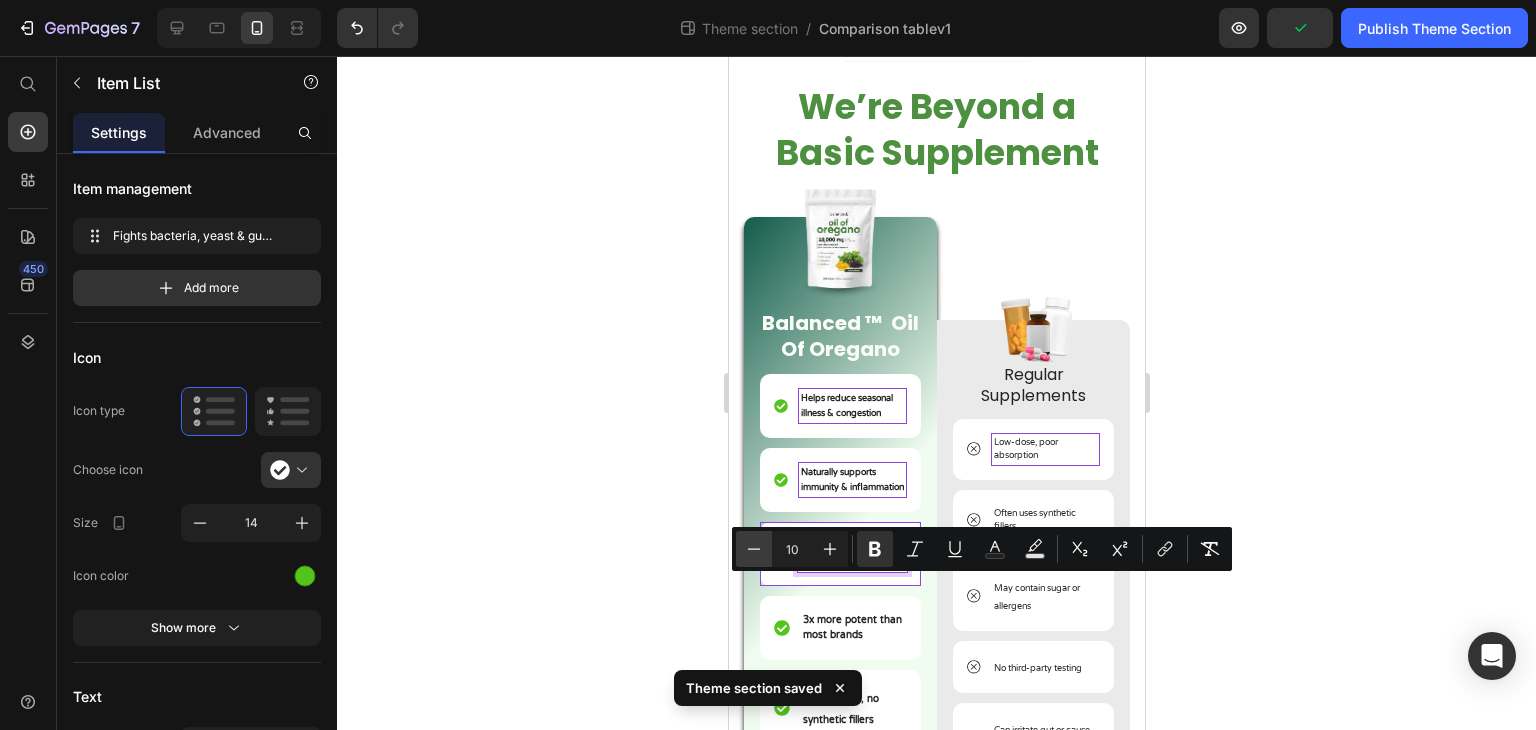 click 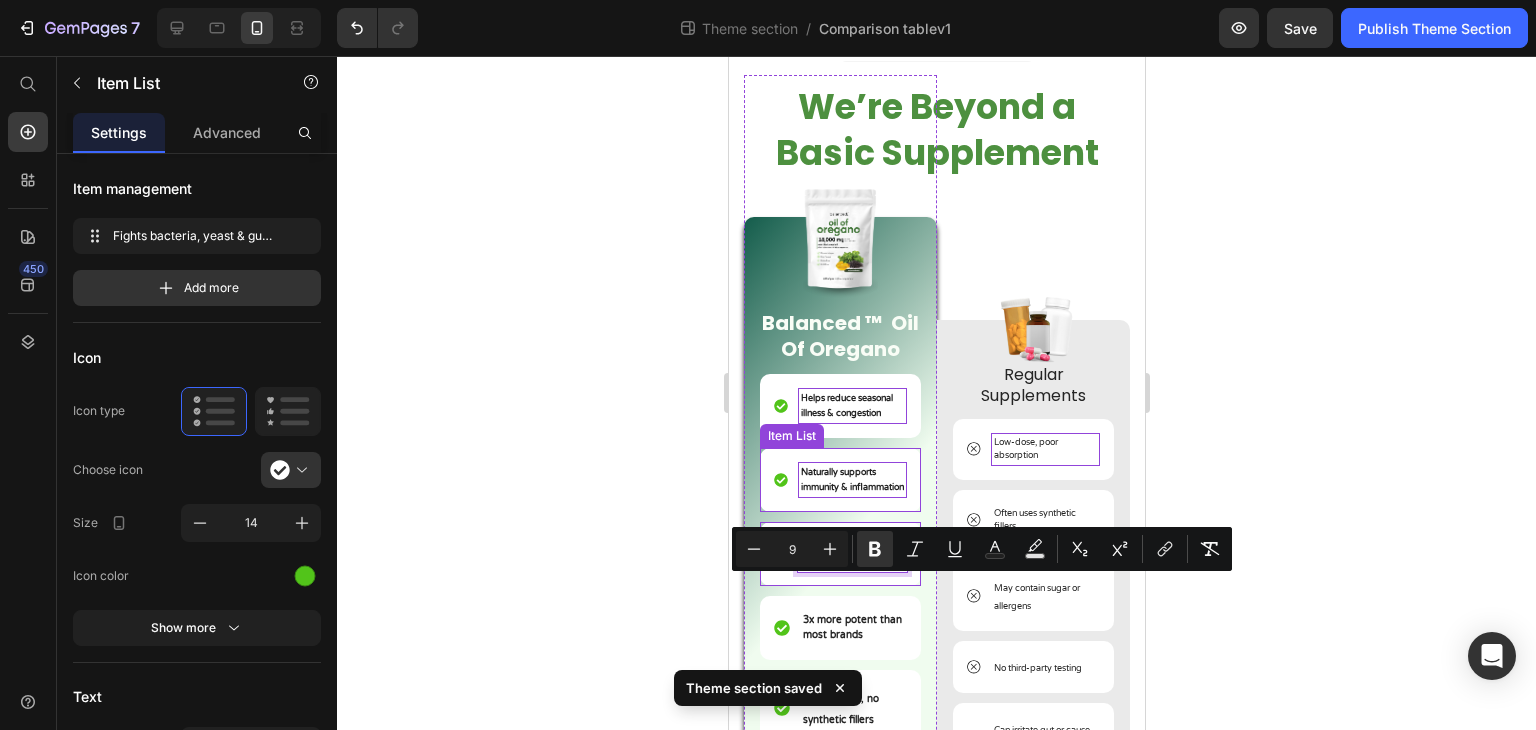 click on "Naturally supports immunity & inflammation" at bounding box center (851, 480) 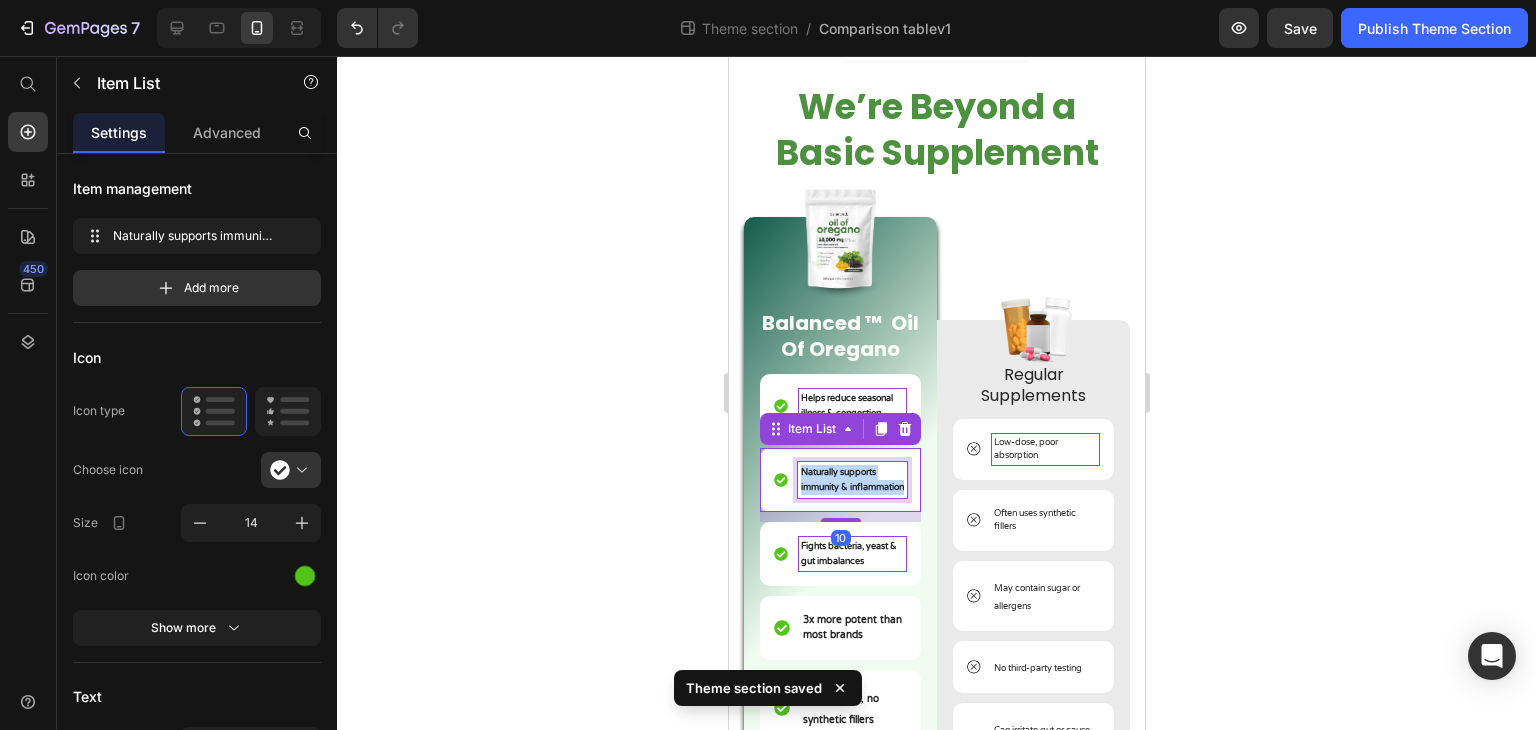 click on "Naturally supports immunity & inflammation" at bounding box center (851, 480) 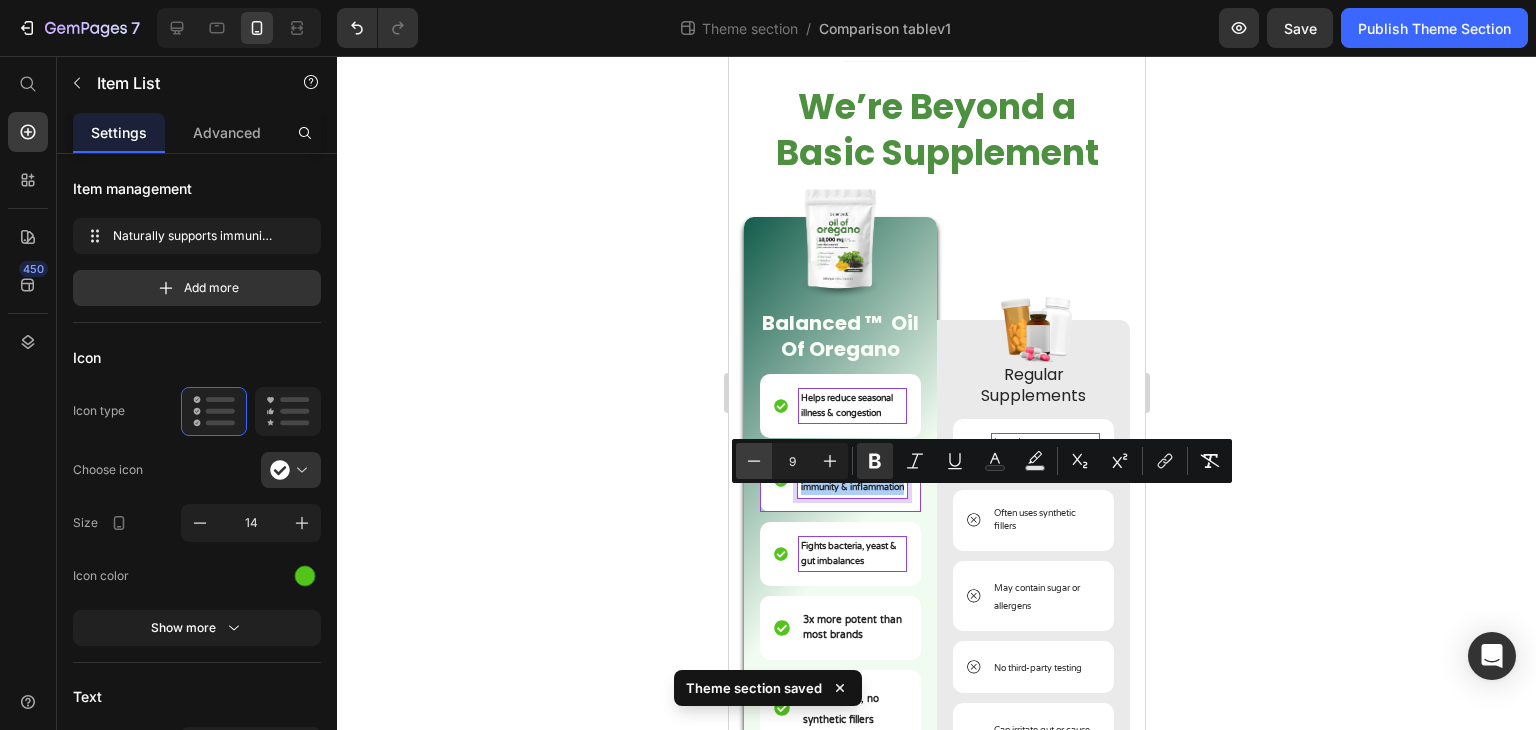 click 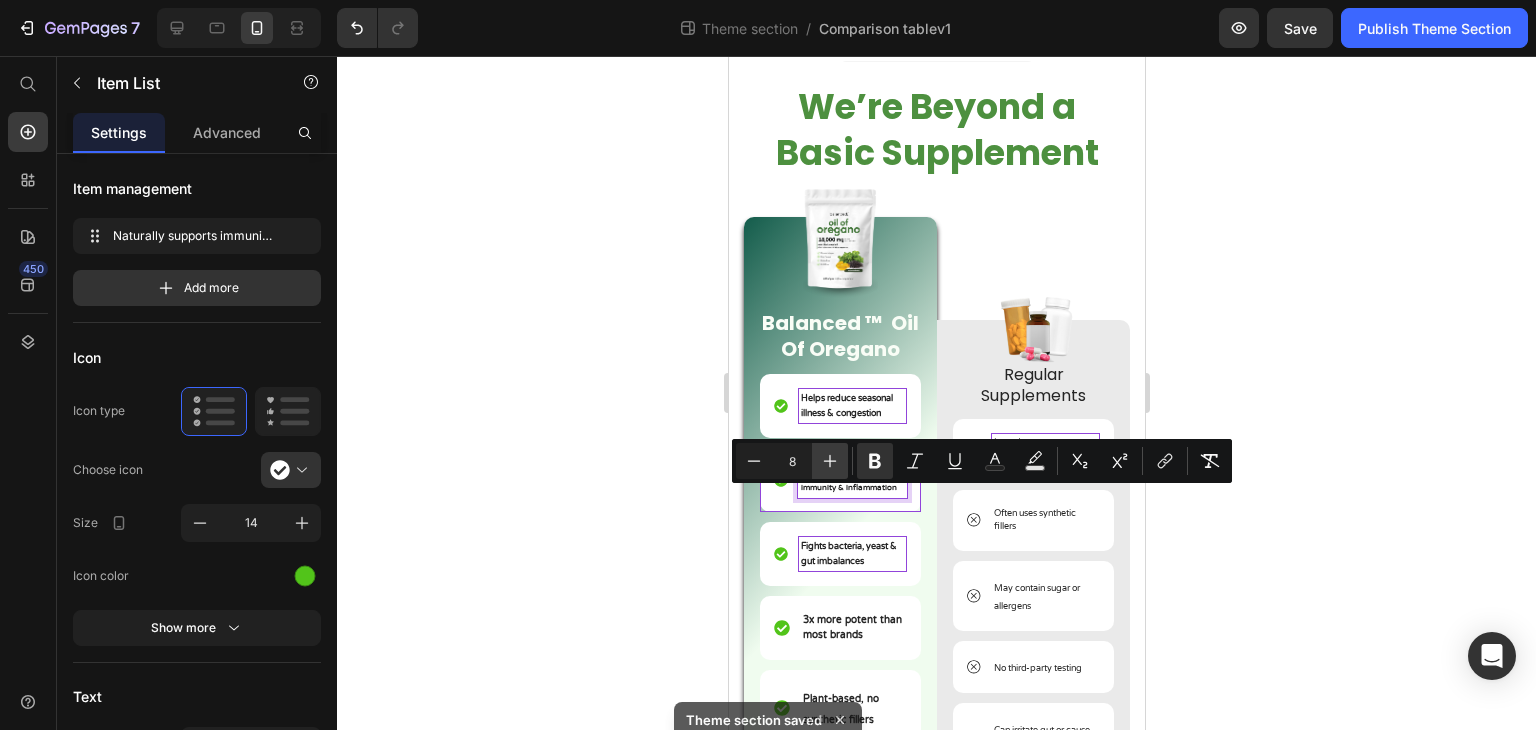 click 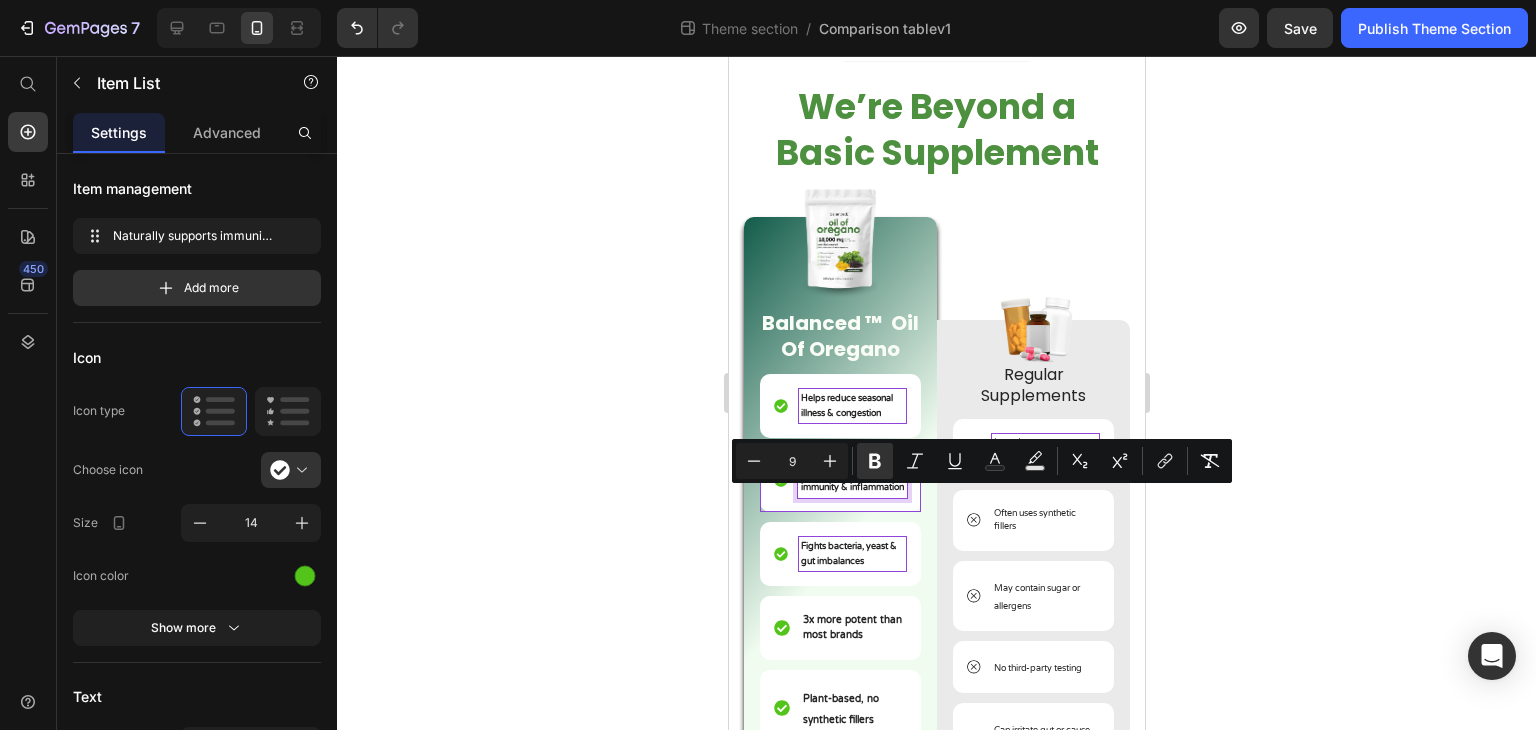 click on "Naturally supports immunity & inflammation" at bounding box center [851, 480] 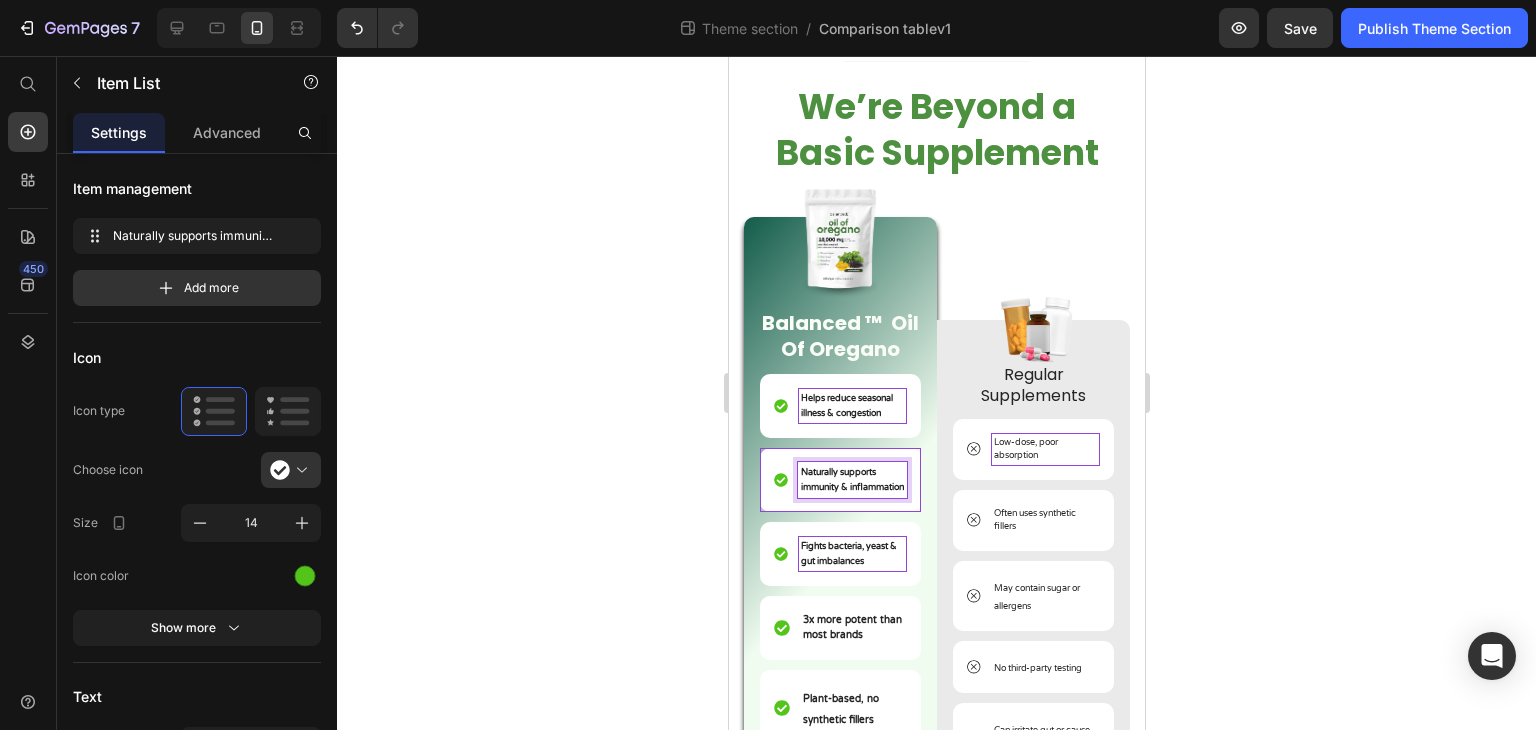 click on "Naturally supports immunity & inflammation" at bounding box center [851, 480] 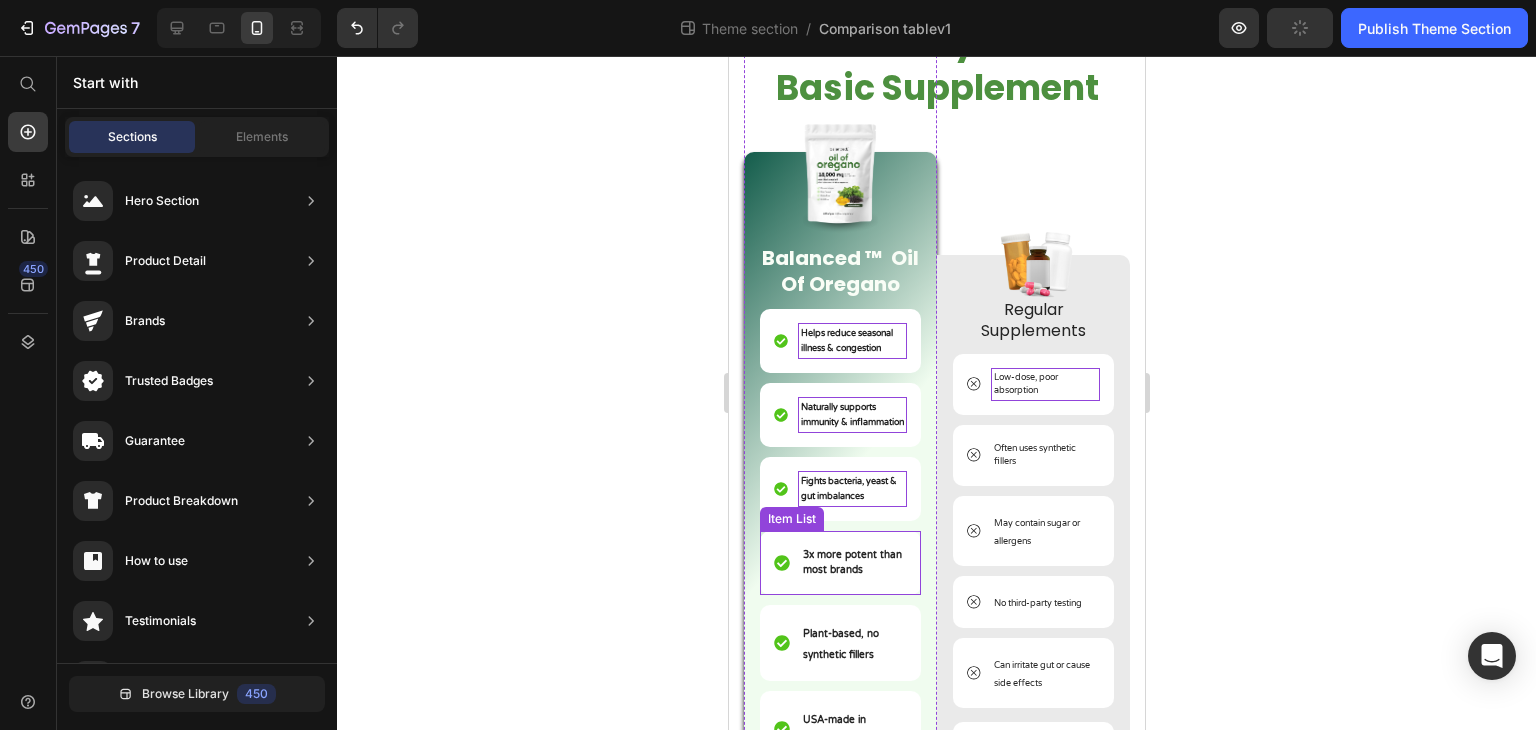 scroll, scrollTop: 100, scrollLeft: 0, axis: vertical 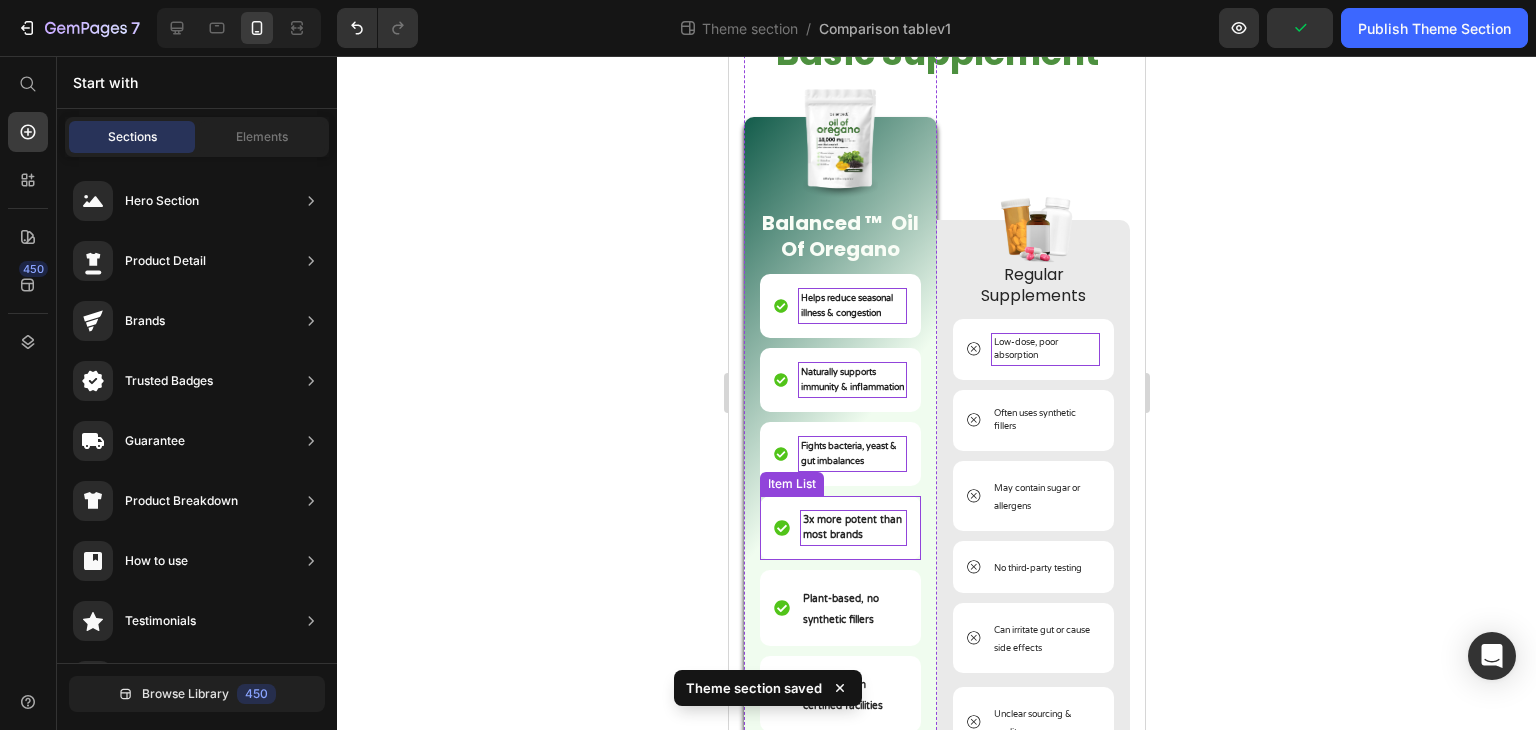 click on "3x more potent than most brands" at bounding box center (851, 527) 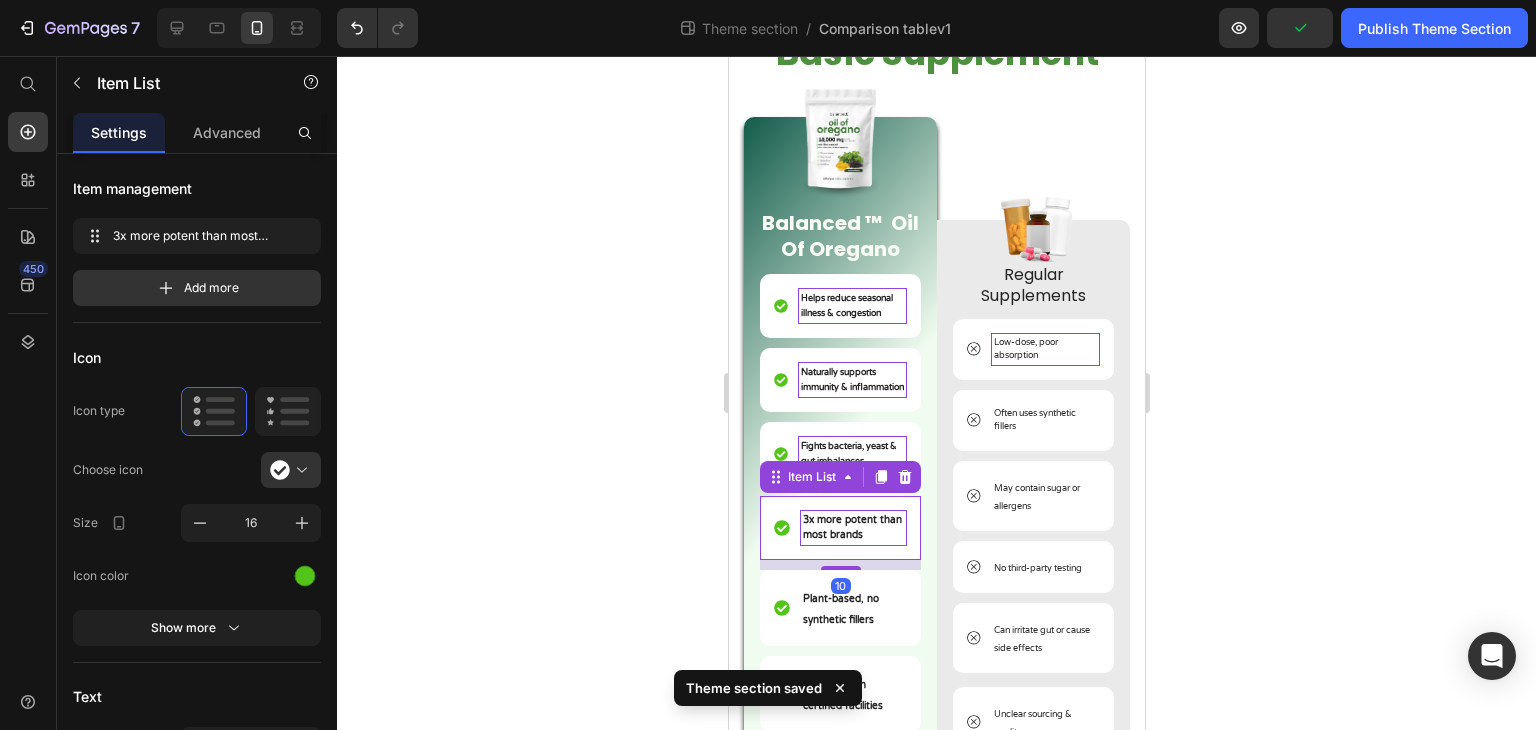 click on "3x more potent than most brands" at bounding box center (851, 527) 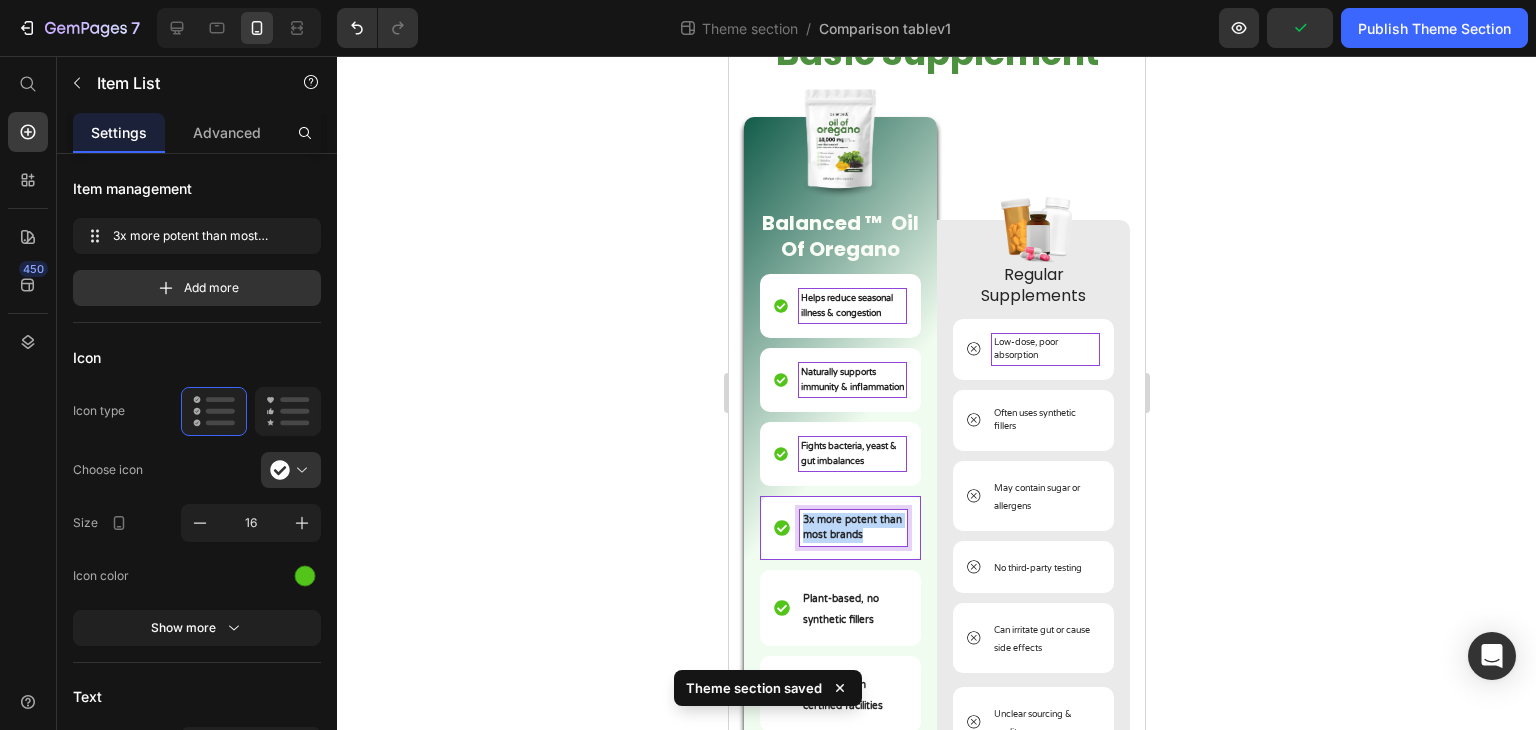 click on "3x more potent than most brands" at bounding box center [851, 527] 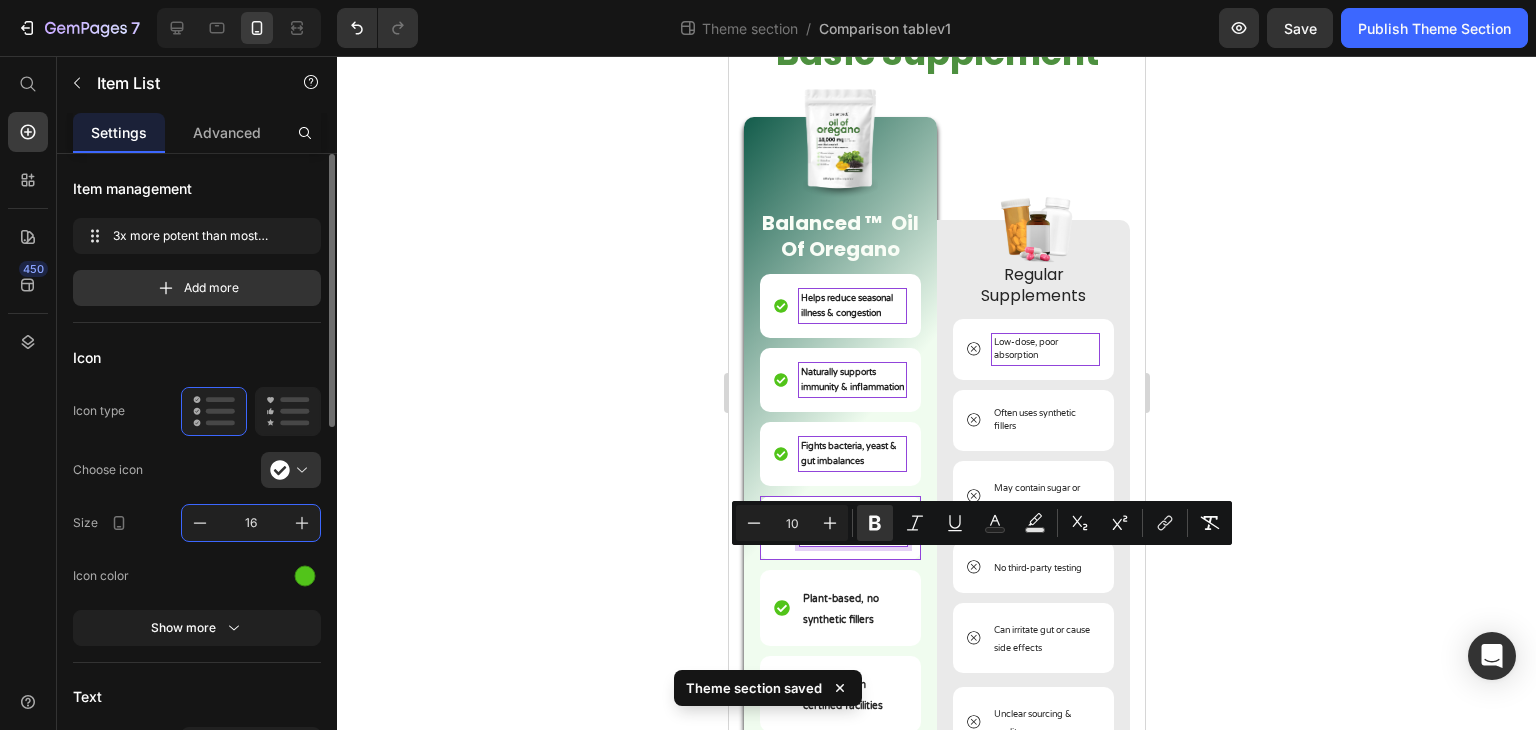 click on "16" at bounding box center (251, 523) 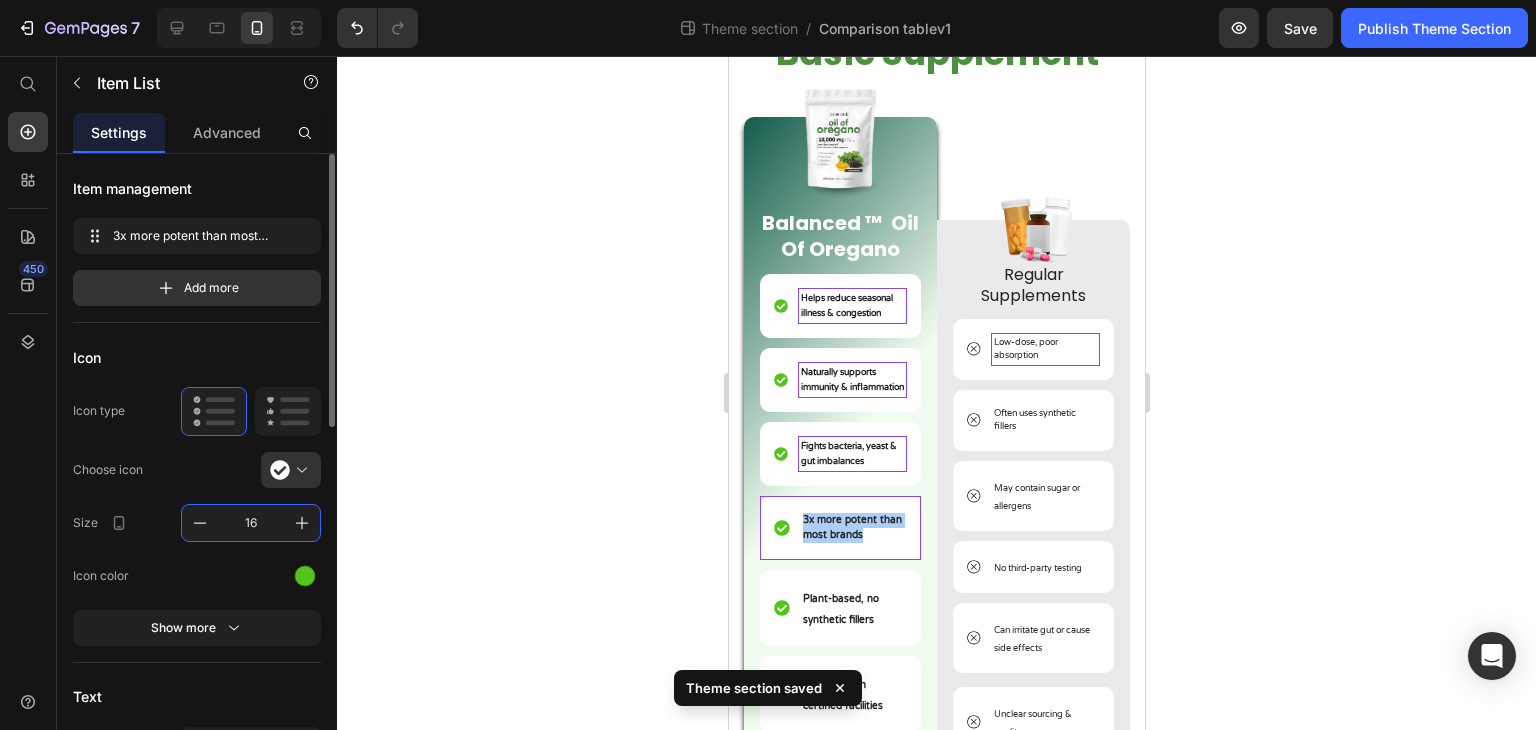 click on "16" at bounding box center [251, 523] 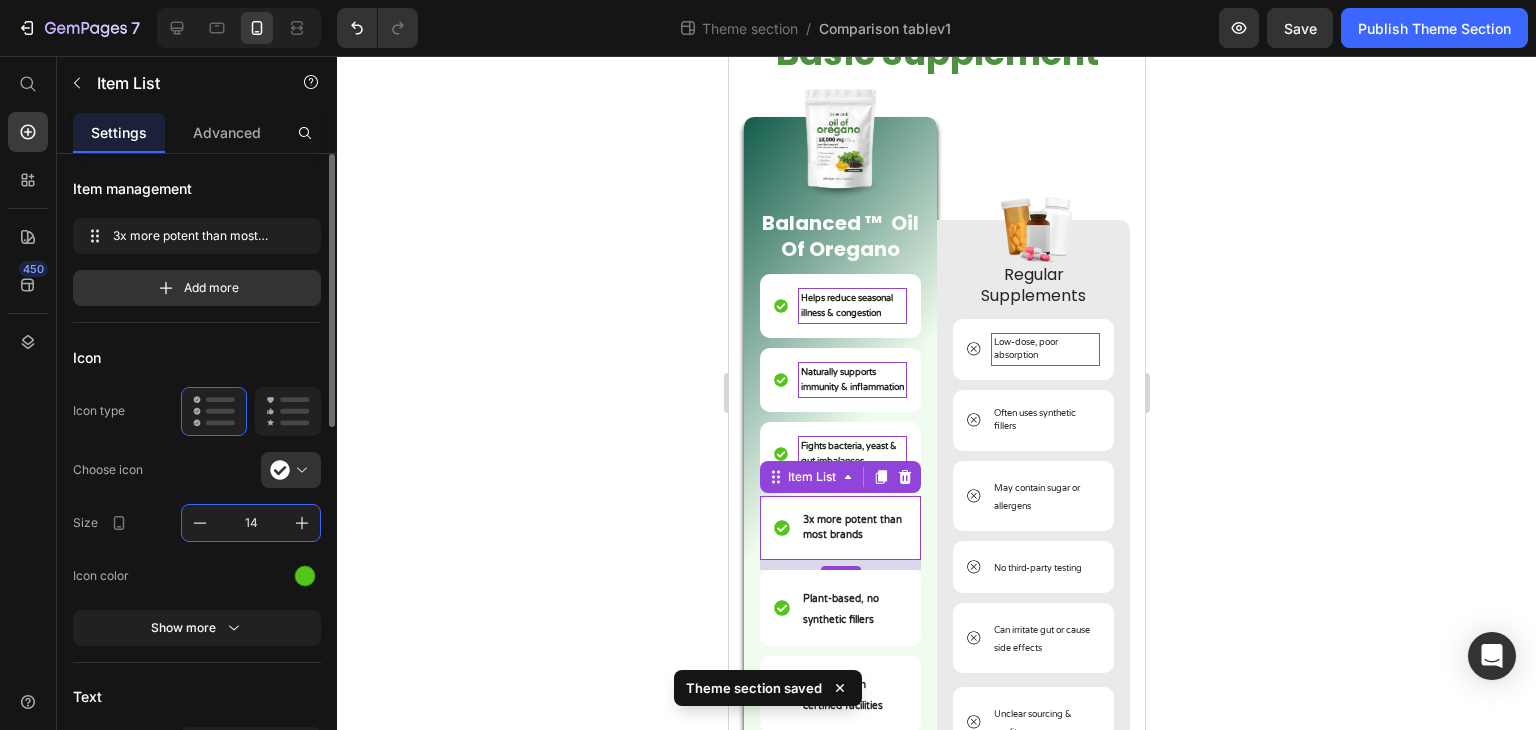 type on "14" 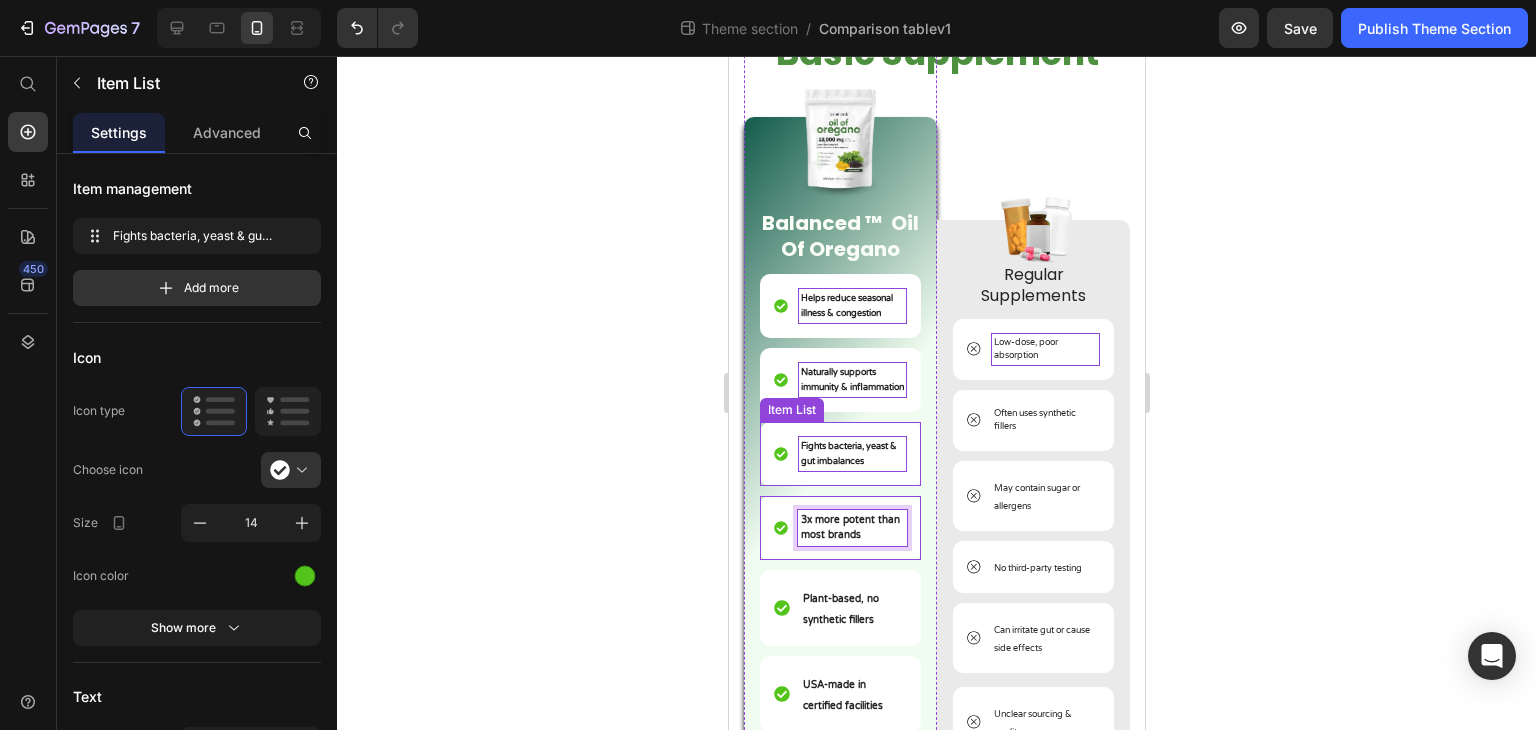 click on "Fights bacteria, yeast & gut imbalances" at bounding box center (848, 454) 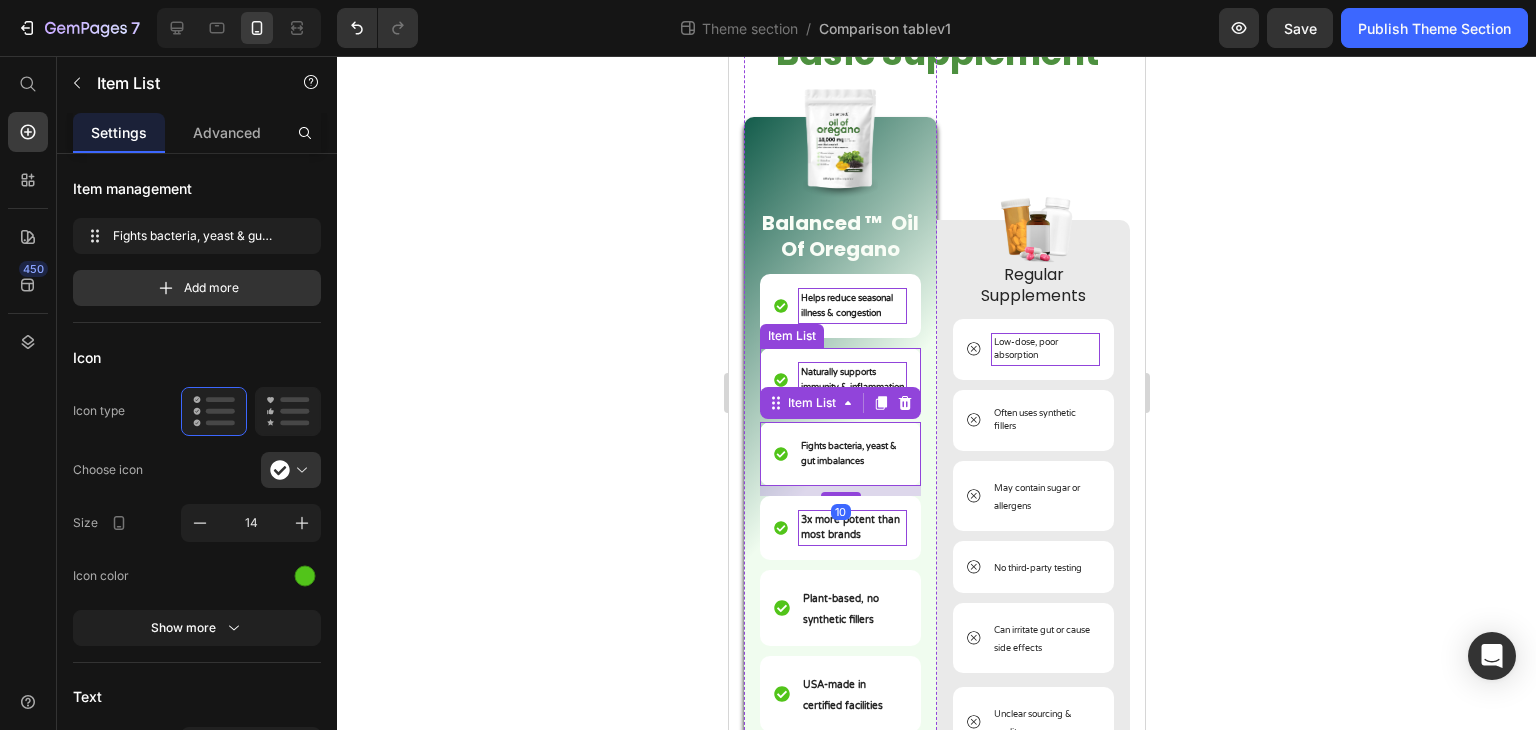 click on "Naturally supports immunity & inflammation" at bounding box center [851, 380] 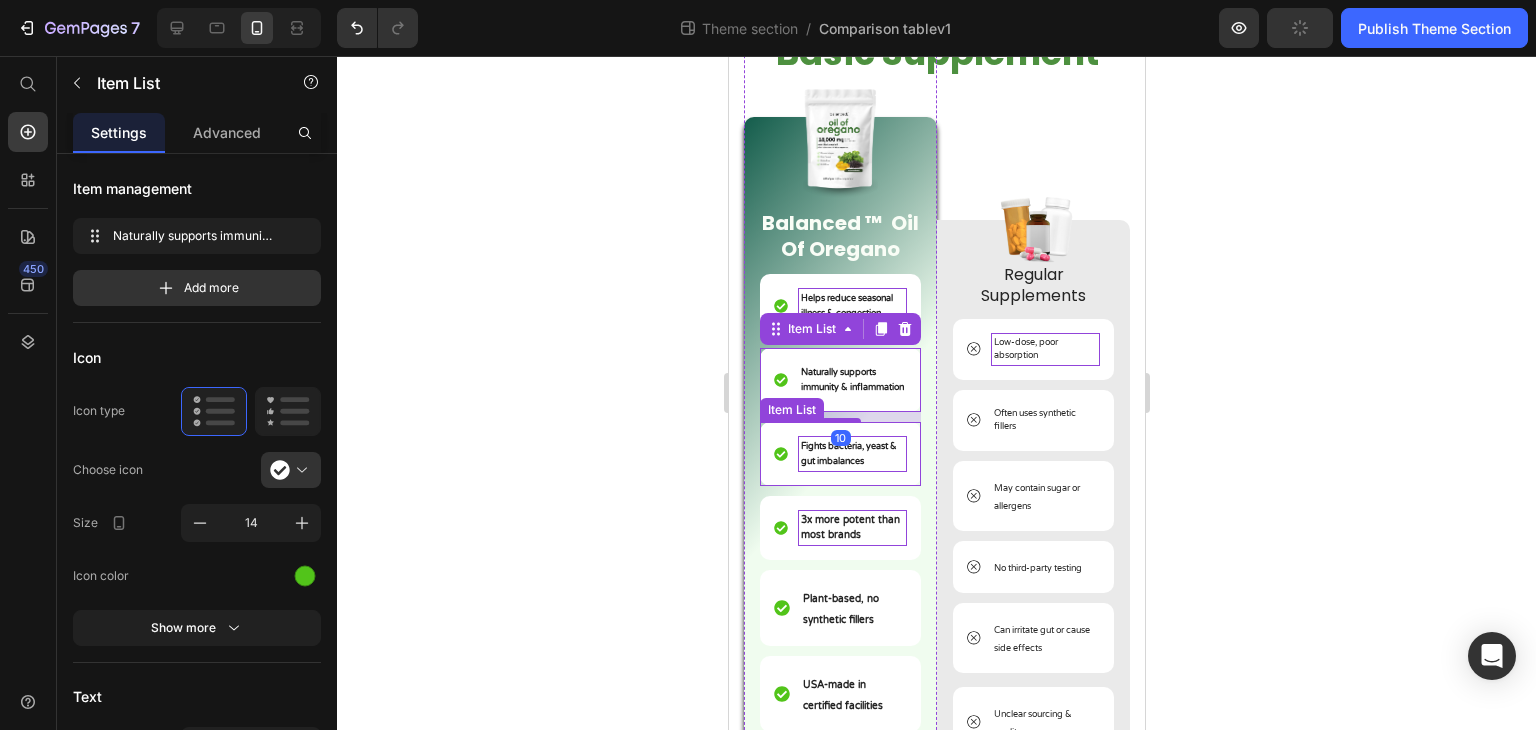 click on "Fights bacteria, yeast & gut imbalances" at bounding box center [848, 454] 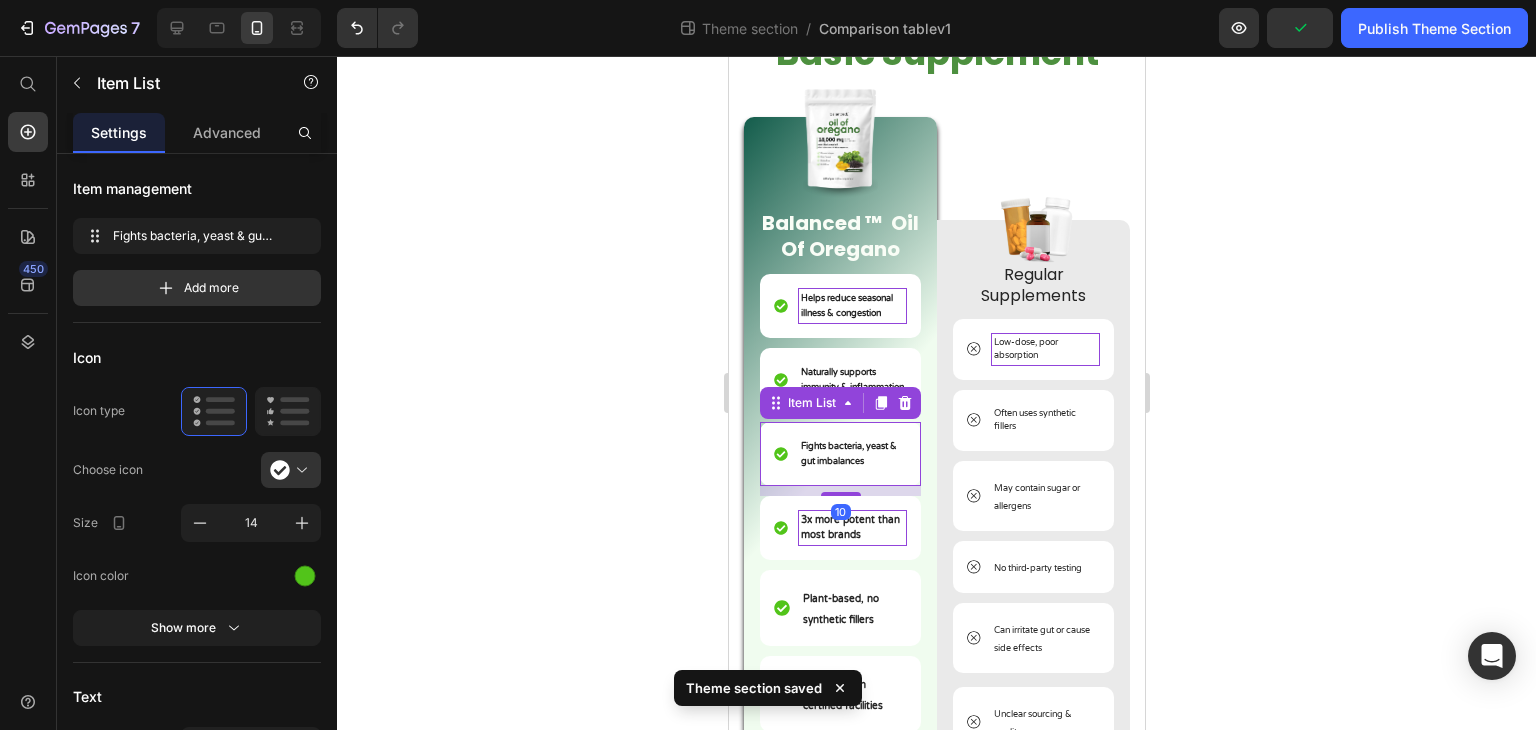 click on "10" at bounding box center (840, 512) 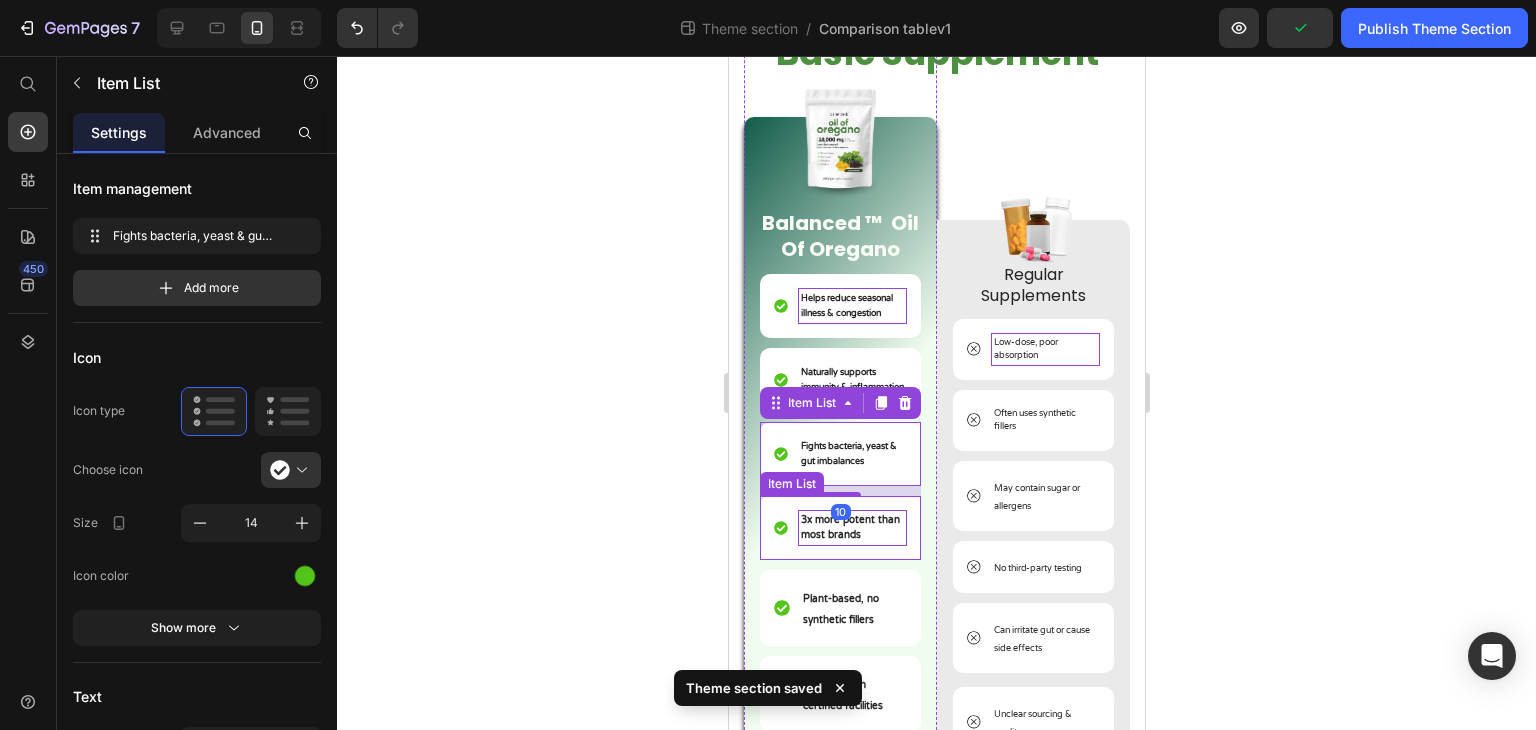 click on "3x more potent than most brands" at bounding box center [849, 527] 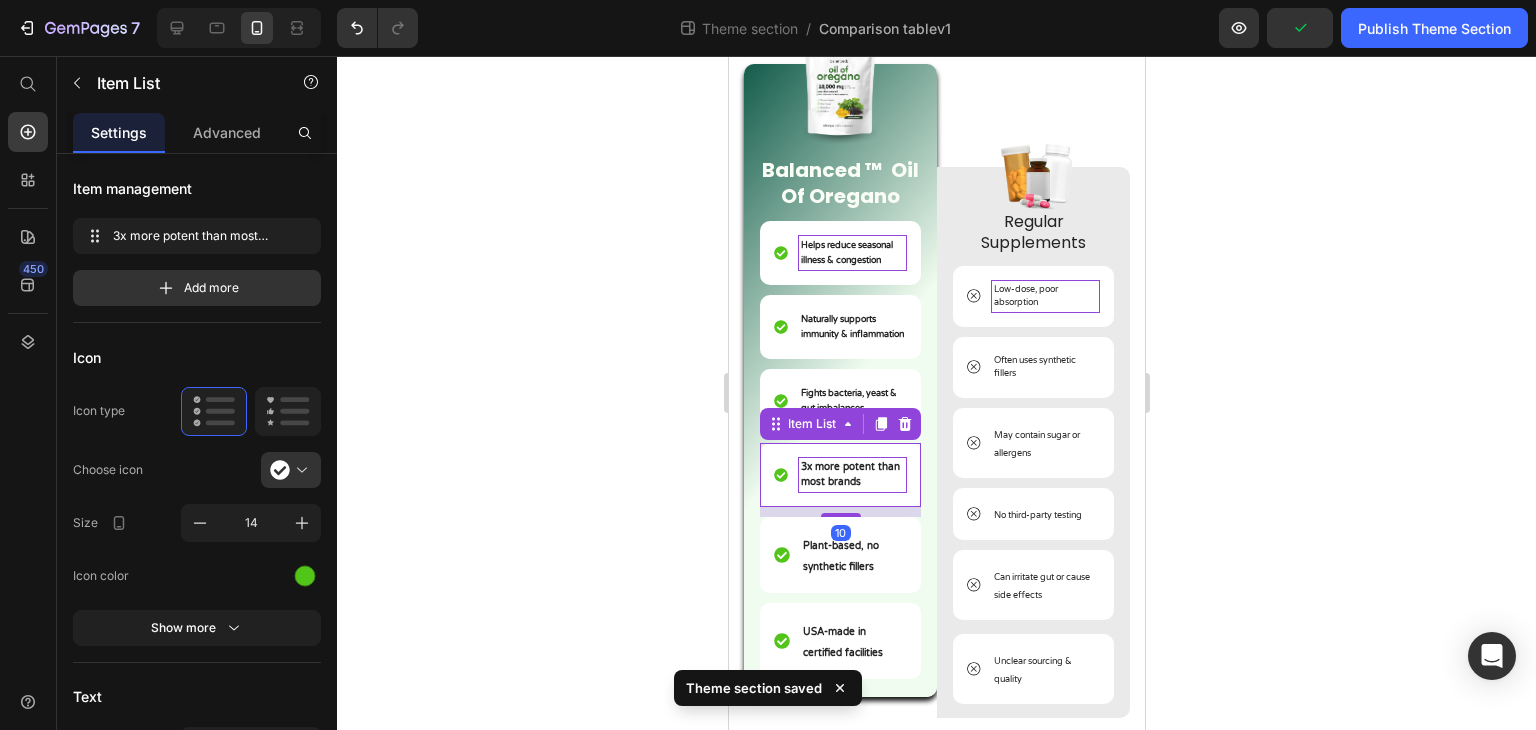 scroll, scrollTop: 192, scrollLeft: 0, axis: vertical 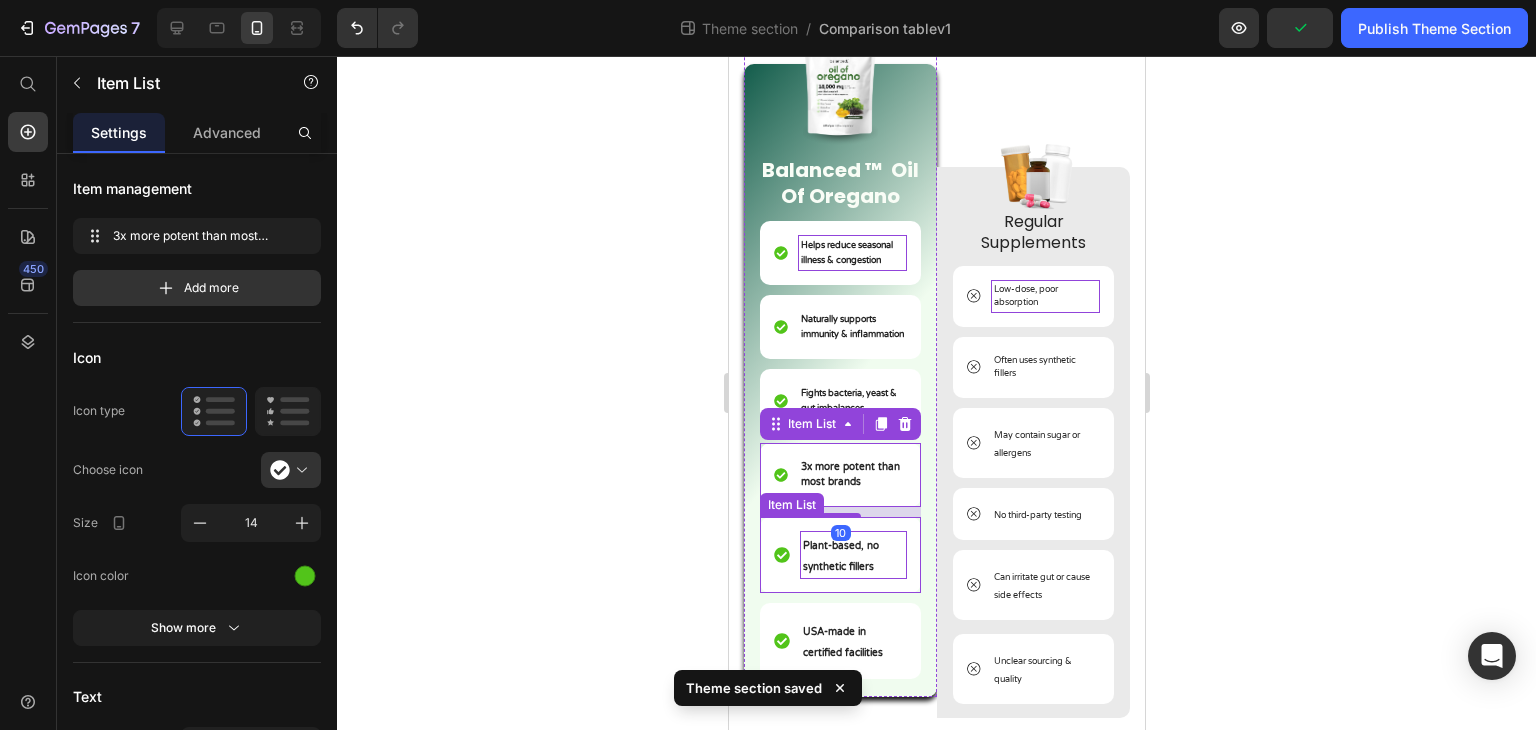 click on "Plant-based, no synthetic fillers" at bounding box center (840, 556) 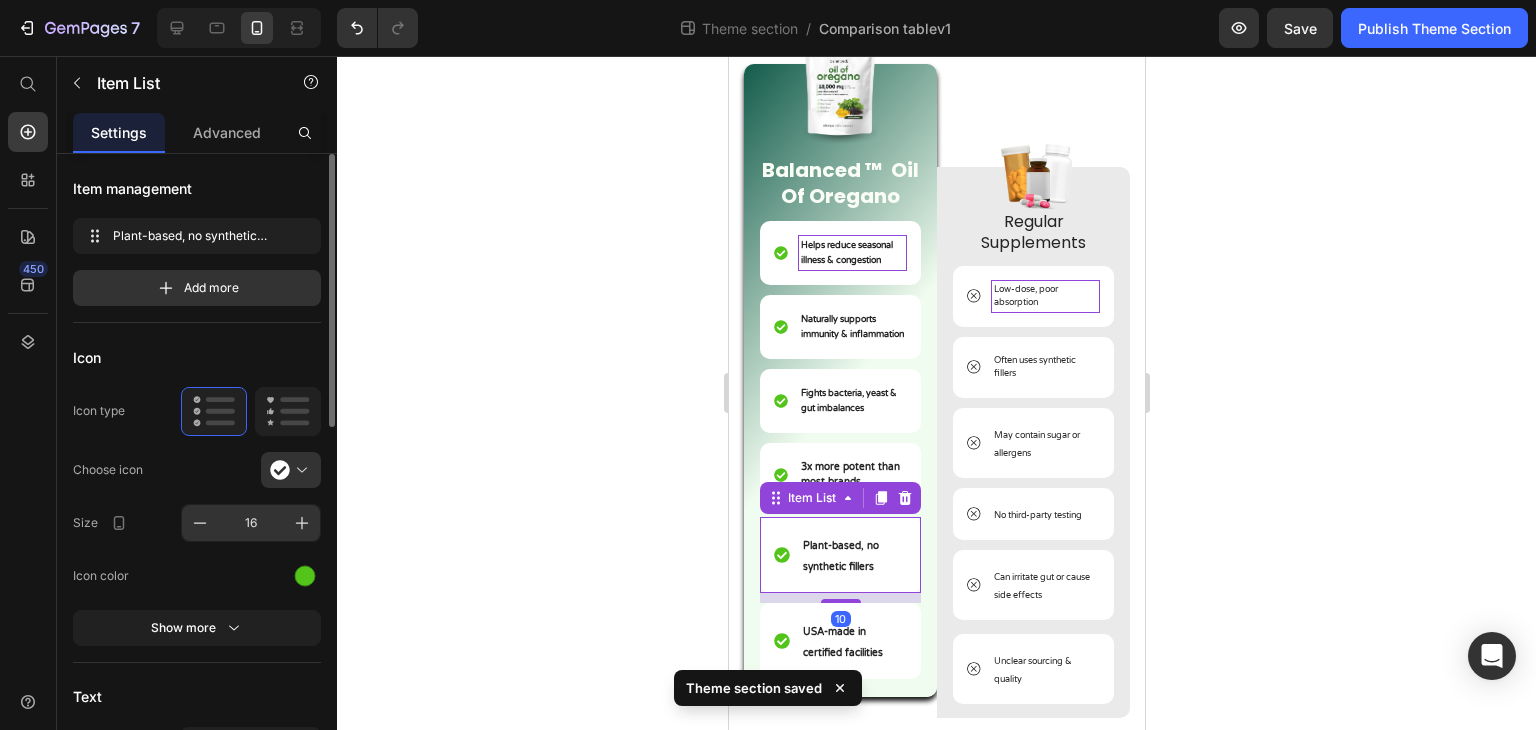 click on "16" at bounding box center (251, 523) 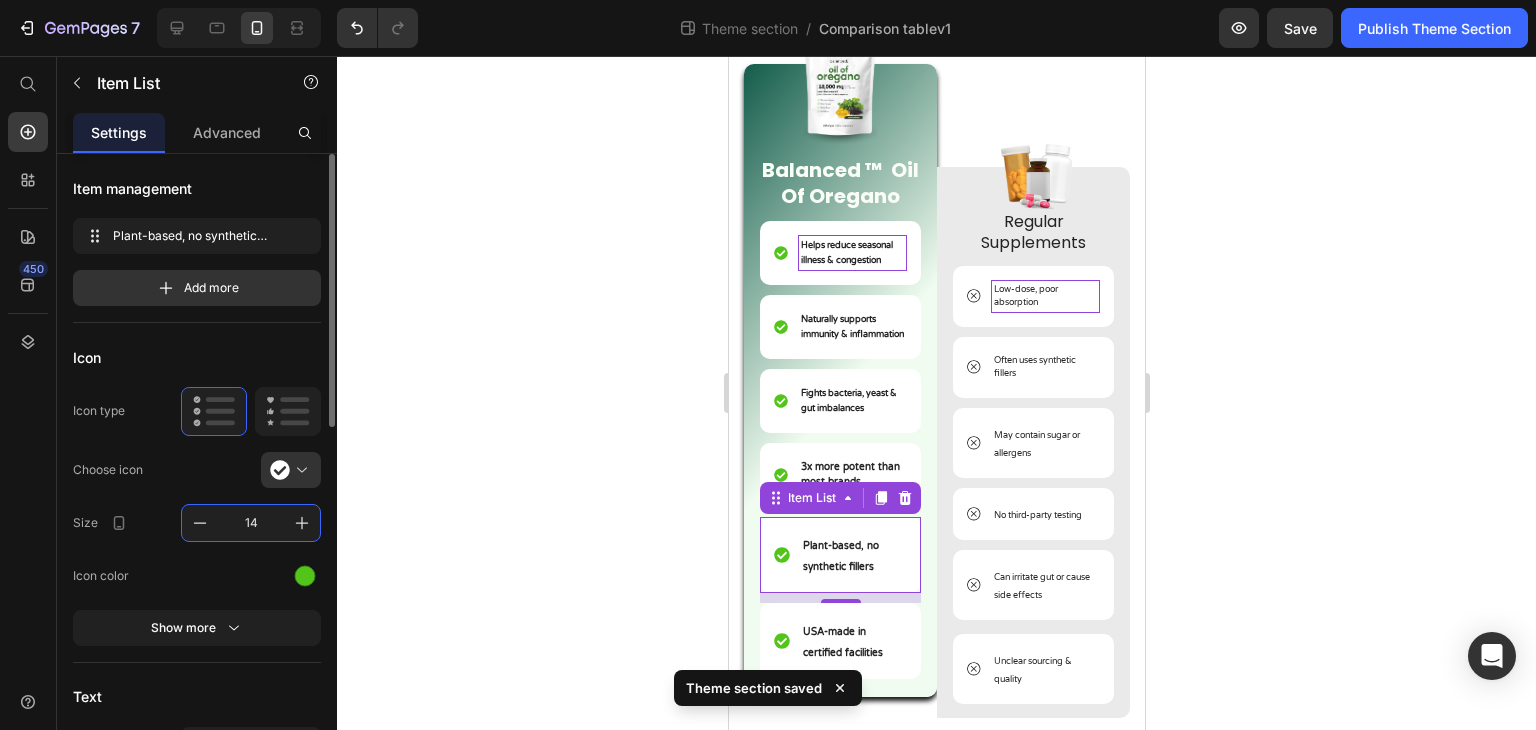 type on "14" 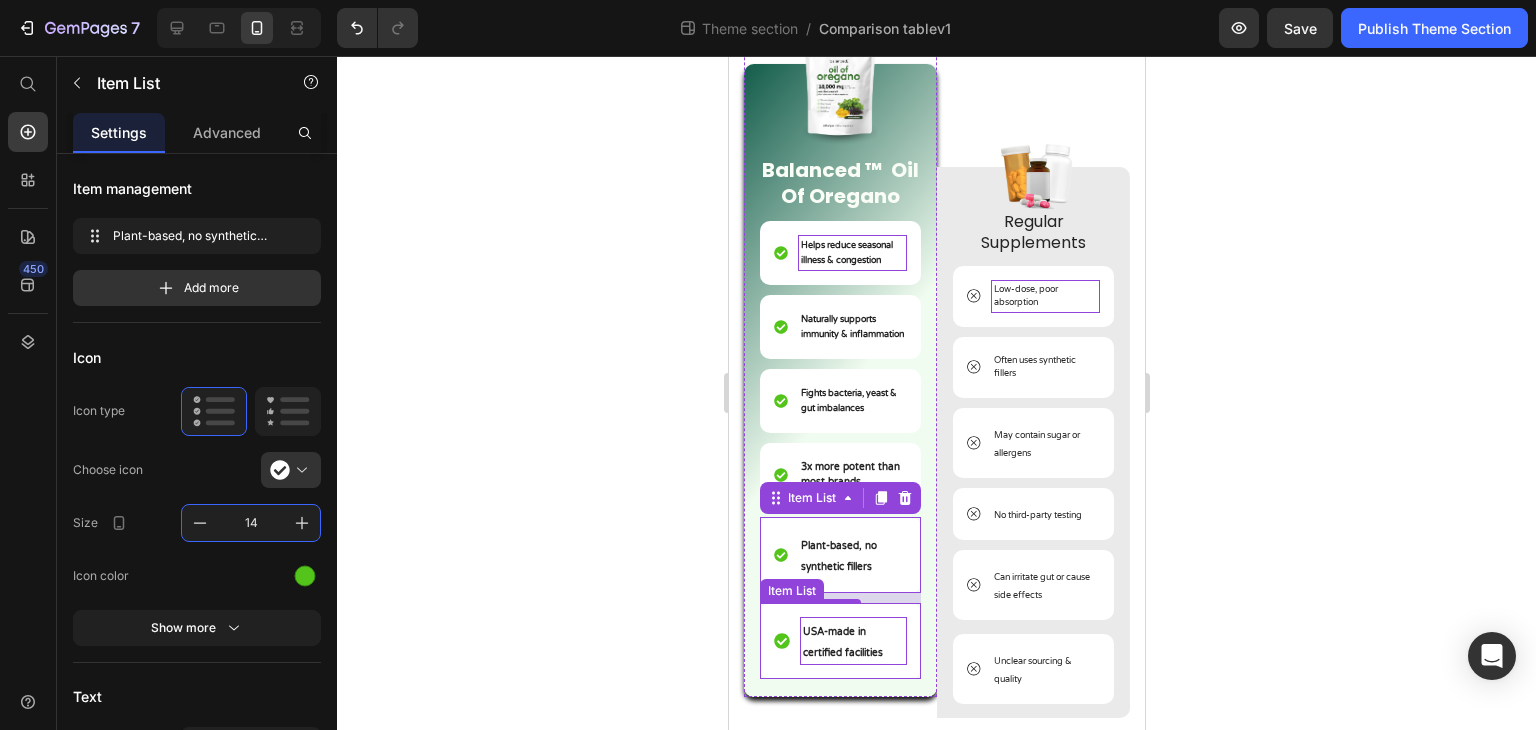click on "USA-made in certified facilities" at bounding box center (852, 641) 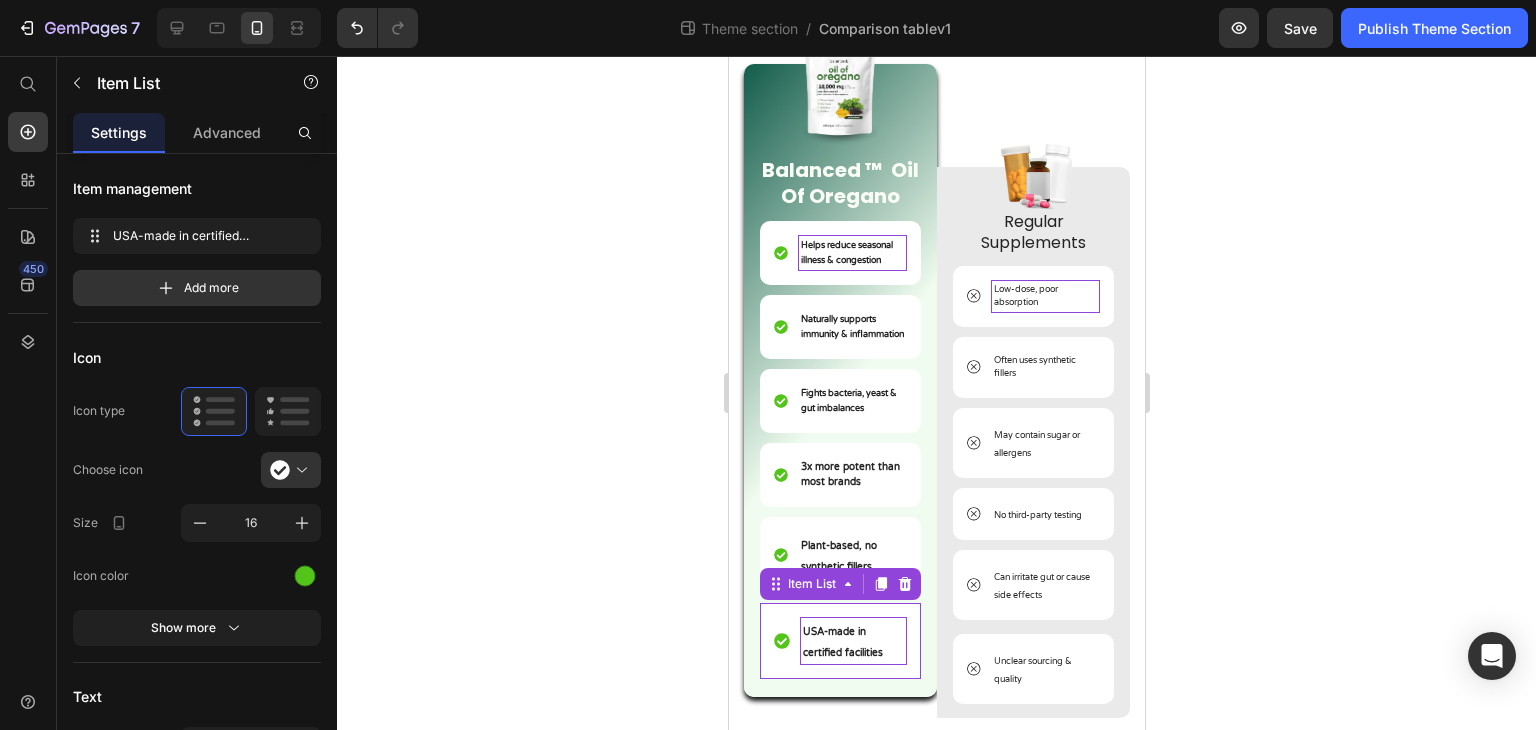 click on "USA-made in certified facilities" at bounding box center [852, 641] 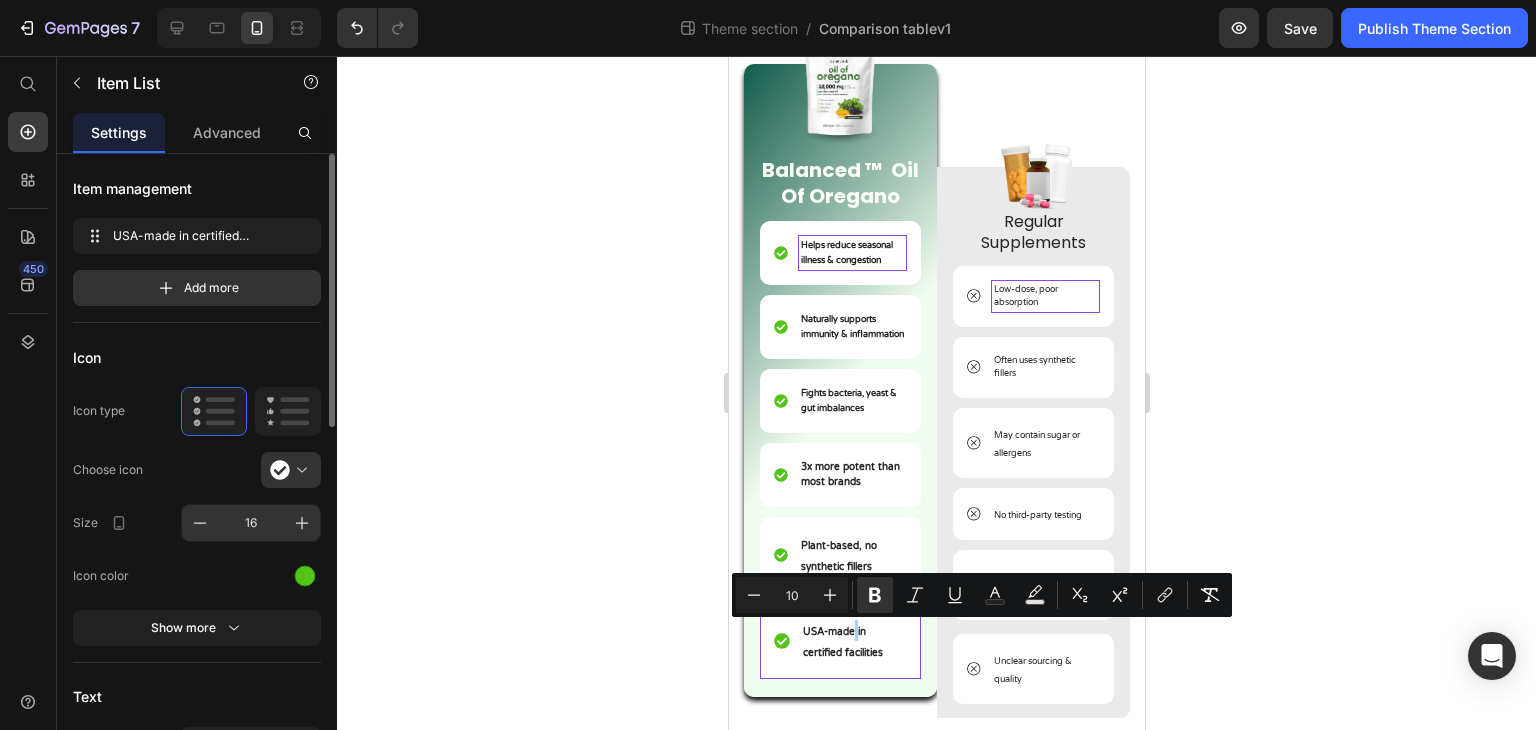 click on "16" at bounding box center (251, 523) 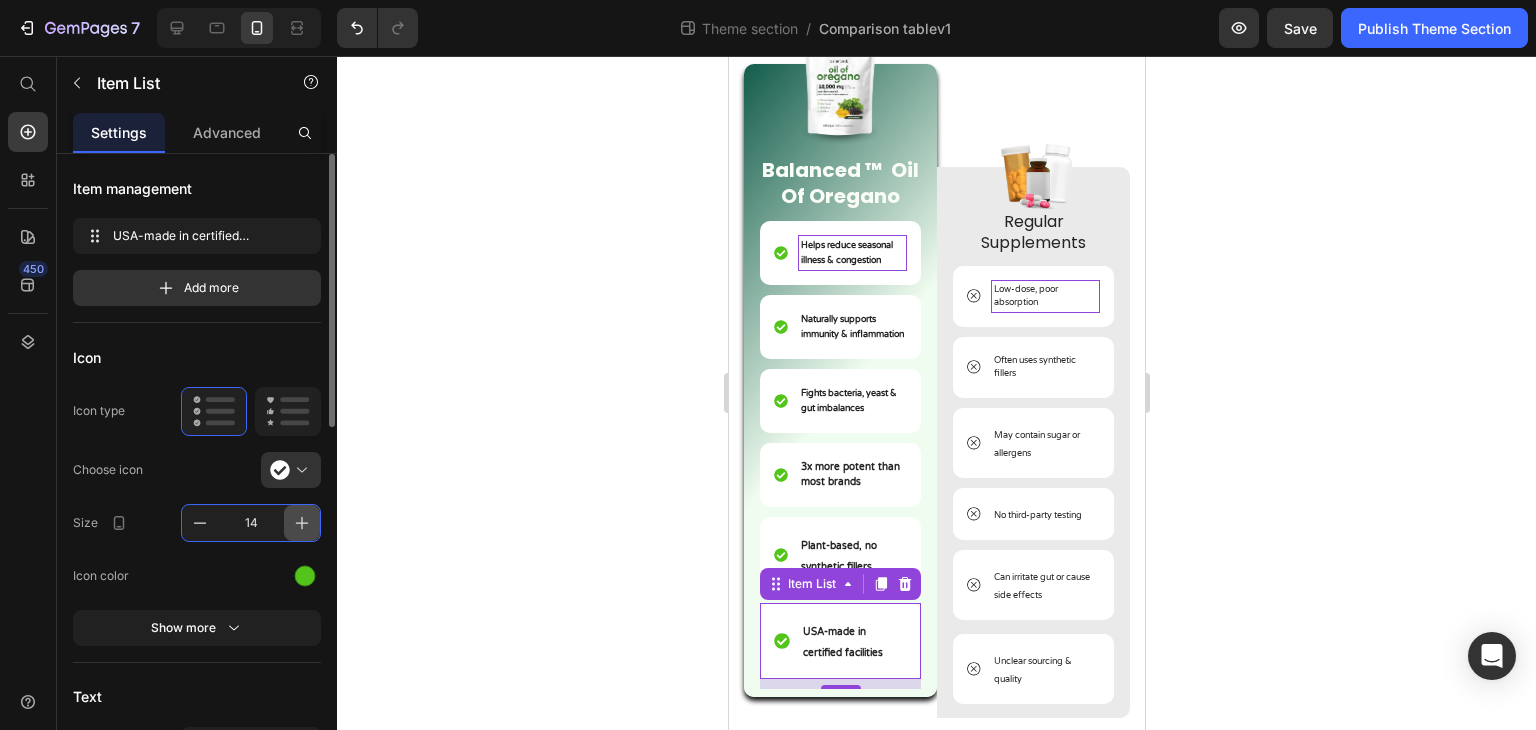type on "14" 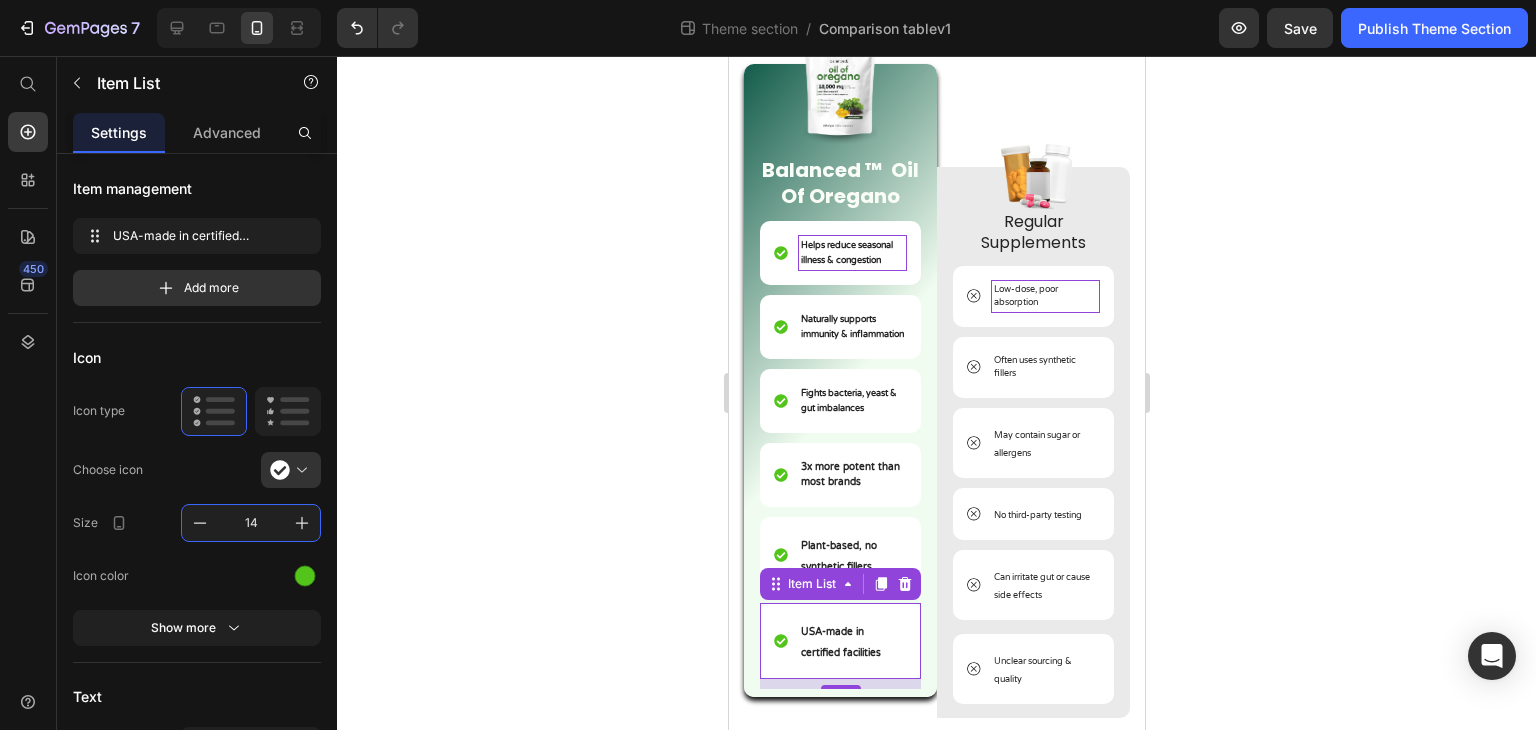 click 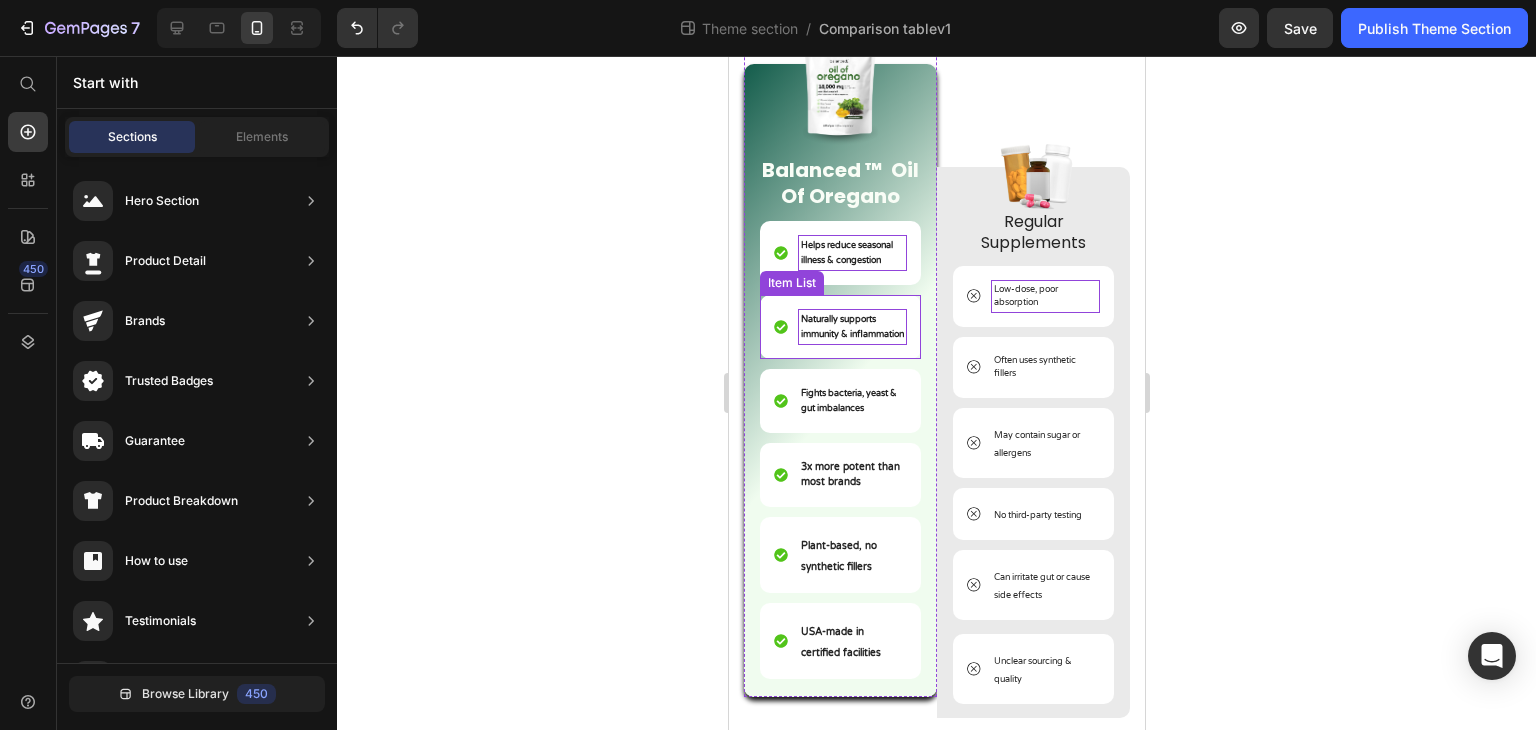 click on "Naturally supports immunity & inflammation" at bounding box center (851, 327) 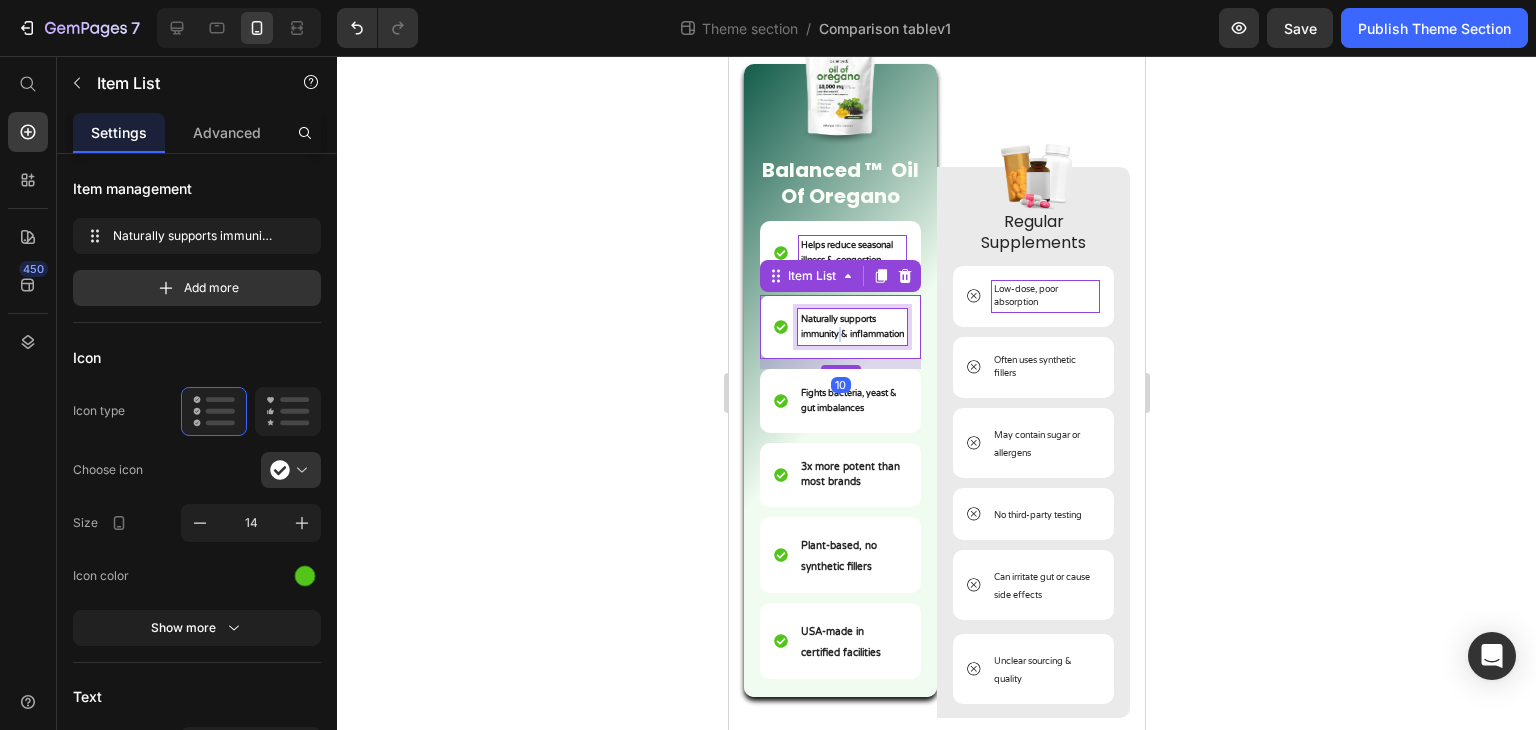 click on "Naturally supports immunity & inflammation" at bounding box center [851, 327] 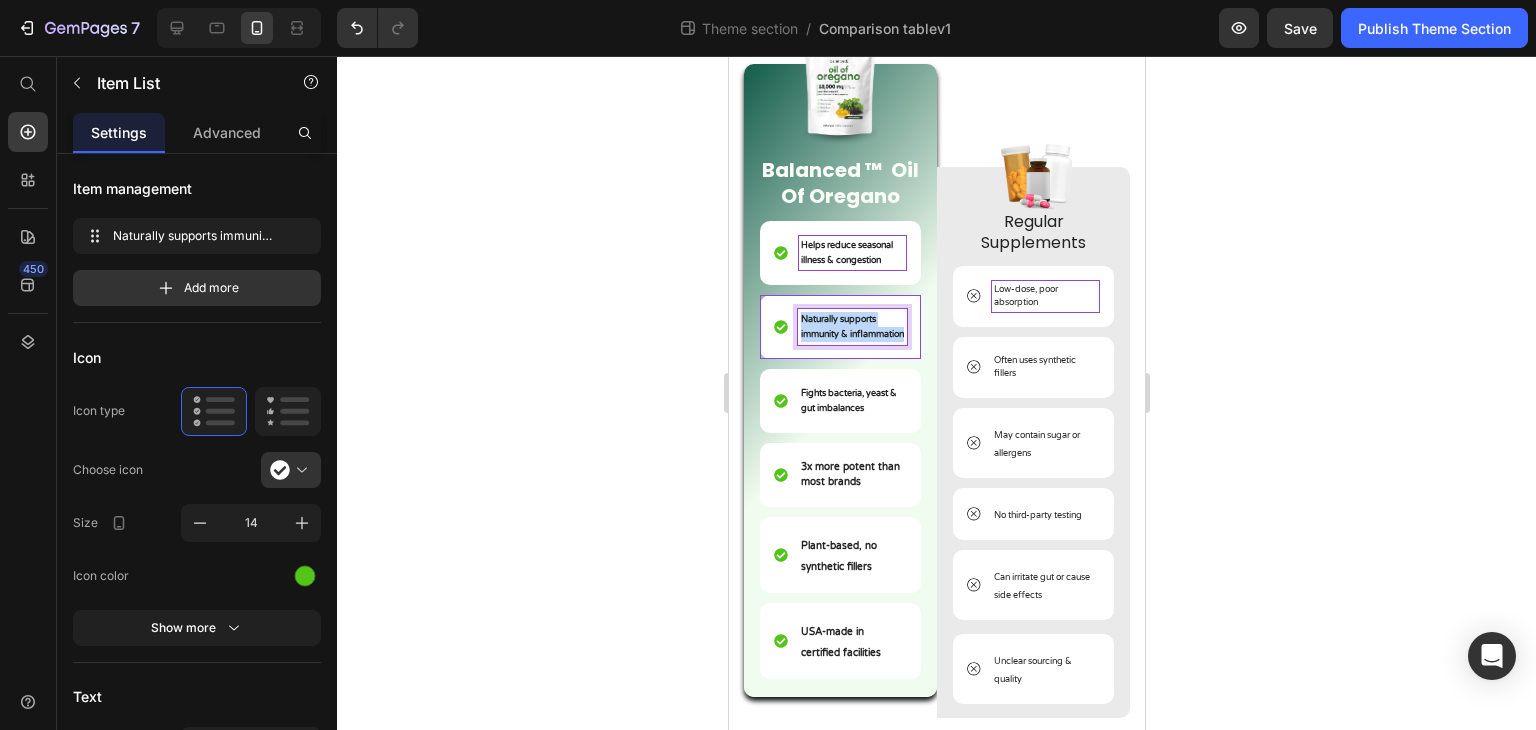 click on "Naturally supports immunity & inflammation" at bounding box center (851, 327) 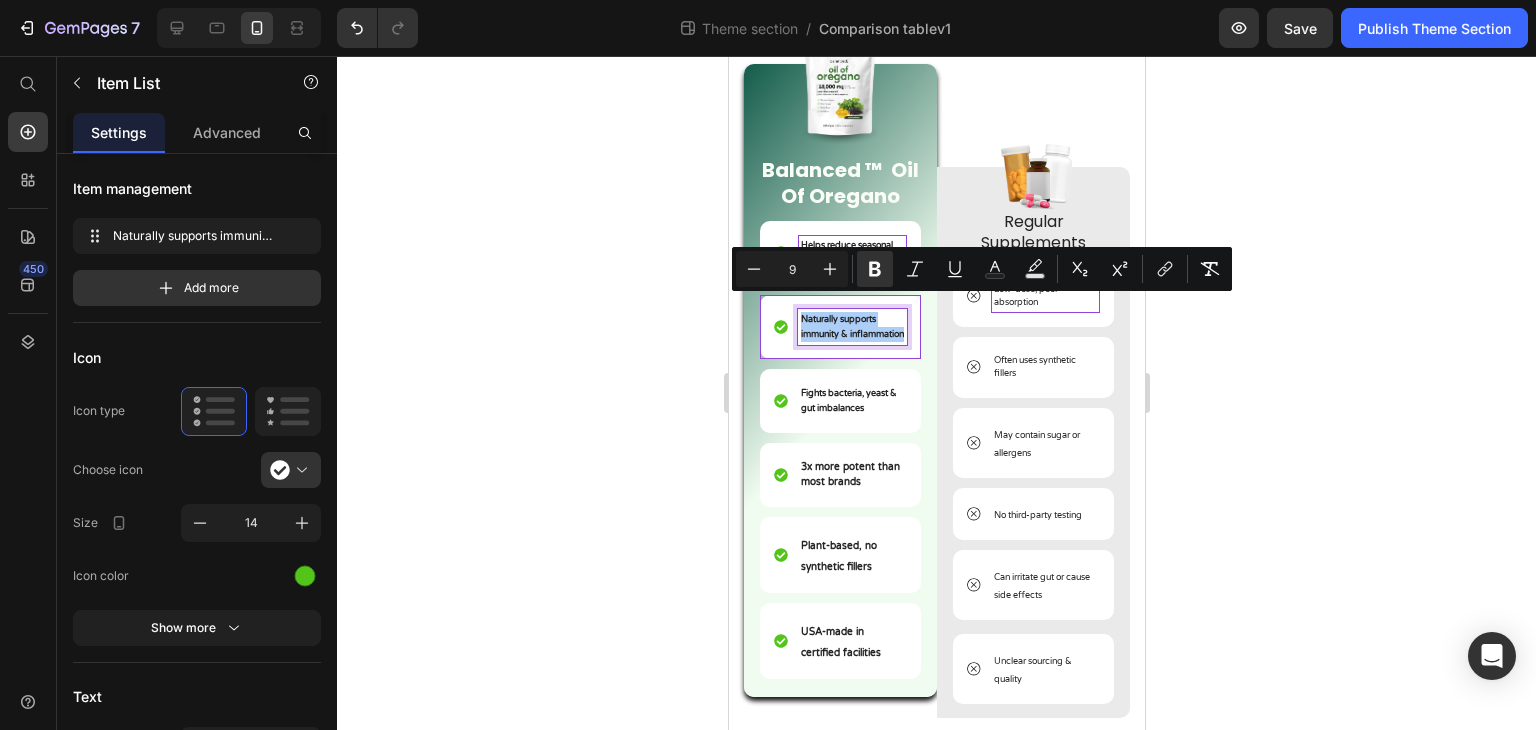drag, startPoint x: 1234, startPoint y: 409, endPoint x: 1170, endPoint y: 410, distance: 64.00781 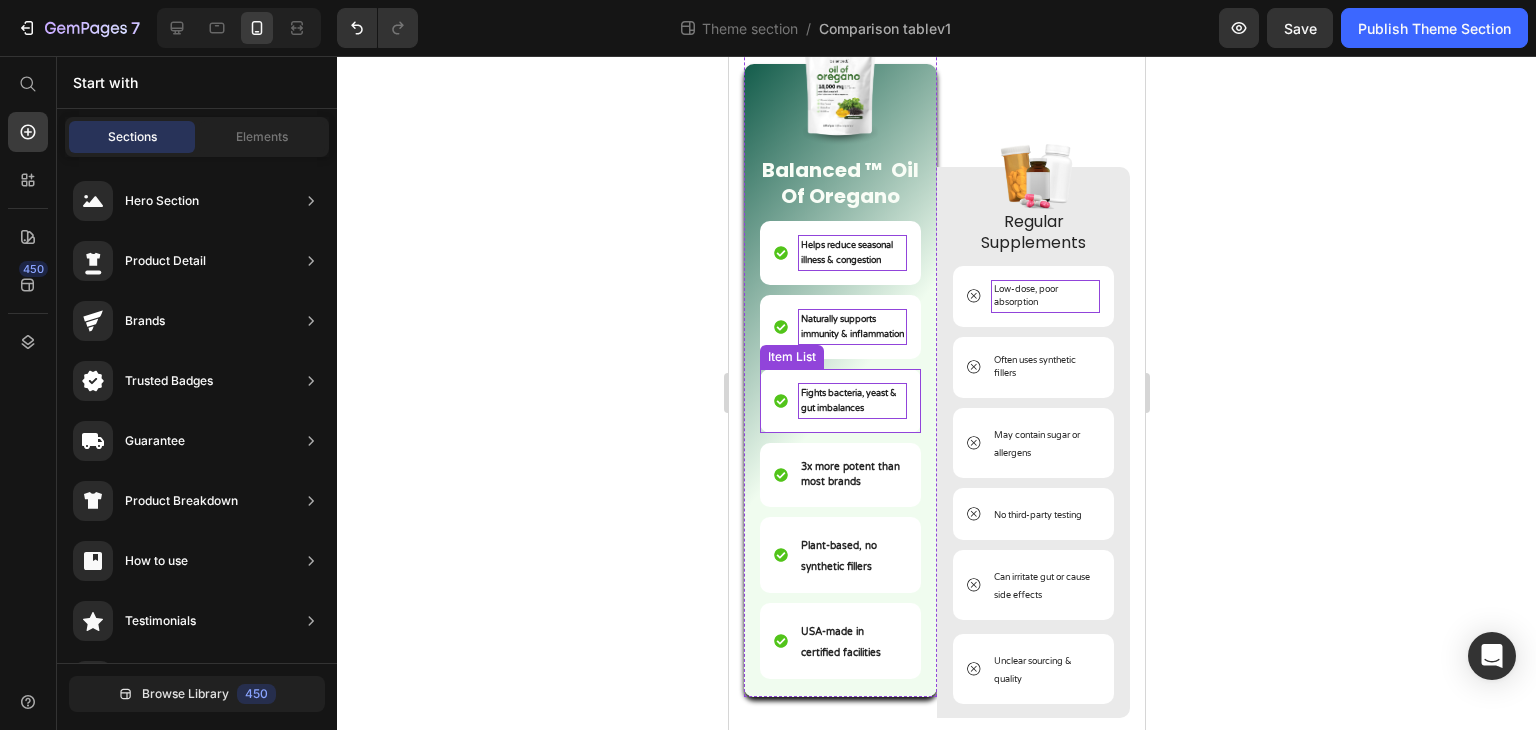 click on "Fights bacteria, yeast & gut imbalances" at bounding box center [848, 401] 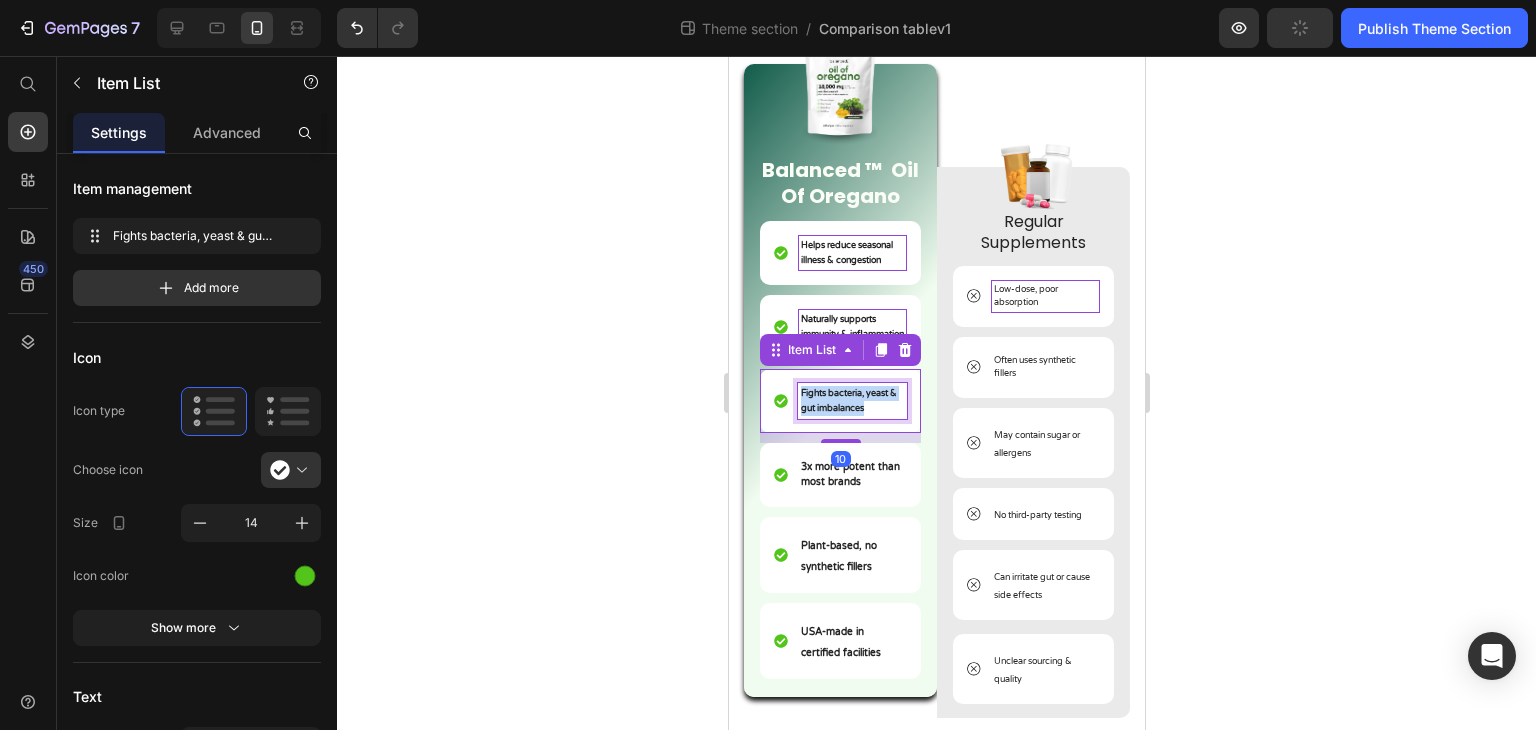 click on "Fights bacteria, yeast & gut imbalances" at bounding box center (848, 401) 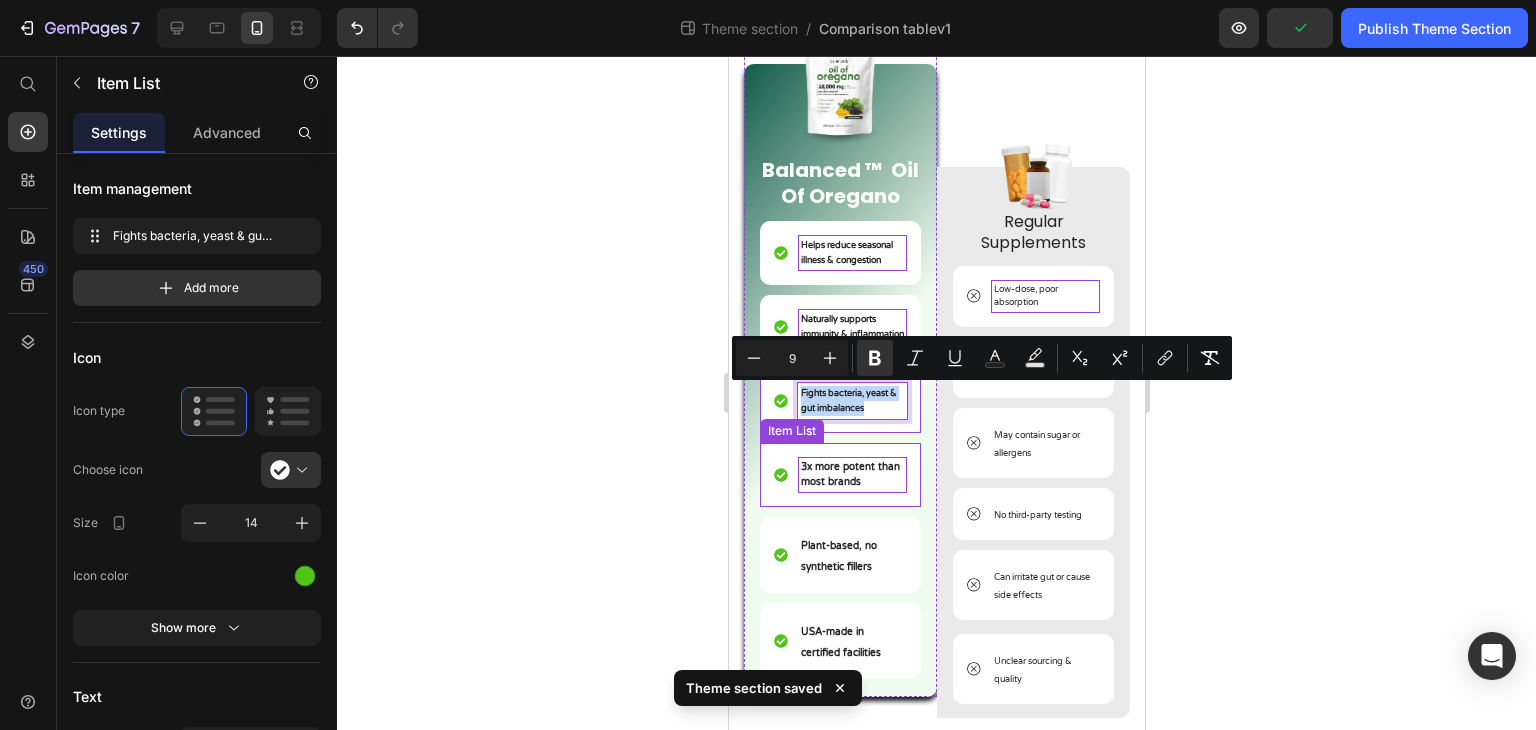 click on "3x more potent than most brands" at bounding box center [849, 474] 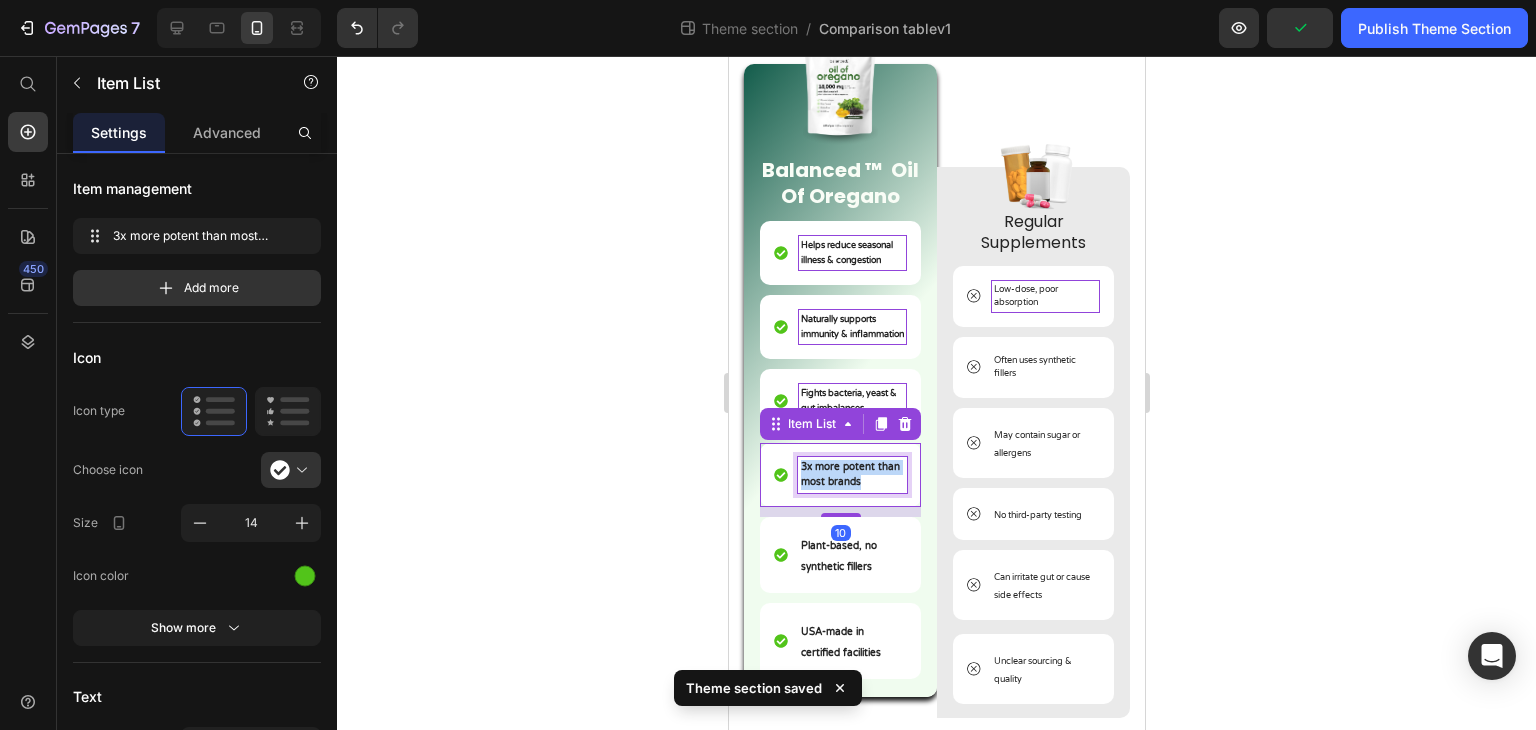 click on "3x more potent than most brands" at bounding box center [849, 474] 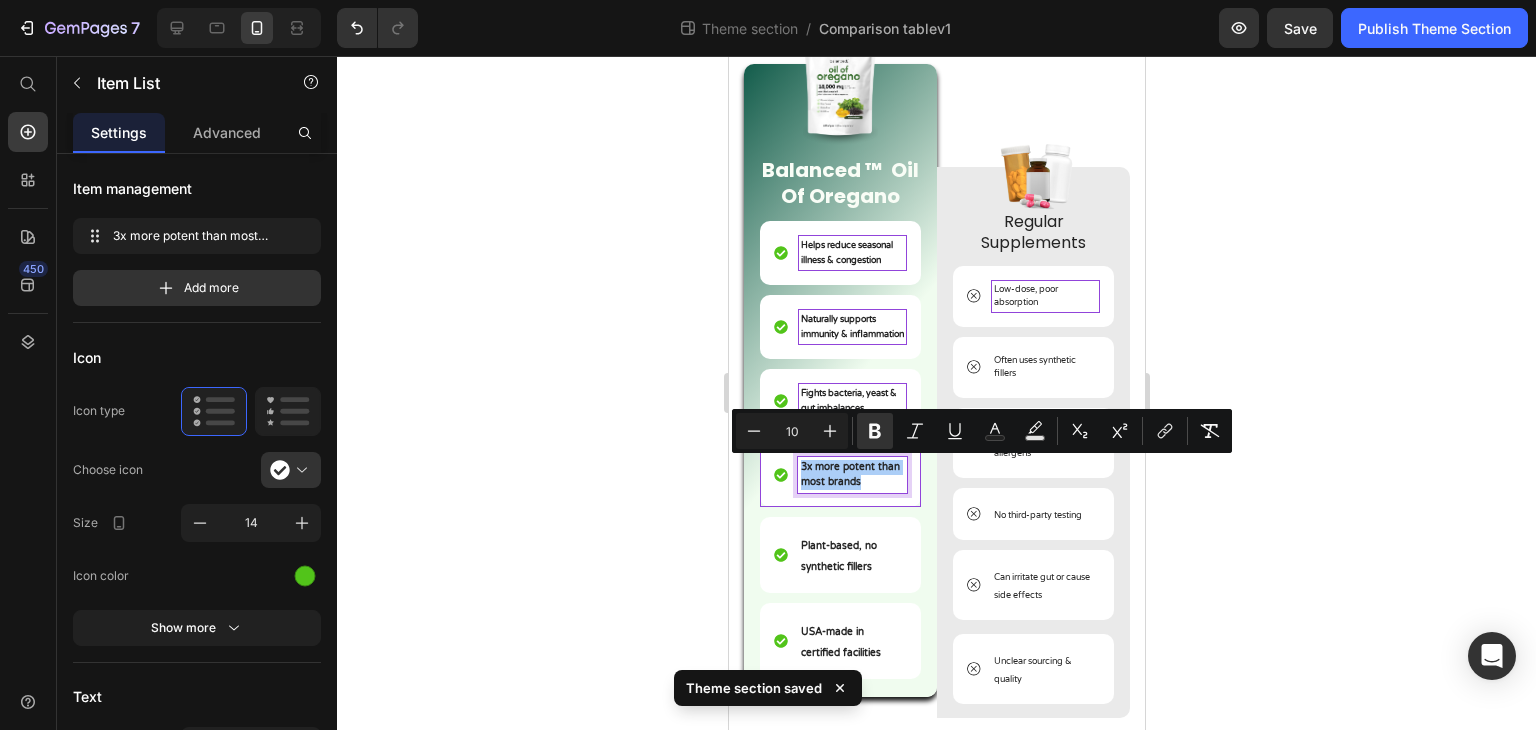 click on "10" at bounding box center [792, 431] 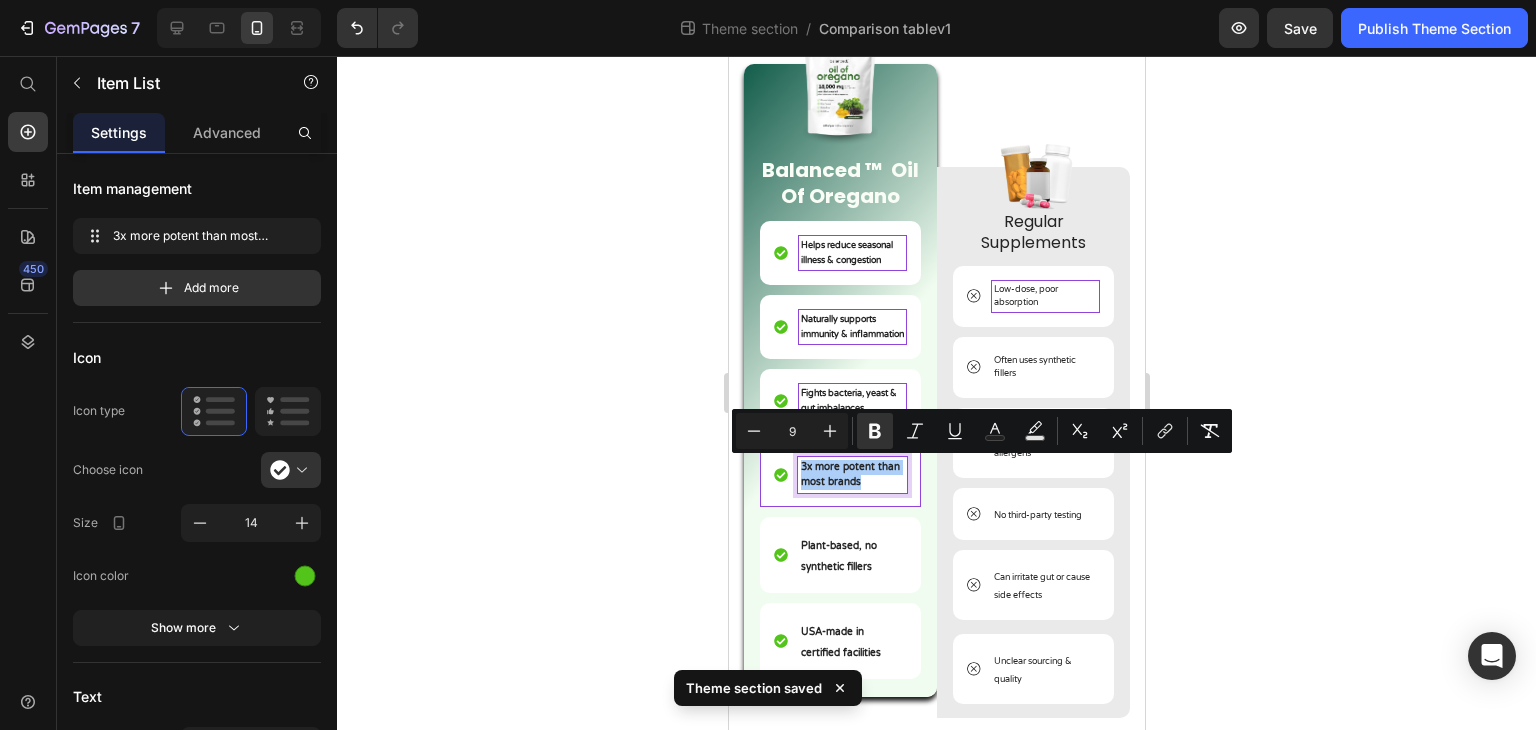 type on "9" 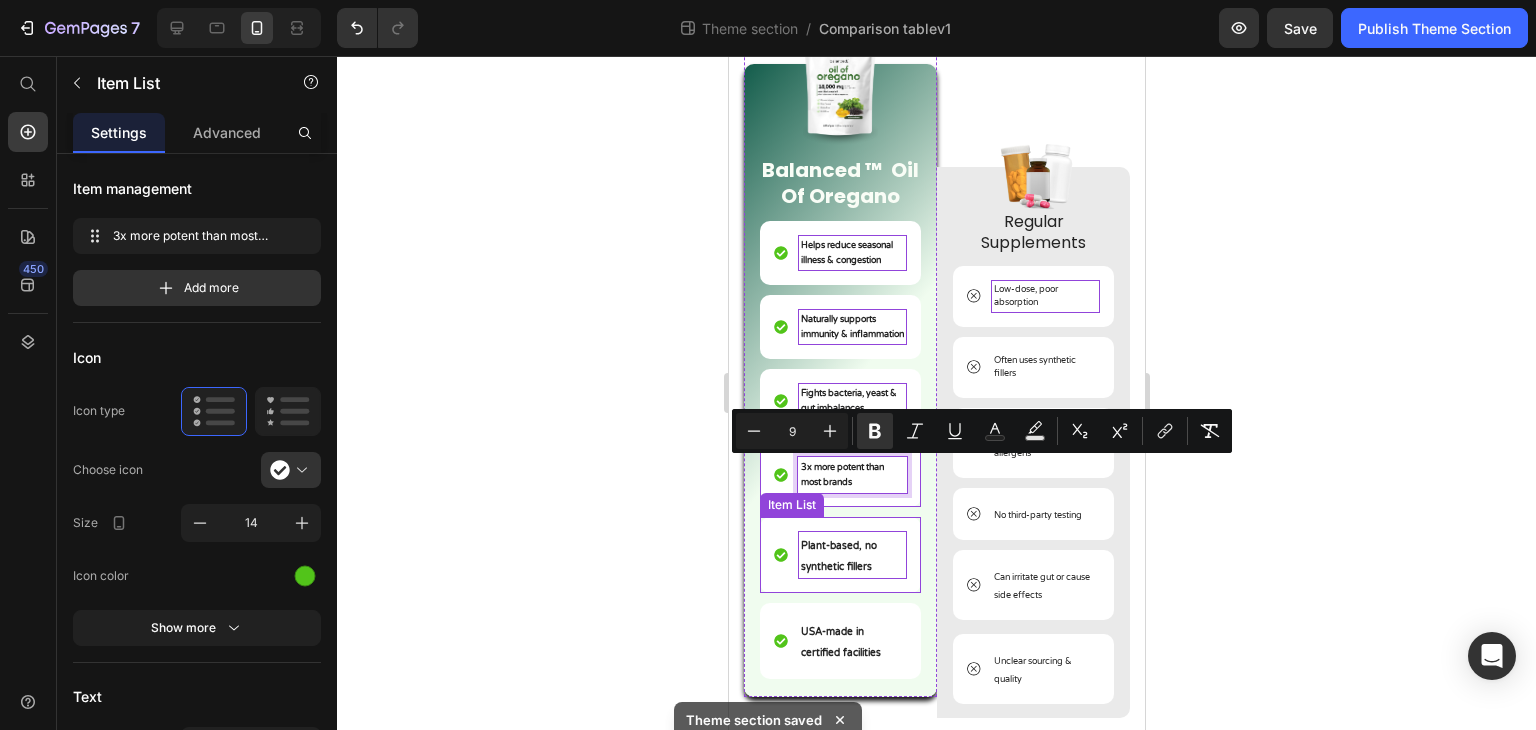 click on "Plant-based, no synthetic fillers" at bounding box center (838, 556) 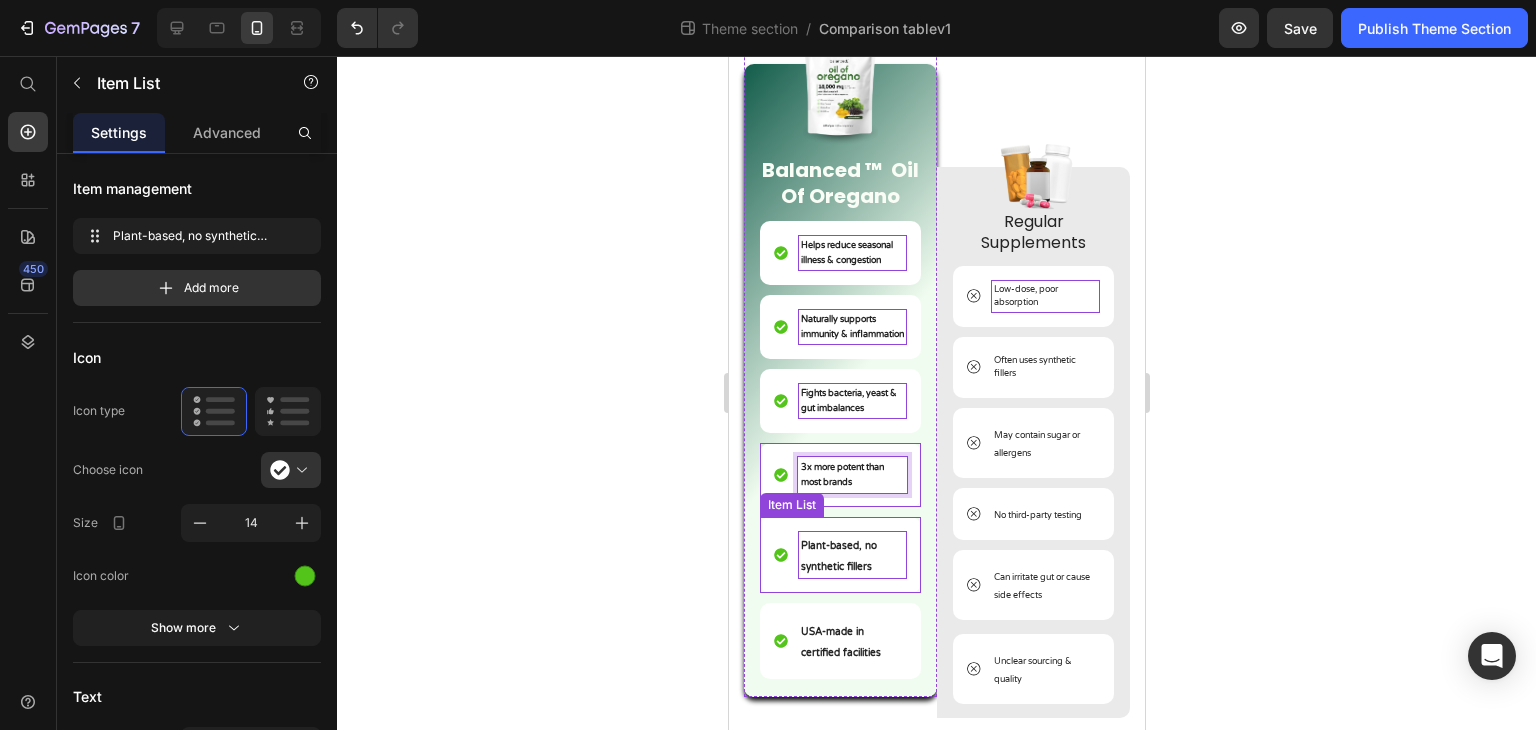click on "Plant-based, no synthetic fillers" at bounding box center [838, 556] 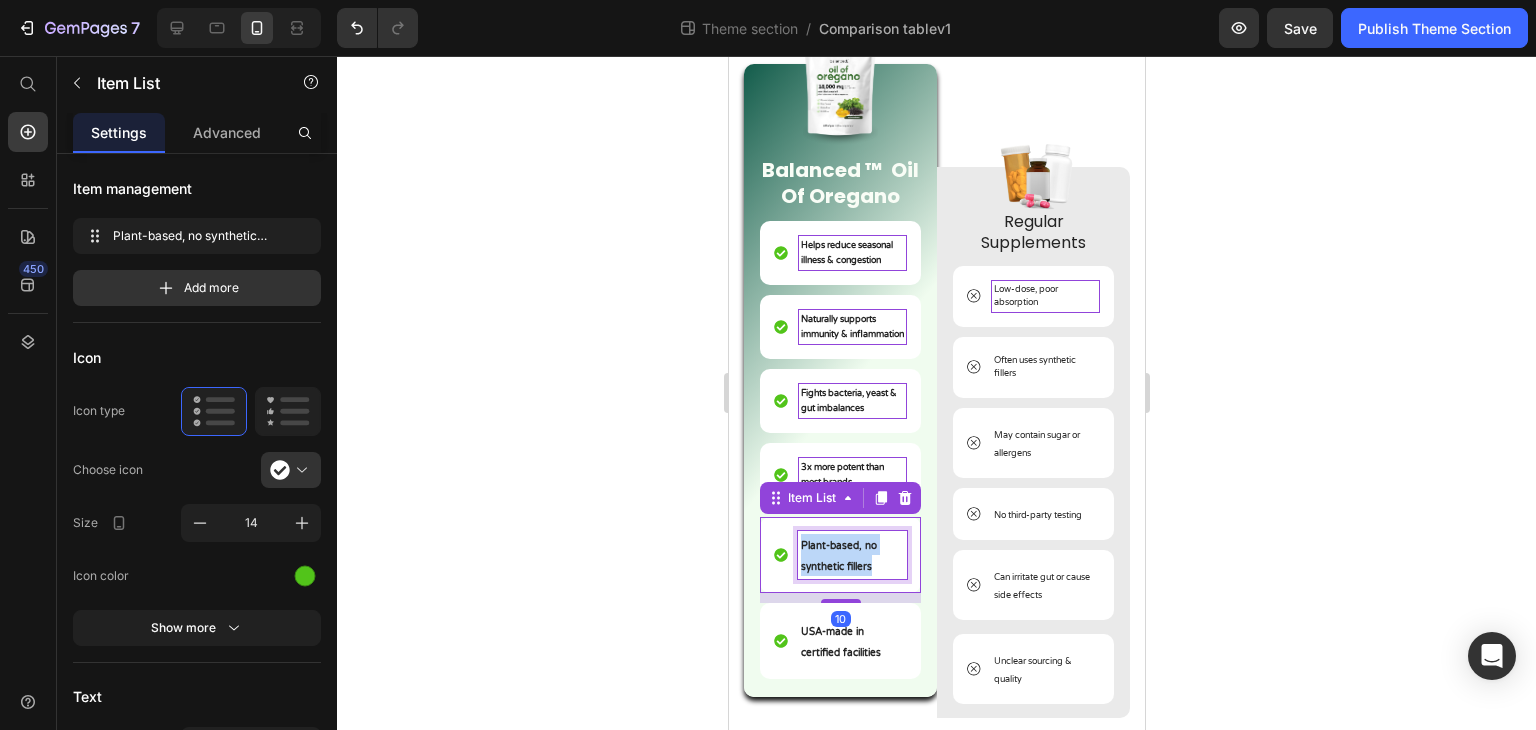 click on "Plant-based, no synthetic fillers" at bounding box center [838, 556] 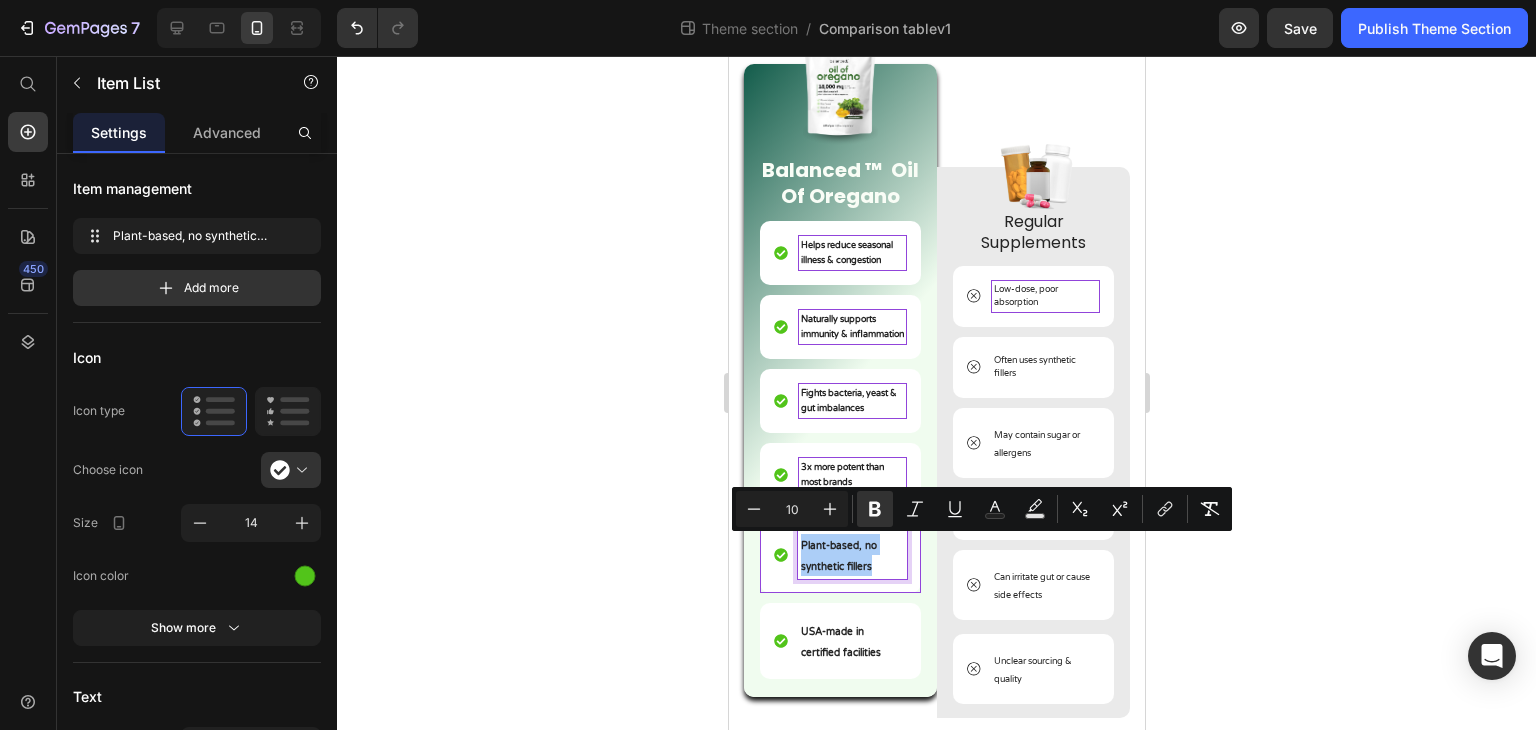 click on "10" at bounding box center [792, 509] 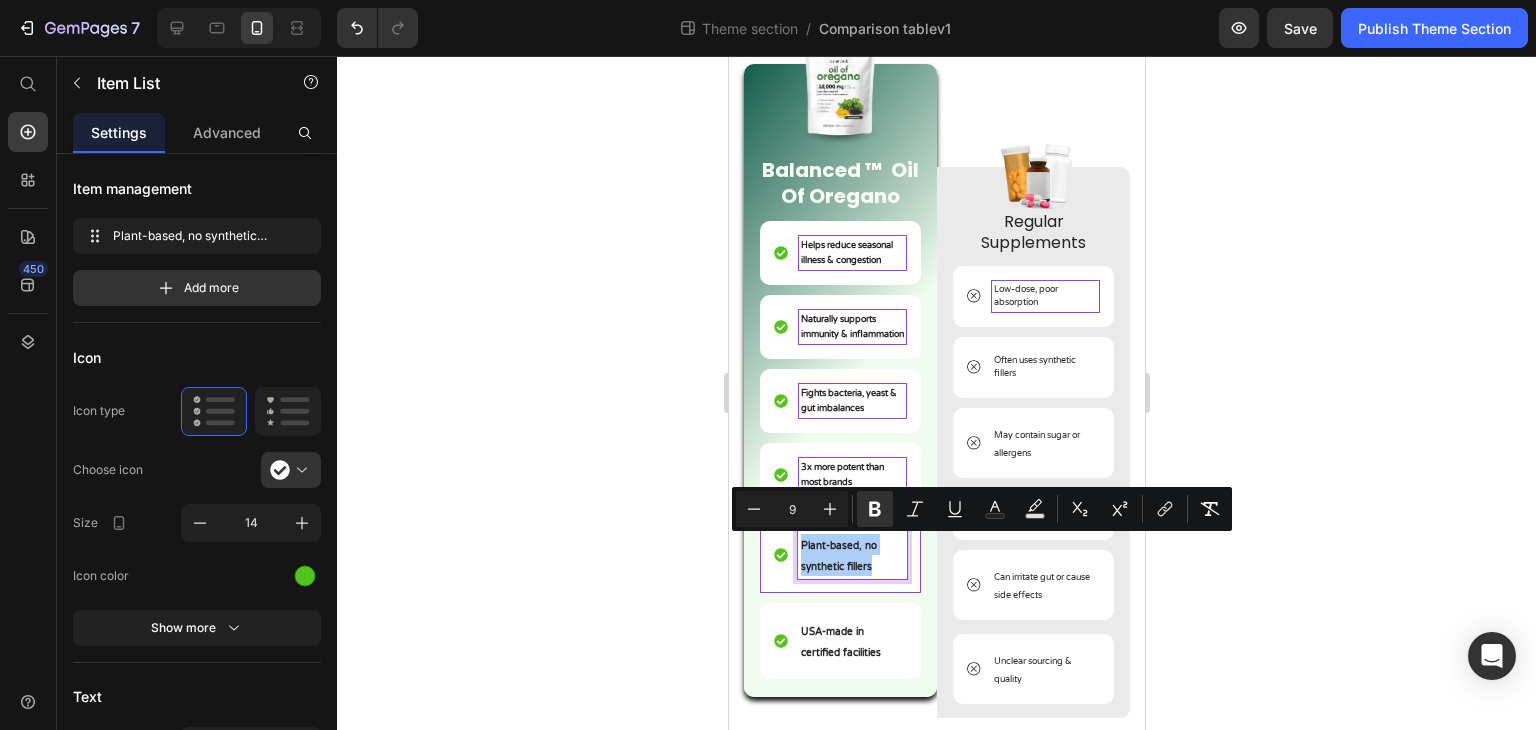 type on "9" 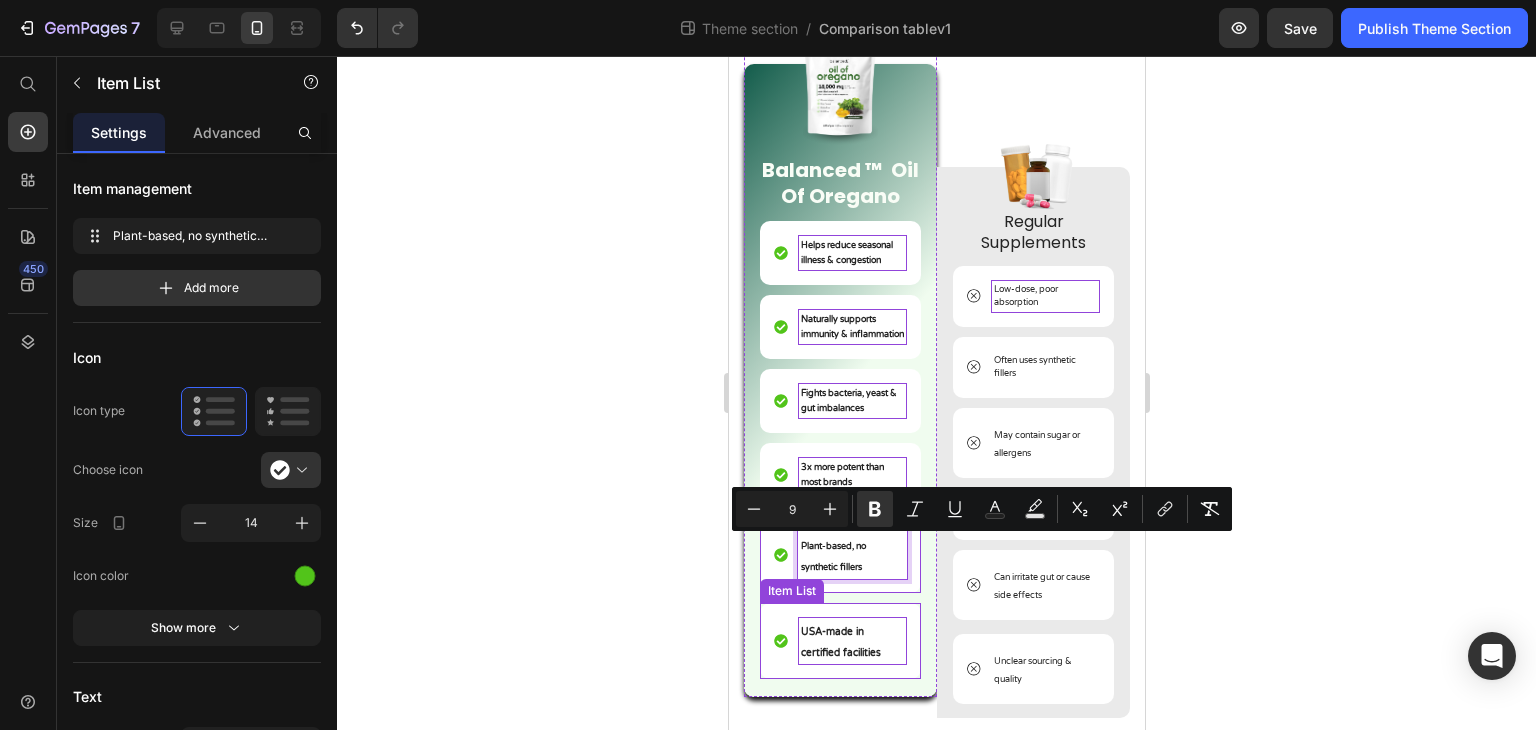click on "USA-made in certified facilities" at bounding box center [840, 642] 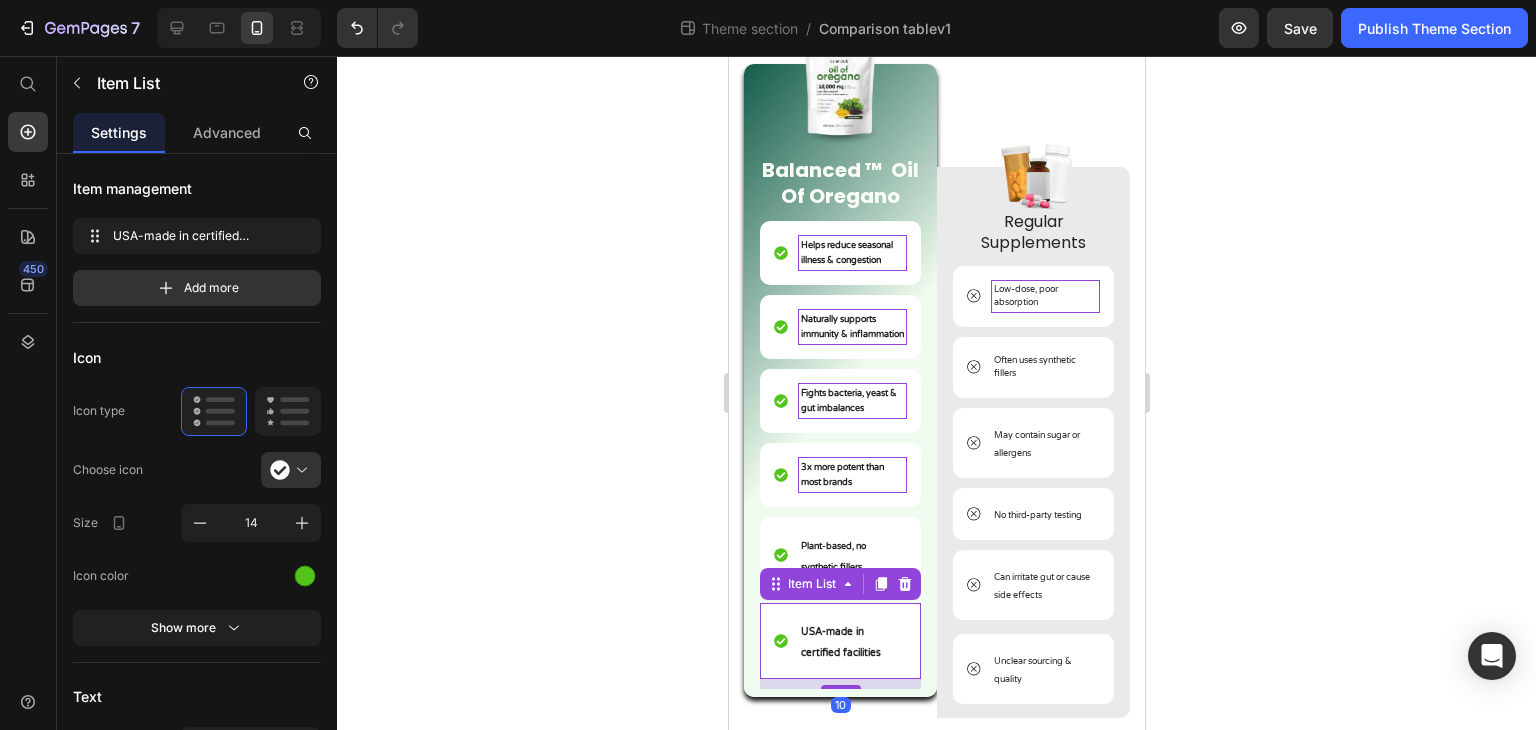 click 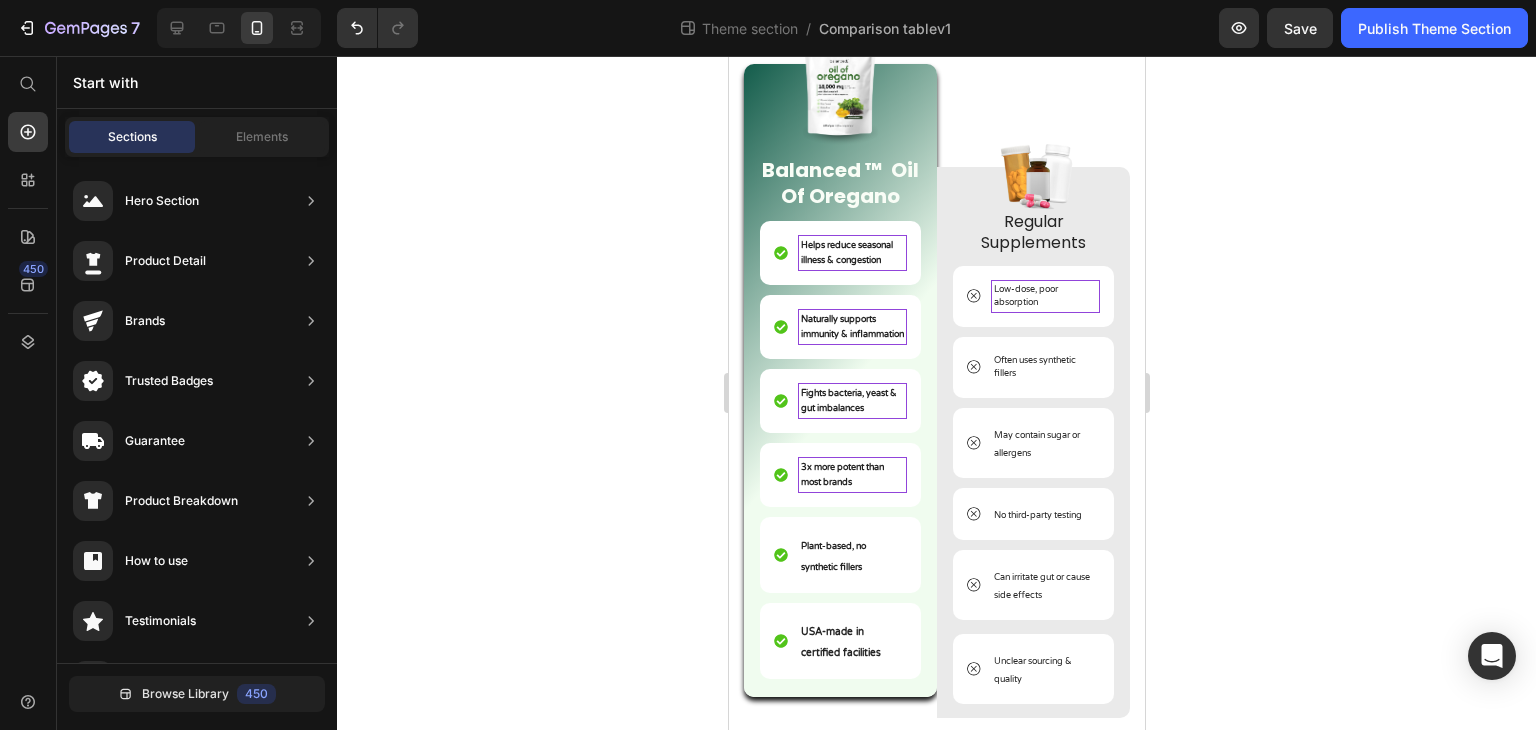click 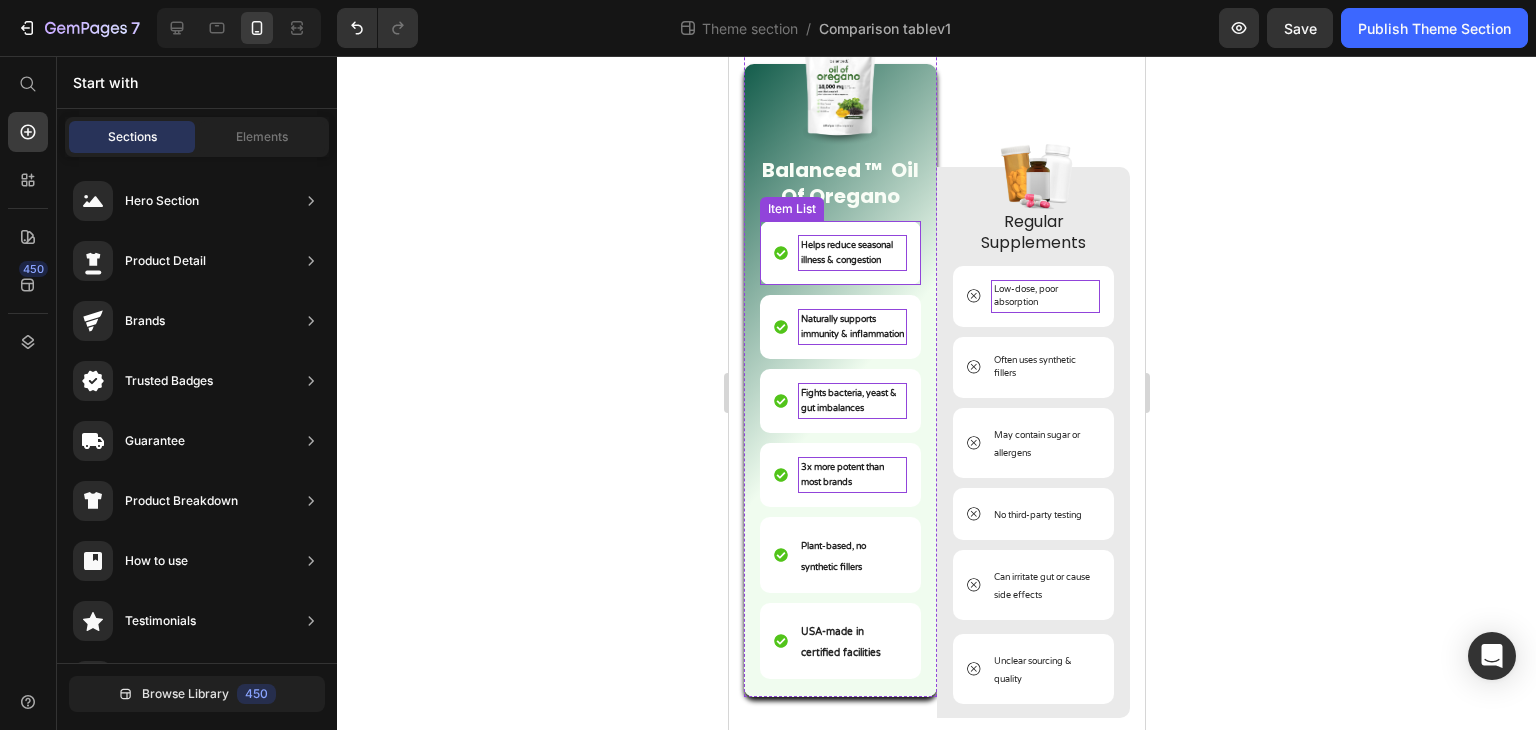 click on "Helps reduce seasonal illness & congestion" at bounding box center (851, 253) 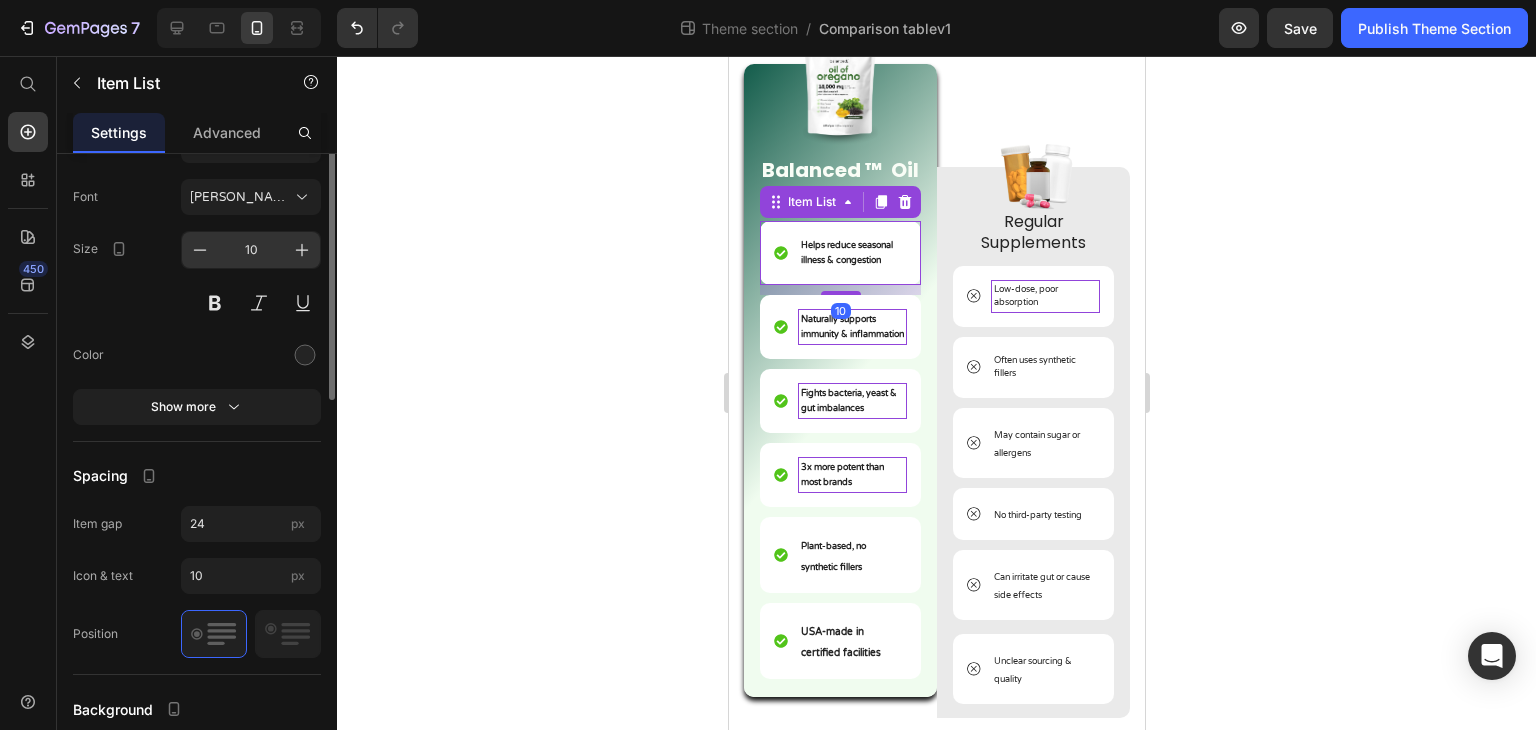 scroll, scrollTop: 400, scrollLeft: 0, axis: vertical 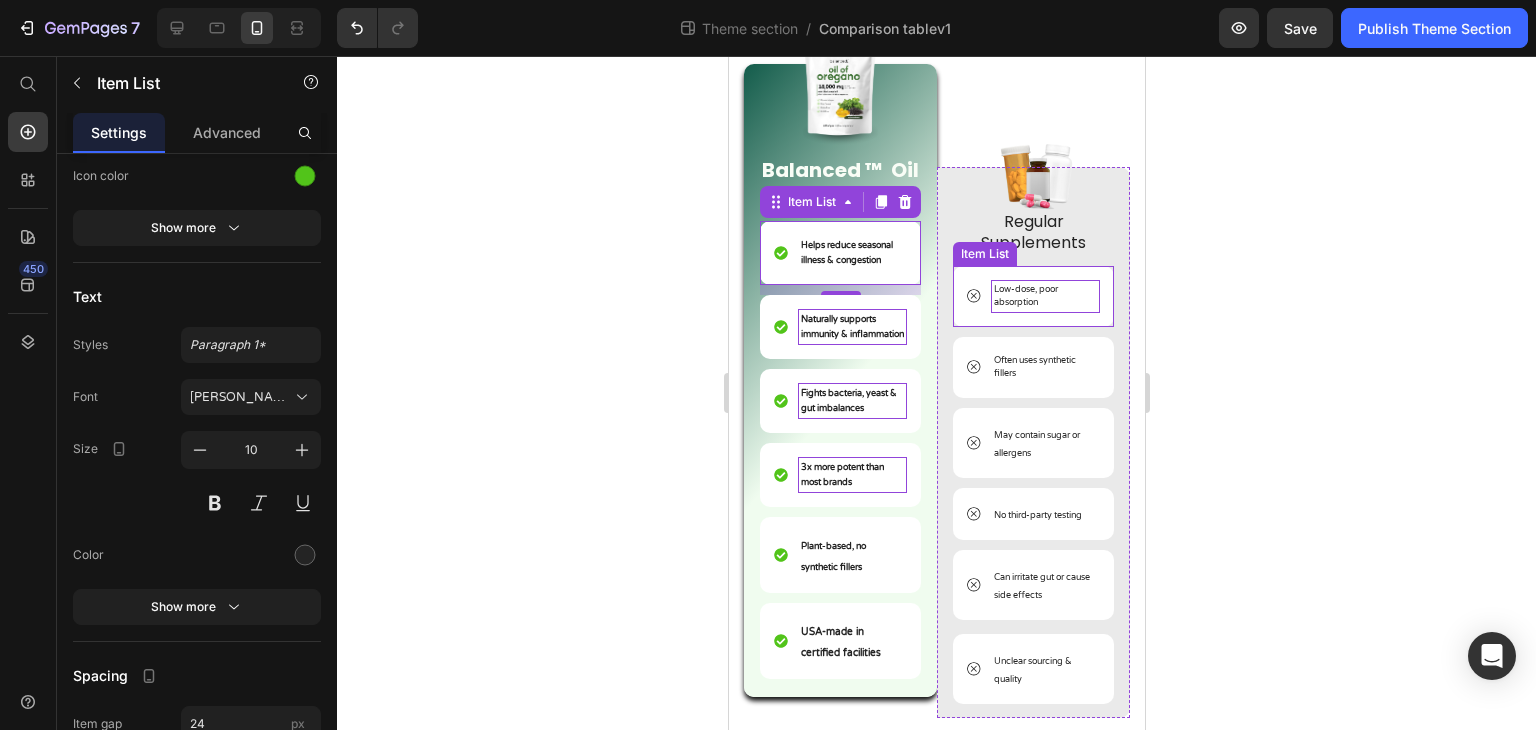 click on "Low-dose, poor absorption" at bounding box center (1044, 296) 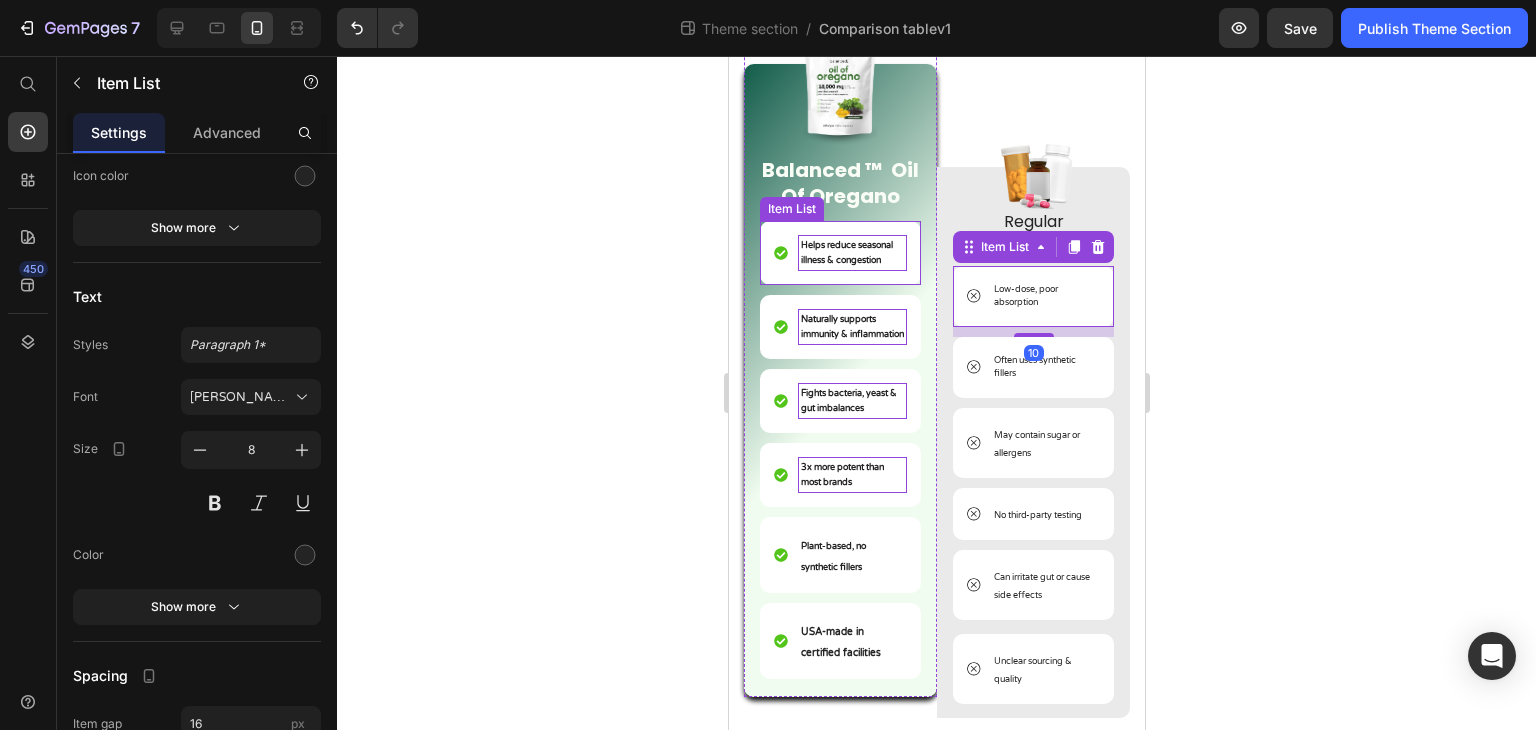 click on "Helps reduce seasonal illness & congestion" at bounding box center (846, 253) 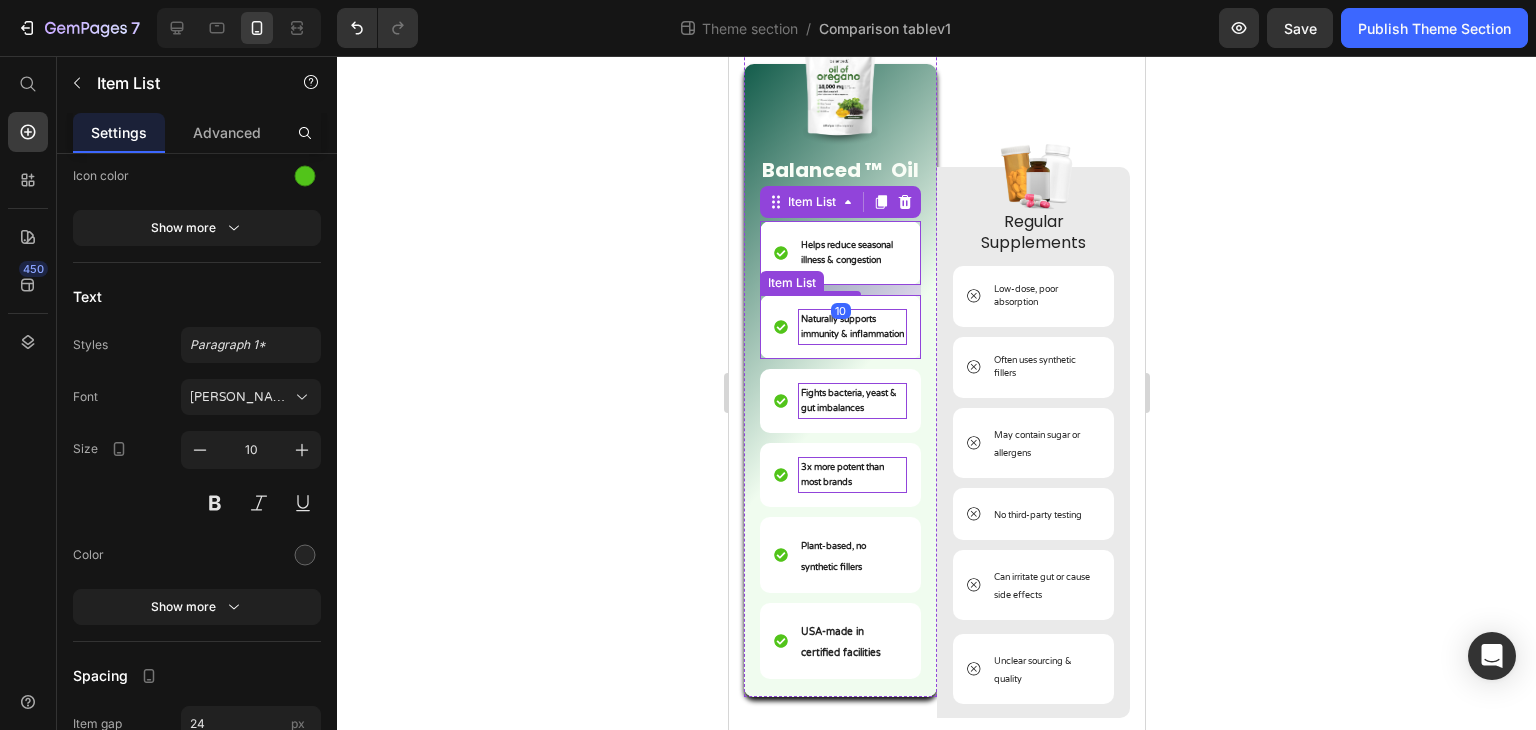 click on "Naturally supports immunity & inflammation" at bounding box center (851, 327) 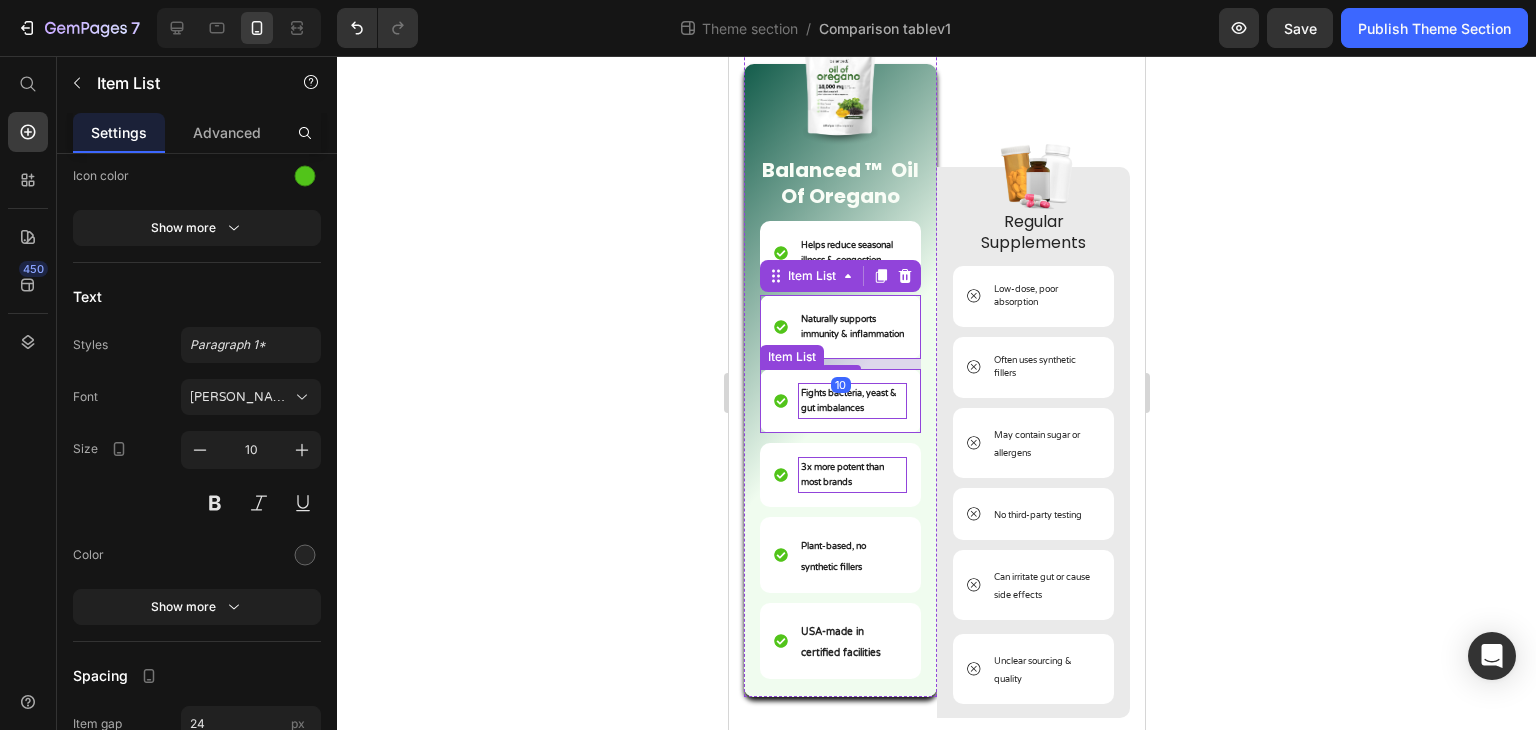 click on "Fights bacteria, yeast & gut imbalances" at bounding box center (848, 401) 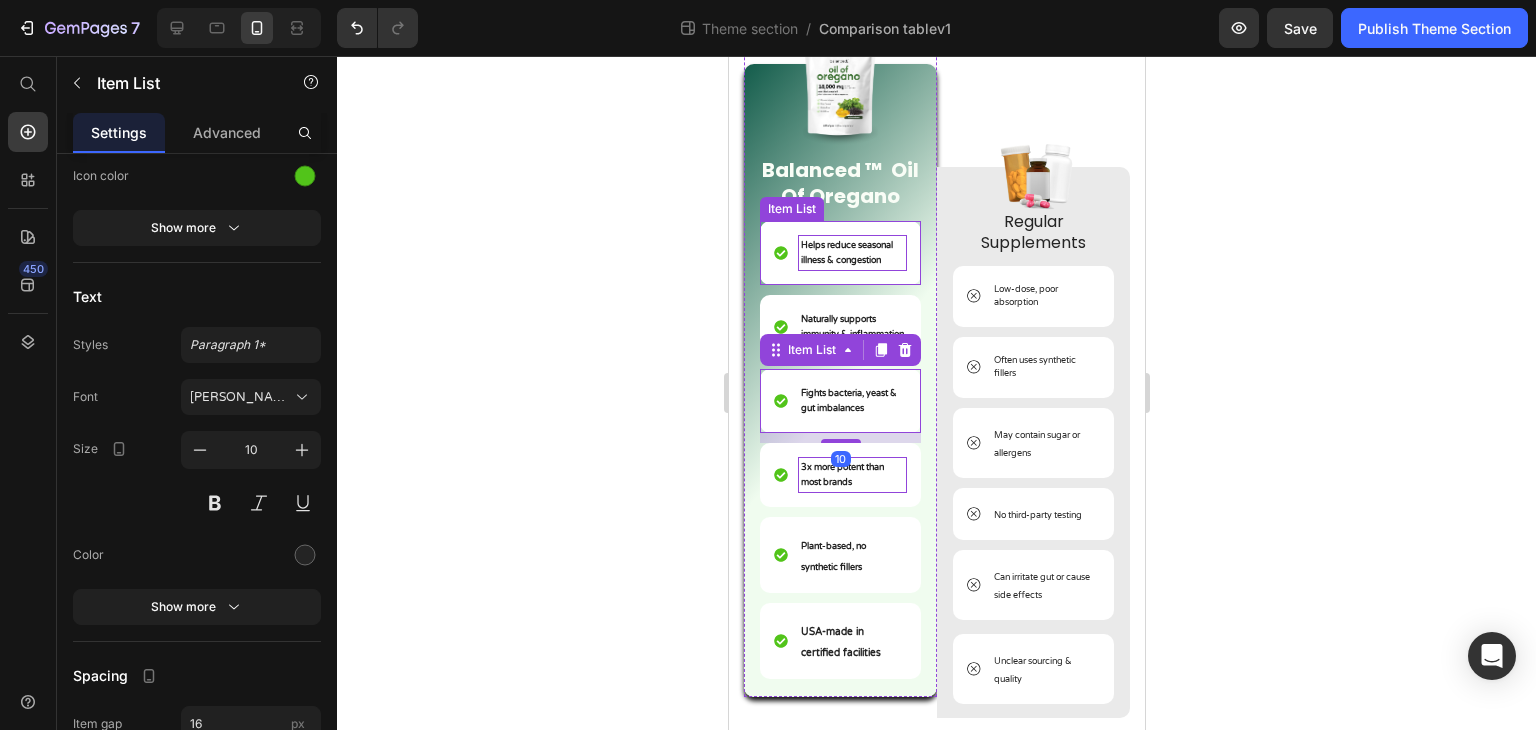 click on "Helps reduce seasonal illness & congestion" at bounding box center [846, 253] 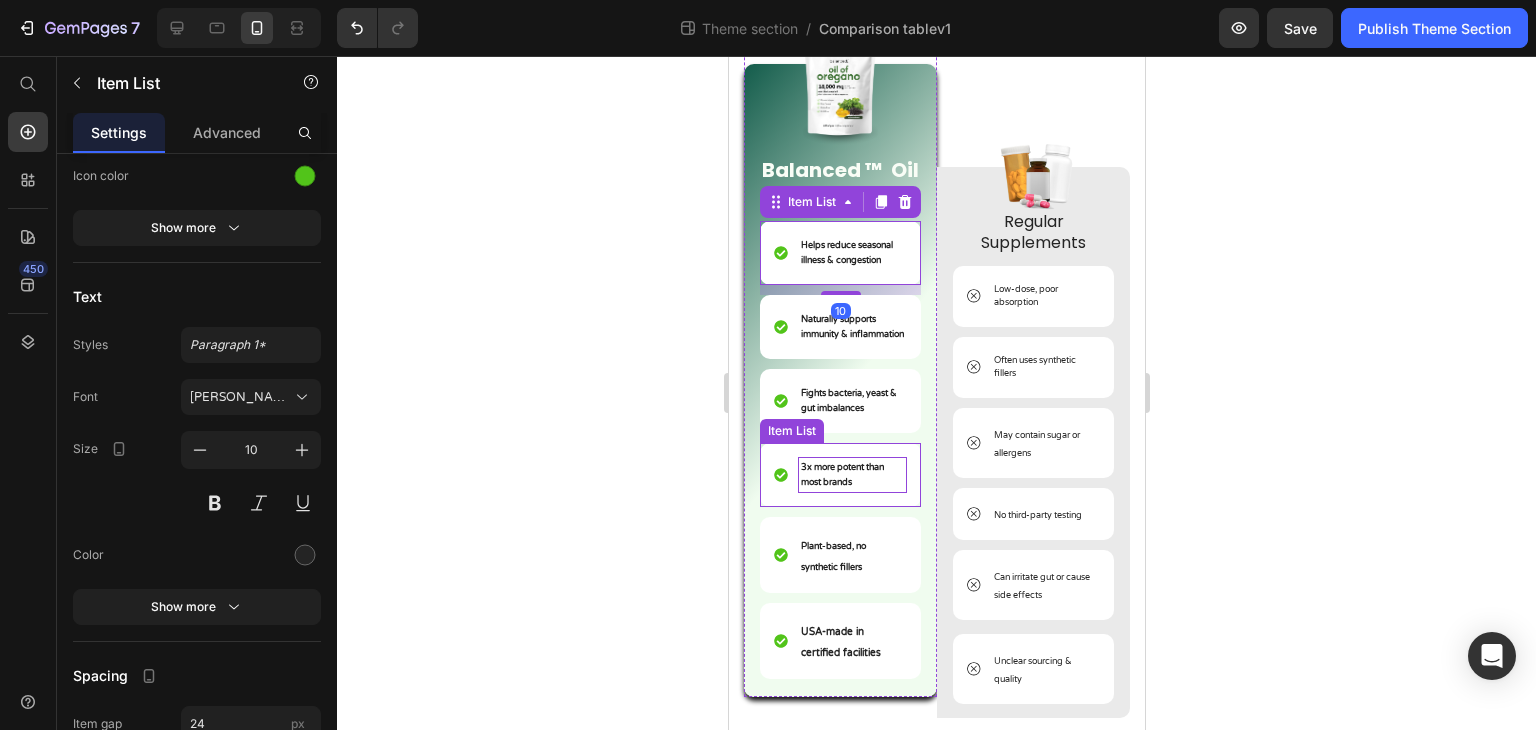 click on "3x more potent than most brands" at bounding box center [841, 475] 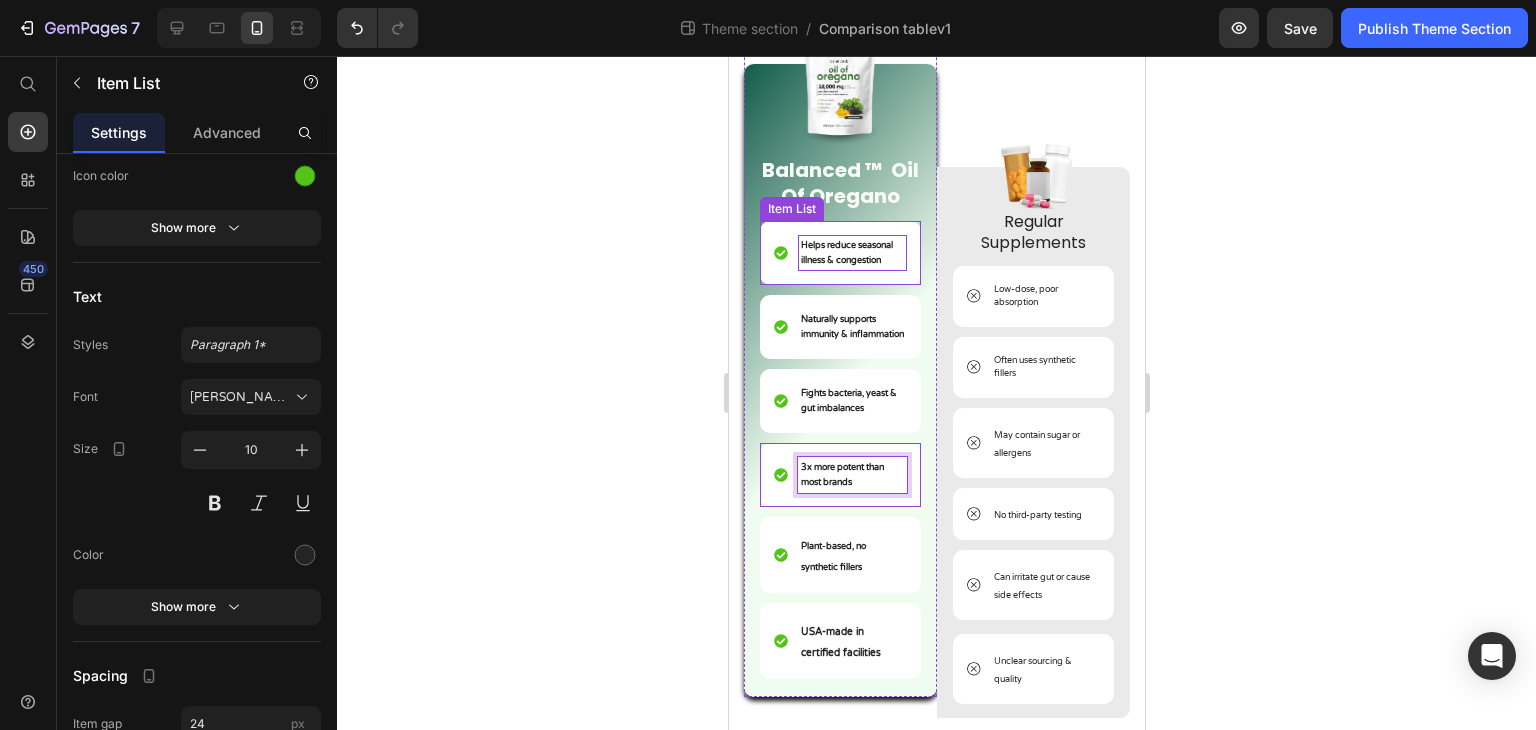 click on "Helps reduce seasonal illness & congestion" at bounding box center (851, 253) 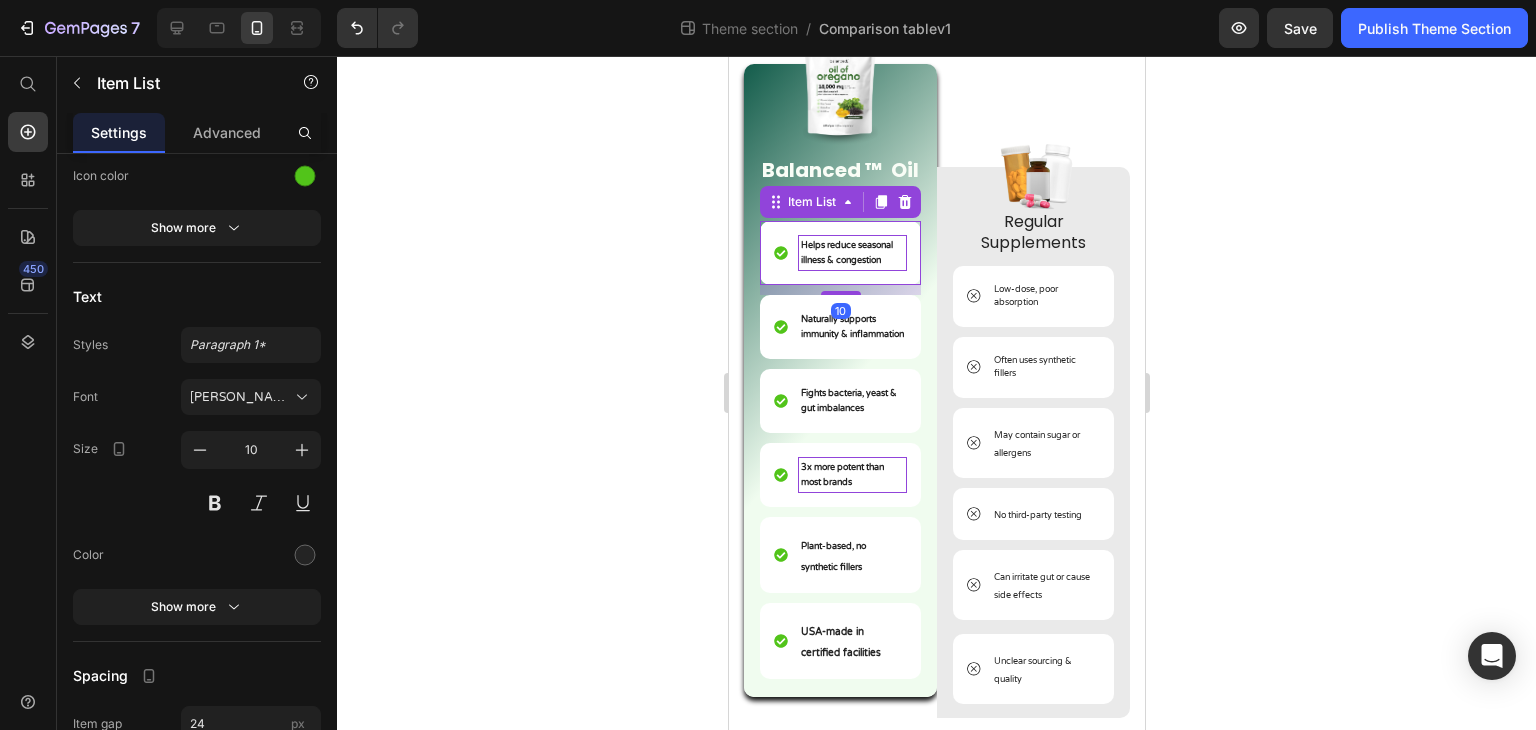 click on "Helps reduce seasonal illness & congestion" at bounding box center [851, 253] 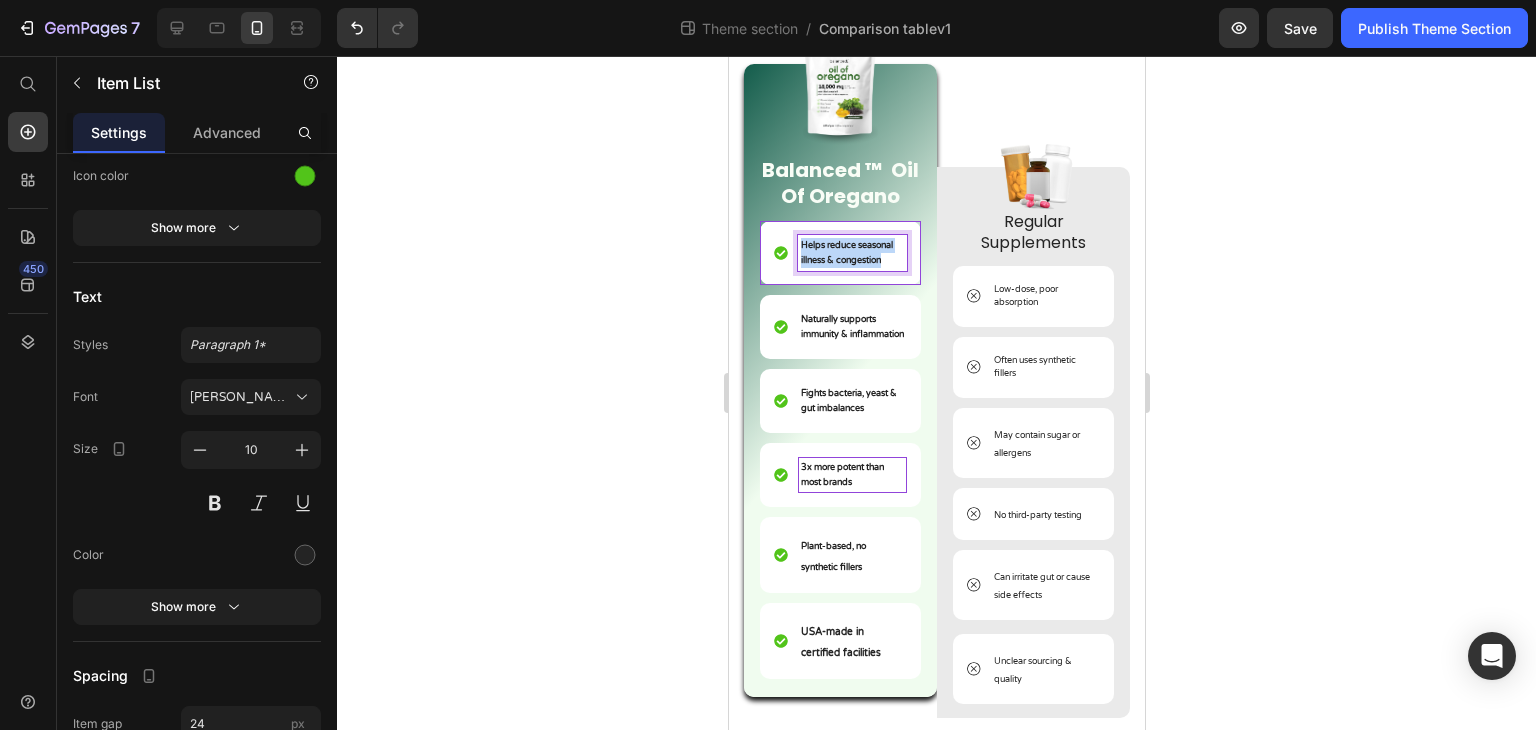 click on "Helps reduce seasonal illness & congestion" at bounding box center [851, 253] 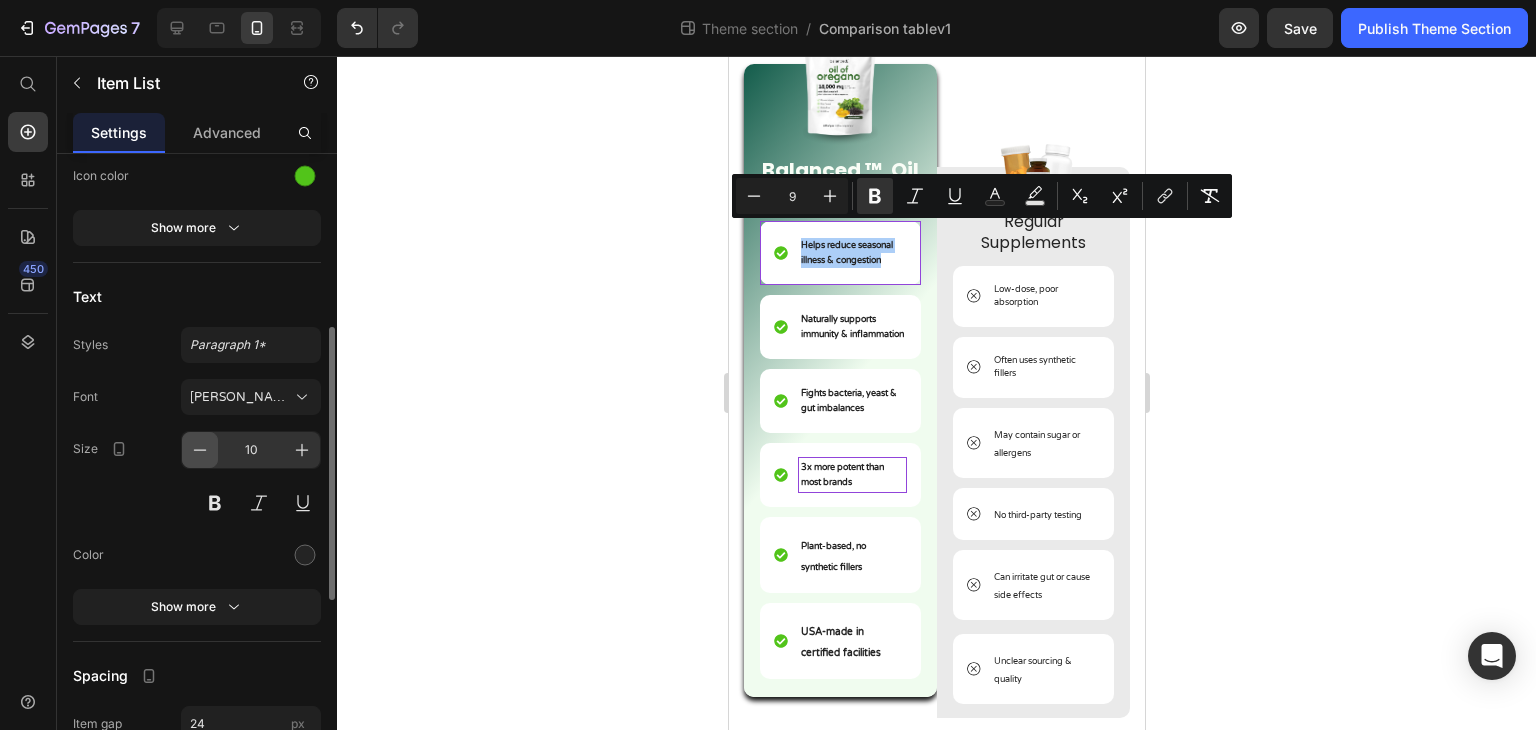 click 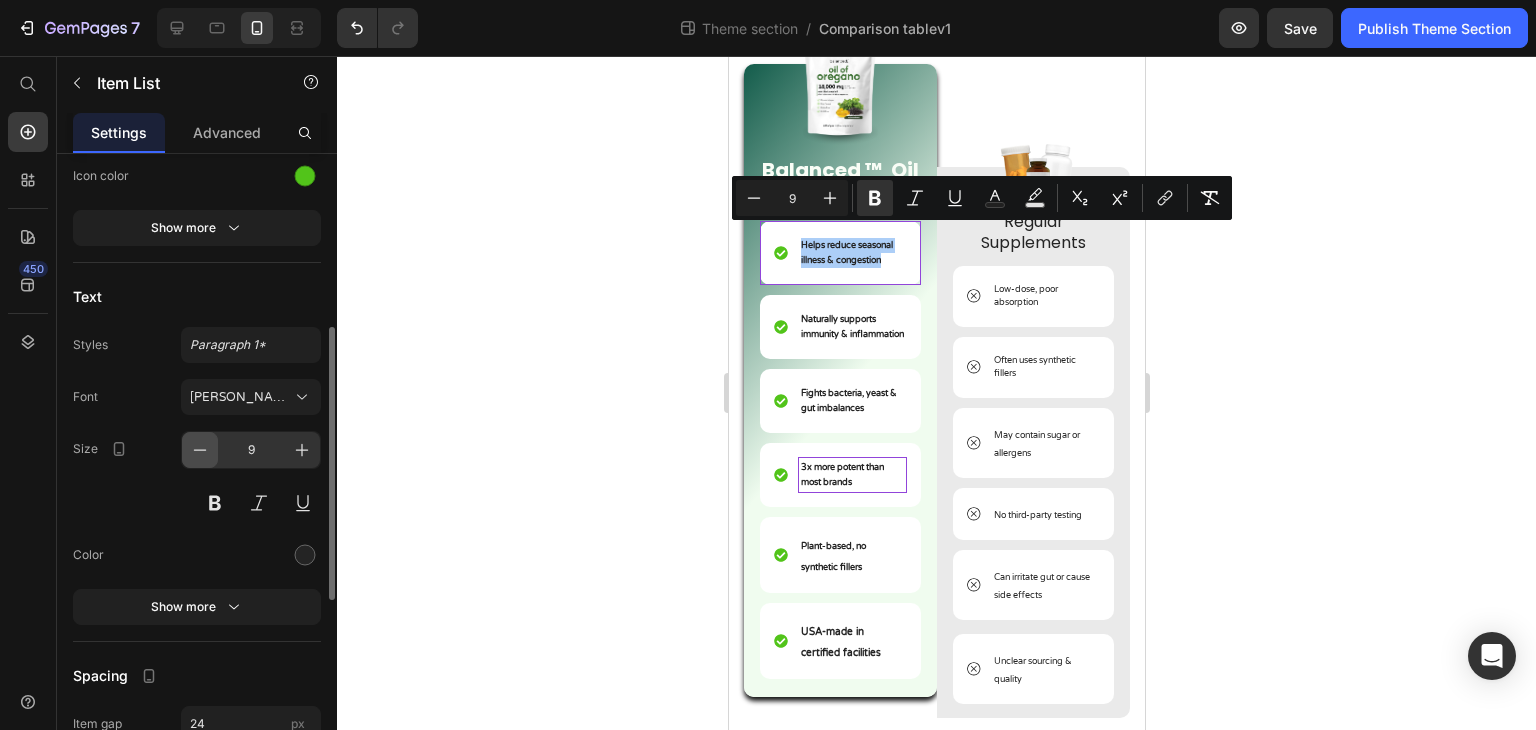 scroll, scrollTop: 188, scrollLeft: 0, axis: vertical 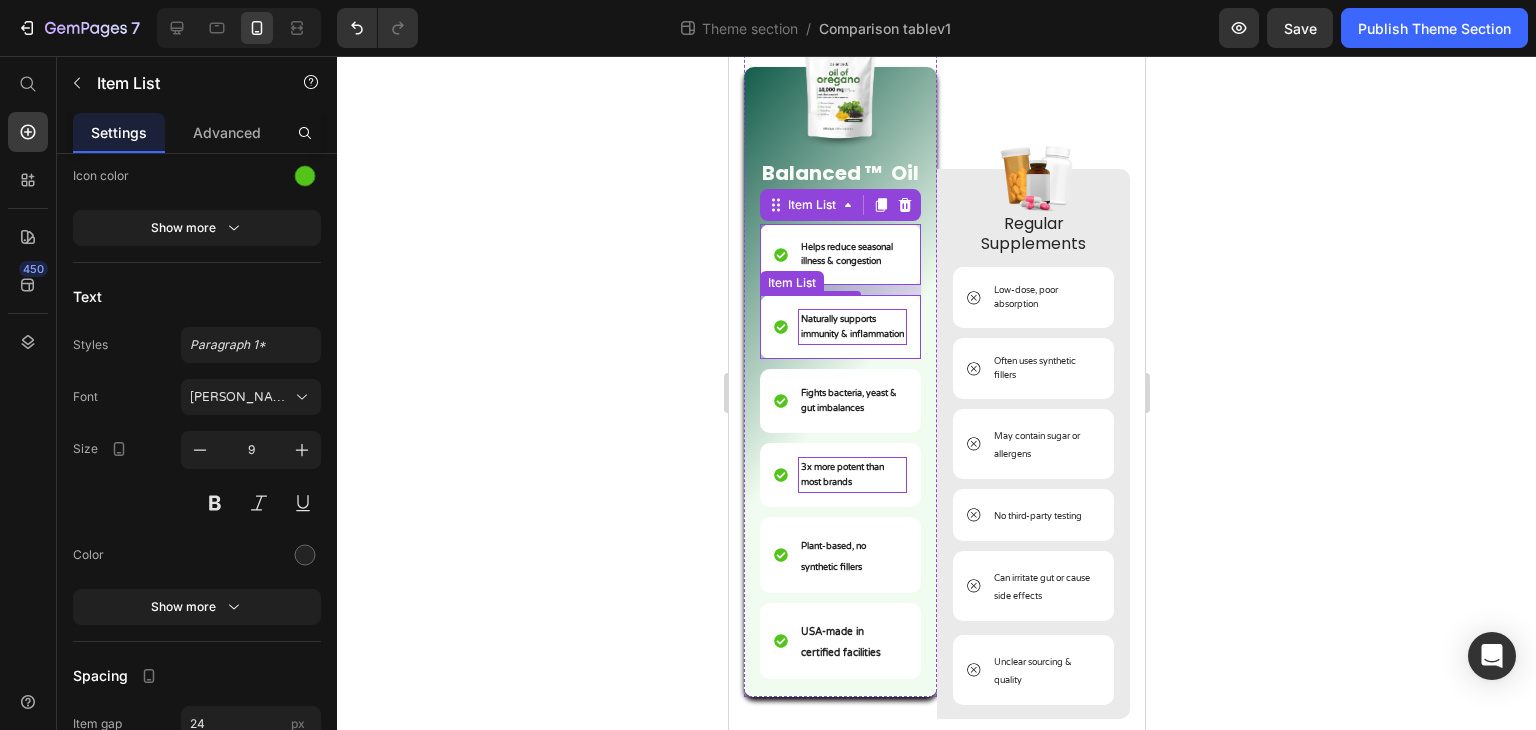 click on "Naturally supports immunity & inflammation" at bounding box center [851, 327] 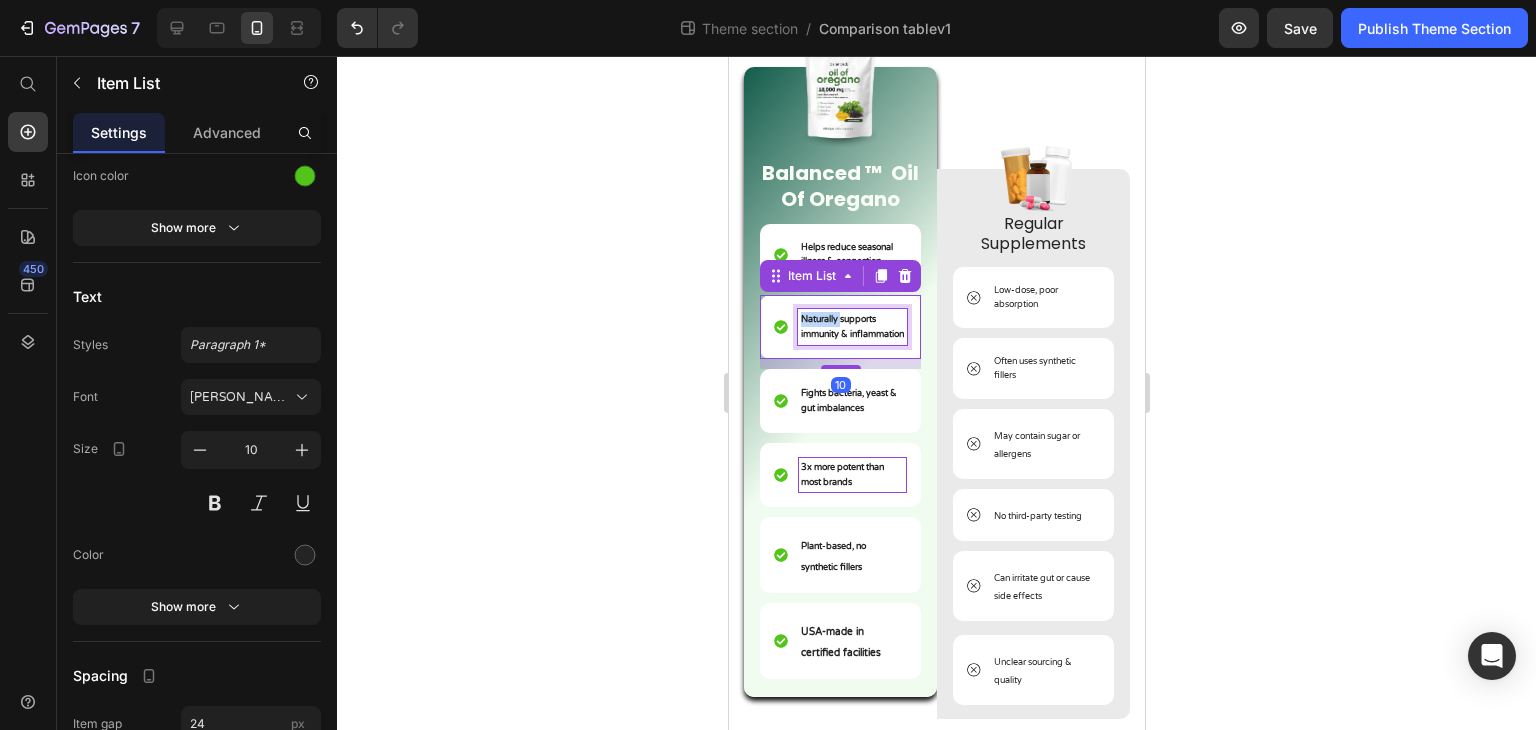 click on "Naturally supports immunity & inflammation" at bounding box center [851, 327] 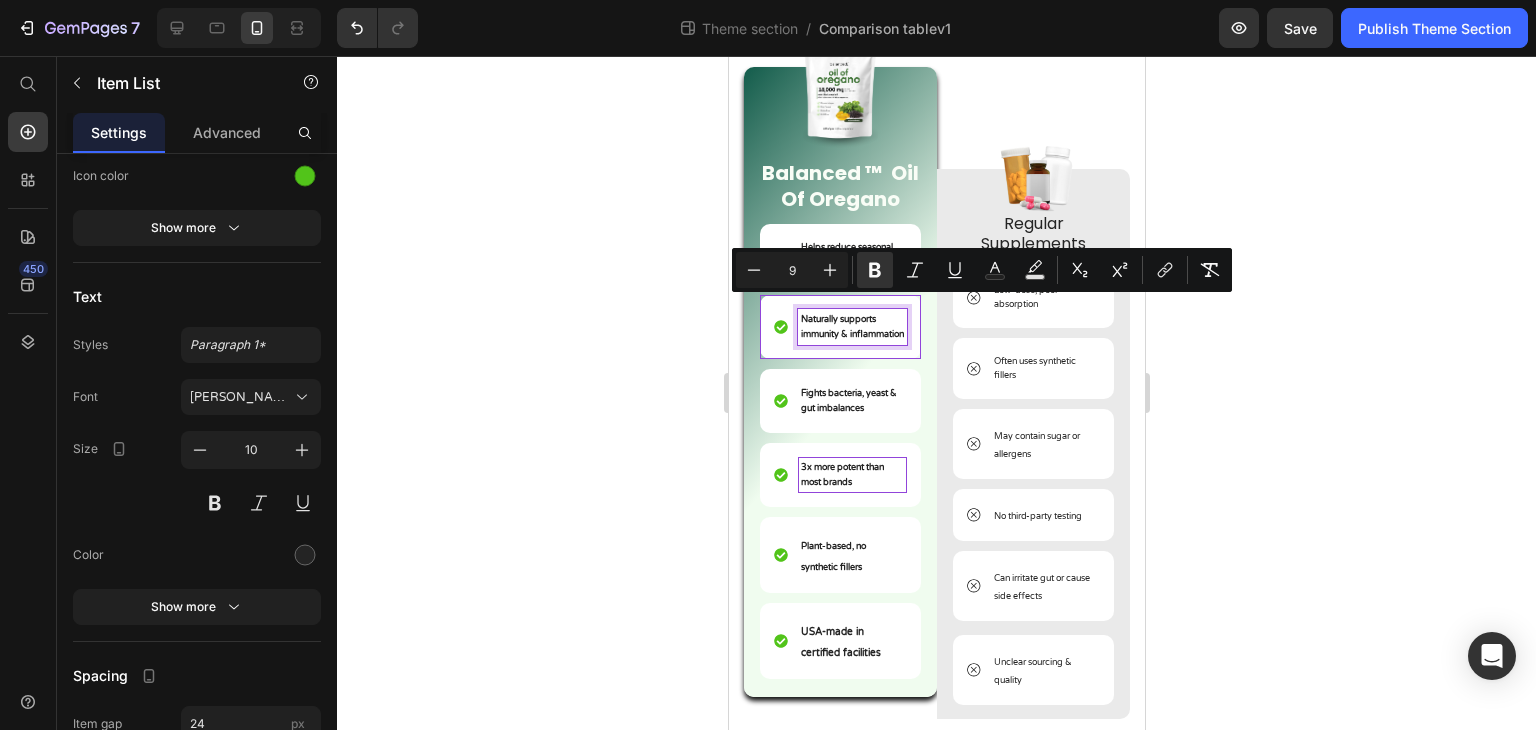 click on "Naturally supports immunity & inflammation" at bounding box center [851, 327] 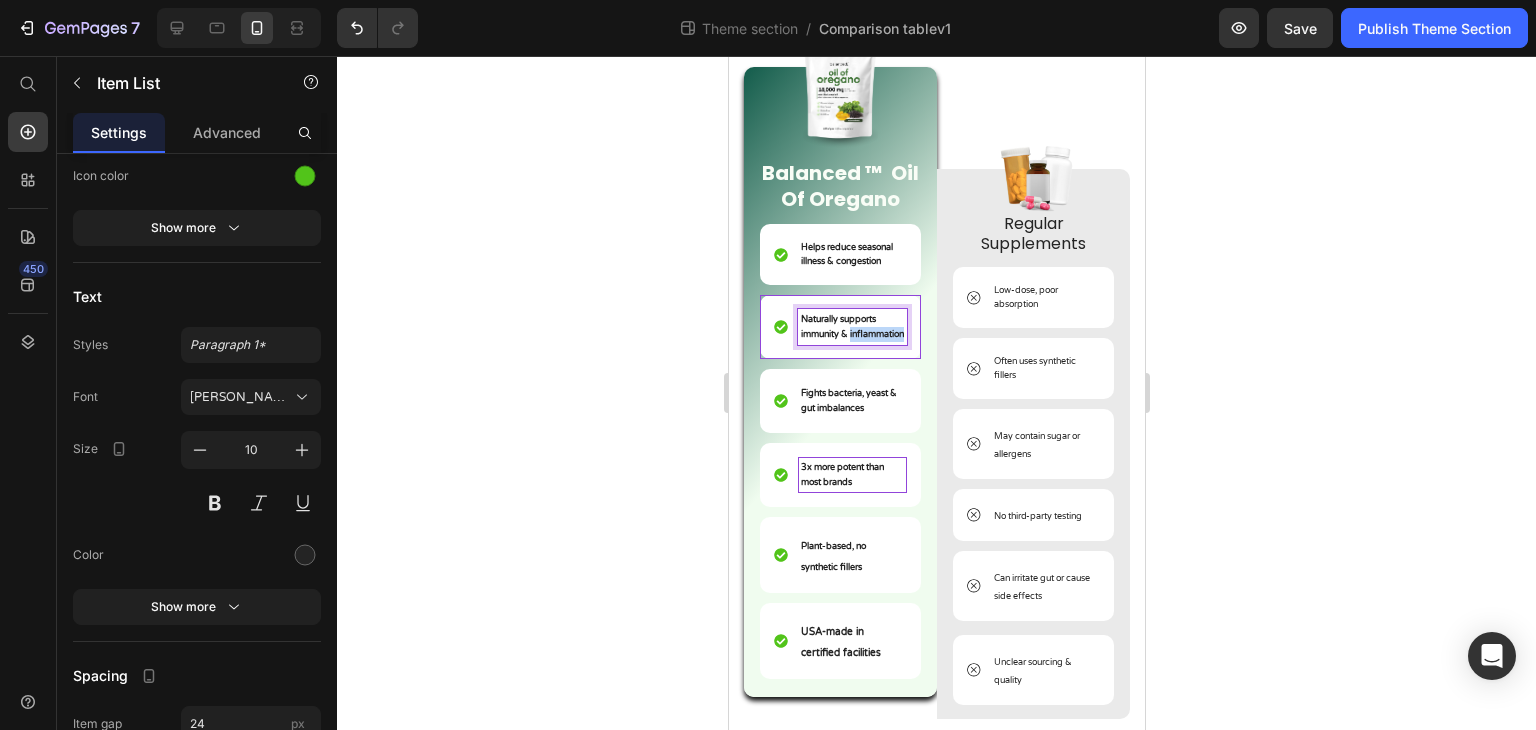 click on "Naturally supports immunity & inflammation" at bounding box center [851, 327] 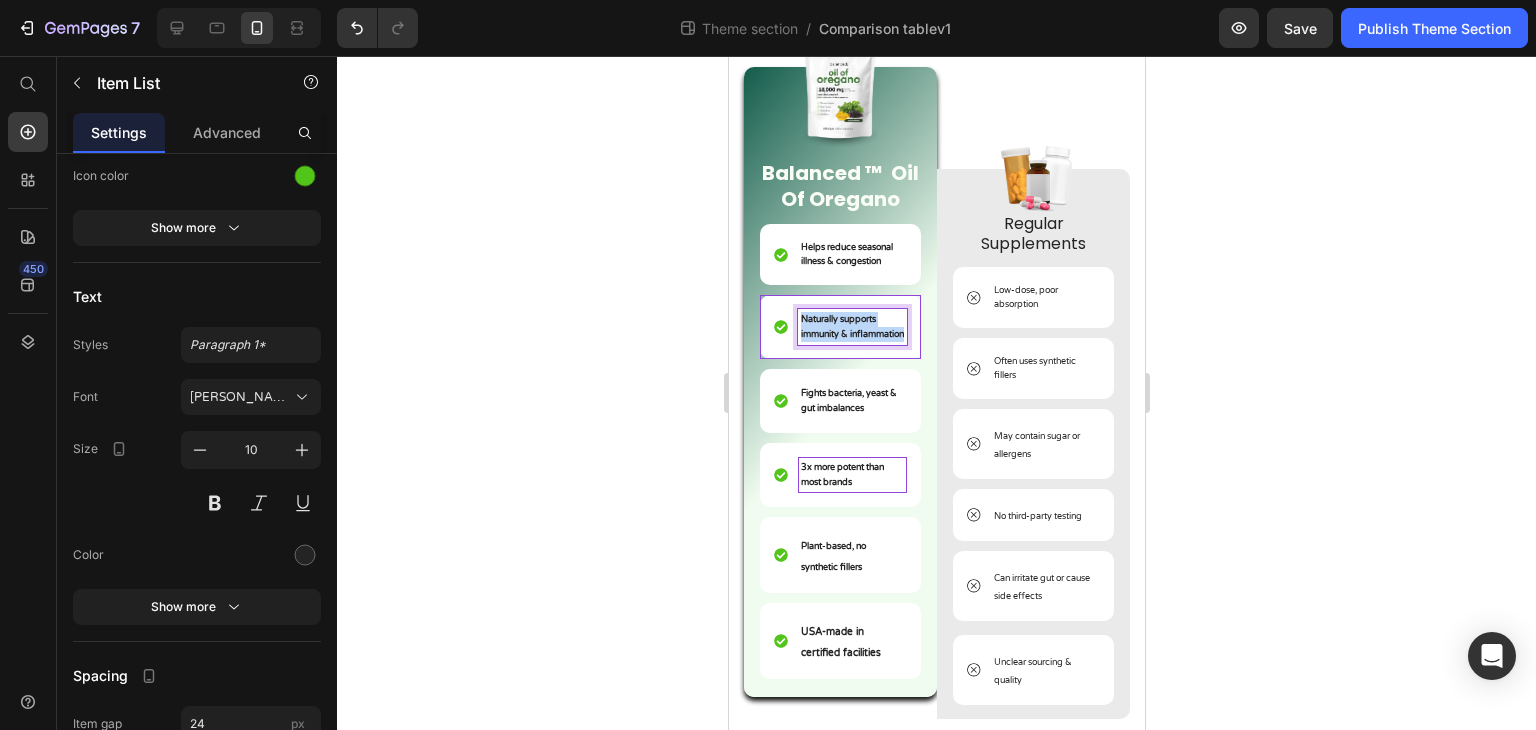 click on "Naturally supports immunity & inflammation" at bounding box center (851, 327) 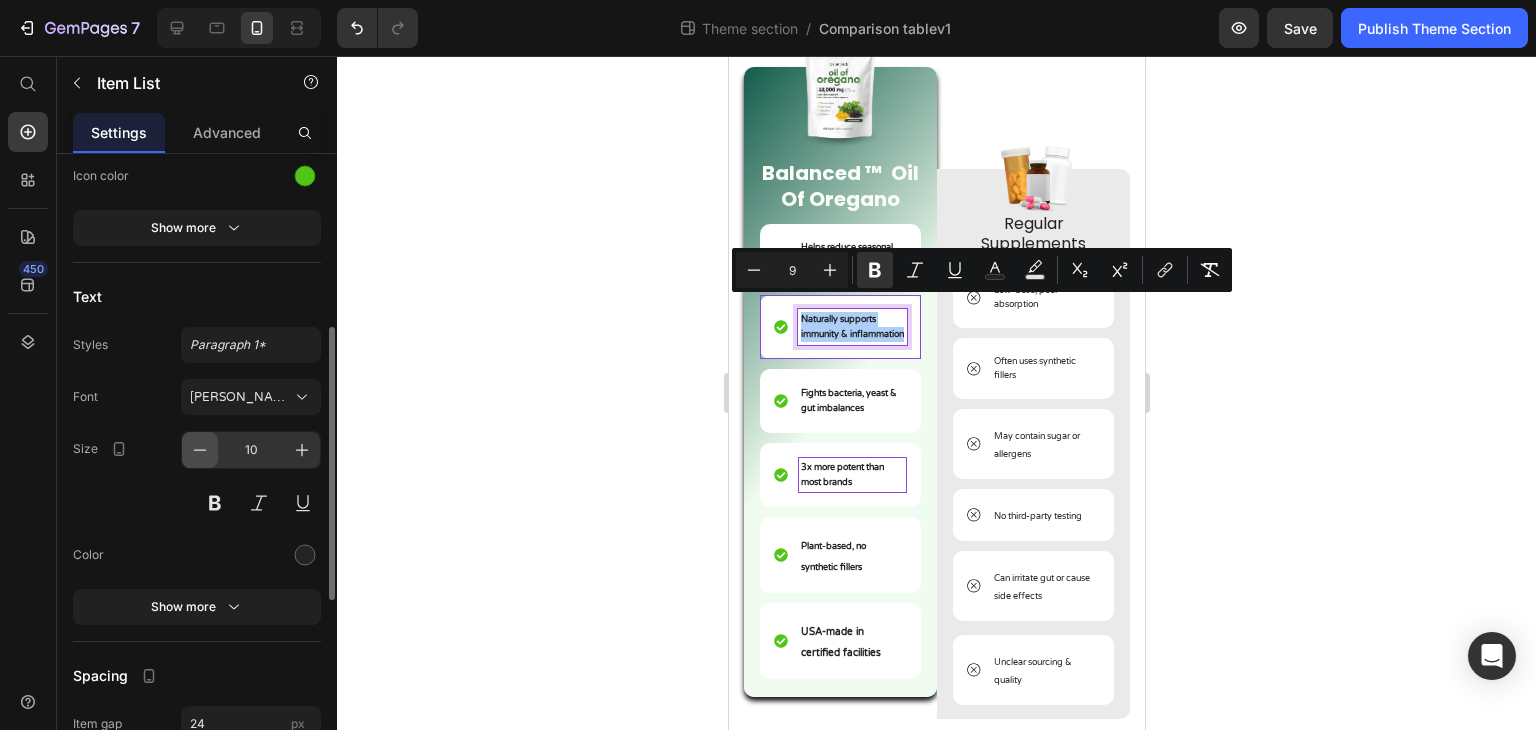 click at bounding box center [200, 450] 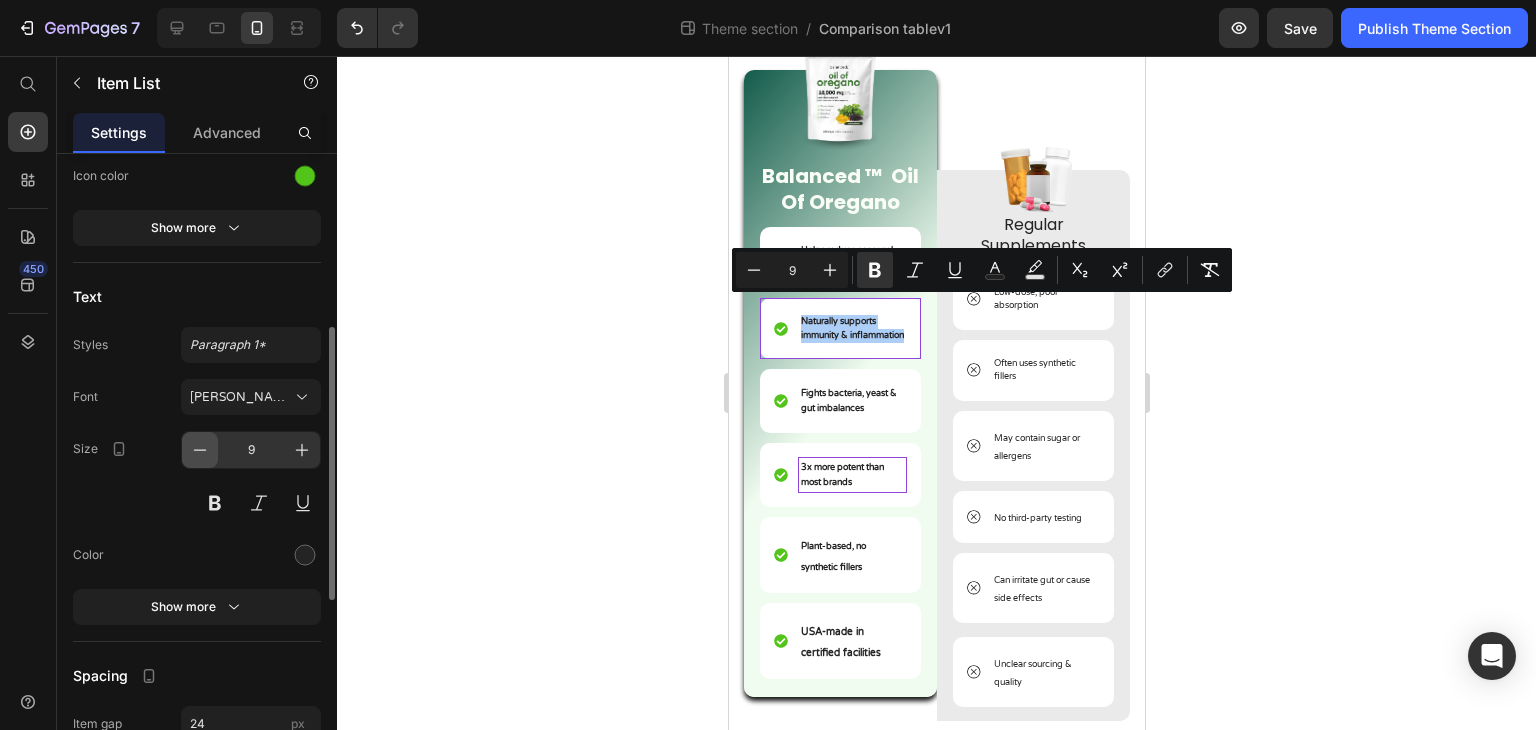 scroll, scrollTop: 184, scrollLeft: 0, axis: vertical 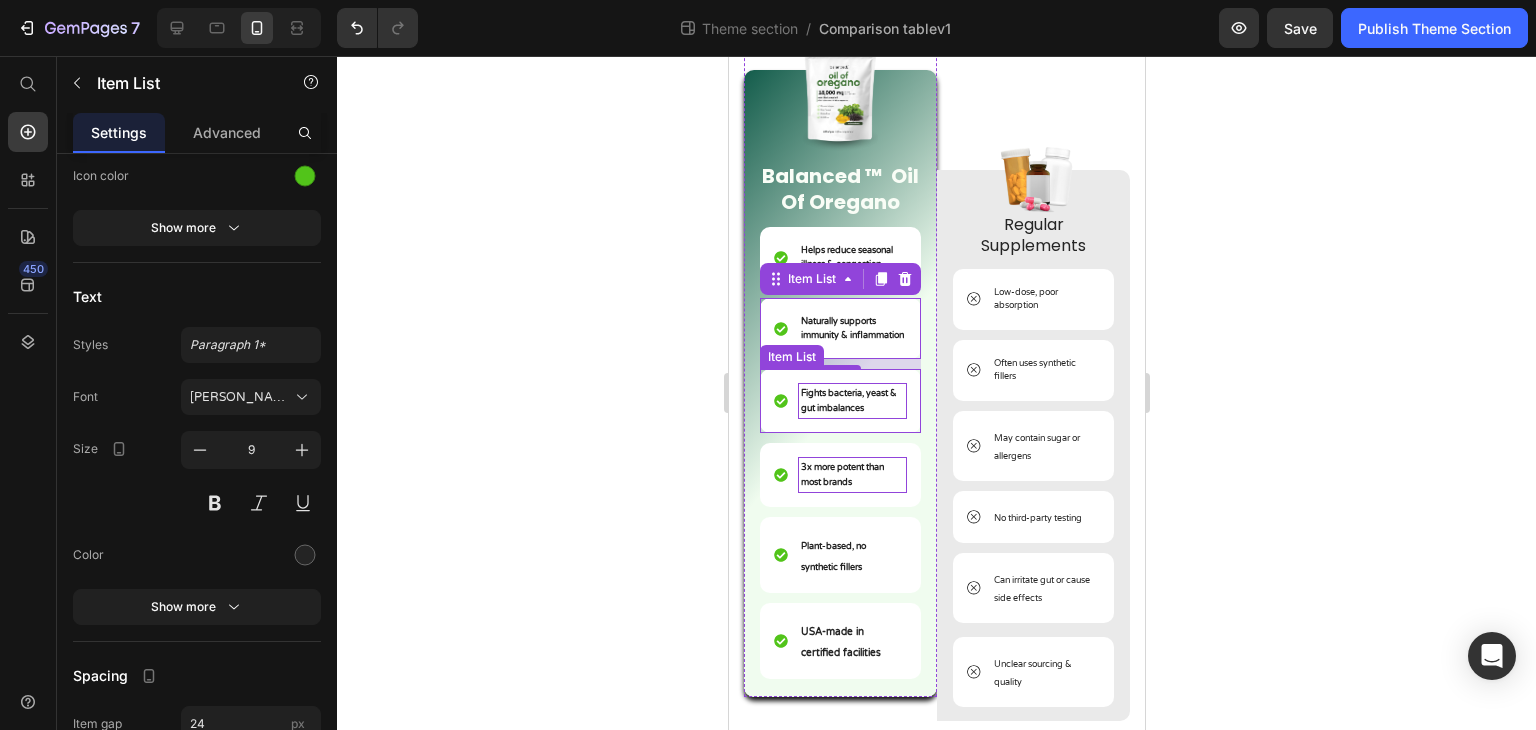 click on "Fights bacteria, yeast & gut imbalances" at bounding box center [848, 401] 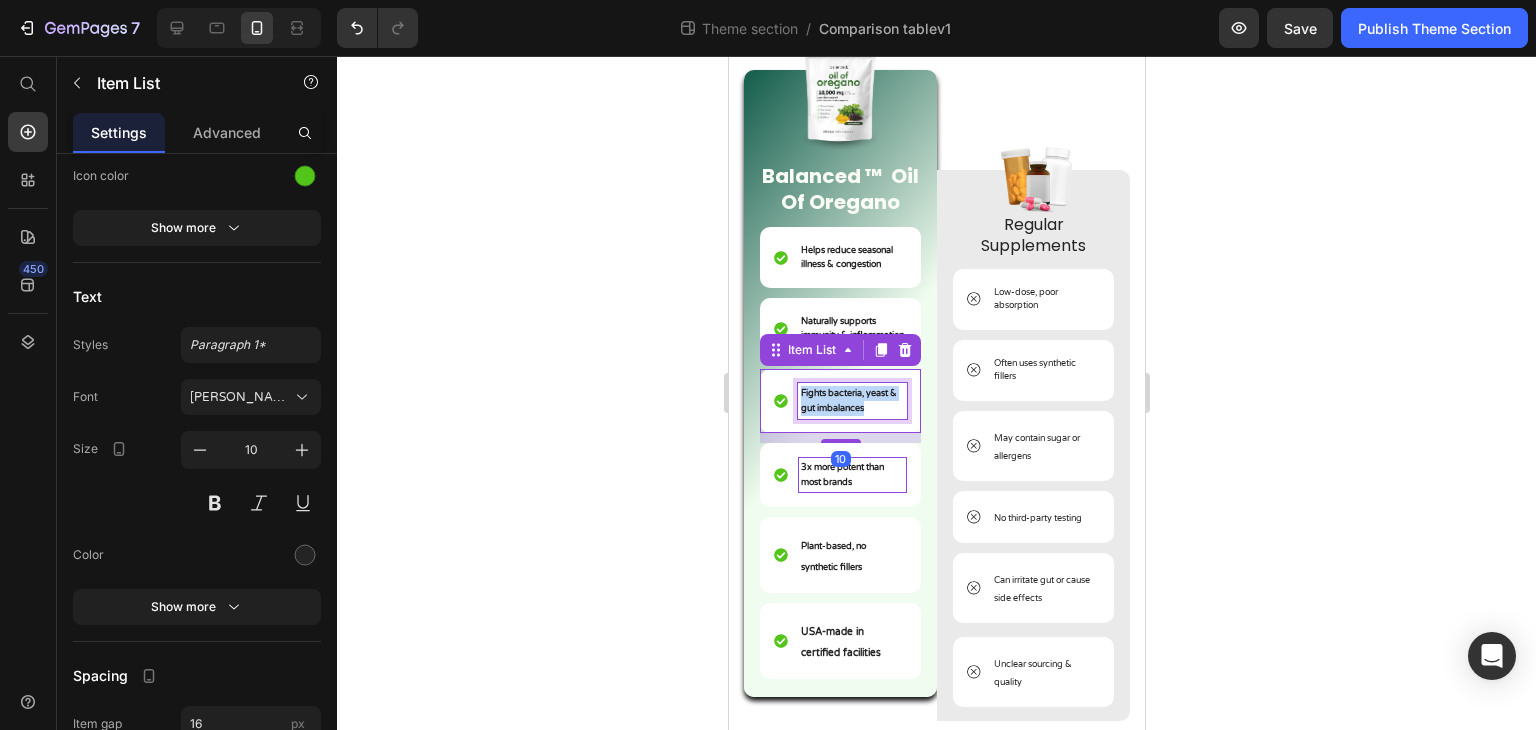 click on "Fights bacteria, yeast & gut imbalances" at bounding box center [848, 401] 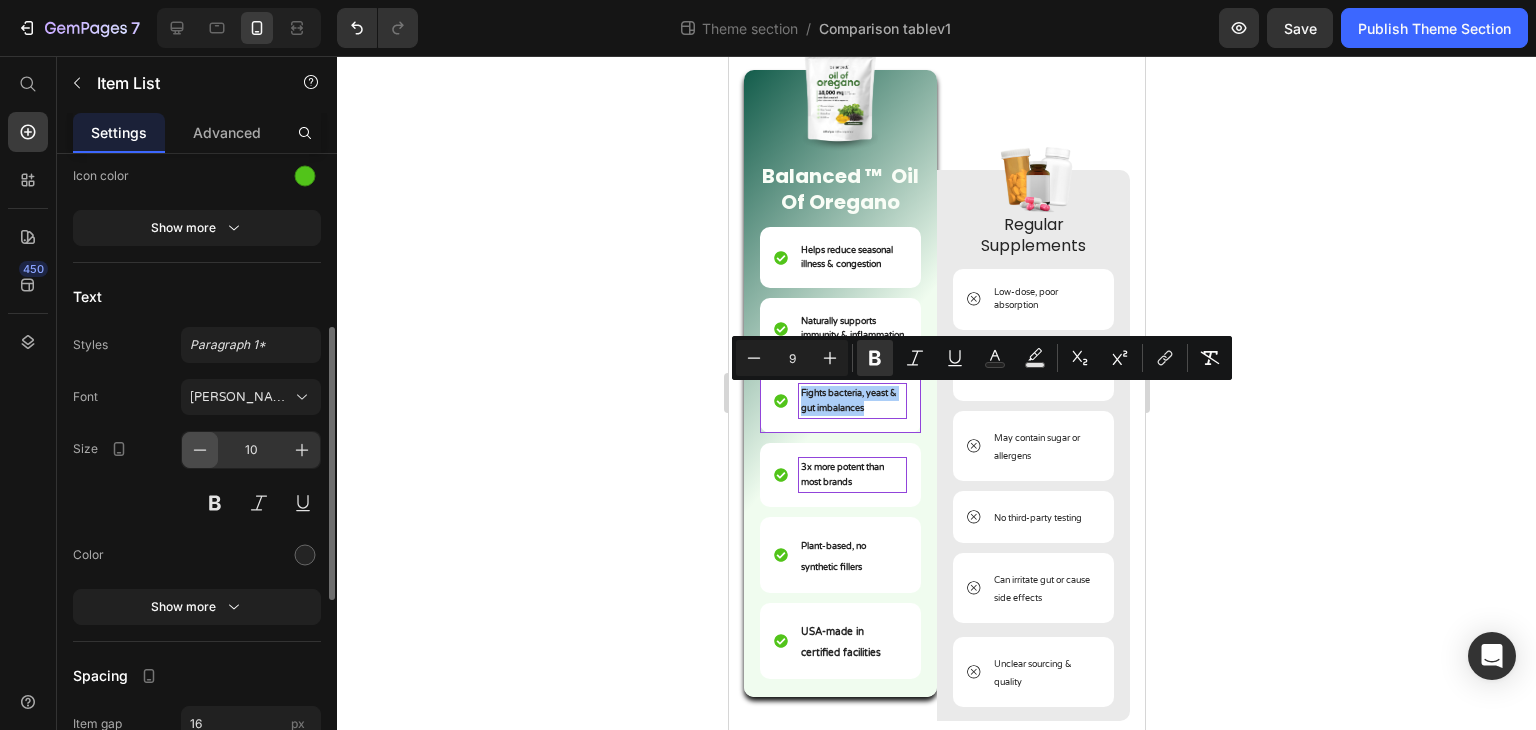 click 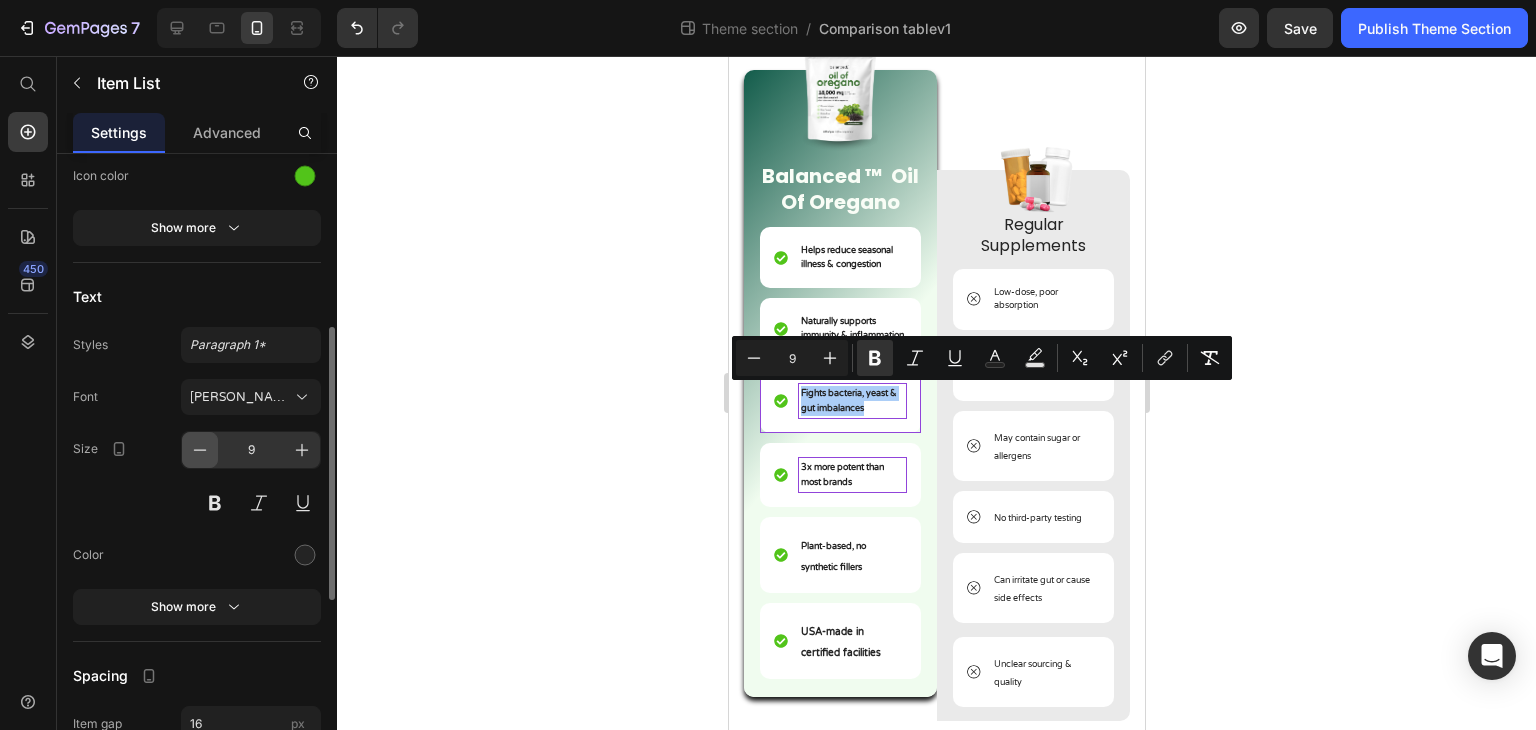 scroll, scrollTop: 181, scrollLeft: 0, axis: vertical 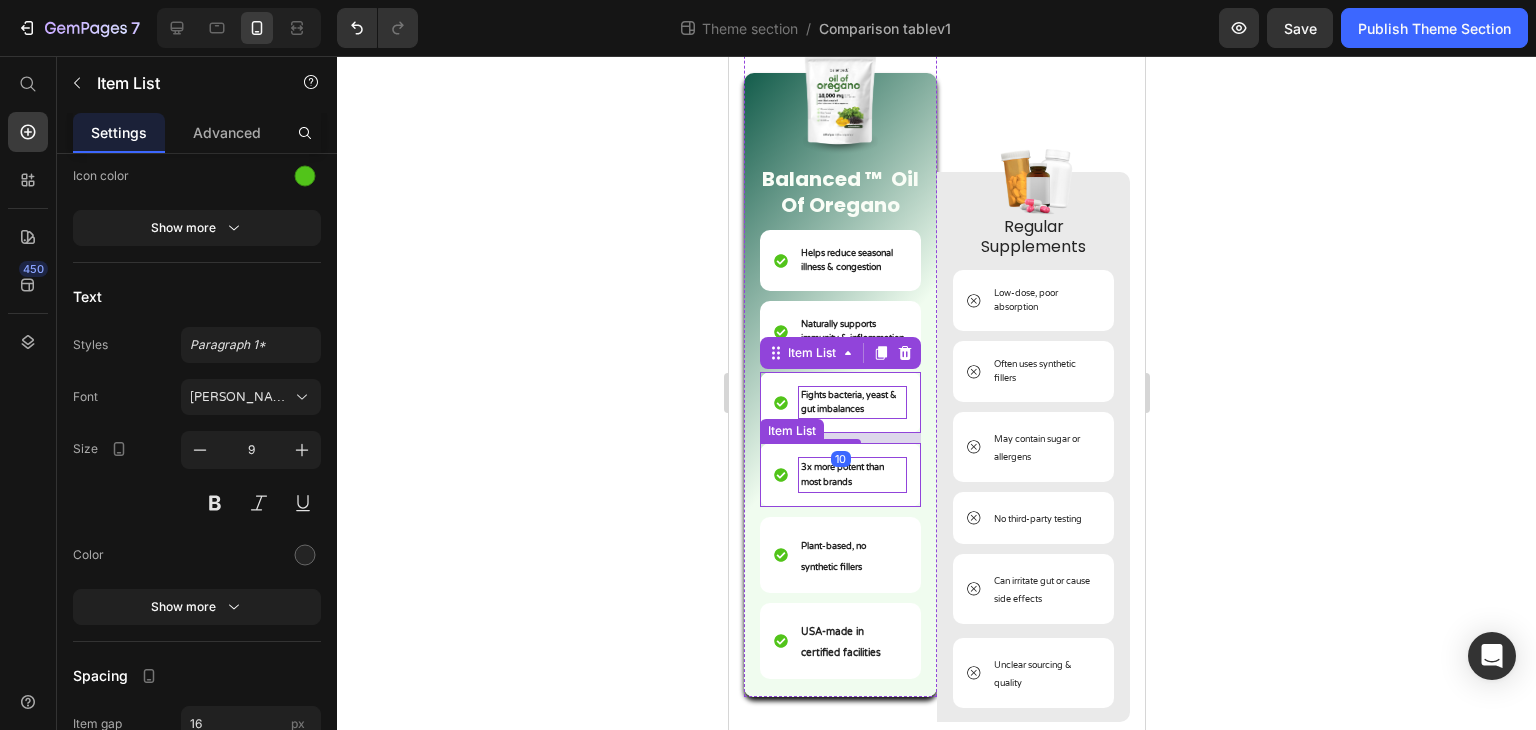 click on "3x more potent than most brands" at bounding box center [841, 475] 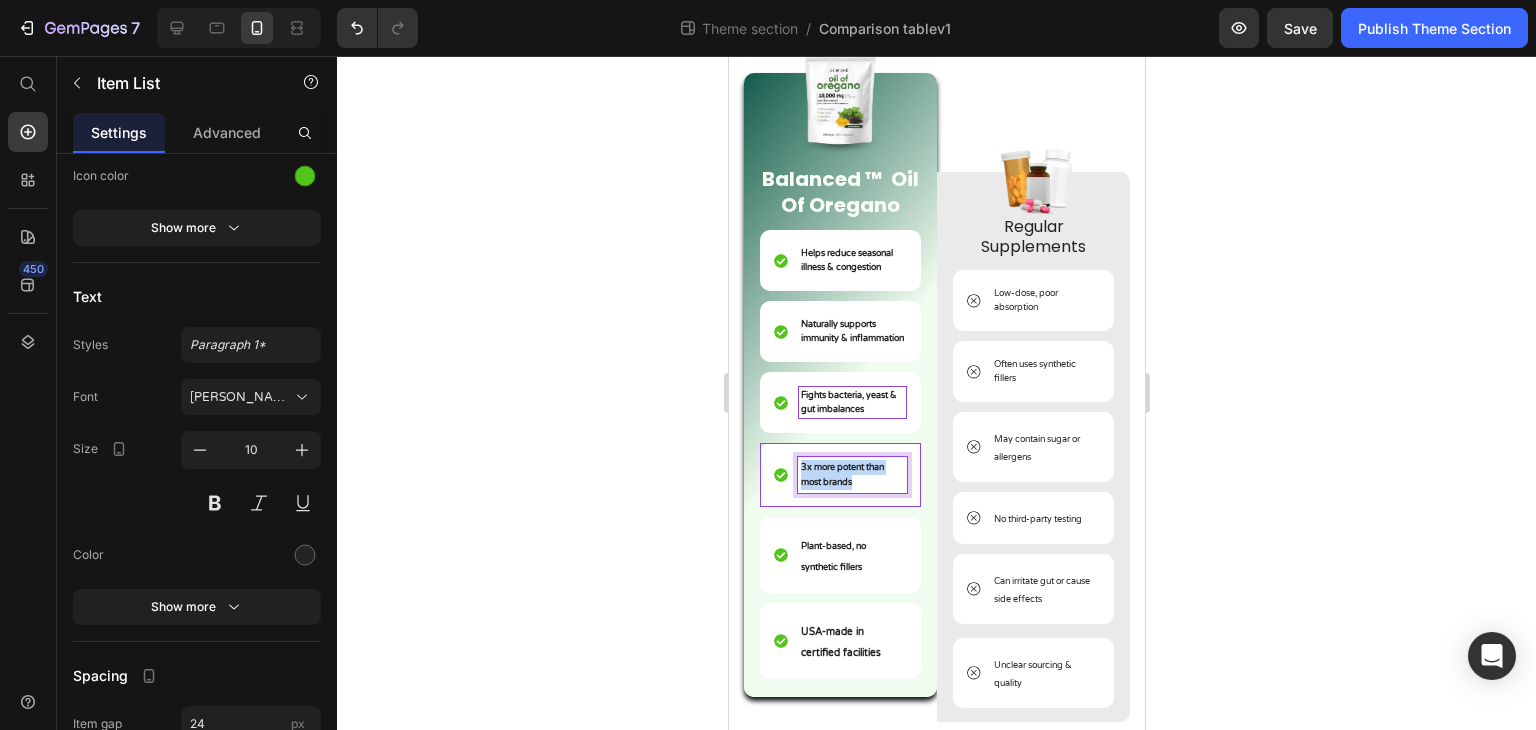 click on "3x more potent than most brands" at bounding box center [841, 475] 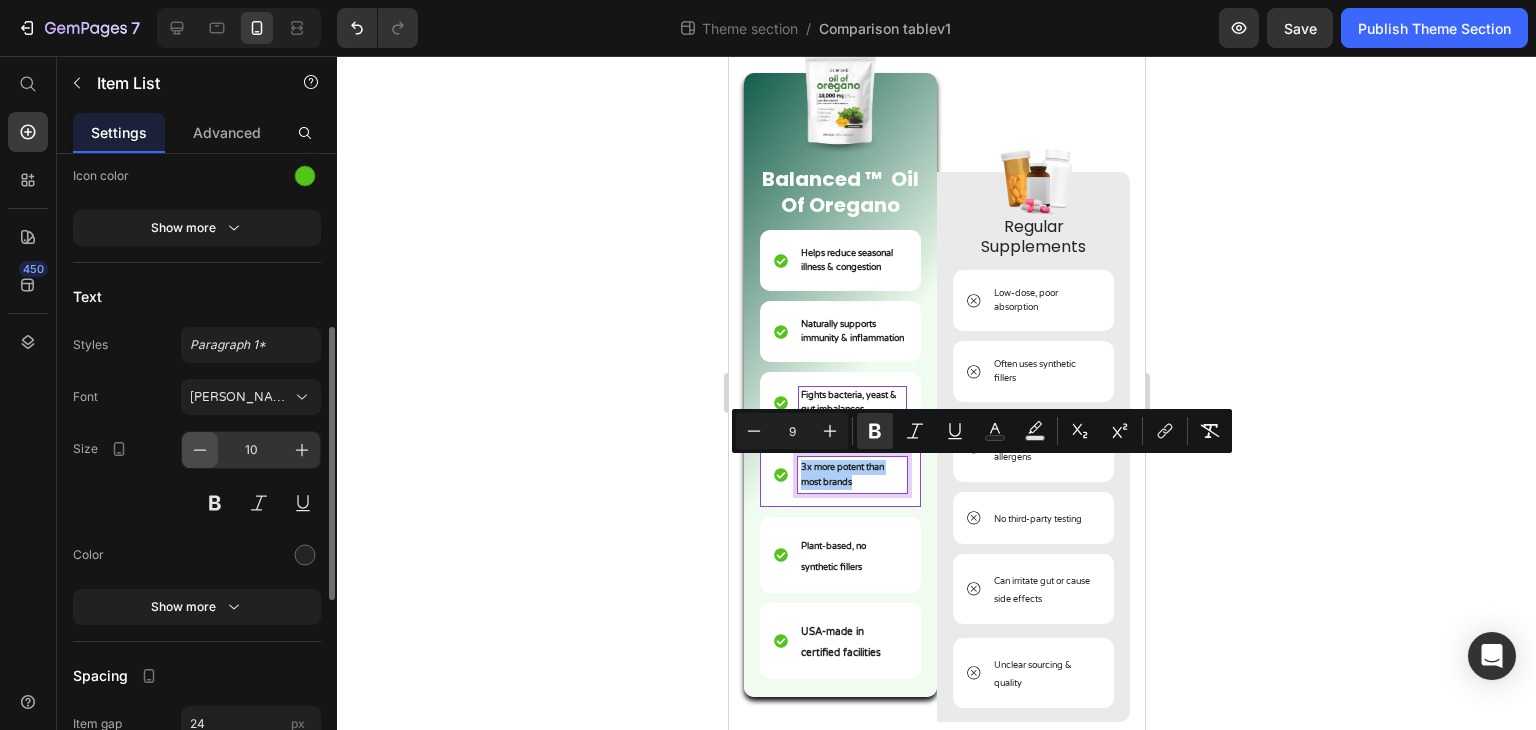 click at bounding box center [200, 450] 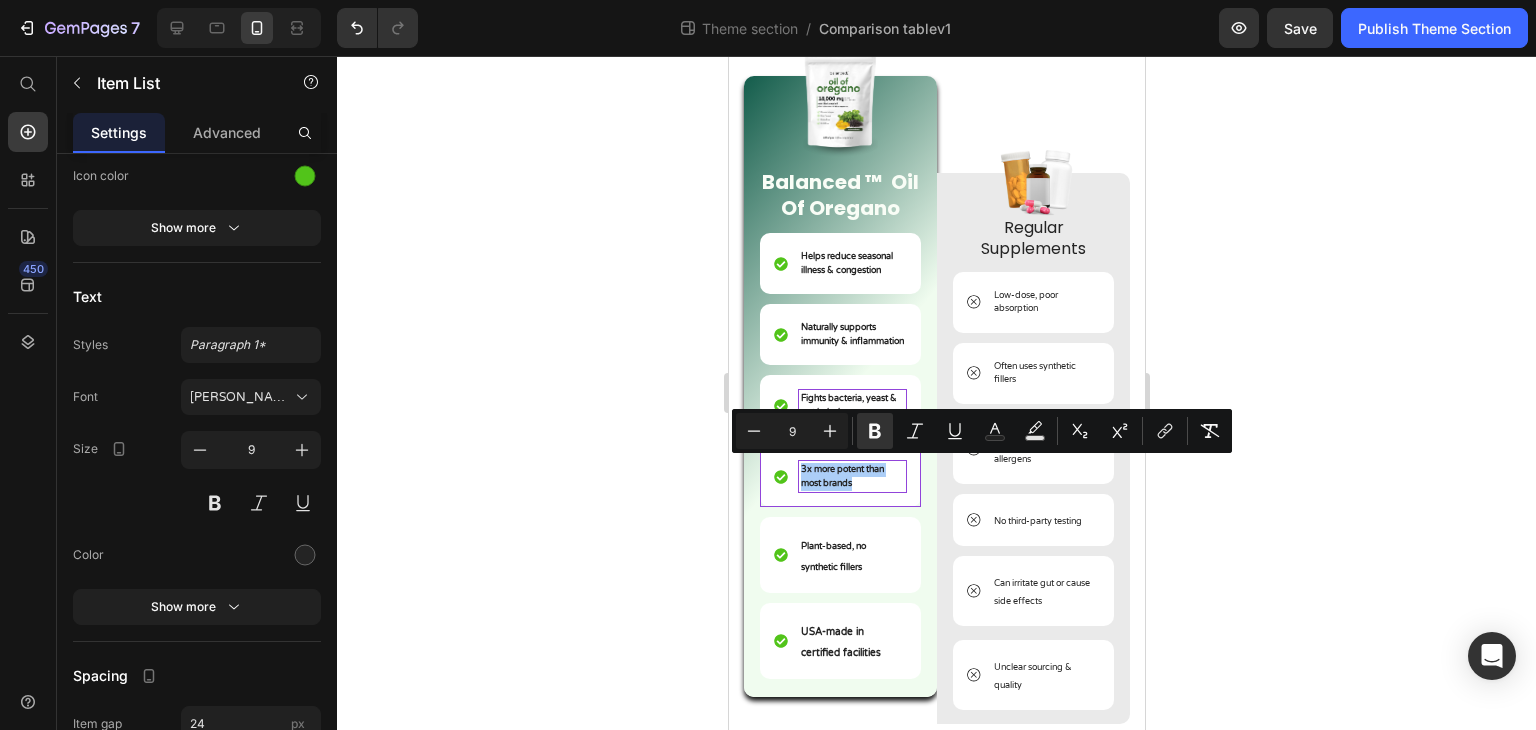 scroll, scrollTop: 178, scrollLeft: 0, axis: vertical 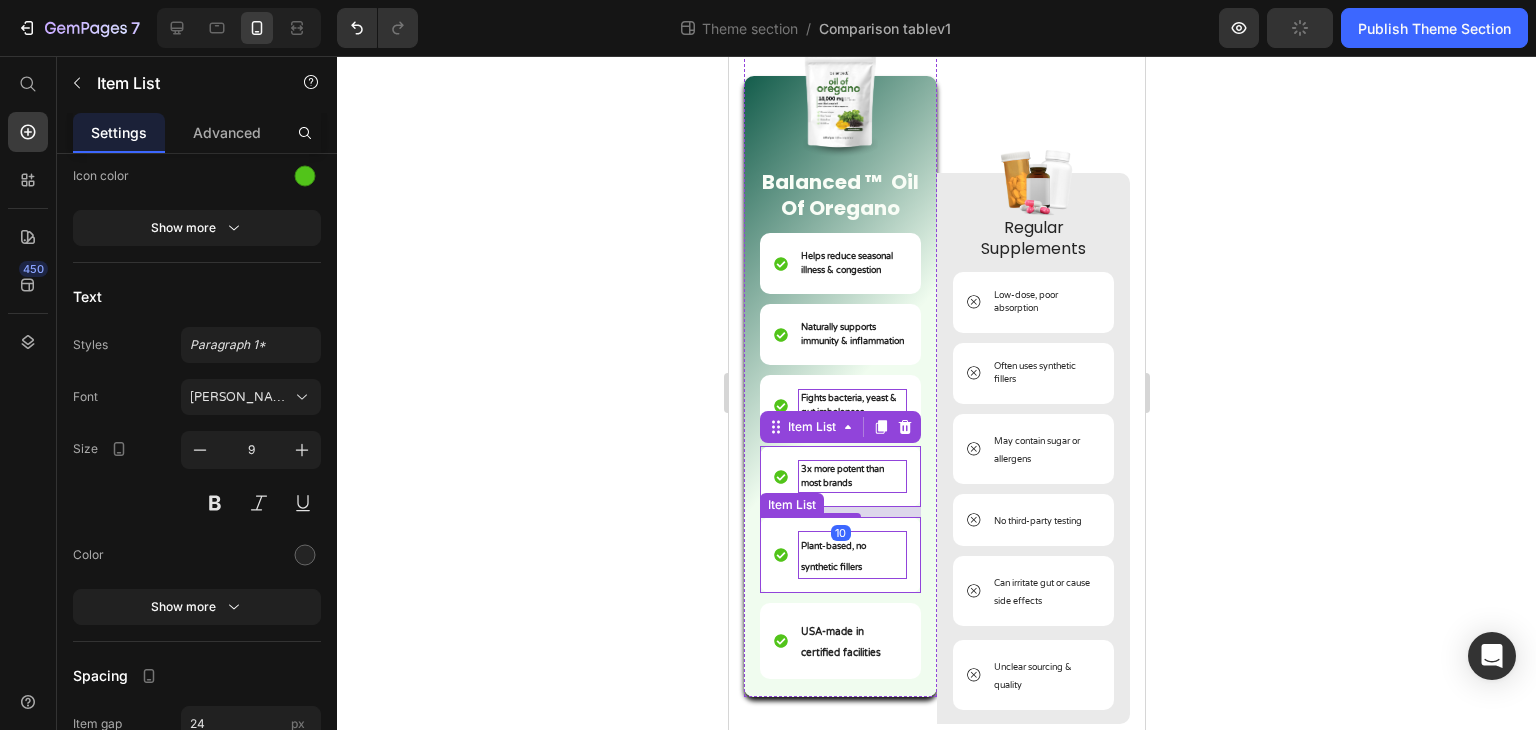 click on "Plant-based, no synthetic fillers" at bounding box center (851, 555) 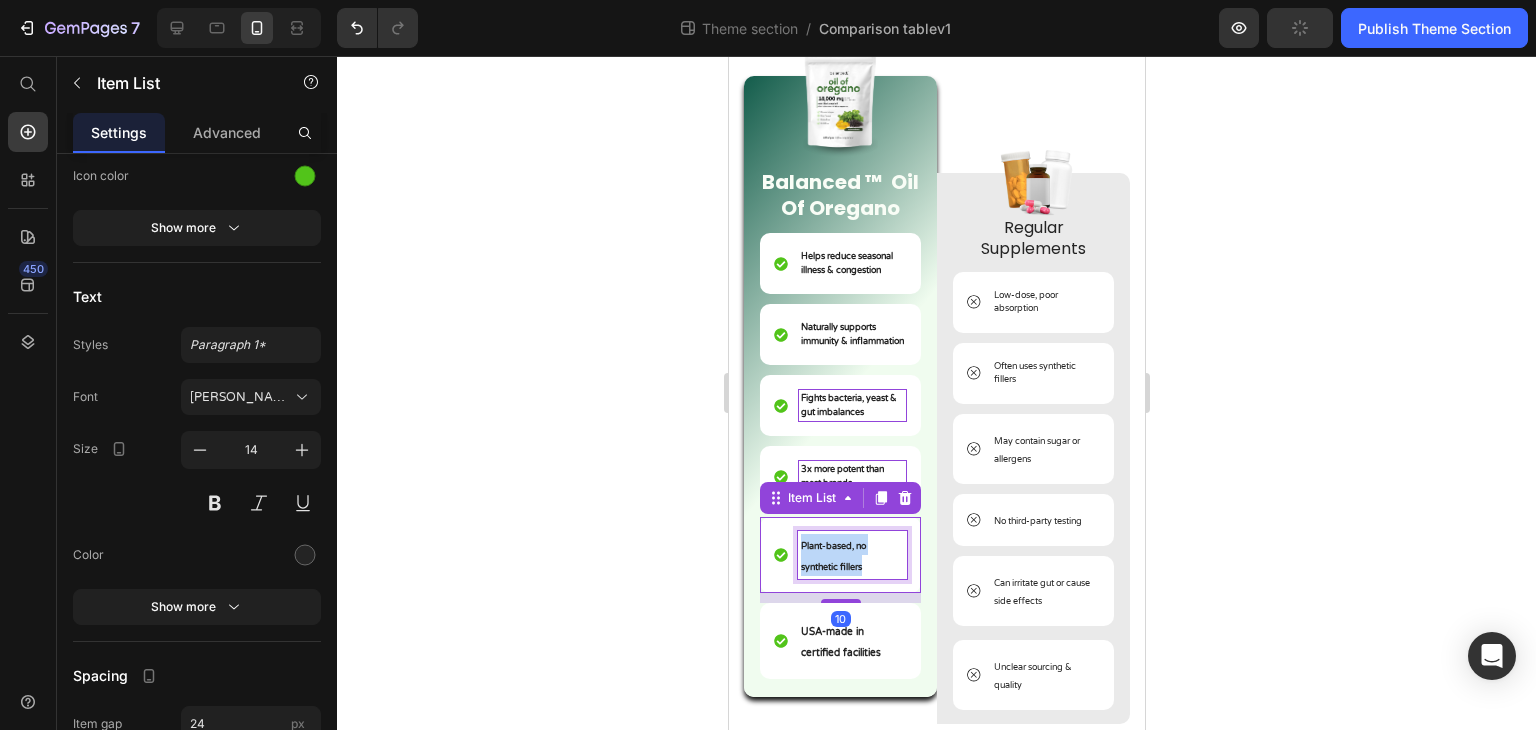 click on "Plant-based, no synthetic fillers" at bounding box center (851, 555) 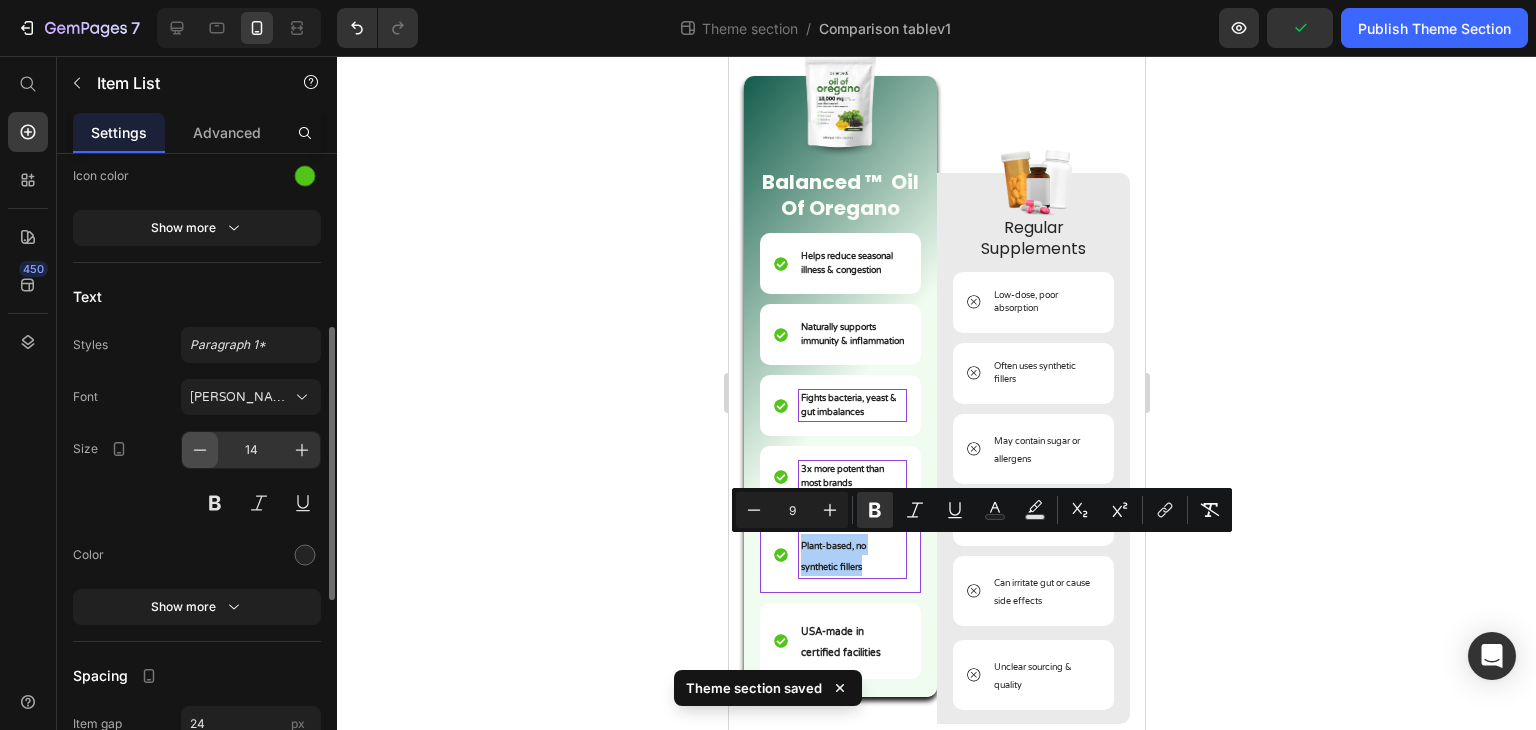 click 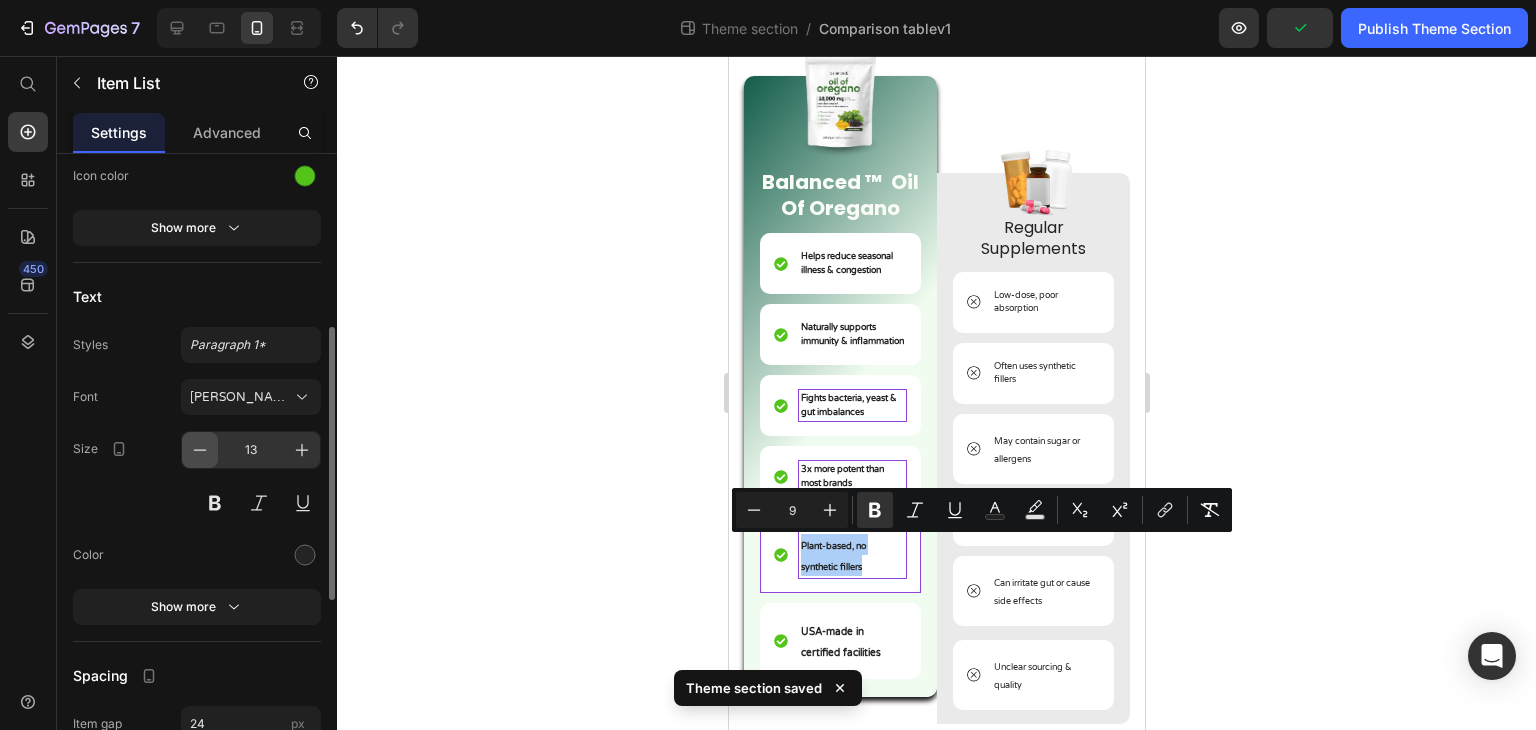 scroll, scrollTop: 175, scrollLeft: 0, axis: vertical 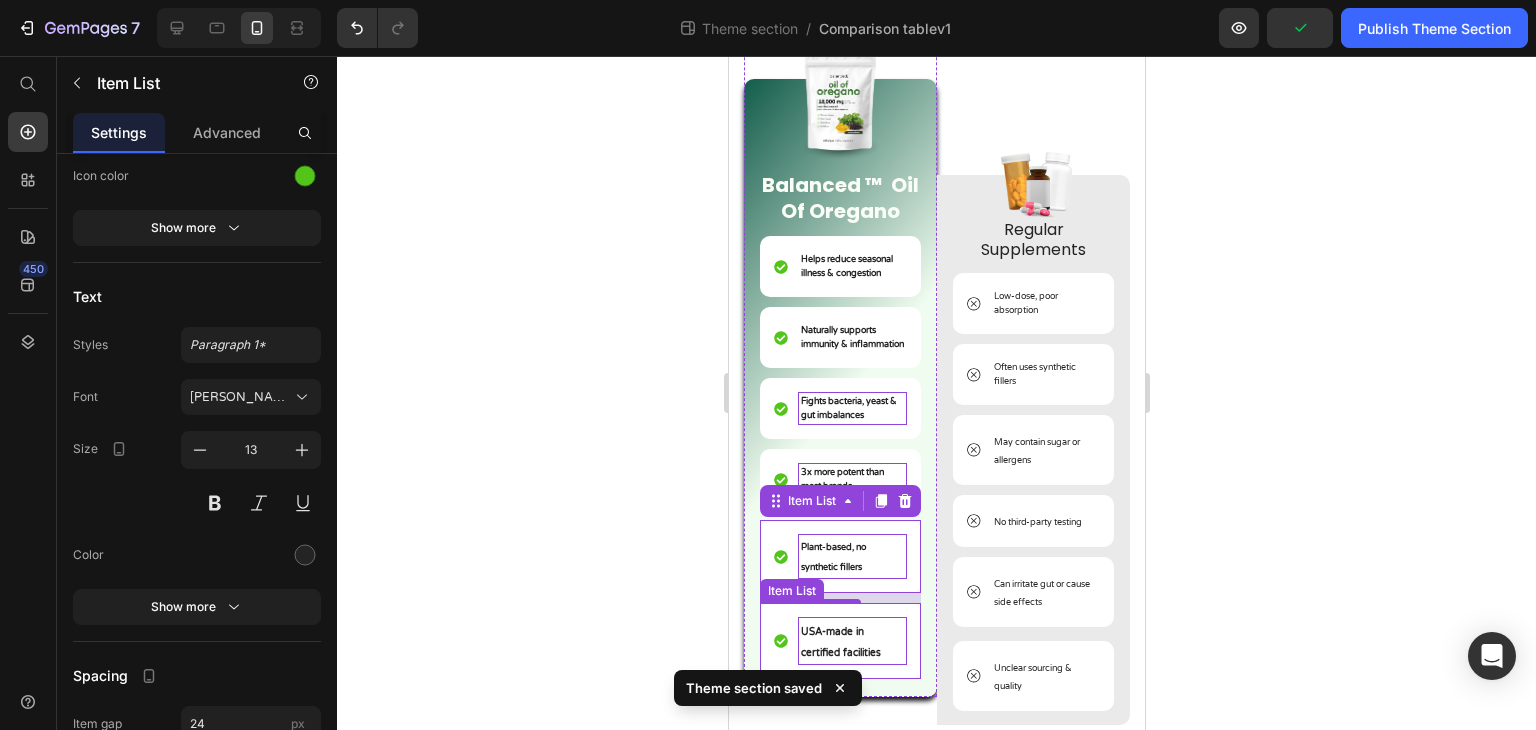 click on "USA-made in certified facilities" at bounding box center (840, 642) 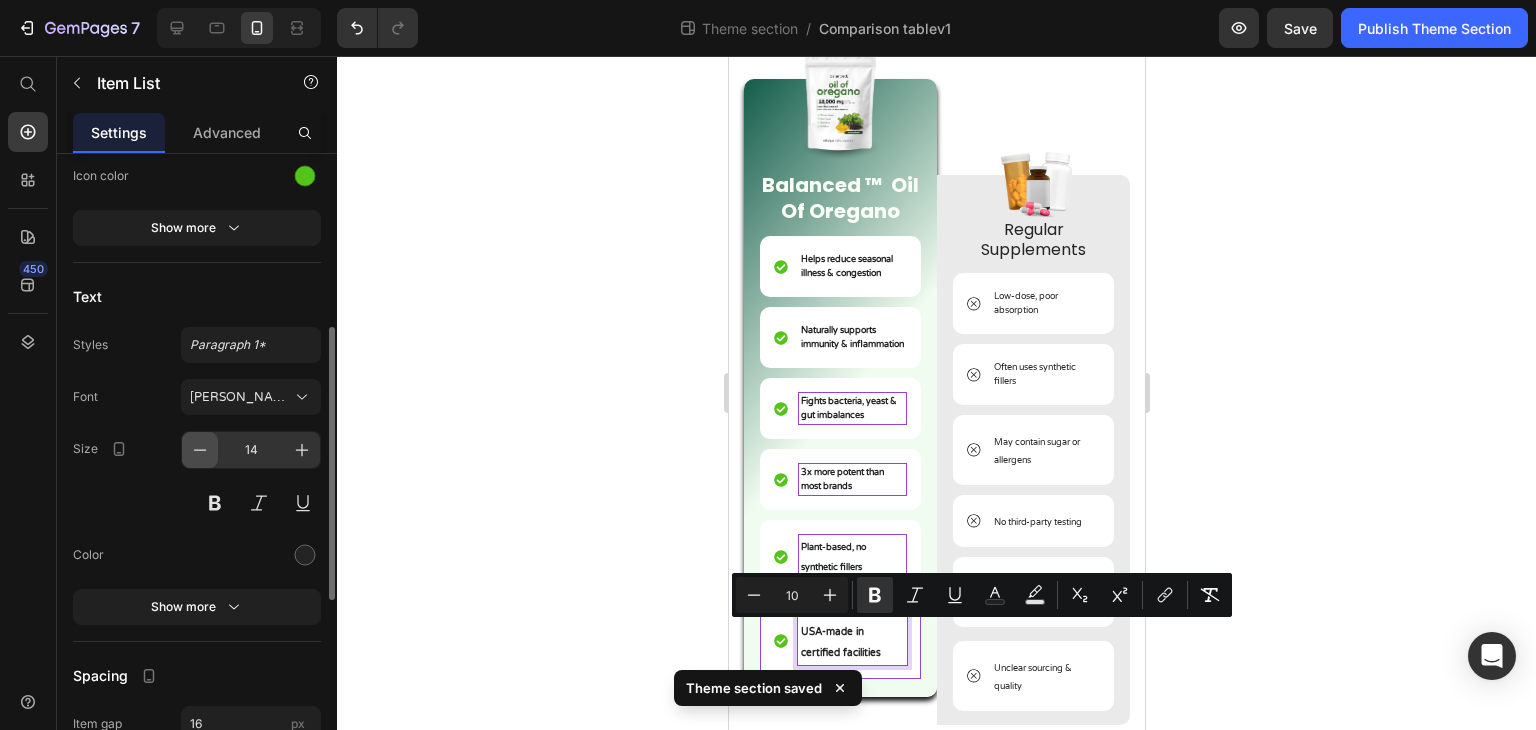 click at bounding box center (200, 450) 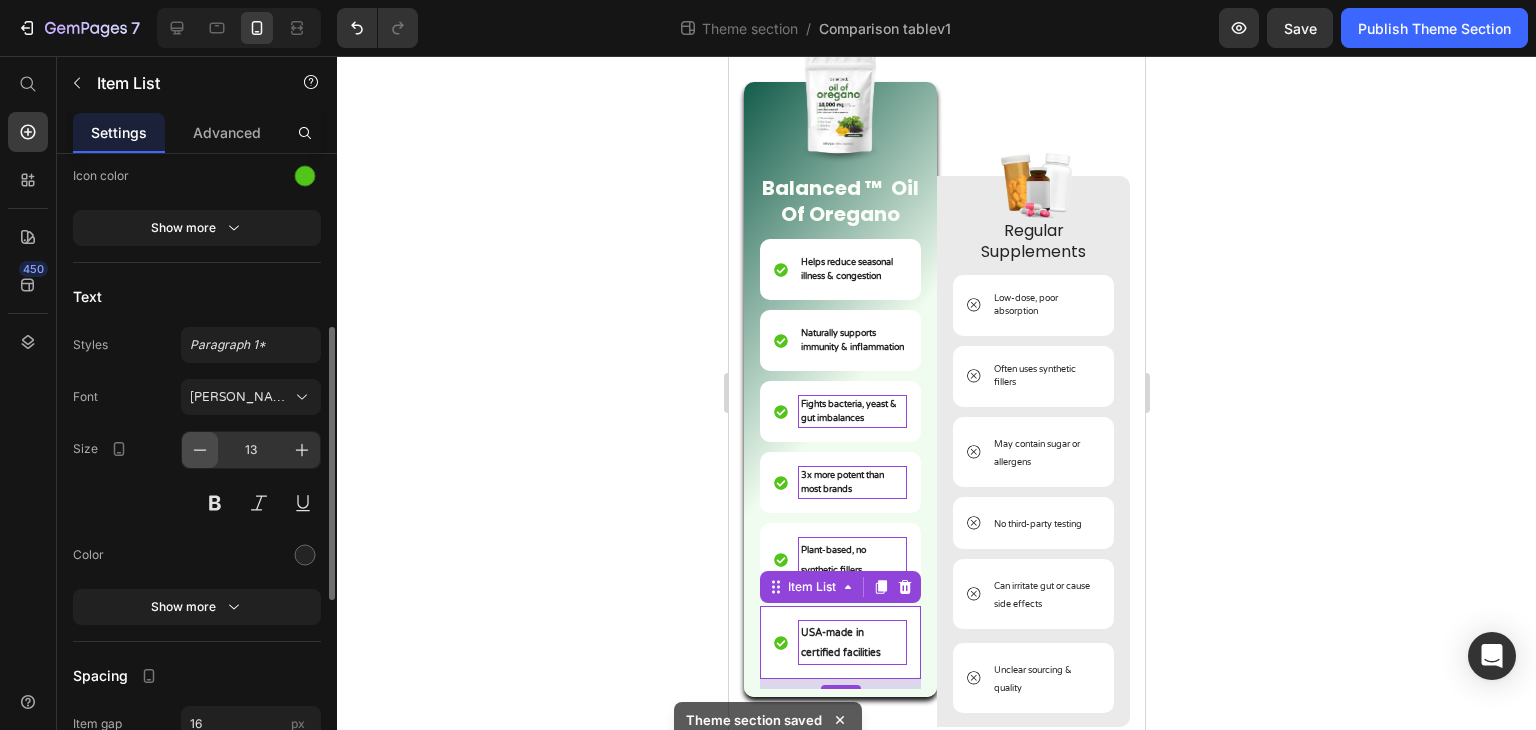 click at bounding box center (200, 450) 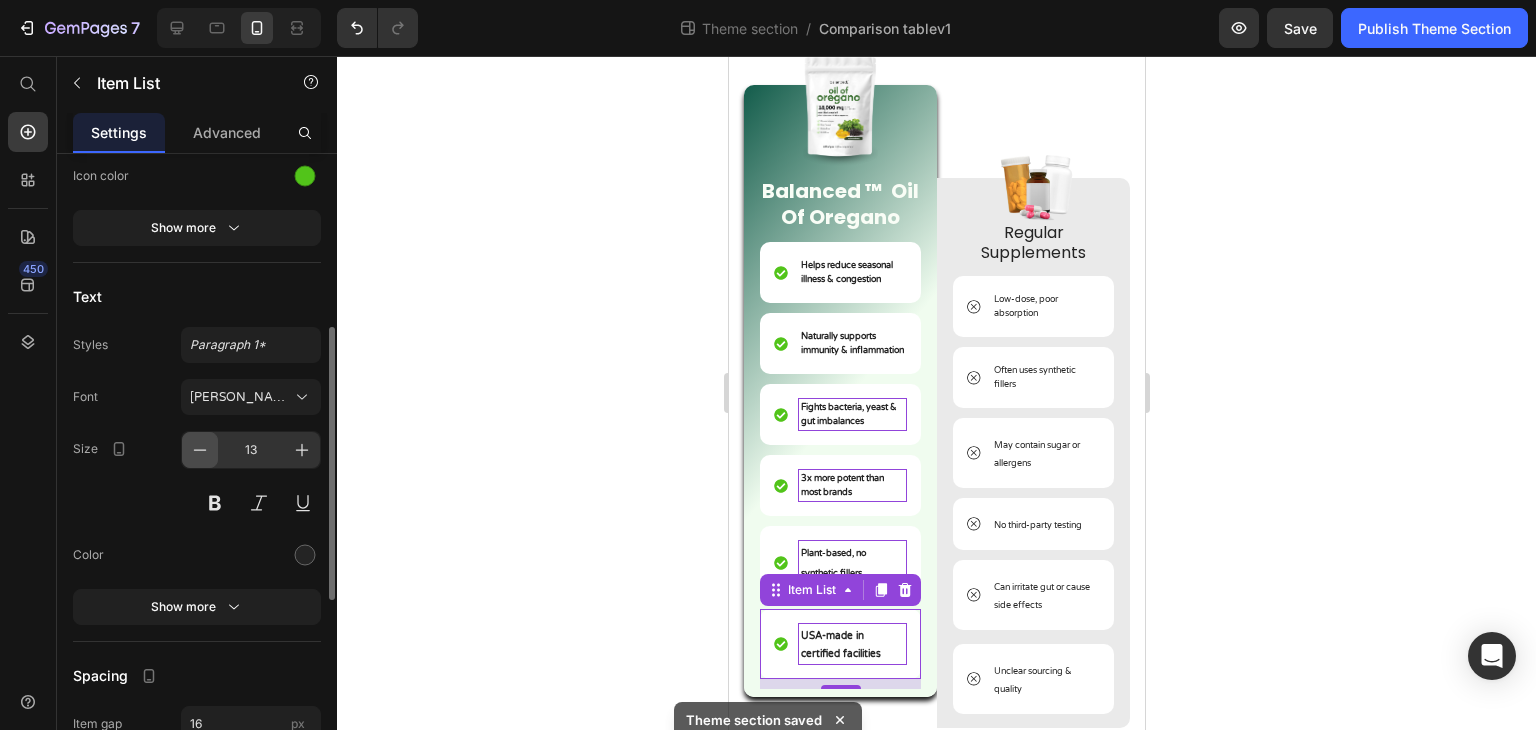 type on "12" 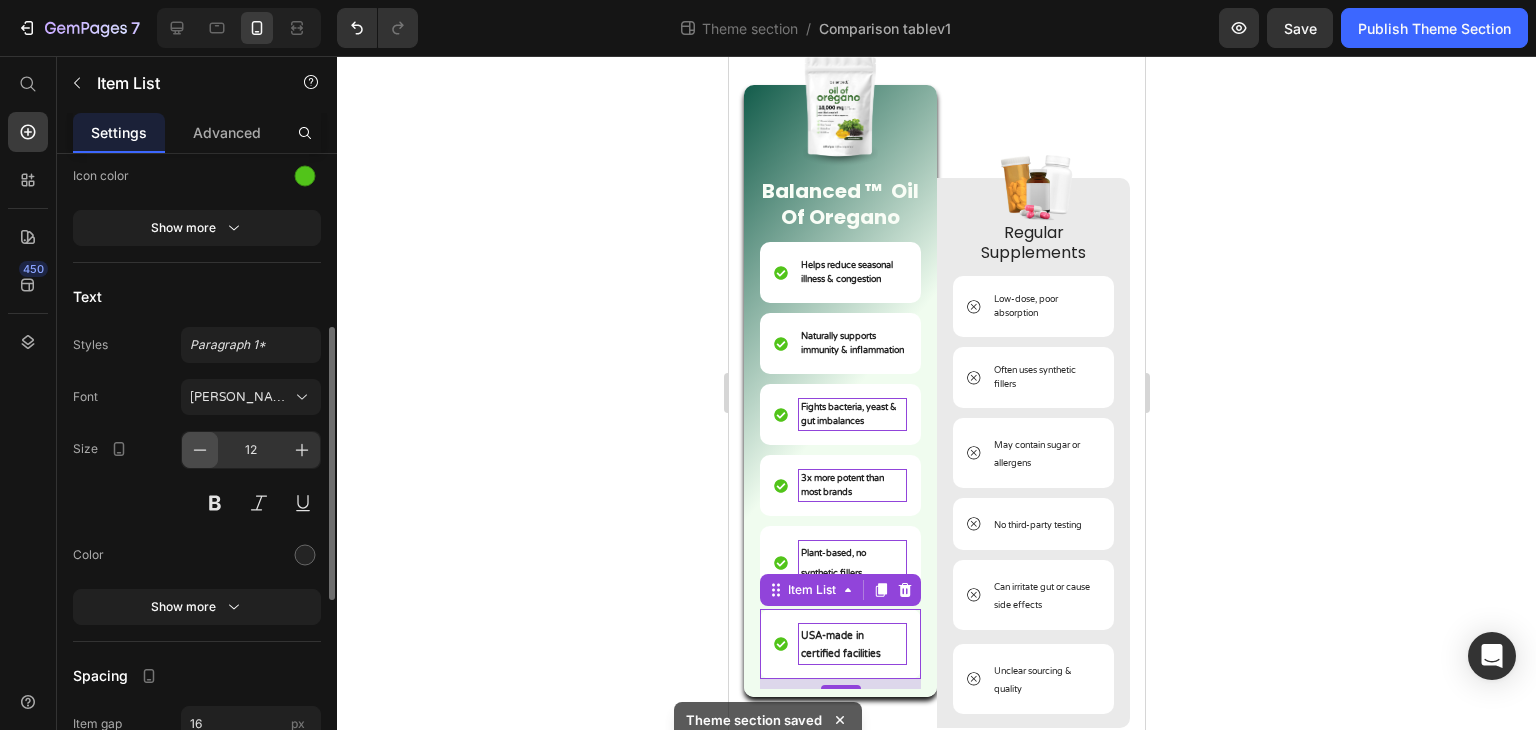 scroll, scrollTop: 169, scrollLeft: 0, axis: vertical 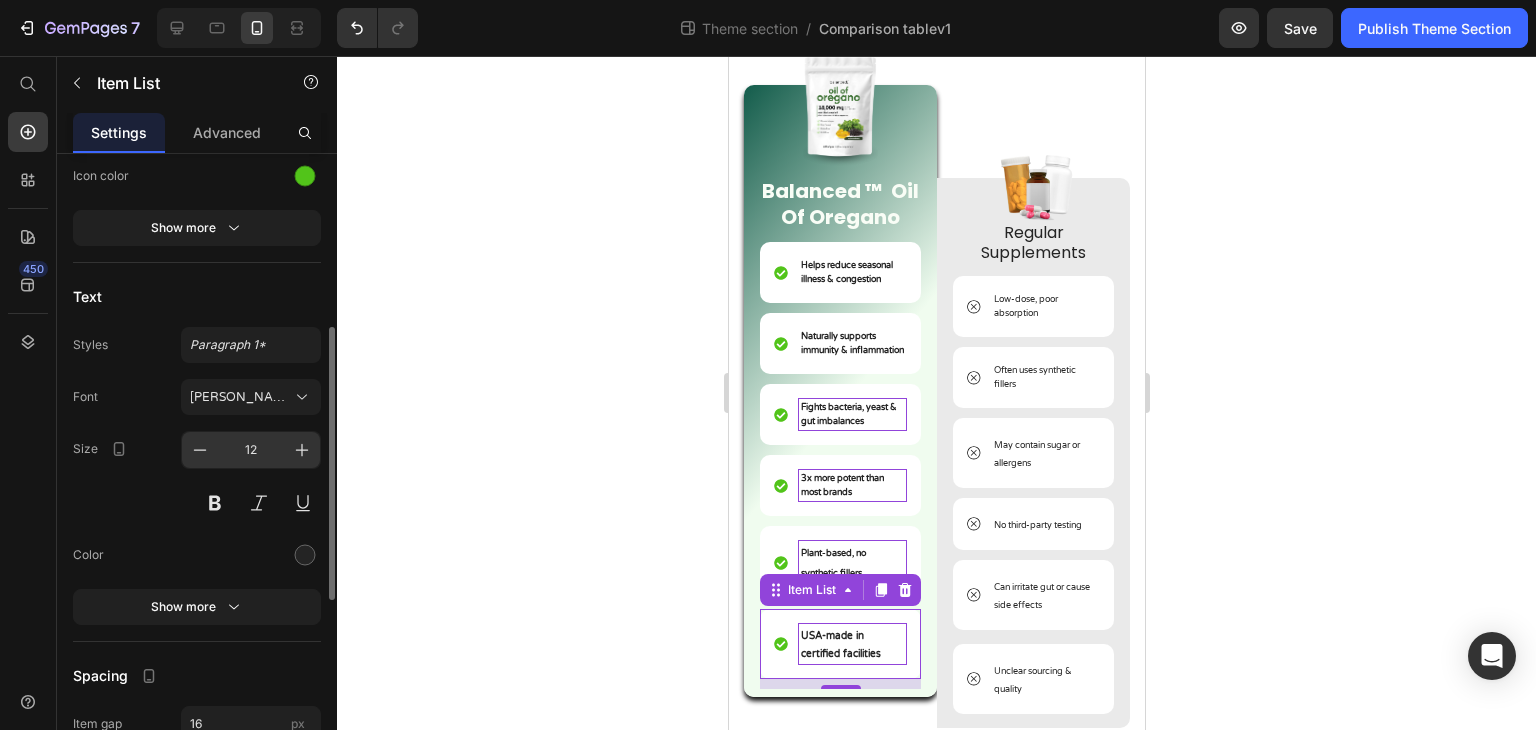 click on "12" at bounding box center (251, 450) 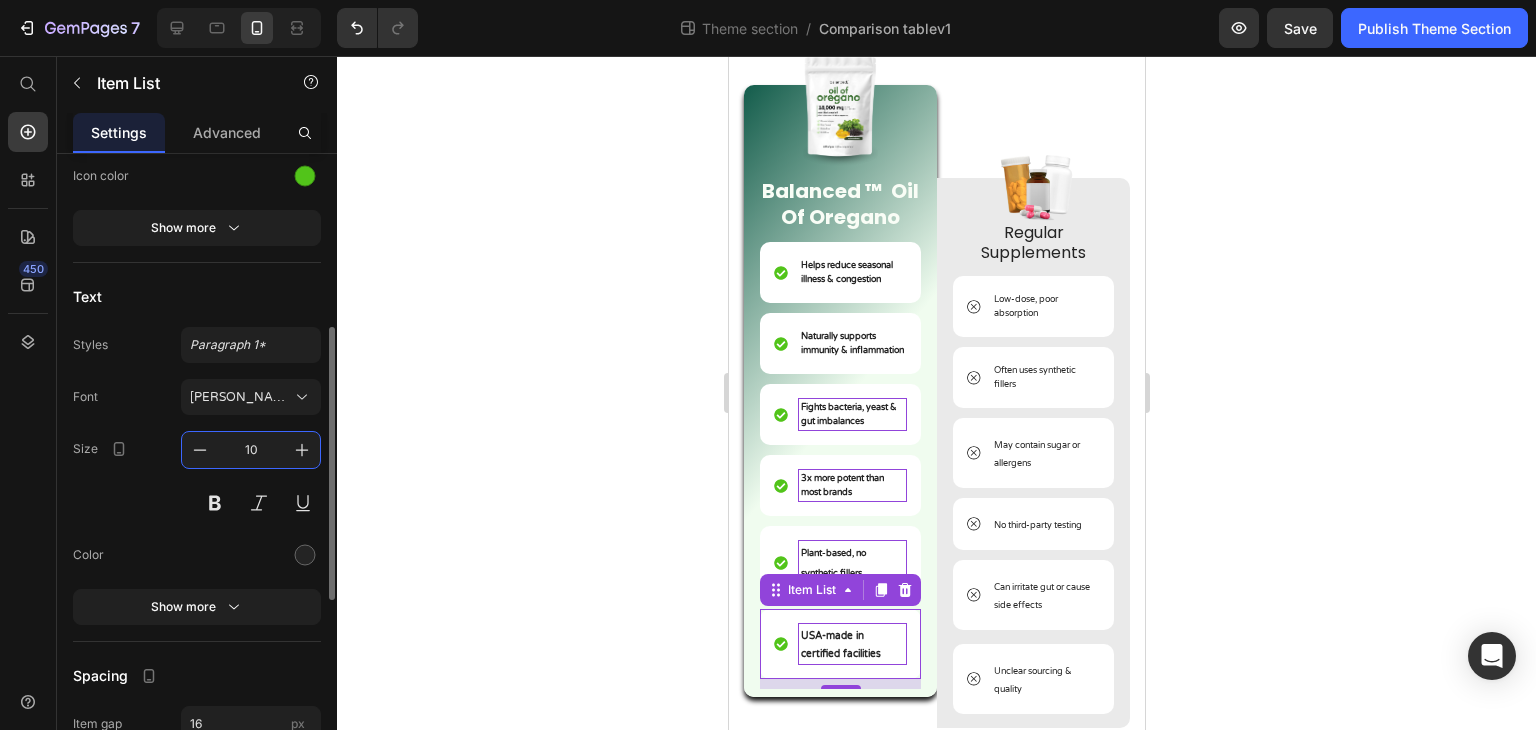 type on "10" 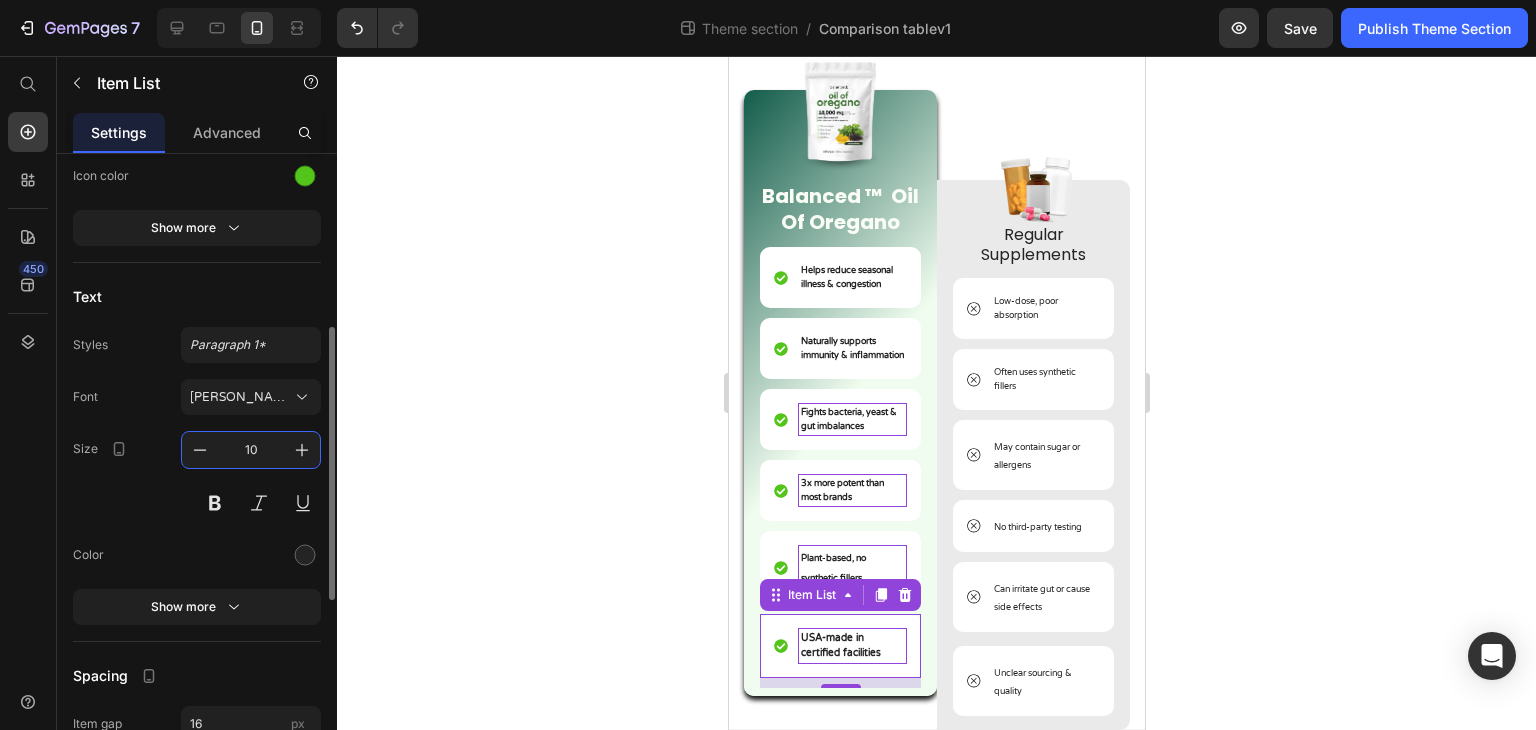 scroll, scrollTop: 163, scrollLeft: 0, axis: vertical 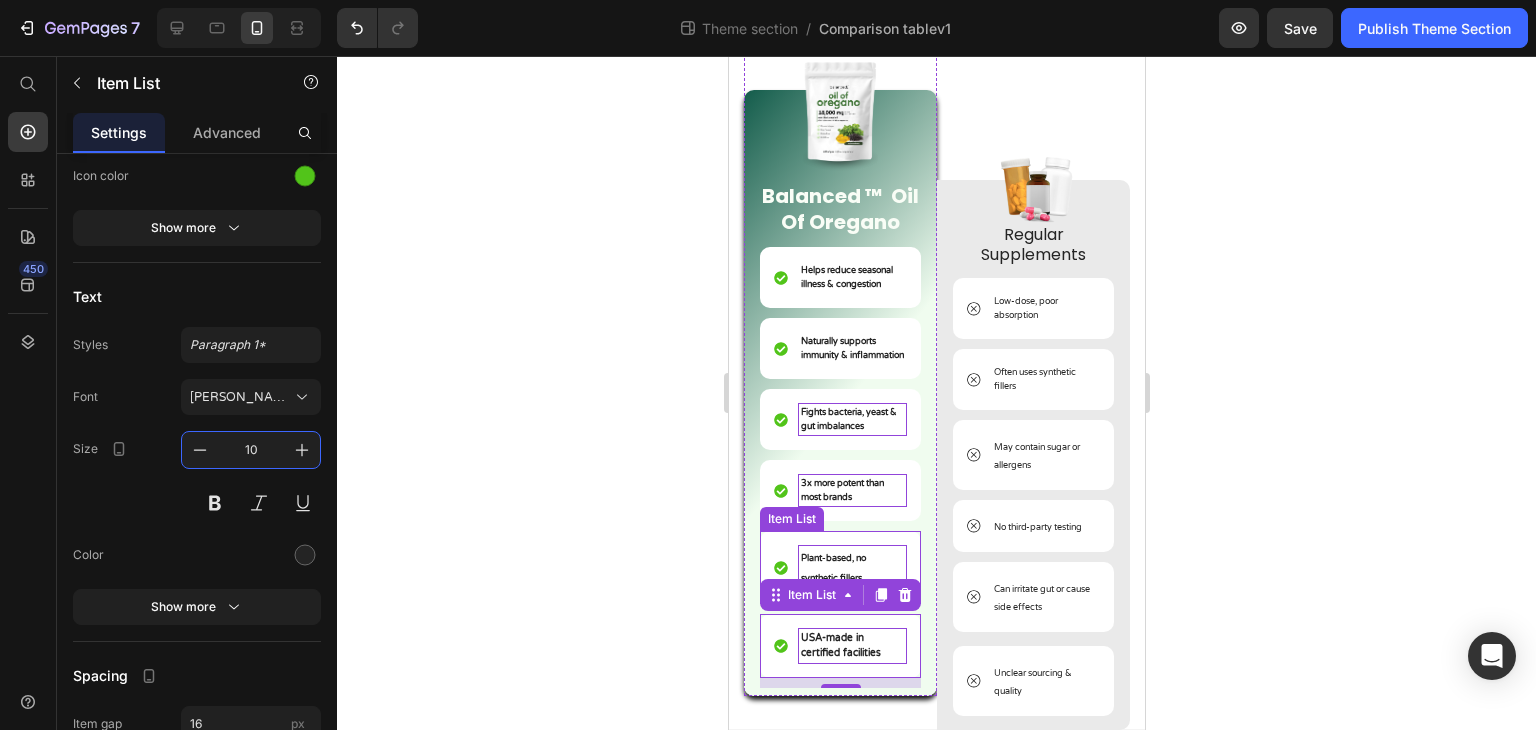 click on "Plant-based, no synthetic fillers" at bounding box center [851, 567] 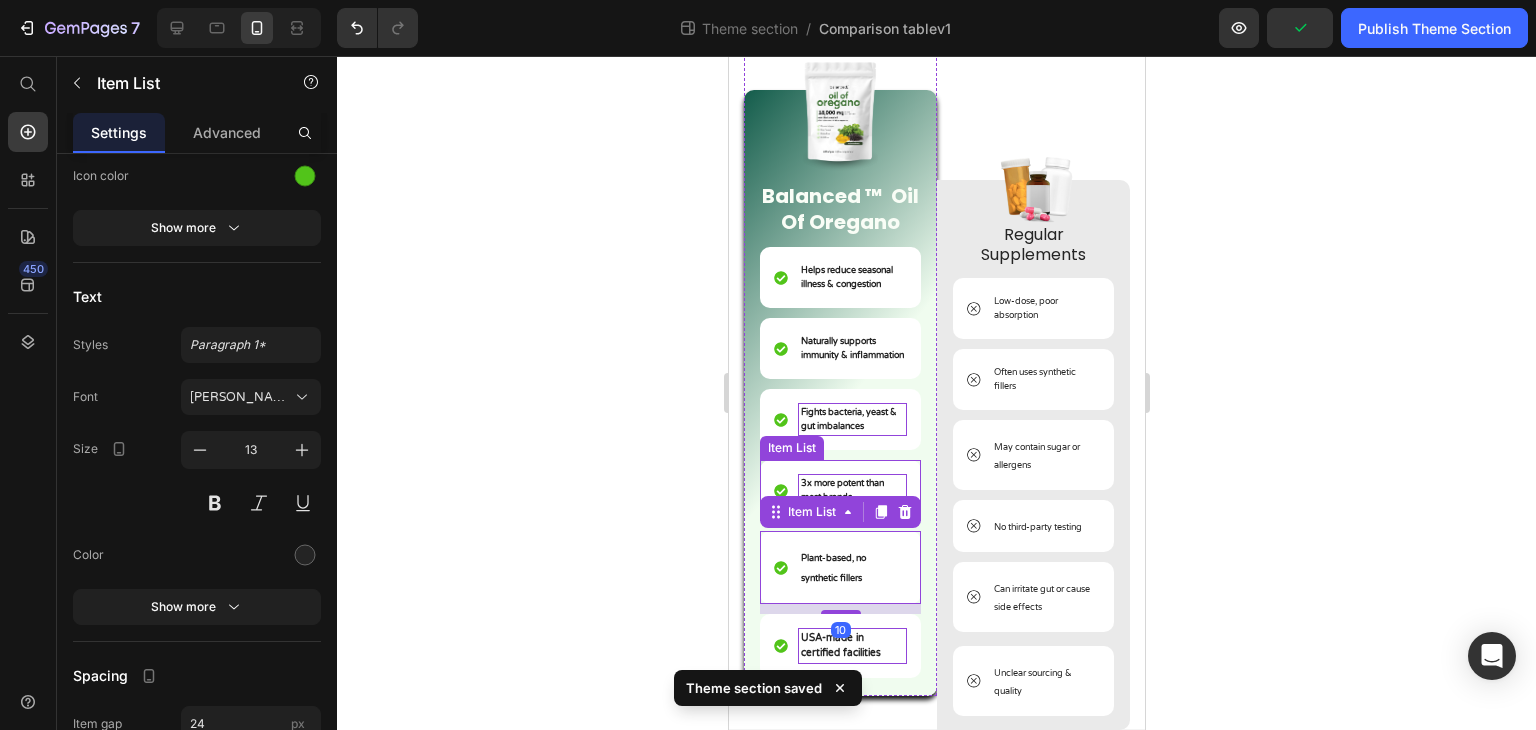 click on "3x more potent than most brands" at bounding box center (841, 490) 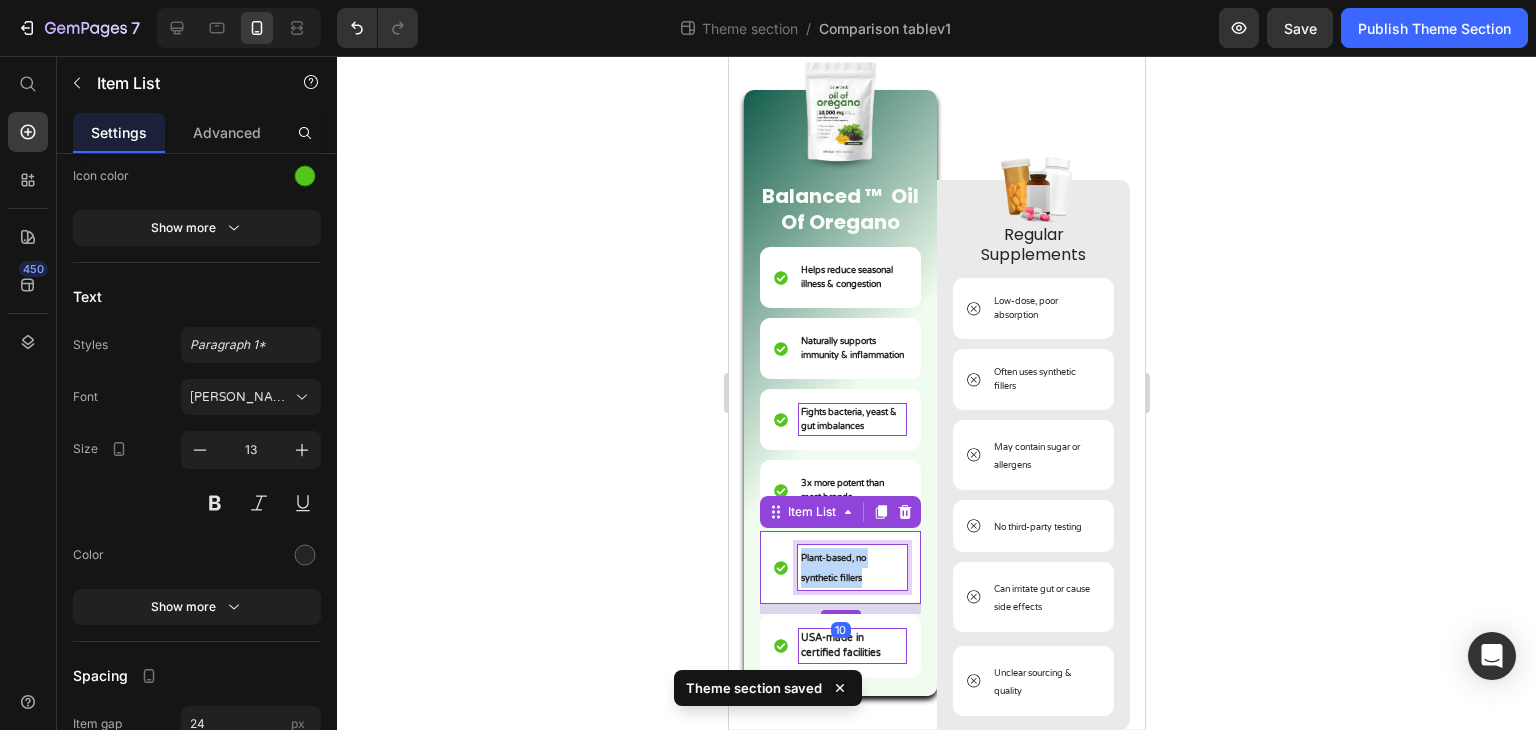click on "Plant-based, no synthetic fillers" at bounding box center [851, 567] 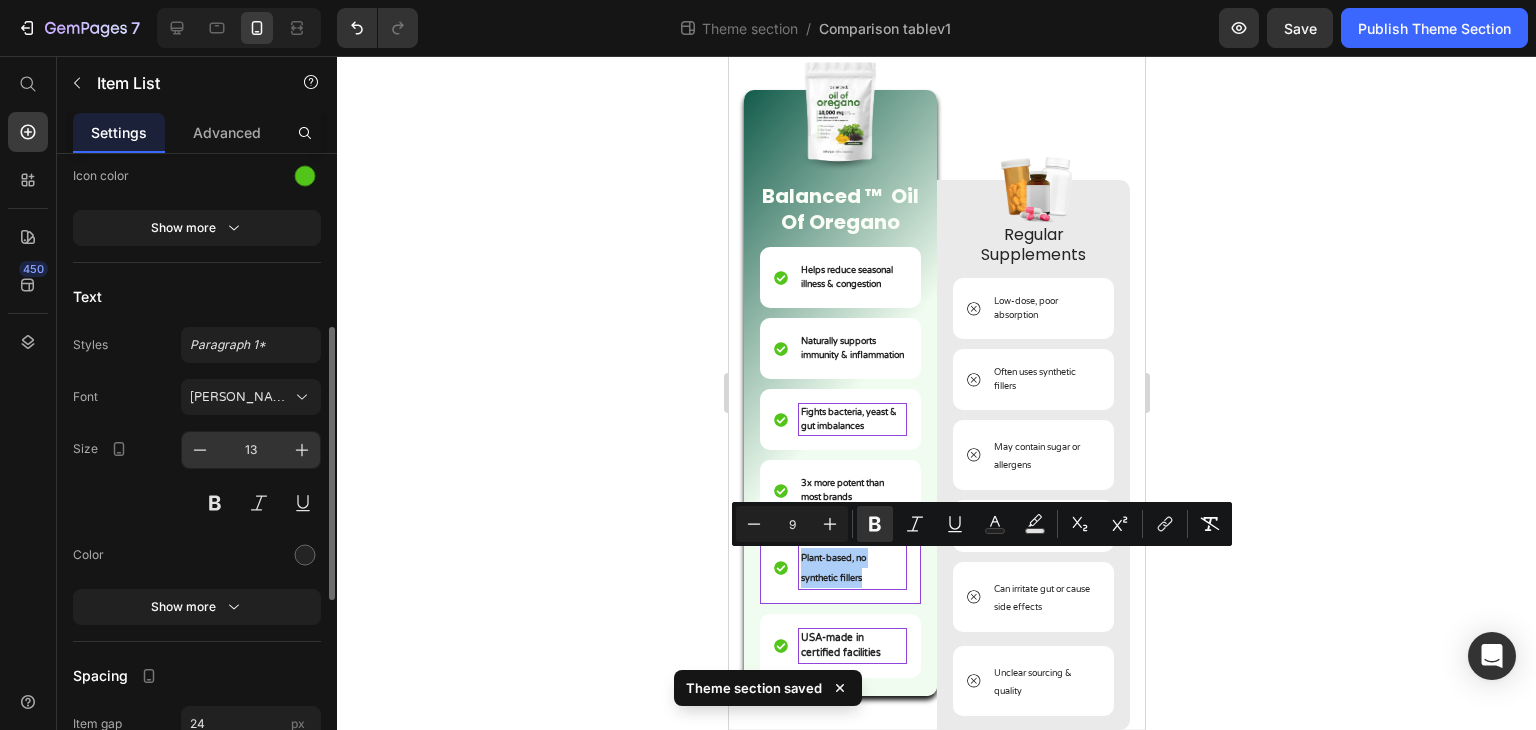 click on "13" at bounding box center [251, 450] 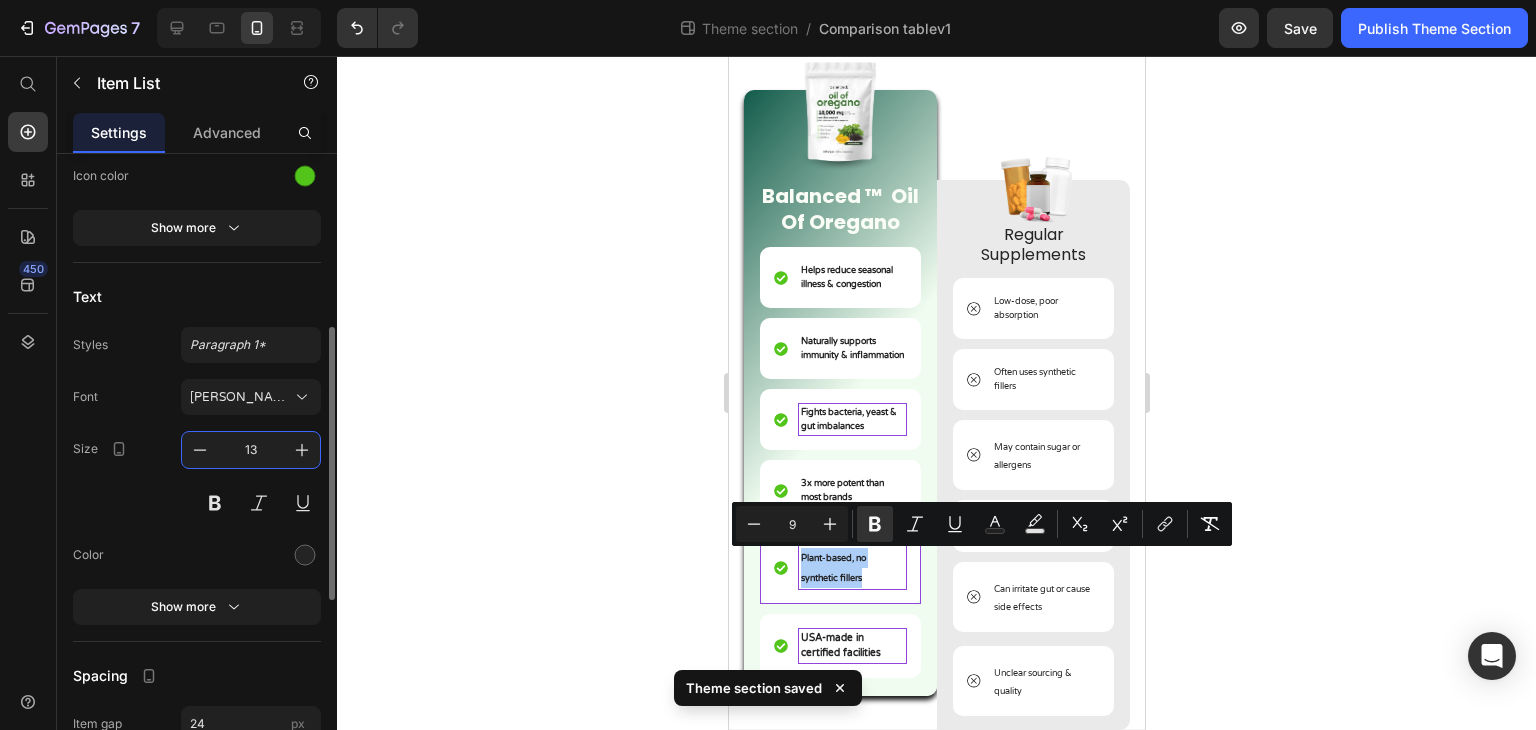 click on "13" at bounding box center [251, 450] 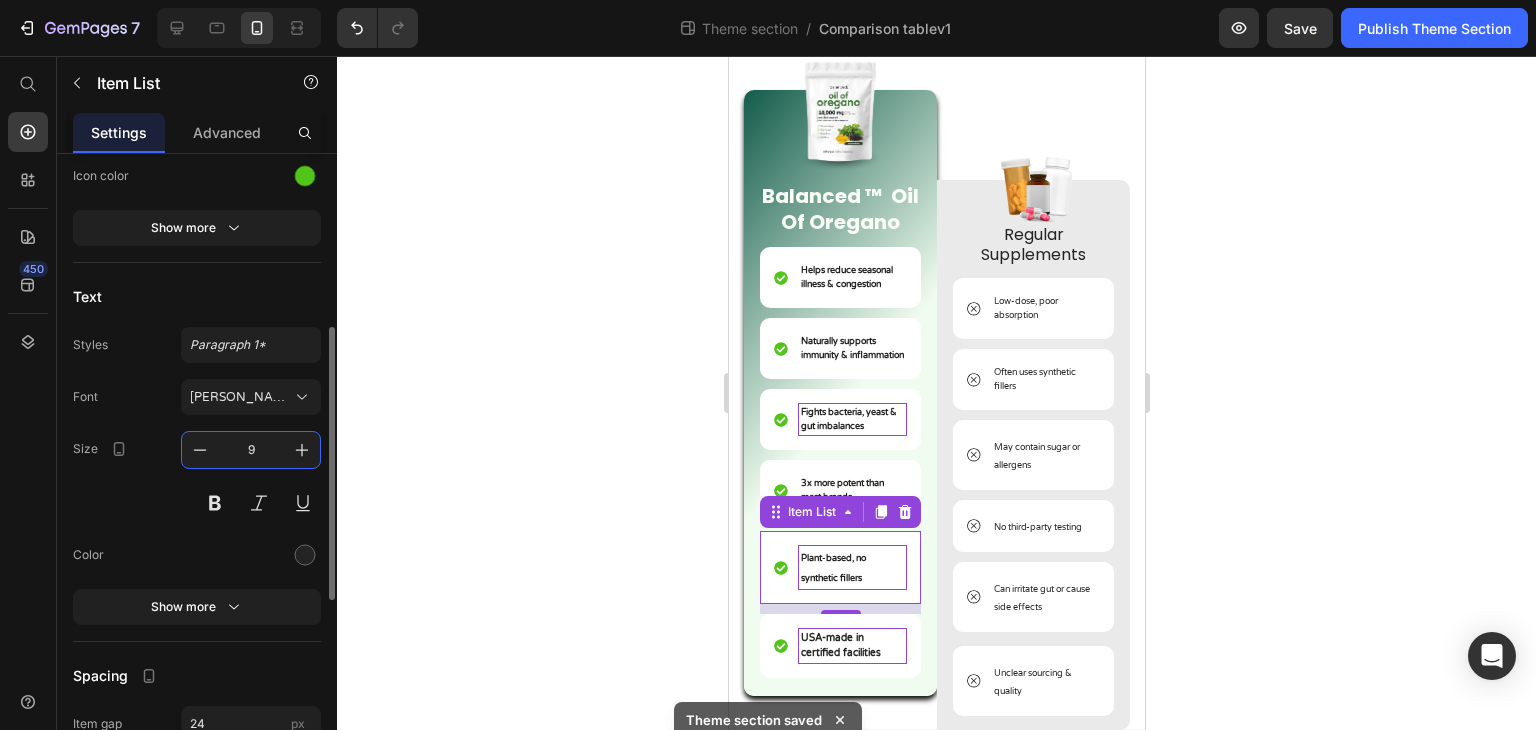 type on "9" 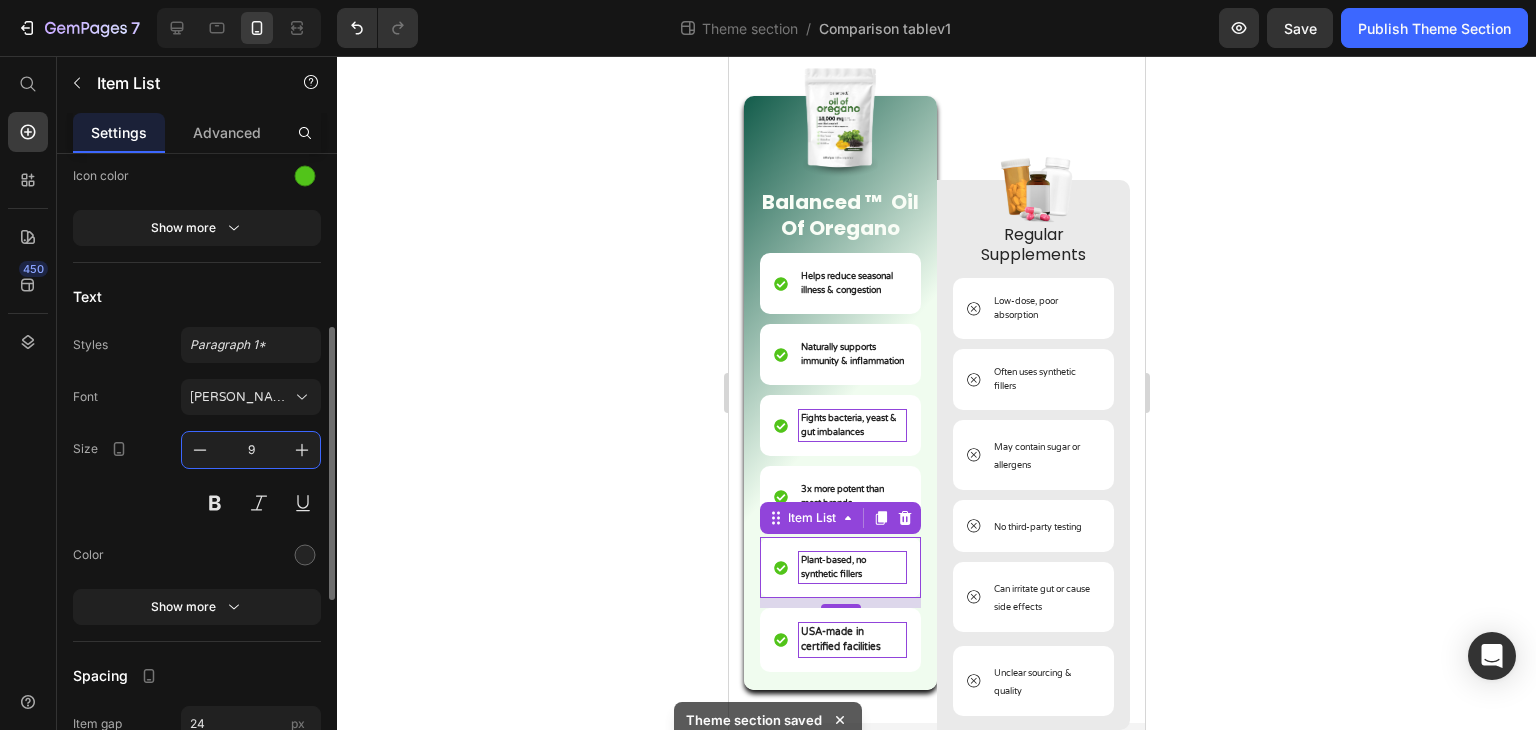scroll, scrollTop: 151, scrollLeft: 0, axis: vertical 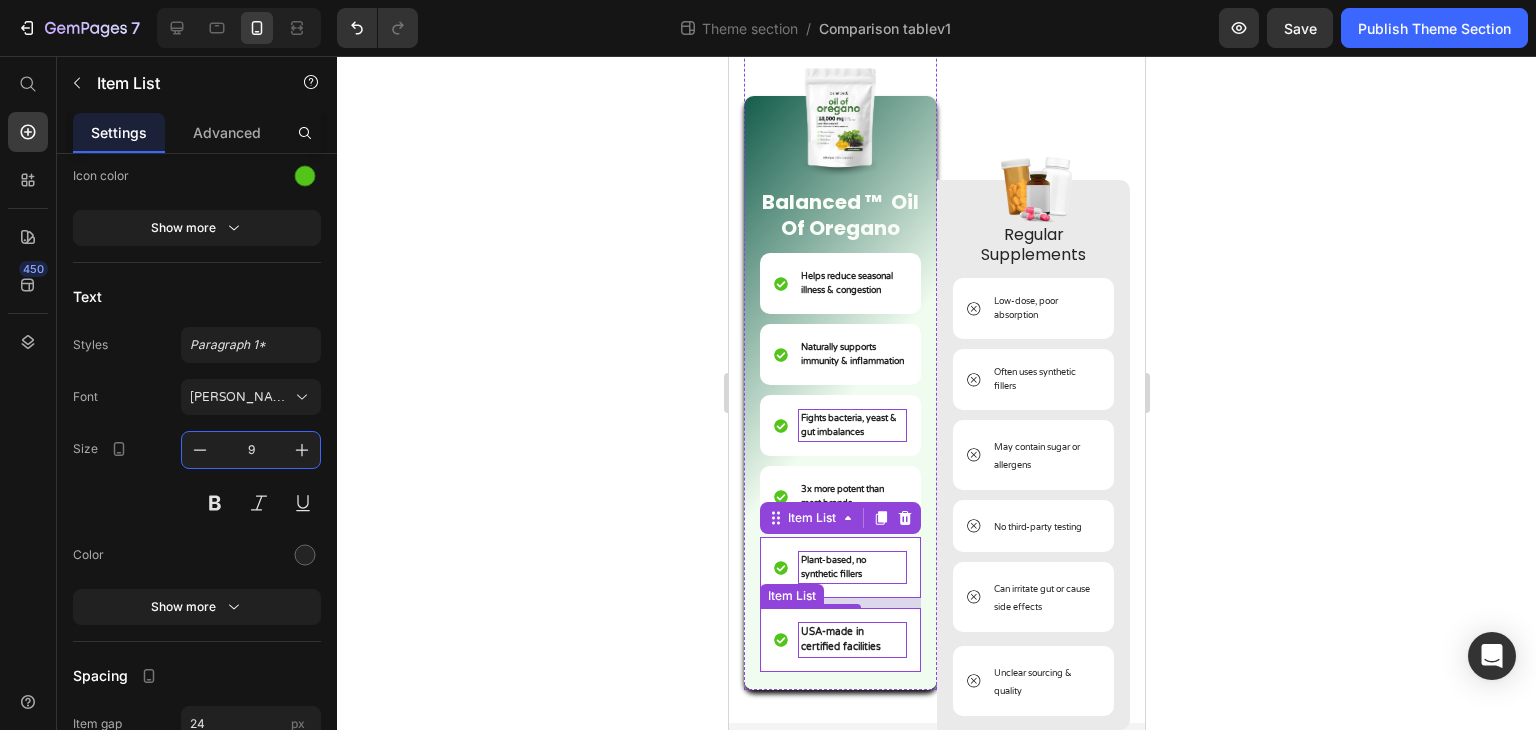 click on "USA-made in certified facilities" at bounding box center (840, 639) 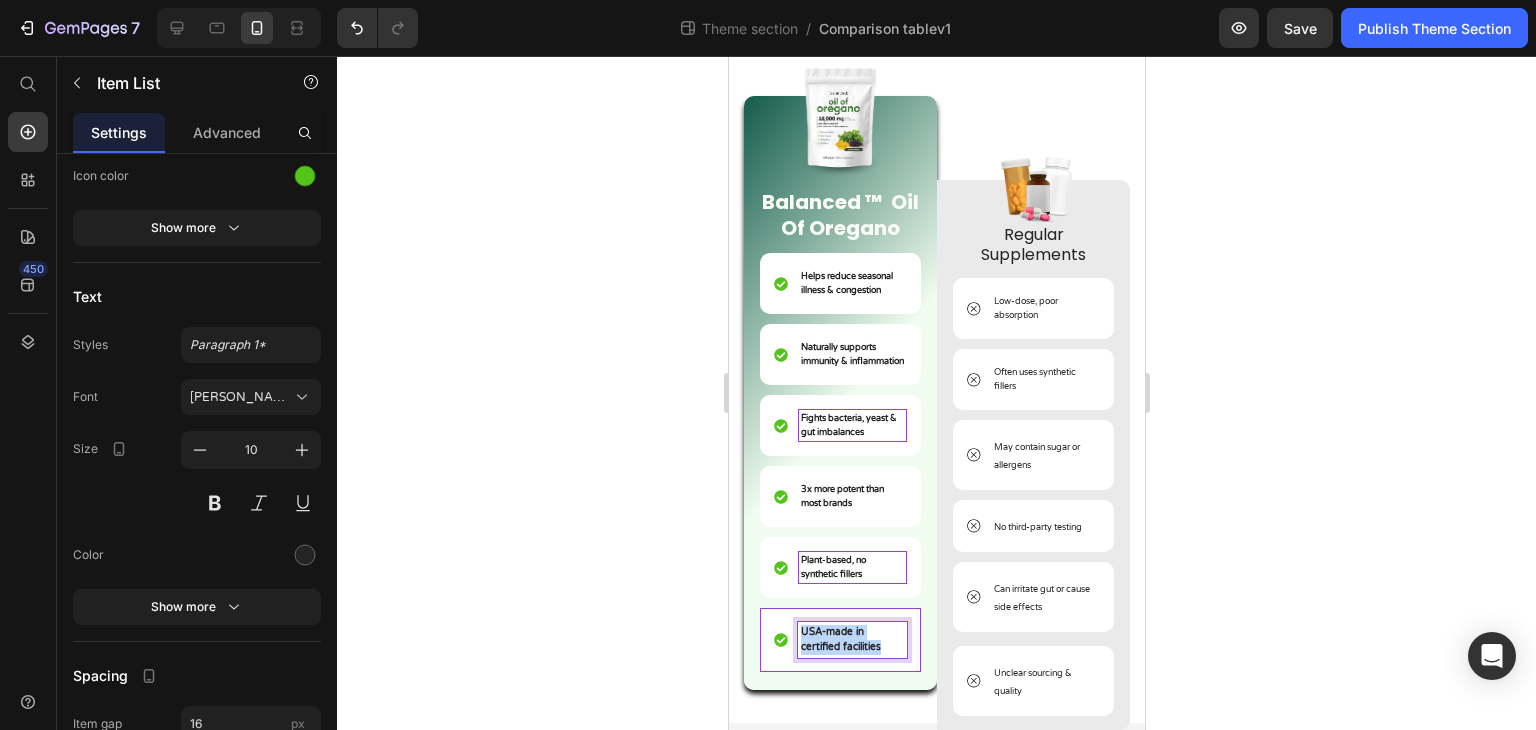 click on "USA-made in certified facilities" at bounding box center (840, 639) 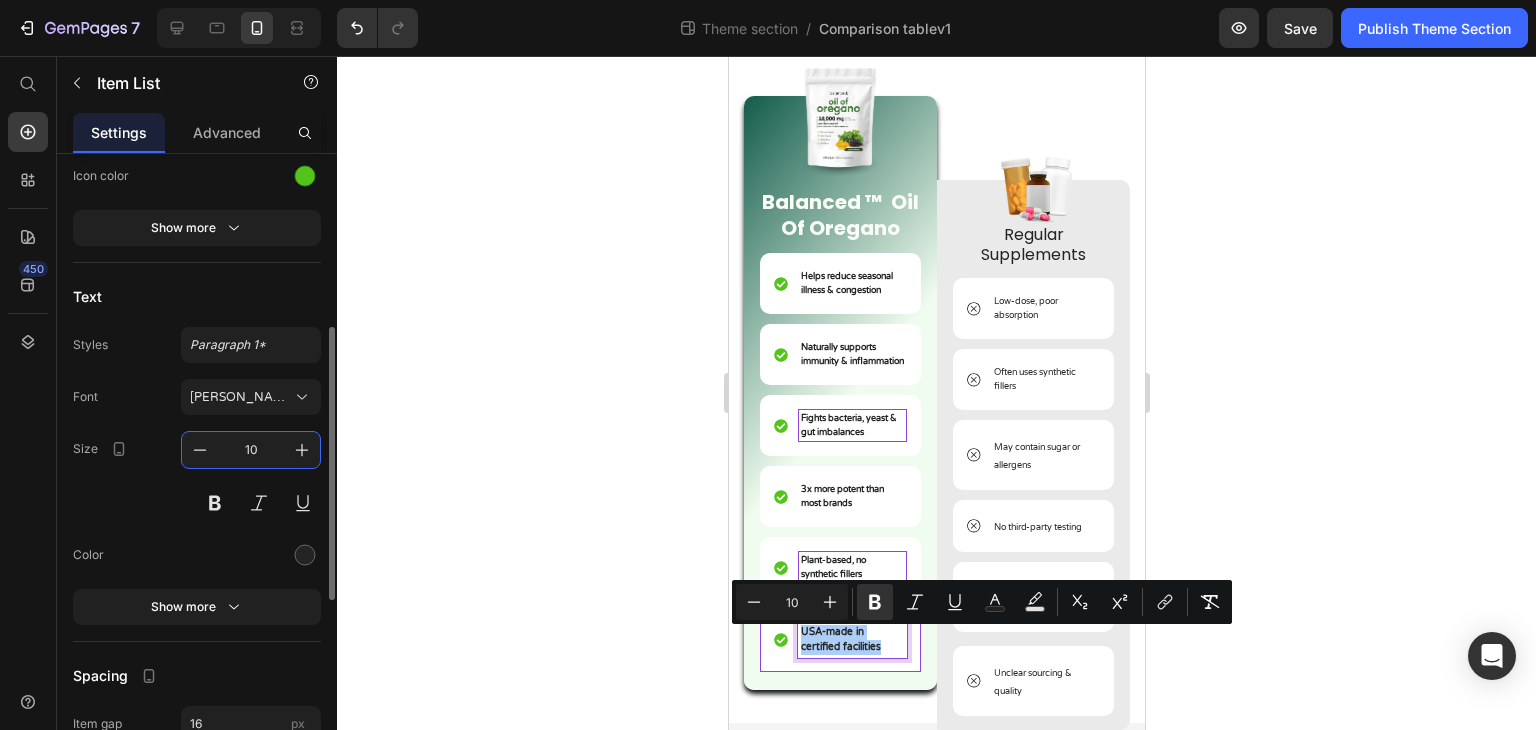 click on "10" at bounding box center [251, 450] 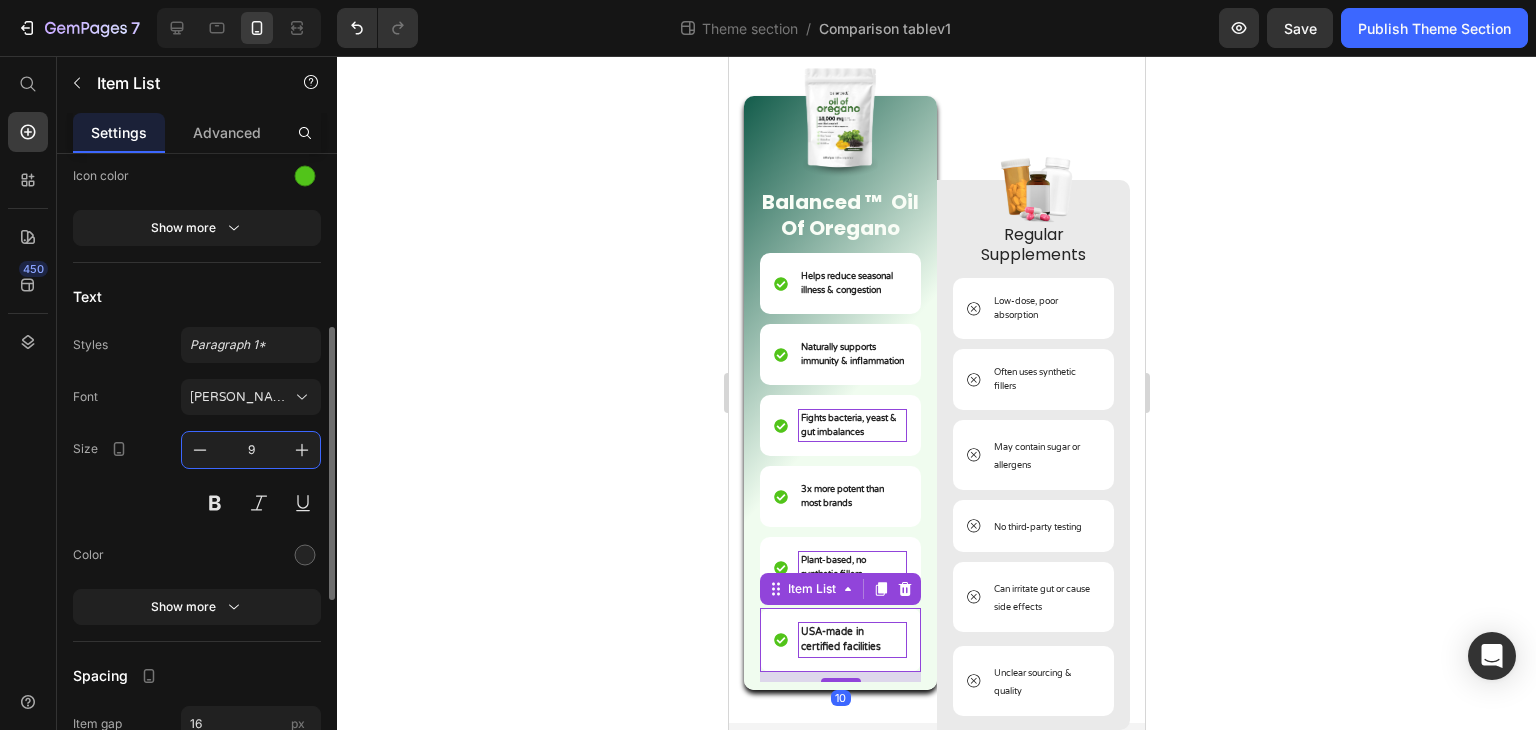 type on "9" 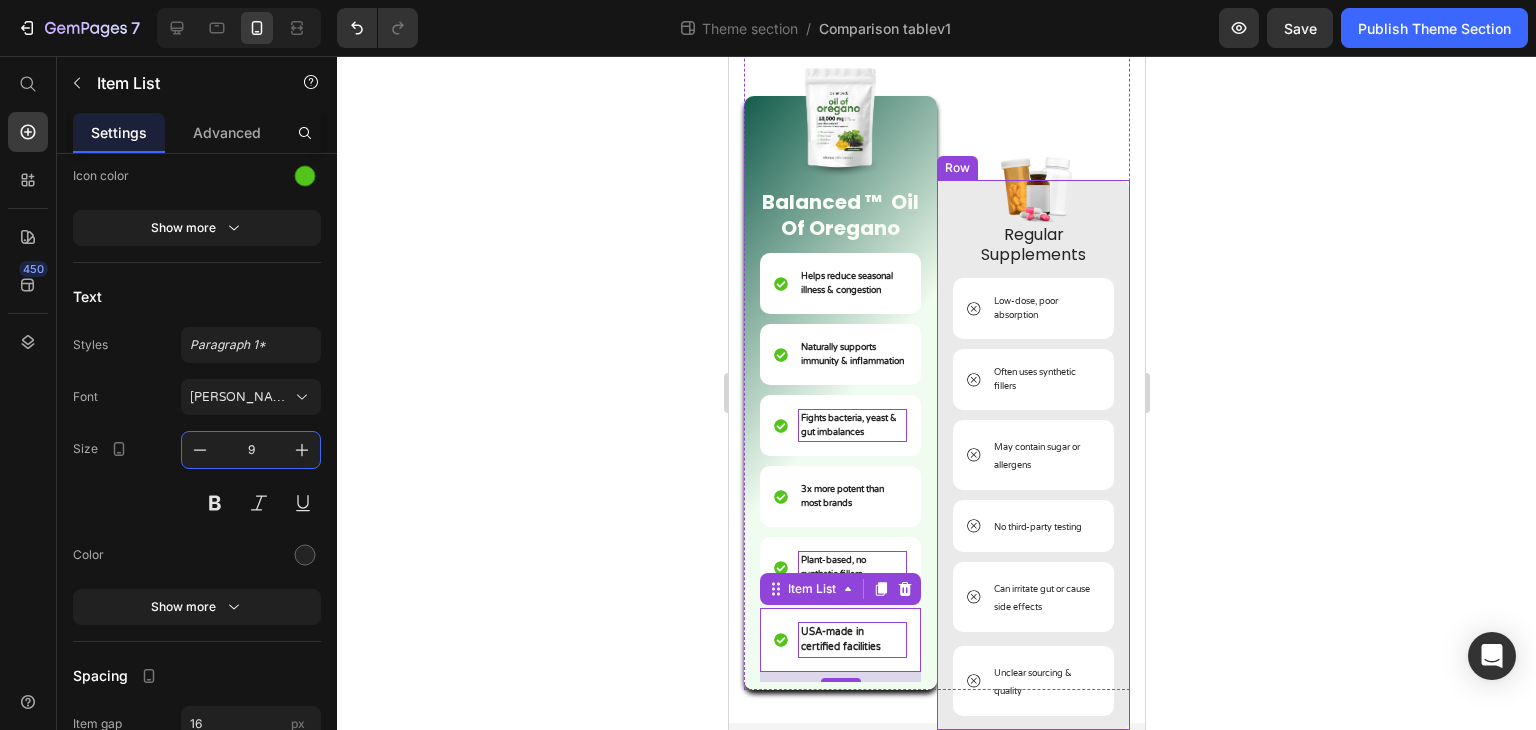 click on "Image Regular Supplements Text Block
Low-dose, poor absorption Item List
Often uses synthetic fillers Item List
May contain sugar or allergens Item List
No third-party testing Item List
Can irritate gut or cause side effects Item List
Unclear sourcing & quality Item List Row" at bounding box center (1032, 455) 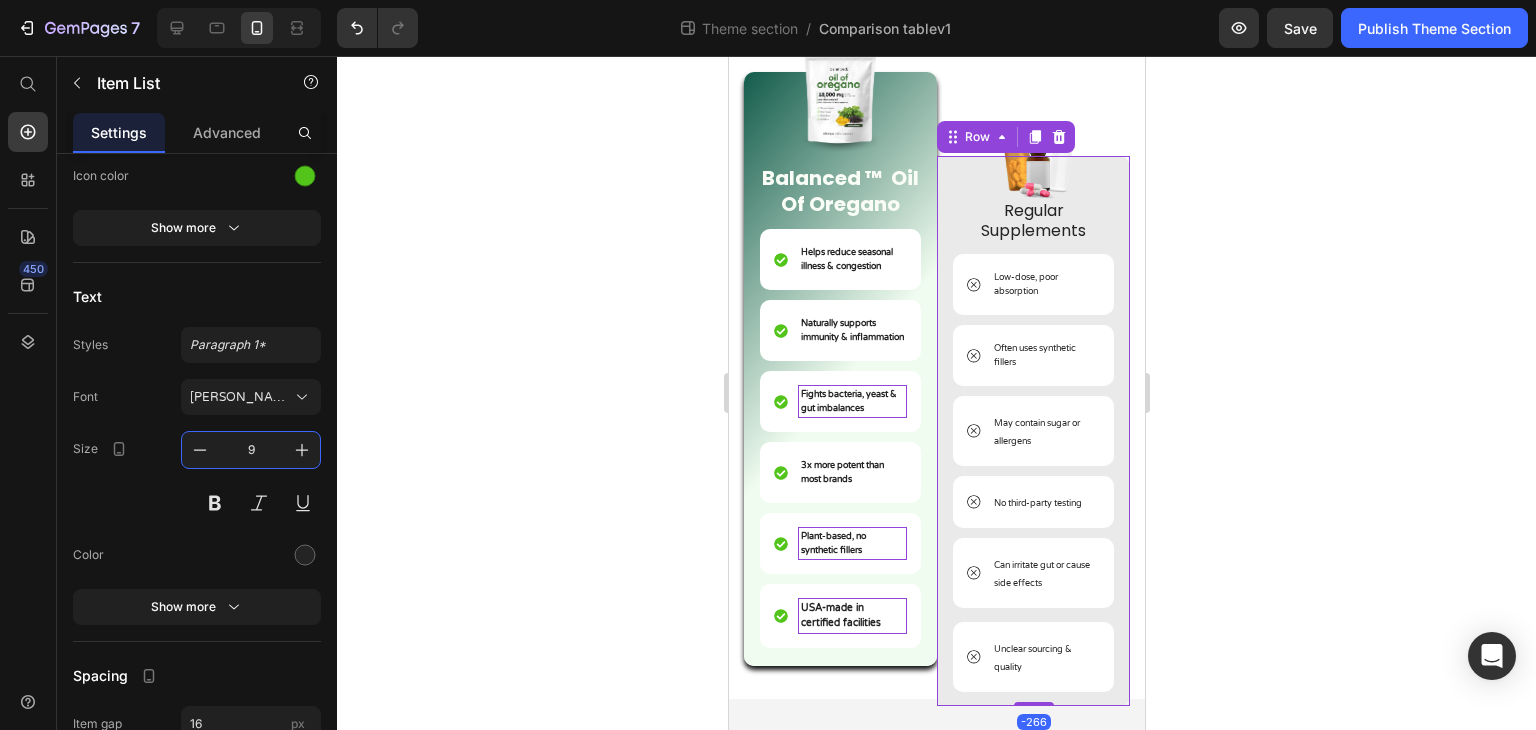 scroll, scrollTop: 0, scrollLeft: 0, axis: both 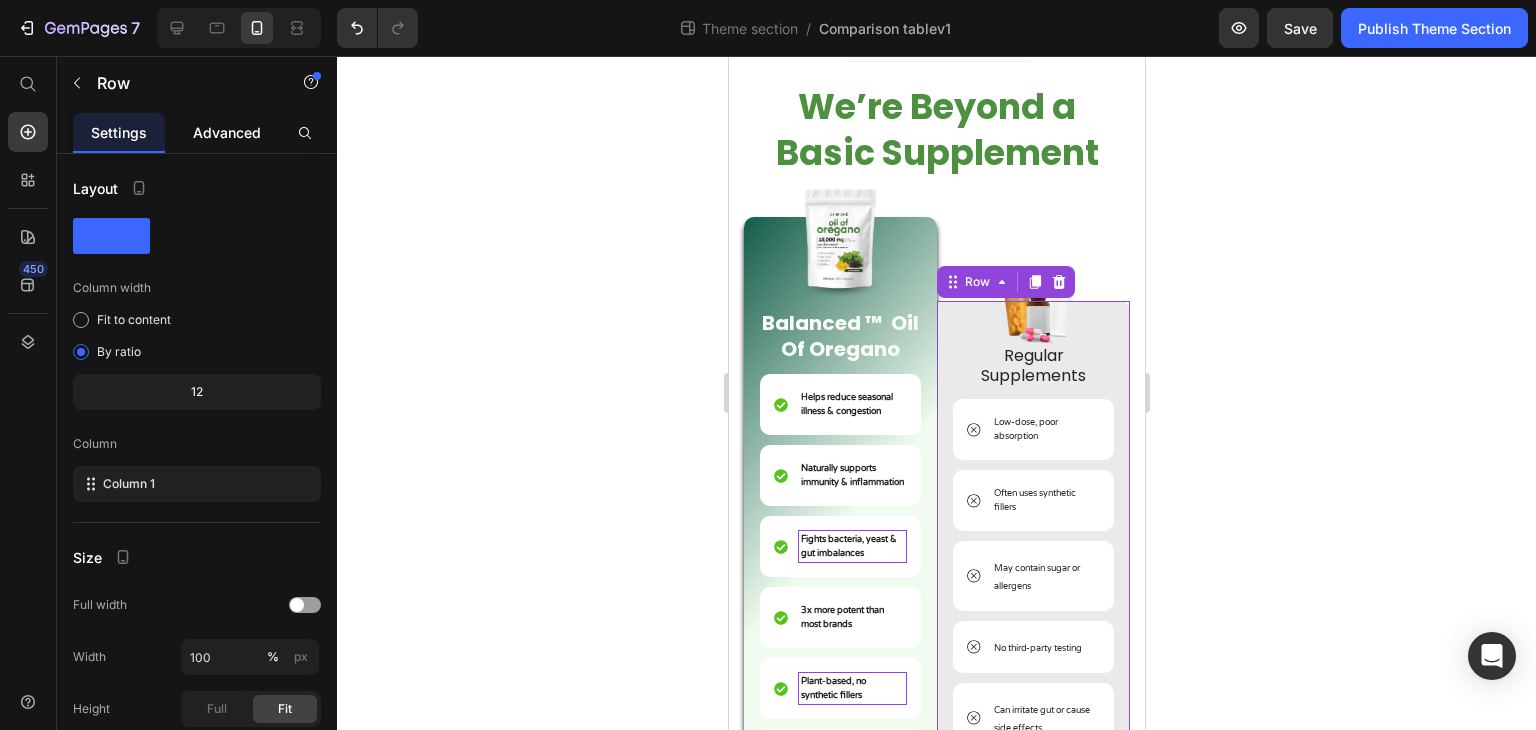 click on "Advanced" at bounding box center (227, 132) 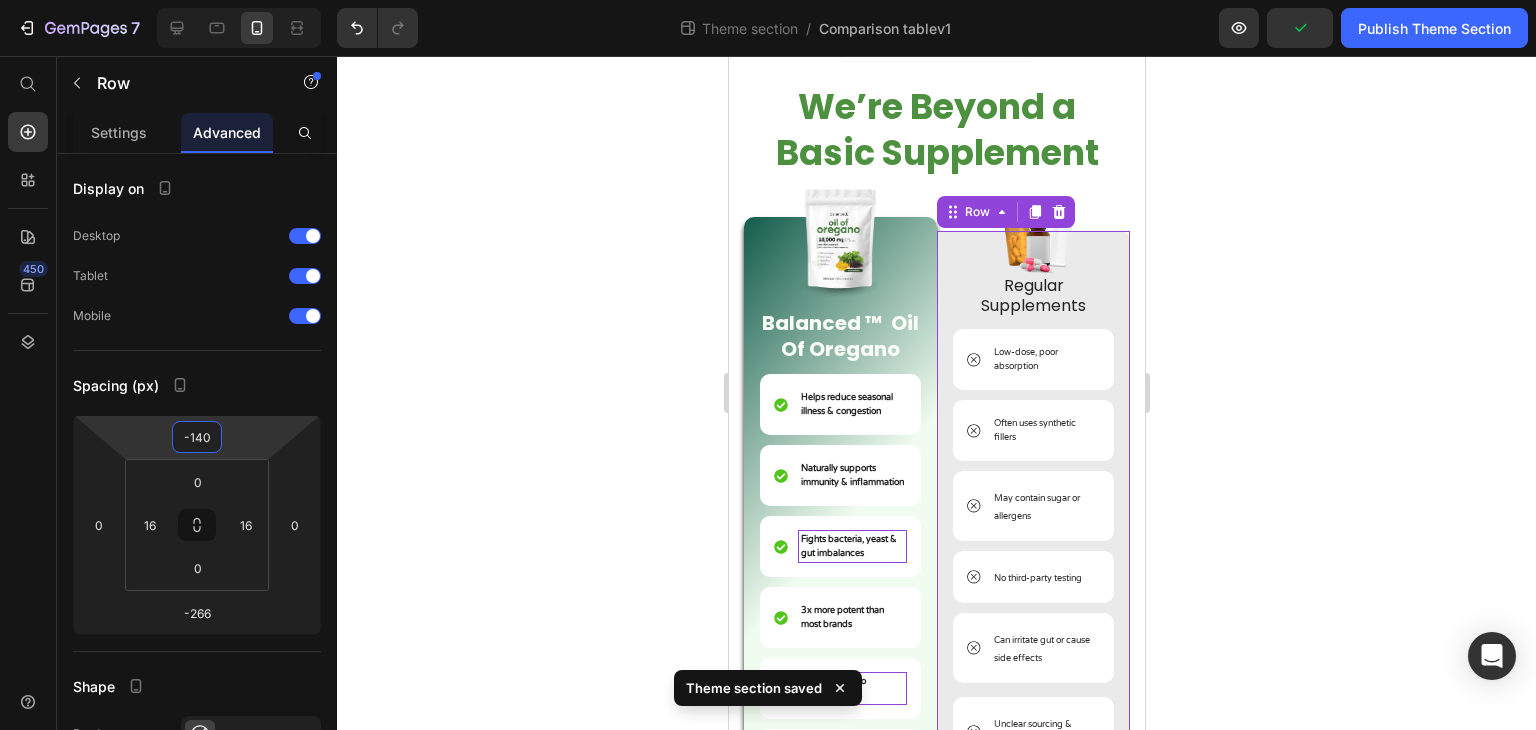 drag, startPoint x: 243, startPoint y: 435, endPoint x: 228, endPoint y: 505, distance: 71.5891 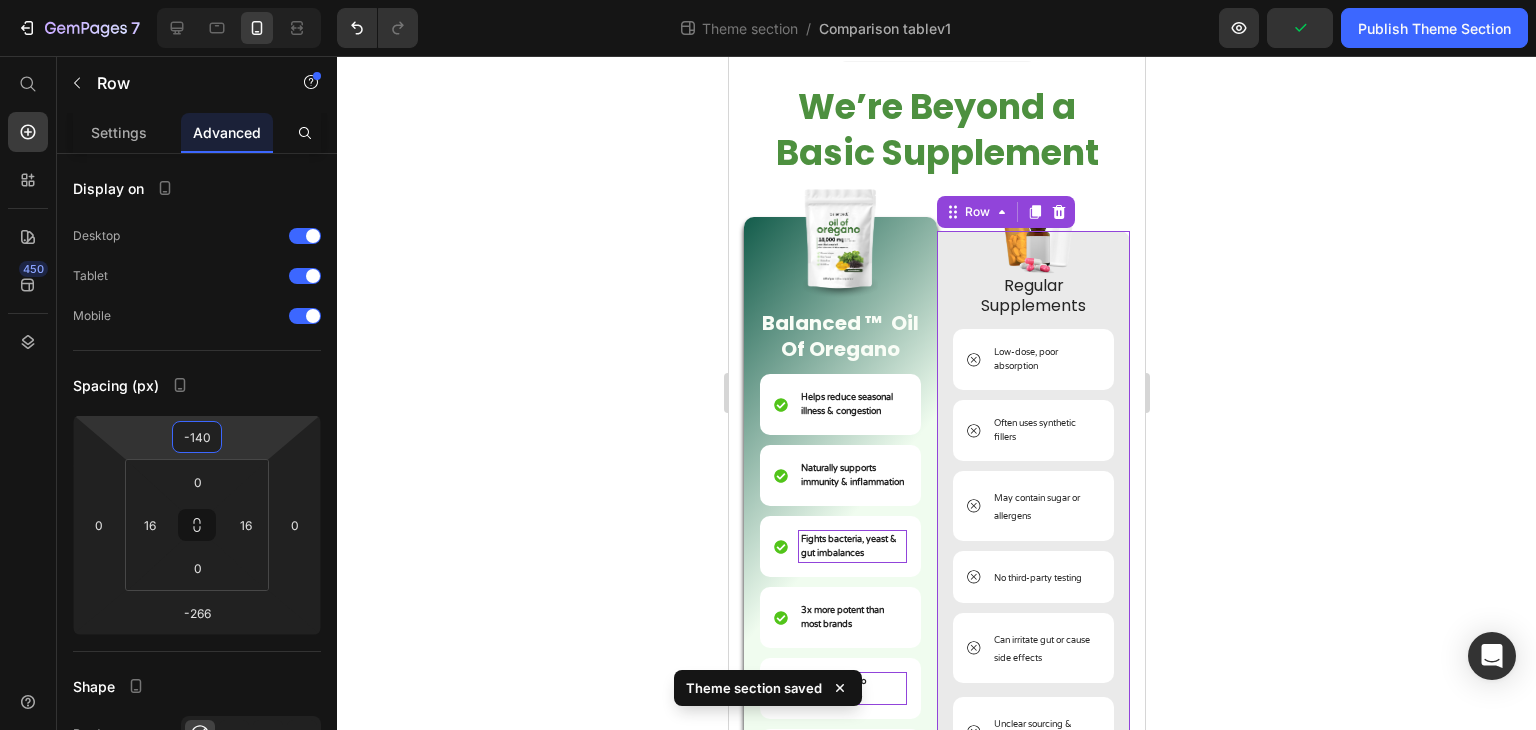 click on "7  Theme section  /  Comparison tablev1 Preview  Publish Theme Section  450 Start with Sections Elements Hero Section Product Detail Brands Trusted Badges Guarantee Product Breakdown How to use Testimonials Compare Bundle FAQs Social Proof Brand Story Product List Collection Blog List Contact Sticky Add to Cart Custom Footer Browse Library 450 Layout
Row
Row
Row
Row Text
Heading
Text Block Button
Button
Button Media
Image
Image" at bounding box center [768, 0] 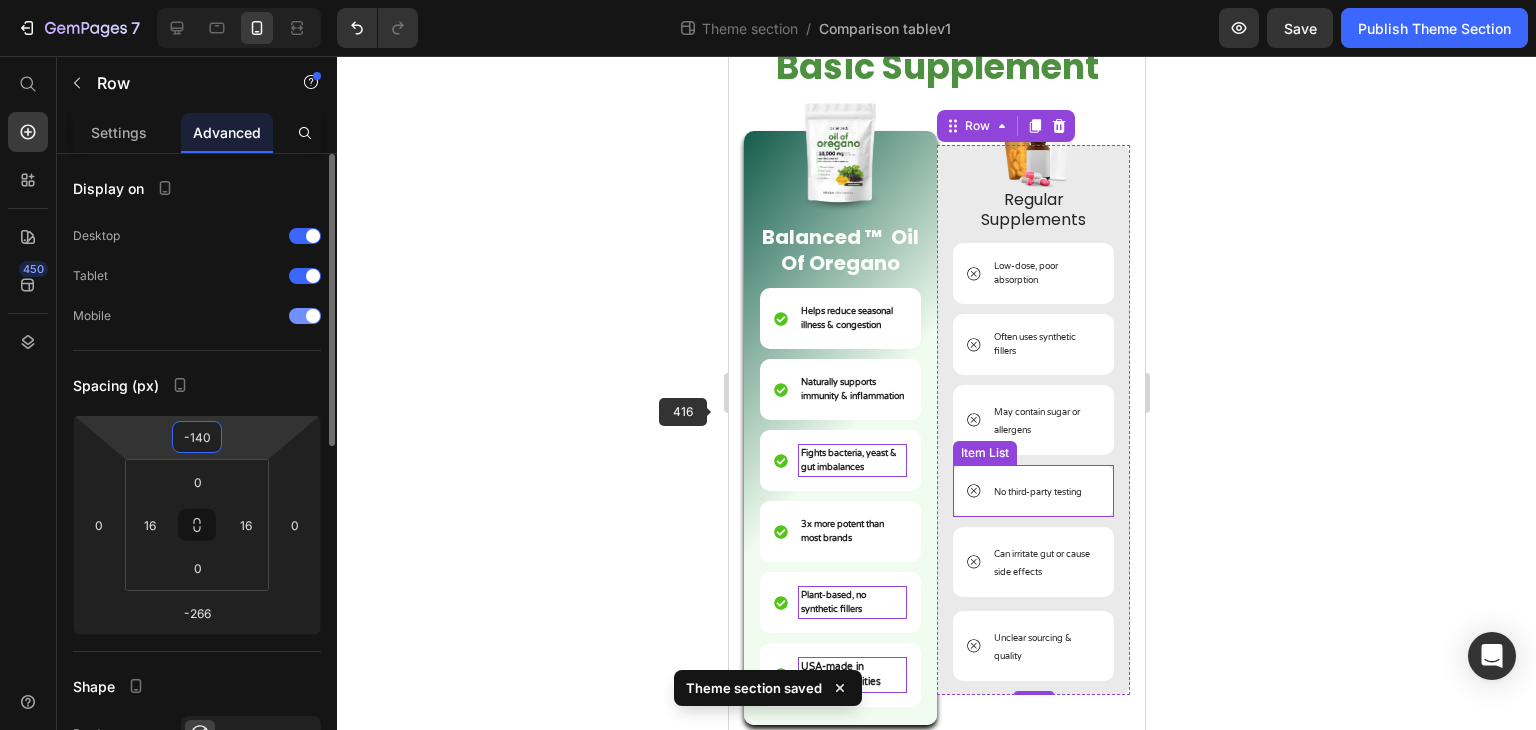 scroll, scrollTop: 51, scrollLeft: 0, axis: vertical 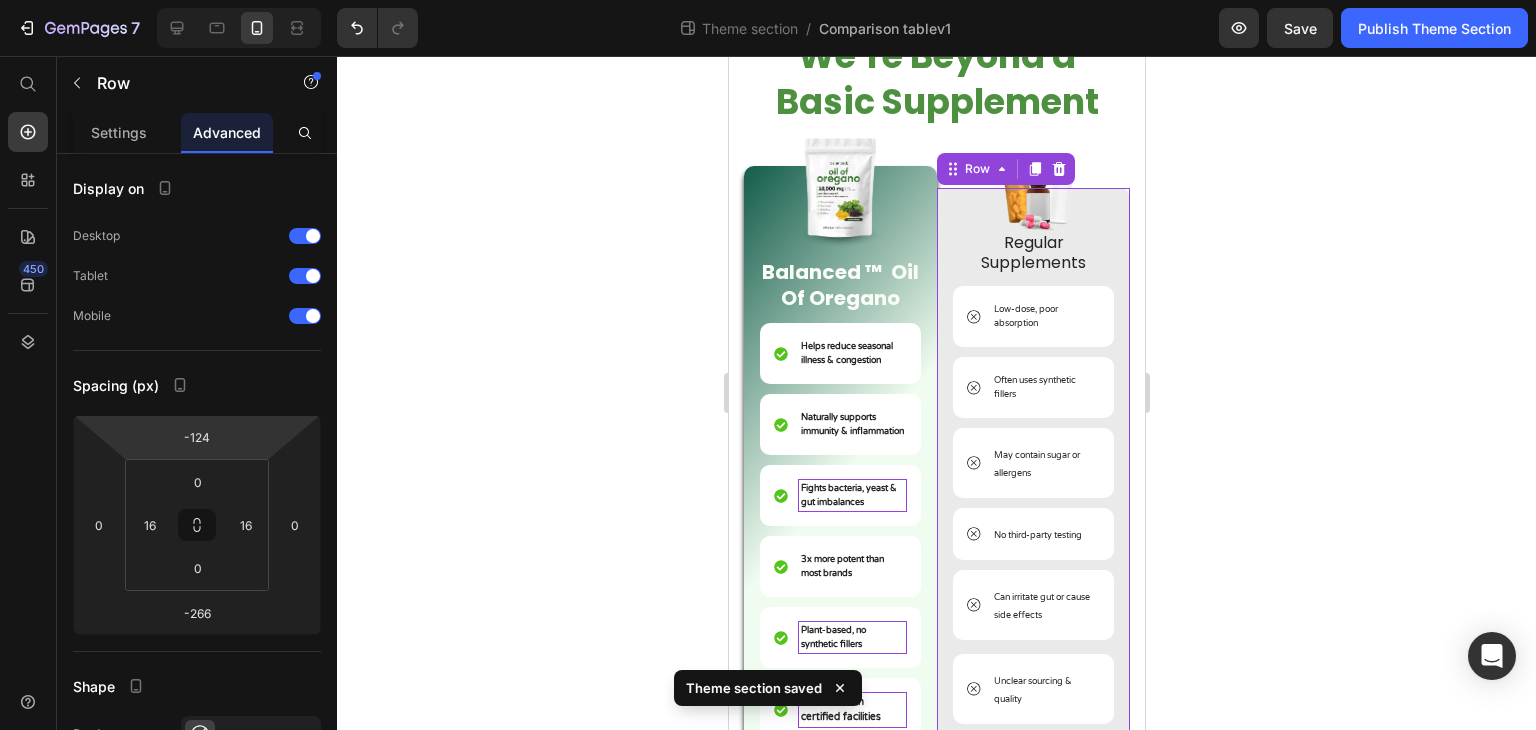 click on "7  Theme section  /  Comparison tablev1 Preview  Save   Publish Theme Section  450 Start with Sections Elements Hero Section Product Detail Brands Trusted Badges Guarantee Product Breakdown How to use Testimonials Compare Bundle FAQs Social Proof Brand Story Product List Collection Blog List Contact Sticky Add to Cart Custom Footer Browse Library 450 Layout
Row
Row
Row
Row Text
Heading
Text Block Button
Button
Button Media
Image
Image" at bounding box center (768, 0) 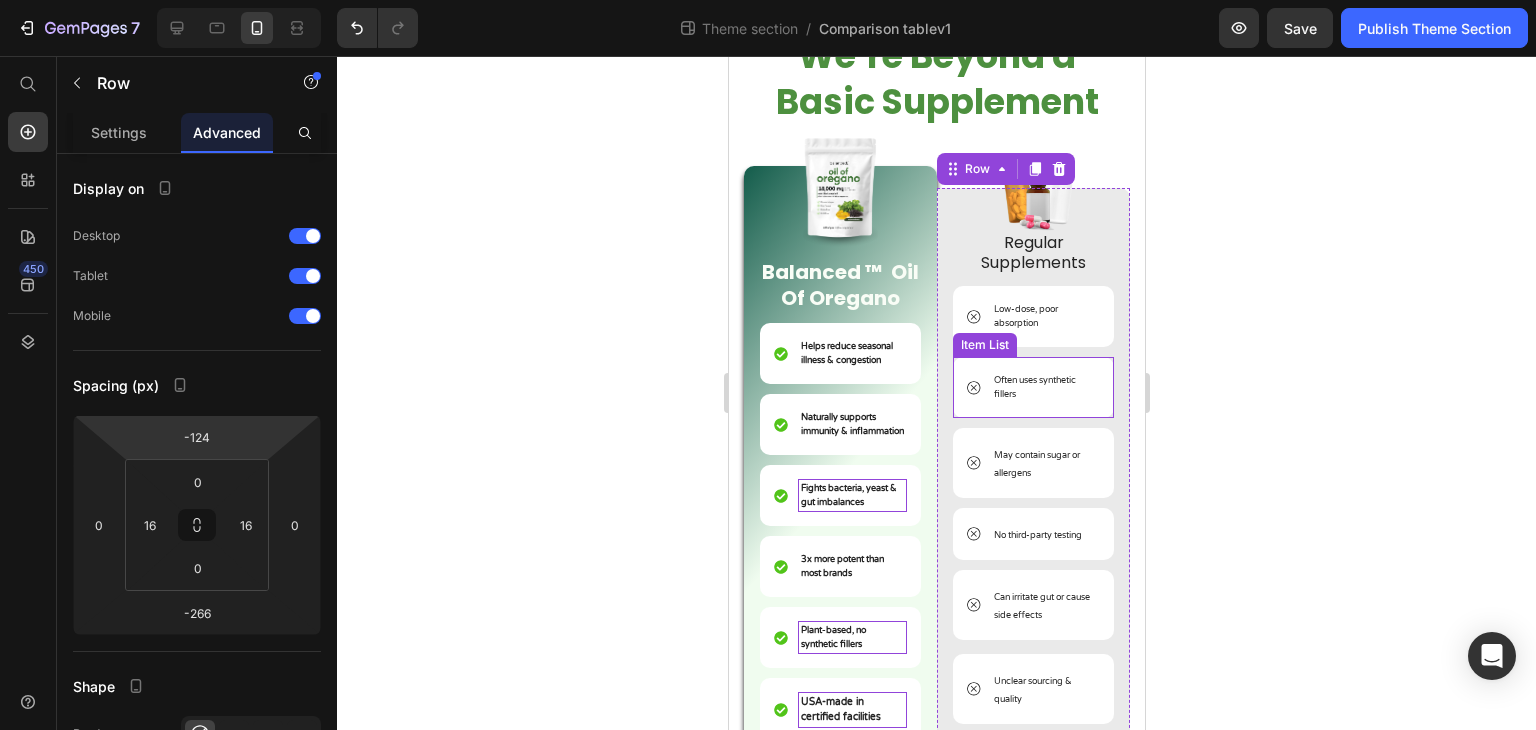 scroll, scrollTop: 151, scrollLeft: 0, axis: vertical 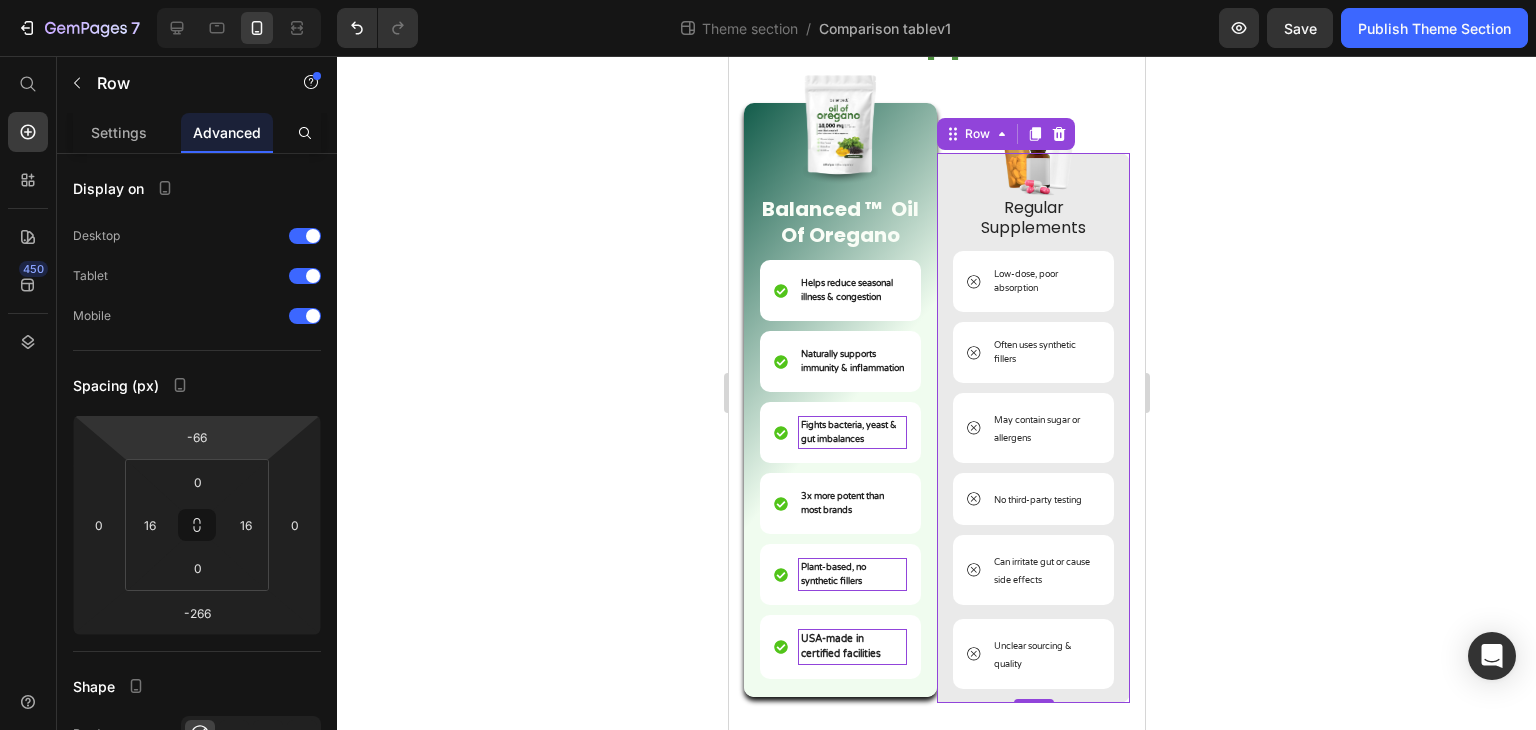 type on "-62" 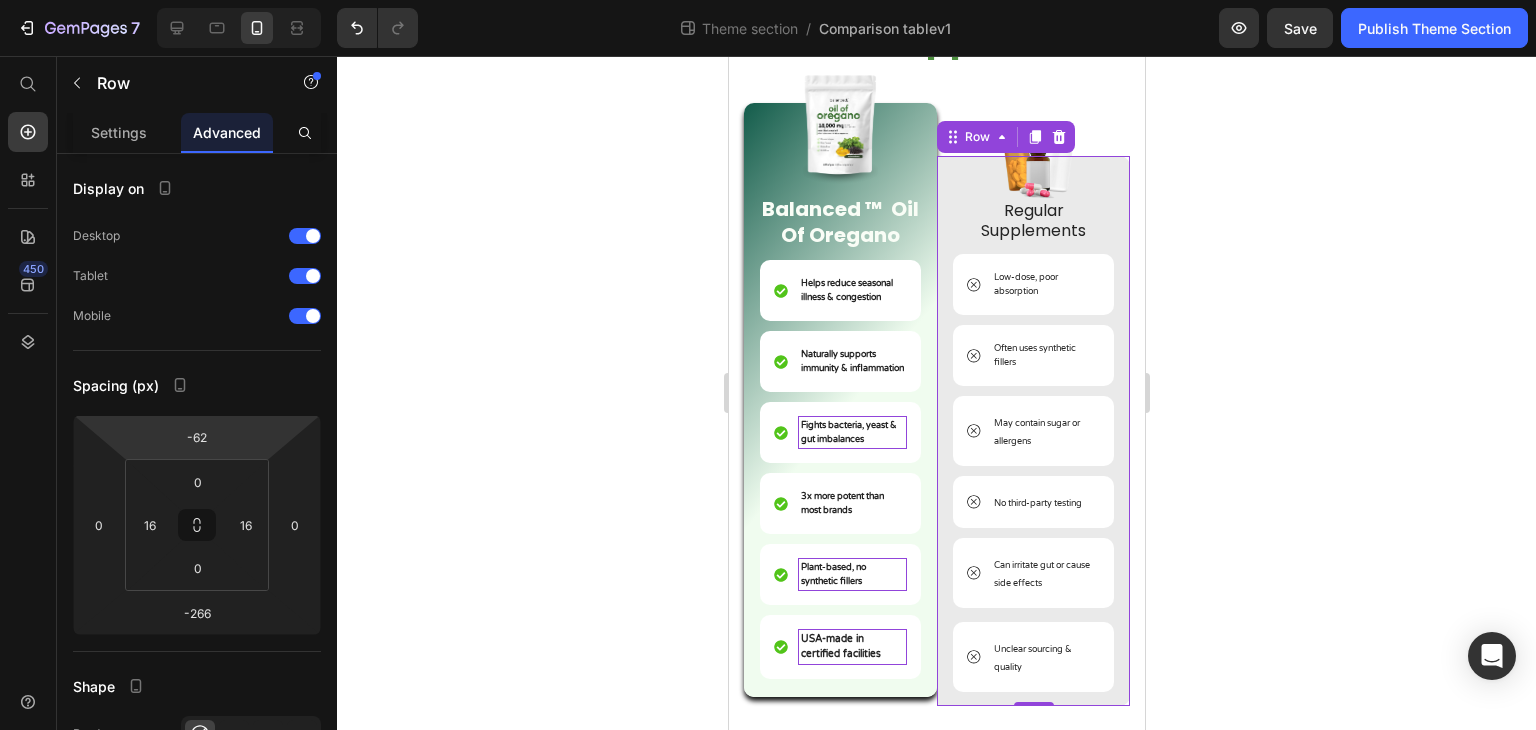 drag, startPoint x: 260, startPoint y: 422, endPoint x: 264, endPoint y: 391, distance: 31.257 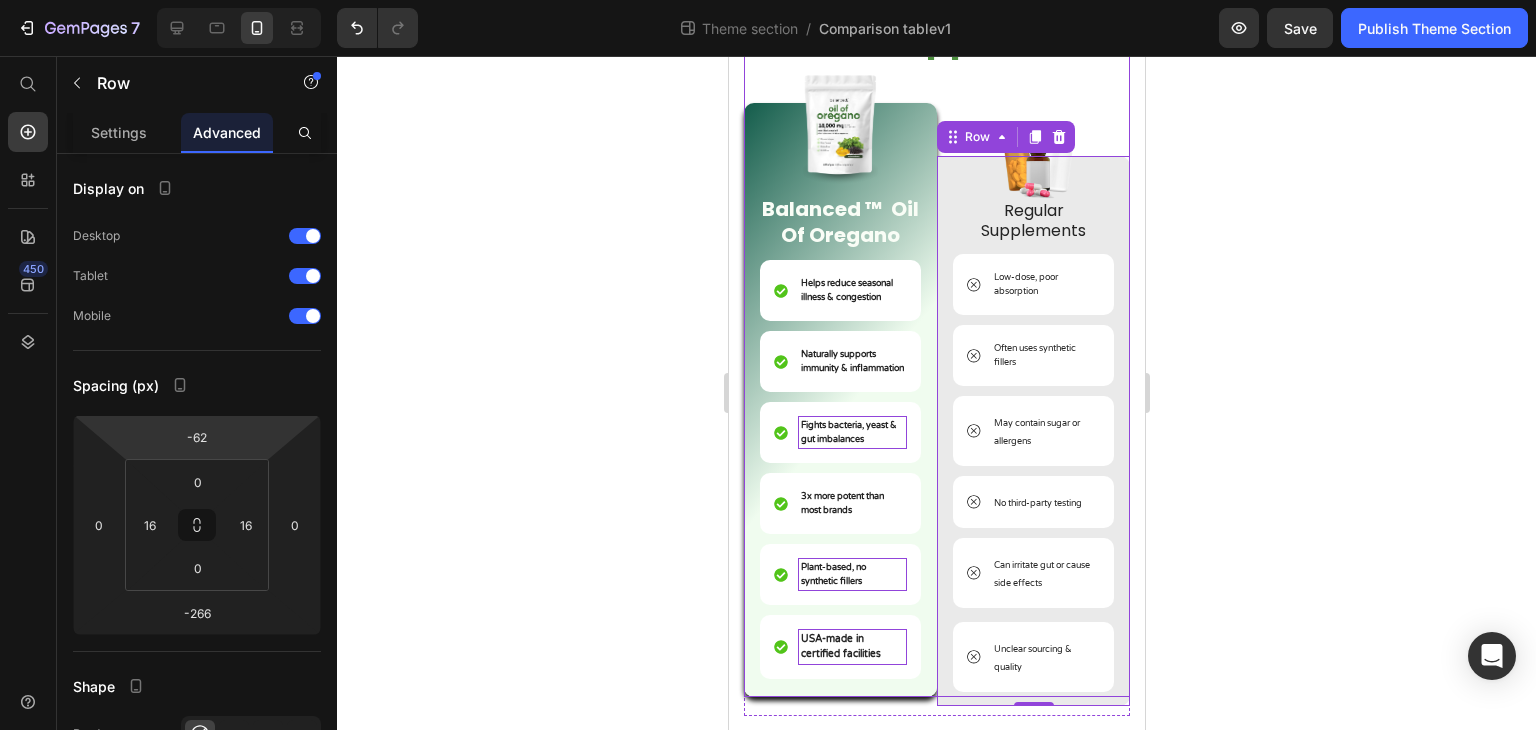 click on "Image Regular Supplements Text Block
Low-dose, poor absorption Item List
Often uses synthetic fillers Item List
May contain sugar or allergens Item List
No third-party testing Item List
Can irritate gut or cause side effects Item List
Unclear sourcing & quality Item List Row   -266" at bounding box center [1032, 329] 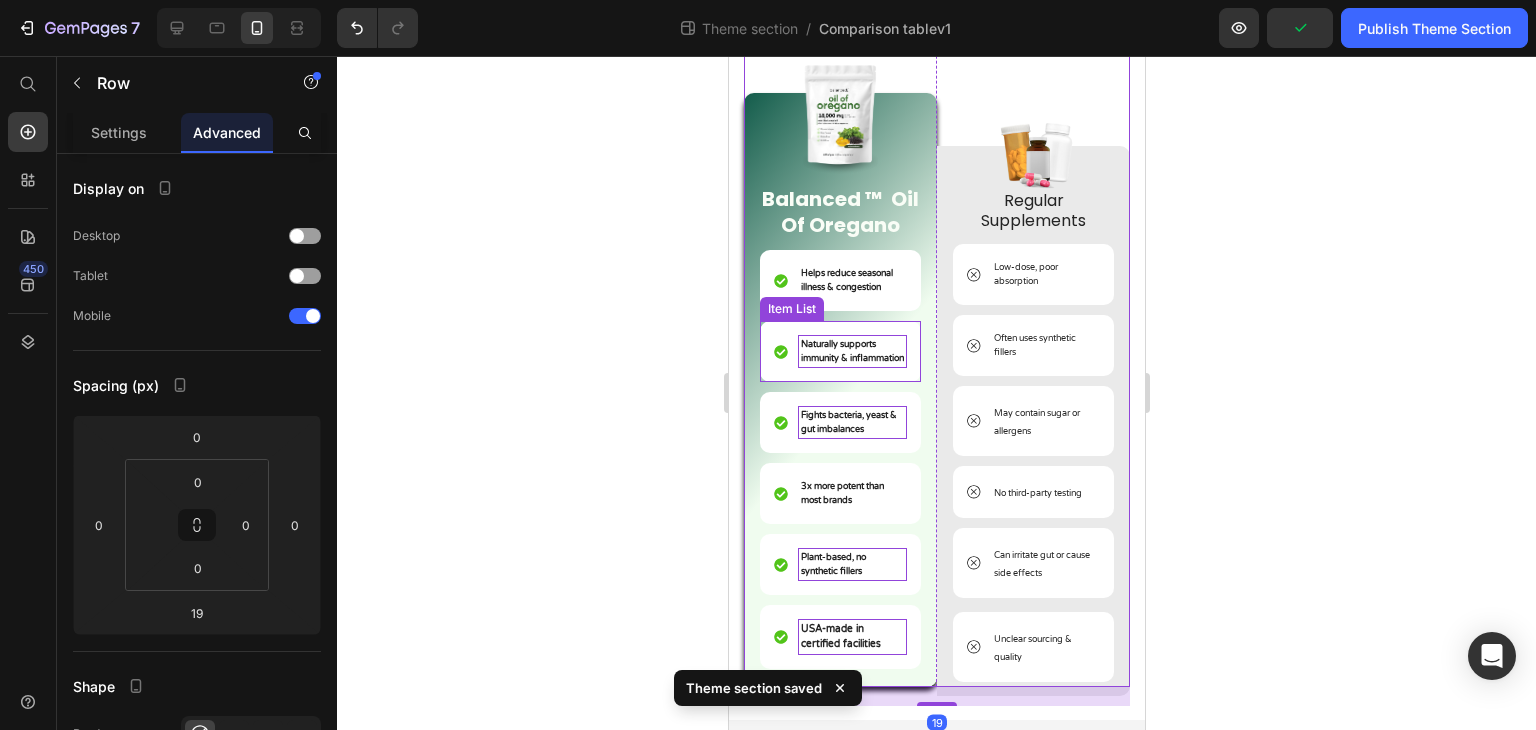 click on "Naturally supports immunity & inflammation" at bounding box center [851, 351] 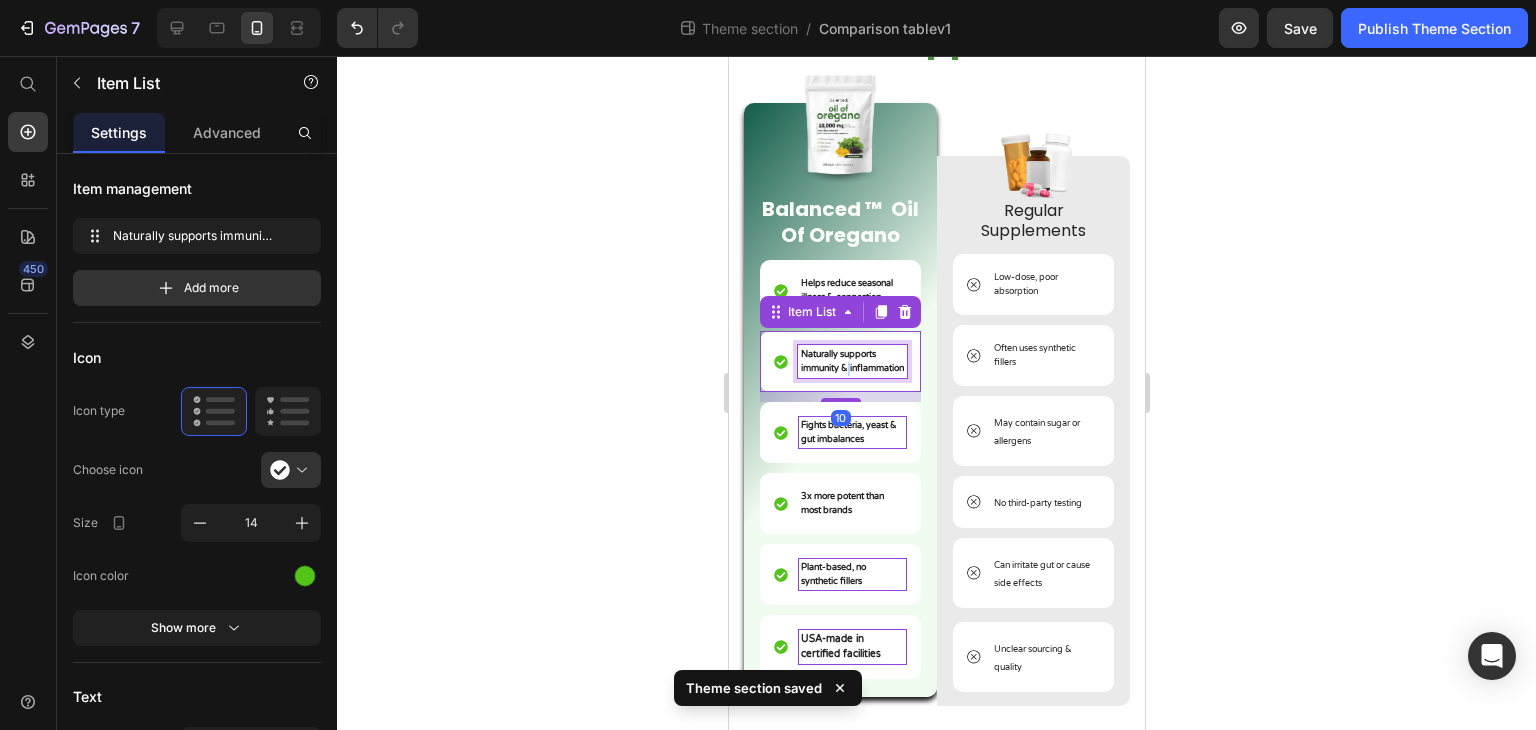 click on "Naturally supports immunity & inflammation" at bounding box center (851, 361) 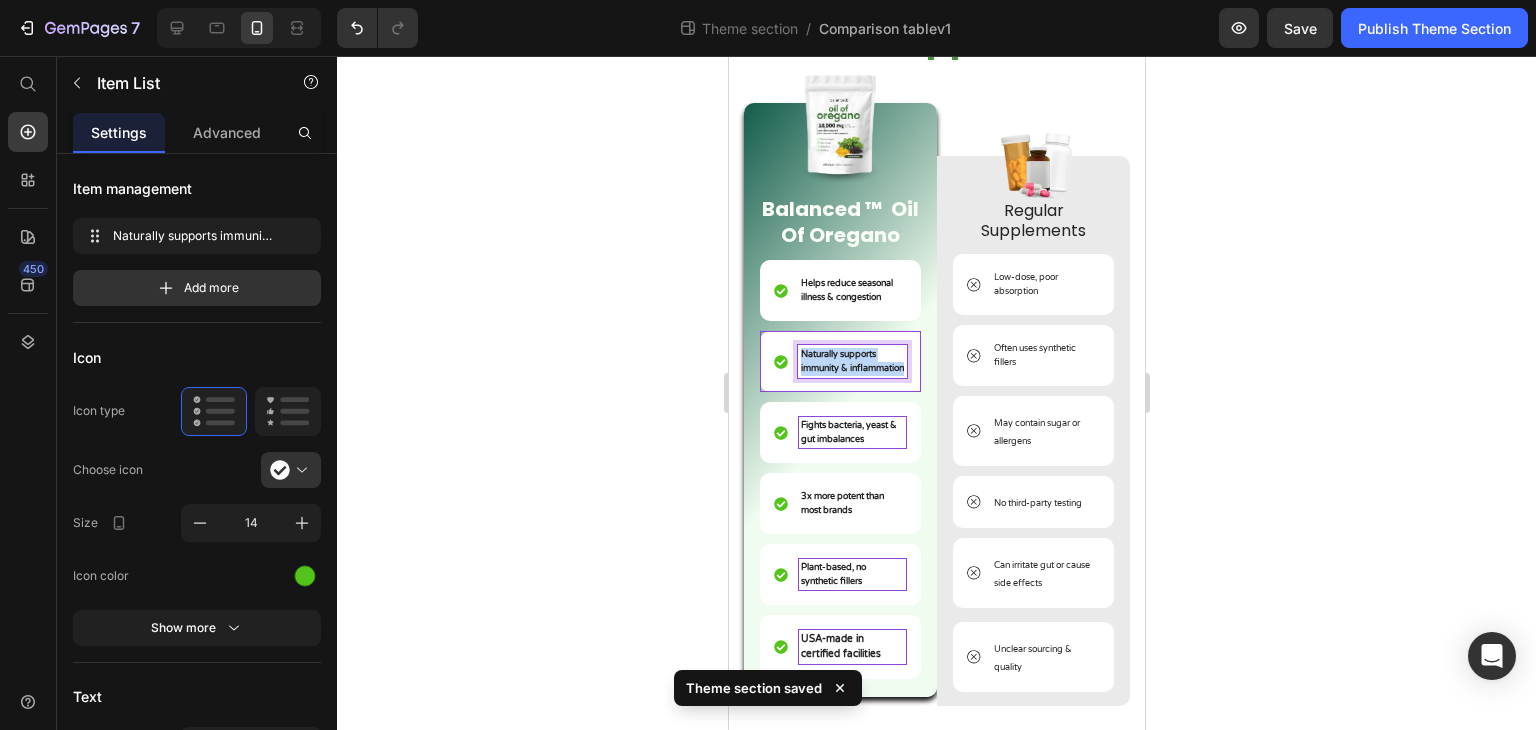 click on "Naturally supports immunity & inflammation" at bounding box center (851, 361) 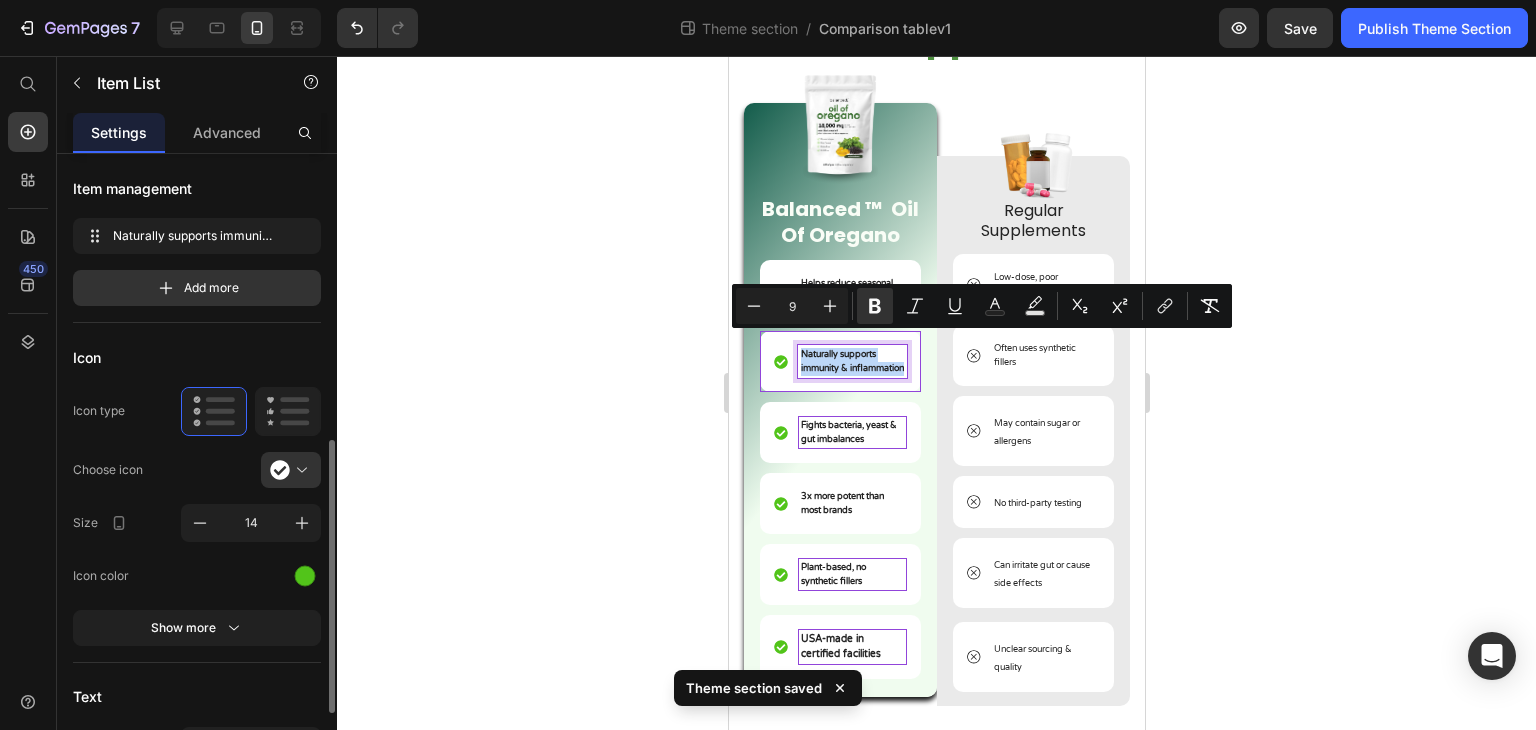 scroll, scrollTop: 300, scrollLeft: 0, axis: vertical 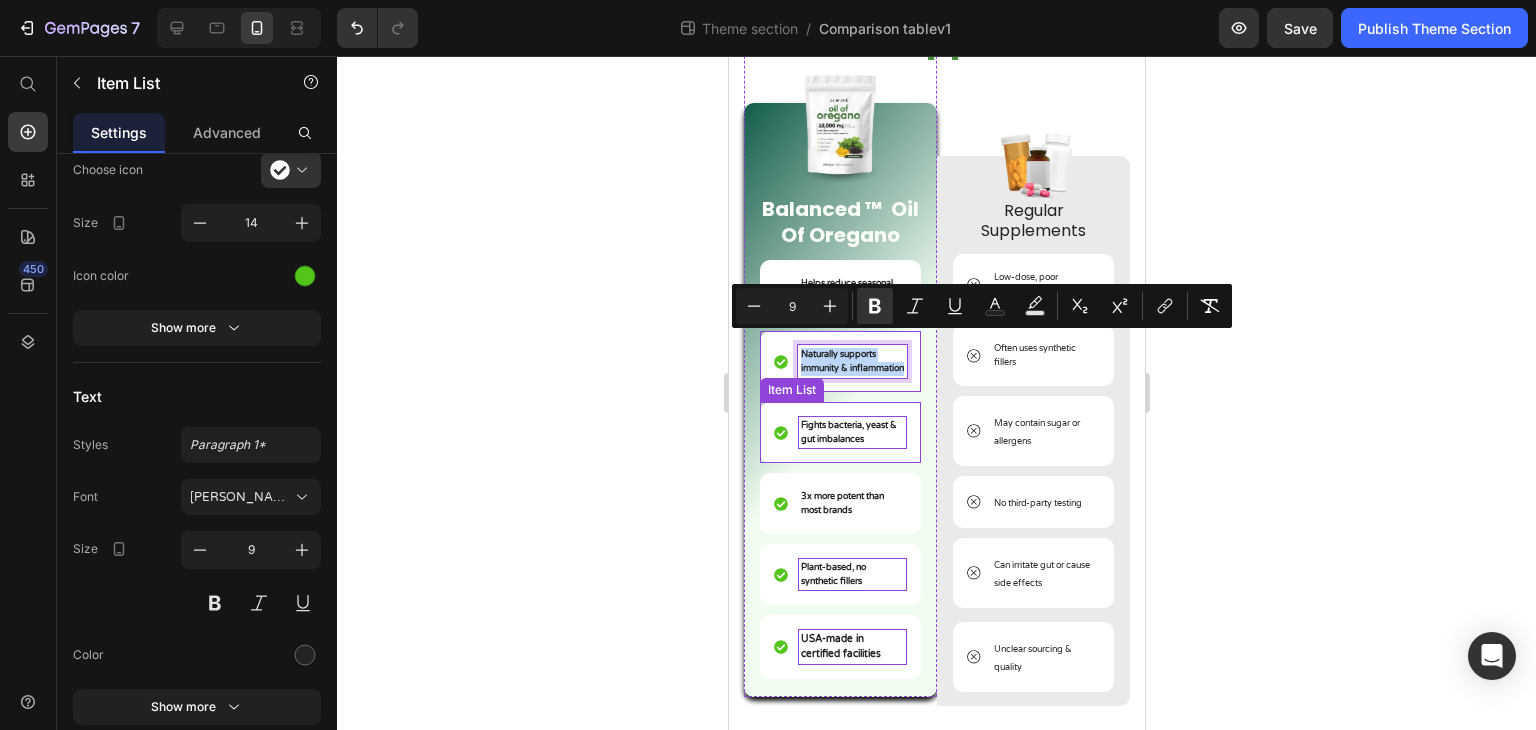 click on "Fights bacteria, yeast & gut imbalances" at bounding box center (848, 432) 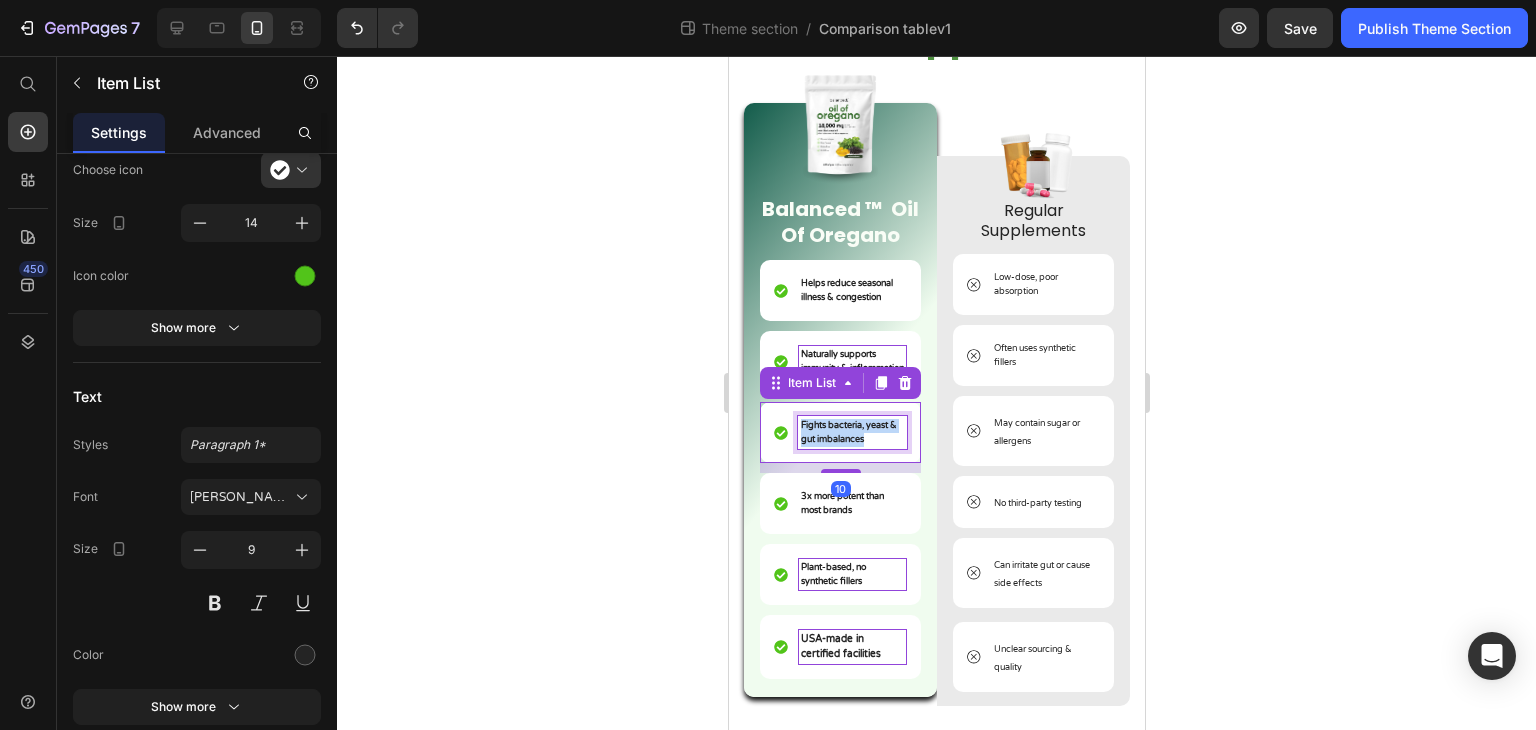 click on "Fights bacteria, yeast & gut imbalances" at bounding box center [848, 432] 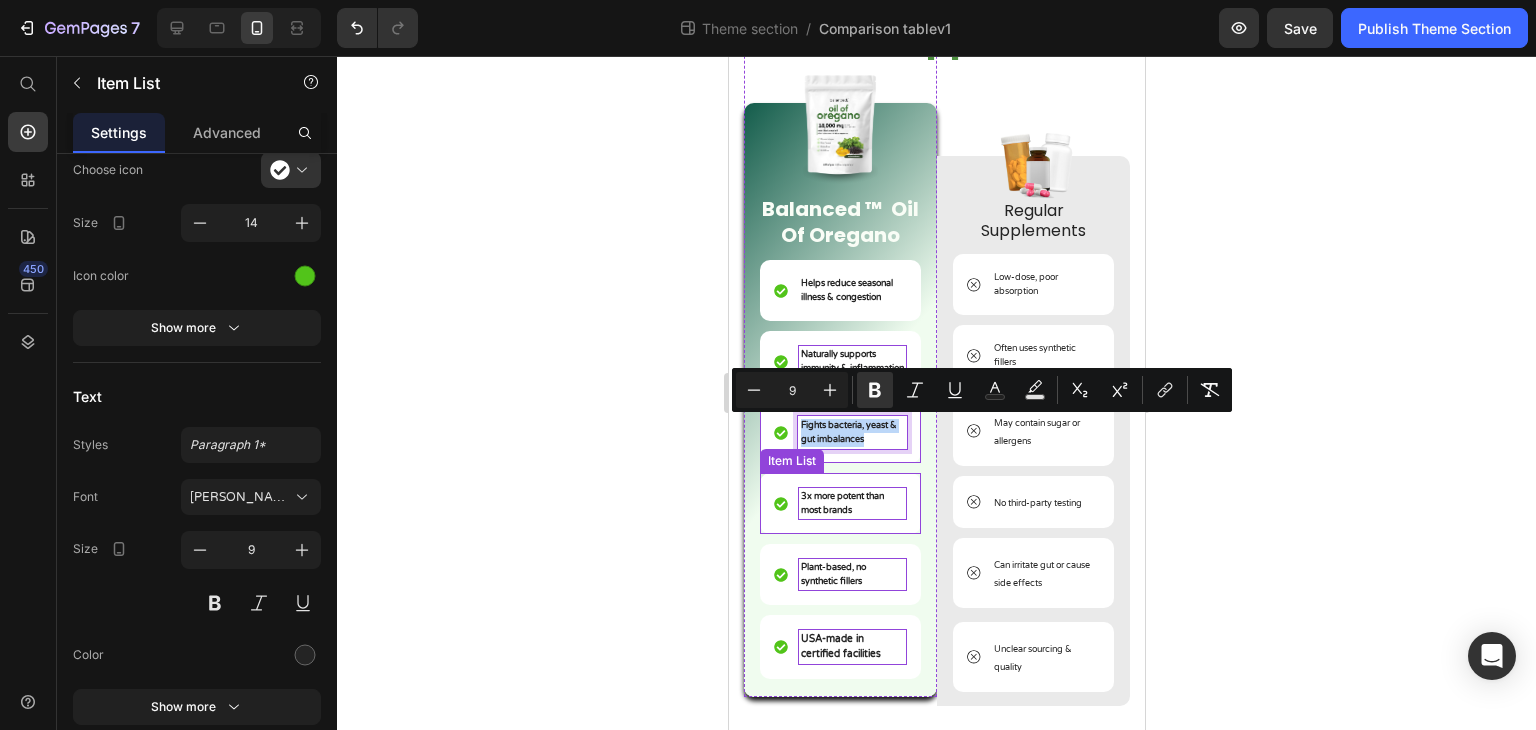 click on "3x more potent than most brands" at bounding box center [841, 503] 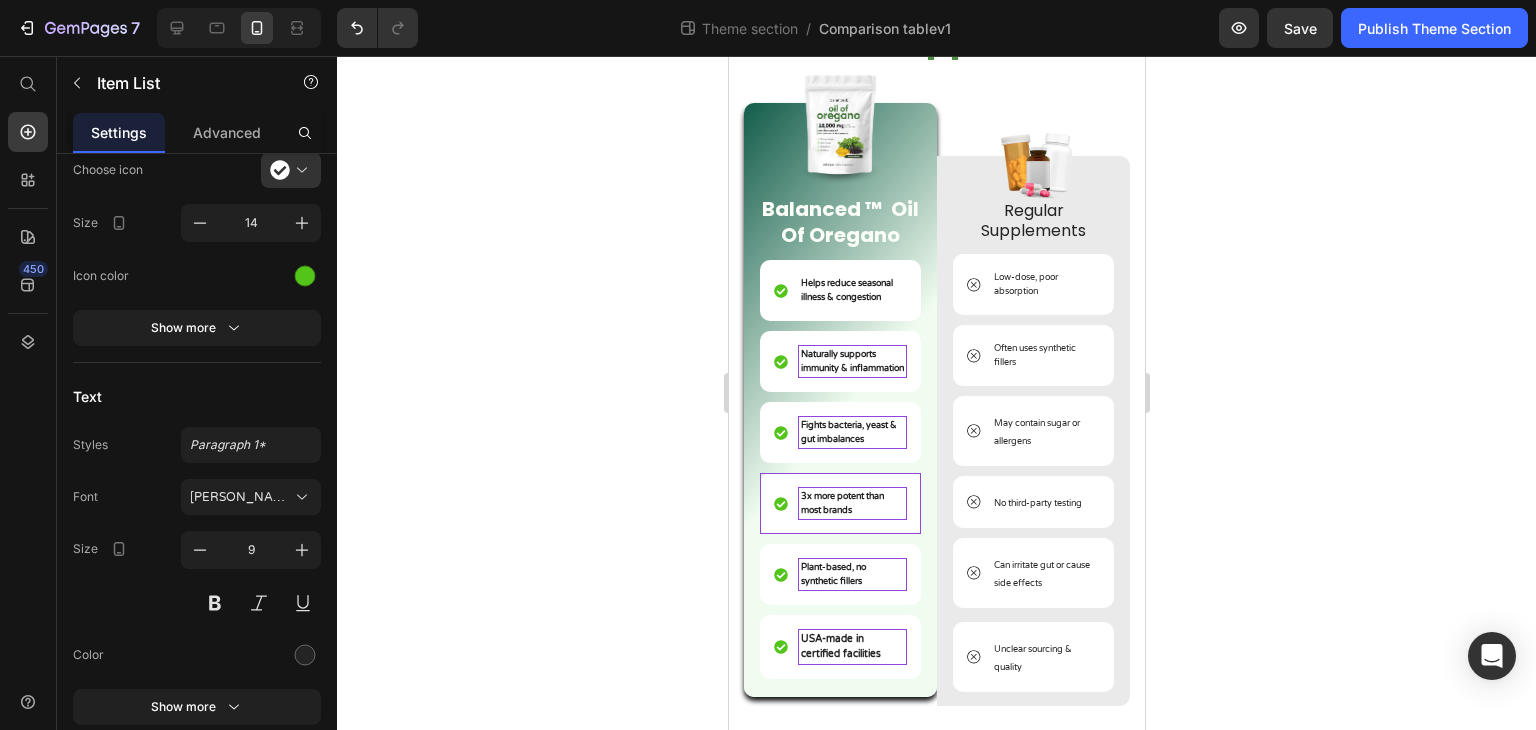 click on "3x more potent than most brands" at bounding box center [839, 503] 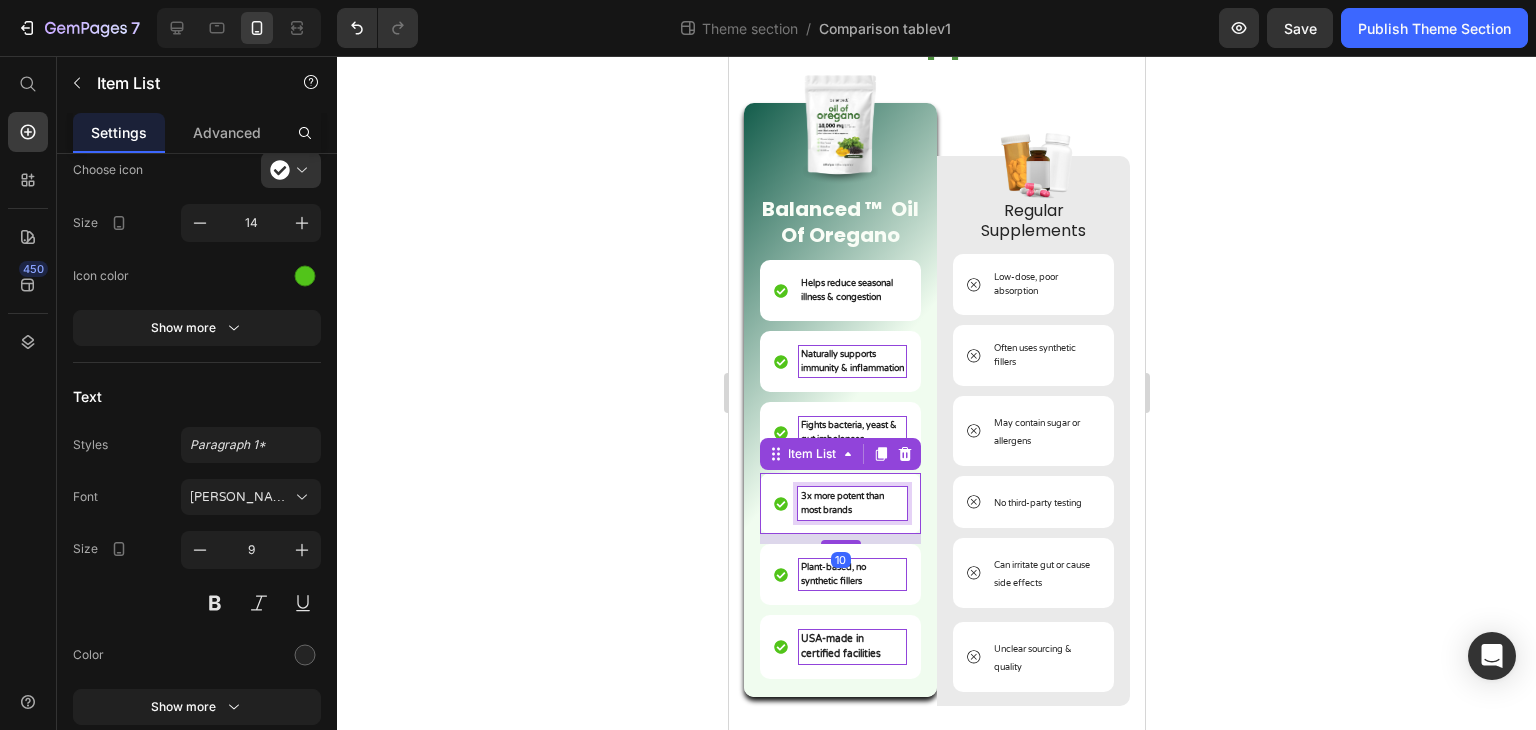 click on "3x more potent than most brands" at bounding box center (851, 503) 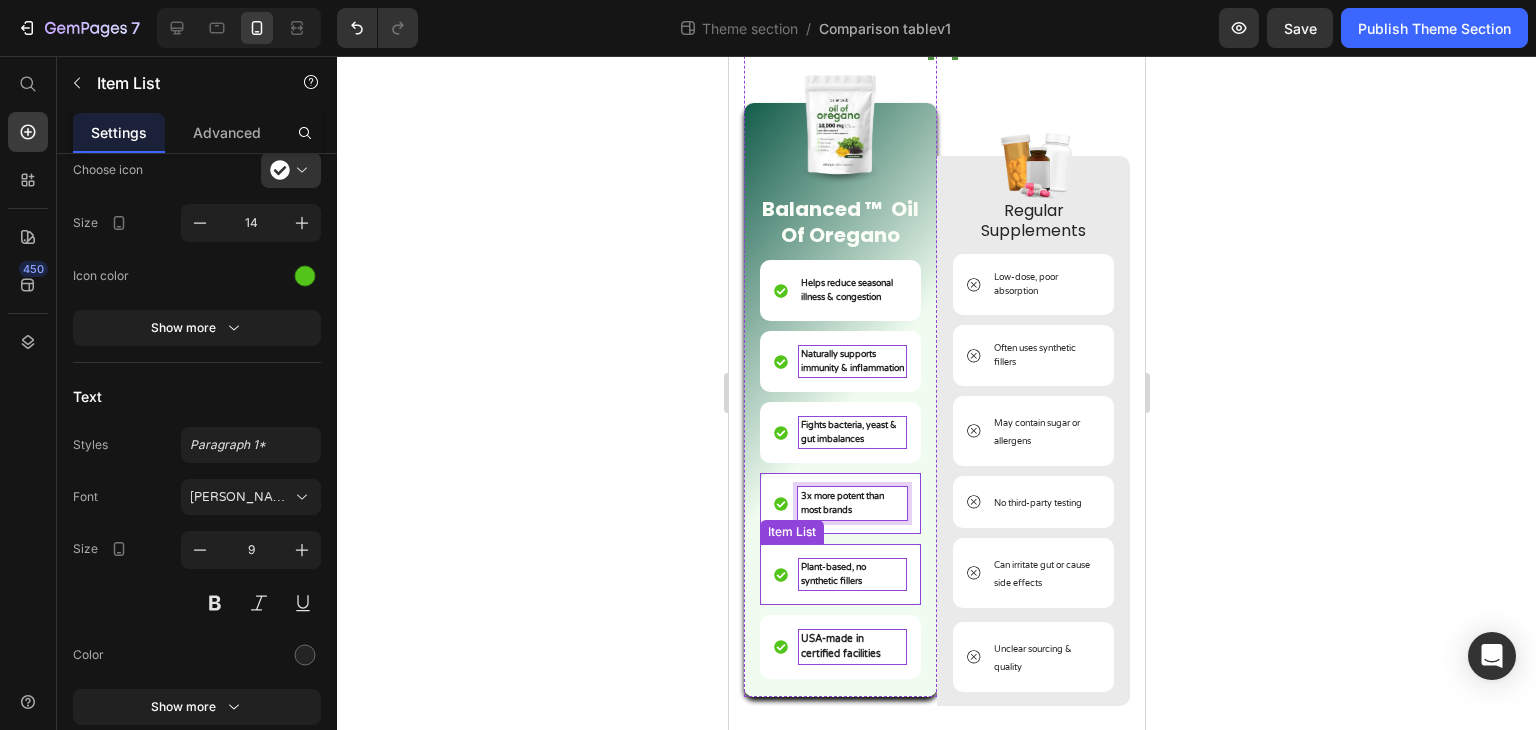 click on "Plant-based, no synthetic fillers" at bounding box center [851, 574] 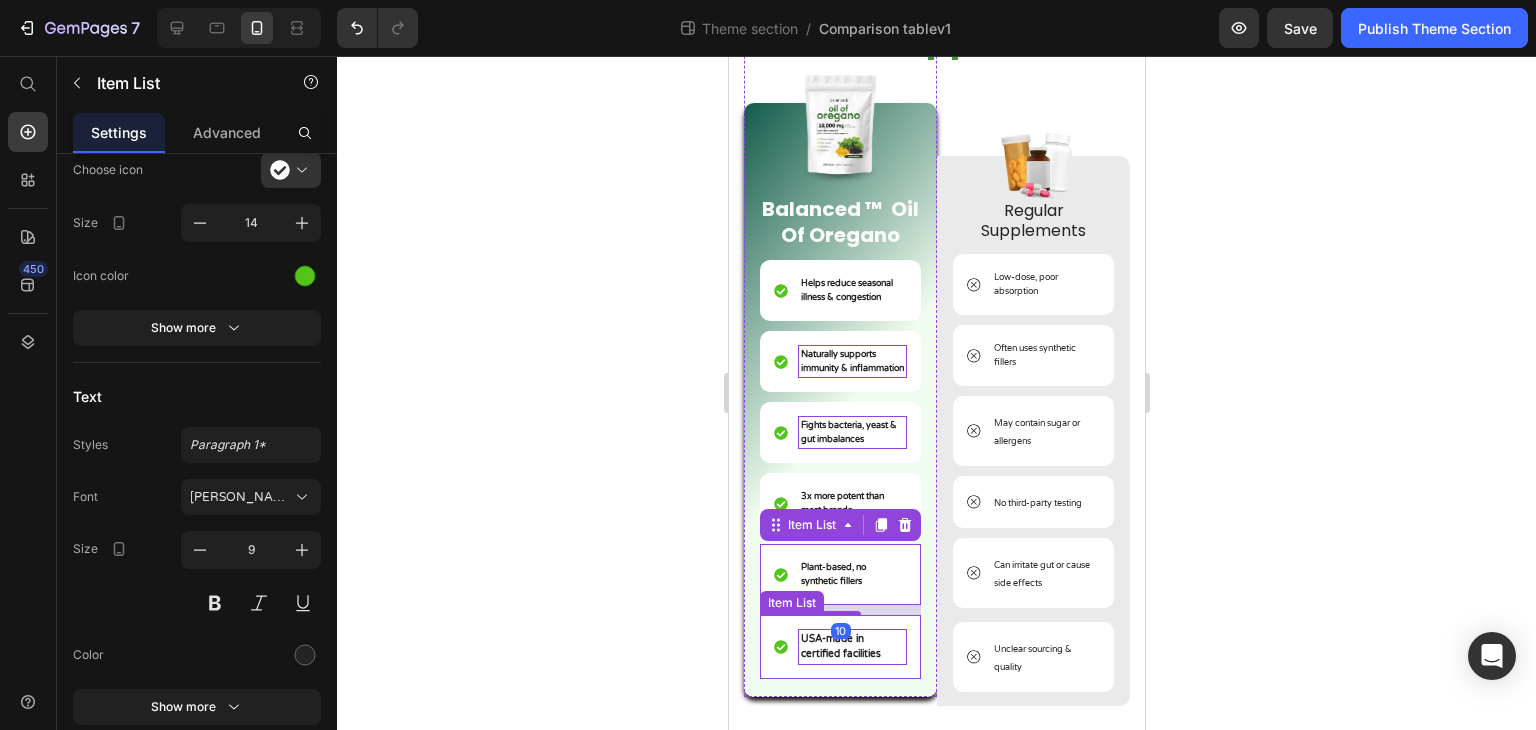click on "USA-made in certified facilities" at bounding box center (851, 647) 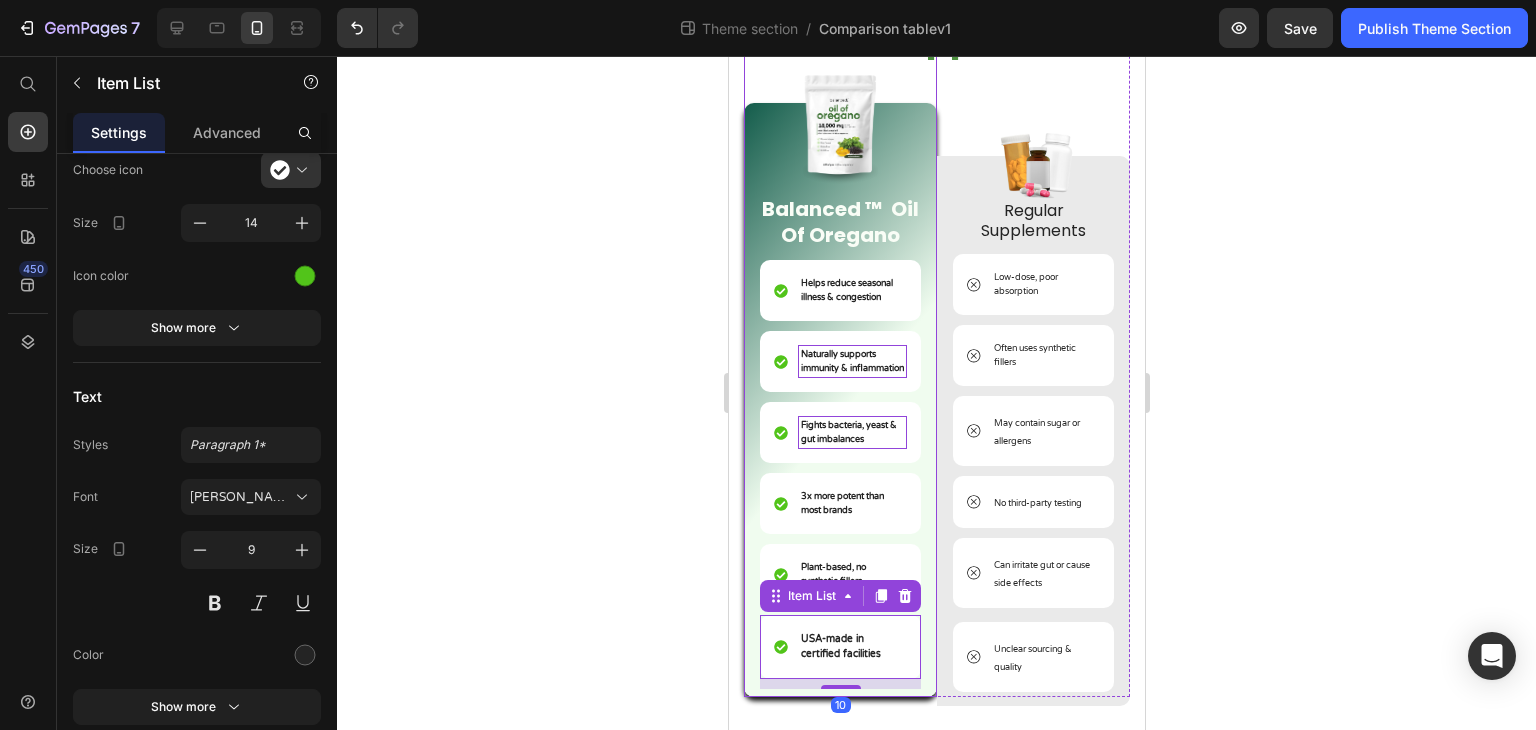 click on "Naturally supports immunity & inflammation" at bounding box center [851, 361] 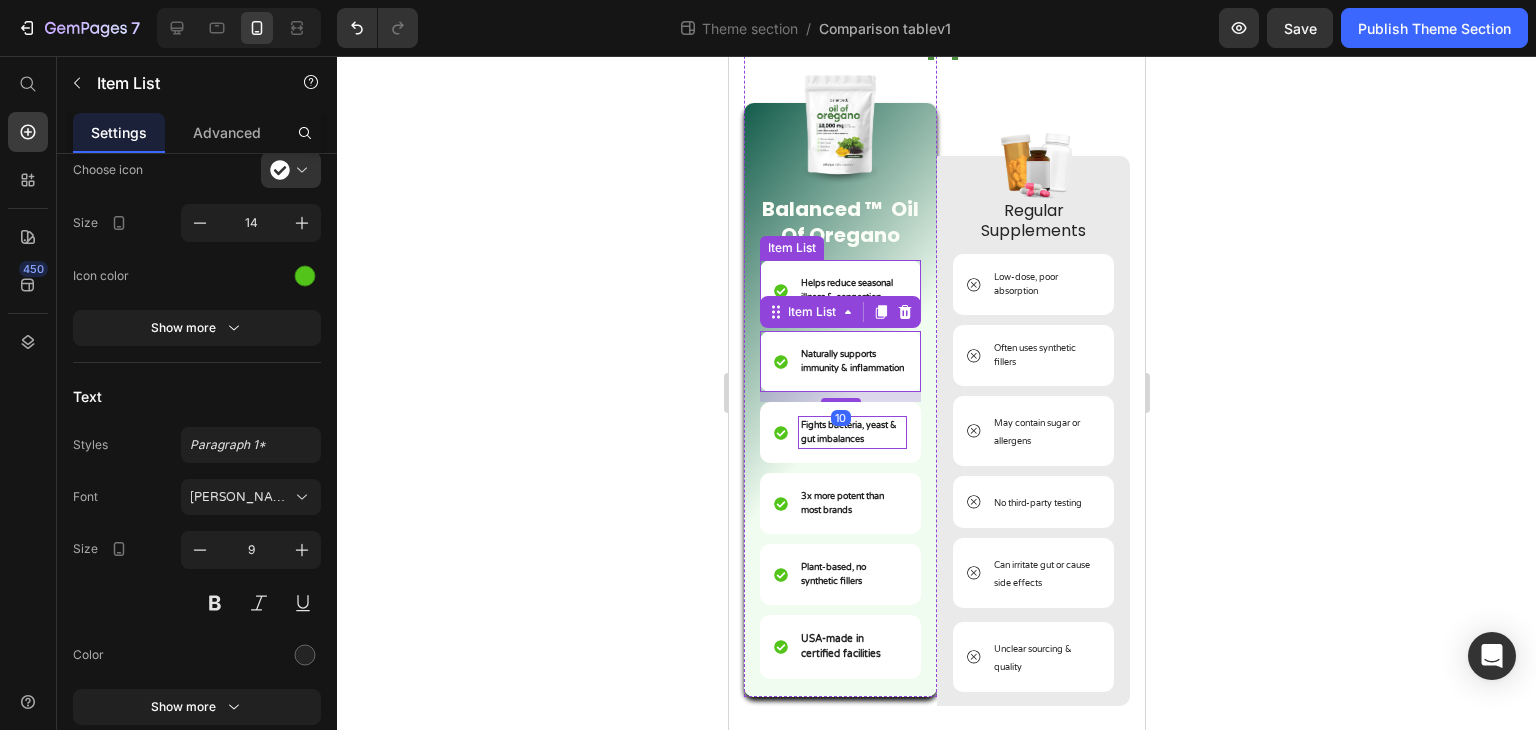 click on "Helps reduce seasonal illness & congestion" at bounding box center (839, 290) 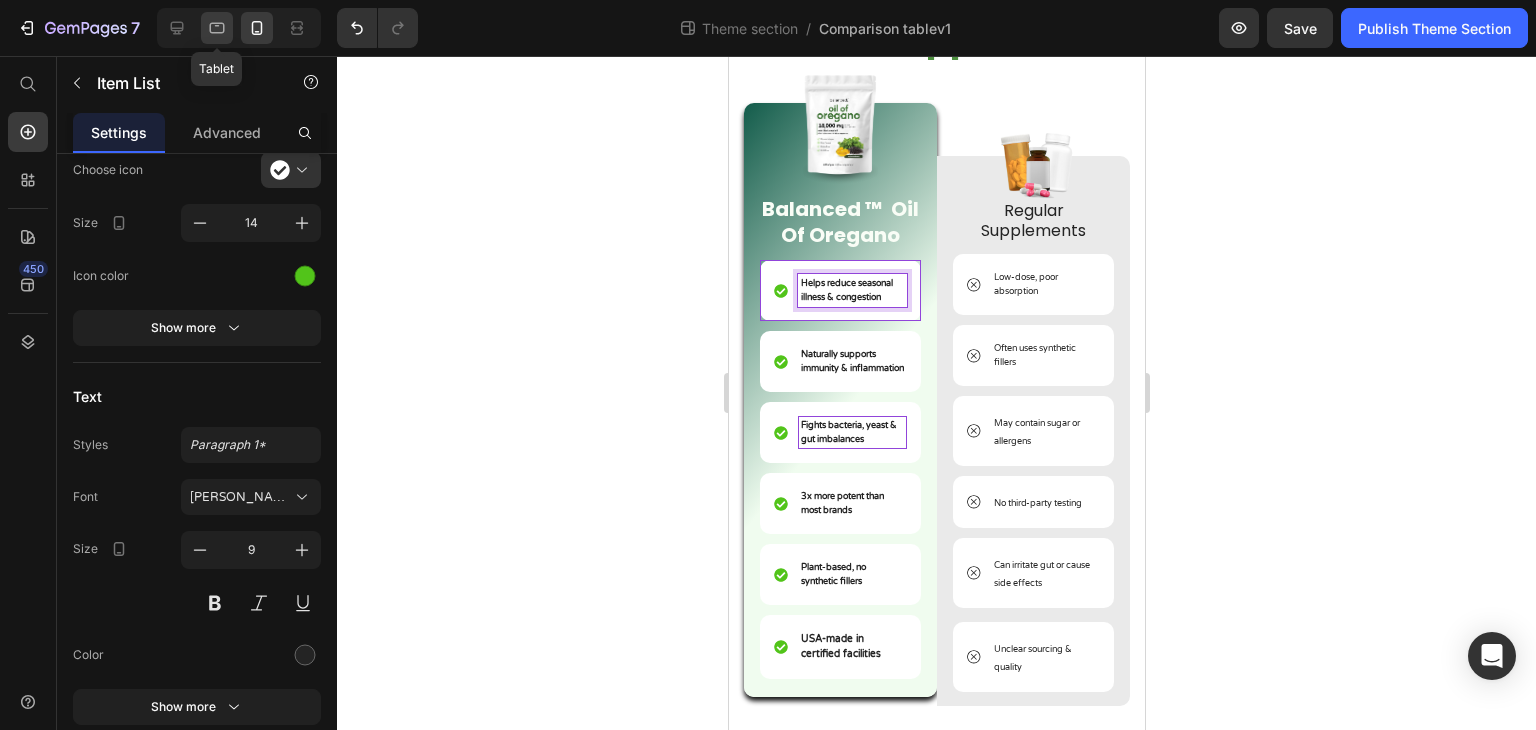 click 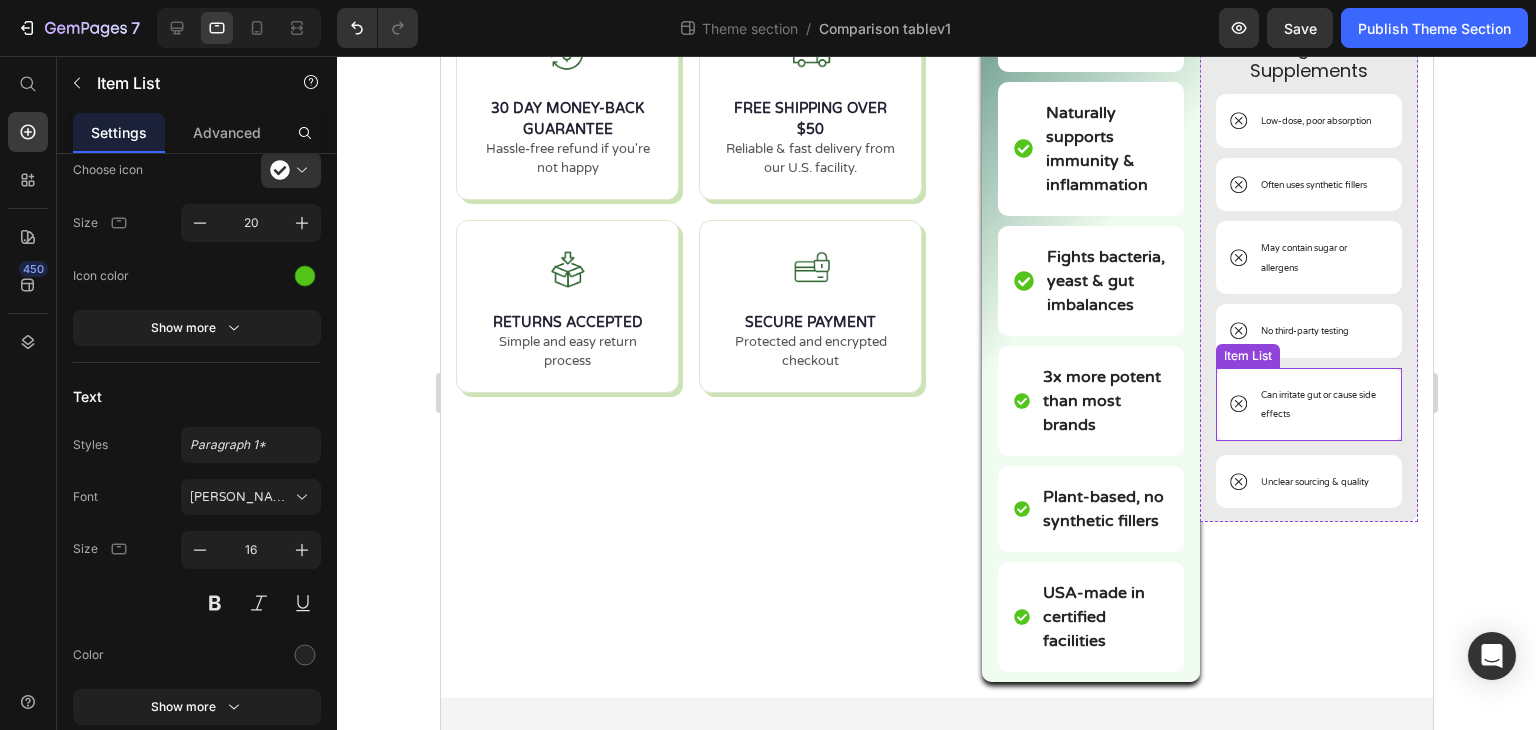 scroll, scrollTop: 432, scrollLeft: 0, axis: vertical 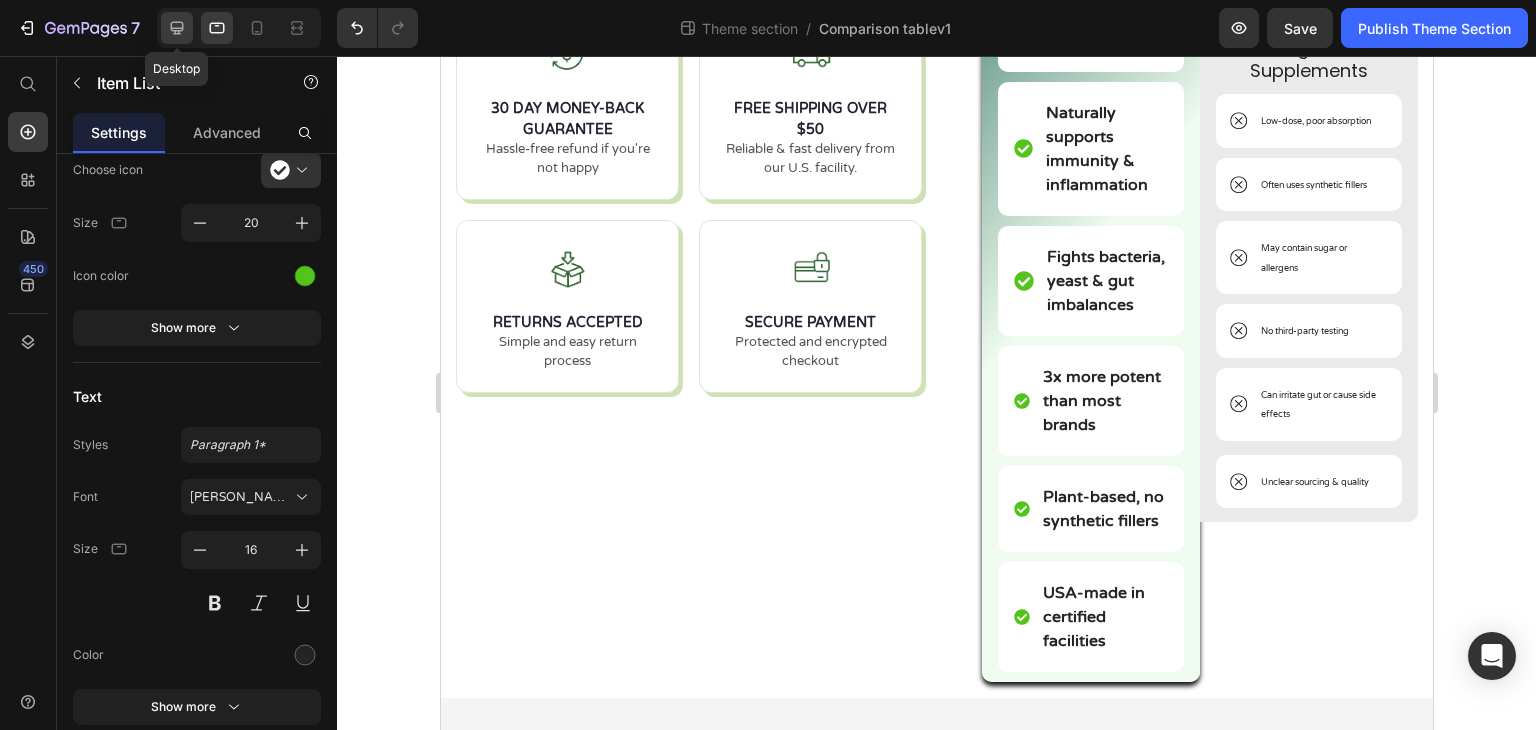 click 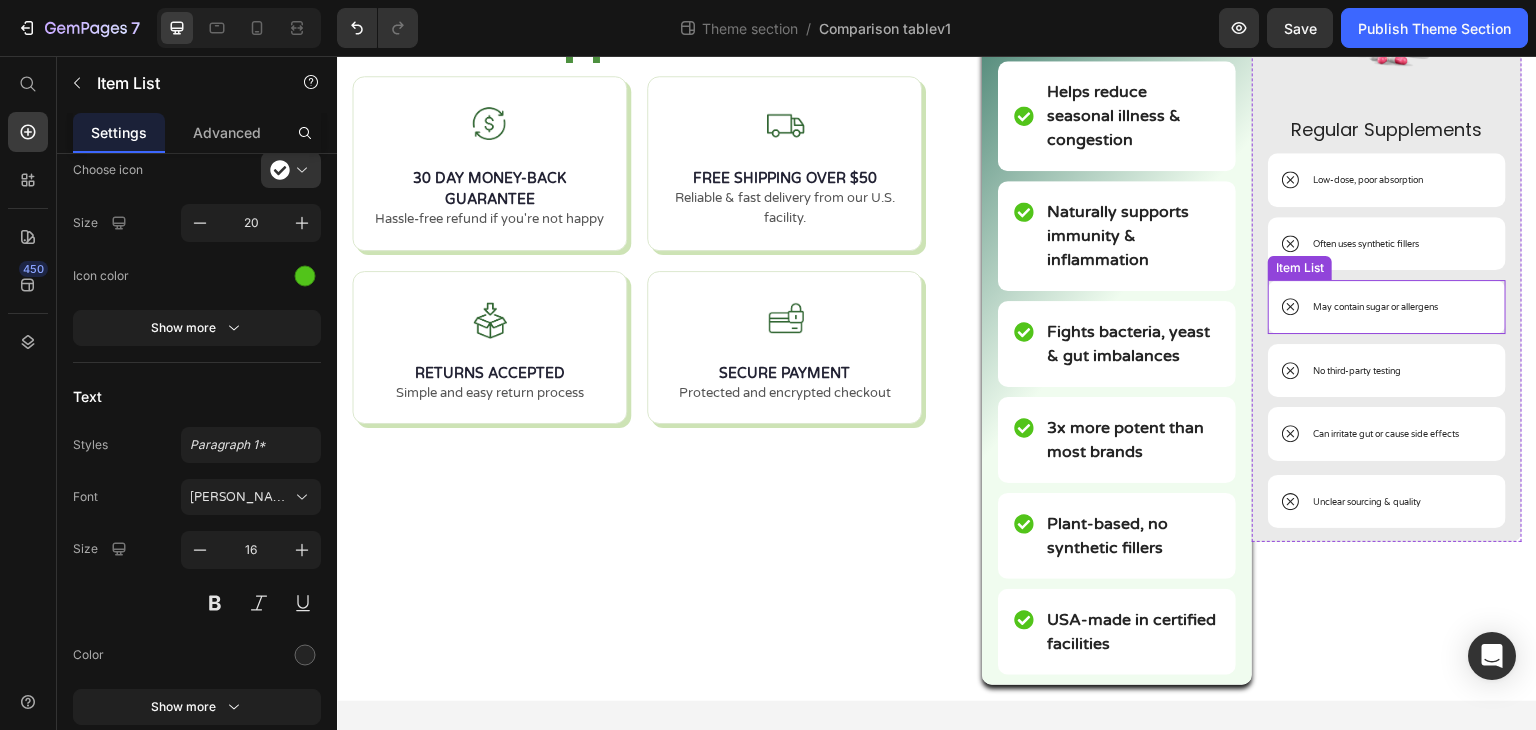 scroll, scrollTop: 0, scrollLeft: 0, axis: both 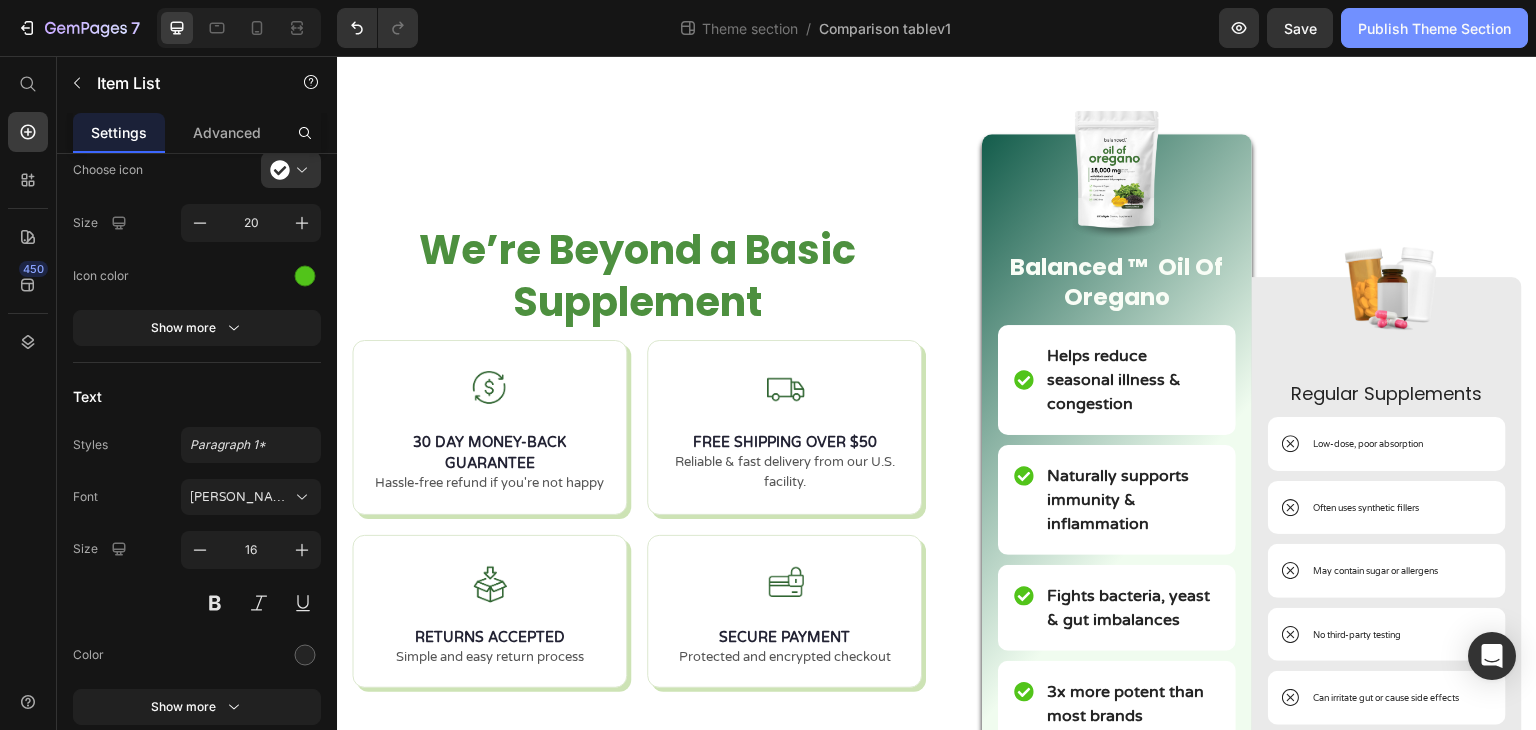 click on "Publish Theme Section" at bounding box center [1434, 28] 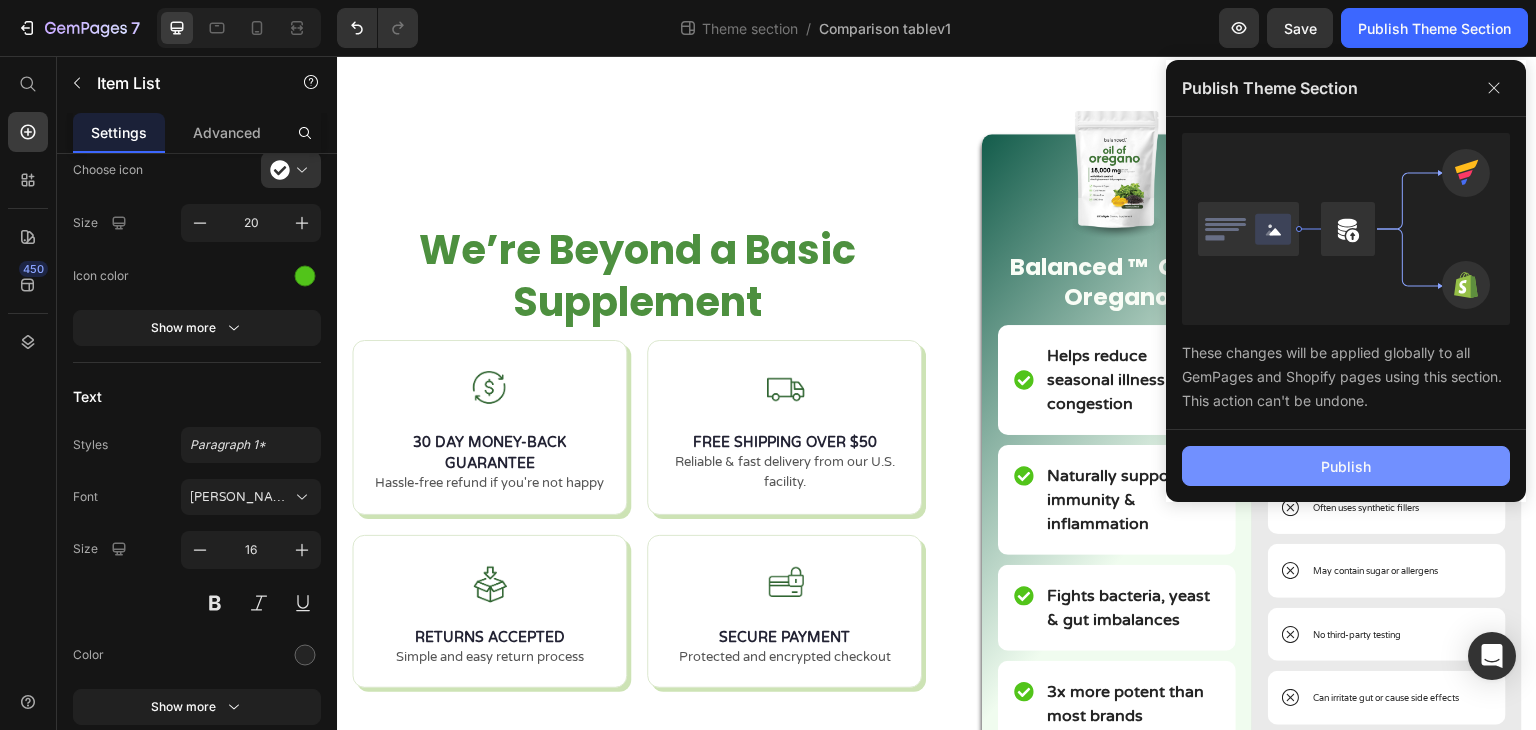 click on "Publish" 